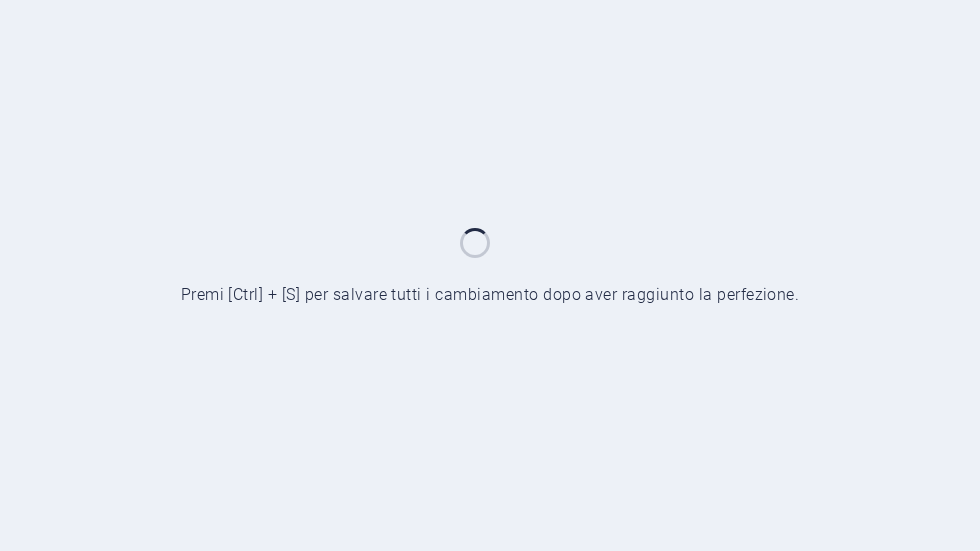scroll, scrollTop: 0, scrollLeft: 0, axis: both 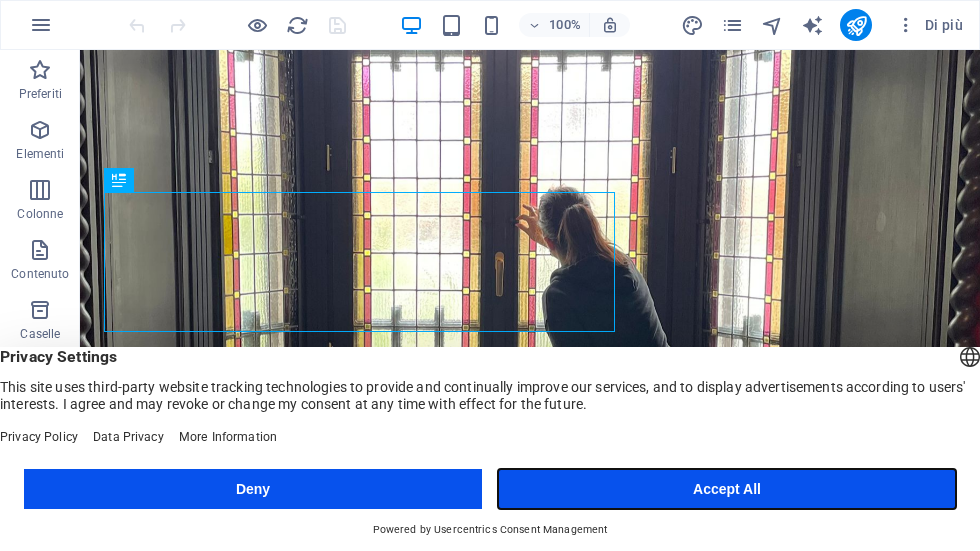 click on "Accept All" at bounding box center (727, 489) 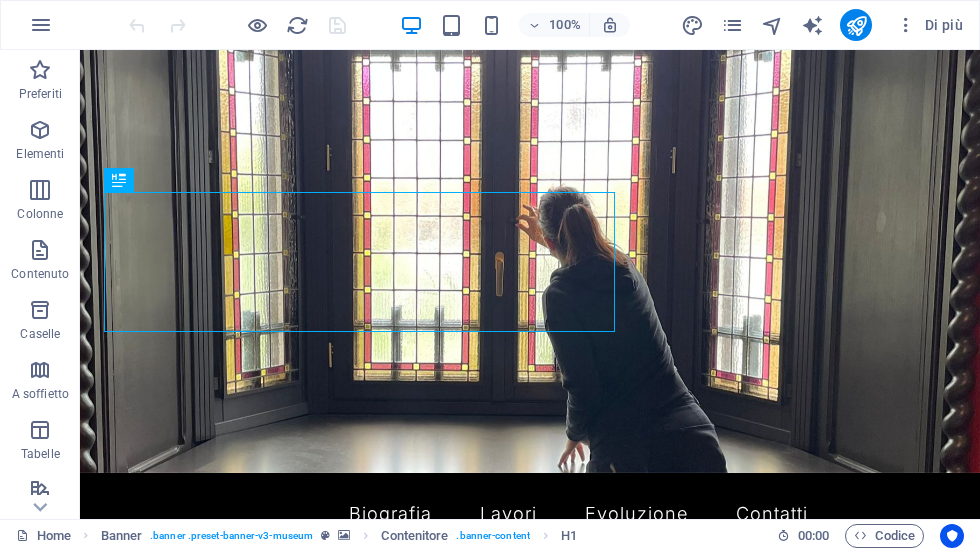 scroll, scrollTop: 0, scrollLeft: 0, axis: both 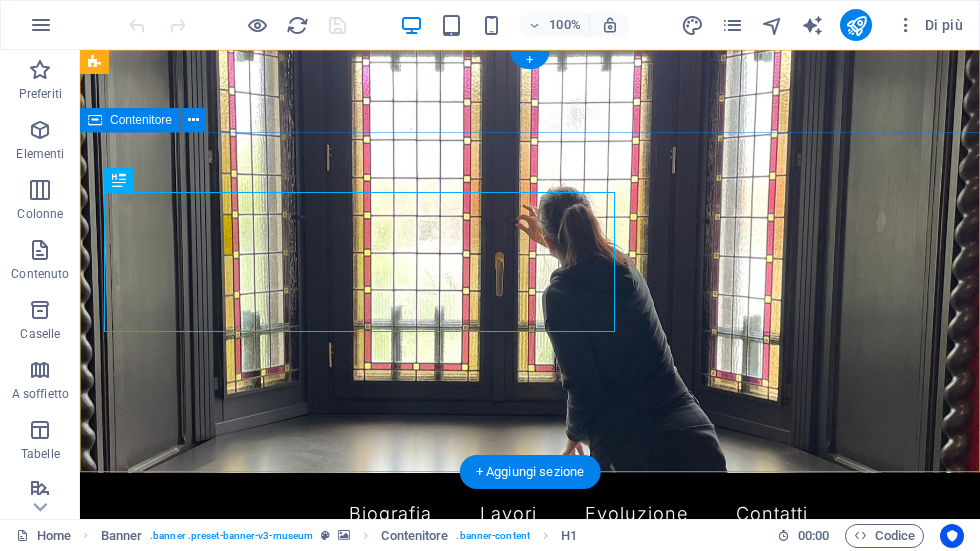 click on "Elisa Bonifacio Art" at bounding box center (530, 717) 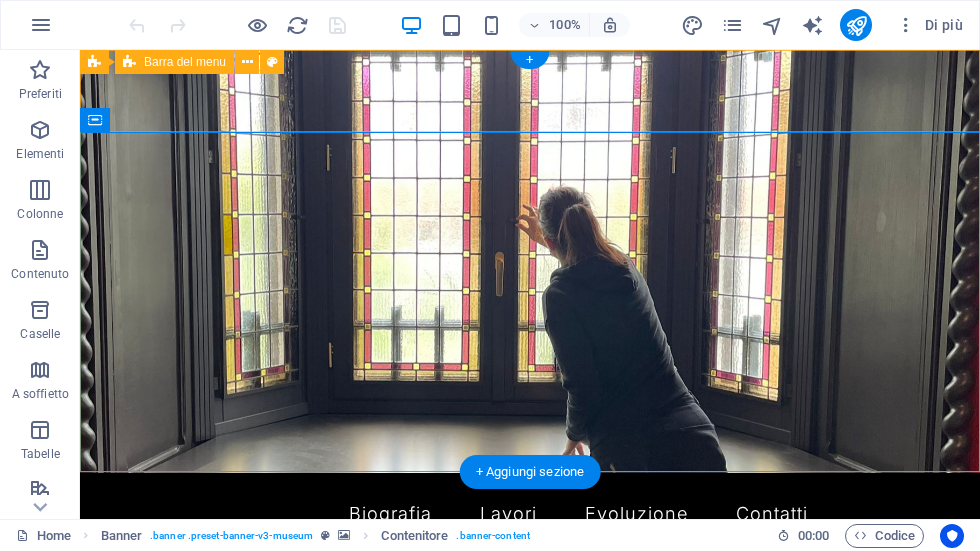 click on "Biografia Lavori Evoluzione Contatti" at bounding box center [530, 514] 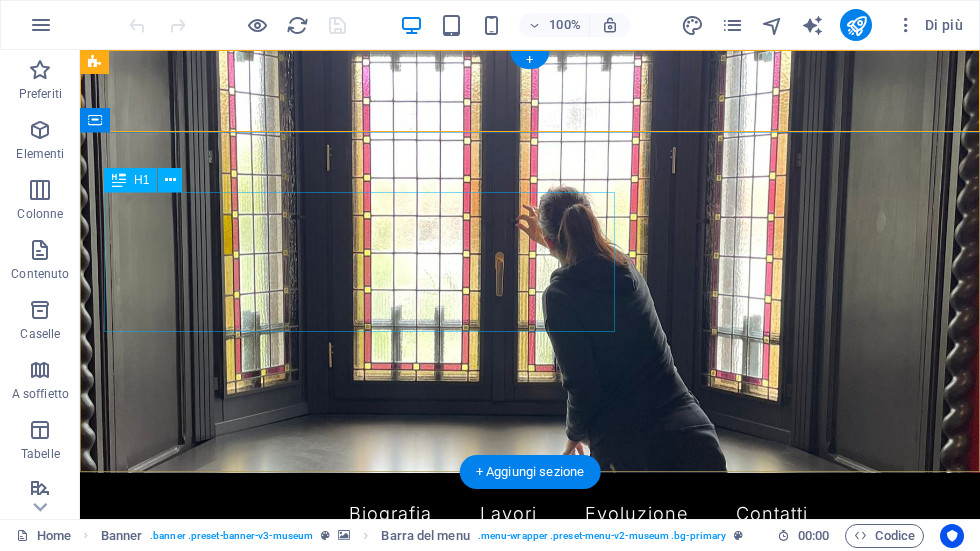 click on "Elisa Bonifacio Art" at bounding box center (530, 685) 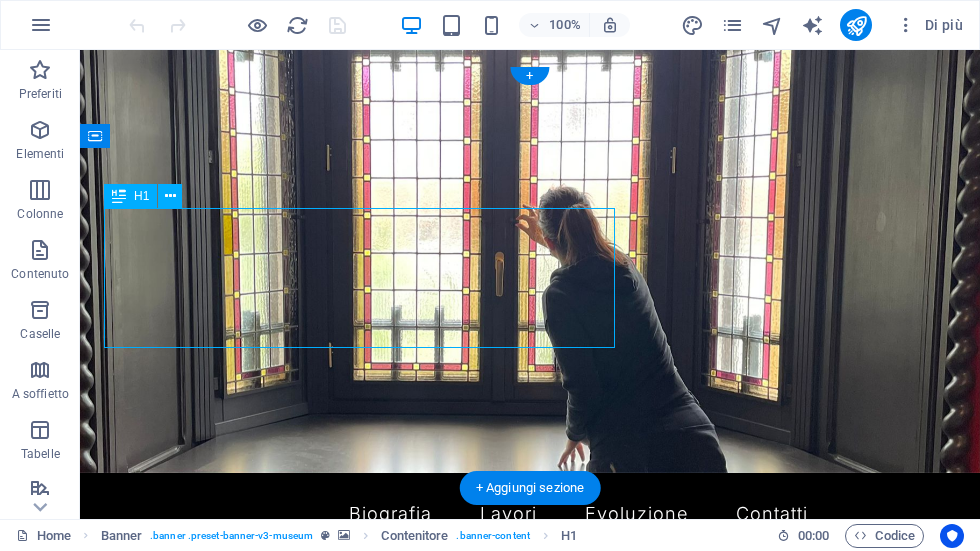 scroll, scrollTop: 0, scrollLeft: 0, axis: both 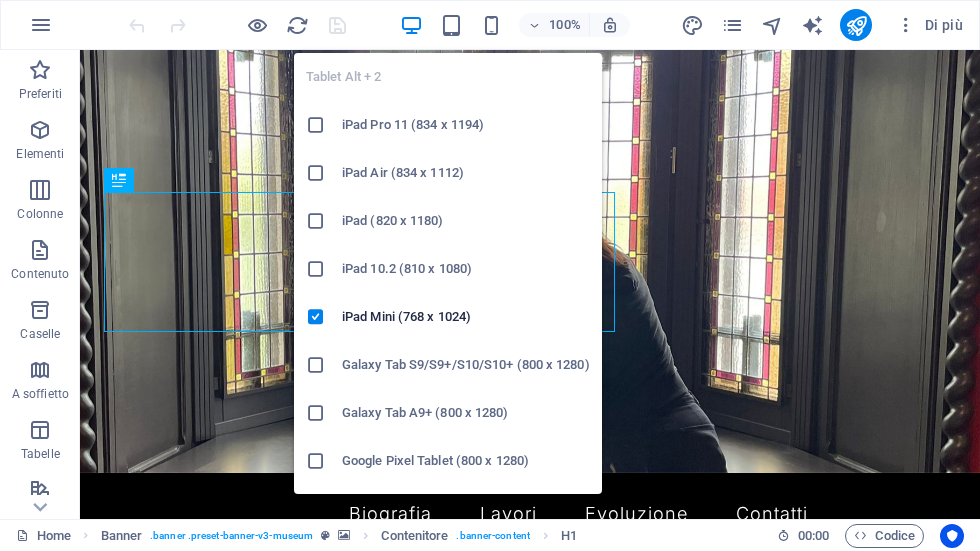 click on "iPad Air (834 x 1112)" at bounding box center [466, 173] 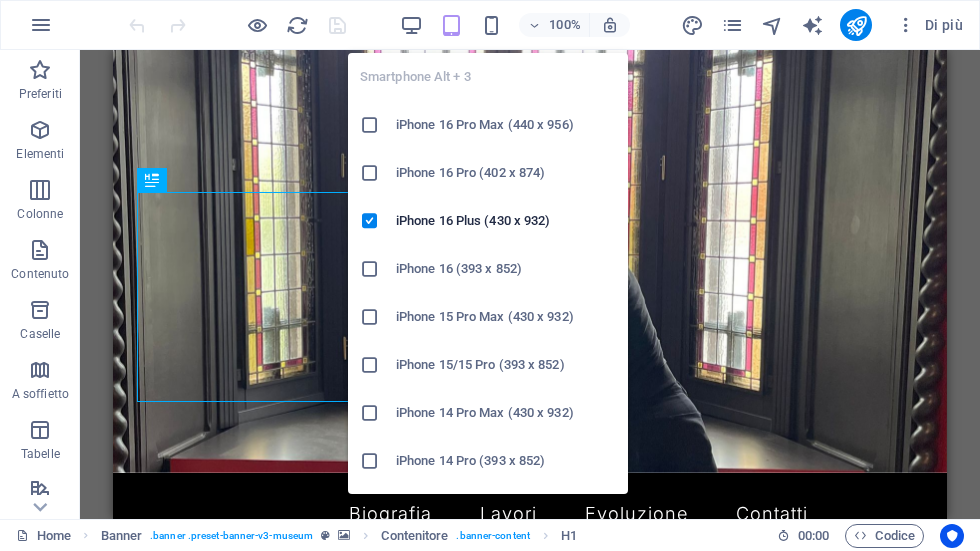 click on "iPhone 15 Pro Max (430 x 932)" at bounding box center [506, 317] 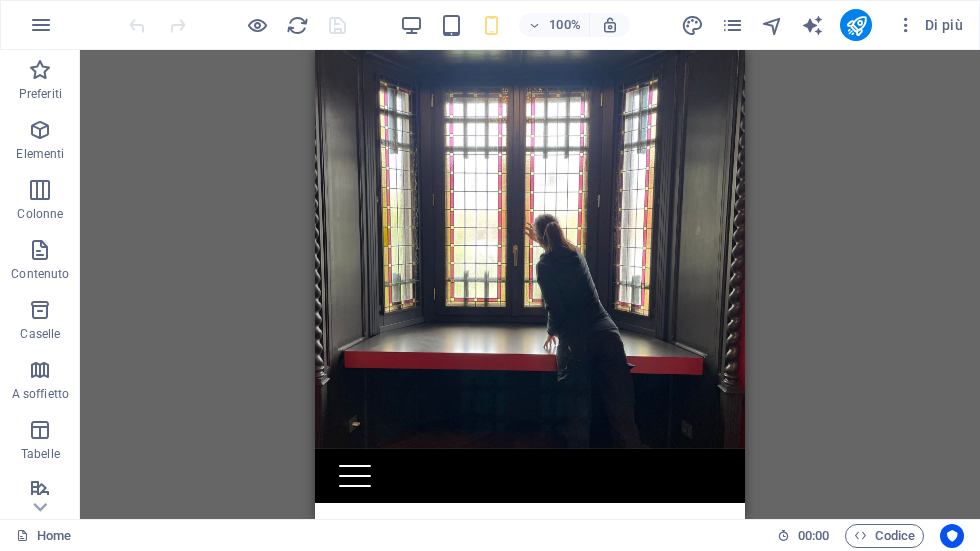 scroll, scrollTop: 0, scrollLeft: 0, axis: both 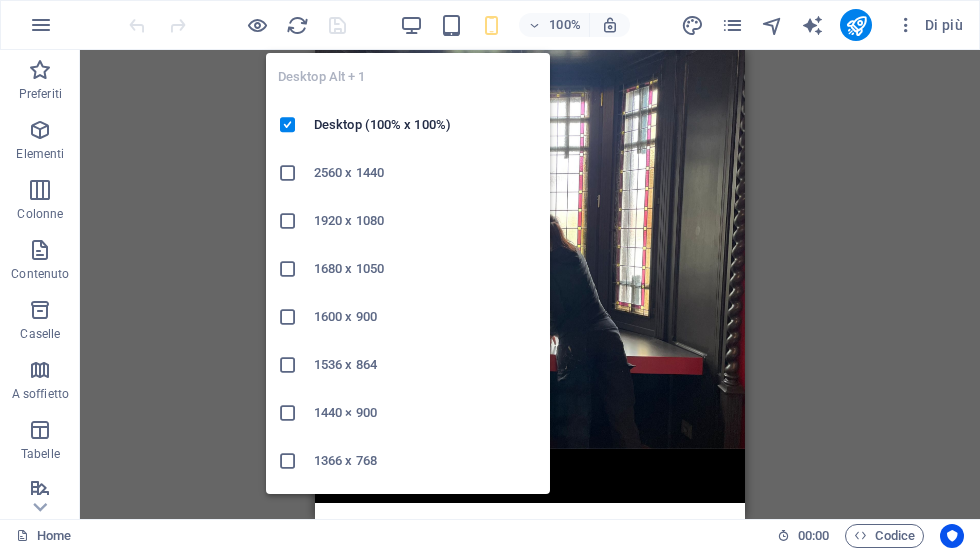 click on "Desktop (100% x 100%)" at bounding box center [408, 125] 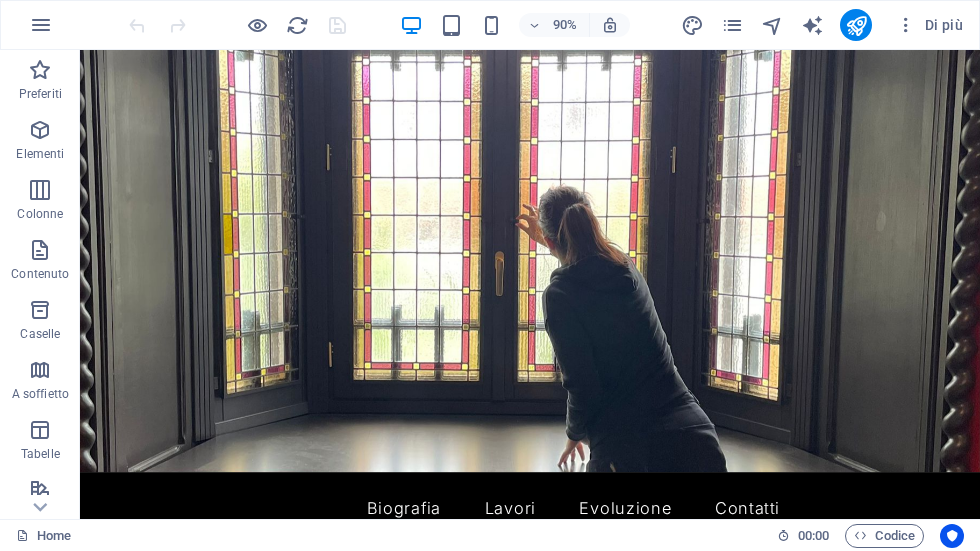 scroll, scrollTop: 0, scrollLeft: 0, axis: both 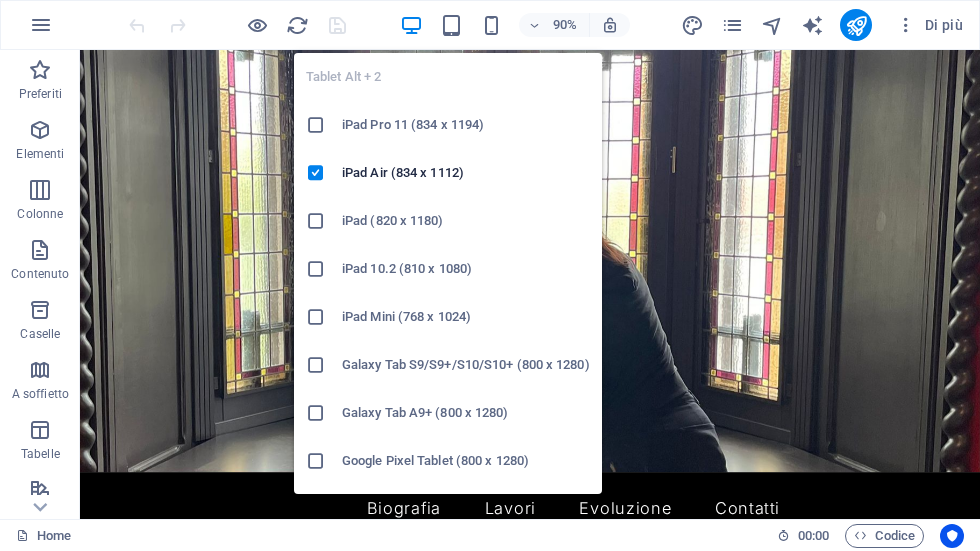 click on "iPad Pro 11 (834 x 1194)" at bounding box center [466, 125] 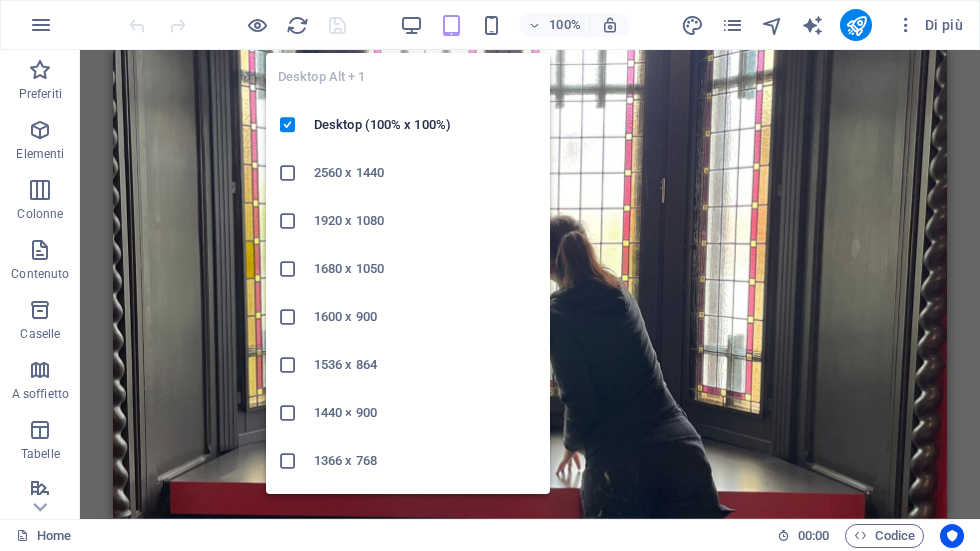 click on "Desktop (100% x 100%)" at bounding box center [426, 125] 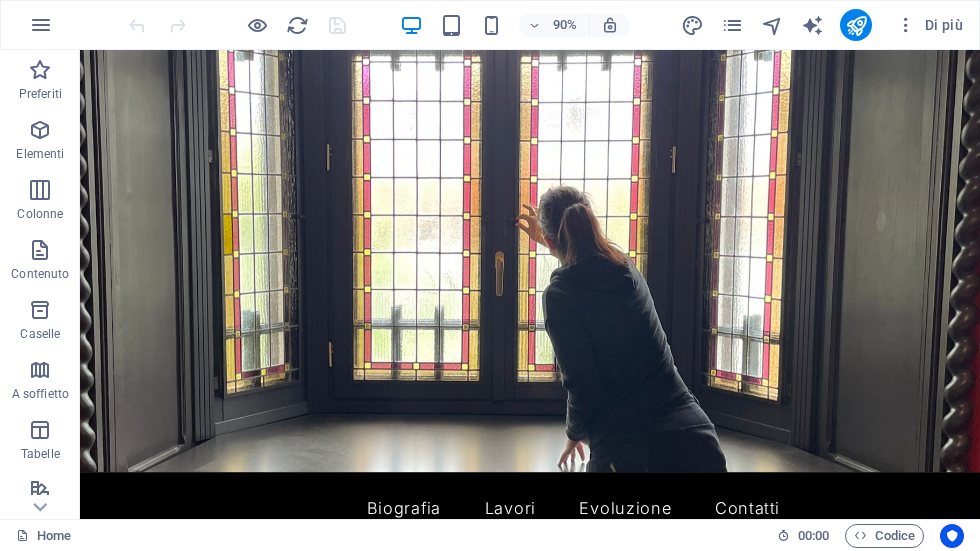 scroll, scrollTop: 0, scrollLeft: 0, axis: both 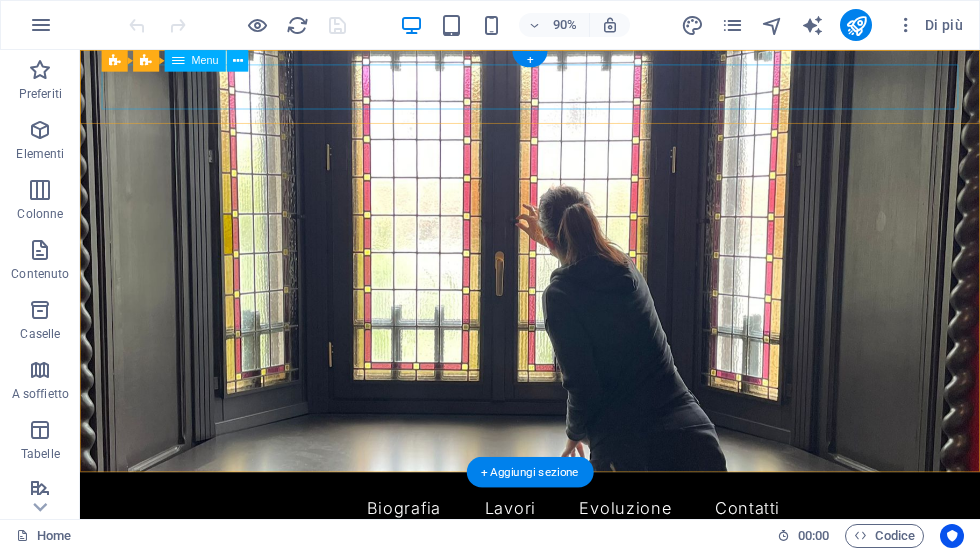 click on "Biografia Lavori Evoluzione Contatti" at bounding box center [580, 560] 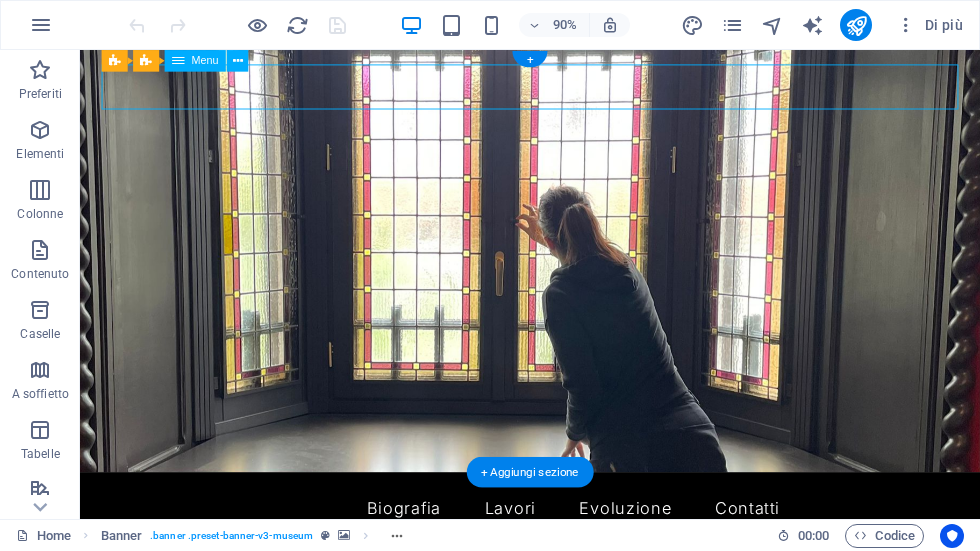 click on "Biografia Lavori Evoluzione Contatti" at bounding box center (580, 560) 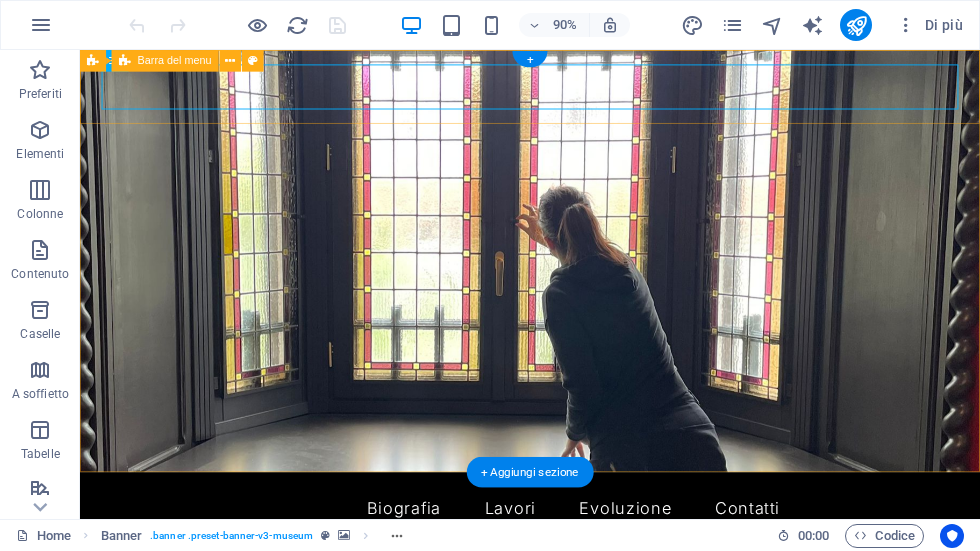click on "Biografia Lavori Evoluzione Contatti" at bounding box center (580, 560) 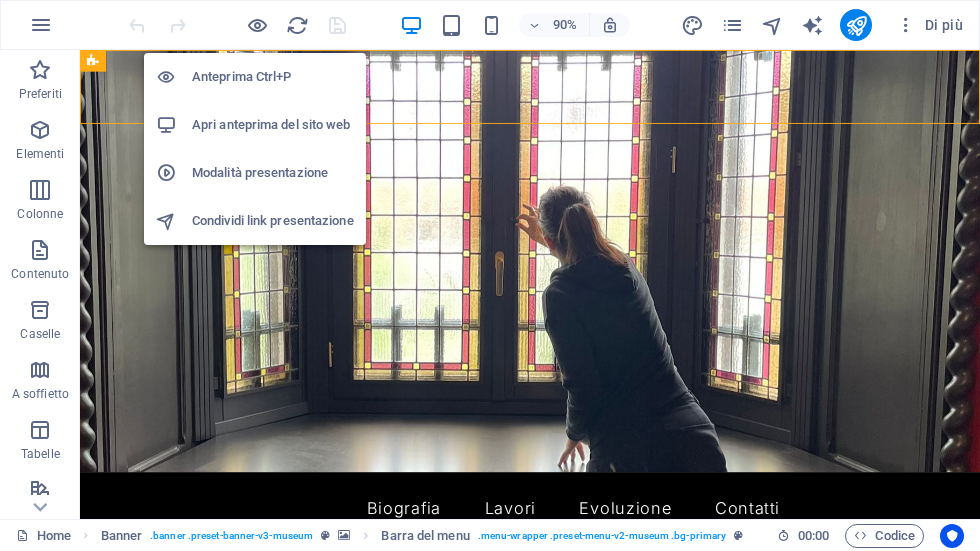 click on "Apri anteprima del sito web" at bounding box center [273, 125] 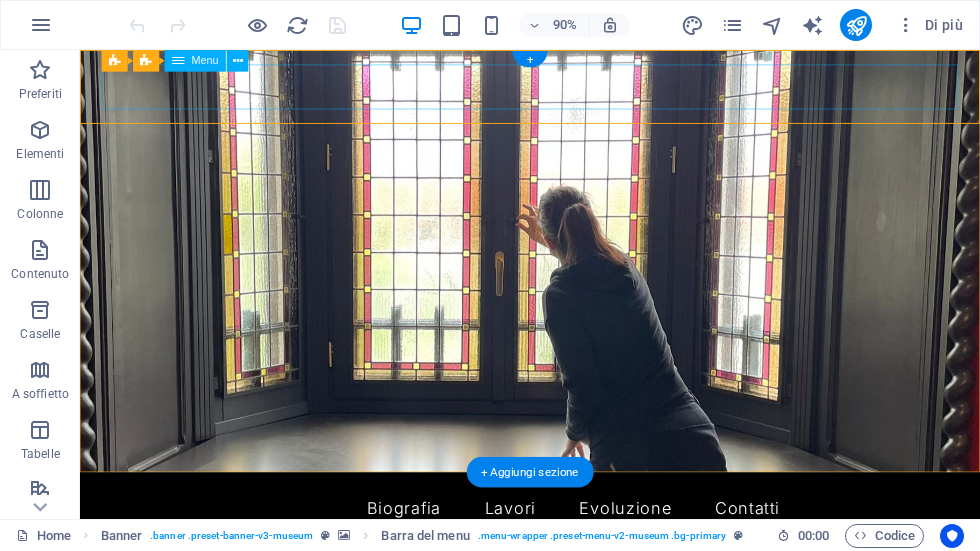 click on "Biografia Lavori Evoluzione Contatti" at bounding box center [580, 560] 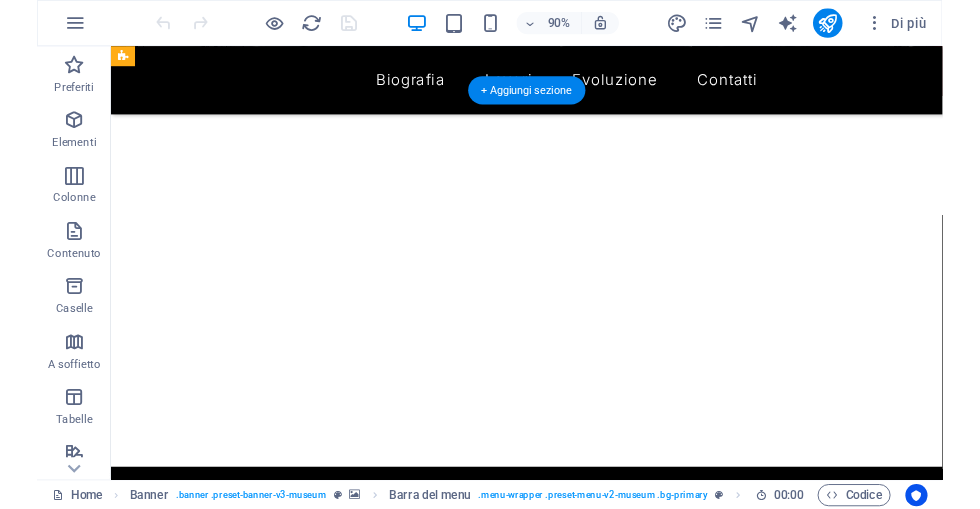 scroll, scrollTop: 416, scrollLeft: 0, axis: vertical 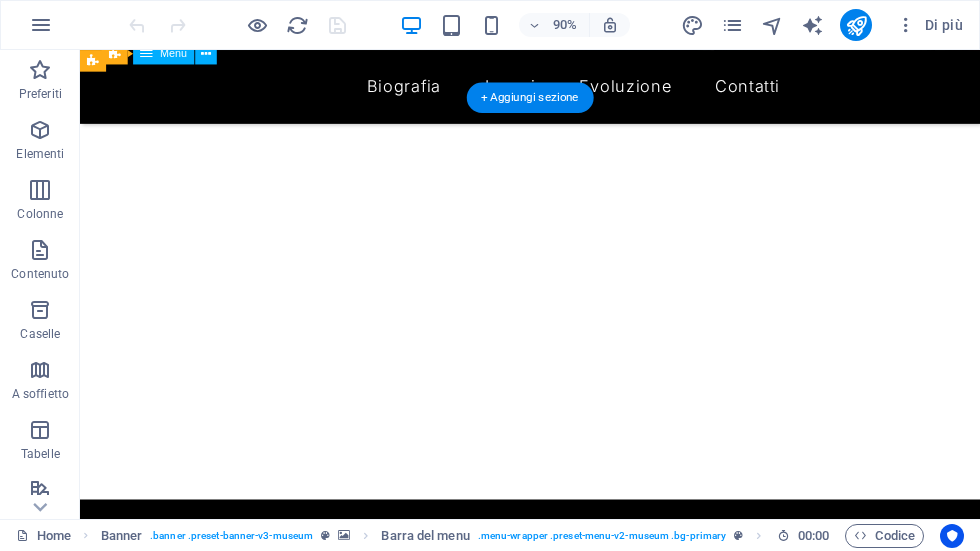 click on "Elementi" at bounding box center [40, 142] 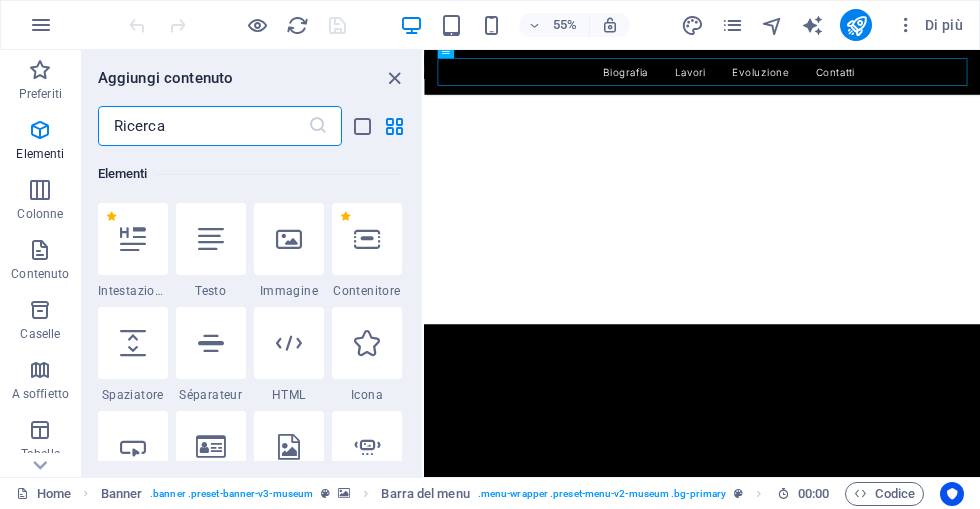 scroll, scrollTop: 213, scrollLeft: 0, axis: vertical 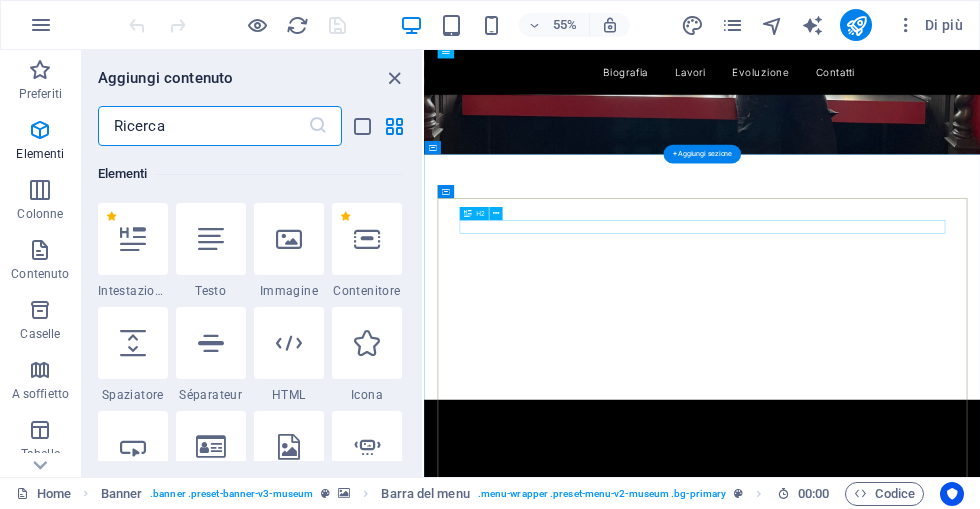 click on "Contact Us" at bounding box center (929, 1432) 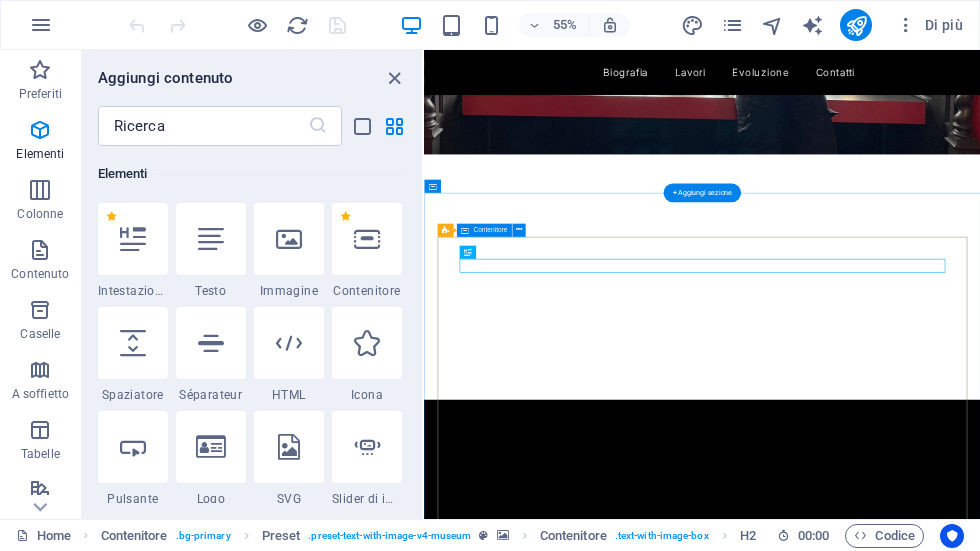 click on "Contact Us   I have read and understand the privacy policy. Illeggibile? Carica nuovo Submit message" at bounding box center [929, 1733] 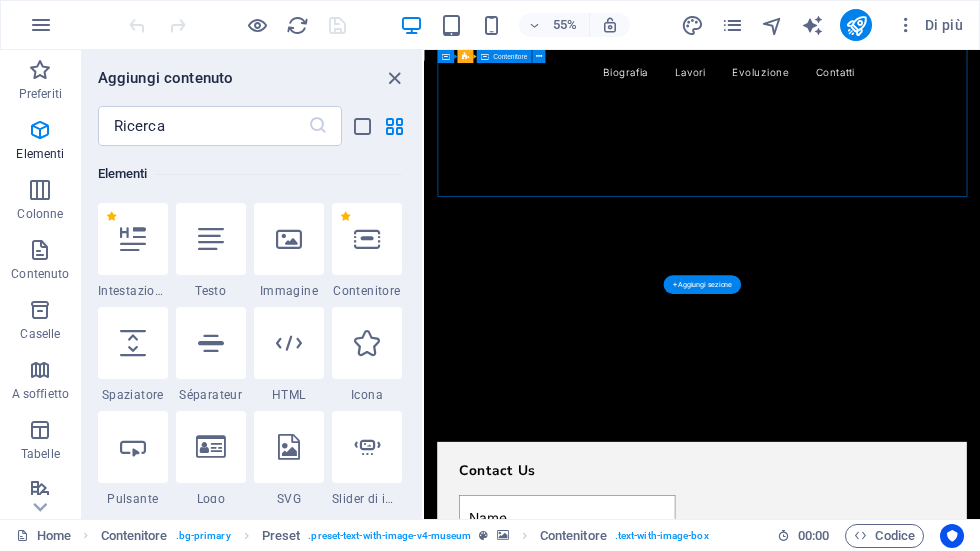 scroll, scrollTop: 1193, scrollLeft: 0, axis: vertical 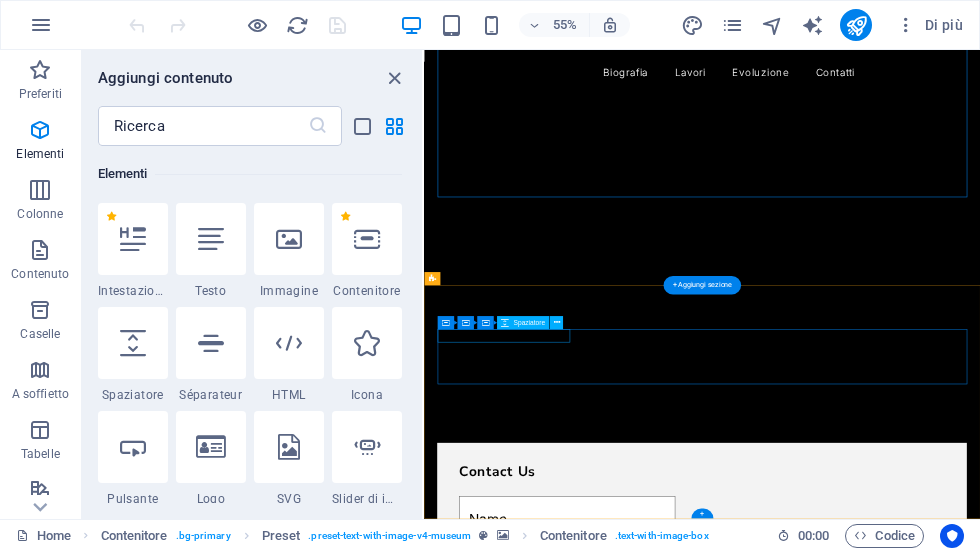 click at bounding box center [929, 1723] 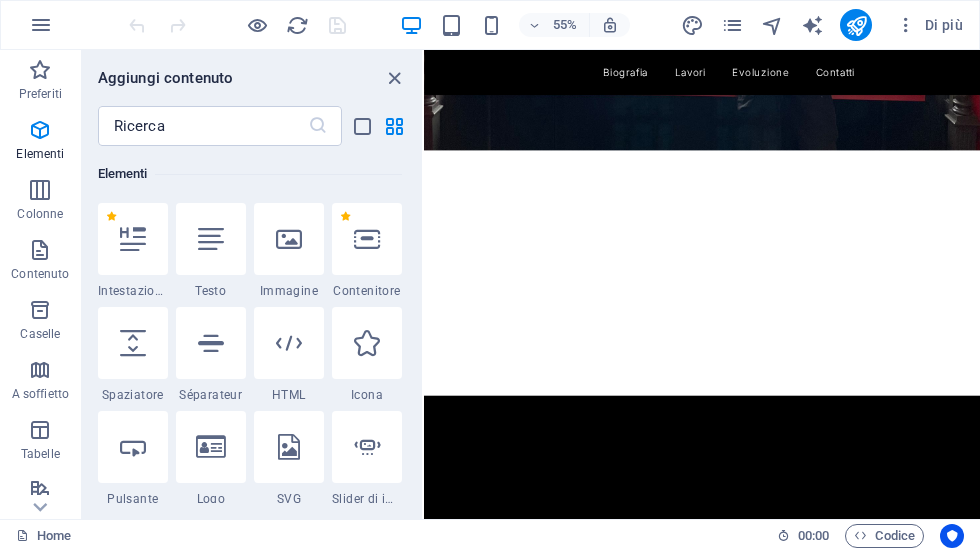 scroll, scrollTop: 594, scrollLeft: 0, axis: vertical 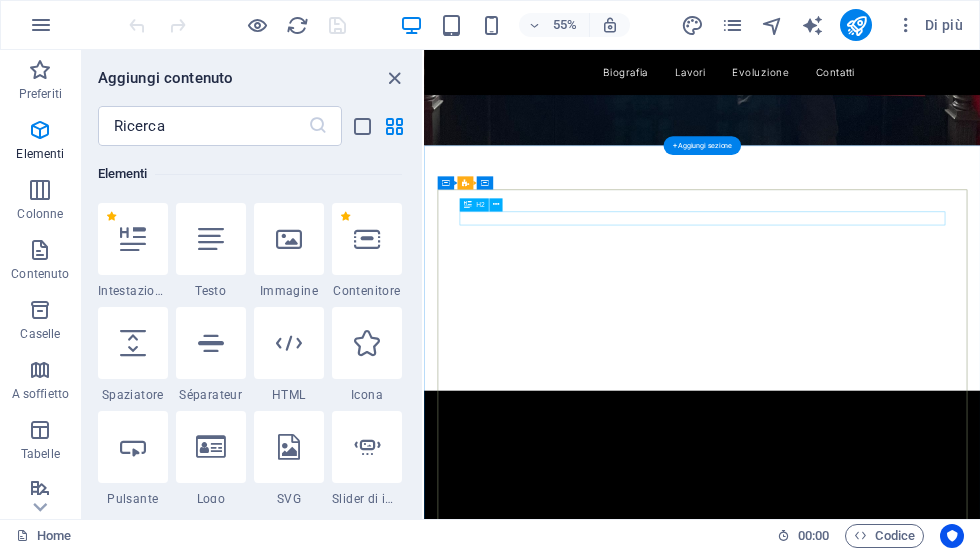 click on "Contact Us" at bounding box center (929, 1415) 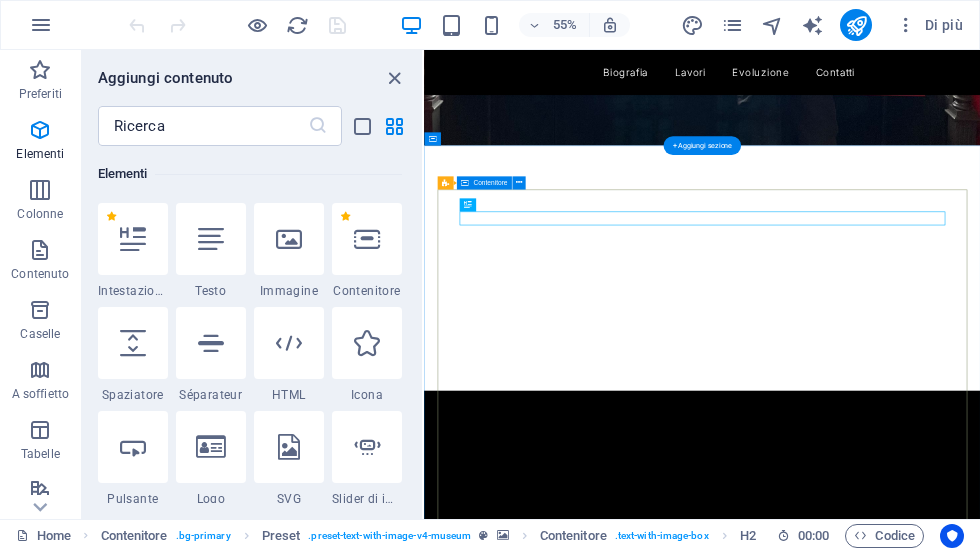 click on "Contact Us   I have read and understand the privacy policy. Illeggibile? Carica nuovo Submit message" at bounding box center (929, 1716) 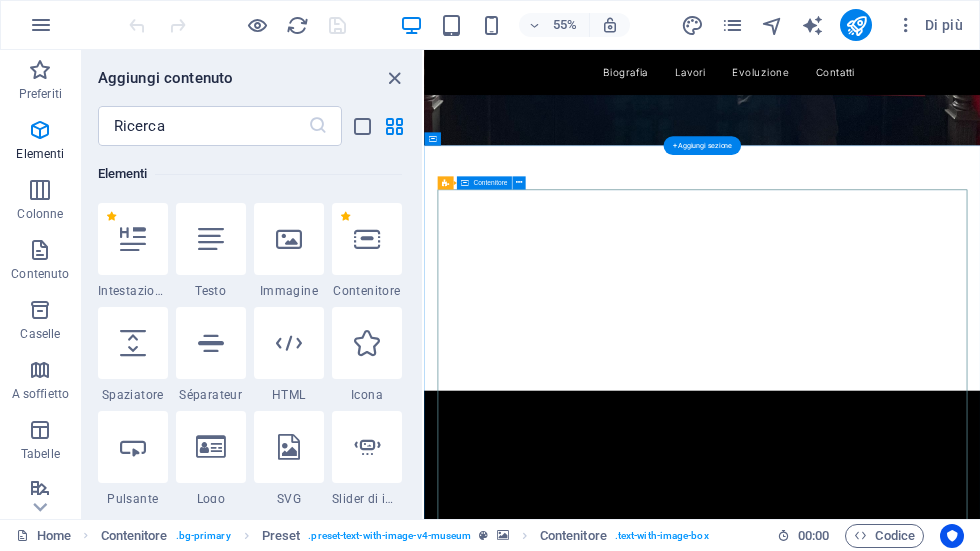 click at bounding box center [518, 182] 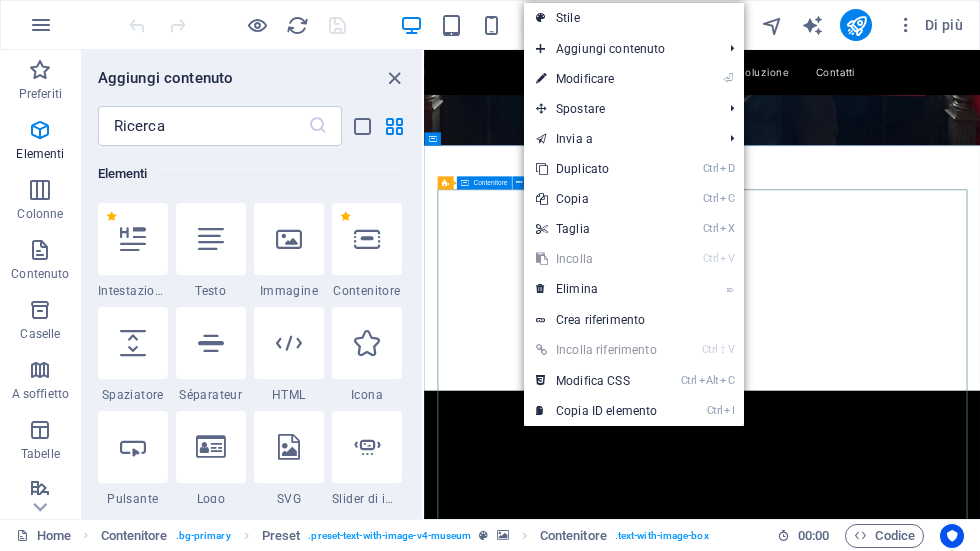 click on "Stile" at bounding box center (634, 18) 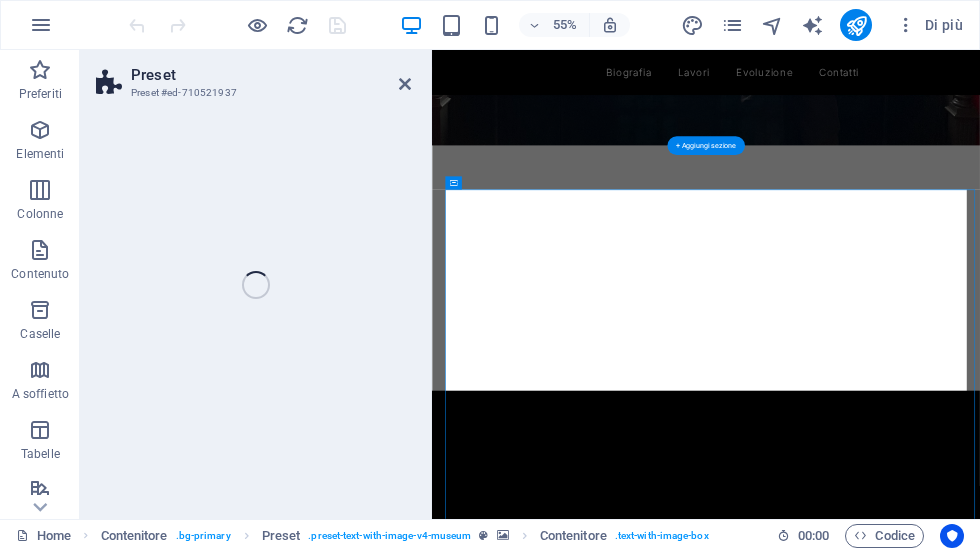 select on "rem" 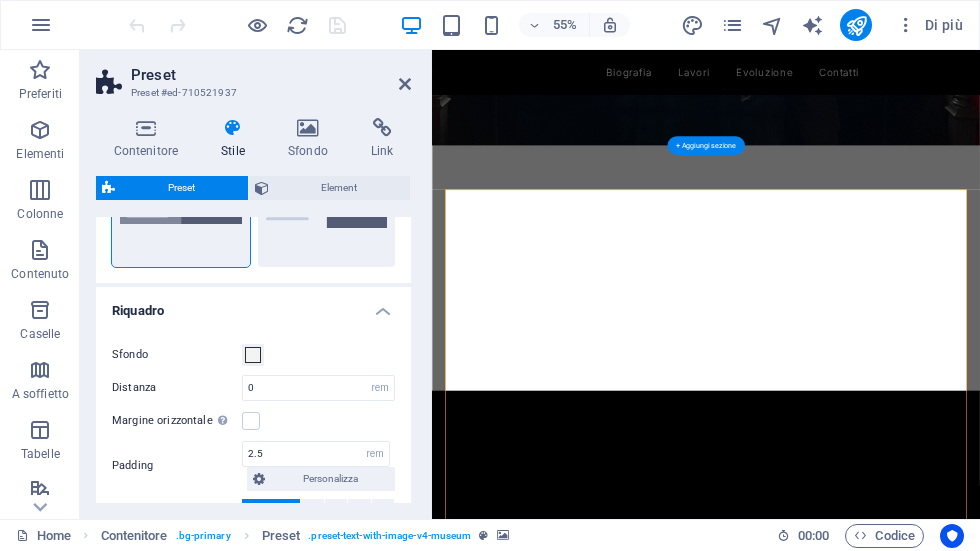 scroll, scrollTop: 136, scrollLeft: 0, axis: vertical 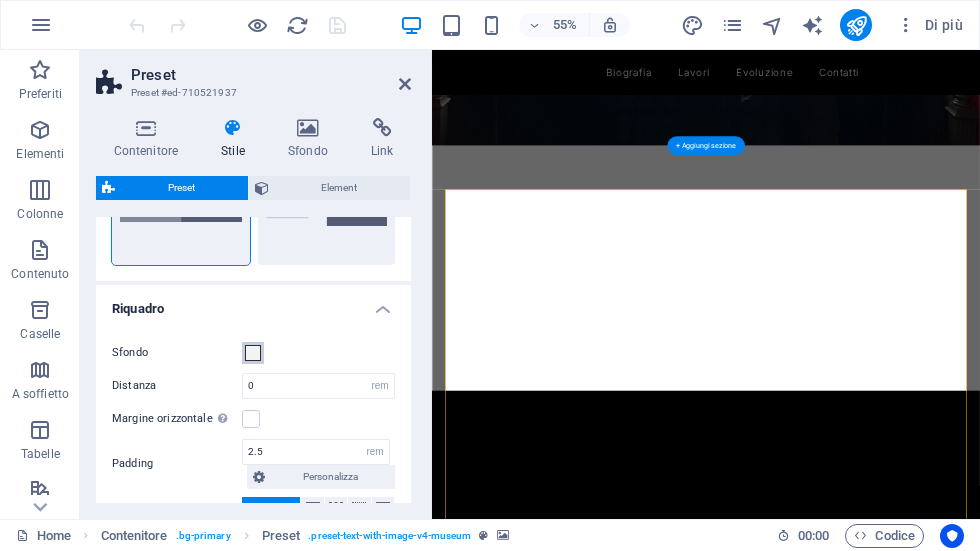 click at bounding box center (253, 353) 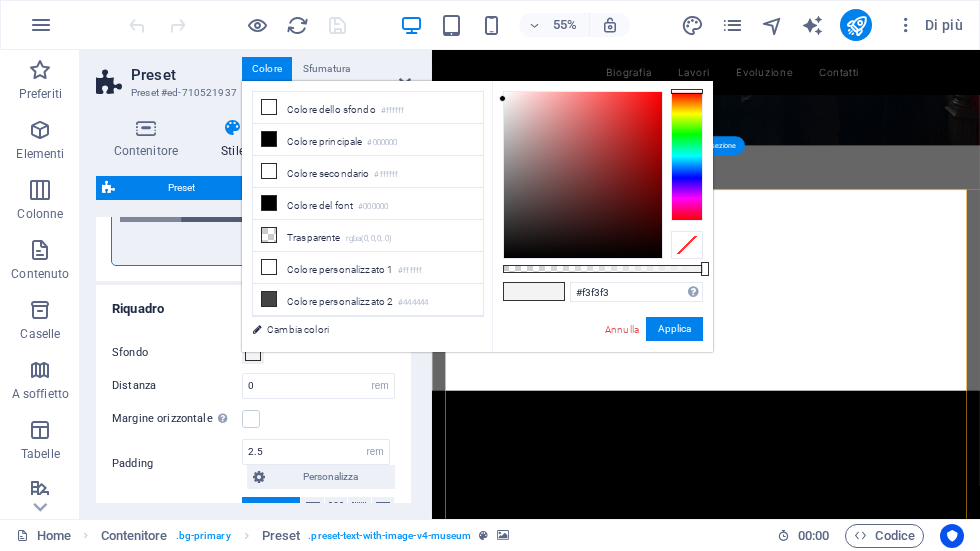 click on "Colore principale
#000000" at bounding box center (368, 140) 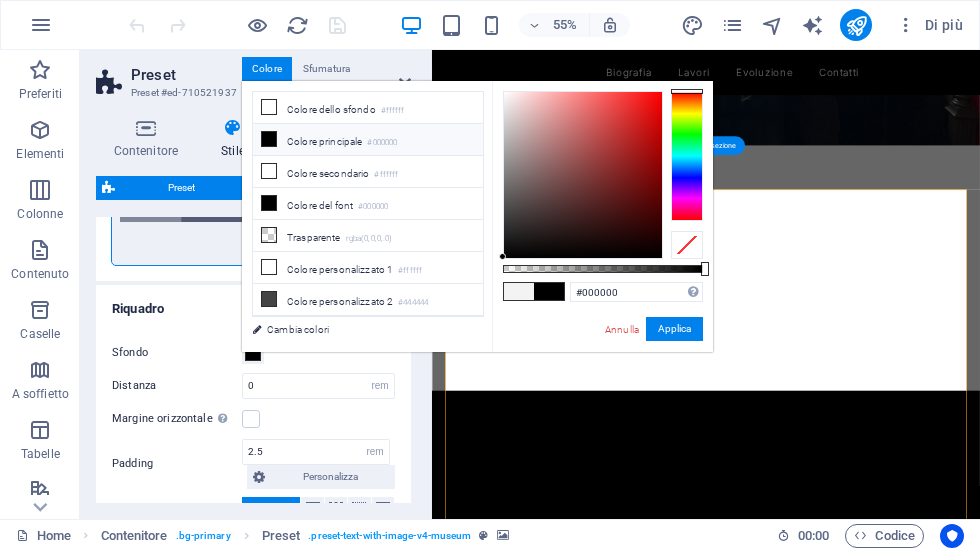 click on "Colore dello sfondo
#ffffff" at bounding box center [368, 108] 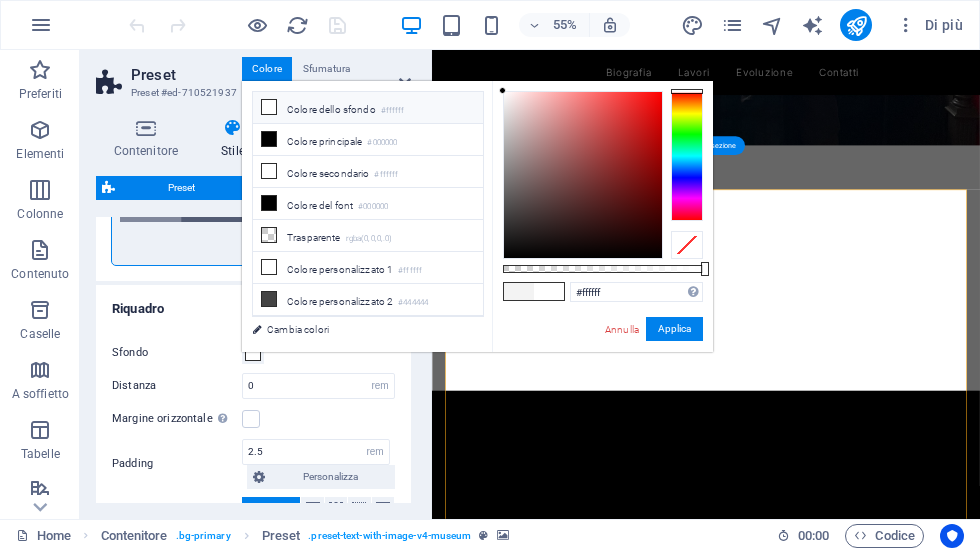 click on "Colore dello sfondo
#ffffff" at bounding box center [368, 108] 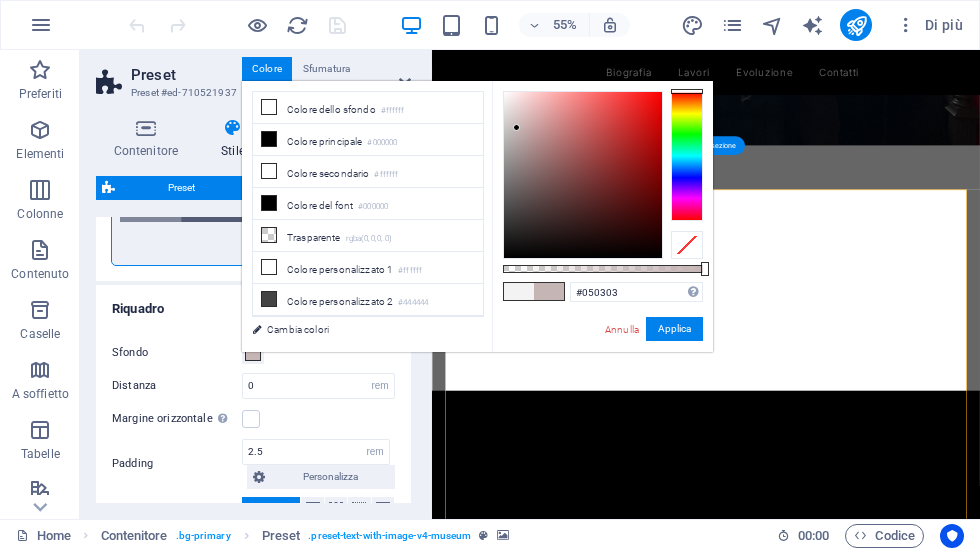 type on "#000000" 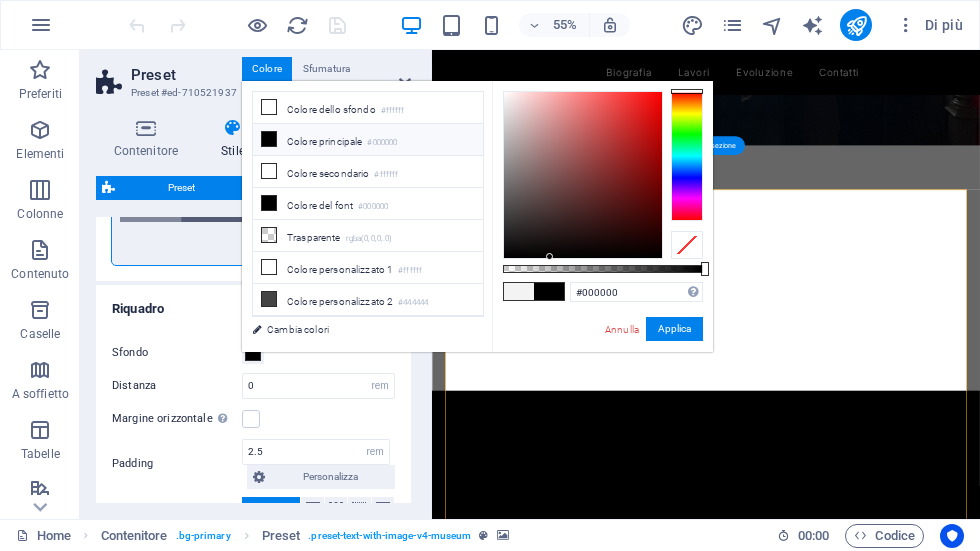 click on "Applica" at bounding box center [674, 329] 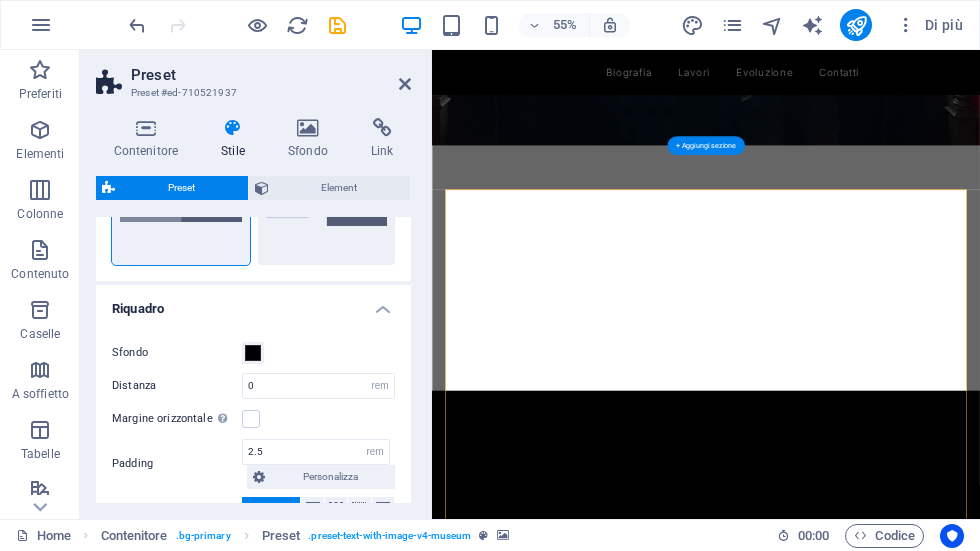 click on "Contact Us   I have read and understand the privacy policy. Illeggibile? Carica nuovo Submit message" at bounding box center [930, 1450] 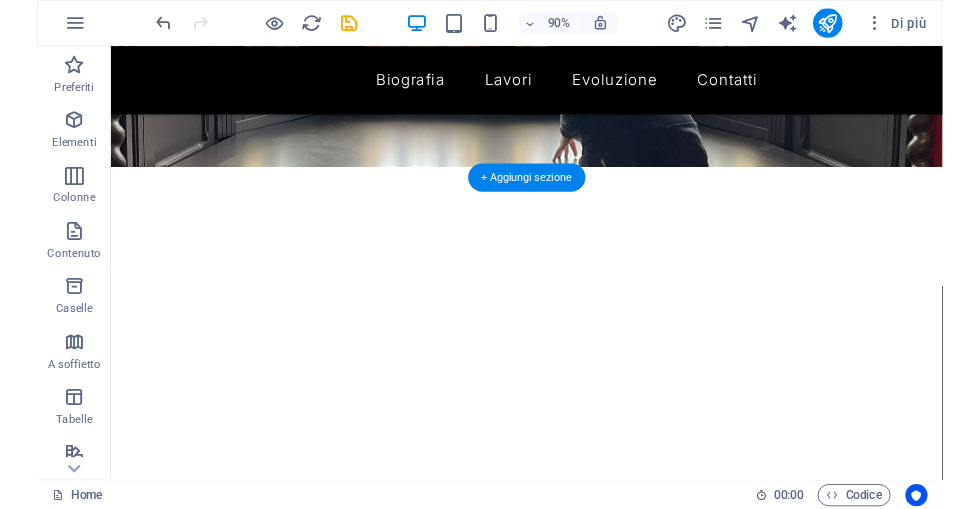 scroll, scrollTop: 327, scrollLeft: 0, axis: vertical 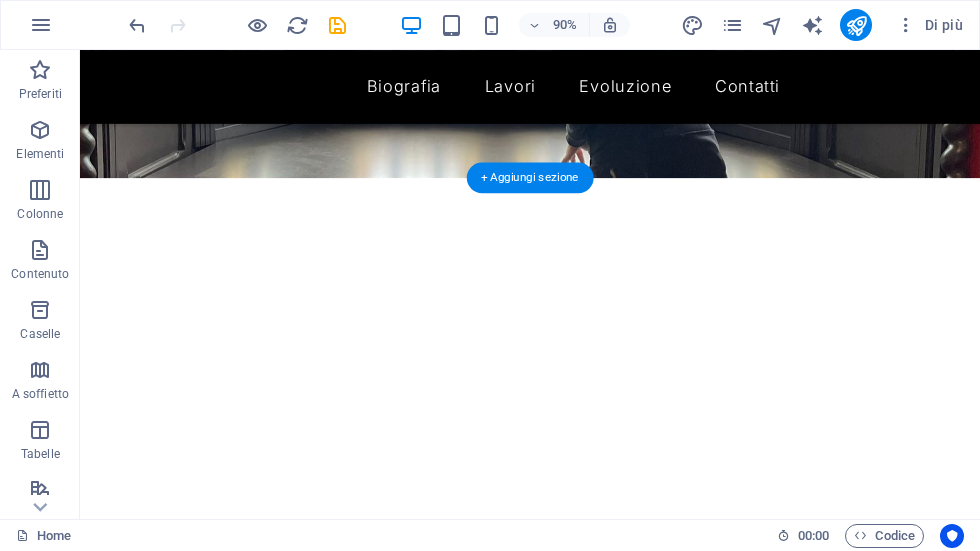 click on "Contenuto" at bounding box center [40, 274] 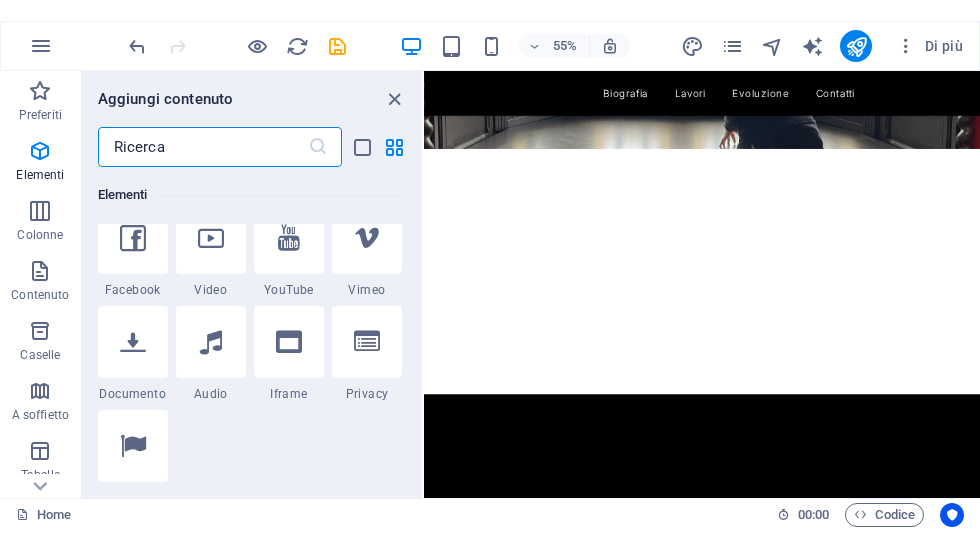 scroll, scrollTop: 646, scrollLeft: 0, axis: vertical 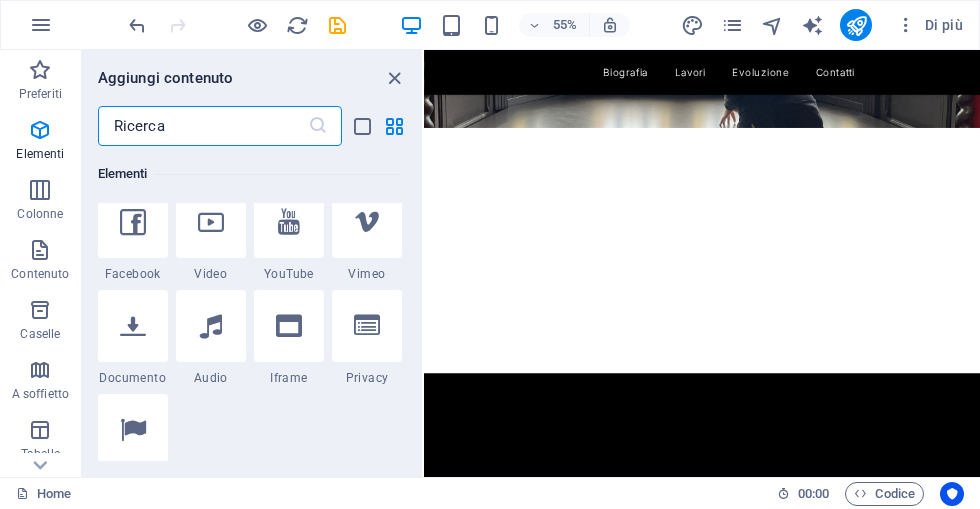 click at bounding box center (211, 222) 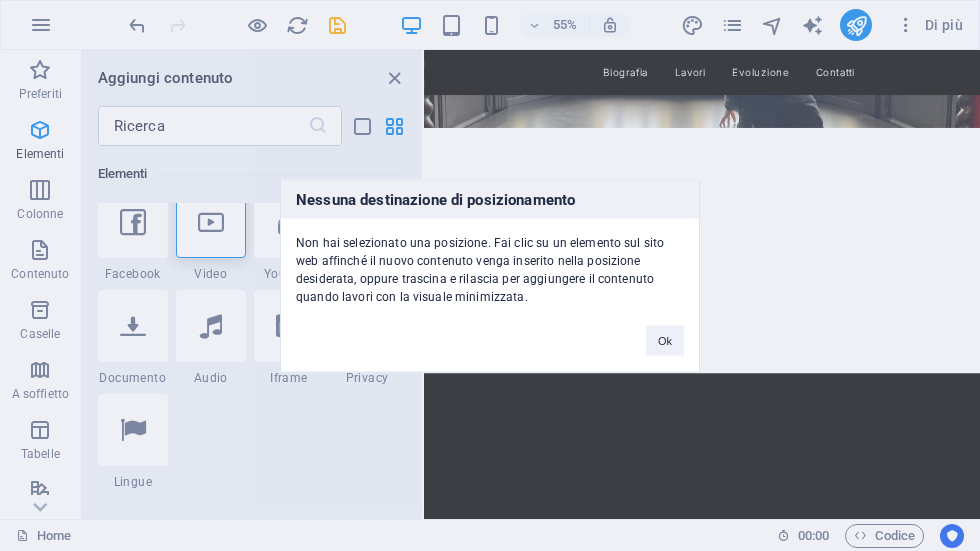 click on "Ok" at bounding box center [665, 340] 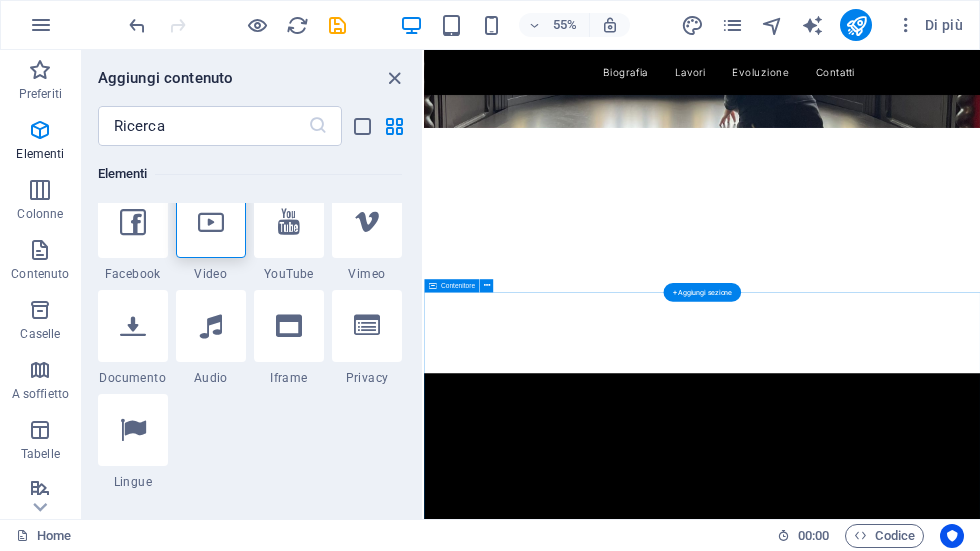 click on "Contact Us   I have read and understand the privacy policy. Illeggibile? Carica nuovo Submit message" at bounding box center [929, 1418] 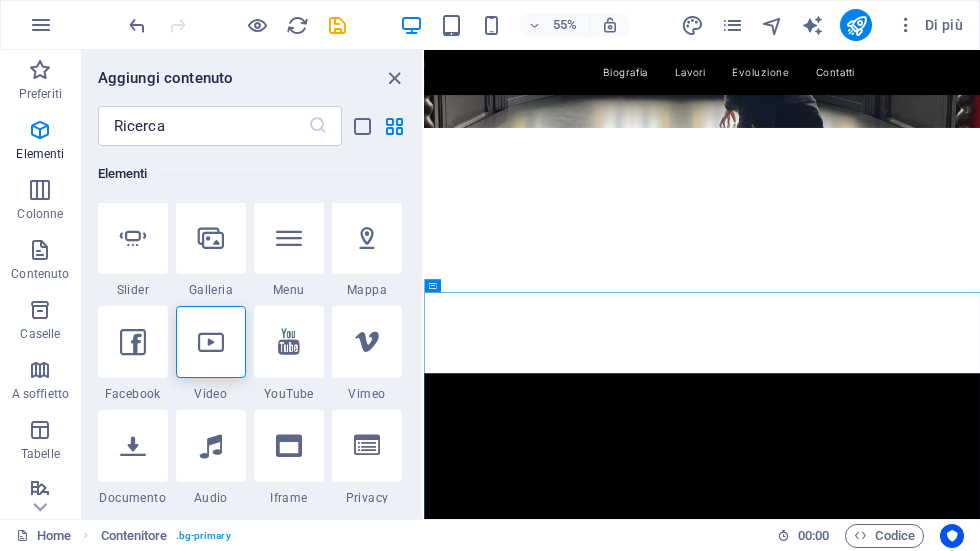 scroll, scrollTop: 525, scrollLeft: 0, axis: vertical 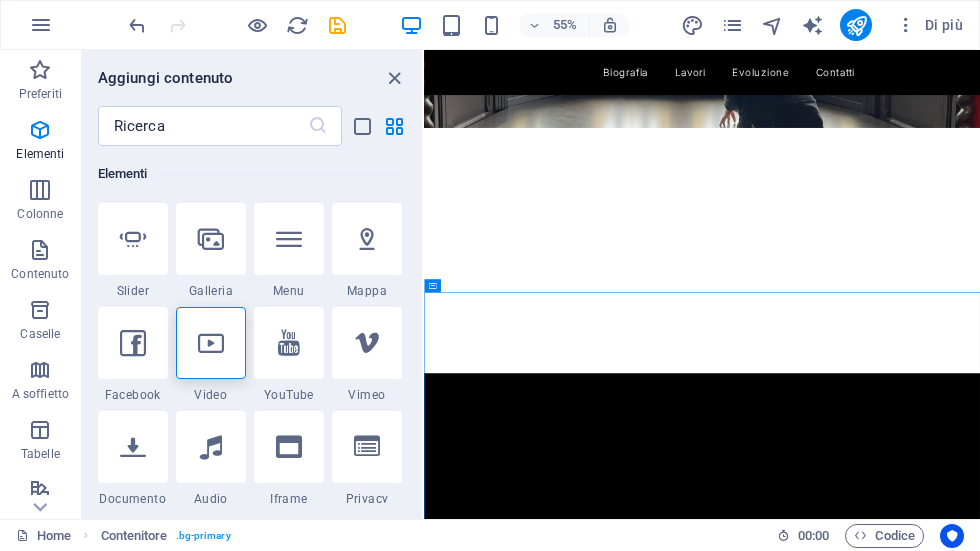 click at bounding box center (394, 78) 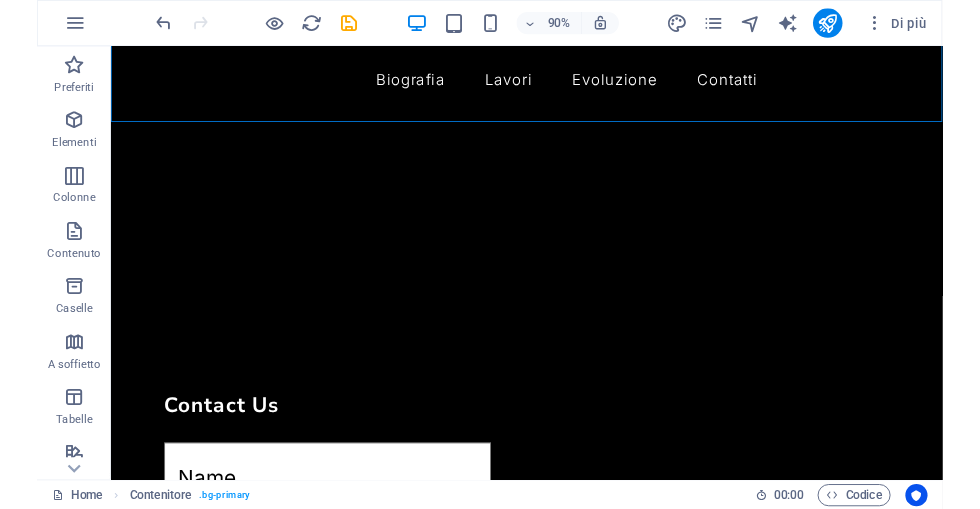 scroll, scrollTop: 1226, scrollLeft: 0, axis: vertical 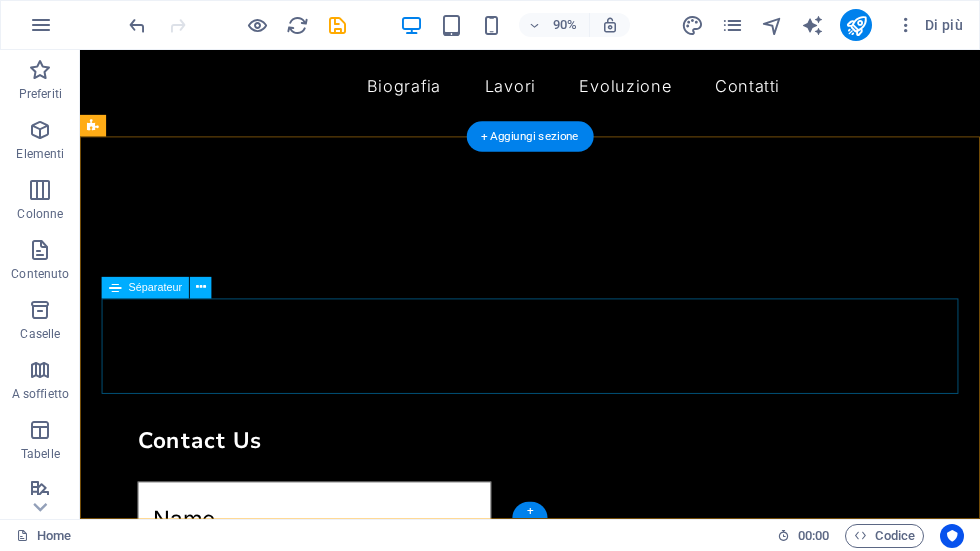 click at bounding box center [580, 1621] 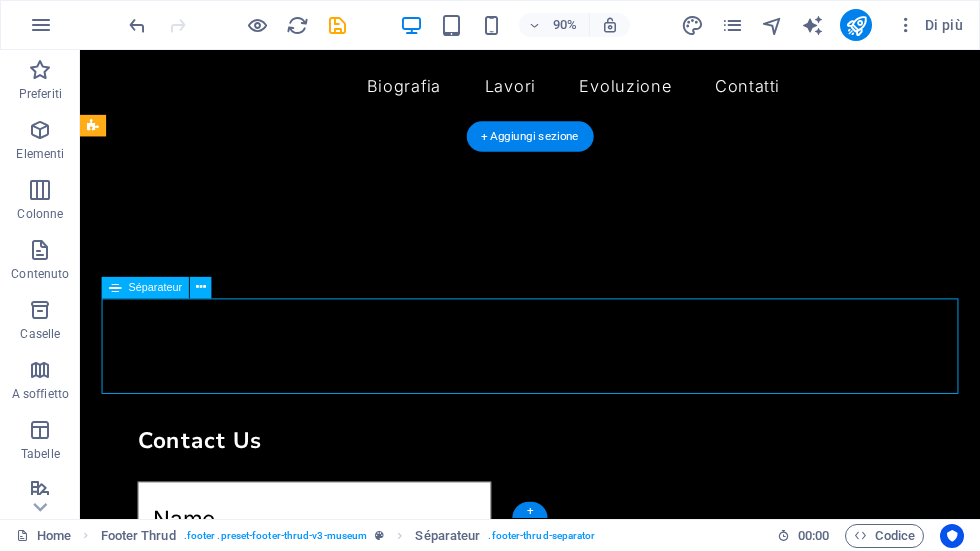 click at bounding box center [40, 250] 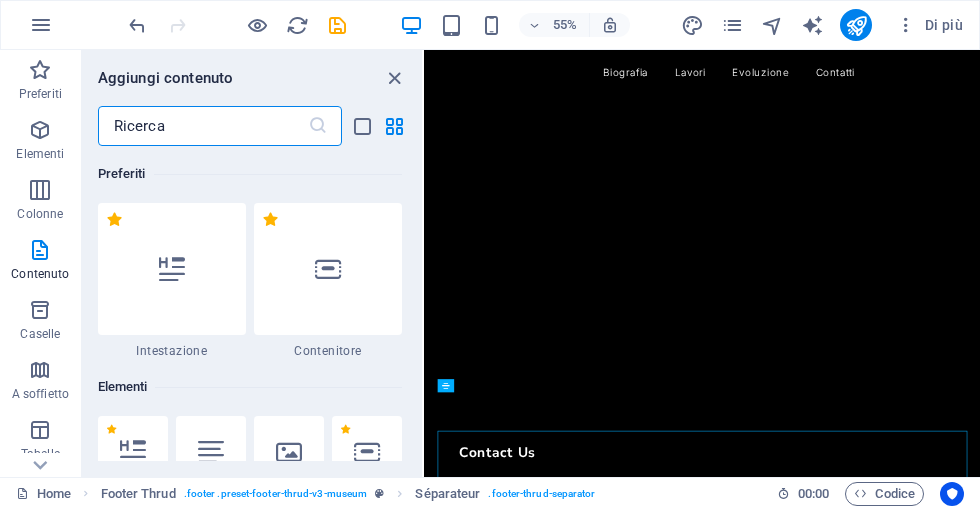 scroll, scrollTop: 1108, scrollLeft: 0, axis: vertical 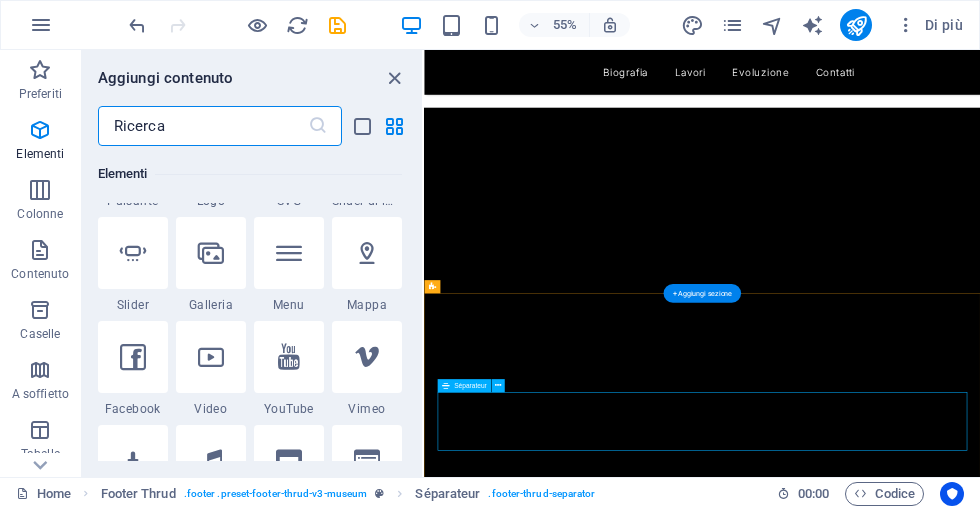 click at bounding box center (929, 2038) 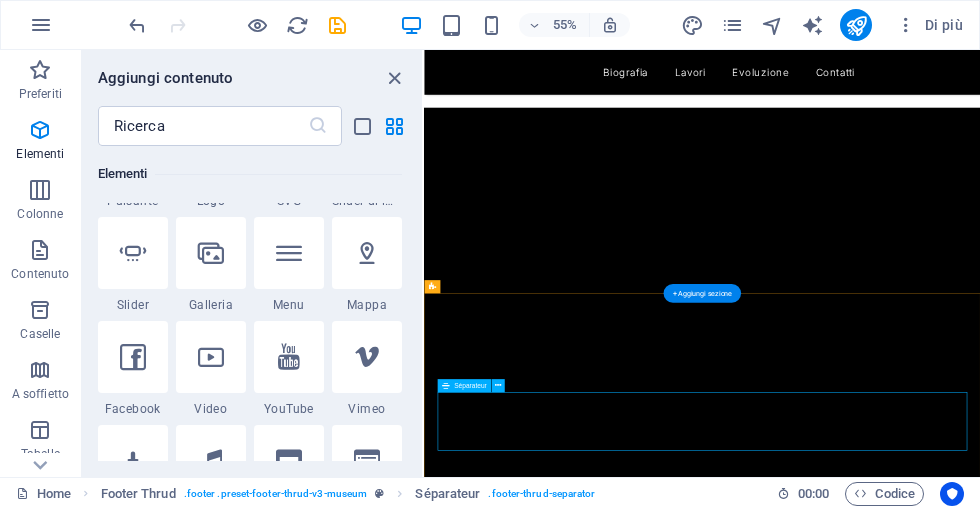 click at bounding box center [367, 253] 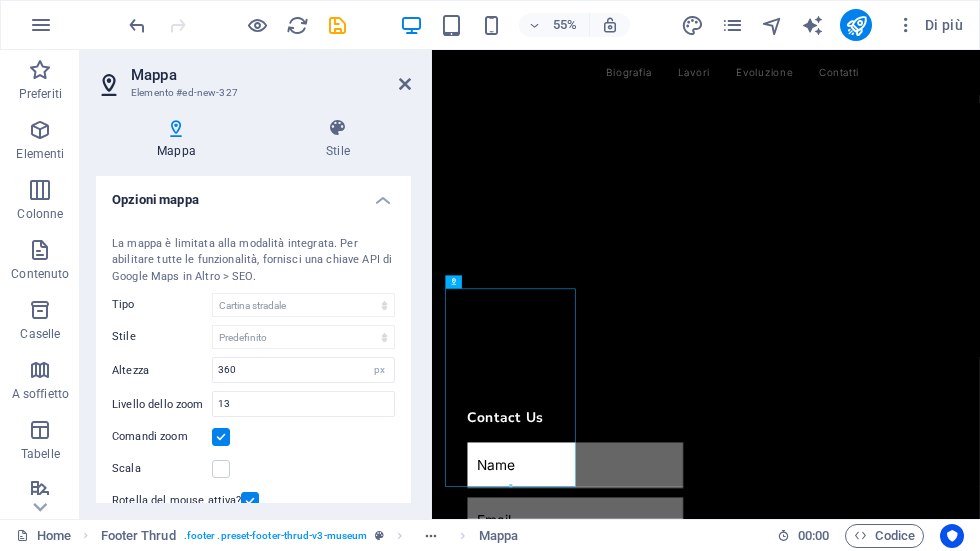 scroll, scrollTop: 1292, scrollLeft: 0, axis: vertical 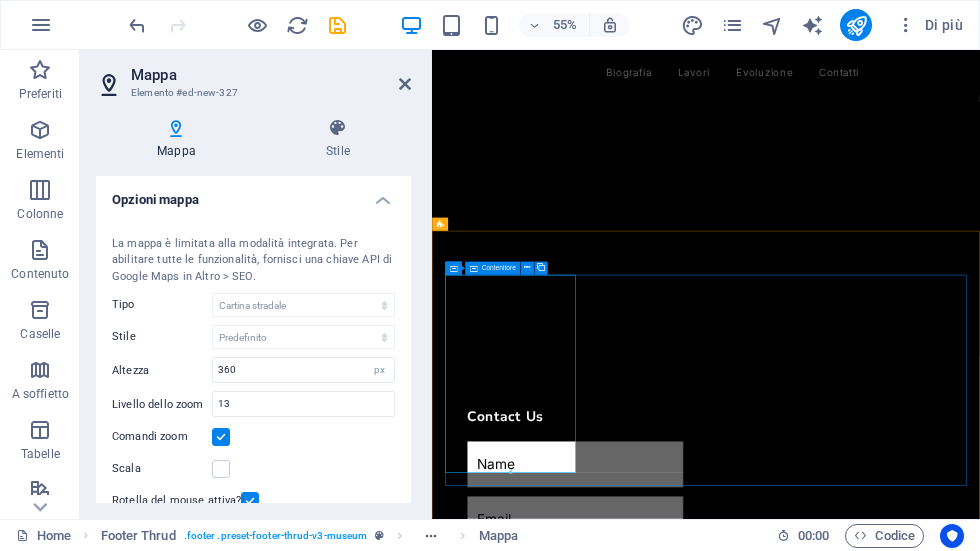 click on "Per esplorare la mappa con gesti tattili, tocca due volte e tieni premuto il dito sulla mappa, poi trascinala. ← Sposta a sinistra → Sposta a destra ↑ Sposta in alto ↓ Sposta in basso + Aumenta lo zoom - Diminuisci lo zoom Inizio Sposta a sinistra del 75% Fine Sposta a destra del 75% Pag su Sposta in alto del 75% Pag giù Sposta in basso del 75% Mappa Rilievo Satellite Etichette Dati mappa Dati mappa ©2025 Dati mappa ©2025 1 km  Fai clic per passare dal sistema metrico a quello imperiale e viceversa Termini Segnala un errore nella mappa Biografia Lavori Evoluzione Contatti Cuorgnè (TO) 3483264840
8AM-8PM" at bounding box center [930, 1886] 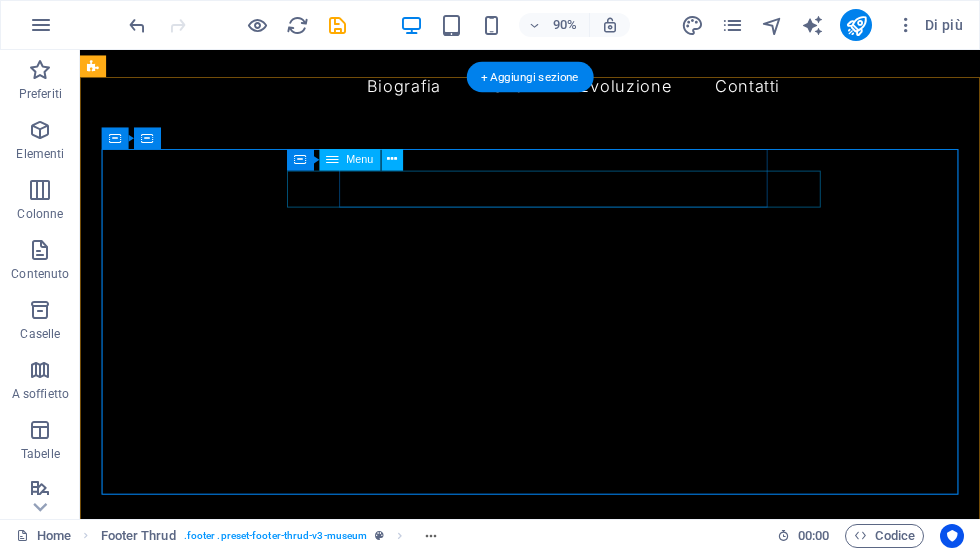 click on "Biografia Lavori Evoluzione Contatti" at bounding box center (580, 2040) 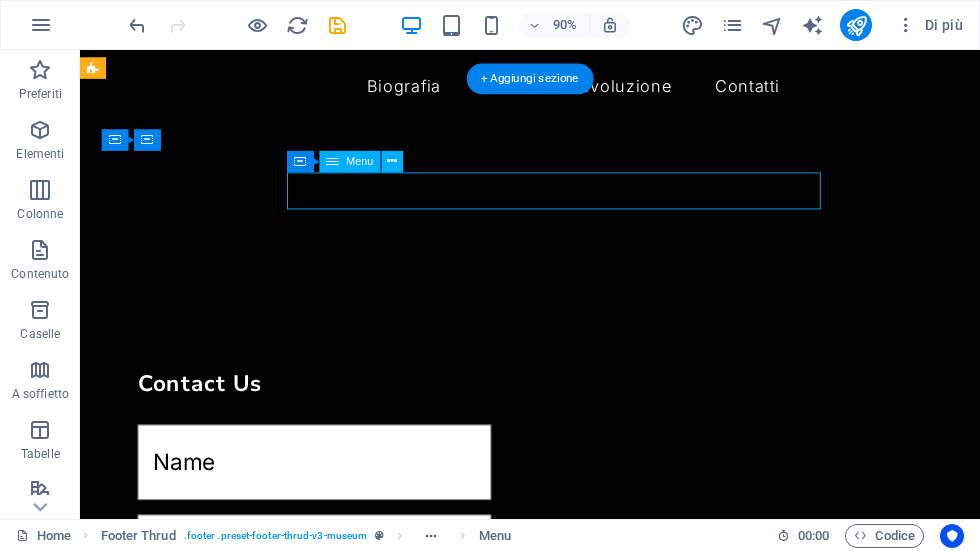 scroll, scrollTop: 1287, scrollLeft: 0, axis: vertical 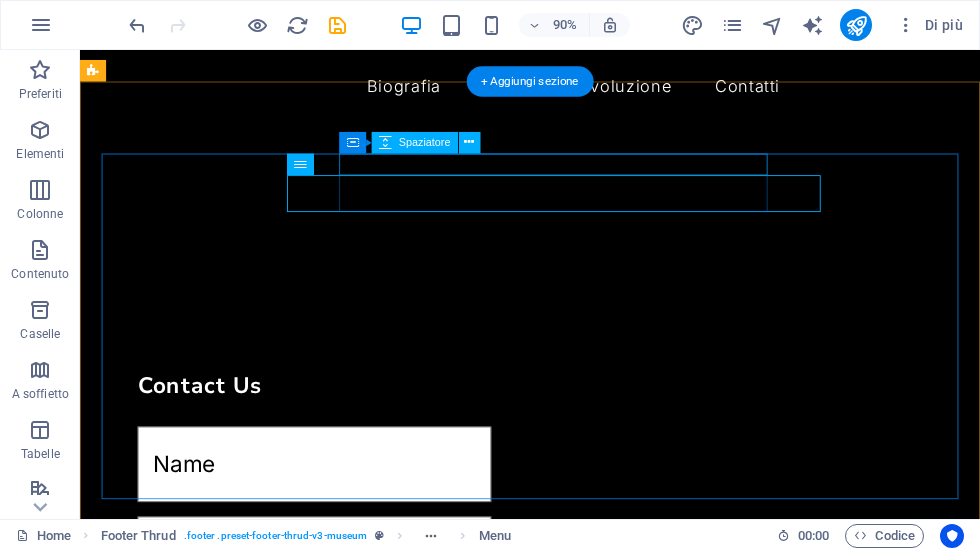 click at bounding box center (580, 1714) 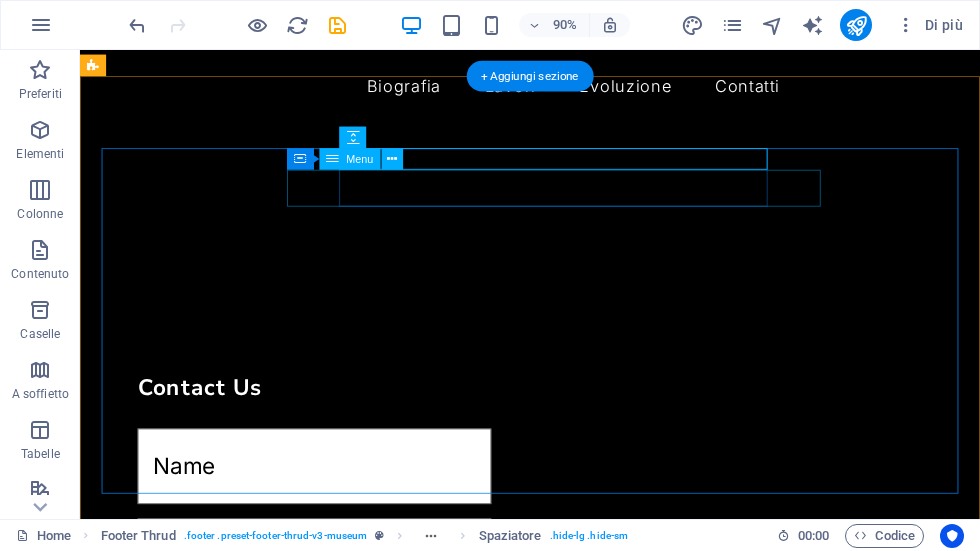 scroll, scrollTop: 1293, scrollLeft: 0, axis: vertical 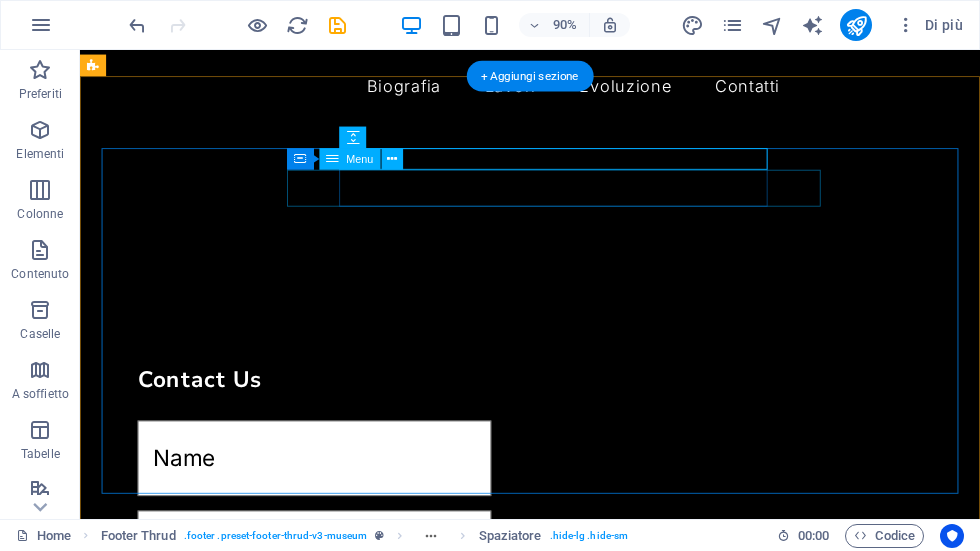 click on "Biografia Lavori Evoluzione Contatti" at bounding box center (580, 1740) 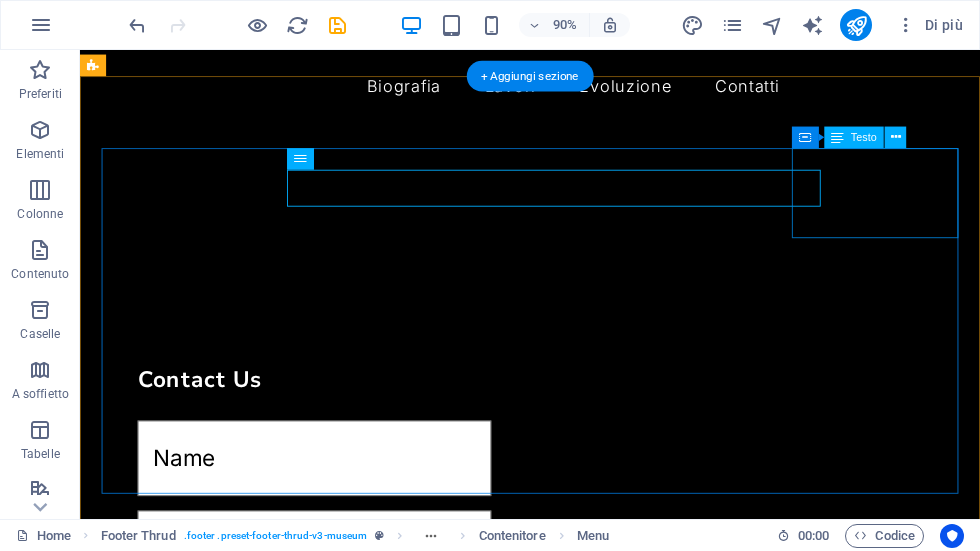 click on "[CITY] ([PROVINCE]) [PHONE]
[TIME]" at bounding box center [580, 1811] 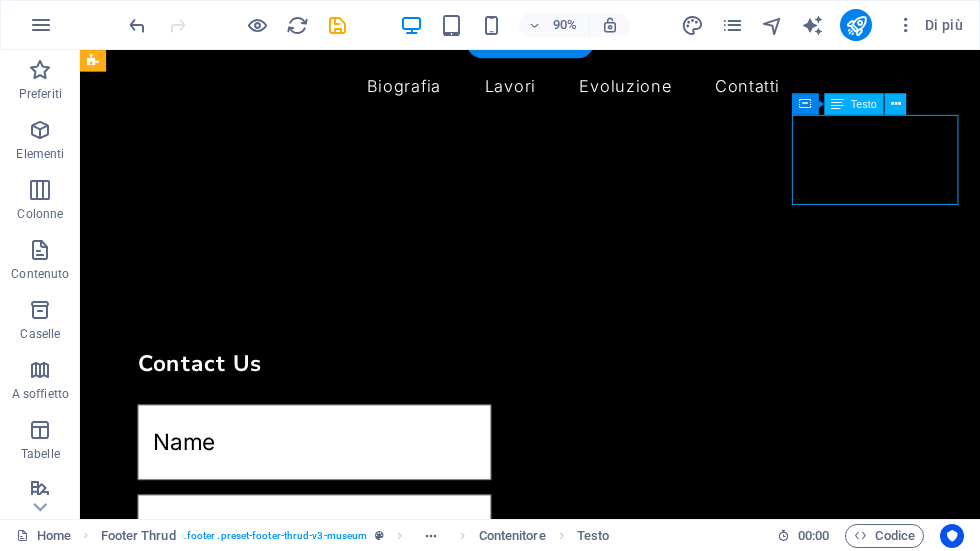 scroll, scrollTop: 1308, scrollLeft: 0, axis: vertical 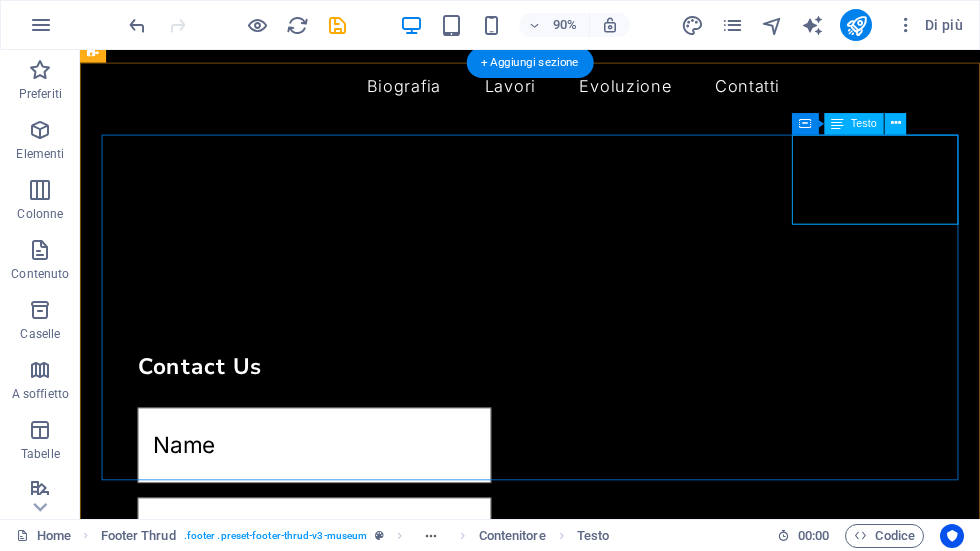 click at bounding box center (896, 123) 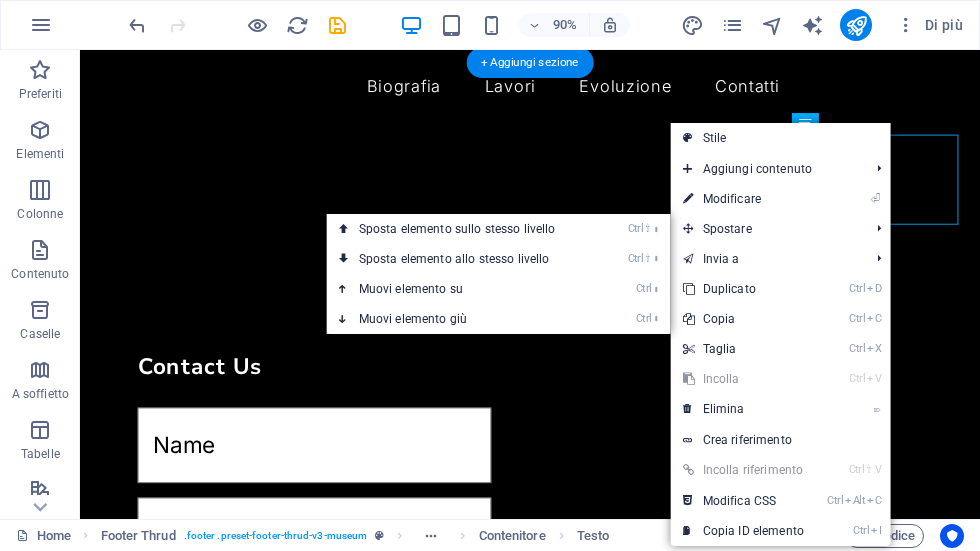 click on "Ctrl ⬇  Muovi elemento giù" at bounding box center (461, 319) 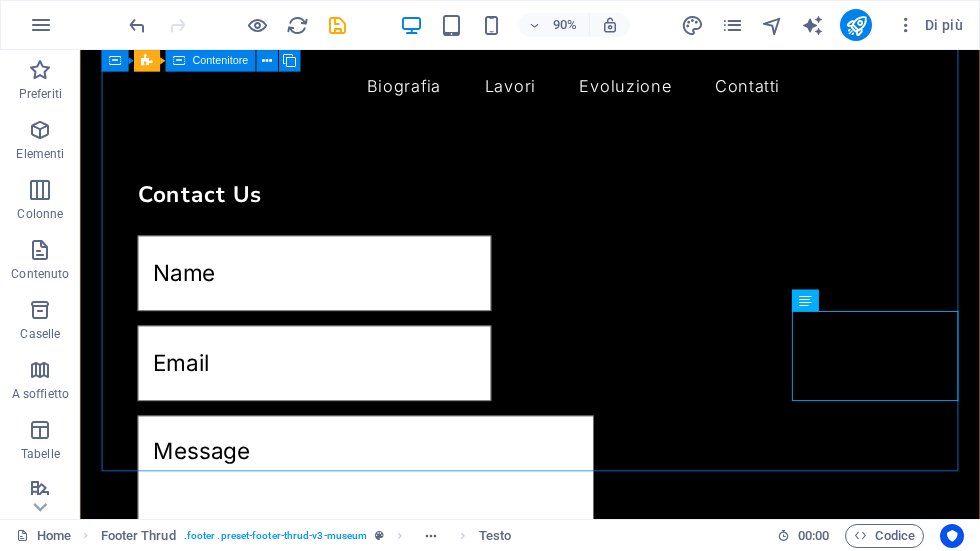 scroll, scrollTop: 1496, scrollLeft: 0, axis: vertical 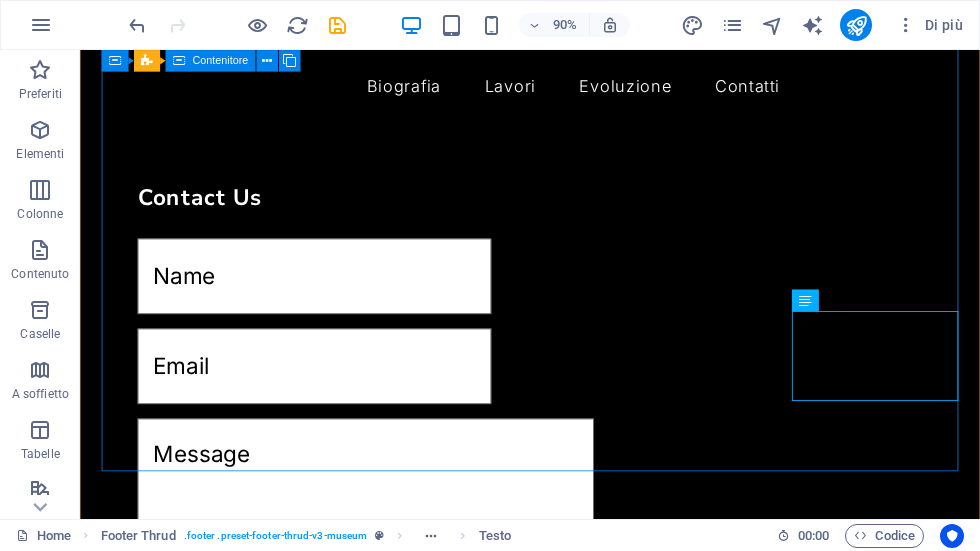 click on "Per esplorare la mappa con gesti tattili, tocca due volte e tieni premuto il dito sulla mappa, poi trascinala. ← Sposta a sinistra → Sposta a destra ↑ Sposta in alto ↓ Sposta in basso + Aumenta lo zoom - Diminuisci lo zoom Inizio Sposta a sinistra del 75% Fine Sposta a destra del 75% Pag su Sposta in alto del 75% Pag giù Sposta in basso del 75% Mappa Rilievo Satellite Etichette Dati mappa Dati mappa ©2025 Dati mappa ©2025 1 km  Fai clic per passare dal sistema metrico a quello imperiale e viceversa Termini Segnala un errore nella mappa Biografia Lavori Evoluzione Contatti Rilascia qui il contenuto oppure  Aggiungi elementi  Incolla appunti Cuorgnè (TO) 3483264840
8AM-8PM" at bounding box center (580, 1454) 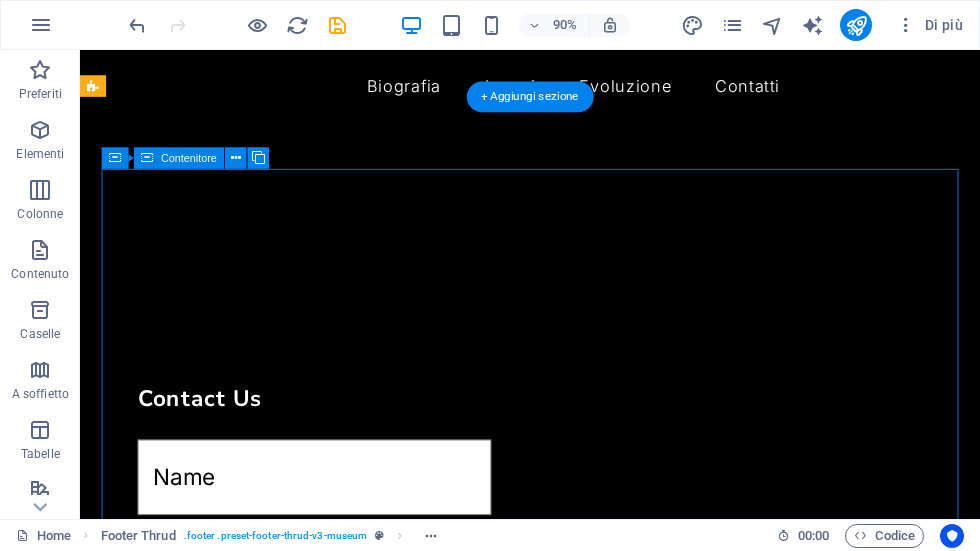 scroll, scrollTop: 1270, scrollLeft: 0, axis: vertical 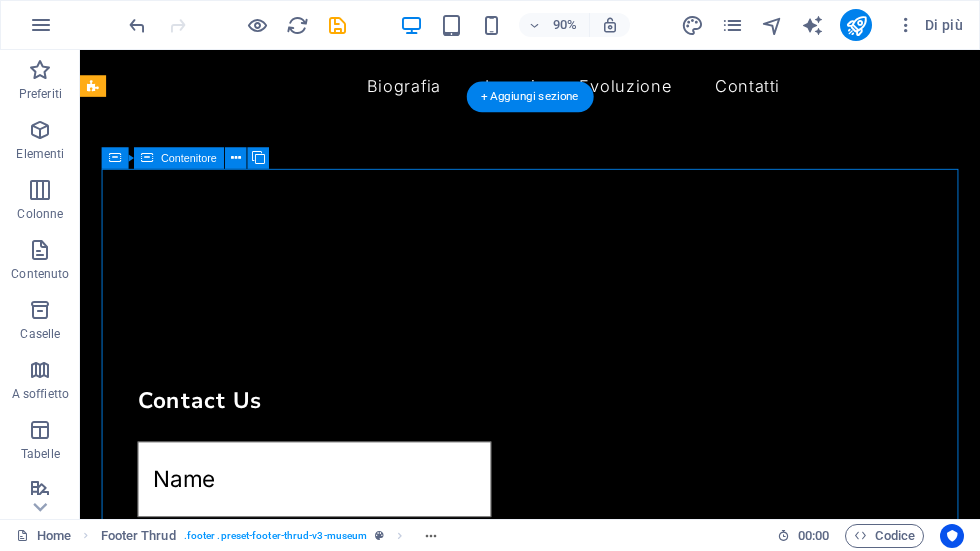 click on "Biografia Lavori Evoluzione Contatti" at bounding box center [580, 1763] 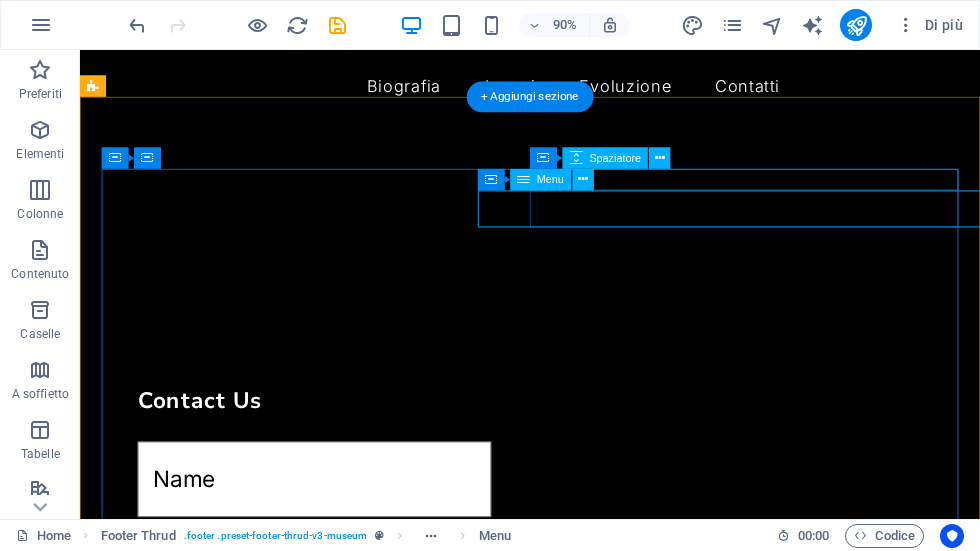 click at bounding box center [583, 180] 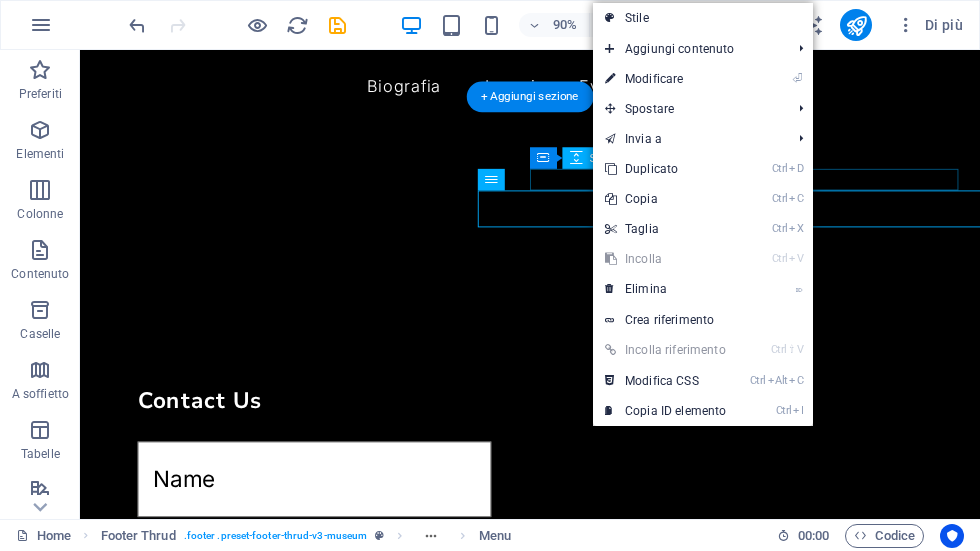 click on "⏎  Modificare" at bounding box center [665, 79] 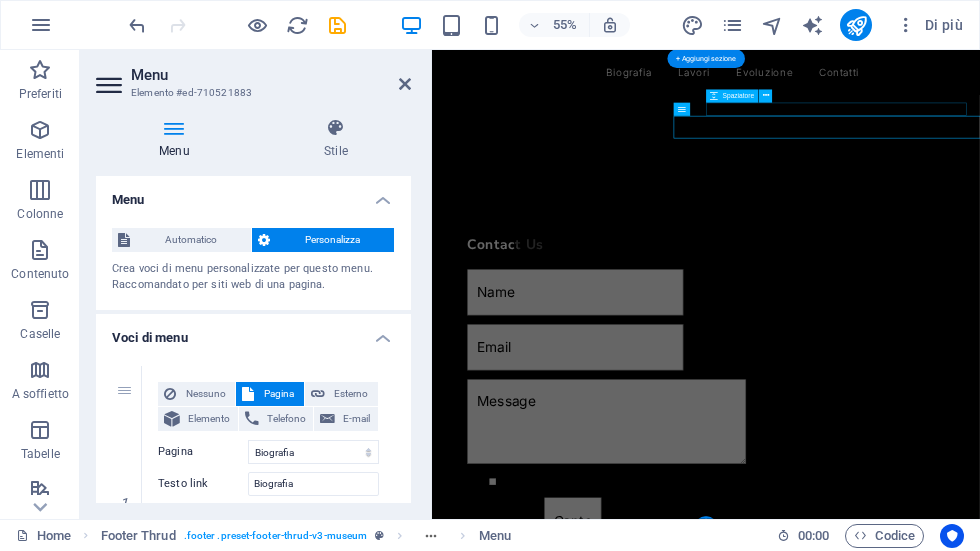 scroll, scrollTop: 1606, scrollLeft: 0, axis: vertical 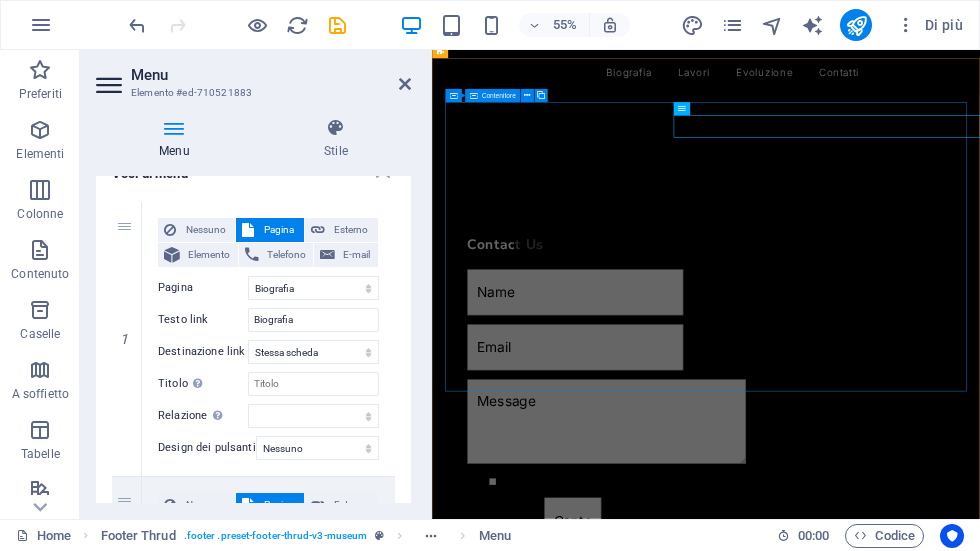 click on "Per esplorare la mappa con gesti tattili, tocca due volte e tieni premuto il dito sulla mappa, poi trascinala. ← Sposta a sinistra → Sposta a destra ↑ Sposta in alto ↓ Sposta in basso + Aumenta lo zoom - Diminuisci lo zoom Inizio Sposta a sinistra del 75% Fine Sposta a destra del 75% Pag su Sposta in alto del 75% Pag giù Sposta in basso del 75% Mappa Rilievo Satellite Etichette Dati mappa Dati mappa ©2025 Dati mappa ©2025 1 km  Fai clic per passare dal sistema metrico a quello imperiale e viceversa Termini Segnala un errore nella mappa Biografia Lavori Evoluzione Contatti Rilascia qui il contenuto oppure  Aggiungi elementi  Incolla appunti Cuorgnè (TO) 3483264840
8AM-8PM" at bounding box center [930, 1643] 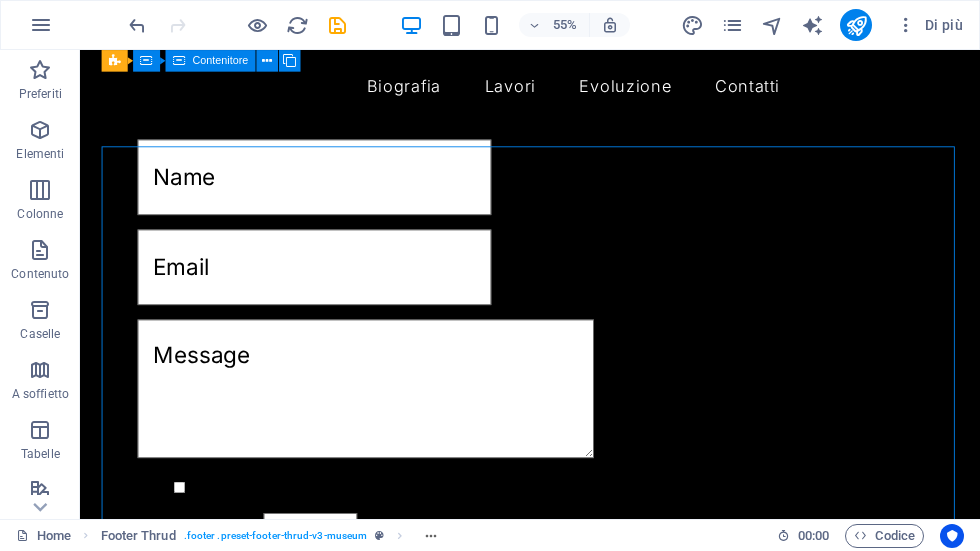 scroll, scrollTop: 1594, scrollLeft: 0, axis: vertical 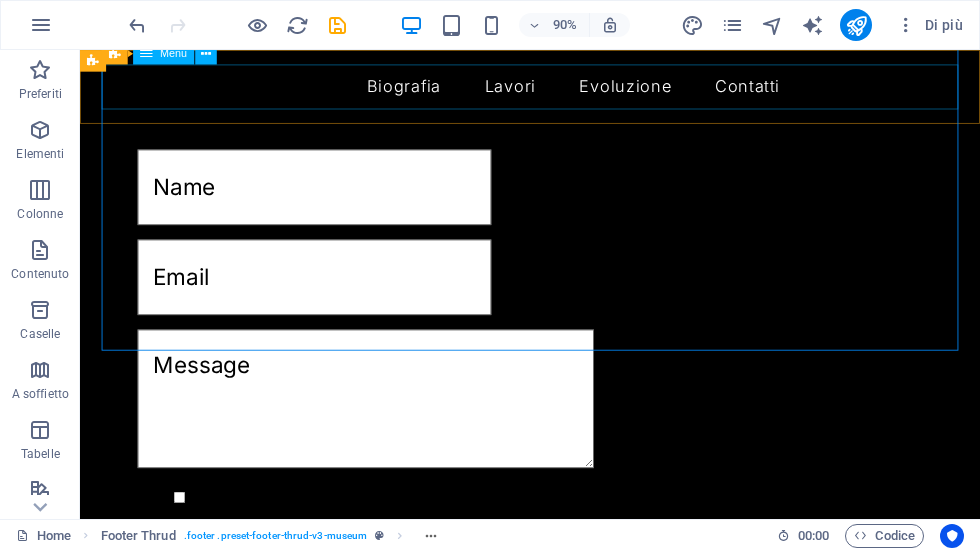 click on "Biografia Lavori Evoluzione Contatti" at bounding box center [580, 91] 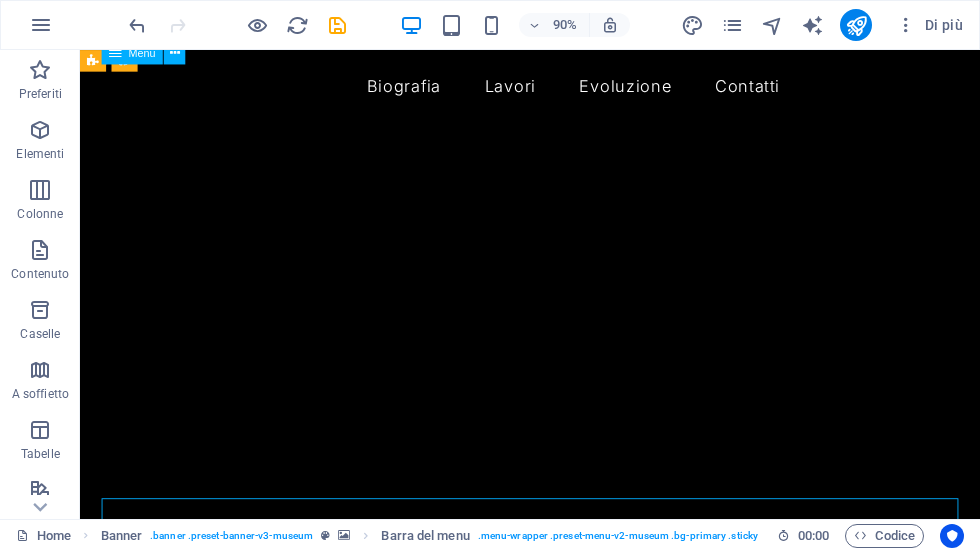 scroll, scrollTop: 1148, scrollLeft: 0, axis: vertical 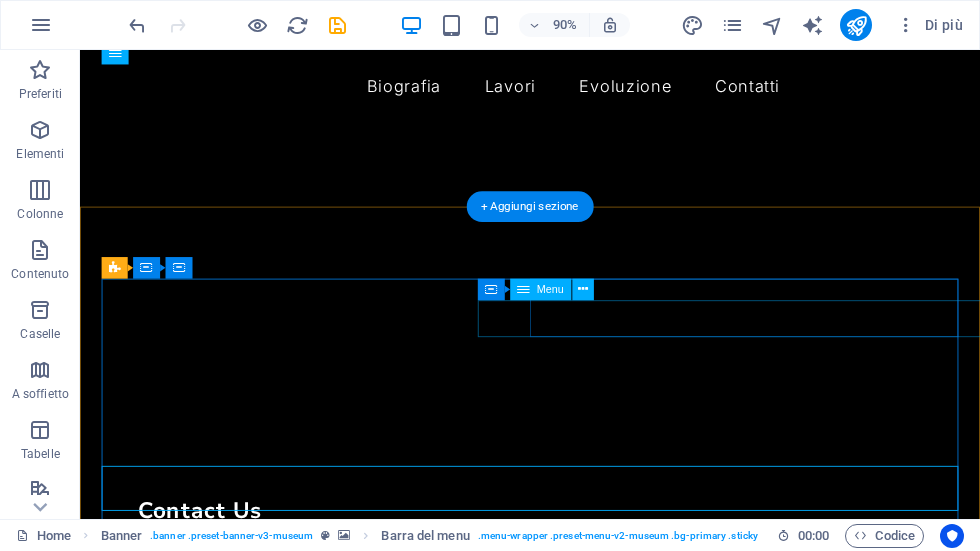 click on "Biografia Lavori Evoluzione Contatti" at bounding box center [580, 1885] 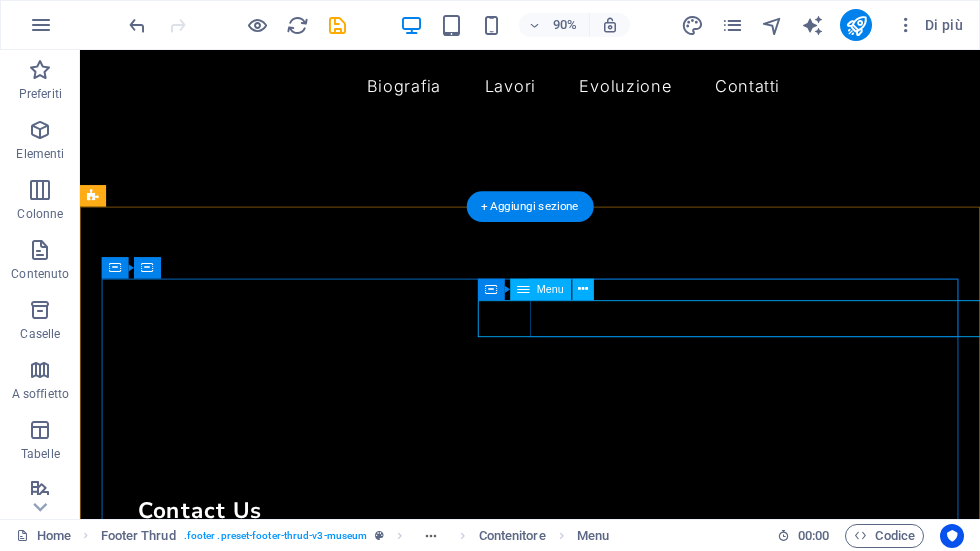 click at bounding box center [583, 289] 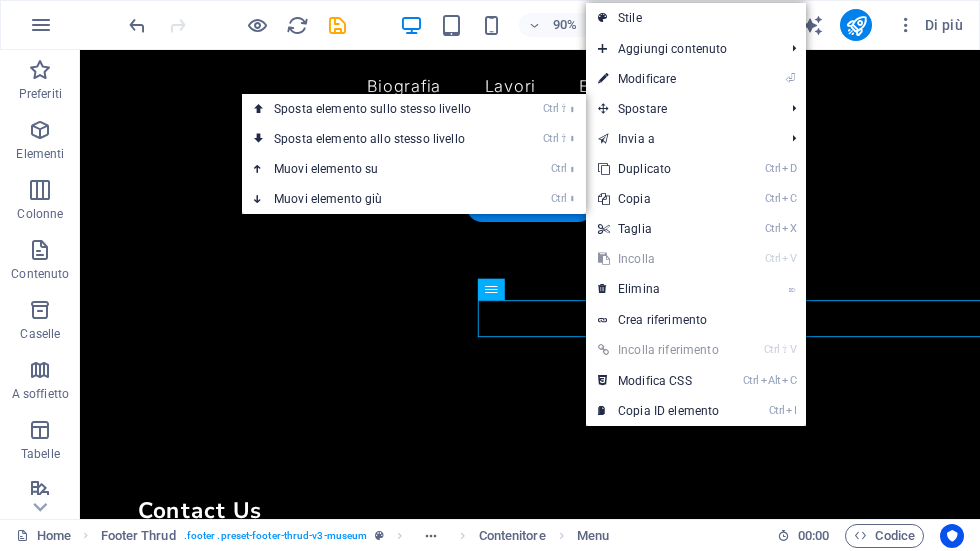 click on "Ctrl ⬇  Muovi elemento giù" at bounding box center (376, 199) 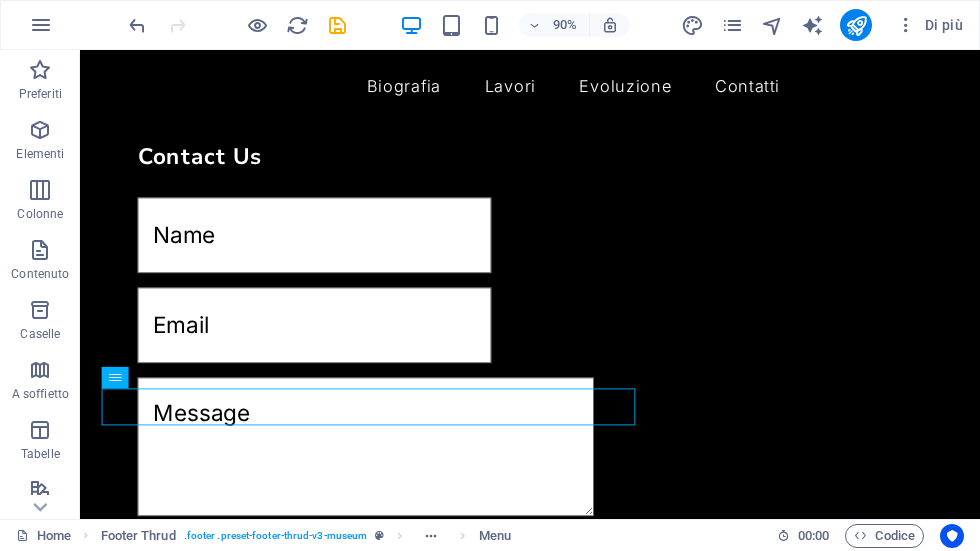 scroll, scrollTop: 1545, scrollLeft: 0, axis: vertical 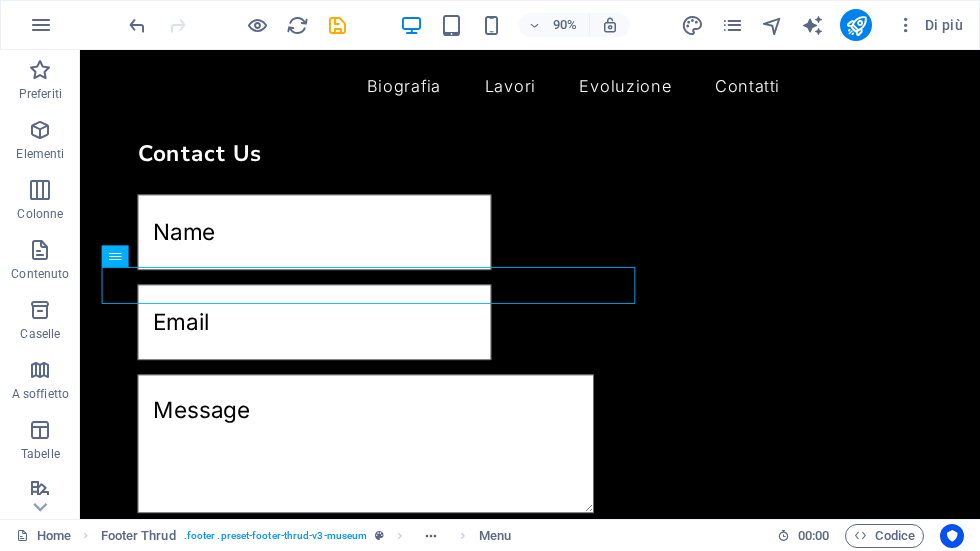 click on "Per esplorare la mappa con gesti tattili, tocca due volte e tieni premuto il dito sulla mappa, poi trascinala. ← Sposta a sinistra → Sposta a destra ↑ Sposta in alto ↓ Sposta in basso + Aumenta lo zoom - Diminuisci lo zoom Inizio Sposta a sinistra del 75% Fine Sposta a destra del 75% Pag su Sposta in alto del 75% Pag giù Sposta in basso del 75% Mappa Rilievo Satellite Etichette Dati mappa Dati mappa ©2025 Dati mappa ©2025 1 km  Fai clic per passare dal sistema metrico a quello imperiale e viceversa Termini Segnala un errore nella mappa Biografia Lavori Evoluzione Contatti Rilascia qui il contenuto oppure  Aggiungi elementi  Incolla appunti Cuorgnè (TO) 3483264840
8AM-8PM" at bounding box center (580, 1405) 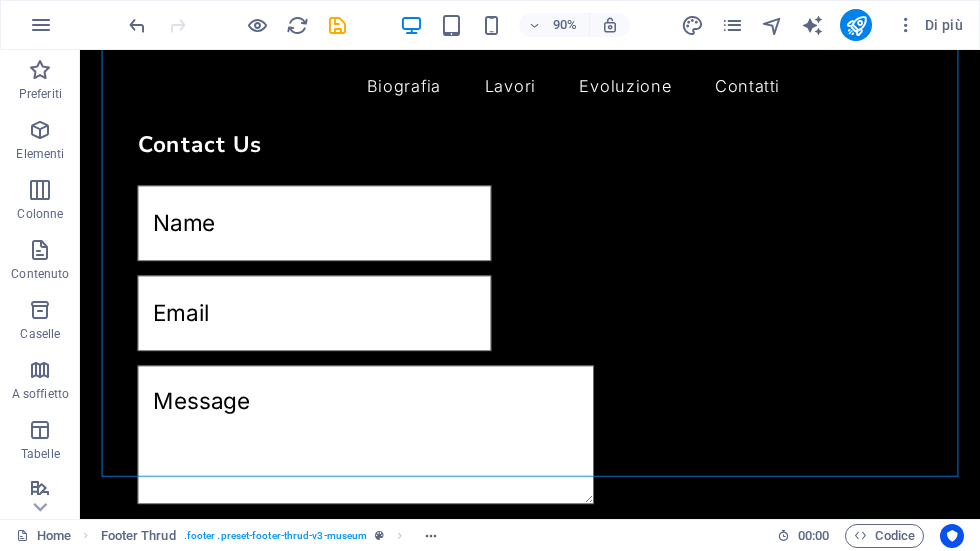 scroll, scrollTop: 1555, scrollLeft: 0, axis: vertical 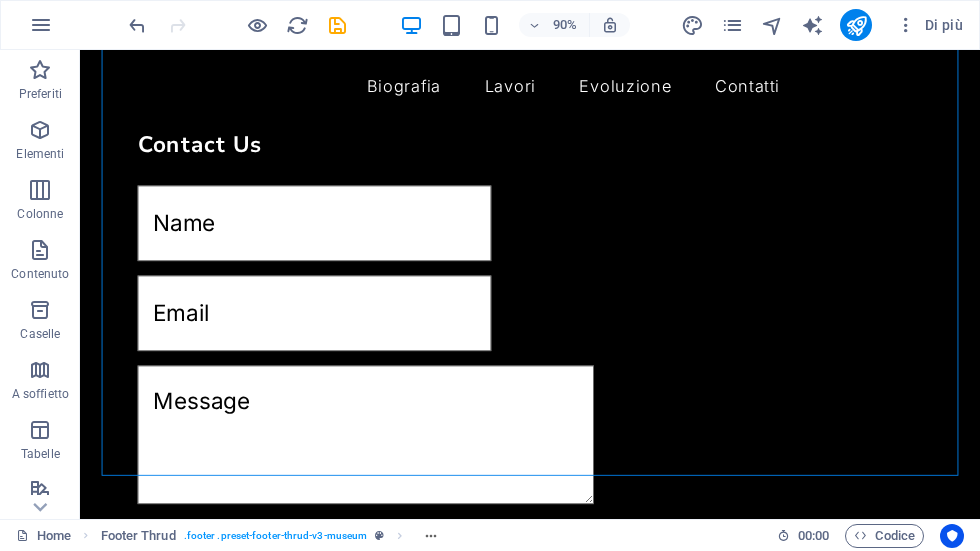 click on "Cuorgnè (TO) 3483264840
8AM-8PM" at bounding box center (580, 1691) 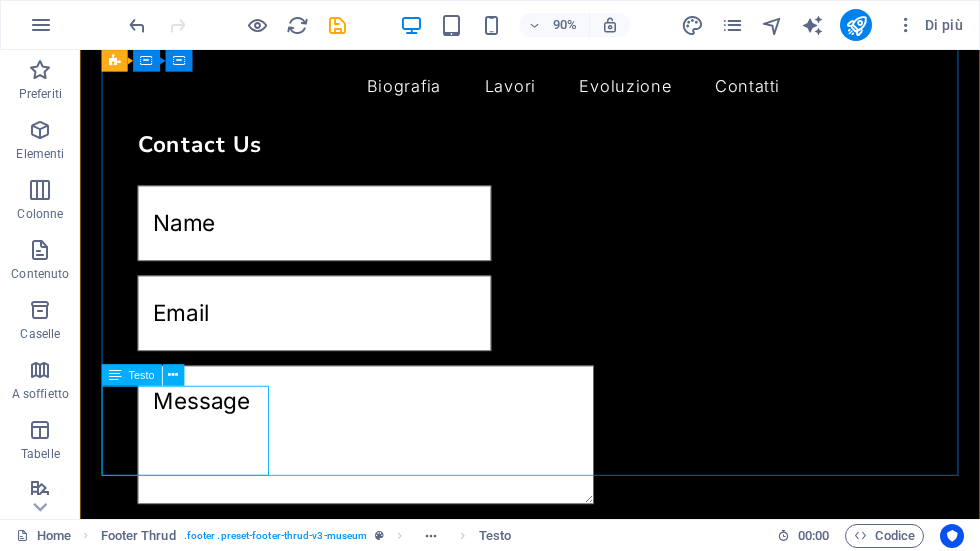 click at bounding box center [173, 374] 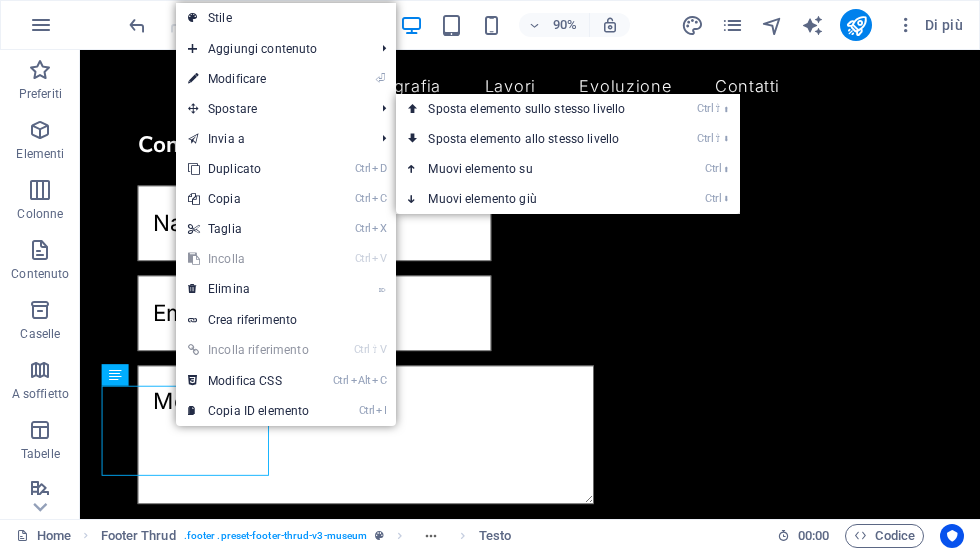 click on "Ctrl ⬆  Muovi elemento su" at bounding box center [530, 169] 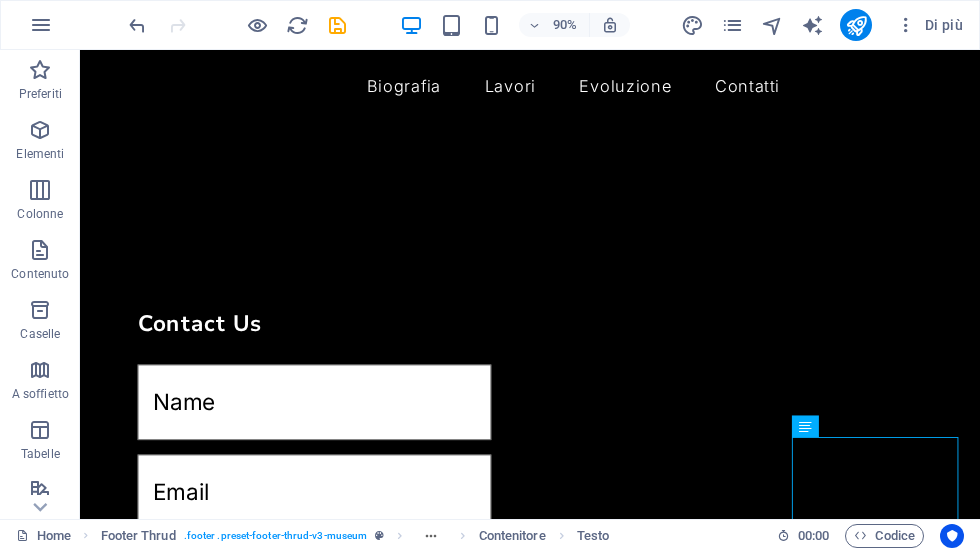 scroll, scrollTop: 1361, scrollLeft: 0, axis: vertical 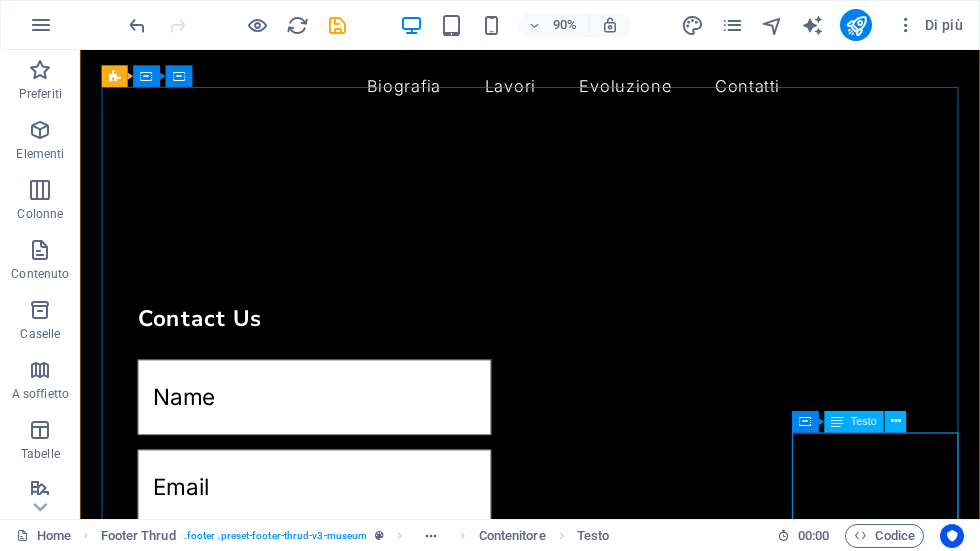 click on "Cuorgnè (TO) 3483264840
8AM-8PM" at bounding box center [580, 1743] 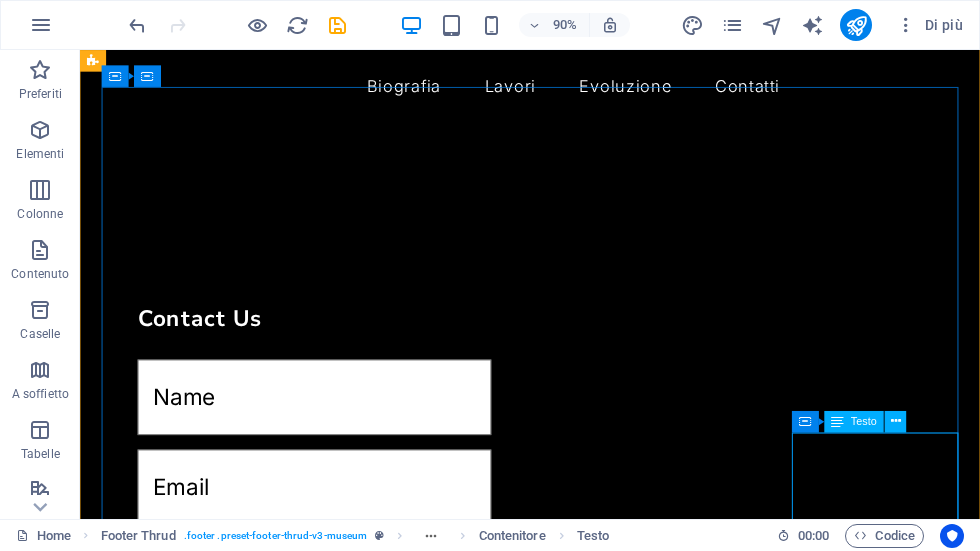click at bounding box center (896, 421) 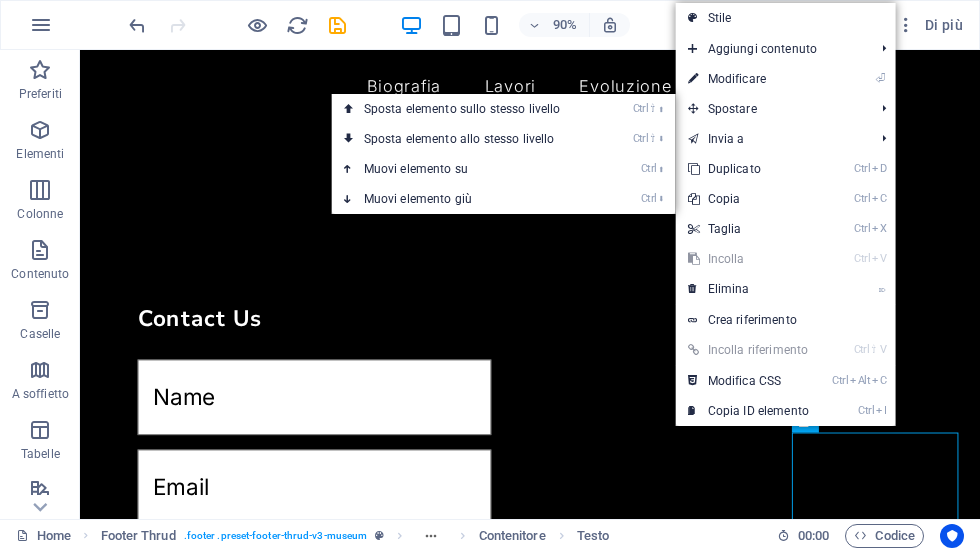 click on "Ctrl ⬆  Muovi elemento su" at bounding box center (466, 169) 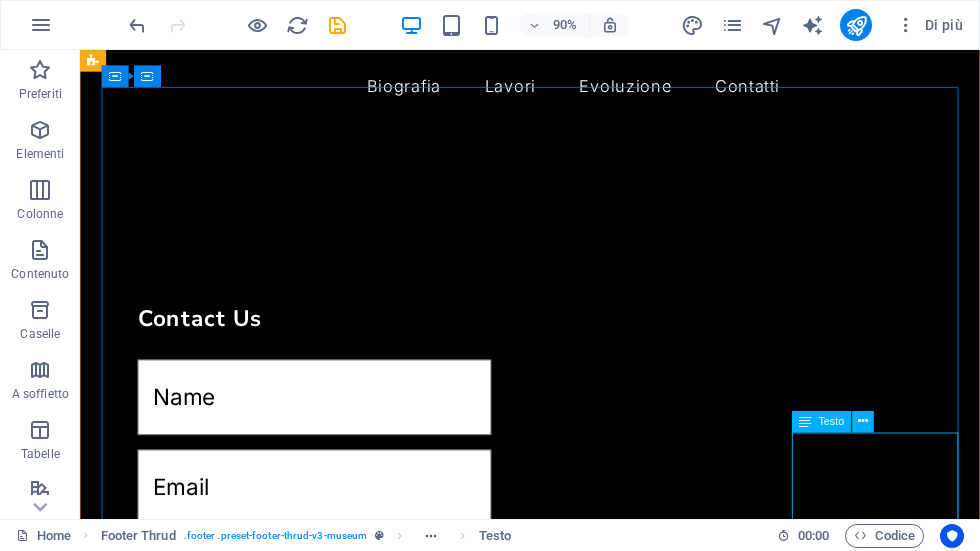 click on "Cuorgnè (TO) 3483264840
8AM-8PM" at bounding box center [580, 1743] 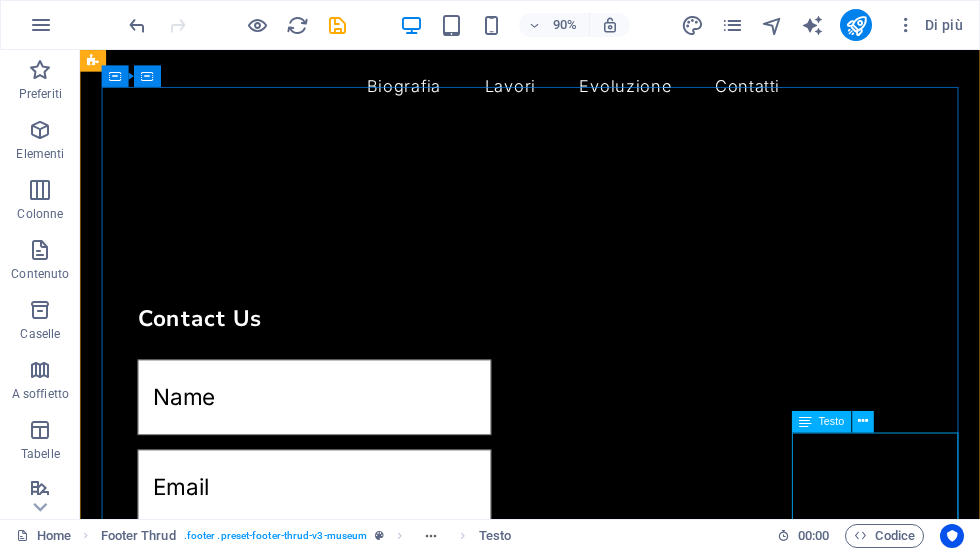 click at bounding box center (863, 421) 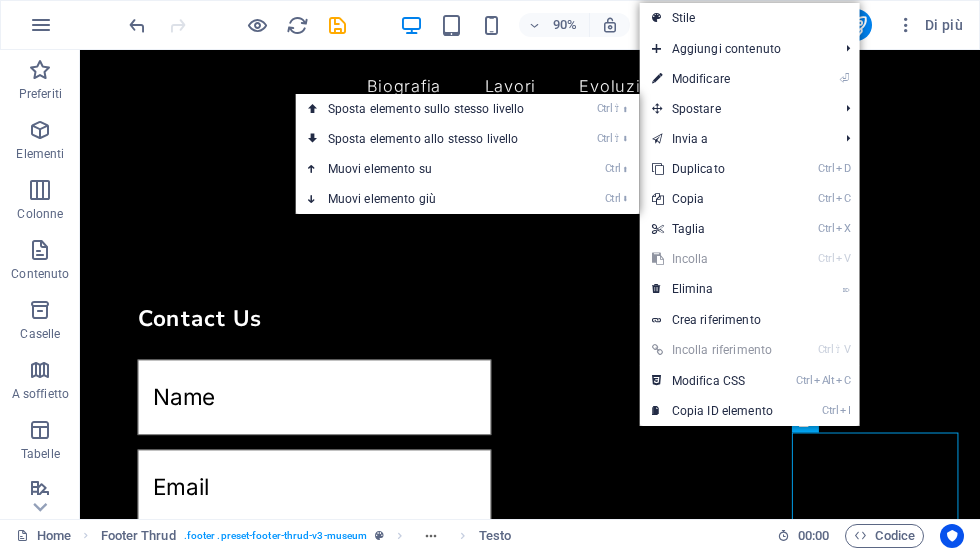 click on "Ctrl ⇧ ⬆  Sposta elemento sullo stesso livello" at bounding box center (430, 109) 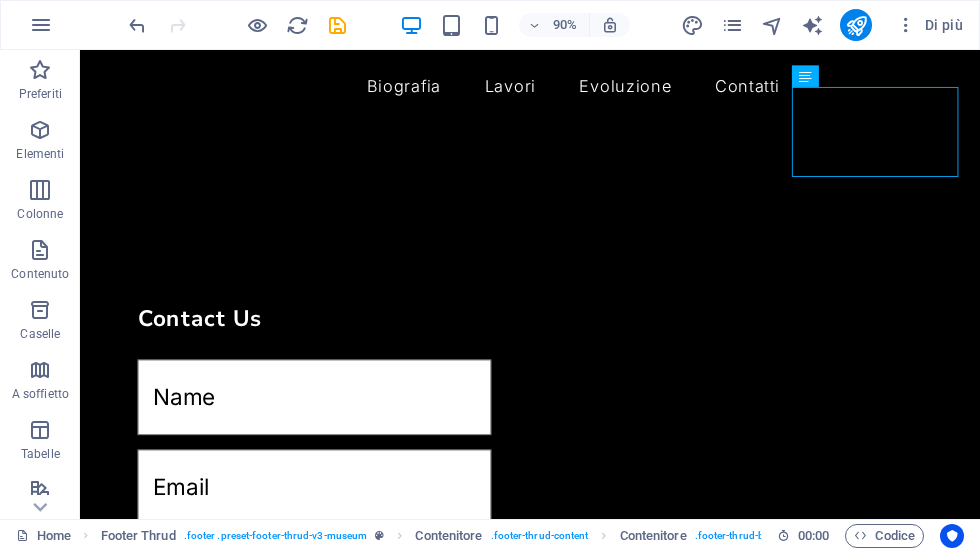click on "Per esplorare la mappa con gesti tattili, tocca due volte e tieni premuto il dito sulla mappa, poi trascinala. ← Sposta a sinistra → Sposta a destra ↑ Sposta in alto ↓ Sposta in basso + Aumenta lo zoom - Diminuisci lo zoom Inizio Sposta a sinistra del 75% Fine Sposta a destra del 75% Pag su Sposta in alto del 75% Pag giù Sposta in basso del 75% Mappa Rilievo Satellite Etichette Dati mappa Dati mappa ©2025 Dati mappa ©2025 1 km  Fai clic per passare dal sistema metrico a quello imperiale e viceversa Termini Segnala un errore nella mappa Cuorgnè (TO) 3483264840
8AM-8PM Biografia Lavori Evoluzione Contatti Rilascia qui il contenuto oppure  Aggiungi elementi  Incolla appunti" at bounding box center [580, 1589] 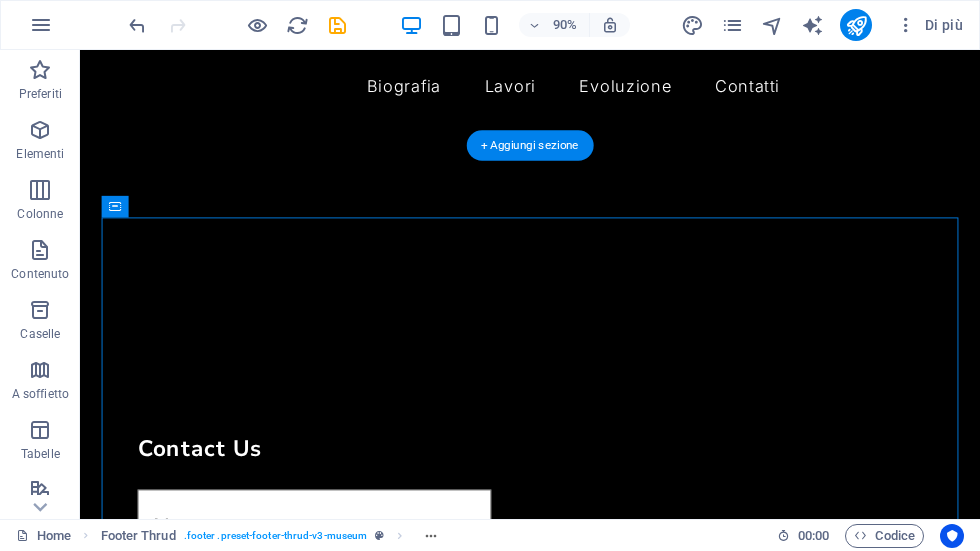 scroll, scrollTop: 1220, scrollLeft: 0, axis: vertical 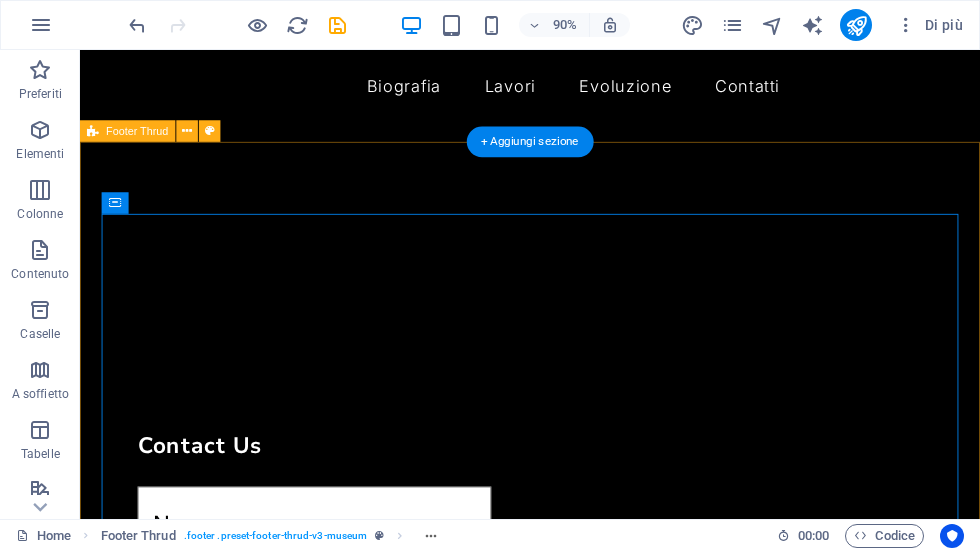 click on "Per esplorare la mappa con gesti tattili, tocca due volte e tieni premuto il dito sulla mappa, poi trascinala. ← Sposta a sinistra → Sposta a destra ↑ Sposta in alto ↓ Sposta in basso + Aumenta lo zoom - Diminuisci lo zoom Inizio Sposta a sinistra del 75% Fine Sposta a destra del 75% Pag su Sposta in alto del 75% Pag giù Sposta in basso del 75% Mappa Rilievo Satellite Etichette Dati mappa Dati mappa ©2025 Dati mappa ©2025 1 km  Fai clic per passare dal sistema metrico a quello imperiale e viceversa Termini Segnala un errore nella mappa Cuorgnè (TO) 3483264840
8AM-8PM Biografia Lavori Evoluzione Contatti Rilascia qui il contenuto oppure  Aggiungi elementi  Incolla appunti
All rights reserved.    elisabonifacio.it   Legal Notice  |  Privacy Policy" at bounding box center [580, 1818] 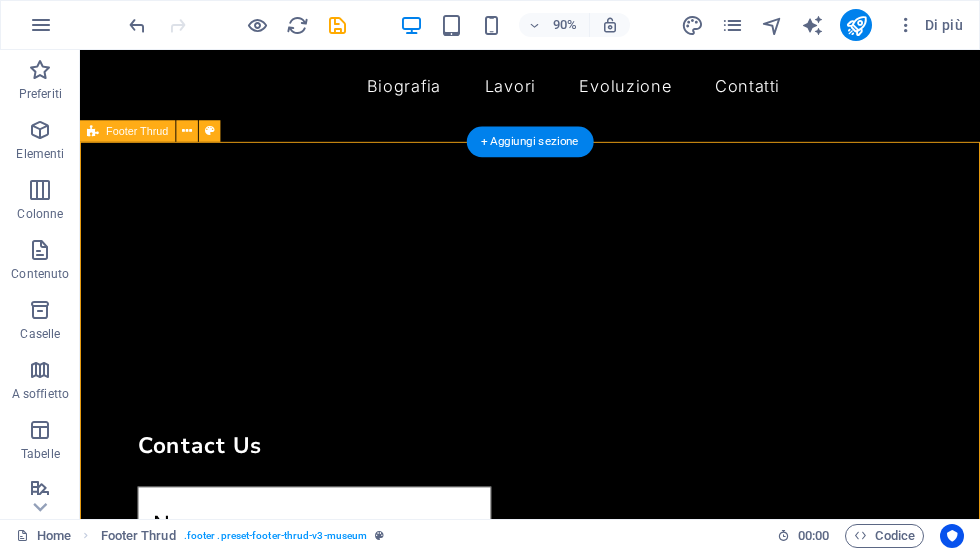 click on "Per esplorare la mappa con gesti tattili, tocca due volte e tieni premuto il dito sulla mappa, poi trascinala. ← Sposta a sinistra → Sposta a destra ↑ Sposta in alto ↓ Sposta in basso + Aumenta lo zoom - Diminuisci lo zoom Inizio Sposta a sinistra del 75% Fine Sposta a destra del 75% Pag su Sposta in alto del 75% Pag giù Sposta in basso del 75% Mappa Rilievo Satellite Etichette Dati mappa Dati mappa ©2025 Dati mappa ©2025 1 km  Fai clic per passare dal sistema metrico a quello imperiale e viceversa Termini Segnala un errore nella mappa Cuorgnè (TO) 3483264840
8AM-8PM Biografia Lavori Evoluzione Contatti Rilascia qui il contenuto oppure  Aggiungi elementi  Incolla appunti
All rights reserved.    elisabonifacio.it   Legal Notice  |  Privacy Policy" at bounding box center [580, 1818] 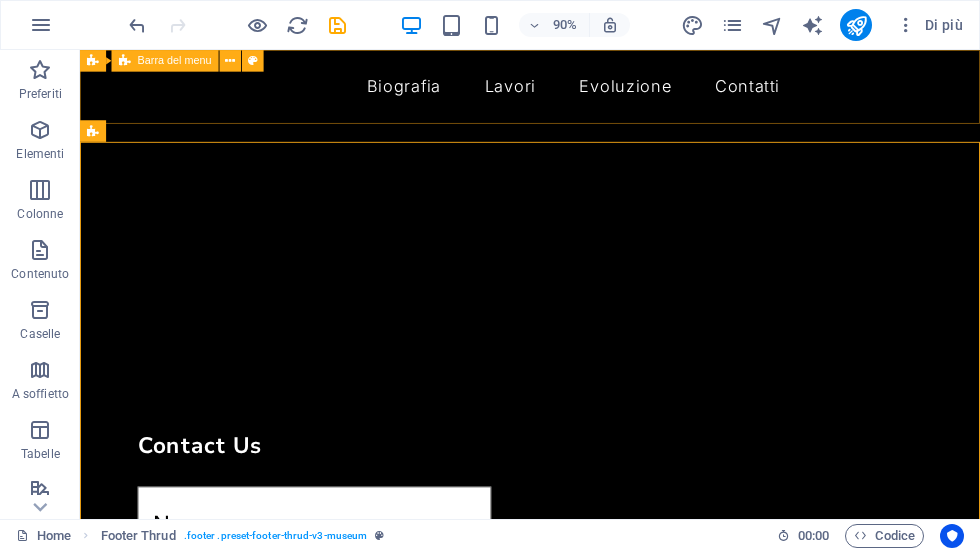 click on "Biografia Lavori Evoluzione Contatti" at bounding box center (580, 91) 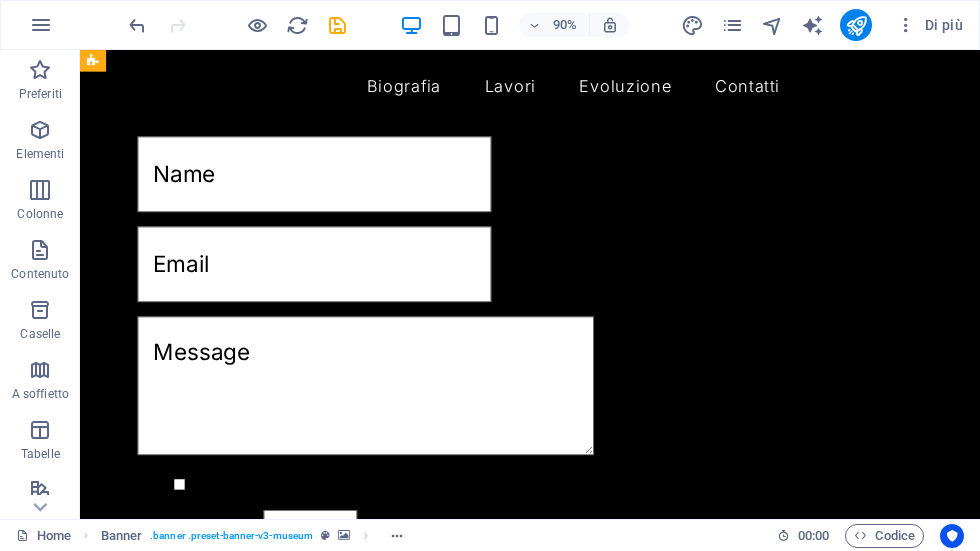 scroll, scrollTop: 1612, scrollLeft: 0, axis: vertical 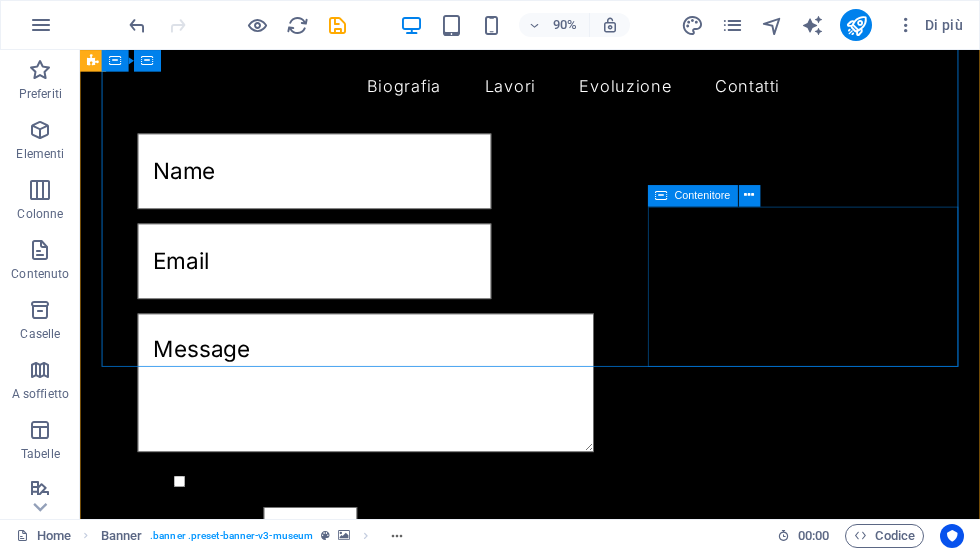 click on "Rilascia qui il contenuto oppure  Aggiungi elementi  Incolla appunti" at bounding box center [580, 1613] 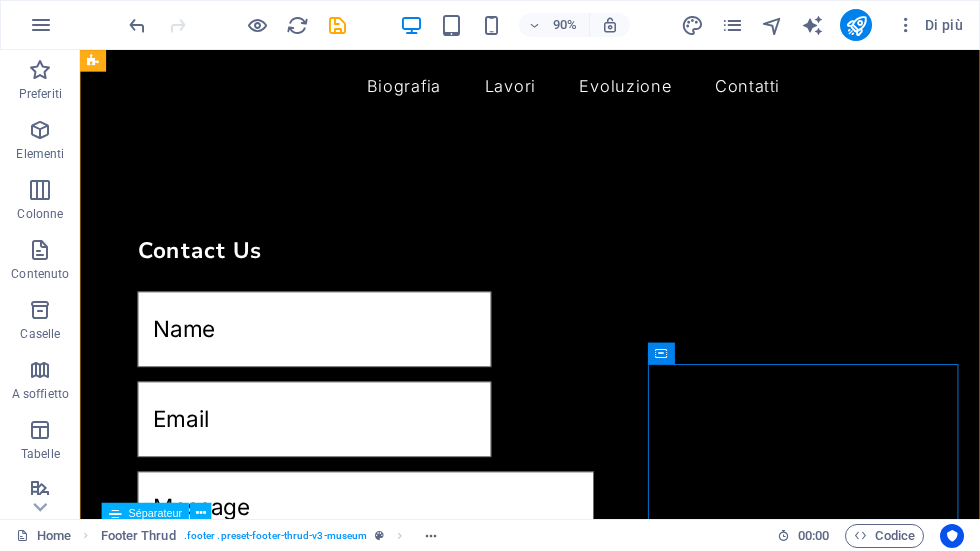 scroll, scrollTop: 1438, scrollLeft: 0, axis: vertical 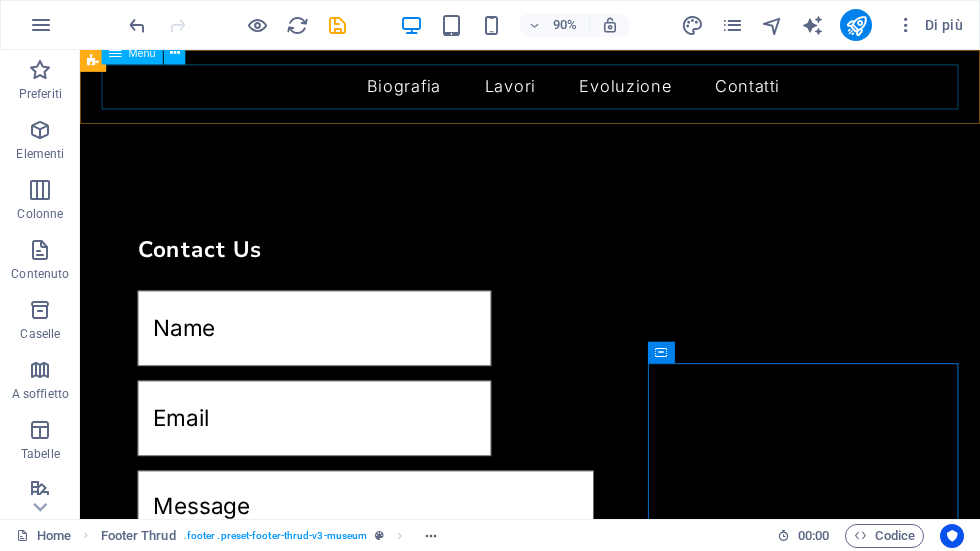click on "Biografia Lavori Evoluzione Contatti" at bounding box center (580, 91) 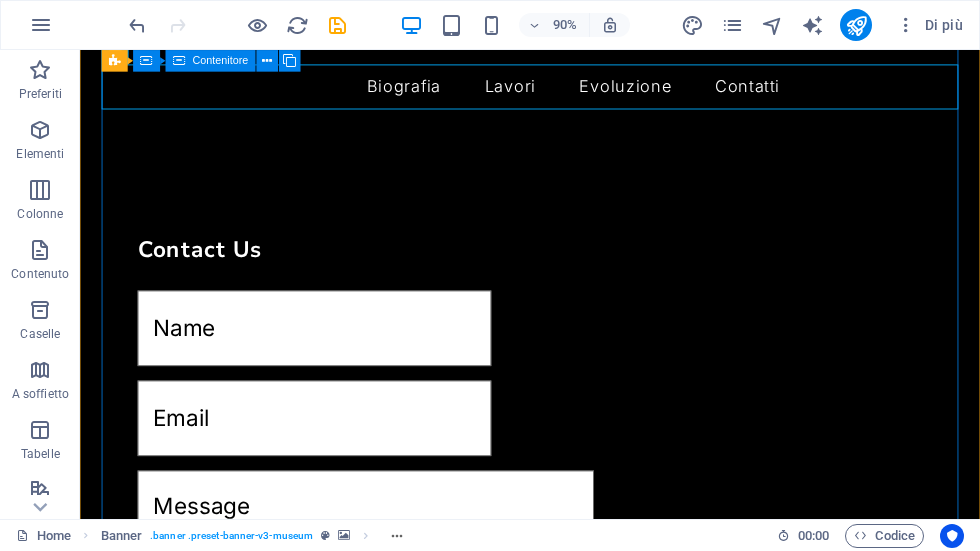 click on "Per esplorare la mappa con gesti tattili, tocca due volte e tieni premuto il dito sulla mappa, poi trascinala. ← Sposta a sinistra → Sposta a destra ↑ Sposta in alto ↓ Sposta in basso + Aumenta lo zoom - Diminuisci lo zoom Inizio Sposta a sinistra del 75% Fine Sposta a destra del 75% Pag su Sposta in alto del 75% Pag giù Sposta in basso del 75% Mappa Rilievo Satellite Etichette Dati mappa Dati mappa ©2025 Dati mappa ©2025 1 km  Fai clic per passare dal sistema metrico a quello imperiale e viceversa Termini Segnala un errore nella mappa Cuorgnè (TO) 3483264840
8AM-8PM Biografia Lavori Evoluzione Contatti Rilascia qui il contenuto oppure  Aggiungi elementi  Incolla appunti" at bounding box center (580, 1512) 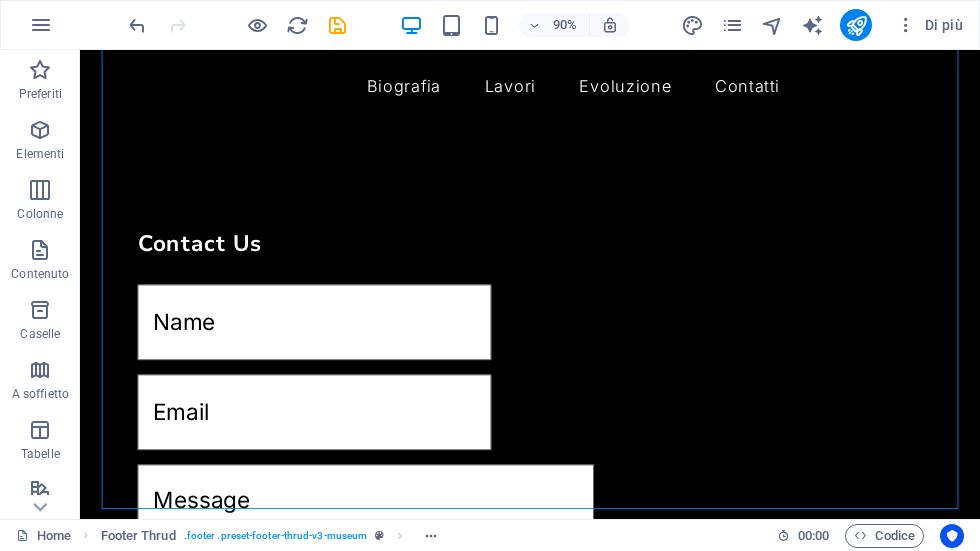 scroll, scrollTop: 1459, scrollLeft: 0, axis: vertical 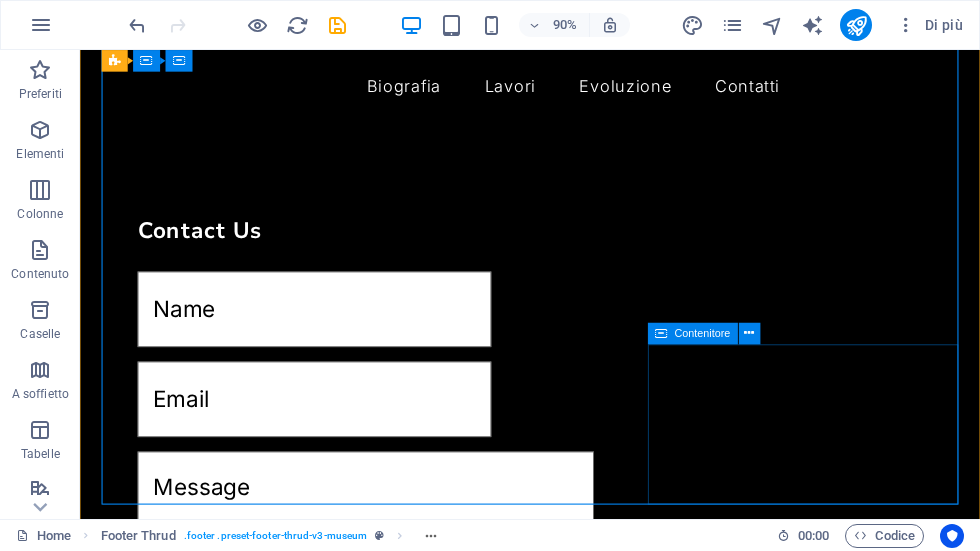 click on "Rilascia qui il contenuto oppure  Aggiungi elementi  Incolla appunti" at bounding box center (580, 1766) 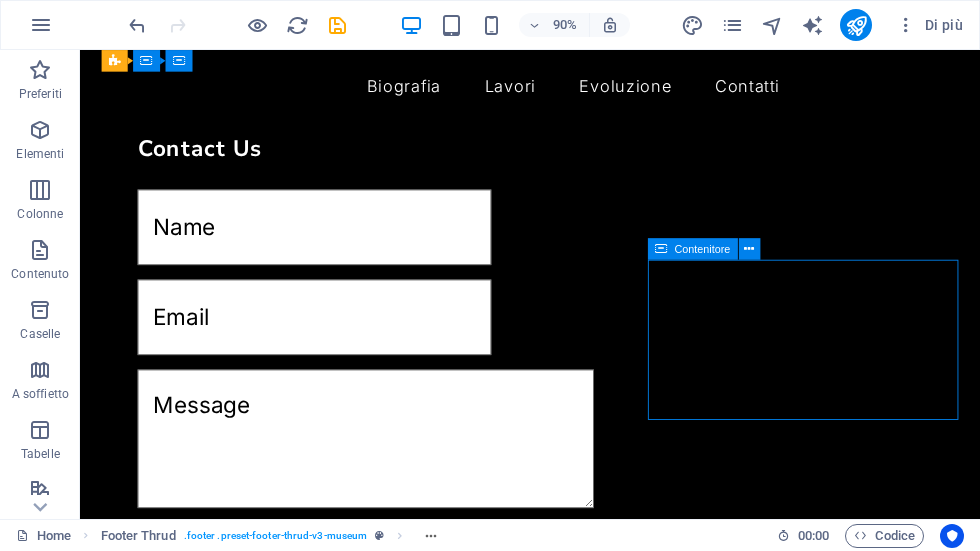 scroll, scrollTop: 1547, scrollLeft: 0, axis: vertical 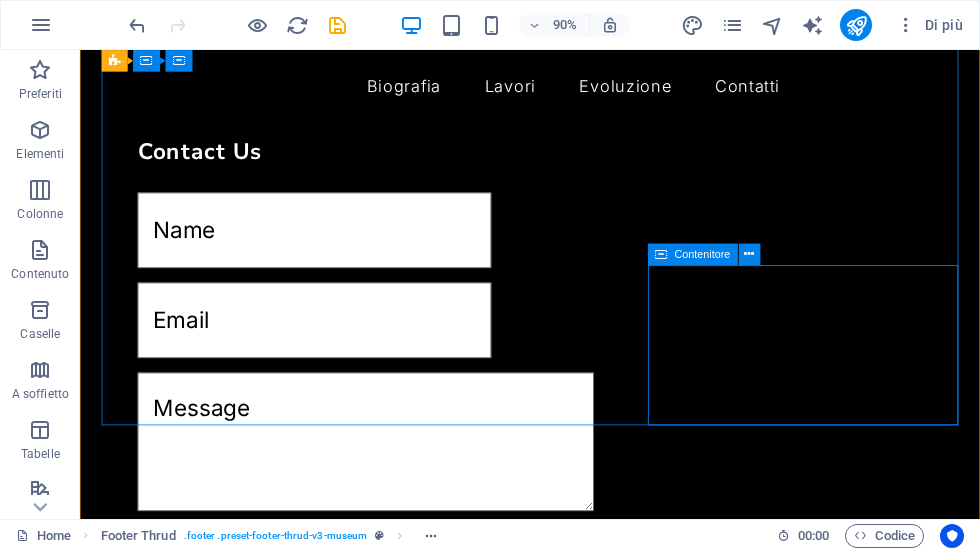 click at bounding box center (749, 254) 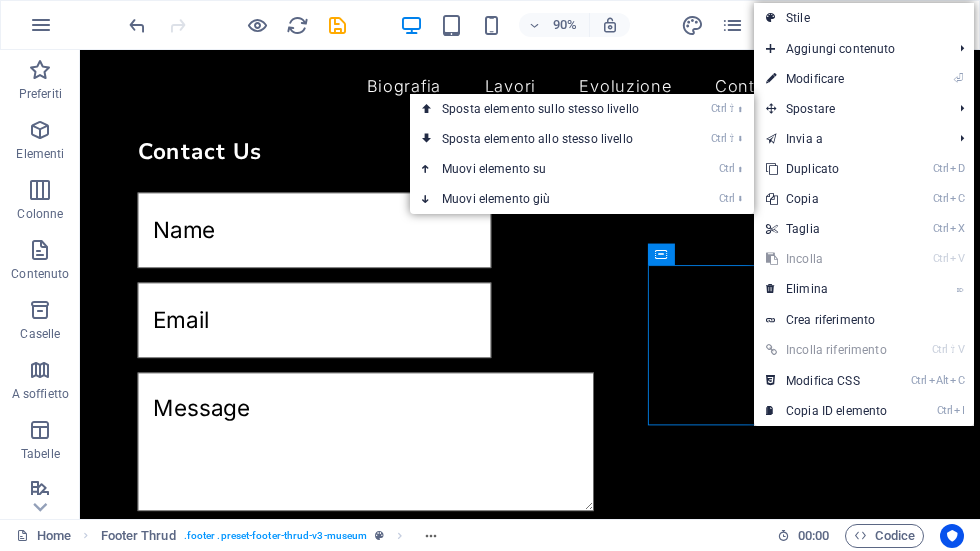 click on "Ctrl ⬆  Muovi elemento su" at bounding box center (544, 169) 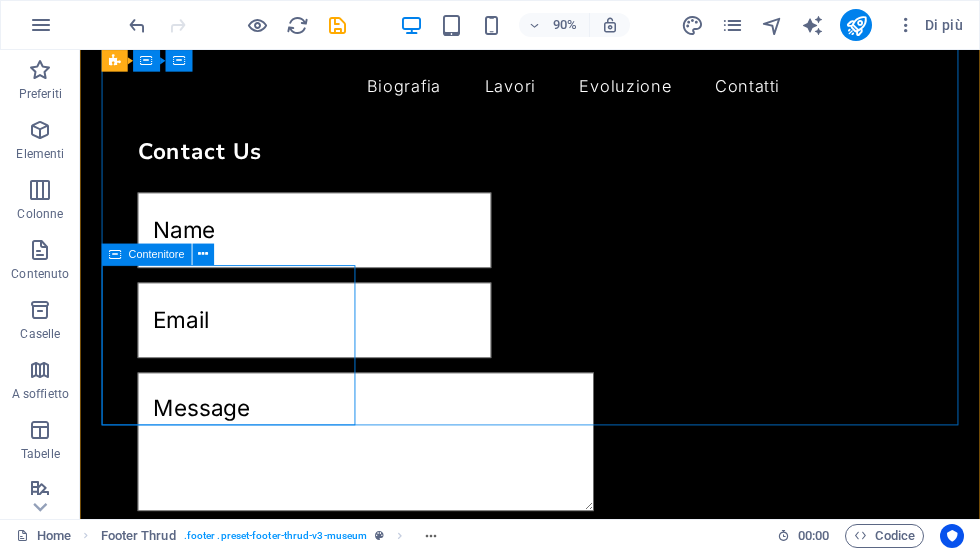 click at bounding box center (203, 254) 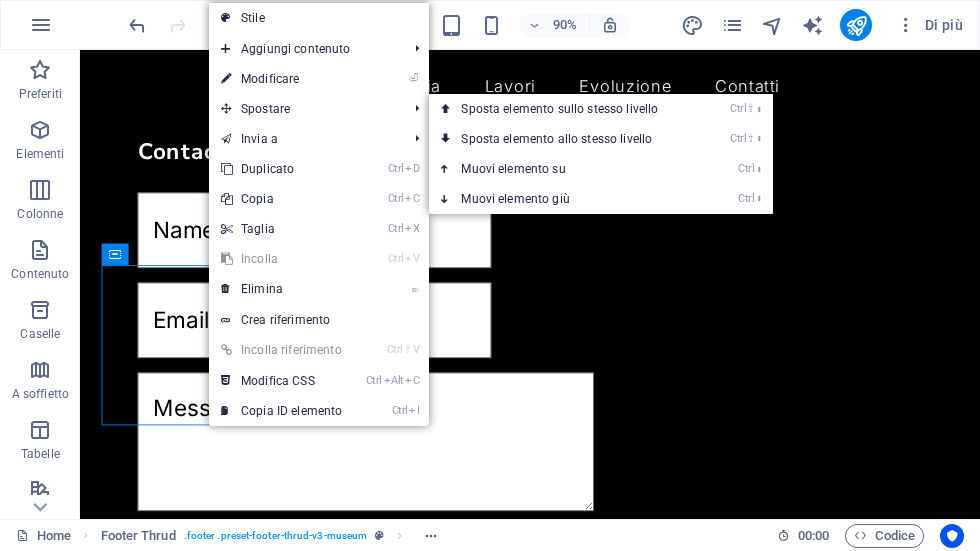 click on "Ctrl ⇧ ⬆  Sposta elemento sullo stesso livello" at bounding box center [563, 109] 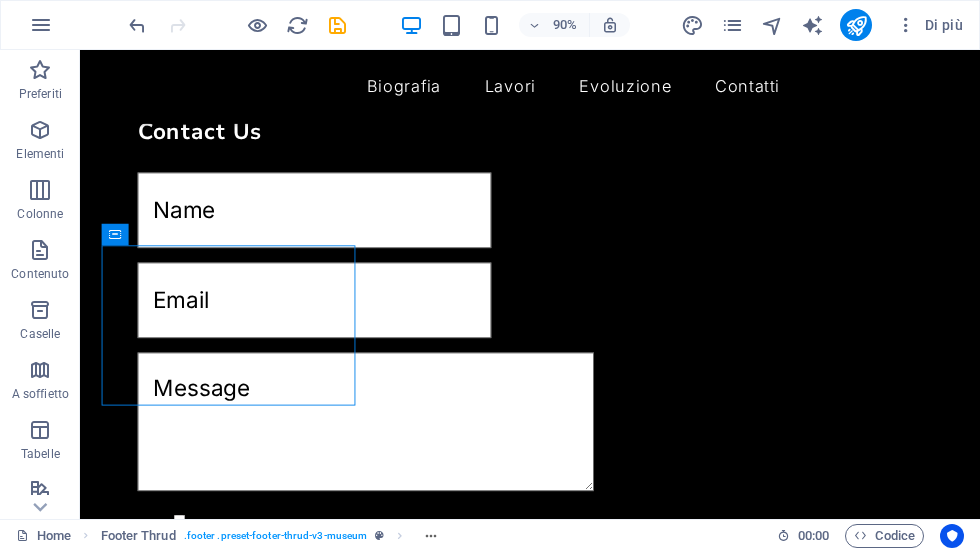 scroll, scrollTop: 1568, scrollLeft: 0, axis: vertical 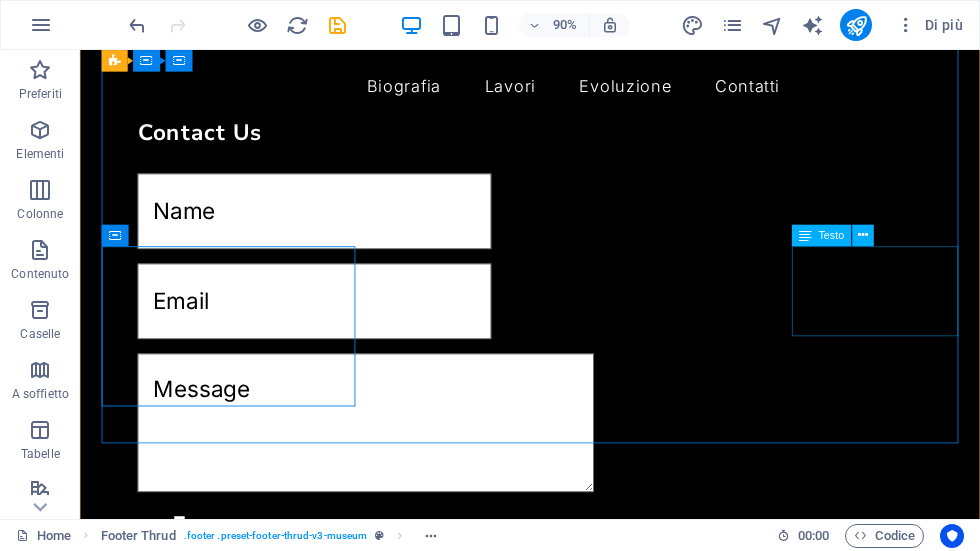 click on "Cuorgnè (TO) 3483264840
8AM-8PM" at bounding box center [580, 1637] 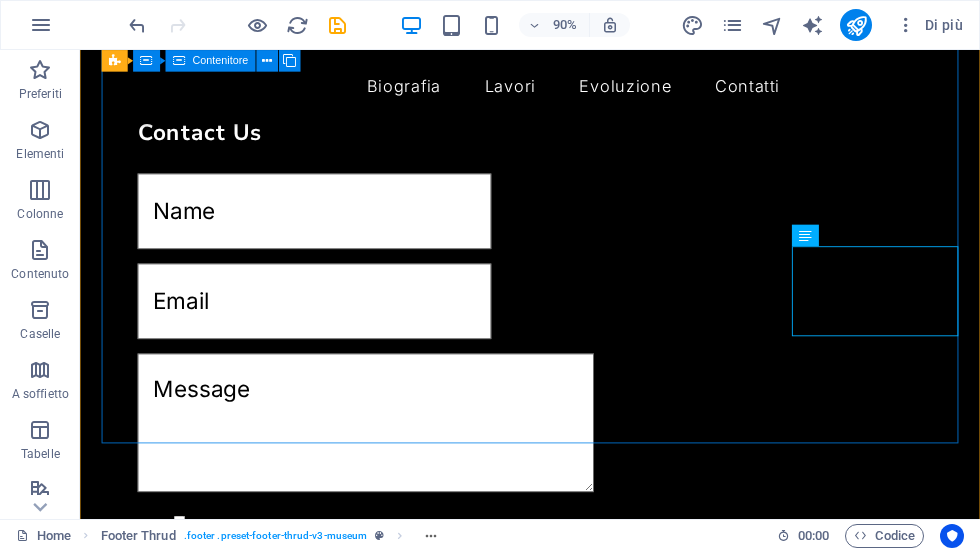 click on "Per esplorare la mappa con gesti tattili, tocca due volte e tieni premuto il dito sulla mappa, poi trascinala. ← Sposta a sinistra → Sposta a destra ↑ Sposta in alto ↓ Sposta in basso + Aumenta lo zoom - Diminuisci lo zoom Inizio Sposta a sinistra del 75% Fine Sposta a destra del 75% Pag su Sposta in alto del 75% Pag giù Sposta in basso del 75% Mappa Rilievo Satellite Etichette Dati mappa Dati mappa ©2025 Dati mappa ©2025 1 km  Fai clic per passare dal sistema metrico a quello imperiale e viceversa Termini Segnala un errore nella mappa Rilascia qui il contenuto oppure  Aggiungi elementi  Incolla appunti Cuorgnè (TO) 3483264840
8AM-8PM Biografia Lavori Evoluzione Contatti" at bounding box center (580, 1382) 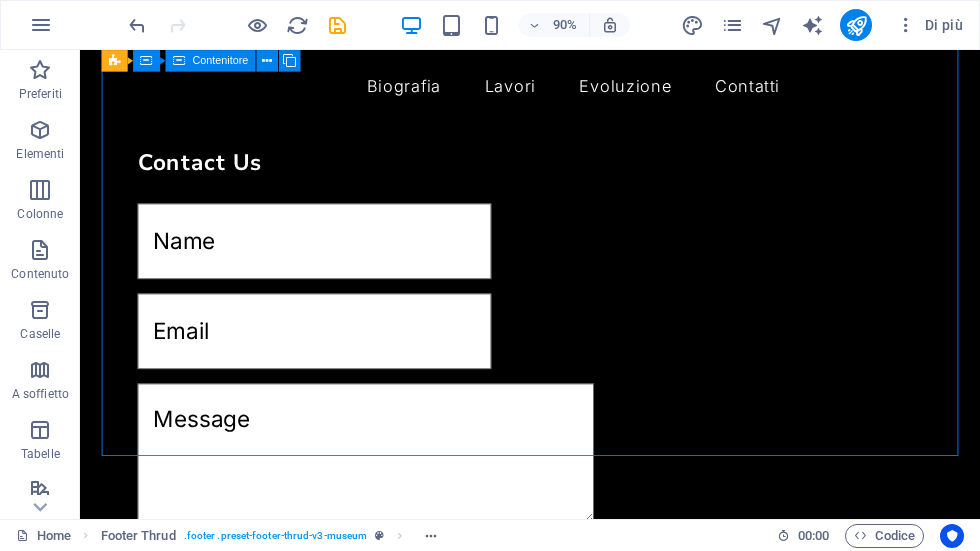 scroll, scrollTop: 1522, scrollLeft: 0, axis: vertical 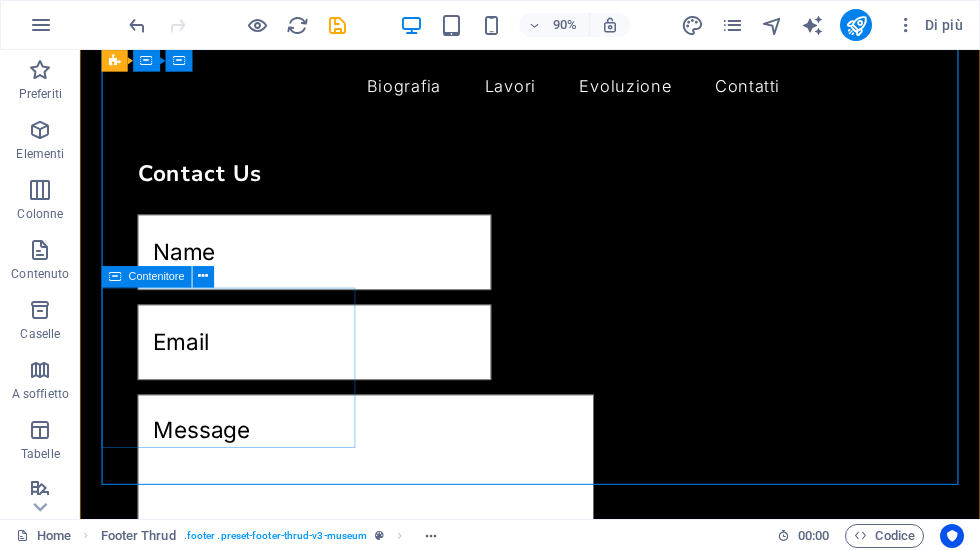 click on "Rilascia qui il contenuto oppure  Aggiungi elementi  Incolla appunti" at bounding box center [580, 1562] 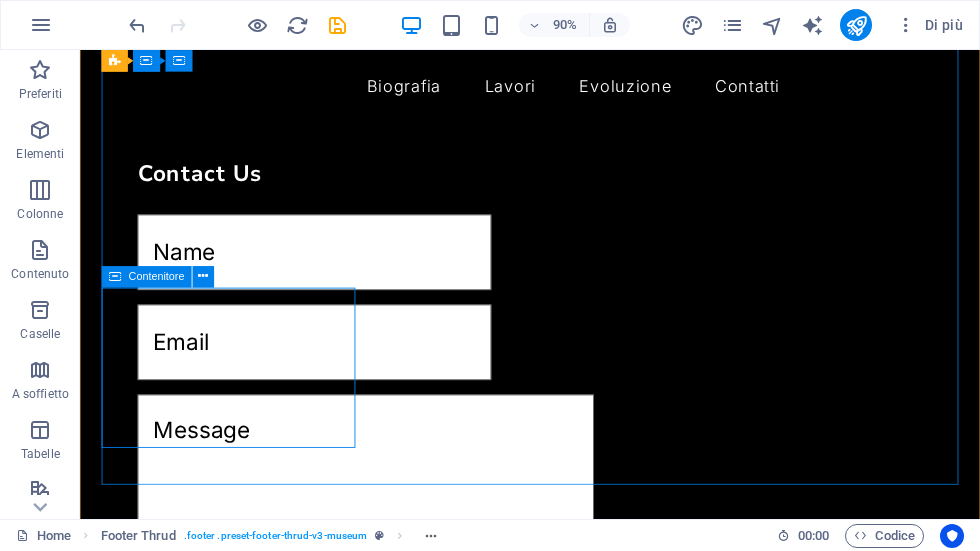 click on "Rilascia qui il contenuto oppure  Aggiungi elementi  Incolla appunti" at bounding box center [580, 1562] 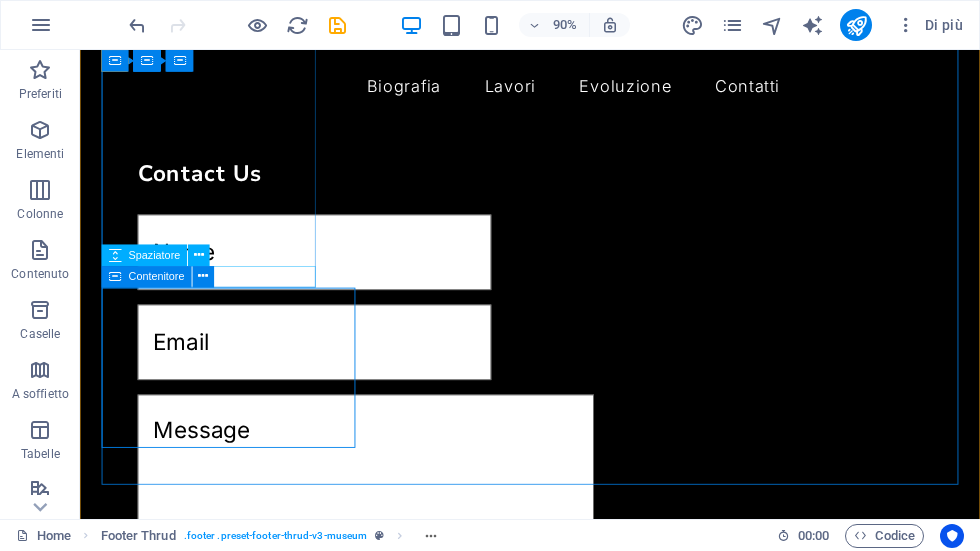 click at bounding box center (203, 276) 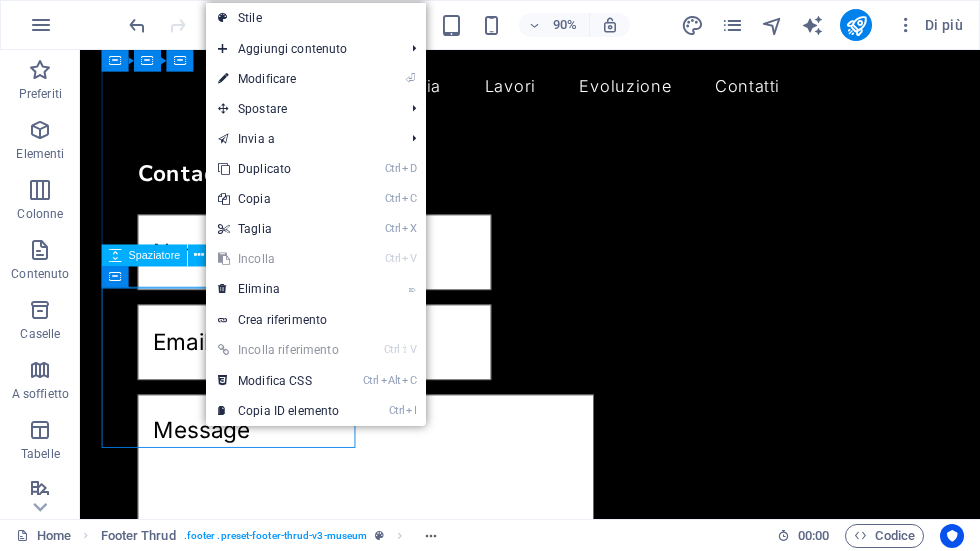 click on "Ctrl ⇧ V  Incolla riferimento" at bounding box center [278, 350] 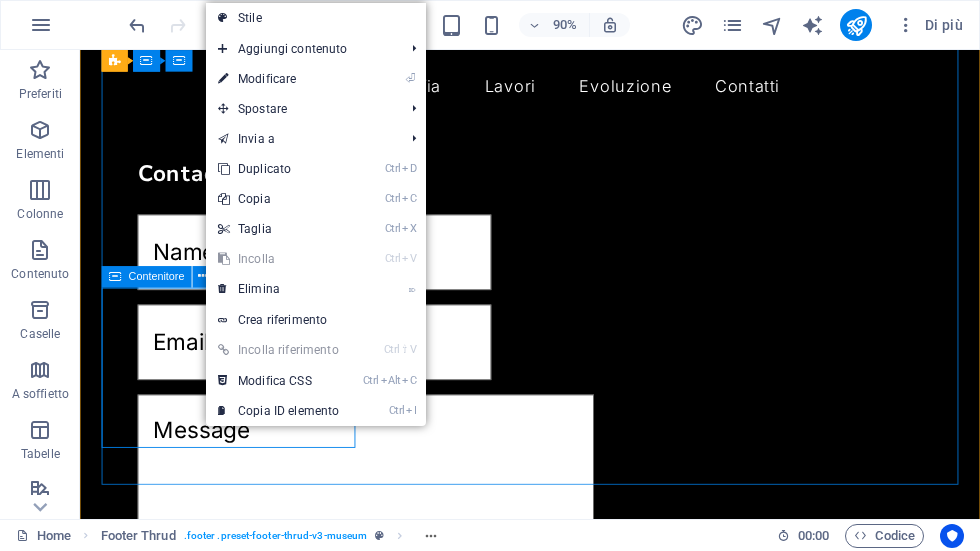 click on "Rilascia qui il contenuto oppure  Aggiungi elementi  Incolla appunti" at bounding box center [580, 1562] 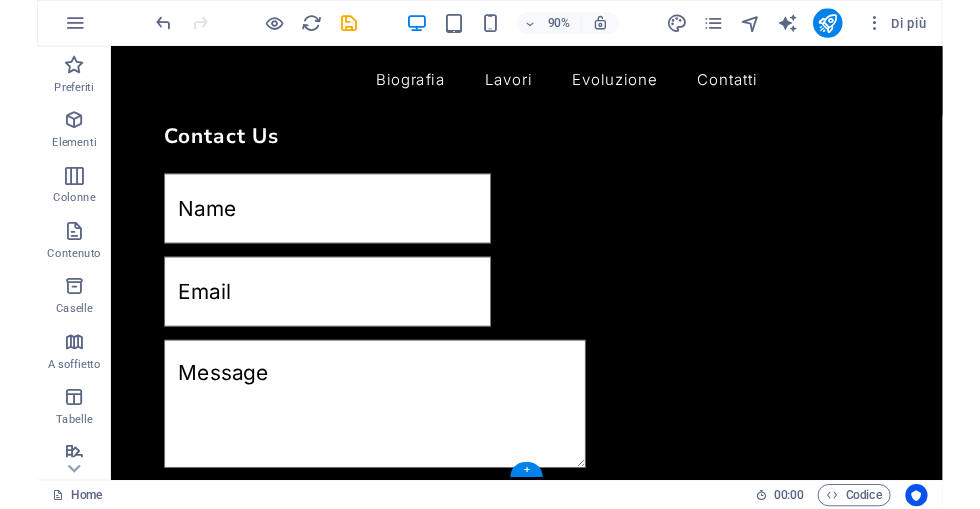 scroll, scrollTop: 1551, scrollLeft: 0, axis: vertical 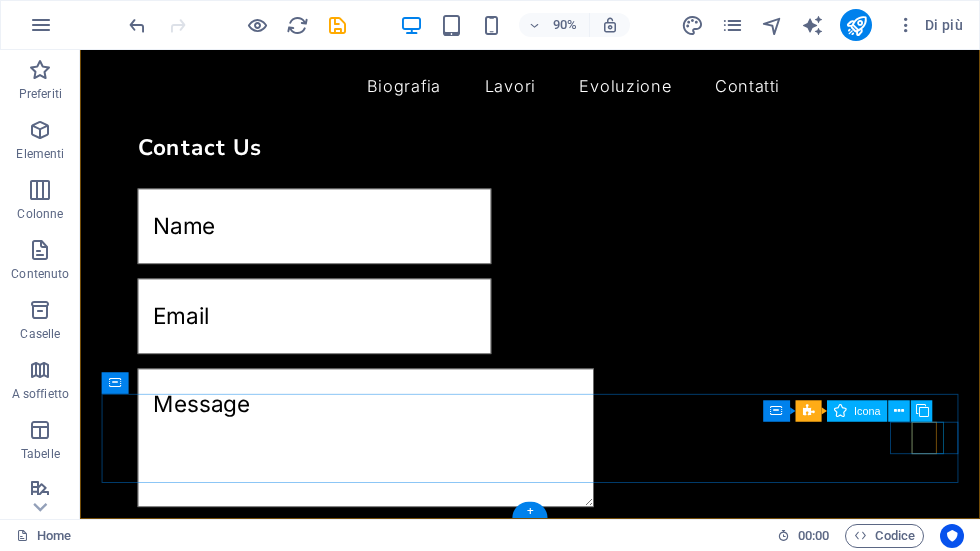click at bounding box center [584, 1801] 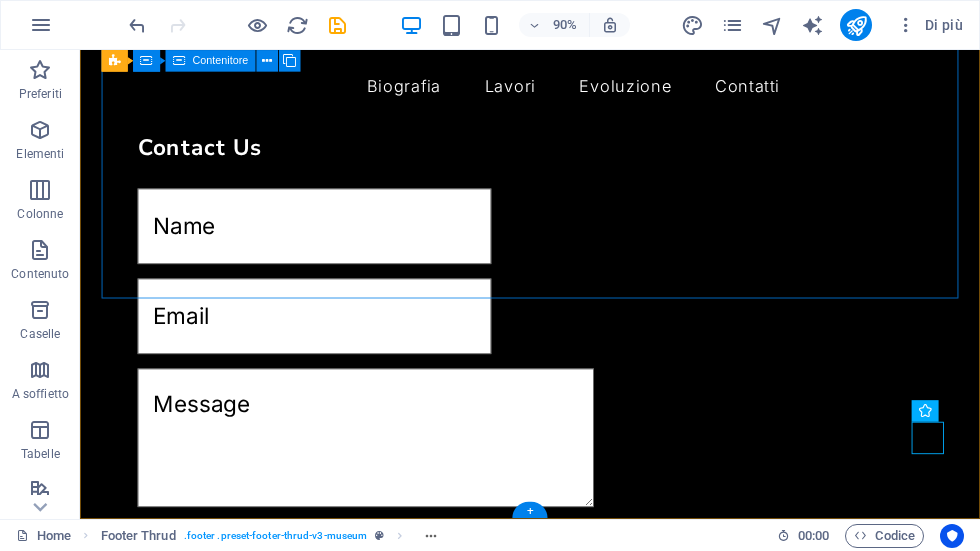 click on "Per esplorare la mappa con gesti tattili, tocca due volte e tieni premuto il dito sulla mappa, poi trascinala. ← Sposta a sinistra → Sposta a destra ↑ Sposta in alto ↓ Sposta in basso + Aumenta lo zoom - Diminuisci lo zoom Inizio Sposta a sinistra del 75% Fine Sposta a destra del 75% Pag su Sposta in alto del 75% Pag giù Sposta in basso del 75% Mappa Rilievo Satellite Etichette Dati mappa Dati mappa ©2025 Dati mappa ©2025 1 km  Fai clic per passare dal sistema metrico a quello imperiale e viceversa Termini Segnala un errore nella mappa Cuorgnè (TO) 3483264840
8AM-8PM Biografia Lavori Evoluzione Contatti" at bounding box center [580, 1328] 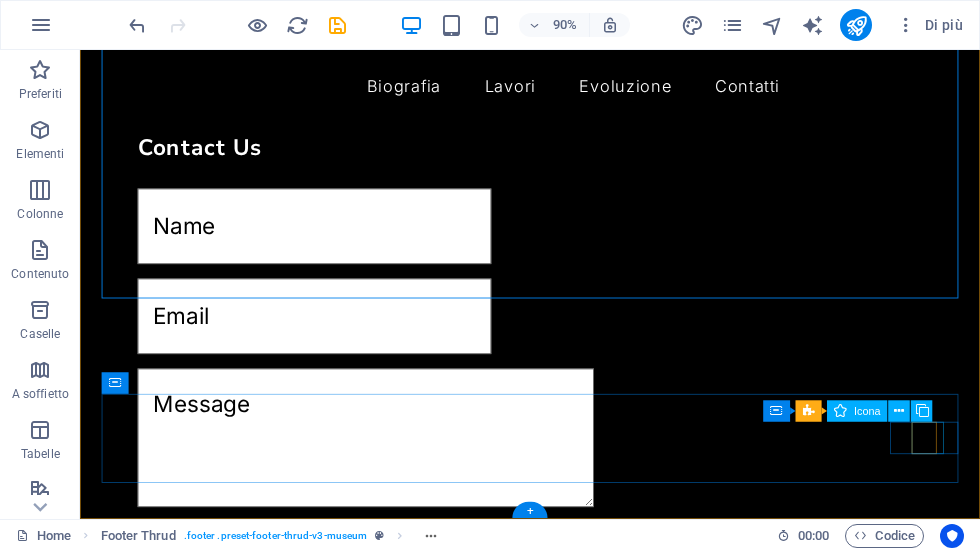 click at bounding box center [584, 1801] 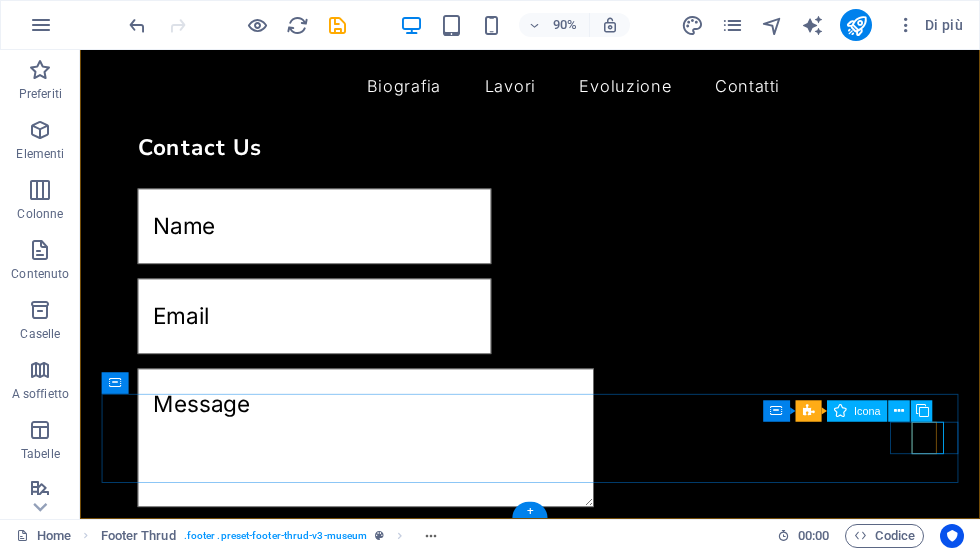 click at bounding box center (900, 411) 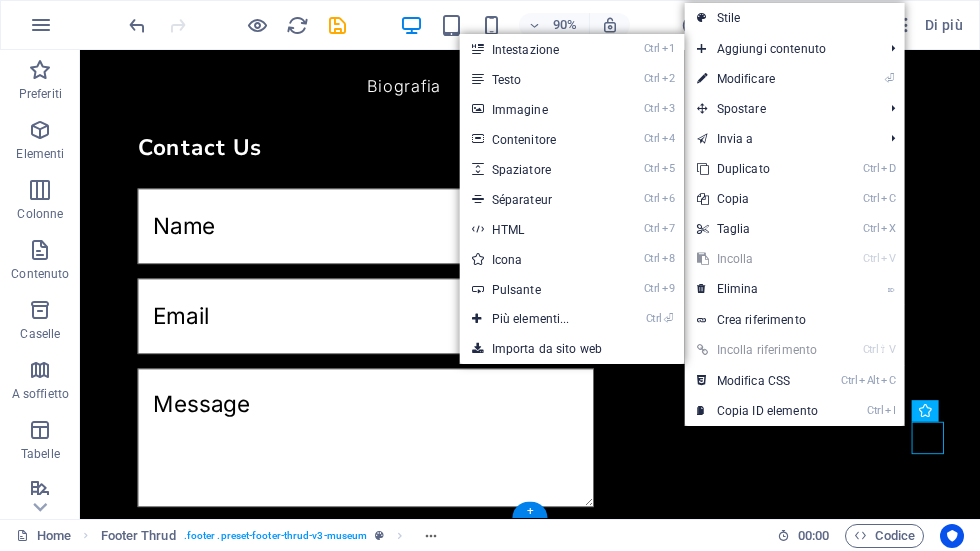 click on "Ctrl 7  HTML" at bounding box center [535, 229] 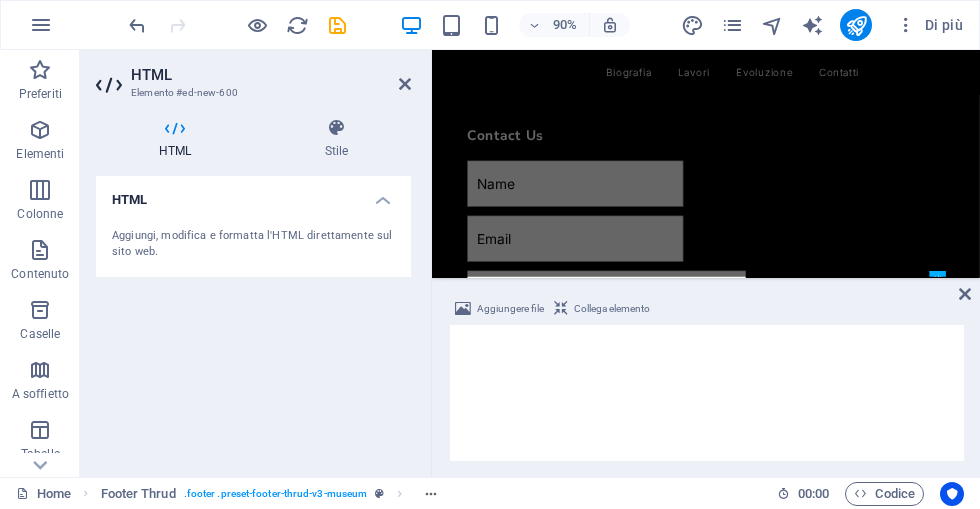scroll, scrollTop: 1706, scrollLeft: 0, axis: vertical 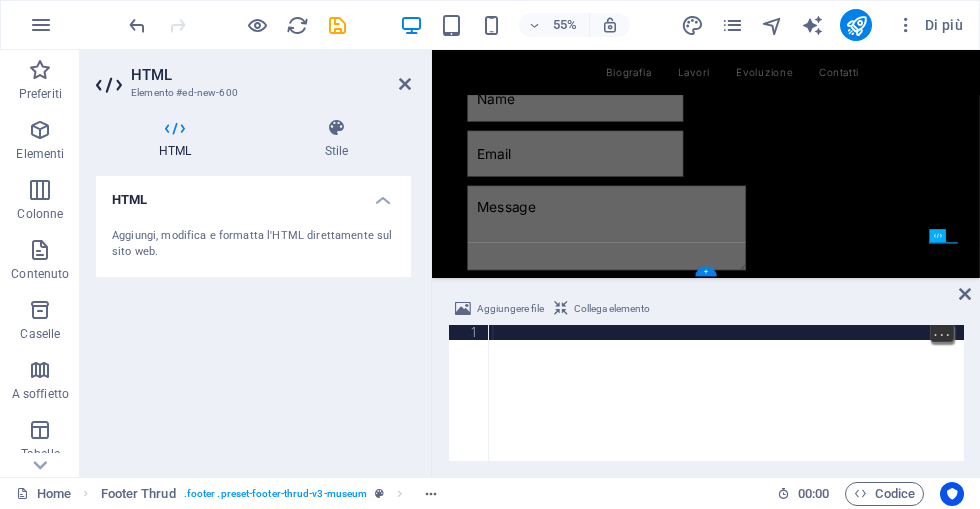 click on "Collega elemento" at bounding box center [612, 309] 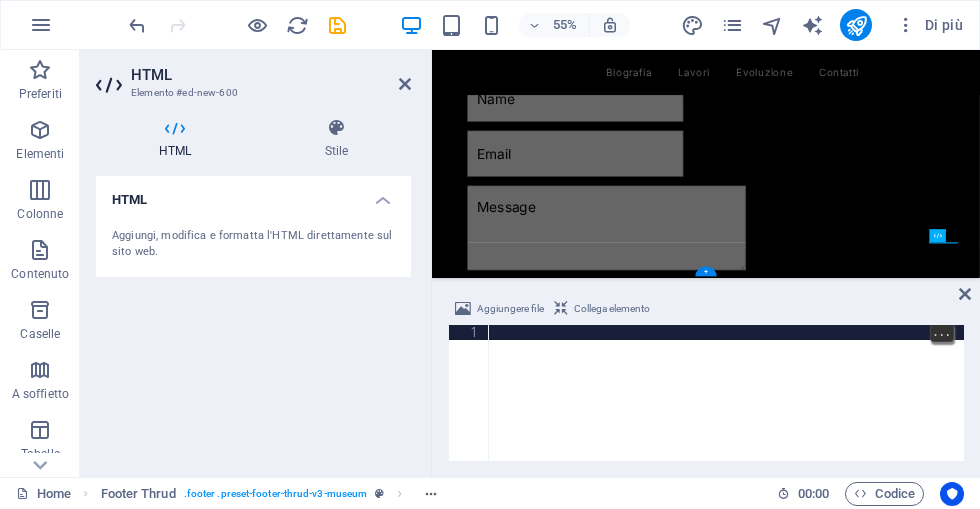 scroll, scrollTop: 1603, scrollLeft: 0, axis: vertical 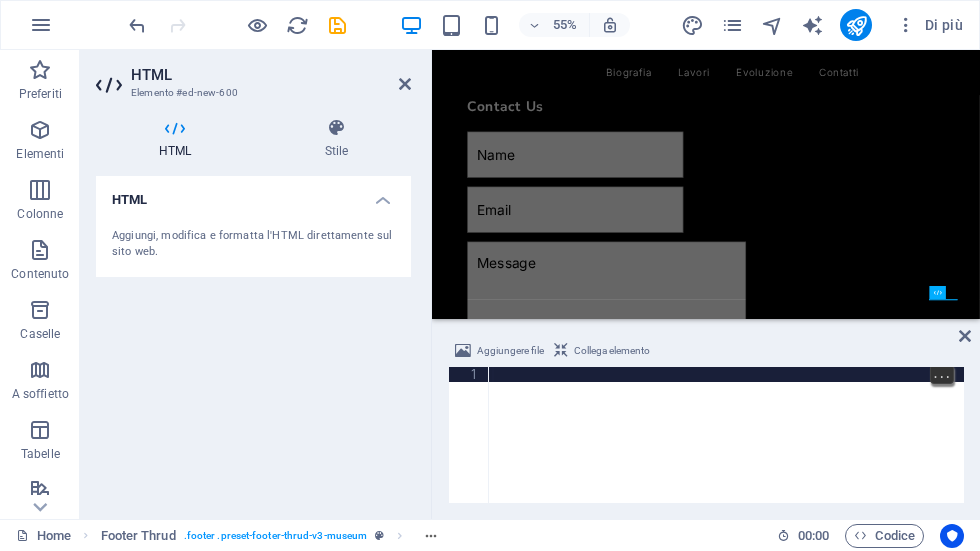 click at bounding box center (726, 450) 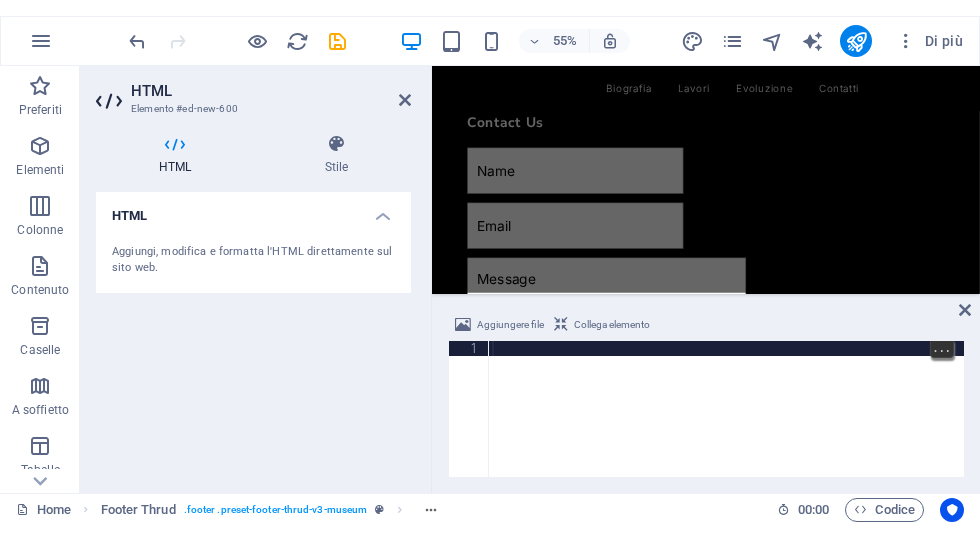 scroll, scrollTop: 1706, scrollLeft: 0, axis: vertical 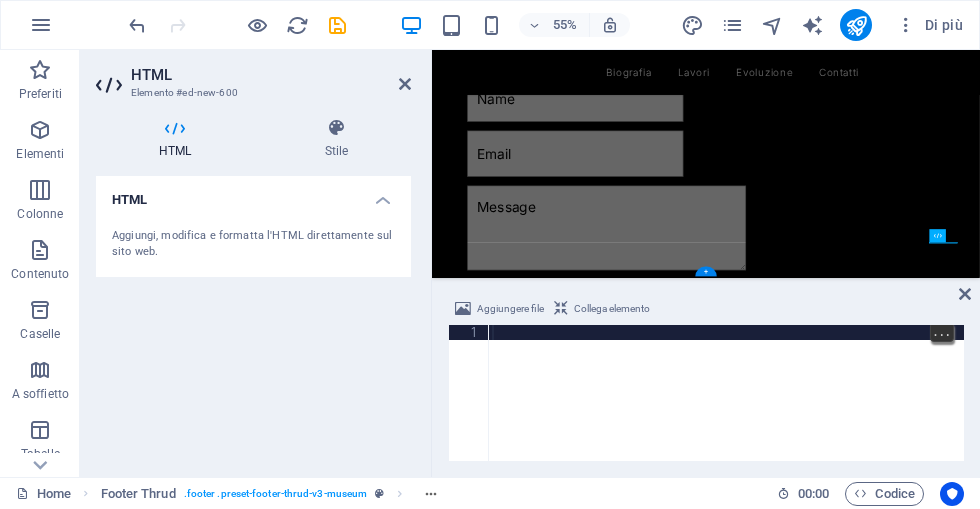 click at bounding box center (726, 408) 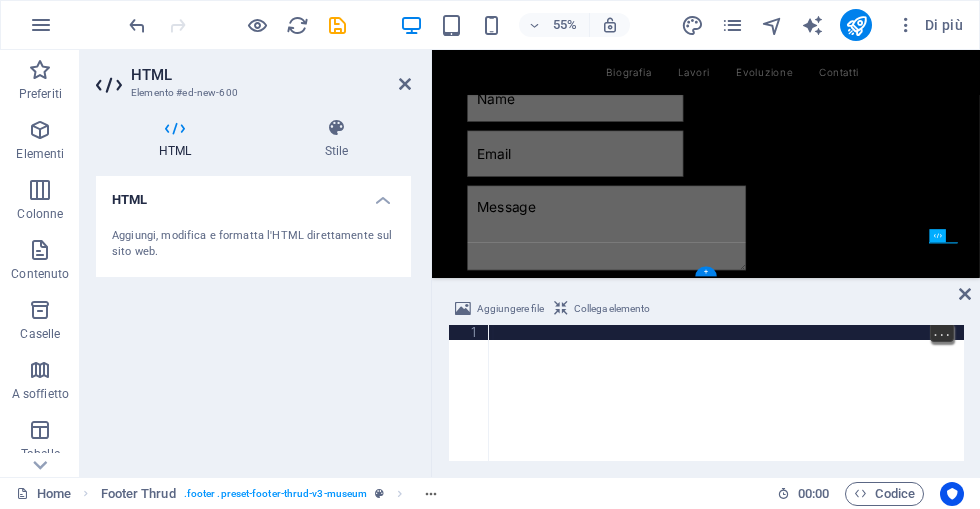 scroll, scrollTop: 1603, scrollLeft: 0, axis: vertical 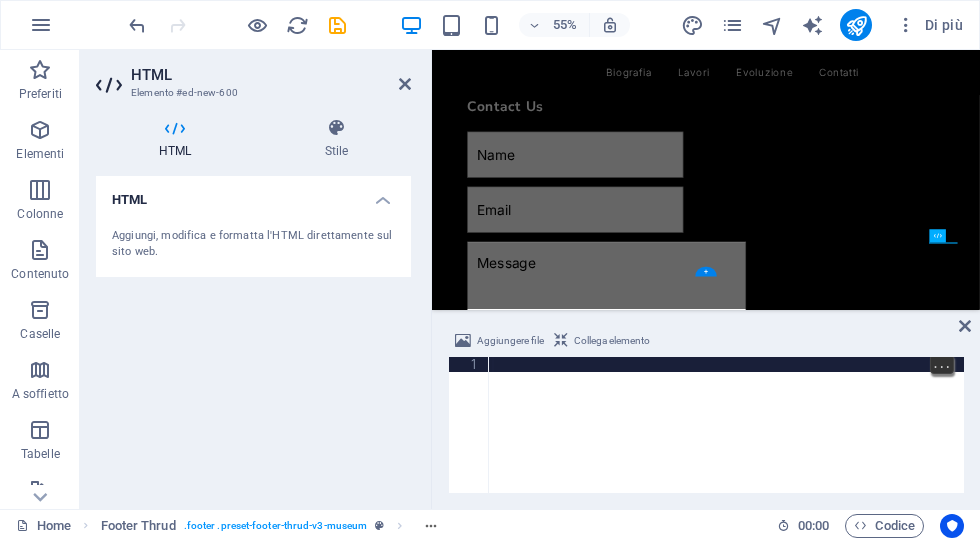 click on "Aggiungi, modifica e formatta l'HTML direttamente sul sito web." at bounding box center (253, 244) 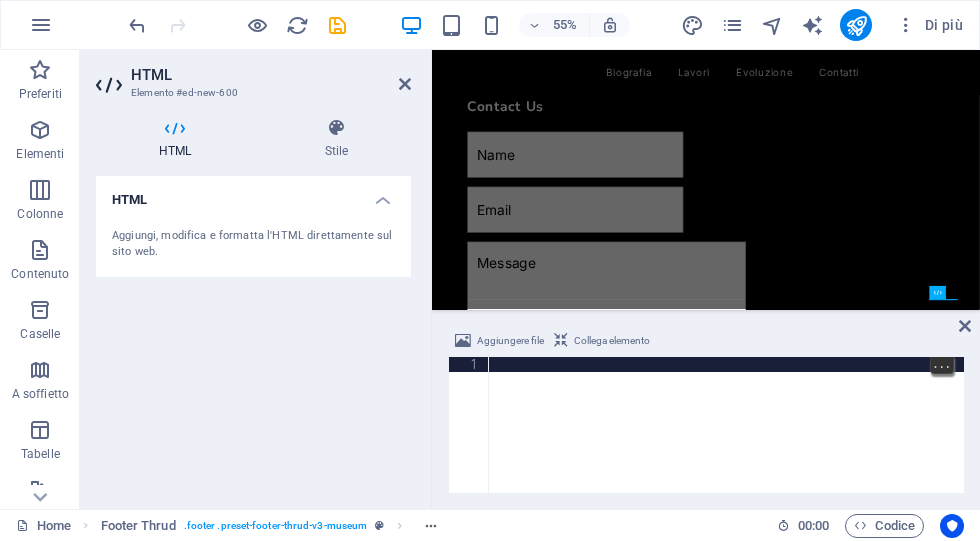 click at bounding box center [726, 440] 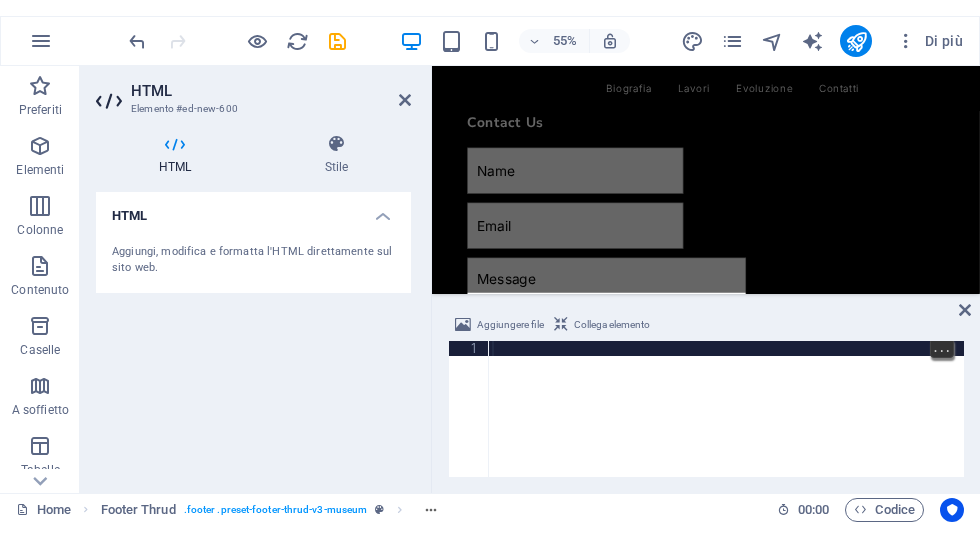 scroll, scrollTop: 1706, scrollLeft: 0, axis: vertical 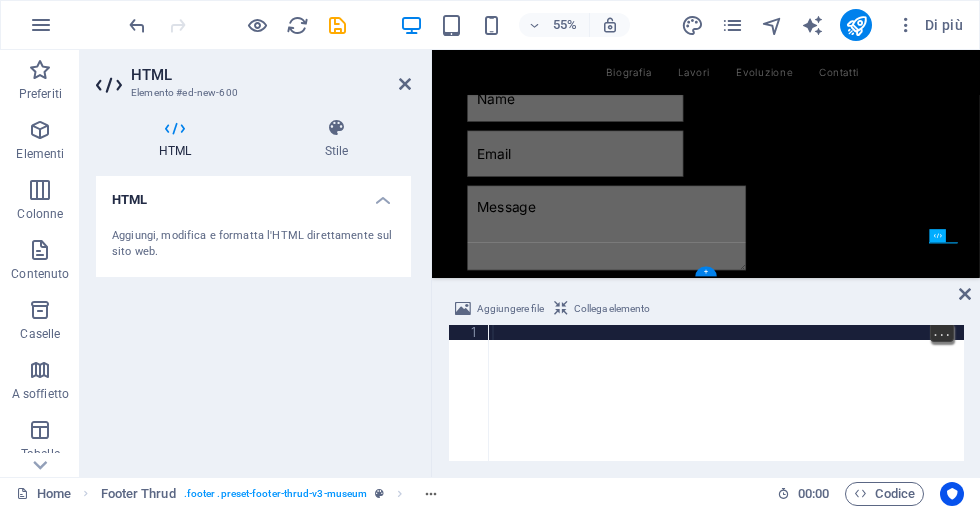 click at bounding box center [726, 408] 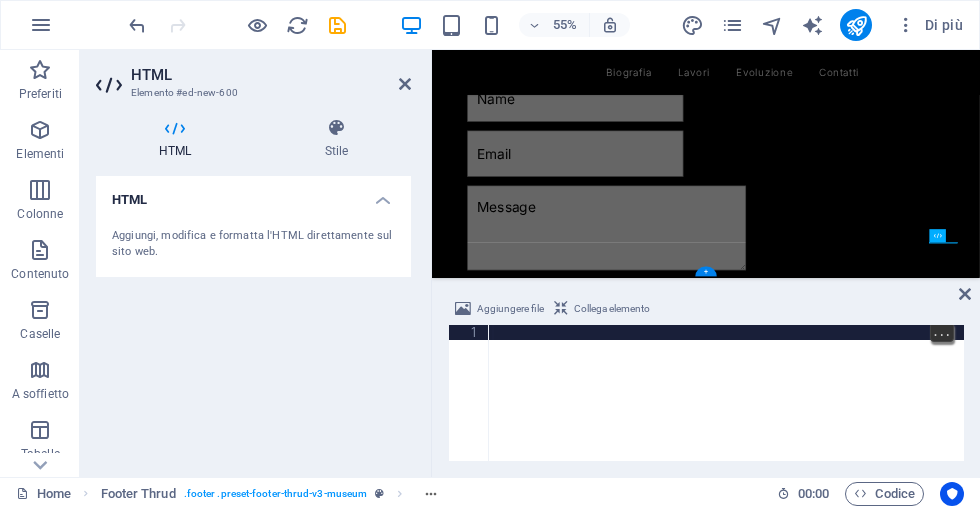 scroll, scrollTop: 1603, scrollLeft: 0, axis: vertical 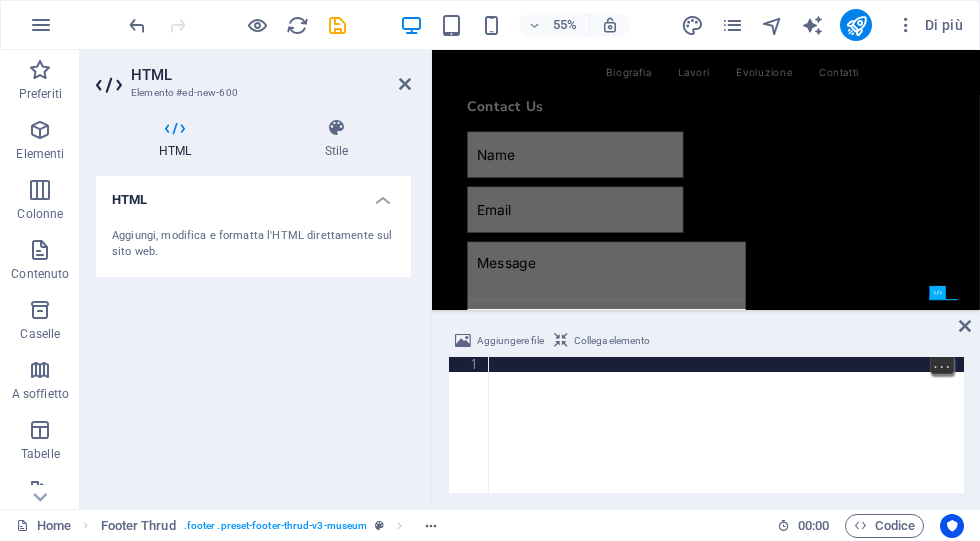 click at bounding box center (463, 341) 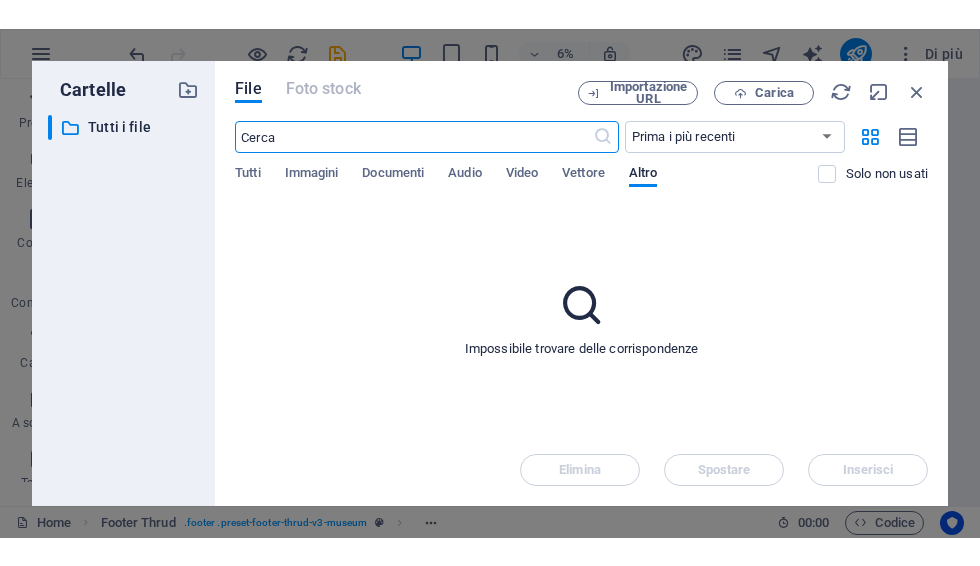 scroll, scrollTop: 1221, scrollLeft: 0, axis: vertical 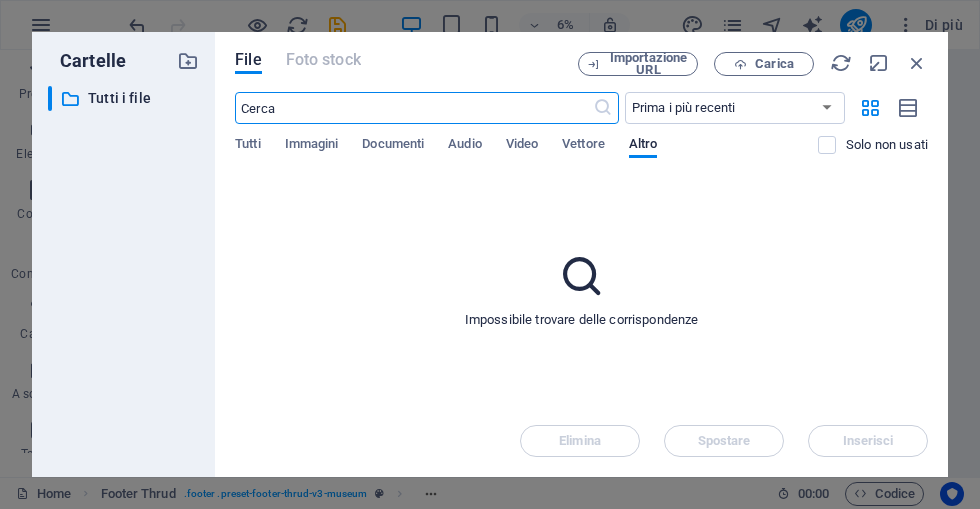 click on "Importazione URL" at bounding box center (648, 64) 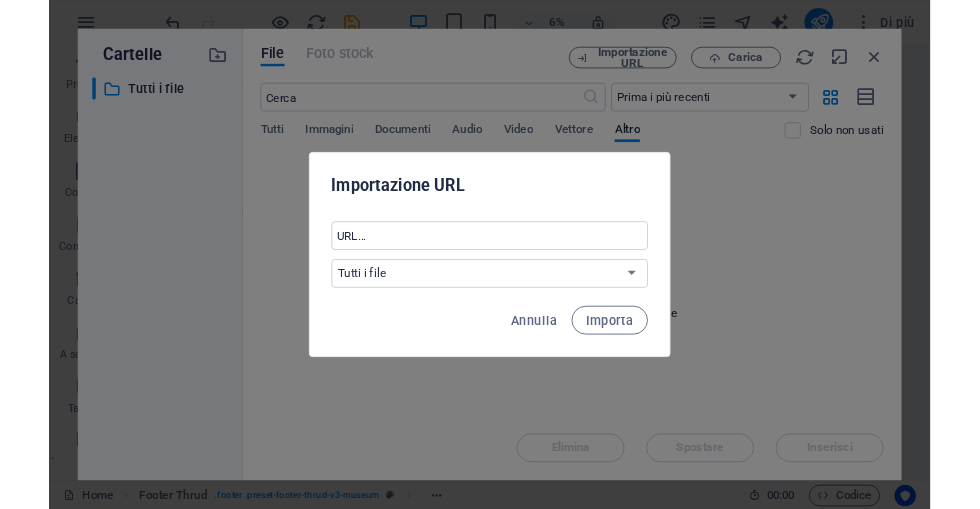 scroll, scrollTop: 1125, scrollLeft: 0, axis: vertical 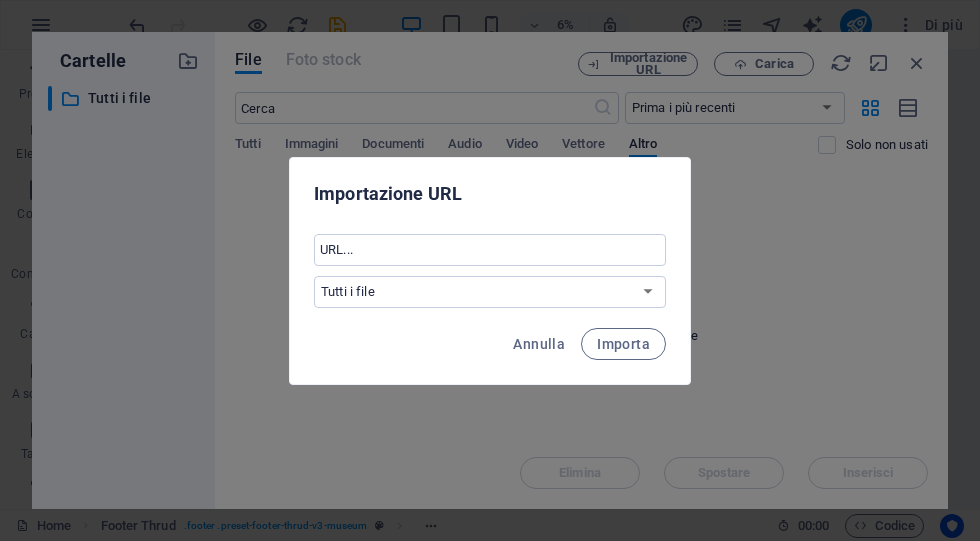 click at bounding box center [490, 250] 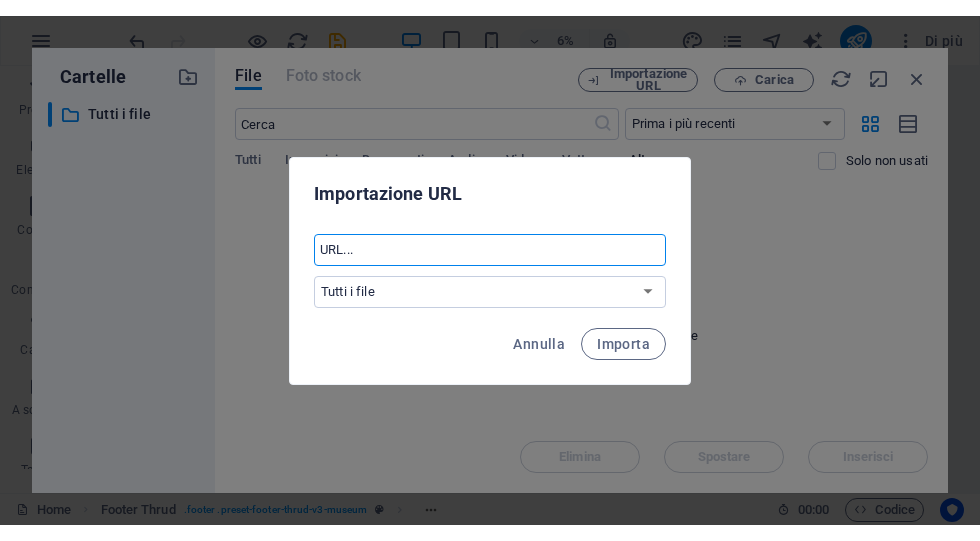 scroll, scrollTop: 1221, scrollLeft: 0, axis: vertical 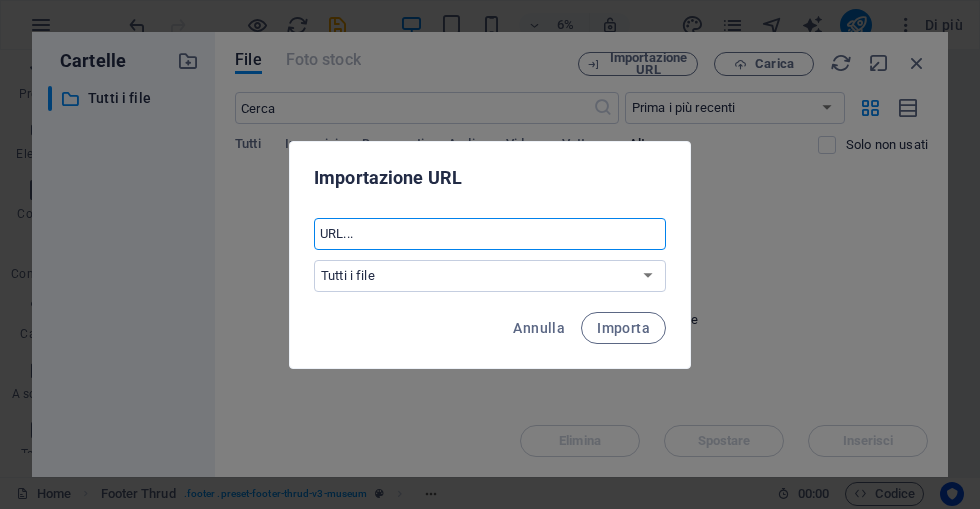 paste on "1dX23c98asFy" 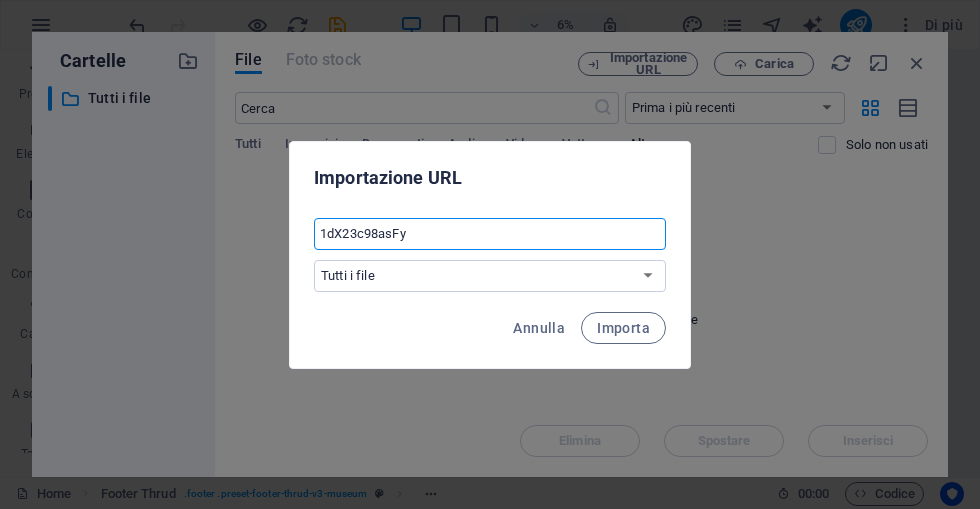 type on "1dX23c98asFy" 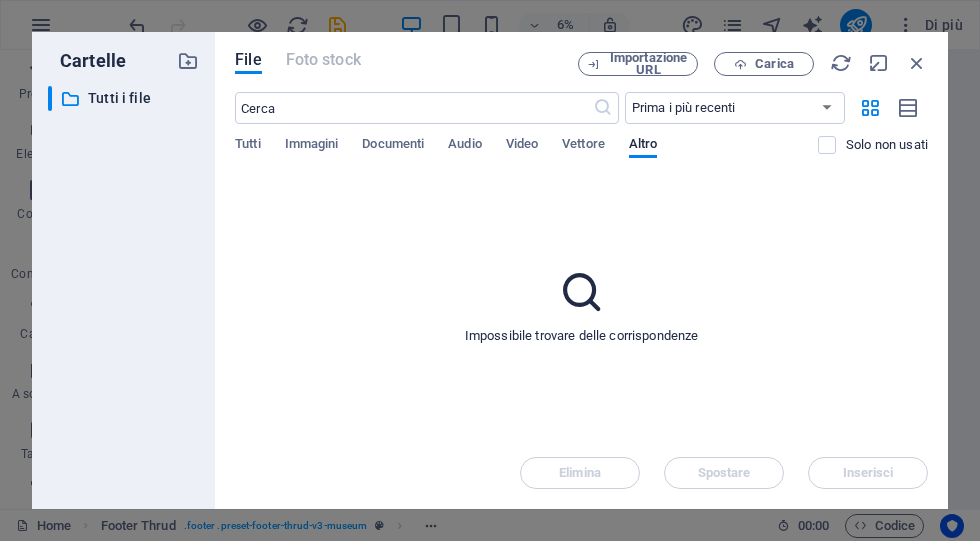 click at bounding box center [917, 63] 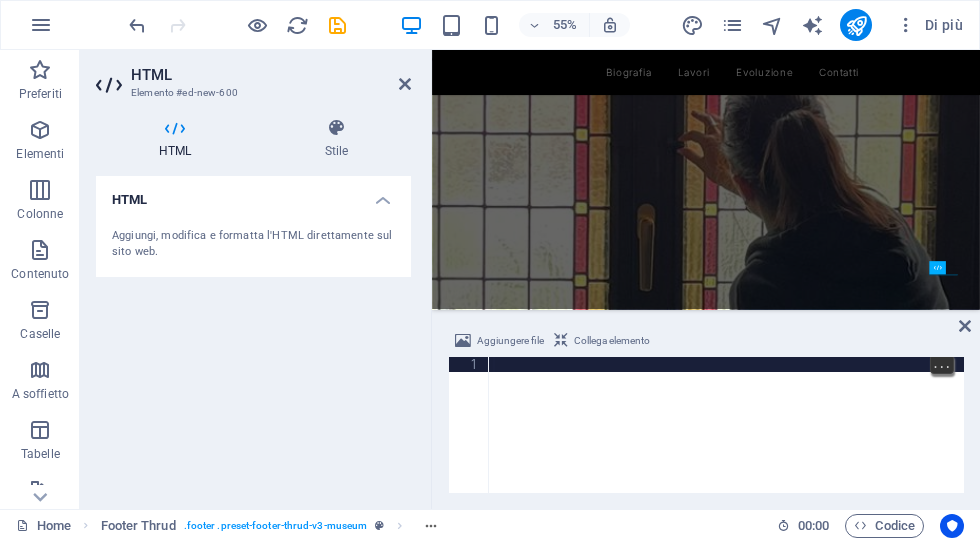 click at bounding box center [965, 326] 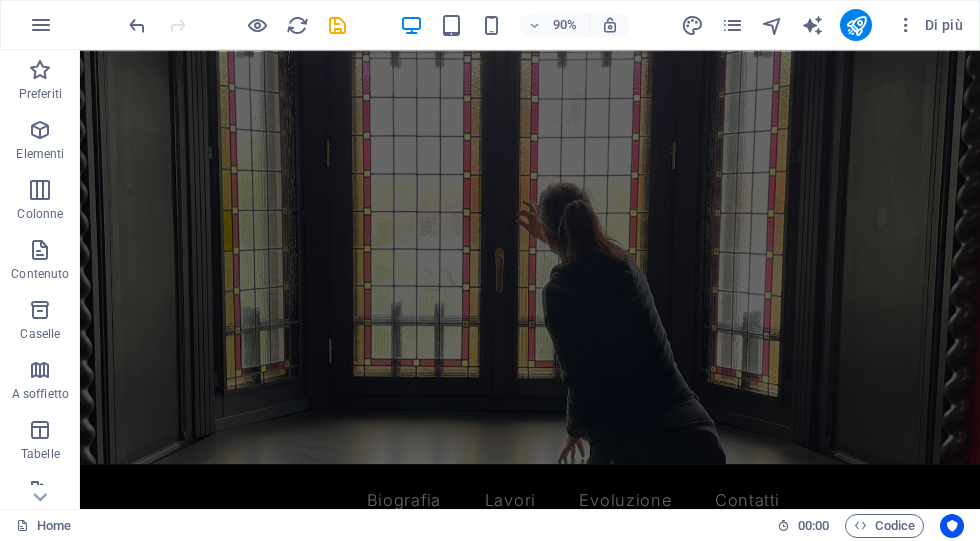 scroll, scrollTop: 0, scrollLeft: 0, axis: both 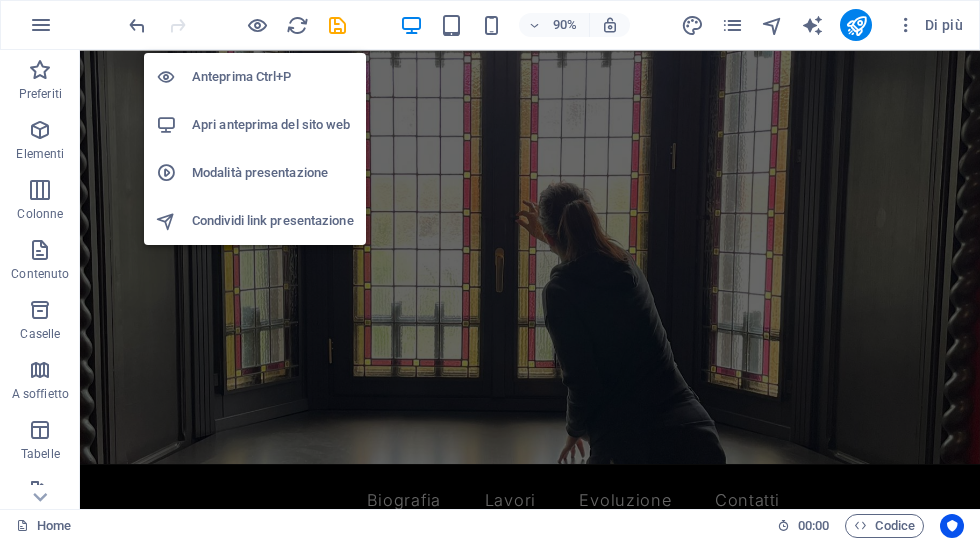 click on "Apri anteprima del sito web" at bounding box center [273, 125] 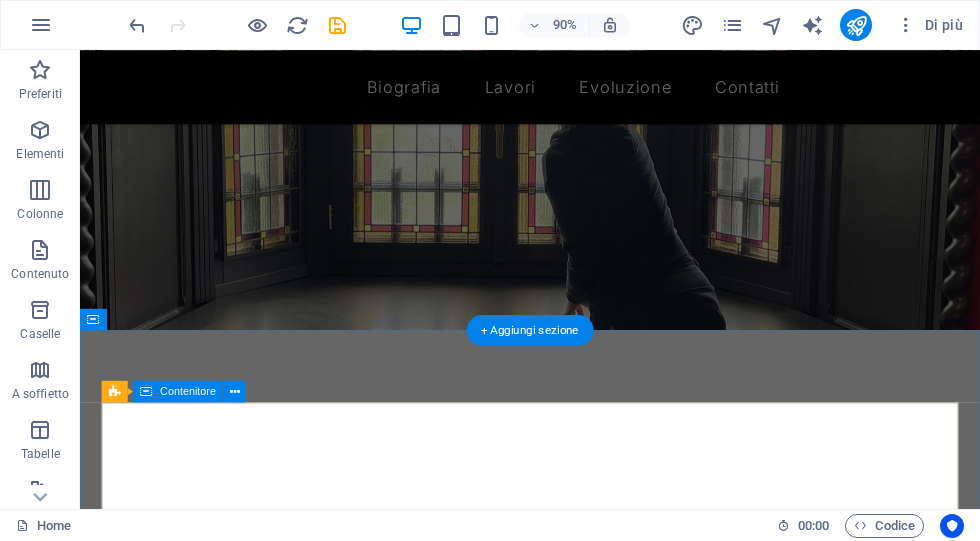 click on "Contact Us   I have read and understand the privacy policy. Illeggibile? Carica nuovo Submit message" 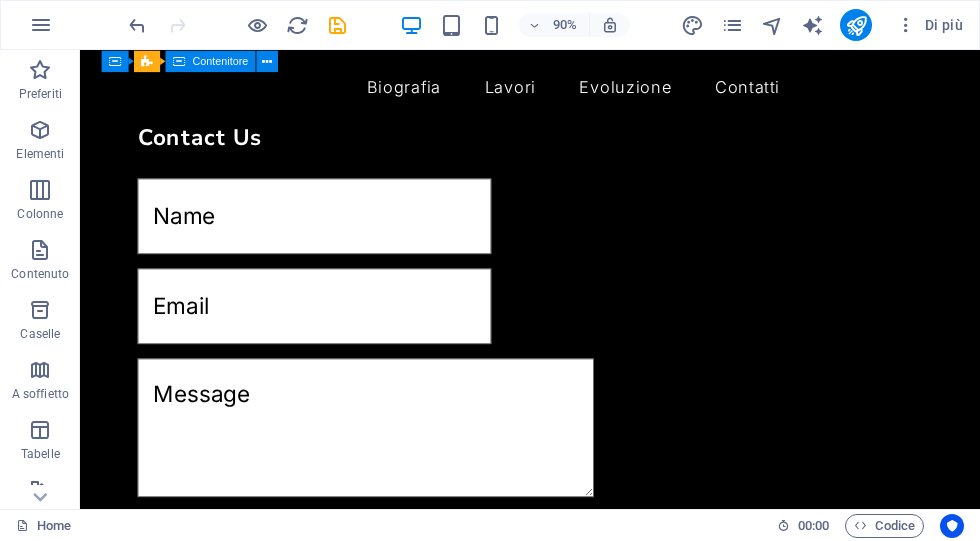 scroll, scrollTop: 1552, scrollLeft: 0, axis: vertical 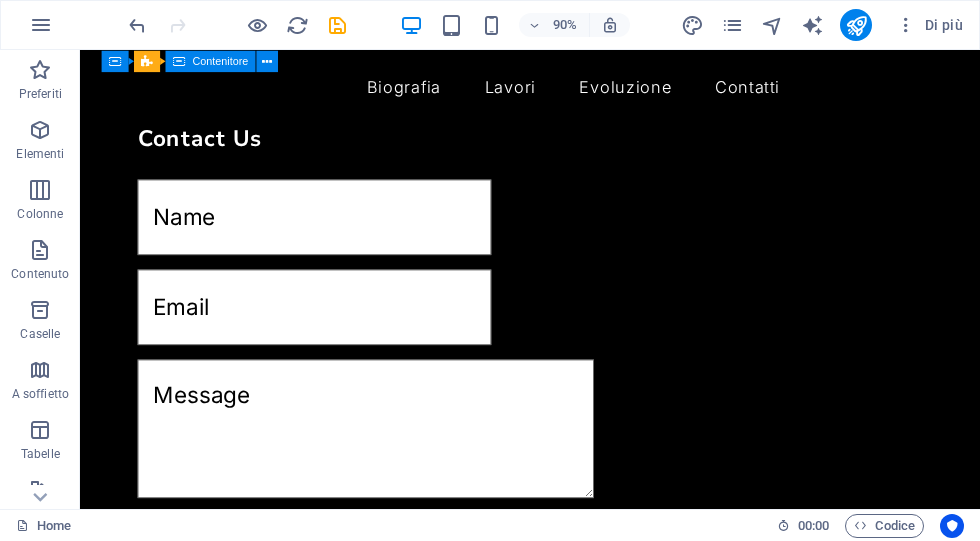 click 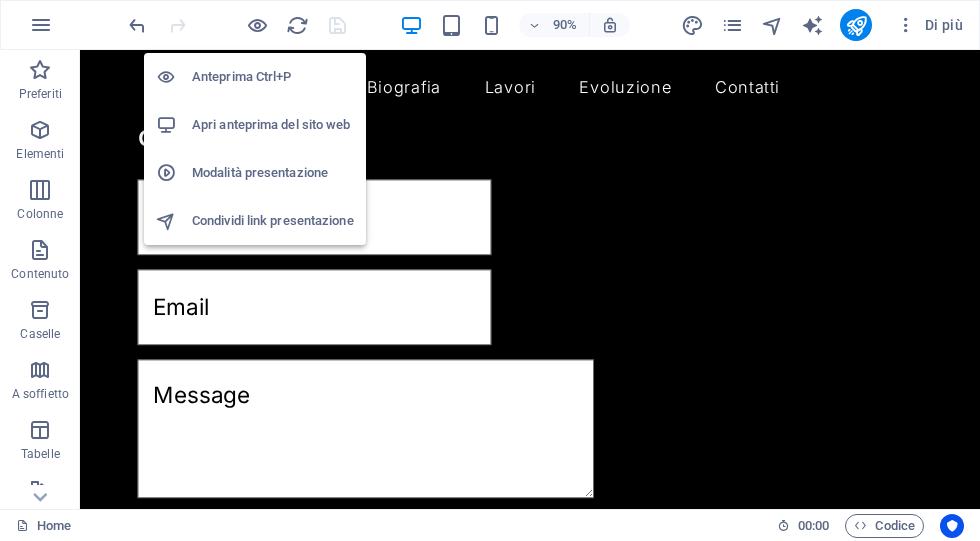 click on "Apri anteprima del sito web" 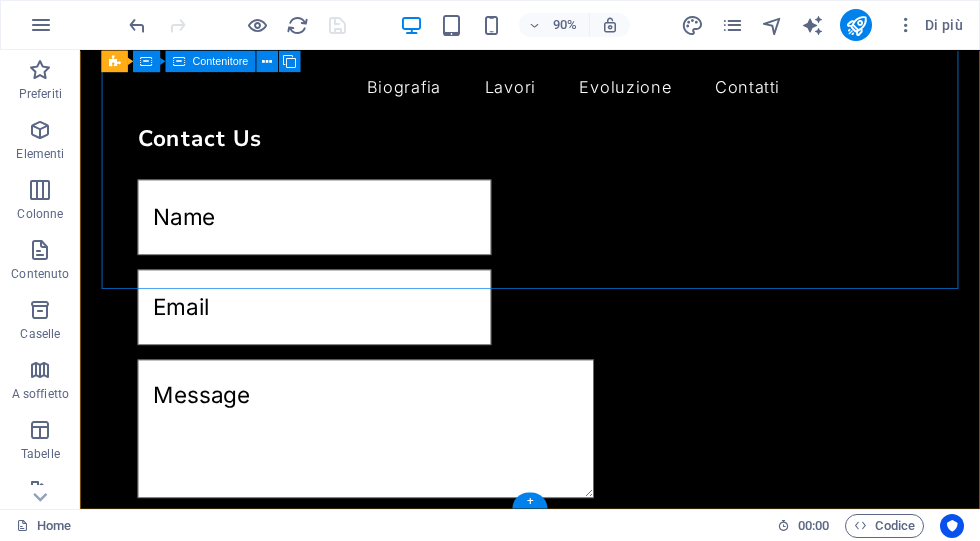 click on "Per esplorare la mappa con gesti tattili, tocca due volte e tieni premuto il dito sulla mappa, poi trascinala. ← Sposta a sinistra → Sposta a destra ↑ Sposta in alto ↓ Sposta in basso + Aumenta lo zoom - Diminuisci lo zoom Inizio Sposta a sinistra del 75% Fine Sposta a destra del 75% Pag su Sposta in alto del 75% Pag giù Sposta in basso del 75% Mappa Rilievo Satellite Etichette Dati mappa Dati mappa ©2025 Dati mappa ©2025 1 km  Fai clic per passare dal sistema metrico a quello imperiale e viceversa Termini Segnala un errore nella mappa Cuorgnè (TO) 3483264840
8AM-8PM Biografia Lavori Evoluzione Contatti" 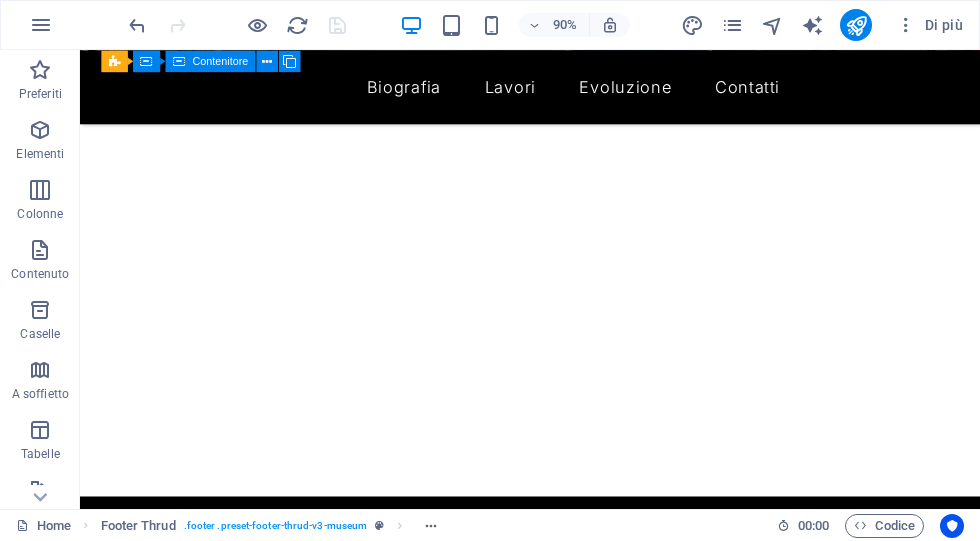 click 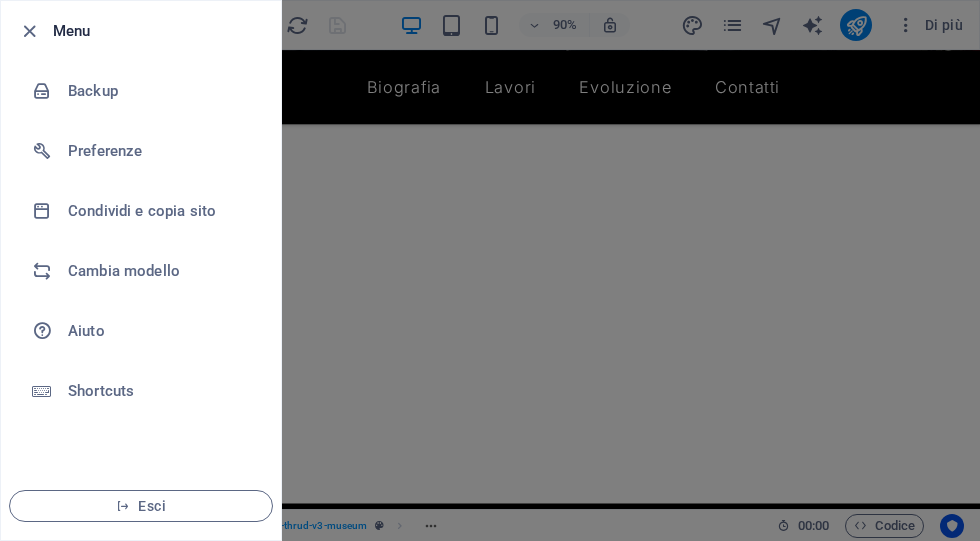 scroll, scrollTop: 400, scrollLeft: 0, axis: vertical 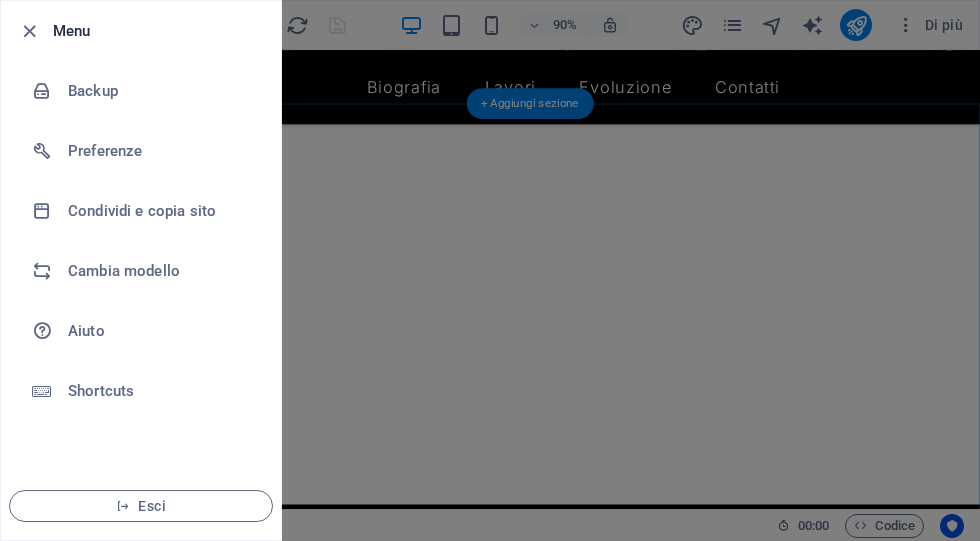 click 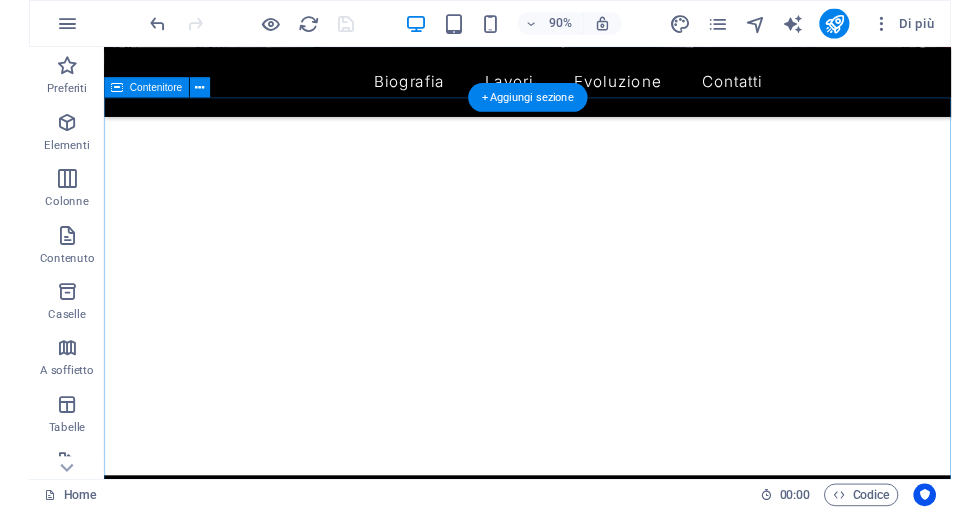 scroll, scrollTop: 0, scrollLeft: 0, axis: both 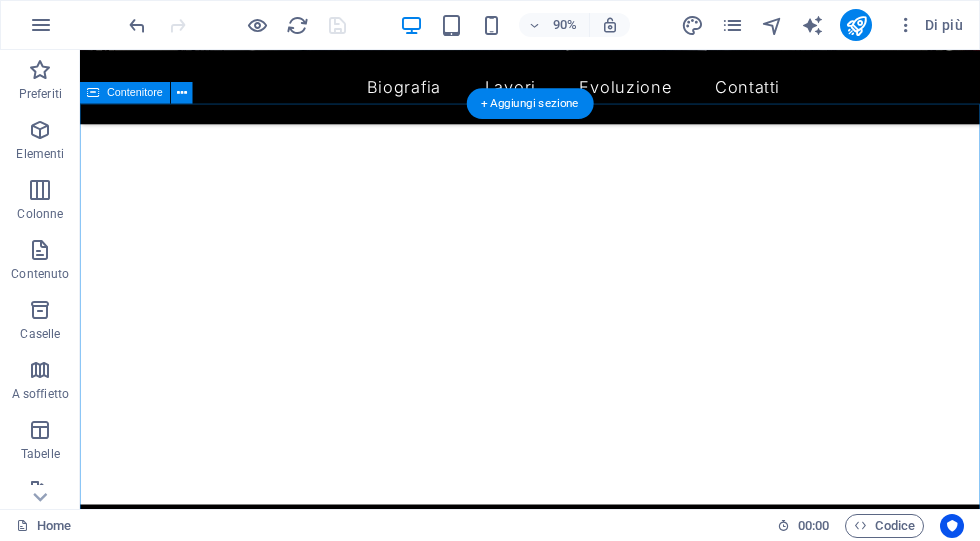 click on "Elementi" 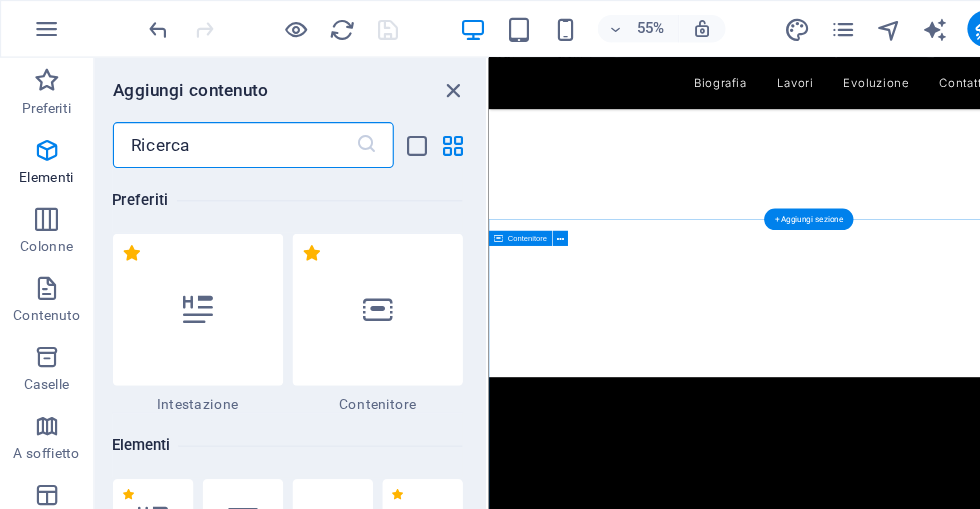 click 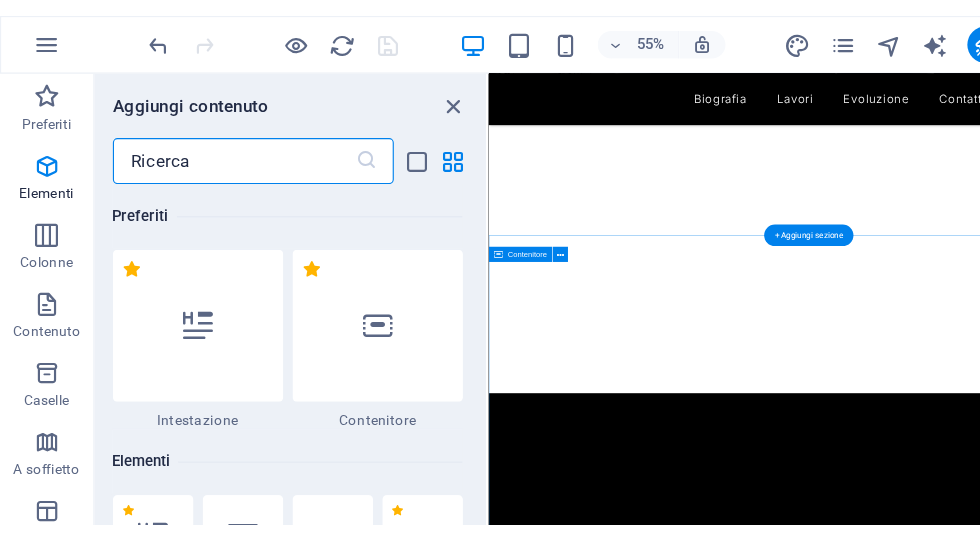 scroll, scrollTop: 213, scrollLeft: 0, axis: vertical 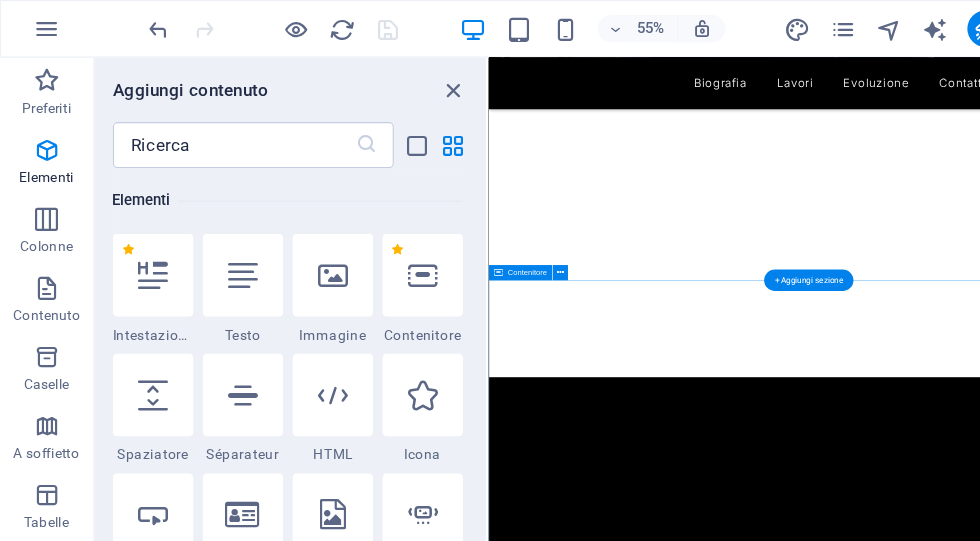 click 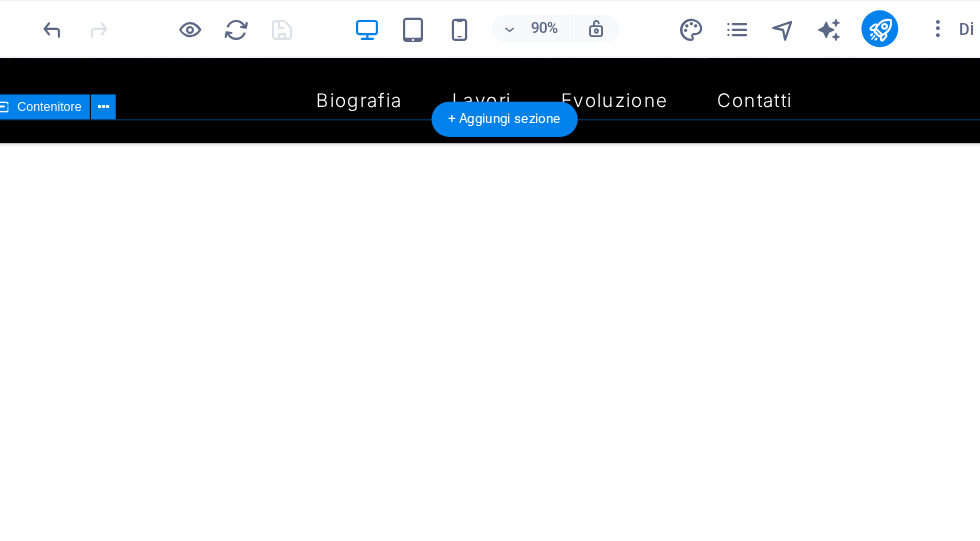 click 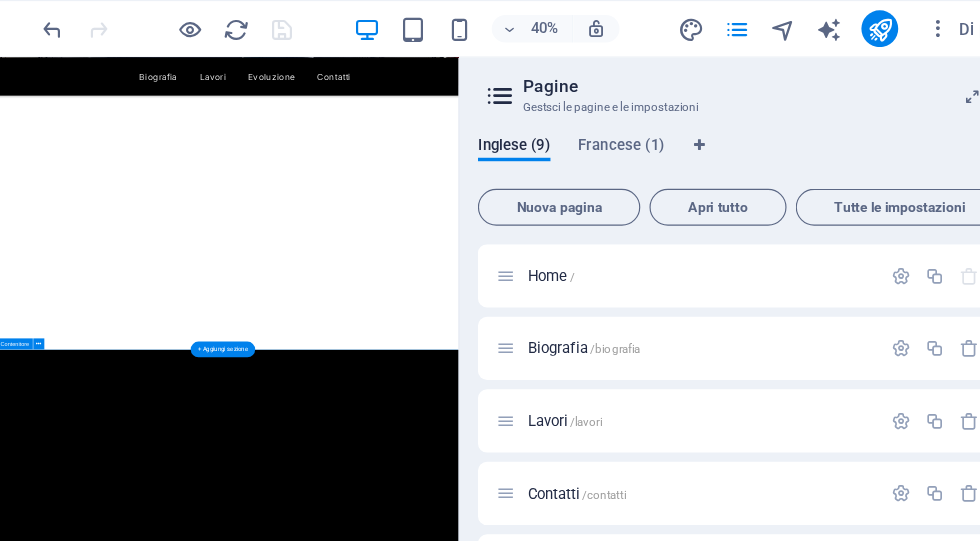 click on "Lavori /lavori" 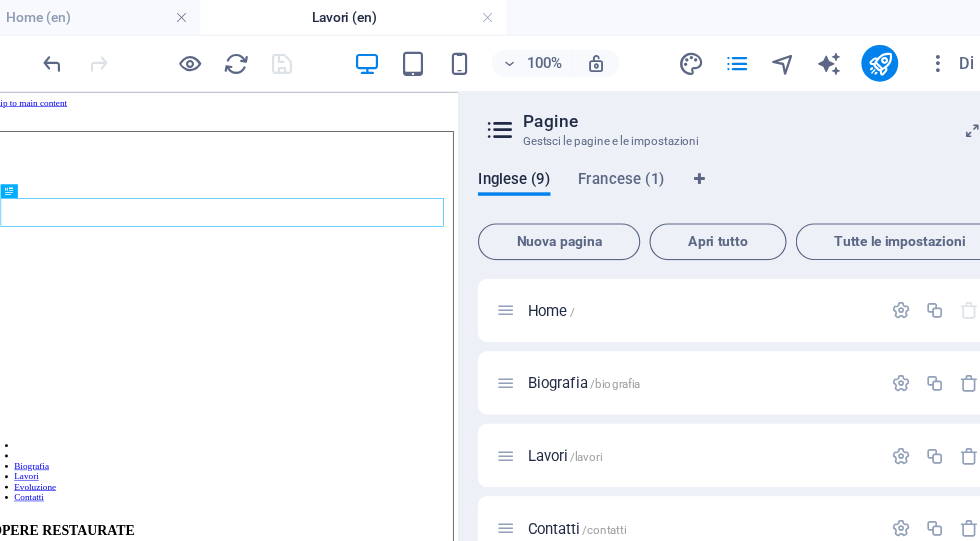 scroll, scrollTop: 0, scrollLeft: 0, axis: both 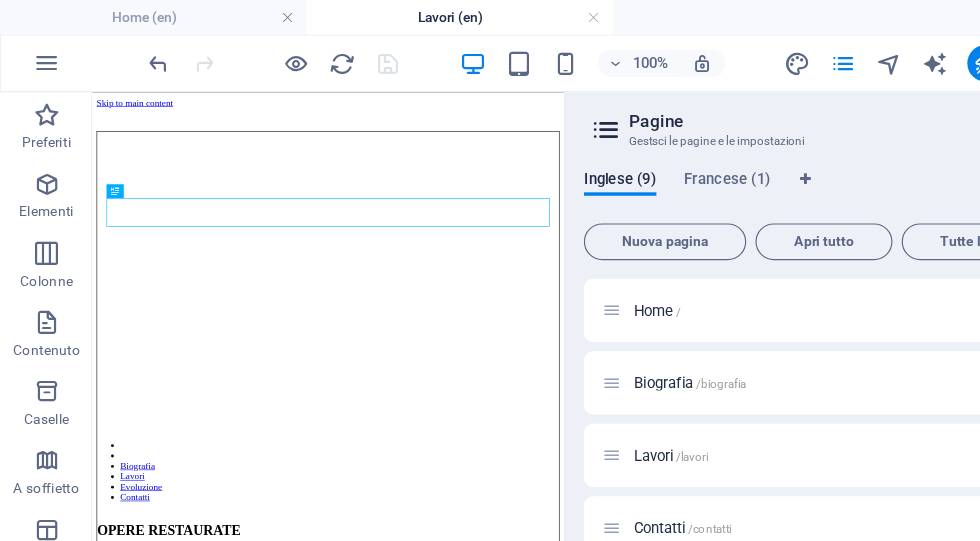 click 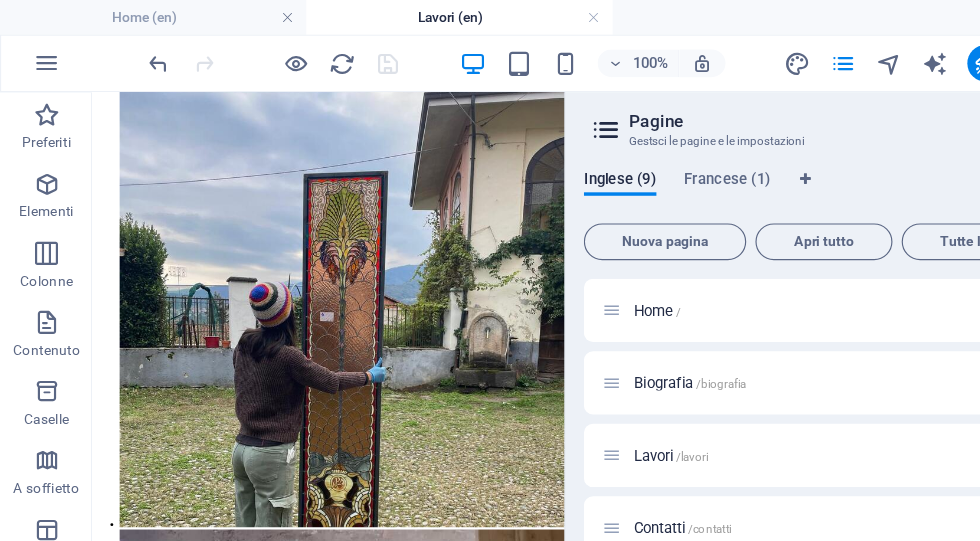 scroll, scrollTop: 1589, scrollLeft: 0, axis: vertical 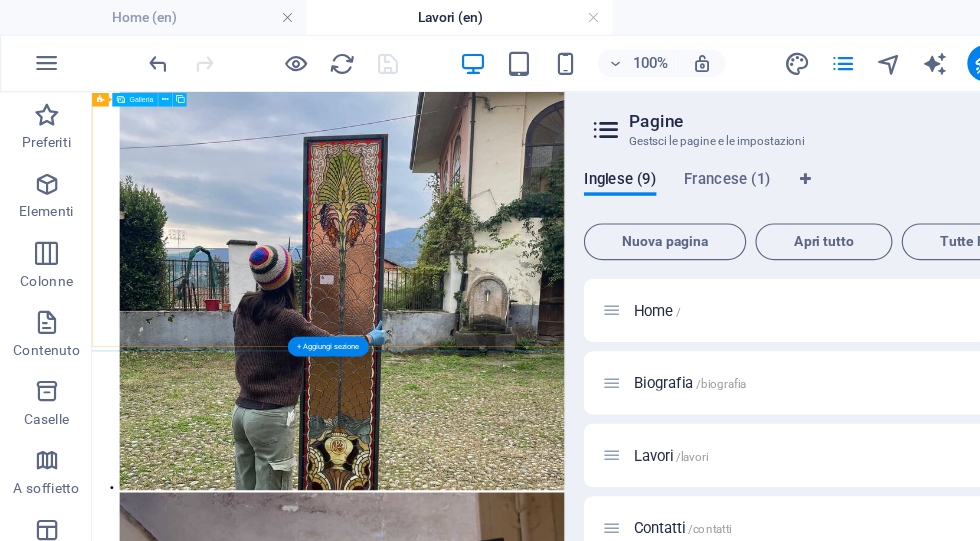 click 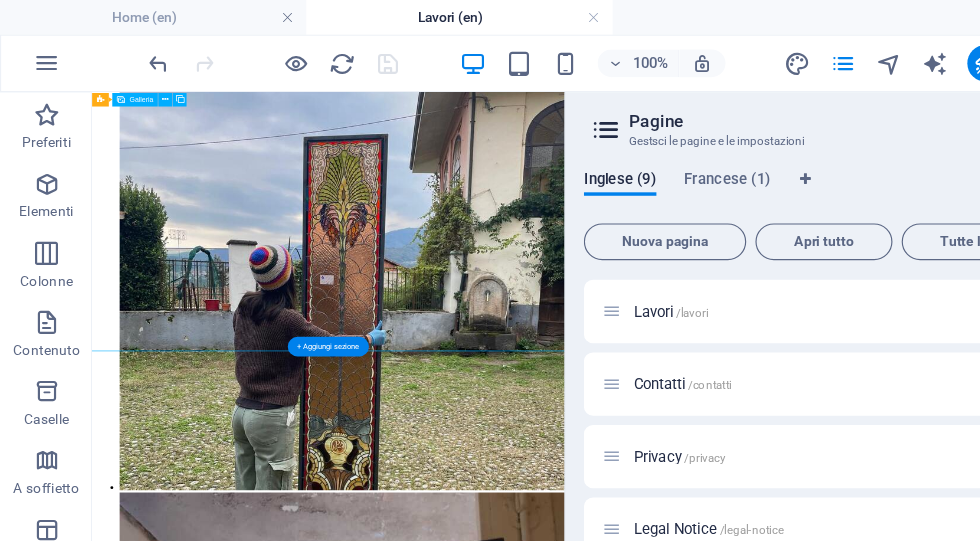 scroll, scrollTop: 133, scrollLeft: 0, axis: vertical 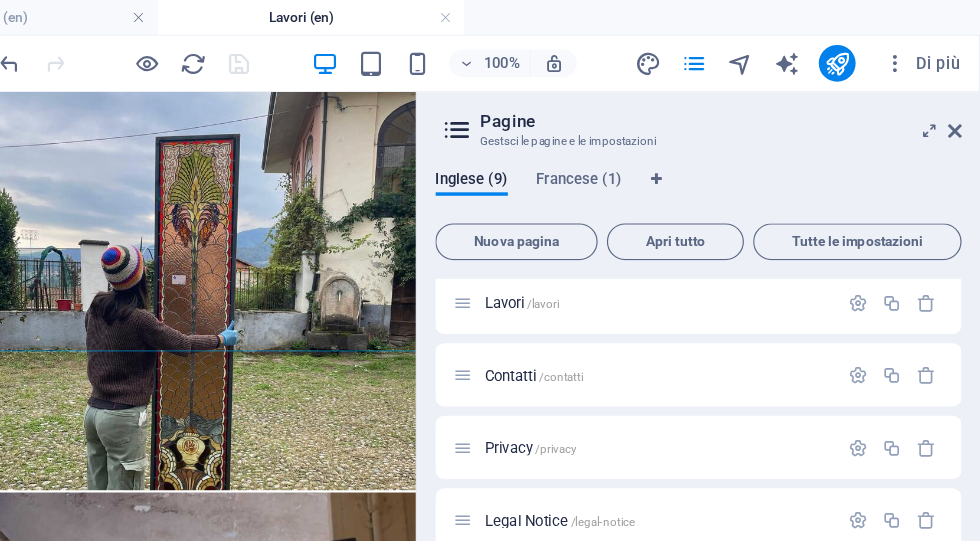 click 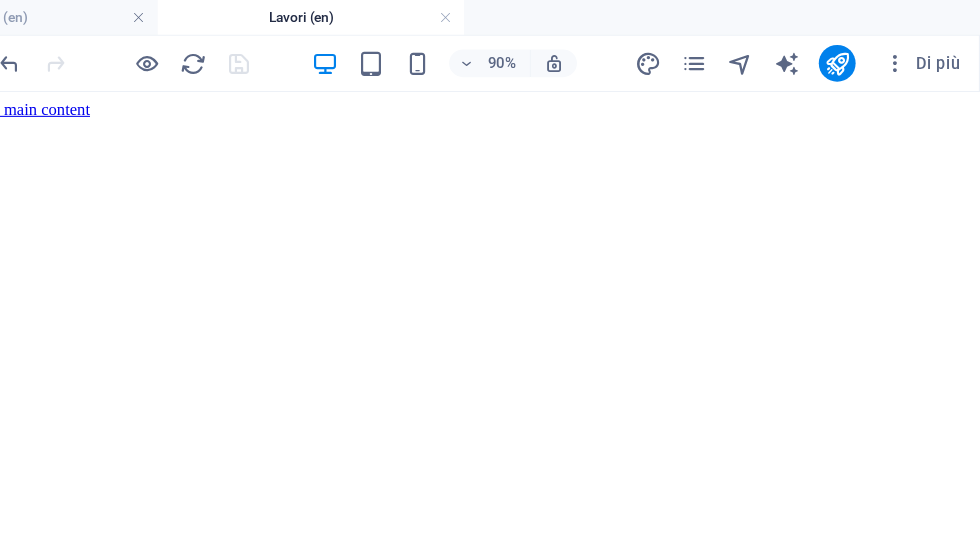 scroll, scrollTop: 0, scrollLeft: 0, axis: both 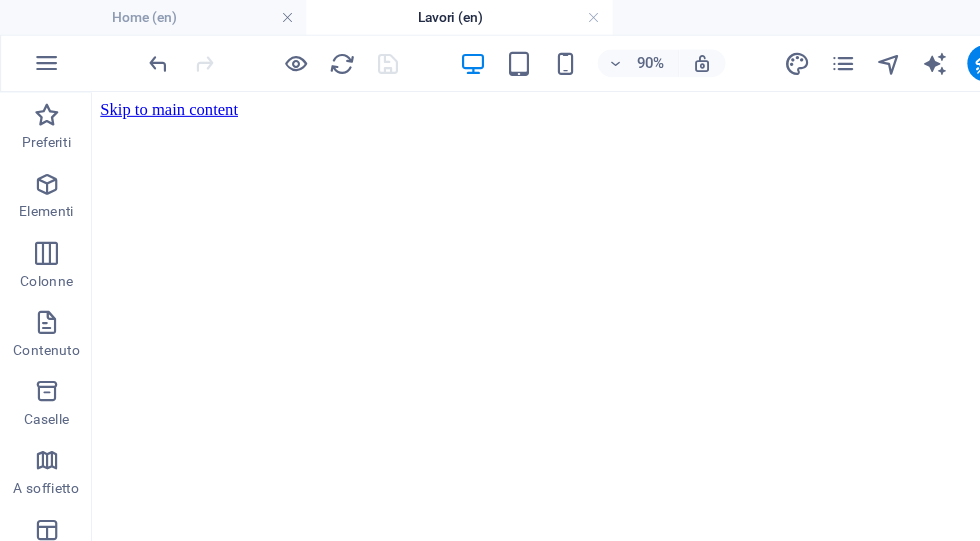 click 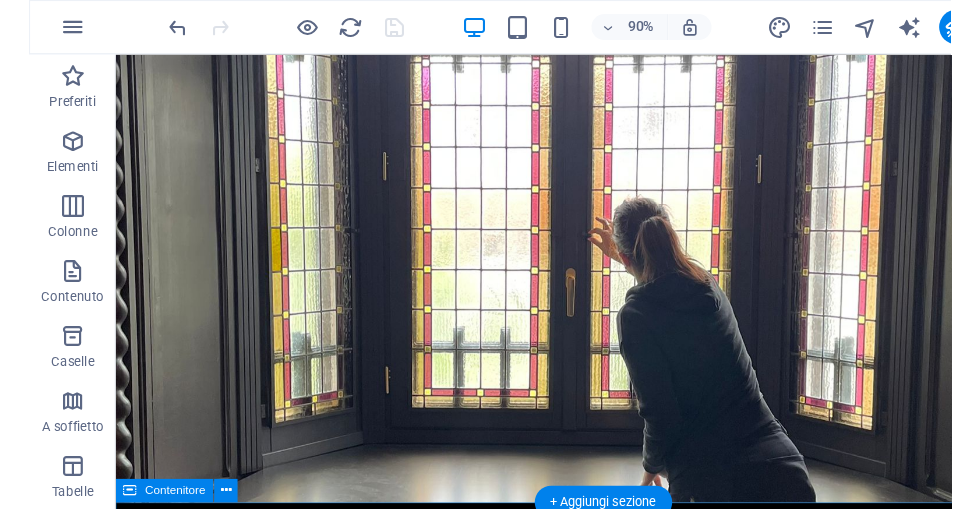 scroll, scrollTop: 0, scrollLeft: 0, axis: both 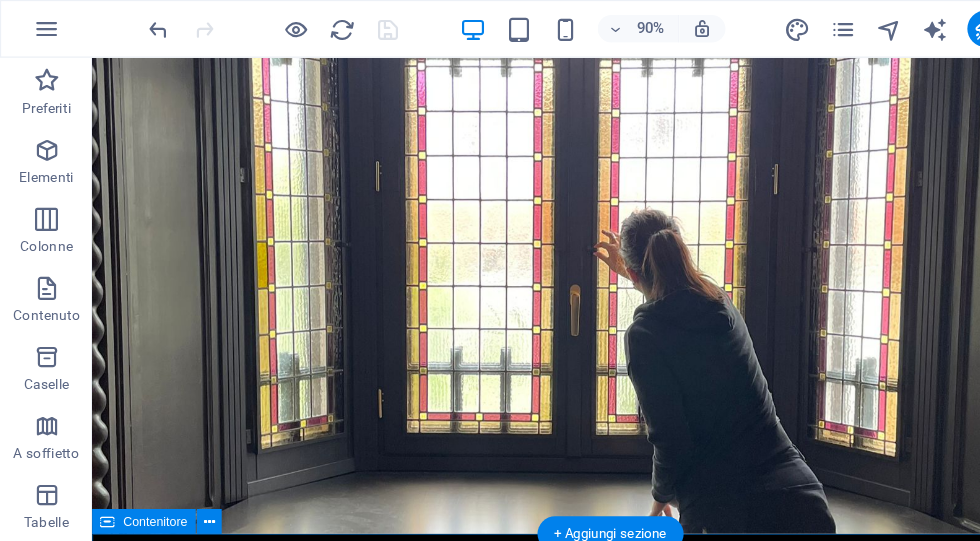click 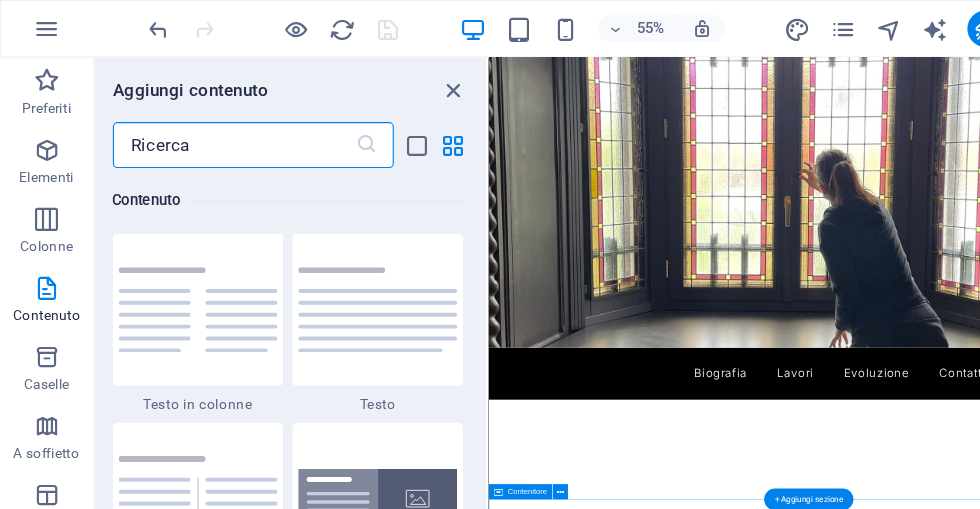 scroll, scrollTop: 3499, scrollLeft: 0, axis: vertical 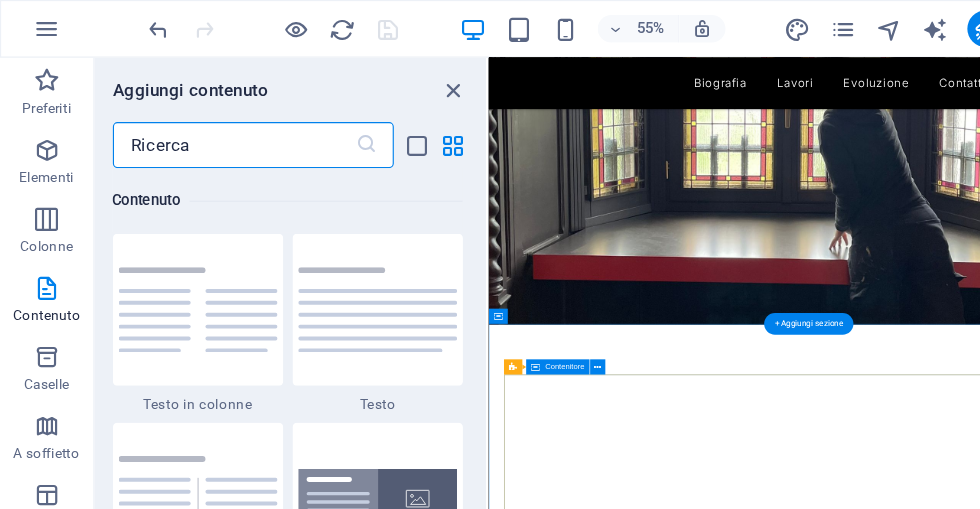 click on "Contact Us   I have read and understand the privacy policy. Illeggibile? Carica nuovo Submit message" 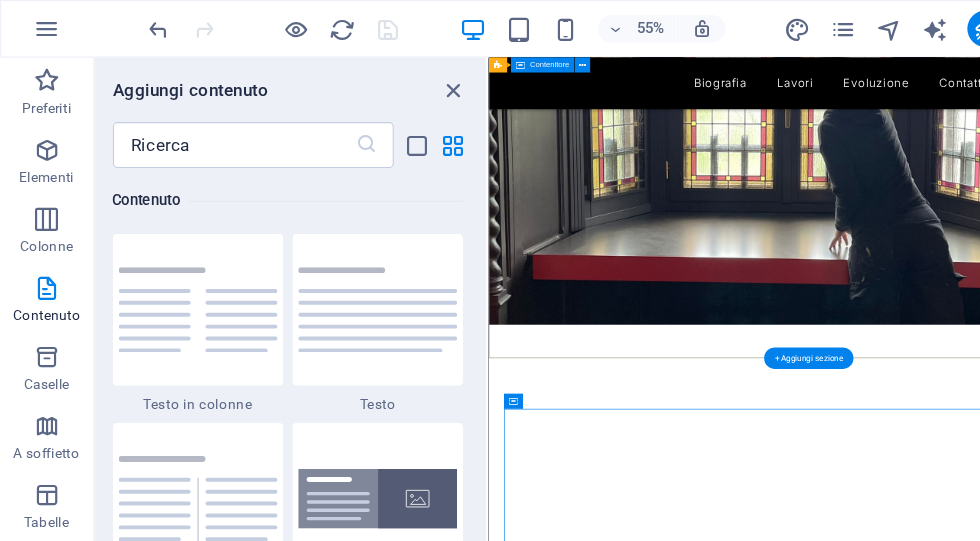click on "Elisa Bonifacio Art" 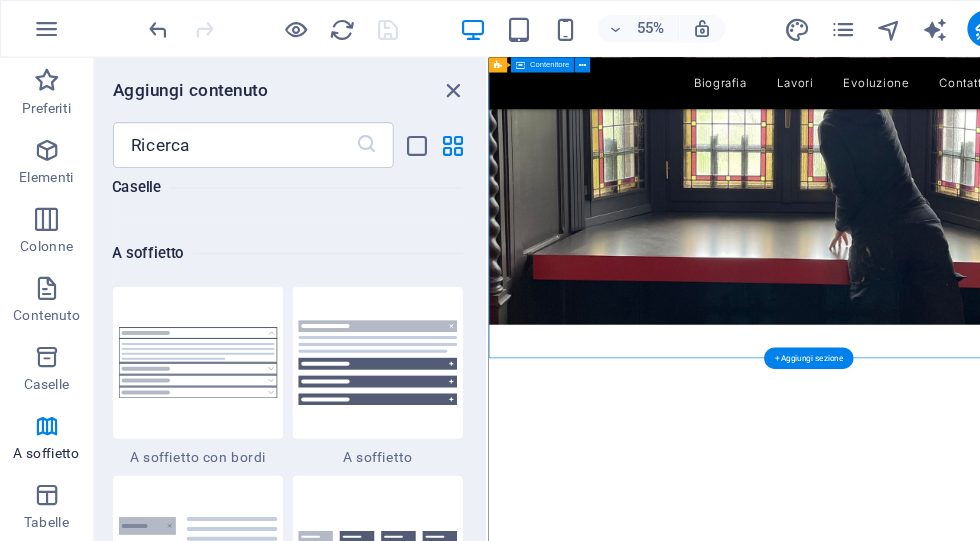 scroll, scrollTop: 6333, scrollLeft: 0, axis: vertical 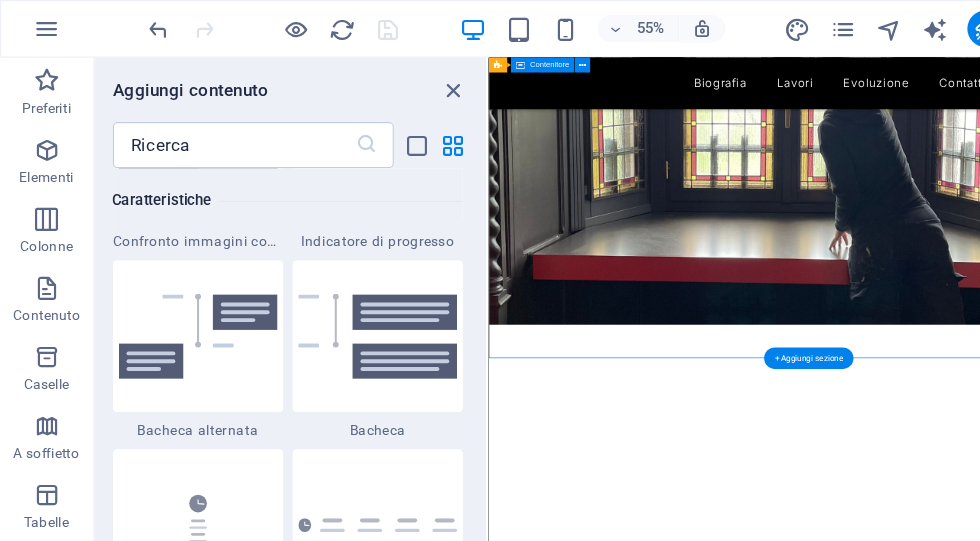click on "Elementi" 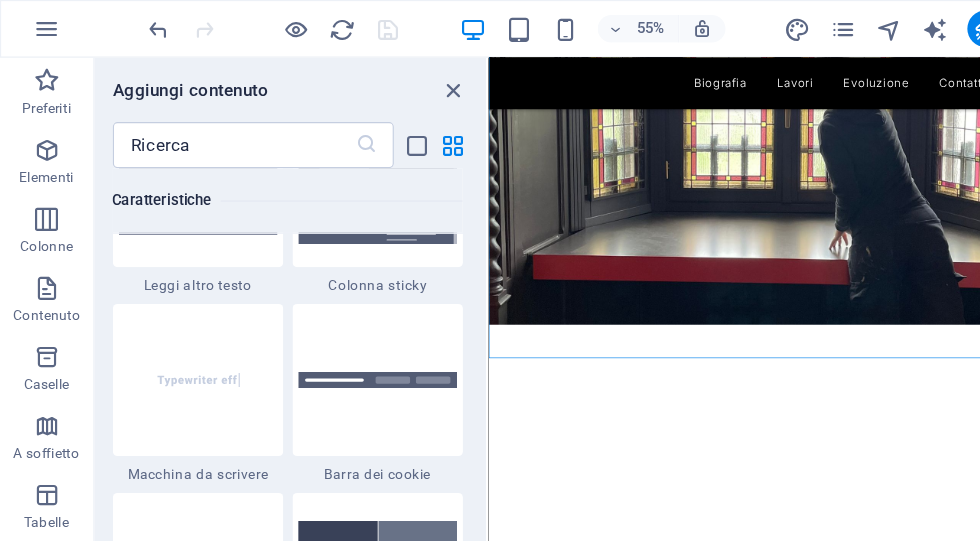 scroll, scrollTop: 7989, scrollLeft: 0, axis: vertical 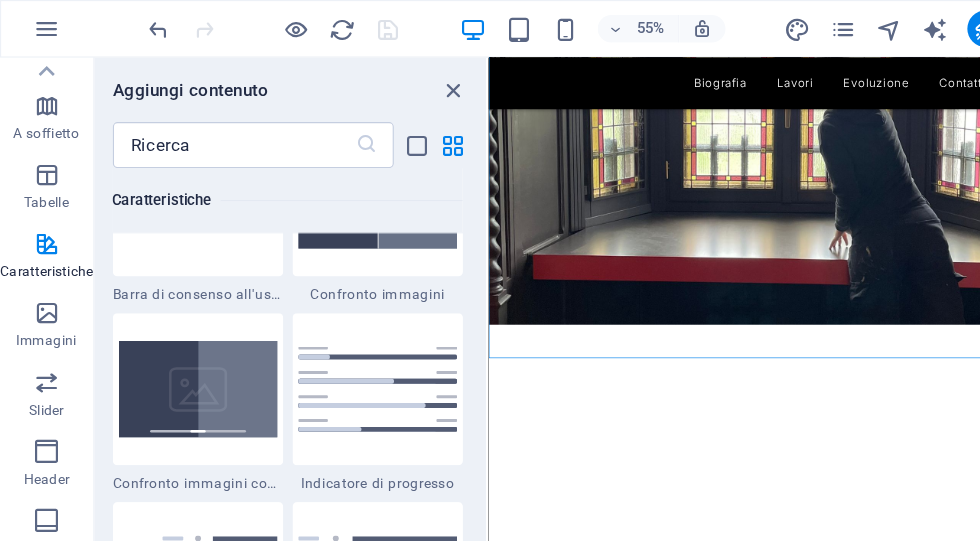click on "Immagini" 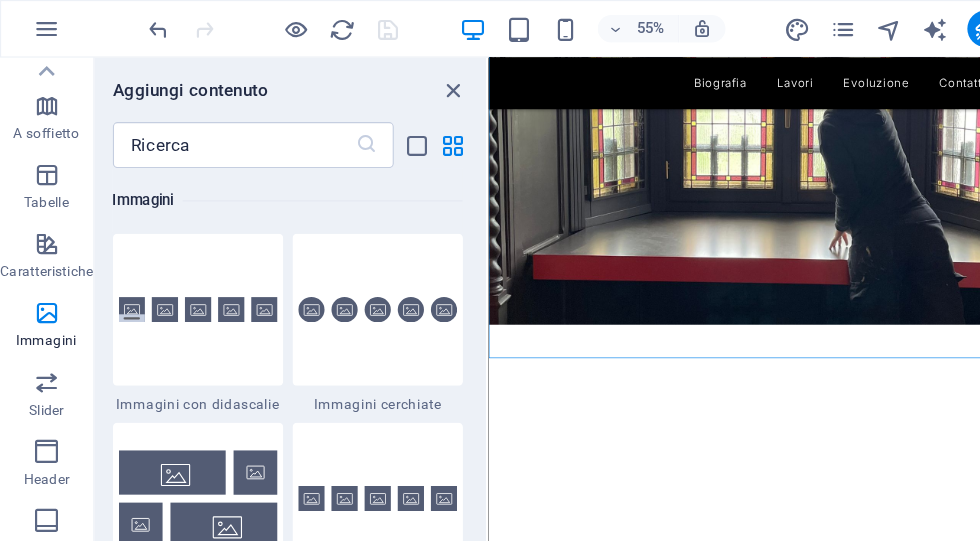 click on "Slider" 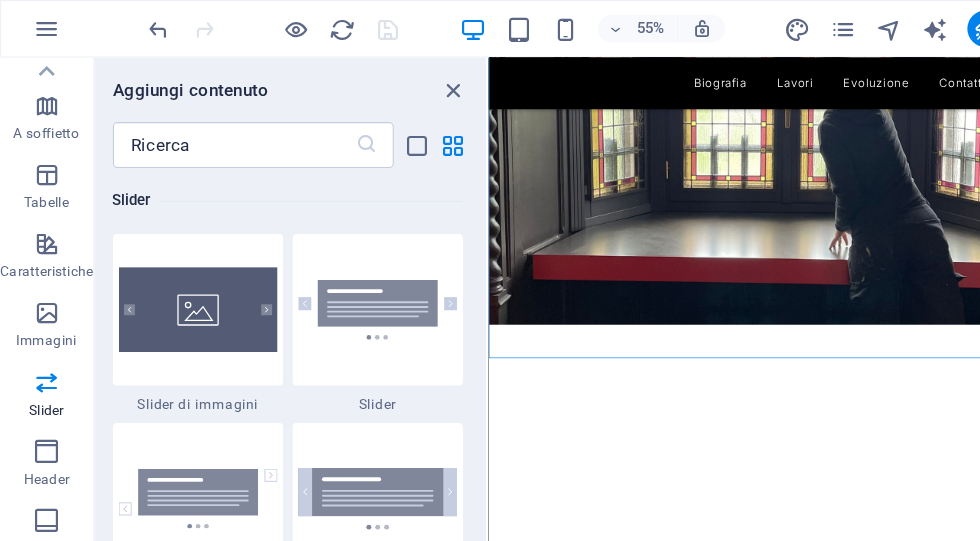 scroll, scrollTop: 11337, scrollLeft: 0, axis: vertical 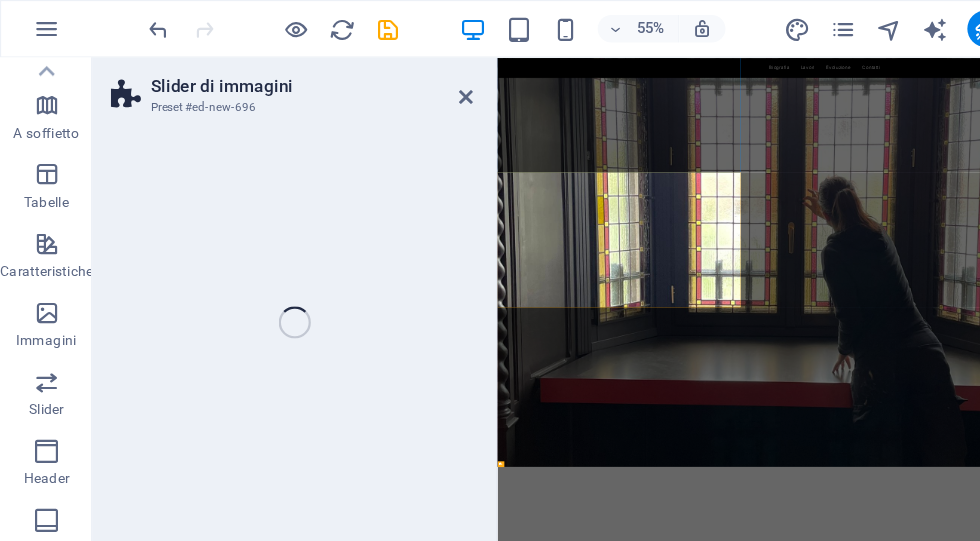 select on "rem" 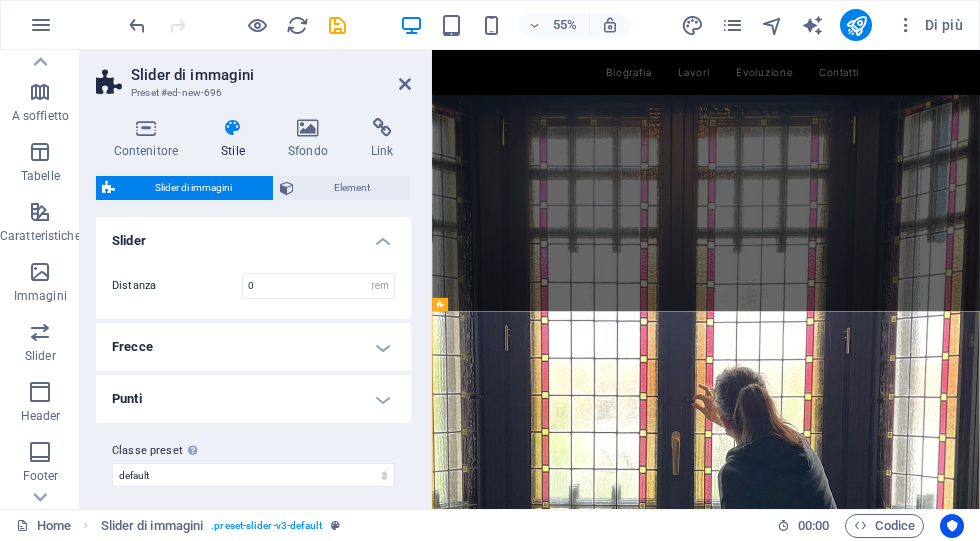 click 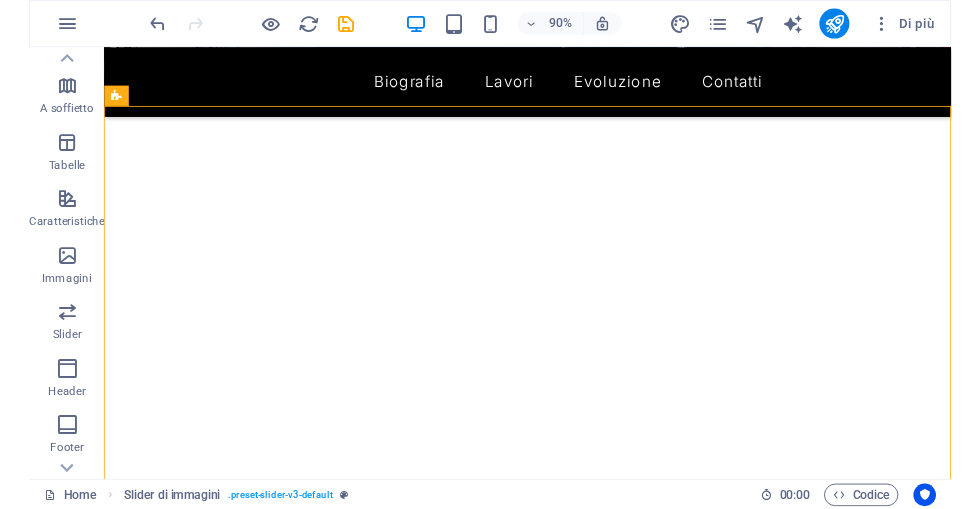 scroll, scrollTop: 386, scrollLeft: 0, axis: vertical 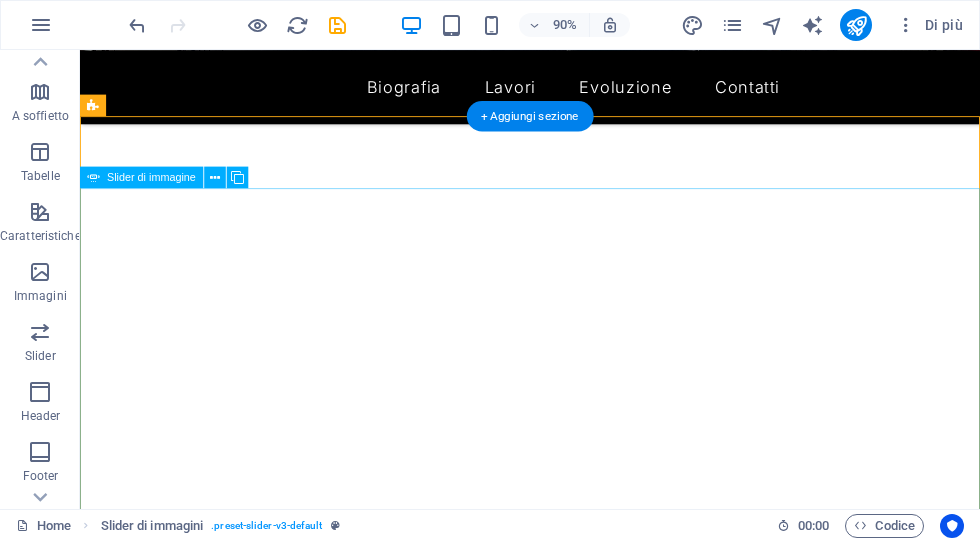 click 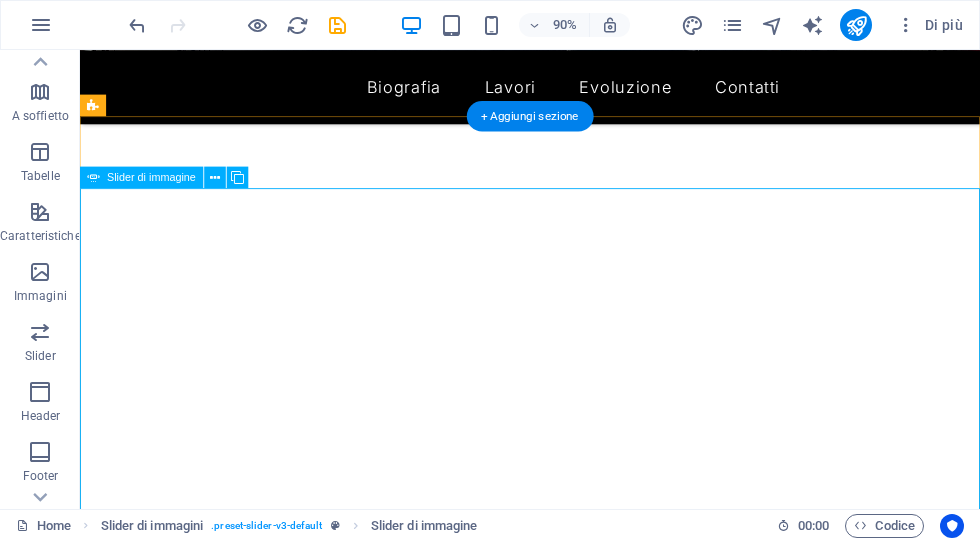 click 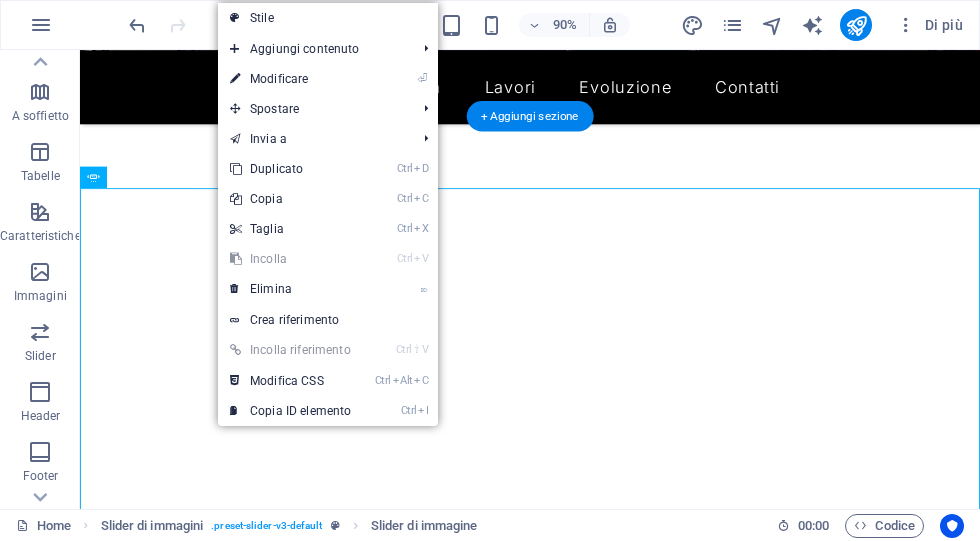 click on "⏎  Modificare" 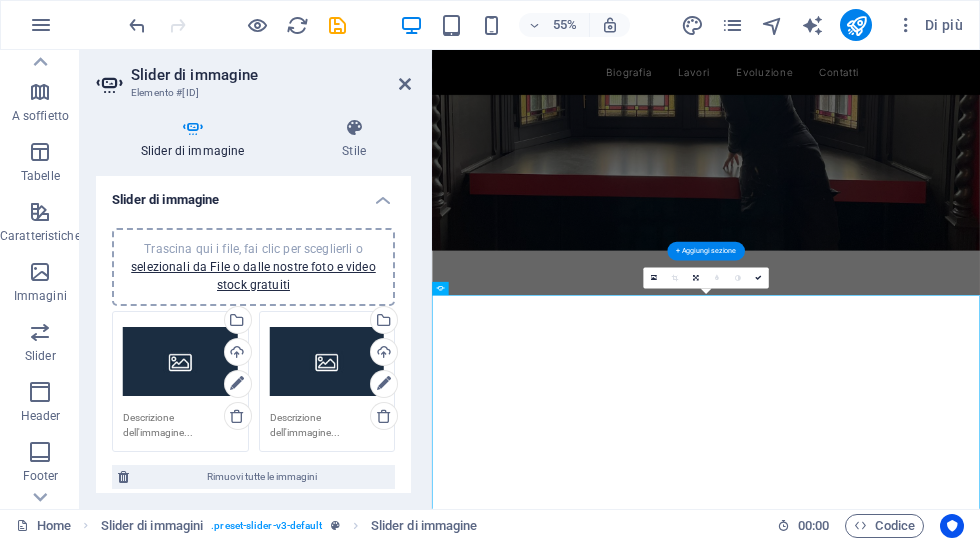 click on "Trascina qui i file, fai clic per sceglierli o selezionali da File o dalle nostre foto e video stock gratuiti" 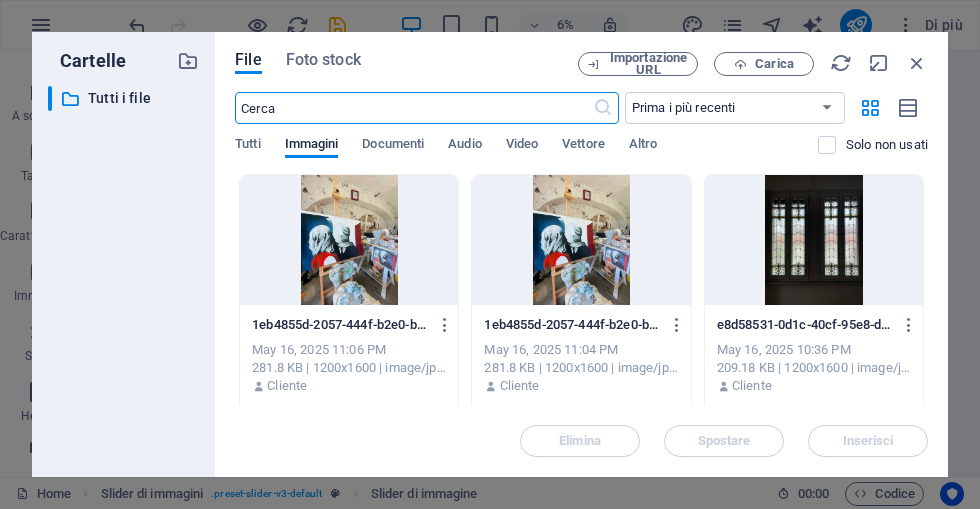 scroll, scrollTop: 0, scrollLeft: 0, axis: both 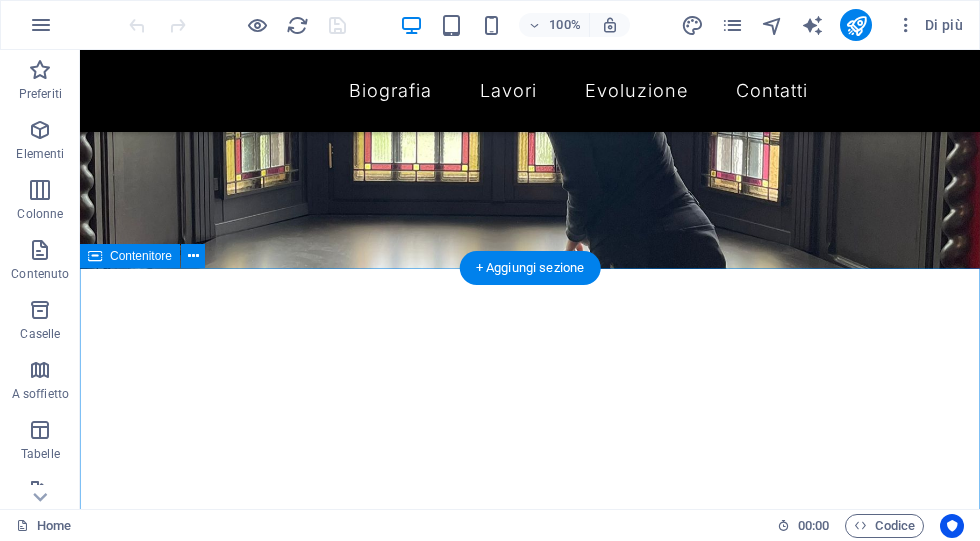 click on "Contact Us   I have read and understand the privacy policy. Illeggibile? Carica nuovo Submit message" at bounding box center (530, 1480) 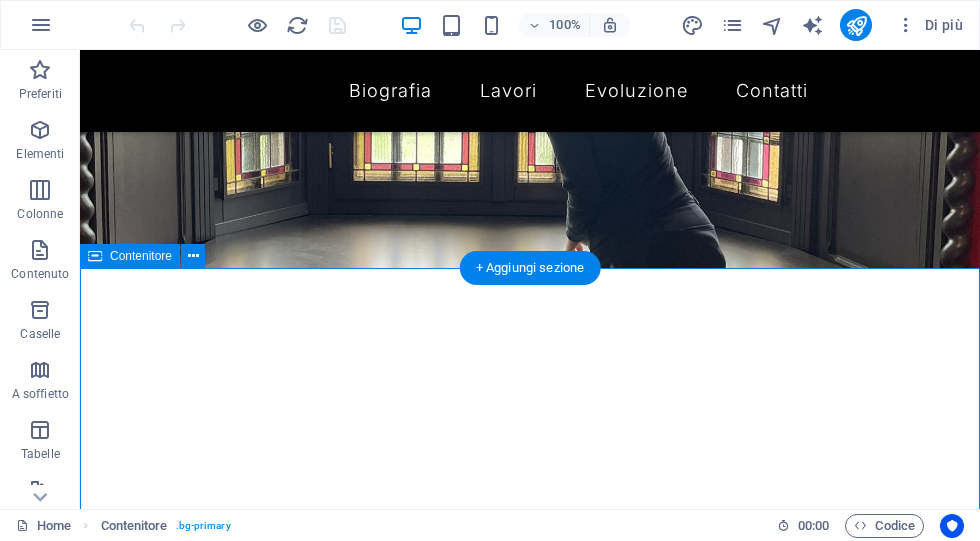 click on "Contact Us   I have read and understand the privacy policy. Illeggibile? Carica nuovo Submit message" at bounding box center (530, 1480) 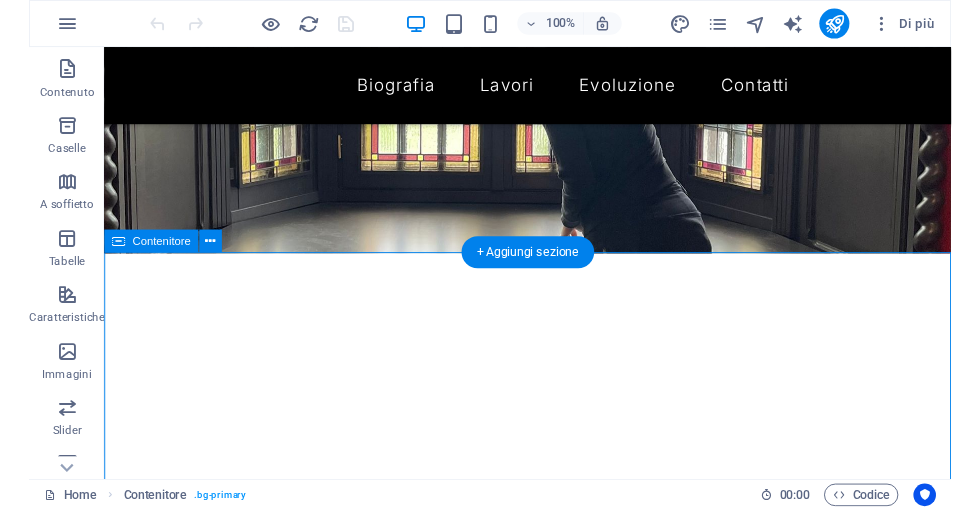 scroll, scrollTop: 176, scrollLeft: 0, axis: vertical 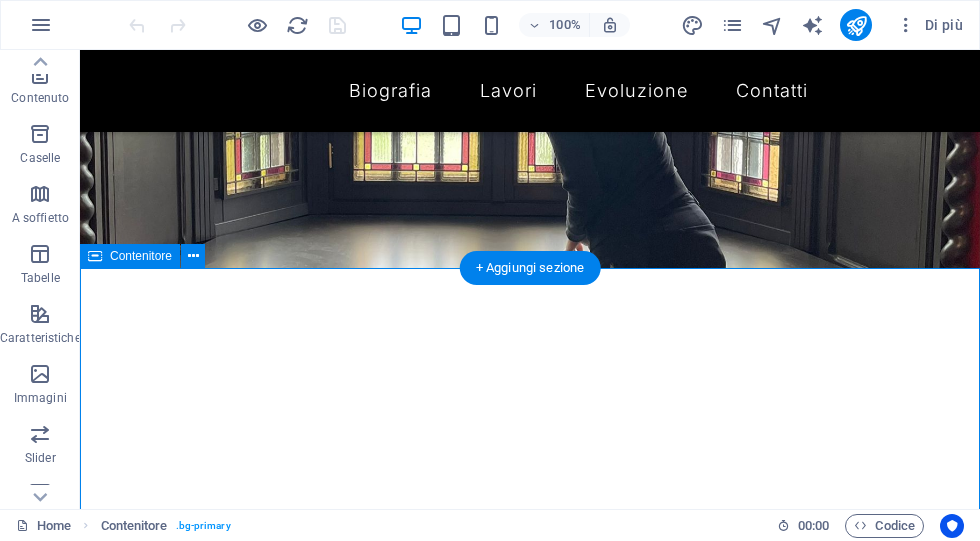 click at bounding box center (40, 434) 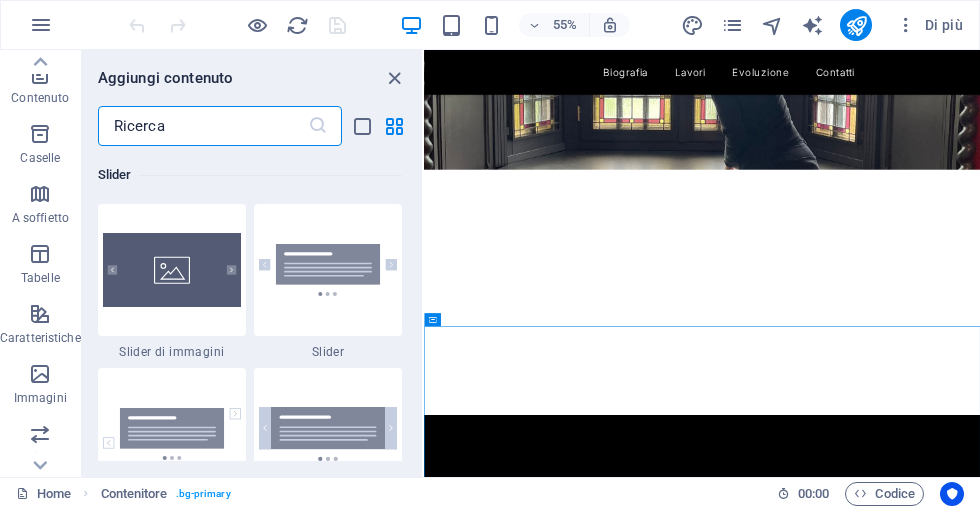 scroll, scrollTop: 11337, scrollLeft: 0, axis: vertical 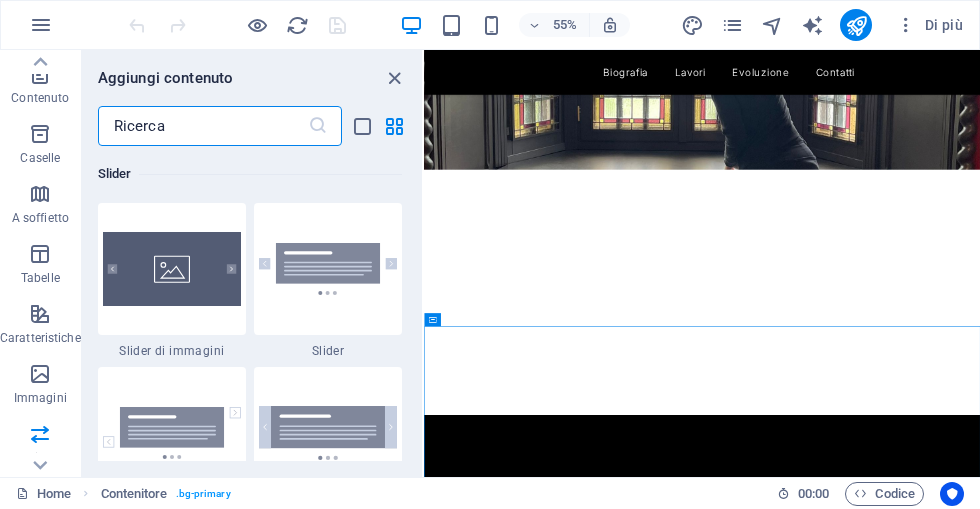 click at bounding box center [172, 269] 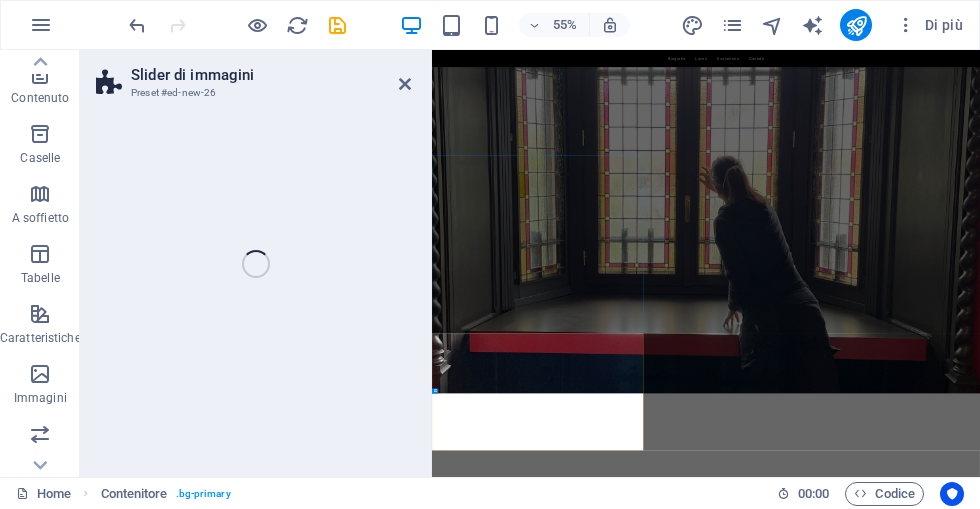 select on "rem" 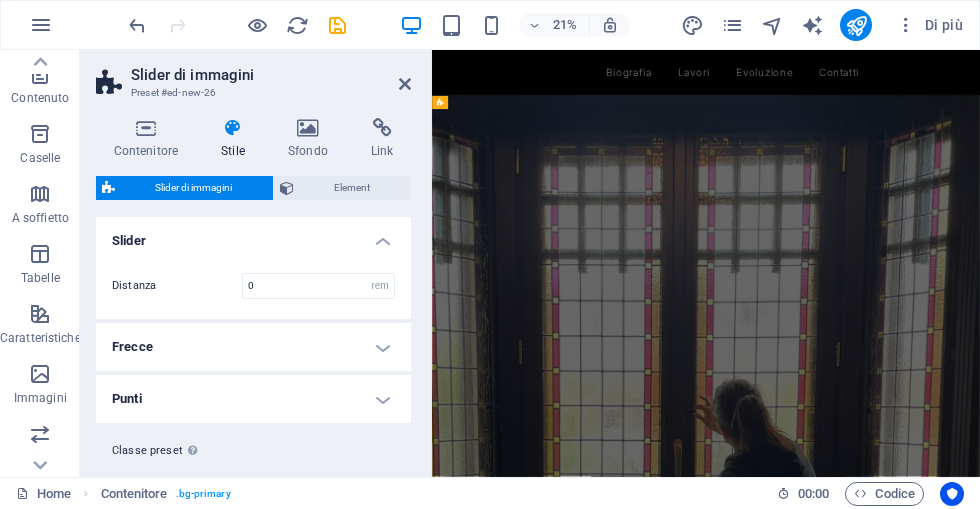 click on "Distanza 0 rem px % vh vw" at bounding box center (253, 286) 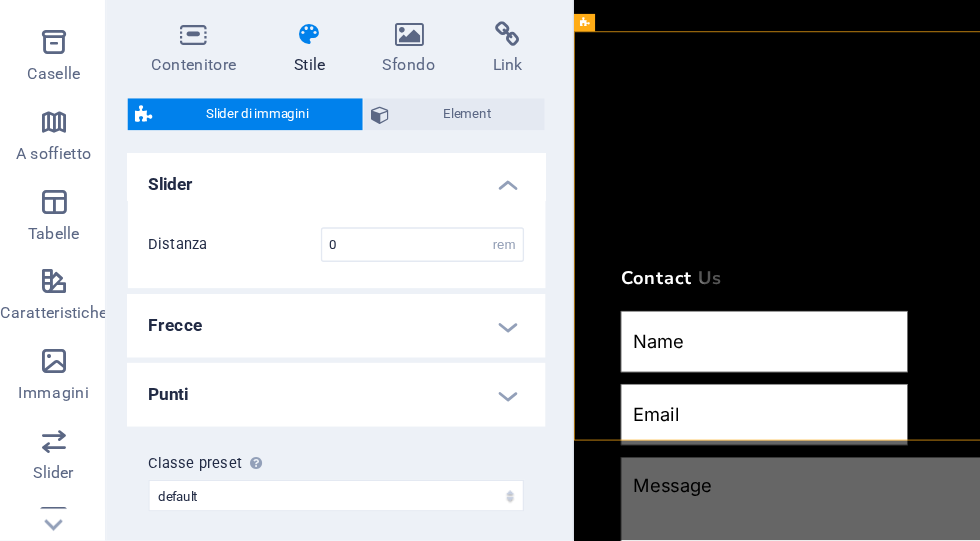 scroll, scrollTop: 1466, scrollLeft: 0, axis: vertical 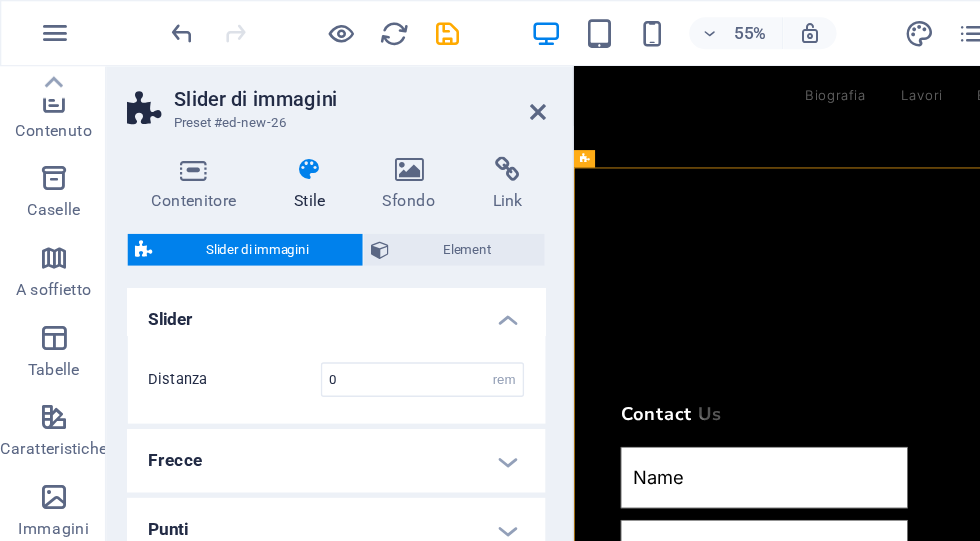 click at bounding box center [405, 84] 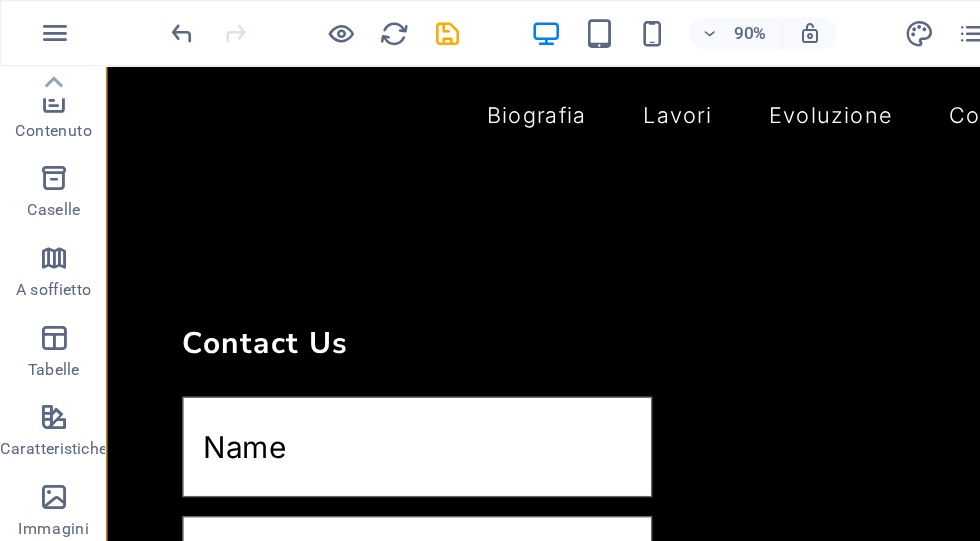 scroll, scrollTop: 1413, scrollLeft: 0, axis: vertical 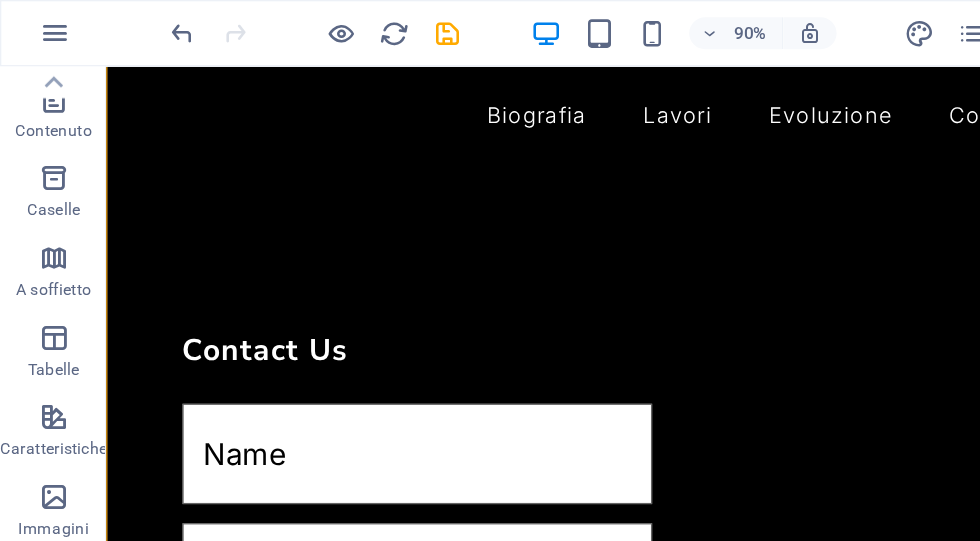 click at bounding box center [534, 25] 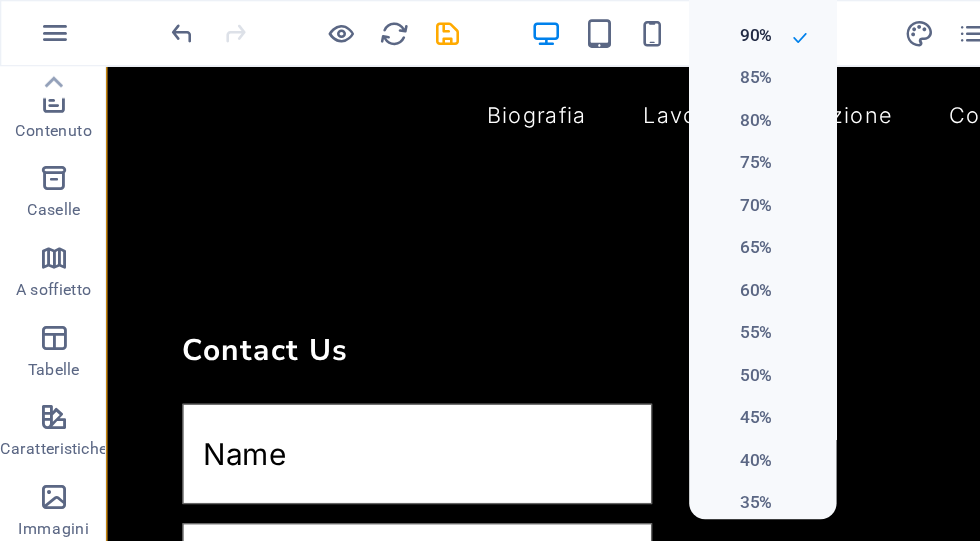 click on "60%" at bounding box center (556, 219) 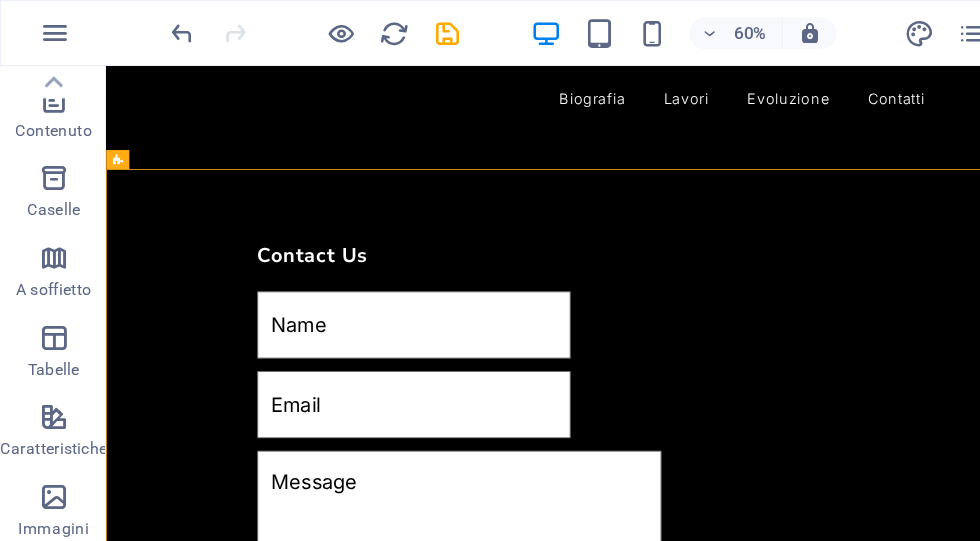 click at bounding box center (534, 25) 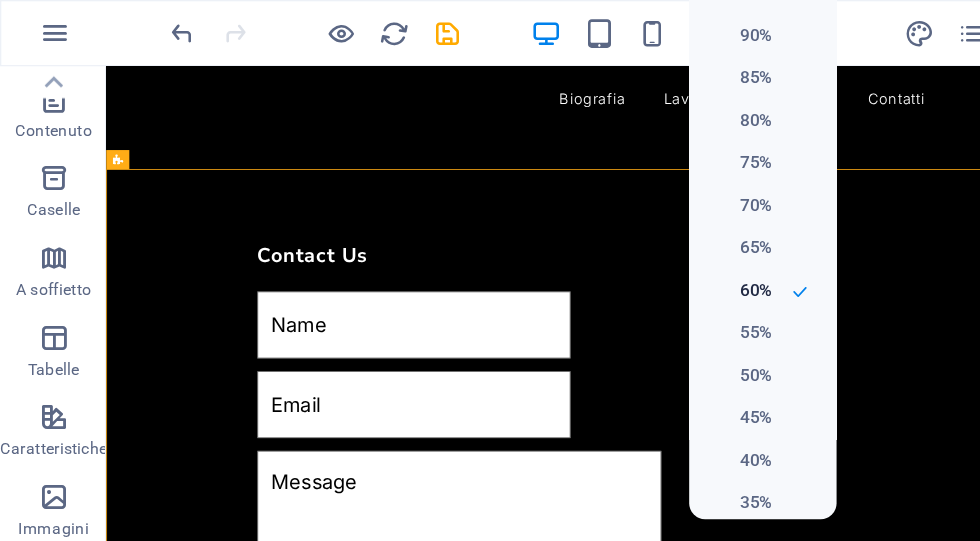 click on "55%" at bounding box center (574, 251) 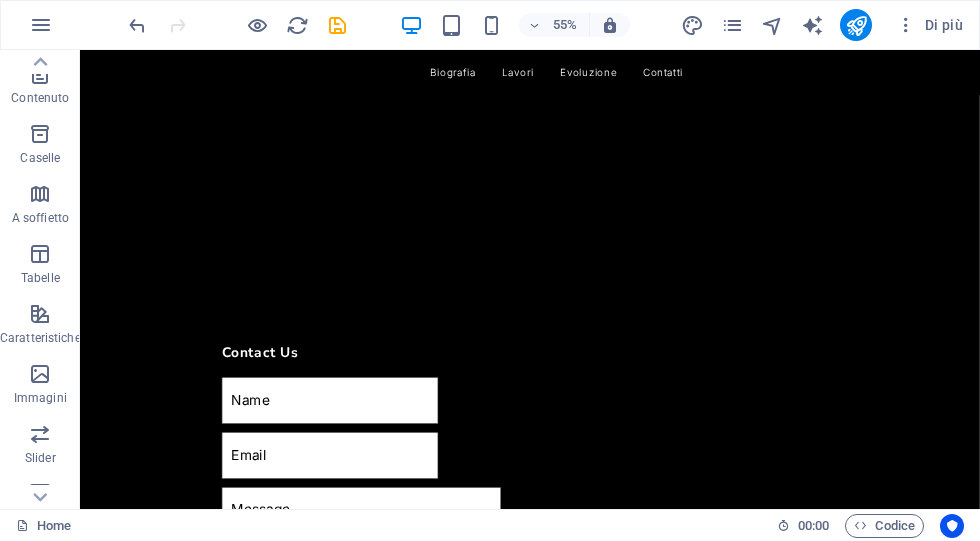 scroll, scrollTop: 1406, scrollLeft: 0, axis: vertical 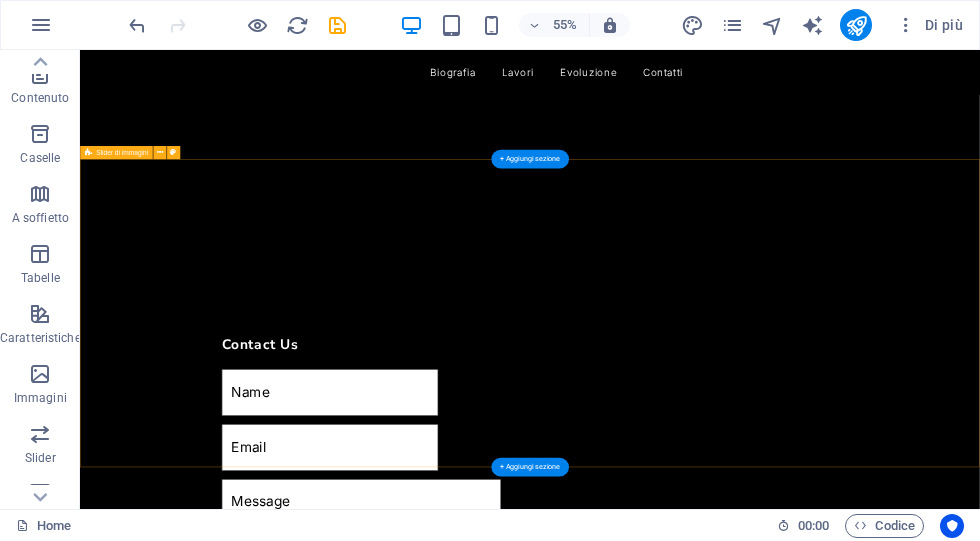 click on "1 2" at bounding box center [898, 1682] 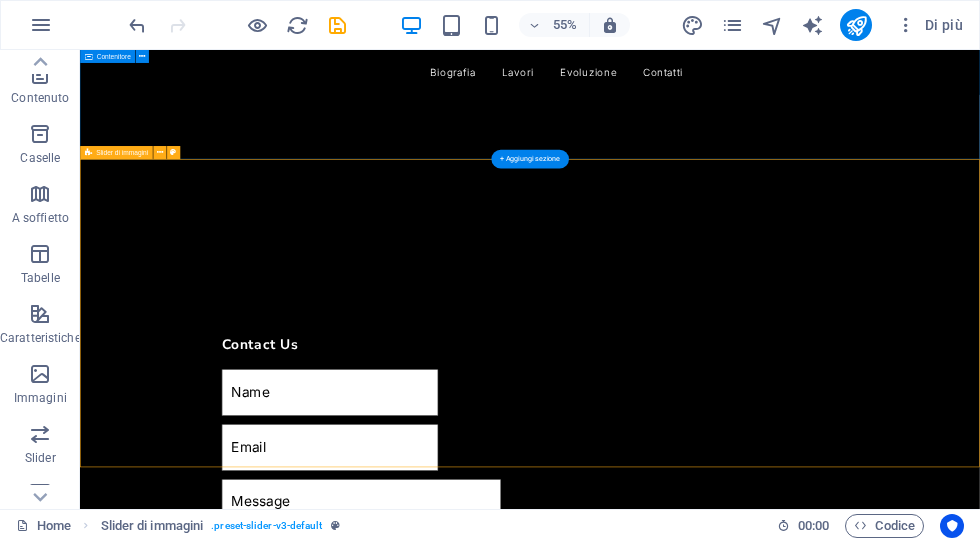 click on "55%" at bounding box center [565, 25] 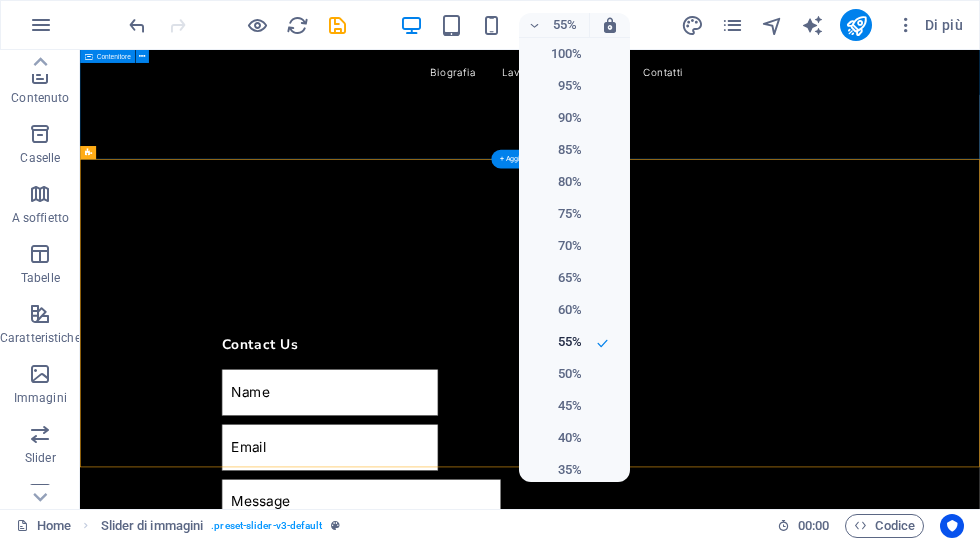 click on "65%" at bounding box center [574, 278] 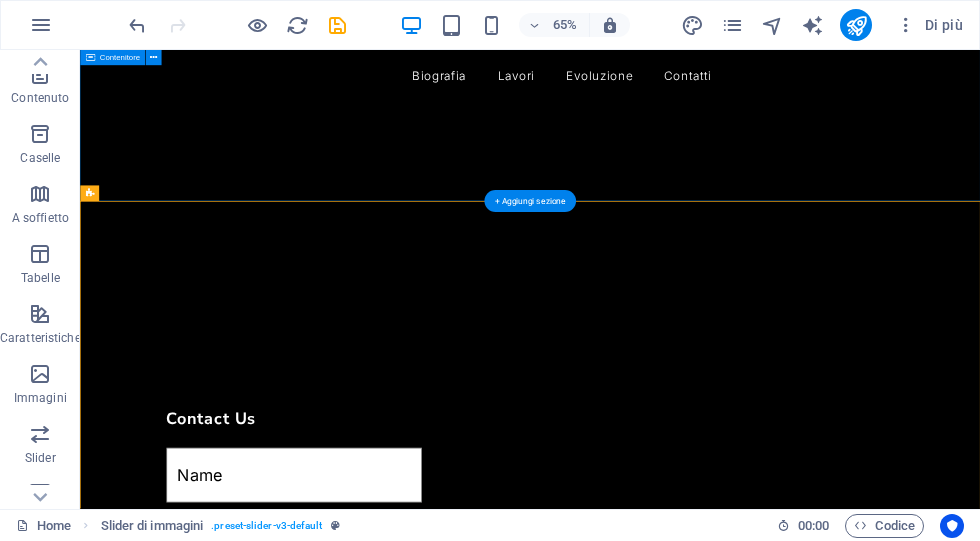 scroll, scrollTop: 1254, scrollLeft: 0, axis: vertical 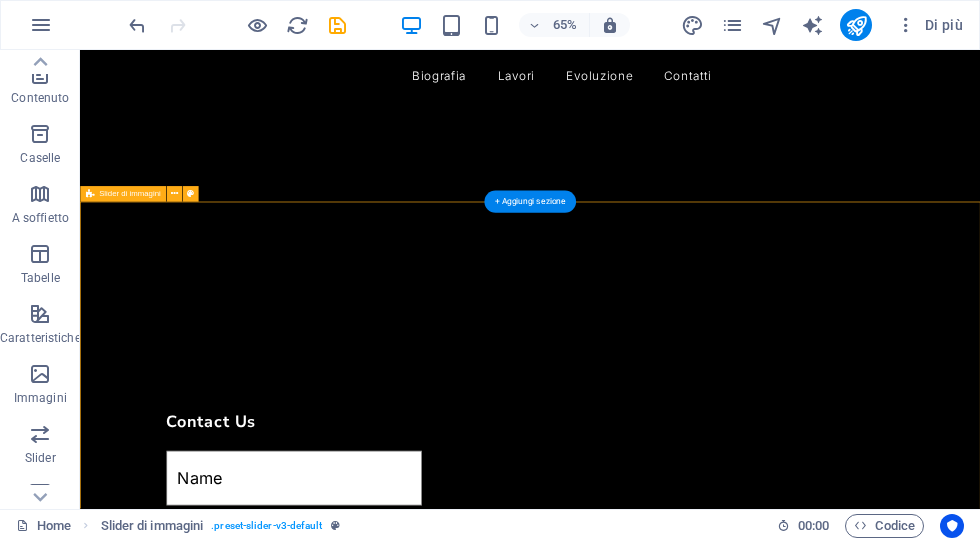 click on "1 2" at bounding box center [772, 1718] 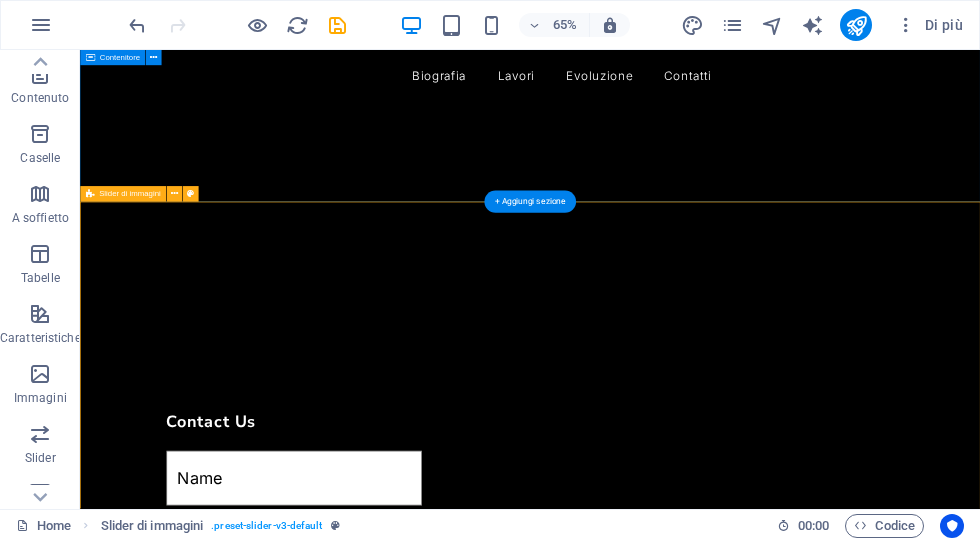 click at bounding box center (154, 58) 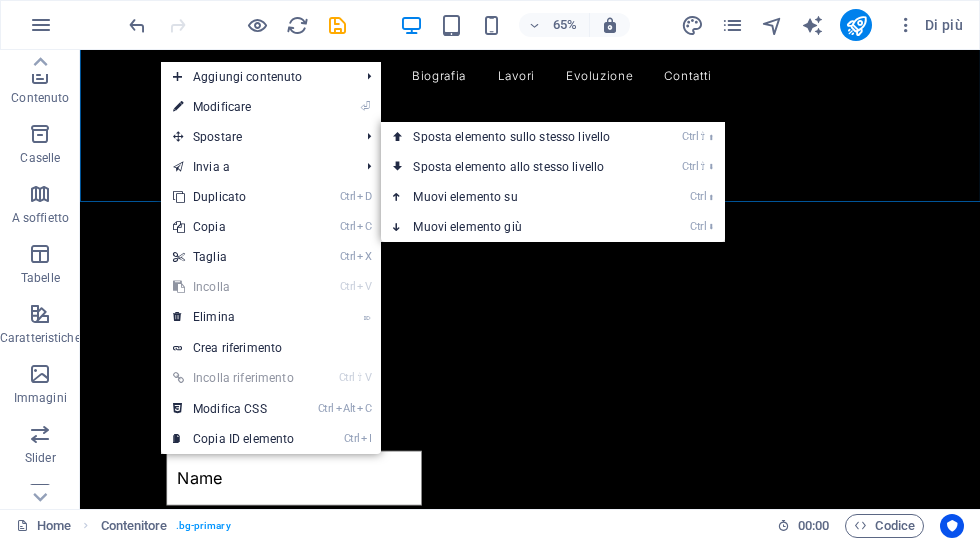 click on "Ctrl ⬆  Muovi elemento su" at bounding box center [515, 197] 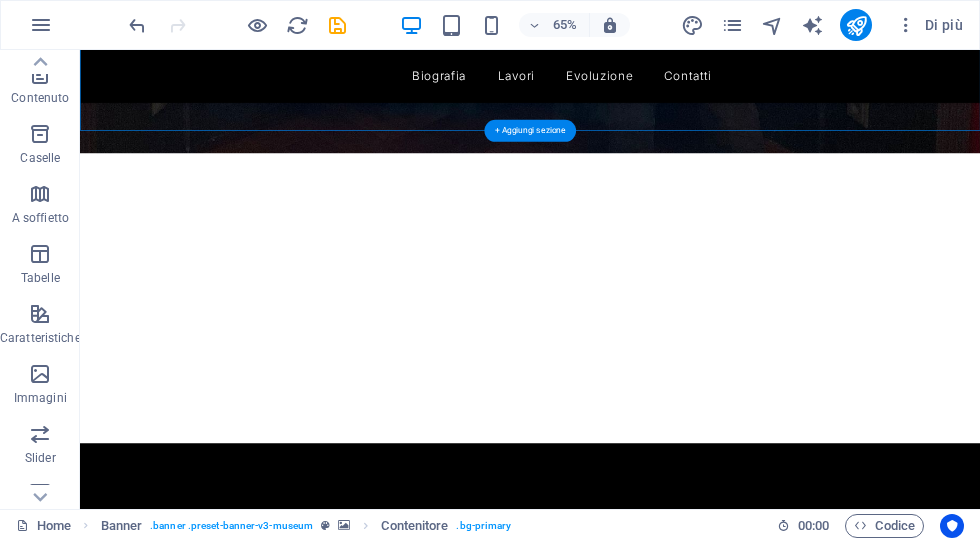 scroll, scrollTop: 1172, scrollLeft: 0, axis: vertical 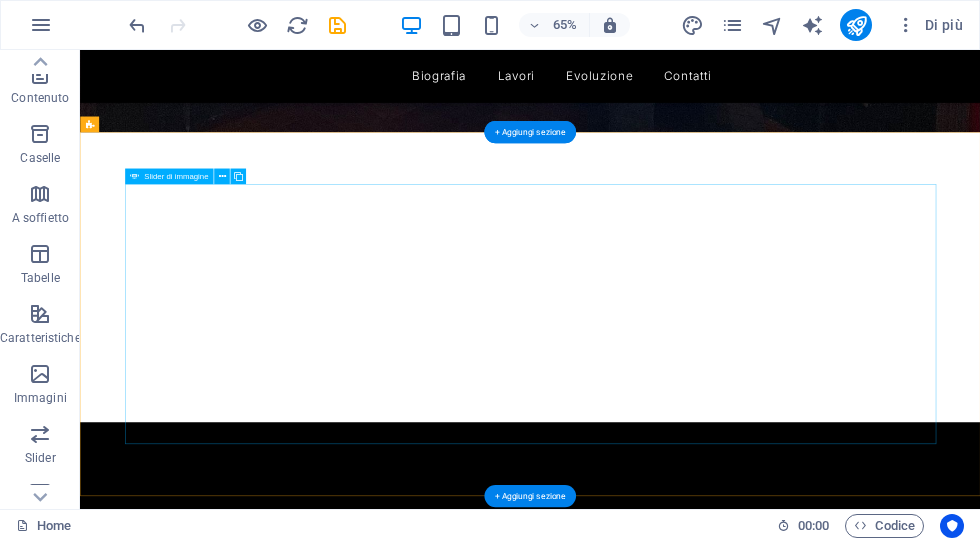 click at bounding box center (-1835, 3385) 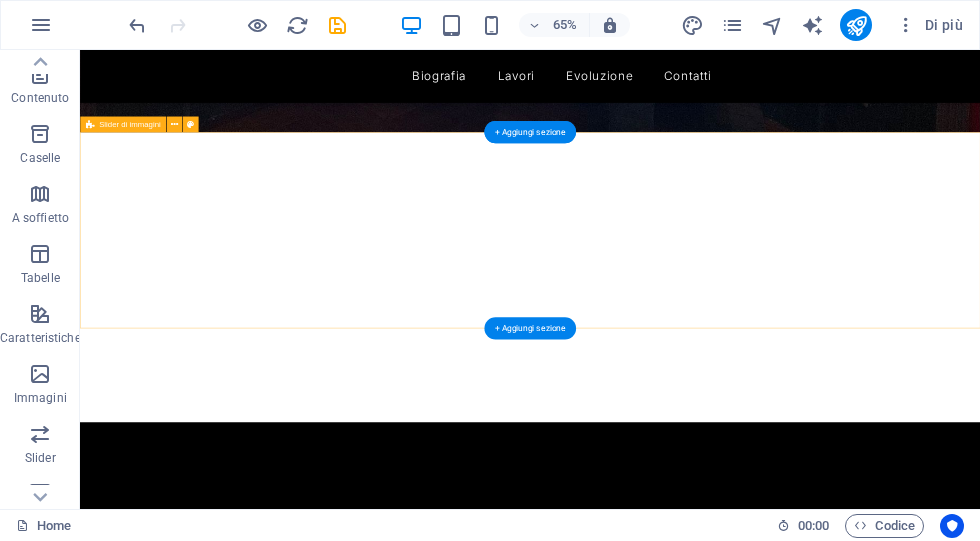 click on "Rilascia qui il contenuto oppure  Aggiungi elementi  Incolla appunti" at bounding box center [772, 2334] 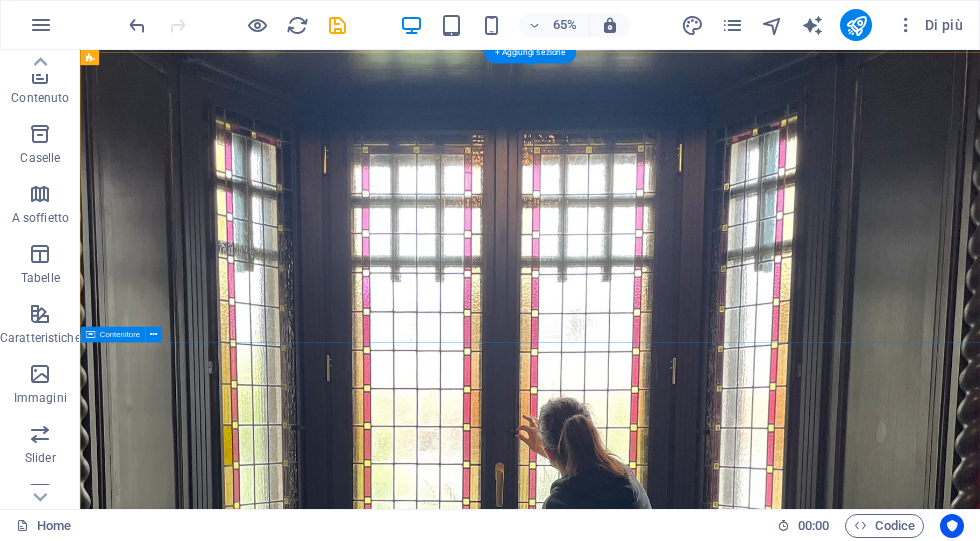 scroll, scrollTop: 0, scrollLeft: 0, axis: both 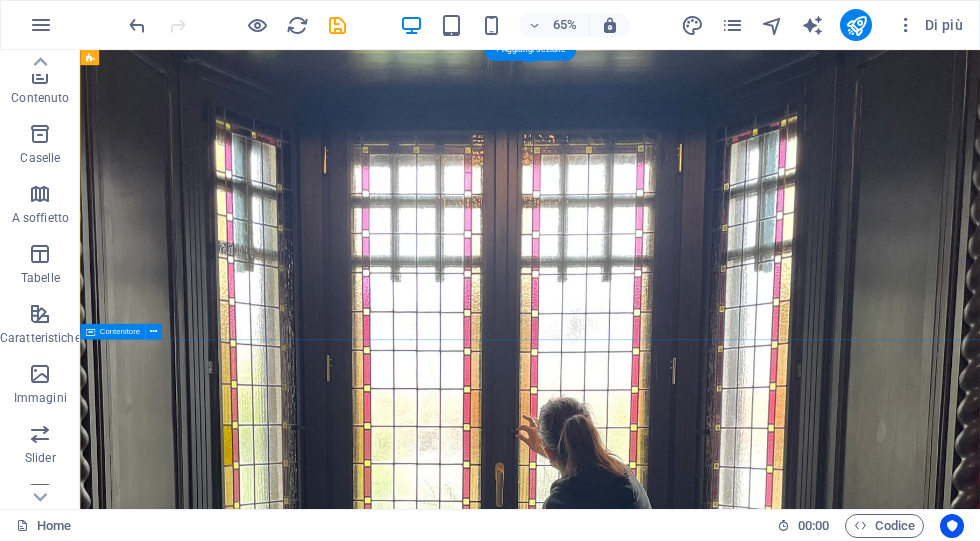 click at bounding box center [137, 25] 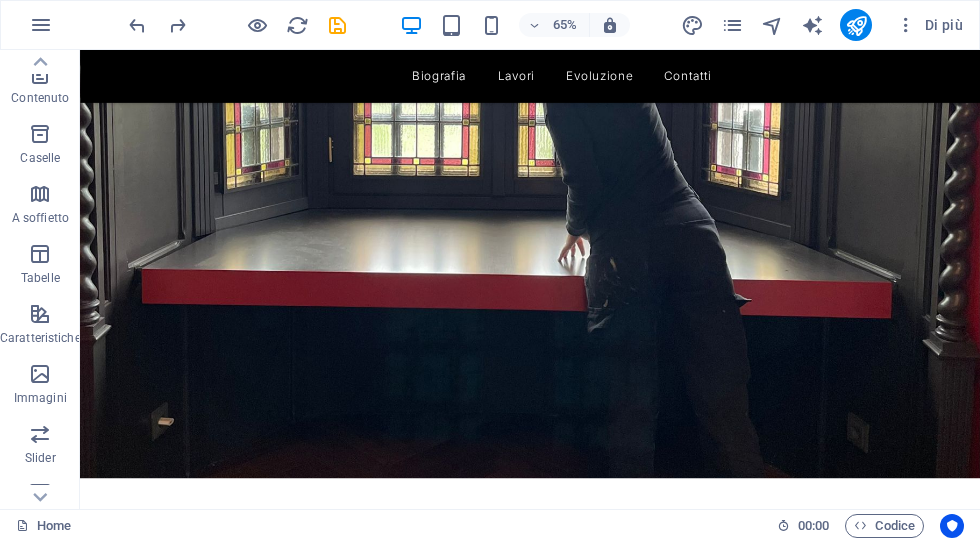 scroll, scrollTop: 1097, scrollLeft: 0, axis: vertical 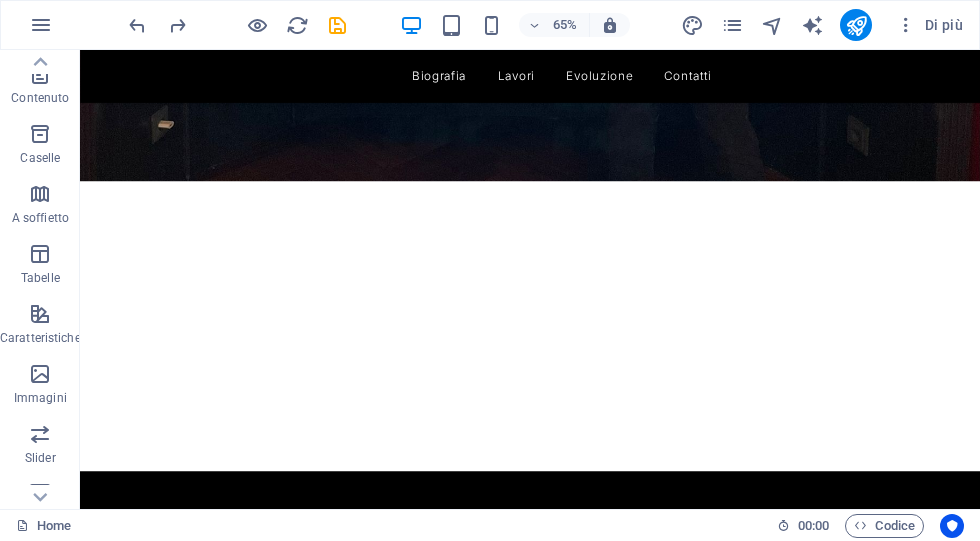 click on "65% Di più" at bounding box center [490, 25] 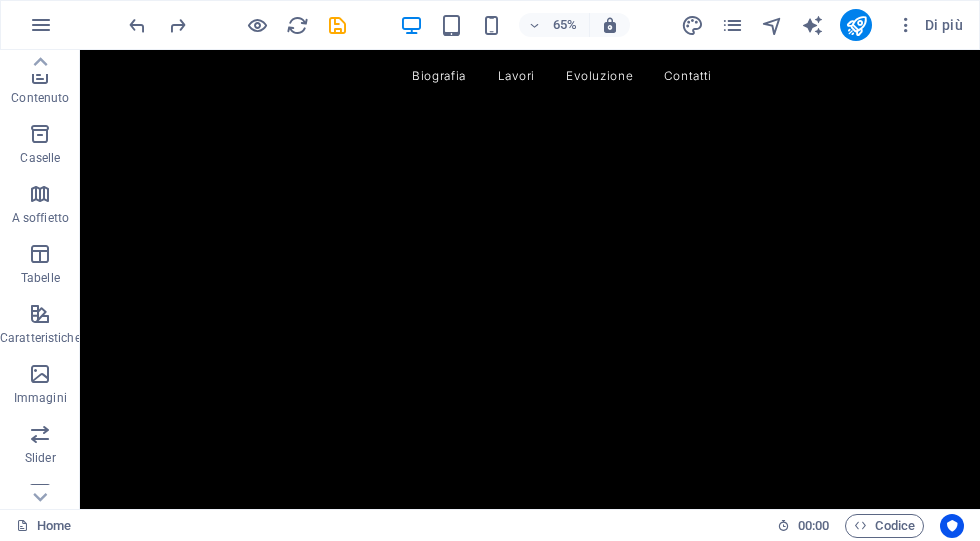 click at bounding box center (137, 25) 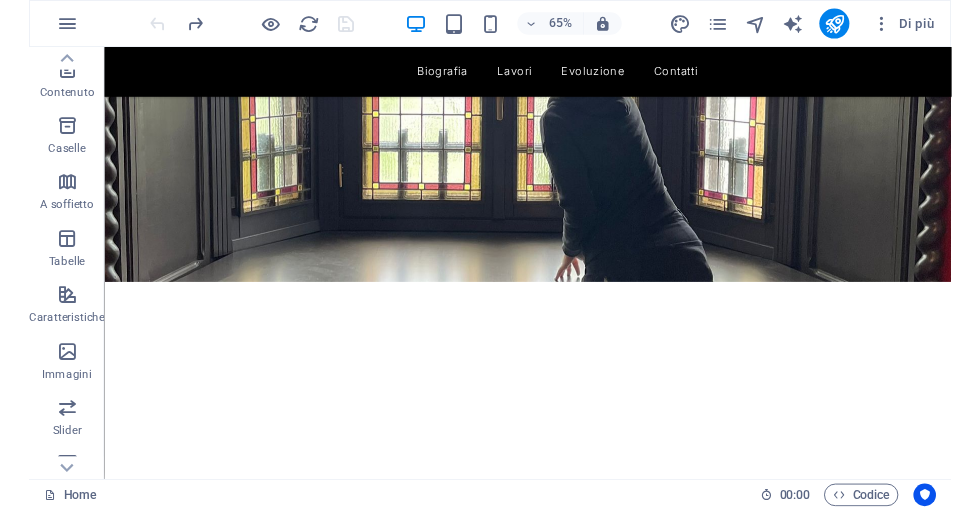 scroll, scrollTop: 345, scrollLeft: 0, axis: vertical 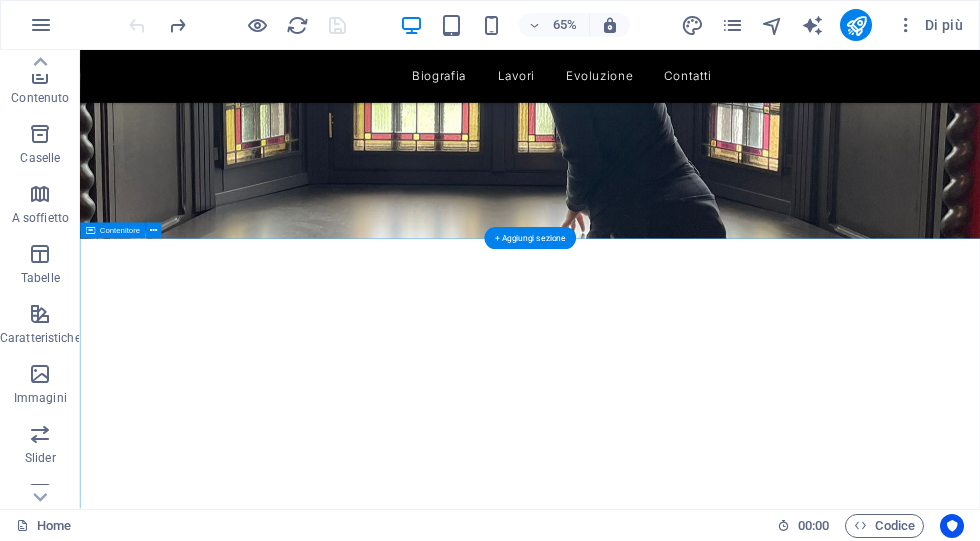 click on "Contact Us   I have read and understand the privacy policy. Illeggibile? Carica nuovo Submit message" at bounding box center [772, 1567] 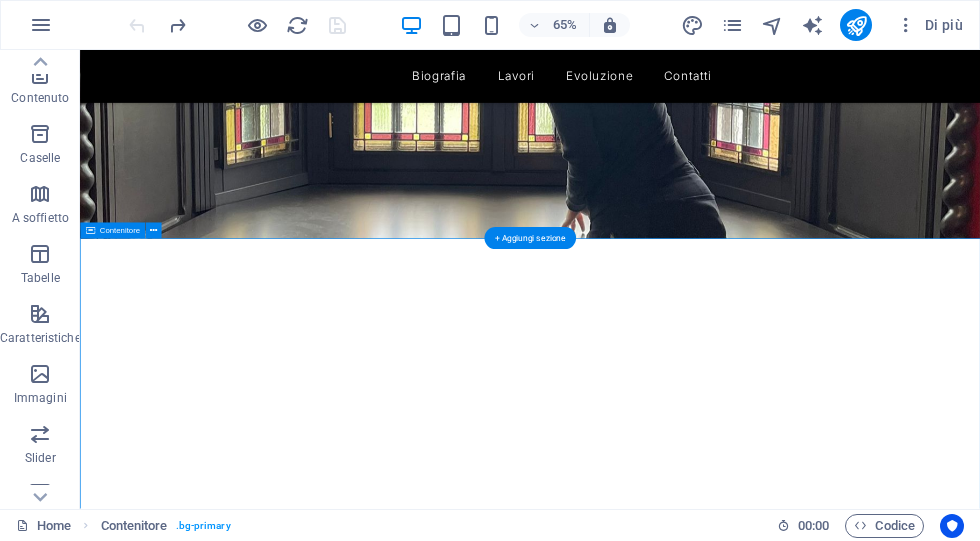 click on "Contact Us   I have read and understand the privacy policy. Illeggibile? Carica nuovo Submit message" at bounding box center (772, 1567) 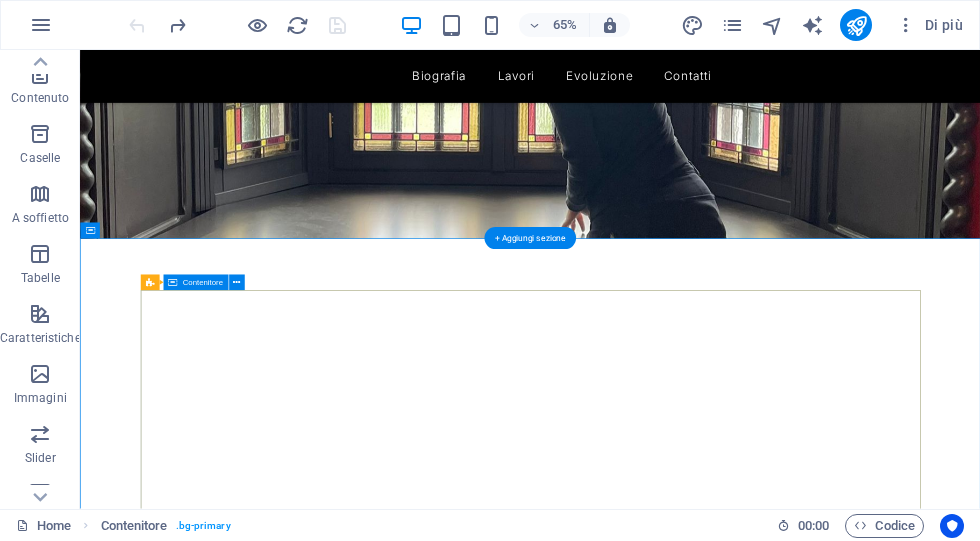click on "Contact Us   I have read and understand the privacy policy. Illeggibile? Carica nuovo Submit message" at bounding box center [773, 1833] 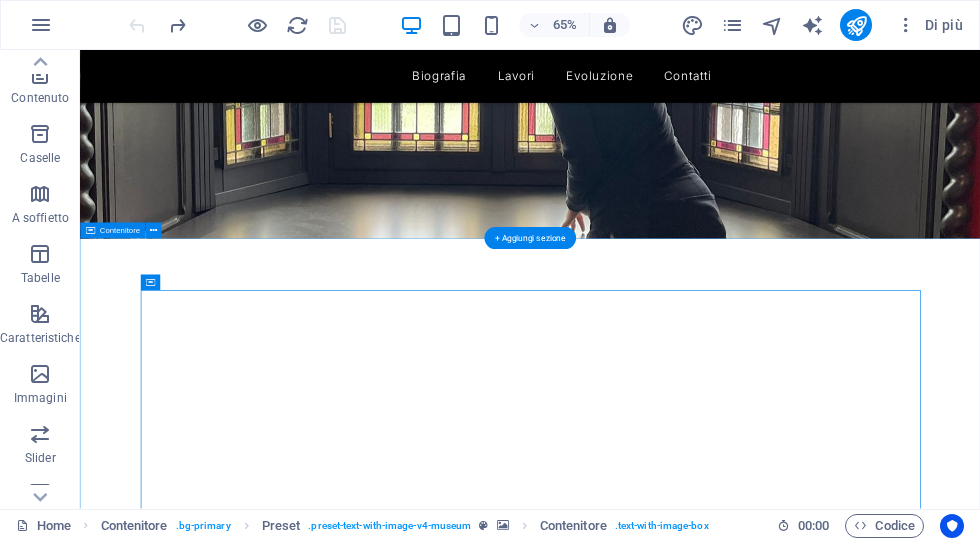 click on "Contact Us   I have read and understand the privacy policy. Illeggibile? Carica nuovo Submit message" at bounding box center [772, 1567] 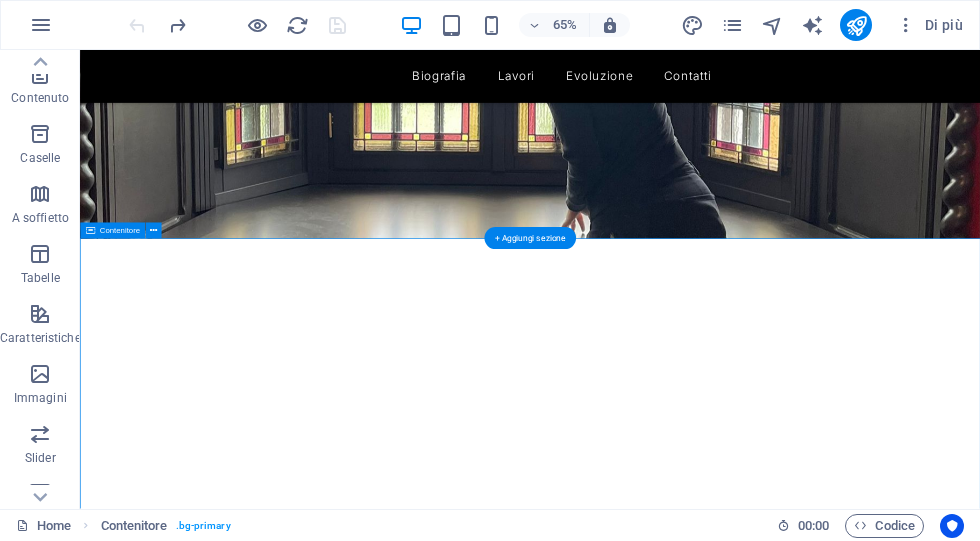 click on "Contact Us   I have read and understand the privacy policy. Illeggibile? Carica nuovo Submit message" at bounding box center (772, 1567) 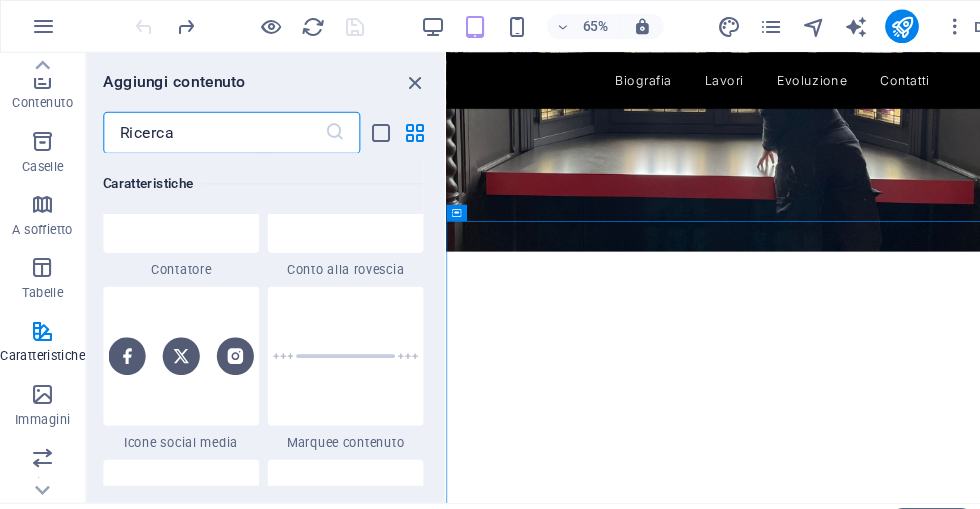 scroll, scrollTop: 9035, scrollLeft: 0, axis: vertical 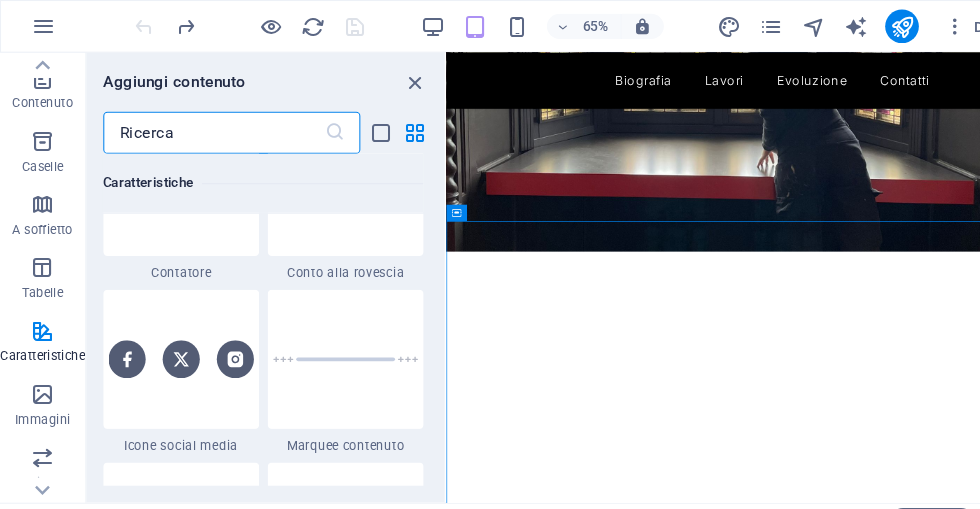 click at bounding box center (40, 374) 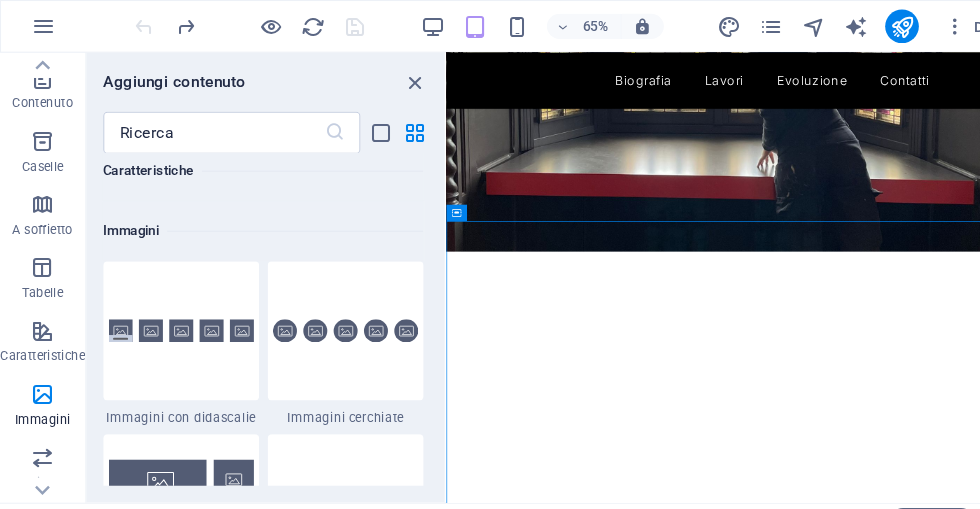 click at bounding box center [40, 434] 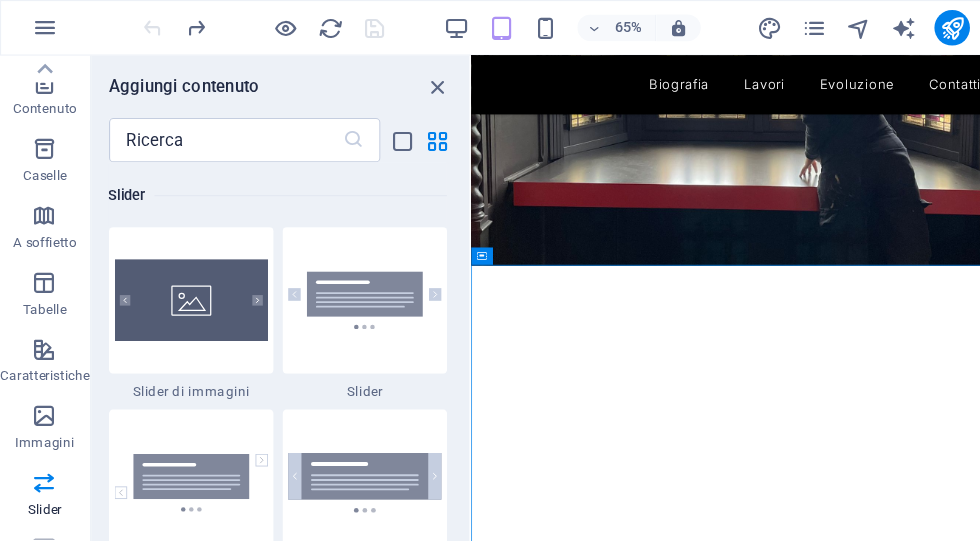scroll, scrollTop: 11337, scrollLeft: 0, axis: vertical 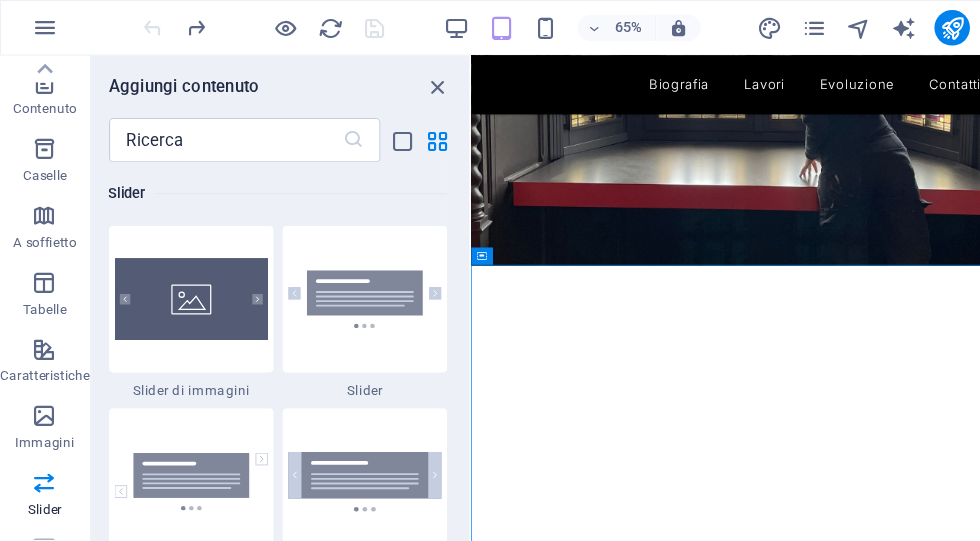 click at bounding box center [172, 269] 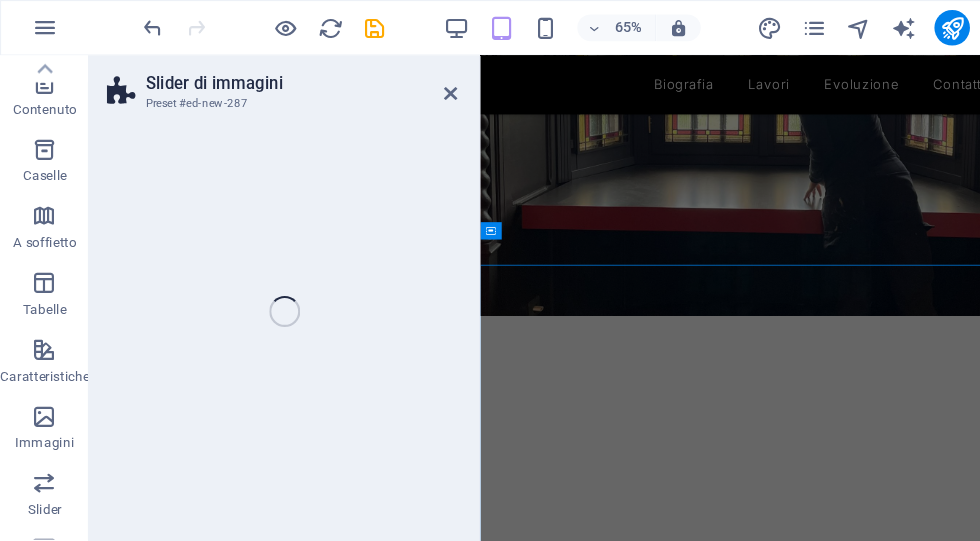 select on "rem" 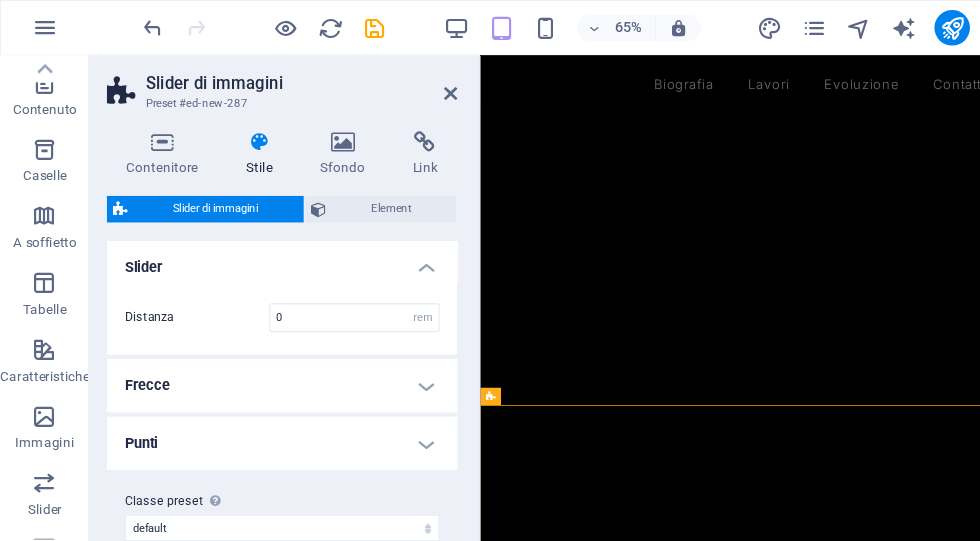 scroll, scrollTop: 956, scrollLeft: 0, axis: vertical 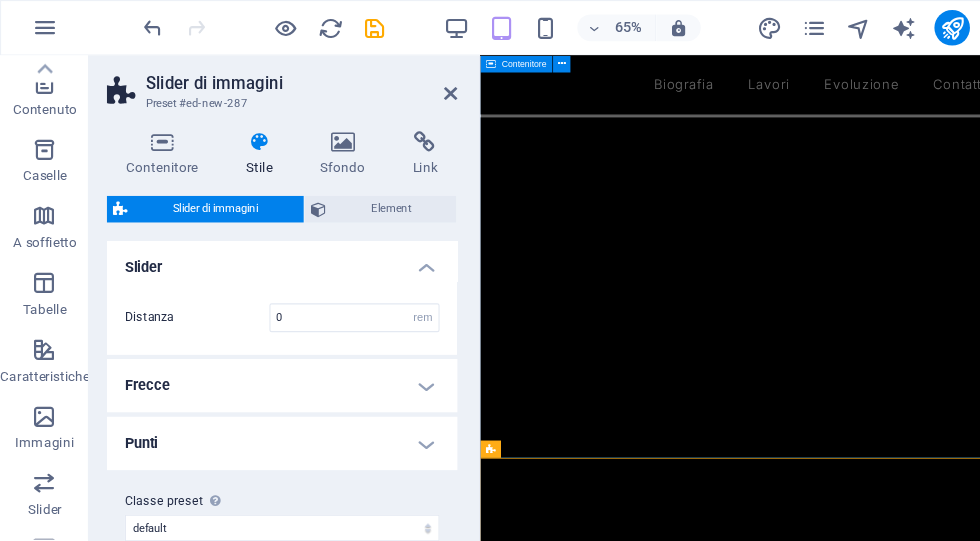 click on "Contact Us   I have read and understand the privacy policy. Illeggibile? Carica nuovo Submit message" at bounding box center (901, 946) 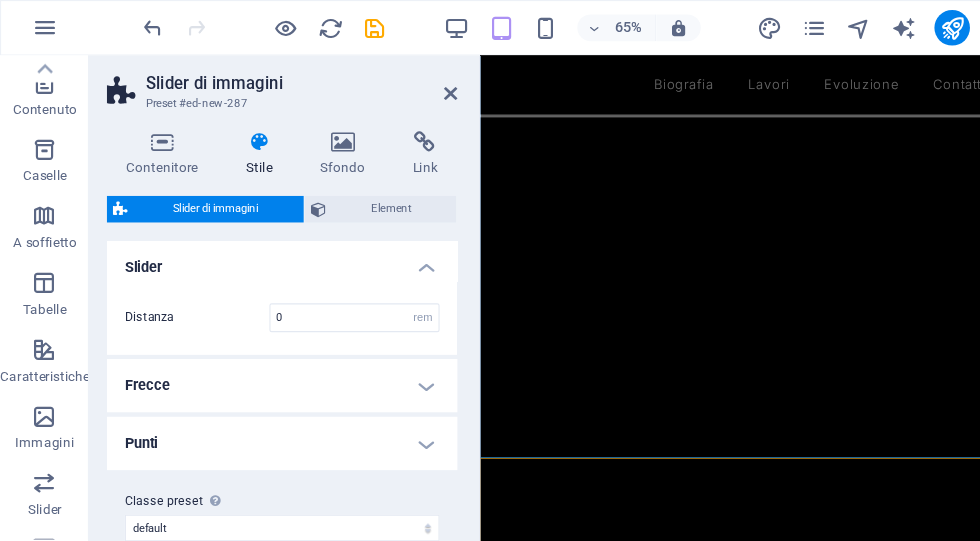 click on "Biografia Lavori Evoluzione Contatti" at bounding box center [901, 96] 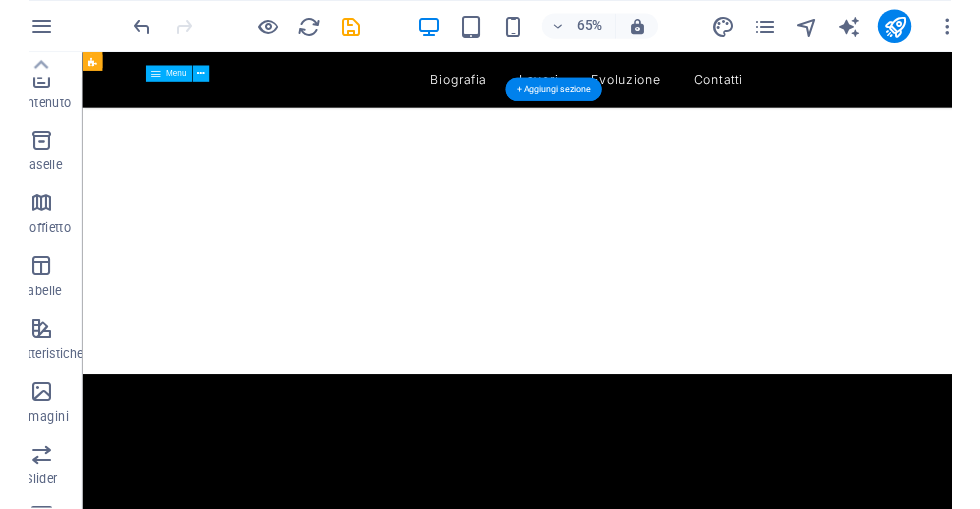 scroll, scrollTop: 580, scrollLeft: 0, axis: vertical 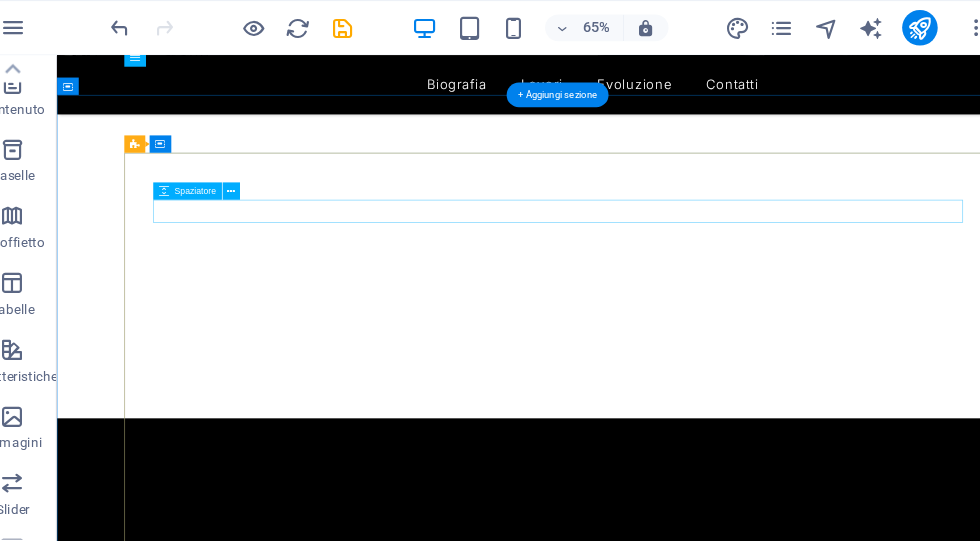 click at bounding box center (749, 1331) 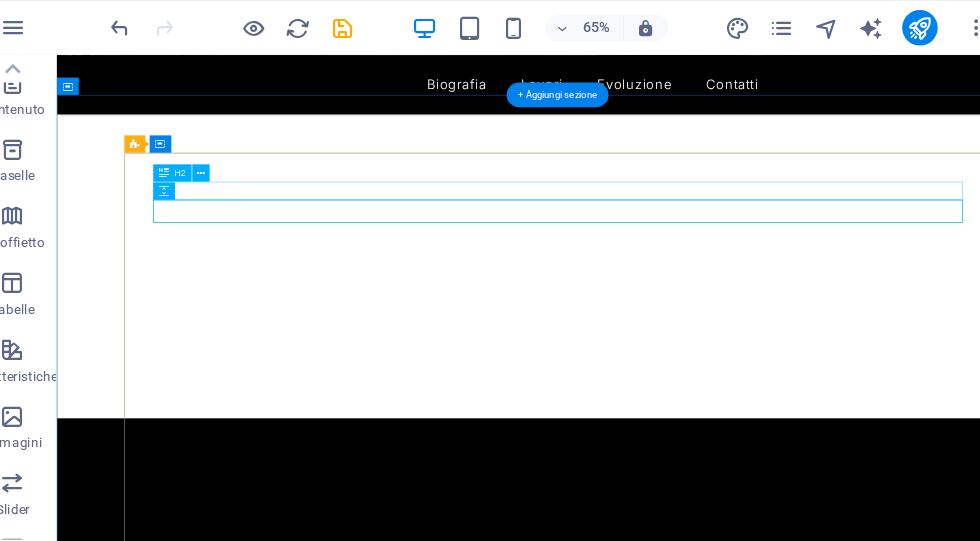 click on "Contact Us" at bounding box center (749, 1302) 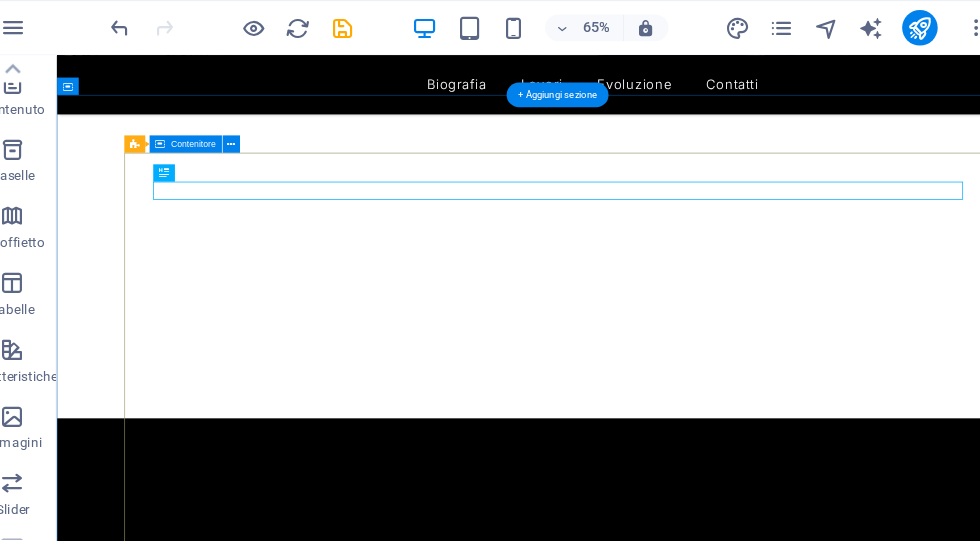 click on "Contact Us   I have read and understand the privacy policy. Illeggibile? Carica nuovo Submit message" at bounding box center (749, 1603) 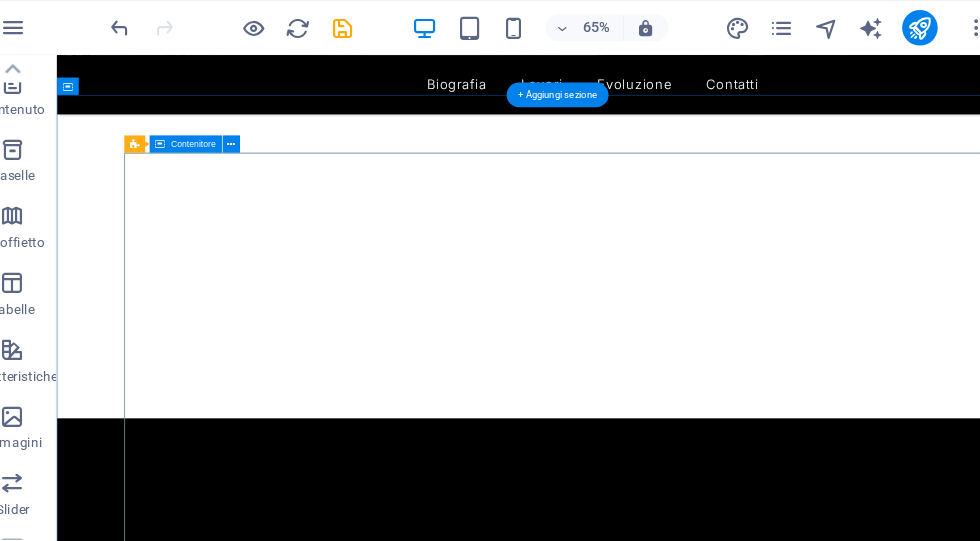 click at bounding box center (236, 130) 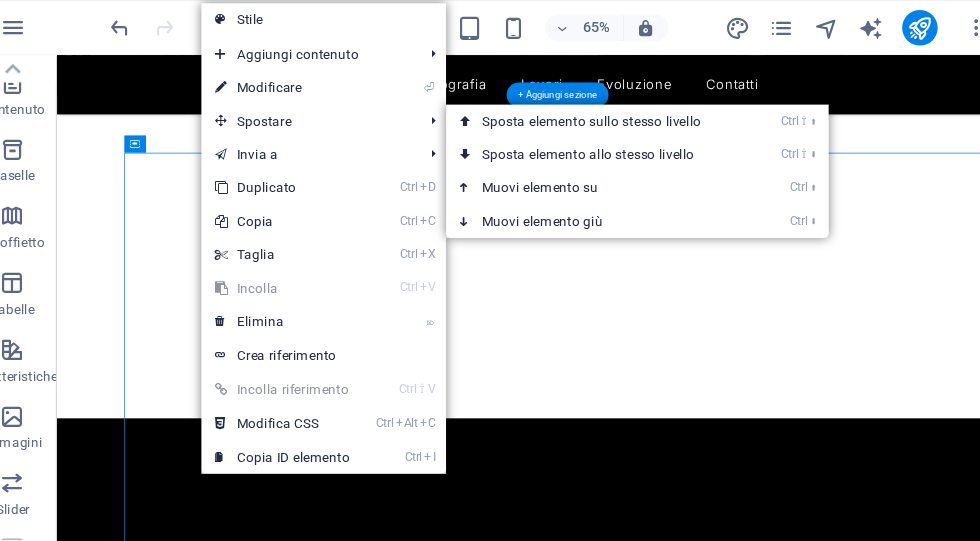 click on "Ctrl ⬇  Muovi elemento giù" at bounding box center [564, 199] 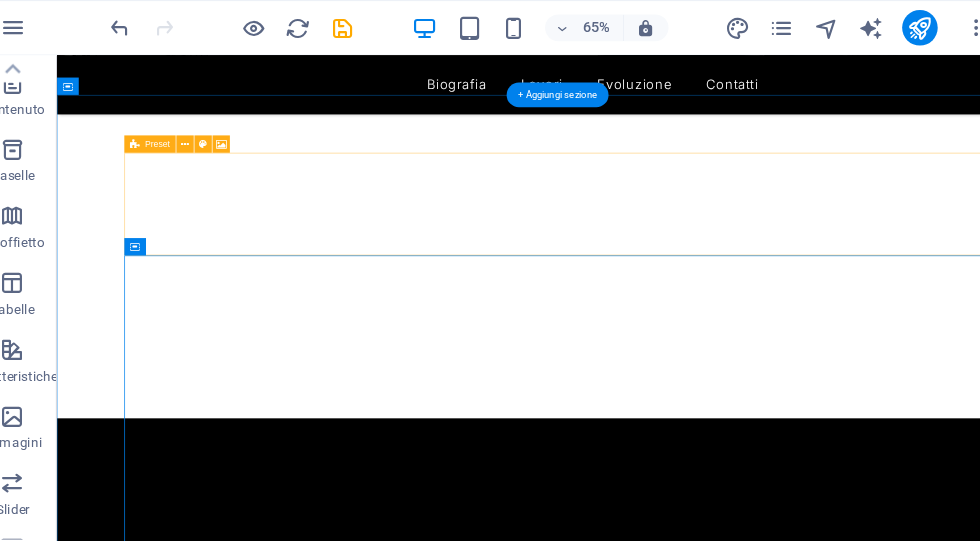 click on "Rilascia qui il contenuto oppure  Aggiungi elementi  Incolla appunti" at bounding box center (749, 850) 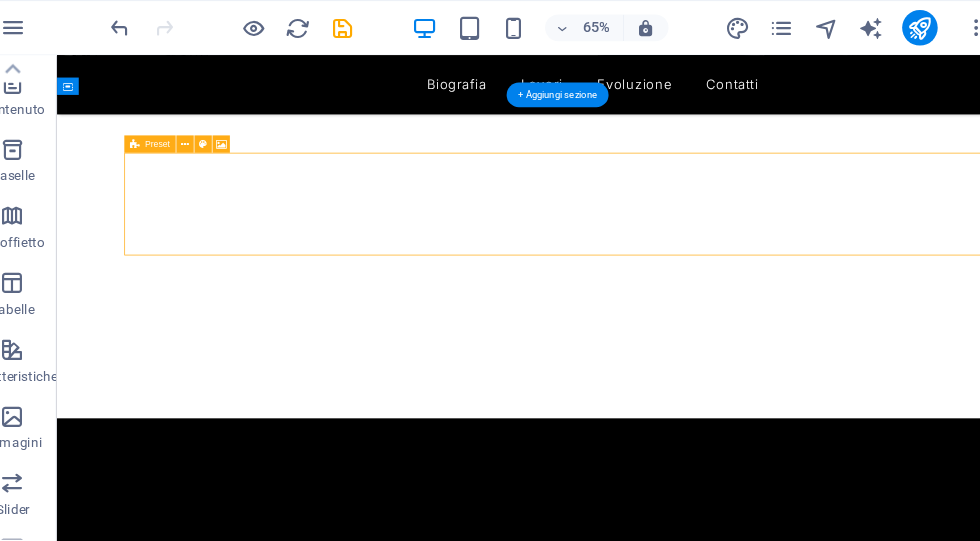 click at bounding box center [40, 434] 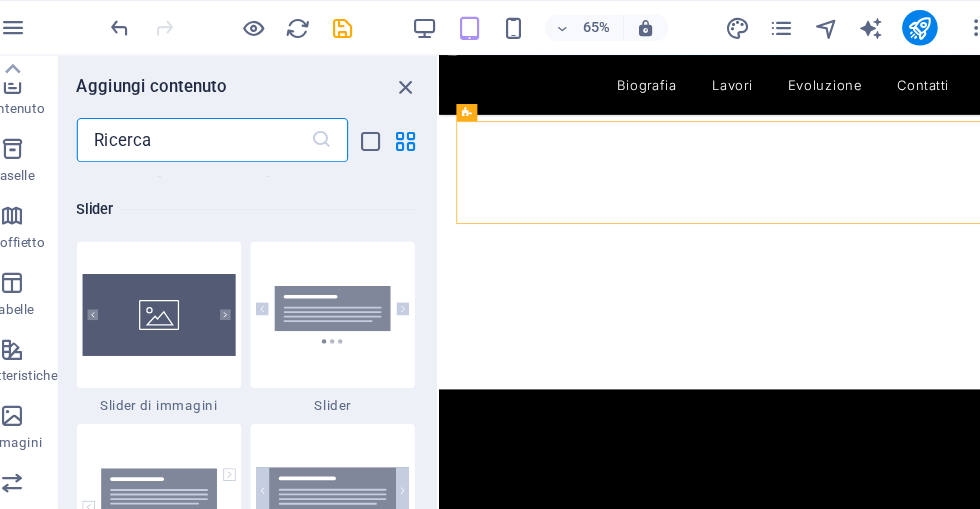 scroll, scrollTop: 11337, scrollLeft: 0, axis: vertical 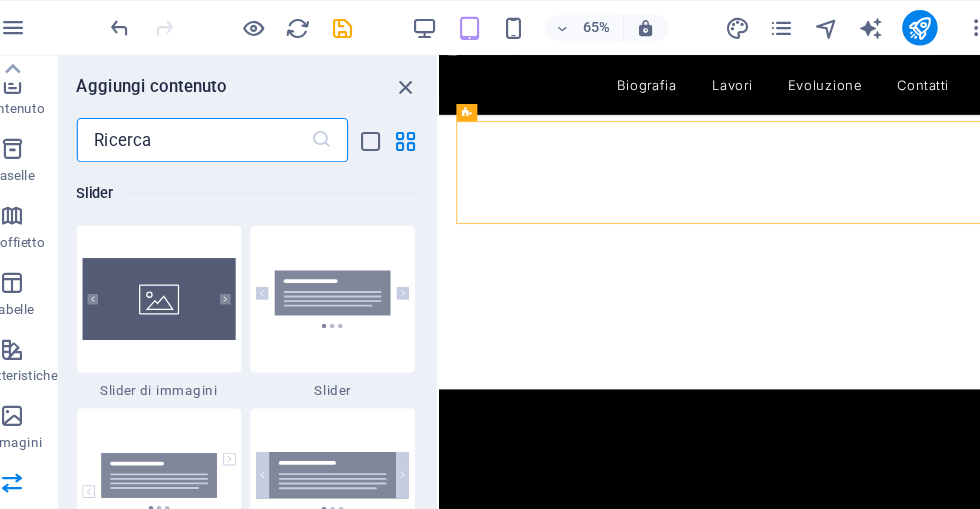 click at bounding box center [172, 269] 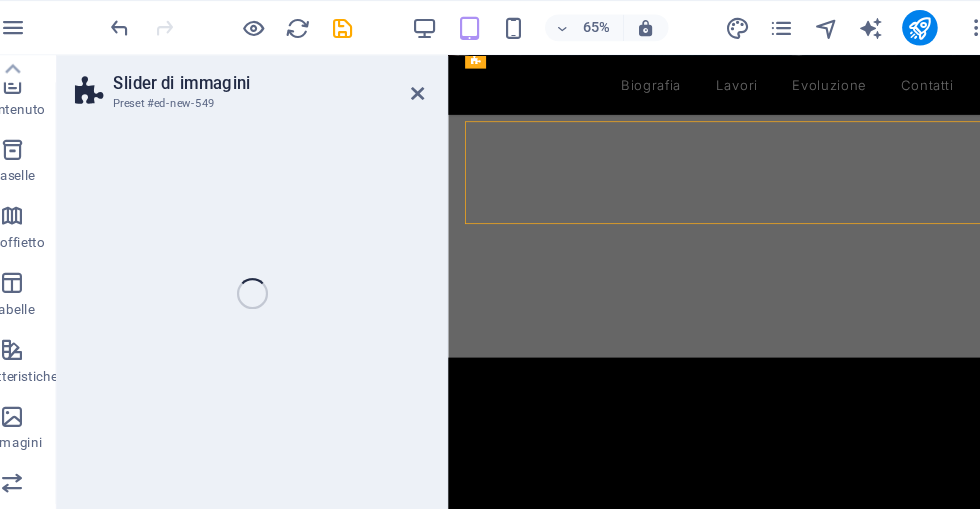 select on "rem" 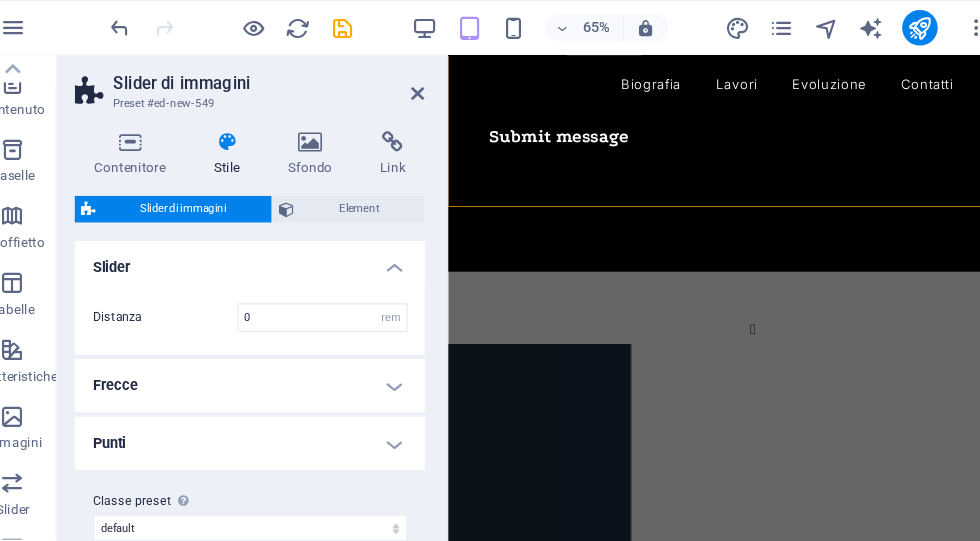 scroll, scrollTop: 1915, scrollLeft: 0, axis: vertical 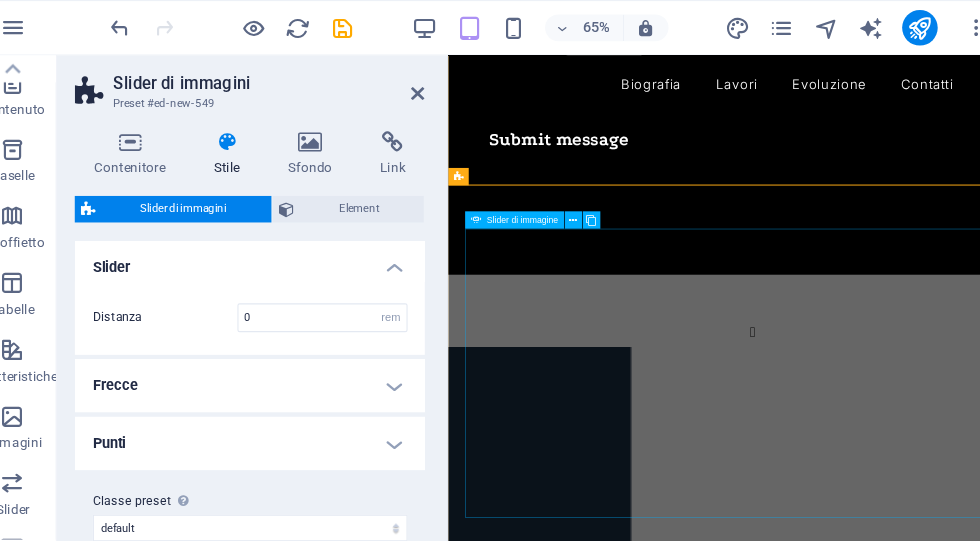 click at bounding box center (-606, 2060) 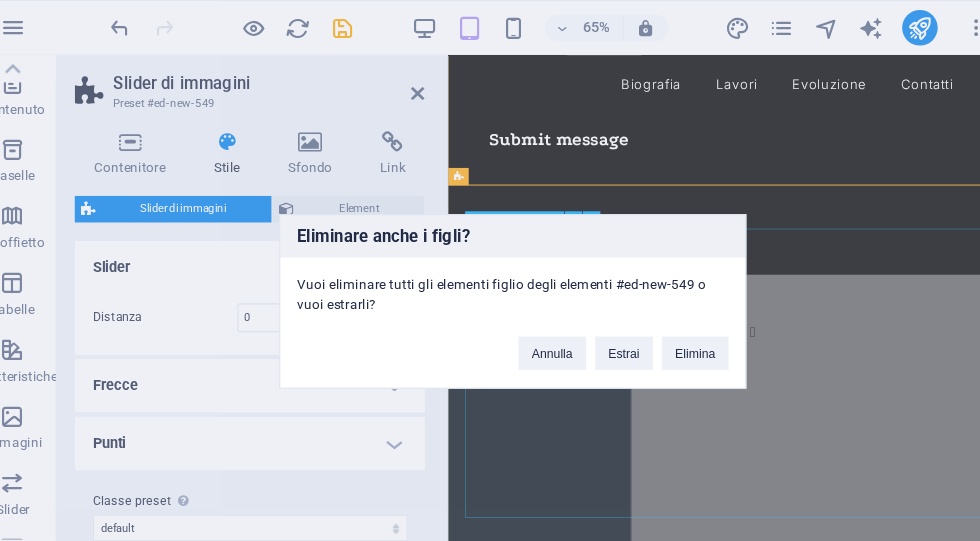 click on "Elimina" at bounding box center [654, 317] 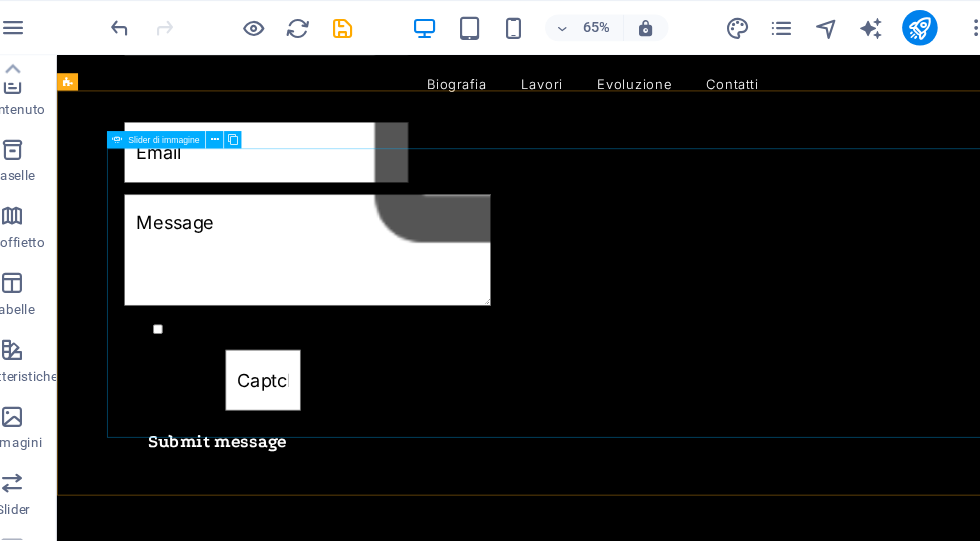 scroll, scrollTop: 1461, scrollLeft: 0, axis: vertical 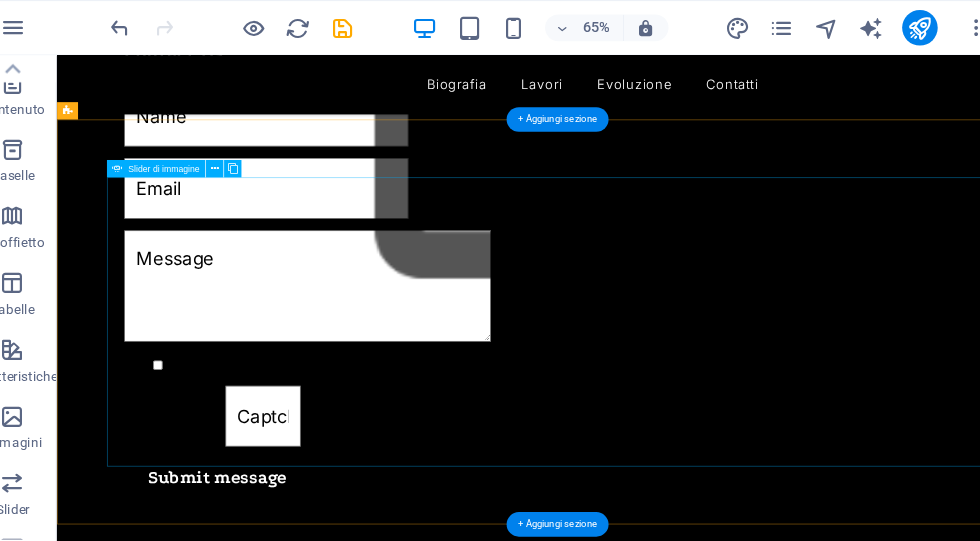 click at bounding box center (-1859, 2029) 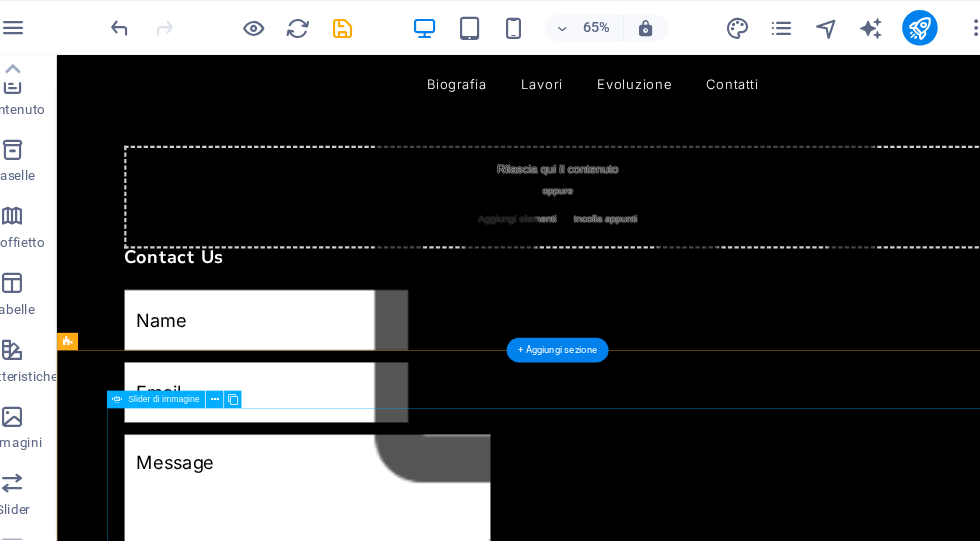 scroll, scrollTop: 1142, scrollLeft: 0, axis: vertical 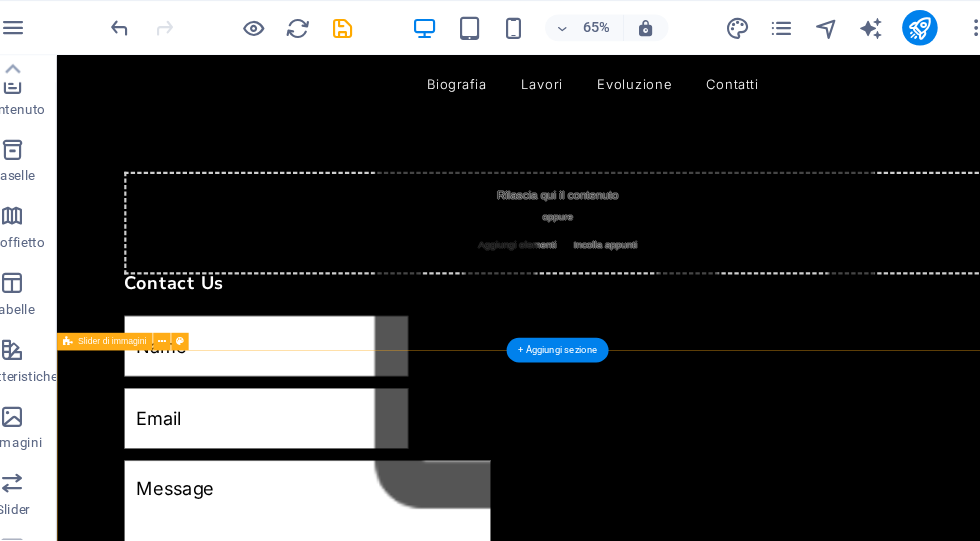click on "1 2" at bounding box center (748, 1426) 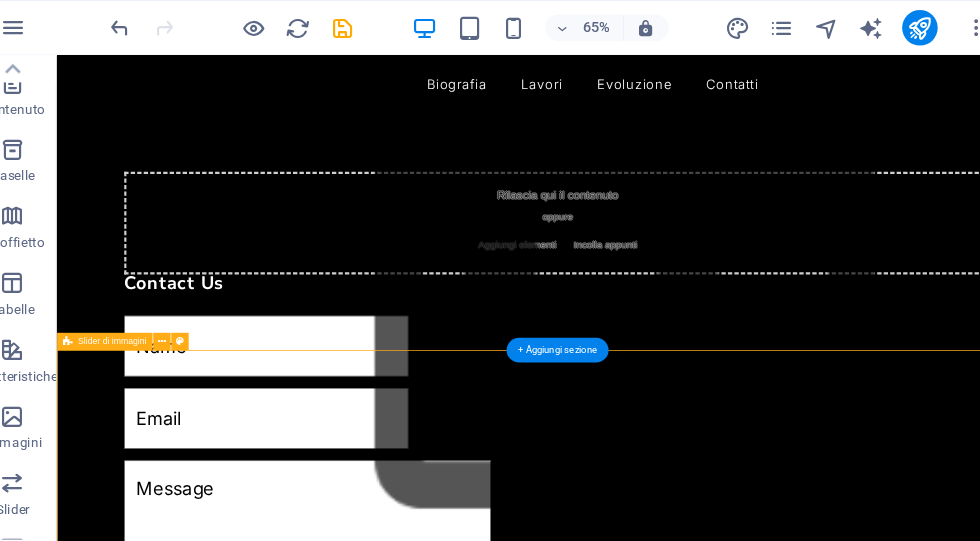 click on "1 2" at bounding box center [748, 1426] 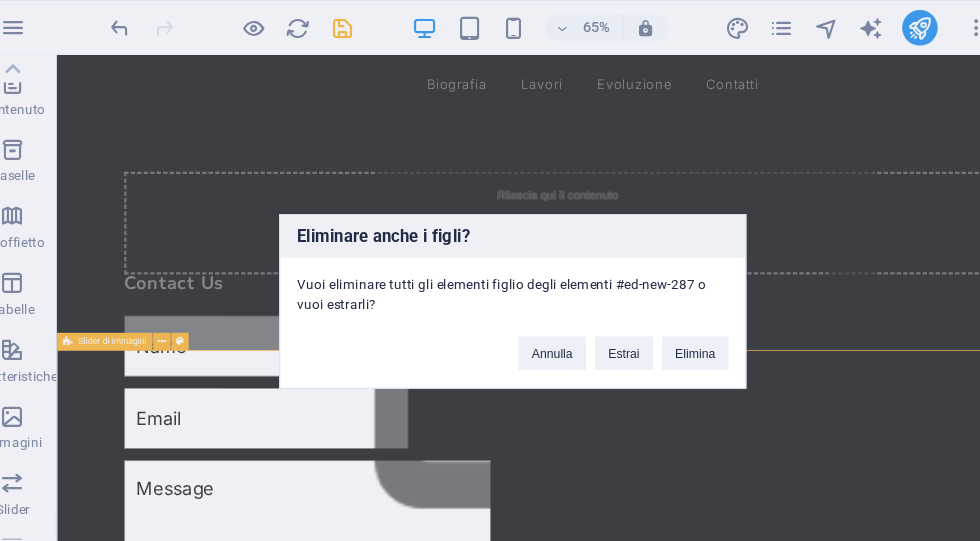 click on "Elimina" at bounding box center (654, 317) 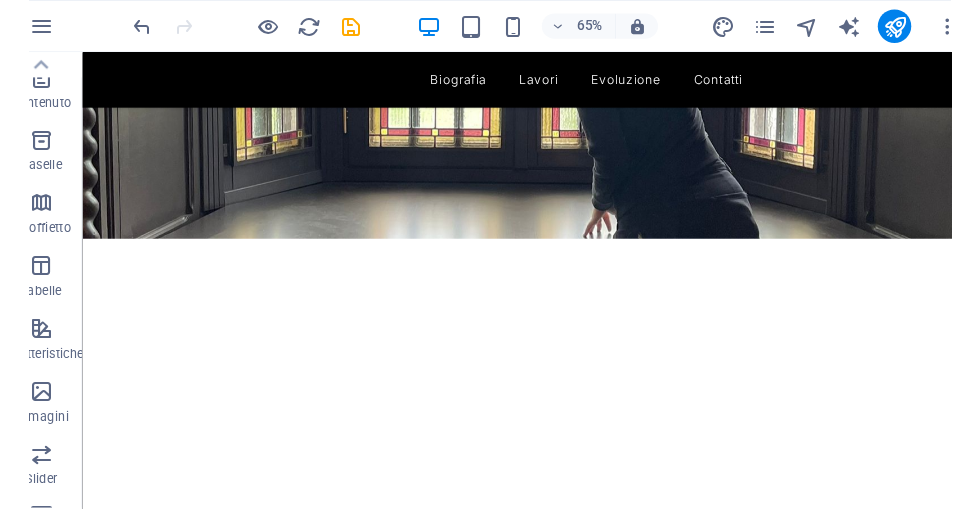 scroll, scrollTop: 361, scrollLeft: 0, axis: vertical 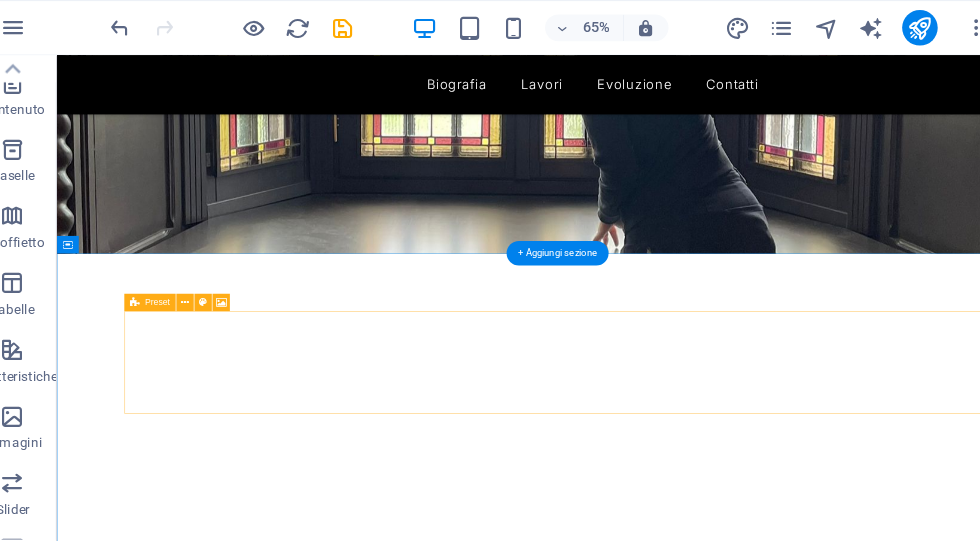 click on "Rilascia qui il contenuto oppure  Aggiungi elementi  Incolla appunti" at bounding box center (749, 1069) 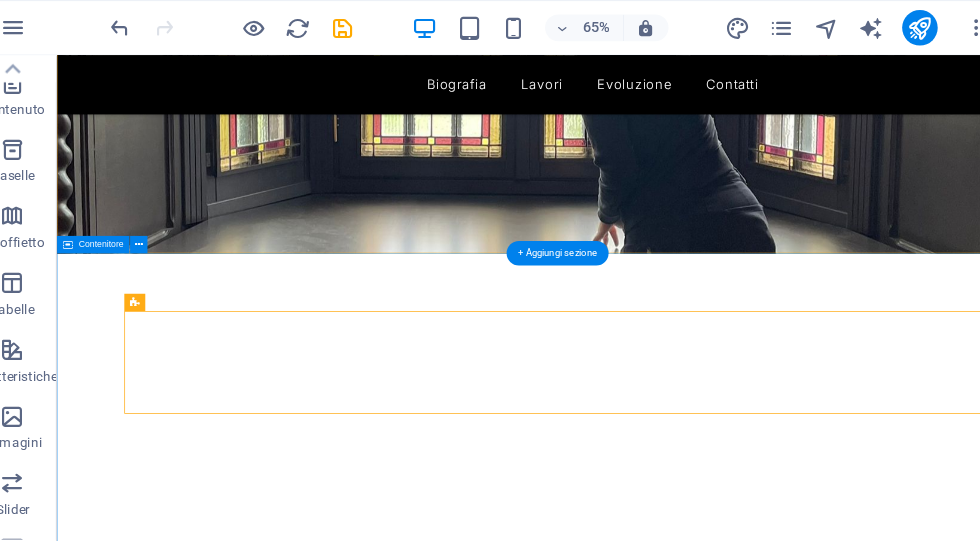 click on "+ Aggiungi sezione" at bounding box center [529, 228] 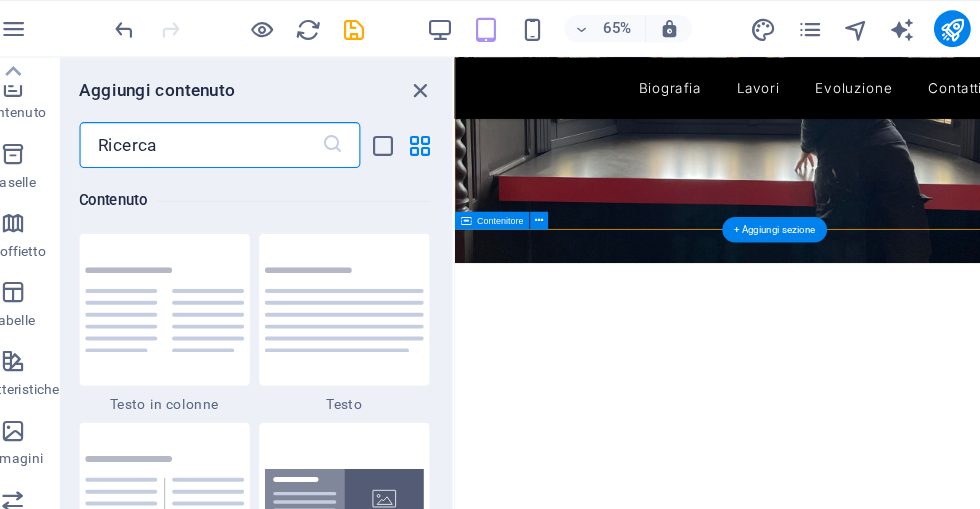 scroll, scrollTop: 3499, scrollLeft: 0, axis: vertical 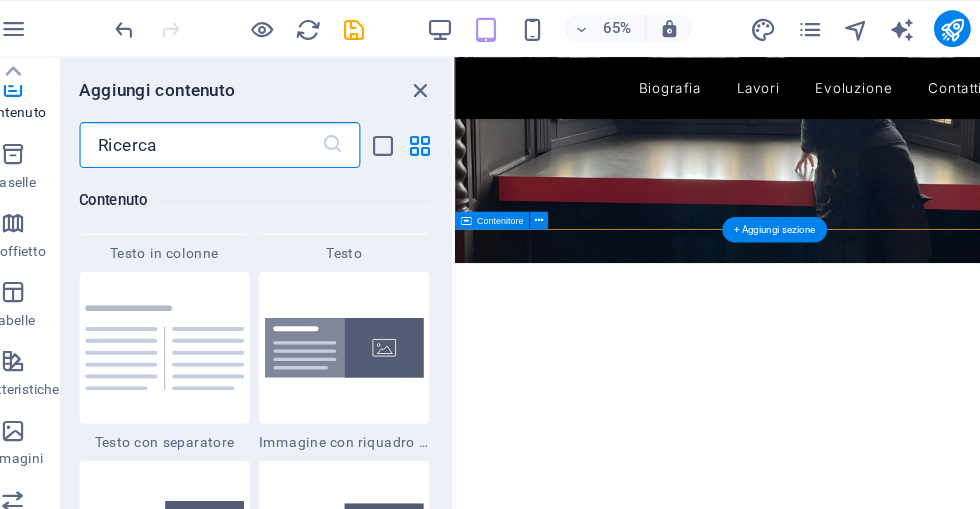 click on "Slider" at bounding box center [40, 446] 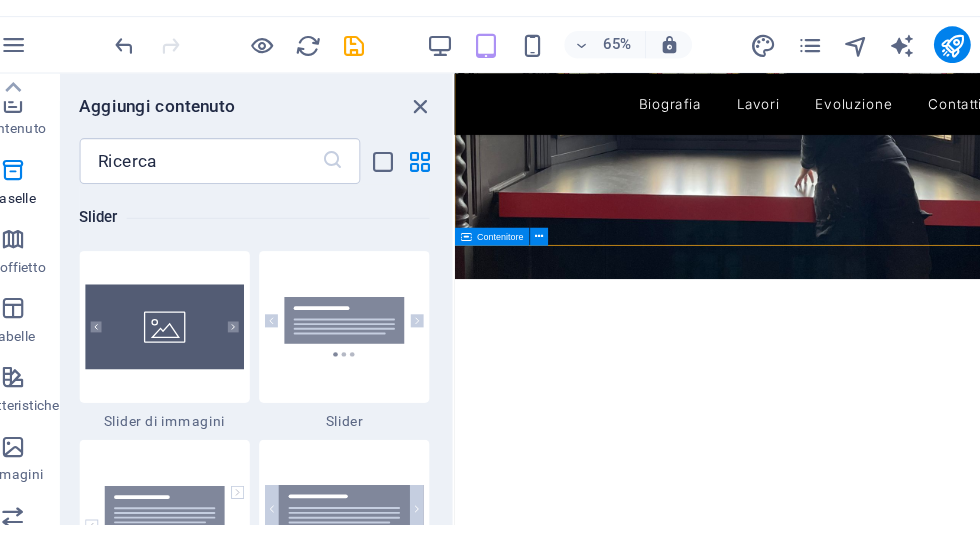scroll, scrollTop: 11337, scrollLeft: 0, axis: vertical 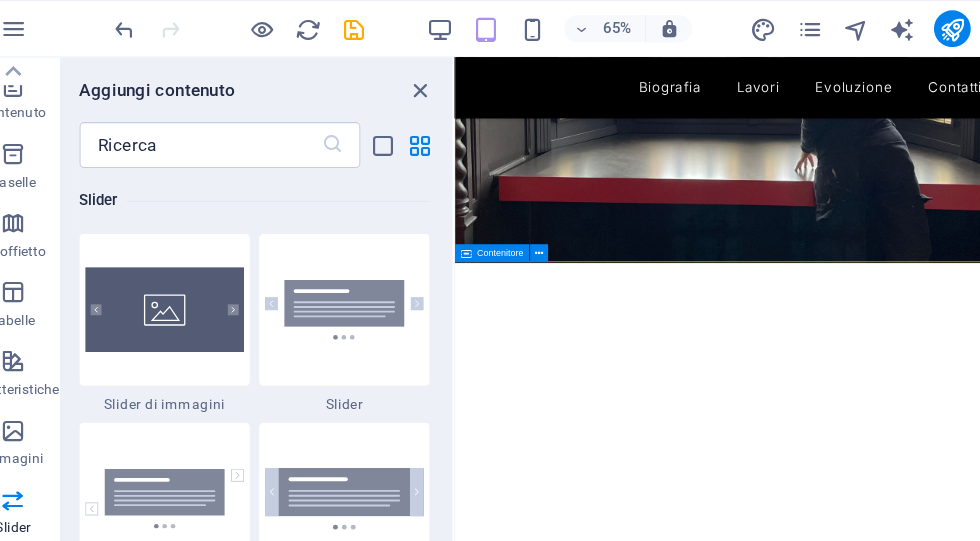 click at bounding box center [172, 269] 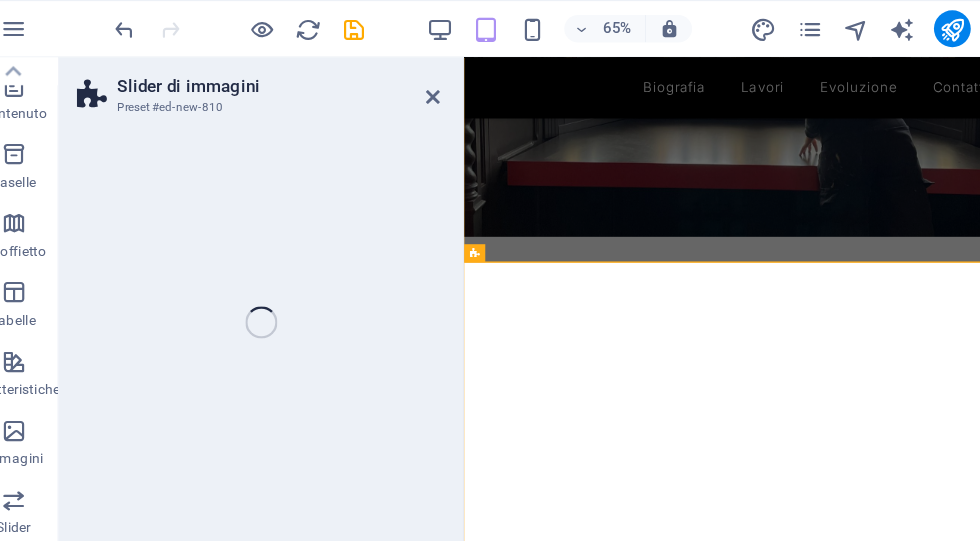 select on "rem" 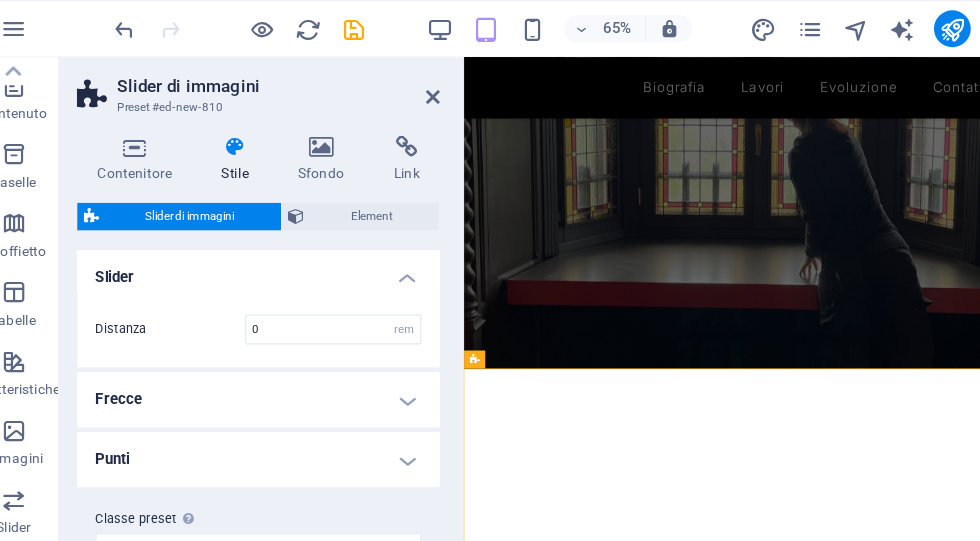scroll, scrollTop: 214, scrollLeft: 0, axis: vertical 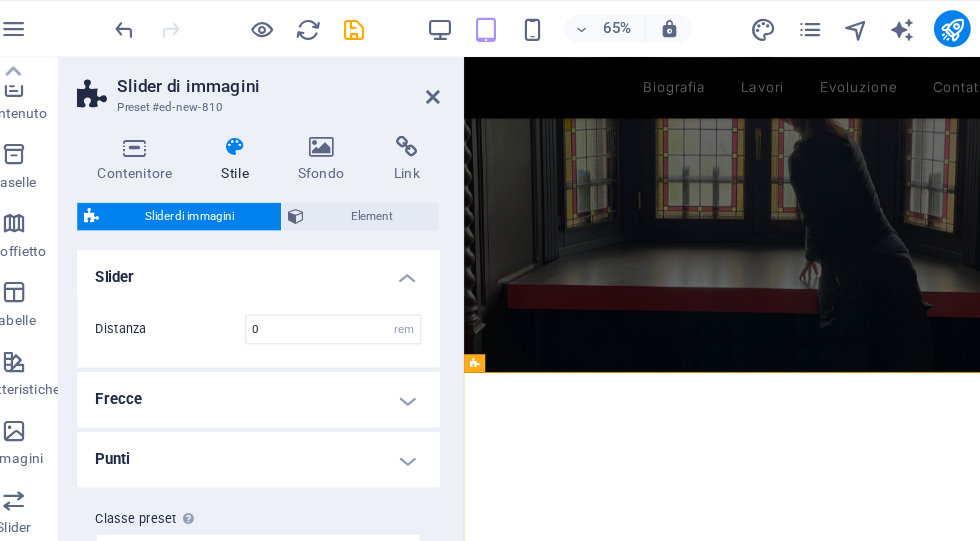 click at bounding box center (405, 84) 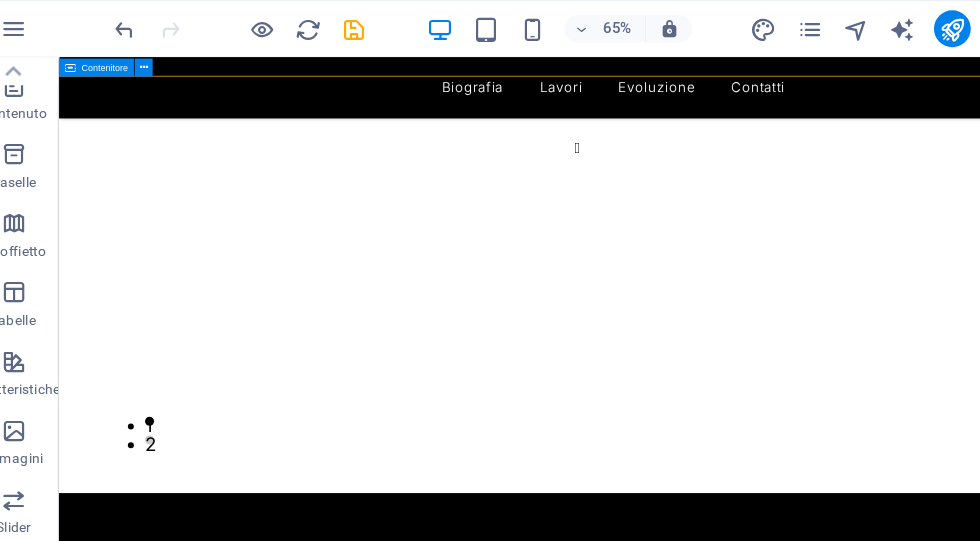 scroll, scrollTop: 1183, scrollLeft: 0, axis: vertical 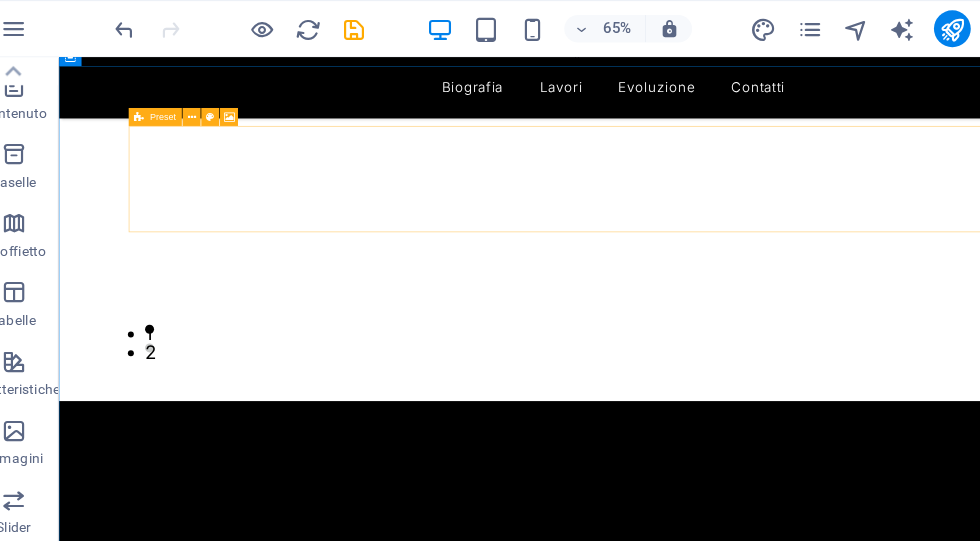 click on "Rilascia qui il contenuto oppure  Aggiungi elementi  Incolla appunti" at bounding box center [751, 809] 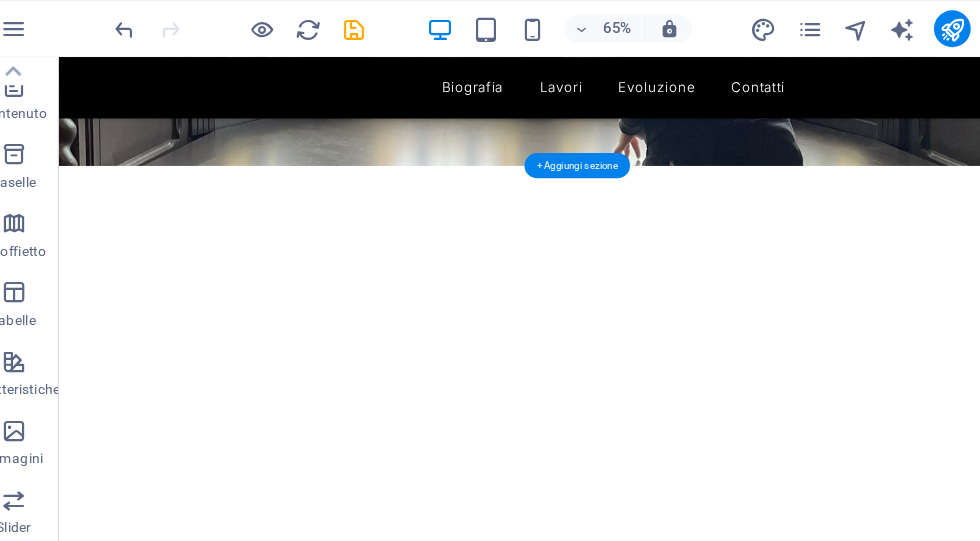 scroll, scrollTop: 488, scrollLeft: 0, axis: vertical 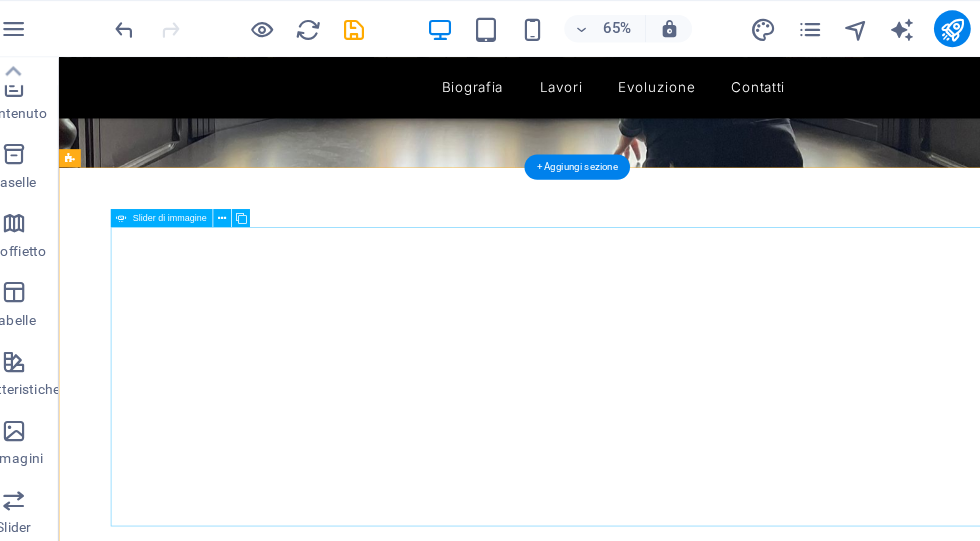 click at bounding box center [-609, 1420] 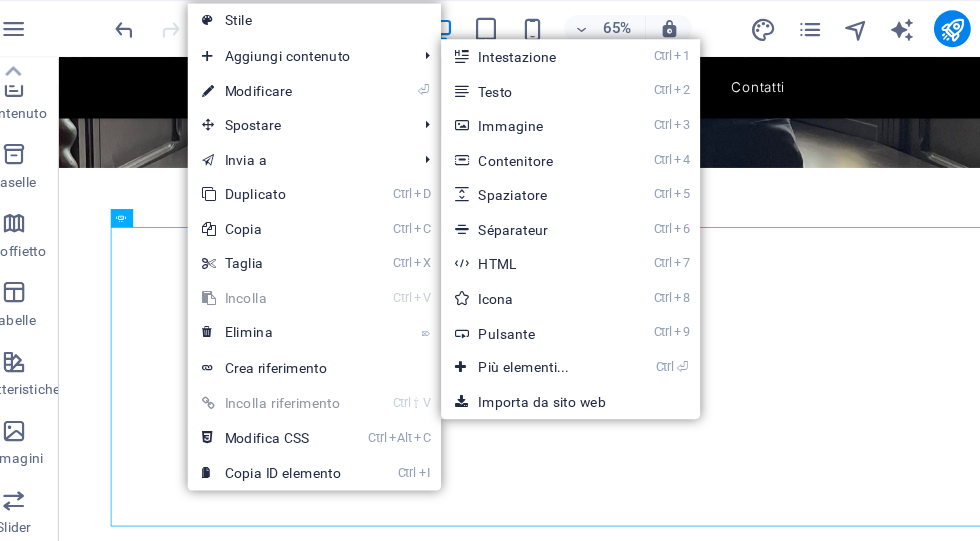 click on "Ctrl 3  Immagine" at bounding box center (487, 109) 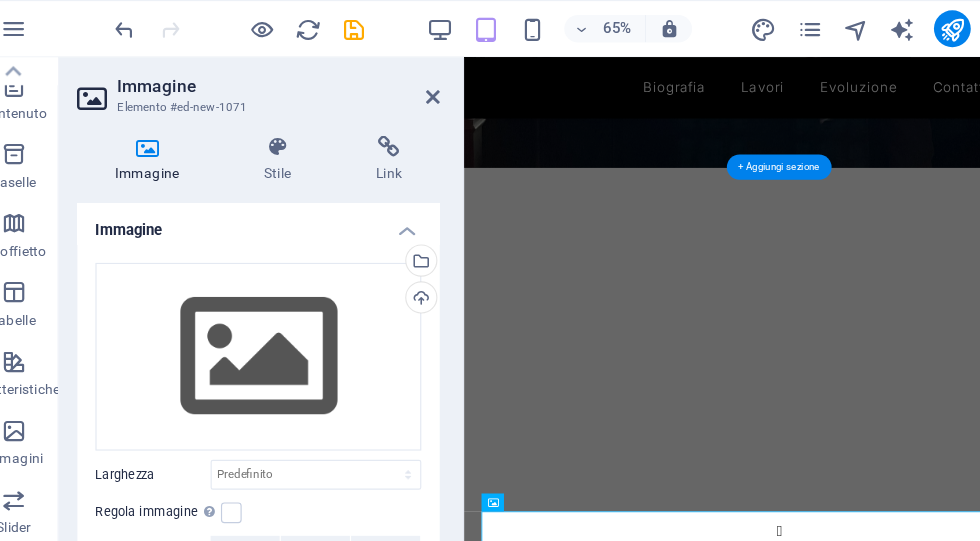 scroll, scrollTop: 0, scrollLeft: 0, axis: both 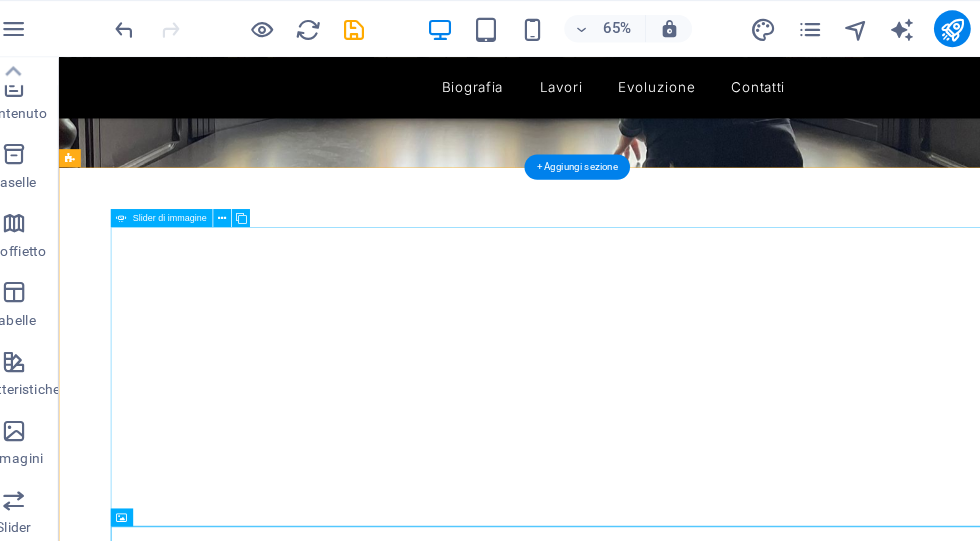 click at bounding box center (-609, 1420) 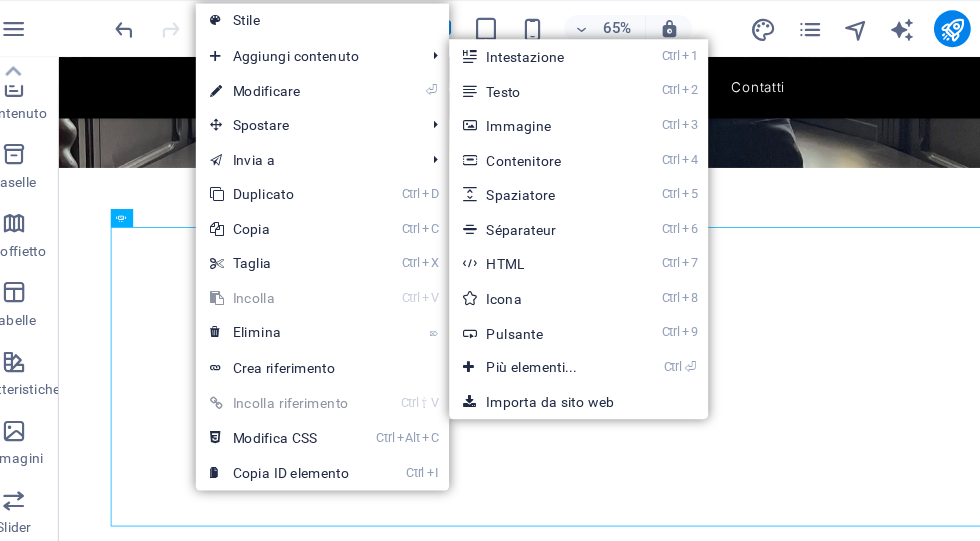 click on "Ctrl 3  Immagine" at bounding box center [494, 109] 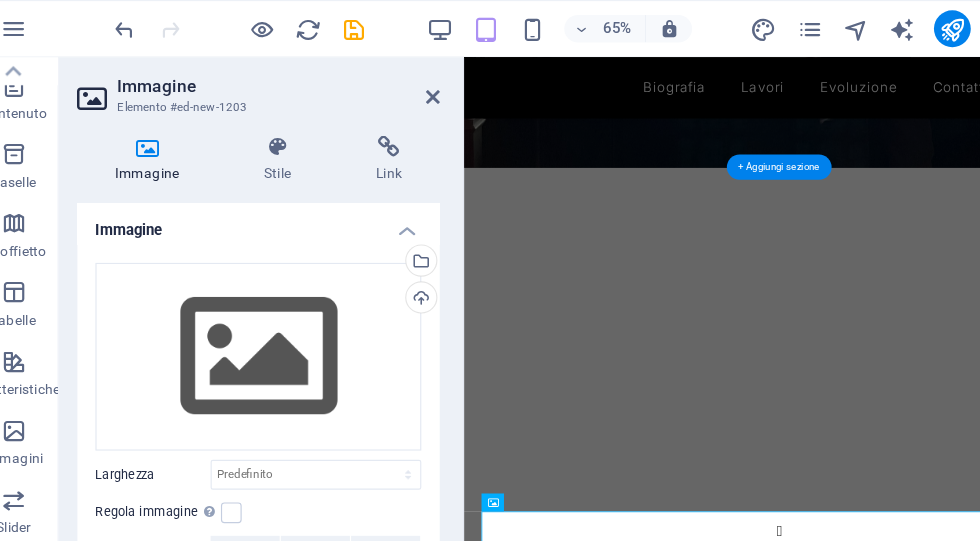click on "Seleziona i file dal file manager, dalle foto stock, o caricali" at bounding box center (393, 228) 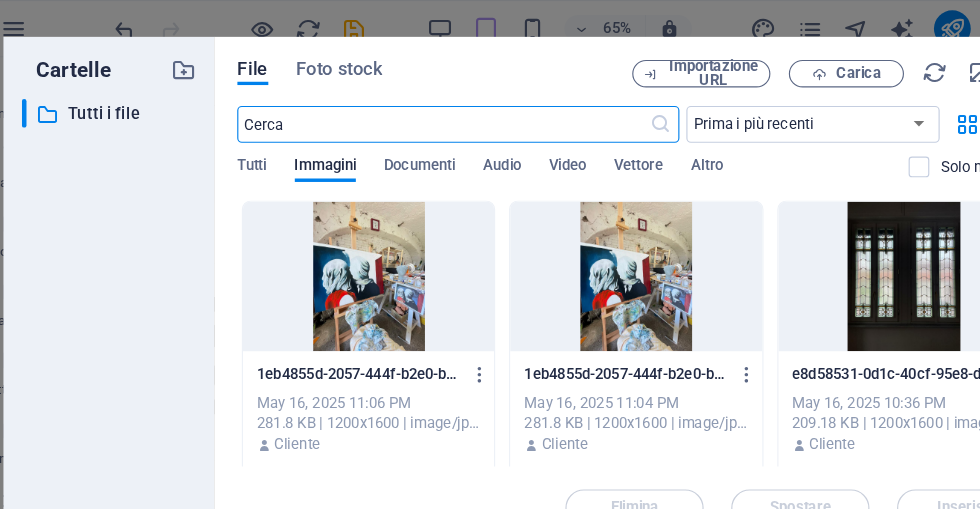 click at bounding box center (349, 240) 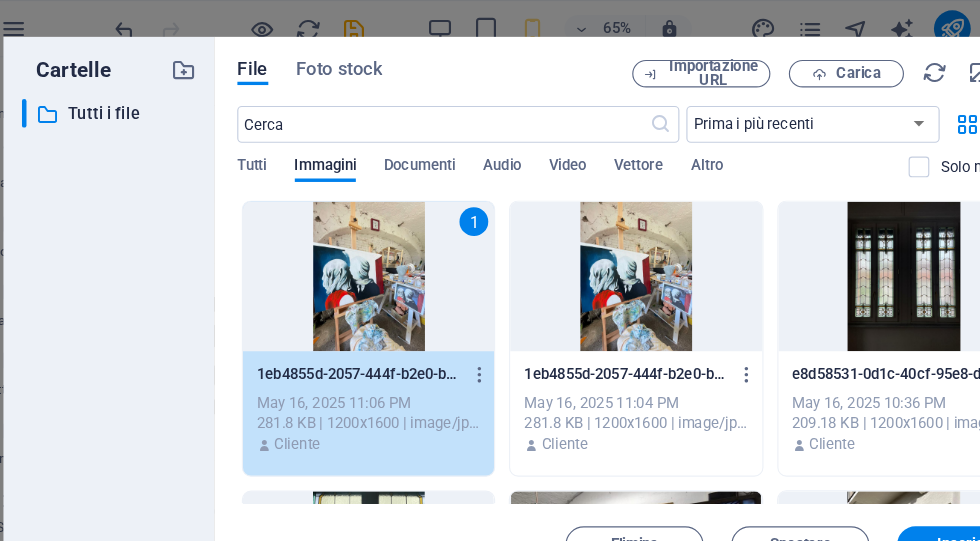click on "1" at bounding box center [349, 240] 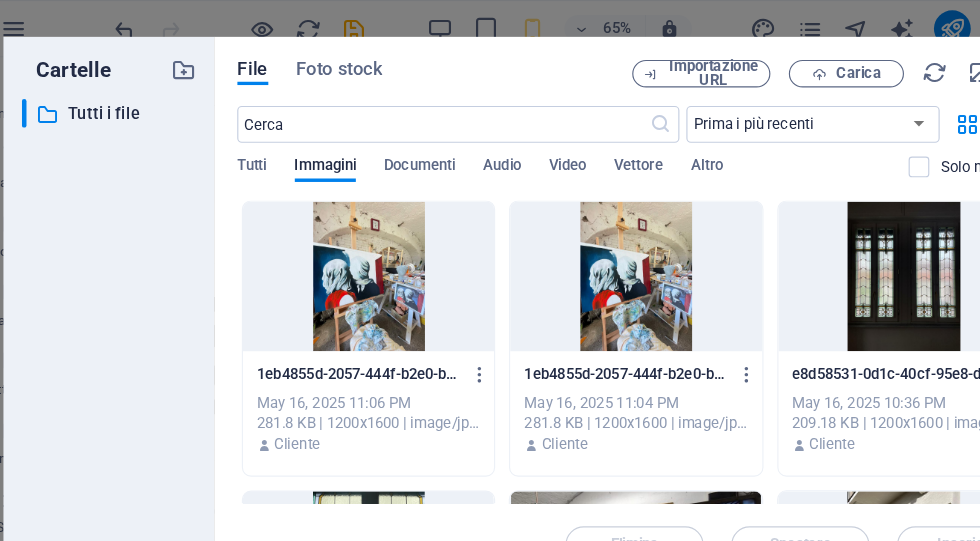 click on "Carica" at bounding box center [774, 64] 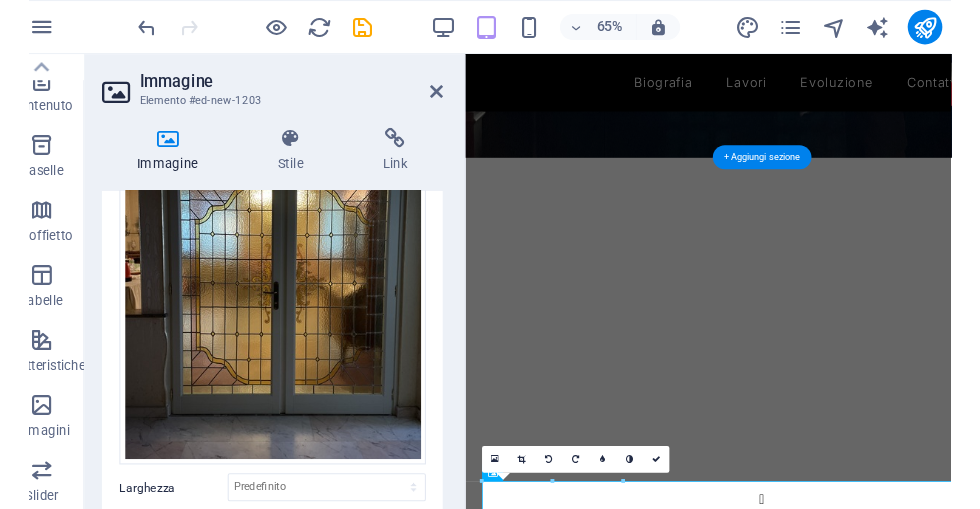 scroll, scrollTop: 123, scrollLeft: 0, axis: vertical 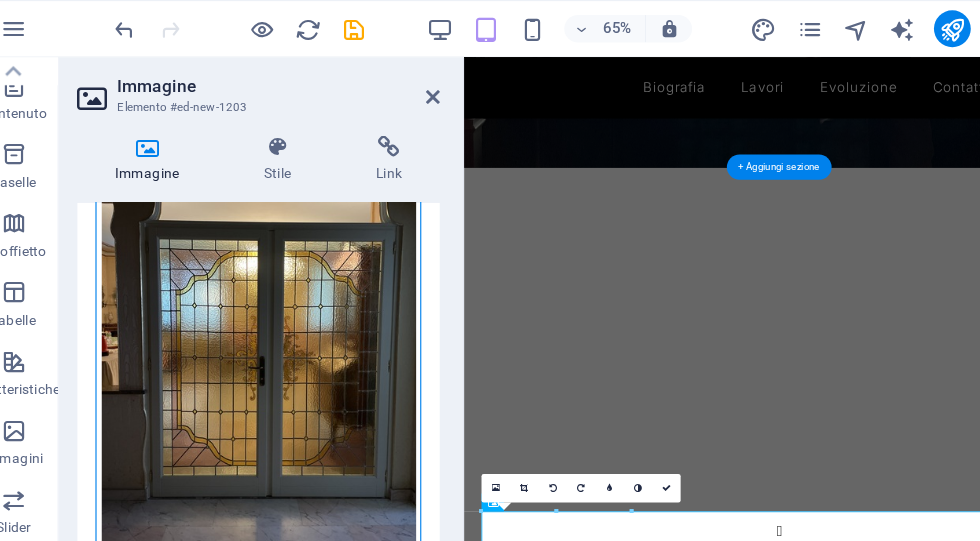 click on "Trascina qui i file, fai clic per sceglierli o selezionali da File o dalle nostre foto e video stock gratuiti" at bounding box center (253, 292) 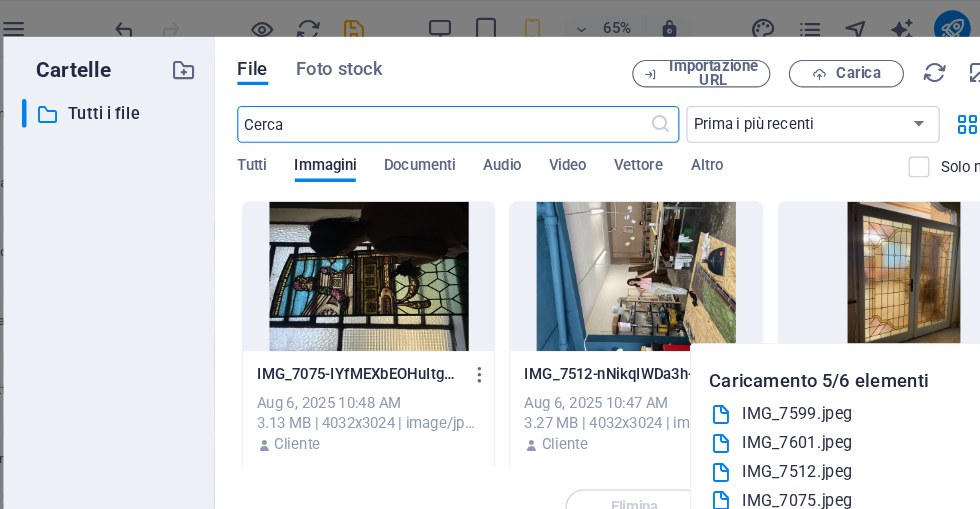 scroll, scrollTop: 80, scrollLeft: 0, axis: vertical 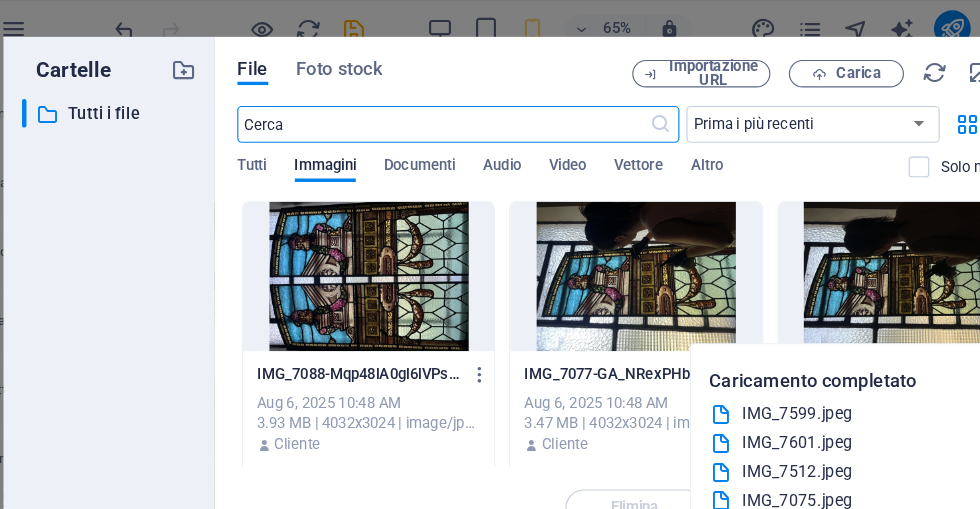 click at bounding box center [349, 240] 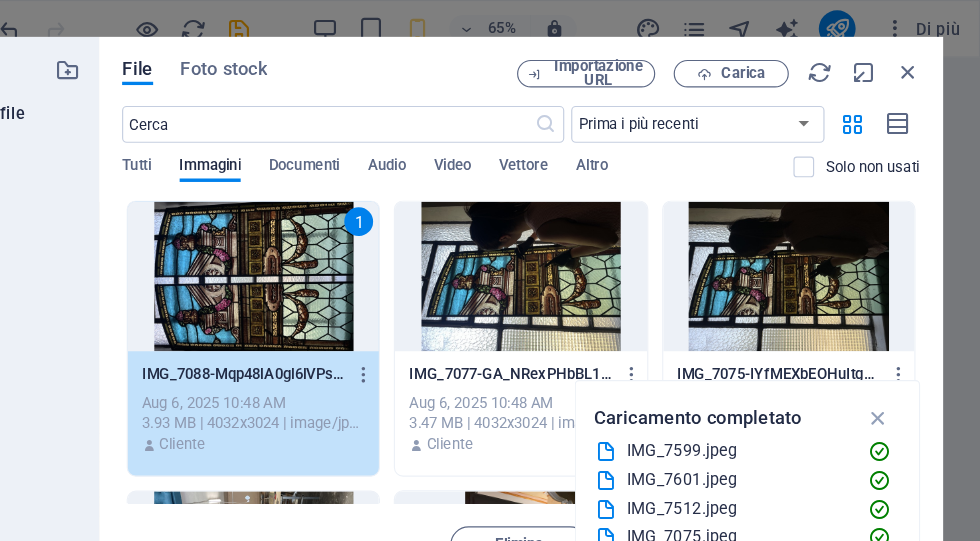 click at bounding box center [891, 363] 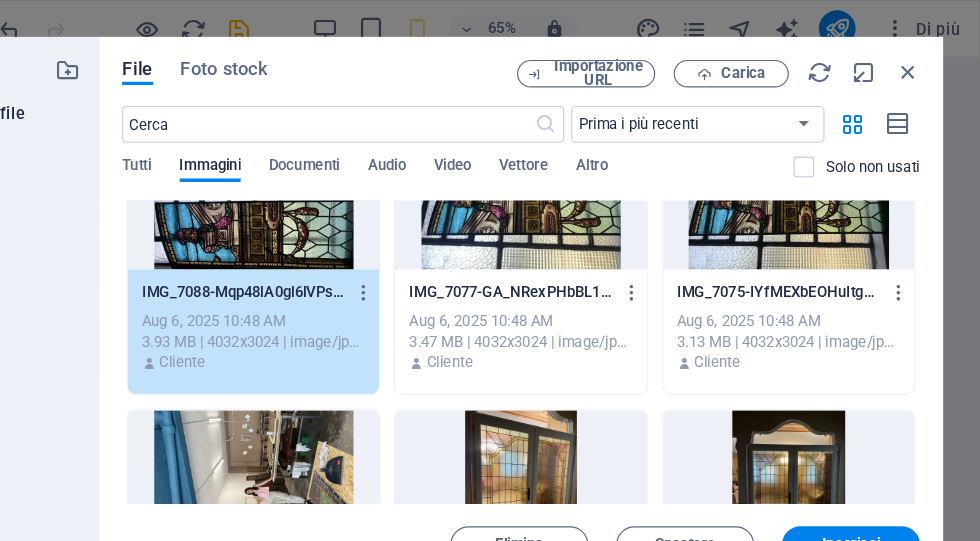 scroll, scrollTop: 65, scrollLeft: 0, axis: vertical 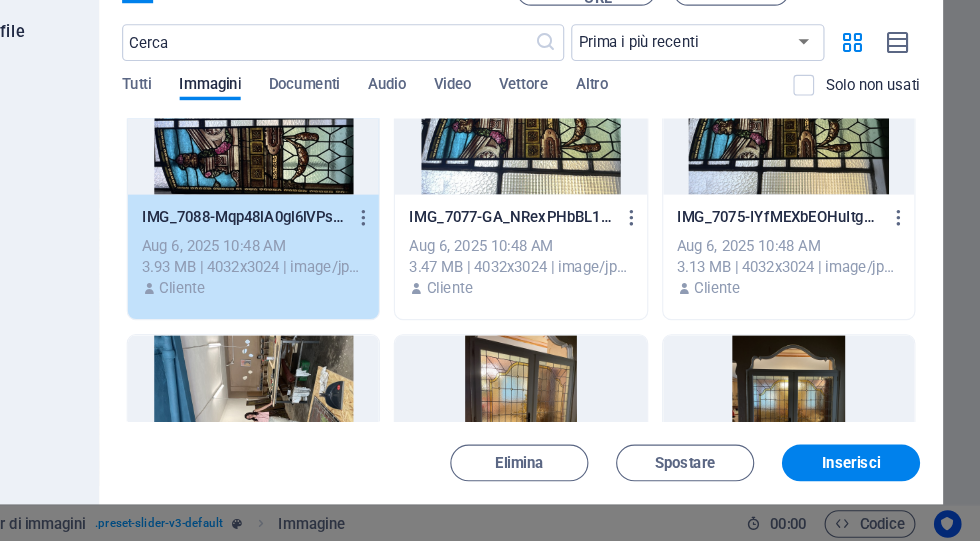 click on "Inserisci" at bounding box center (868, 473) 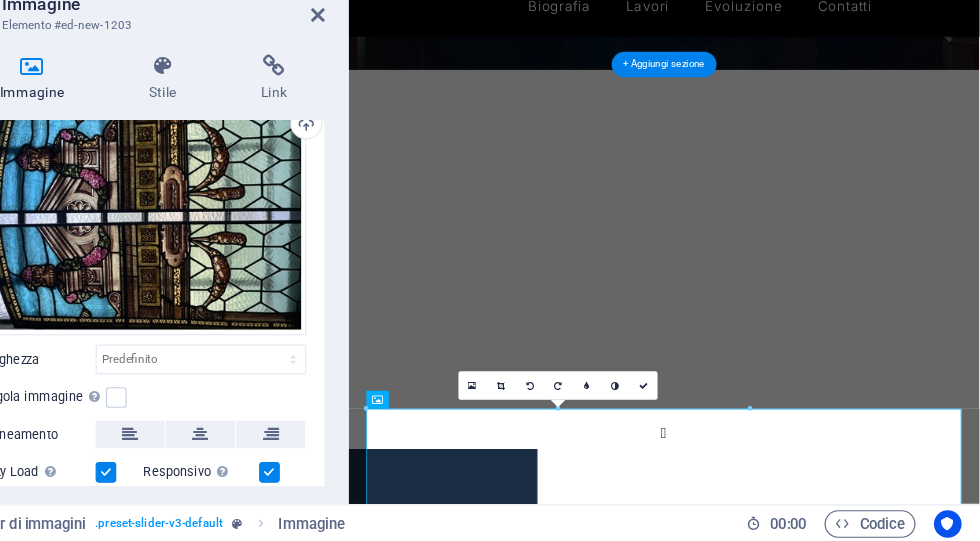 scroll, scrollTop: 516, scrollLeft: 0, axis: vertical 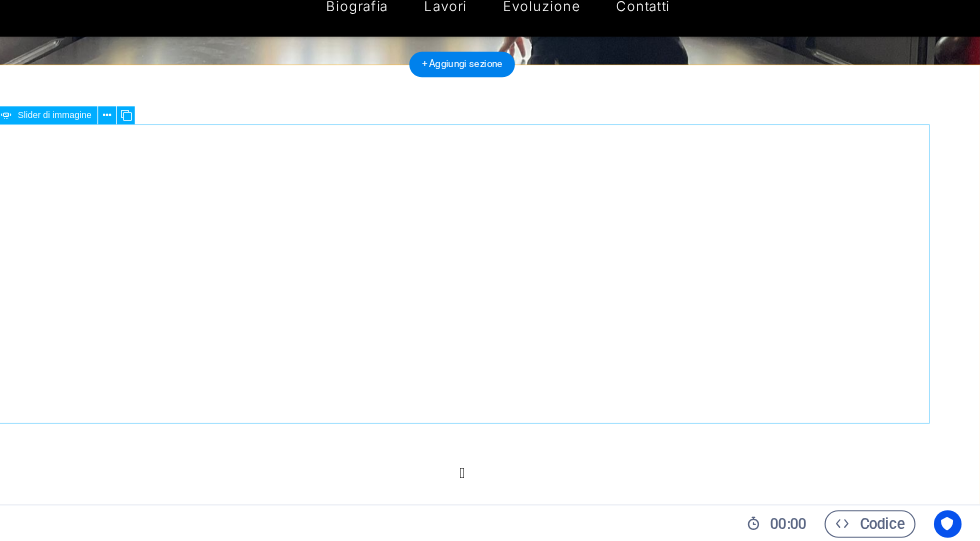 click at bounding box center [-723, 1311] 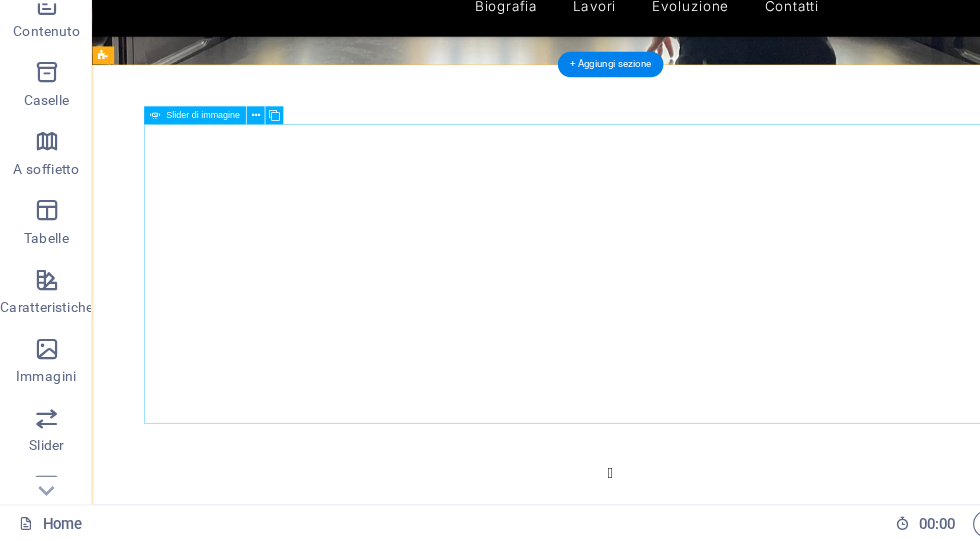 click on "Slider di immagine" at bounding box center (176, 172) 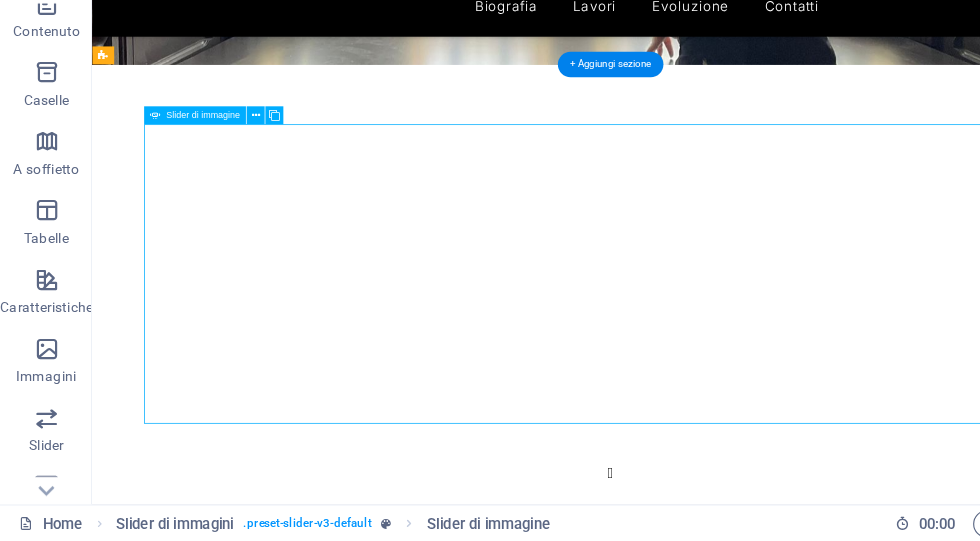 click at bounding box center [221, 172] 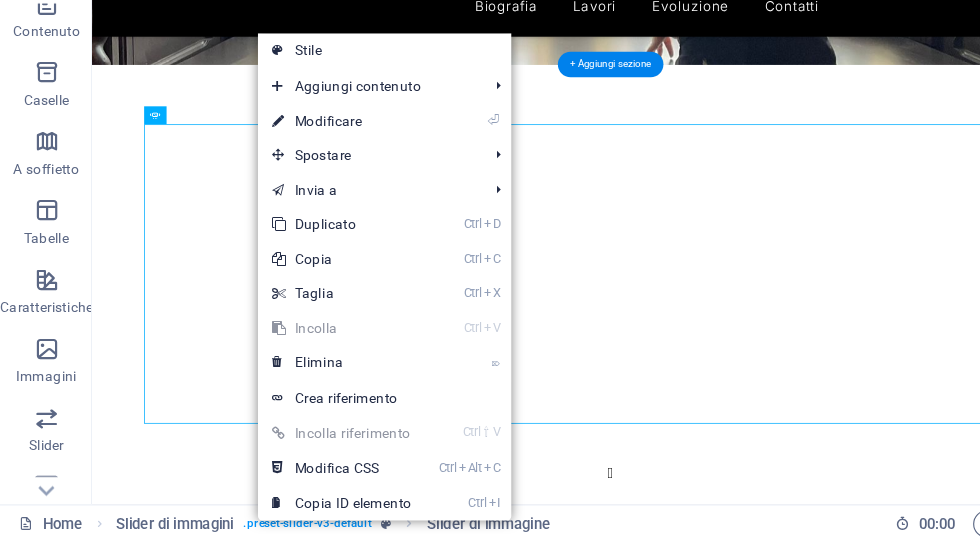 click on "⏎  Modificare" at bounding box center (296, 176) 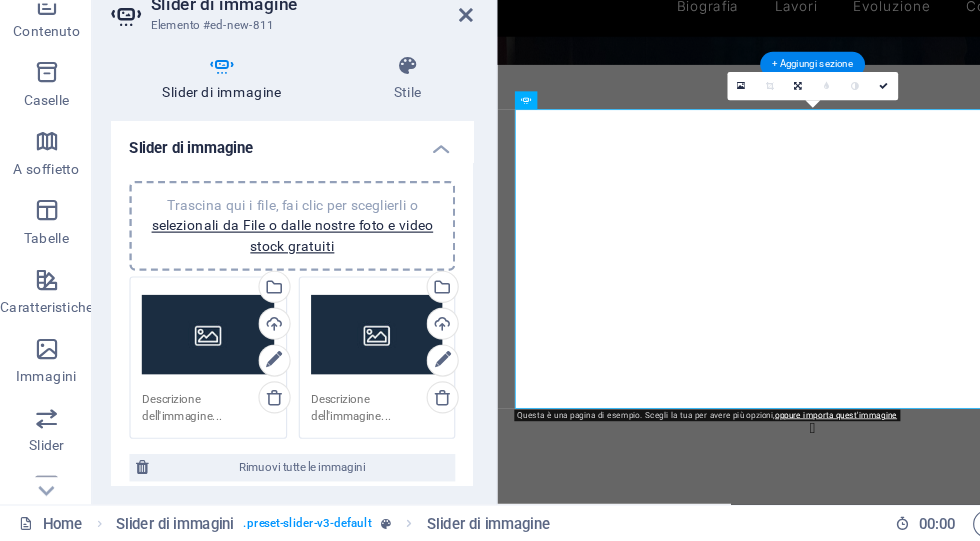 click on "Trascina qui i file, fai clic per sceglierli o selezionali da File o dalle nostre foto e video stock gratuiti" at bounding box center [180, 362] 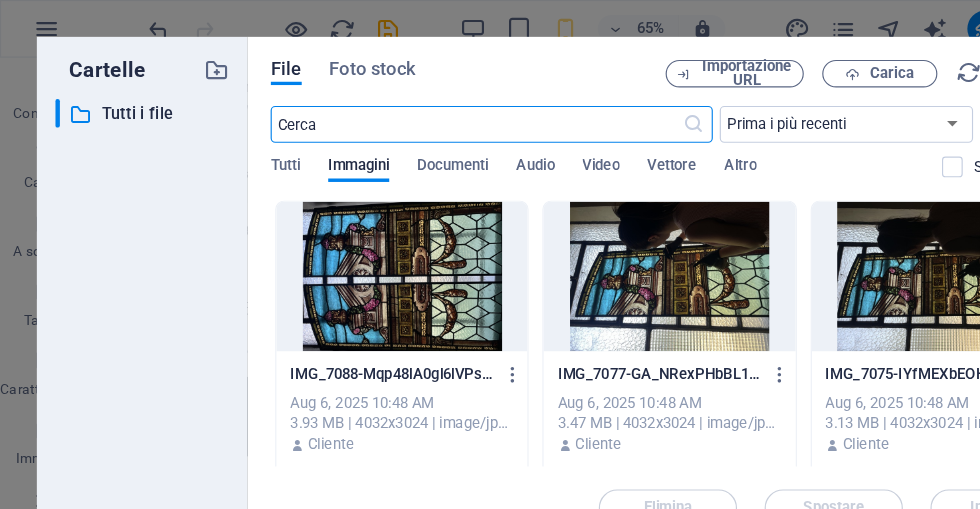 click at bounding box center (349, 240) 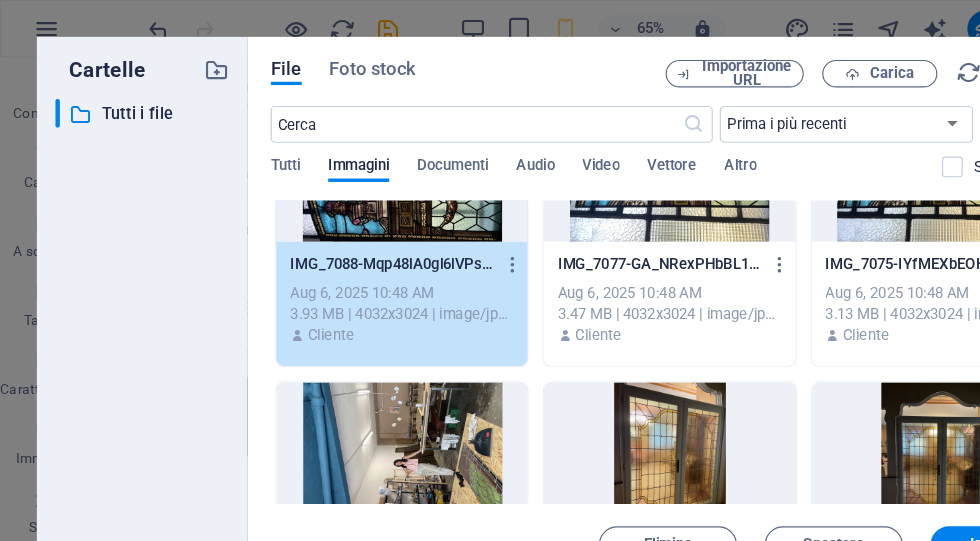 scroll, scrollTop: 120, scrollLeft: 0, axis: vertical 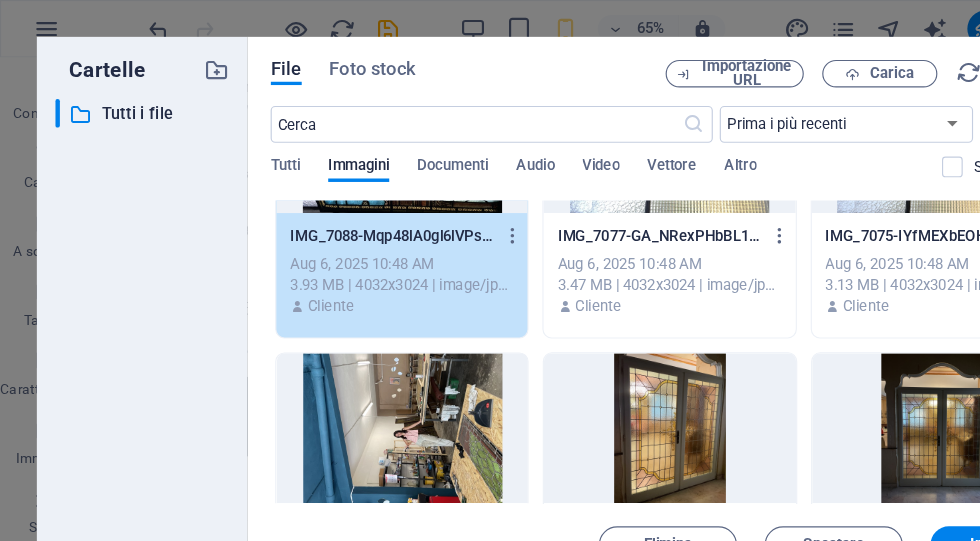 click at bounding box center (581, 372) 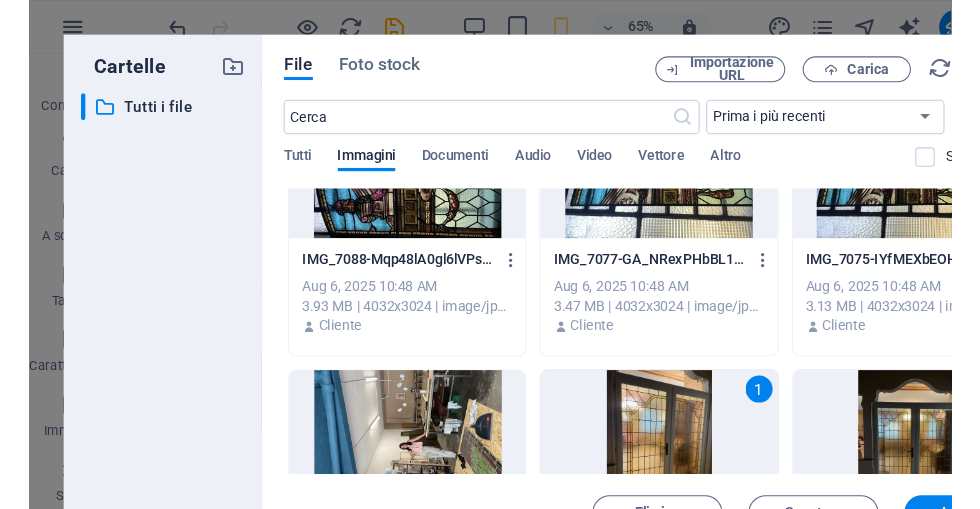 scroll, scrollTop: 48, scrollLeft: 0, axis: vertical 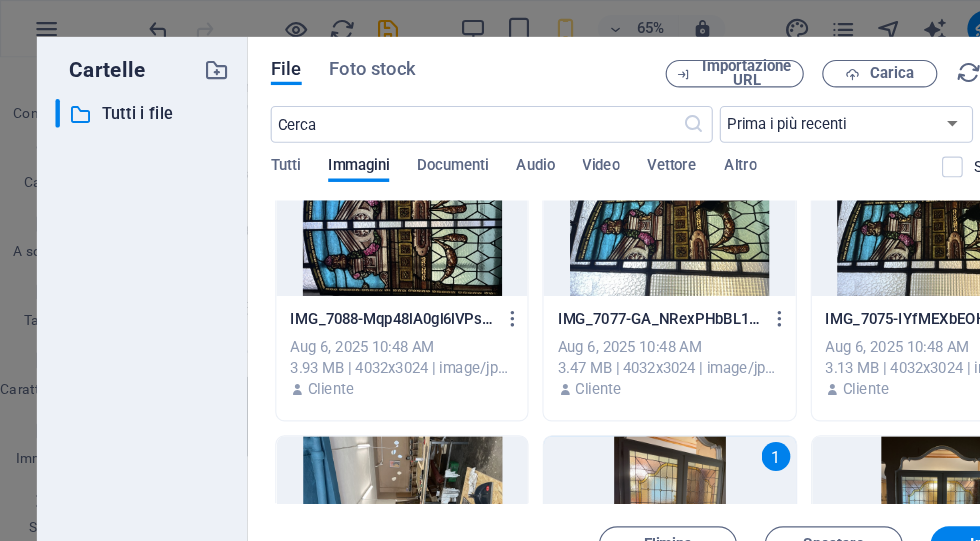 click at bounding box center (349, 192) 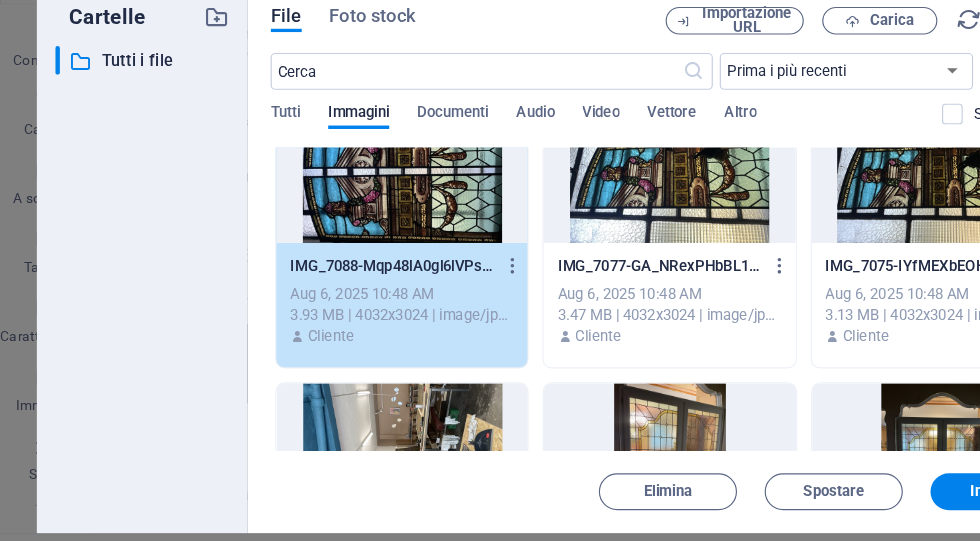 click on "Inserisci" at bounding box center (868, 473) 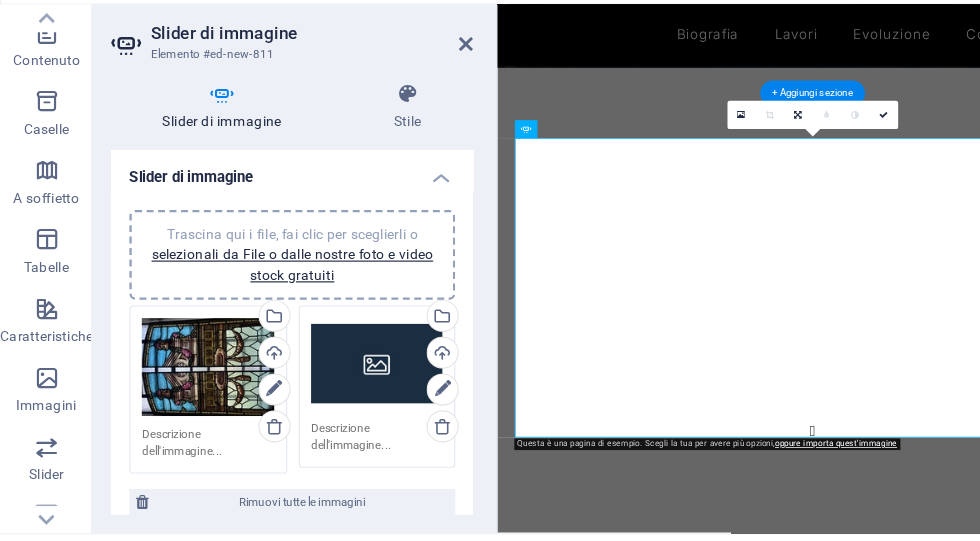 click at bounding box center (237, 384) 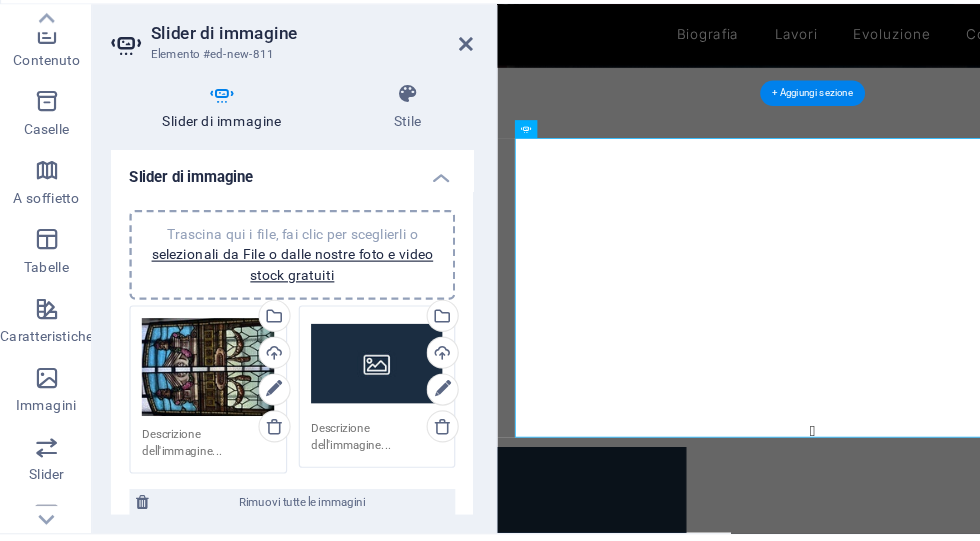 click at bounding box center (237, 384) 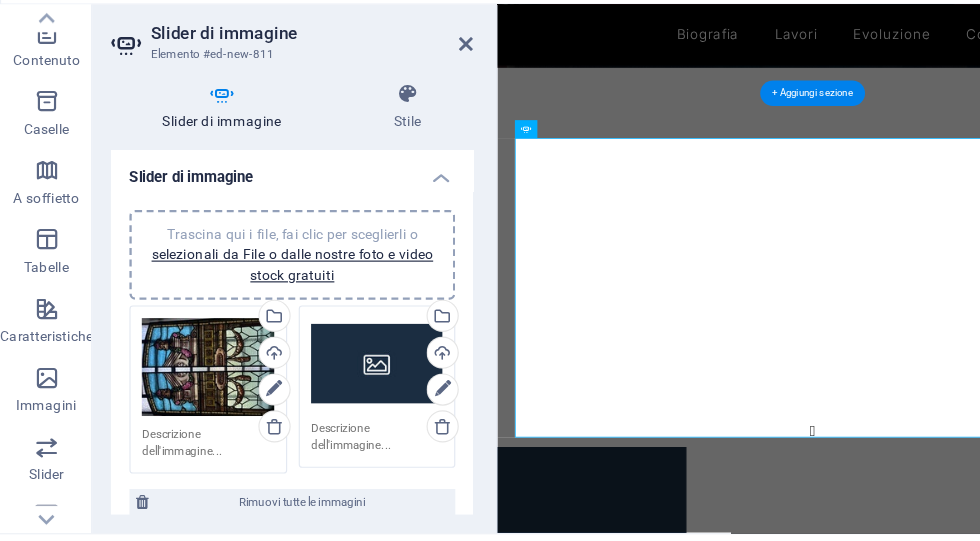click on "Trascina qui i file, fai clic per sceglierli o selezionali da File o dalle nostre foto e video stock gratuiti" at bounding box center [180, 365] 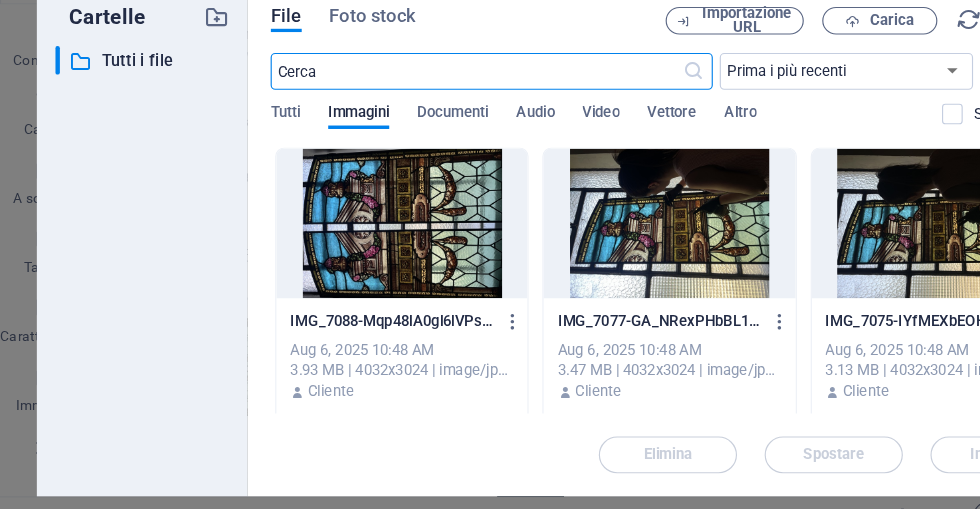 click at bounding box center (349, 240) 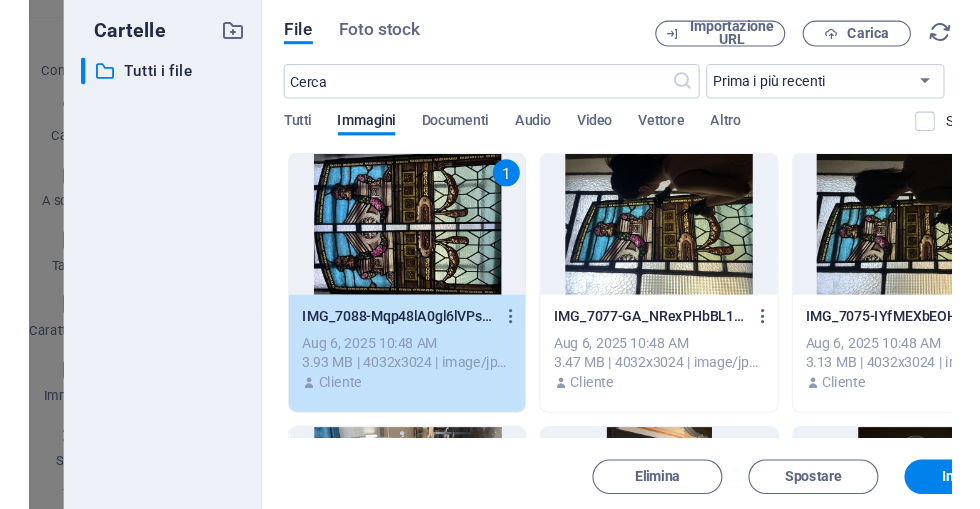 scroll, scrollTop: 0, scrollLeft: 0, axis: both 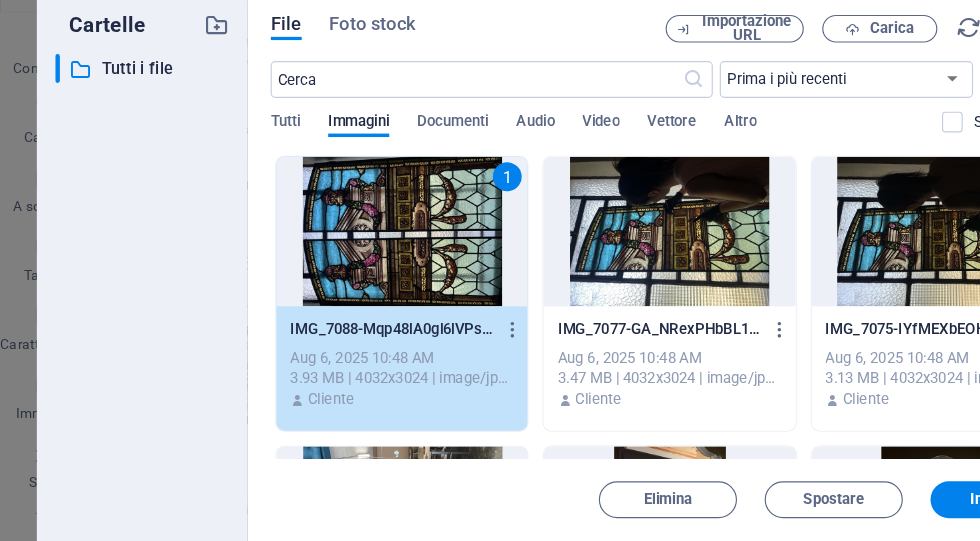 click on "Inserisci" at bounding box center [868, 473] 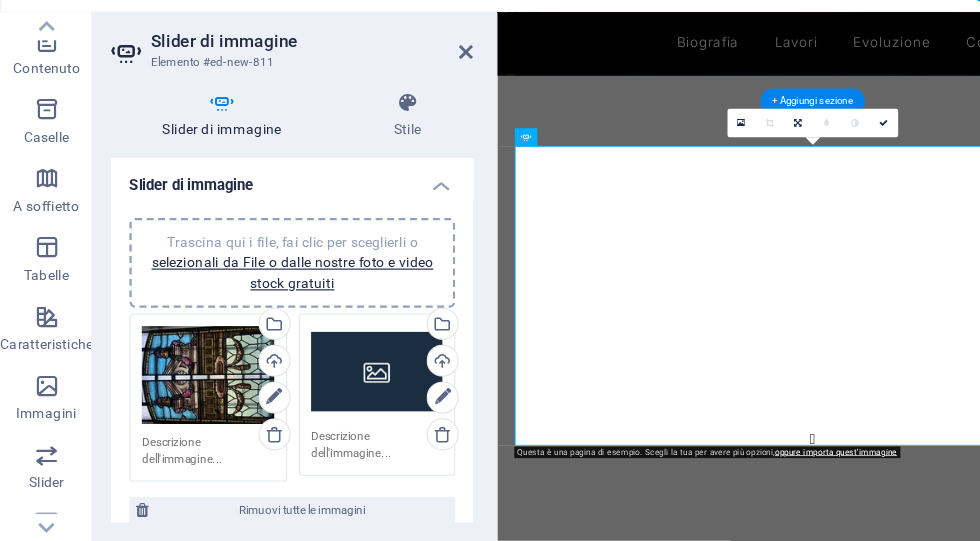 click at bounding box center (237, 384) 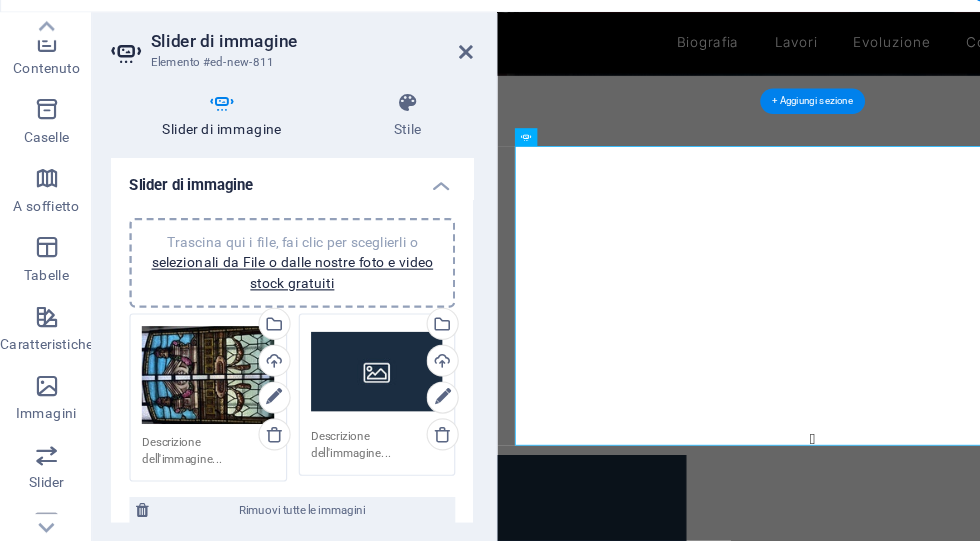 click on "Seleziona i file dal file manager, dalle foto stock, o caricali" at bounding box center (236, 322) 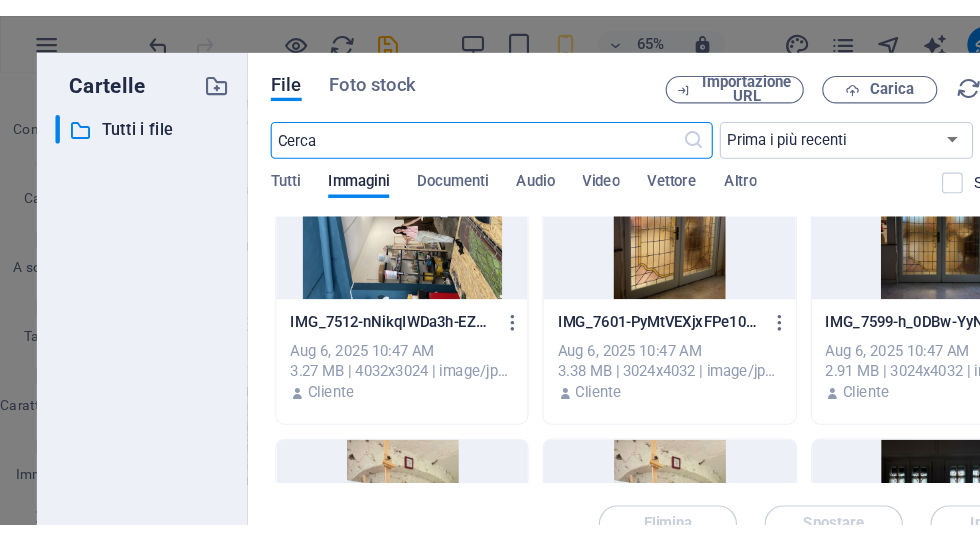 scroll, scrollTop: 235, scrollLeft: 0, axis: vertical 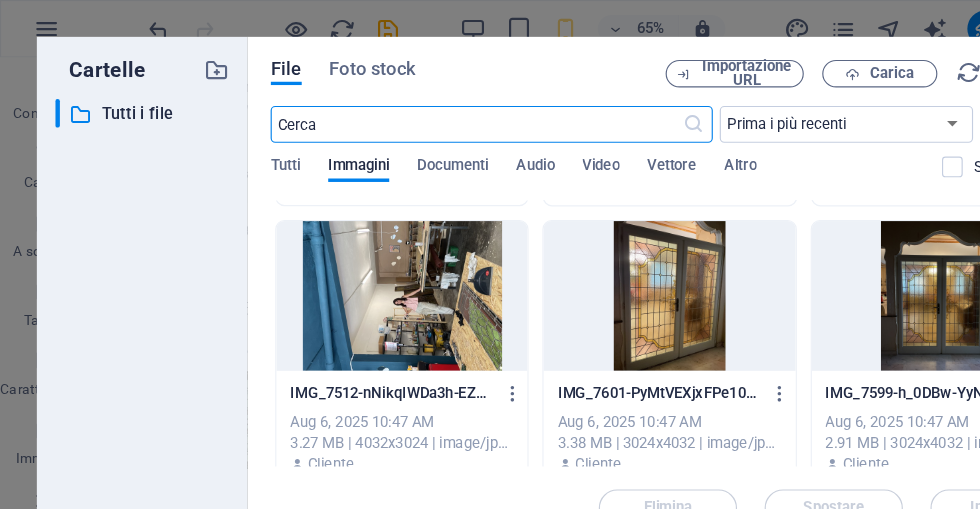 click at bounding box center (814, 257) 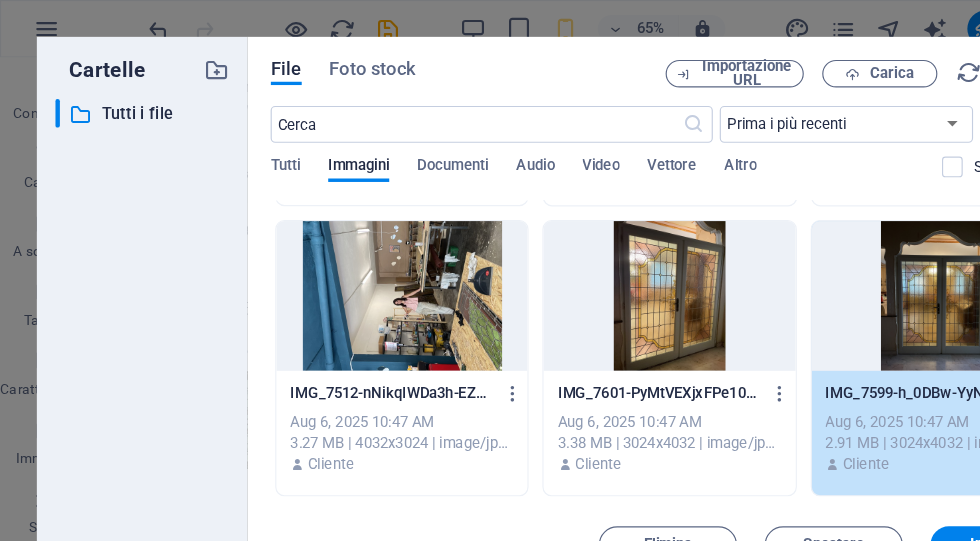 click on "Inserisci" at bounding box center [868, 473] 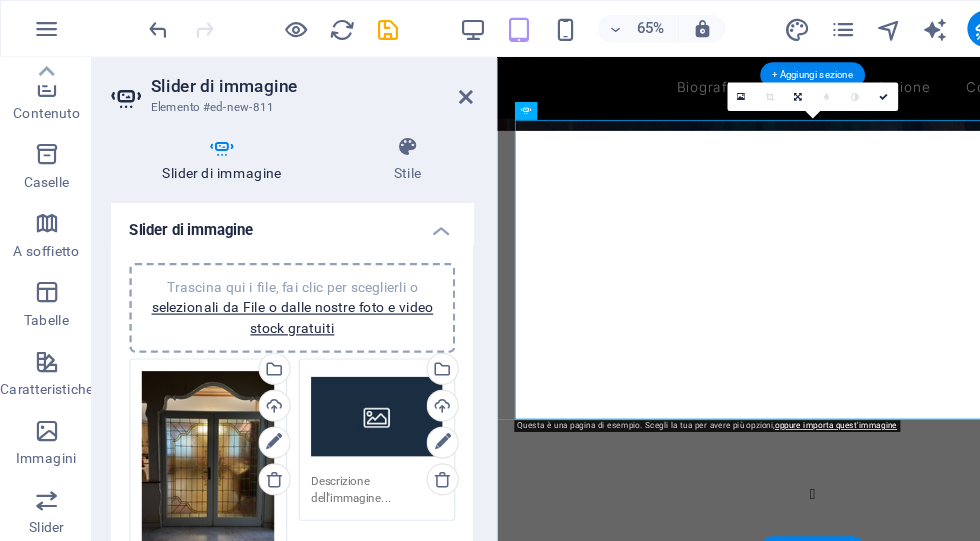 scroll, scrollTop: 526, scrollLeft: 0, axis: vertical 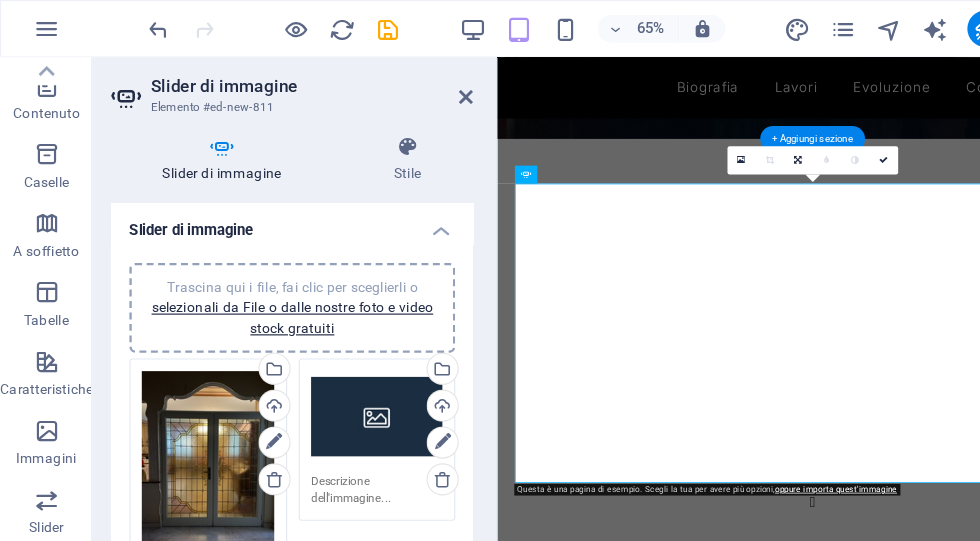 click at bounding box center (919, 653) 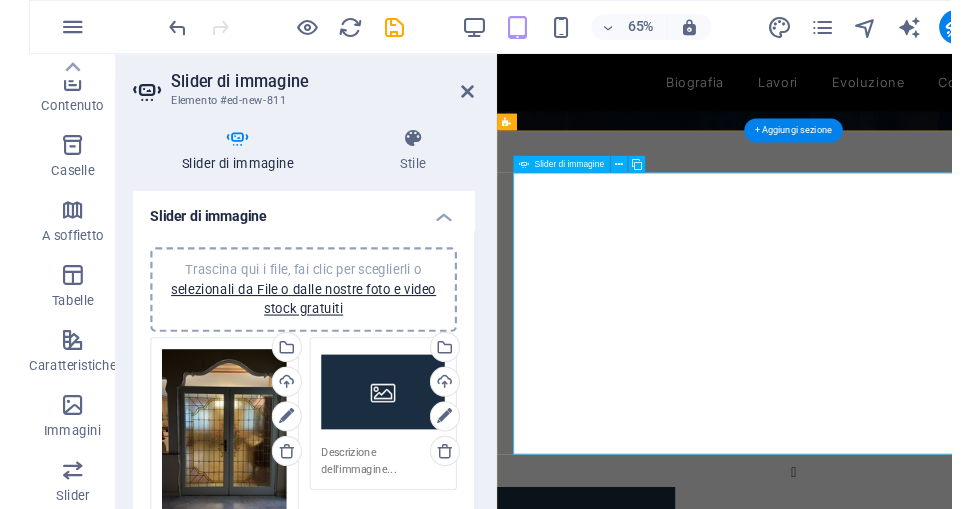 scroll, scrollTop: 0, scrollLeft: 0, axis: both 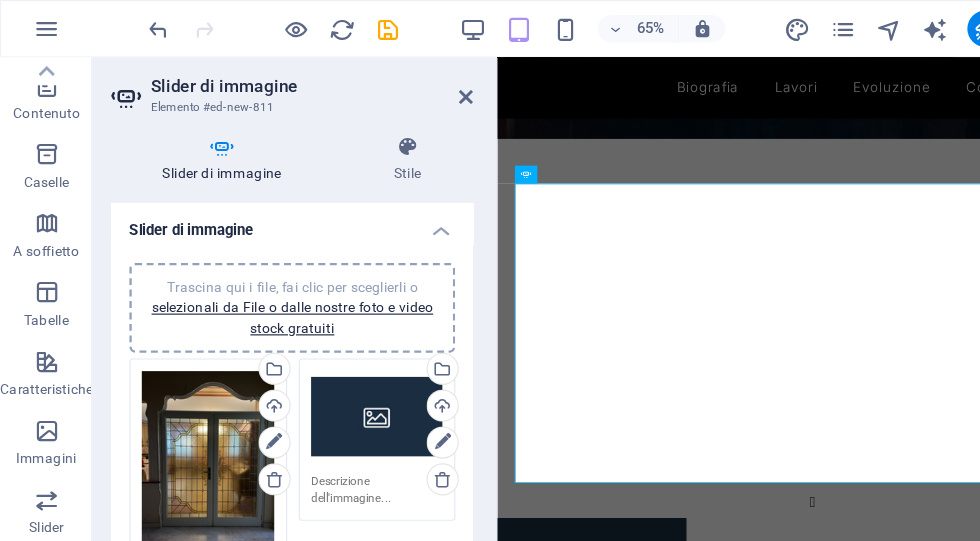 click at bounding box center (237, 416) 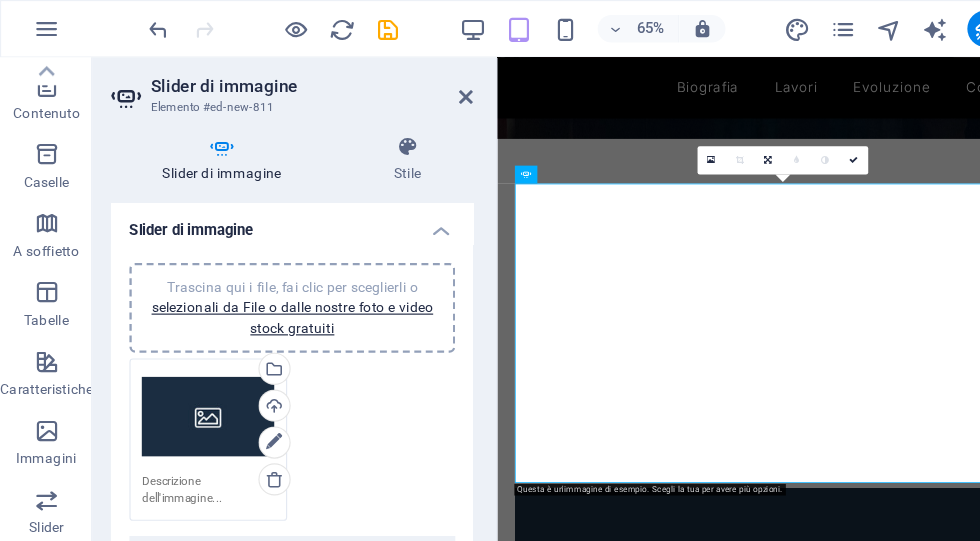 click on "Seleziona i file dal file manager, dalle foto stock, o caricali" at bounding box center [236, 322] 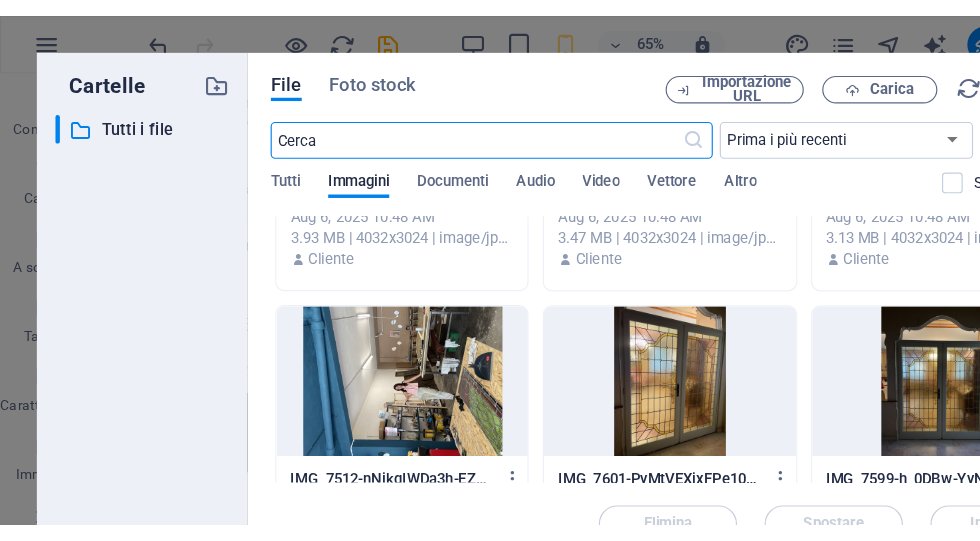 scroll, scrollTop: 182, scrollLeft: 0, axis: vertical 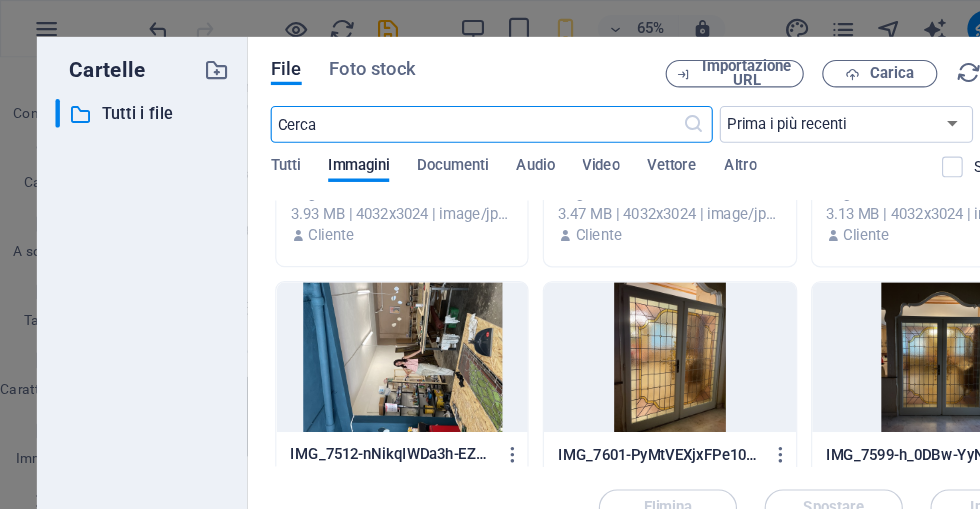 click at bounding box center (581, 310) 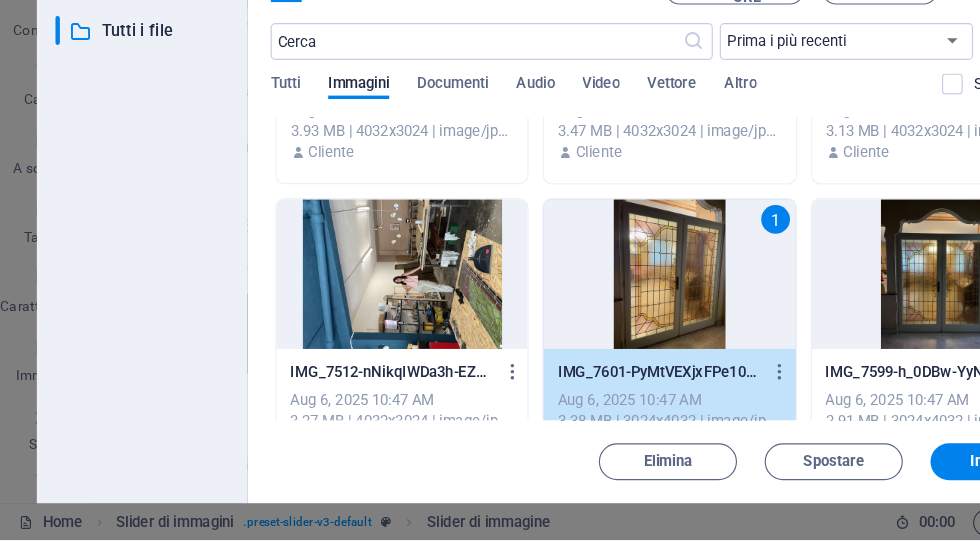 scroll, scrollTop: 0, scrollLeft: 0, axis: both 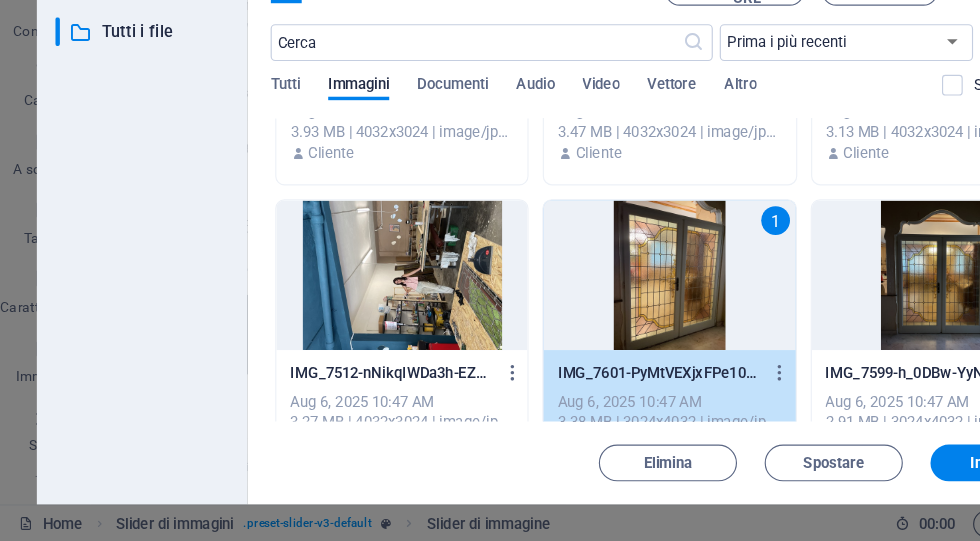 click on "Inserisci" at bounding box center (868, 473) 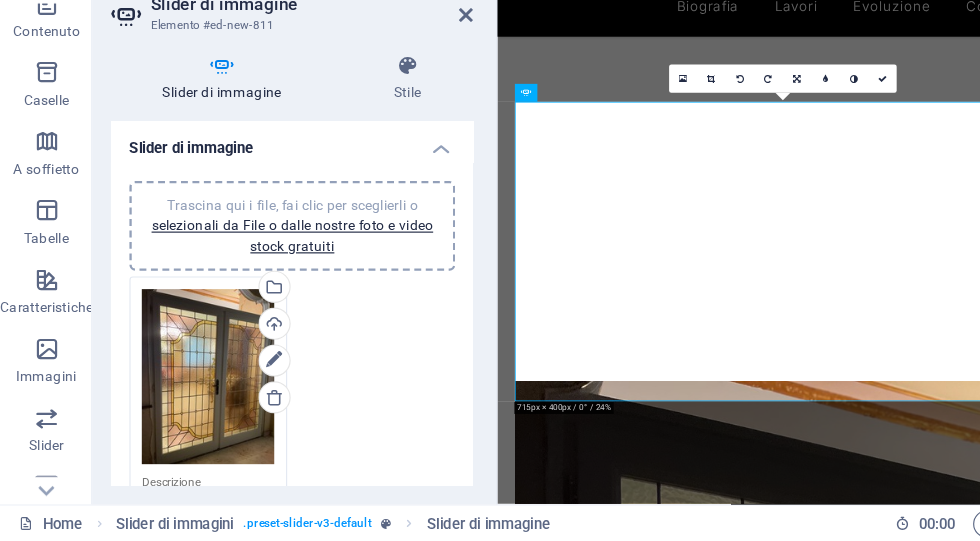 scroll, scrollTop: 77, scrollLeft: 0, axis: vertical 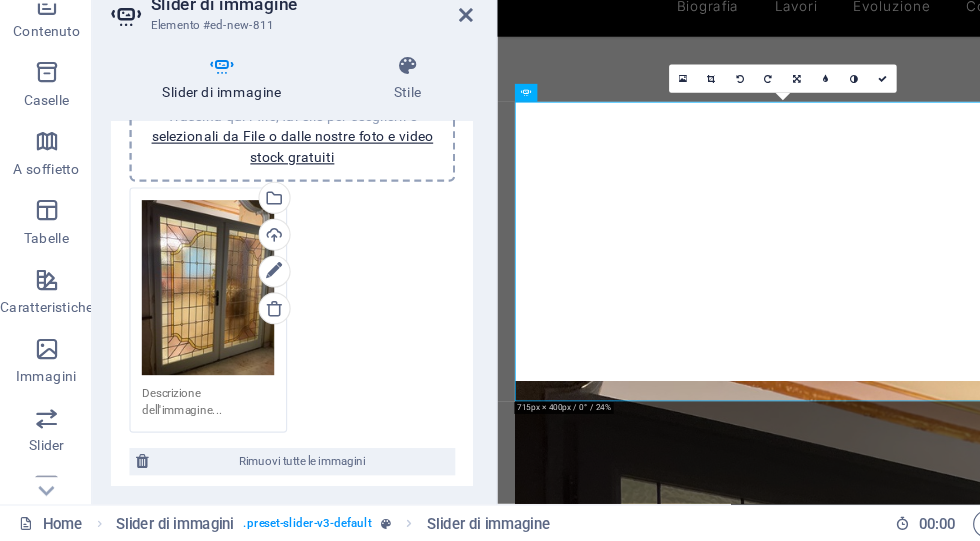 click on "Trascina qui i file, fai clic per sceglierli o selezionali da File o dalle nostre foto e video stock gratuiti Seleziona i file dal file manager, dalle foto stock, o caricali Carica" at bounding box center (253, 340) 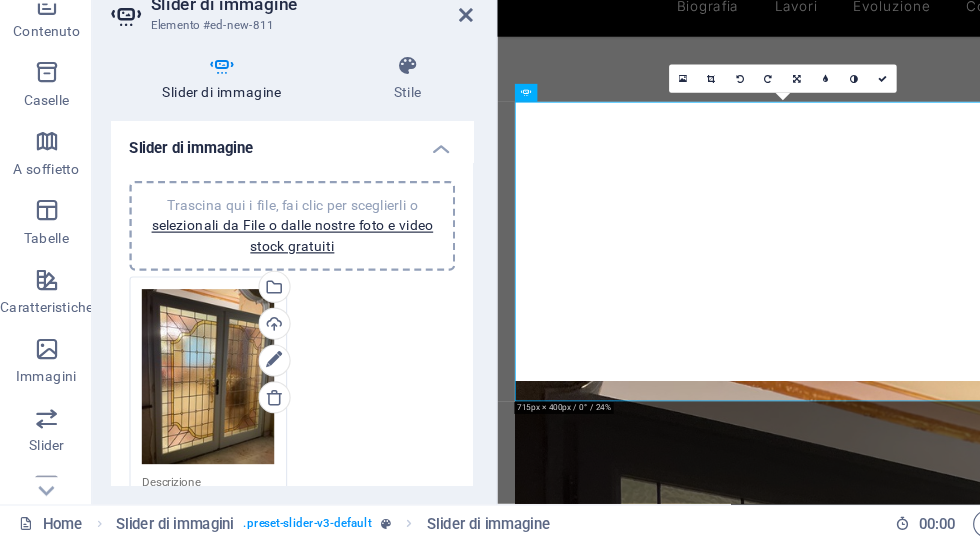 scroll, scrollTop: 0, scrollLeft: 0, axis: both 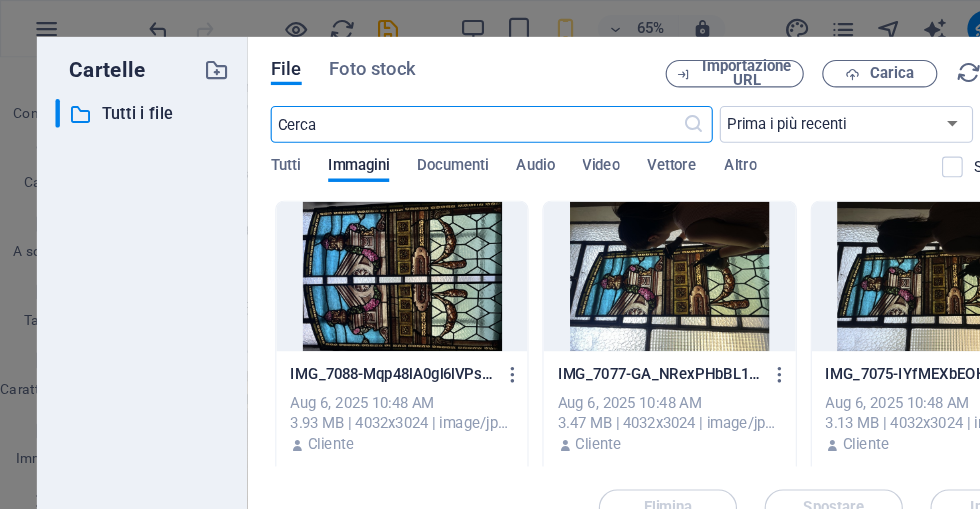 click on "Tutti" at bounding box center (247, 147) 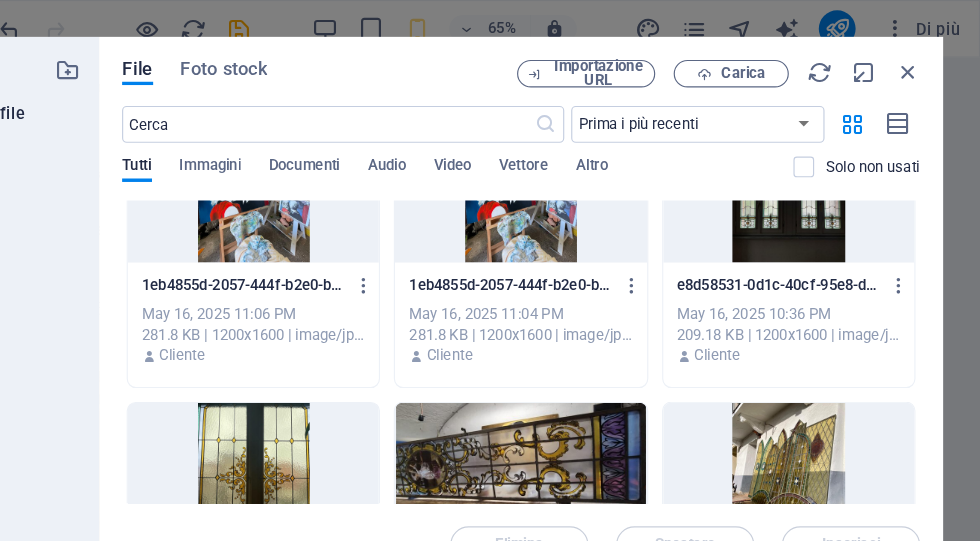 scroll, scrollTop: 588, scrollLeft: 0, axis: vertical 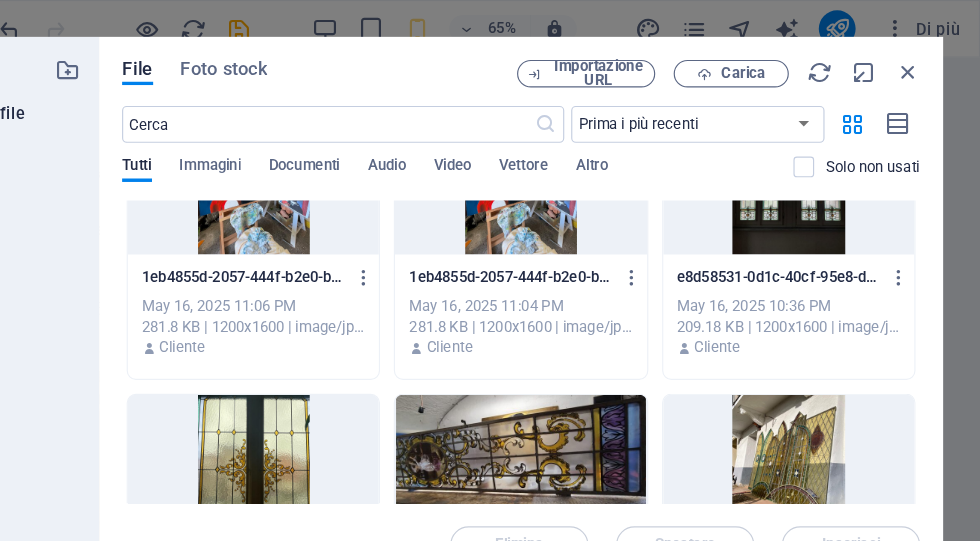 click at bounding box center (917, 63) 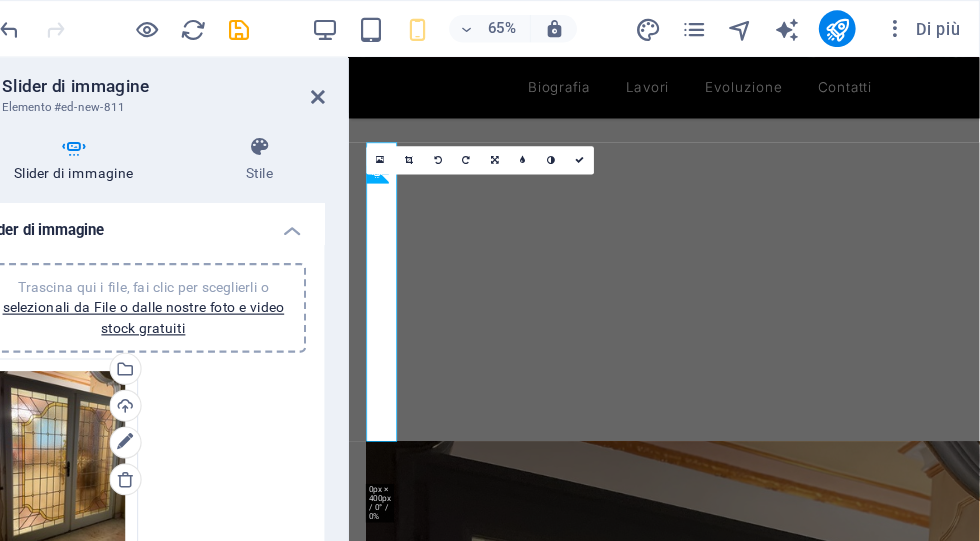 click on "Biografia Lavori Evoluzione Contatti" at bounding box center (769, 98) 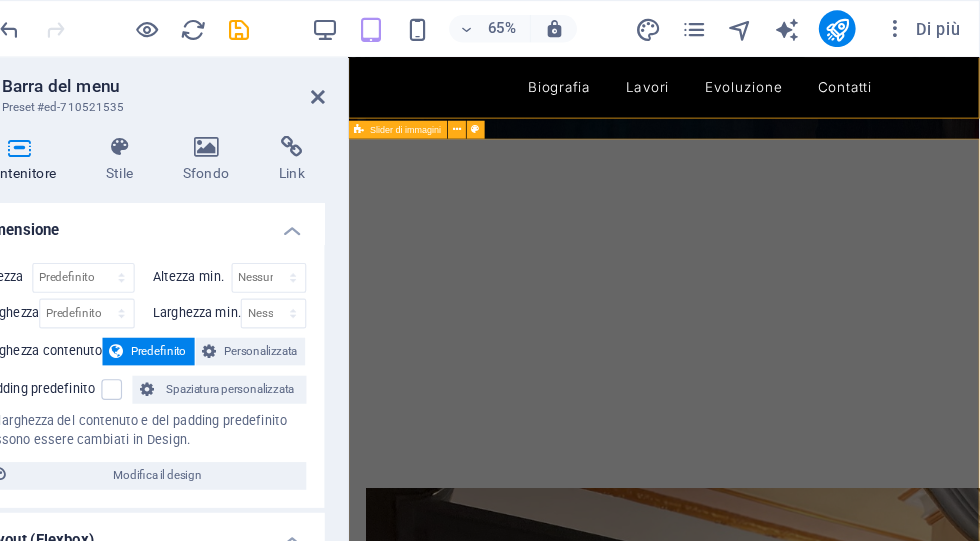 click at bounding box center (769, 889) 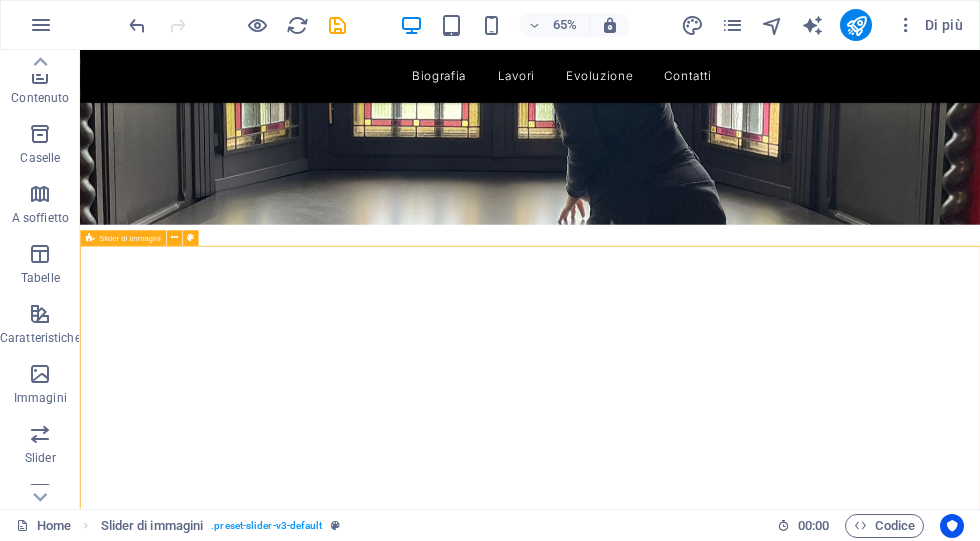 scroll, scrollTop: 375, scrollLeft: 0, axis: vertical 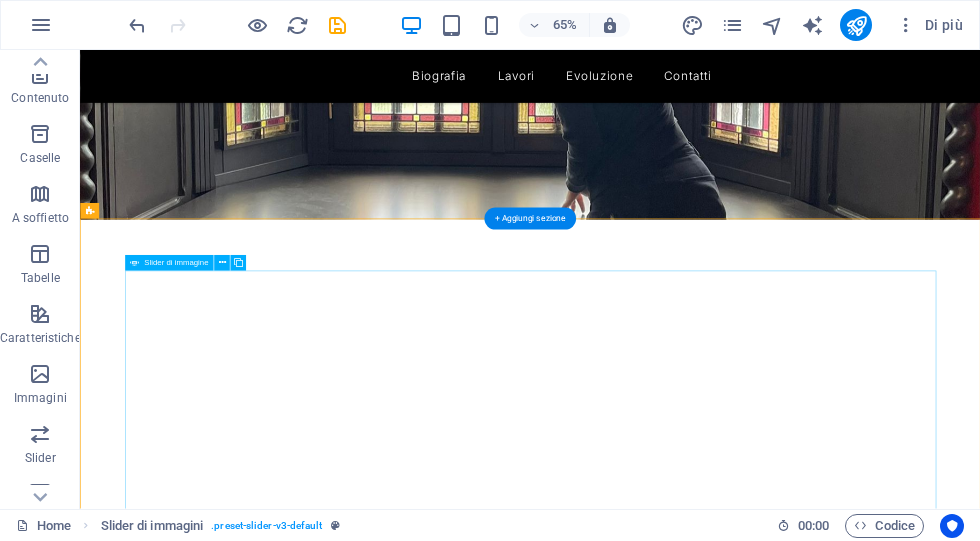 click at bounding box center [661, 1519] 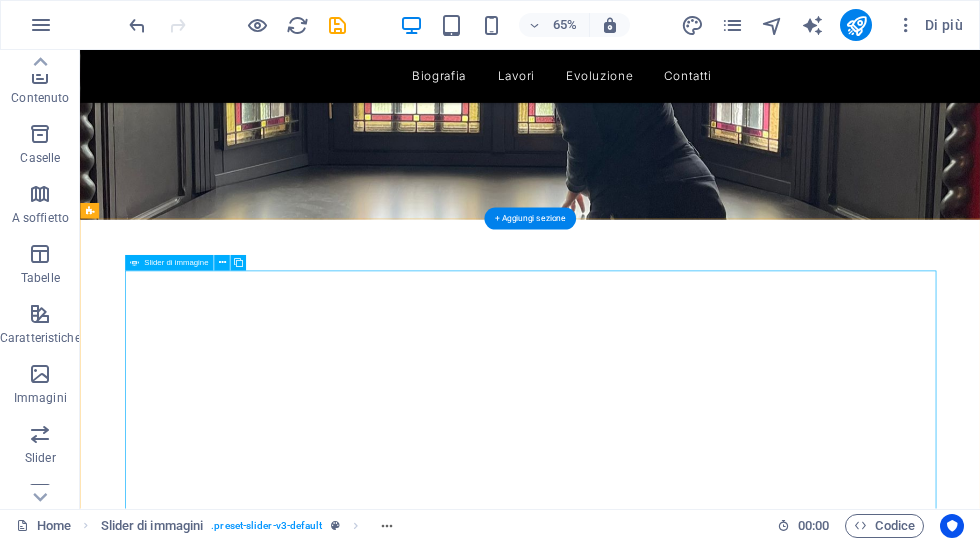 click on "Slider di immagine" at bounding box center (169, 264) 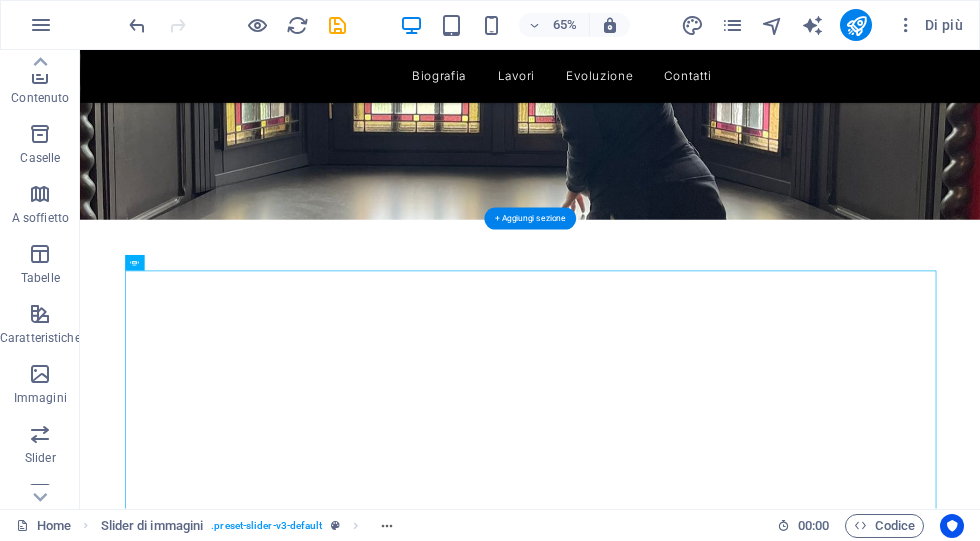 click at bounding box center (661, 1519) 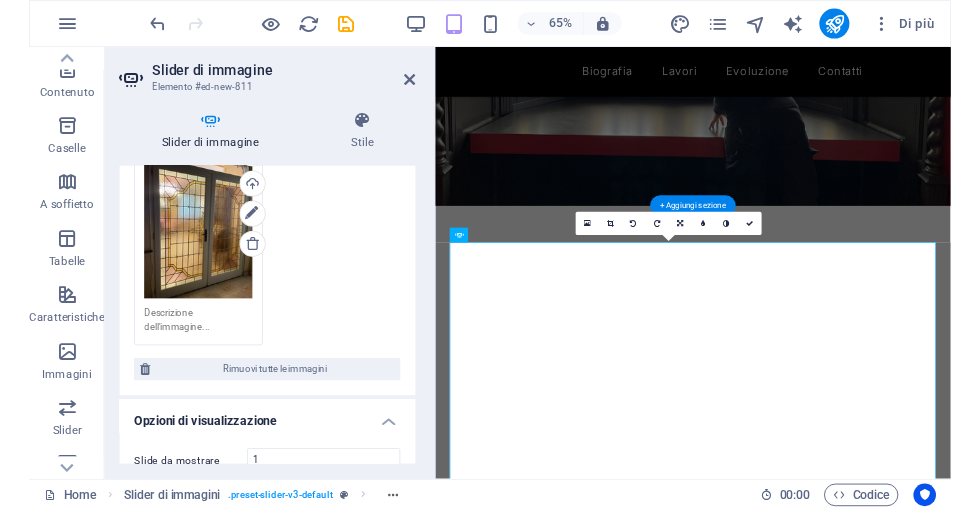 scroll, scrollTop: 179, scrollLeft: 0, axis: vertical 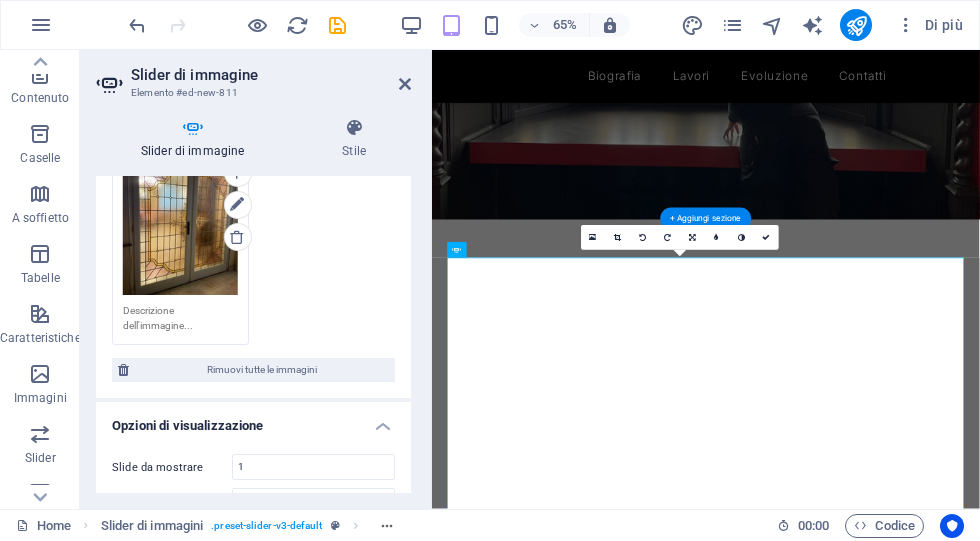 click on "Rimuovi tutte le immagini" at bounding box center (262, 370) 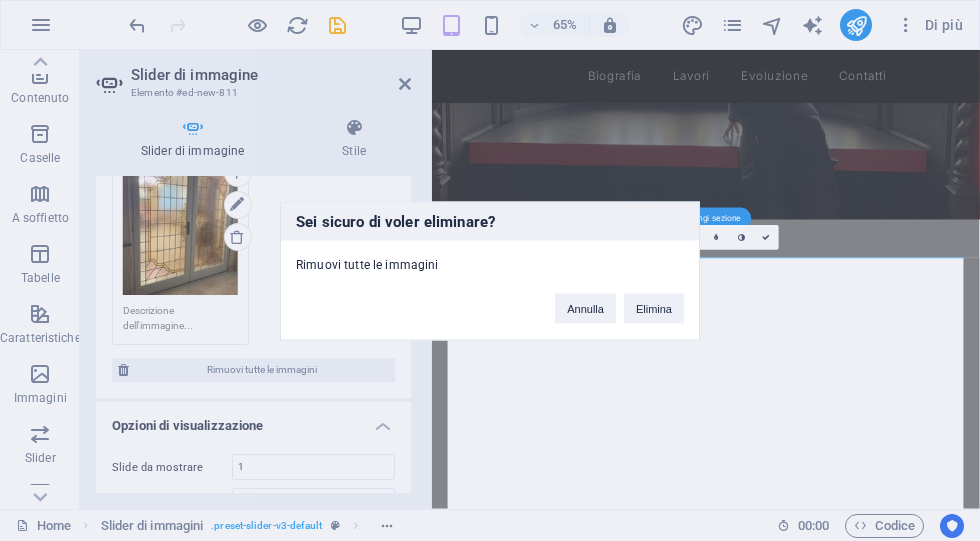 click on "Elimina" at bounding box center (654, 308) 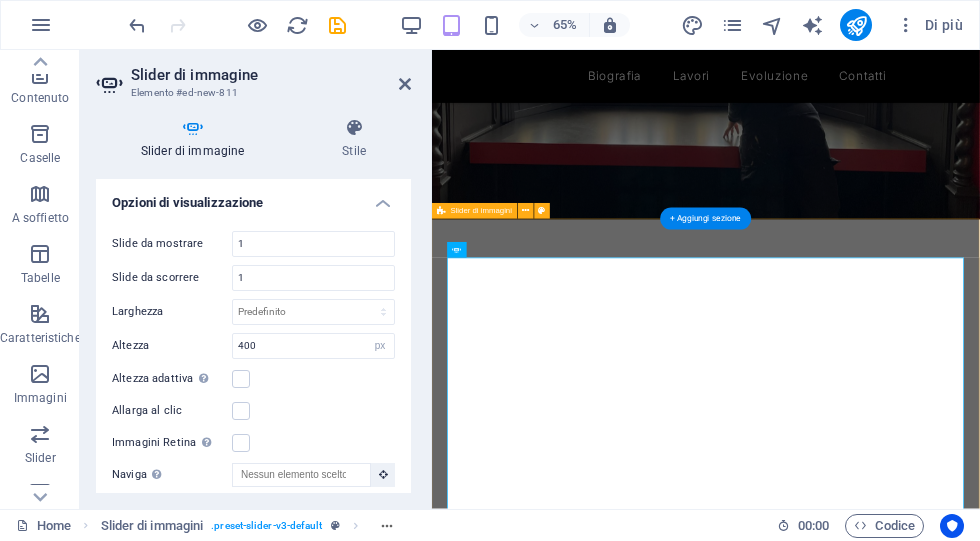 click at bounding box center (853, 1033) 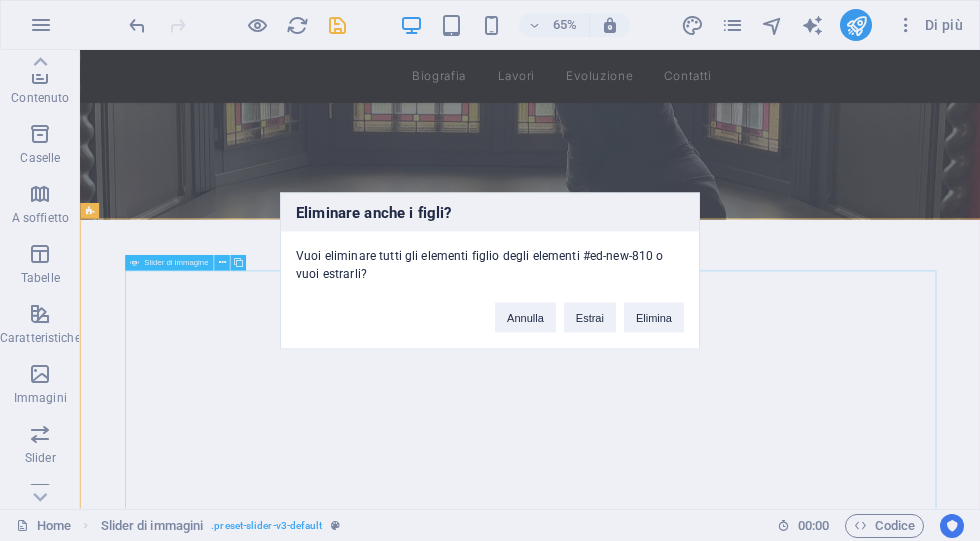 click on "Annulla" at bounding box center (525, 317) 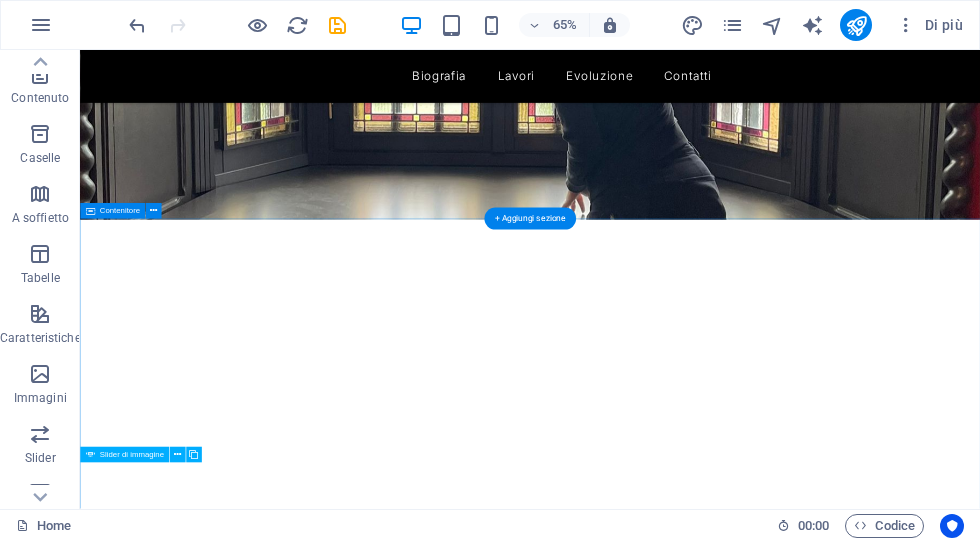 click on "Rilascia qui il contenuto oppure  Aggiungi elementi  Incolla appunti Contact Us   I have read and understand the privacy policy. Illeggibile? Carica nuovo Submit message" at bounding box center (772, 1332) 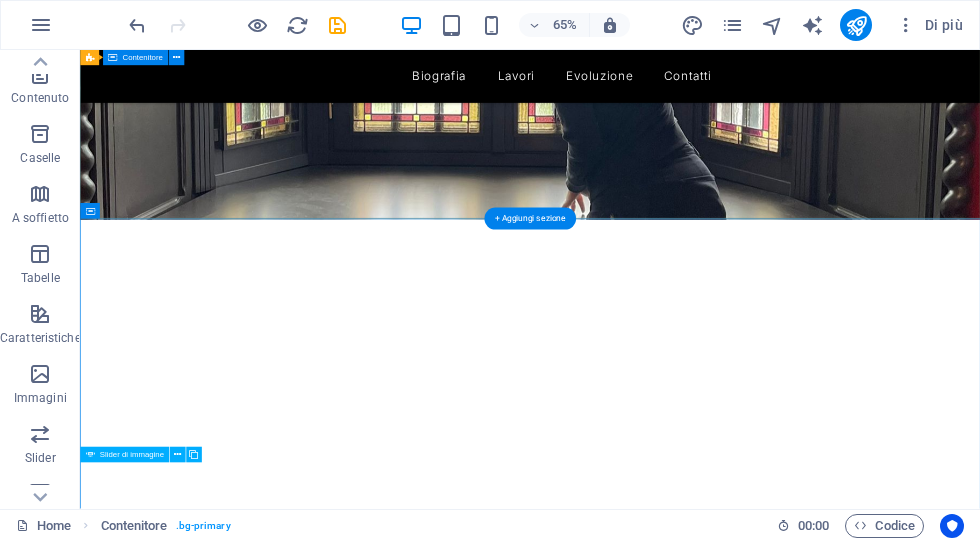 click on "+ Aggiungi sezione" at bounding box center [529, 219] 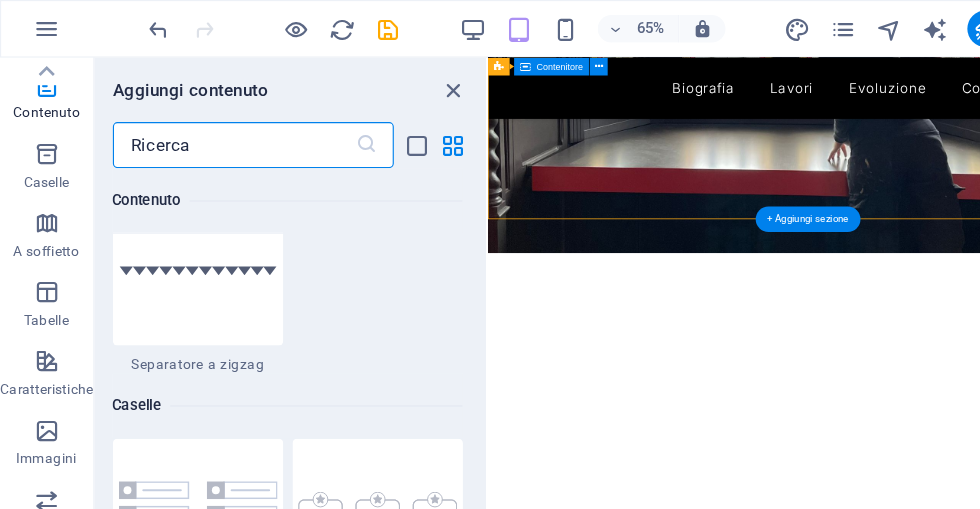 scroll, scrollTop: 5351, scrollLeft: 0, axis: vertical 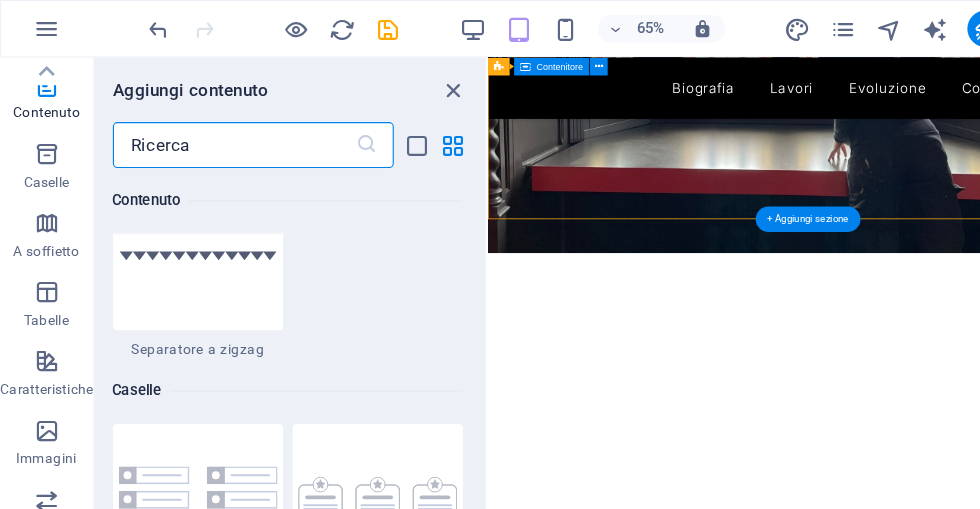 click at bounding box center (40, 434) 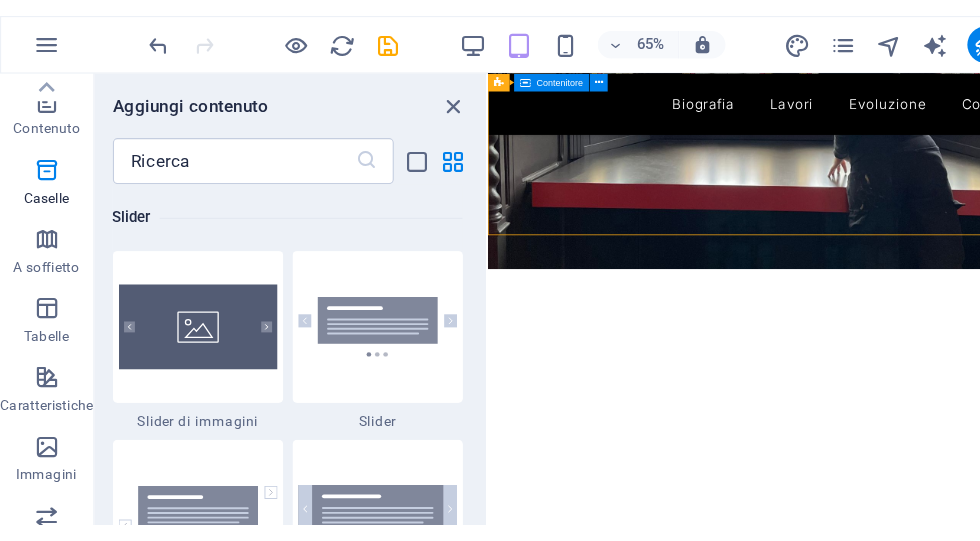 scroll, scrollTop: 11337, scrollLeft: 0, axis: vertical 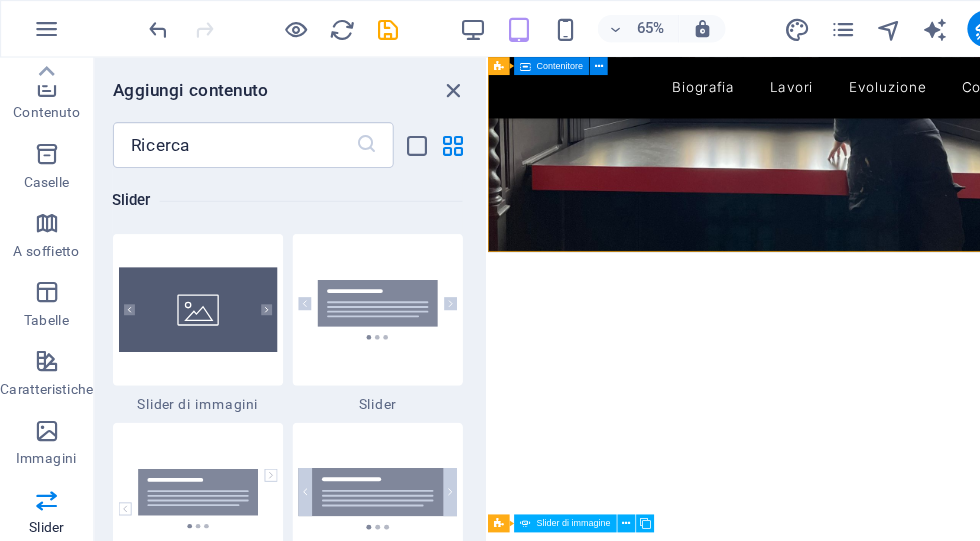 click at bounding box center [172, 269] 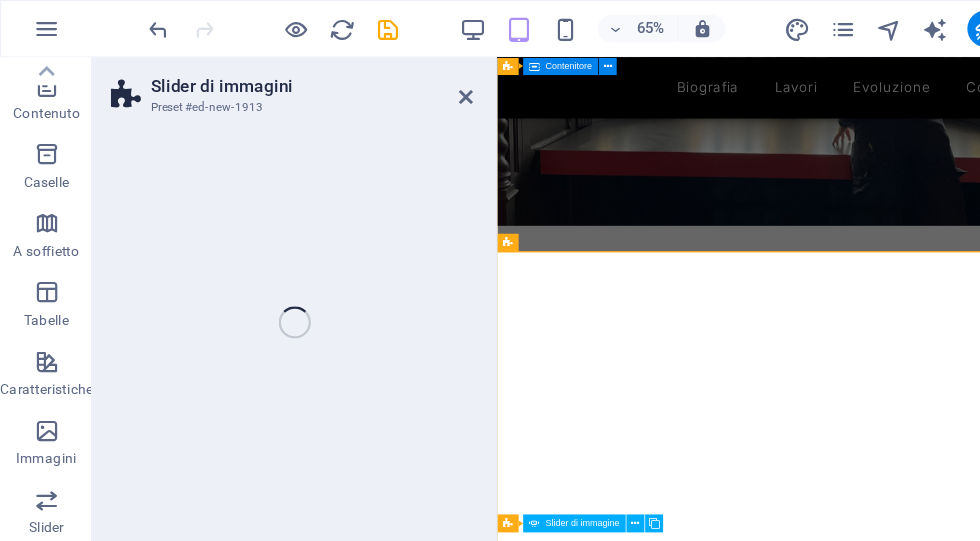 select on "rem" 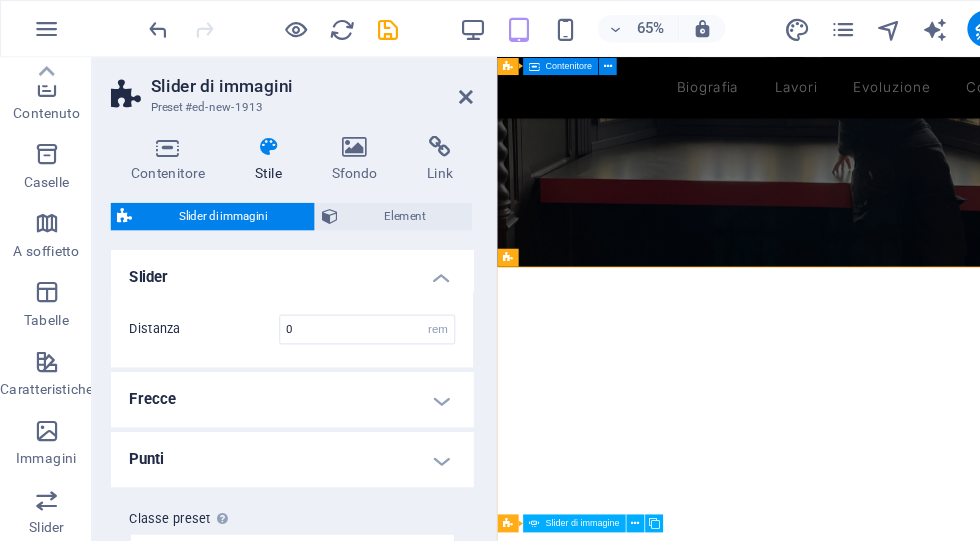 scroll, scrollTop: 358, scrollLeft: 0, axis: vertical 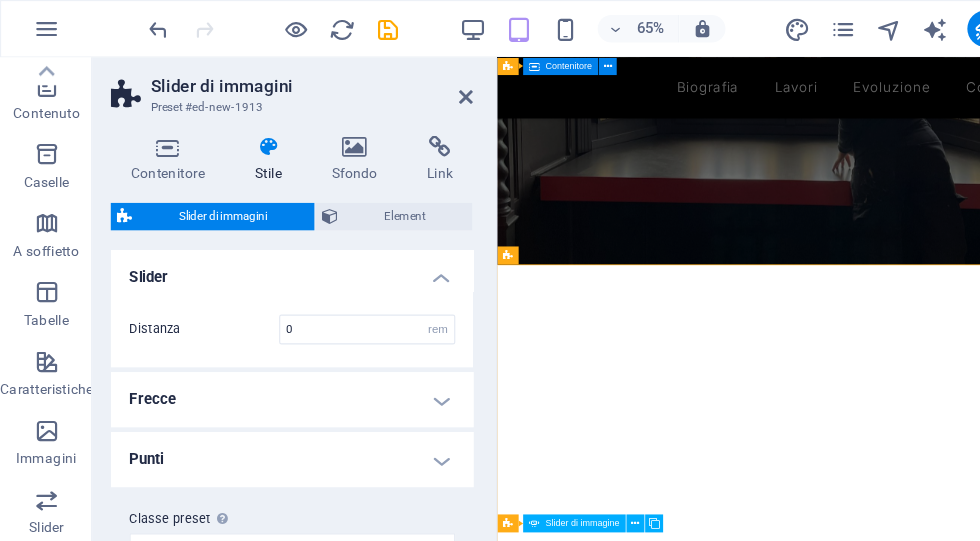 click at bounding box center (405, 84) 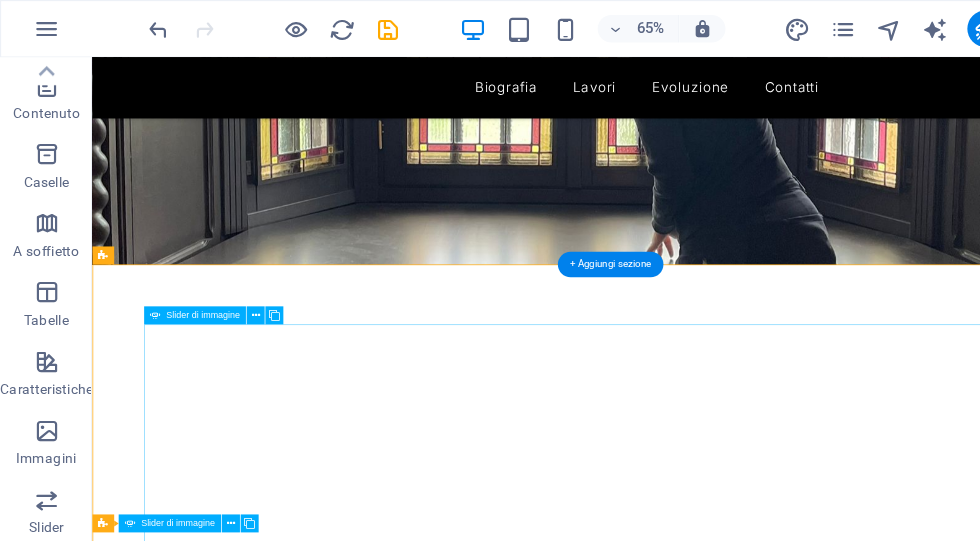 click at bounding box center (-575, 1550) 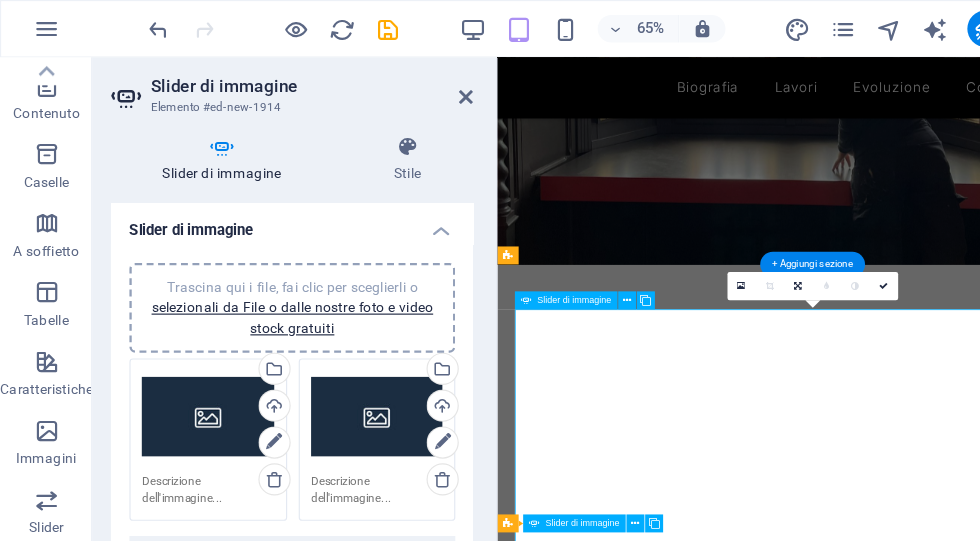 click on "Seleziona i file dal file manager, dalle foto stock, o caricali" at bounding box center [236, 322] 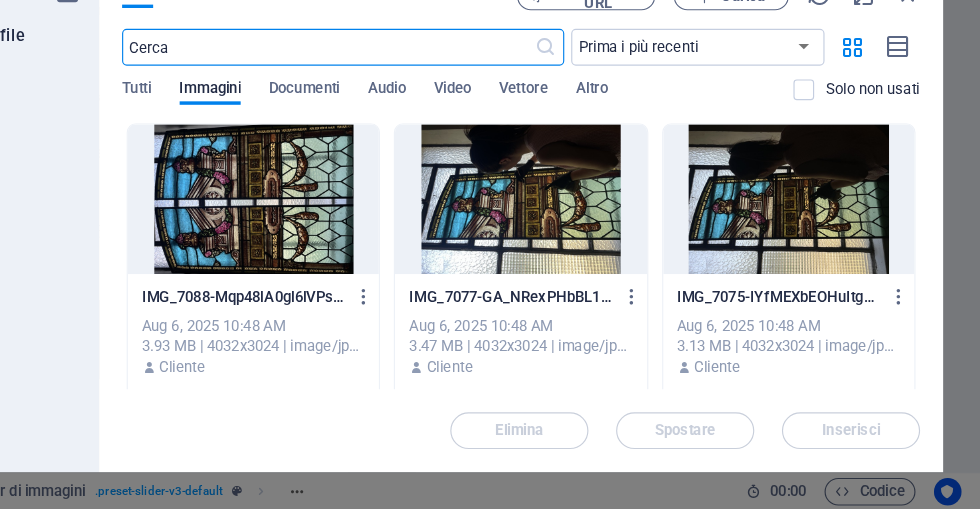 click at bounding box center [814, 240] 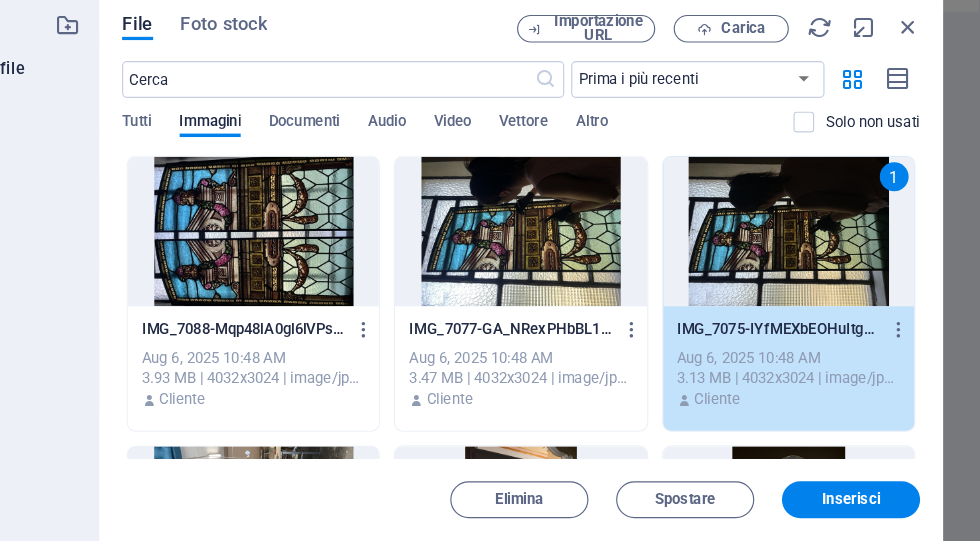 click at bounding box center [909, 325] 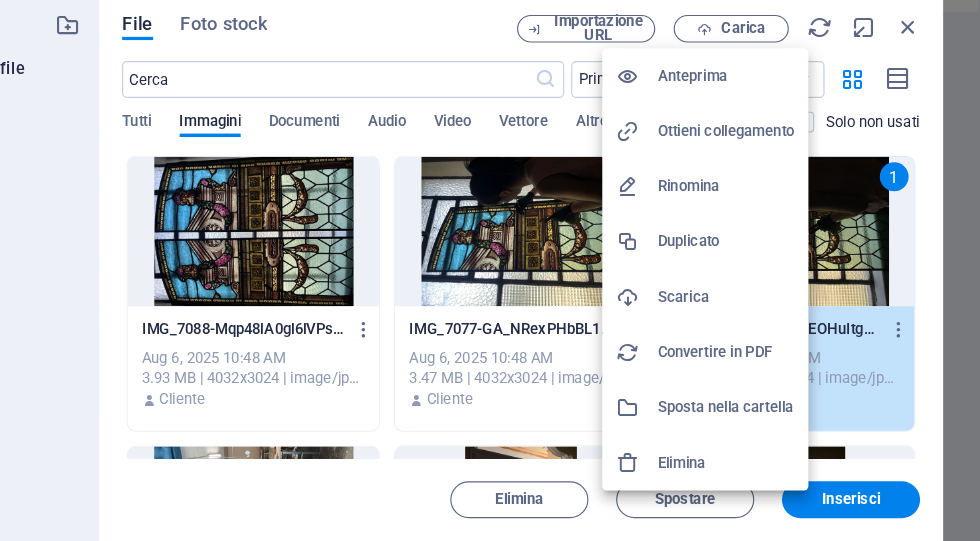 click on "Anteprima" at bounding box center [759, 105] 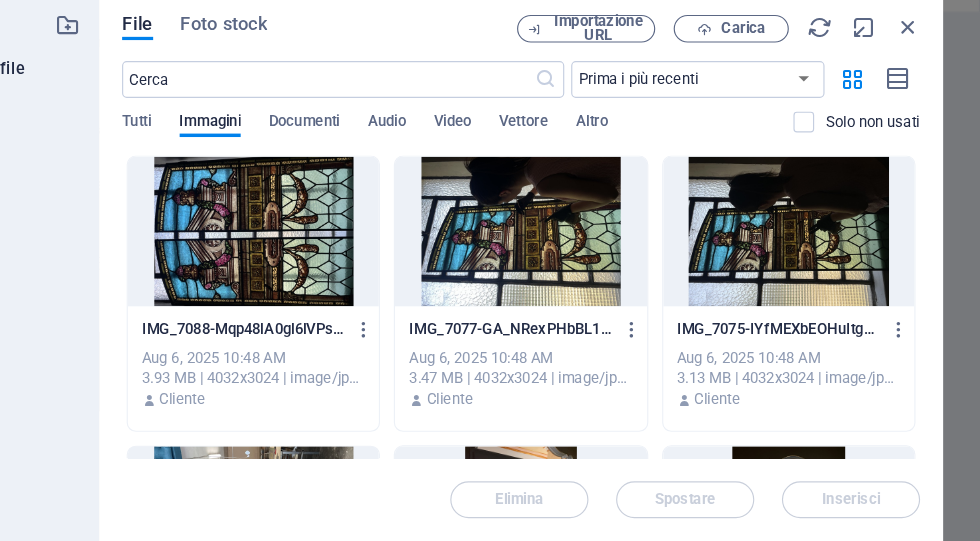 click at bounding box center [581, 240] 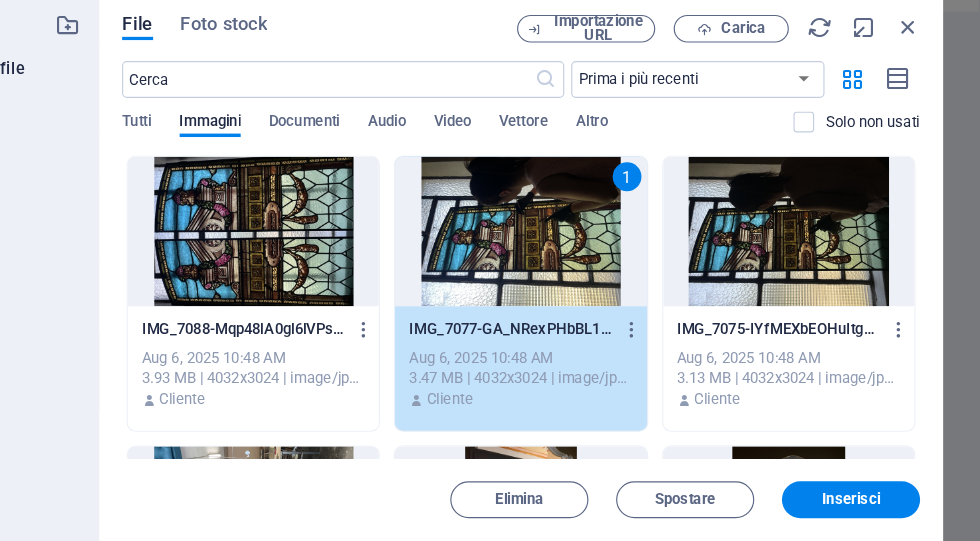 click at bounding box center (677, 325) 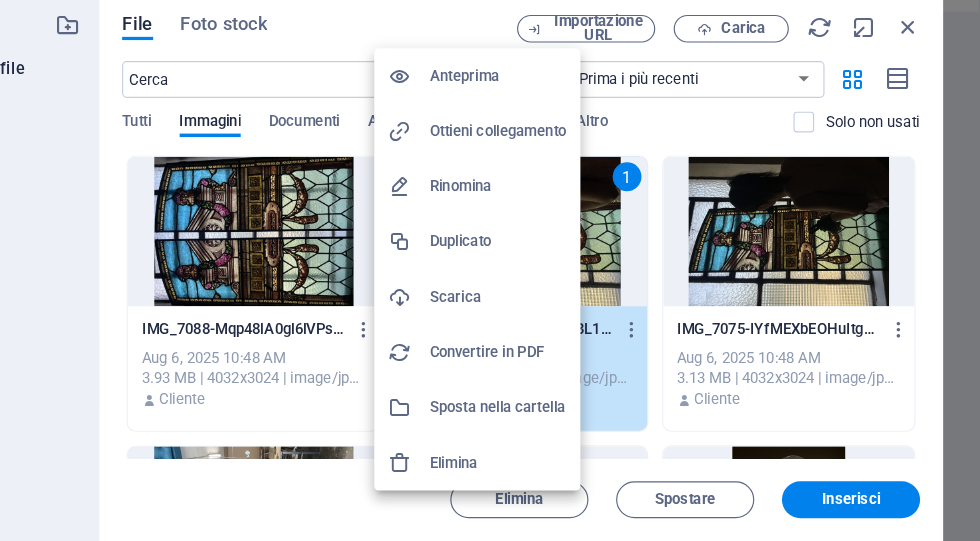 click at bounding box center (490, 270) 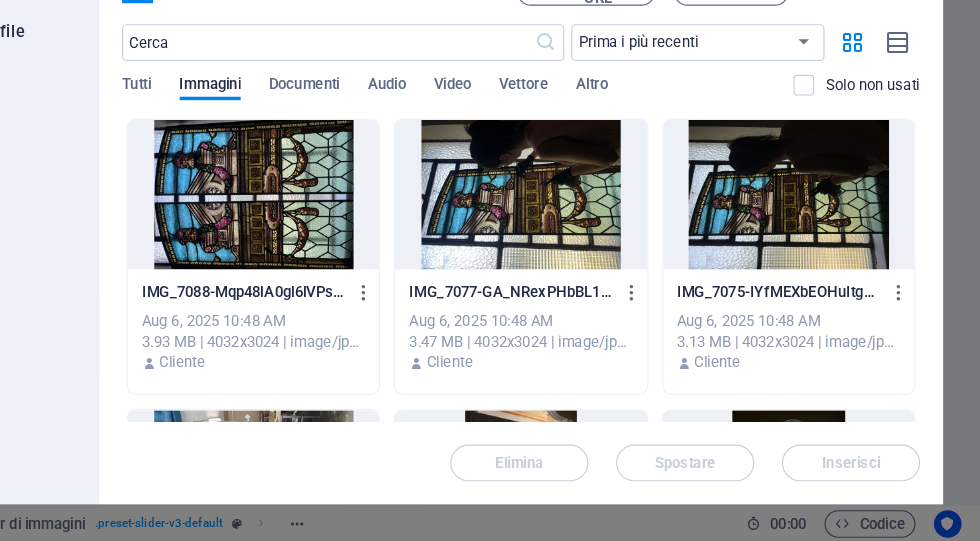 click at bounding box center (581, 240) 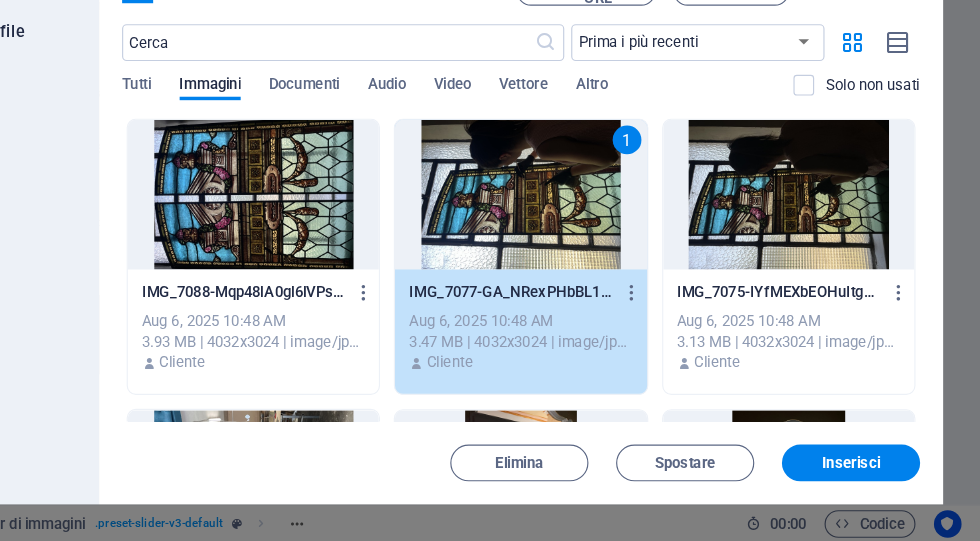 click on "Inserisci" at bounding box center [868, 473] 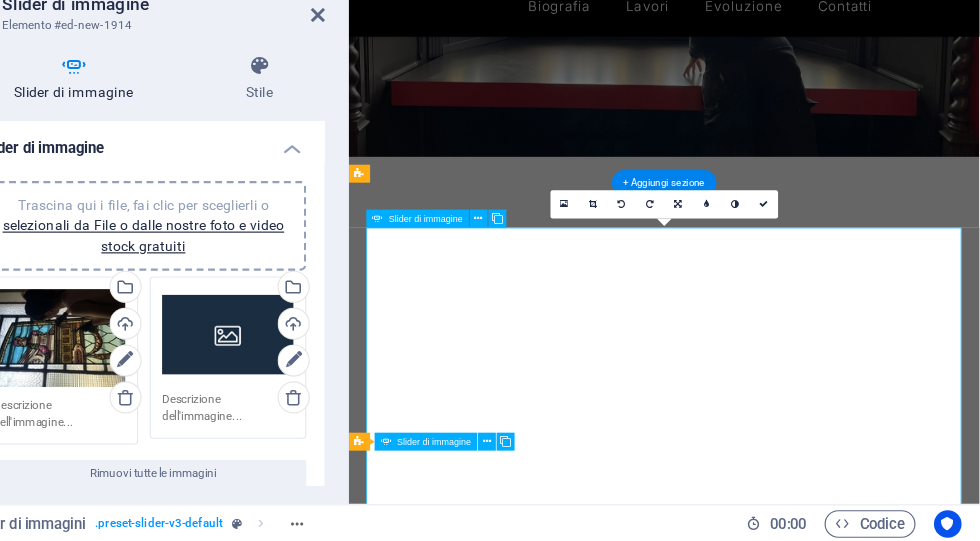 click at bounding box center (669, 249) 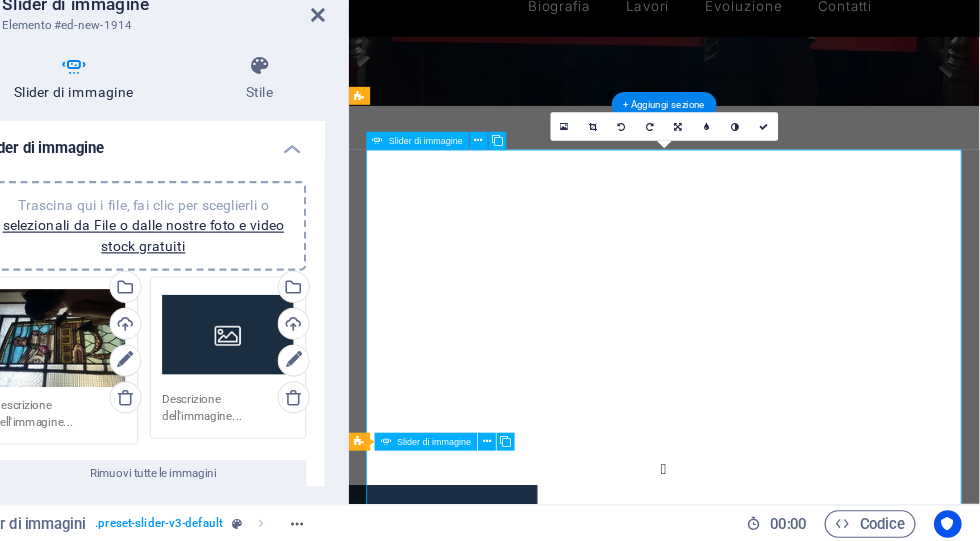 scroll, scrollTop: 462, scrollLeft: 0, axis: vertical 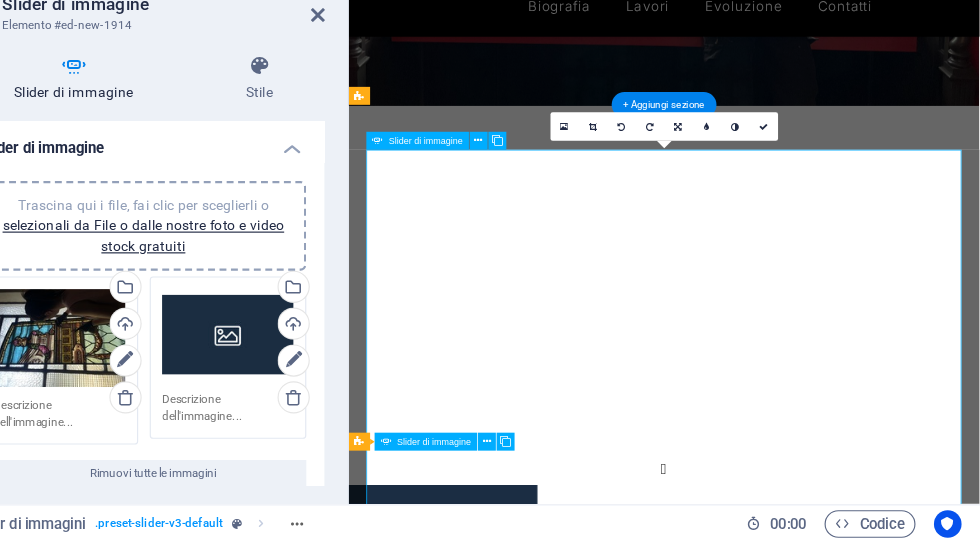 click at bounding box center [669, 181] 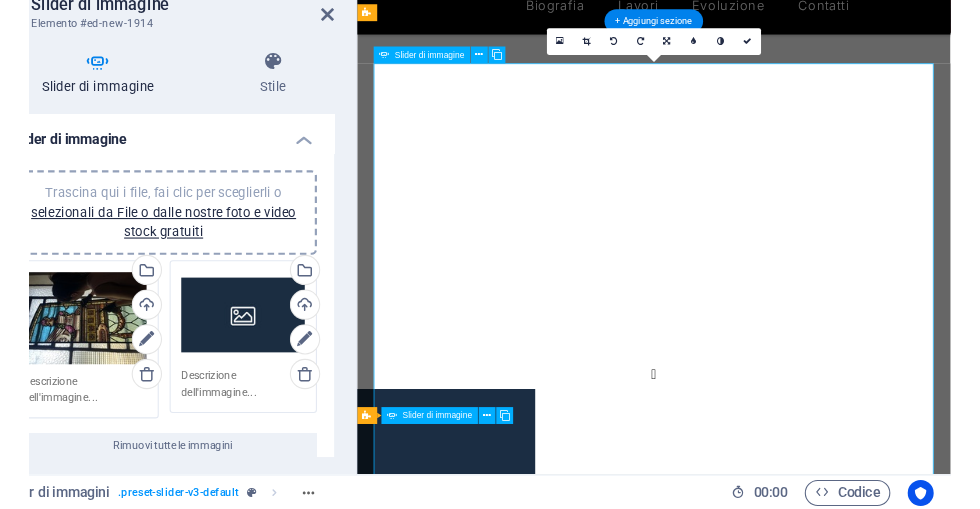 scroll, scrollTop: 572, scrollLeft: 0, axis: vertical 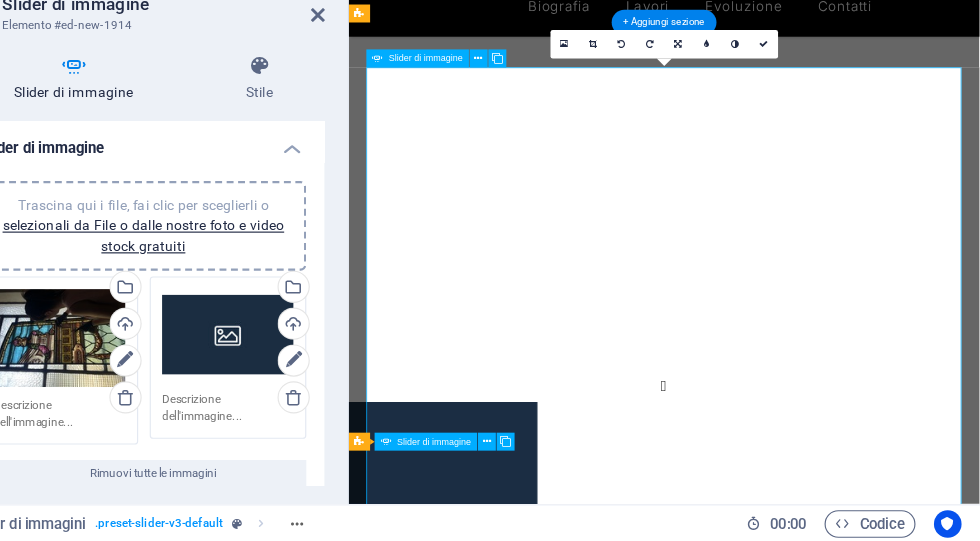 click on "Trascina qui i file, fai clic per sceglierli o selezionali da File o dalle nostre foto e video stock gratuiti" at bounding box center [327, 362] 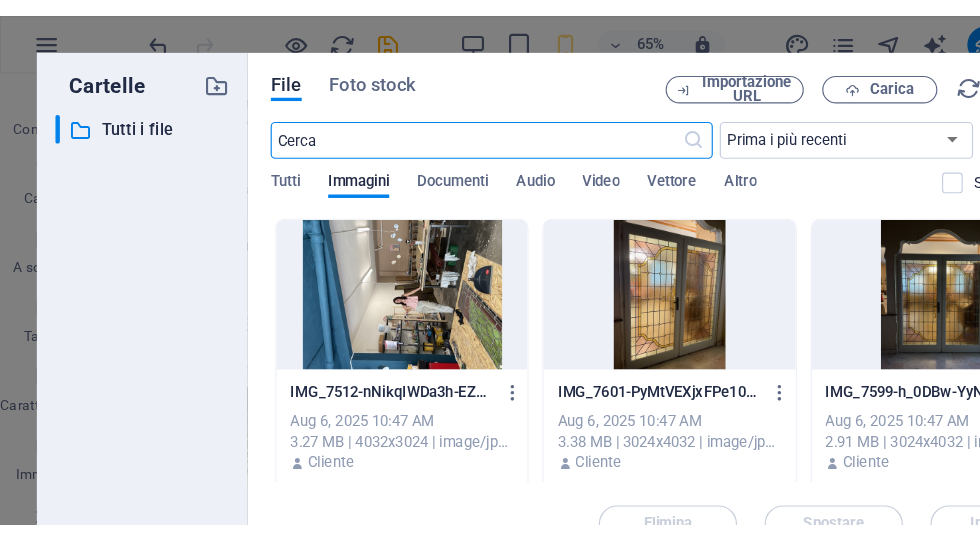 scroll, scrollTop: 251, scrollLeft: 0, axis: vertical 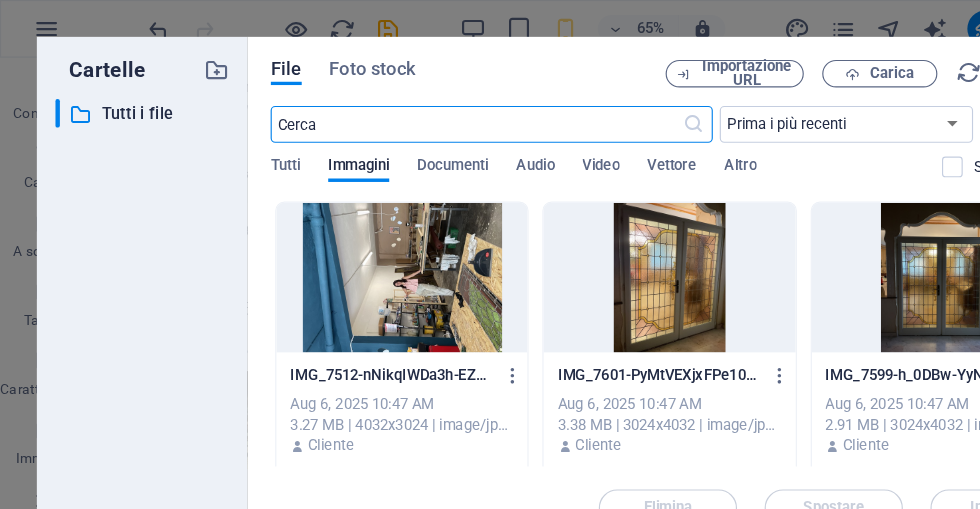 click at bounding box center (581, 241) 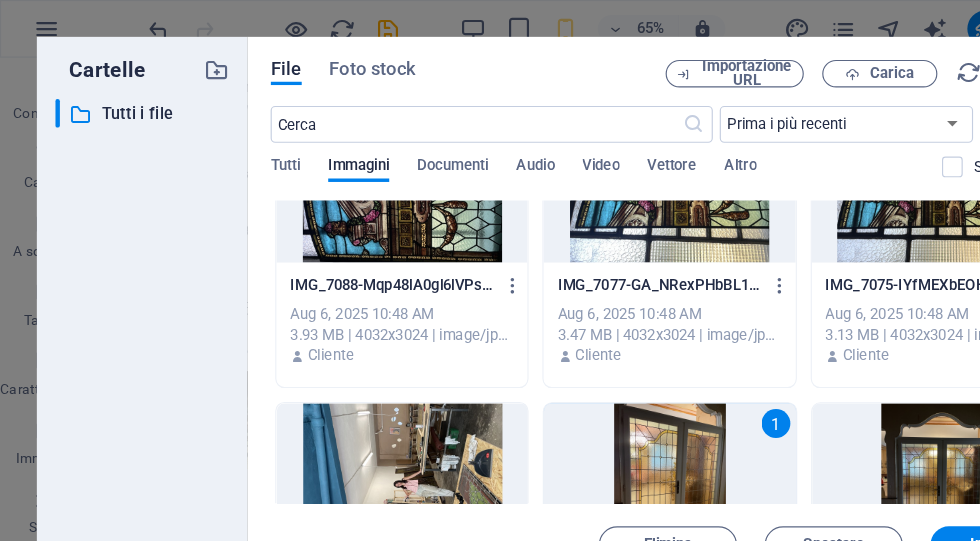 scroll, scrollTop: 76, scrollLeft: 0, axis: vertical 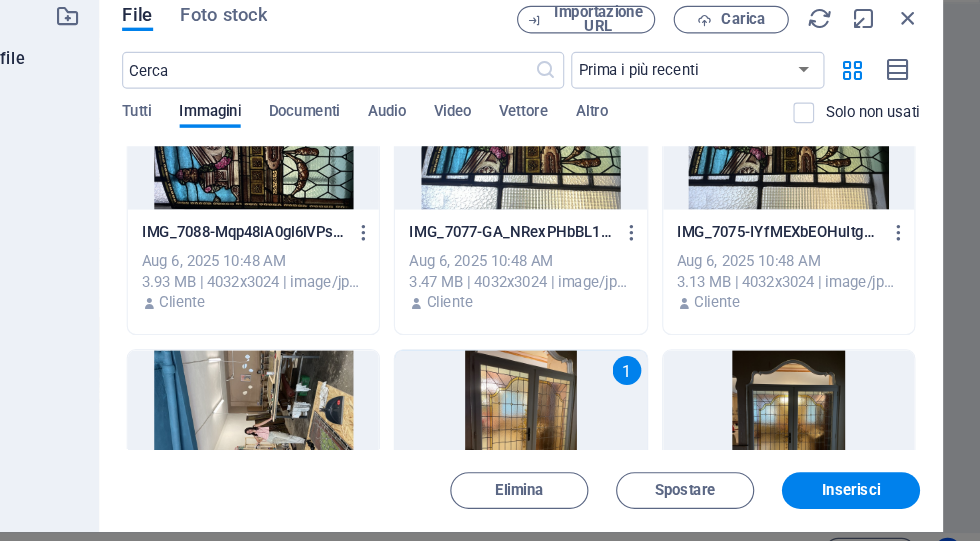 click on "Inserisci" at bounding box center [868, 473] 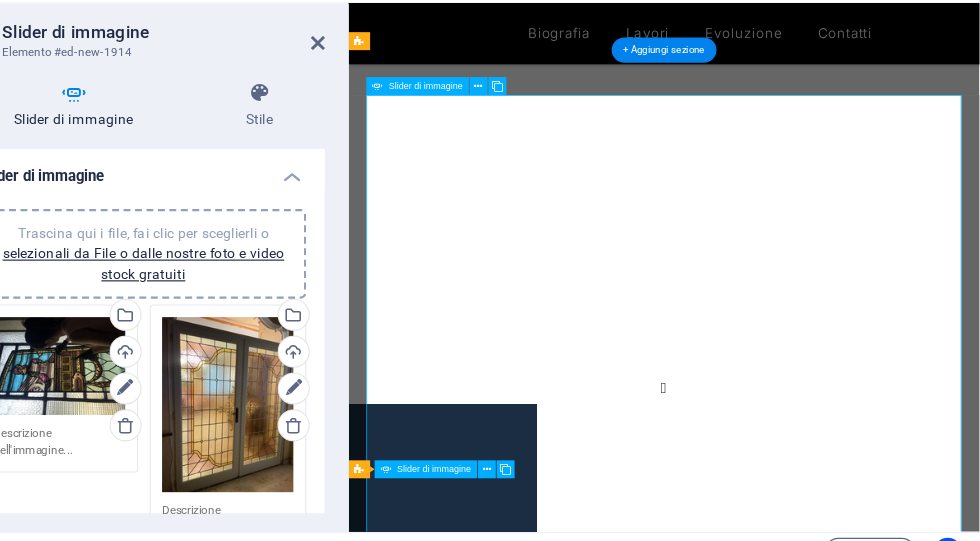 click at bounding box center [770, 5639] 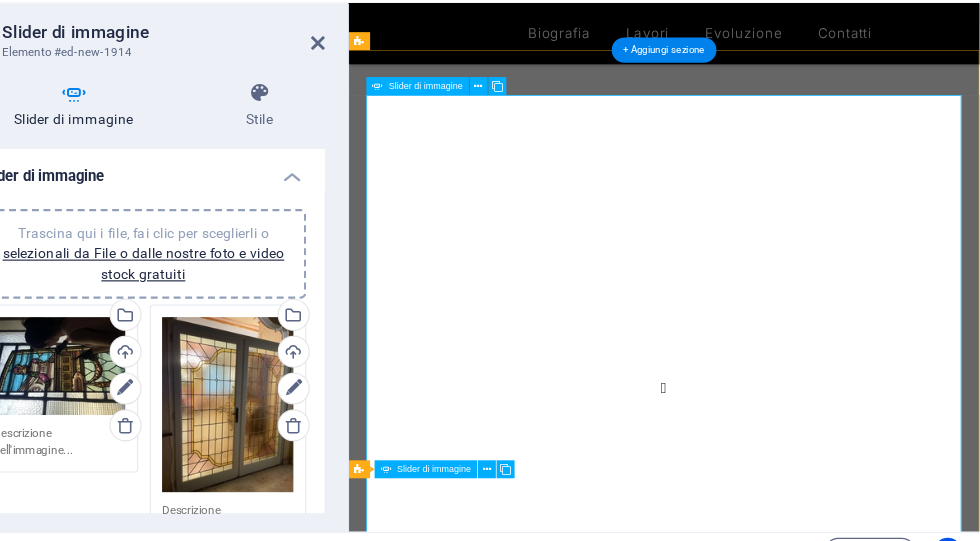 click at bounding box center (770, 5639) 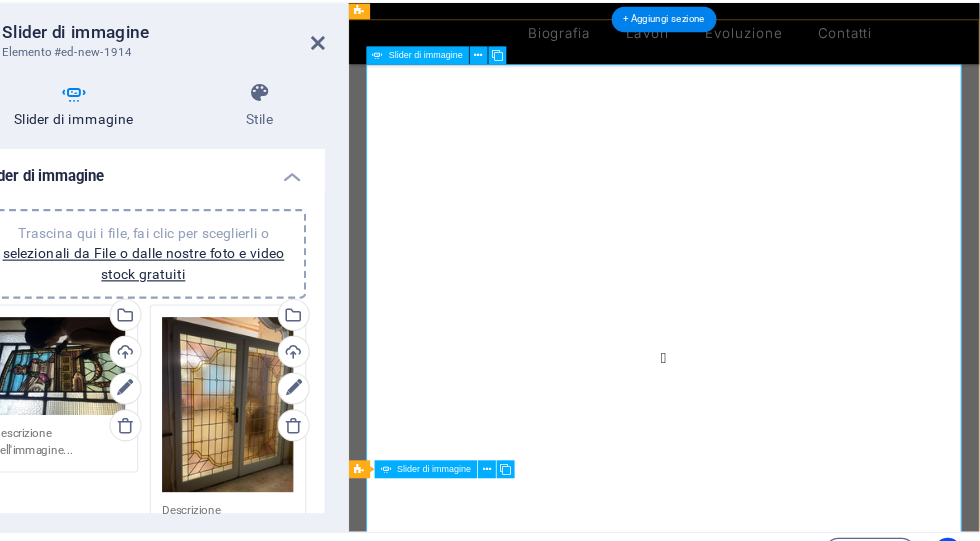 scroll, scrollTop: 708, scrollLeft: 0, axis: vertical 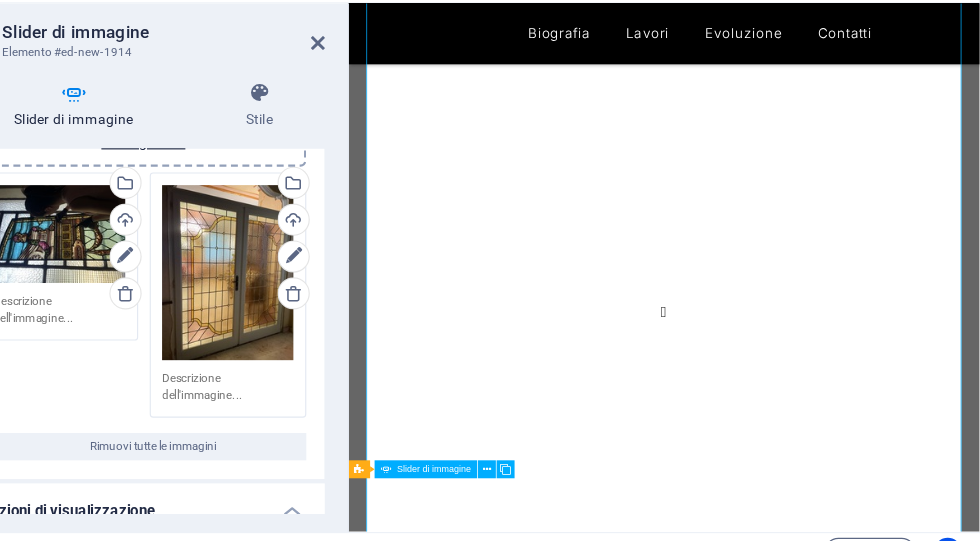 click on "Trascina qui i file, fai clic per sceglierli o selezionali da File o dalle nostre foto e video stock gratuiti" at bounding box center [327, 284] 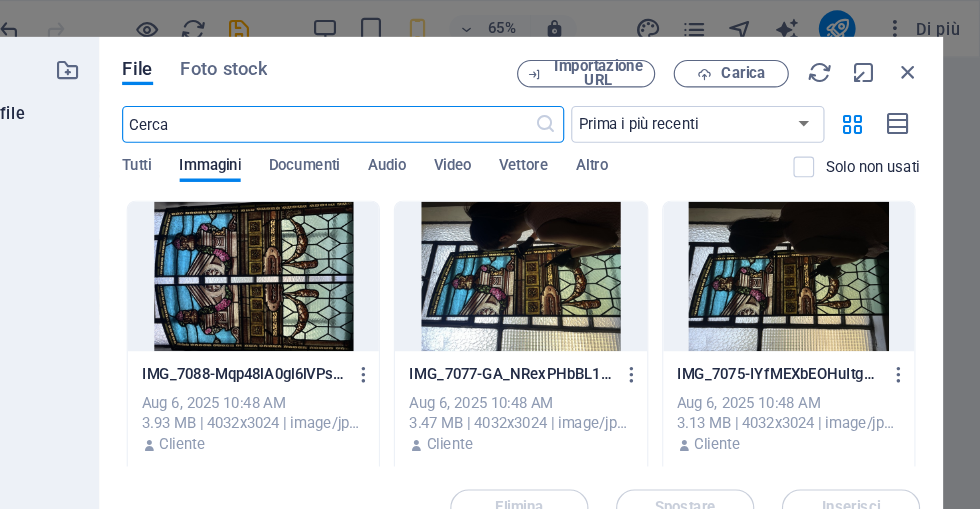 click at bounding box center [917, 63] 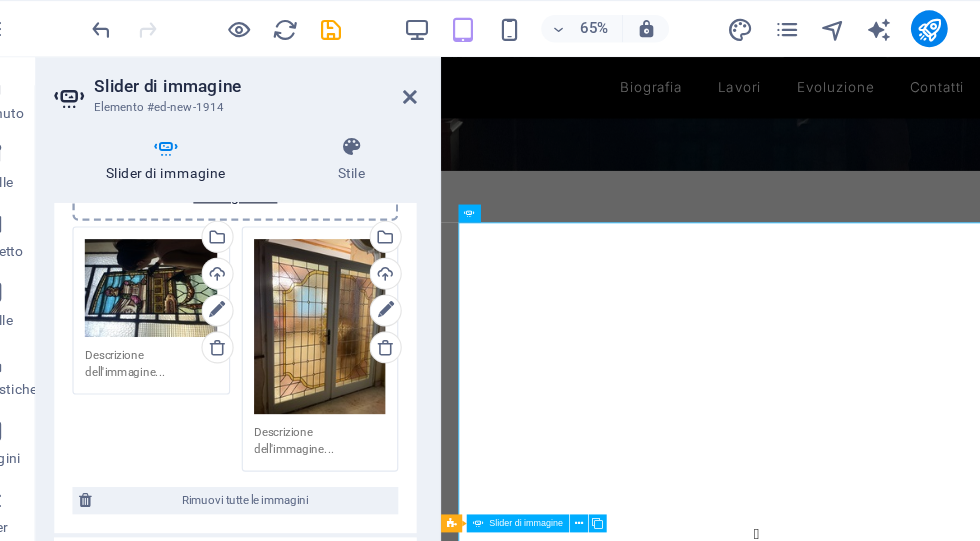 scroll, scrollTop: 464, scrollLeft: 0, axis: vertical 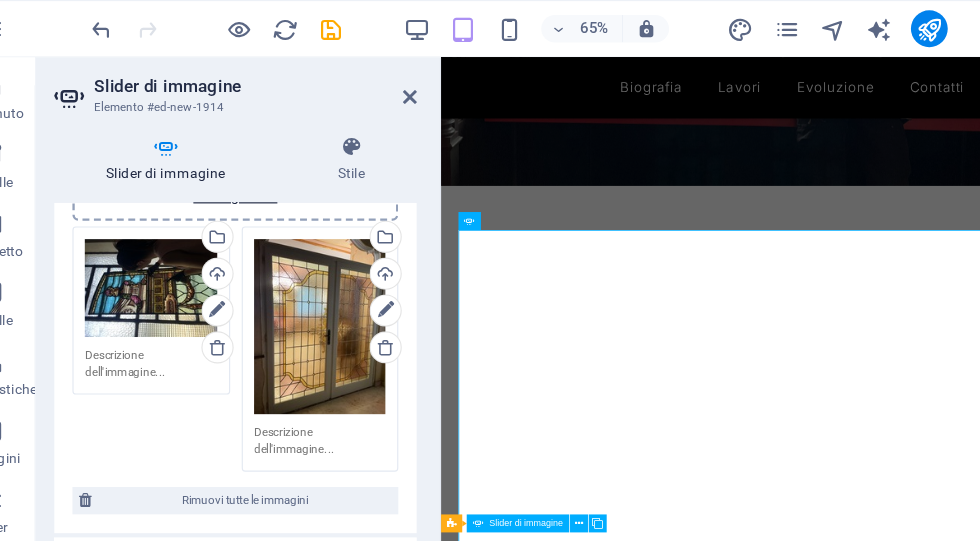 click at bounding box center [405, 84] 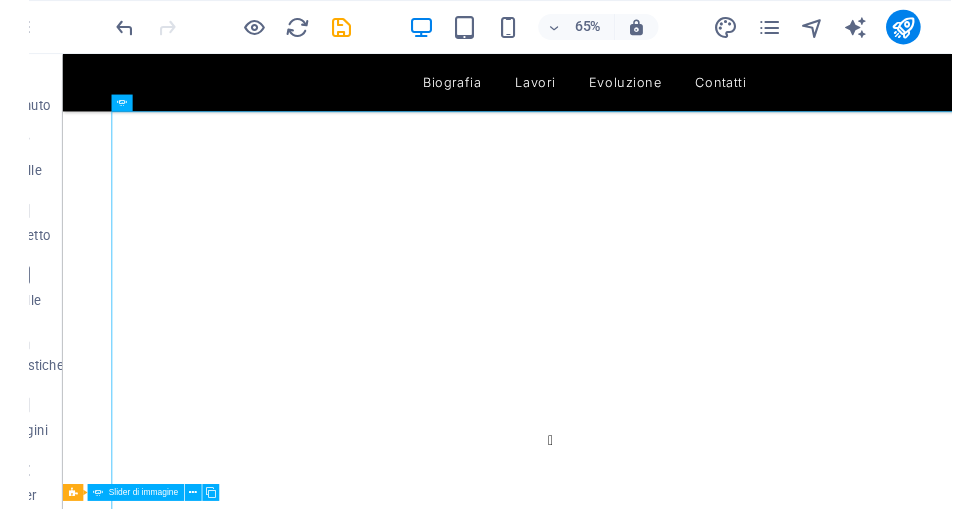 scroll, scrollTop: 709, scrollLeft: 0, axis: vertical 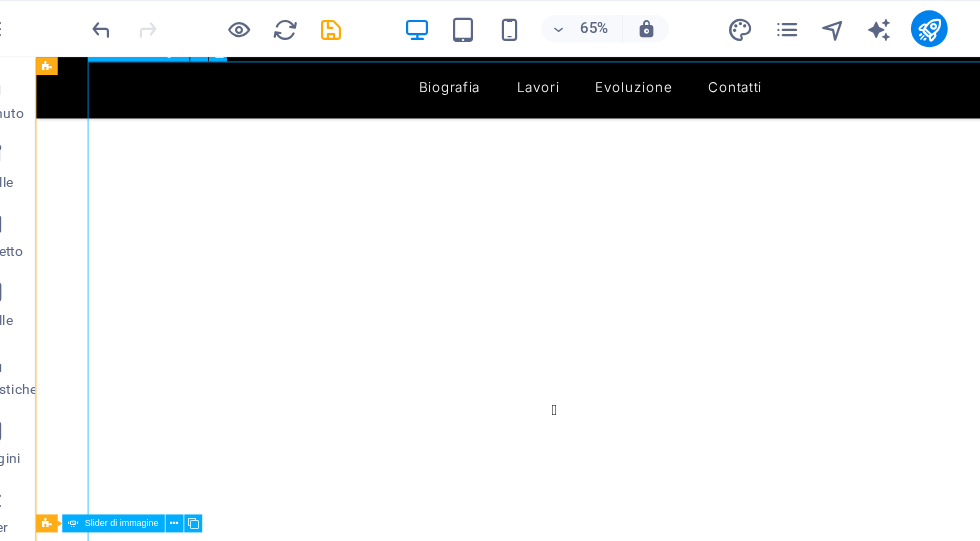 click on "1 2 3 4 5 6 7 8 9 10 1 2 3 4 5 6 1 2 3 4 5 6 7 8 9 10 11 12 13 14 1 2 3 4 5 6 7 8 9 10 1 2 3 4 5 6 1 2 1 2 3 4 5 6 7 8 9 10 11 12 13 14 15 16 17 18" at bounding box center [728, 907] 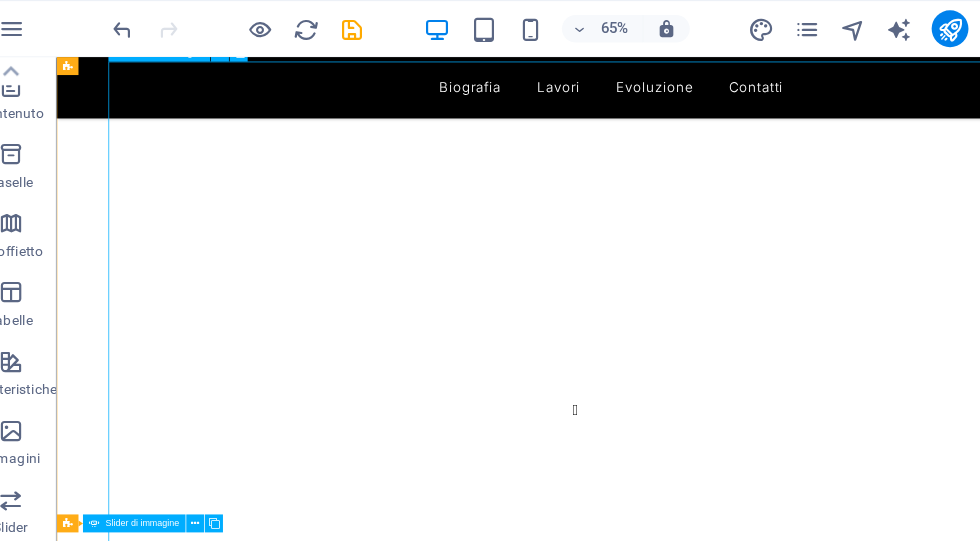 click on "1 2 3 4 5 6 7 8 9 10 1 2 3 4 5 6 1 2 3 4 5 6 7 8 9 10 11 12 13 14 1 2 3 4 5 6 7 8 9 10 1 2 3 4 5 6 1 2 1 2 3 4 5 6 7 8 9 10 11 12 13 14 15 16 17 18" at bounding box center [749, 907] 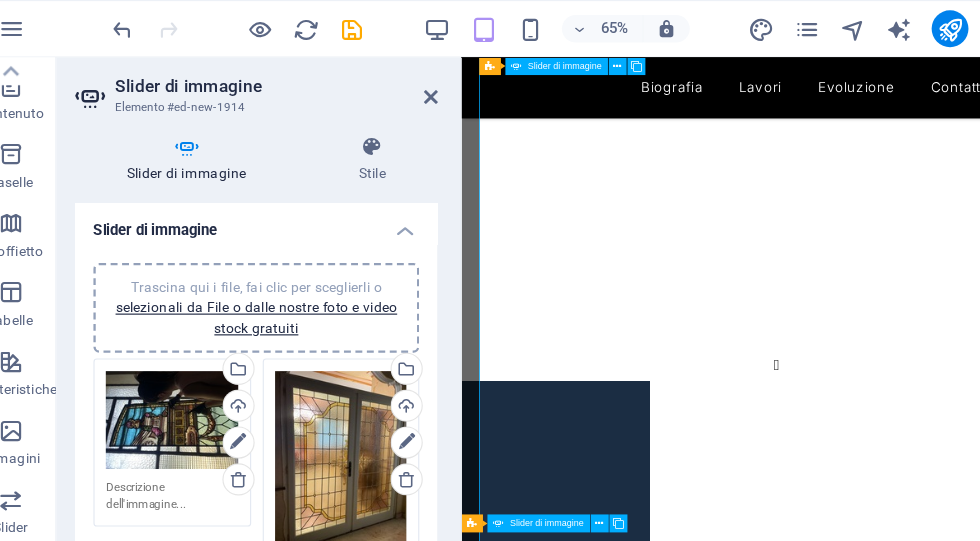 click on "Trascina qui i file, fai clic per sceglierli o selezionali da File o dalle nostre foto e video stock gratuiti" at bounding box center (327, 398) 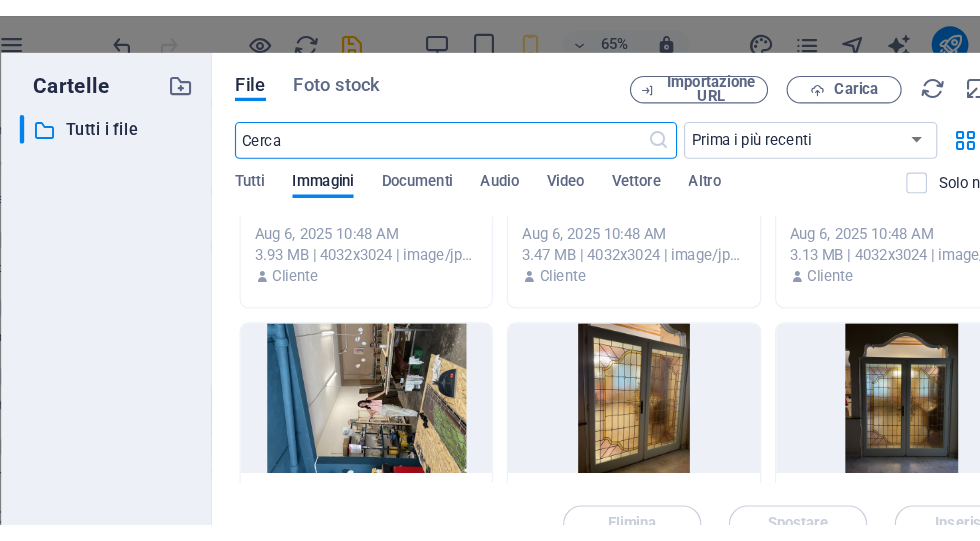 scroll, scrollTop: 244, scrollLeft: 0, axis: vertical 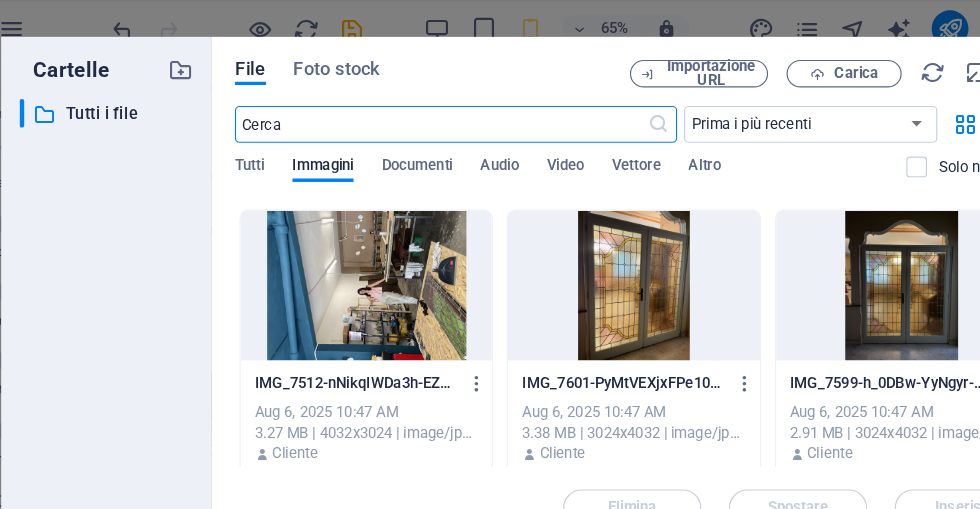 click at bounding box center [581, 248] 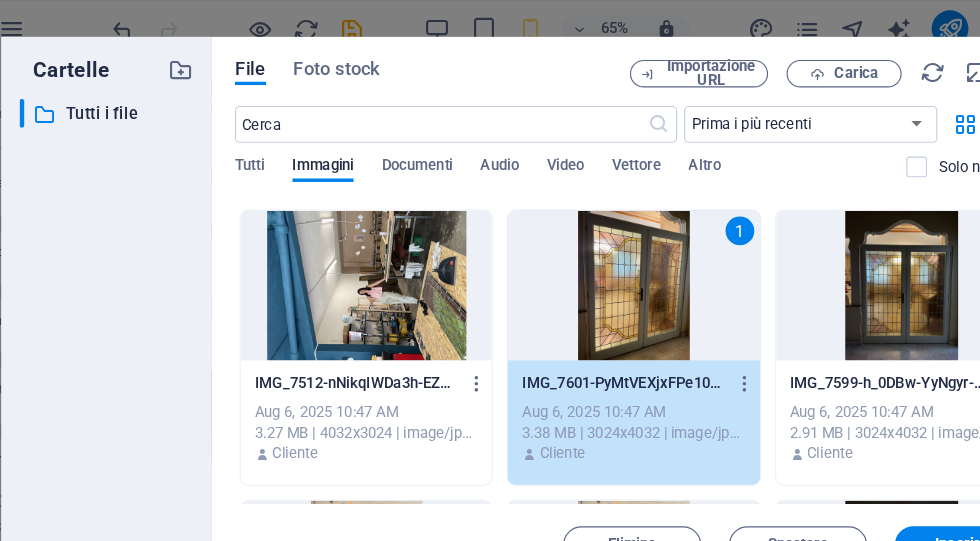 scroll, scrollTop: 298, scrollLeft: 0, axis: vertical 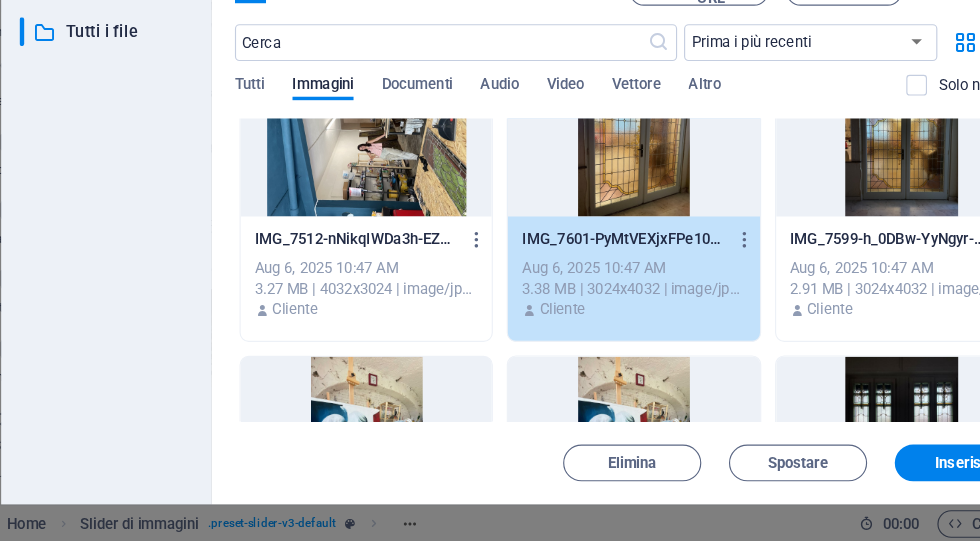 click on "Inserisci" at bounding box center (868, 473) 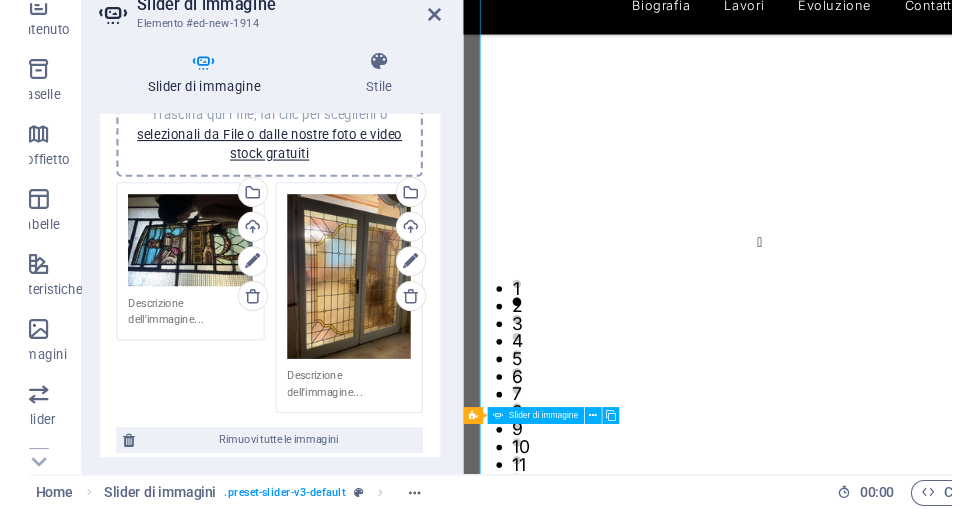 scroll, scrollTop: 22, scrollLeft: 0, axis: vertical 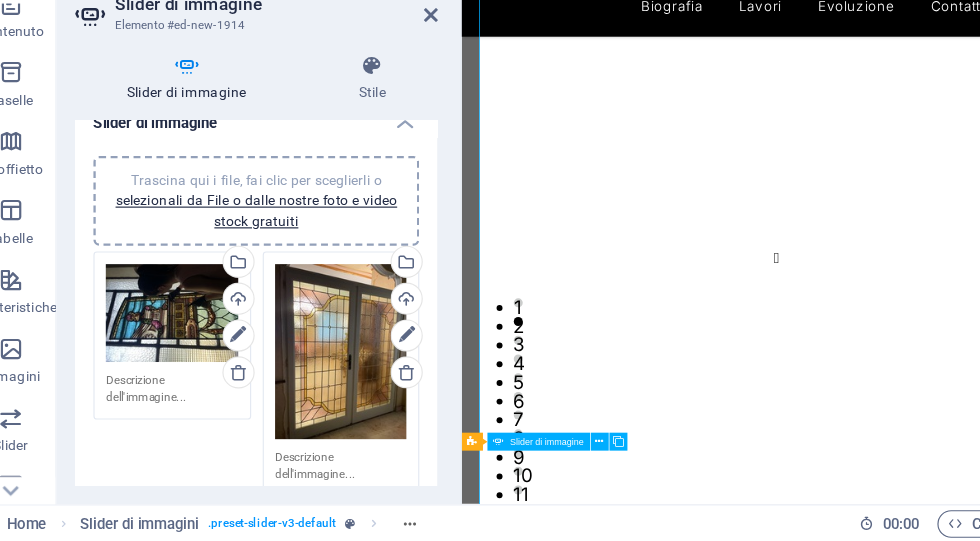 click on "selezionali da File o dalle nostre foto e video stock gratuiti" at bounding box center (253, 254) 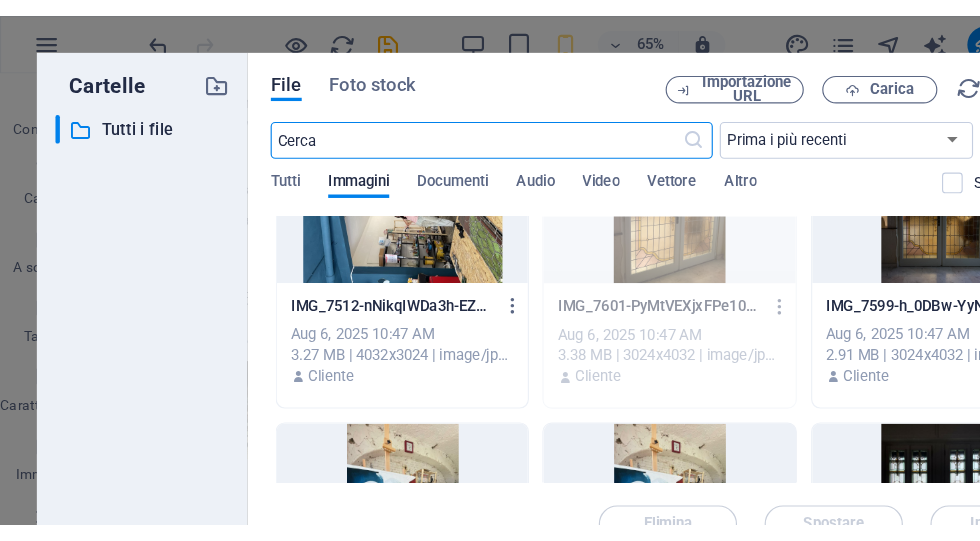 scroll, scrollTop: 337, scrollLeft: 0, axis: vertical 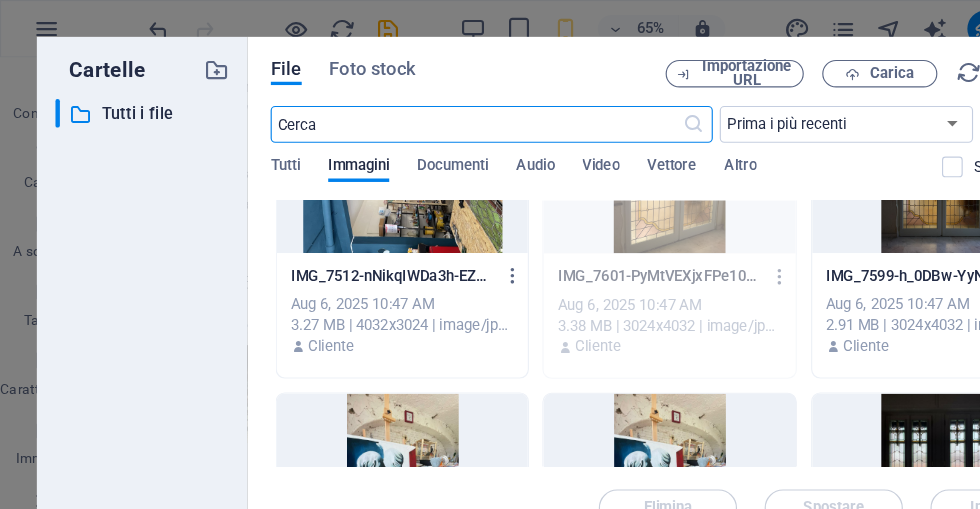 click at bounding box center [349, 155] 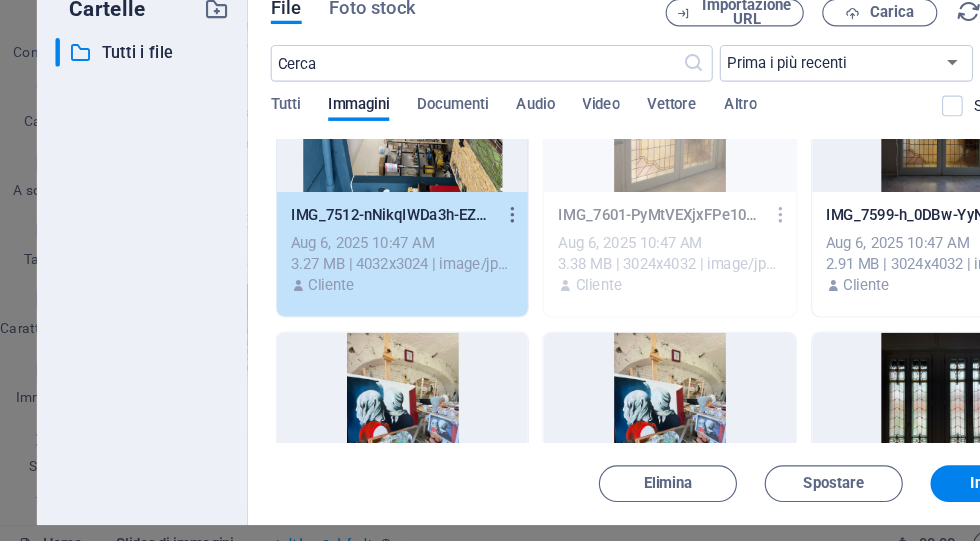 click on "Inserisci" at bounding box center (868, 473) 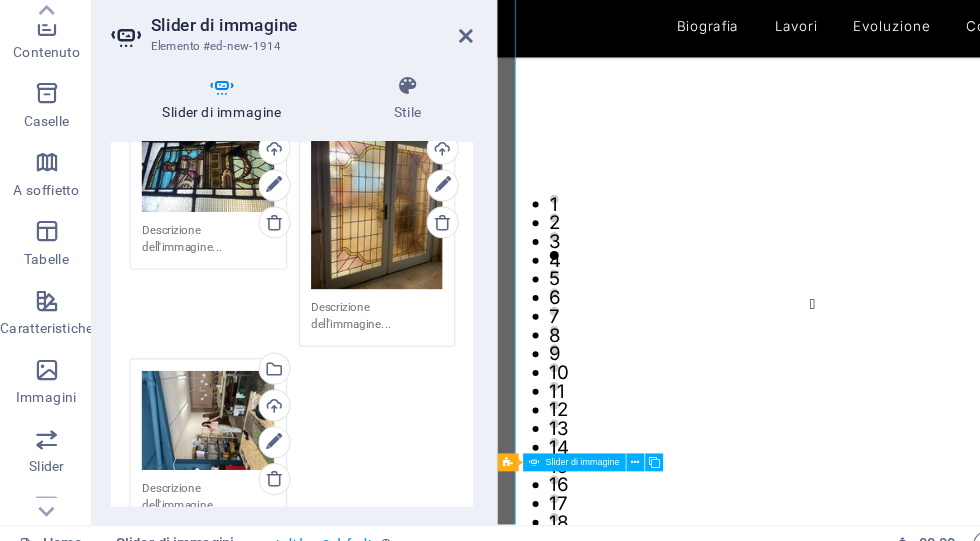 scroll, scrollTop: 179, scrollLeft: 0, axis: vertical 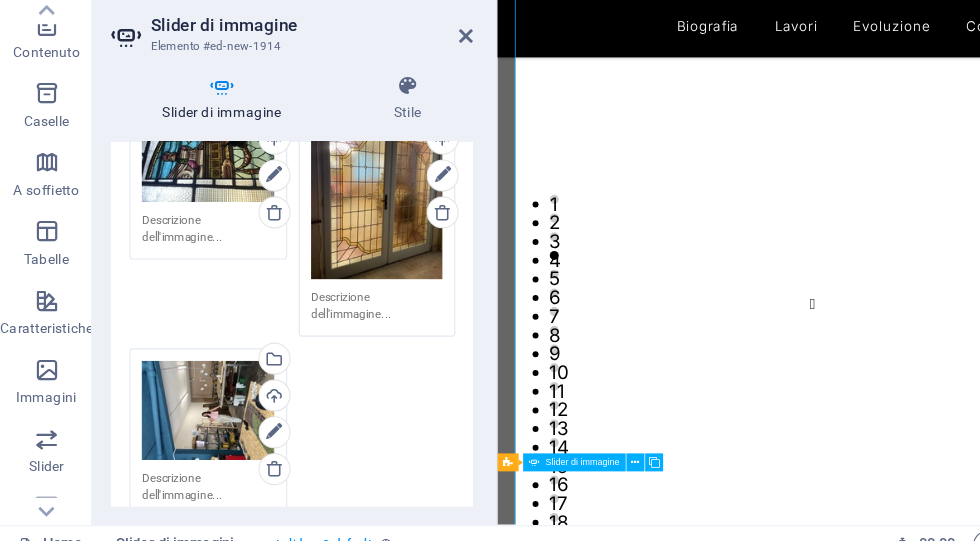click on "Trascina qui i file, fai clic per sceglierli o selezionali da File o dalle nostre foto e video stock gratuiti Seleziona i file dal file manager, dalle foto stock, o caricali Carica Trascina qui i file, fai clic per sceglierli o selezionali da File o dalle nostre foto e video stock gratuiti Seleziona i file dal file manager, dalle foto stock, o caricali Carica Trascina qui i file, fai clic per sceglierli o selezionali da File o dalle nostre foto e video stock gratuiti Seleziona i file dal file manager, dalle foto stock, o caricali Carica" at bounding box center (253, 317) 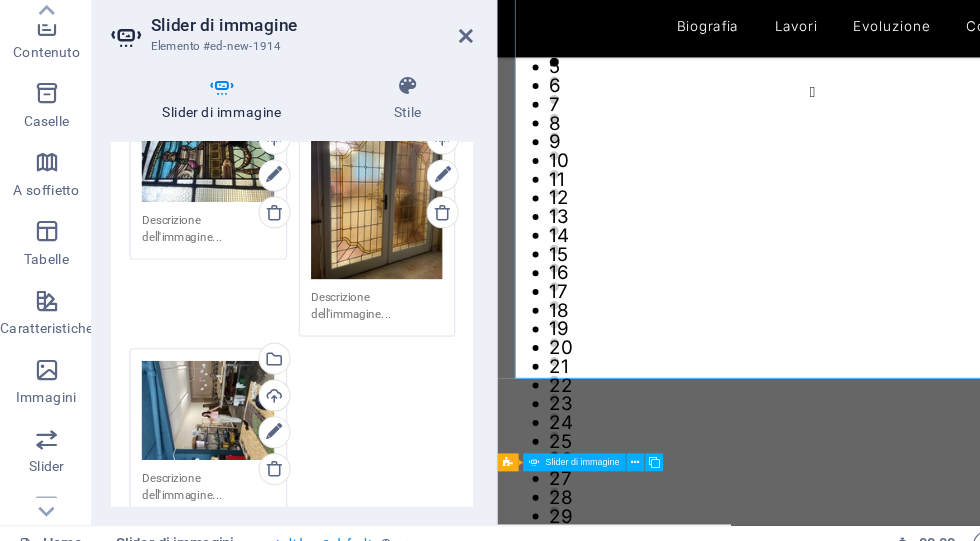 scroll, scrollTop: 1008, scrollLeft: 0, axis: vertical 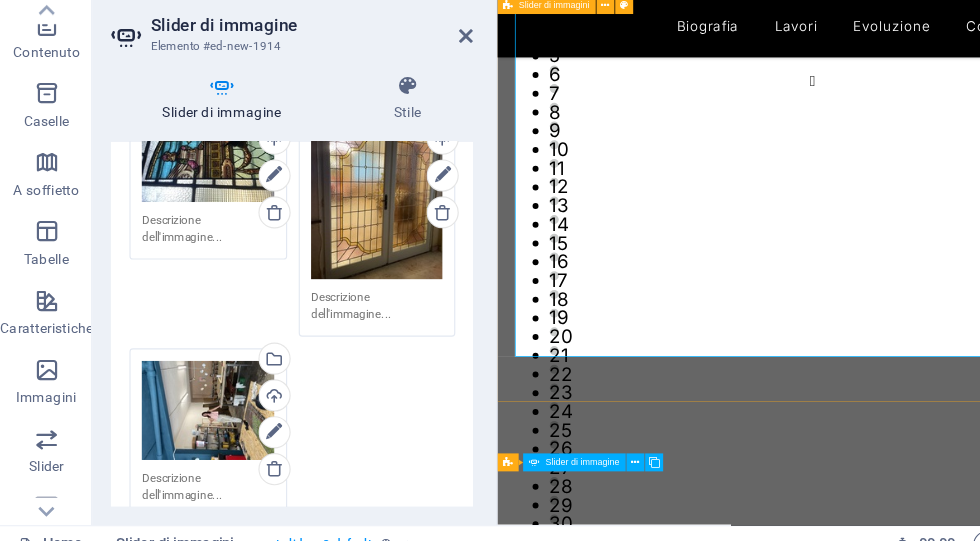 click on "1 2 3 1 2 3 4 5 6 7 8 9 10 11 12 13 14 15 16 17 18 19 20 21 22 23 24 25 26 27 28 29 30 1 2 3 4 5 6 7 8 9 10 1 2 3 4 5 6 1 2 1 2 3 4 5 6 7 8 9 10 11 12 13 14 15 16 17 18 19 20 21 22 1 2 3 4 5 6 7 8 9 10 11 12 13 14 15 16 17 18 1 2 3 4 5 6 7 8 9 10 11 12 13 14 1 2 3 4 5 6 7 8 9 10 1 2 3 4 5 6 1 2 1 2 3 4 5 6 7 8 9 10 11 12 13 14 15 16 17 18 19 20 21 22 23 24 25 26 27 28 29 30 31 32 33 34 35 36 37 38" at bounding box center [918, 488] 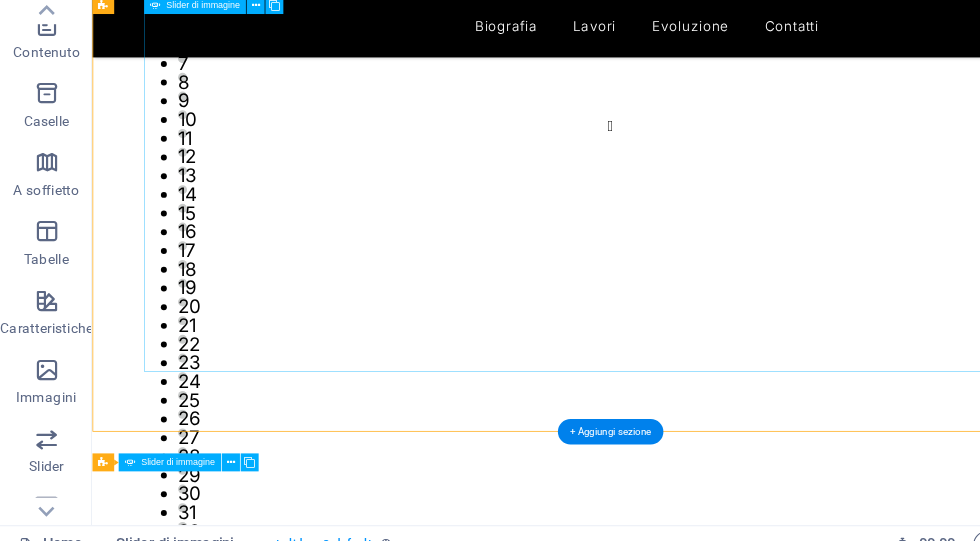 click on "1 2 3 4 5 6 7 1 2 3 1 2 3 4 5 6 7 8 9 10 11 12 13 14 15 16 17 18 19 20 21 22 23 24 25 26 27 28 29 30 1 2 3 4 5 6 7 8 9 10 11 12 13 14 1 2 3 4 5 6 7 8 9 10 1 2 3 4 5 6 1 2 1 2 3 4 5 6 7 8 9 10 11 12 13 14 15 16 17 18 19 20 21 22 1 2 3 4 5 6 7 8 9 10 11 12 13 14 15 16 17 18 1 2 3 4 5 6 7 8 9 10 11 12 13 14 1 2 3 4 5 6 7 8 9 10 1 2 3 4 5 6 1 2 1 2 3 4 5 6 7 8 9 10 11 12 13 14 15 16 17 18 19 20 21 22 23 24 25 26 27 28 29 30 31 32 33 34 35 36 37 38 39 40 41 42" at bounding box center (785, 548) 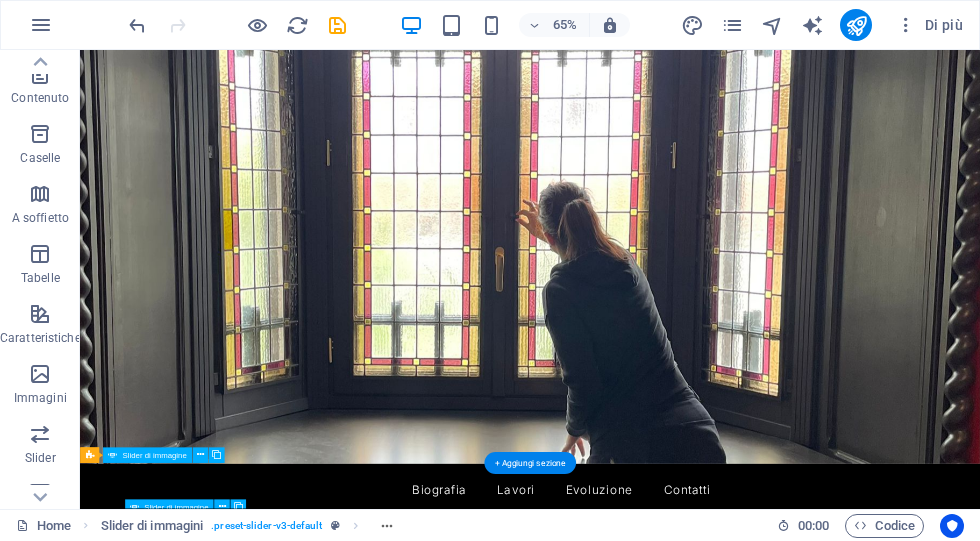 scroll, scrollTop: 0, scrollLeft: 0, axis: both 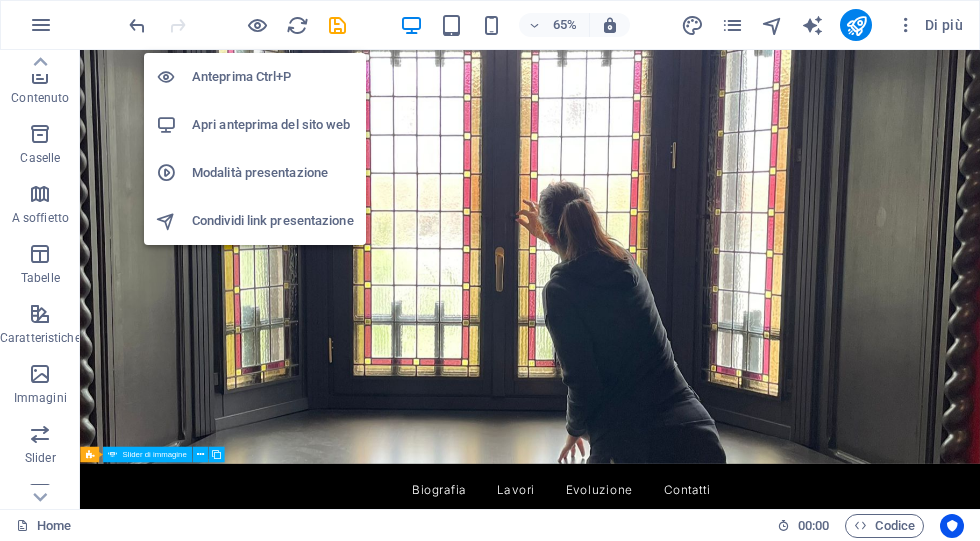 click on "Anteprima Ctrl+P" at bounding box center (273, 77) 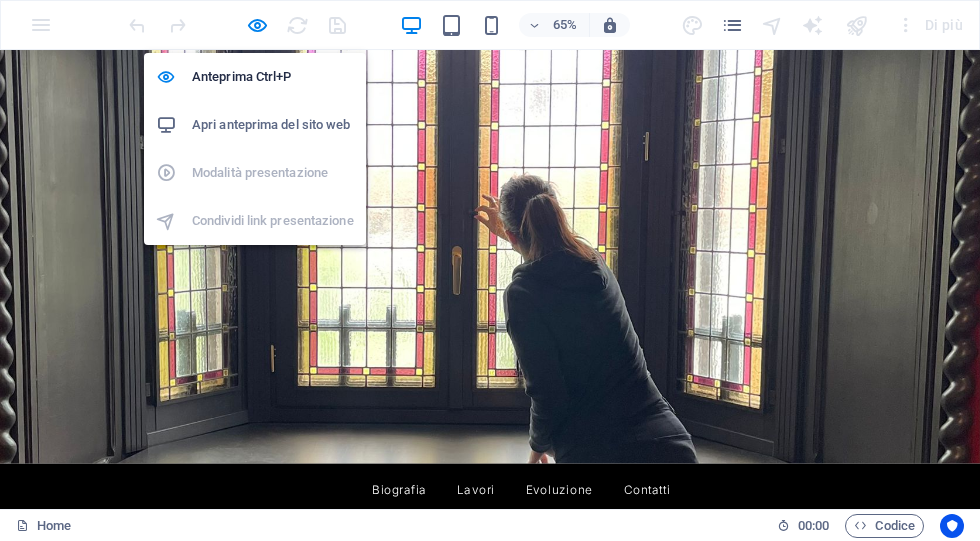 click on "Apri anteprima del sito web" at bounding box center (255, 125) 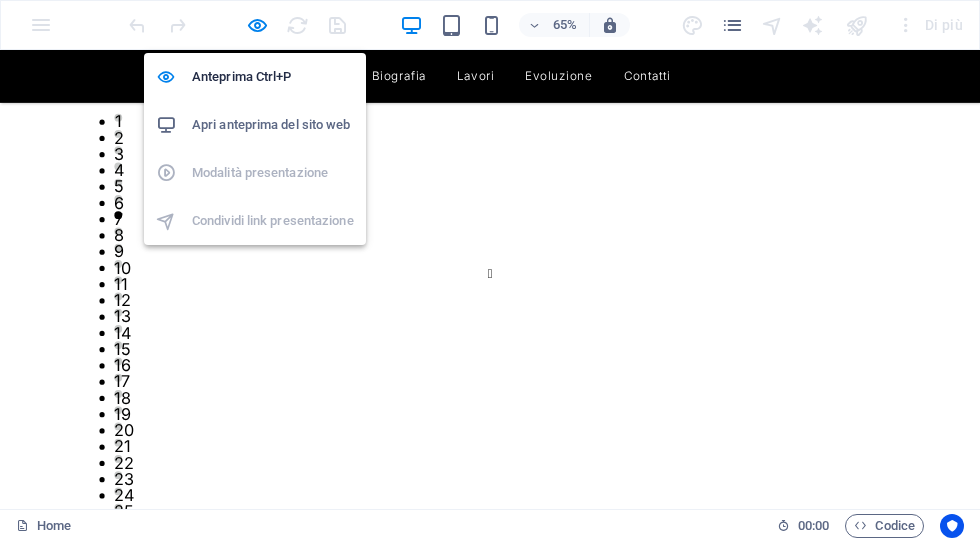 scroll, scrollTop: 903, scrollLeft: 0, axis: vertical 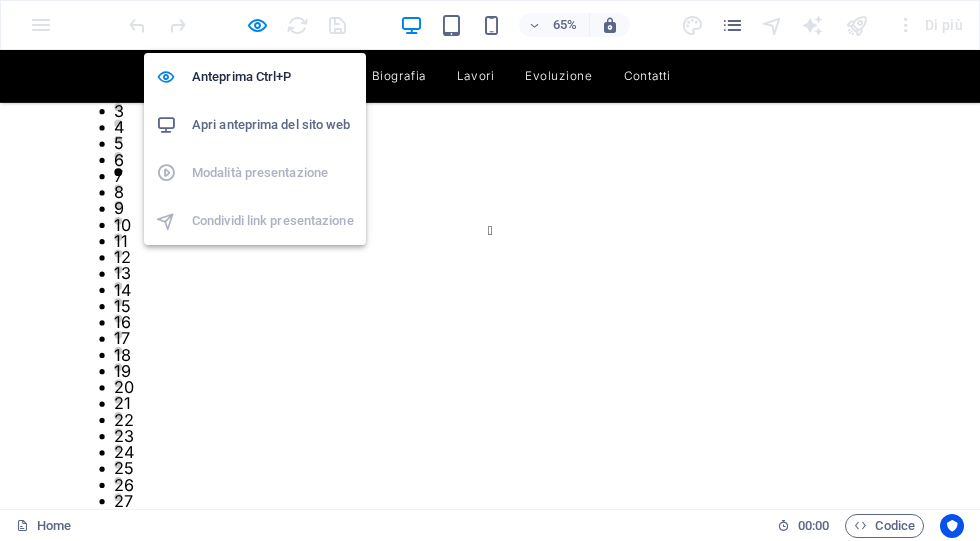 click at bounding box center (-6737, 7597) 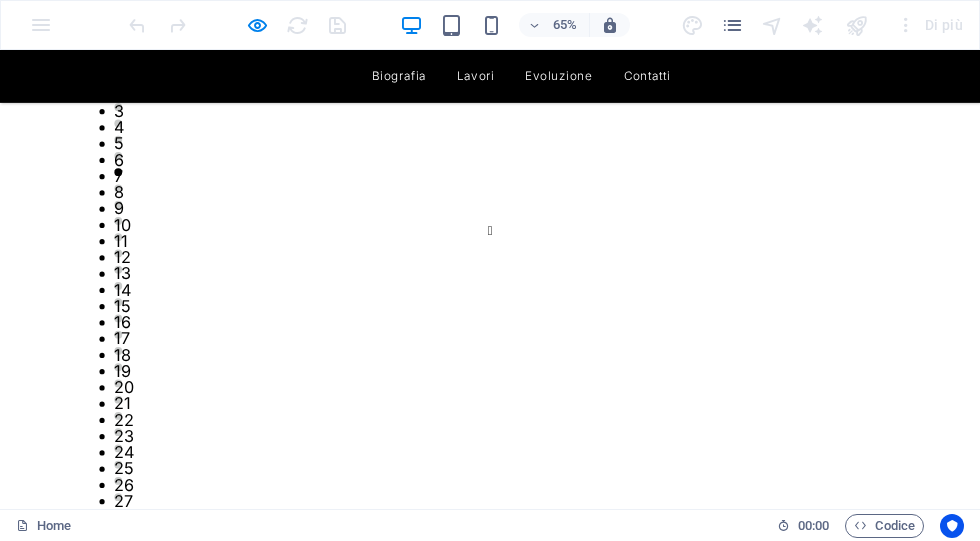 click at bounding box center (-6737, 7597) 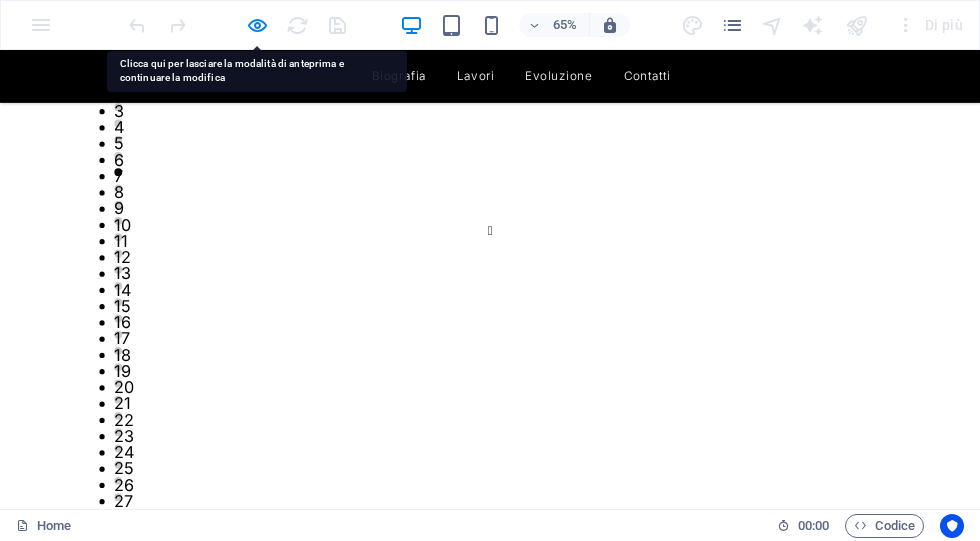 click at bounding box center [754, 9609] 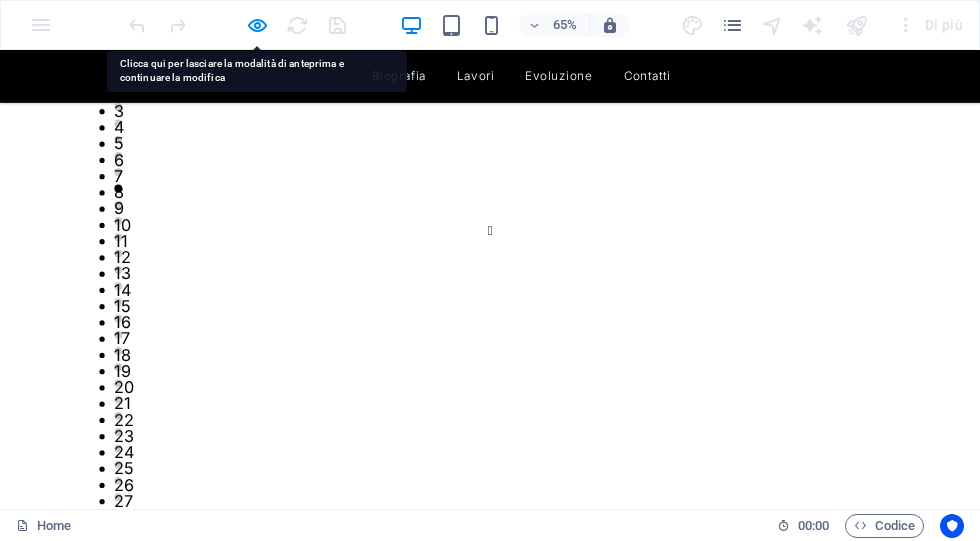 click at bounding box center (754, 9609) 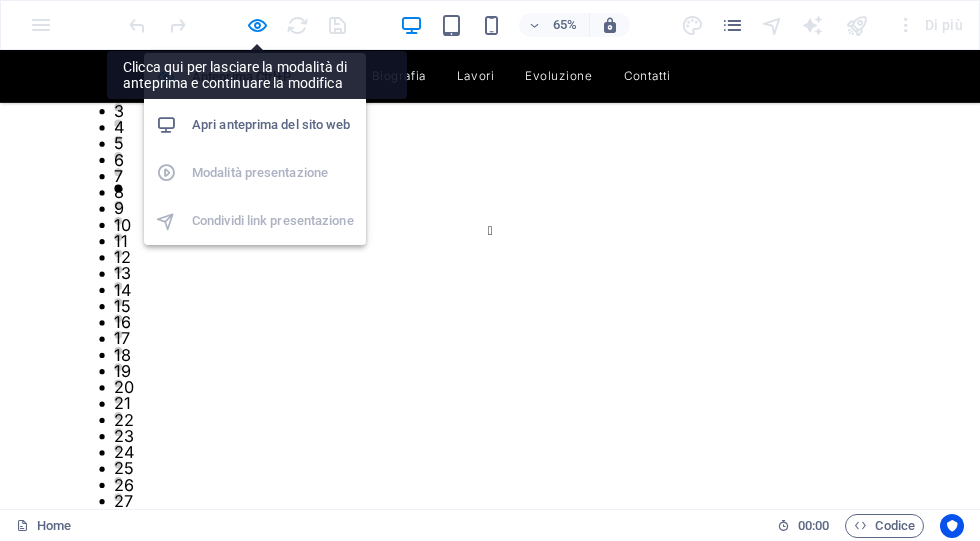 click on "Apri anteprima del sito web" at bounding box center [273, 125] 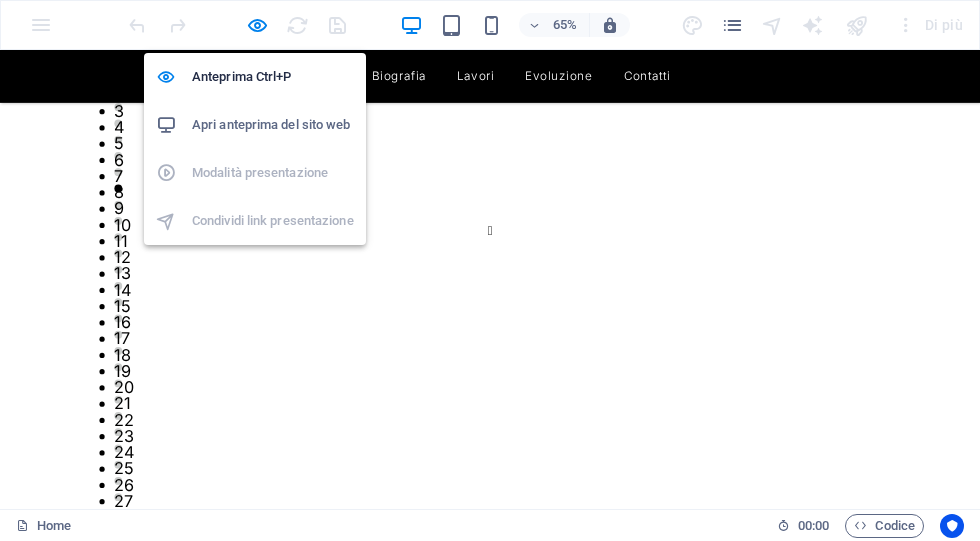 click at bounding box center [-9231, 7622] 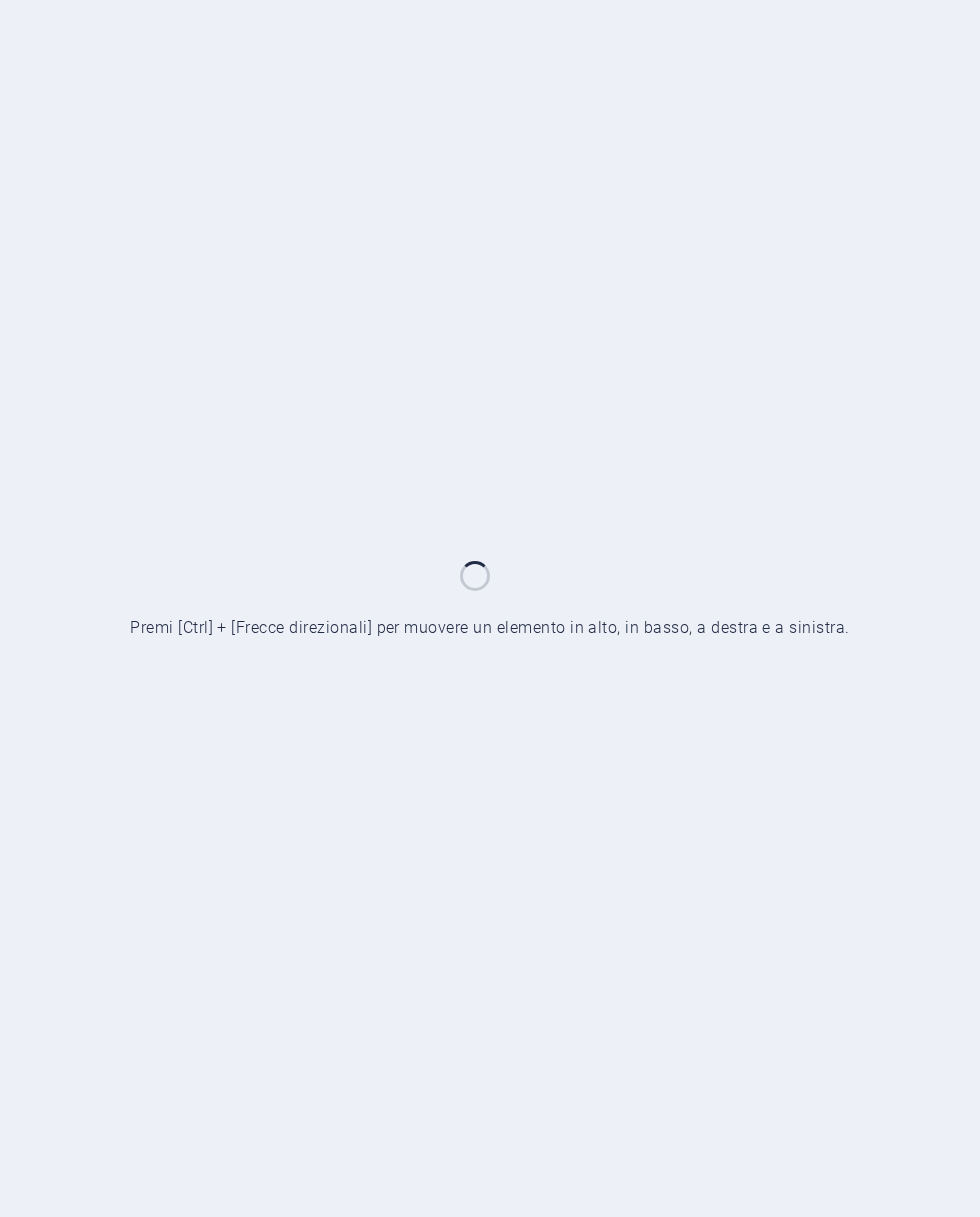 scroll, scrollTop: 0, scrollLeft: 0, axis: both 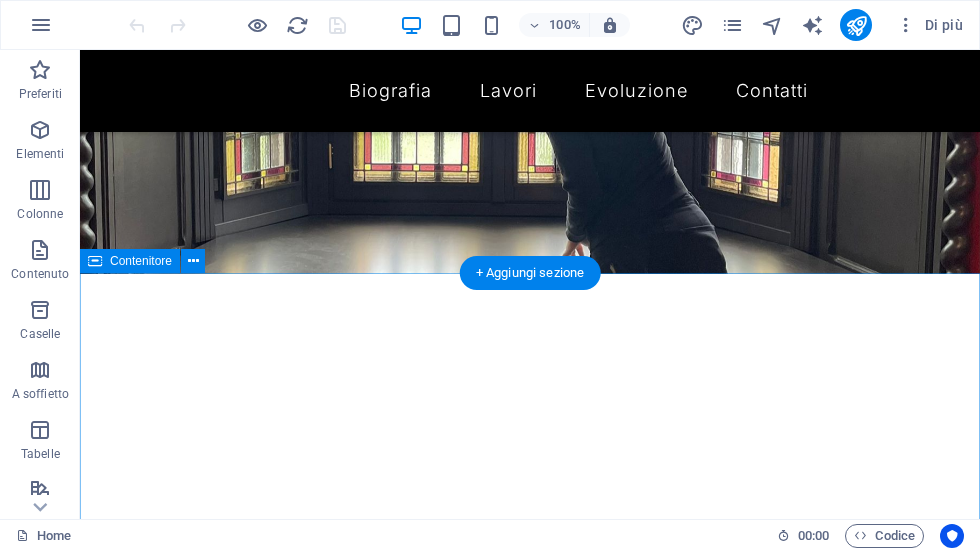 click on "Contact Us   I have read and understand the privacy policy. Illeggibile? Carica nuovo Submit message" at bounding box center (530, 1485) 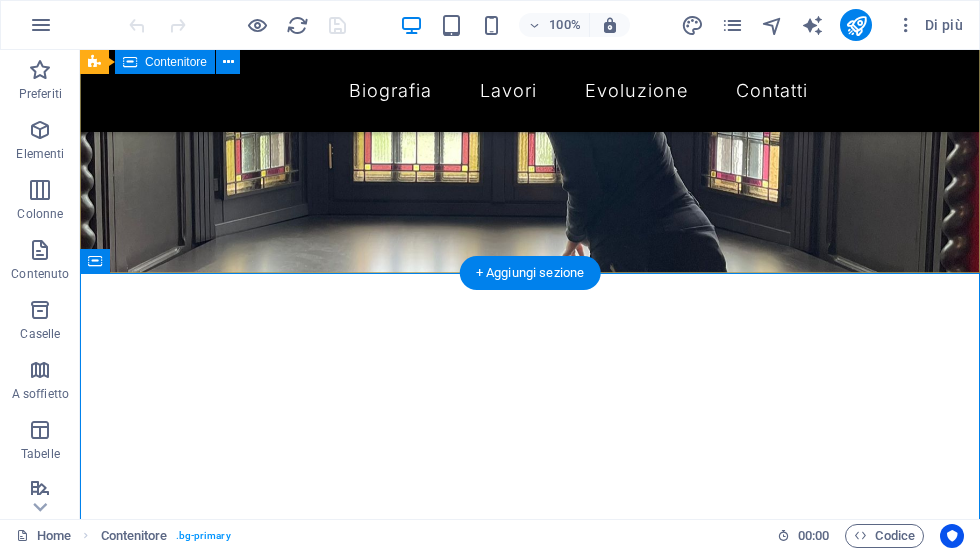 click on "+ Aggiungi sezione" at bounding box center [530, 273] 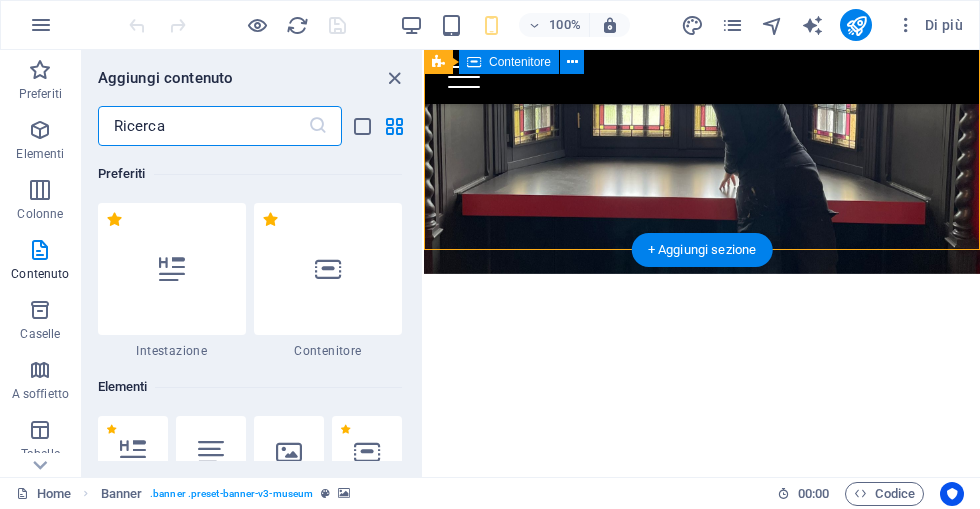 scroll, scrollTop: 111, scrollLeft: 0, axis: vertical 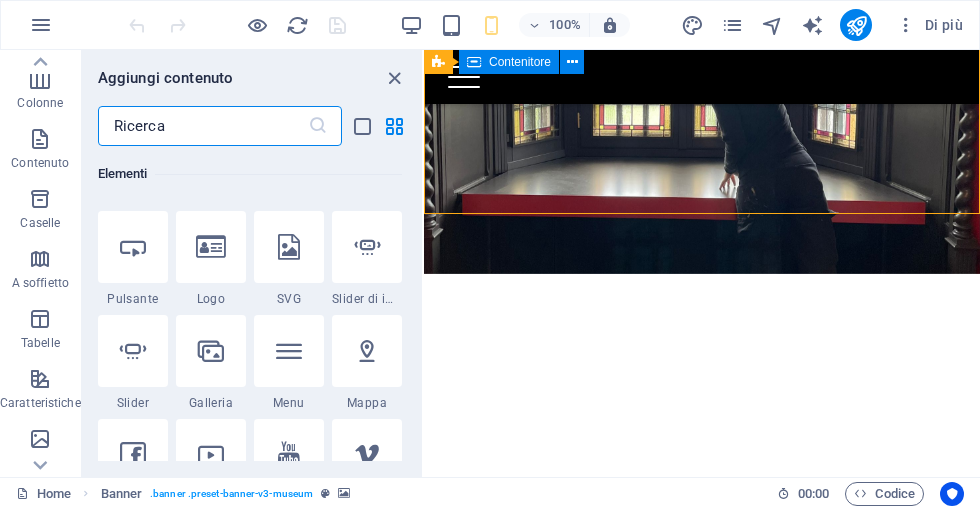click at bounding box center [133, 351] 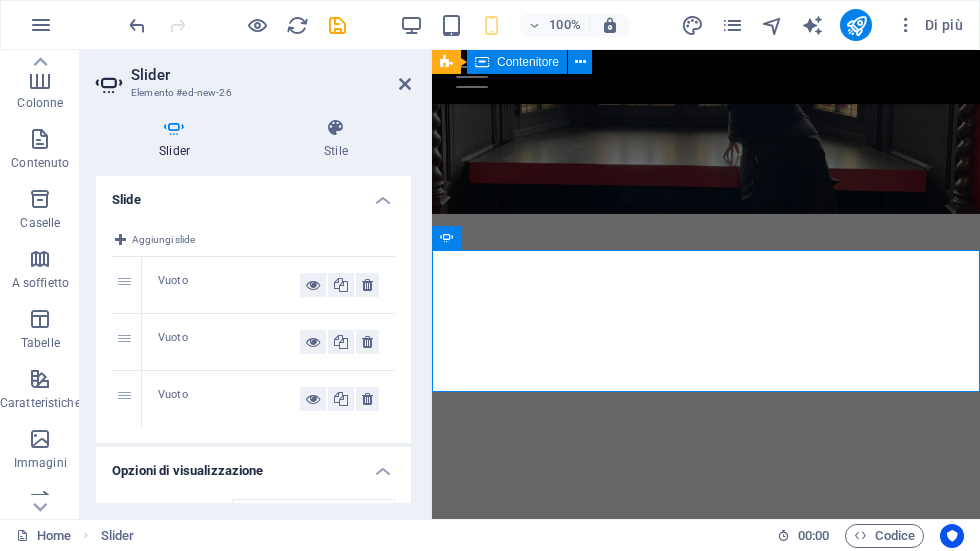 click on "Vuoto" at bounding box center (229, 285) 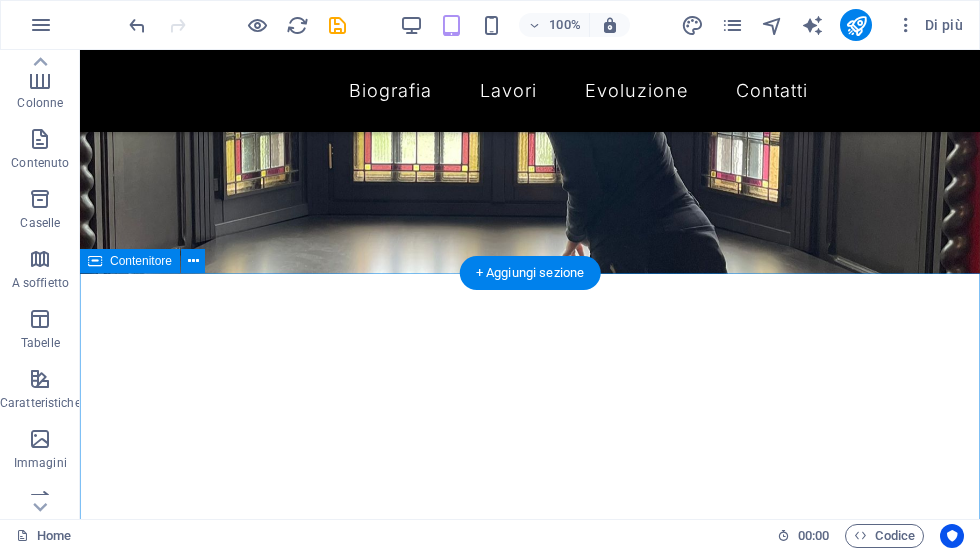 click on "Contact Us   I have read and understand the privacy policy. Illeggibile? Carica nuovo Submit message" at bounding box center (530, 1439) 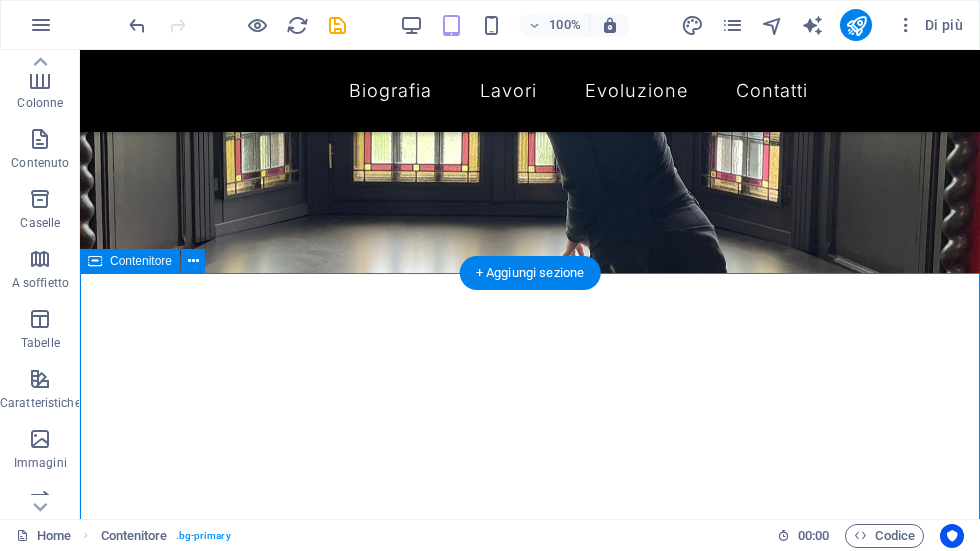 click on "+ Aggiungi sezione" at bounding box center (530, 273) 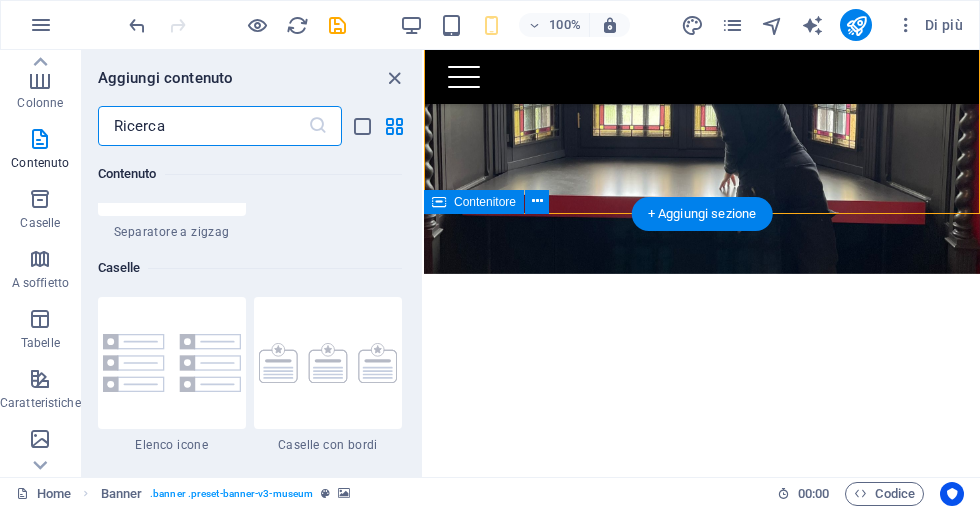 scroll, scrollTop: 5448, scrollLeft: 0, axis: vertical 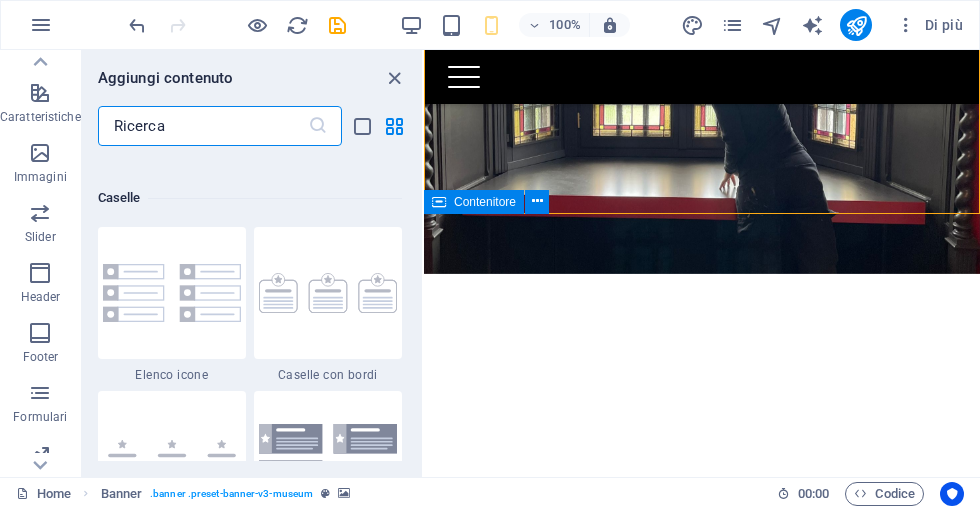 click on "Slider" at bounding box center [40, 237] 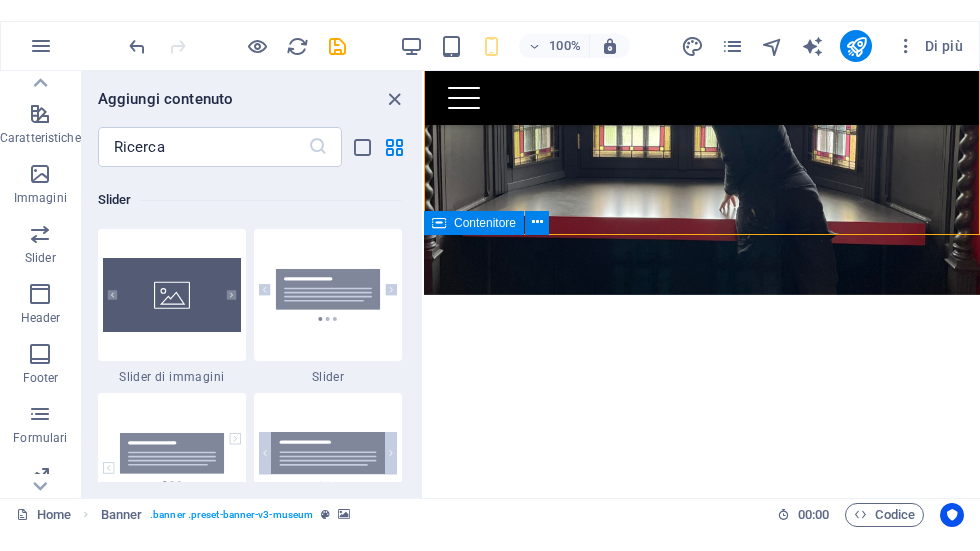 scroll, scrollTop: 11337, scrollLeft: 0, axis: vertical 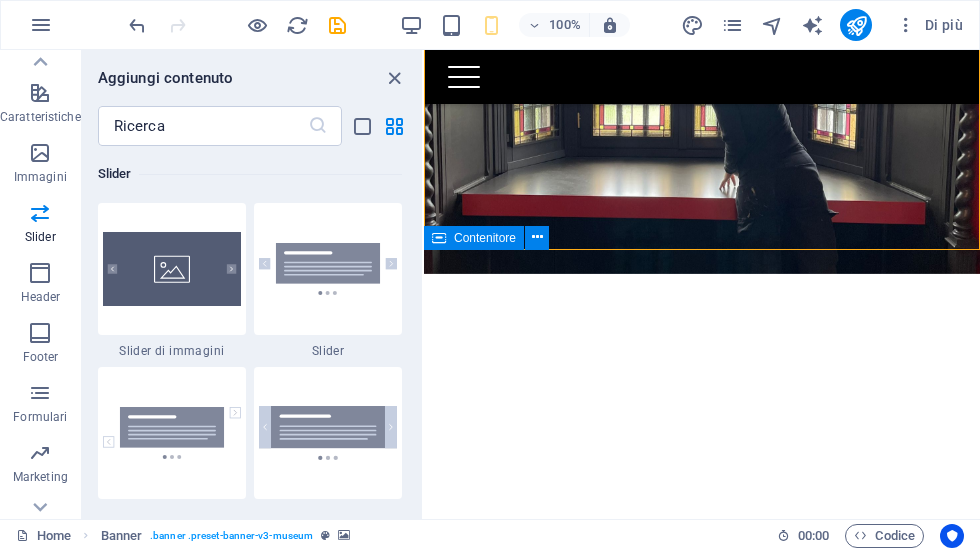 click at bounding box center (172, 269) 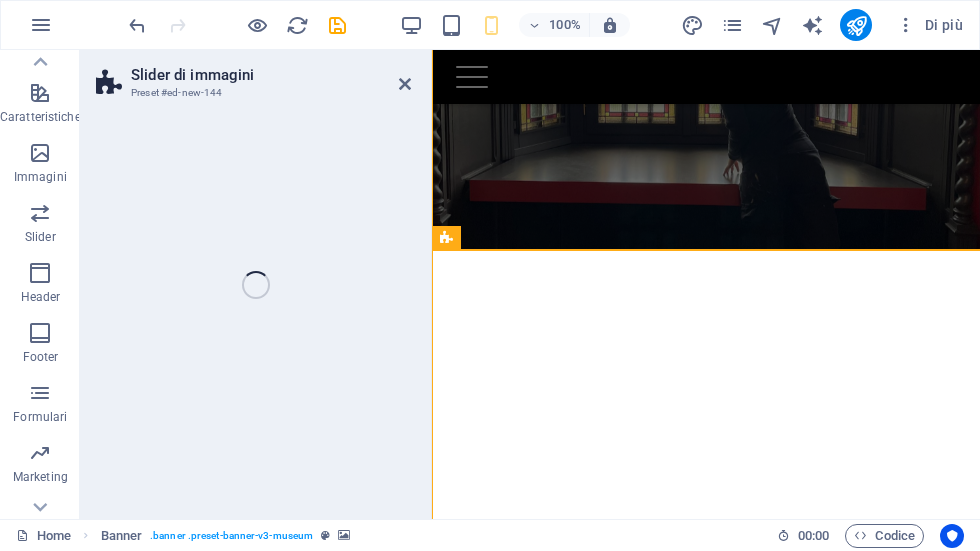 select on "rem" 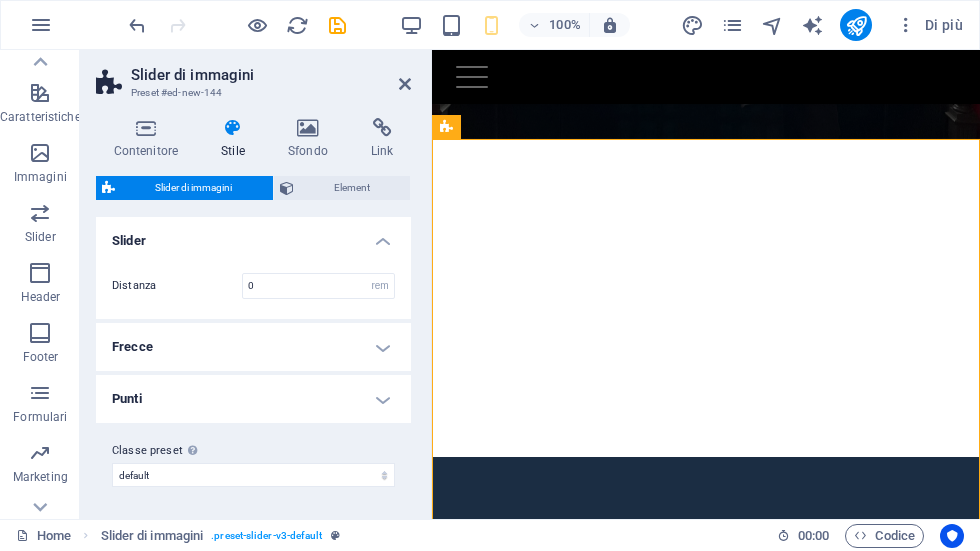 scroll, scrollTop: 317, scrollLeft: 0, axis: vertical 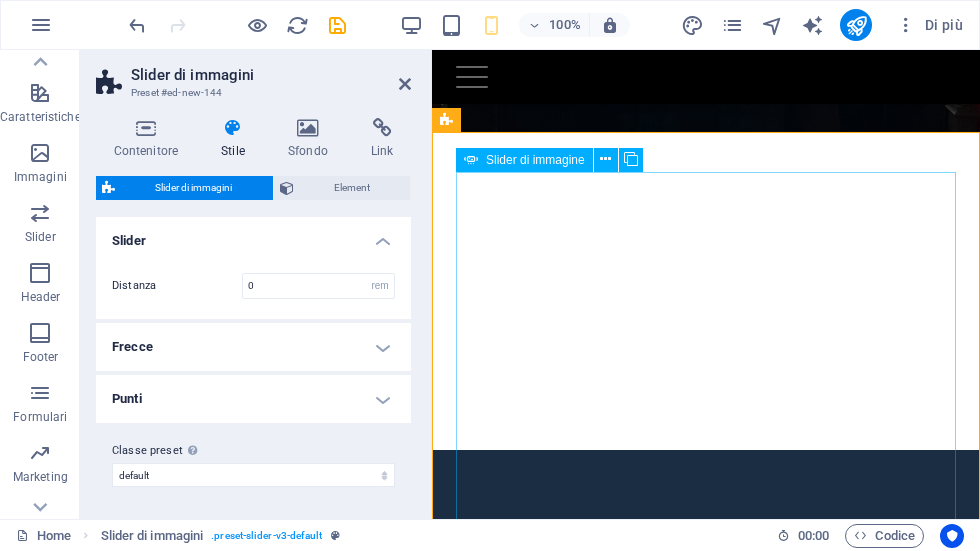 click at bounding box center (468, 1099) 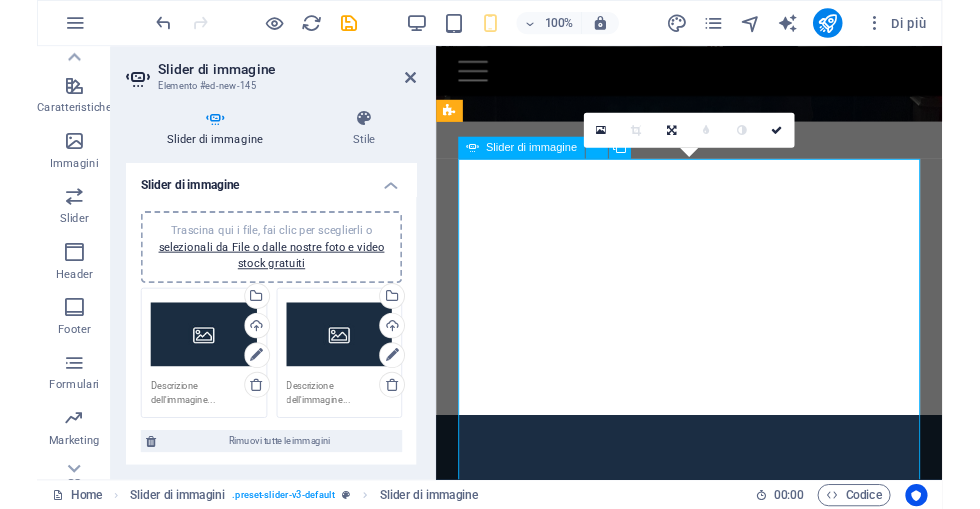 scroll, scrollTop: 0, scrollLeft: 0, axis: both 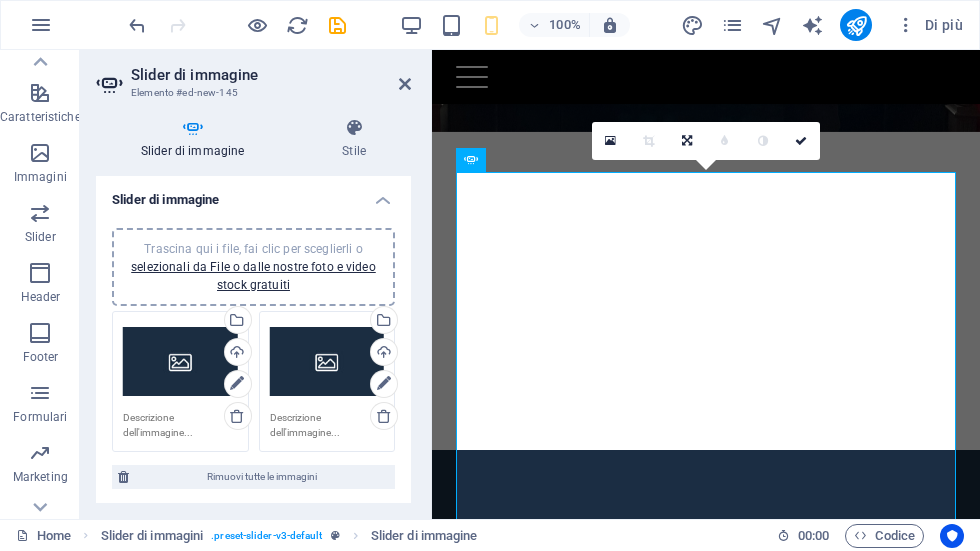 click on "Seleziona i file dal file manager, dalle foto stock, o caricali" at bounding box center [236, 322] 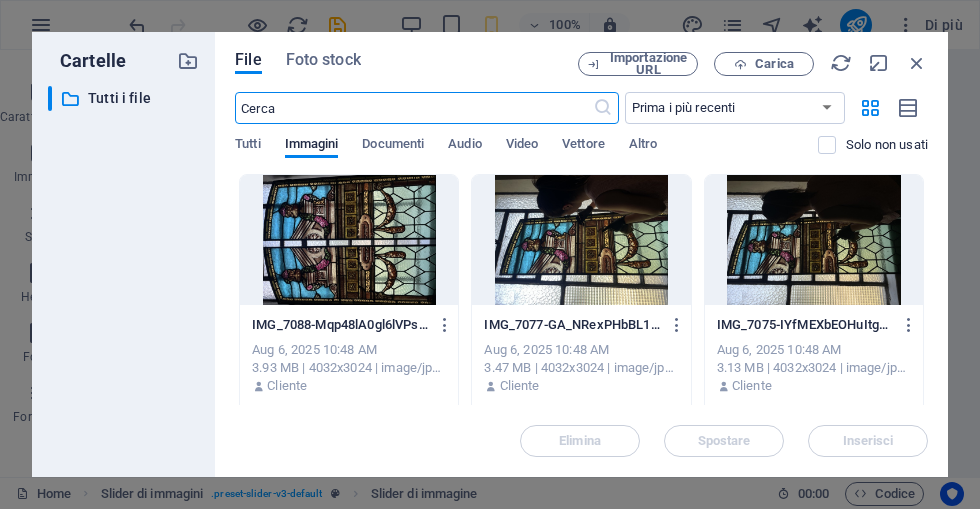click at bounding box center [581, 240] 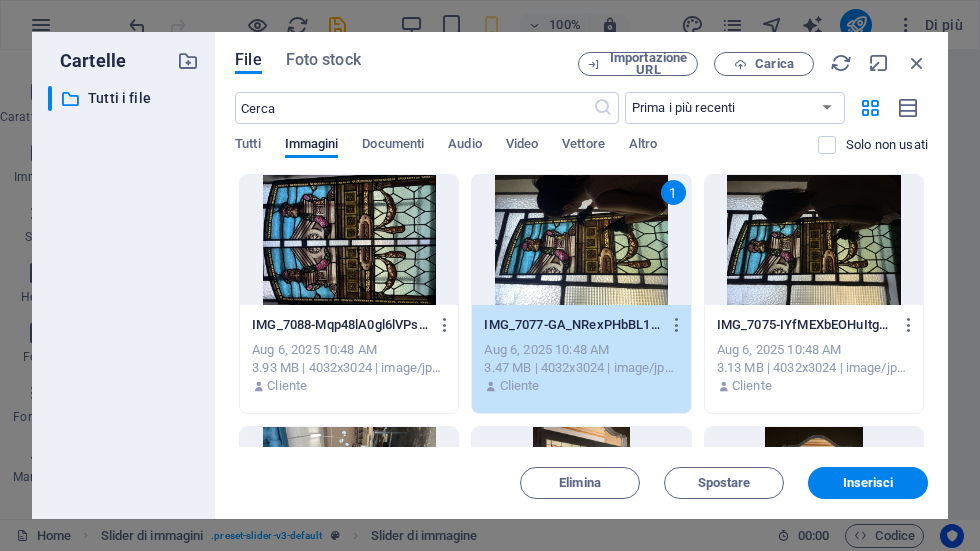 click on "Inserisci" at bounding box center [868, 483] 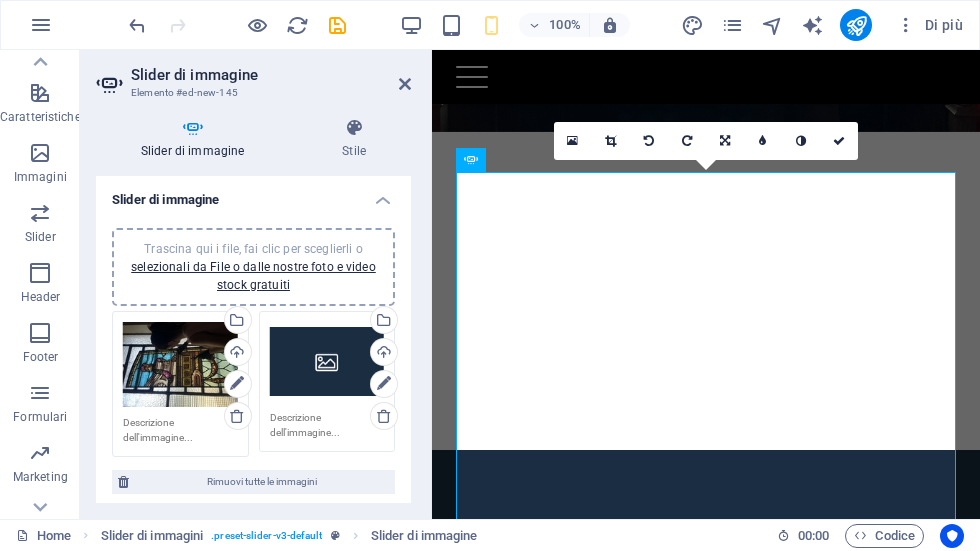 click at bounding box center (649, 141) 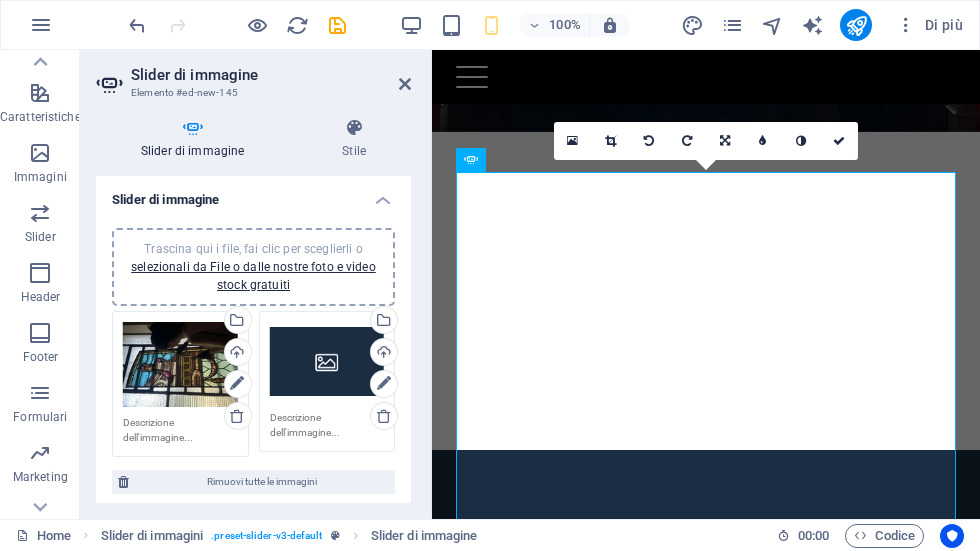 click on "Trascina qui i file, fai clic per sceglierli o selezionali da File o dalle nostre foto e video stock gratuiti" at bounding box center [327, 362] 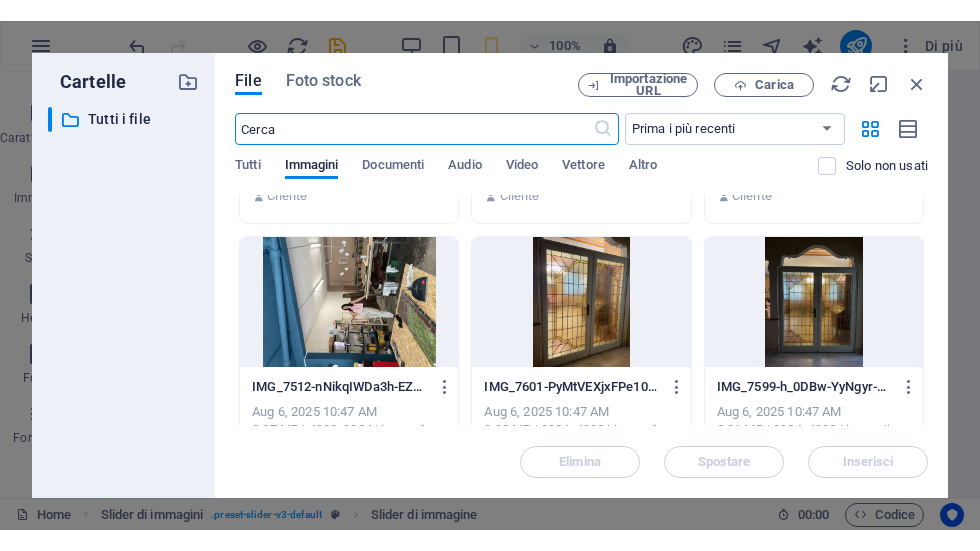 scroll, scrollTop: 223, scrollLeft: 0, axis: vertical 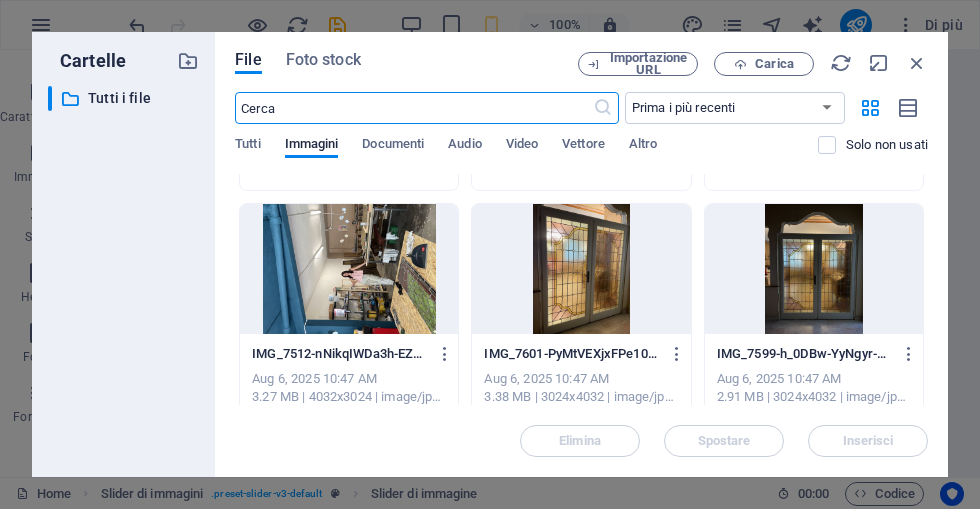 click at bounding box center (349, 269) 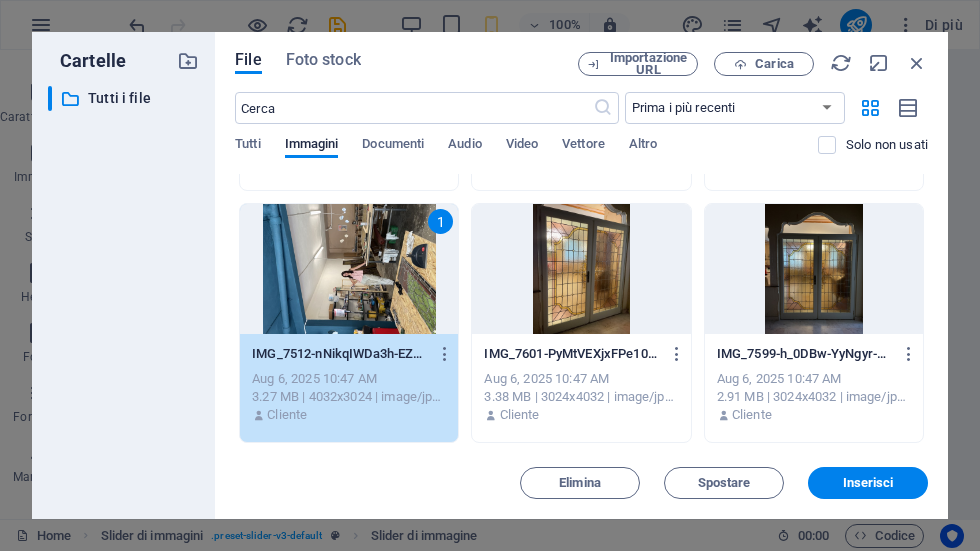 click on "Inserisci" at bounding box center (868, 483) 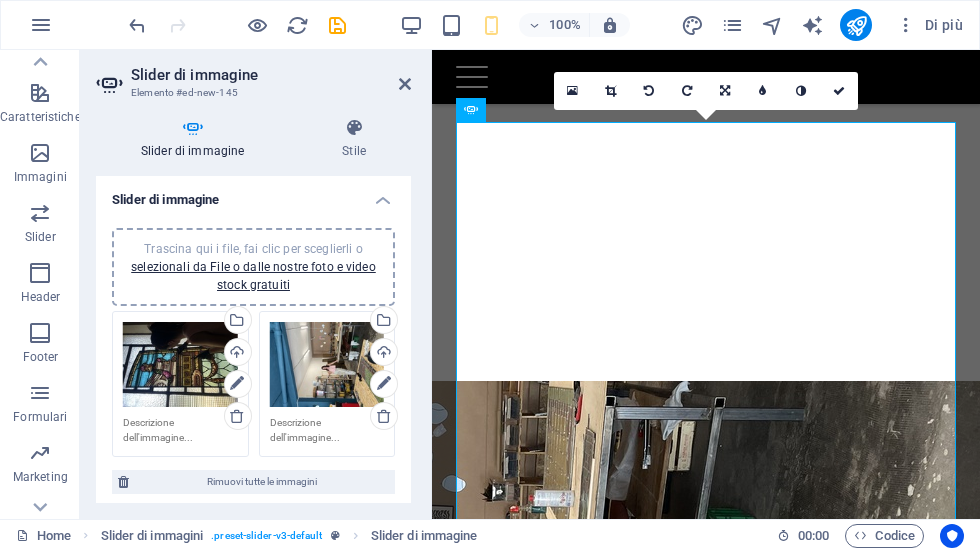 scroll, scrollTop: 367, scrollLeft: 0, axis: vertical 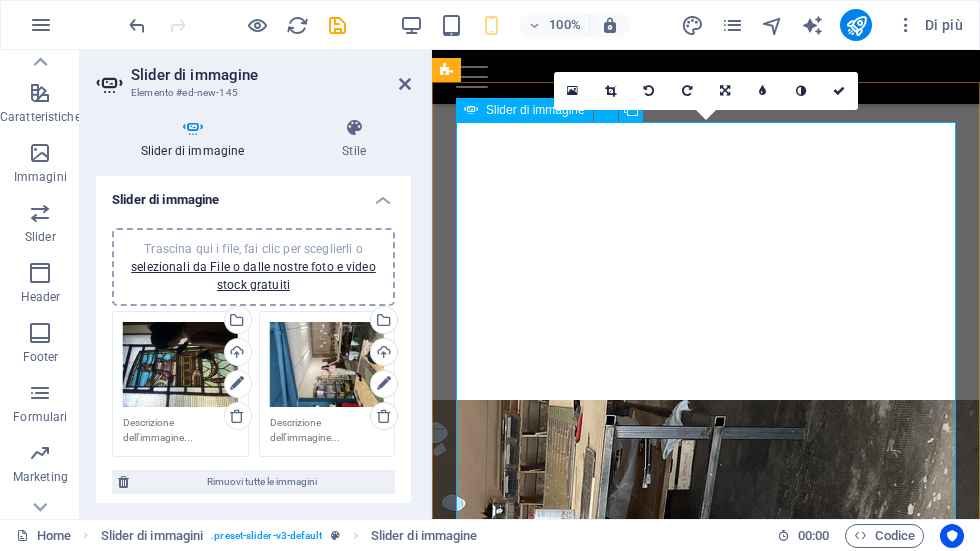 click at bounding box center (468, 1850) 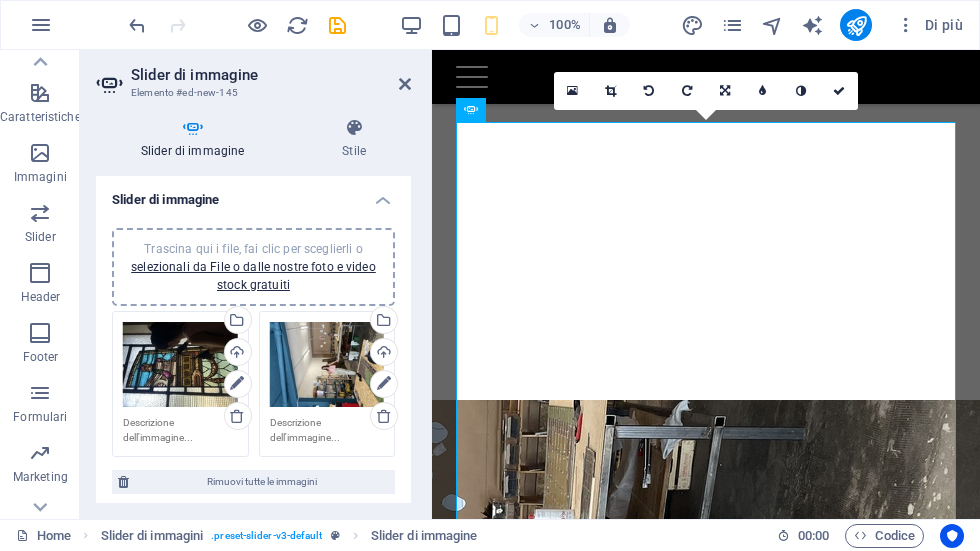 click on "Trascina qui i file, fai clic per sceglierli o selezionali da File o dalle nostre foto e video stock gratuiti" at bounding box center (327, 365) 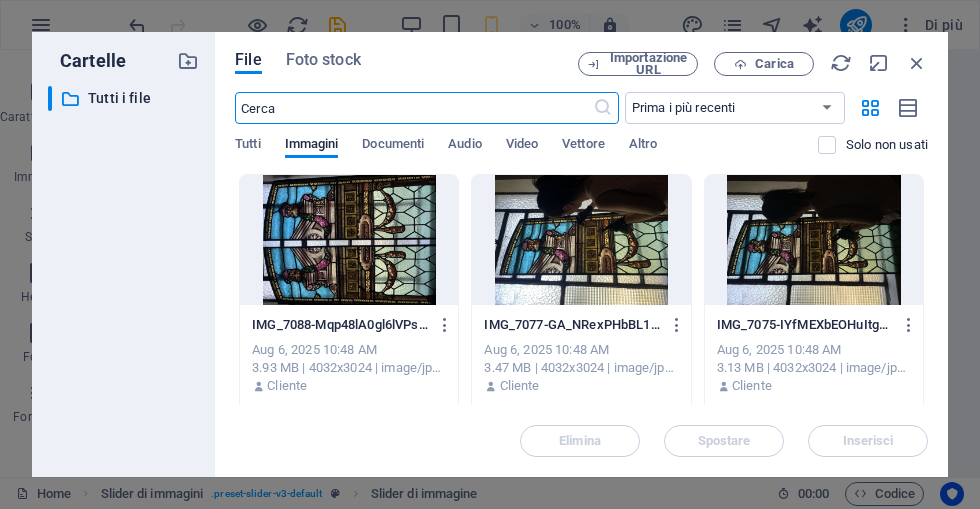 click on "Cliente" at bounding box center (349, 386) 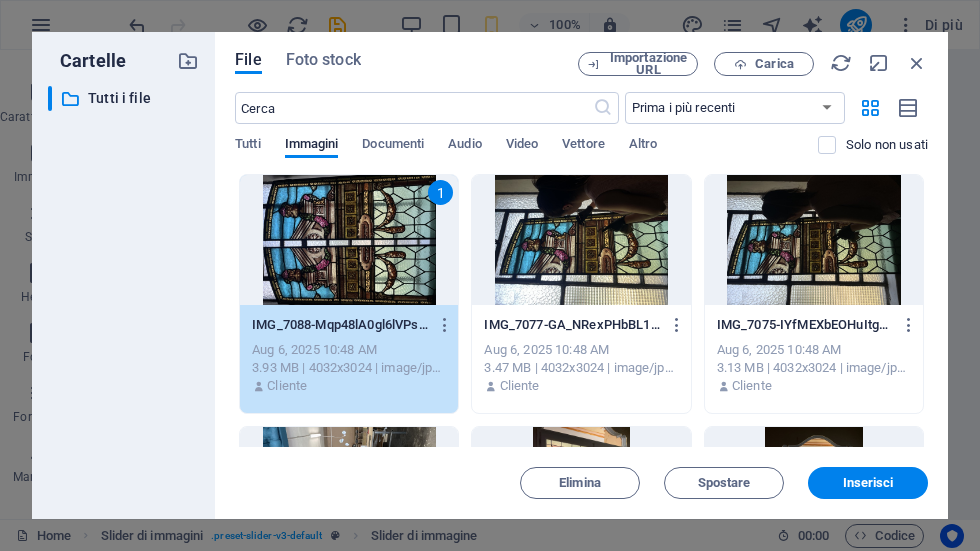 click at bounding box center [917, 63] 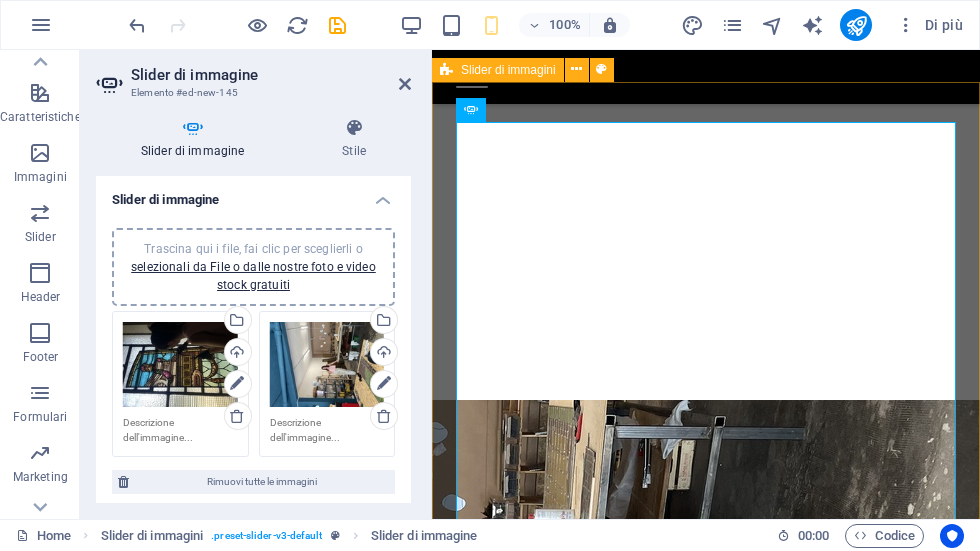 click on "1 2" at bounding box center (706, 650) 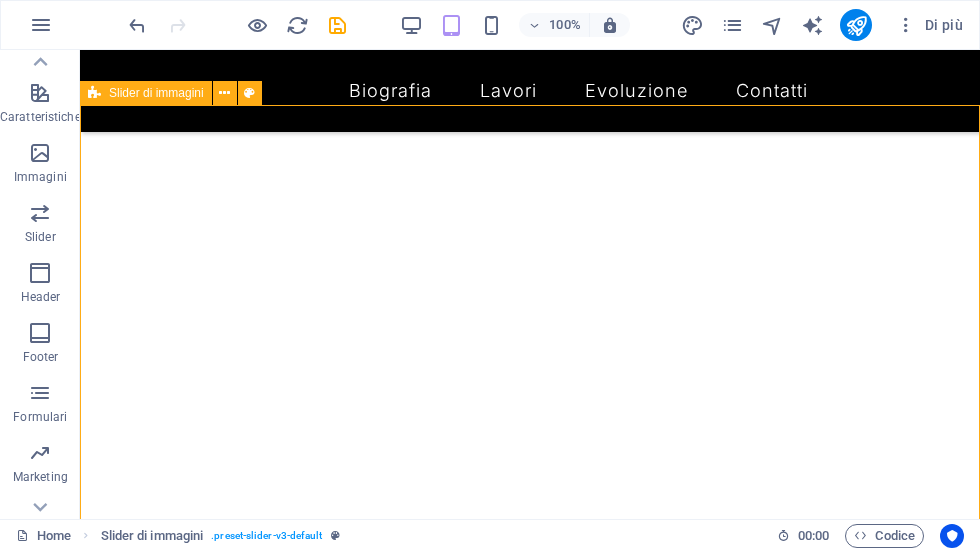 click at bounding box center [530, 4898] 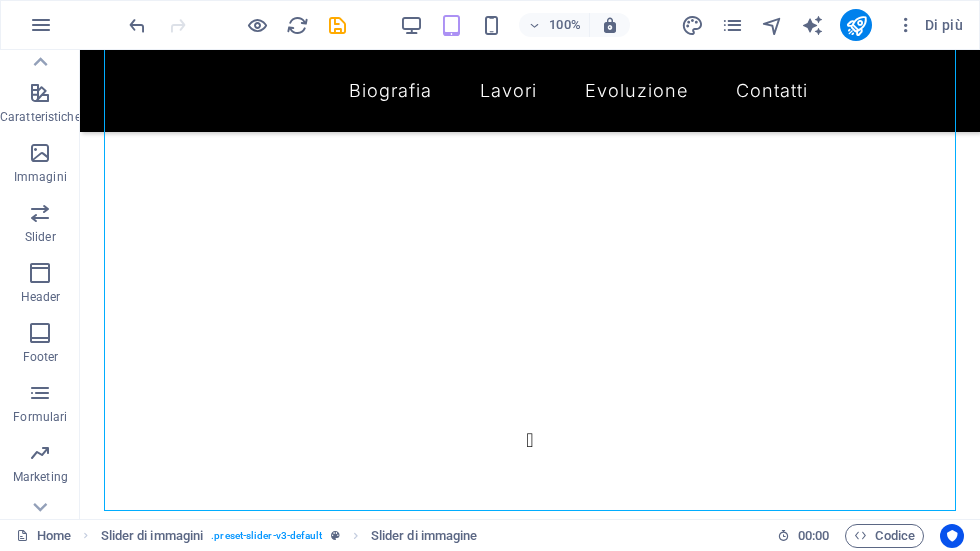 scroll, scrollTop: 522, scrollLeft: 0, axis: vertical 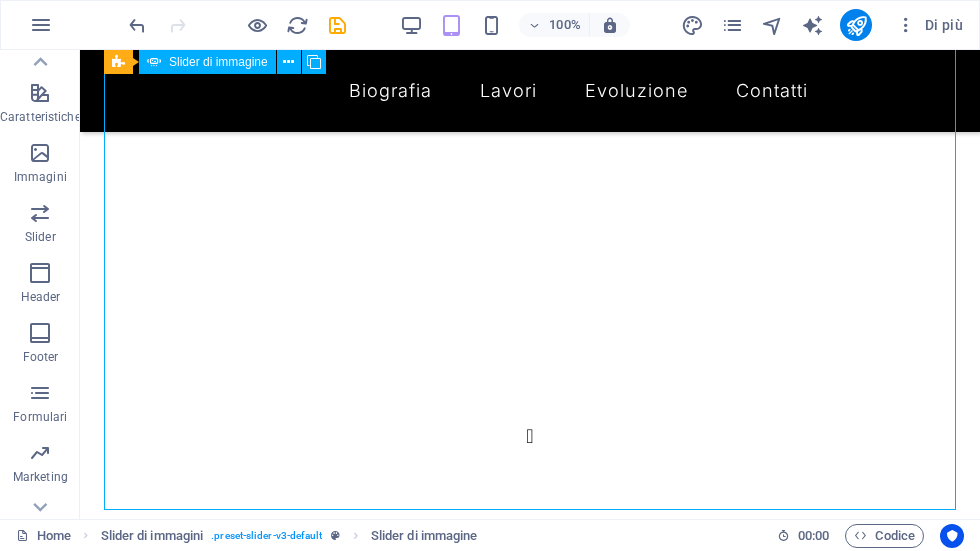 click at bounding box center (-1088, 2974) 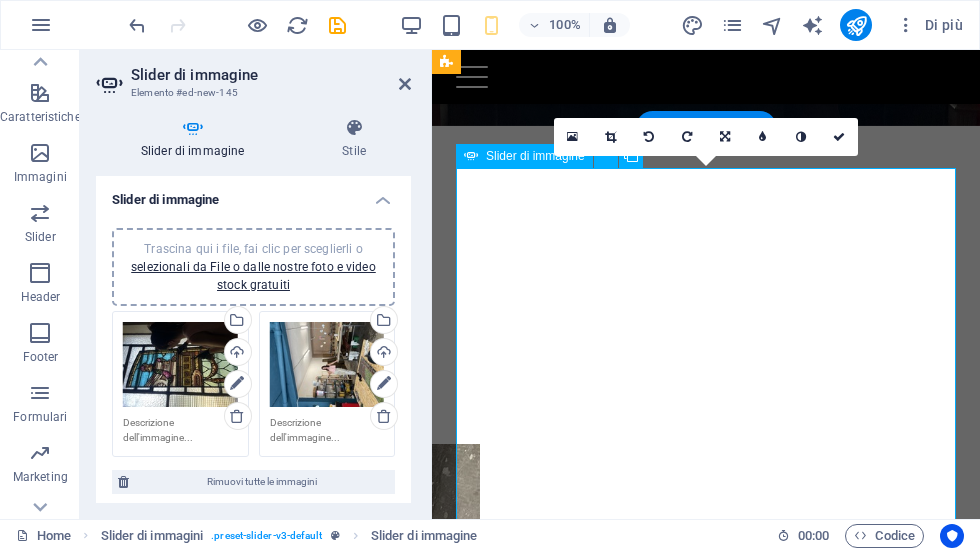 scroll, scrollTop: 319, scrollLeft: 0, axis: vertical 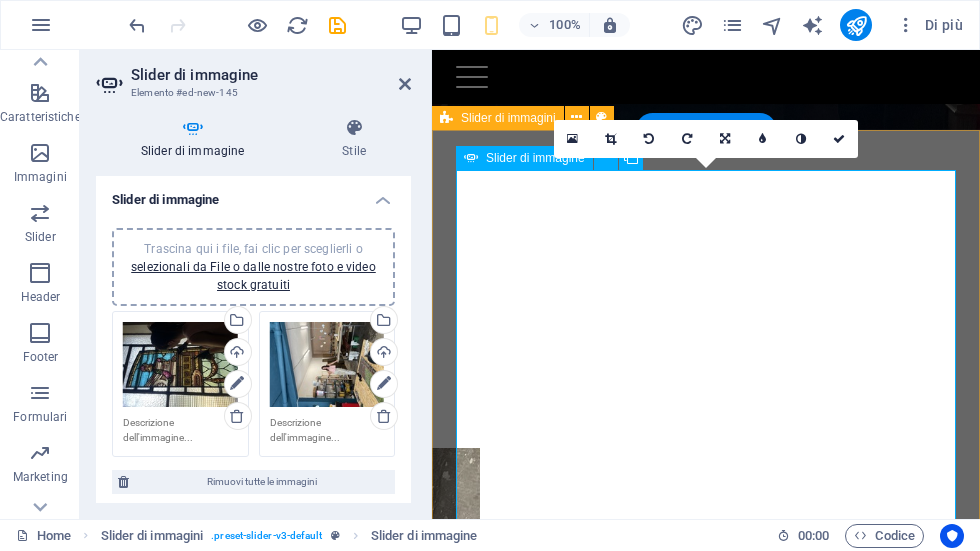 click at bounding box center [649, 139] 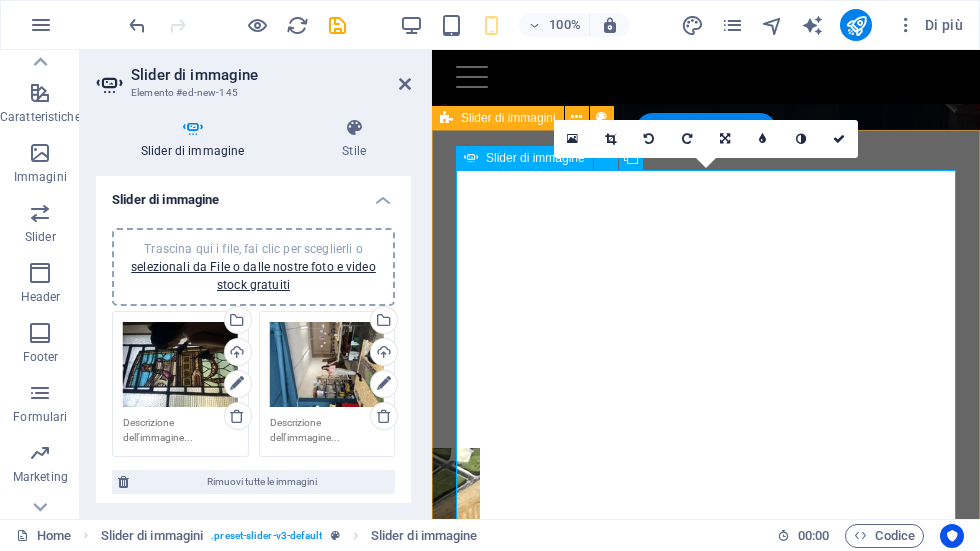 click at bounding box center [649, 139] 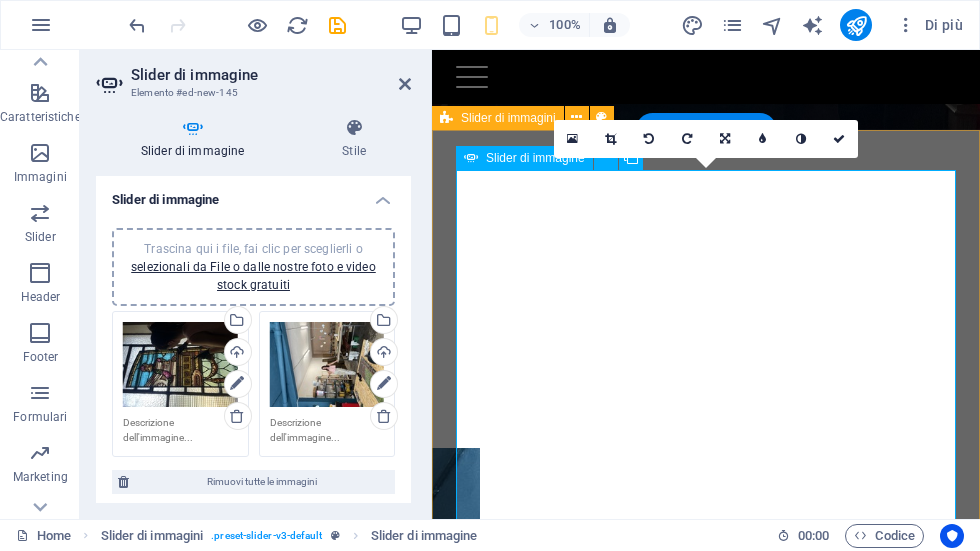 click at bounding box center [649, 139] 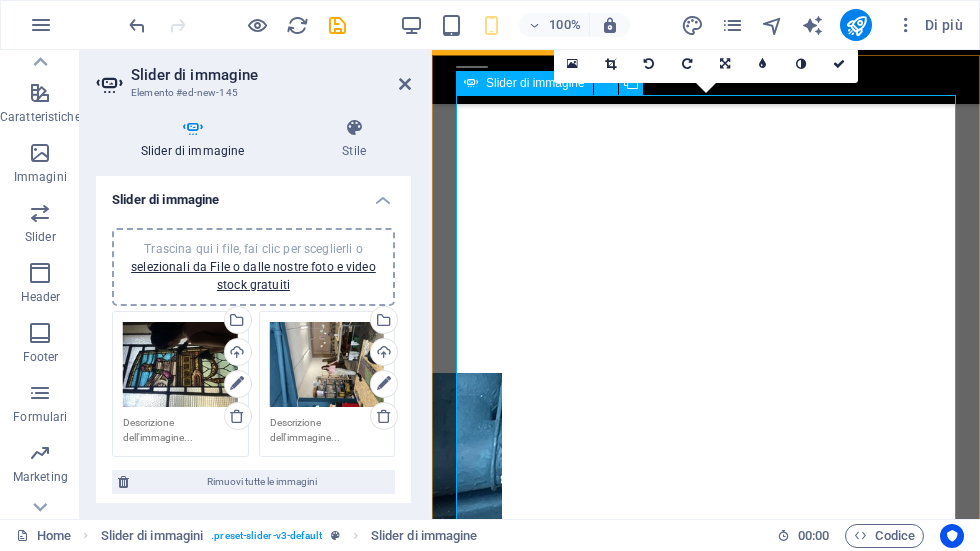 scroll, scrollTop: 398, scrollLeft: 0, axis: vertical 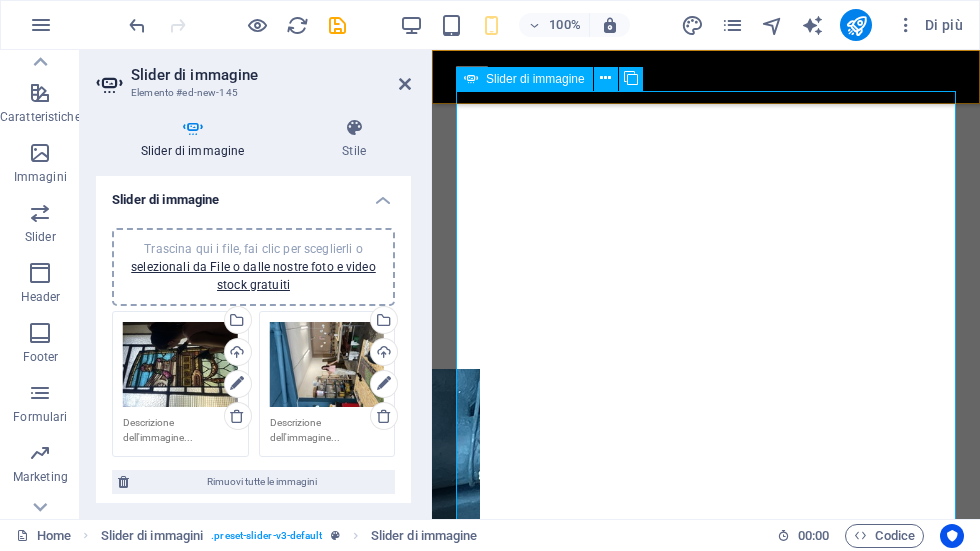 click on "Biografia Lavori Evoluzione Contatti" at bounding box center (706, 77) 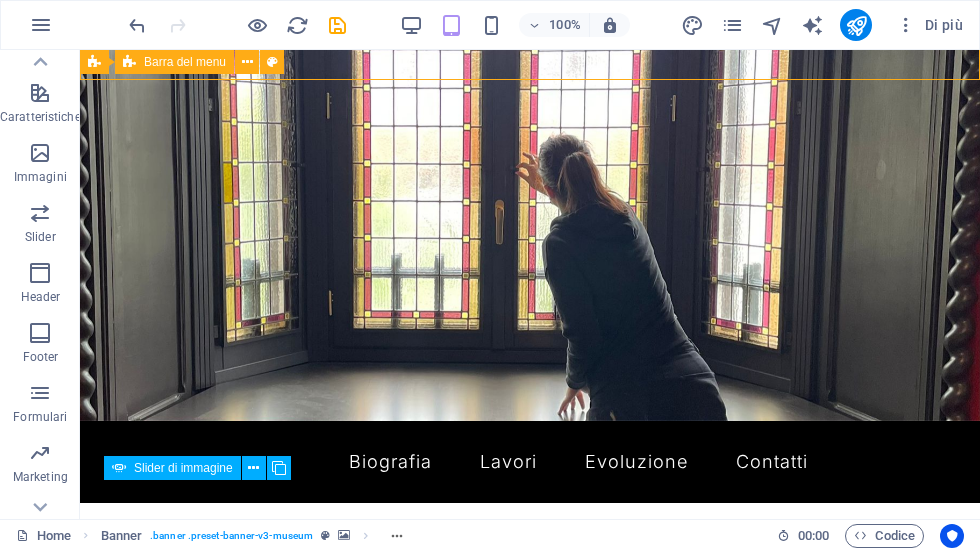 scroll, scrollTop: 54, scrollLeft: 0, axis: vertical 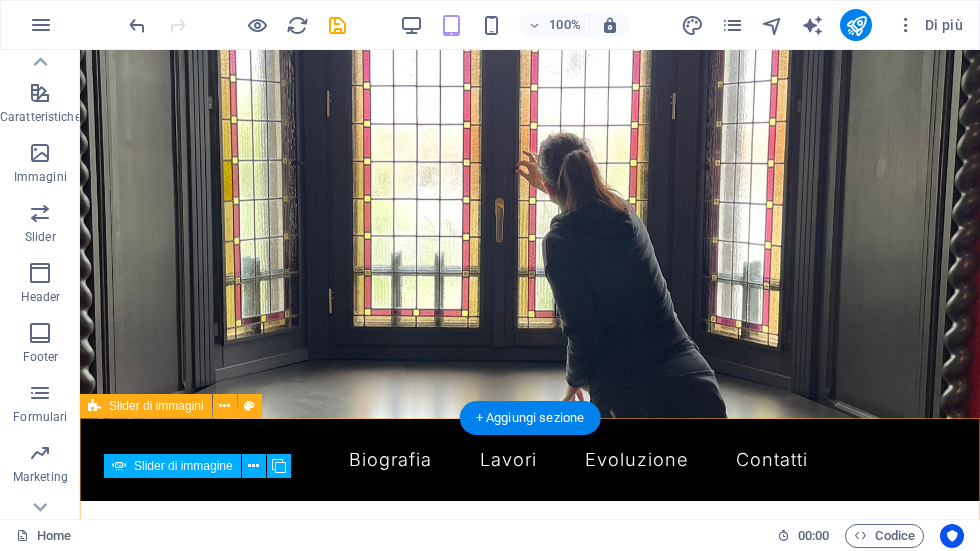 click on "1 2" at bounding box center [530, 1135] 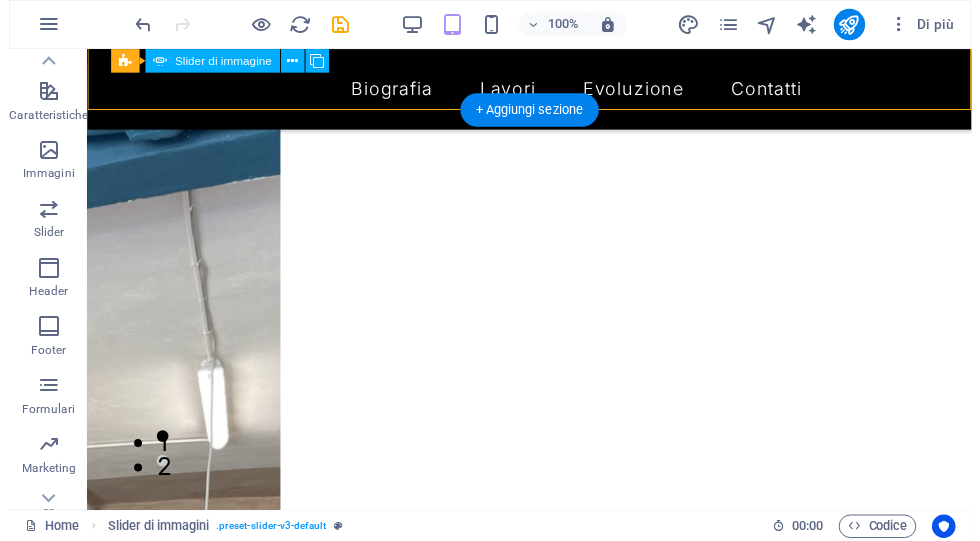 scroll, scrollTop: 981, scrollLeft: 0, axis: vertical 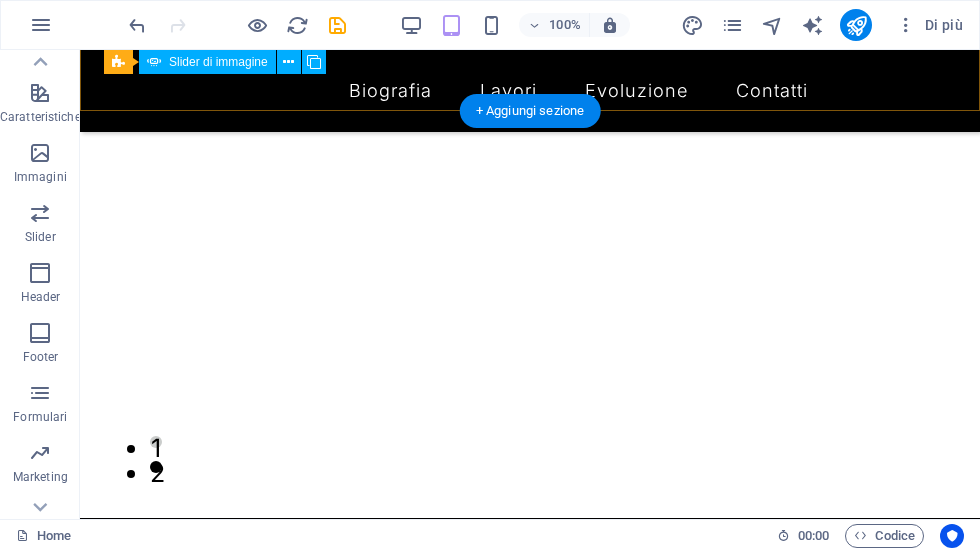 click at bounding box center [337, 25] 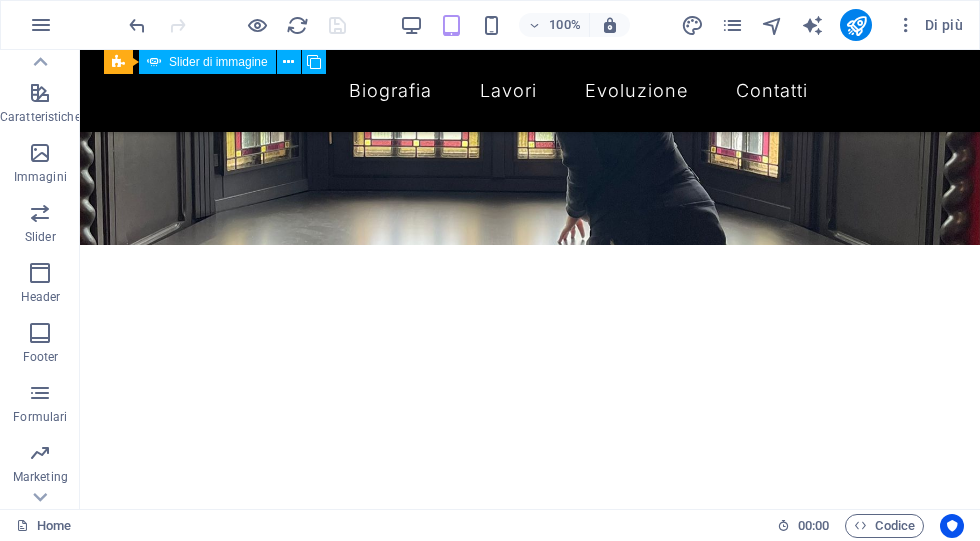 scroll, scrollTop: 216, scrollLeft: 0, axis: vertical 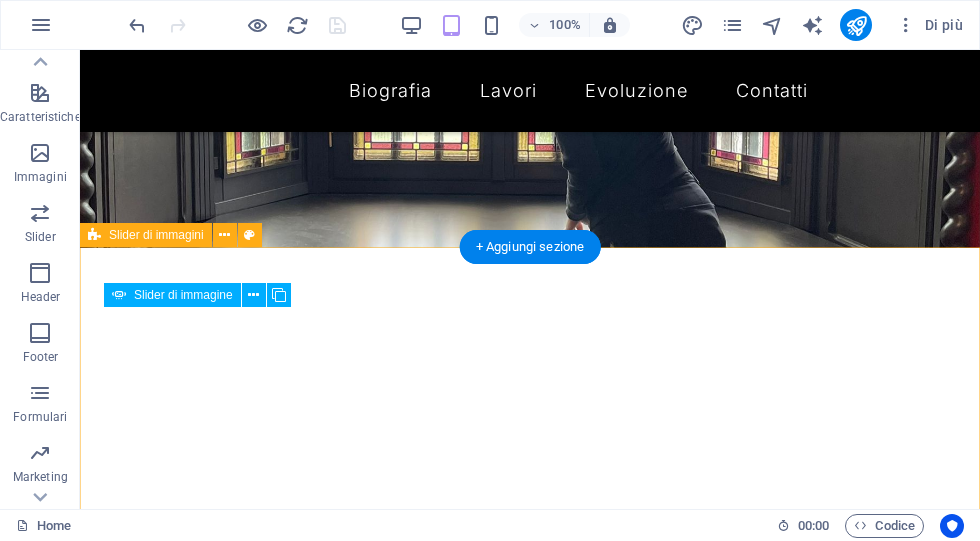 click on "1 2" at bounding box center [530, 964] 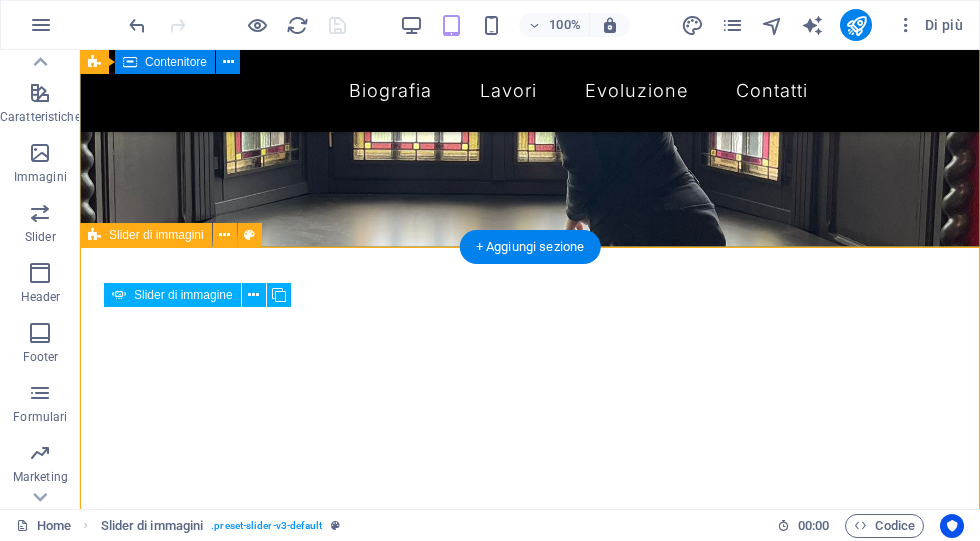 click at bounding box center [249, 235] 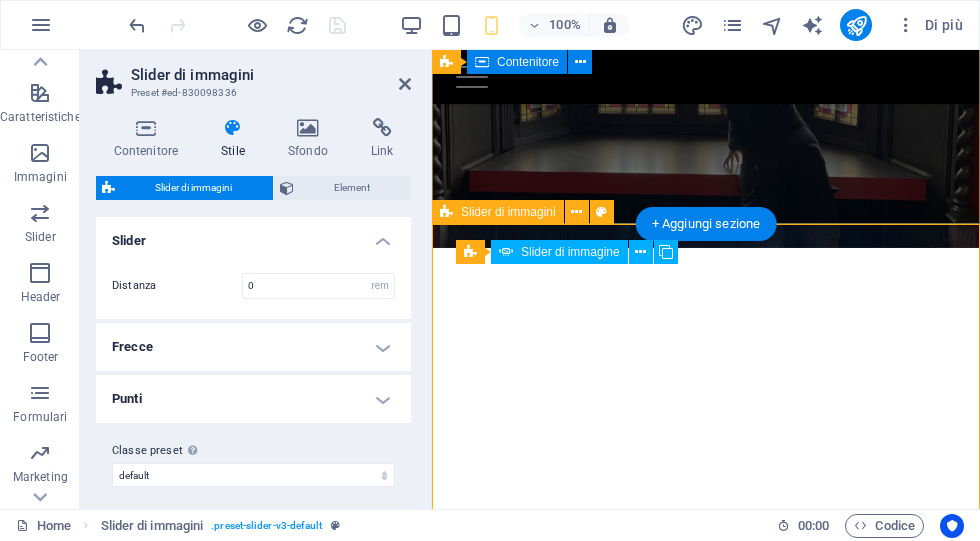 scroll, scrollTop: 0, scrollLeft: 0, axis: both 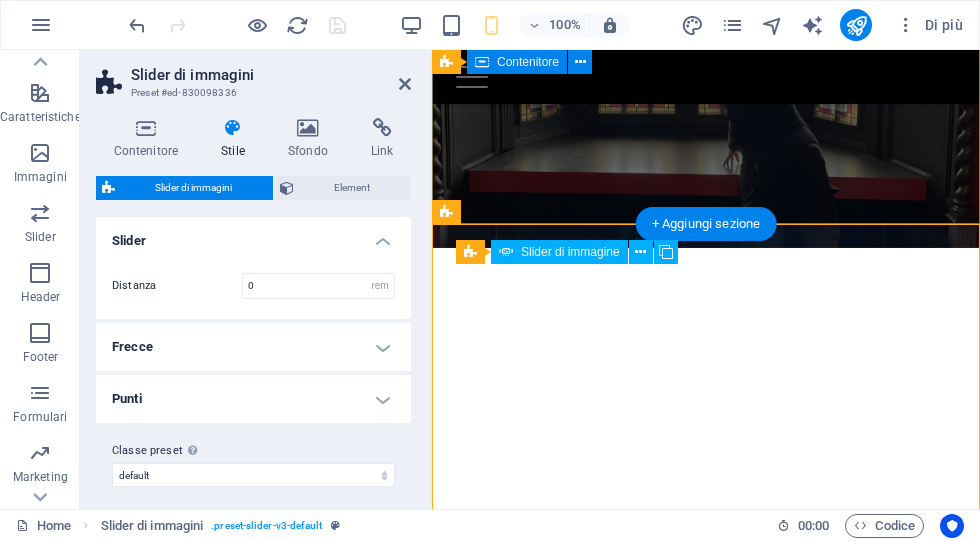 click on "Sfondo" at bounding box center (311, 139) 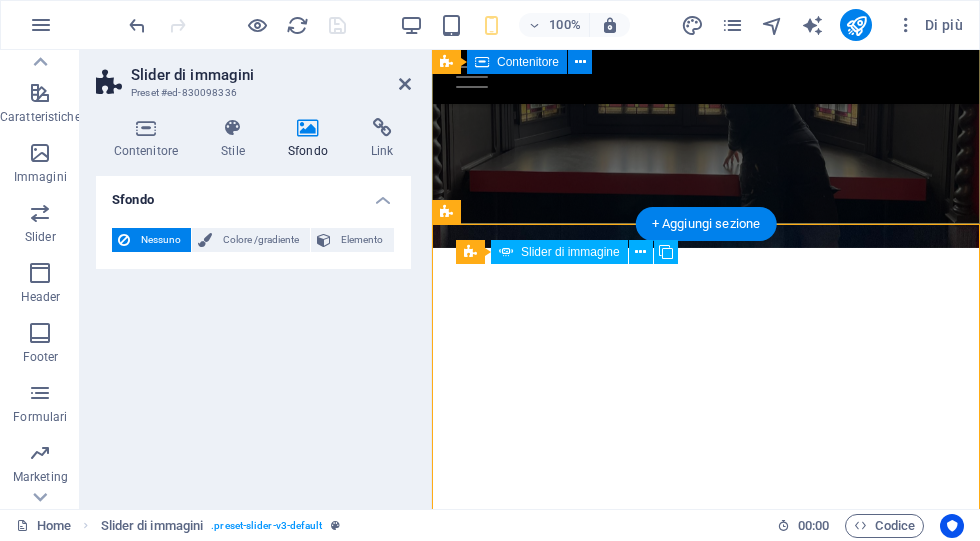 click on "Colore /gradiente" at bounding box center (260, 240) 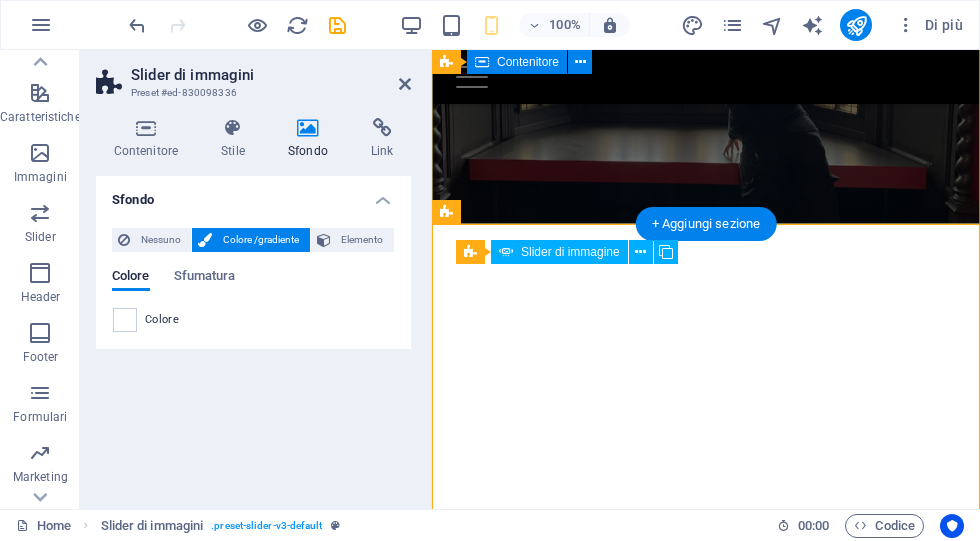 click at bounding box center [125, 320] 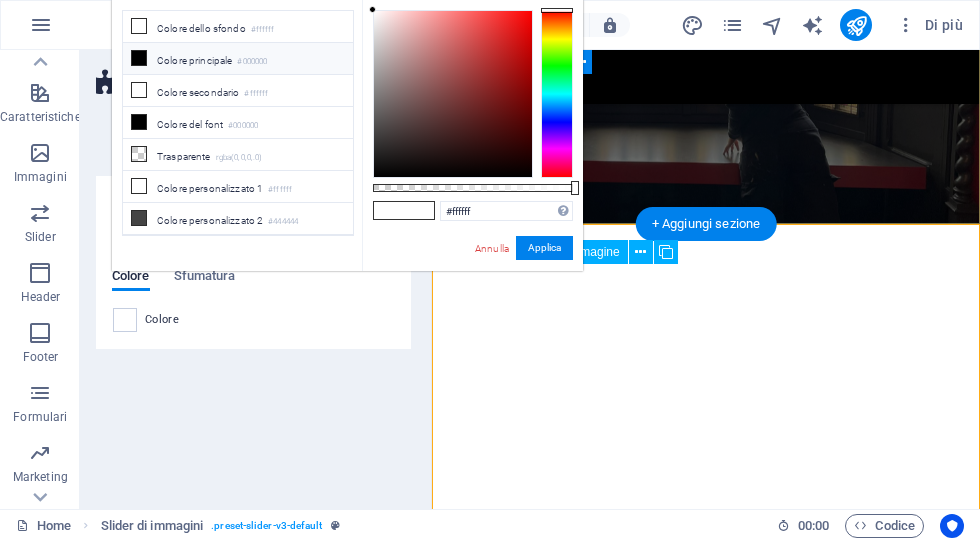 click on "Colore principale
#000000" at bounding box center [238, 59] 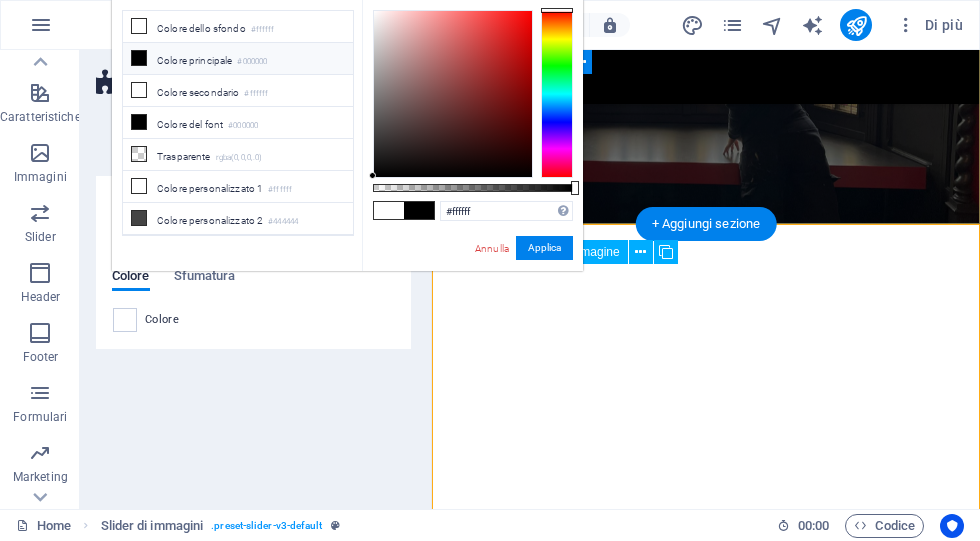 type on "#000000" 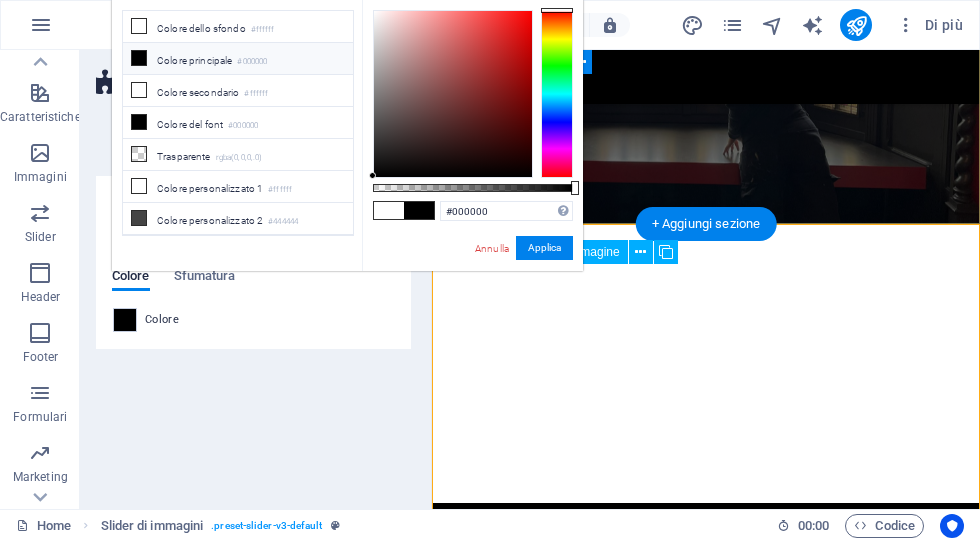 click on "Applica" at bounding box center [544, 248] 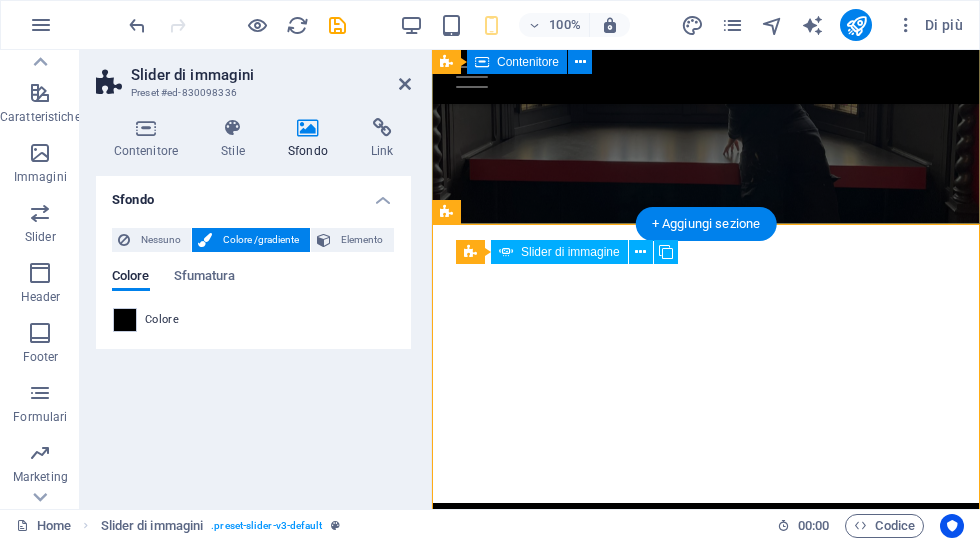 click on "Sfondo Nessuno Colore /gradiente Elemento Allunga lo sfondo a tutta larghezza Sovrapposizine di colori Posiziona una sovrapposizione allo sfondo per colorarlo Parallasse 0 % Immagine Slider di immagine Mappa Video YouTube Vimeo HTML Colore Sfumatura Colore Un elemento genitore contiene uno sfondo. Modifica sfondo nell'elemento genitore" at bounding box center (253, 334) 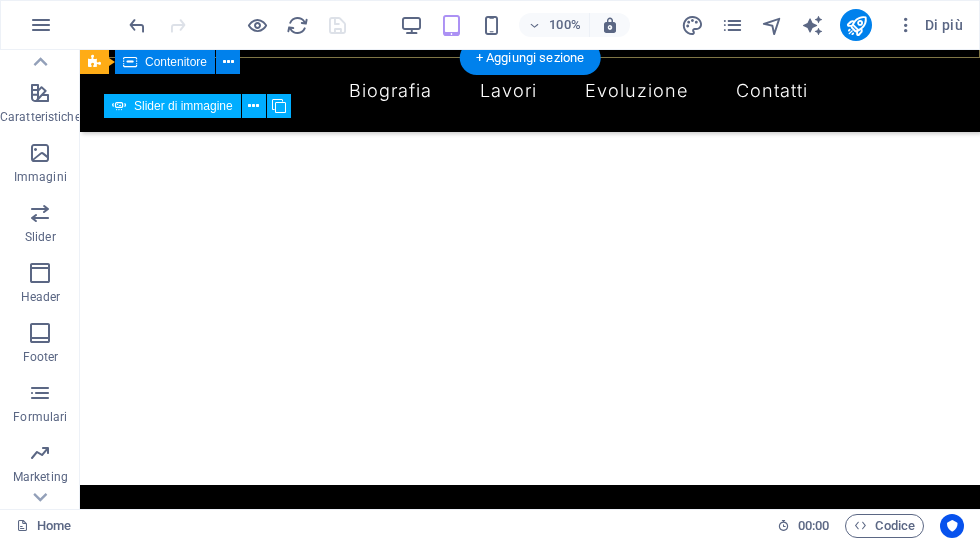 scroll, scrollTop: 408, scrollLeft: 0, axis: vertical 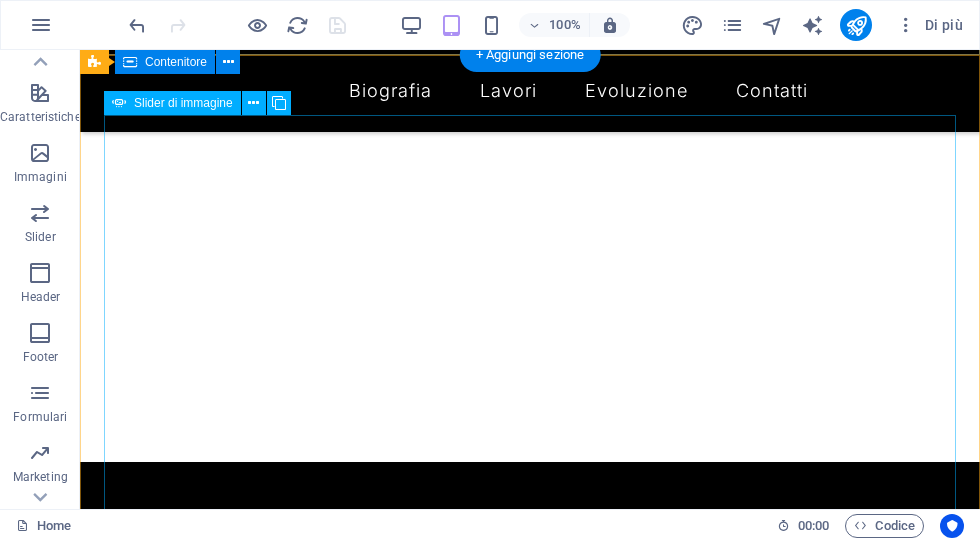 click at bounding box center (253, 103) 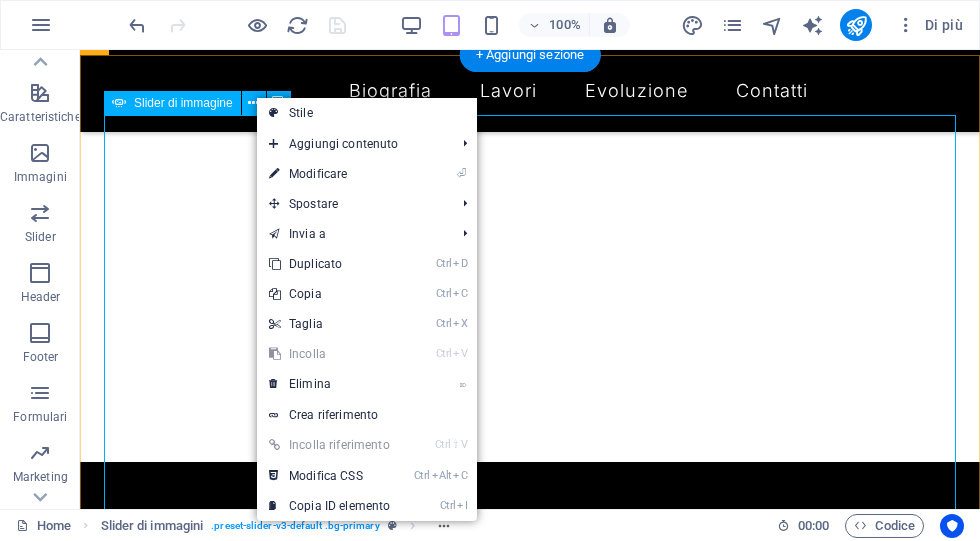 click at bounding box center [-1088, 3974] 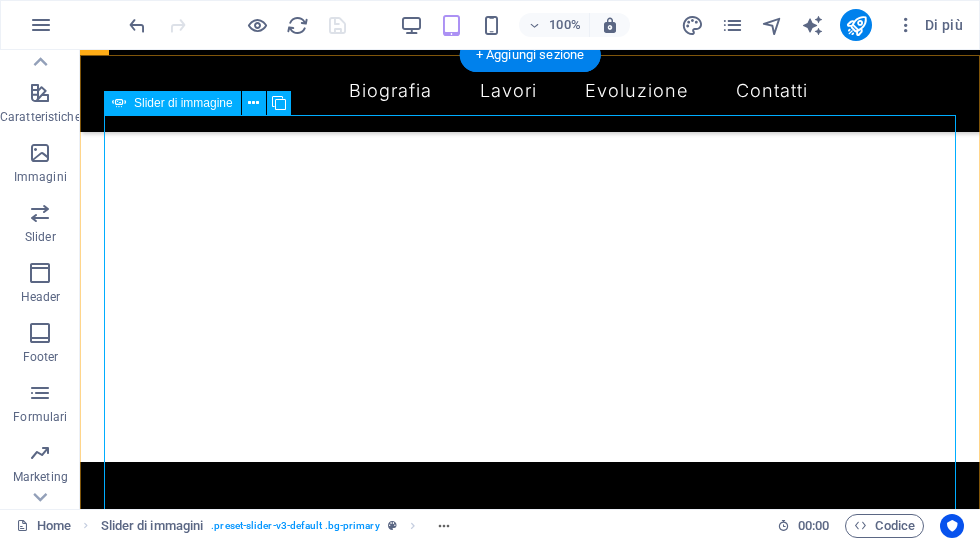 click at bounding box center (-1088, 3974) 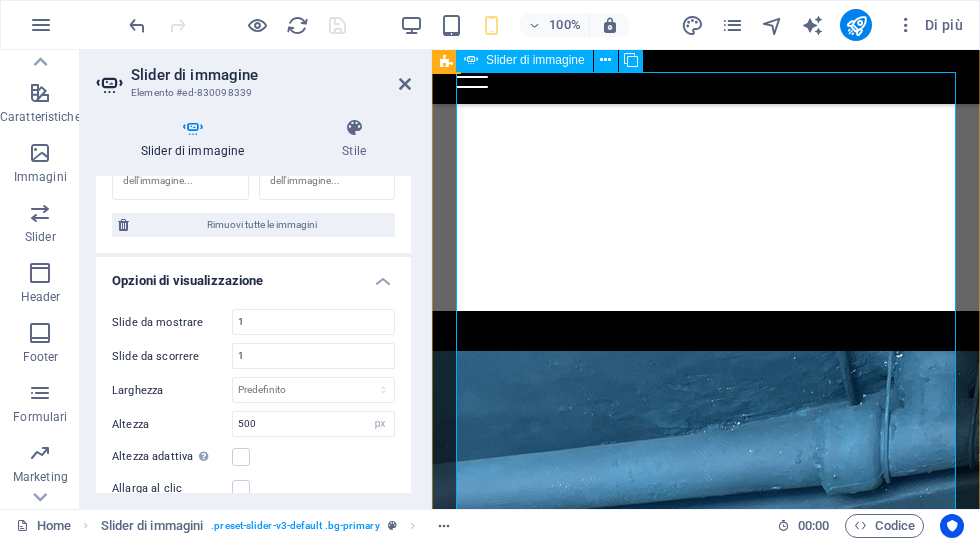 scroll, scrollTop: 247, scrollLeft: 0, axis: vertical 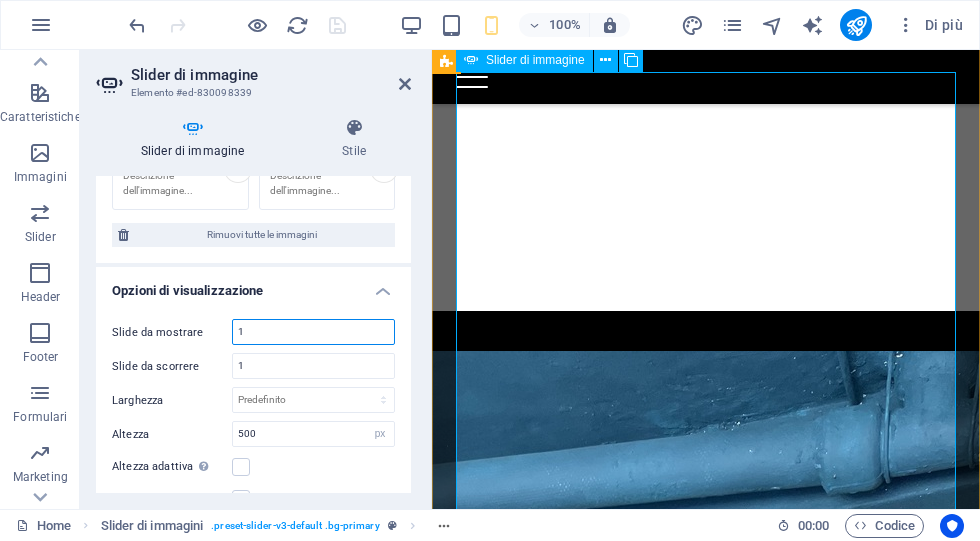 click on "1" at bounding box center (313, 332) 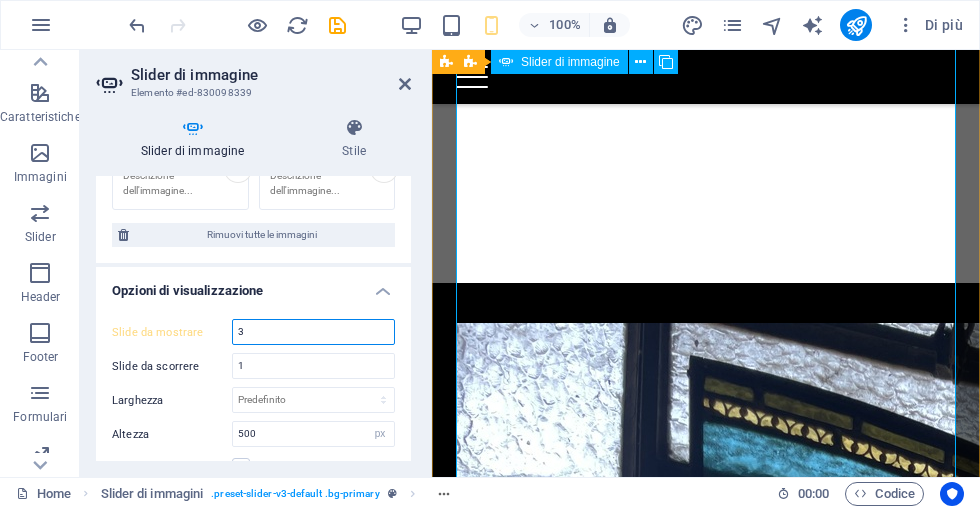 type on "3" 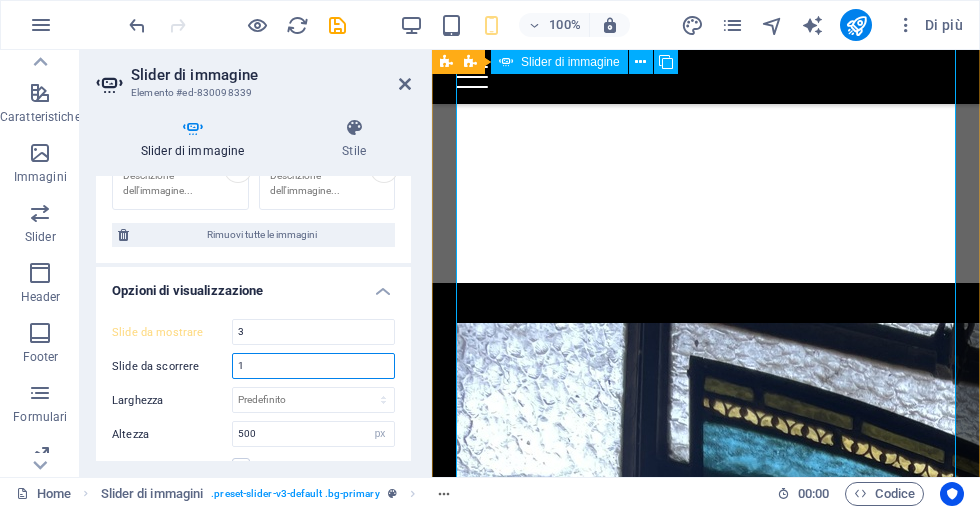 click on "1" at bounding box center (313, 366) 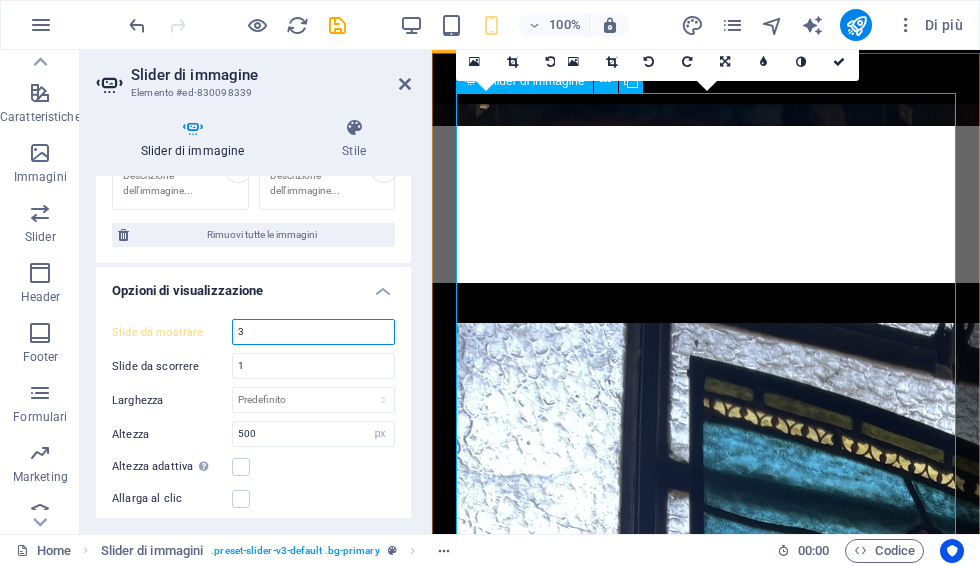 click on "3" at bounding box center (313, 332) 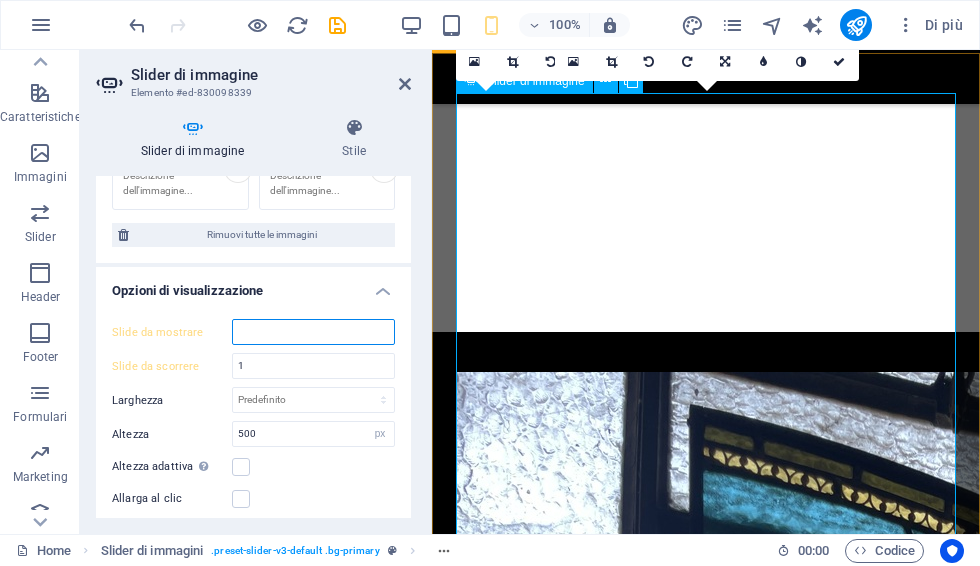 type on "1" 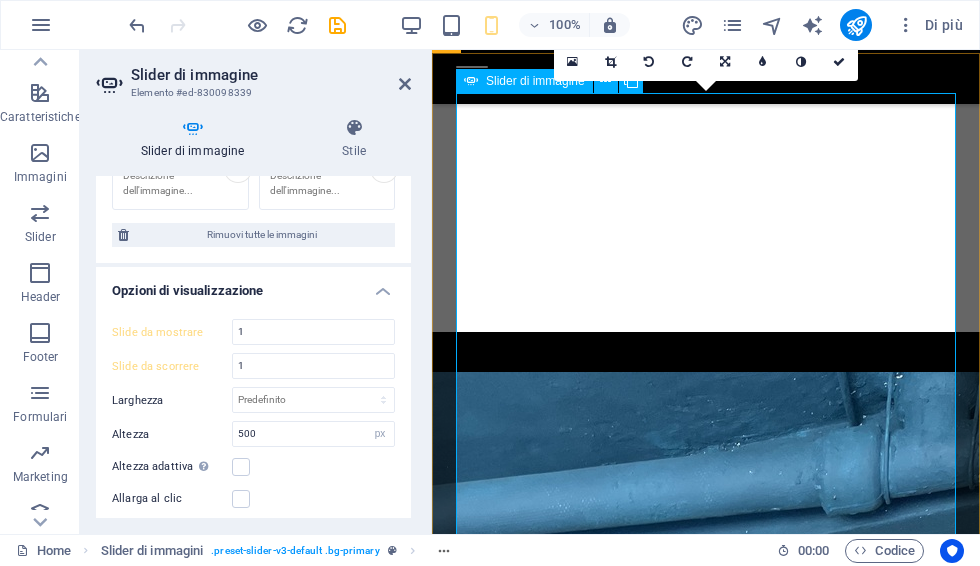 click on "Opzioni di visualizzazione" at bounding box center (253, 285) 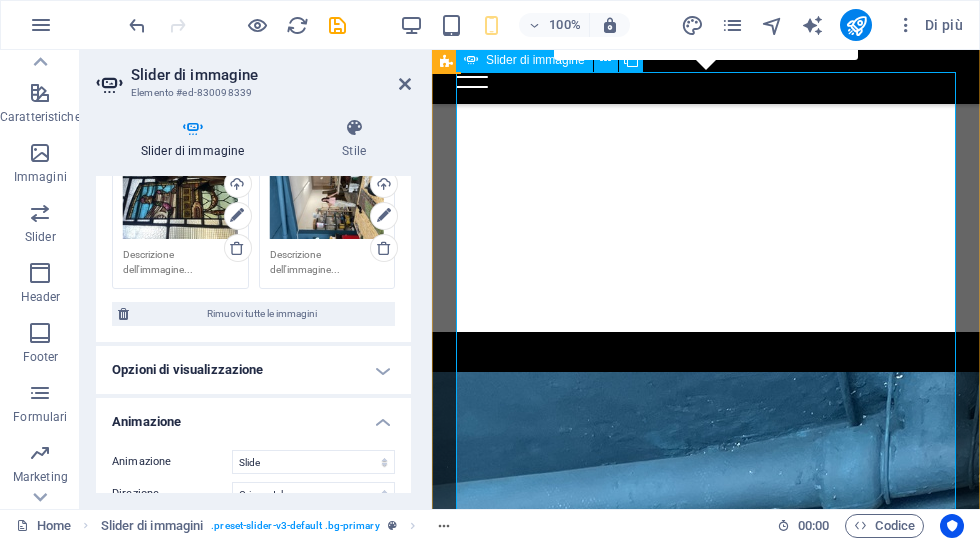 scroll, scrollTop: 169, scrollLeft: 0, axis: vertical 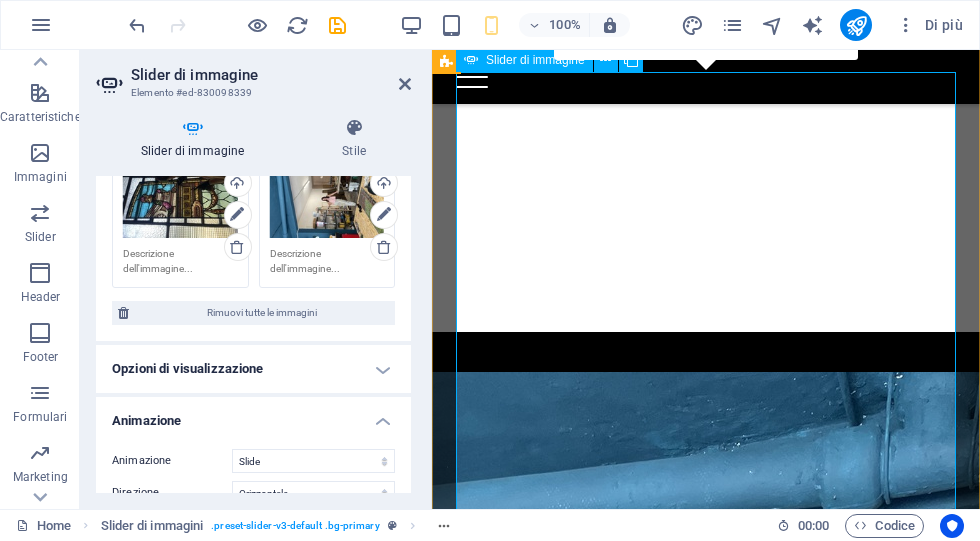 click on "Opzioni di visualizzazione" at bounding box center [253, 369] 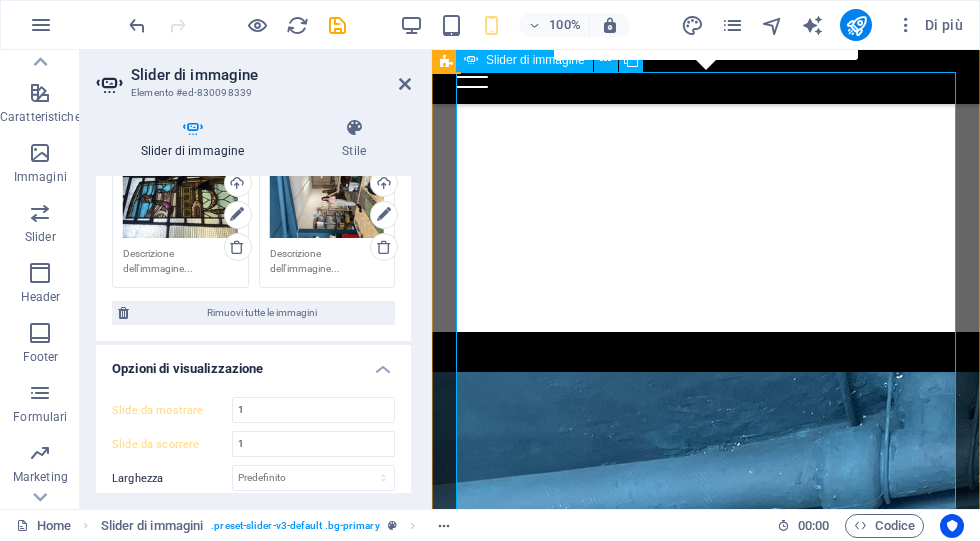 click on "Opzioni di visualizzazione" at bounding box center (253, 363) 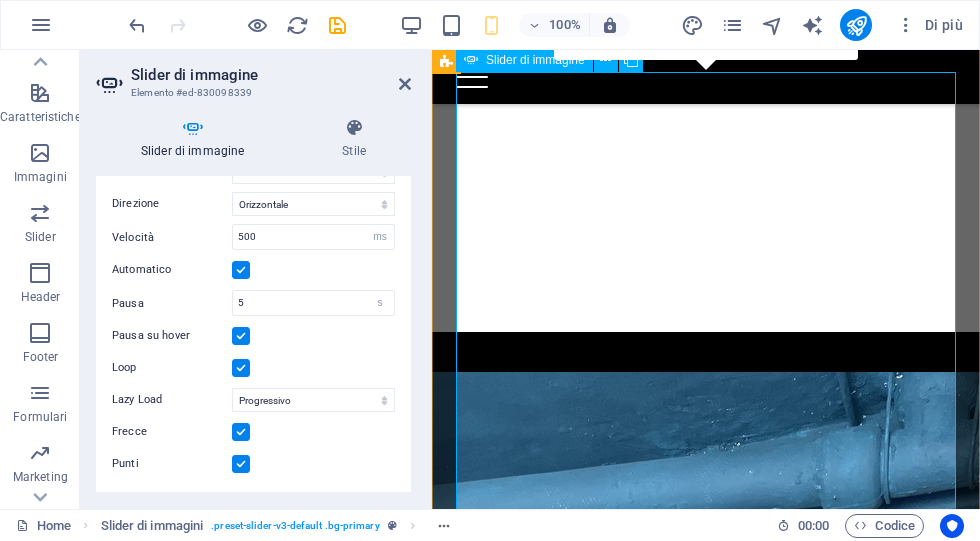 scroll, scrollTop: 457, scrollLeft: 0, axis: vertical 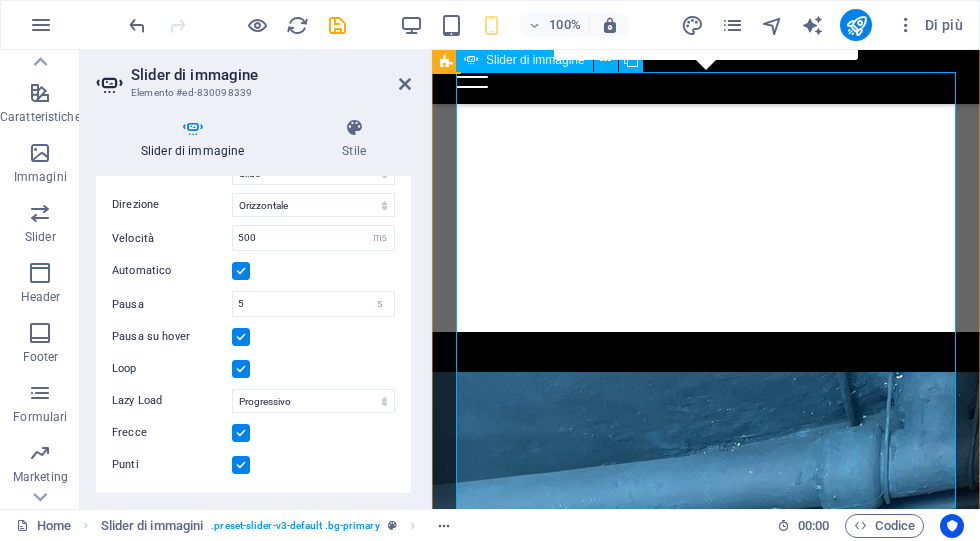 click on "Pausa su hover" at bounding box center [253, 337] 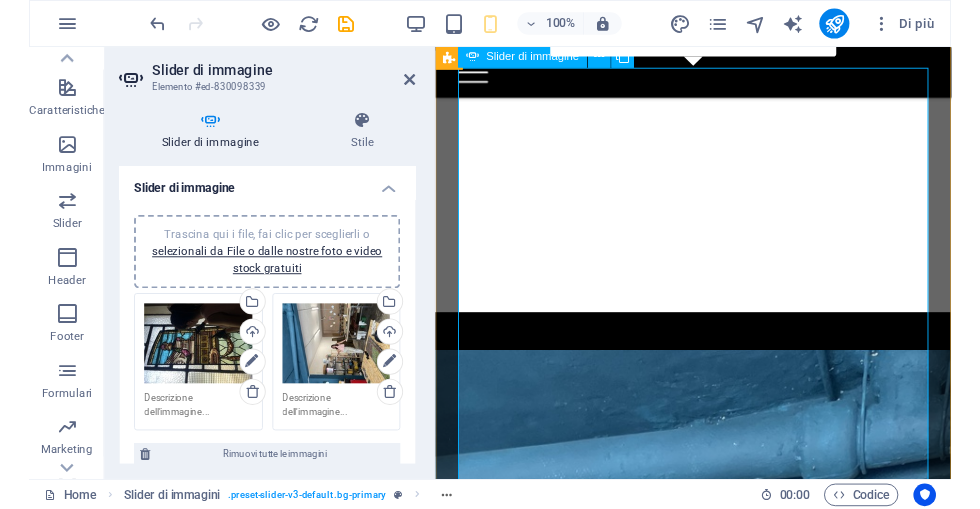 scroll, scrollTop: 0, scrollLeft: 0, axis: both 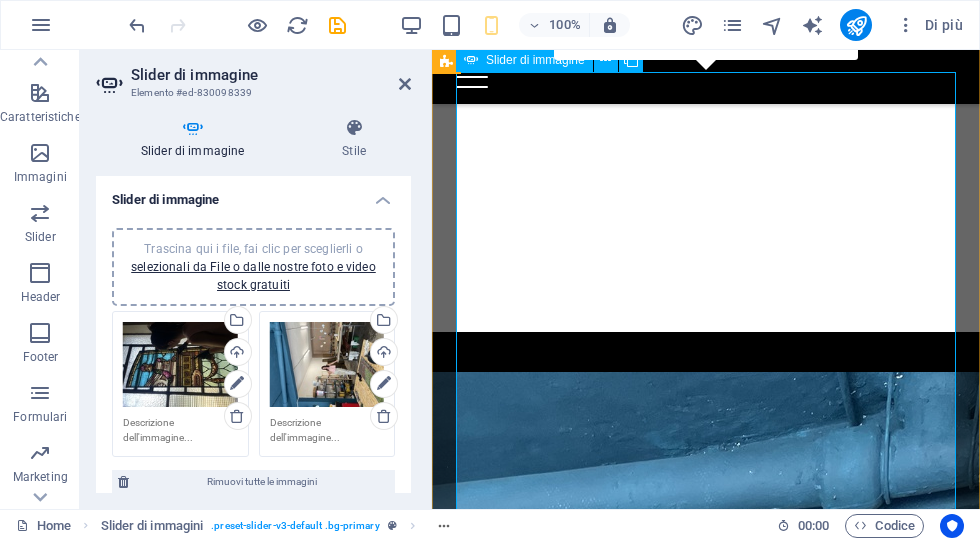 click on "selezionali da File o dalle nostre foto e video stock gratuiti" at bounding box center (253, 276) 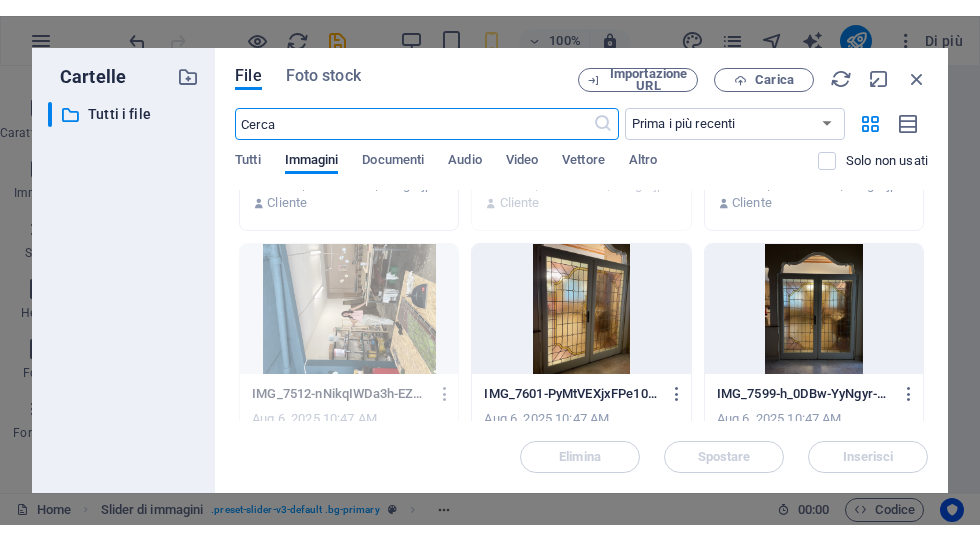 scroll, scrollTop: 194, scrollLeft: 0, axis: vertical 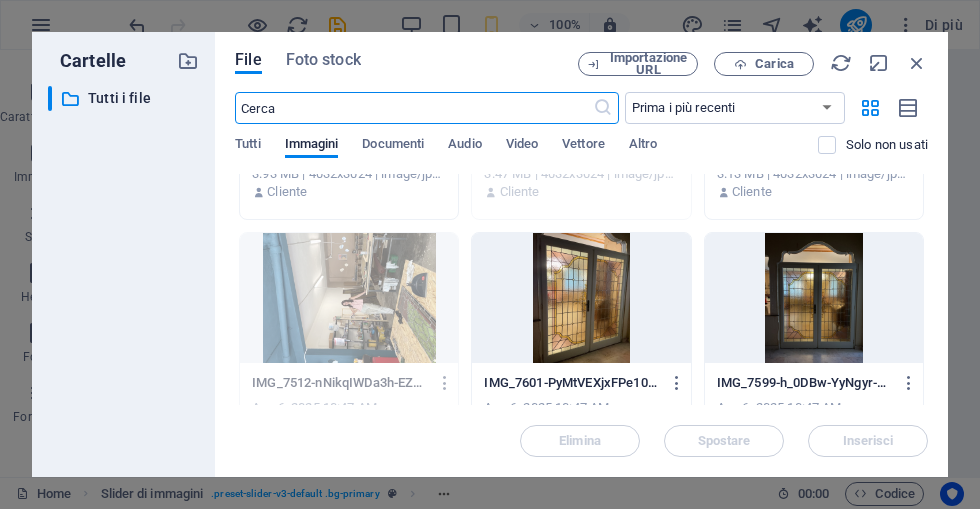 click at bounding box center [581, 298] 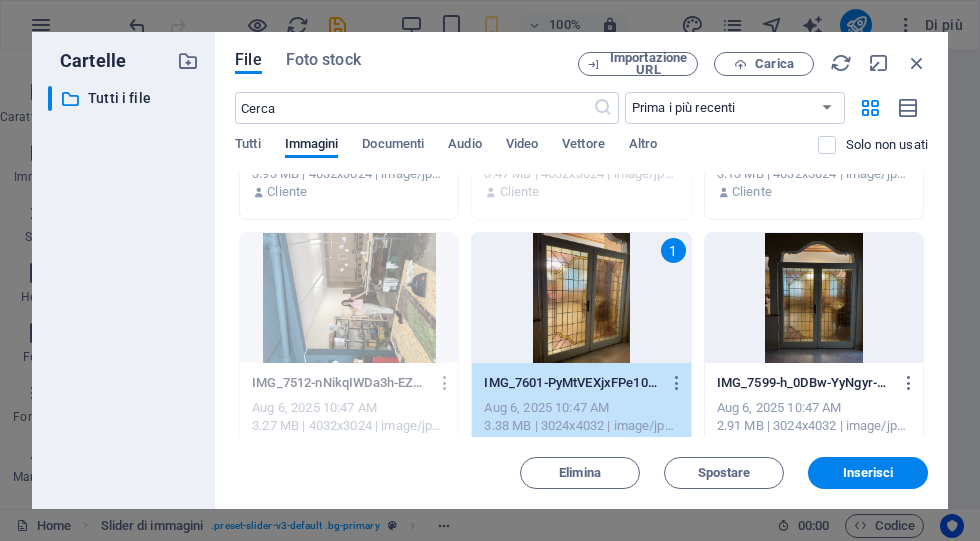 click on "Inserisci" at bounding box center [868, 473] 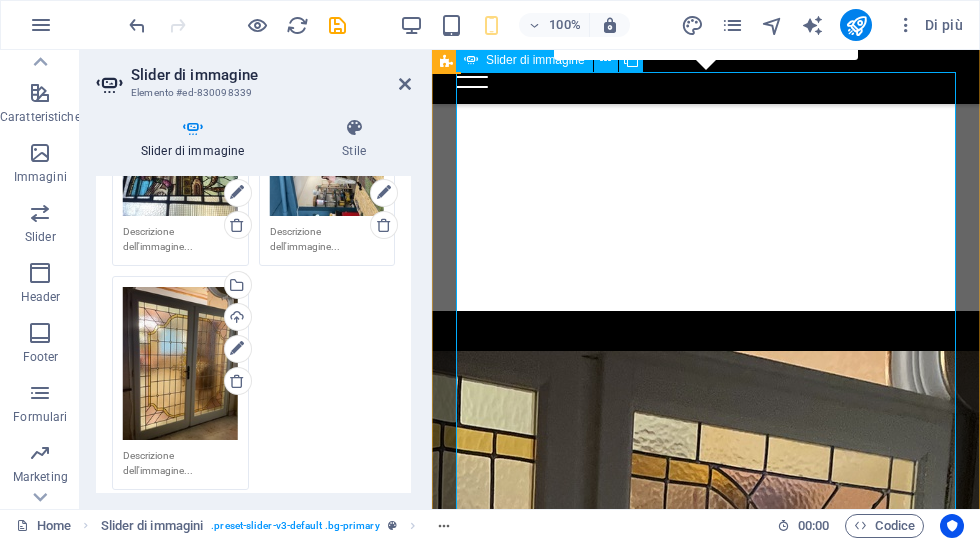 scroll, scrollTop: 192, scrollLeft: 0, axis: vertical 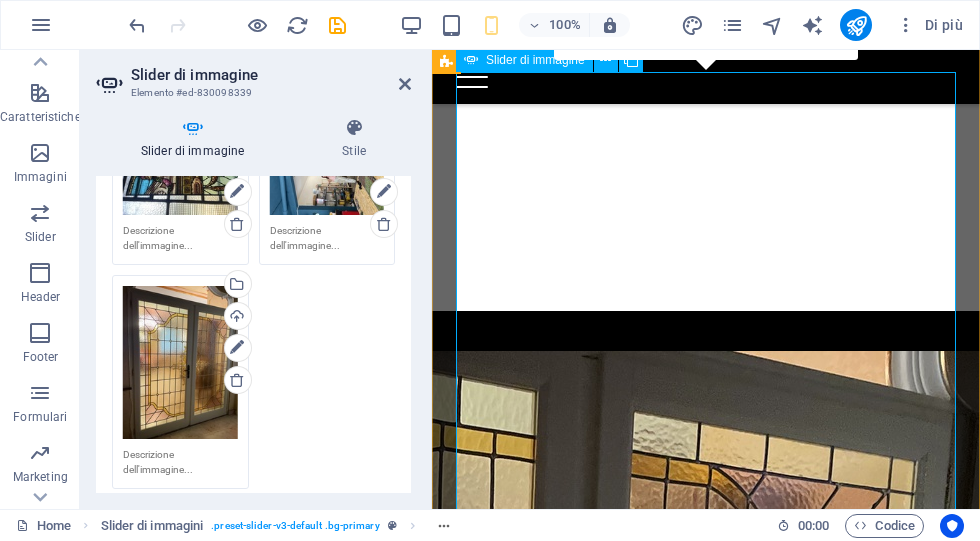 click on "Trascina qui i file, fai clic per sceglierli o selezionali da File o dalle nostre foto e video stock gratuiti Seleziona i file dal file manager, dalle foto stock, o caricali Carica Trascina qui i file, fai clic per sceglierli o selezionali da File o dalle nostre foto e video stock gratuiti Seleziona i file dal file manager, dalle foto stock, o caricali Carica Trascina qui i file, fai clic per sceglierli o selezionali da File o dalle nostre foto e video stock gratuiti Seleziona i file dal file manager, dalle foto stock, o caricali Carica" at bounding box center [253, 304] 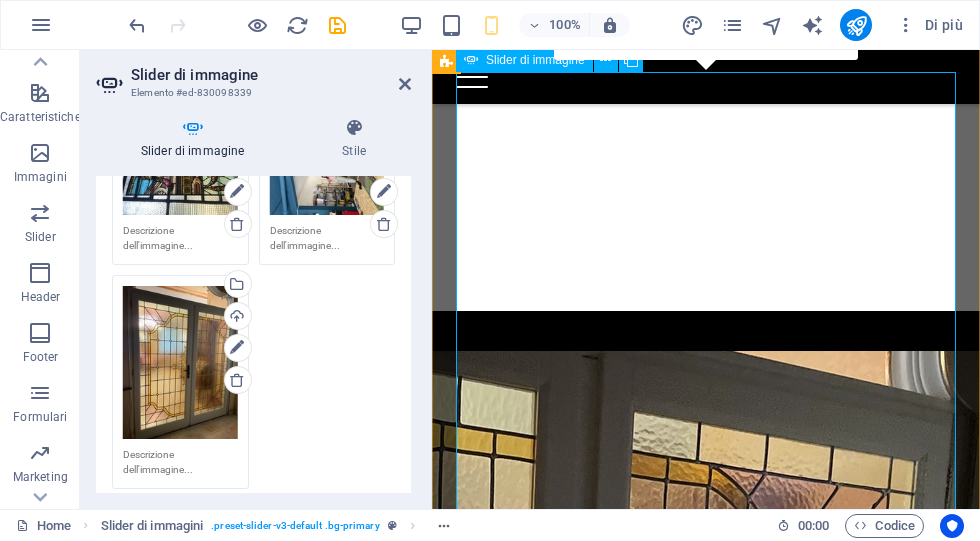 click at bounding box center (337, 25) 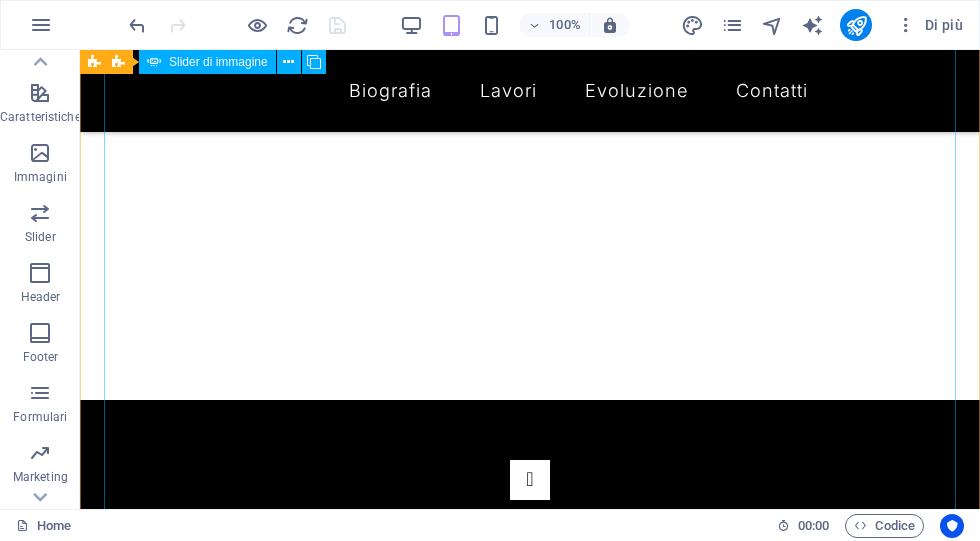 scroll, scrollTop: 458, scrollLeft: 0, axis: vertical 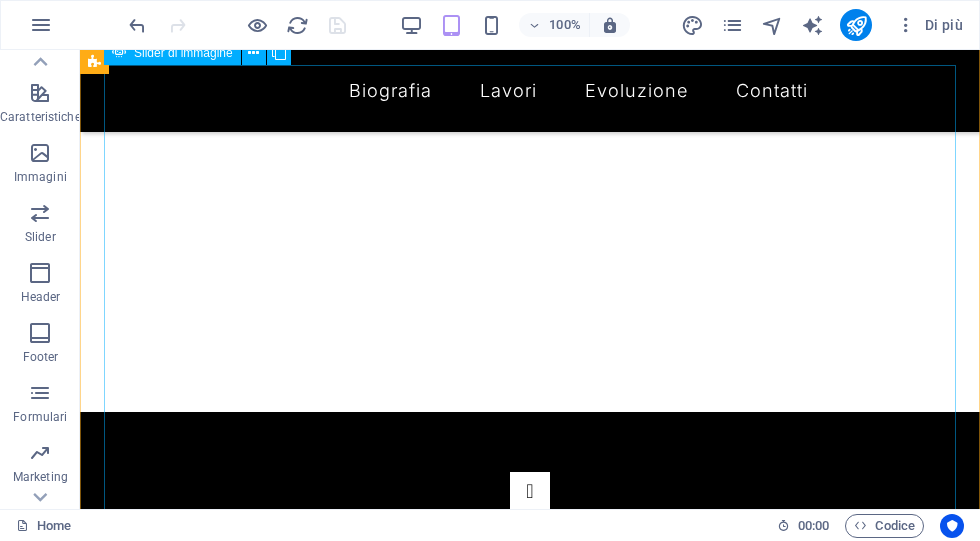 click at bounding box center [-1940, 4778] 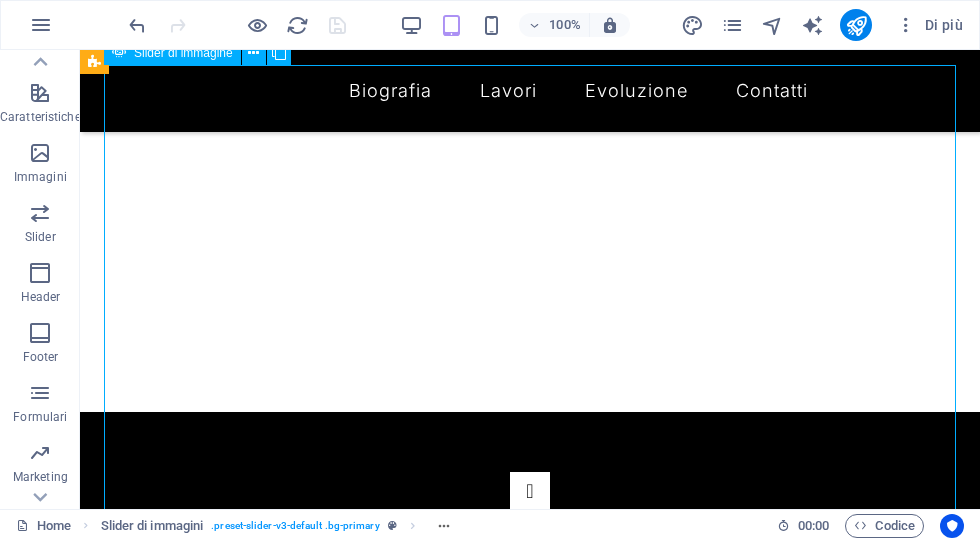 click at bounding box center [530, 6675] 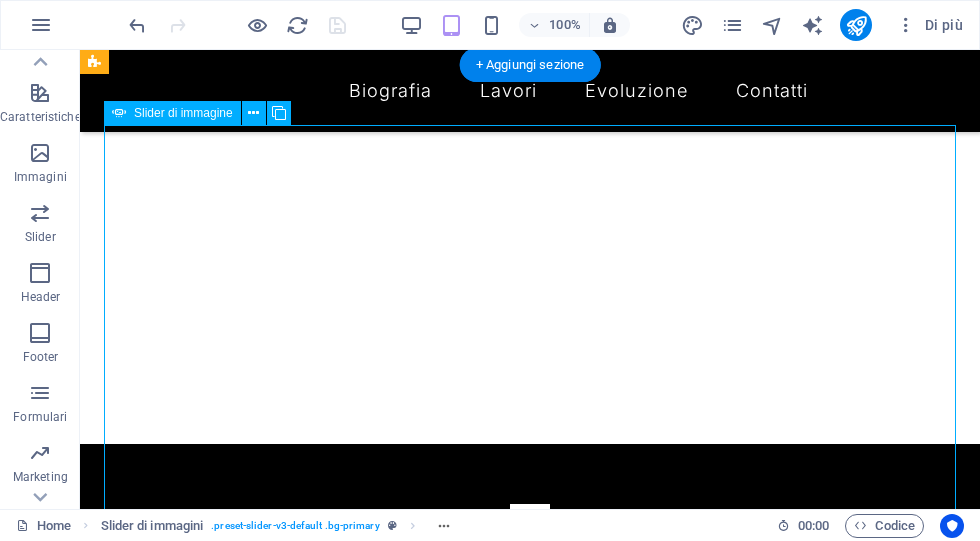 scroll, scrollTop: 397, scrollLeft: 0, axis: vertical 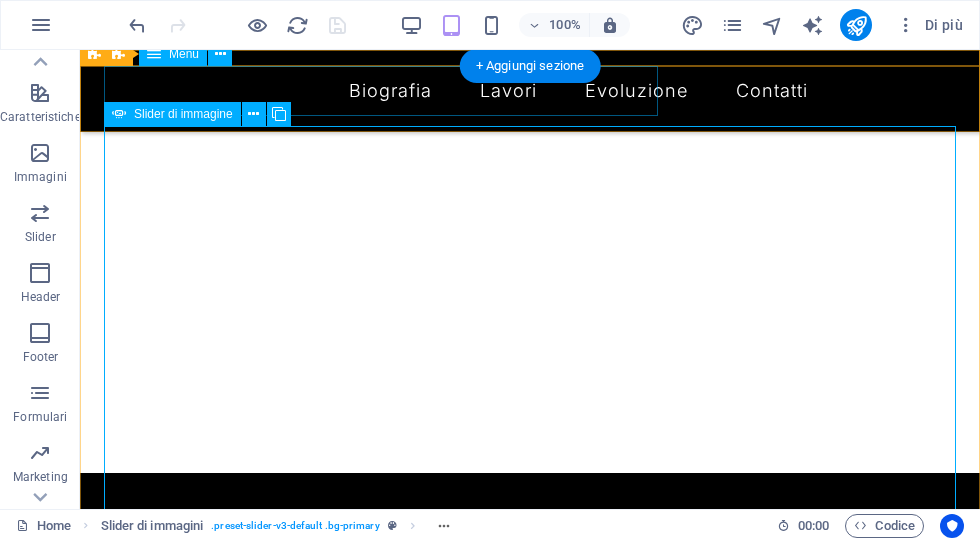 click at bounding box center (253, 114) 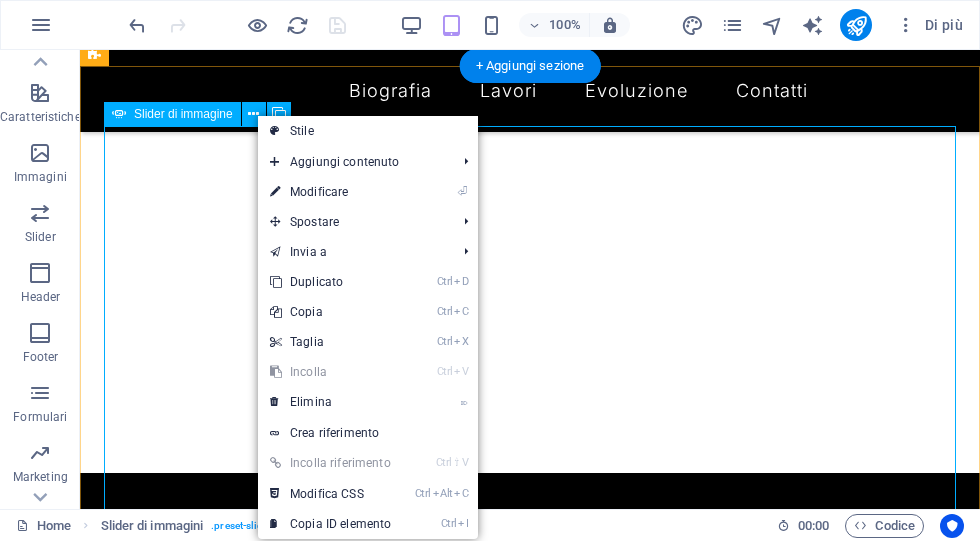 click at bounding box center (-236, 2279) 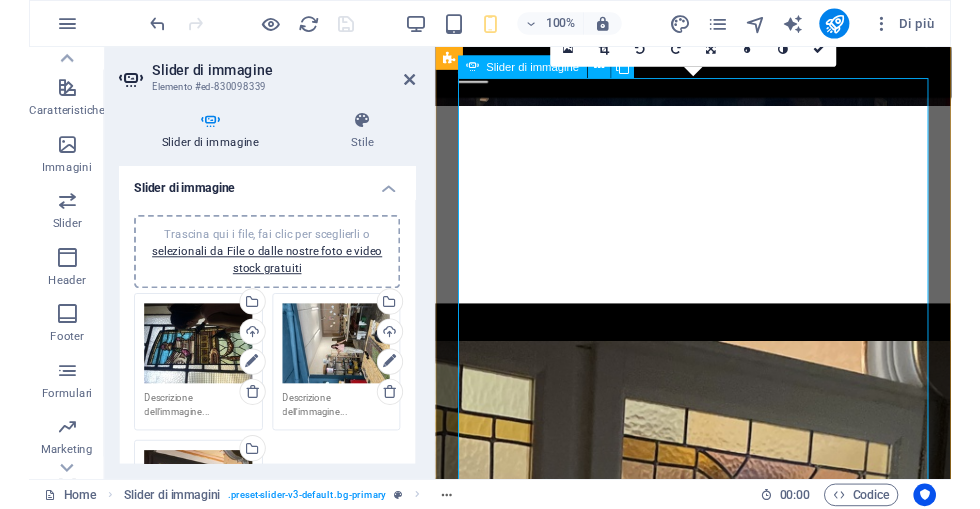 scroll, scrollTop: 0, scrollLeft: 0, axis: both 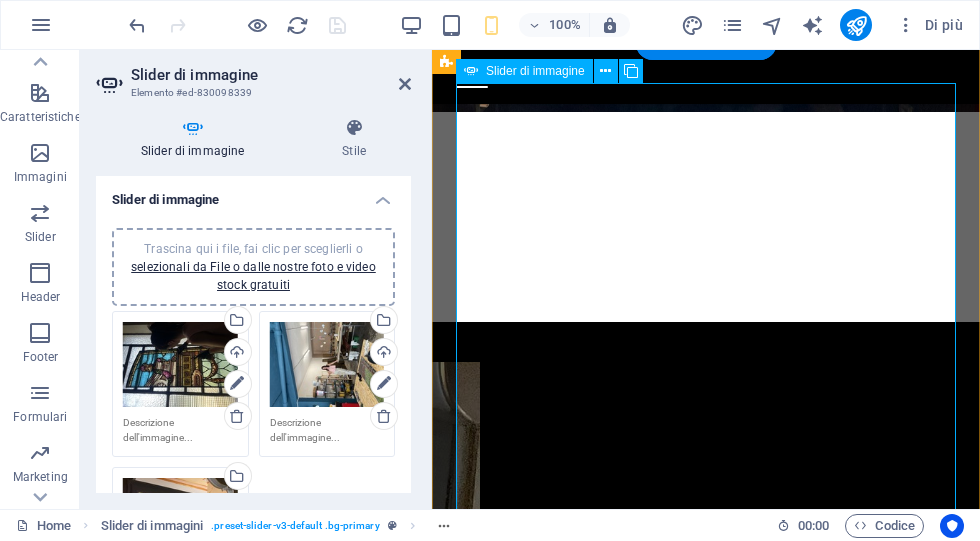 click on "selezionali da File o dalle nostre foto e video stock gratuiti" at bounding box center [253, 276] 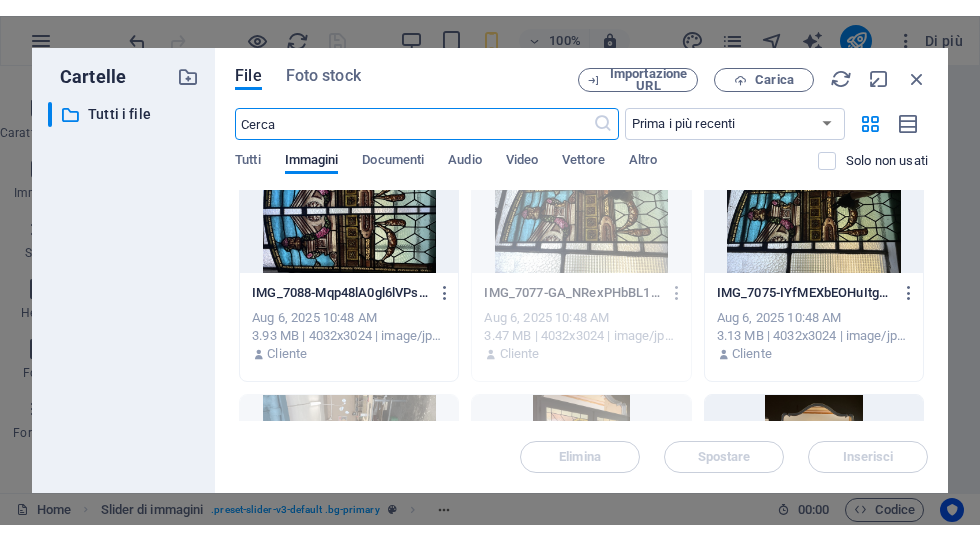 scroll, scrollTop: 50, scrollLeft: 0, axis: vertical 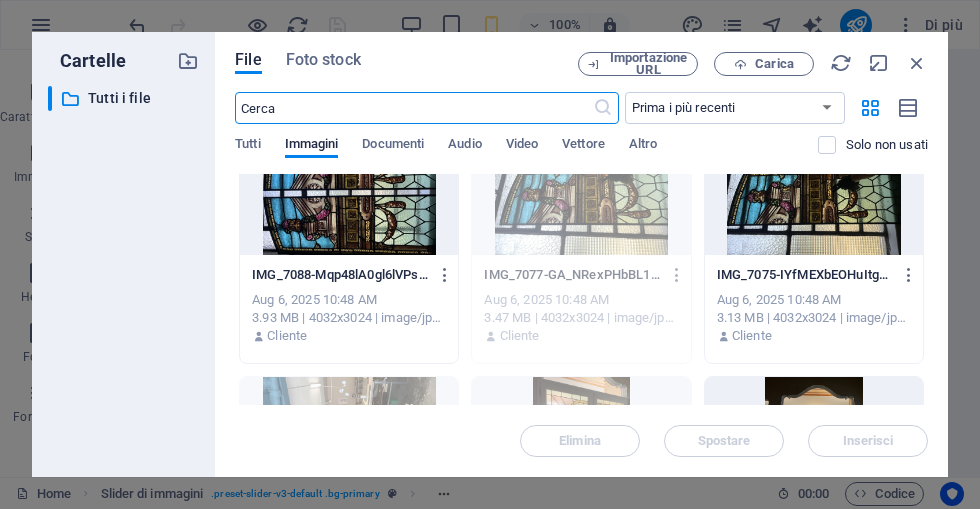click at bounding box center [349, 190] 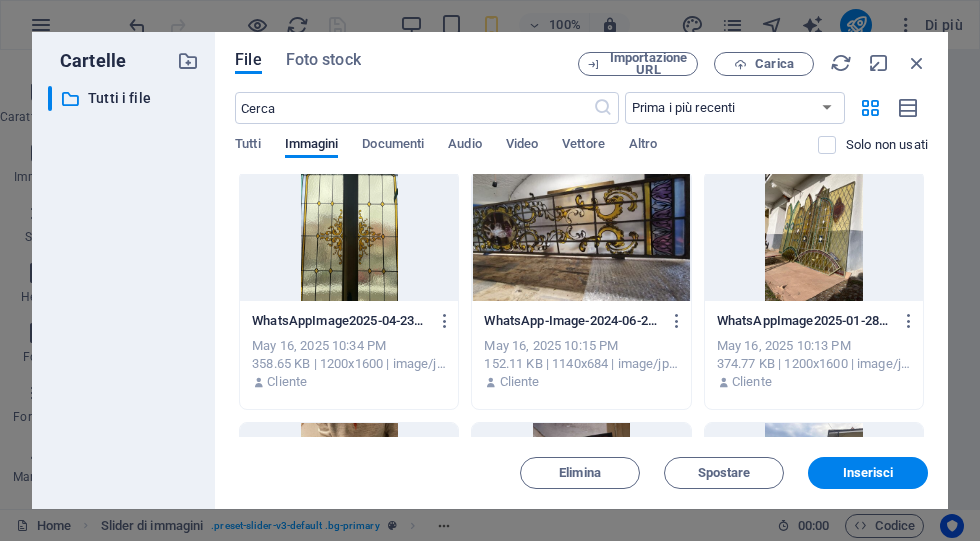 scroll, scrollTop: 756, scrollLeft: 0, axis: vertical 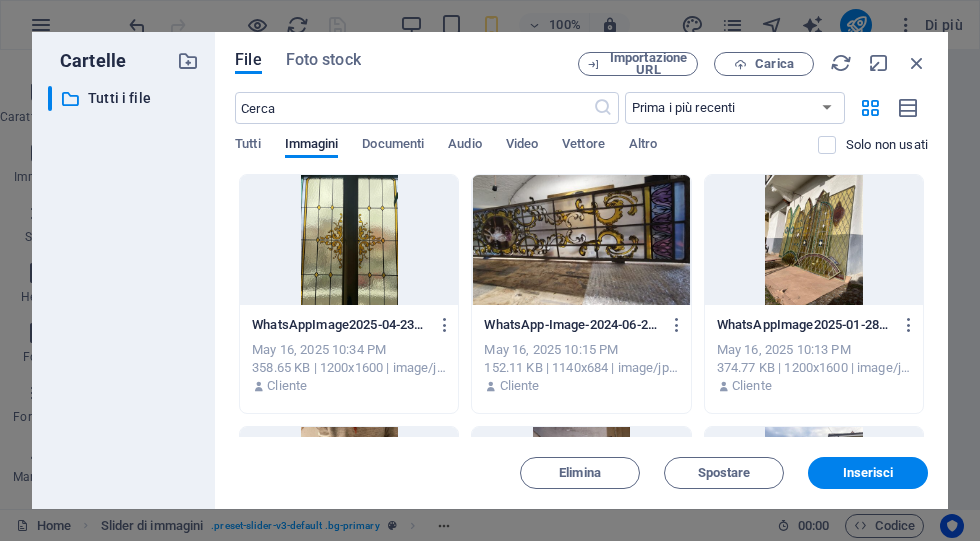 click at bounding box center (349, 240) 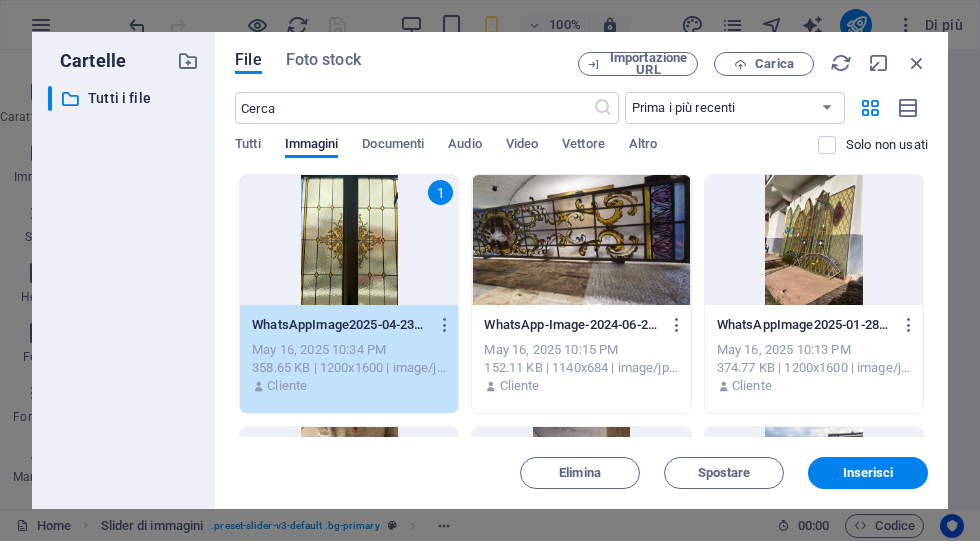 click on "Inserisci" at bounding box center [868, 473] 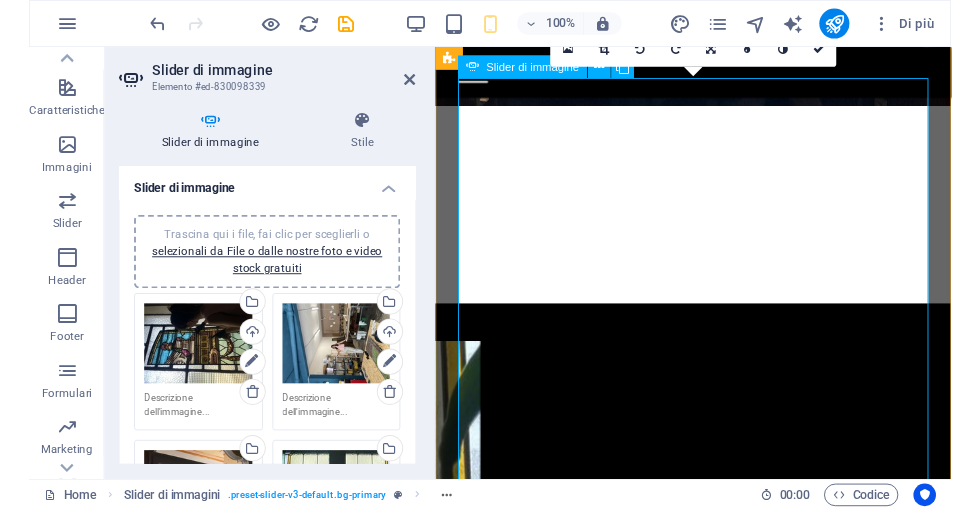 scroll, scrollTop: 0, scrollLeft: 0, axis: both 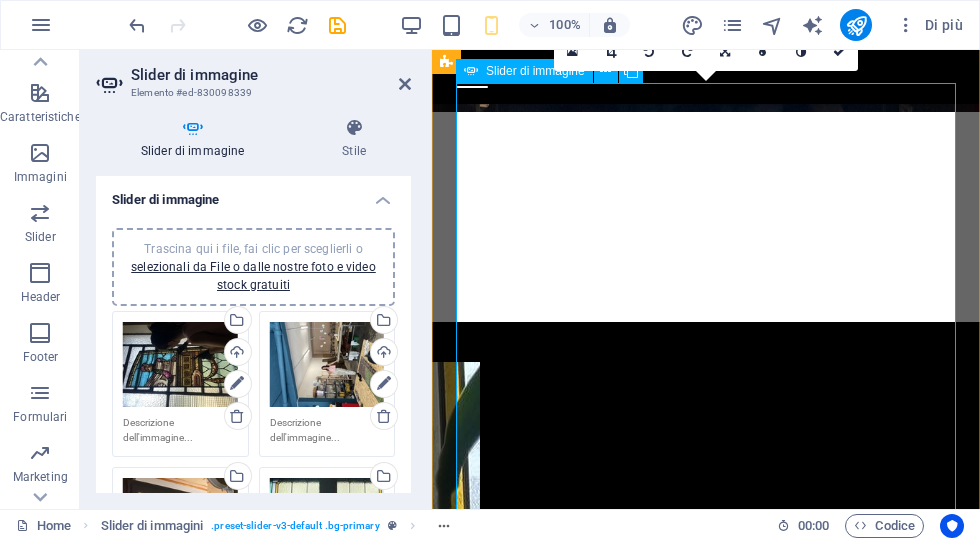click on "selezionali da File o dalle nostre foto e video stock gratuiti" at bounding box center (253, 276) 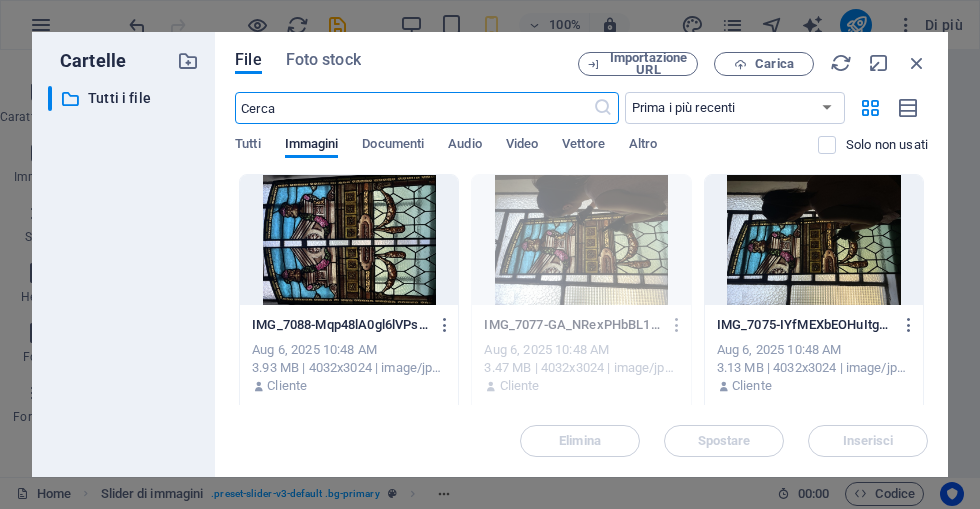 click at bounding box center (349, 240) 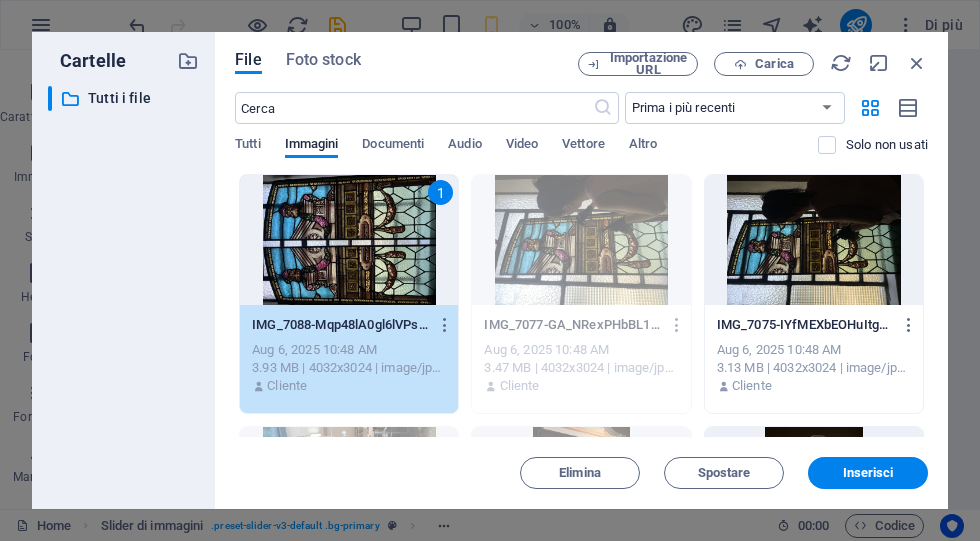 click on "Elimina Spostare Inserisci" at bounding box center (581, 463) 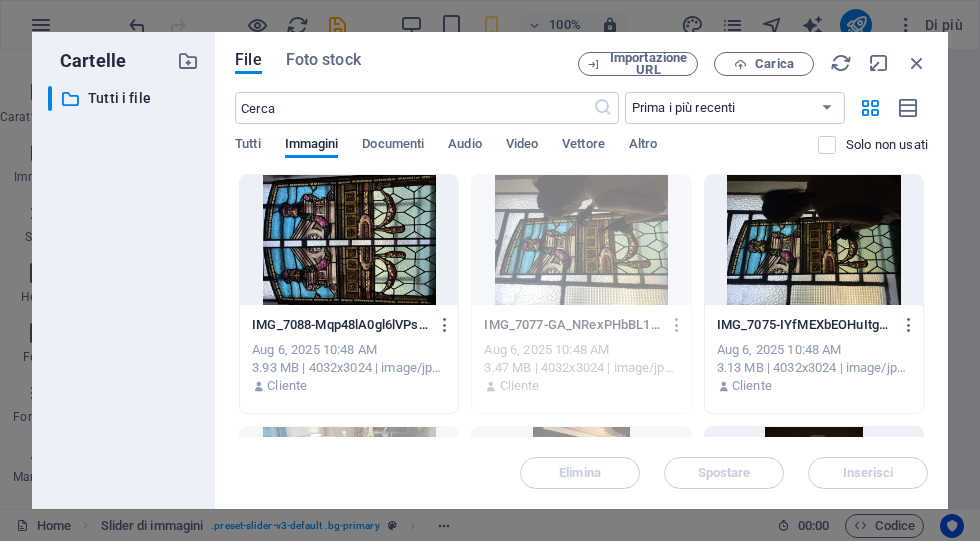 click at bounding box center [349, 240] 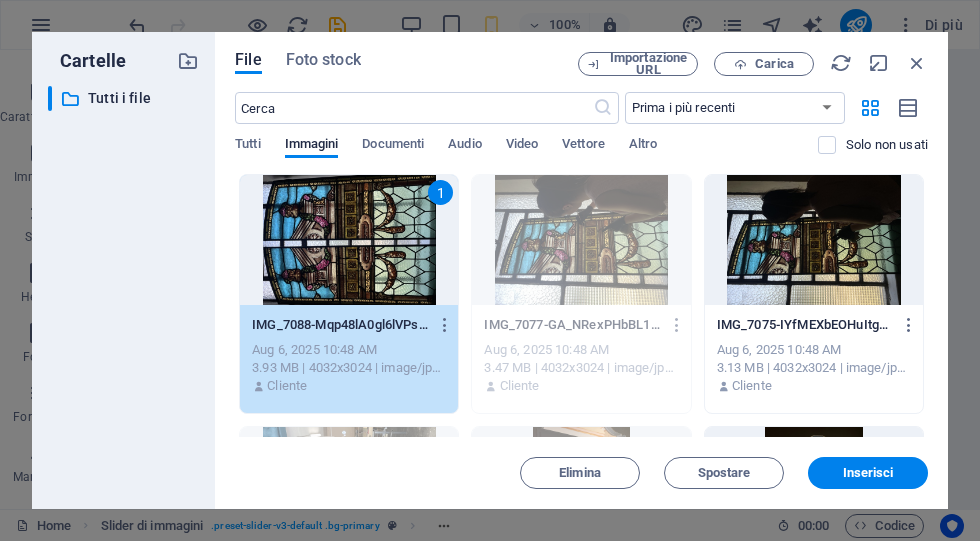 click on "Inserisci" at bounding box center (868, 473) 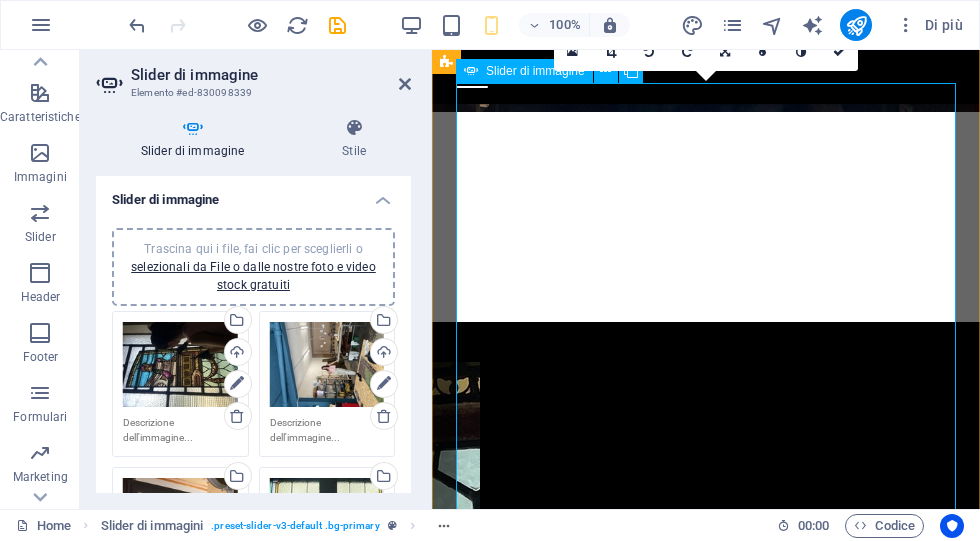 click on "selezionali da File o dalle nostre foto e video stock gratuiti" at bounding box center [253, 276] 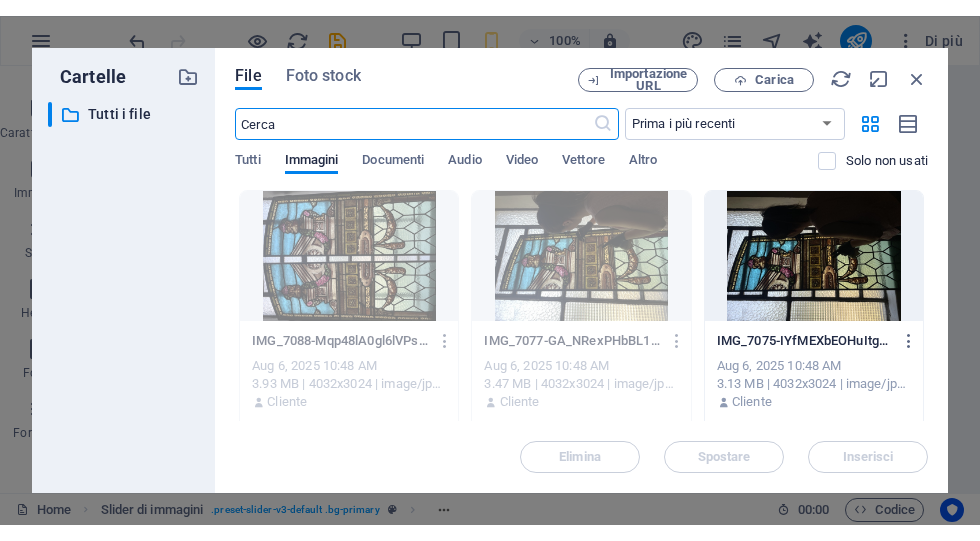 scroll, scrollTop: 0, scrollLeft: 0, axis: both 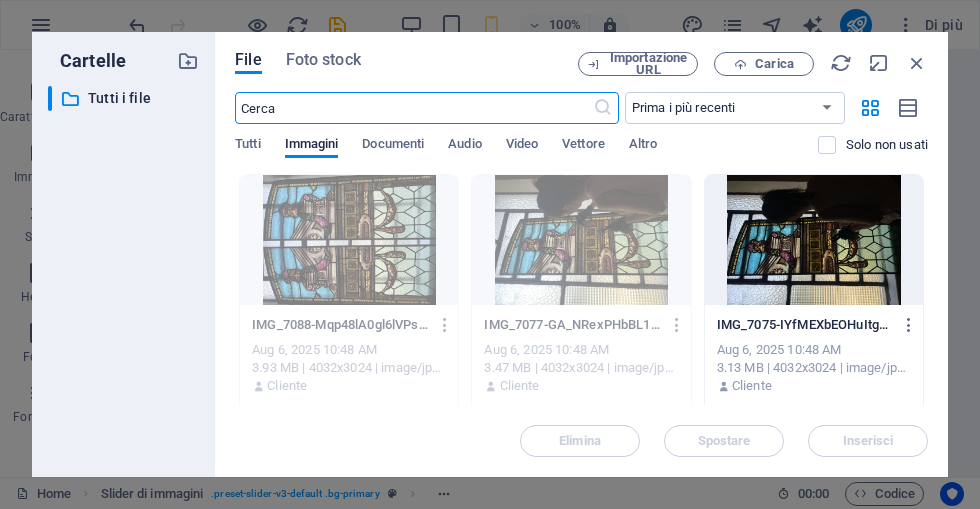 click at bounding box center (917, 63) 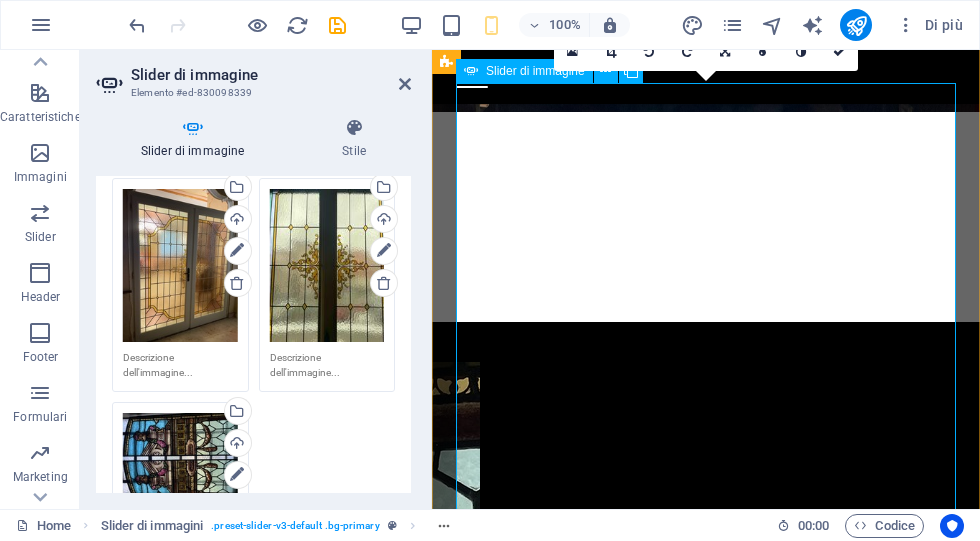 scroll, scrollTop: 290, scrollLeft: 0, axis: vertical 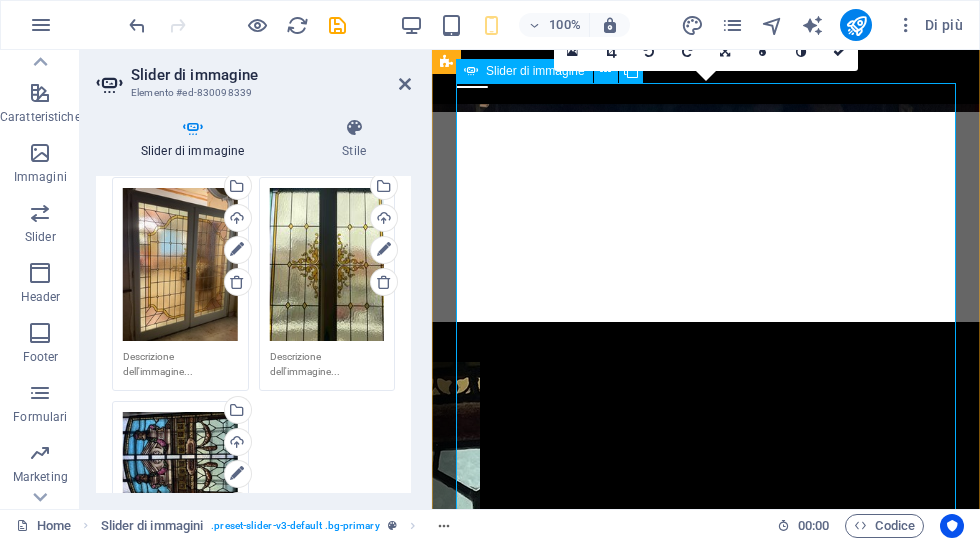click on "Trascina qui i file, fai clic per sceglierli o selezionali da File o dalle nostre foto e video stock gratuiti" at bounding box center [180, 455] 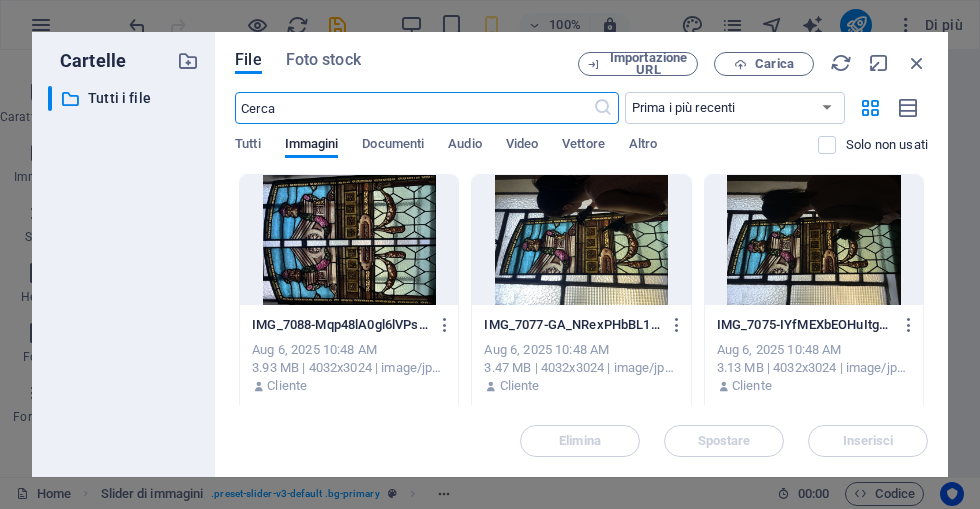 click at bounding box center (917, 63) 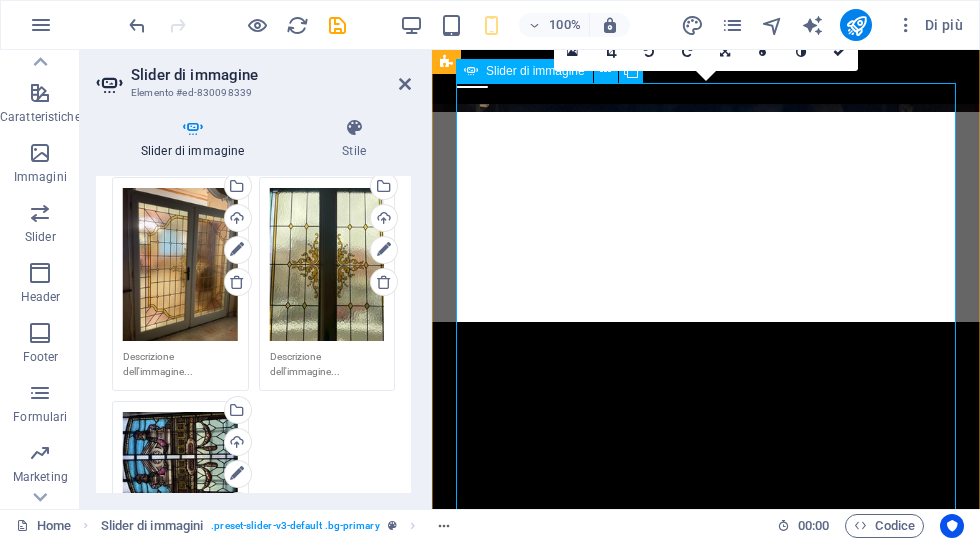 click at bounding box center (-1532, 6676) 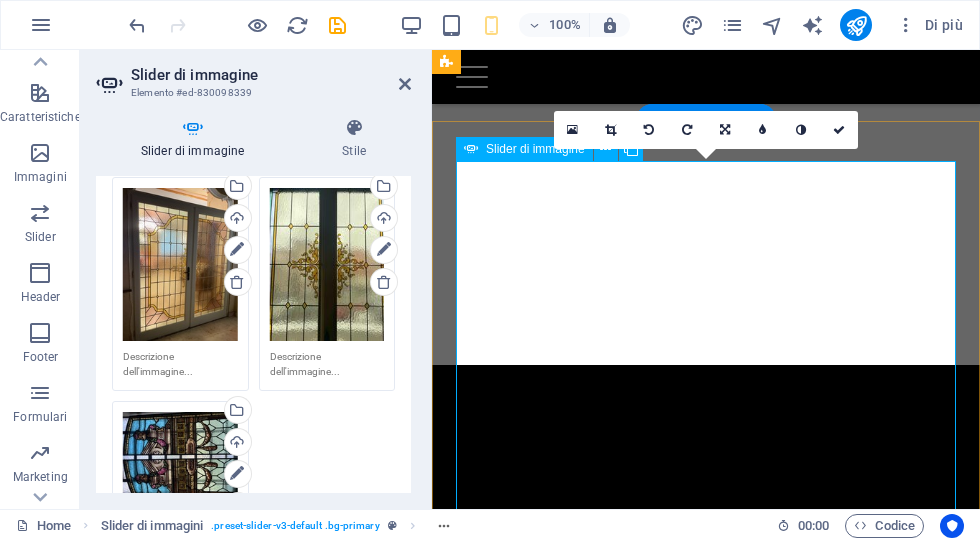 scroll, scrollTop: 312, scrollLeft: 0, axis: vertical 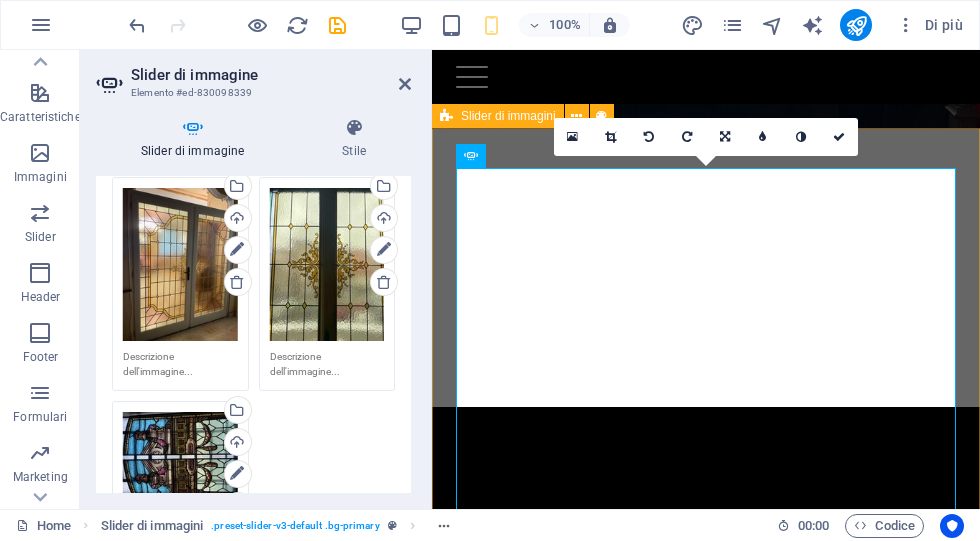 click at bounding box center (687, 137) 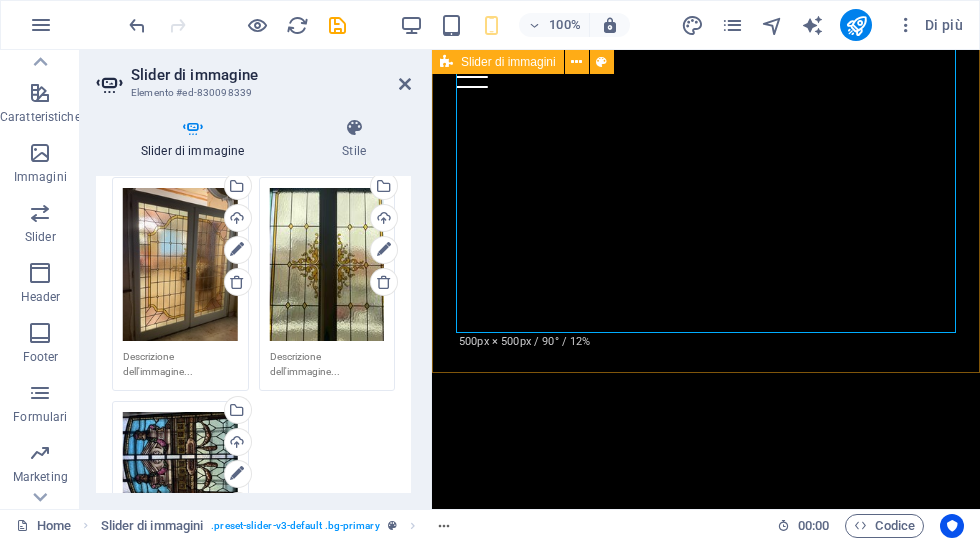 scroll, scrollTop: 648, scrollLeft: 0, axis: vertical 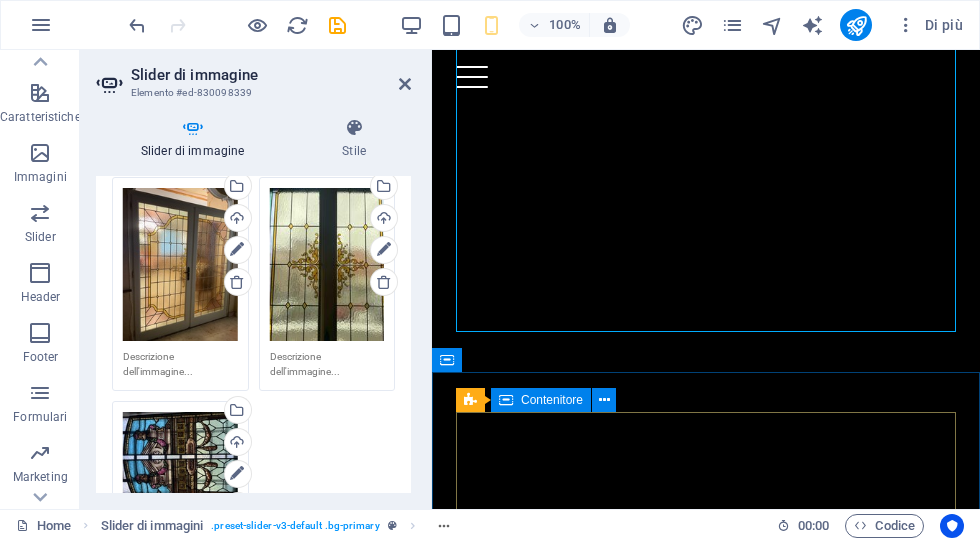 click on "Contact Us   I have read and understand the privacy policy. Illeggibile? Carica nuovo Submit message" at bounding box center (706, 1544) 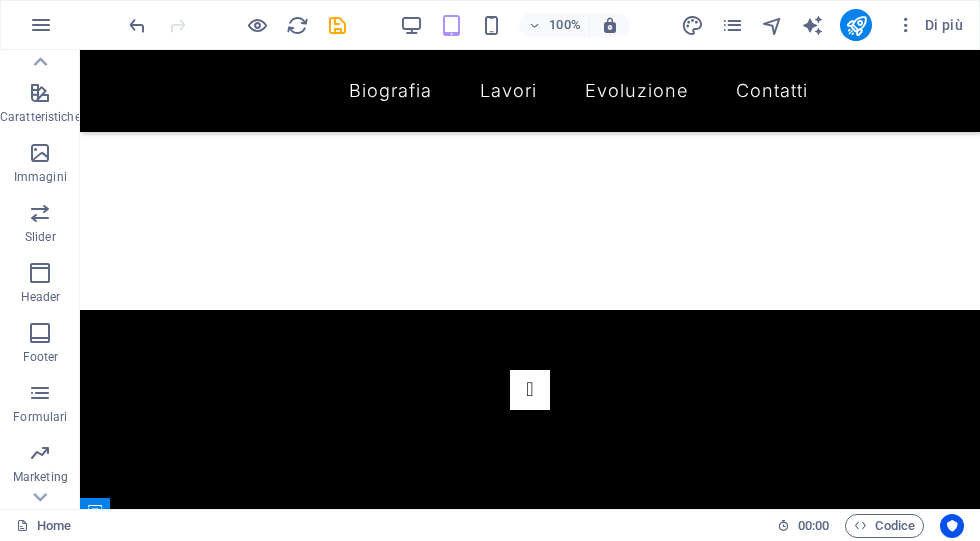 scroll, scrollTop: 562, scrollLeft: 0, axis: vertical 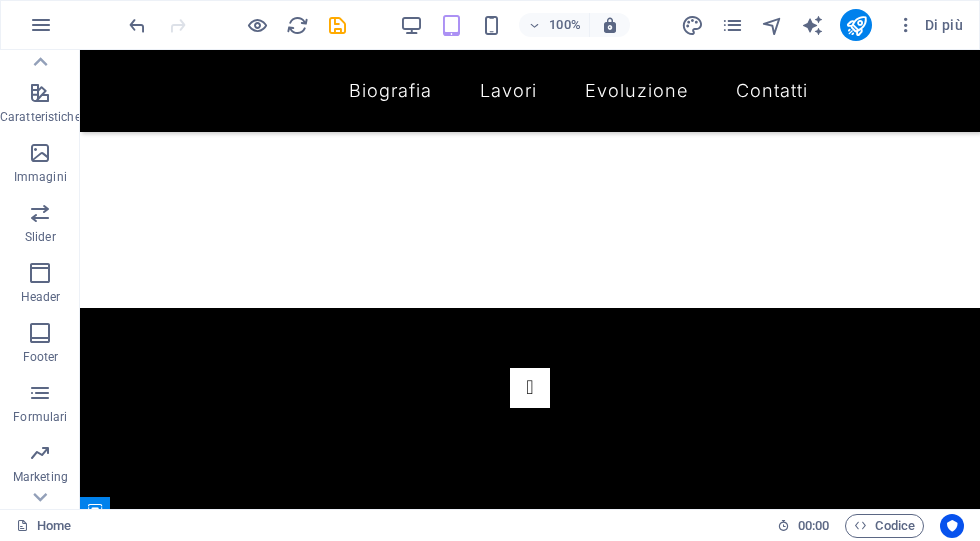 click at bounding box center (530, 9301) 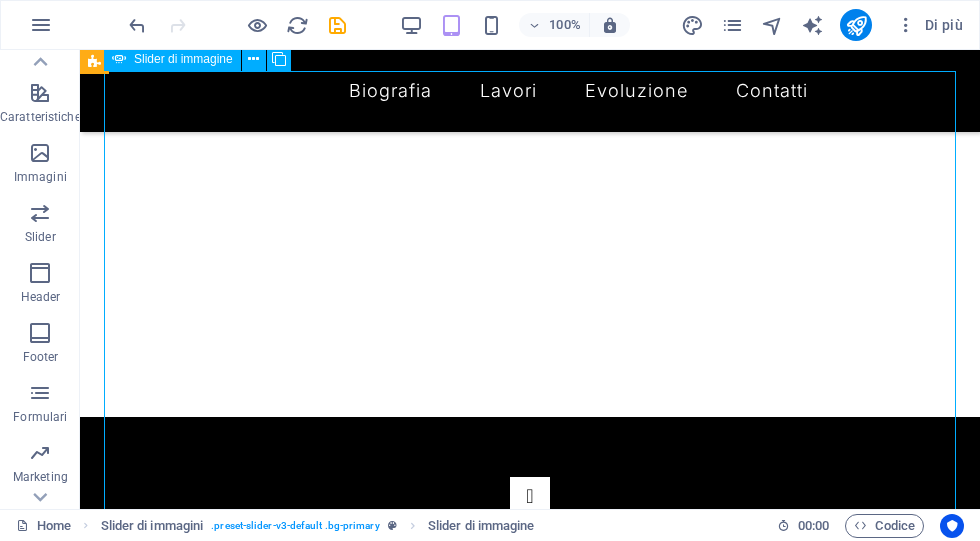 scroll, scrollTop: 452, scrollLeft: 0, axis: vertical 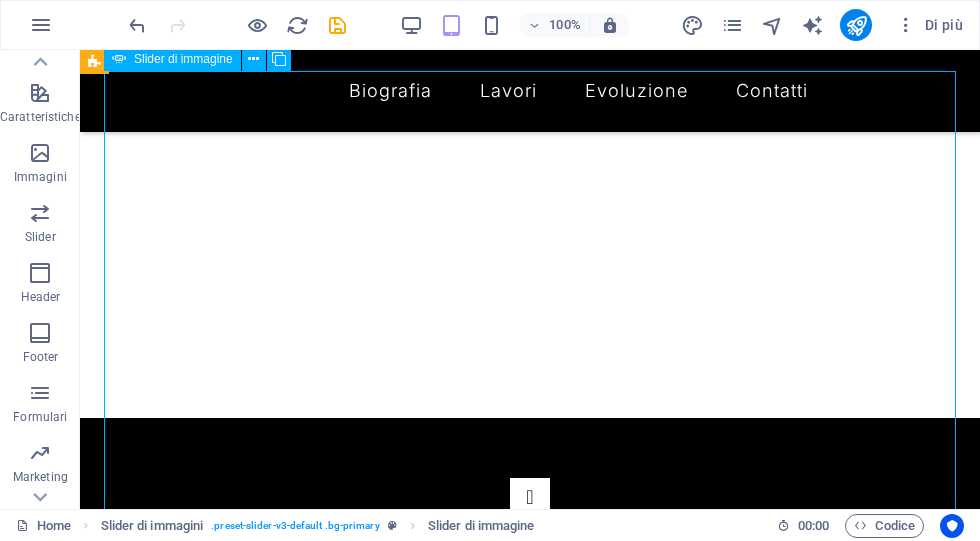 click at bounding box center [530, 9411] 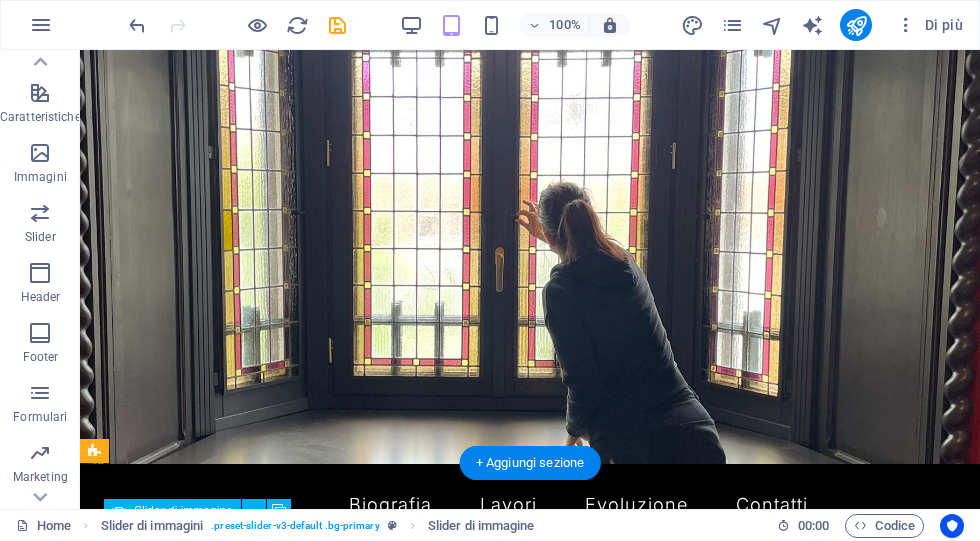 scroll, scrollTop: 0, scrollLeft: 0, axis: both 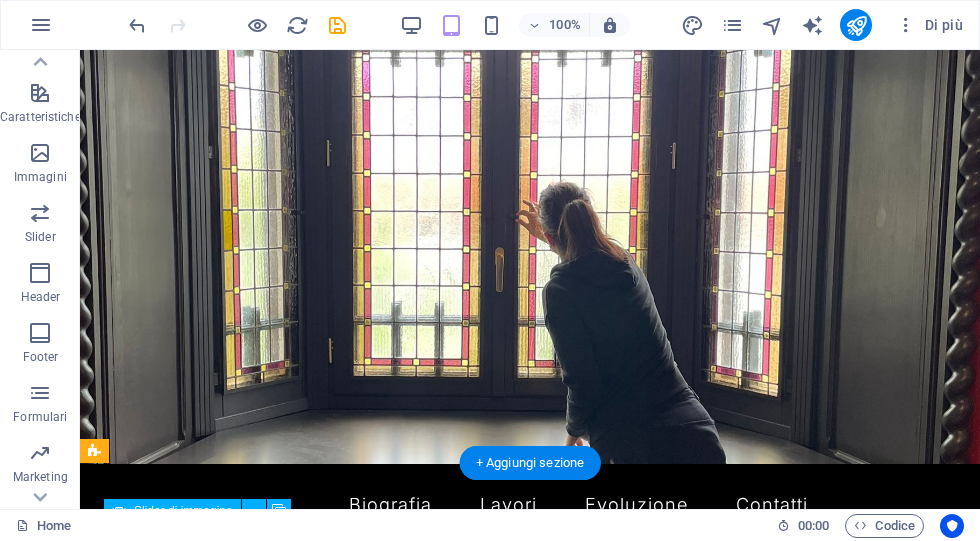 click at bounding box center (337, 25) 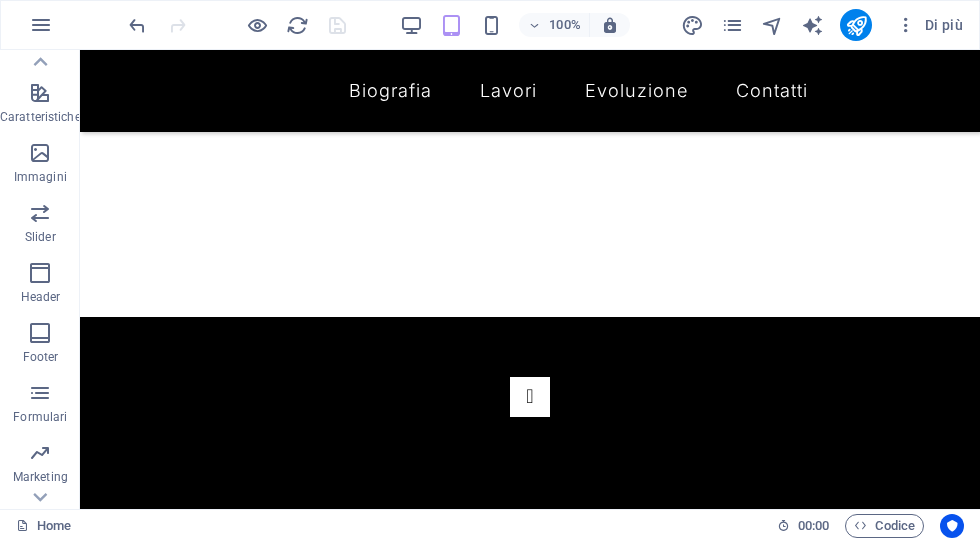 scroll, scrollTop: 554, scrollLeft: 0, axis: vertical 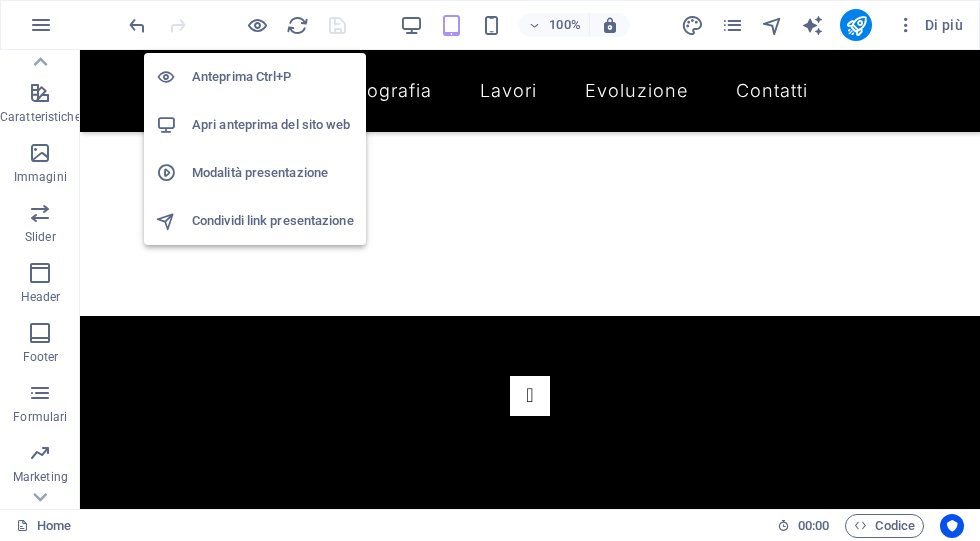 click on "Apri anteprima del sito web" at bounding box center (273, 125) 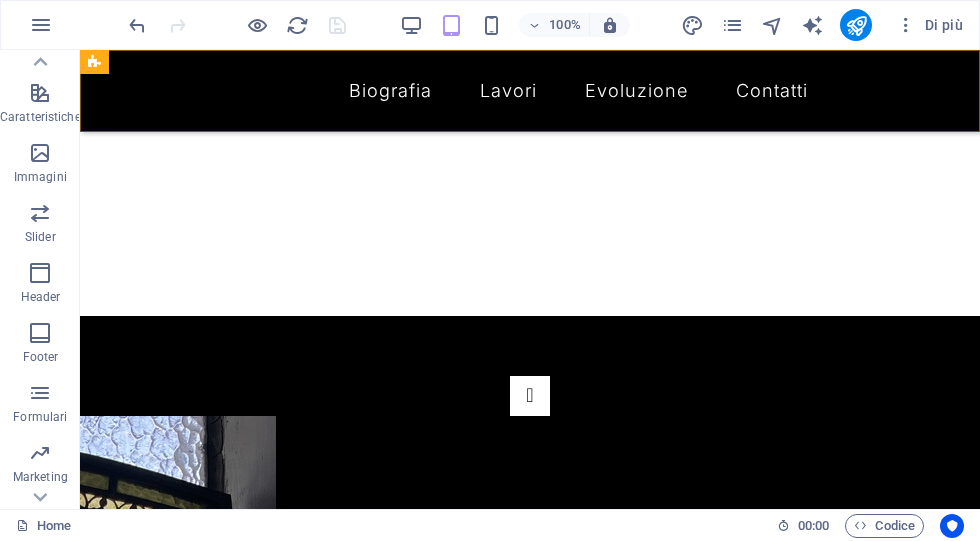click on "Biografia Lavori Evoluzione Contatti" at bounding box center [530, 91] 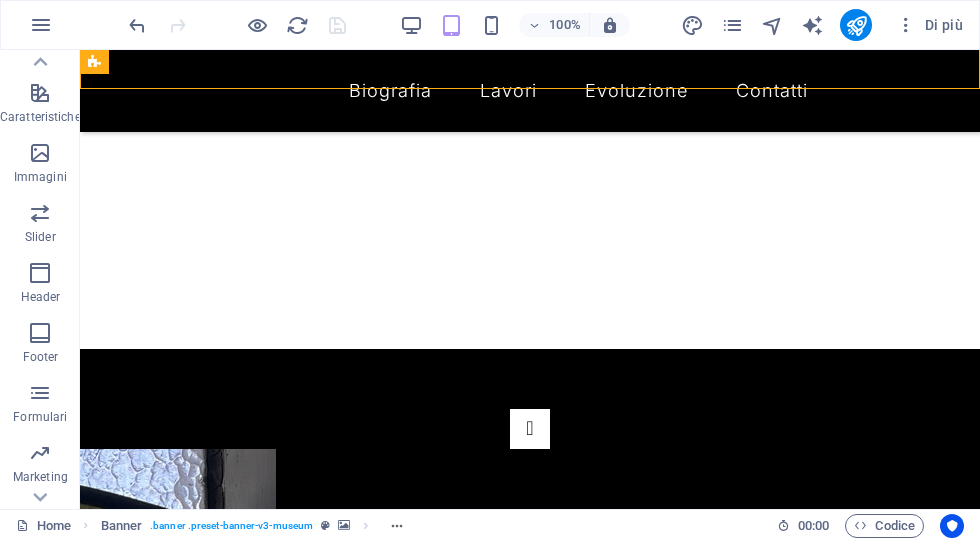 scroll, scrollTop: 564, scrollLeft: 0, axis: vertical 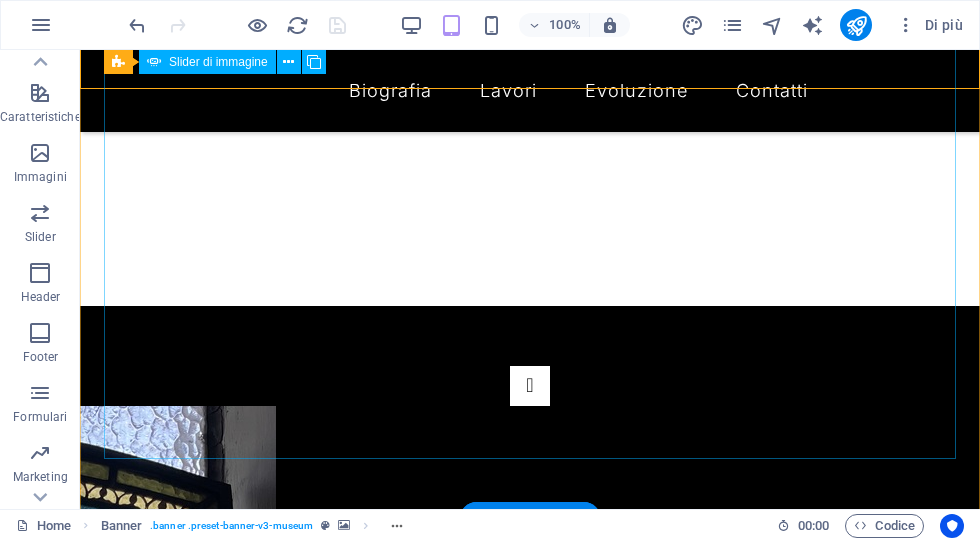 click at bounding box center (530, 386) 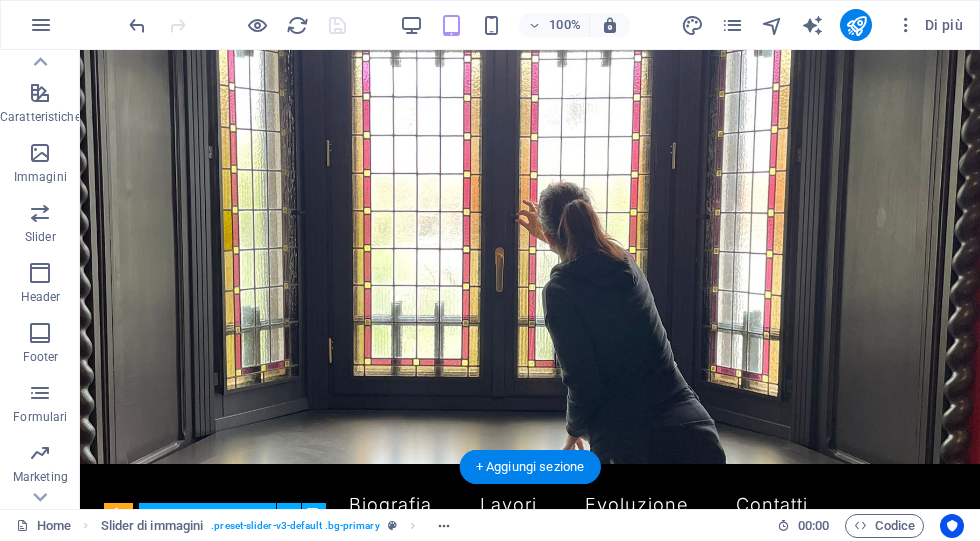 scroll, scrollTop: 0, scrollLeft: 0, axis: both 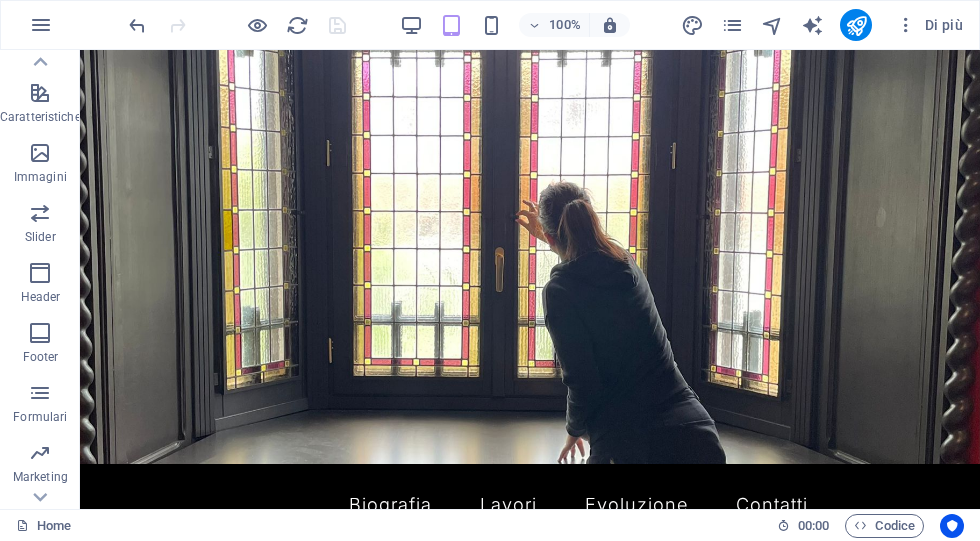 click at bounding box center [237, 25] 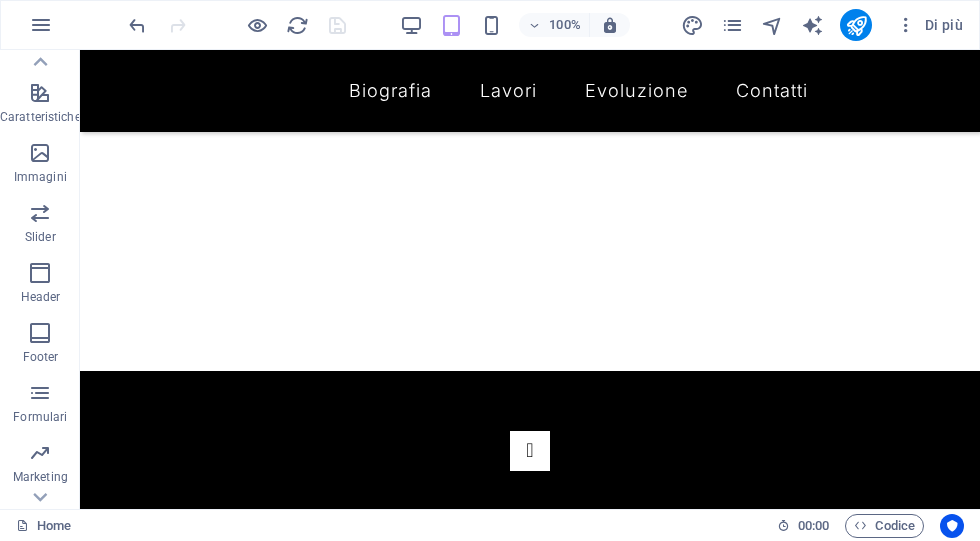 scroll, scrollTop: 491, scrollLeft: 0, axis: vertical 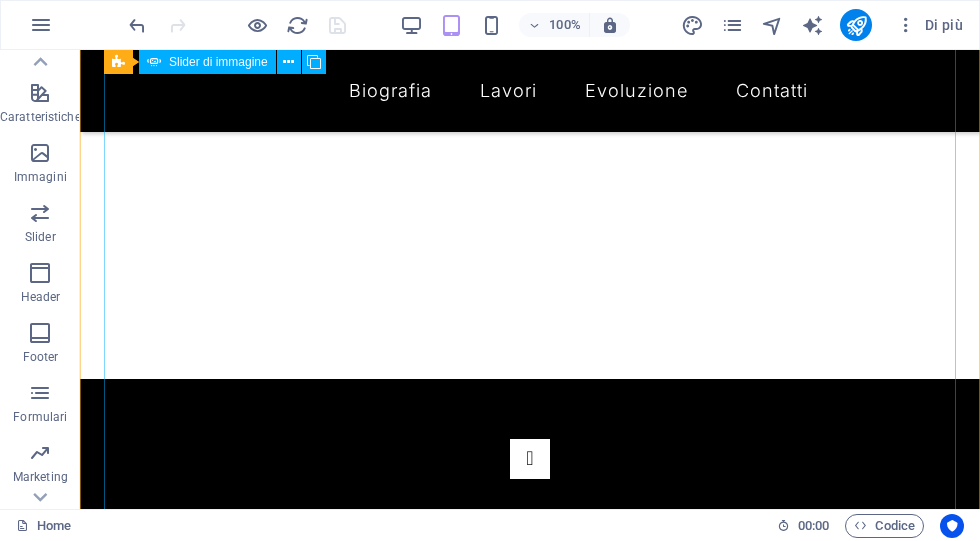 click at bounding box center [530, 9372] 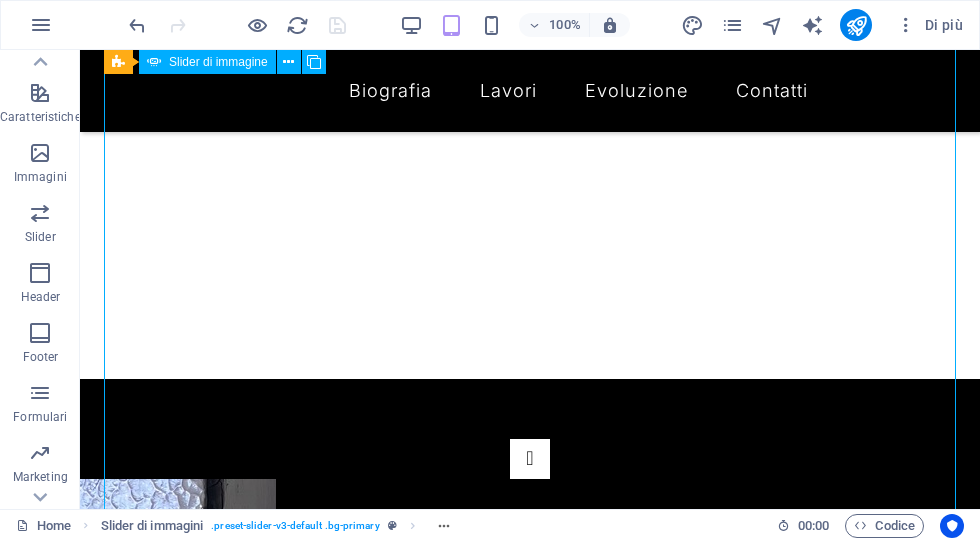 click at bounding box center [530, 9372] 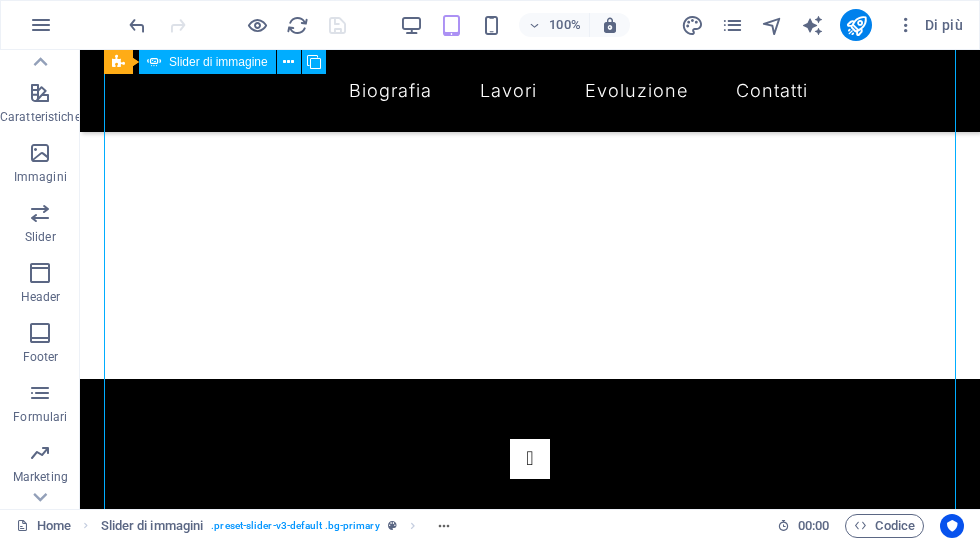 click at bounding box center (530, 9372) 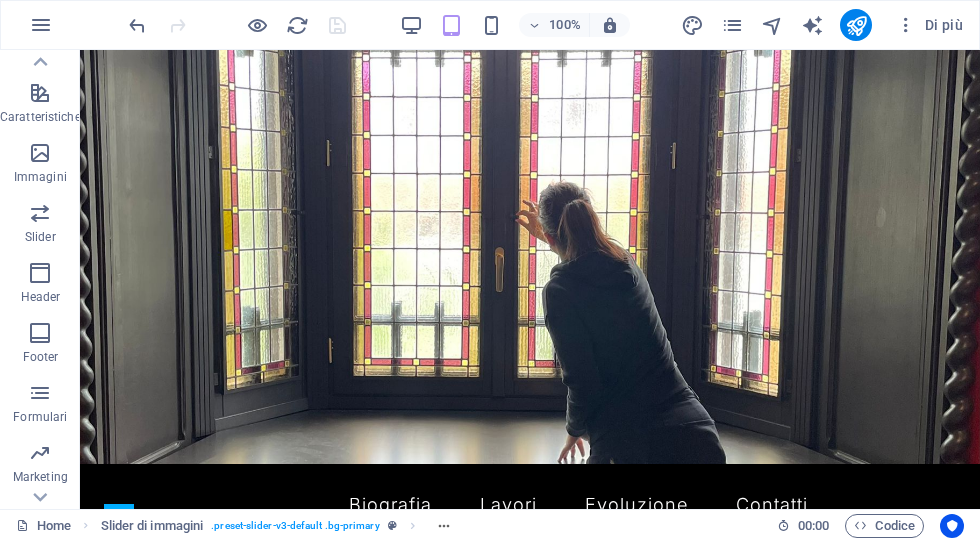 scroll, scrollTop: 0, scrollLeft: 0, axis: both 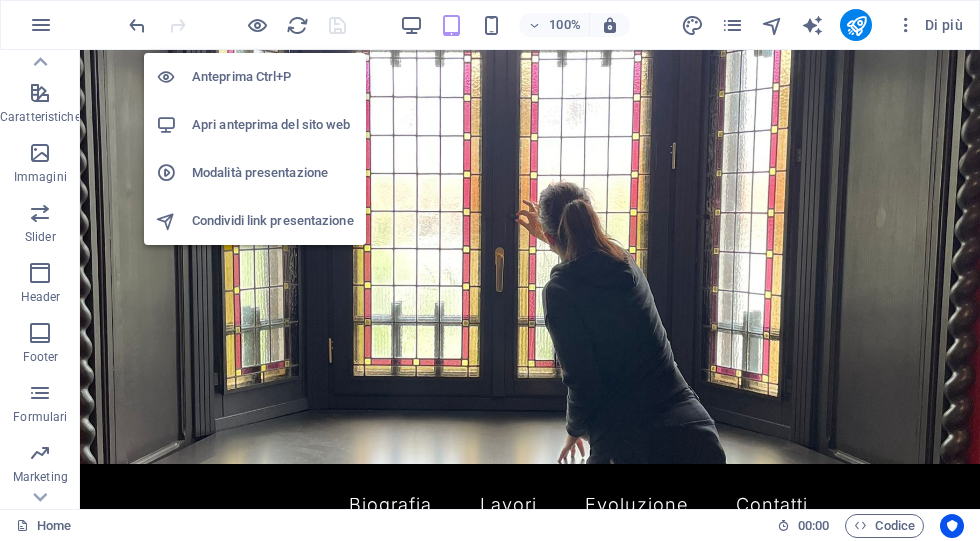 click on "Anteprima Ctrl+P" at bounding box center (273, 77) 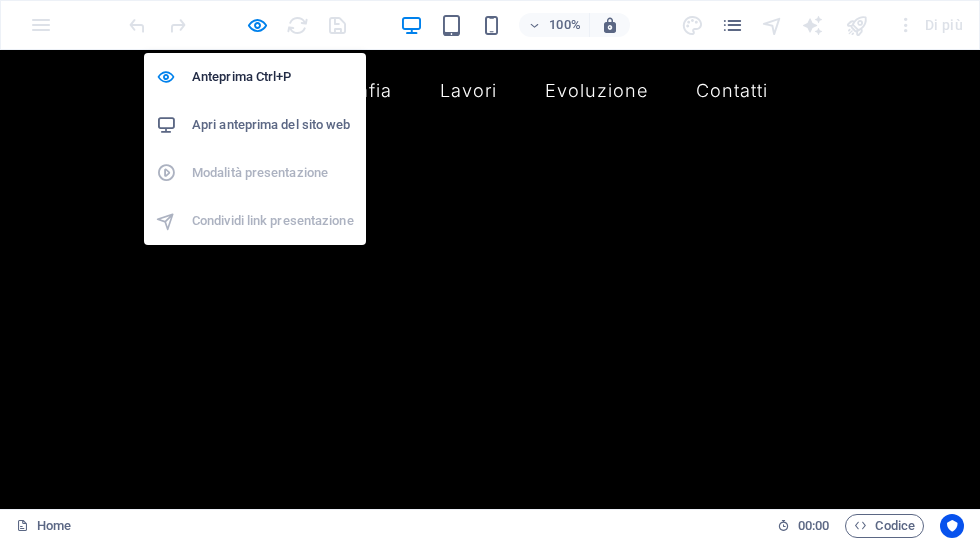 click on "Apri anteprima del sito web" at bounding box center [273, 125] 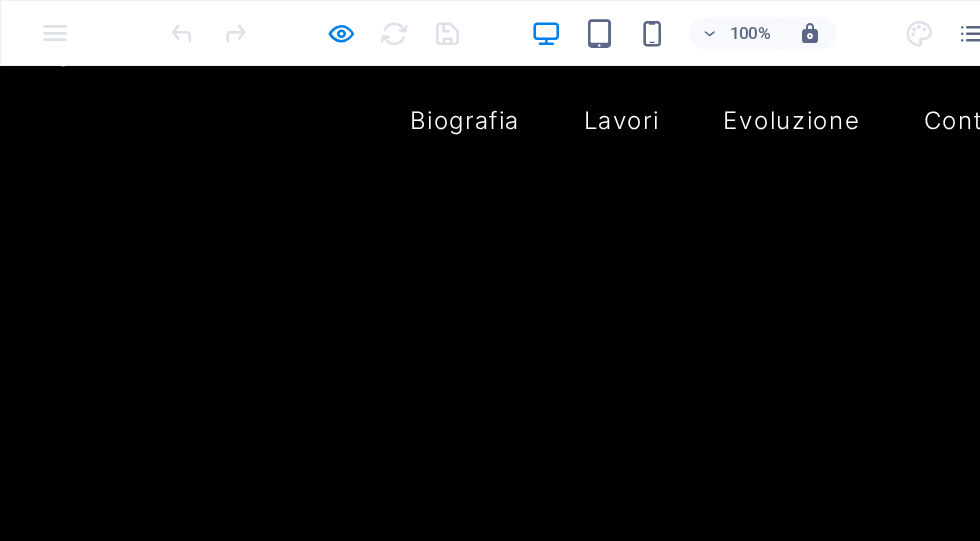 click on "Biografia Lavori Evoluzione Contatti" at bounding box center (490, 107) 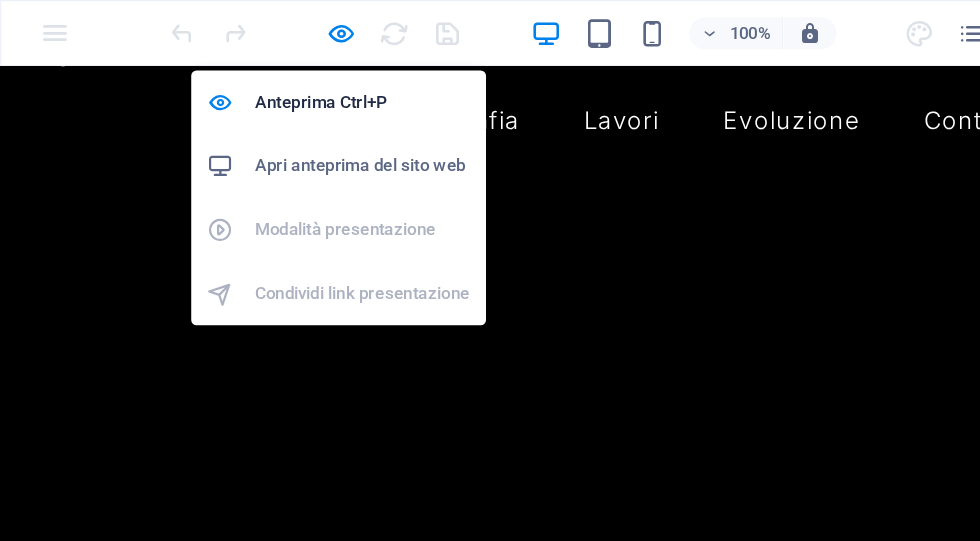 click on "Anteprima Ctrl+P" at bounding box center (273, 77) 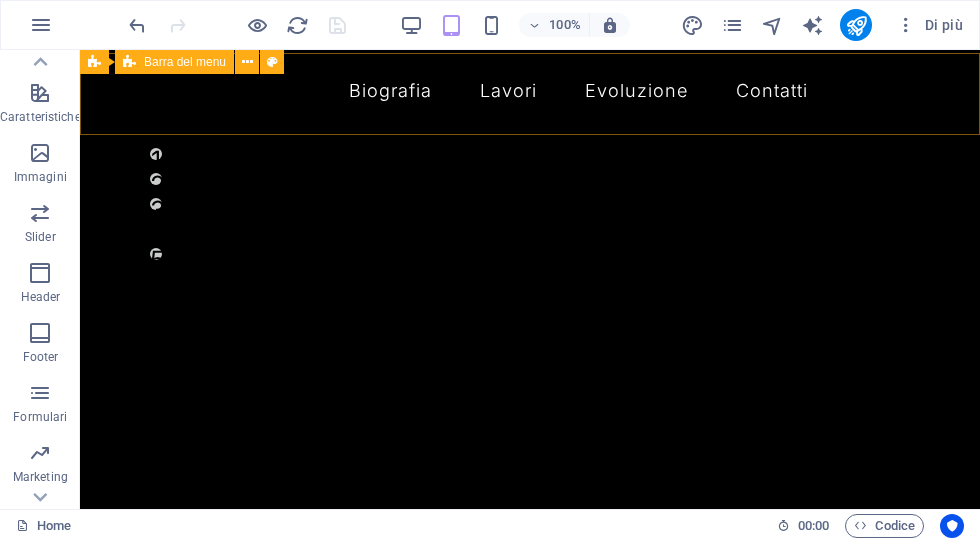 scroll, scrollTop: 1186, scrollLeft: 0, axis: vertical 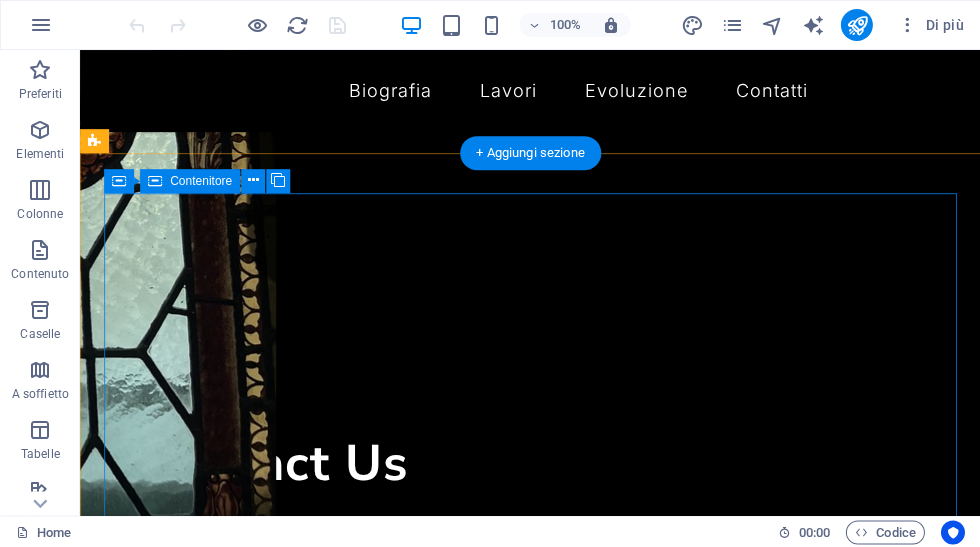 click on "[CITY] ([PROVINCE]) [PHONE]
[TIME]" at bounding box center [530, 1767] 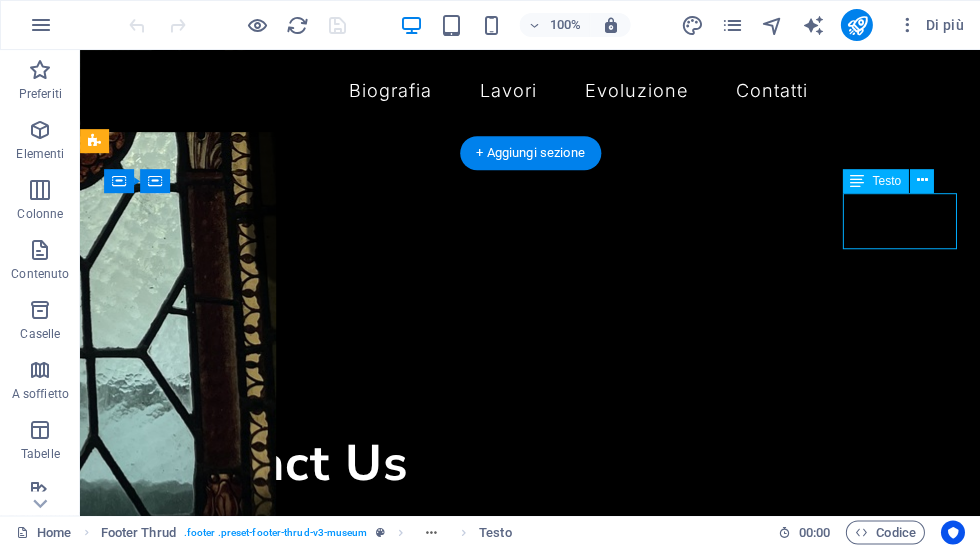 scroll, scrollTop: 1741, scrollLeft: 0, axis: vertical 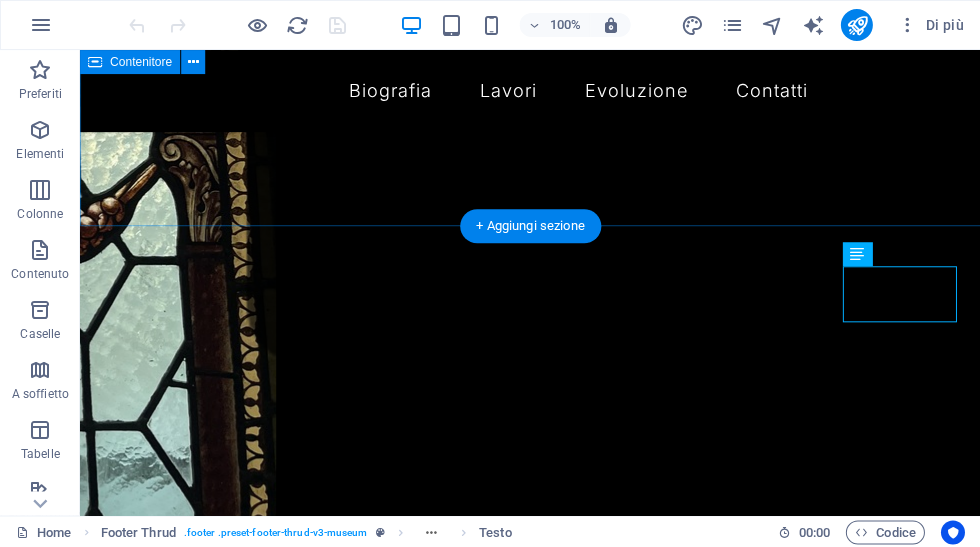 click on "Contact Us   I have read and understand the privacy policy. Illeggibile? Carica nuovo Submit message" at bounding box center (530, 559) 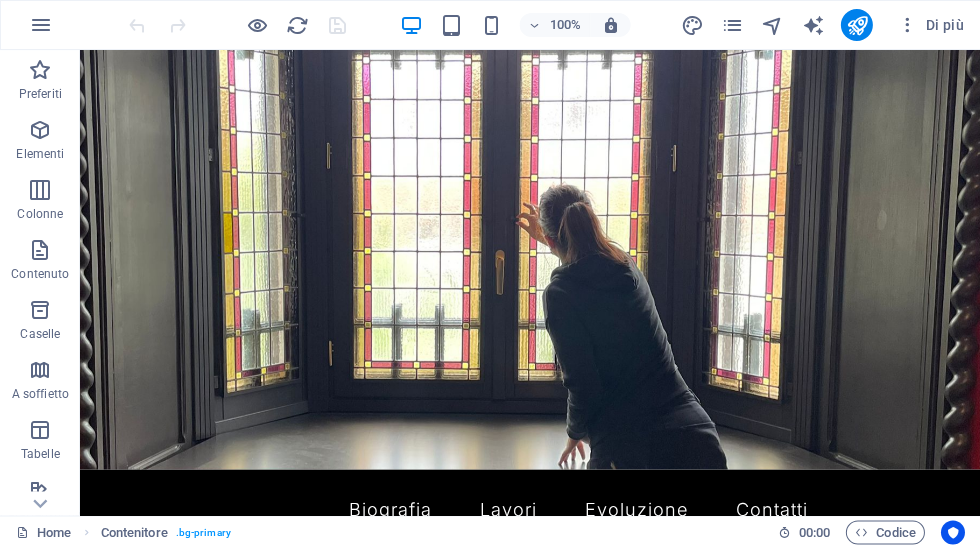 scroll, scrollTop: 0, scrollLeft: 0, axis: both 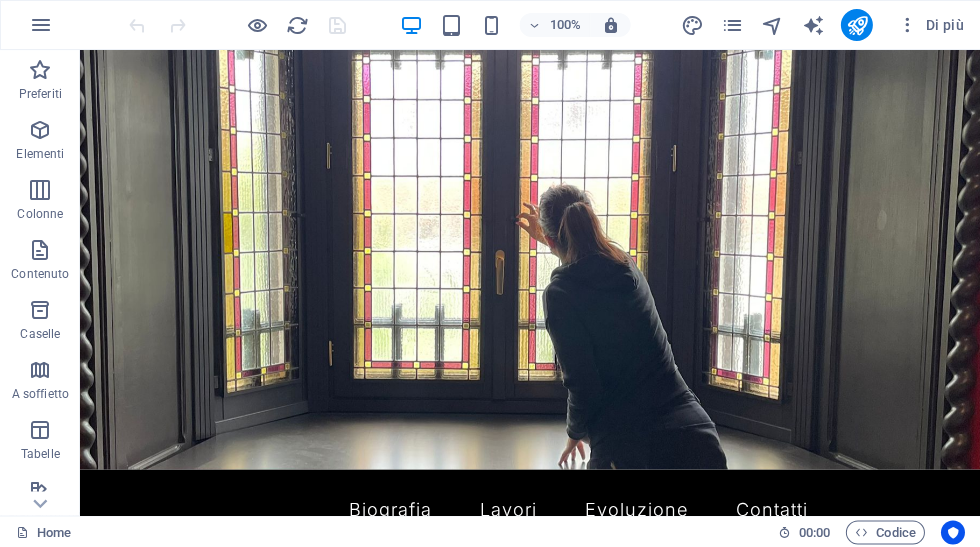 click at bounding box center [772, 25] 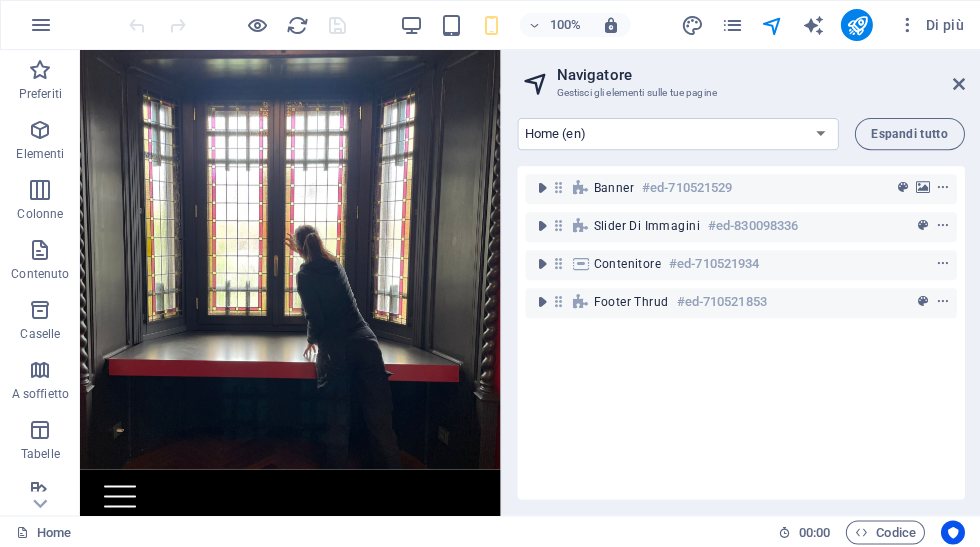 click at bounding box center (958, 84) 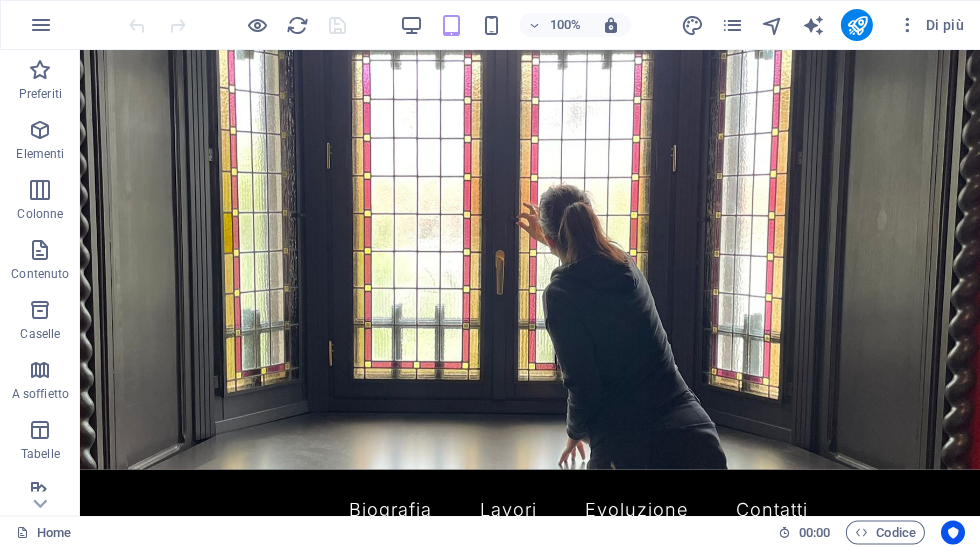 click at bounding box center [732, 25] 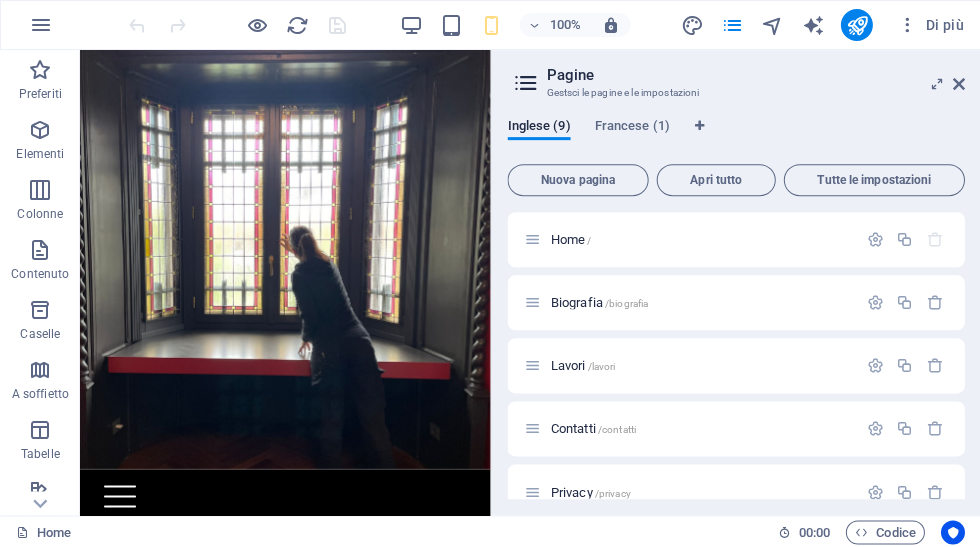 click on "Biografia /biografia" at bounding box center [599, 302] 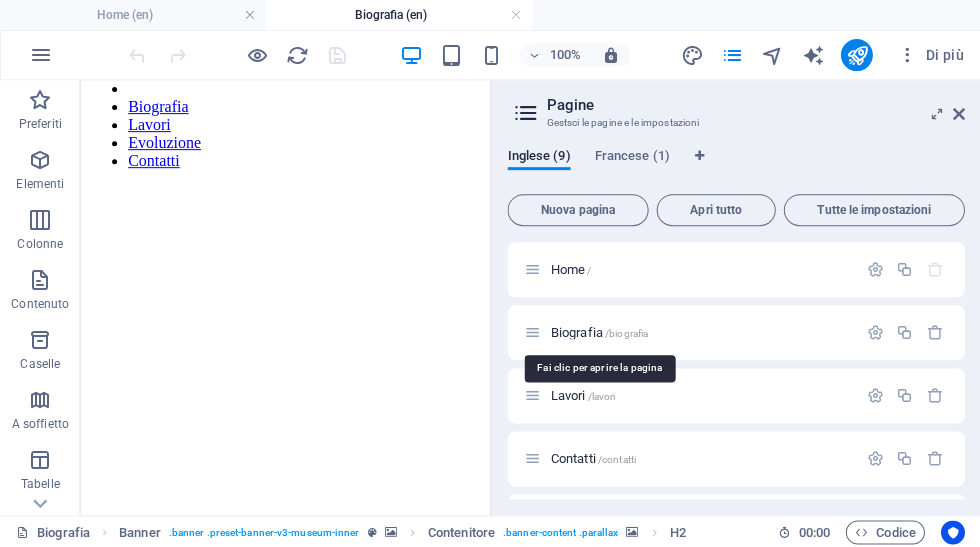 scroll, scrollTop: 556, scrollLeft: 0, axis: vertical 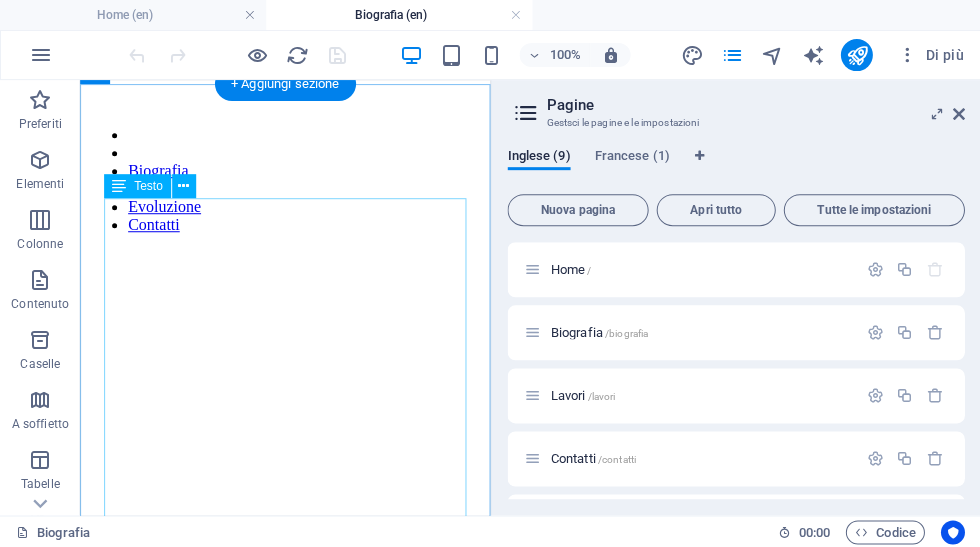 click on "Dopo aver frequentato la scuola d'arte ,ho sentito fin da subito l'esigenza profonda di esprimermi attraverso la materia. Ho esplorato diversi materiali, spinta dalla necessità di trovare il mio linguaggio espressivo, fino a quando ho incontrato un elemento che da subito mi ha affascinata per la sua composizione, il vetro. Per approfondirne la conoscenza ho intrapreso un percorso formativo presso la scuola "Artigiani restauratori Maria Luisa Rossi", dove ho conseguito il titolo, riconosciuto a livello europeo, di tecnico specializzato nella realizzazione di vetrate artistiche e oggetti d'arte vetraria . Qui ho potuto sperimentare per la prima volta le diverse tecniche di legatura e pittura su vetro, scoprendo il potenziale espressivo di questo materiale antico Oggi il mio lavoro si muove tra tradizione e sperimentazione: utilizzo le principali tecniche di composizione, conservazione e decorazione del vetro, per dare forma a opere che uniscono artigianato, ricerca estetica e narrazione visiva." at bounding box center [285, 1557] 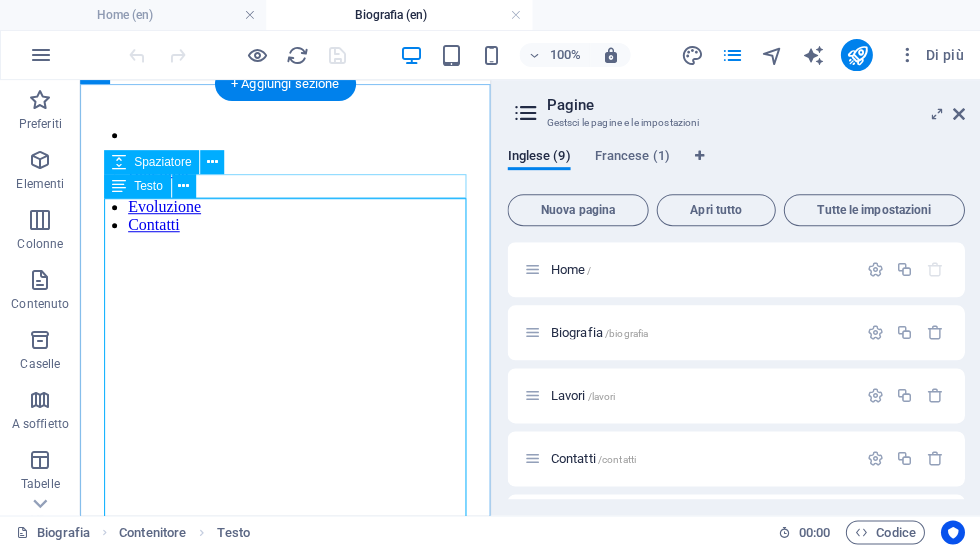 click at bounding box center [183, 186] 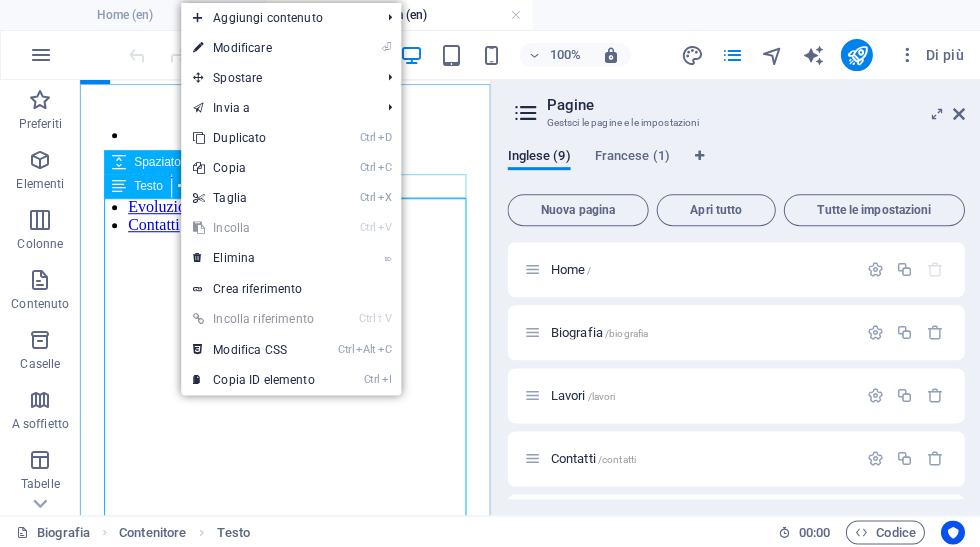 click on "Inglese (9) Francese (1) Nuova pagina Apri tutto Tutte le impostazioni Home / Biografia /biografia Lavori /lavori Contatti /contatti Privacy /privacy Legal Notice /legal-notice Exhibitions: Single Page Layout /exhibitions-single-page-layout Events: Single Page Layout /events-single-page-layout Evoluzione /evoluzione" at bounding box center [735, 323] 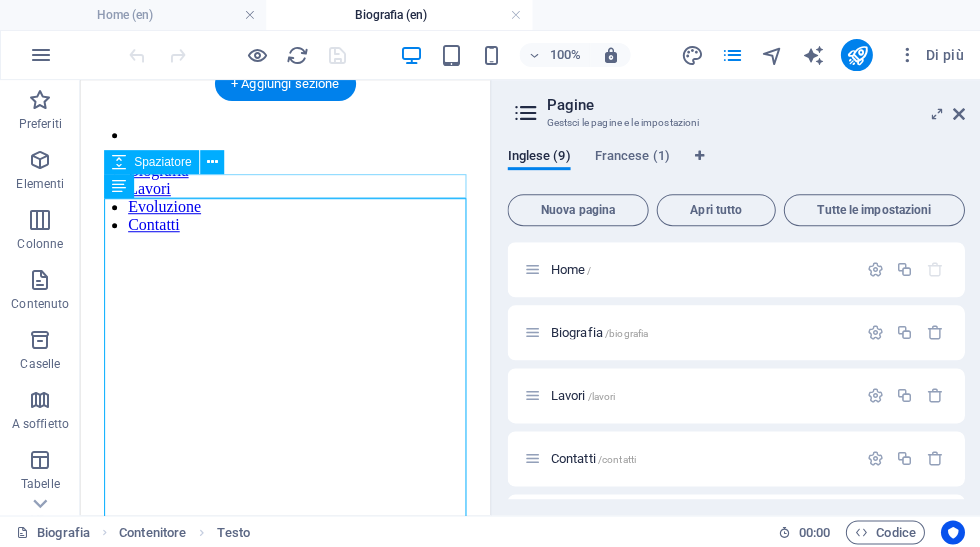 click at bounding box center [692, 55] 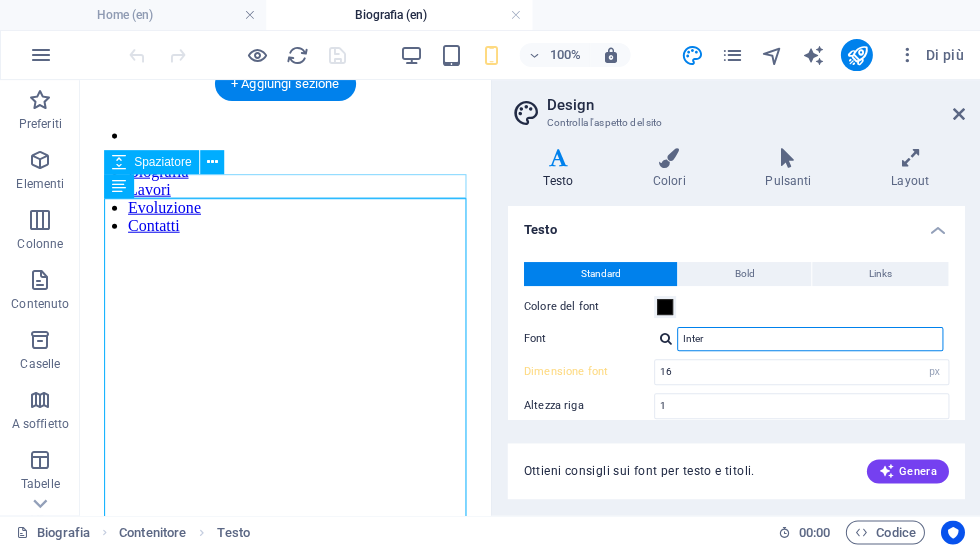 click on "Inter" at bounding box center (809, 339) 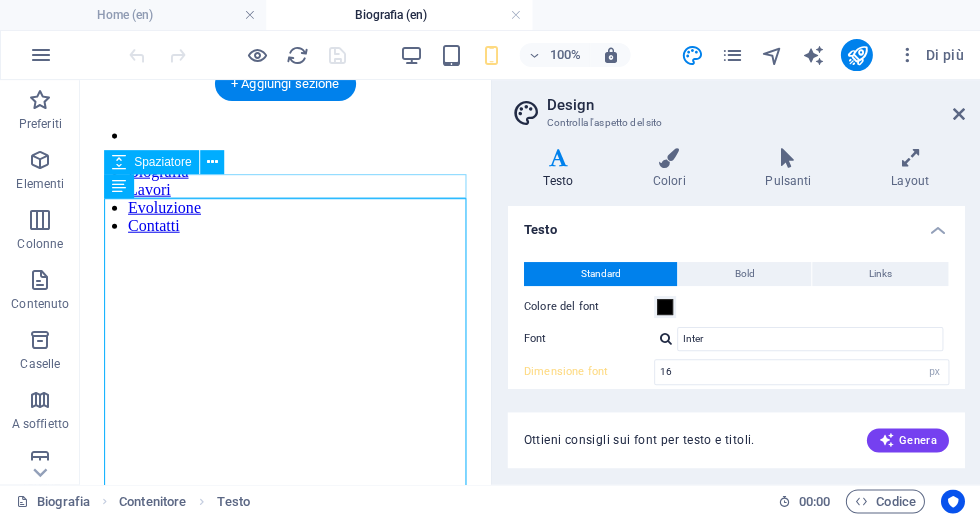 click at bounding box center (665, 338) 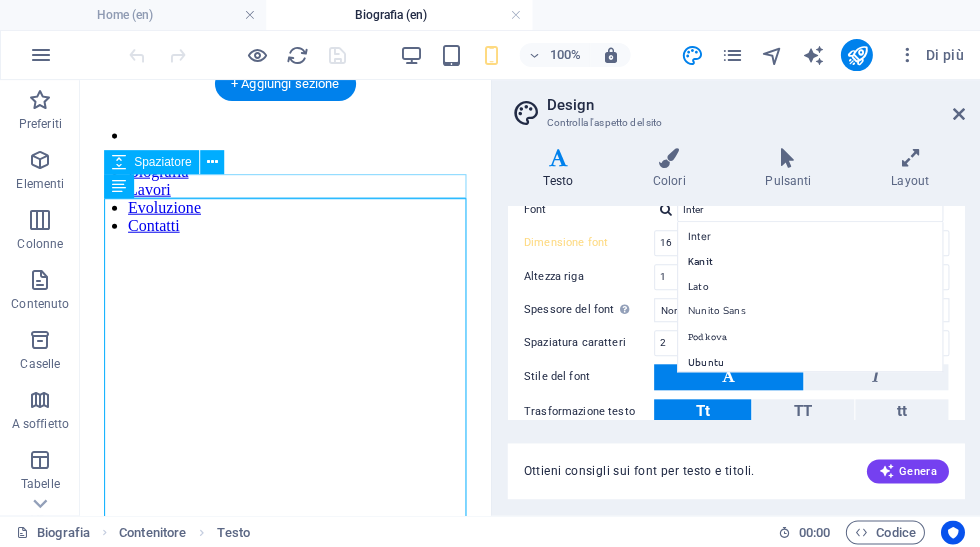 scroll, scrollTop: 132, scrollLeft: 0, axis: vertical 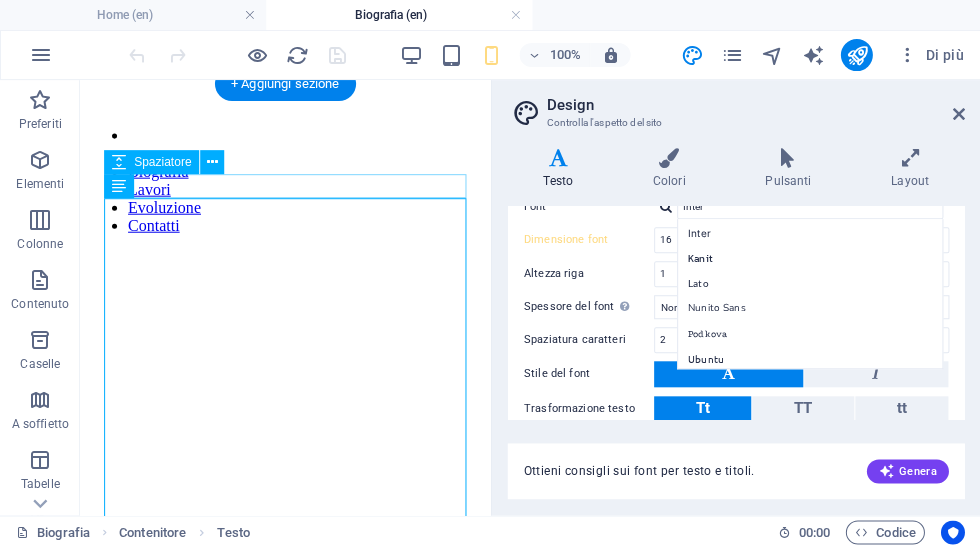 click on "Nunito Sans" at bounding box center [813, 308] 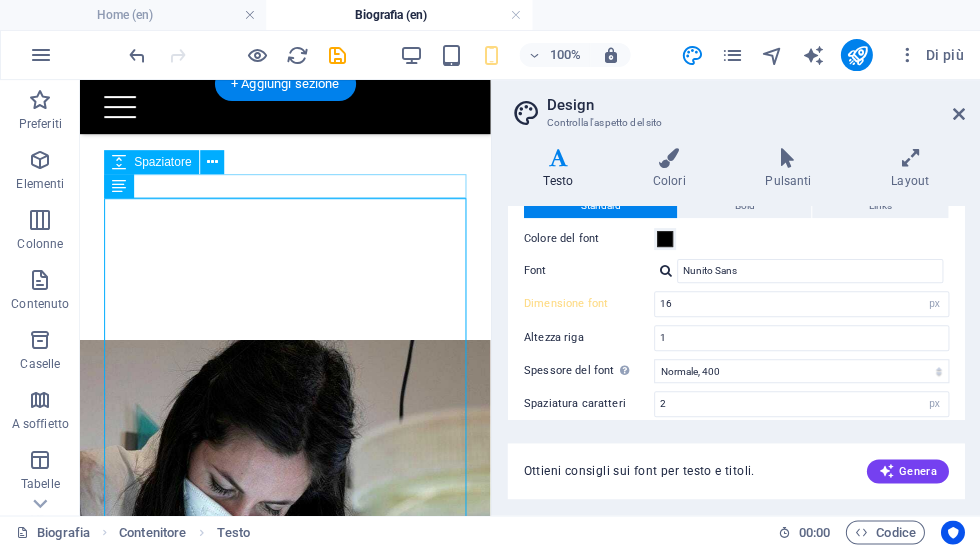 scroll, scrollTop: 66, scrollLeft: 0, axis: vertical 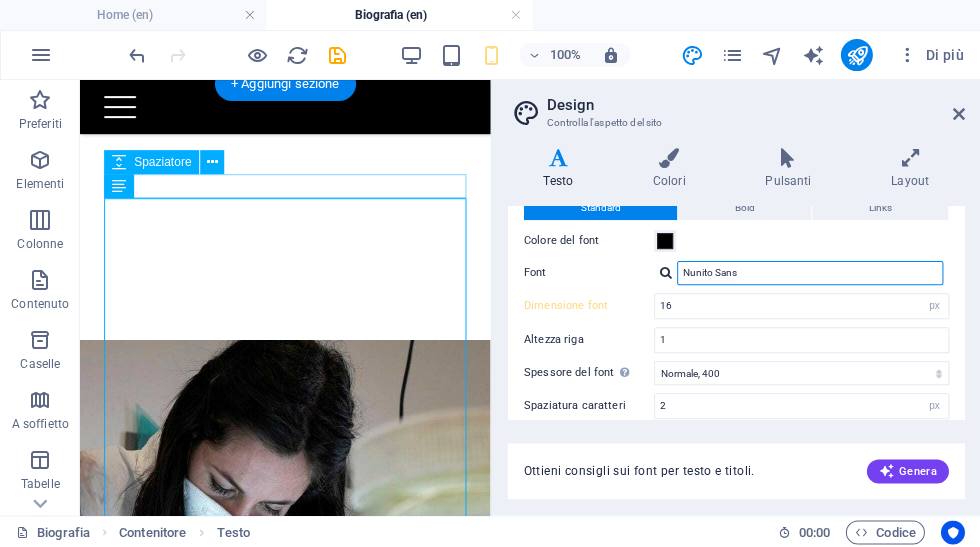 click on "Nunito Sans" at bounding box center [809, 273] 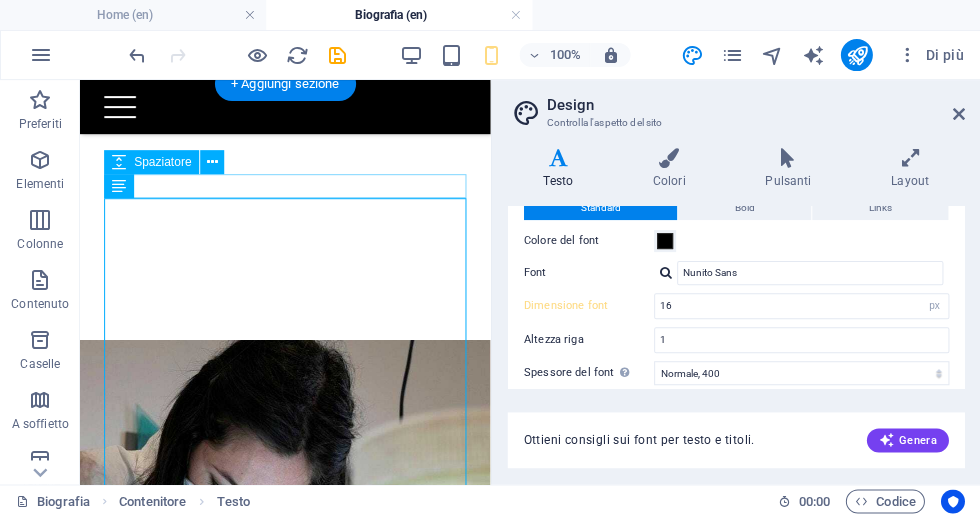 click on "Ottieni consigli sui font per testo e titoli. Genera" at bounding box center [735, 428] 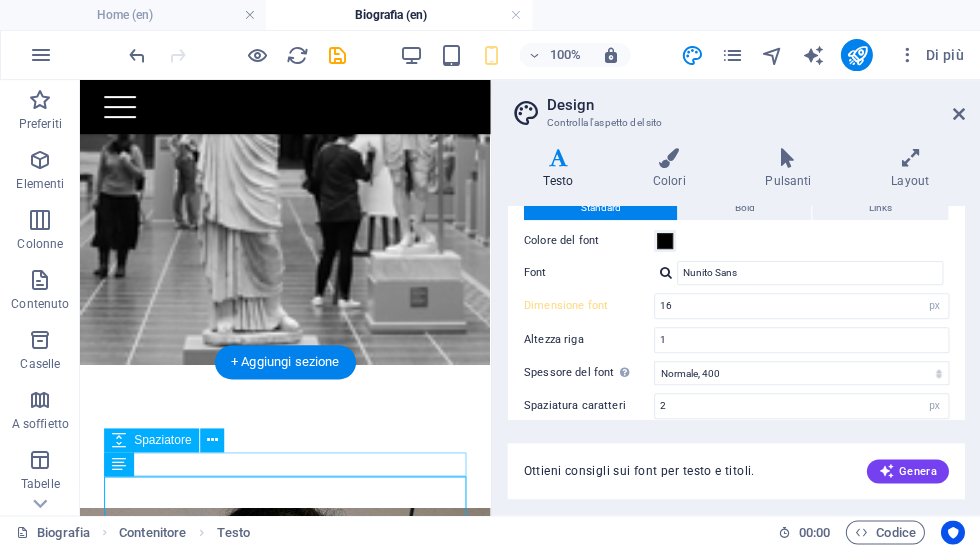 click at bounding box center [337, 55] 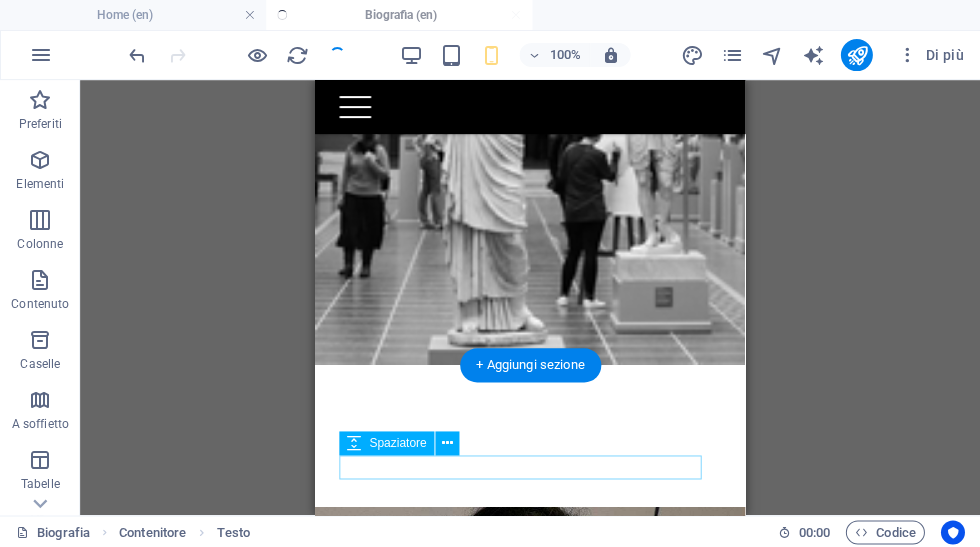 scroll, scrollTop: 275, scrollLeft: 0, axis: vertical 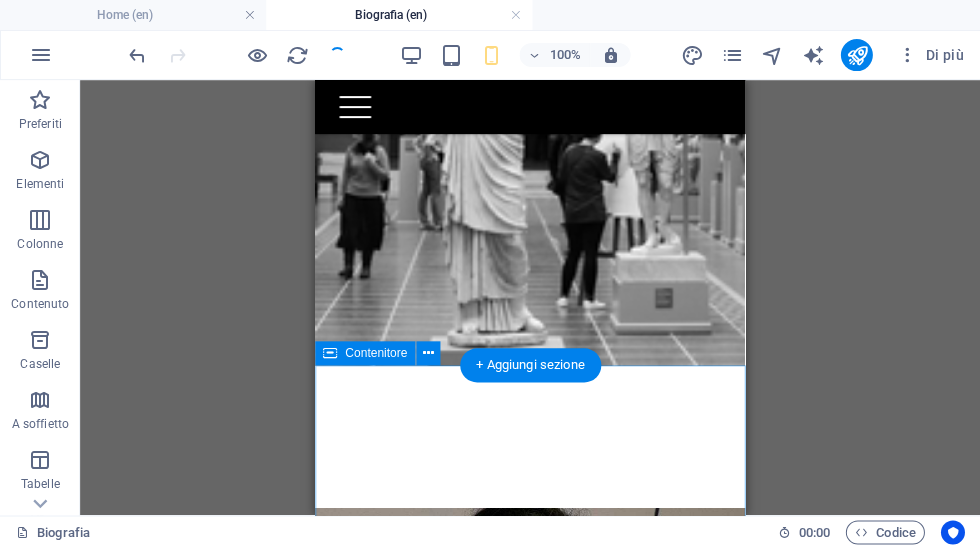 click on "Il mio percorso artistico Dopo aver frequentato la scuola d'arte ,ho sentito fin da subito l'esigenza profonda di esprimermi attraverso la materia. Ho esplorato diversi materiali, spinta dalla necessità di trovare il mio linguaggio espressivo, fino a quando ho incontrato un elemento che da subito mi ha affascinata per la sua composizione, il vetro. Per approfondirne la conoscenza ho intrapreso un percorso formativo presso la scuola "Artigiani restauratori Maria Luisa Rossi", dove ho conseguito il titolo, riconosciuto a livello europeo, di tecnico specializzato nella realizzazione di vetrate artistiche e oggetti d'arte vetraria . Qui ho potuto sperimentare per la prima volta le diverse tecniche di legatura e pittura su vetro, scoprendo il potenziale espressivo di questo materiale antico" at bounding box center (530, 1700) 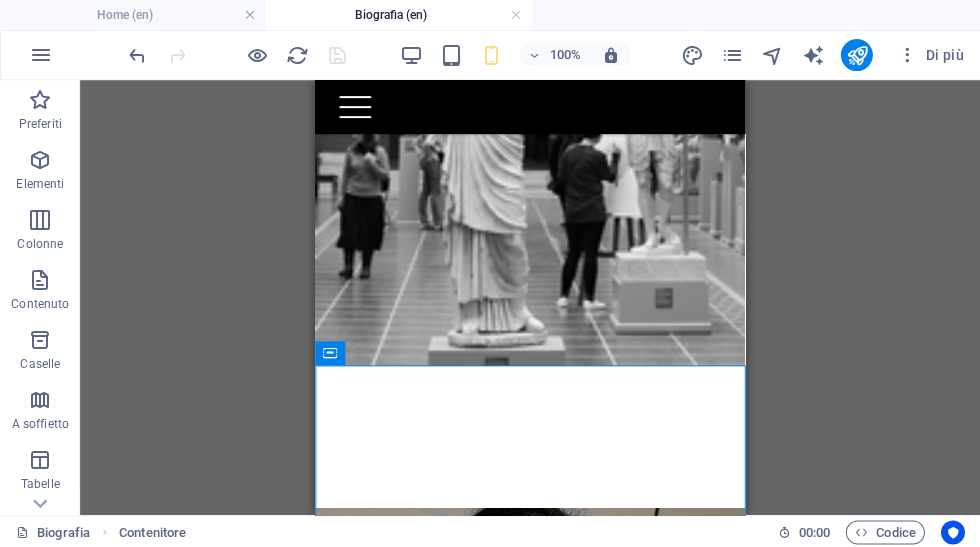 click on "Trascina qui per sostituire il contenuto esistente. Premi “Ctrl” se vuoi creare un nuovo elemento.
H2   Banner   Contenitore   Testo   Contenitore   Spaziatore" at bounding box center (530, 297) 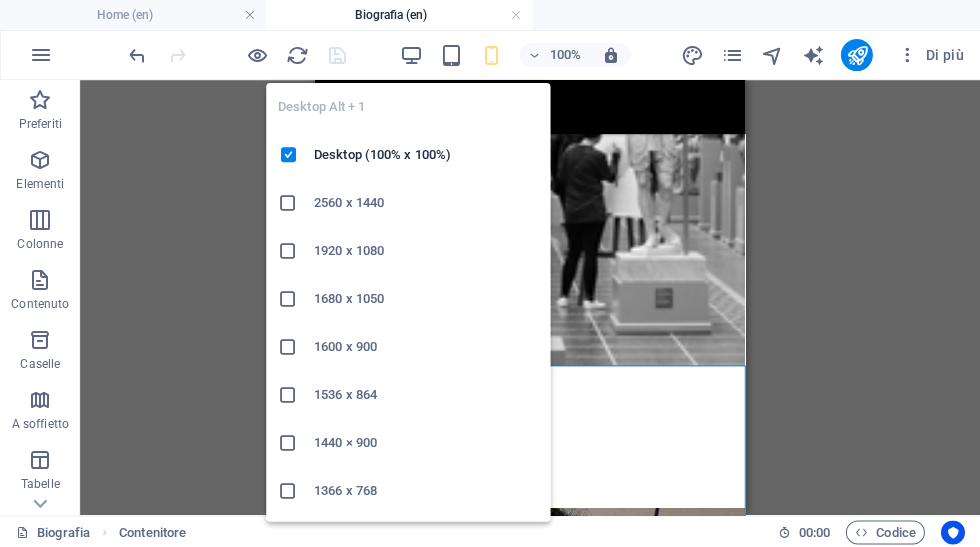 click on "Desktop (100% x 100%)" at bounding box center [426, 155] 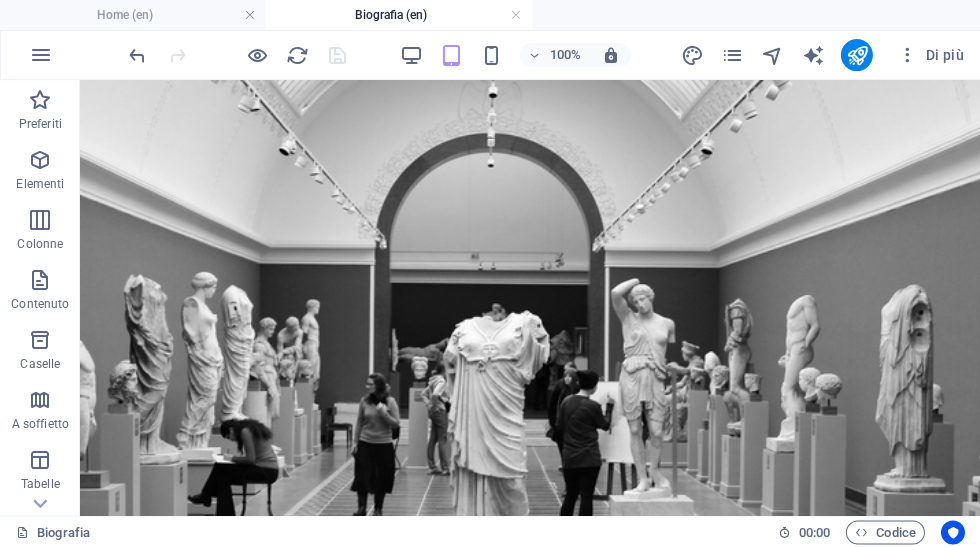 scroll, scrollTop: 0, scrollLeft: 0, axis: both 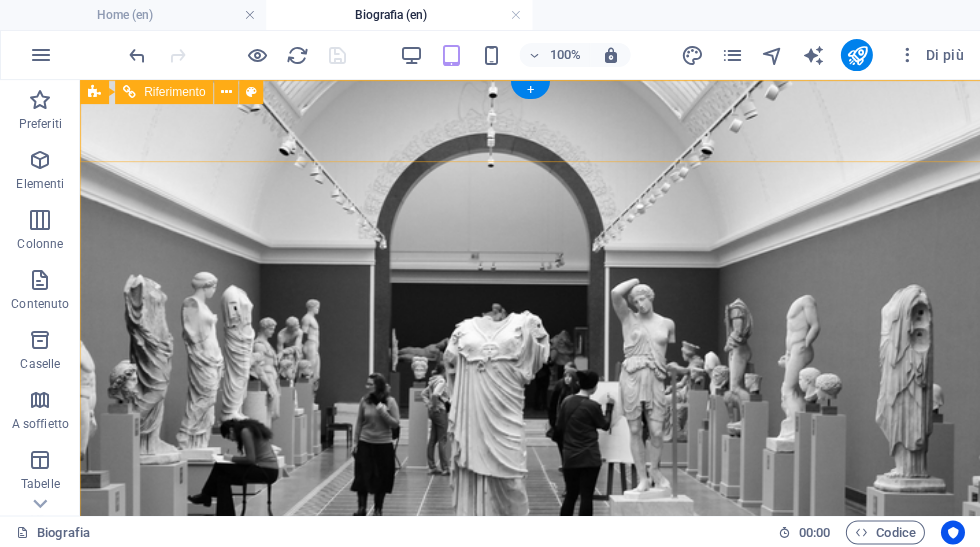 click on "Biografia Lavori Evoluzione Contatti" at bounding box center (530, 641) 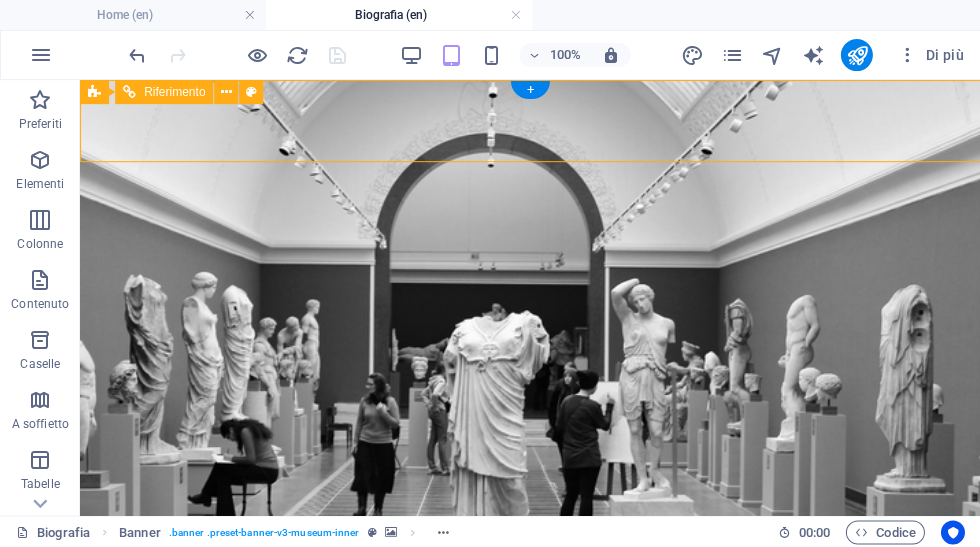 click at bounding box center (732, 55) 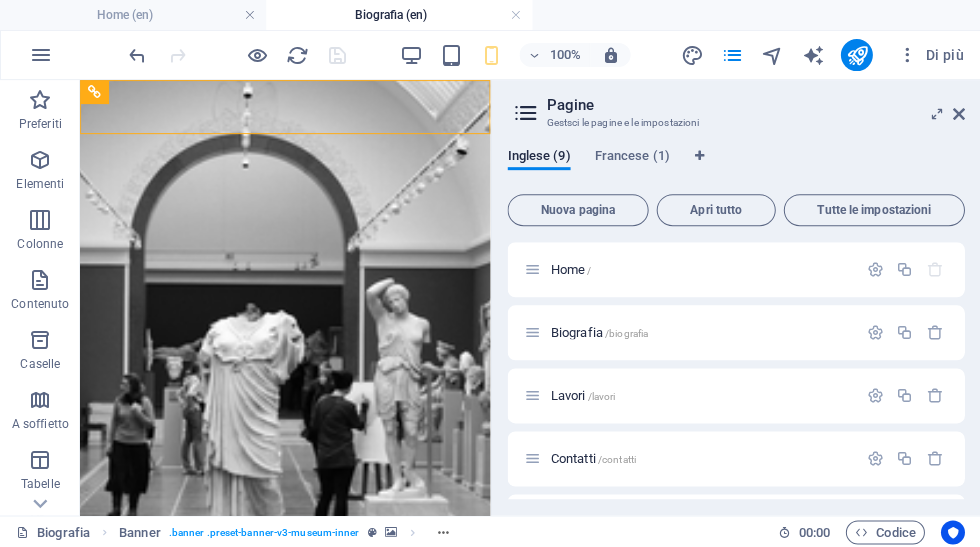 click on "Lavori /lavori" at bounding box center [582, 395] 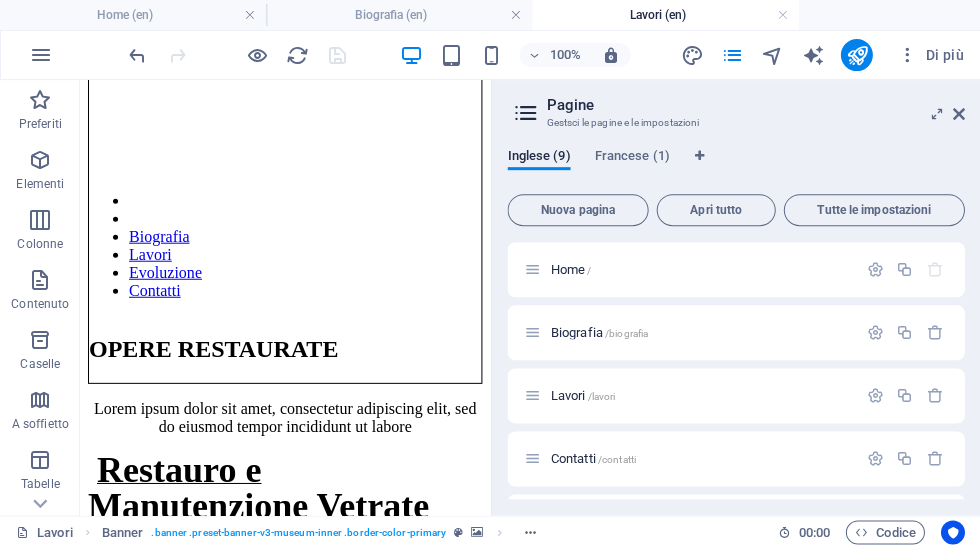 scroll, scrollTop: 554, scrollLeft: 0, axis: vertical 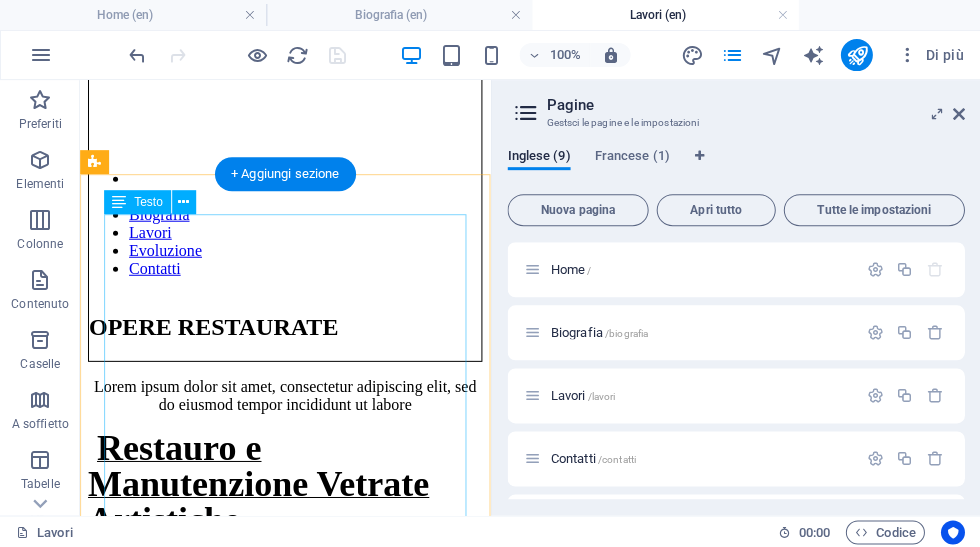 click on "Restauro e Manutenzione Vetrate Artistiche Accanto alla creazione di nuove vetrate, il laboratorio si occupa anche di restauro conservativo e manutenzione   di vetrate artistiche antiche o danneggiate, con l’obiettivo di preservarne la bellezza, la storia e l’integrità strutturale nel tempo. Ogni intervento nasce da un’attenta analisi preliminare dell’opera o del manufatto, durante la quale vengono valutate le condizioni del vetro, delle legature in piombo e della struttura di supporto. Questo studio approfondito consente di individuare il tipo di  intervento più adatto, rispettando la tecnica originale e i materiali dell’epoca. Esistono diverse tipologie di restauro, che vanno da semplici interventi di manutenzione – fondamentali per prevenire danni maggiori – a operazioni più complesse, come il consolidamento delle legature, la sostituzione di elementi compromessi, o il ripristino pittorico con tecnica a Gran Fuoco o Grisaille." at bounding box center [285, 939] 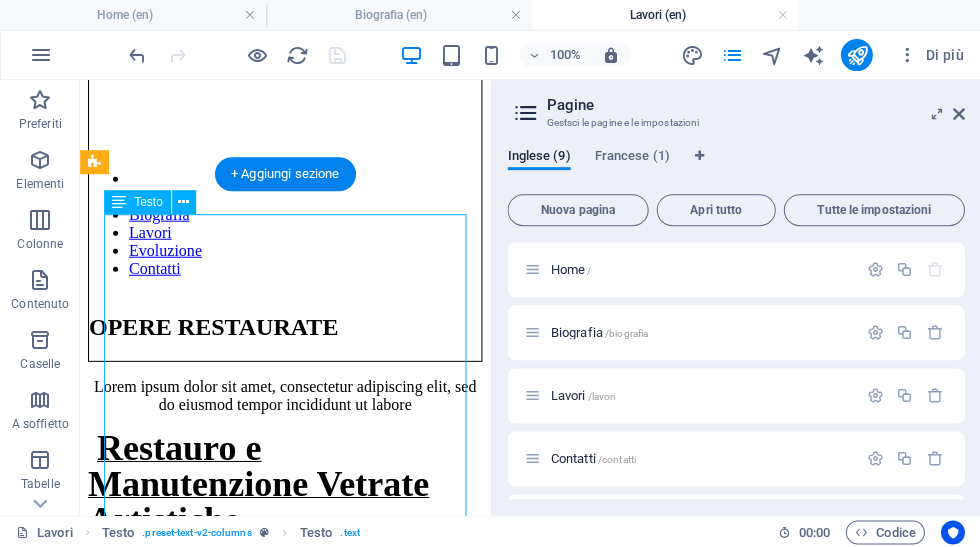 click at bounding box center [692, 55] 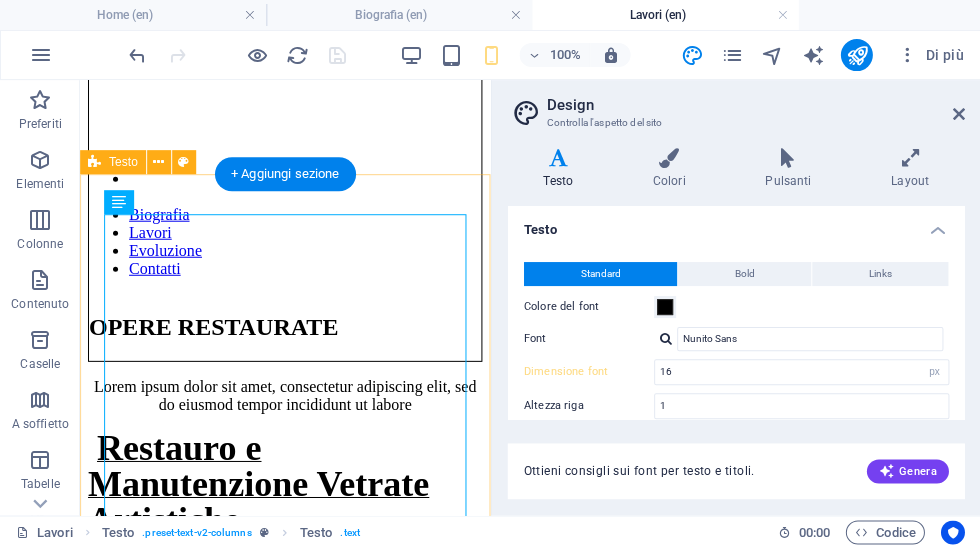 click on "Restauro e Manutenzione Vetrate Artistiche Accanto alla creazione di nuove vetrate, il laboratorio si occupa anche di restauro conservativo e manutenzione   di vetrate artistiche antiche o danneggiate, con l’obiettivo di preservarne la bellezza, la storia e l’integrità strutturale nel tempo. Ogni intervento nasce da un’attenta analisi preliminare dell’opera o del manufatto, durante la quale vengono valutate le condizioni del vetro, delle legature in piombo e della struttura di supporto. Questo studio approfondito consente di individuare il tipo di  intervento più adatto, rispettando la tecnica originale e i materiali dell’epoca. Esistono diverse tipologie di restauro, che vanno da semplici interventi di manutenzione – fondamentali per prevenire danni maggiori – a operazioni più complesse, come il consolidamento delle legature, la sostituzione di elementi compromessi, o il ripristino pittorico con tecnica a Gran Fuoco o Grisaille." at bounding box center (285, 939) 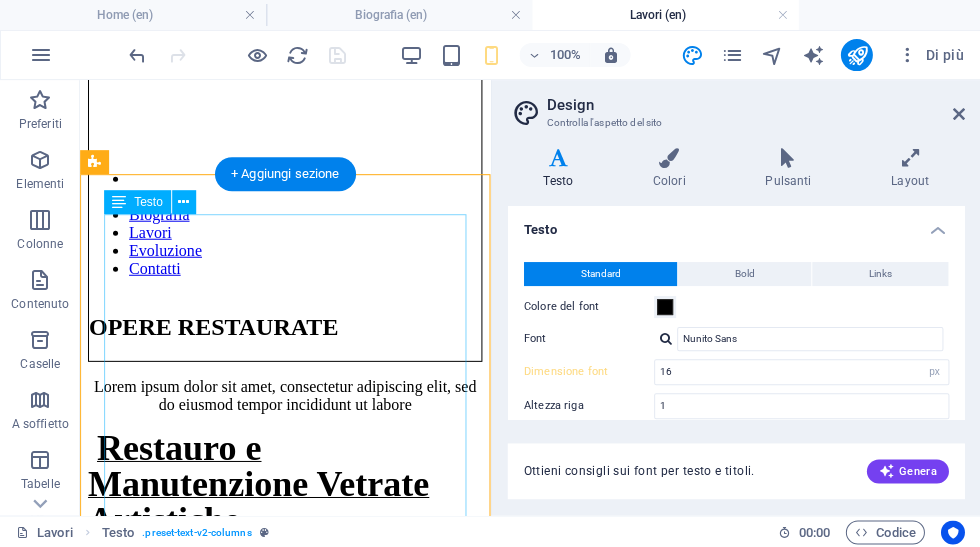 click on "Restauro e Manutenzione Vetrate Artistiche Accanto alla creazione di nuove vetrate, il laboratorio si occupa anche di restauro conservativo e manutenzione   di vetrate artistiche antiche o danneggiate, con l’obiettivo di preservarne la bellezza, la storia e l’integrità strutturale nel tempo. Ogni intervento nasce da un’attenta analisi preliminare dell’opera o del manufatto, durante la quale vengono valutate le condizioni del vetro, delle legature in piombo e della struttura di supporto. Questo studio approfondito consente di individuare il tipo di  intervento più adatto, rispettando la tecnica originale e i materiali dell’epoca. Esistono diverse tipologie di restauro, che vanno da semplici interventi di manutenzione – fondamentali per prevenire danni maggiori – a operazioni più complesse, come il consolidamento delle legature, la sostituzione di elementi compromessi, o il ripristino pittorico con tecnica a Gran Fuoco o Grisaille." at bounding box center [285, 939] 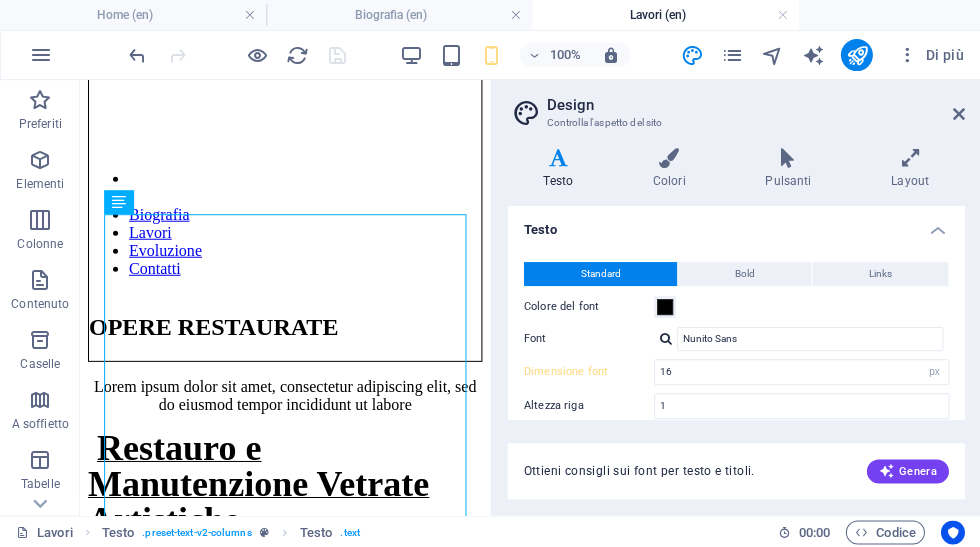click at bounding box center [958, 114] 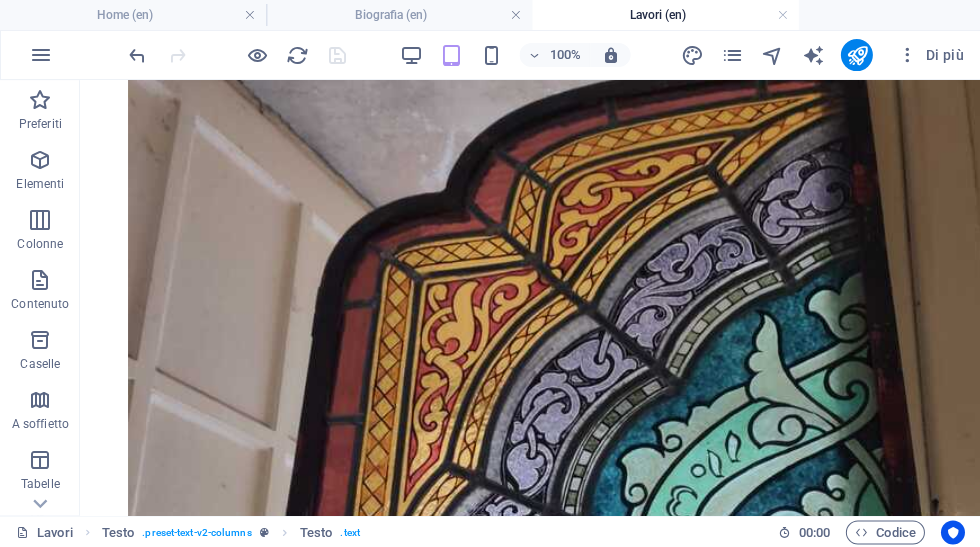 scroll, scrollTop: 2427, scrollLeft: 0, axis: vertical 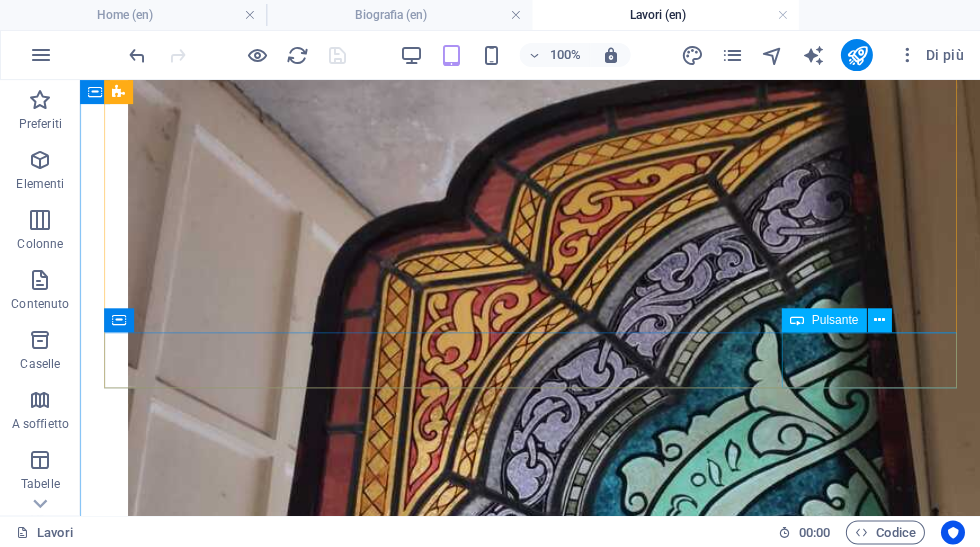 click on "Avanti" at bounding box center [530, 4303] 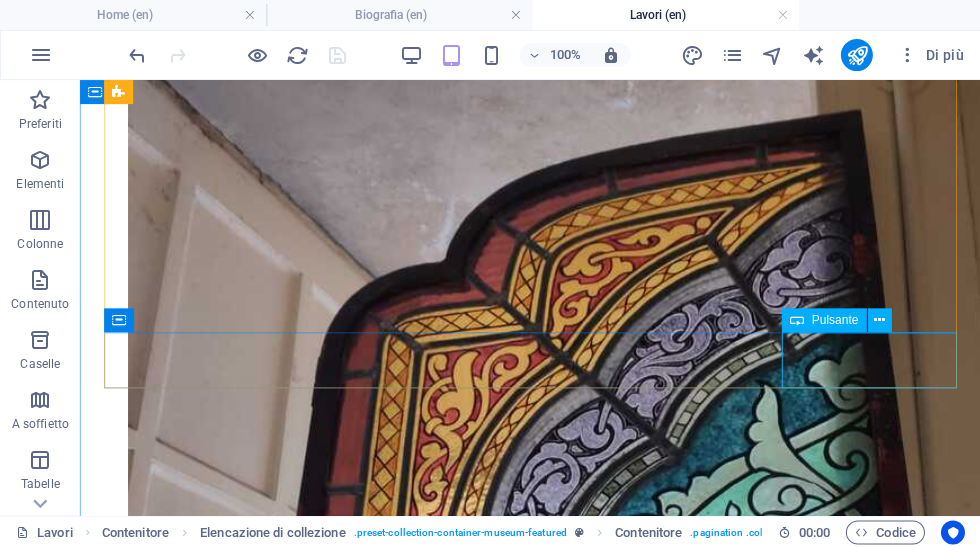 scroll, scrollTop: 2341, scrollLeft: 0, axis: vertical 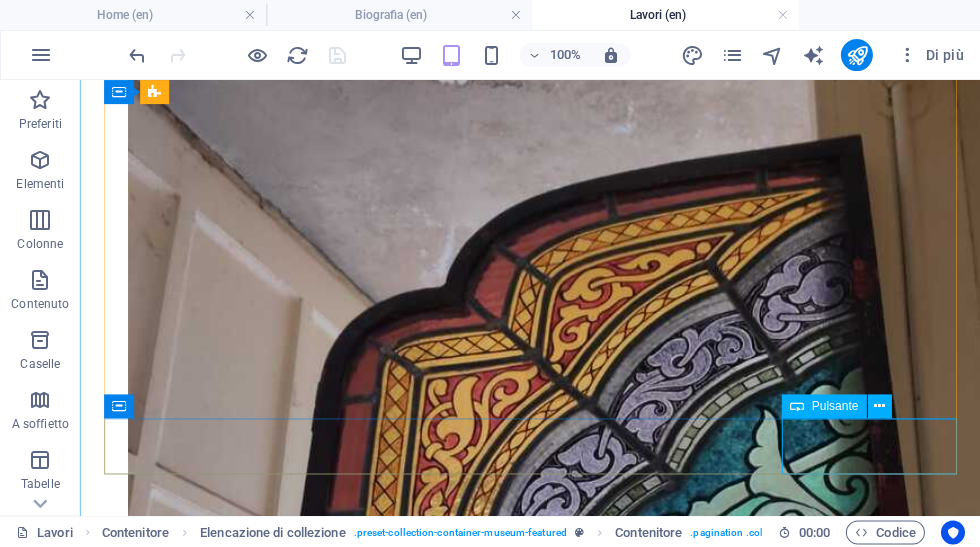 click at bounding box center (878, 406) 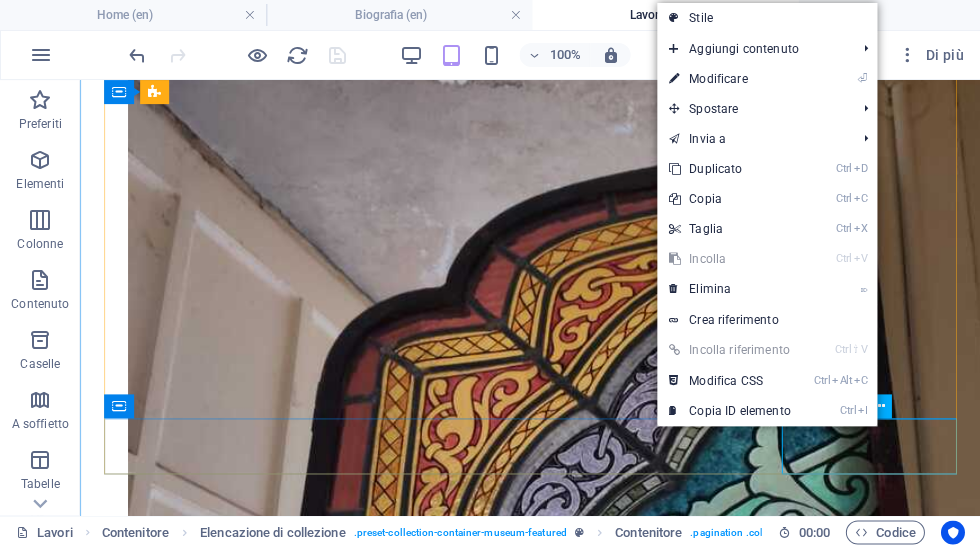 click on "Indietro Avanti" at bounding box center [530, 4380] 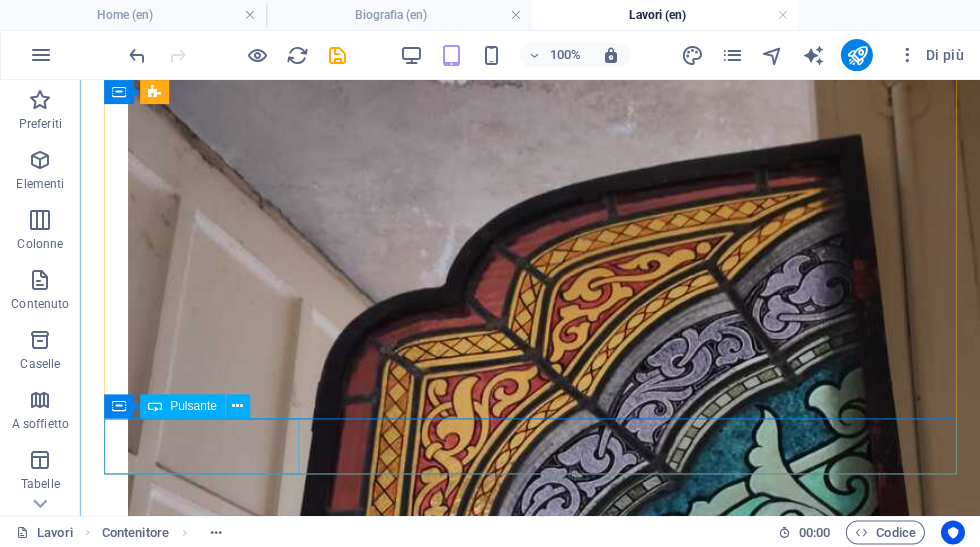 click on "Indietro" at bounding box center [530, 4371] 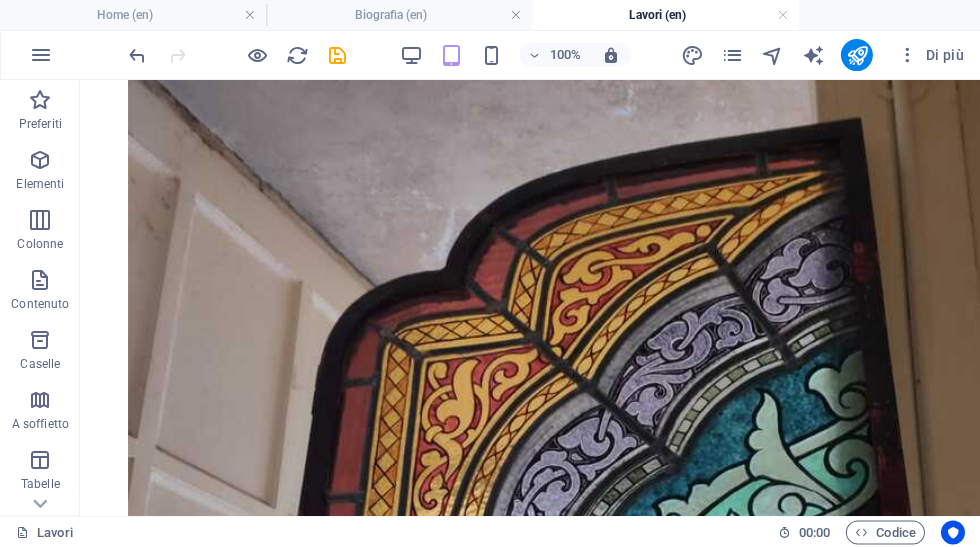 scroll, scrollTop: 2371, scrollLeft: 0, axis: vertical 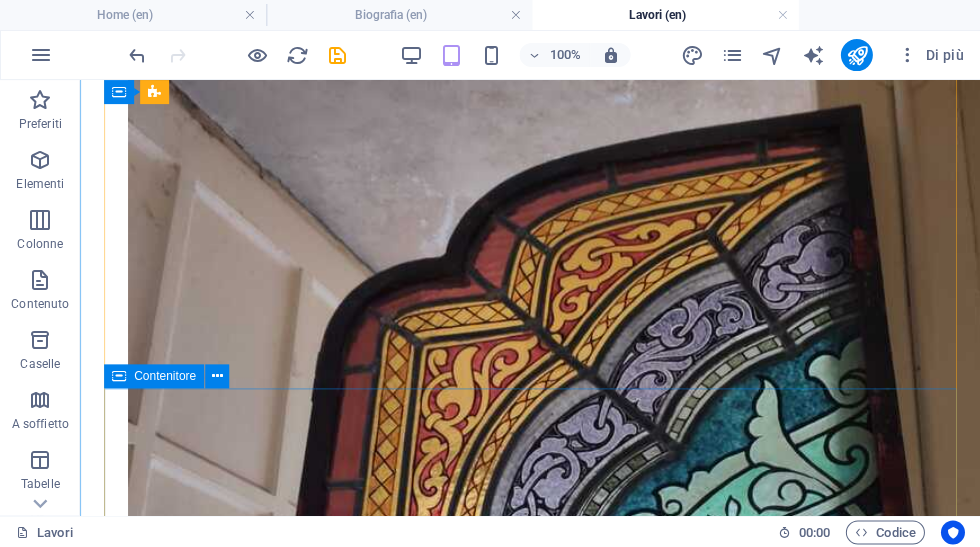 click on "Rilascia qui il contenuto oppure  Aggiungi elementi  Incolla appunti" at bounding box center [530, 4403] 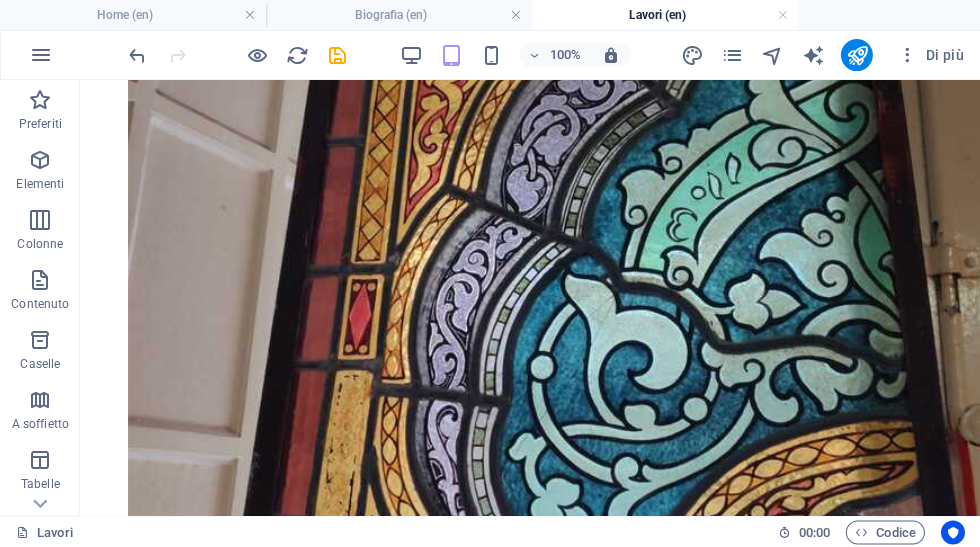 scroll, scrollTop: 2647, scrollLeft: 0, axis: vertical 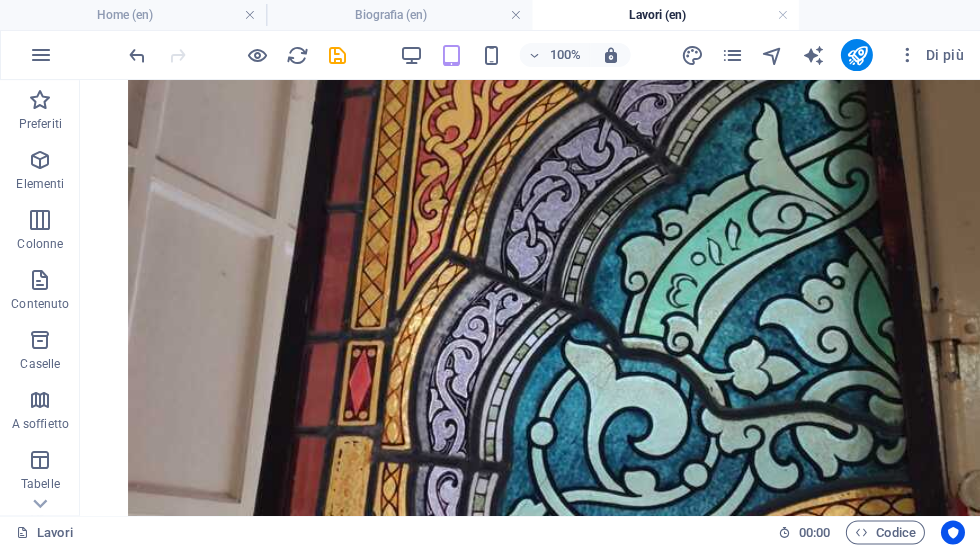 click at bounding box center (337, 55) 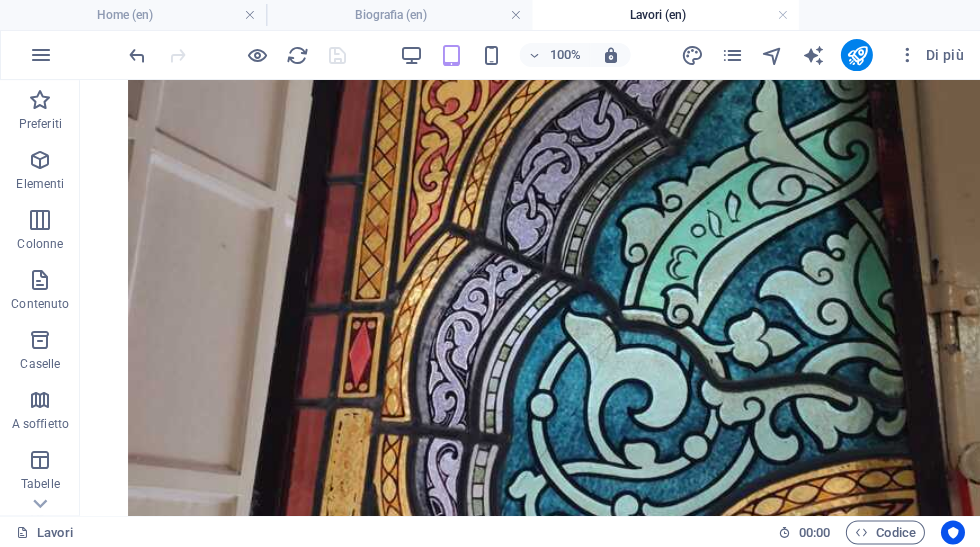 scroll, scrollTop: 2702, scrollLeft: 0, axis: vertical 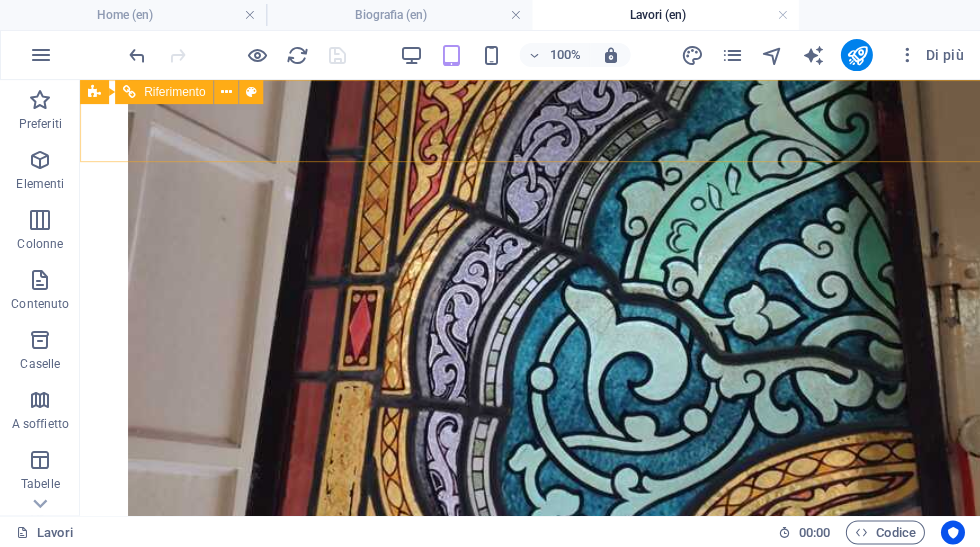 click on "Biografia Lavori Evoluzione Contatti" at bounding box center (530, -1965) 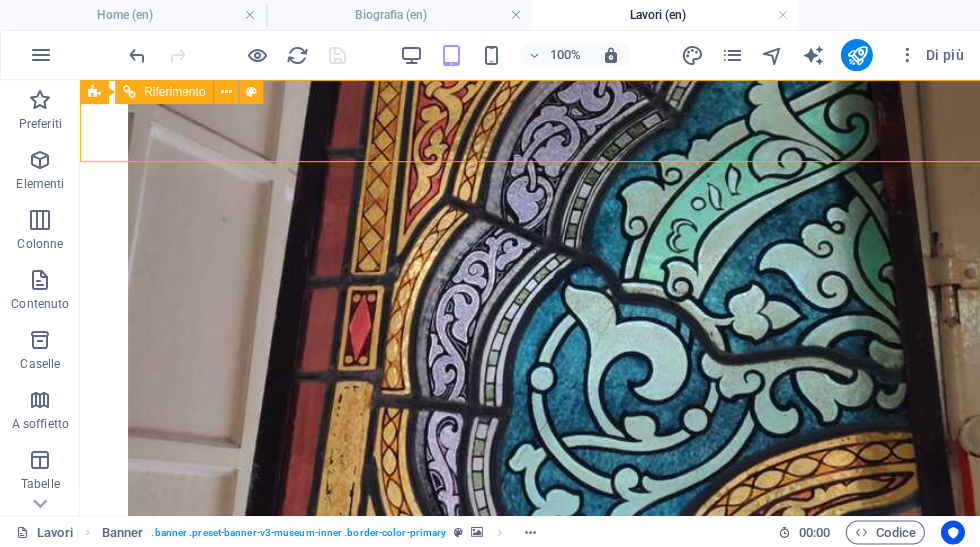 click on "Biografia Lavori Evoluzione Contatti" at bounding box center (530, -1965) 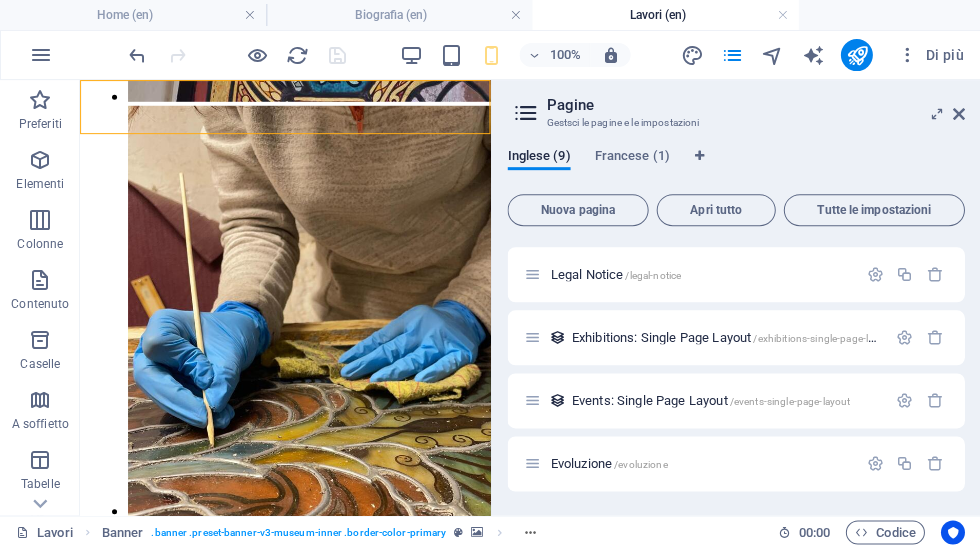 scroll, scrollTop: 310, scrollLeft: 0, axis: vertical 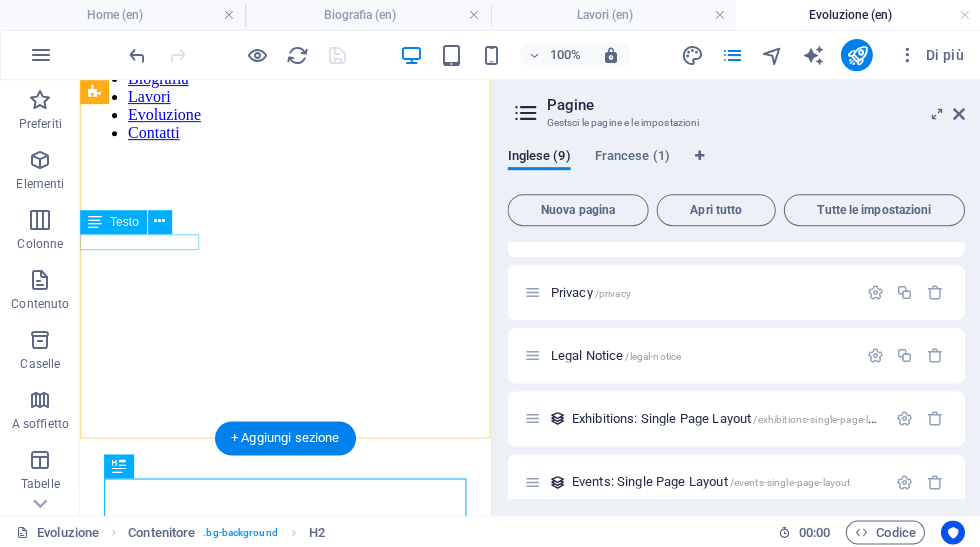 click on "EVOLUZIONE" at bounding box center [285, 575] 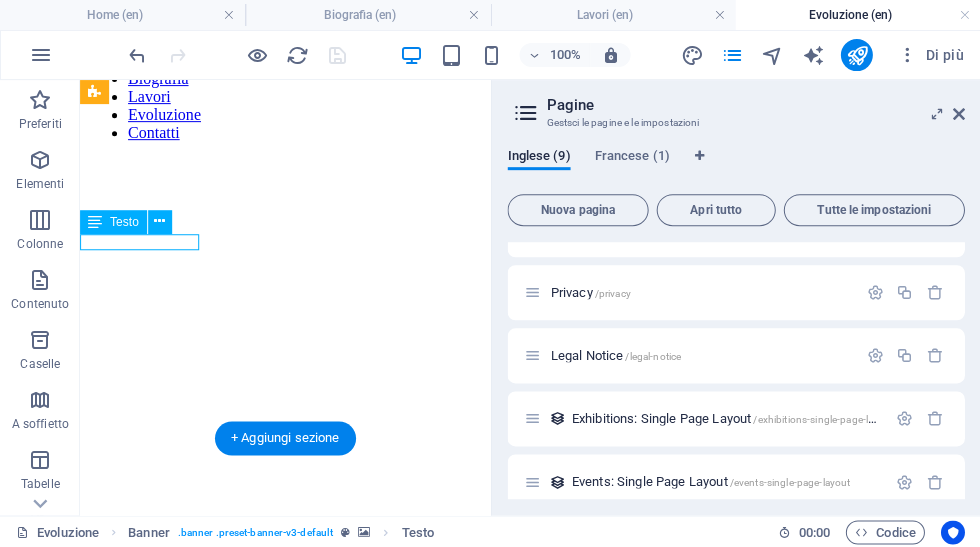 click at bounding box center [692, 55] 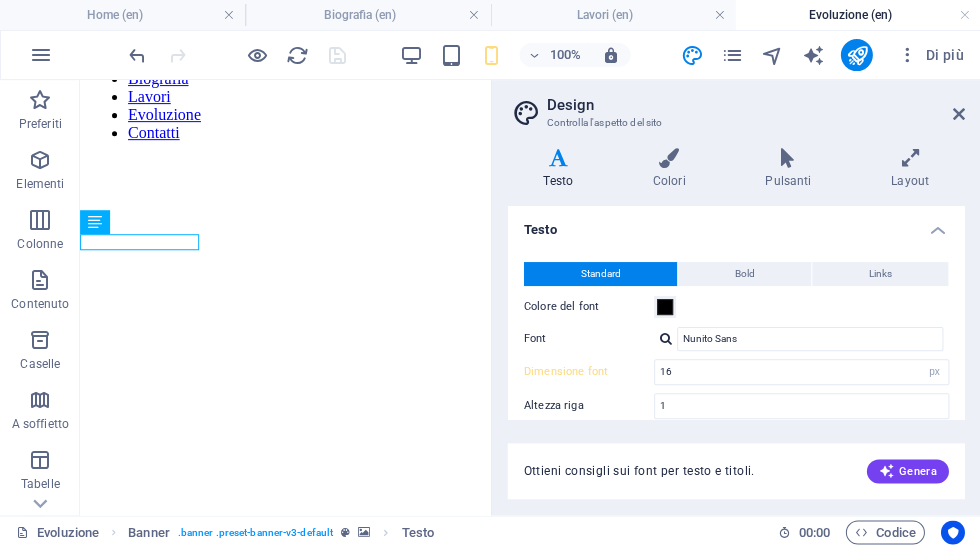 click on "Genera" at bounding box center (907, 471) 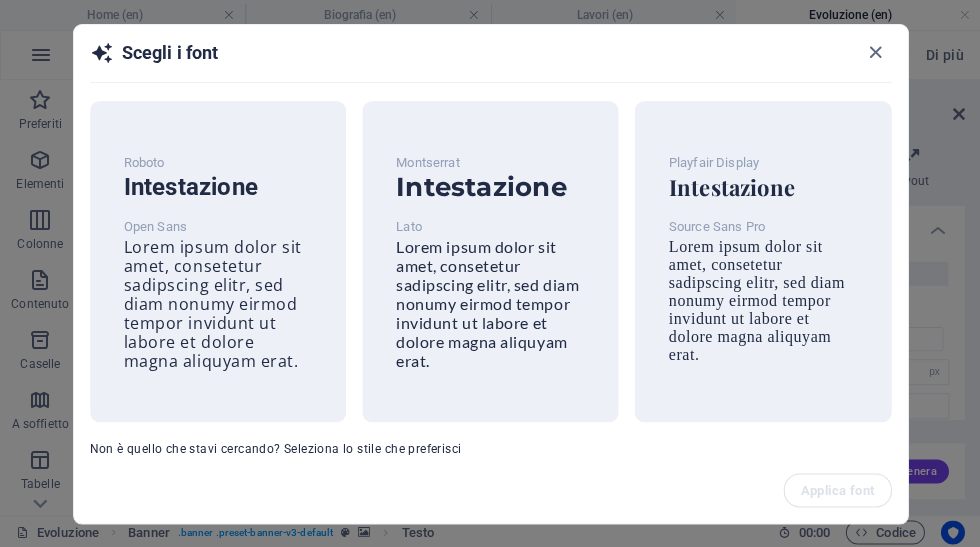 click on "Roboto Intestazione Open Sans Lorem ipsum dolor sit amet, consetetur sadipscing elitr, sed diam nonumy eirmod tempor invidunt ut labore et dolore magna aliquyam erat." at bounding box center [218, 261] 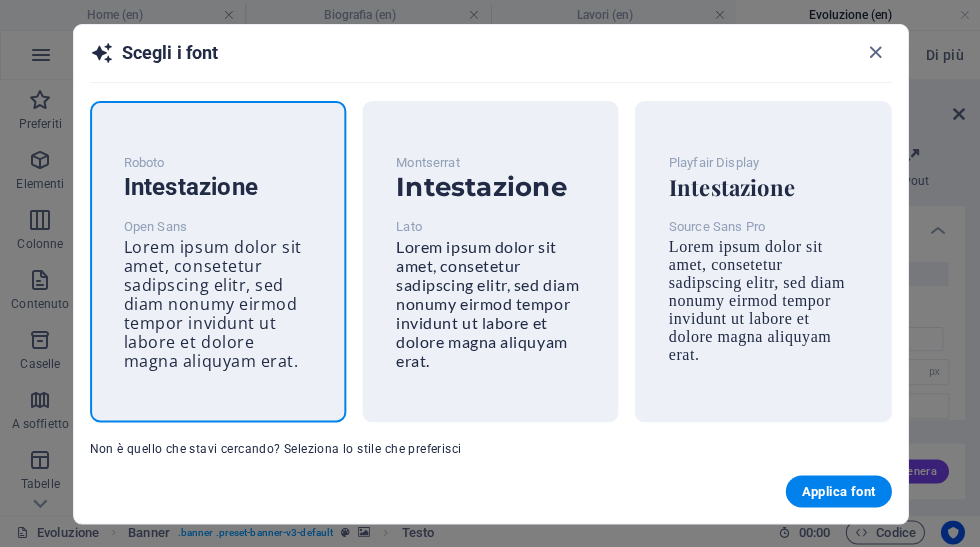 click on "Applica font" at bounding box center [838, 491] 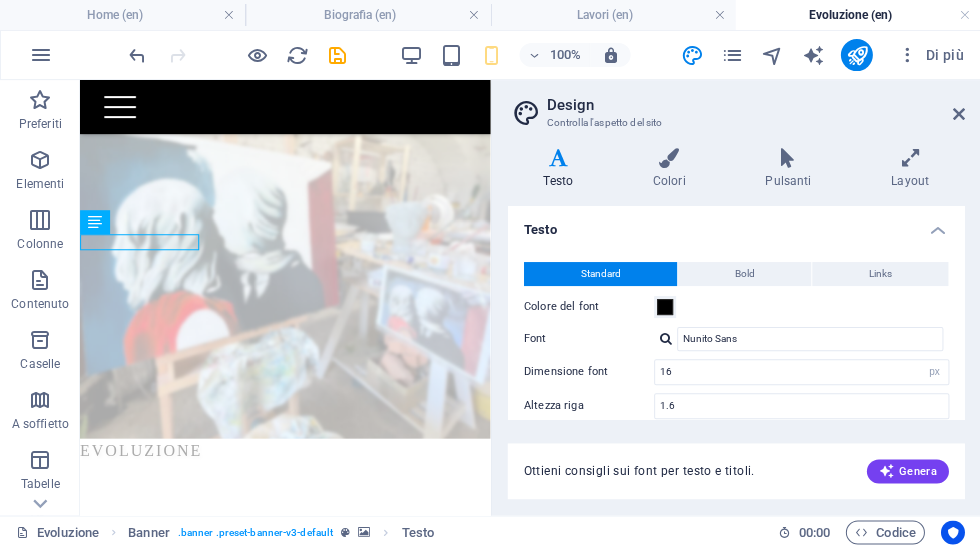 type on "Open Sans" 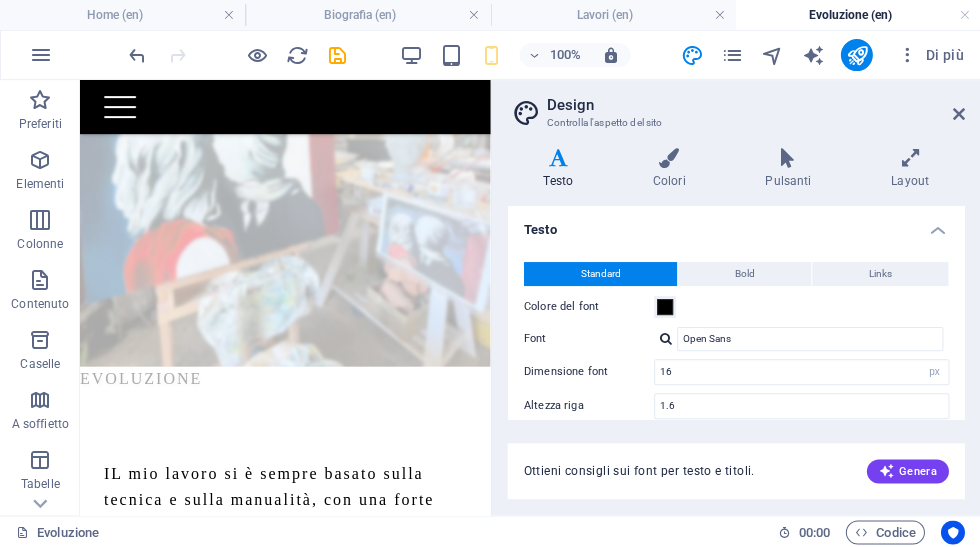 scroll, scrollTop: 156, scrollLeft: 0, axis: vertical 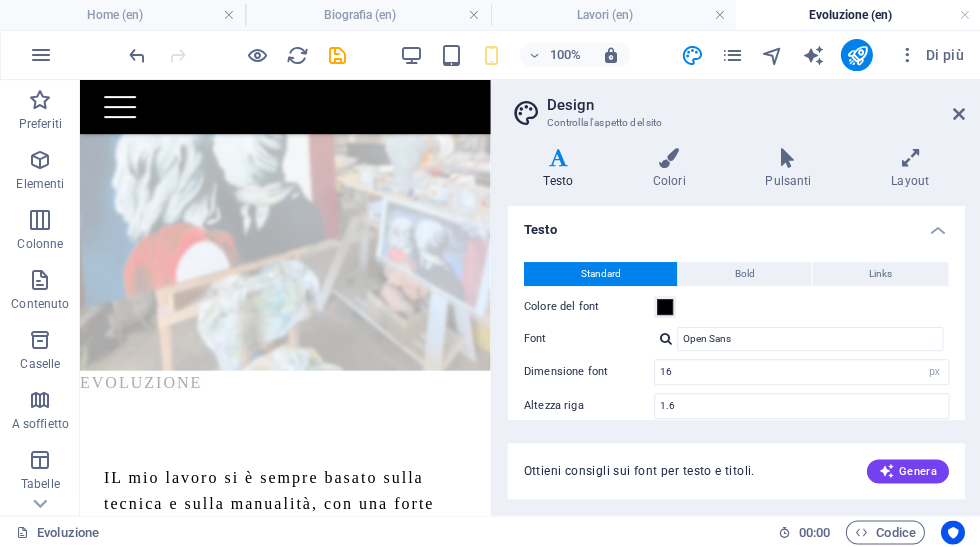 click at bounding box center [886, 471] 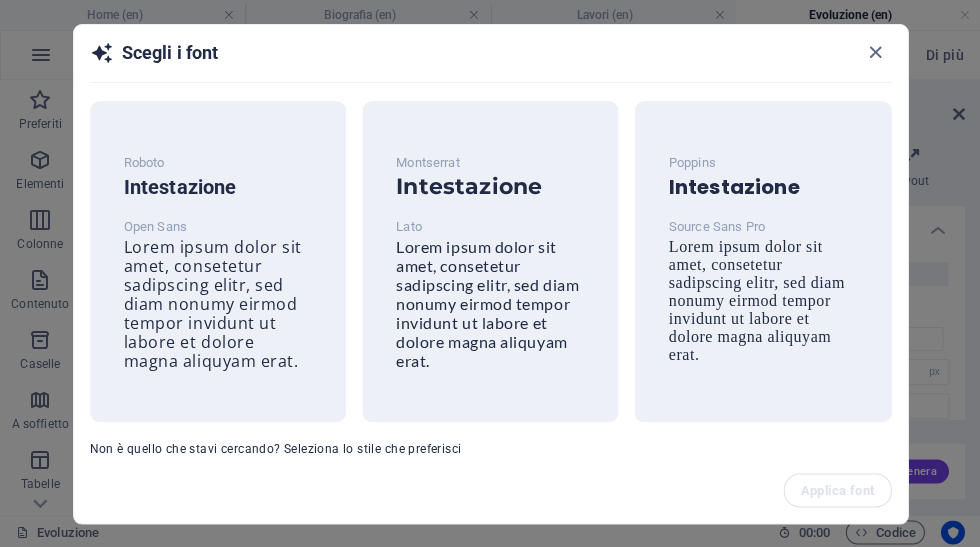 click at bounding box center (879, 52) 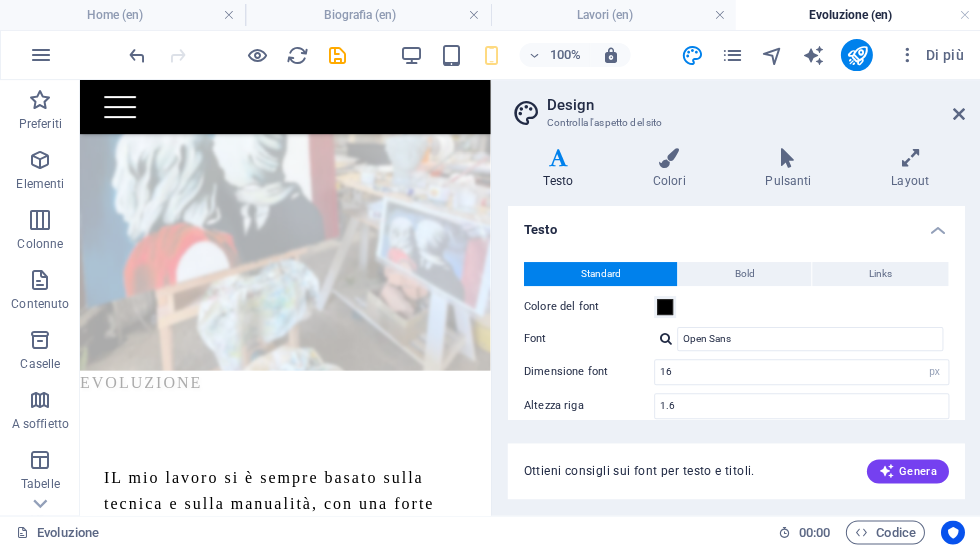 click at bounding box center [856, 55] 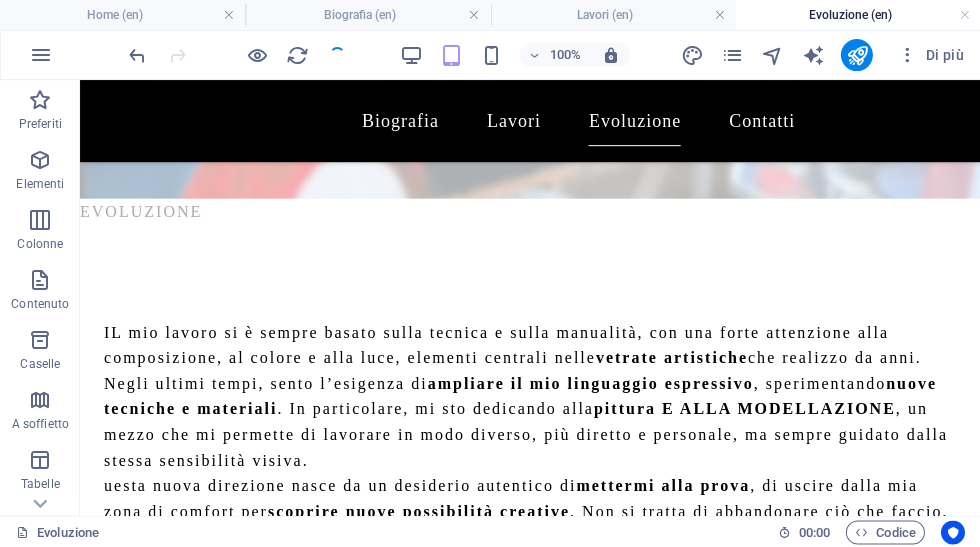 scroll, scrollTop: 346, scrollLeft: 0, axis: vertical 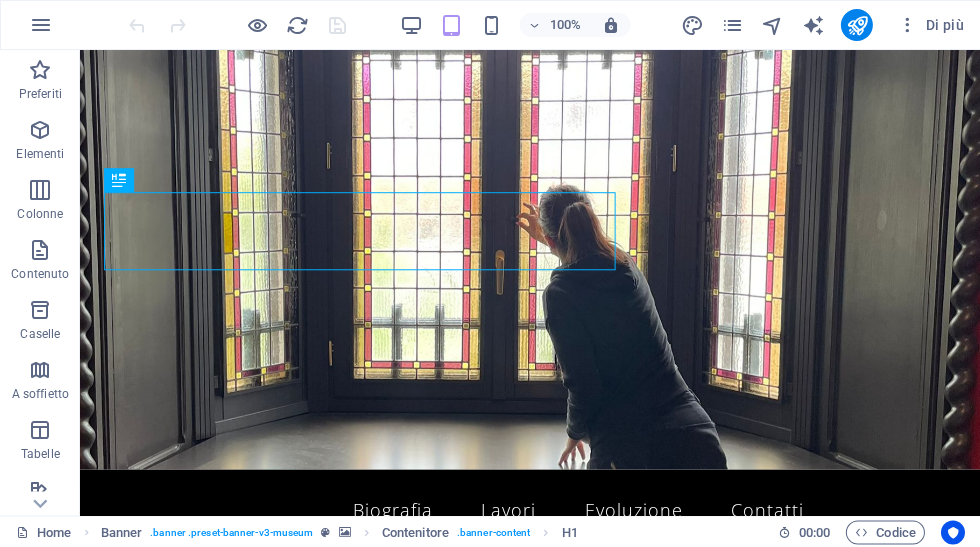 click at bounding box center [732, 25] 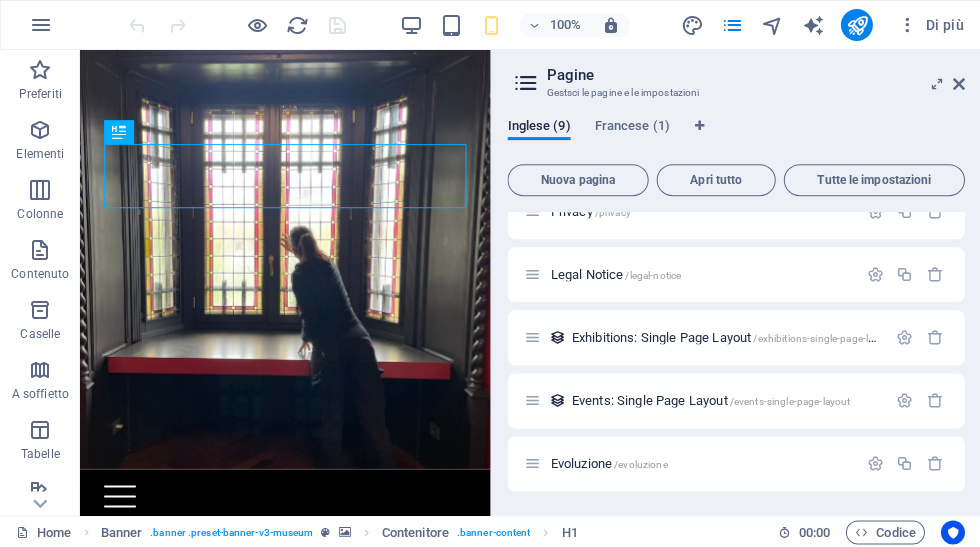 scroll, scrollTop: 280, scrollLeft: 0, axis: vertical 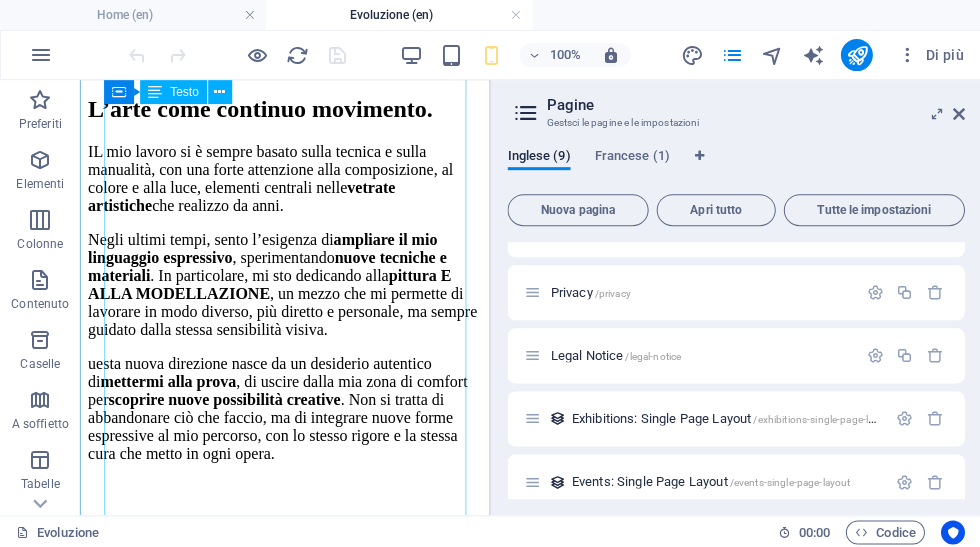 click on "IL mio lavoro si è sempre basato sulla tecnica e sulla manualità, con una forte attenzione alla composizione, al colore e alla luce, elementi centrali nelle  vetrate artistiche  che realizzo da anni. Negli ultimi tempi, sento l’esigenza di  ampliare il mio linguaggio espressivo , sperimentando  nuove tecniche e materiali . In particolare, mi sto dedicando alla  pittura E ALLA MODELLAZIONE , un mezzo che mi permette di lavorare in modo diverso, più diretto e personale, ma sempre guidato dalla stessa sensibilità visiva. uesta nuova direzione nasce da un desiderio autentico di  mettermi alla prova , di uscire dalla mia zona di comfort per  scoprire nuove possibilità creative . Non si tratta di abbandonare ciò che faccio, ma di integrare nuove forme espressive al mio percorso, con lo stesso rigore e la stessa cura che metto in ogni opera." at bounding box center (285, 303) 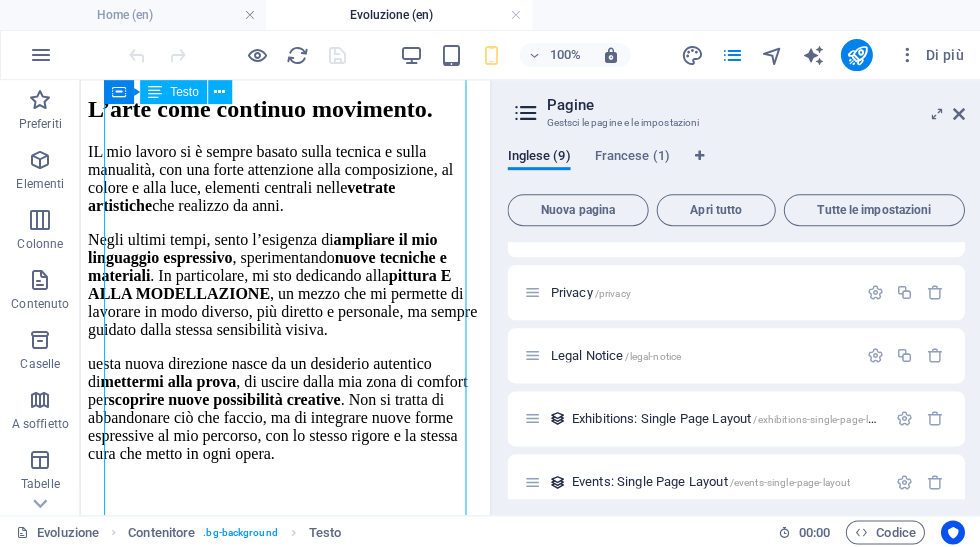 click on "IL mio lavoro si è sempre basato sulla tecnica e sulla manualità, con una forte attenzione alla composizione, al colore e alla luce, elementi centrali nelle  vetrate artistiche  che realizzo da anni. Negli ultimi tempi, sento l’esigenza di  ampliare il mio linguaggio espressivo , sperimentando  nuove tecniche e materiali . In particolare, mi sto dedicando alla  pittura E ALLA MODELLAZIONE , un mezzo che mi permette di lavorare in modo diverso, più diretto e personale, ma sempre guidato dalla stessa sensibilità visiva. uesta nuova direzione nasce da un desiderio autentico di  mettermi alla prova , di uscire dalla mia zona di comfort per  scoprire nuove possibilità creative . Non si tratta di abbandonare ciò che faccio, ma di integrare nuove forme espressive al mio percorso, con lo stesso rigore e la stessa cura che metto in ogni opera." at bounding box center (285, 303) 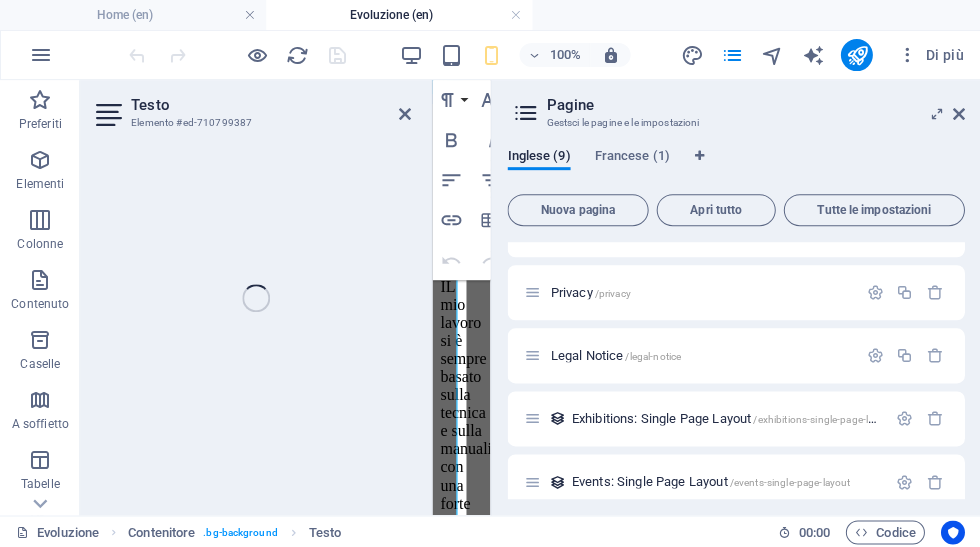 scroll, scrollTop: 556, scrollLeft: 0, axis: vertical 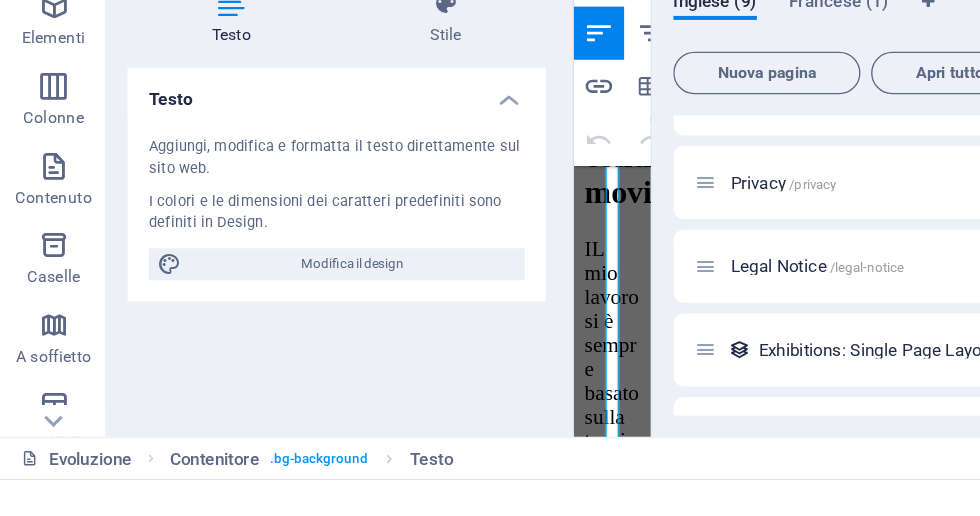 click on "Modifica il design" at bounding box center (265, 354) 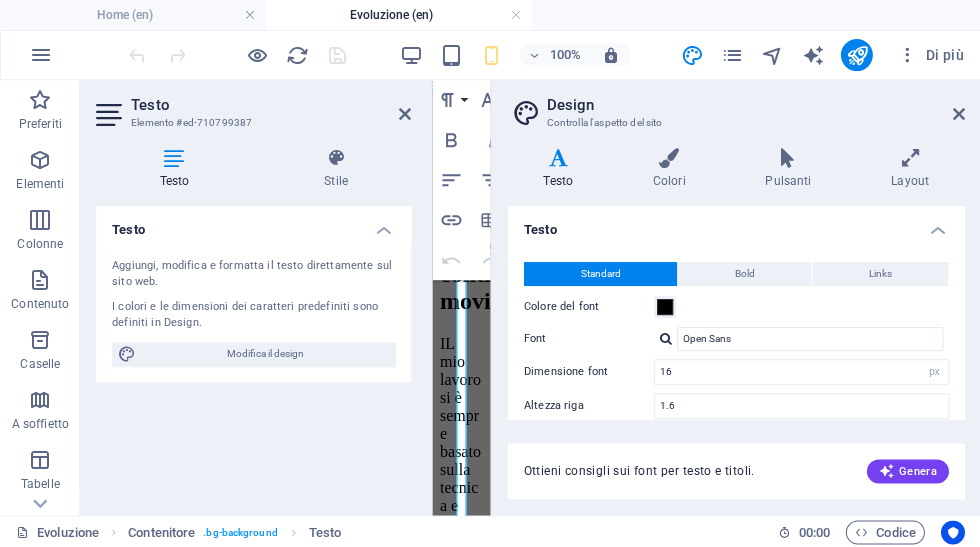 click at bounding box center [405, 114] 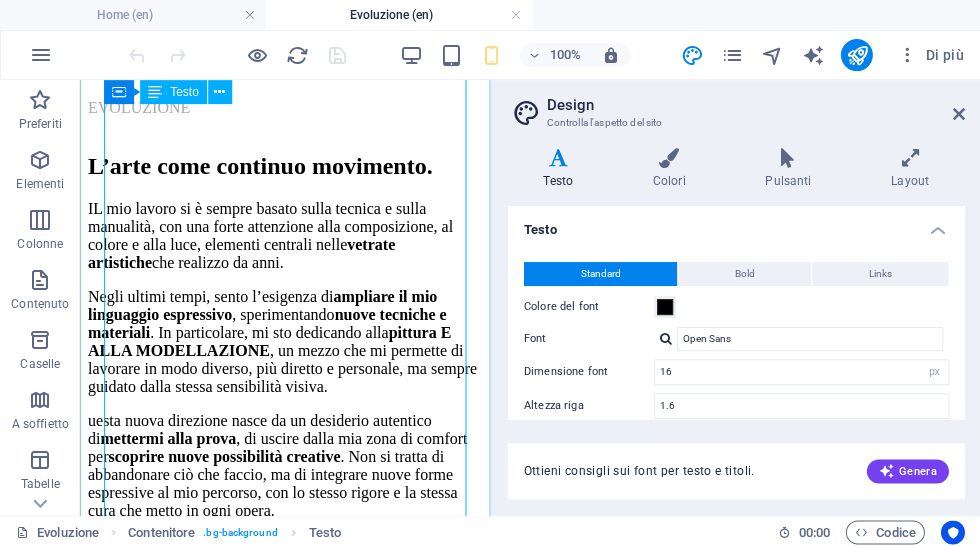 click on "IL mio lavoro si è sempre basato sulla tecnica e sulla manualità, con una forte attenzione alla composizione, al colore e alla luce, elementi centrali nelle  vetrate artistiche  che realizzo da anni. Negli ultimi tempi, sento l’esigenza di  ampliare il mio linguaggio espressivo , sperimentando  nuove tecniche e materiali . In particolare, mi sto dedicando alla  pittura E ALLA MODELLAZIONE , un mezzo che mi permette di lavorare in modo diverso, più diretto e personale, ma sempre guidato dalla stessa sensibilità visiva. uesta nuova direzione nasce da un desiderio autentico di  mettermi alla prova , di uscire dalla mia zona di comfort per  scoprire nuove possibilità creative . Non si tratta di abbandonare ciò che faccio, ma di integrare nuove forme espressive al mio percorso, con lo stesso rigore e la stessa cura che metto in ogni opera." at bounding box center [285, 359] 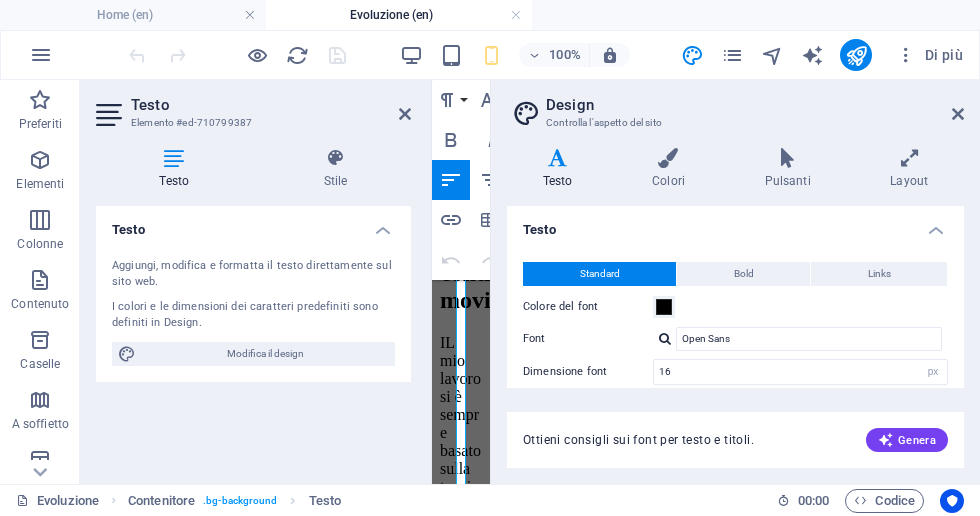 click at bounding box center [958, 114] 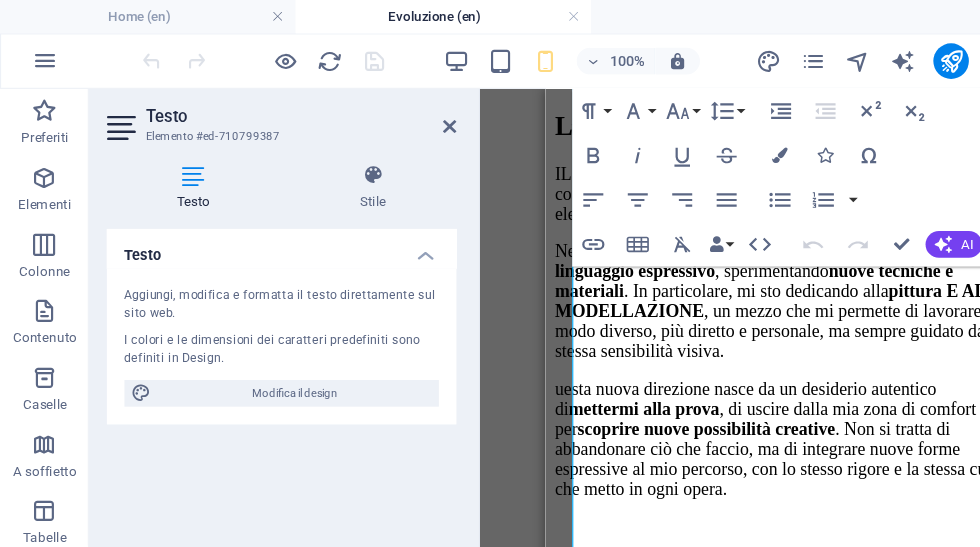 scroll, scrollTop: 602, scrollLeft: 0, axis: vertical 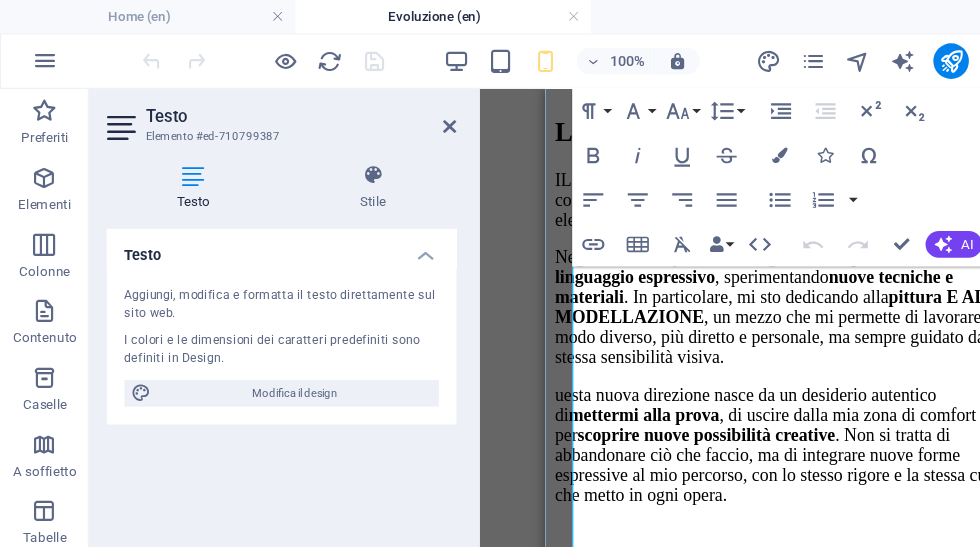 click on "uesta nuova direzione nasce da un desiderio autentico di  mettermi alla prova , di uscire dalla mia zona di comfort per  scoprire nuove possibilità creative . Non si tratta di abbandonare ciò che faccio, ma di integrare nuove forme espressive al mio percorso, con lo stesso rigore e la stessa cura che metto in ogni opera." at bounding box center (760, 409) 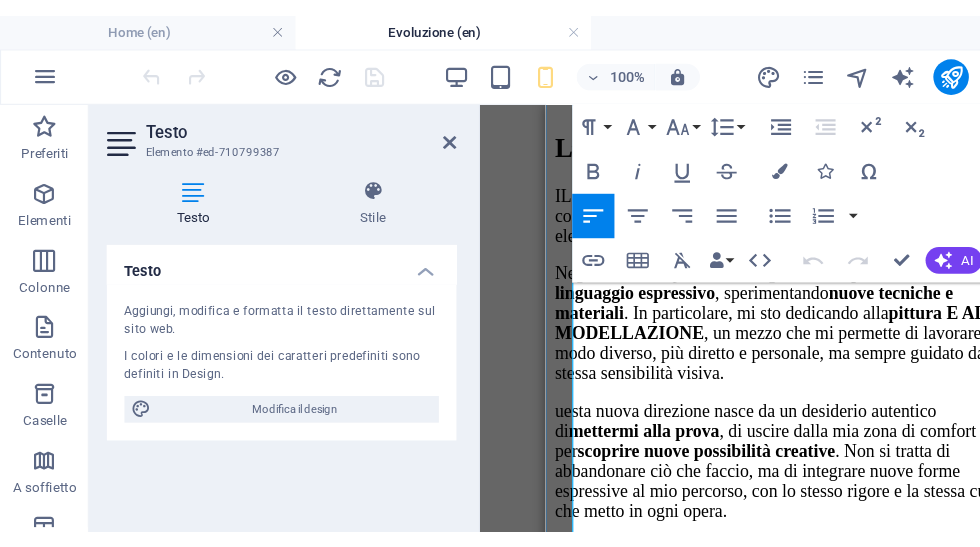 click on "uesta nuova direzione nasce da un desiderio autentico di  mettermi alla prova , di uscire dalla mia zona di comfort per  scoprire nuove possibilità creative . Non si tratta di abbandonare ciò che faccio, ma di integrare nuove forme espressive al mio percorso, con lo stesso rigore e la stessa cura che metto in ogni opera." at bounding box center [760, 425] 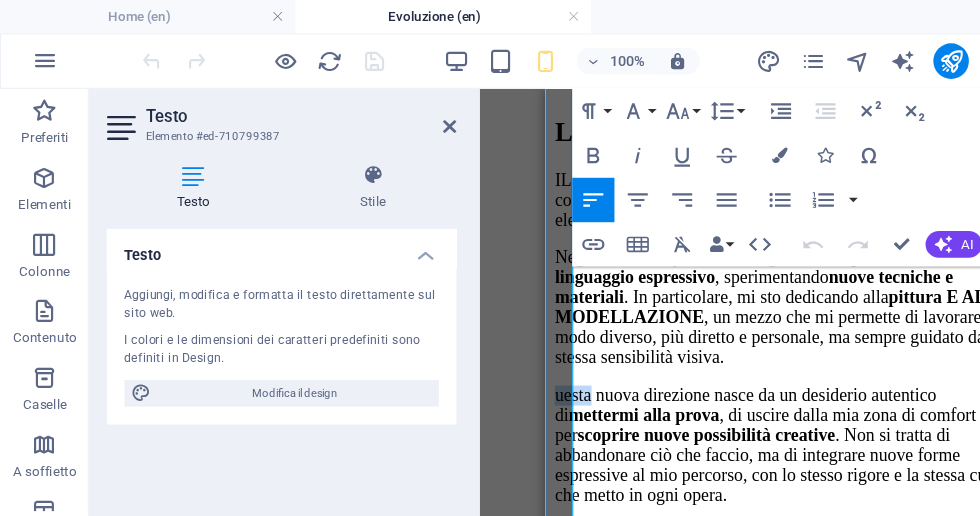 click on "uesta nuova direzione nasce da un desiderio autentico di  mettermi alla prova , di uscire dalla mia zona di comfort per  scoprire nuove possibilità creative . Non si tratta di abbandonare ciò che faccio, ma di integrare nuove forme espressive al mio percorso, con lo stesso rigore e la stessa cura che metto in ogni opera." at bounding box center [760, 409] 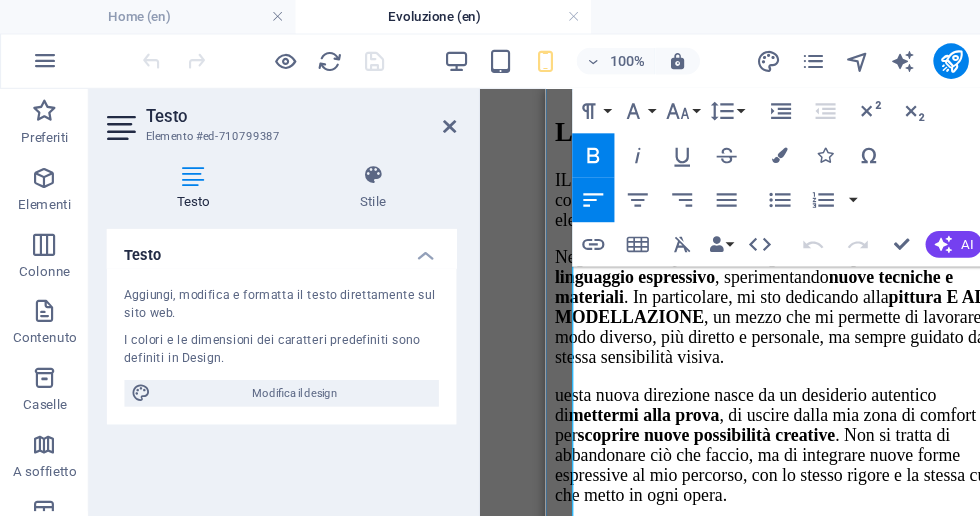 click on "mettermi alla prova" at bounding box center (633, 381) 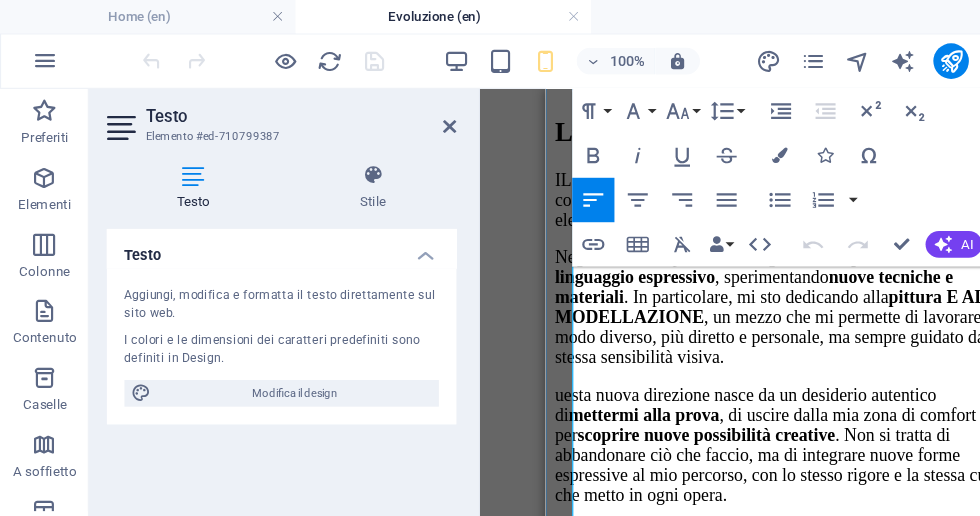 click on "uesta nuova direzione nasce da un desiderio autentico di  mettermi alla prova , di uscire dalla mia zona di comfort per  scoprire nuove possibilità creative . Non si tratta di abbandonare ciò che faccio, ma di integrare nuove forme espressive al mio percorso, con lo stesso rigore e la stessa cura che metto in ogni opera." at bounding box center [760, 409] 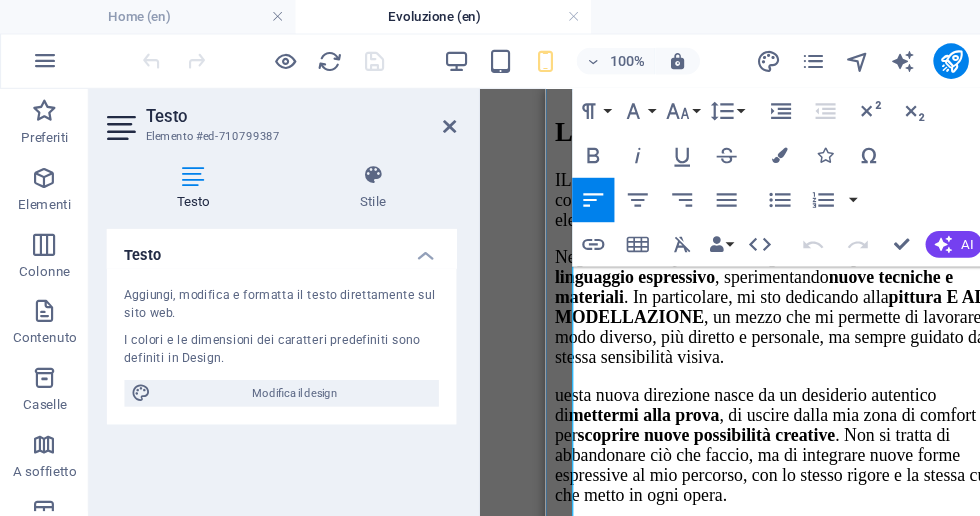 type 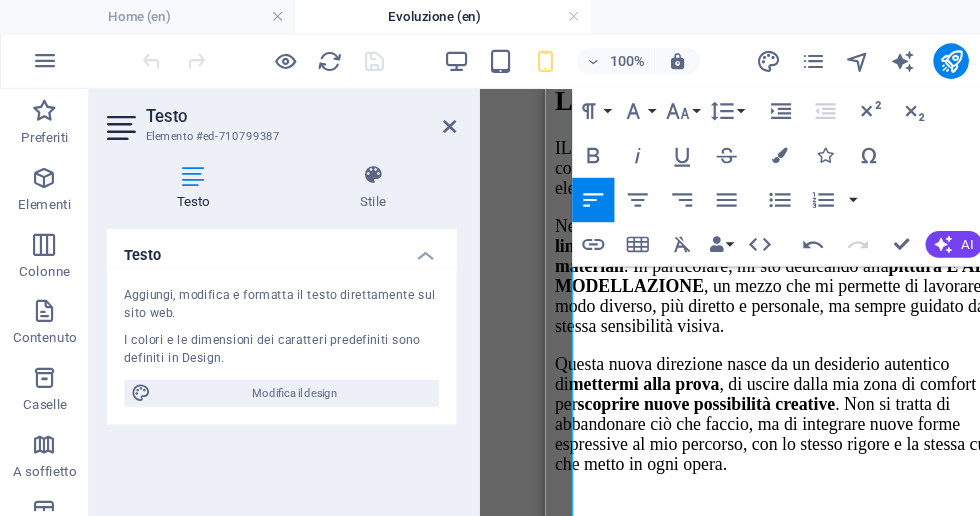click at bounding box center [405, 114] 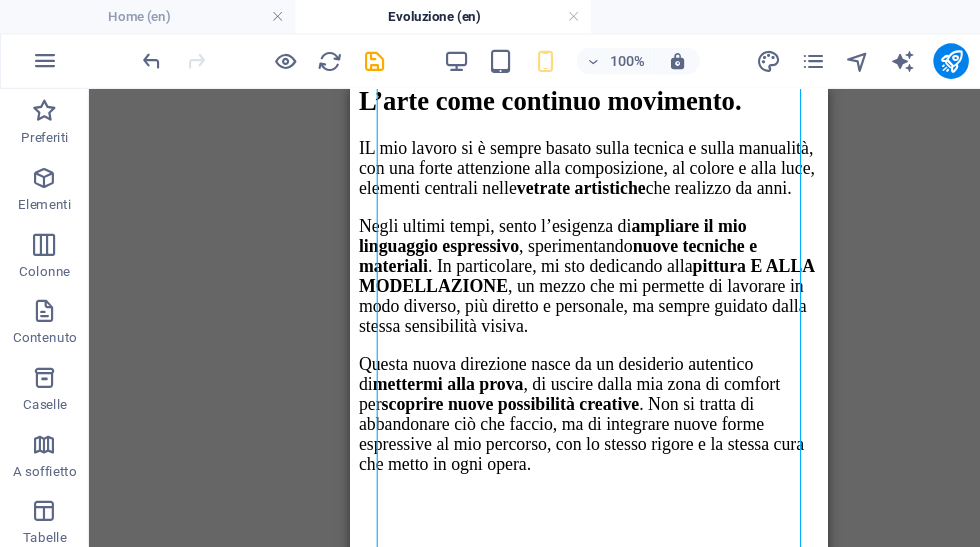 click at bounding box center [337, 55] 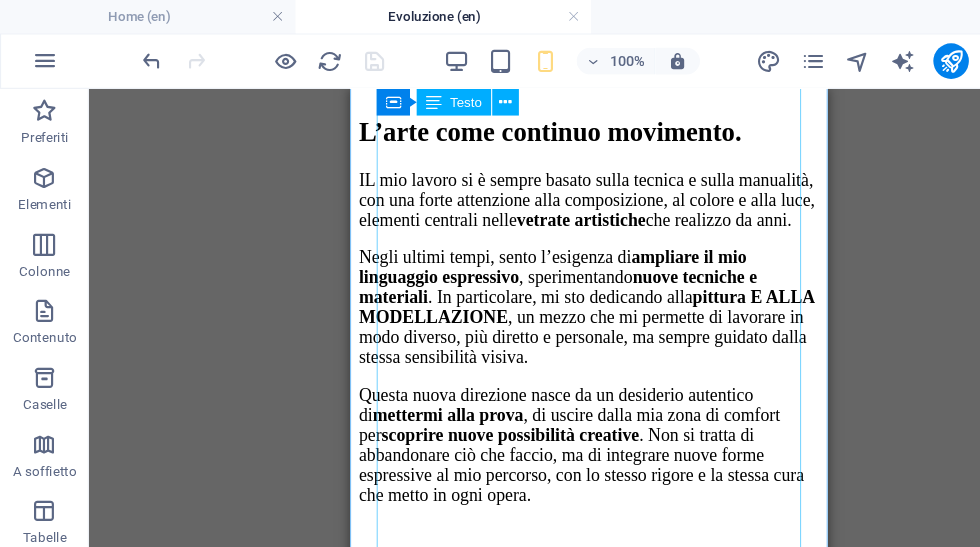 click on "IL mio lavoro si è sempre basato sulla tecnica e sulla manualità, con una forte attenzione alla composizione, al colore e alla luce, elementi centrali nelle  vetrate artistiche  che realizzo da anni. Negli ultimi tempi, sento l’esigenza di  ampliare il mio linguaggio espressivo , sperimentando  nuove tecniche e materiali . In particolare, mi sto dedicando alla  pittura E ALLA MODELLAZIONE , un mezzo che mi permette di lavorare in modo diverso, più diretto e personale, ma sempre guidato dalla stessa sensibilità visiva. Questa nuova direzione nasce da un desiderio autentico di  mettermi alla prova , di uscire dalla mia zona di comfort per  scoprire nuove possibilità creative . Non si tratta di abbandonare ciò che faccio, ma di integrare nuove forme espressive al mio percorso, con lo stesso rigore e la stessa cura che metto in ogni opera." at bounding box center [565, 312] 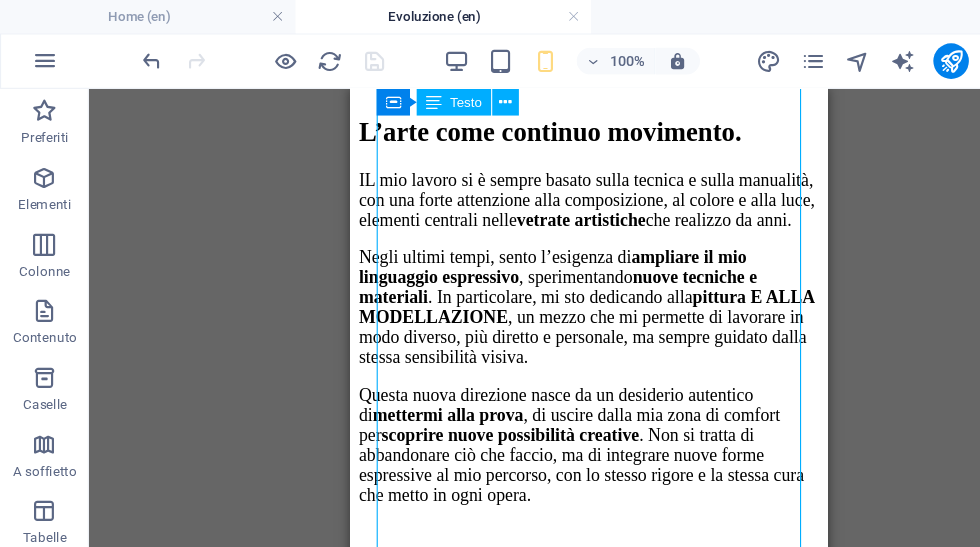 click on "IL mio lavoro si è sempre basato sulla tecnica e sulla manualità, con una forte attenzione alla composizione, al colore e alla luce, elementi centrali nelle  vetrate artistiche  che realizzo da anni. Negli ultimi tempi, sento l’esigenza di  ampliare il mio linguaggio espressivo , sperimentando  nuove tecniche e materiali . In particolare, mi sto dedicando alla  pittura E ALLA MODELLAZIONE , un mezzo che mi permette di lavorare in modo diverso, più diretto e personale, ma sempre guidato dalla stessa sensibilità visiva. Questa nuova direzione nasce da un desiderio autentico di  mettermi alla prova , di uscire dalla mia zona di comfort per  scoprire nuove possibilità creative . Non si tratta di abbandonare ciò che faccio, ma di integrare nuove forme espressive al mio percorso, con lo stesso rigore e la stessa cura che metto in ogni opera." at bounding box center [565, 312] 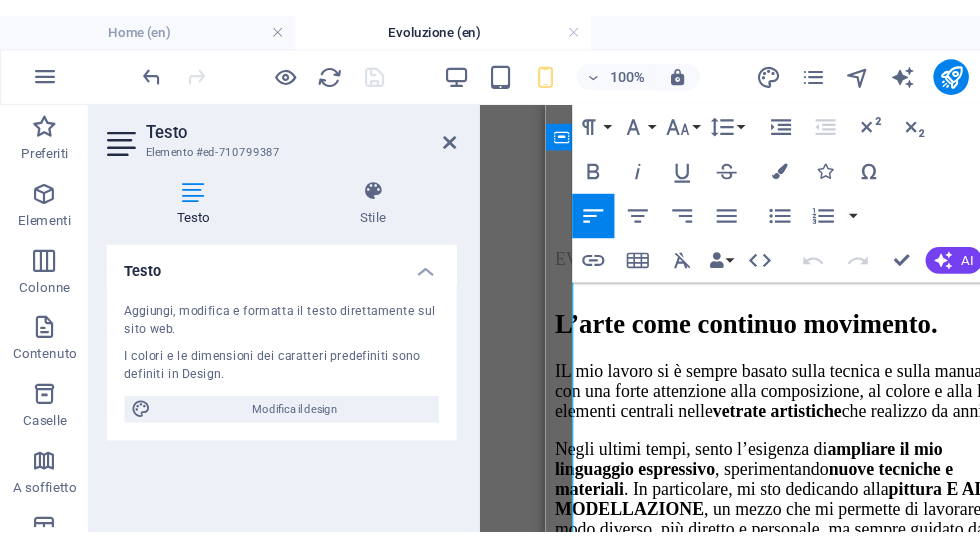 scroll, scrollTop: 430, scrollLeft: 0, axis: vertical 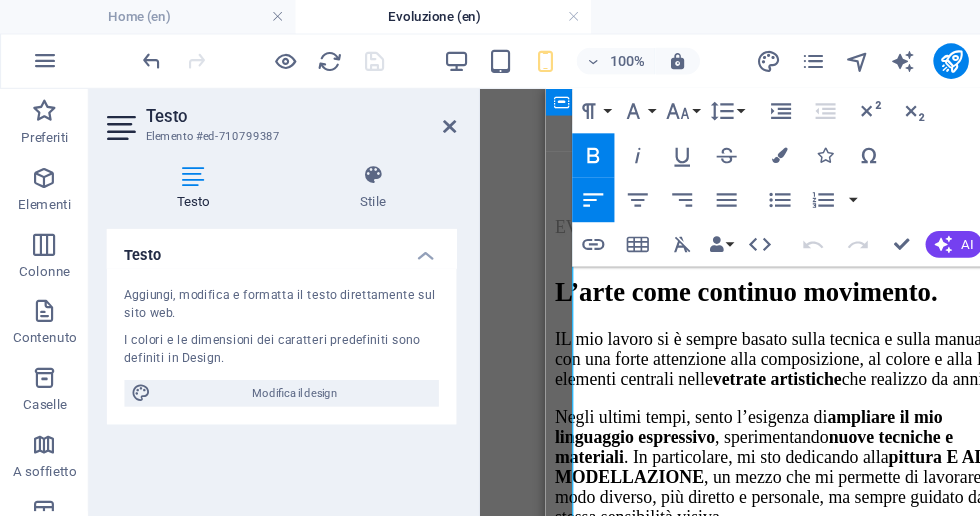 click on "pittura E ALLA MODELLAZIONE" at bounding box center (758, 428) 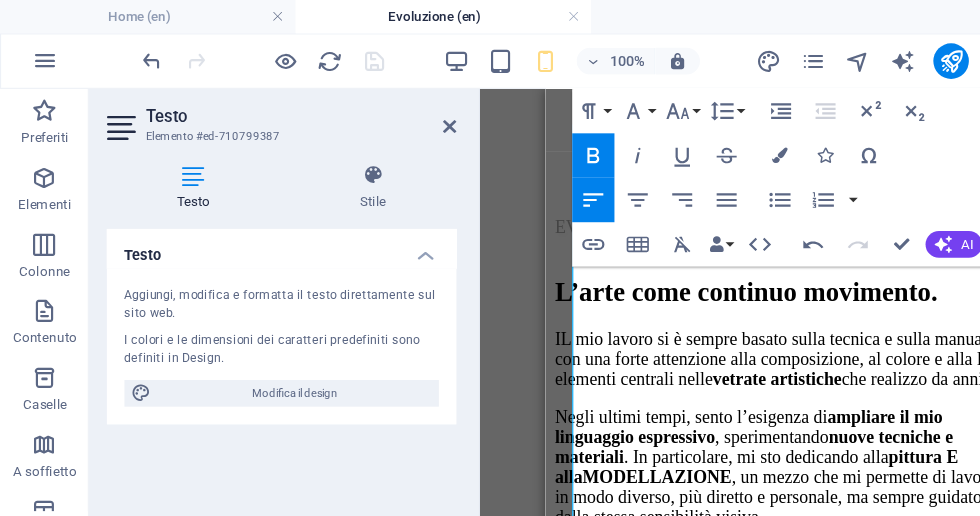 click on "Trascina qui per sostituire il contenuto esistente. Premi “Ctrl” se vuoi creare un nuovo elemento.
H2   Contenitore   Testo Paragraph Format Normal Heading 1 Heading 2 Heading 3 Heading 4 Heading 5 Heading 6 Code Font Family Arial Georgia Impact Tahoma Times New Roman Verdana Open Sans Roboto Font Size 8 9 10 11 12 14 18 24 30 36 48 60 72 96 Line Height Default Single 1.15 1.5 Double Increase Indent Decrease Indent Superscript Subscript Bold Italic Underline Strikethrough Colors Icons Special Characters Align Left Align Center Align Right Align Justify Unordered List   Default Circle Disc Square    Ordered List   Default Lower Alpha Lower Greek Lower Roman Upper Alpha Upper Roman    Insert Link Insert Table Clear Formatting Data Bindings Azienda Nome Cognome Via Codice postale Città E-mail Telefono Cellulare Fax Campo personalizzato 1 Campo personalizzato 2 Campo personalizzato 3 Campo personalizzato 4 Campo personalizzato 5 Campo personalizzato 6 HTML Undo Redo Confirm (Ctrl+⏎) AI" at bounding box center (706, 282) 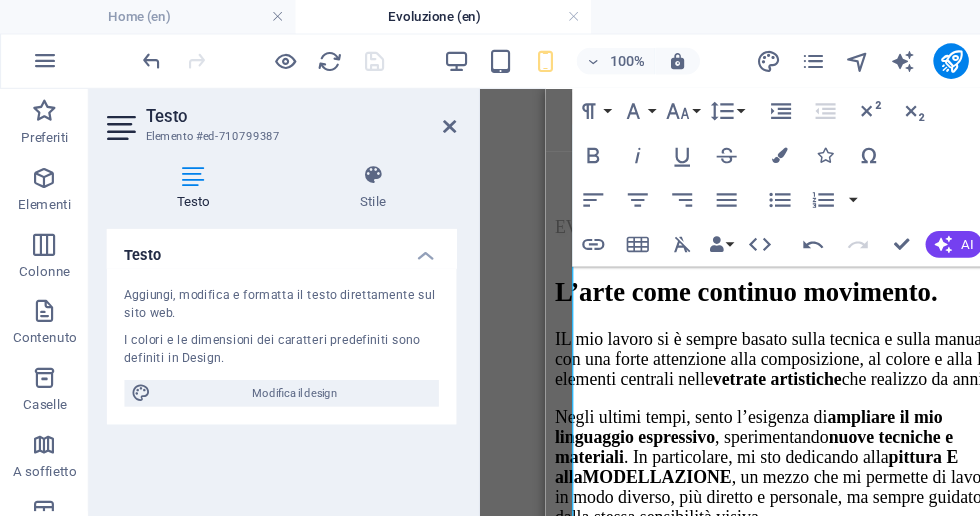 click at bounding box center [405, 114] 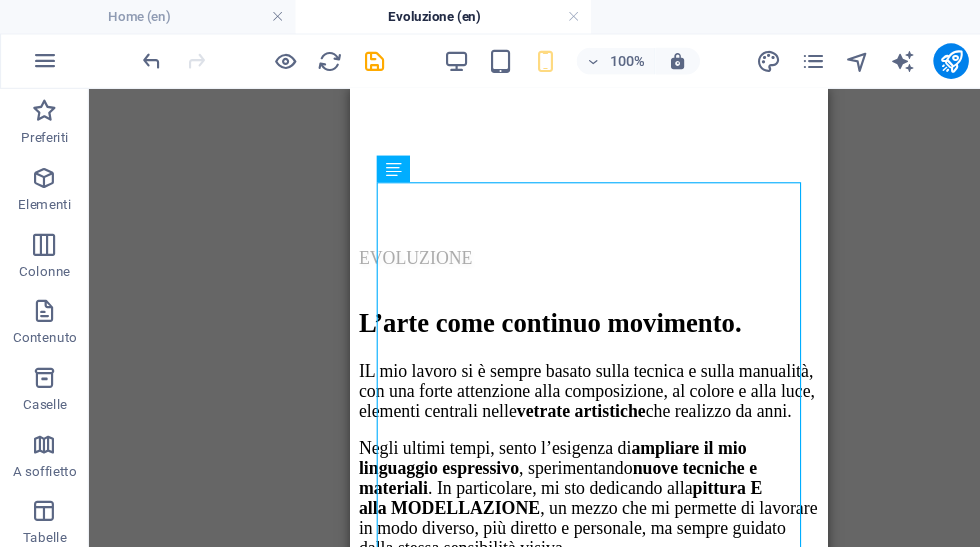 click on "Trascina qui per sostituire il contenuto esistente. Premi “Ctrl” se vuoi creare un nuovo elemento.
H2   Contenitore   Testo" at bounding box center (530, 297) 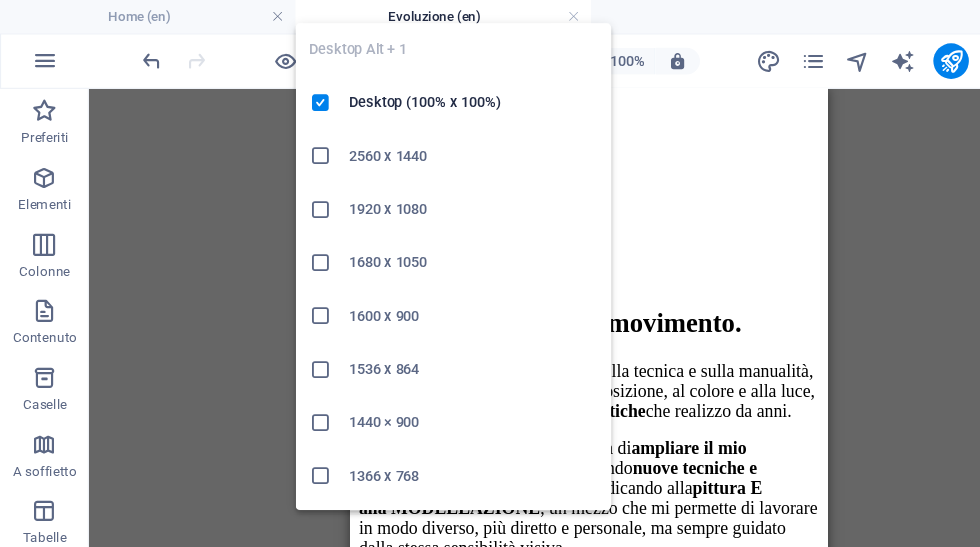 click on "2560 x 1440" at bounding box center (408, 141) 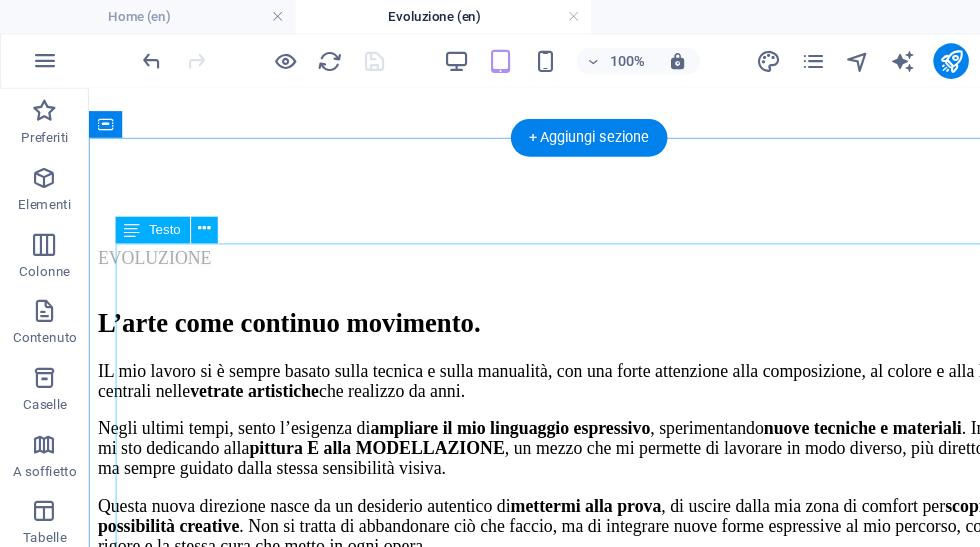click on "IL mio lavoro si è sempre basato sulla tecnica e sulla manualità, con una forte attenzione alla composizione, al colore e alla luce, elementi centrali nelle  vetrate artistiche  che realizzo da anni. Negli ultimi tempi, sento l’esigenza di  ampliare il mio linguaggio espressivo , sperimentando  nuove tecniche e materiali . In particolare, mi sto dedicando alla  pittura E alla MODELLAZIONE , un mezzo che mi permette di lavorare in modo diverso, più diretto e personale, ma sempre guidato dalla stessa sensibilità visiva. Questa nuova direzione nasce da un desiderio autentico di  mettermi alla prova , di uscire dalla mia zona di comfort per  scoprire nuove possibilità creative . Non si tratta di abbandonare ciò che faccio, ma di integrare nuove forme espressive al mio percorso, con lo stesso rigore e la stessa cura che metto in ogni opera." at bounding box center [538, 421] 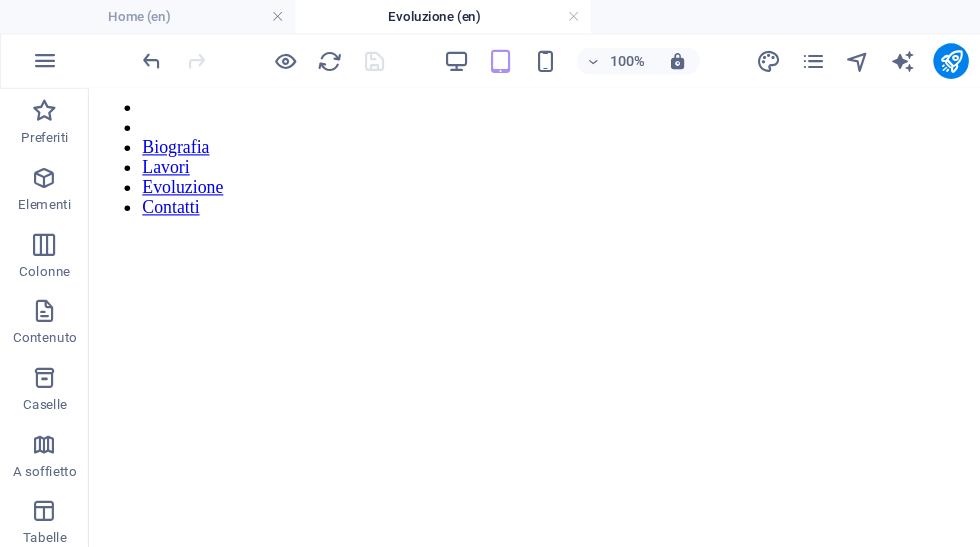 scroll, scrollTop: 31, scrollLeft: 0, axis: vertical 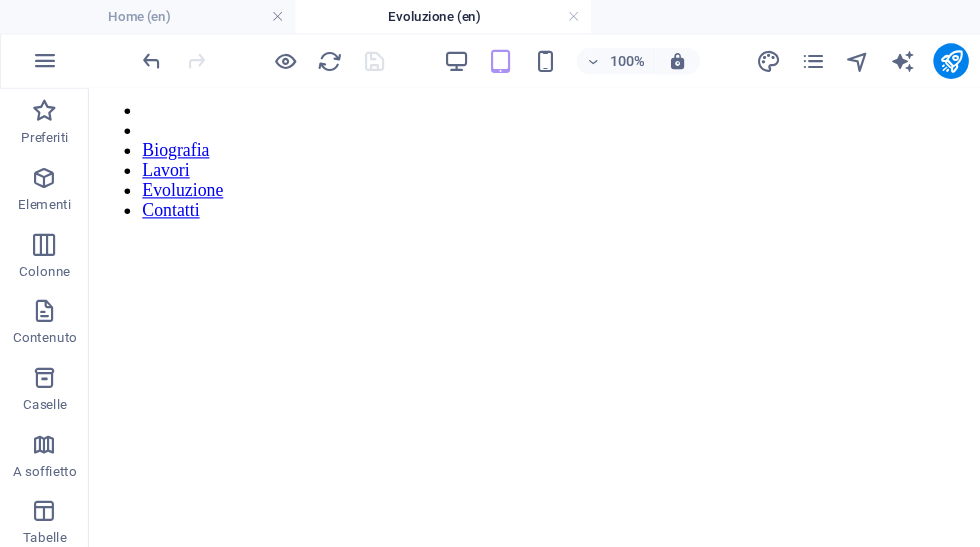 click at bounding box center (538, 223) 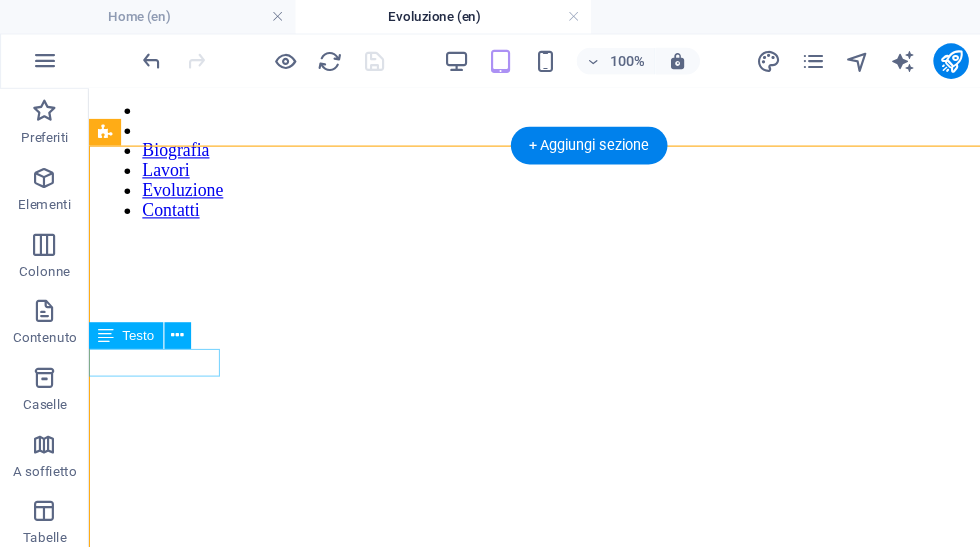 click on "EVOLUZIONE" at bounding box center (538, 640) 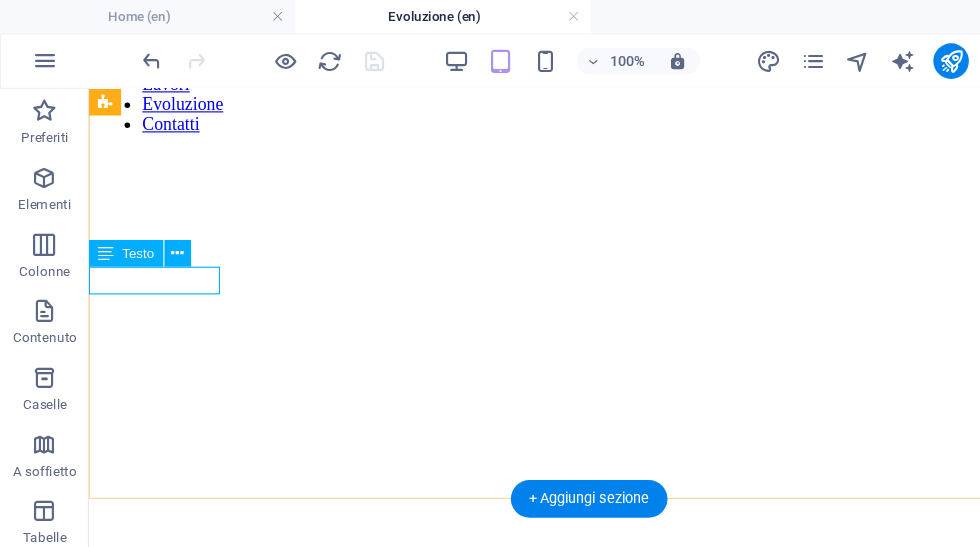 scroll, scrollTop: 104, scrollLeft: 0, axis: vertical 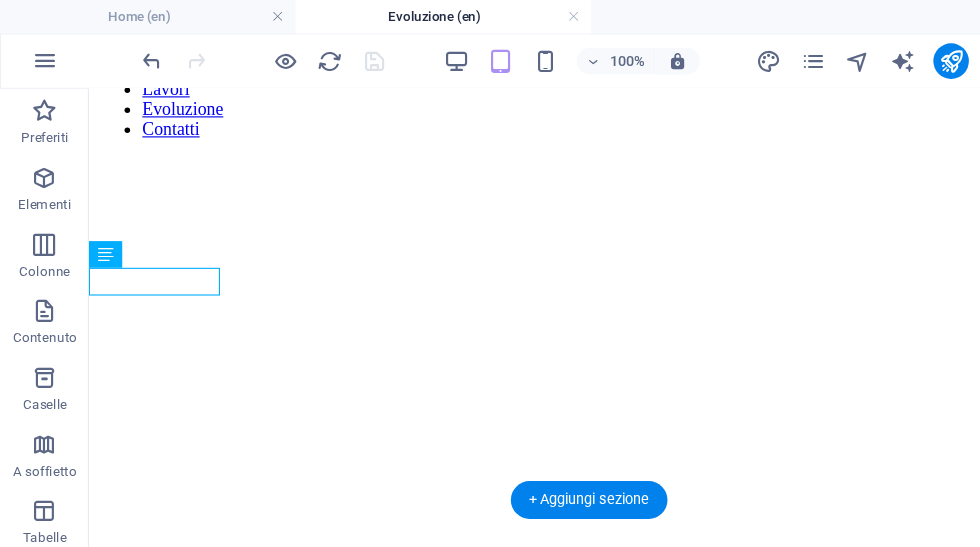 click at bounding box center [538, 150] 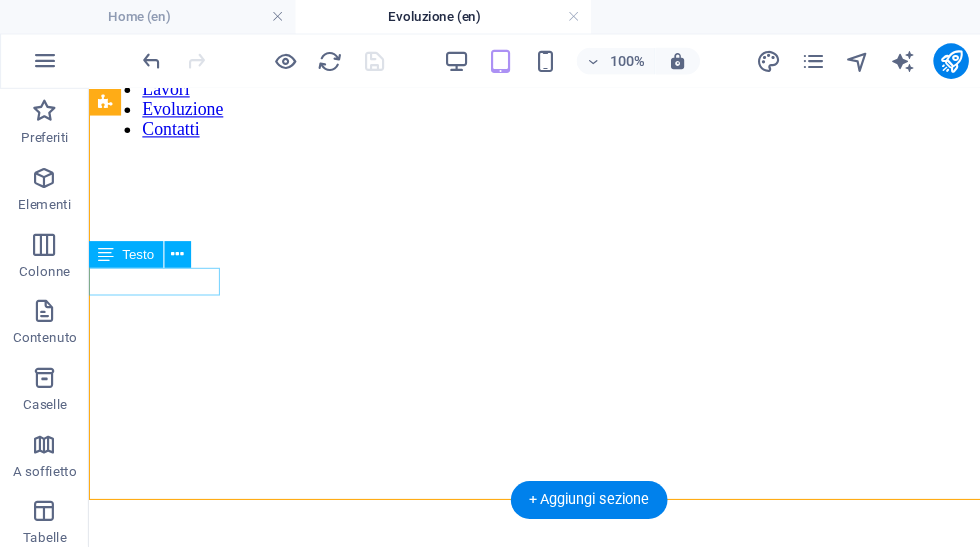 click on "EVOLUZIONE" at bounding box center (538, 567) 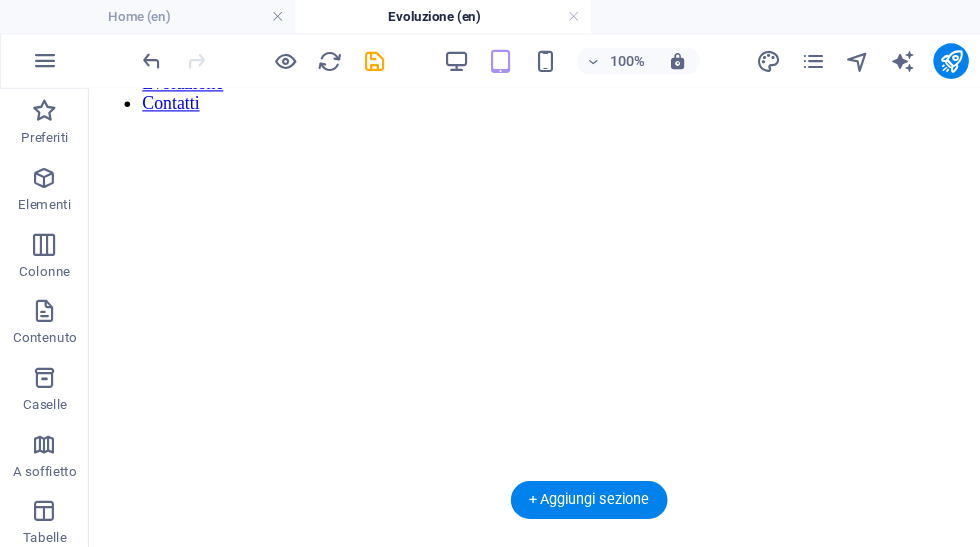 scroll, scrollTop: 161, scrollLeft: 0, axis: vertical 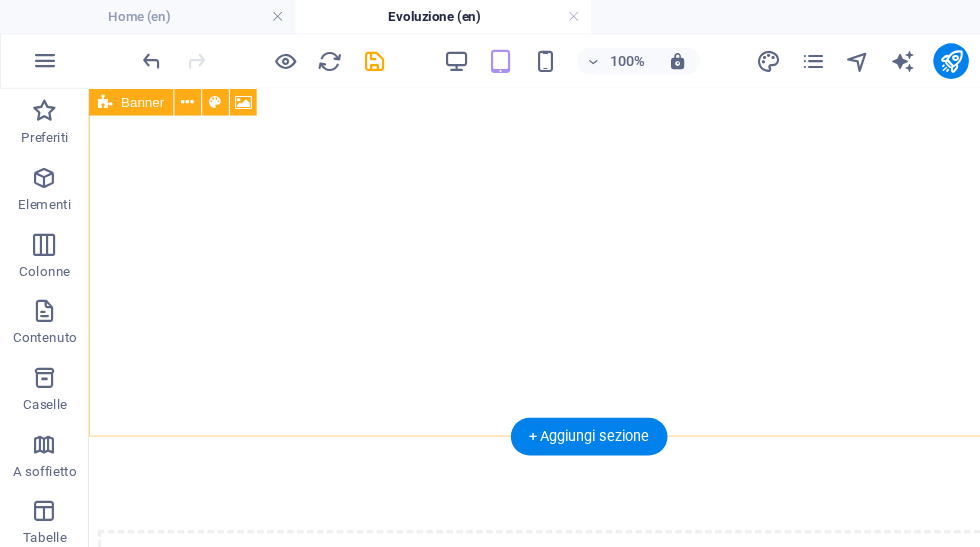 click on "Rilascia qui il contenuto oppure  Aggiungi elementi  Incolla appunti" at bounding box center (538, 556) 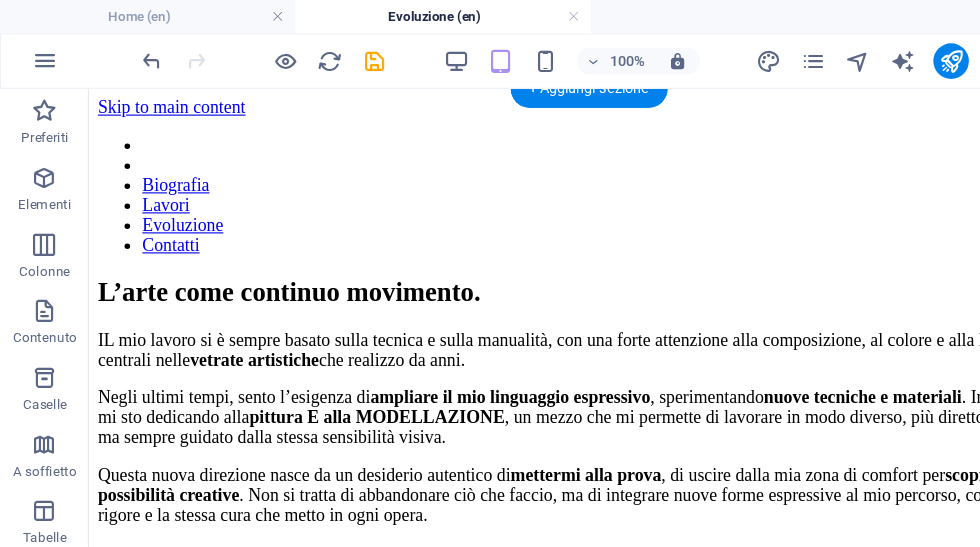 scroll, scrollTop: 0, scrollLeft: 0, axis: both 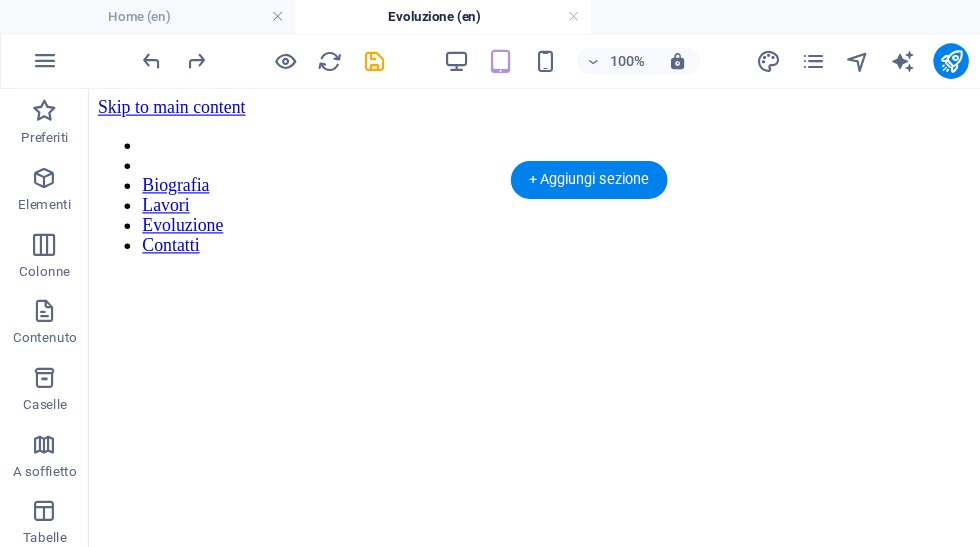 click at bounding box center [538, 254] 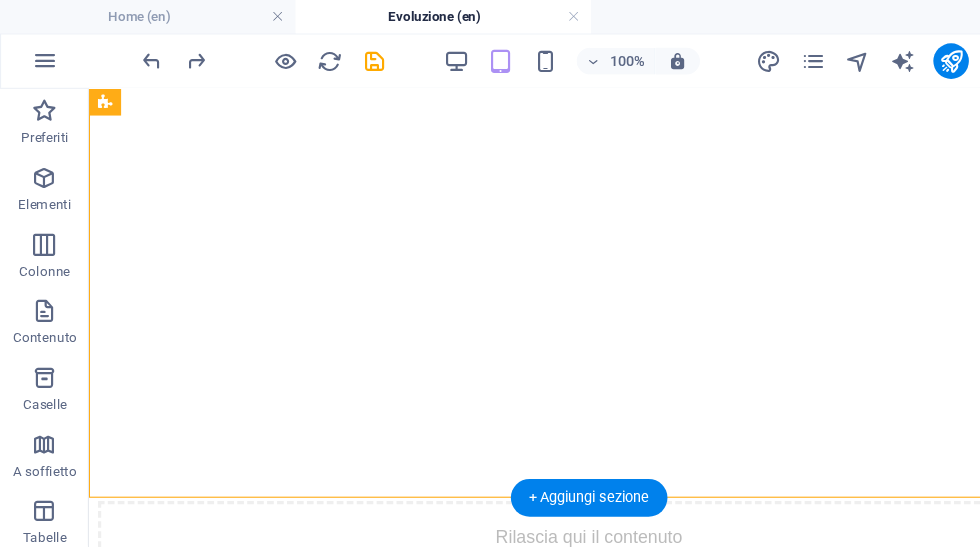 scroll, scrollTop: 201, scrollLeft: 0, axis: vertical 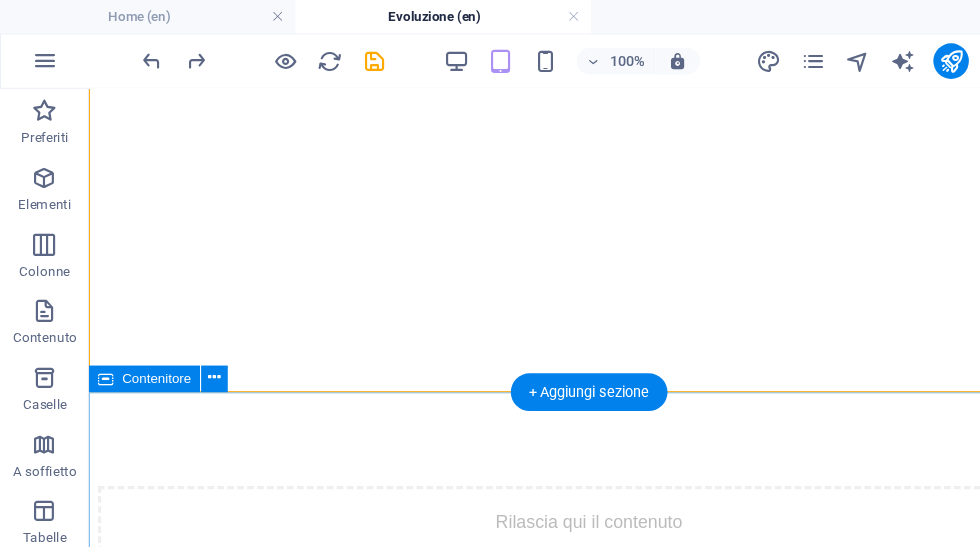 click on "L’arte come continuo movimento. IL mio lavoro si è sempre basato sulla tecnica e sulla manualità, con una forte attenzione alla composizione, al colore e alla luce, elementi centrali nelle  vetrate artistiche  che realizzo da anni. Negli ultimi tempi, sento l’esigenza di  ampliare il mio linguaggio espressivo , sperimentando  nuove tecniche e materiali . In particolare, mi sto dedicando alla  pittura E alla MODELLAZIONE , un mezzo che mi permette di lavorare in modo diverso, più diretto e personale, ma sempre guidato dalla stessa sensibilità visiva. Questa nuova direzione nasce da un desiderio autentico di  mettermi alla prova , di uscire dalla mia zona di comfort per  scoprire nuove possibilità creative . Non si tratta di abbandonare ciò che faccio, ma di integrare nuove forme espressive al mio percorso, con lo stesso rigore e la stessa cura che metto in ogni opera." at bounding box center [538, 718] 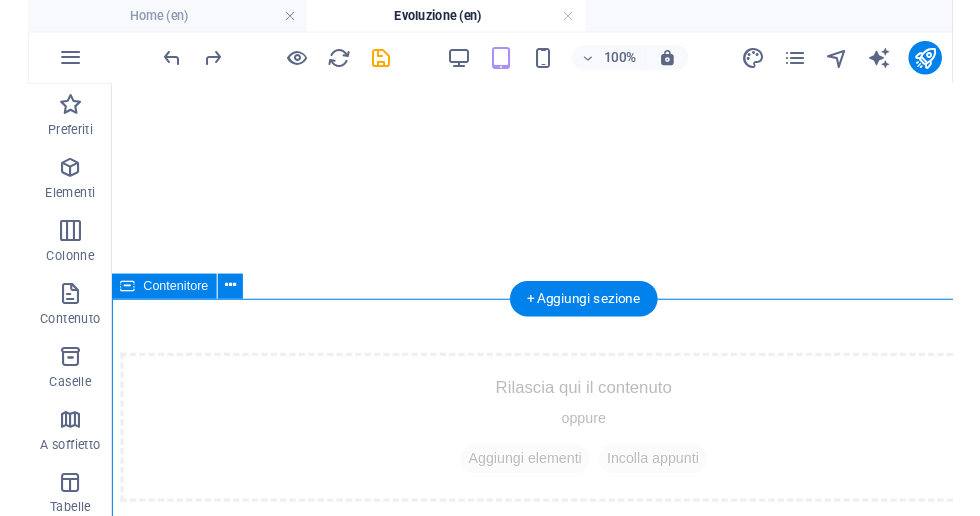 scroll, scrollTop: 306, scrollLeft: 0, axis: vertical 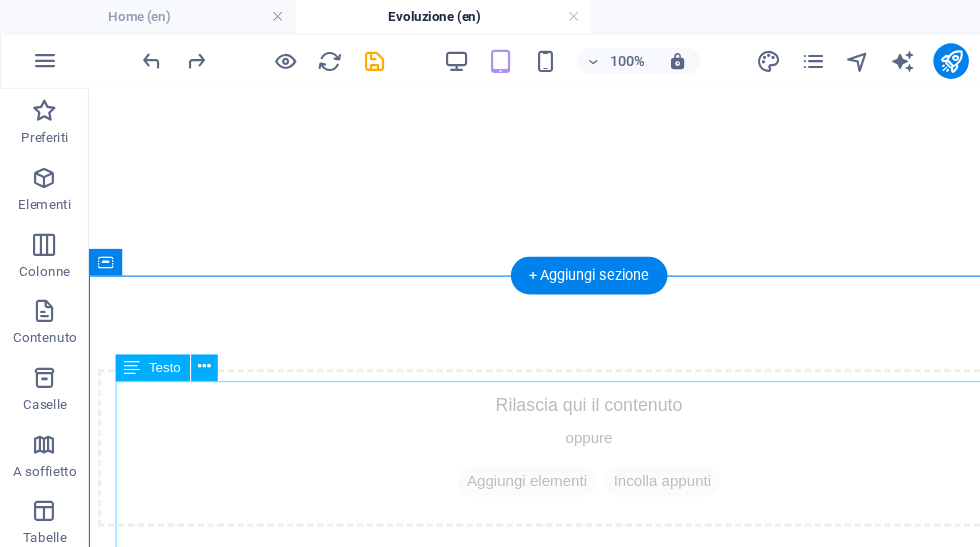 click on "IL mio lavoro si è sempre basato sulla tecnica e sulla manualità, con una forte attenzione alla composizione, al colore e alla luce, elementi centrali nelle  vetrate artistiche  che realizzo da anni. Negli ultimi tempi, sento l’esigenza di  ampliare il mio linguaggio espressivo , sperimentando  nuove tecniche e materiali . In particolare, mi sto dedicando alla  pittura E alla MODELLAZIONE , un mezzo che mi permette di lavorare in modo diverso, più diretto e personale, ma sempre guidato dalla stessa sensibilità visiva. Questa nuova direzione nasce da un desiderio autentico di  mettermi alla prova , di uscire dalla mia zona di comfort per  scoprire nuove possibilità creative . Non si tratta di abbandonare ciò che faccio, ma di integrare nuove forme espressive al mio percorso, con lo stesso rigore e la stessa cura che metto in ogni opera." at bounding box center [538, 637] 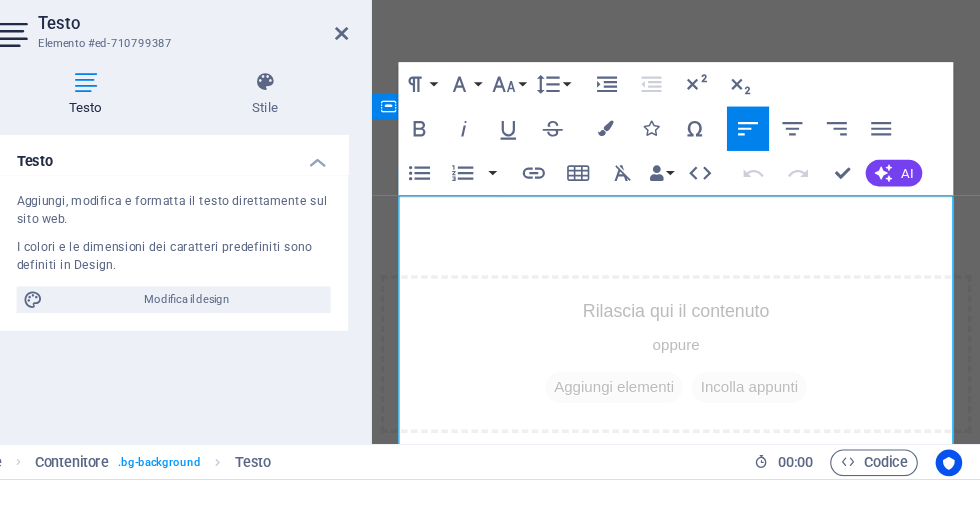click on "IL mio lavoro si è sempre basato sulla tecnica e sulla manualità, con una forte attenzione alla composizione, al colore e alla luce, elementi centrali nelle  vetrate artistiche  che realizzo da anni." at bounding box center [645, 484] 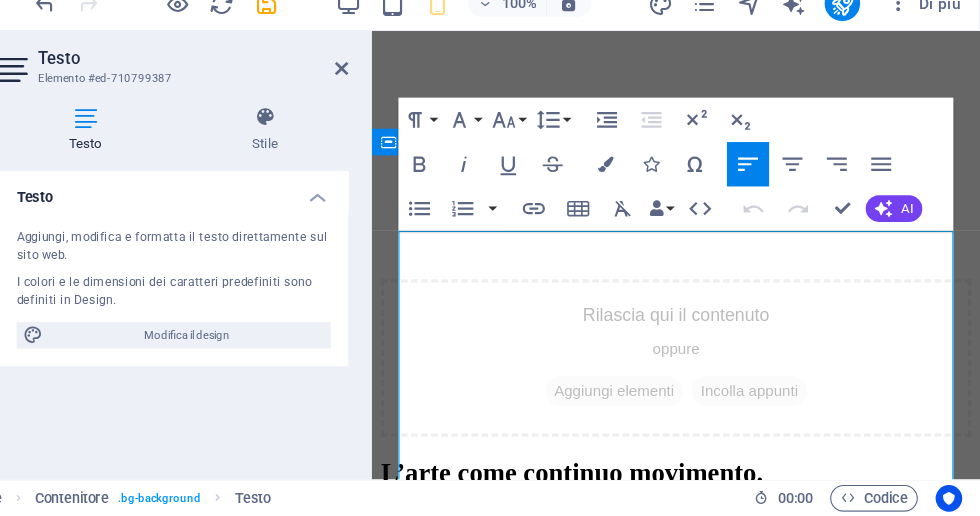 type 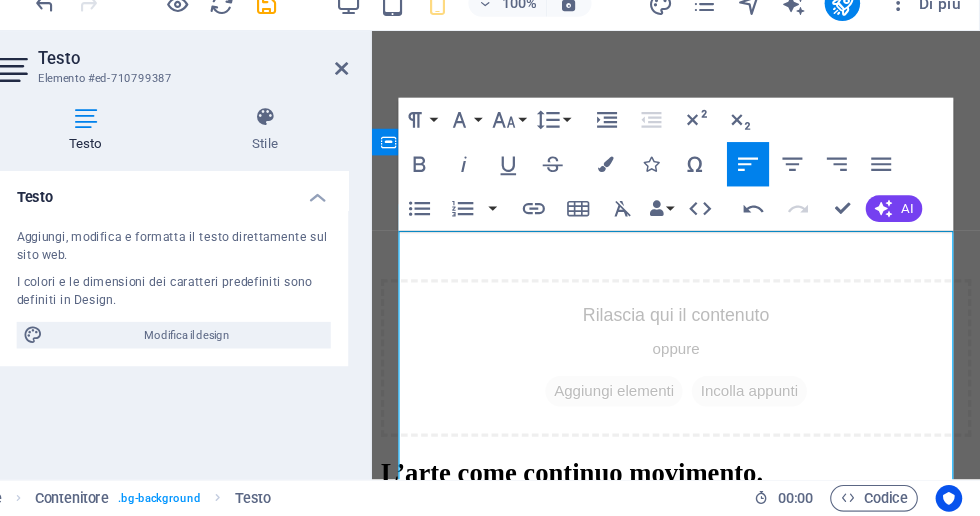 click at bounding box center (405, 114) 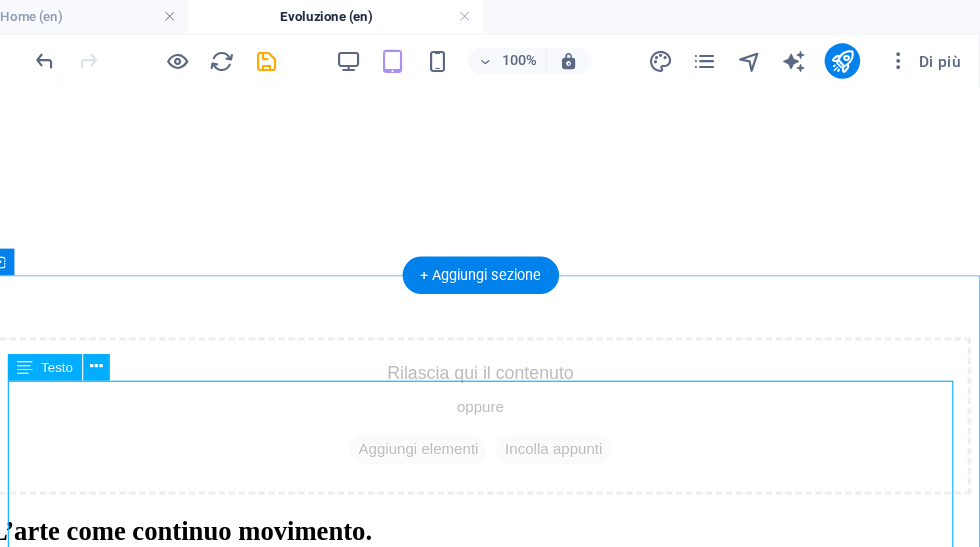 click on "< IL mio lavoro si è sempre basato sulla tecnica e sulla manualità, con una forte attenzione alla composizione, al colore e alla luce, elementi centrali nelle  vetrate artistiche  che realizzo da anni. Negli ultimi tempi, sento l’esigenza di  ampliare il mio linguaggio espressivo , sperimentando  nuove tecniche e materiali . In particolare, mi sto dedicando alla  pittura E alla MODELLAZIONE , un mezzo che mi permette di lavorare in modo diverso, più diretto e personale, ma sempre guidato dalla stessa sensibilità visiva. Questa nuova direzione nasce da un desiderio autentico di  mettermi alla prova , di uscire dalla mia zona di comfort per  scoprire nuove possibilità creative . Non si tratta di abbandonare ciò che faccio, ma di integrare nuove forme espressive al mio percorso, con lo stesso rigore e la stessa cura che metto in ogni opera." at bounding box center (432, 626) 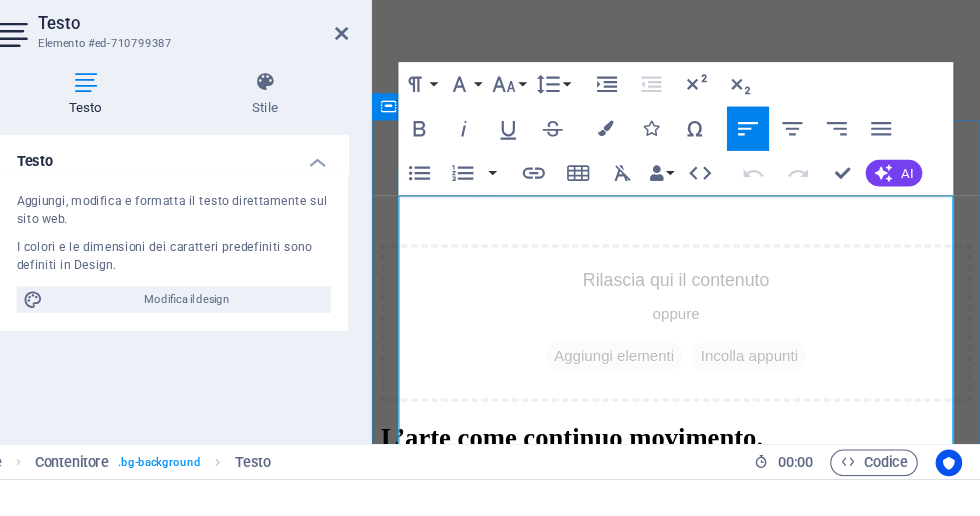 click on "IL mio lavoro si è sempre basato sulla tecnica e sulla manualità, con una forte attenzione alla composizione, al colore e alla luce, elementi centrali nelle  vetrate artistiche  che realizzo da anni." at bounding box center [645, 490] 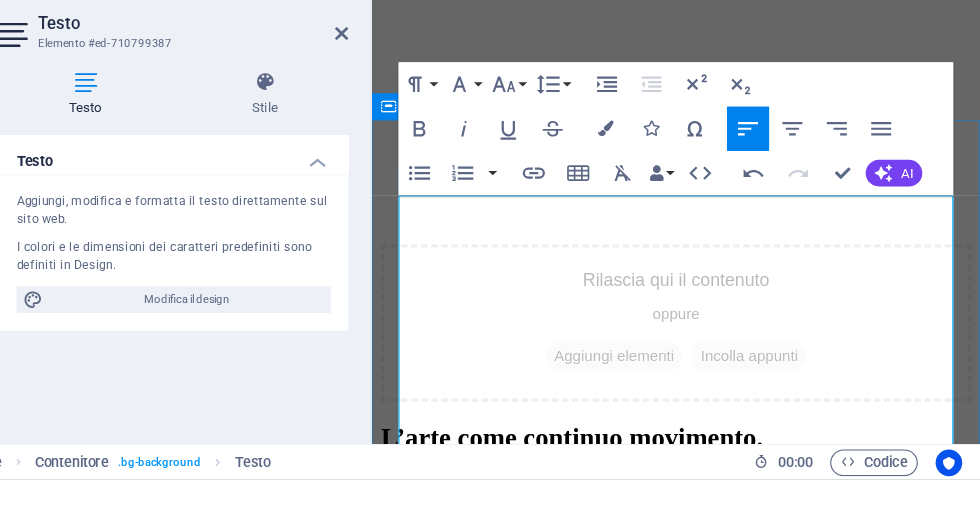 click on "<" at bounding box center [645, 438] 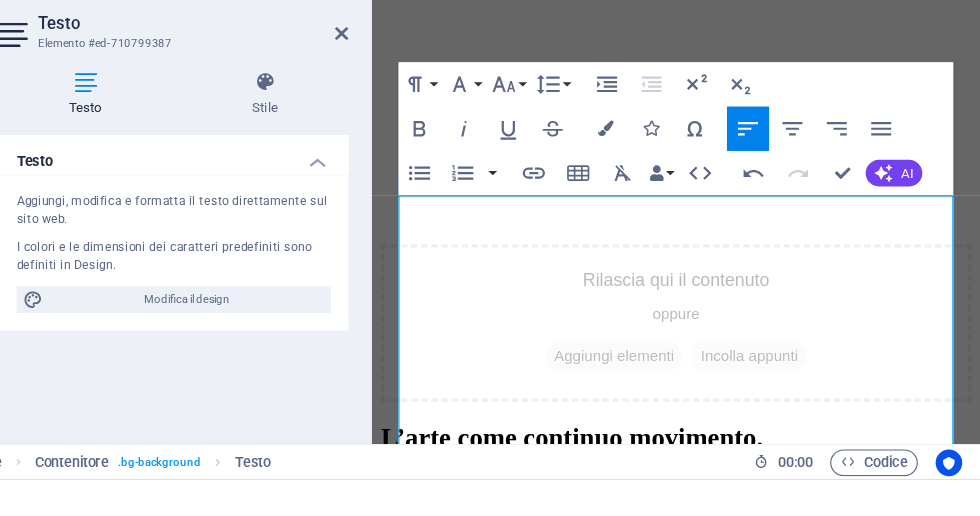 click at bounding box center [405, 114] 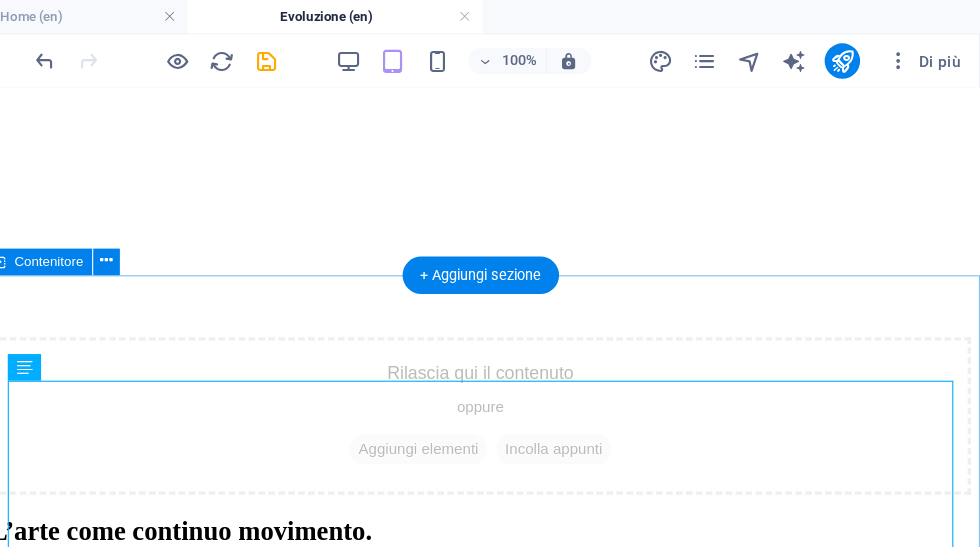 click on "L’arte come continuo movimento. Il mio lavoro si è sempre basato sulla tecnica e sulla manualità, con una forte attenzione alla composizione, al colore e alla luce, elementi centrali nelle  vetrate artistiche  che realizzo da anni. Negli ultimi tempi, sento l’esigenza di  ampliare il mio linguaggio espressivo , sperimentando  nuove tecniche e materiali . In particolare, mi sto dedicando alla  pittura E alla MODELLAZIONE , un mezzo che mi permette di lavorare in modo diverso, più diretto e personale, ma sempre guidato dalla stessa sensibilità visiva. Questa nuova direzione nasce da un desiderio autentico di  mettermi alla prova , di uscire dalla mia zona di comfort per  scoprire nuove possibilità creative . Non si tratta di abbandonare ciò che faccio, ma di integrare nuove forme espressive al mio percorso, con lo stesso rigore e la stessa cura che metto in ogni opera." at bounding box center [432, 602] 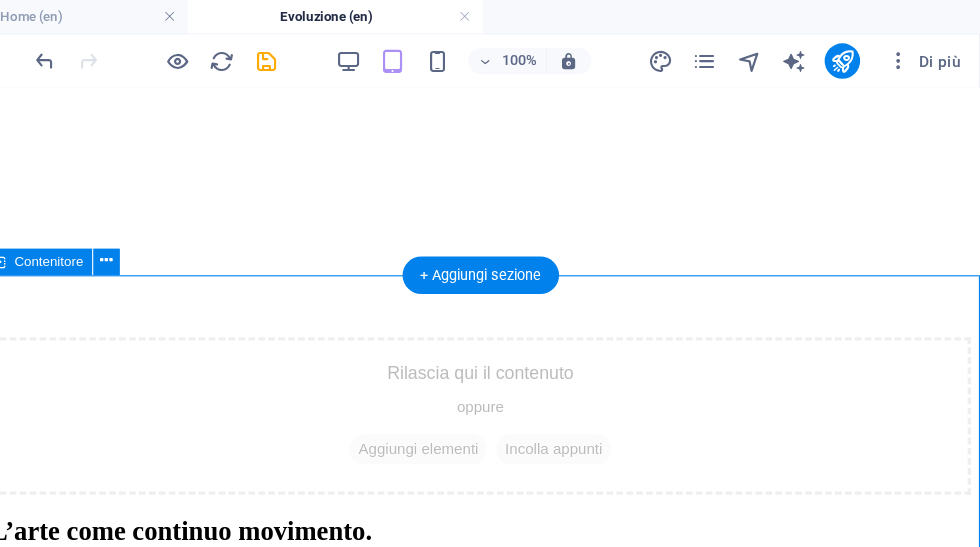 click at bounding box center [337, 55] 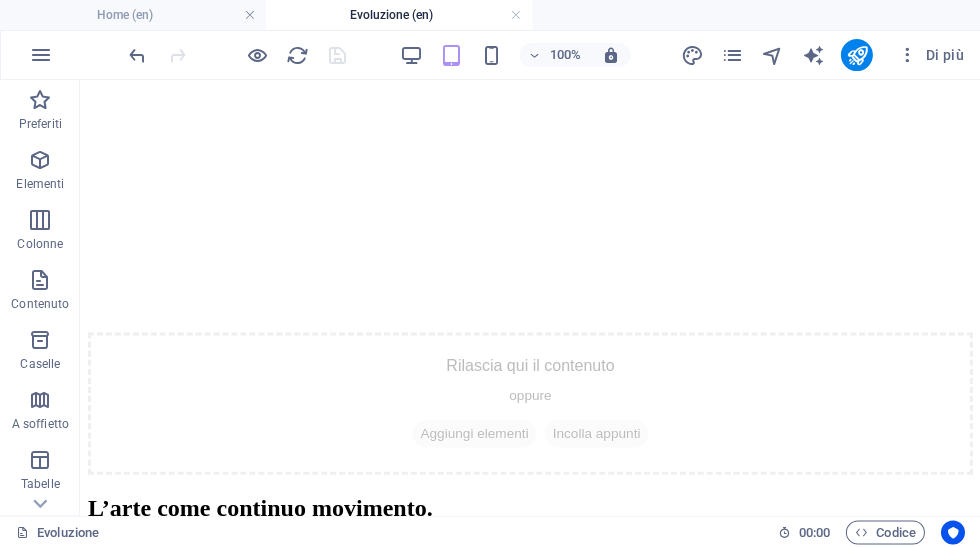 click at bounding box center (40, 340) 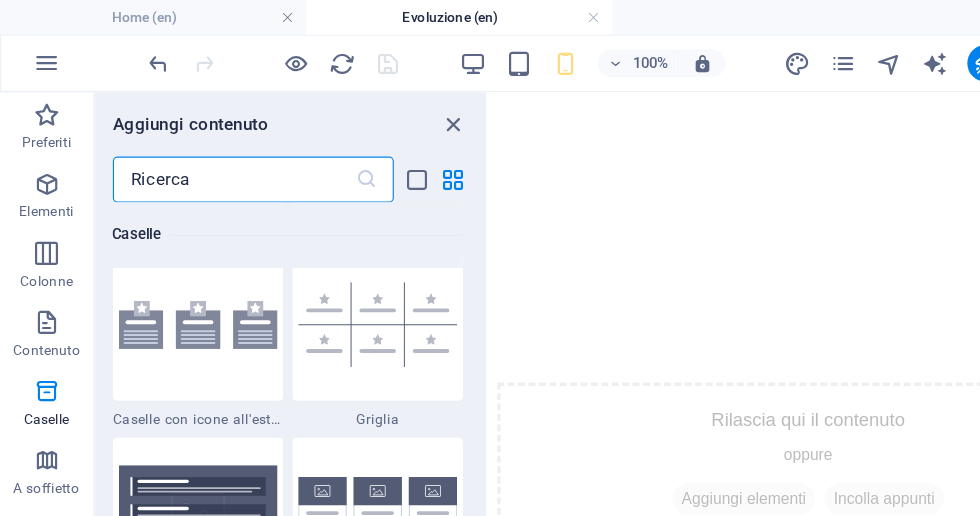 scroll, scrollTop: 5969, scrollLeft: 0, axis: vertical 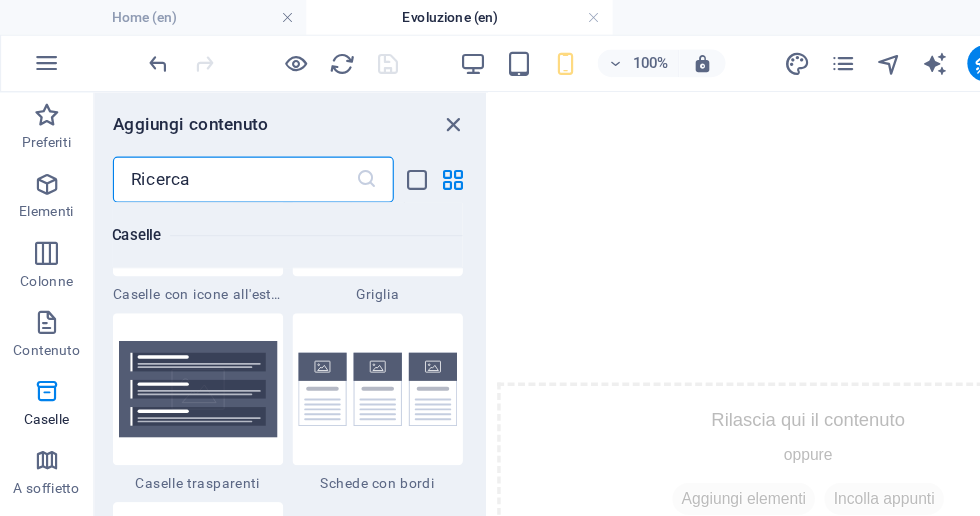 click at bounding box center [40, 160] 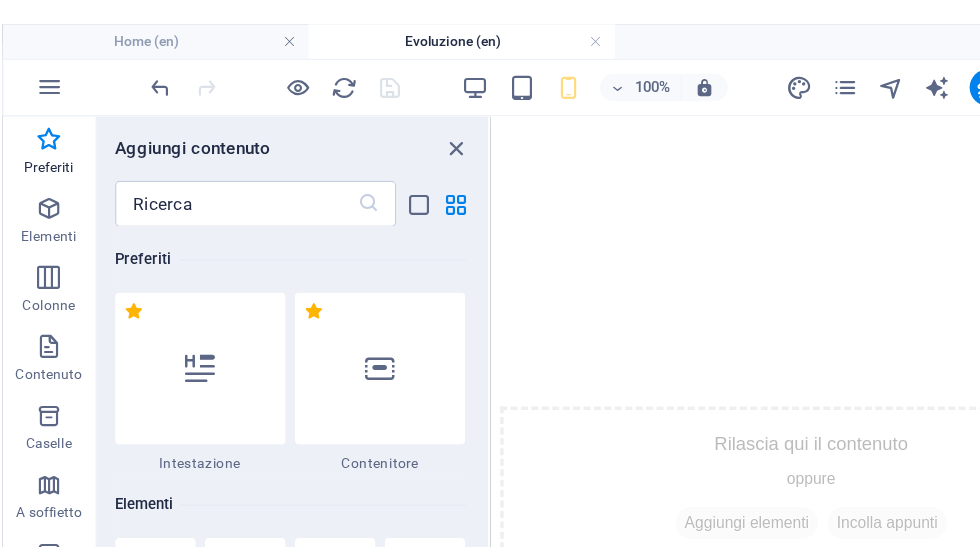 scroll, scrollTop: 0, scrollLeft: 0, axis: both 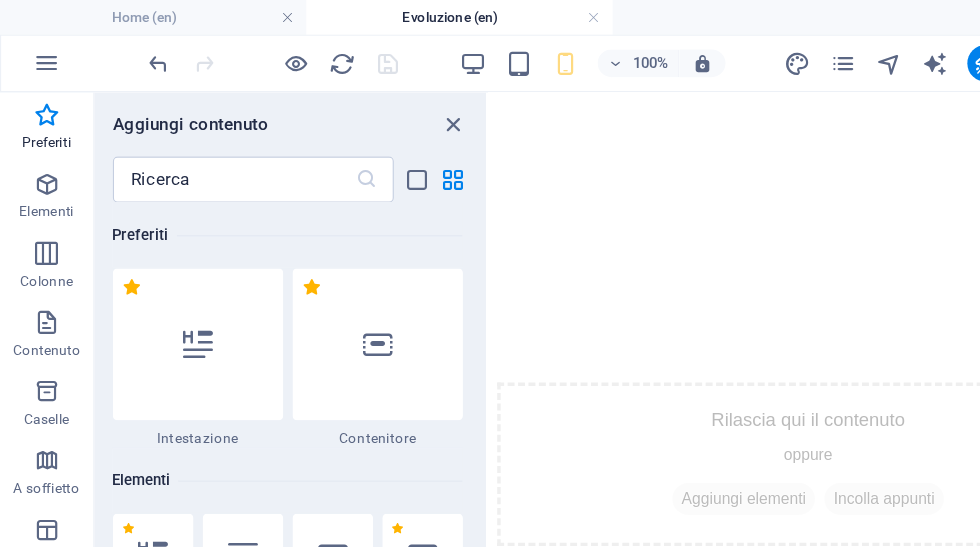 click at bounding box center (172, 299) 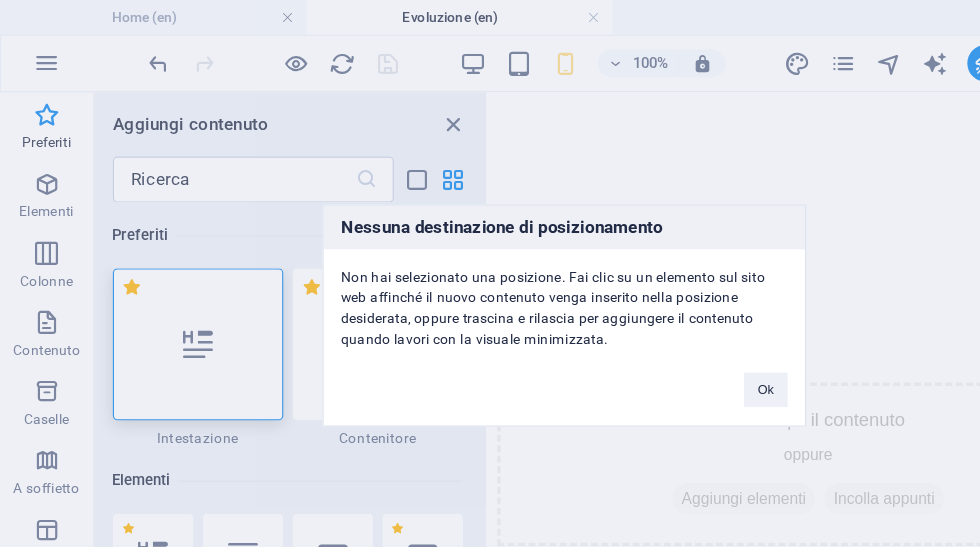 click on "Ok" at bounding box center (665, 338) 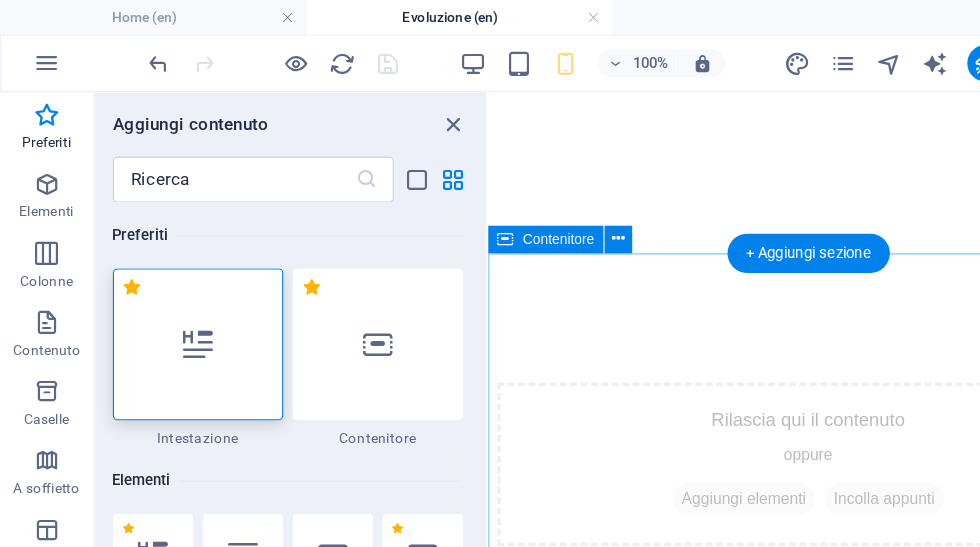 click on "L’arte come continuo movimento. Il mio lavoro si è sempre basato sulla tecnica e sulla manualità, con una forte attenzione alla composizione, al colore e alla luce, elementi centrali nelle  vetrate artistiche  che realizzo da anni. Negli ultimi tempi, sento l’esigenza di  ampliare il mio linguaggio espressivo , sperimentando  nuove tecniche e materiali . In particolare, mi sto dedicando alla  pittura E alla MODELLAZIONE , un mezzo che mi permette di lavorare in modo diverso, più diretto e personale, ma sempre guidato dalla stessa sensibilità visiva. Questa nuova direzione nasce da un desiderio autentico di  mettermi alla prova , di uscire dalla mia zona di comfort per  scoprire nuove possibilità creative . Non si tratta di abbandonare ciò che faccio, ma di integrare nuove forme espressive al mio percorso, con lo stesso rigore e la stessa cura che metto in ogni opera." at bounding box center (766, 670) 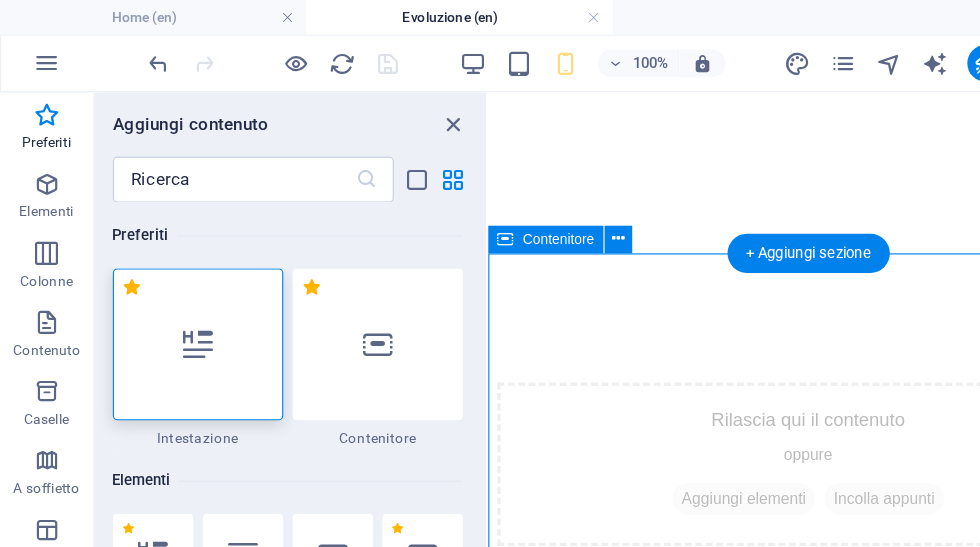 click at bounding box center (172, 299) 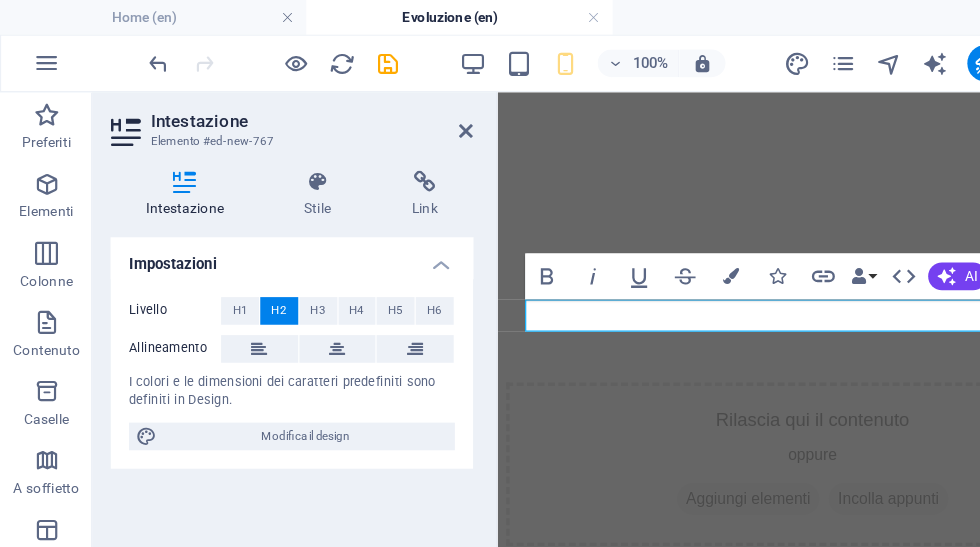 type 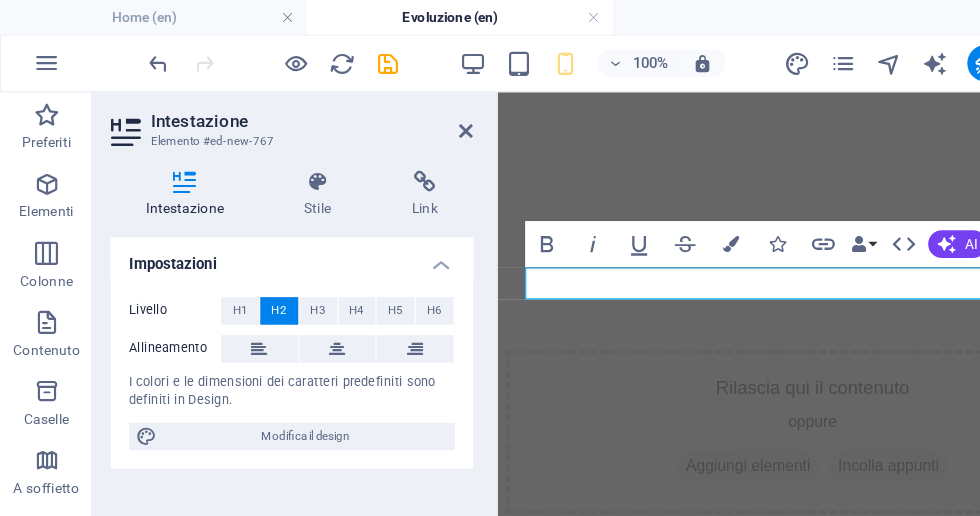 click at bounding box center [275, 158] 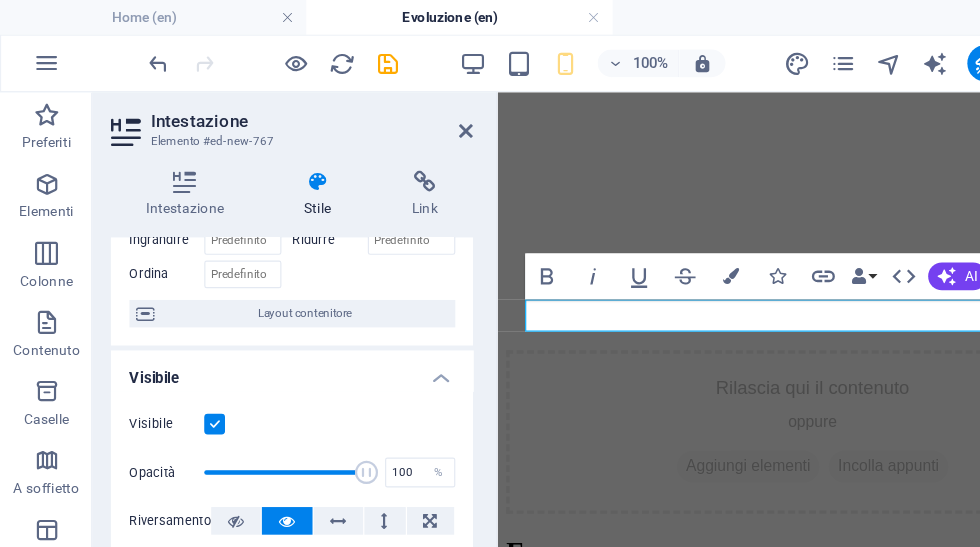 scroll, scrollTop: 132, scrollLeft: 0, axis: vertical 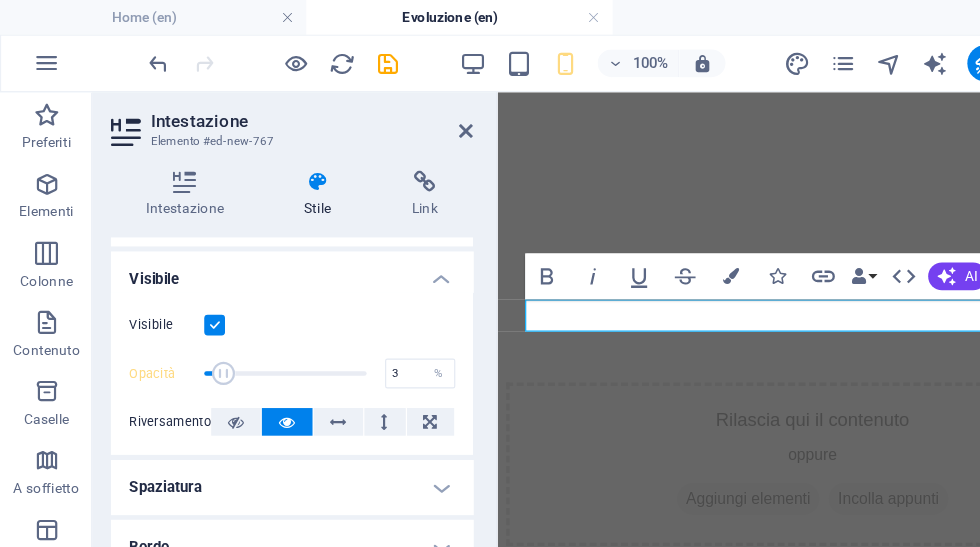type on "1" 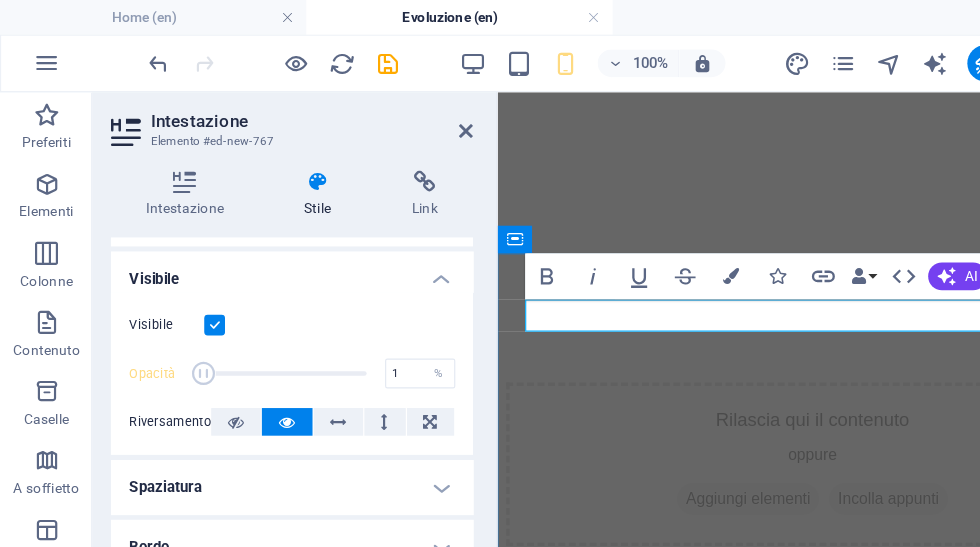 click on "Ee" at bounding box center [771, 519] 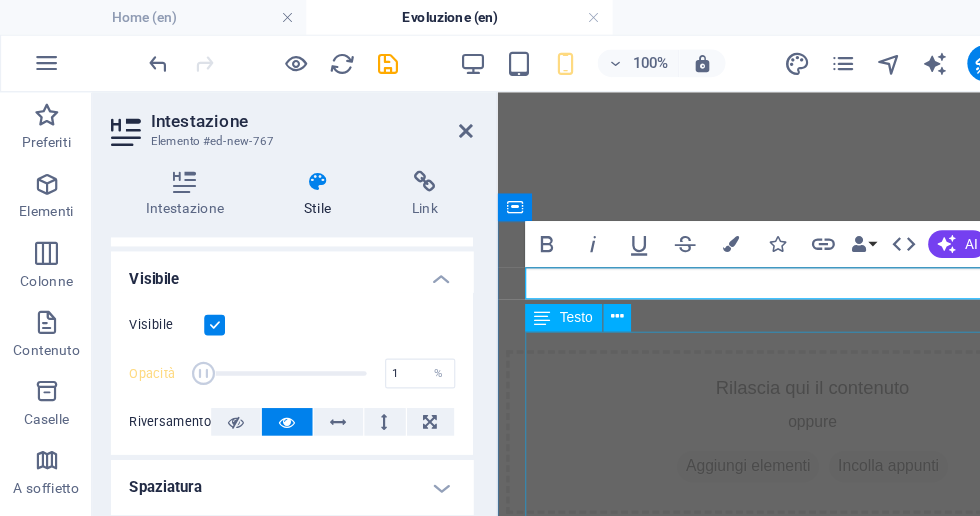 click on "Il mio lavoro si è sempre basato sulla tecnica e sulla manualità, con una forte attenzione alla composizione, al colore e alla luce, elementi centrali nelle  vetrate artistiche  che realizzo da anni. Negli ultimi tempi, sento l’esigenza di  ampliare il mio linguaggio espressivo , sperimentando  nuove tecniche e materiali . In particolare, mi sto dedicando alla  pittura E alla MODELLAZIONE , un mezzo che mi permette di lavorare in modo diverso, più diretto e personale, ma sempre guidato dalla stessa sensibilità visiva. Questa nuova direzione nasce da un desiderio autentico di  mettermi alla prova , di uscire dalla mia zona di comfort per  scoprire nuove possibilità creative . Non si tratta di abbandonare ciò che faccio, ma di integrare nuove forme espressive al mio percorso, con lo stesso rigore e la stessa cura che metto in ogni opera." at bounding box center [771, 713] 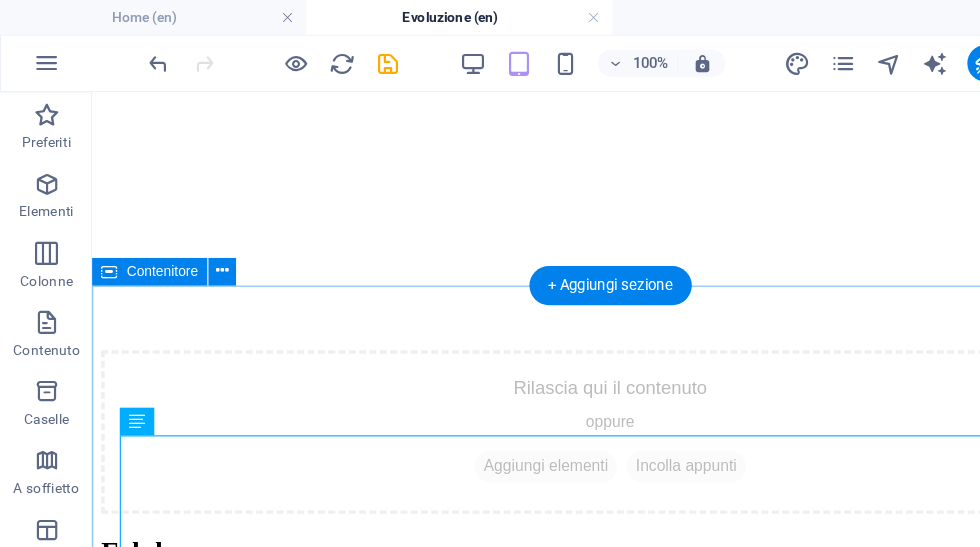 click on "Eehd L’arte come continuo movimento. Il mio lavoro si è sempre basato sulla tecnica e sulla manualità, con una forte attenzione alla composizione, al colore e alla luce, elementi centrali nelle  vetrate artistiche  che realizzo da anni. Negli ultimi tempi, sento l’esigenza di  ampliare il mio linguaggio espressivo , sperimentando  nuove tecniche e materiali . In particolare, mi sto dedicando alla  pittura E alla MODELLAZIONE , un mezzo che mi permette di lavorare in modo diverso, più diretto e personale, ma sempre guidato dalla stessa sensibilità visiva. Questa nuova direzione nasce da un desiderio autentico di  mettermi alla prova , di uscire dalla mia zona di comfort per  scoprire nuove possibilità creative . Non si tratta di abbandonare ciò che faccio, ma di integrare nuove forme espressive al mio percorso, con lo stesso rigore e la stessa cura che metto in ogni opera." at bounding box center [542, 630] 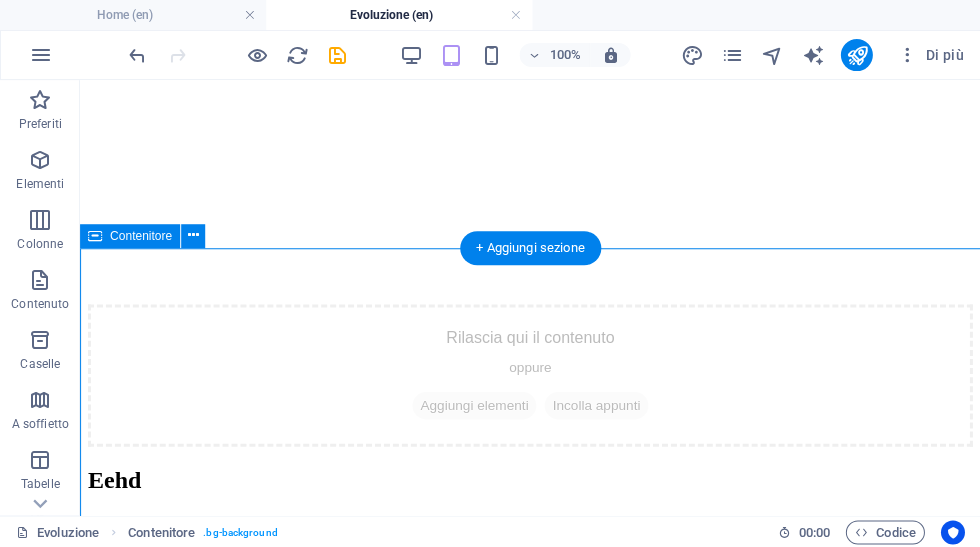 click on "100%" at bounding box center (565, 55) 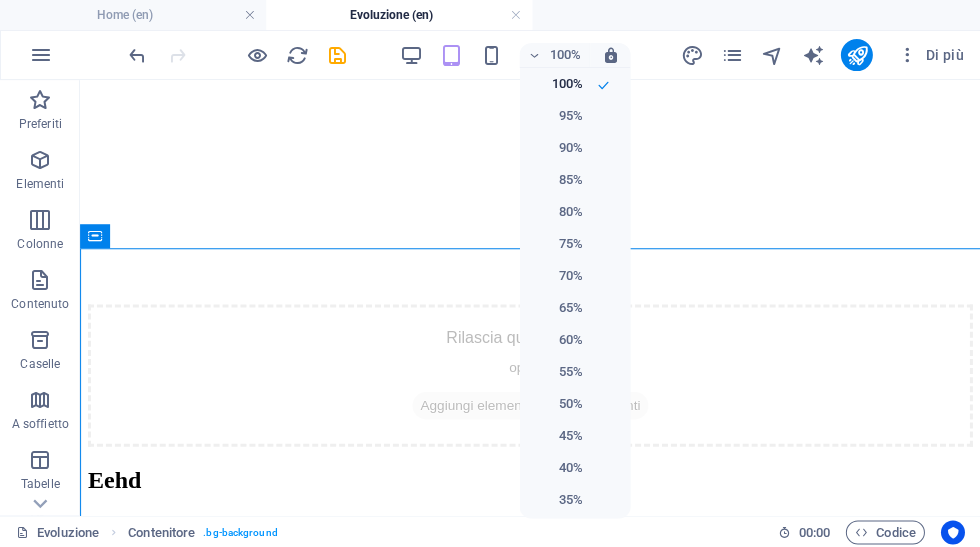 click at bounding box center [490, 273] 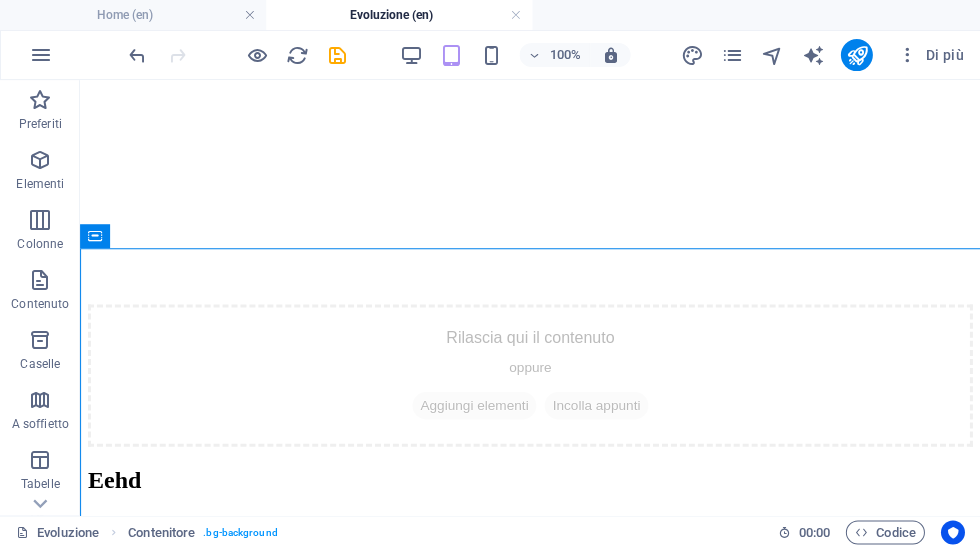 click on "100%" at bounding box center [565, 55] 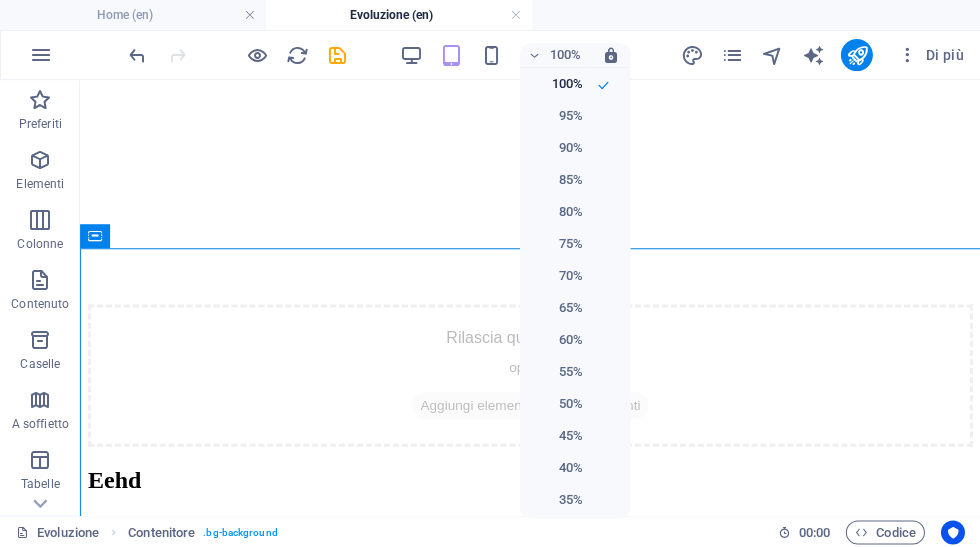 click on "65%" at bounding box center (574, 308) 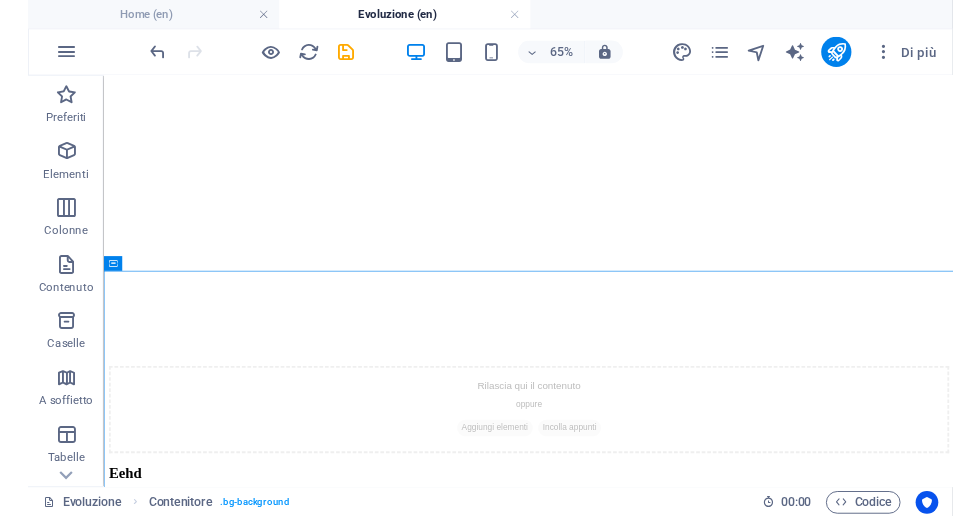 scroll, scrollTop: 379, scrollLeft: 0, axis: vertical 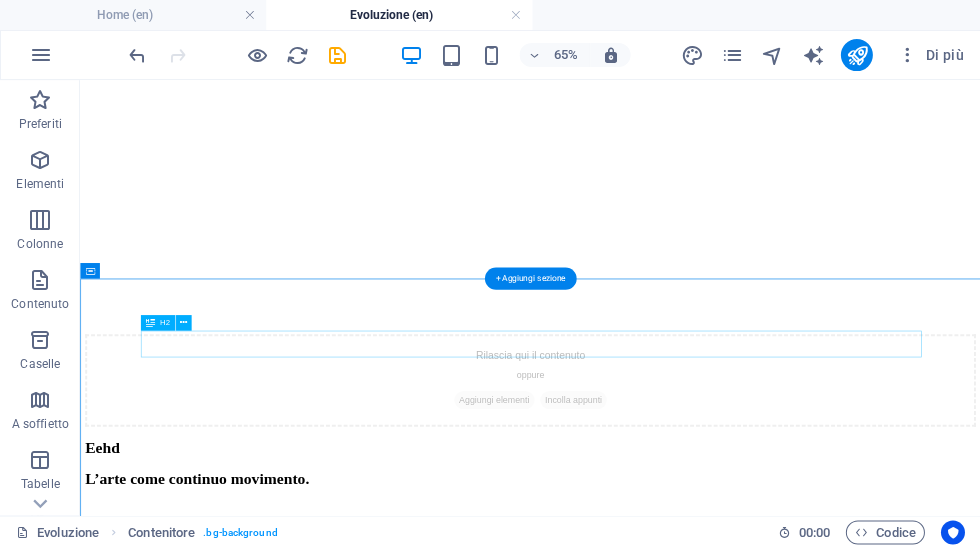 click on "Eehd" at bounding box center (772, 645) 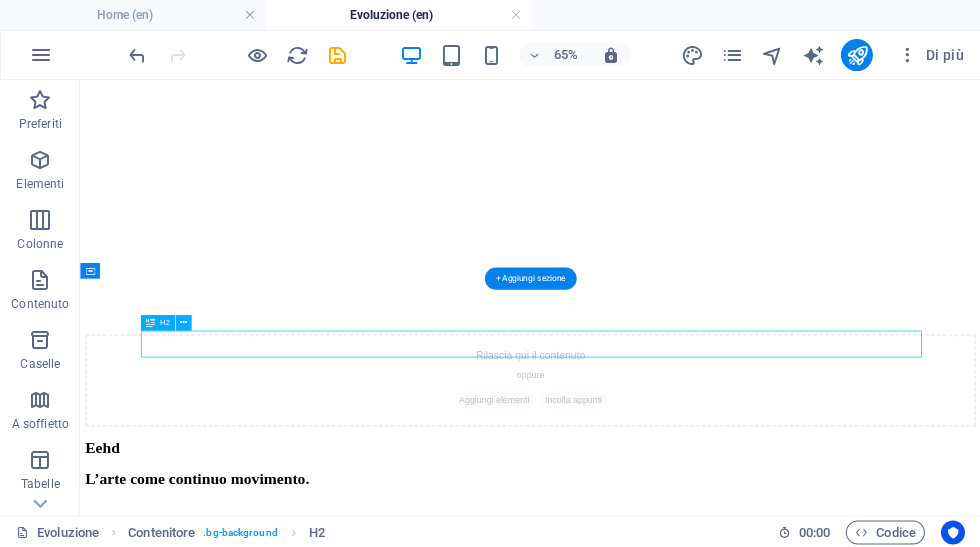 click on "Eehd" at bounding box center [772, 645] 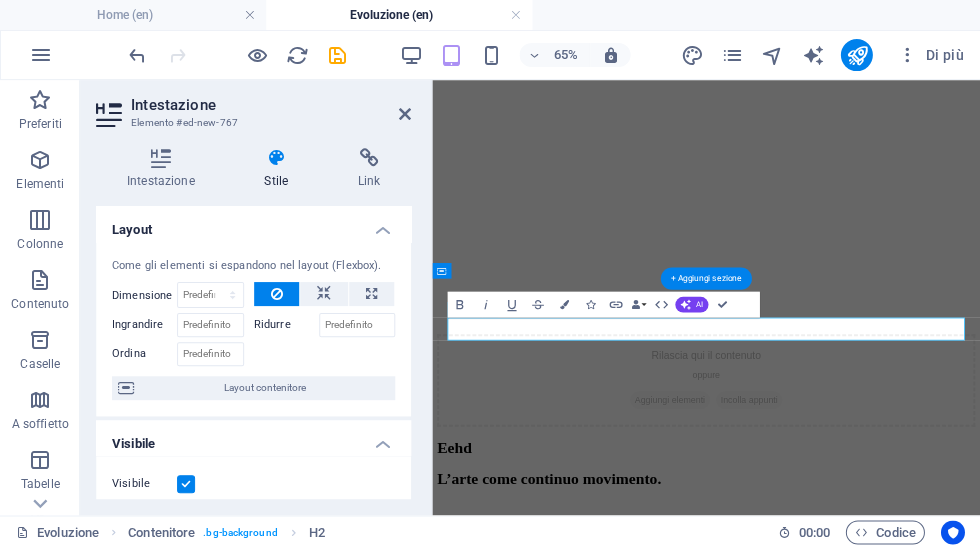 type on "100" 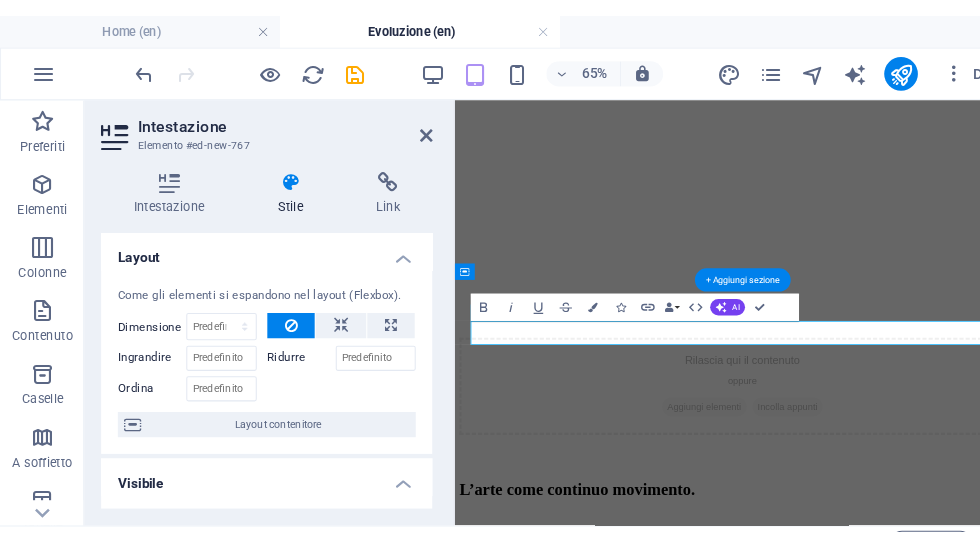 scroll, scrollTop: 0, scrollLeft: 0, axis: both 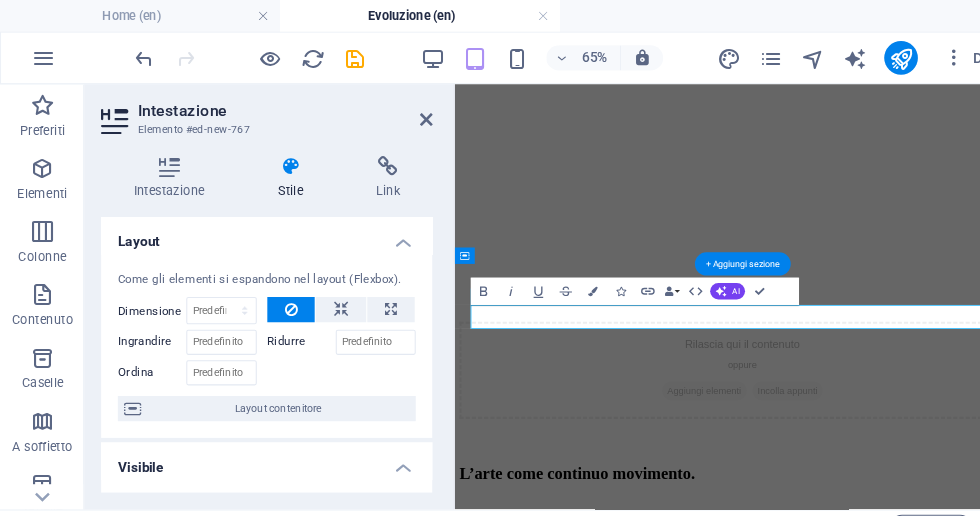 click on "Intestazione" at bounding box center [164, 169] 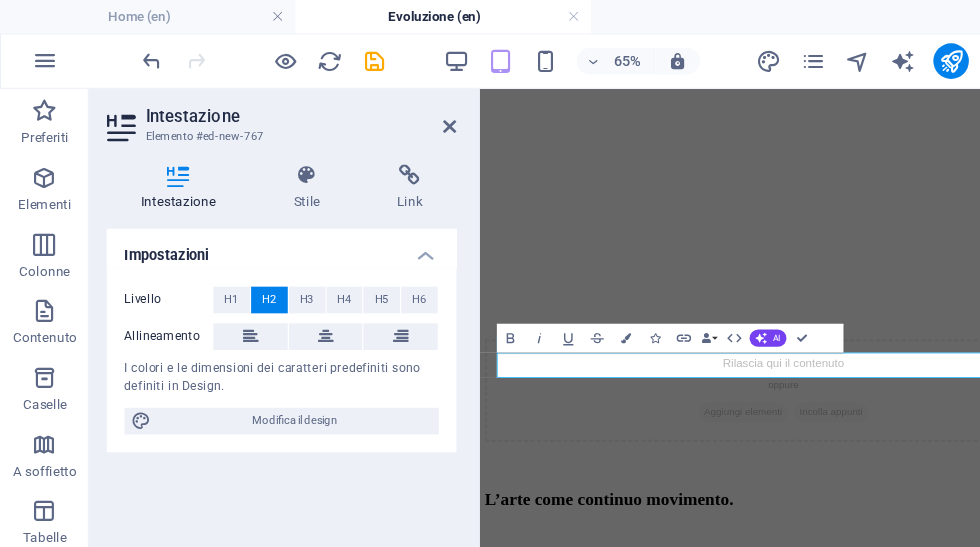 click on "Modifica il design" at bounding box center [265, 379] 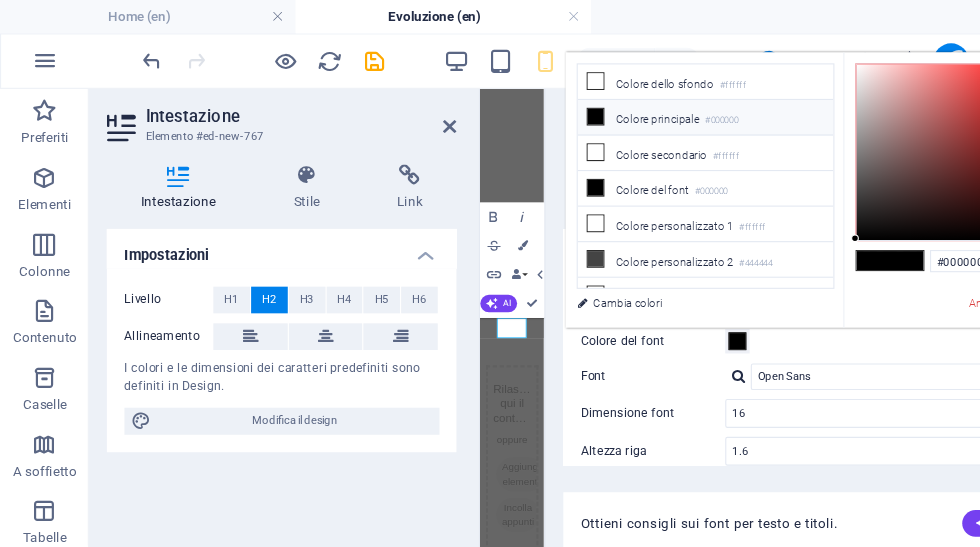 click on "#000000" at bounding box center [649, 109] 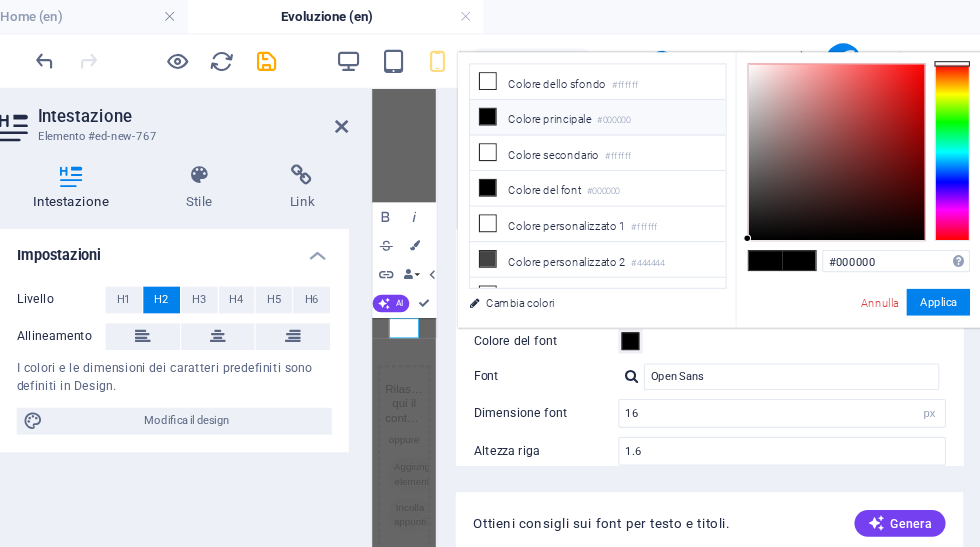 click on "Ottieni consigli sui font per testo e titoli. Genera" at bounding box center [735, 459] 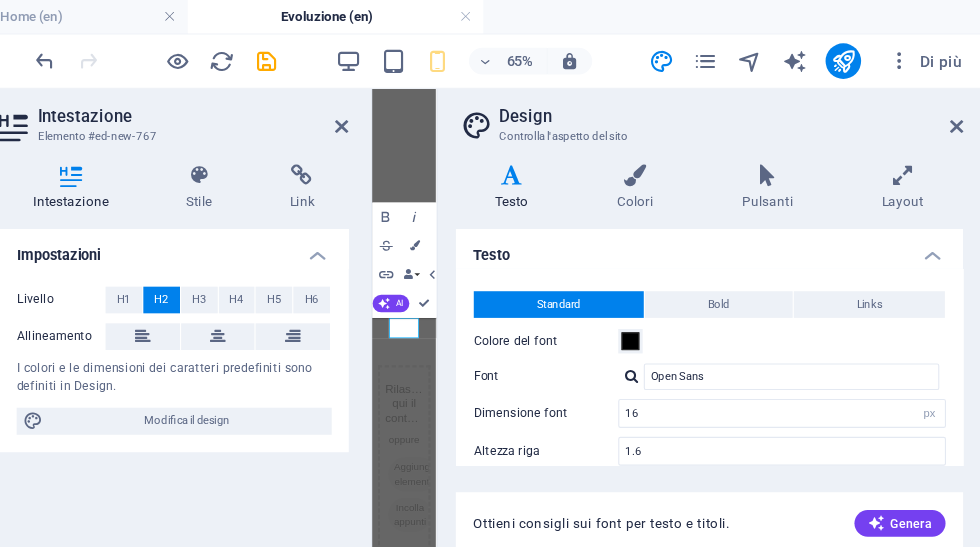 click at bounding box center (958, 114) 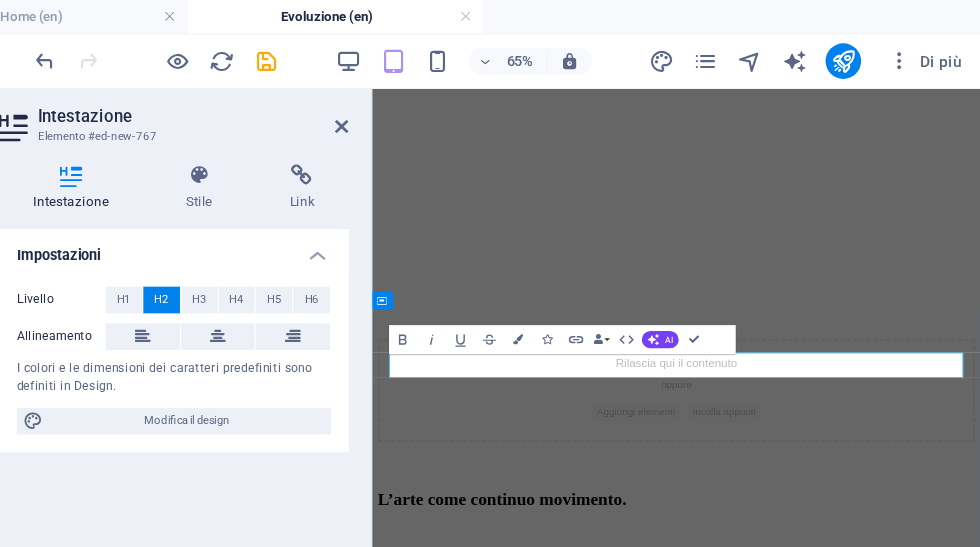 click on "​" at bounding box center [793, 610] 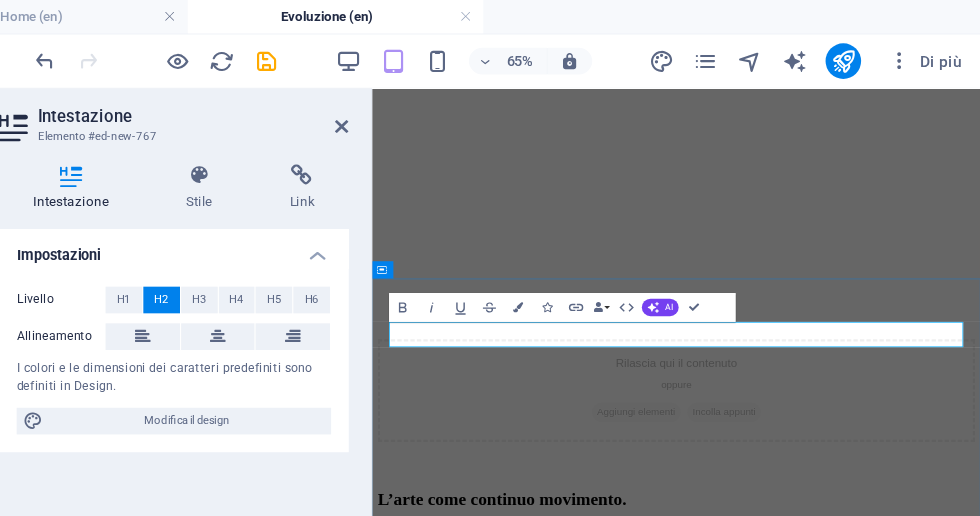 click on "​" at bounding box center (793, 610) 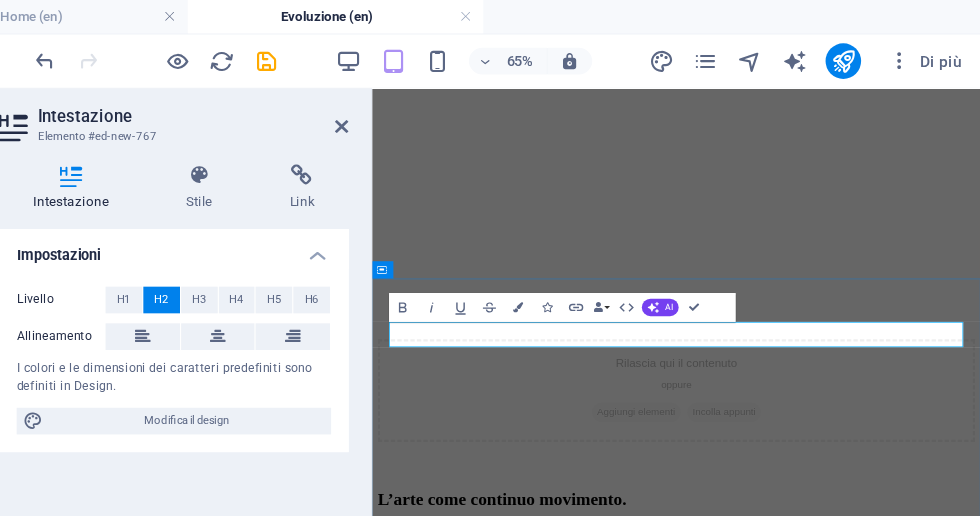 click at bounding box center [793, 610] 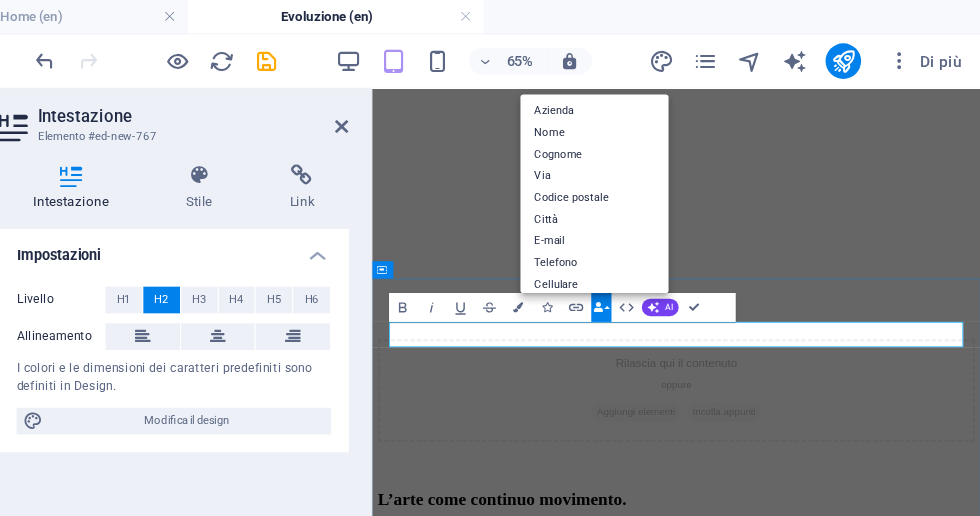 click at bounding box center [793, 610] 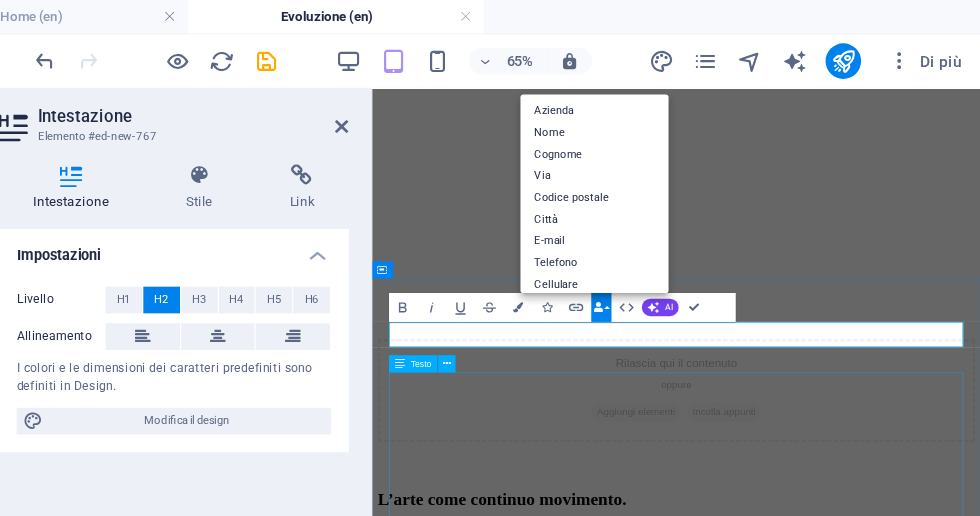 click on "Il mio lavoro si è sempre basato sulla tecnica e sulla manualità, con una forte attenzione alla composizione, al colore e alla luce, elementi centrali nelle  vetrate artistiche  che realizzo da anni. Negli ultimi tempi, sento l’esigenza di  ampliare il mio linguaggio espressivo , sperimentando  nuove tecniche e materiali . In particolare, mi sto dedicando alla  pittura E alla MODELLAZIONE , un mezzo che mi permette di lavorare in modo diverso, più diretto e personale, ma sempre guidato dalla stessa sensibilità visiva. Questa nuova direzione nasce da un desiderio autentico di  mettermi alla prova , di uscire dalla mia zona di comfort per  scoprire nuove possibilità creative . Non si tratta di abbandonare ciò che faccio, ma di integrare nuove forme espressive al mio percorso, con lo stesso rigore e la stessa cura che metto in ogni opera." at bounding box center [793, 796] 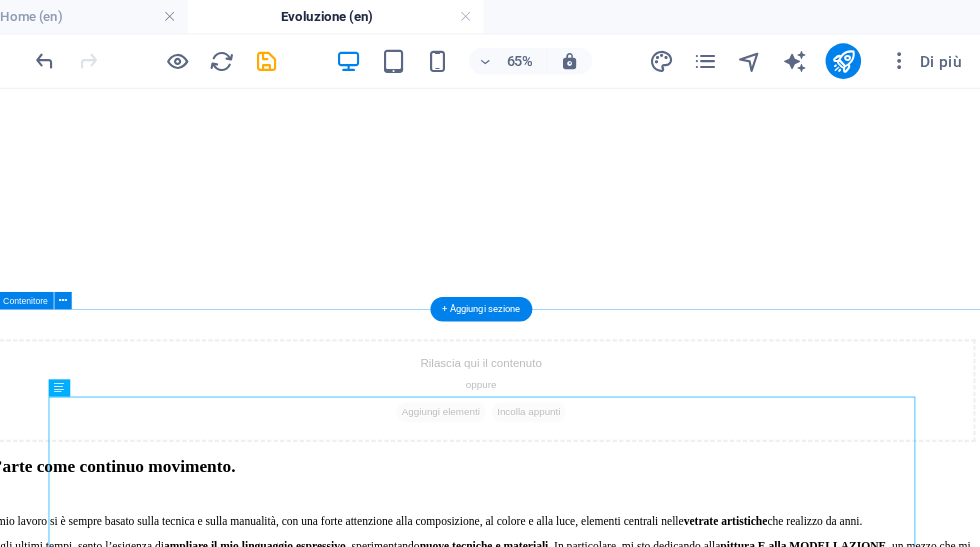 click on "L’arte come continuo movimento. Il mio lavoro si è sempre basato sulla tecnica e sulla manualità, con una forte attenzione alla composizione, al colore e alla luce, elementi centrali nelle  vetrate artistiche  che realizzo da anni. Negli ultimi tempi, sento l’esigenza di  ampliare il mio linguaggio espressivo , sperimentando  nuove tecniche e materiali . In particolare, mi sto dedicando alla  pittura E alla MODELLAZIONE , un mezzo che mi permette di lavorare in modo diverso, più diretto e personale, ma sempre guidato dalla stessa sensibilità visiva. Questa nuova direzione nasce da un desiderio autentico di  mettermi alla prova , di uscire dalla mia zona di comfort per  scoprire nuove possibilità creative . Non si tratta di abbandonare ciò che faccio, ma di integrare nuove forme espressive al mio percorso, con lo stesso rigore e la stessa cura che metto in ogni opera." at bounding box center [674, 698] 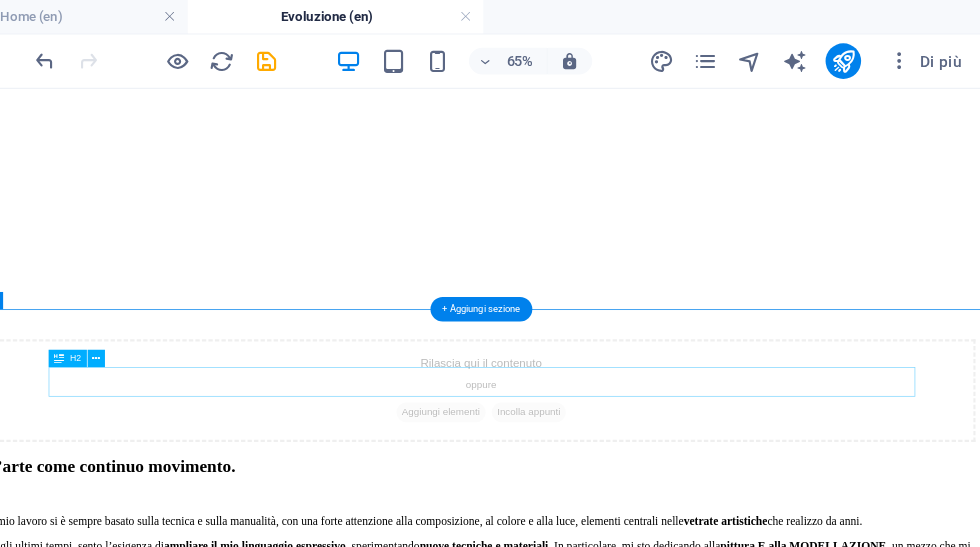 click on "L’arte come continuo movimento." at bounding box center [674, 610] 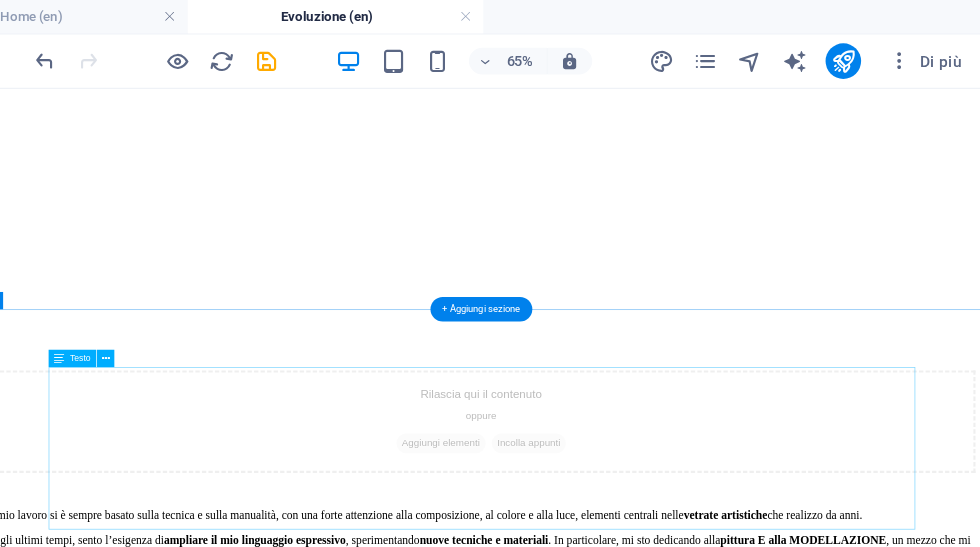 click on "Il mio lavoro si è sempre basato sulla tecnica e sulla manualità, con una forte attenzione alla composizione, al colore e alla luce, elementi centrali nelle  vetrate artistiche  che realizzo da anni. Negli ultimi tempi, sento l’esigenza di  ampliare il mio linguaggio espressivo , sperimentando  nuove tecniche e materiali . In particolare, mi sto dedicando alla  pittura E alla MODELLAZIONE , un mezzo che mi permette di lavorare in modo diverso, più diretto e personale, ma sempre guidato dalla stessa sensibilità visiva. Questa nuova direzione nasce da un desiderio autentico di  mettermi alla prova , di uscire dalla mia zona di comfort per  scoprire nuove possibilità creative . Non si tratta di abbandonare ciò che faccio, ma di integrare nuove forme espressive al mio percorso, con lo stesso rigore e la stessa cura che metto in ogni opera." at bounding box center [674, 714] 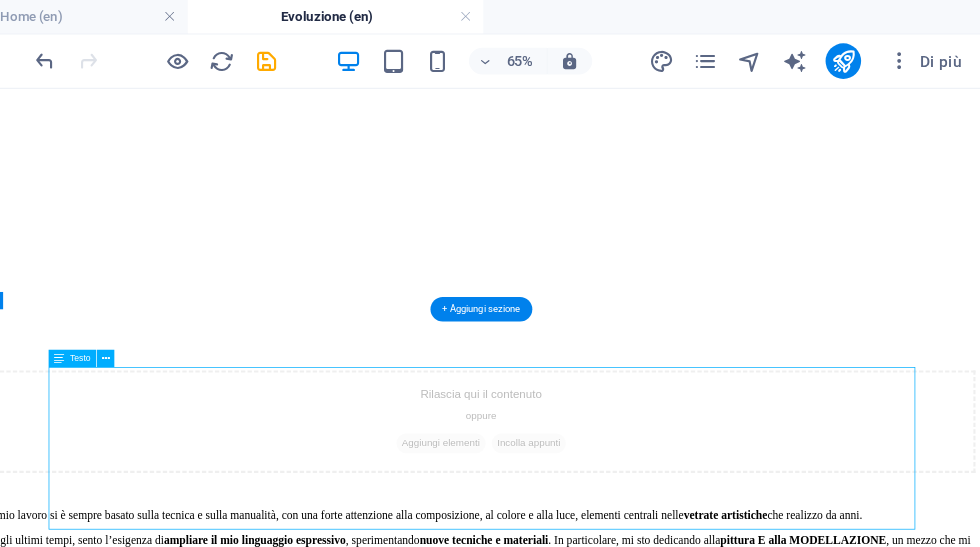 click on "Il mio lavoro si è sempre basato sulla tecnica e sulla manualità, con una forte attenzione alla composizione, al colore e alla luce, elementi centrali nelle  vetrate artistiche  che realizzo da anni. Negli ultimi tempi, sento l’esigenza di  ampliare il mio linguaggio espressivo , sperimentando  nuove tecniche e materiali . In particolare, mi sto dedicando alla  pittura E alla MODELLAZIONE , un mezzo che mi permette di lavorare in modo diverso, più diretto e personale, ma sempre guidato dalla stessa sensibilità visiva. Questa nuova direzione nasce da un desiderio autentico di  mettermi alla prova , di uscire dalla mia zona di comfort per  scoprire nuove possibilità creative . Non si tratta di abbandonare ciò che faccio, ma di integrare nuove forme espressive al mio percorso, con lo stesso rigore e la stessa cura che metto in ogni opera." at bounding box center (674, 714) 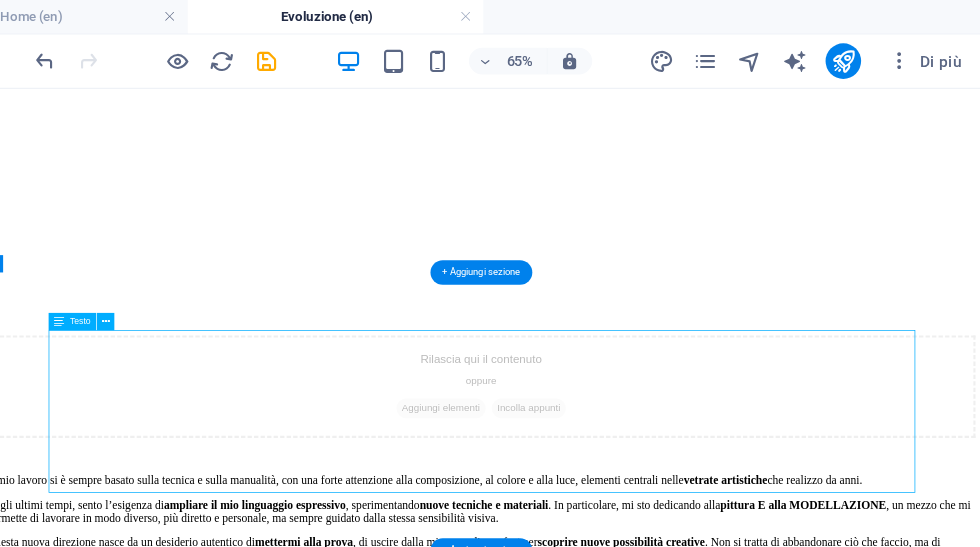 scroll, scrollTop: 411, scrollLeft: 0, axis: vertical 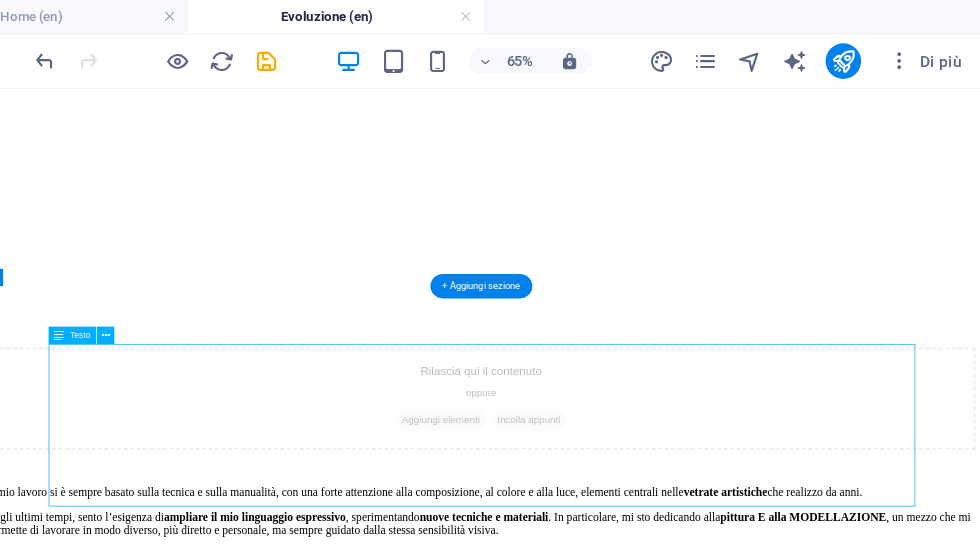 click on "Il mio lavoro si è sempre basato sulla tecnica e sulla manualità, con una forte attenzione alla composizione, al colore e alla luce, elementi centrali nelle  vetrate artistiche  che realizzo da anni. Negli ultimi tempi, sento l’esigenza di  ampliare il mio linguaggio espressivo , sperimentando  nuove tecniche e materiali . In particolare, mi sto dedicando alla  pittura E alla MODELLAZIONE , un mezzo che mi permette di lavorare in modo diverso, più diretto e personale, ma sempre guidato dalla stessa sensibilità visiva. Questa nuova direzione nasce da un desiderio autentico di  mettermi alla prova , di uscire dalla mia zona di comfort per  scoprire nuove possibilità creative . Non si tratta di abbandonare ciò che faccio, ma di integrare nuove forme espressive al mio percorso, con lo stesso rigore e la stessa cura che metto in ogni opera." at bounding box center (674, 682) 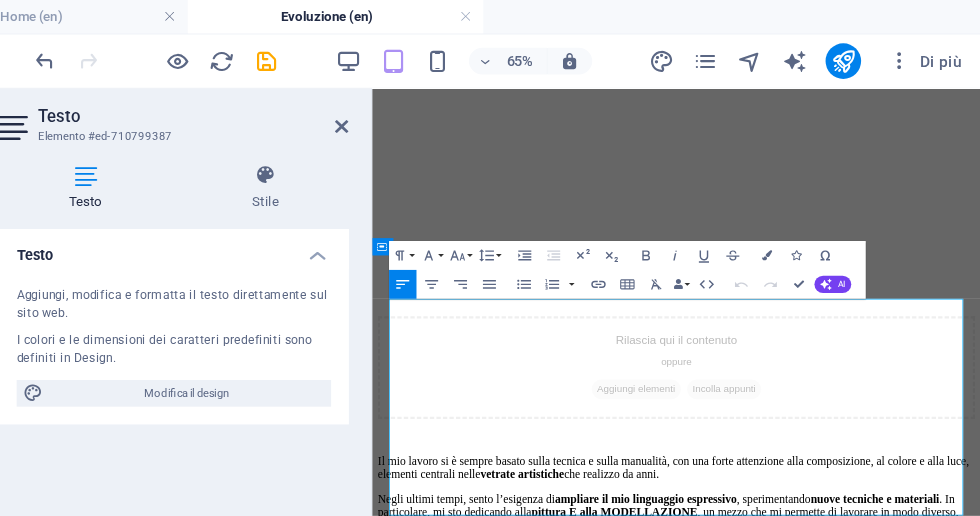 type 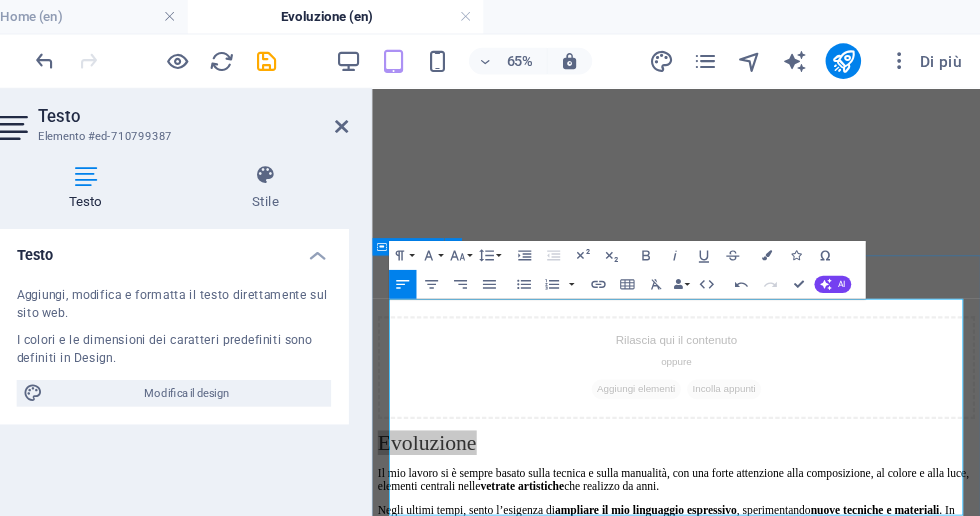 click on "9" at bounding box center (504, 252) 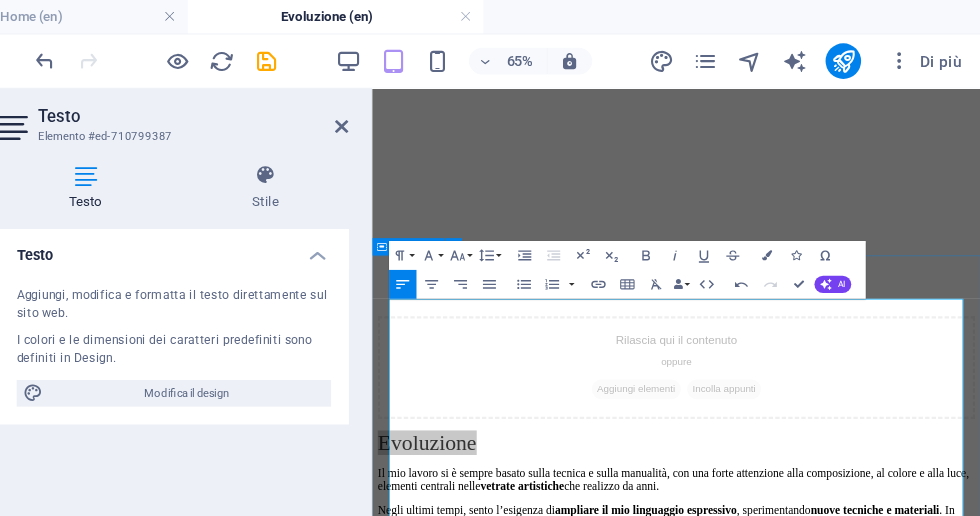 click 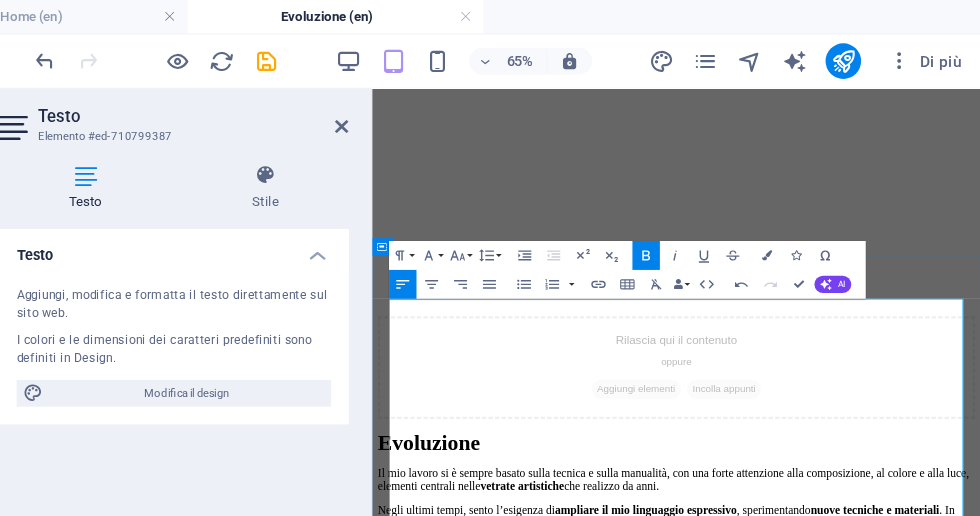 click on "Evoluzione" at bounding box center [793, 578] 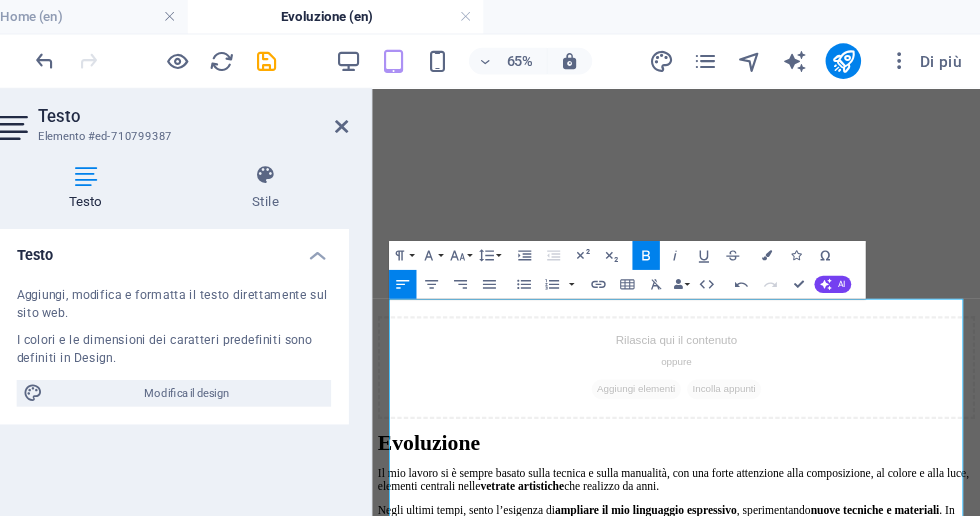 click at bounding box center [793, -157] 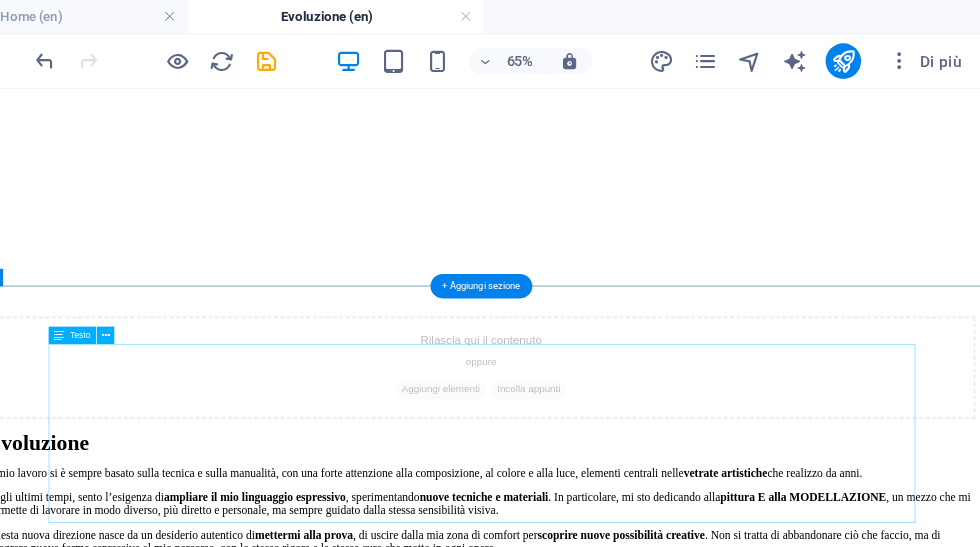 click on "Evoluzione Il mio lavoro si è sempre basato sulla tecnica e sulla manualità, con una forte attenzione alla composizione, al colore e alla luce, elementi centrali nelle  vetrate artistiche  che realizzo da anni. Negli ultimi tempi, sento l’esigenza di  ampliare il mio linguaggio espressivo , sperimentando  nuove tecniche e materiali . In particolare, mi sto dedicando alla  pittura E alla MODELLAZIONE , un mezzo che mi permette di lavorare in modo diverso, più diretto e personale, ma sempre guidato dalla stessa sensibilità visiva. Questa nuova direzione nasce da un desiderio autentico di  mettermi alla prova , di uscire dalla mia zona di comfort per  scoprire nuove possibilità creative . Non si tratta di abbandonare ciò che faccio, ma di integrare nuove forme espressive al mio percorso, con lo stesso rigore e la stessa cura che metto in ogni opera." at bounding box center (674, 647) 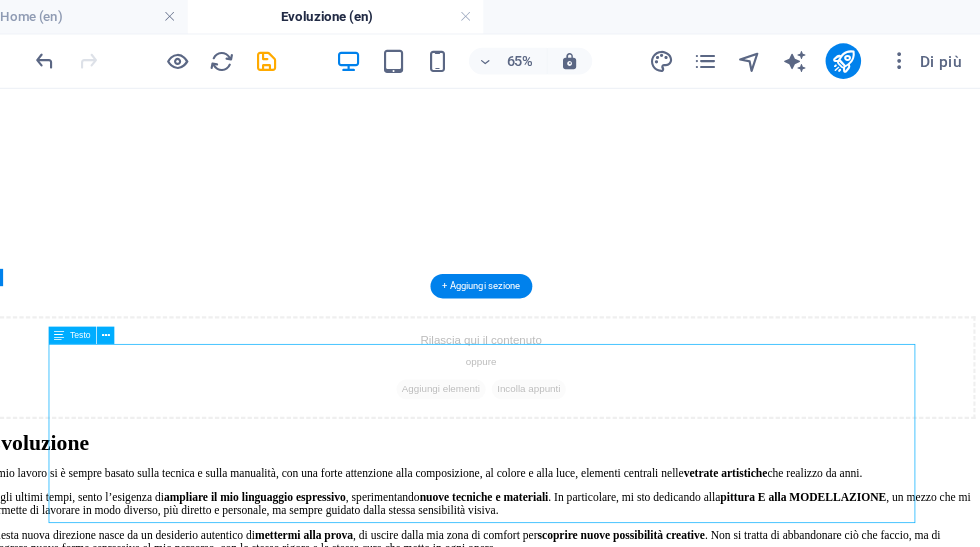 click on "Evoluzione Il mio lavoro si è sempre basato sulla tecnica e sulla manualità, con una forte attenzione alla composizione, al colore e alla luce, elementi centrali nelle  vetrate artistiche  che realizzo da anni. Negli ultimi tempi, sento l’esigenza di  ampliare il mio linguaggio espressivo , sperimentando  nuove tecniche e materiali . In particolare, mi sto dedicando alla  pittura E alla MODELLAZIONE , un mezzo che mi permette di lavorare in modo diverso, più diretto e personale, ma sempre guidato dalla stessa sensibilità visiva. Questa nuova direzione nasce da un desiderio autentico di  mettermi alla prova , di uscire dalla mia zona di comfort per  scoprire nuove possibilità creative . Non si tratta di abbandonare ciò che faccio, ma di integrare nuove forme espressive al mio percorso, con lo stesso rigore e la stessa cura che metto in ogni opera." at bounding box center (674, 647) 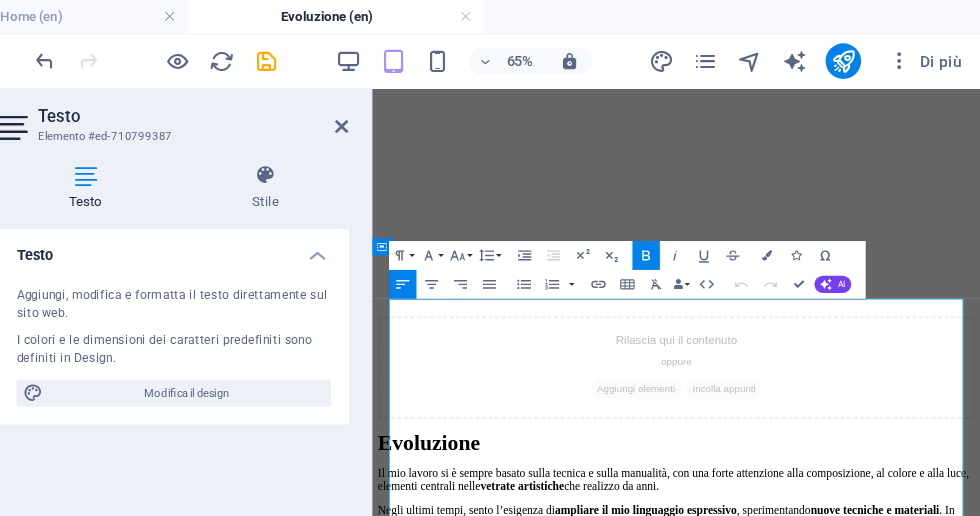 click on "Evoluzione" at bounding box center (793, 578) 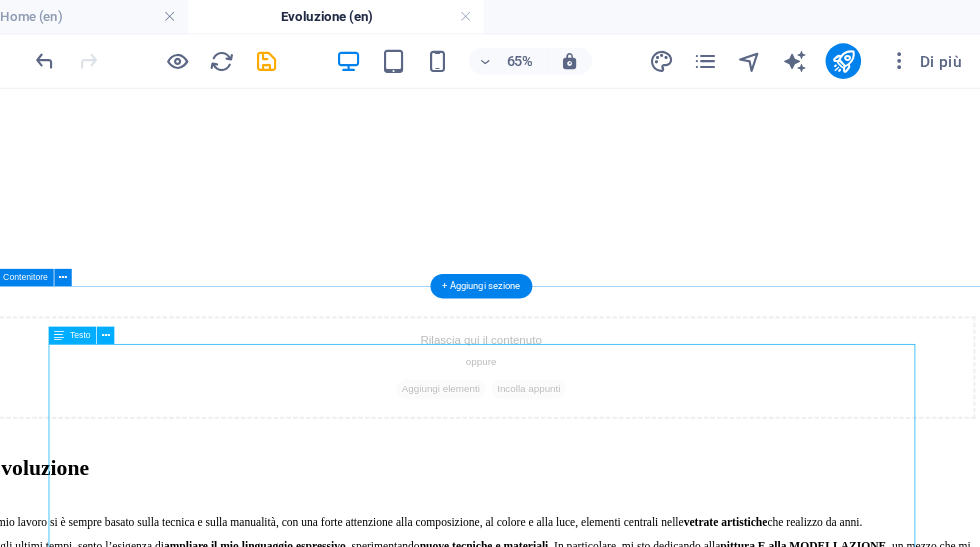 click on "Evoluzione Il mio lavoro si è sempre basato sulla tecnica e sulla manualità, con una forte attenzione alla composizione, al colore e alla luce, elementi centrali nelle  vetrate artistiche  che realizzo da anni. Negli ultimi tempi, sento l’esigenza di  ampliare il mio linguaggio espressivo , sperimentando  nuove tecniche e materiali . In particolare, mi sto dedicando alla  pittura E alla MODELLAZIONE , un mezzo che mi permette di lavorare in modo diverso, più diretto e personale, ma sempre guidato dalla stessa sensibilità visiva. Questa nuova direzione nasce da un desiderio autentico di  mettermi alla prova , di uscire dalla mia zona di comfort per  scoprire nuove possibilità creative . Non si tratta di abbandonare ciò che faccio, ma di integrare nuove forme espressive al mio percorso, con lo stesso rigore e la stessa cura che metto in ogni opera." at bounding box center [674, 681] 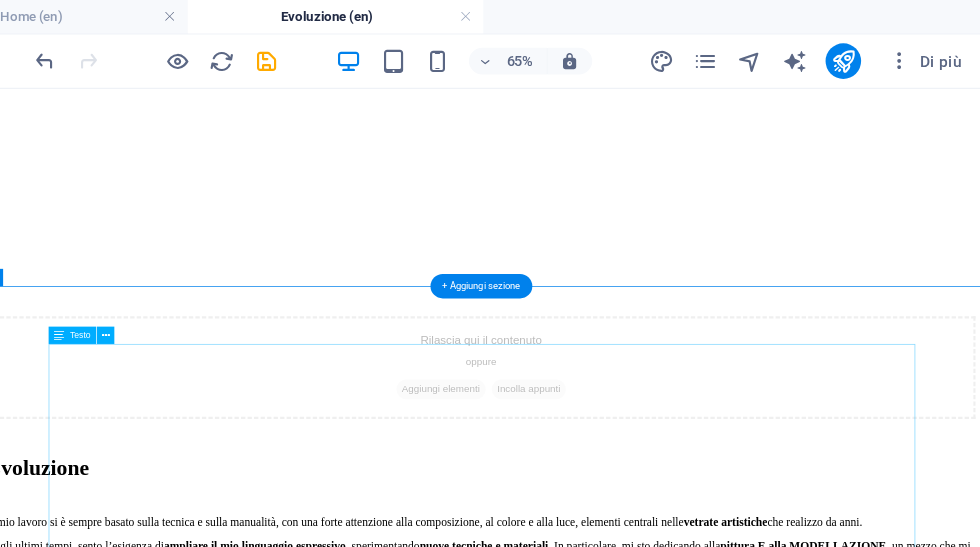 click on "Evoluzione Il mio lavoro si è sempre basato sulla tecnica e sulla manualità, con una forte attenzione alla composizione, al colore e alla luce, elementi centrali nelle  vetrate artistiche  che realizzo da anni. Negli ultimi tempi, sento l’esigenza di  ampliare il mio linguaggio espressivo , sperimentando  nuove tecniche e materiali . In particolare, mi sto dedicando alla  pittura E alla MODELLAZIONE , un mezzo che mi permette di lavorare in modo diverso, più diretto e personale, ma sempre guidato dalla stessa sensibilità visiva. Questa nuova direzione nasce da un desiderio autentico di  mettermi alla prova , di uscire dalla mia zona di comfort per  scoprire nuove possibilità creative . Non si tratta di abbandonare ciò che faccio, ma di integrare nuove forme espressive al mio percorso, con lo stesso rigore e la stessa cura che metto in ogni opera." at bounding box center [674, 681] 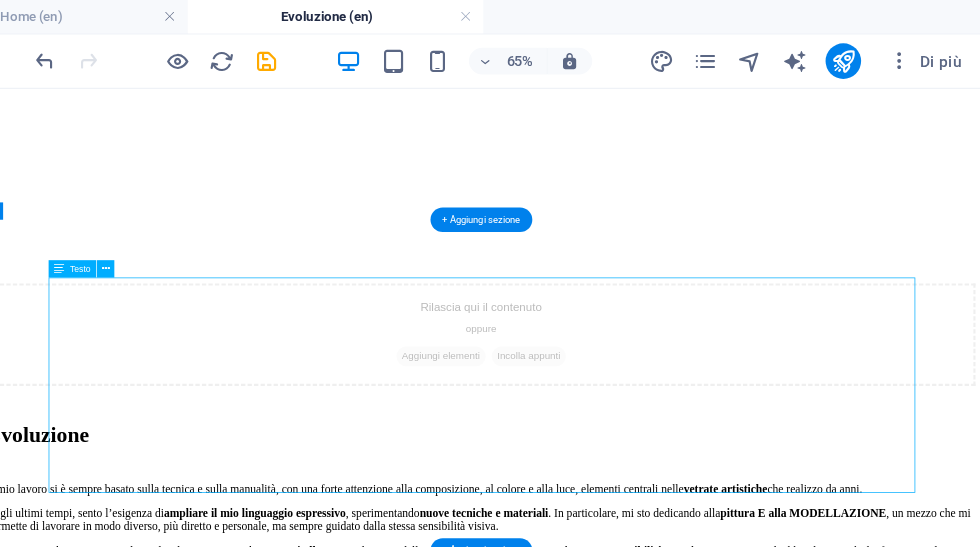 scroll, scrollTop: 507, scrollLeft: 0, axis: vertical 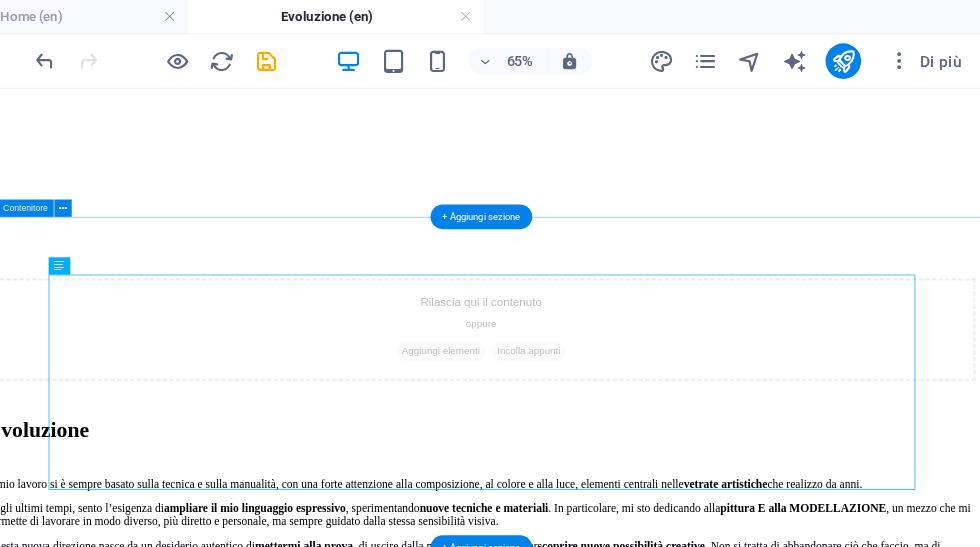 click on "Evoluzione Il mio lavoro si è sempre basato sulla tecnica e sulla manualità, con una forte attenzione alla composizione, al colore e alla luce, elementi centrali nelle  vetrate artistiche  che realizzo da anni. Negli ultimi tempi, sento l’esigenza di  ampliare il mio linguaggio espressivo , sperimentando  nuove tecniche e materiali . In particolare, mi sto dedicando alla  pittura E alla MODELLAZIONE , un mezzo che mi permette di lavorare in modo diverso, più diretto e personale, ma sempre guidato dalla stessa sensibilità visiva. Questa nuova direzione nasce da un desiderio autentico di  mettermi alla prova , di uscire dalla mia zona di comfort per  scoprire nuove possibilità creative . Non si tratta di abbandonare ciò che faccio, ma di integrare nuove forme espressive al mio percorso, con lo stesso rigore e la stessa cura che metto in ogni opera." at bounding box center (674, 628) 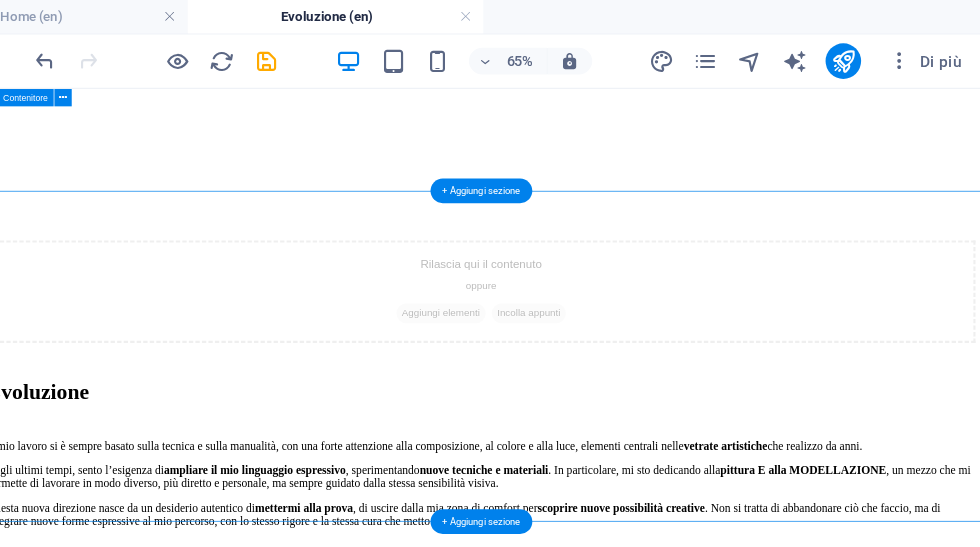 scroll, scrollTop: 521, scrollLeft: 0, axis: vertical 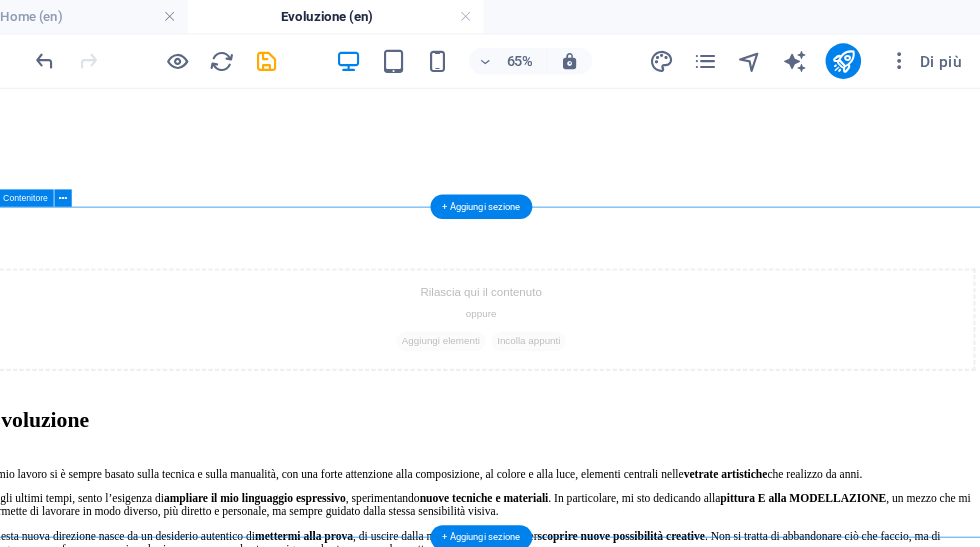 click at bounding box center (337, 55) 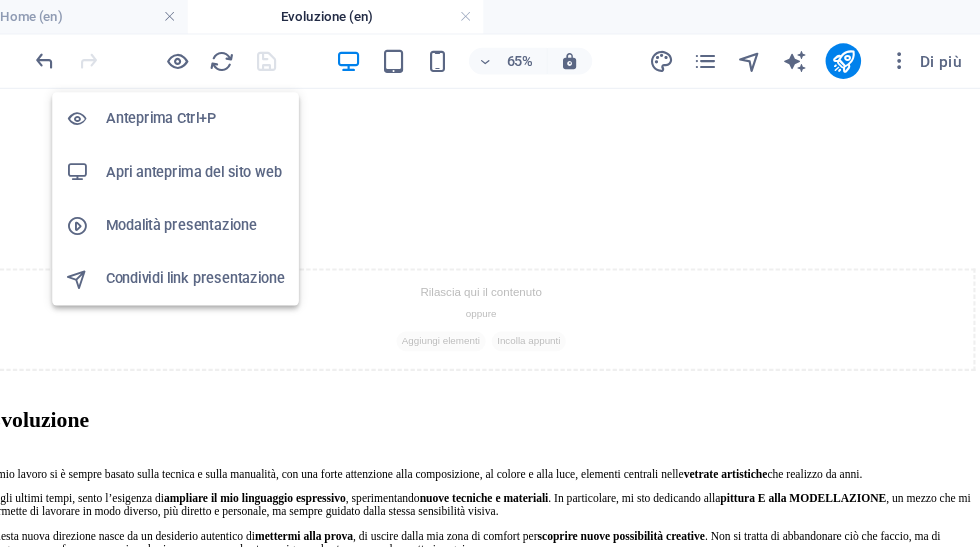 click on "Apri anteprima del sito web" at bounding box center (273, 155) 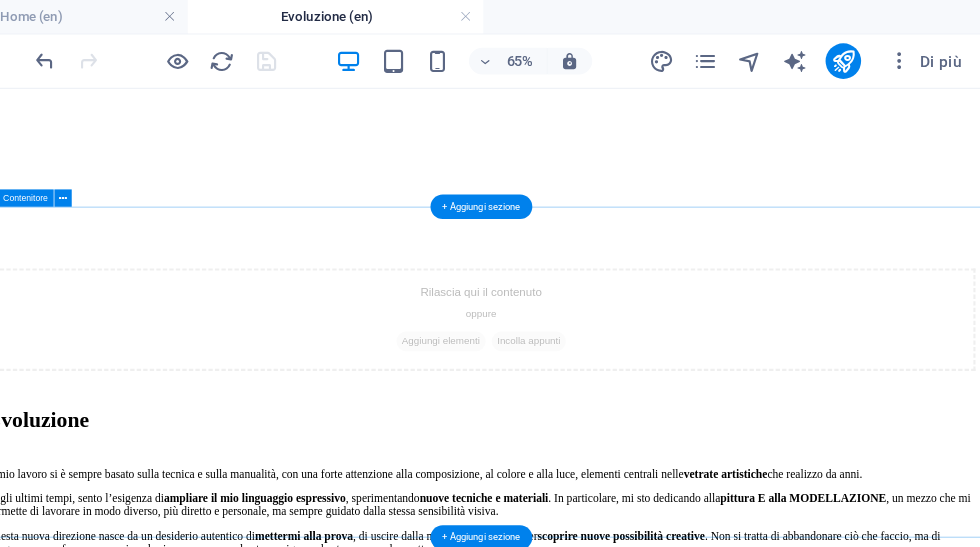 click on "Evoluzione Il mio lavoro si è sempre basato sulla tecnica e sulla manualità, con una forte attenzione alla composizione, al colore e alla luce, elementi centrali nelle  vetrate artistiche  che realizzo da anni. Negli ultimi tempi, sento l’esigenza di  ampliare il mio linguaggio espressivo , sperimentando  nuove tecniche e materiali . In particolare, mi sto dedicando alla  pittura E alla MODELLAZIONE , un mezzo che mi permette di lavorare in modo diverso, più diretto e personale, ma sempre guidato dalla stessa sensibilità visiva. Questa nuova direzione nasce da un desiderio autentico di  mettermi alla prova , di uscire dalla mia zona di comfort per  scoprire nuove possibilità creative . Non si tratta di abbandonare ciò che faccio, ma di integrare nuove forme espressive al mio percorso, con lo stesso rigore e la stessa cura che metto in ogni opera." at bounding box center [674, 614] 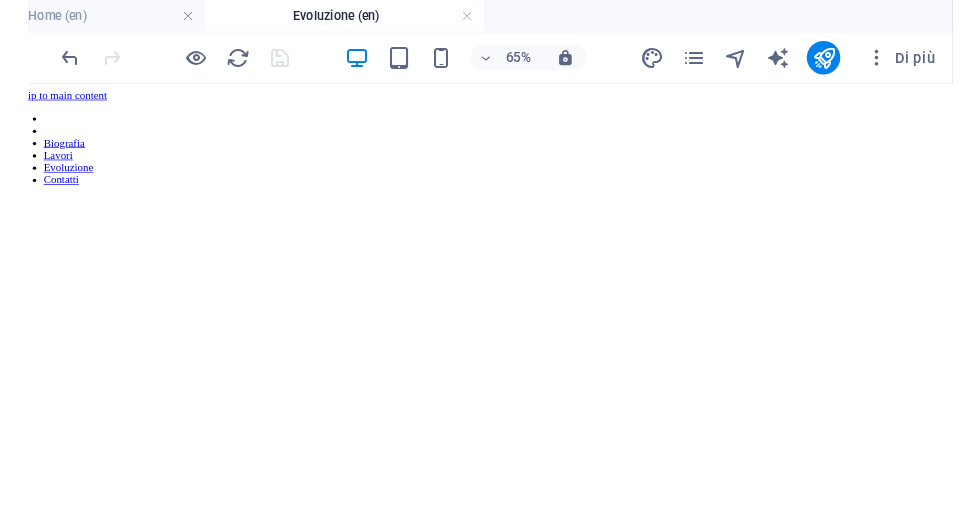 scroll, scrollTop: 0, scrollLeft: 0, axis: both 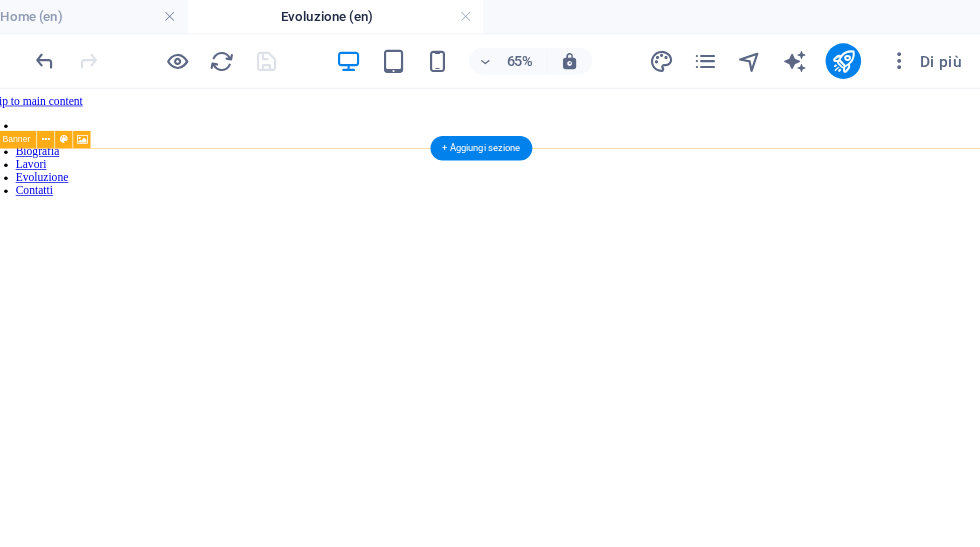 click on "Rilascia qui il contenuto oppure  Aggiungi elementi  Incolla appunti" at bounding box center [674, 928] 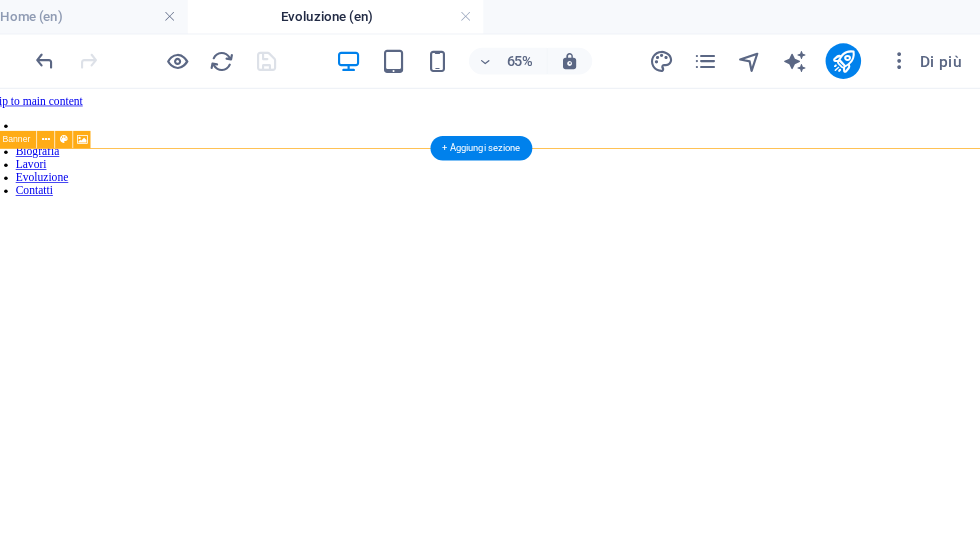 click on "Rilascia qui il contenuto oppure  Aggiungi elementi  Incolla appunti" at bounding box center (674, 928) 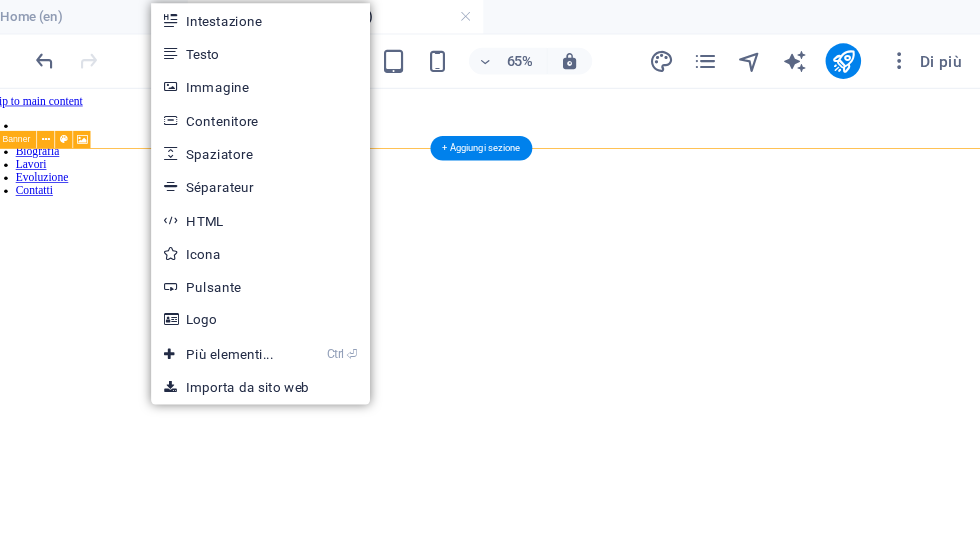 click on "Ctrl ⏎  Più elementi..." at bounding box center (294, 319) 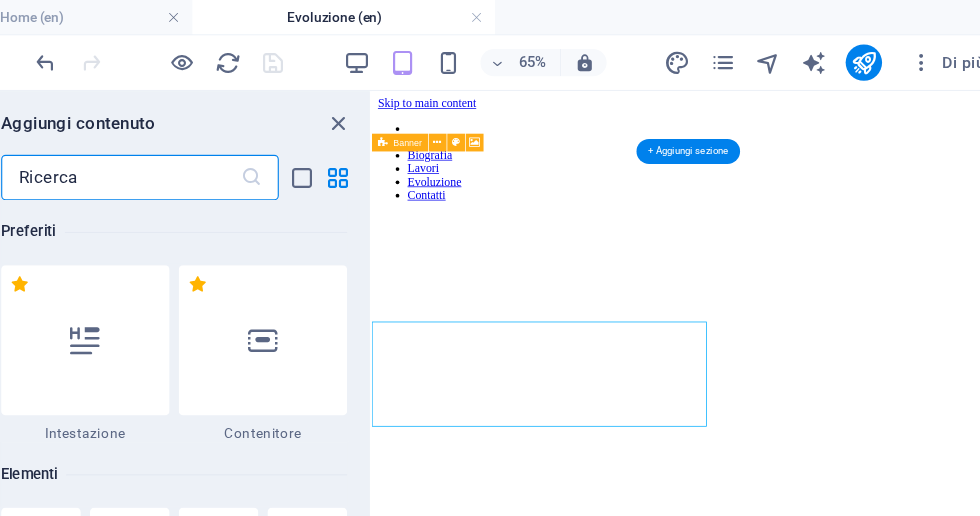 click on "Rilascia qui il contenuto oppure  Aggiungi elementi  Incolla appunti" at bounding box center (799, 931) 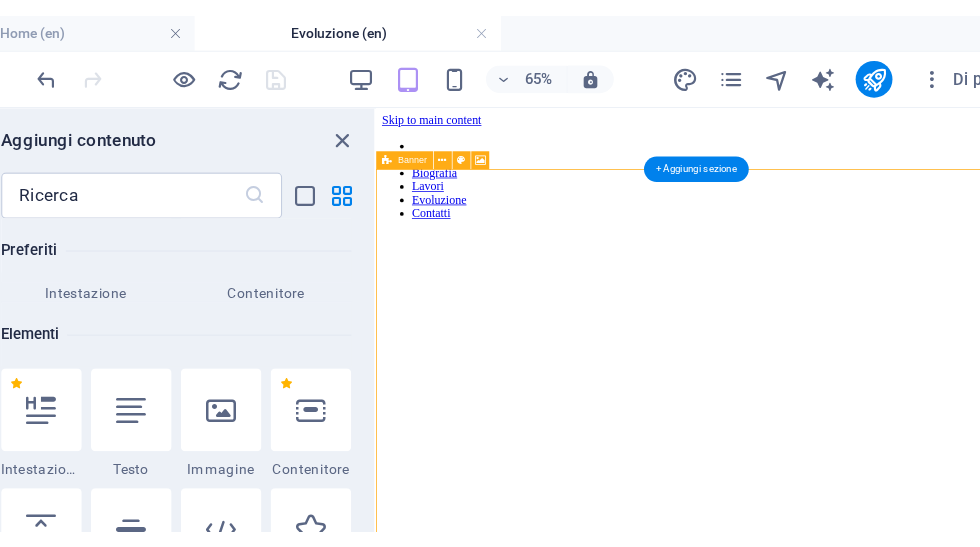 scroll, scrollTop: 213, scrollLeft: 0, axis: vertical 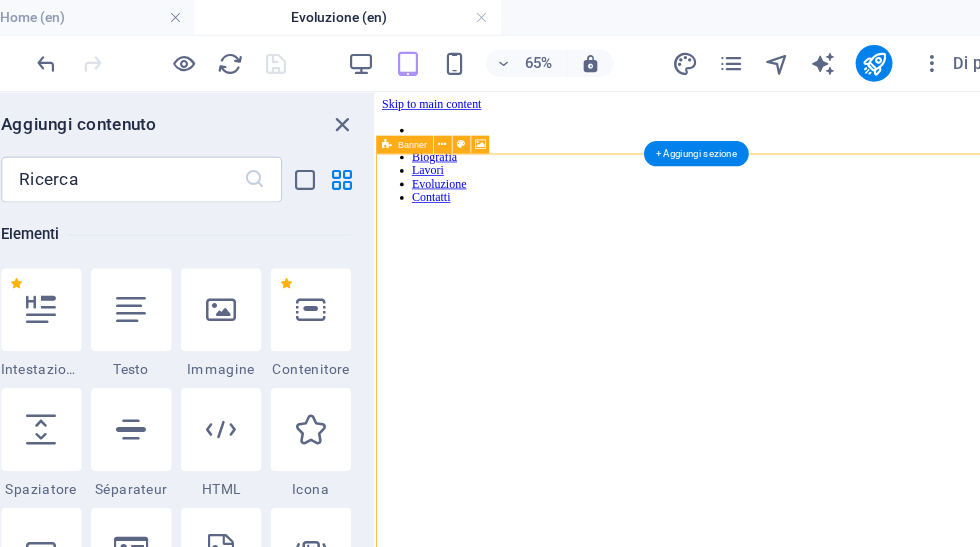 click at bounding box center (394, 108) 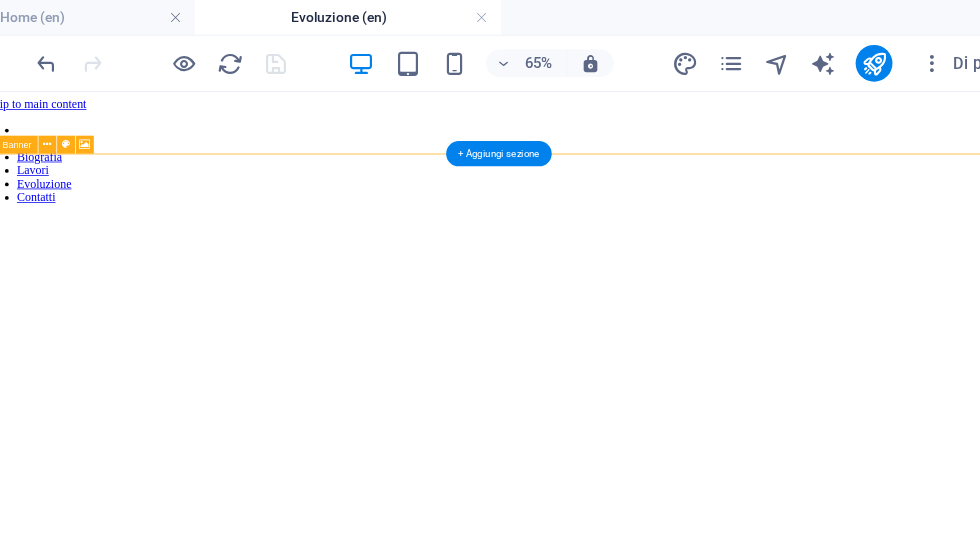 click on "Rilascia qui il contenuto oppure  Aggiungi elementi  Incolla appunti" at bounding box center (673, 932) 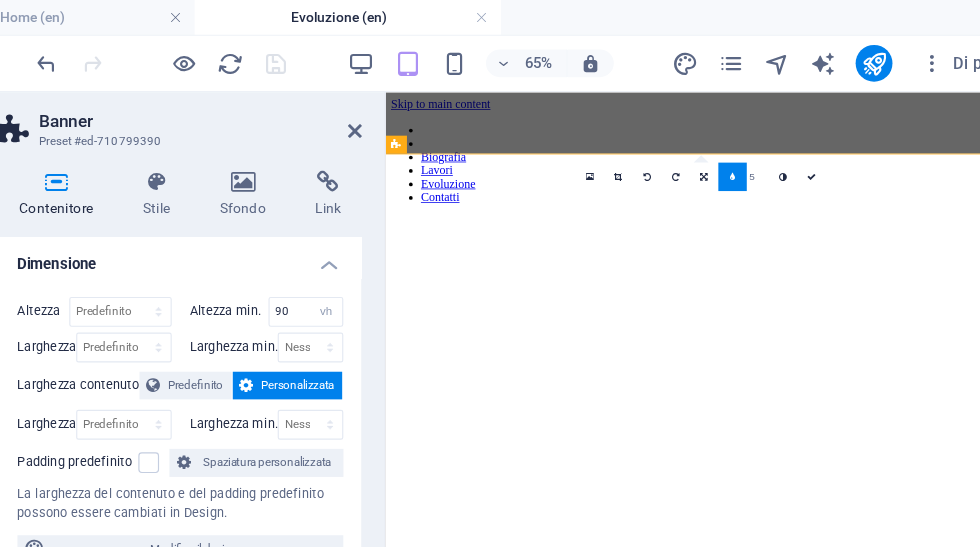 click at bounding box center (405, 114) 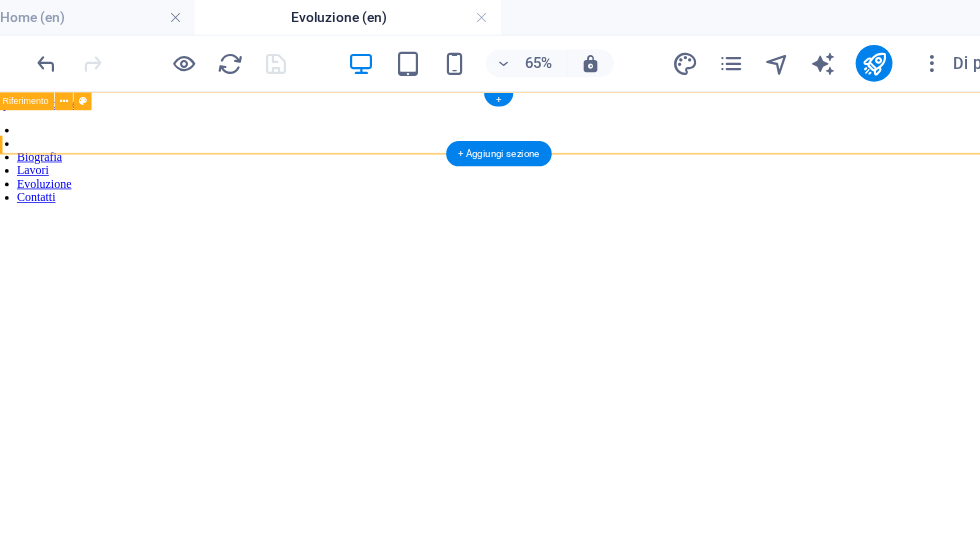 click on "Biografia Lavori Evoluzione Contatti" at bounding box center [673, 188] 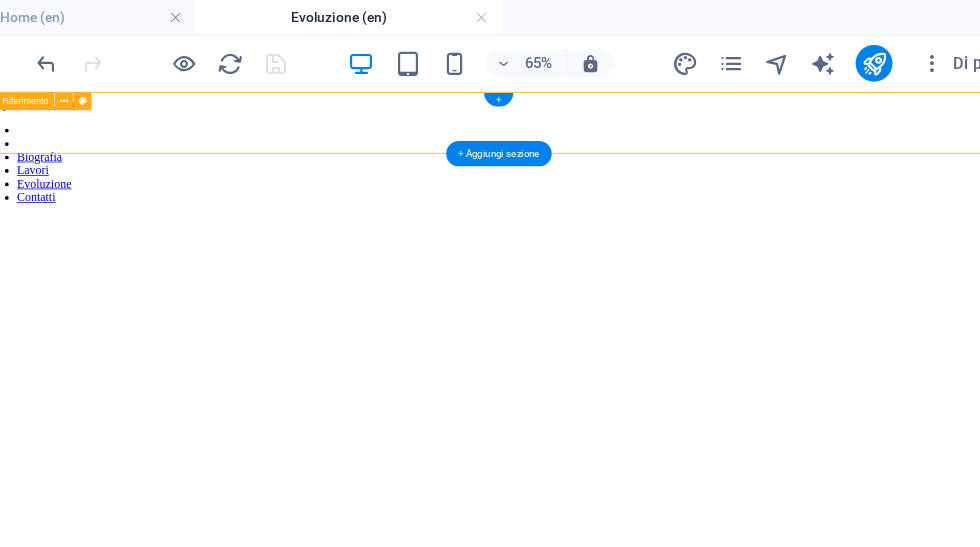 click at bounding box center (610, 55) 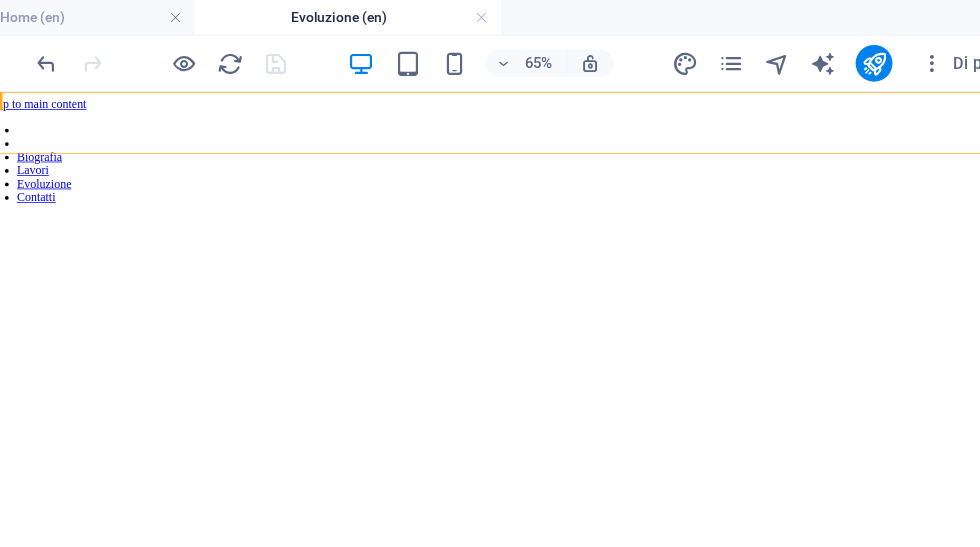 click on "65%" at bounding box center (565, 55) 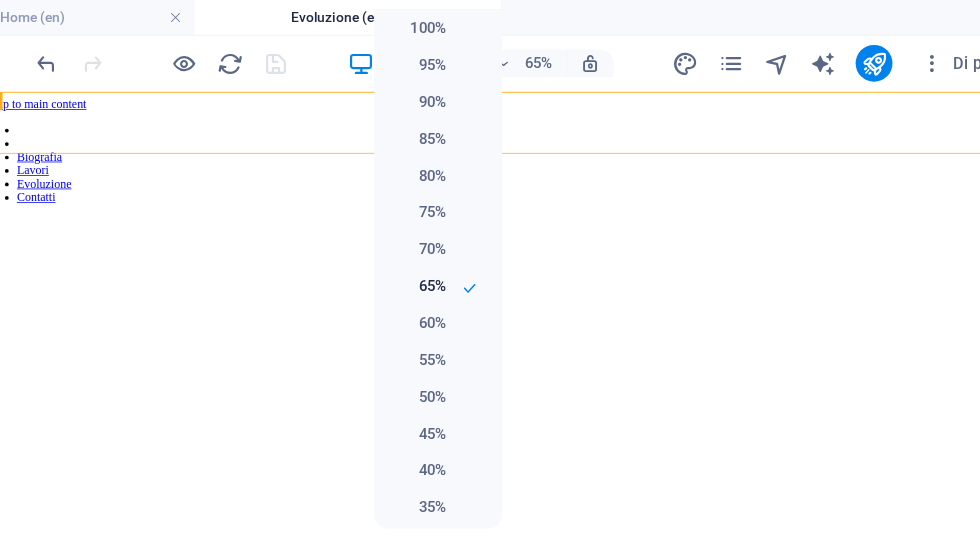 click on "60%" at bounding box center (477, 281) 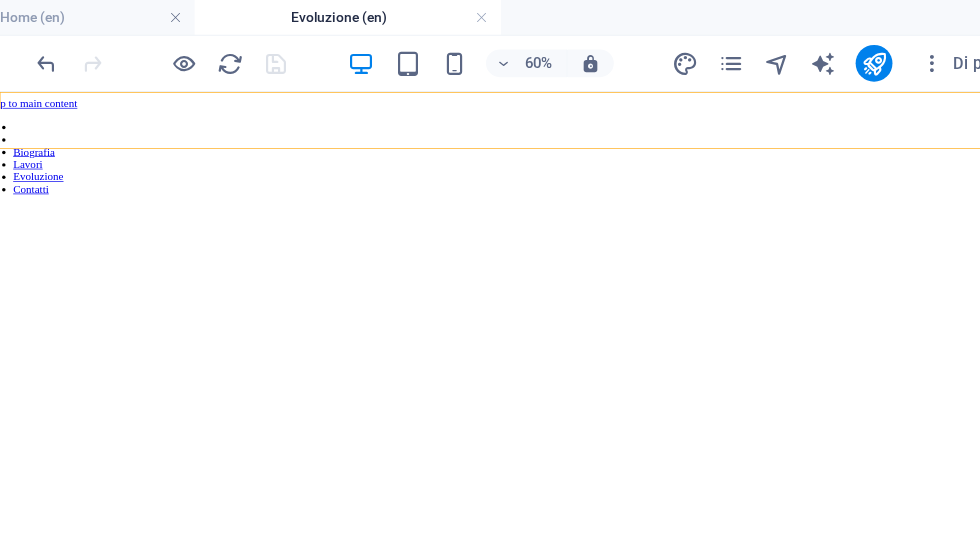scroll, scrollTop: 0, scrollLeft: 0, axis: both 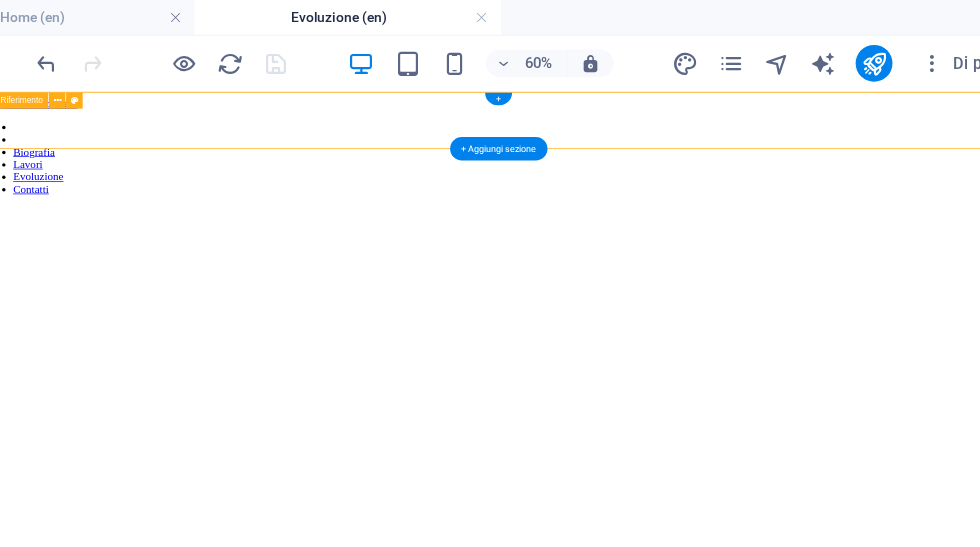 click on "Biografia Lavori Evoluzione Contatti" at bounding box center [731, 188] 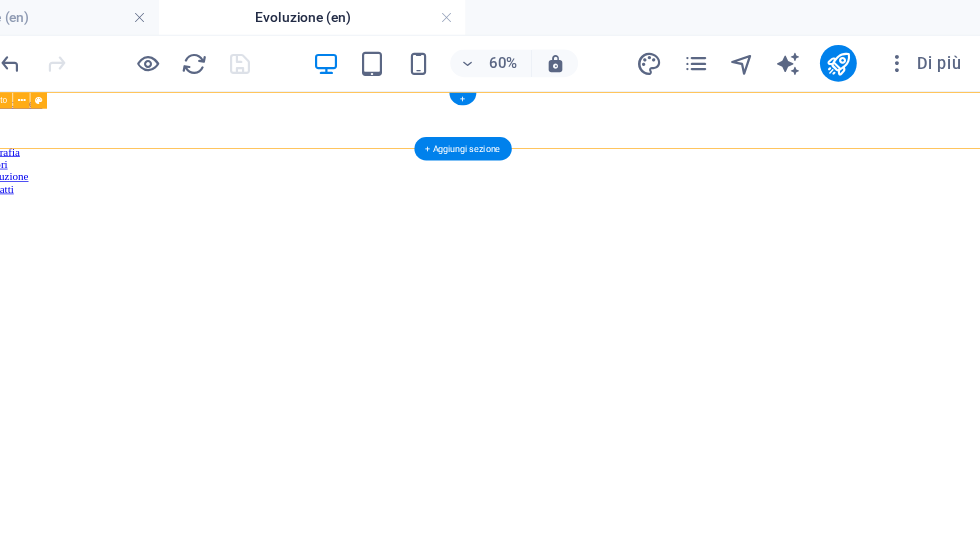 click at bounding box center [906, 55] 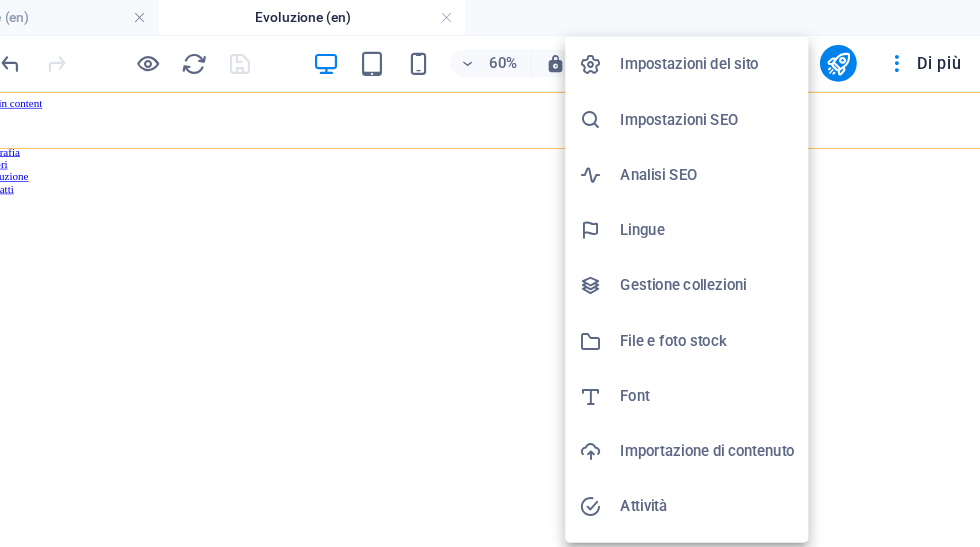 click on "Lingue" at bounding box center [742, 200] 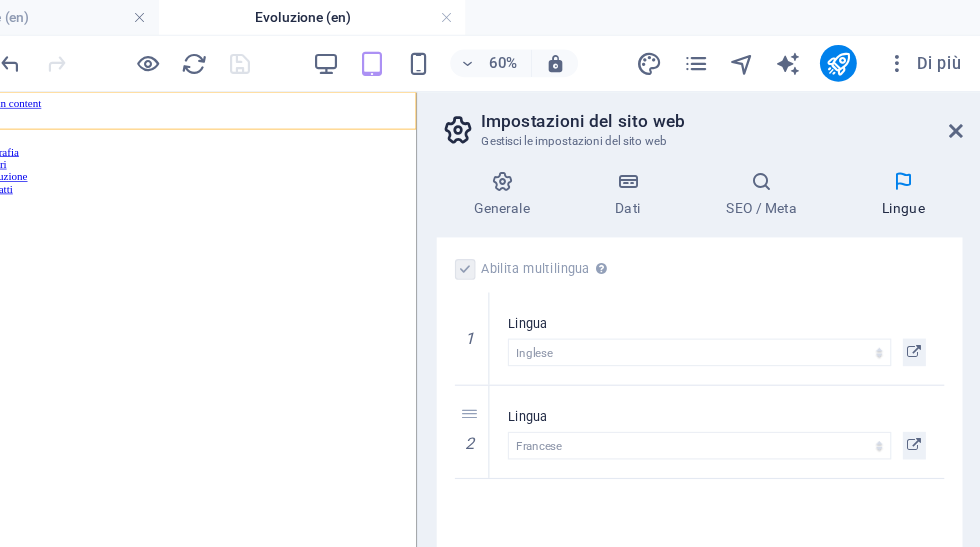 click at bounding box center (922, 306) 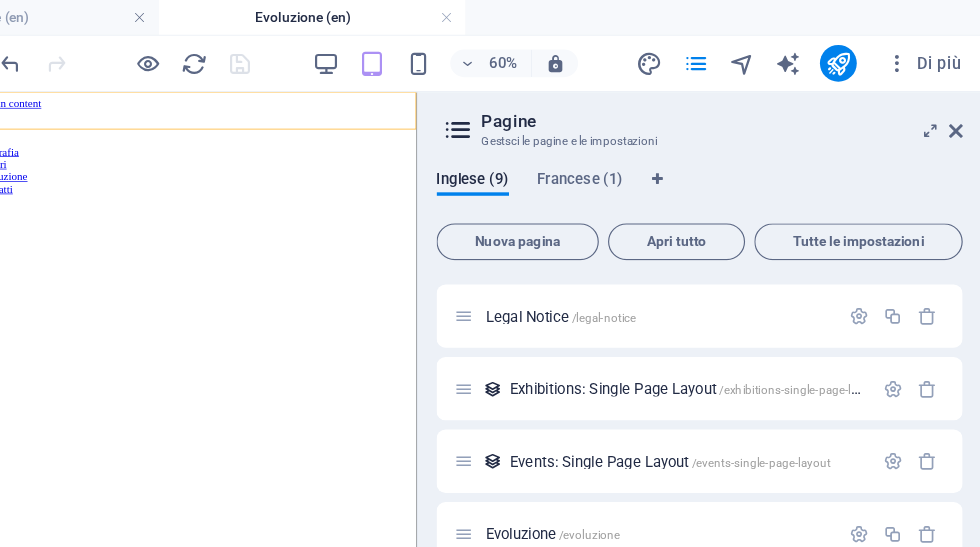 scroll, scrollTop: 310, scrollLeft: 0, axis: vertical 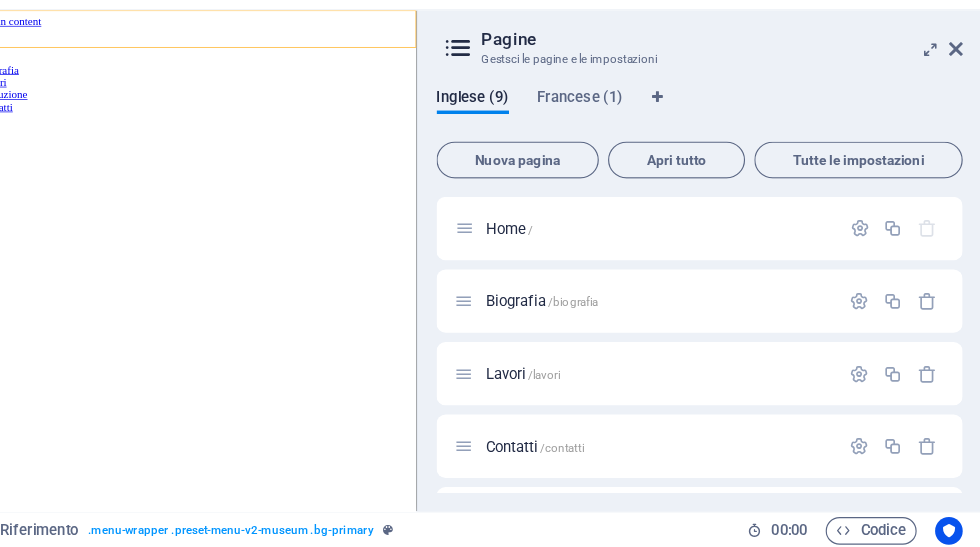 click on "Francese (1)" at bounding box center (631, 158) 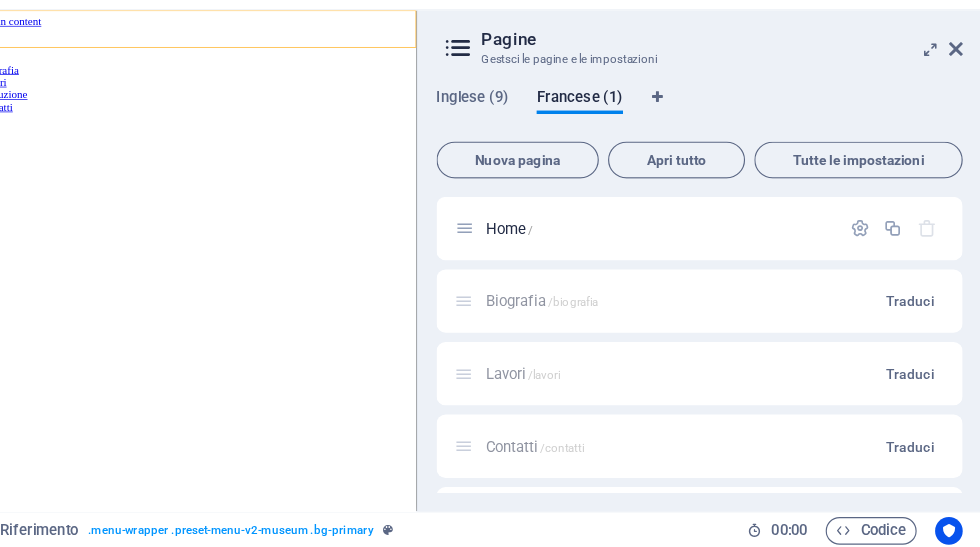 click on "Traduci" at bounding box center (919, 333) 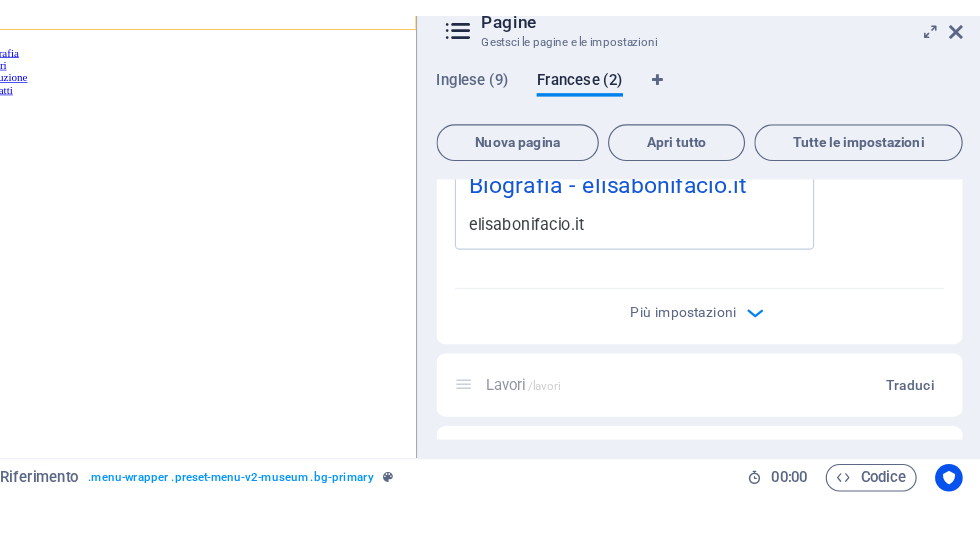 scroll, scrollTop: 719, scrollLeft: 0, axis: vertical 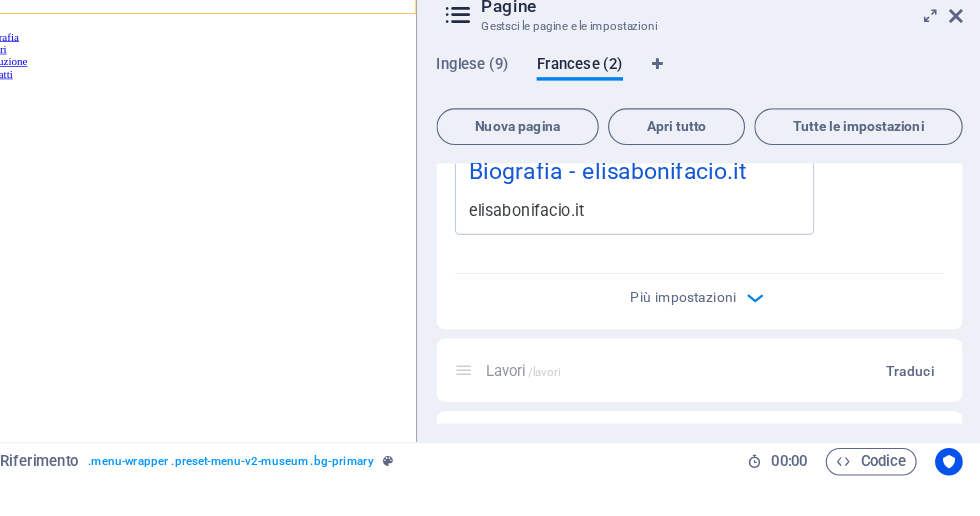 click on "Traduci" at bounding box center (919, 422) 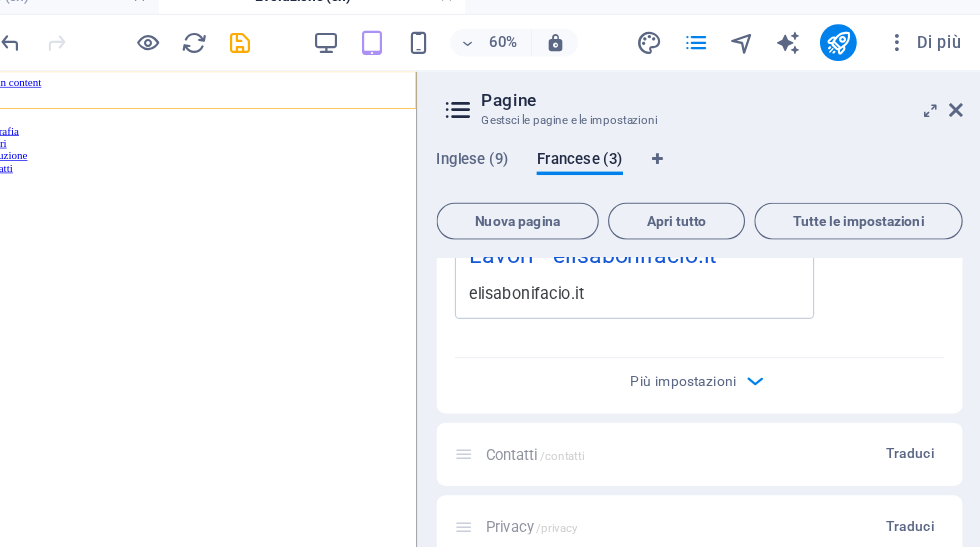 scroll, scrollTop: 1566, scrollLeft: 0, axis: vertical 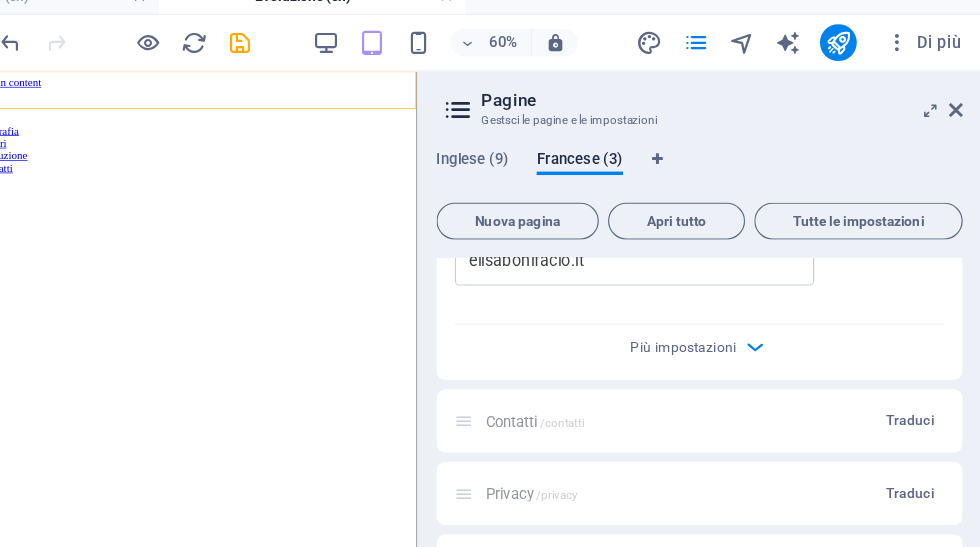 click on "Traduci" at bounding box center (919, 383) 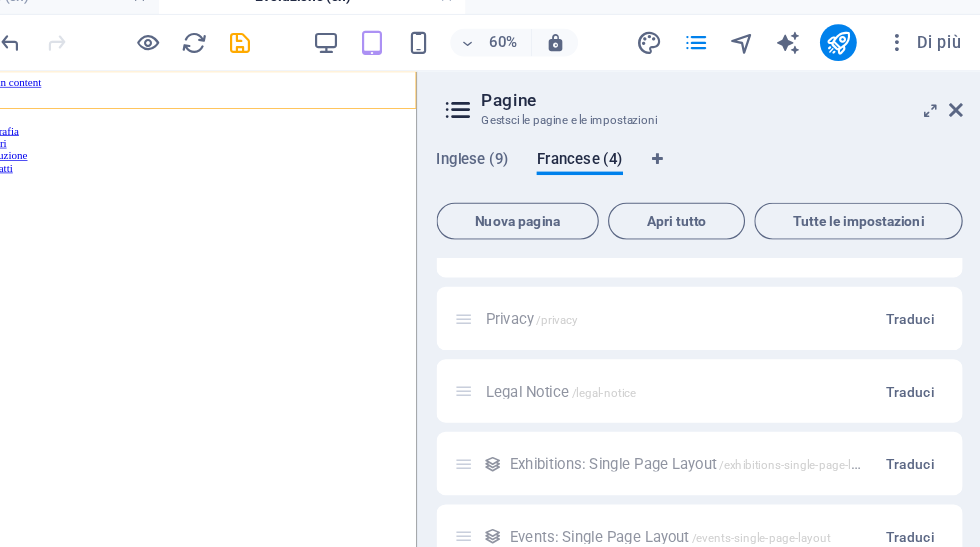 scroll, scrollTop: 2469, scrollLeft: 0, axis: vertical 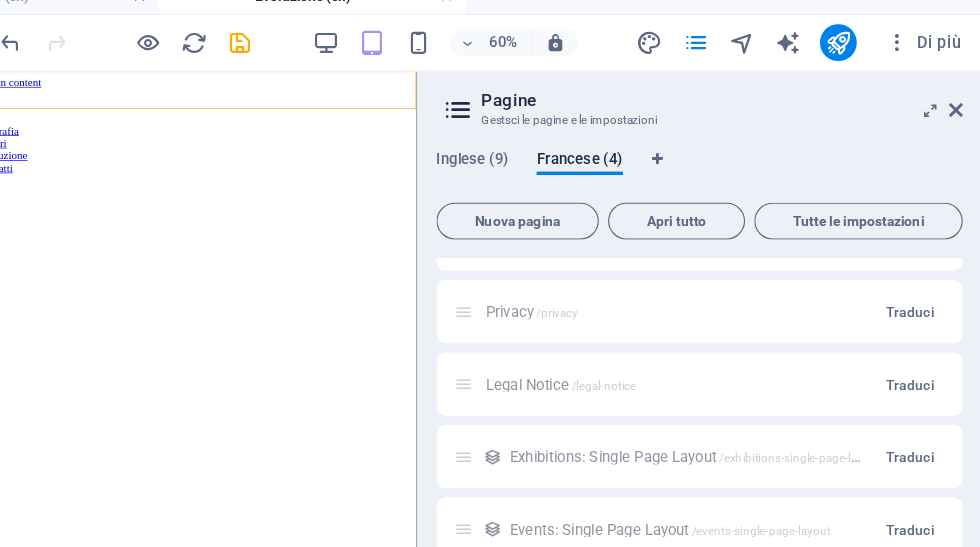 click on "Traduci" at bounding box center (919, 289) 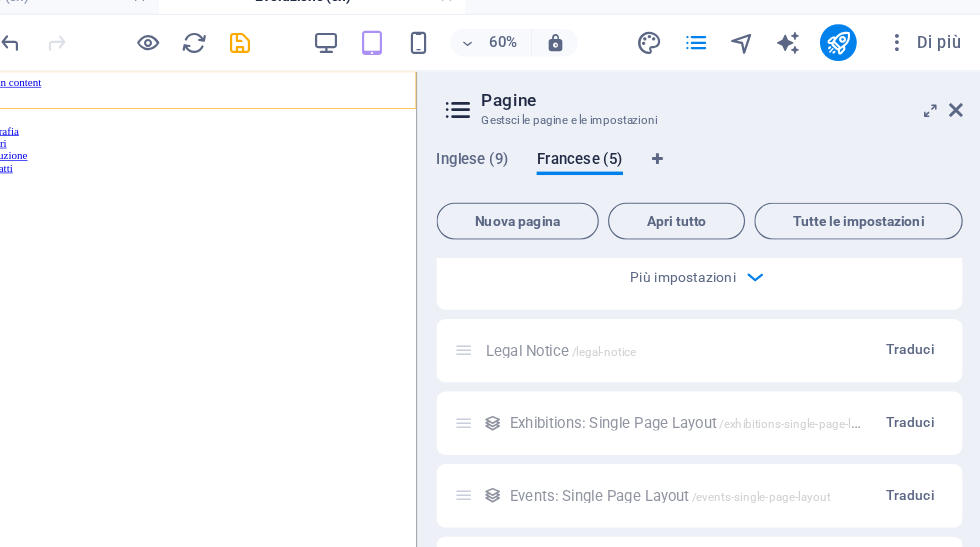 scroll, scrollTop: 3245, scrollLeft: 0, axis: vertical 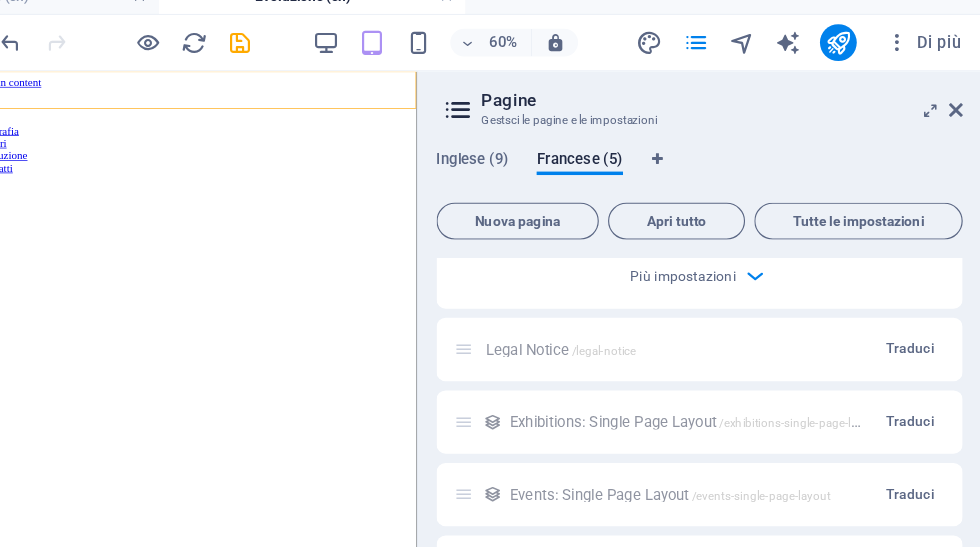 click on "Traduci" at bounding box center [919, 321] 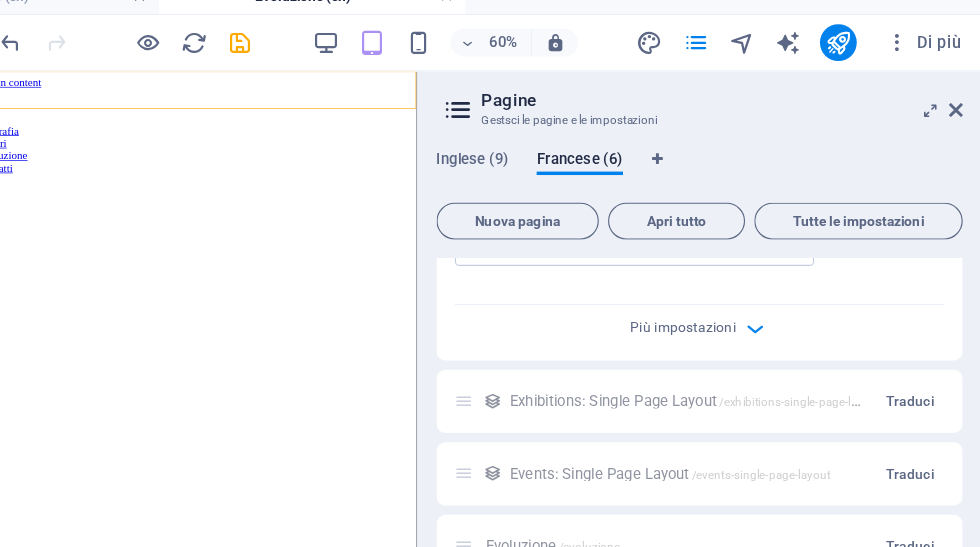 scroll, scrollTop: 4010, scrollLeft: 0, axis: vertical 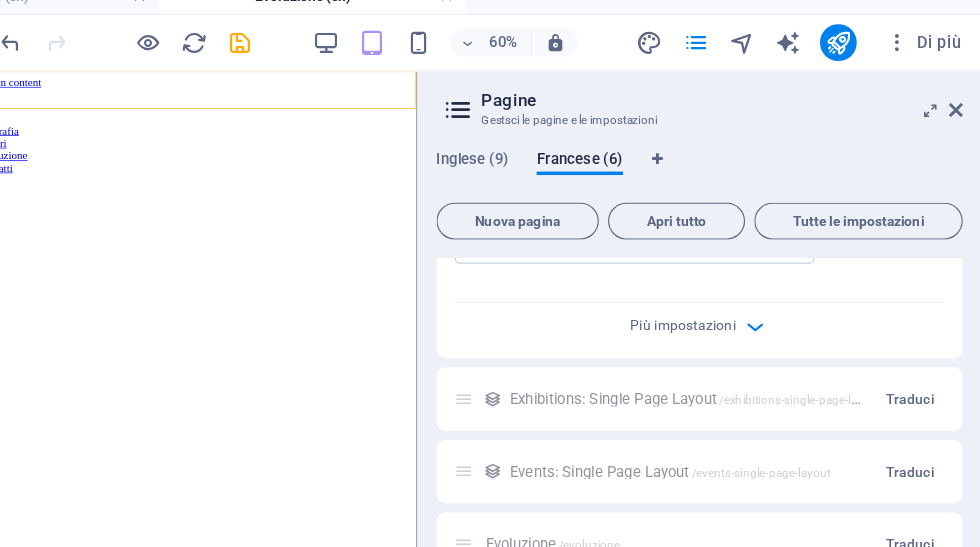 click on "Traduci" at bounding box center (919, 365) 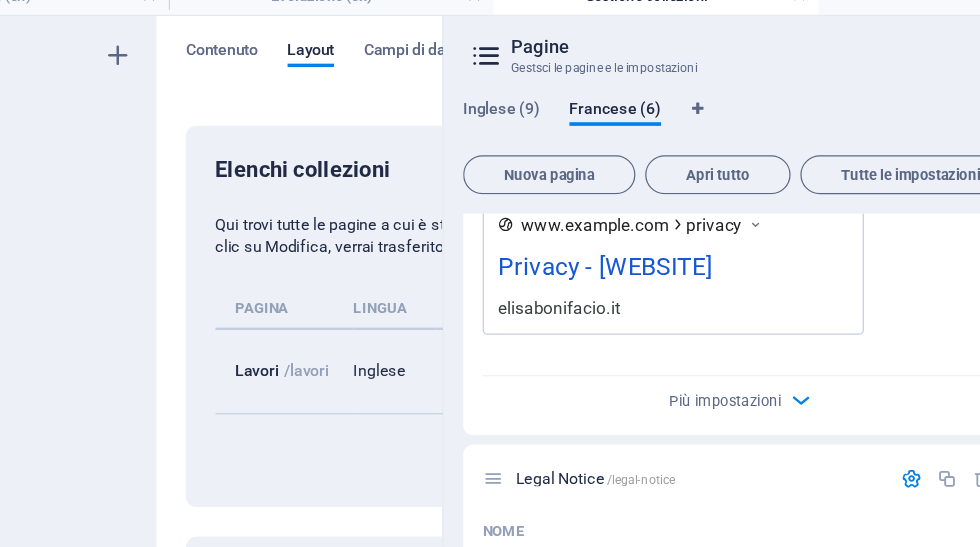 scroll, scrollTop: 3099, scrollLeft: 0, axis: vertical 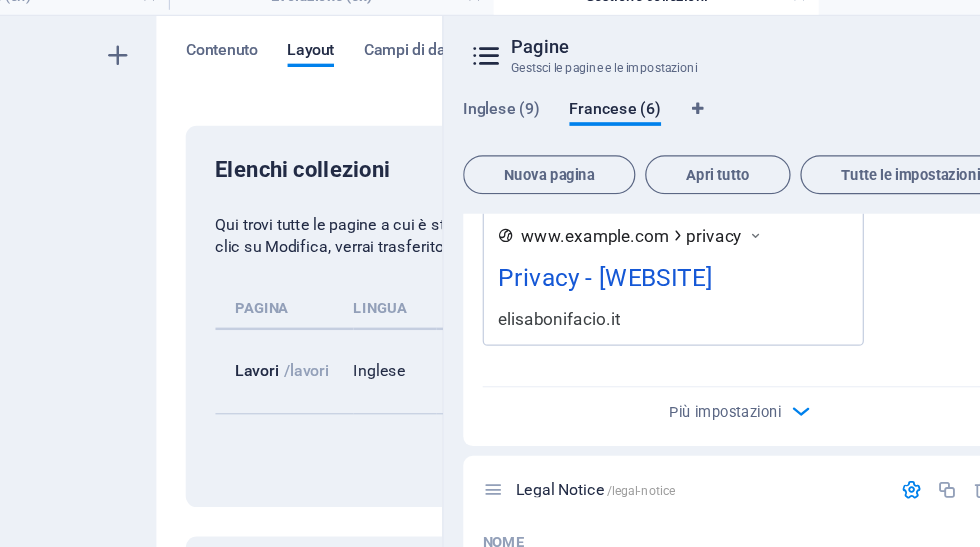 click on "Inglese (9)" at bounding box center [538, 109] 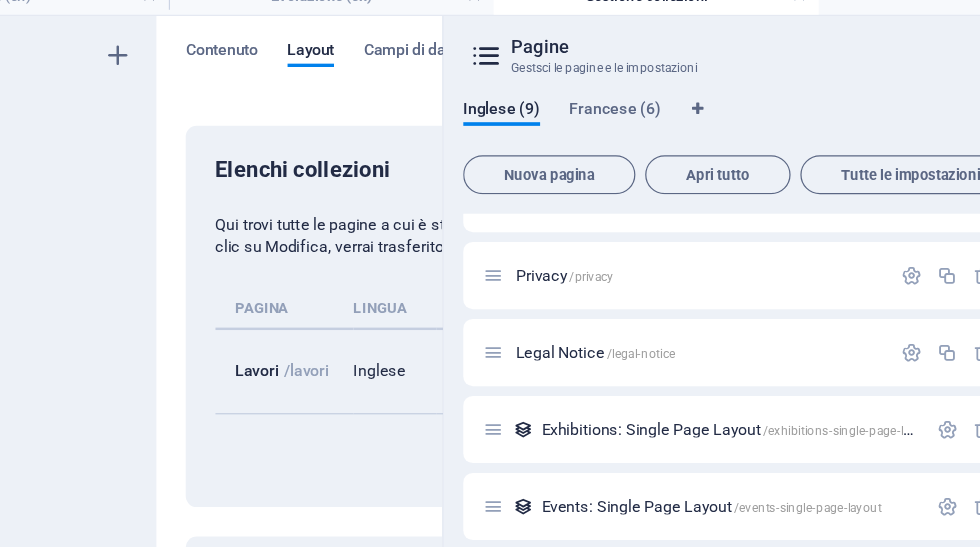 scroll, scrollTop: 229, scrollLeft: 0, axis: vertical 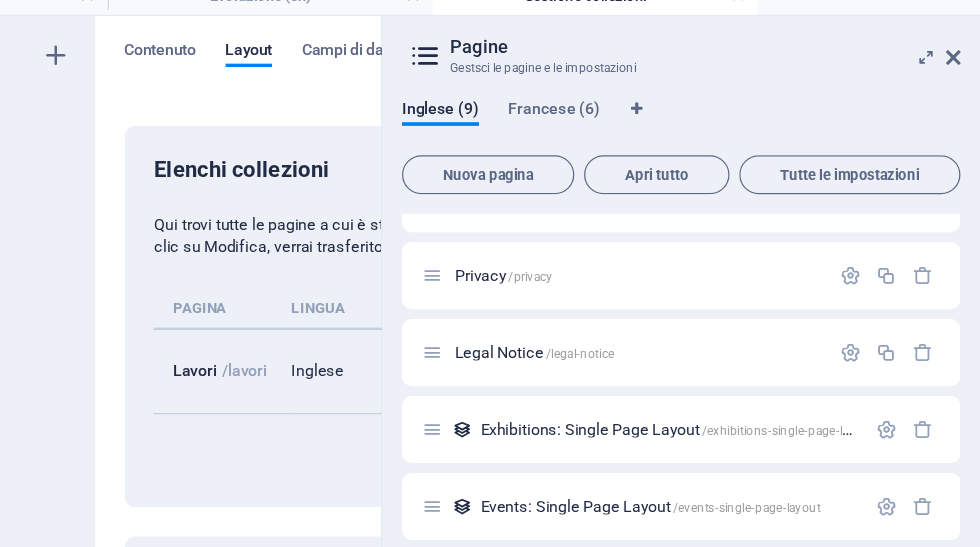 click at bounding box center (958, 65) 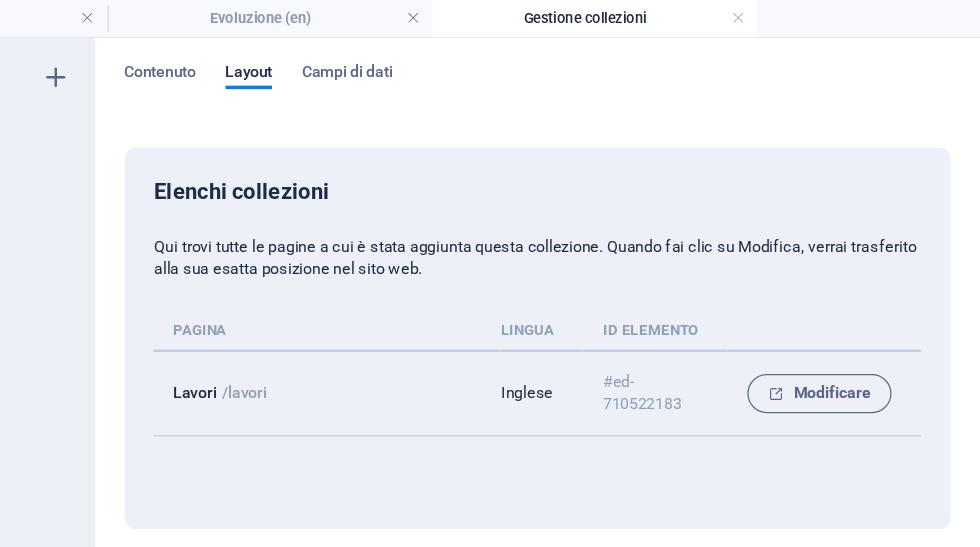 click on "Contenuto" at bounding box center [309, 61] 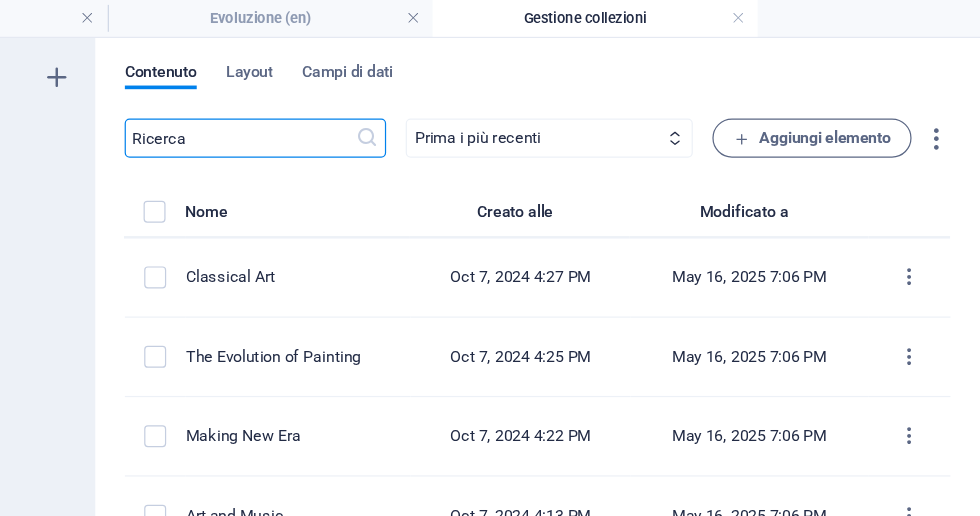 click at bounding box center [782, 15] 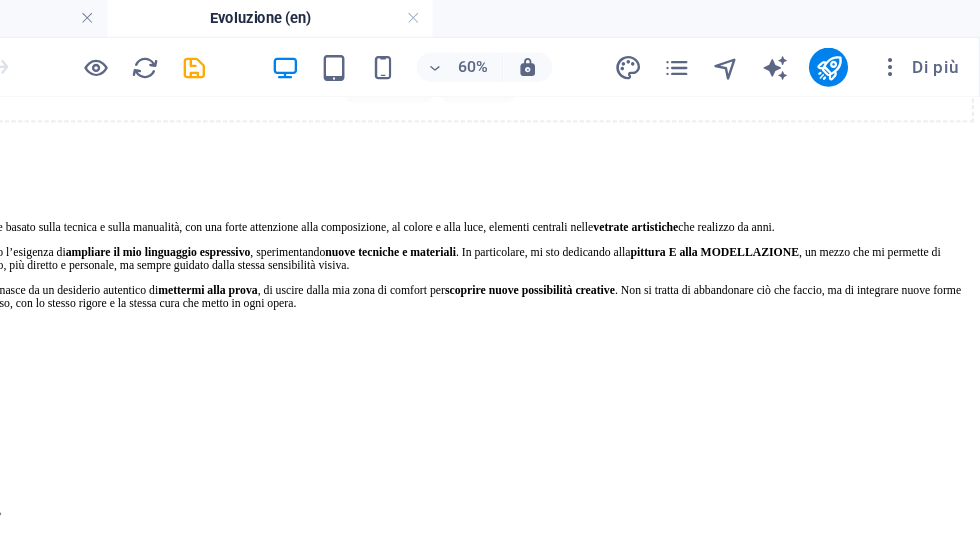 scroll, scrollTop: 928, scrollLeft: 0, axis: vertical 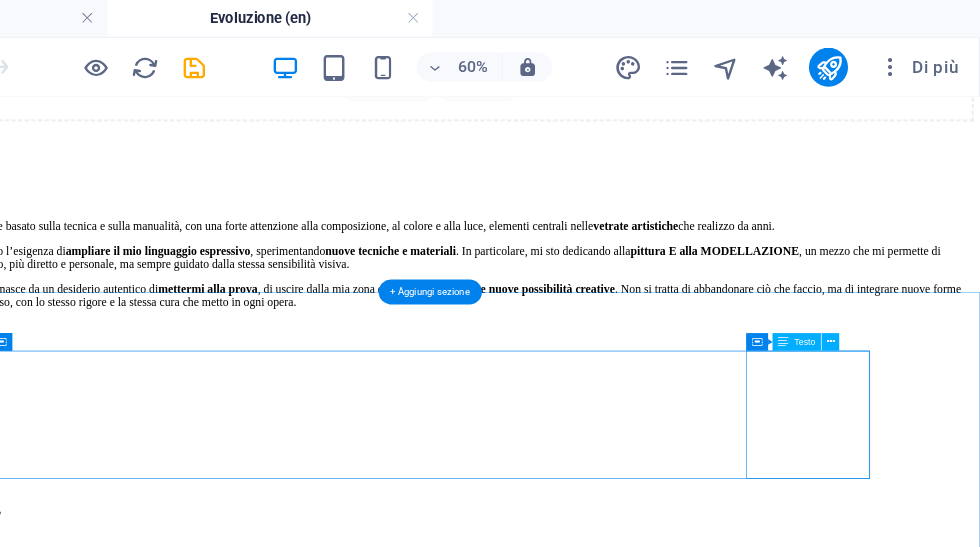 click on "vIA BORGIALLO 12 Cuorgnè 10082 3483264840
10AM-8PM" at bounding box center [631, 745] 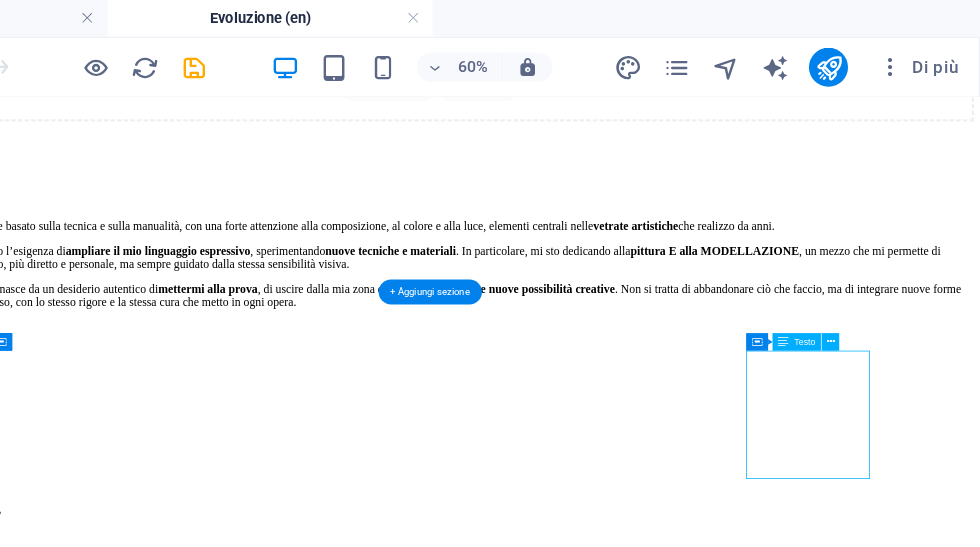 click on "vIA BORGIALLO 12 Cuorgnè 10082 3483264840
10AM-8PM" at bounding box center (631, 745) 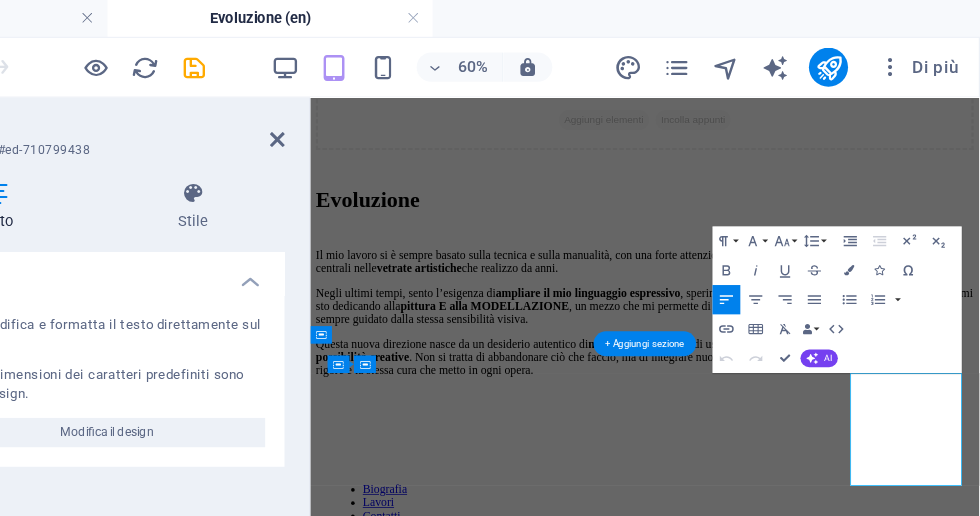 scroll, scrollTop: 846, scrollLeft: 0, axis: vertical 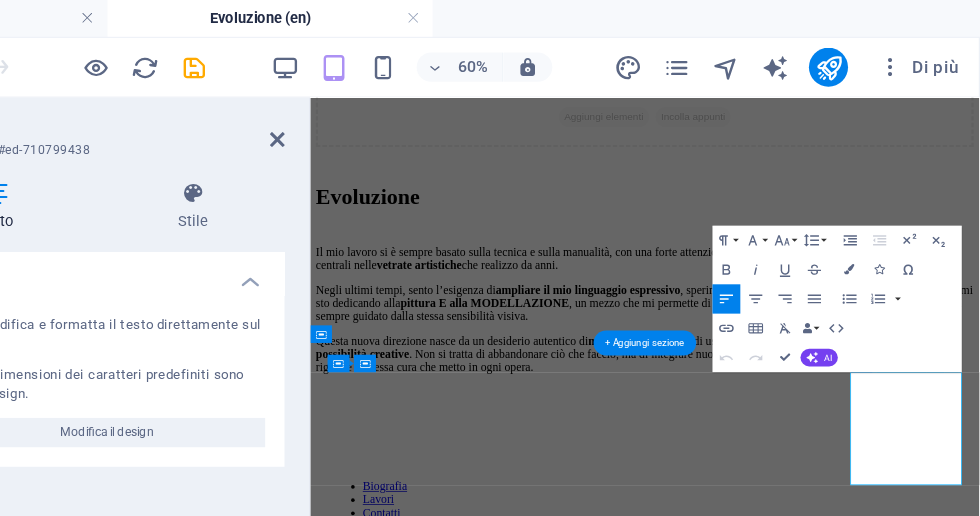 click on "Cuorgnè" at bounding box center [369, 733] 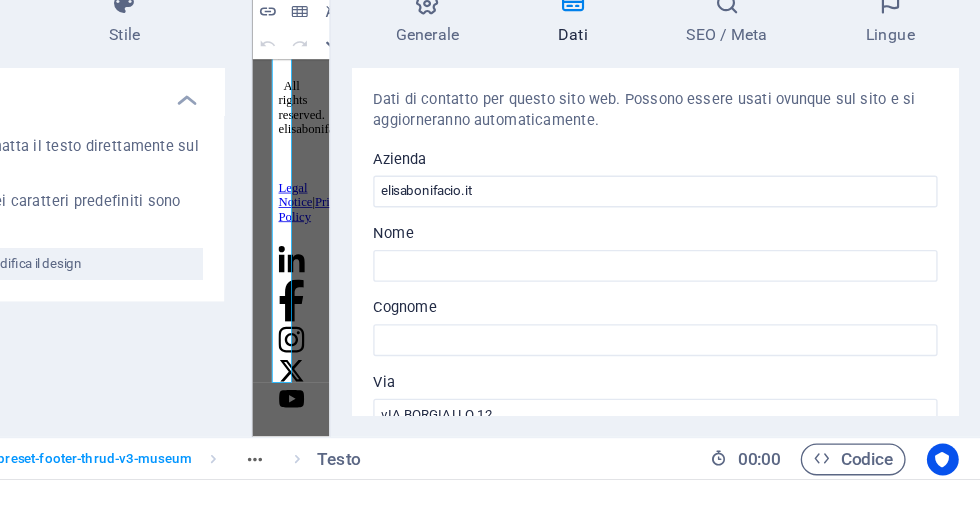 type 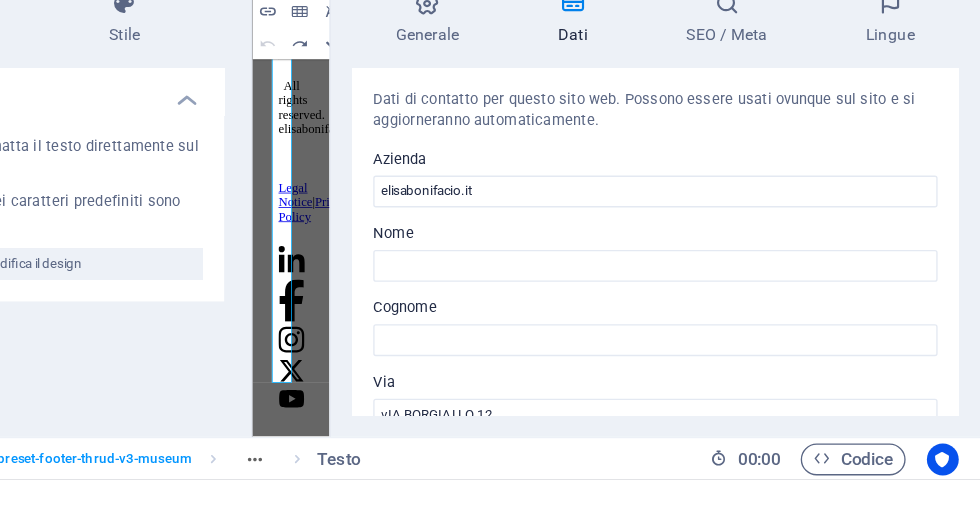 click on "Undo" at bounding box center [443, 188] 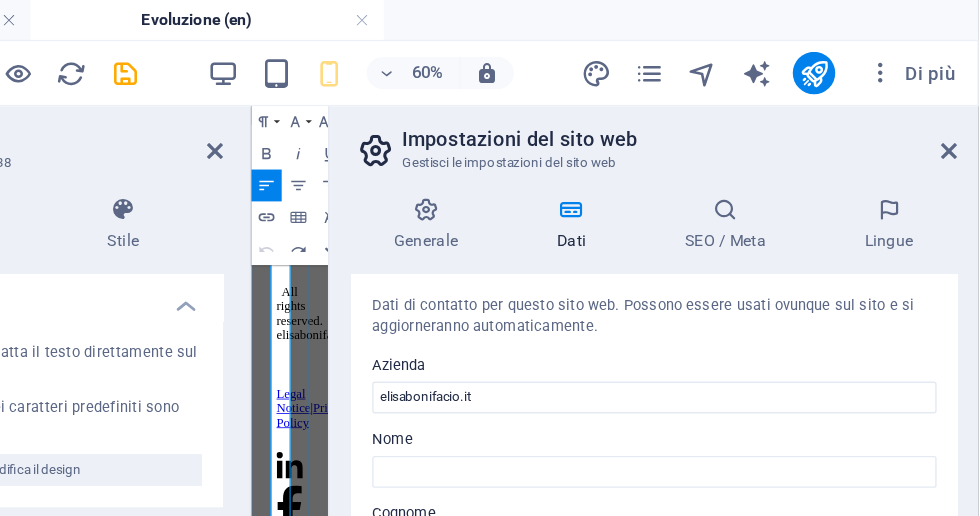 scroll, scrollTop: 0, scrollLeft: 1, axis: horizontal 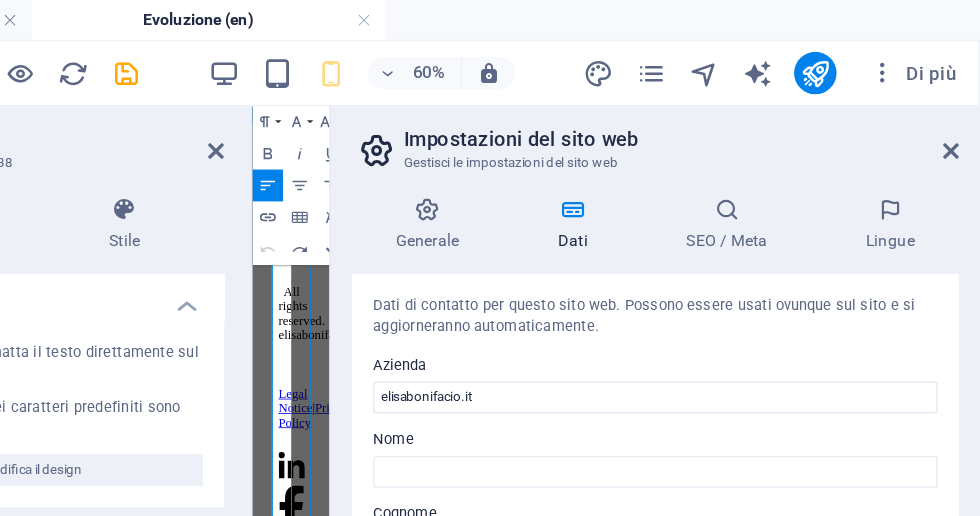click at bounding box center [958, 114] 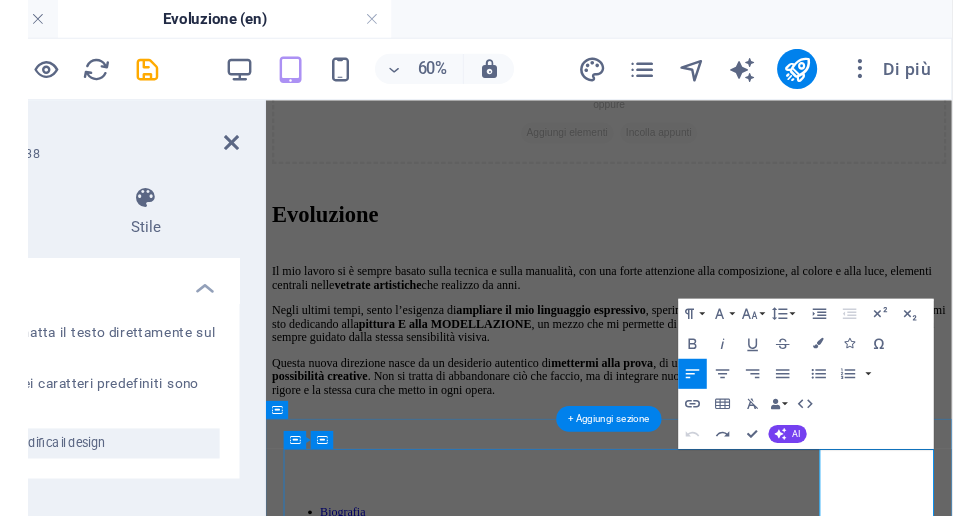 scroll, scrollTop: 856, scrollLeft: 0, axis: vertical 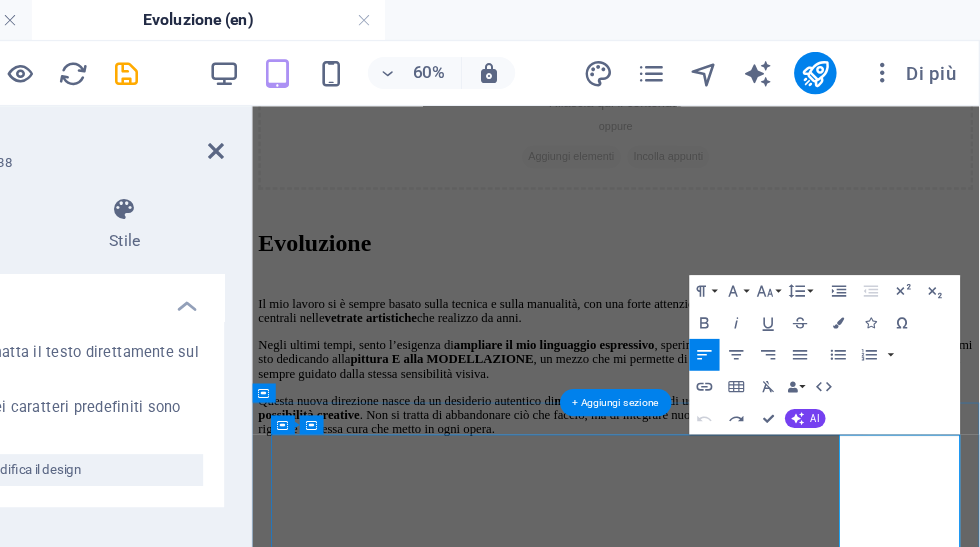 click on "vIA BORGIALLO 12 Cuorgnè 10082" at bounding box center (708, 780) 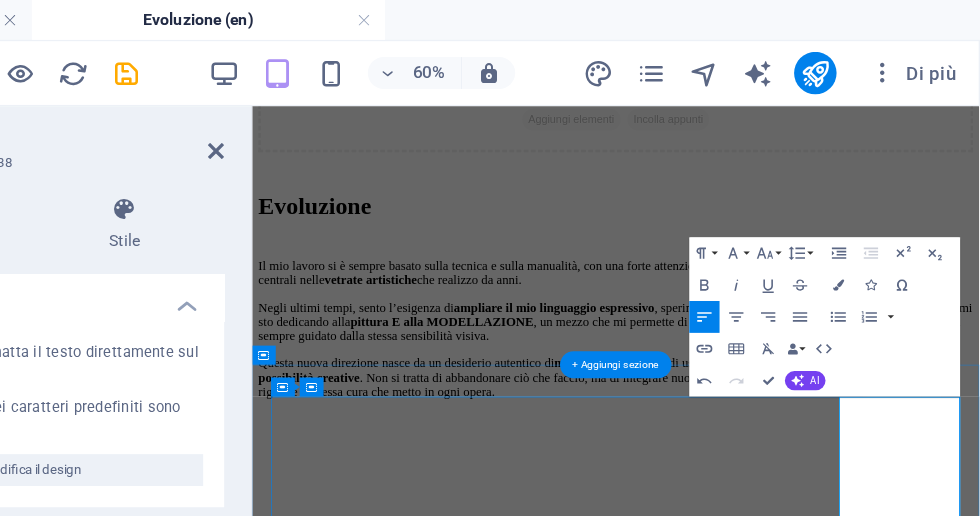 click on "Cuorgnè" at bounding box center (311, 732) 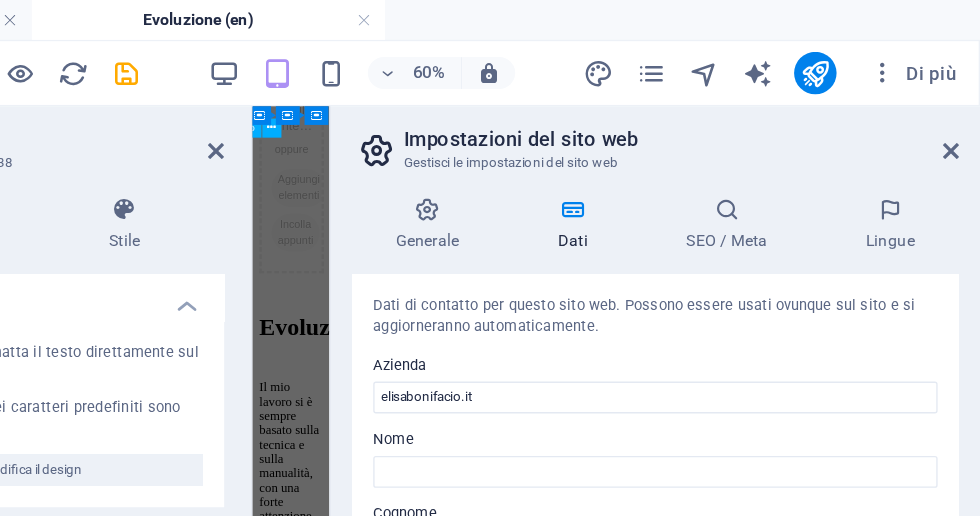 scroll, scrollTop: 4148, scrollLeft: 0, axis: vertical 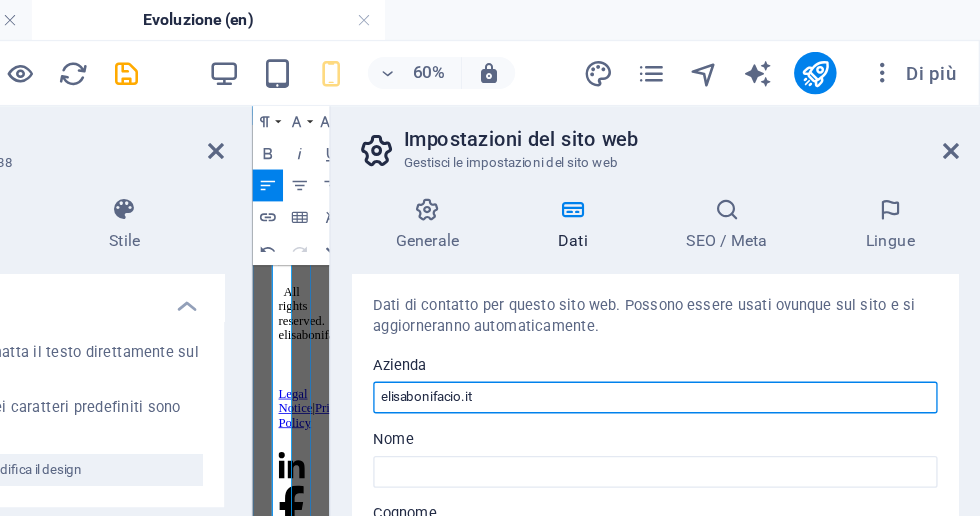 click on "elisabonifacio.it" at bounding box center [735, 299] 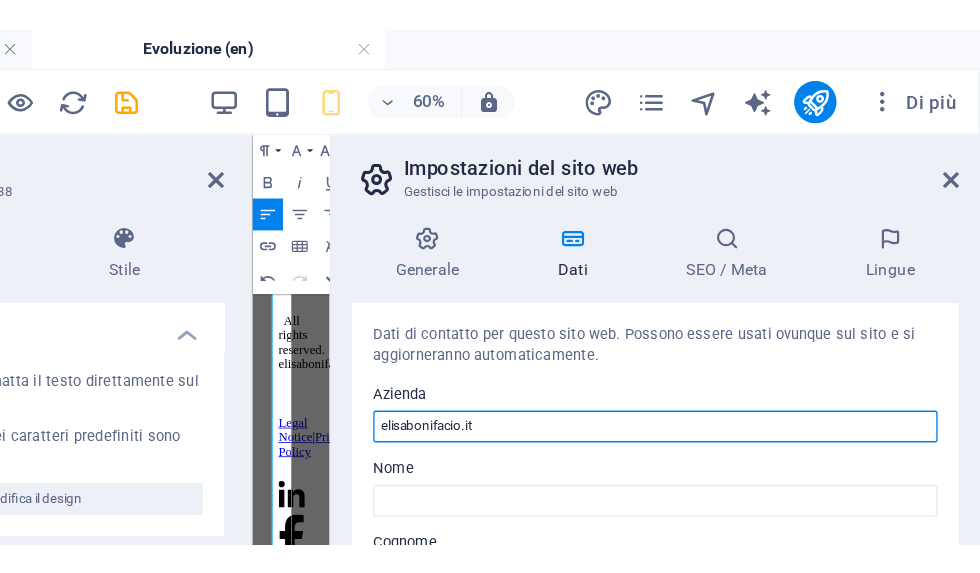 scroll, scrollTop: 0, scrollLeft: 0, axis: both 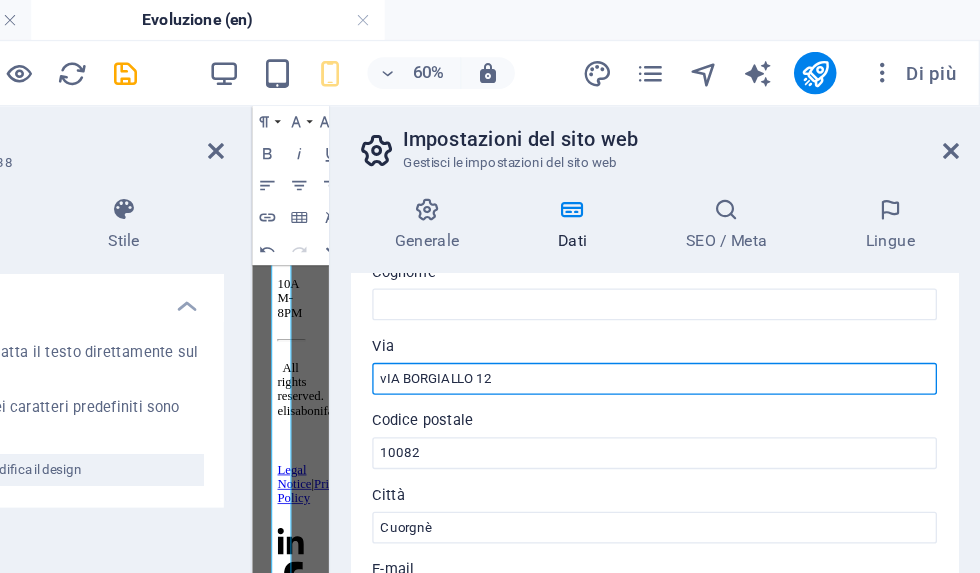 click on "vIA BORGIALLO 12" at bounding box center [735, 285] 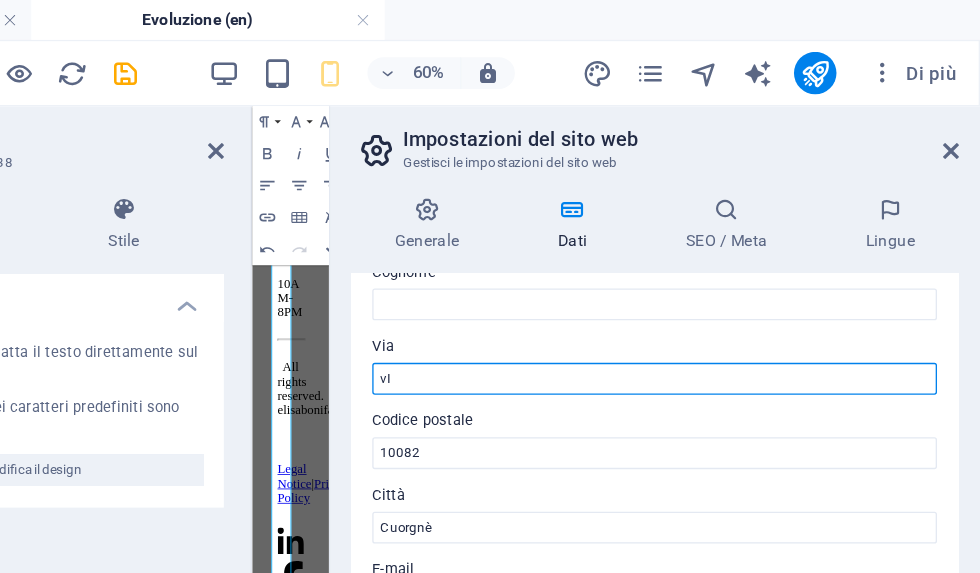 type on "v" 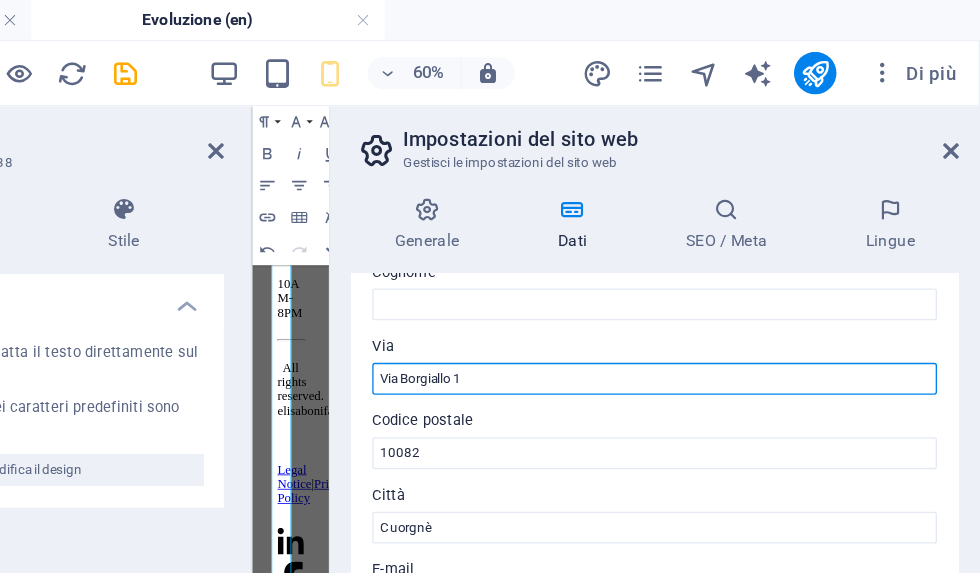 type on "Via Borgiallo 12" 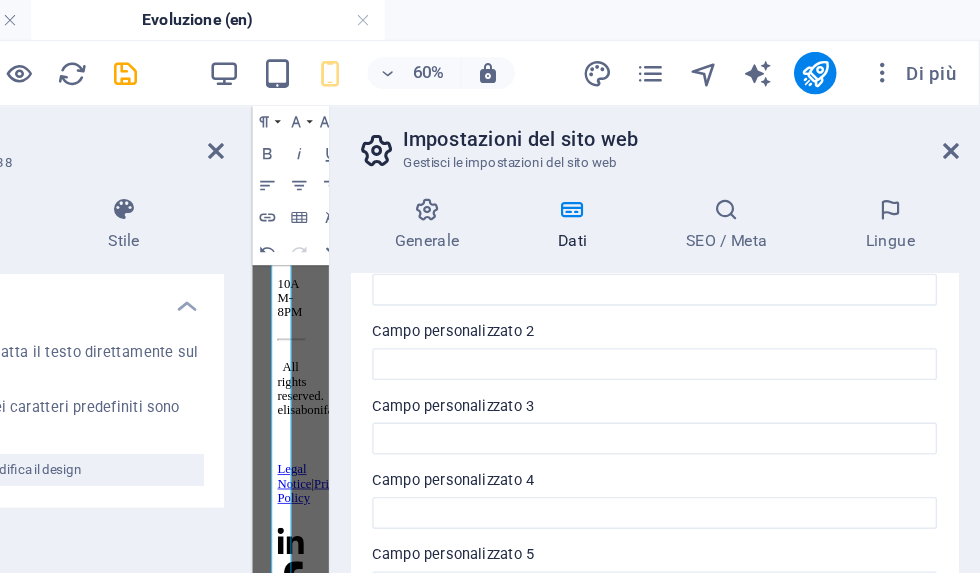 scroll, scrollTop: 640, scrollLeft: 0, axis: vertical 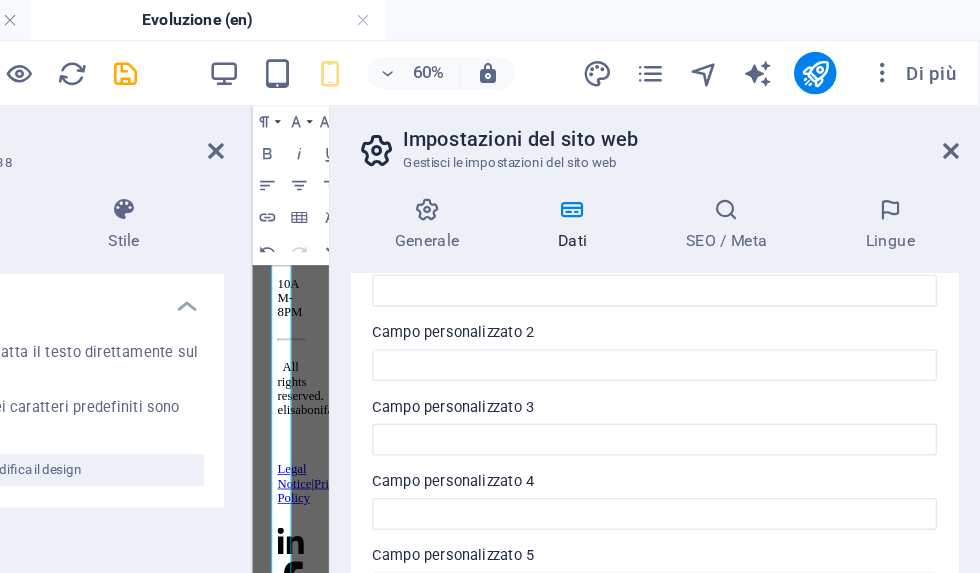 click at bounding box center [958, 114] 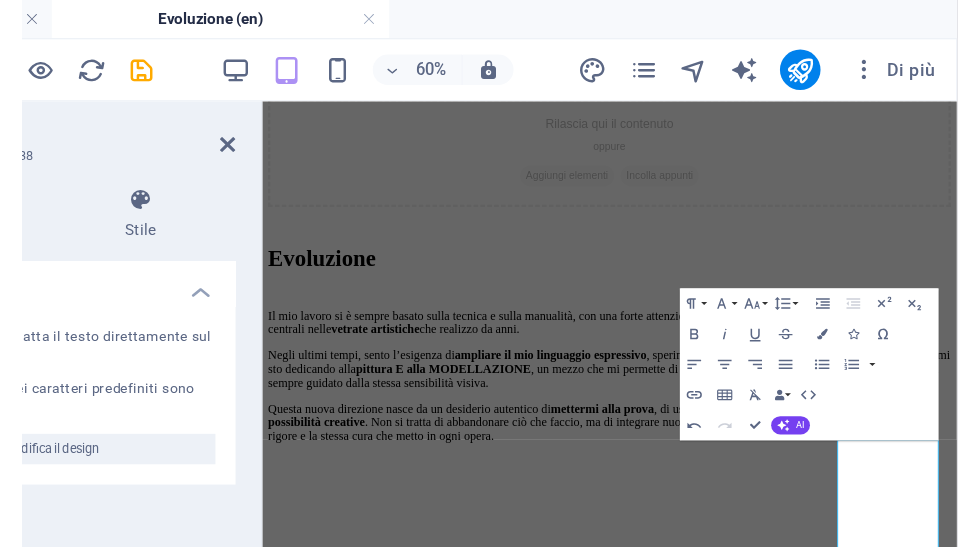 scroll, scrollTop: 0, scrollLeft: 1, axis: horizontal 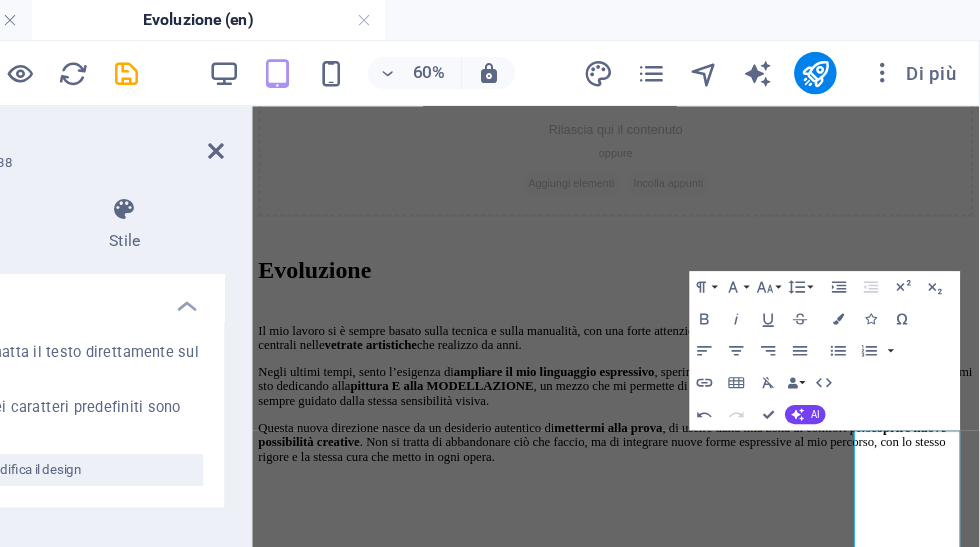 click at bounding box center (337, 55) 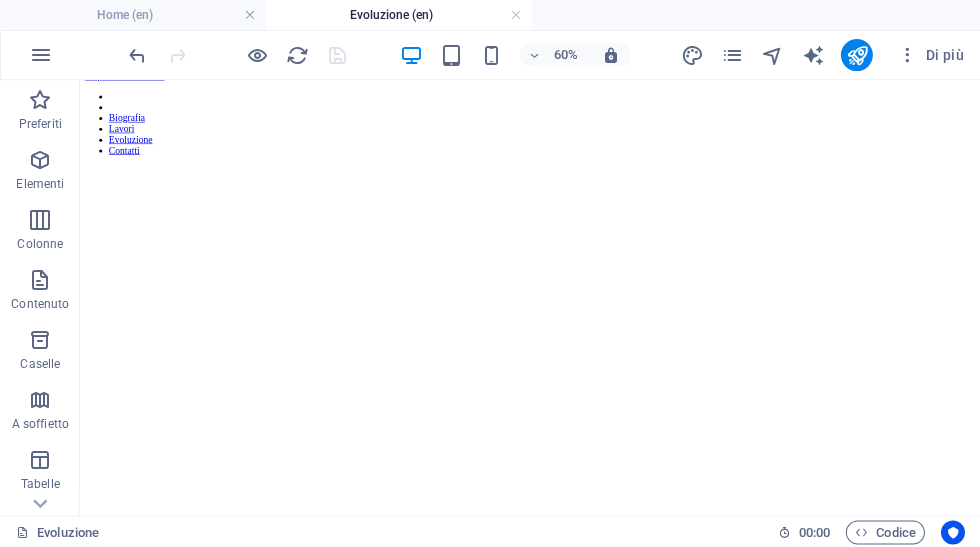 scroll, scrollTop: 23, scrollLeft: 0, axis: vertical 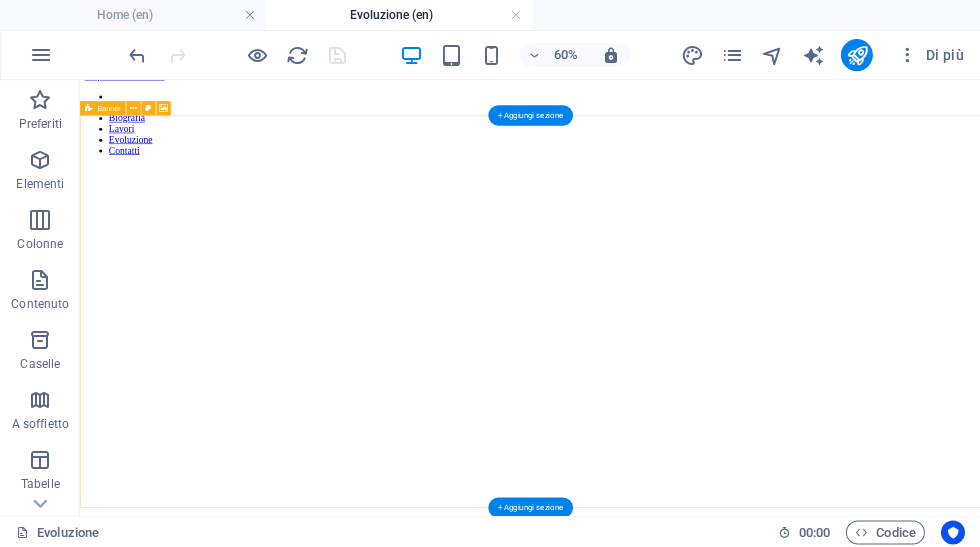click on "Rilascia qui il contenuto oppure  Aggiungi elementi  Incolla appunti" at bounding box center [830, 947] 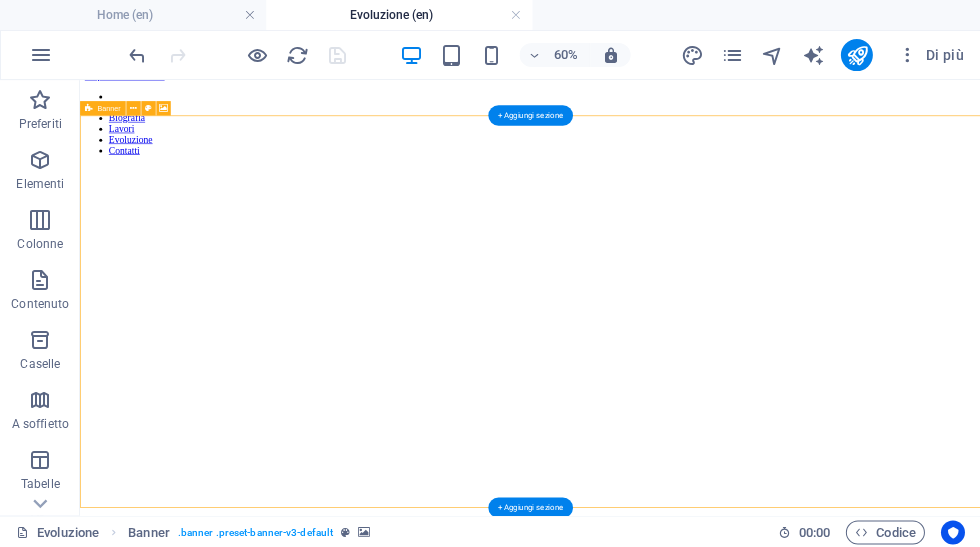 click on "Rilascia qui il contenuto oppure  Aggiungi elementi  Incolla appunti" at bounding box center (830, 947) 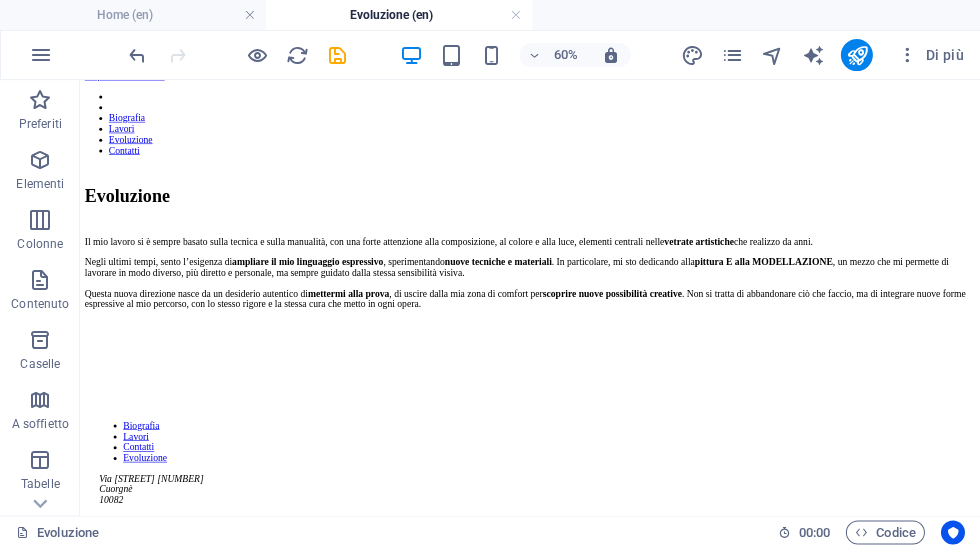 click at bounding box center [137, 55] 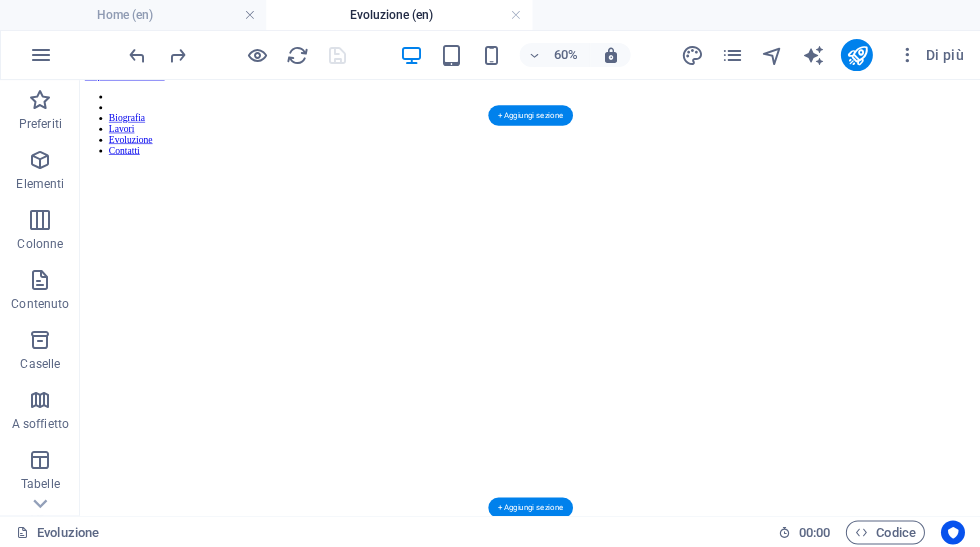 click on "Rilascia qui il contenuto oppure  Aggiungi elementi  Incolla appunti" at bounding box center [830, 947] 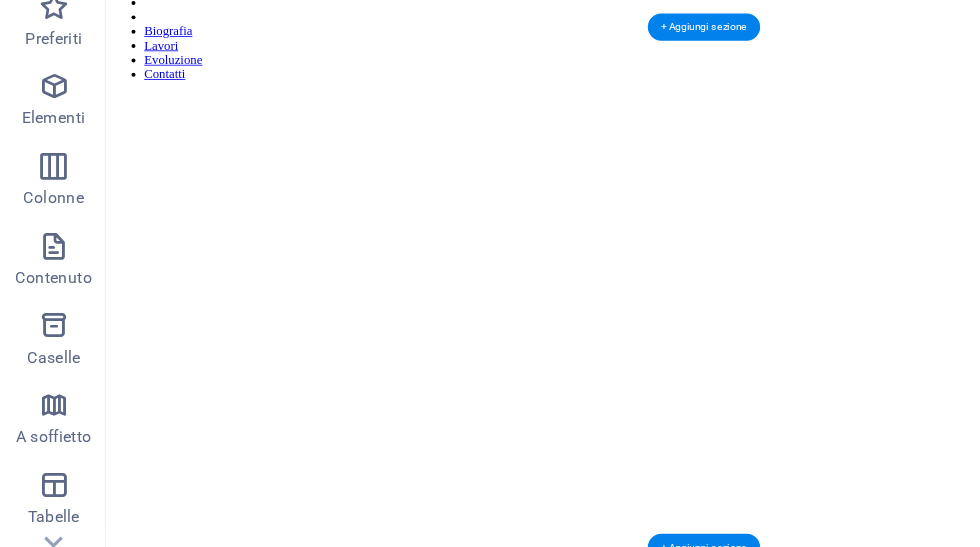 select on "vh" 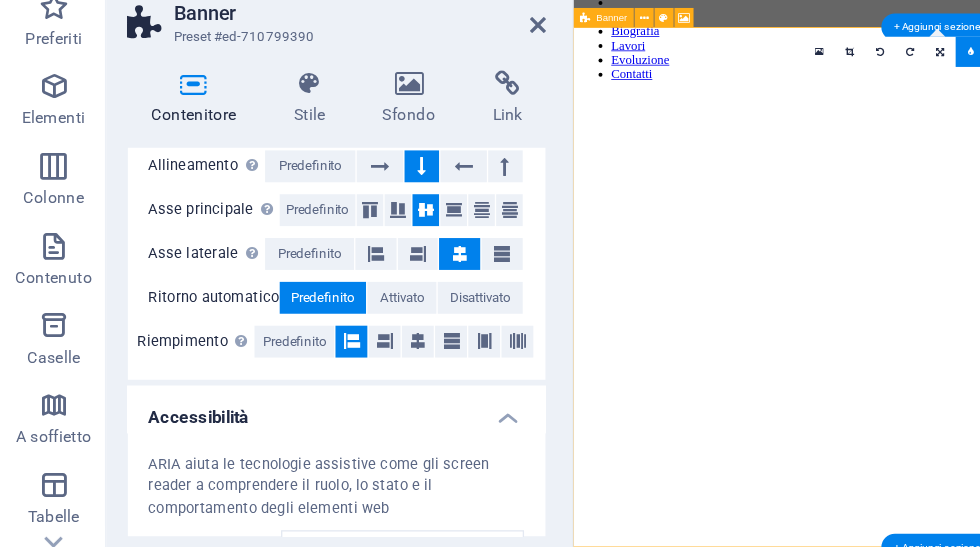 scroll, scrollTop: 355, scrollLeft: 0, axis: vertical 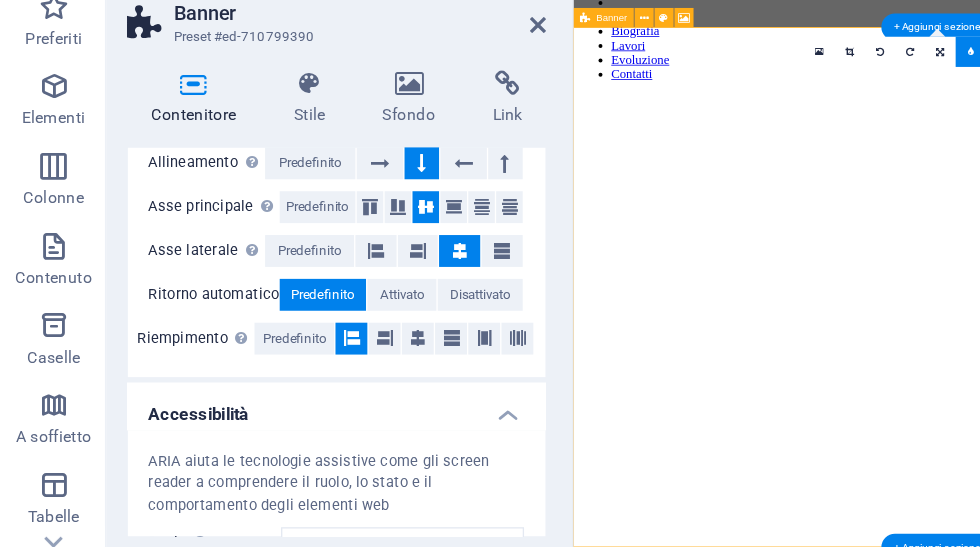 click at bounding box center [405, 114] 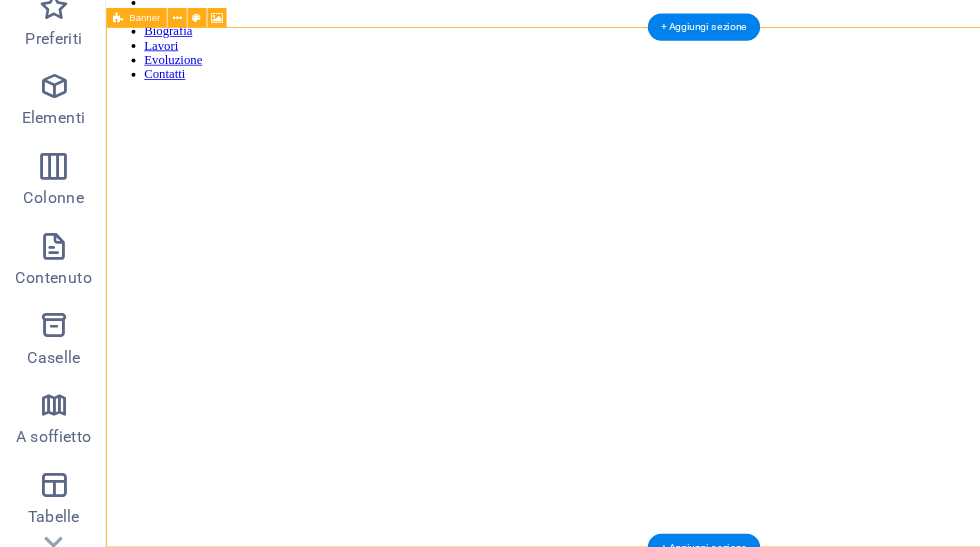 click on "Rilascia qui il contenuto oppure  Aggiungi elementi  Incolla appunti" at bounding box center [856, 848] 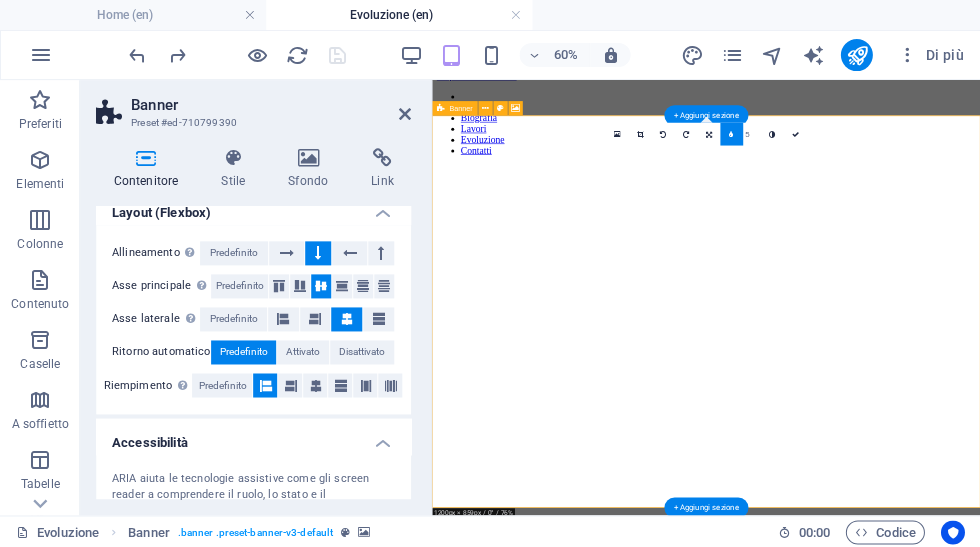 scroll, scrollTop: 319, scrollLeft: 0, axis: vertical 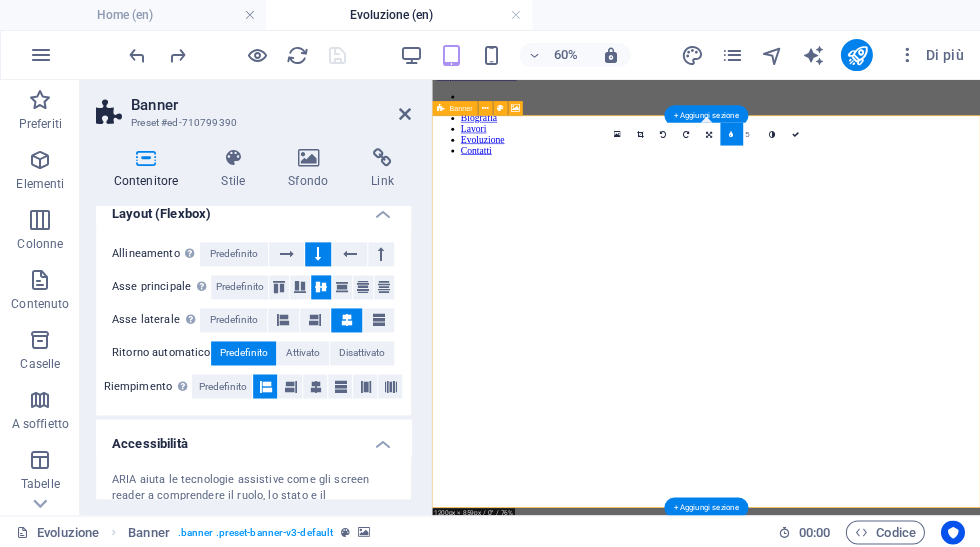 click on "Predefinito" at bounding box center (222, 386) 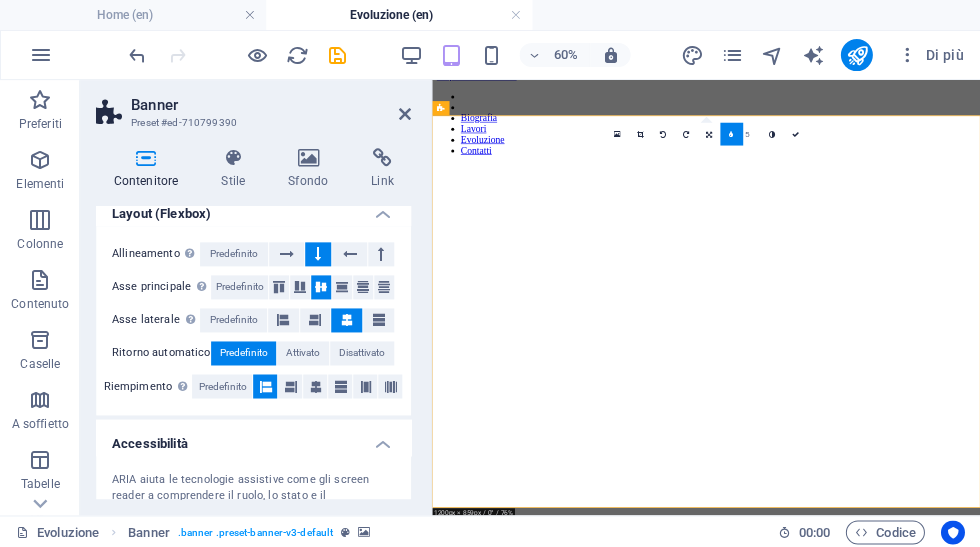 click on "Disattivato" at bounding box center [362, 353] 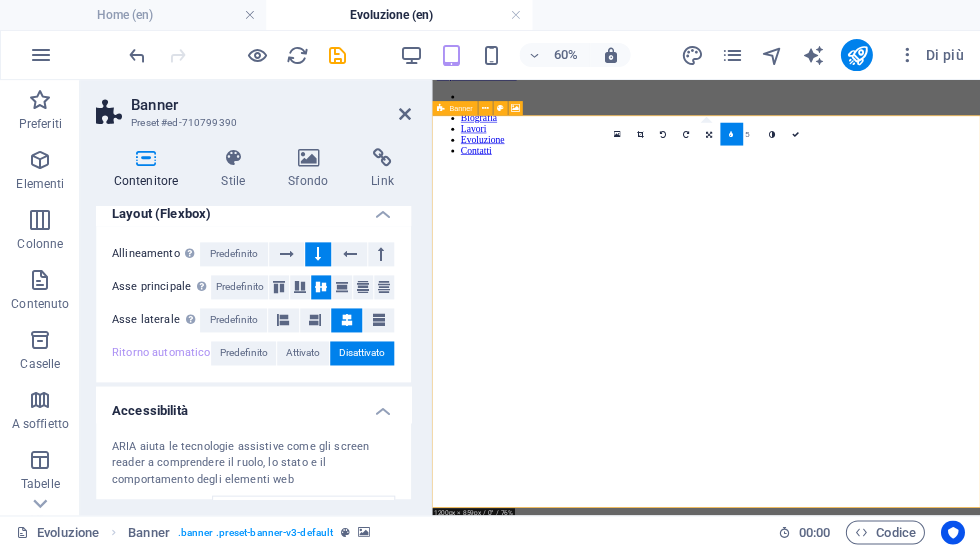 click on "Rilascia qui il contenuto oppure  Aggiungi elementi  Incolla appunti" at bounding box center [888, 947] 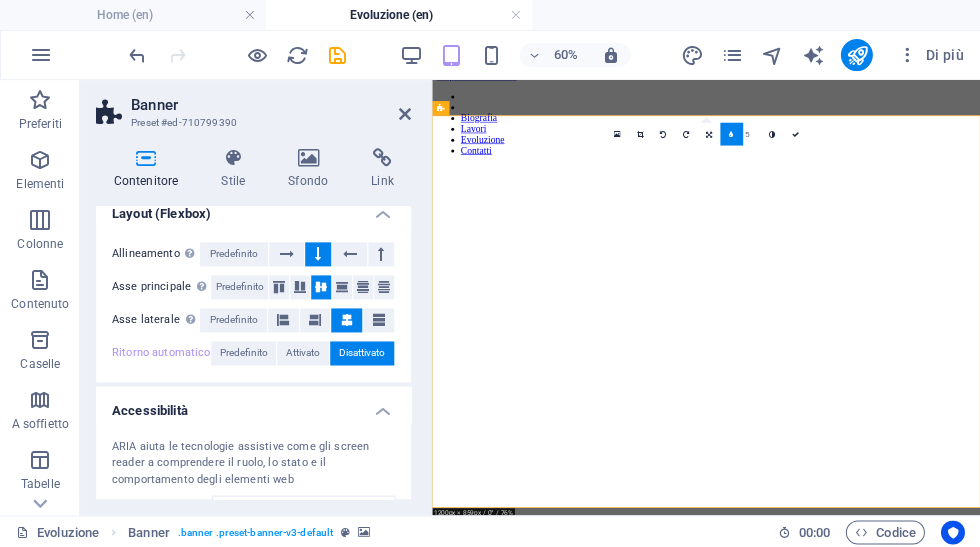 click on "Layout (Flexbox)" at bounding box center (253, 208) 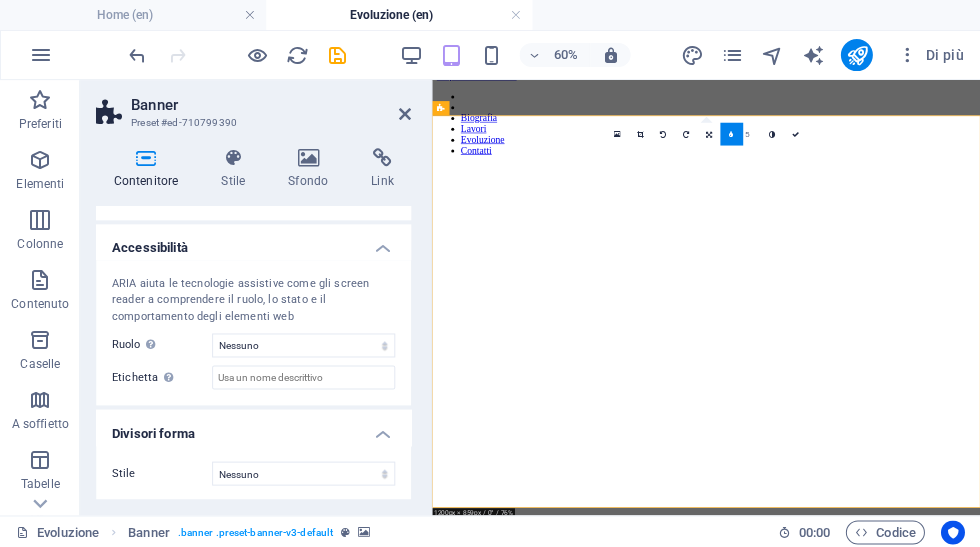 scroll, scrollTop: 336, scrollLeft: 0, axis: vertical 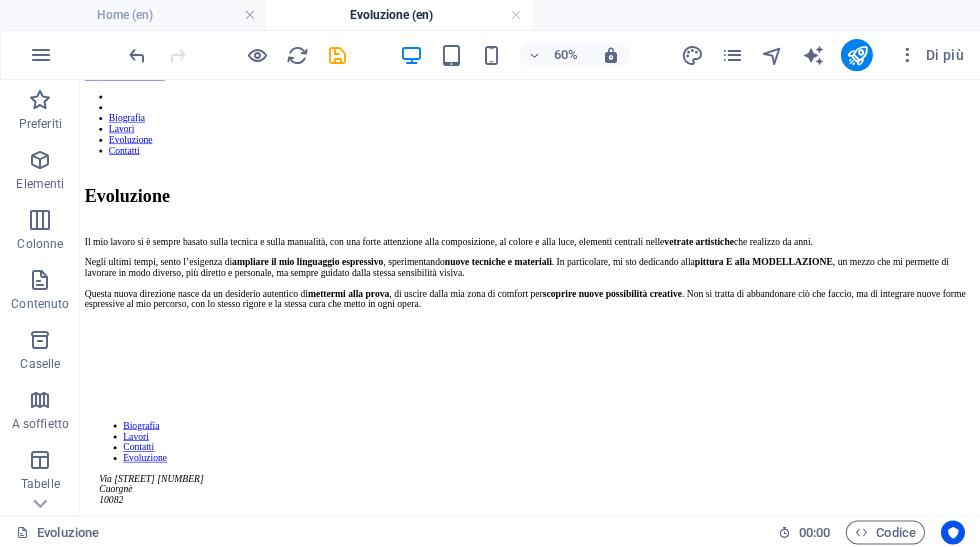 click at bounding box center (137, 55) 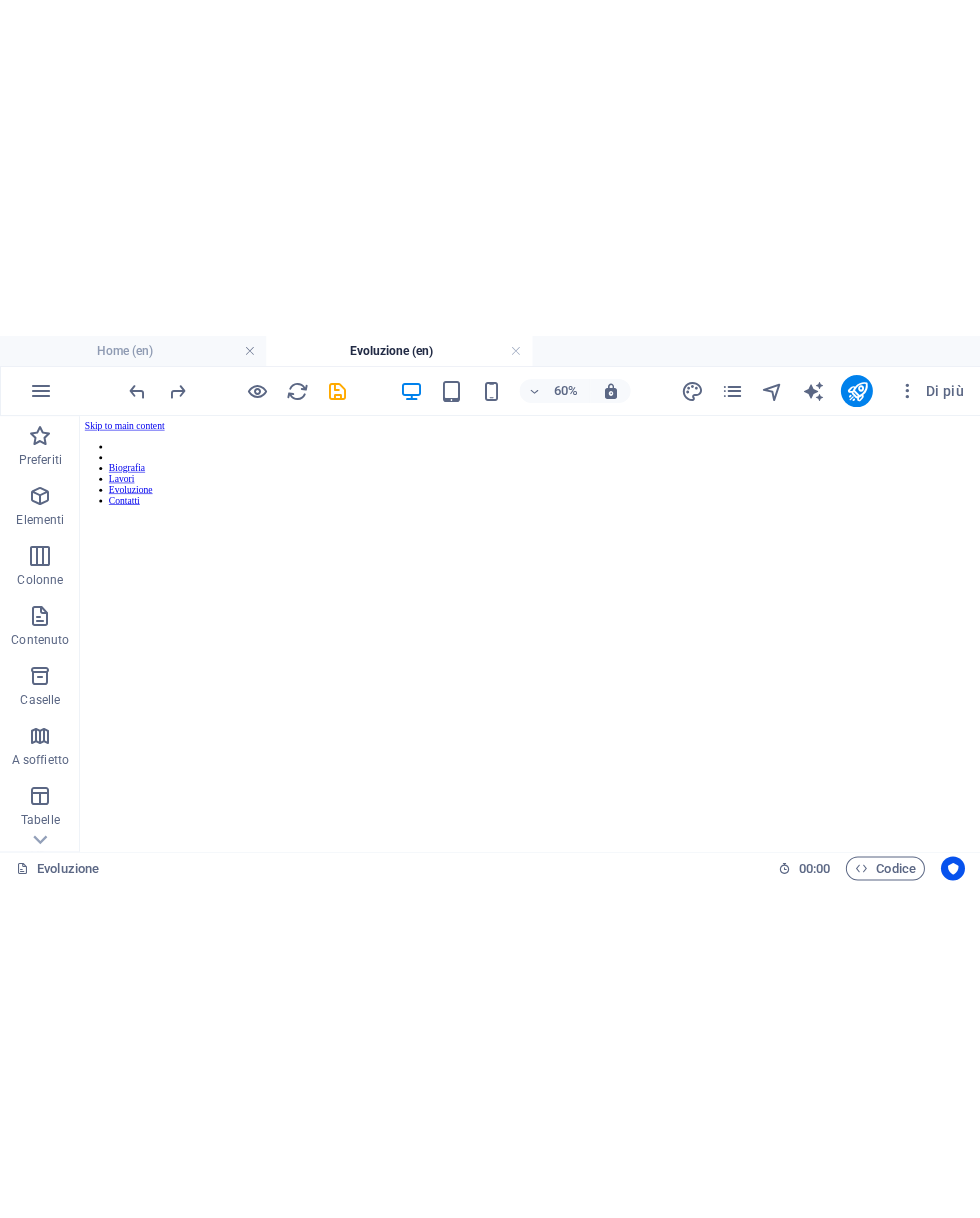 scroll, scrollTop: 0, scrollLeft: 0, axis: both 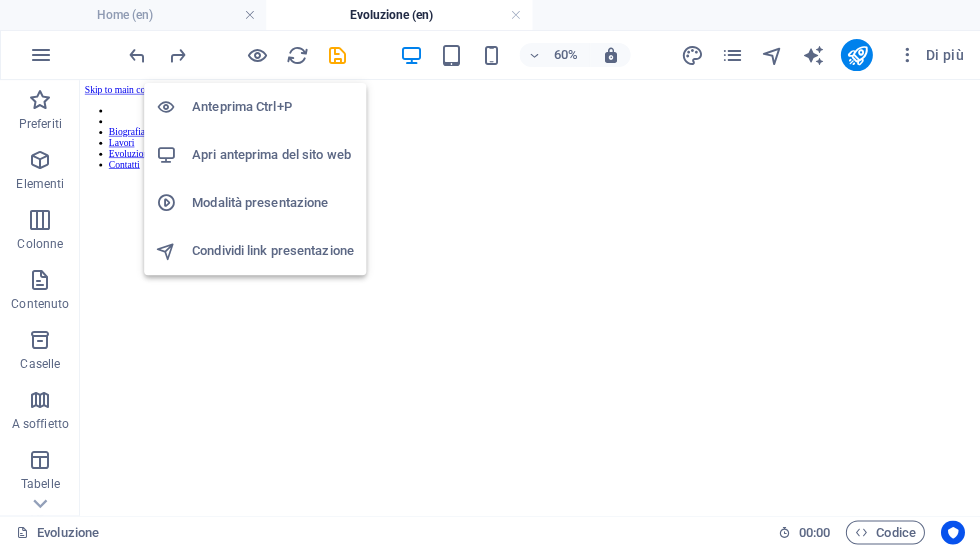 click on "Apri anteprima del sito web" at bounding box center (273, 155) 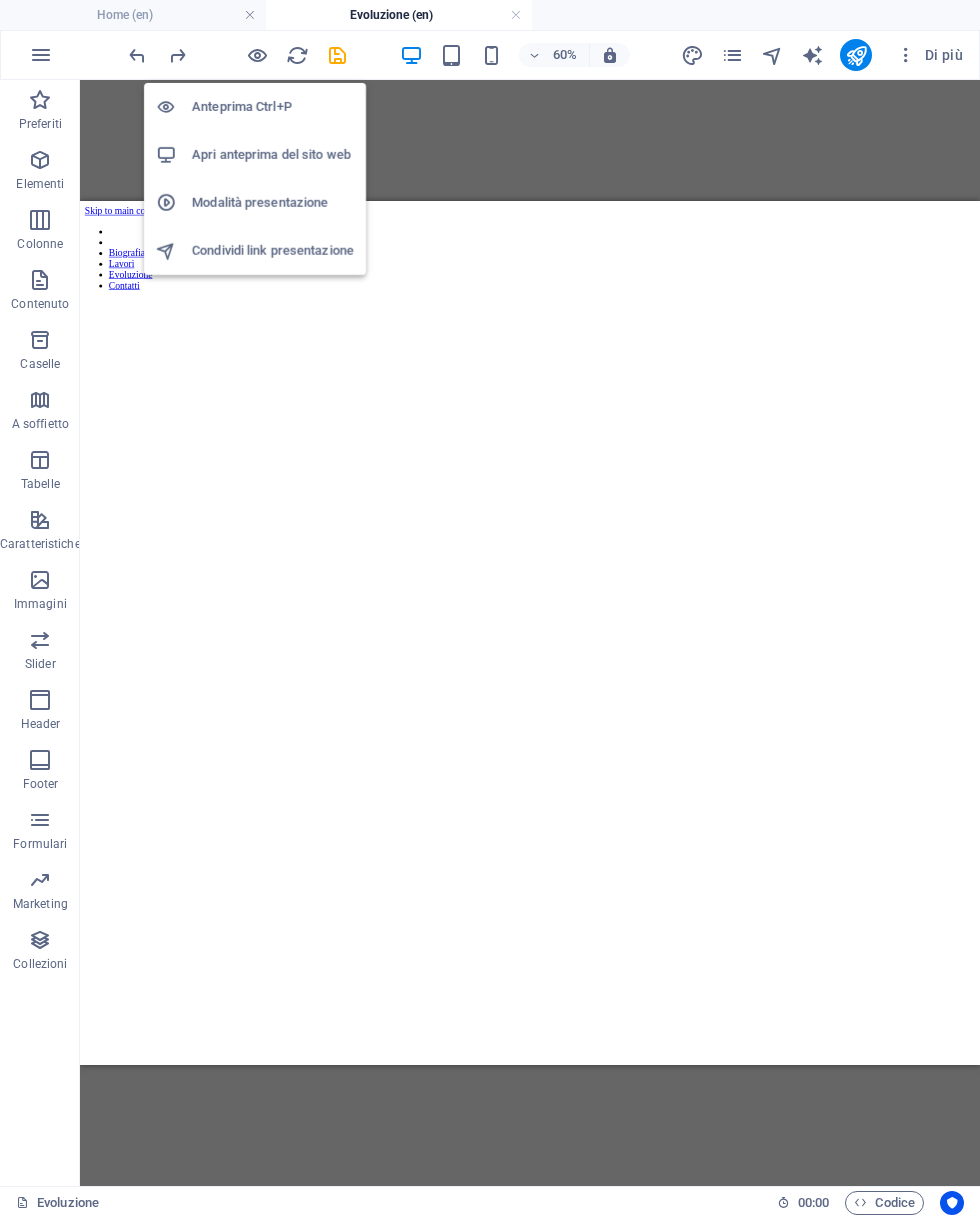 scroll, scrollTop: 0, scrollLeft: 0, axis: both 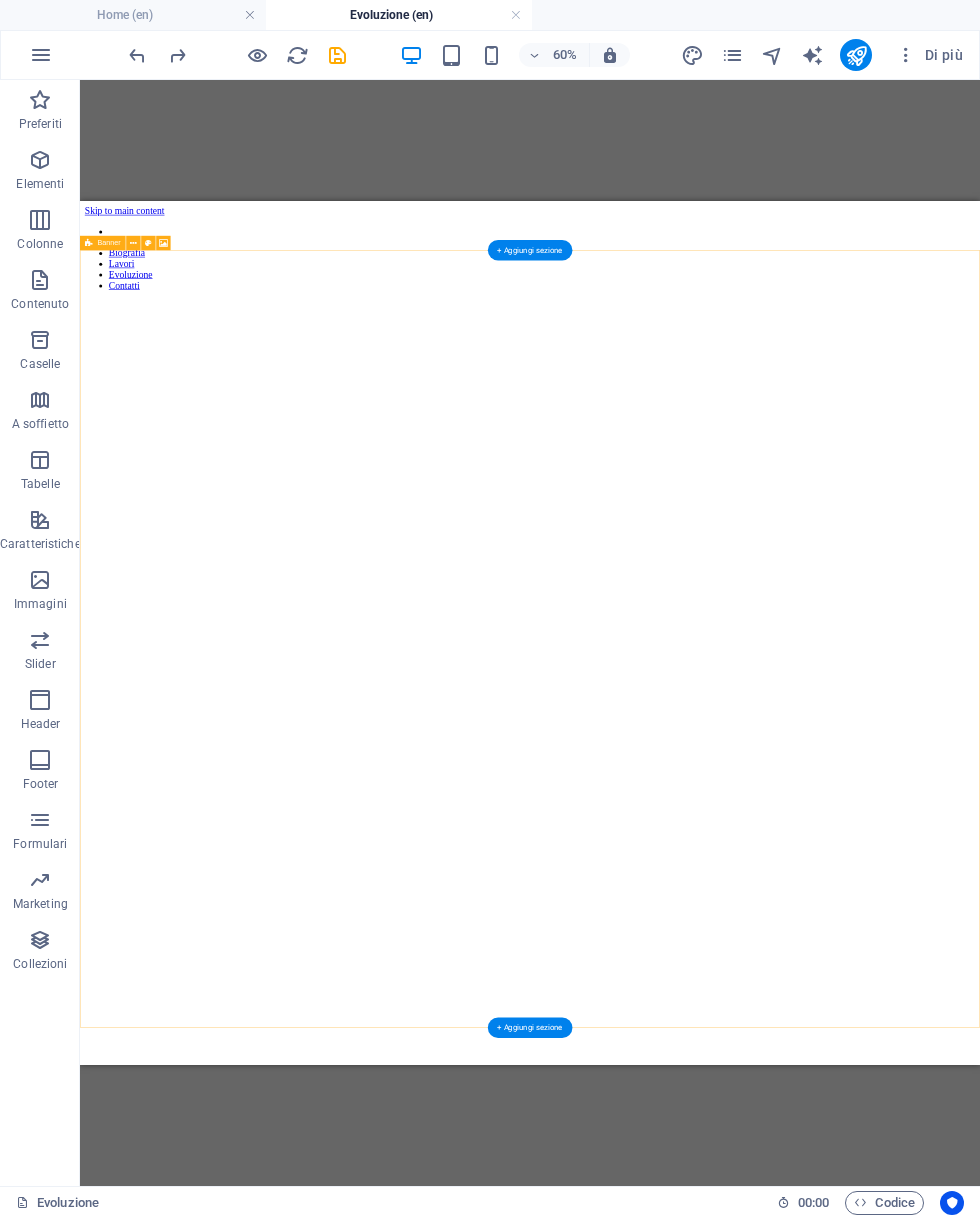 click on "Rilascia qui il contenuto oppure  Aggiungi elementi  Incolla appunti" at bounding box center (830, 1734) 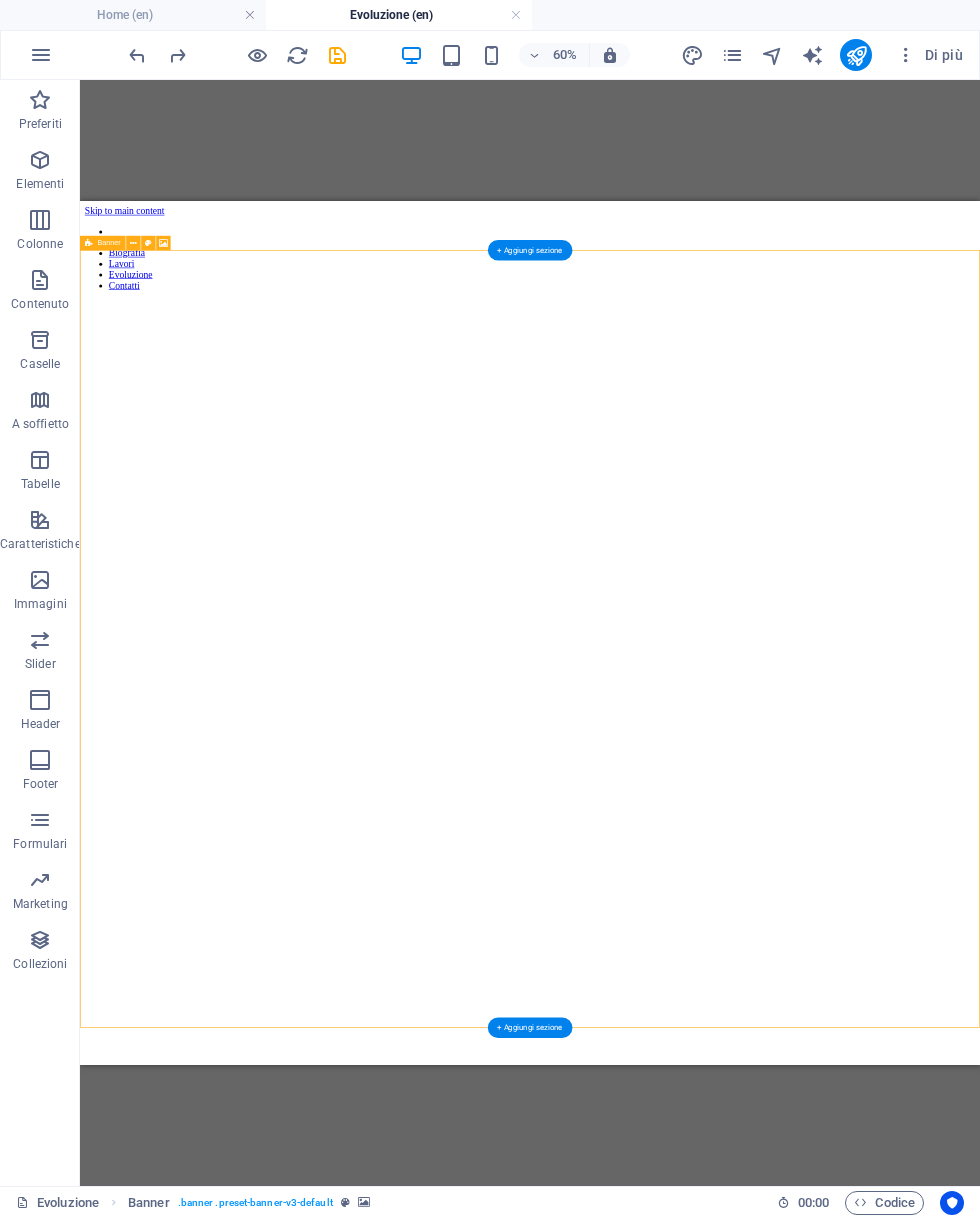 click on "Rilascia qui il contenuto oppure  Aggiungi elementi  Incolla appunti" at bounding box center [830, 1734] 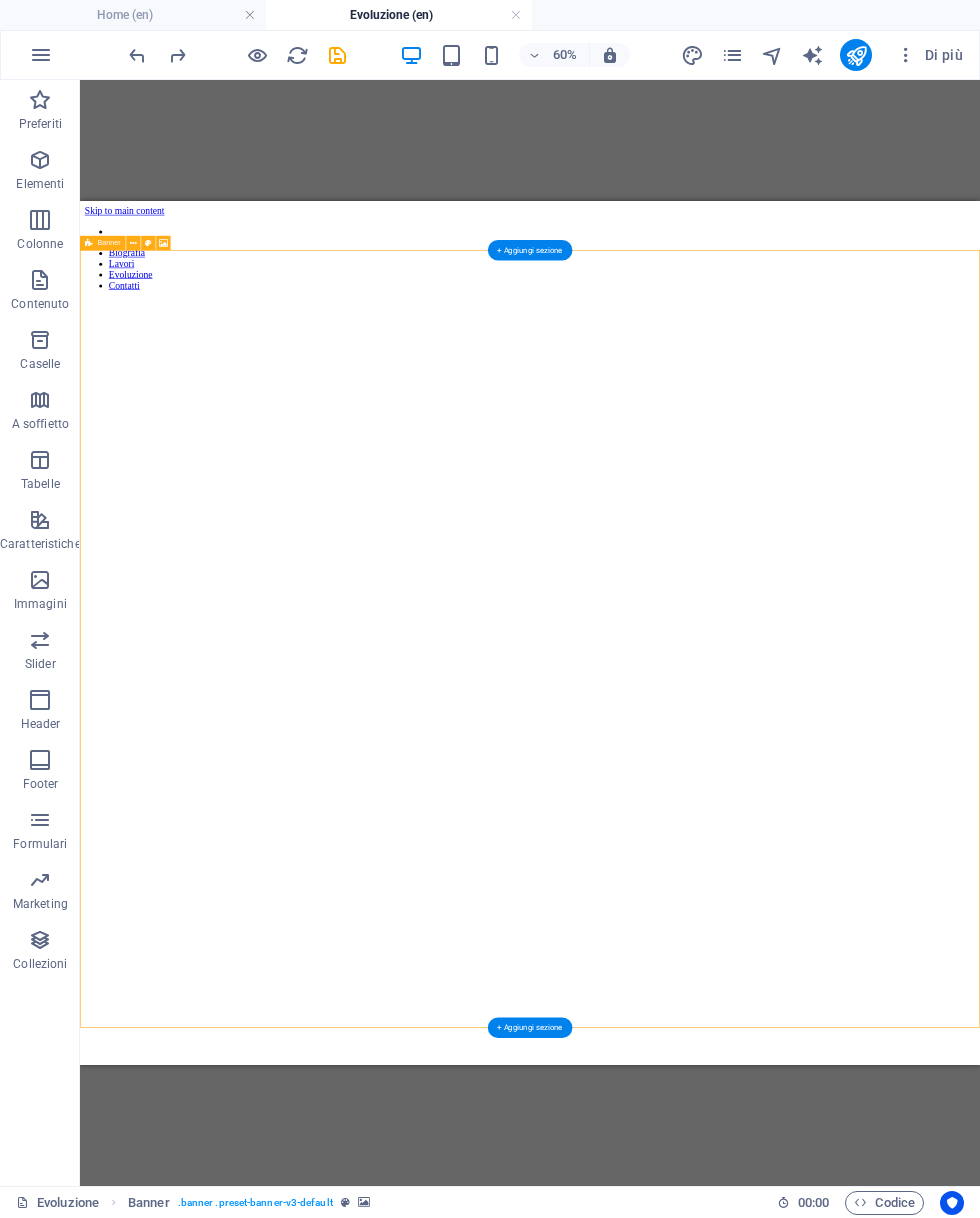 click at bounding box center (41, 55) 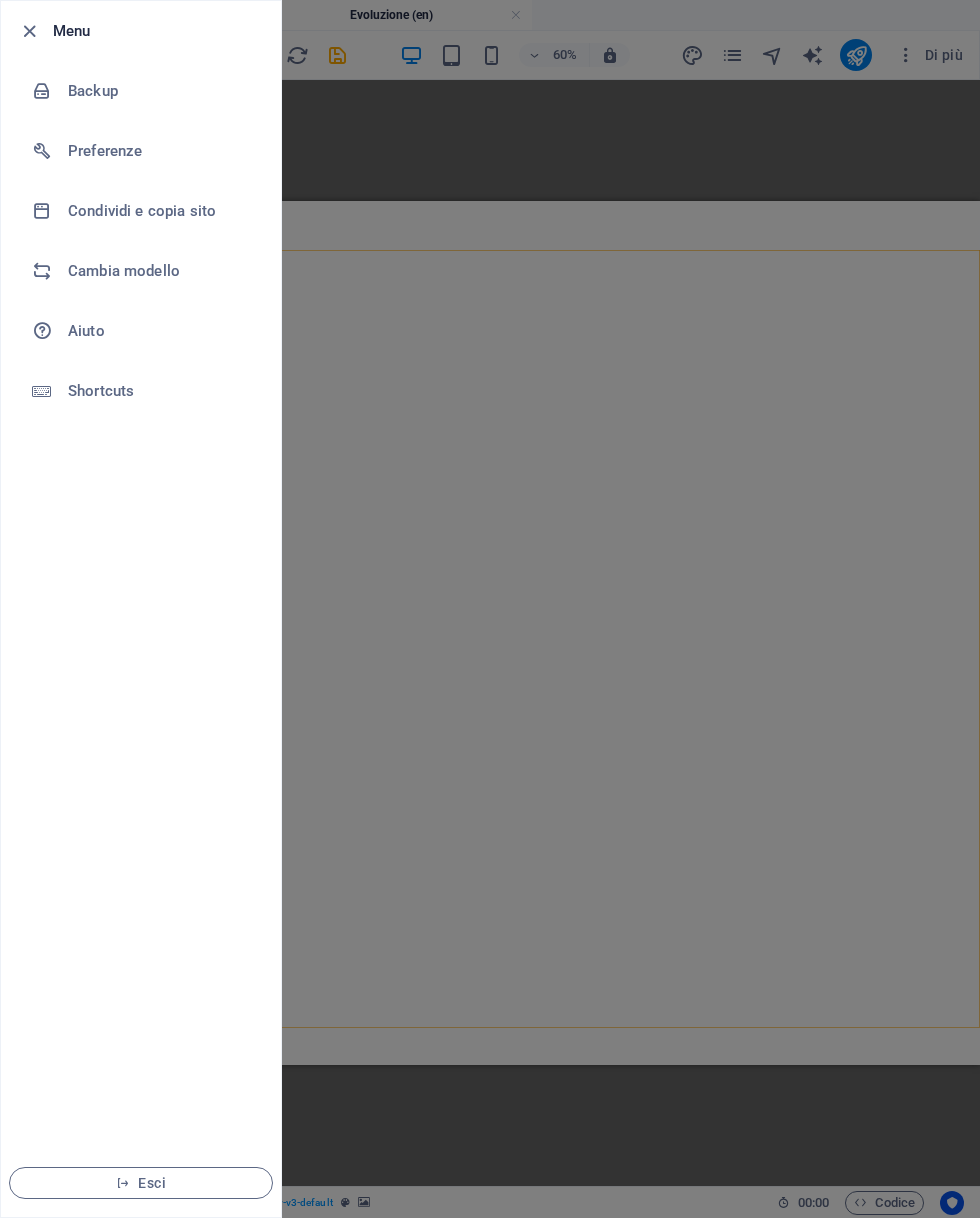 click at bounding box center (490, 609) 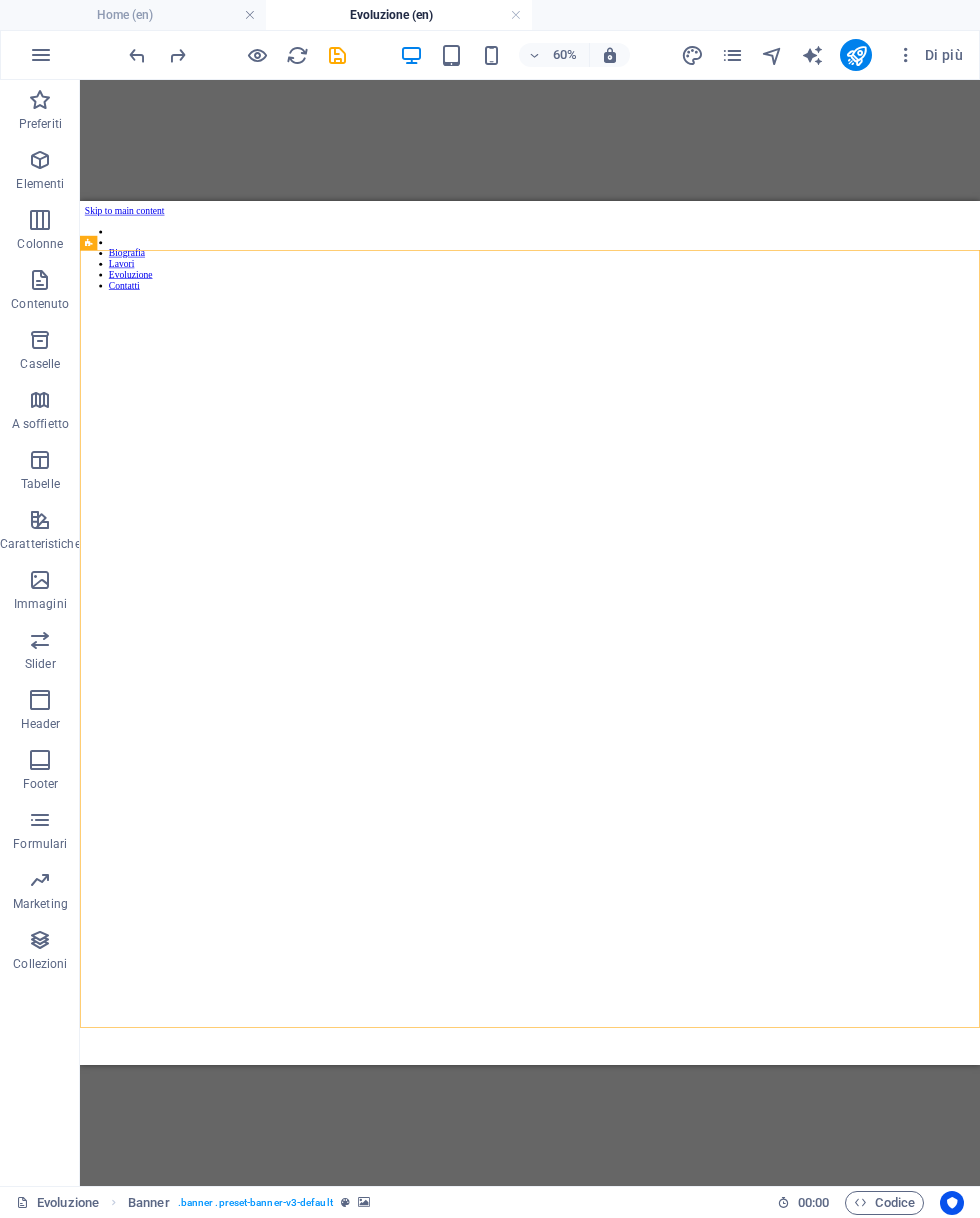 click at bounding box center [732, 55] 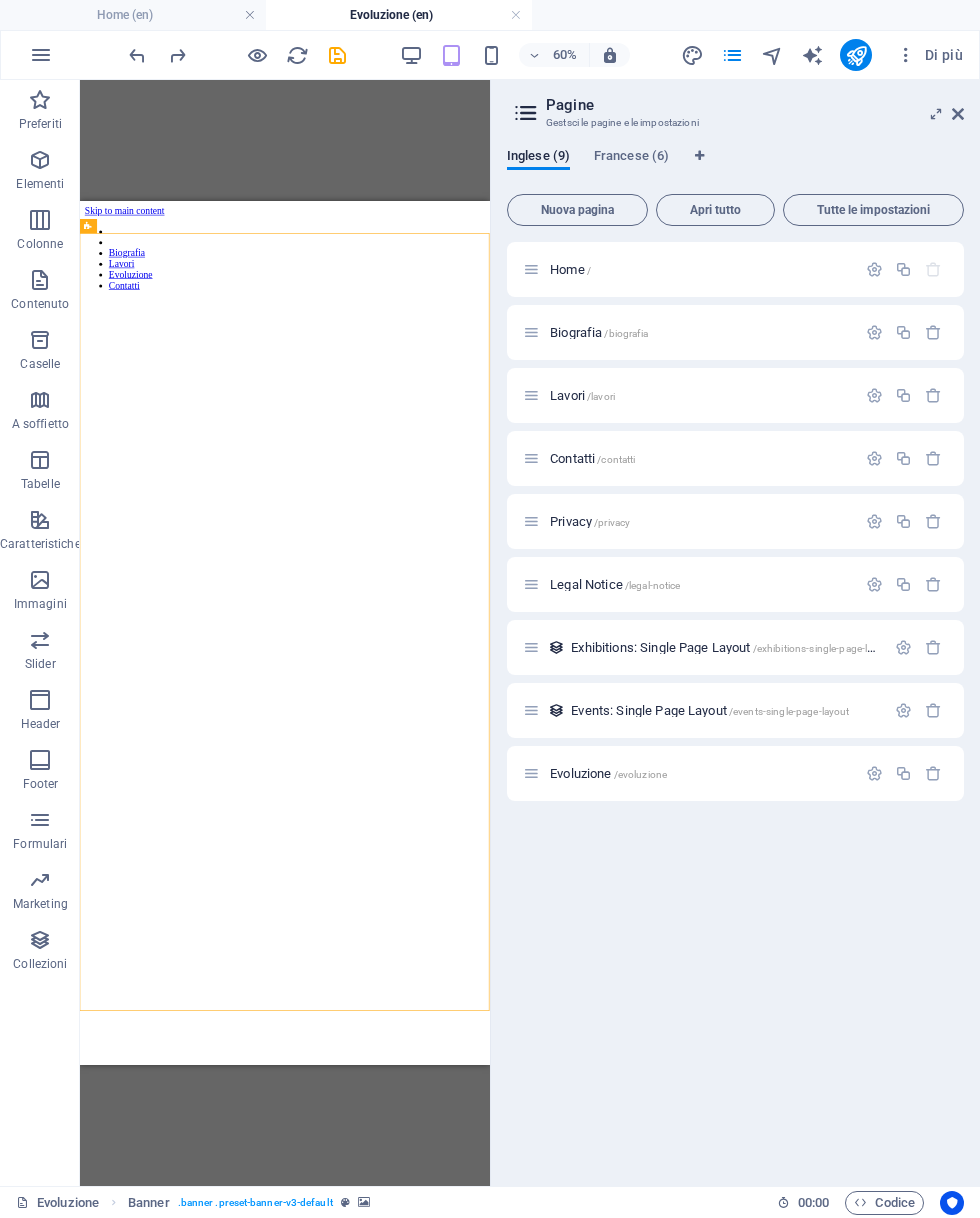 click on "Exhibitions: Single Page Layout /exhibitions-single-page-layout" at bounding box center (732, 647) 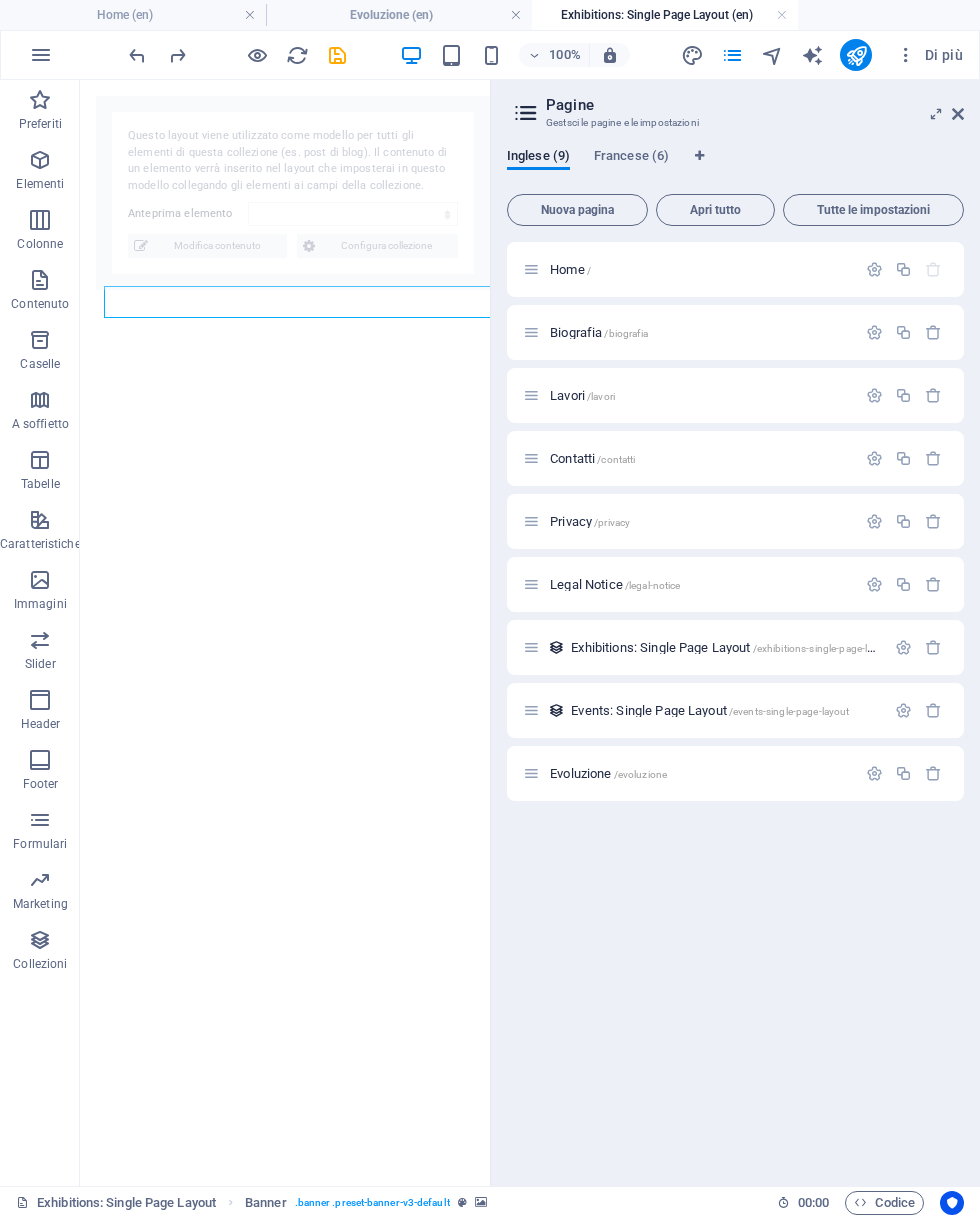 select on "682770a5c0907933d00b92dd" 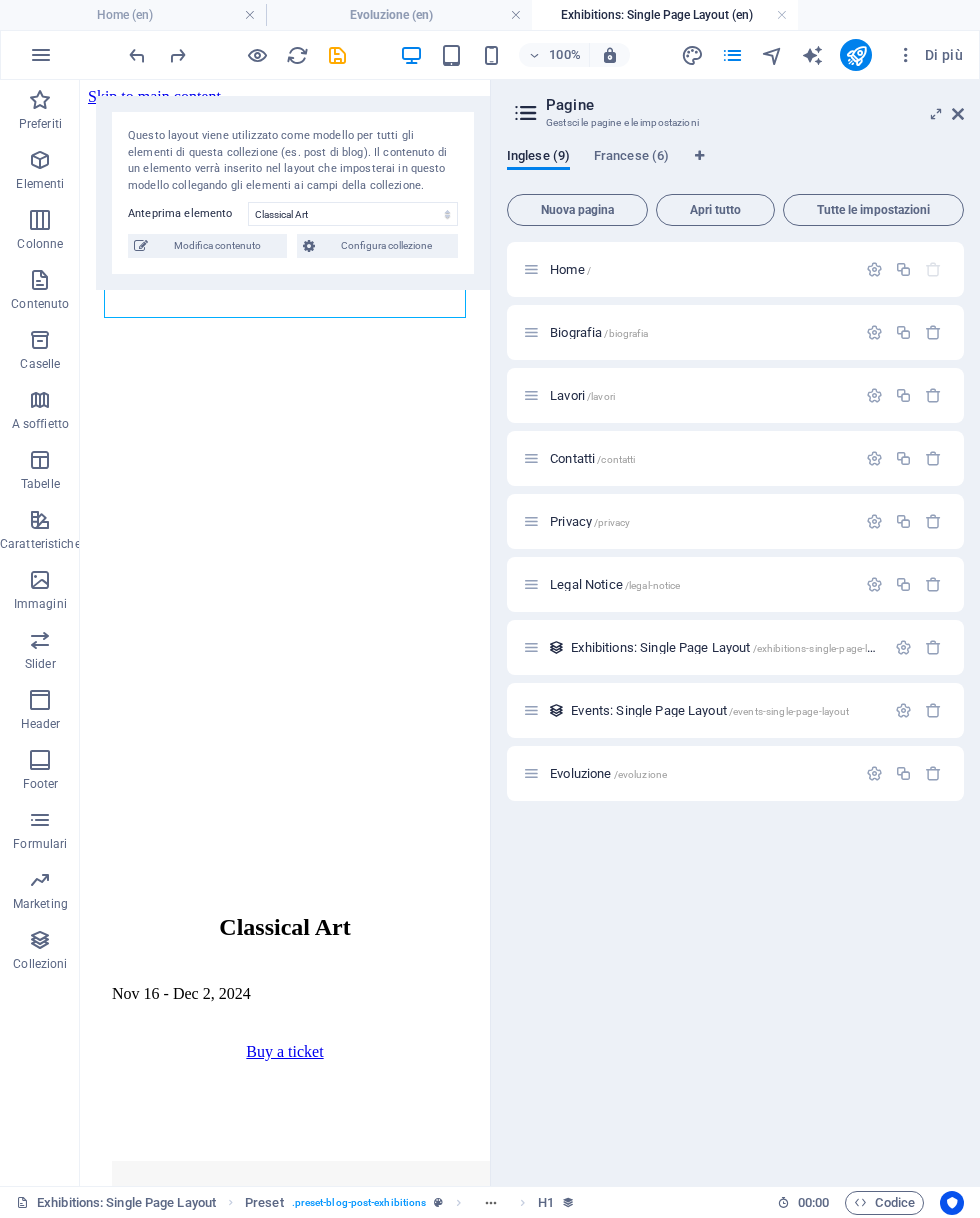 scroll, scrollTop: 0, scrollLeft: 0, axis: both 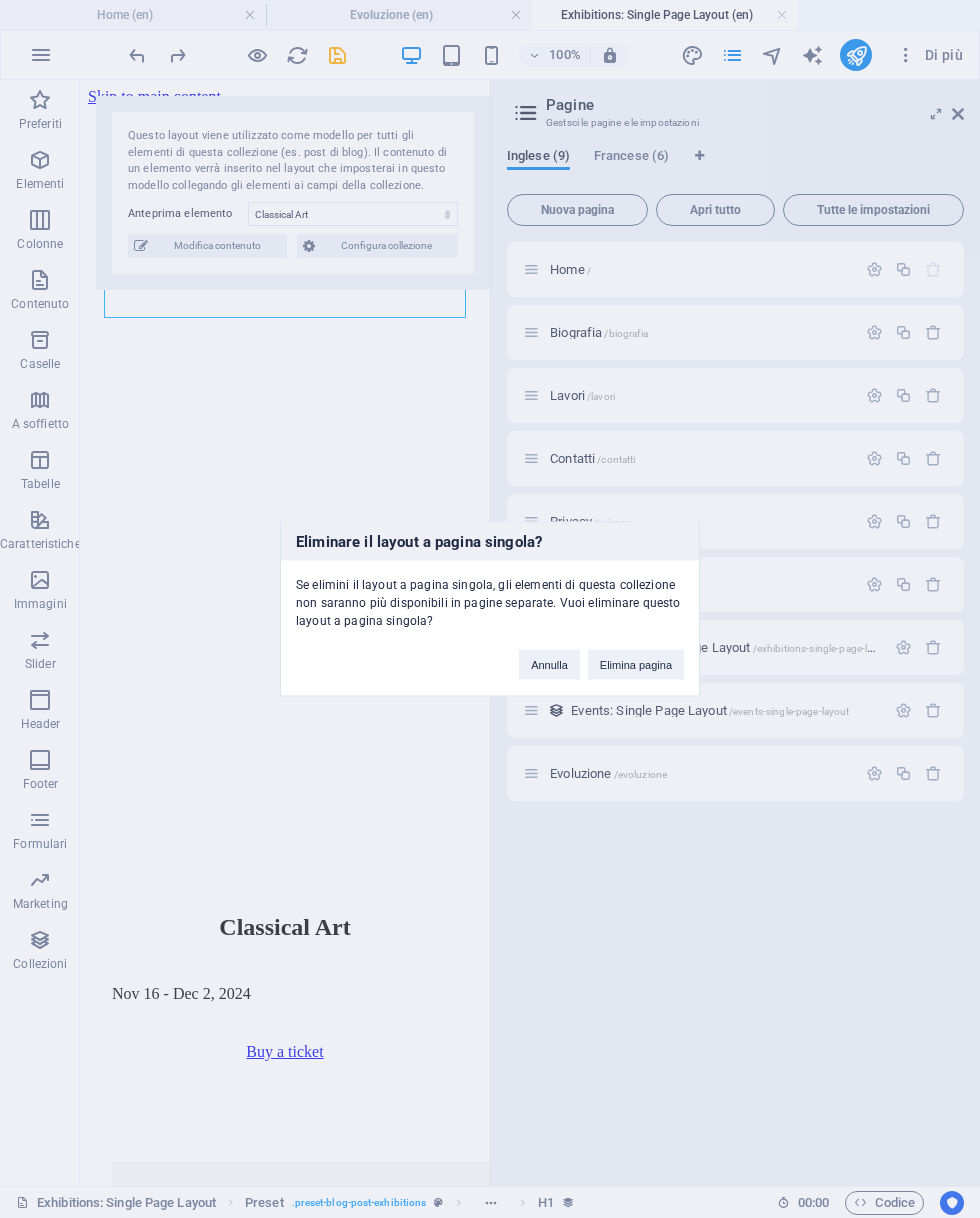 click on "Elimina pagina" at bounding box center (636, 665) 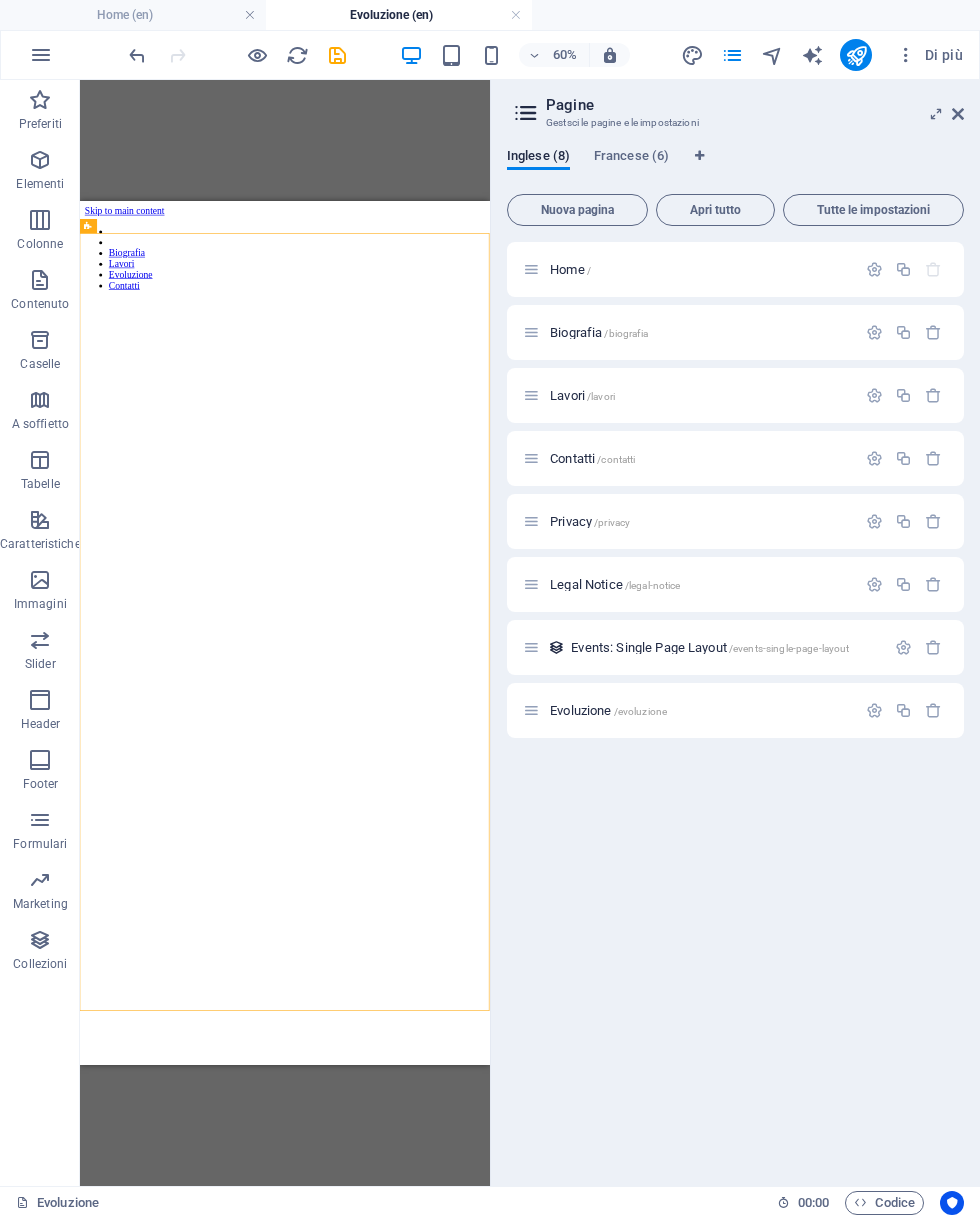 click on "Events: Single Page Layout /events-single-page-layout" at bounding box center [710, 647] 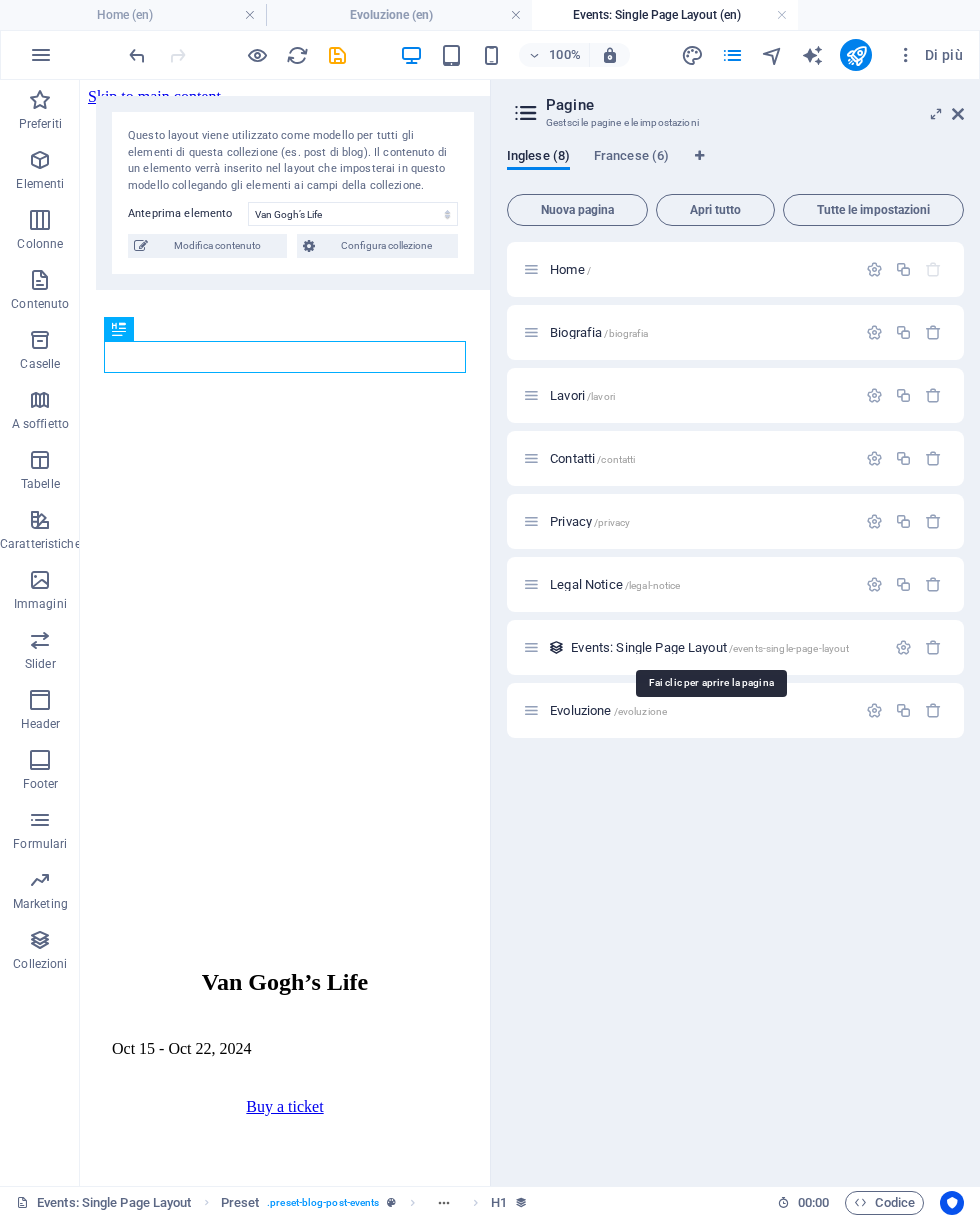 scroll, scrollTop: 0, scrollLeft: 0, axis: both 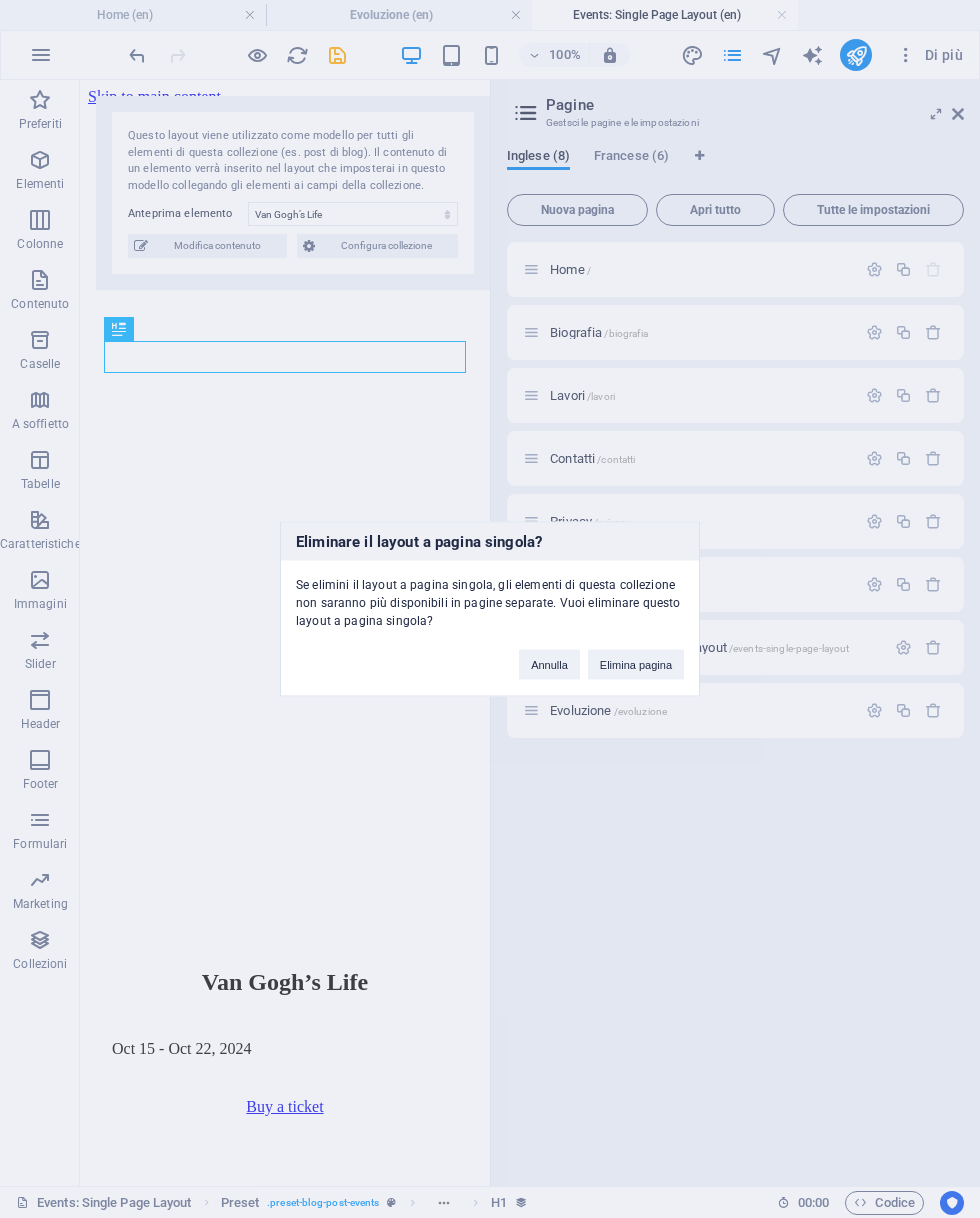click on "Elimina pagina" at bounding box center [636, 665] 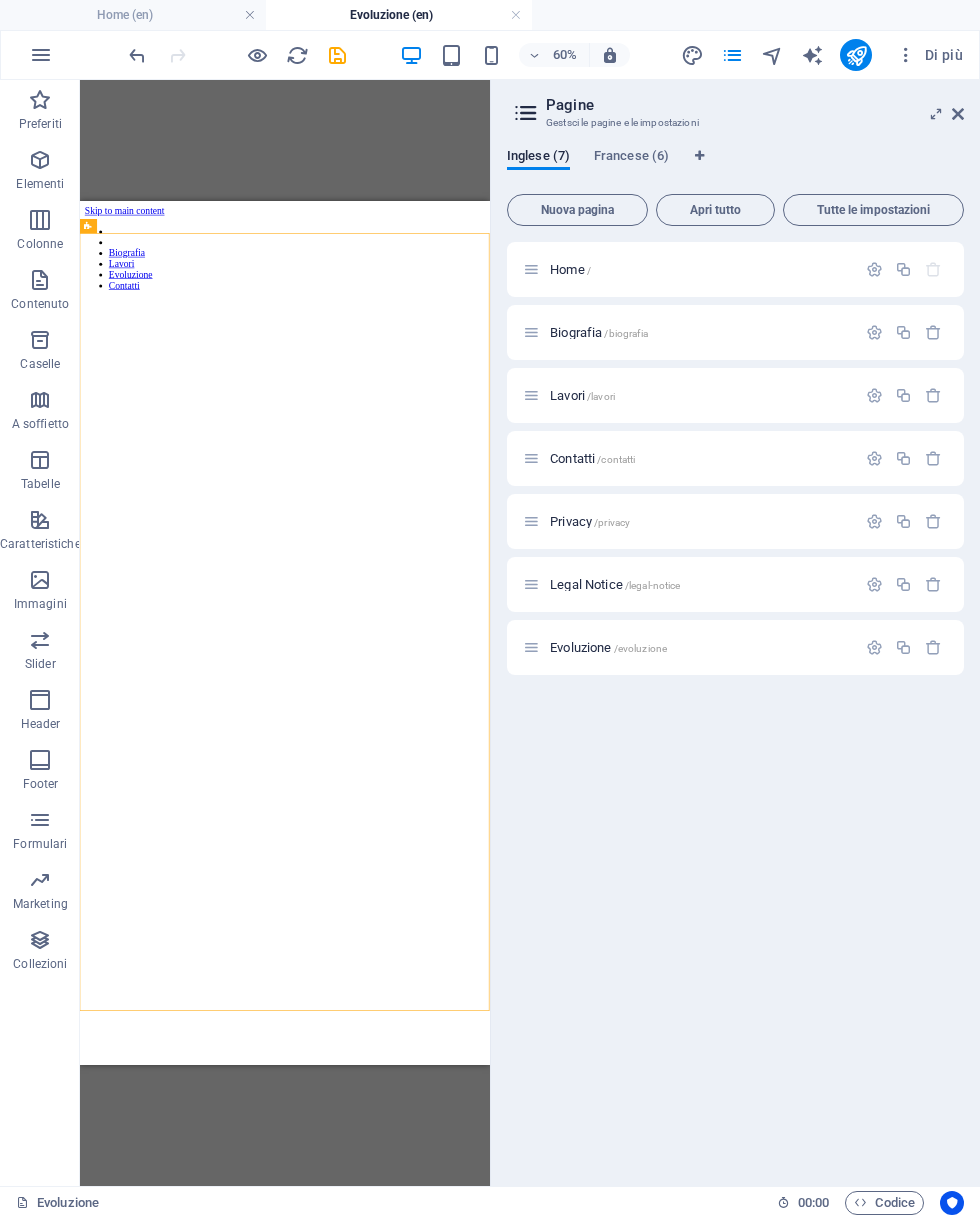click on "Legal Notice /legal-notice" at bounding box center (700, 584) 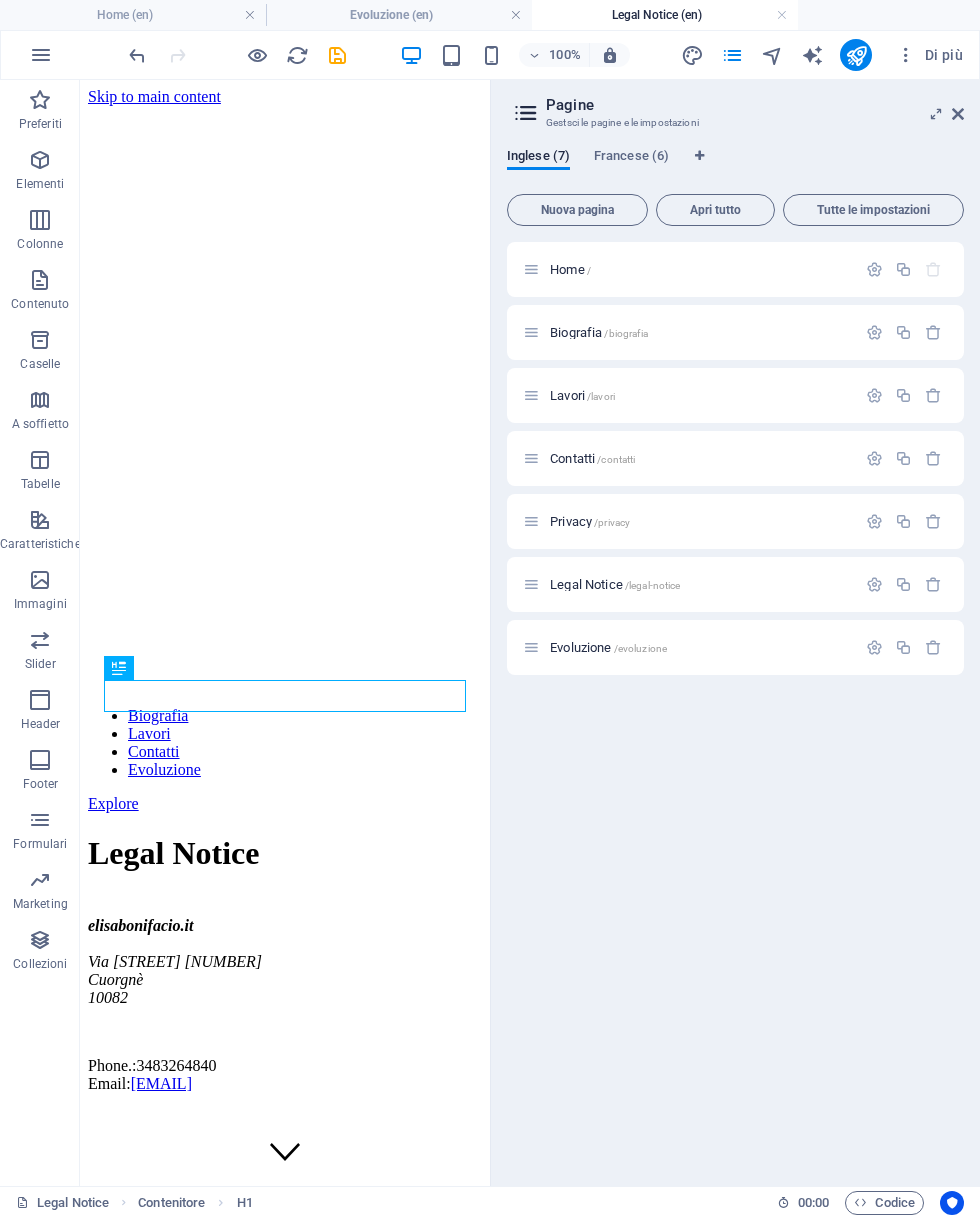 scroll, scrollTop: 0, scrollLeft: 0, axis: both 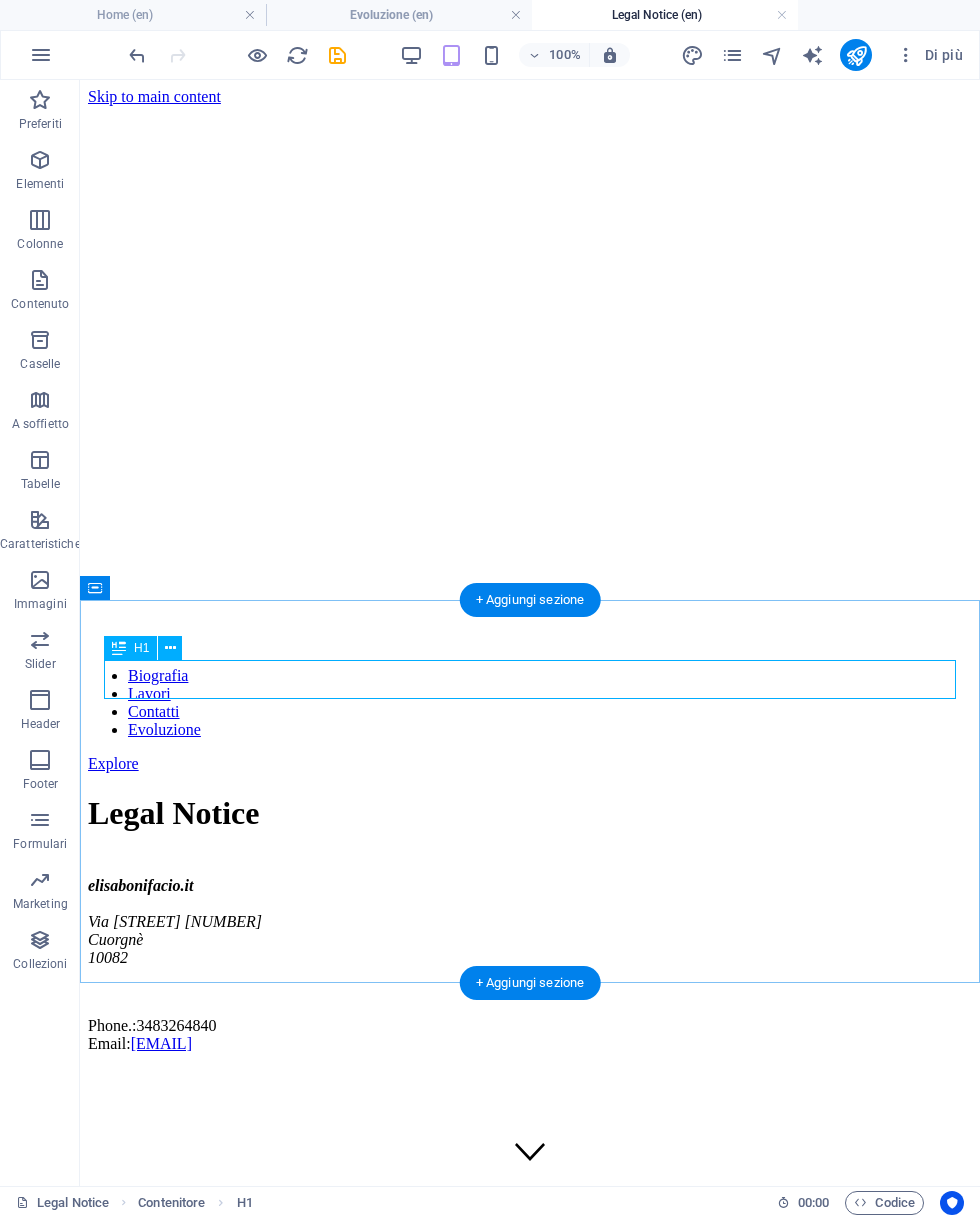 click on "Legal Notice" at bounding box center [530, 813] 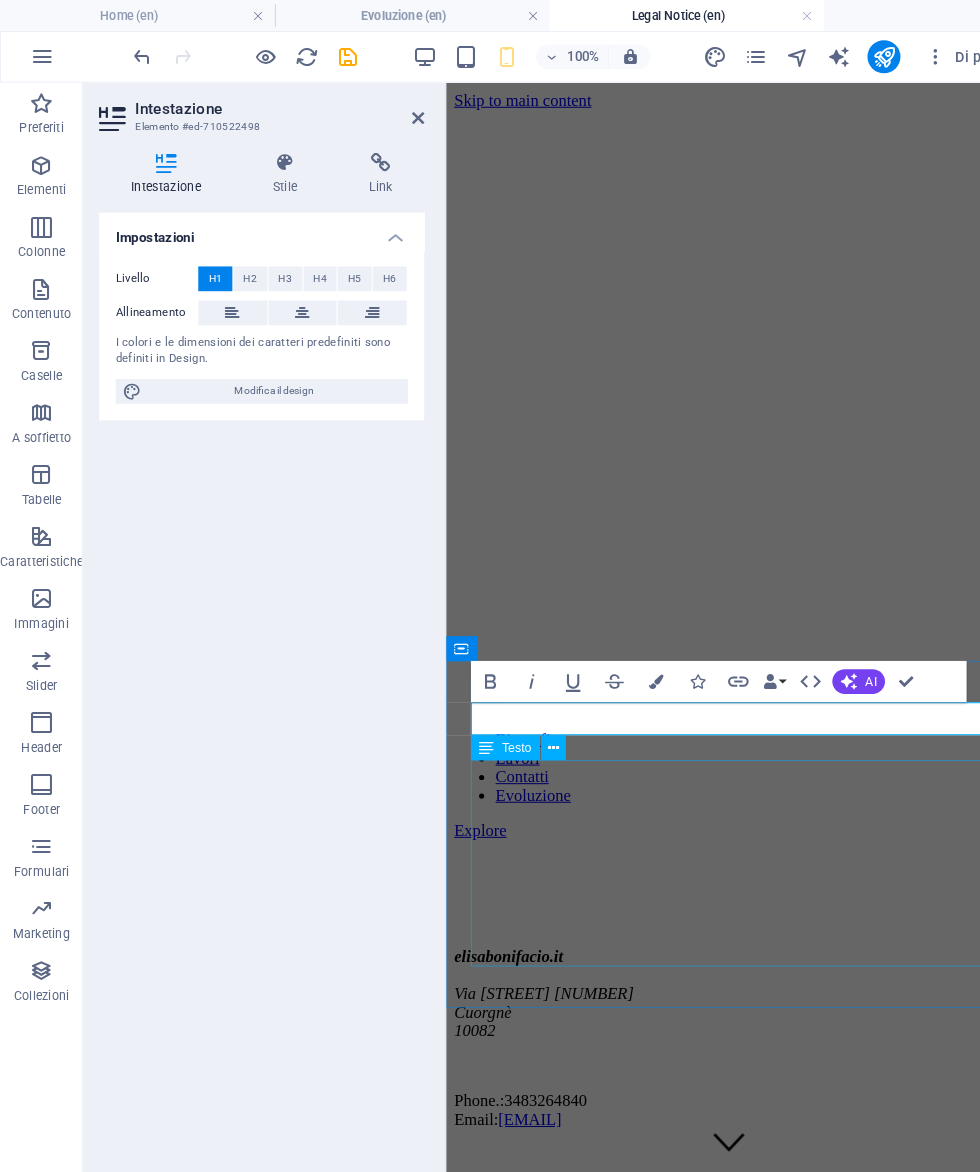 click on "elisabonifacio.it   Via Borgiallo 12 Cuorgnè 10082
Phone.:  3483264840 Email:  elisa.bonifacio.vetro@gmail.com" at bounding box center (720, 1007) 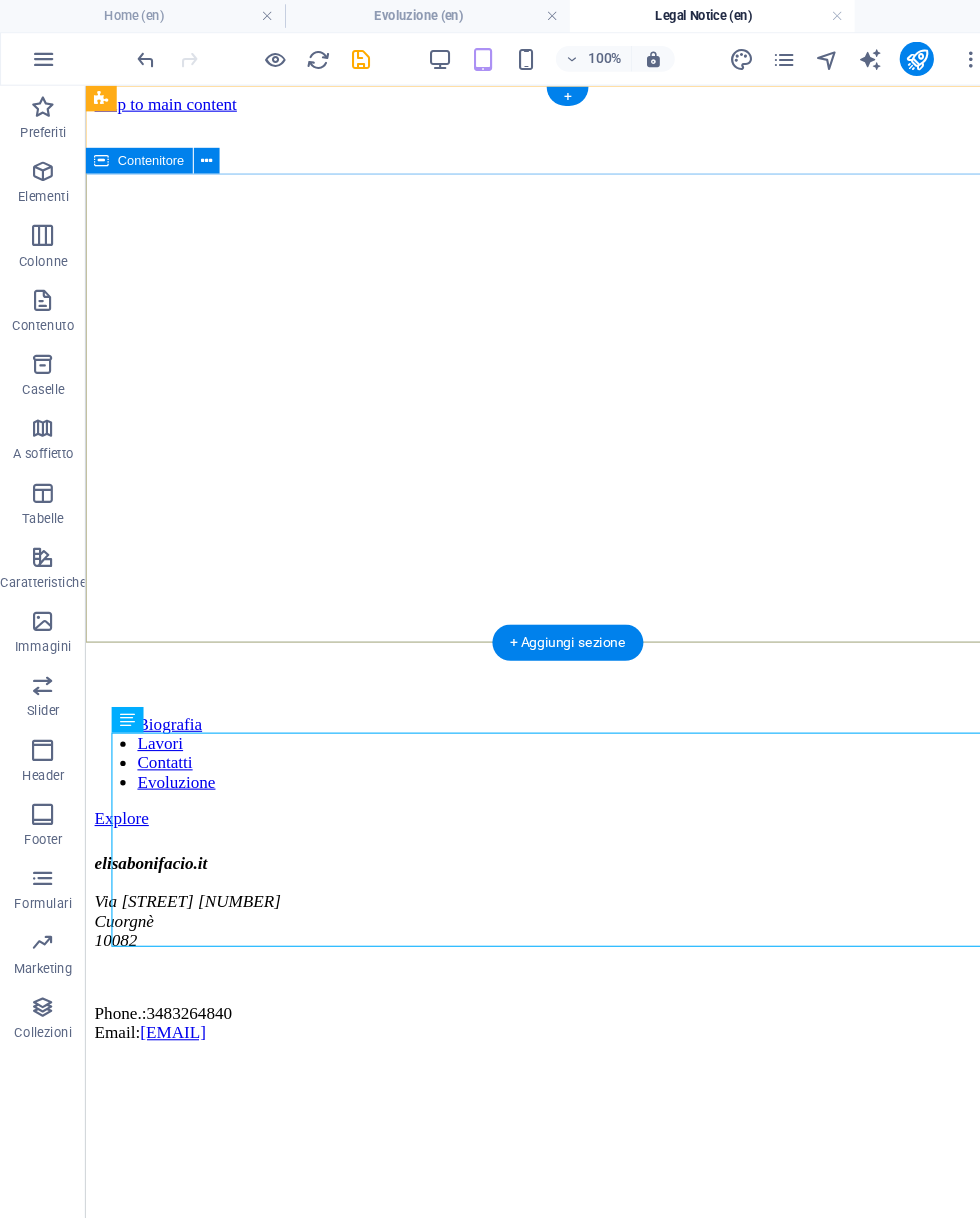 click at bounding box center [535, 778] 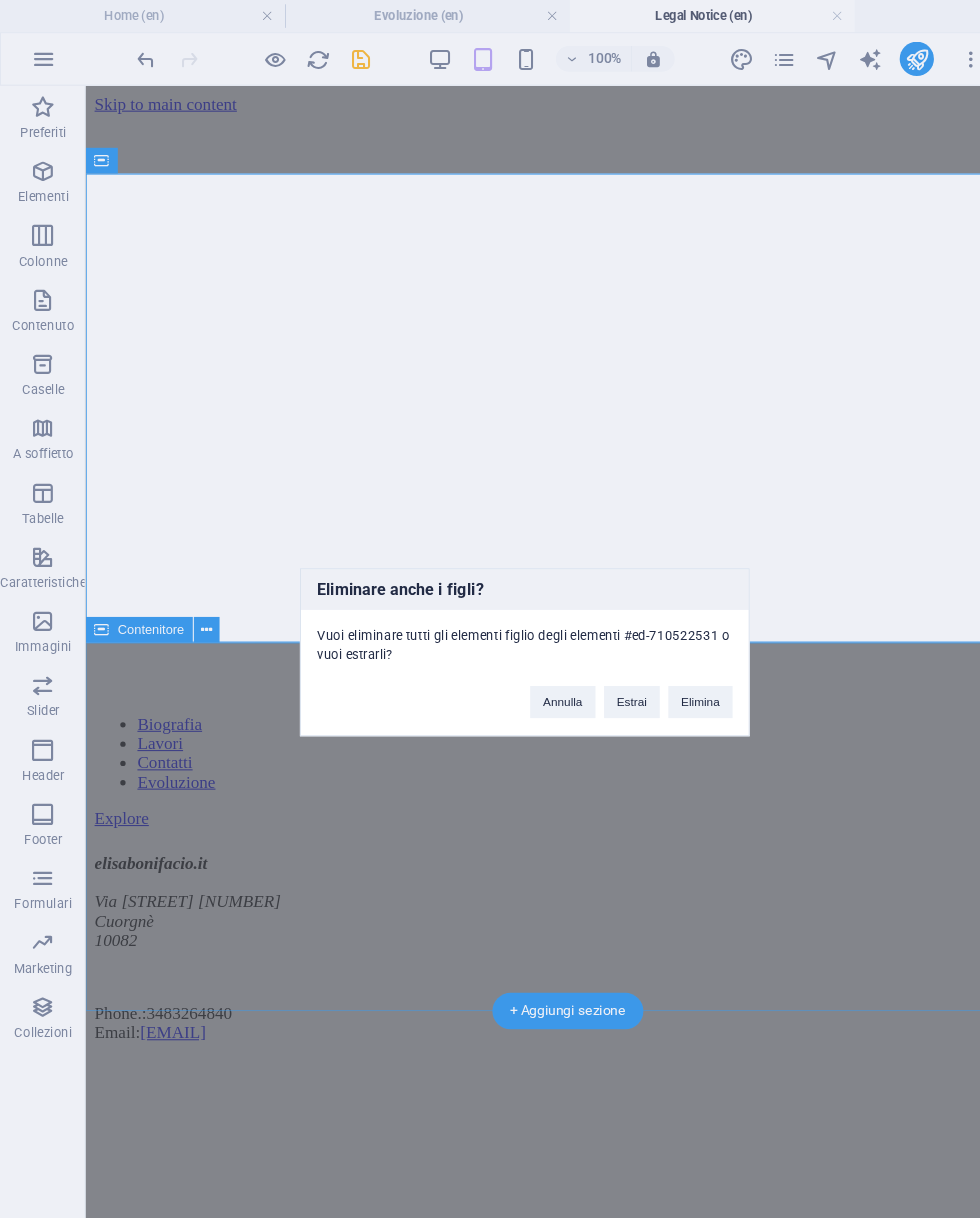 click on "Elimina" at bounding box center [654, 656] 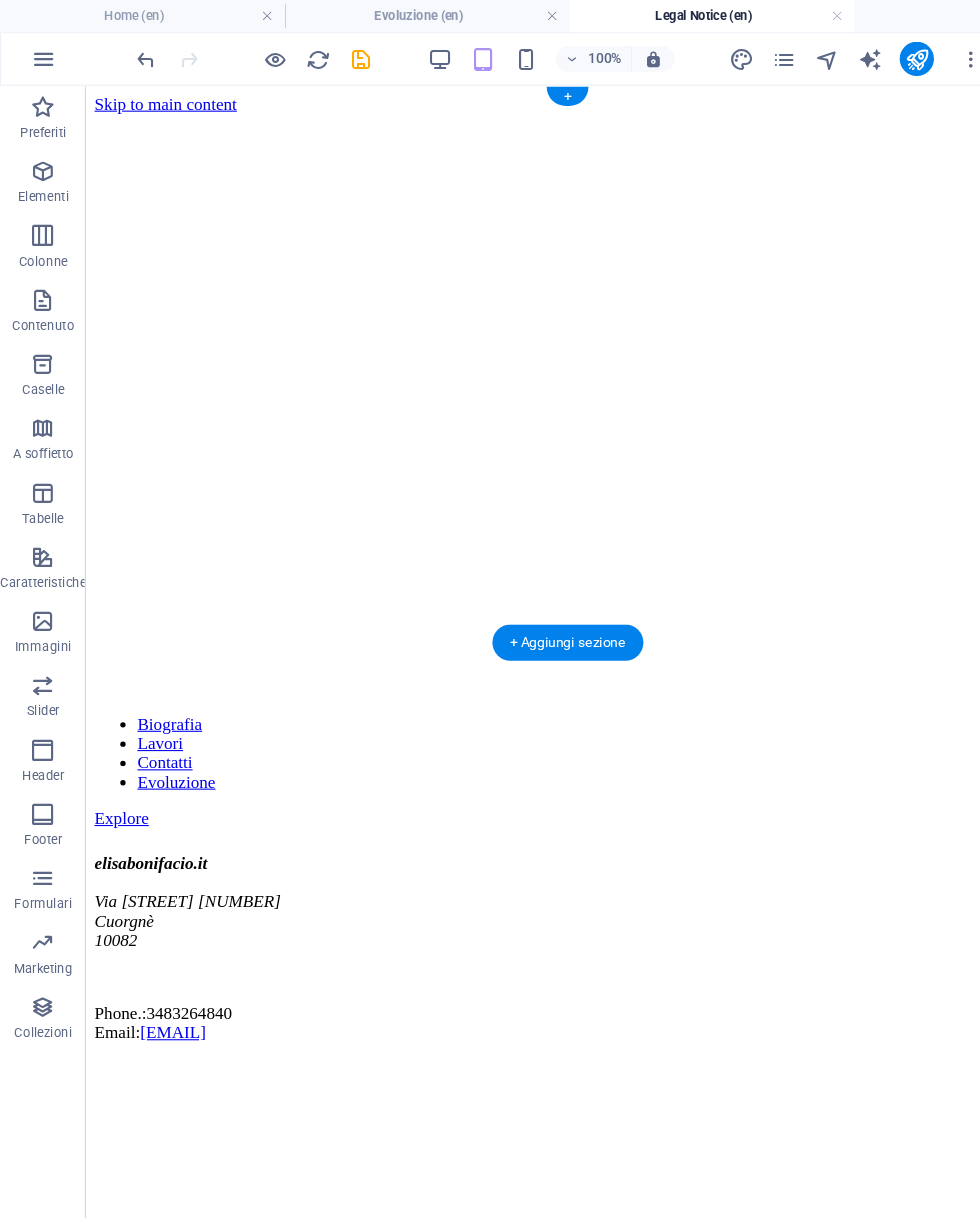 click at bounding box center (535, 111) 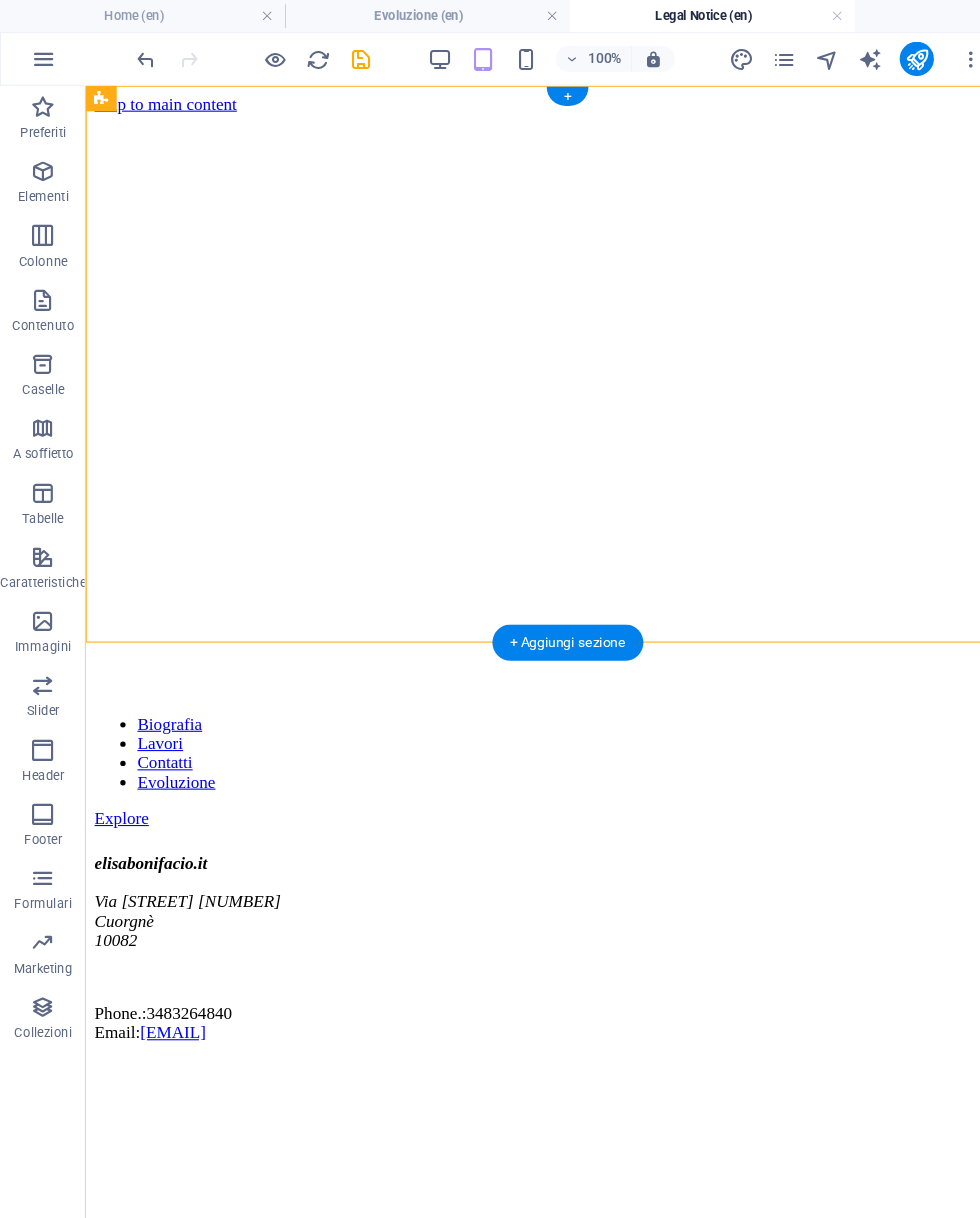 click at bounding box center [535, 111] 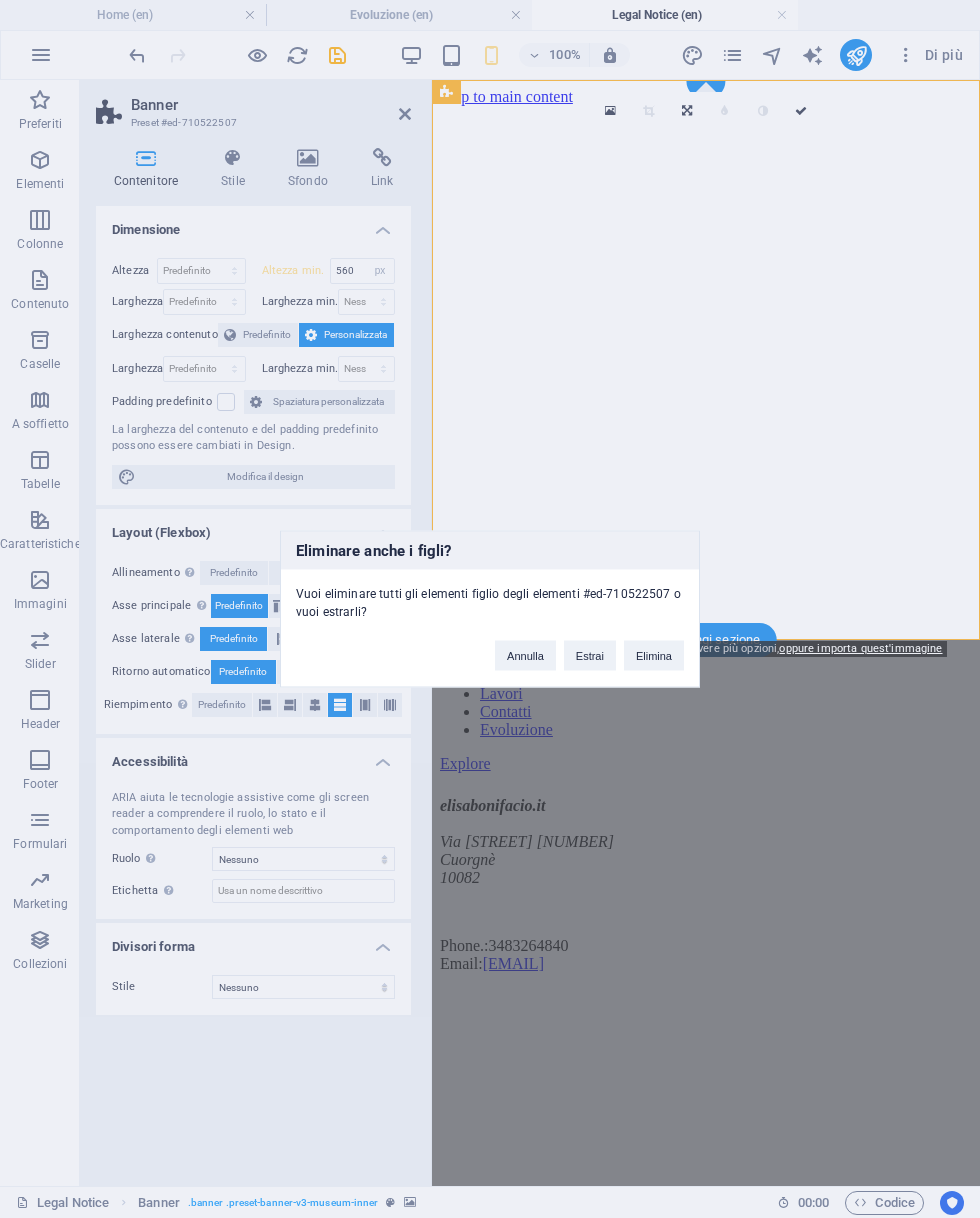 click on "Eliminare anche i figli? Vuoi eliminare tutti gli elementi figlio degli elementi #ed-710522507 o vuoi estrarli? Annulla Estrai Elimina" at bounding box center [490, 609] 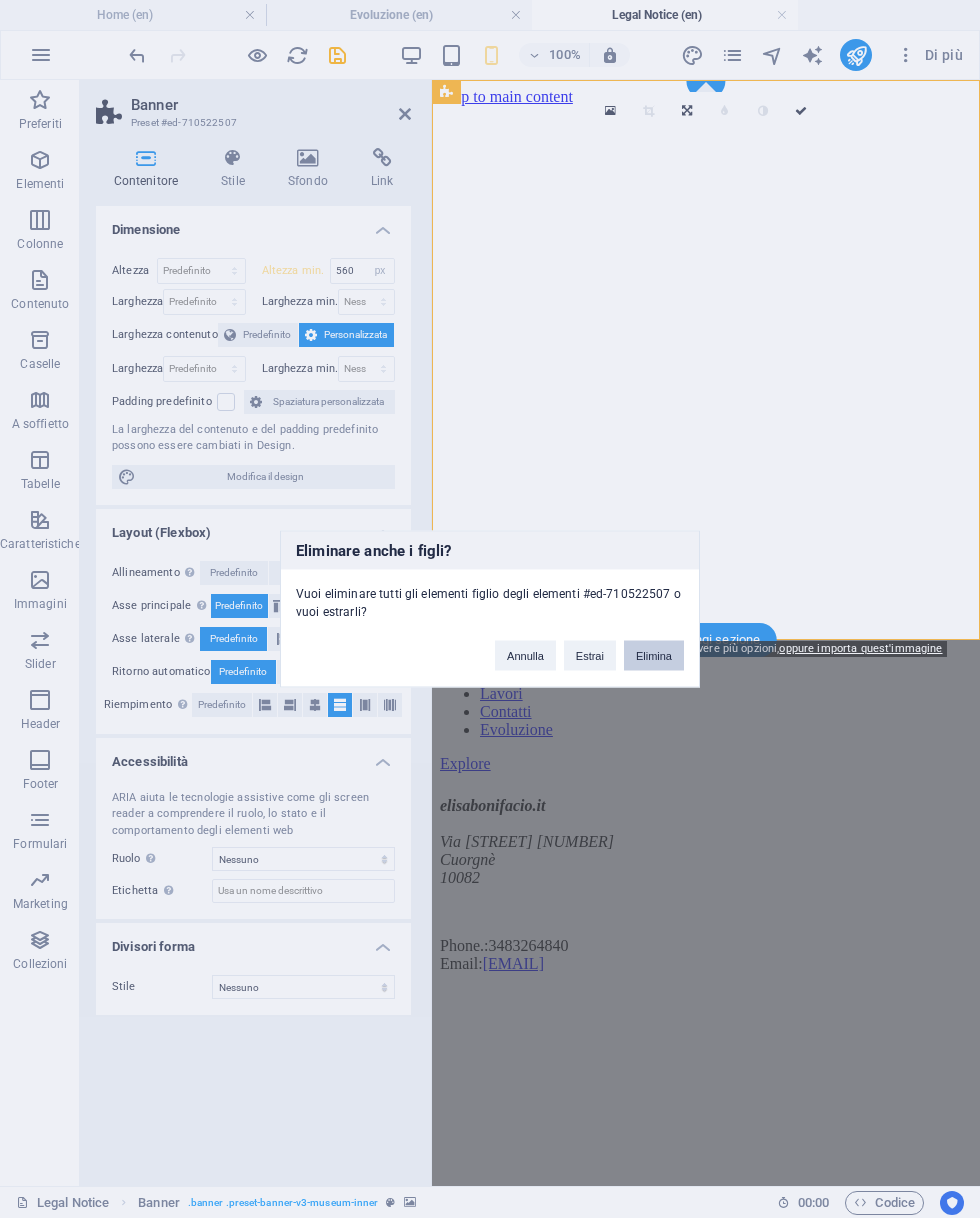 type 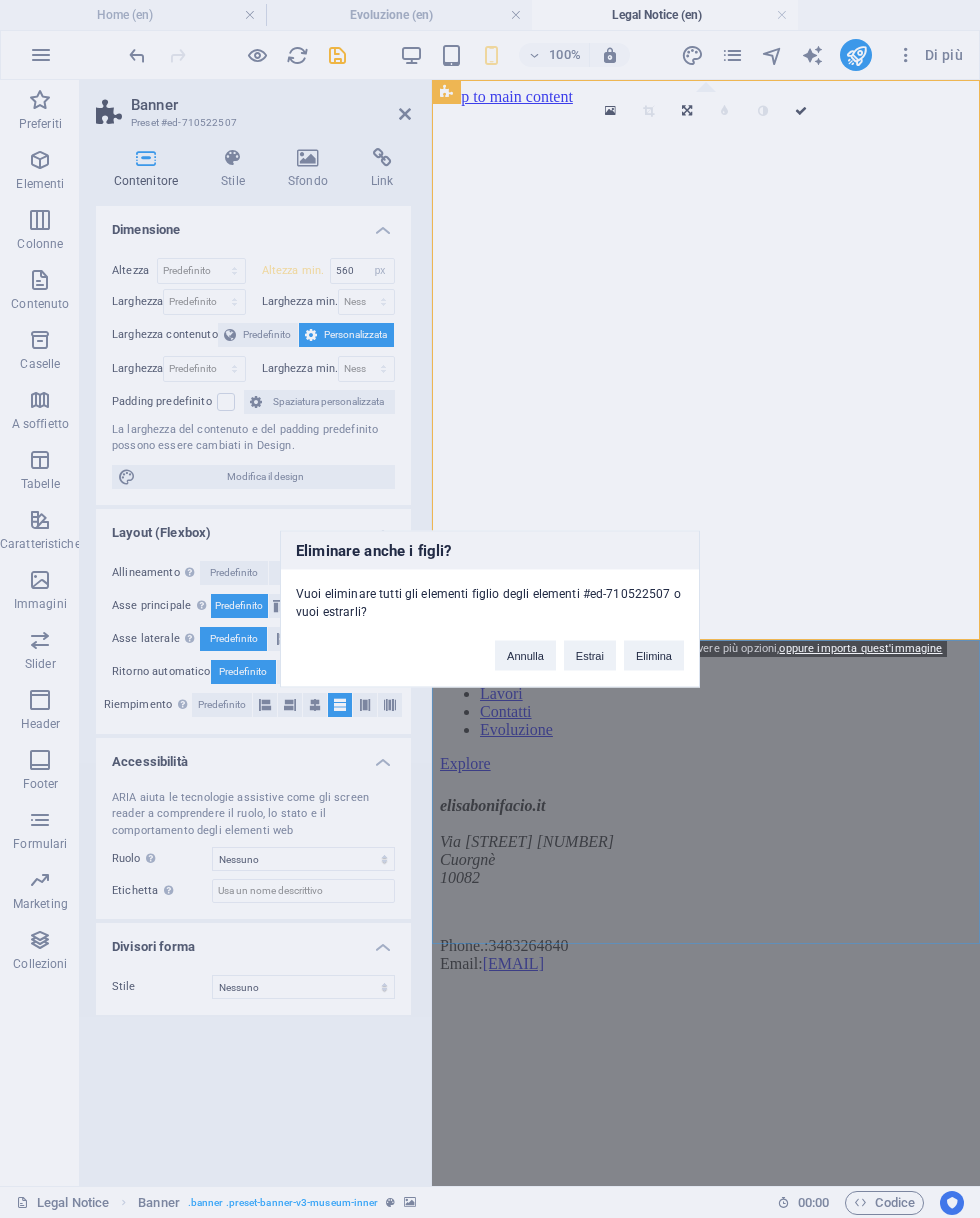 click on "Elimina" at bounding box center [654, 656] 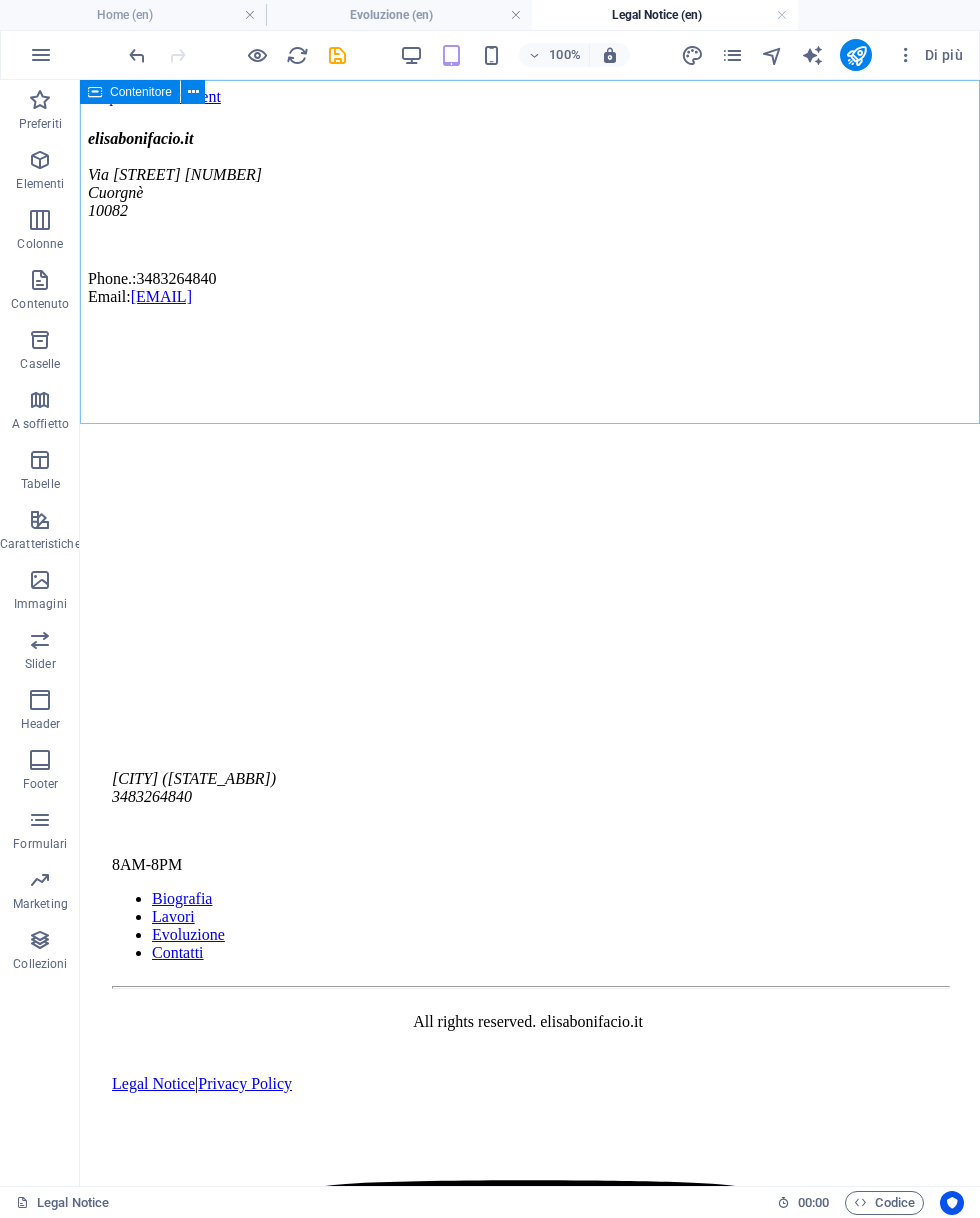 click at bounding box center [732, 55] 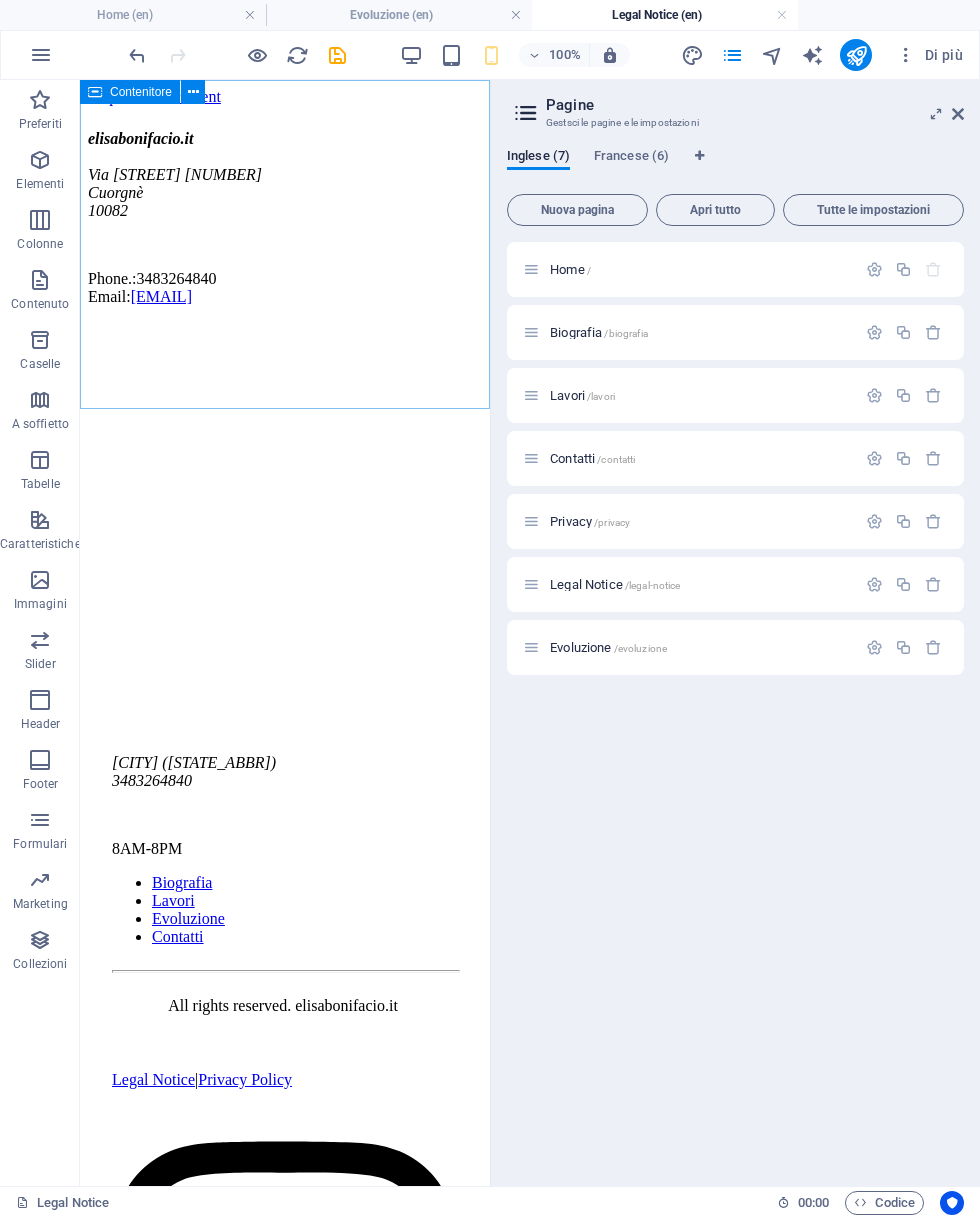 click at bounding box center (958, 114) 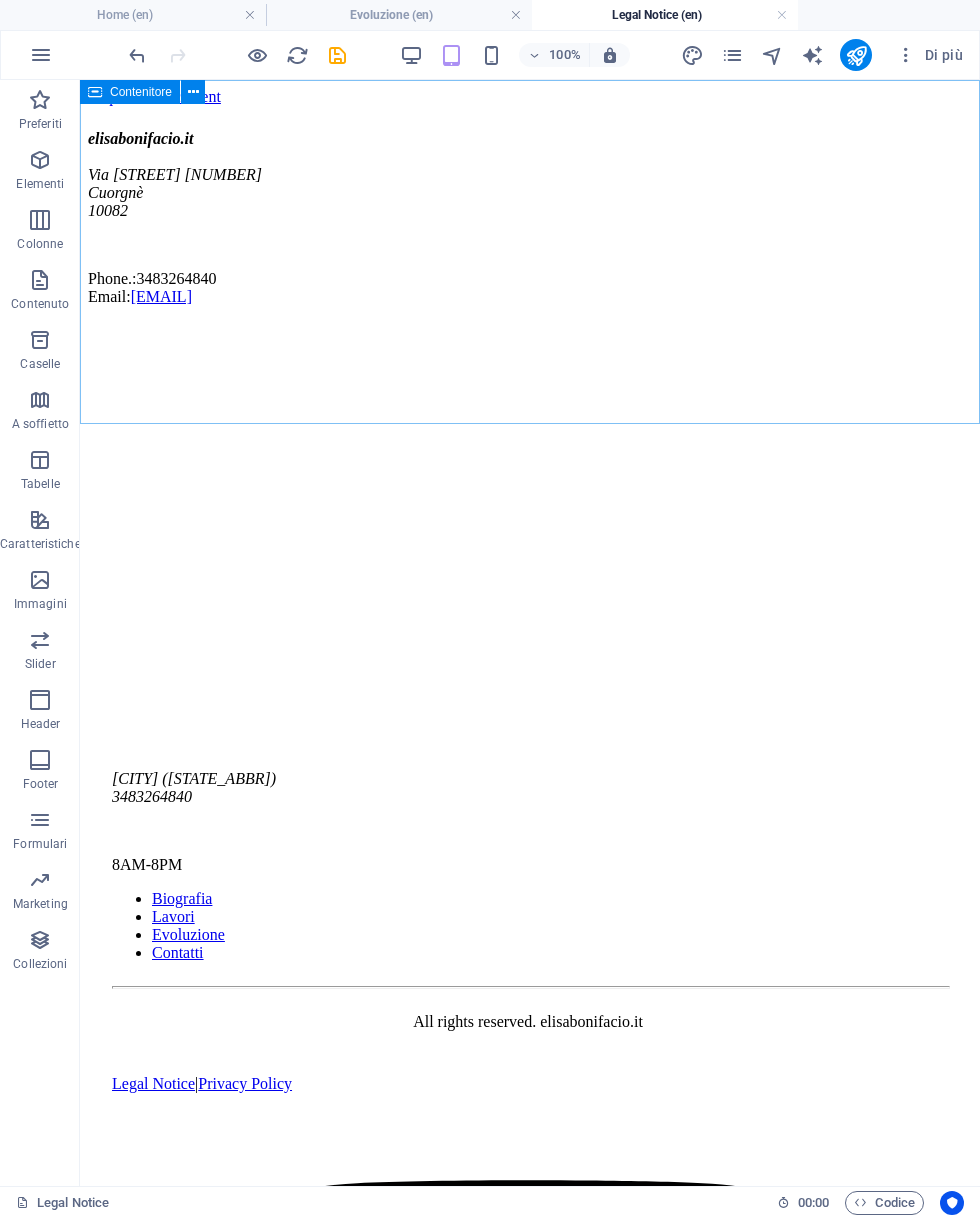 click at bounding box center [732, 55] 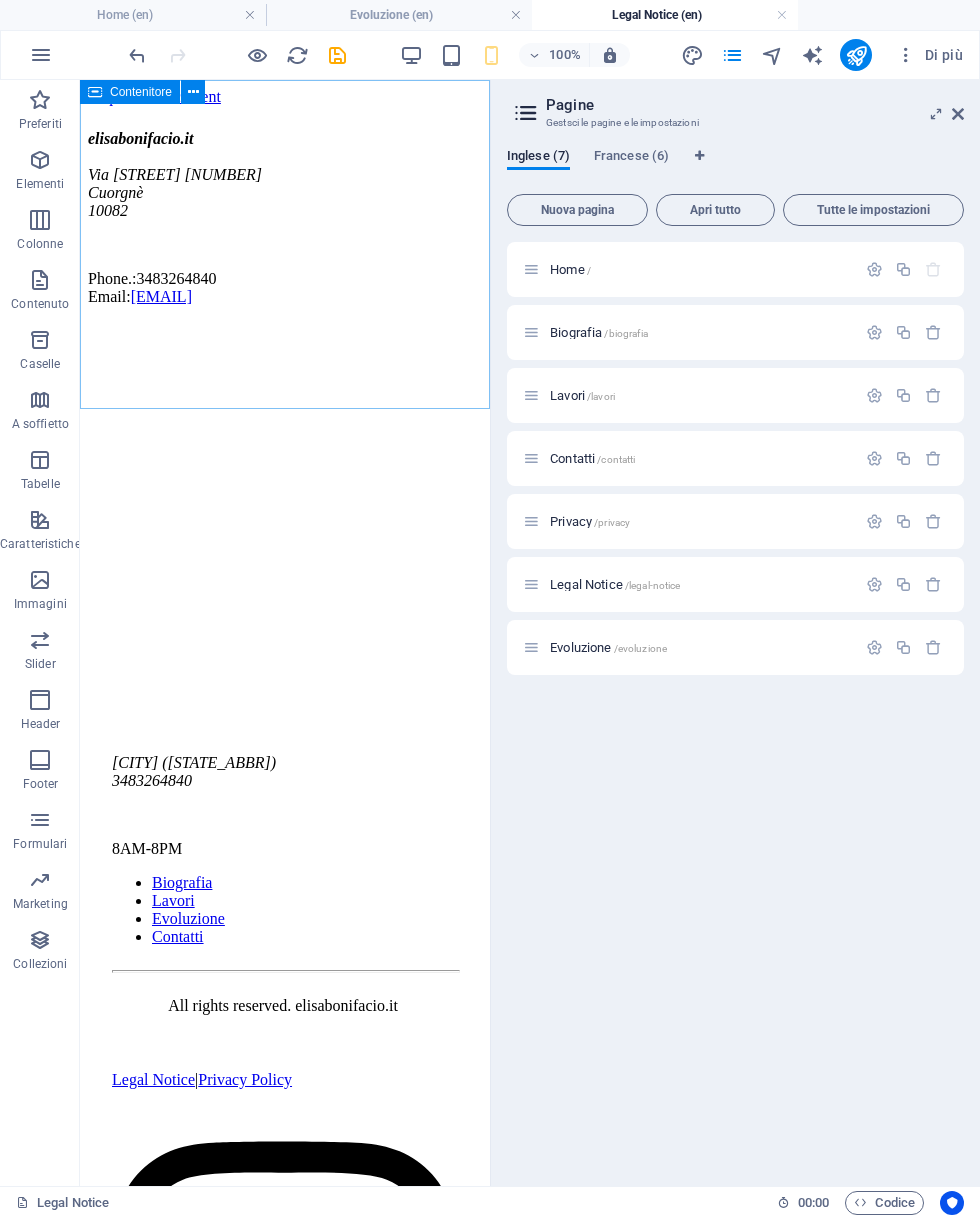 click on "Home /" at bounding box center [570, 269] 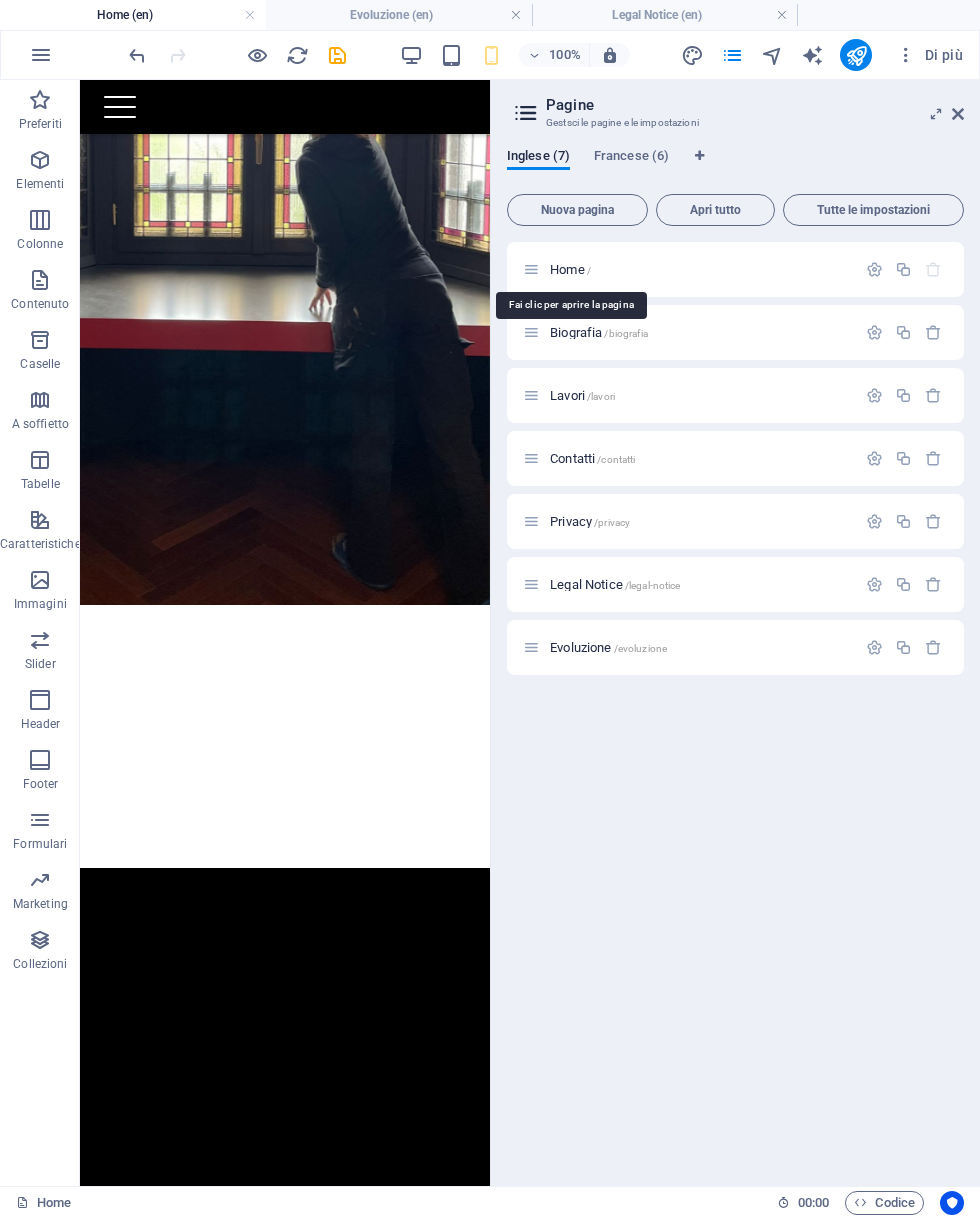scroll, scrollTop: 384, scrollLeft: 0, axis: vertical 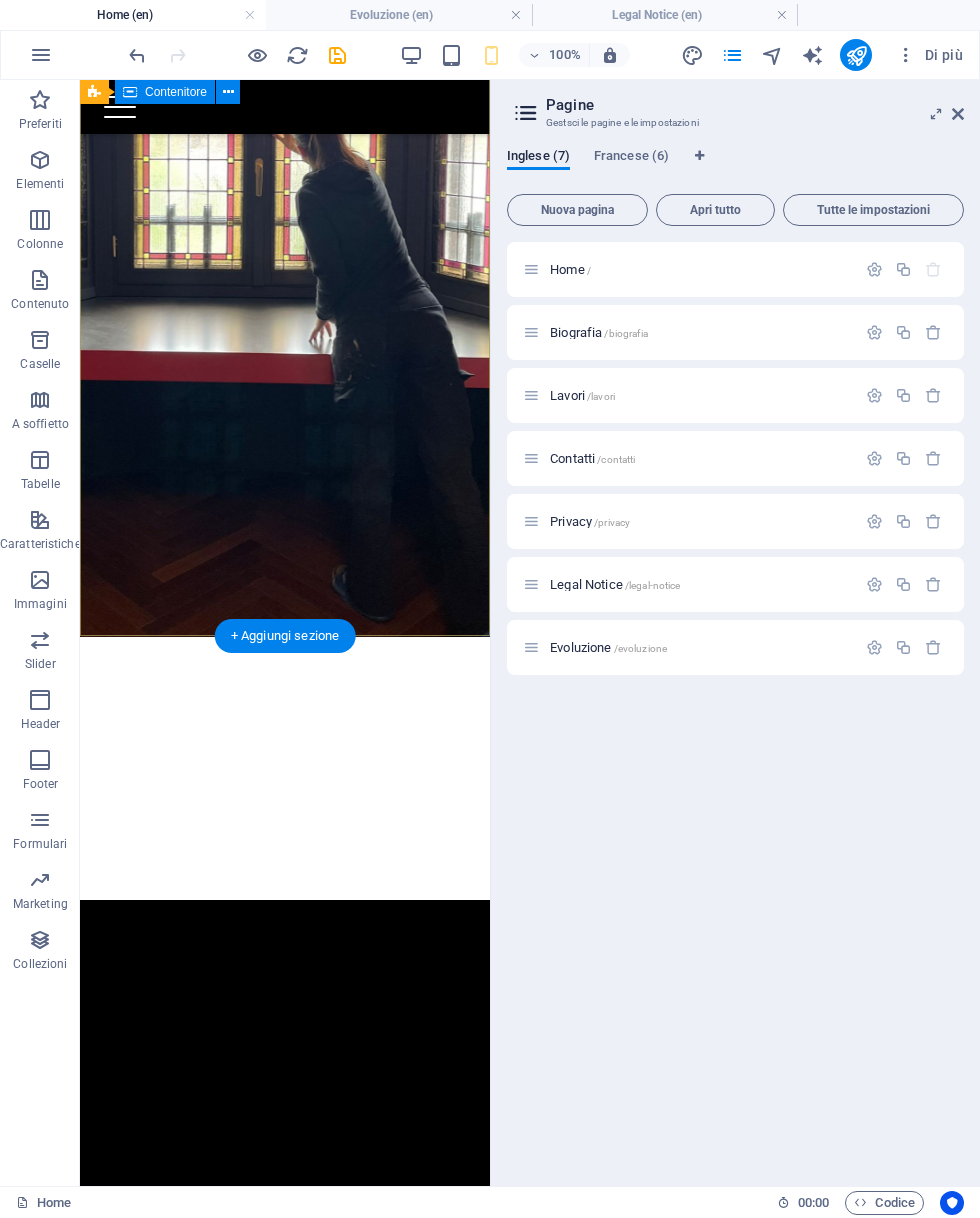 click on "Elisa Bonifacio Art" at bounding box center (285, 795) 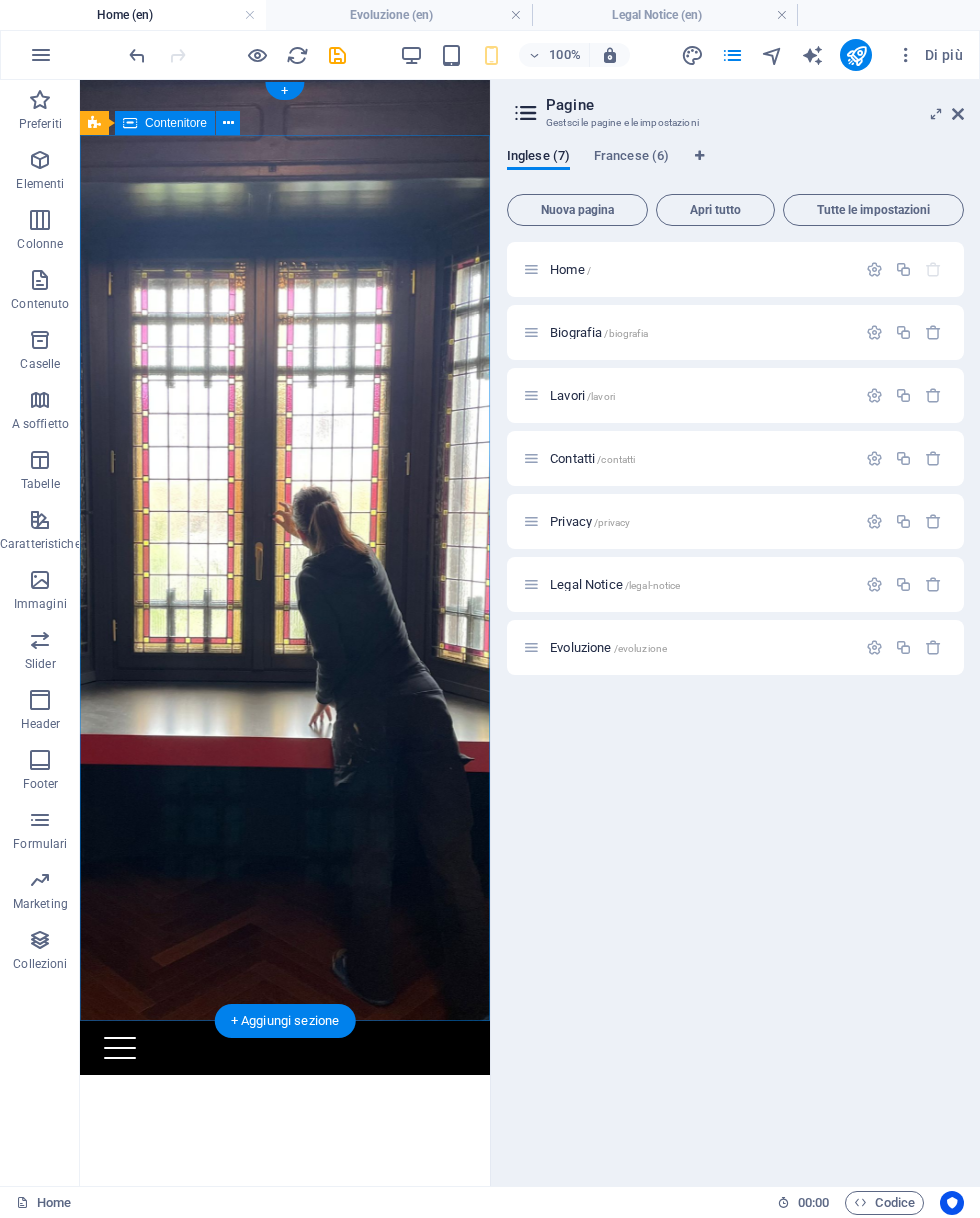 scroll, scrollTop: -1, scrollLeft: 0, axis: vertical 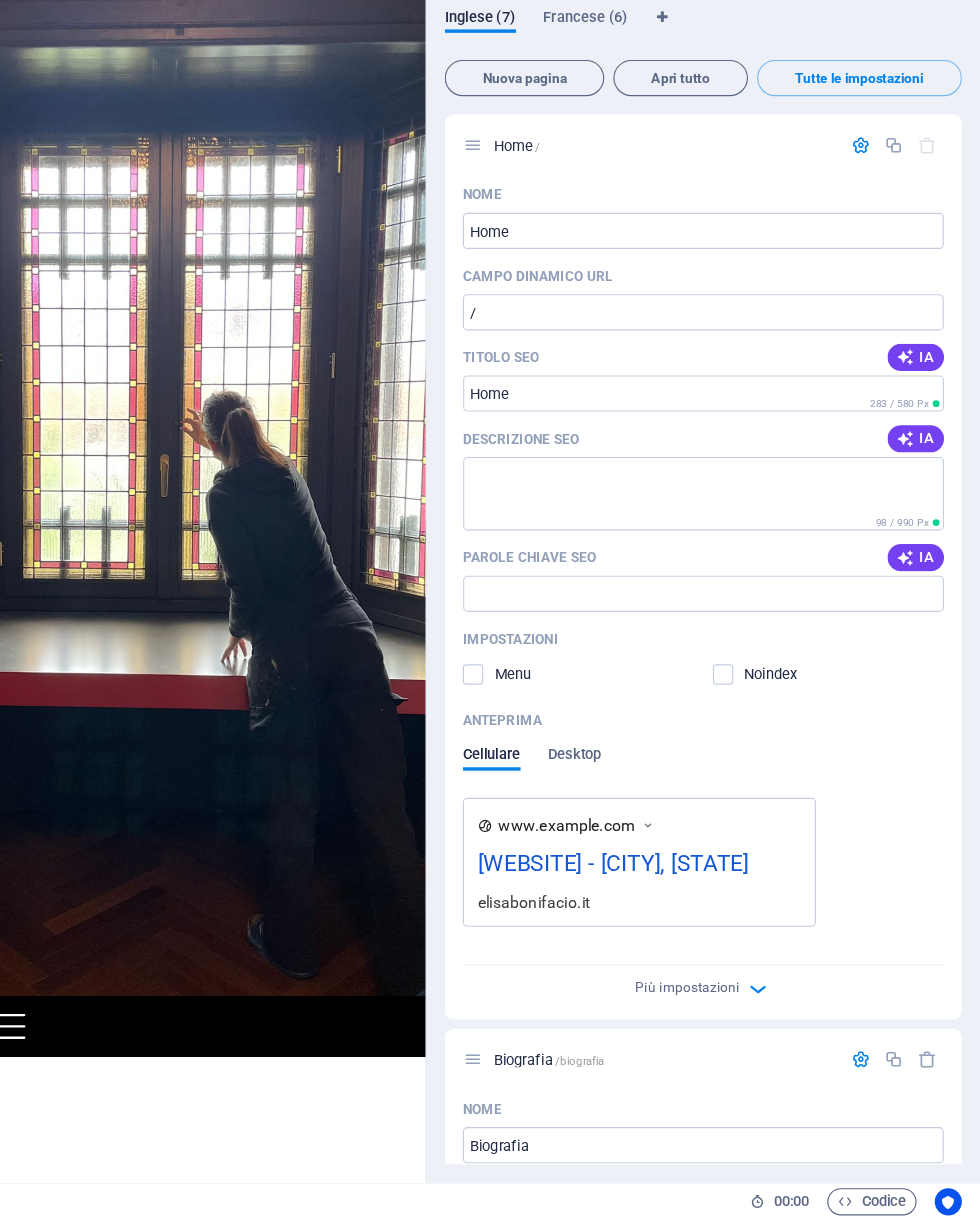 click on "Home /" at bounding box center [735, 269] 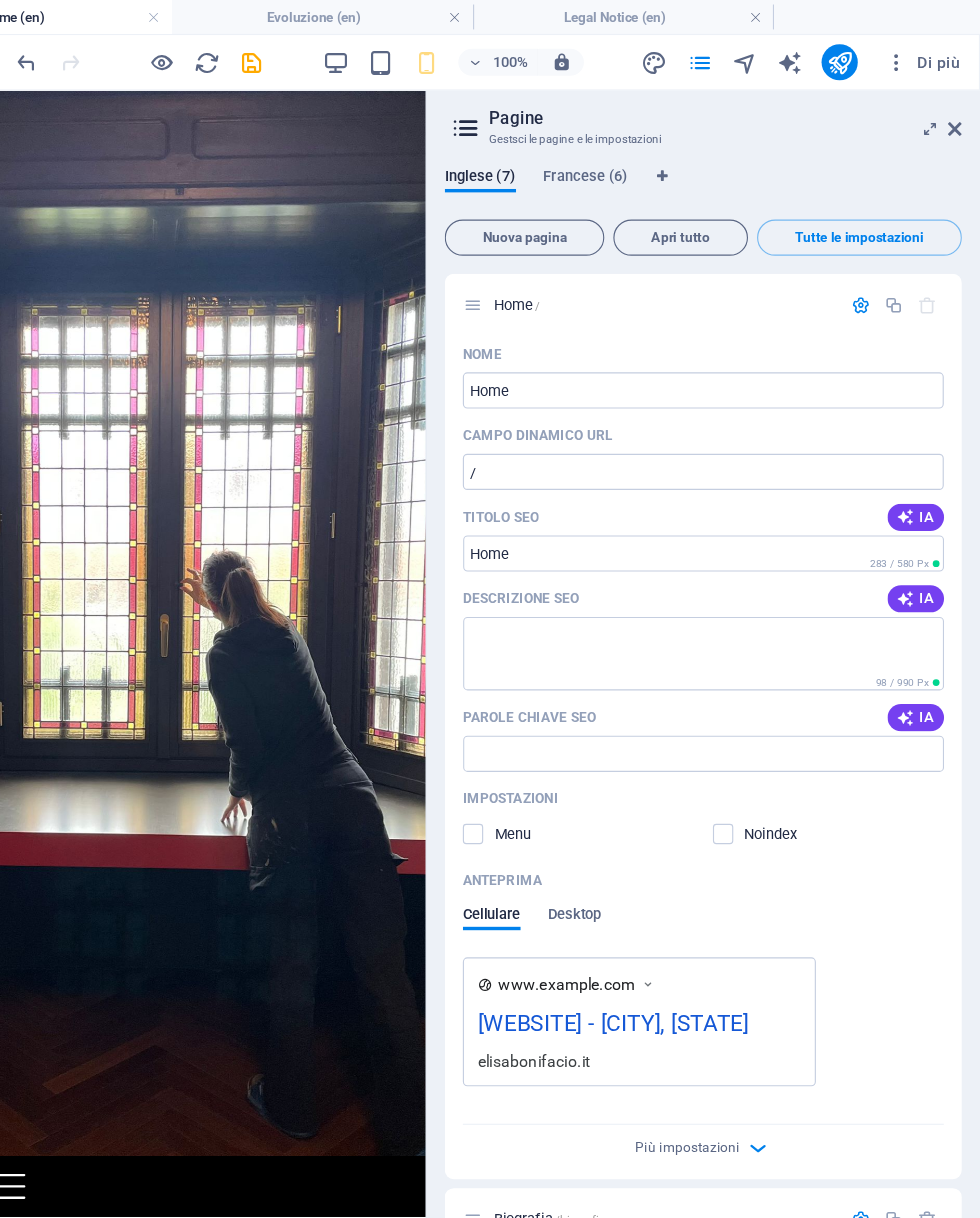 click at bounding box center (958, 114) 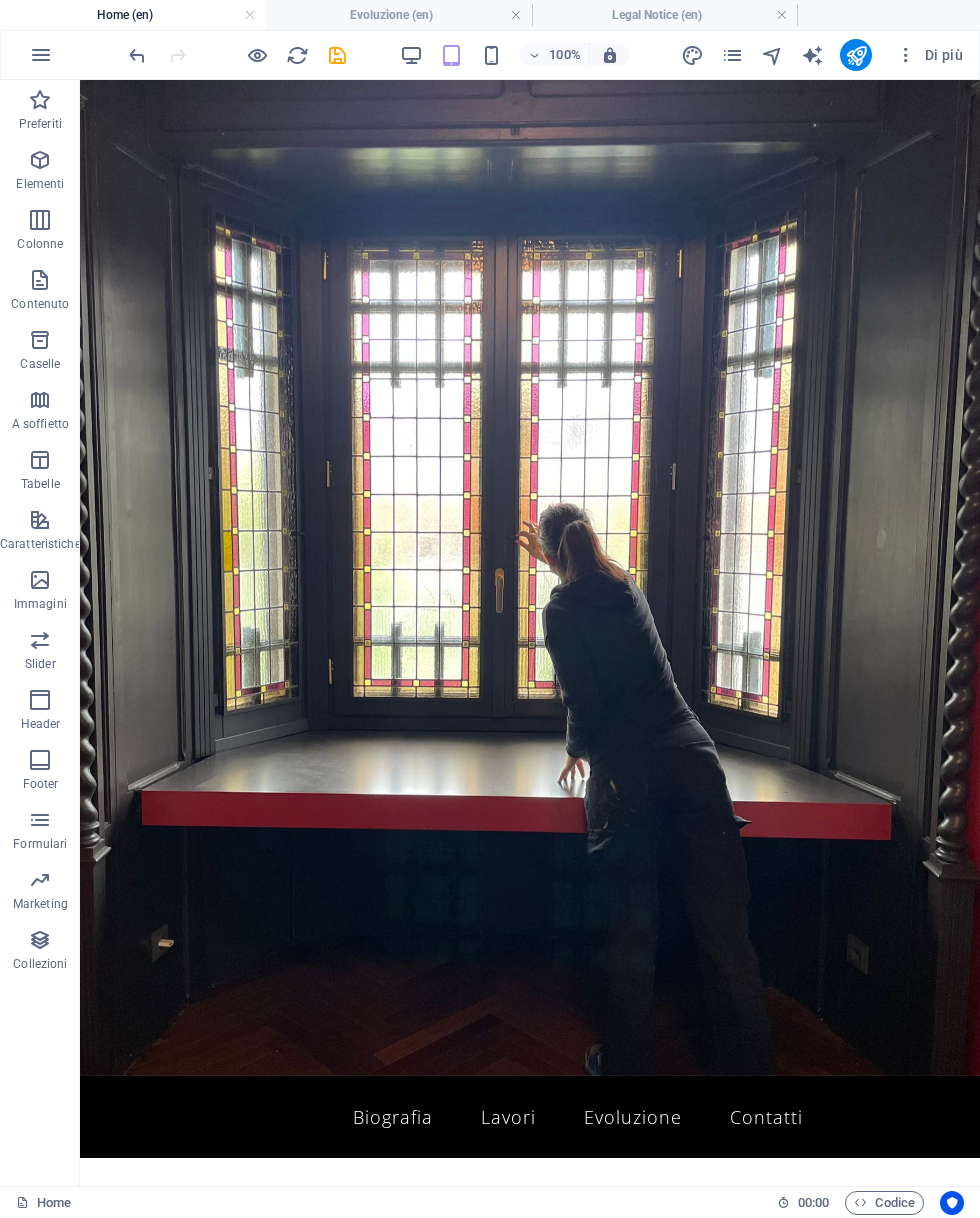 scroll, scrollTop: 0, scrollLeft: 0, axis: both 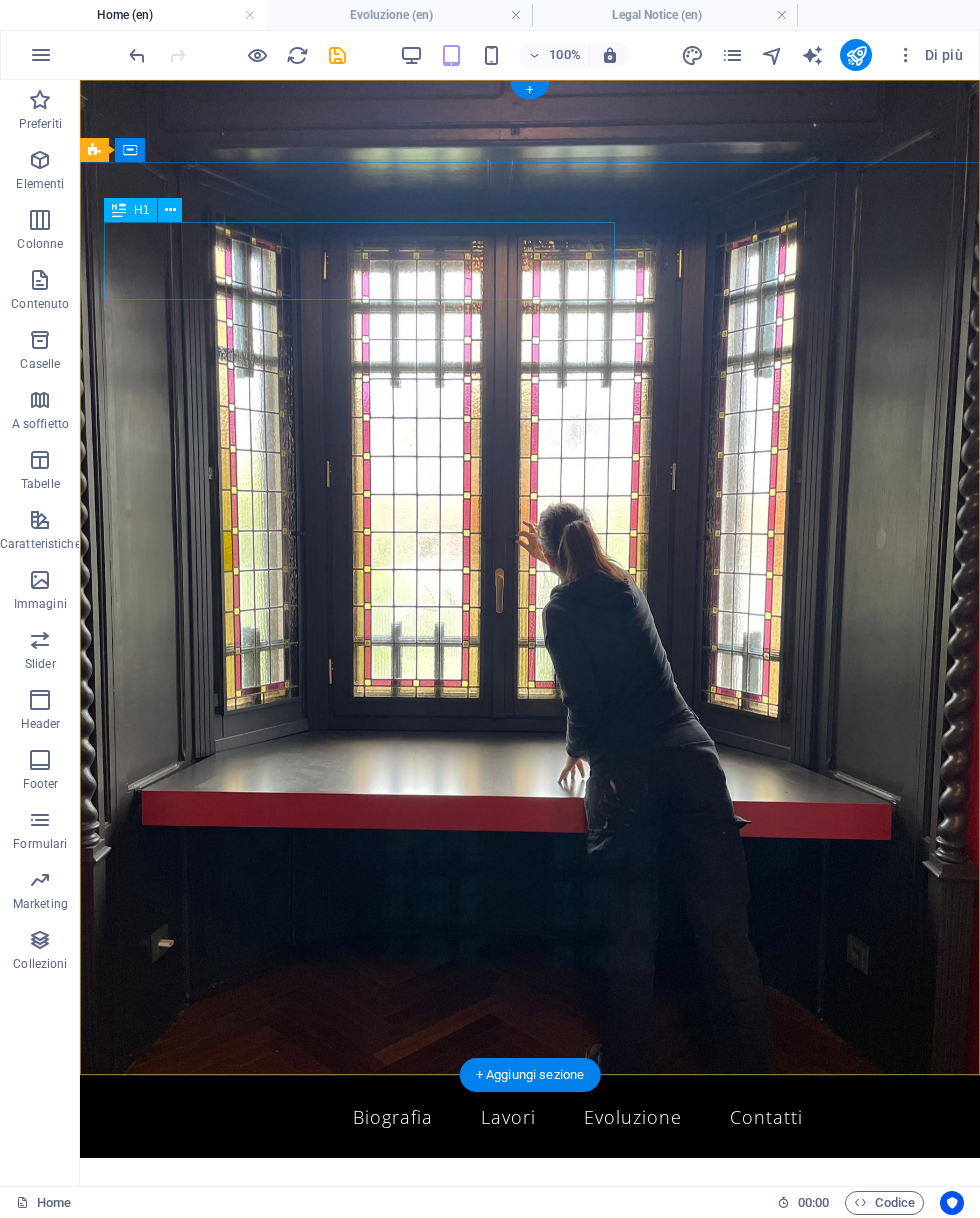 click on "Elisa Bonifacio Art" at bounding box center (530, 1257) 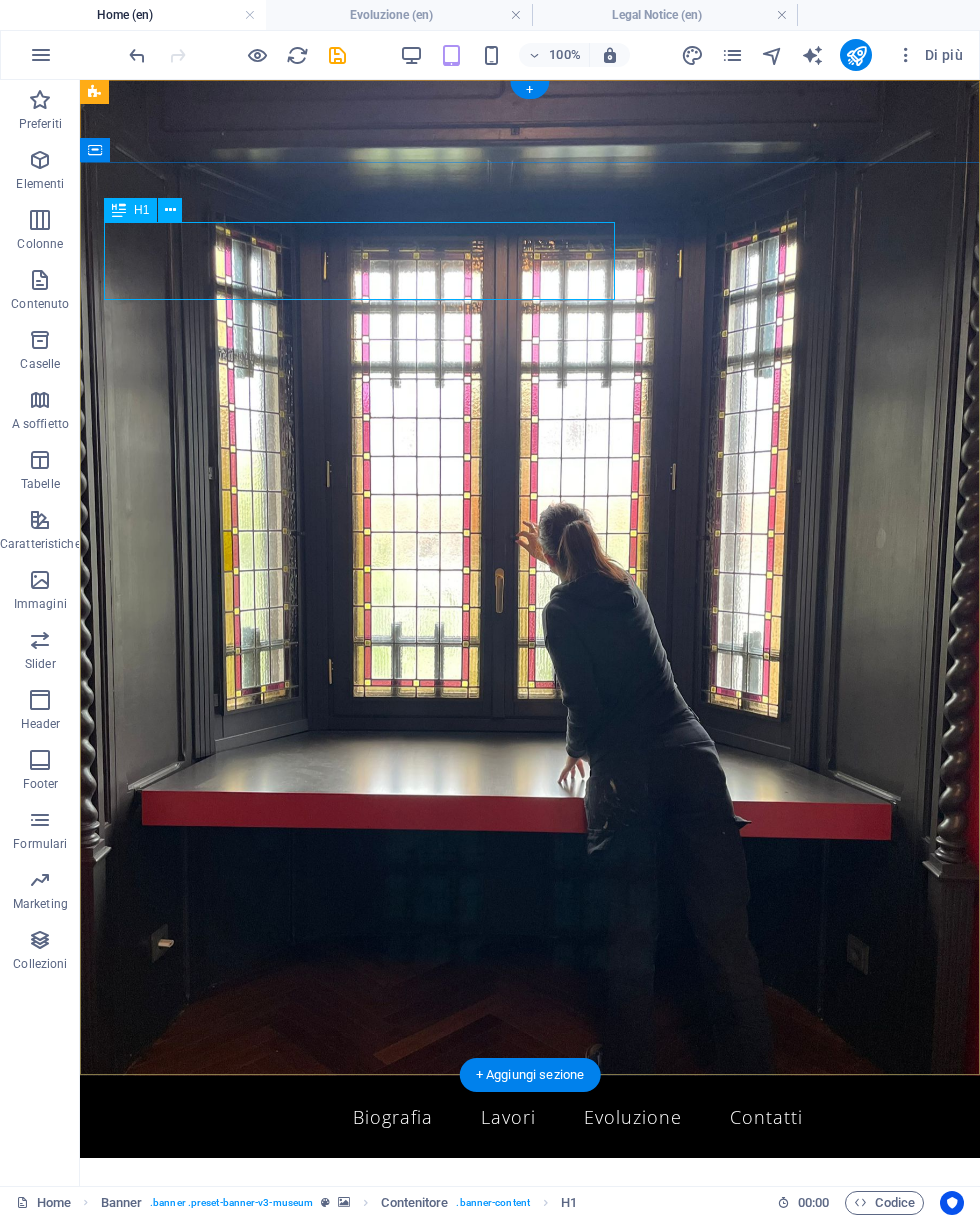 click on "Elisa Bonifacio Art" at bounding box center (530, 1257) 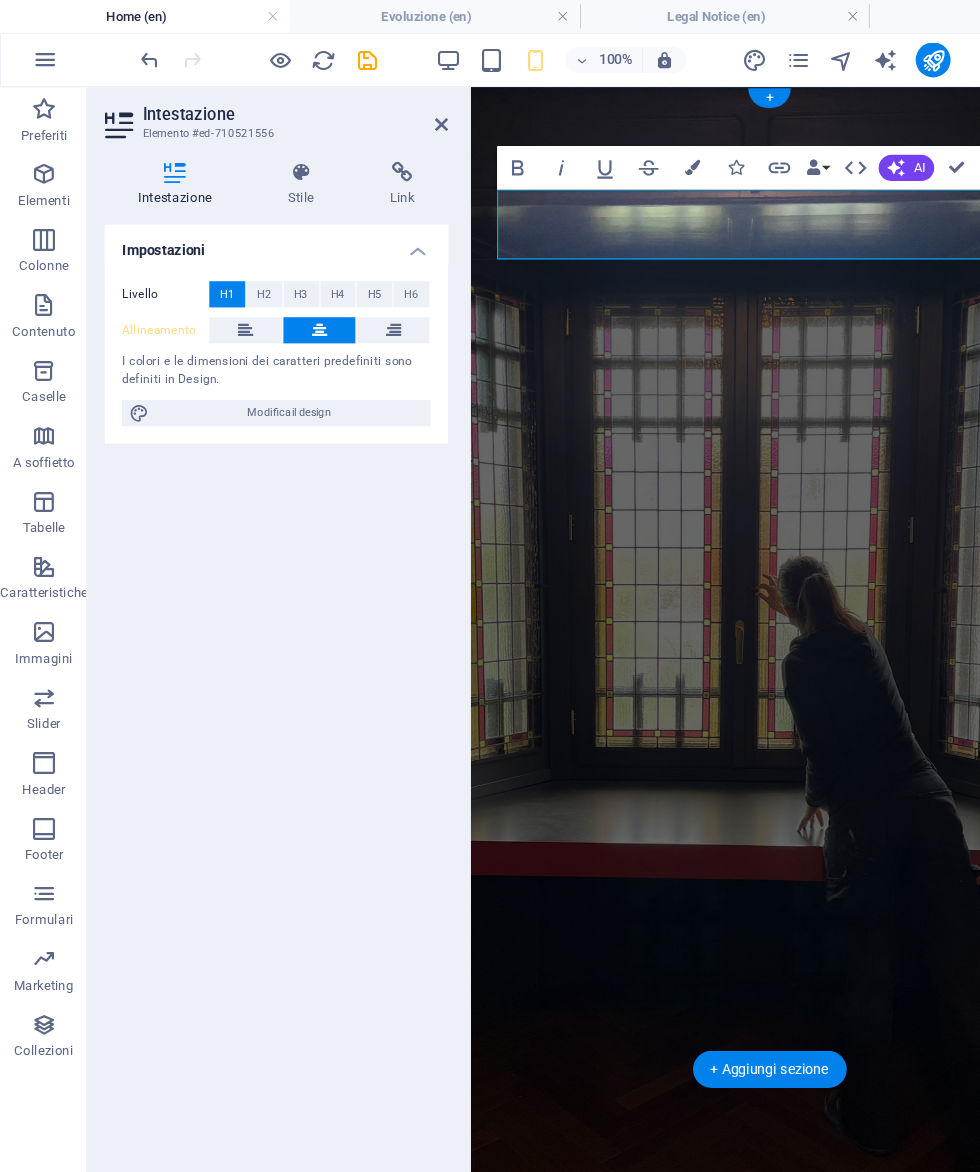 click on "Stile" at bounding box center [279, 169] 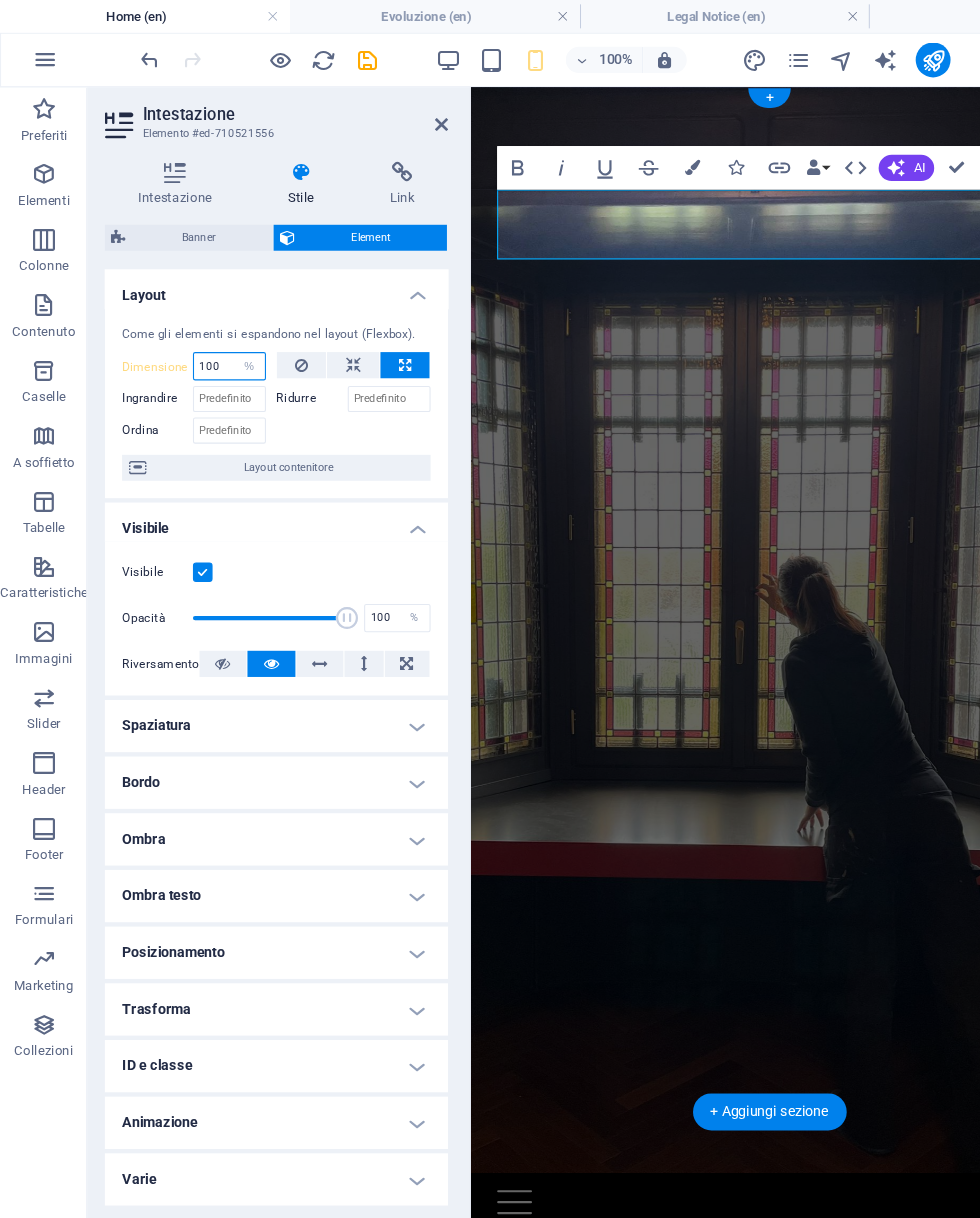 click on "100" at bounding box center [210, 336] 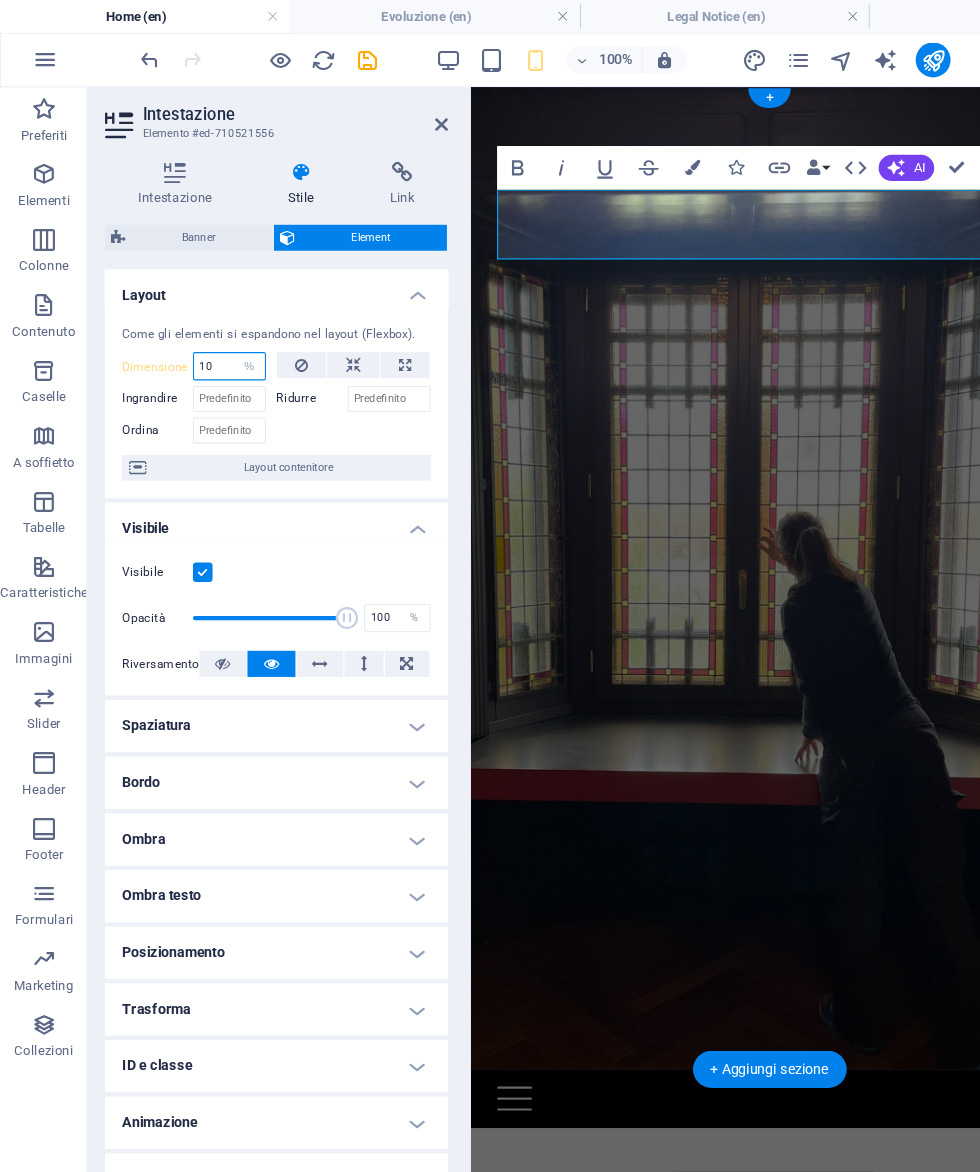 type on "1" 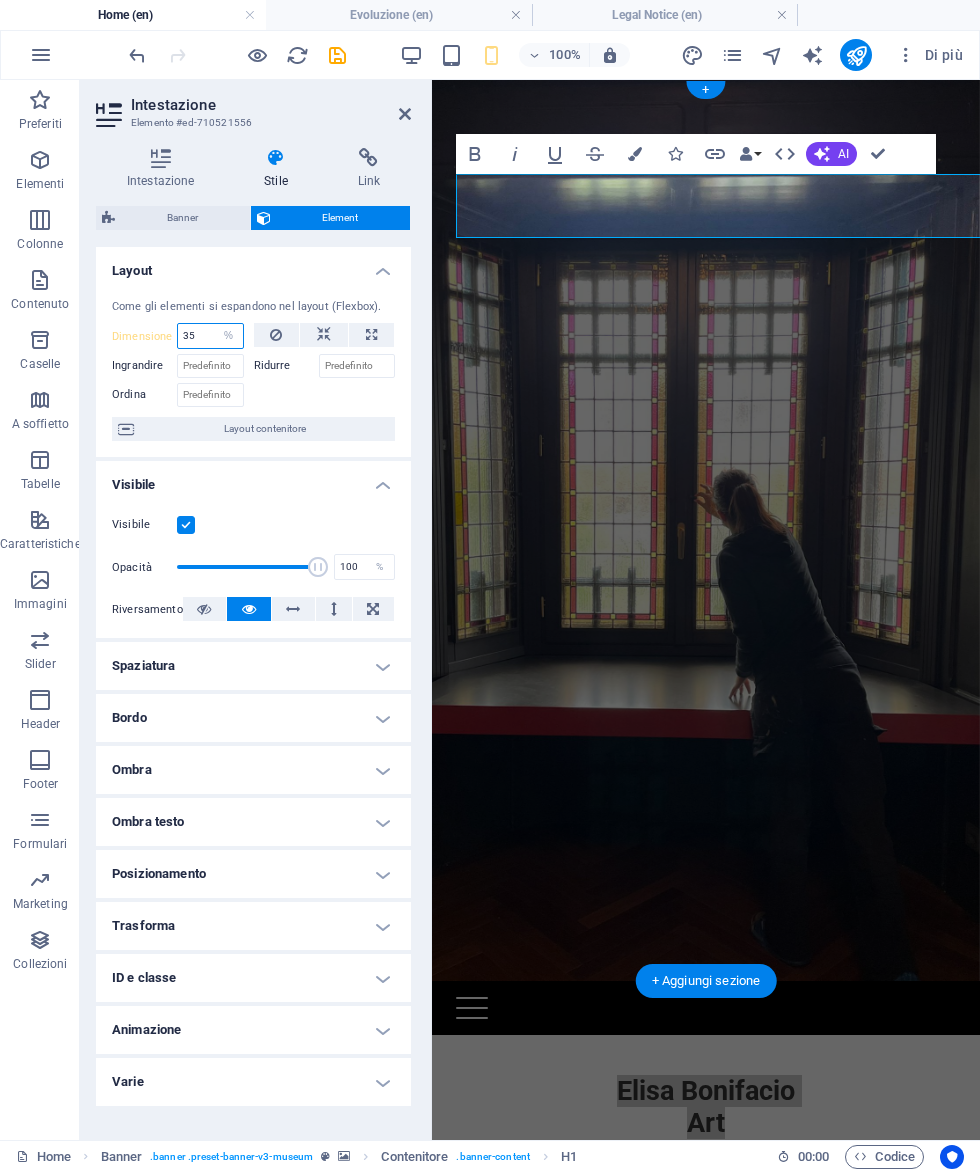 type on "3" 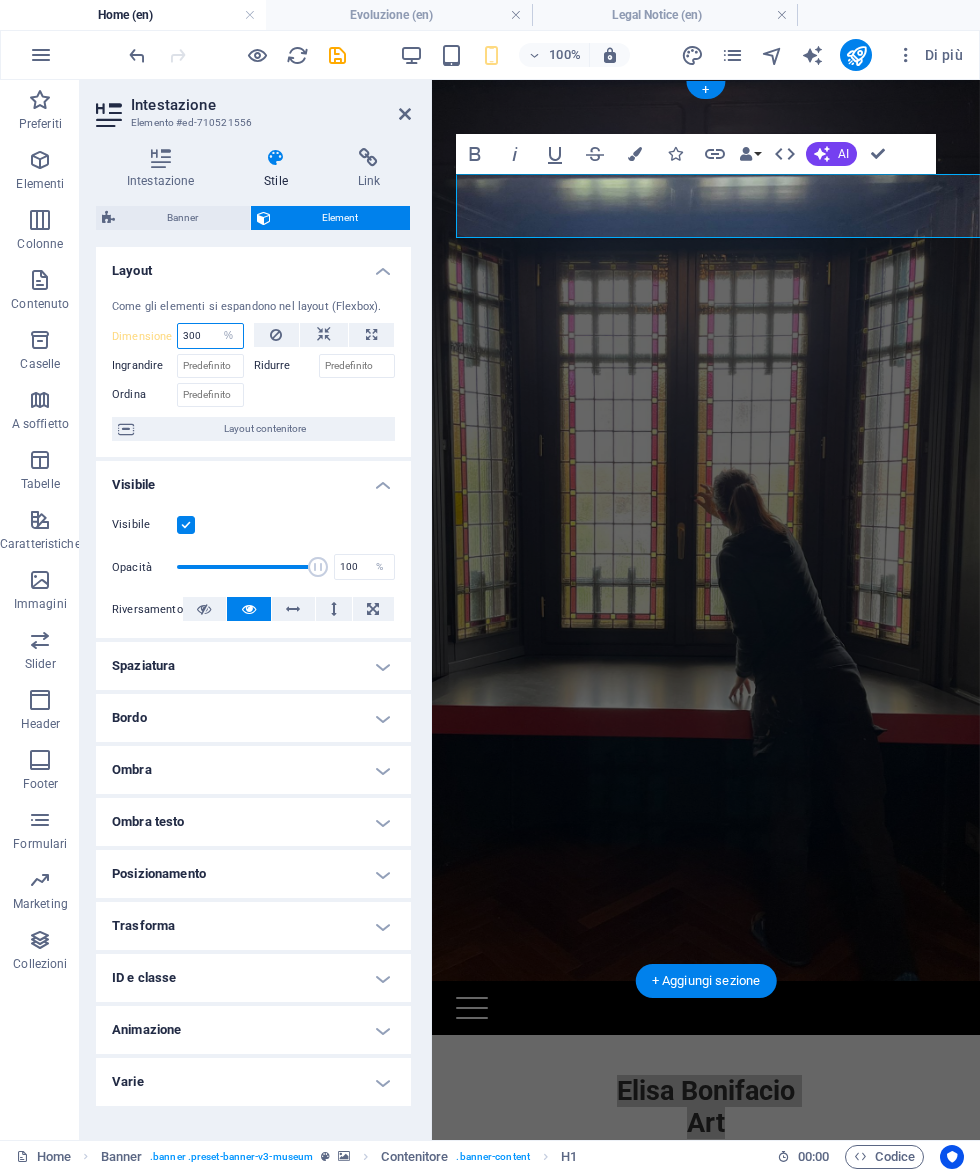 type on "300" 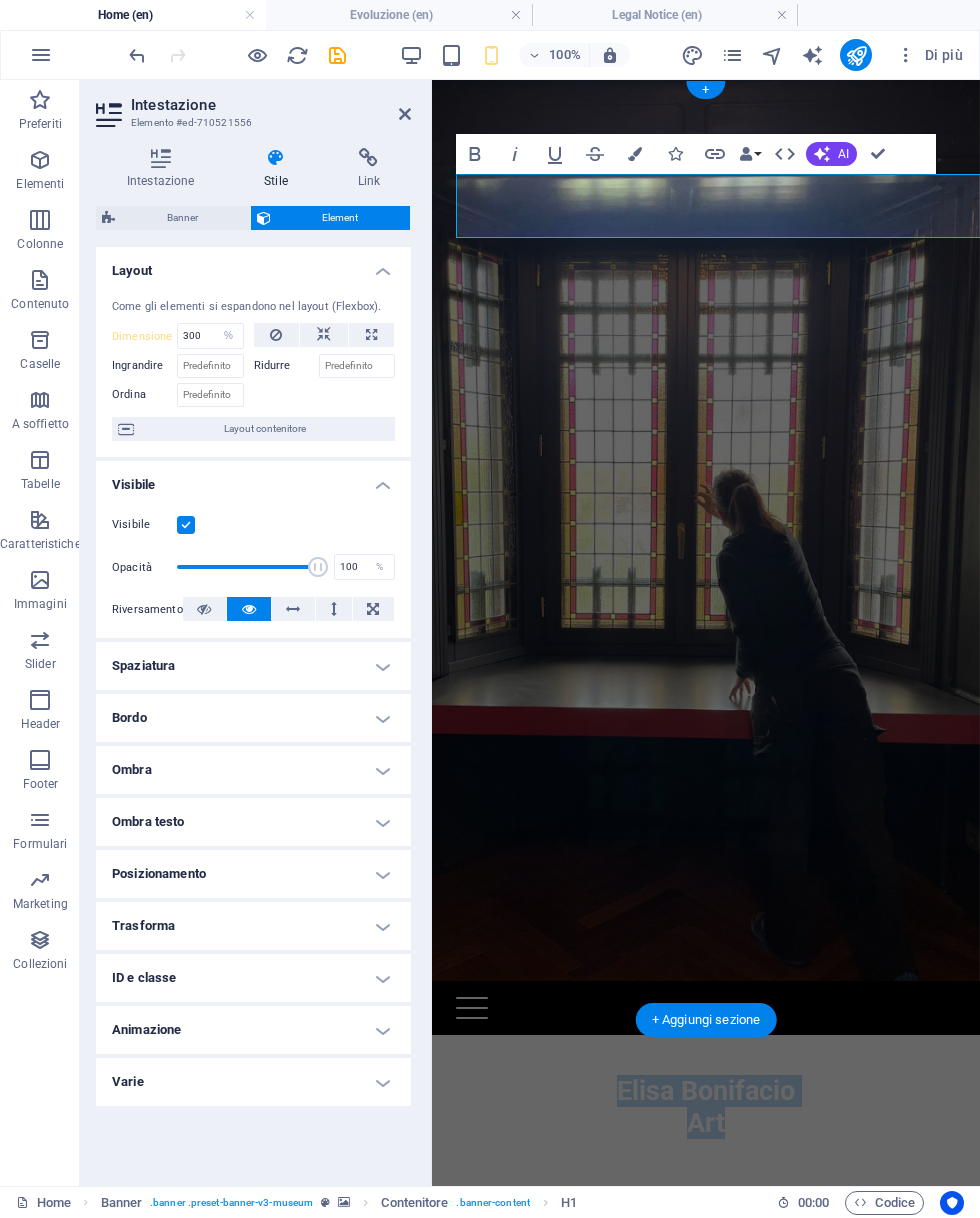 click on "Elisa Bonifacio Art" at bounding box center [706, 1107] 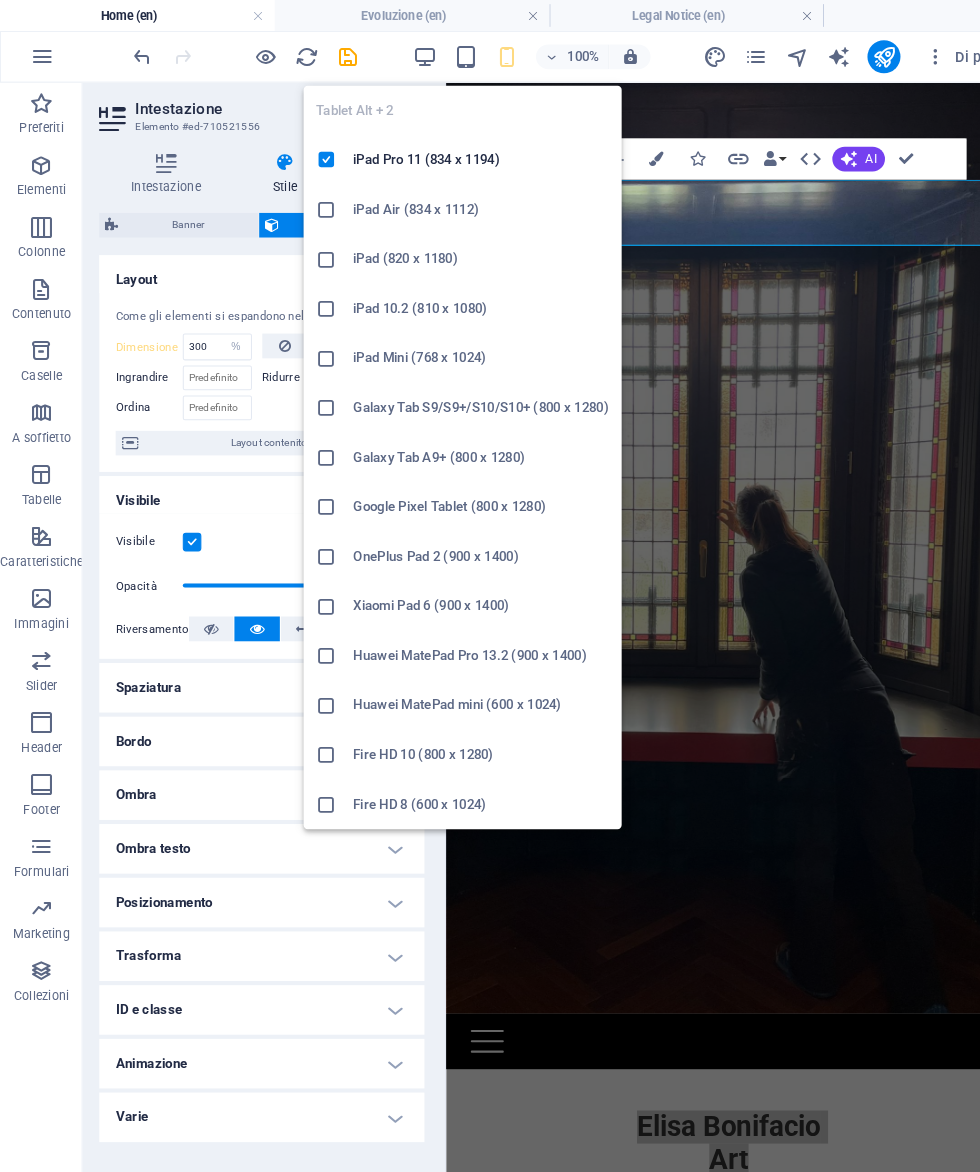 click on "iPad Air (834 x 1112)" at bounding box center (466, 203) 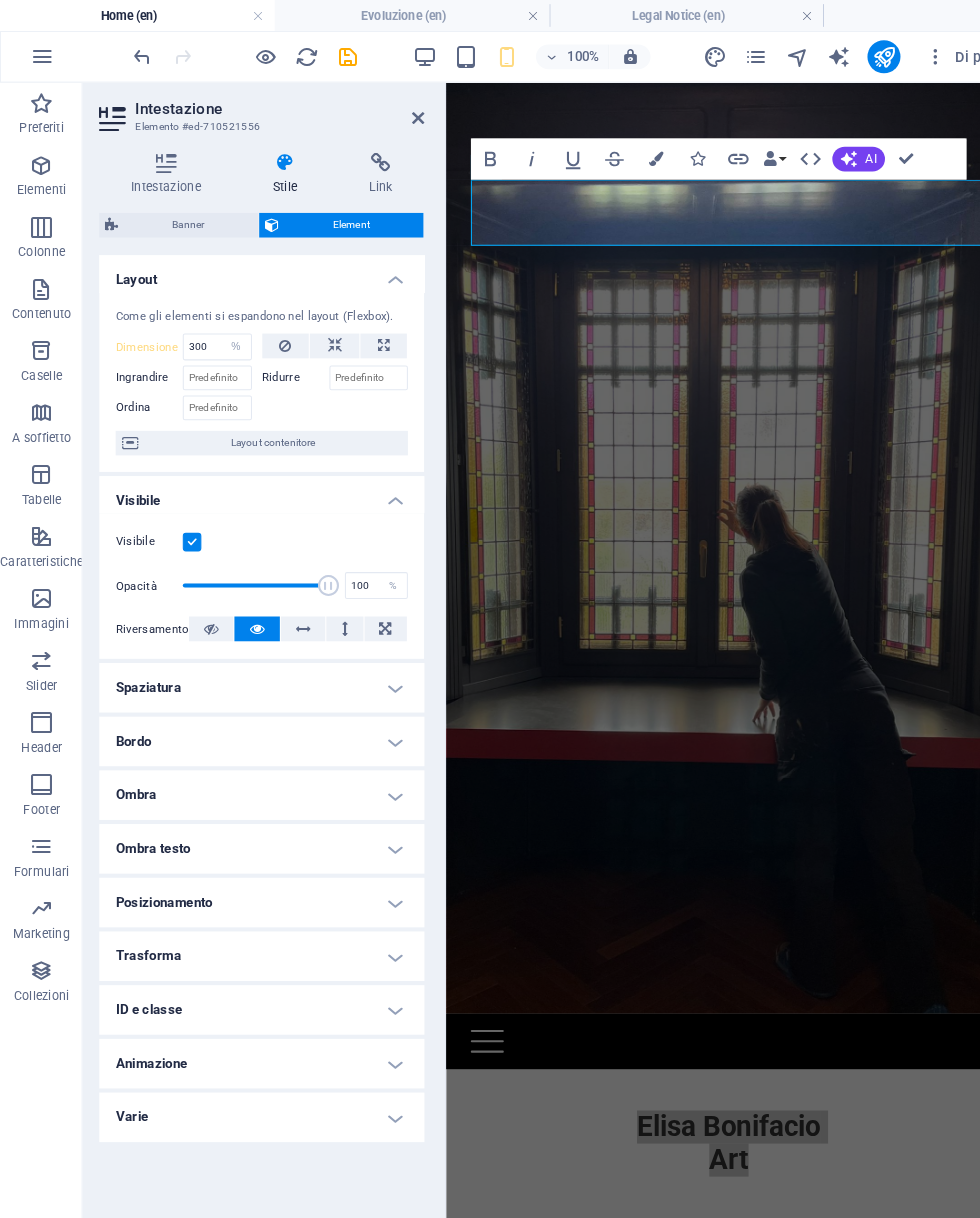 click at bounding box center [405, 114] 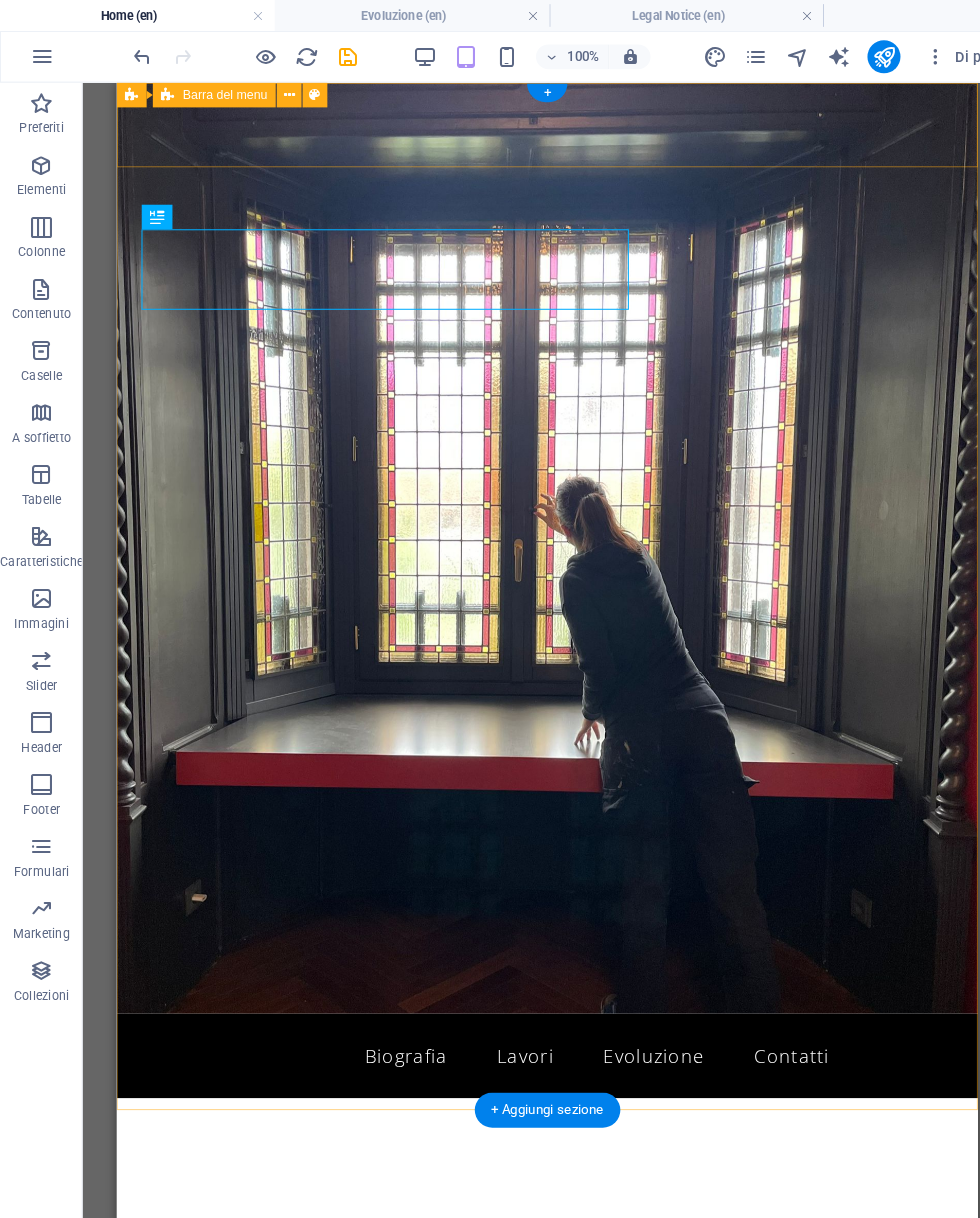 click on "Biografia Lavori Evoluzione Contatti" at bounding box center [533, 1024] 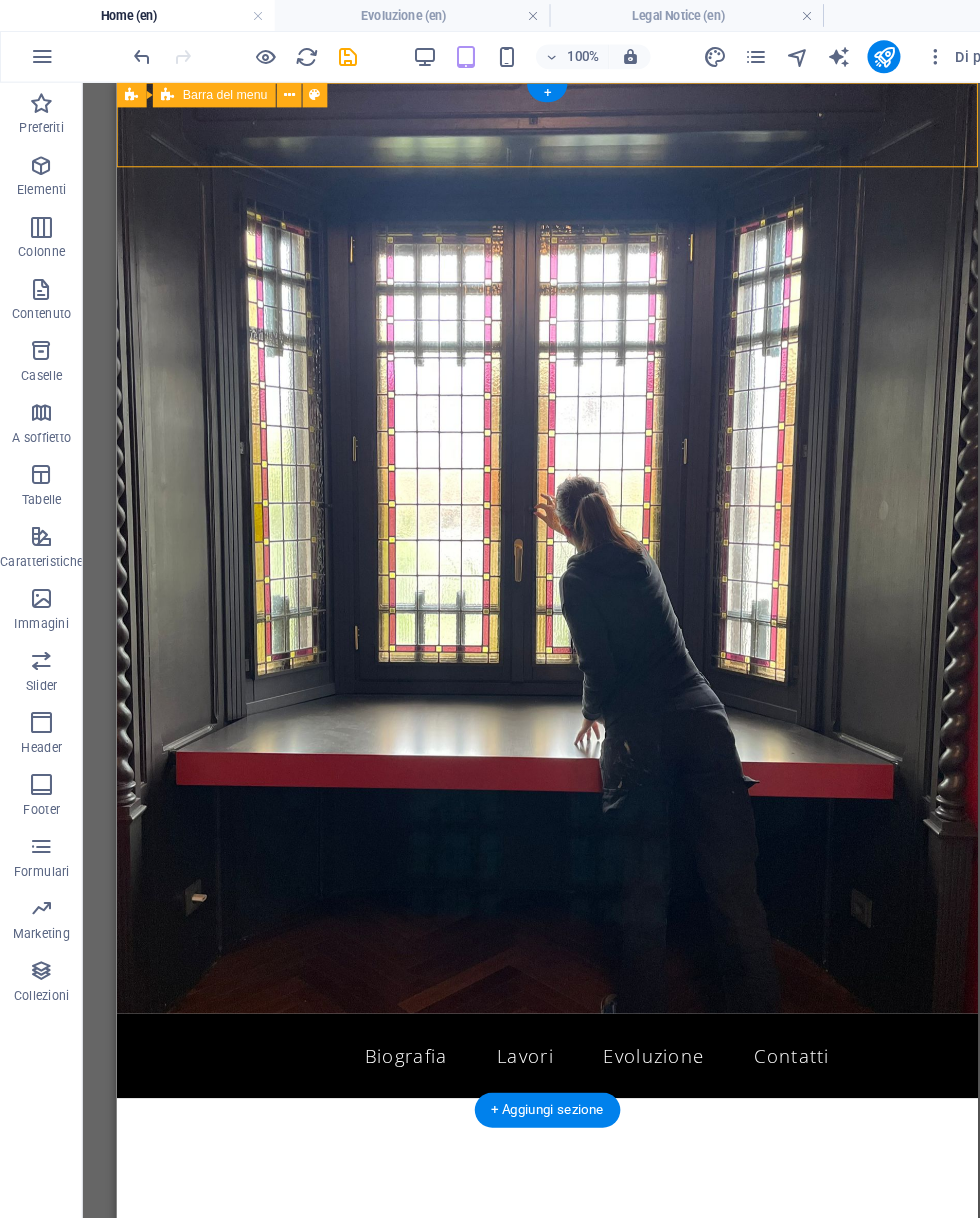 click at bounding box center (772, 55) 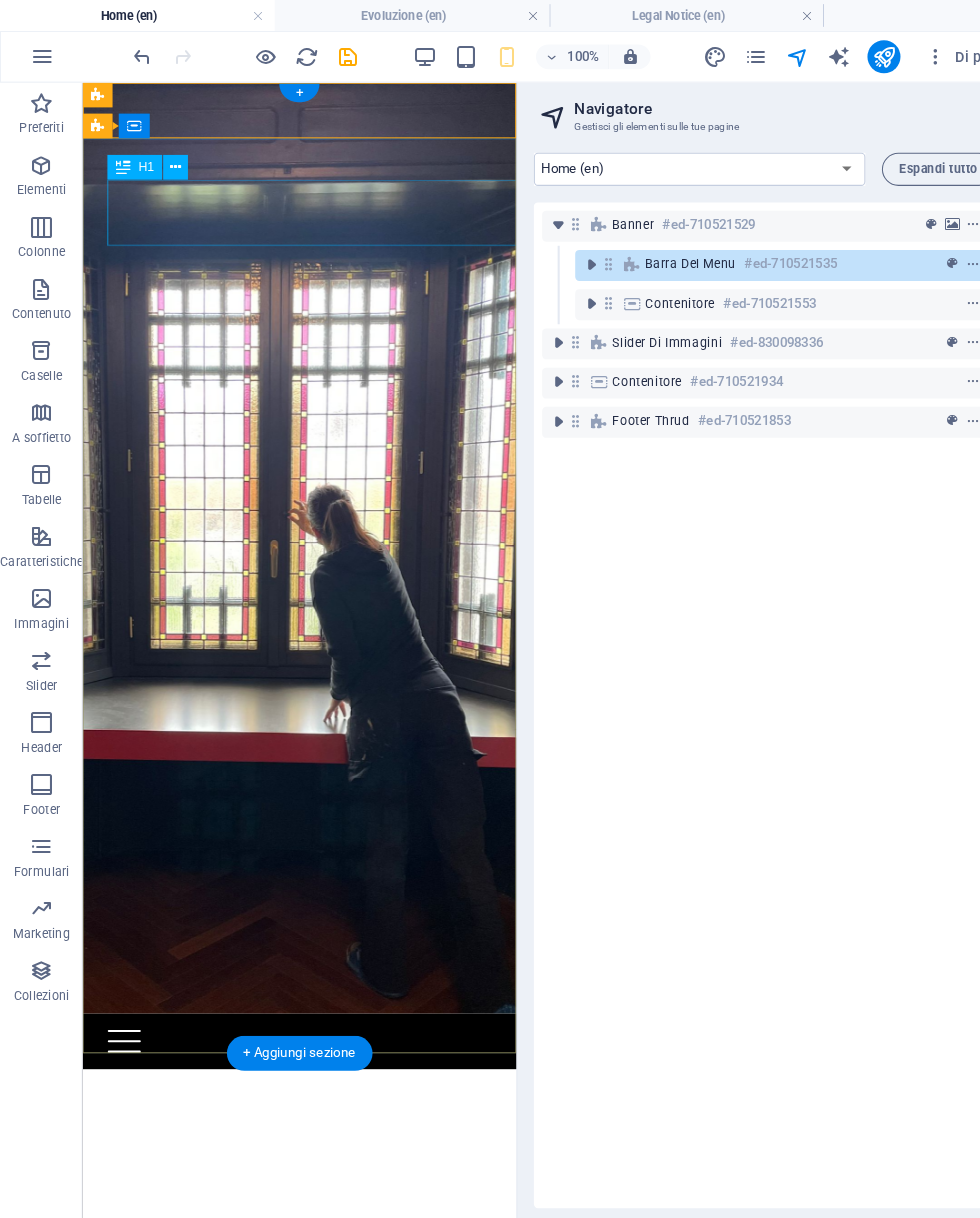 click on "Elisa Bonifacio Art" at bounding box center (292, 1109) 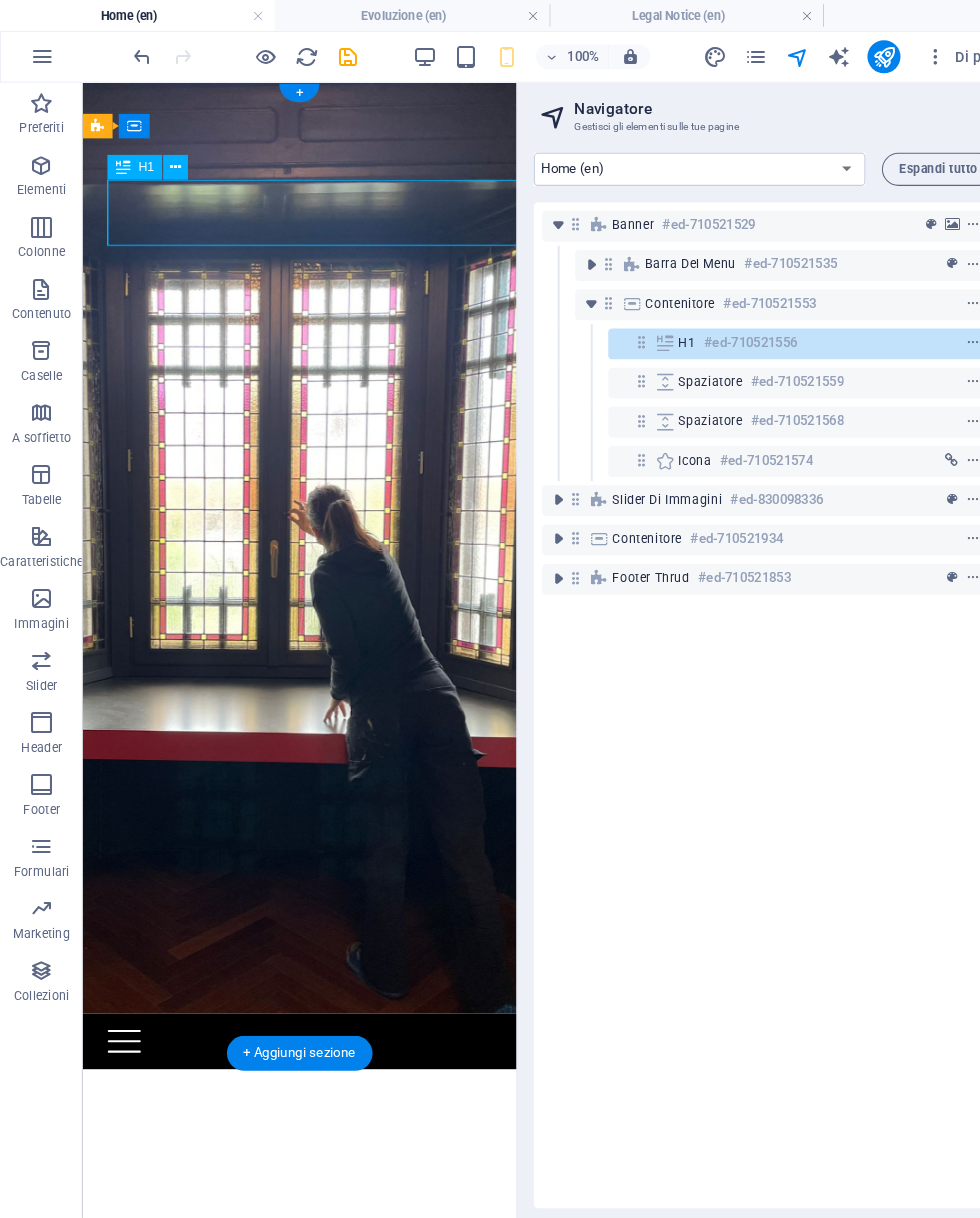 click at bounding box center [772, 55] 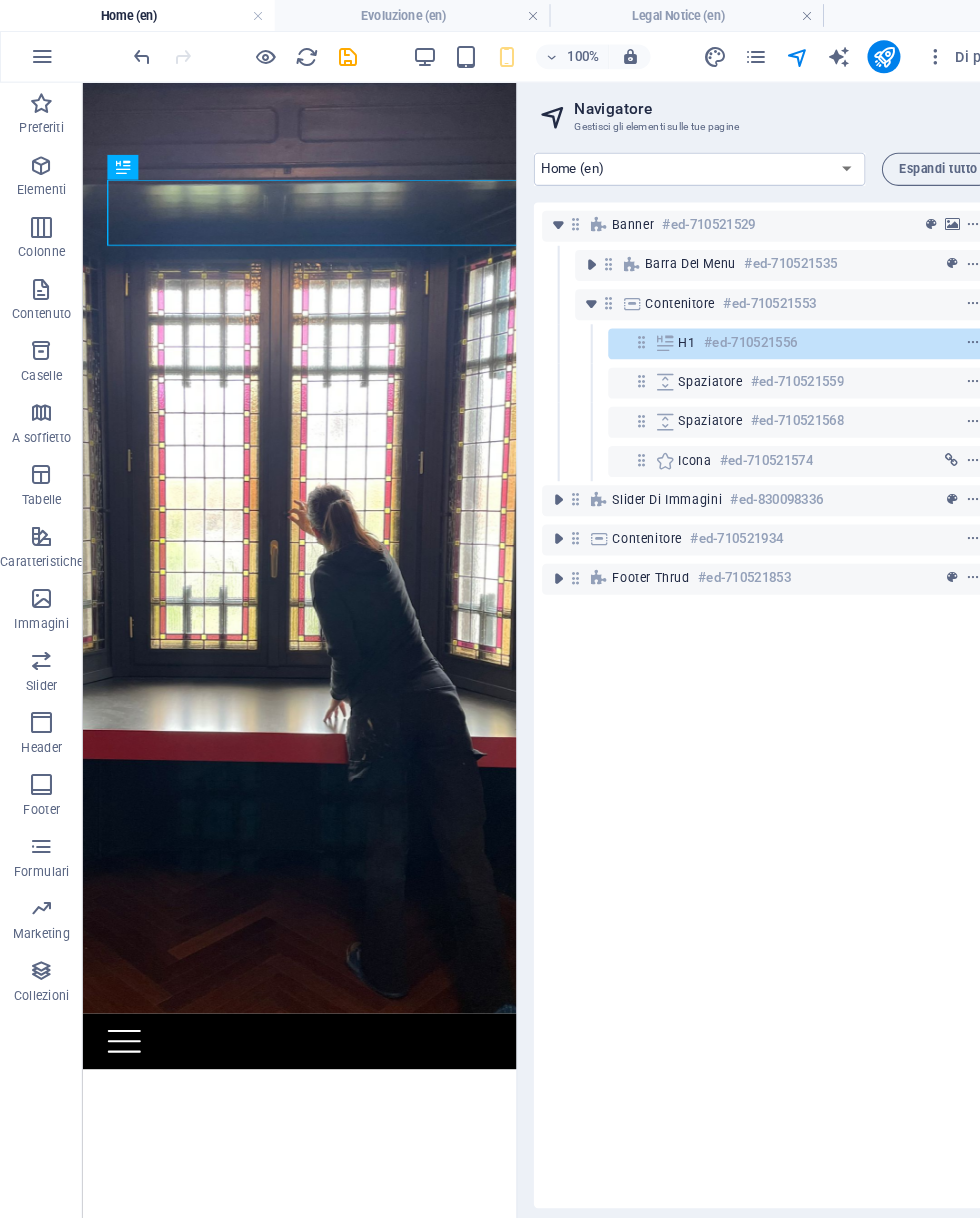 click at bounding box center (772, 55) 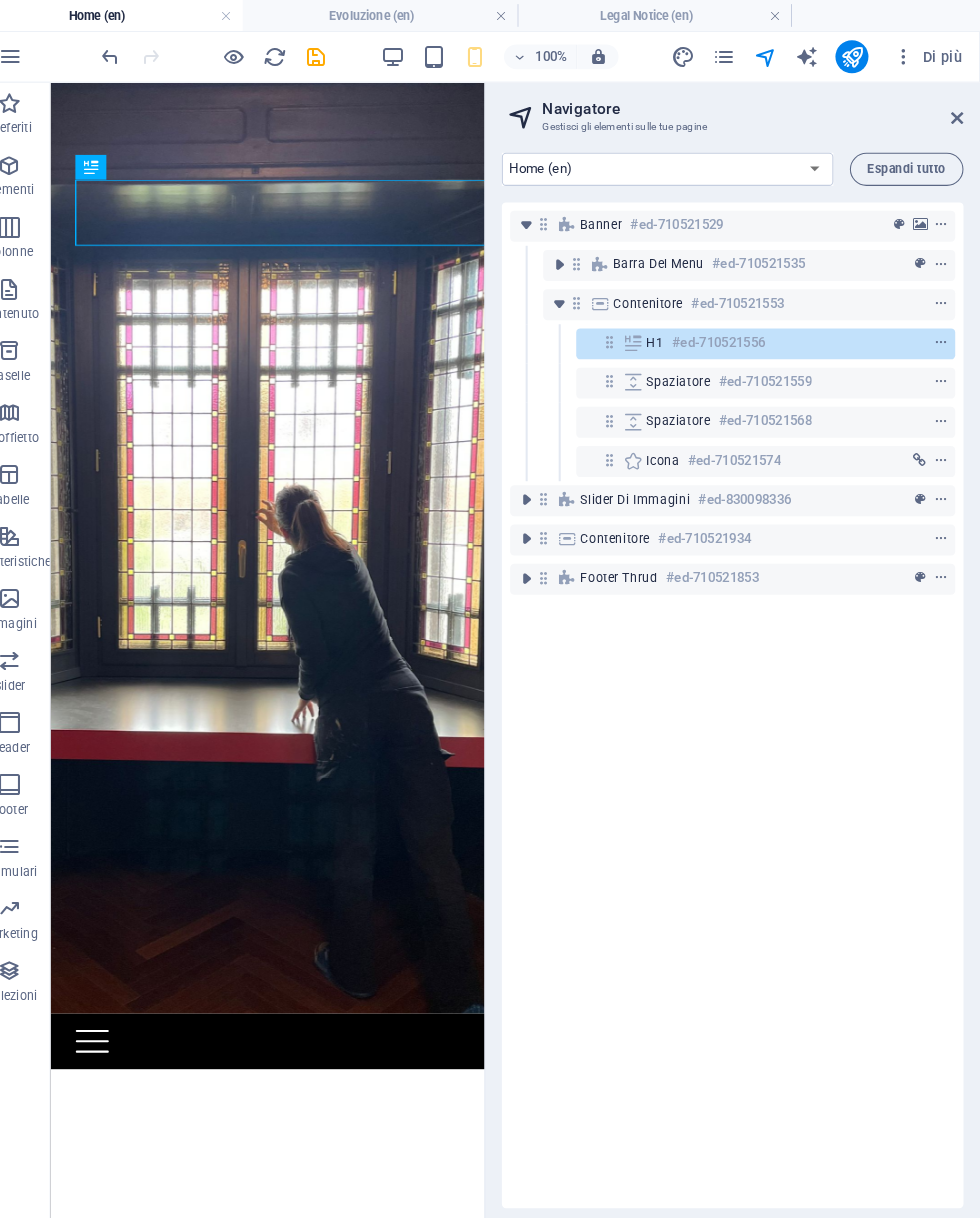 click at bounding box center (958, 114) 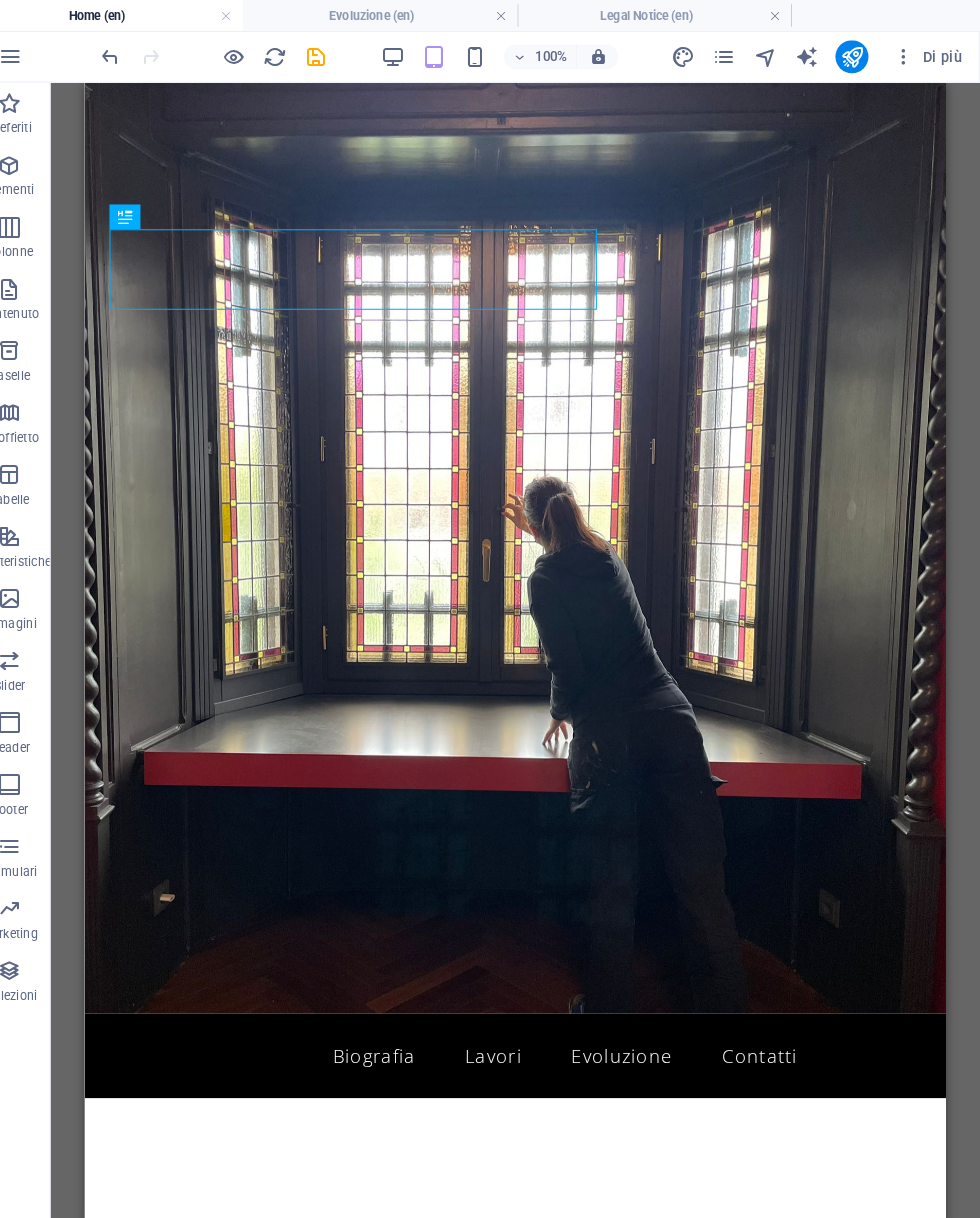 click at bounding box center [906, 55] 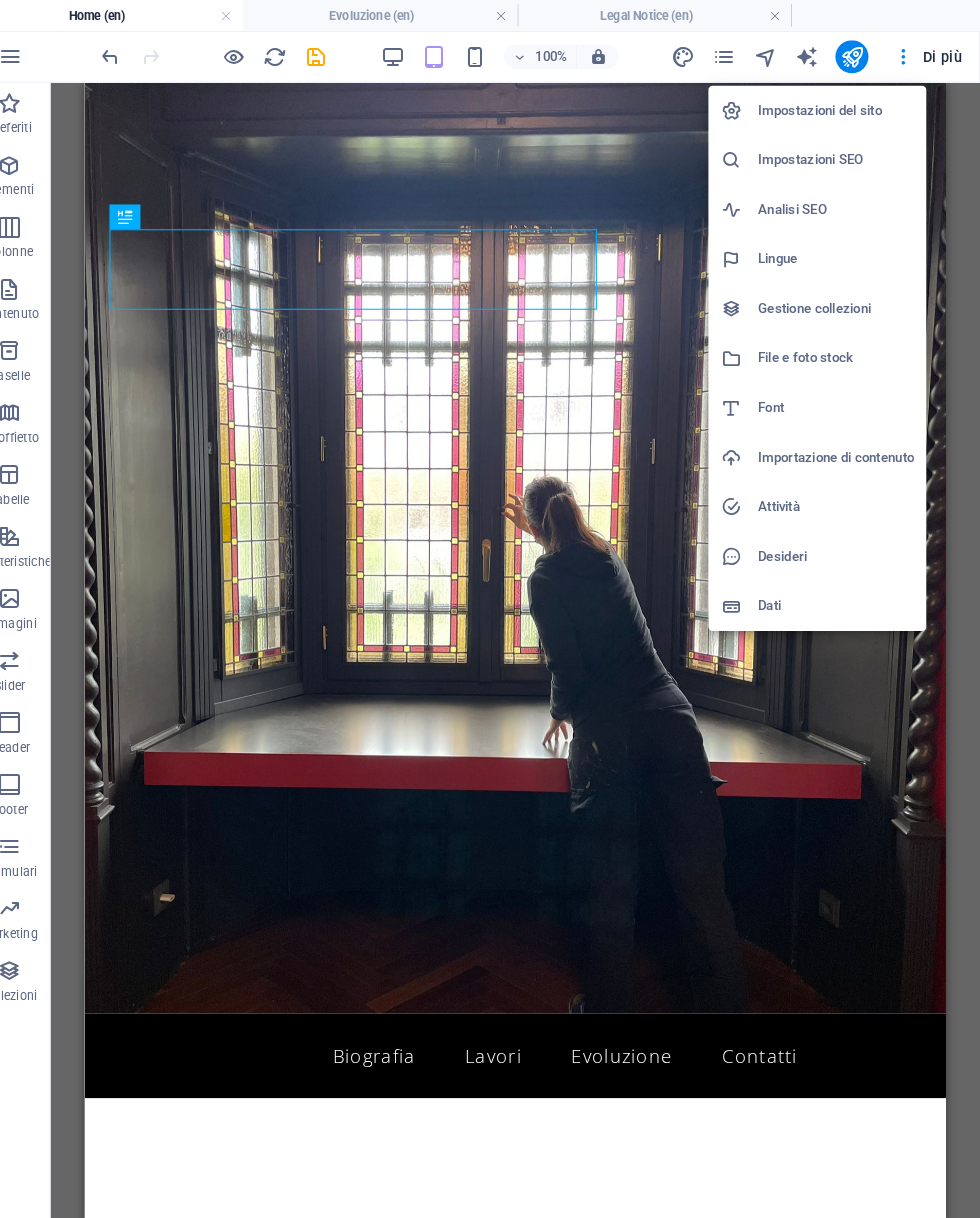 click at bounding box center [490, 609] 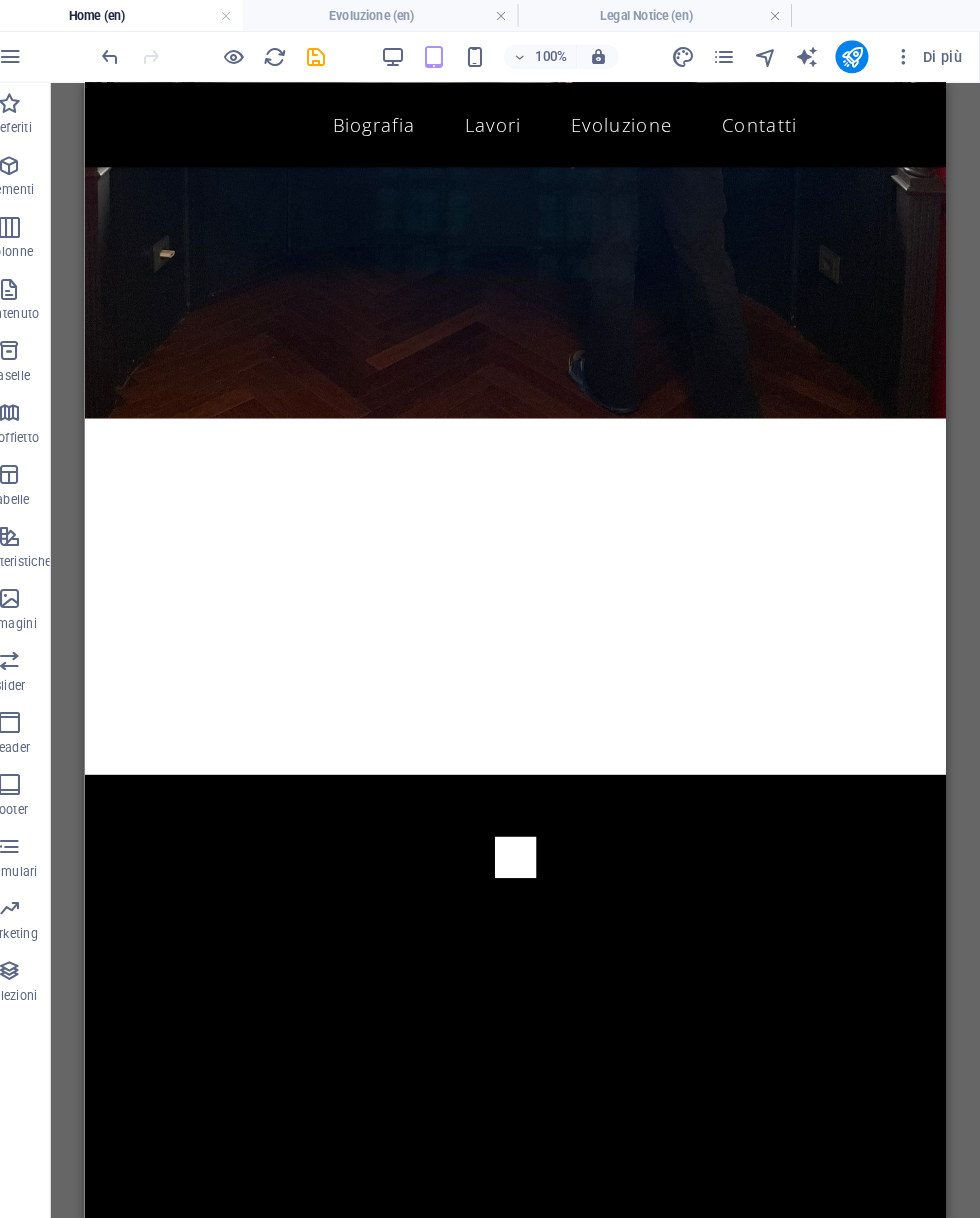scroll, scrollTop: 817, scrollLeft: 0, axis: vertical 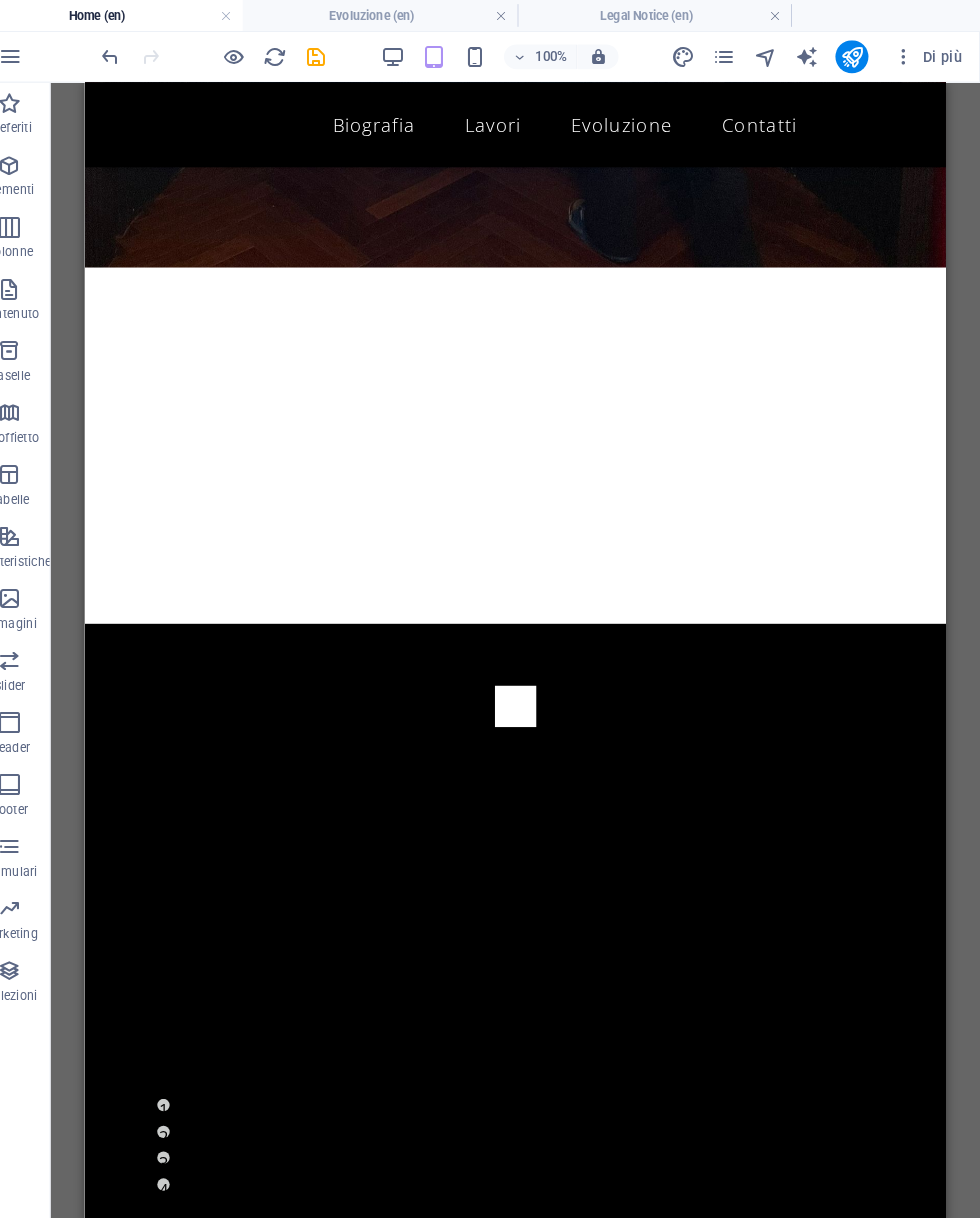 click at bounding box center (501, 9599) 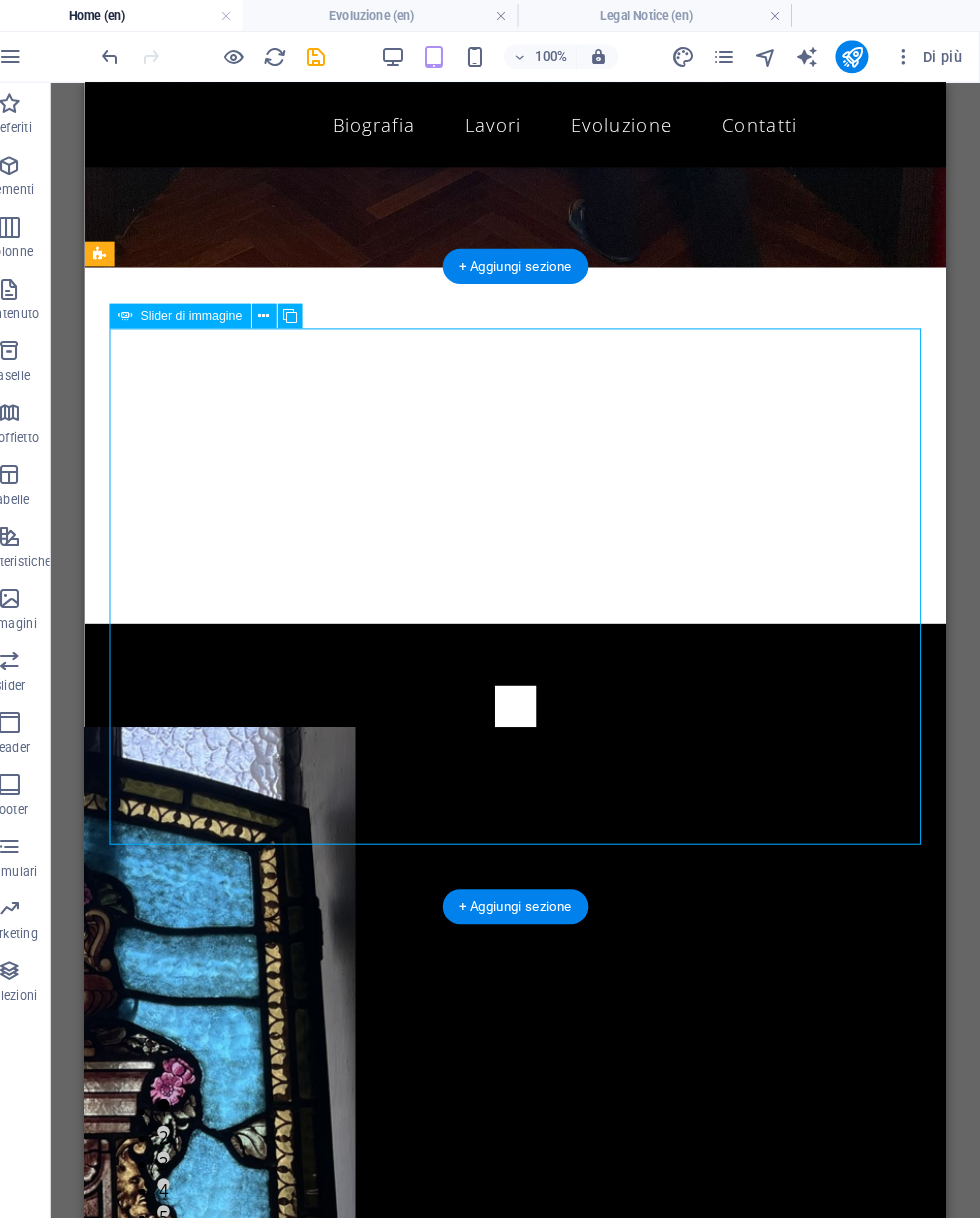 click at bounding box center (501, 9599) 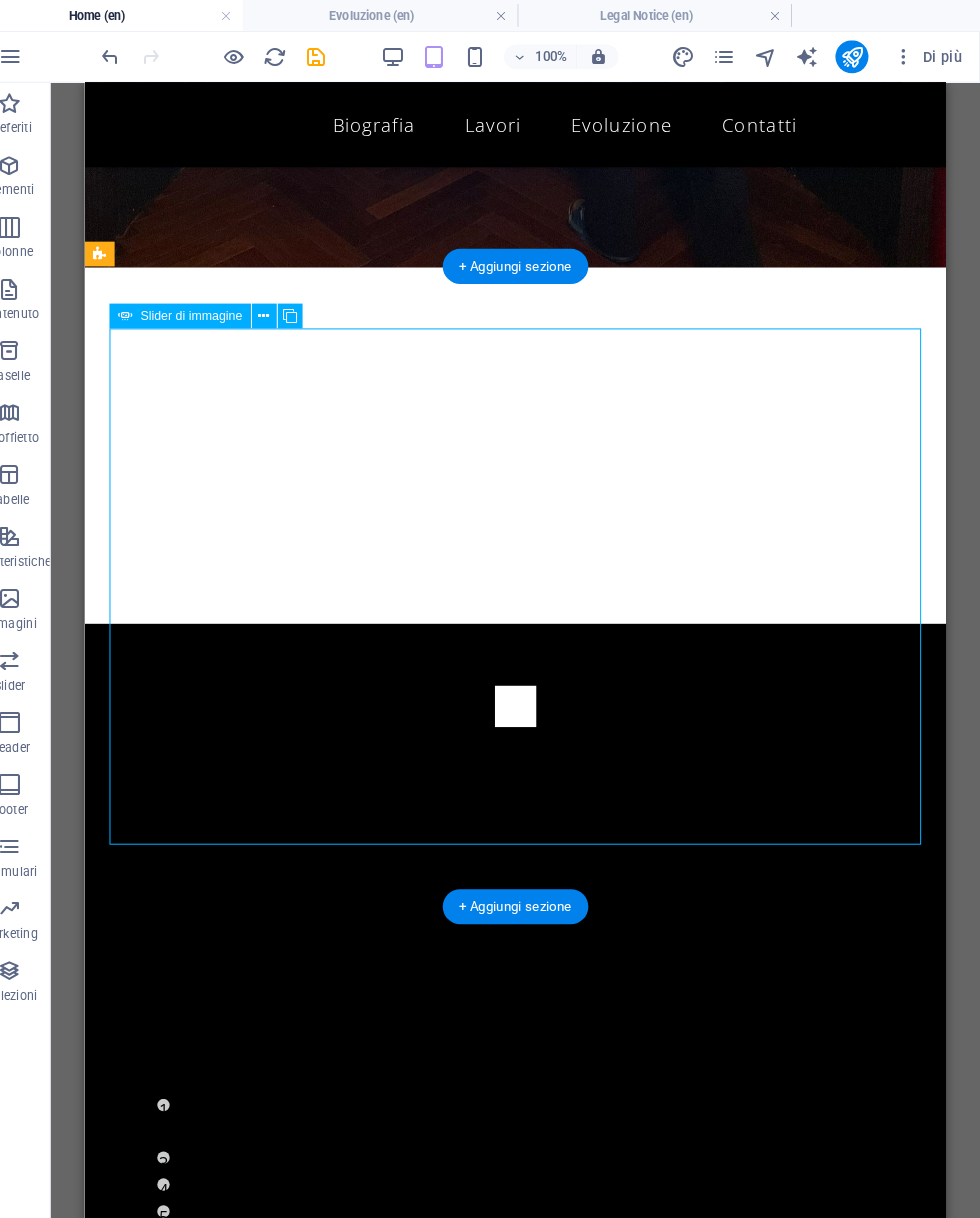 click at bounding box center [501, 9599] 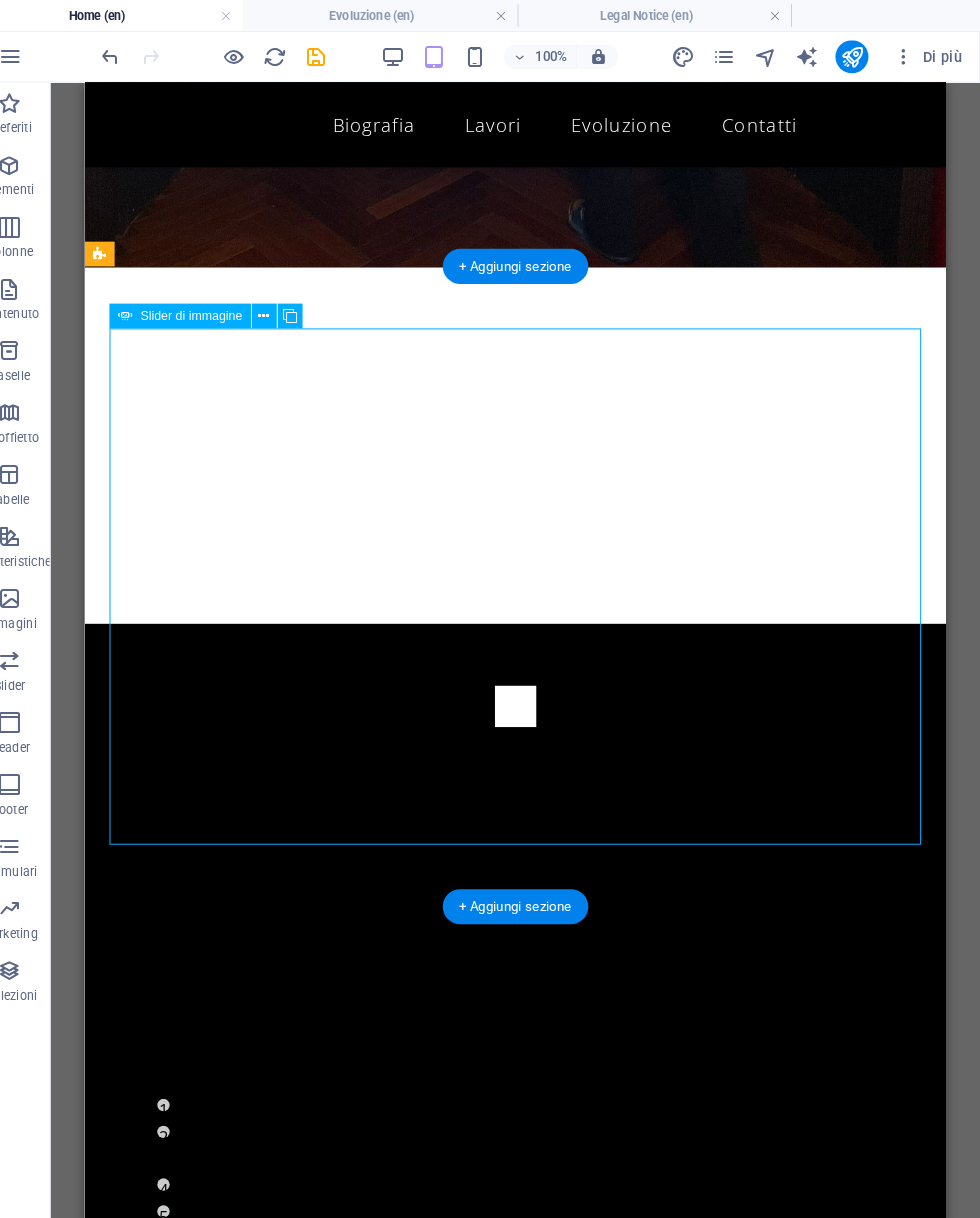 click at bounding box center [501, 9599] 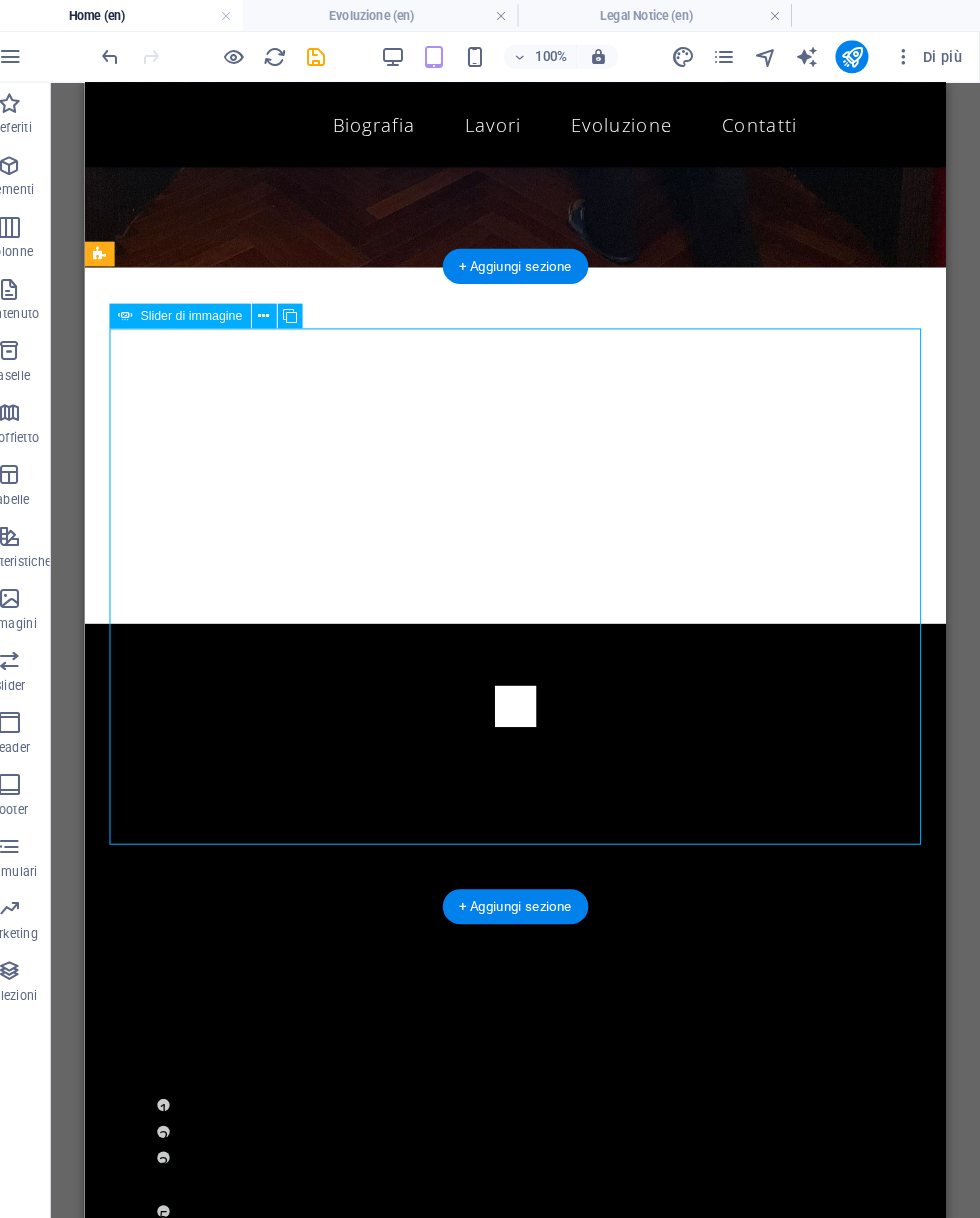 click at bounding box center (501, 9599) 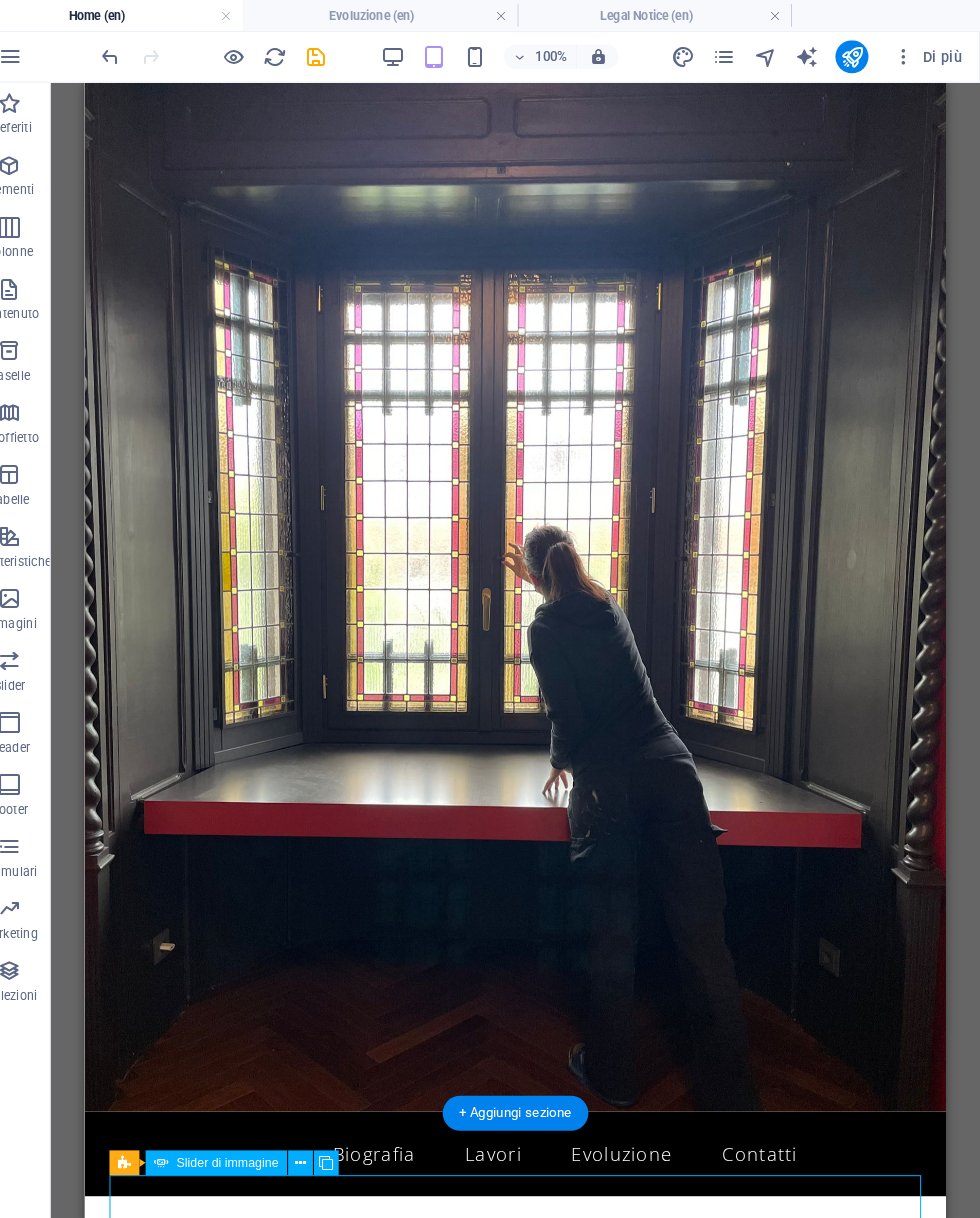 scroll, scrollTop: 0, scrollLeft: 0, axis: both 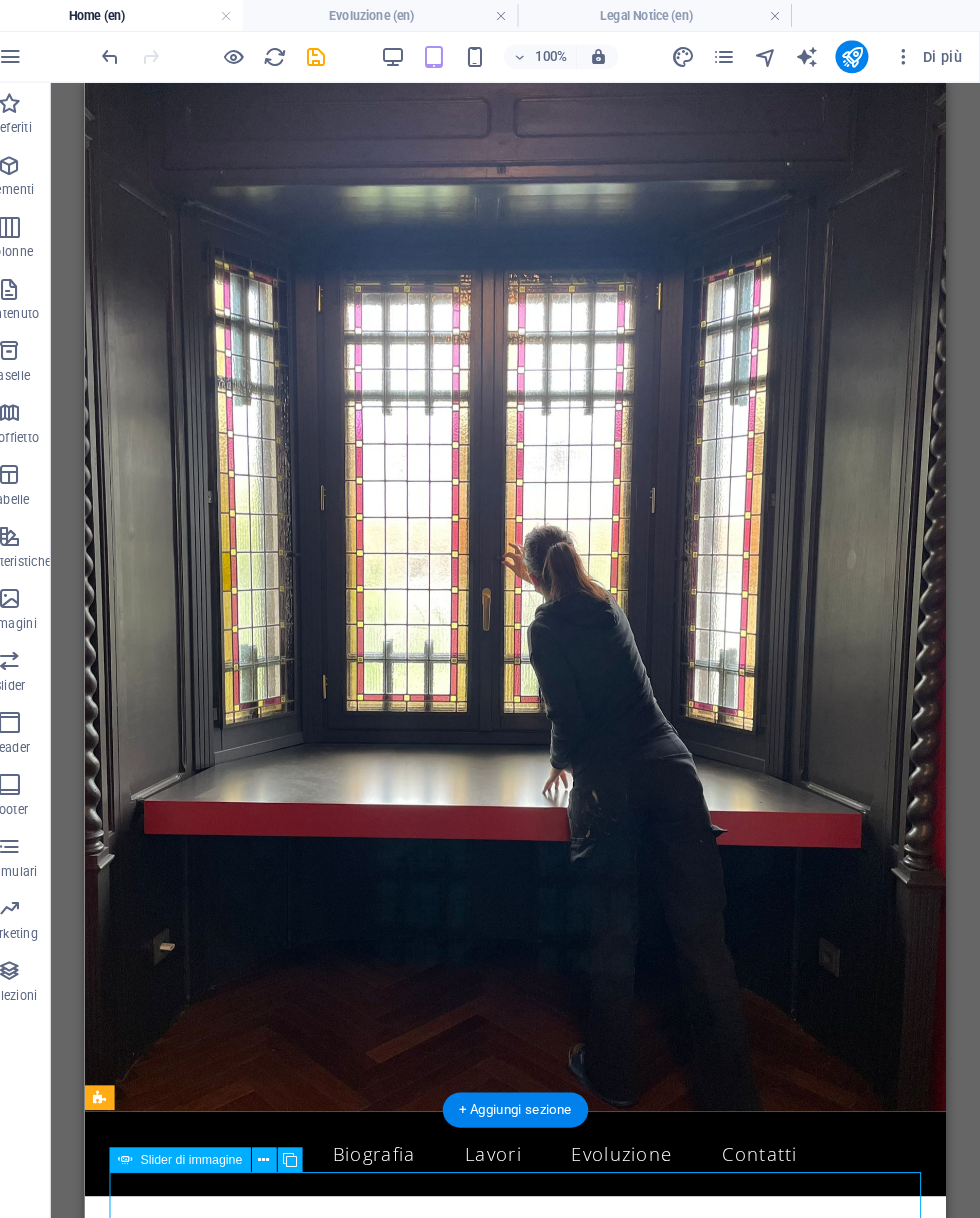 click at bounding box center (337, 55) 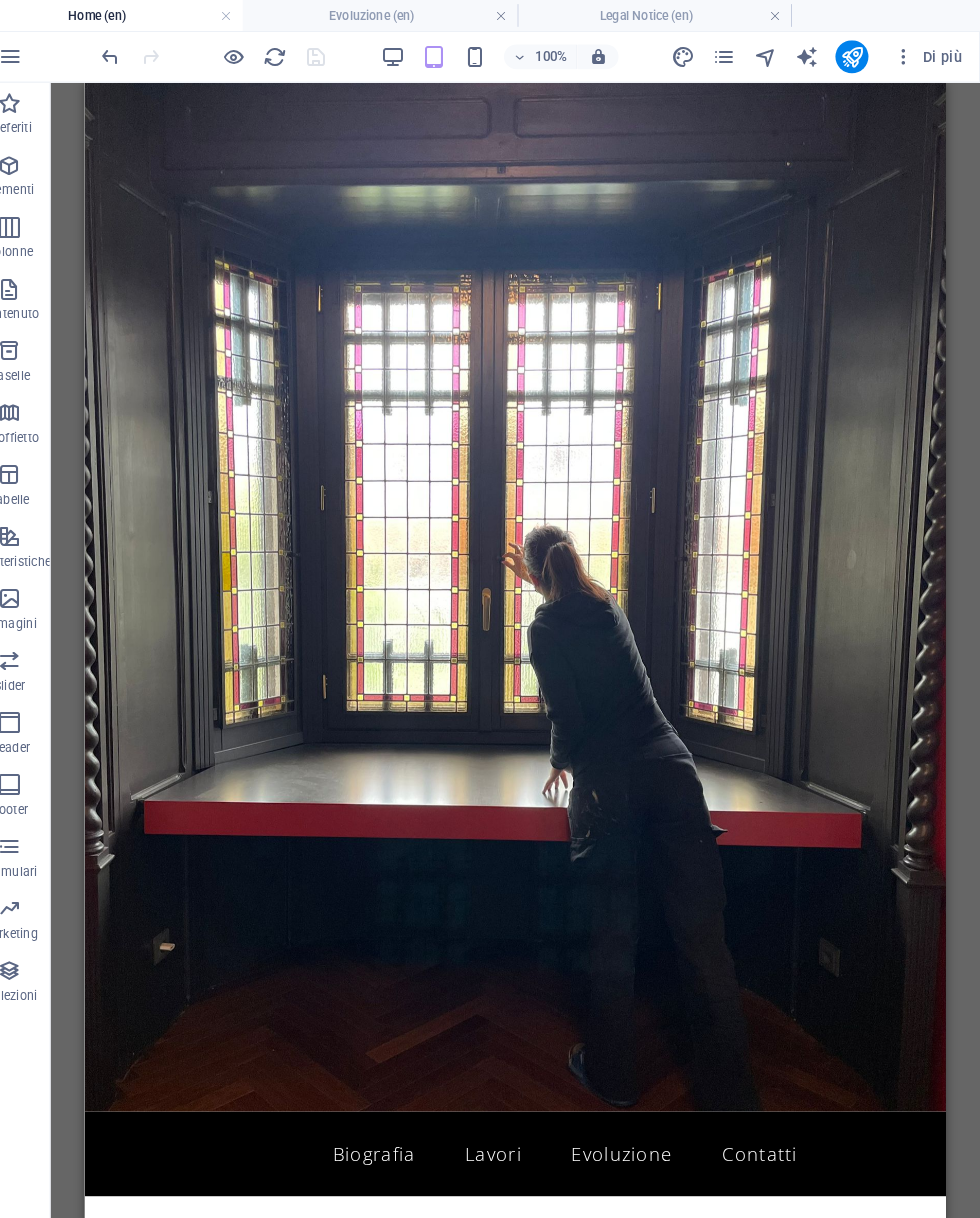 click on "Di più" at bounding box center [929, 55] 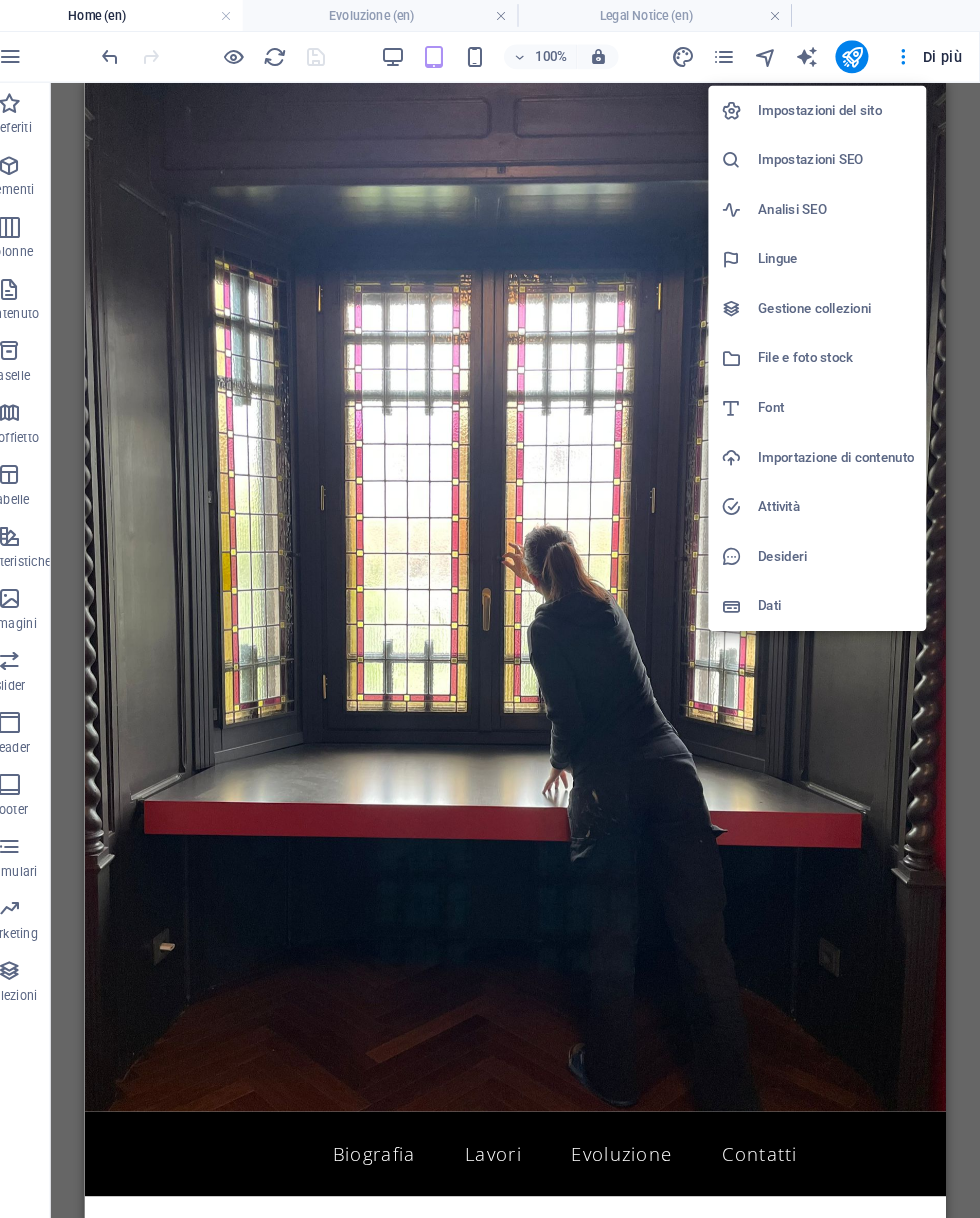 click on "Impostazioni del sito" at bounding box center [840, 107] 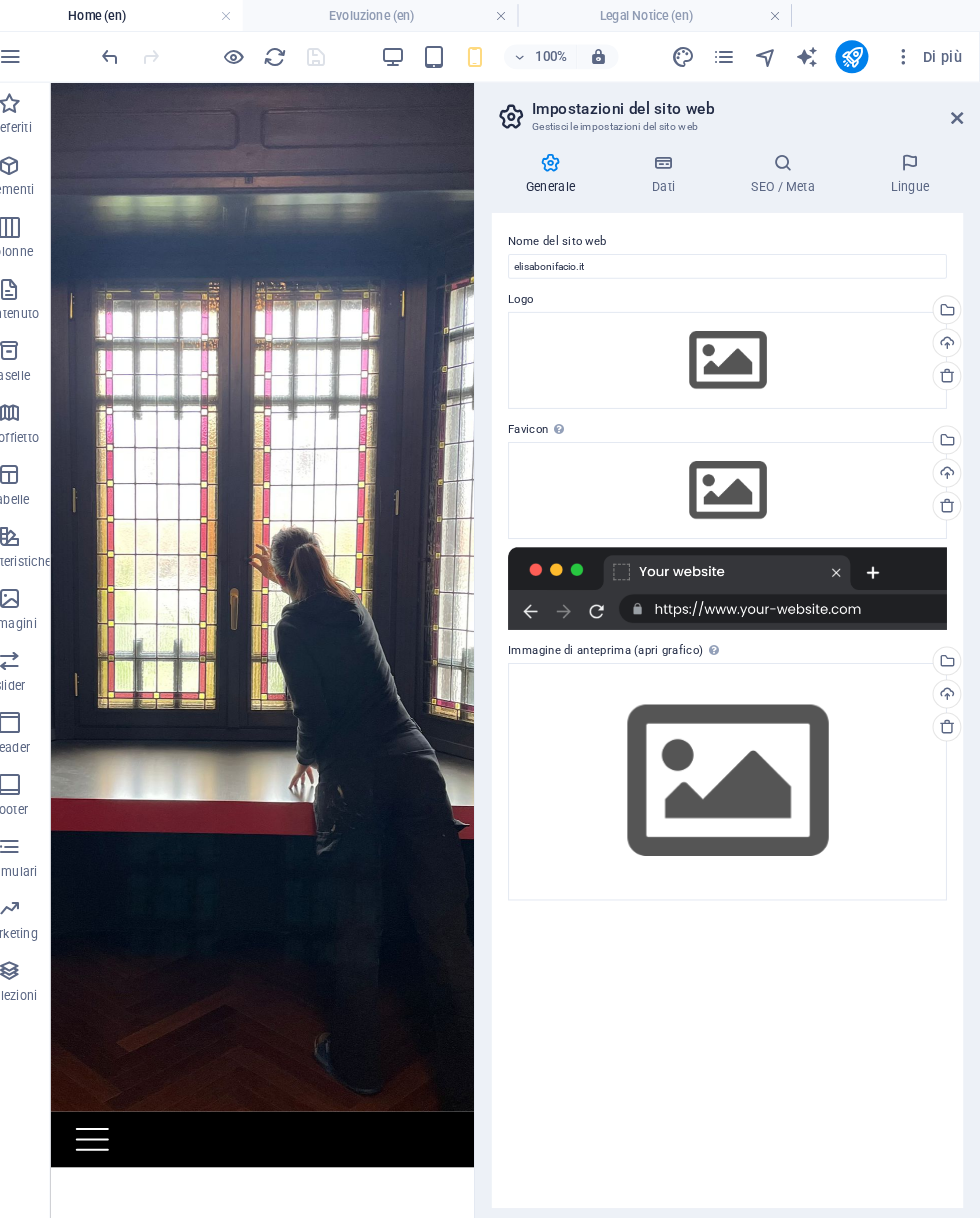 click on "Dati" at bounding box center (677, 169) 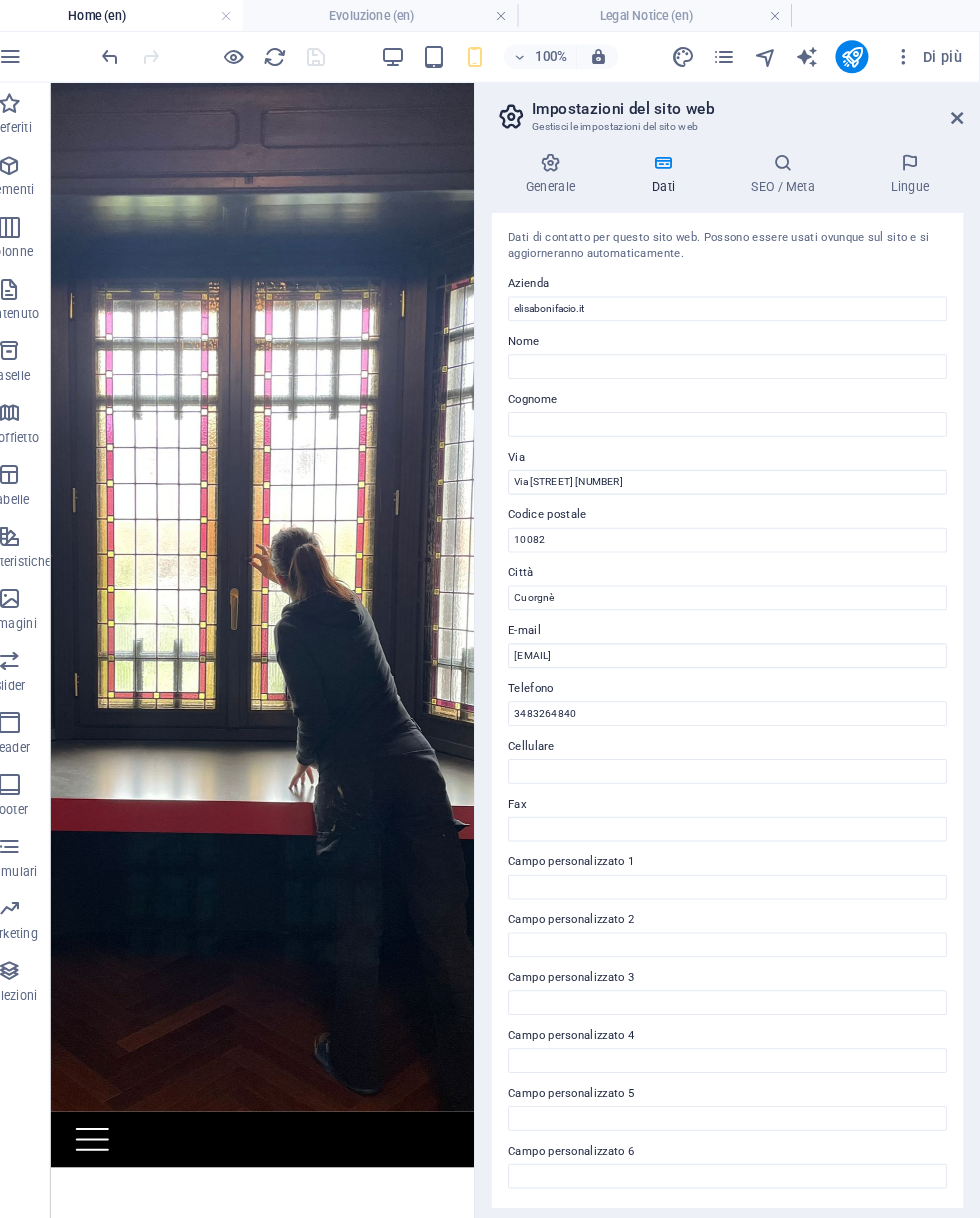 click at bounding box center [789, 158] 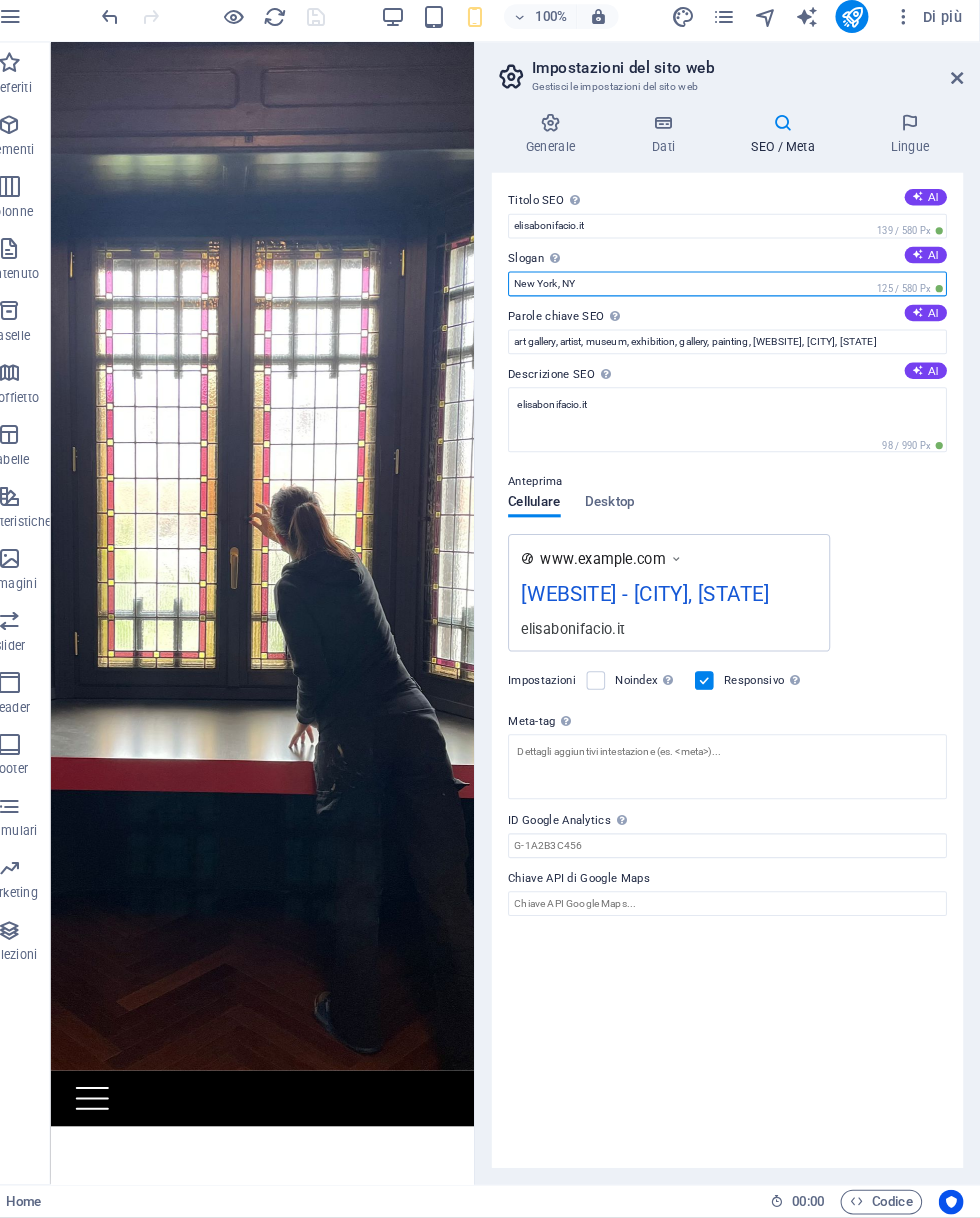 click on "New York, NY" at bounding box center (735, 314) 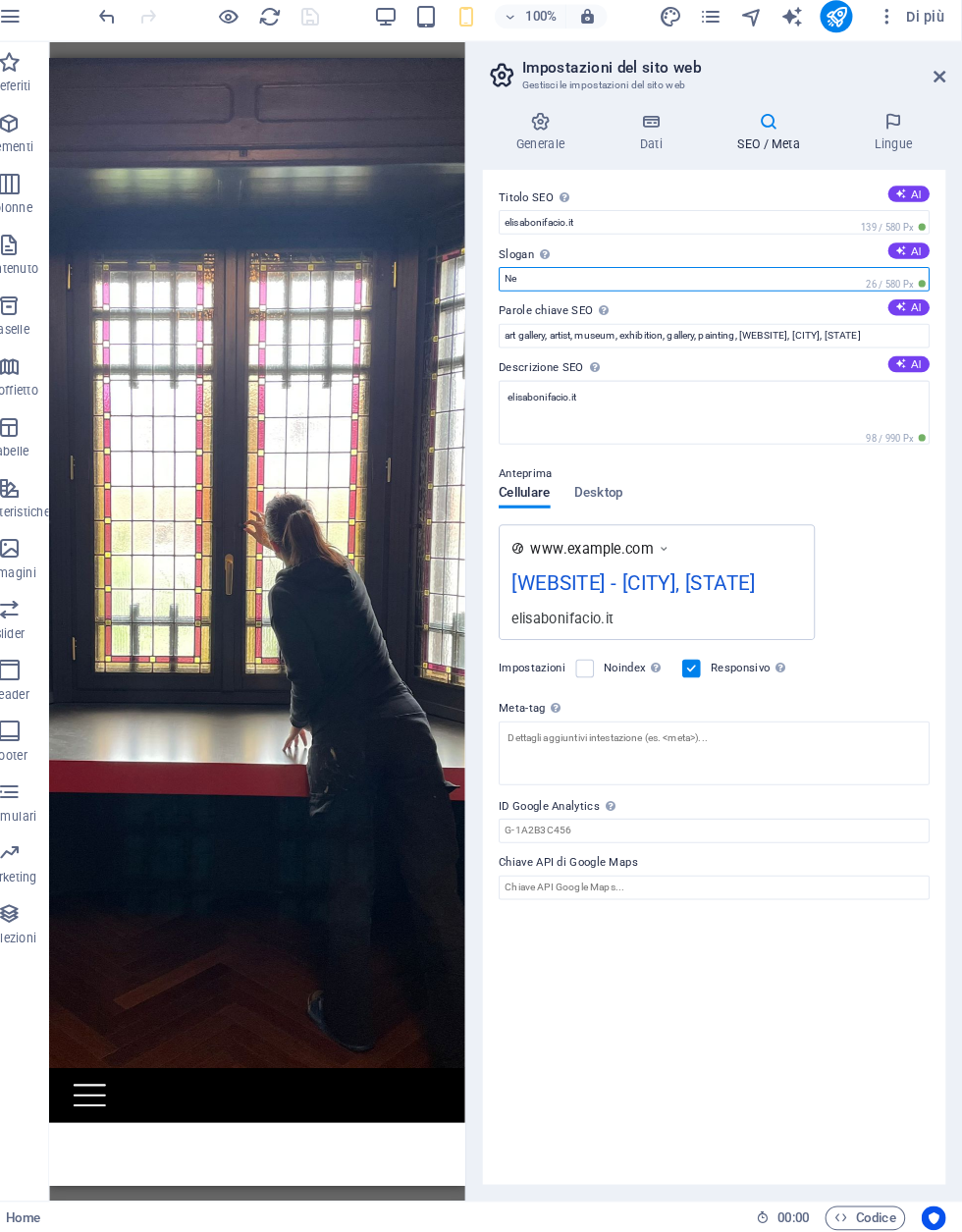 type on "N" 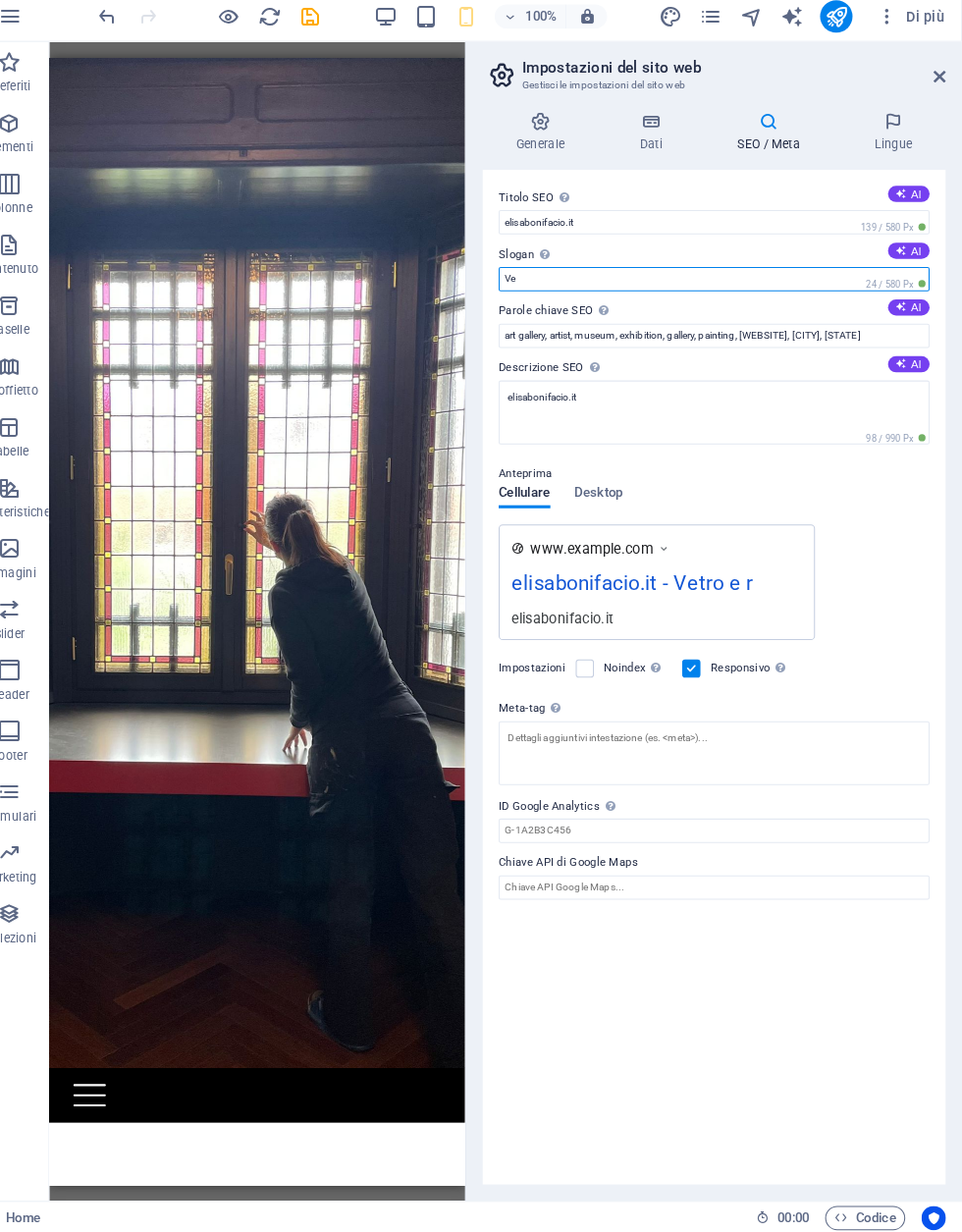 type on "V" 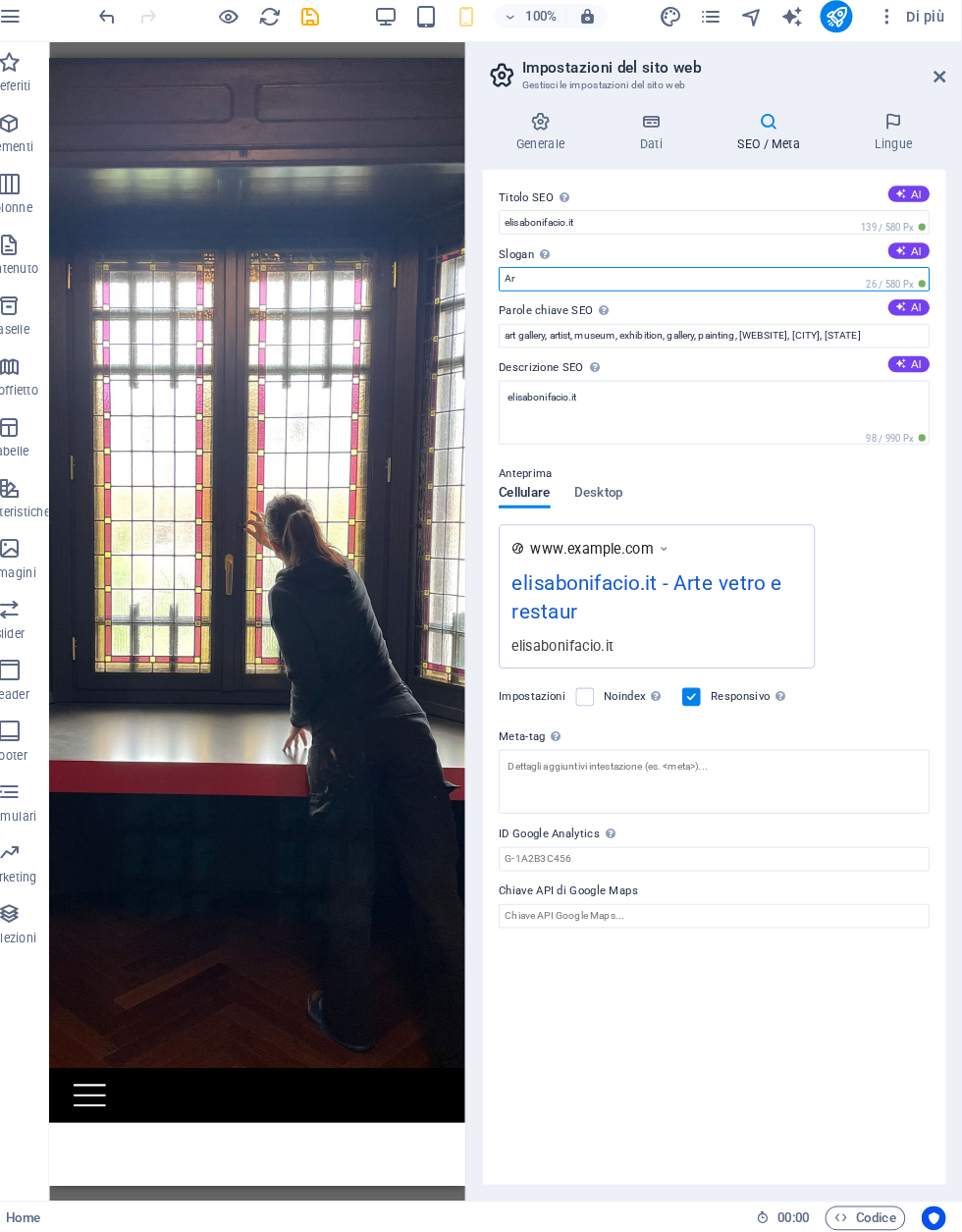 type on "A" 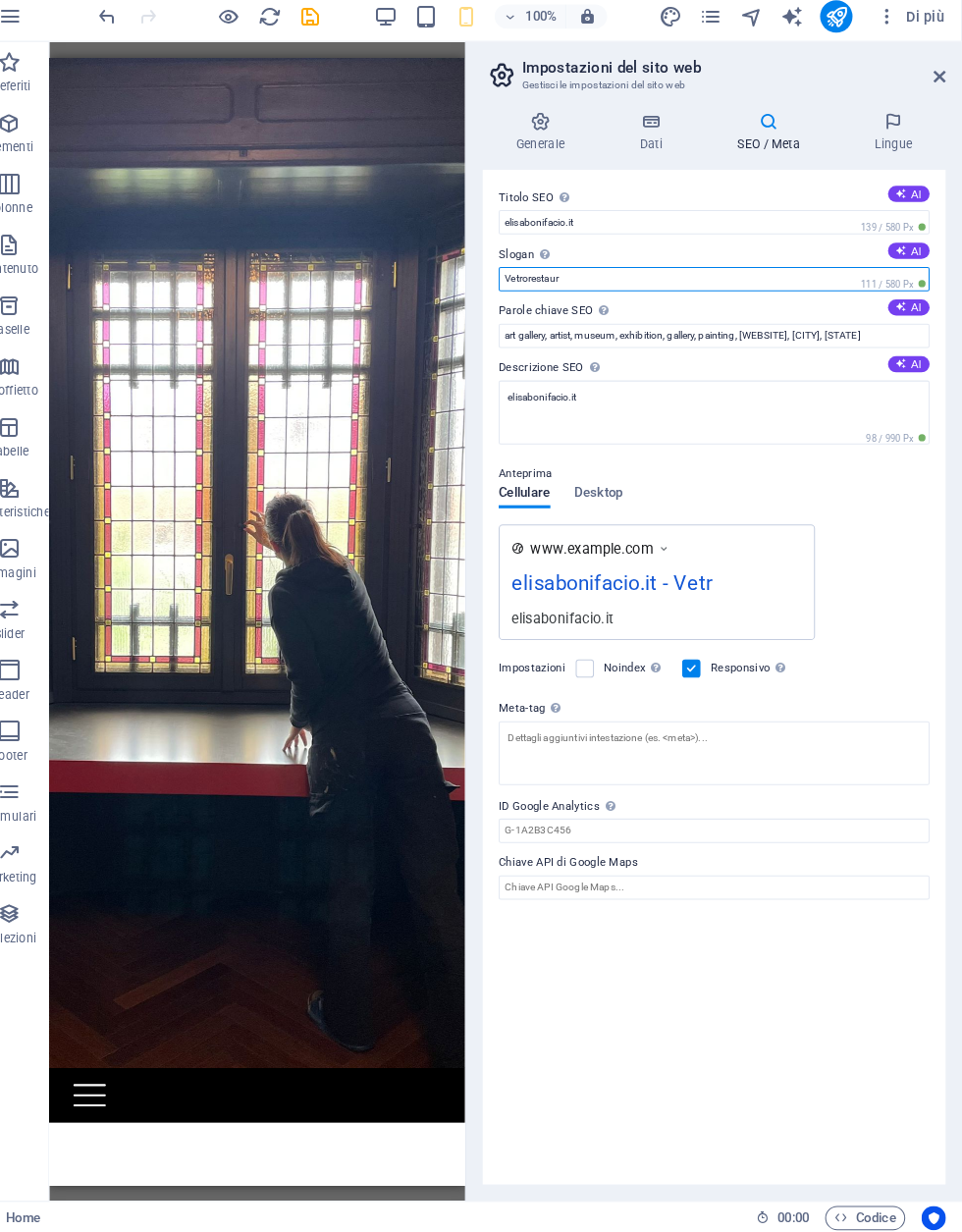 type on "Vetrorestauri" 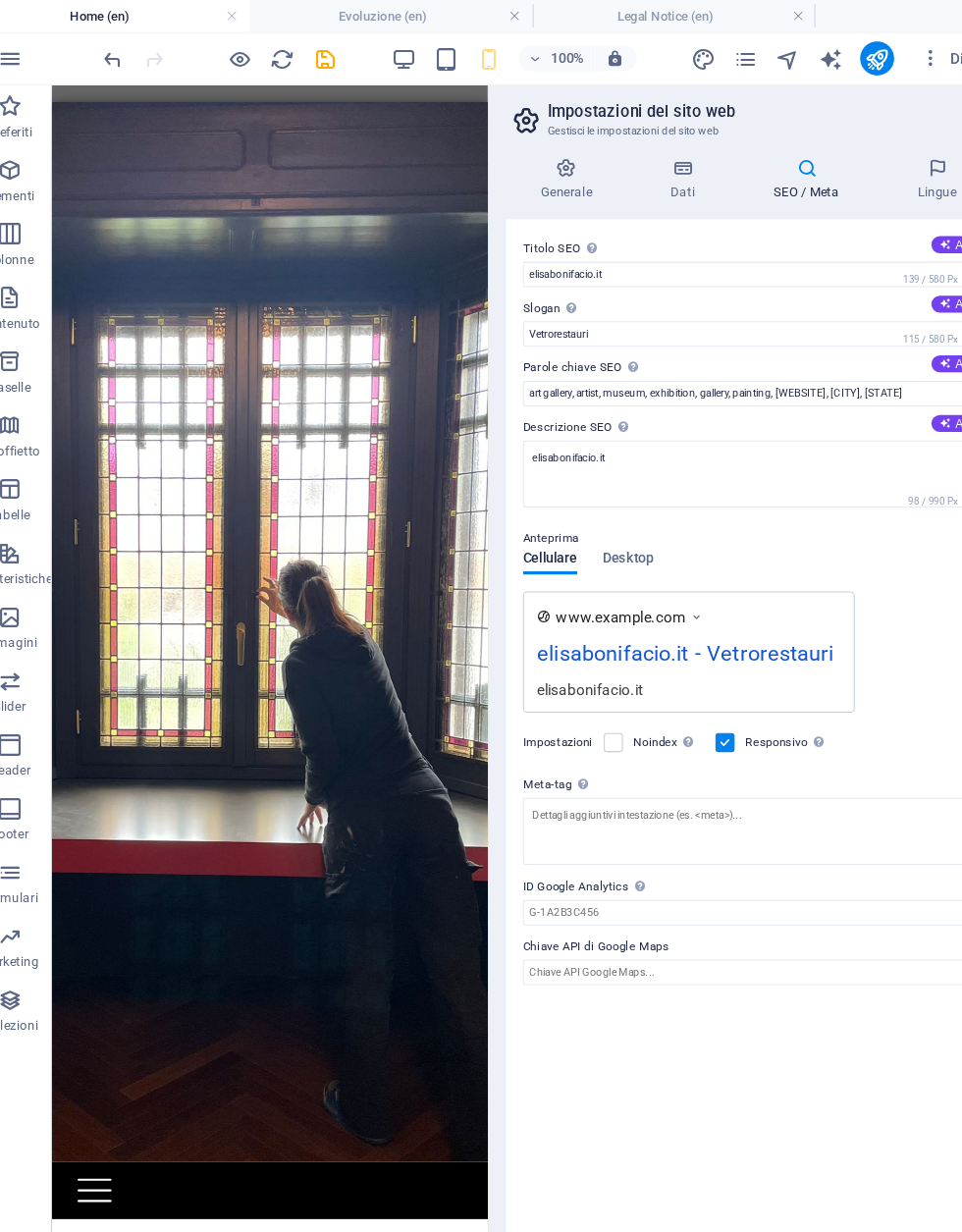 click at bounding box center (895, 155) 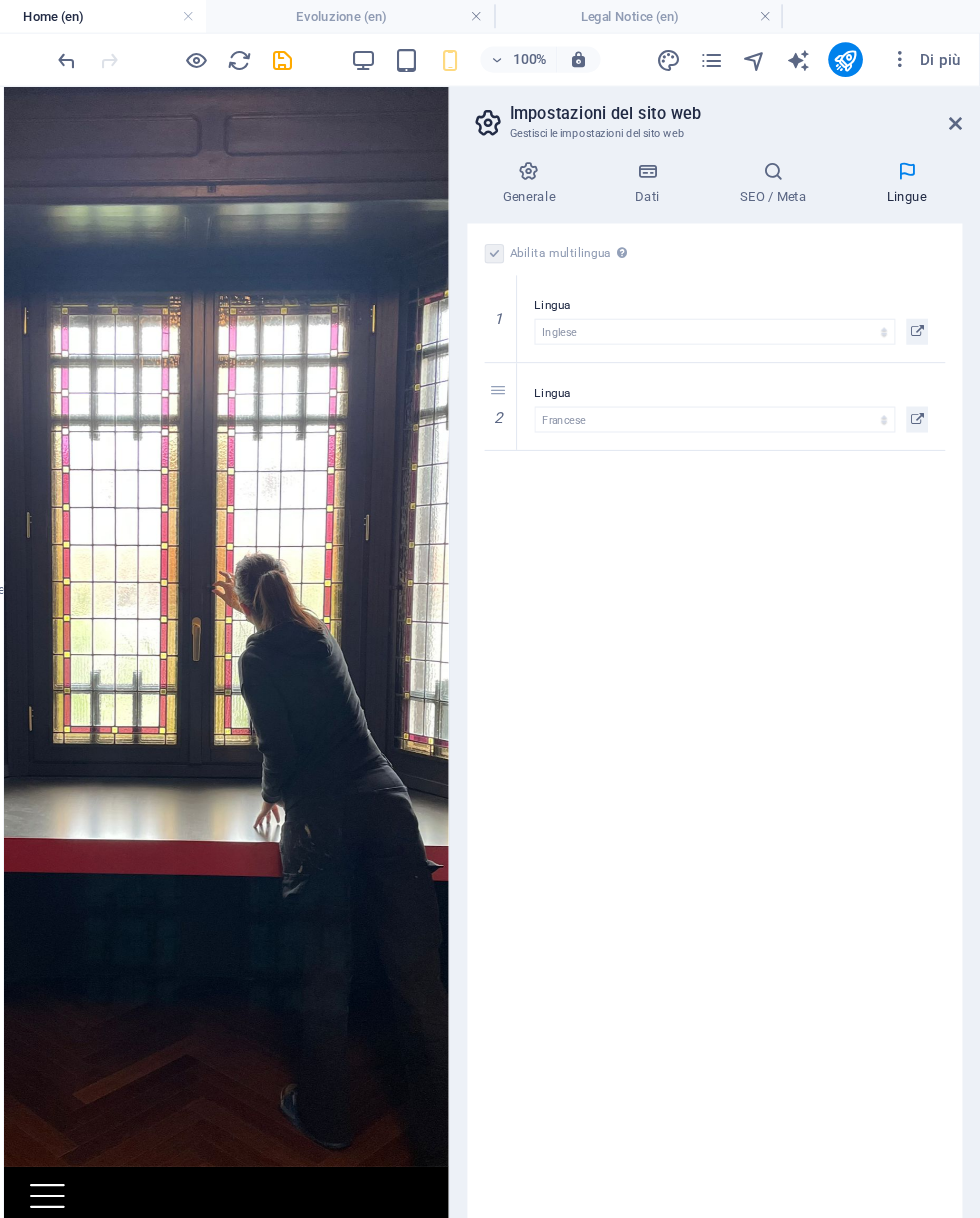 click at bounding box center (337, 55) 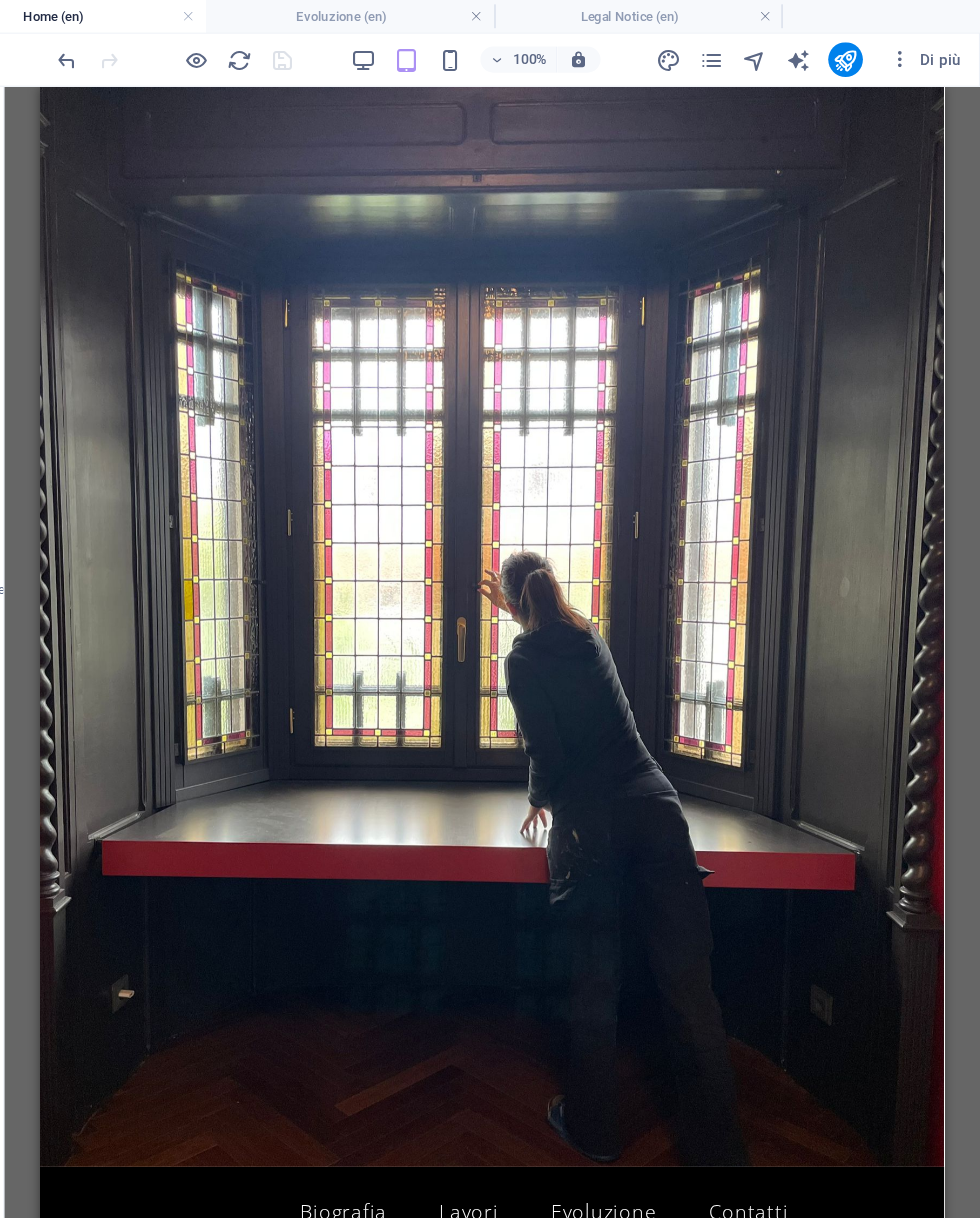 click at bounding box center (732, 55) 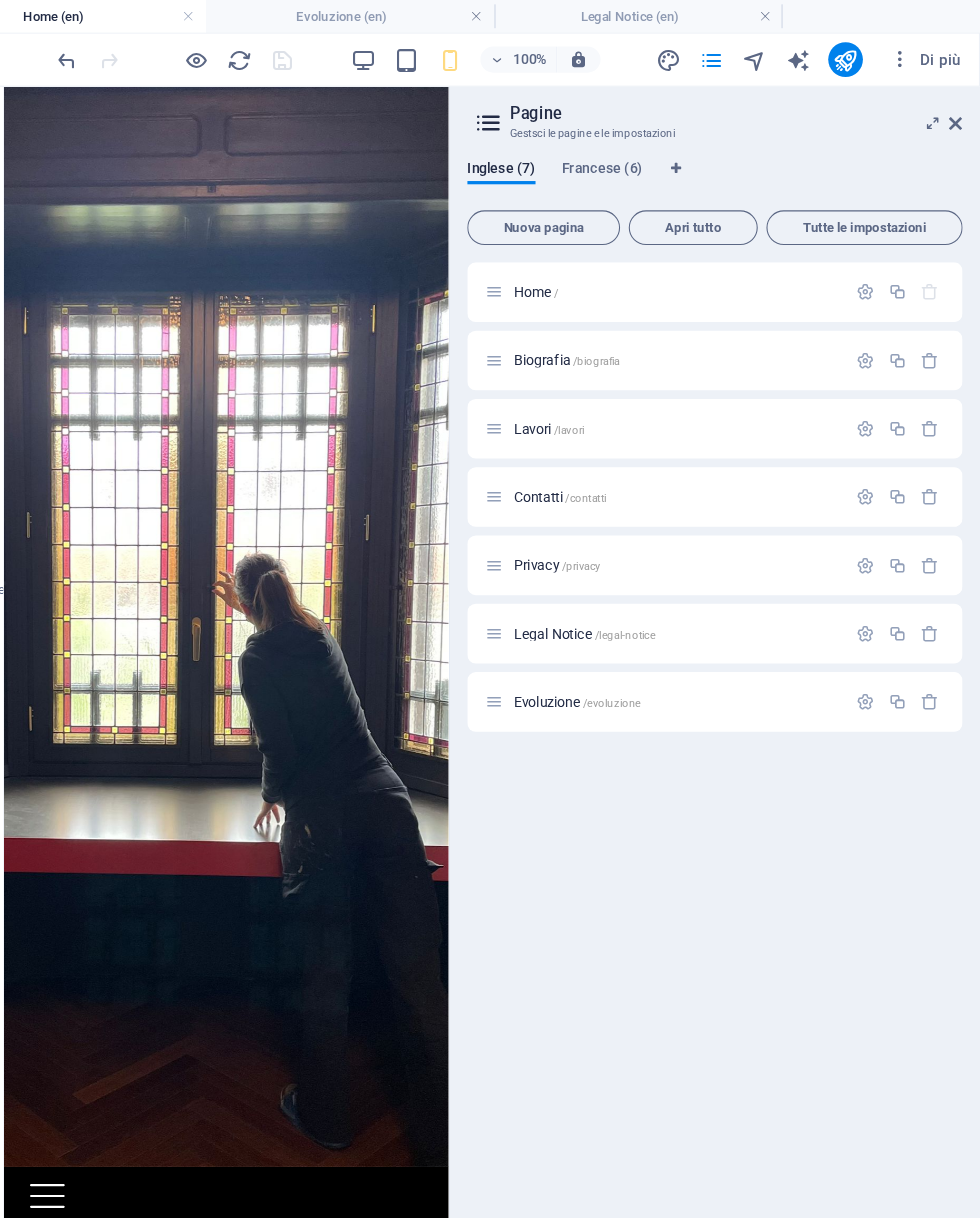 click at bounding box center [526, 113] 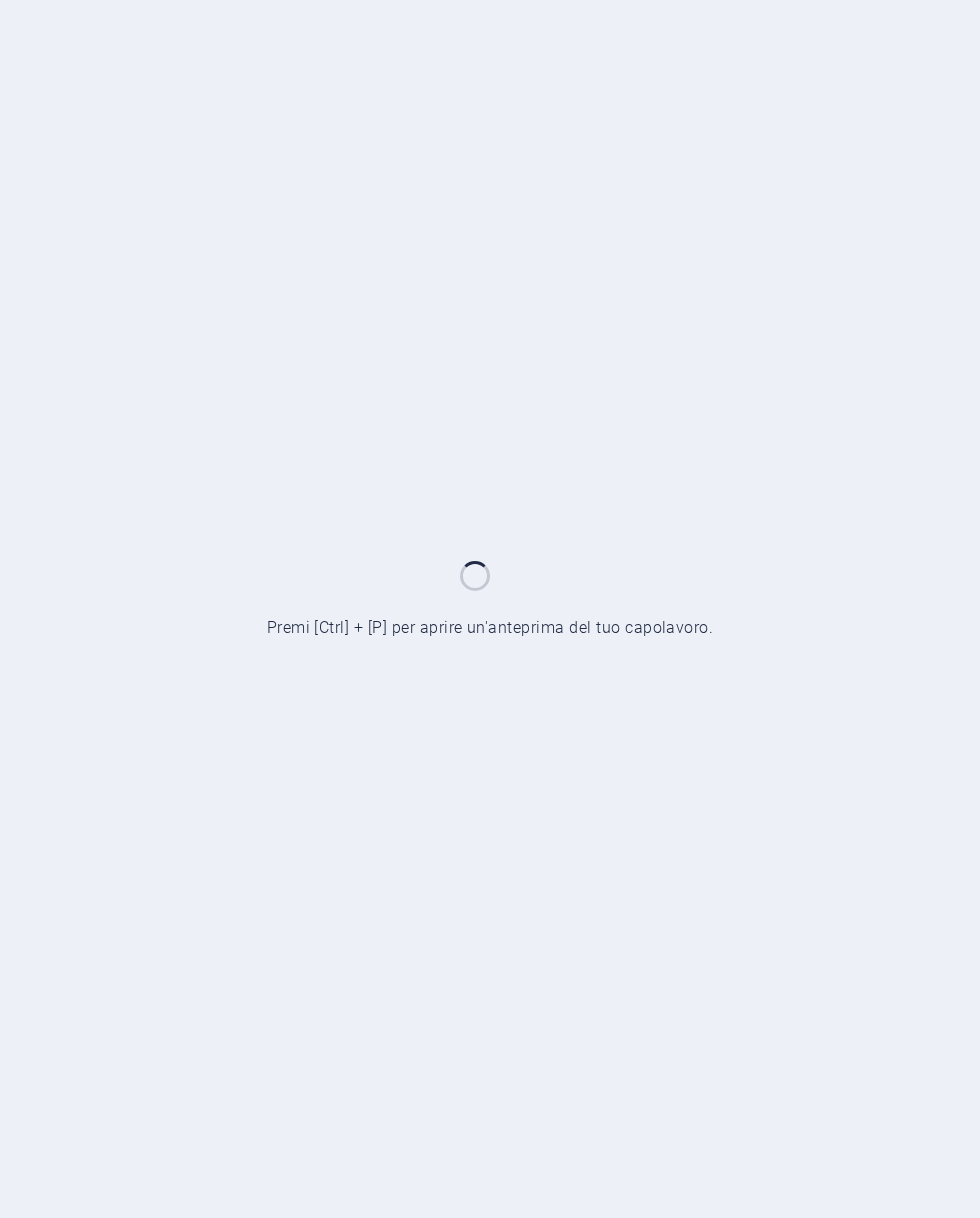 scroll, scrollTop: 0, scrollLeft: 0, axis: both 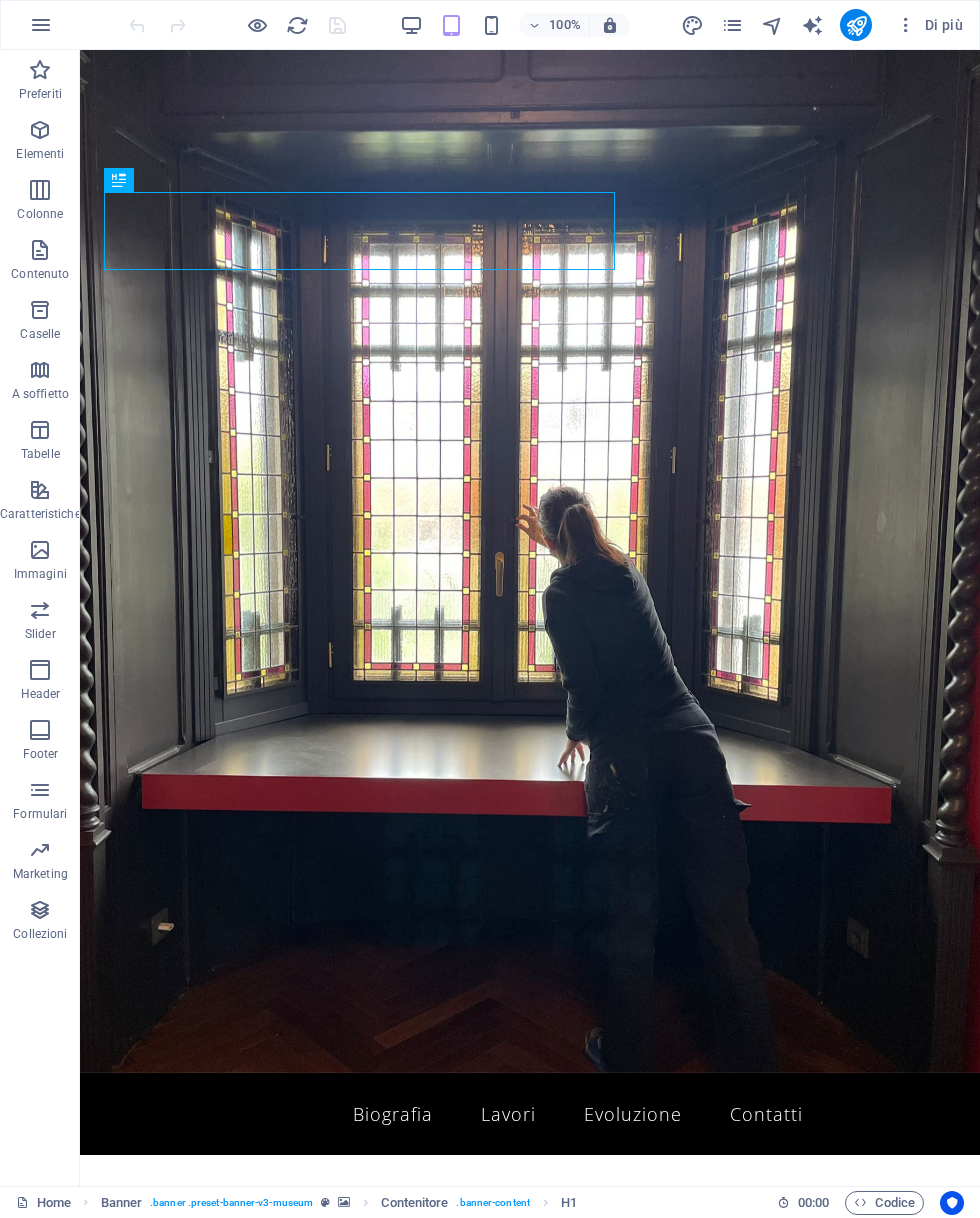 click at bounding box center (732, 25) 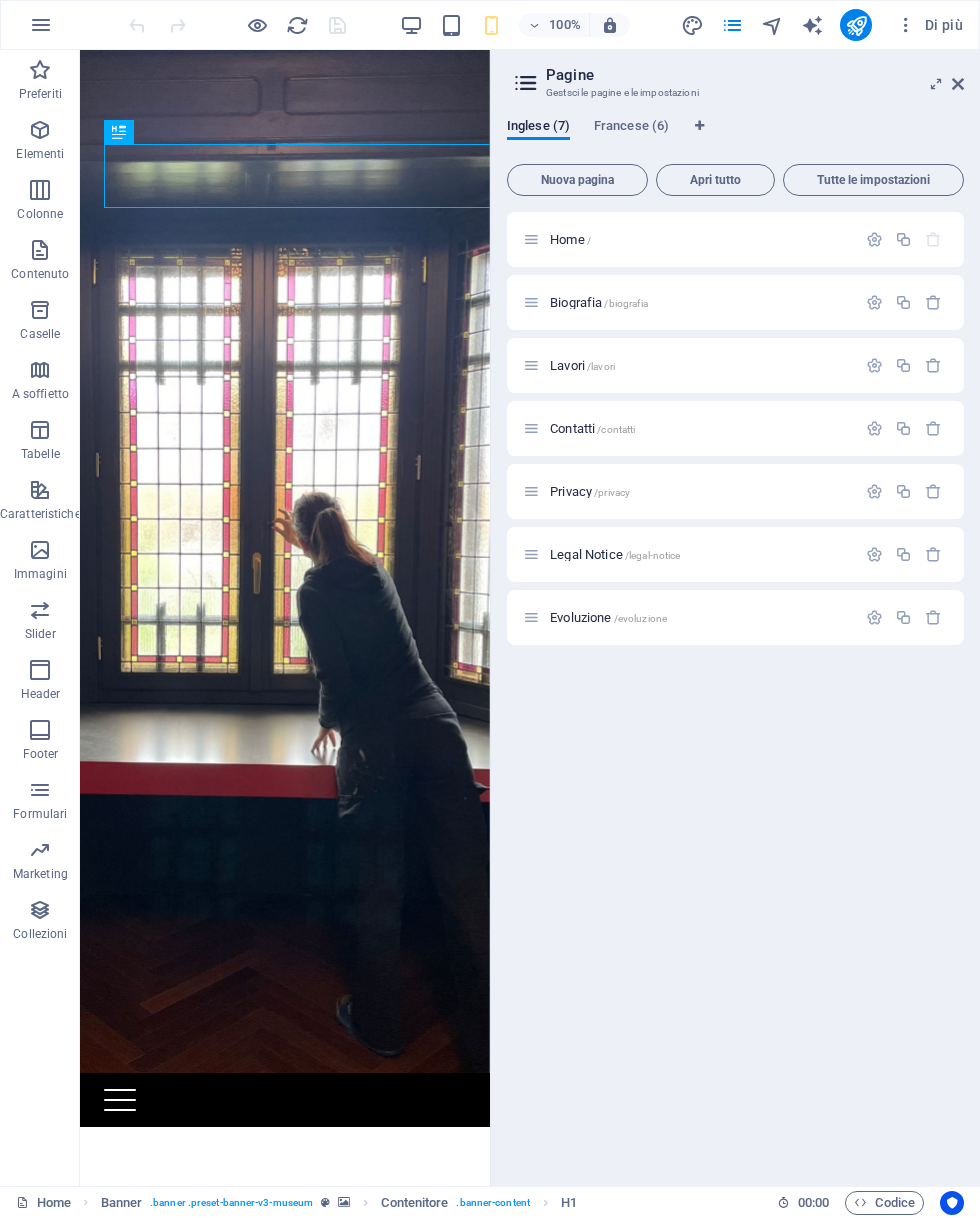 click at bounding box center [874, 239] 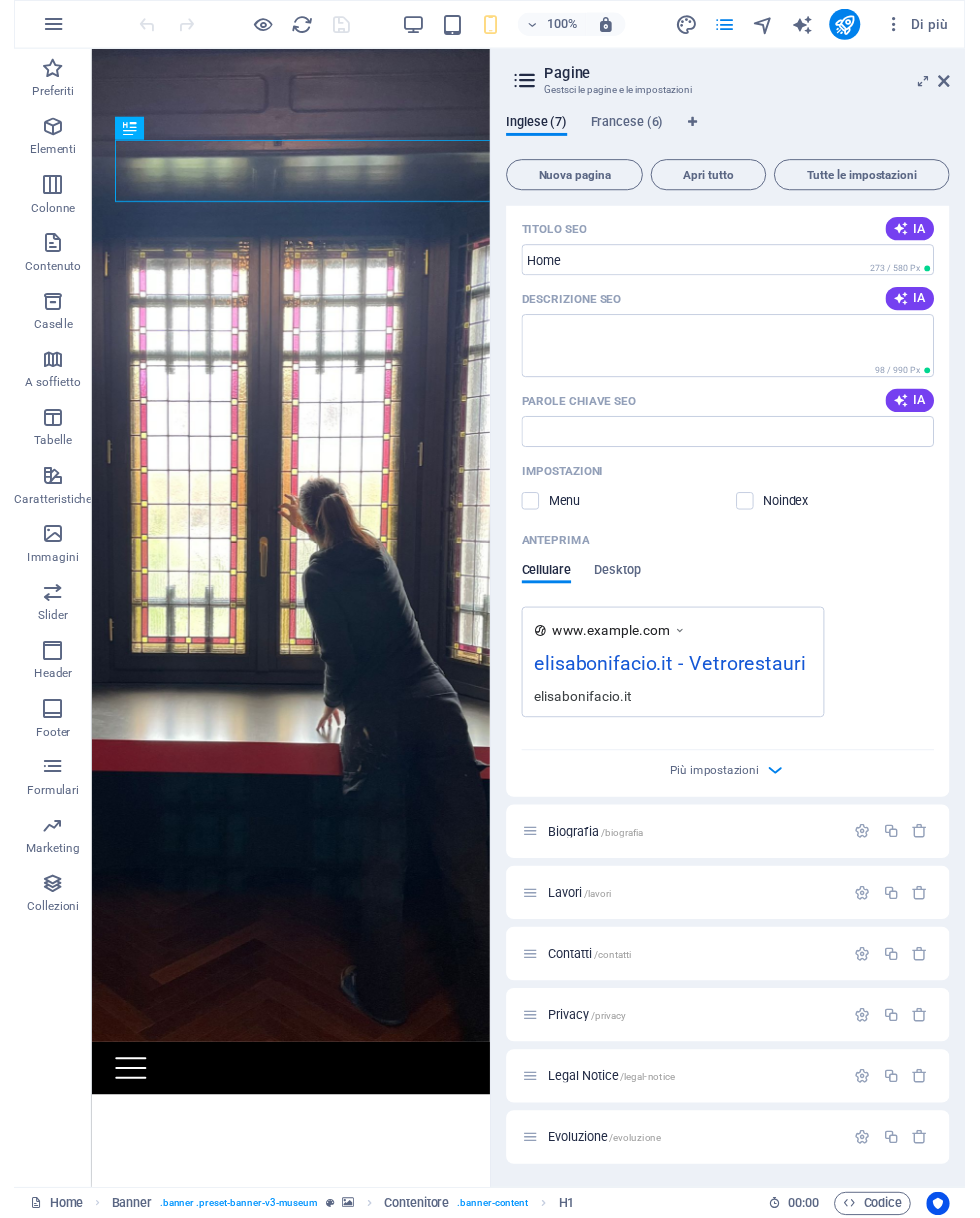 scroll, scrollTop: 191, scrollLeft: 0, axis: vertical 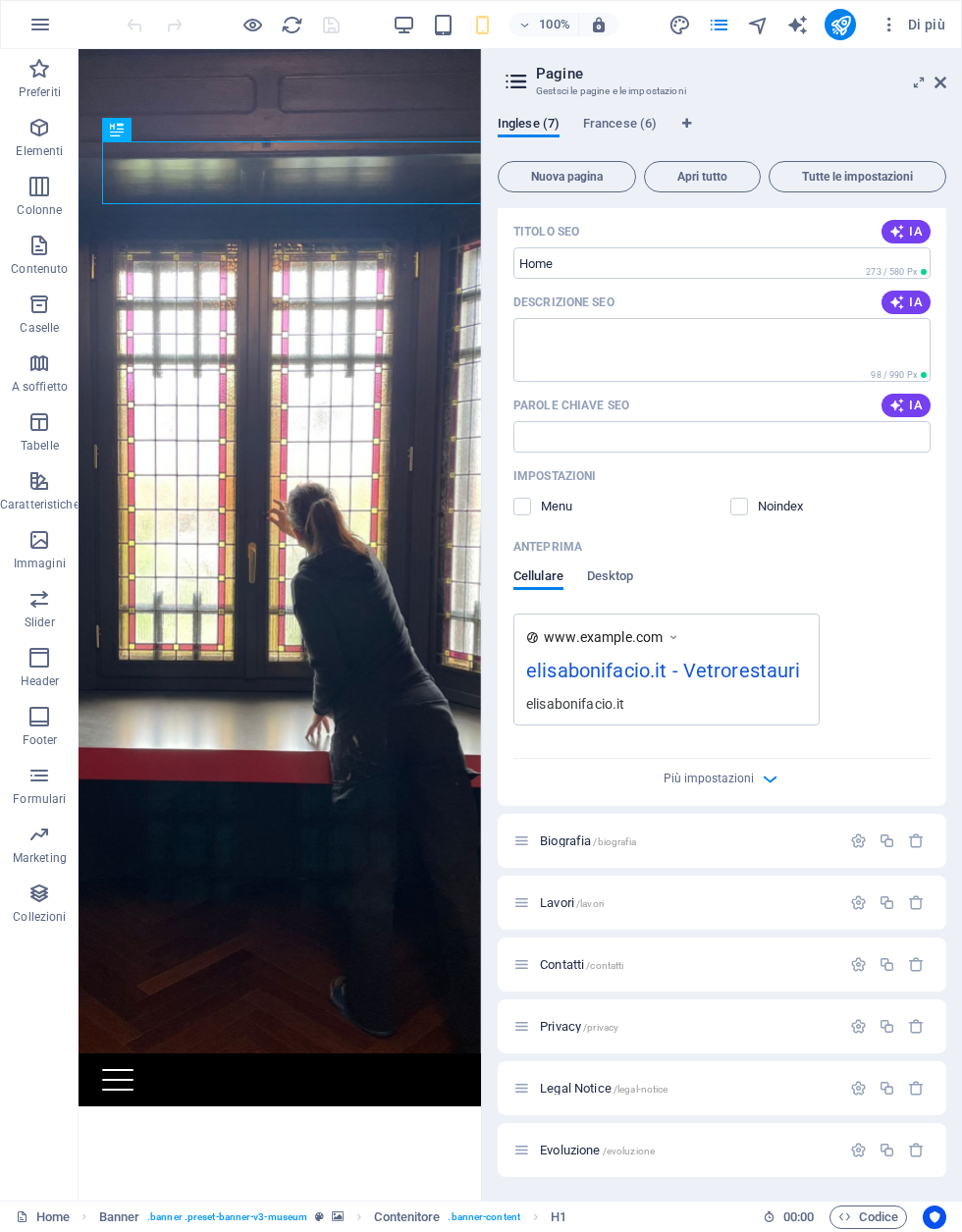 click at bounding box center (522, 507) 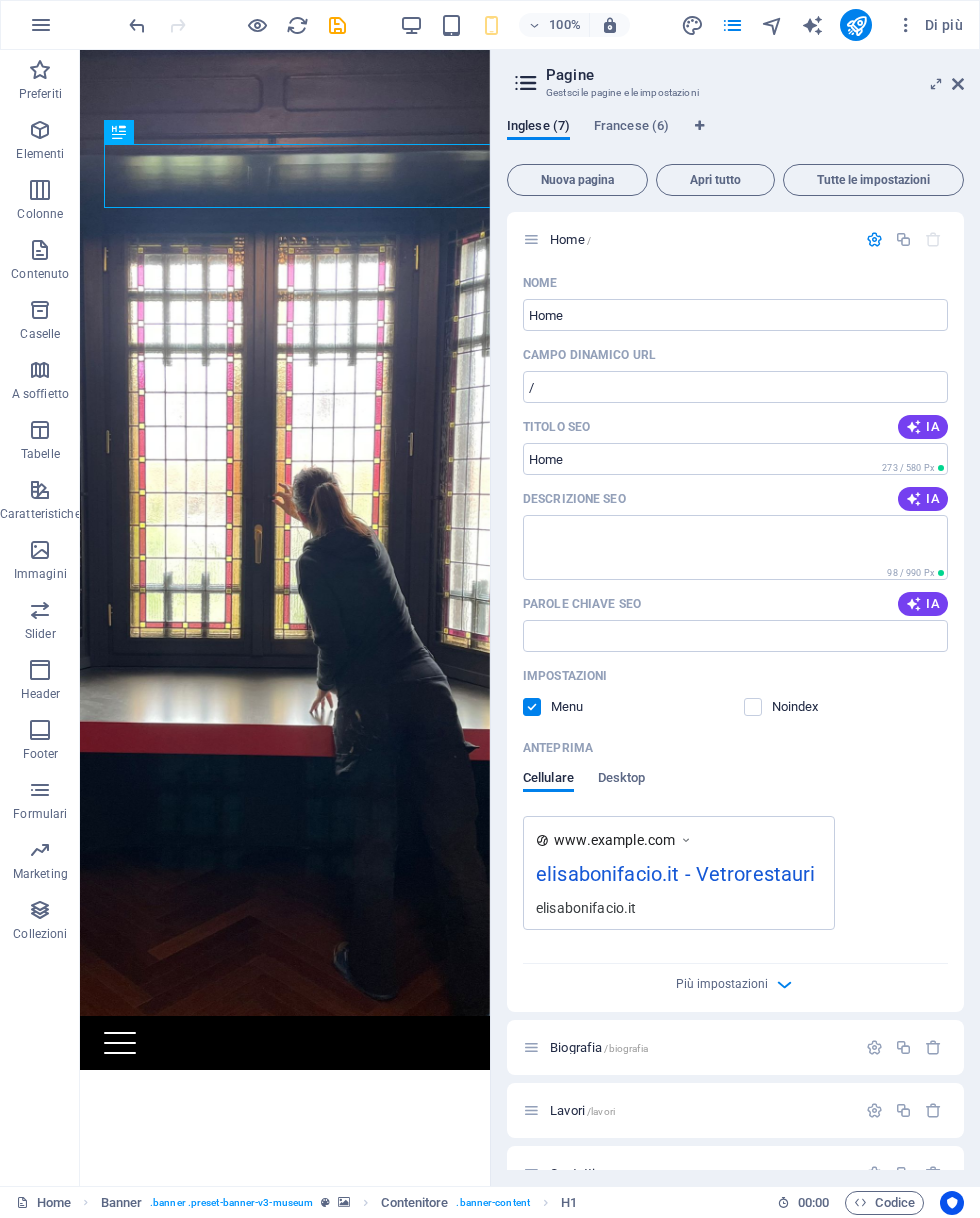 scroll, scrollTop: 0, scrollLeft: 0, axis: both 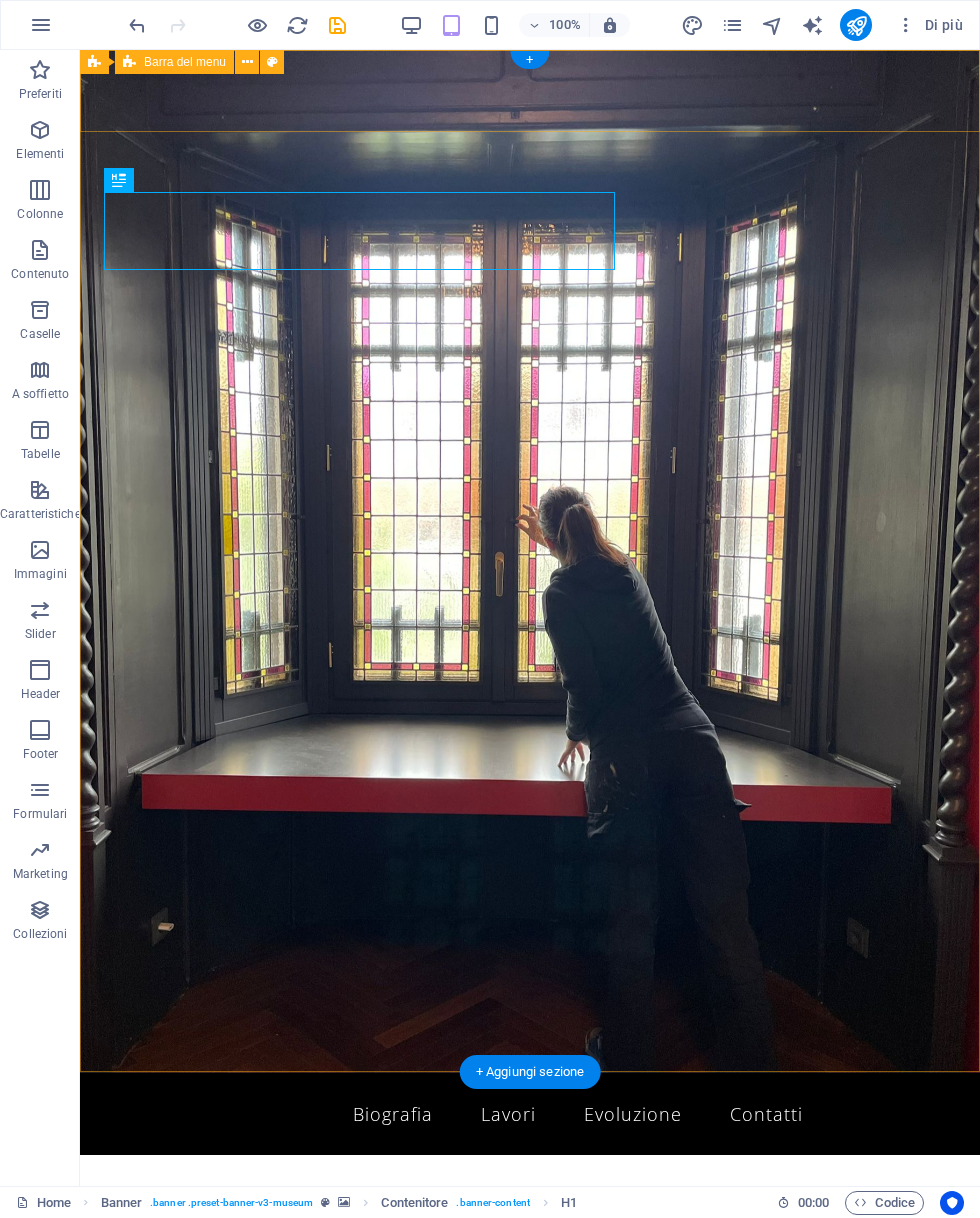 click on "Biografia Lavori Evoluzione Contatti" at bounding box center (530, 1114) 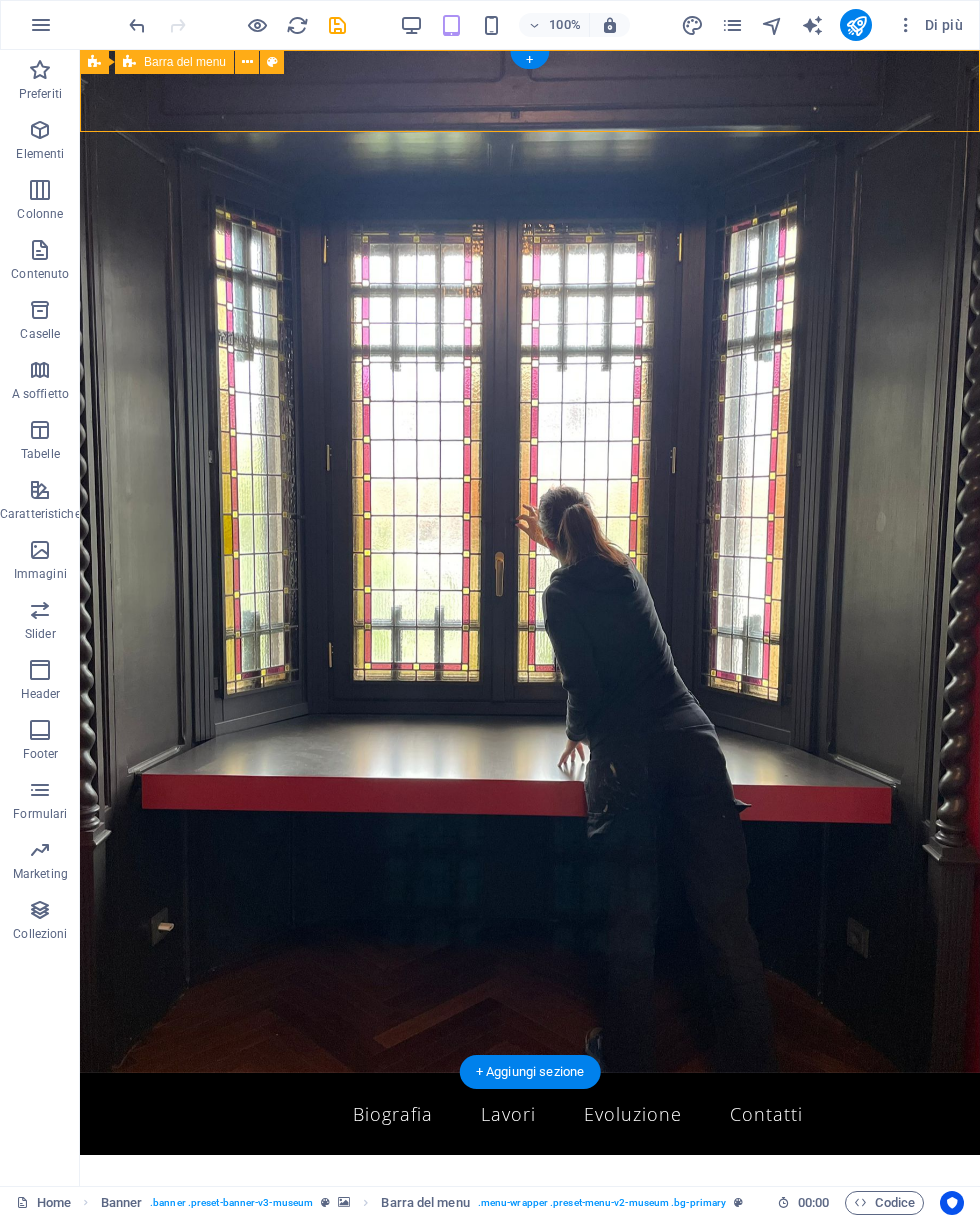 click on "Biografia Lavori Evoluzione Contatti" at bounding box center (530, 1114) 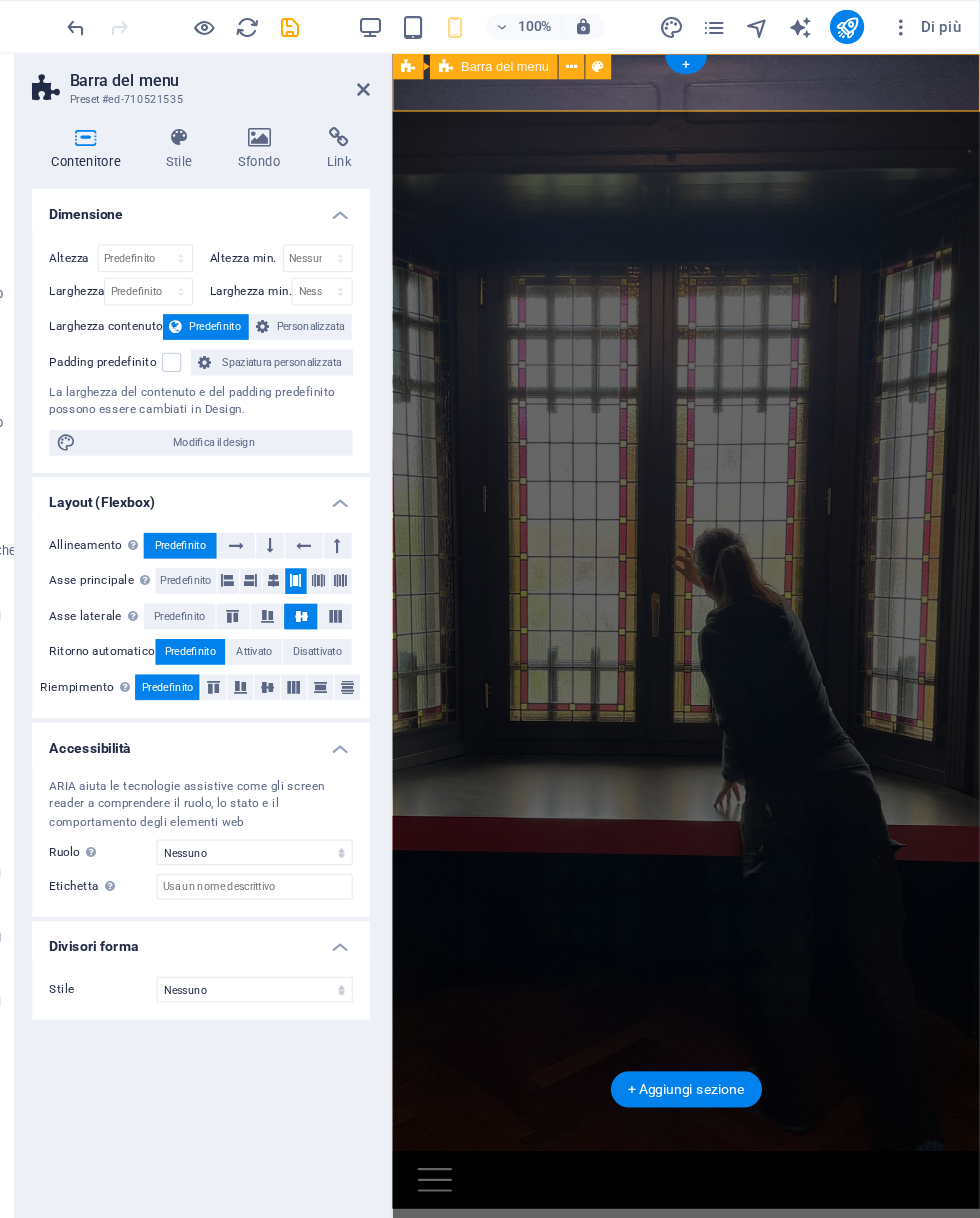 click at bounding box center [382, 128] 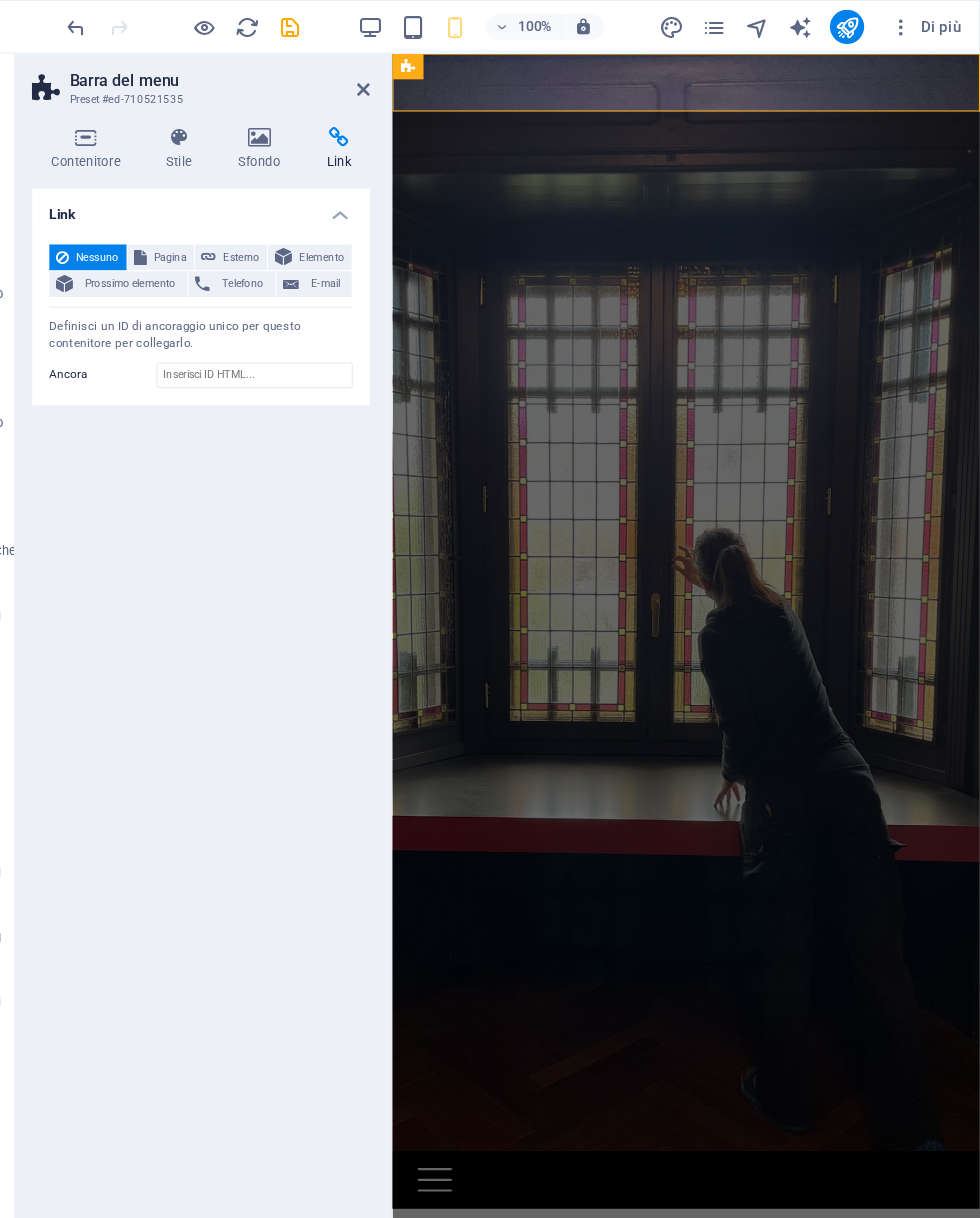 click at bounding box center [405, 84] 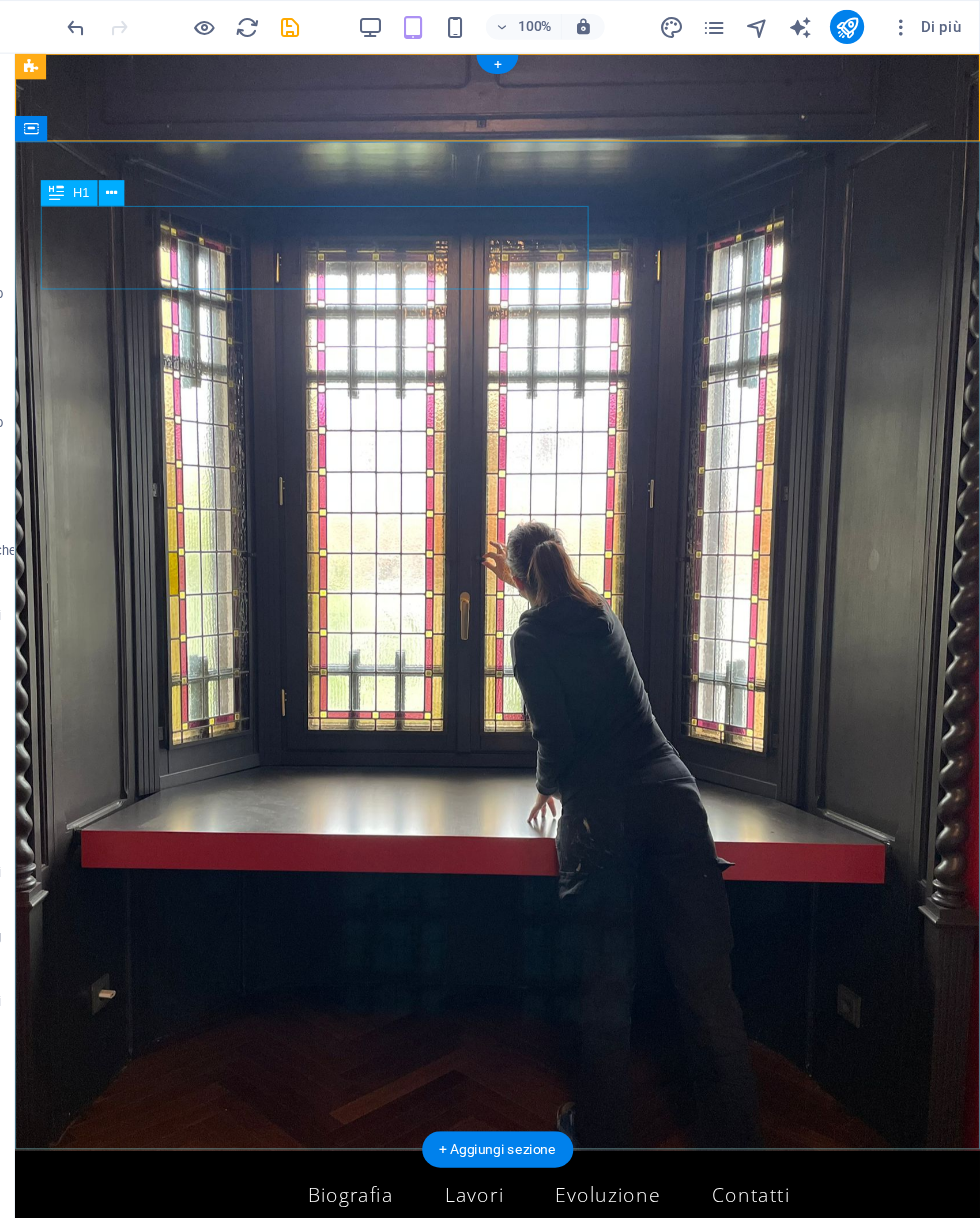 click on "Elisa Bonifacio Art" at bounding box center [465, 1257] 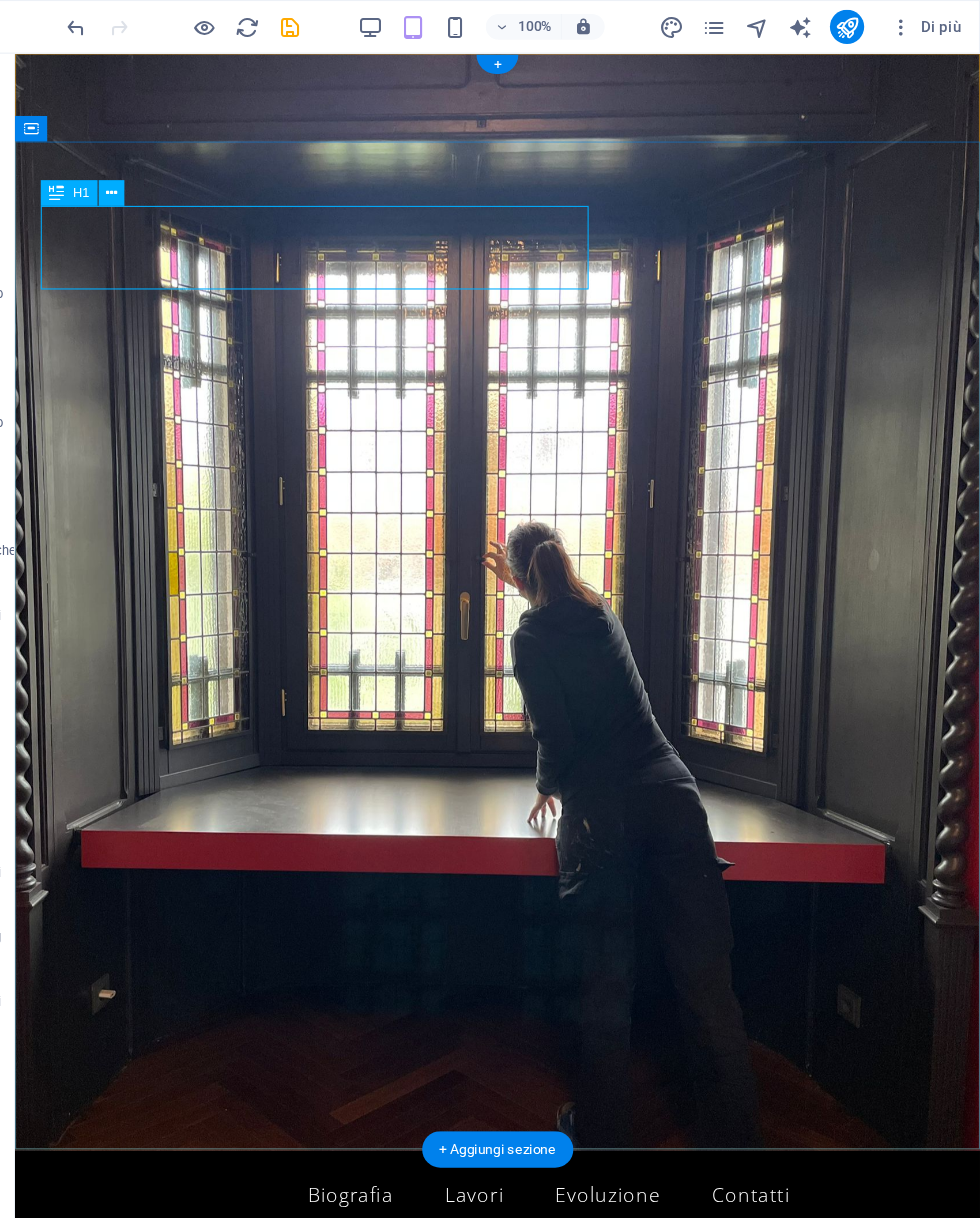 click on "Elisa Bonifacio Art" at bounding box center [465, 1257] 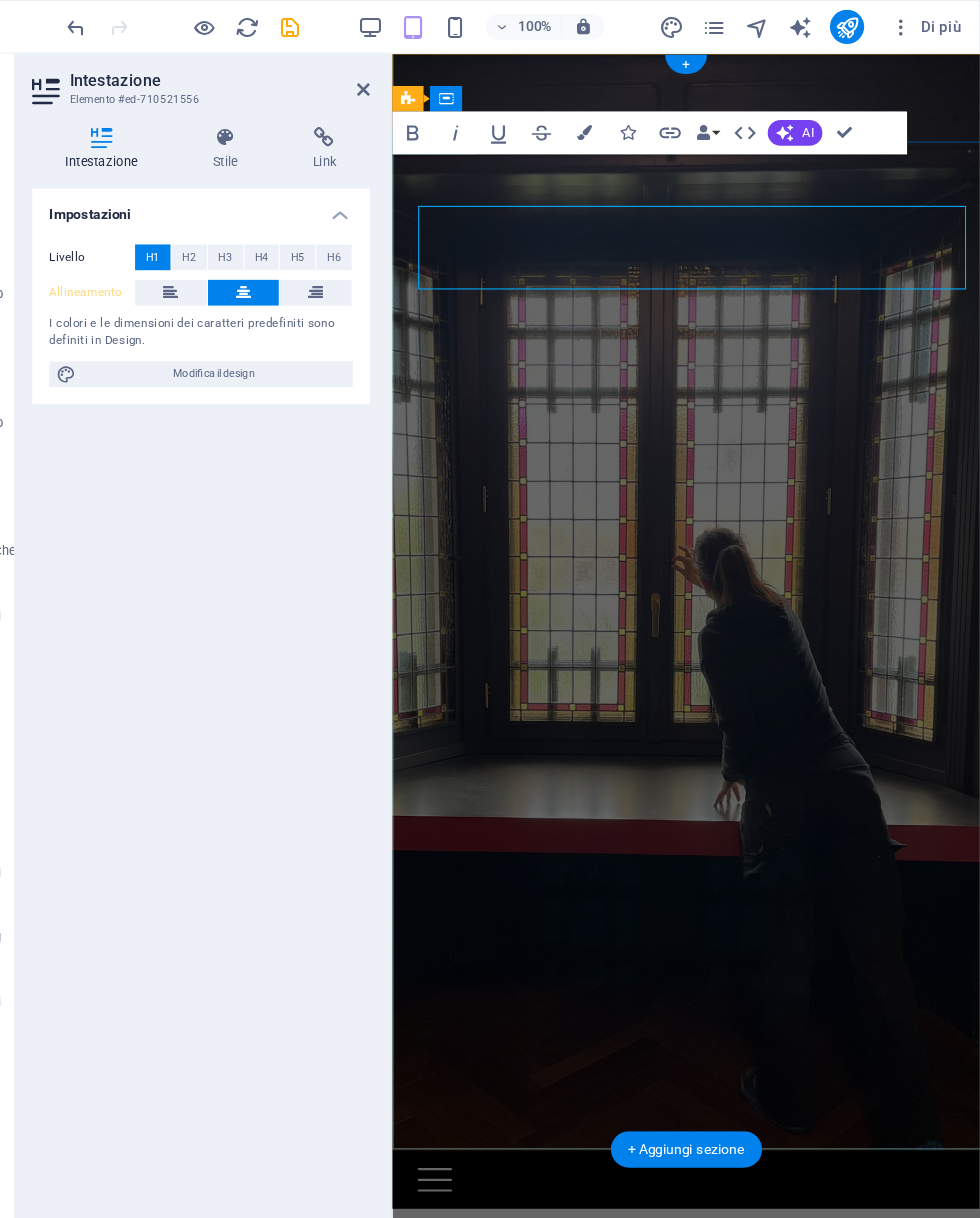 scroll, scrollTop: 0, scrollLeft: 411, axis: horizontal 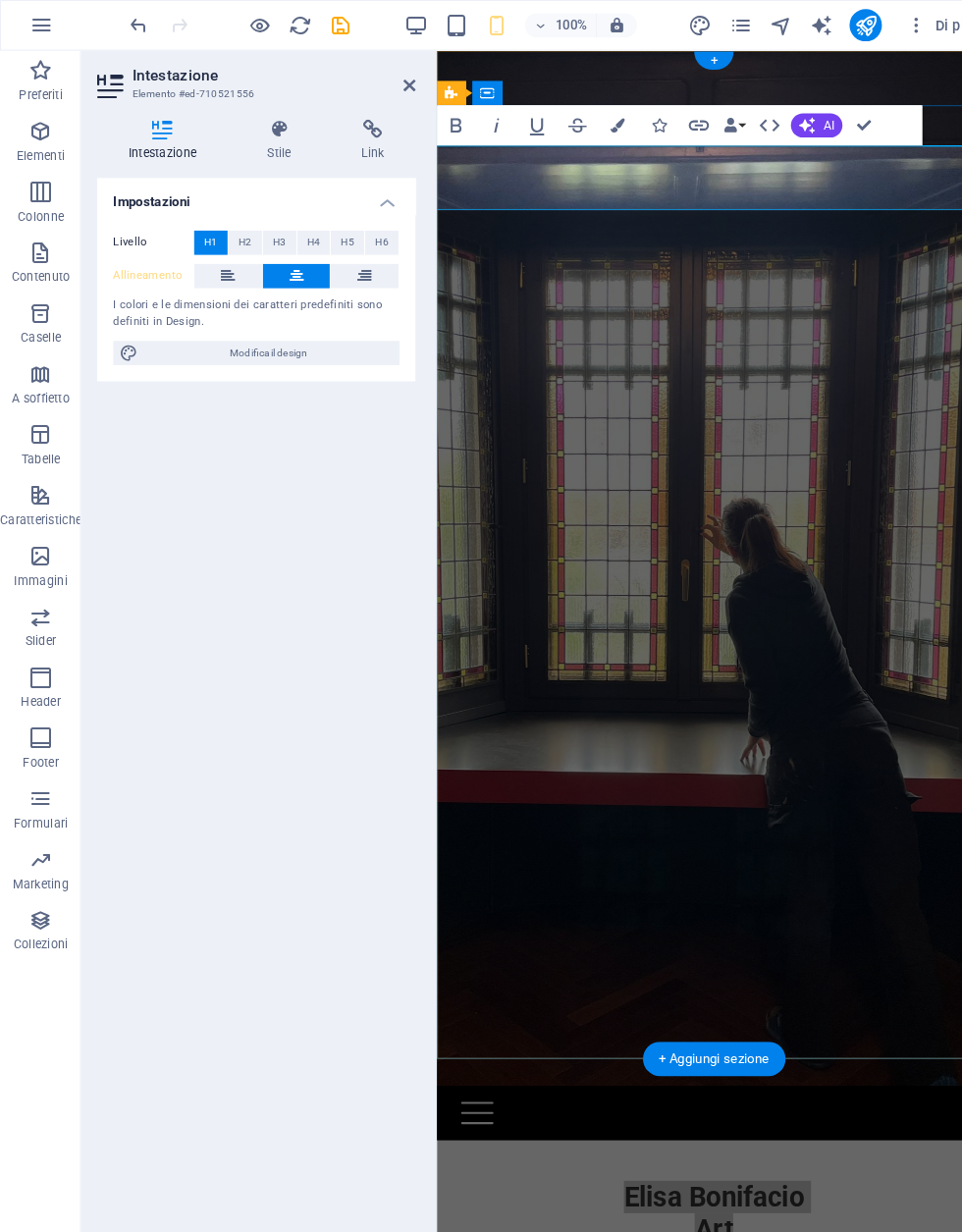 click on "Modifica il design" at bounding box center (260, 343) 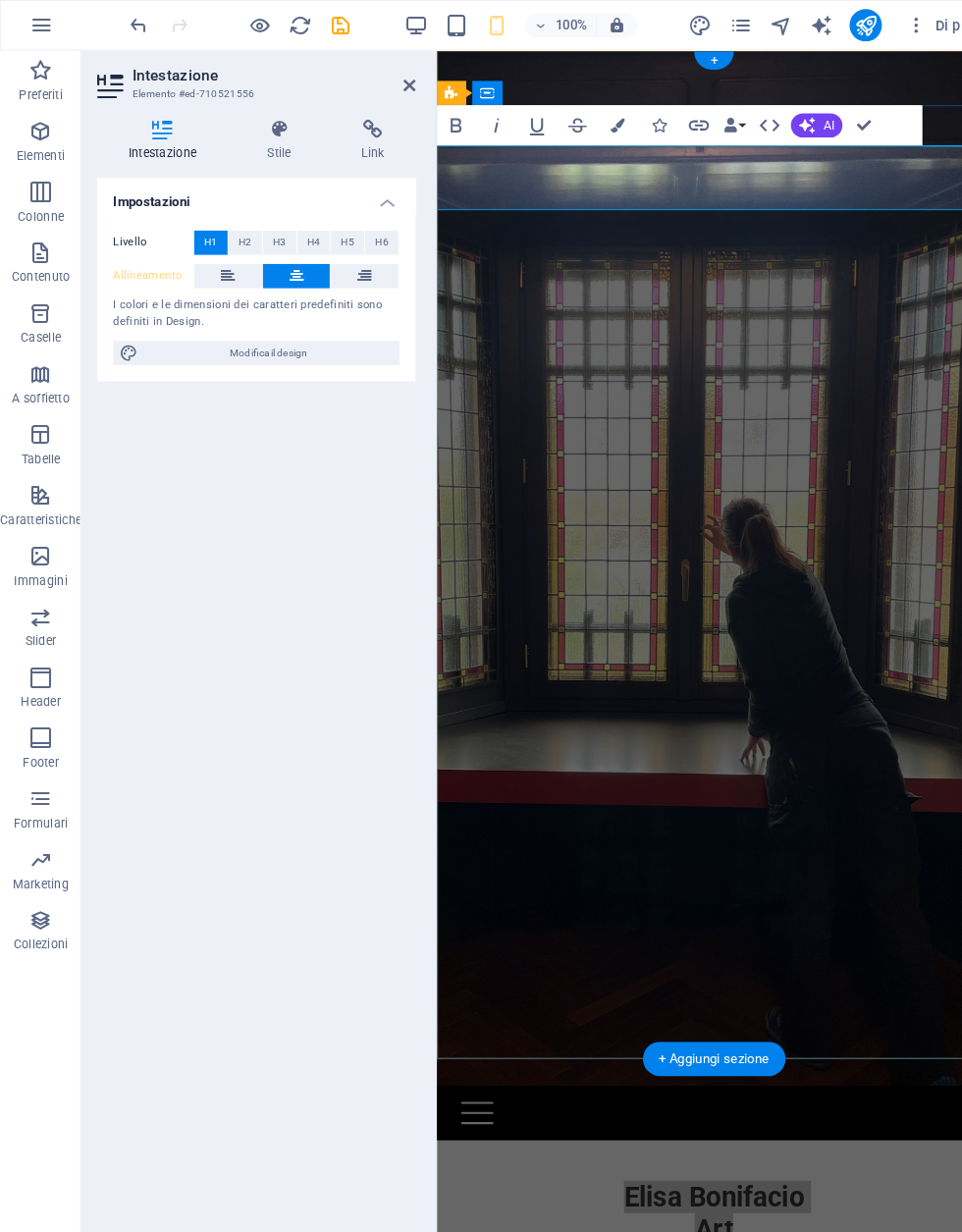 select on "px" 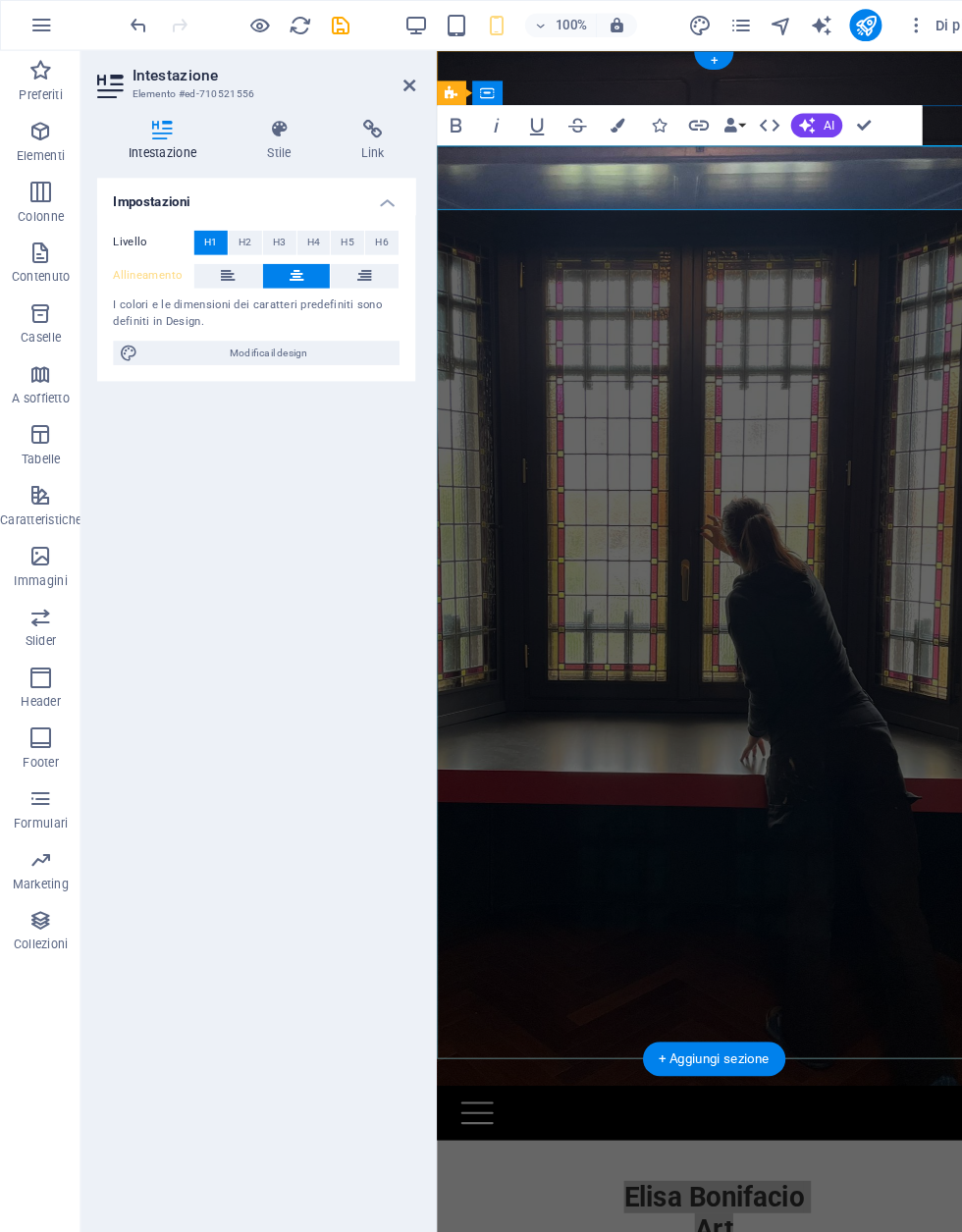 select on "px" 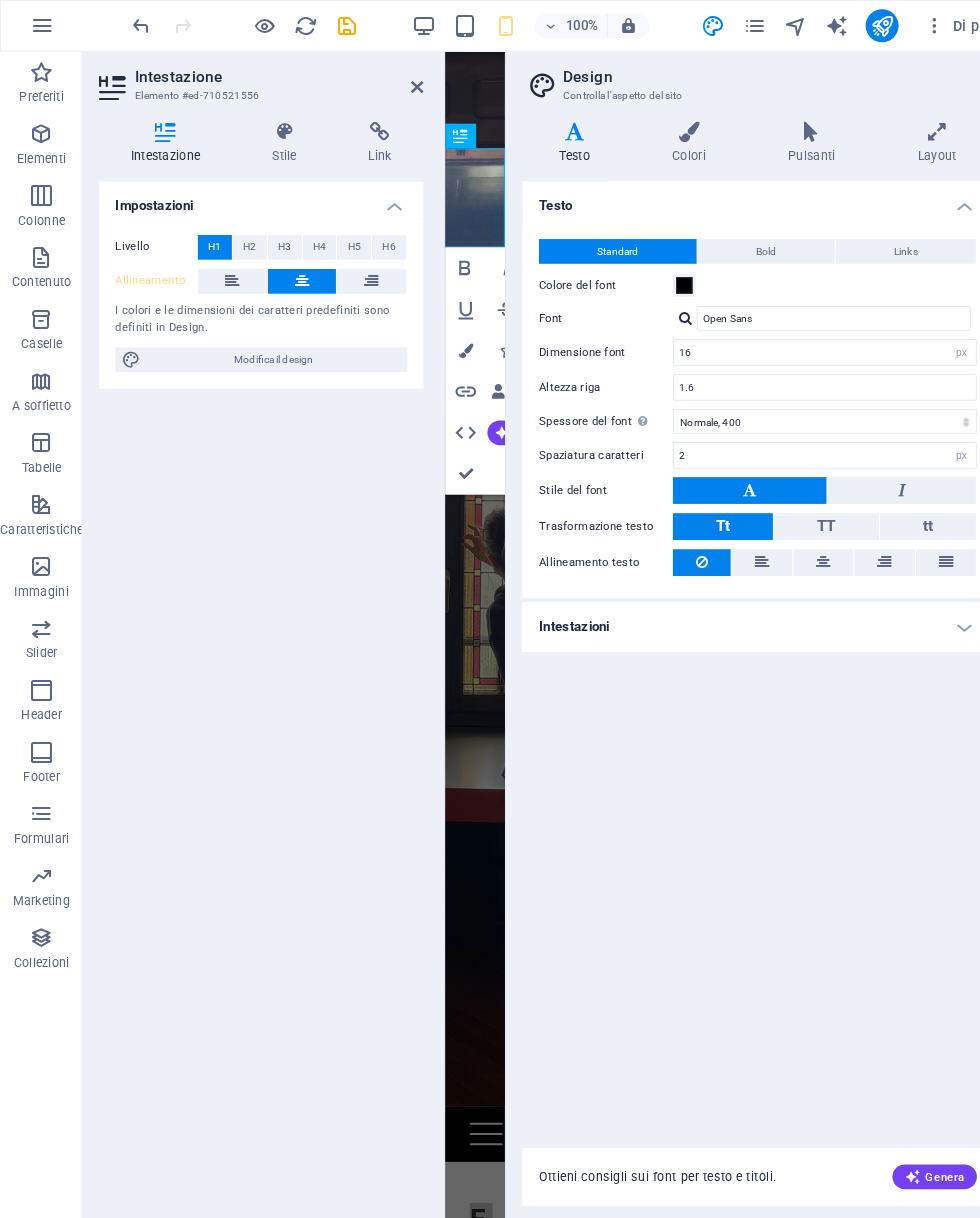 scroll, scrollTop: 0, scrollLeft: 81, axis: horizontal 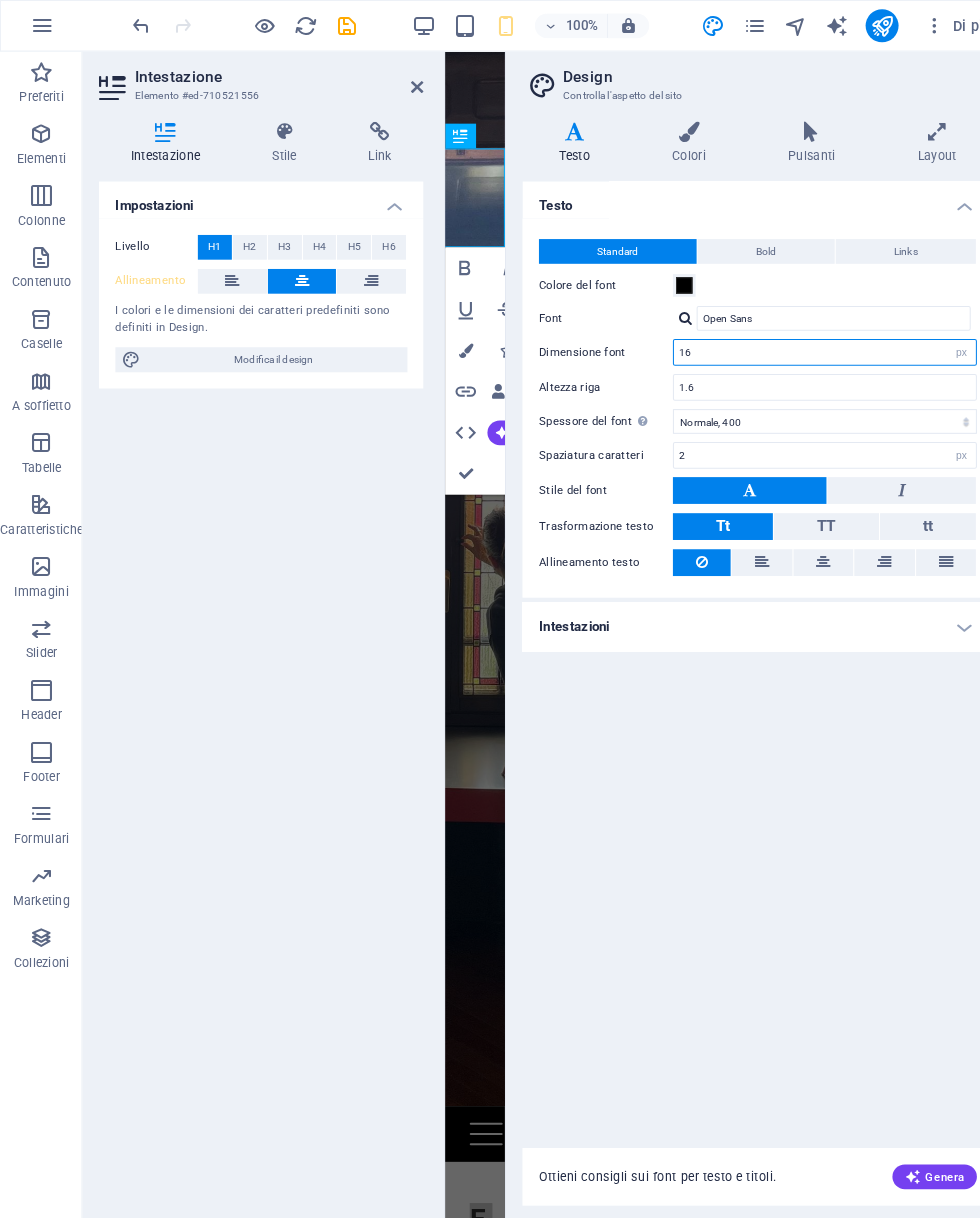 click on "16" at bounding box center (800, 342) 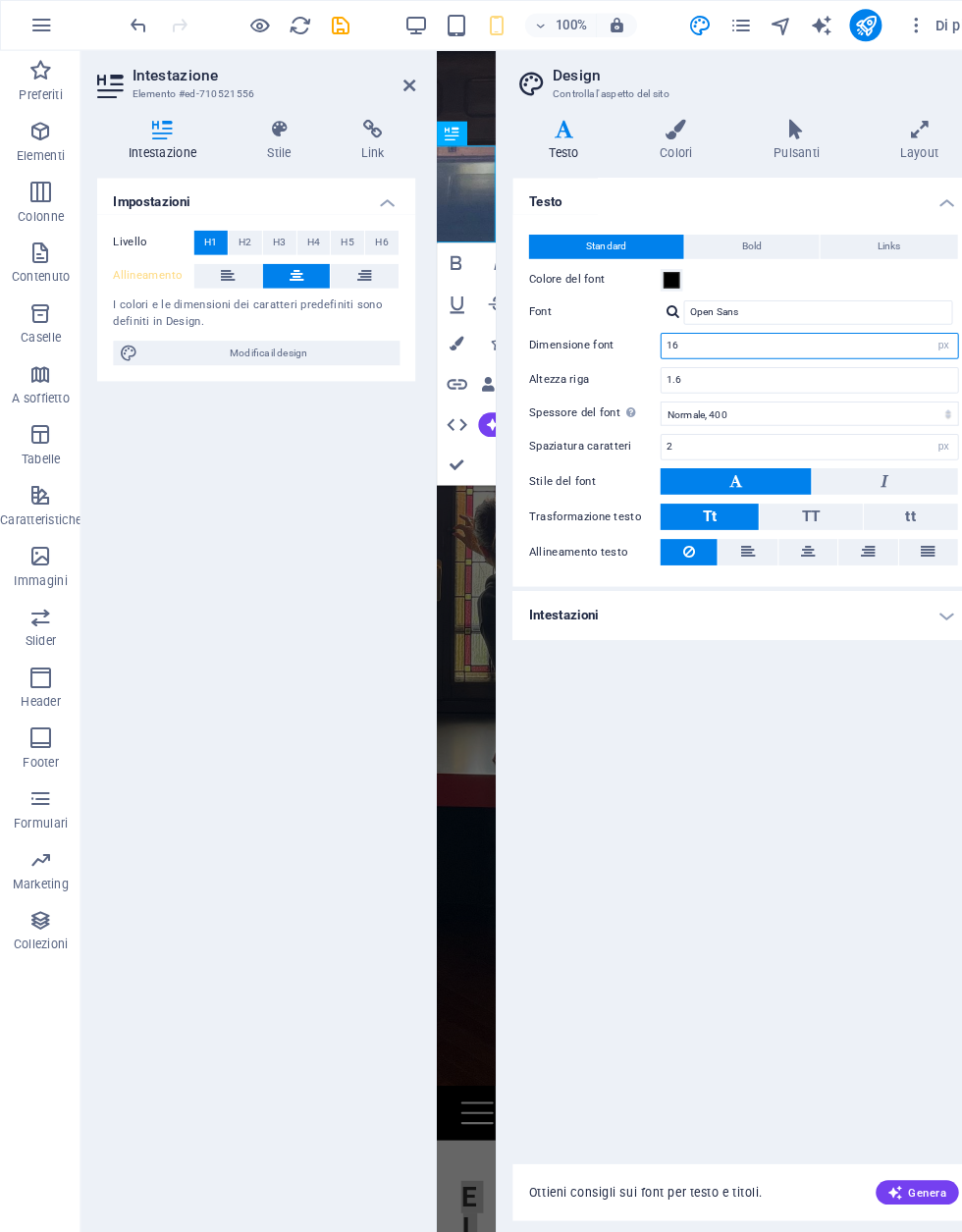 type on "1" 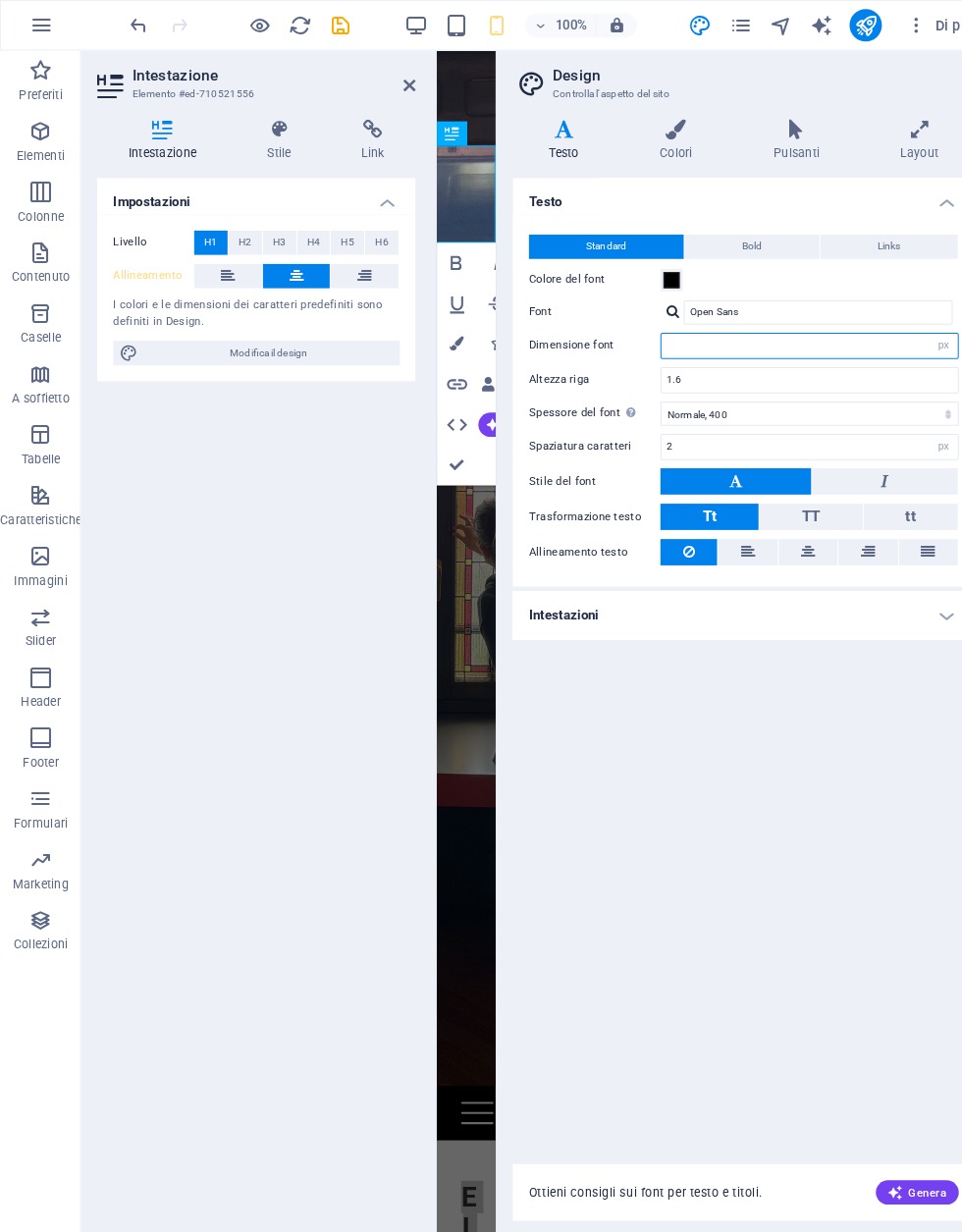 type on "1" 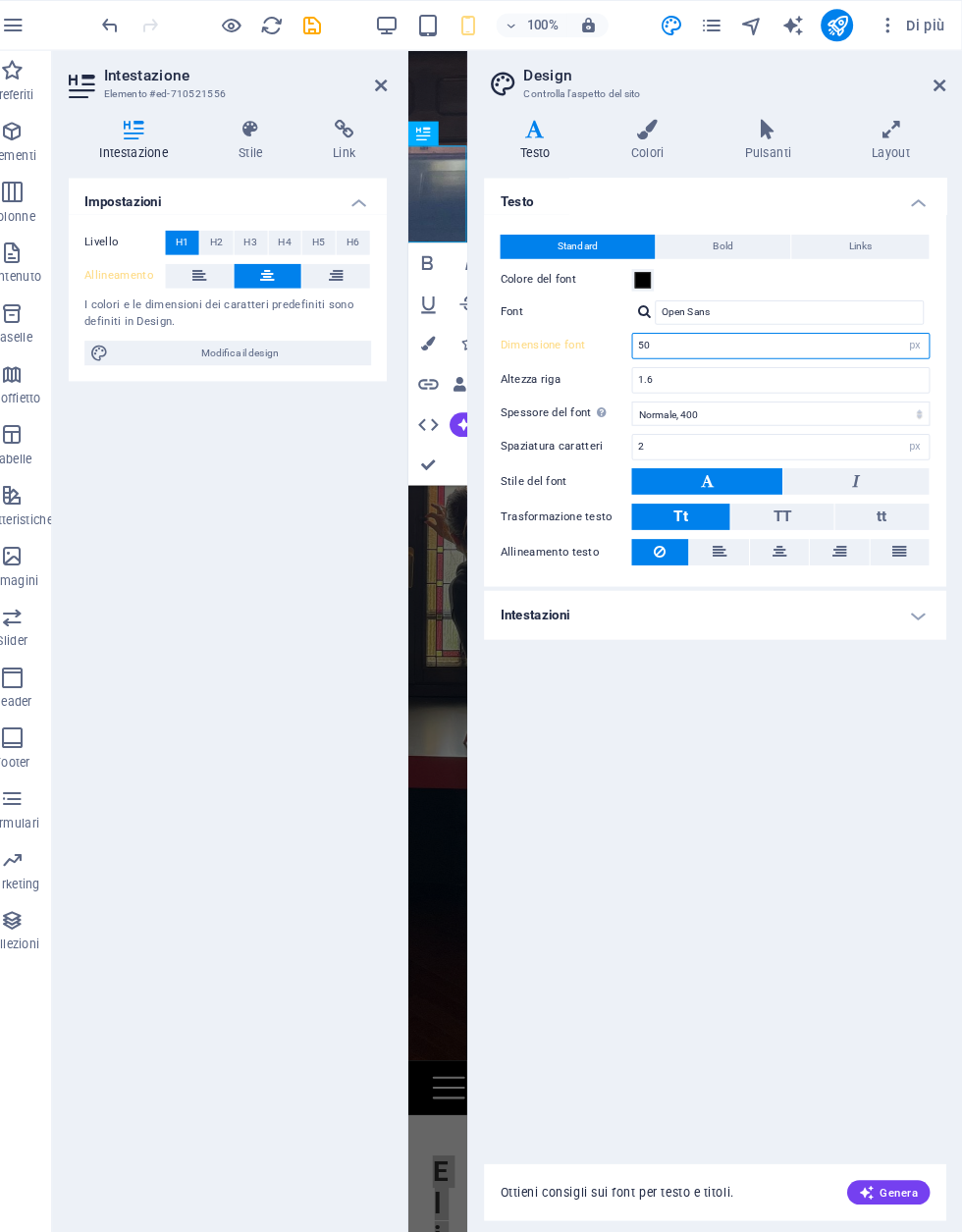 type on "50" 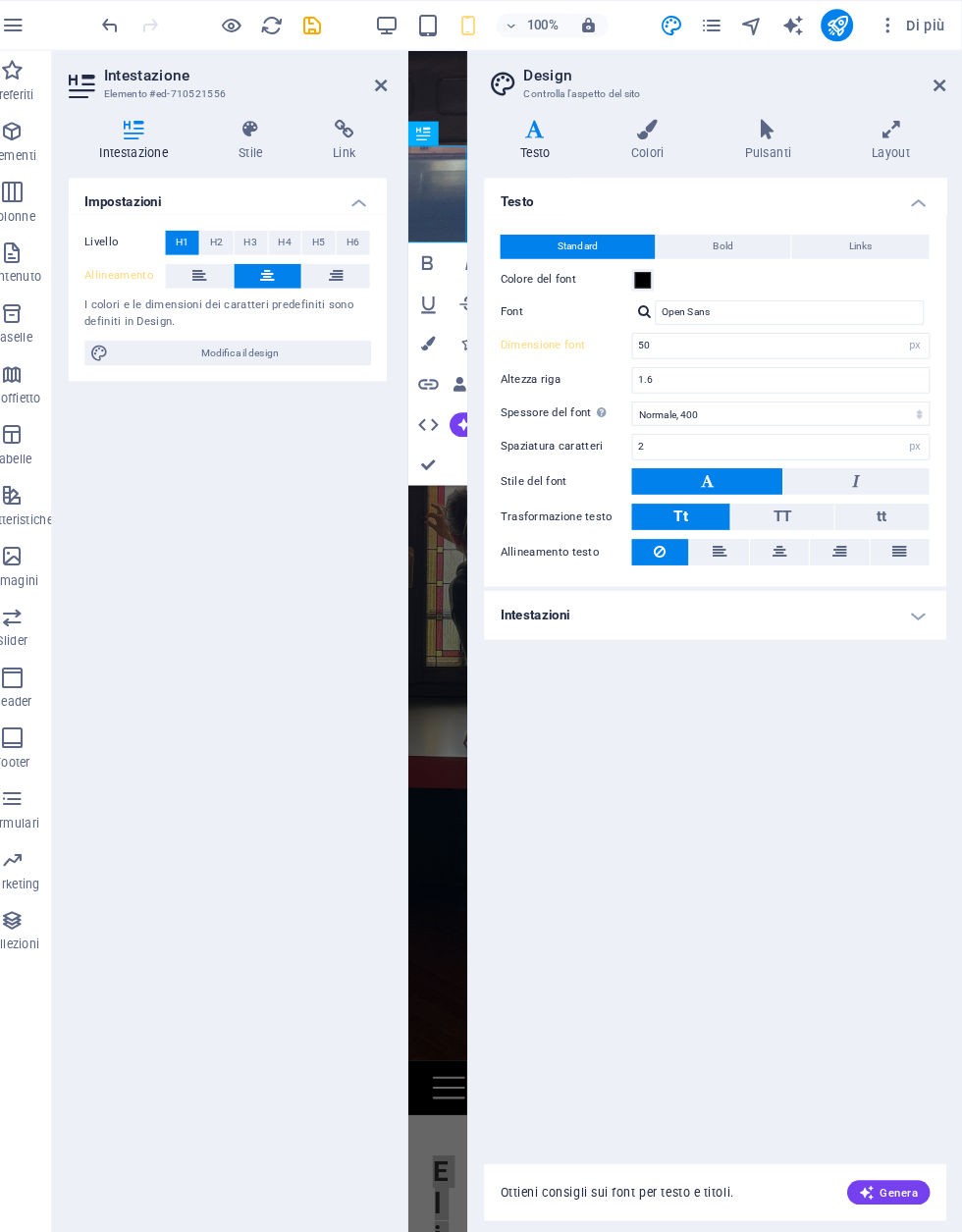 click on "Design Controlla l'aspetto del sito Varianti  Testo  Colori  Pulsanti  Layout Testo Standard Bold Links Colore del font Font Open Sans Dimensione font 50 rem px Altezza riga 1.6 Spessore del font Pour afficher correctement l'épaisseur de la police, celle-ci doit être activée.  Gérer les polices Sottile, 100 Ultra chiaro, 200 Chiaro, 300 Normale, 400 Medio, 500 Semi-grassetto, 600 Grassetto, 700 Ultra grassetto, 800 Nero, 900 Spaziatura caratteri 2 rem px Stile del font Trasformazione testo Tt TT tt Allineamento testo Spessore del font Pour afficher correctement l'épaisseur de la police, celle-ci doit être activée.  Gérer les polices Sottile, 100 Ultra chiaro, 200 Chiaro, 300 Normale, 400 Medio, 500 Semi-grassetto, 600 Grassetto, 700 Ultra grassetto, 800 Nero, 900 Default Hover / Active Colore del font Colore del font Decorazione Decorazione Durata transizione 0.3 s Funzione transizione Scorrimento Scorrimento in entrata Scorrimento in uscita Scorrimento in entrata/Scorrimento in uscita Lineare Tutto 1" at bounding box center [722, 624] 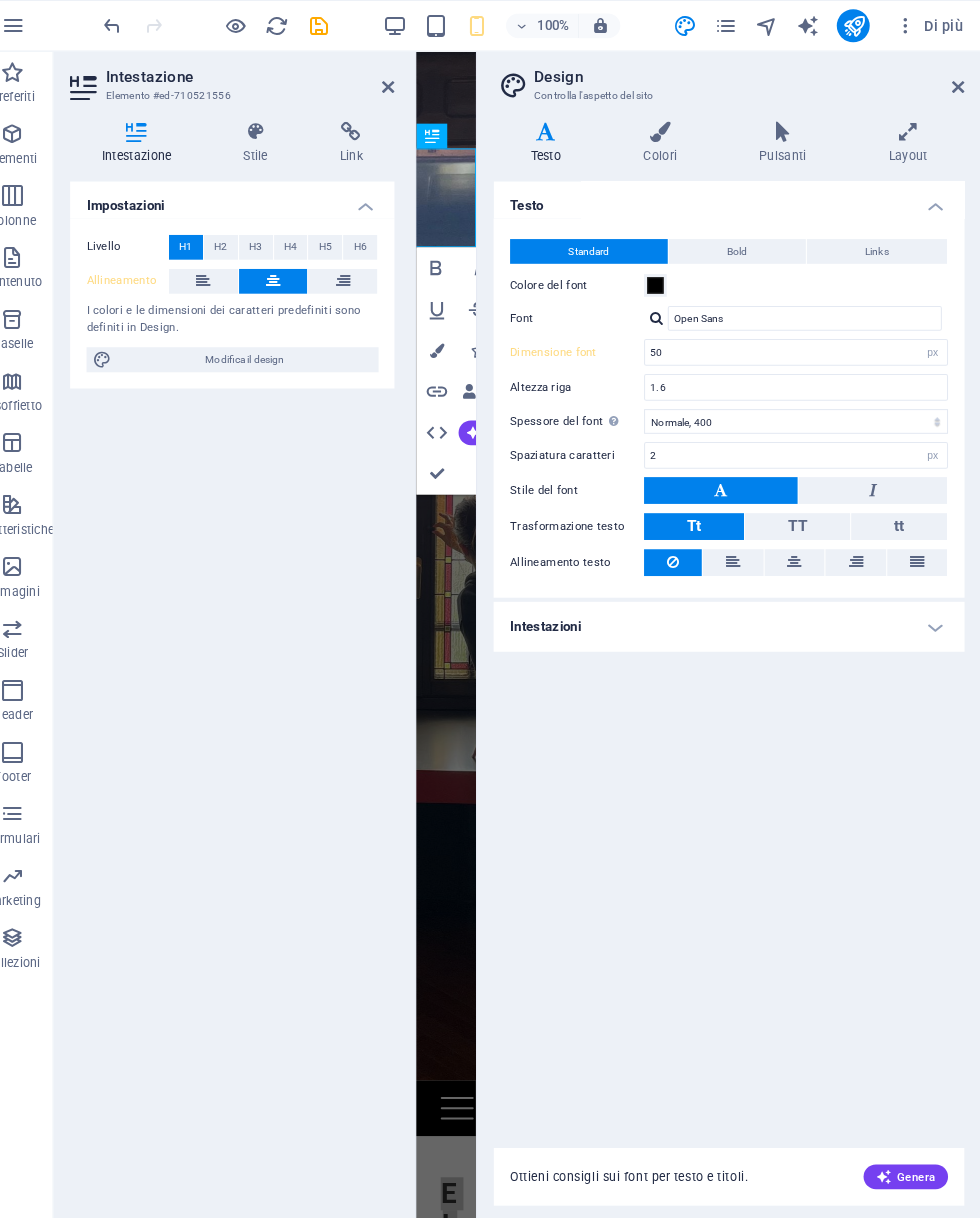 click at bounding box center (958, 84) 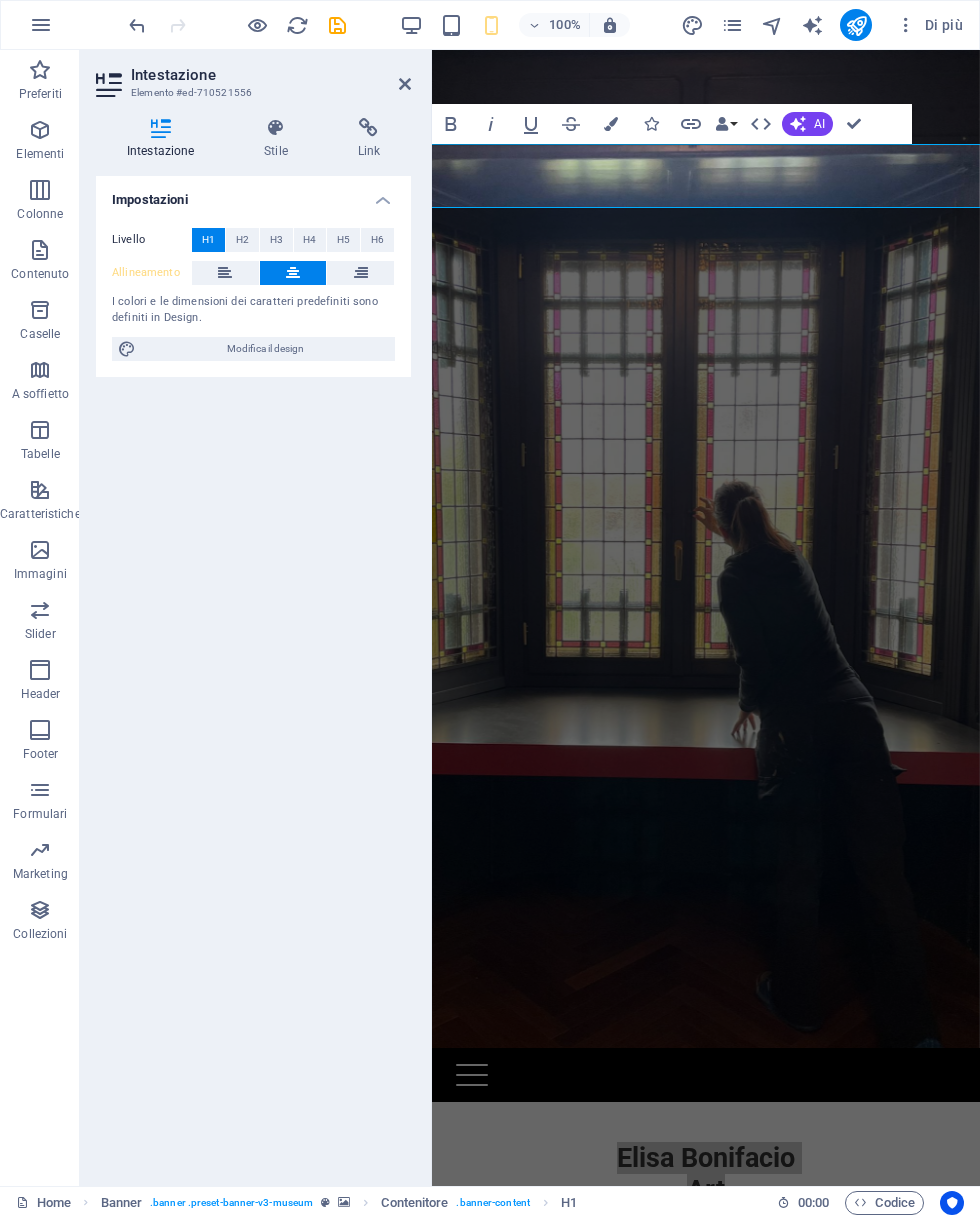 click at bounding box center [405, 84] 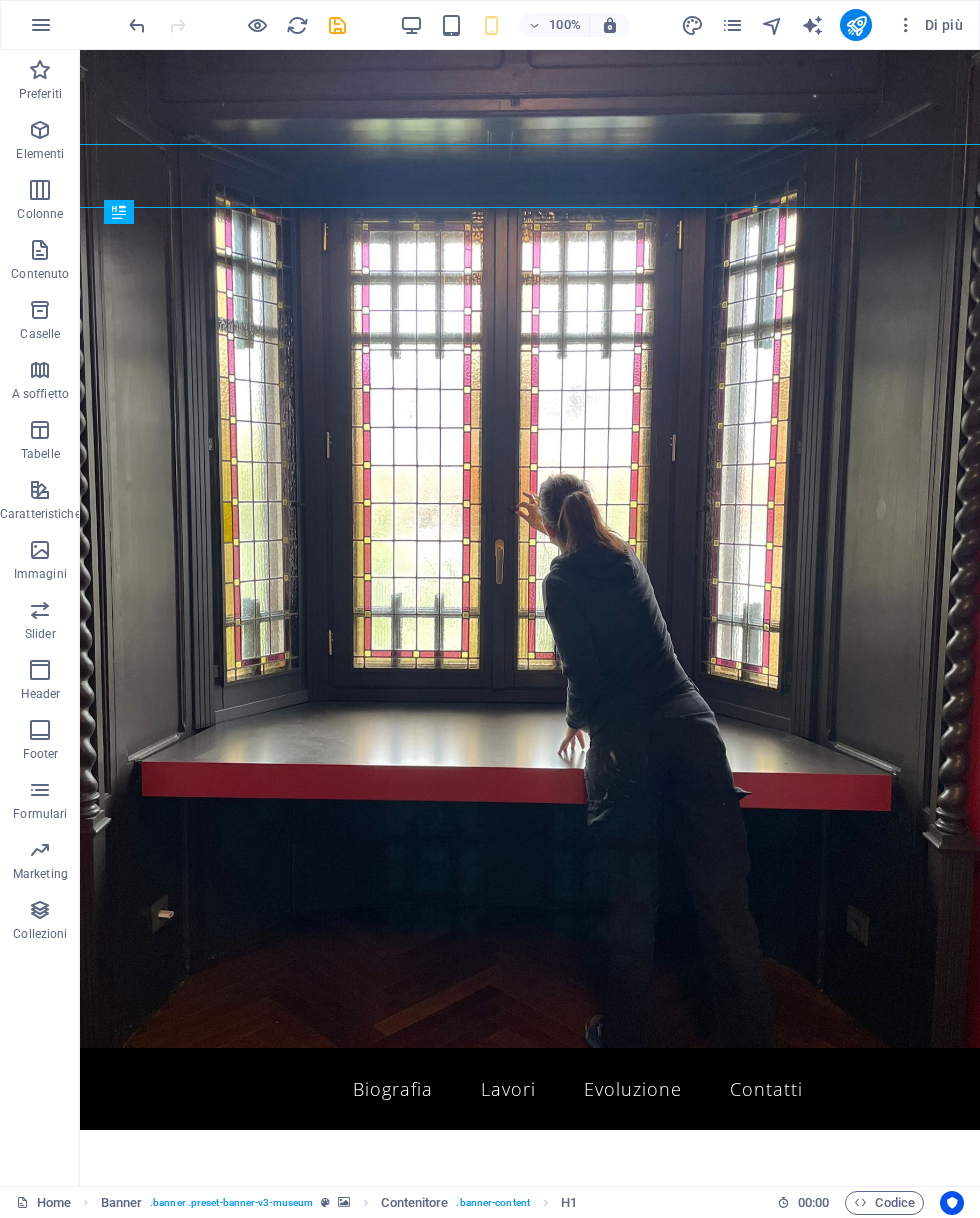 scroll, scrollTop: 0, scrollLeft: 0, axis: both 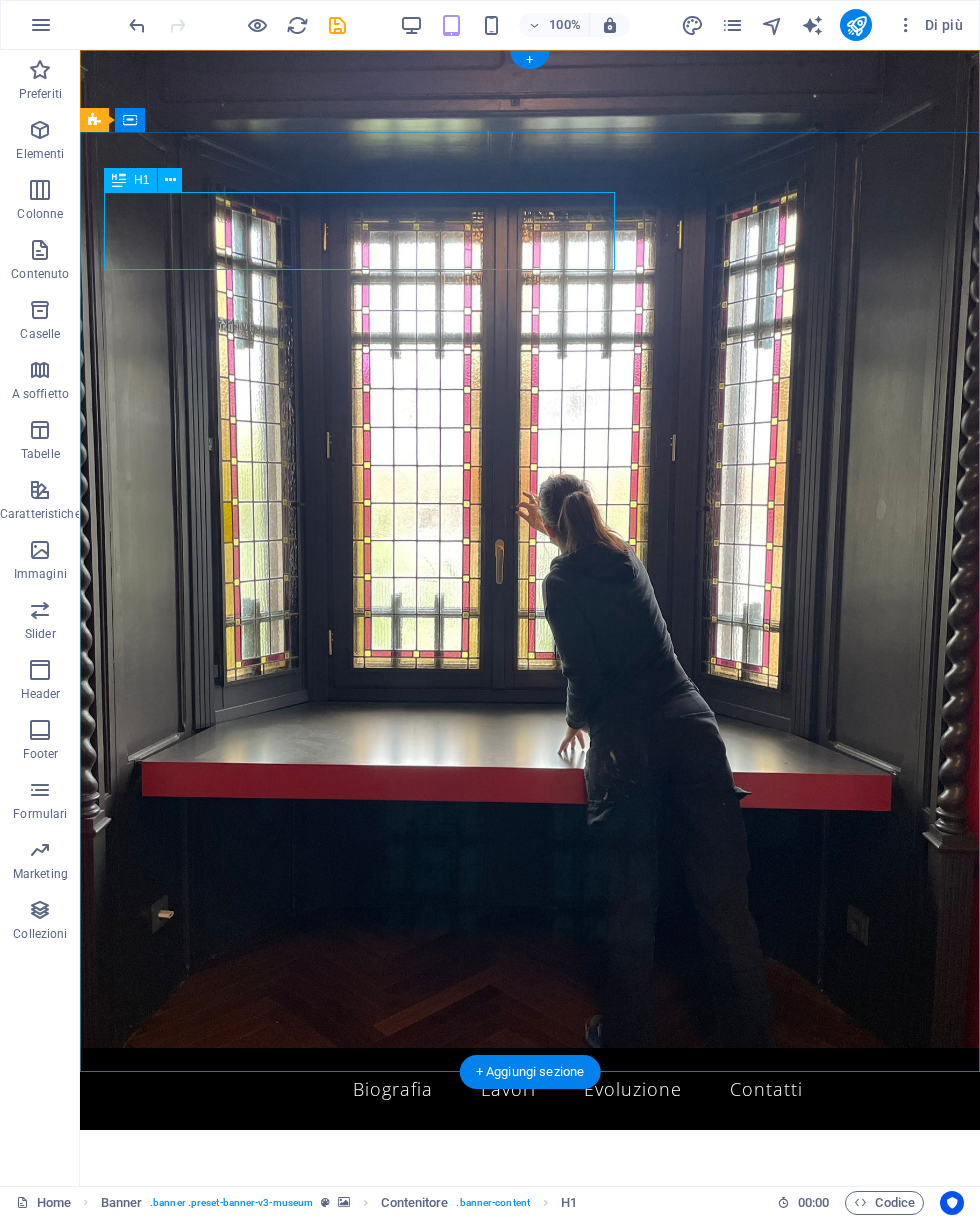 click on "Elisa Bonifacio Art" at bounding box center (530, 1229) 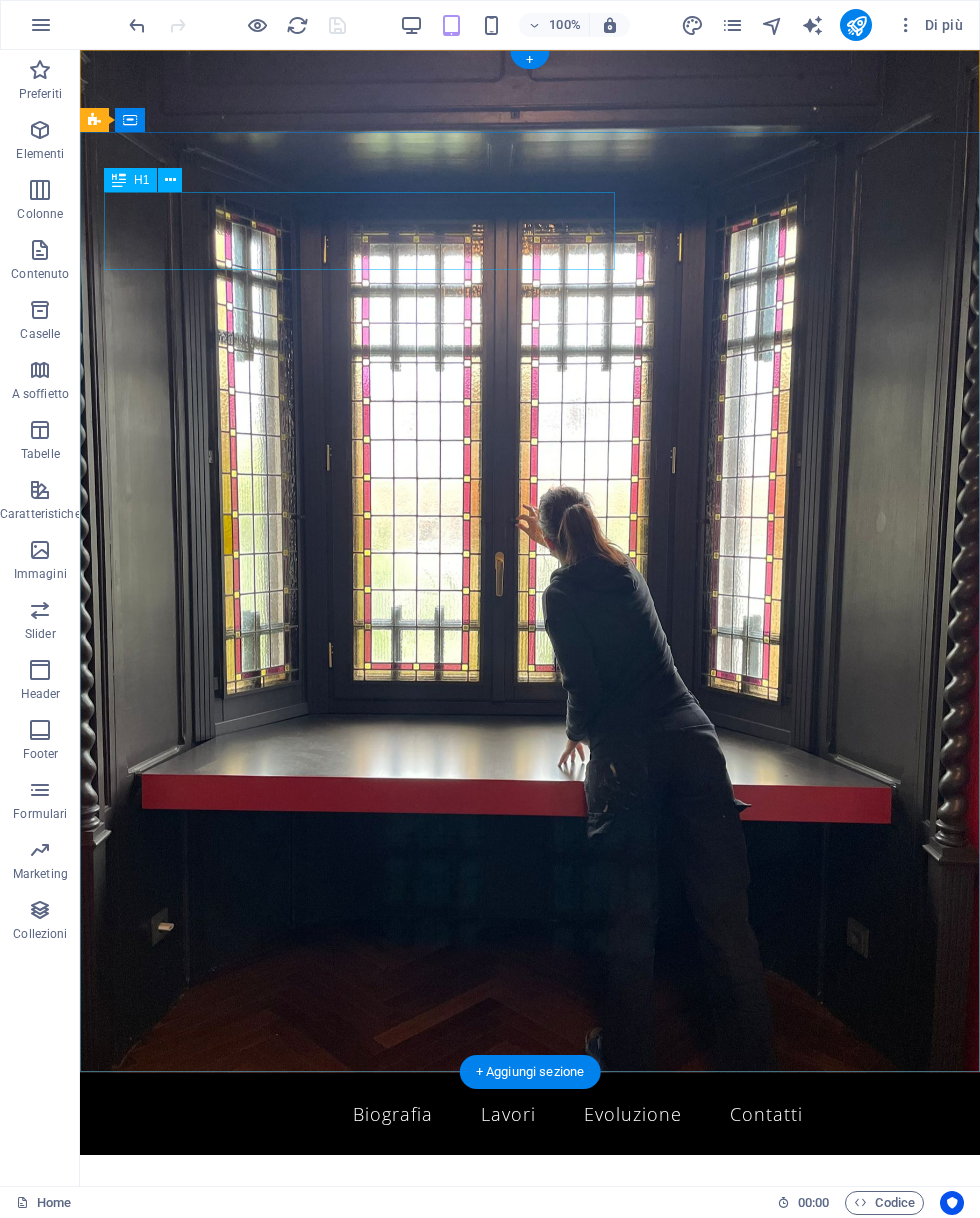 click on "Elisa Bonifacio Art" at bounding box center (530, 1254) 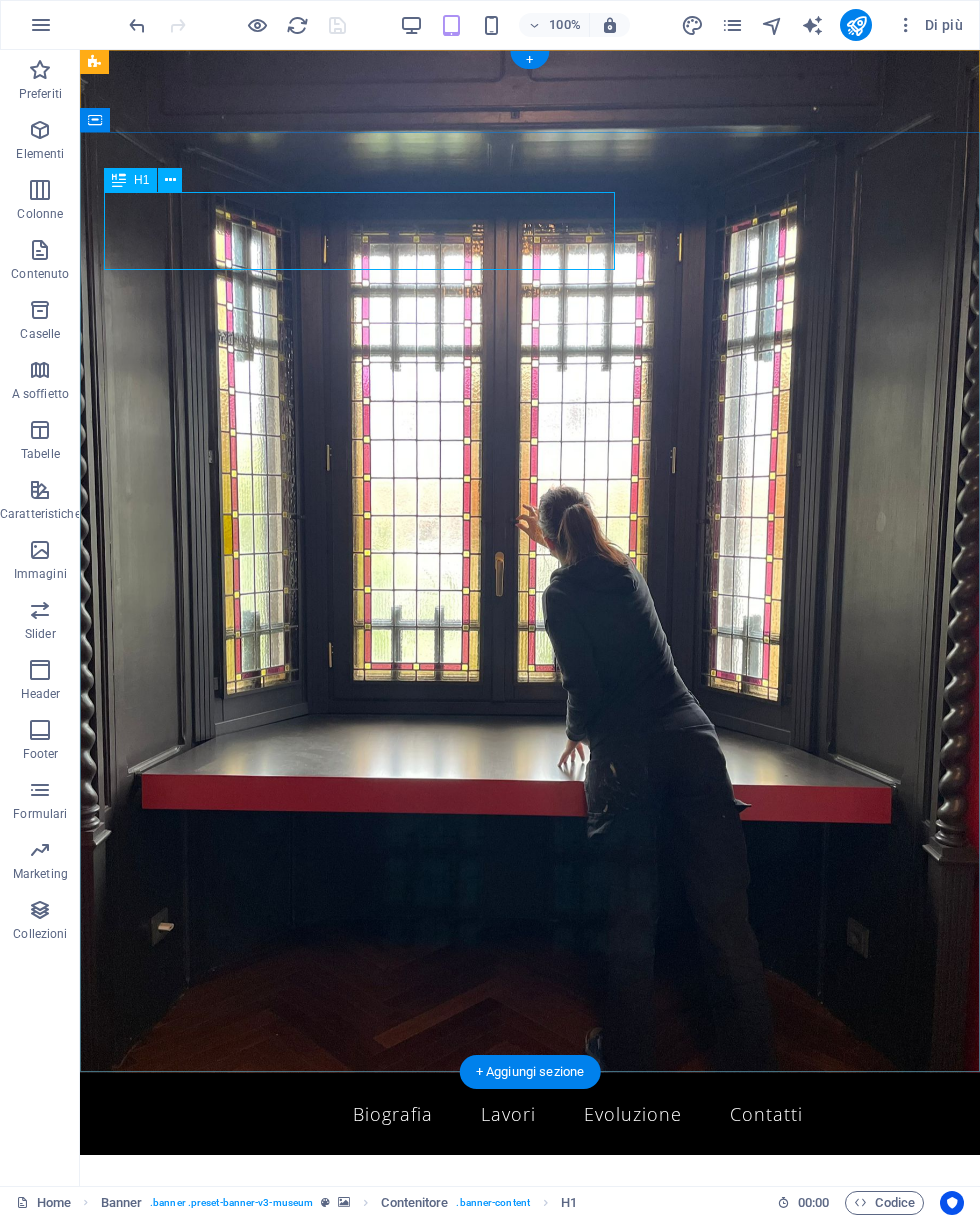 click on "Elisa Bonifacio Art" at bounding box center [530, 1254] 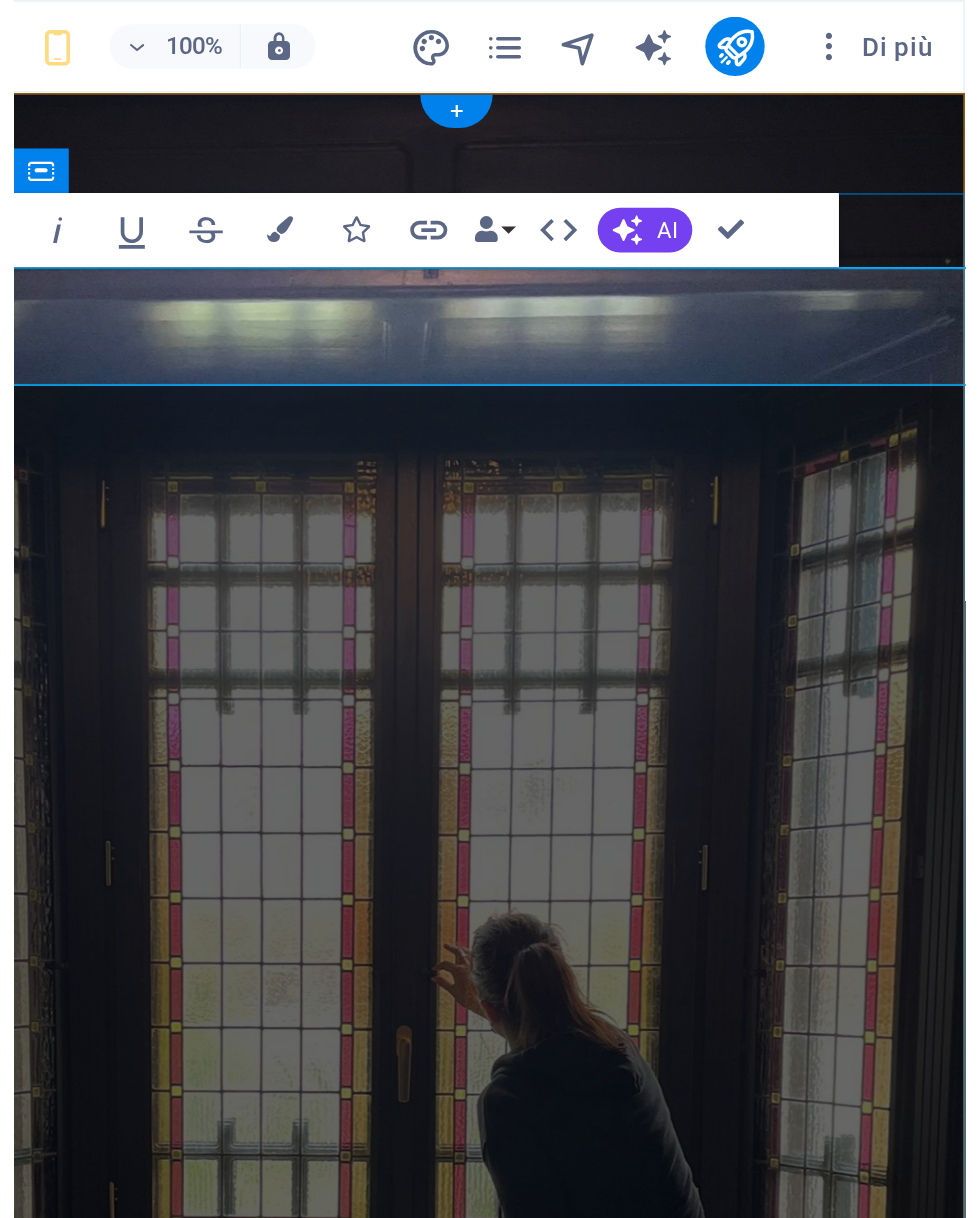 scroll, scrollTop: 0, scrollLeft: 411, axis: horizontal 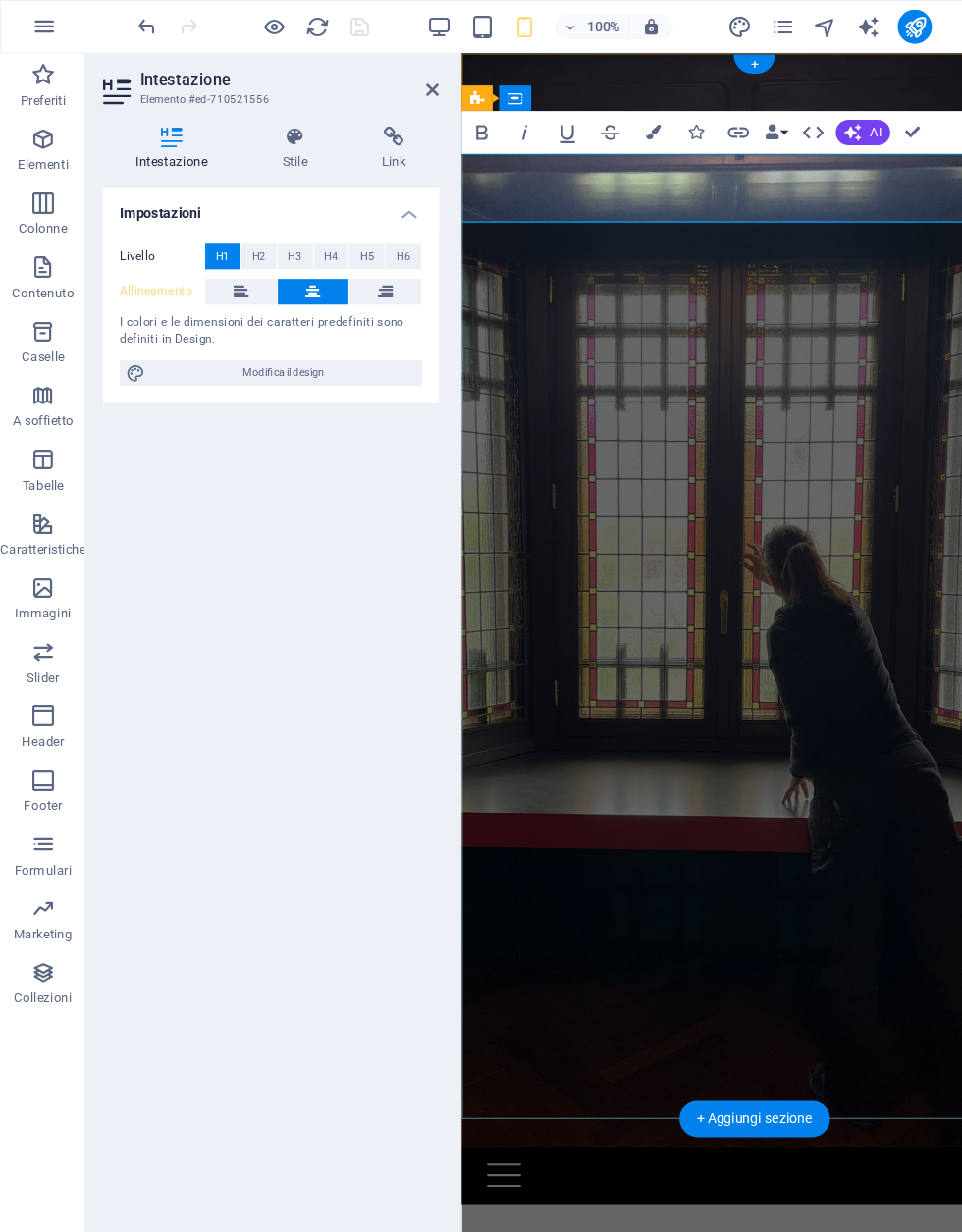 click on "Modifica il design" at bounding box center [260, 343] 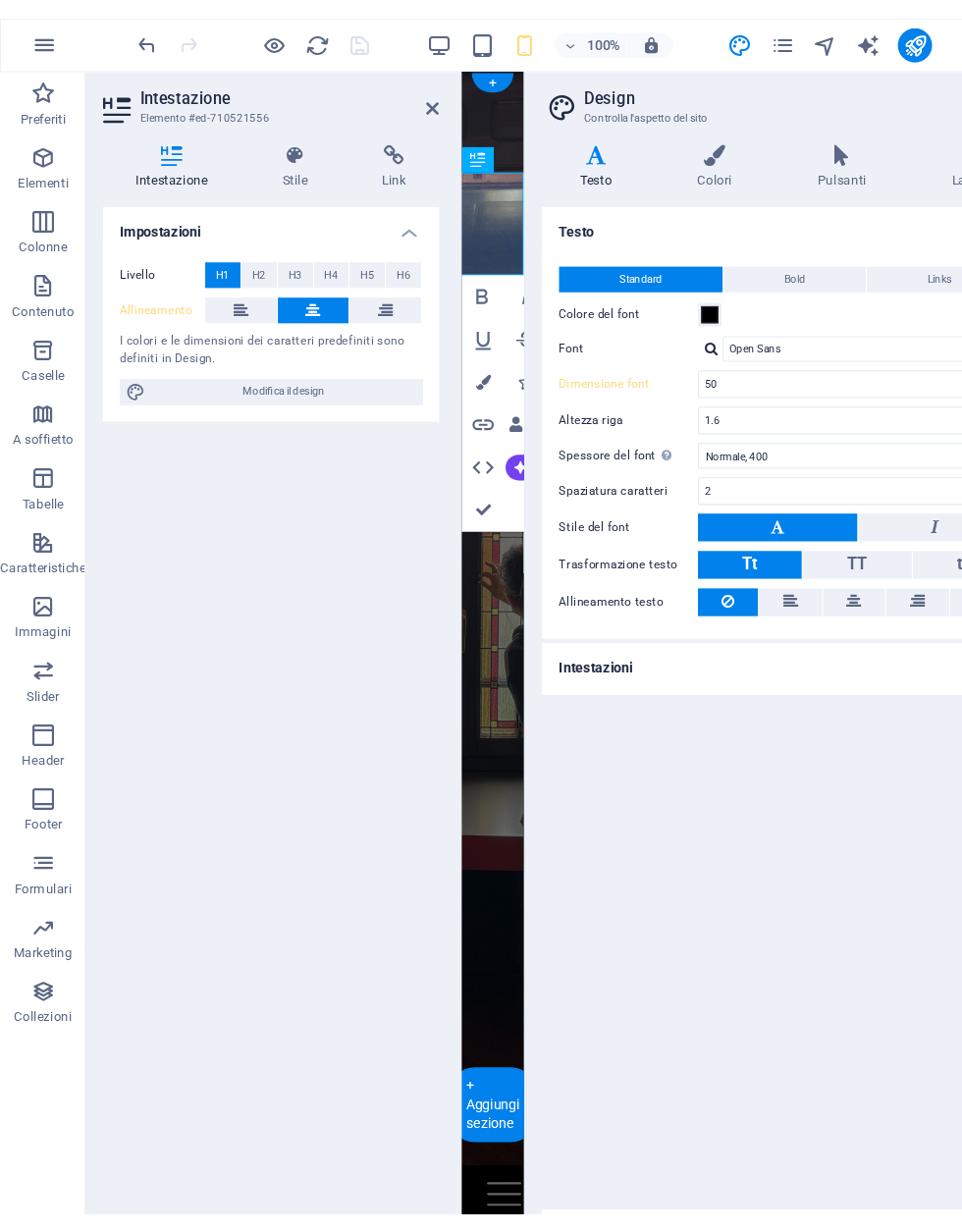 scroll, scrollTop: 0, scrollLeft: 80, axis: horizontal 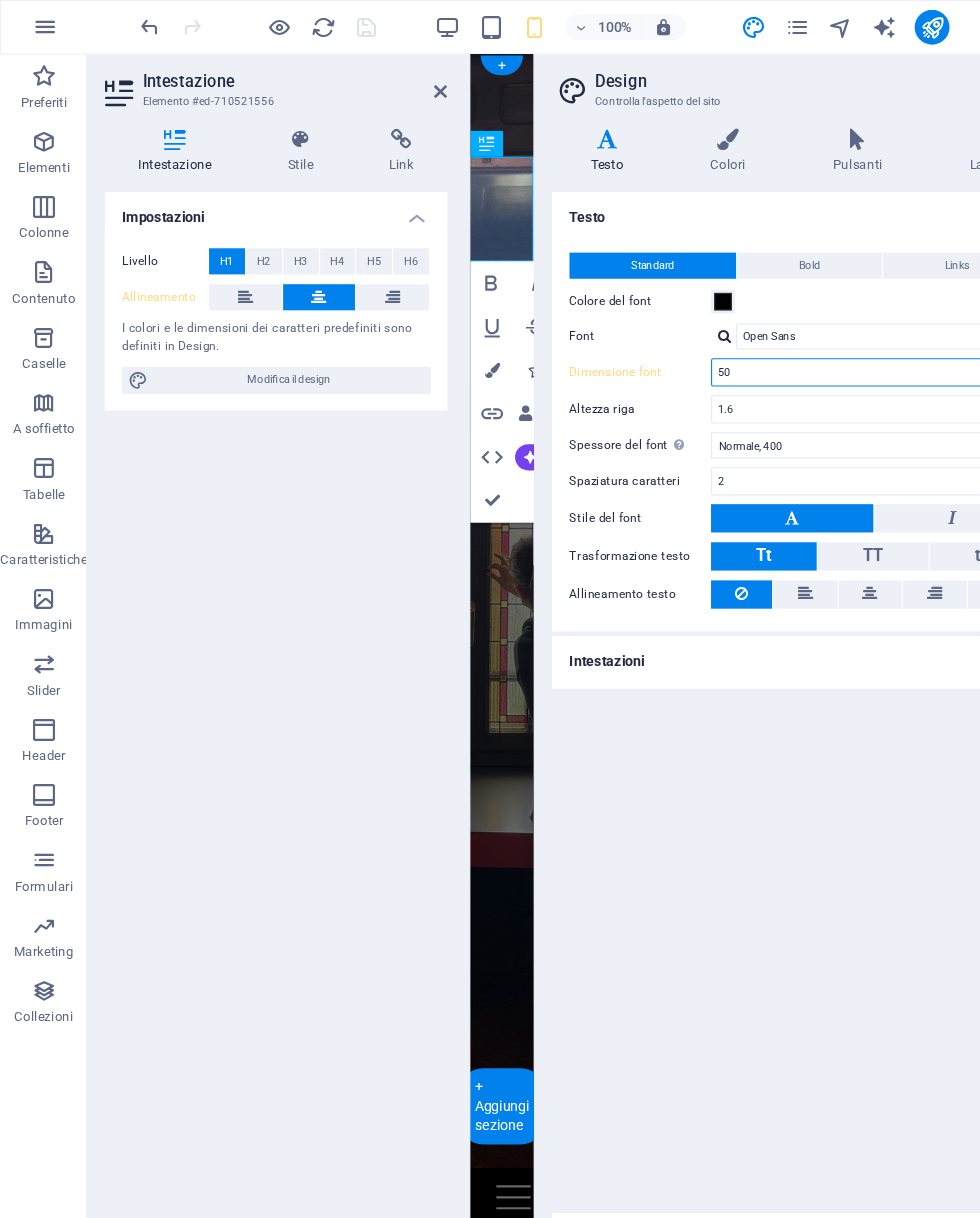 click on "50" at bounding box center (800, 342) 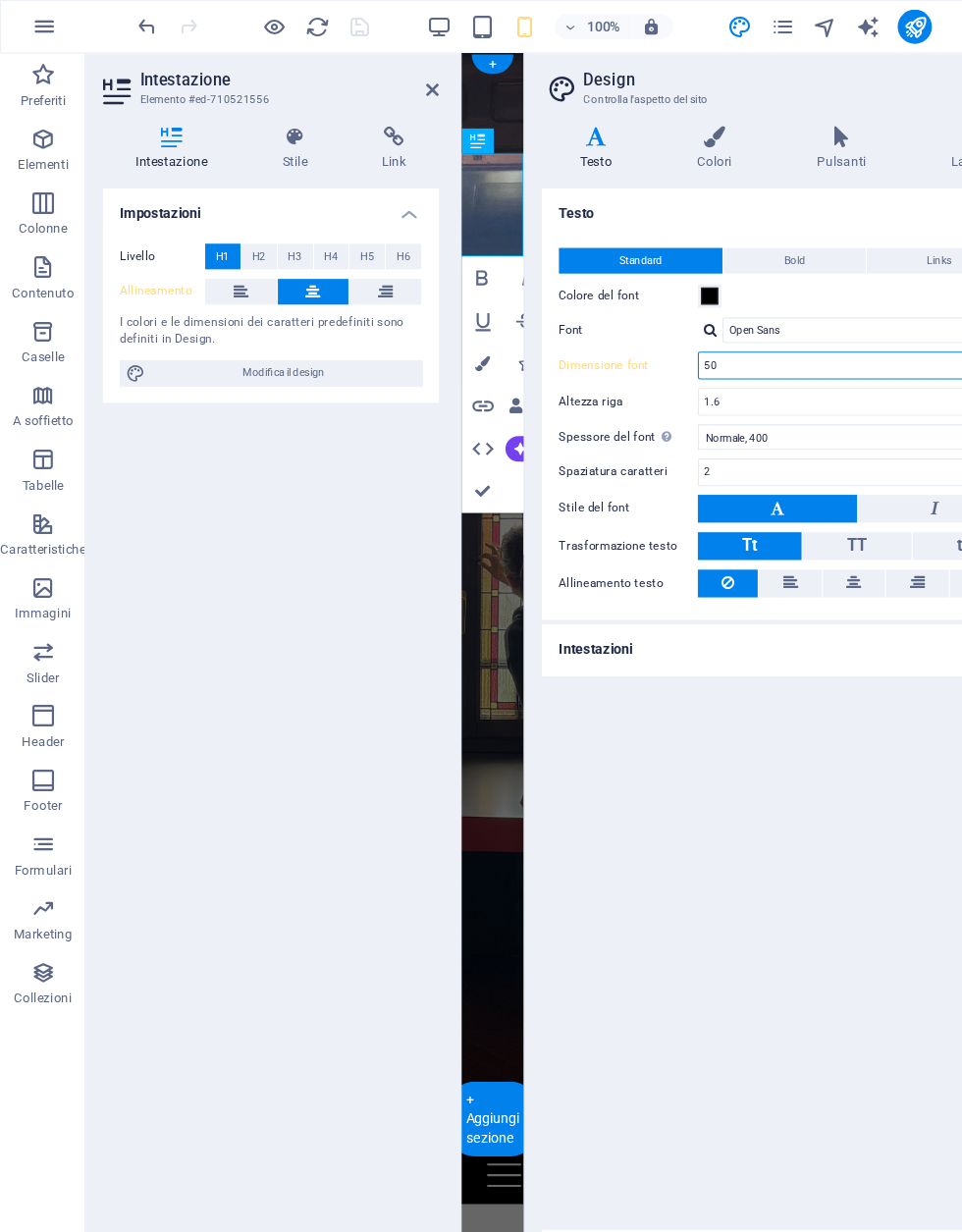 type on "5" 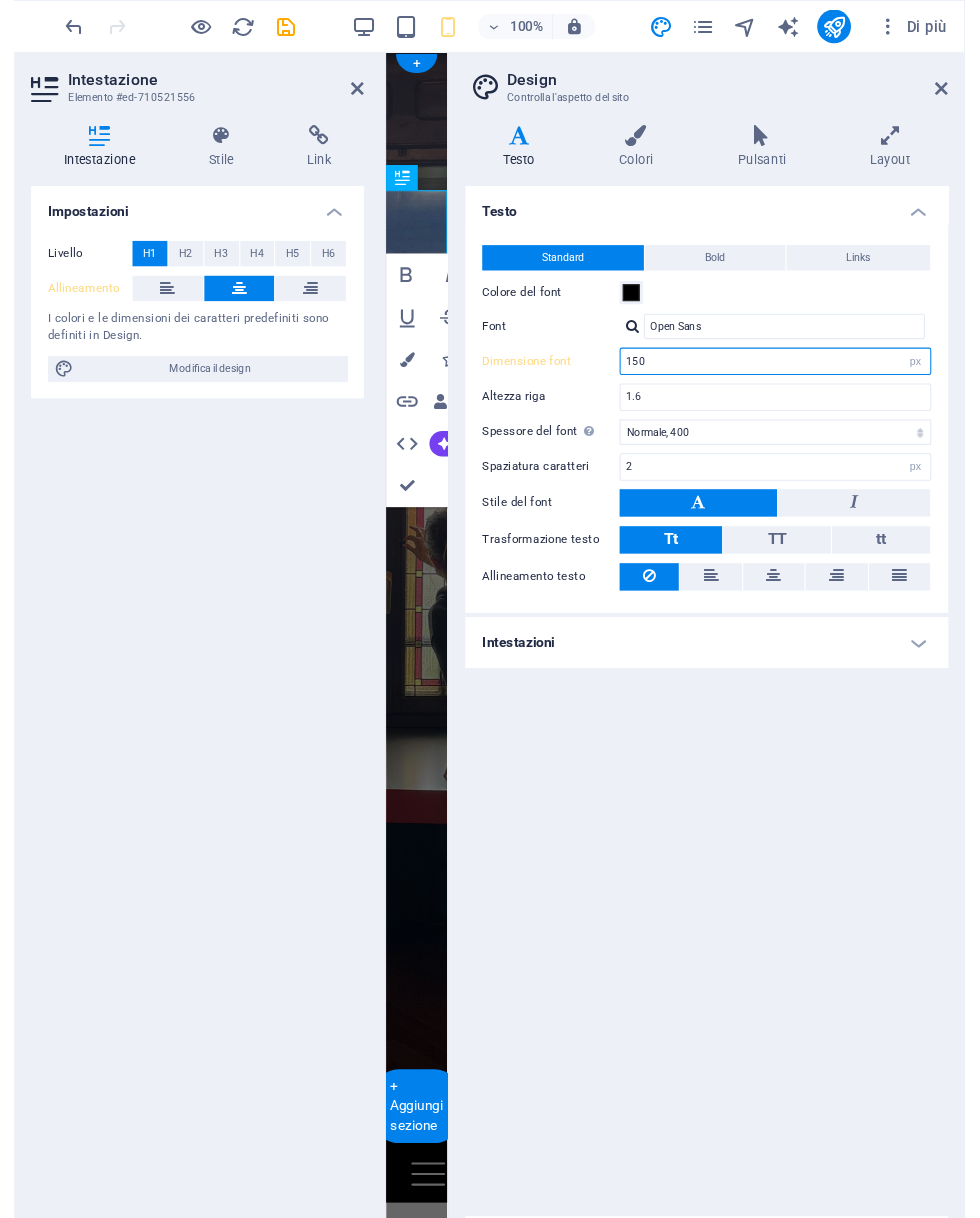 scroll, scrollTop: 0, scrollLeft: 0, axis: both 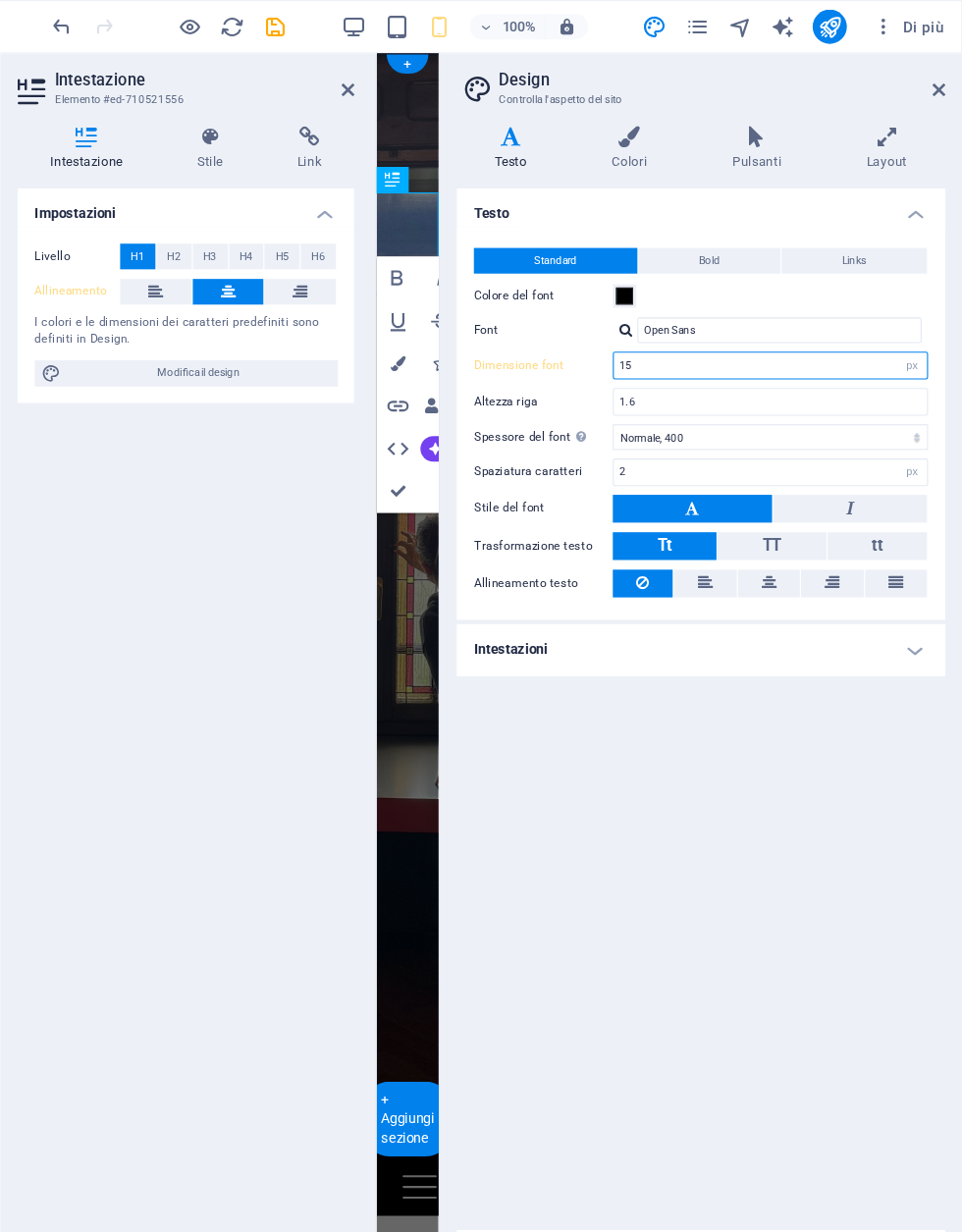 type on "1" 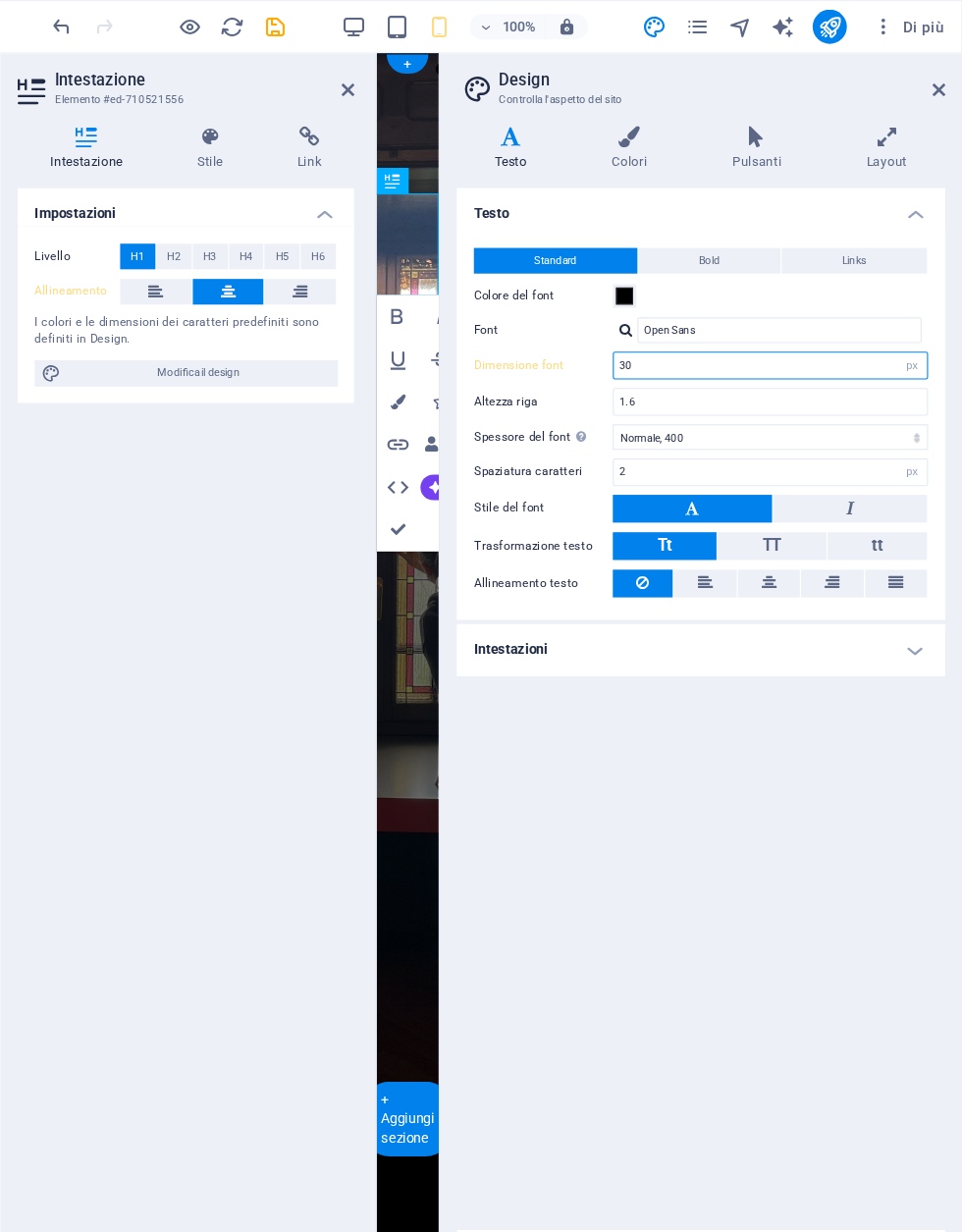 type on "3" 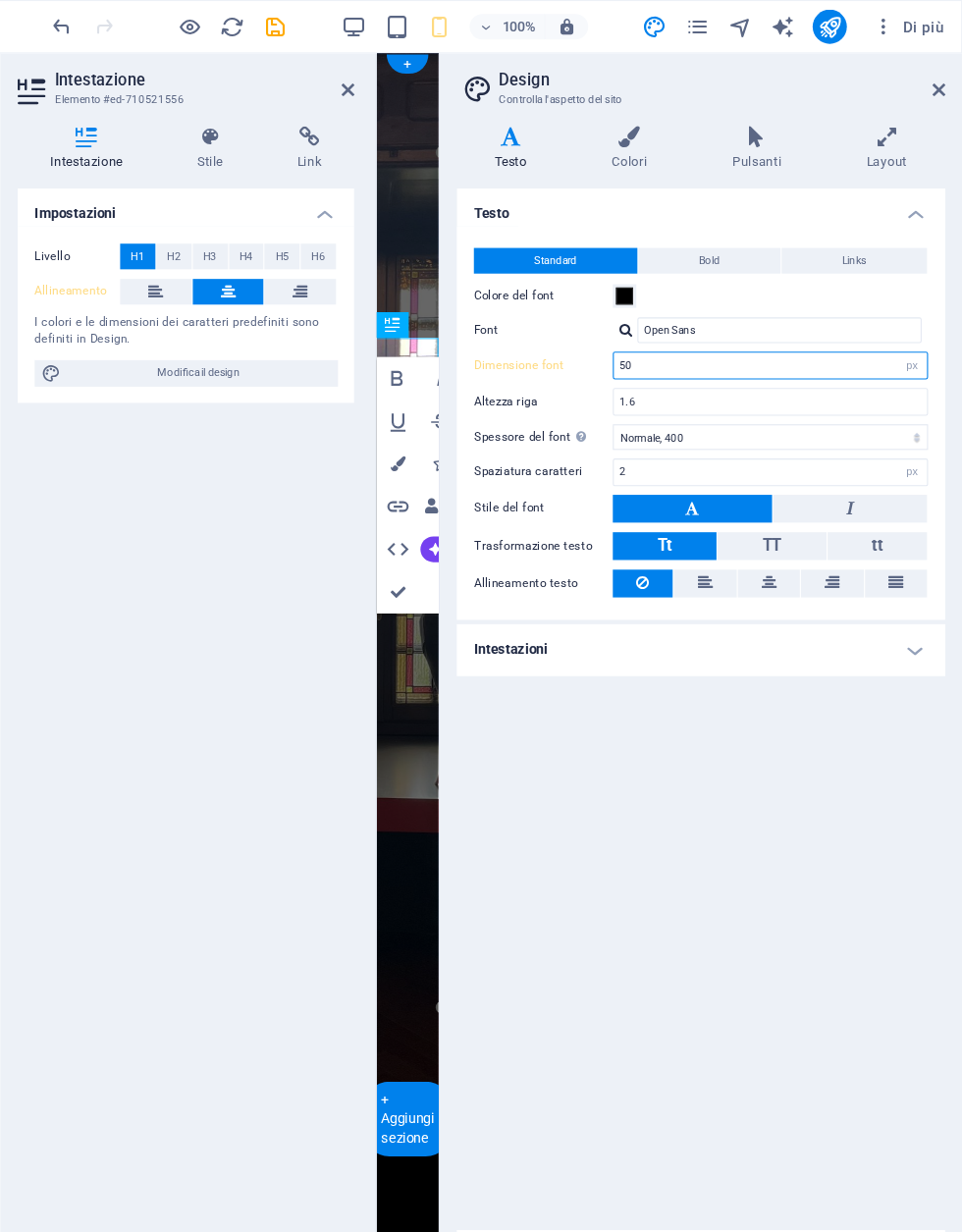 type on "5" 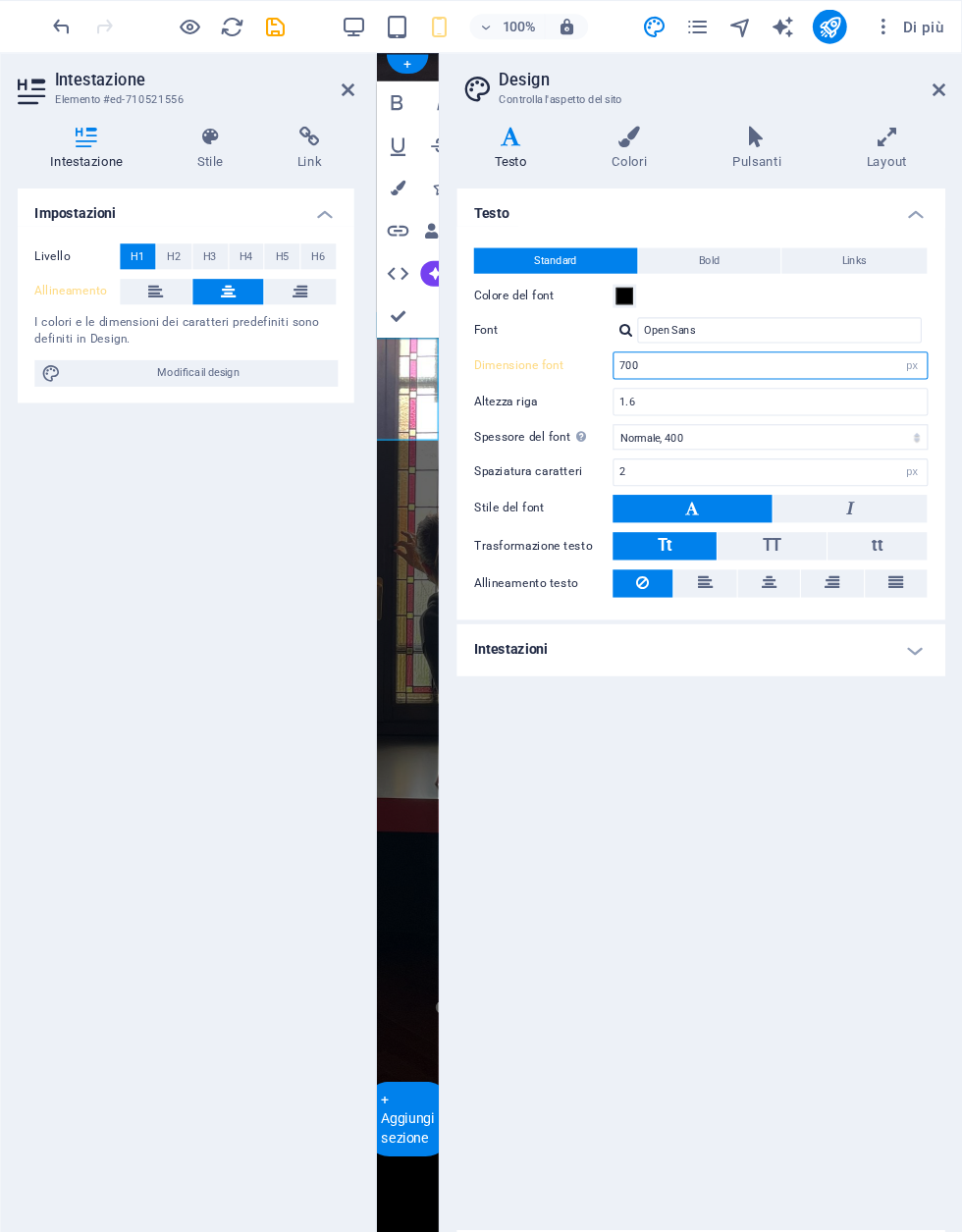 type on "700" 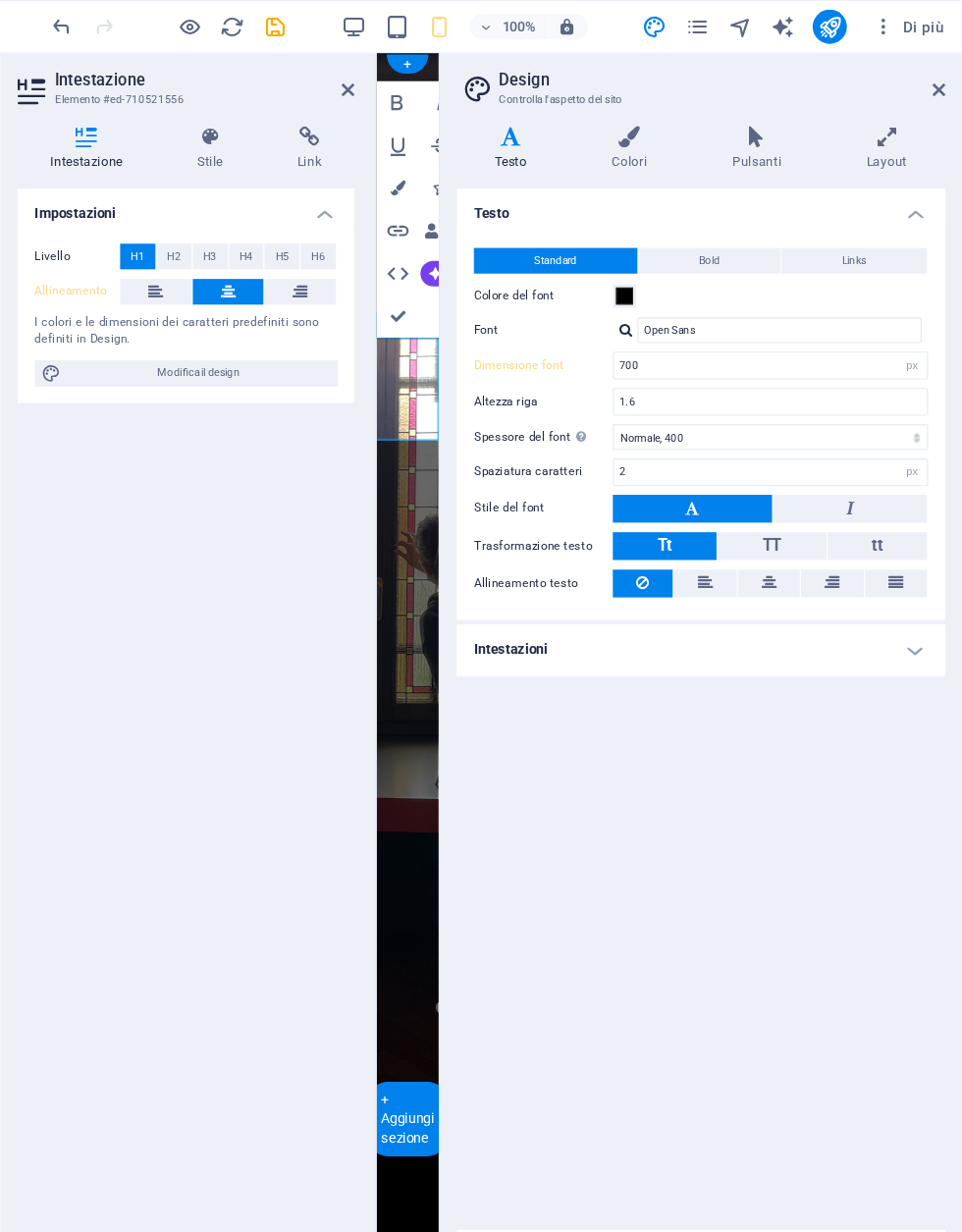 click on "Testo Standard Bold Links Colore del font Font Open Sans Dimensione font 700 rem px Altezza riga 1.6 Spessore del font Pour afficher correctement l'épaisseur de la police, celle-ci doit être activée.  Gérer les polices Sottile, 100 Ultra chiaro, 200 Chiaro, 300 Normale, 400 Medio, 500 Semi-grassetto, 600 Grassetto, 700 Ultra grassetto, 800 Nero, 900 Spaziatura caratteri 2 rem px Stile del font Trasformazione testo Tt TT tt Allineamento testo Spessore del font Pour afficher correctement l'épaisseur de la police, celle-ci doit être activée.  Gérer les polices Sottile, 100 Ultra chiaro, 200 Chiaro, 300 Normale, 400 Medio, 500 Semi-grassetto, 600 Grassetto, 700 Ultra grassetto, 800 Nero, 900 Default Hover / Active Colore del font Colore del font Decorazione Decorazione Durata transizione 0.3 s Funzione transizione Scorrimento Scorrimento in entrata Scorrimento in uscita Scorrimento in entrata/Scorrimento in uscita Lineare Intestazioni Tutto T1/Logo testuale H2 H3 H4 H5 H6 Colore del font Font Roboto 1 1 0" at bounding box center (722, 639) 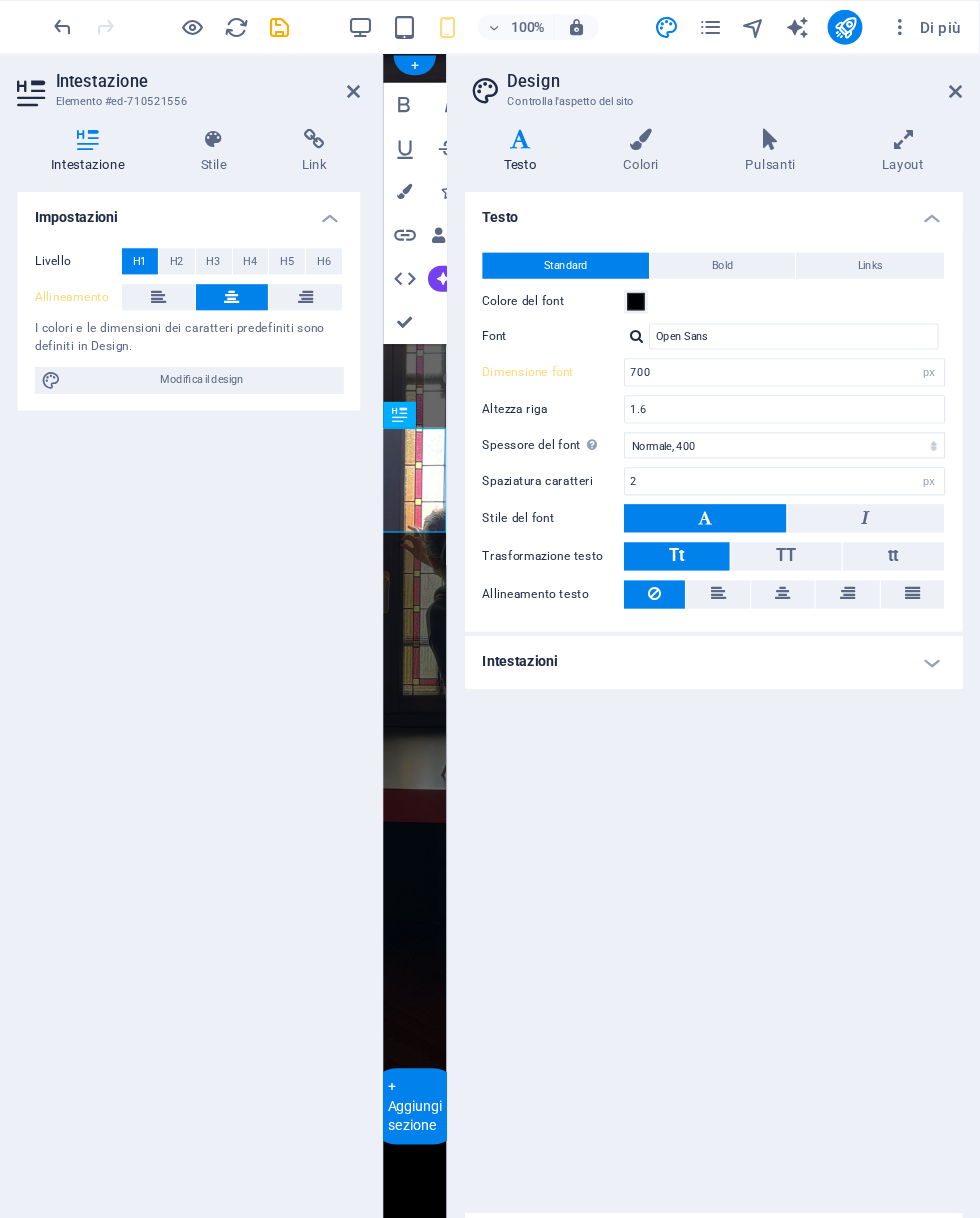 click on "Design Controlla l'aspetto del sito Varianti  Testo  Colori  Pulsanti  Layout Testo Standard Bold Links Colore del font Font Open Sans Dimensione font 700 rem px Altezza riga 1.6 Spessore del font Pour afficher correctement l'épaisseur de la police, celle-ci doit être activée.  Gérer les polices Sottile, 100 Ultra chiaro, 200 Chiaro, 300 Normale, 400 Medio, 500 Semi-grassetto, 600 Grassetto, 700 Ultra grassetto, 800 Nero, 900 Spaziatura caratteri 2 rem px Stile del font Trasformazione testo Tt TT tt Allineamento testo Spessore del font Pour afficher correctement l'épaisseur de la police, celle-ci doit être activée.  Gérer les polices Sottile, 100 Ultra chiaro, 200 Chiaro, 300 Normale, 400 Medio, 500 Semi-grassetto, 600 Grassetto, 700 Ultra grassetto, 800 Nero, 900 Default Hover / Active Colore del font Colore del font Decorazione Decorazione Durata transizione 0.3 s Funzione transizione Scorrimento Scorrimento in entrata Scorrimento in uscita Scorrimento in entrata/Scorrimento in uscita Lineare Tutto" at bounding box center (735, 618) 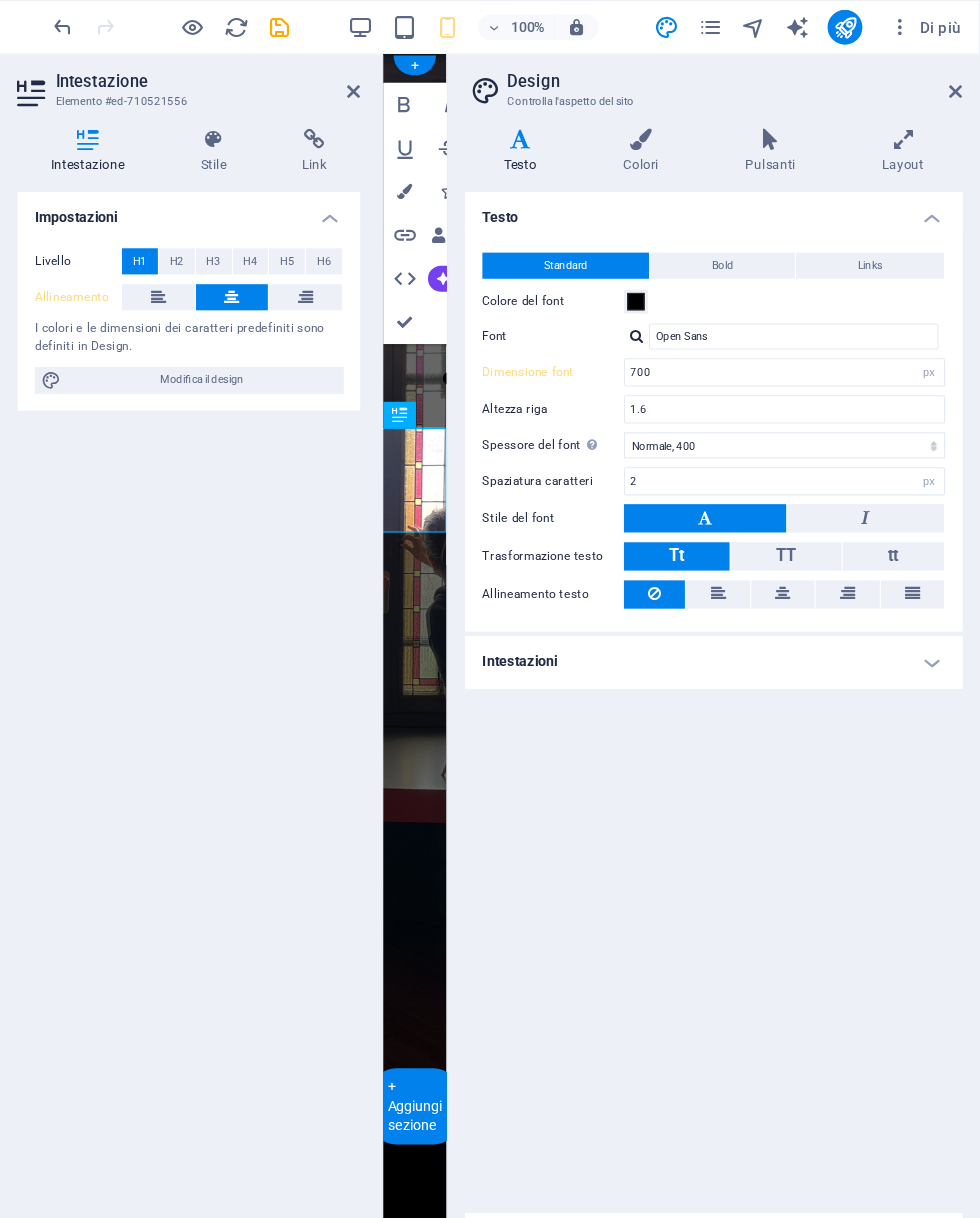 click at bounding box center (958, 84) 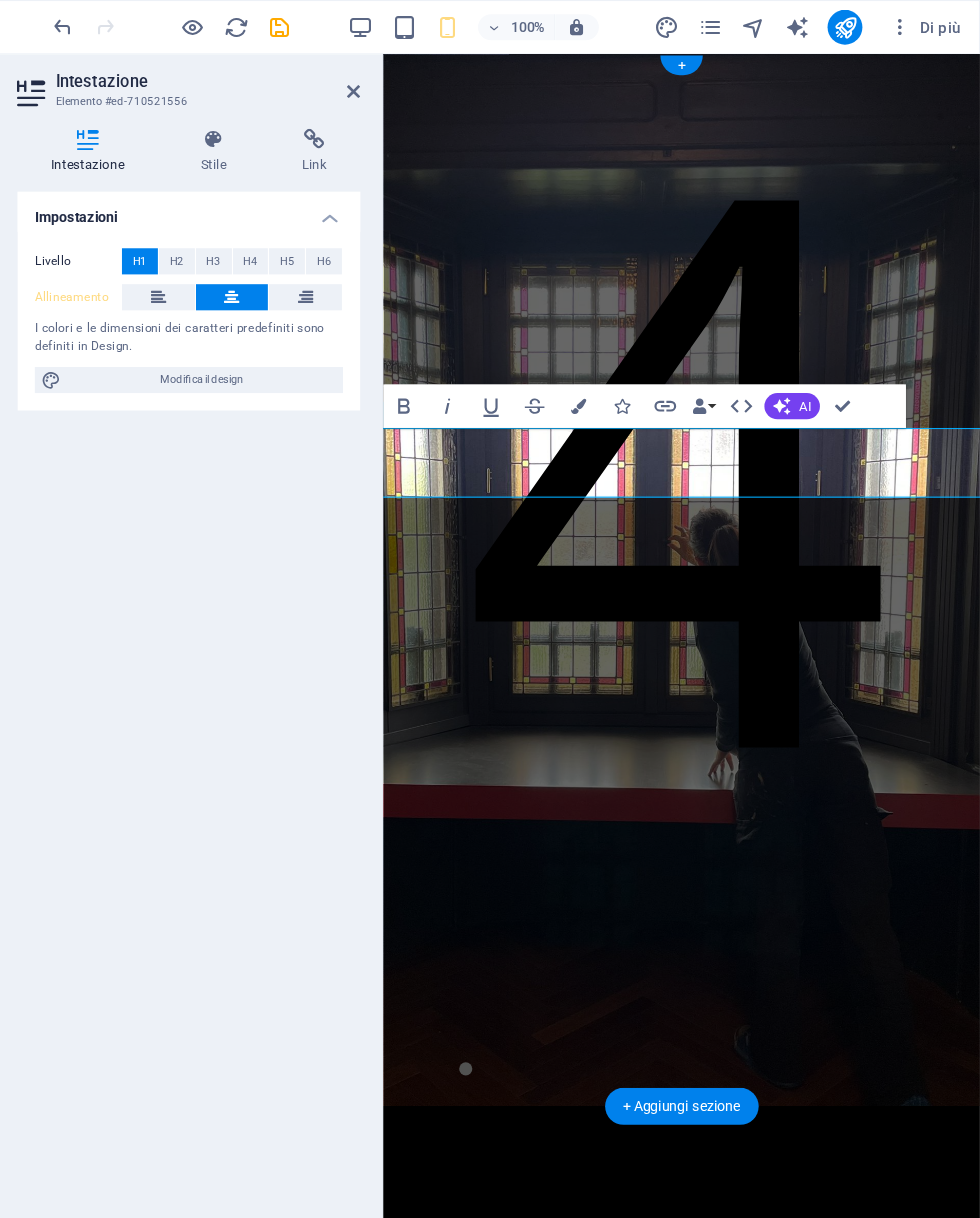 click at bounding box center [429, 618] 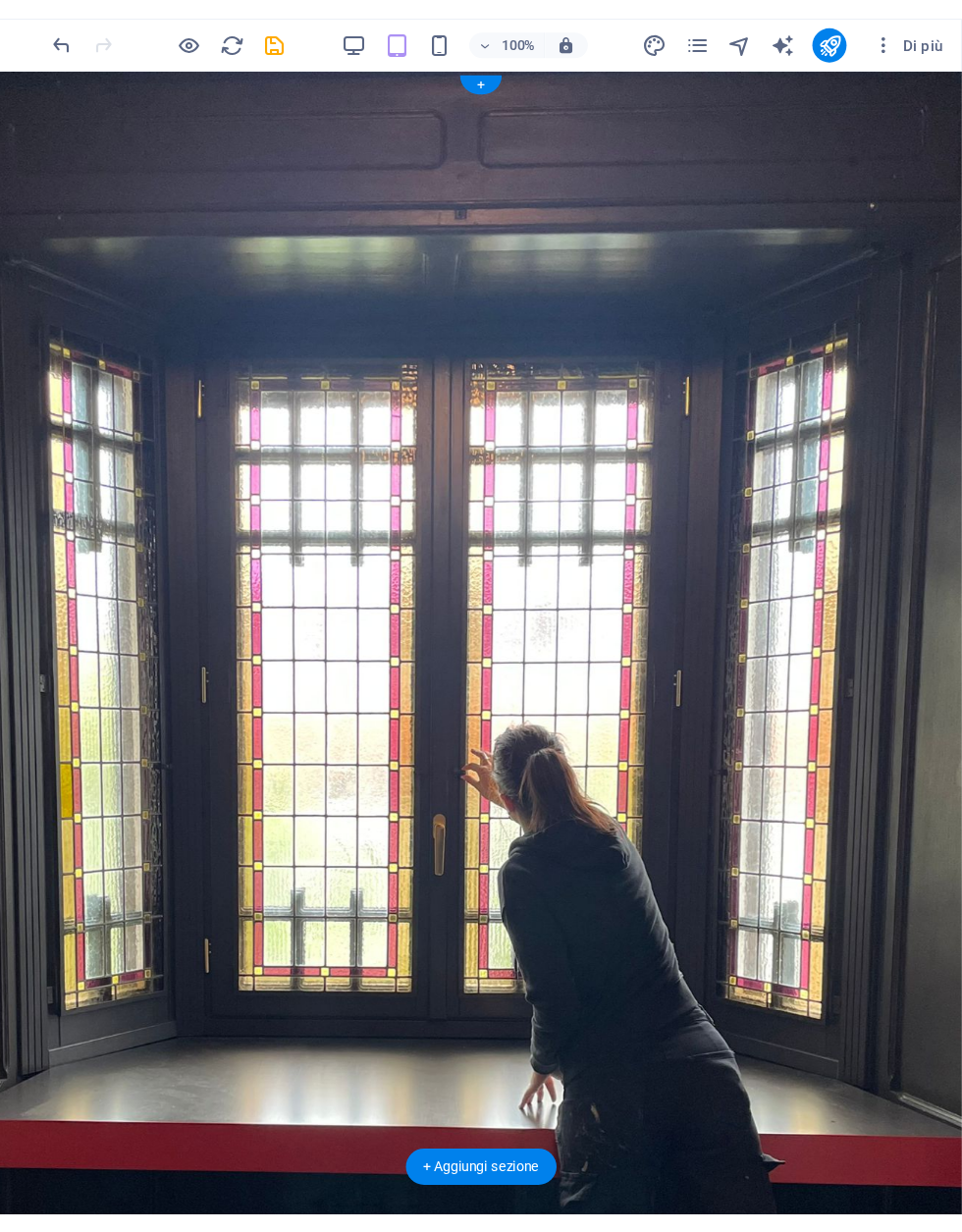 scroll, scrollTop: 0, scrollLeft: 0, axis: both 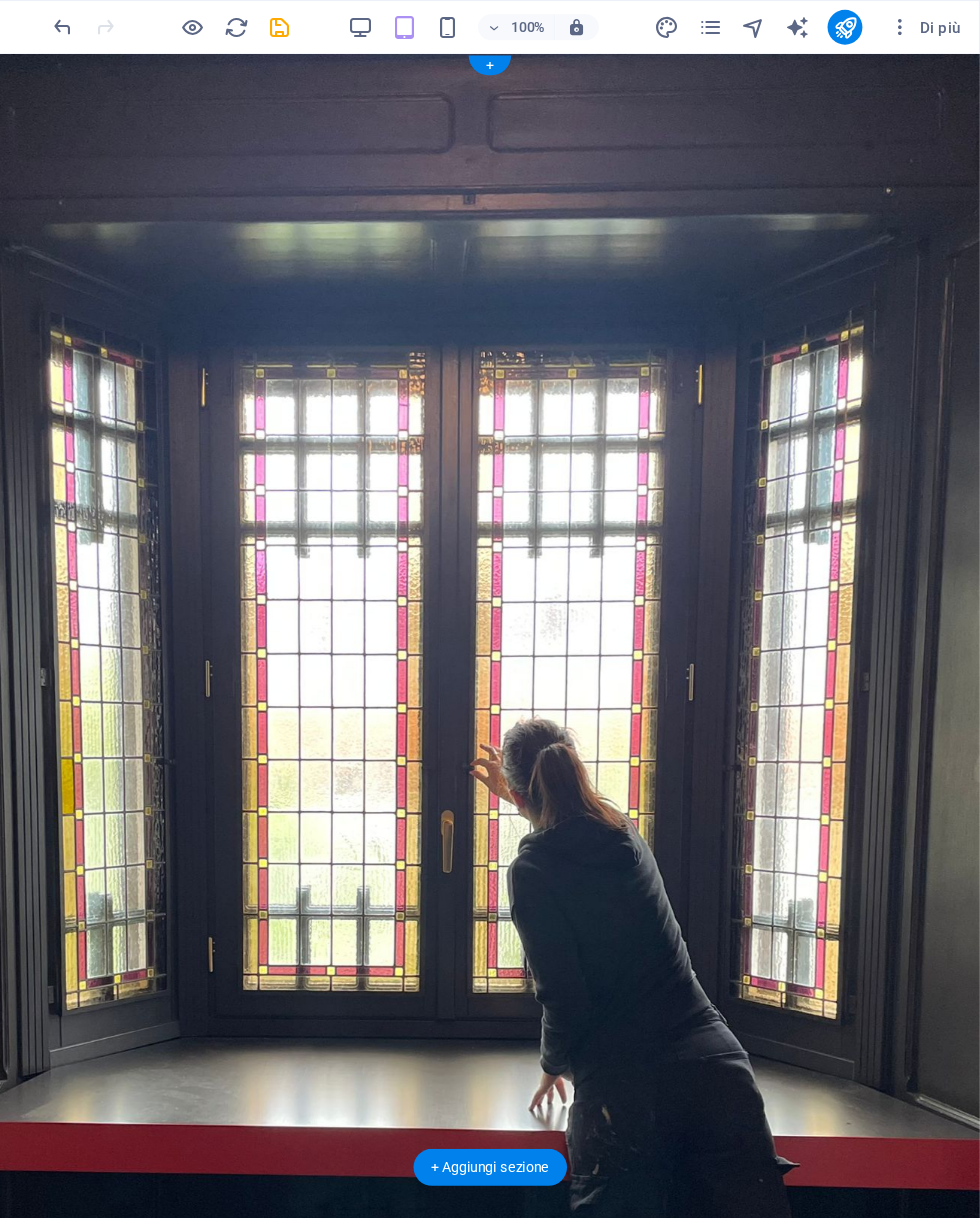 click on "Elisa Bonifacio Art" at bounding box center [450, 1649] 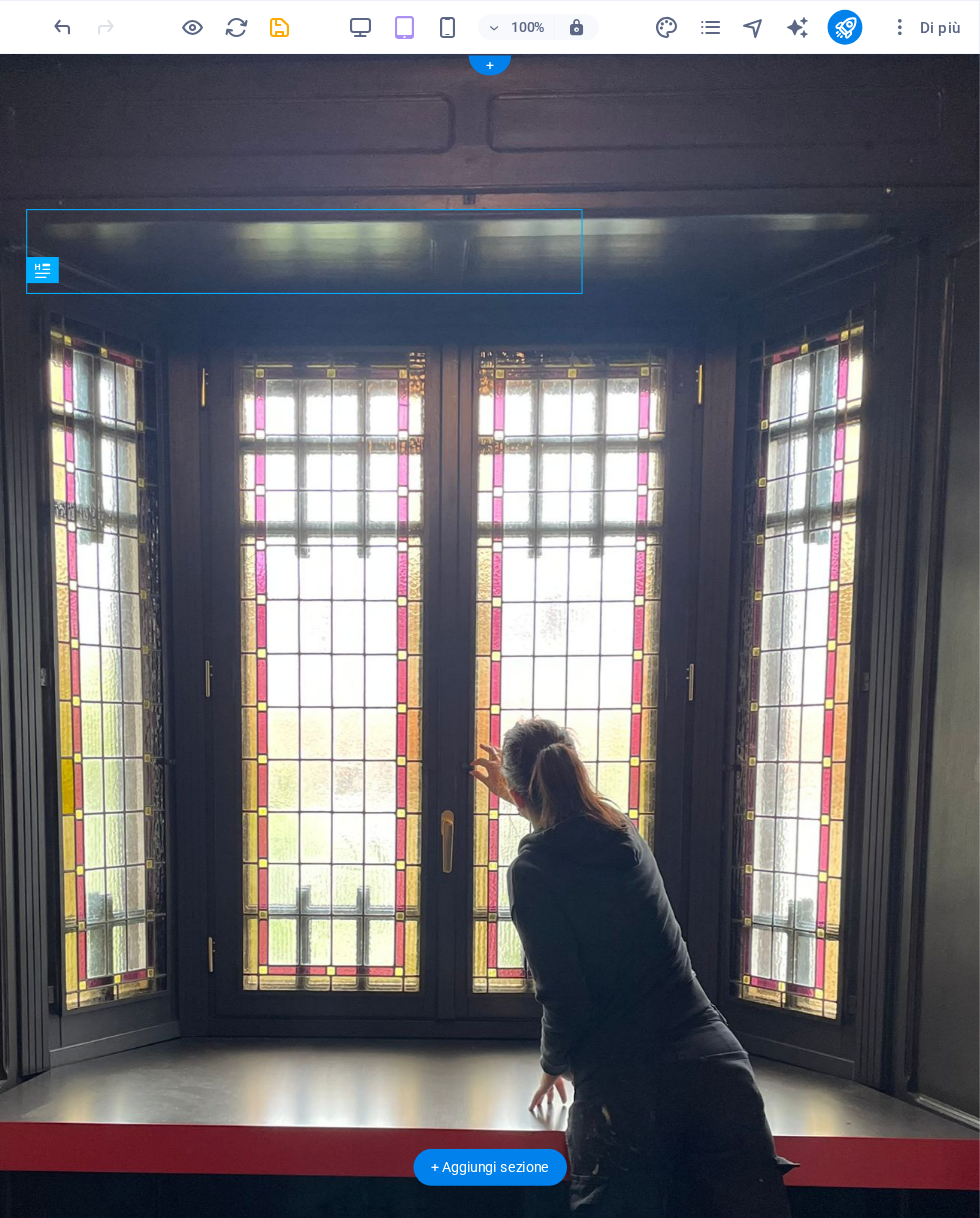 click on "Elisa Bonifacio Art" at bounding box center (450, 1649) 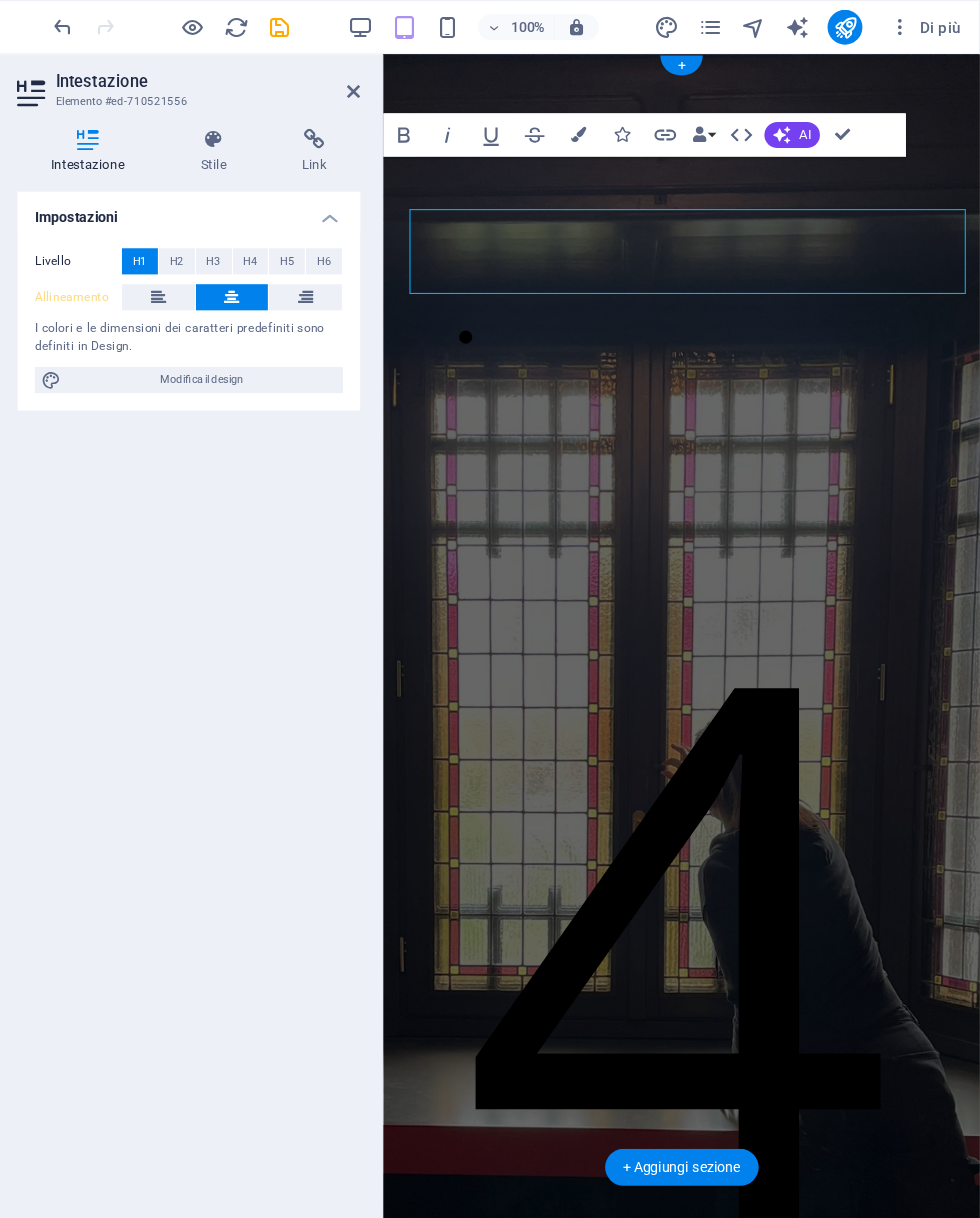 scroll, scrollTop: 0, scrollLeft: 411, axis: horizontal 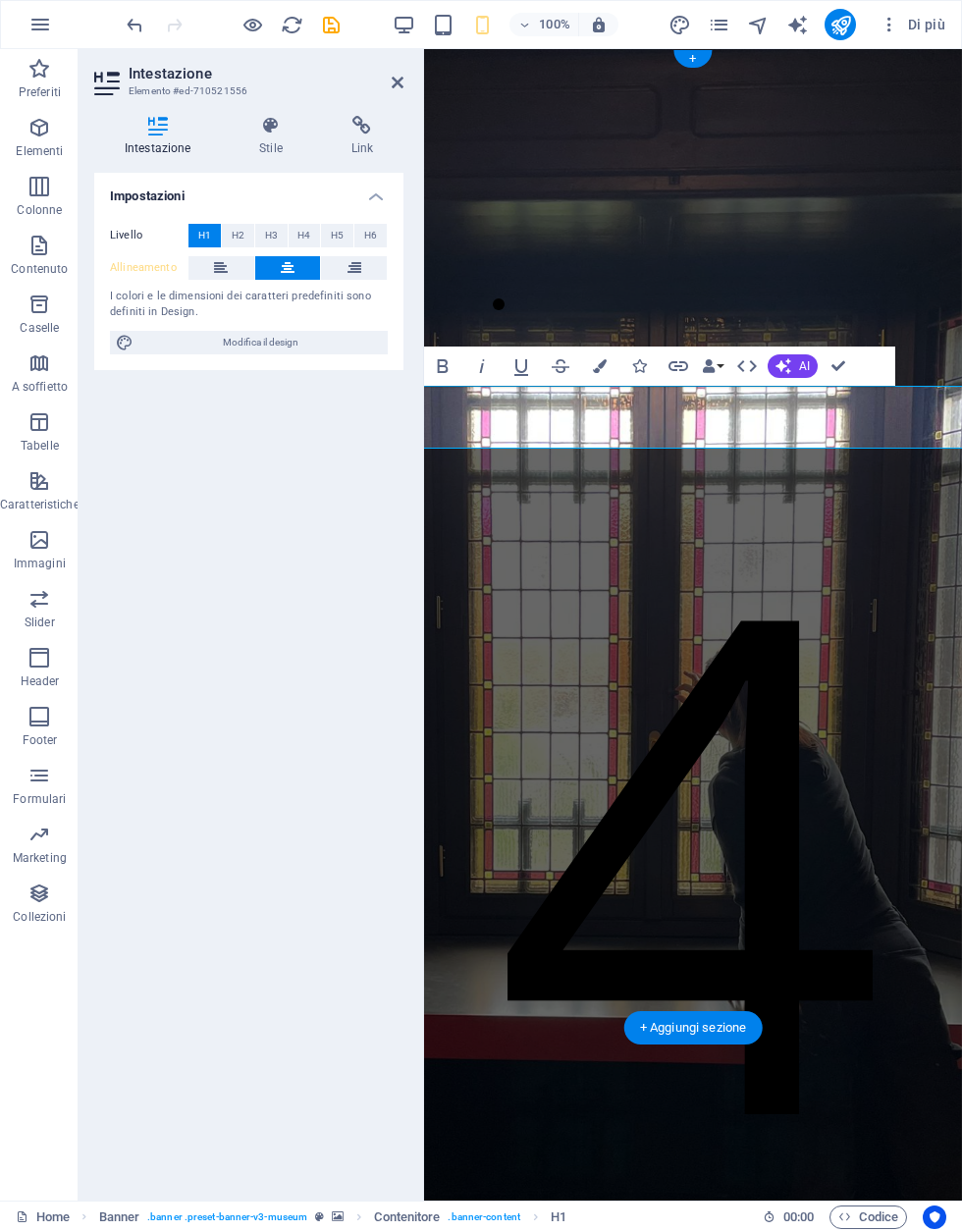 click on "H4" at bounding box center [304, 236] 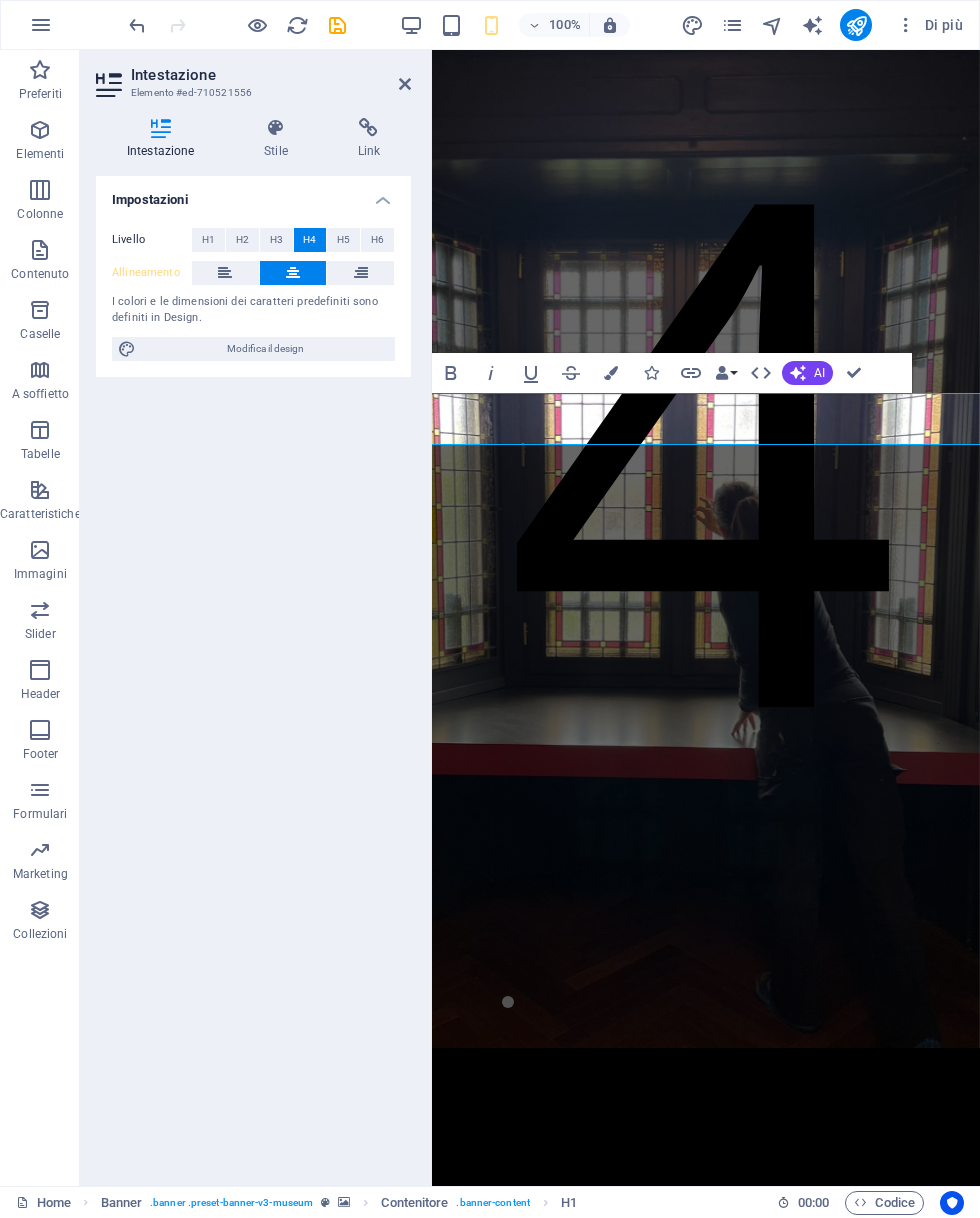 click on "H1" at bounding box center [208, 240] 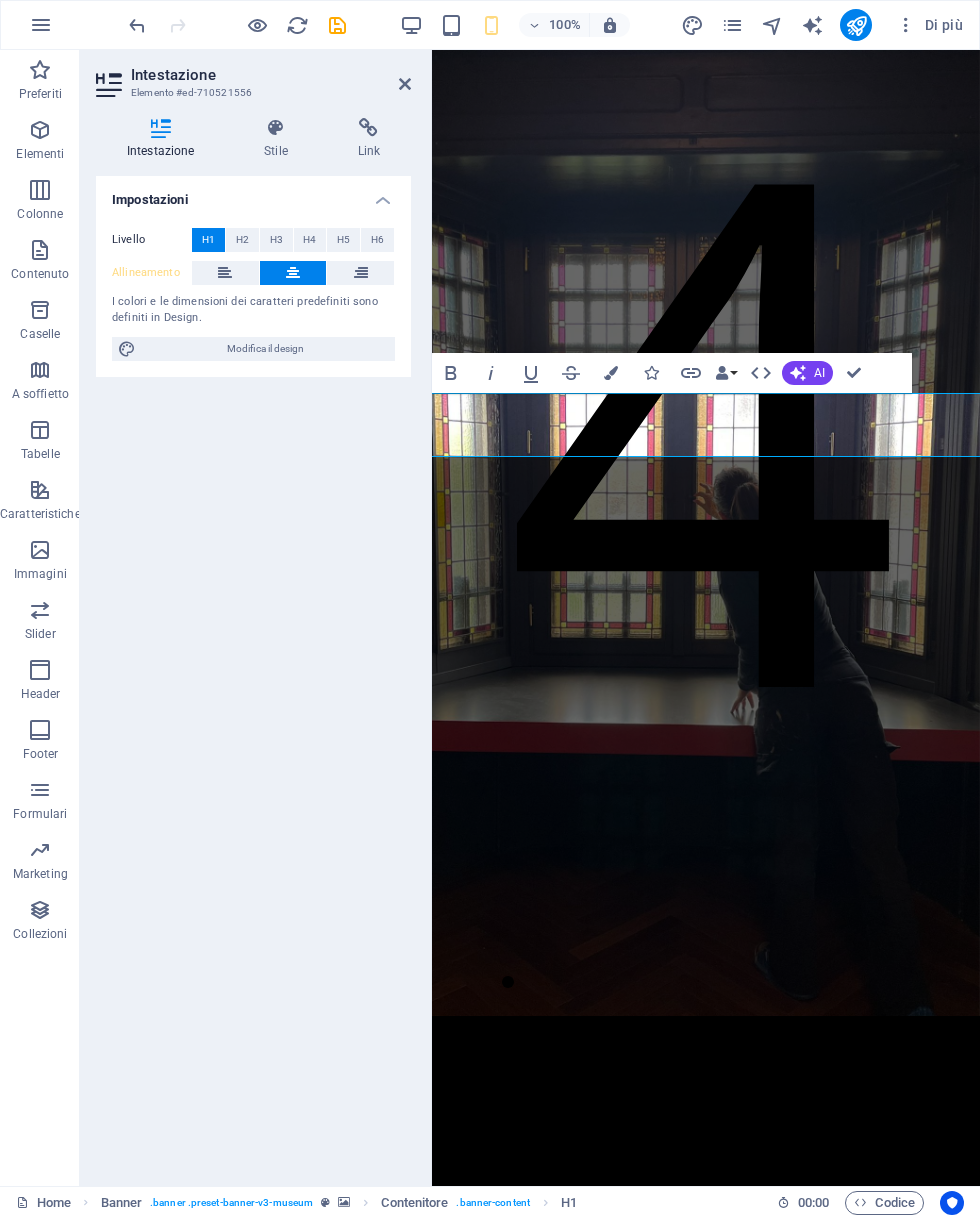 click on "H2" at bounding box center (242, 240) 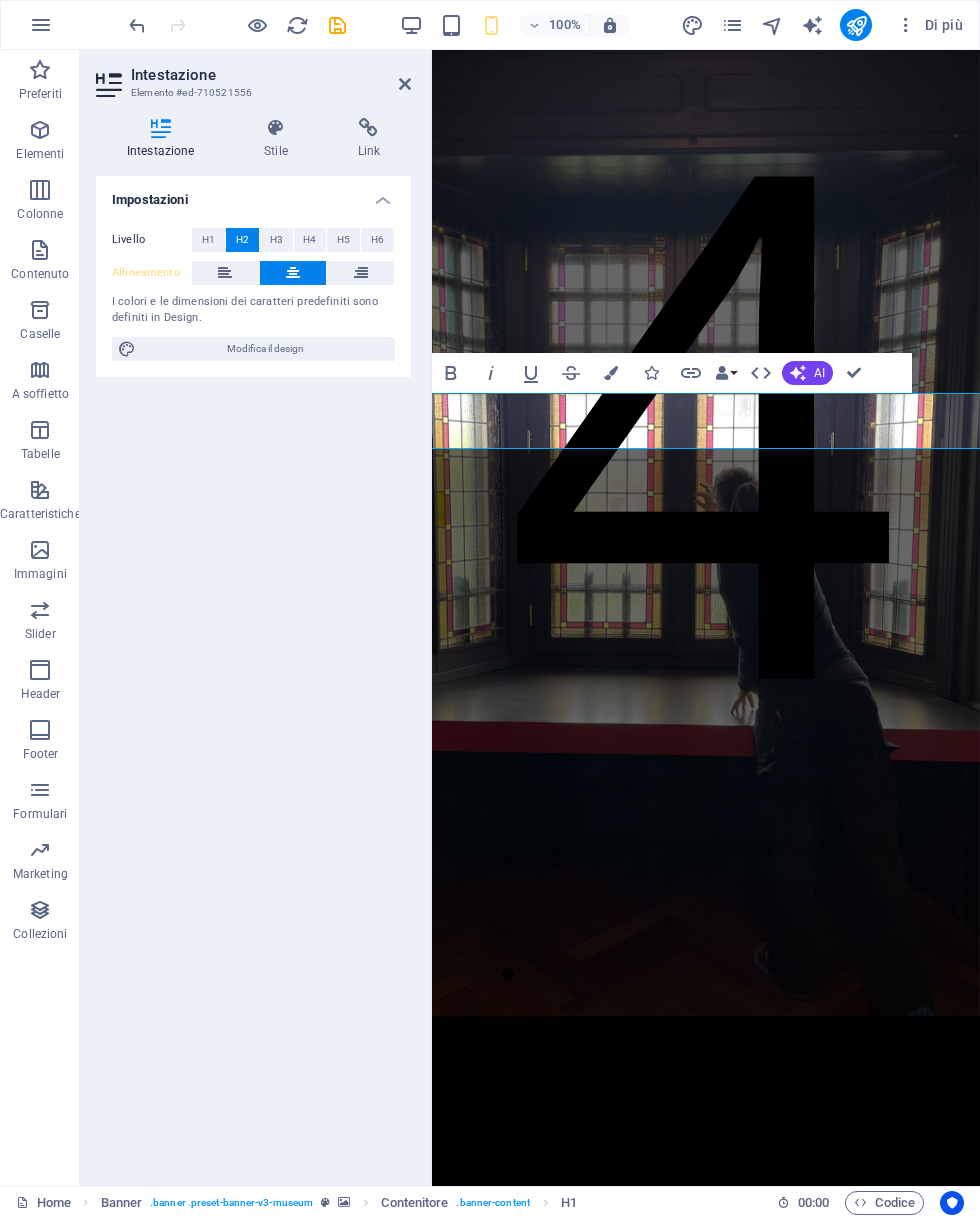 click on "H6" at bounding box center [377, 240] 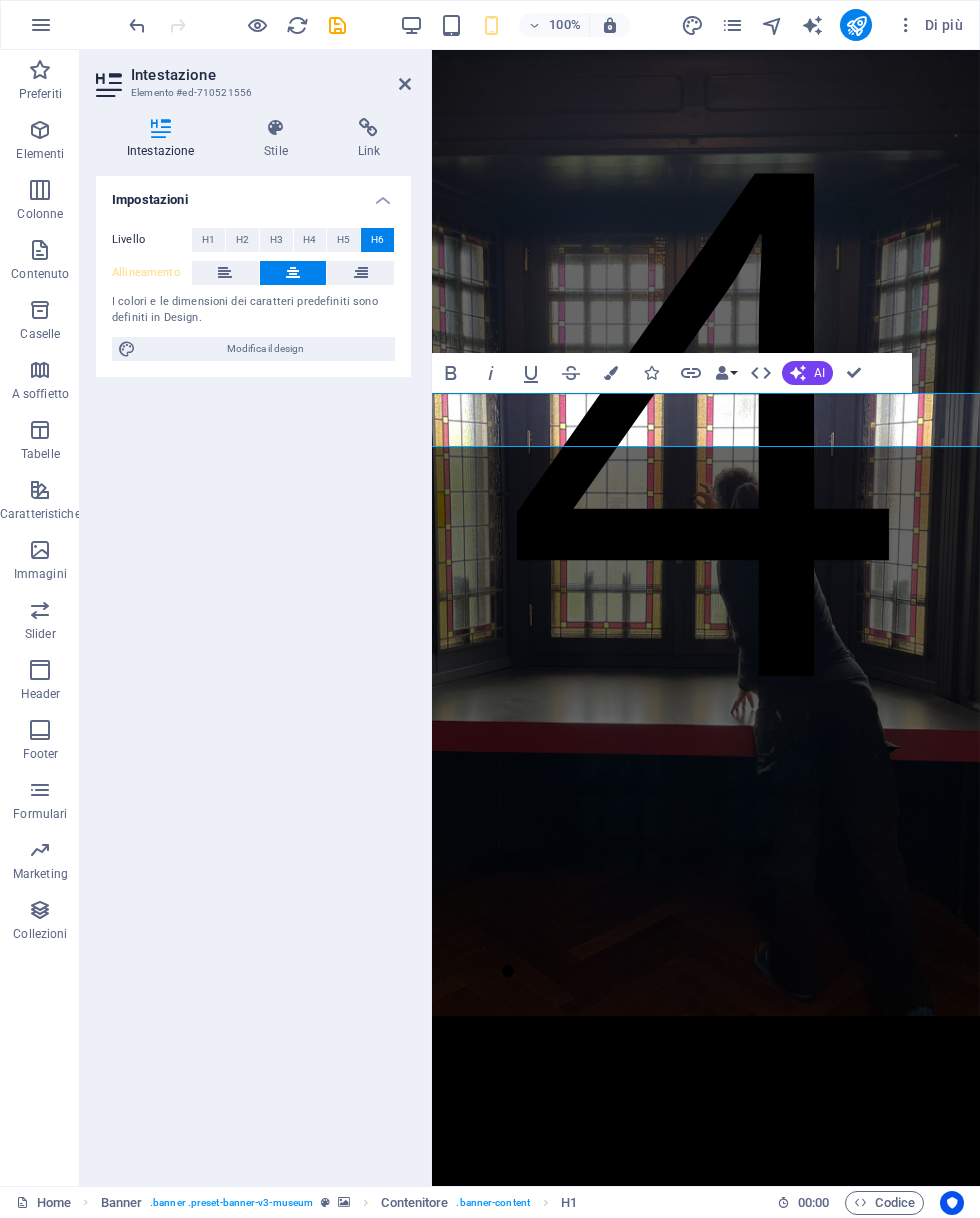 click on "H5" at bounding box center (343, 240) 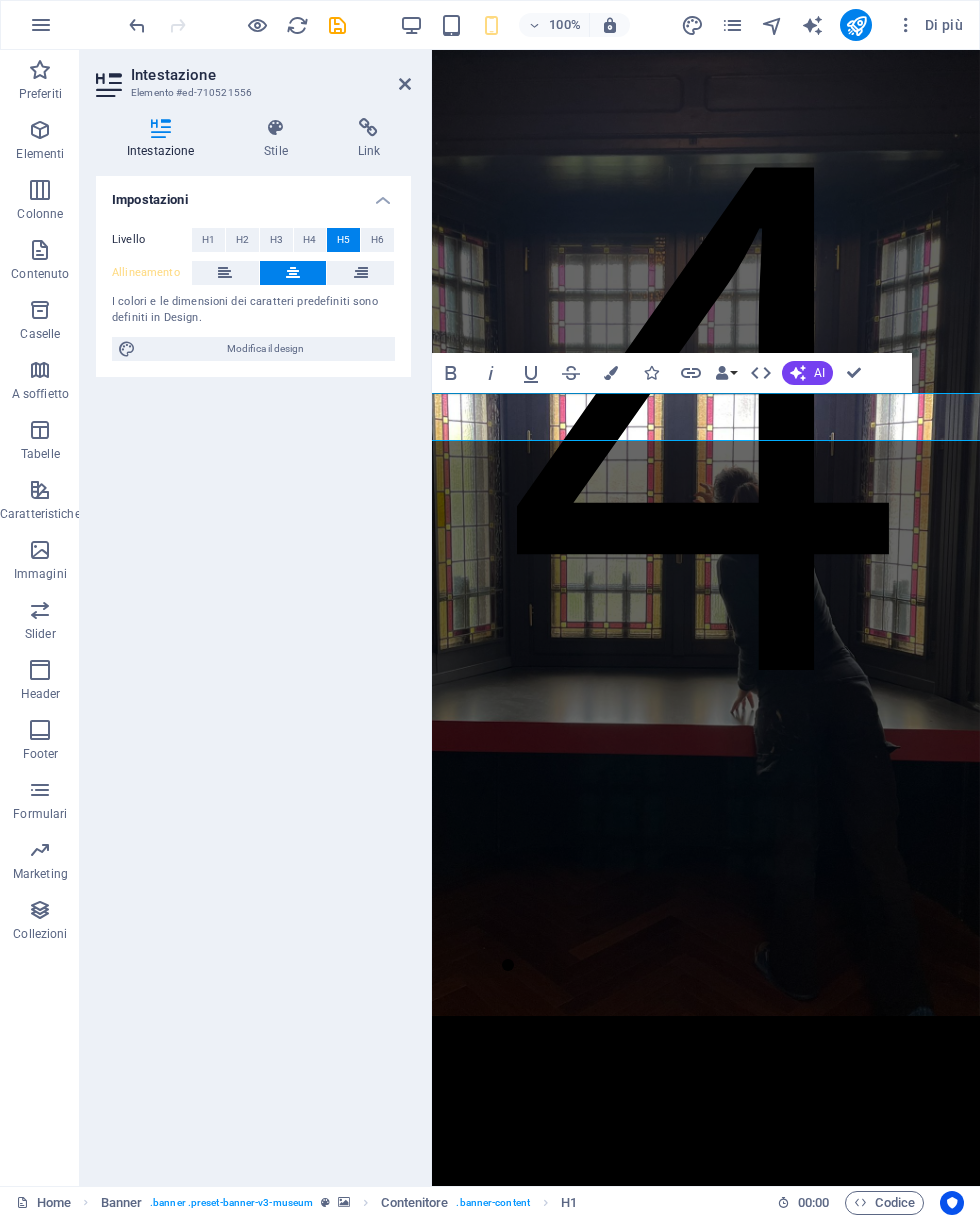 click on "H4" at bounding box center [309, 240] 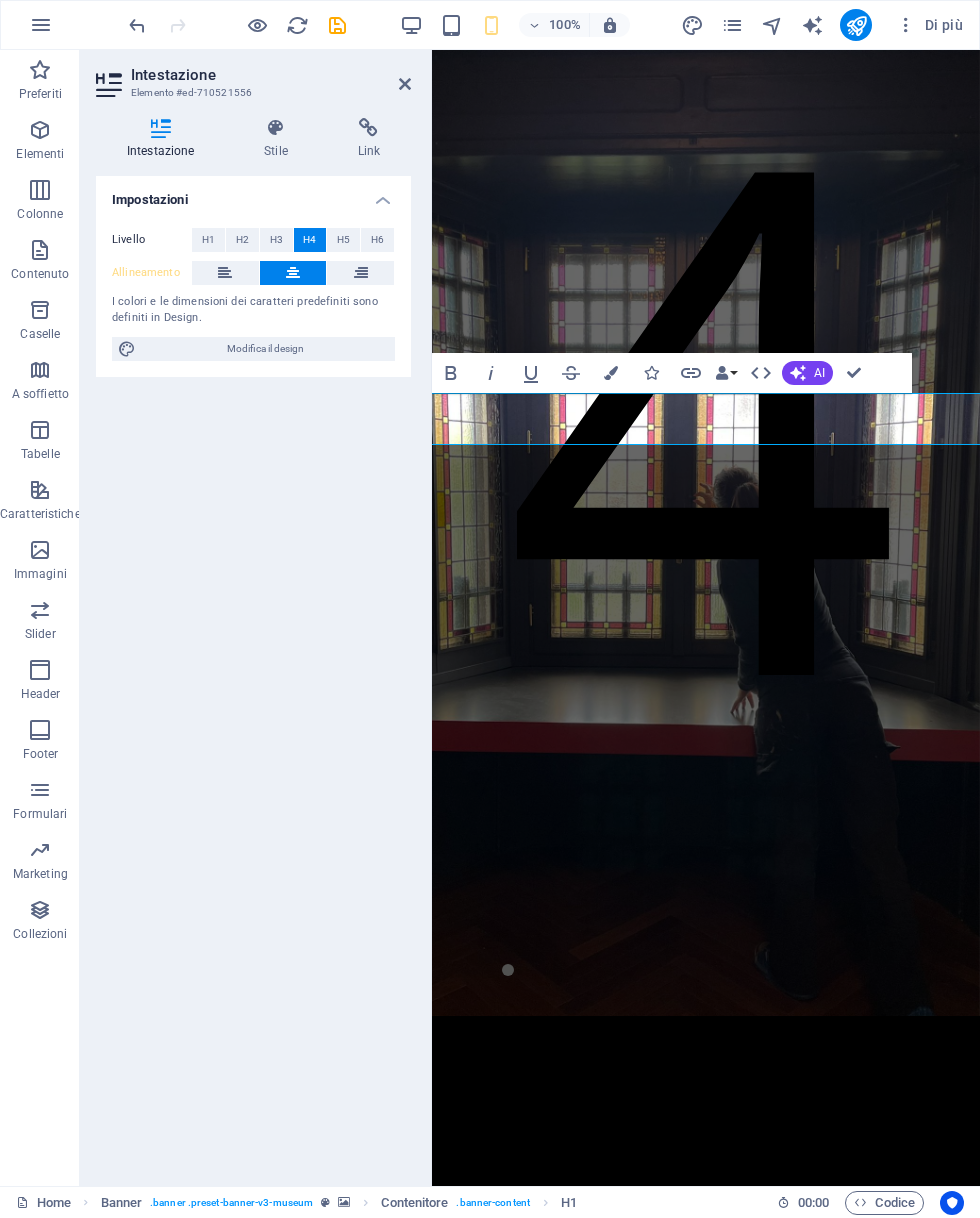 click on "H1" at bounding box center [208, 240] 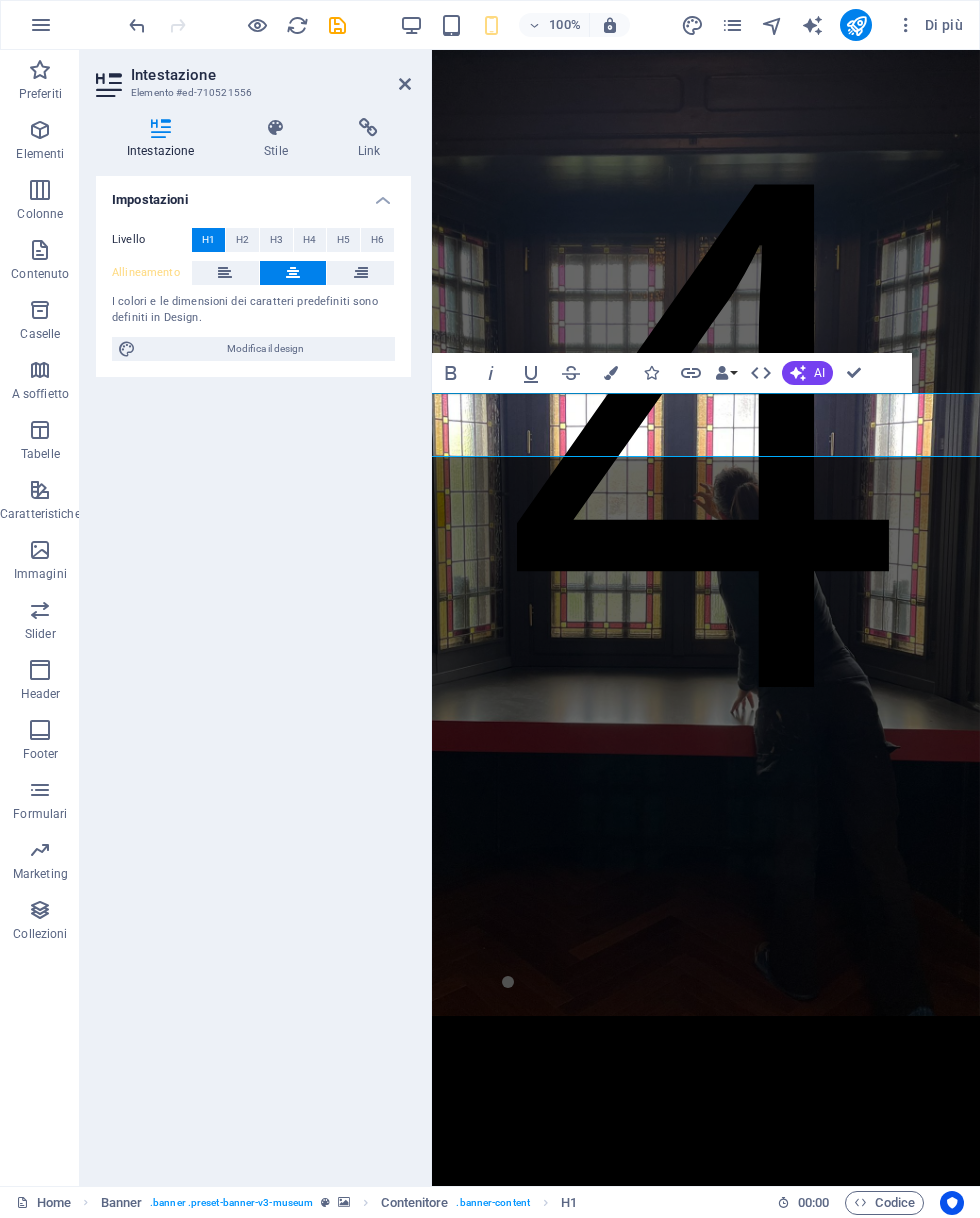 click on "Modifica il design" at bounding box center [265, 349] 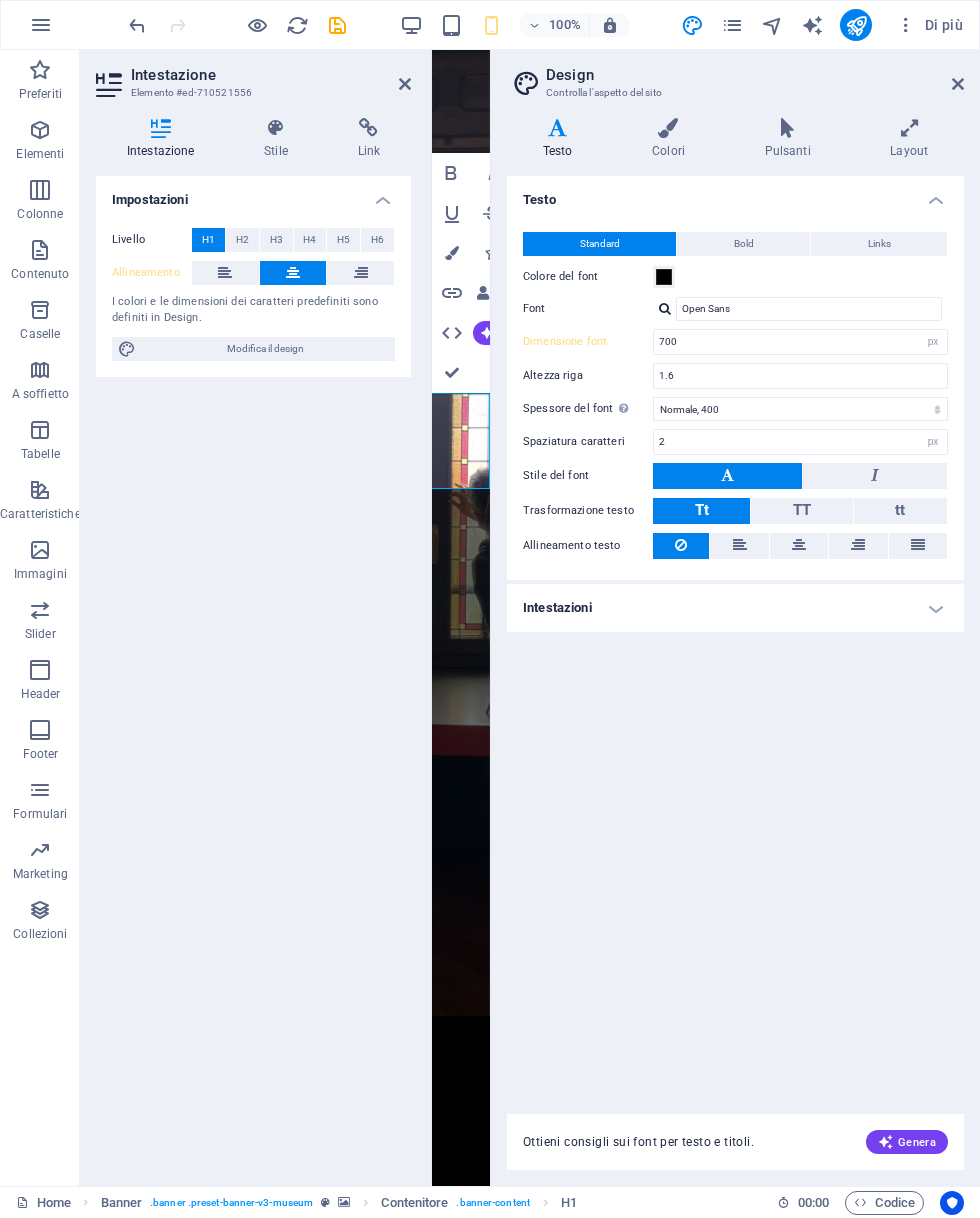 scroll, scrollTop: 0, scrollLeft: 81, axis: horizontal 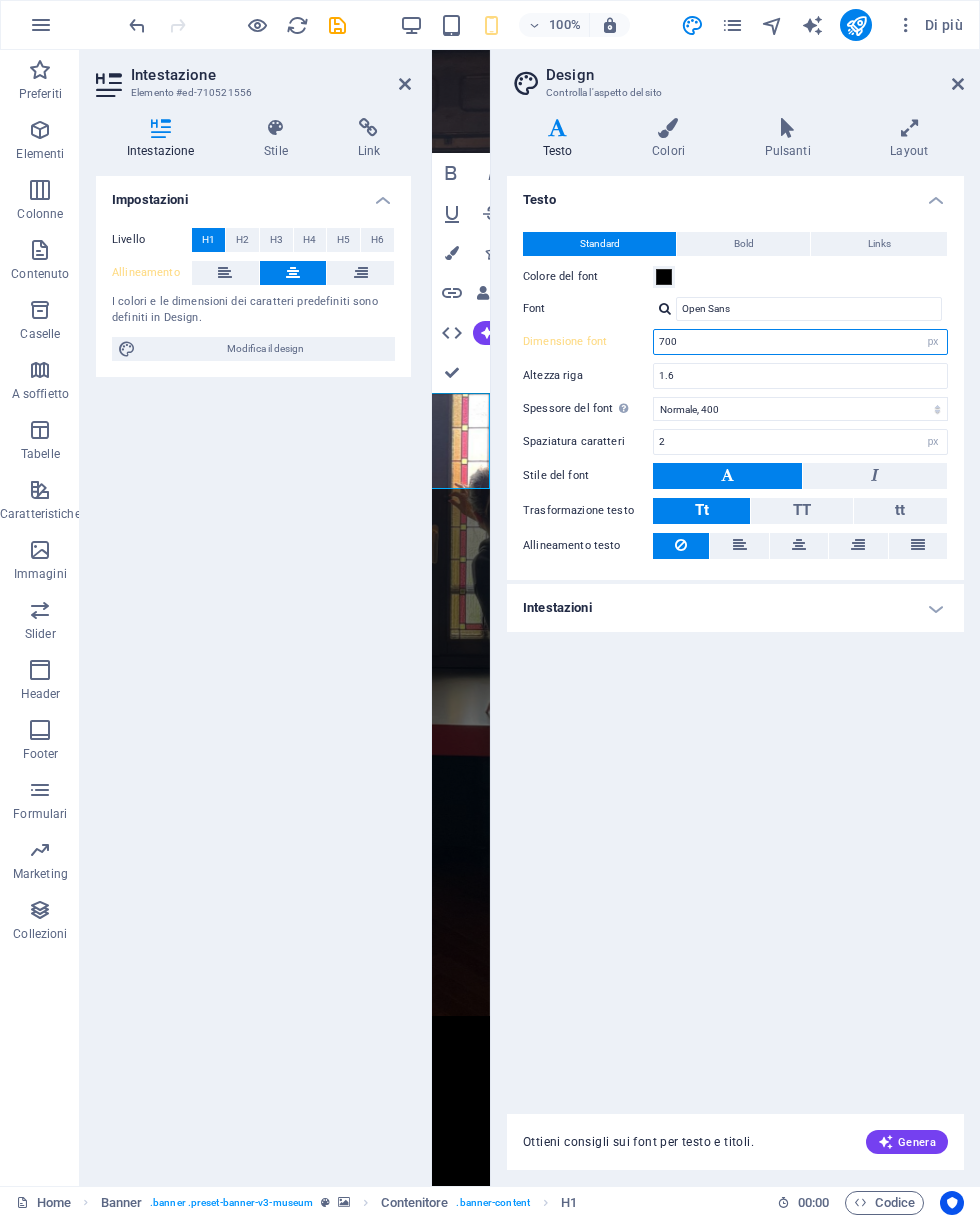 click on "rem px" at bounding box center (933, 342) 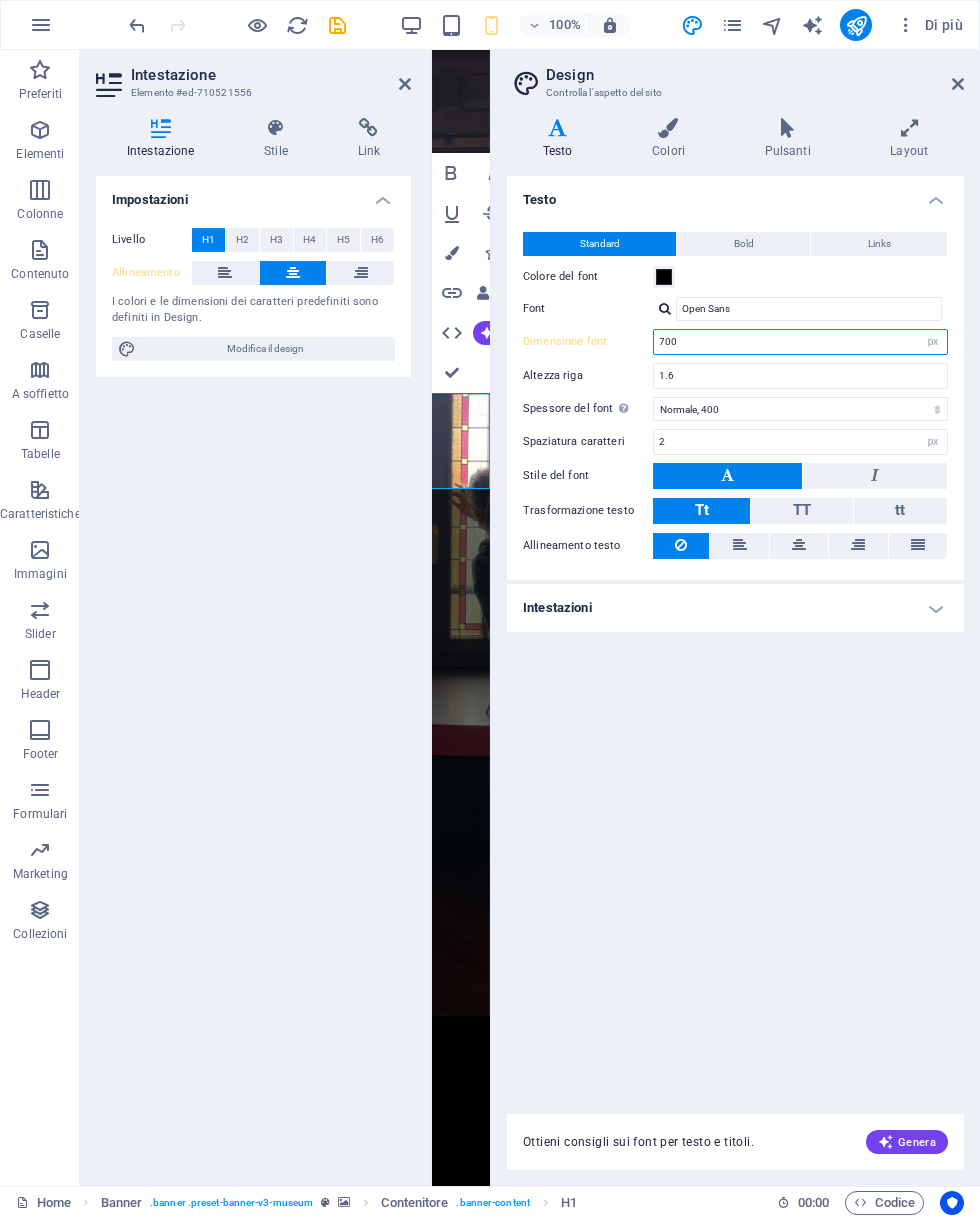 select on "rem" 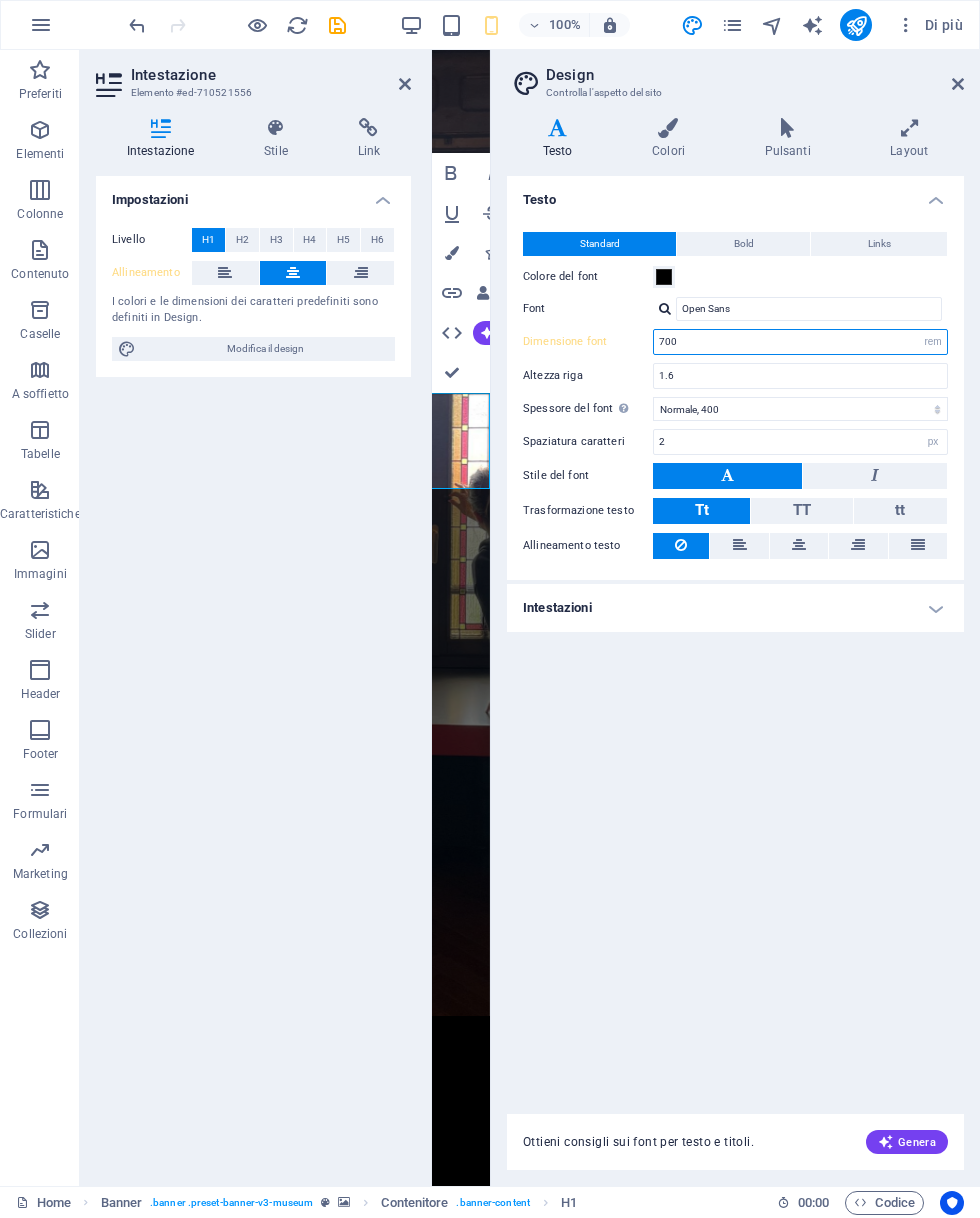 type on "43.75" 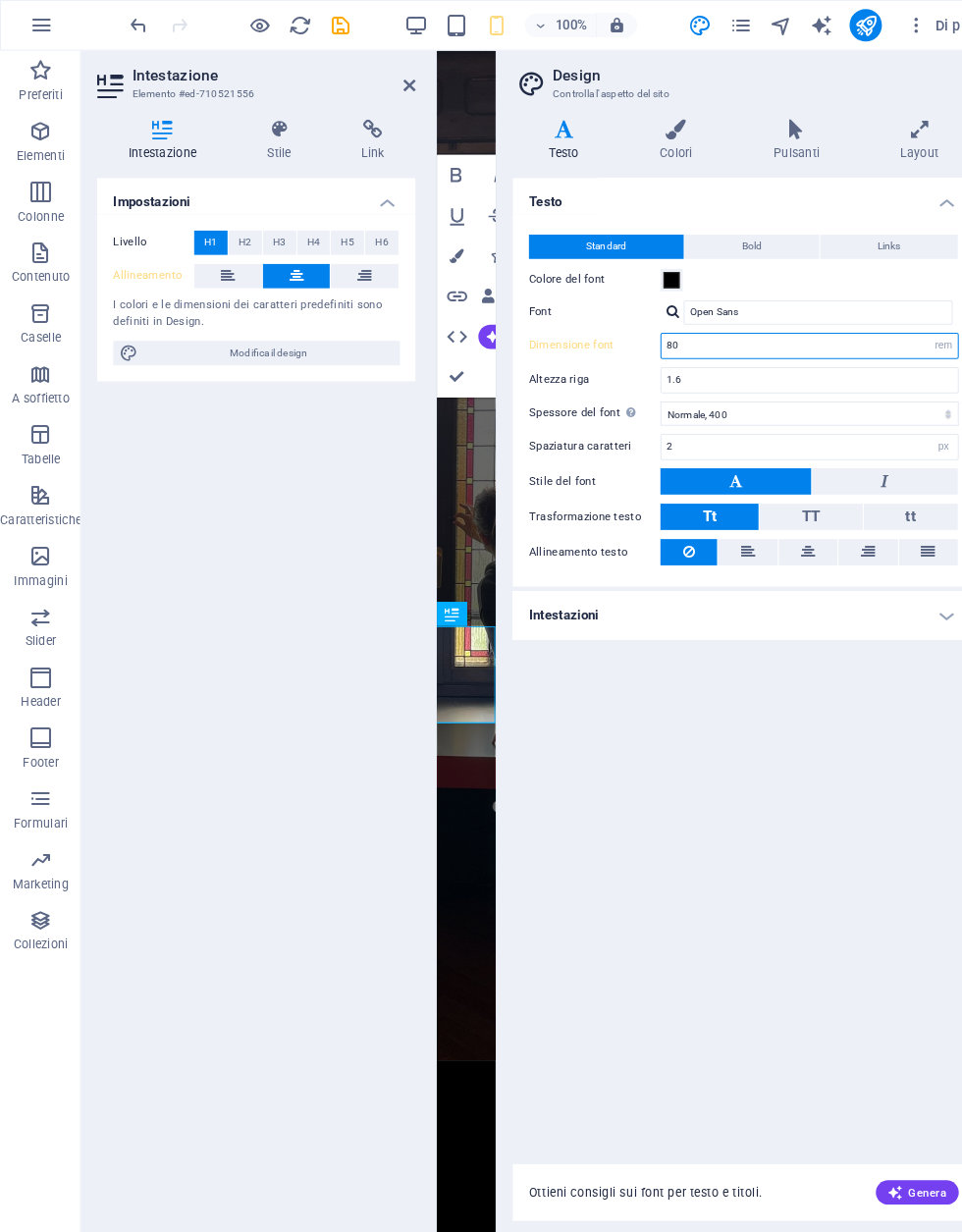 type on "80" 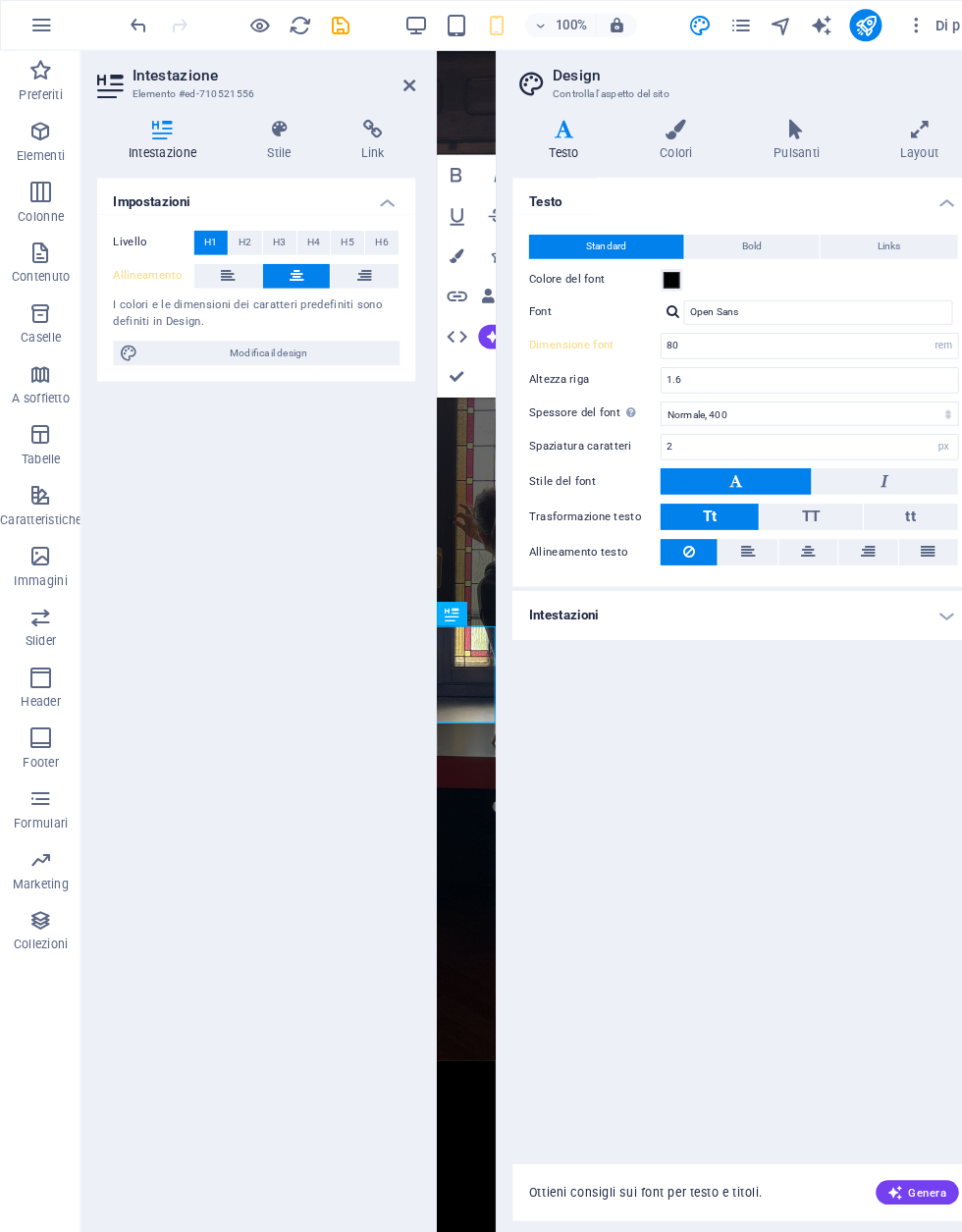 click on "TT" at bounding box center (787, 501) 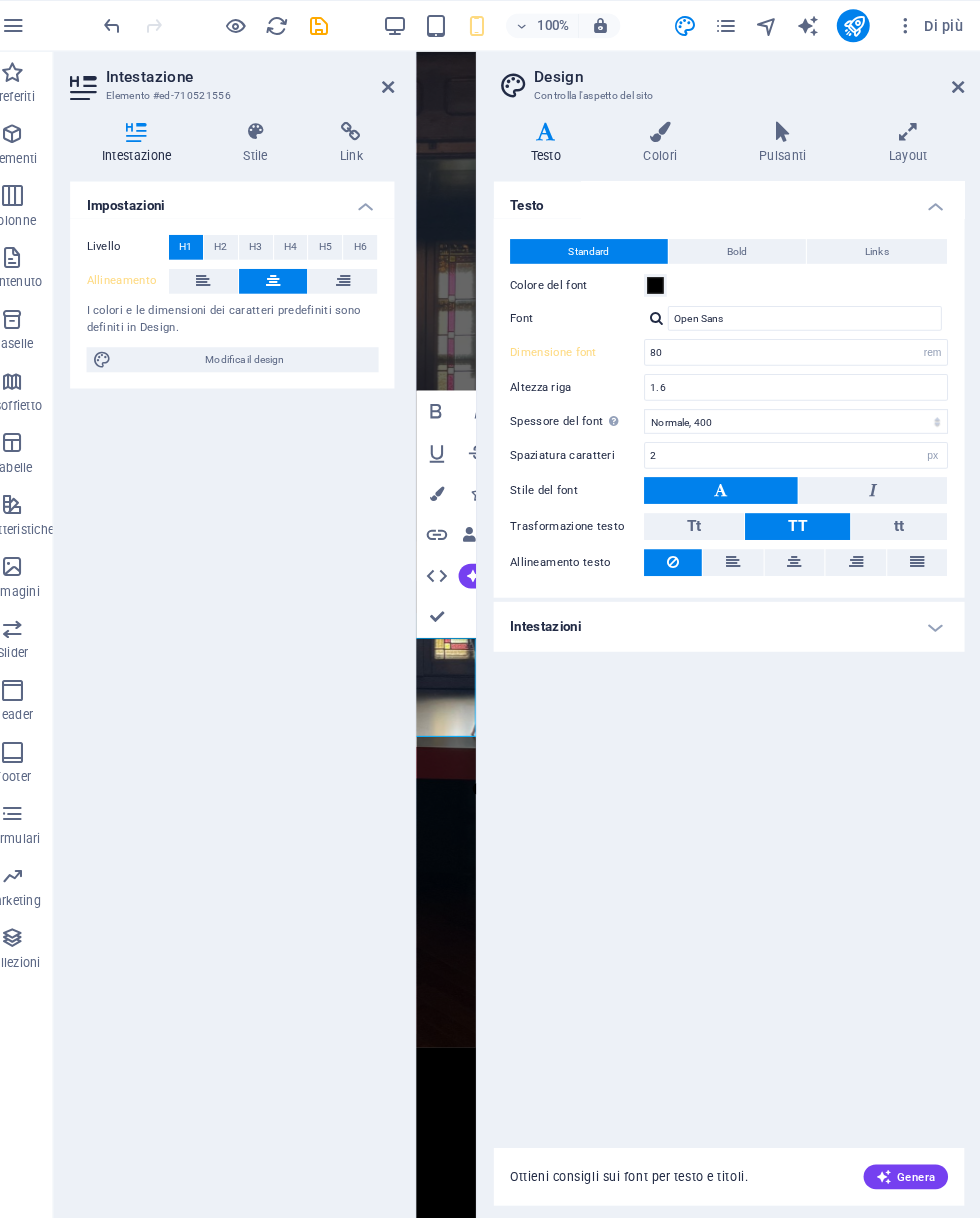 click on "Design Controlla l'aspetto del sito Varianti  Testo  Colori  Pulsanti  Layout Testo Standard Bold Links Colore del font Font Open Sans Dimensione font 80 rem px Altezza riga 1.6 Spessore del font Pour afficher correctement l'épaisseur de la police, celle-ci doit être activée.  Gérer les polices Sottile, 100 Ultra chiaro, 200 Chiaro, 300 Normale, 400 Medio, 500 Semi-grassetto, 600 Grassetto, 700 Ultra grassetto, 800 Nero, 900 Spaziatura caratteri 2 rem px Stile del font Trasformazione testo Tt TT tt Allineamento testo Spessore del font Pour afficher correctement l'épaisseur de la police, celle-ci doit être activée.  Gérer les polices Sottile, 100 Ultra chiaro, 200 Chiaro, 300 Normale, 400 Medio, 500 Semi-grassetto, 600 Grassetto, 700 Ultra grassetto, 800 Nero, 900 Default Hover / Active Colore del font Colore del font Decorazione Decorazione Durata transizione 0.3 s Funzione transizione Scorrimento Scorrimento in entrata Scorrimento in uscita Scorrimento in entrata/Scorrimento in uscita Lineare Tutto 1" at bounding box center (735, 618) 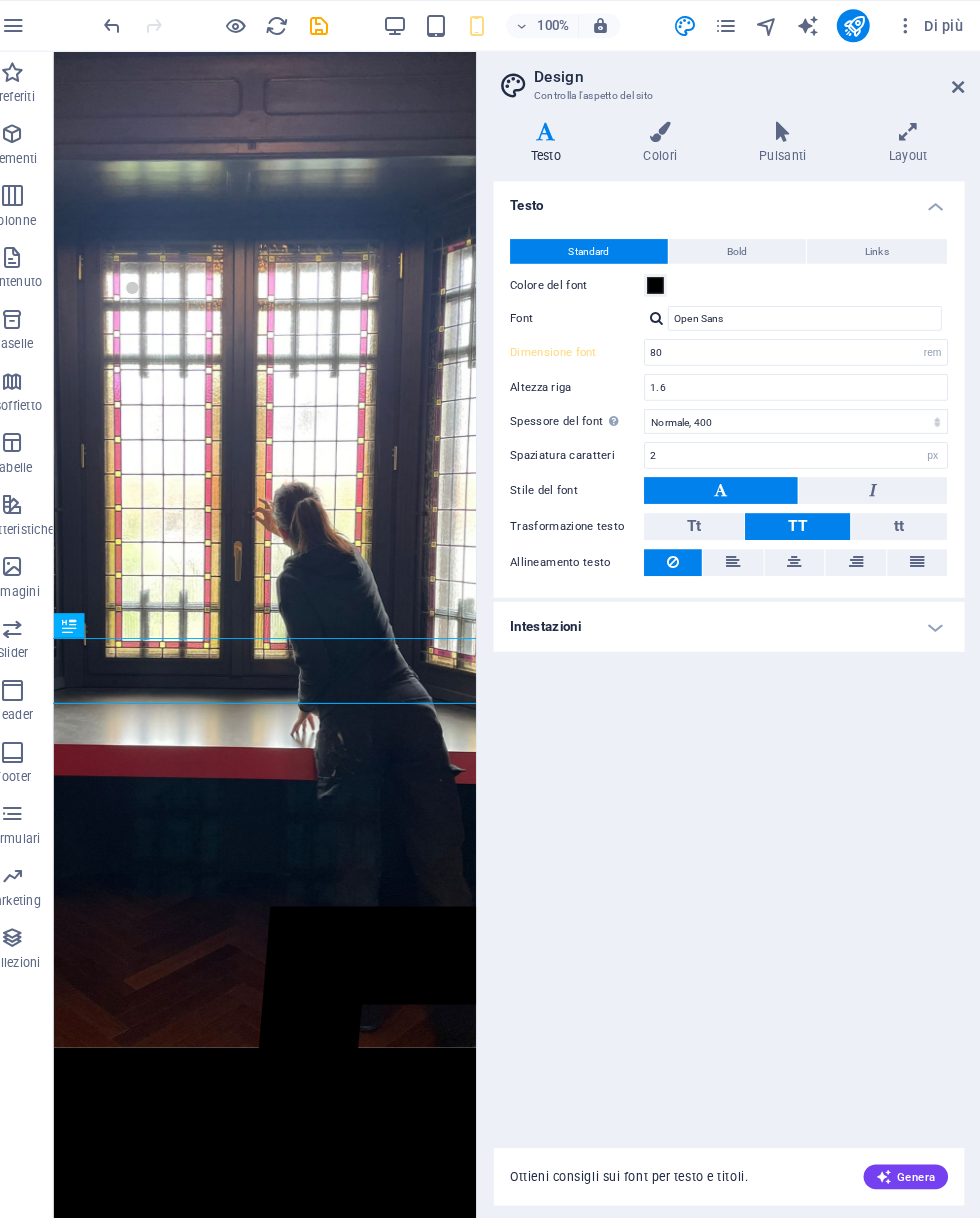click on "Design Controlla l'aspetto del sito Varianti  Testo  Colori  Pulsanti  Layout Testo Standard Bold Links Colore del font Font Open Sans Dimensione font 80 rem px Altezza riga 1.6 Spessore del font Pour afficher correctement l'épaisseur de la police, celle-ci doit être activée.  Gérer les polices Sottile, 100 Ultra chiaro, 200 Chiaro, 300 Normale, 400 Medio, 500 Semi-grassetto, 600 Grassetto, 700 Ultra grassetto, 800 Nero, 900 Spaziatura caratteri 2 rem px Stile del font Trasformazione testo Tt TT tt Allineamento testo Spessore del font Pour afficher correctement l'épaisseur de la police, celle-ci doit être activée.  Gérer les polices Sottile, 100 Ultra chiaro, 200 Chiaro, 300 Normale, 400 Medio, 500 Semi-grassetto, 600 Grassetto, 700 Ultra grassetto, 800 Nero, 900 Default Hover / Active Colore del font Colore del font Decorazione Decorazione Durata transizione 0.3 s Funzione transizione Scorrimento Scorrimento in entrata Scorrimento in uscita Scorrimento in entrata/Scorrimento in uscita Lineare Tutto 1" at bounding box center [735, 618] 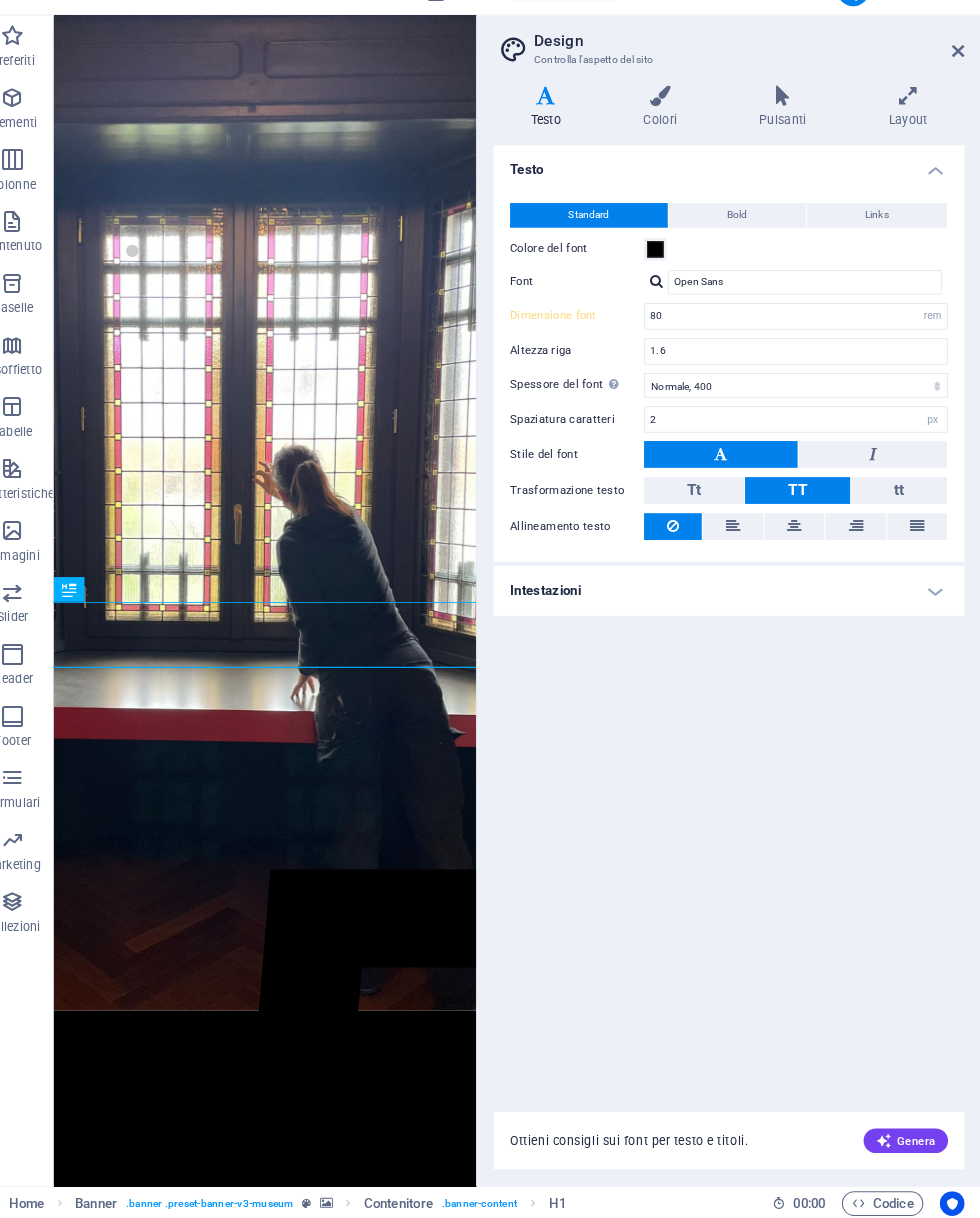 click on "Design Controlla l'aspetto del sito Varianti  Testo  Colori  Pulsanti  Layout Testo Standard Bold Links Colore del font Font Open Sans Dimensione font 80 rem px Altezza riga 1.6 Spessore del font Pour afficher correctement l'épaisseur de la police, celle-ci doit être activée.  Gérer les polices Sottile, 100 Ultra chiaro, 200 Chiaro, 300 Normale, 400 Medio, 500 Semi-grassetto, 600 Grassetto, 700 Ultra grassetto, 800 Nero, 900 Spaziatura caratteri 2 rem px Stile del font Trasformazione testo Tt TT tt Allineamento testo Spessore del font Pour afficher correctement l'épaisseur de la police, celle-ci doit être activée.  Gérer les polices Sottile, 100 Ultra chiaro, 200 Chiaro, 300 Normale, 400 Medio, 500 Semi-grassetto, 600 Grassetto, 700 Ultra grassetto, 800 Nero, 900 Default Hover / Active Colore del font Colore del font Decorazione Decorazione Durata transizione 0.3 s Funzione transizione Scorrimento Scorrimento in entrata Scorrimento in uscita Scorrimento in entrata/Scorrimento in uscita Lineare Tutto 1" at bounding box center (735, 618) 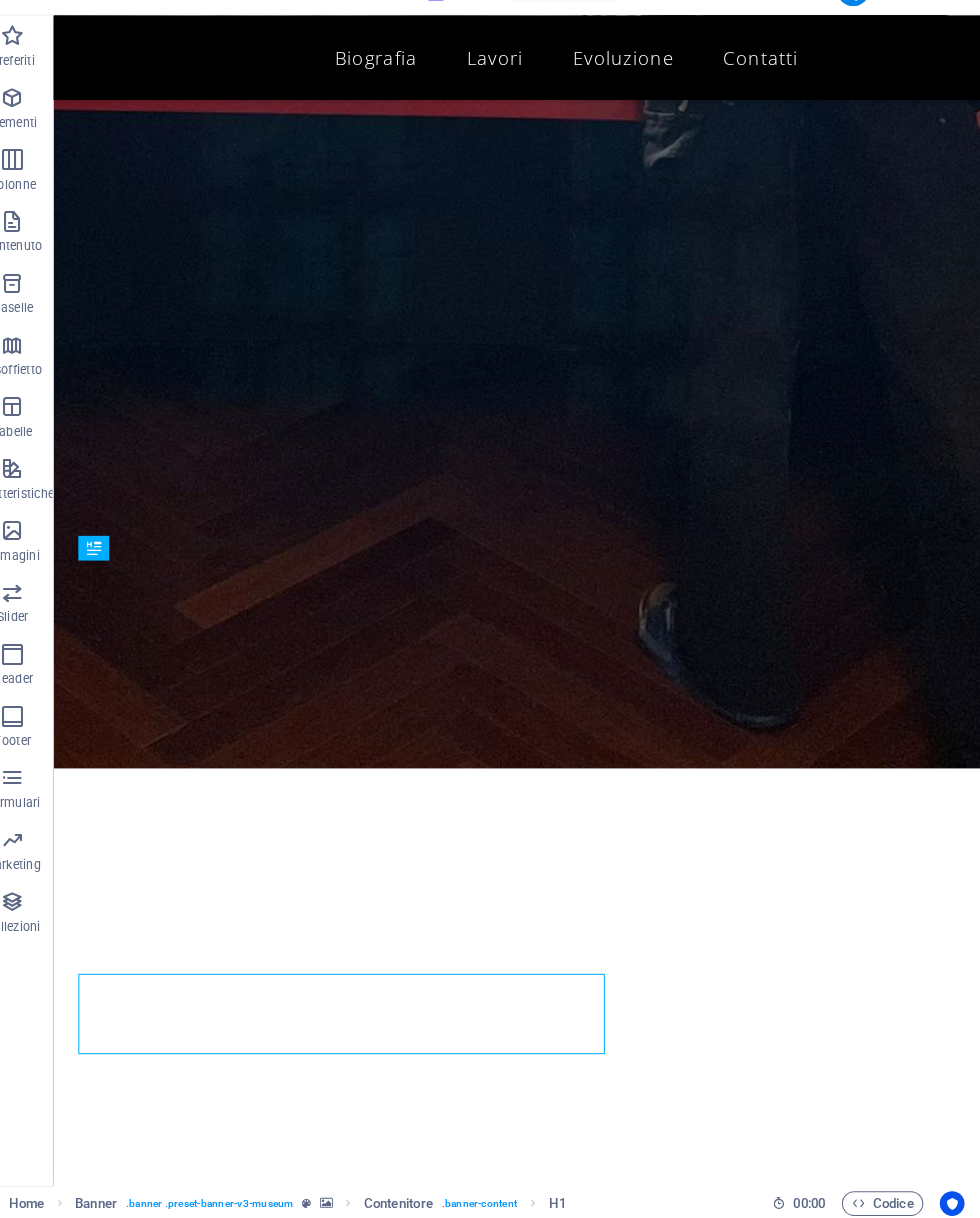 scroll, scrollTop: 623, scrollLeft: 0, axis: vertical 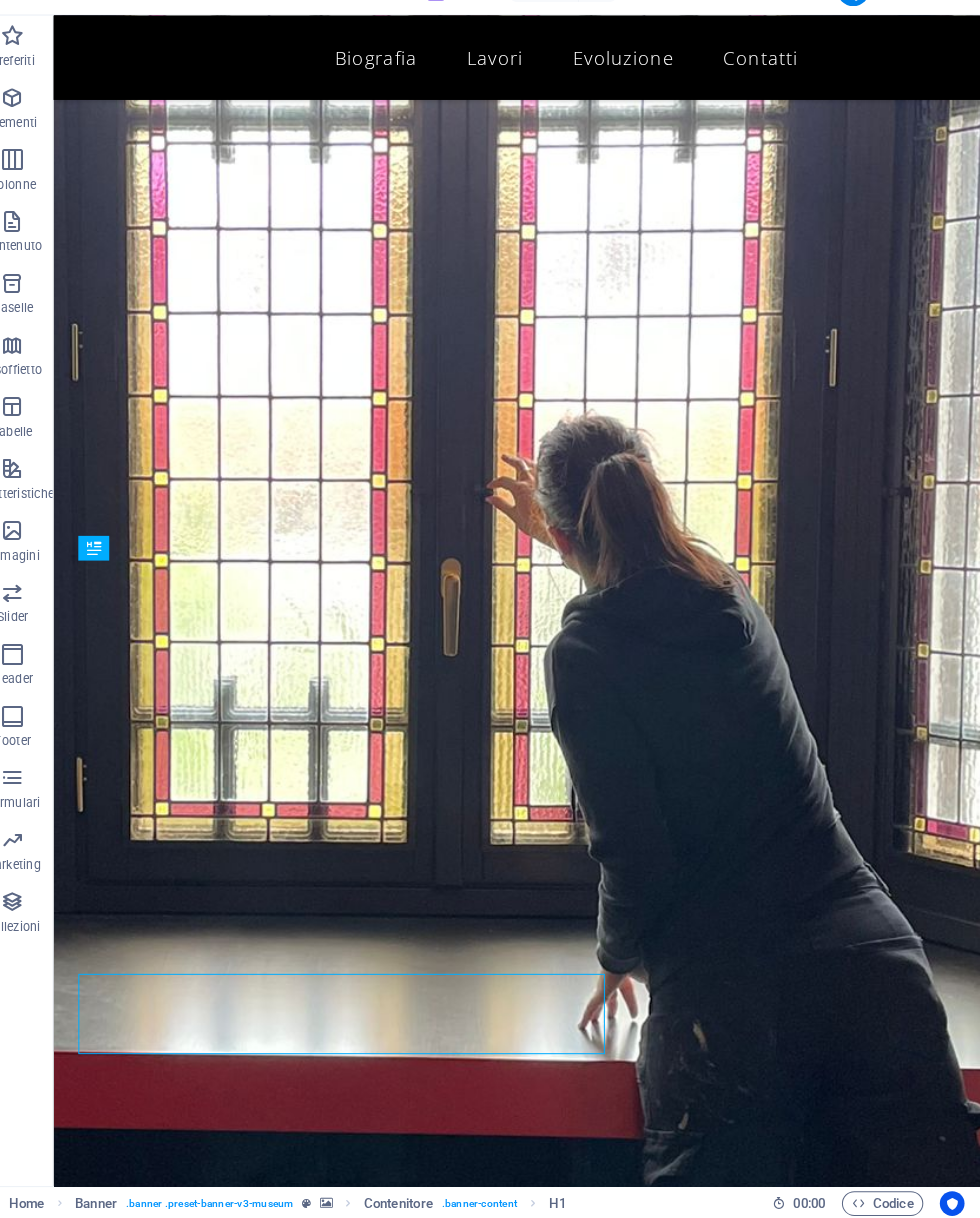 click on "Biografia Lavori Evoluzione Contatti" at bounding box center (503, 56) 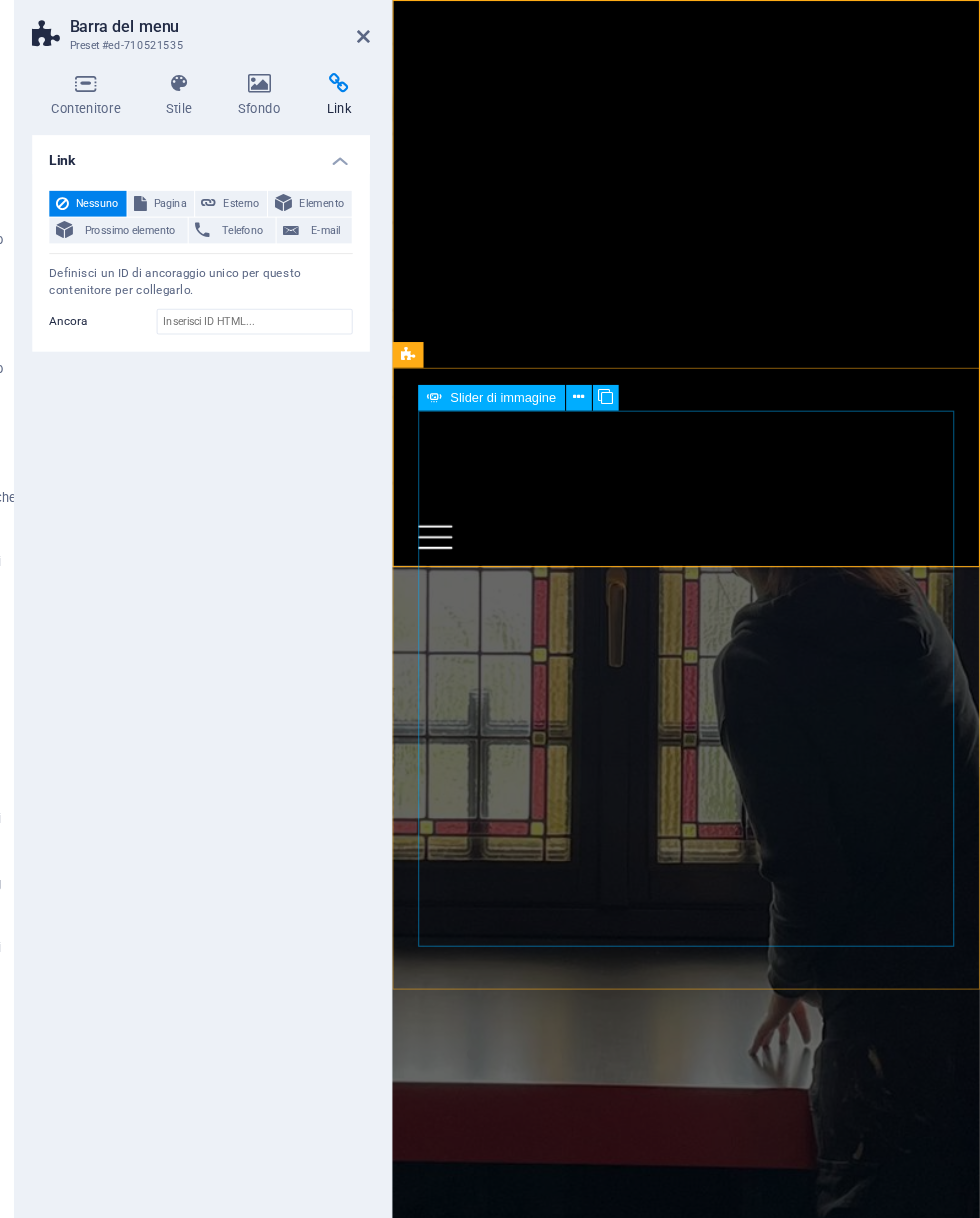 click at bounding box center (-72, 7770) 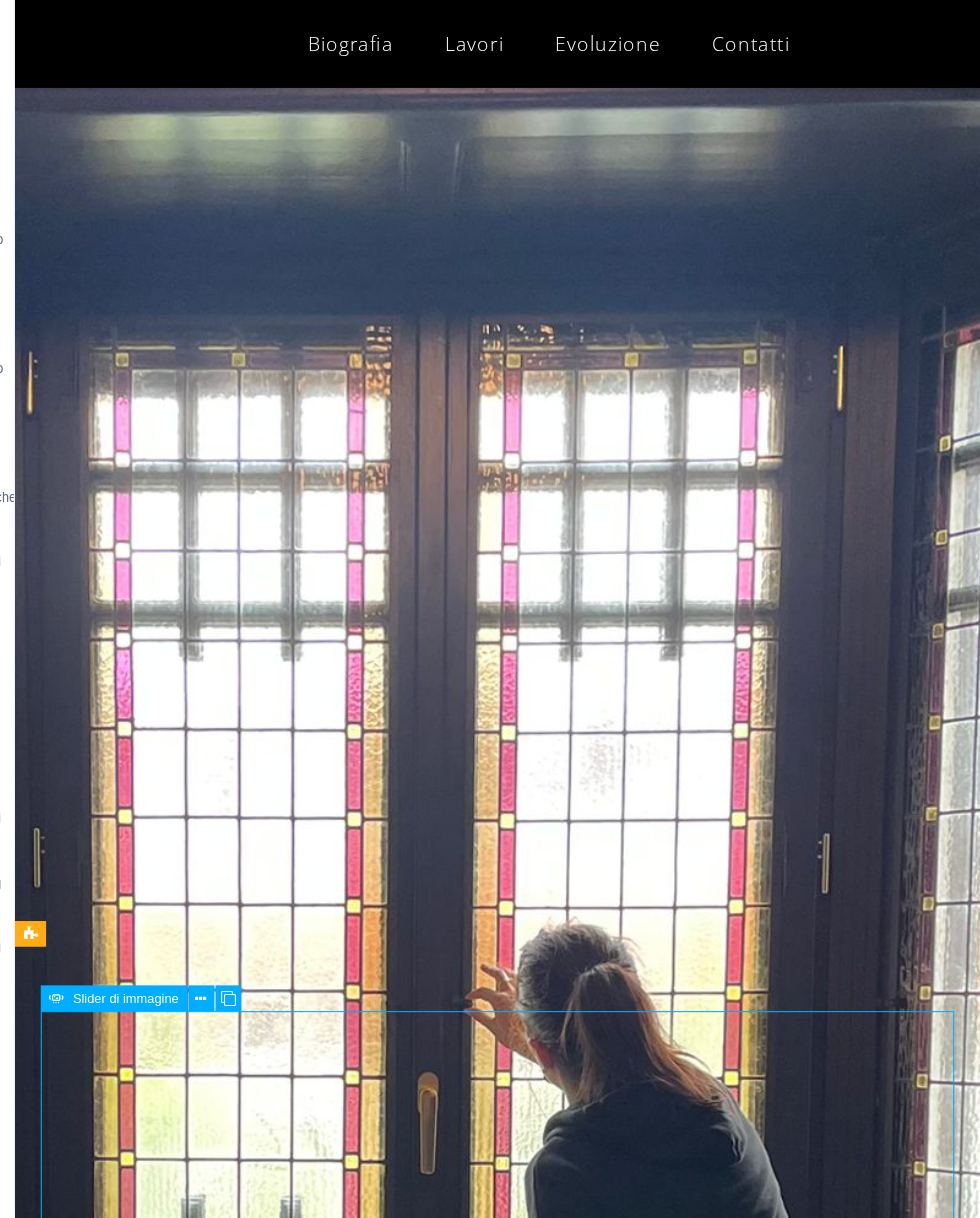 scroll, scrollTop: 161, scrollLeft: 0, axis: vertical 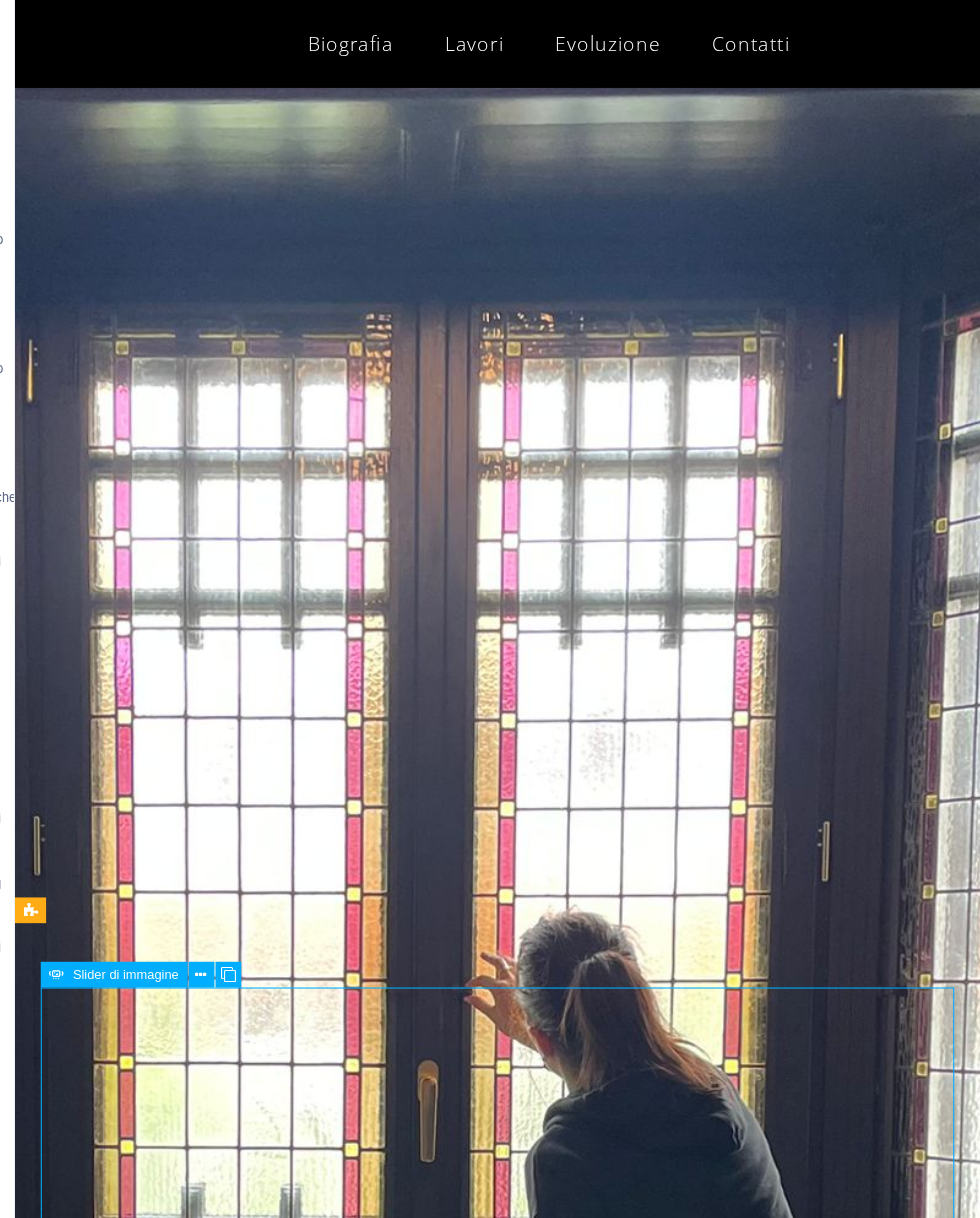 click on "Elisa Bonifacio Art" at bounding box center (465, 2394) 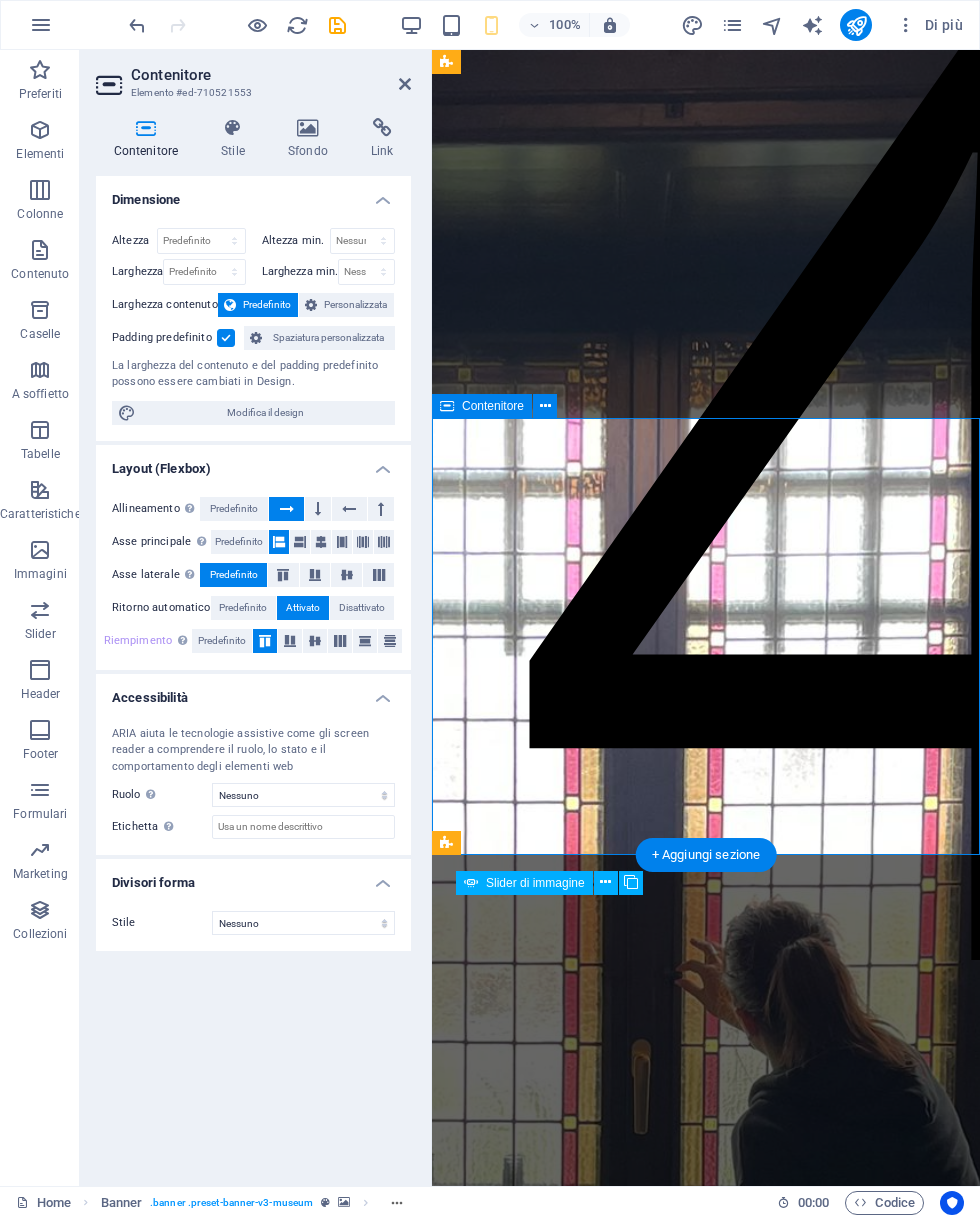 click at bounding box center (137, 25) 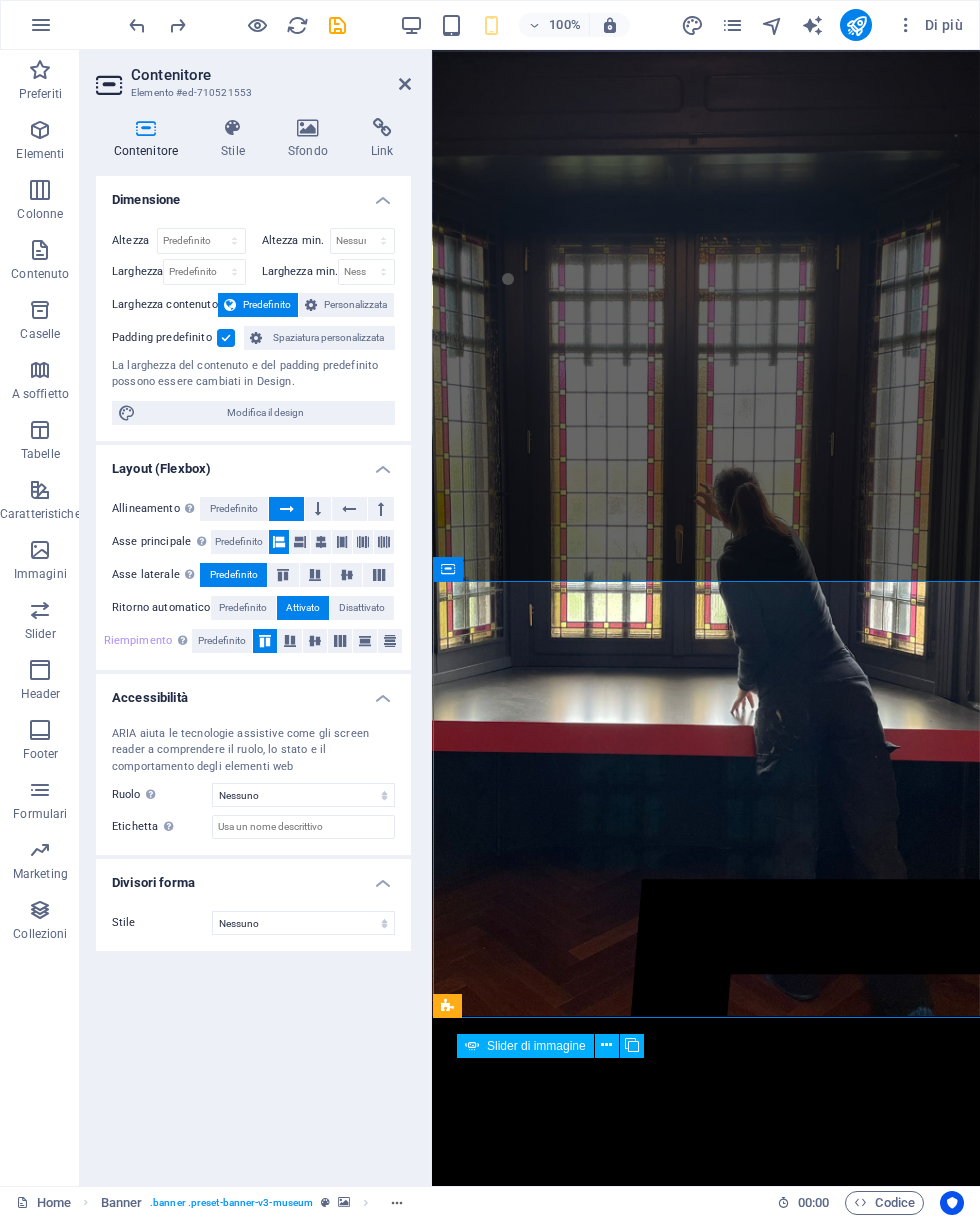 scroll, scrollTop: 0, scrollLeft: 0, axis: both 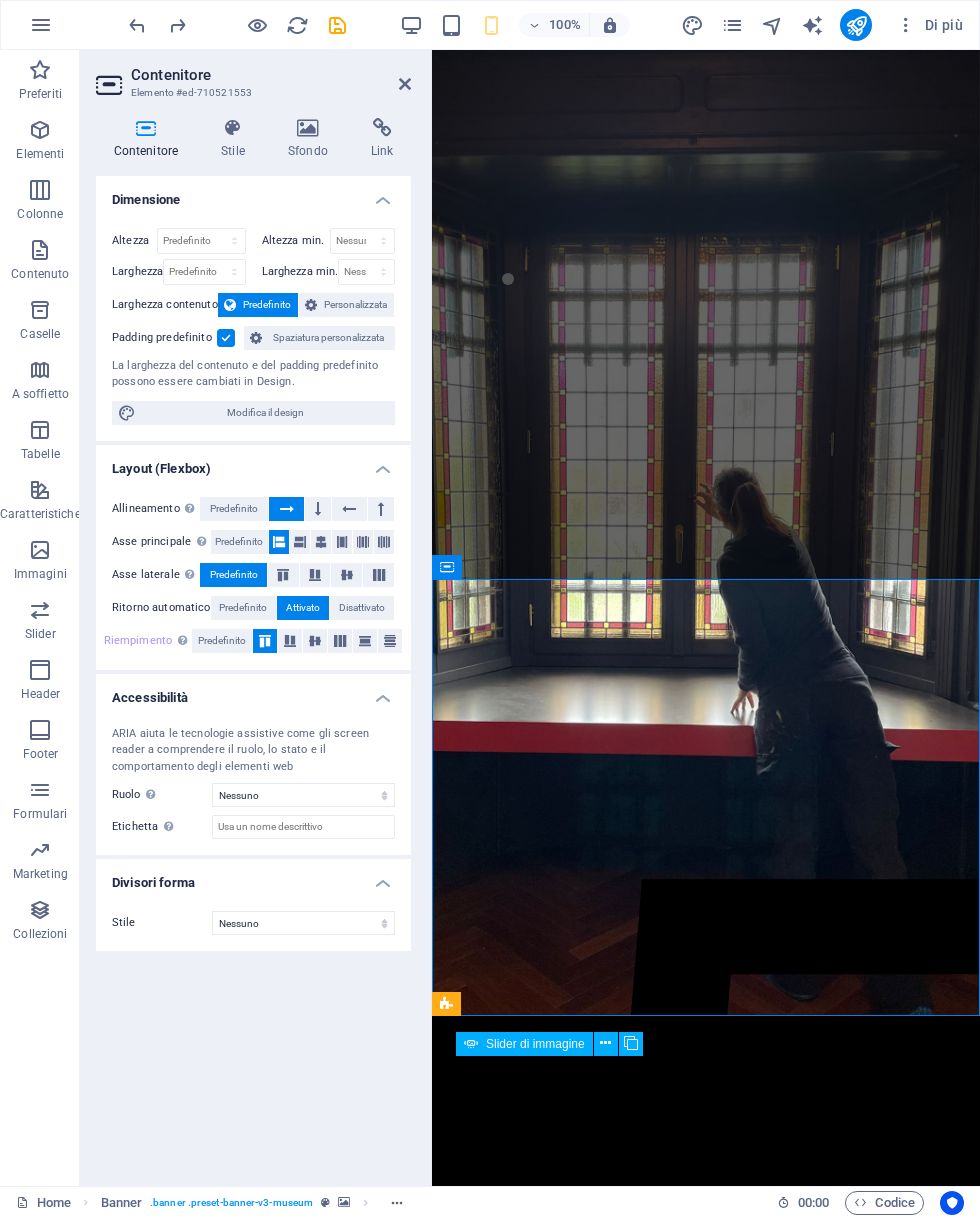 click at bounding box center [137, 25] 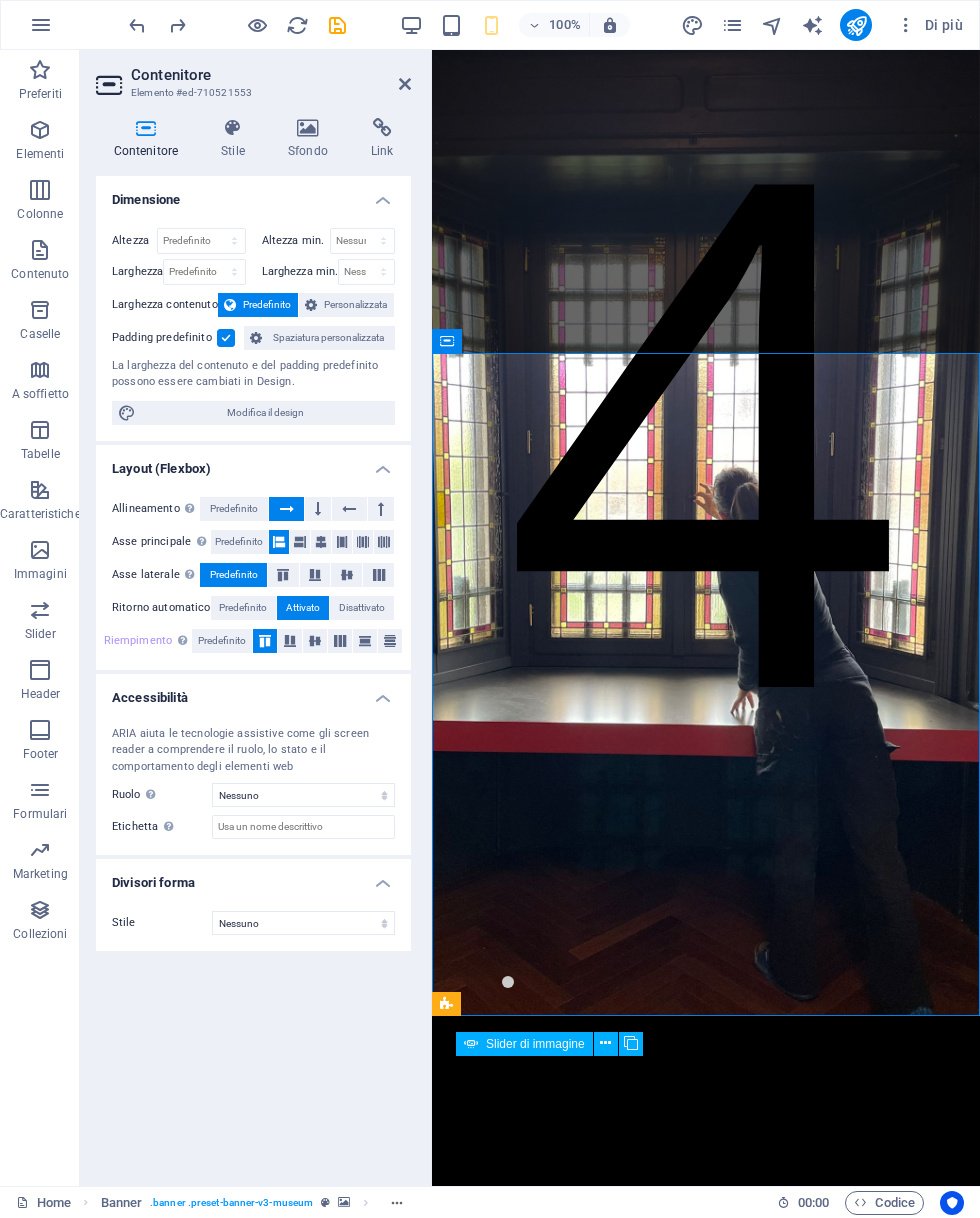 click at bounding box center (137, 25) 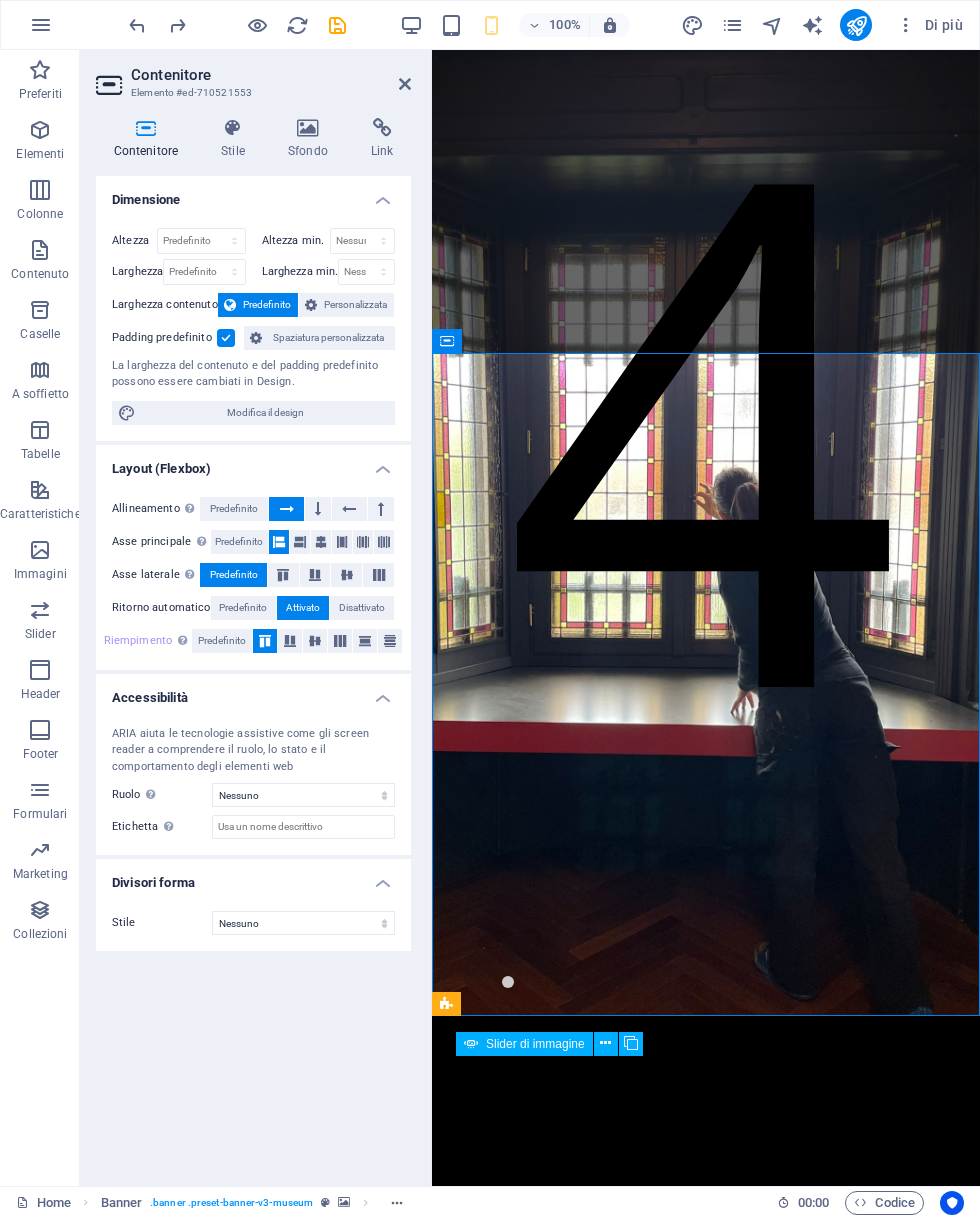 click at bounding box center (137, 25) 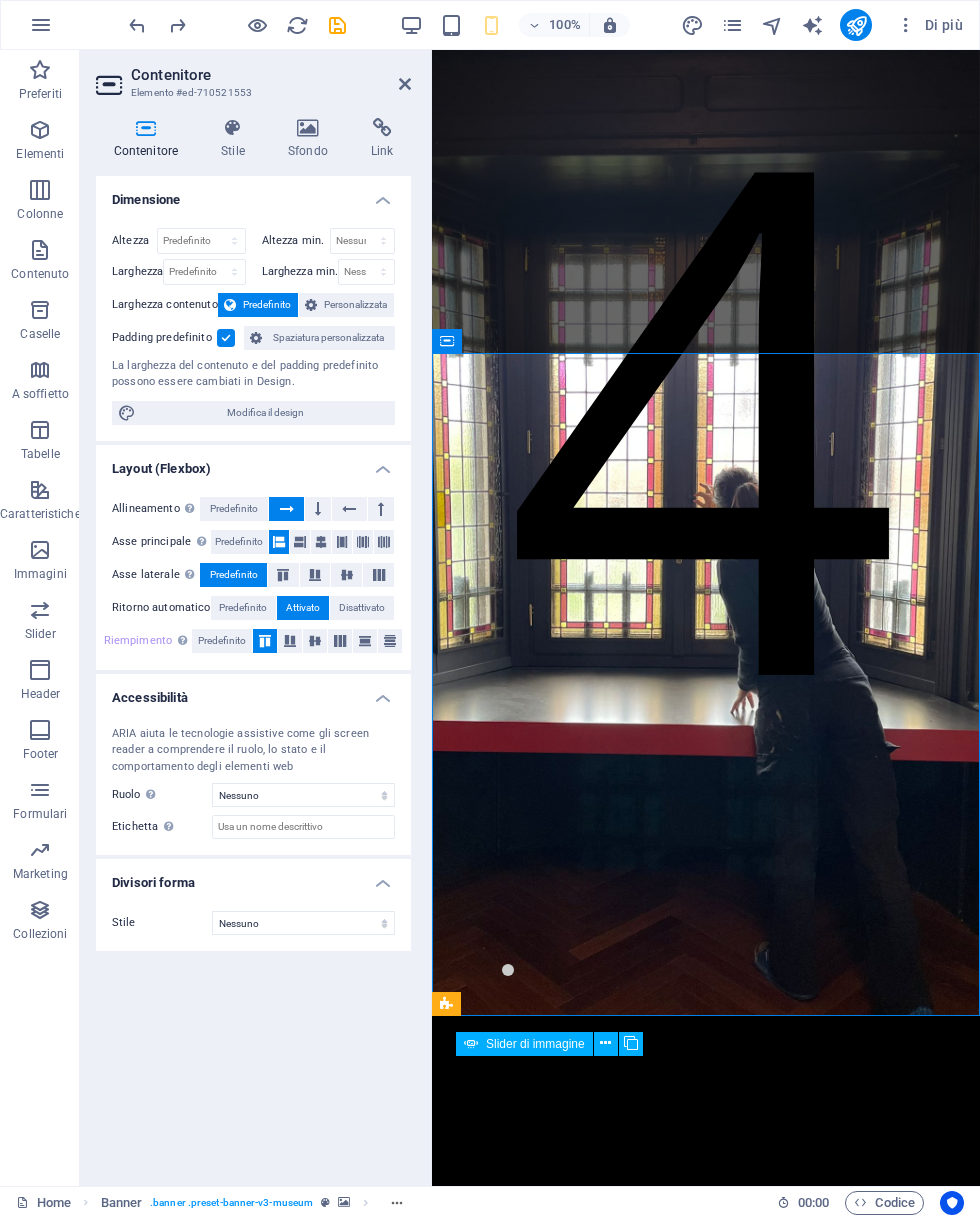 click at bounding box center (137, 25) 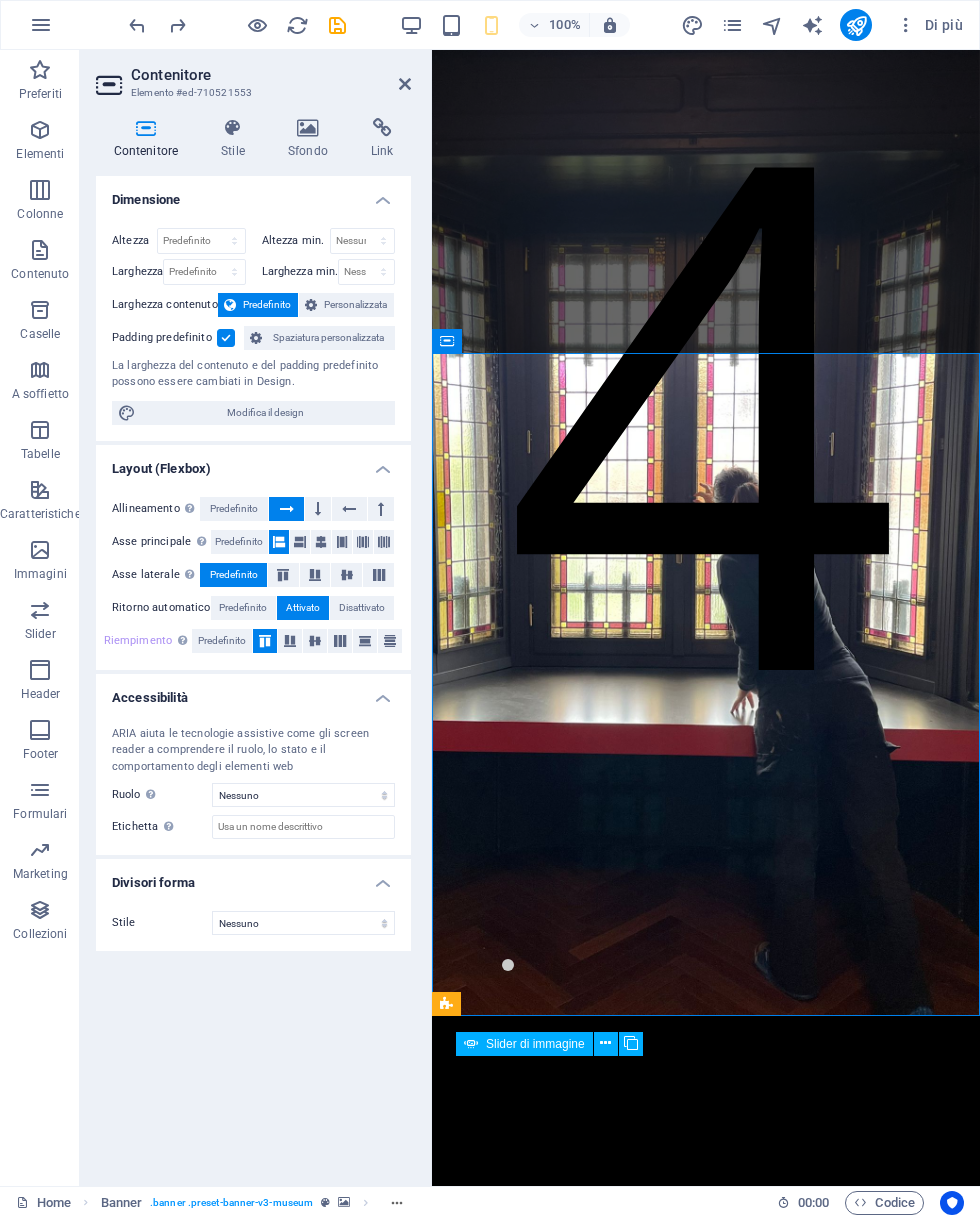 click at bounding box center (137, 25) 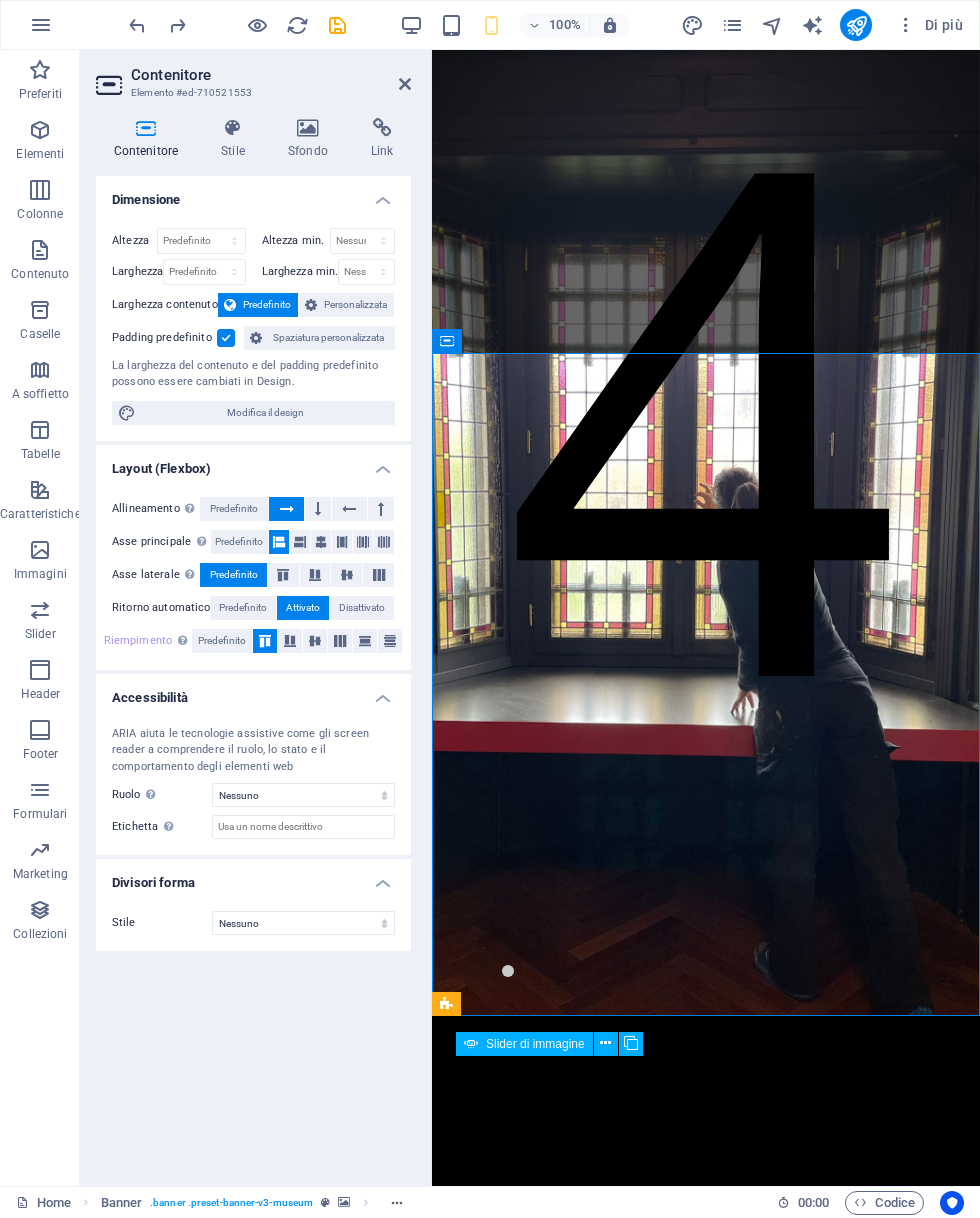 click on "Contenitore Elemento #ed-710521553" at bounding box center (253, 76) 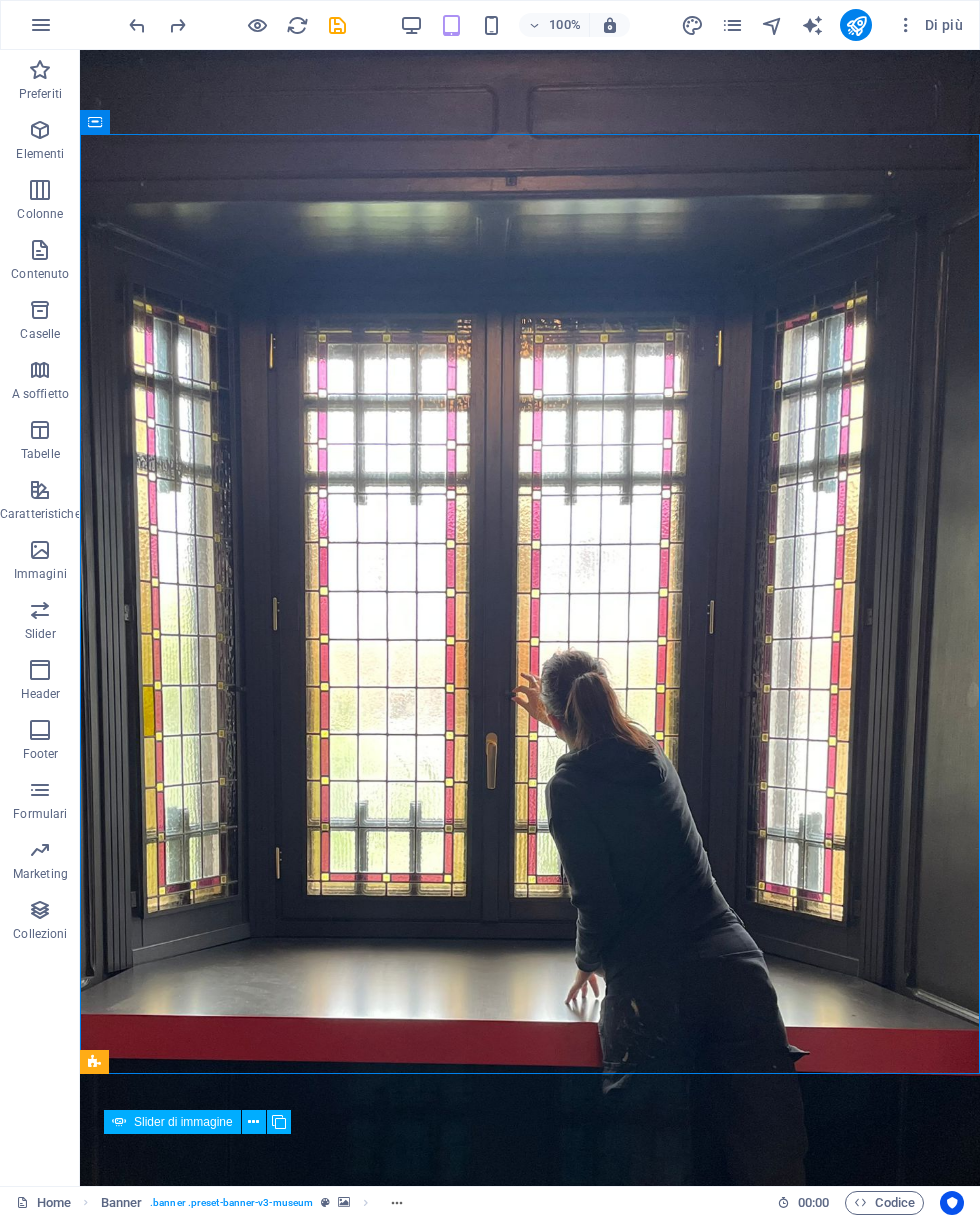 scroll, scrollTop: 0, scrollLeft: 0, axis: both 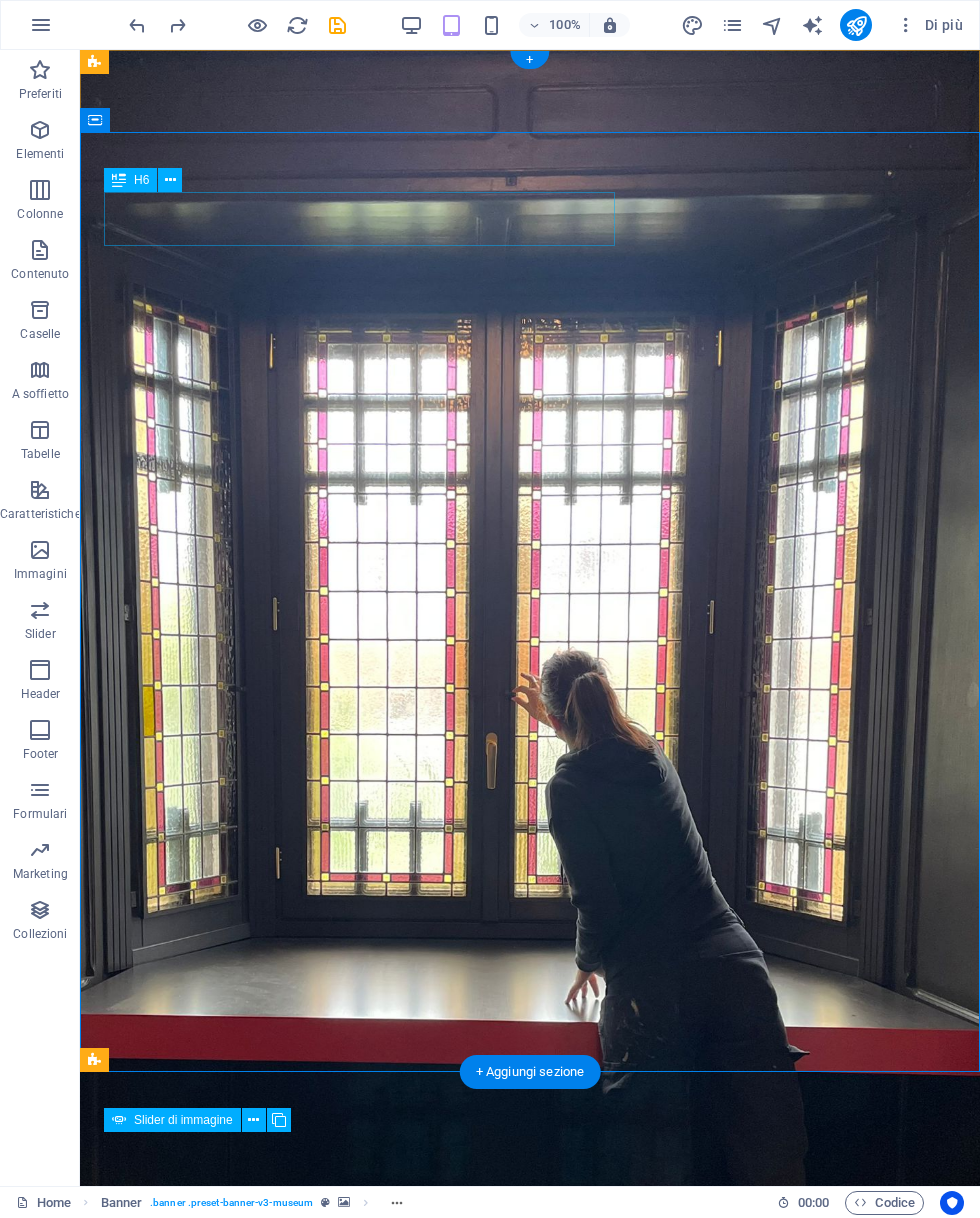 click on "Elisa Bonifacio Art" at bounding box center [530, 1609] 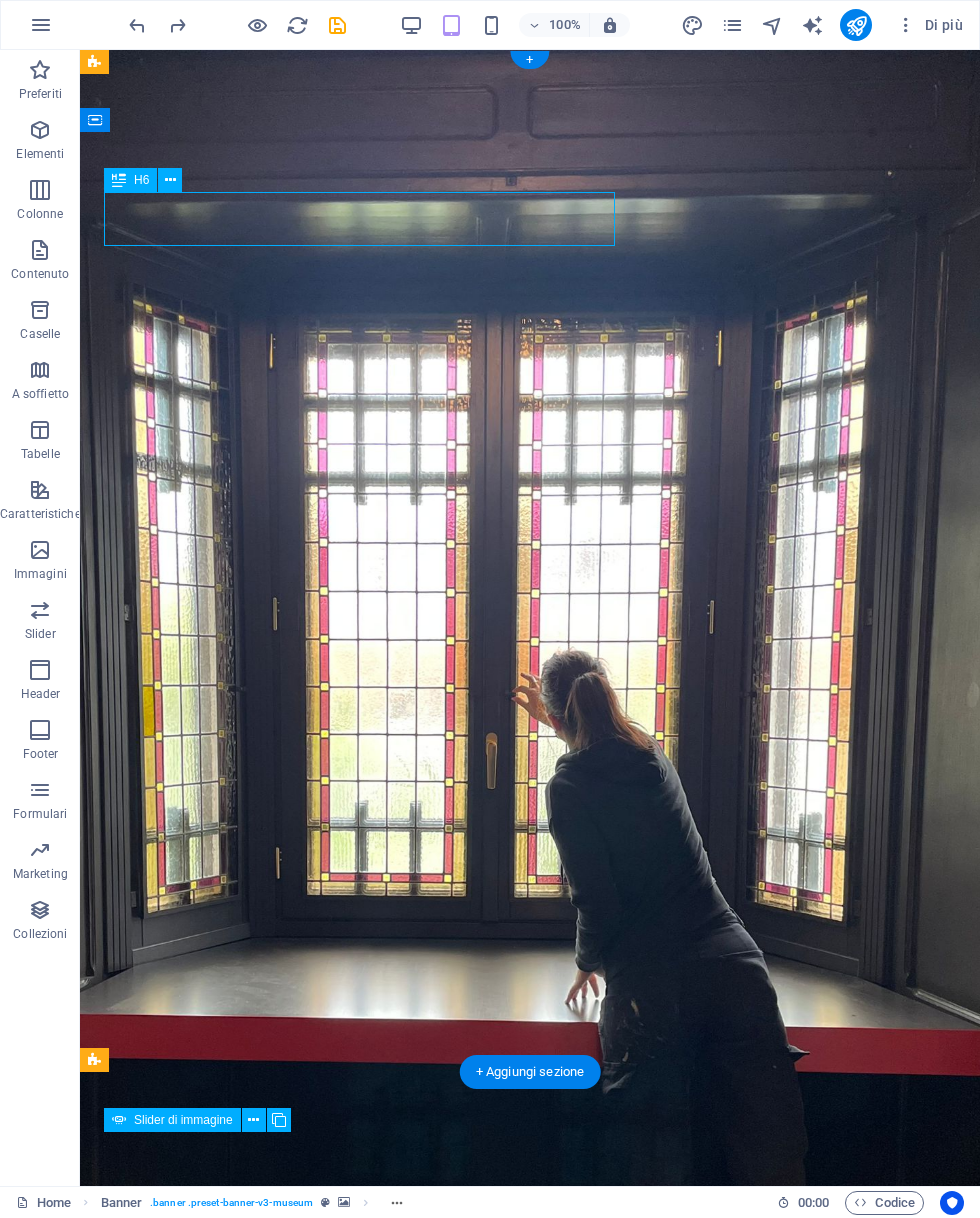 click on "Elisa Bonifacio Art" at bounding box center [530, 1609] 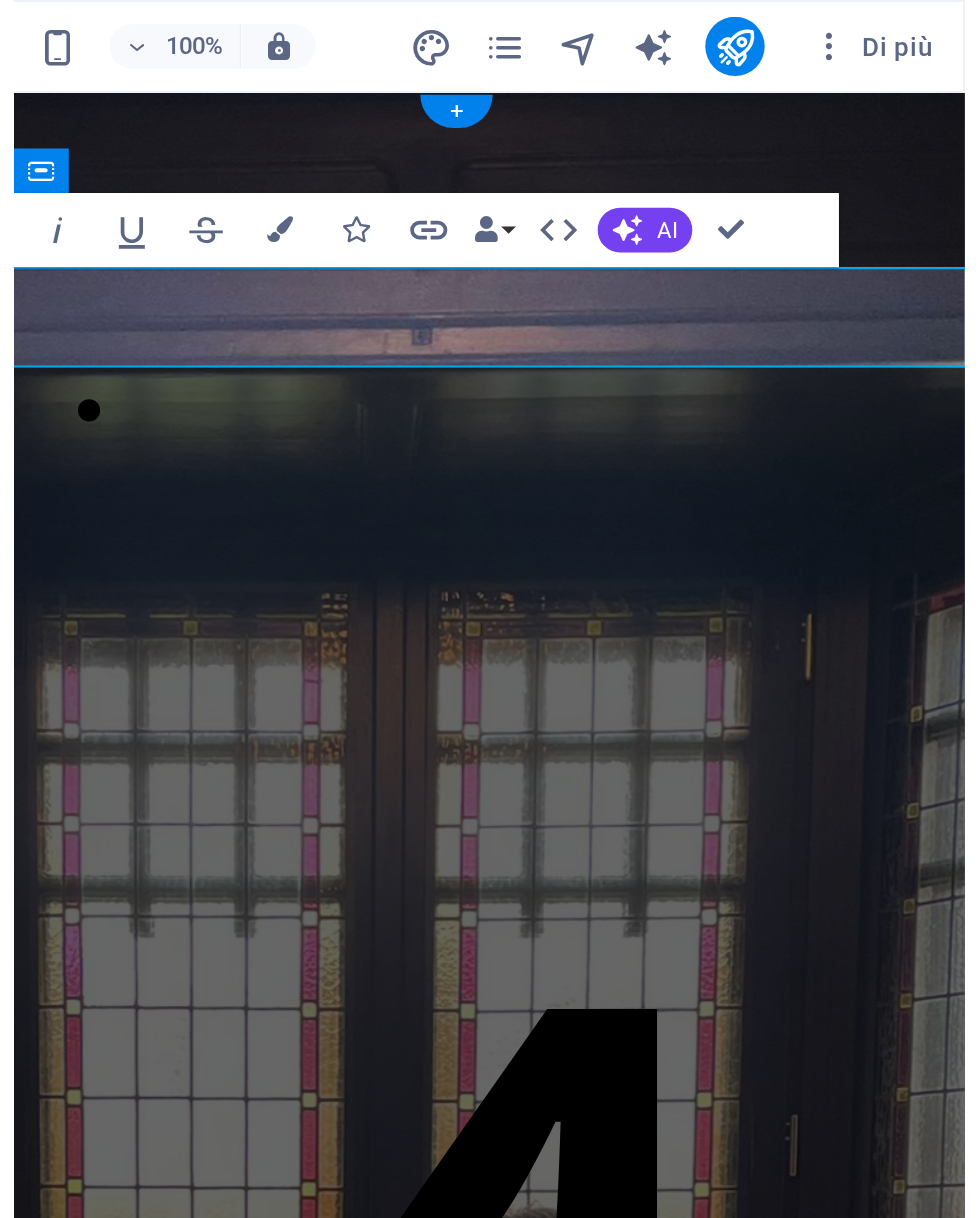 scroll, scrollTop: 0, scrollLeft: 434, axis: horizontal 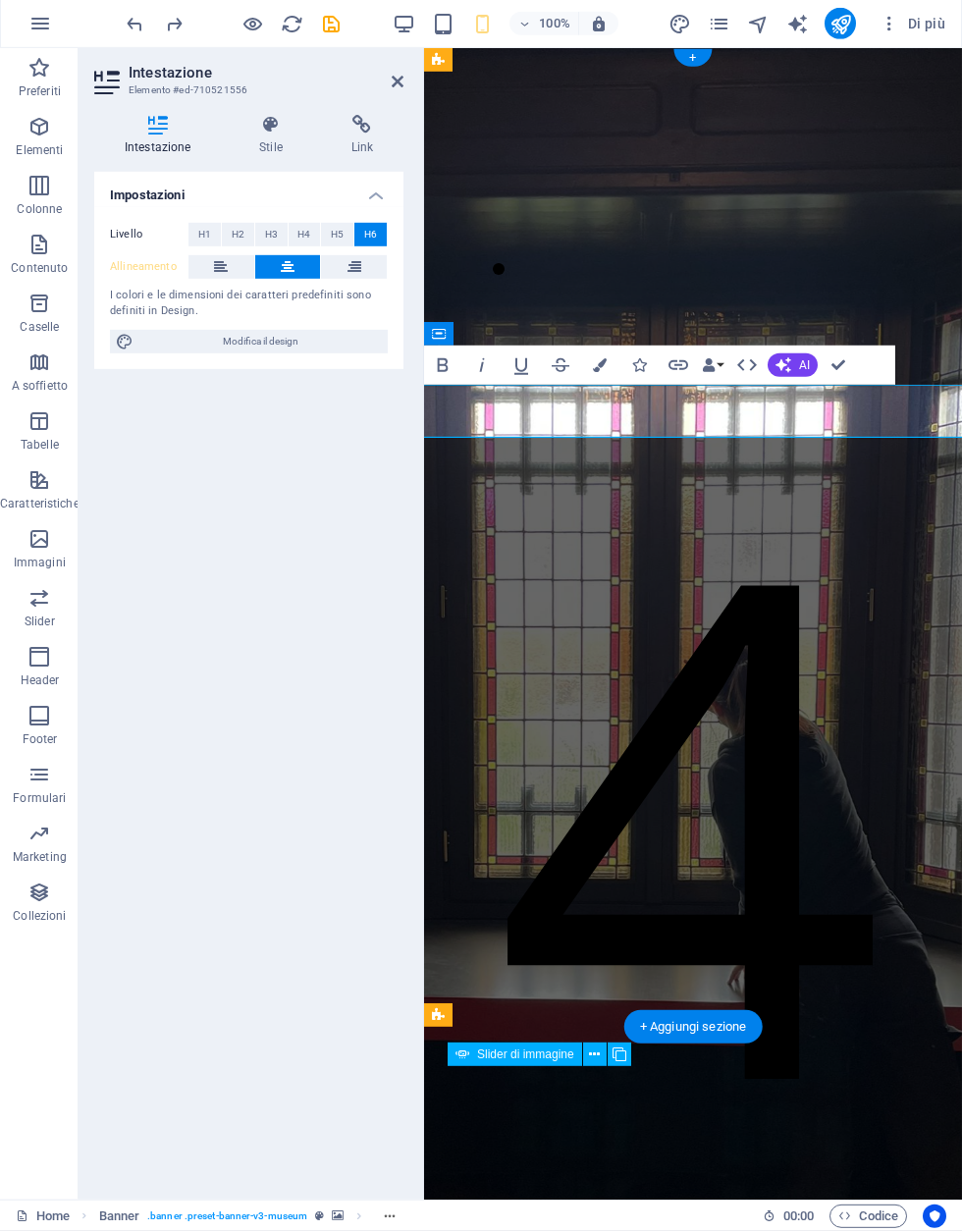 click on "Modifica il design" at bounding box center [260, 343] 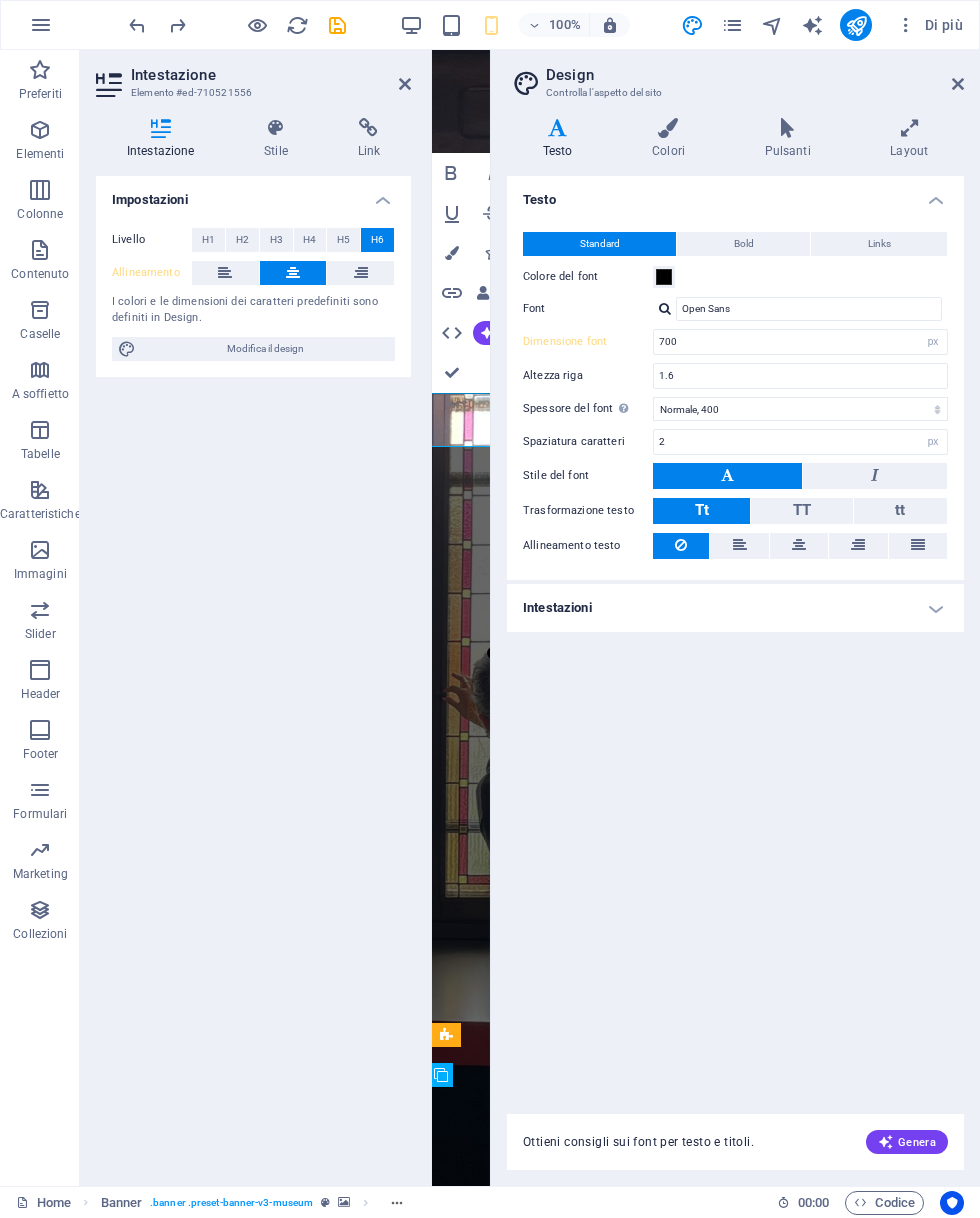 scroll, scrollTop: 0, scrollLeft: 51, axis: horizontal 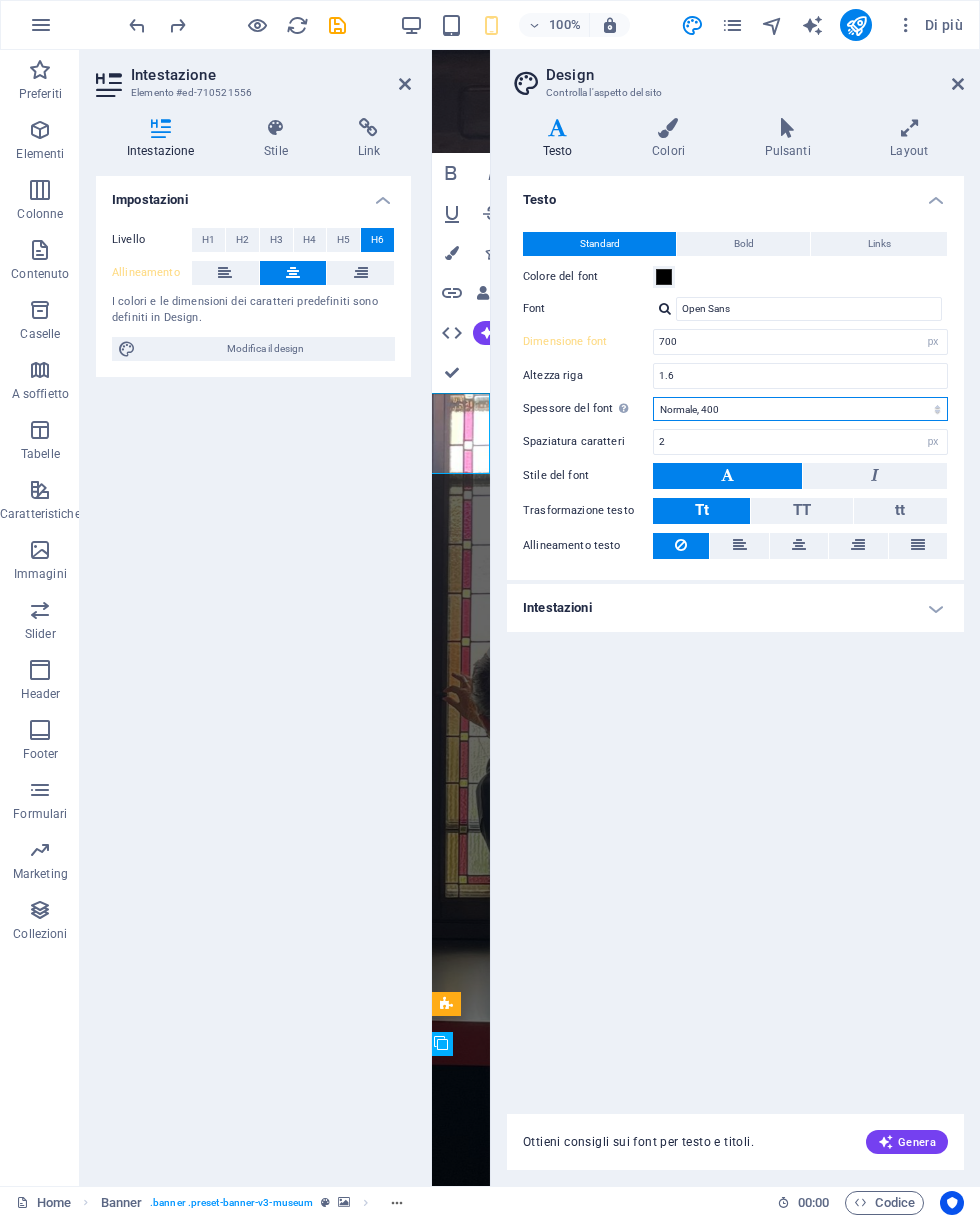 click on "Sottile, 100 Ultra chiaro, 200 Chiaro, 300 Normale, 400 Medio, 500 Semi-grassetto, 600 Grassetto, 700 Ultra grassetto, 800 Nero, 900" at bounding box center (800, 409) 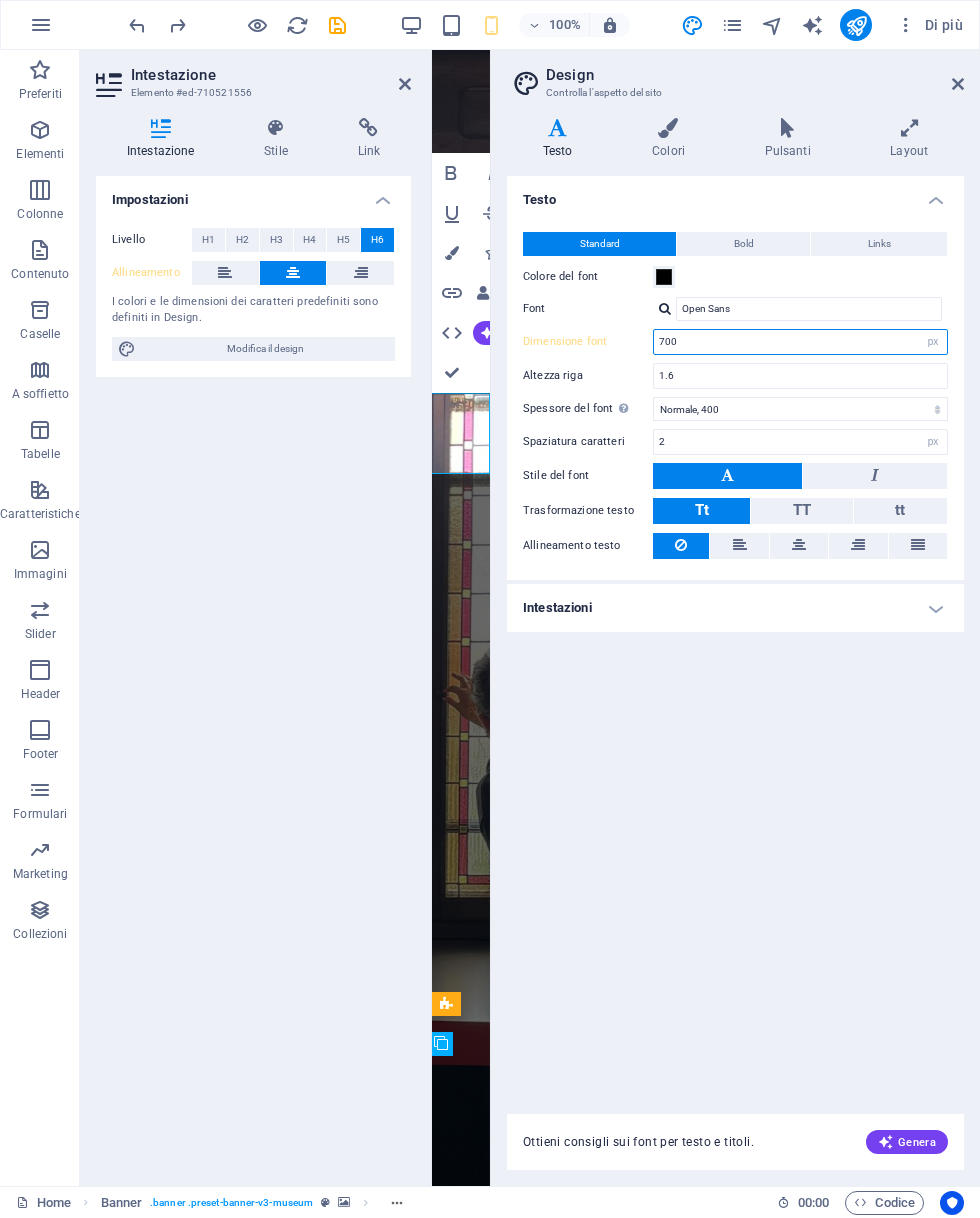 click on "700" at bounding box center [800, 342] 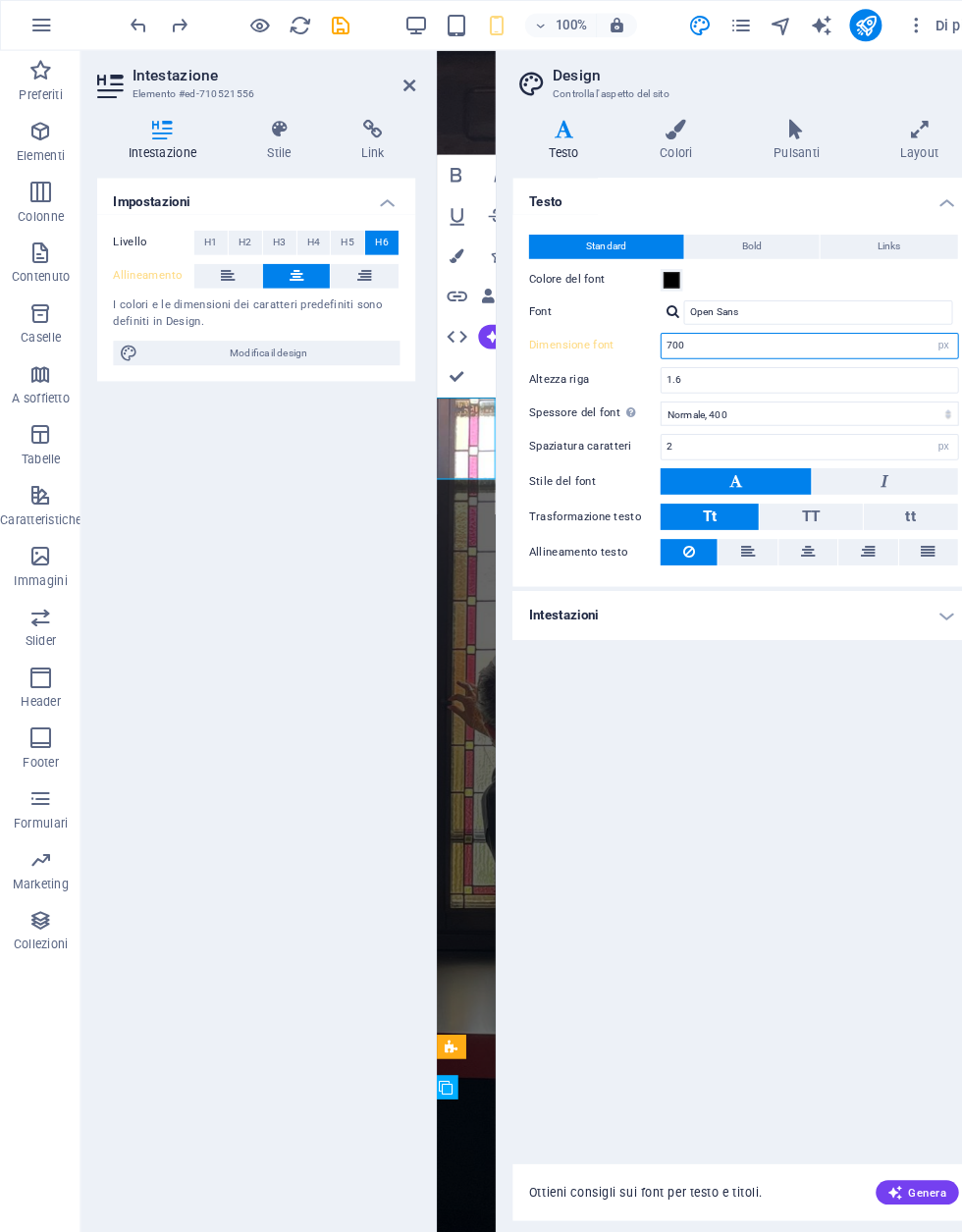 click on "rem px" at bounding box center [916, 336] 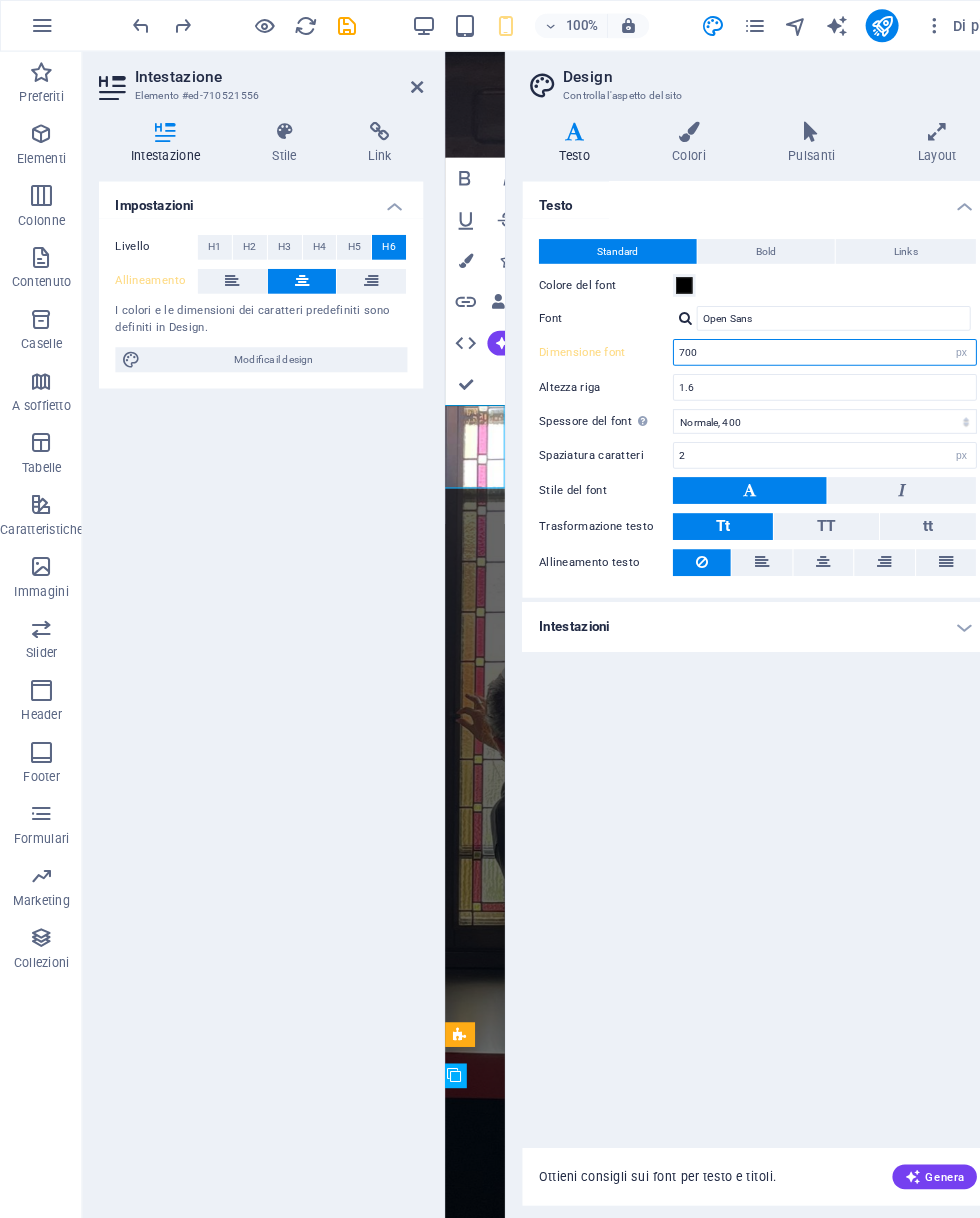 click on "700" at bounding box center (800, 342) 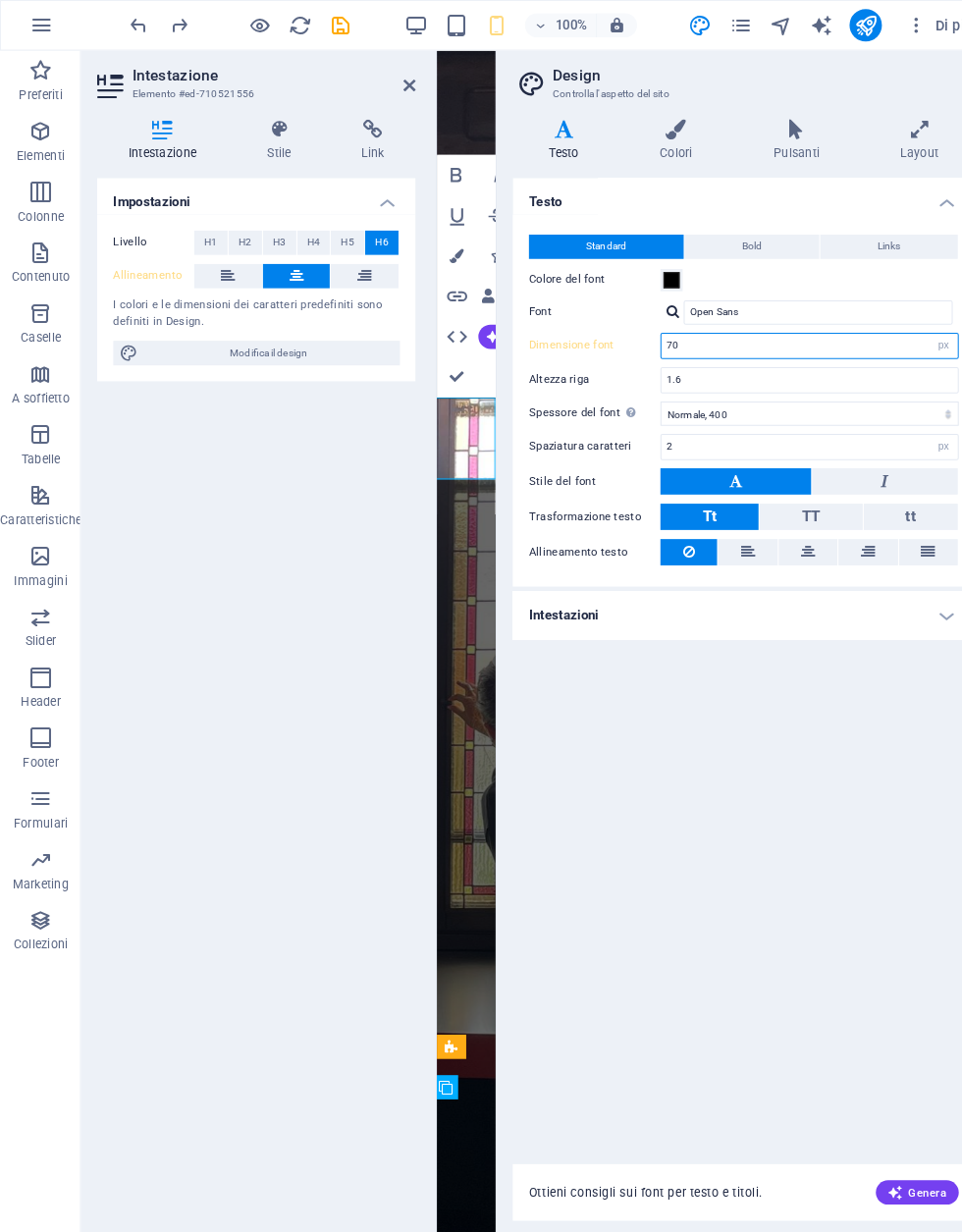 type on "7" 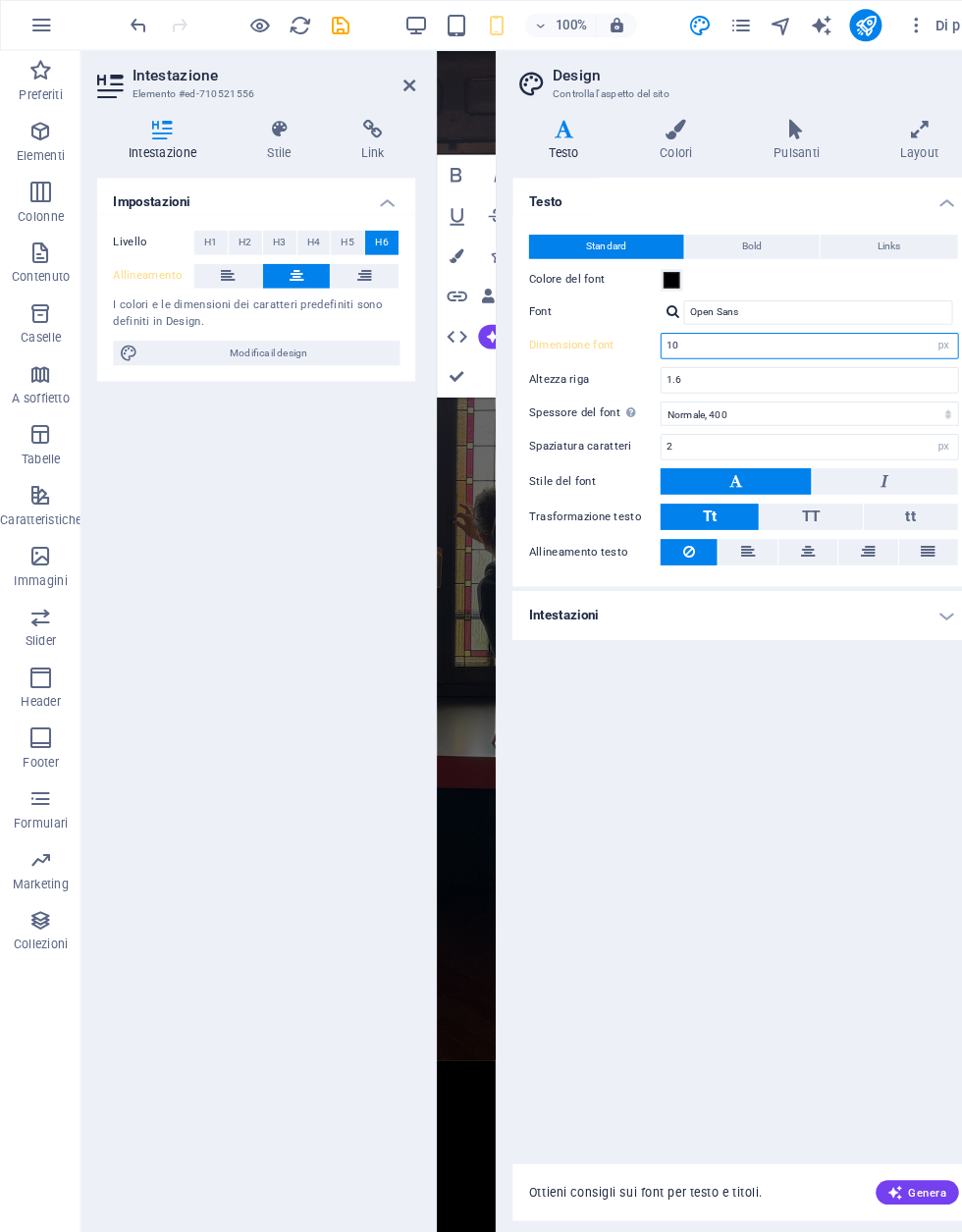 type on "1" 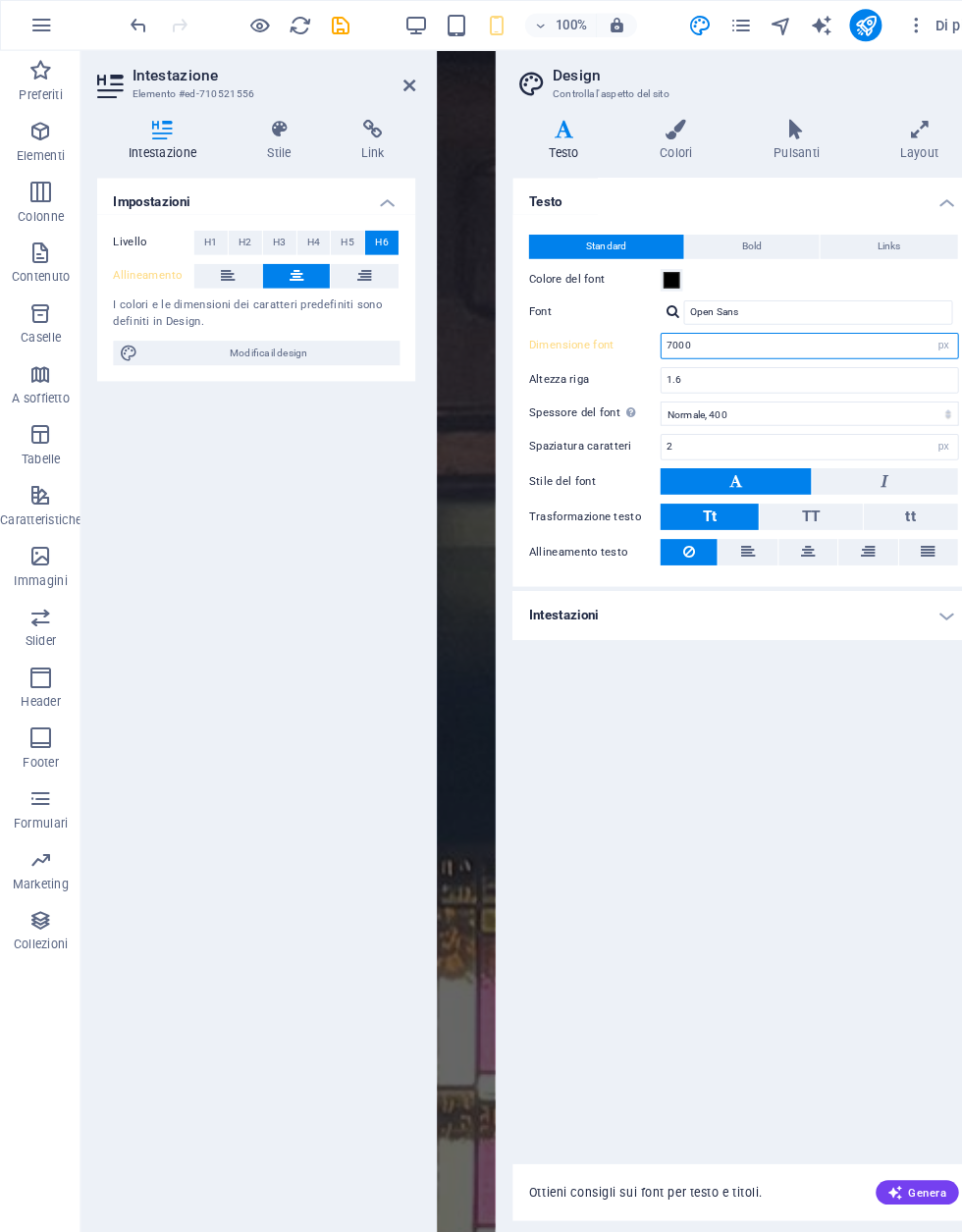 type on "7000" 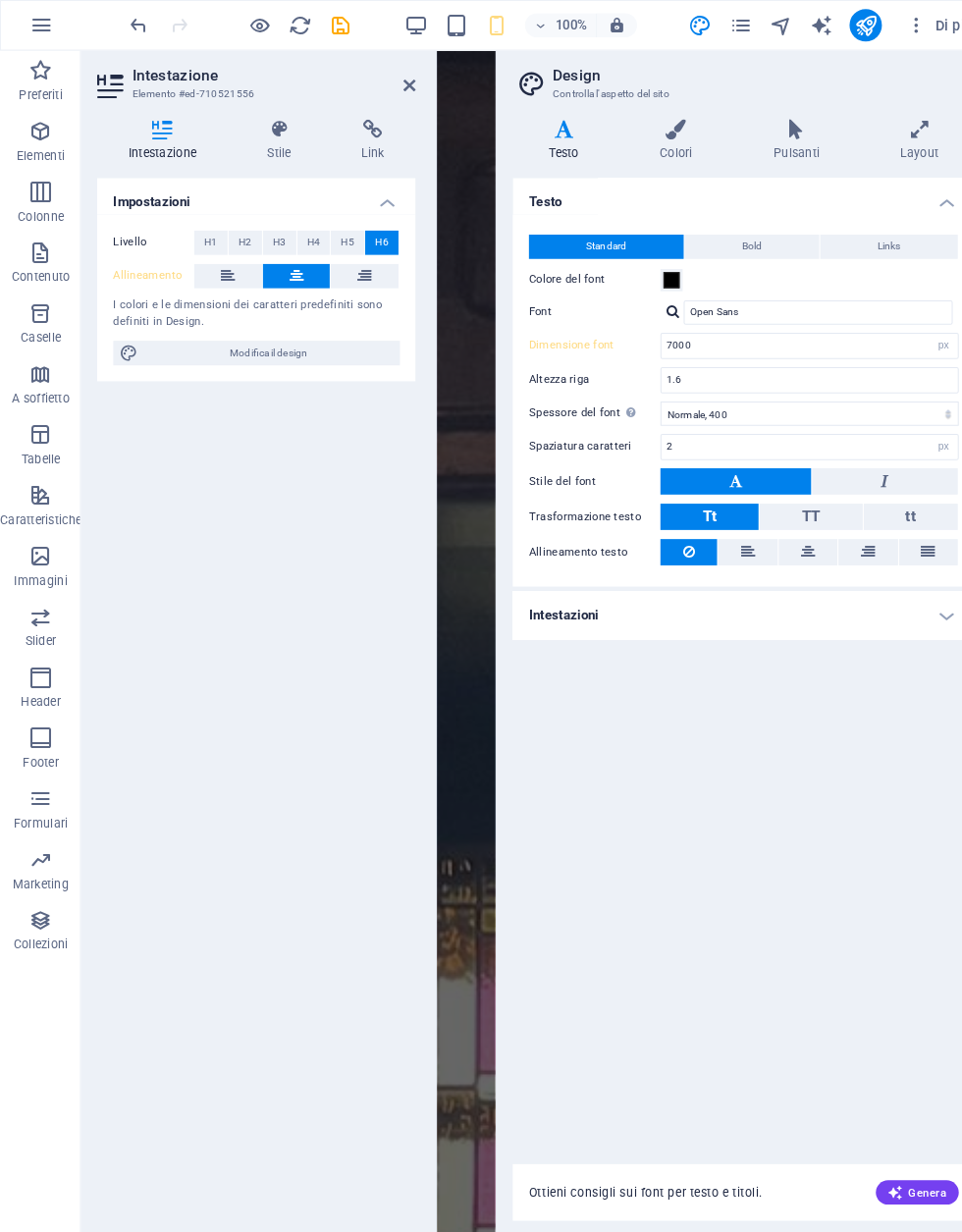 click at bounding box center [398, 82] 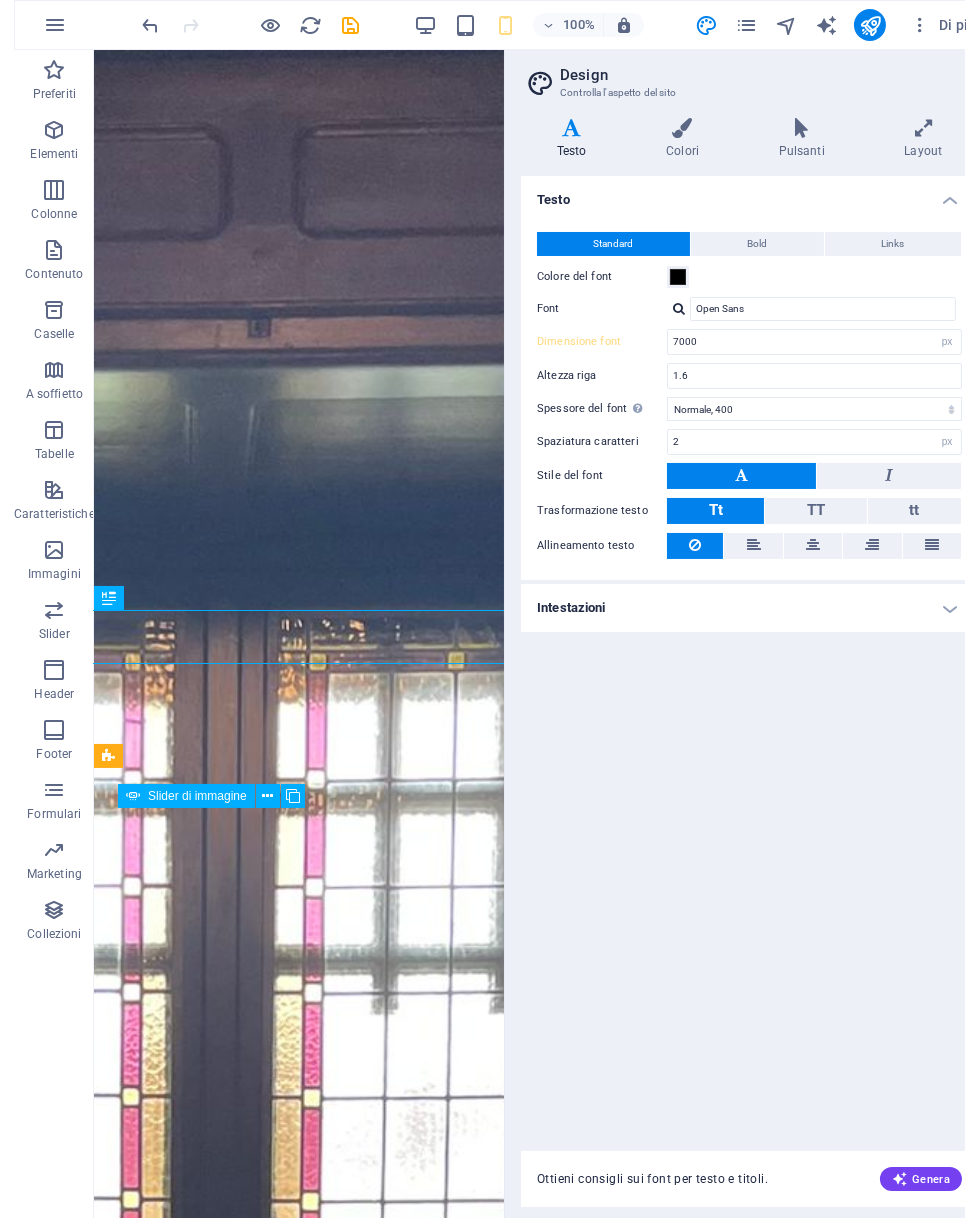 scroll, scrollTop: 2227, scrollLeft: 0, axis: vertical 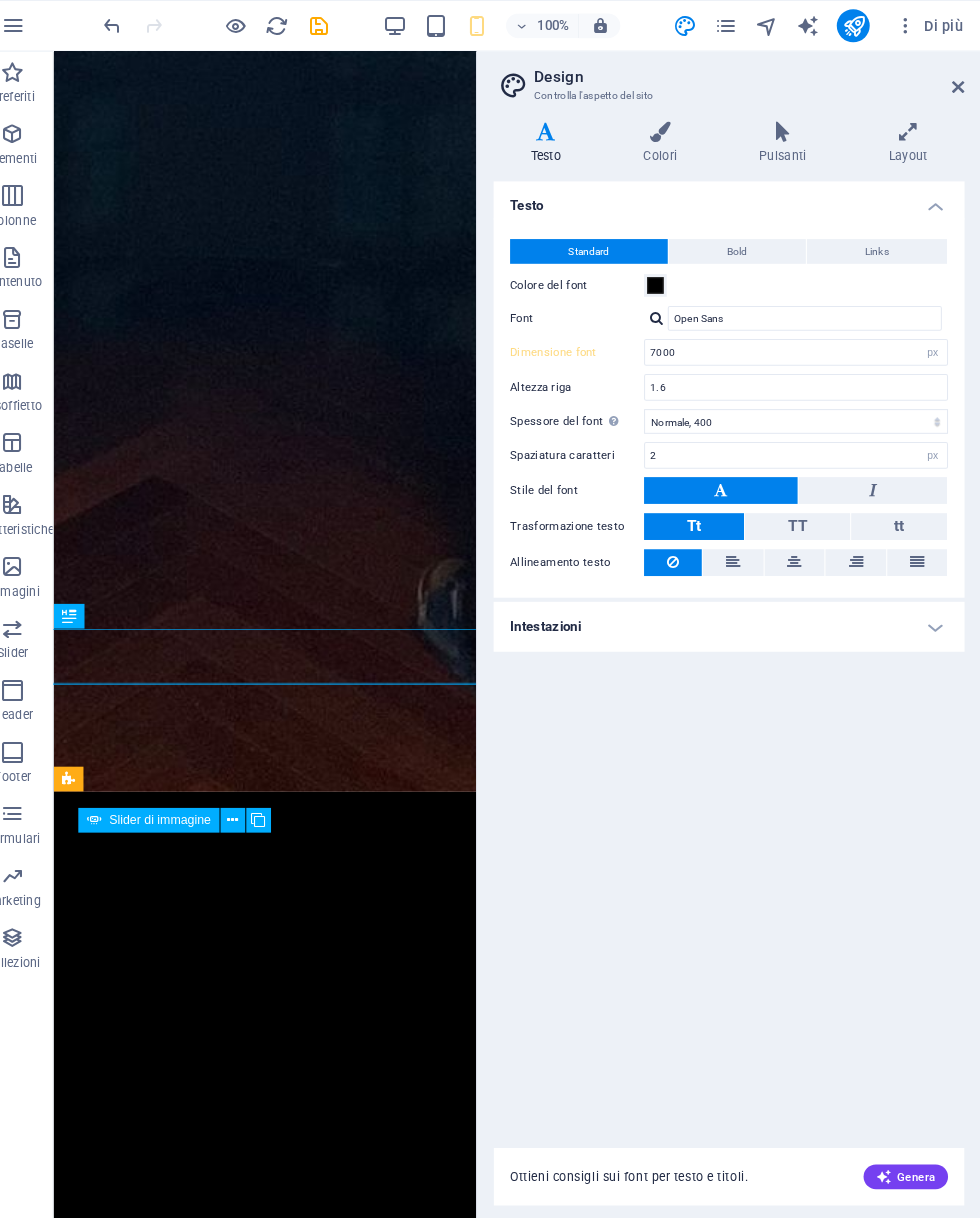click at bounding box center (958, 84) 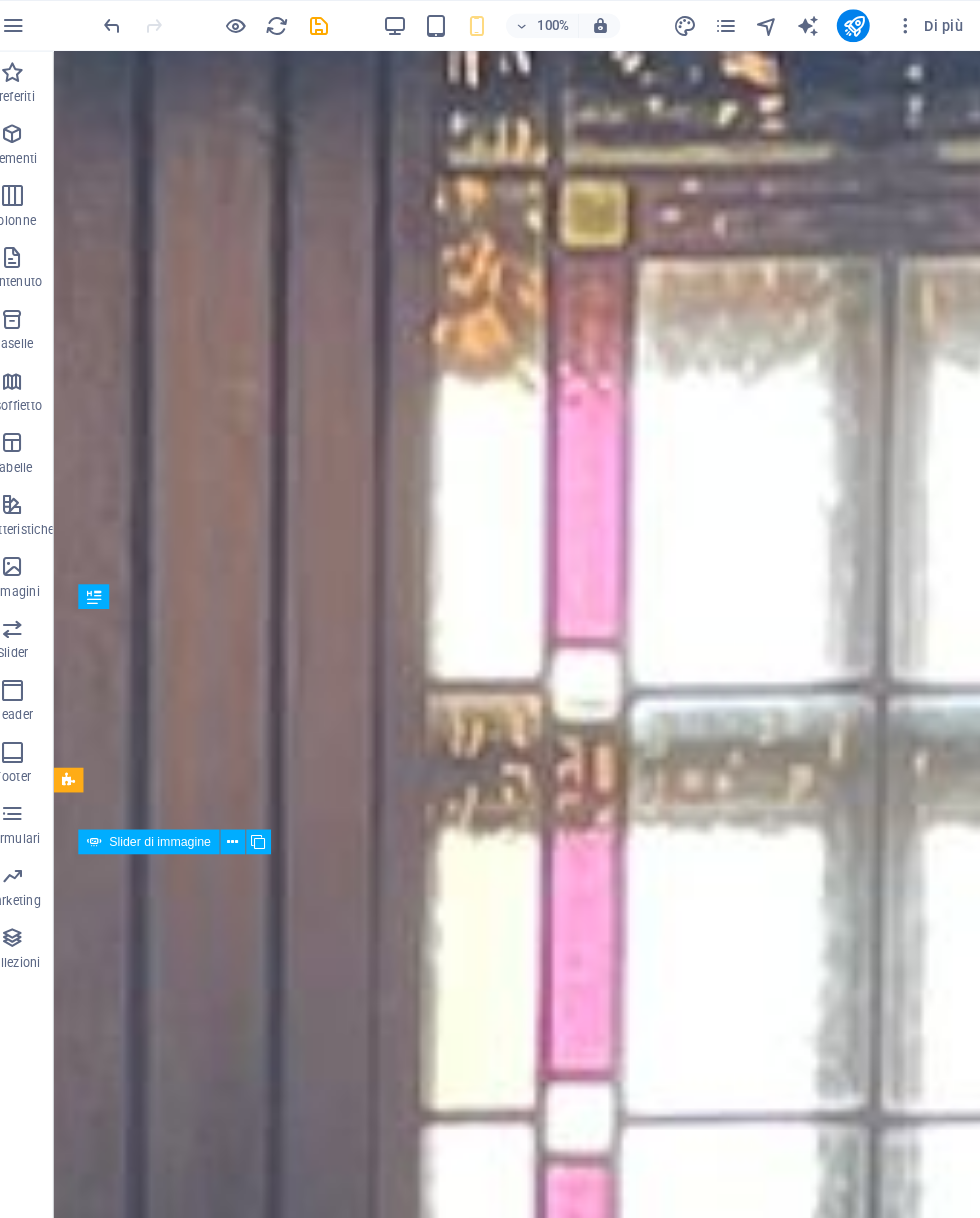 scroll, scrollTop: 10751, scrollLeft: 0, axis: vertical 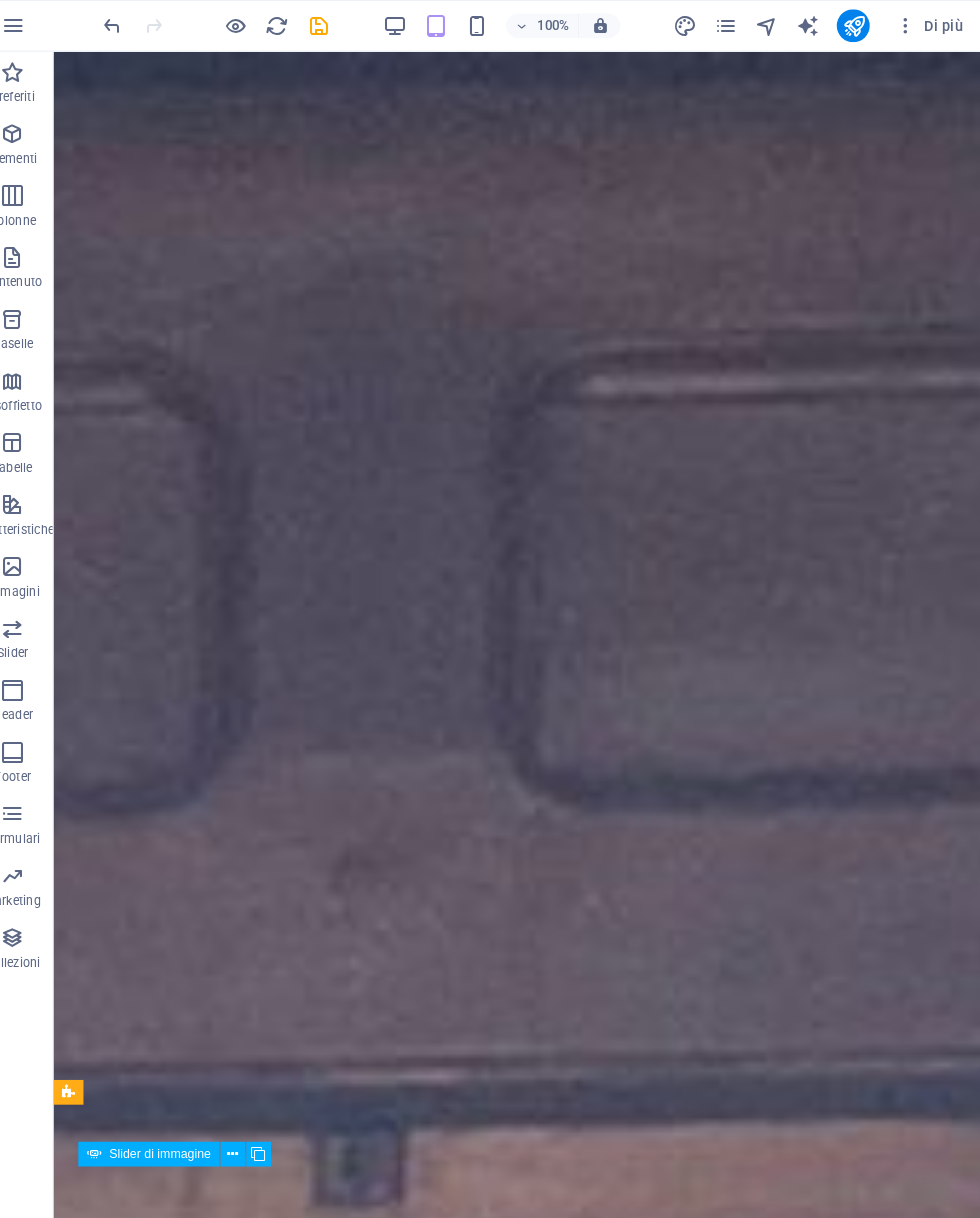 click at bounding box center [137, 25] 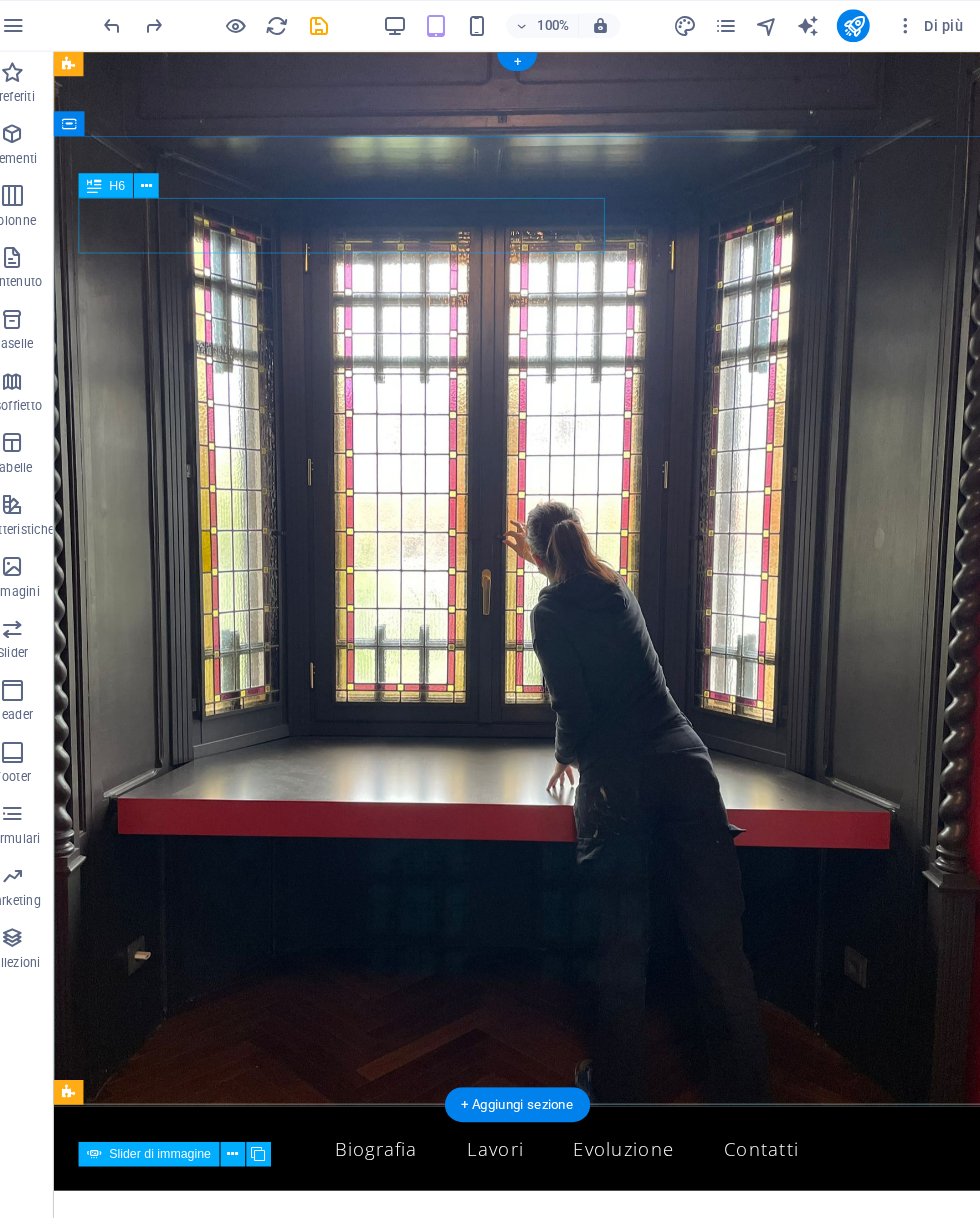 click on "Elisa Bonifacio Art" at bounding box center (503, 1243) 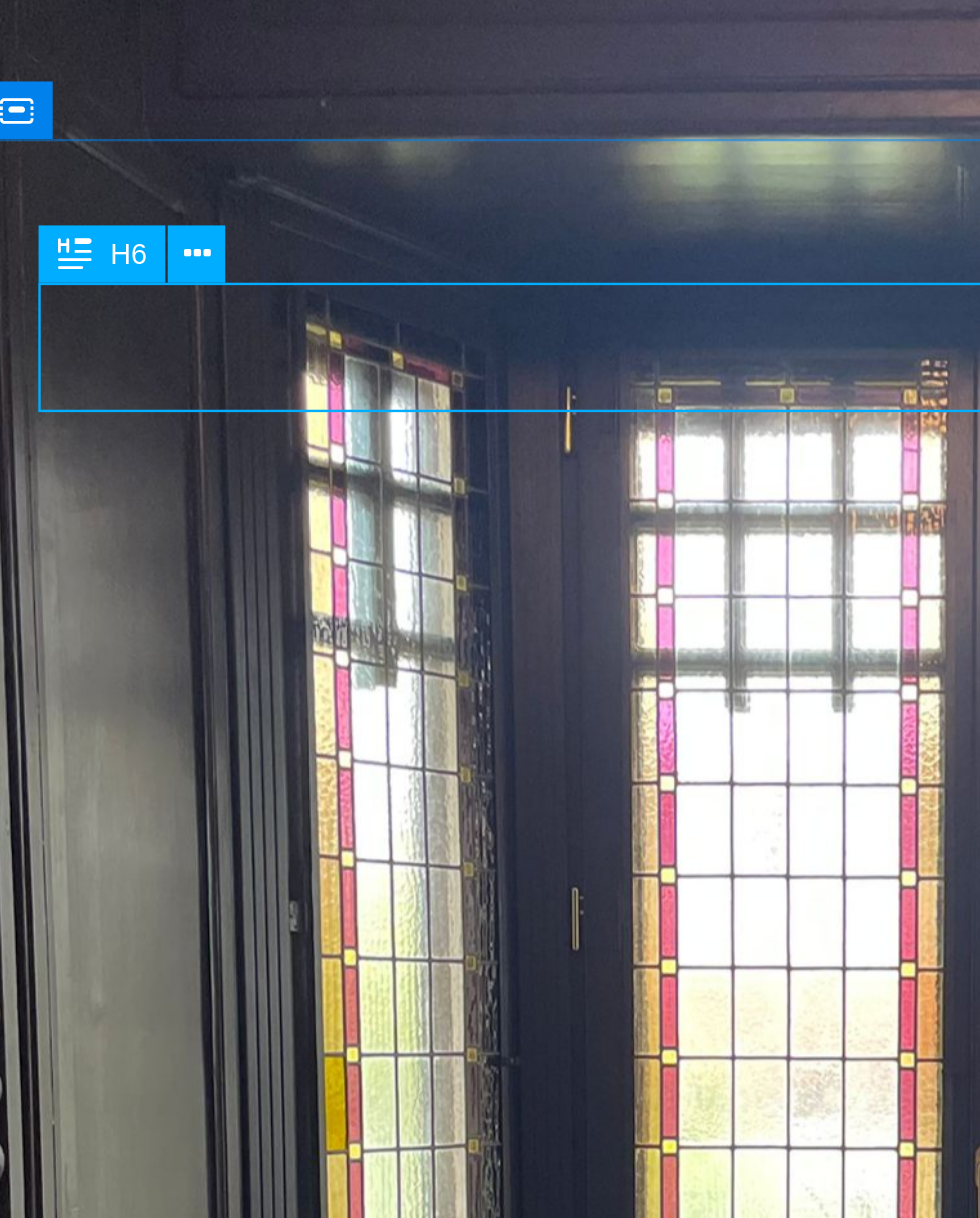click at bounding box center (170, 180) 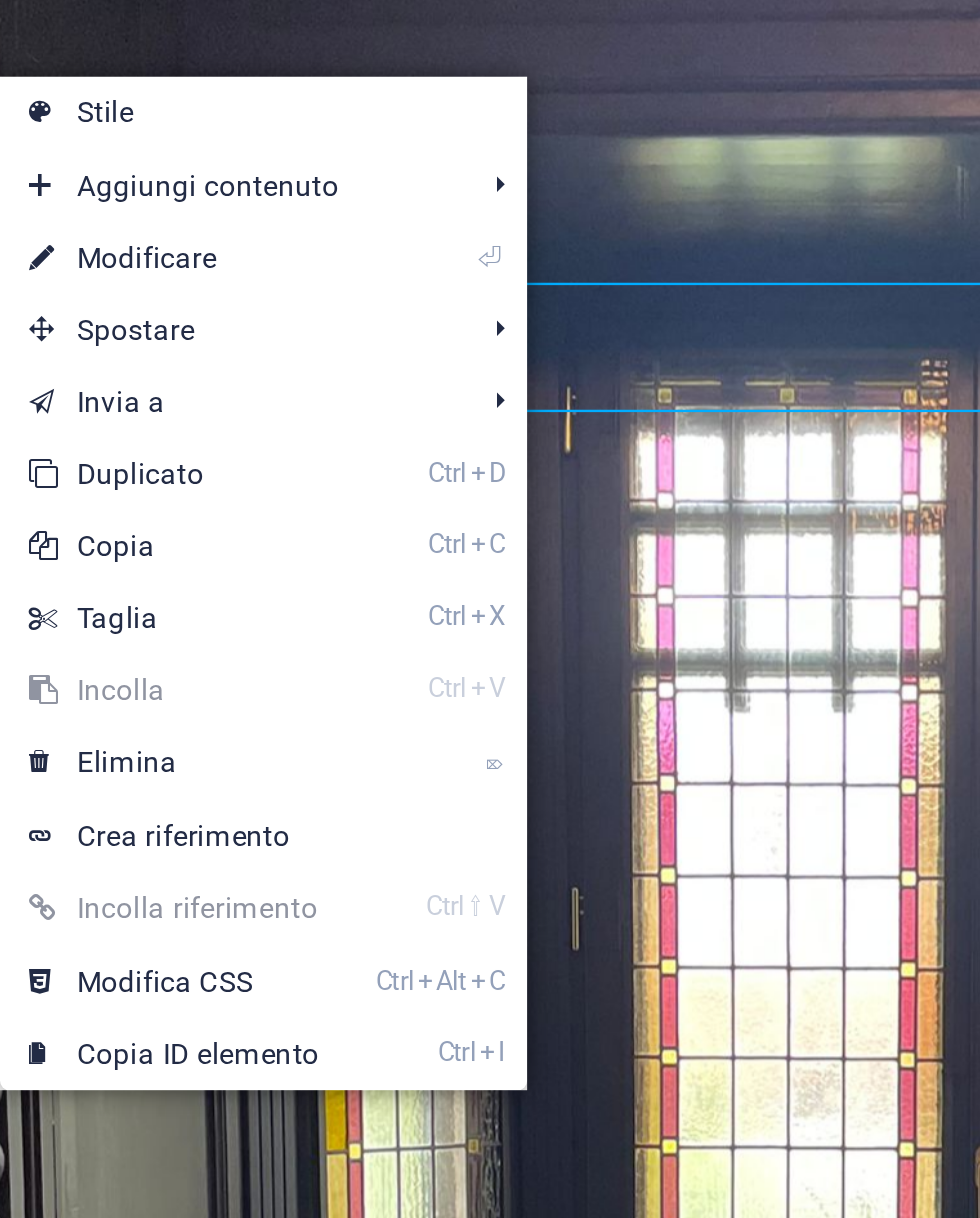 click on "⏎  Modificare" at bounding box center (160, 182) 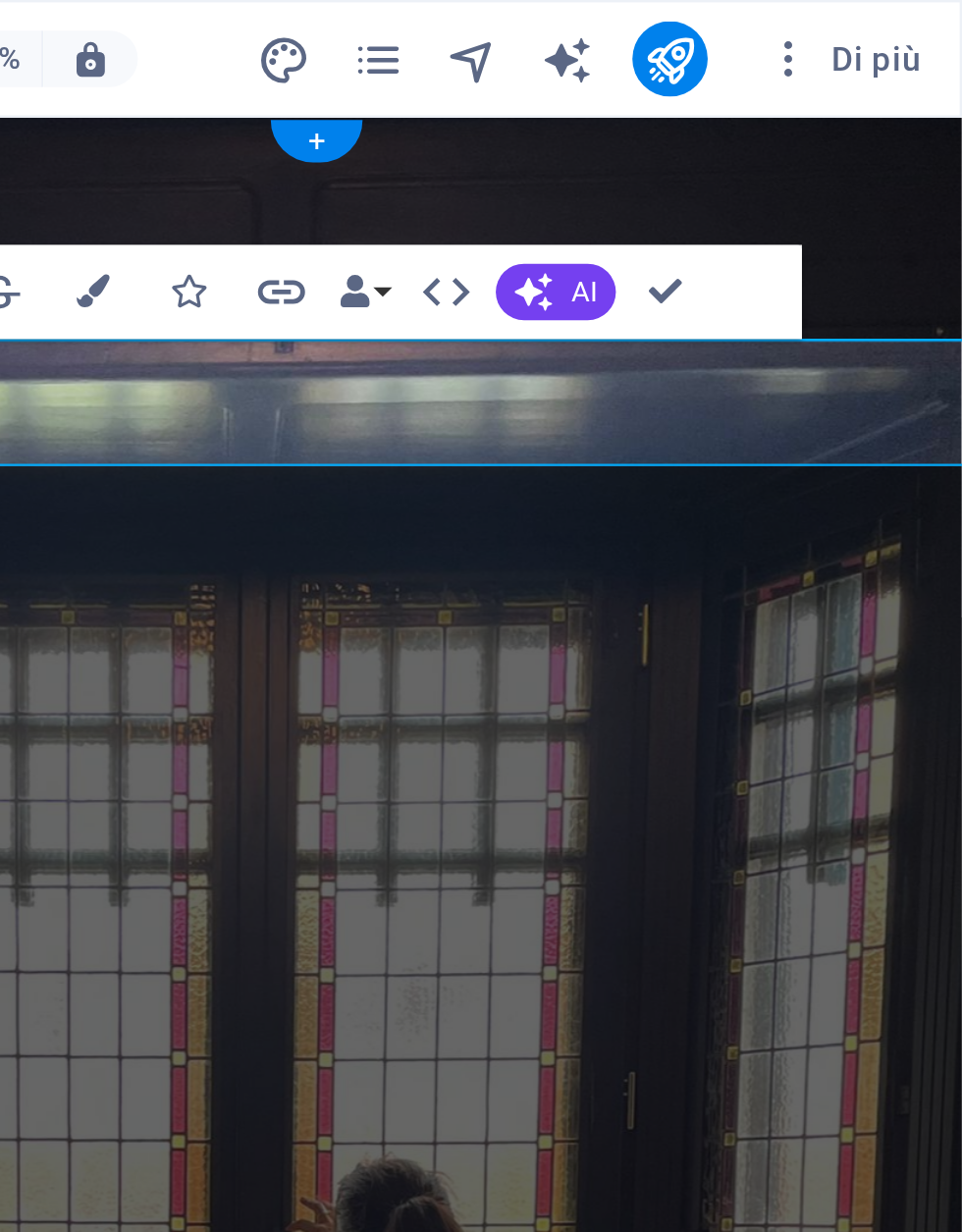 scroll, scrollTop: 0, scrollLeft: 426, axis: horizontal 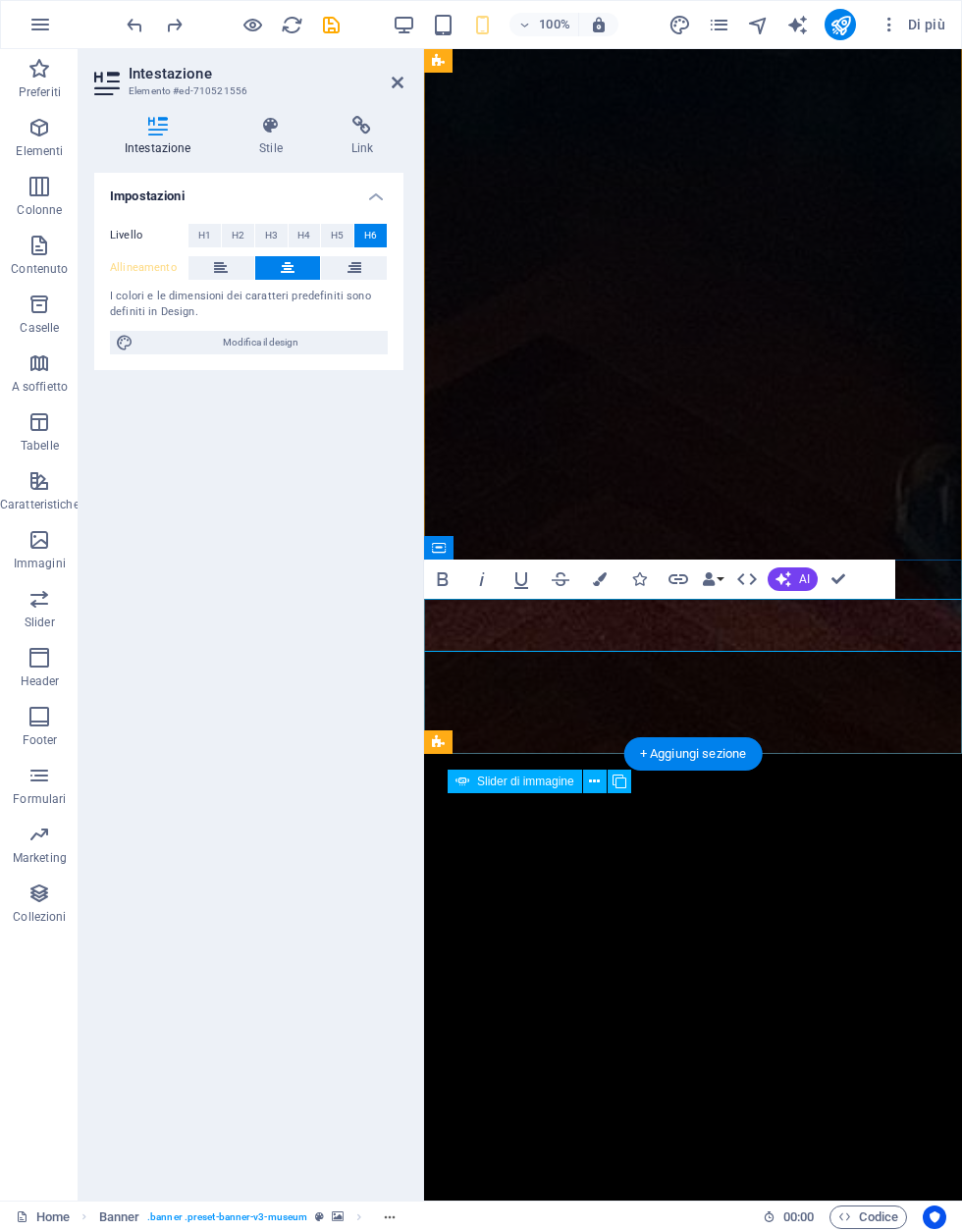 click on "Elisa Bonifacio Art" at bounding box center (693, 4659) 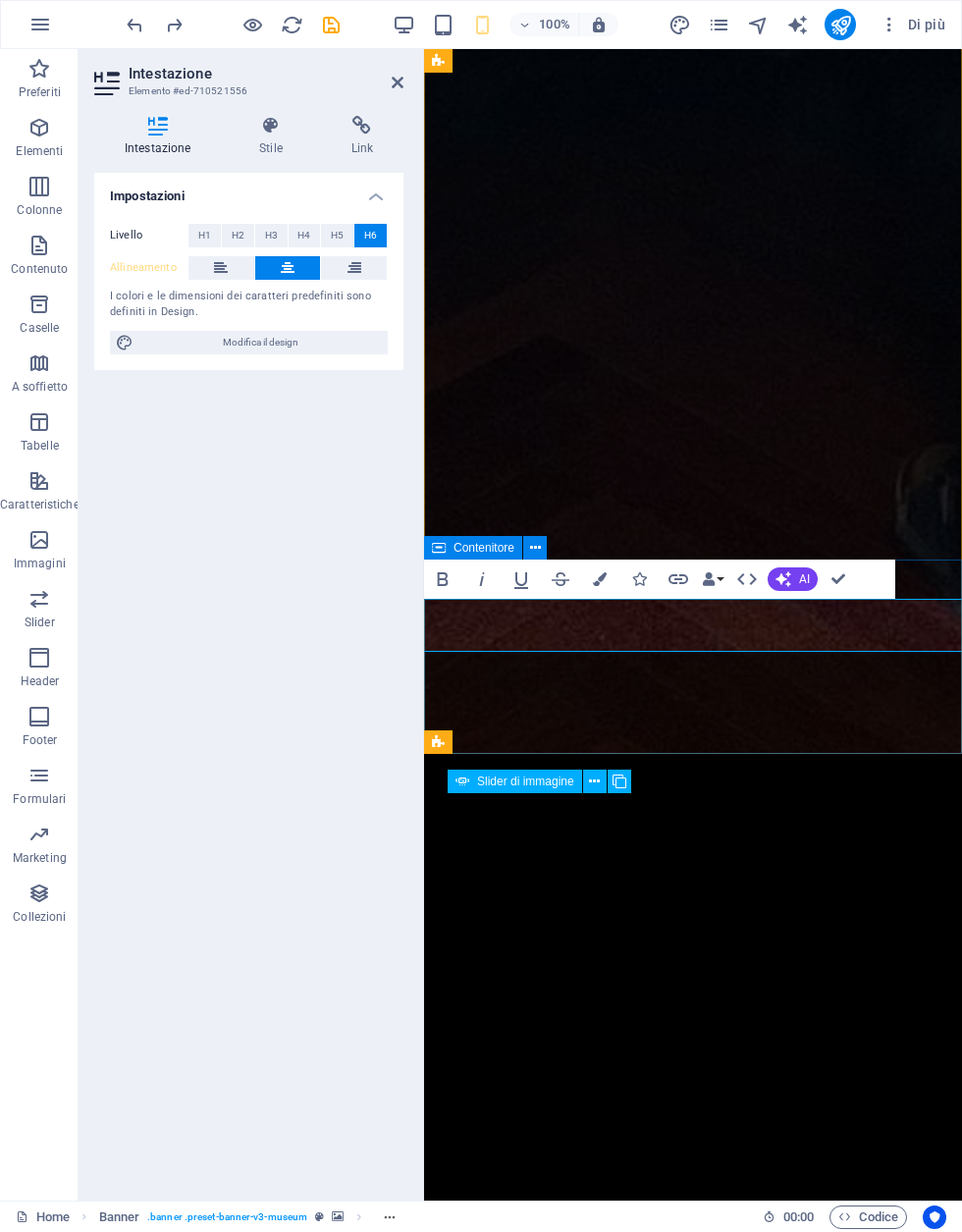 click 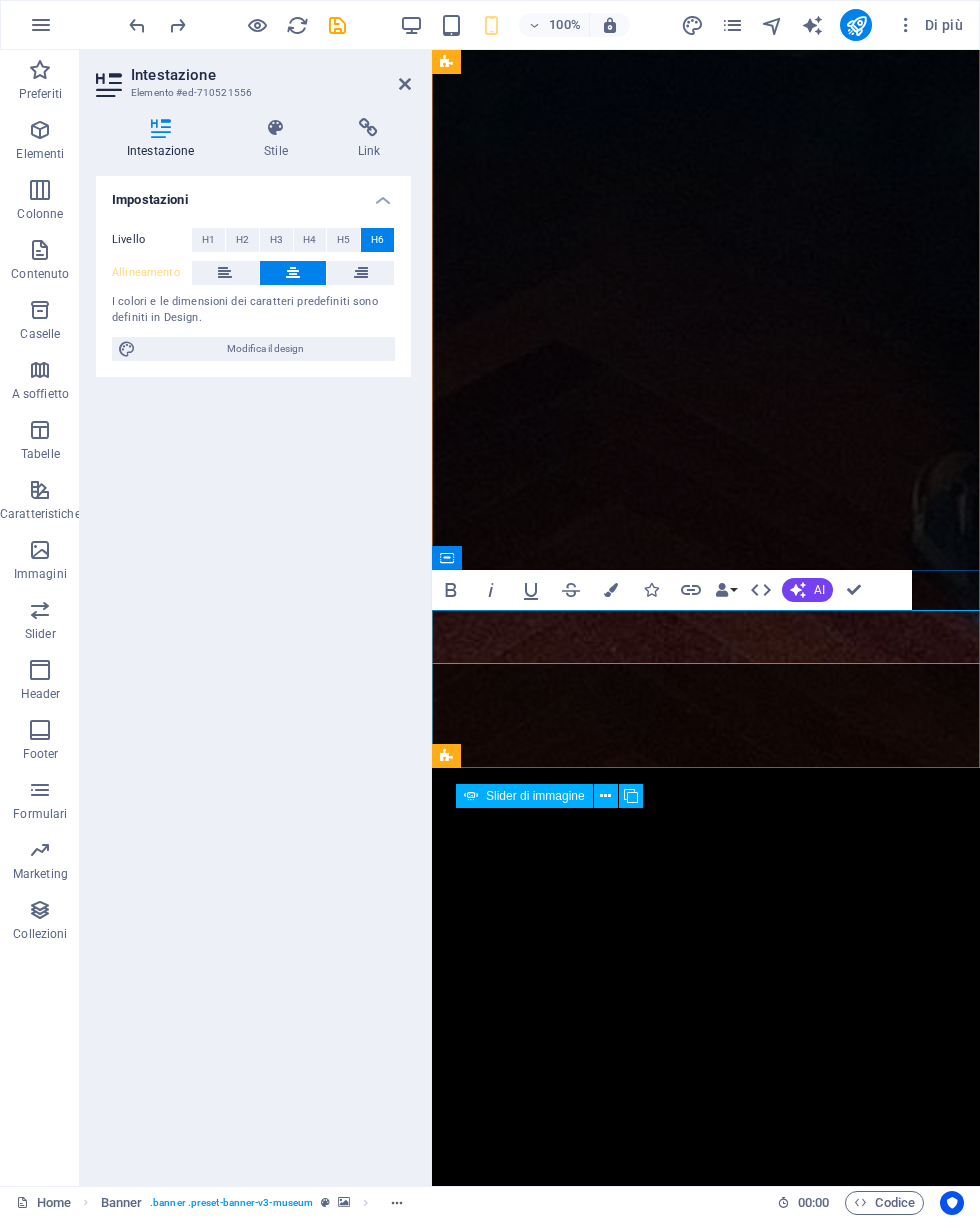 click on "Elisa Bonifacio Art" at bounding box center [706, 4746] 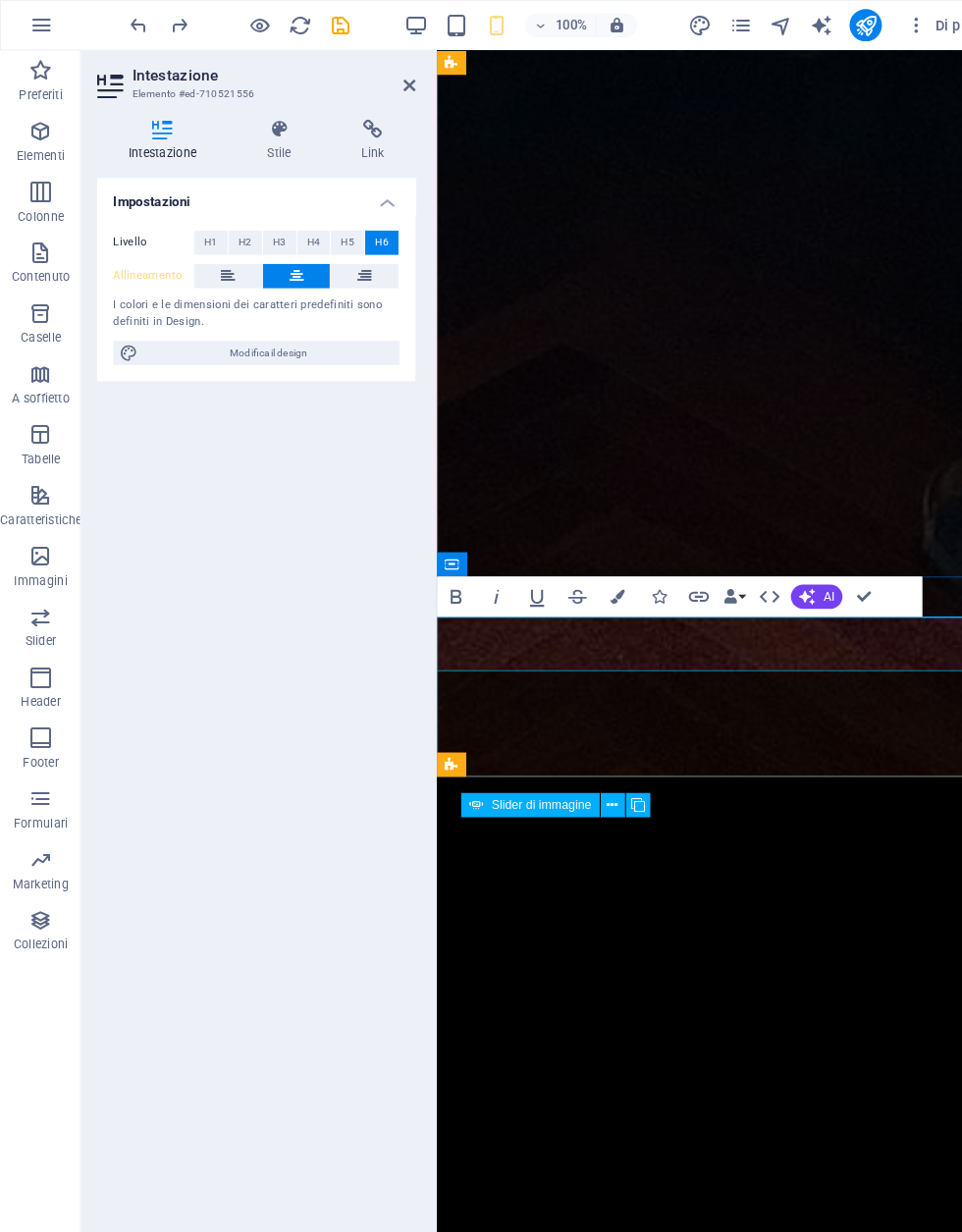 click on "Elisa Bonifacio Art" at bounding box center [706, 4660] 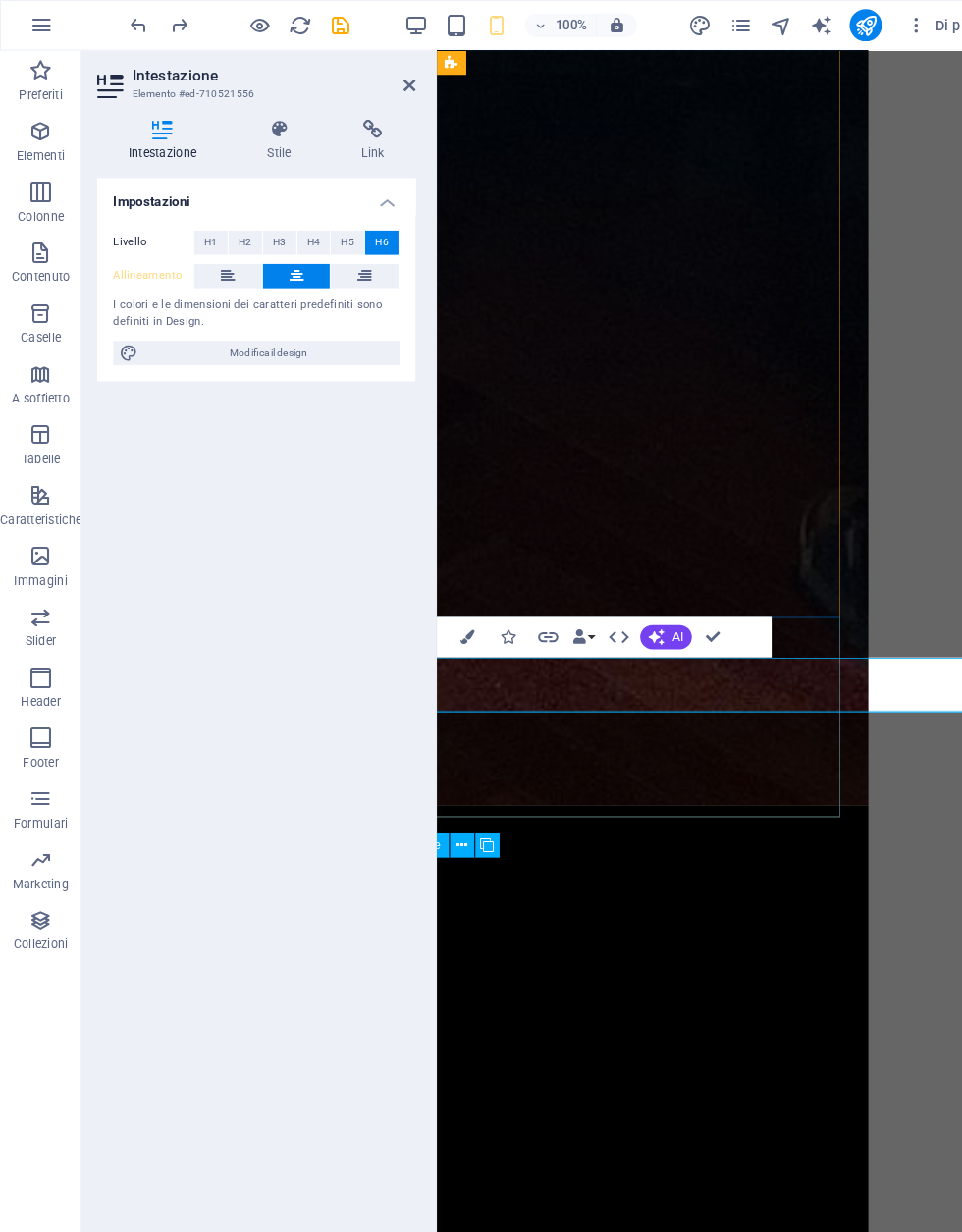 scroll, scrollTop: 3325, scrollLeft: 72, axis: both 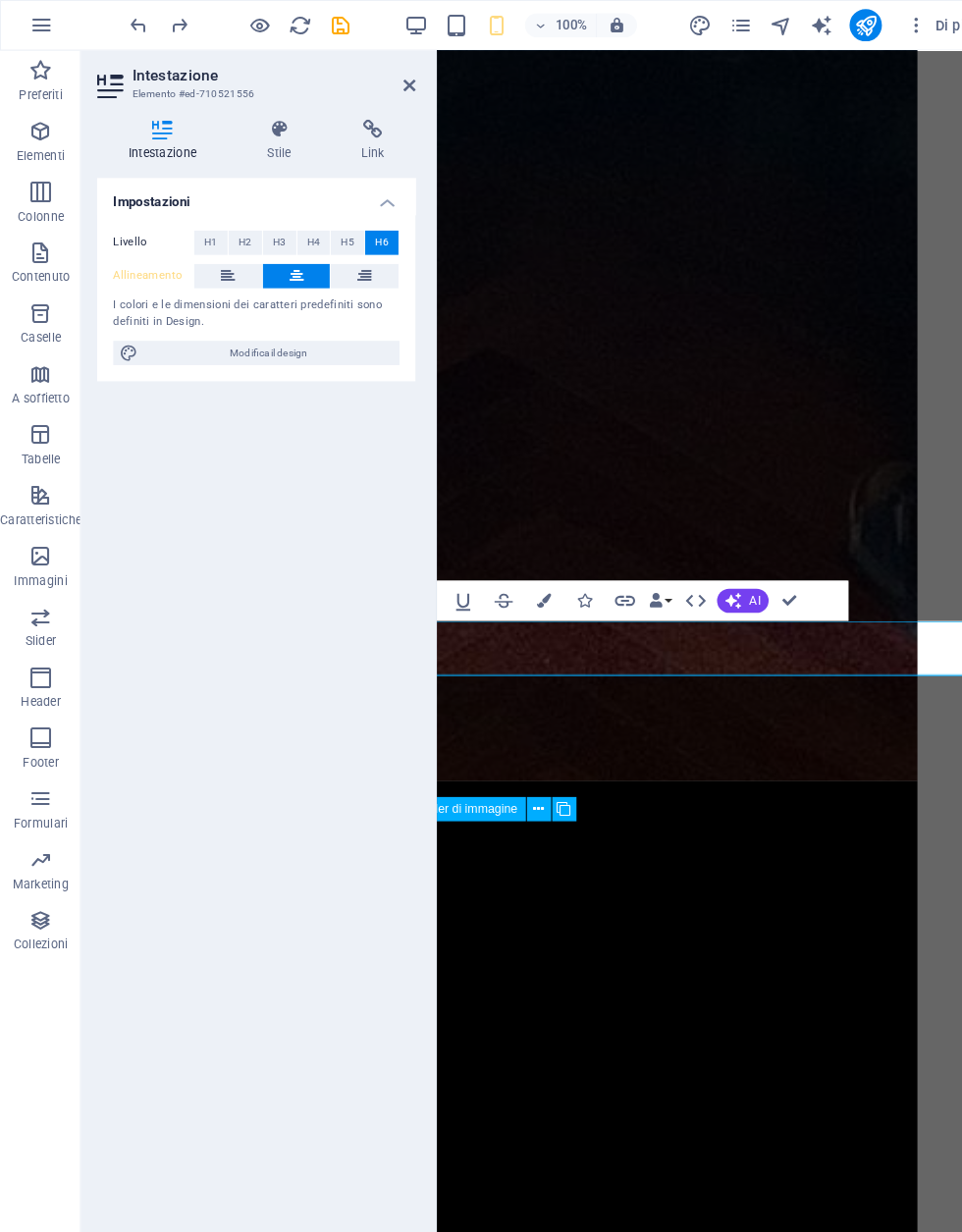click at bounding box center [398, 82] 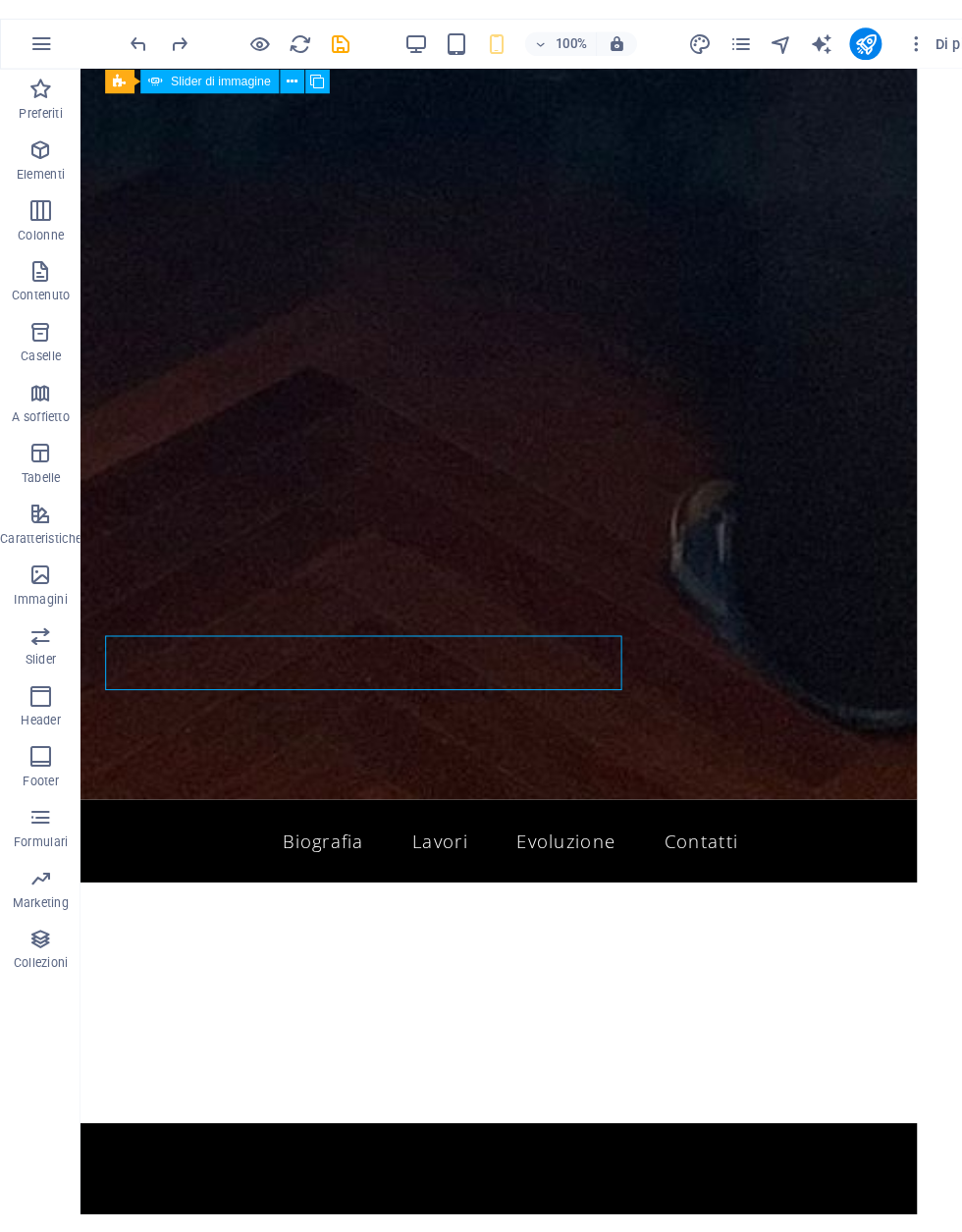 scroll, scrollTop: 15247, scrollLeft: 0, axis: vertical 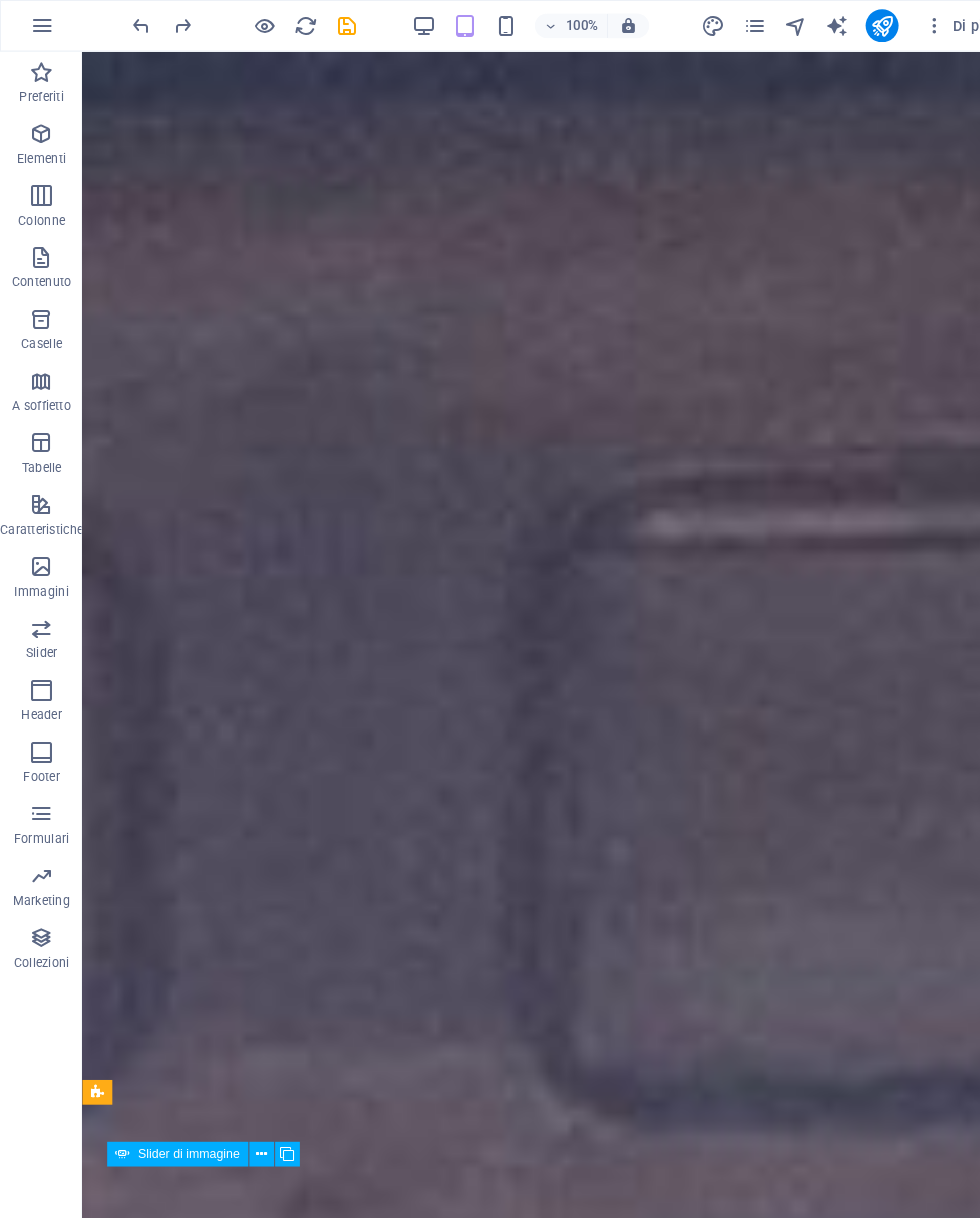 click at bounding box center [137, 25] 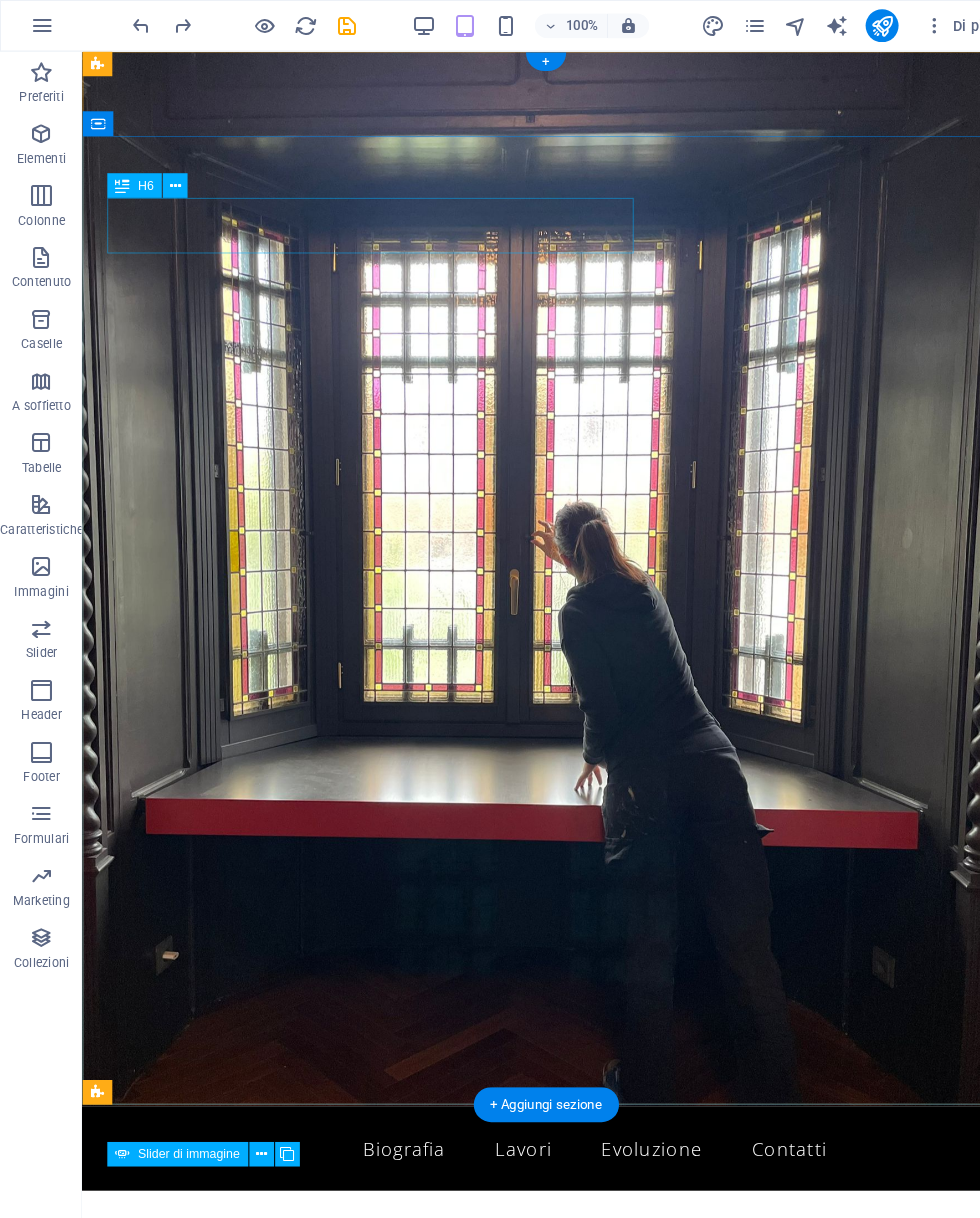 click on "Elisa Bonifacio Art" at bounding box center (532, 1243) 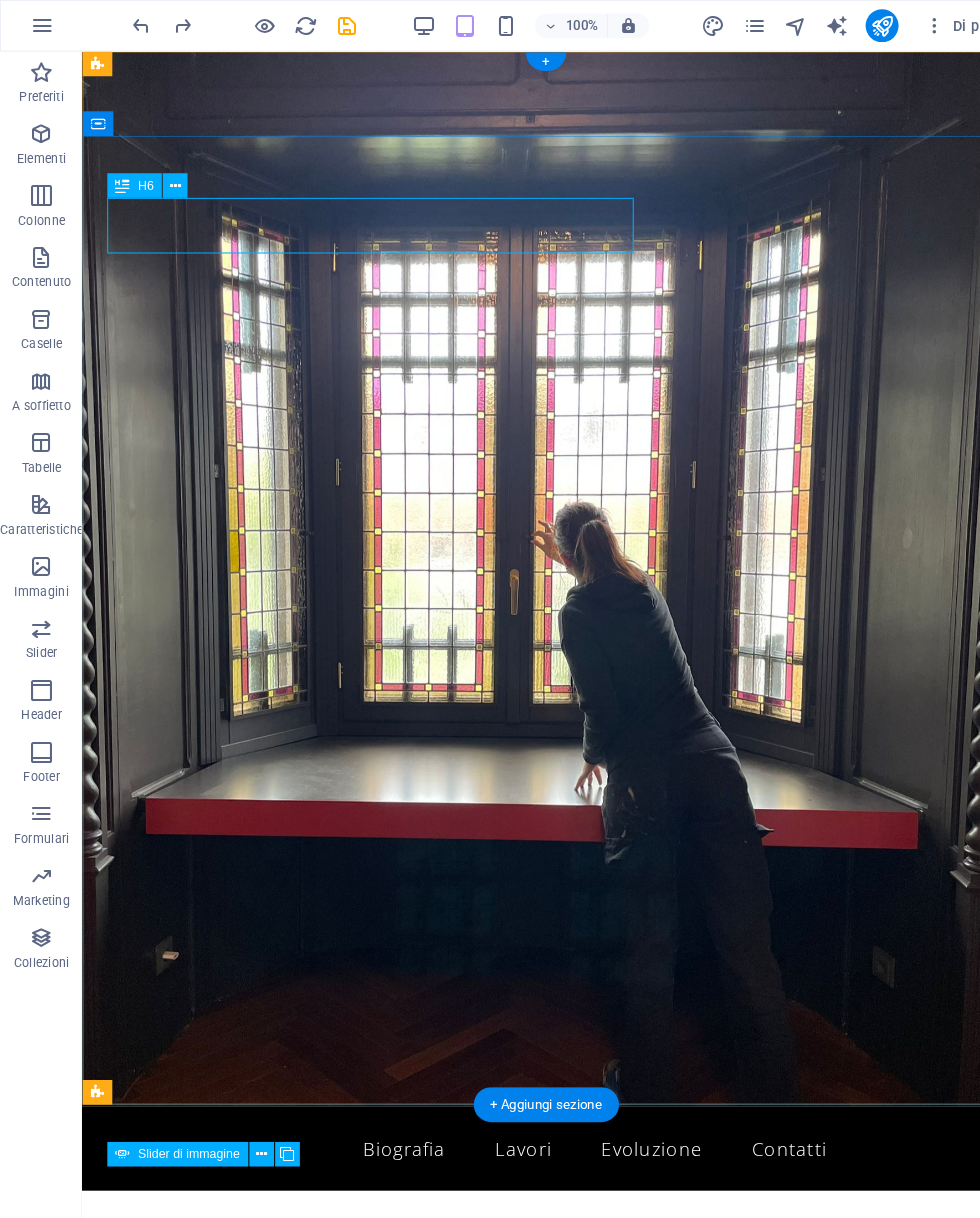 click at bounding box center (170, 180) 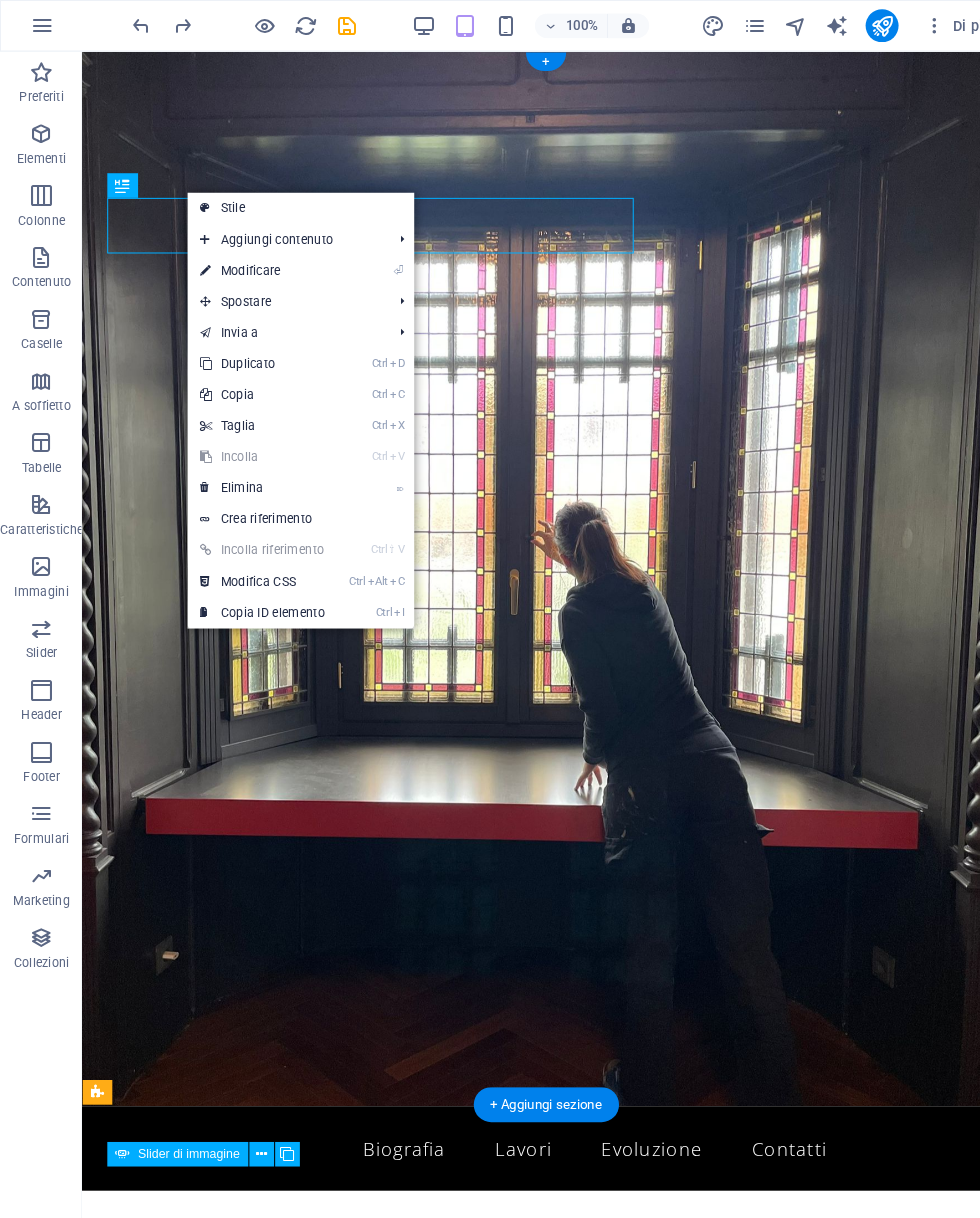 click on "Elisa Bonifacio Art" at bounding box center [532, 1275] 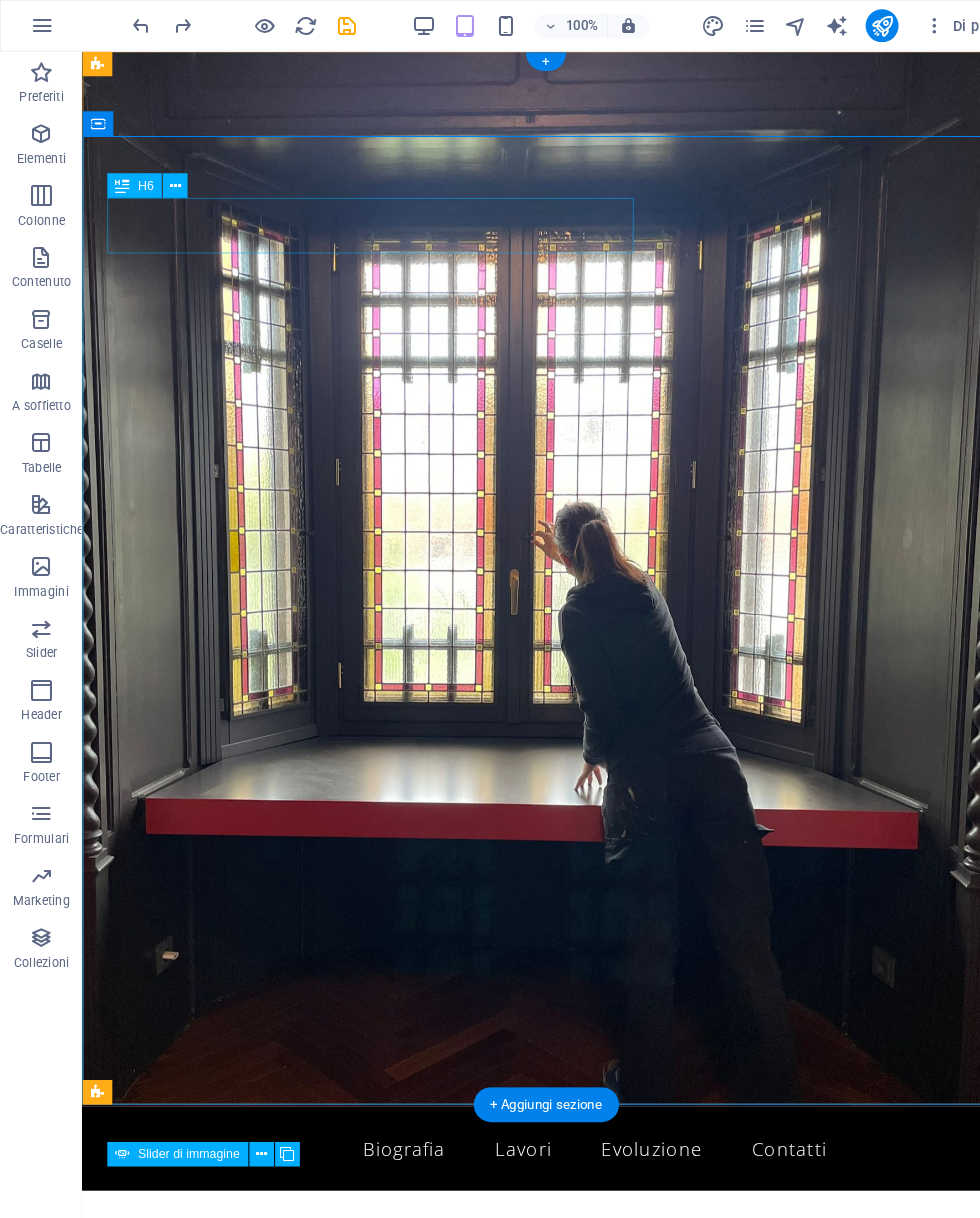 click on "Elisa Bonifacio Art" at bounding box center (532, 1243) 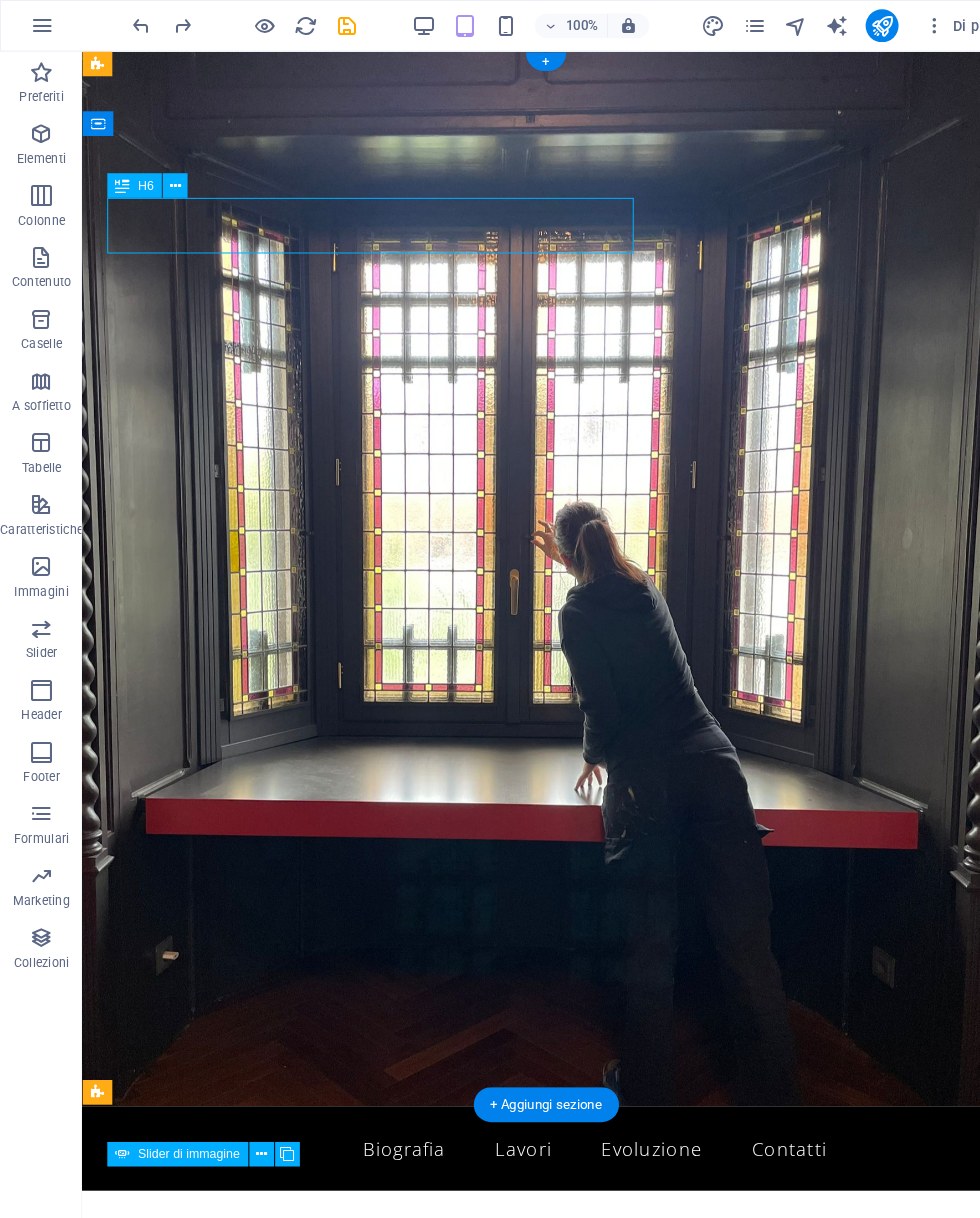 click on "Elisa Bonifacio Art" at bounding box center [532, 1243] 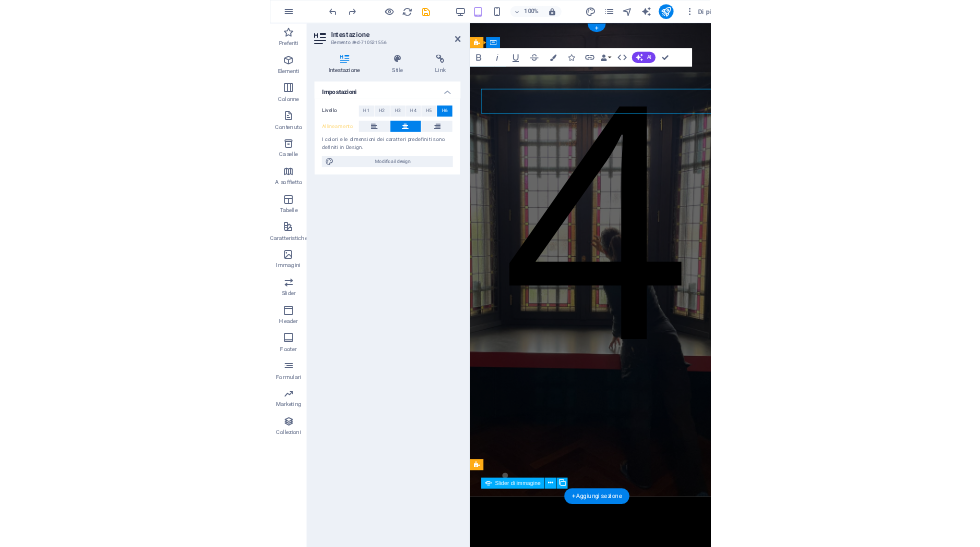 scroll, scrollTop: 0, scrollLeft: 434, axis: horizontal 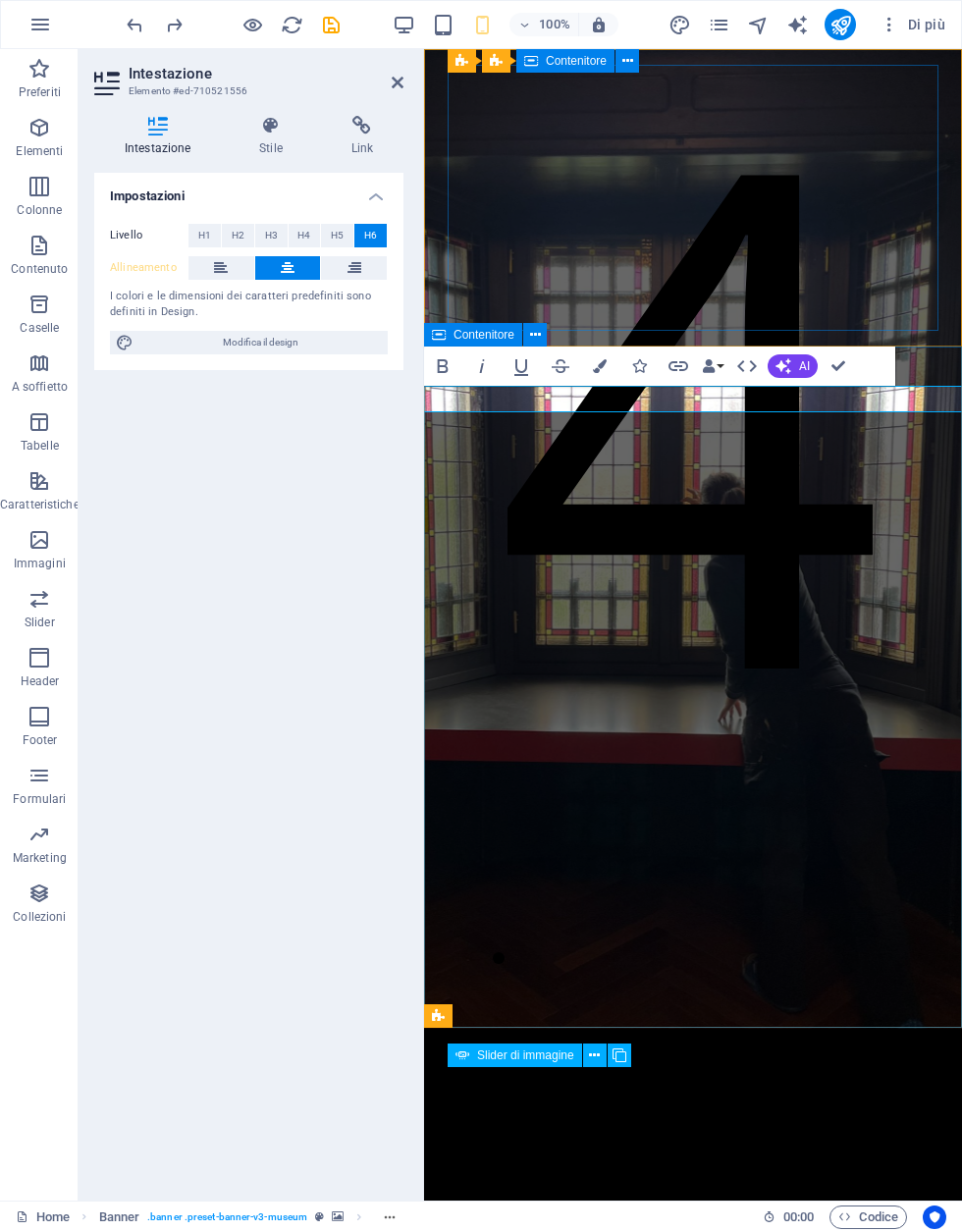 type 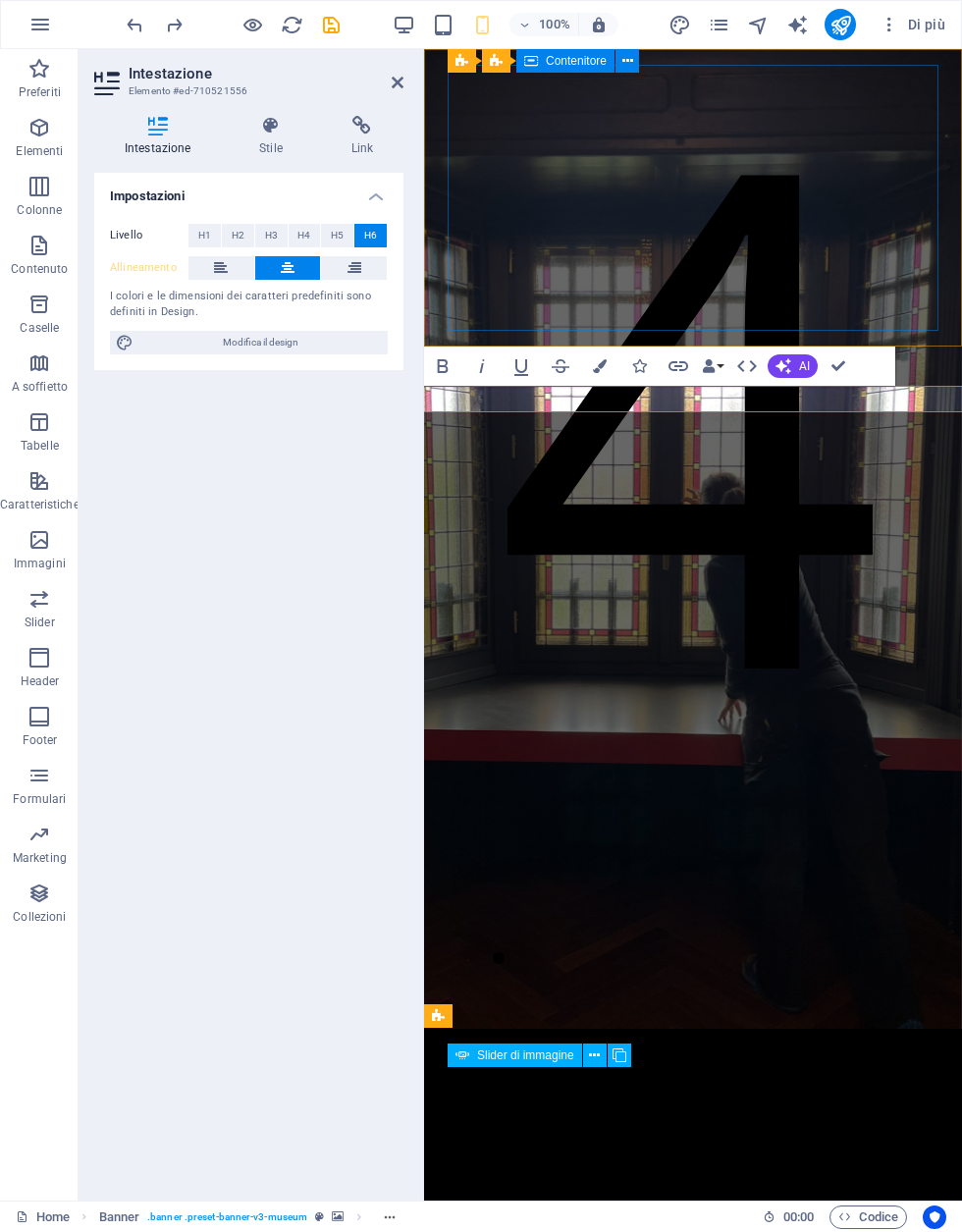 click on "100% Di più" at bounding box center (481, 25) 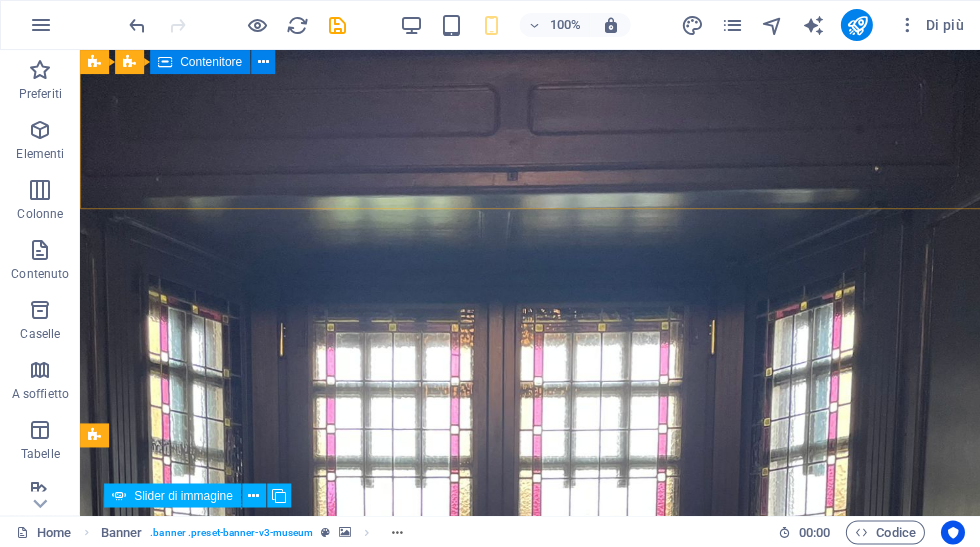 scroll, scrollTop: 993, scrollLeft: 0, axis: vertical 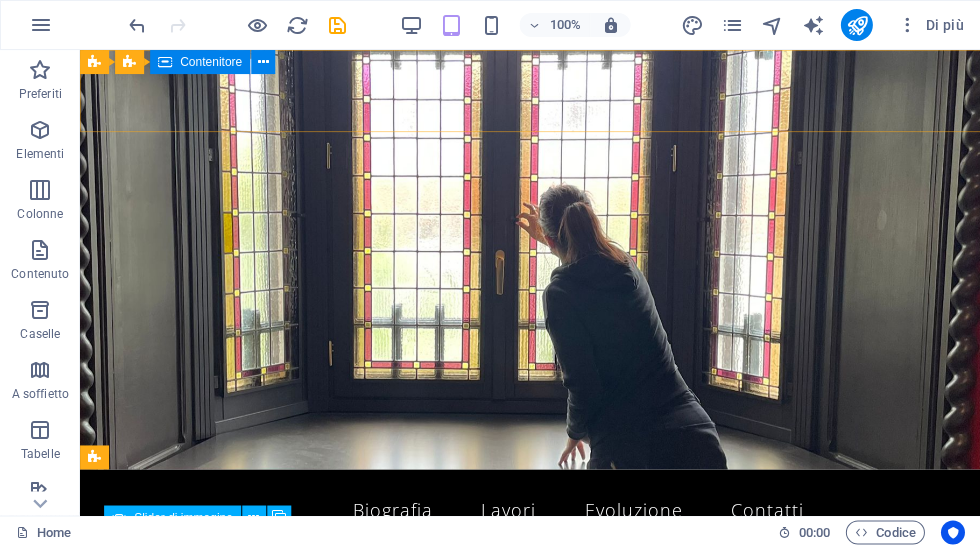click at bounding box center [137, 25] 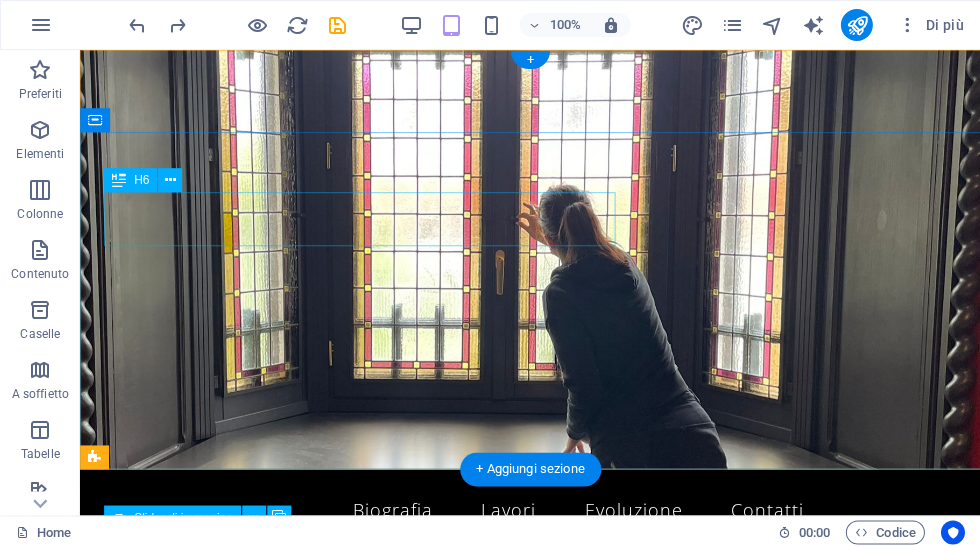 click on "Elisa Bonifacio Art" at bounding box center (530, 638) 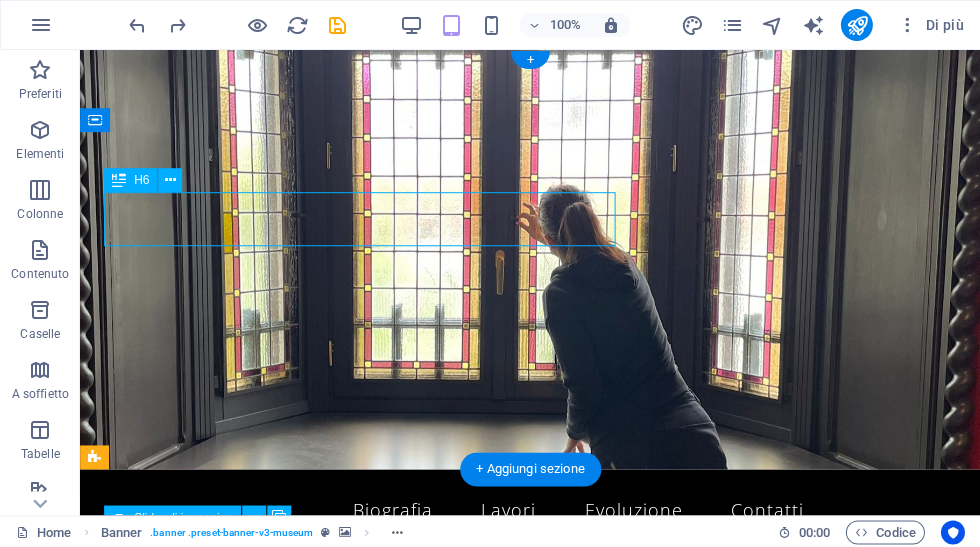 click on "Di più" at bounding box center [929, 25] 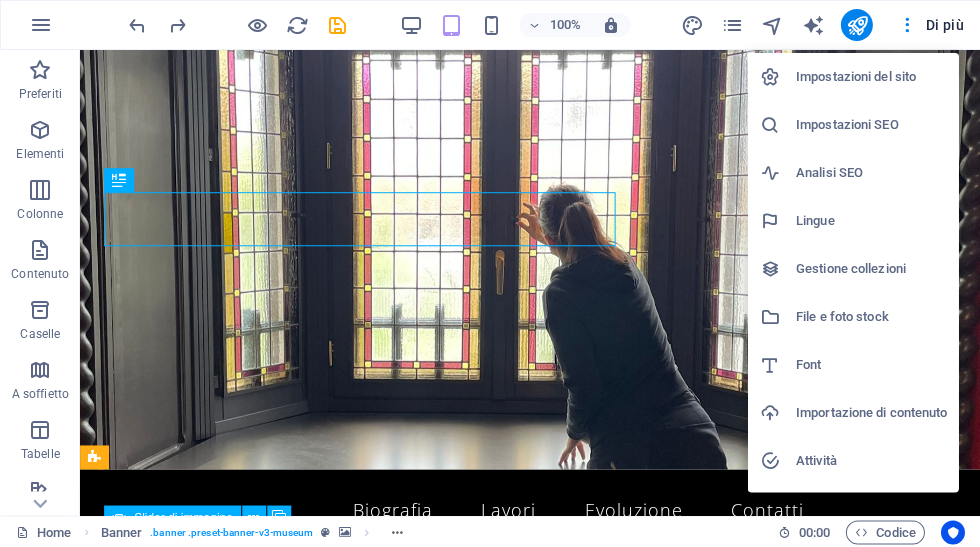 click at bounding box center [490, 273] 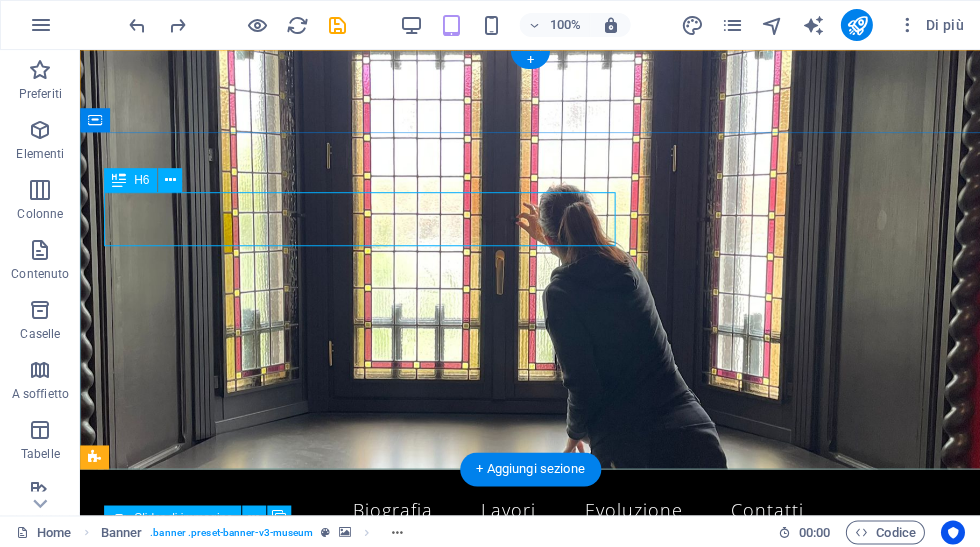 click on "Elisa Bonifacio Art" at bounding box center [530, 638] 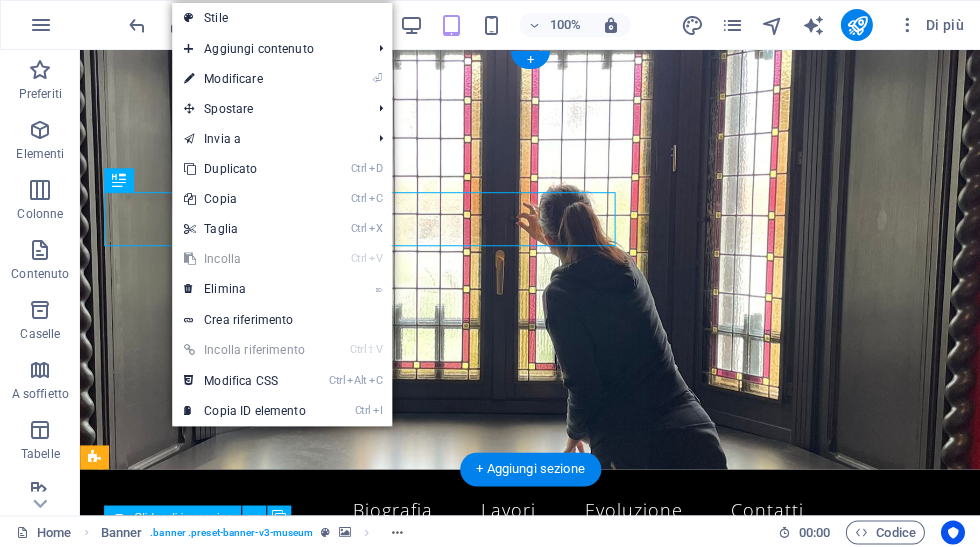 click on "⏎  Modificare" at bounding box center (244, 79) 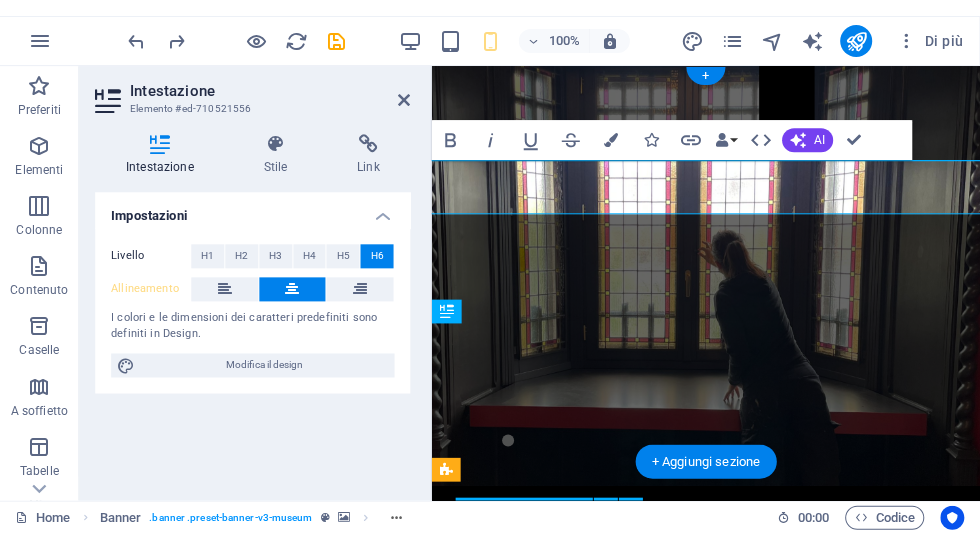 scroll, scrollTop: 0, scrollLeft: 434, axis: horizontal 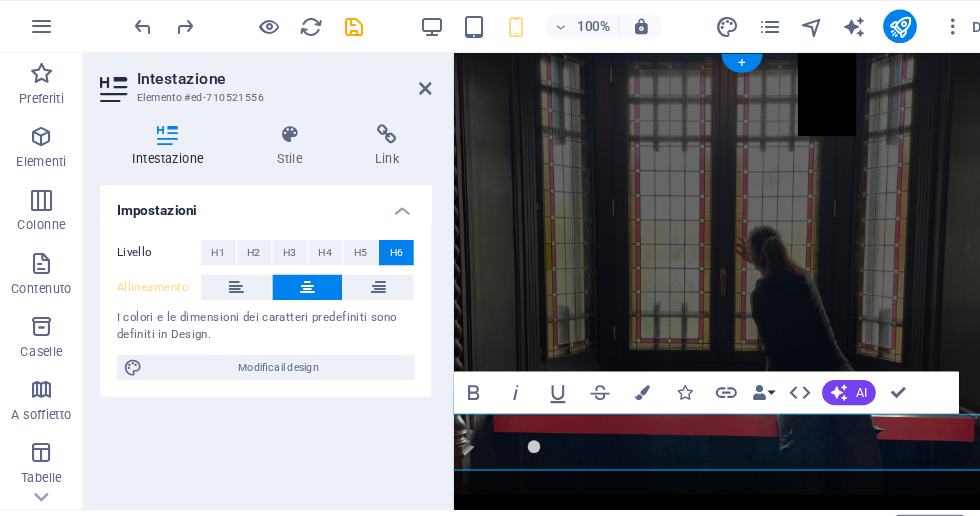 click at bounding box center (275, 128) 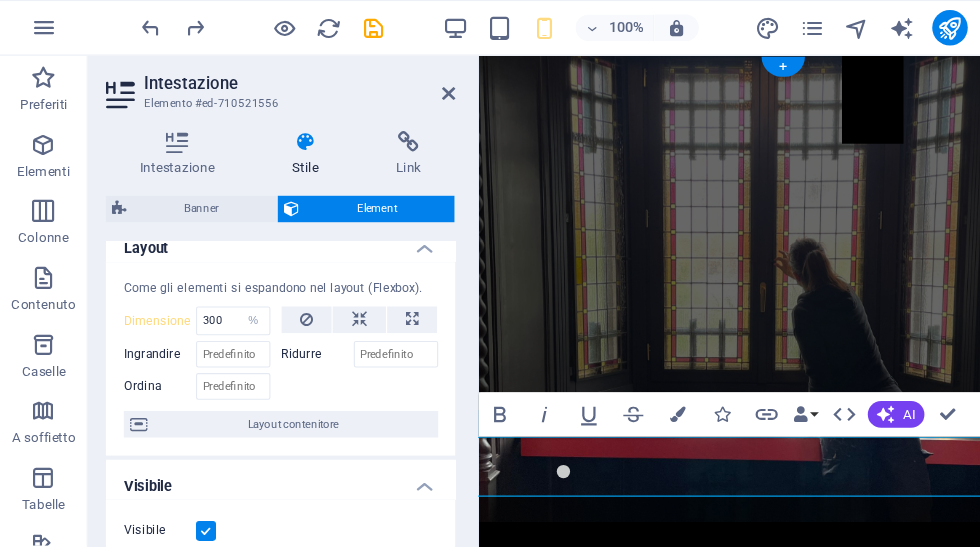 scroll, scrollTop: 10, scrollLeft: 0, axis: vertical 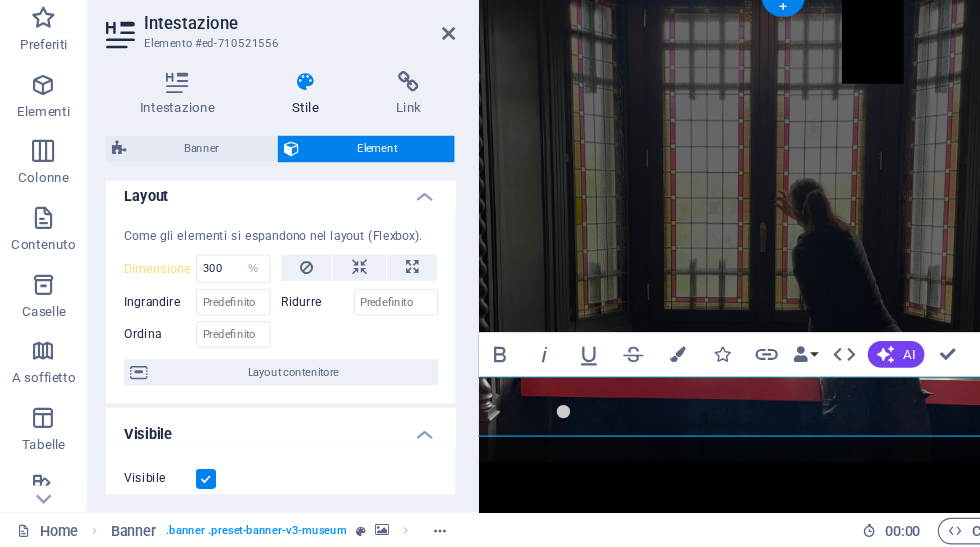 click on "Ingrandire" at bounding box center [144, 326] 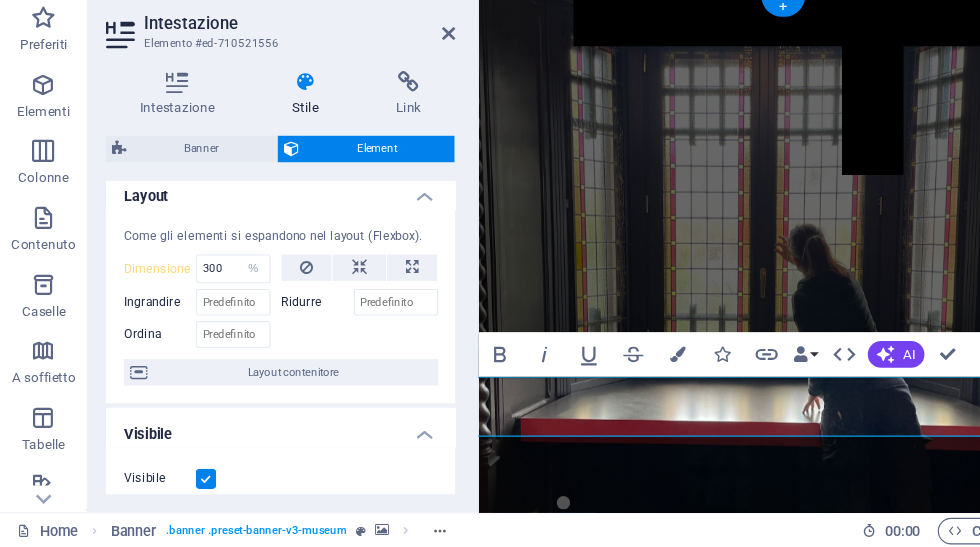 click on "Ingrandire" at bounding box center [144, 326] 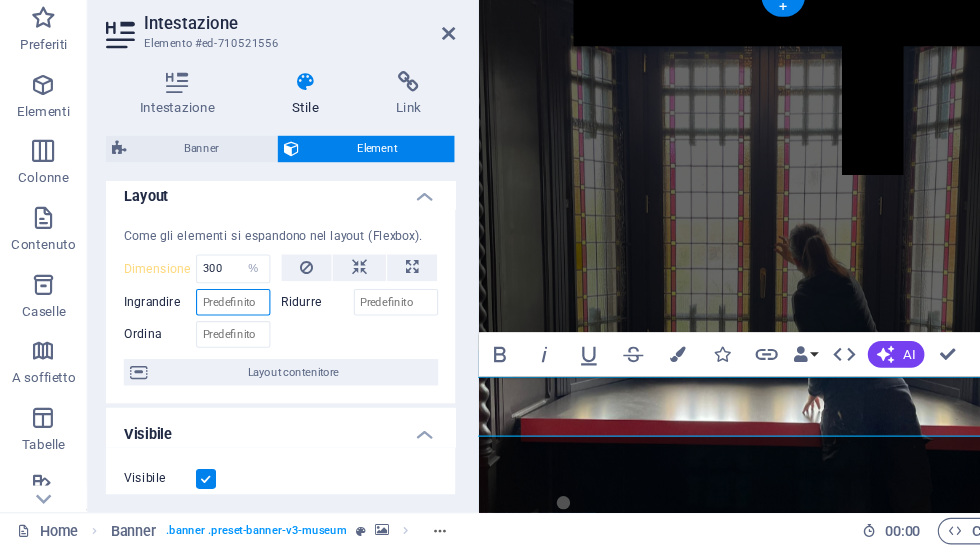 click on "Ingrandire" at bounding box center (210, 326) 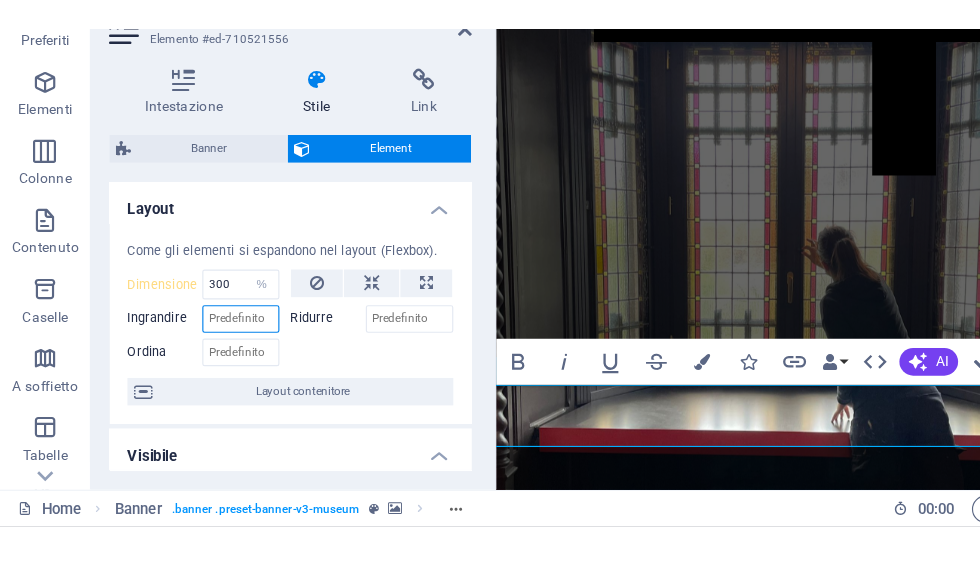 scroll, scrollTop: 0, scrollLeft: 0, axis: both 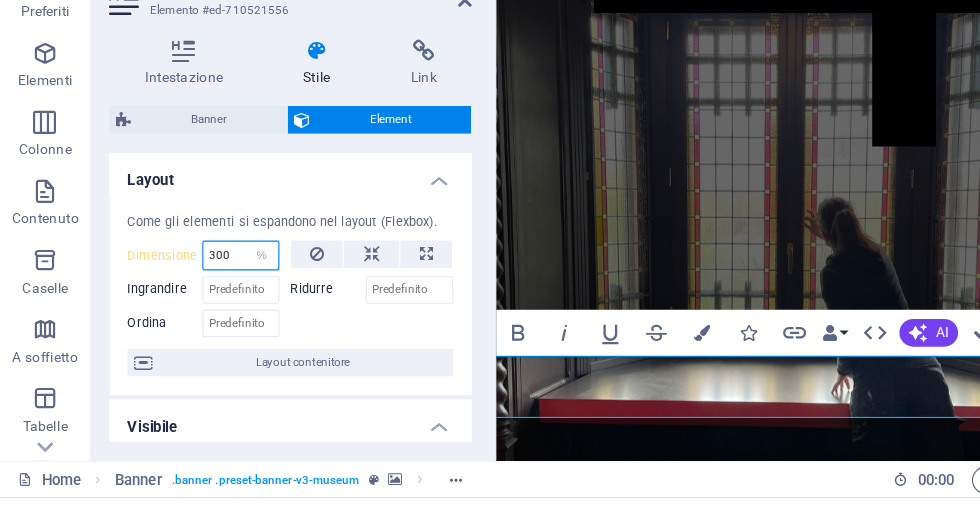 click on "300" at bounding box center (210, 306) 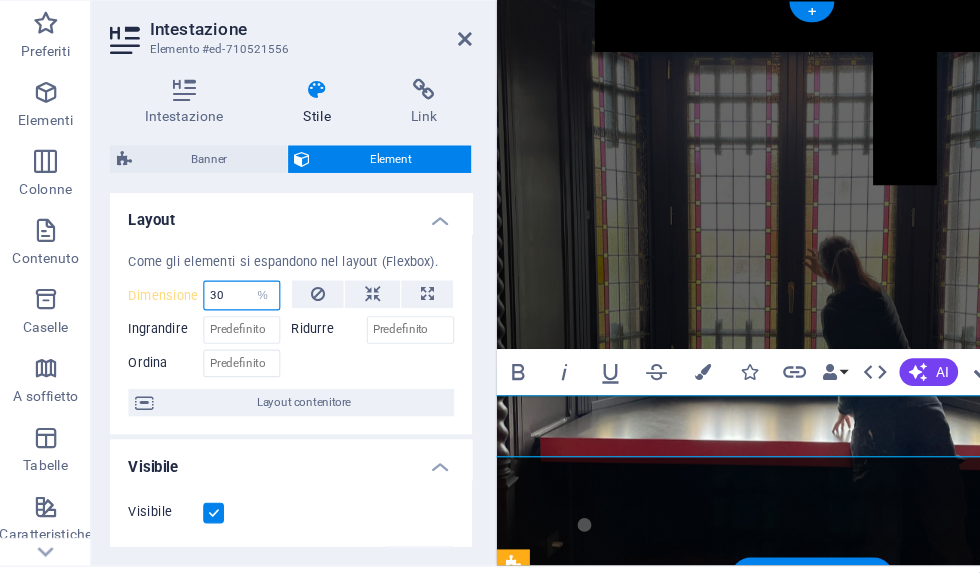 type on "3" 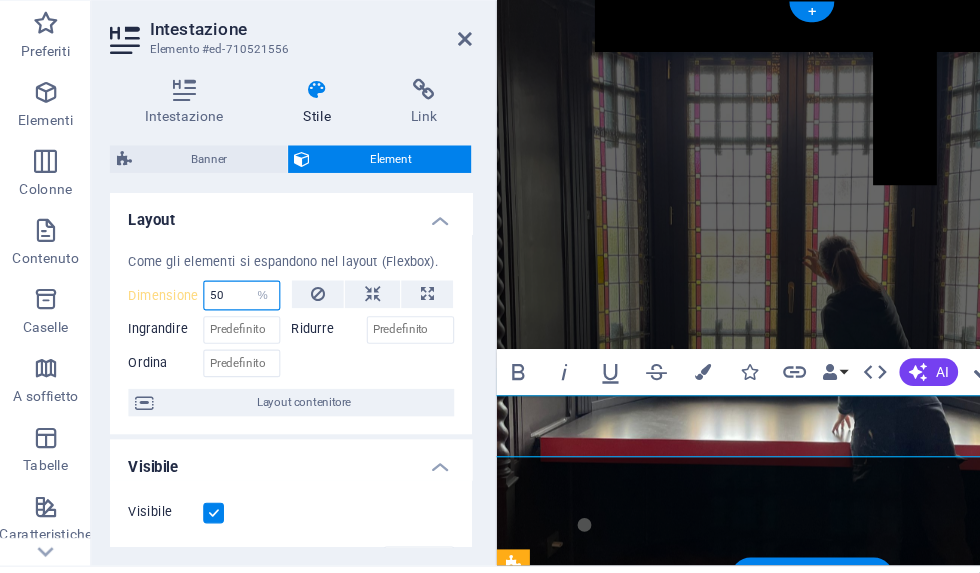 type on "500" 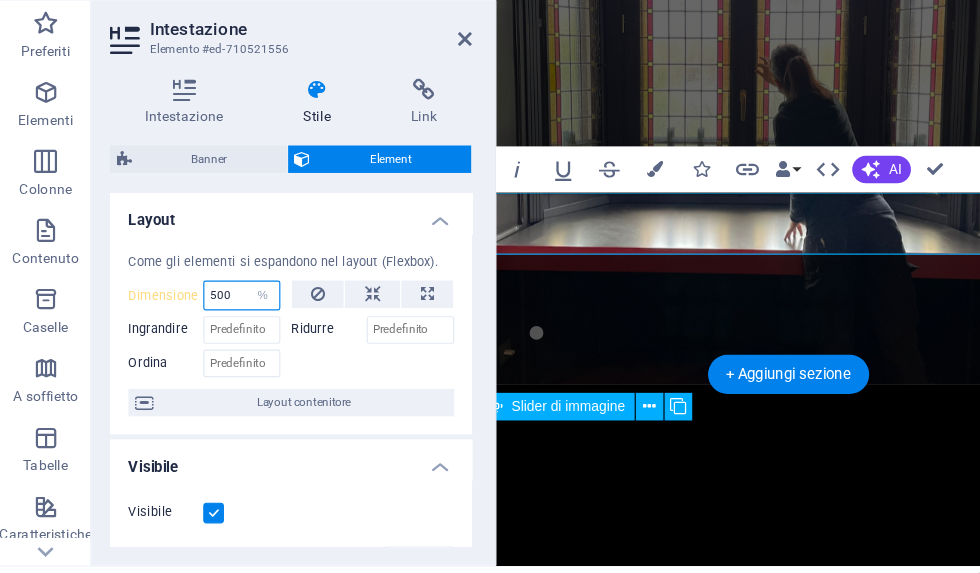 scroll, scrollTop: 159, scrollLeft: 41, axis: both 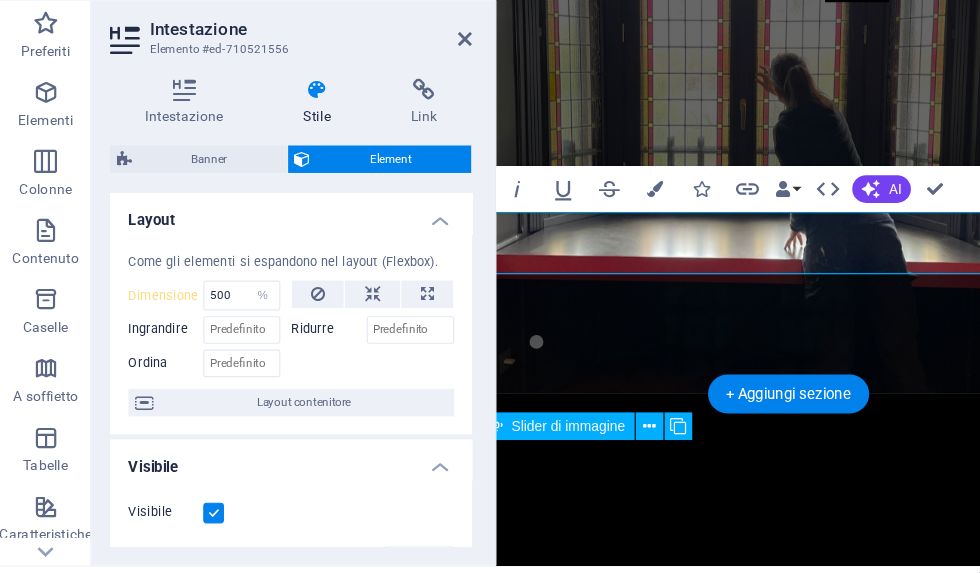 click on "Banner" at bounding box center [173, 188] 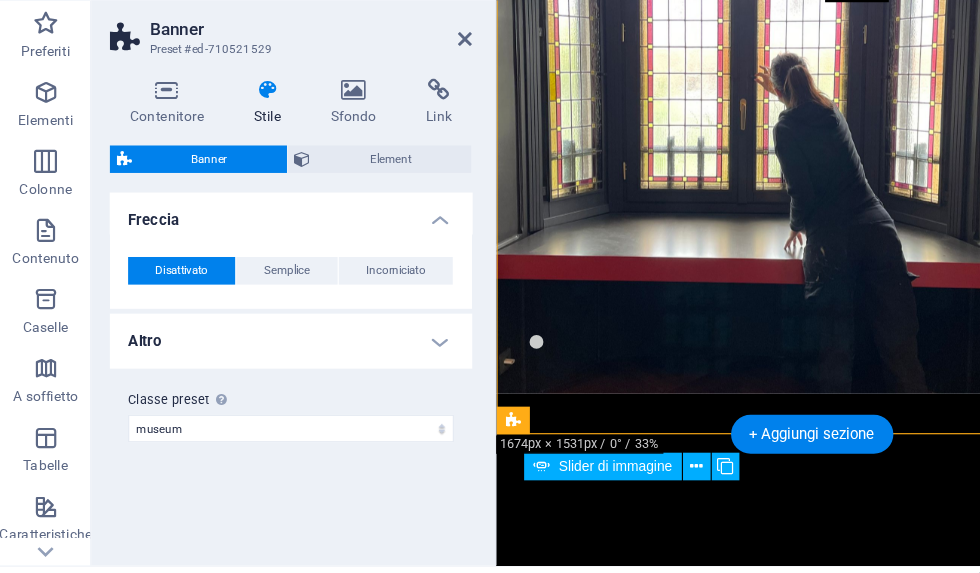 scroll, scrollTop: 124, scrollLeft: 0, axis: vertical 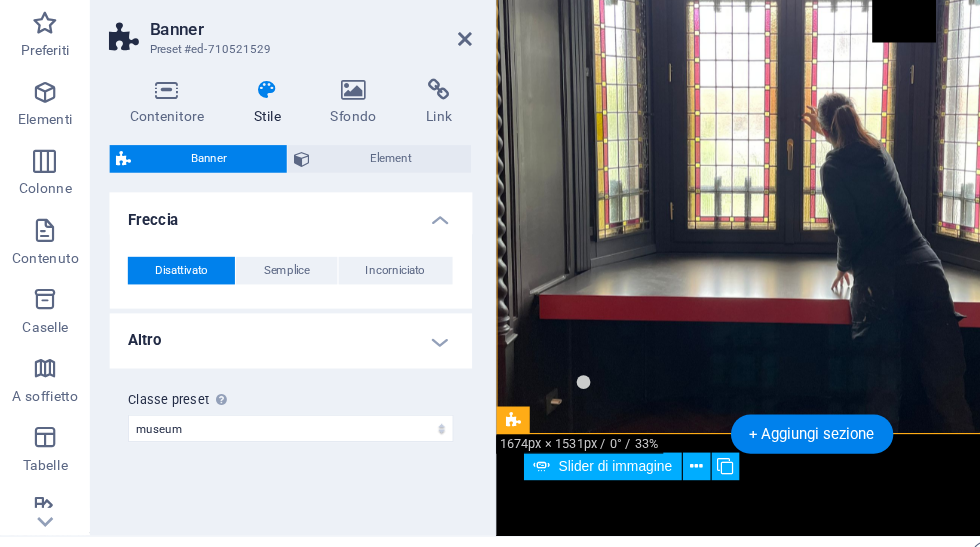 click on "Element" at bounding box center (341, 188) 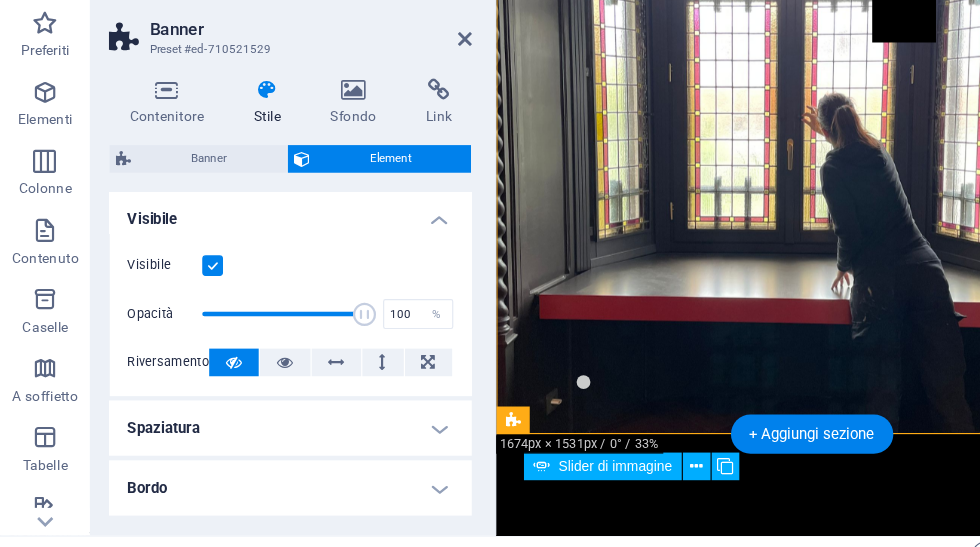 type 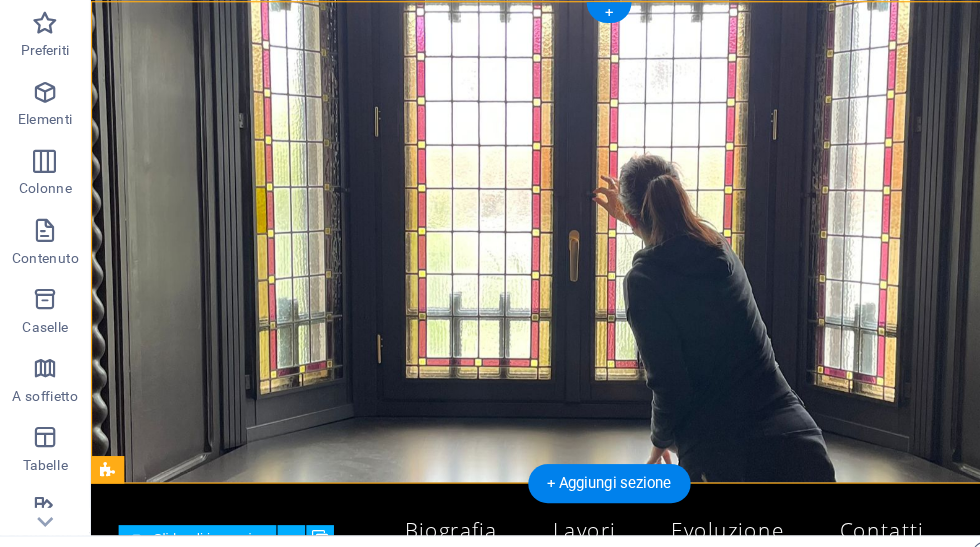 scroll, scrollTop: 0, scrollLeft: 0, axis: both 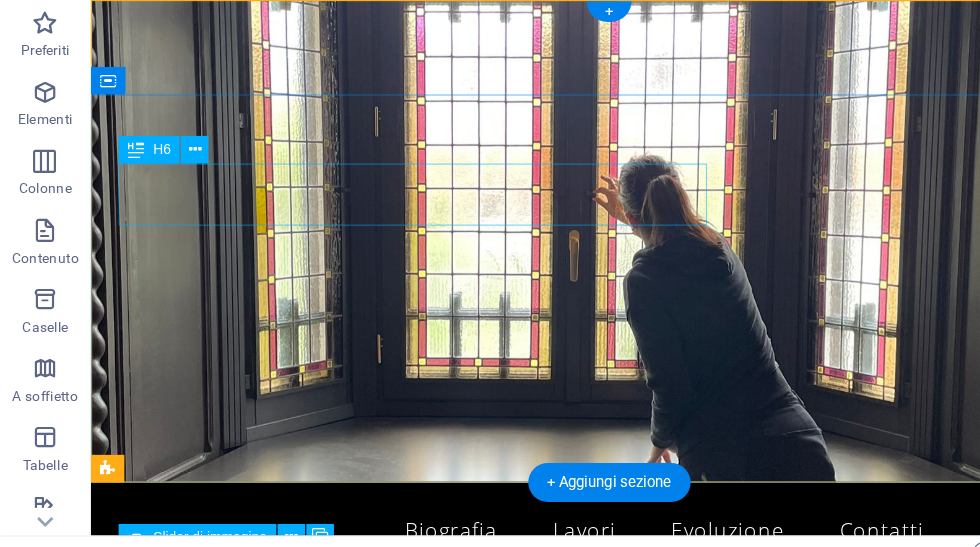 click on "Elisa Bonifacio Art" at bounding box center (540, 588) 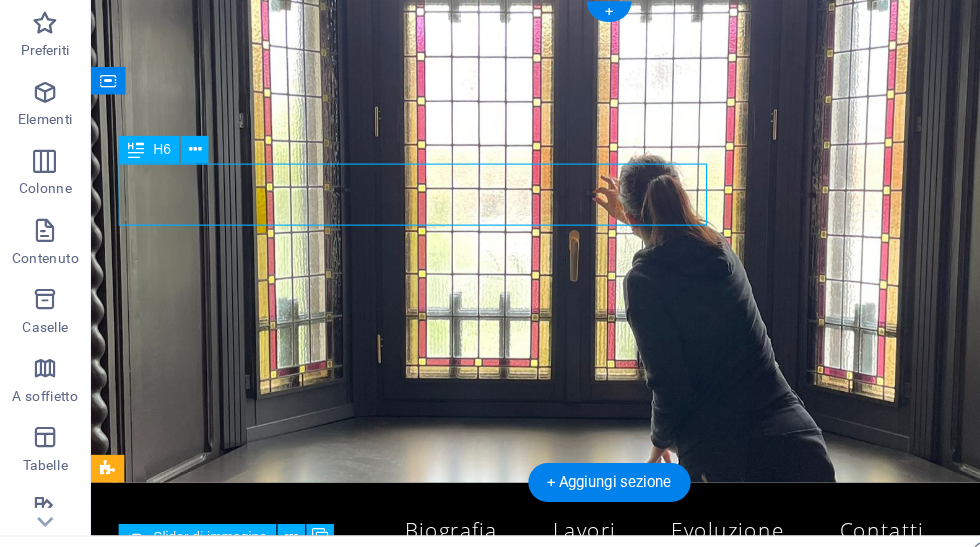 click on "Elisa Bonifacio Art" at bounding box center [540, 588] 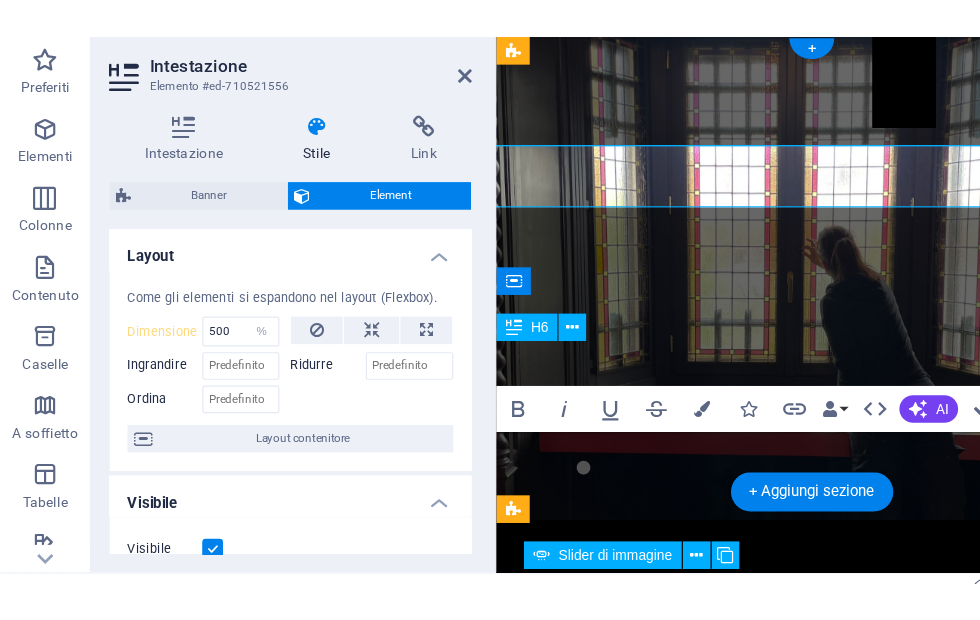 scroll, scrollTop: 0, scrollLeft: 934, axis: horizontal 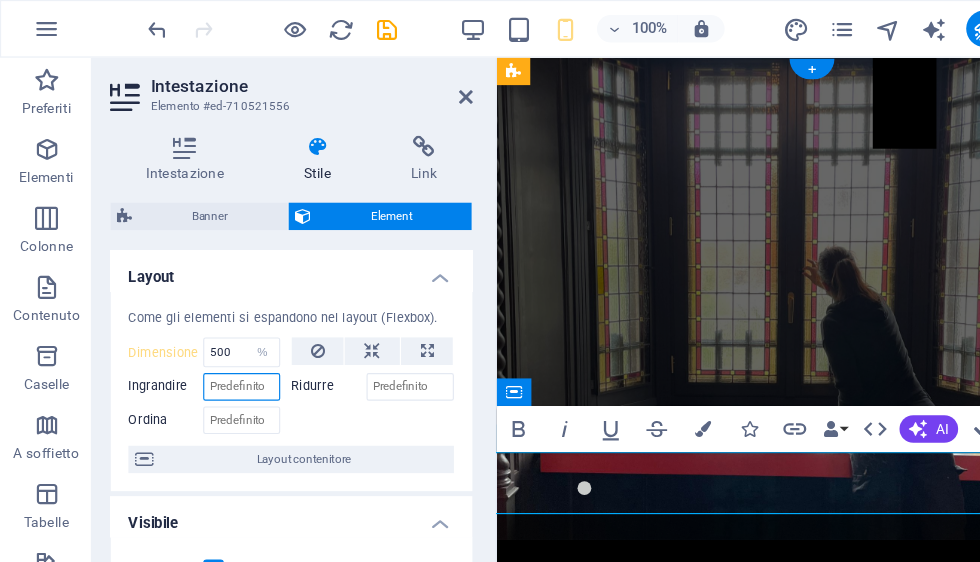 click on "Ingrandire" at bounding box center (210, 336) 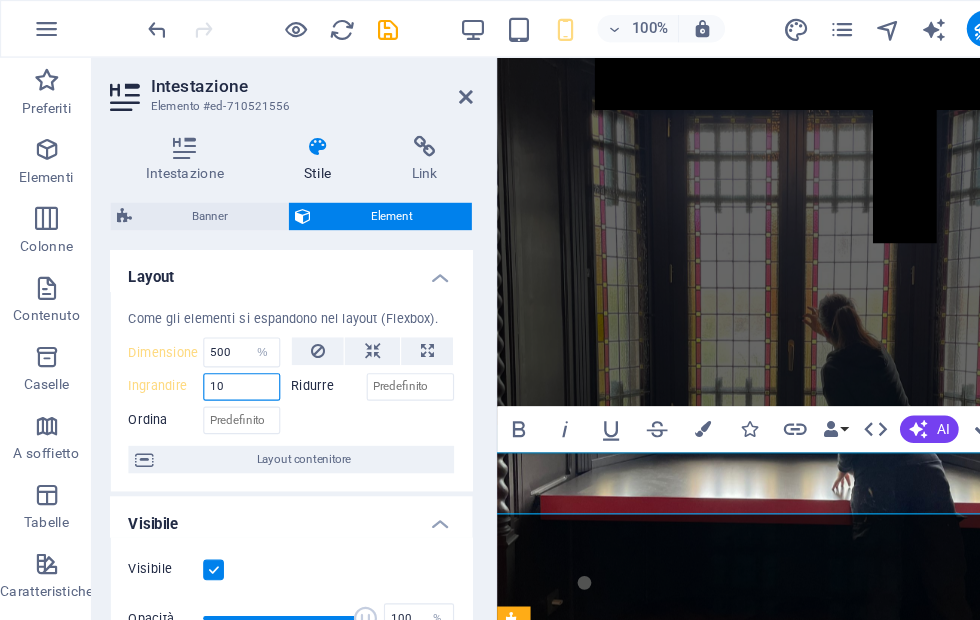 type on "1" 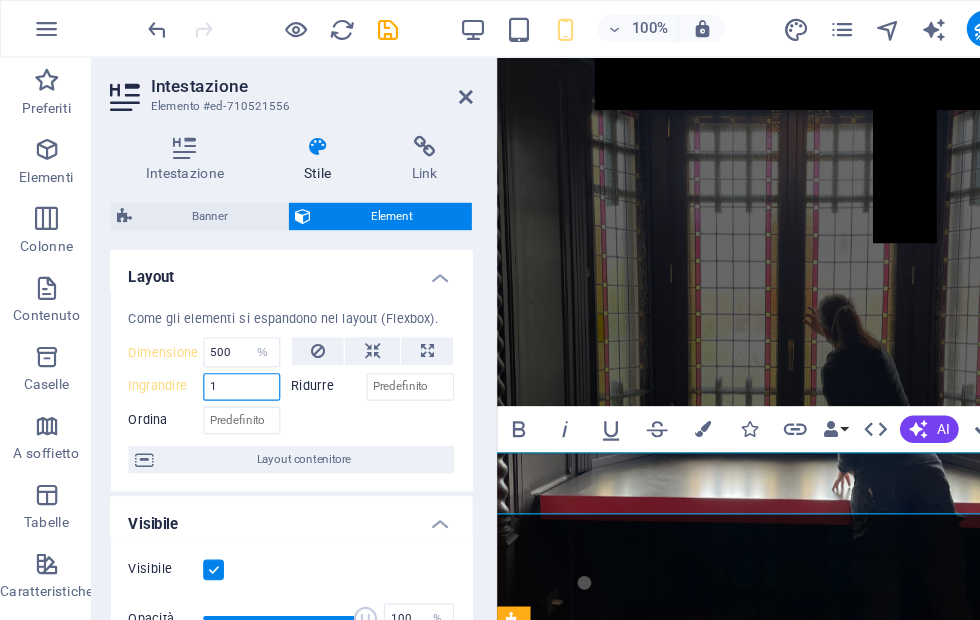 type 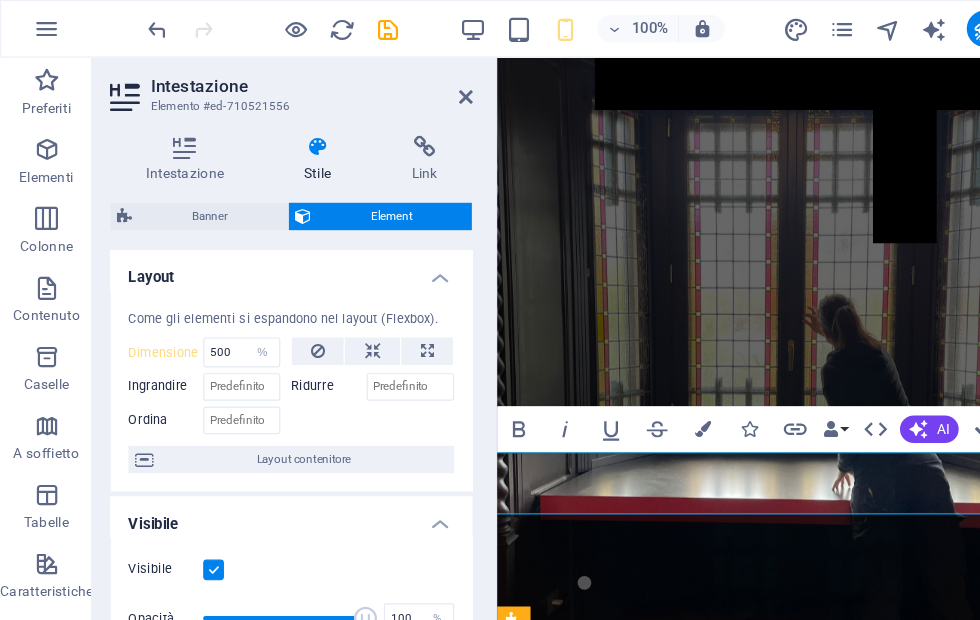 click on "Layout contenitore" at bounding box center [264, 399] 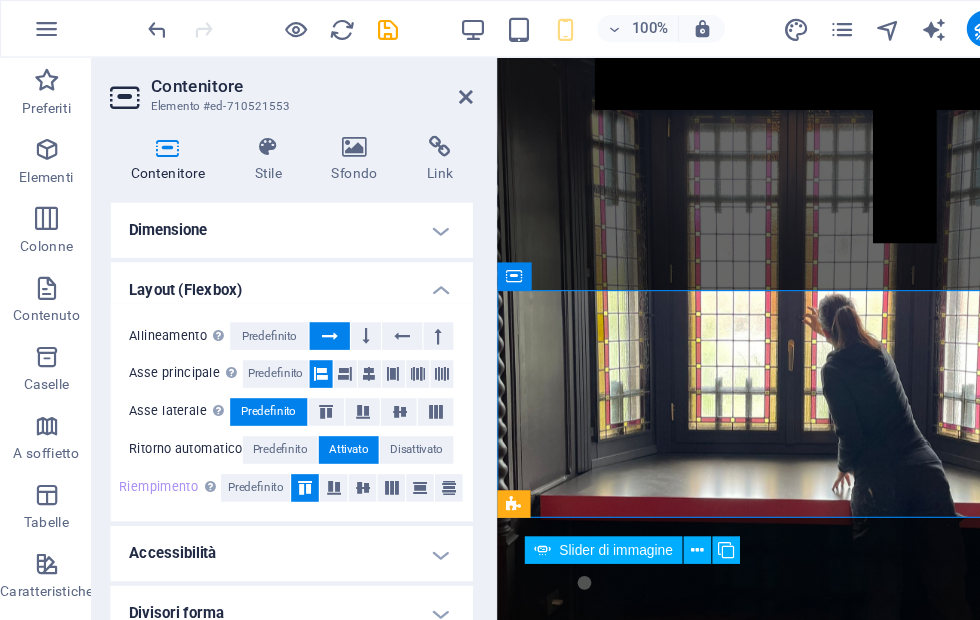 scroll, scrollTop: 101, scrollLeft: 0, axis: vertical 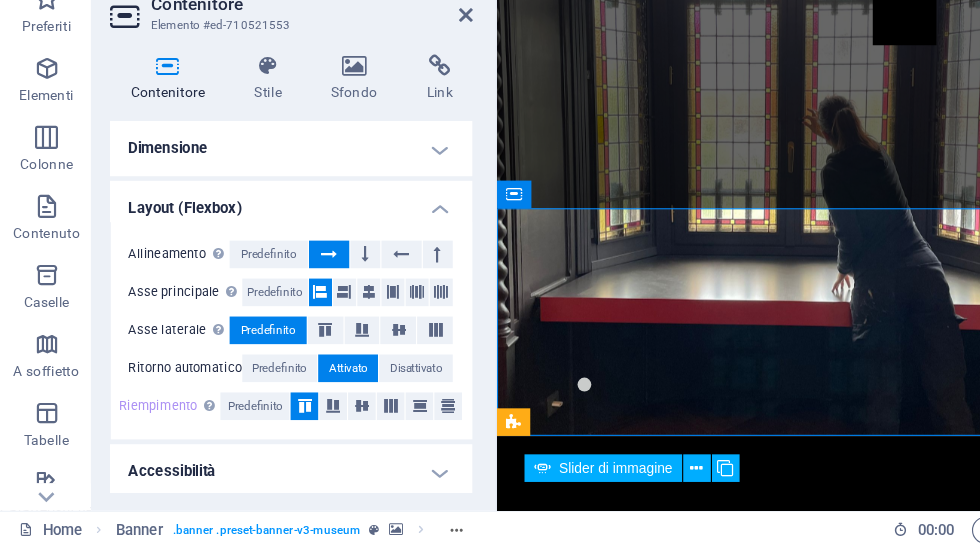click on "Dimensione" at bounding box center [253, 200] 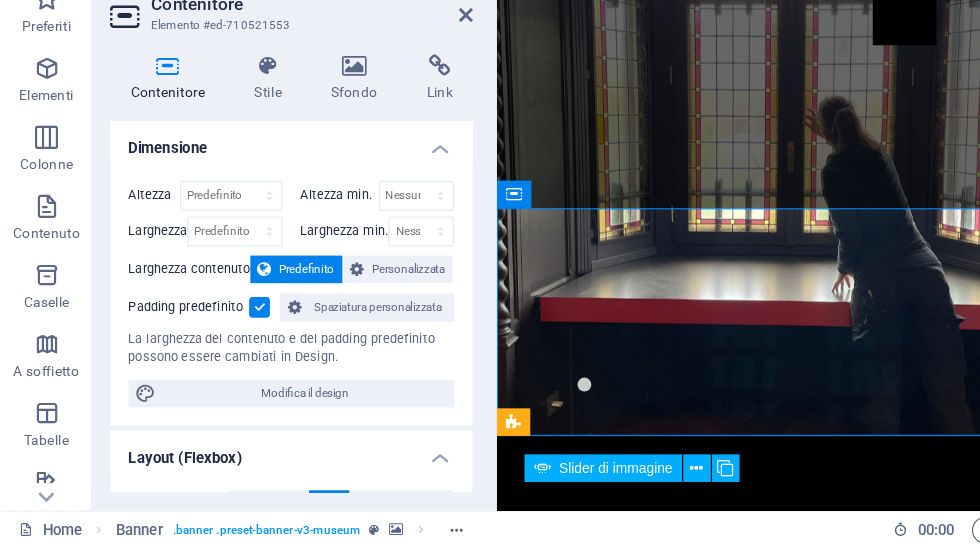 click at bounding box center [405, 84] 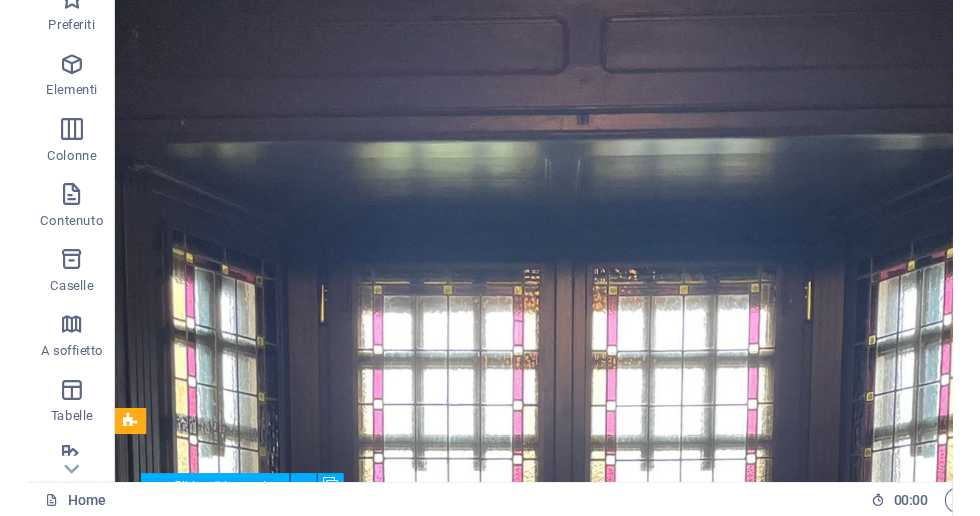 scroll, scrollTop: 0, scrollLeft: 0, axis: both 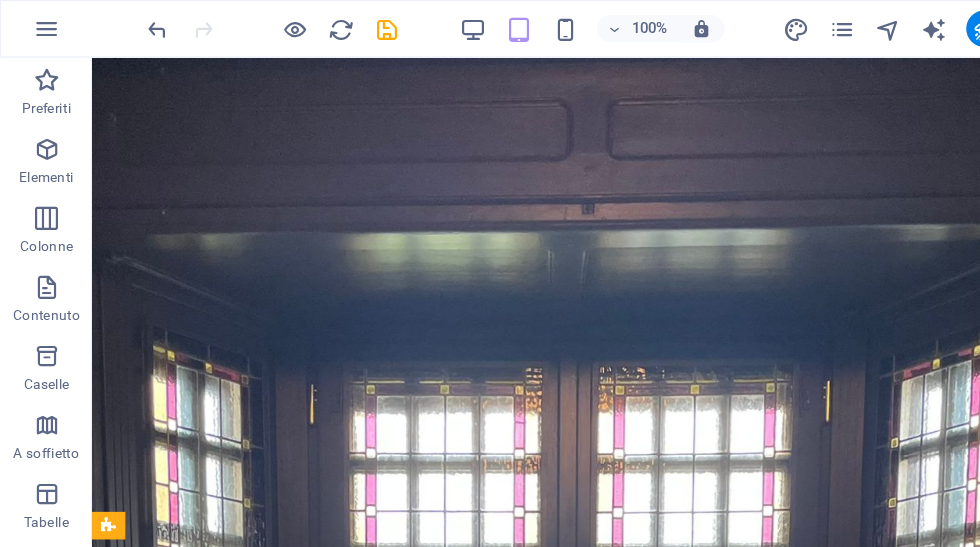 click at bounding box center [137, 25] 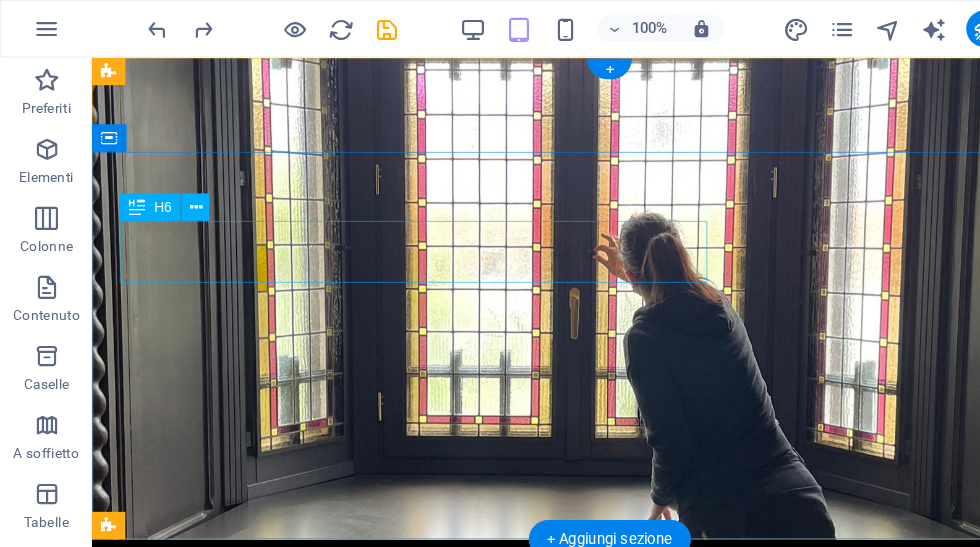 click on "Elisa Bonifacio Art" at bounding box center (542, 645) 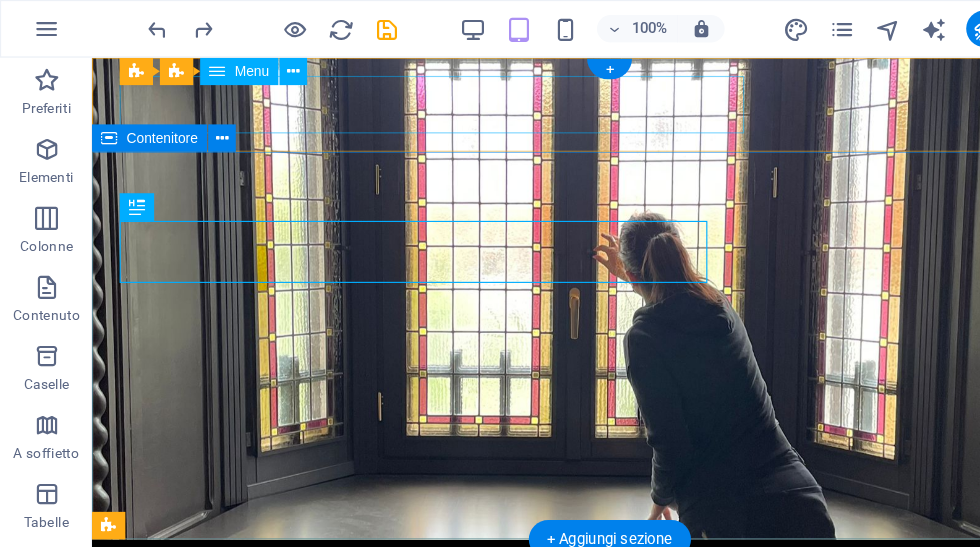 click at bounding box center [193, 120] 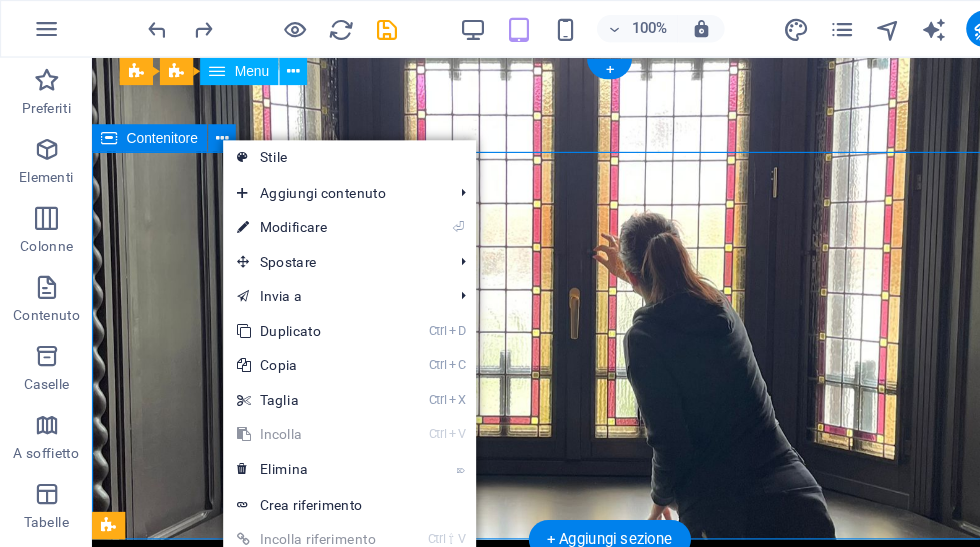 click at bounding box center (610, 25) 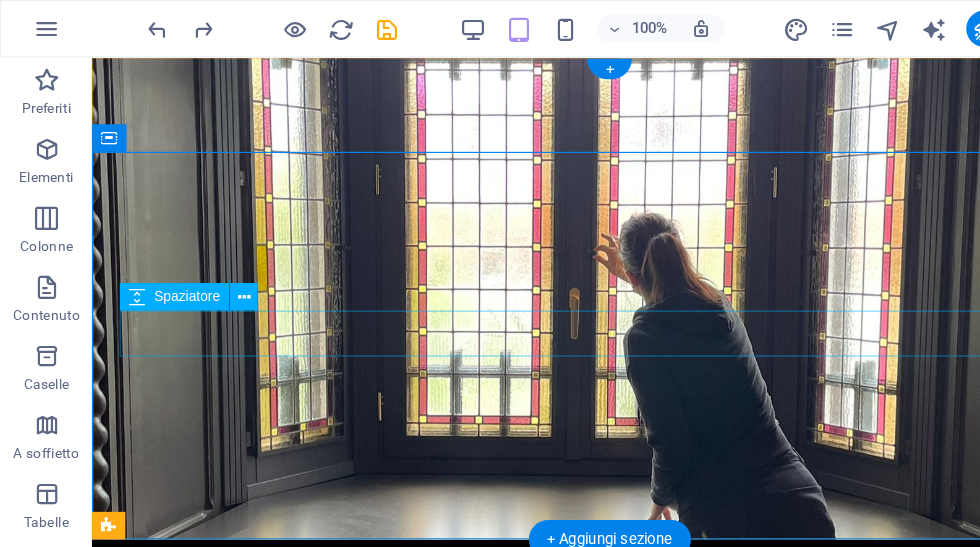 click at bounding box center (542, 716) 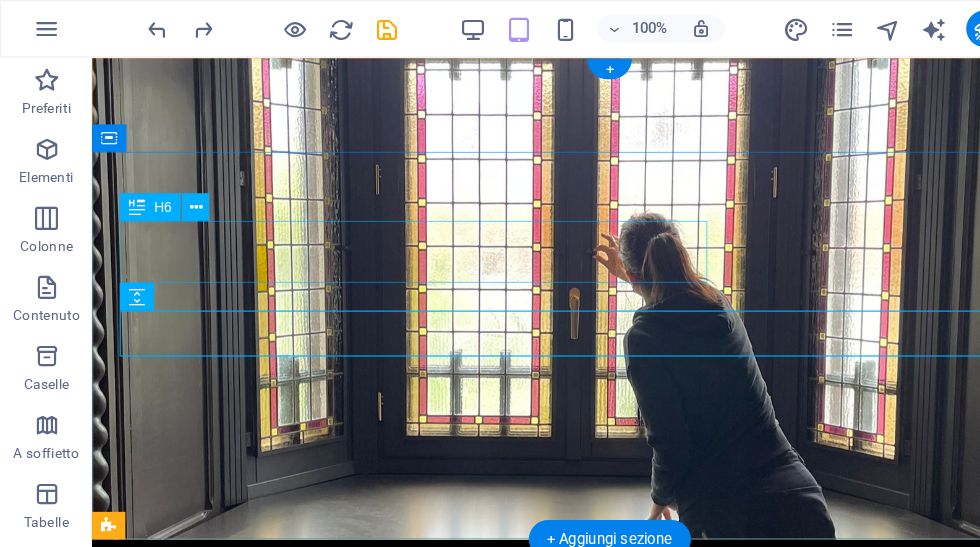 click on "Elisa Bonifacio Art" at bounding box center [542, 645] 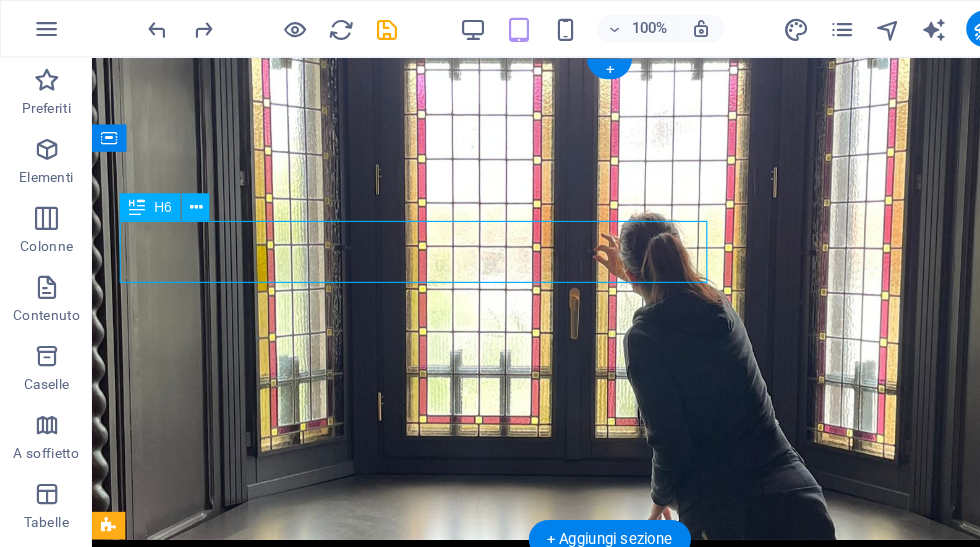 click on "Elisa Bonifacio Art" at bounding box center (542, 645) 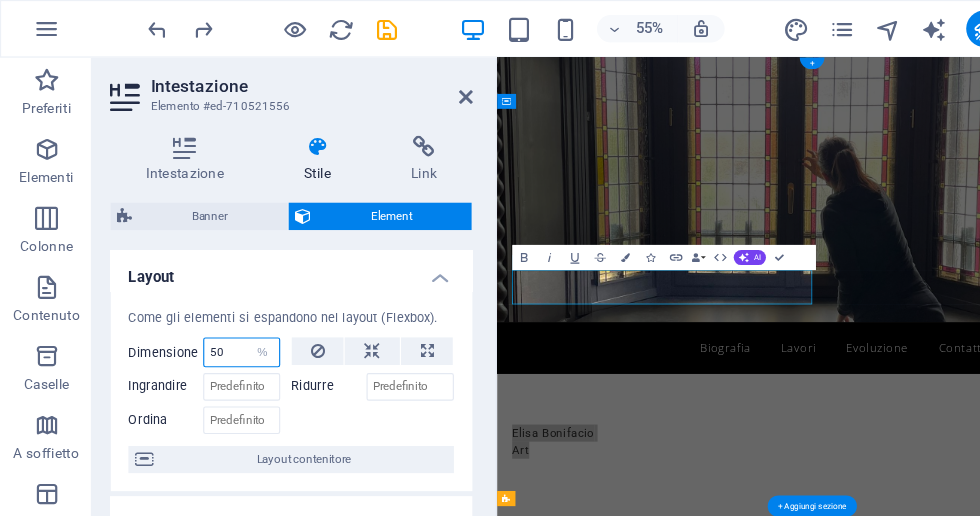 click on "50" at bounding box center (210, 306) 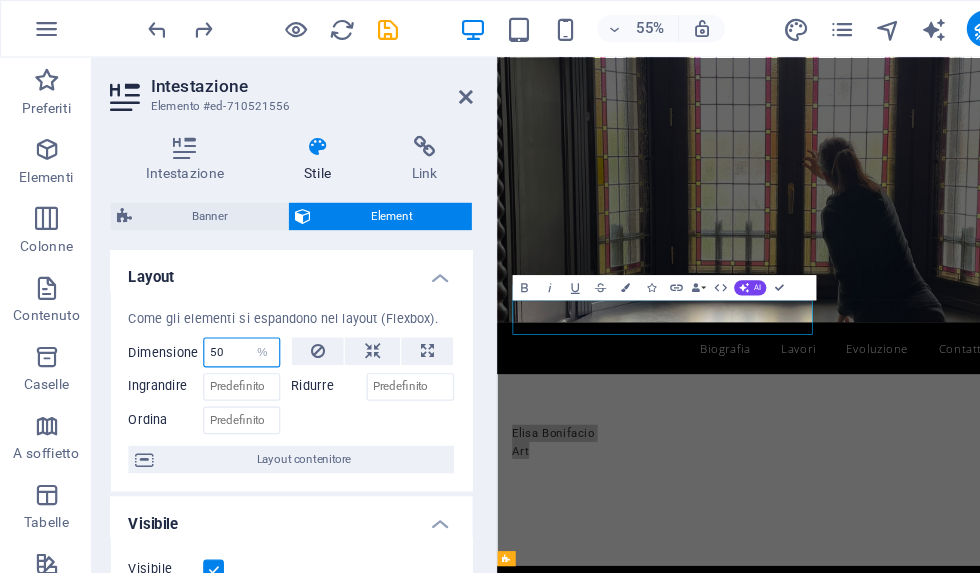 type on "5" 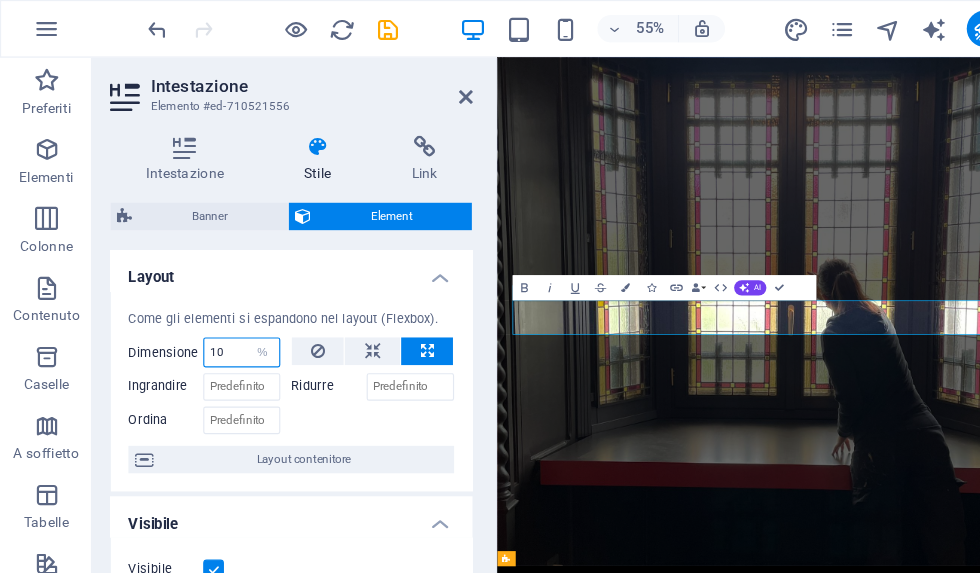 type on "1" 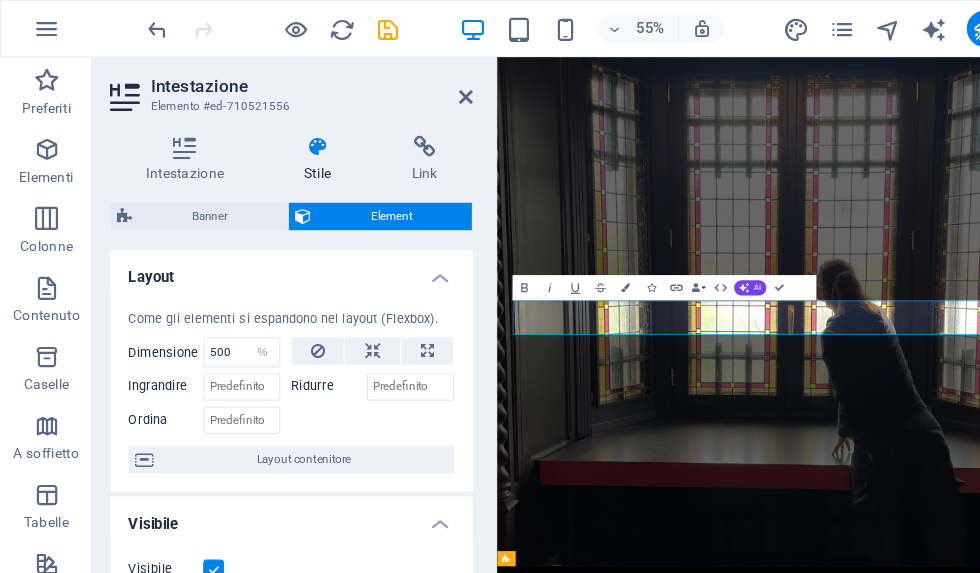click at bounding box center (371, 305) 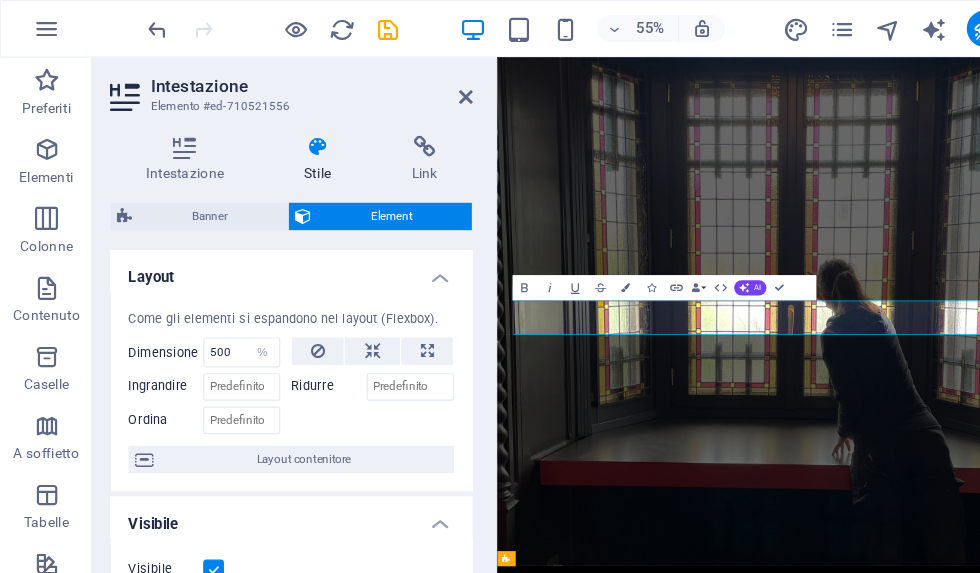 type on "100" 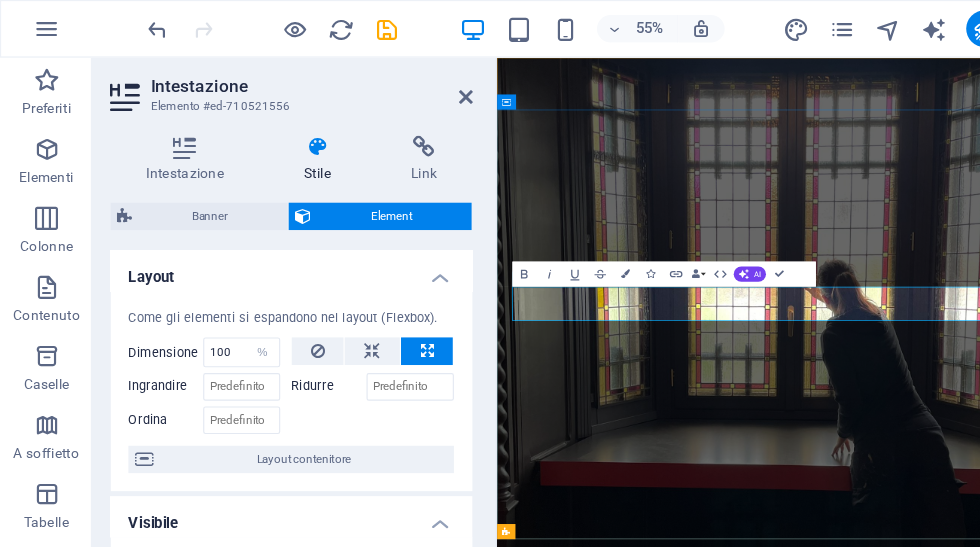 click on "Elisa Bonifacio Art" at bounding box center (994, 1050) 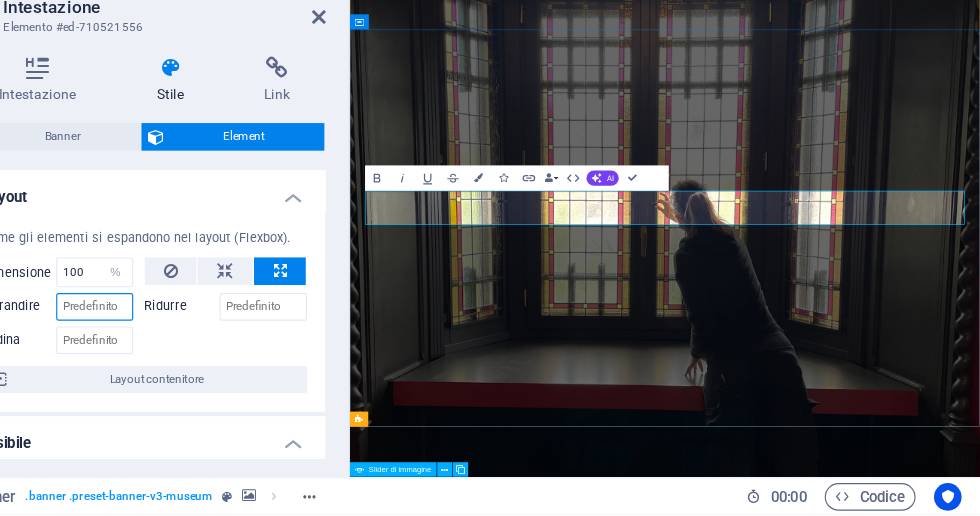 click on "Ingrandire" at bounding box center [210, 336] 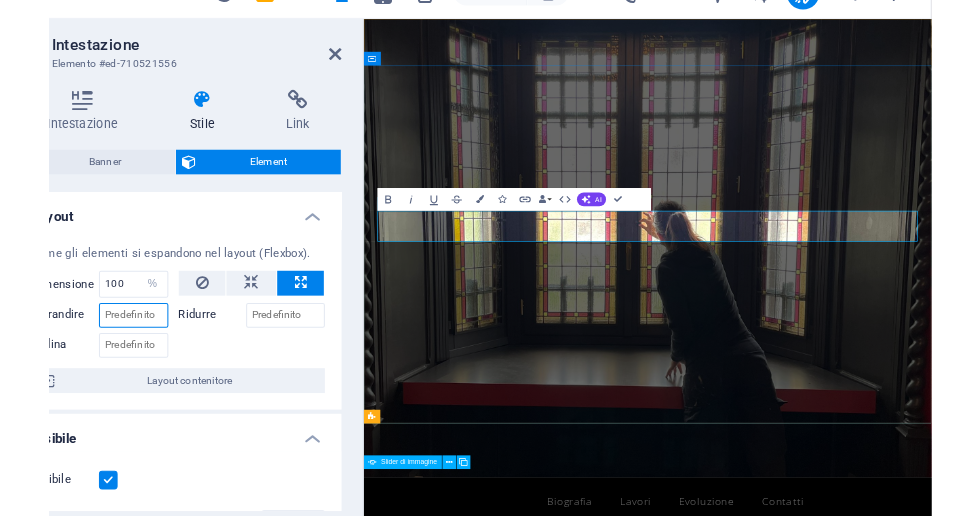 scroll, scrollTop: 0, scrollLeft: 0, axis: both 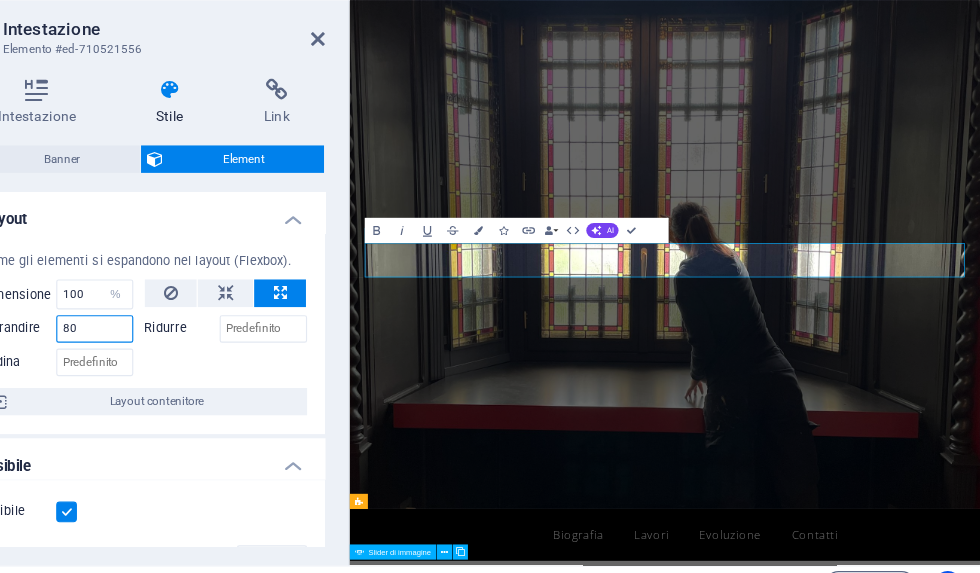 type on "8" 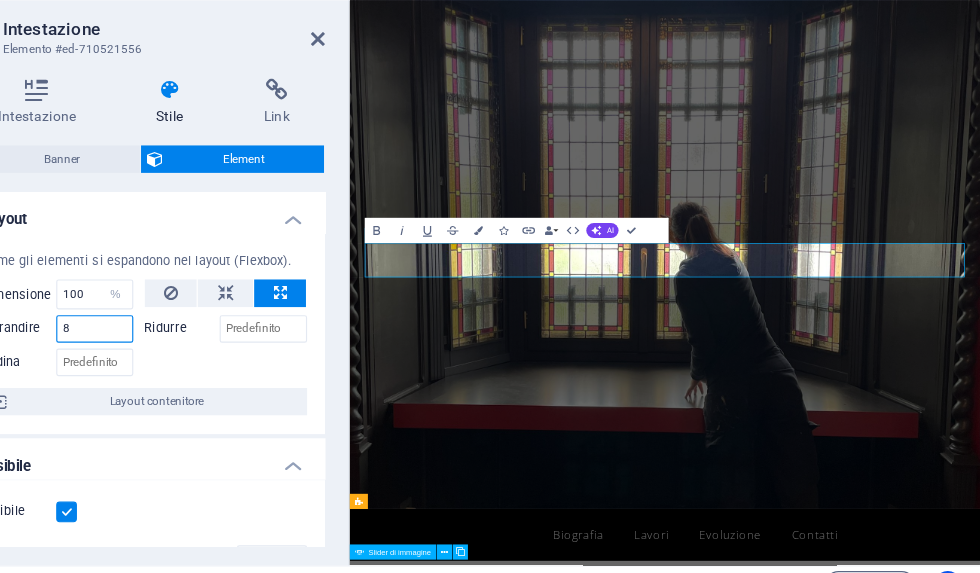 type 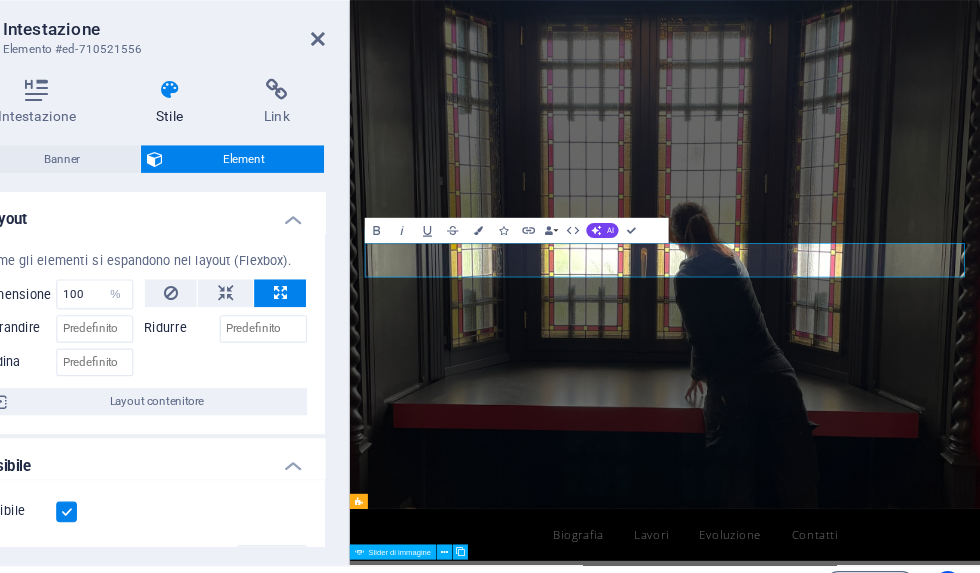 click 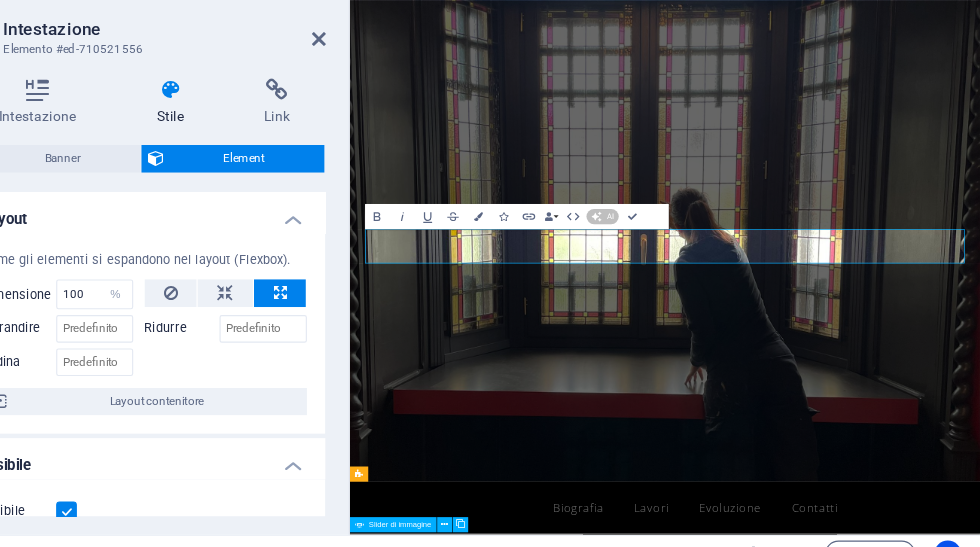 click on "Elisa Bonifacio Art" at bounding box center [847, 982] 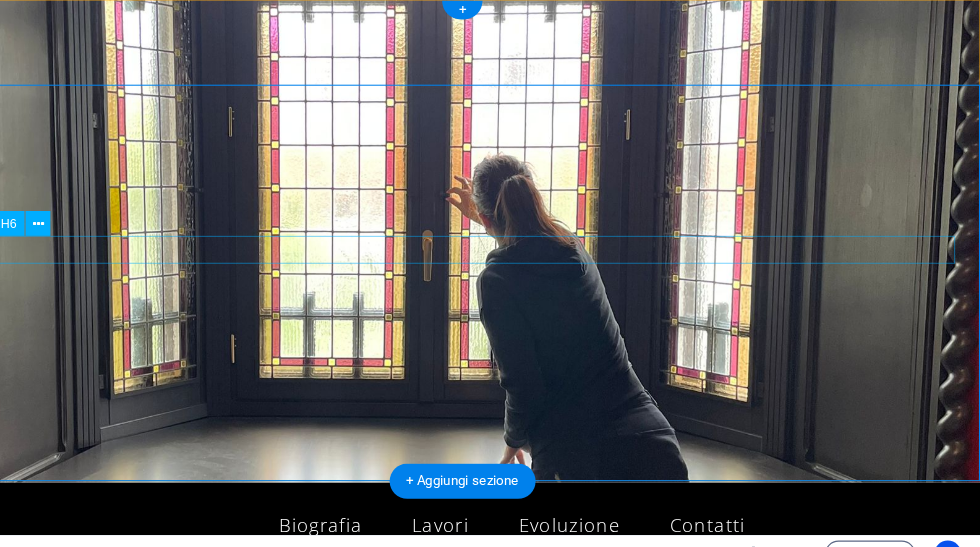 click on "Elisa Bonifacio   Visual Art" at bounding box center (445, 641) 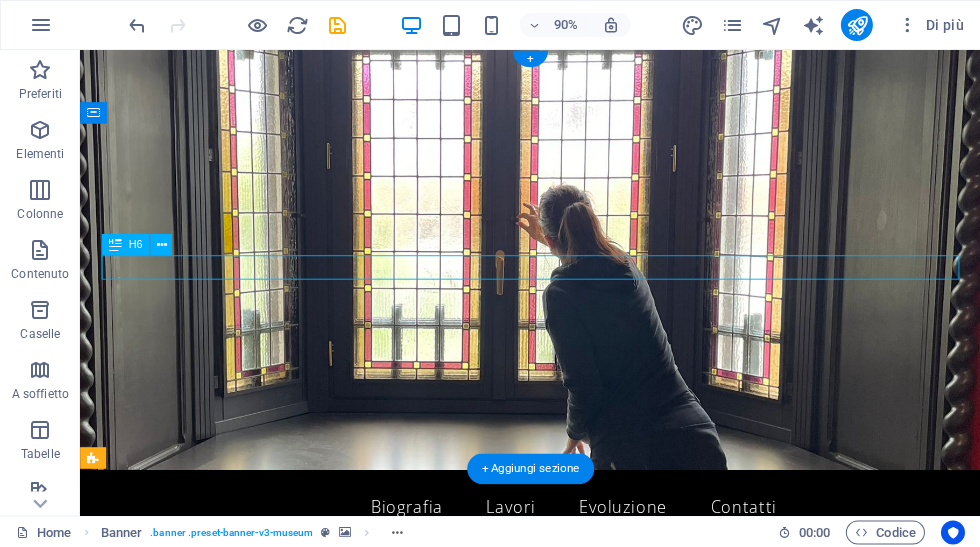click at bounding box center [137, 25] 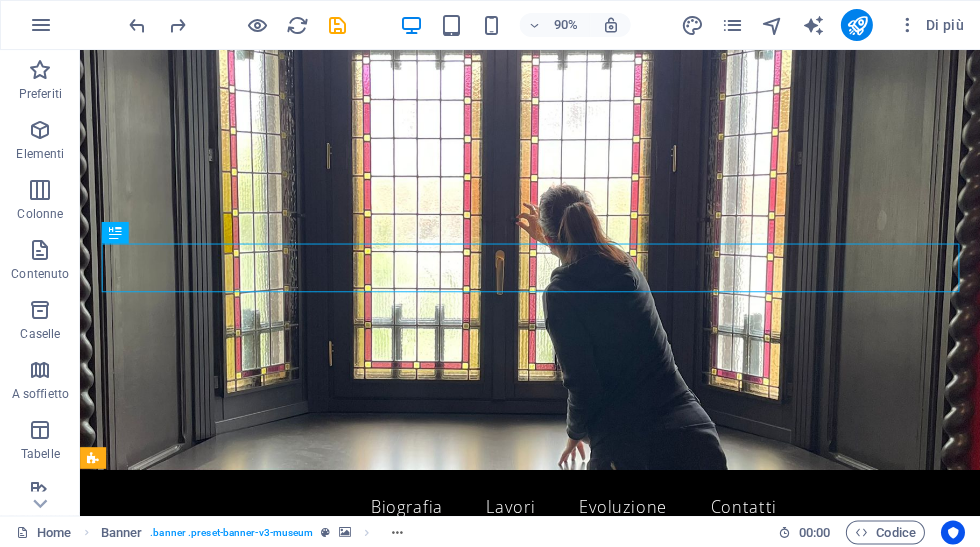 click on "Elisa Bonifacio Art" at bounding box center [580, 705] 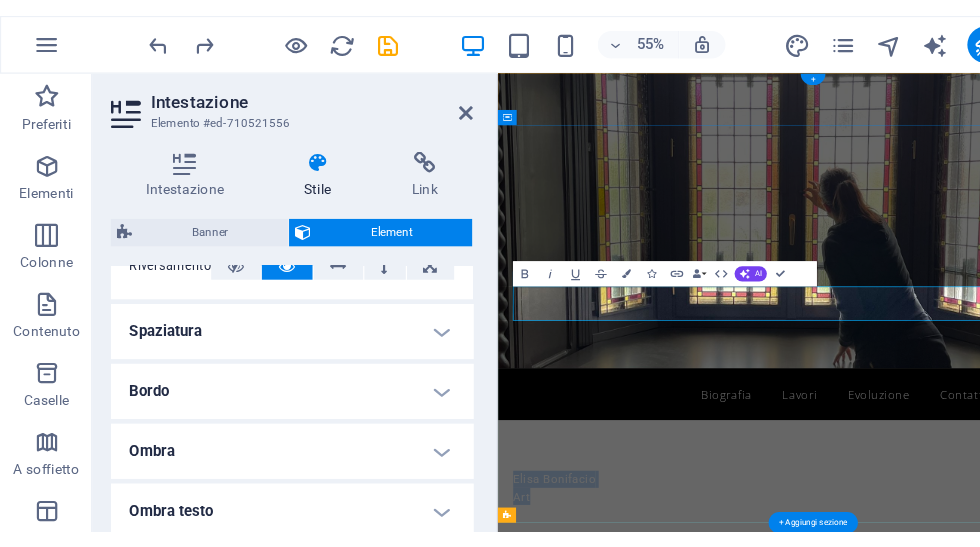 scroll, scrollTop: 369, scrollLeft: 0, axis: vertical 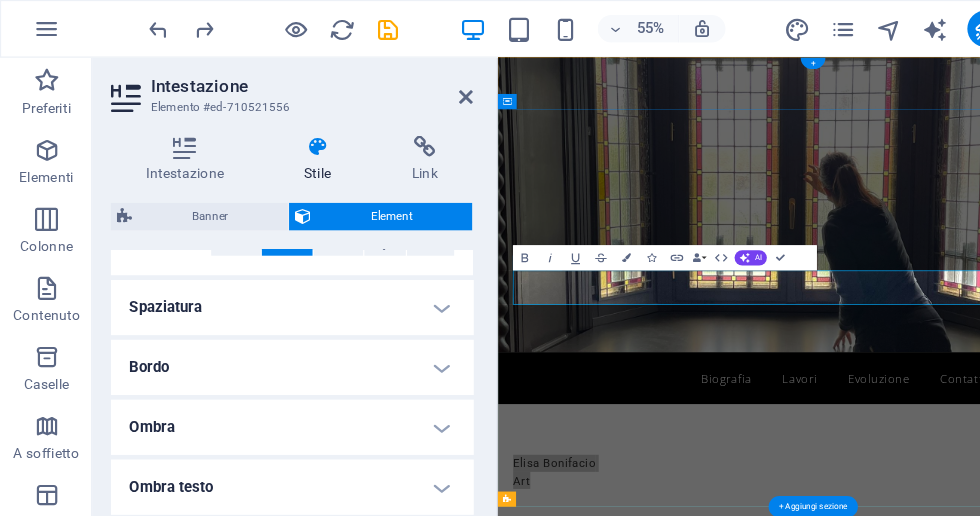 click on "Spaziatura" at bounding box center [253, 267] 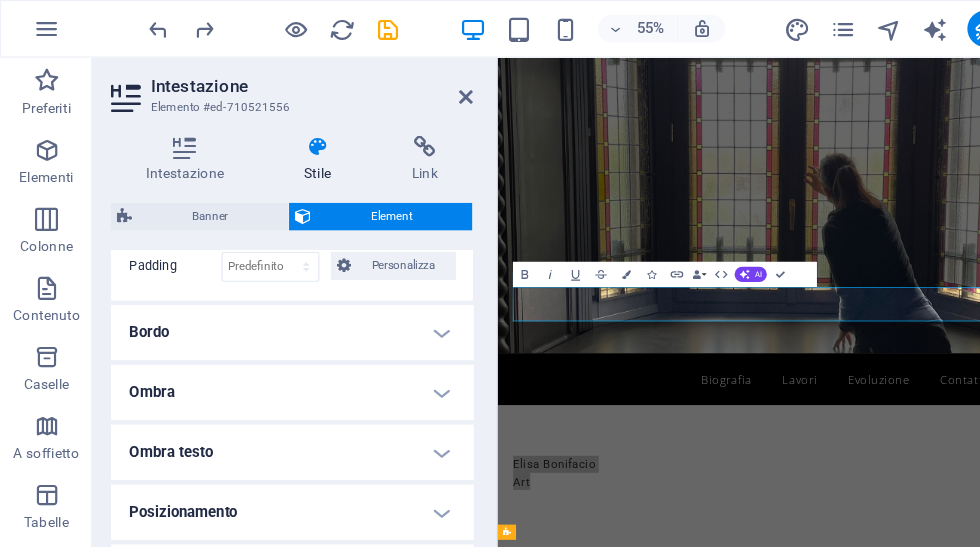 scroll, scrollTop: 498, scrollLeft: 0, axis: vertical 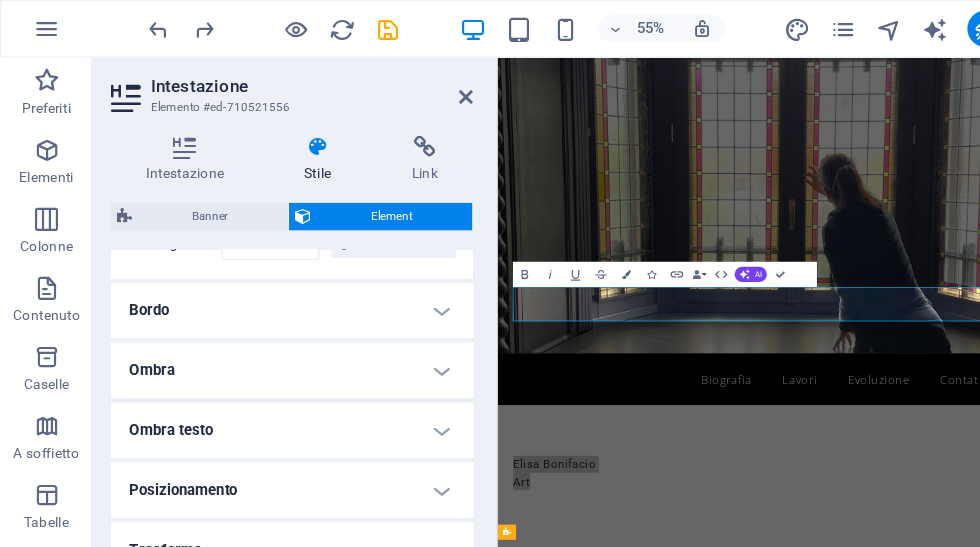 click on "Bordo" at bounding box center [253, 270] 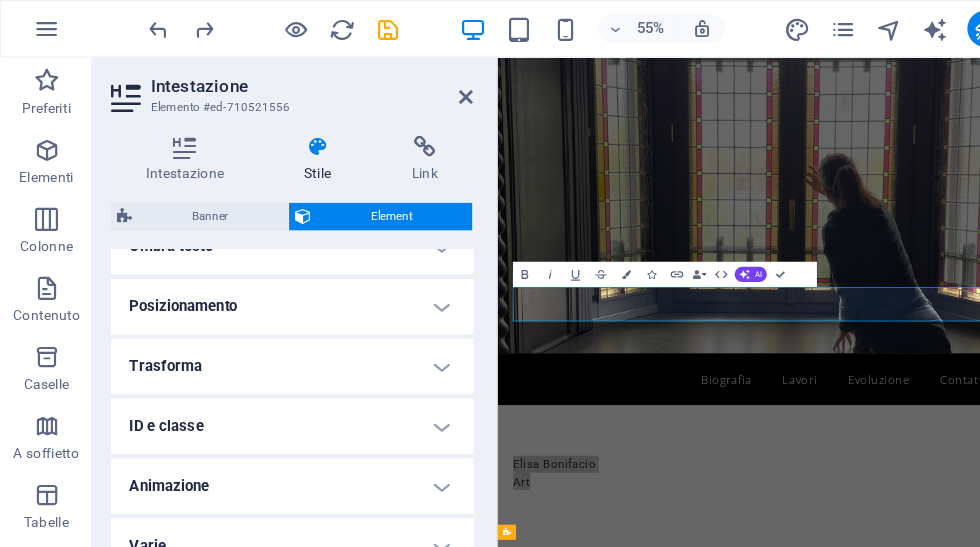 scroll, scrollTop: 737, scrollLeft: 0, axis: vertical 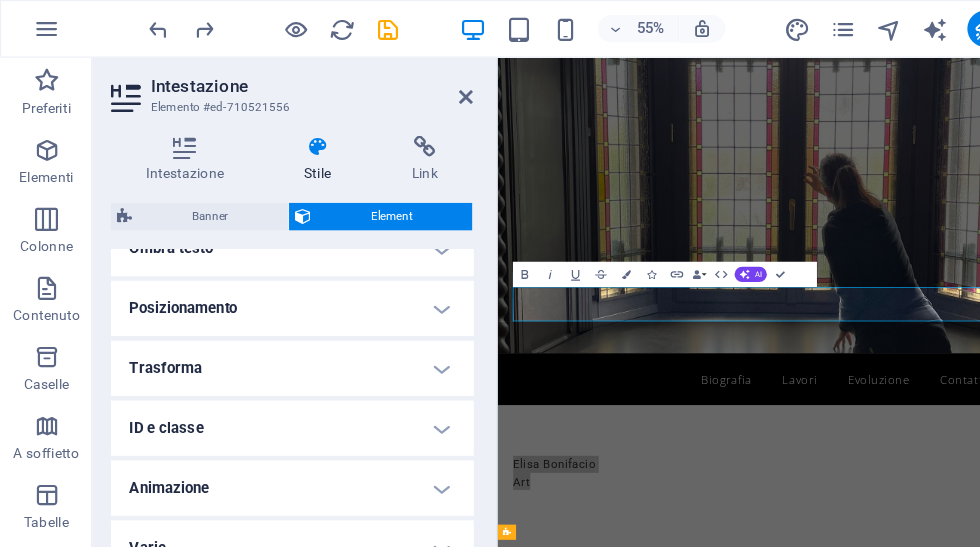 click on "Varie" at bounding box center [253, 476] 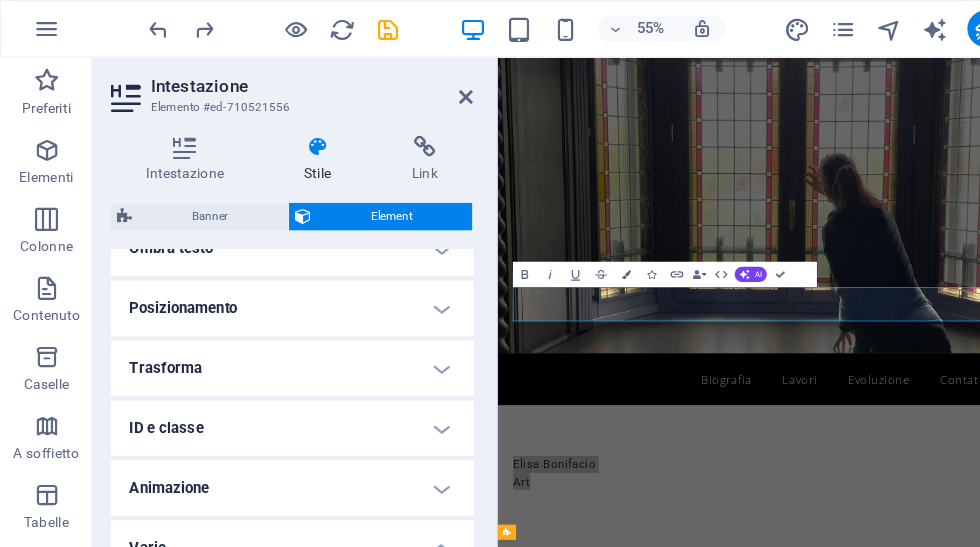 click on "Varie" at bounding box center [253, 470] 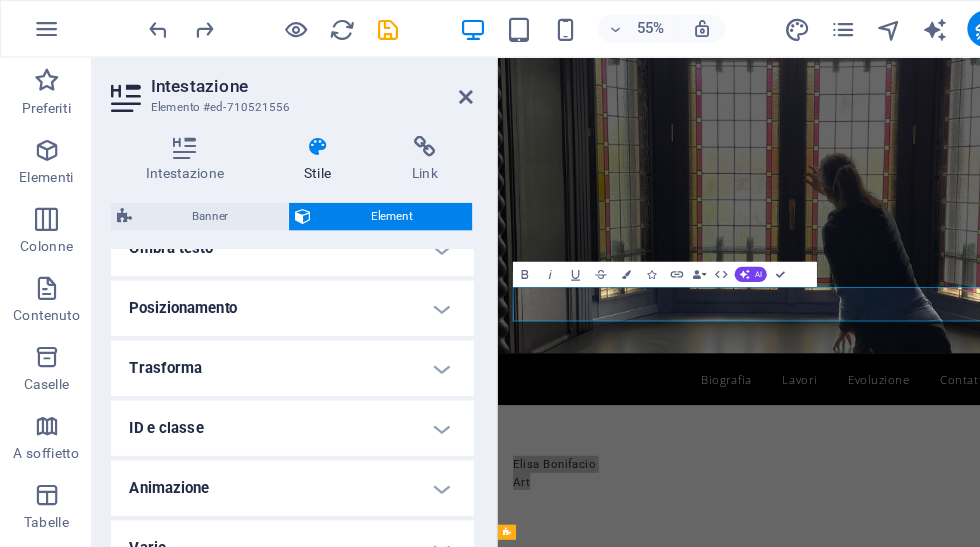 scroll, scrollTop: 697, scrollLeft: 0, axis: vertical 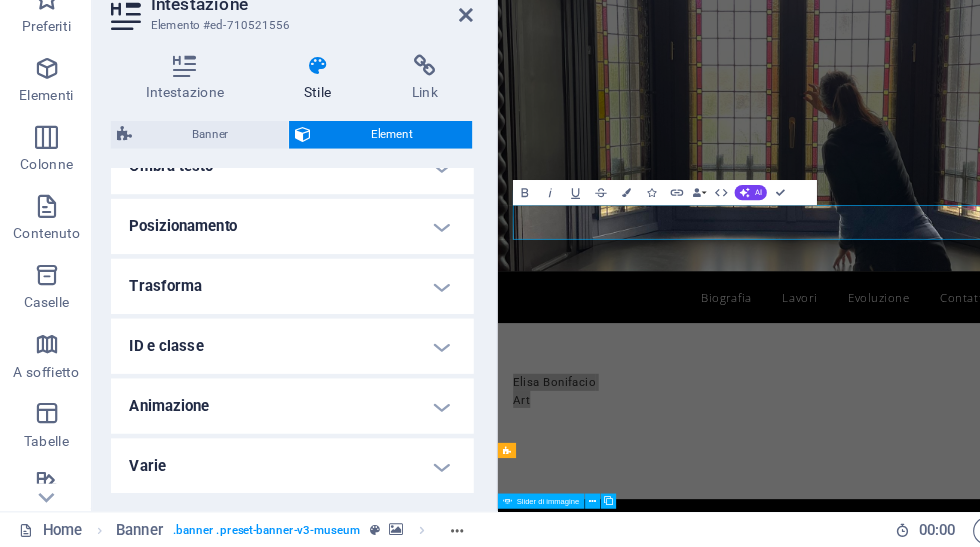 click on "Varie" at bounding box center [253, 476] 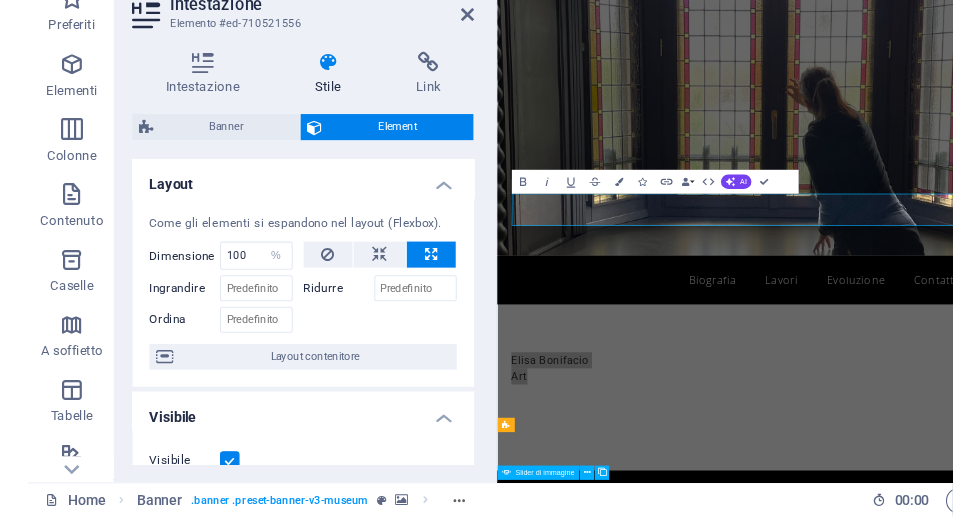 scroll, scrollTop: 0, scrollLeft: 0, axis: both 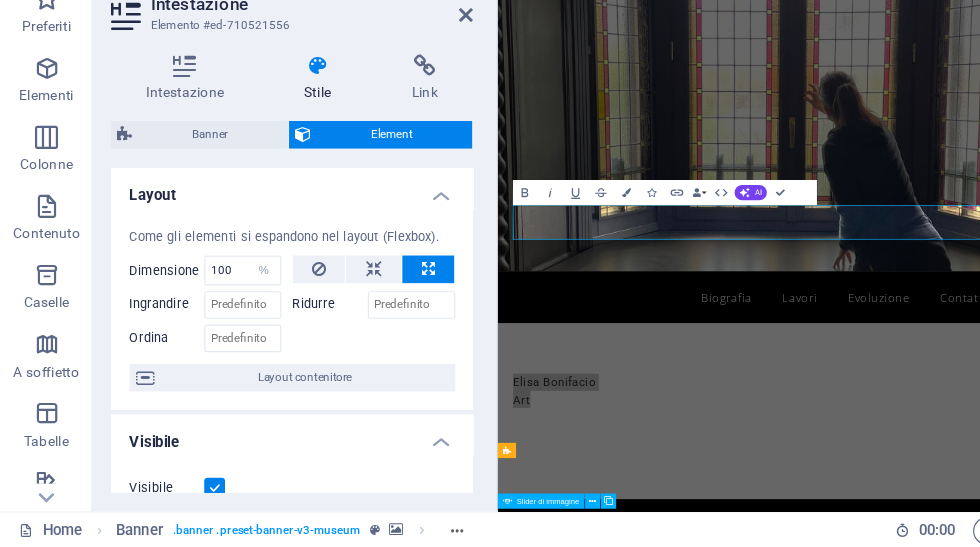 click at bounding box center (277, 305) 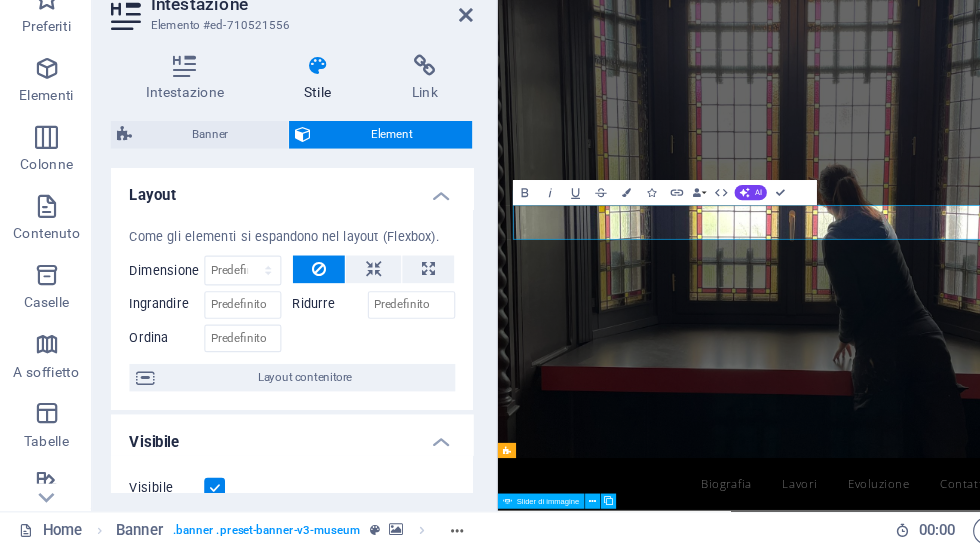 click at bounding box center [277, 305] 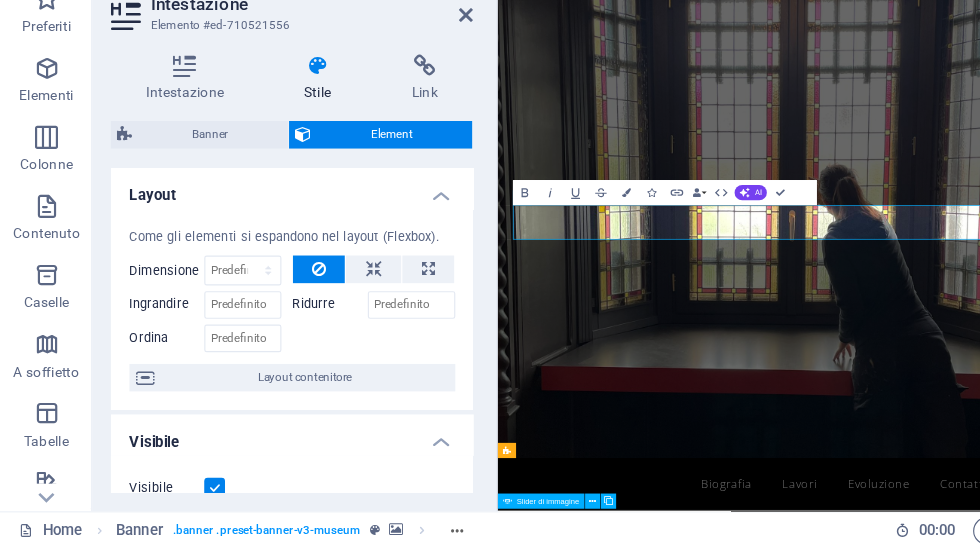 click at bounding box center [324, 305] 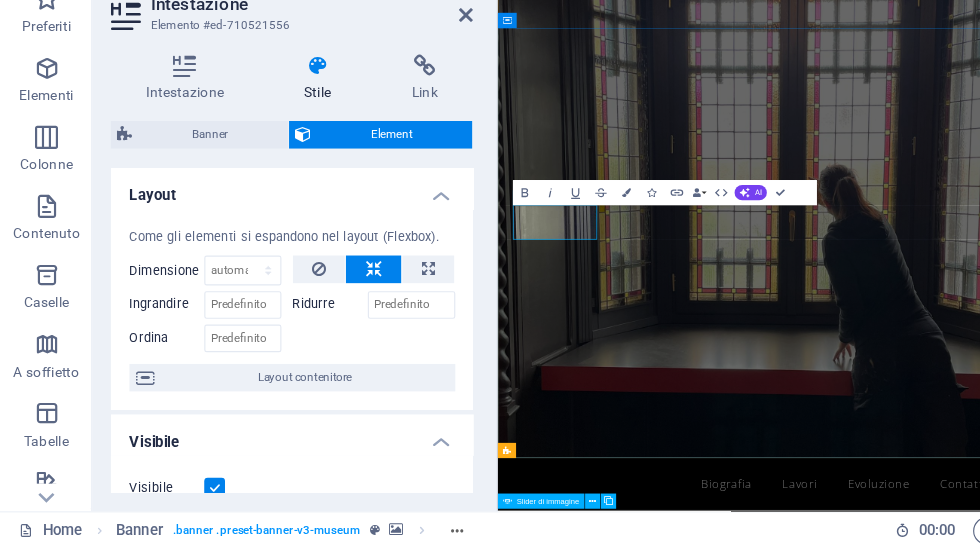 click on "Elisa Bonifacio Art" at bounding box center [995, 926] 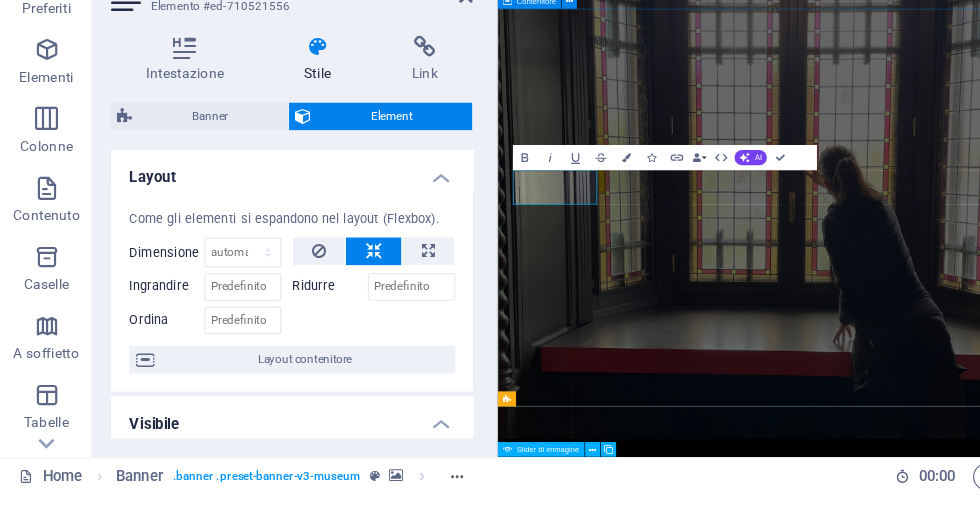 click on "Elisa Bonifacio Art" at bounding box center (995, 940) 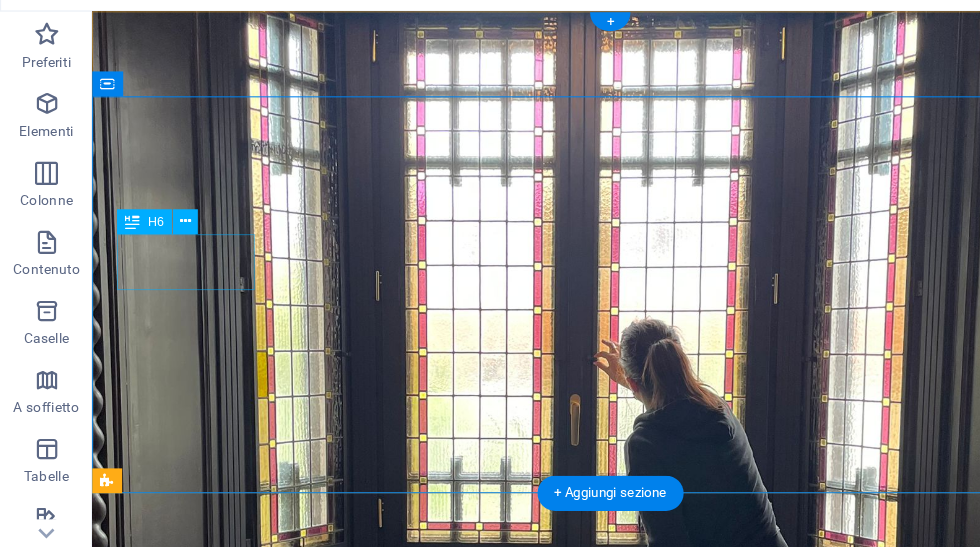 click on "Elisa Bonifacio Art" at bounding box center (592, 961) 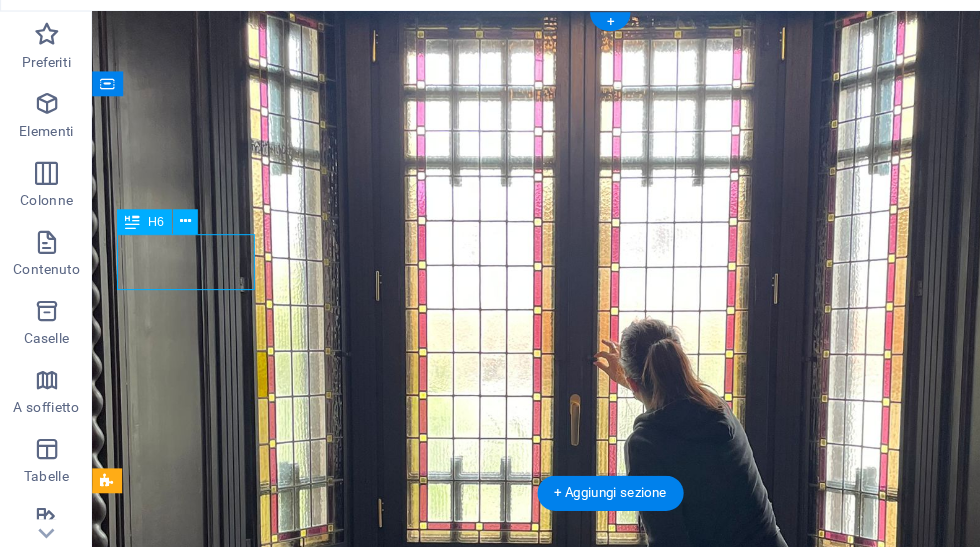 click on "Elisa Bonifacio Art" at bounding box center [592, 961] 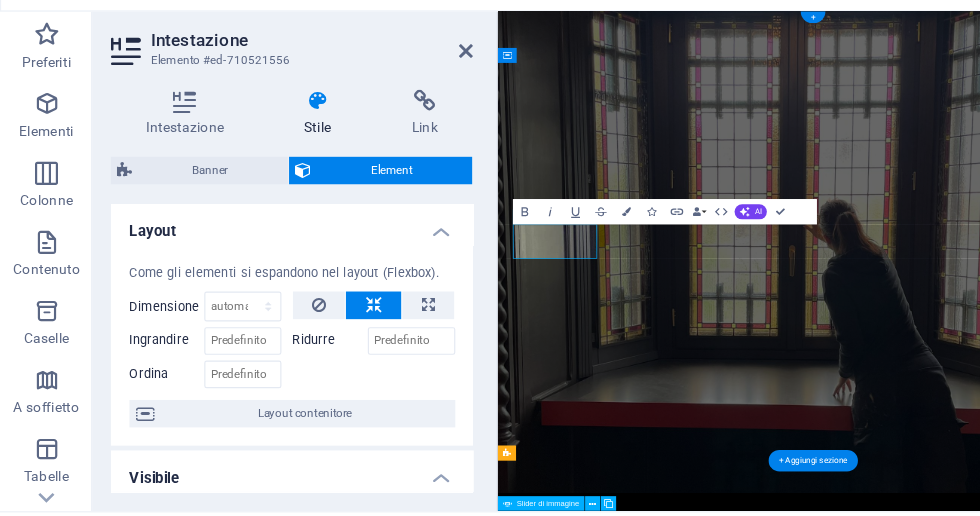click at bounding box center [371, 305] 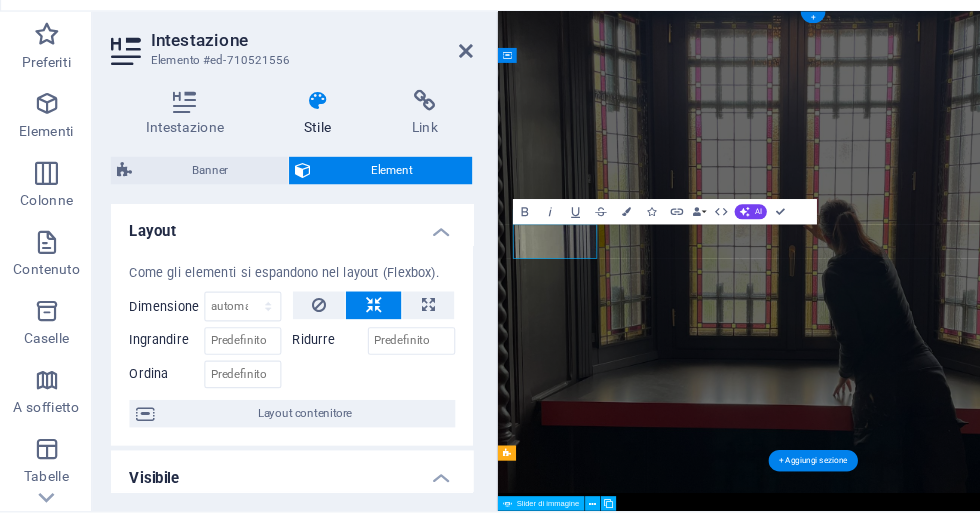 type on "100" 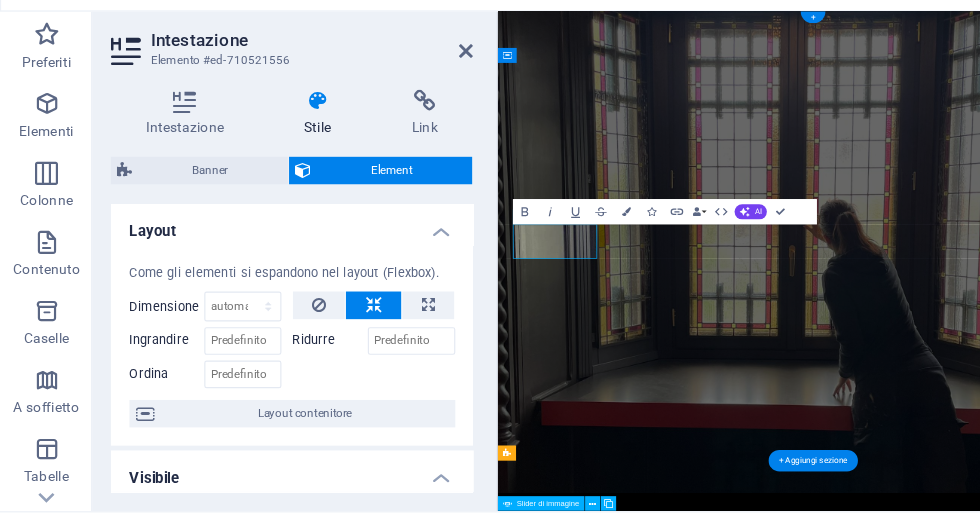 select on "%" 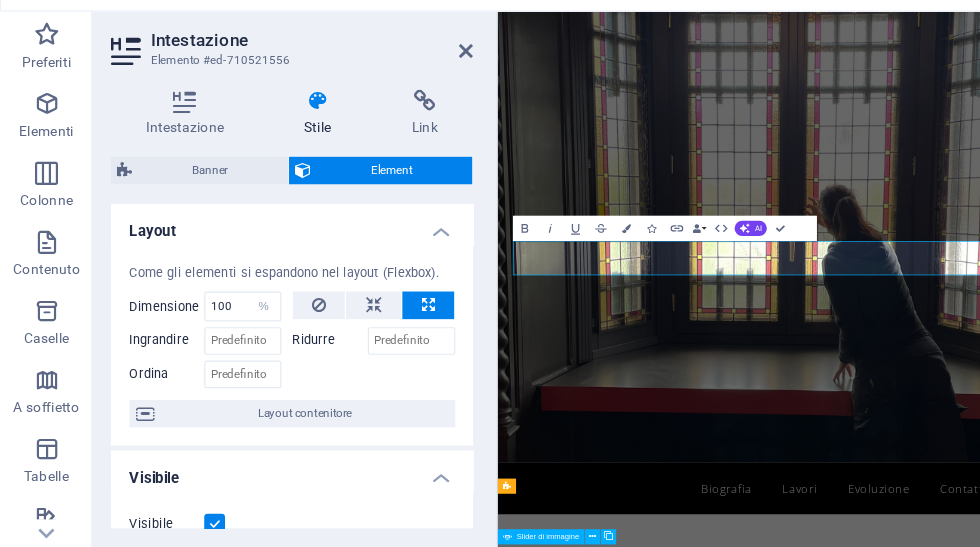 click at bounding box center (324, 305) 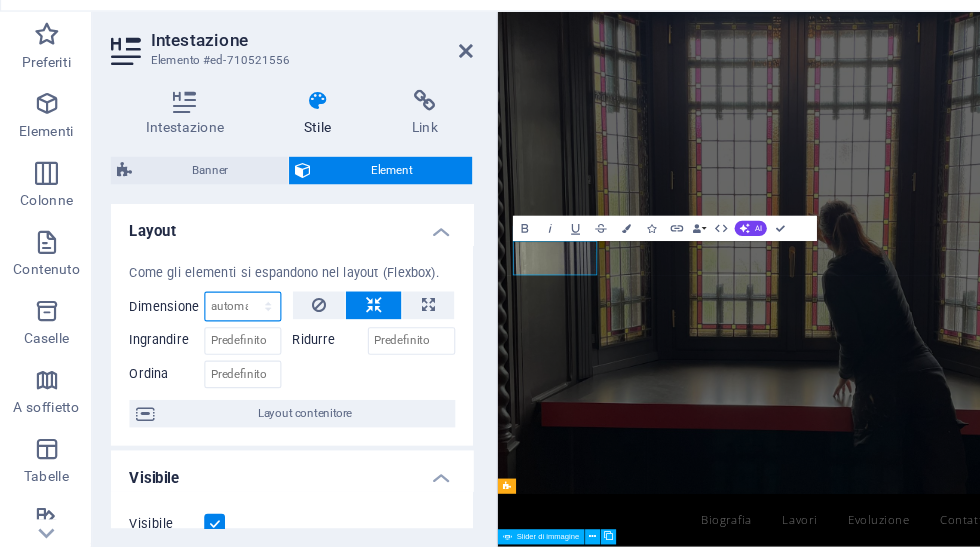 click on "Predefinito automatico px % 1/1 1/2 1/3 1/4 1/5 1/6 1/7 1/8 1/9 1/10" at bounding box center (210, 306) 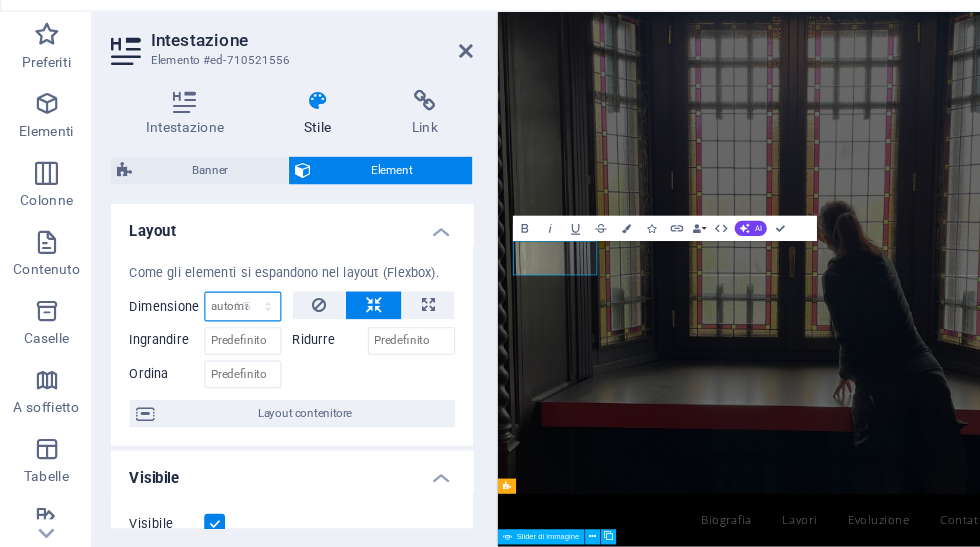 type on "20" 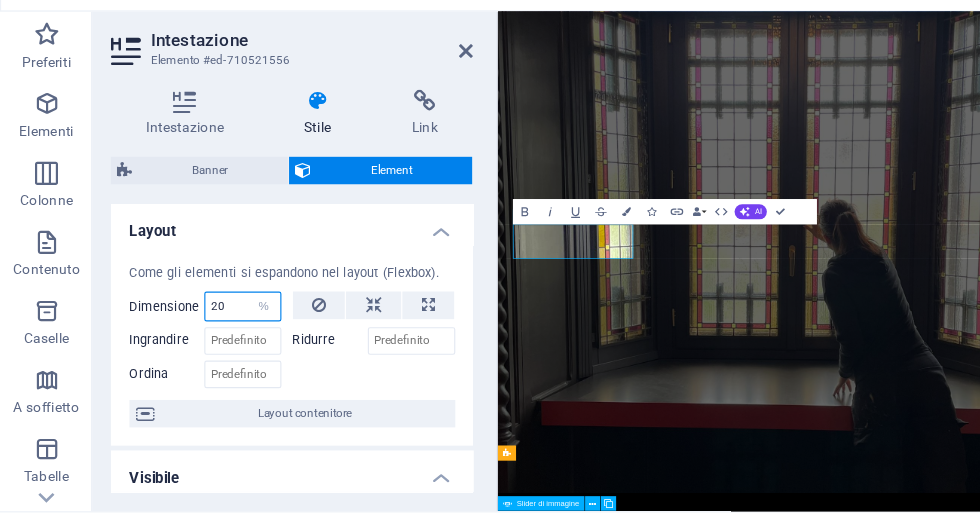 click on "Predefinito automatico px % 1/1 1/2 1/3 1/4 1/5 1/6 1/7 1/8 1/9 1/10" at bounding box center (229, 306) 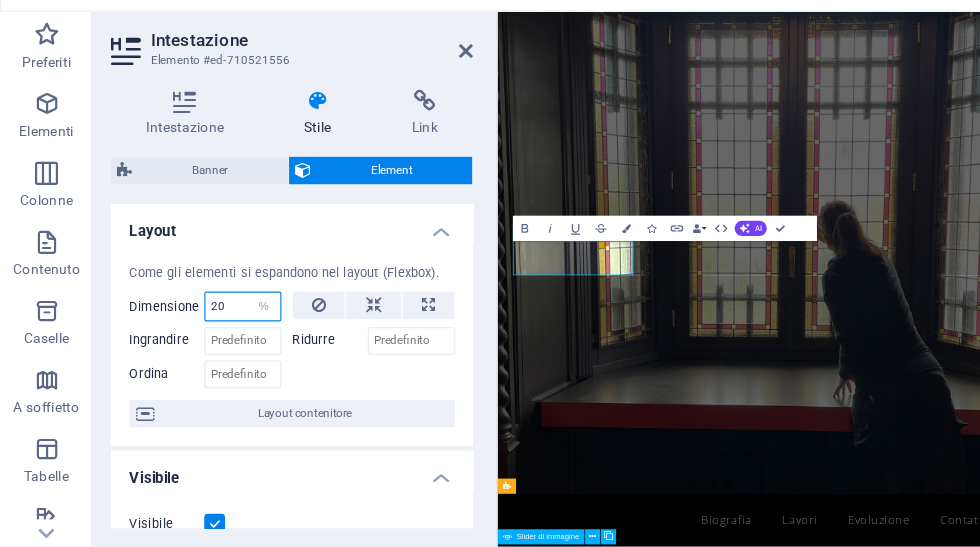 select on "1/10" 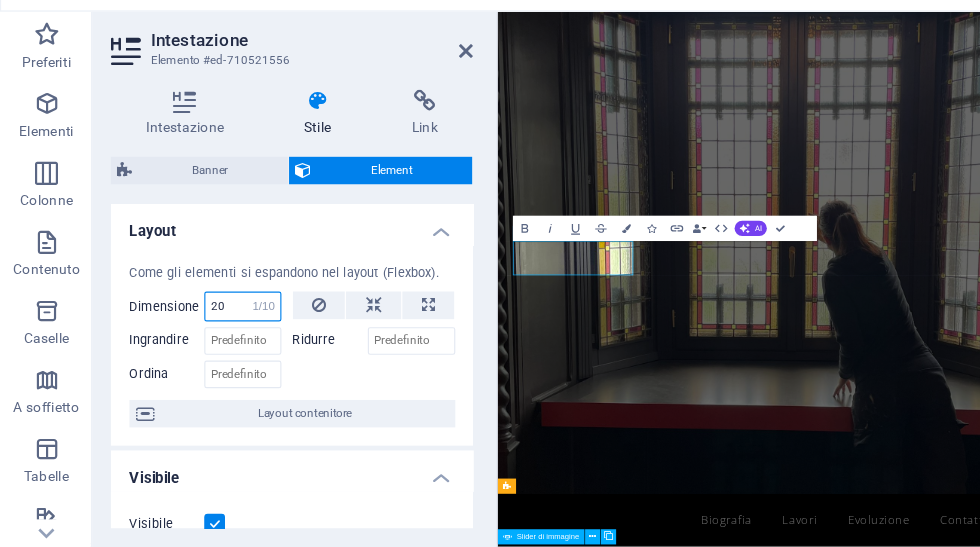 type on "10" 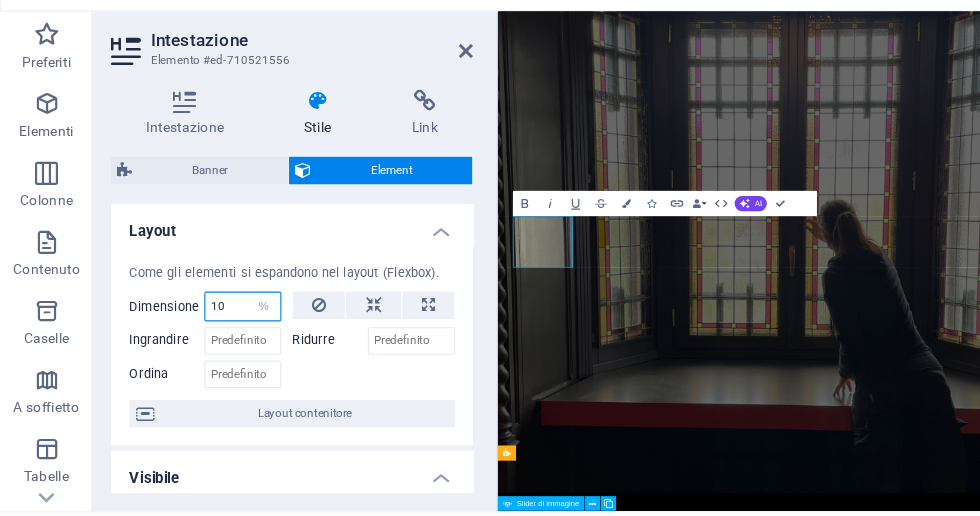 click on "Predefinito automatico px % 1/1 1/2 1/3 1/4 1/5 1/6 1/7 1/8 1/9 1/10" at bounding box center [229, 306] 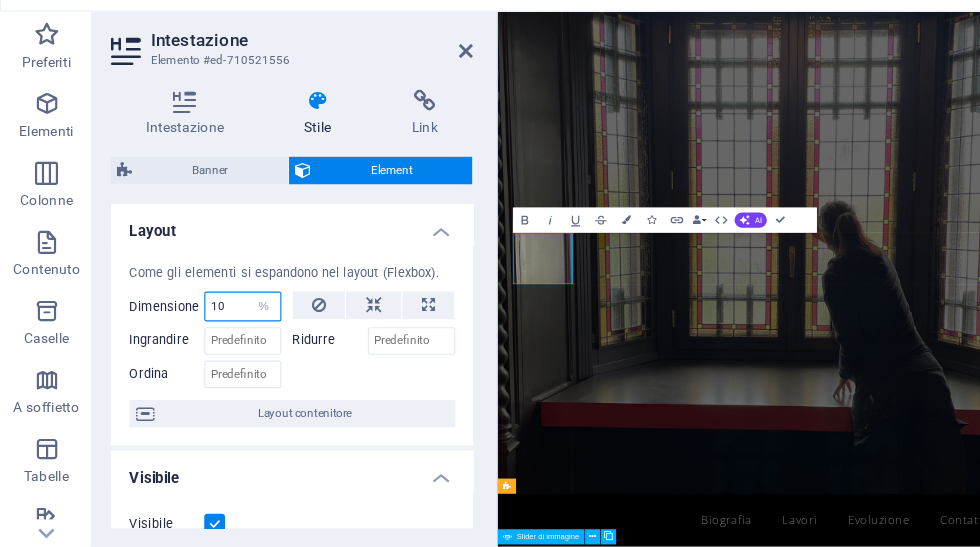 select on "d9k9ih08iu4" 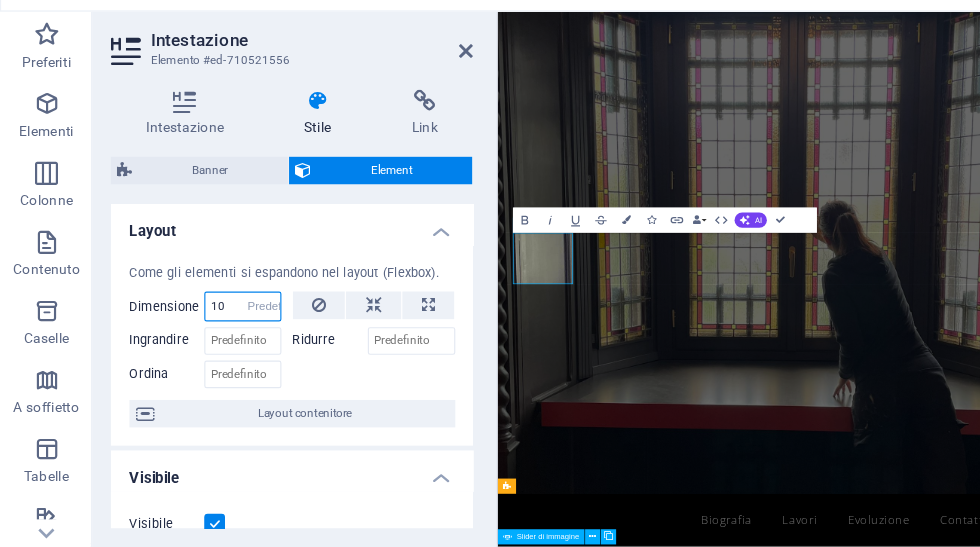 type 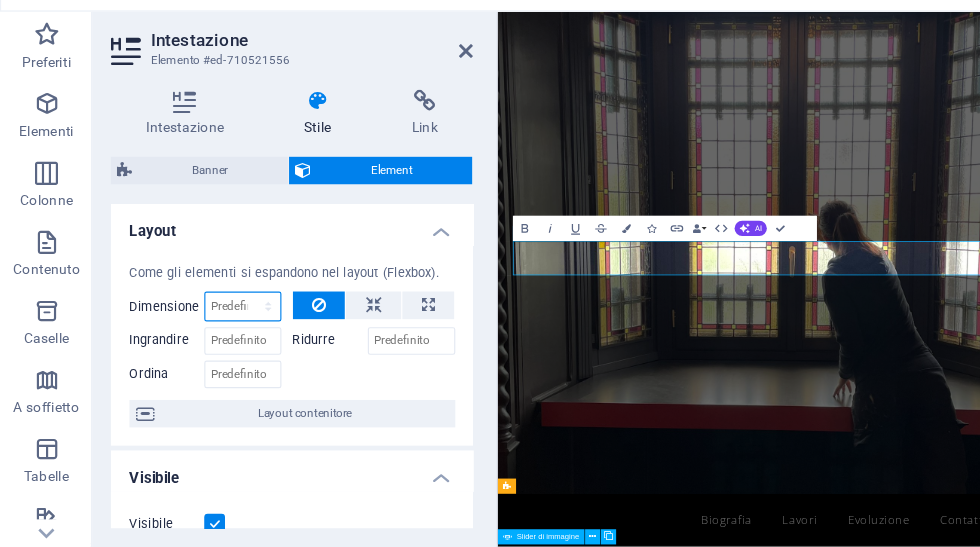 click on "Predefinito automatico px % 1/1 1/2 1/3 1/4 1/5 1/6 1/7 1/8 1/9 1/10" at bounding box center (210, 306) 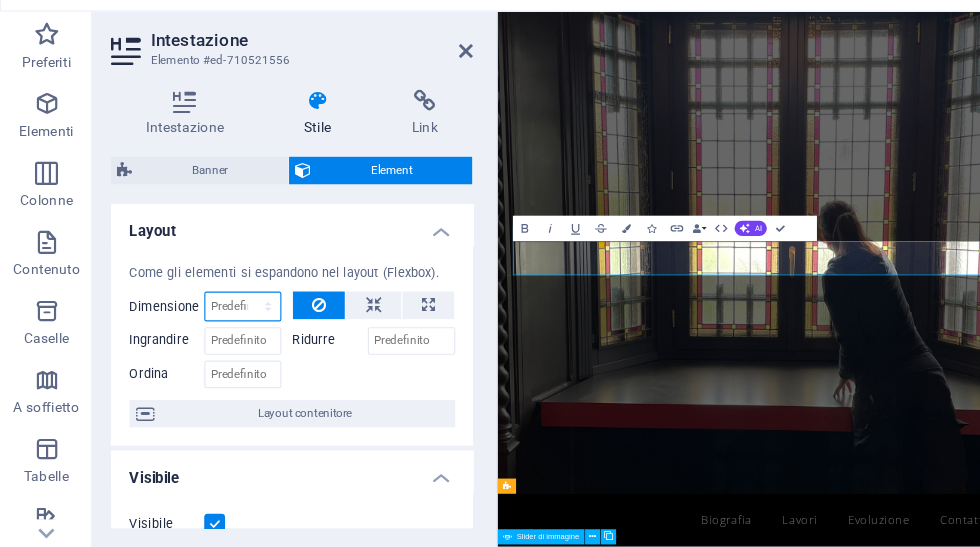 select on "1/5" 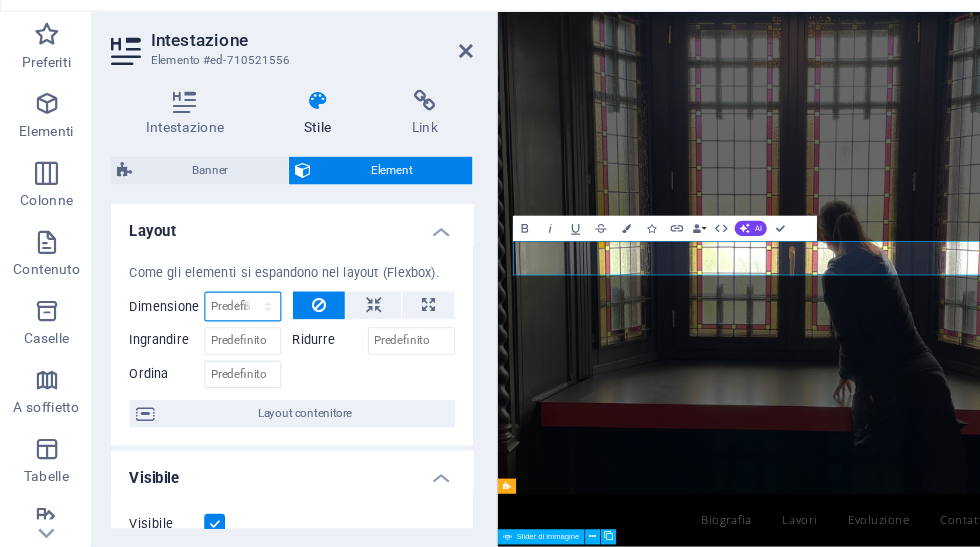 type on "20" 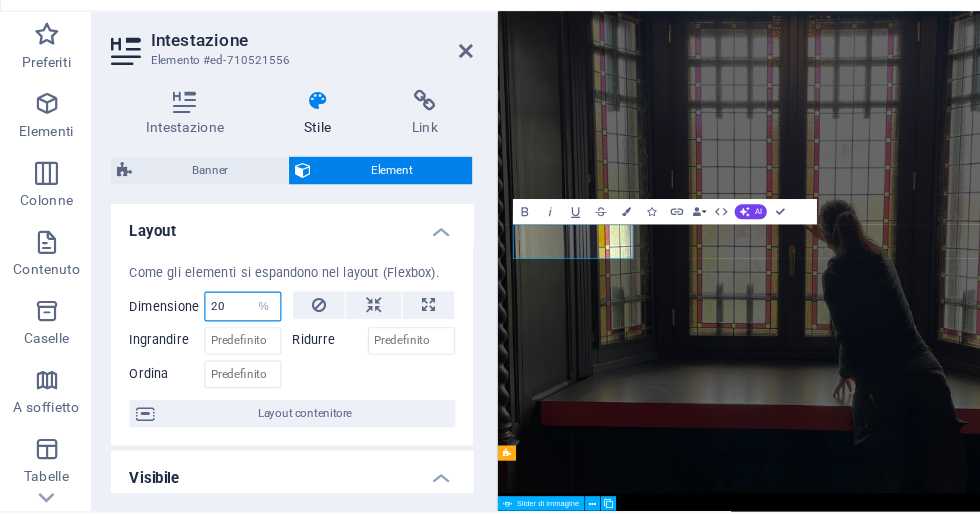 click on "20" at bounding box center [210, 306] 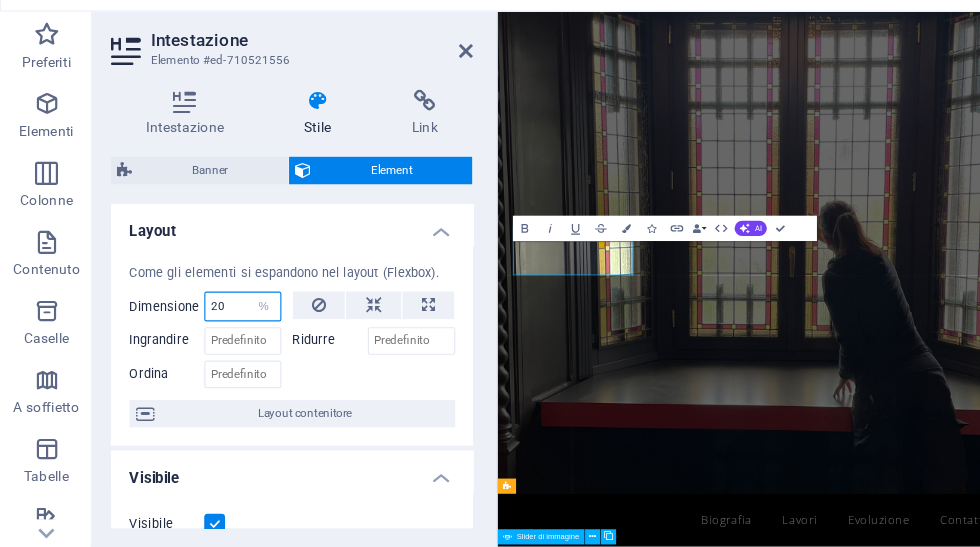 click on "20" at bounding box center [210, 306] 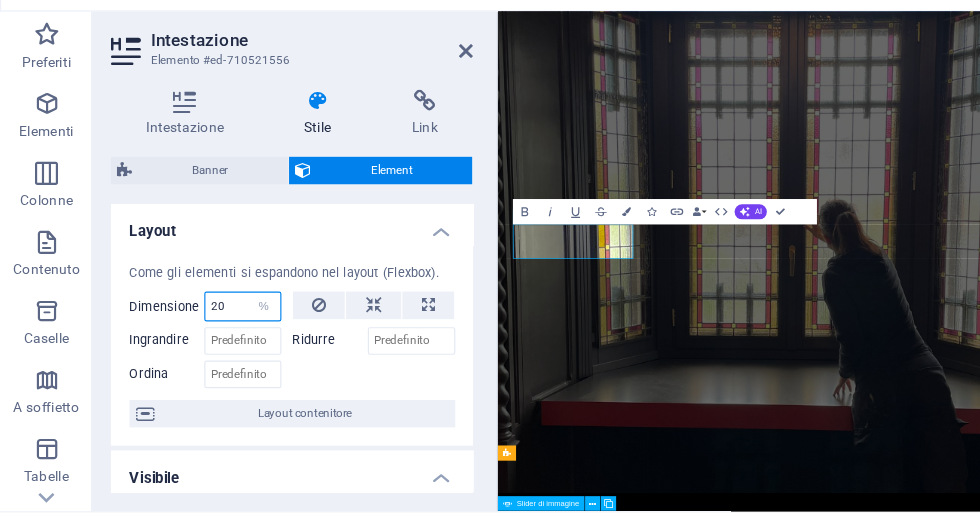 click on "Predefinito automatico px % 1/1 1/2 1/3 1/4 1/5 1/6 1/7 1/8 1/9 1/10" at bounding box center [229, 306] 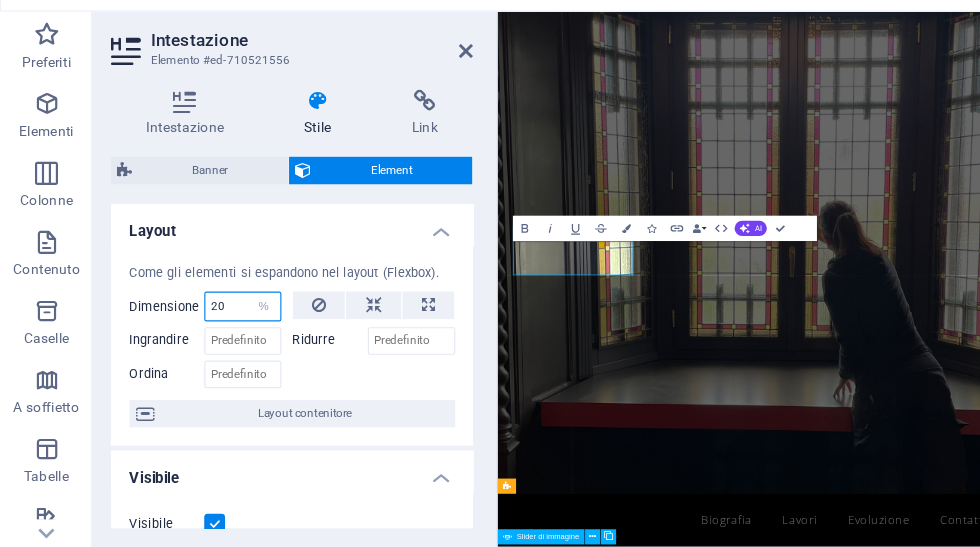 select on "px" 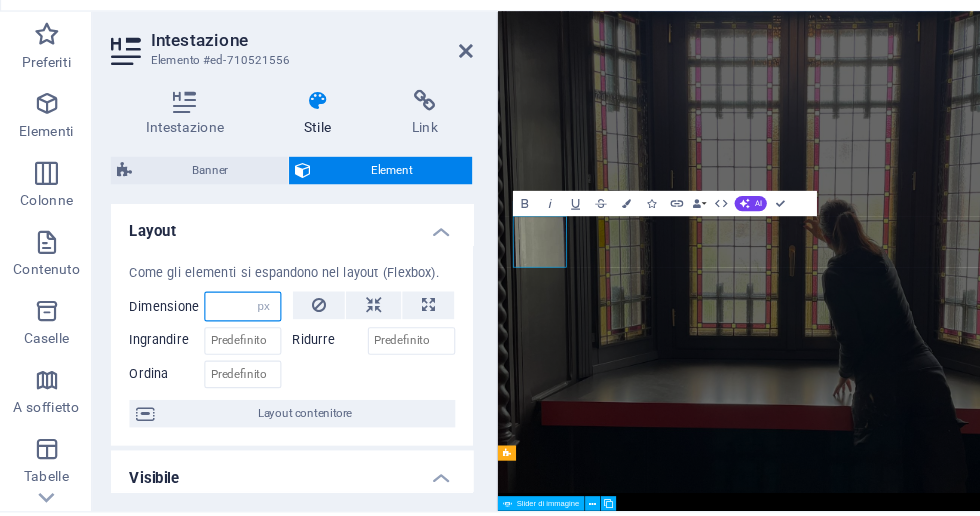 type on "0" 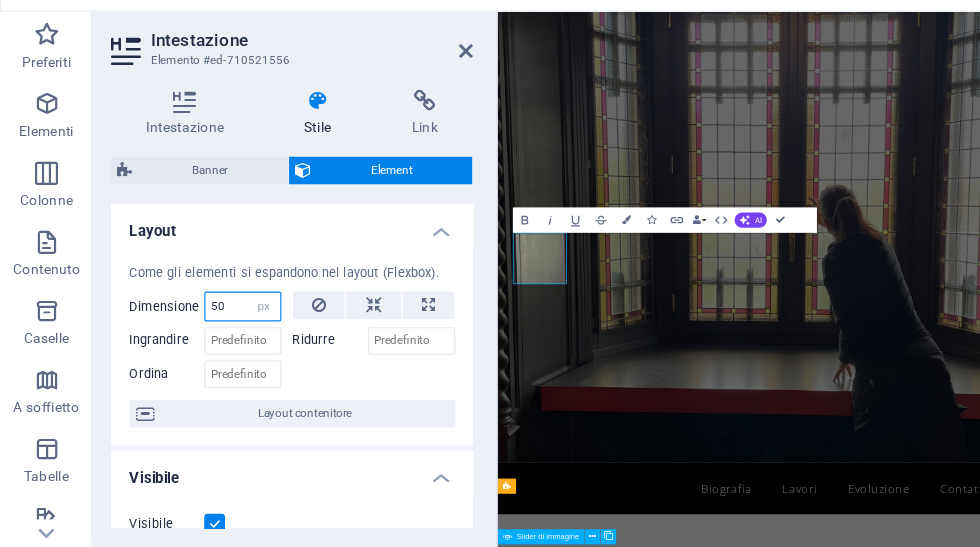 click on "Predefinito automatico px % 1/1 1/2 1/3 1/4 1/5 1/6 1/7 1/8 1/9 1/10" at bounding box center (229, 306) 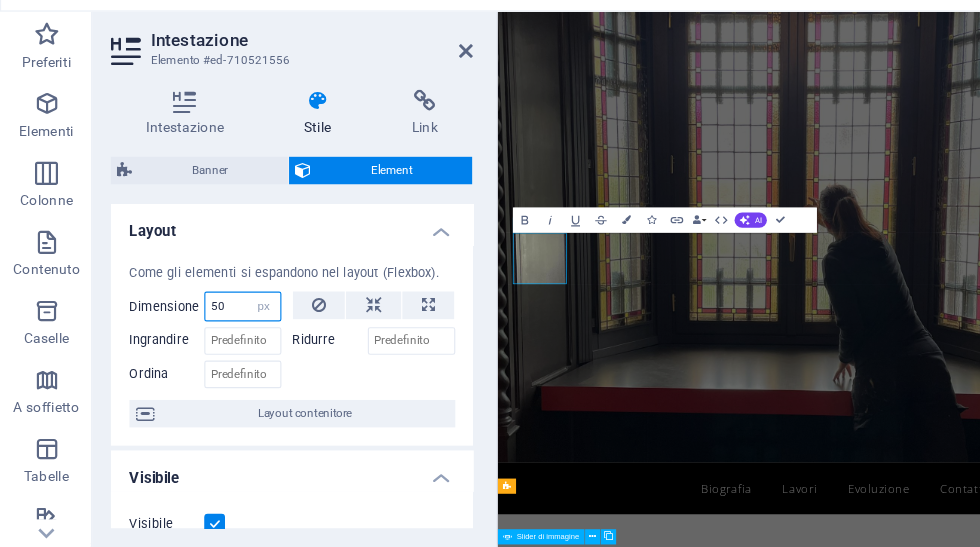 click on "50" at bounding box center (210, 306) 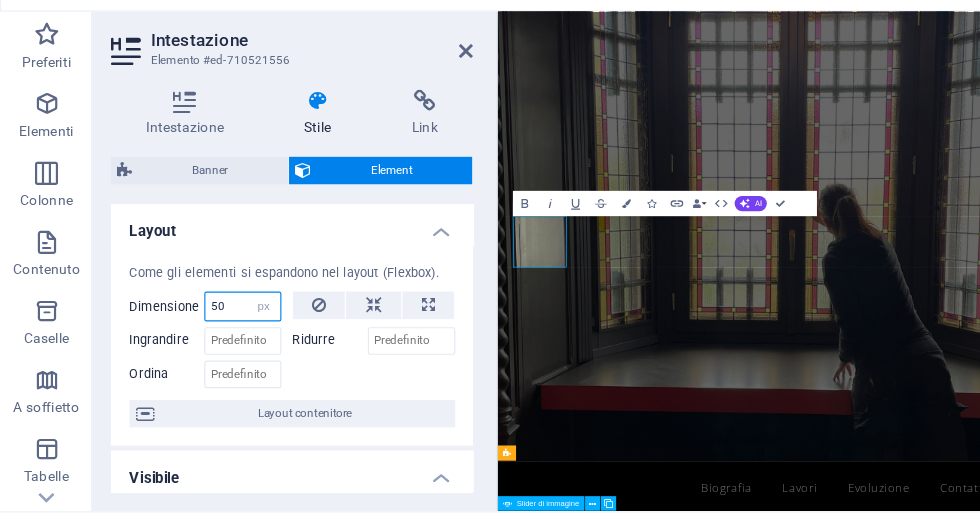 type on "5" 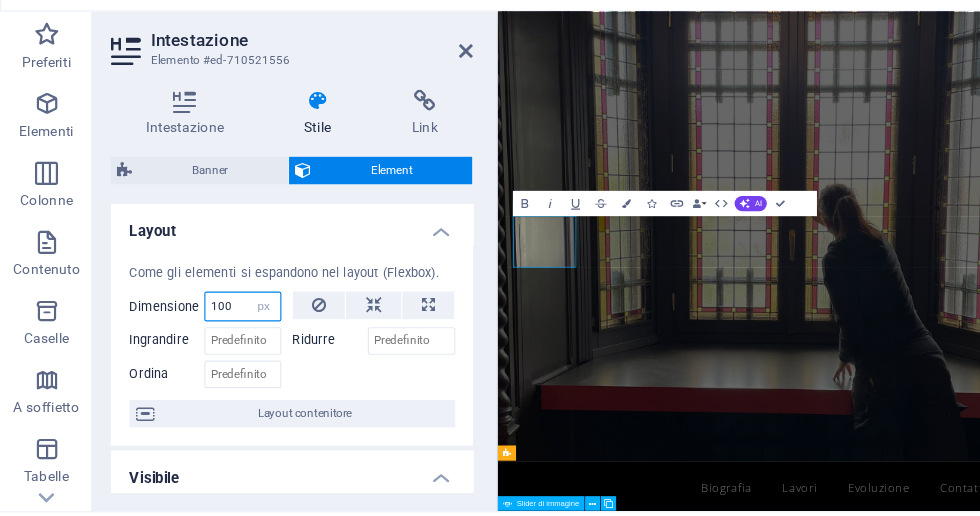 type on "100" 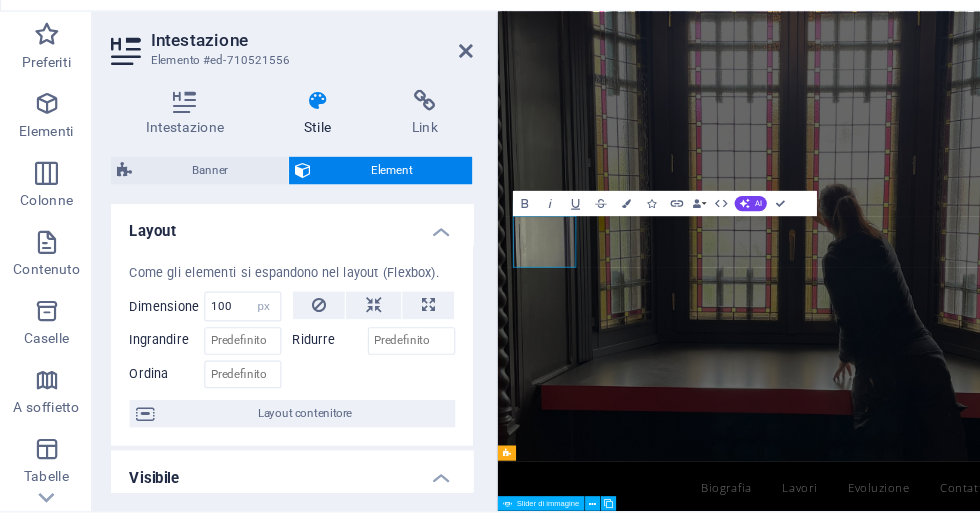 click on "Layout" at bounding box center (253, 235) 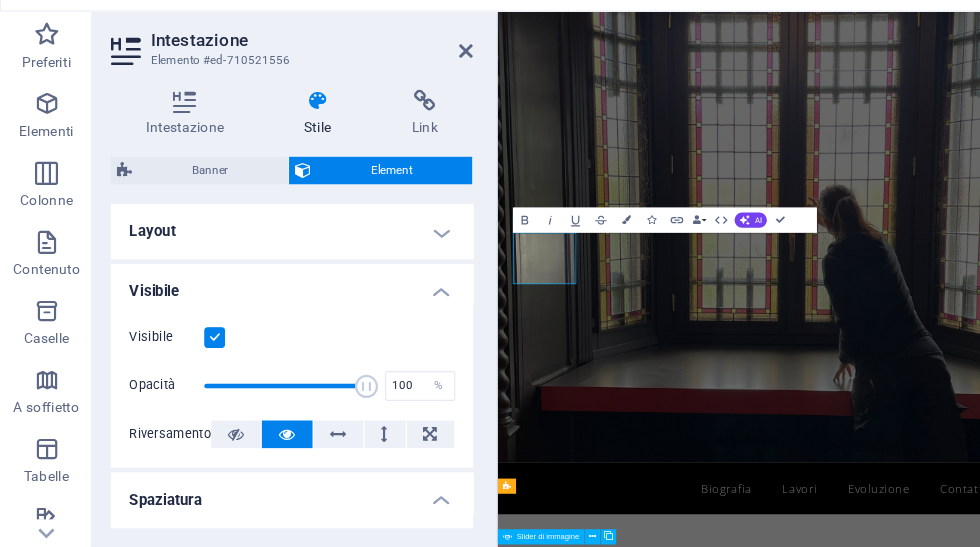 click on "Layout" at bounding box center (253, 241) 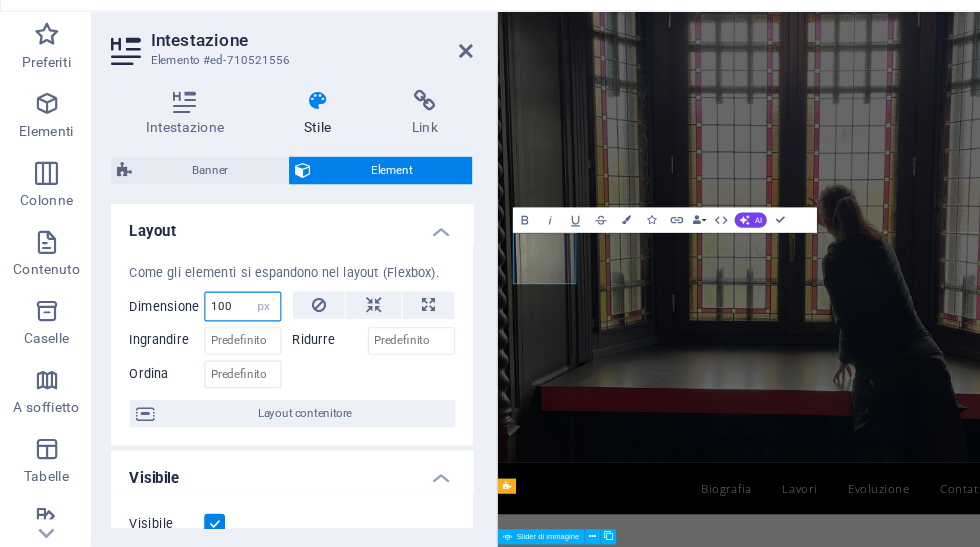 click on "100" at bounding box center (210, 306) 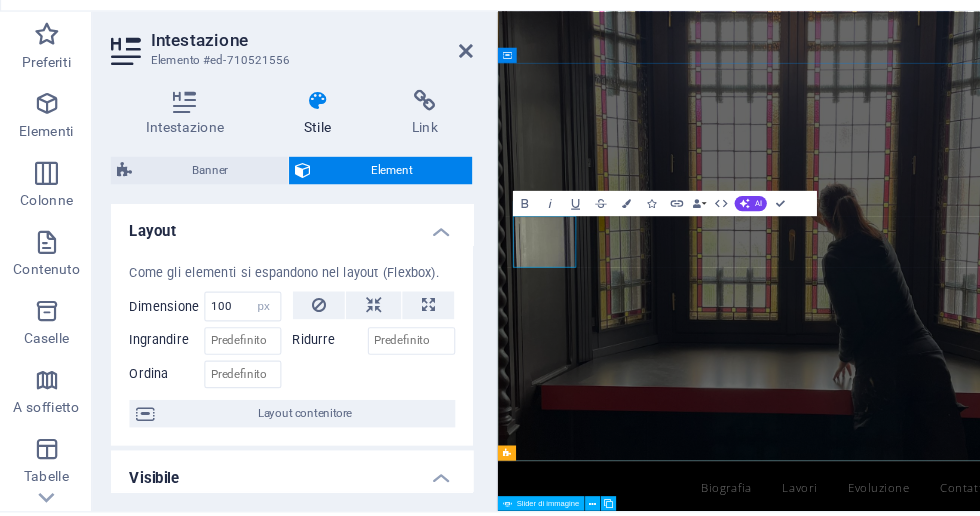 click on "Elisa Bonifacio Art" at bounding box center (995, 911) 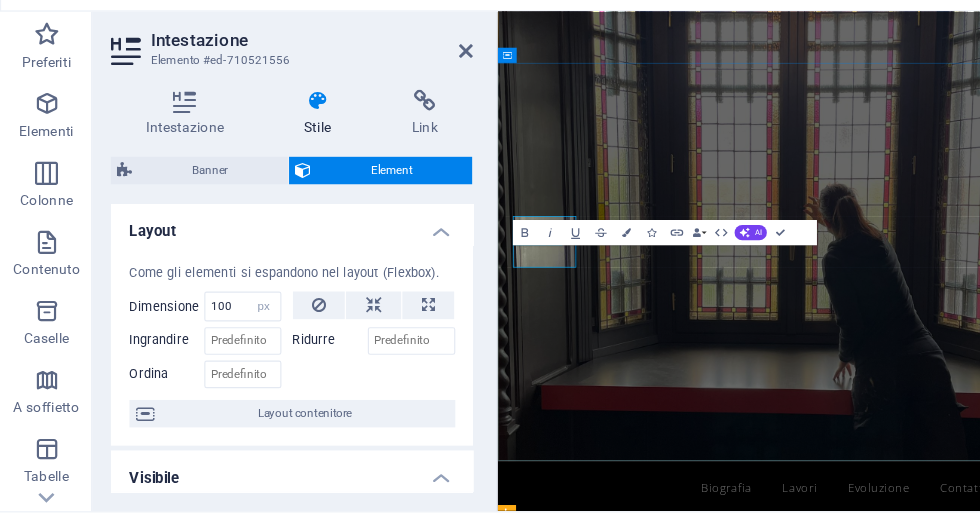 scroll, scrollTop: 0, scrollLeft: 0, axis: both 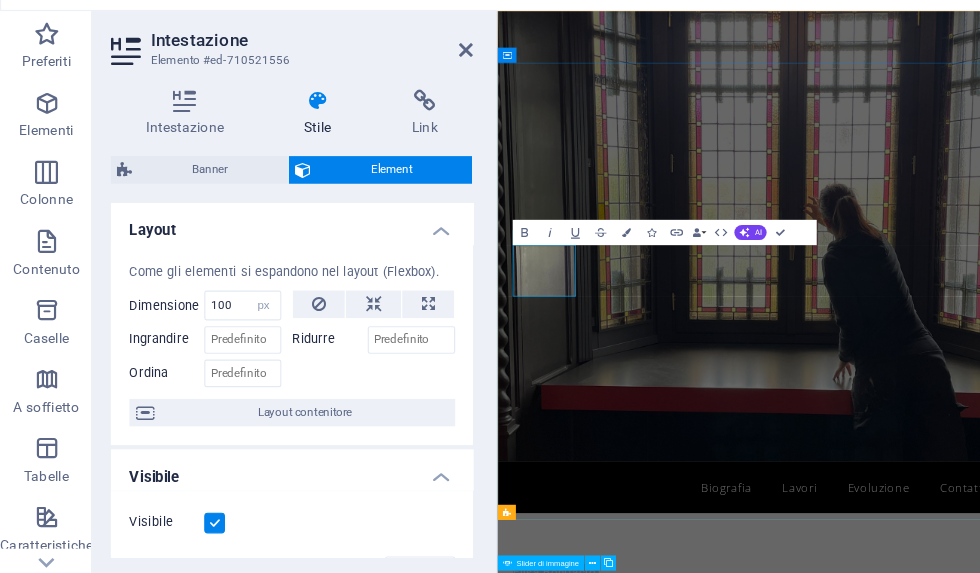 click on "H6" at bounding box center (470, 247) 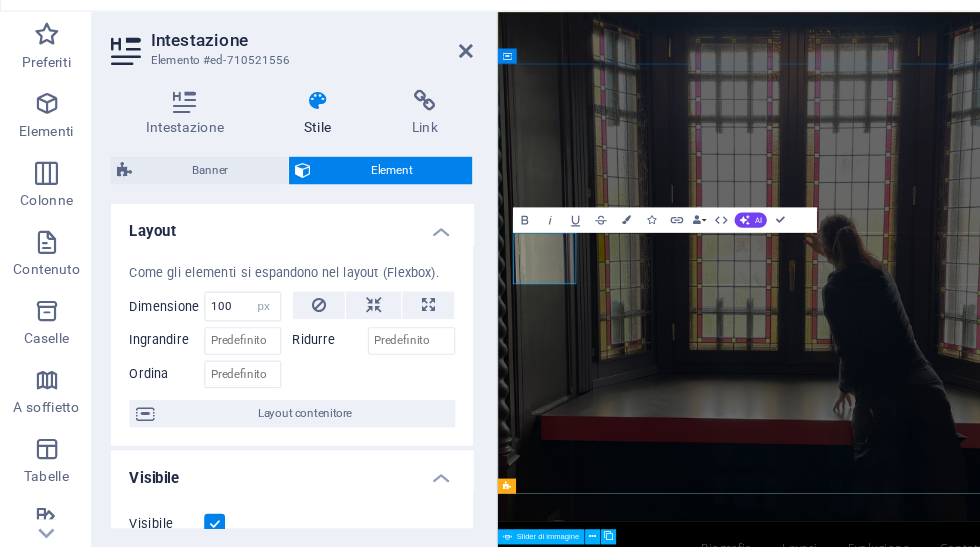 click 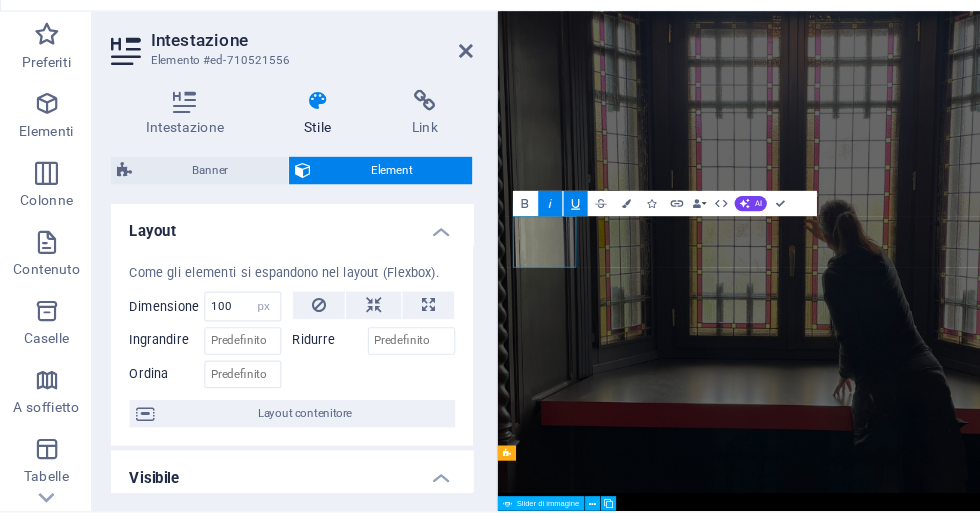 click on "Underline" at bounding box center (499, 217) 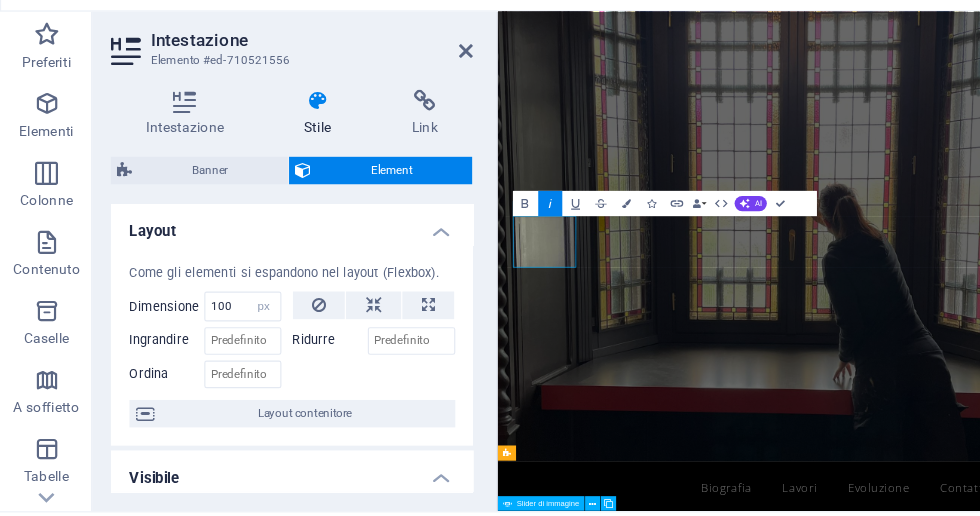 click on "Underline" at bounding box center [499, 217] 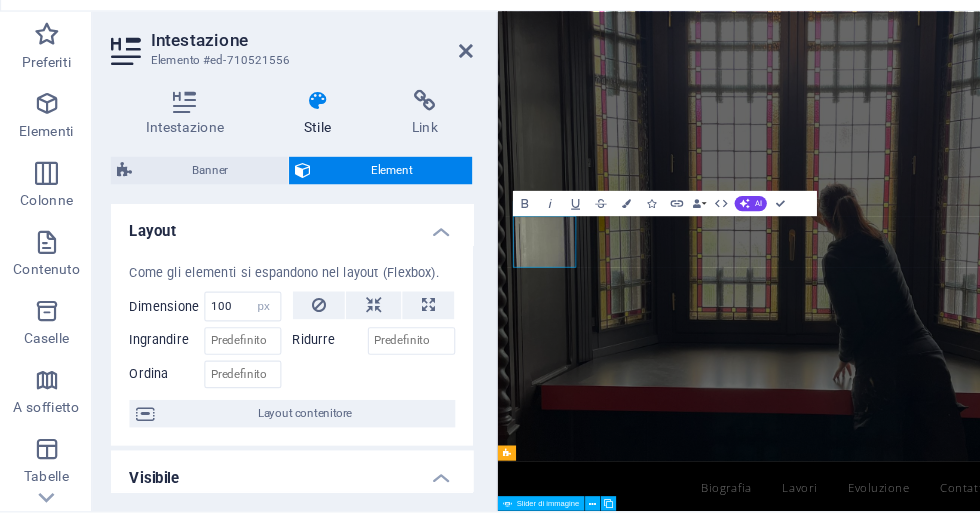 click on "Strikethrough" at bounding box center (521, 217) 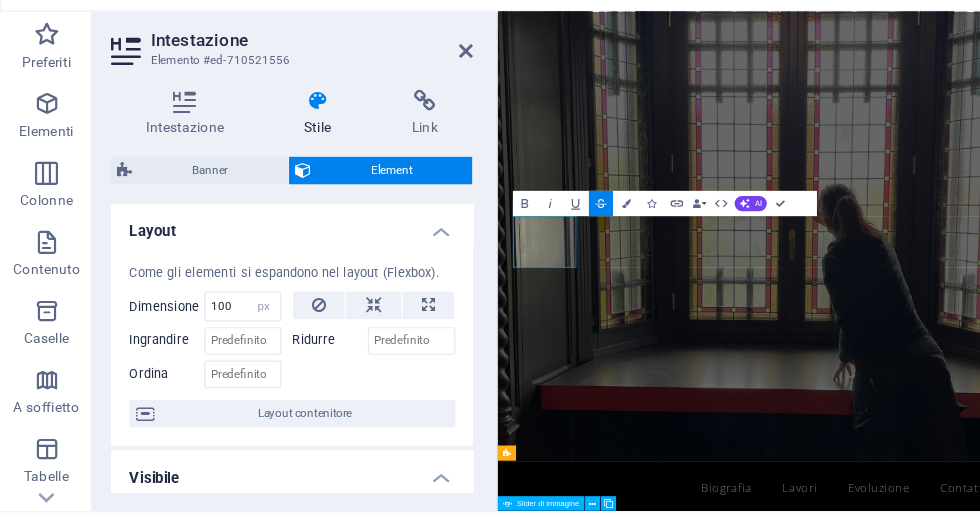 click 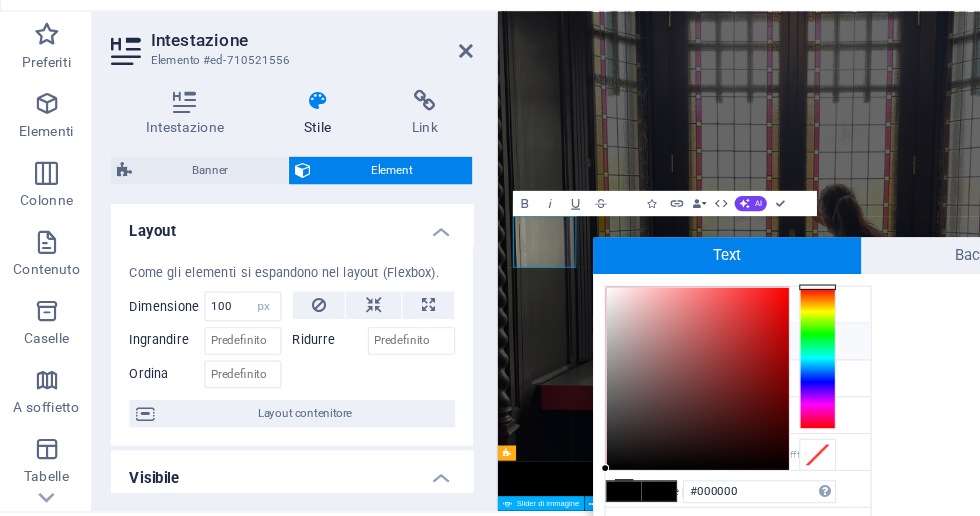 click at bounding box center [544, 217] 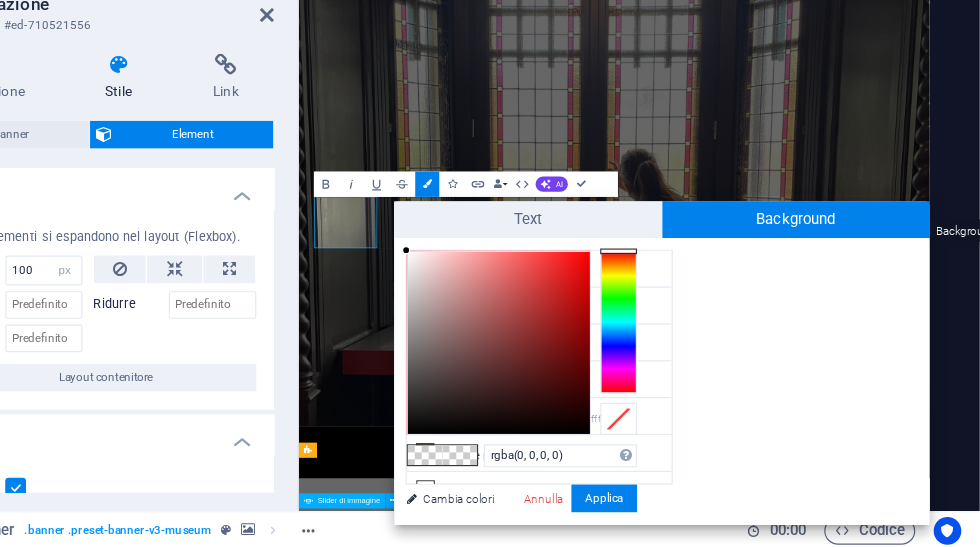 scroll, scrollTop: 0, scrollLeft: 66, axis: horizontal 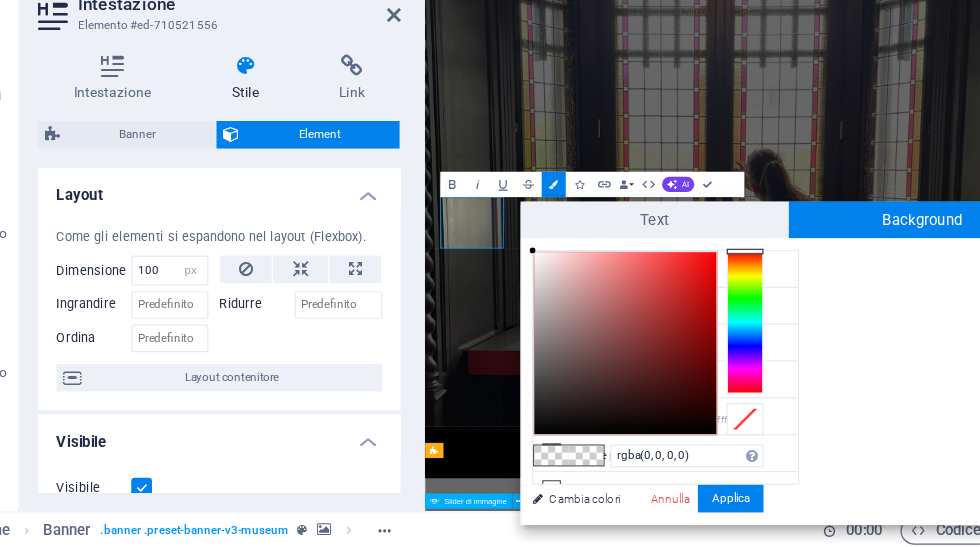 click on "Annulla" at bounding box center (645, 504) 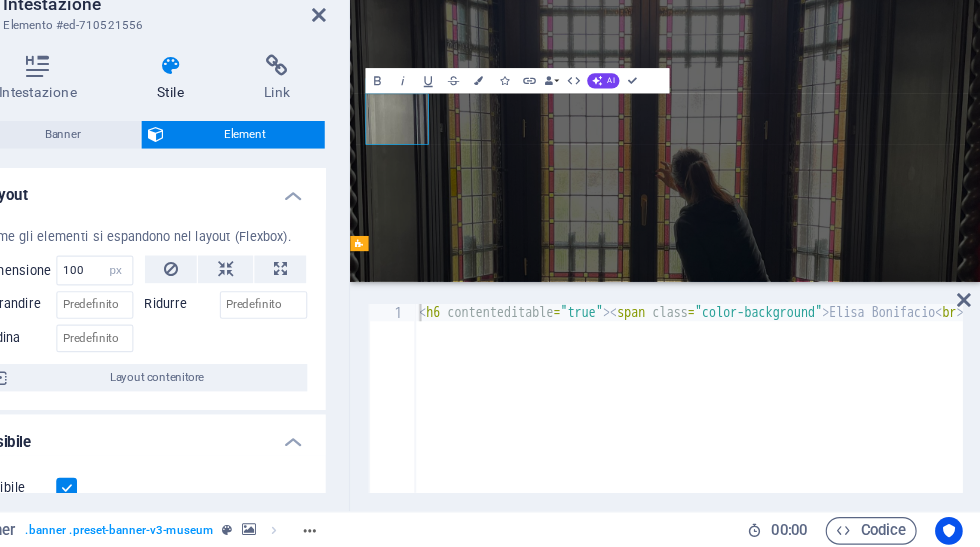 click at bounding box center (965, 332) 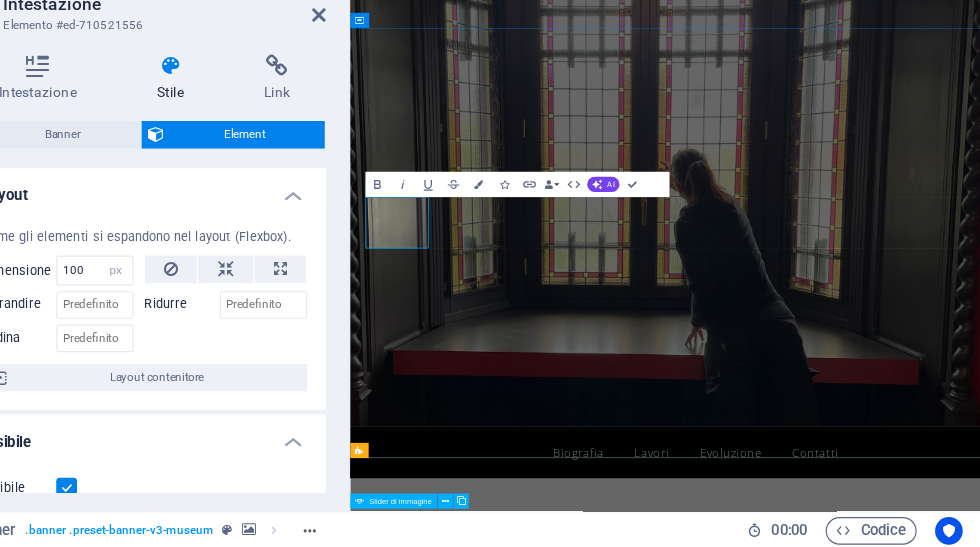click on "Elisa Bonifacio Art" at bounding box center [439, 876] 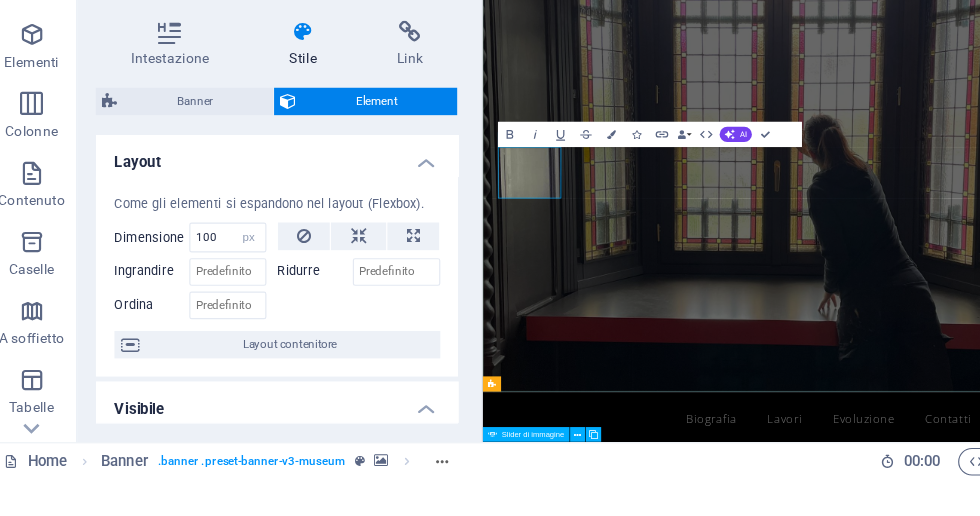 type 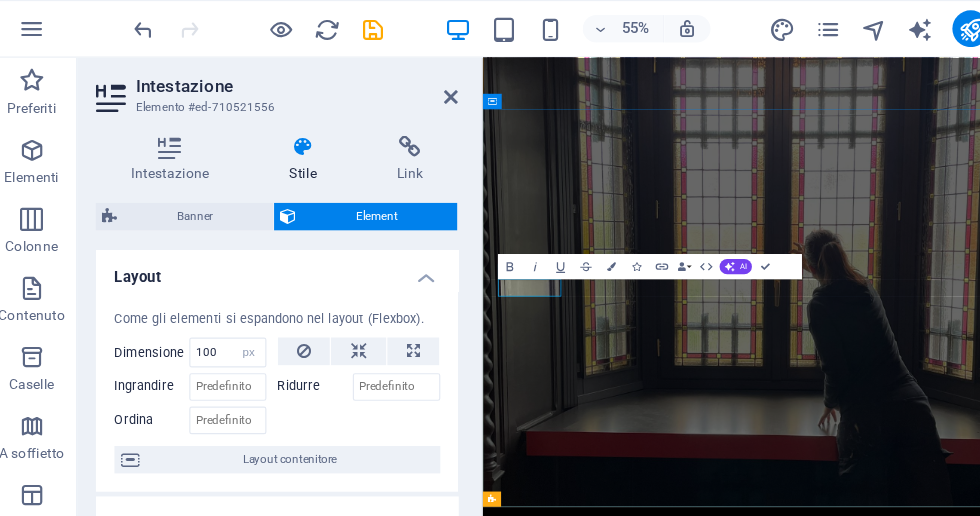 click at bounding box center (137, 25) 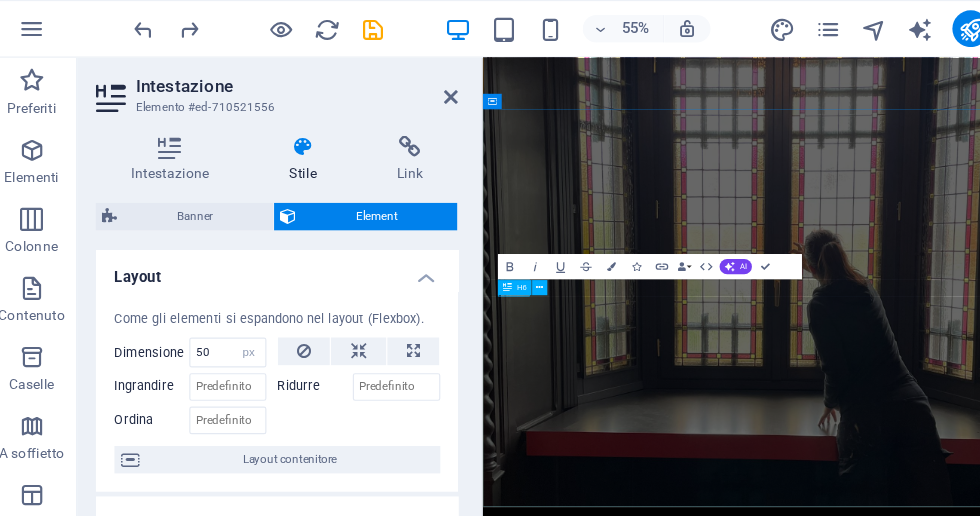 click at bounding box center (137, 25) 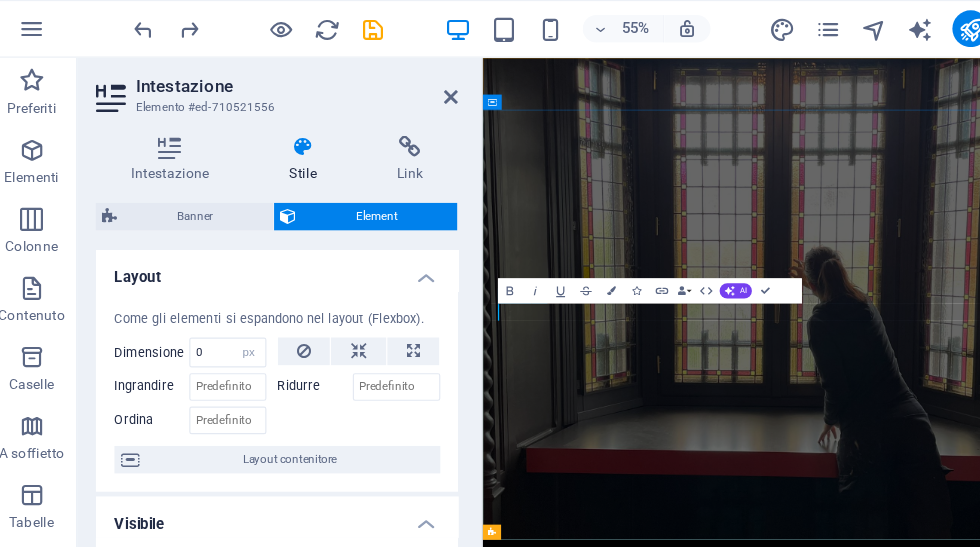 click at bounding box center (137, 25) 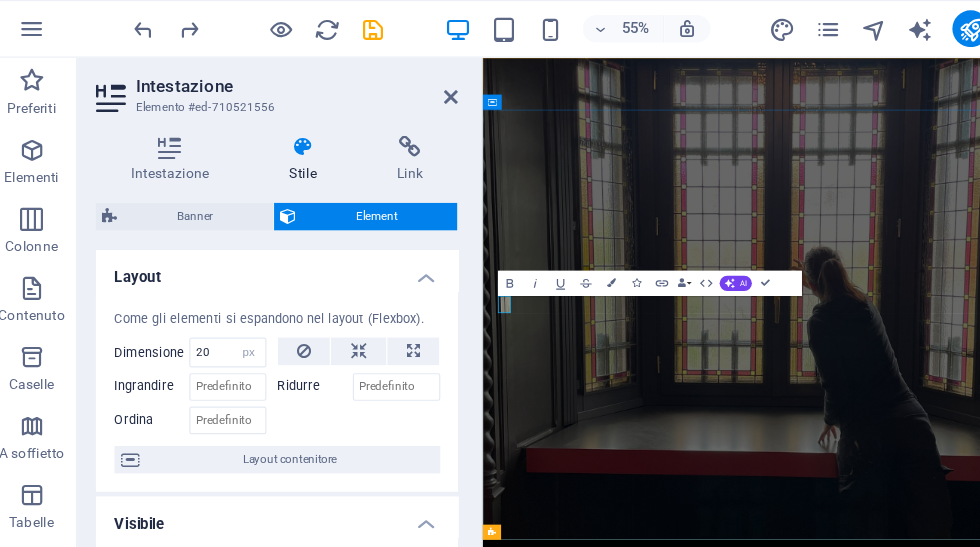 click at bounding box center [137, 25] 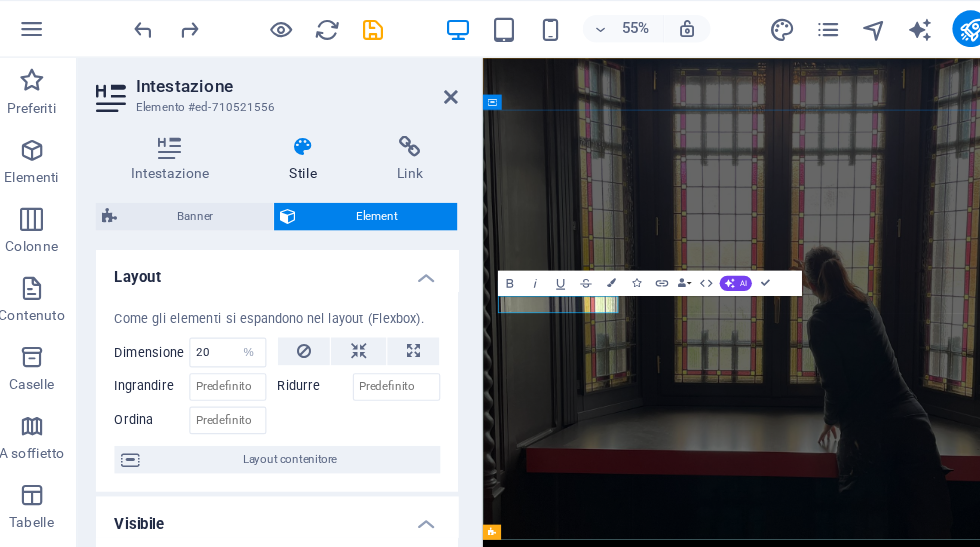click at bounding box center (137, 25) 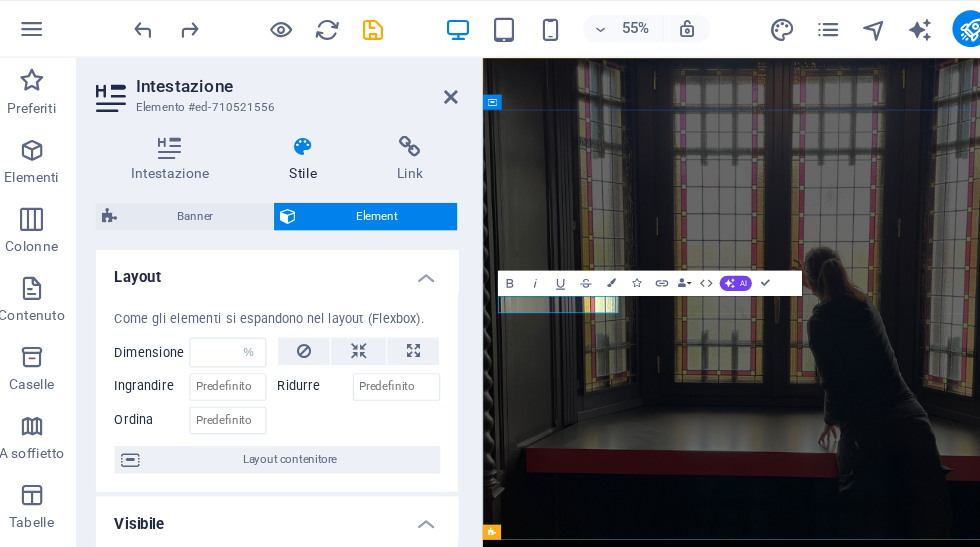 select on "DISABLED_OPTION_VALUE" 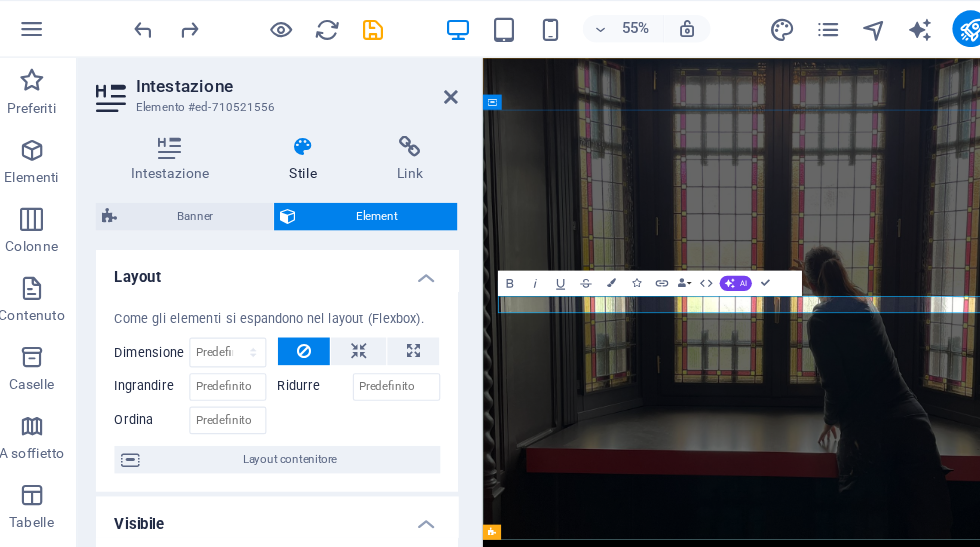 type 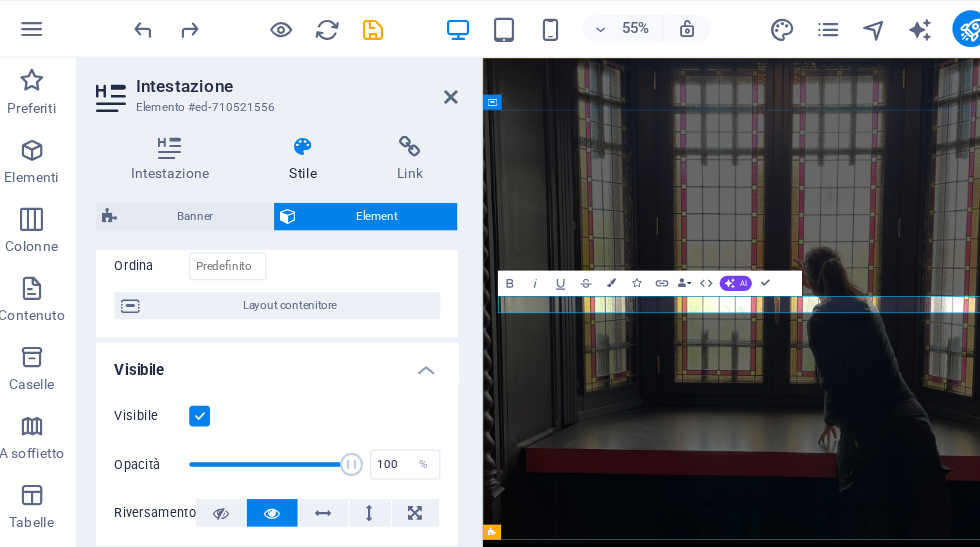 scroll, scrollTop: 139, scrollLeft: 0, axis: vertical 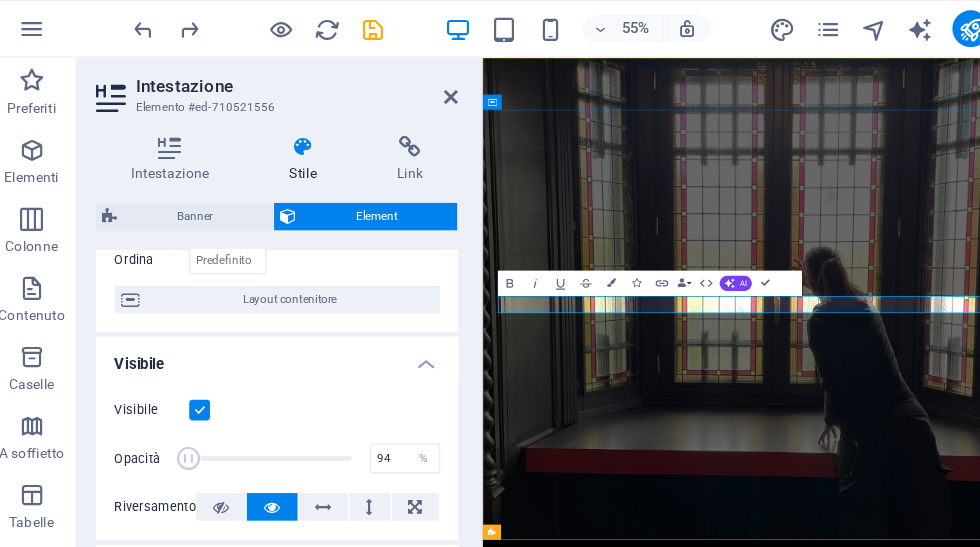type on "100" 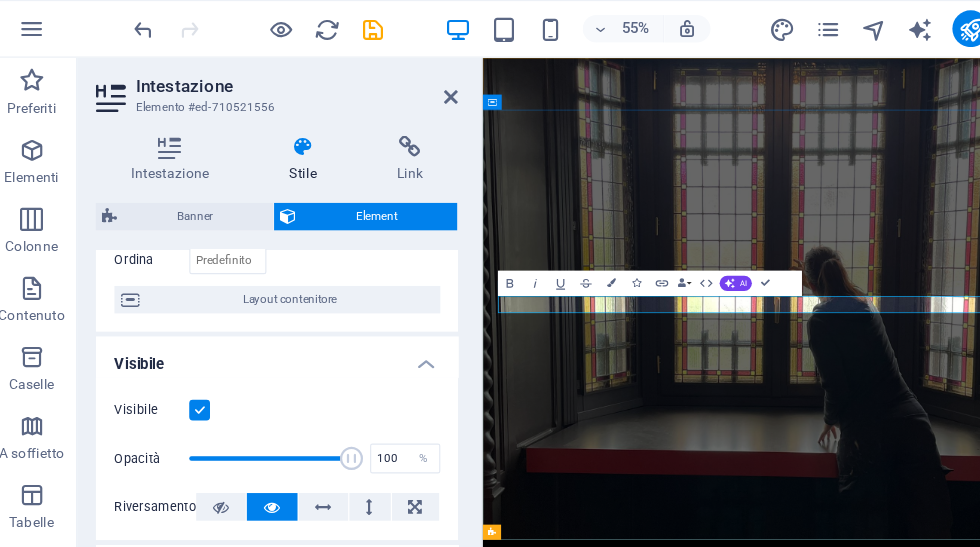 click at bounding box center (204, 440) 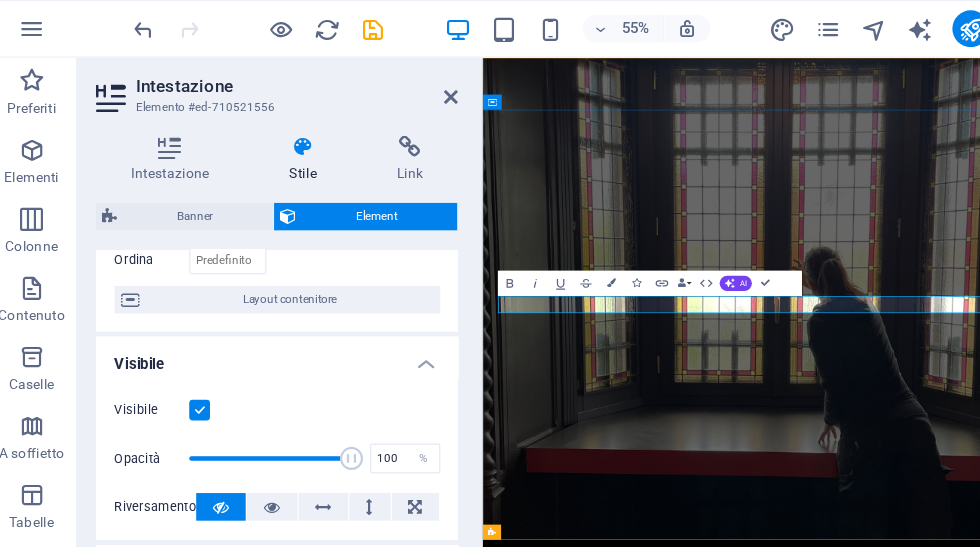 click at bounding box center [204, 440] 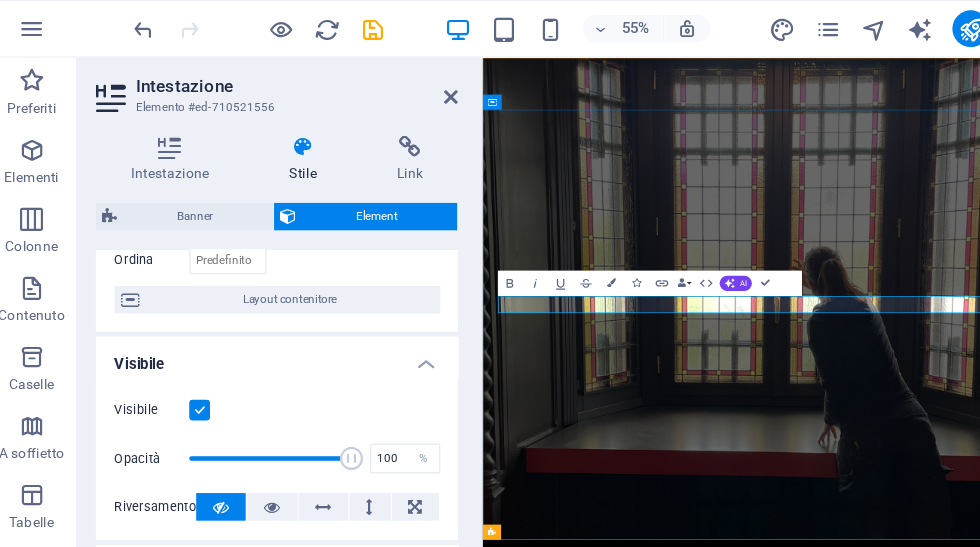 click at bounding box center (249, 440) 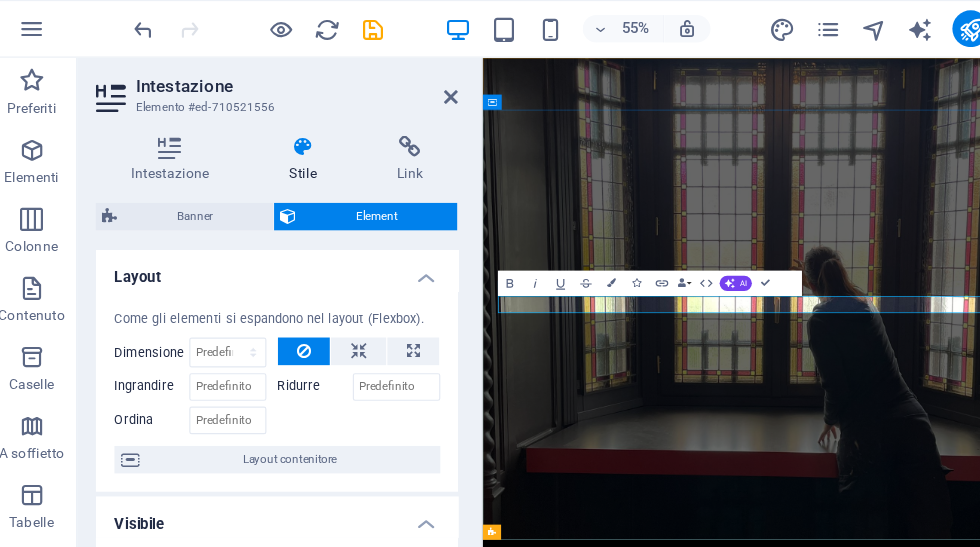 scroll, scrollTop: -1, scrollLeft: 0, axis: vertical 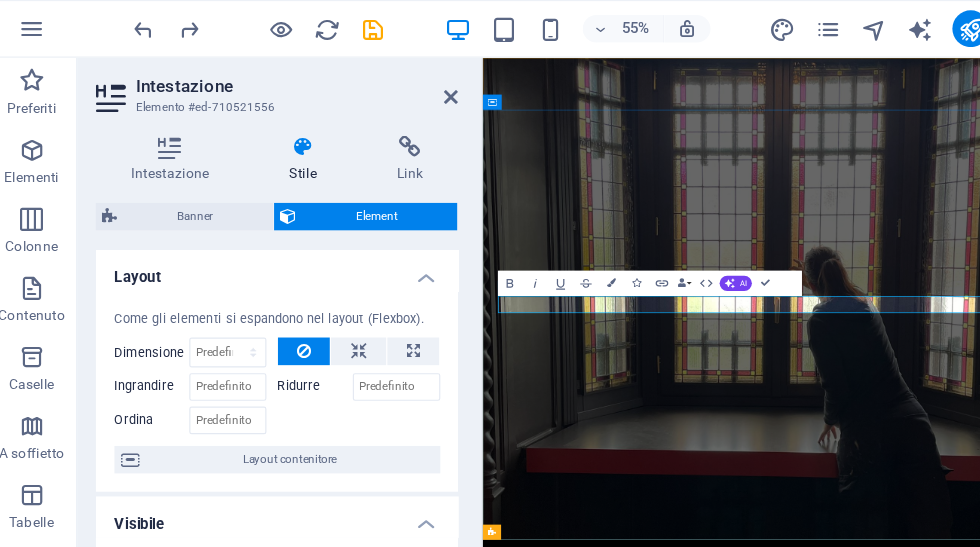 click at bounding box center (137, 25) 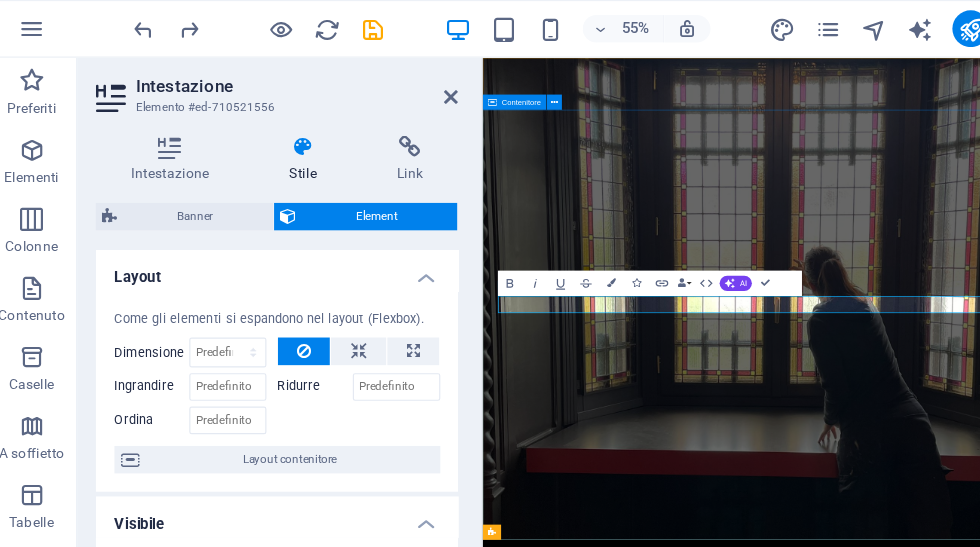 click at bounding box center (980, 1025) 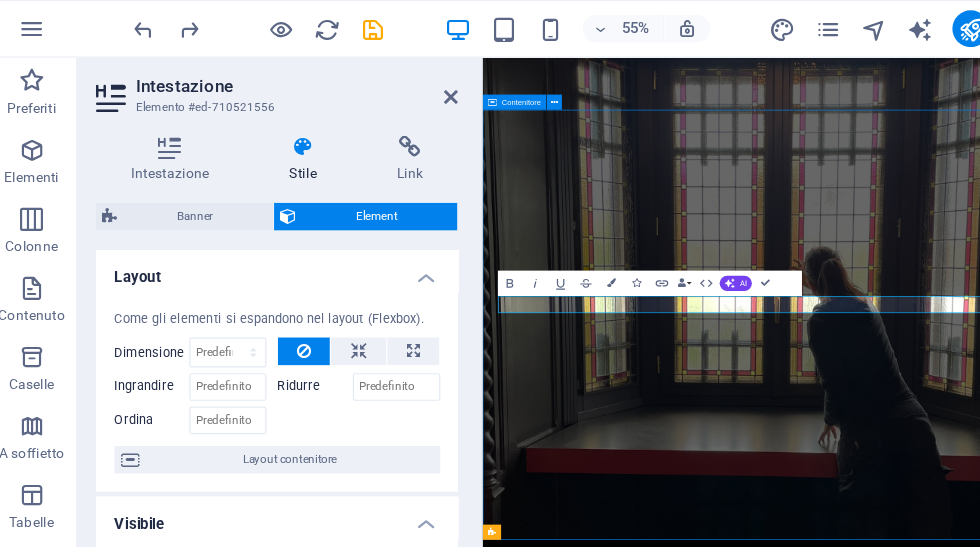 click at bounding box center [980, 1025] 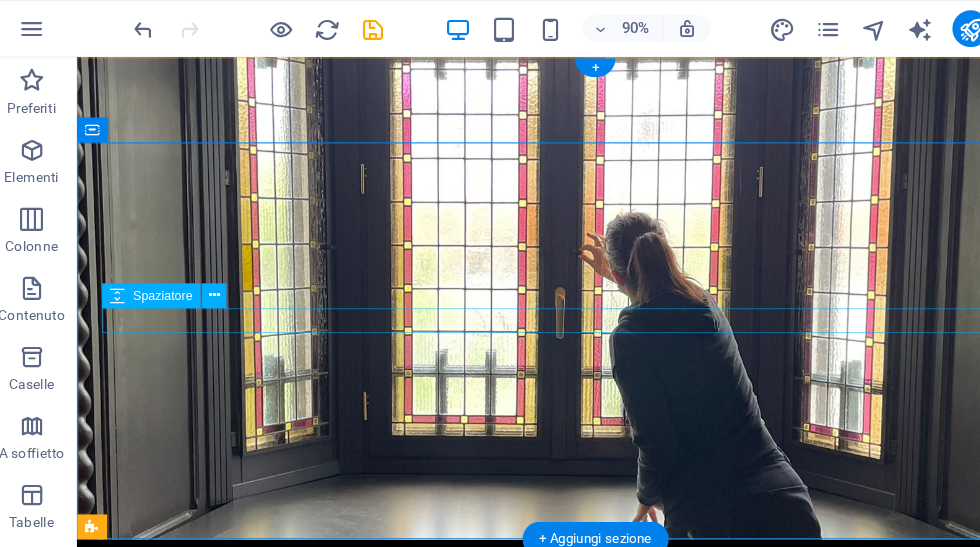 click at bounding box center [577, 697] 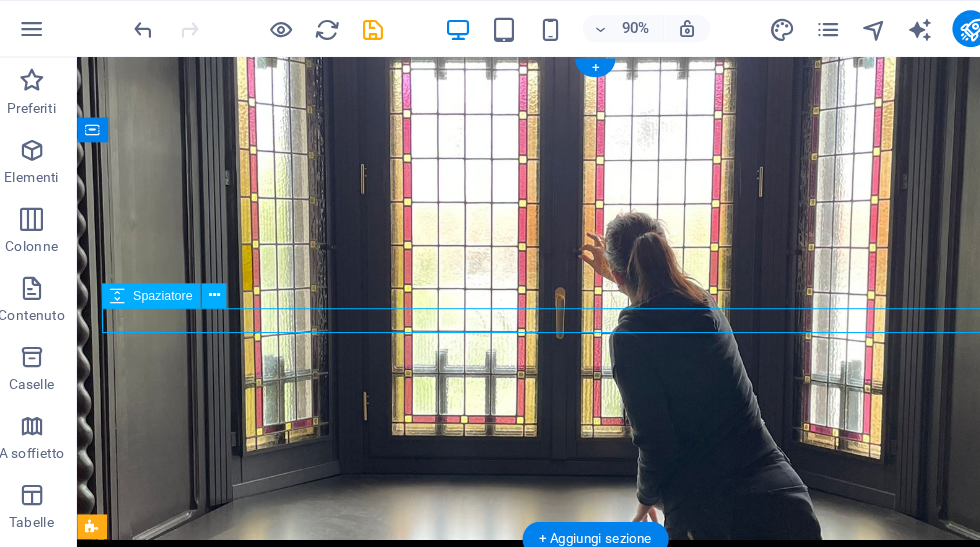 click at bounding box center (577, 717) 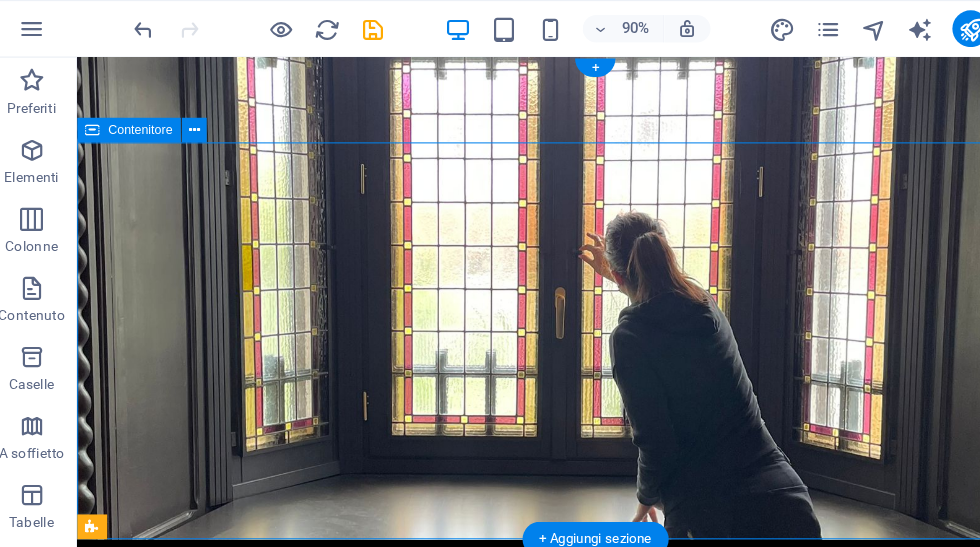 click at bounding box center [40, 130] 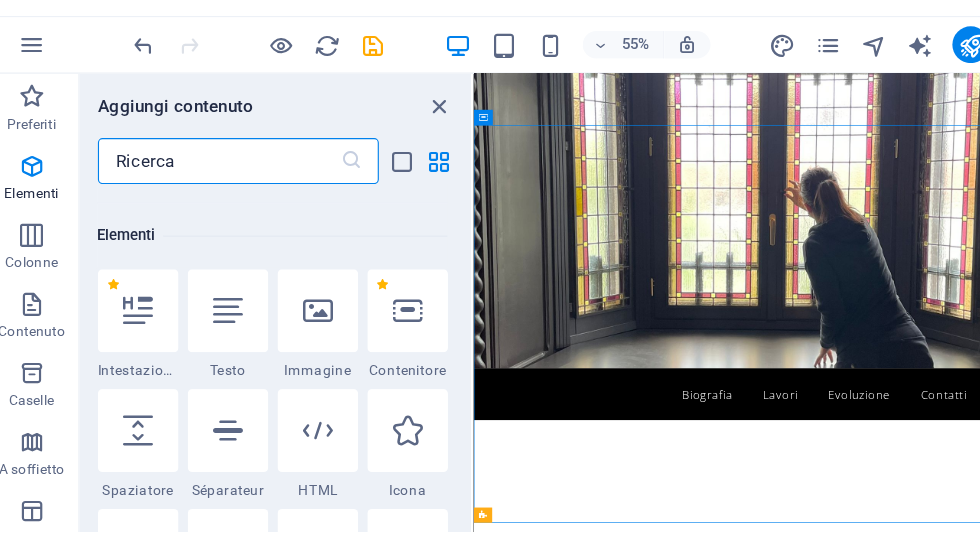 scroll, scrollTop: 199, scrollLeft: 0, axis: vertical 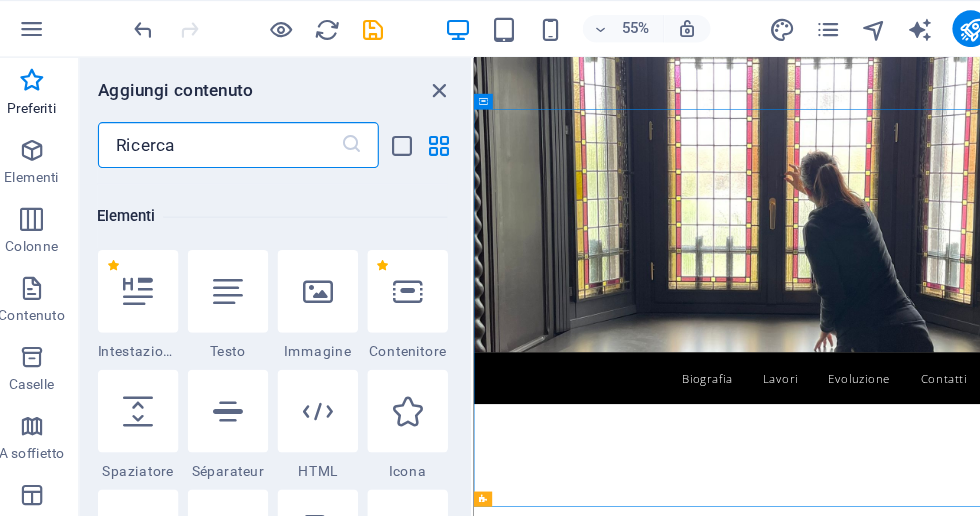 click at bounding box center (367, 253) 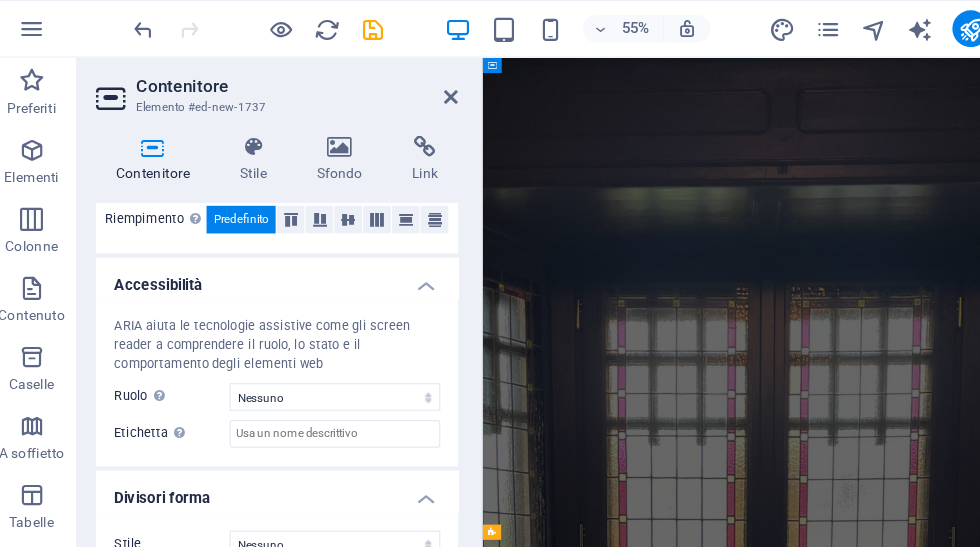 scroll, scrollTop: 483, scrollLeft: 0, axis: vertical 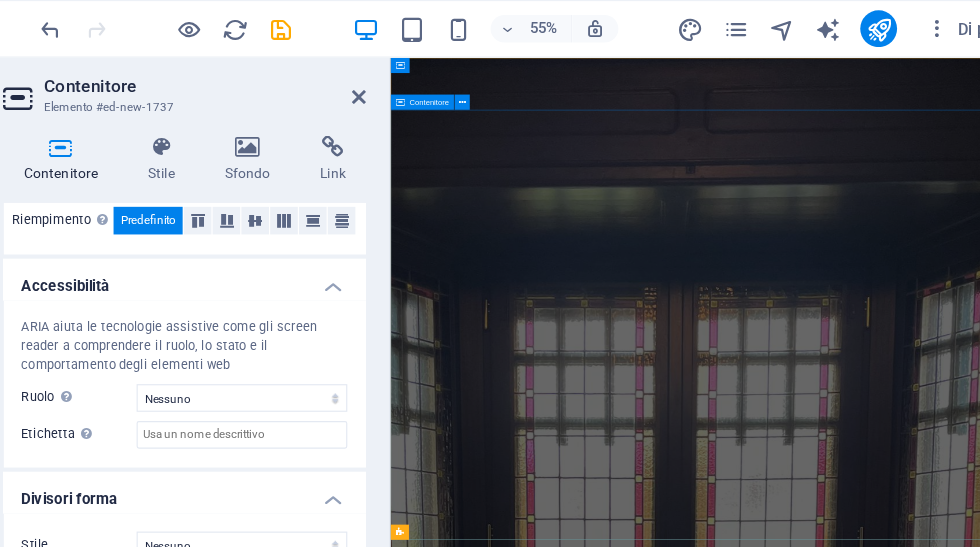 click at bounding box center (888, 2120) 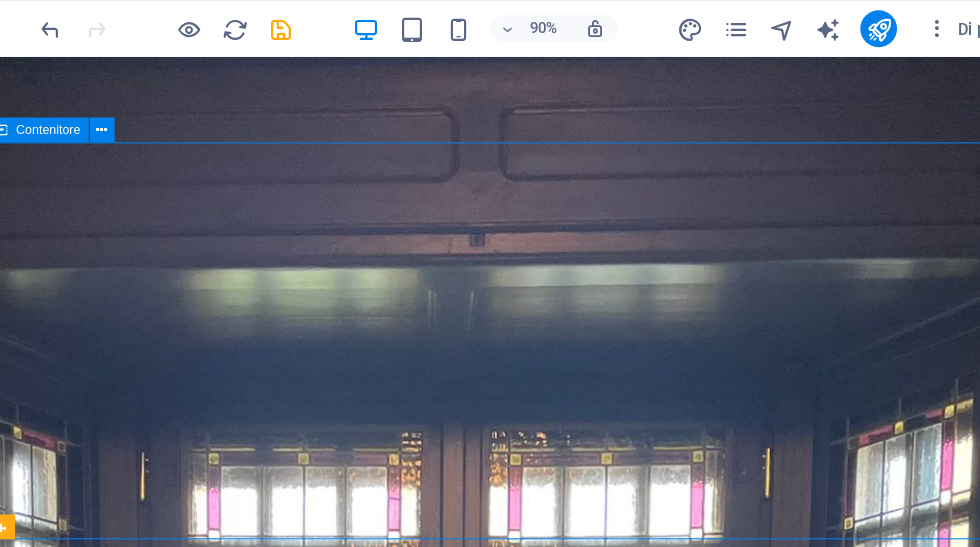 click at bounding box center [486, 2120] 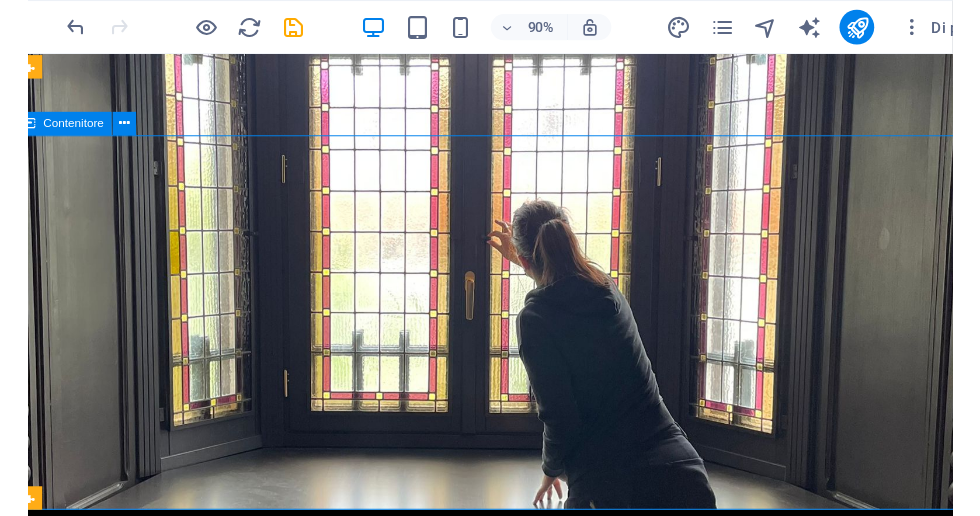 scroll, scrollTop: 0, scrollLeft: 0, axis: both 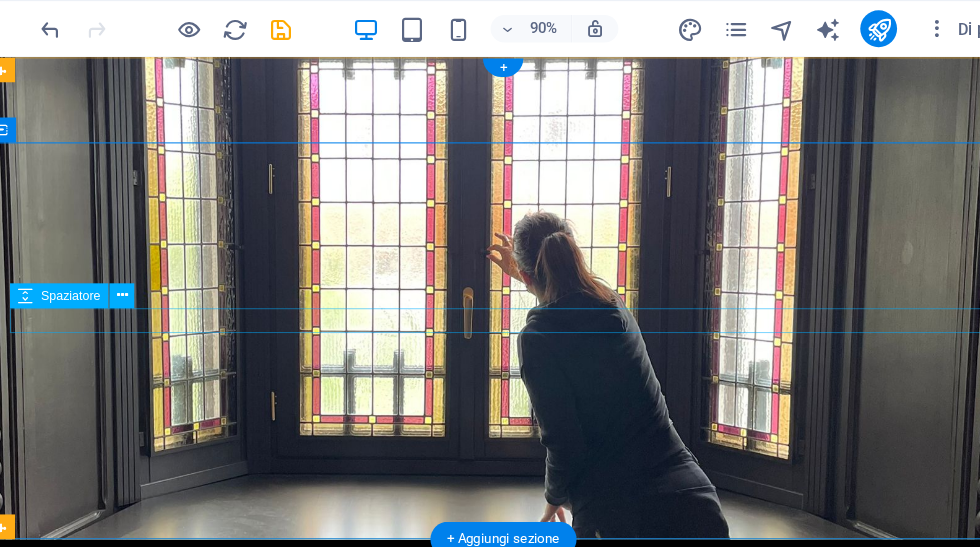 click at bounding box center [486, 697] 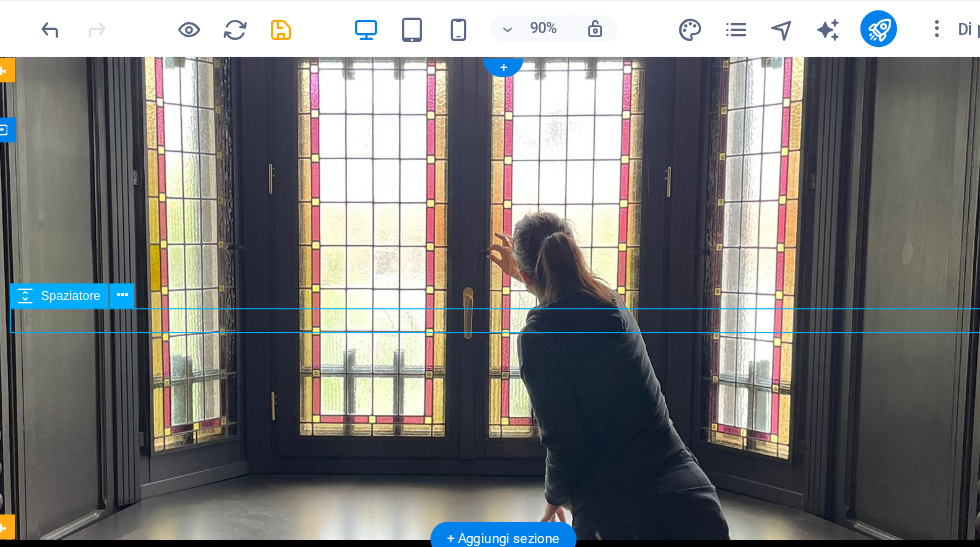 click at bounding box center (486, 697) 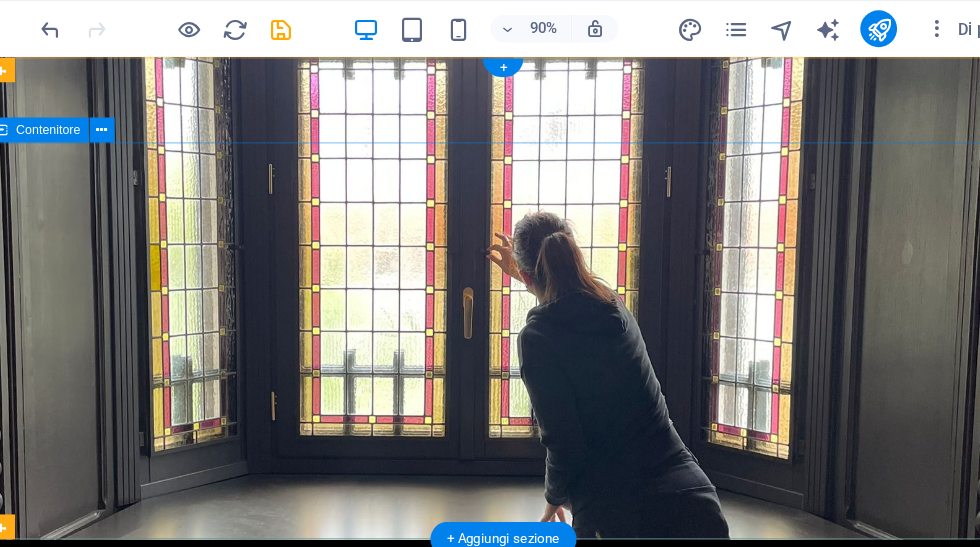click at bounding box center (486, 705) 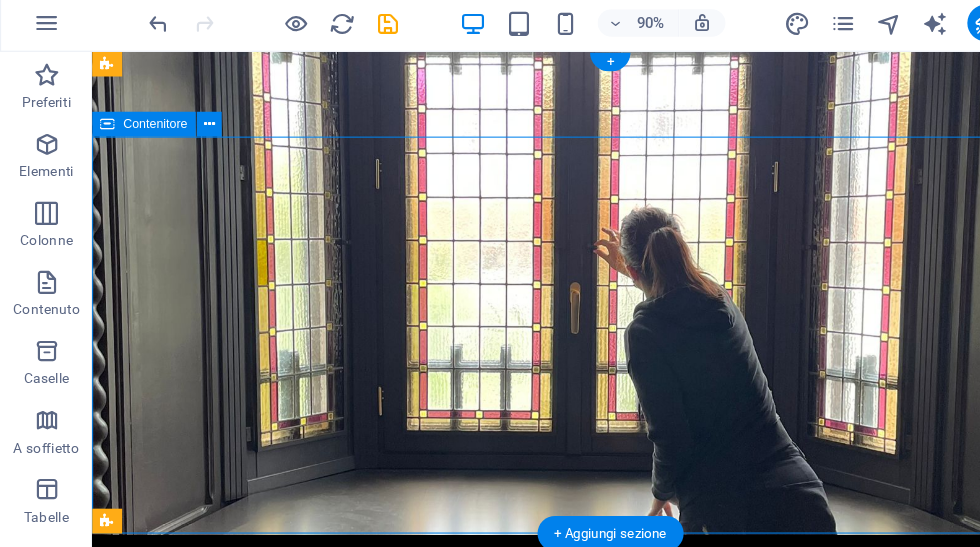 click on "Elementi" at bounding box center (40, 154) 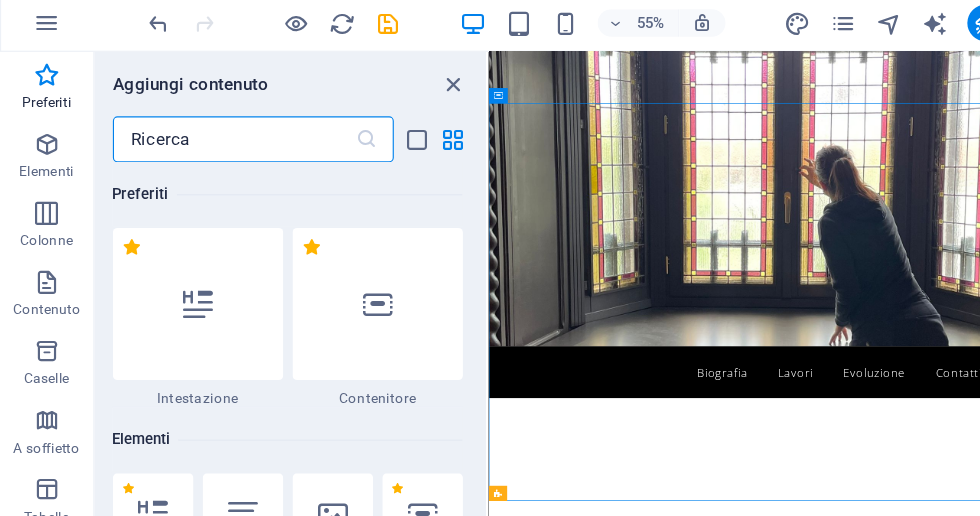 scroll, scrollTop: 0, scrollLeft: 0, axis: both 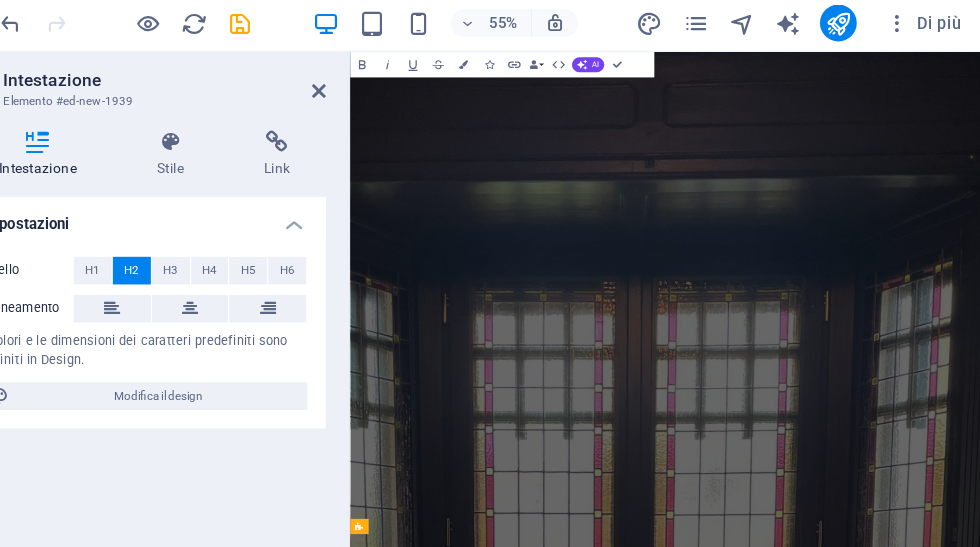 click at bounding box center (610, 25) 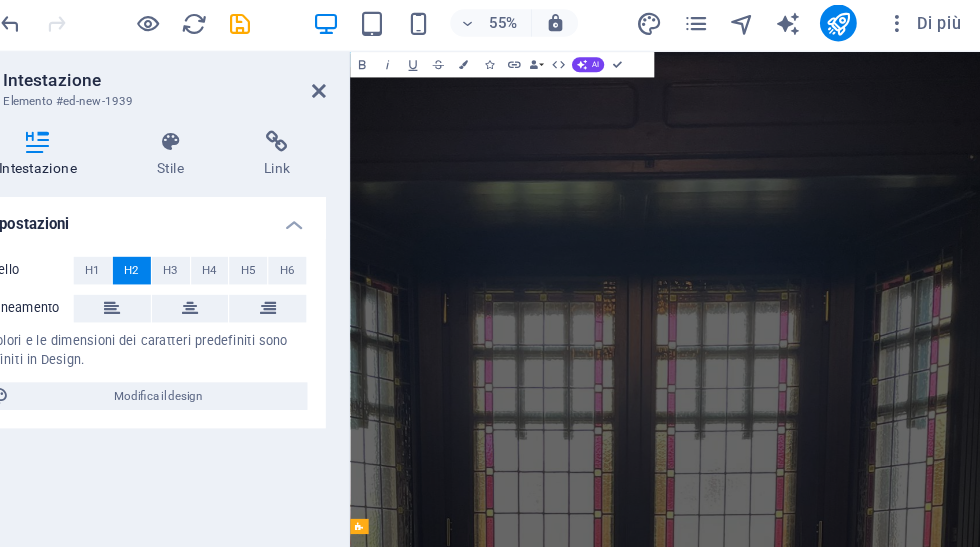 click at bounding box center (610, 25) 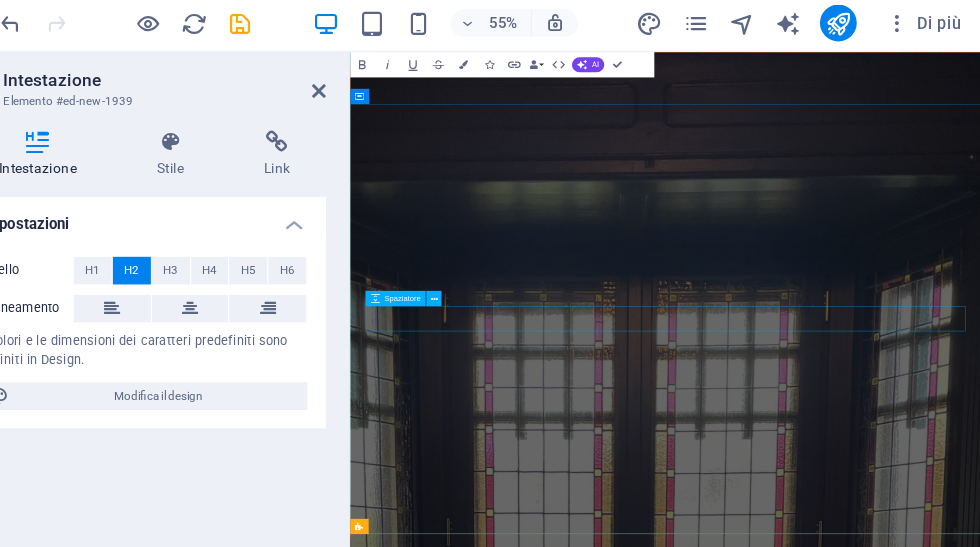 click at bounding box center (848, 2102) 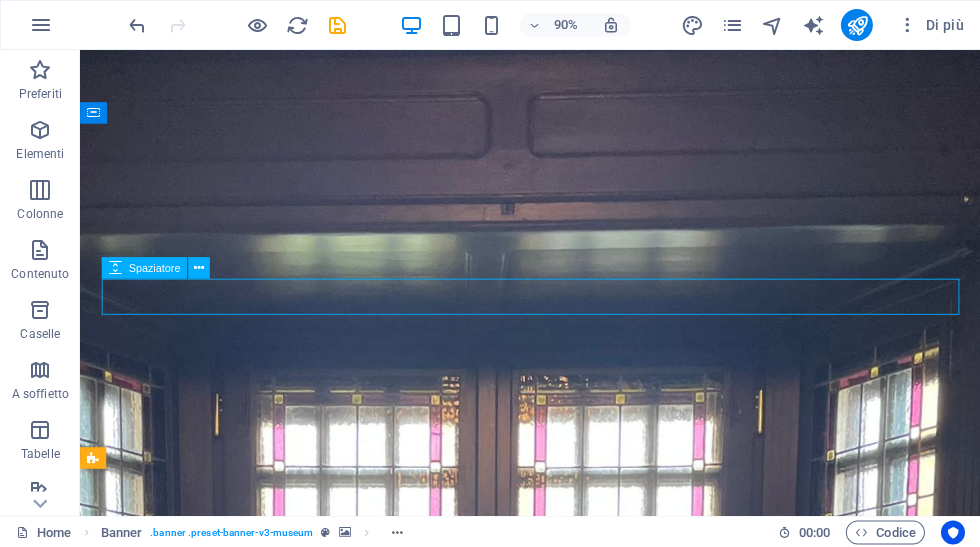 click on "Contenuto" at bounding box center [40, 274] 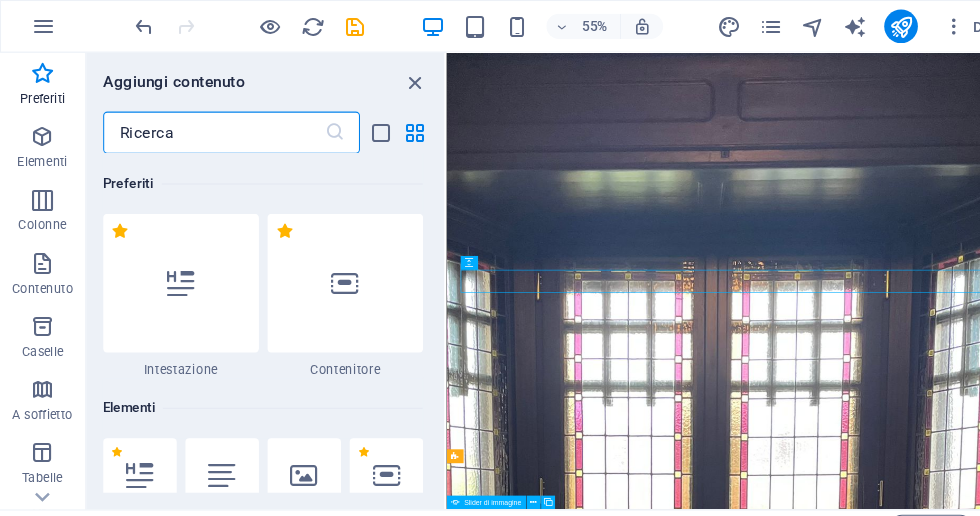 scroll, scrollTop: 0, scrollLeft: 0, axis: both 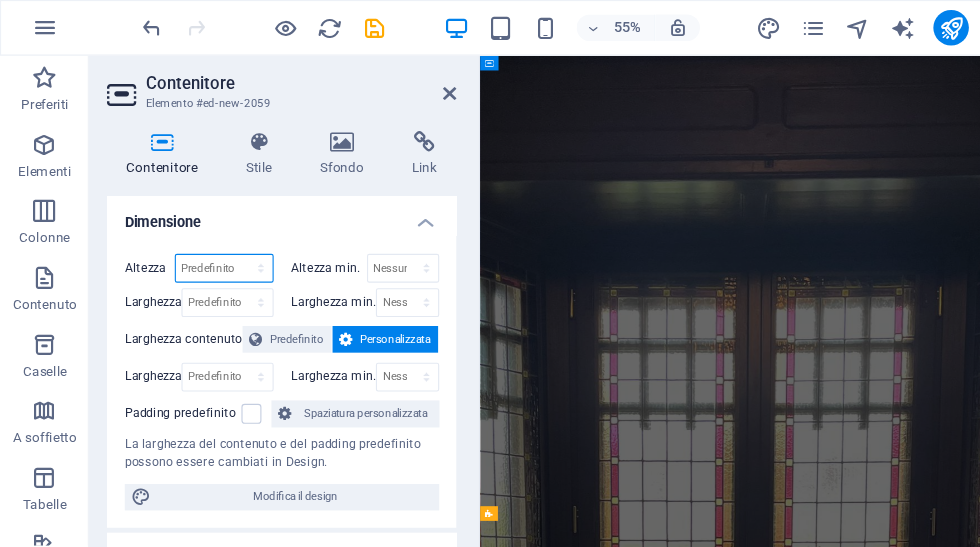 click on "Predefinito px rem % vh vw" at bounding box center (201, 241) 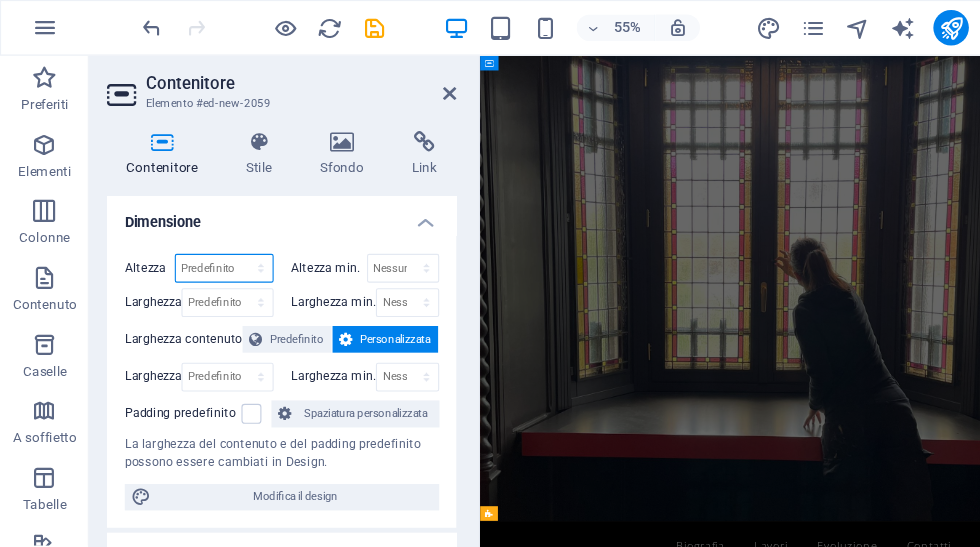 click on "Predefinito px rem % vh vw" at bounding box center (201, 241) 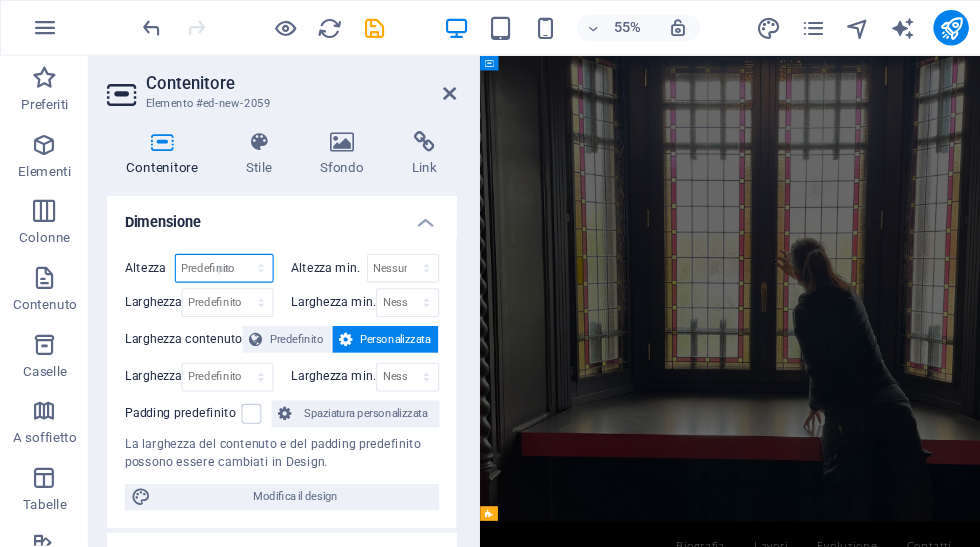 type on "0" 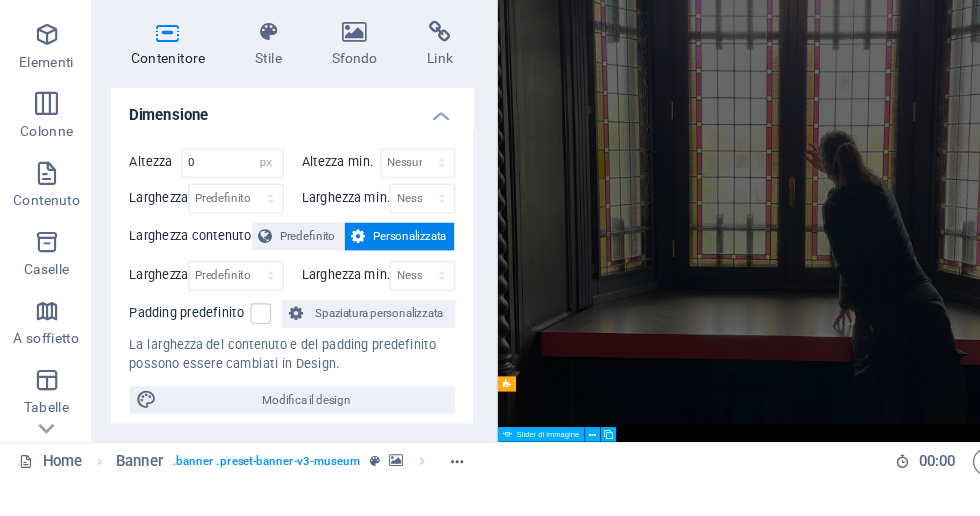 click on "Predefinito" at bounding box center (267, 305) 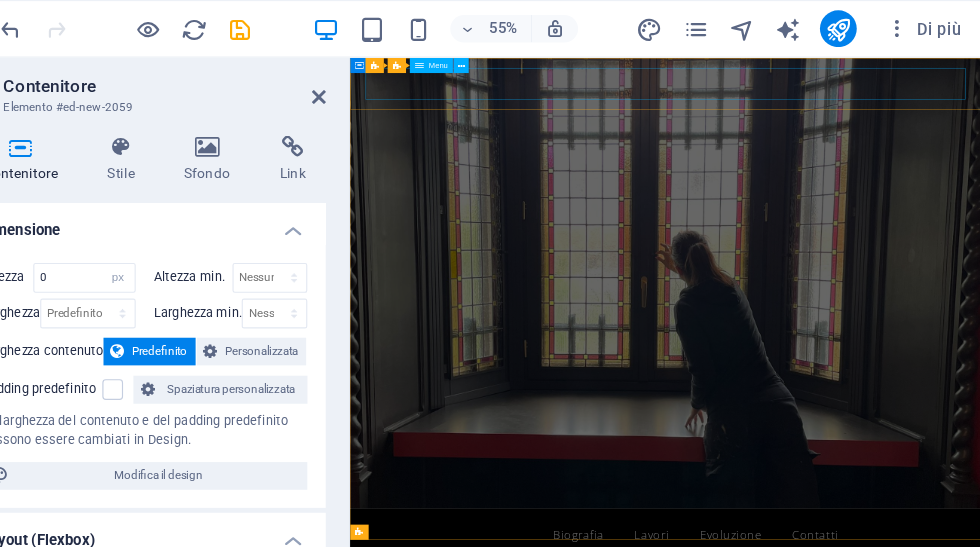 click on "Biografia Lavori Evoluzione Contatti" at bounding box center [848, 809] 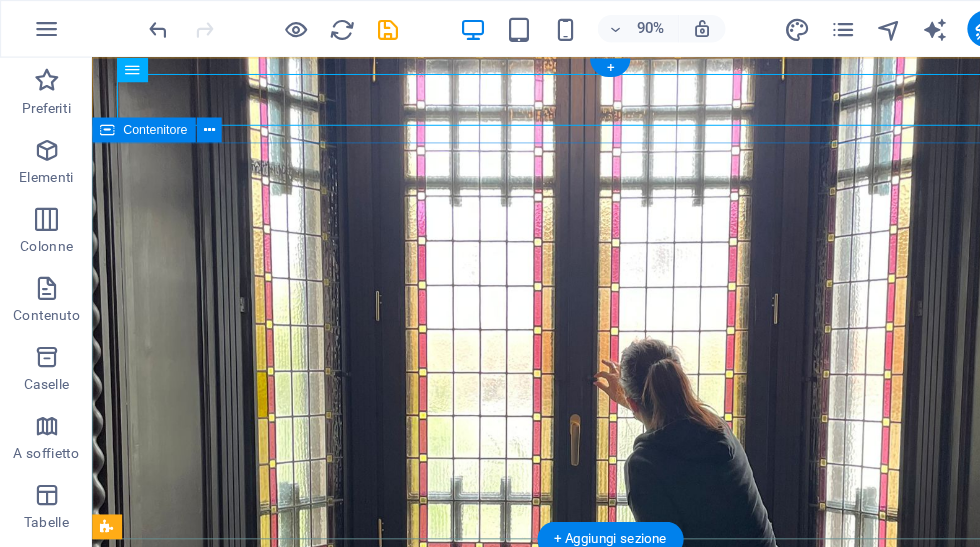 click at bounding box center (592, 950) 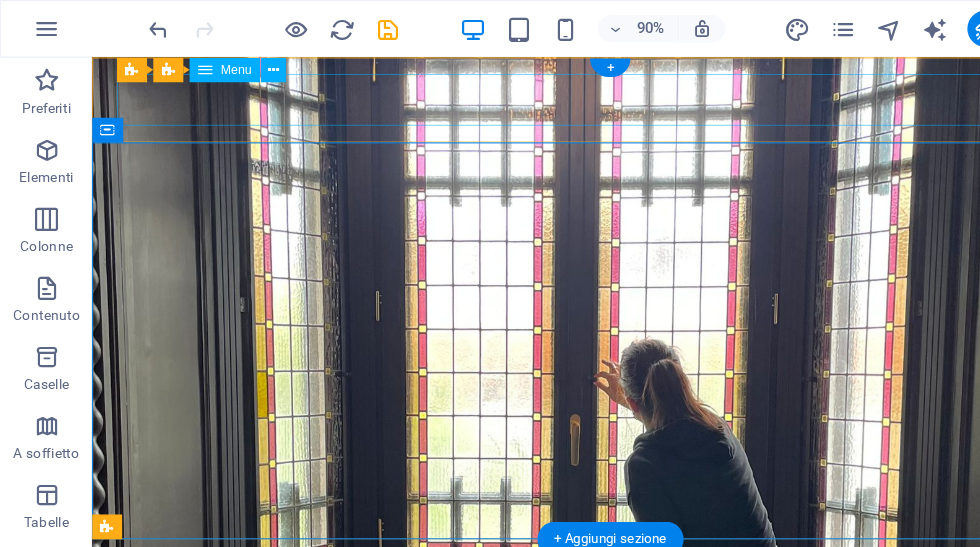 click on "Biografia Lavori Evoluzione Contatti" at bounding box center (592, 809) 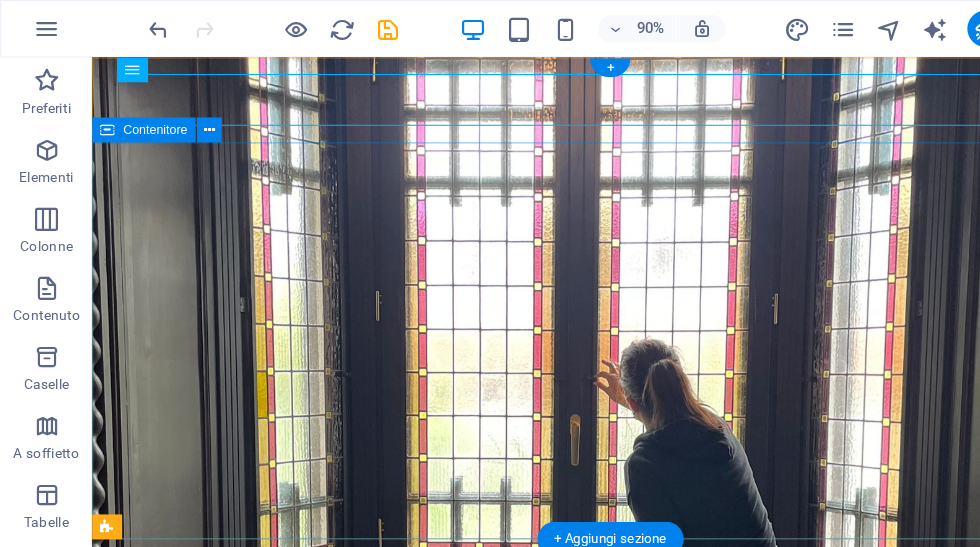 click at bounding box center [592, 950] 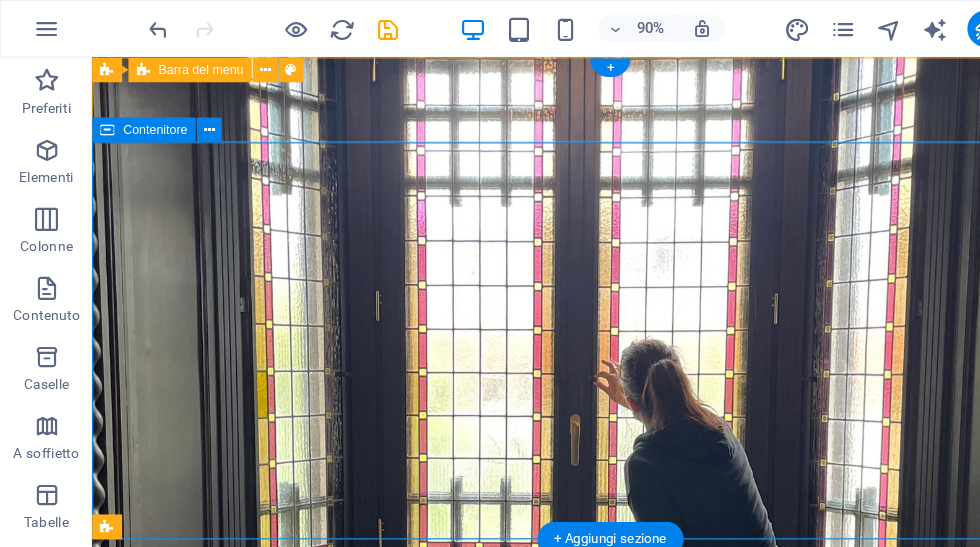 click at bounding box center (182, 113) 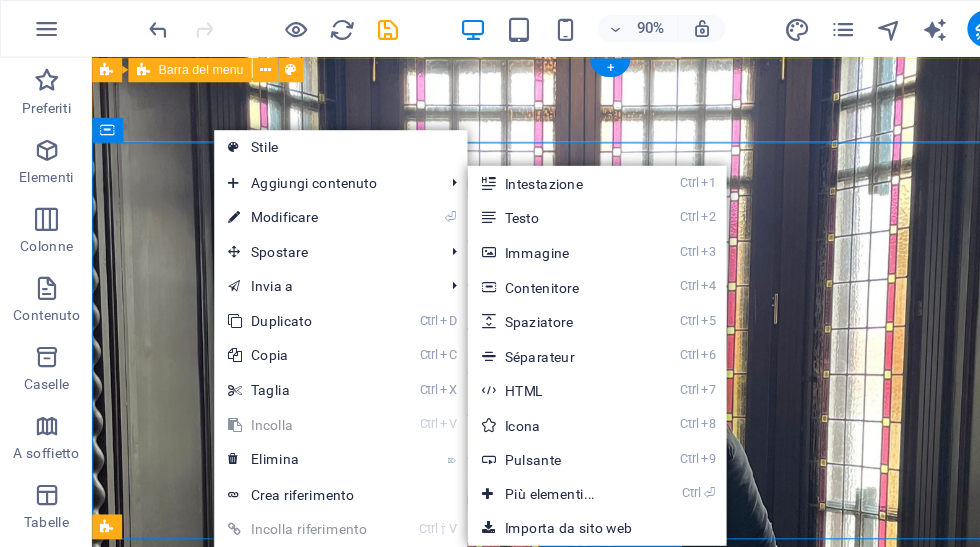 click on "Ctrl 1  Intestazione" at bounding box center (481, 159) 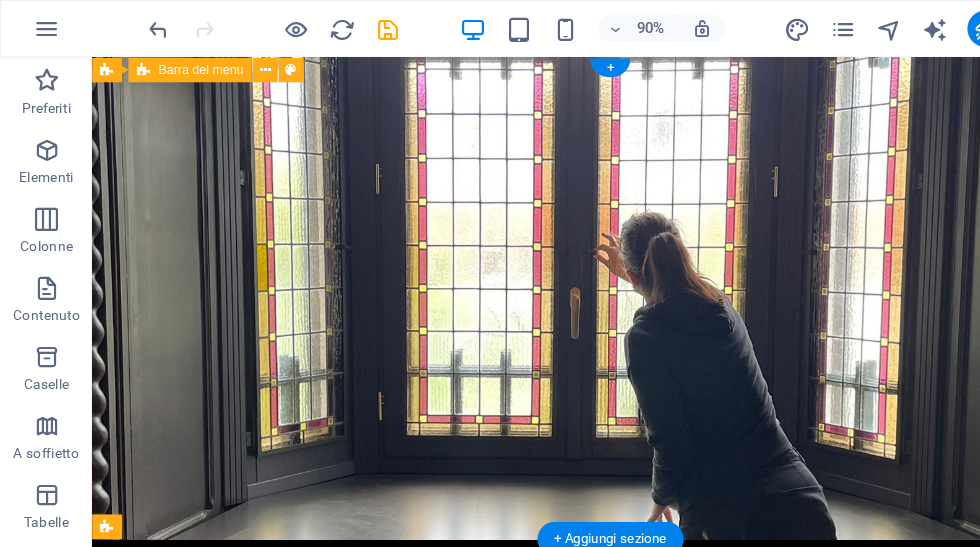click at bounding box center [137, 25] 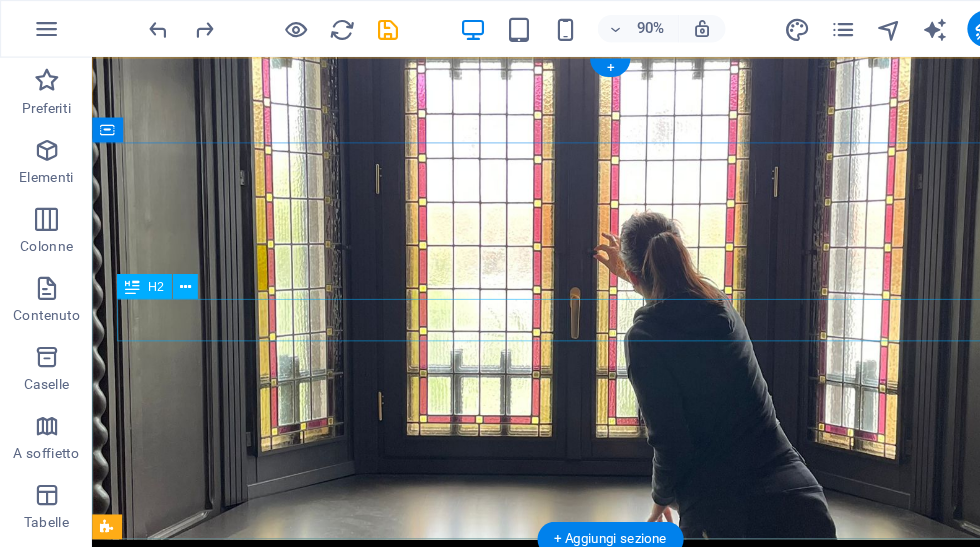 click on "Nuova intestazione" at bounding box center (592, 706) 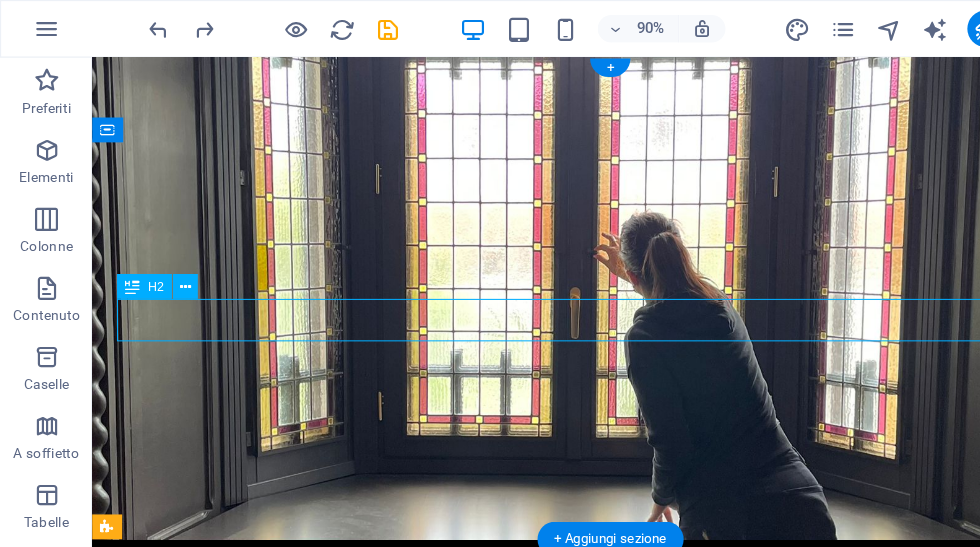 click on "Nuova intestazione" at bounding box center (592, 706) 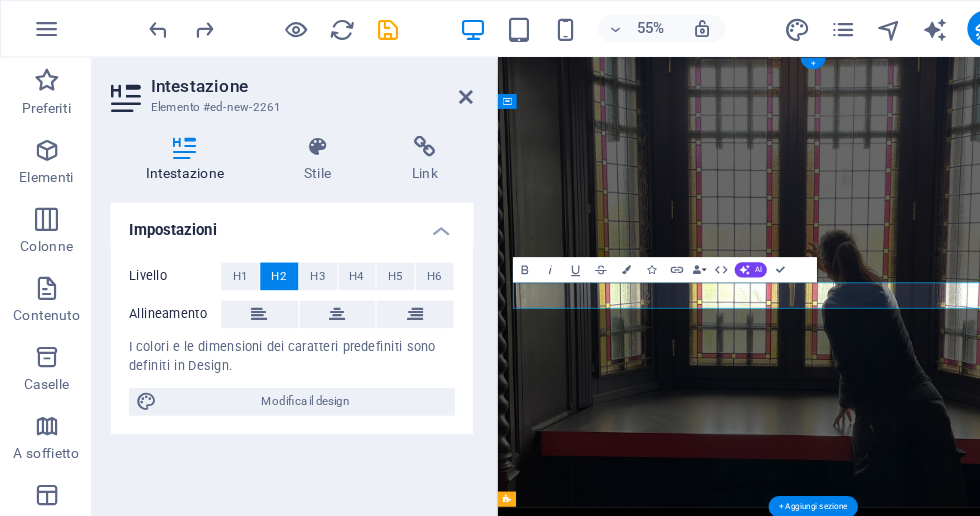 type 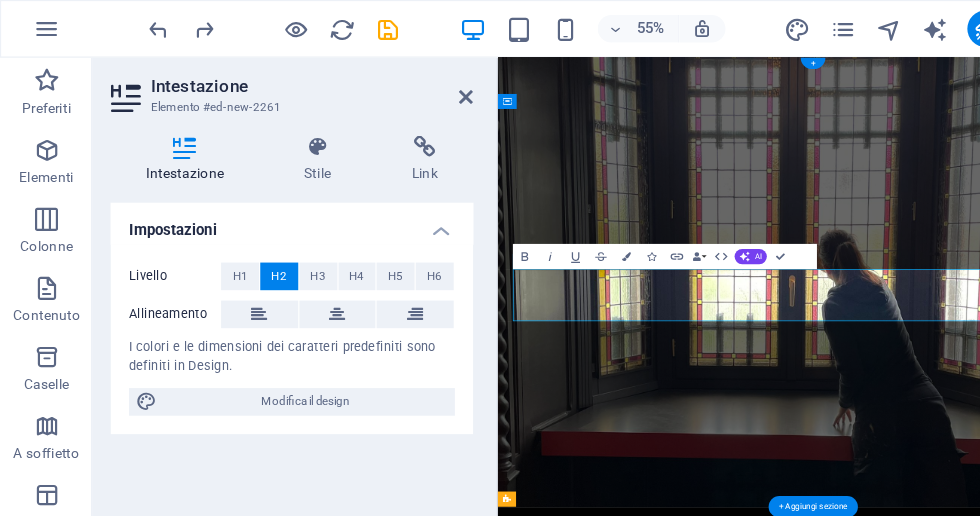 click on "ELISA BONIFAC ‌ART" at bounding box center [995, 971] 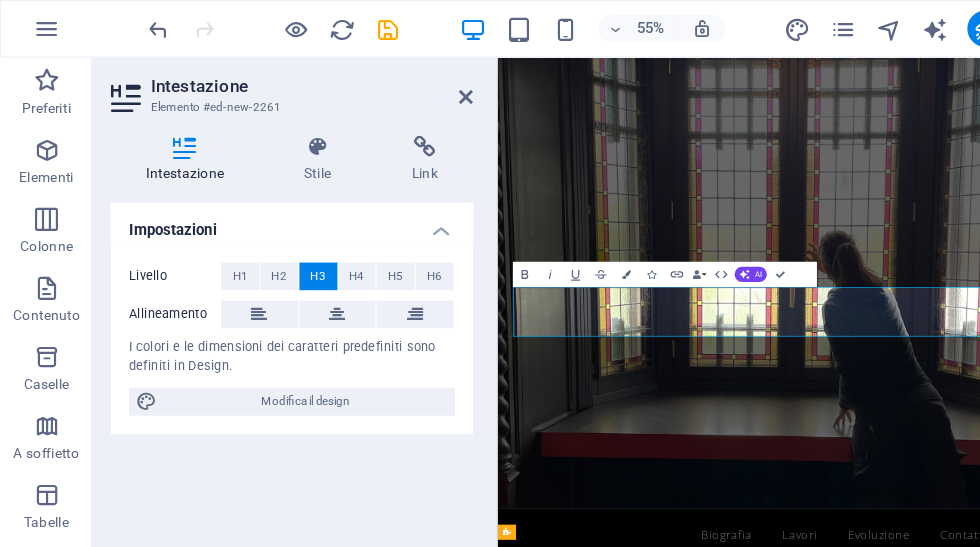 click on "H4" at bounding box center (310, 240) 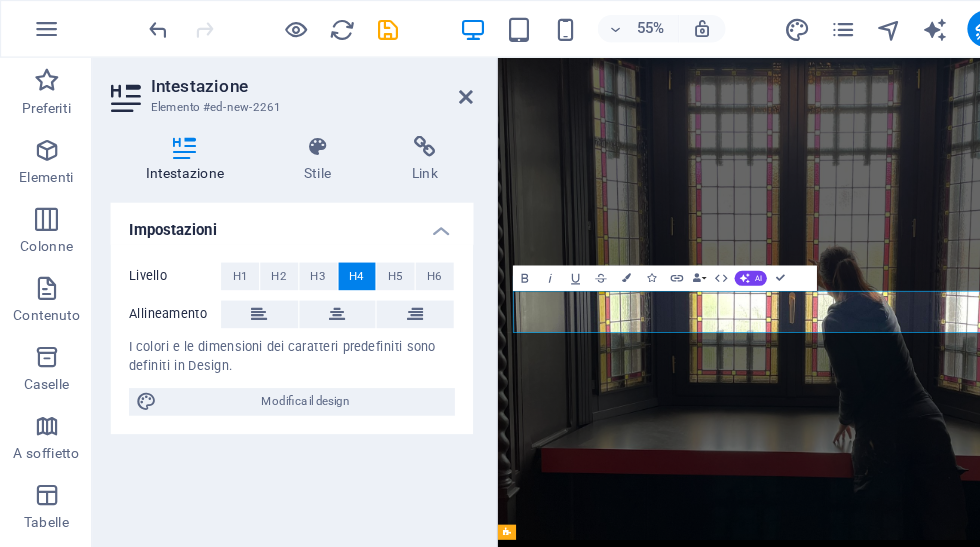 click on "H3" at bounding box center [276, 240] 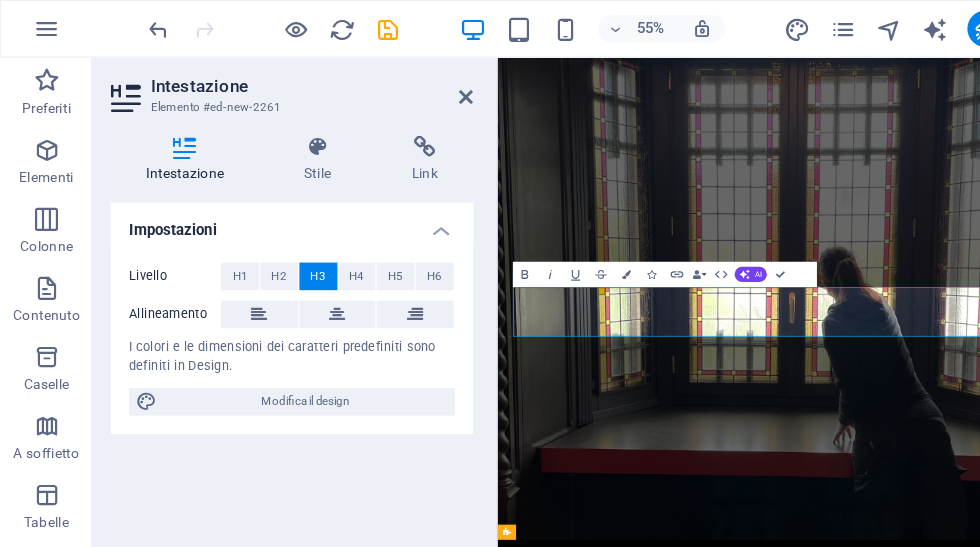 click on "H2" at bounding box center [242, 240] 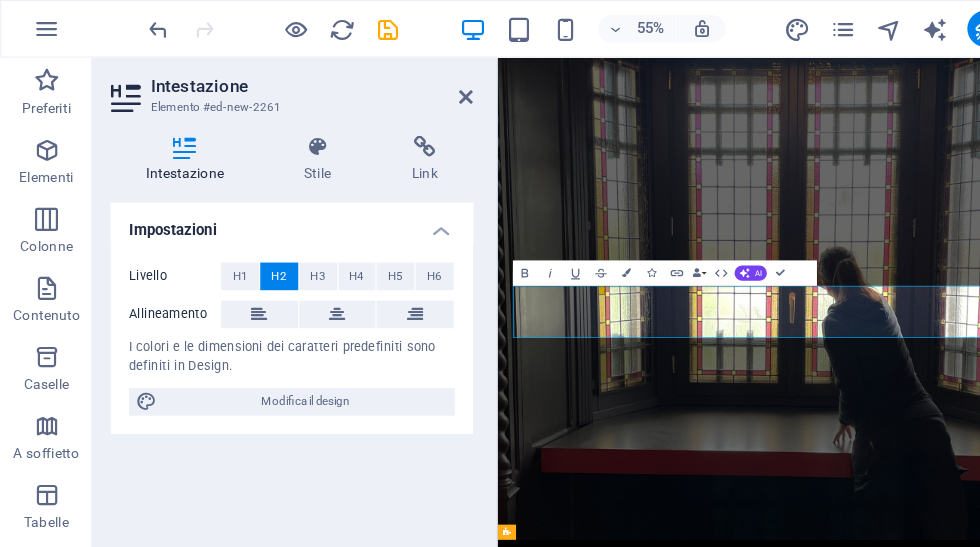 click on "H1" at bounding box center (208, 240) 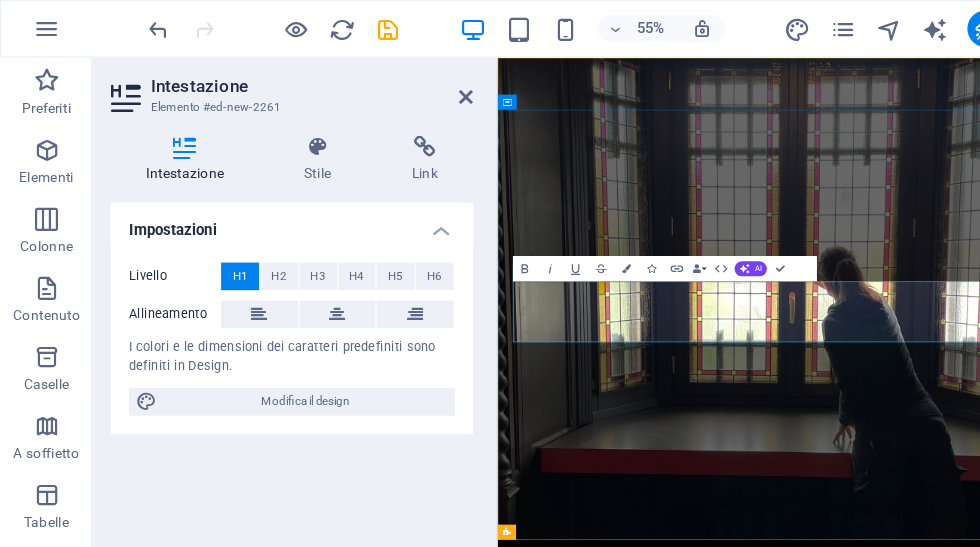 click on "ELISA BONIFACIO ‌ART" at bounding box center (995, 1028) 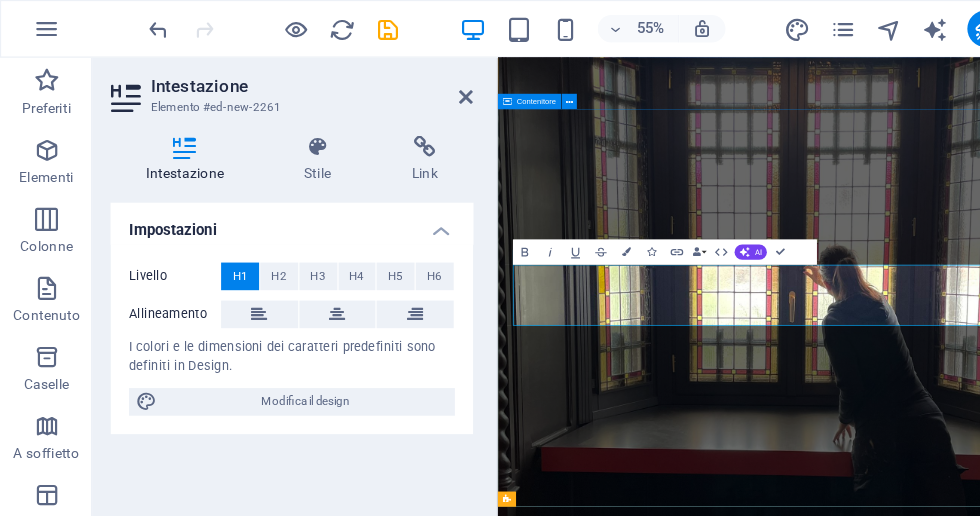 click on "ELISA BONIFACIO ‌ART" at bounding box center (995, 1048) 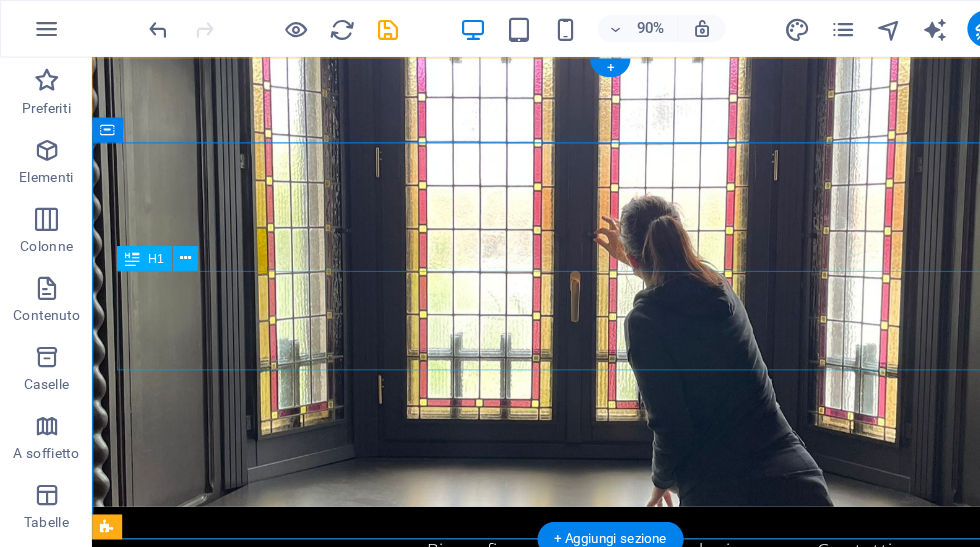 click on "ELISA BONIFACIO ART" at bounding box center [592, 701] 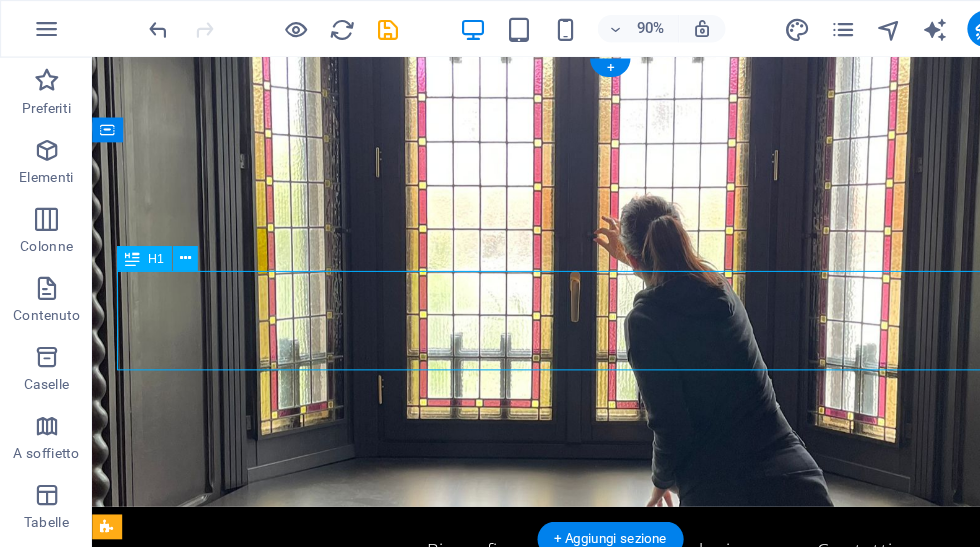 click on "ELISA BONIFACIO ART" at bounding box center (592, 701) 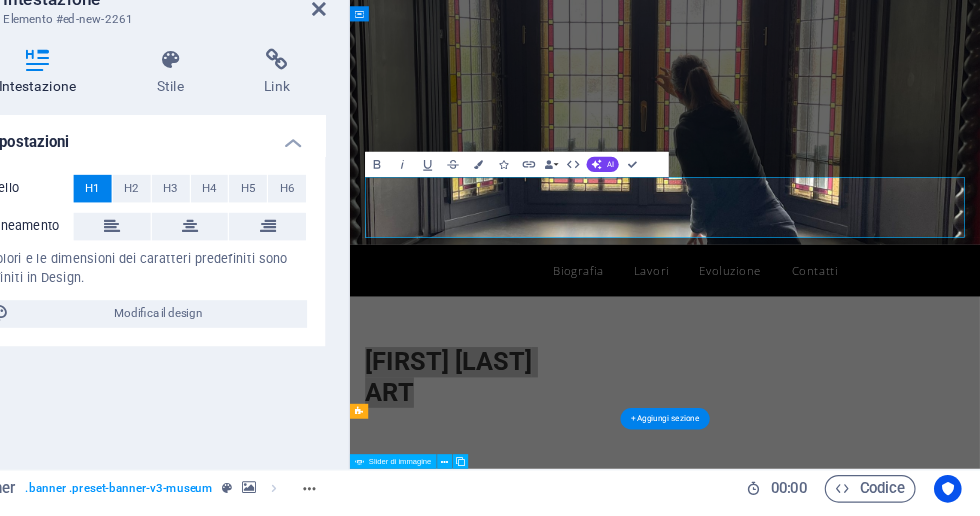 click on "H6" at bounding box center [377, 240] 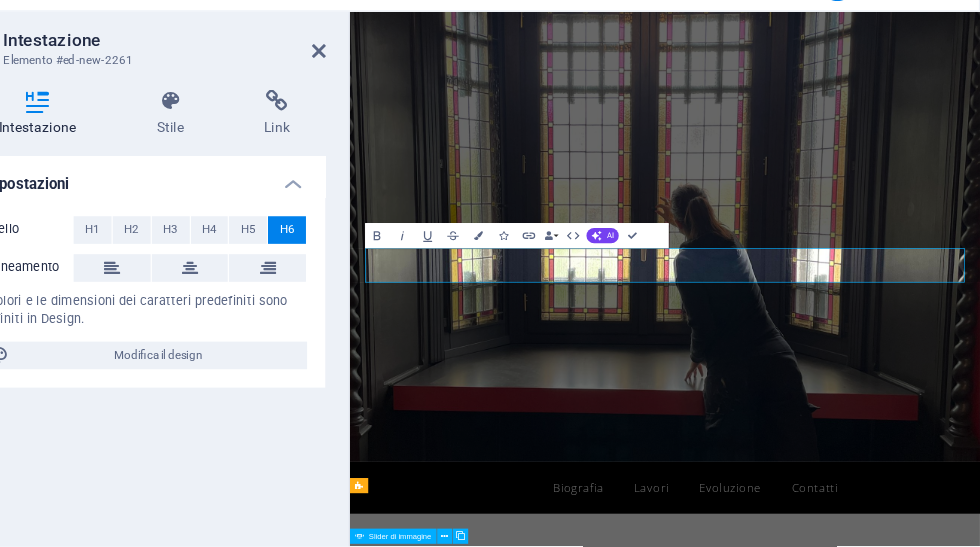 click on "H5" at bounding box center (343, 240) 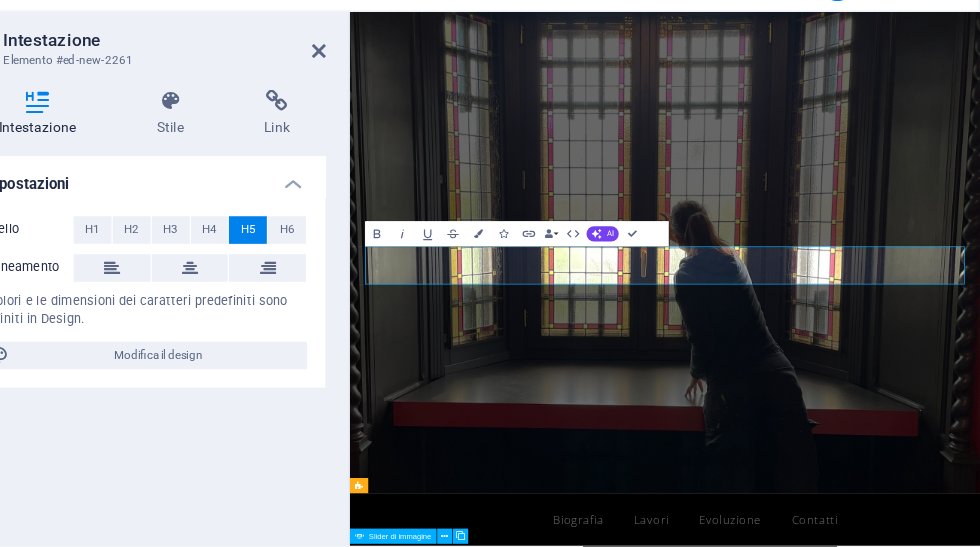 click on "H4" at bounding box center [309, 240] 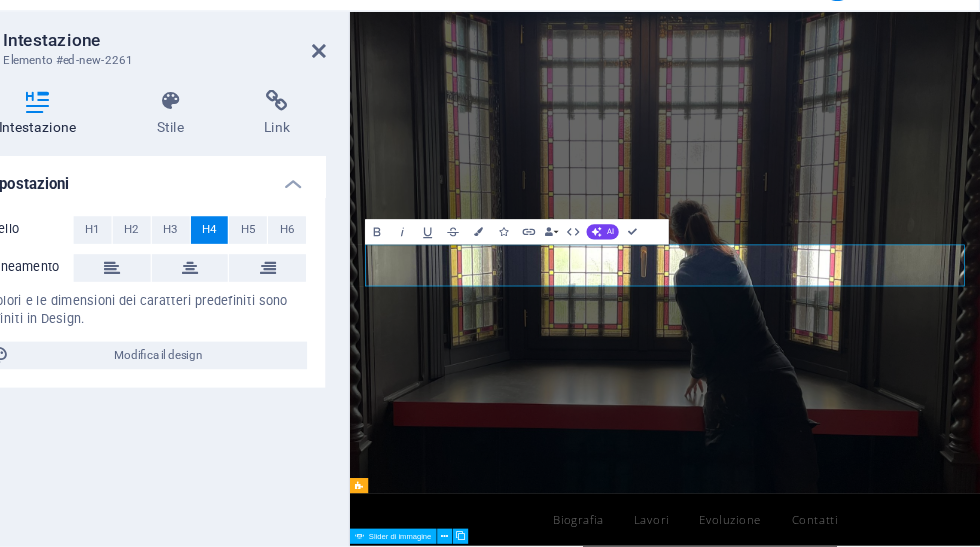click on "H3" at bounding box center (276, 240) 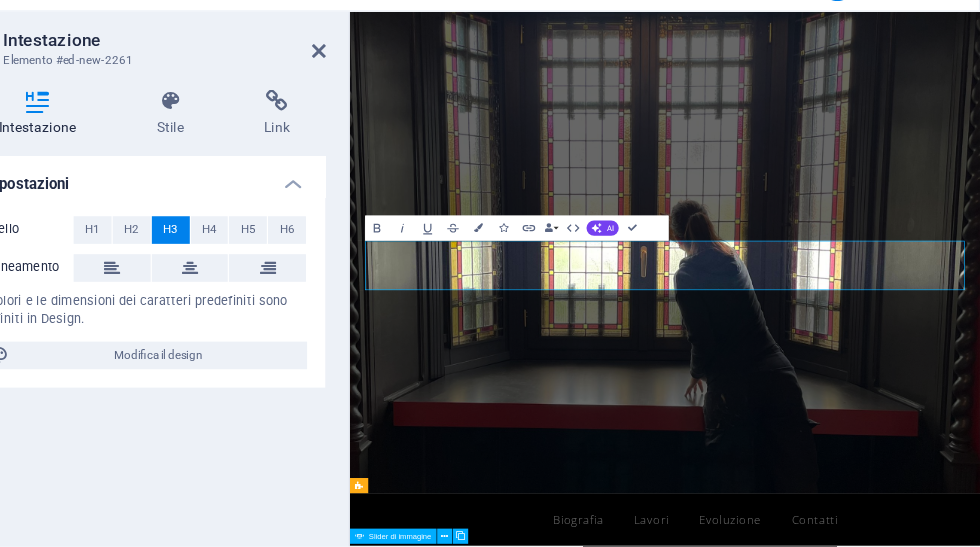 click on "H2" at bounding box center (242, 240) 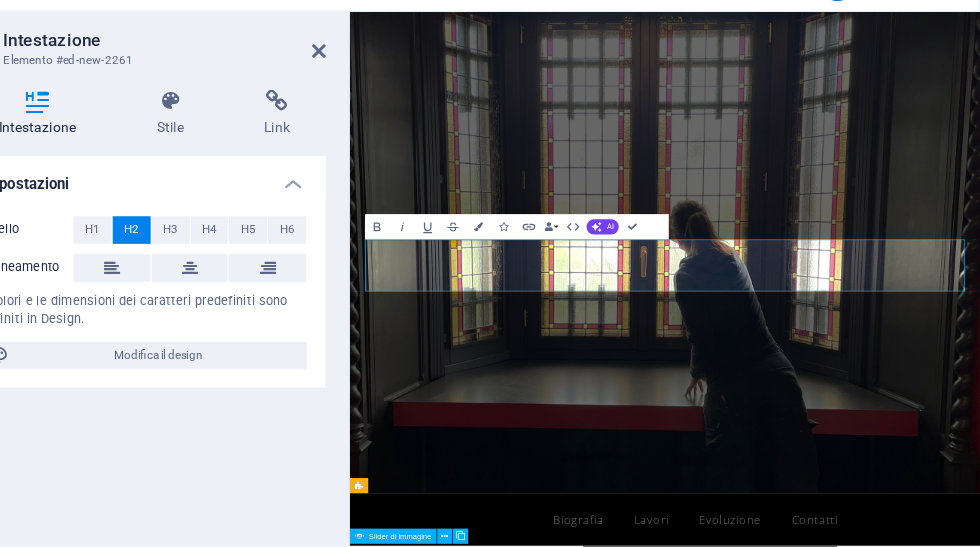 click on "H1" at bounding box center [208, 240] 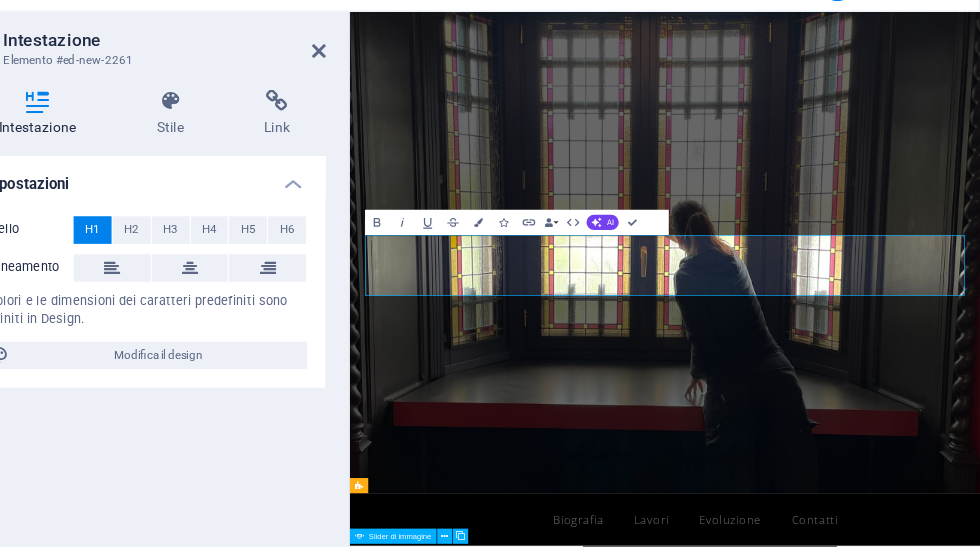 click on "Bold" at bounding box center [455, 233] 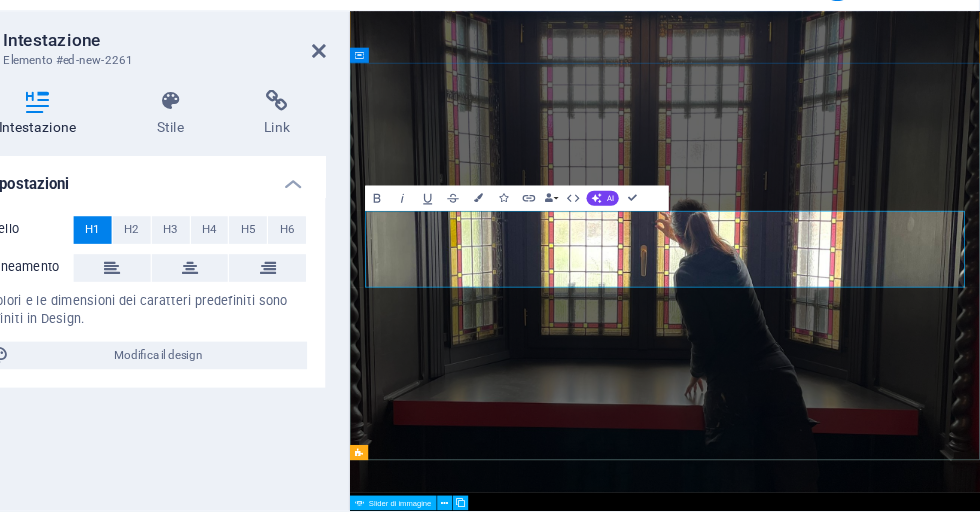 click on "ELISA BONIFACIO ART" at bounding box center (847, 1008) 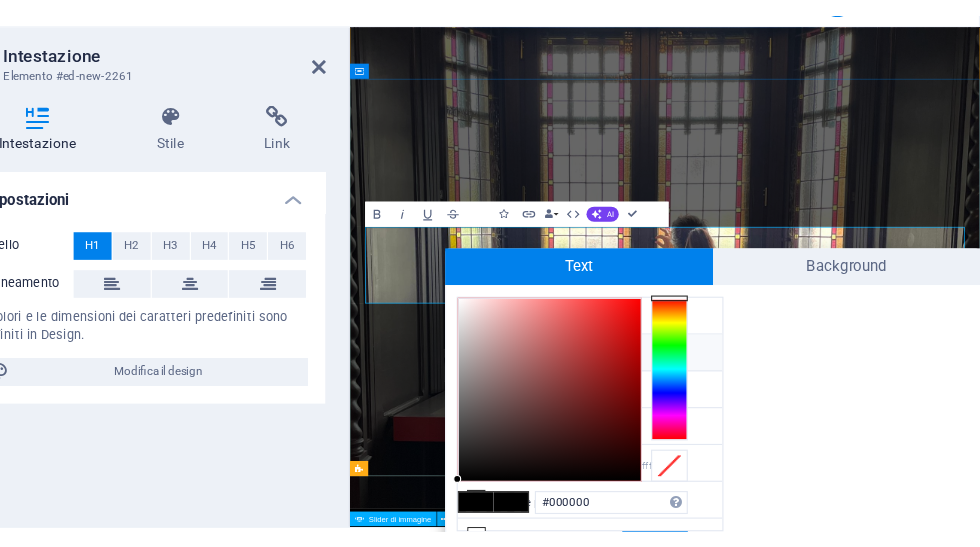 scroll, scrollTop: 0, scrollLeft: 0, axis: both 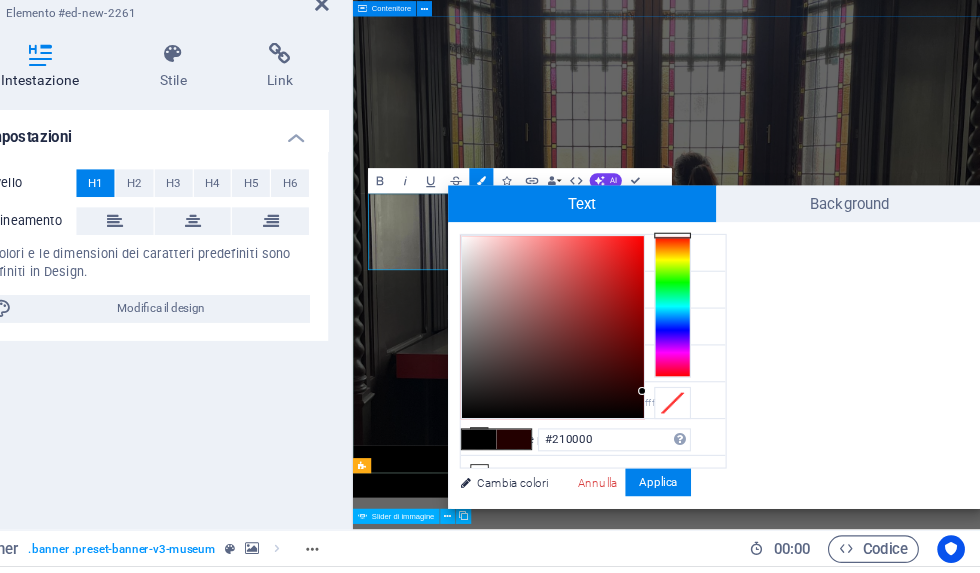 type on "#230000" 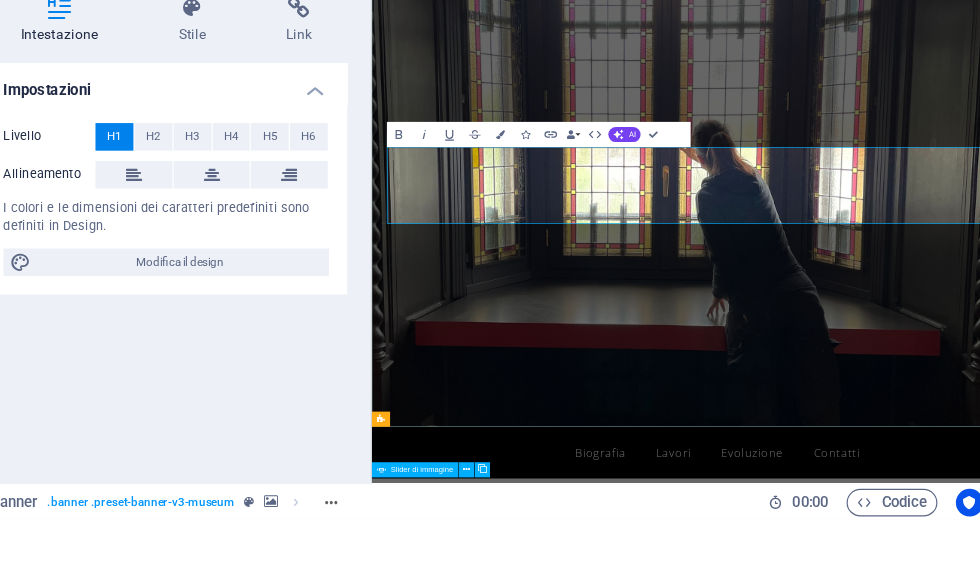 click on "Trascina qui per sostituire il contenuto esistente. Premi “Ctrl” se vuoi creare un nuovo elemento.
H6   Banner   Contenitore   Banner   Barra del menu   Slider di immagine   Slider di immagini   Banner   Barra del menu   Contenitore   Barra del menu   Banner   Menu   Spaziatore   Spaziatore   Barra del menu   Contenitore   Banner   Contenitore   Barra del menu   Contenitore   Contenitore   Banner   H2   Contenitore   Contenitore   Banner   Contenitore   H1 Bold Italic Underline Strikethrough Colors Icons Link Data Bindings Azienda Nome Cognome Via Codice postale Città E-mail Telefono Cellulare Fax Campo personalizzato 1 Campo personalizzato 2 Campo personalizzato 3 Campo personalizzato 4 Campo personalizzato 5 Campo personalizzato 6 HTML AI Migliora Accorcia testo Allunga testo Correggi ortografia e grammatica Traduci in Inglese Genera testo Confirm (Ctrl+⏎)" at bounding box center (706, 295) 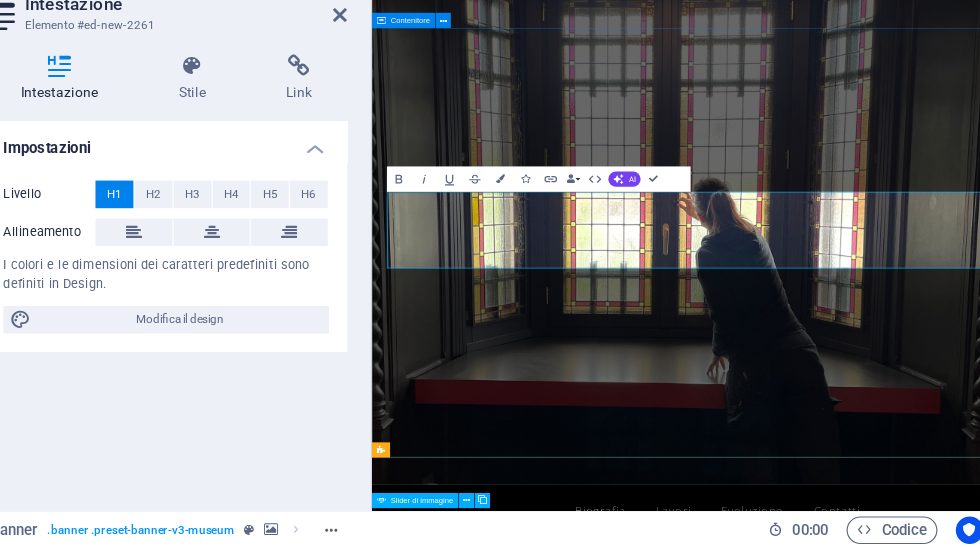 click on "​ ELISA BONIFACIO ART​ ​" at bounding box center [869, 1023] 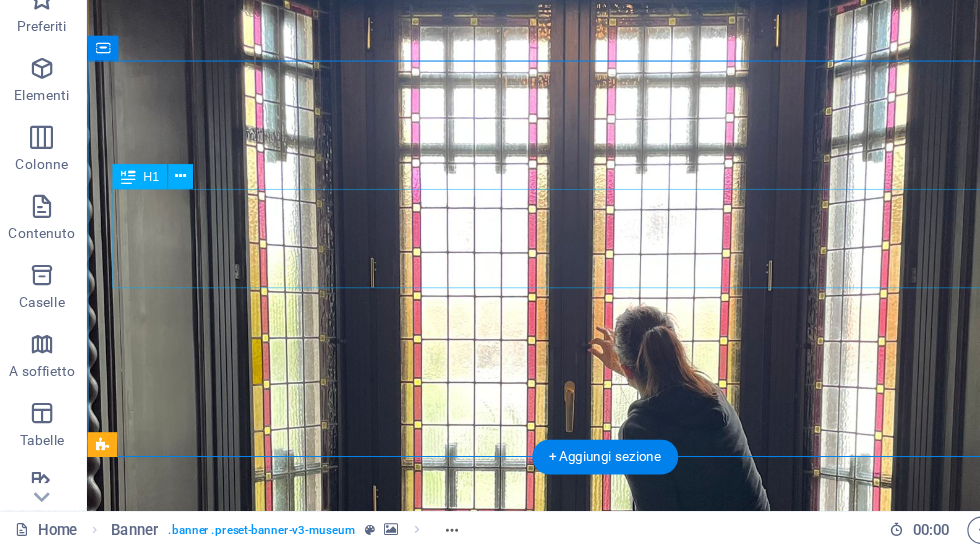 click on "ELISA BONIFACIO ART" at bounding box center [587, 990] 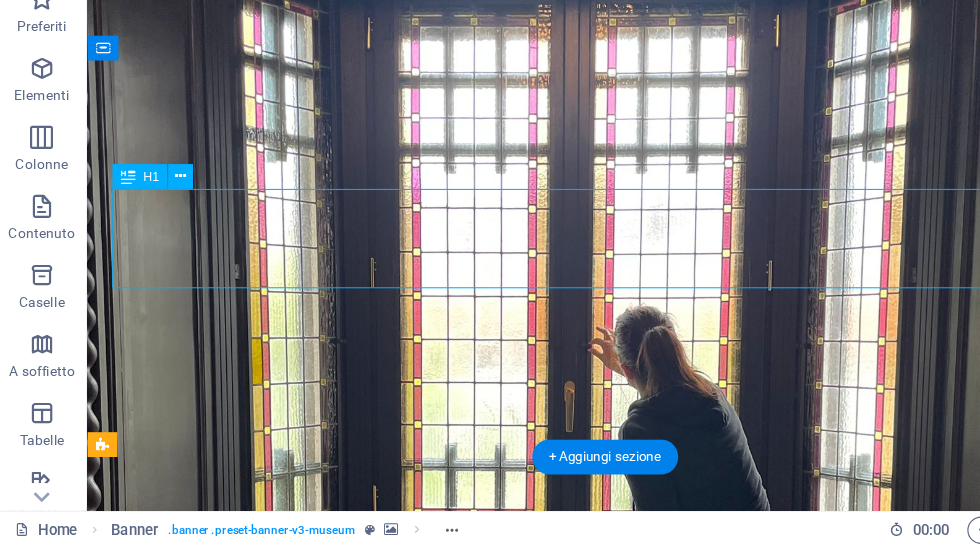 click on "ELISA BONIFACIO ART" at bounding box center (587, 990) 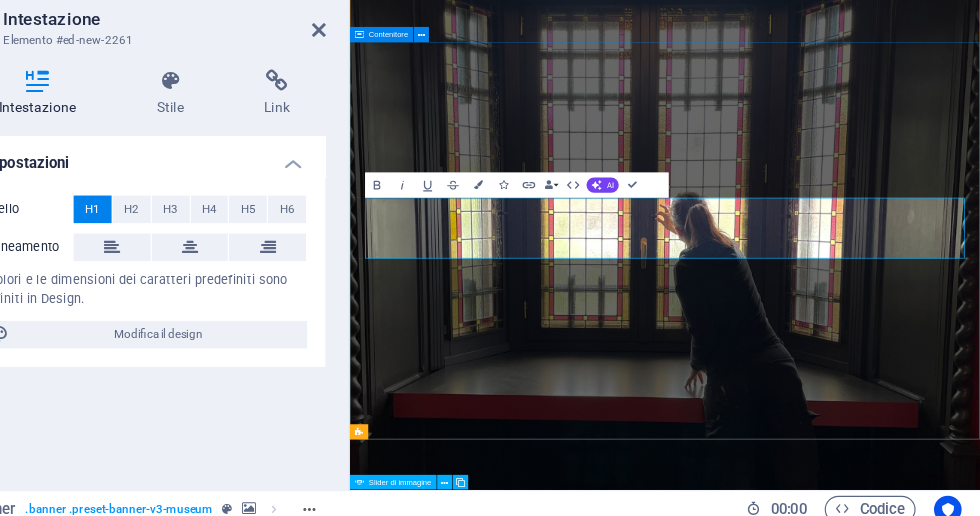 click on "ELISA BONIFACIO ART" at bounding box center [847, 1025] 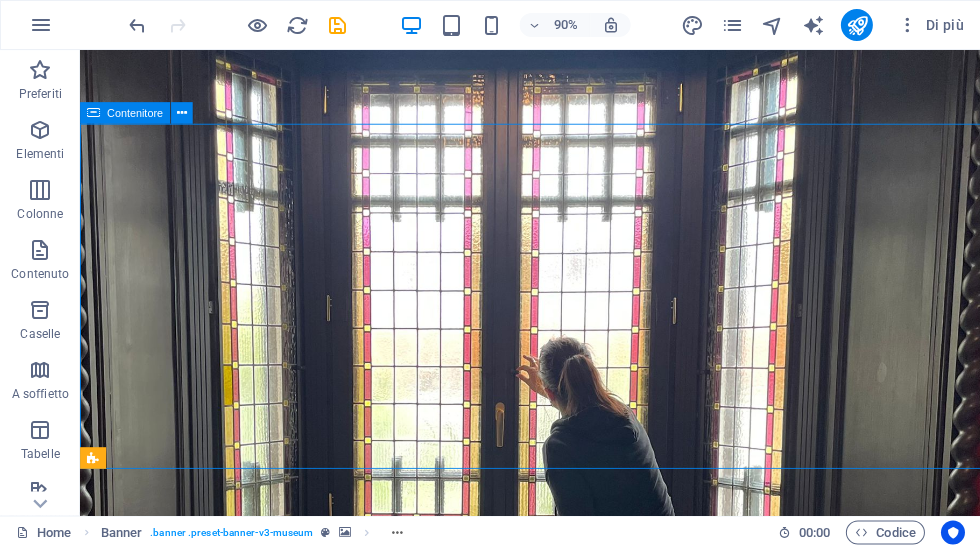 click on "ELISA BONIFACIO ART" at bounding box center (580, 1084) 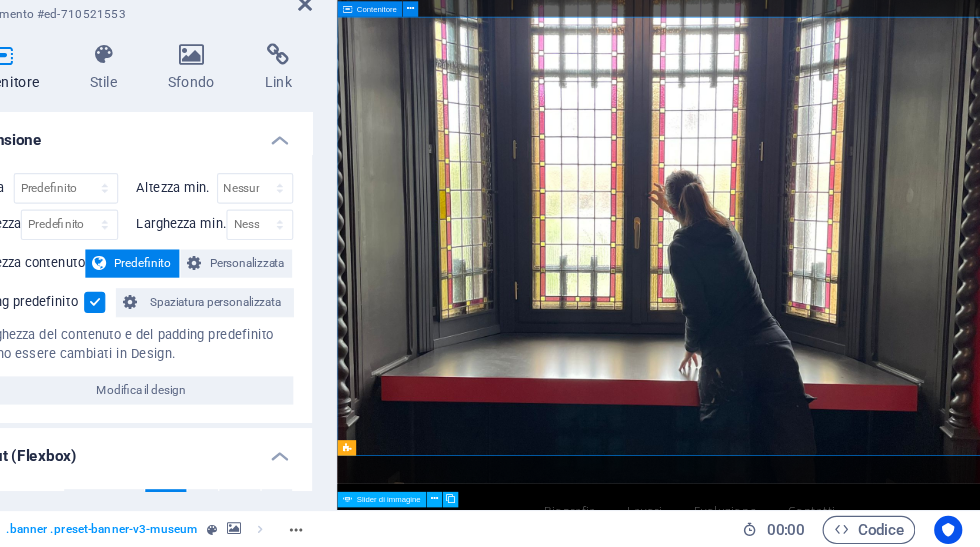 click on "ELISA BONIFACIO ART" at bounding box center [835, 998] 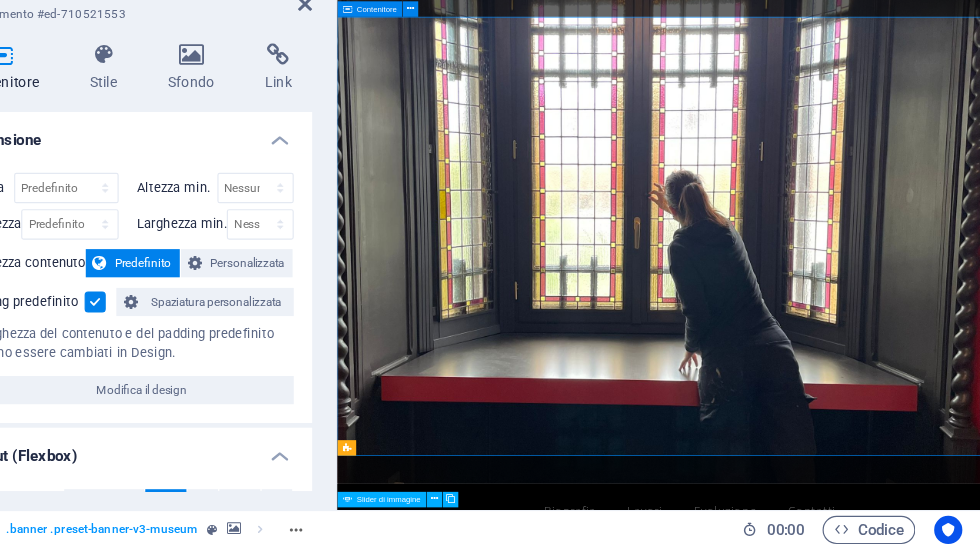 click on "Sfondo" at bounding box center (311, 139) 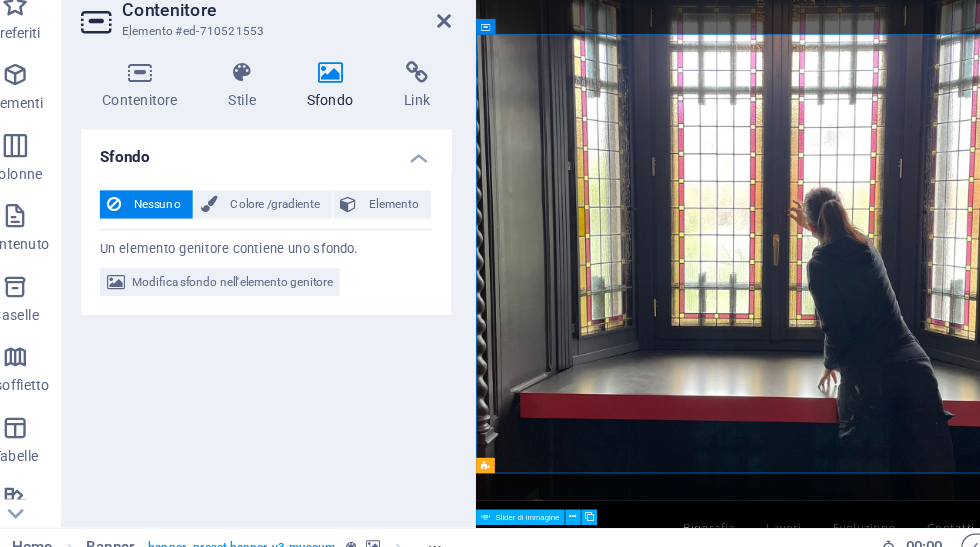 click on "Modifica sfondo nell'elemento genitore" at bounding box center (224, 306) 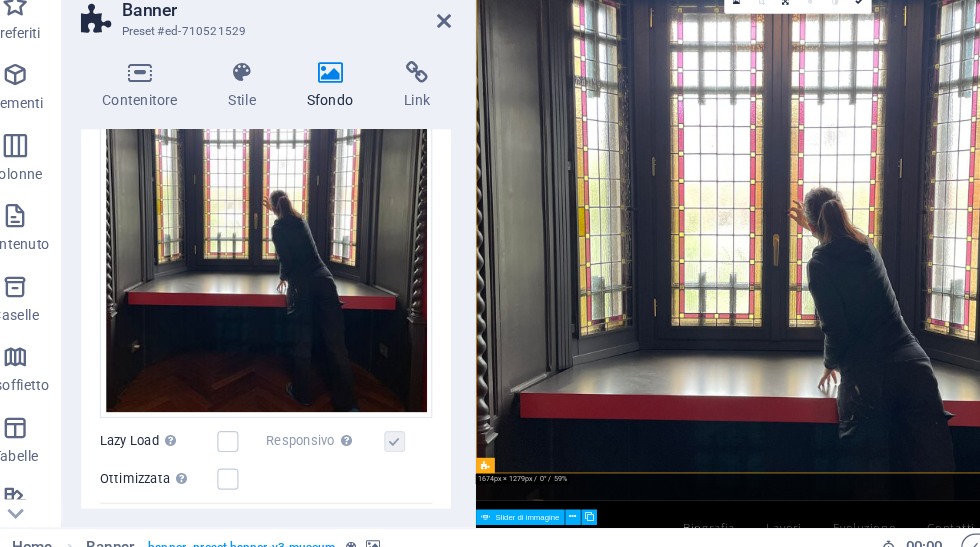 scroll, scrollTop: 275, scrollLeft: 0, axis: vertical 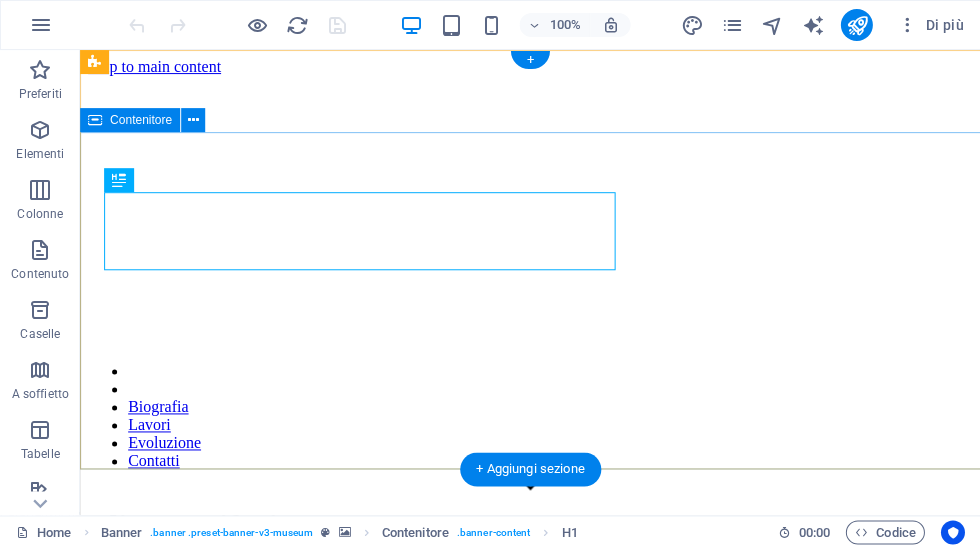 click on "Elisa Bonifacio Art" at bounding box center [530, 576] 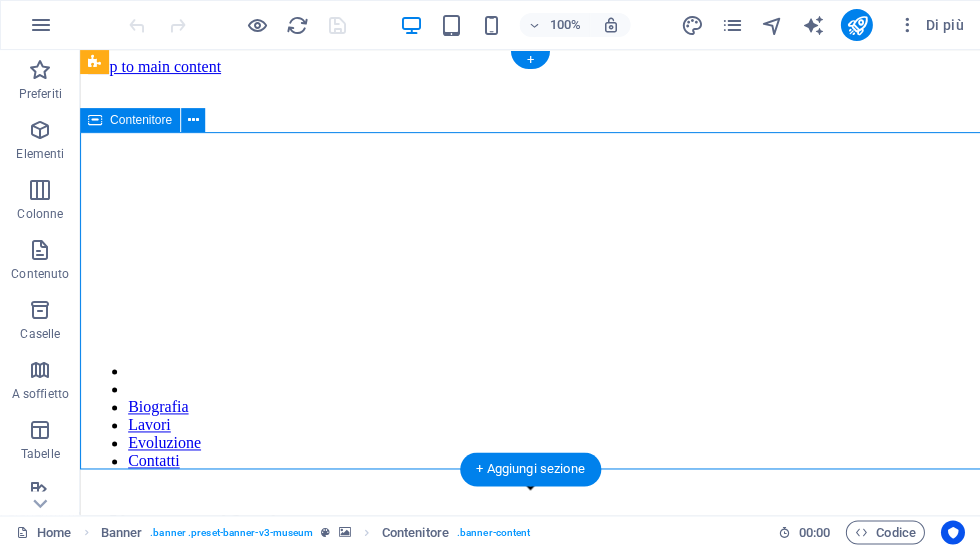 click on "Elisa Bonifacio Art" at bounding box center [530, 576] 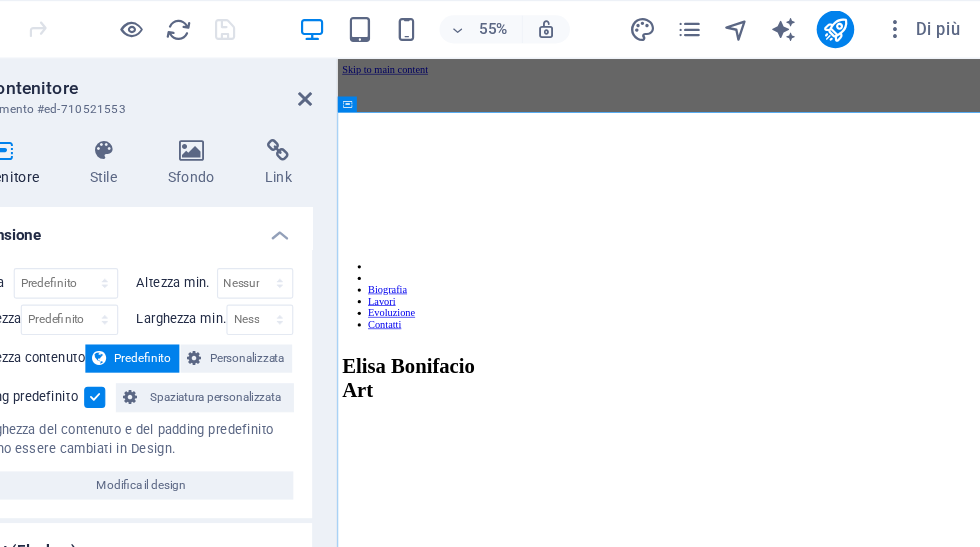 click on "Sfondo" at bounding box center (311, 139) 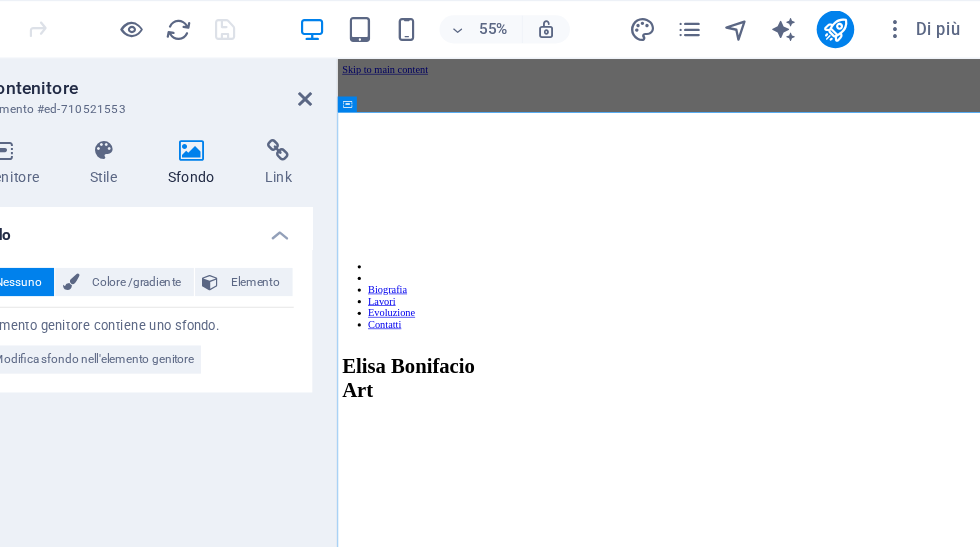 click on "Colore /gradiente" at bounding box center [260, 240] 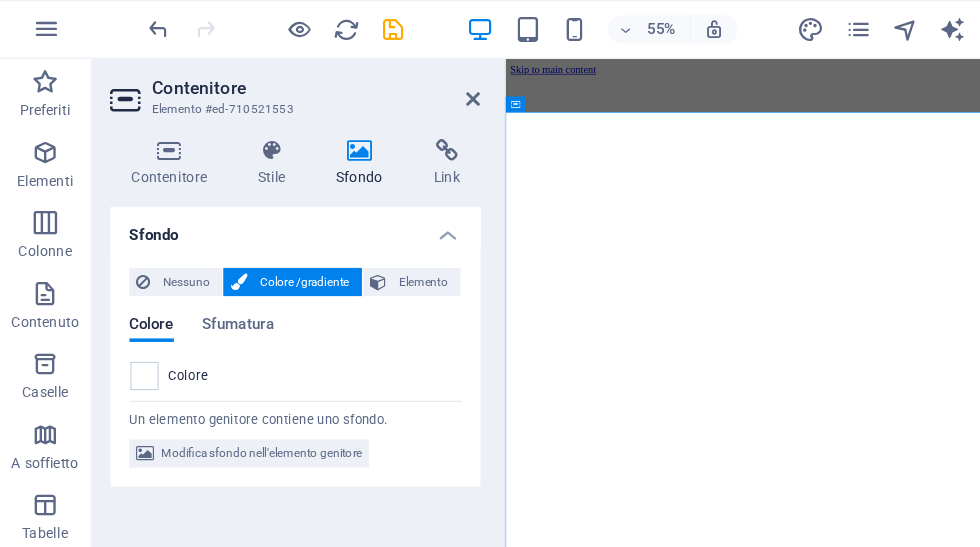 click on "Sfumatura" at bounding box center (205, 280) 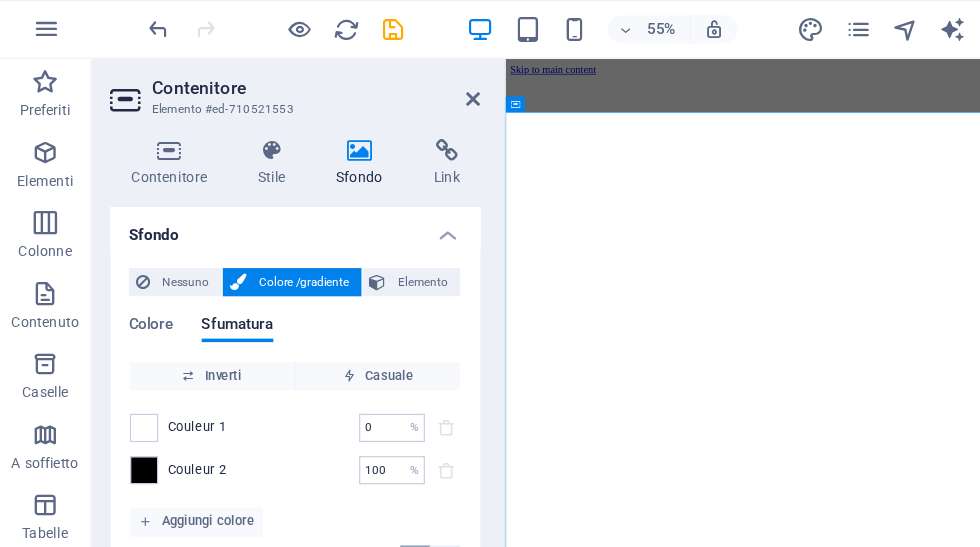 click on "Nessuno" at bounding box center [160, 240] 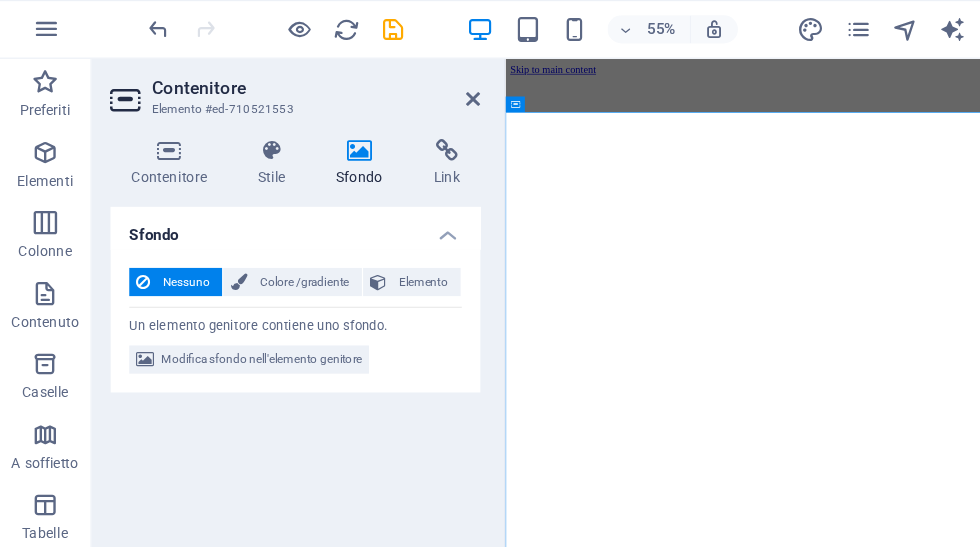click on "Modifica sfondo nell'elemento genitore" at bounding box center (224, 306) 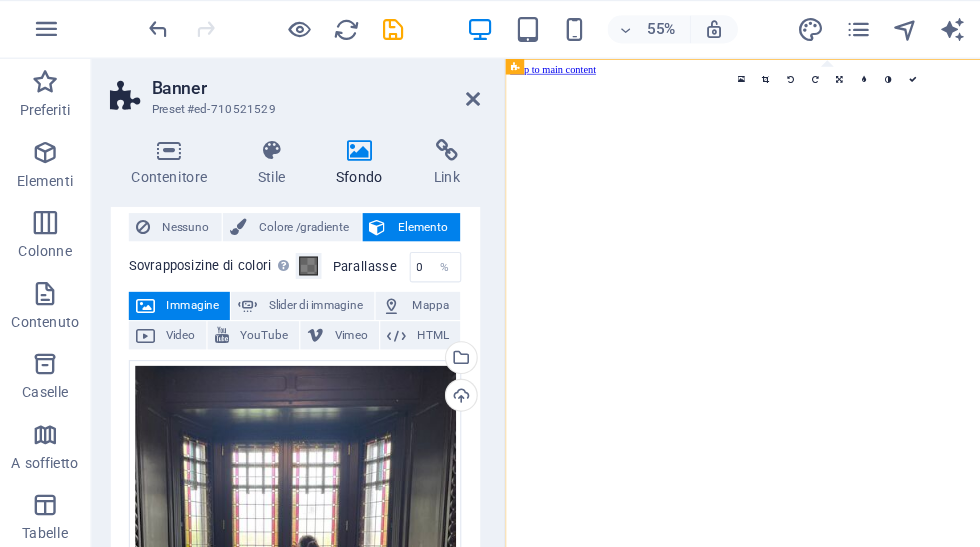 scroll, scrollTop: 50, scrollLeft: 0, axis: vertical 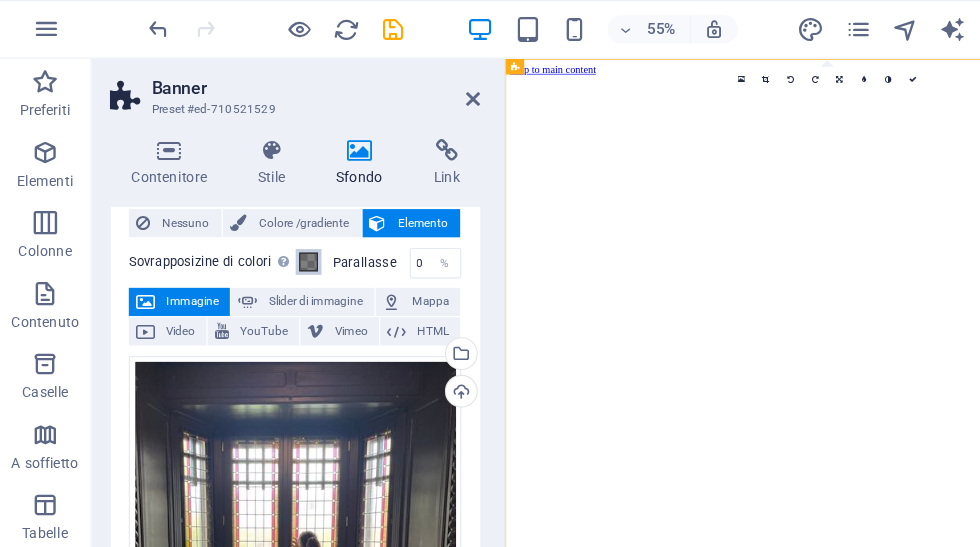 click at bounding box center (265, 223) 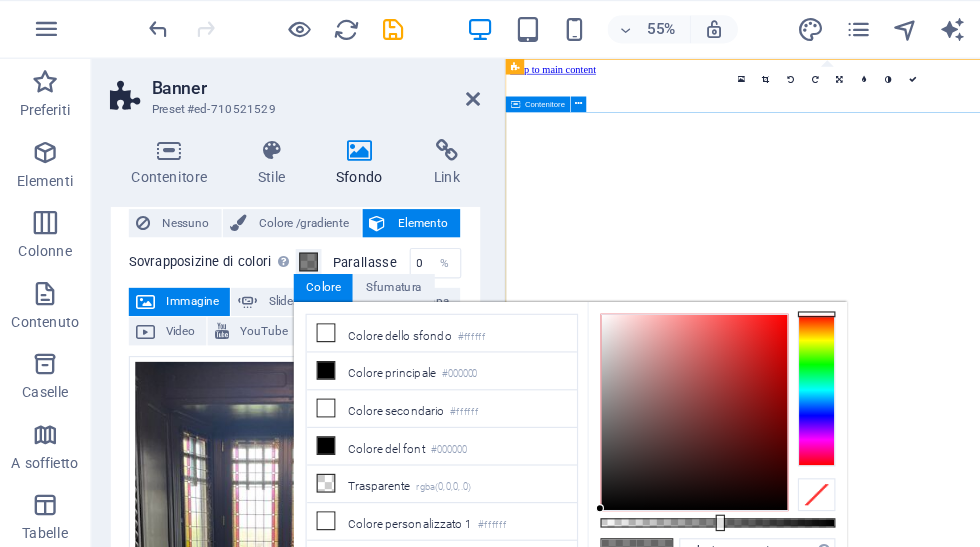 click on "Elisa Bonifacio Art" at bounding box center [1003, 1075] 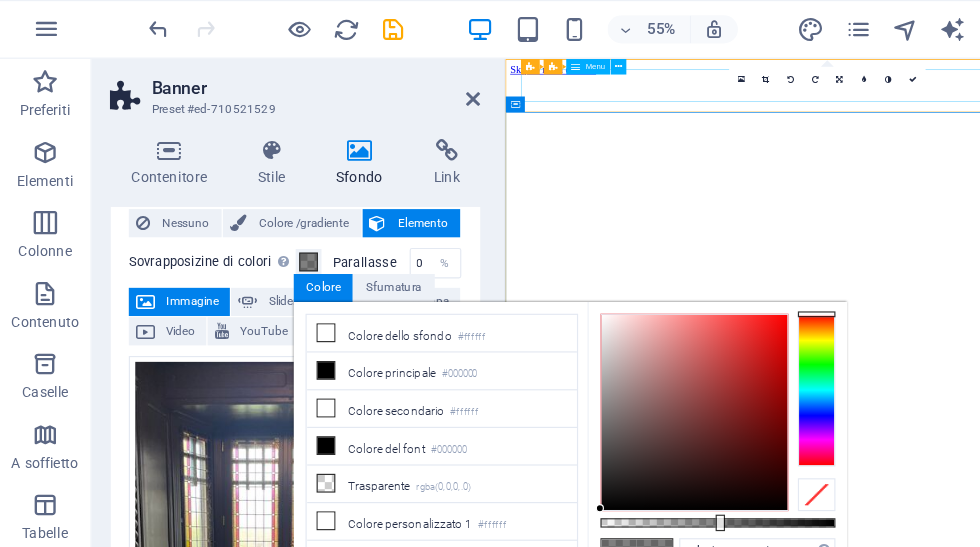 click on "Biografia Lavori Evoluzione Contatti" at bounding box center [1003, 915] 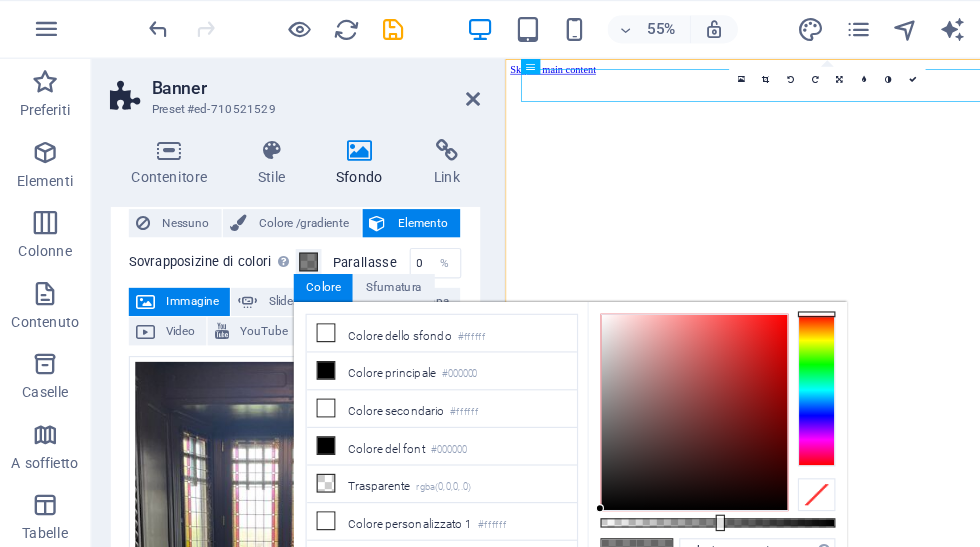 click on "Preset #ed-710521529" at bounding box center [251, 93] 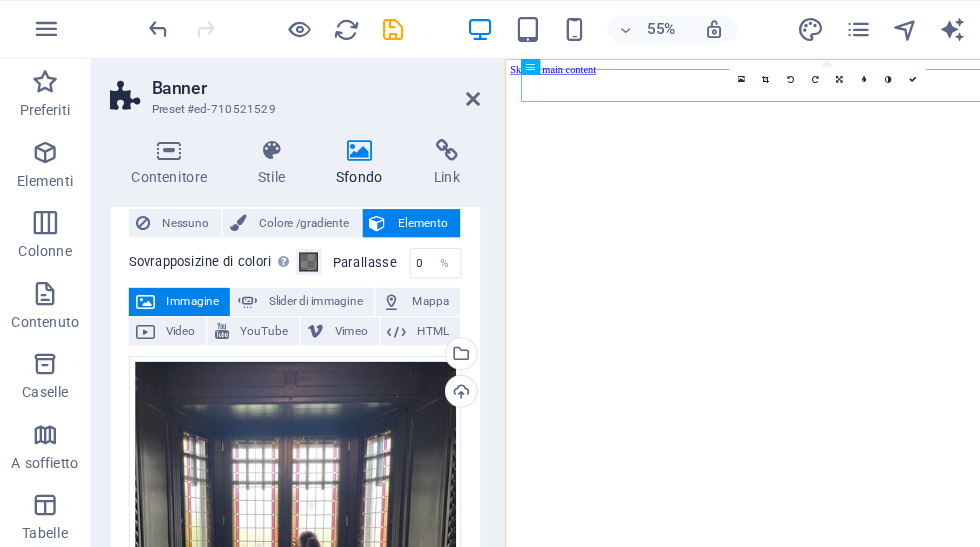 click at bounding box center [405, 84] 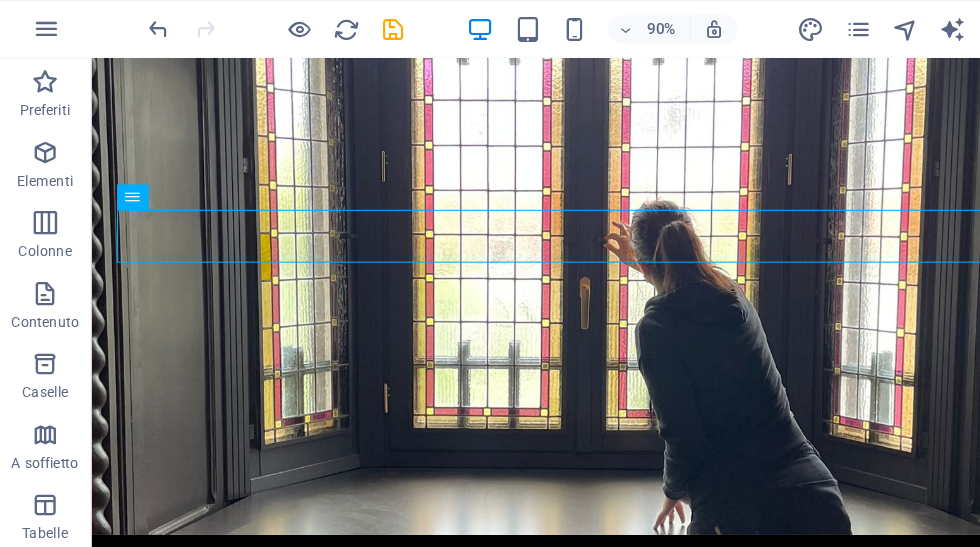scroll, scrollTop: 15, scrollLeft: 0, axis: vertical 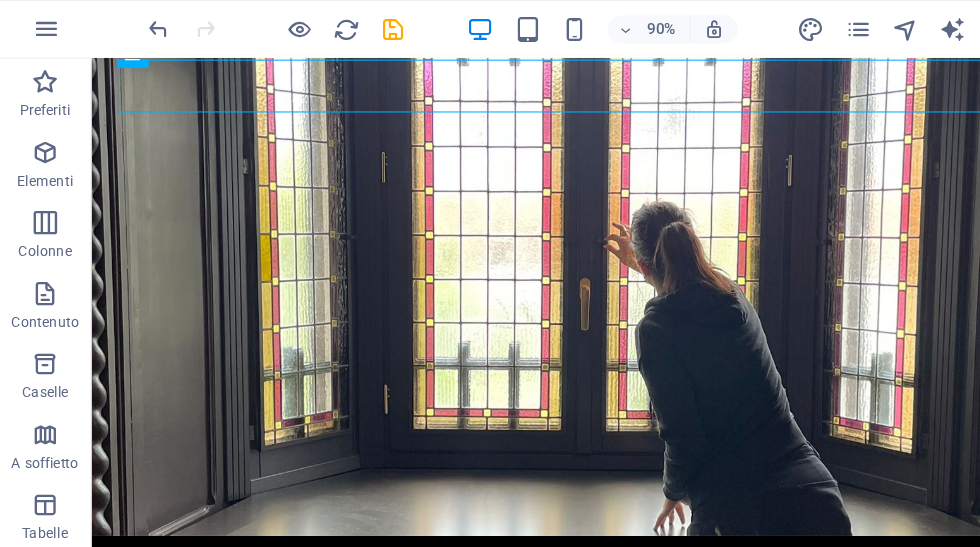 click at bounding box center [337, 25] 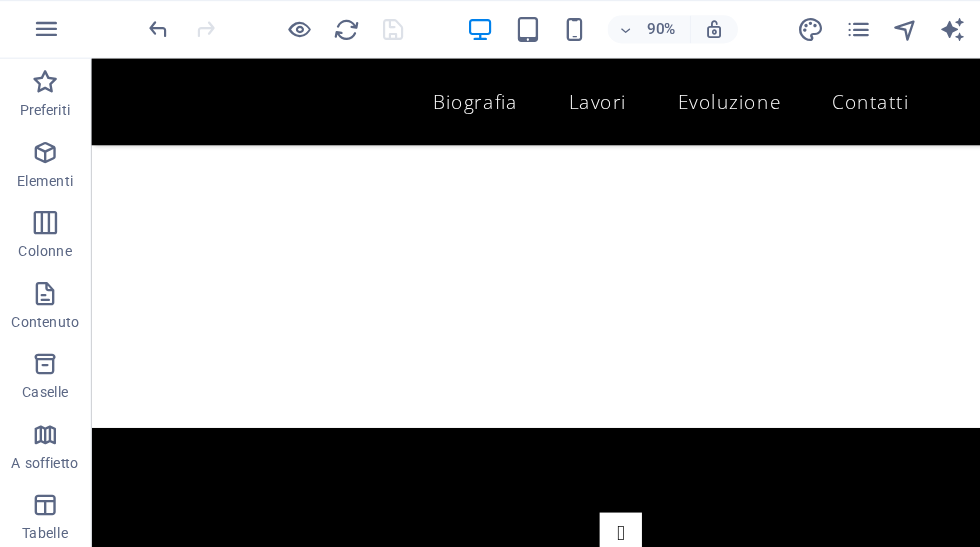 scroll, scrollTop: 518, scrollLeft: 0, axis: vertical 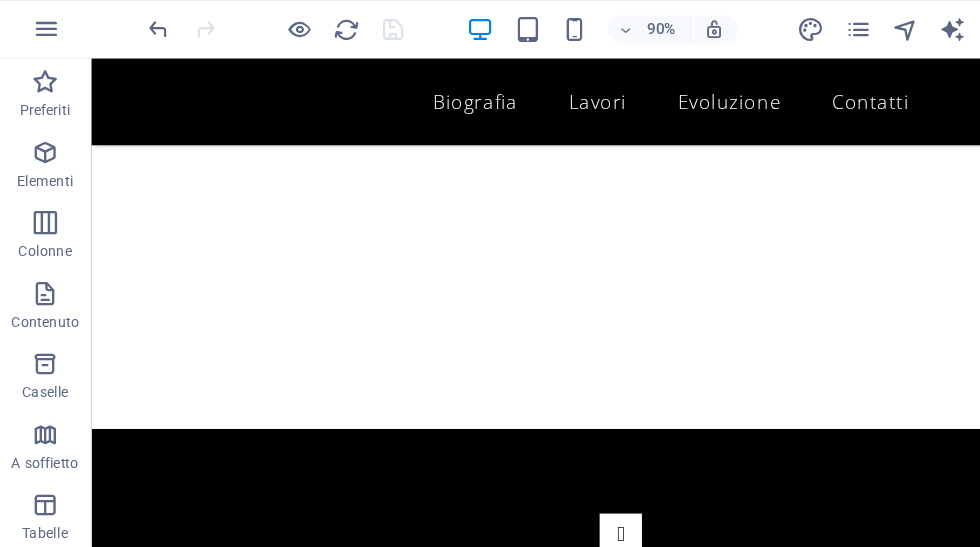 click at bounding box center [591, 508] 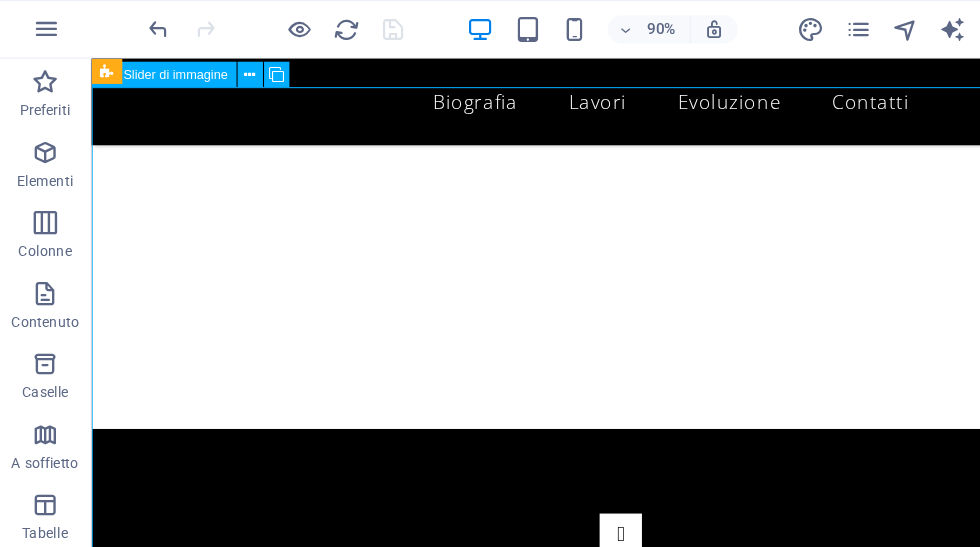 click at bounding box center (591, 508) 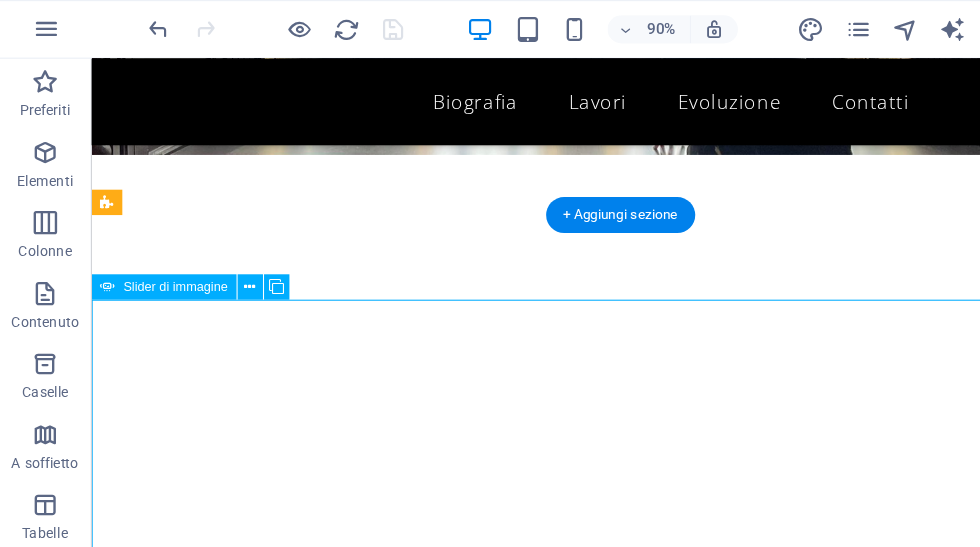 scroll, scrollTop: 389, scrollLeft: 0, axis: vertical 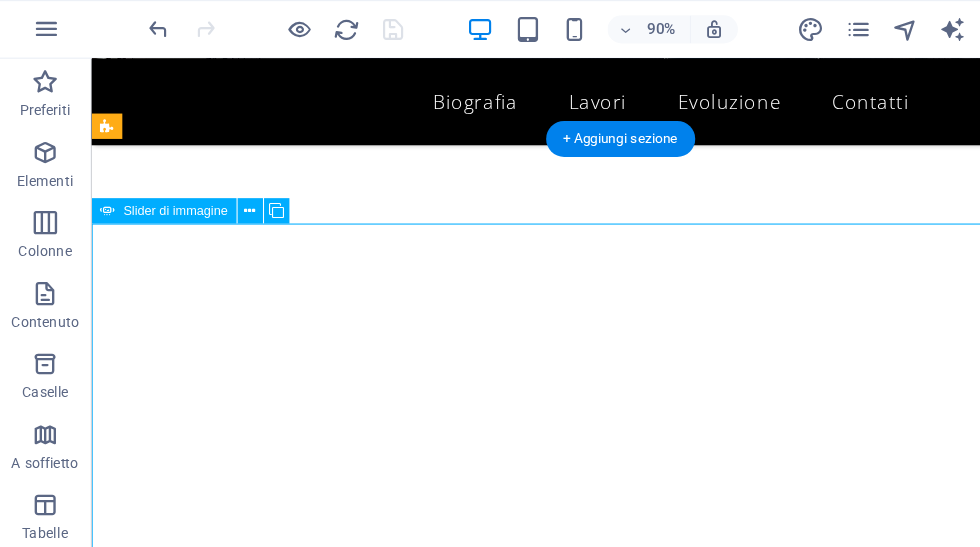 click at bounding box center (-4397, 7482) 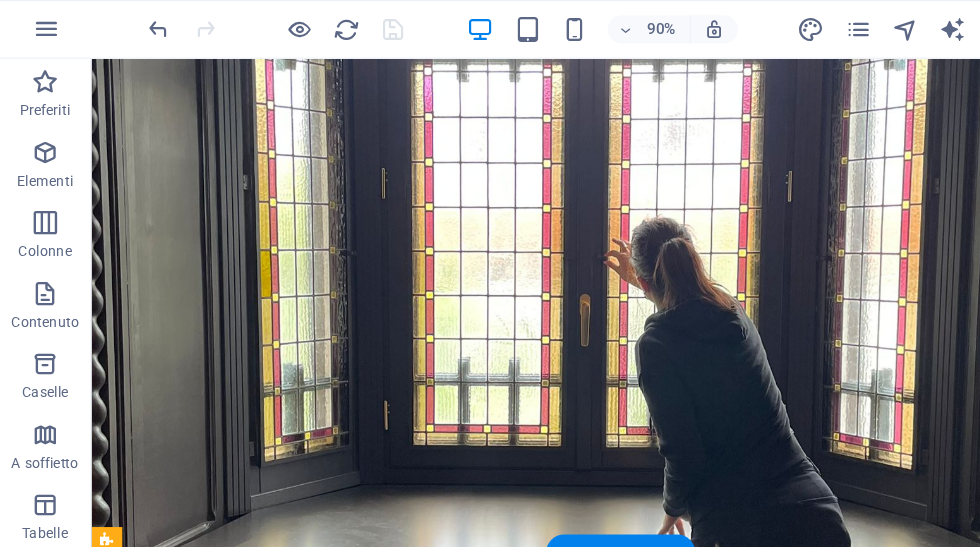 scroll, scrollTop: 0, scrollLeft: 0, axis: both 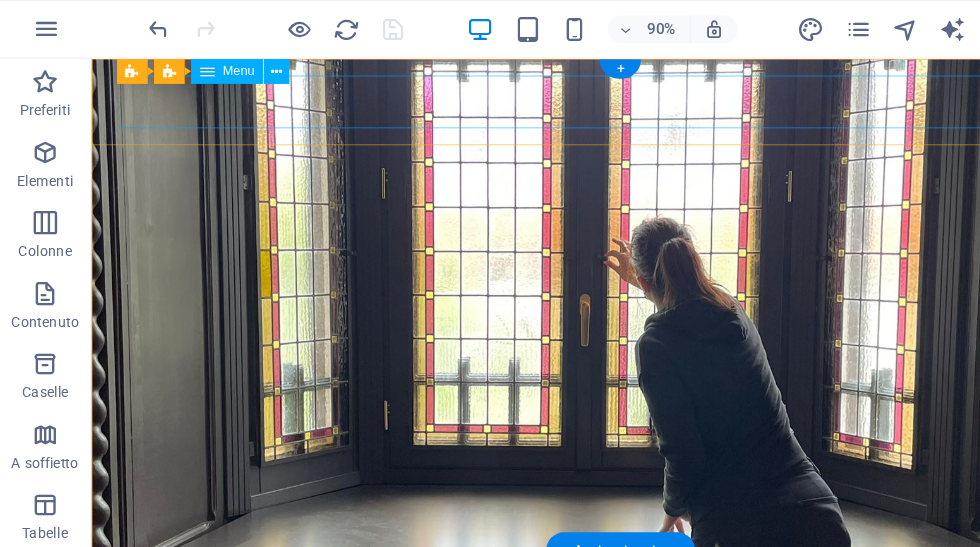 click on "Biografia Lavori Evoluzione Contatti" at bounding box center (591, 565) 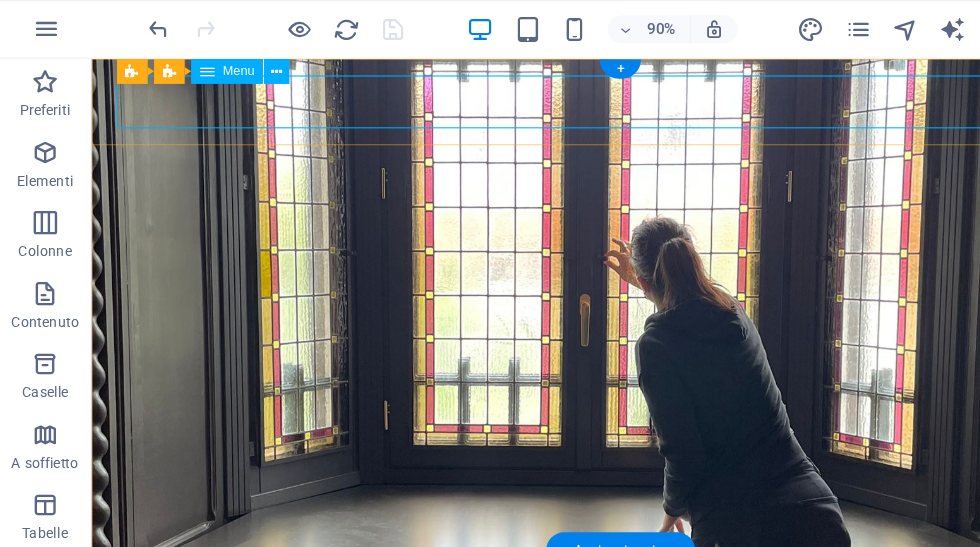 click at bounding box center [238, 60] 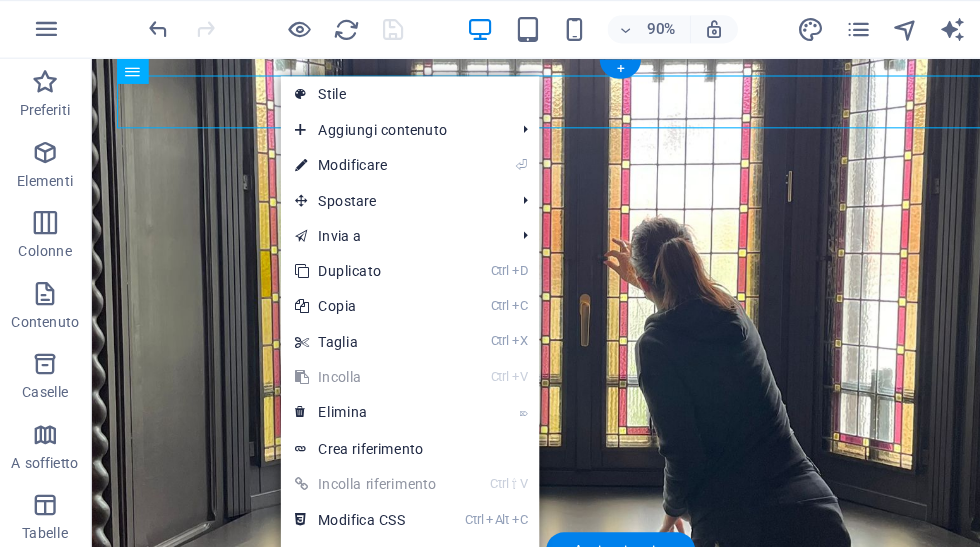 click on "⏎  Modificare" at bounding box center [313, 141] 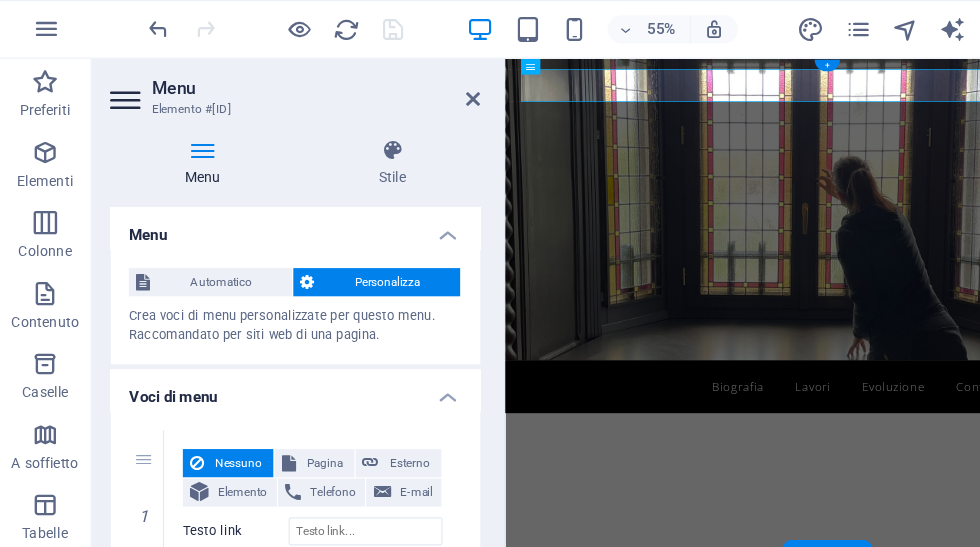 scroll, scrollTop: 0, scrollLeft: 0, axis: both 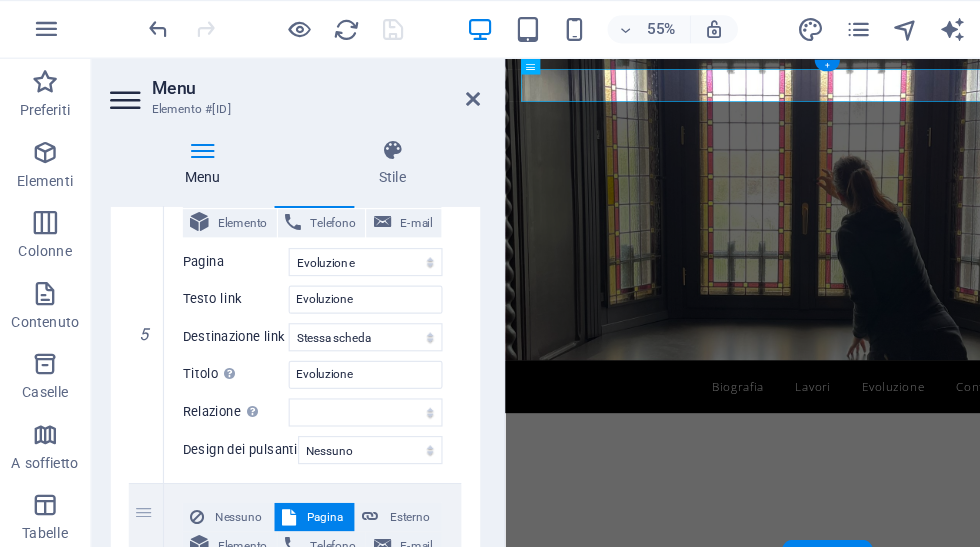 click at bounding box center [0, 0] 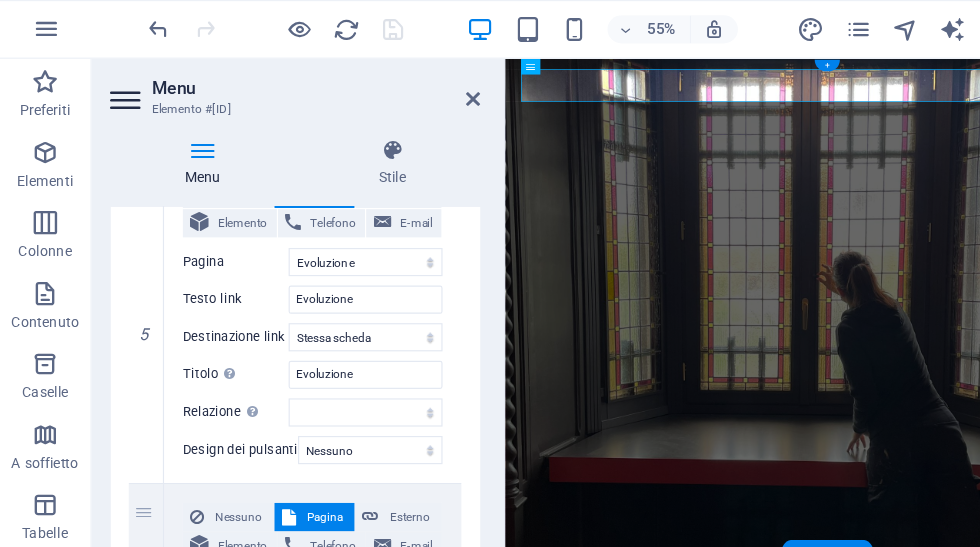 select 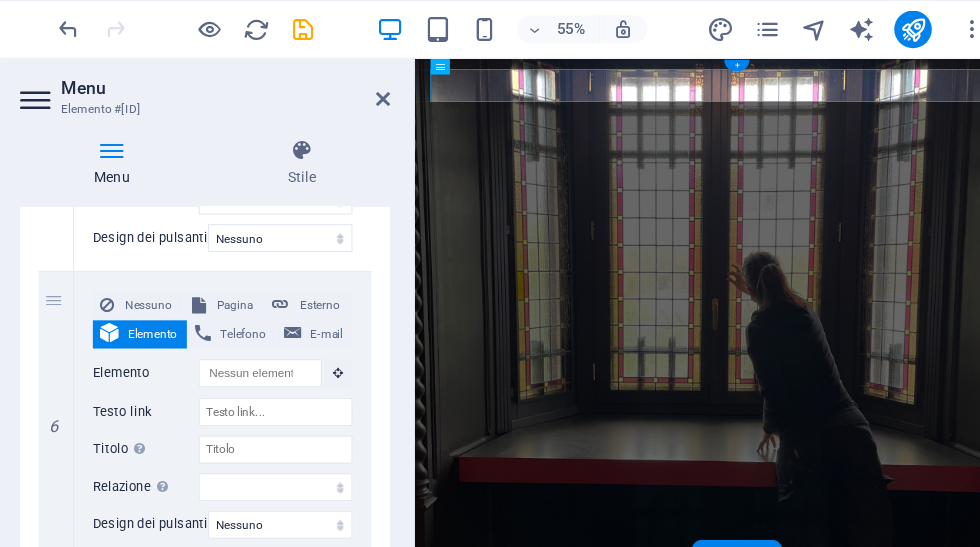 scroll, scrollTop: 1252, scrollLeft: 0, axis: vertical 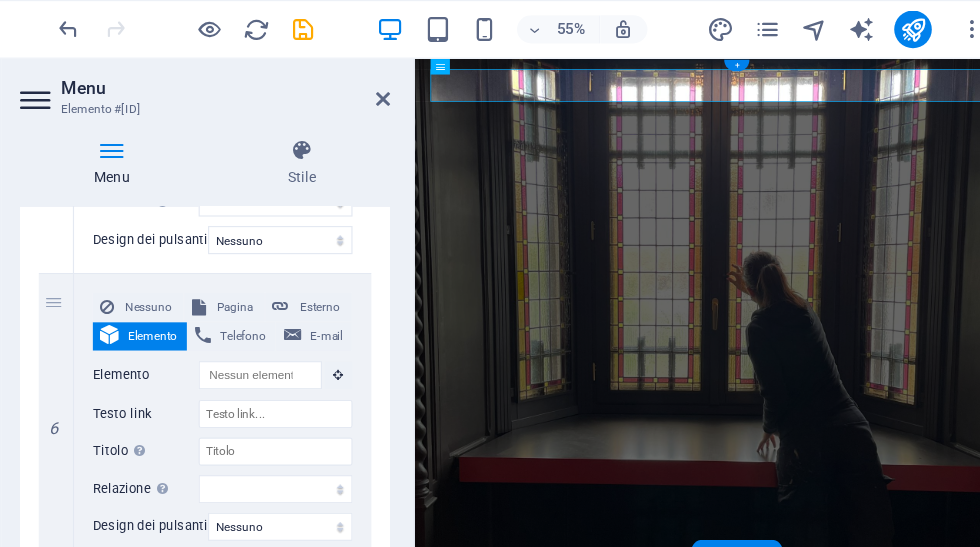 click on "Pagina" at bounding box center (278, 261) 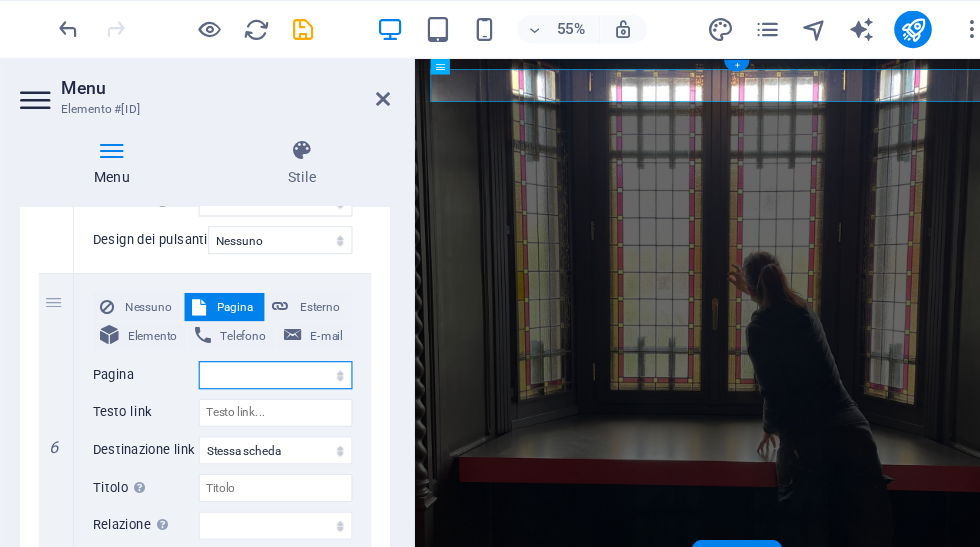 select on "7" 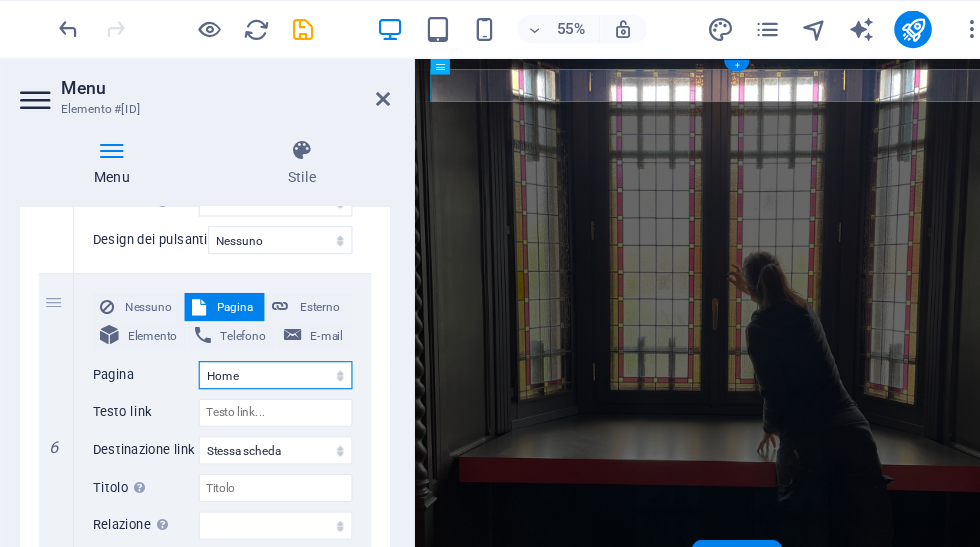 select 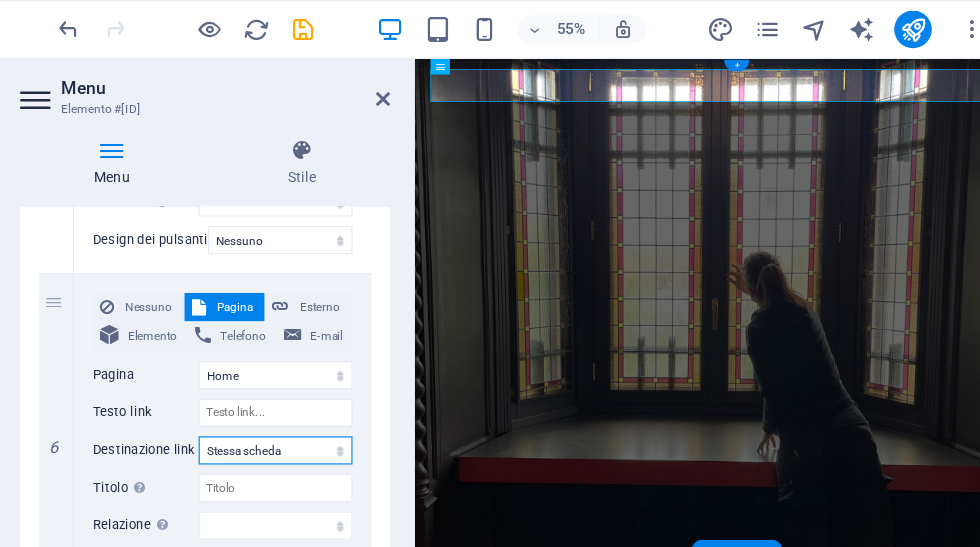 click on "Nuova scheda Stessa scheda Sovrapposizione" at bounding box center [313, 383] 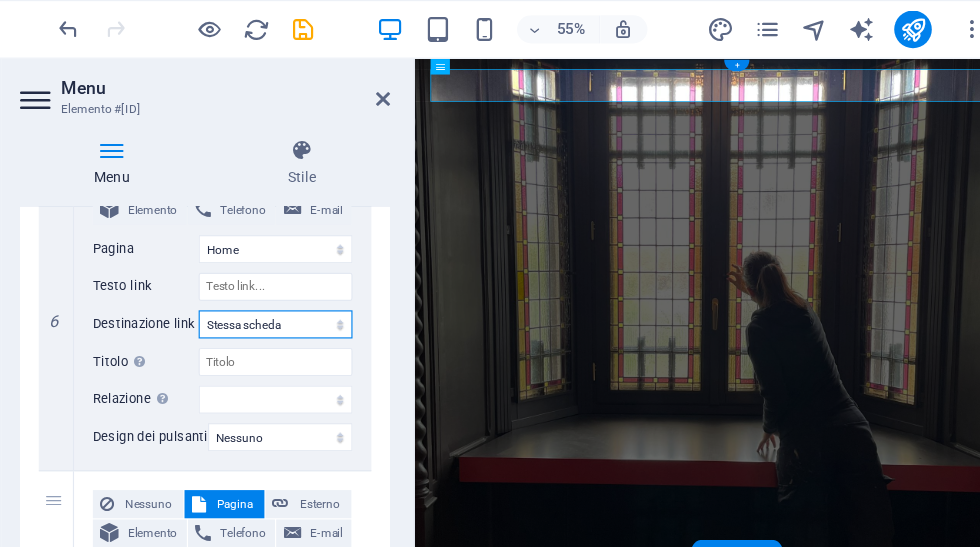scroll, scrollTop: 1362, scrollLeft: 0, axis: vertical 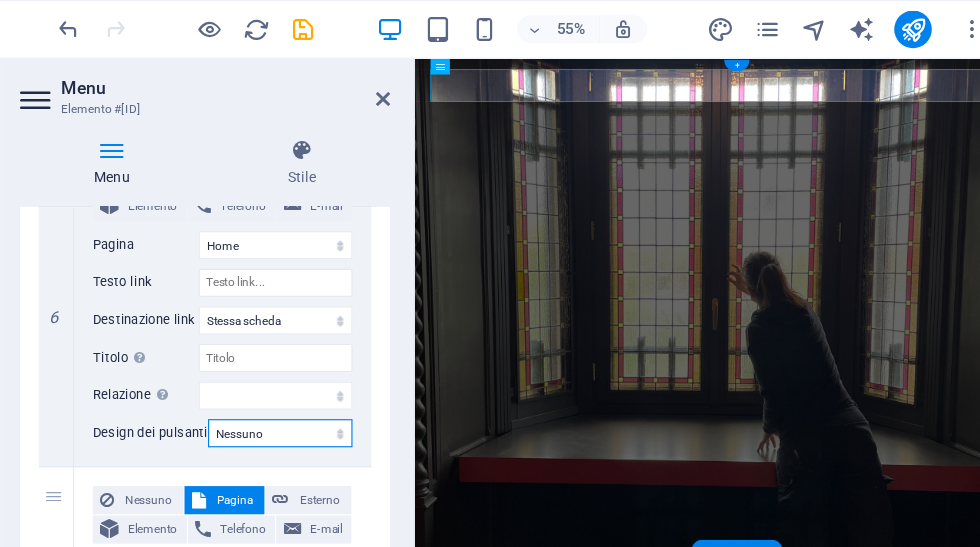 click on "Nessuno Predefinito Principale Secondario" at bounding box center (317, 369) 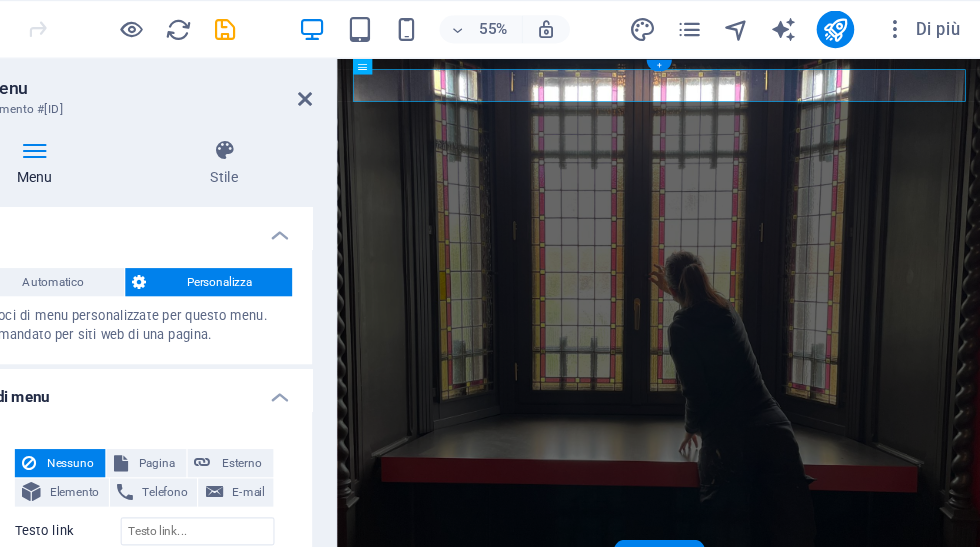 scroll, scrollTop: 0, scrollLeft: 0, axis: both 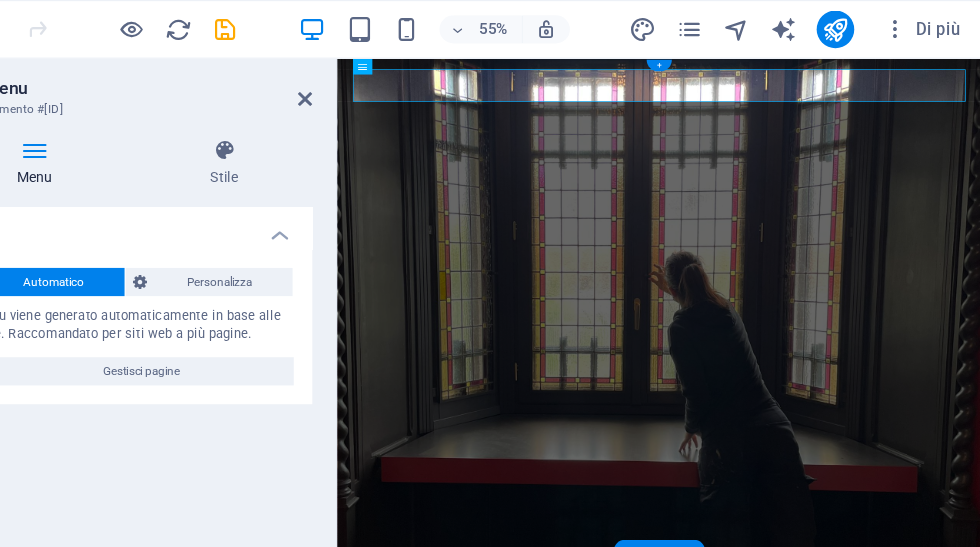click on "Gestisci pagine" at bounding box center (265, 316) 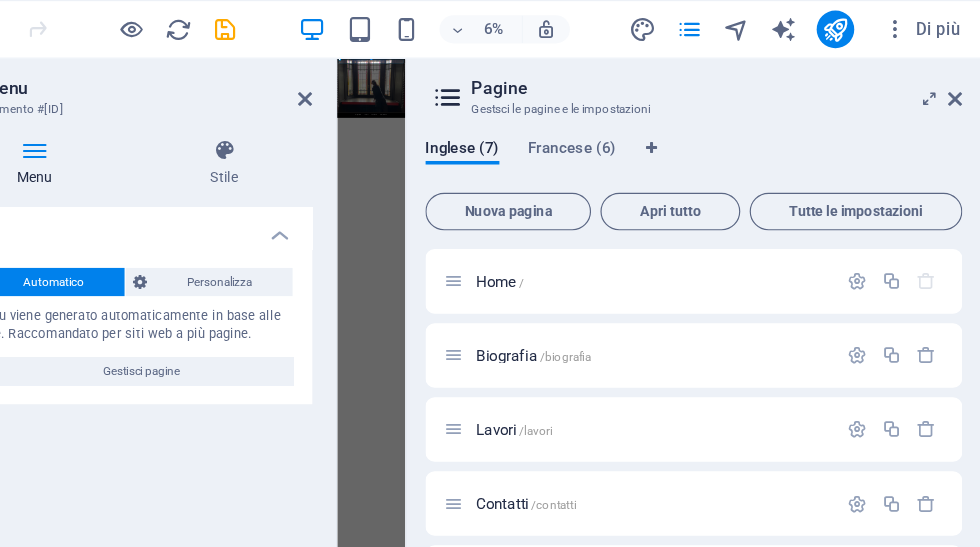 click at bounding box center [874, 239] 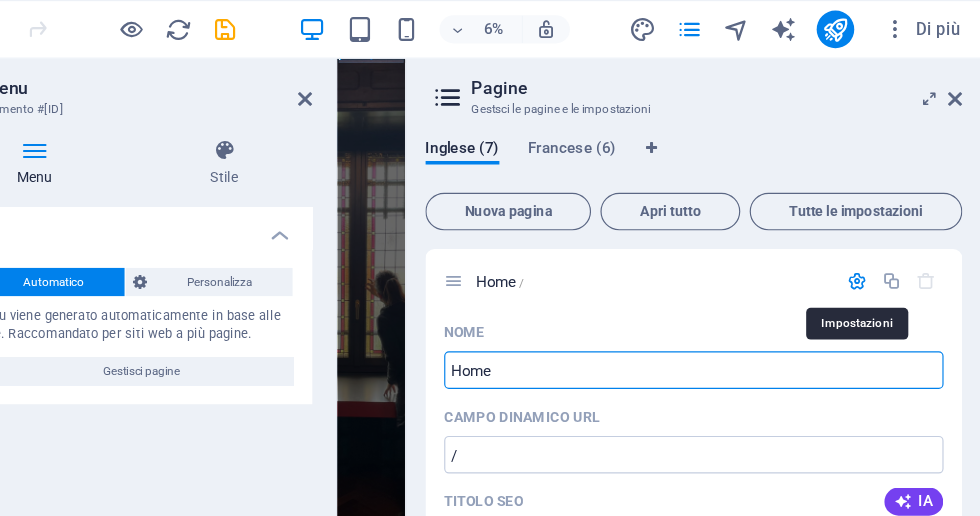 click at bounding box center (874, 239) 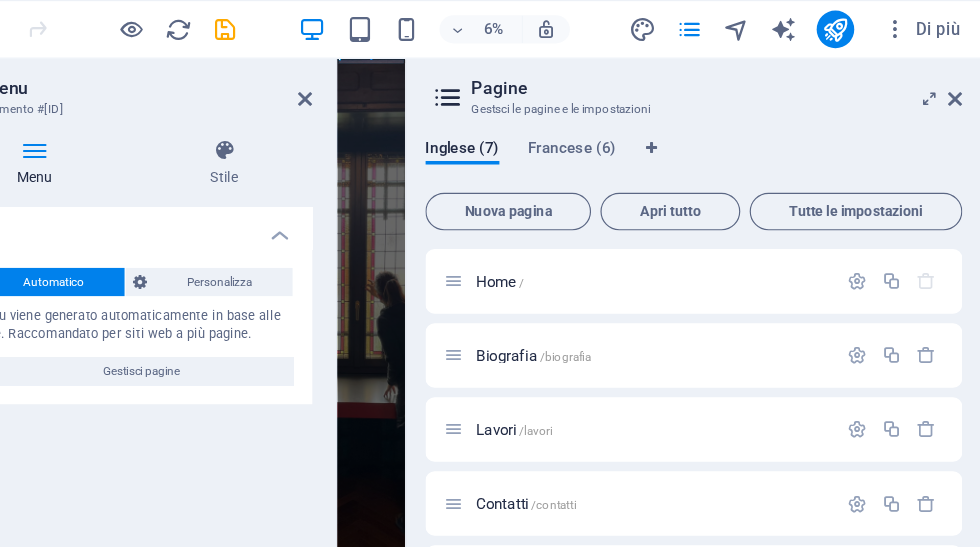 click on "Gestisci pagine" at bounding box center (265, 316) 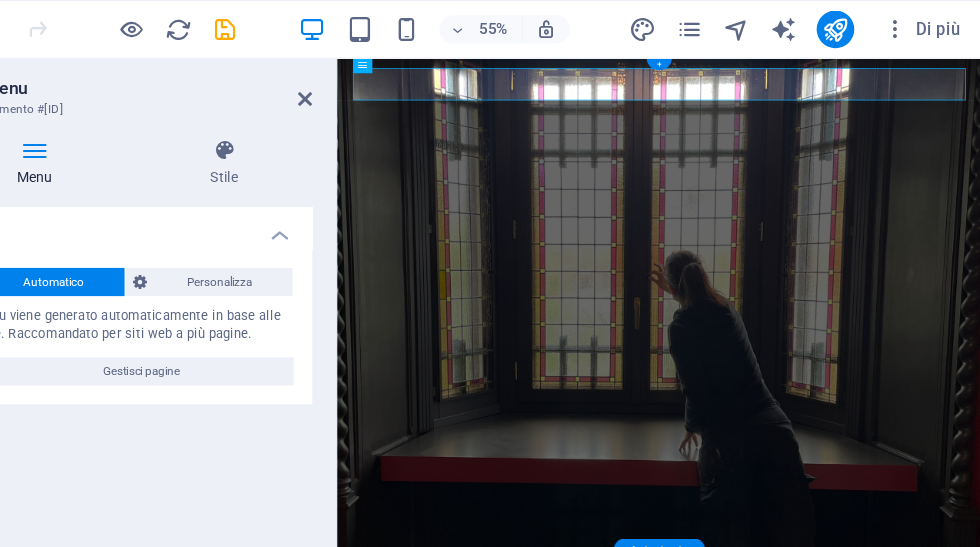 scroll, scrollTop: 4, scrollLeft: 0, axis: vertical 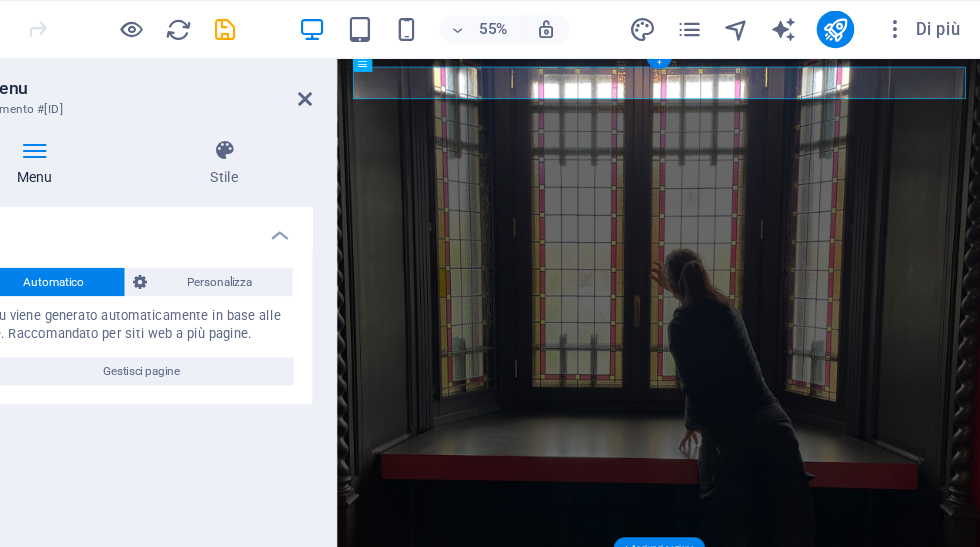click on "Personalizza" at bounding box center [332, 240] 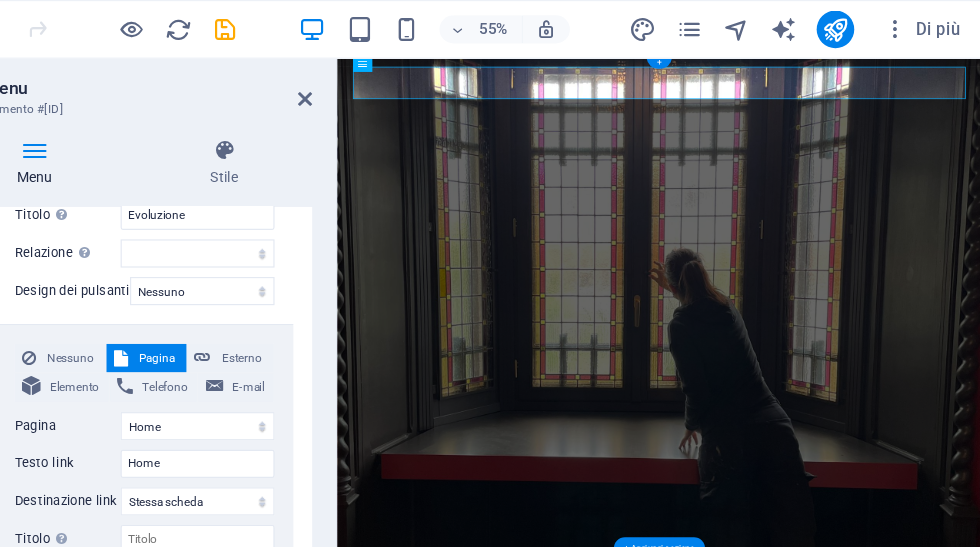 scroll, scrollTop: 1177, scrollLeft: 0, axis: vertical 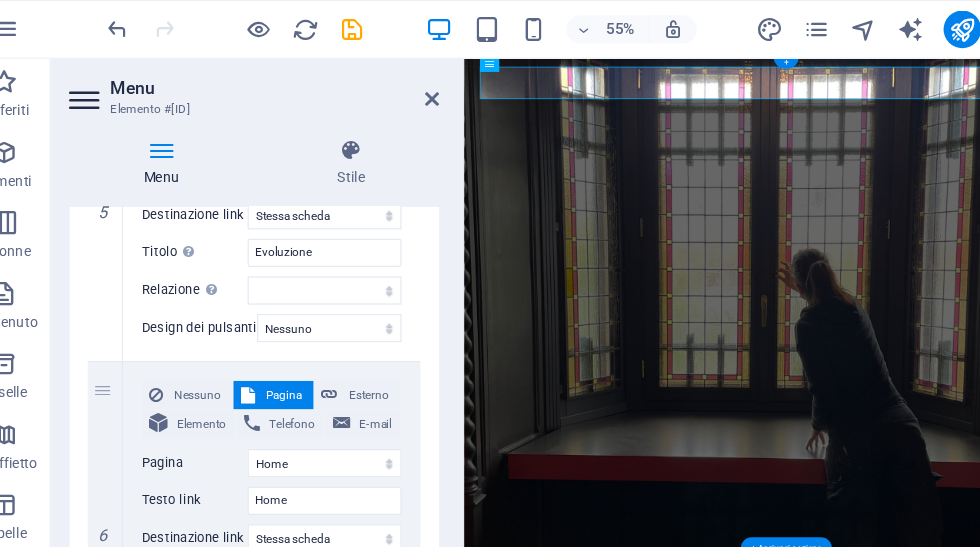click on "6" at bounding box center [127, 445] 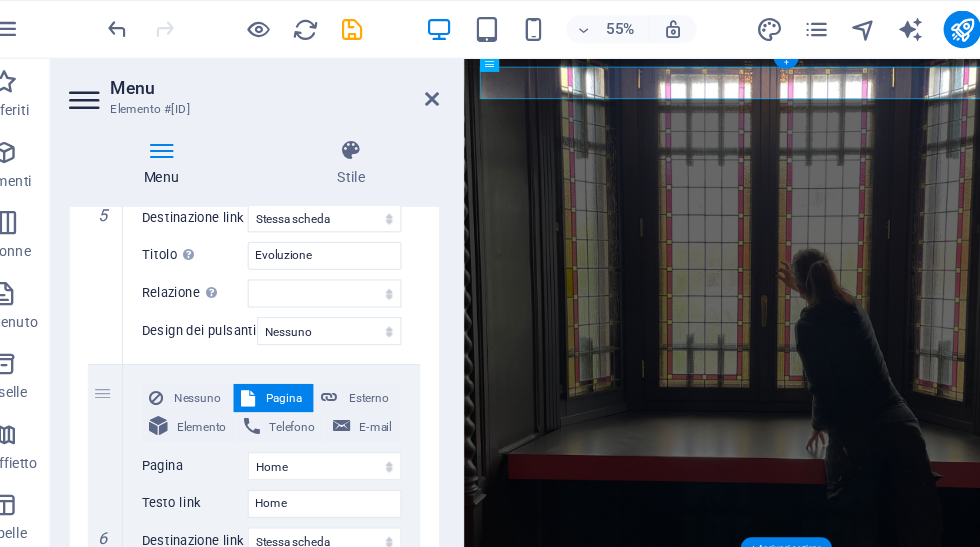 scroll, scrollTop: 1172, scrollLeft: 0, axis: vertical 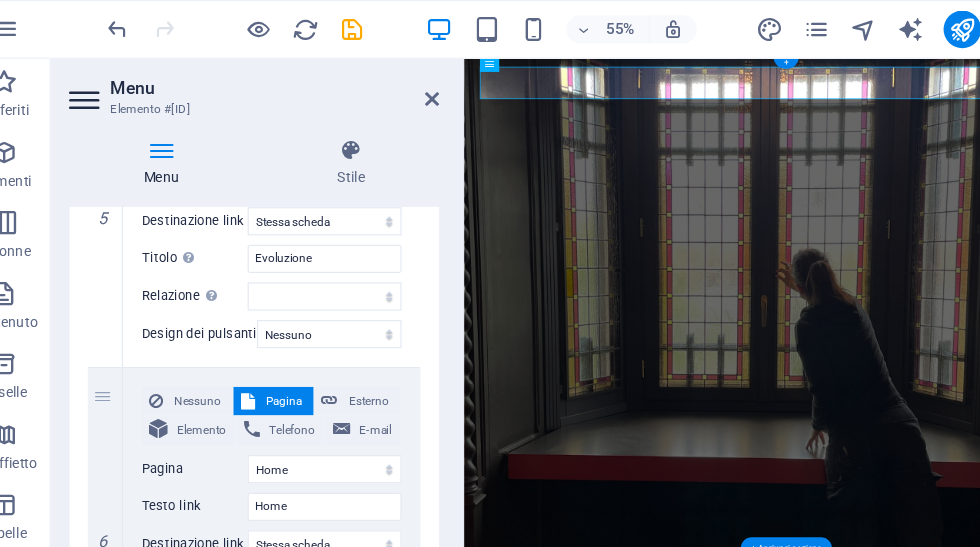 click on "6" at bounding box center [127, 450] 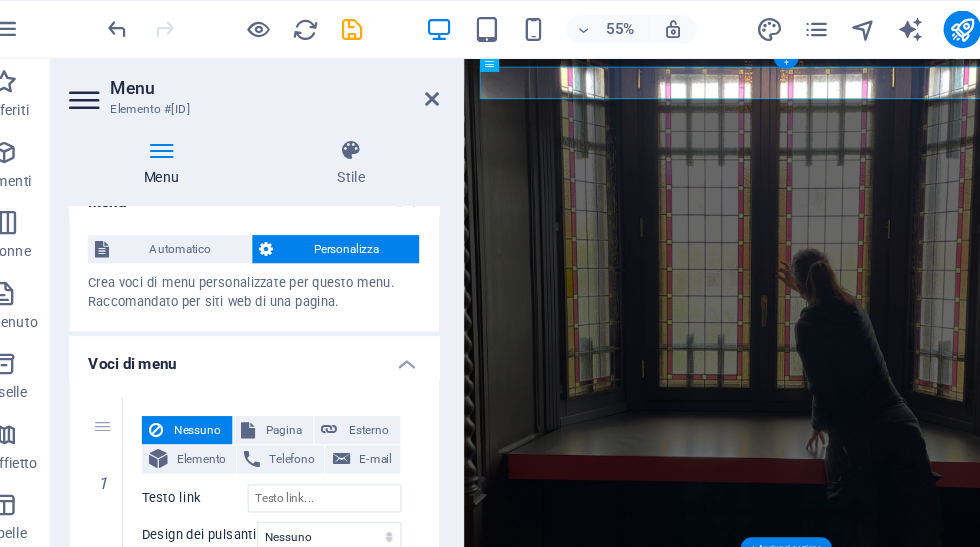scroll, scrollTop: 35, scrollLeft: 0, axis: vertical 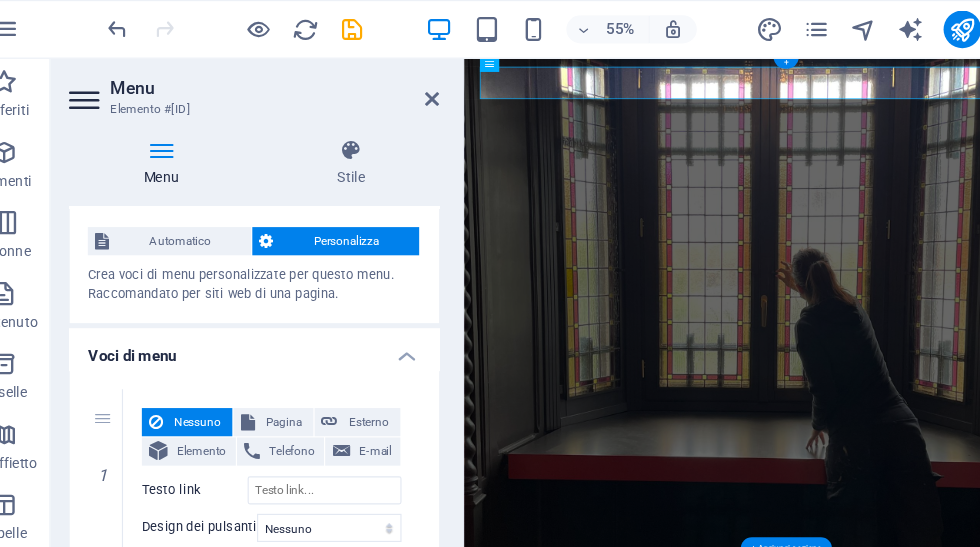 click on "Voci di menu" at bounding box center (253, 297) 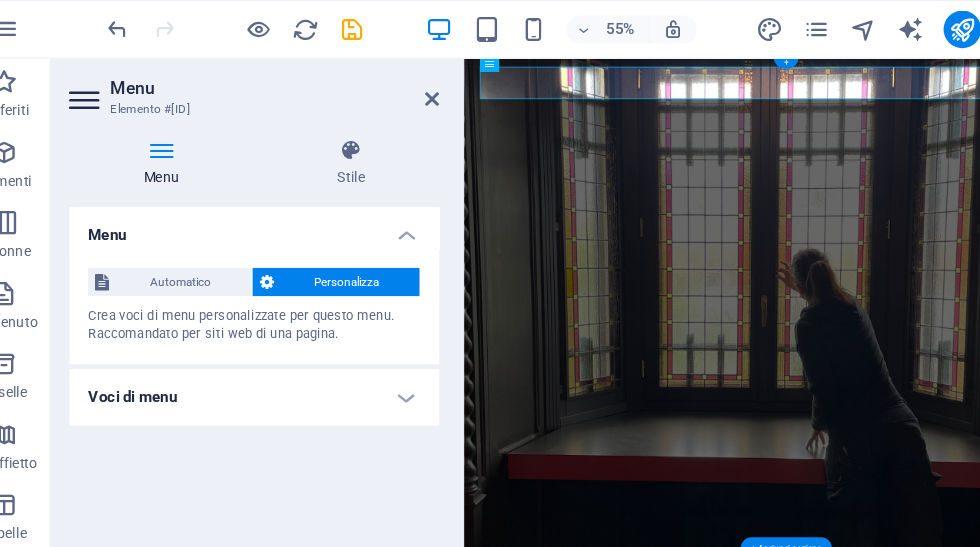 scroll, scrollTop: 0, scrollLeft: 0, axis: both 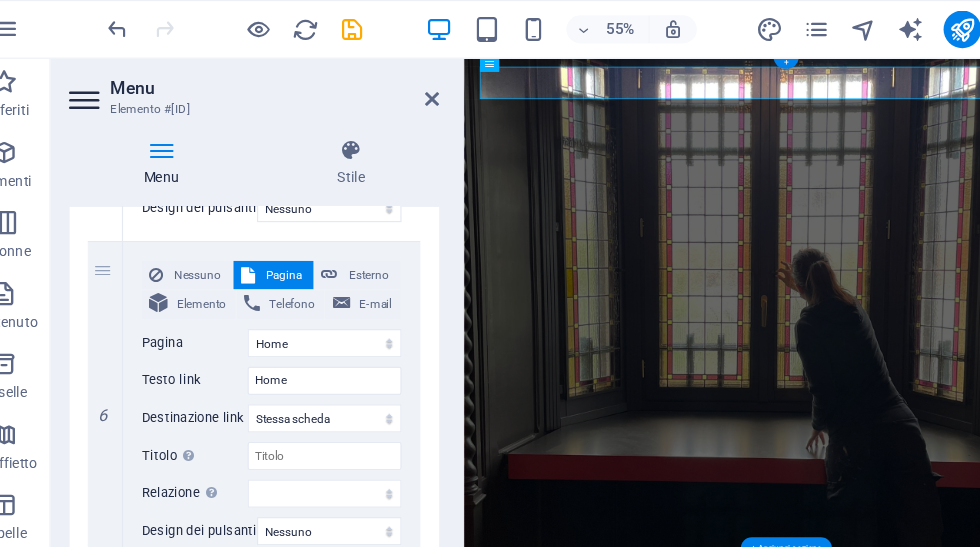 click on "6" at bounding box center (127, 343) 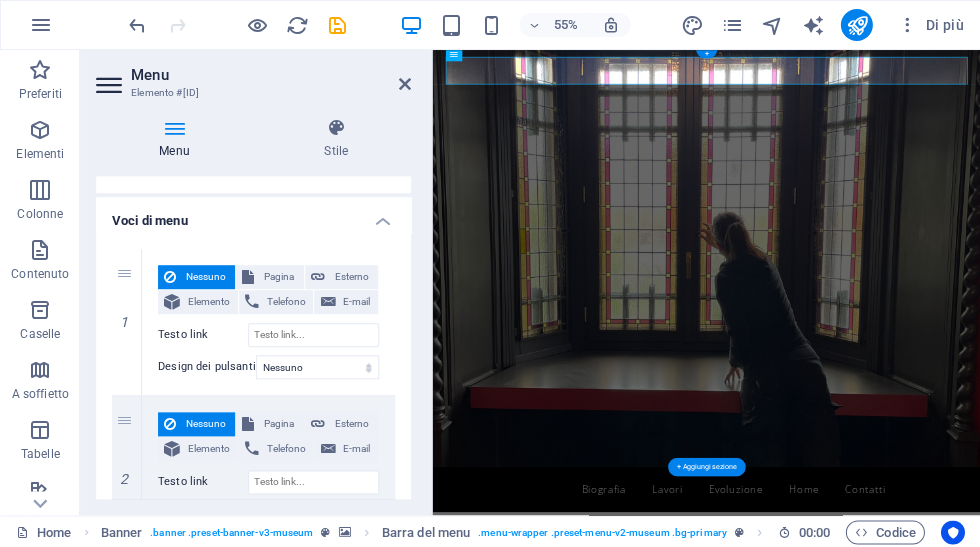scroll, scrollTop: 118, scrollLeft: 0, axis: vertical 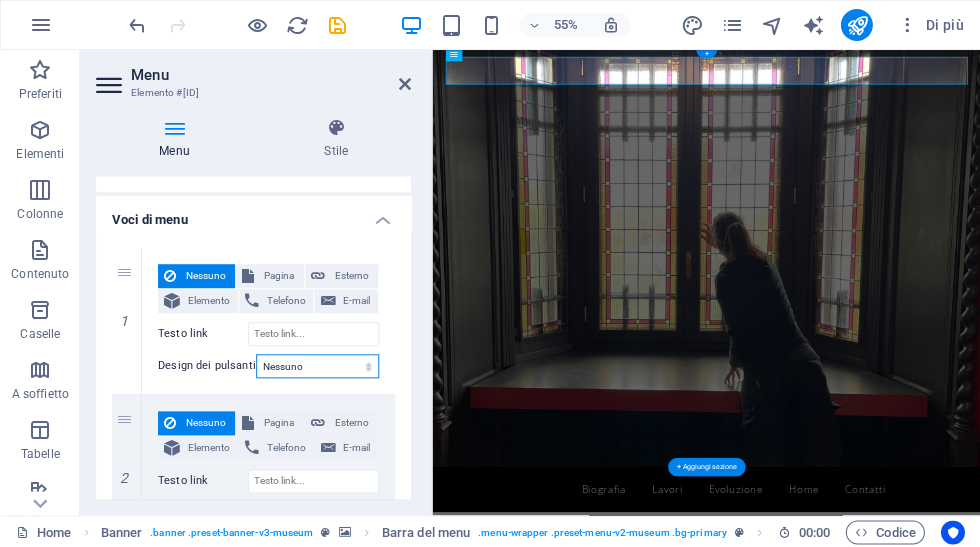click on "Nessuno Predefinito Principale Secondario" at bounding box center [317, 366] 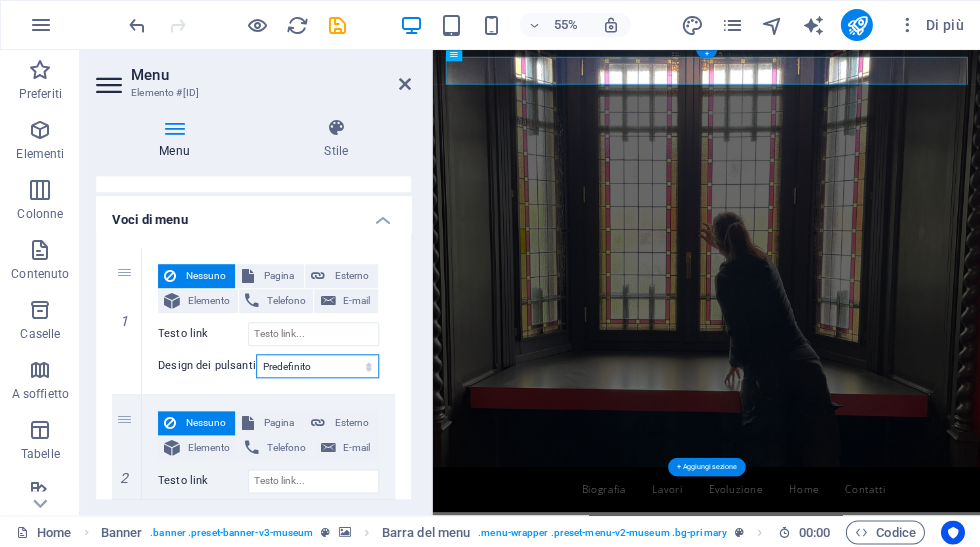 select 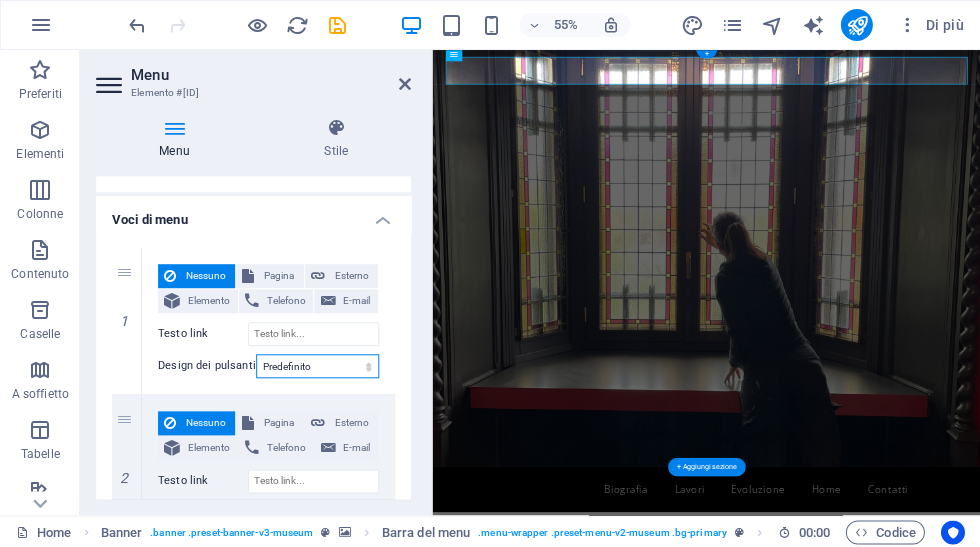 click on "Nessuno Predefinito Principale Secondario" at bounding box center [317, 366] 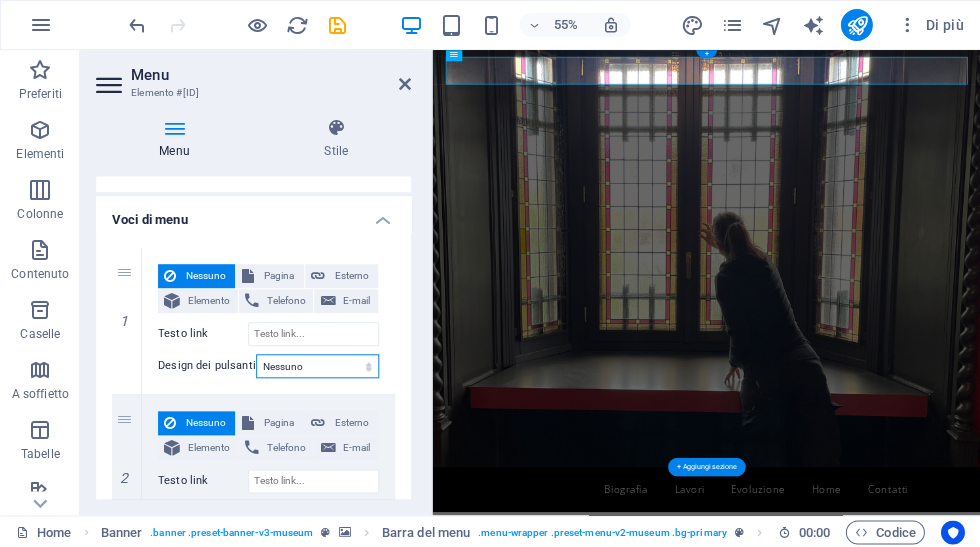 select 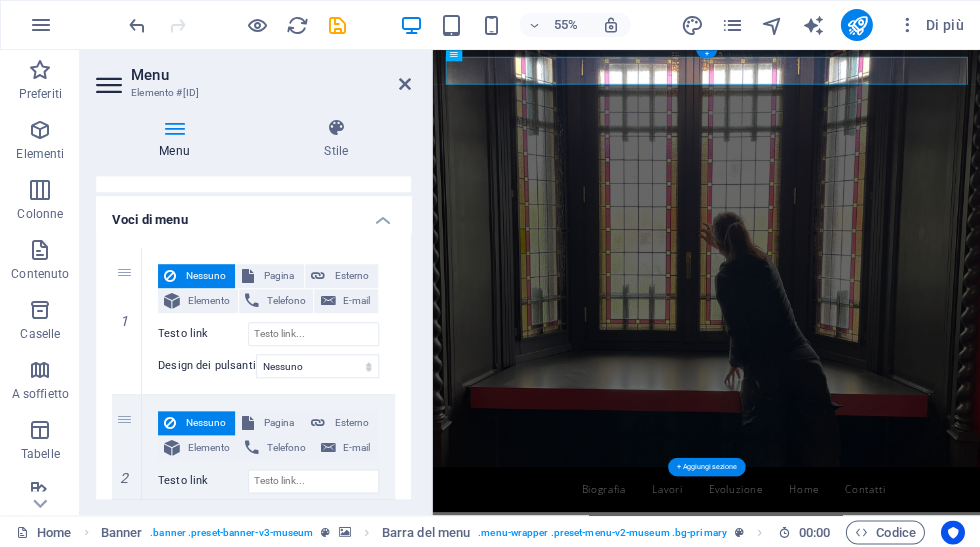 click on "Voci di menu" at bounding box center [253, 214] 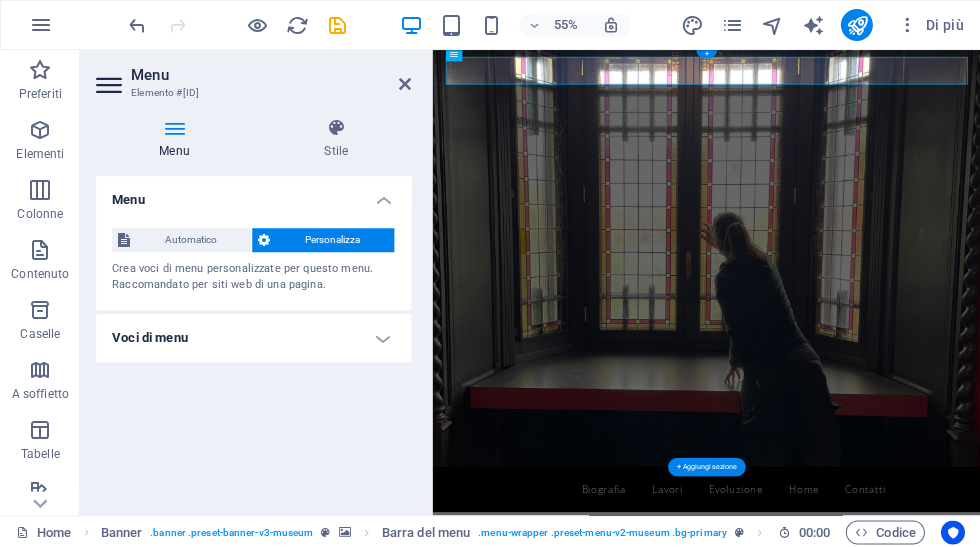 scroll, scrollTop: 0, scrollLeft: 0, axis: both 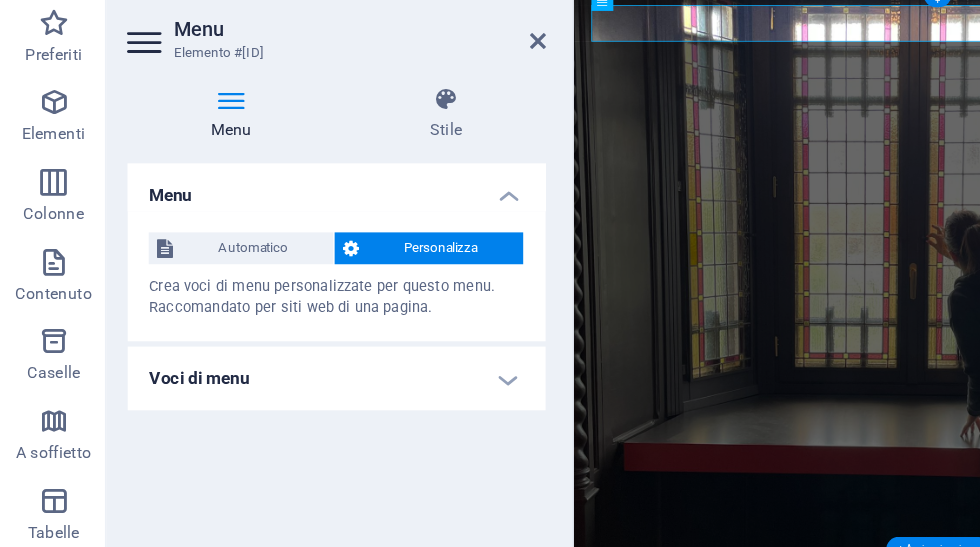 click on "Automatico" at bounding box center [190, 240] 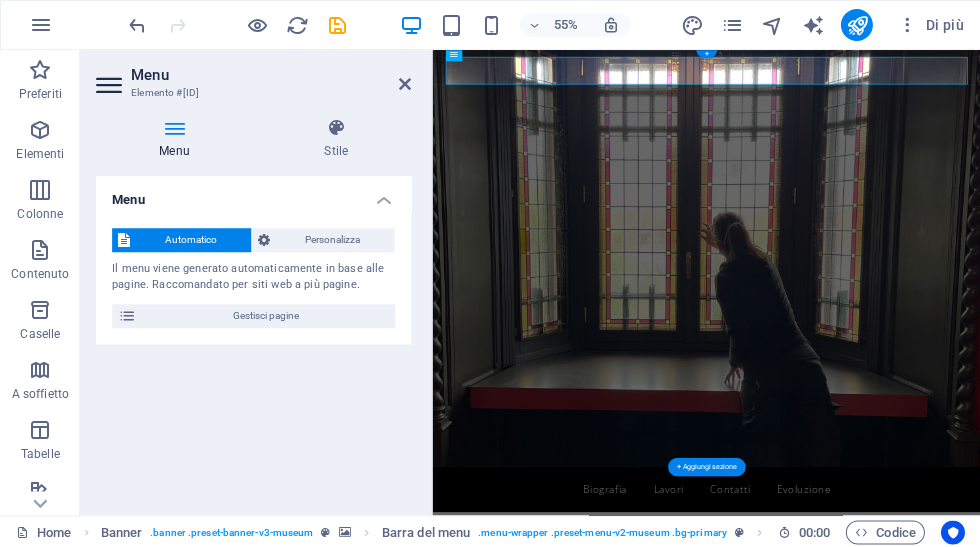 click on "Personalizza" at bounding box center (332, 240) 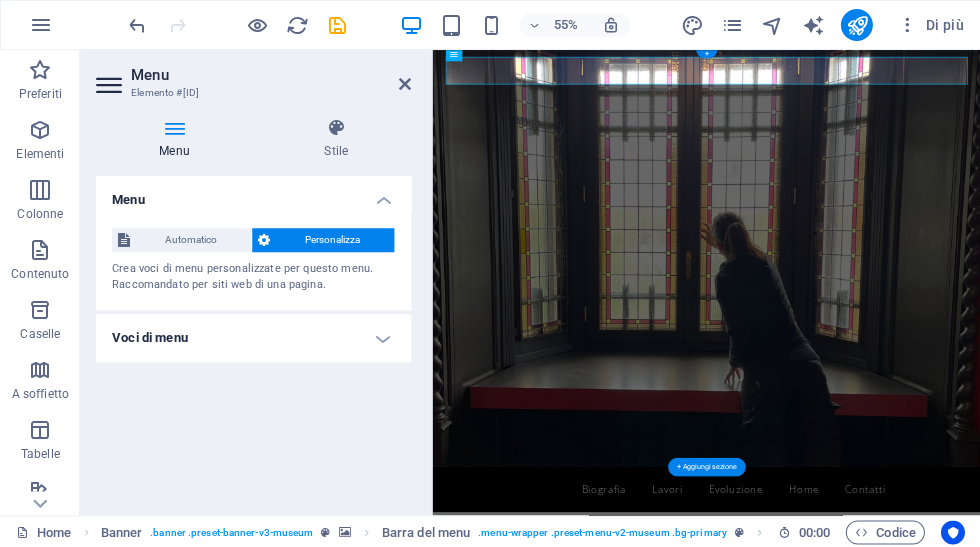 click on "Voci di menu" at bounding box center [253, 338] 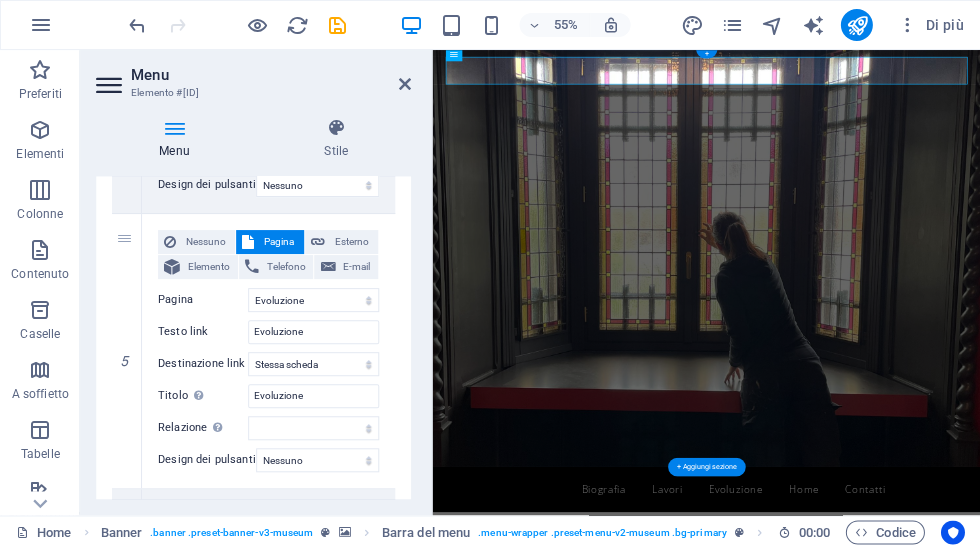 scroll, scrollTop: 1003, scrollLeft: 0, axis: vertical 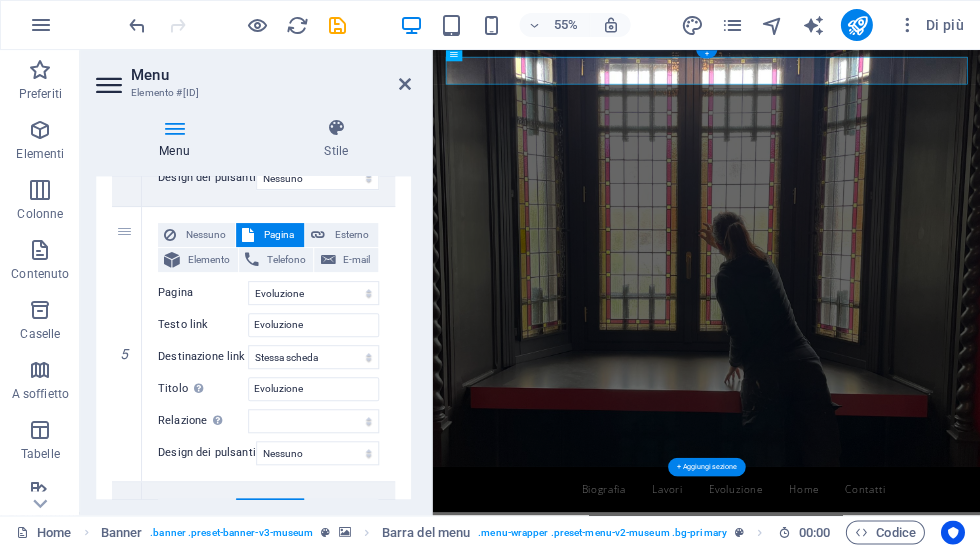 click on "1 Nessuno Pagina Esterno Elemento Telefono E-mail Pagina Home Biografia Lavori Contatti Privacy Legal Notice Evoluzione Home Biografia Lavori Contatti Privacy Legal Notice Elemento
URL Telefono E-mail Testo link Destinazione link Nuova scheda Stessa scheda Sovrapposizione Titolo Descrizione aggiuntiva del link, non dovrebbe essere la stessa del testo del link. Il titolo è spesso mostrato come testo di guida quando il mouse si muove sopra l'elemento. Lasciare vuoto in caso di dubbi. Relazione Imposta la  relazione di questo link alla destinazione del link . Per esempio, il valore "nofollow" indica ai motori di ricerca di non seguire il link. Può essere lasciato vuoto. alternate autore bookmark esterno help licenza successivo nofollow noreferrer noopener prec cerca tag Design dei pulsanti Nessuno Predefinito Principale Secondario 2 Nessuno Pagina Esterno Elemento Telefono E-mail Pagina Home Biografia Lavori Contatti Privacy Legal Notice Evoluzione Home Biografia Lavori Contatti Privacy" at bounding box center [253, 197] 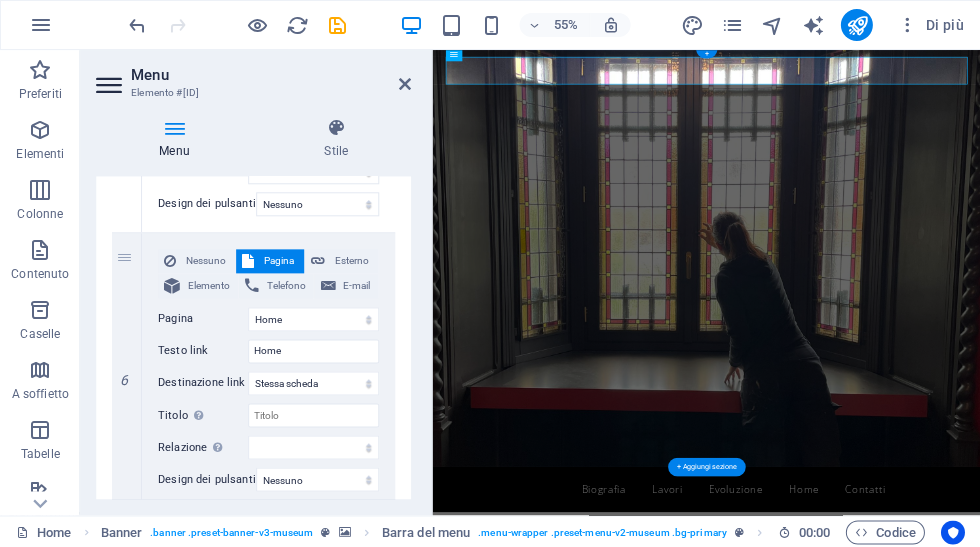 scroll, scrollTop: 1253, scrollLeft: 0, axis: vertical 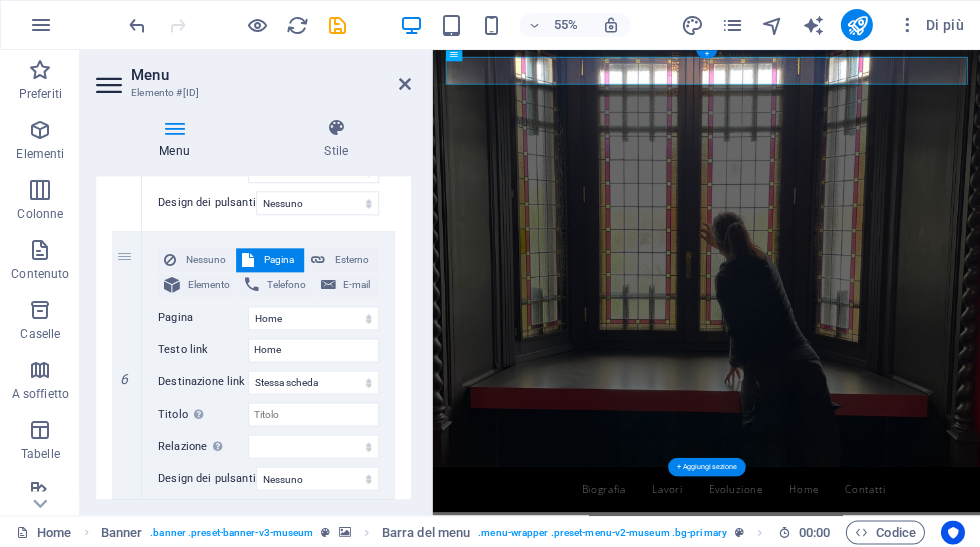 click on "1 Nessuno Pagina Esterno Elemento Telefono E-mail Pagina Home Biografia Lavori Contatti Privacy Legal Notice Evoluzione Home Biografia Lavori Contatti Privacy Legal Notice Elemento
URL Telefono E-mail Testo link Destinazione link Nuova scheda Stessa scheda Sovrapposizione Titolo Descrizione aggiuntiva del link, non dovrebbe essere la stessa del testo del link. Il titolo è spesso mostrato come testo di guida quando il mouse si muove sopra l'elemento. Lasciare vuoto in caso di dubbi. Relazione Imposta la  relazione di questo link alla destinazione del link . Per esempio, il valore "nofollow" indica ai motori di ricerca di non seguire il link. Può essere lasciato vuoto. alternate autore bookmark esterno help licenza successivo nofollow noreferrer noopener prec cerca tag Design dei pulsanti Nessuno Predefinito Principale Secondario 2 Nessuno Pagina Esterno Elemento Telefono E-mail Pagina Home Biografia Lavori Contatti Privacy Legal Notice Evoluzione Home Biografia Lavori Contatti Privacy" at bounding box center (253, -53) 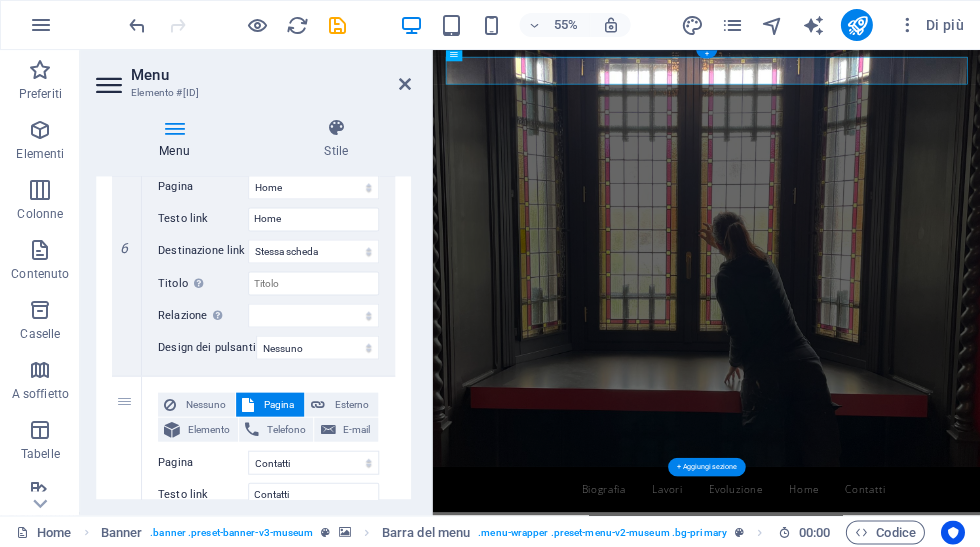 scroll, scrollTop: 1381, scrollLeft: 0, axis: vertical 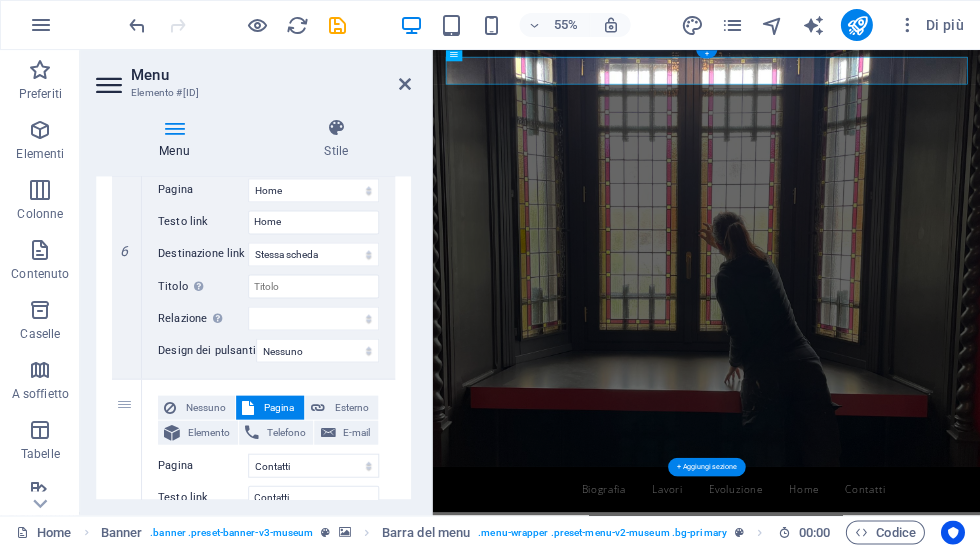 click on "7" at bounding box center [127, 516] 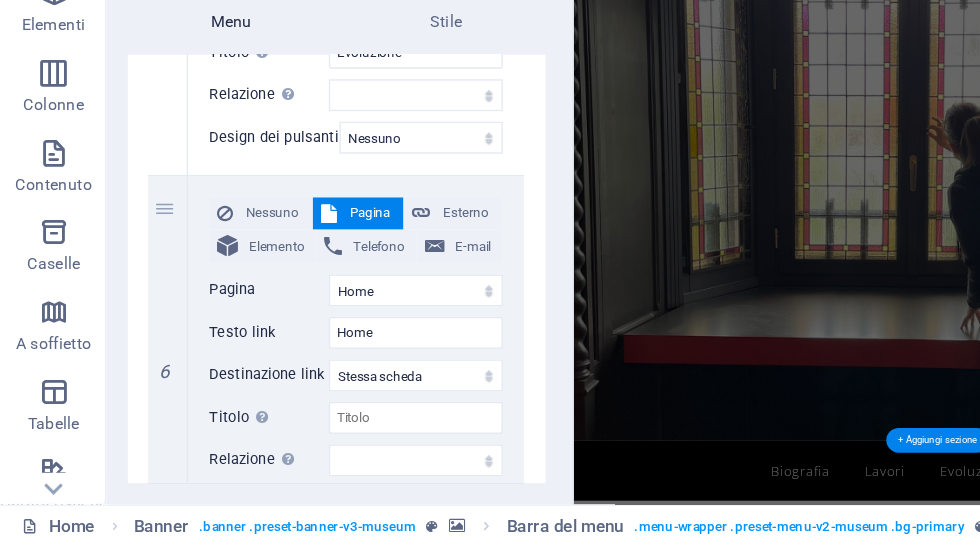 scroll, scrollTop: 1210, scrollLeft: 0, axis: vertical 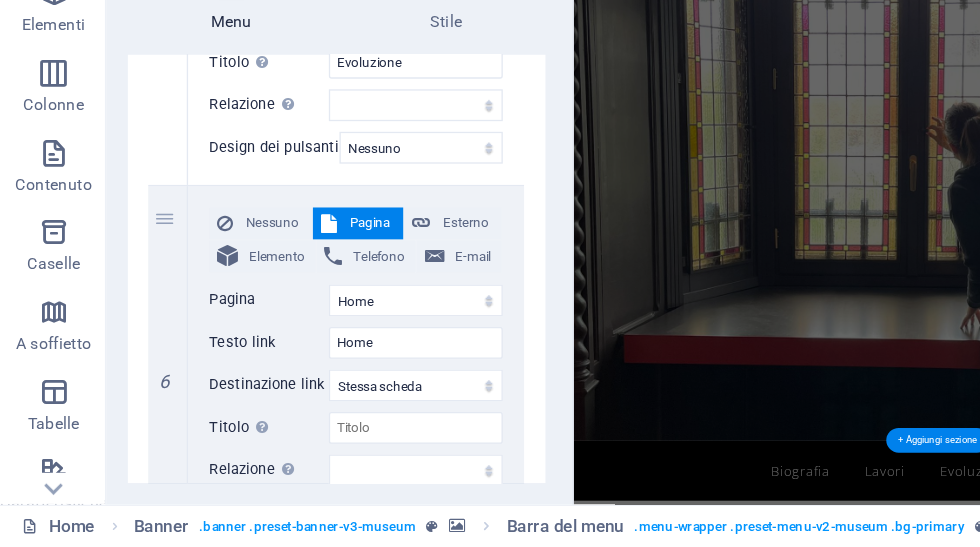click on "6" at bounding box center (127, 412) 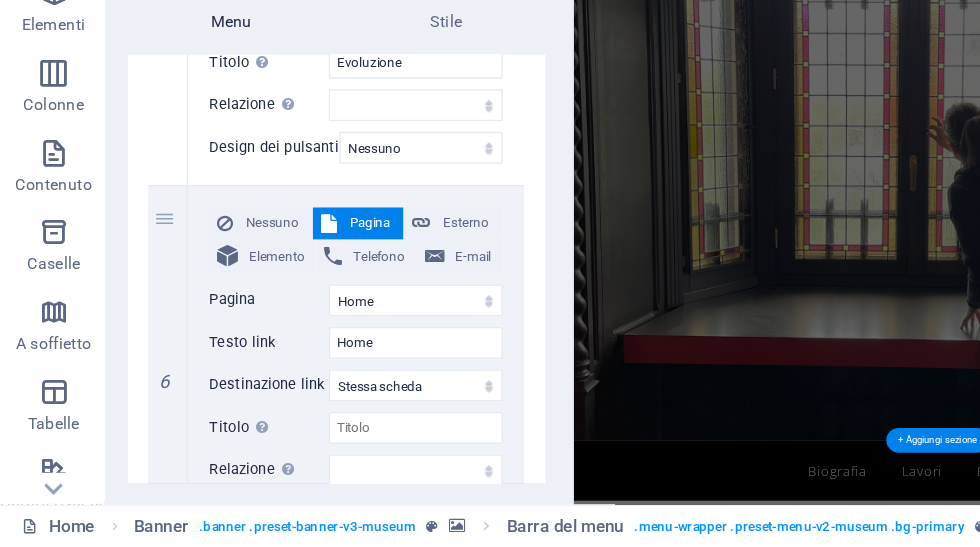 select 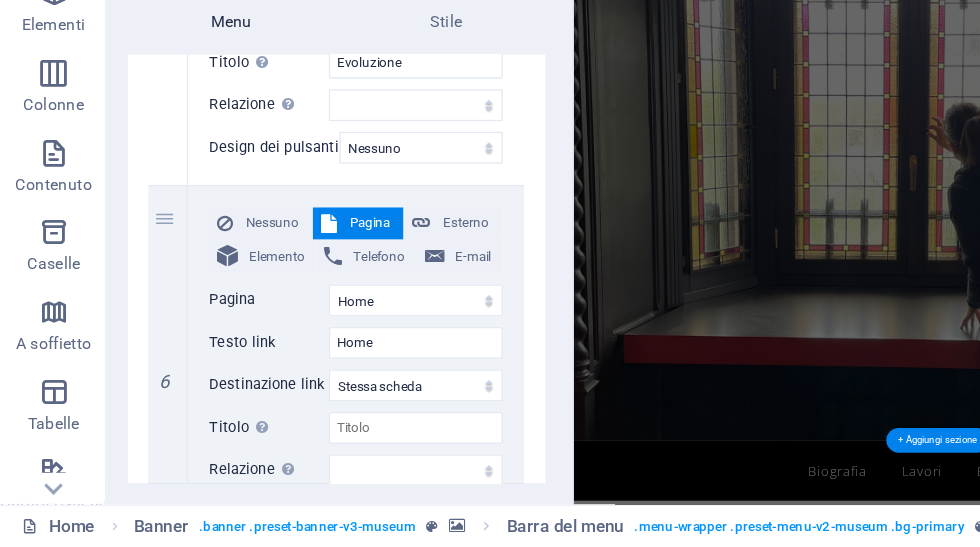 select 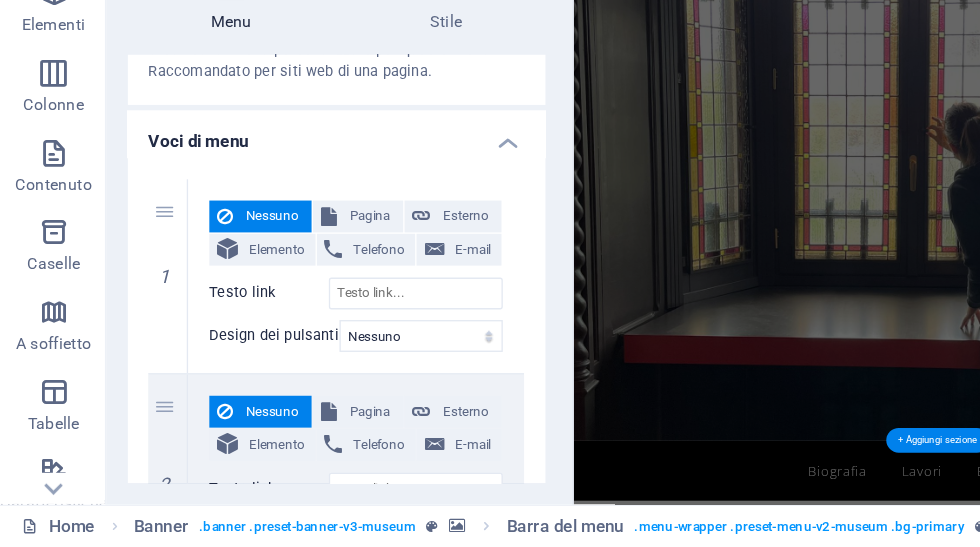 scroll, scrollTop: 97, scrollLeft: 0, axis: vertical 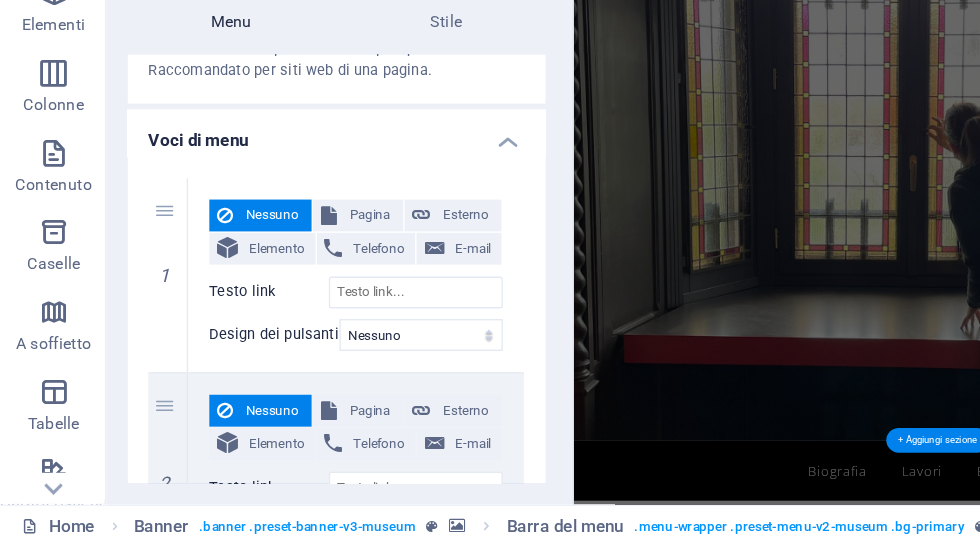 click at bounding box center [0, 0] 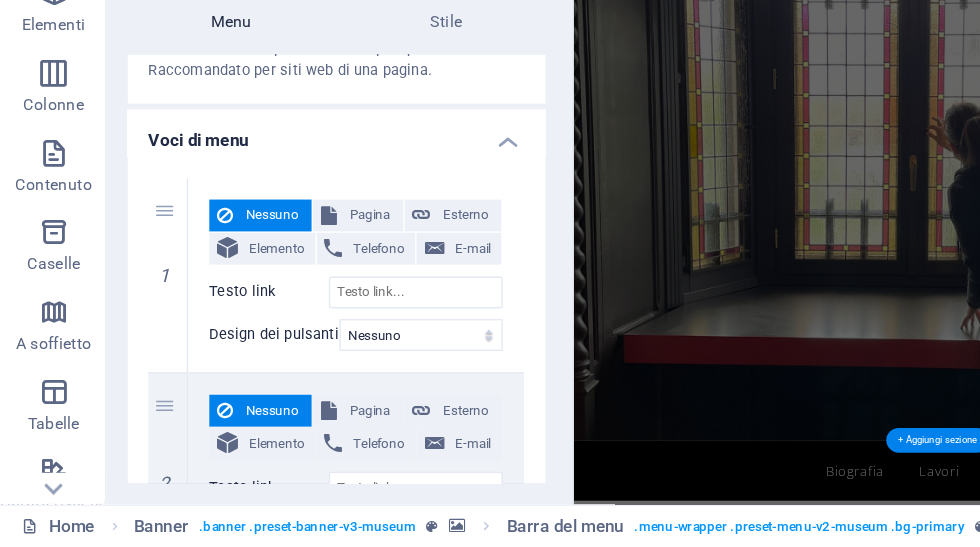 select on "3" 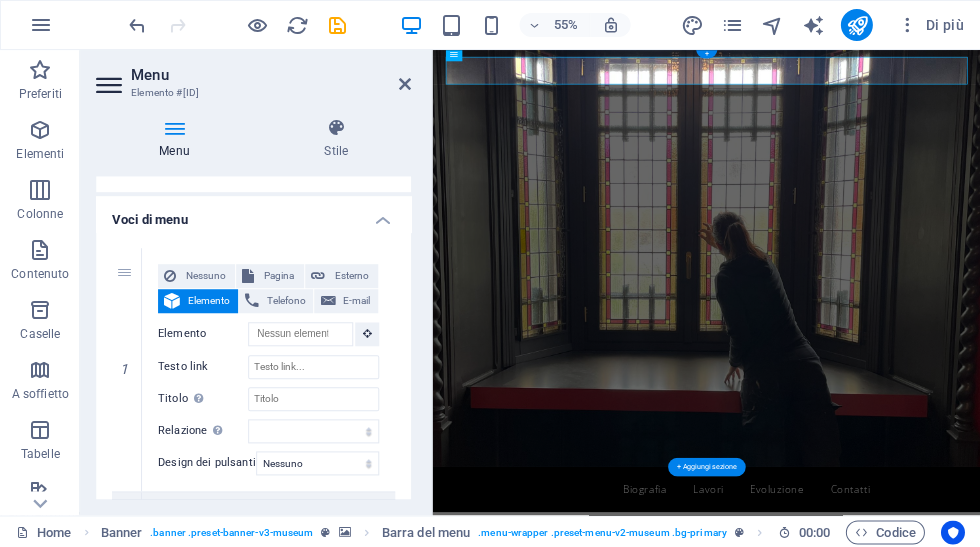 scroll, scrollTop: 116, scrollLeft: 0, axis: vertical 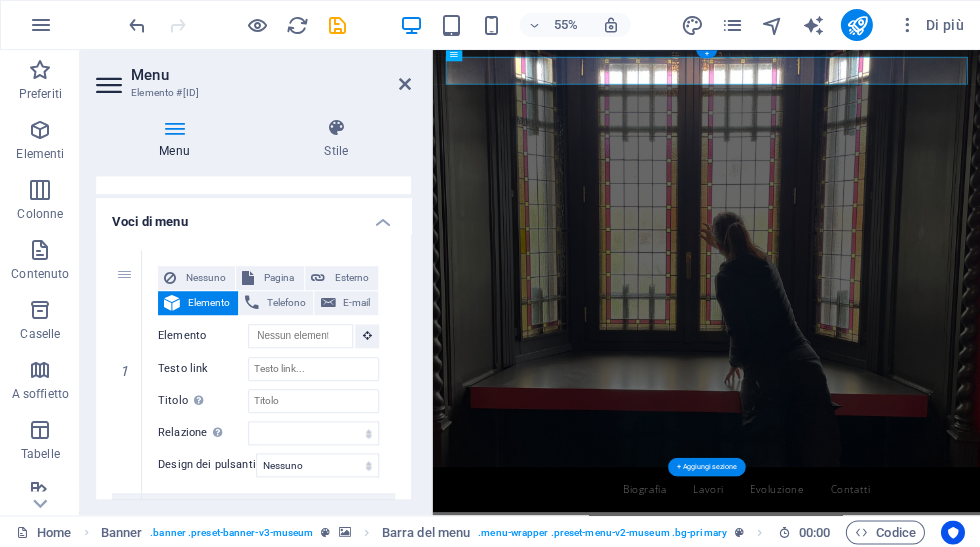 click on "Pagina" at bounding box center (278, 278) 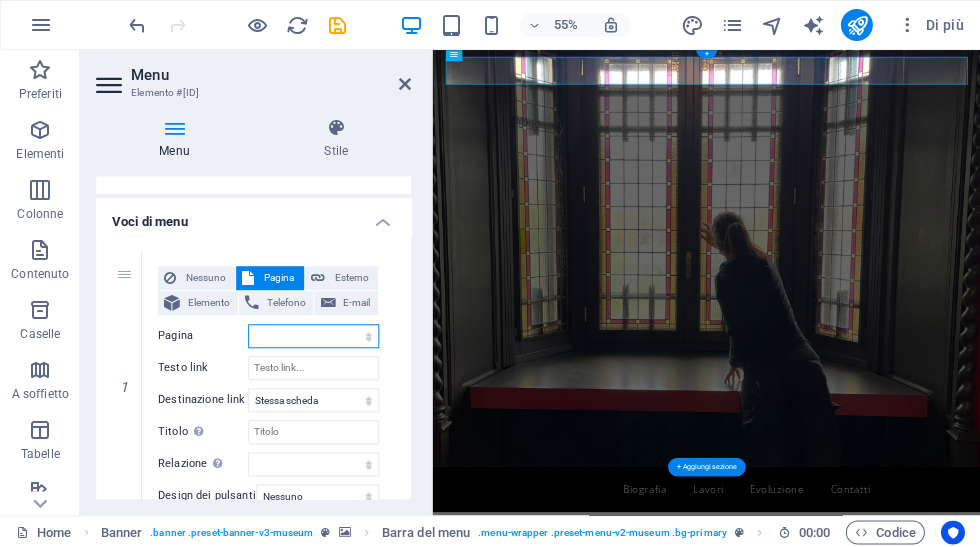select on "7" 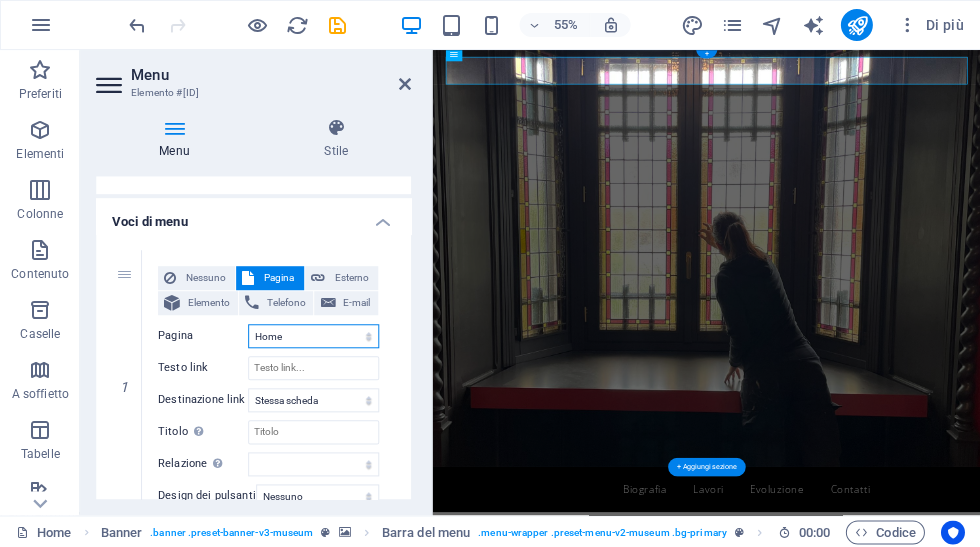 select 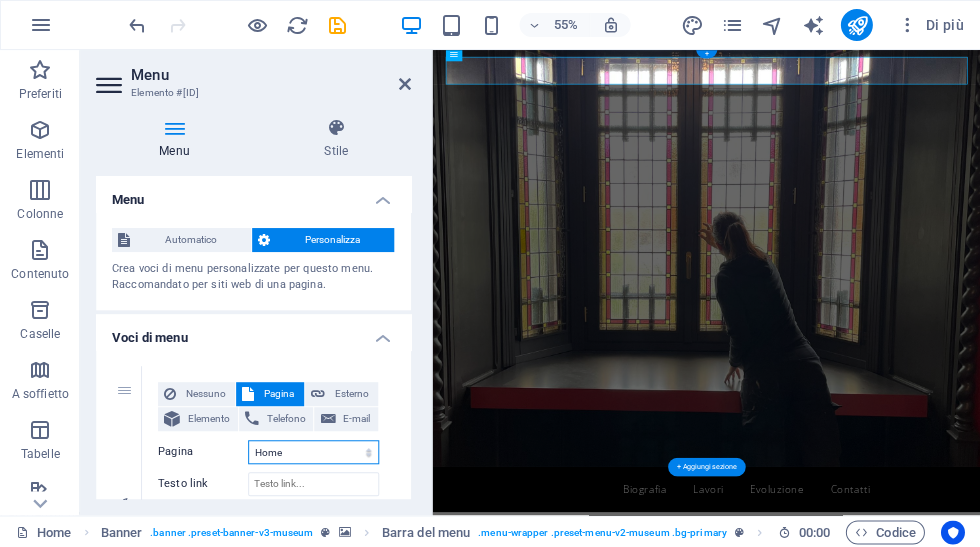 scroll, scrollTop: 0, scrollLeft: 0, axis: both 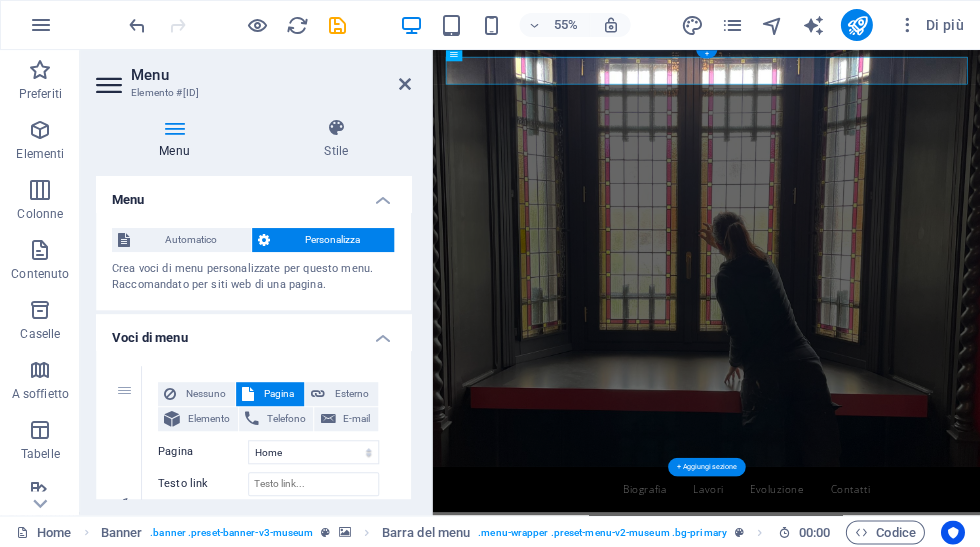 click at bounding box center [297, 25] 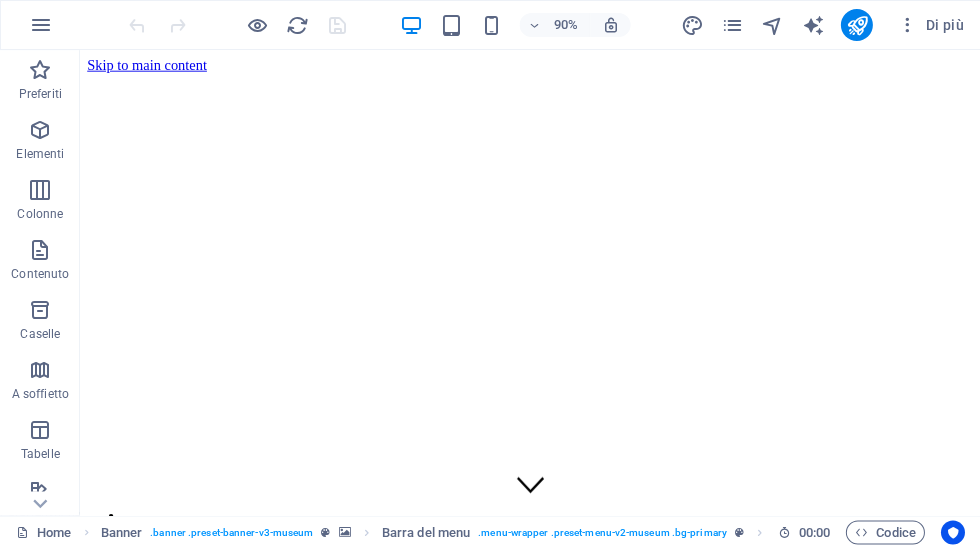 scroll, scrollTop: 0, scrollLeft: 0, axis: both 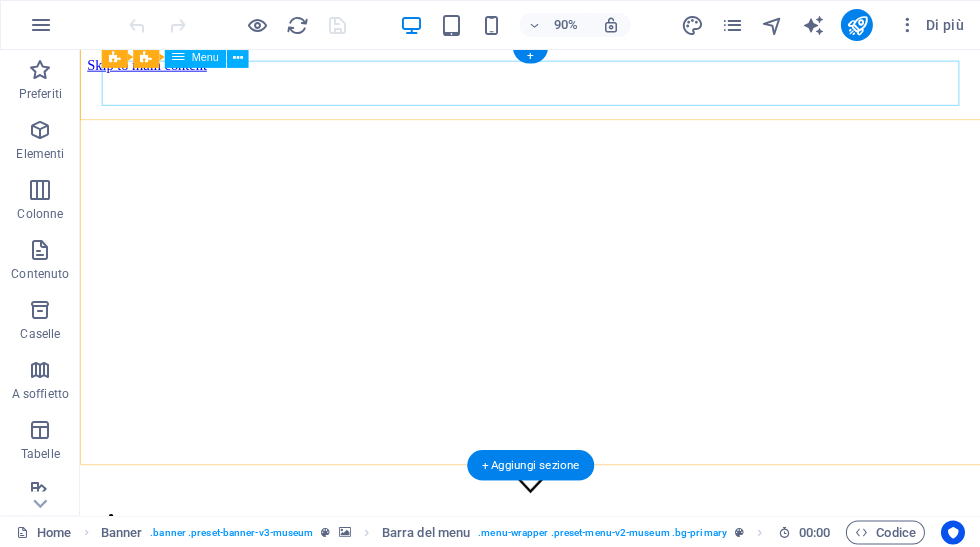 click on "Biografia Lavori Evoluzione Contatti" at bounding box center (580, 612) 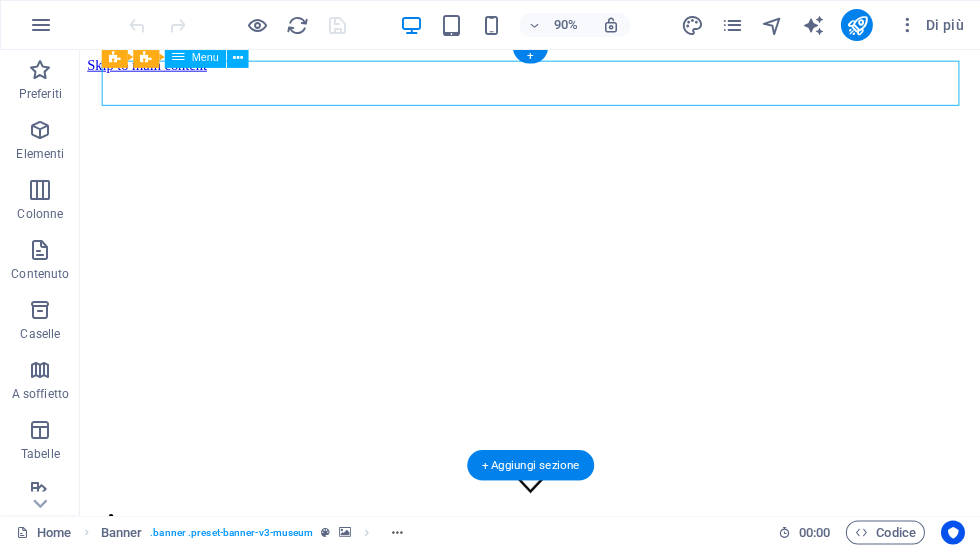 click on "Biografia Lavori Evoluzione Contatti" at bounding box center [580, 612] 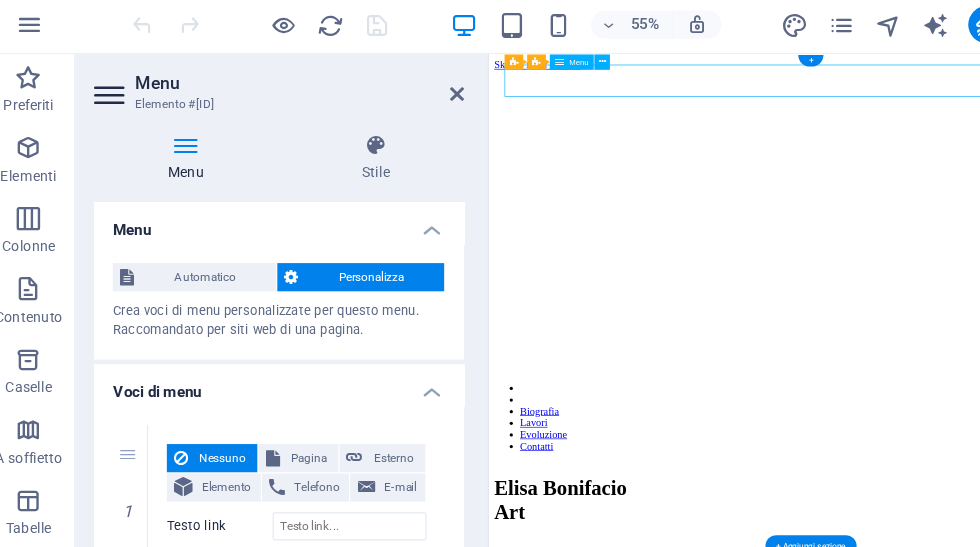 scroll, scrollTop: 0, scrollLeft: 0, axis: both 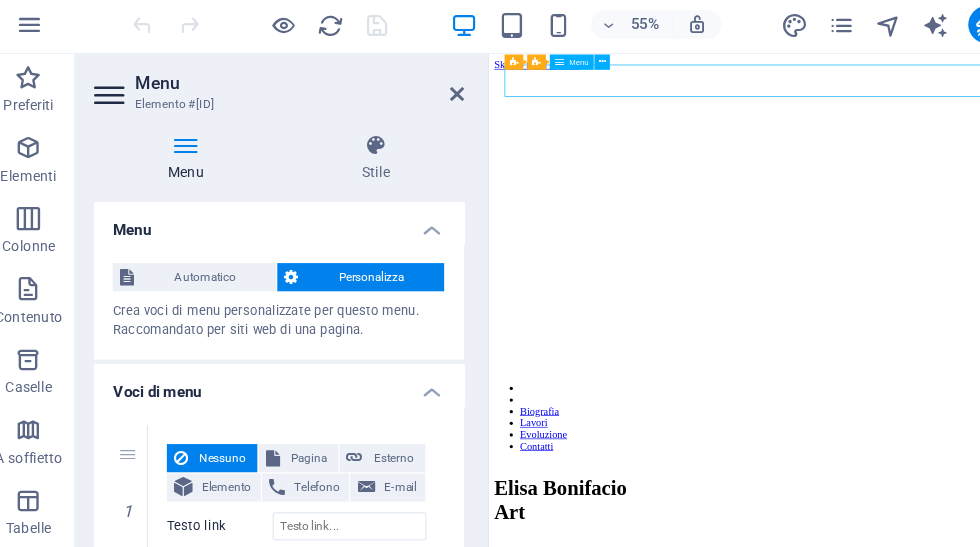 click on "Automatico" at bounding box center [190, 240] 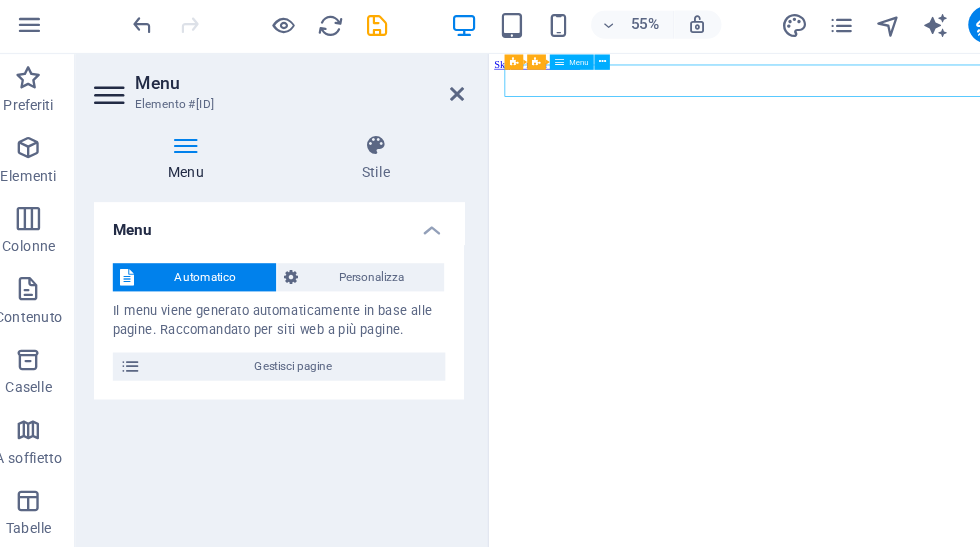 click on "Personalizza" at bounding box center (332, 240) 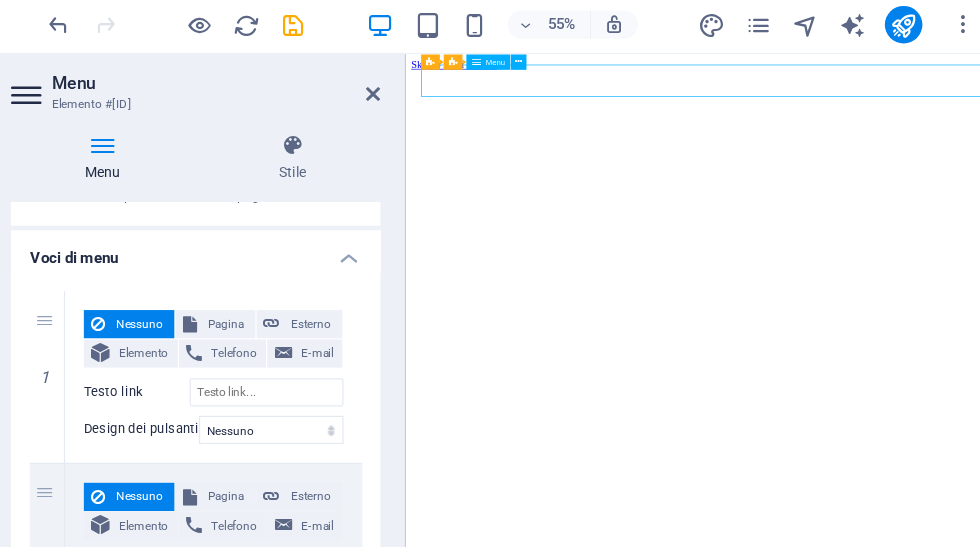 scroll, scrollTop: 119, scrollLeft: 0, axis: vertical 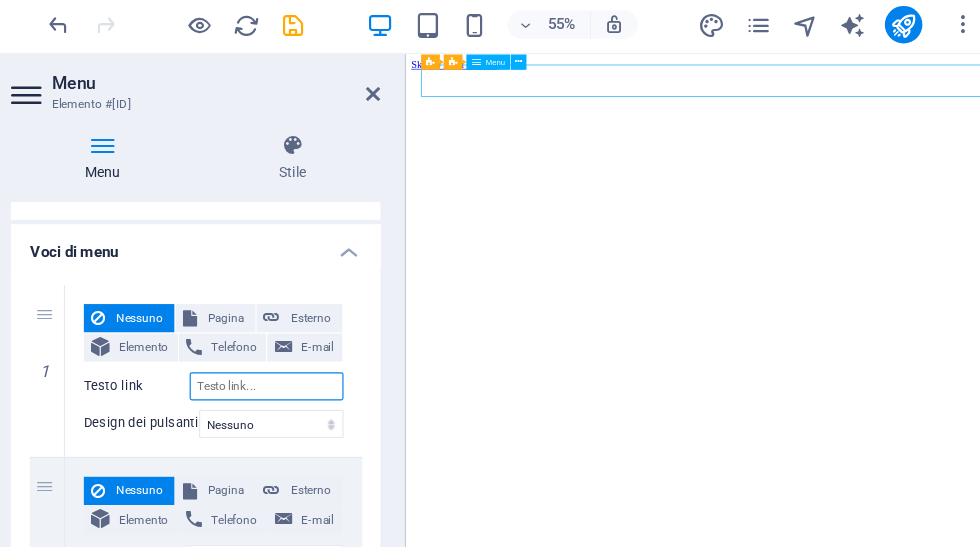 click on "Testo link" at bounding box center [313, 333] 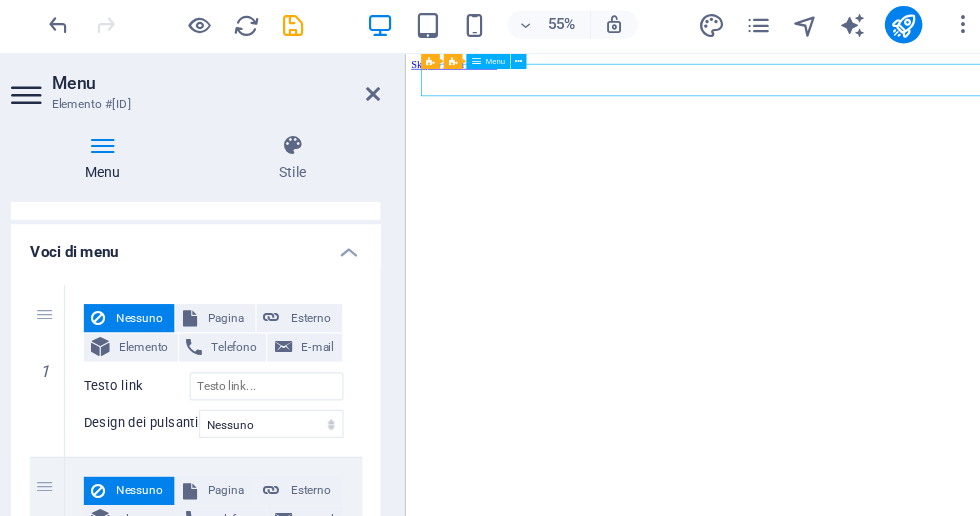 click on "Esterno" at bounding box center (351, 275) 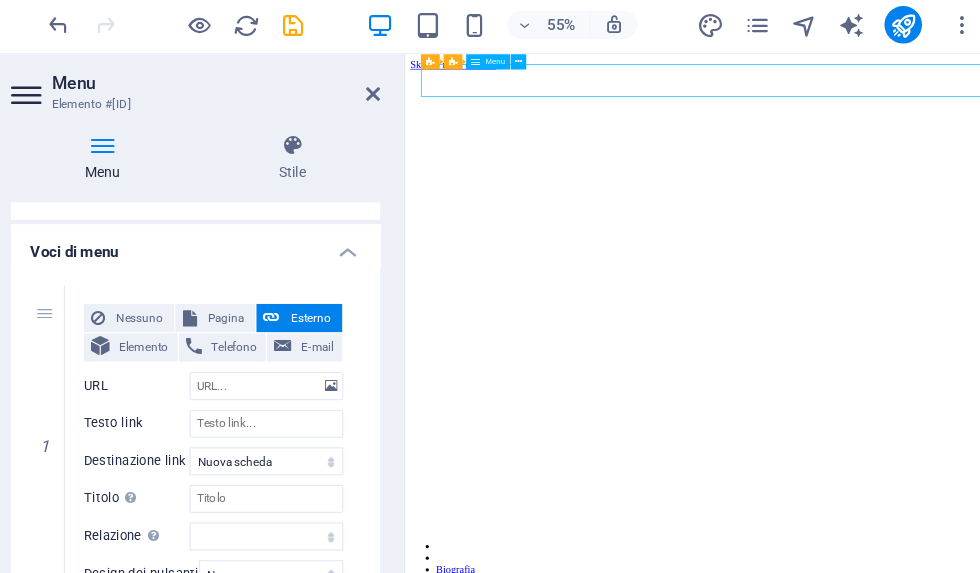 click on "Pagina" at bounding box center [278, 275] 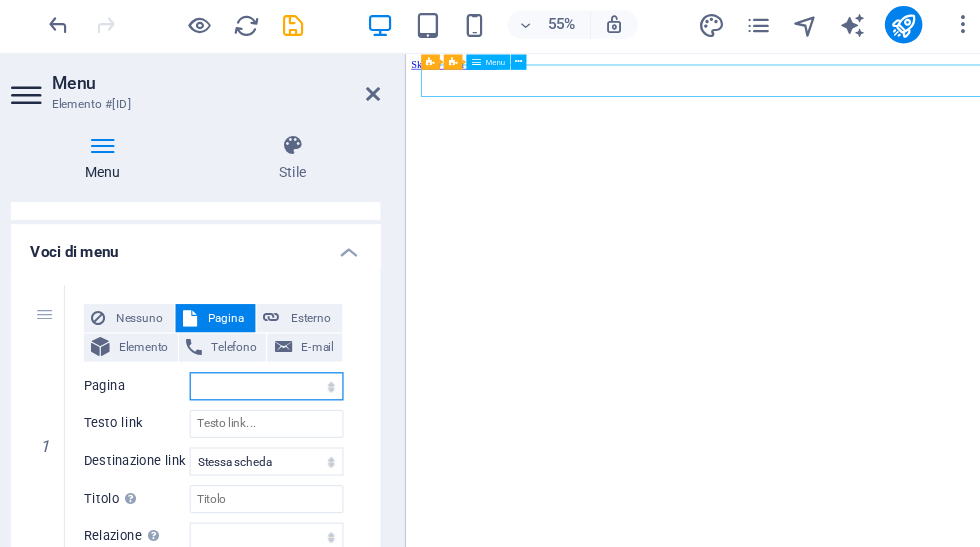 select on "0" 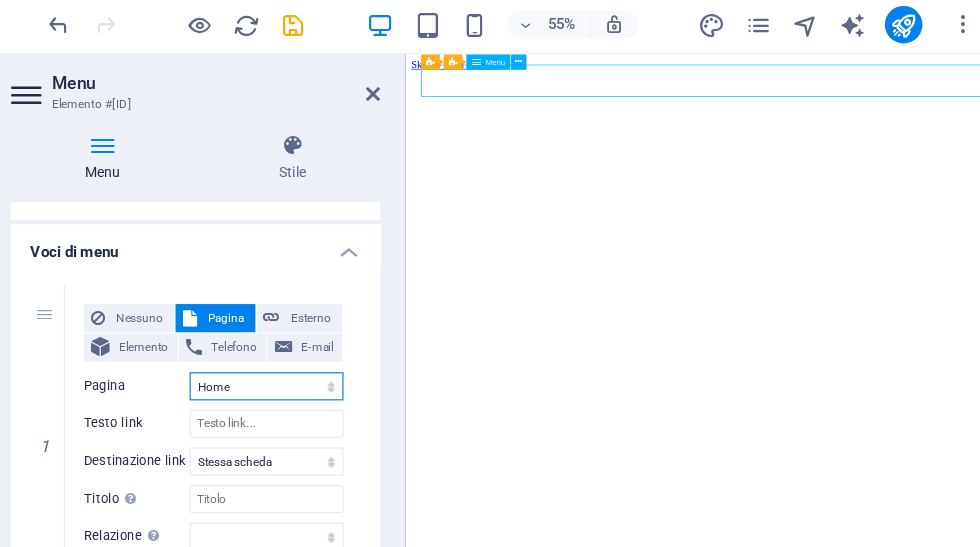 select 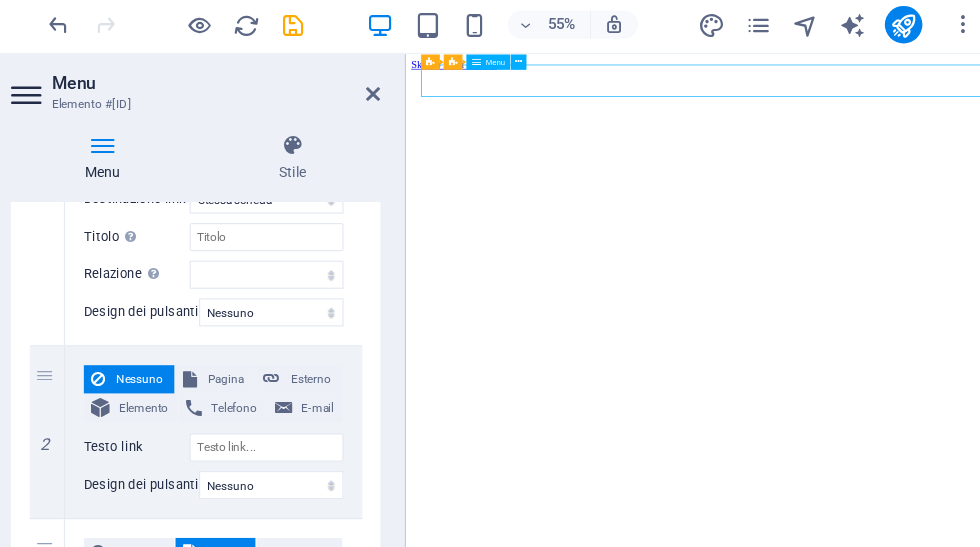 scroll, scrollTop: 331, scrollLeft: 0, axis: vertical 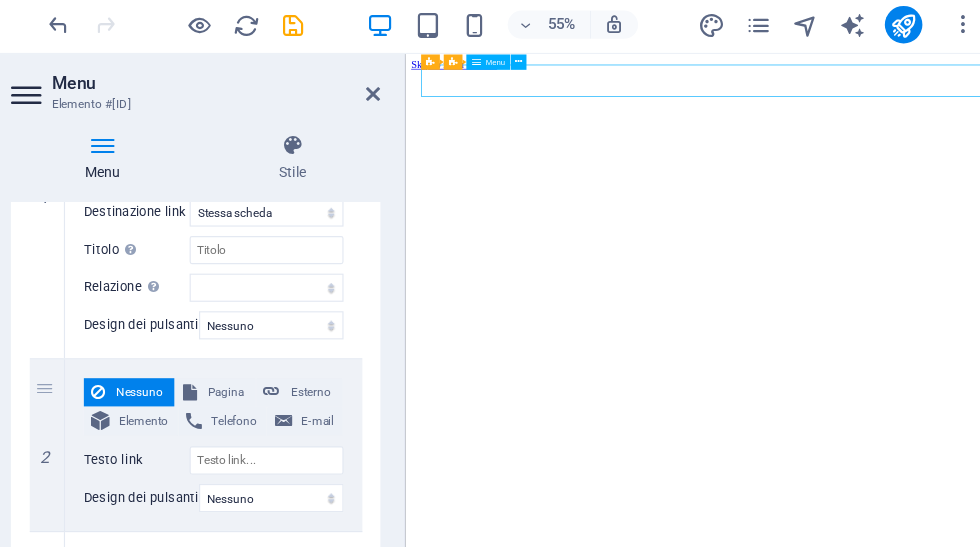 click on "Nessuno Pagina Esterno Elemento Telefono E-mail Pagina Home Biografia Lavori Contatti Privacy Legal Notice Evoluzione Home Biografia Lavori Contatti Privacy Legal Notice Elemento
URL Telefono E-mail Testo link Destinazione link Nuova scheda Stessa scheda Sovrapposizione Titolo Descrizione aggiuntiva del link, non dovrebbe essere la stessa del testo del link. Il titolo è spesso mostrato come testo di guida quando il mouse si muove sopra l'elemento. Lasciare vuoto in caso di dubbi. Relazione Imposta la  relazione di questo link alla destinazione del link . Per esempio, il valore "nofollow" indica ai motori di ricerca di non seguire il link. Può essere lasciato vuoto. alternate autore bookmark esterno help licenza successivo nofollow noreferrer noopener prec cerca tag Design dei pulsanti Nessuno Predefinito Principale Secondario" at bounding box center (268, 172) 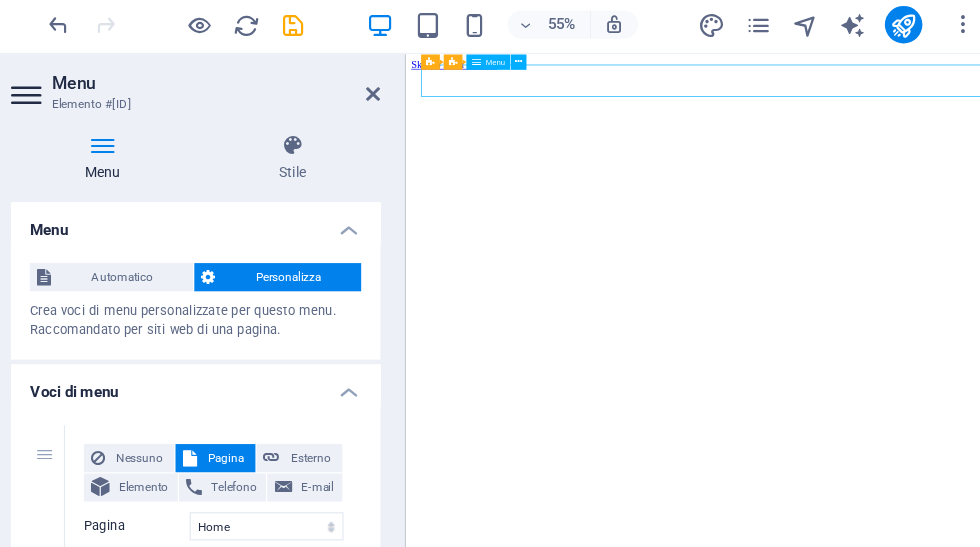scroll, scrollTop: 0, scrollLeft: 0, axis: both 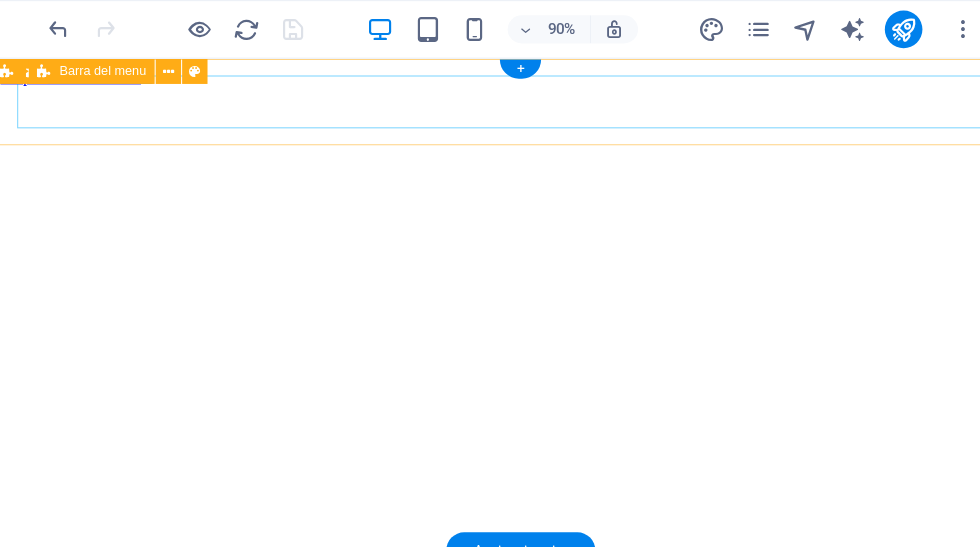 click on "Biografia Lavori Evoluzione Contatti" at bounding box center [492, 612] 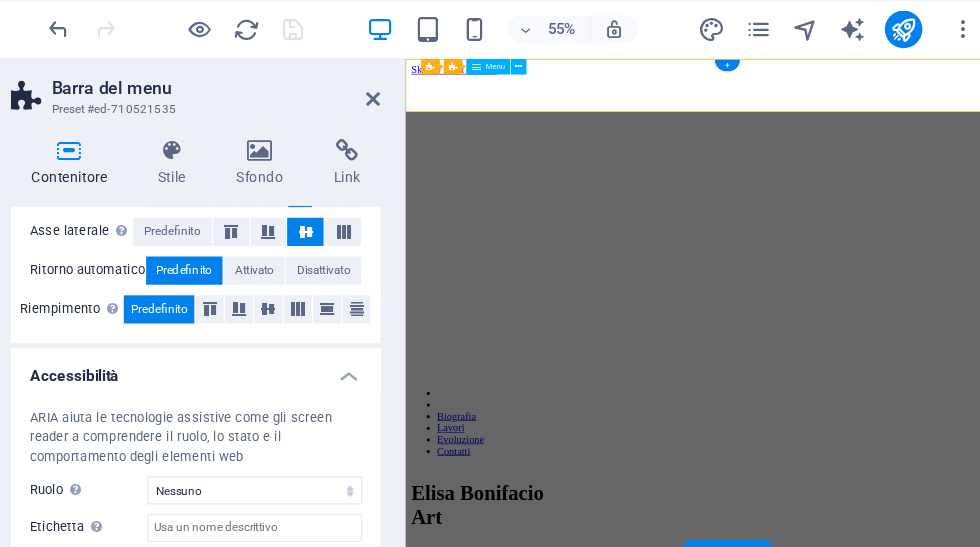 scroll, scrollTop: 371, scrollLeft: 0, axis: vertical 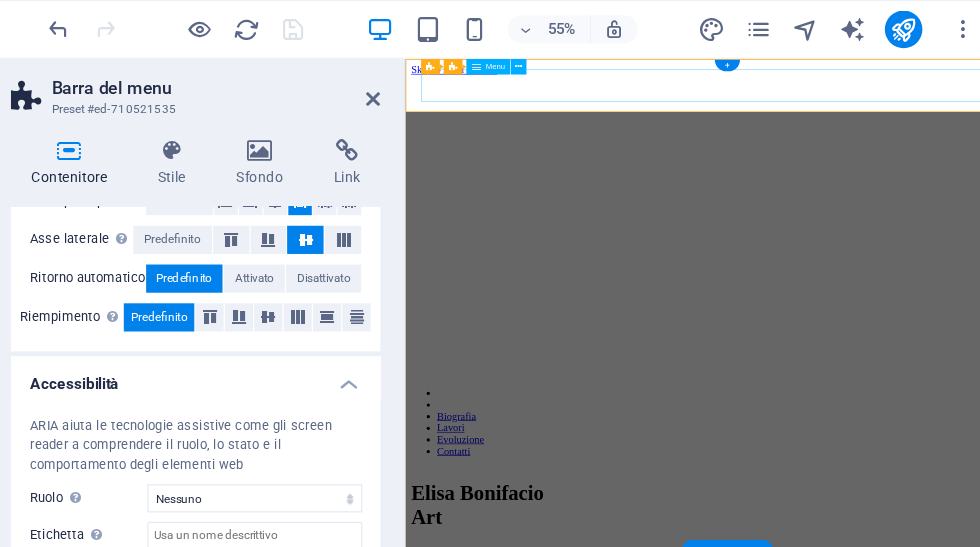 click on "Biografia Lavori Evoluzione Contatti" at bounding box center (903, 620) 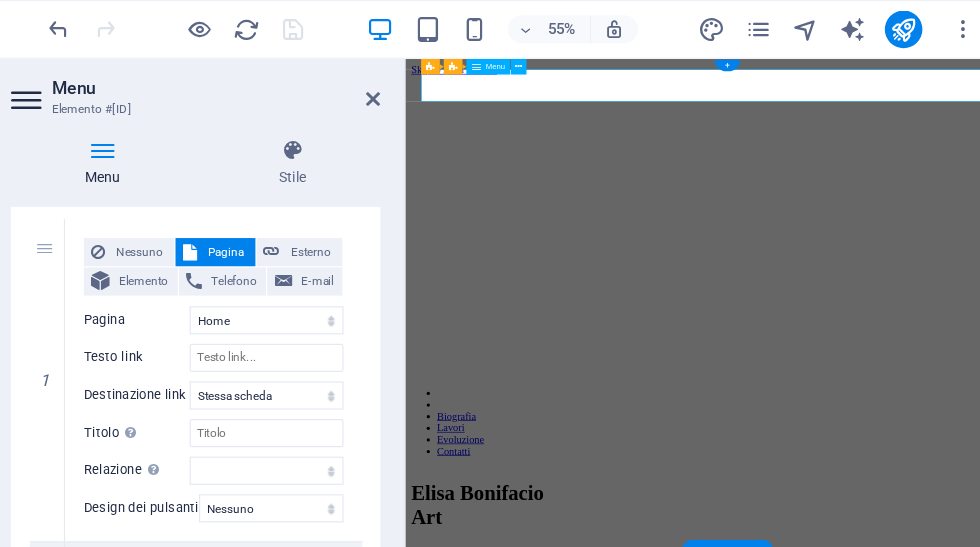 scroll, scrollTop: 189, scrollLeft: 0, axis: vertical 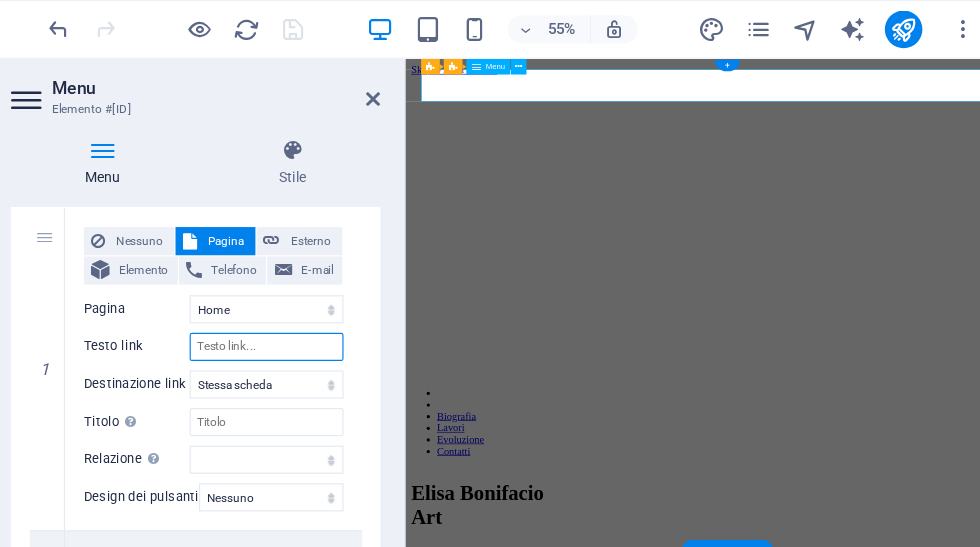 click on "Testo link" at bounding box center (313, 295) 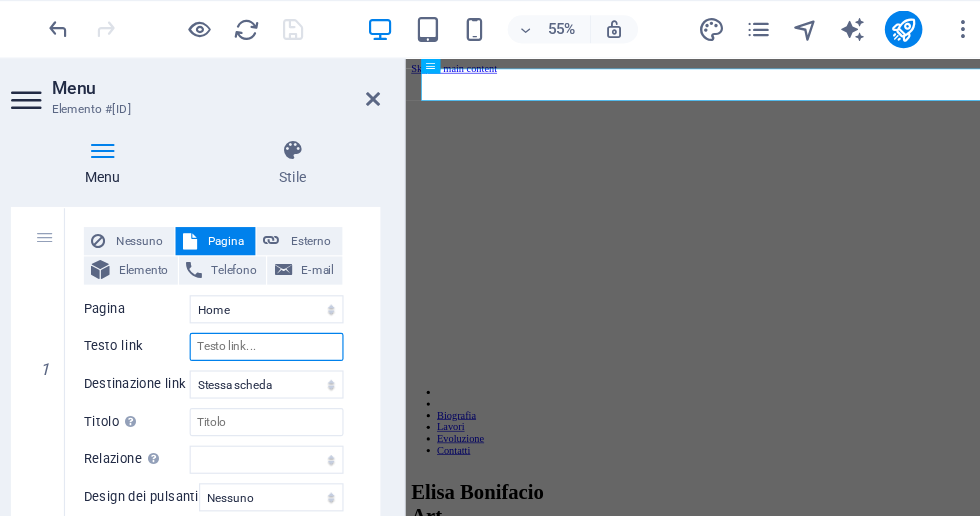 type on "H" 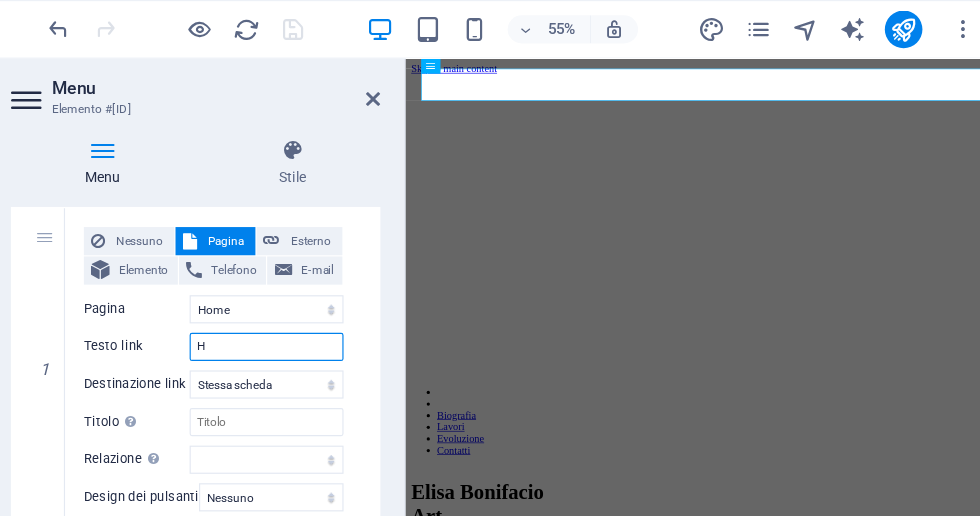 select 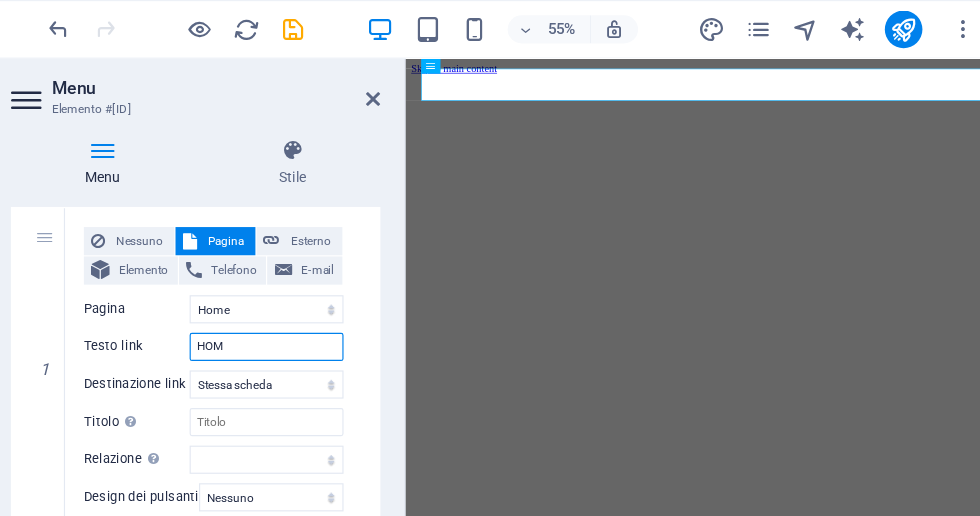 type on "HOME" 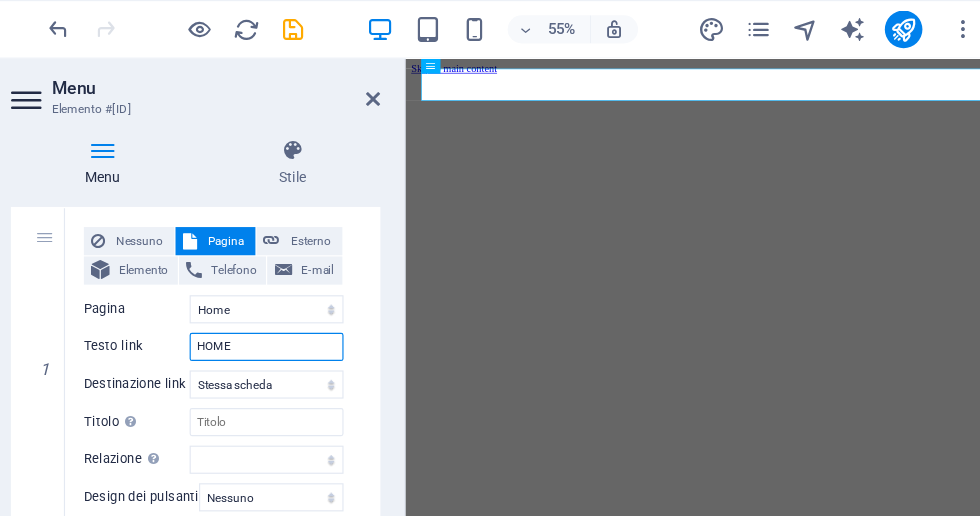 select 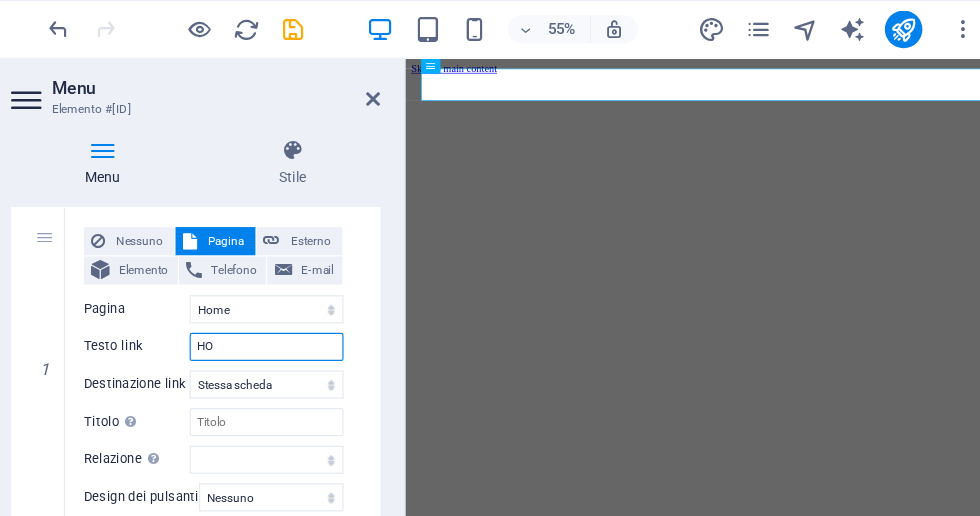 type on "H" 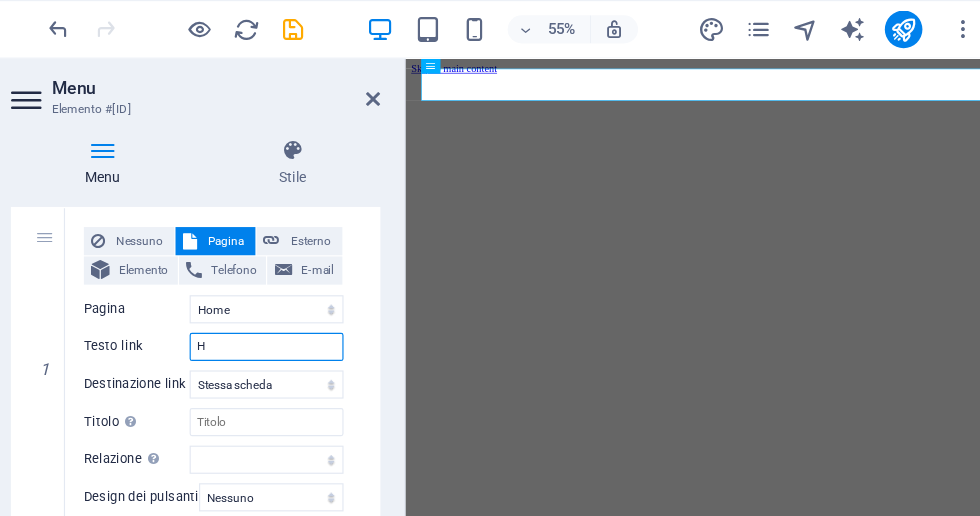 select 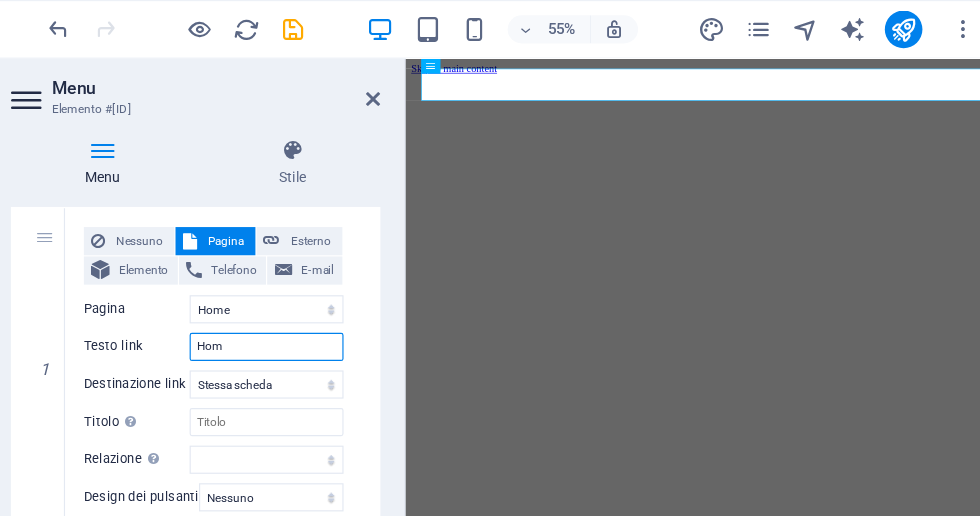 type on "Home" 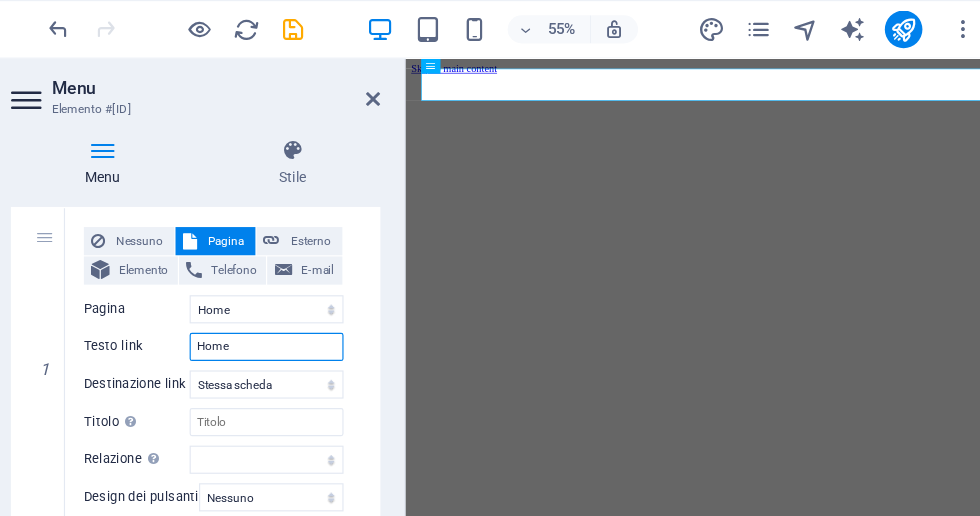 select 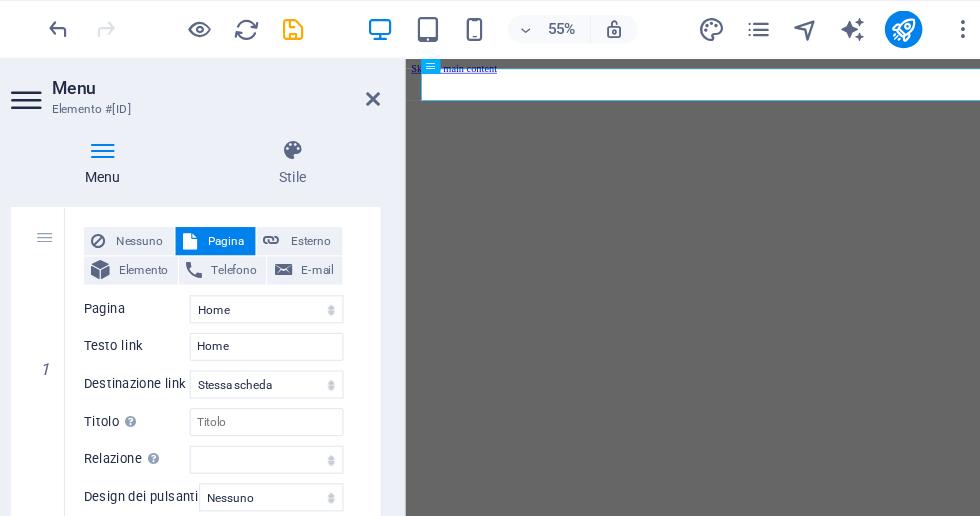 click on "Elemento #ed-710521547" at bounding box center (251, 93) 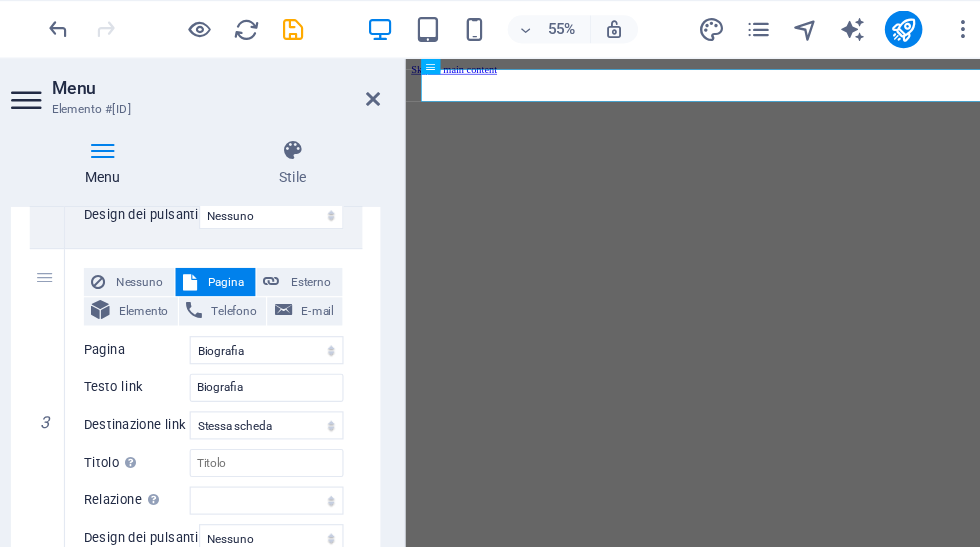 scroll, scrollTop: 578, scrollLeft: 0, axis: vertical 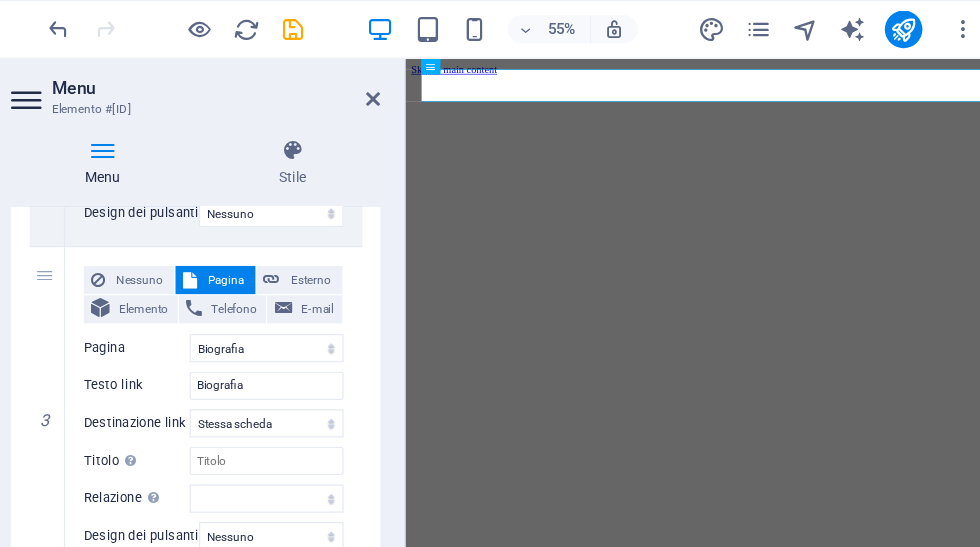 click at bounding box center [337, 25] 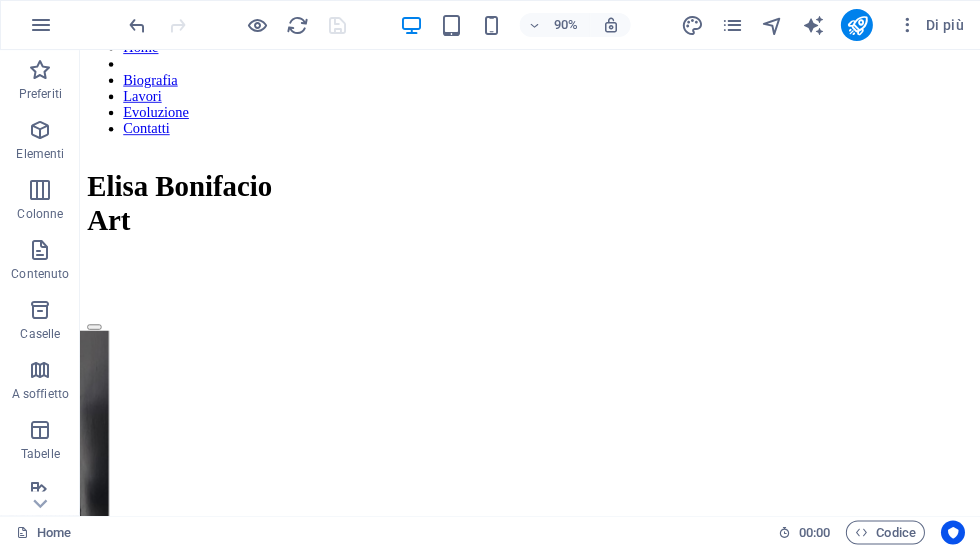 scroll, scrollTop: 499, scrollLeft: 0, axis: vertical 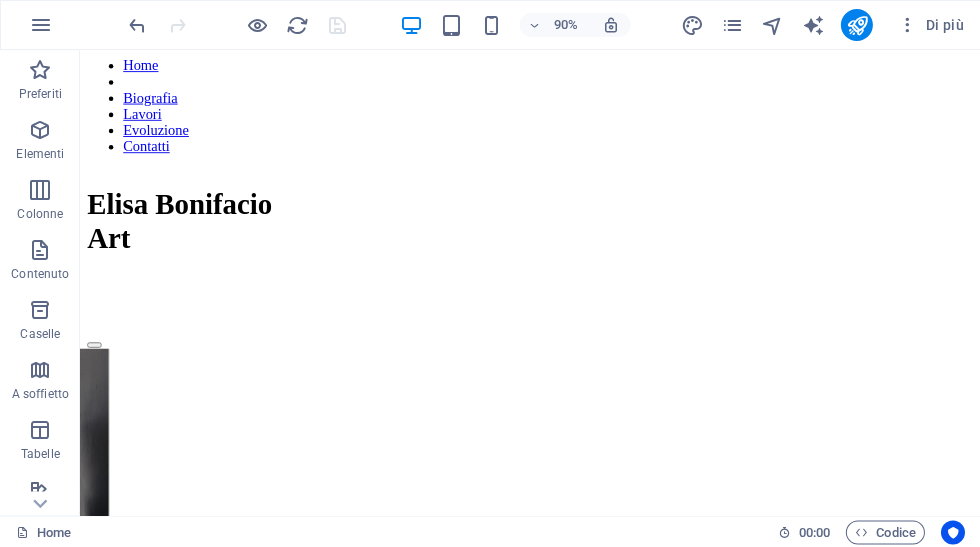 click at bounding box center (96, 9297) 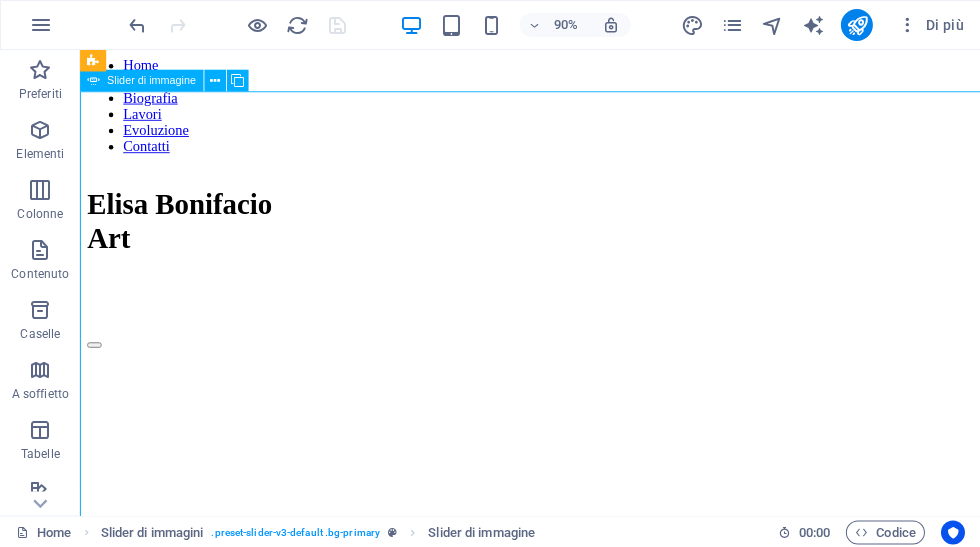 click at bounding box center (96, 9297) 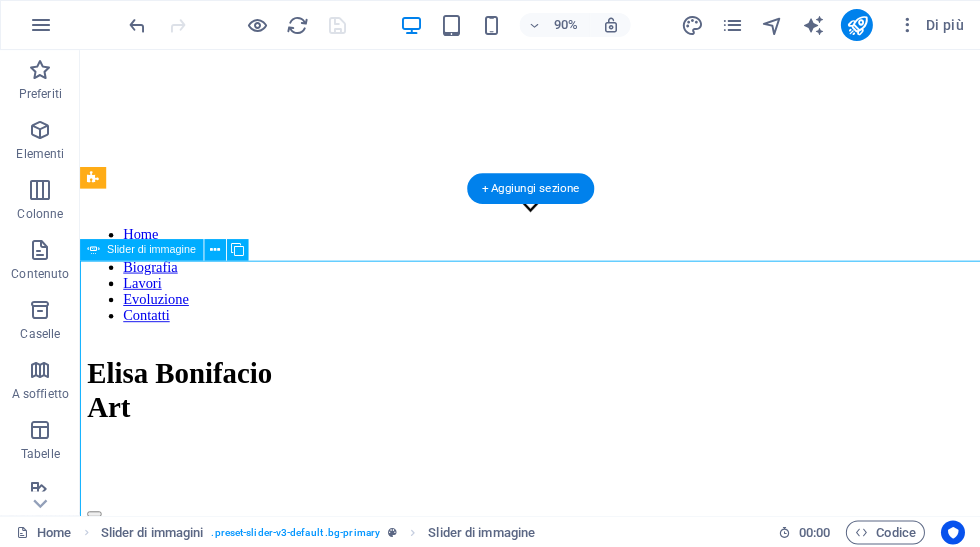 scroll, scrollTop: 310, scrollLeft: 0, axis: vertical 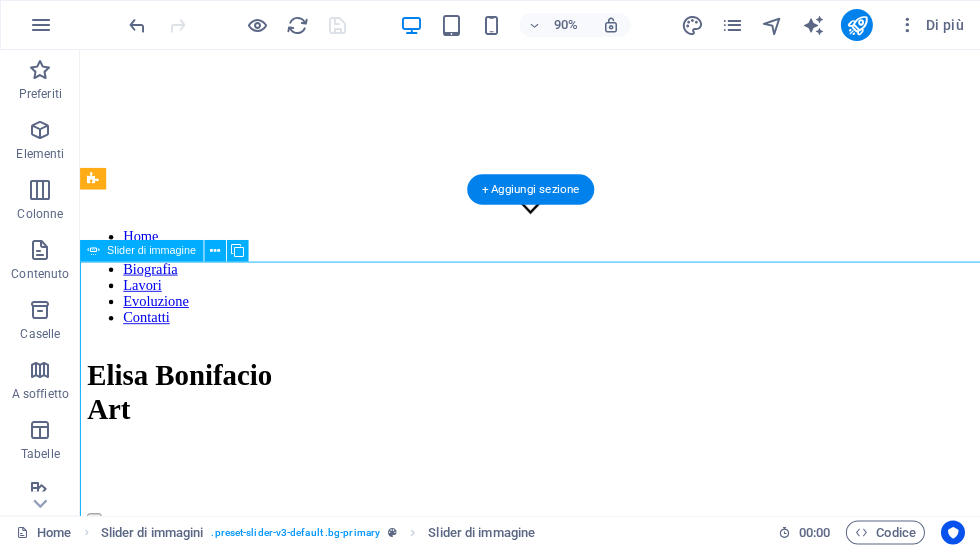 click at bounding box center [-4400, 7416] 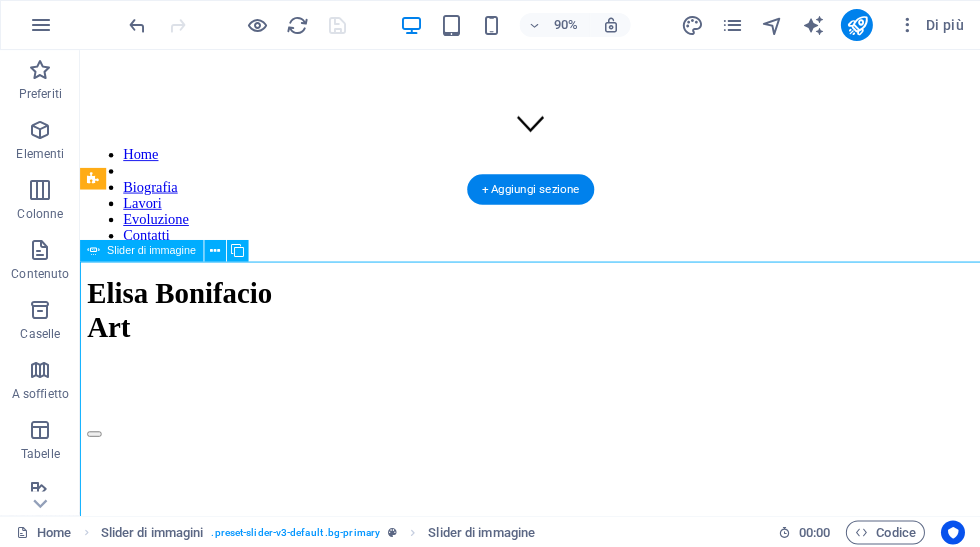 scroll, scrollTop: 447, scrollLeft: 0, axis: vertical 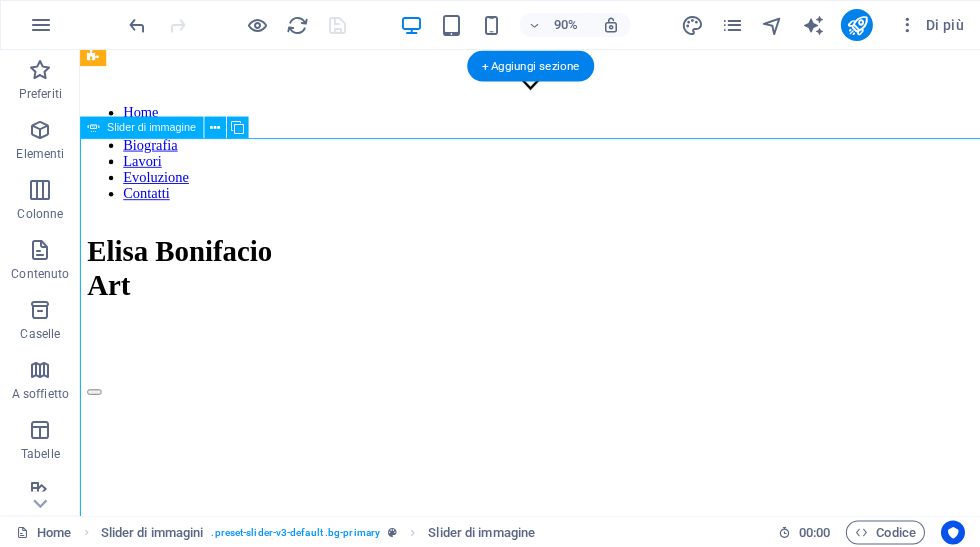 click at bounding box center (-4400, 7279) 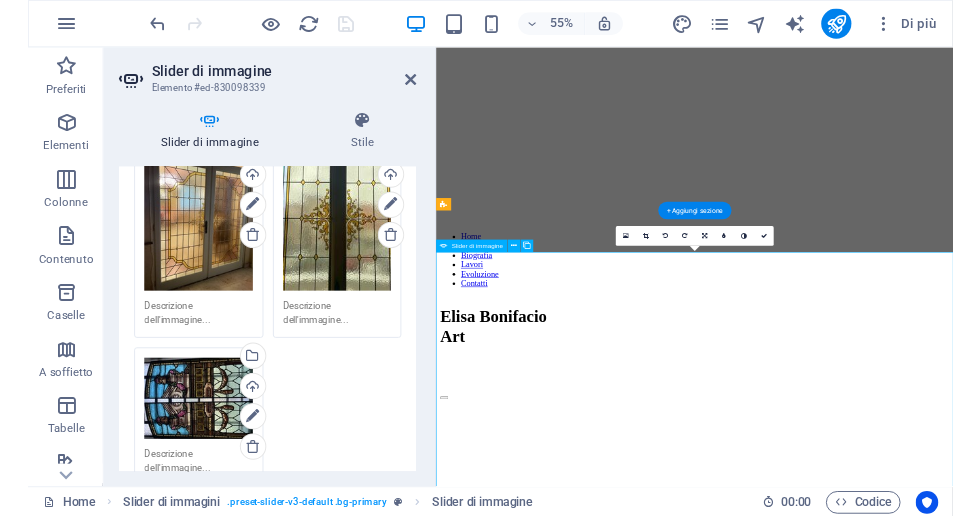 scroll, scrollTop: 329, scrollLeft: 0, axis: vertical 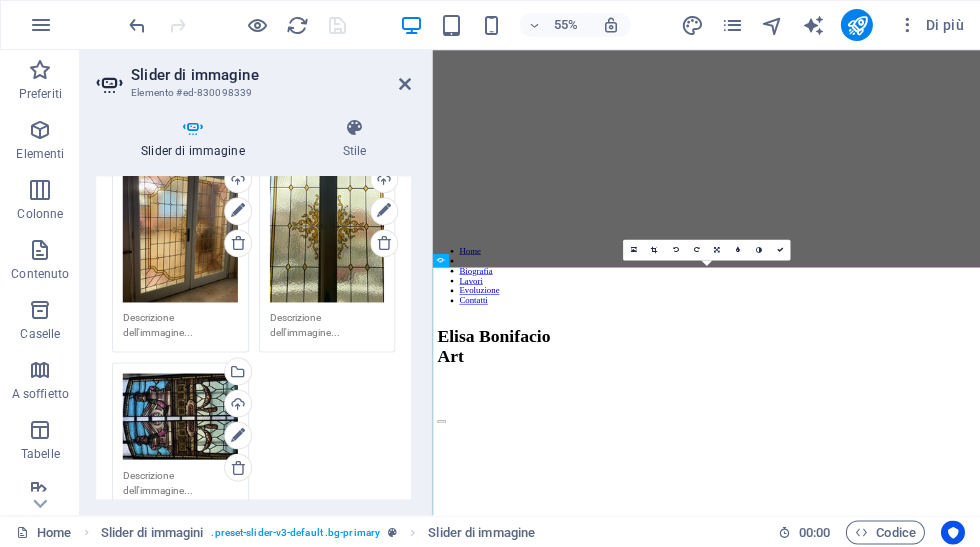 click on "Trascina qui i file, fai clic per sceglierli o selezionali da File o dalle nostre foto e video stock gratuiti" at bounding box center (180, 416) 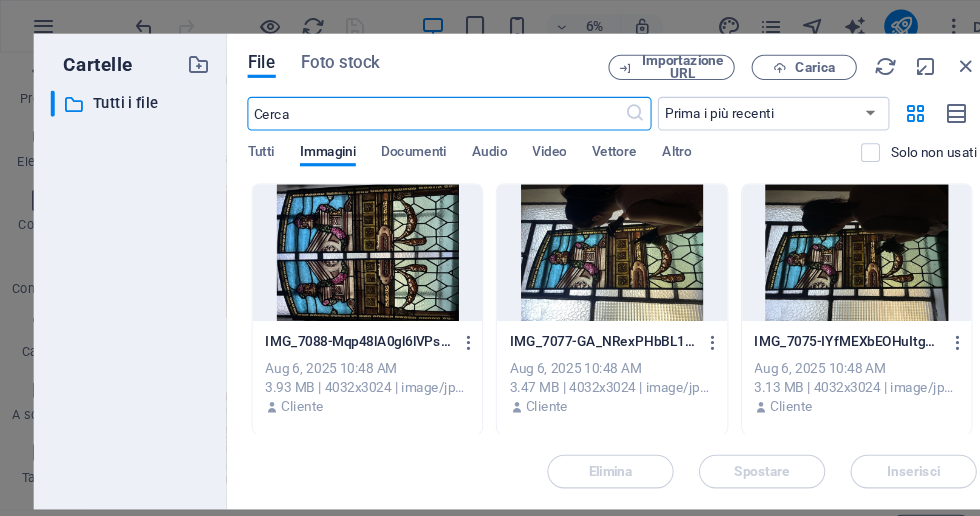 scroll, scrollTop: 0, scrollLeft: 0, axis: both 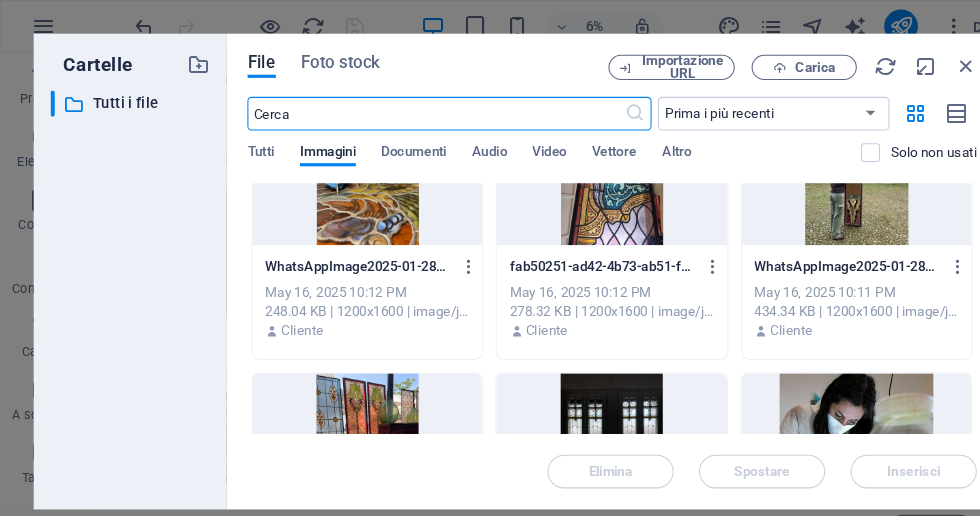 click at bounding box center [740, 64] 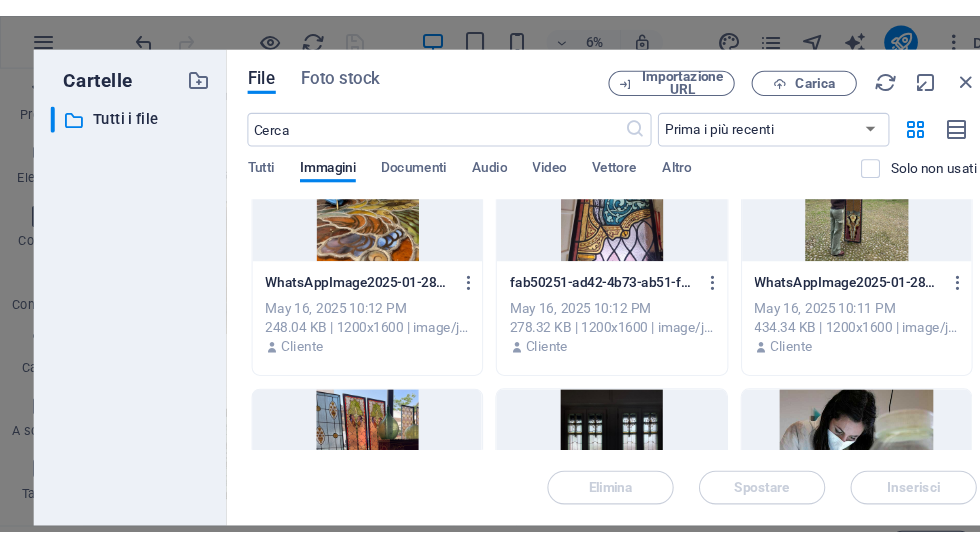 scroll, scrollTop: 1079, scrollLeft: 0, axis: vertical 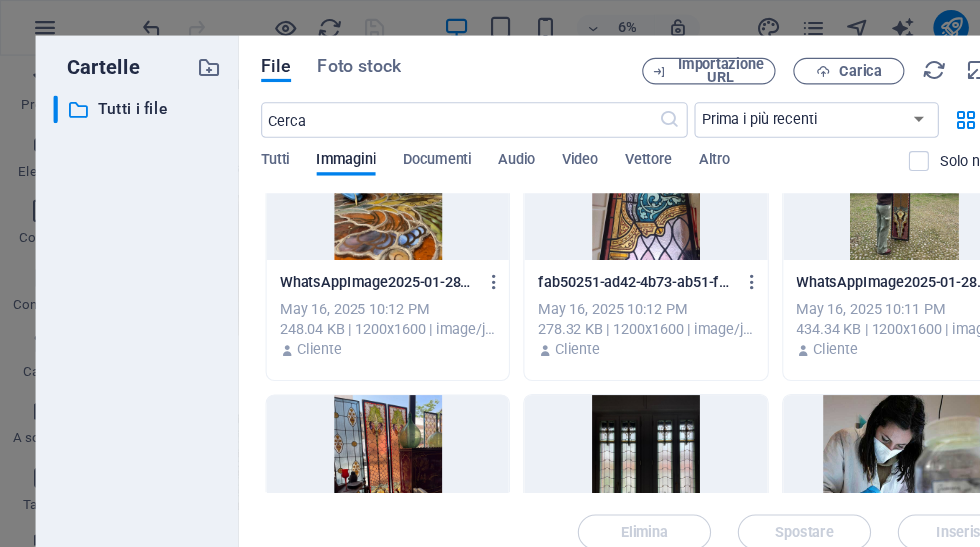 click on "Carica" at bounding box center [764, 64] 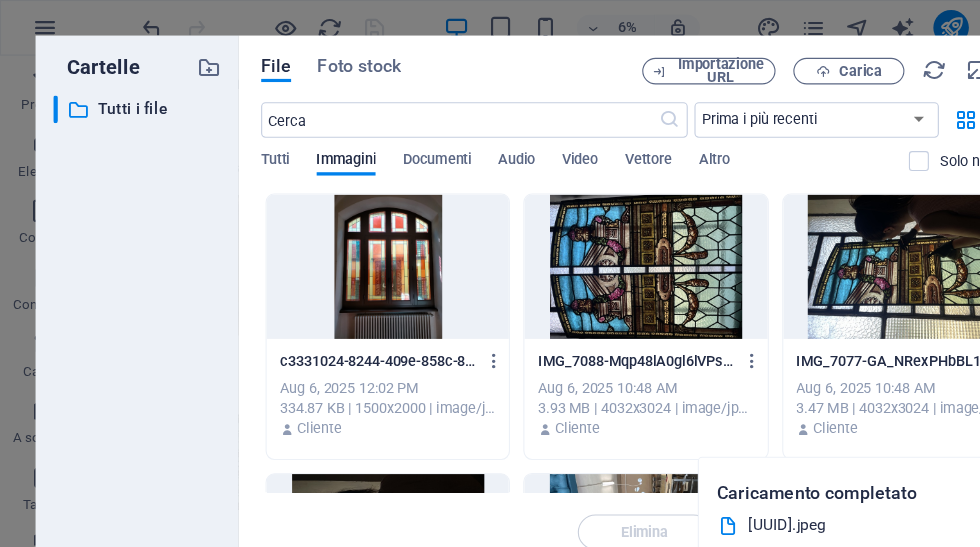 scroll, scrollTop: 0, scrollLeft: 0, axis: both 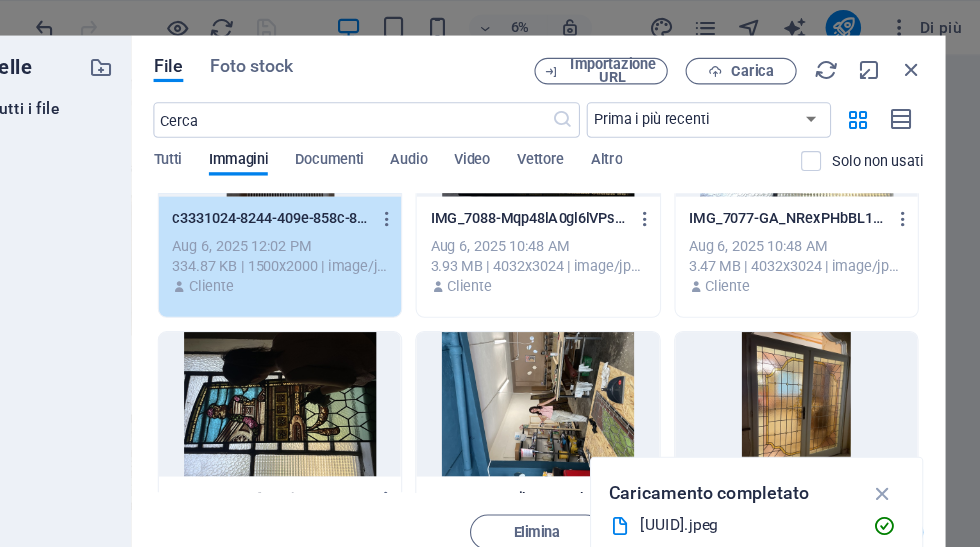 click at bounding box center [891, 444] 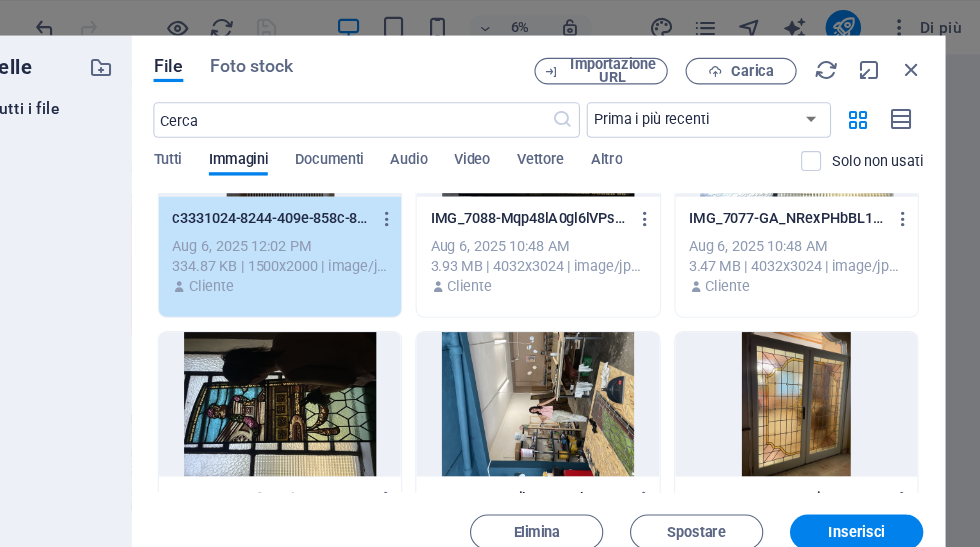 click on "Inserisci" at bounding box center [868, 479] 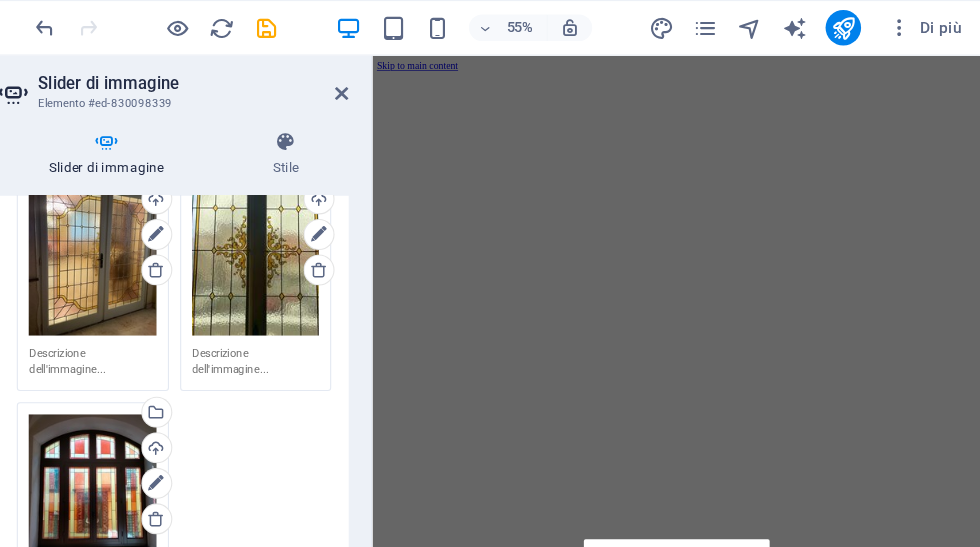 click on "Trascina qui i file, fai clic per sceglierli o selezionali da File o dalle nostre foto e video stock gratuiti" at bounding box center [180, 449] 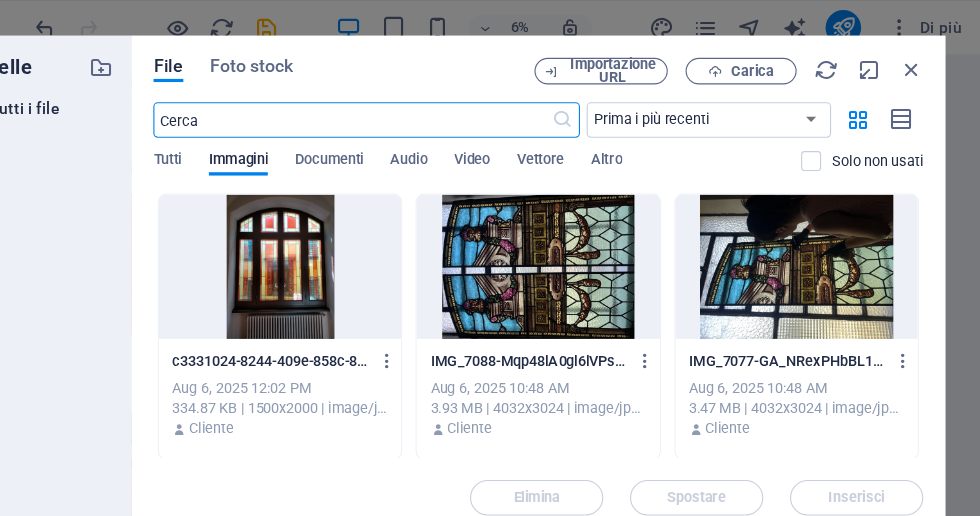 click at bounding box center (917, 63) 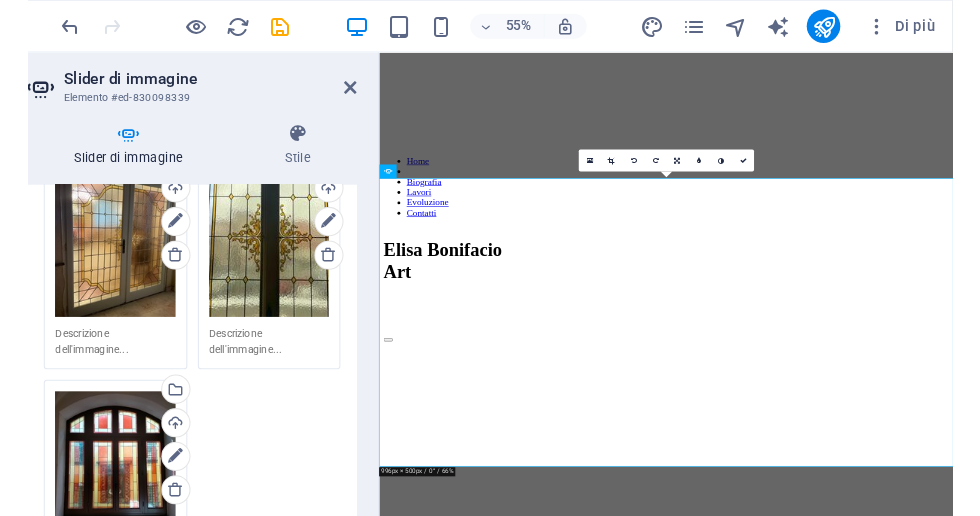 scroll, scrollTop: 622, scrollLeft: 0, axis: vertical 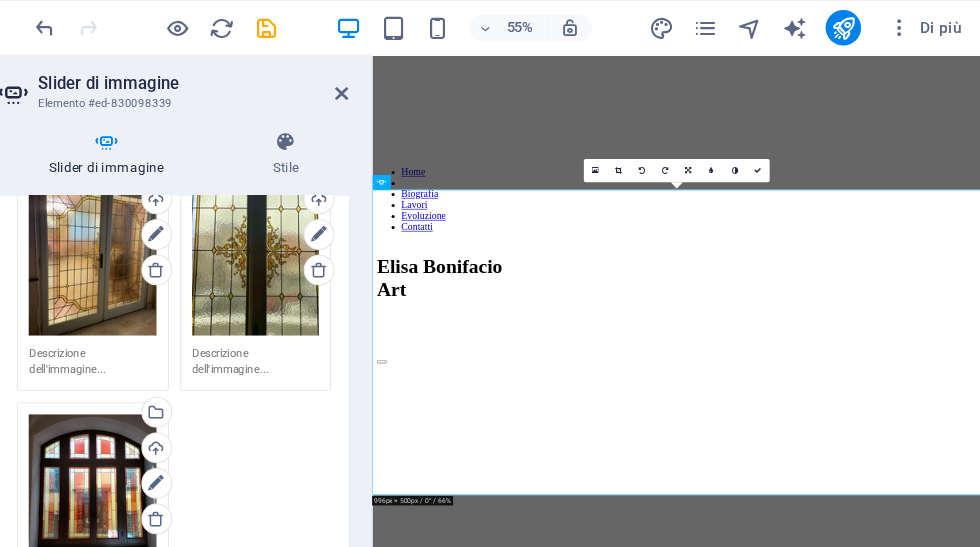 click at bounding box center [633, 153] 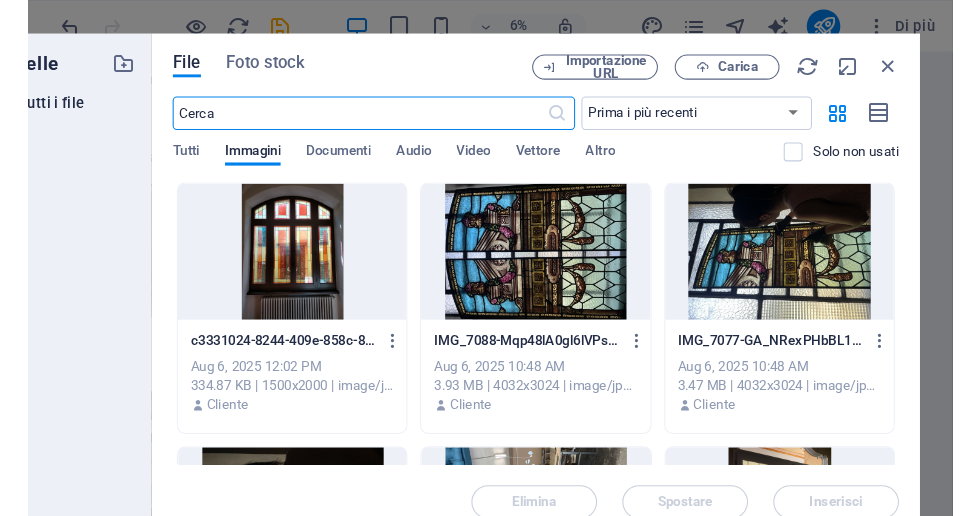 scroll, scrollTop: 0, scrollLeft: 0, axis: both 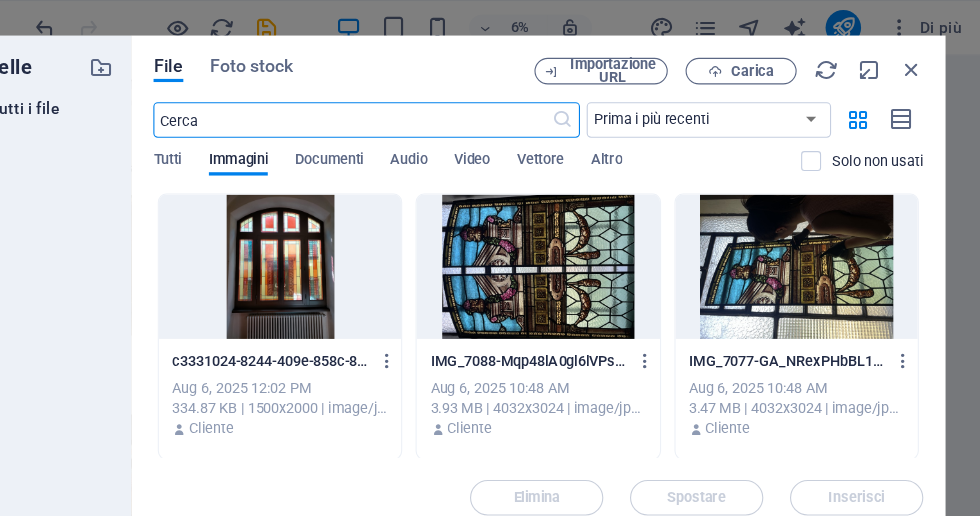 click at bounding box center [917, 63] 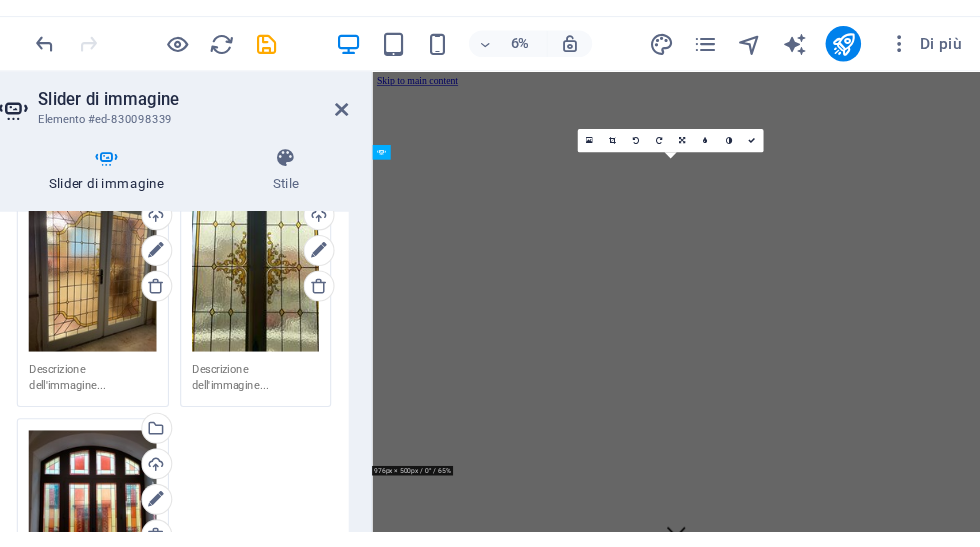 scroll, scrollTop: 645, scrollLeft: 0, axis: vertical 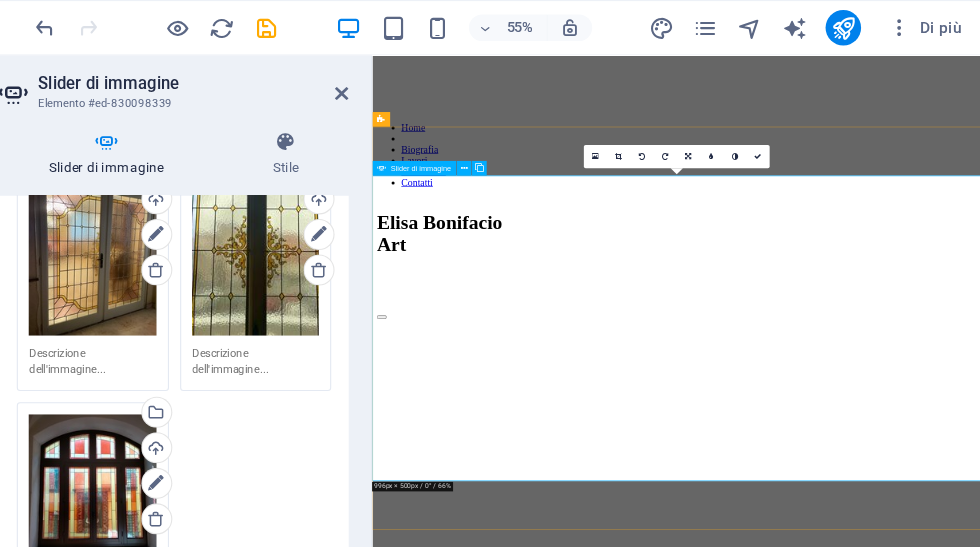 click at bounding box center (-4088, 7331) 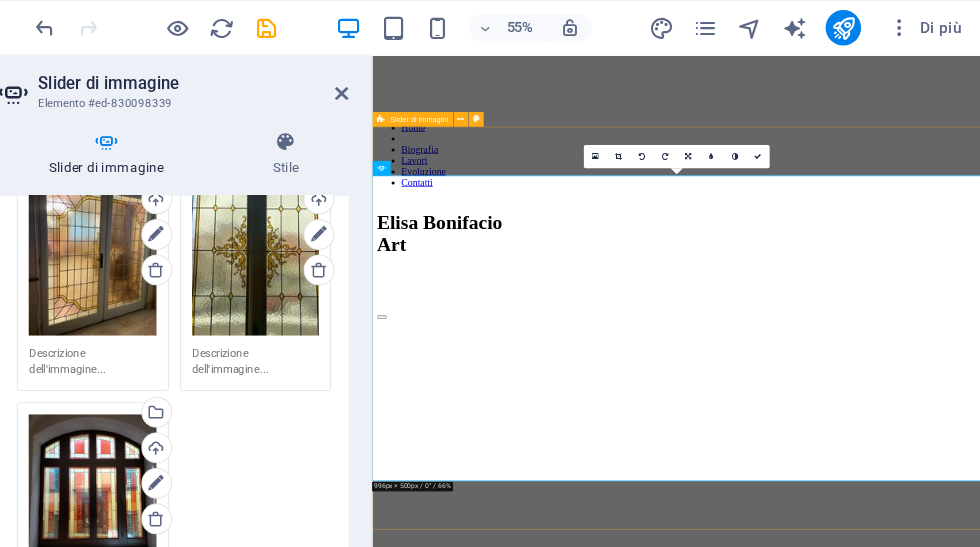 click at bounding box center [716, 140] 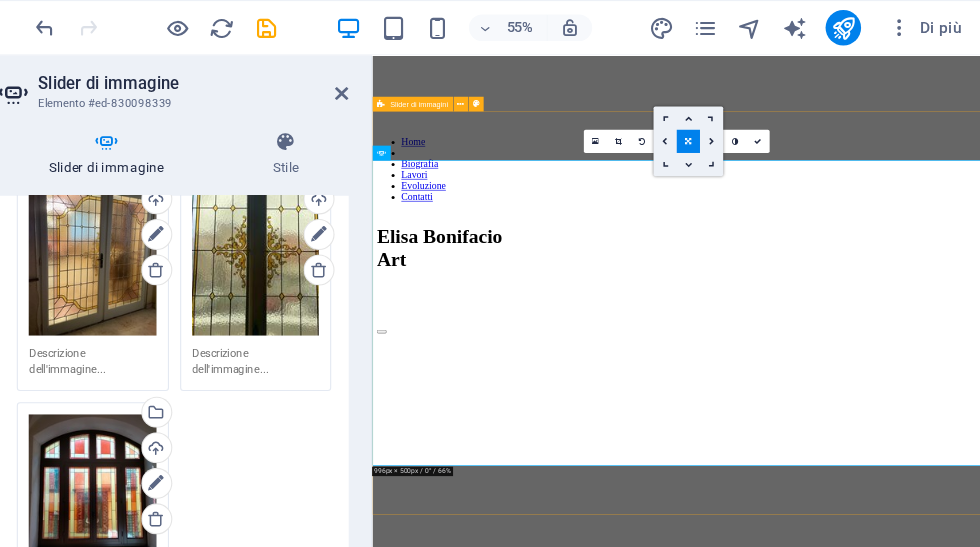 scroll, scrollTop: 668, scrollLeft: 0, axis: vertical 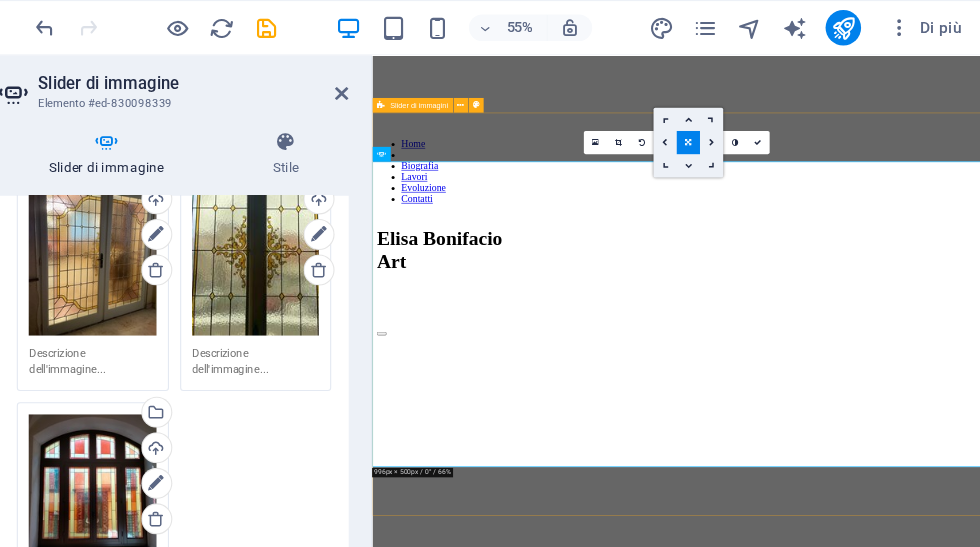 click at bounding box center (716, 127) 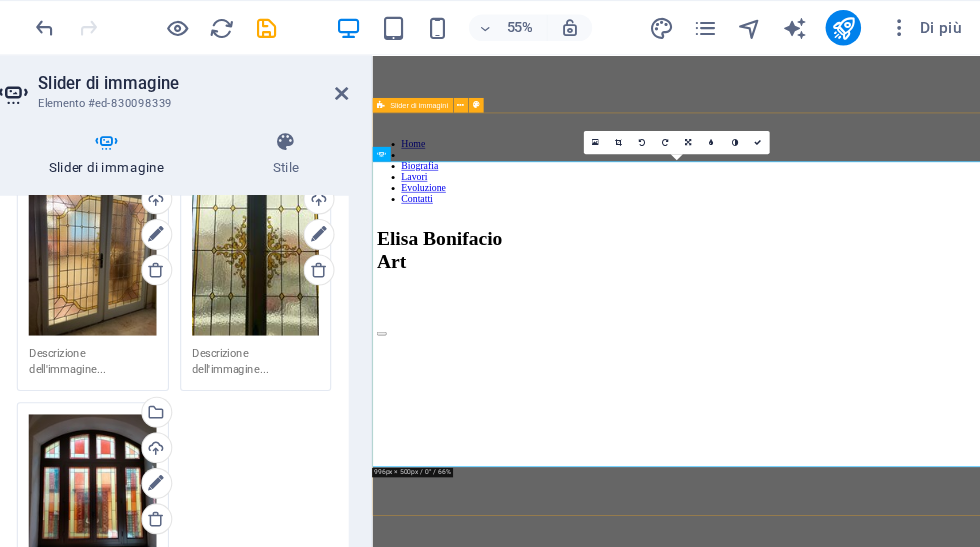 click at bounding box center (717, 128) 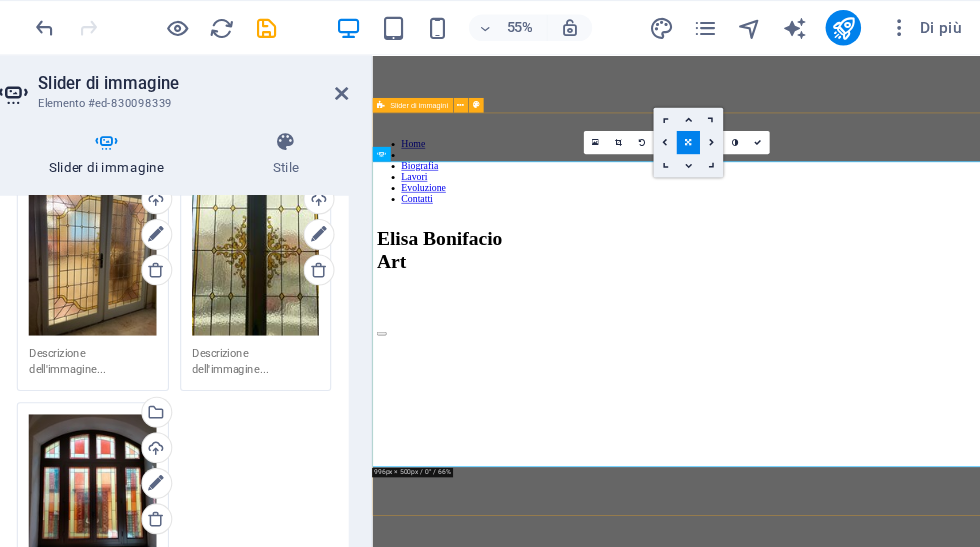 click at bounding box center (716, 127) 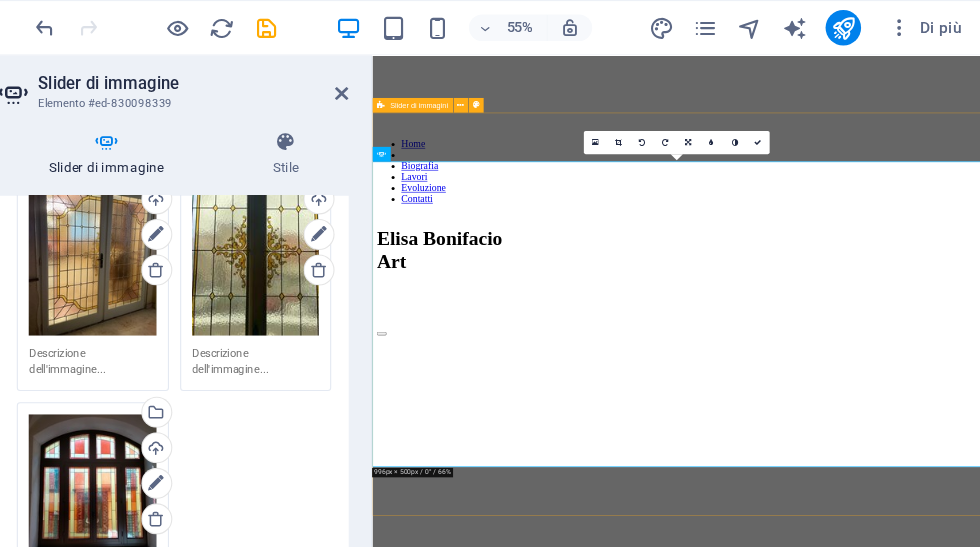 click at bounding box center [716, 127] 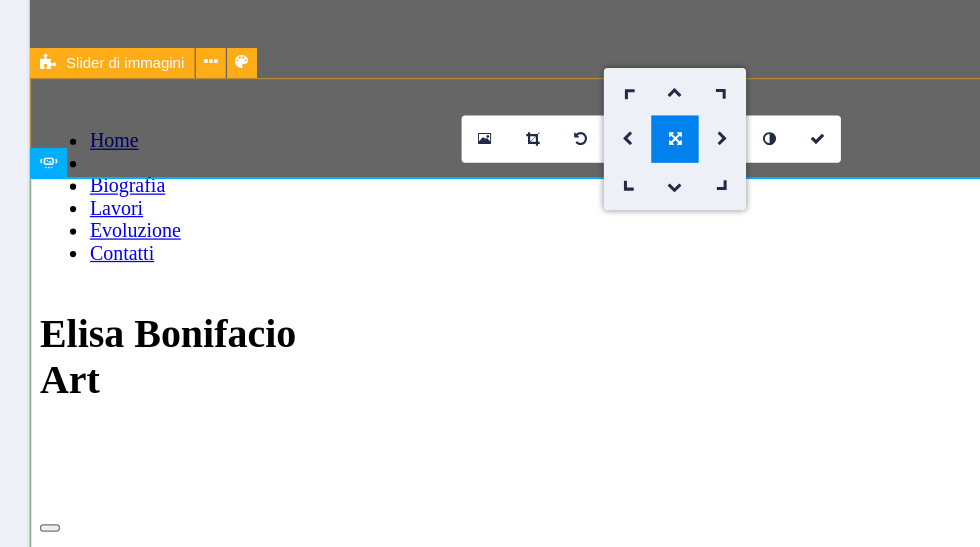 click at bounding box center [716, 127] 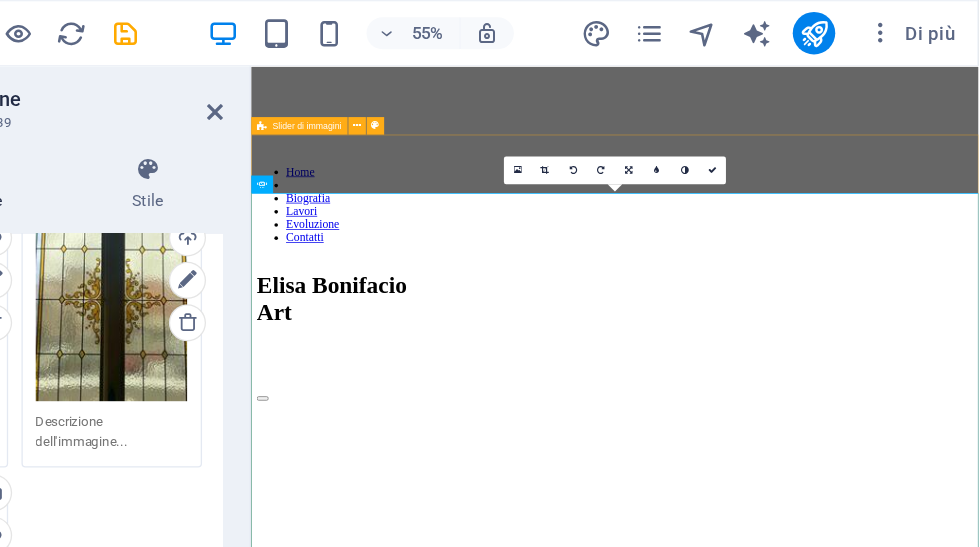 click at bounding box center (717, 128) 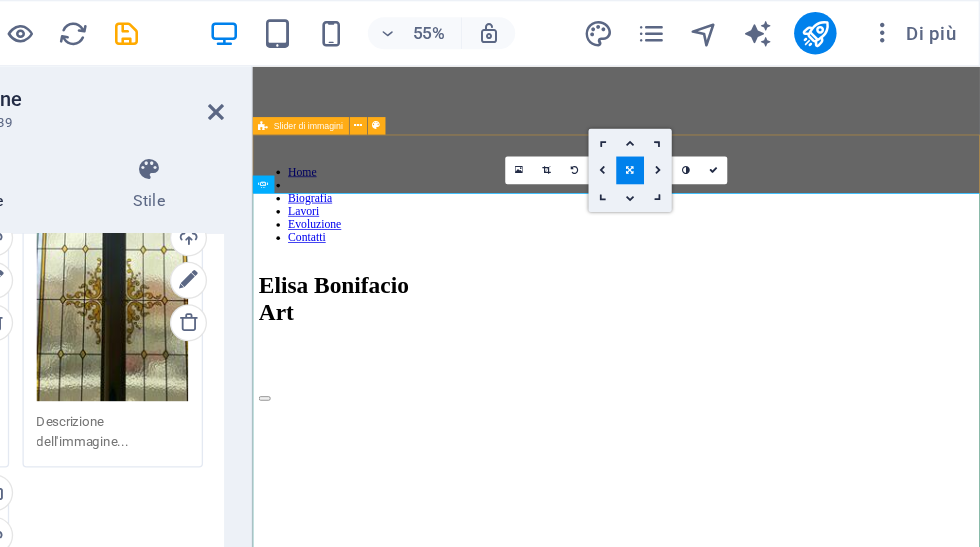 click at bounding box center [737, 148] 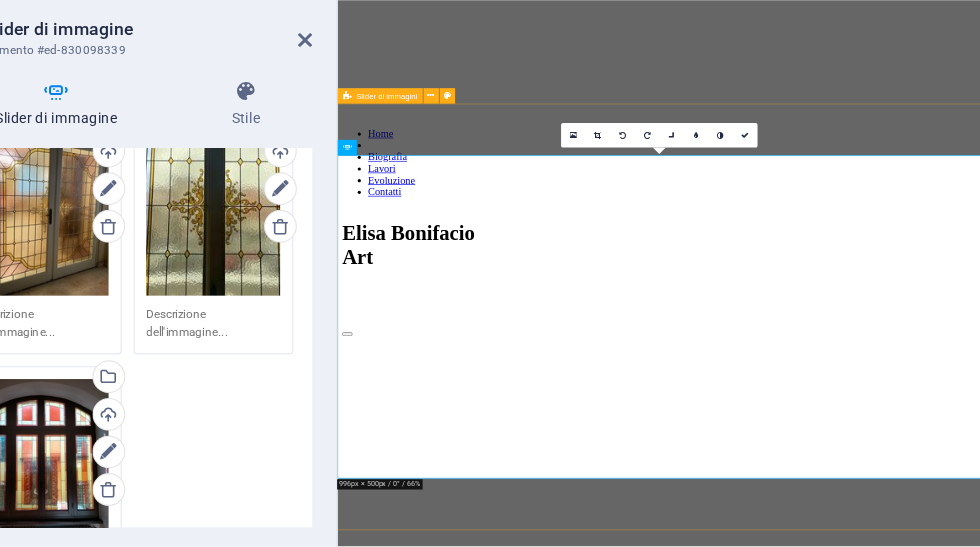 scroll, scrollTop: 607, scrollLeft: 0, axis: vertical 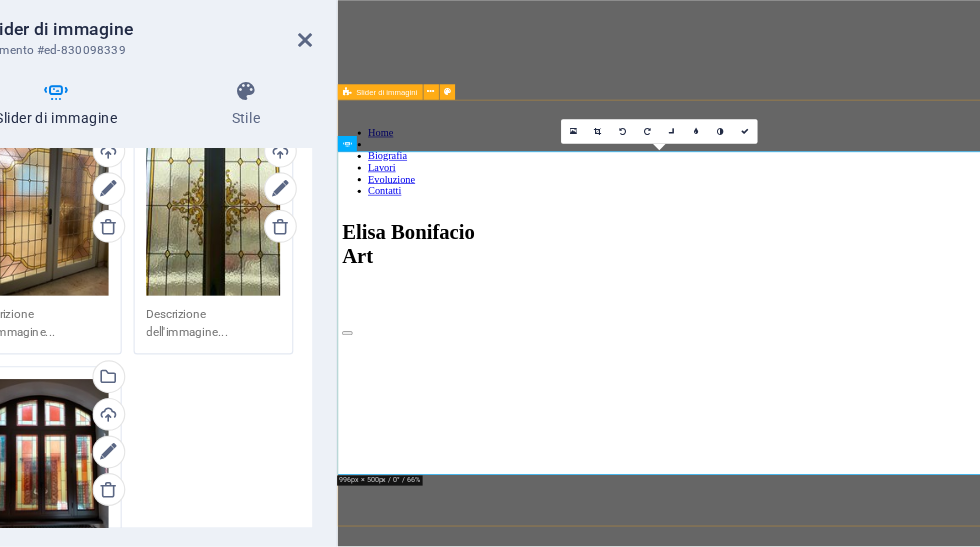 click at bounding box center [716, 161] 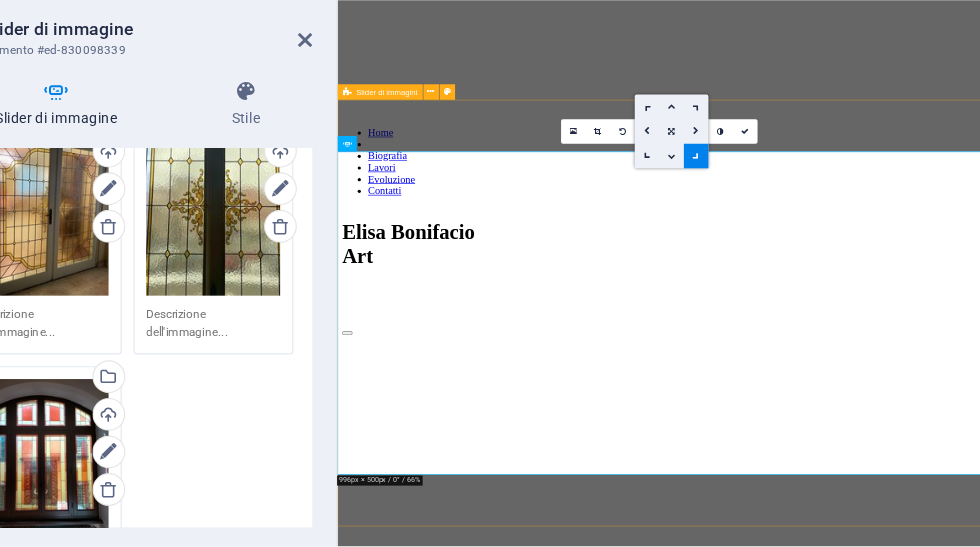 click at bounding box center [717, 161] 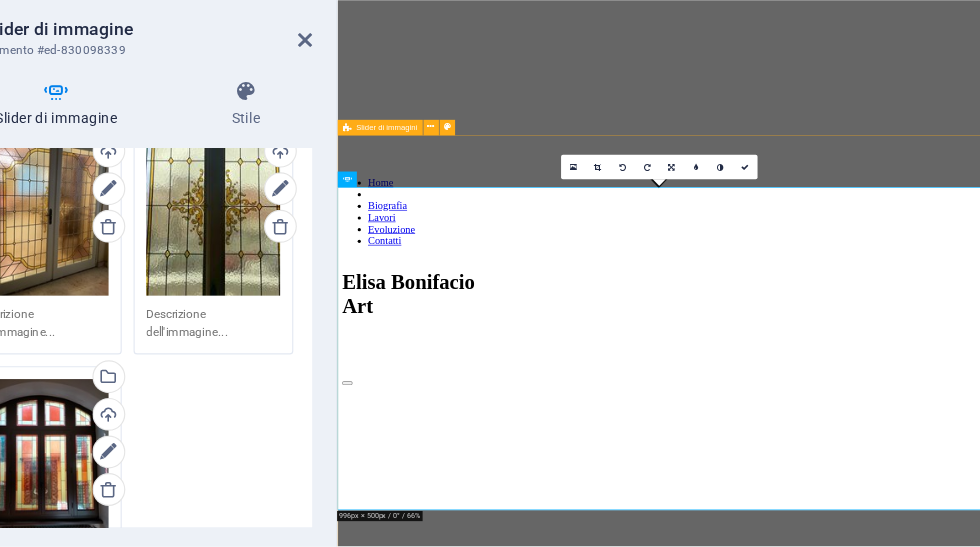 scroll, scrollTop: 527, scrollLeft: 0, axis: vertical 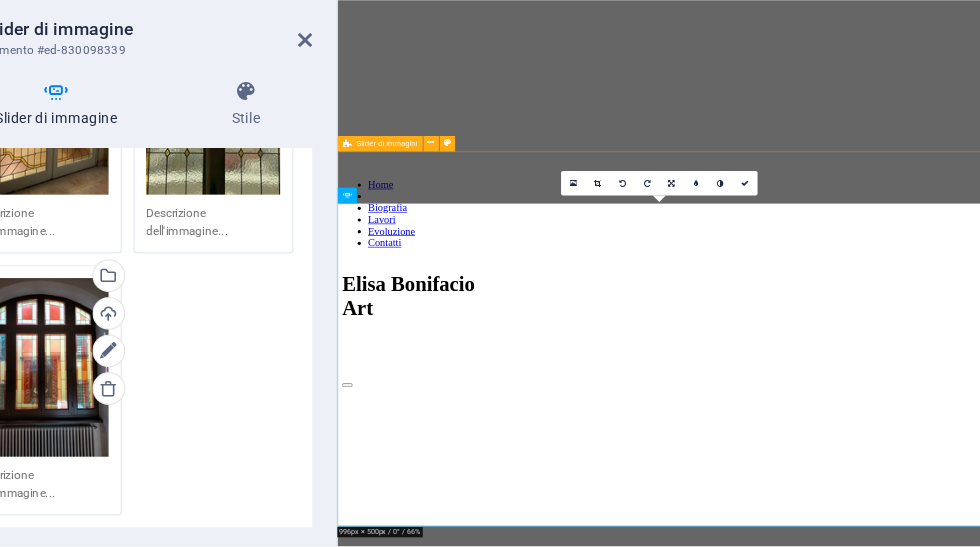 click on "Trascina qui i file, fai clic per sceglierli o selezionali da File o dalle nostre foto e video stock gratuiti" at bounding box center (180, 363) 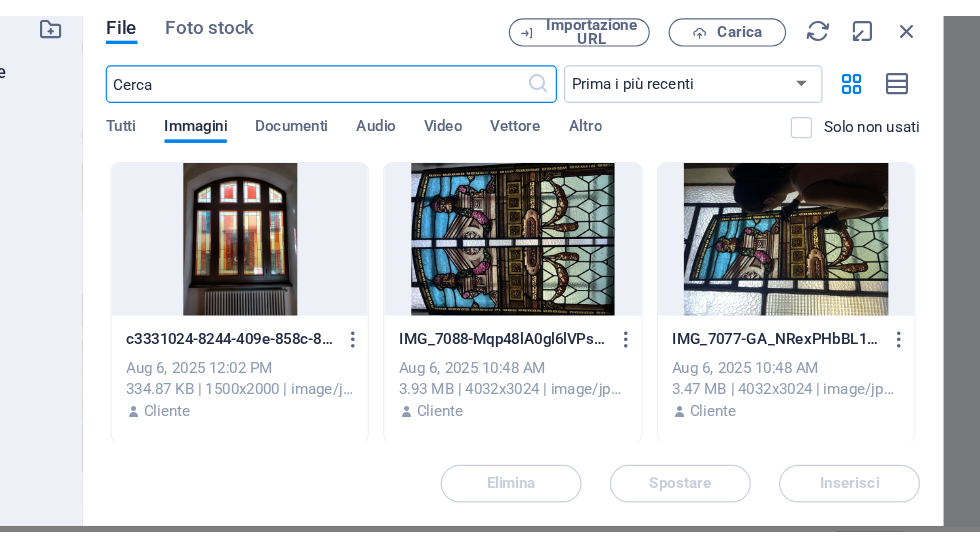 scroll, scrollTop: 0, scrollLeft: 0, axis: both 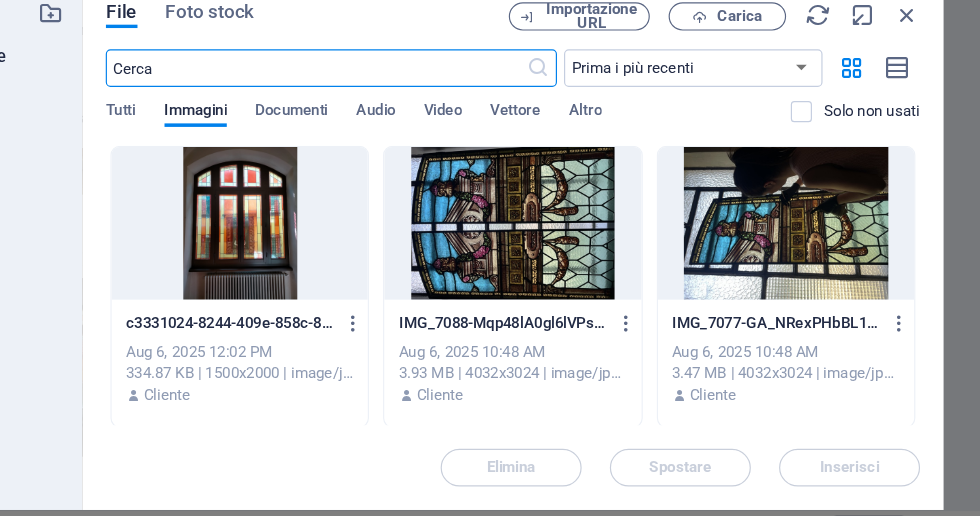 click at bounding box center (445, 325) 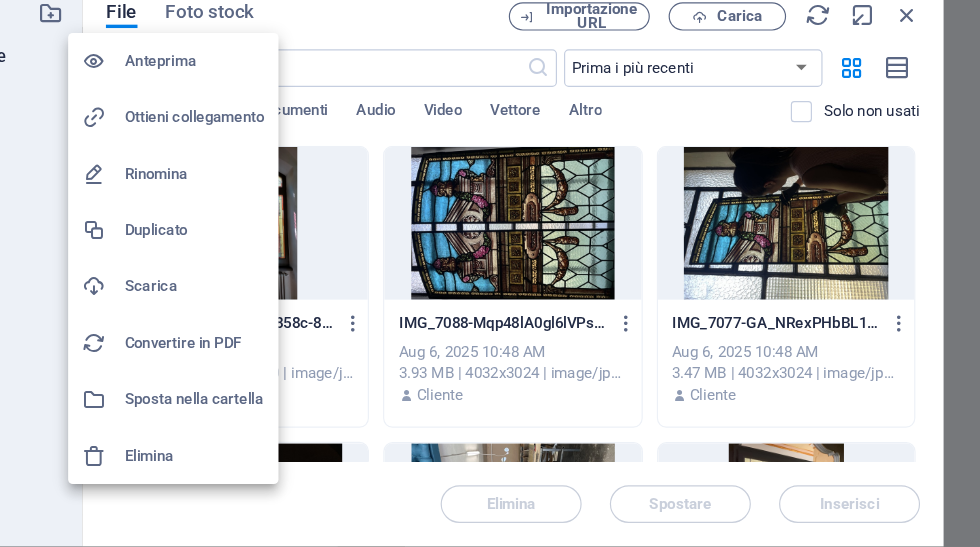 click at bounding box center (490, 273) 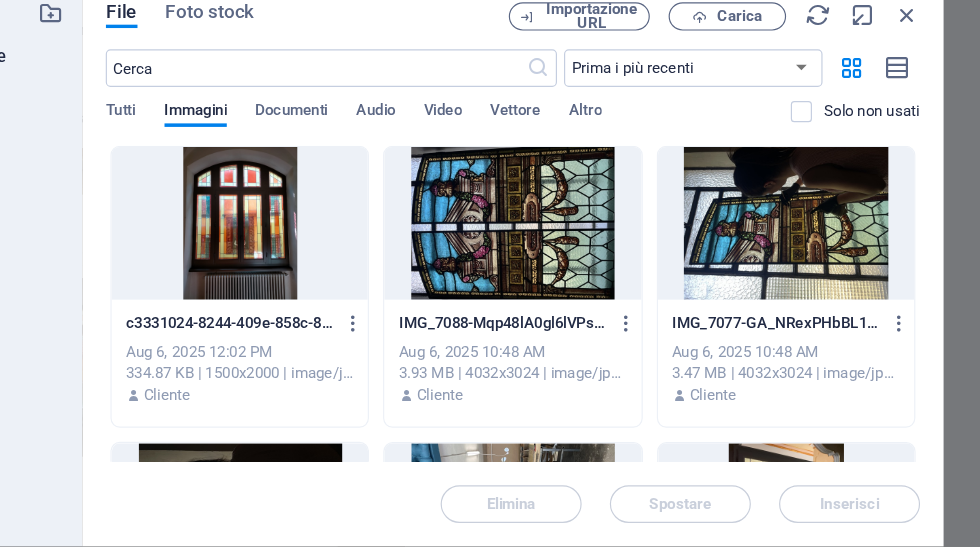 click at bounding box center [349, 240] 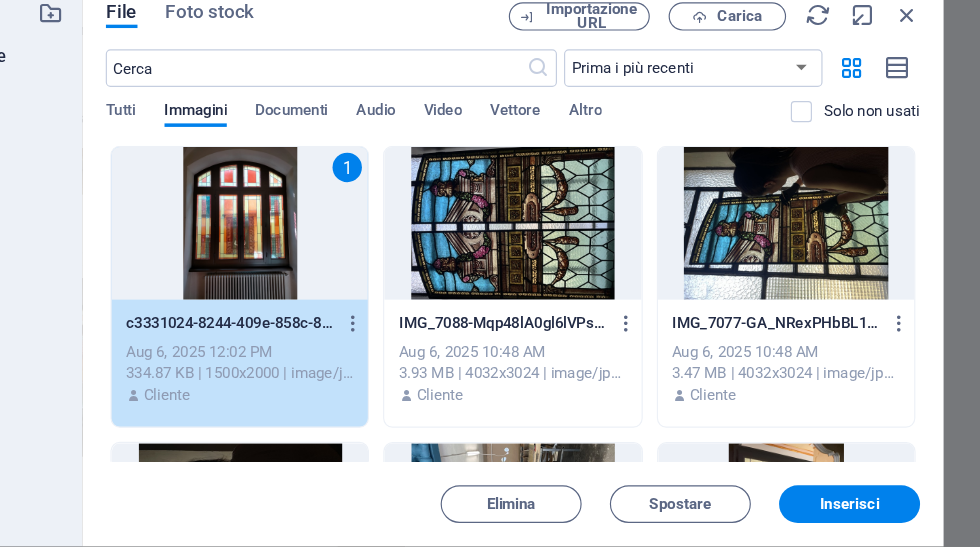 click at bounding box center [917, 63] 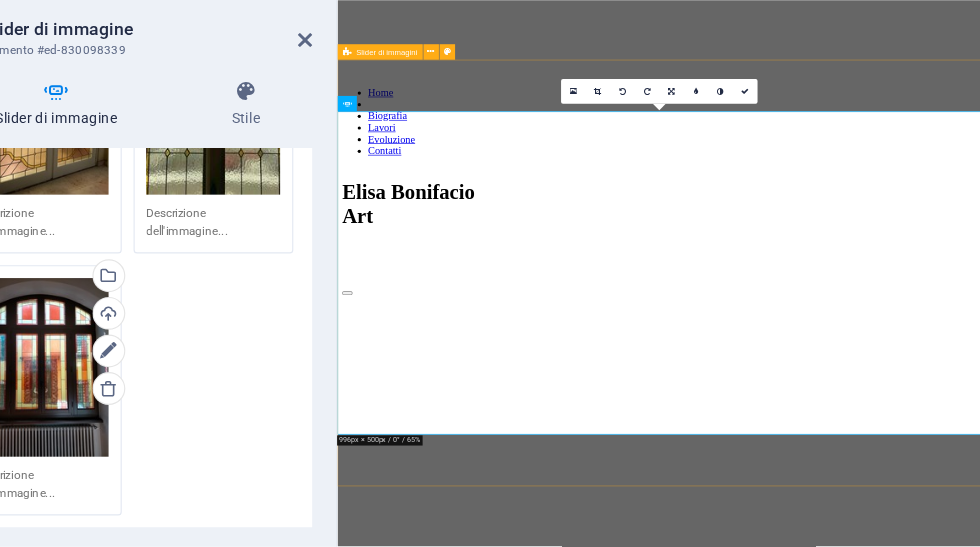 scroll, scrollTop: 730, scrollLeft: 0, axis: vertical 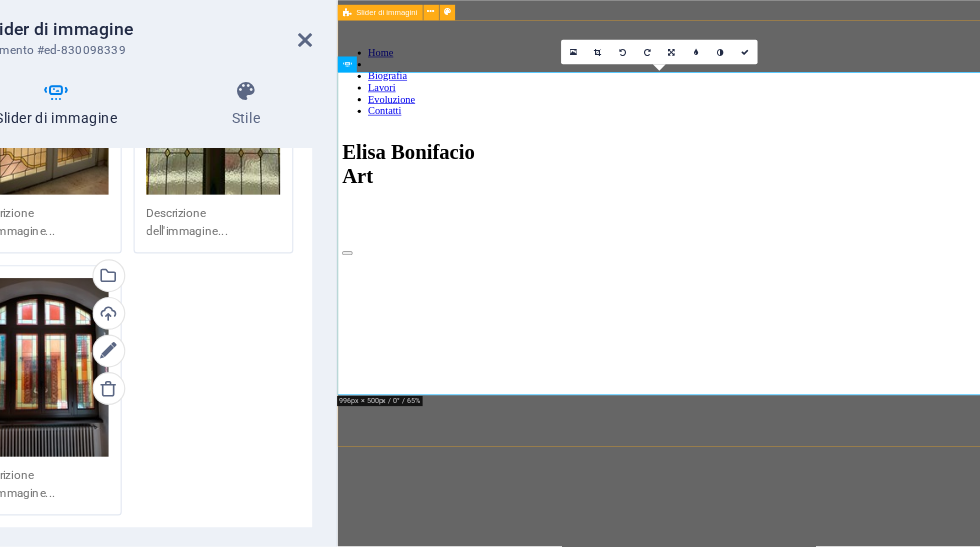 click at bounding box center [353, 9311] 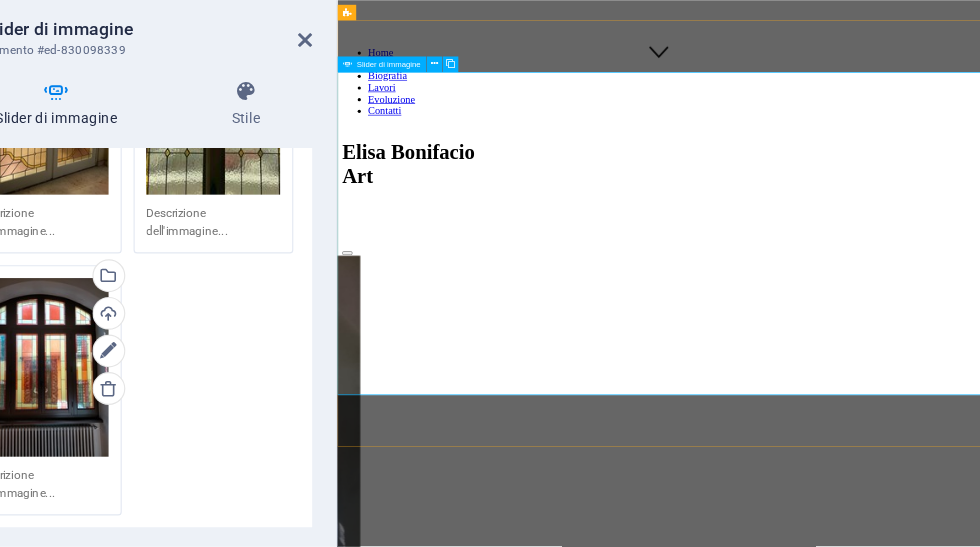 click at bounding box center (353, 9311) 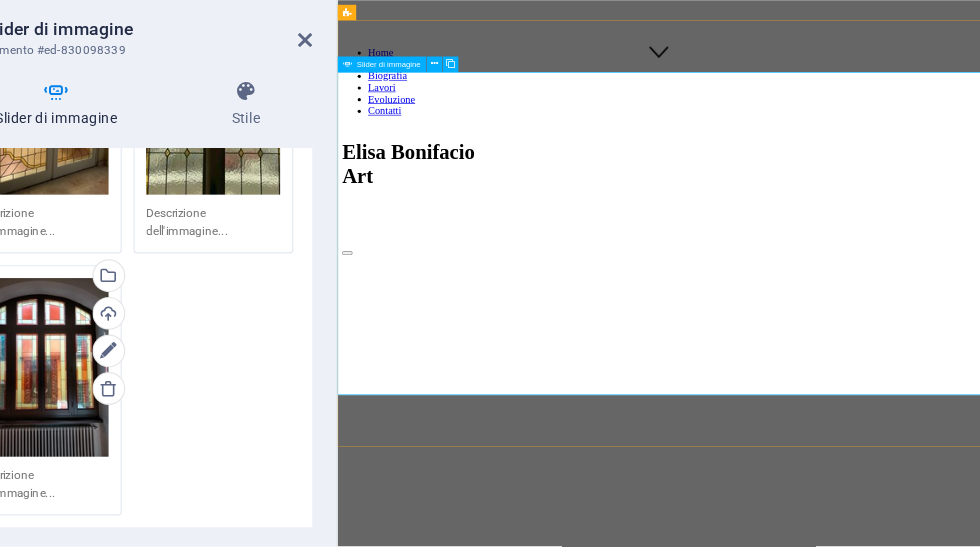 click at bounding box center [353, 9311] 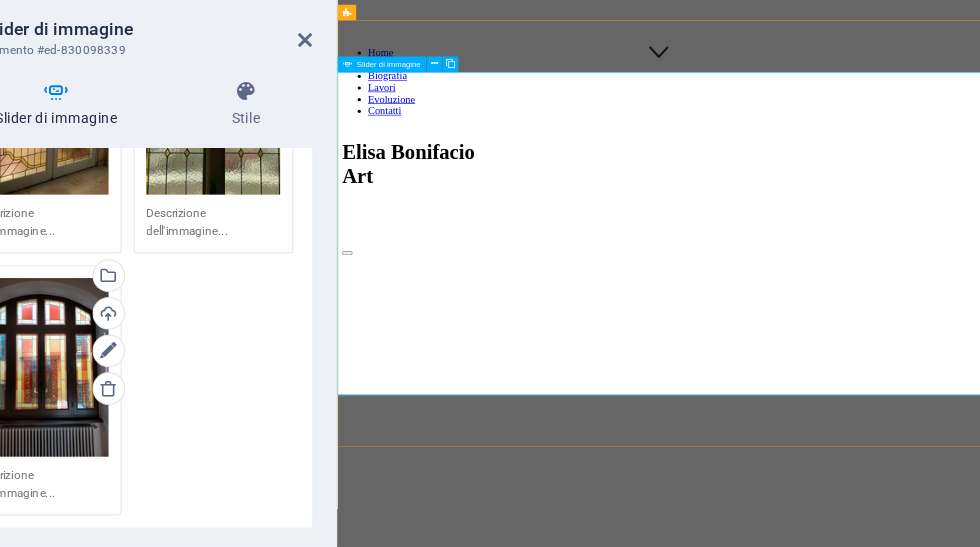 click at bounding box center [353, 9311] 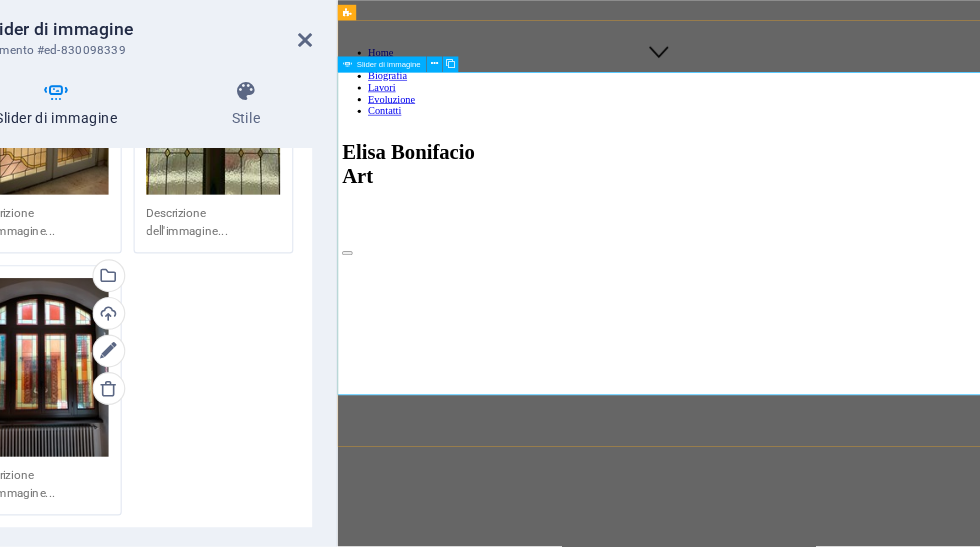 click at bounding box center (353, 9311) 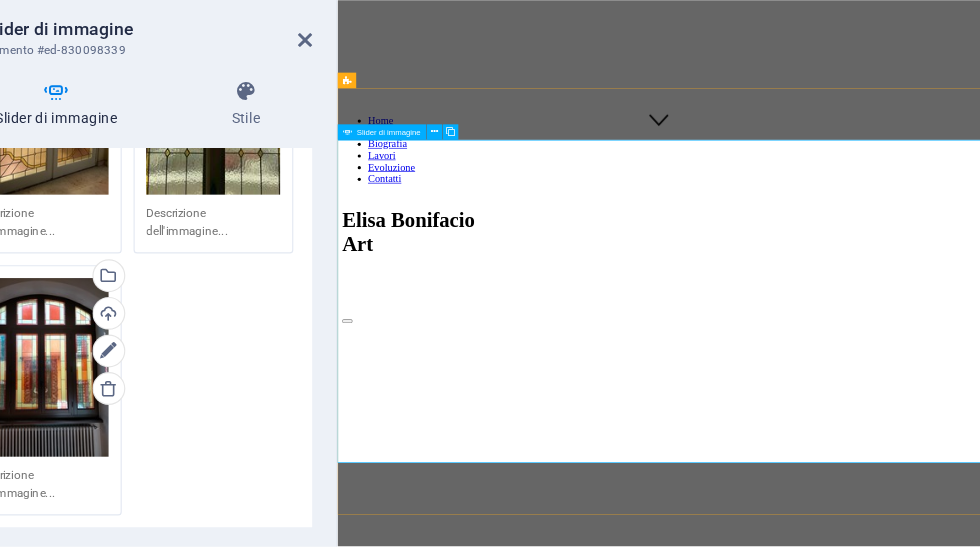 scroll, scrollTop: 621, scrollLeft: 0, axis: vertical 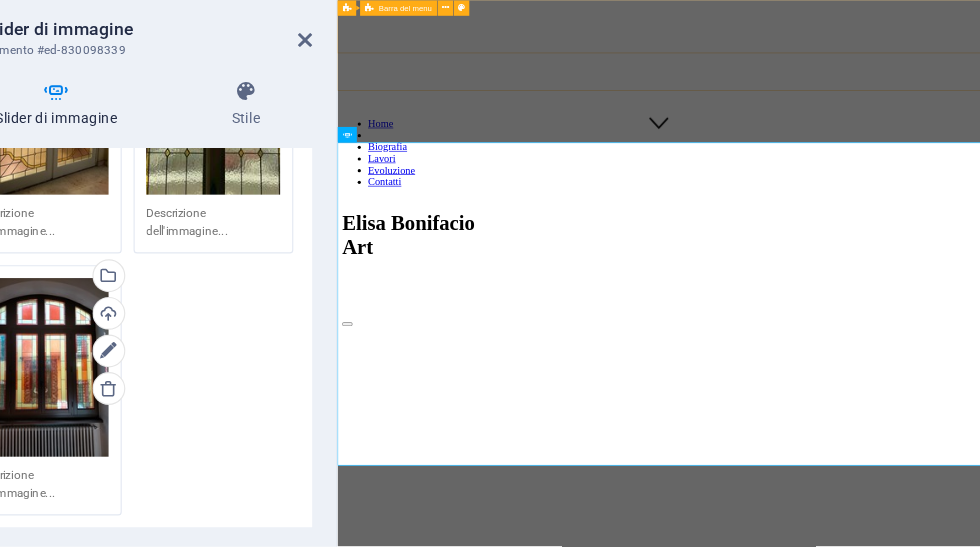 click on "Home Biografia Lavori Evoluzione Contatti" at bounding box center (835, 228) 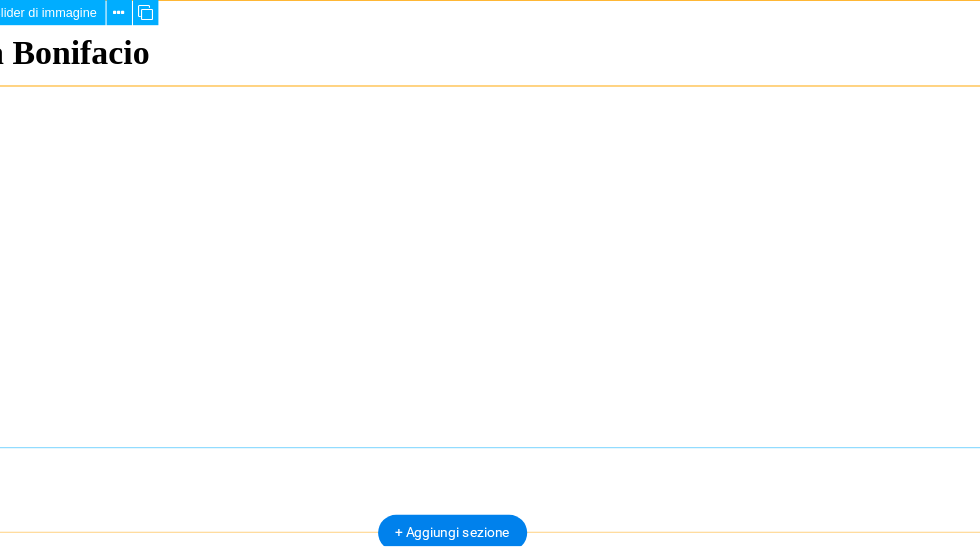 click at bounding box center [-4556, 7055] 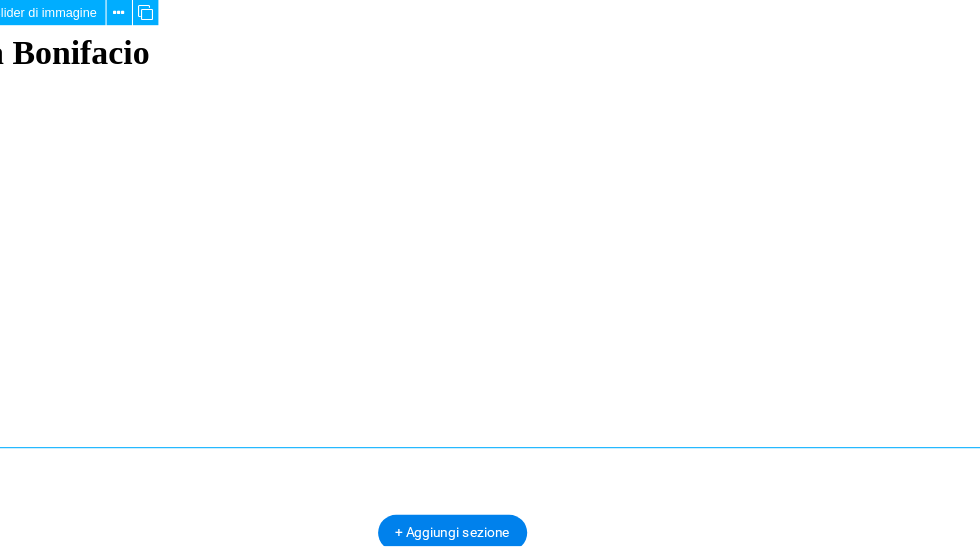 click at bounding box center [-4556, 7055] 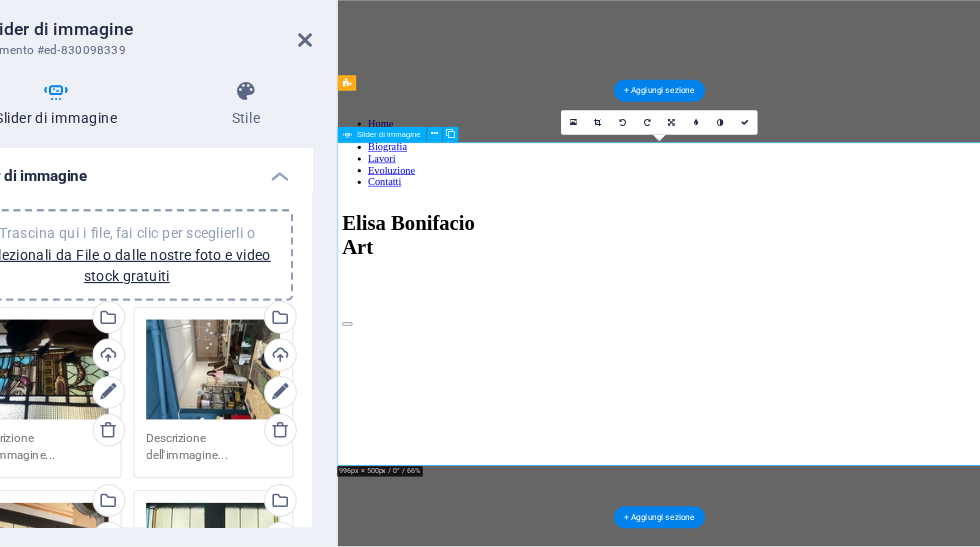 click at bounding box center [353, 9420] 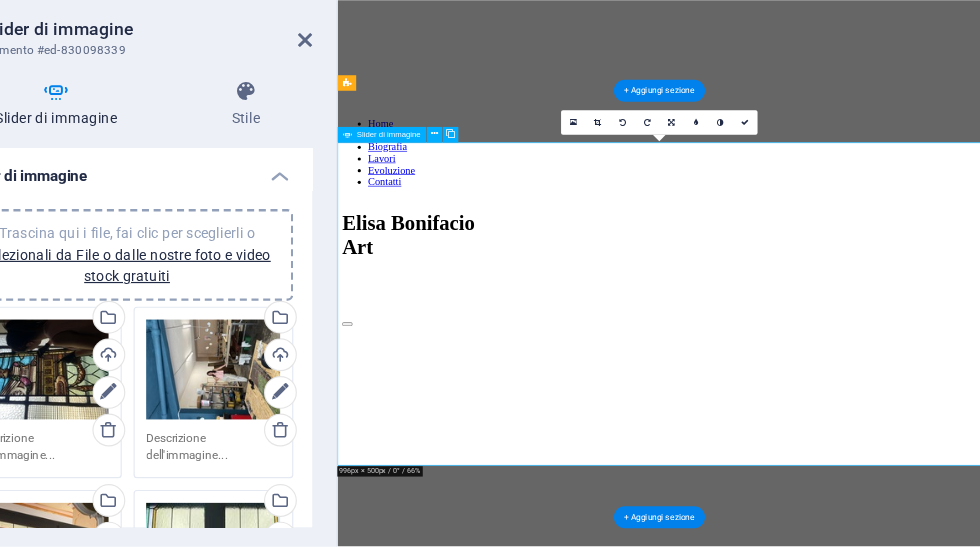 click at bounding box center (353, 9420) 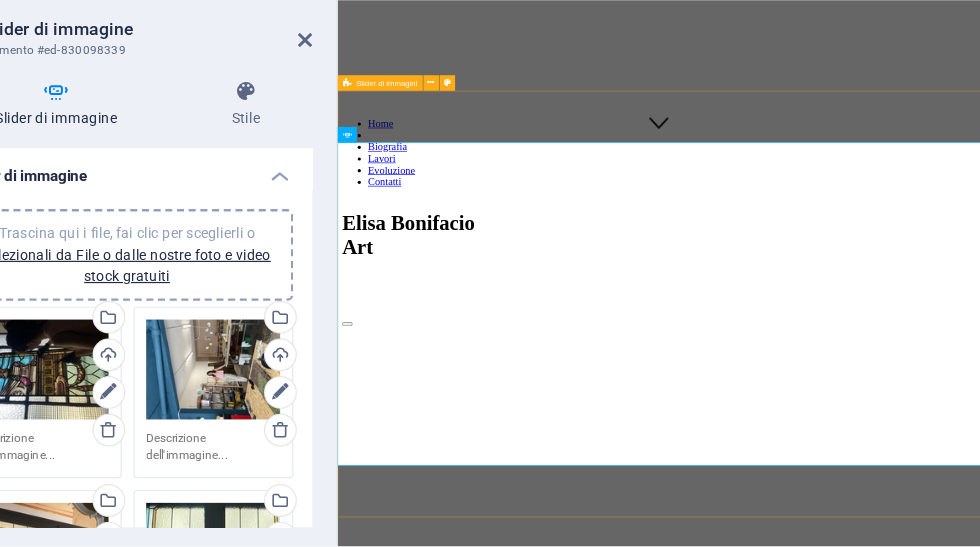 click on "1 2 3 4 5" at bounding box center [835, 737] 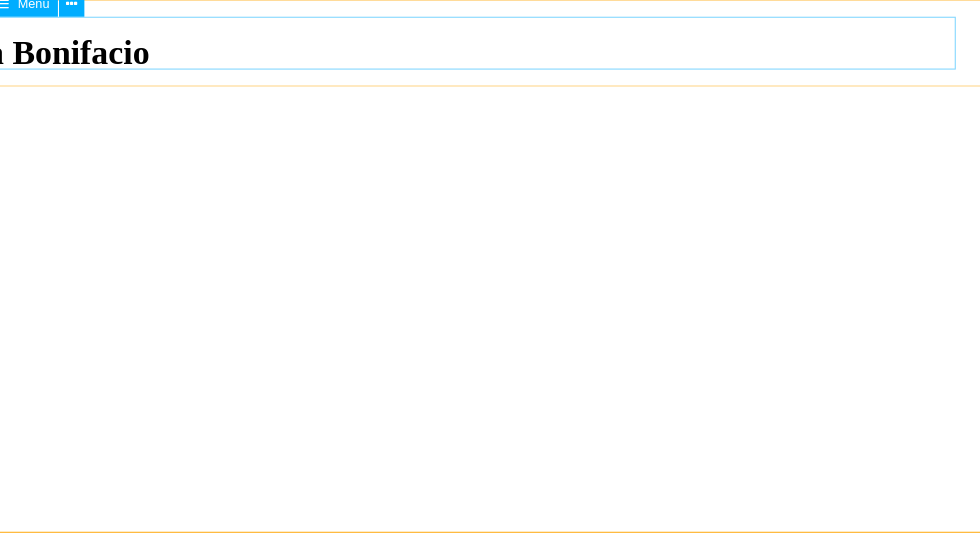 click on "Home Biografia Lavori Evoluzione Contatti" at bounding box center (424, -59) 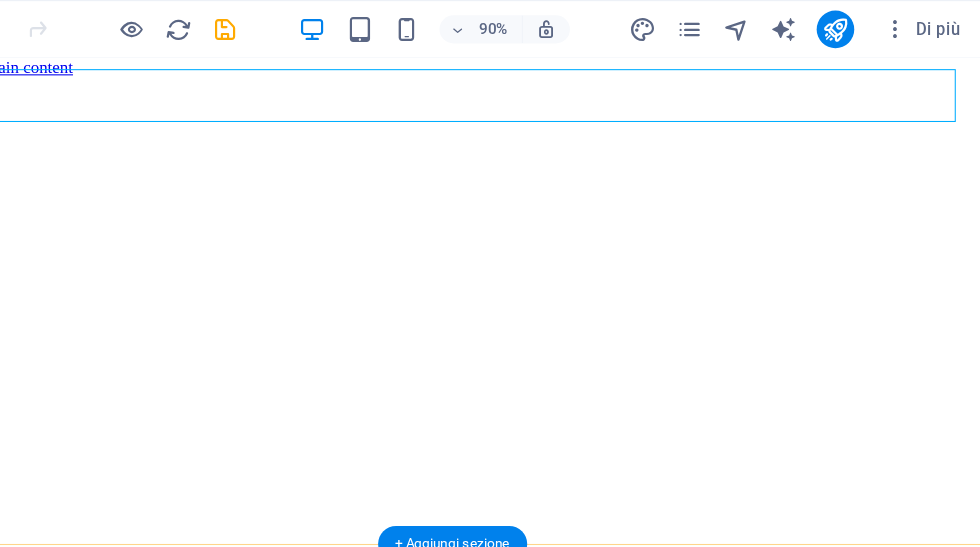 scroll, scrollTop: 6, scrollLeft: 0, axis: vertical 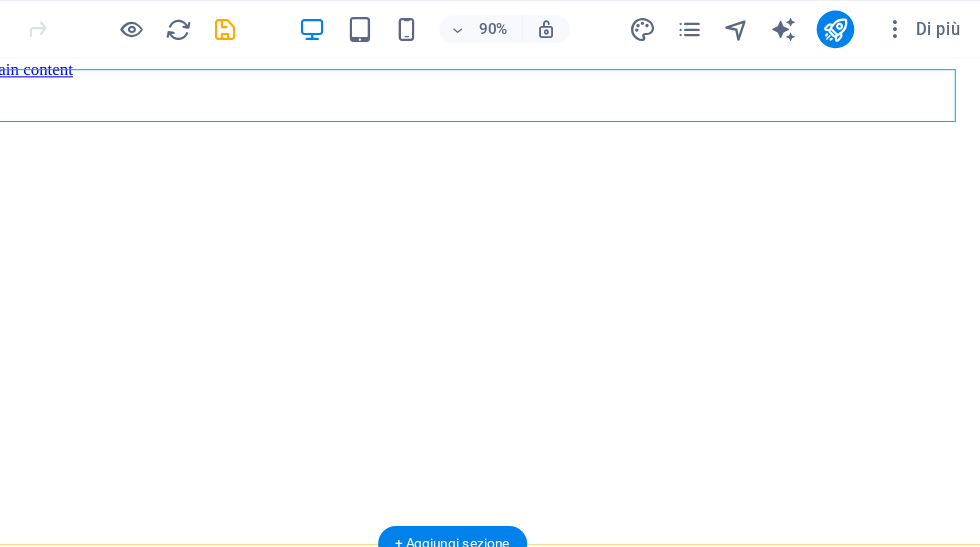 click on "Di più" at bounding box center [929, 25] 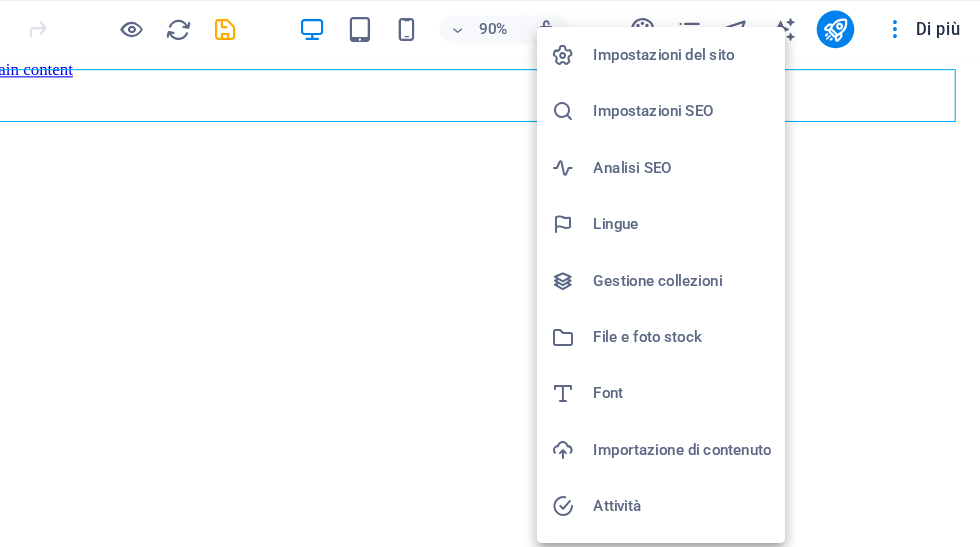 click at bounding box center [490, 273] 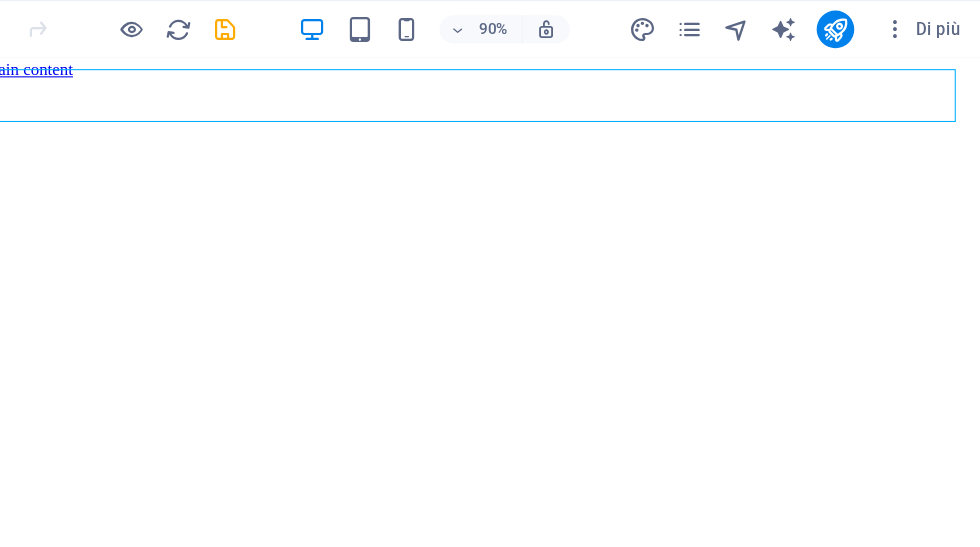 click at bounding box center [772, 25] 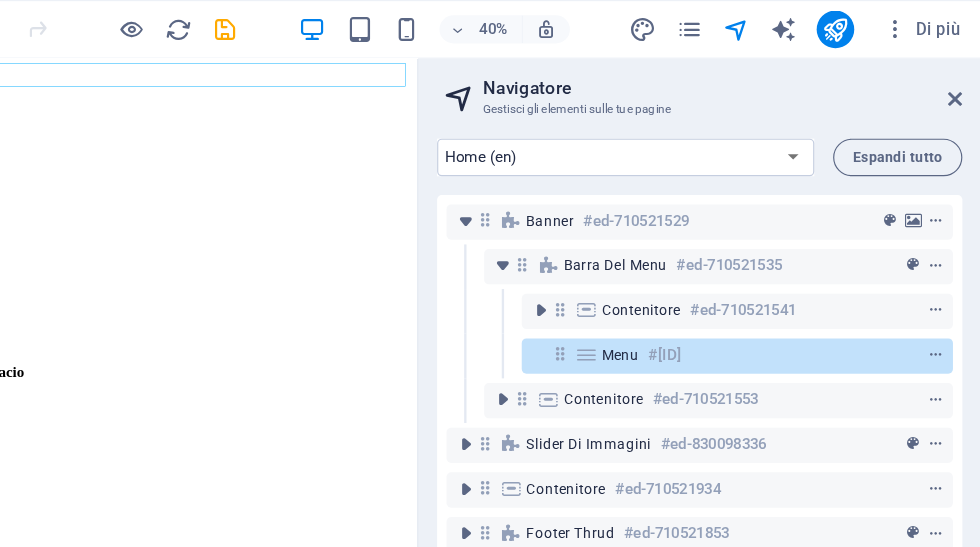click at bounding box center [772, 25] 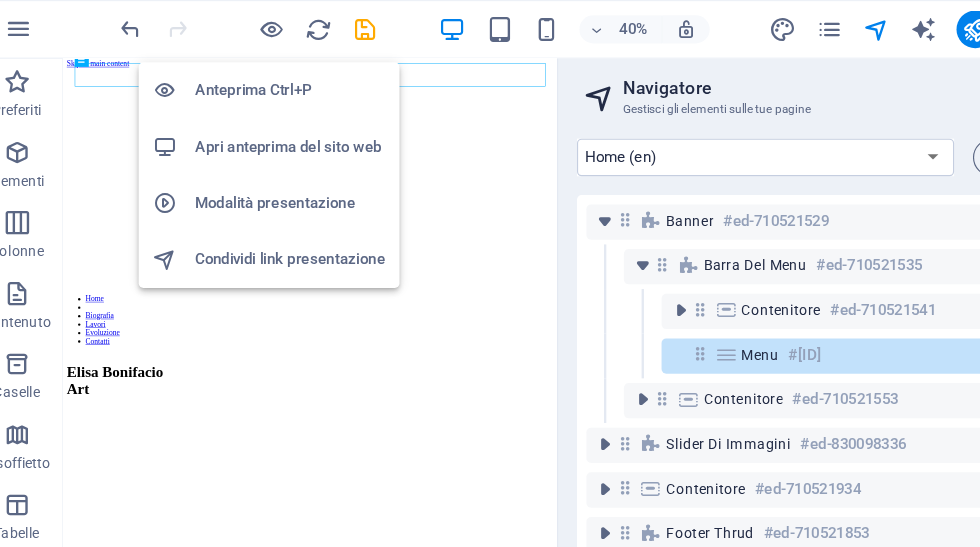 click on "Apri anteprima del sito web" at bounding box center (273, 125) 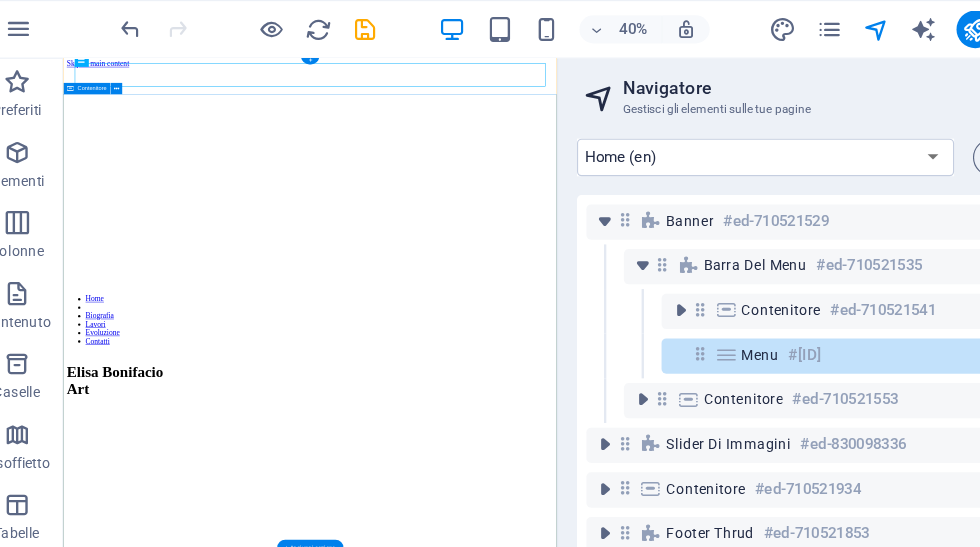 click on "Elisa Bonifacio Art" at bounding box center (588, 774) 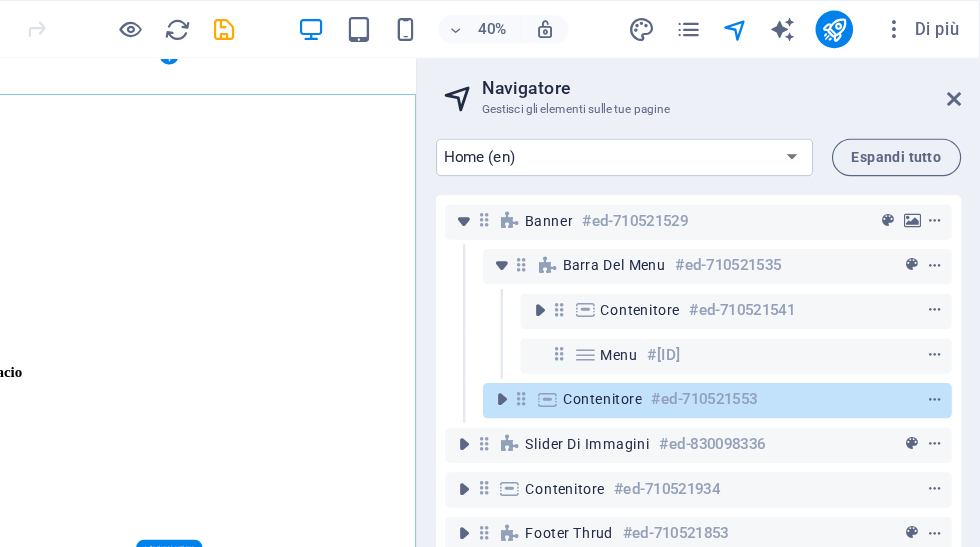 scroll, scrollTop: 0, scrollLeft: 0, axis: both 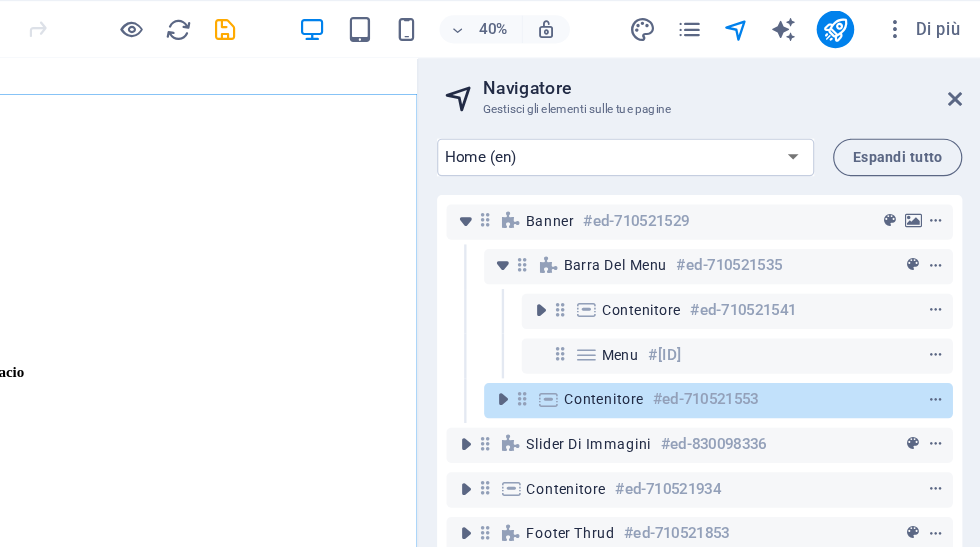 click at bounding box center (958, 84) 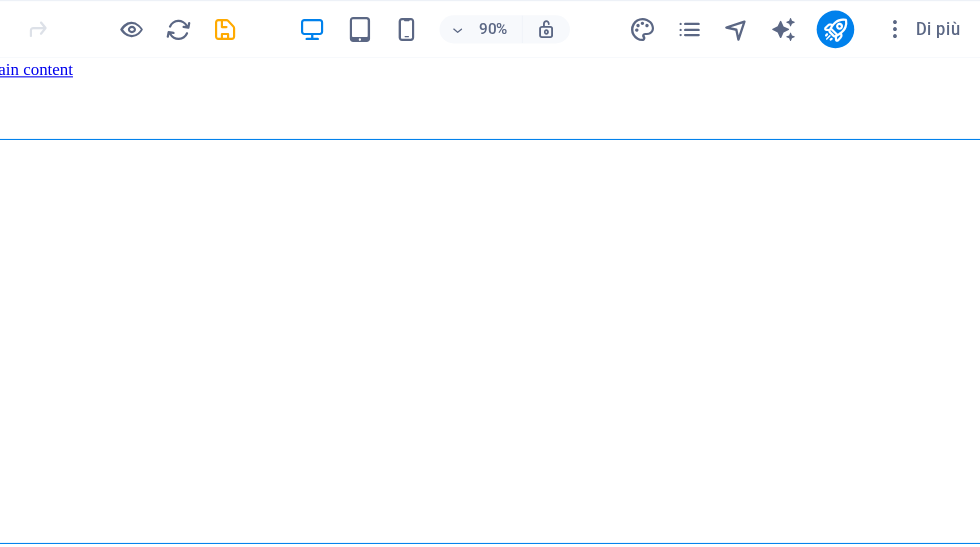 click at bounding box center [337, 25] 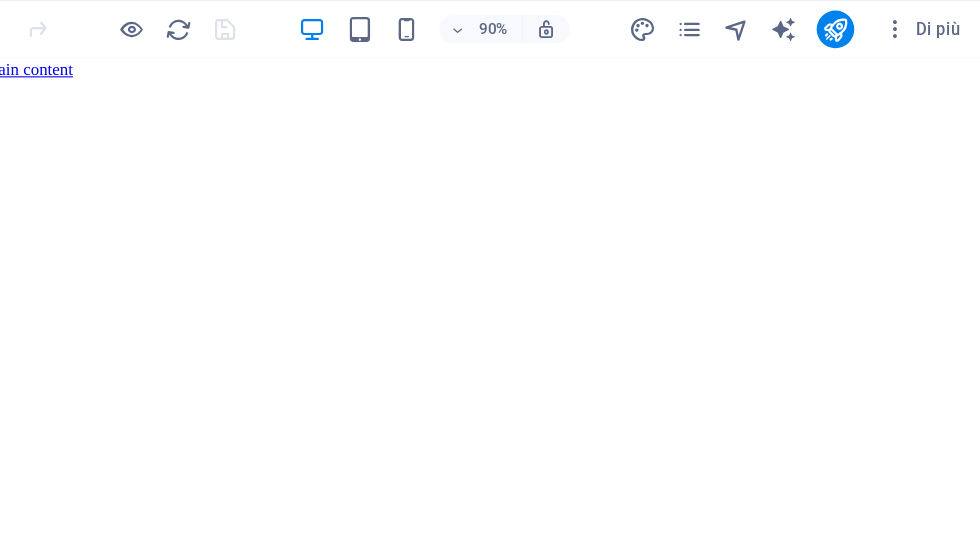 click on "Di più" at bounding box center [929, 25] 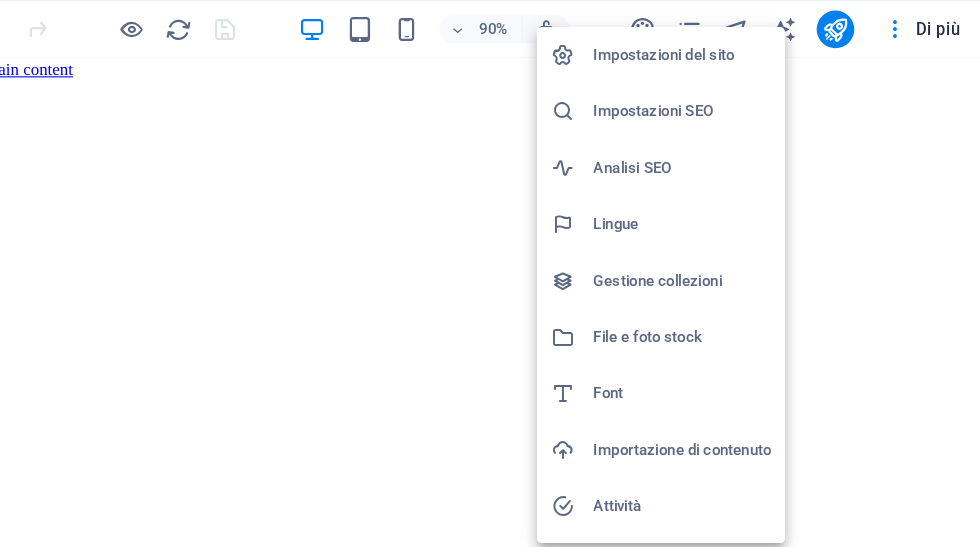 click at bounding box center [490, 273] 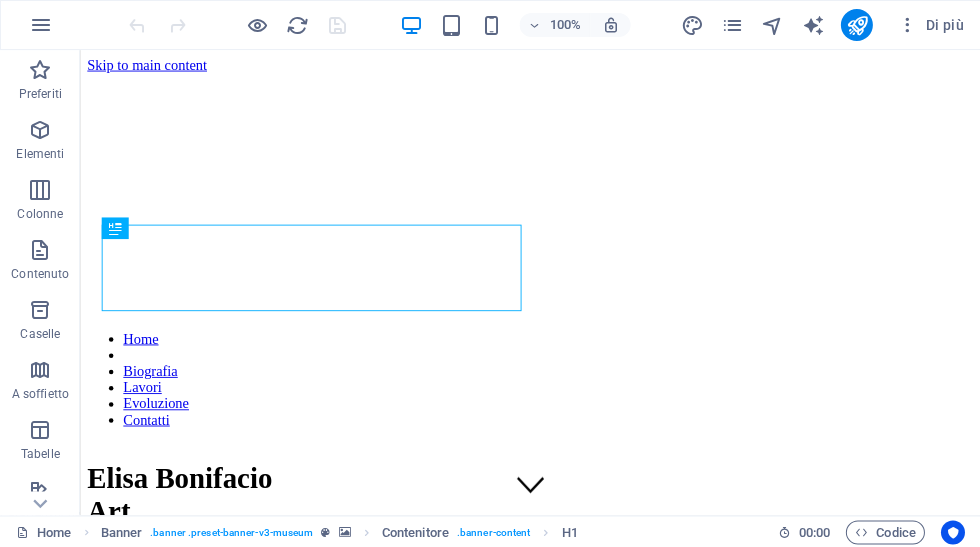 scroll, scrollTop: 0, scrollLeft: 0, axis: both 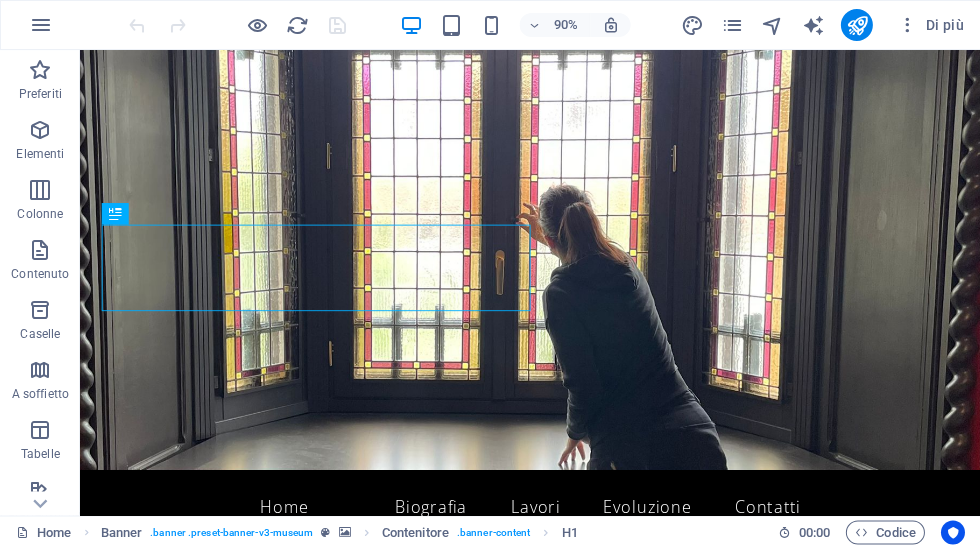 click at bounding box center (41, 25) 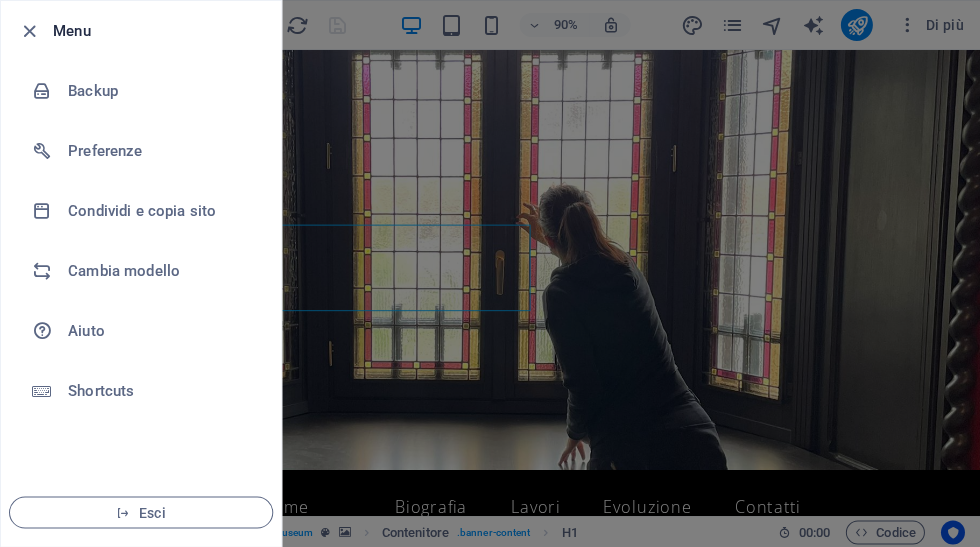click on "Condividi e copia sito" at bounding box center [160, 211] 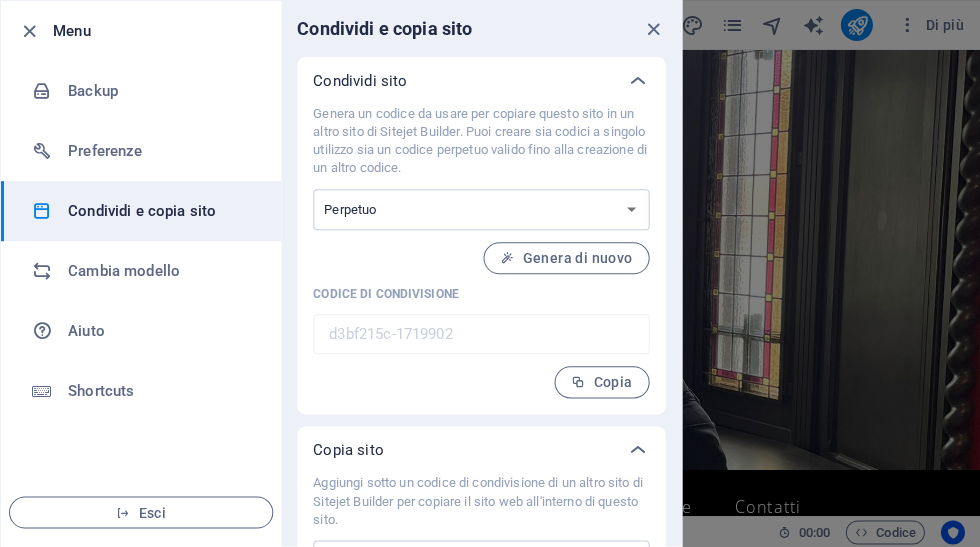 click on "Singolo utilizzo Perpetuo" at bounding box center (481, 209) 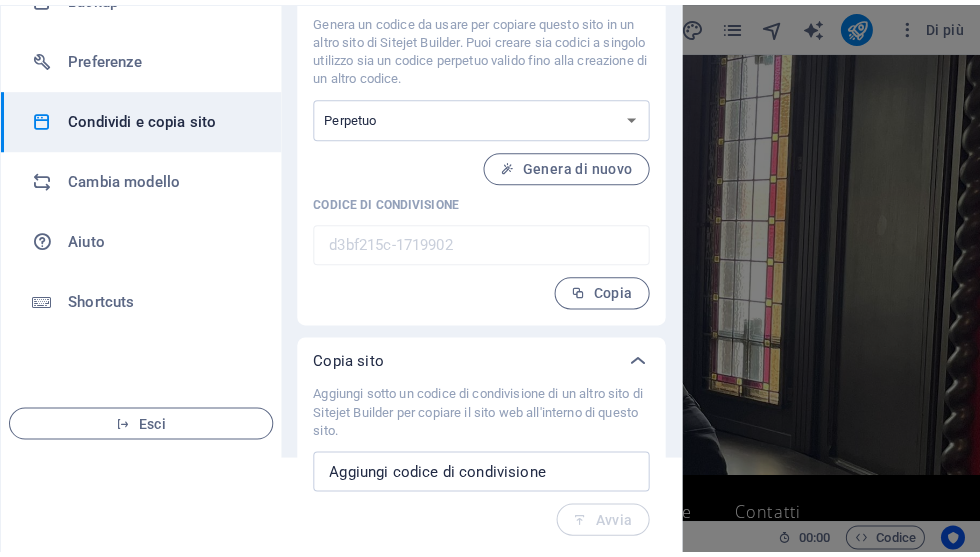 scroll, scrollTop: 94, scrollLeft: 0, axis: vertical 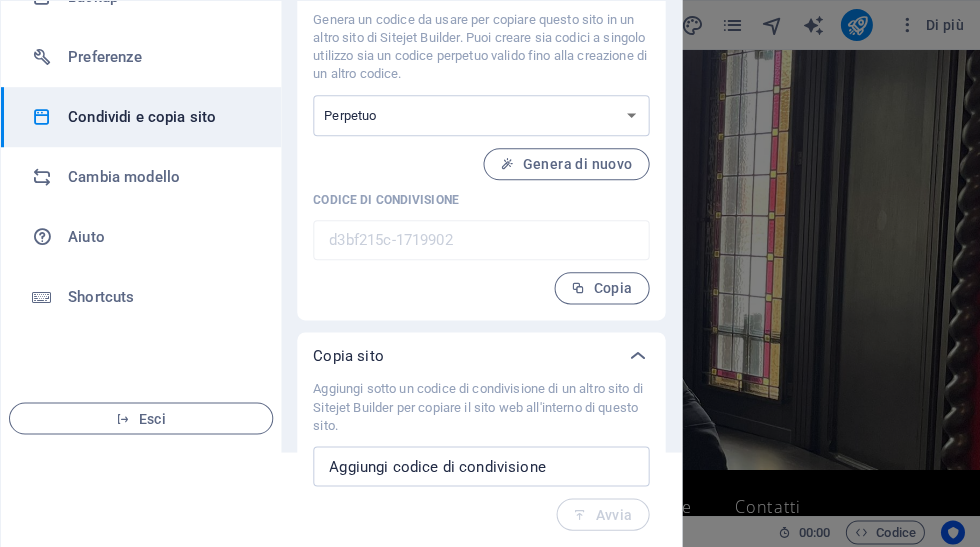 click on "Copia" at bounding box center [601, 288] 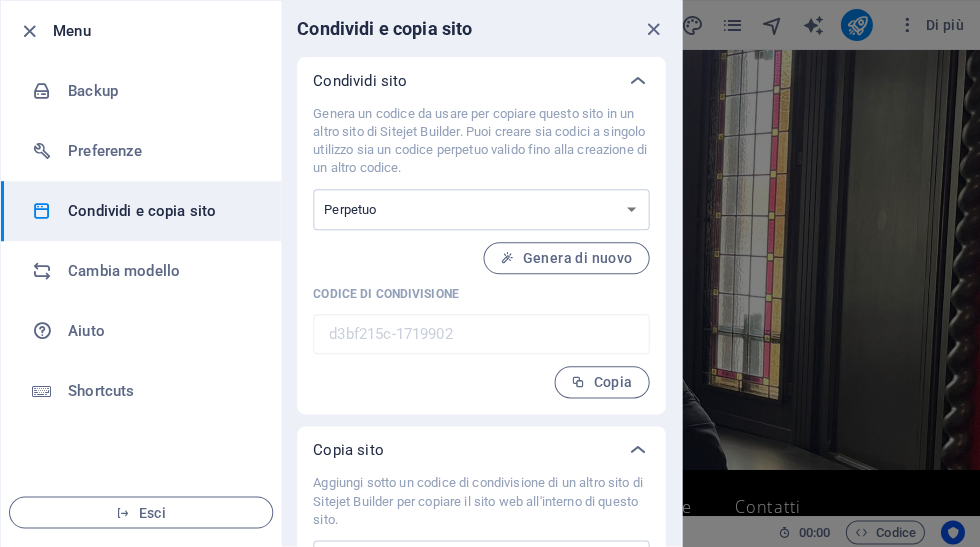 scroll, scrollTop: 0, scrollLeft: 0, axis: both 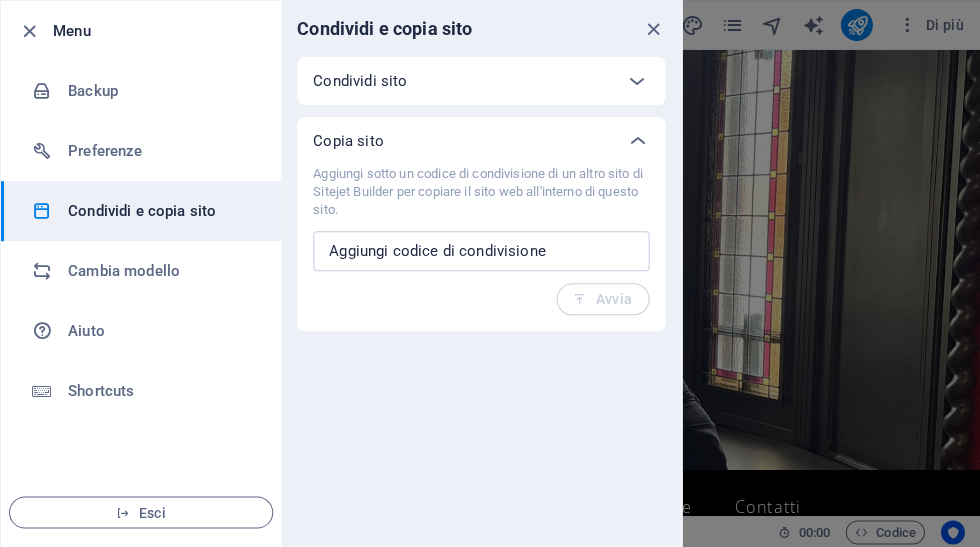 click at bounding box center [637, 81] 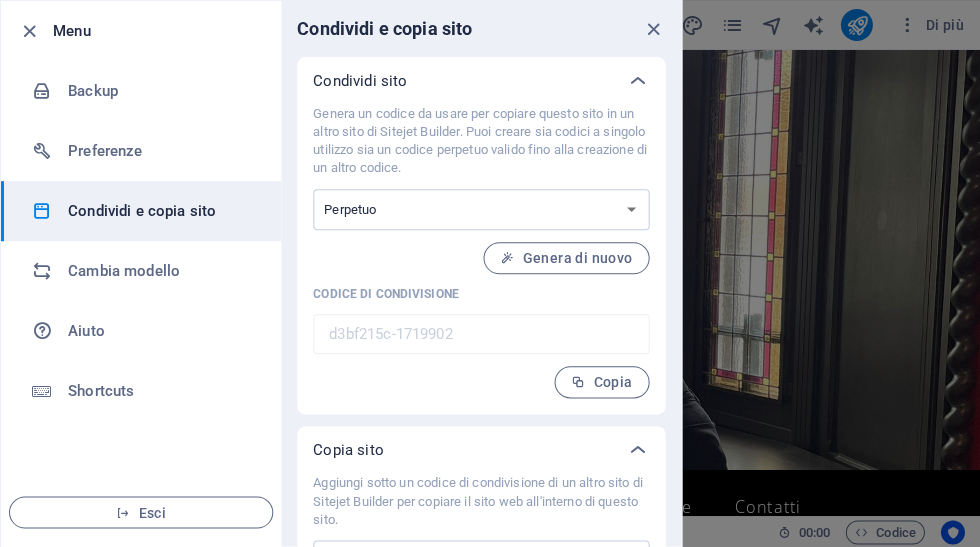 click on "Singolo utilizzo Perpetuo" at bounding box center (481, 209) 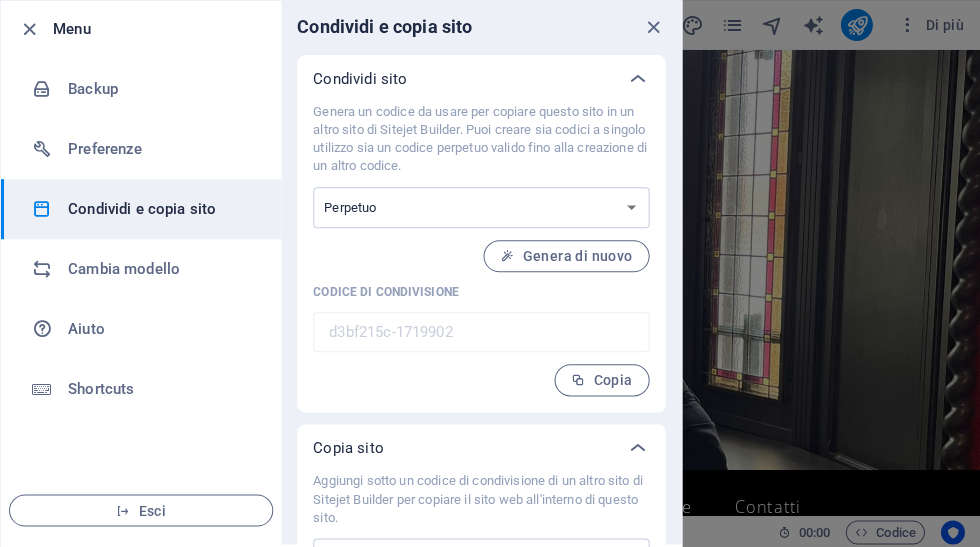 click at bounding box center (653, 27) 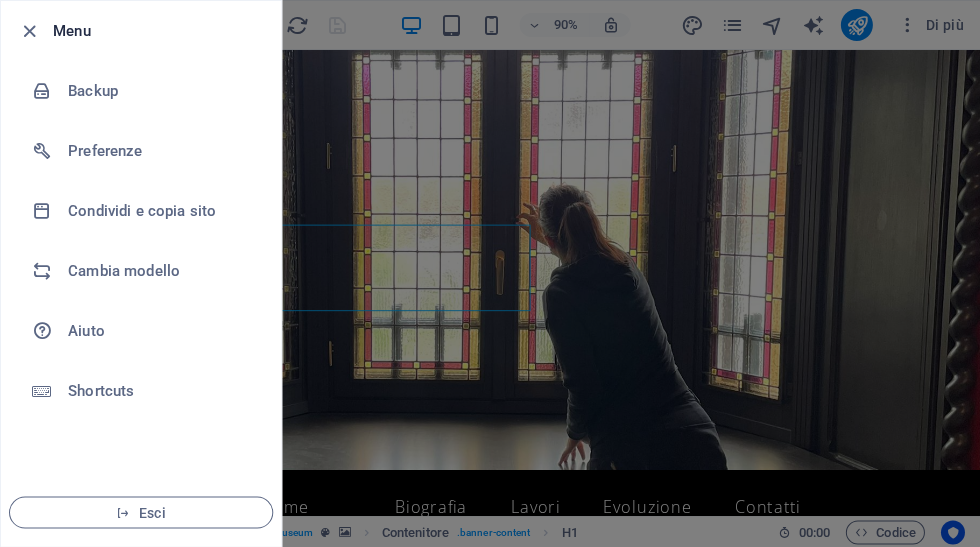 click at bounding box center (490, 273) 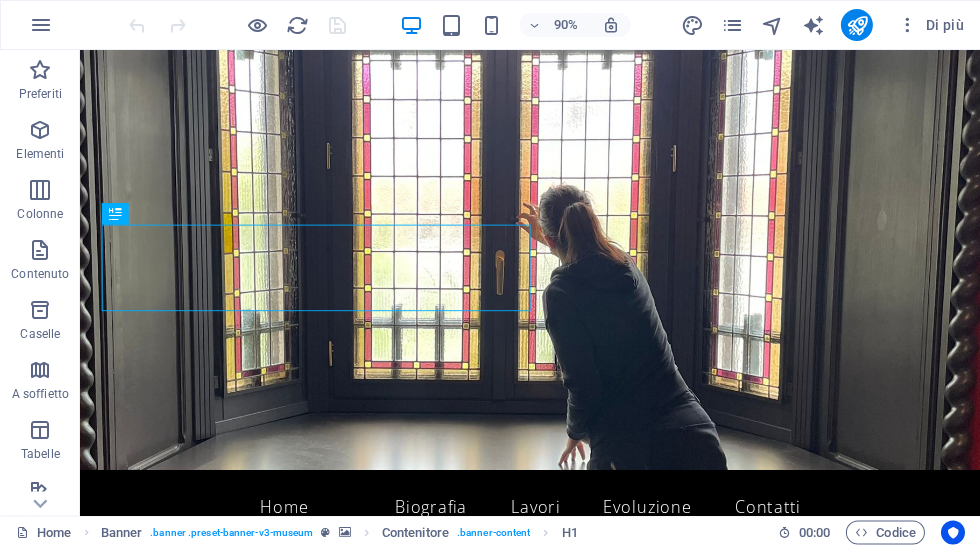click at bounding box center (732, 25) 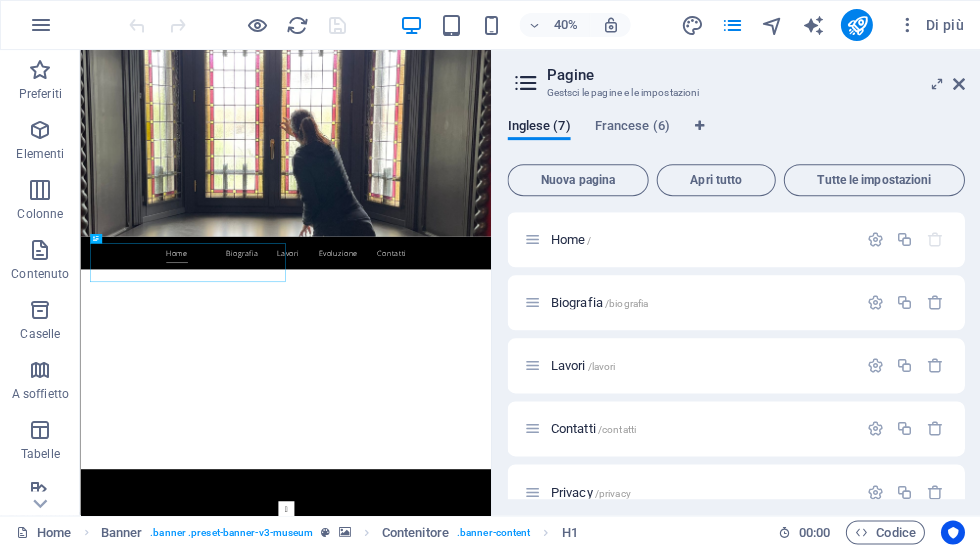 click at bounding box center (732, 25) 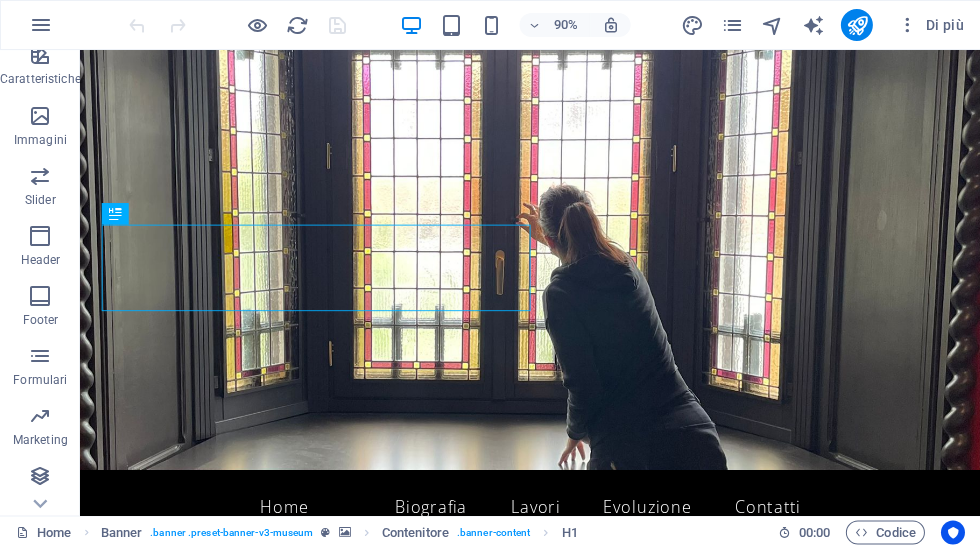 scroll, scrollTop: 435, scrollLeft: 0, axis: vertical 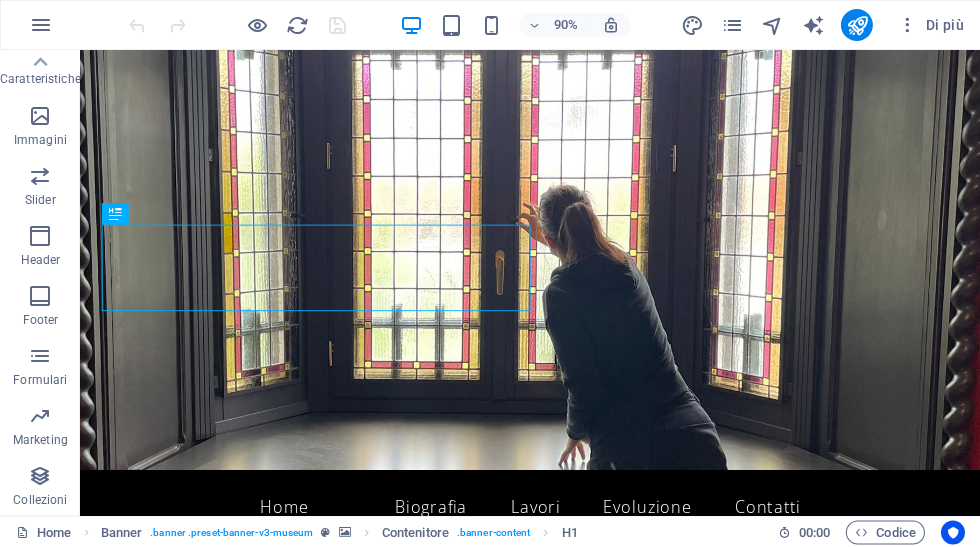 click at bounding box center (41, 25) 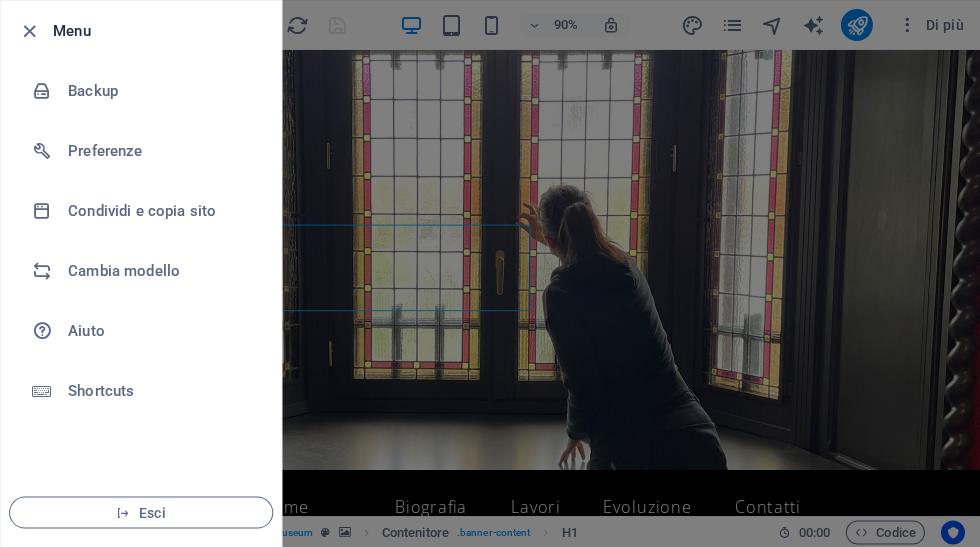 click on "Preferenze" at bounding box center (160, 151) 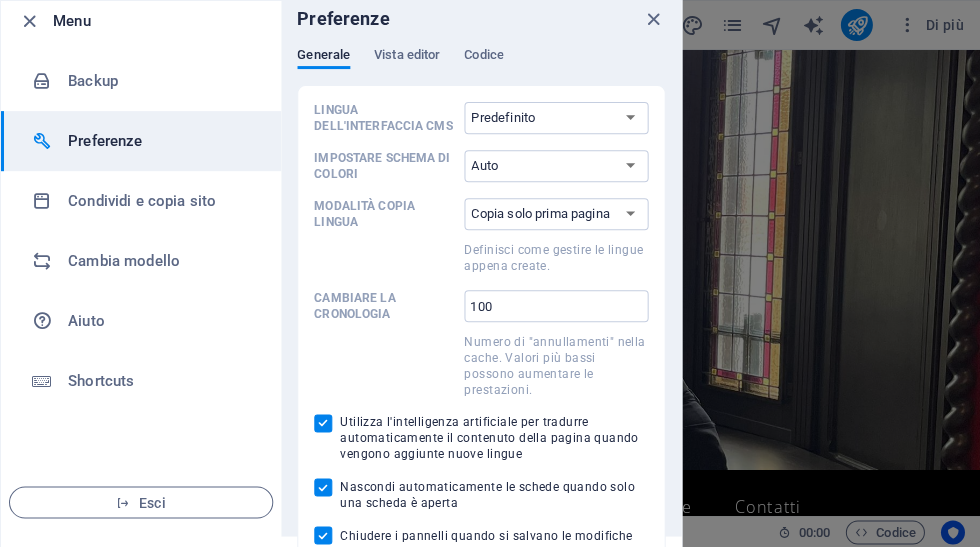 scroll, scrollTop: 9, scrollLeft: 0, axis: vertical 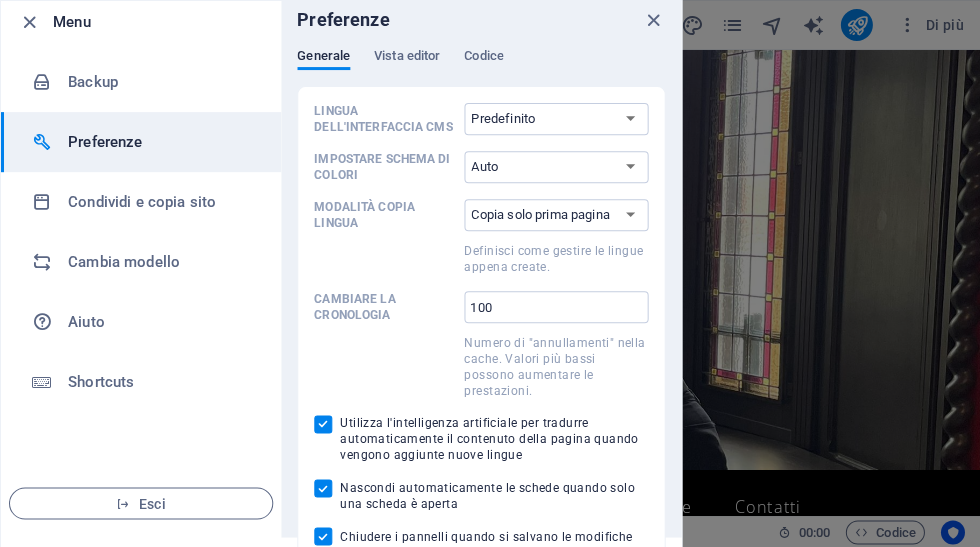 click on "Codice" at bounding box center [484, 58] 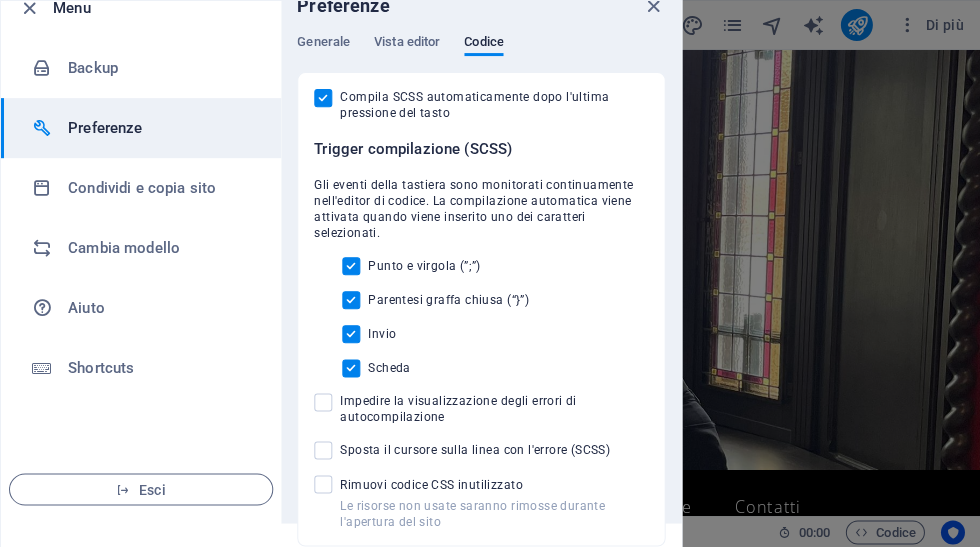 scroll, scrollTop: 23, scrollLeft: 0, axis: vertical 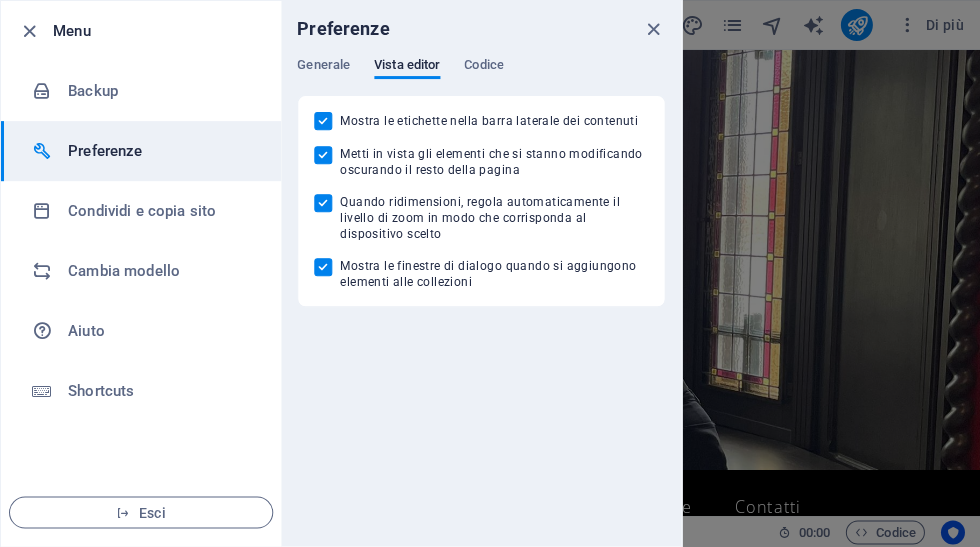 click on "Generale" at bounding box center [323, 68] 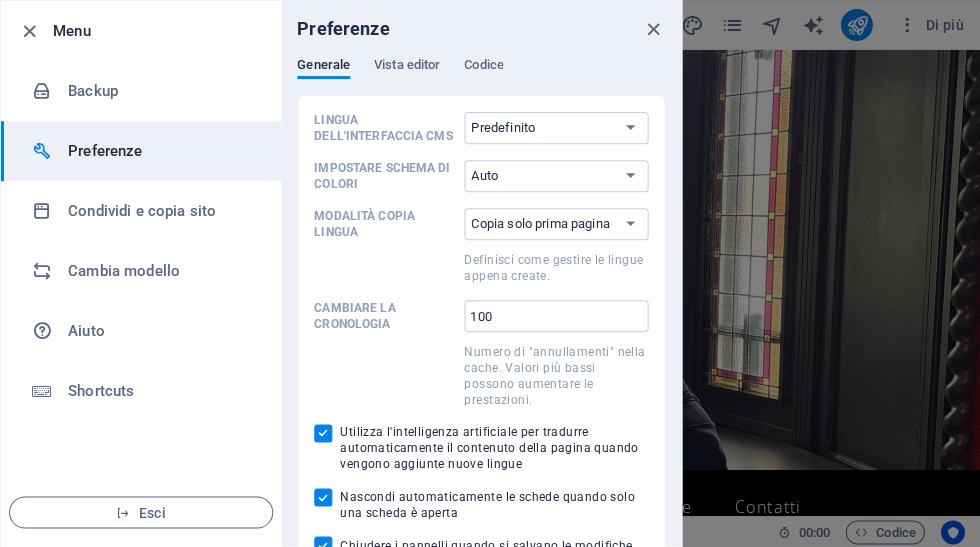 click on "Shortcuts" at bounding box center [160, 391] 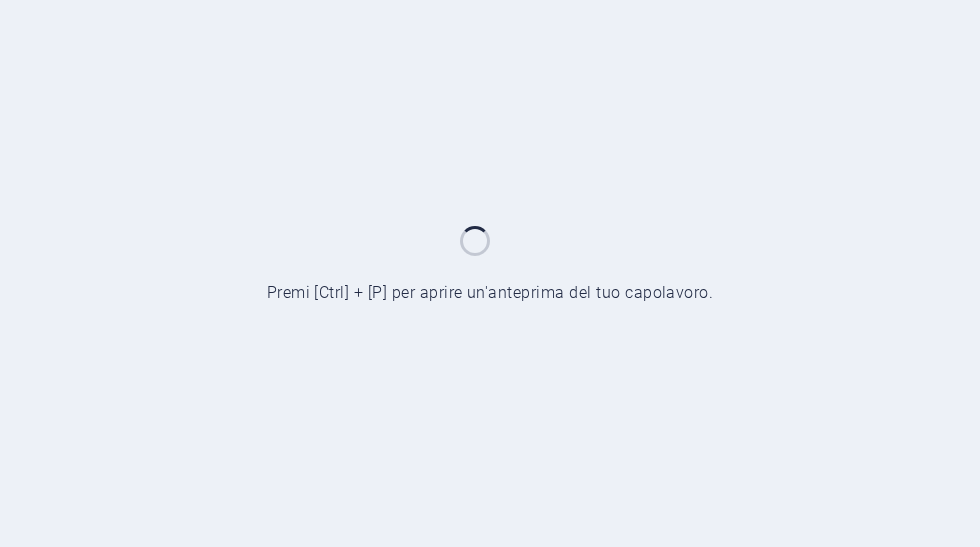 scroll, scrollTop: 0, scrollLeft: 0, axis: both 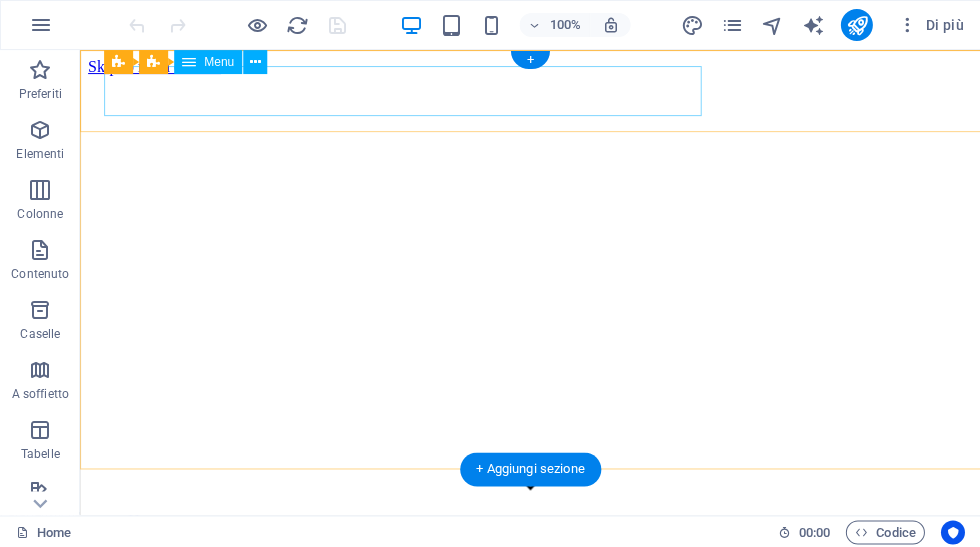 click on "Home Biografia Lavori Evoluzione Contatti" at bounding box center [530, 565] 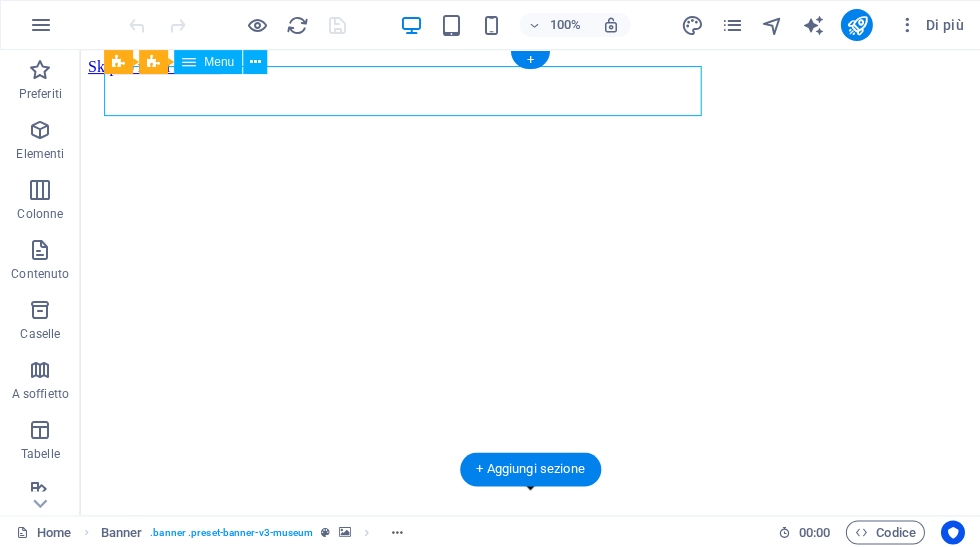 click at bounding box center [732, 25] 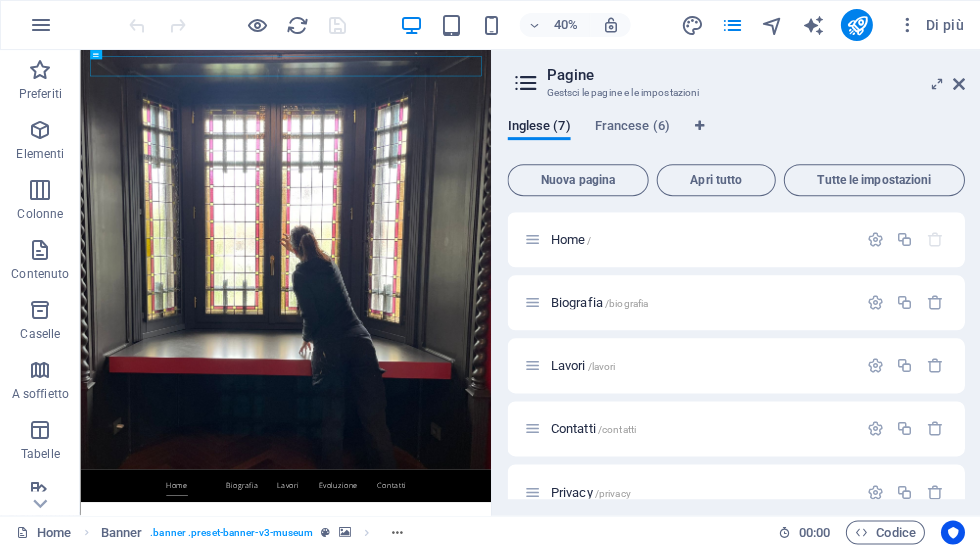 click at bounding box center (531, 365) 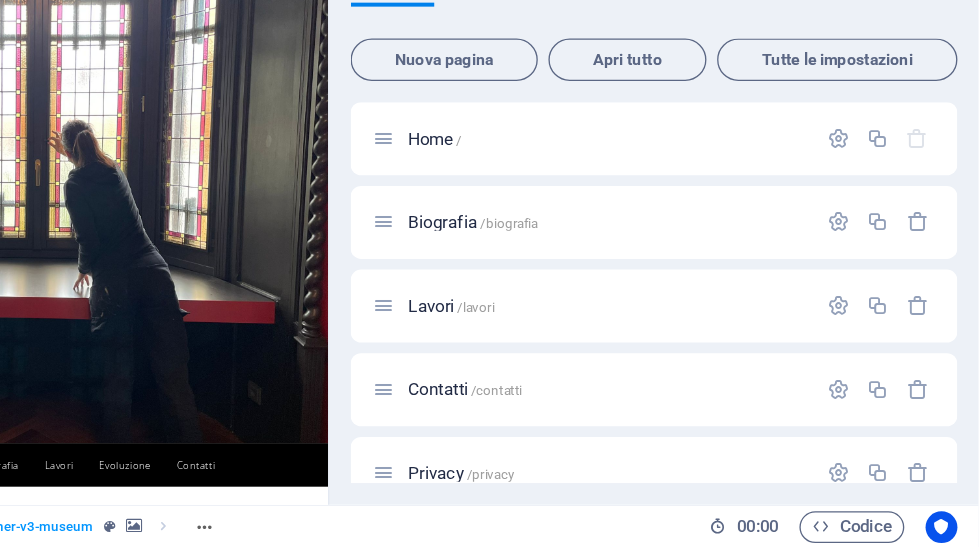 click on "Lavori /lavori" at bounding box center [700, 365] 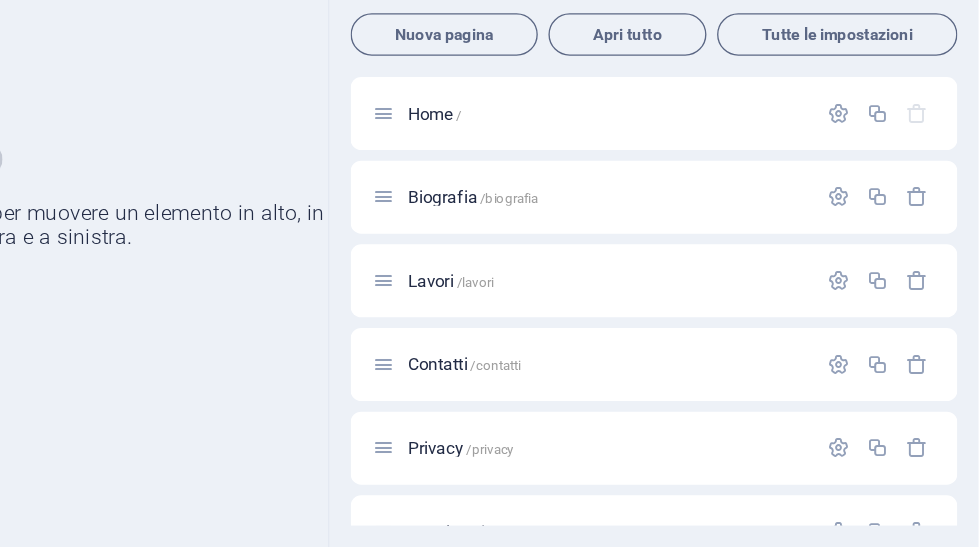 scroll, scrollTop: 0, scrollLeft: 0, axis: both 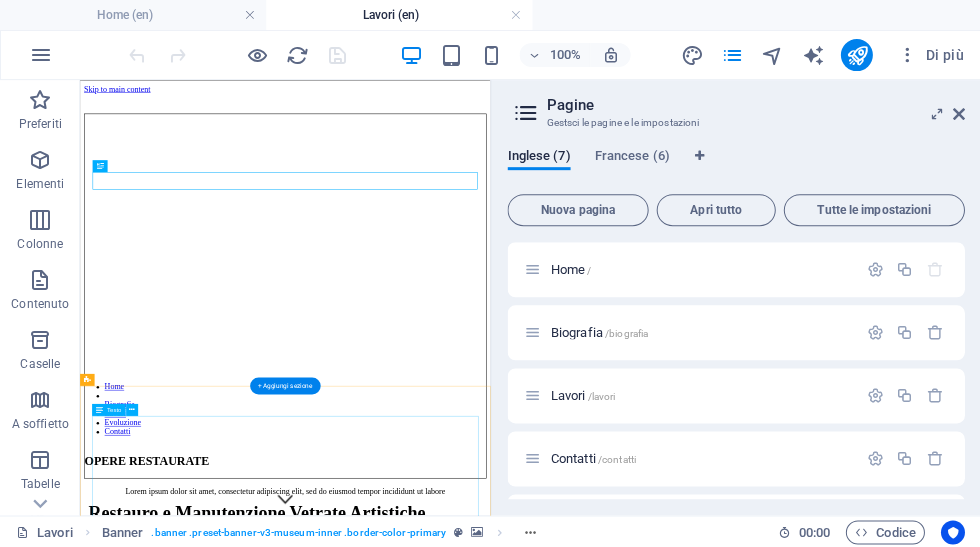 click on "Restauro e Manutenzione Vetrate Artistiche Accanto alla creazione di nuove vetrate, il laboratorio si occupa anche di restauro conservativo e manutenzione   di vetrate artistiche antiche o danneggiate, con l’obiettivo di preservarne la bellezza, la storia e l’integrità strutturale nel tempo. Ogni intervento nasce da un’attenta analisi preliminare dell’opera o del manufatto, durante la quale vengono valutate le condizioni del vetro, delle legature in piombo e della struttura di supporto. Questo studio approfondito consente di individuare il tipo di  intervento più adatto, rispettando la tecnica originale e i materiali dell’epoca. Esistono diverse tipologie di restauro, che vanno da semplici interventi di manutenzione – fondamentali per prevenire danni maggiori – a operazioni più complesse, come il consolidamento delle legature, la sostituzione di elementi compromessi, o il ripristino pittorico con tecnica a Gran Fuoco o Grisaille." at bounding box center [490, 1224] 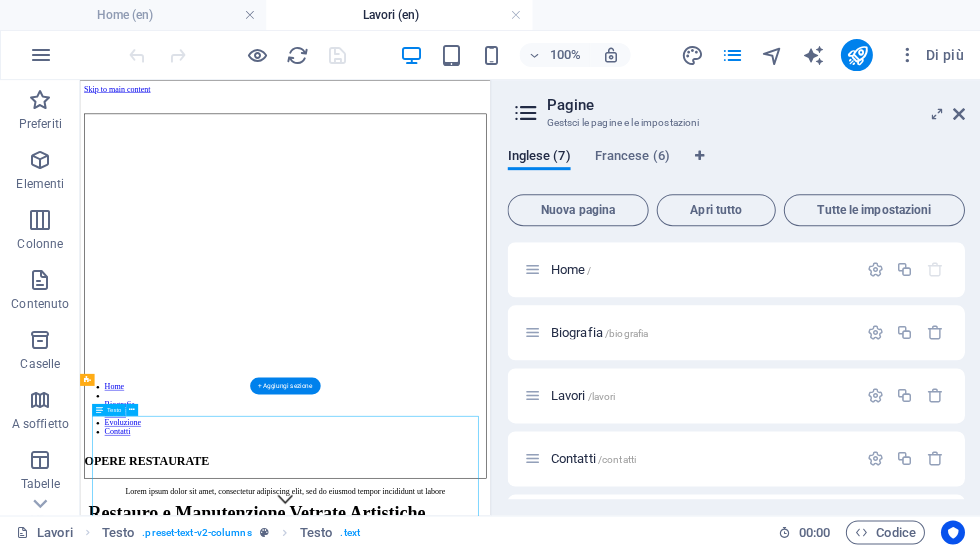 click on "Restauro e Manutenzione Vetrate Artistiche Accanto alla creazione di nuove vetrate, il laboratorio si occupa anche di restauro conservativo e manutenzione   di vetrate artistiche antiche o danneggiate, con l’obiettivo di preservarne la bellezza, la storia e l’integrità strutturale nel tempo. Ogni intervento nasce da un’attenta analisi preliminare dell’opera o del manufatto, durante la quale vengono valutate le condizioni del vetro, delle legature in piombo e della struttura di supporto. Questo studio approfondito consente di individuare il tipo di  intervento più adatto, rispettando la tecnica originale e i materiali dell’epoca. Esistono diverse tipologie di restauro, che vanno da semplici interventi di manutenzione – fondamentali per prevenire danni maggiori – a operazioni più complesse, come il consolidamento delle legature, la sostituzione di elementi compromessi, o il ripristino pittorico con tecnica a Gran Fuoco o Grisaille." at bounding box center (490, 1224) 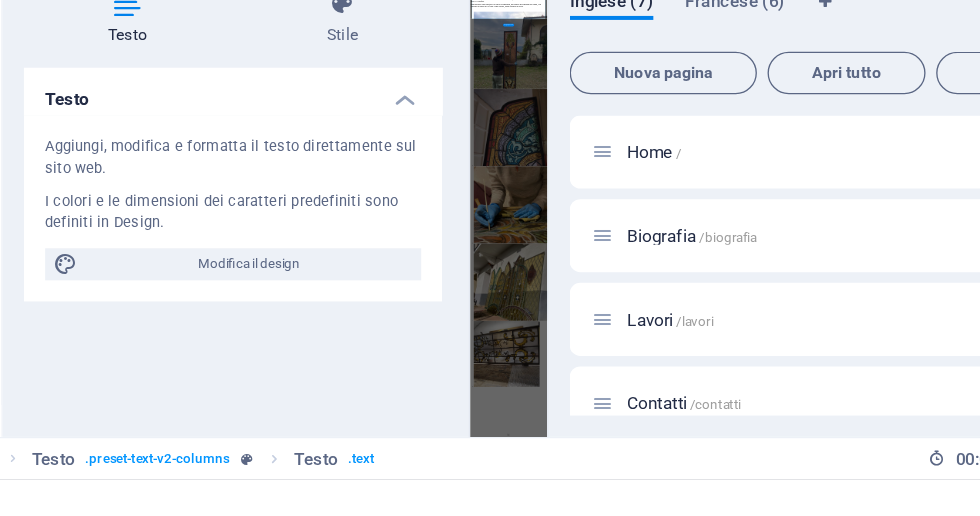 scroll, scrollTop: 0, scrollLeft: 0, axis: both 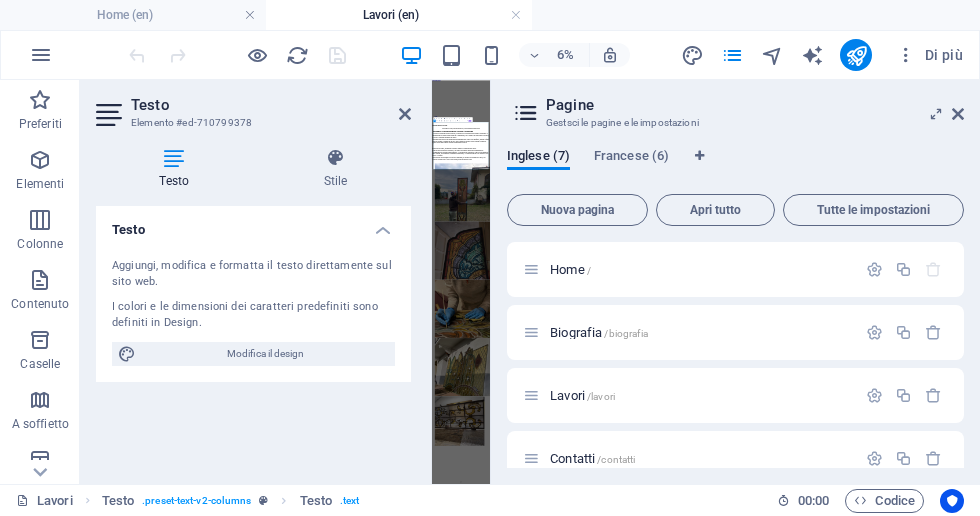 click at bounding box center [958, 114] 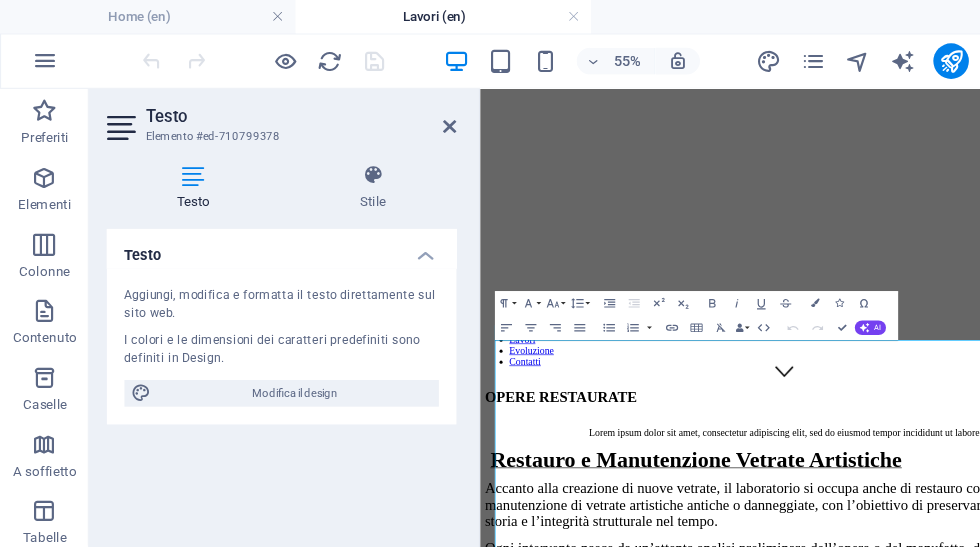 scroll, scrollTop: 316, scrollLeft: 0, axis: vertical 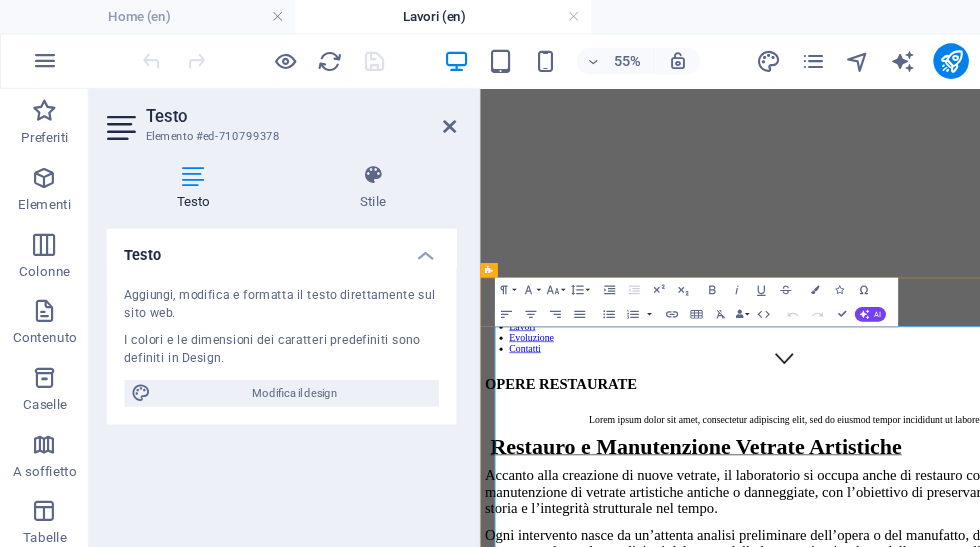 click on "Restauro e Manutenzione Vetrate Artistiche" at bounding box center [833, 673] 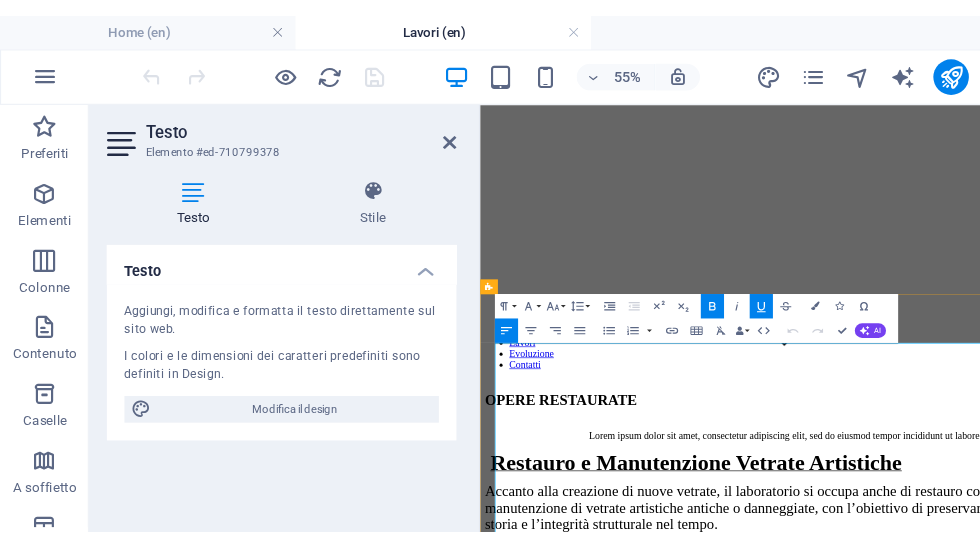 click on "Restauro e Manutenzione Vetrate Artistiche" at bounding box center [833, 689] 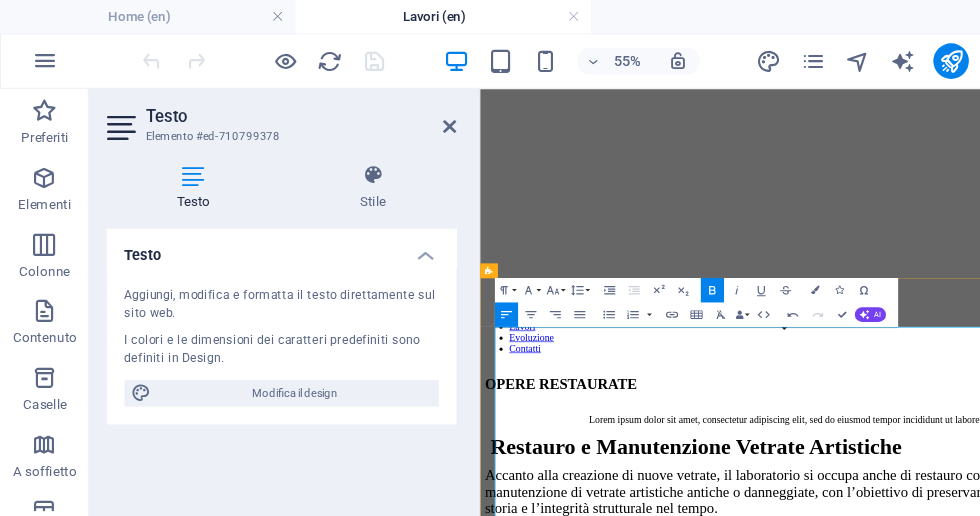 click on "Restauro e Manutenzione Vetrate Artistiche" at bounding box center (978, 673) 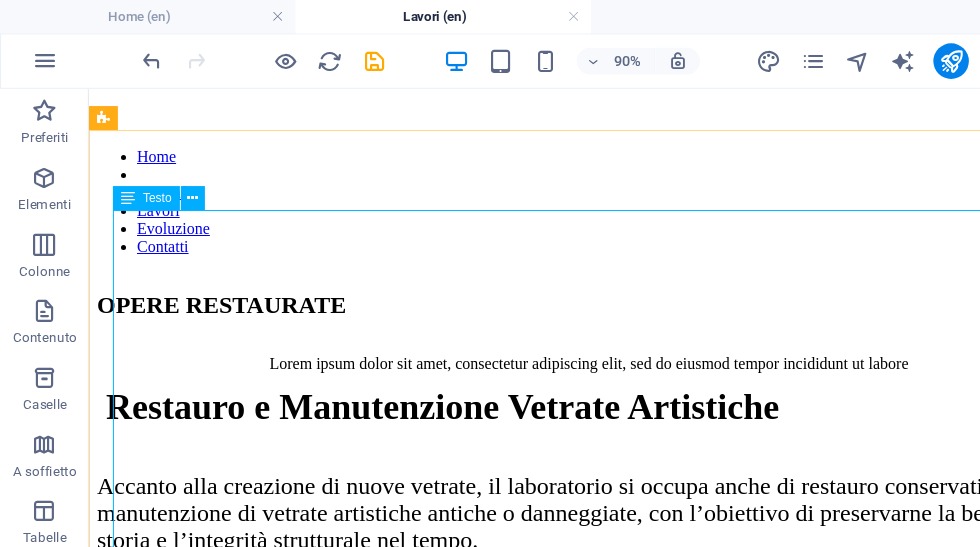 scroll, scrollTop: 585, scrollLeft: 0, axis: vertical 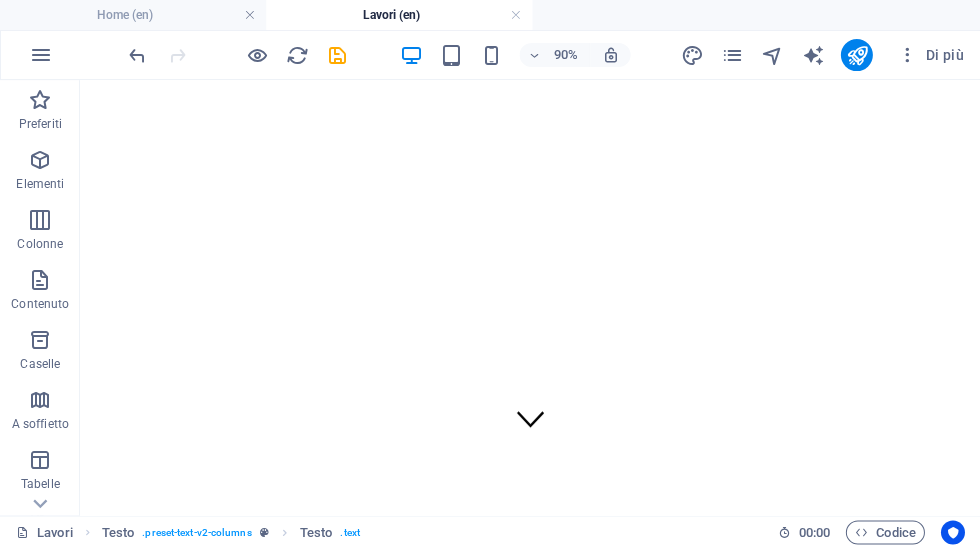 click at bounding box center [337, 55] 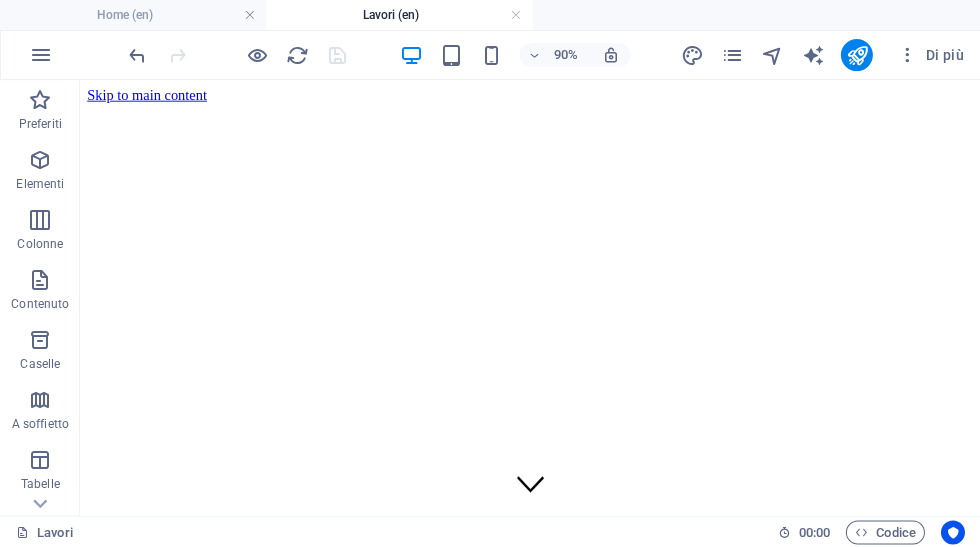 scroll, scrollTop: 0, scrollLeft: 0, axis: both 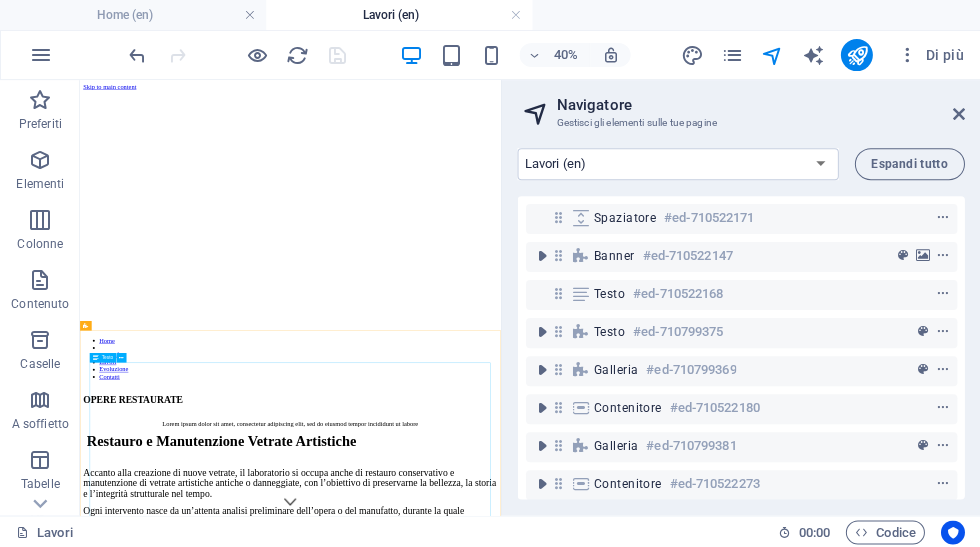 click on "Navigatore Gestisci gli elementi sulle tue pagine Home  (en) Biografia  (en) Lavori  (en) Contatti  (en) Privacy  (en) Legal Notice  (en) Evoluzione  (en) Home  (fr) Biografia  (fr) Lavori  (fr) Contatti  (fr) Privacy  (fr) Legal Notice  (fr) Espandi tutto Spaziatore #ed-710522171 Banner #ed-710522147 Testo #ed-710522168 Testo #ed-710799375 Galleria #ed-710799369 Contenitore #ed-710522180 Galleria #ed-710799381 Contenitore #ed-710522273 Riferimento #ed-710522144" at bounding box center (740, 297) 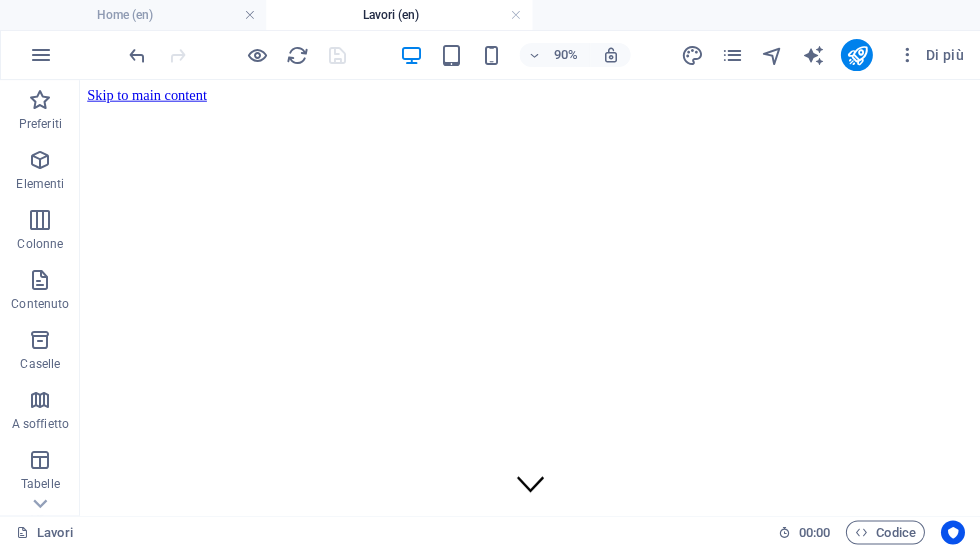 click at bounding box center (906, 55) 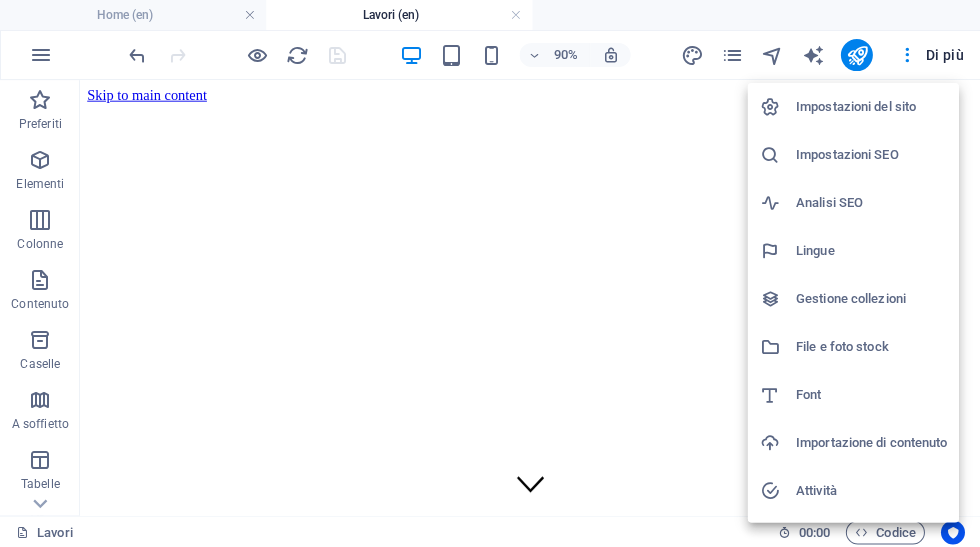 click at bounding box center (490, 273) 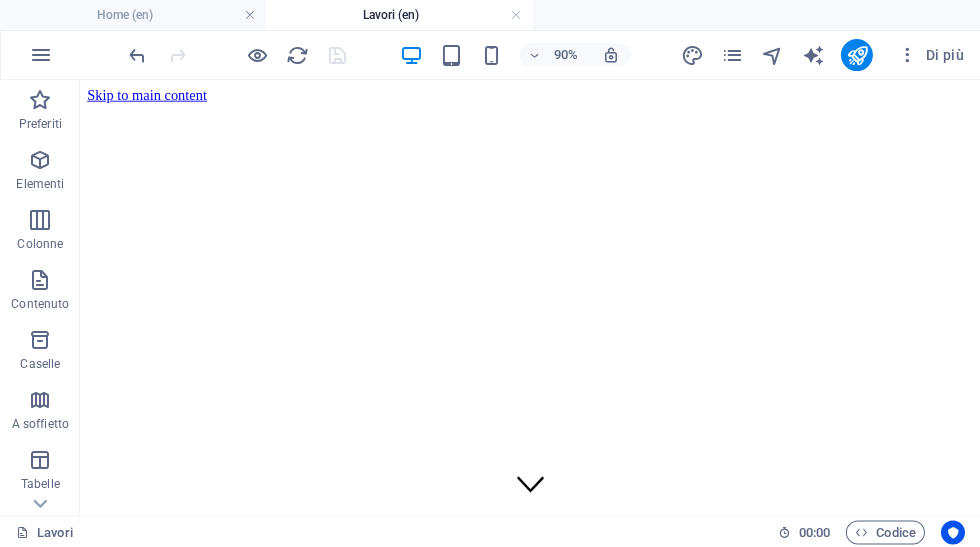 click at bounding box center [856, 55] 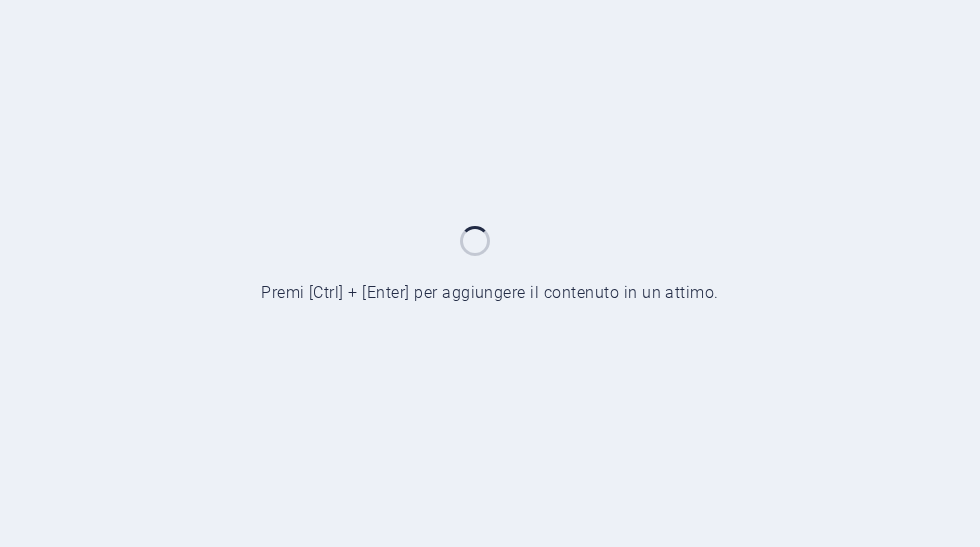 scroll, scrollTop: 0, scrollLeft: 0, axis: both 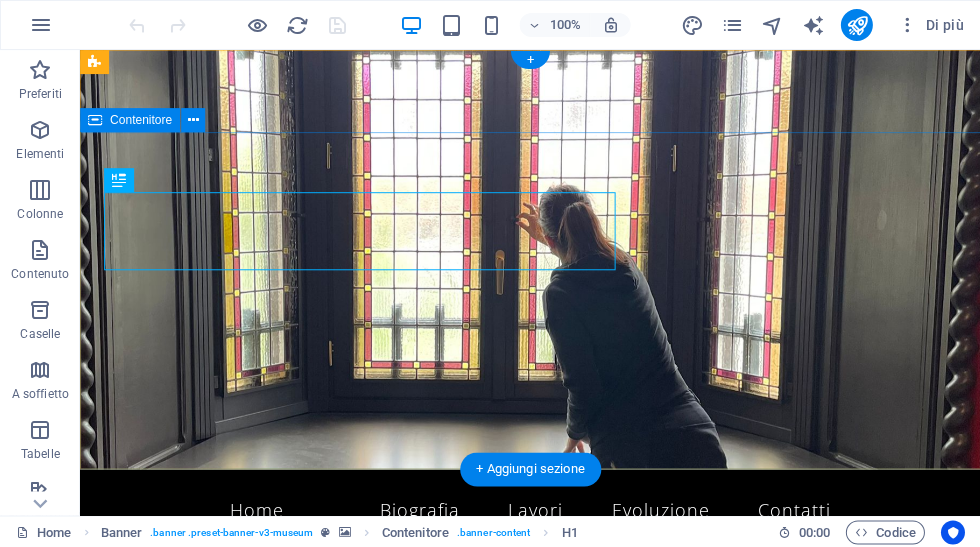 click on "Elisa Bonifacio Art" at bounding box center [530, 682] 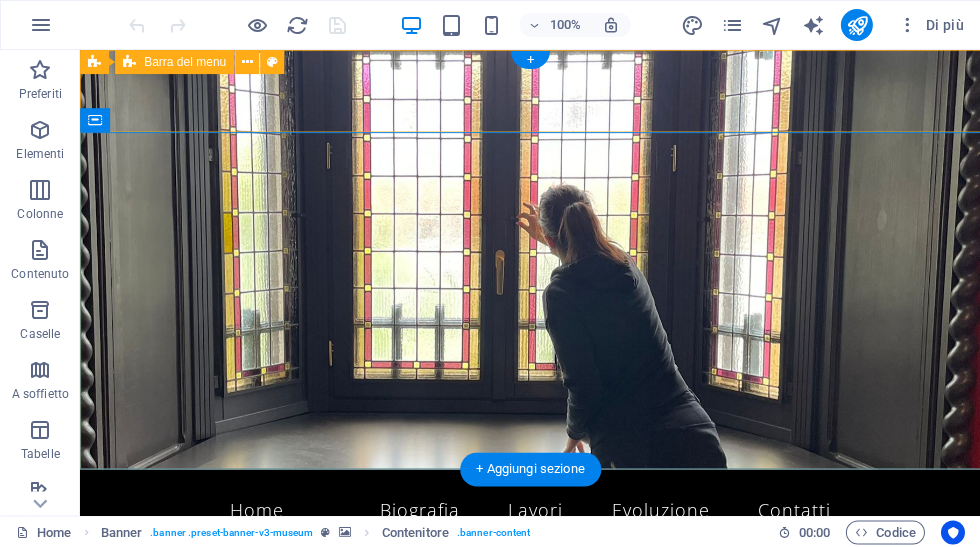 click on "Home Biografia Lavori Evoluzione Contatti" at bounding box center [530, 510] 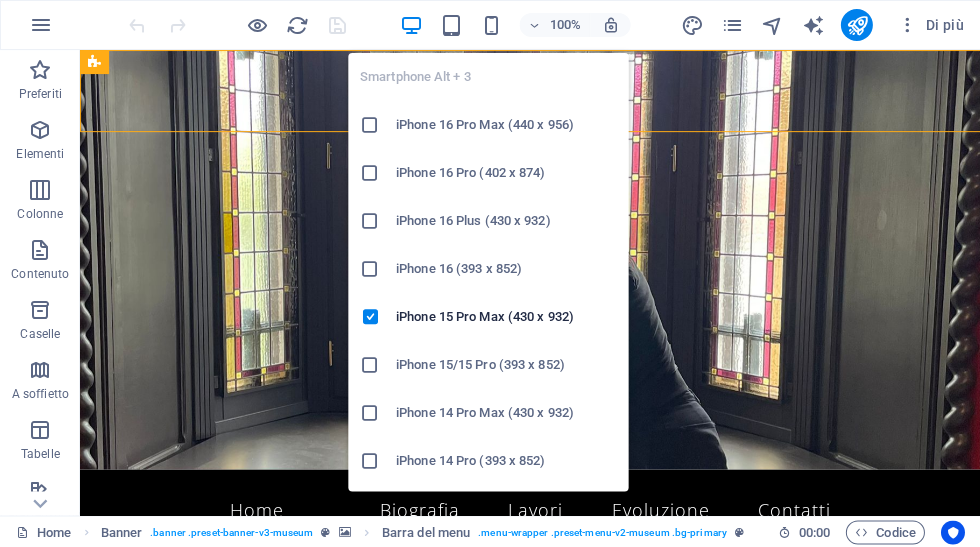click on "iPhone 16 Pro (402 x 874)" at bounding box center (506, 173) 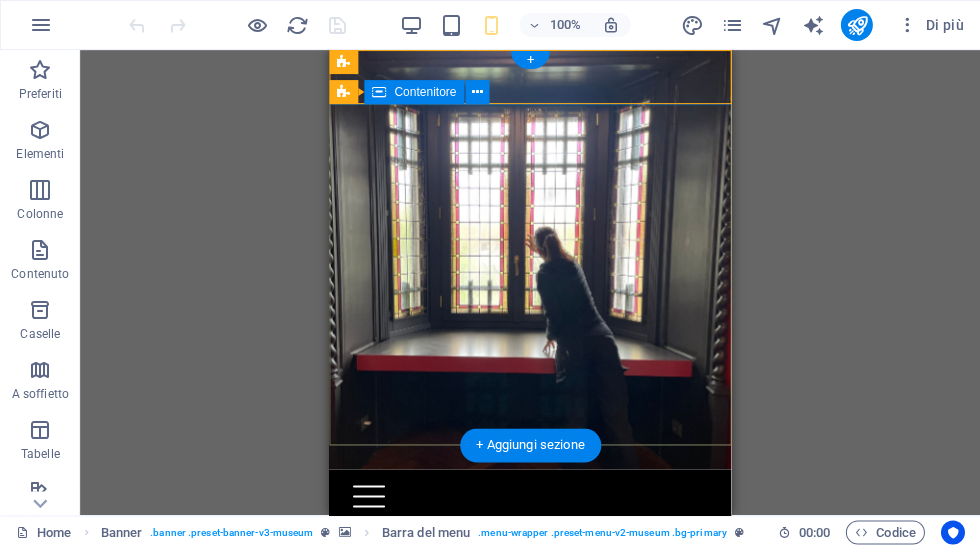 click on "Elisa Bonifacio Art" at bounding box center (530, 627) 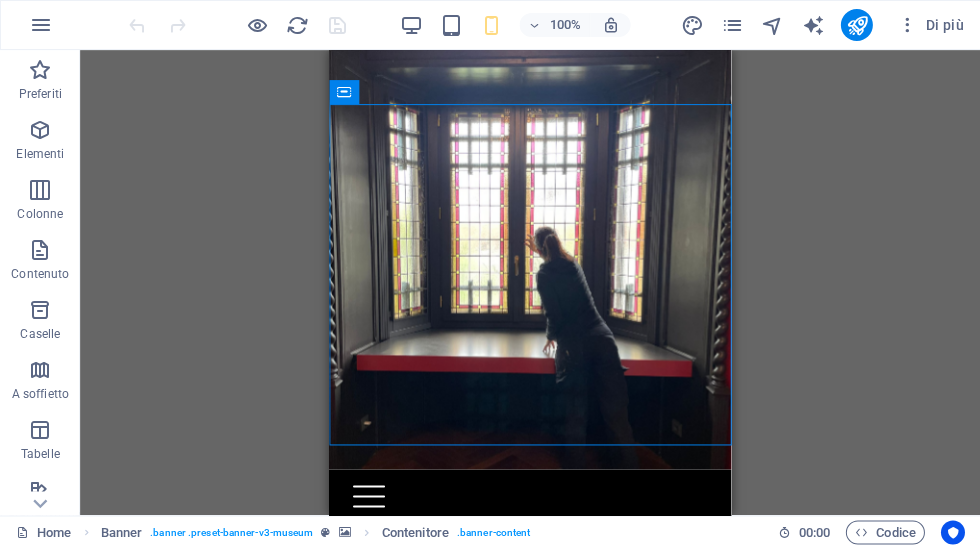 click on "Trascina qui per sostituire il contenuto esistente. Premi “Ctrl” se vuoi creare un nuovo elemento.
H1   Banner   Banner   Contenitore   Banner   Barra del menu" at bounding box center [530, 282] 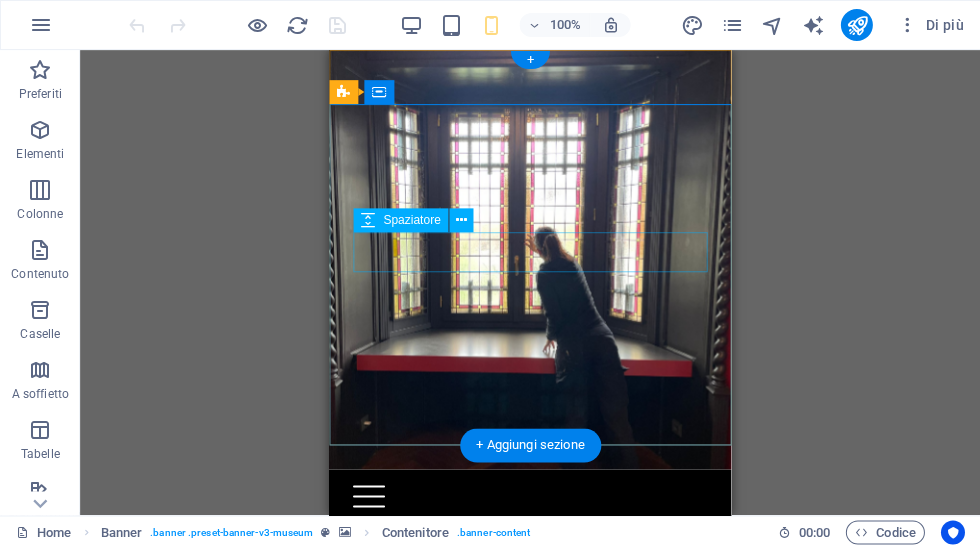 click on "Spaziatore" at bounding box center (419, 220) 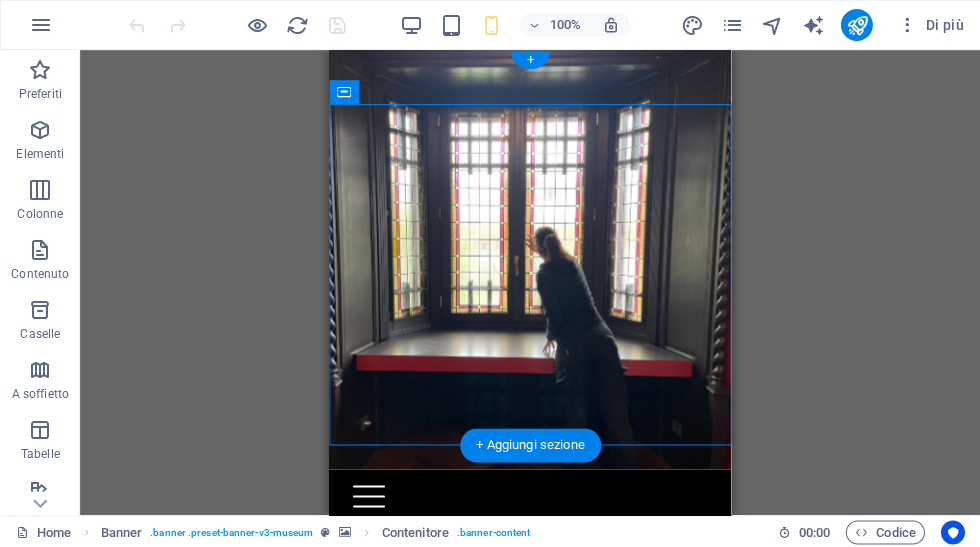click at bounding box center (530, 672) 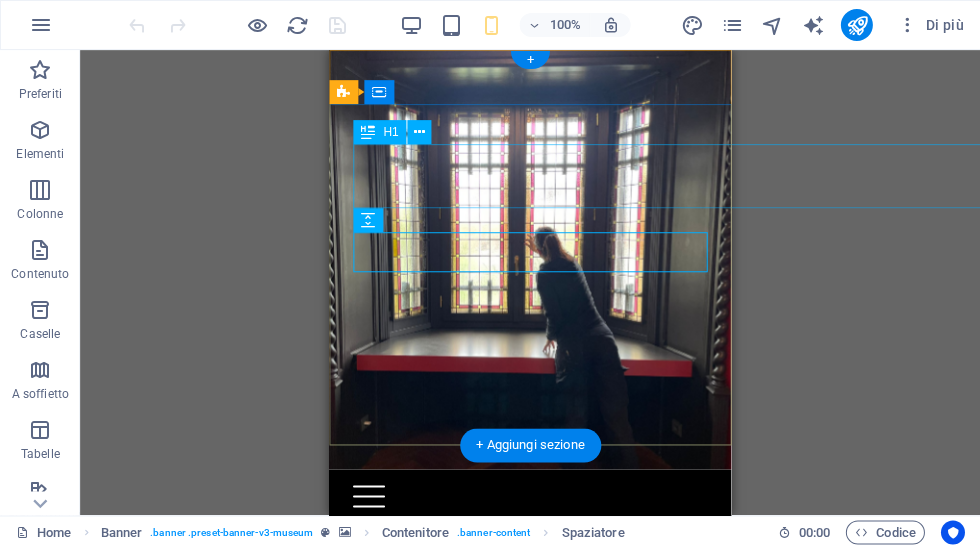 click on "Elisa Bonifacio Art" at bounding box center (530, 595) 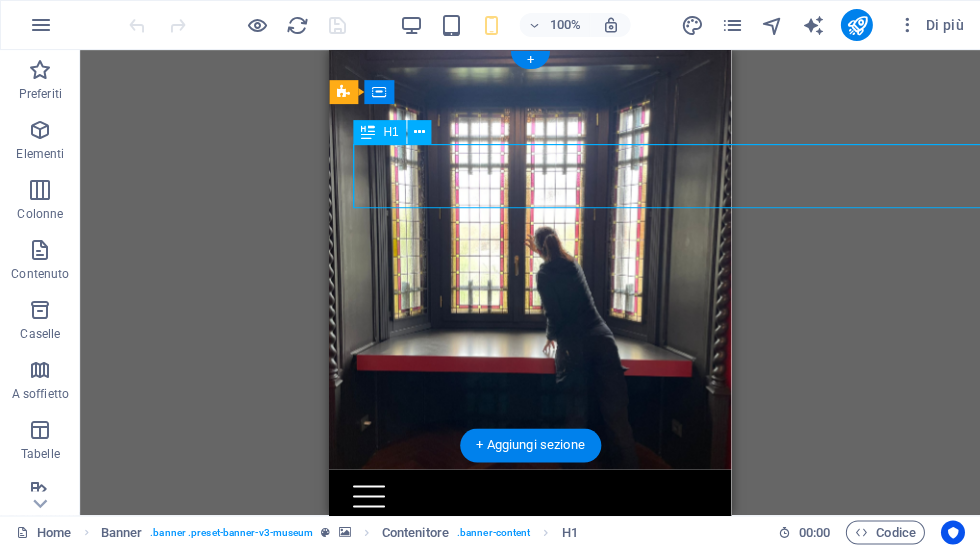 click on "Elisa Bonifacio Art" at bounding box center [530, 595] 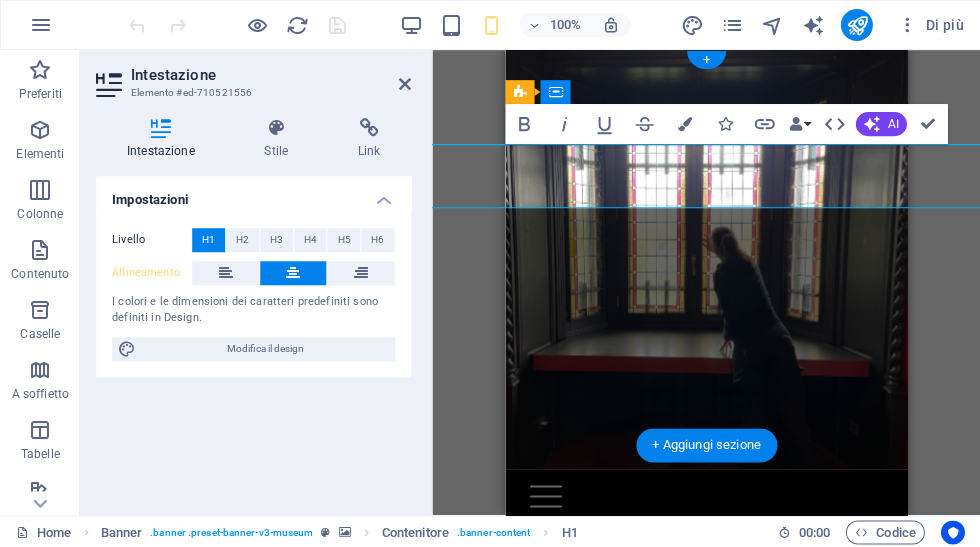 scroll, scrollTop: 0, scrollLeft: 265, axis: horizontal 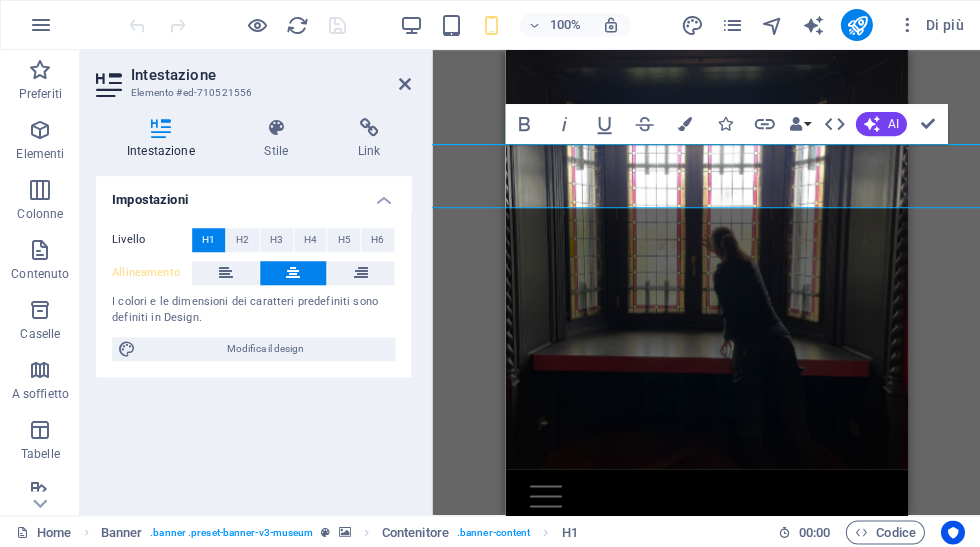 click on "H1   Banner   Banner   Contenitore   Banner   Barra del menu   Spaziatore Bold Italic Underline Strikethrough Colors Icons Link Data Bindings Azienda Nome Cognome Via Codice postale Città E-mail Telefono Cellulare Fax Campo personalizzato 1 Campo personalizzato 2 Campo personalizzato 3 Campo personalizzato 4 Campo personalizzato 5 Campo personalizzato 6 HTML AI Migliora Accorcia testo Allunga testo Correggi ortografia e grammatica Traduci in Inglese Genera testo Confirm (Ctrl+⏎)" at bounding box center [706, 282] 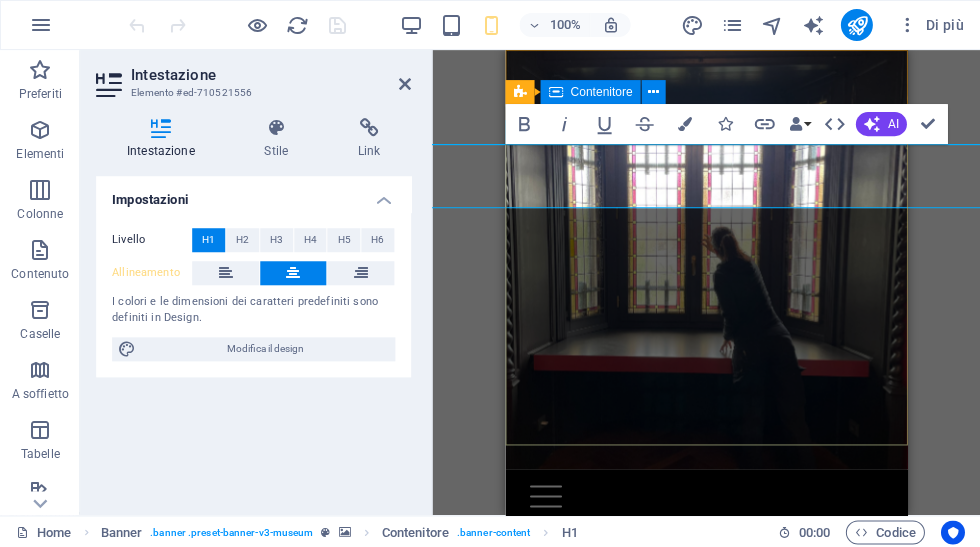 click on "Elisa Bonifacio Art" at bounding box center [706, 627] 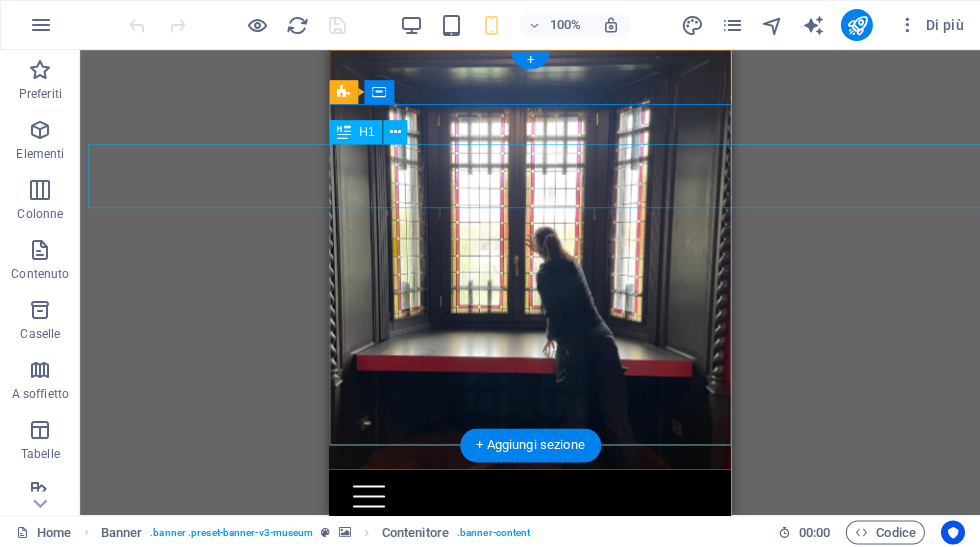 click on "Elisa Bonifacio Art" at bounding box center (530, 595) 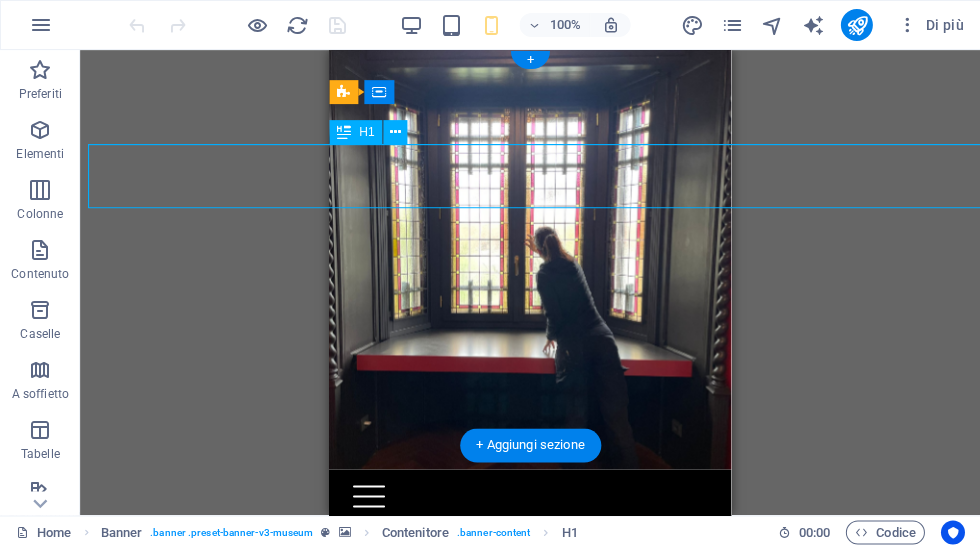 click on "Elisa Bonifacio Art" at bounding box center [530, 595] 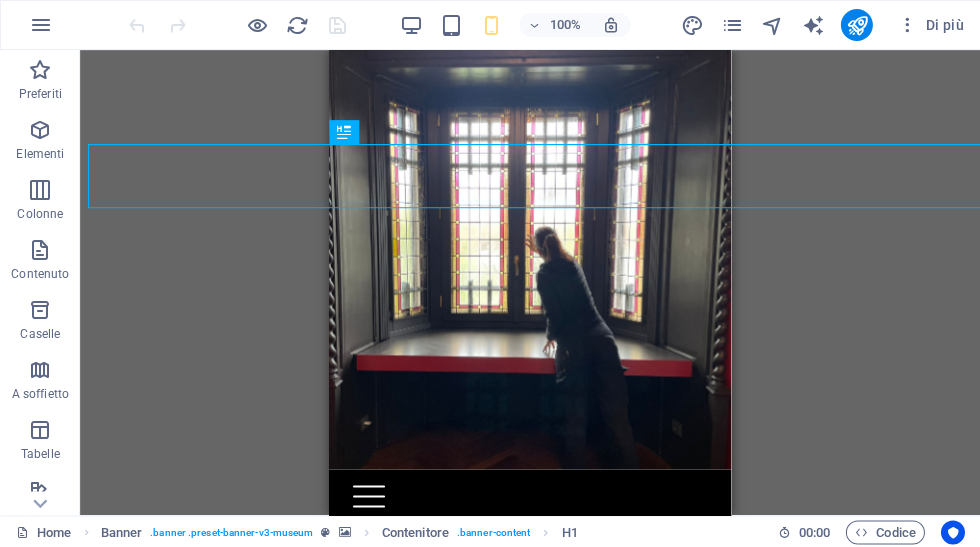 click on "H1   Banner   Banner   Contenitore   Banner   Barra del menu   Spaziatore" at bounding box center [530, 282] 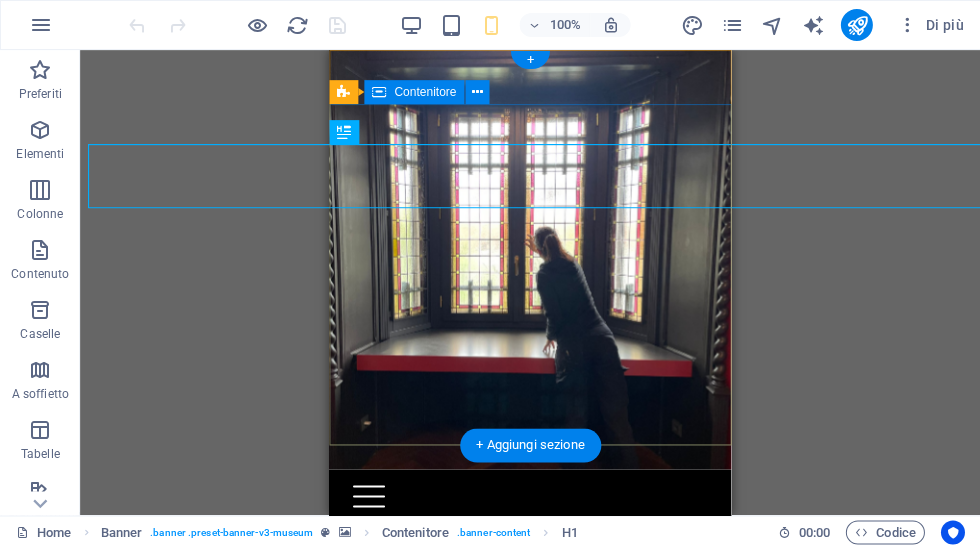 click on "Elisa Bonifacio Art" at bounding box center (530, 627) 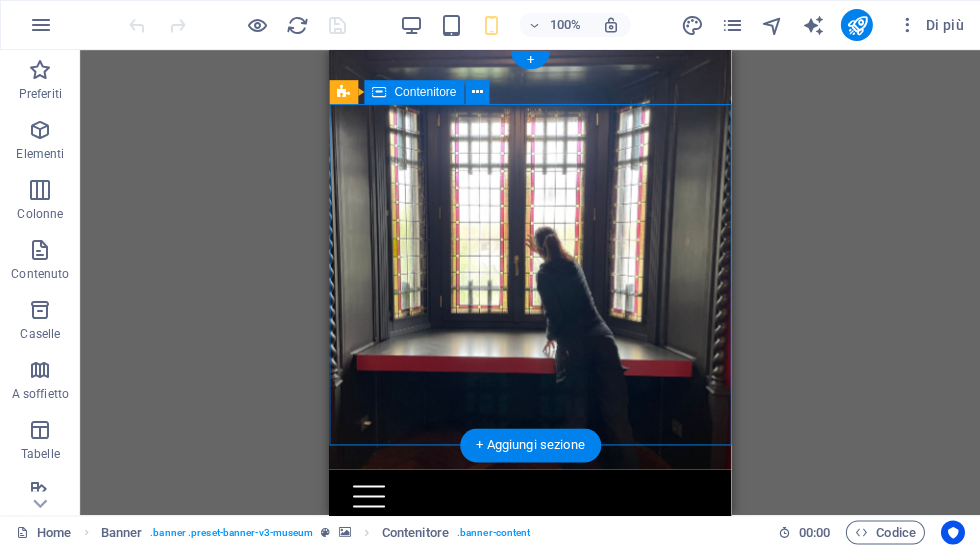 click on "Elisa Bonifacio Art" at bounding box center (530, 627) 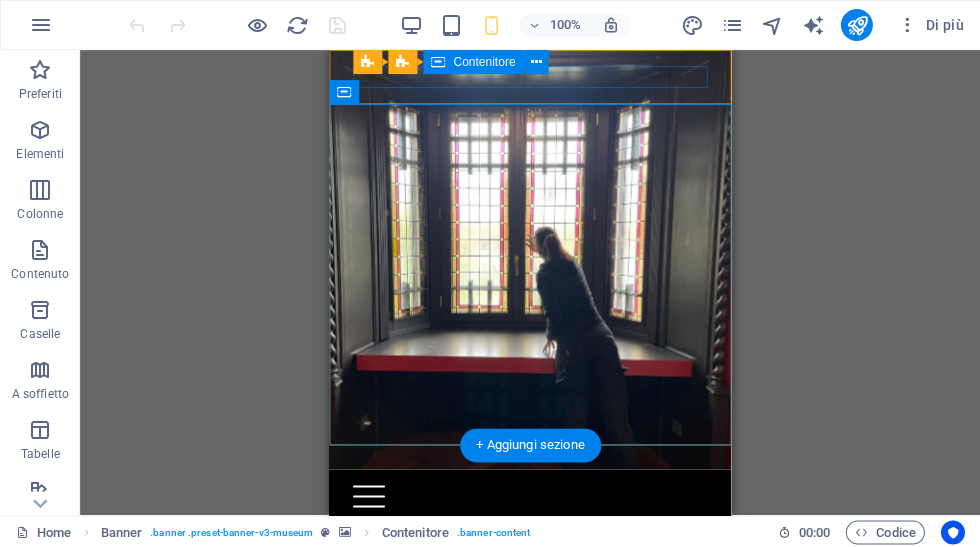 click at bounding box center (530, 496) 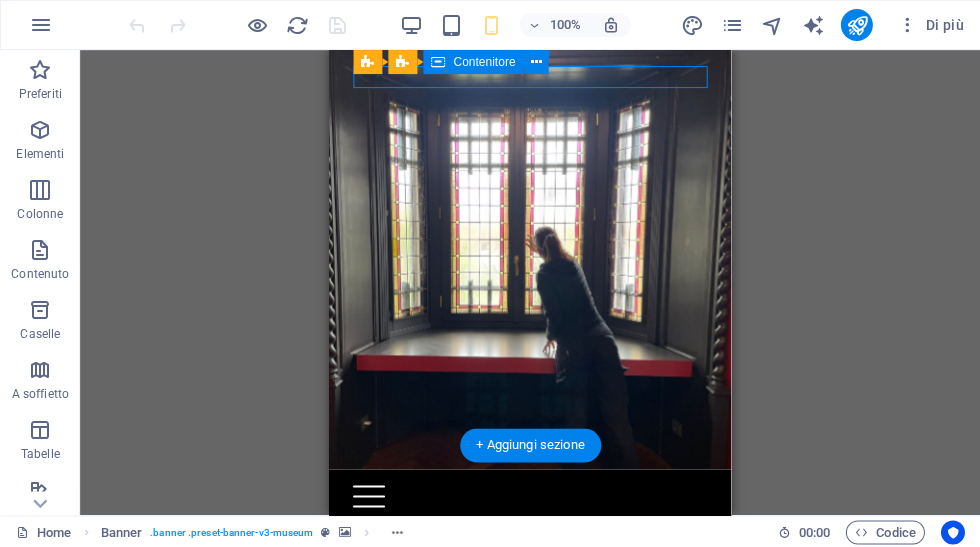 click at bounding box center (530, 496) 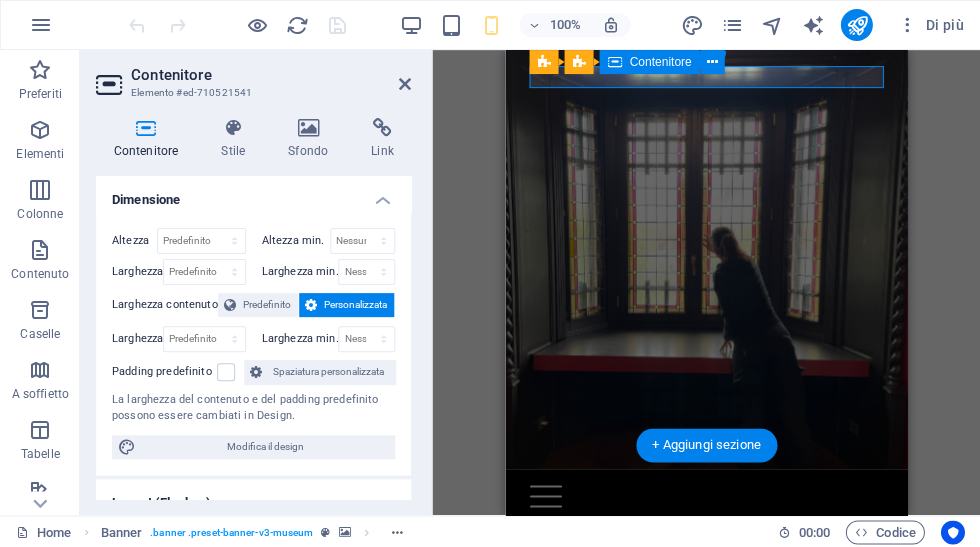 click on "H1   Banner   Banner   Contenitore   Banner   Barra del menu   Spaziatore   Barra del menu   Banner   Contenitore + + Aggiungi sezione" at bounding box center [706, 282] 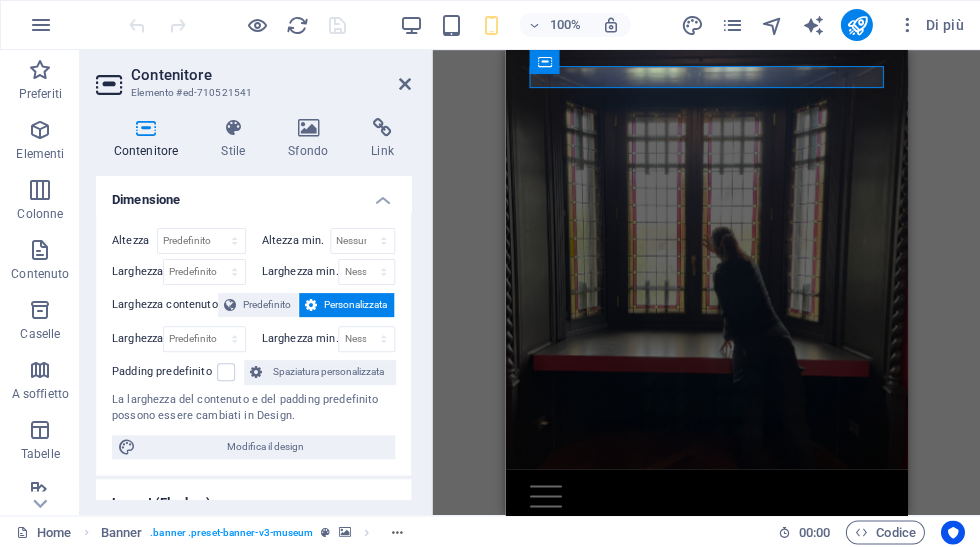 click on "H1   Banner   Banner   Contenitore   Banner   Barra del menu   Spaziatore   Barra del menu   Banner   Contenitore" at bounding box center [706, 282] 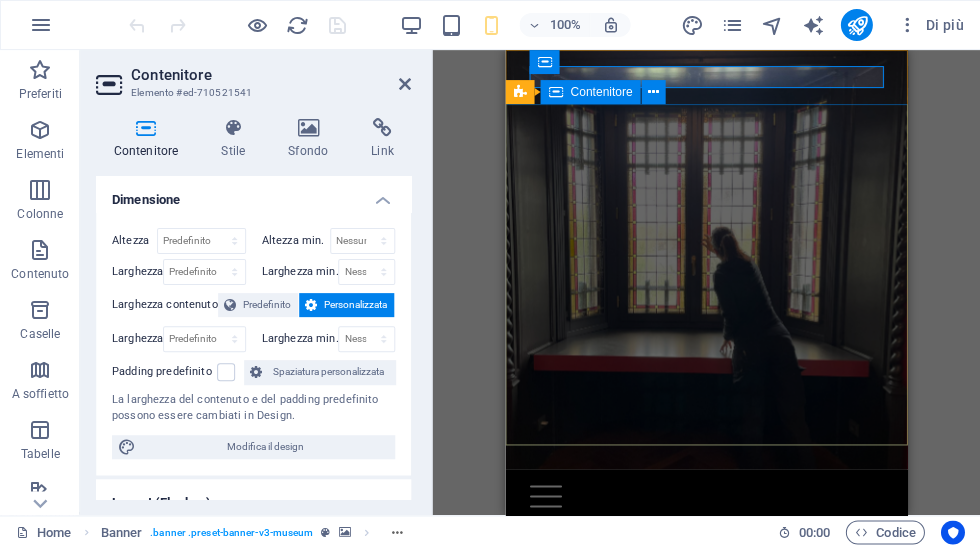 click on "Elisa Bonifacio Art" at bounding box center (706, 627) 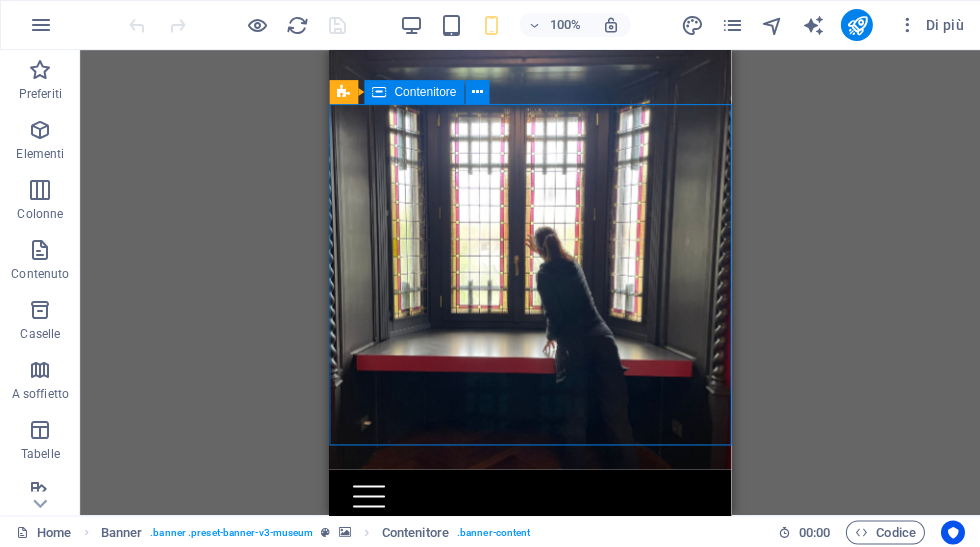 click on "Elisa Bonifacio Art" at bounding box center (530, 627) 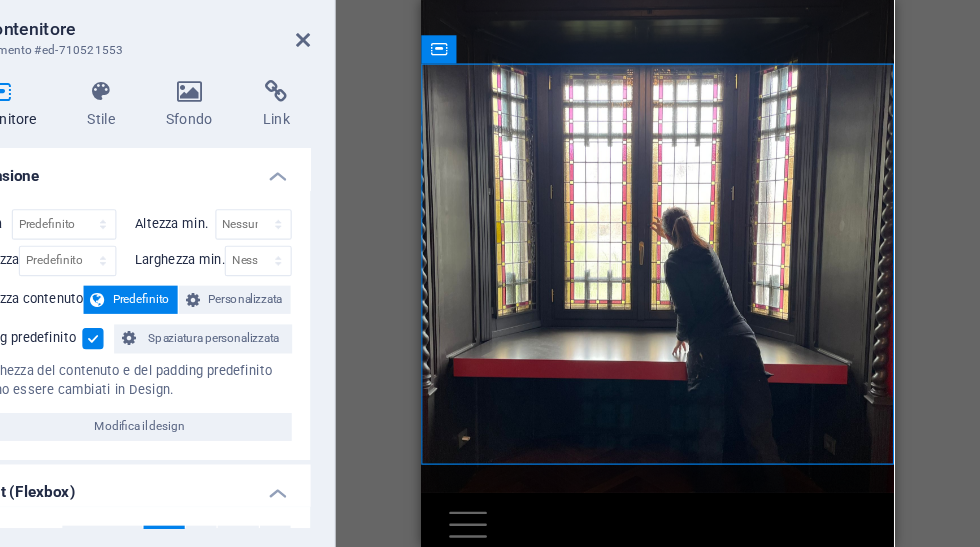 click at bounding box center [307, 128] 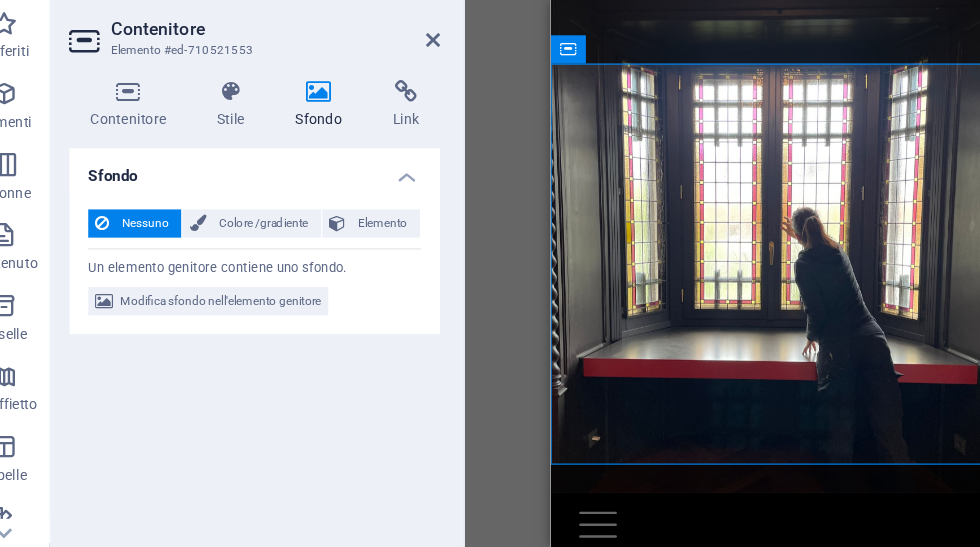click on "Modifica sfondo nell'elemento genitore" at bounding box center (224, 306) 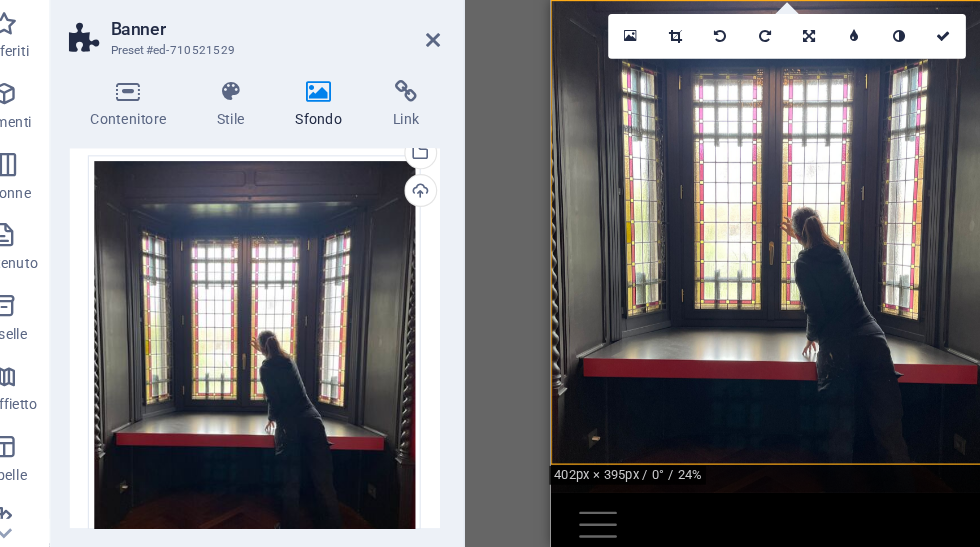scroll, scrollTop: 238, scrollLeft: 0, axis: vertical 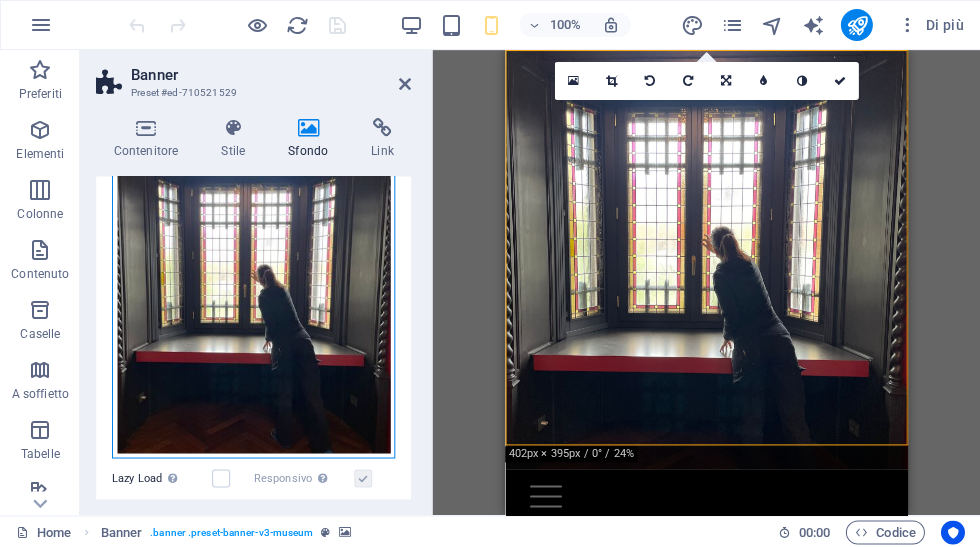 click on "Trascina qui i file, fai clic per sceglierli o selezionali da File o dalle nostre foto e video stock gratuiti" at bounding box center (253, 287) 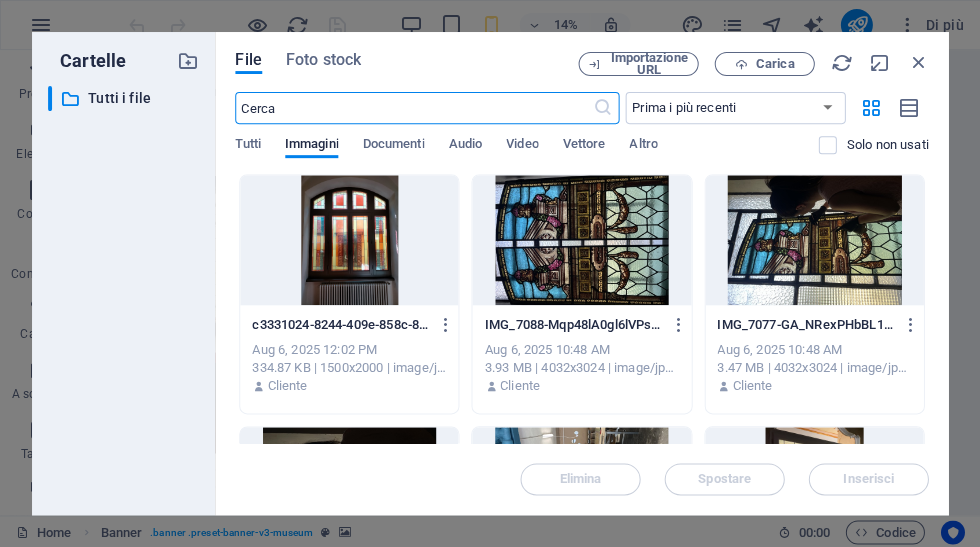 scroll, scrollTop: 0, scrollLeft: 81, axis: horizontal 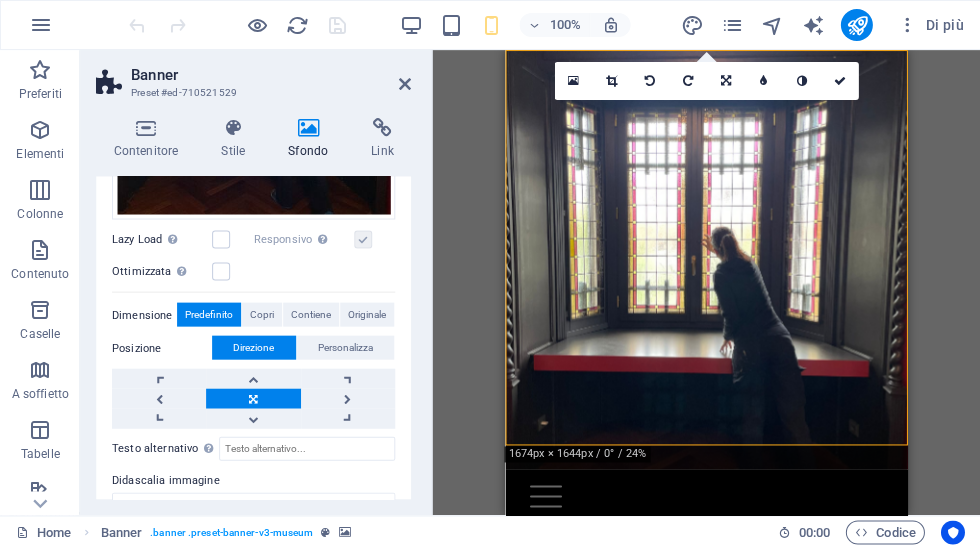 click on "Contiene" at bounding box center [311, 314] 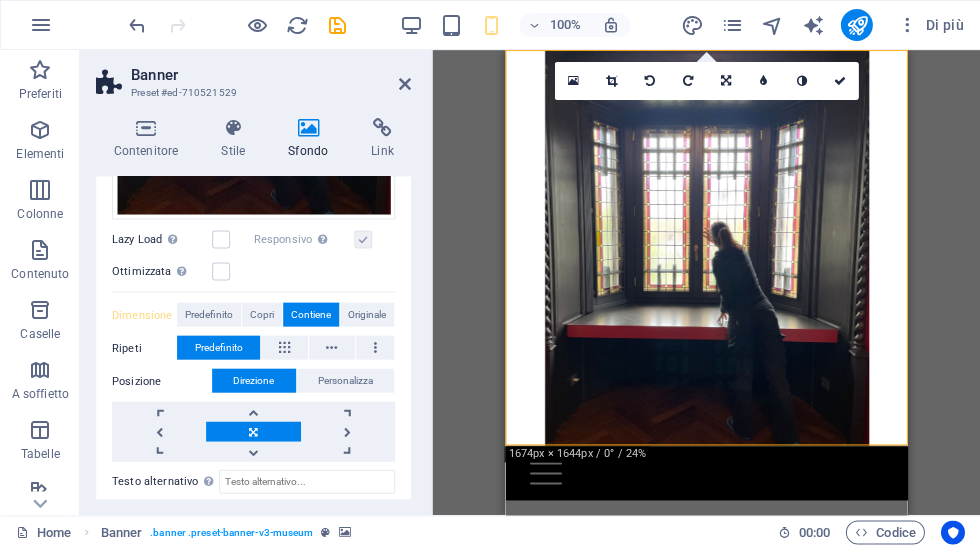 click on "Copri" at bounding box center (262, 314) 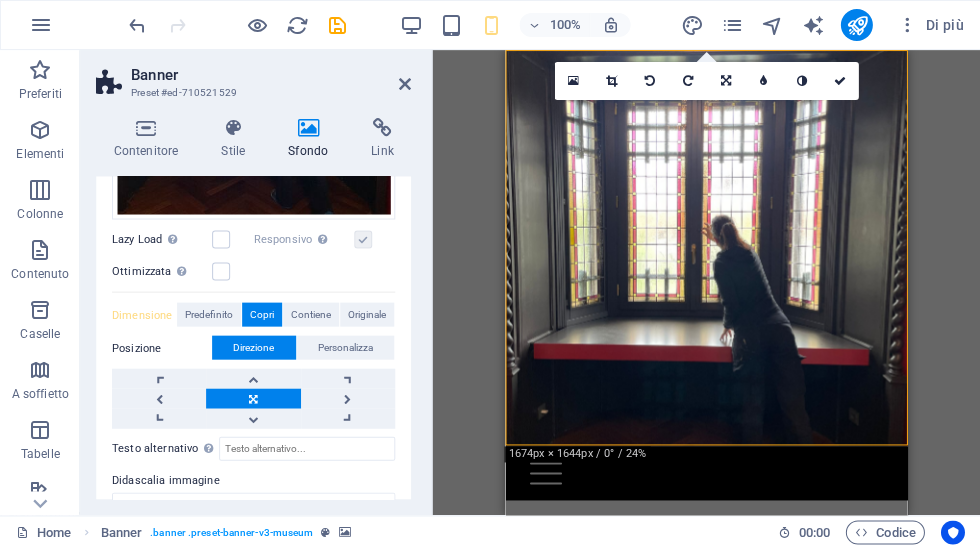 click on "Predefinito" at bounding box center [209, 314] 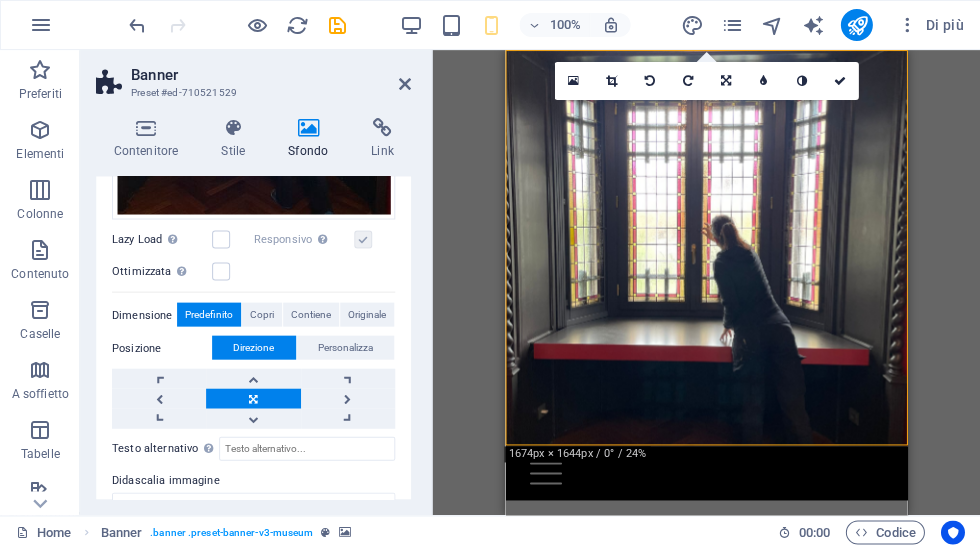 click on "Originale" at bounding box center [367, 314] 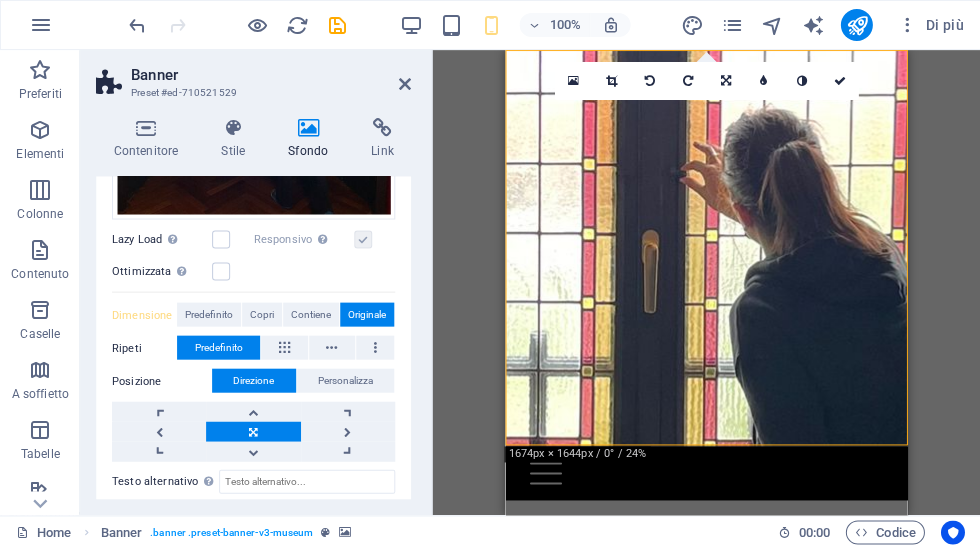 click on "Predefinito" at bounding box center [209, 314] 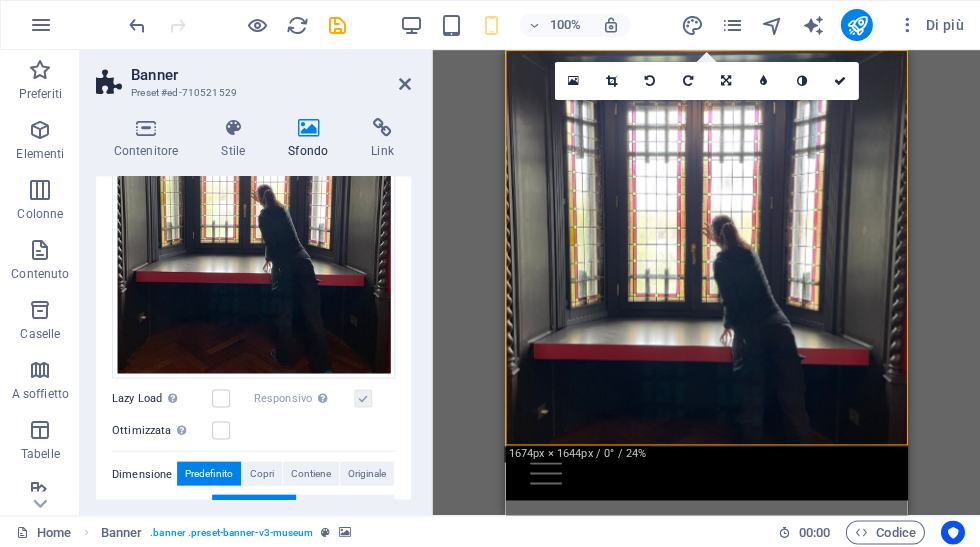 scroll, scrollTop: 321, scrollLeft: 0, axis: vertical 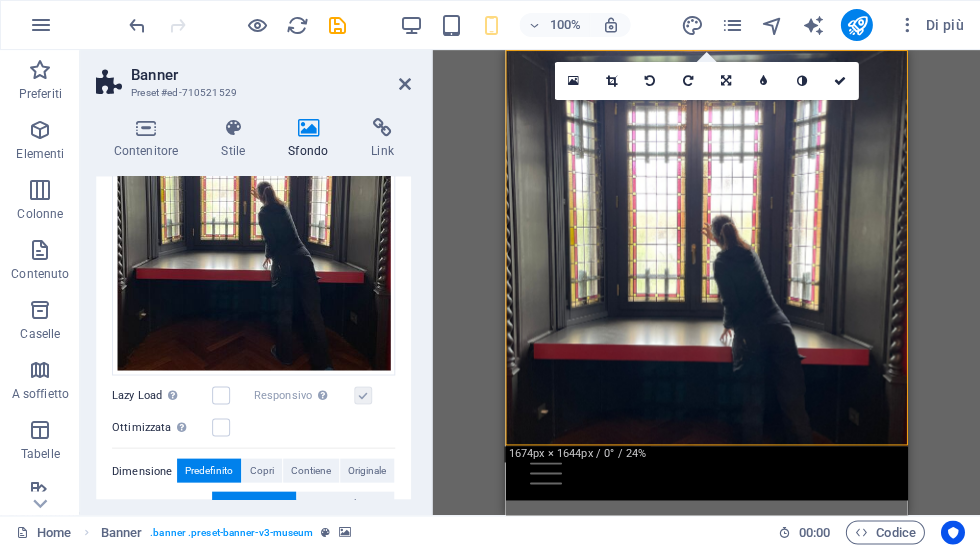 click at bounding box center [221, 427] 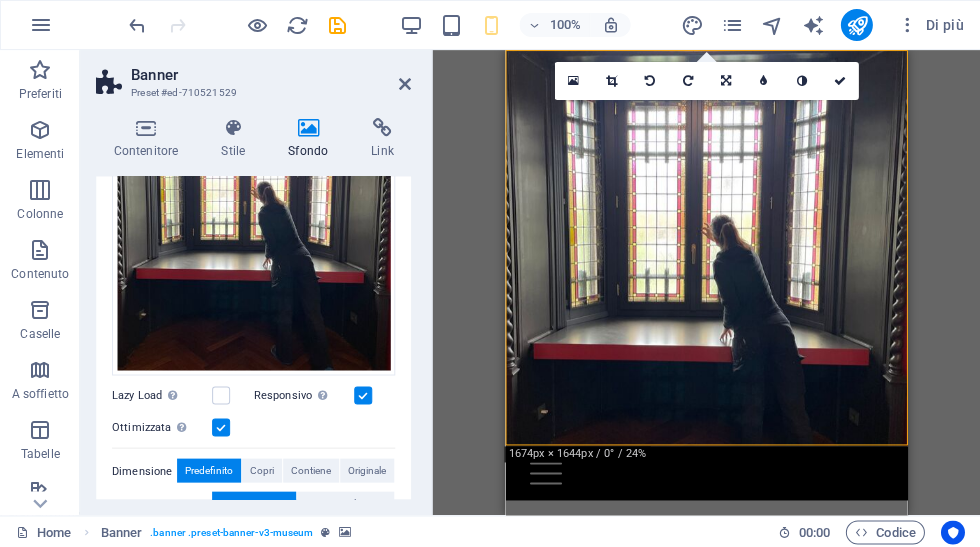 click at bounding box center (221, 395) 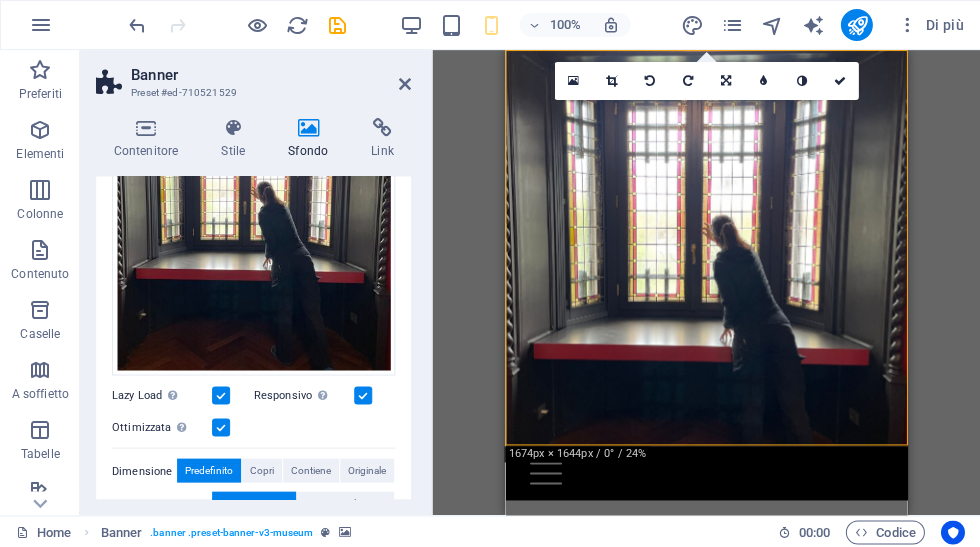click at bounding box center (363, 395) 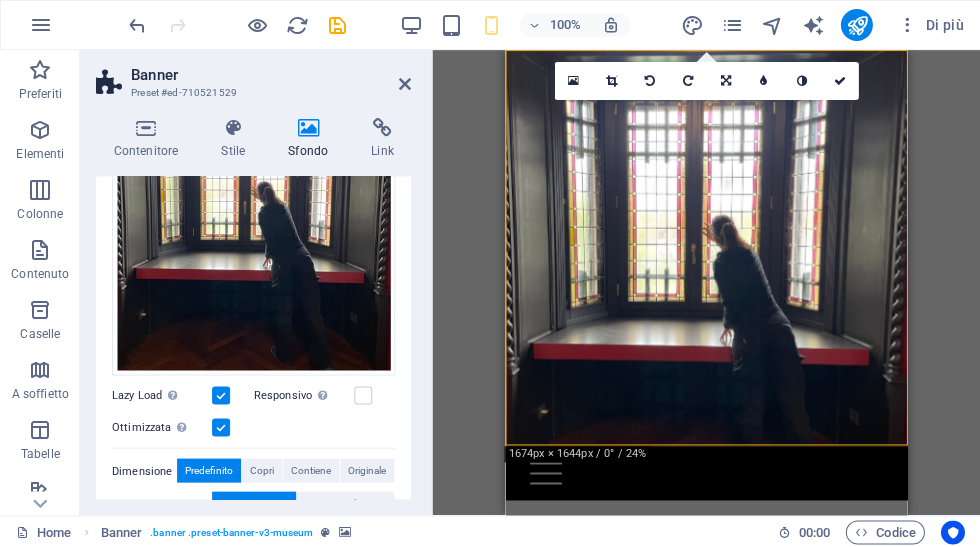 click at bounding box center [221, 427] 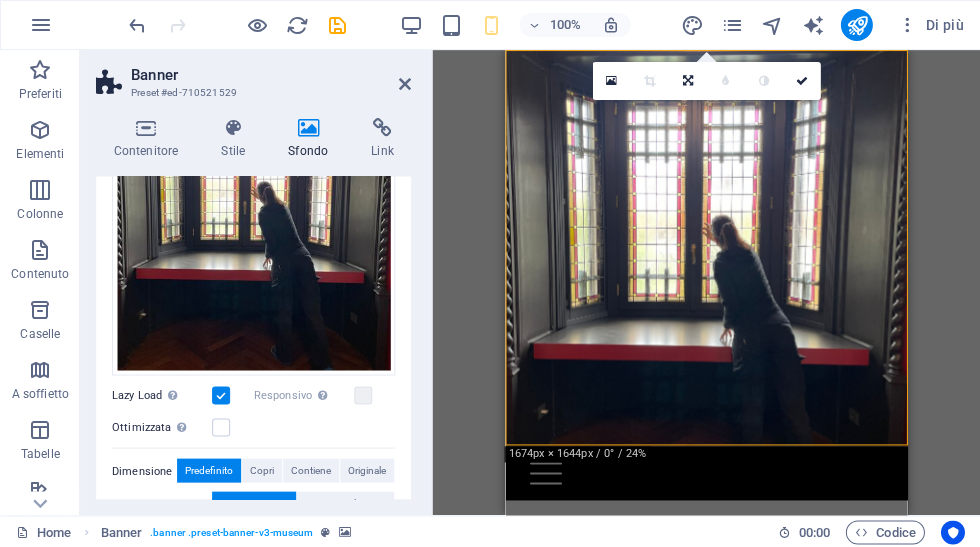 click at bounding box center [687, 81] 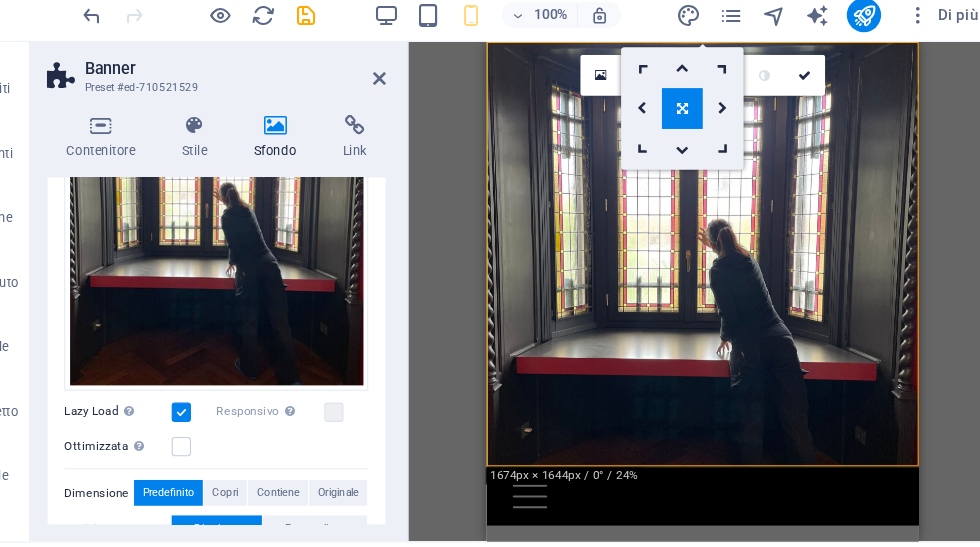 click at bounding box center [725, 150] 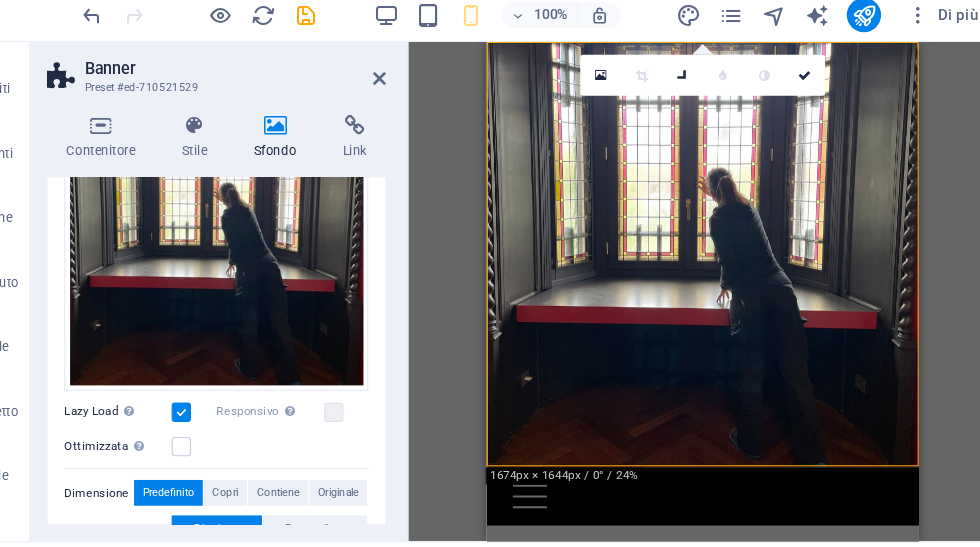 click at bounding box center [687, 81] 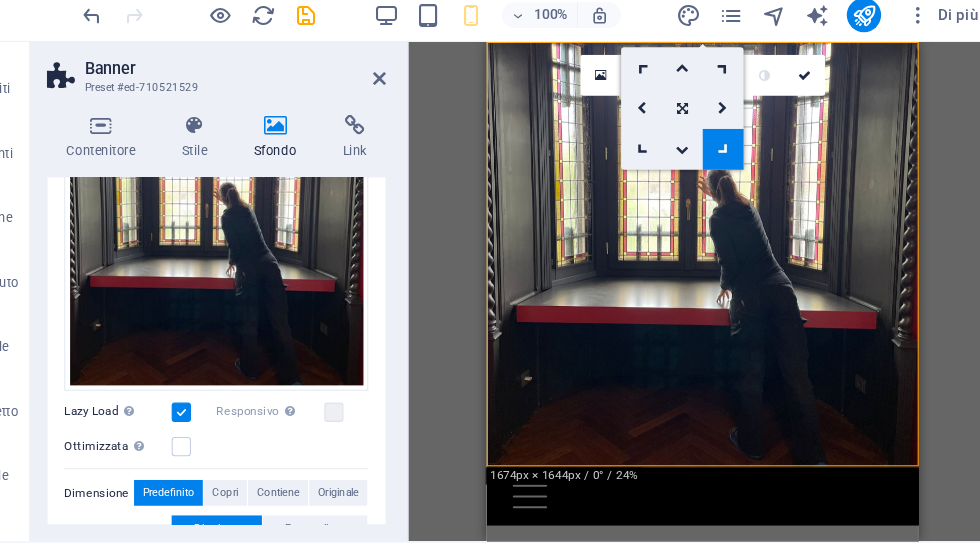 click at bounding box center [687, 74] 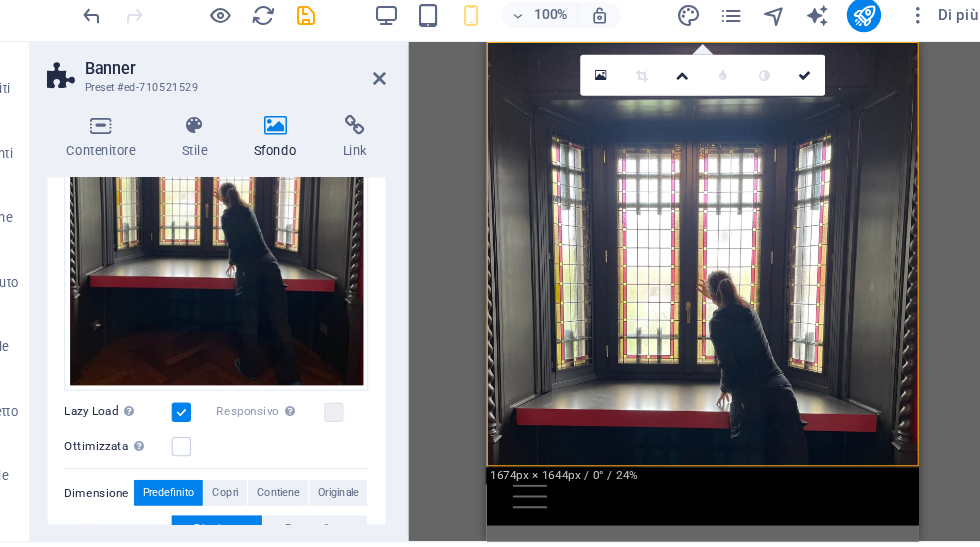 click on "Trascina qui per sostituire il contenuto esistente. Premi “Ctrl” se vuoi creare un nuovo elemento.
H1   Banner   Banner   Contenitore   Banner   Barra del menu   Spaziatore   Barra del menu   Banner   Contenitore 180 170 160 150 140 130 120 110 100 90 80 70 60 50 40 30 20 10 0 -10 -20 -30 -40 -50 -60 -70 -80 -90 -100 -110 -120 -130 -140 -150 -160 -170 1674px × 1644px / 0° / 24% 0" at bounding box center (706, 282) 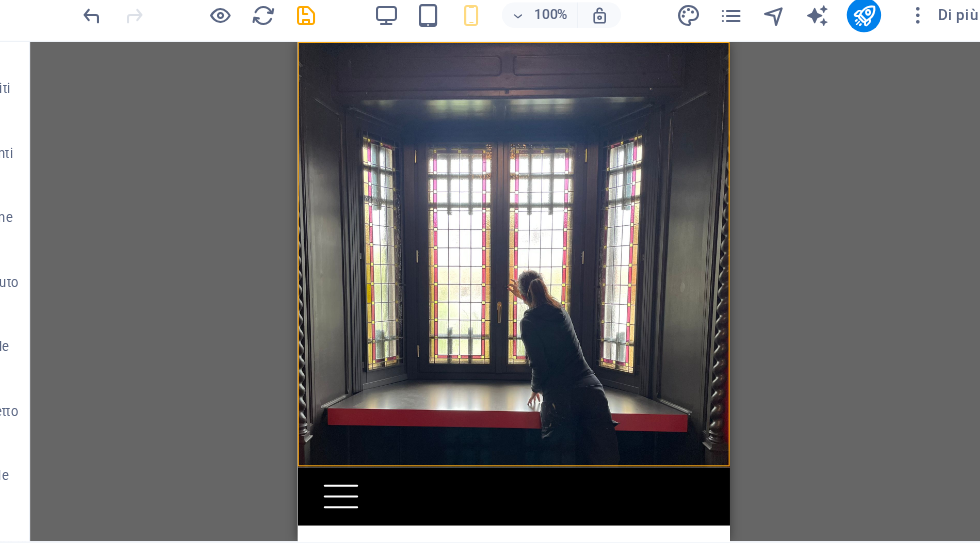 click on "Trascina qui per sostituire il contenuto esistente. Premi “Ctrl” se vuoi creare un nuovo elemento.
H1   Banner   Banner   Contenitore   Banner   Barra del menu   Spaziatore   Barra del menu   Banner   Contenitore" at bounding box center (530, 282) 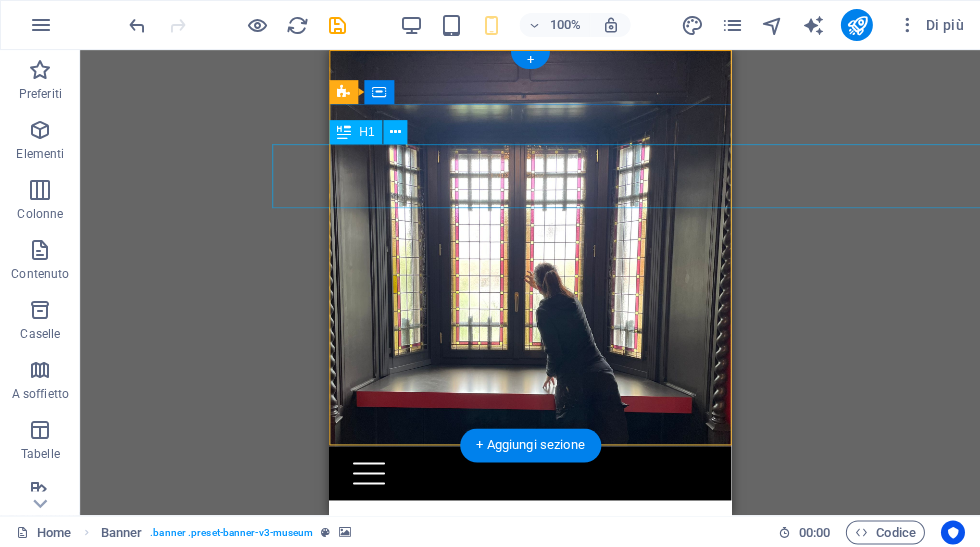 click on "Elisa Bonifacio Art" at bounding box center (530, 572) 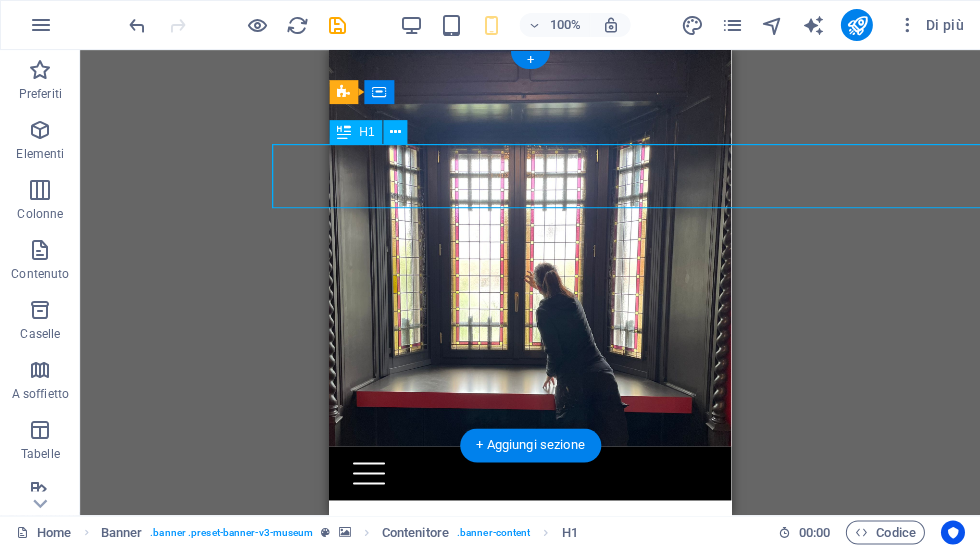 click on "Elisa Bonifacio Art" at bounding box center (530, 572) 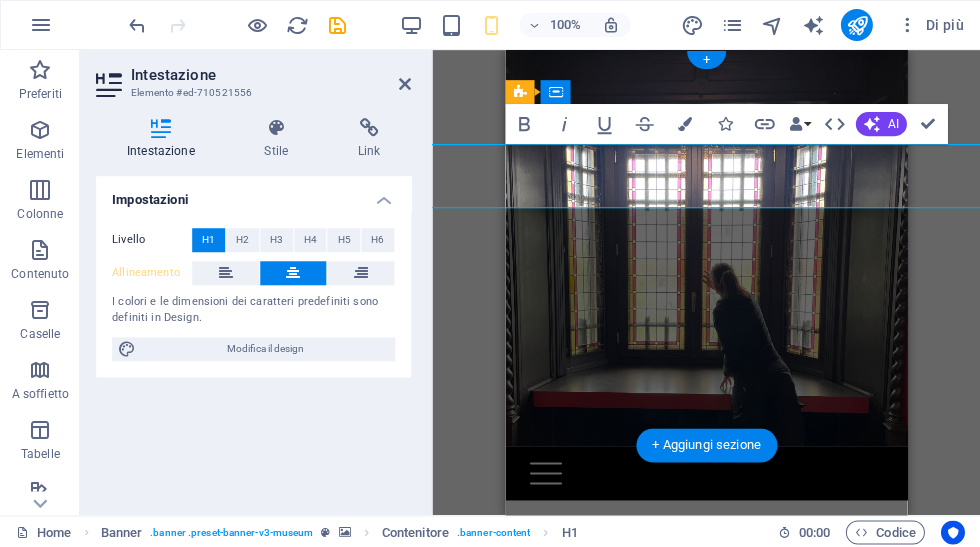 scroll, scrollTop: 0, scrollLeft: 265, axis: horizontal 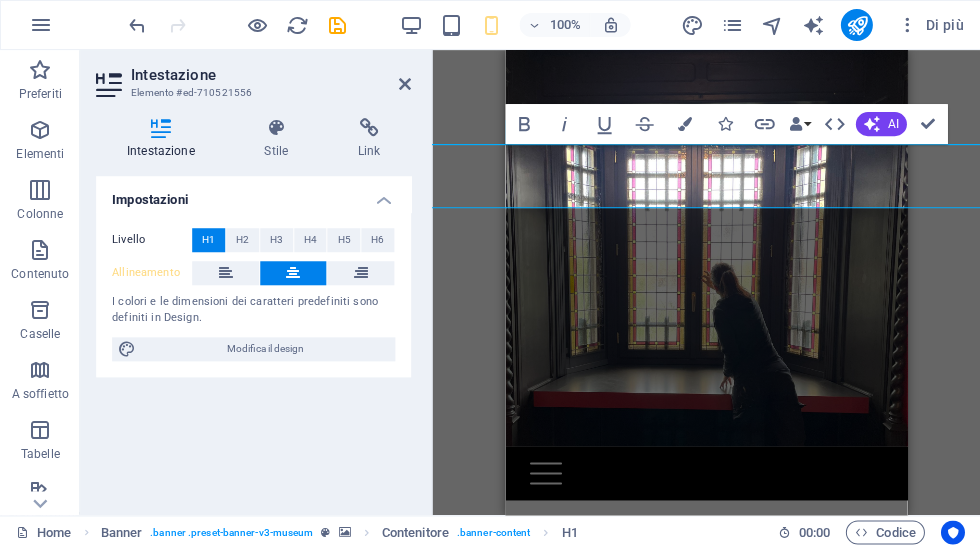 click on "H1   Banner   Banner   Contenitore   Banner   Barra del menu   Spaziatore   Barra del menu   Banner   Contenitore Bold Italic Underline Strikethrough Colors Icons Link Data Bindings Azienda Nome Cognome Via Codice postale Città E-mail Telefono Cellulare Fax Campo personalizzato 1 Campo personalizzato 2 Campo personalizzato 3 Campo personalizzato 4 Campo personalizzato 5 Campo personalizzato 6 HTML AI Migliora Accorcia testo Allunga testo Correggi ortografia e grammatica Traduci in Inglese Genera testo Confirm (Ctrl+⏎)" at bounding box center [706, 282] 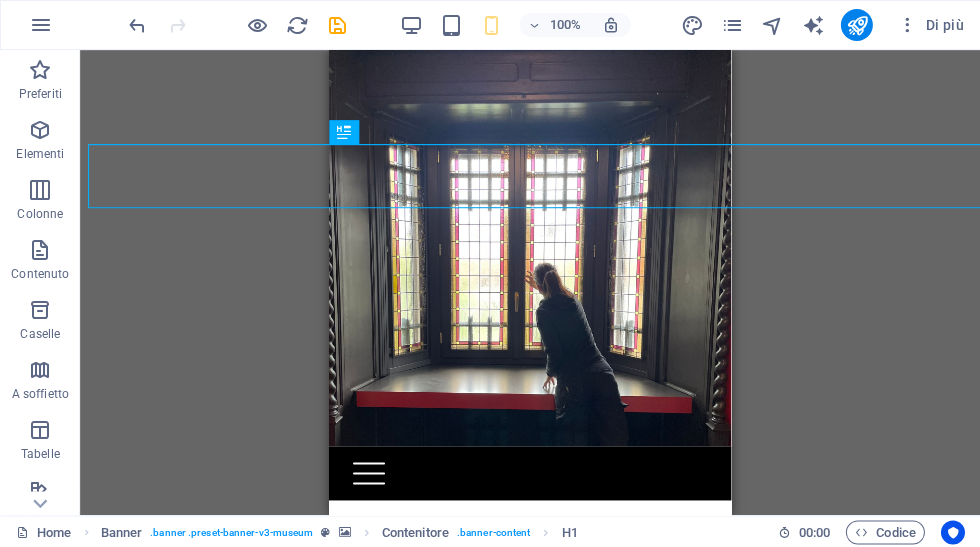 click on "H1   Banner   Banner   Contenitore   Banner   Barra del menu   Spaziatore   Barra del menu   Banner   Contenitore" at bounding box center [530, 282] 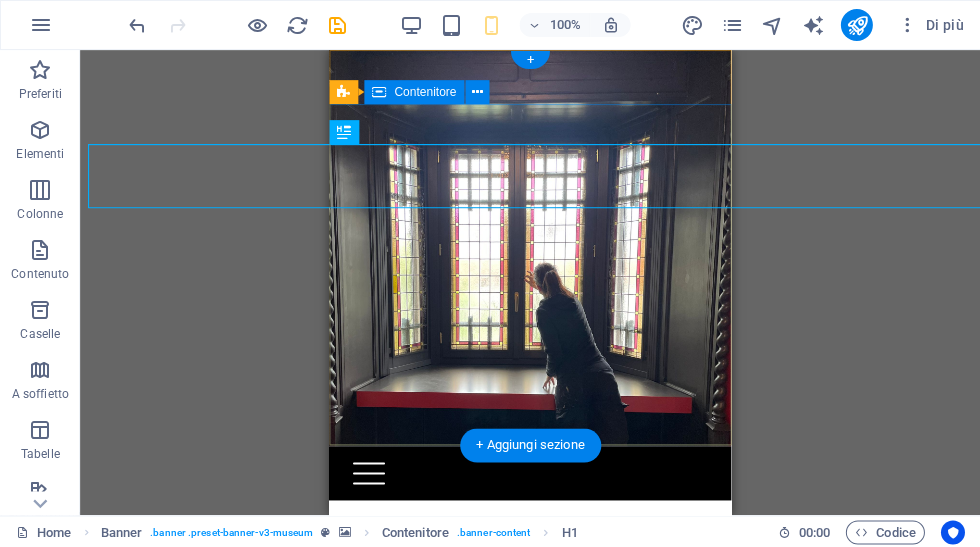 click on "Elisa Bonifacio Art" at bounding box center [530, 604] 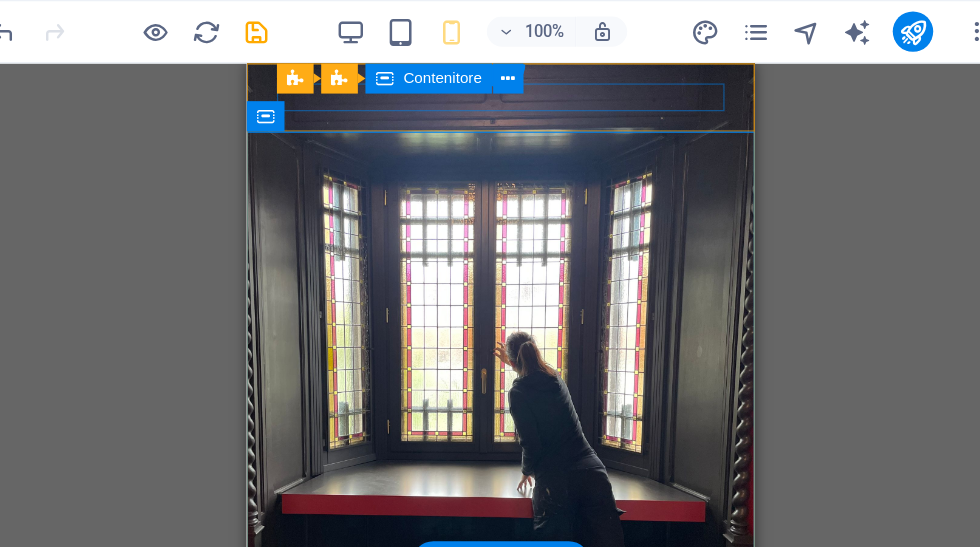 click at bounding box center [447, 486] 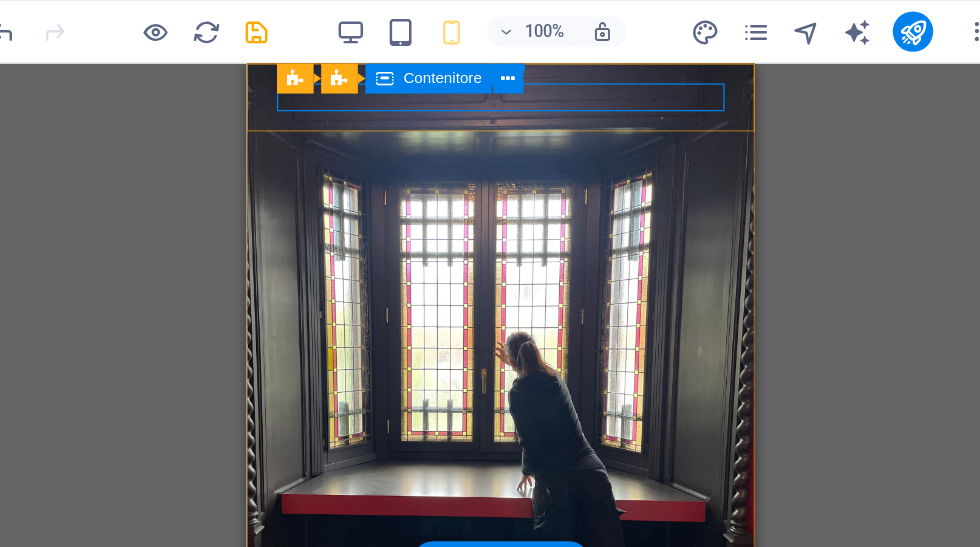click at bounding box center [447, 486] 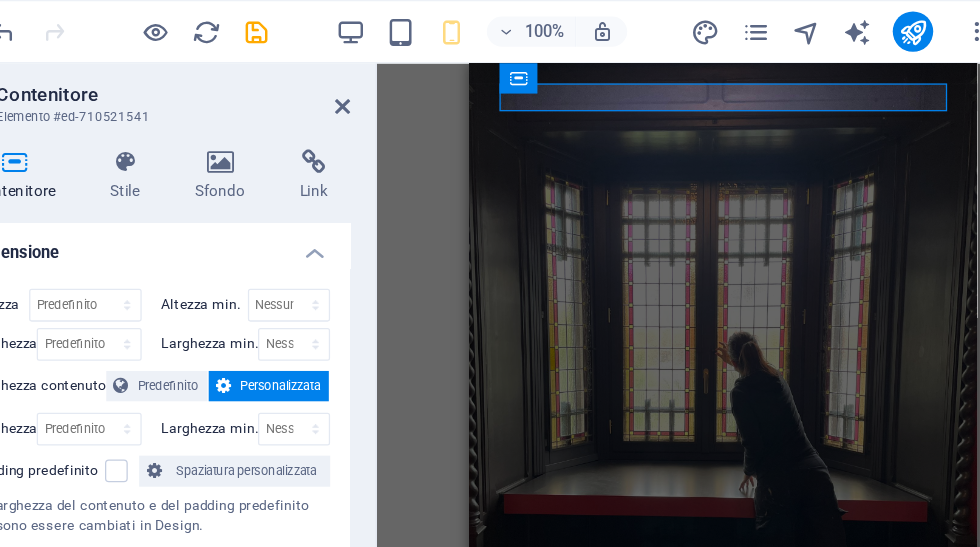 click on "Link" at bounding box center [382, 139] 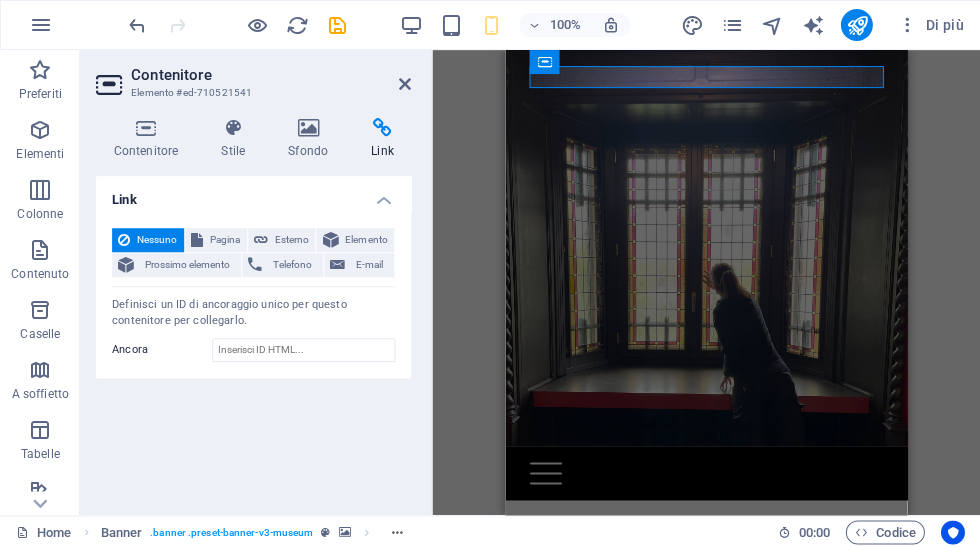 click on "Contenitore" at bounding box center (150, 139) 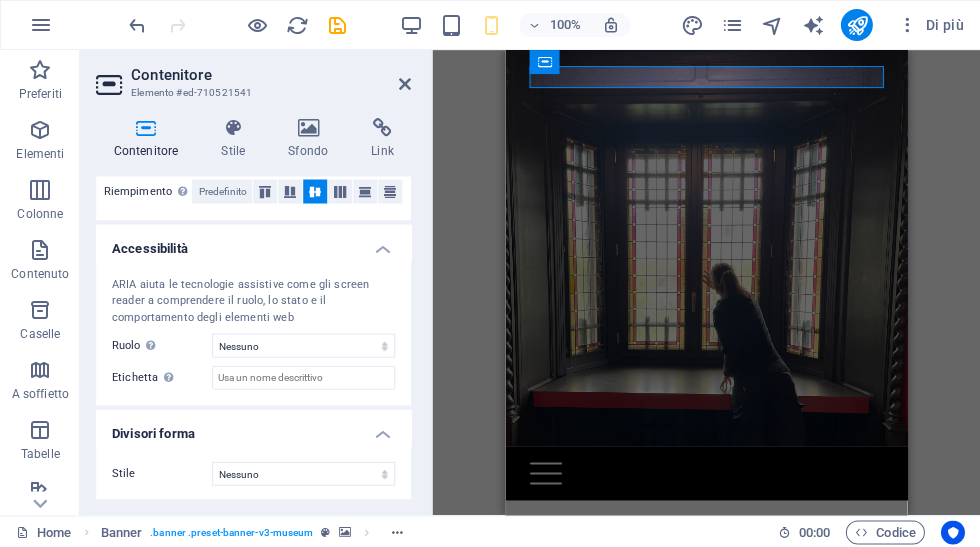 scroll, scrollTop: 483, scrollLeft: 0, axis: vertical 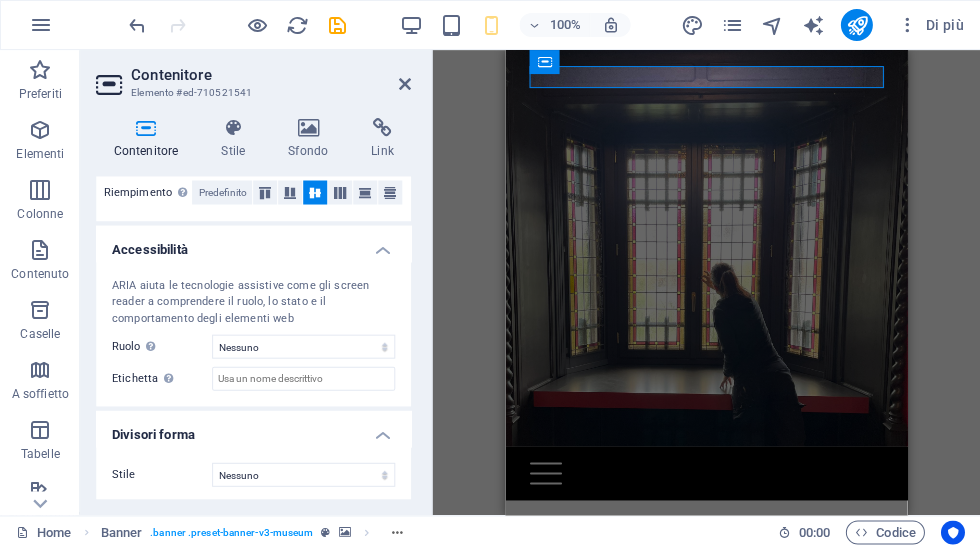 click on "Sfondo" at bounding box center [311, 139] 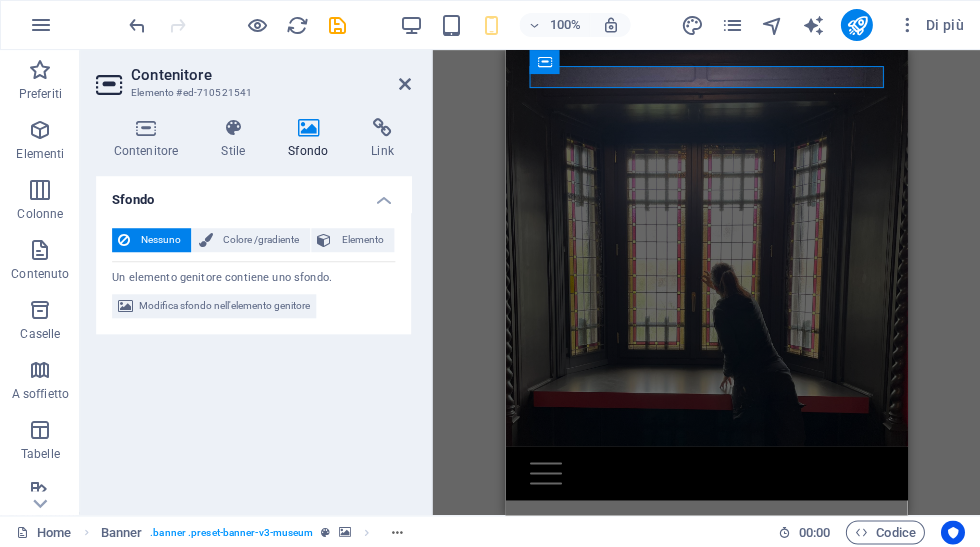 click on "Link" at bounding box center (382, 139) 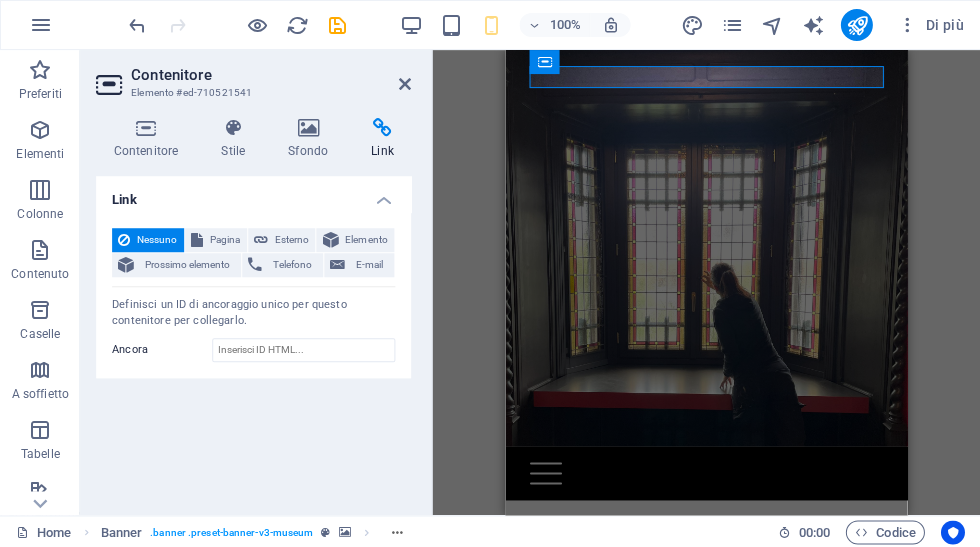 click on "H1   Banner   Banner   Contenitore   Banner   Barra del menu   Spaziatore   Banner   Barra del menu   Contenitore" at bounding box center (706, 282) 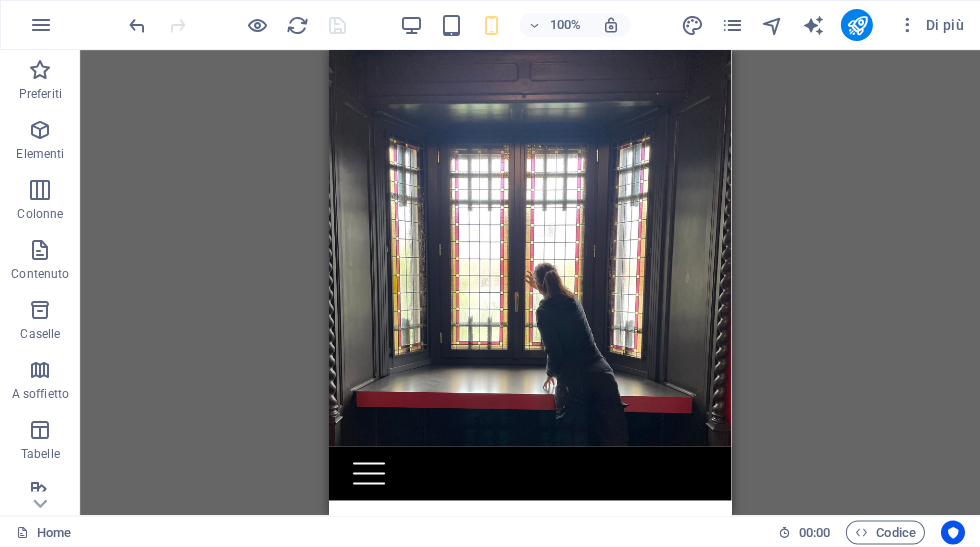 click at bounding box center [856, 25] 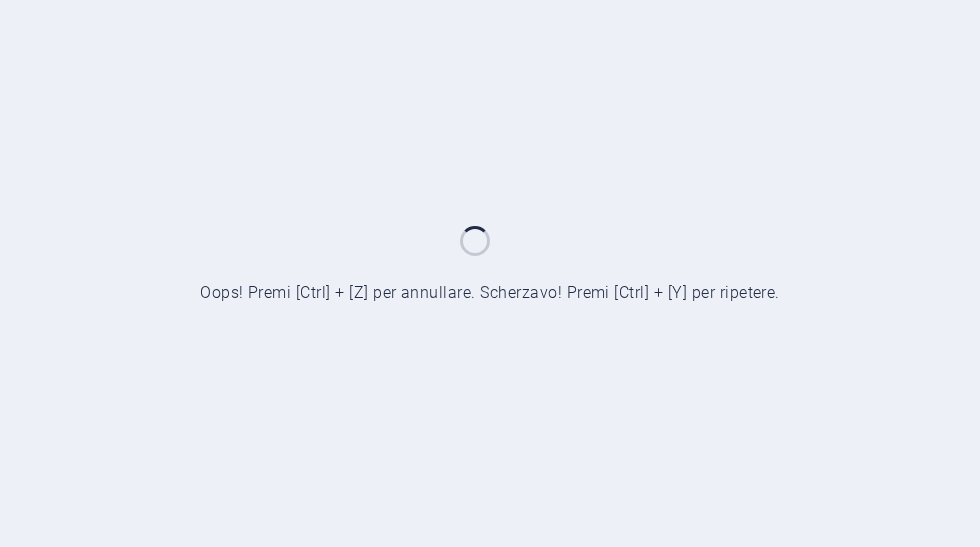 scroll, scrollTop: 0, scrollLeft: 0, axis: both 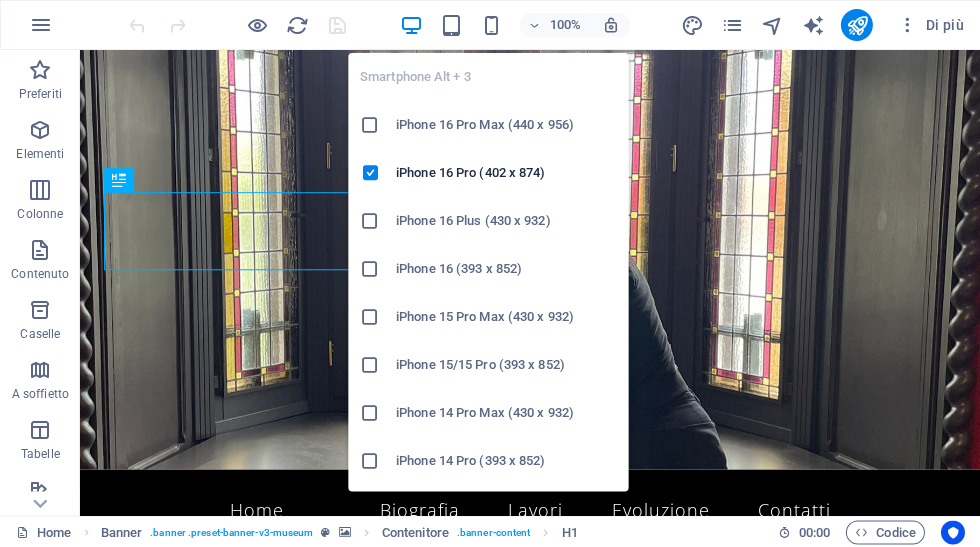 click on "iPhone 16 Pro Max (440 x 956)" at bounding box center [506, 125] 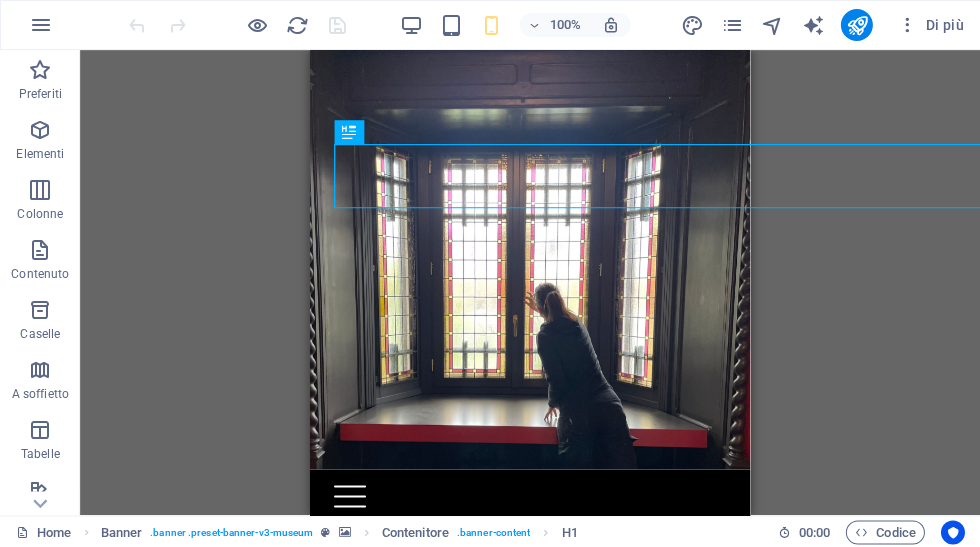click on "Di più" at bounding box center (825, 25) 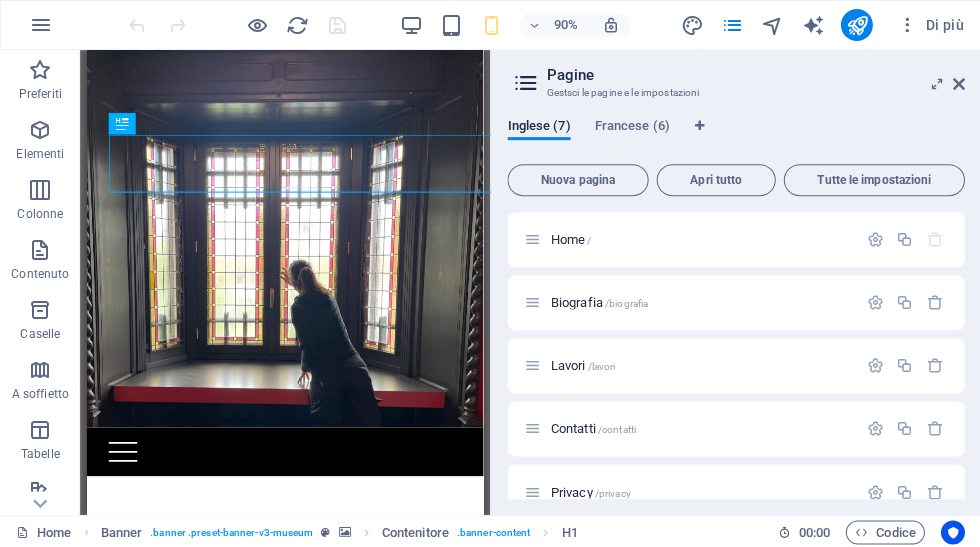 click at bounding box center (958, 84) 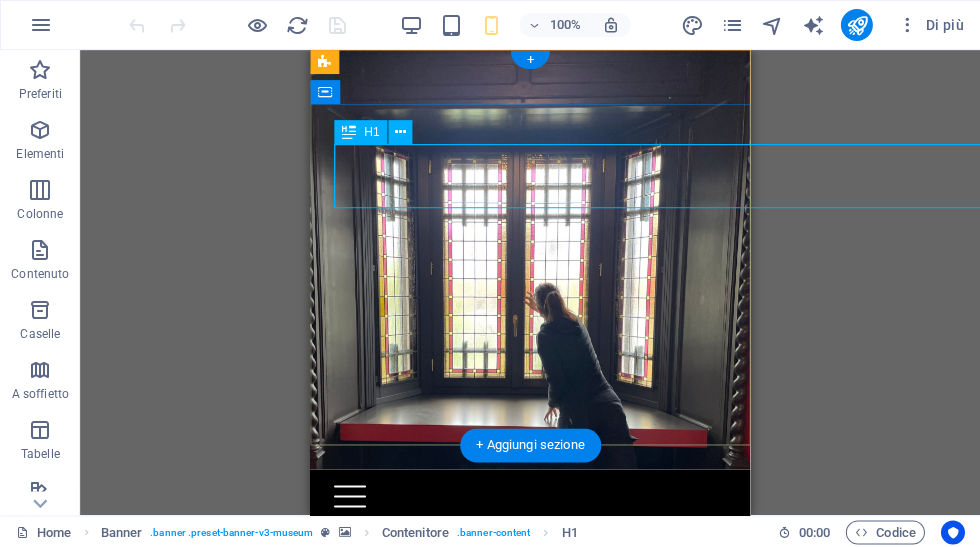 click on "Elisa Bonifacio Art" at bounding box center (530, 595) 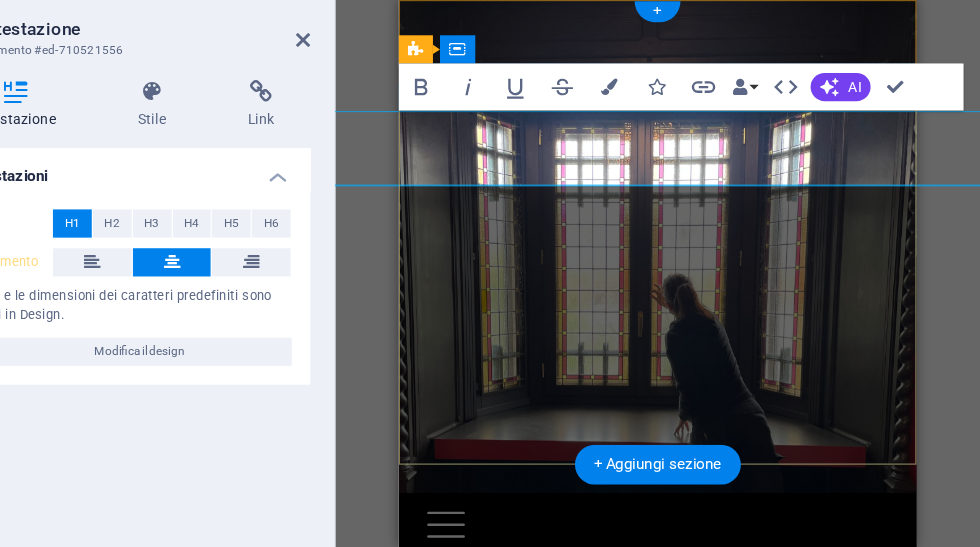 scroll, scrollTop: 0, scrollLeft: 303, axis: horizontal 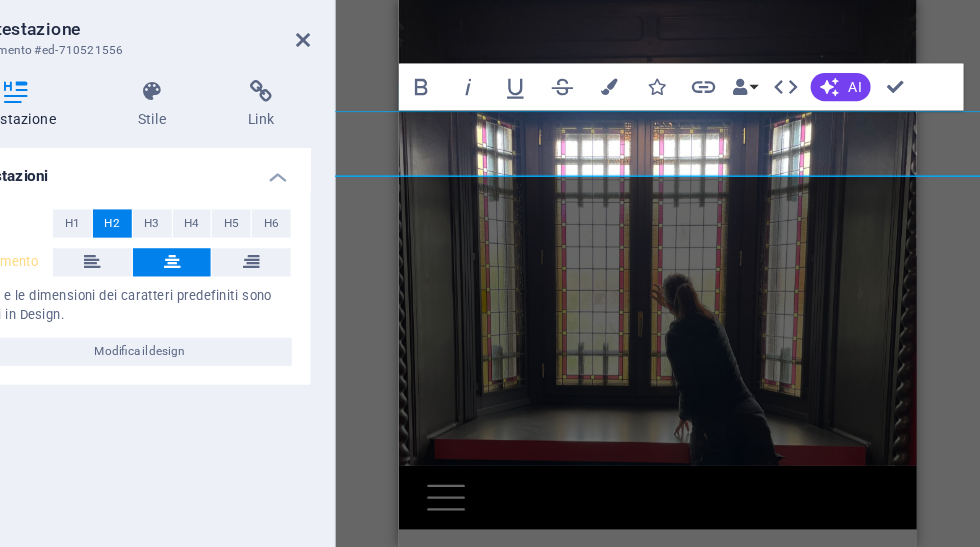 click at bounding box center [225, 273] 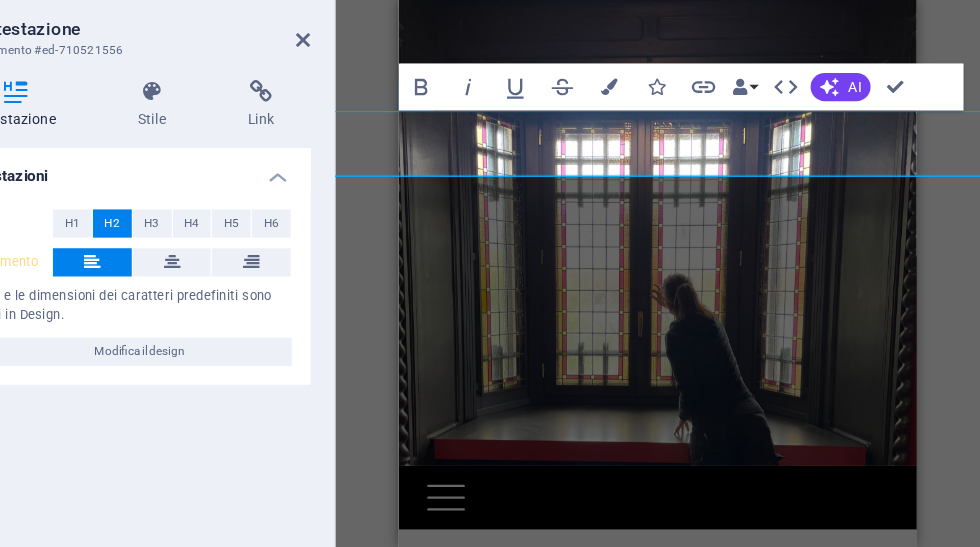 click on "H2" at bounding box center (242, 240) 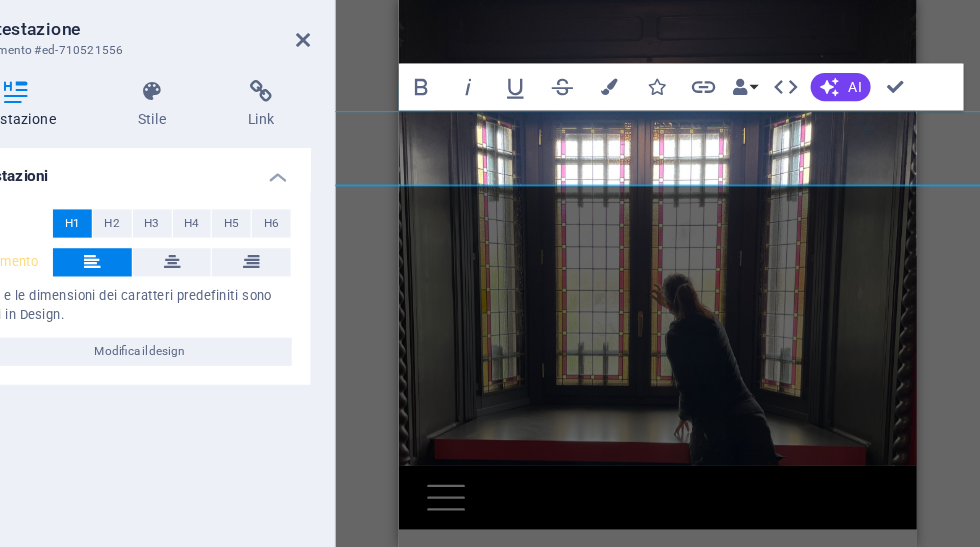 click on "H5" at bounding box center (343, 240) 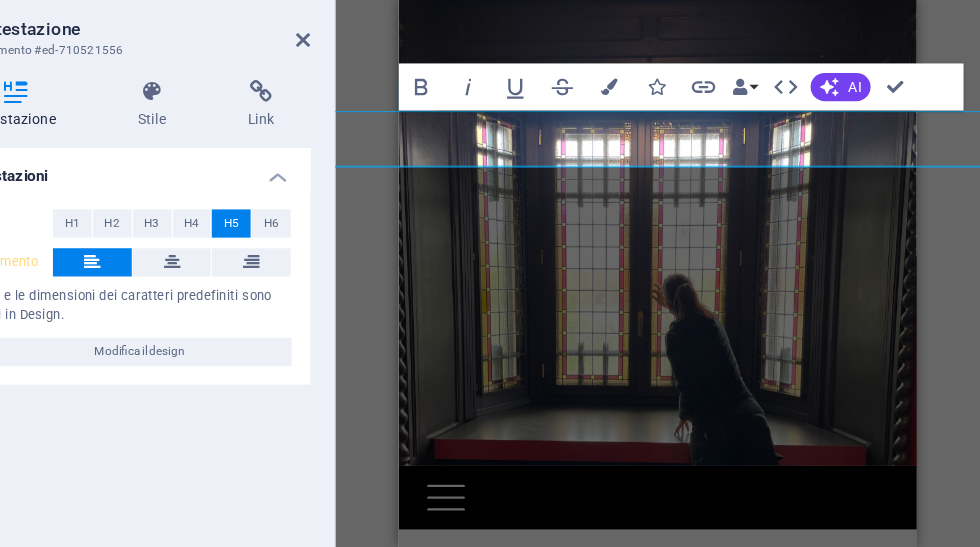 click on "H4" at bounding box center [310, 240] 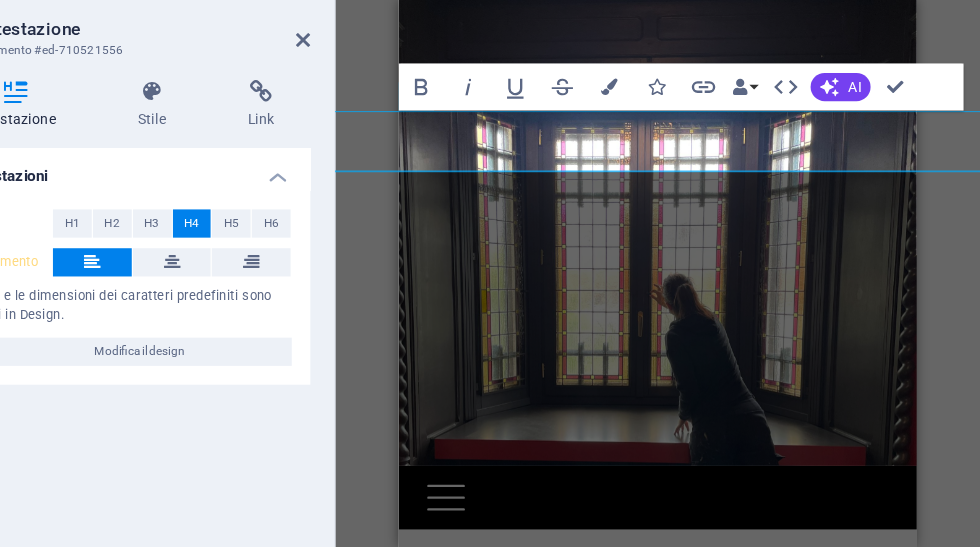 click on "H6" at bounding box center (377, 240) 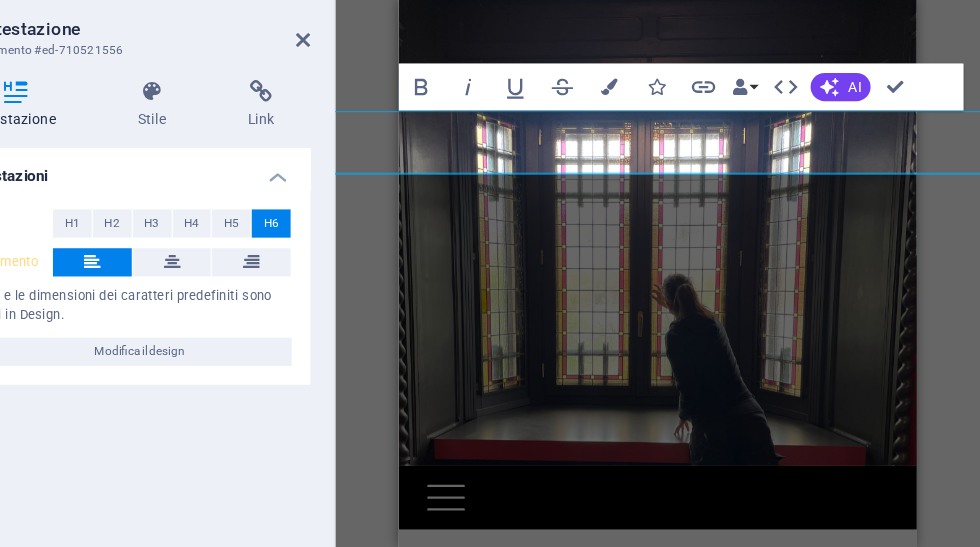 click at bounding box center (293, 273) 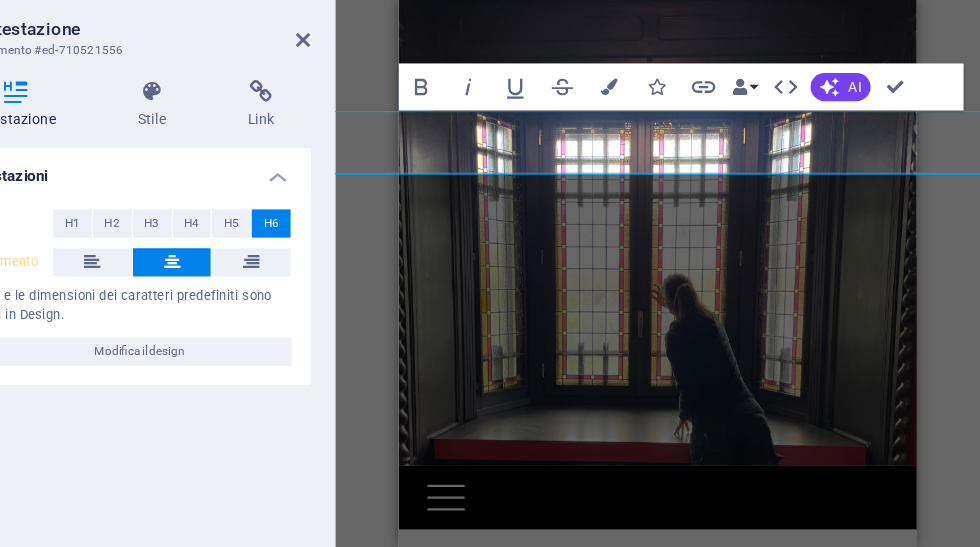 click at bounding box center [361, 273] 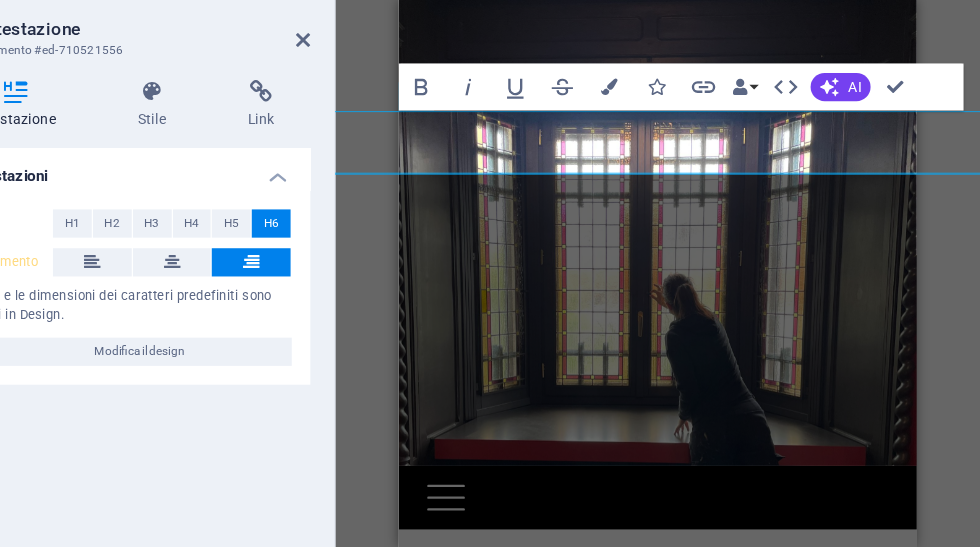 click at bounding box center (293, 273) 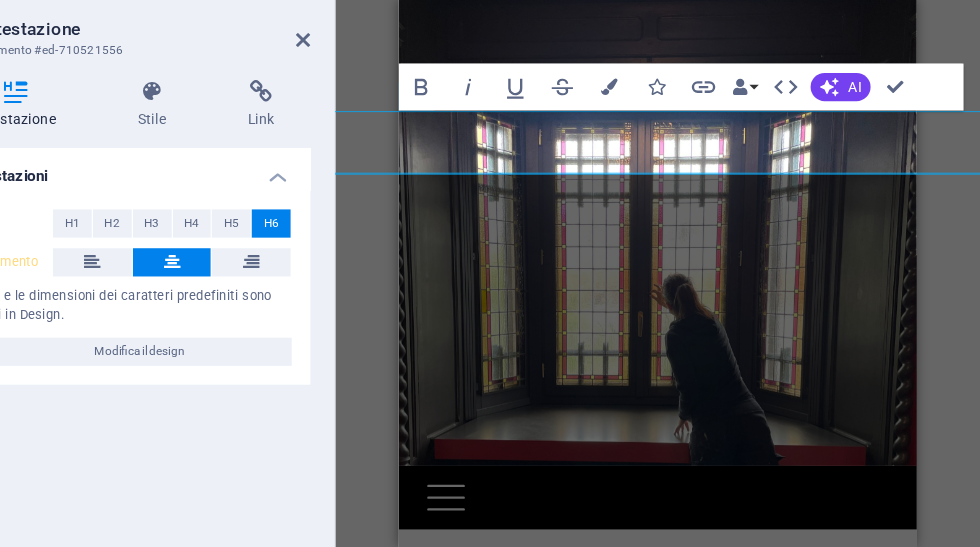 click on "H5" at bounding box center [343, 240] 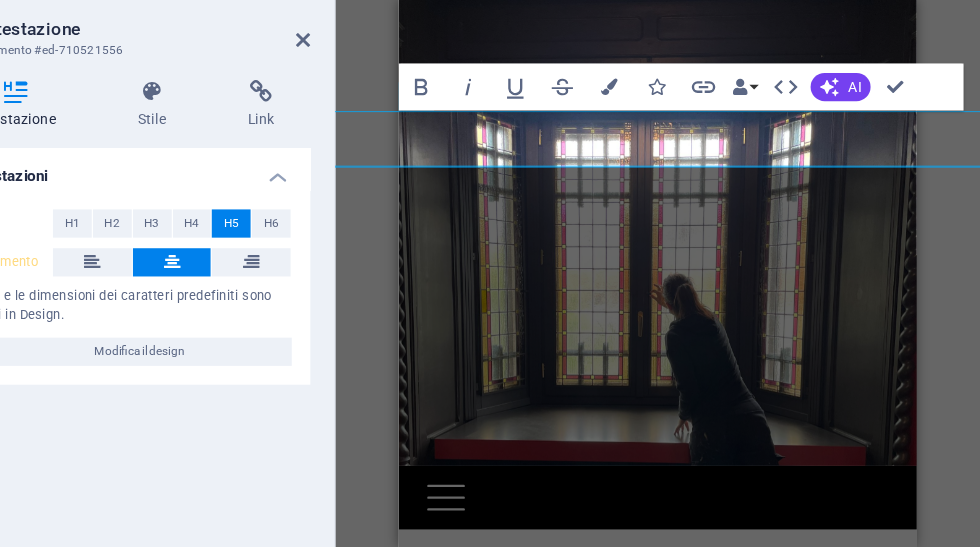 click on "H4" at bounding box center [310, 240] 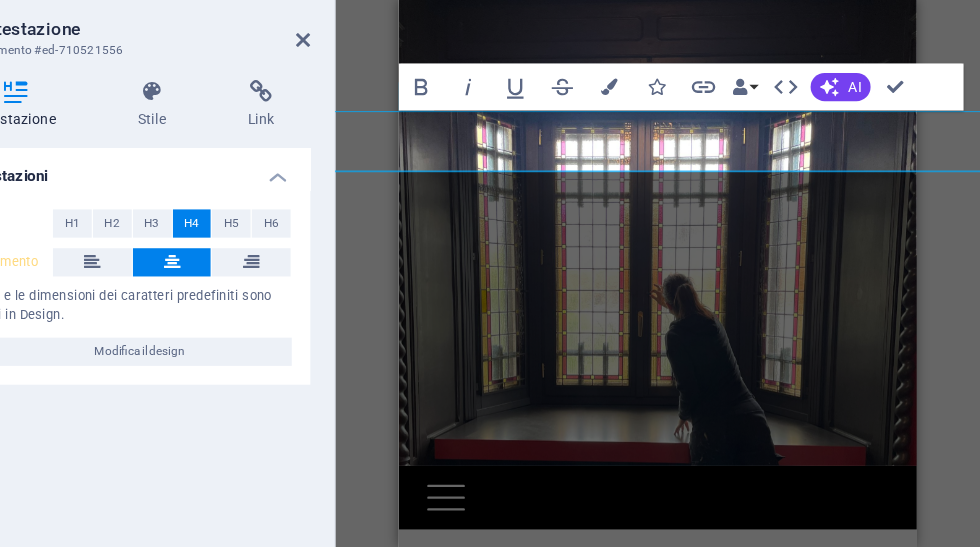click on "H3" at bounding box center (276, 240) 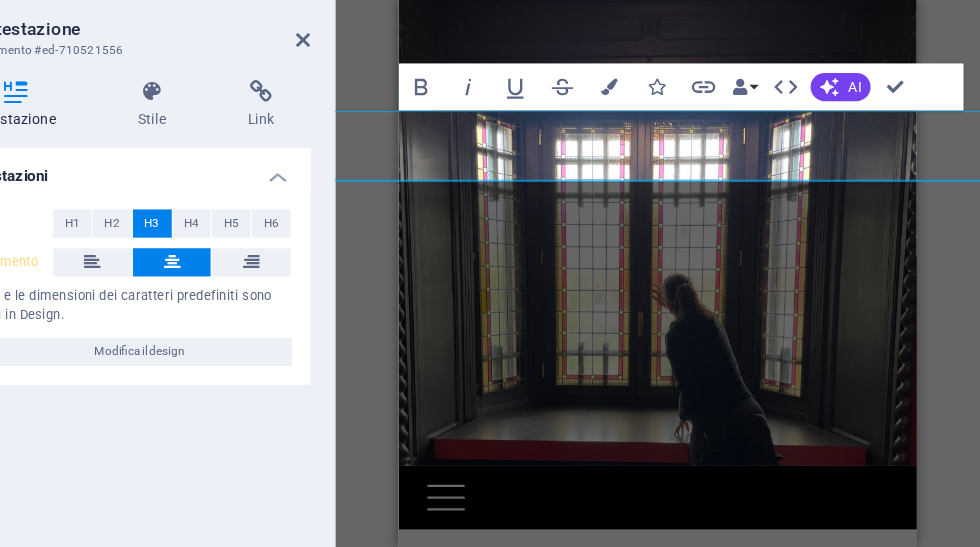 click on "H2" at bounding box center (242, 240) 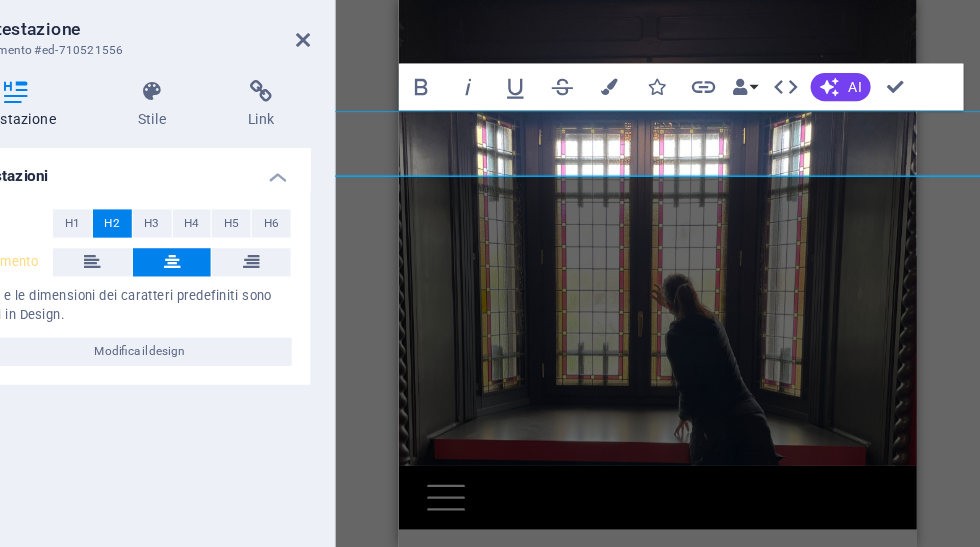 click on "H1" at bounding box center [208, 240] 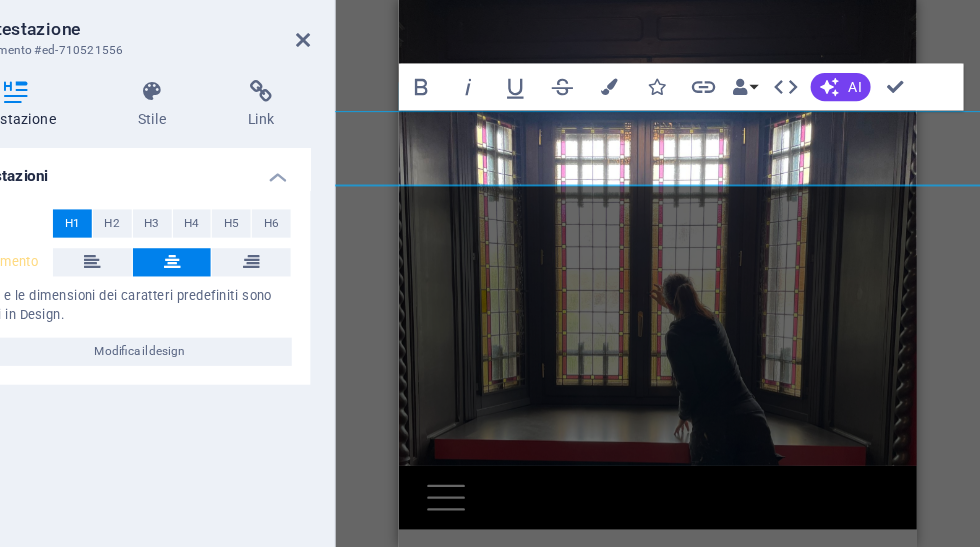 click on "H4" at bounding box center (309, 240) 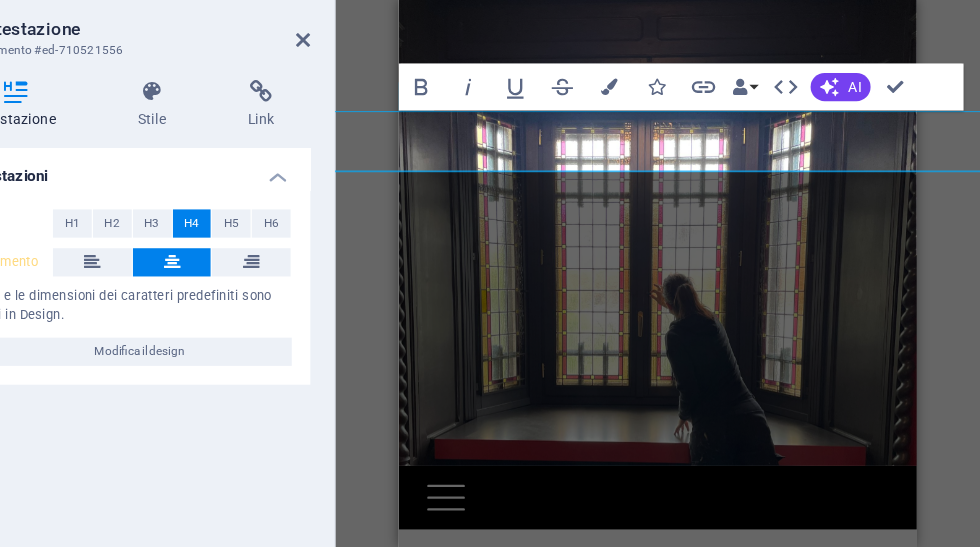 click on "H5" at bounding box center (343, 240) 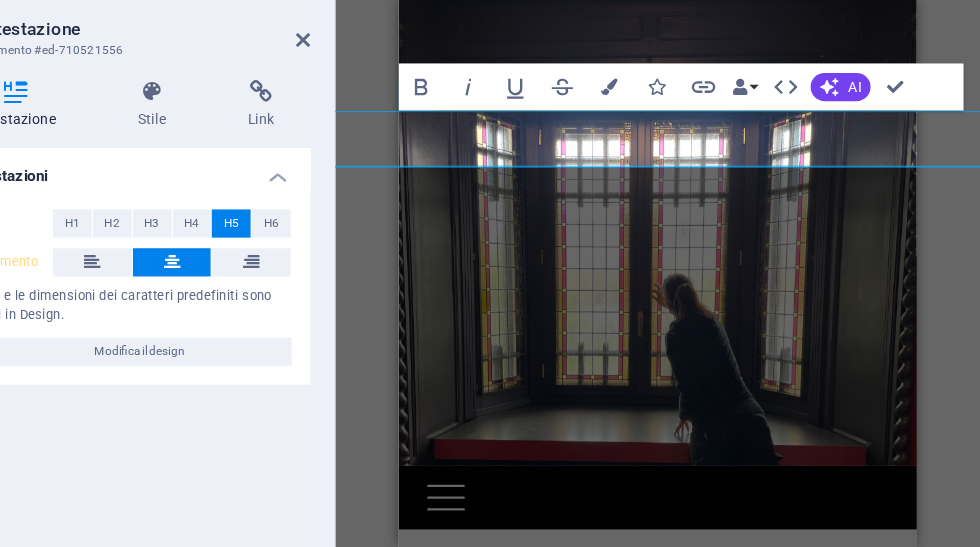 click on "H4" at bounding box center [309, 240] 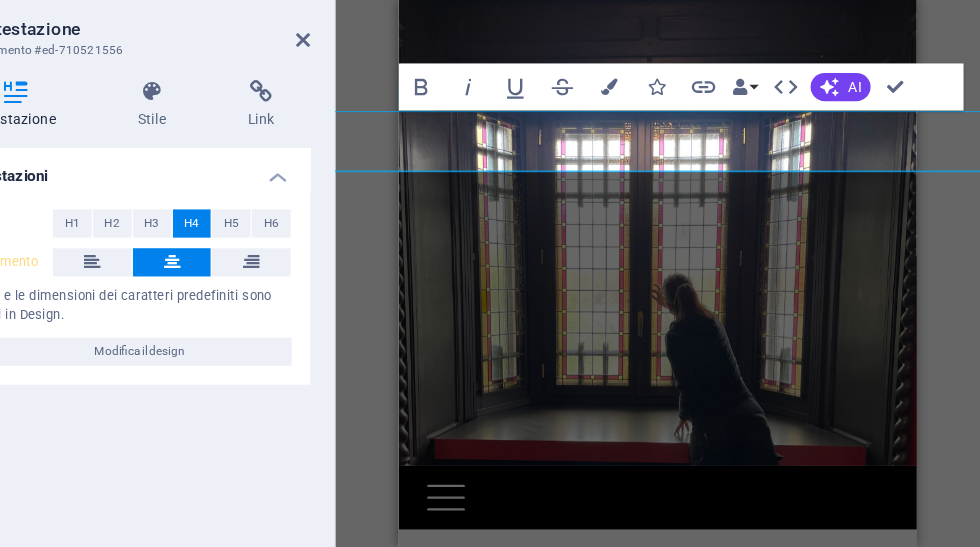 click at bounding box center (405, 84) 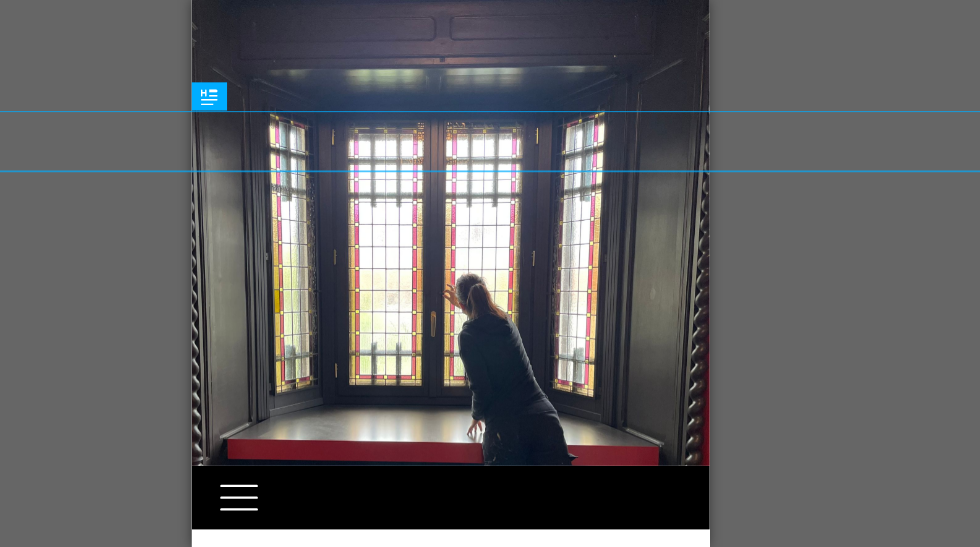 click on "H4   Banner   Banner   Contenitore" at bounding box center (530, 282) 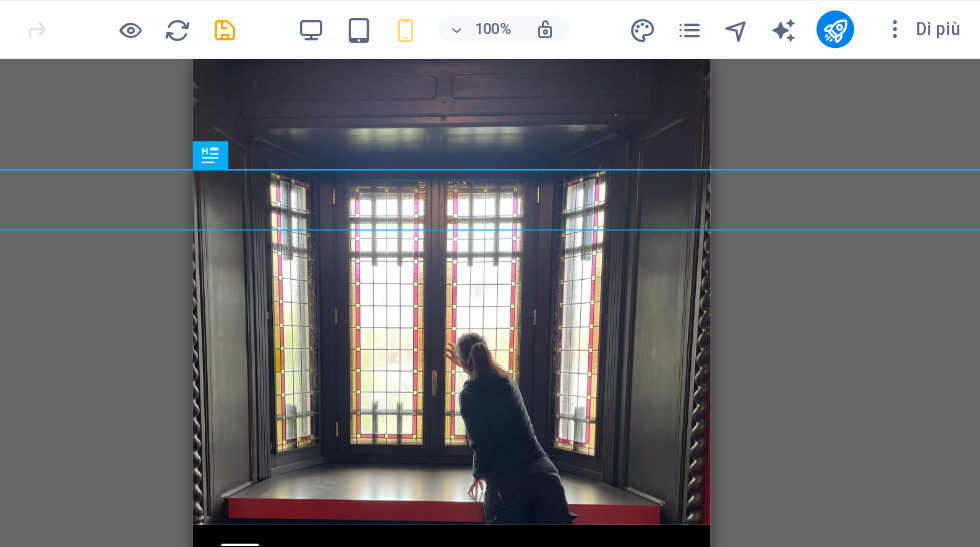 click at bounding box center (337, 25) 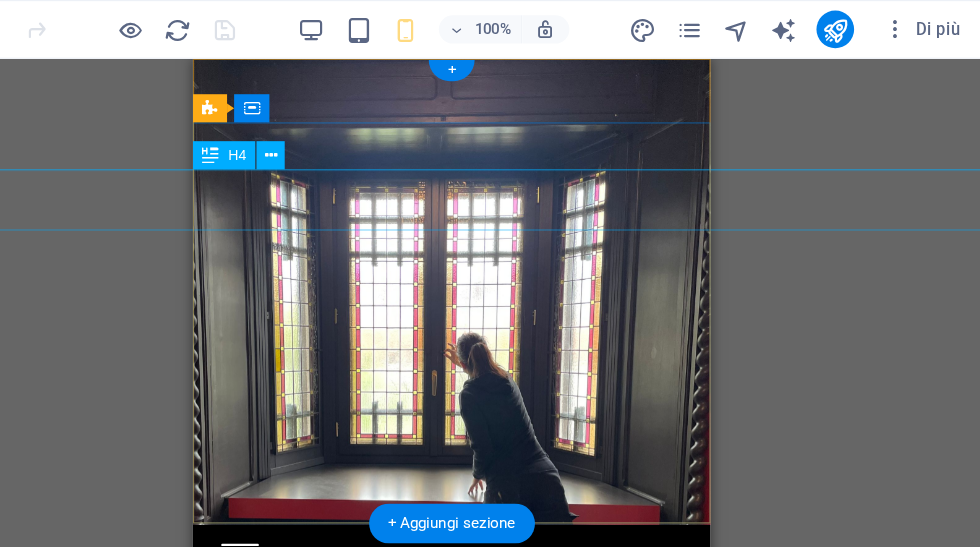 click on "Elisa Bonifacio Art" at bounding box center [412, 574] 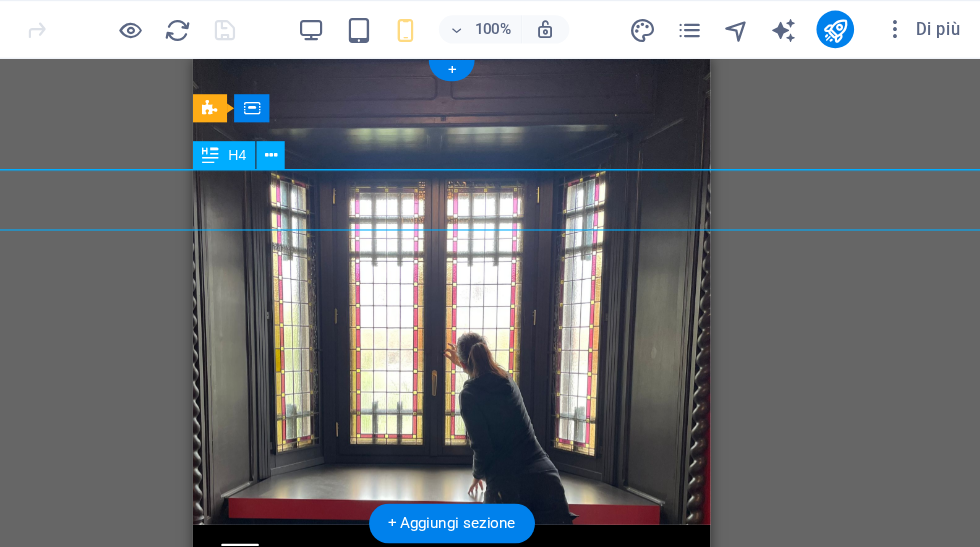 click on "Elisa Bonifacio Art" at bounding box center [412, 574] 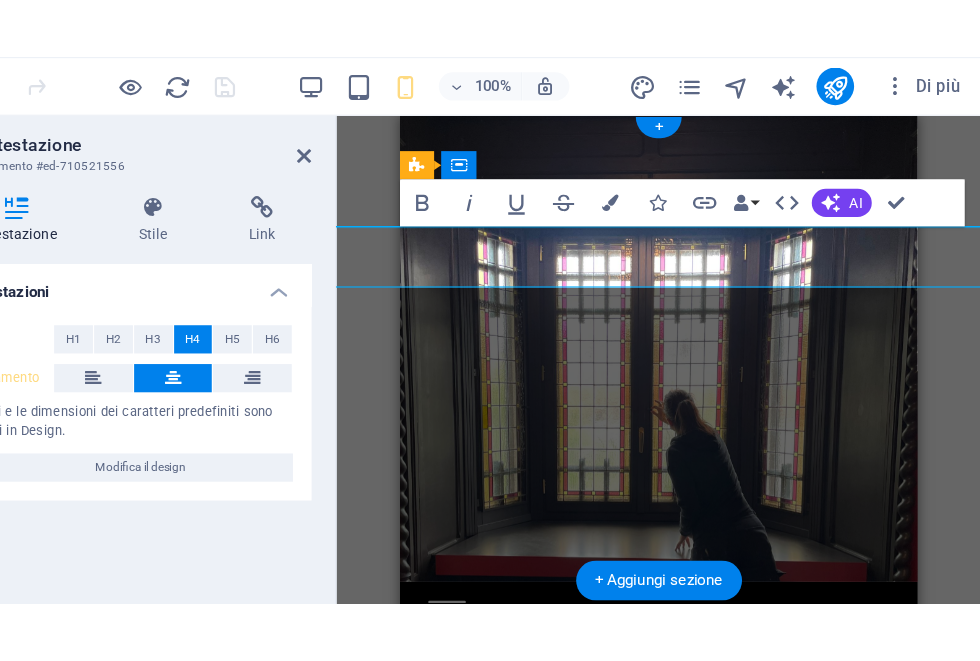 scroll, scrollTop: 0, scrollLeft: 322, axis: horizontal 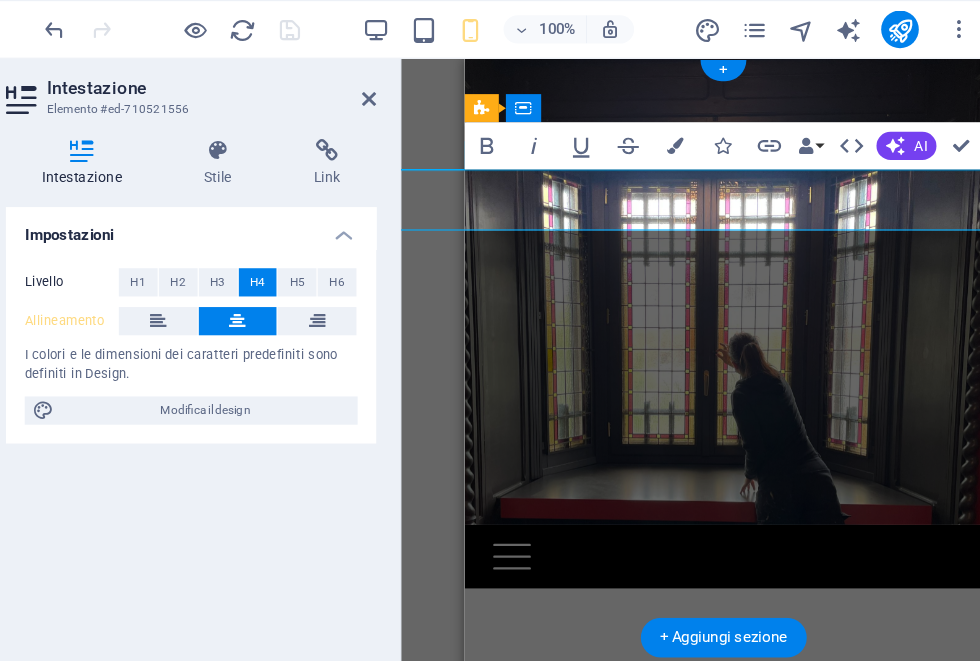 click on "Modifica il design" at bounding box center (265, 349) 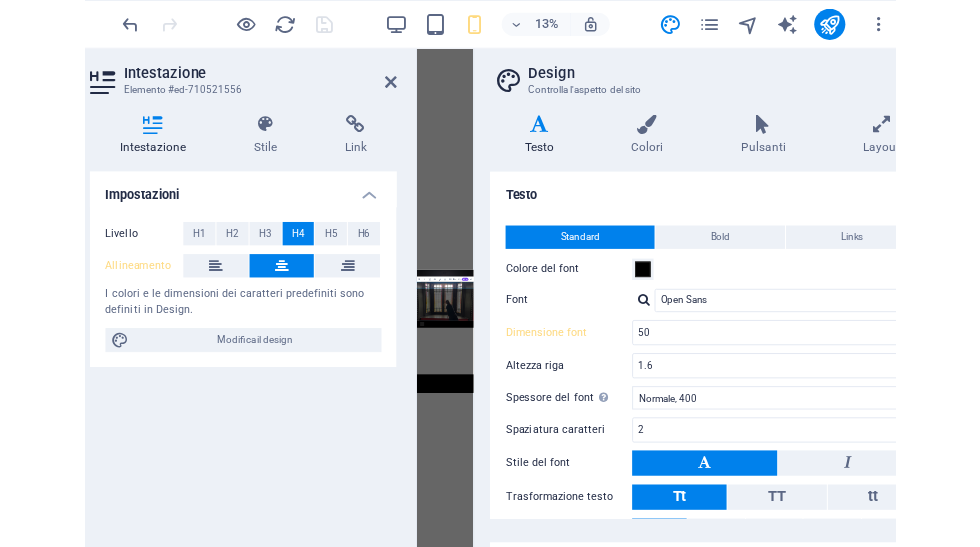 scroll, scrollTop: 0, scrollLeft: 56, axis: horizontal 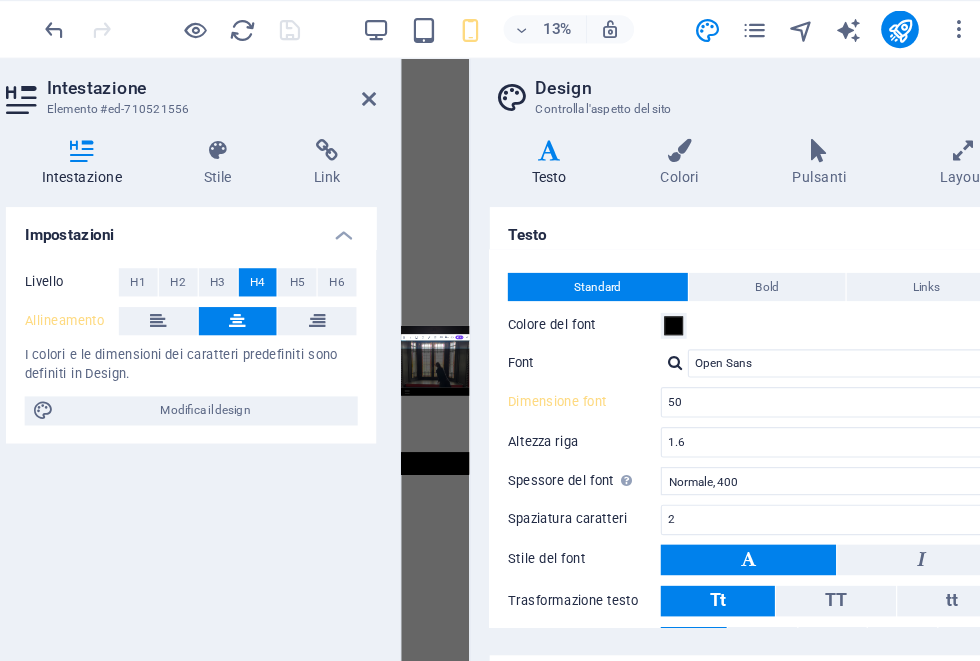 click on "Impostazioni Livello H1 H2 H3 H4 H5 H6 Allineamento I colori e le dimensioni dei caratteri predefiniti sono definiti in Design. Modifica il design" at bounding box center [253, 394] 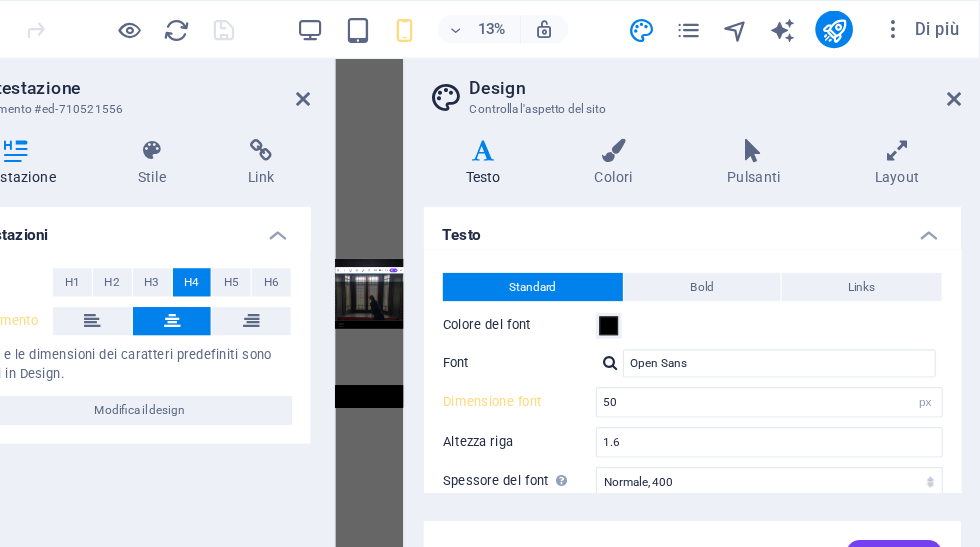 click at bounding box center [958, 84] 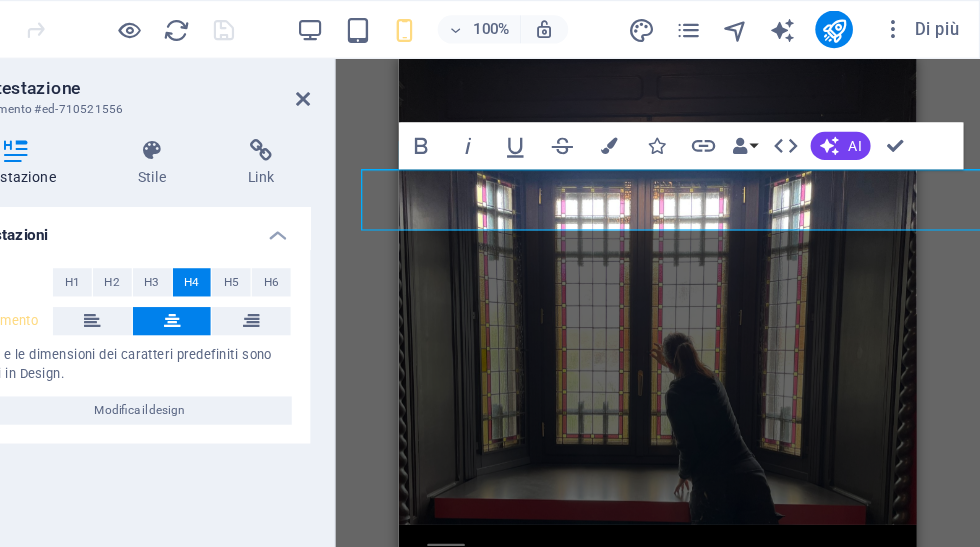click on "H4   Banner   Banner   Contenitore Bold Italic Underline Strikethrough Colors Icons Link Data Bindings Azienda Nome Cognome Via Codice postale Città E-mail Telefono Cellulare Fax Campo personalizzato 1 Campo personalizzato 2 Campo personalizzato 3 Campo personalizzato 4 Campo personalizzato 5 Campo personalizzato 6 HTML AI Migliora Accorcia testo Allunga testo Correggi ortografia e grammatica Traduci in Inglese Genera testo Confirm (Ctrl+⏎)" at bounding box center (706, 282) 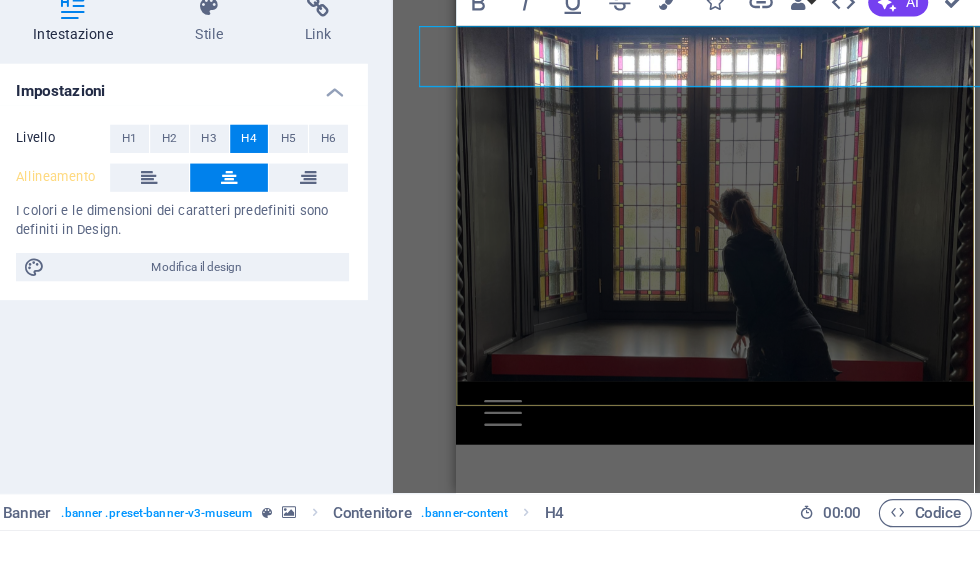 click on "H5" at bounding box center [343, 240] 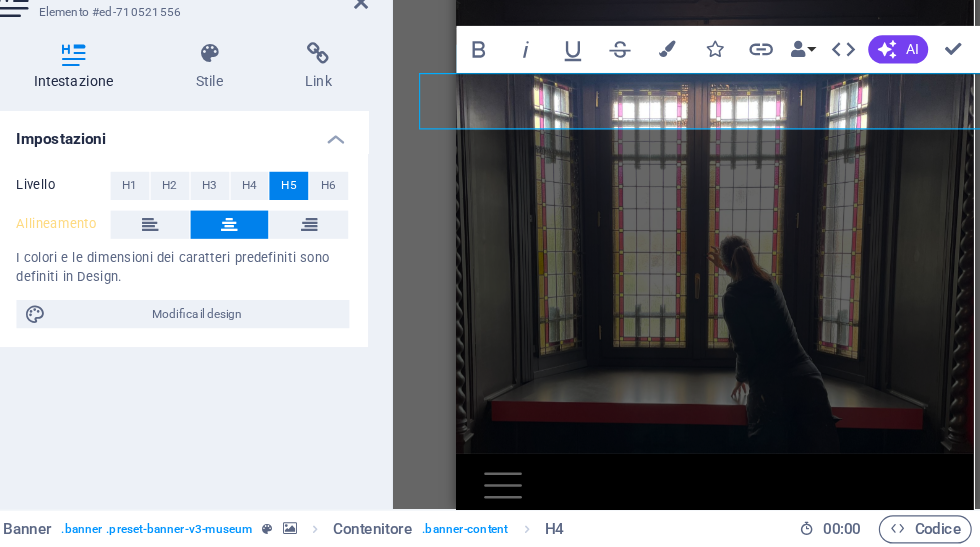 click on "H6" at bounding box center [377, 240] 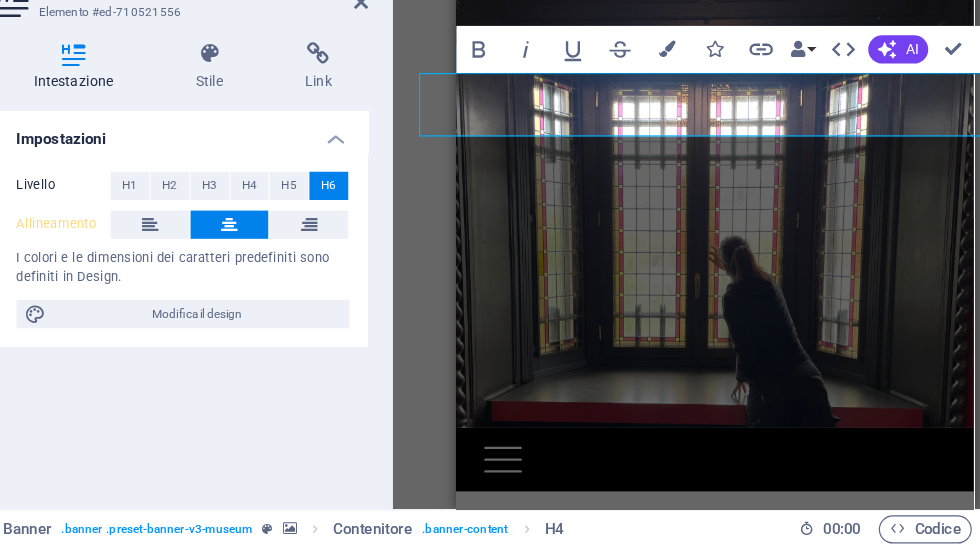 click on "H4" at bounding box center [309, 240] 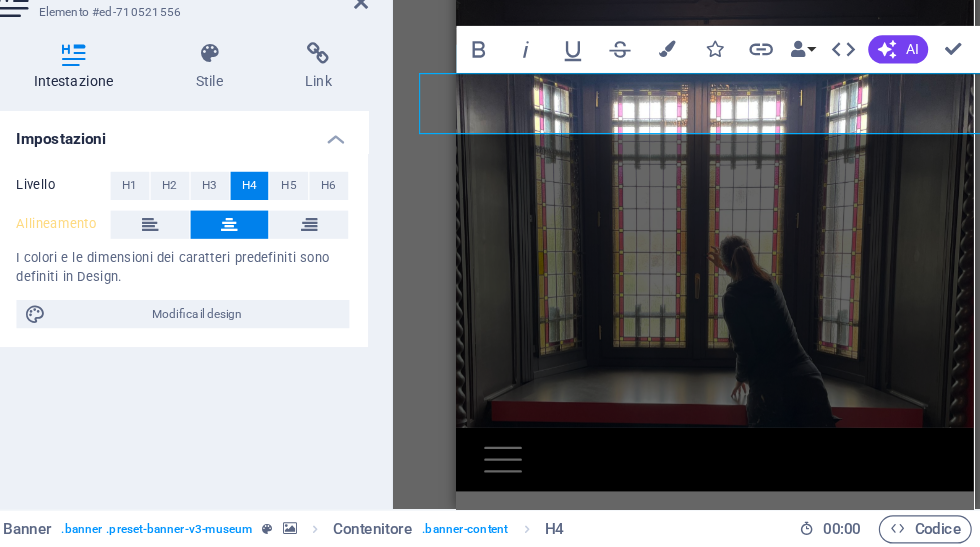 click at bounding box center [225, 273] 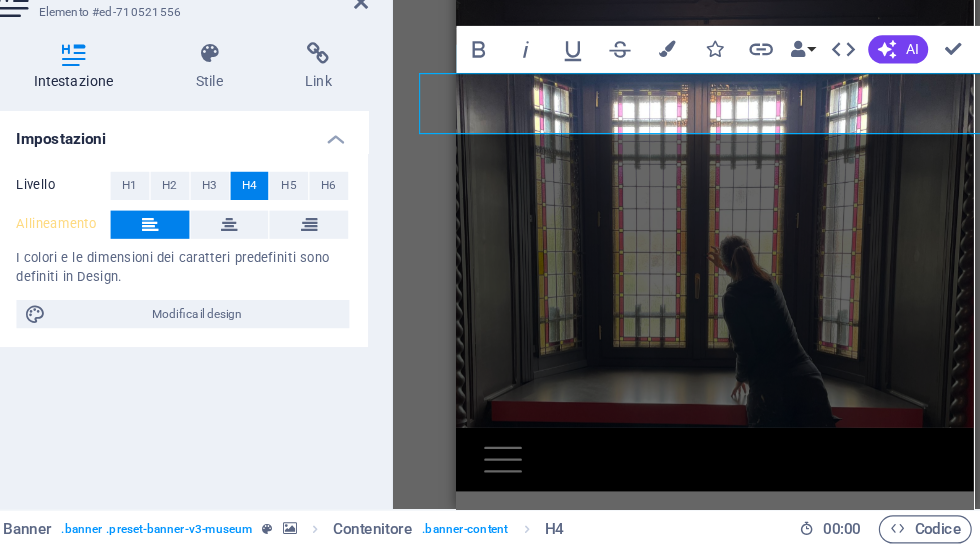 click on "H3" at bounding box center (276, 240) 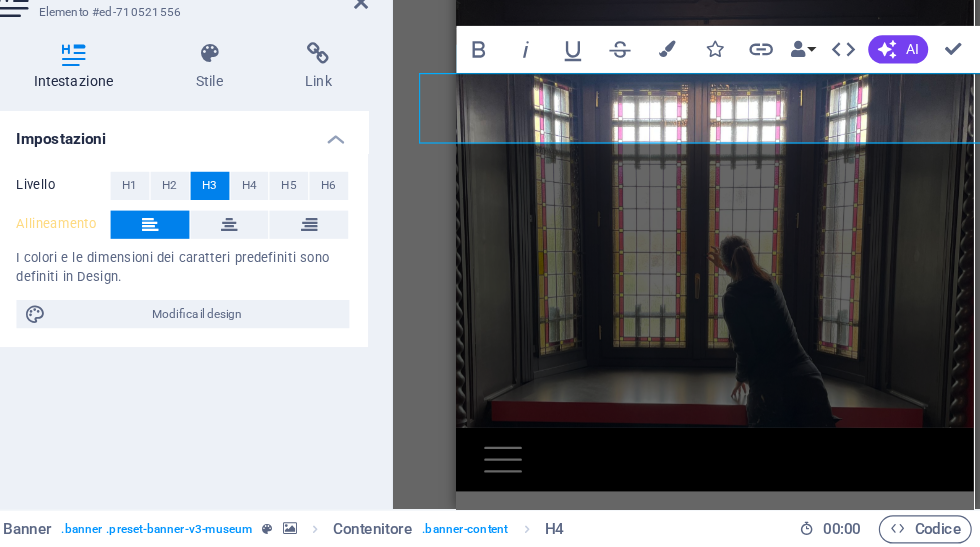 click at bounding box center (293, 273) 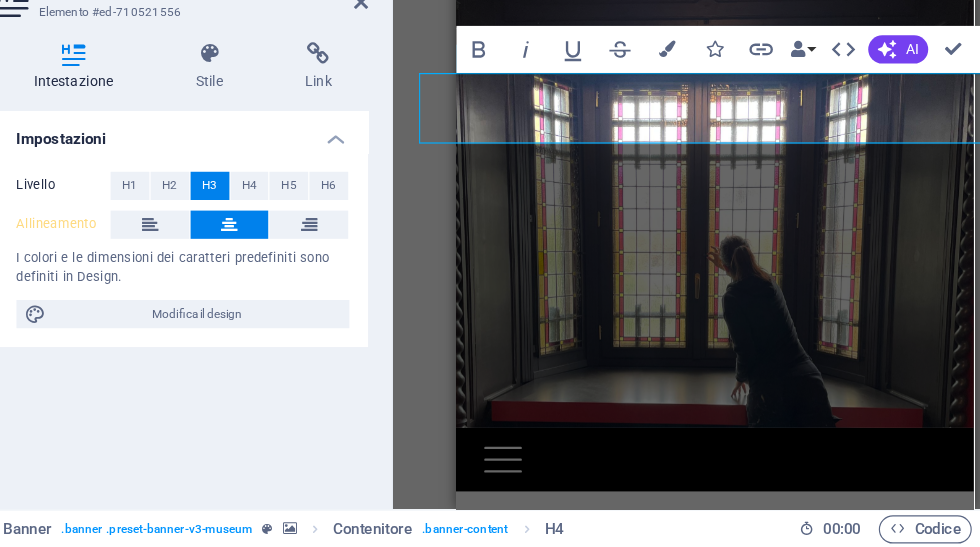 click at bounding box center (361, 273) 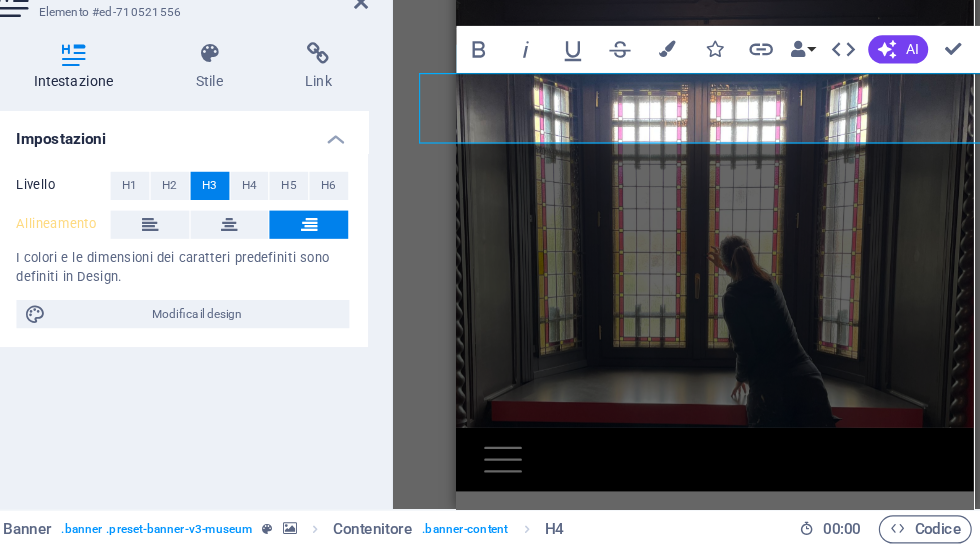 click at bounding box center (225, 273) 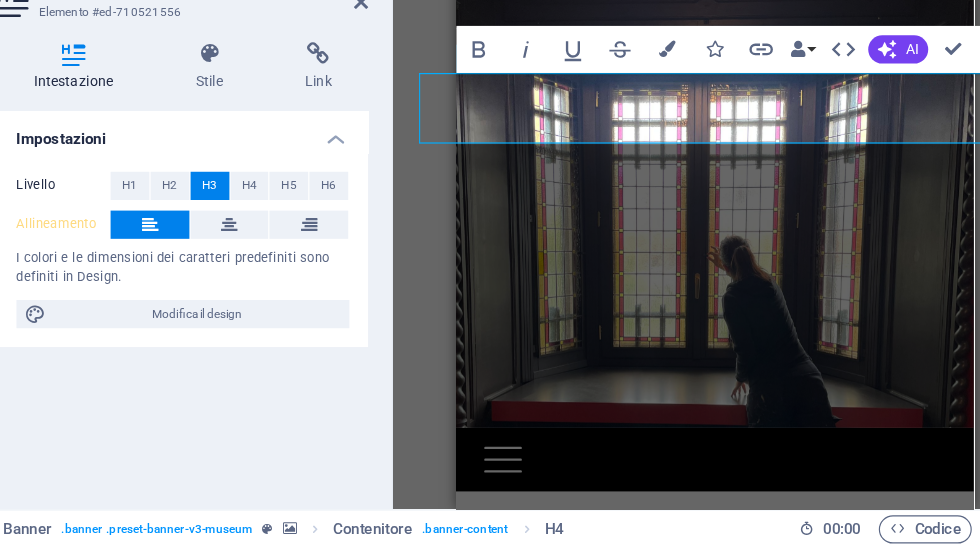 click at bounding box center (225, 273) 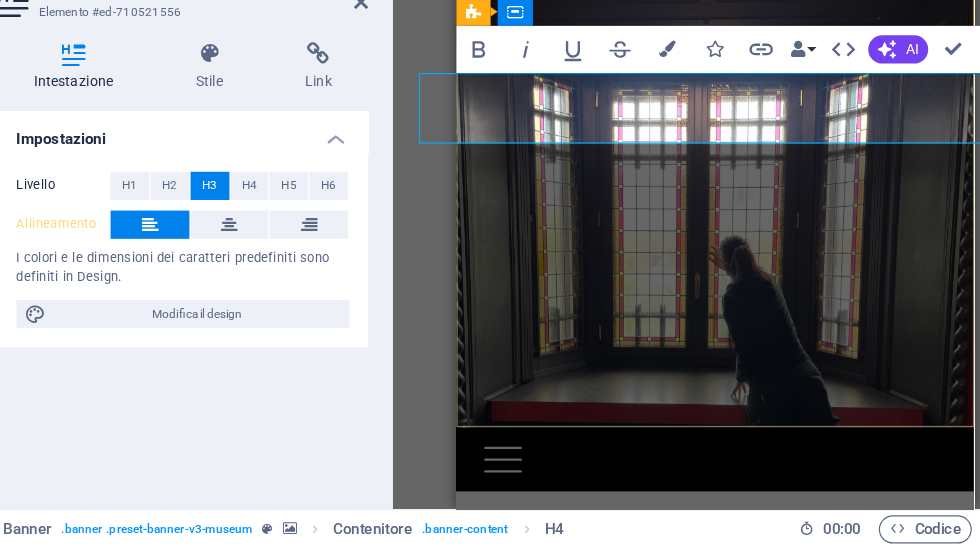 click on "Elisa Bonifacio Art" at bounding box center [560, 483] 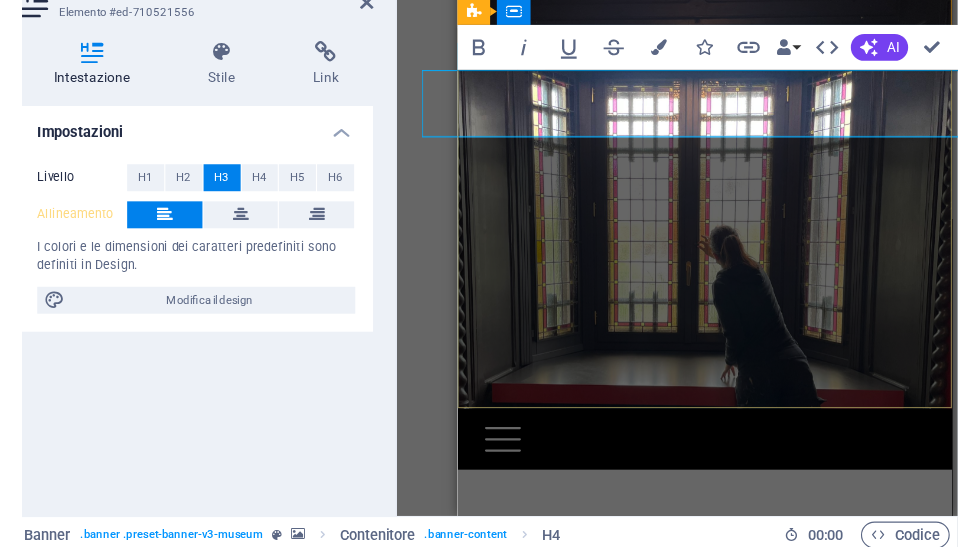 click on "Elisa Bonifacio Art" at bounding box center (561, 485) 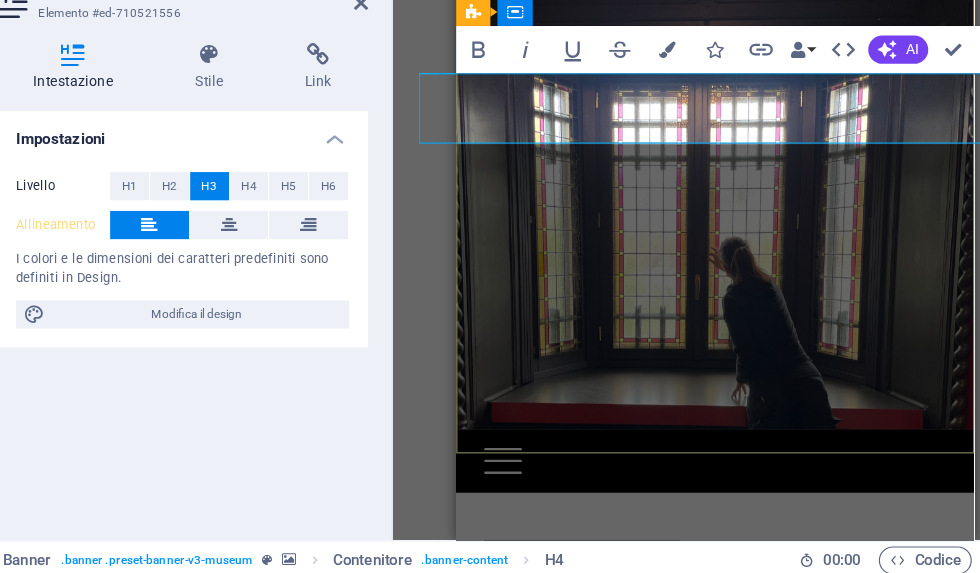 click on "H5" at bounding box center [343, 240] 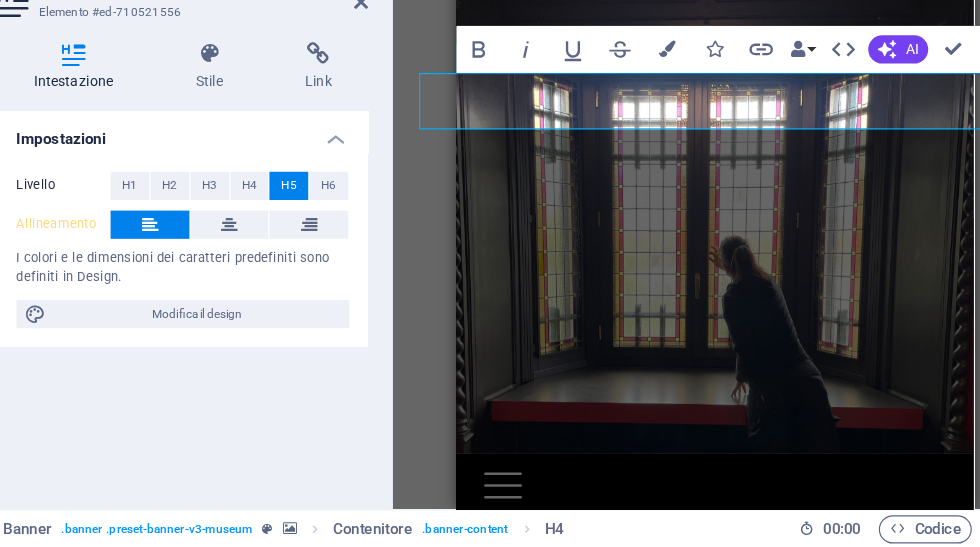 click on "Impostazioni Livello H1 H2 H3 H4 H5 H6 Allineamento I colori e le dimensioni dei caratteri predefiniti sono definiti in Design. Modifica il design" at bounding box center [253, 337] 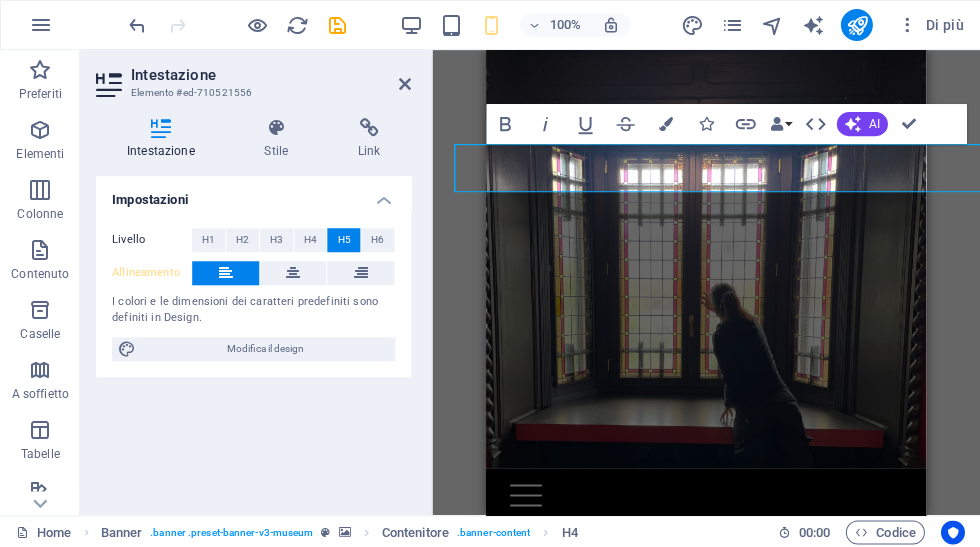 click on "H1" at bounding box center [208, 240] 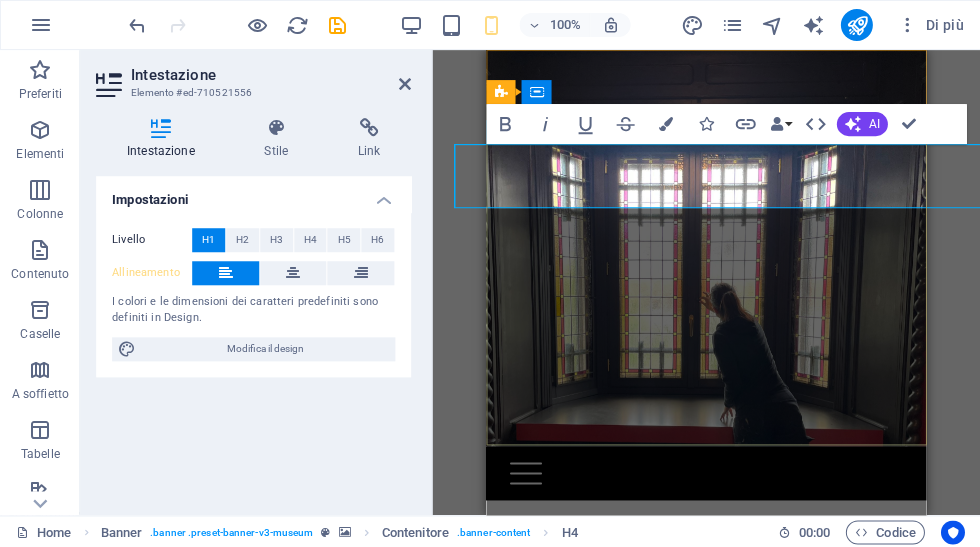 click on "Elisa Bonifacio Art" at bounding box center [706, 572] 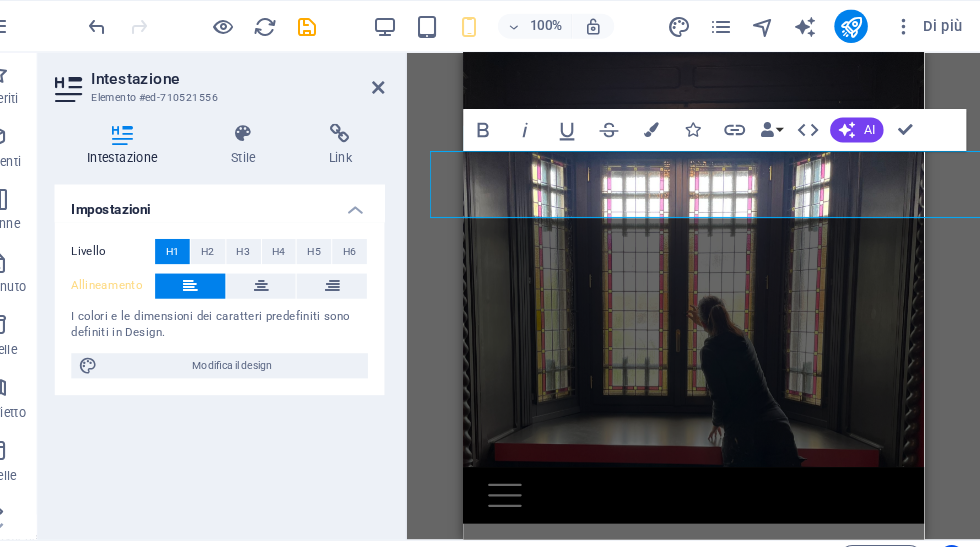 click at bounding box center (293, 273) 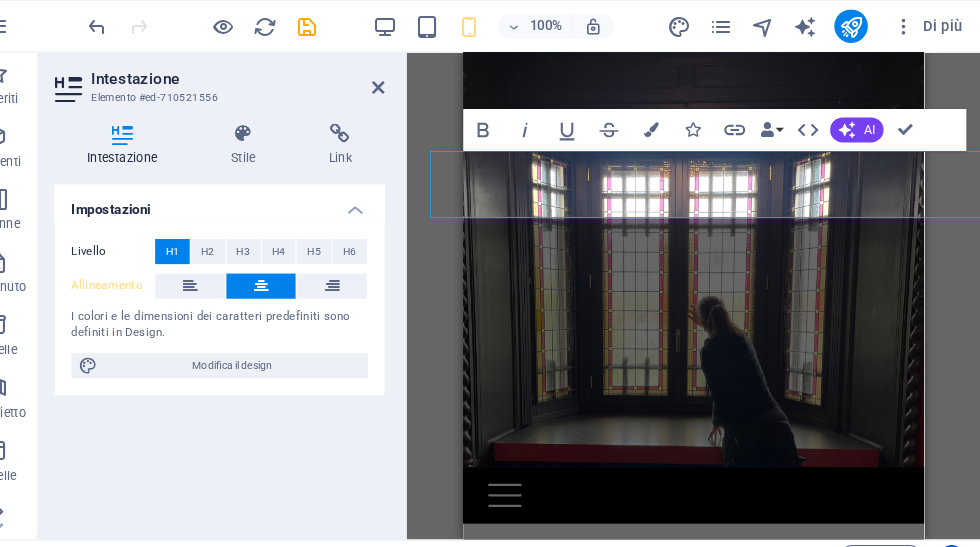 click at bounding box center (225, 273) 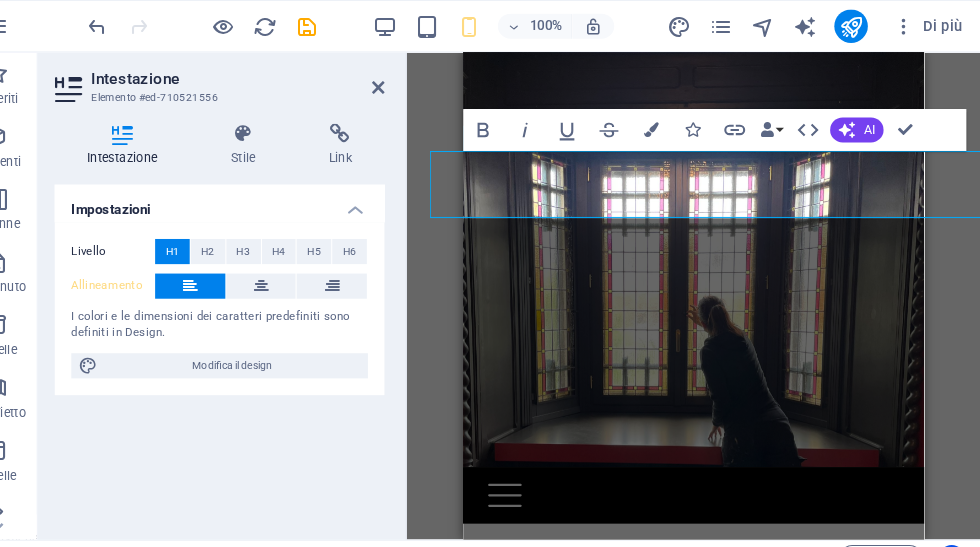 click on "H2" at bounding box center (242, 240) 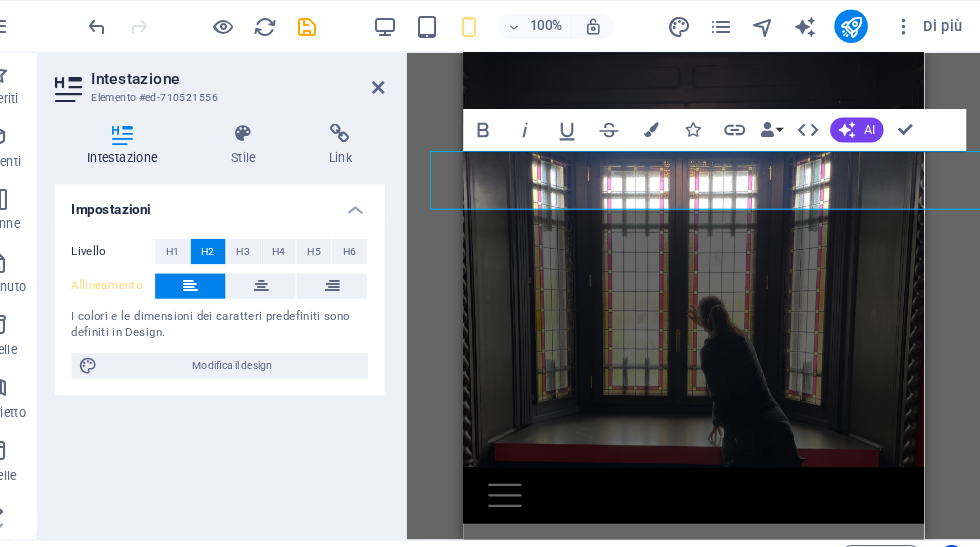 click on "H3" at bounding box center [276, 240] 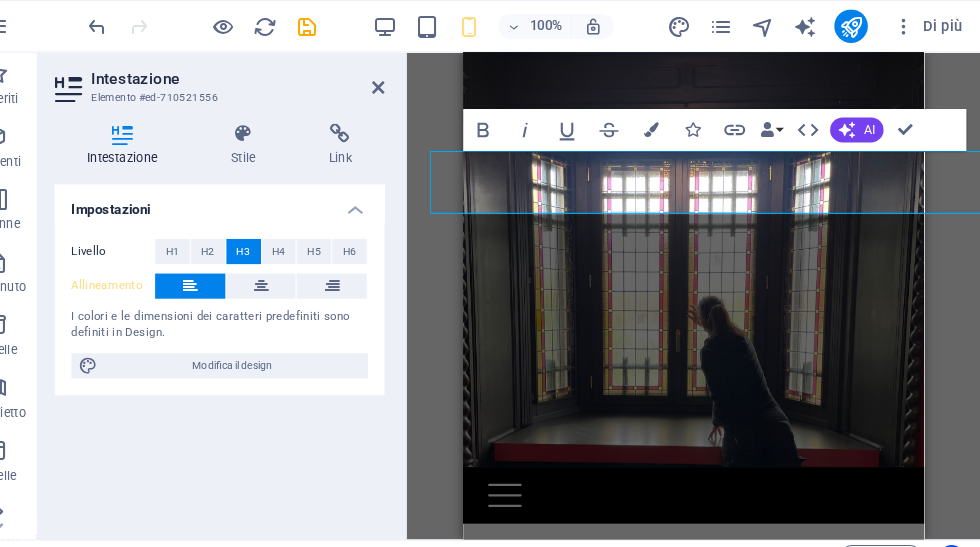 click on "H4" at bounding box center (310, 240) 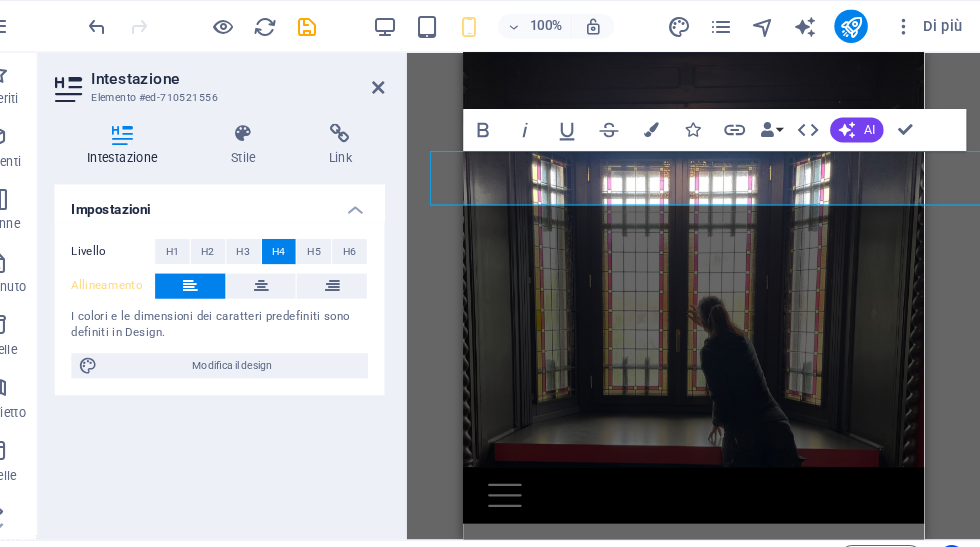click on "H5" at bounding box center (343, 240) 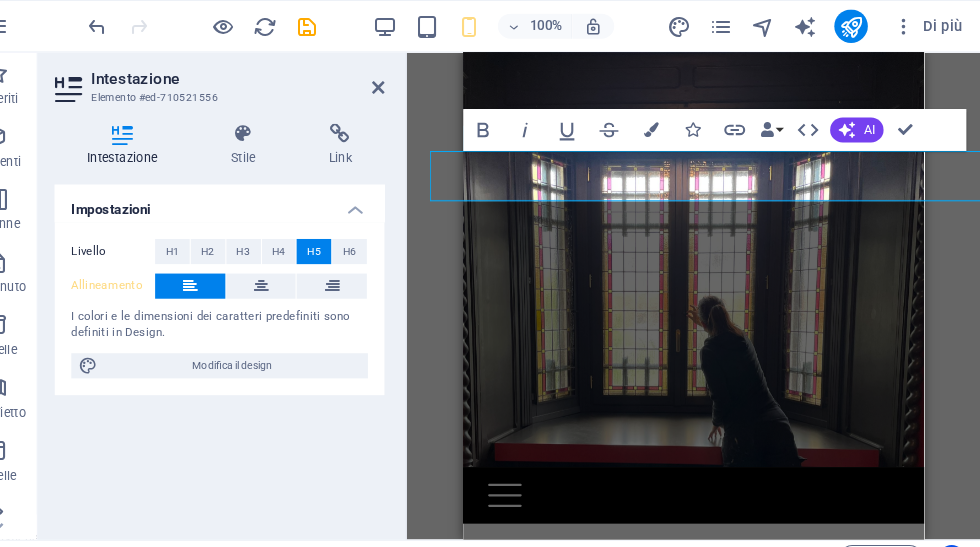 click on "H6" at bounding box center [377, 240] 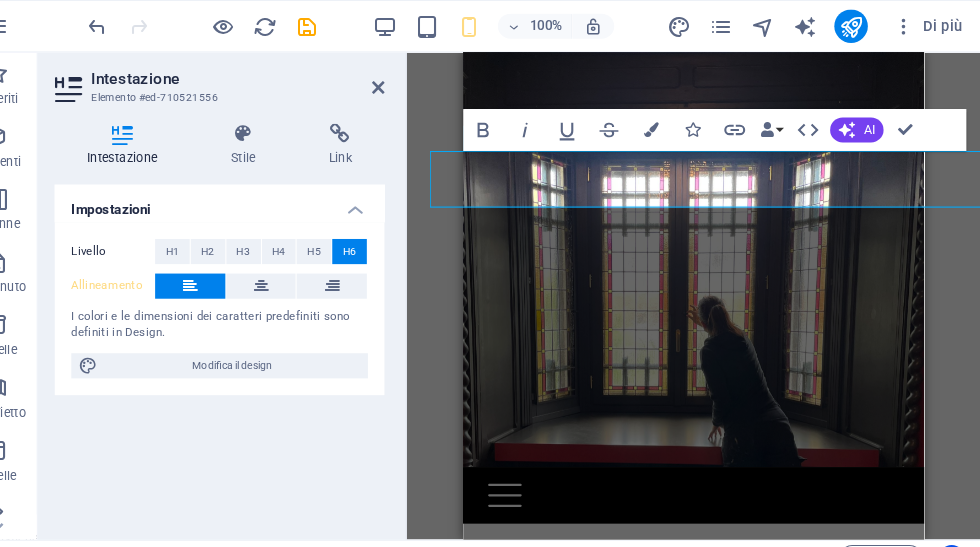 click on "H1" at bounding box center (208, 240) 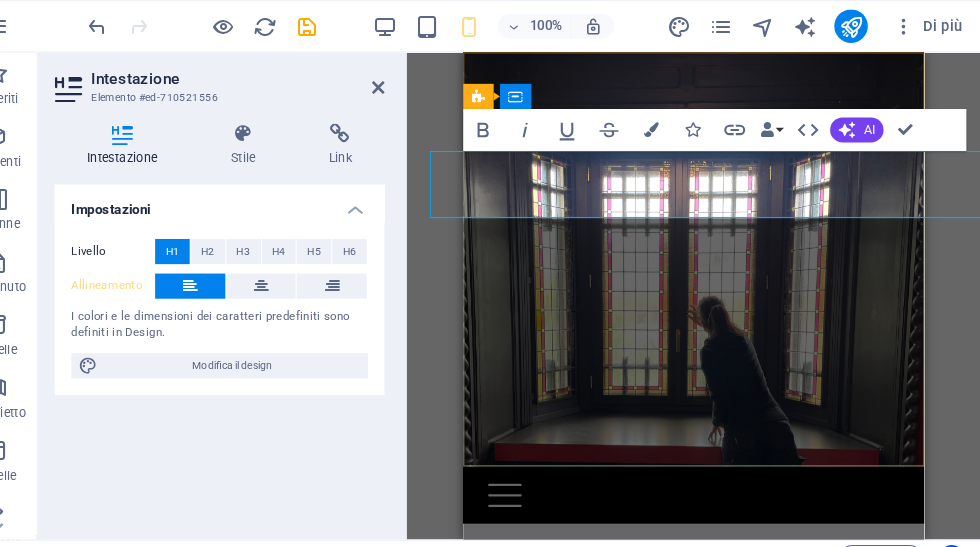 click on "Elisa Bonifacio Art" at bounding box center (683, 574) 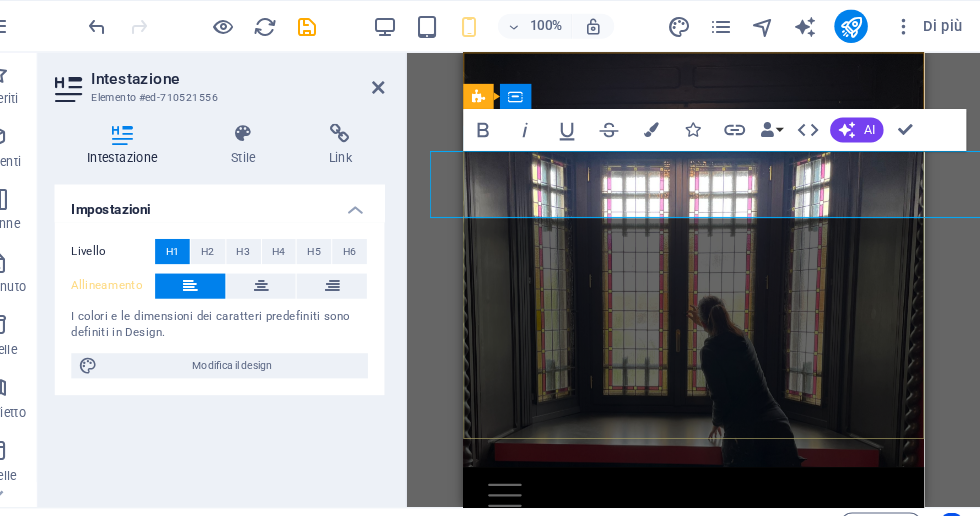 click on "H1   Banner   Banner   Contenitore Bold Italic Underline Strikethrough Colors Icons Link Data Bindings Azienda Nome Cognome Via Codice postale Città E-mail Telefono Cellulare Fax Campo personalizzato 1 Campo personalizzato 2 Campo personalizzato 3 Campo personalizzato 4 Campo personalizzato 5 Campo personalizzato 6 HTML AI Migliora Accorcia testo Allunga testo Correggi ortografia e grammatica Traduci in Inglese Genera testo Confirm (Ctrl+⏎)" at bounding box center [706, 267] 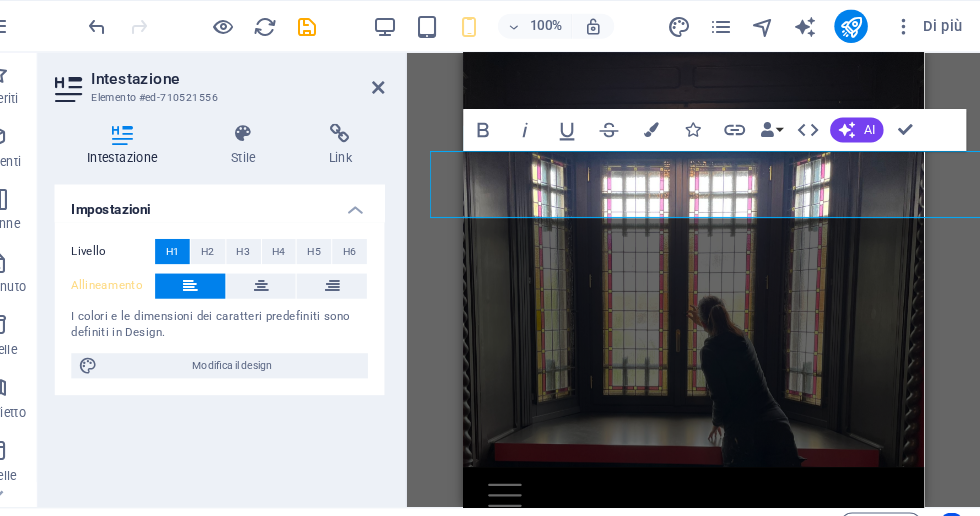 click on "H1   Banner   Banner   Contenitore Bold Italic Underline Strikethrough Colors Icons Link Data Bindings Azienda Nome Cognome Via Codice postale Città E-mail Telefono Cellulare Fax Campo personalizzato 1 Campo personalizzato 2 Campo personalizzato 3 Campo personalizzato 4 Campo personalizzato 5 Campo personalizzato 6 HTML AI Migliora Accorcia testo Allunga testo Correggi ortografia e grammatica Traduci in Inglese Genera testo Confirm (Ctrl+⏎)" at bounding box center [706, 267] 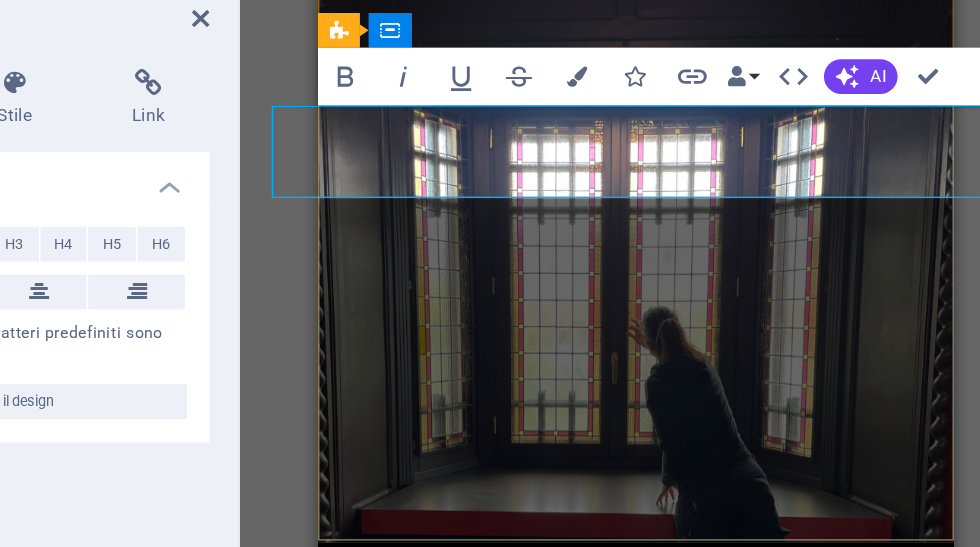 click on "Elisa Bonifacio Art" at bounding box center (538, 492) 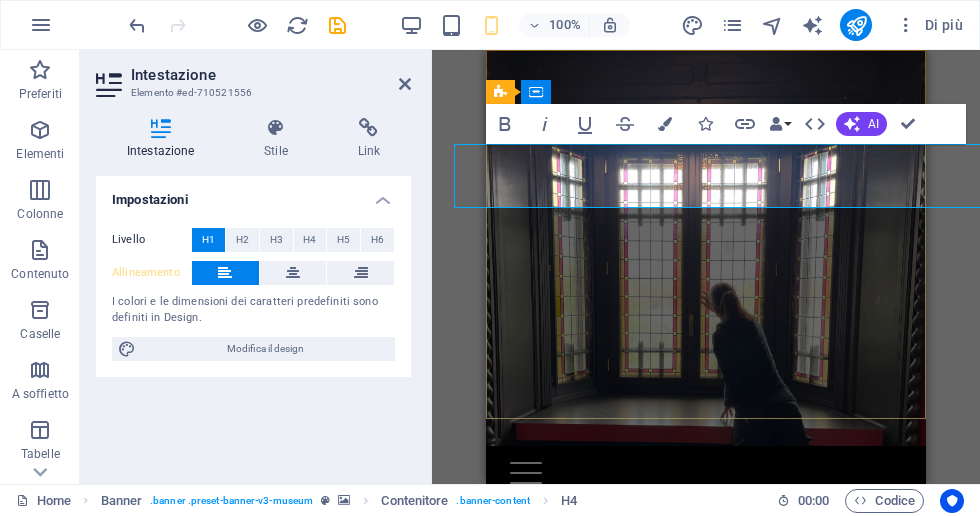 click on "Modifica il design" at bounding box center [265, 349] 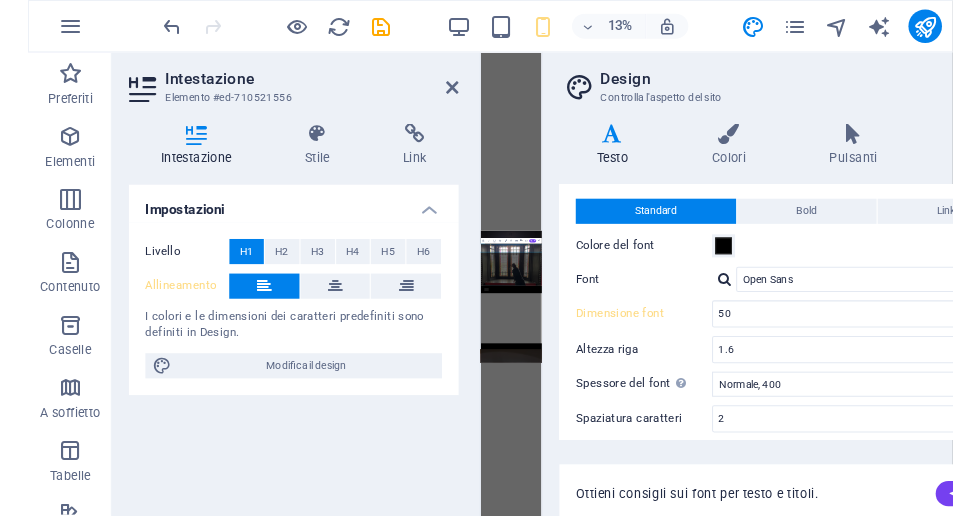 scroll, scrollTop: 45, scrollLeft: 0, axis: vertical 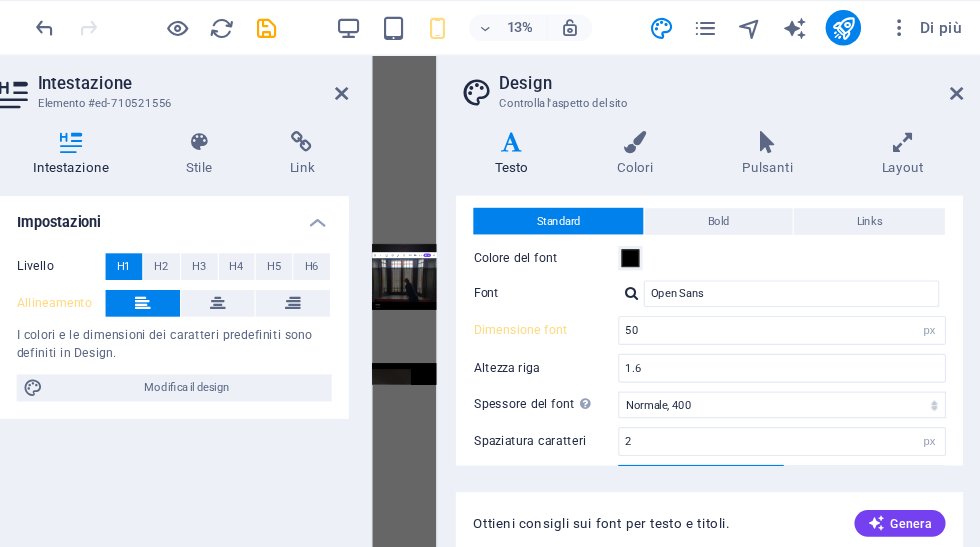 click on "Layout" at bounding box center [909, 139] 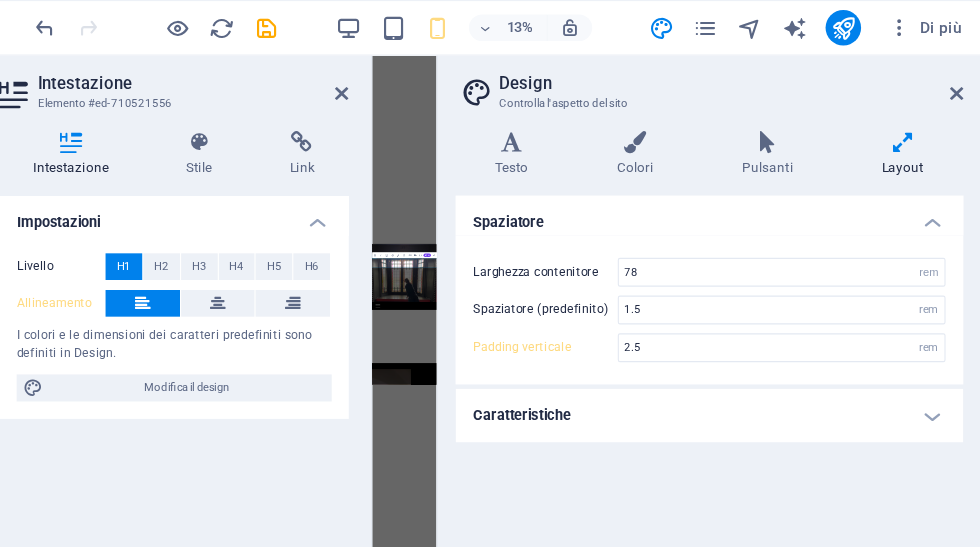 click at bounding box center (405, 84) 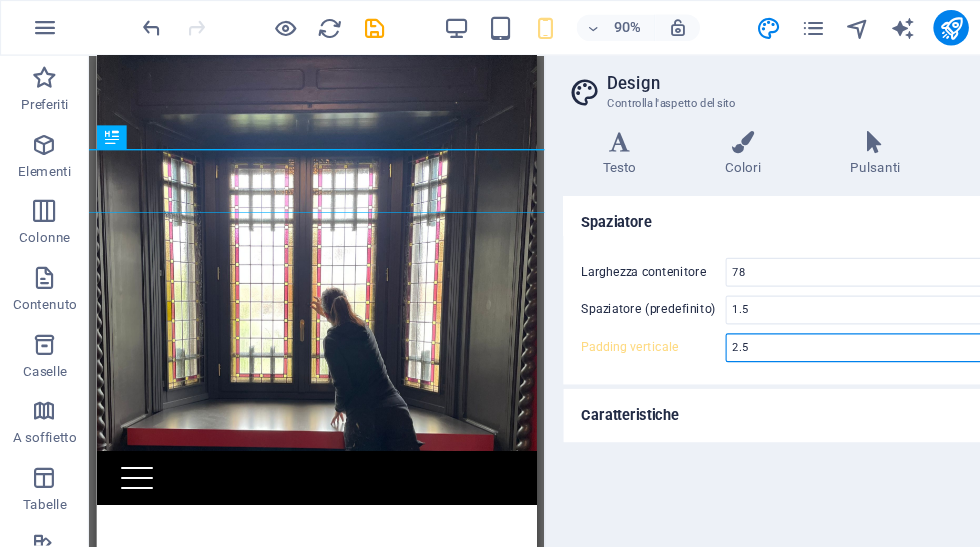 click on "2.5" at bounding box center [800, 313] 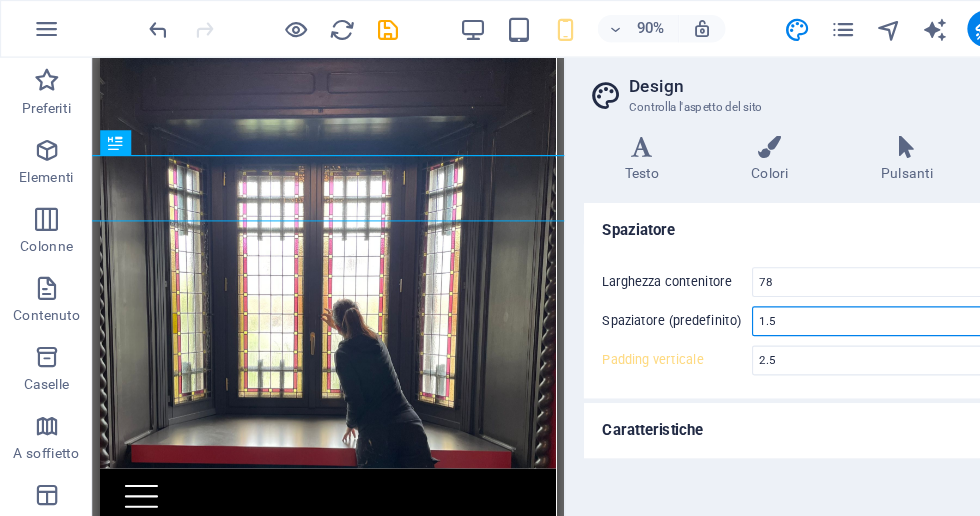 click on "1.5" at bounding box center (800, 279) 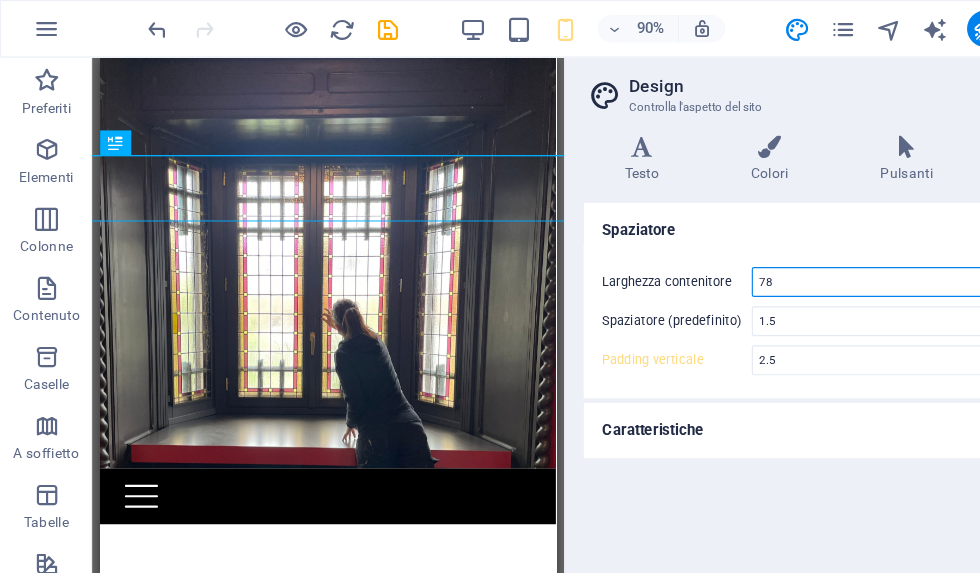 click on "78" at bounding box center [800, 245] 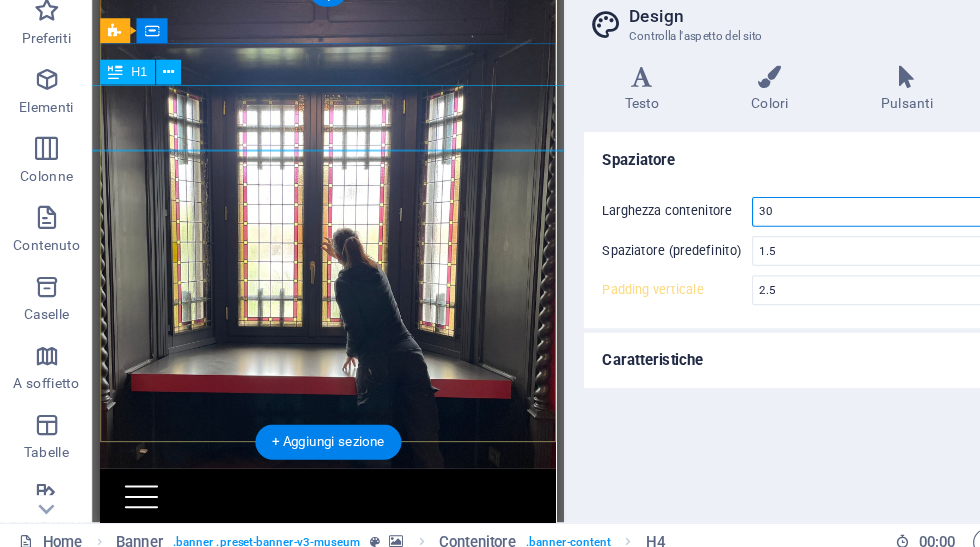 type on "30" 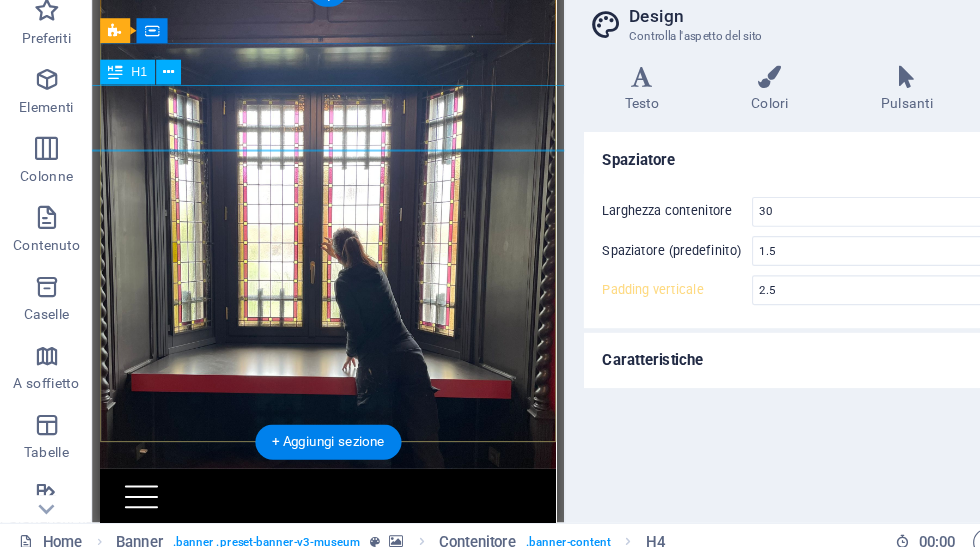 click on "Elisa Bonifacio Art" at bounding box center (320, 579) 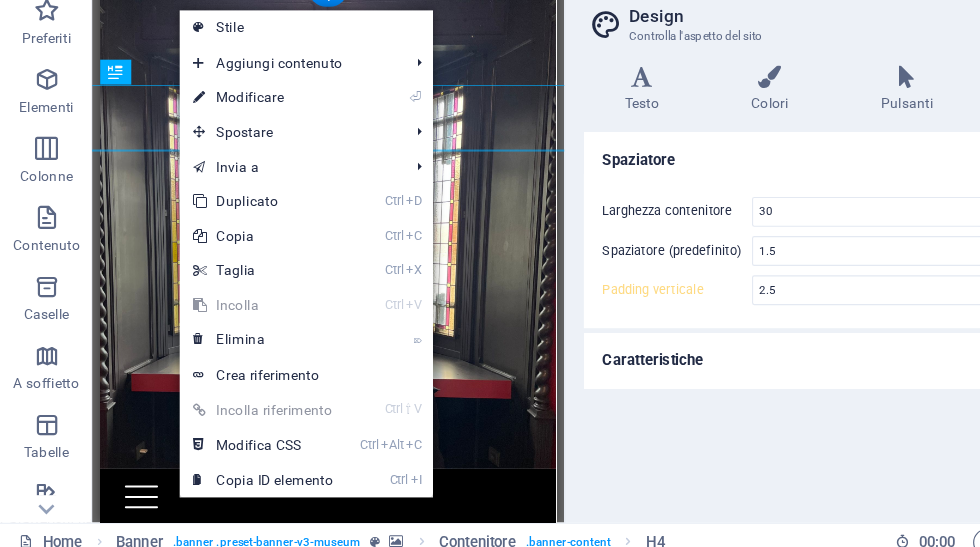 click on "⏎  Modificare" at bounding box center [228, 146] 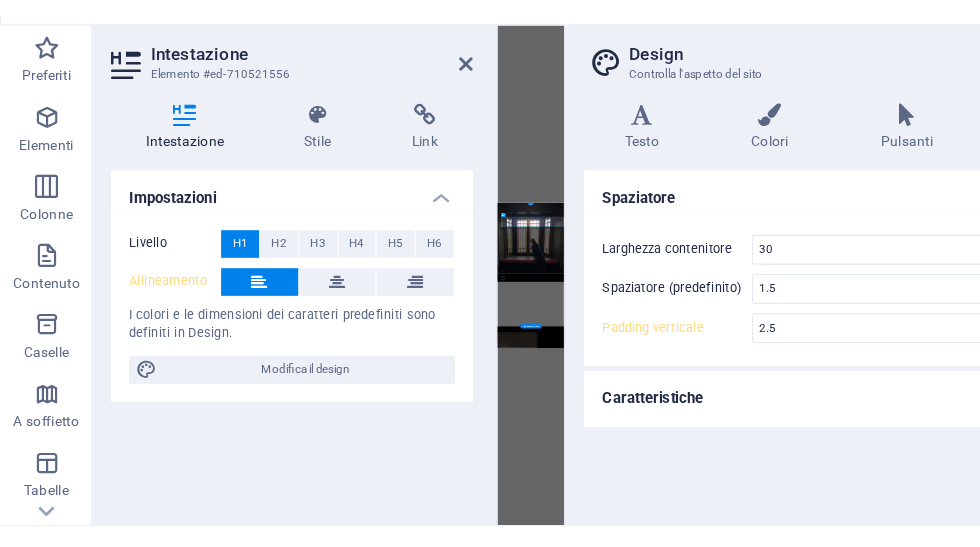 scroll, scrollTop: 0, scrollLeft: 0, axis: both 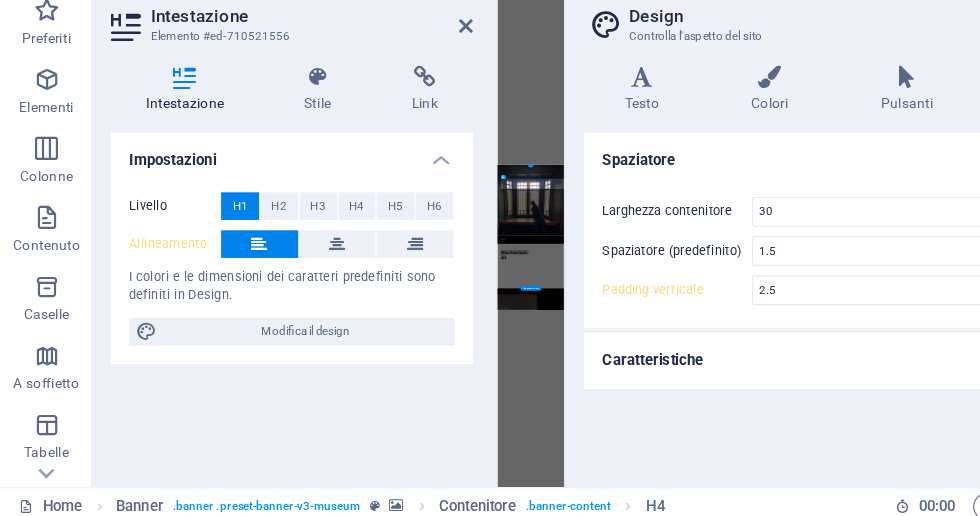 click at bounding box center [405, 84] 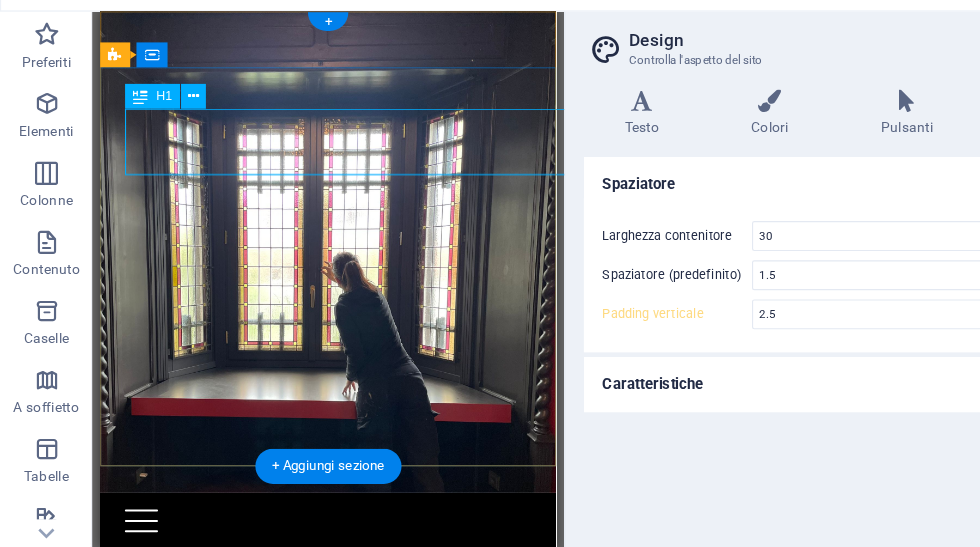 click at bounding box center [168, 123] 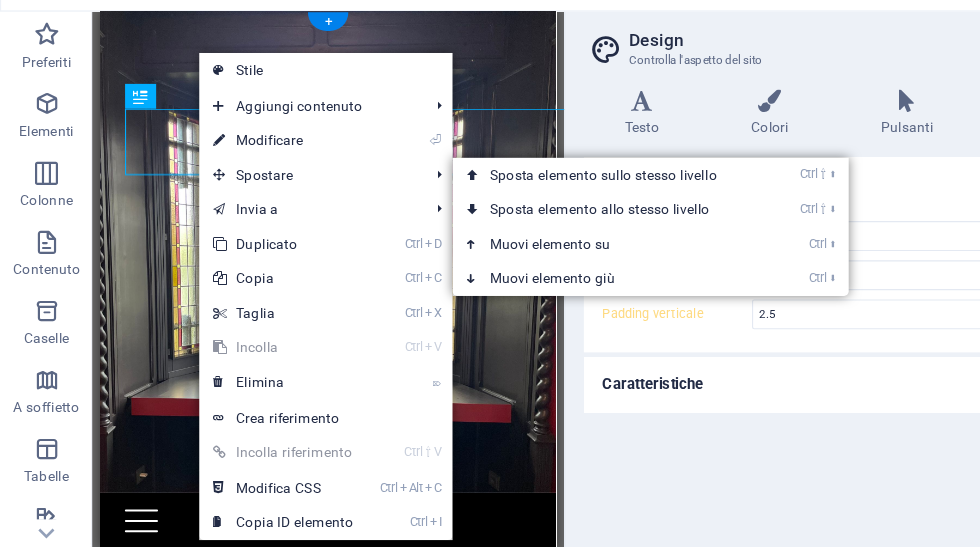 click on "Ctrl ⬇  Muovi elemento giù" at bounding box center (527, 282) 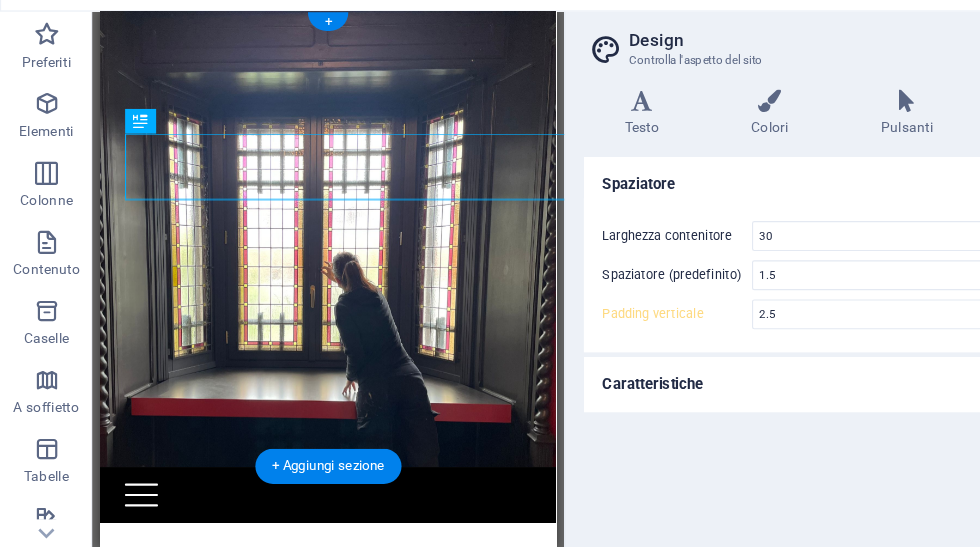 click on "Spaziatore Larghezza contenitore 30 rem px Spaziatore (predefinito) 1.5 rem Padding verticale 2.5 rem Caratteristiche Durata transizione 0.3 s Funzione transizione Scorrimento Scorrimento in entrata Scorrimento in uscita Scorrimento in entrata/Scorrimento in uscita Lineare" at bounding box center (735, 337) 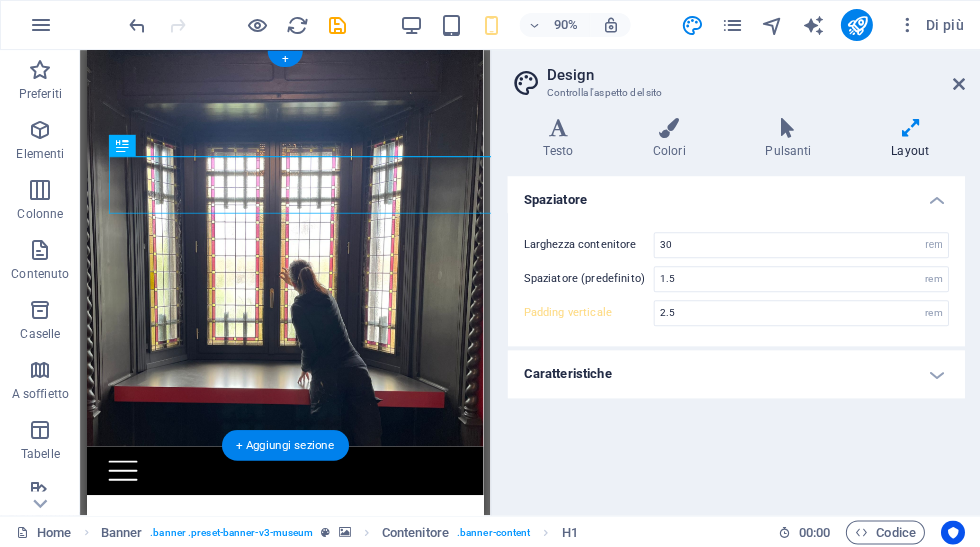 click at bounding box center (958, 84) 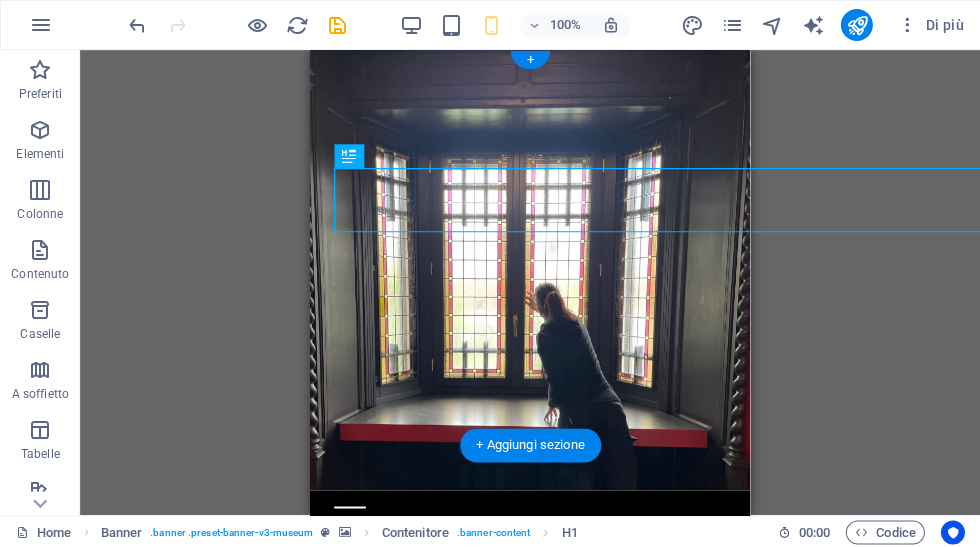 click on "H1   Banner   Banner   Contenitore + + Aggiungi sezione" at bounding box center [530, 282] 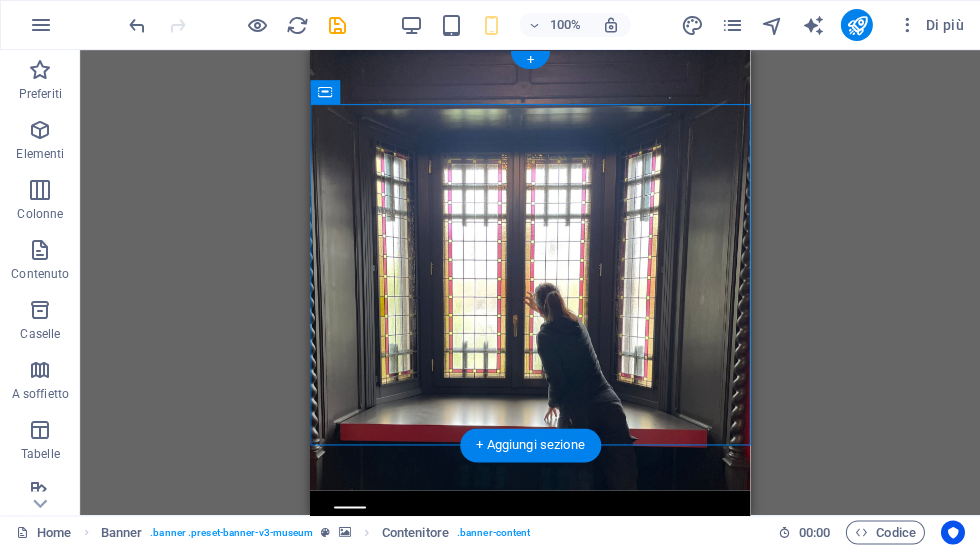 click at bounding box center [337, 25] 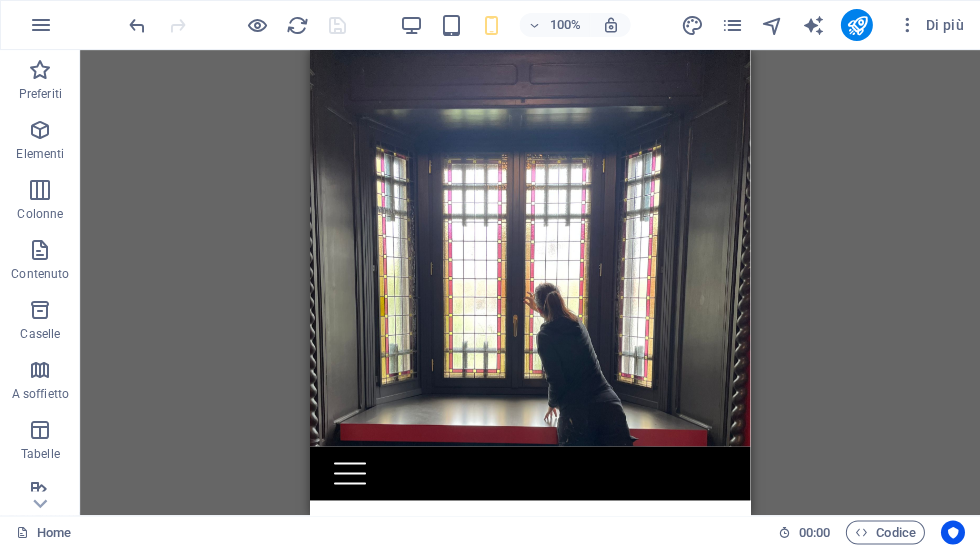 click at bounding box center [732, 25] 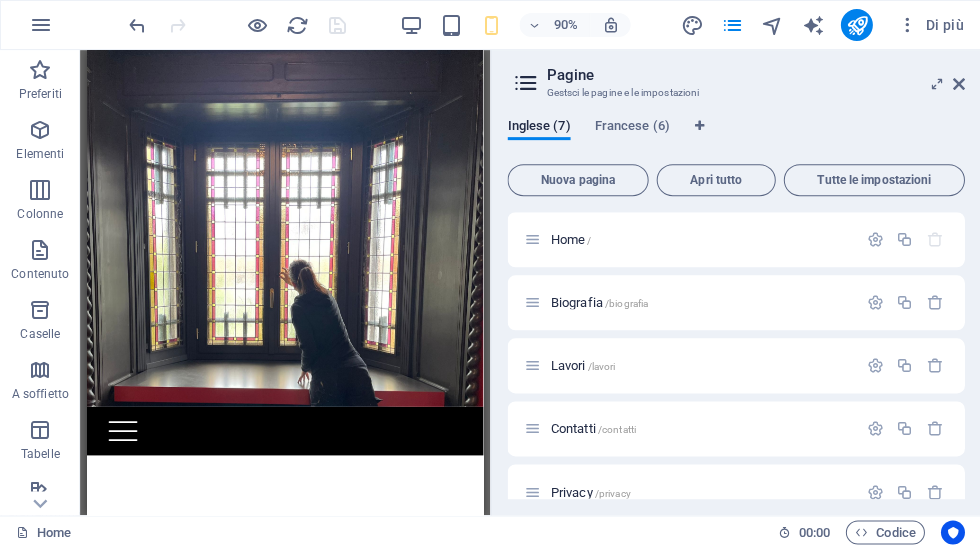 scroll, scrollTop: 39, scrollLeft: 0, axis: vertical 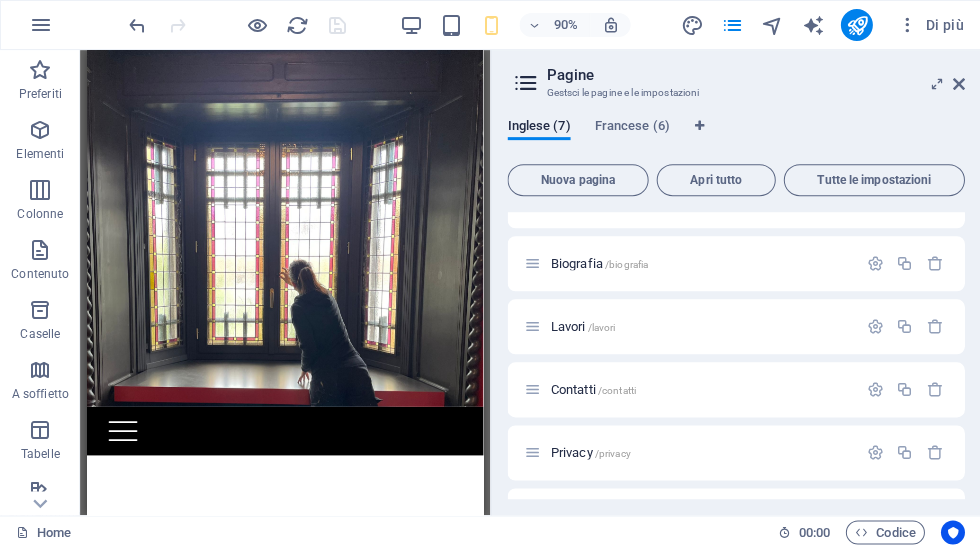 click at bounding box center (531, 263) 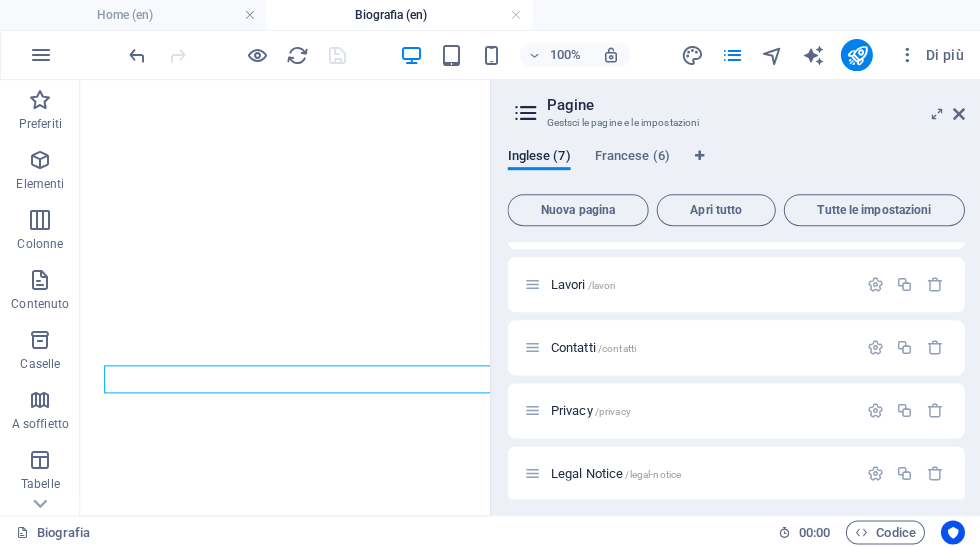 scroll, scrollTop: 103, scrollLeft: 0, axis: vertical 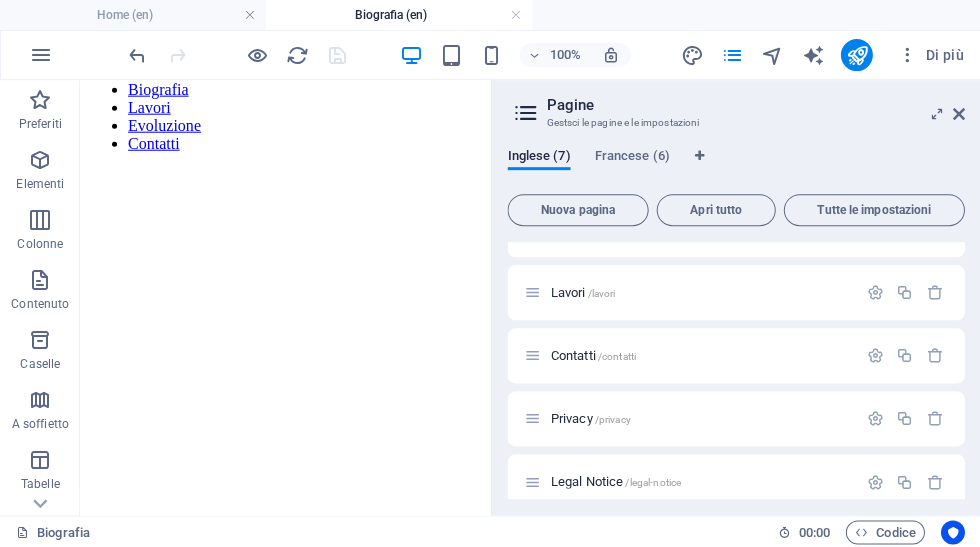 click on "Dopo aver frequentato la scuola d'arte ,ho sentito fin da subito l'esigenza profonda di esprimermi attraverso la materia. Ho esplorato diversi materiali, spinta dalla necessità di trovare il mio linguaggio espressivo, fino a quando ho incontrato un elemento che da subito mi ha affascinata per la sua composizione, il vetro. Per approfondirne la conoscenza ho intrapreso un percorso formativo presso la scuola "Artigiani restauratori Maria Luisa Rossi", dove ho conseguito il titolo, riconosciuto a livello europeo, di  tecnico specializzato nella realizzazione di vetrate artistiche e oggetti d'arte vetraria . Qui ho potuto sperimentare per la prima volta le diverse tecniche di legatura e pittura su vetro, scoprendo il potenziale espressivo di questo materiale antico Oggi il mio lavoro si muove tra tradizione e sperimentazione: utilizzo le principali tecniche di composizione, conservazione e decorazione del vetro, per dare forma a opere che uniscono artigianato, ricerca estetica e narrazione visiva." at bounding box center [285, 1476] 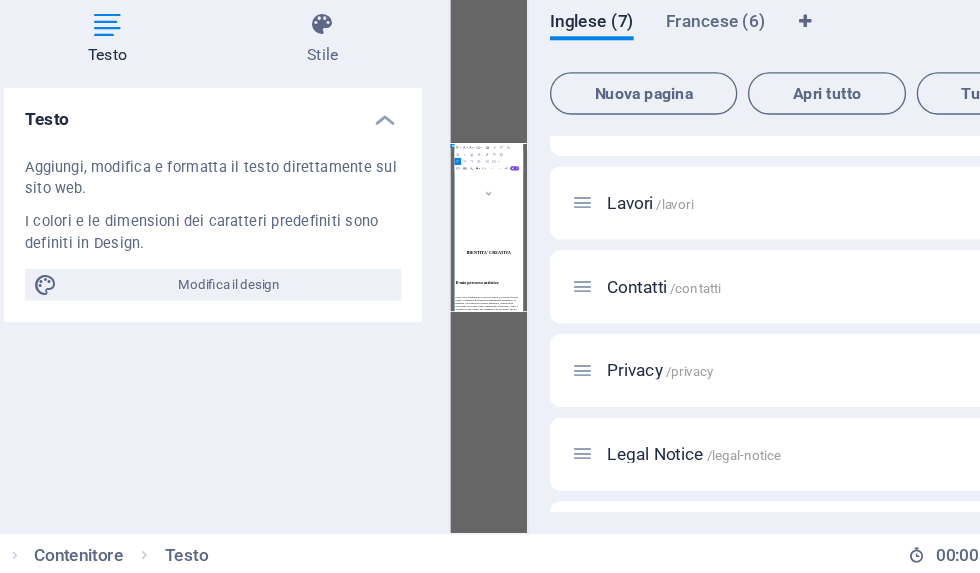 type 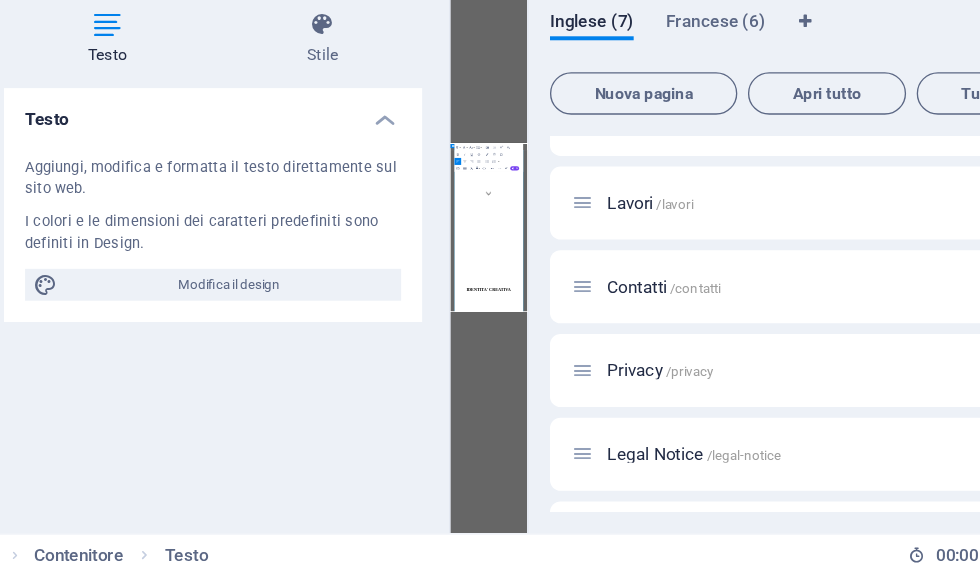 click on "Trascina qui per sostituire il contenuto esistente. Premi “Ctrl” se vuoi creare un nuovo elemento.
H2   Banner   Contenitore   Testo   Contenitore + Aggiungi sezione + Aggiungi sezione Paragraph Format Normal Heading 1 Heading 2 Heading 3 Heading 4 Heading 5 Heading 6 Code Font Family Arial Georgia Impact Tahoma Times New Roman Verdana Open Sans Roboto Font Size 8 9 10 11 12 14 18 24 30 36 48 60 72 96 Line Height Default Single 1.15 1.5 Double Increase Indent Decrease Indent Superscript Subscript Bold Italic Underline Strikethrough Colors Icons Special Characters Align Left Align Center Align Right Align Justify Unordered List   Default Circle Disc Square    Ordered List   Default Lower Alpha Lower Greek Lower Roman Upper Alpha Upper Roman    Insert Link Insert Table Clear Formatting Data Bindings Azienda Nome Cognome Via Codice postale Città E-mail Telefono Cellulare Fax Campo personalizzato 1 Campo personalizzato 2 Campo personalizzato 3 Campo personalizzato 4 Campo personalizzato 5" at bounding box center [461, 310] 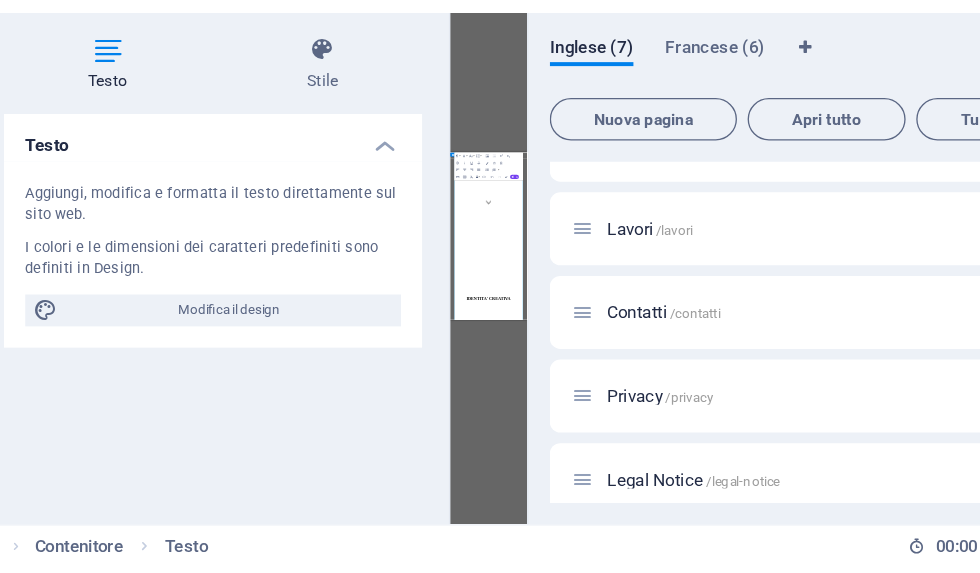 scroll, scrollTop: 0, scrollLeft: 0, axis: both 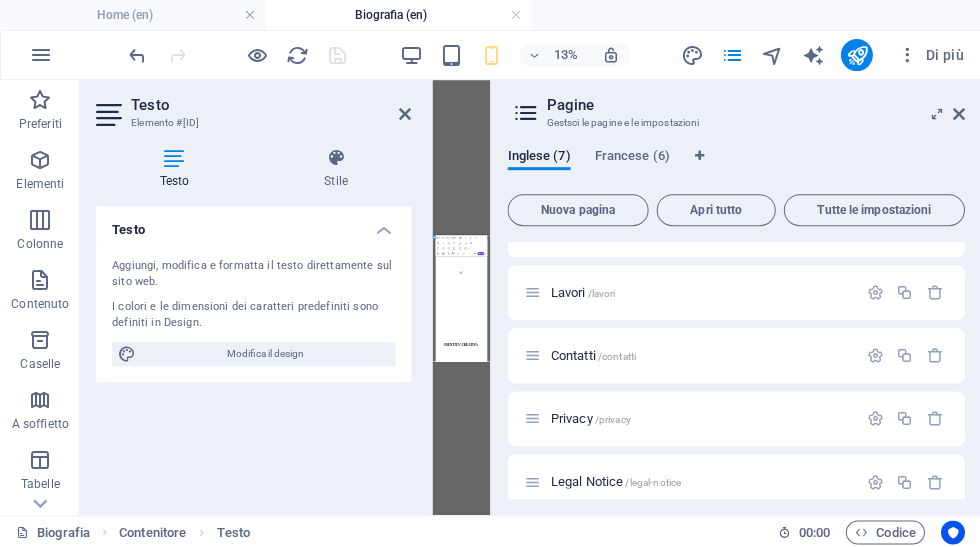 click at bounding box center [958, 114] 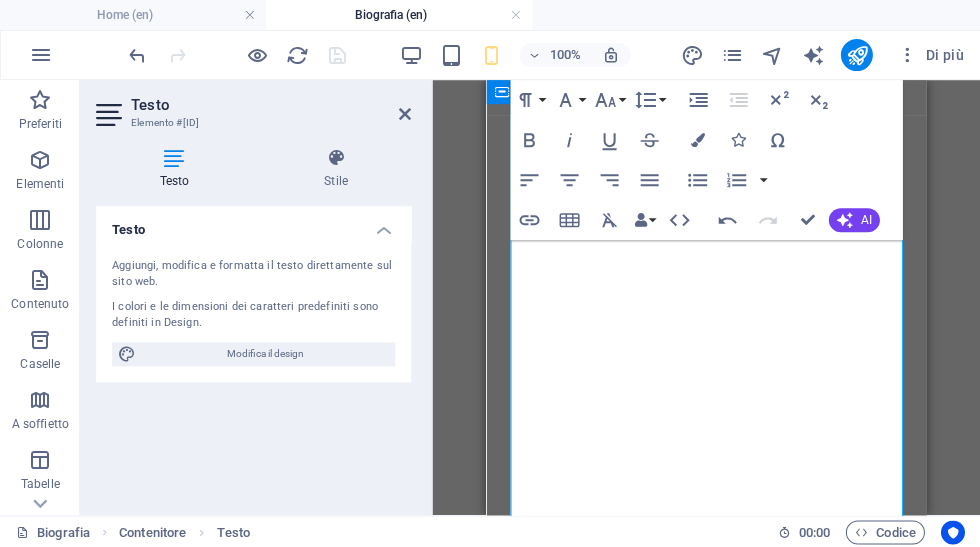 click on "NuDopo aver frequentato la scuola d'arte ,ho sentito fin da subito l'esigenza profonda di esprimermi attraverso la materia. Ho esplorato diversi materiali, spinta dalla necessità di trovare il mio linguaggio espressivo, fino a quando ho incontrato un elemento che da subito mi ha affascinata per la sua composizione, il vetro." at bounding box center (706, 1207) 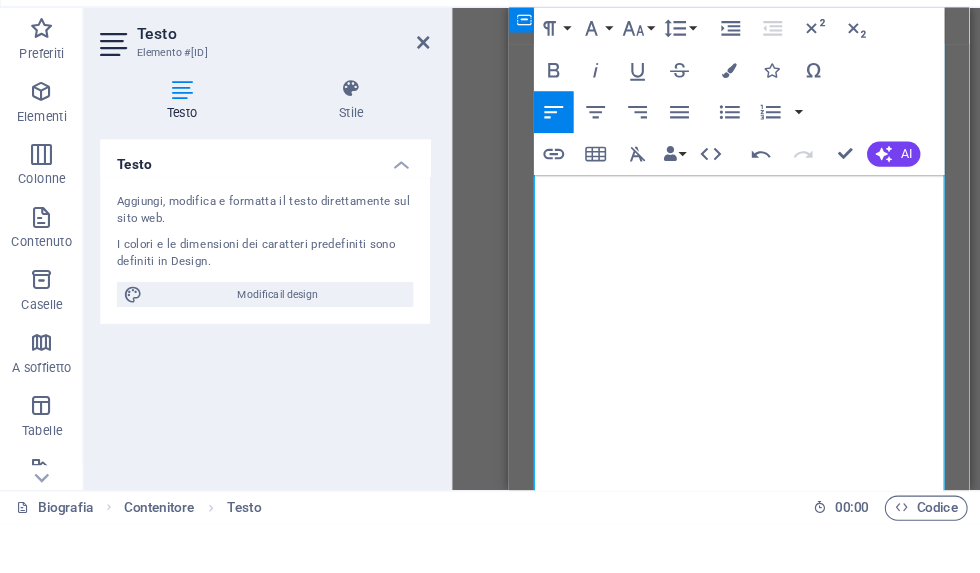 click on "NuDopo aver frequentato la scuola d'arte ,ho sentito fin da subito l'esigenza profonda di esprimermi attraverso la materia. Ho esplorato diversi materiali, spinta dalla necessità di trovare il mio linguaggio espressivo, fino a quando ho incontrato un elemento che da subito mi ha affascinata per la sua composizione, il vetro." at bounding box center [728, 1134] 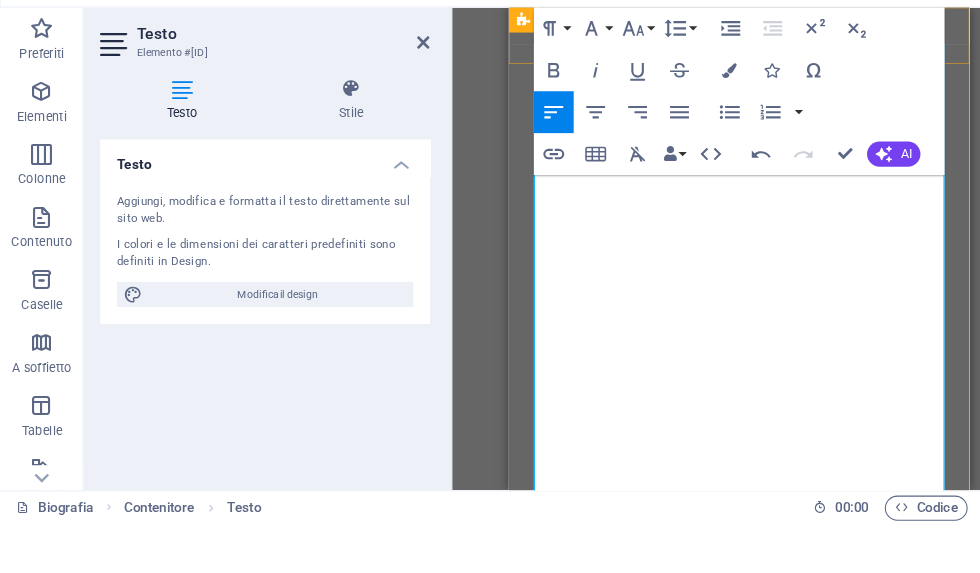 click on "Testo Elemento #ed-710521997 Testo Stile Testo Aggiungi, modifica e formatta il testo direttamente sul sito web. I colori e le dimensioni dei caratteri predefiniti sono definiti in Design. Modifica il design Allineamento Allineato a sinistra Centrato Allineato a destra Preset Element Layout Come gli elementi si espandono nel layout (Flexbox). Dimensione Predefinito automatico px % 1/1 1/2 1/3 1/4 1/5 1/6 1/7 1/8 1/9 1/10 Ingrandire Ridurre Ordina Layout contenitore Visibile Visibile Opacità 100 % Riversamento Spaziatura Margine Predefinito automatico px % rem vw vh Personalizza Personalizza automatico px % rem vw vh automatico px % rem vw vh automatico px % rem vw vh automatico px % rem vw vh Padding Predefinito px rem % vh vw Personalizza Personalizza px rem % vh vw px rem % vh vw px rem % vh vw px rem % vh vw Bordo Stile              - Larghezza 1 automatico px rem % vh vw Personalizza Personalizza 1 automatico px rem % vh vw 1 automatico px rem % vh vw 1 automatico px rem % vh vw 1 automatico px" at bounding box center [256, 310] 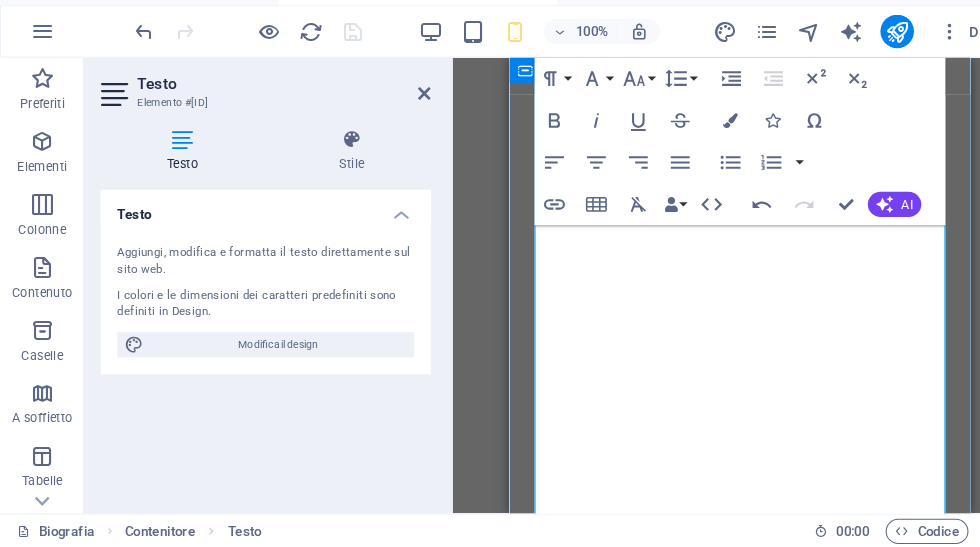 click on "NuDopo aver frequentato ​  la scuola d'arte ,ho sentito fin da subito l'esigenza profonda di esprimermi attraverso la materia. Ho esplorato diversi materiali, spinta dalla necessità di trovare il mio linguaggio espressivo, fino a quando ho incontrato un elemento che da subito mi ha affascinata per la sua composizione, il vetro." at bounding box center (729, 986) 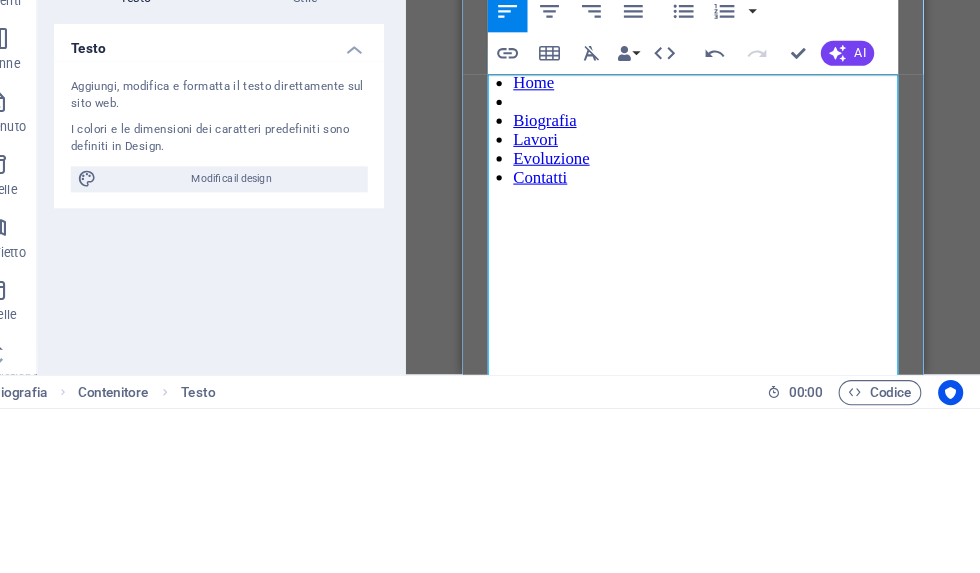 scroll, scrollTop: 402, scrollLeft: 0, axis: vertical 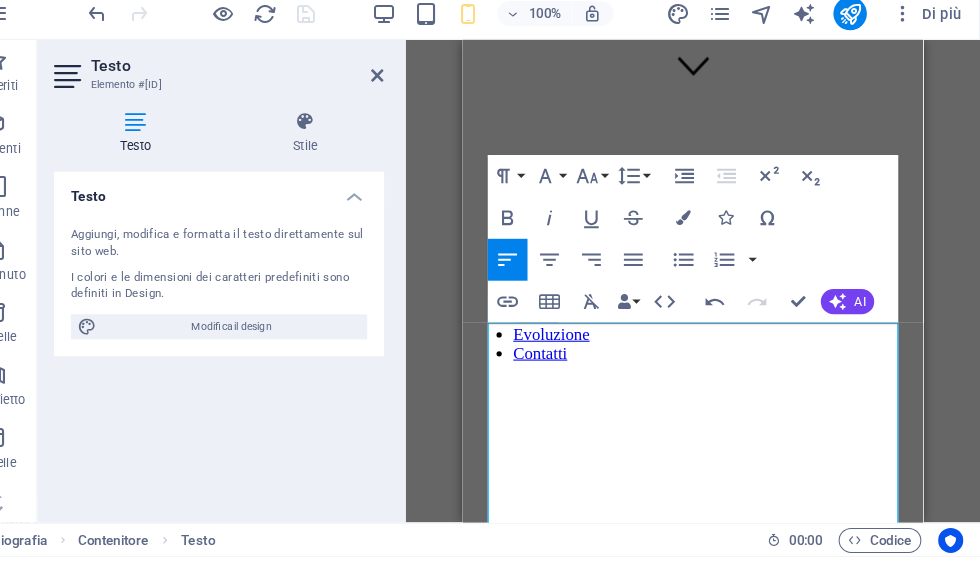 click at bounding box center [405, 114] 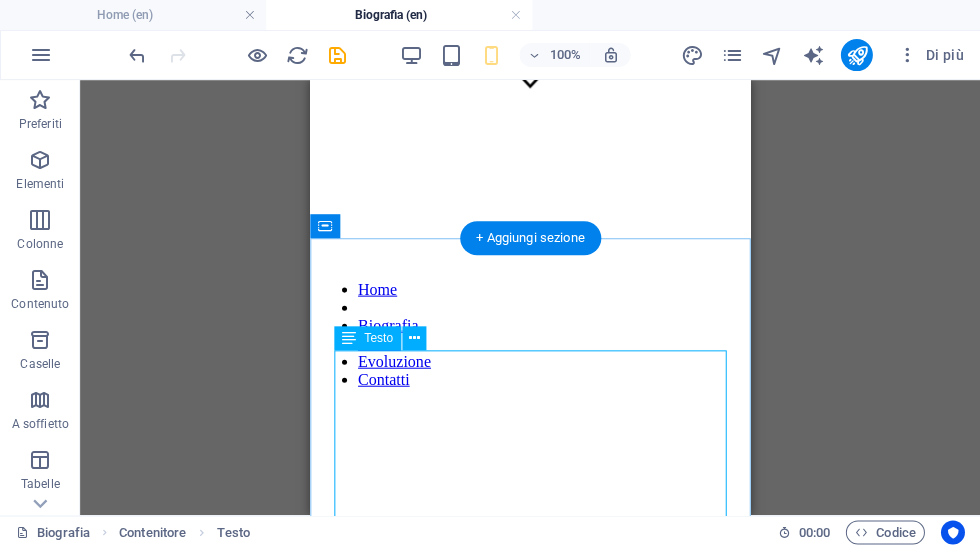 click on "NuDopo aver frequentato la scuola d'arte ,ho sentito fin da subito l'esigenza profonda di esprimermi attraverso la materia. Ho esplorato diversi materiali, spinta dalla necessità di trovare il mio linguaggio espressivo, fino a quando ho incontrato un elemento che da subito mi ha affascinata per la sua composizione, il vetro. Per approfondirne la conoscenza ho intrapreso un percorso formativo presso la scuola "Artigiani restauratori Maria Luisa Rossi", dove ho conseguito il titolo, riconosciuto a livello europeo, di  tecnico specializzato nella realizzazione di vetrate artistiche e oggetti d'arte vetraria . Qui ho potuto sperimentare per la prima volta le diverse tecniche di legatura e pittura su vetro, scoprendo il potenziale espressivo di questo materiale antico Oggi il mio lavoro si muove tra tradizione e sperimentazione: utilizzo le principali tecniche di composizione, conservazione e decorazione del vetro, per dare forma a opere che uniscono artigianato, ricerca estetica e narrazione visiva." at bounding box center [530, 1685] 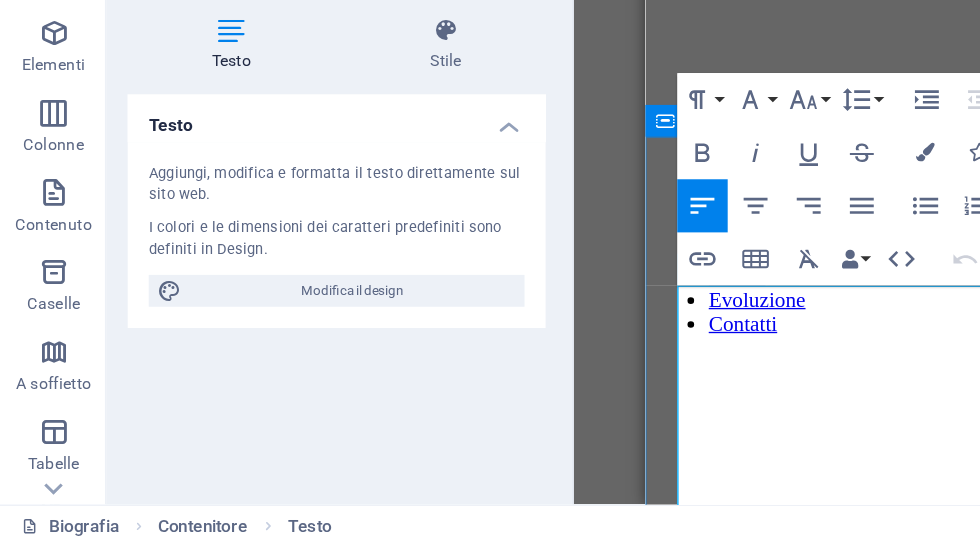 click on "NuDopo aver frequentato la scuola d'arte ,ho sentito fin da subito l'esigenza profonda di esprimermi attraverso la materia. Ho esplorato diversi materiali, spinta dalla necessità di trovare il mio linguaggio espressivo, fino a quando ho incontrato un elemento che da subito mi ha affascinata per la sua composizione, il vetro." at bounding box center [865, 1091] 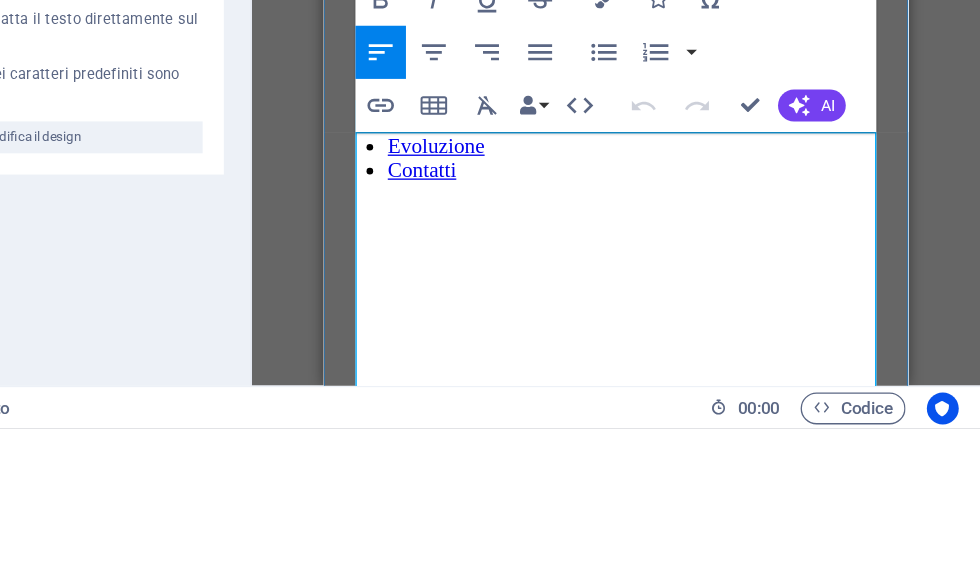 type 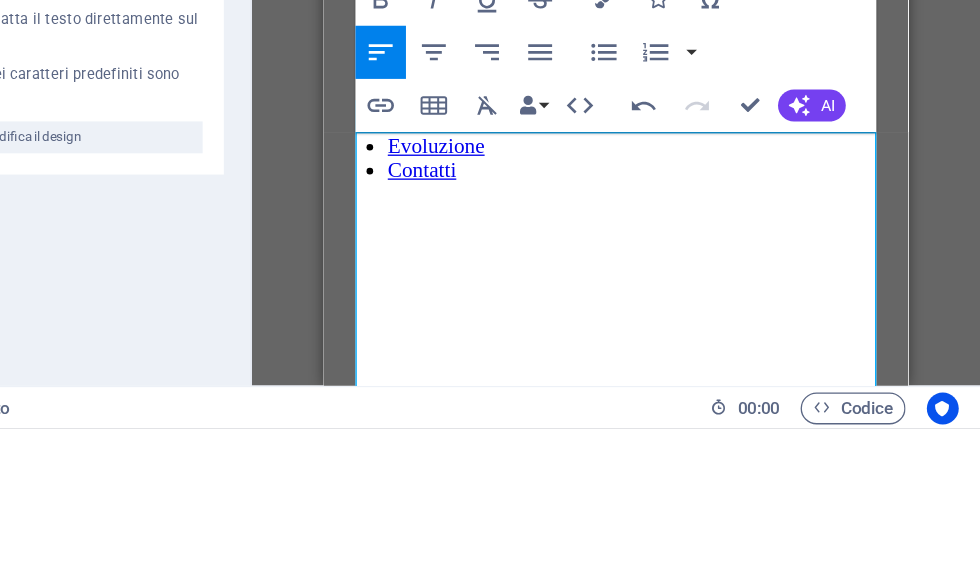 click on "Trascina qui per sostituire il contenuto esistente. Premi “Ctrl” se vuoi creare un nuovo elemento.
H2   Banner   Contenitore   Testo   Contenitore   Riferimento Paragraph Format Normal Heading 1 Heading 2 Heading 3 Heading 4 Heading 5 Heading 6 Code Font Family Arial Georgia Impact Tahoma Times New Roman Verdana Open Sans Roboto Font Size 8 9 10 11 12 14 18 24 30 36 48 60 72 96 Line Height Default Single 1.15 1.5 Double Increase Indent Decrease Indent Superscript Subscript Bold Italic Underline Strikethrough Colors Icons Special Characters Align Left Align Center Align Right Align Justify Unordered List   Default Circle Disc Square    Ordered List   Default Lower Alpha Lower Greek Lower Roman Upper Alpha Upper Roman    Insert Link Insert Table Clear Formatting Data Bindings Azienda Nome Cognome Via Codice postale Città E-mail Telefono Cellulare Fax Campo personalizzato 1 Campo personalizzato 2 Campo personalizzato 3 Campo personalizzato 4 Campo personalizzato 5 Campo personalizzato 6" at bounding box center (706, 310) 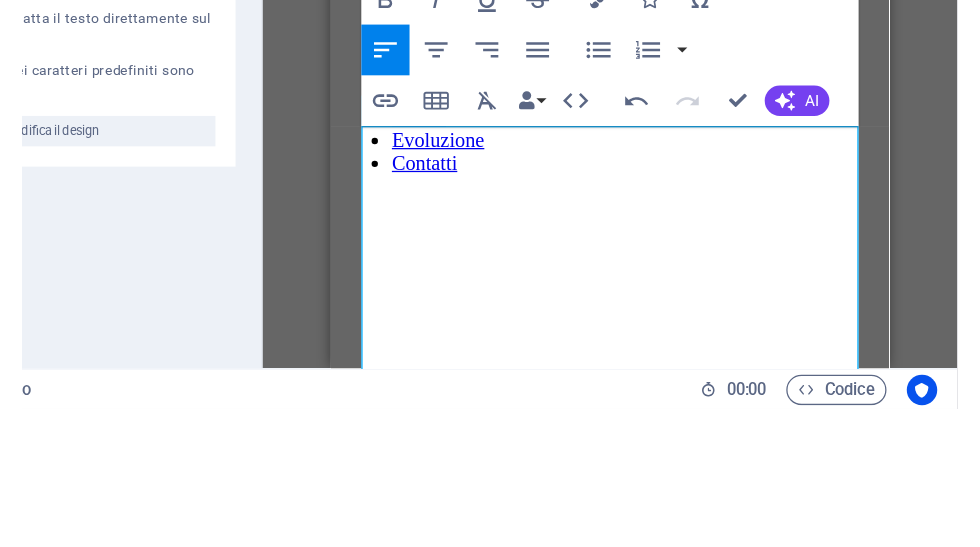 scroll, scrollTop: 0, scrollLeft: 1, axis: horizontal 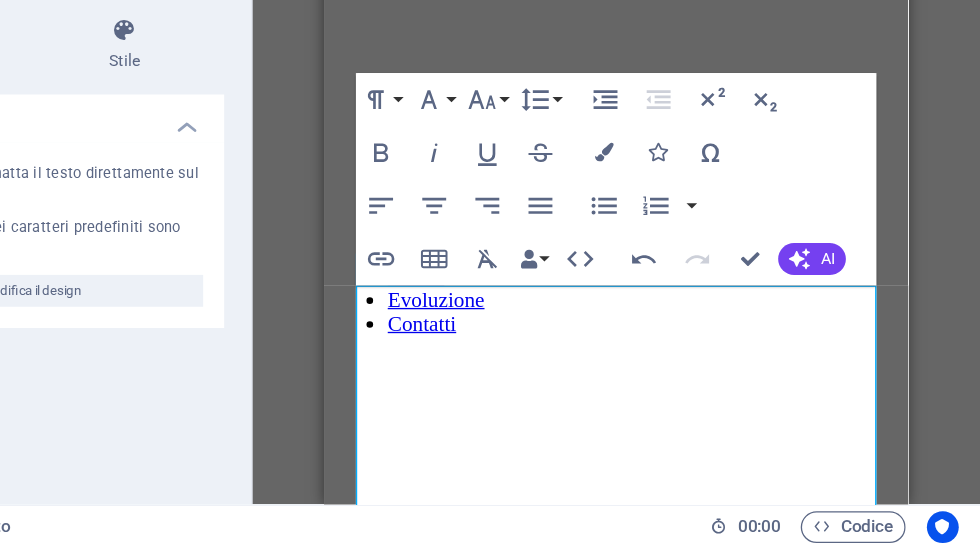 click on "Dopo aver frequentato la scuola d'arte ,ho sentito fin da subito l'esigenza profonda di esprimermi attraverso la materia. Ho esplorato diversi materiali, spinta dalla necessità di trovare il mio linguaggio espressivo, fino a quando ho incontrato un elemento che da subito mi ha affascinata per la sua composizione, il vetro." at bounding box center [544, 1091] 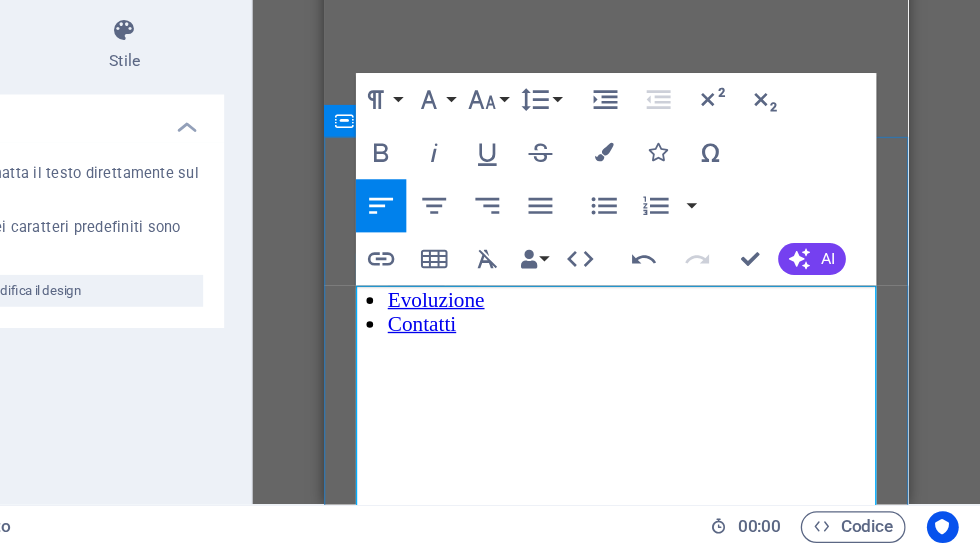 scroll, scrollTop: 0, scrollLeft: 0, axis: both 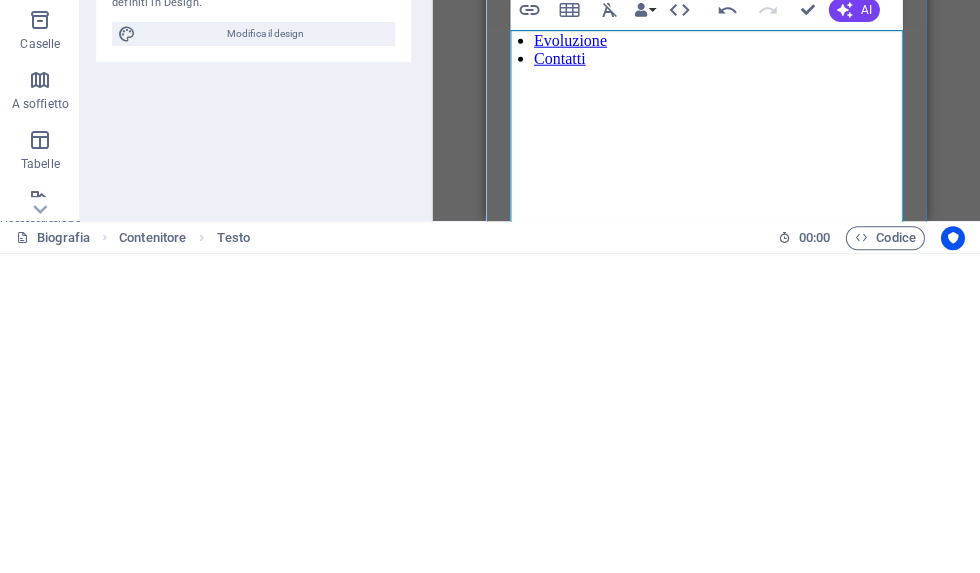 click on "Dopo aver frequentato la scuola d'arte ,ho sentito fin da subito l'esigenza profonda di esprimermi attraverso la materia. Ho esplorato diversi materiali, spinta dalla necessità di trovare il mio linguaggio espressivo, fino a quando ho incontrato un elemento che da subito mi ha affascinata per la sua composizione, il vetro." at bounding box center [706, 924] 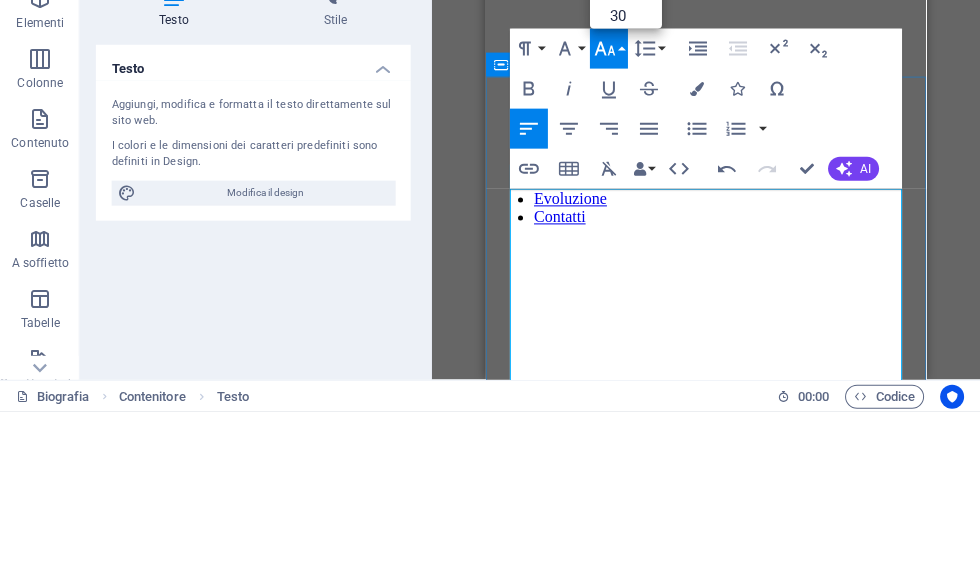 click 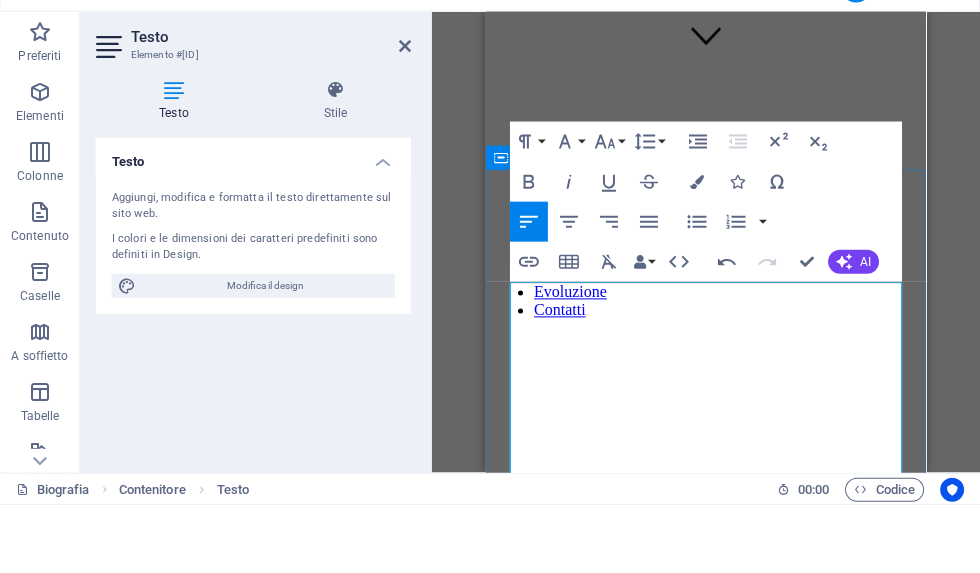 click on "Trascina qui per sostituire il contenuto esistente. Premi “Ctrl” se vuoi creare un nuovo elemento.
H2   Banner   Contenitore   Testo   Contenitore   Riferimento Paragraph Format Normal Heading 1 Heading 2 Heading 3 Heading 4 Heading 5 Heading 6 Code Font Family Arial Georgia Impact Tahoma Times New Roman Verdana Open Sans Roboto Font Size 8 9 10 11 12 14 18 24 30 36 48 60 72 96 Line Height Default Single 1.15 1.5 Double Increase Indent Decrease Indent Superscript Subscript Bold Italic Underline Strikethrough Colors Icons Special Characters Align Left Align Center Align Right Align Justify Unordered List   Default Circle Disc Square    Ordered List   Default Lower Alpha Lower Greek Lower Roman Upper Alpha Upper Roman    Insert Link Insert Table Clear Formatting Data Bindings Azienda Nome Cognome Via Codice postale Città E-mail Telefono Cellulare Fax Campo personalizzato 1 Campo personalizzato 2 Campo personalizzato 3 Campo personalizzato 4 Campo personalizzato 5 Campo personalizzato 6" at bounding box center (706, 310) 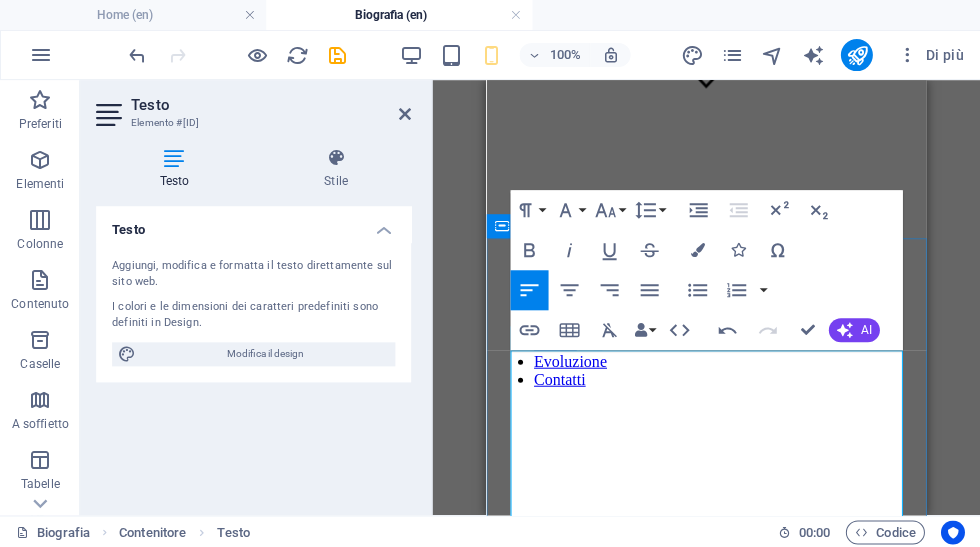 click on "Dopo aver frequentato la scuola d'arte ,ho sentito fin da subito l'esigenza profonda di esprimermi attraverso la materia. Ho esplorato diversi materiali, spinta dalla necessità di trovare il mio linguaggio espressivo, fino a quando ho incontrato un elemento che da subito mi ha affascinata per la sua composizione, il vetro." at bounding box center [706, 1235] 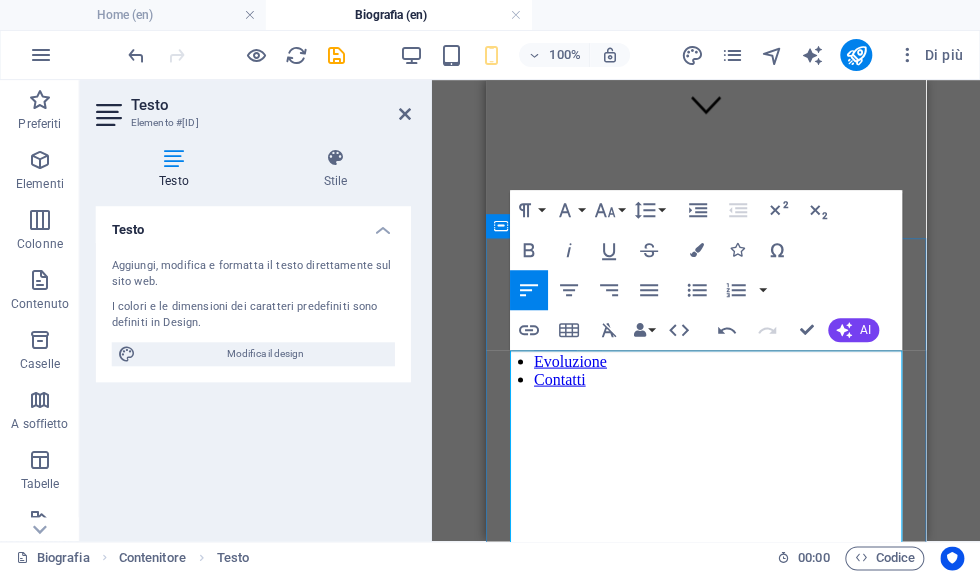 click at bounding box center (405, 114) 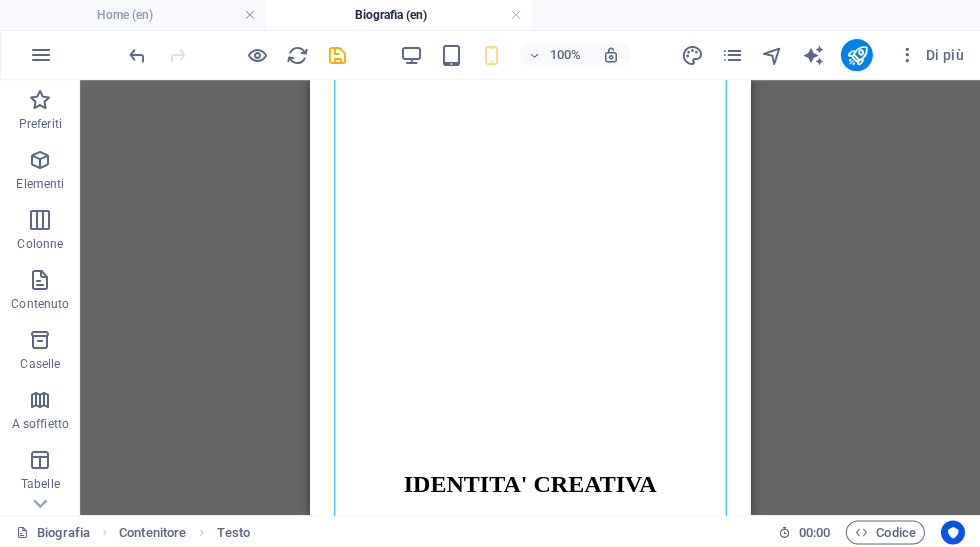 scroll, scrollTop: 836, scrollLeft: 0, axis: vertical 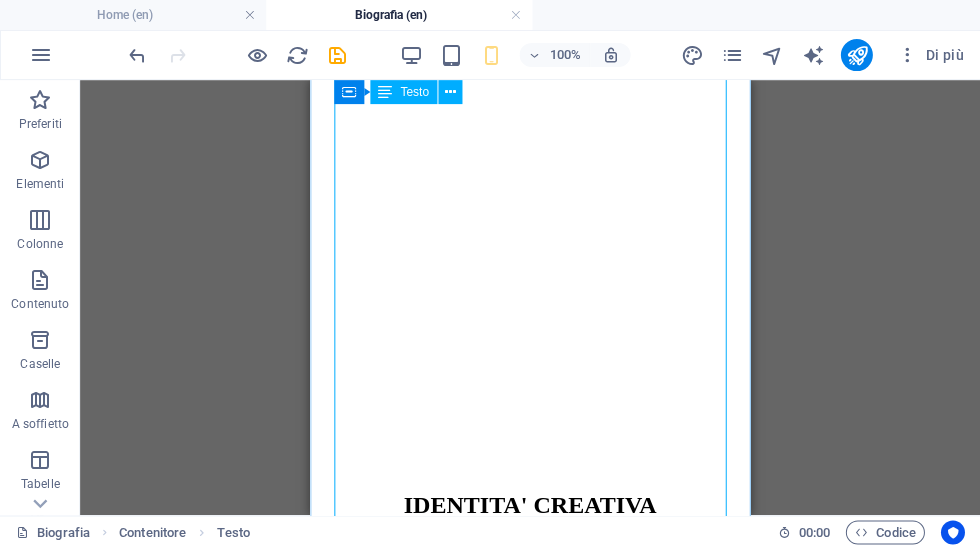 click on "Dopo aver frequentato la scuola d'arte ,ho sentito fin da subito l'esigenza profonda di esprimermi attraverso la materia. Ho esplorato diversi materiali, spinta dalla necessità di trovare il mio linguaggio espressivo, fino a quando ho incontrato un elemento che da subito mi ha affascinata per la sua composizione, il vetro. Per approfondirne la conoscenza ho intrapreso un percorso formativo presso la scuola "Artigiani restauratori Maria Luisa Rossi", dove ho conseguito il titolo, riconosciuto a livello europeo, di  tecnico specializzato nella realizzazione di vetrate artistiche e oggetti d'arte vetraria . Qui ho potuto sperimentare per la prima volta le diverse tecniche di legatura e pittura su vetro, scoprendo il potenziale espressivo di questo materiale antico Oggi il mio lavoro si muove tra tradizione e sperimentazione: utilizzo le principali tecniche di composizione, conservazione e decorazione del vetro, per dare forma a opere che uniscono artigianato, ricerca estetica e narrazione visiva." at bounding box center (530, 1232) 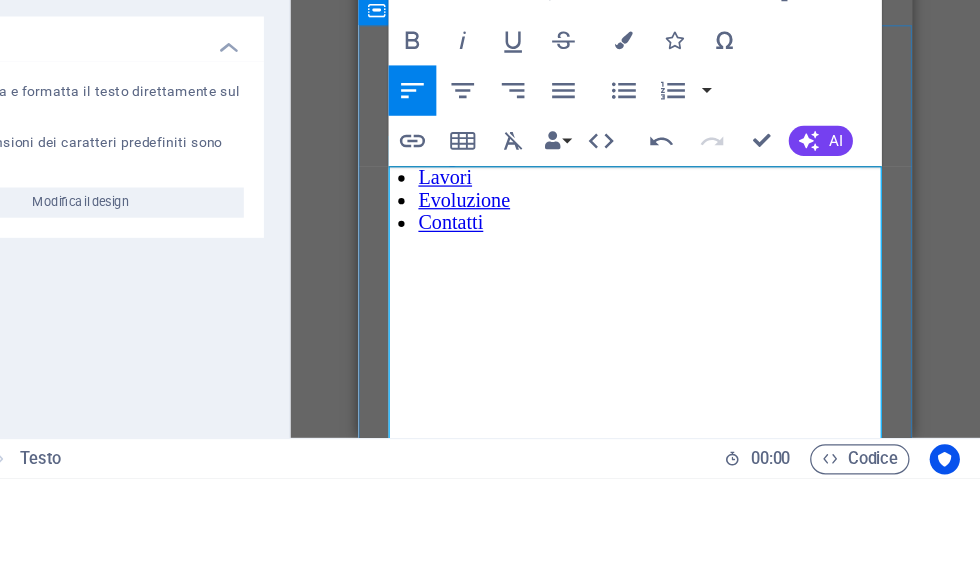 scroll, scrollTop: 406, scrollLeft: 0, axis: vertical 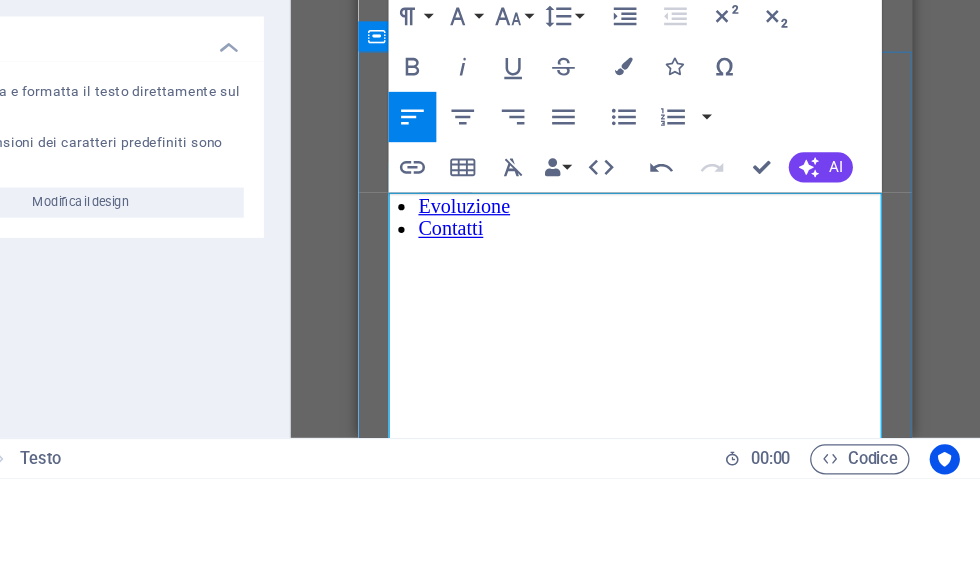 click on "Line Height" at bounding box center (649, 206) 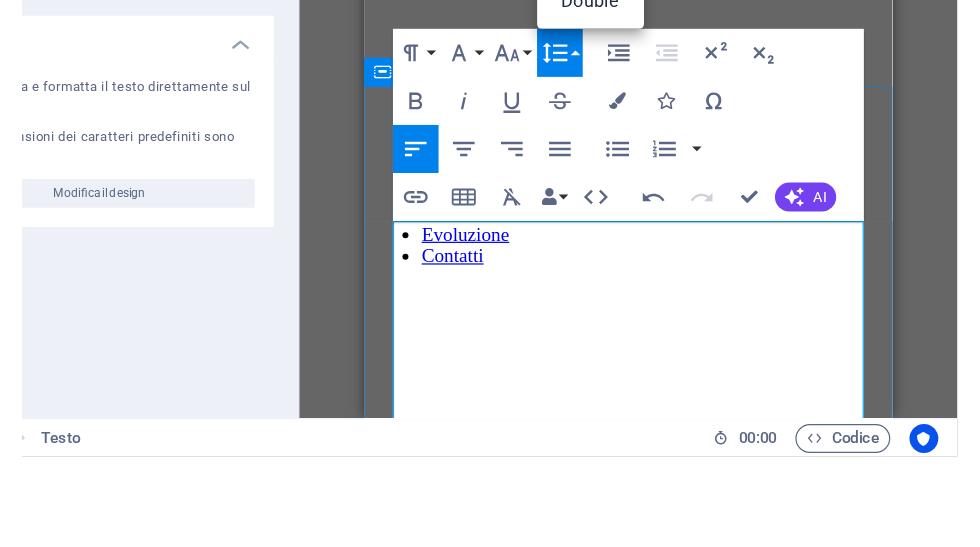 scroll, scrollTop: 372, scrollLeft: 0, axis: vertical 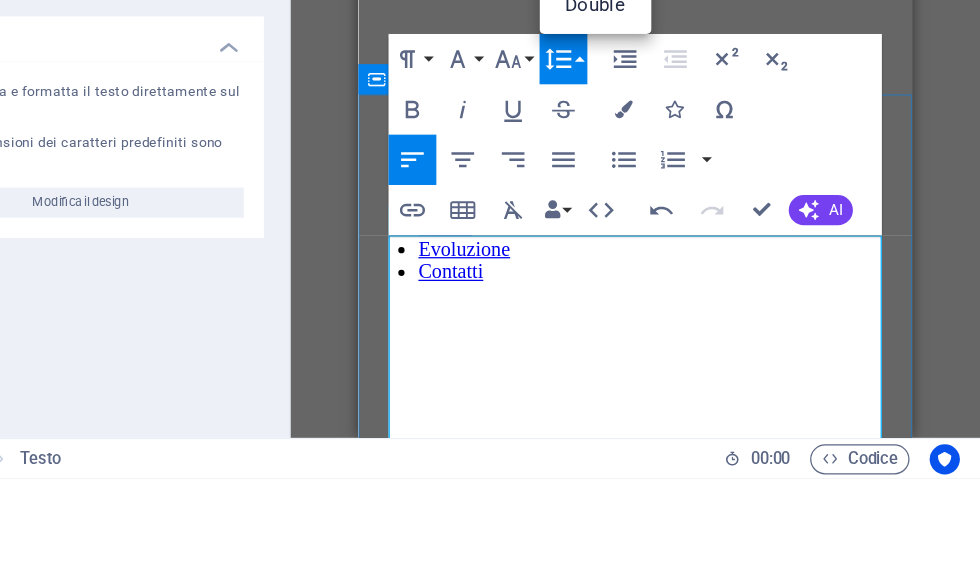 click 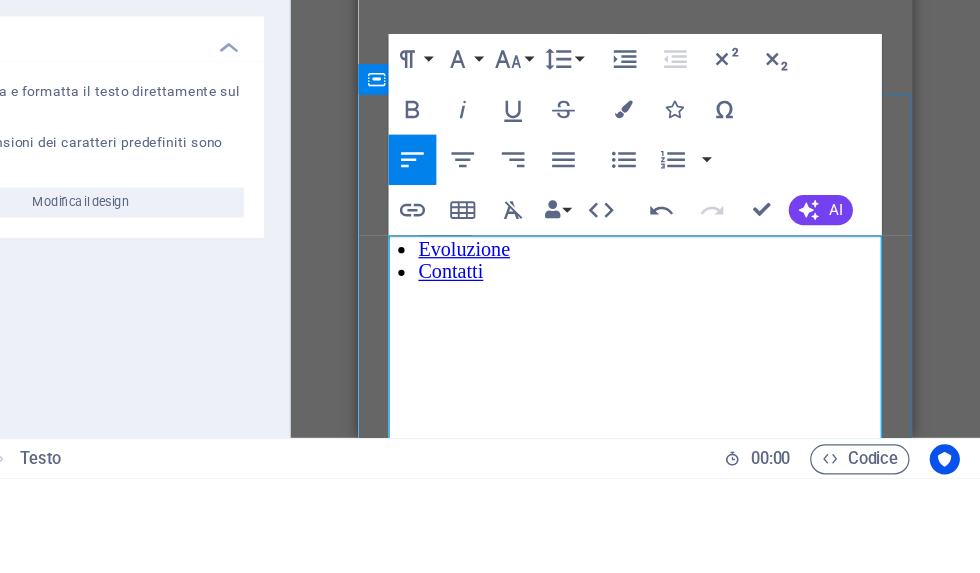 click on "Line Height" at bounding box center [649, 240] 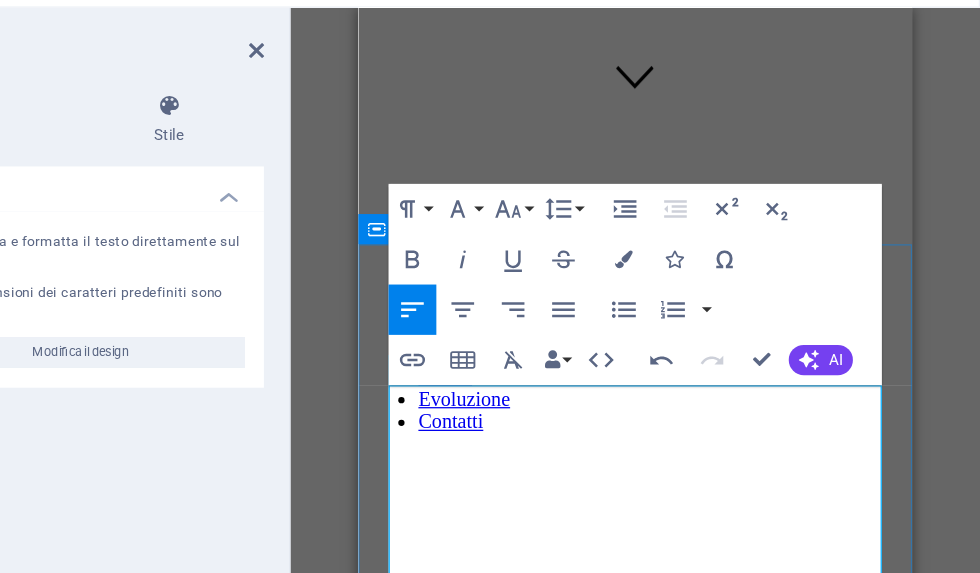 click at bounding box center (578, 488) 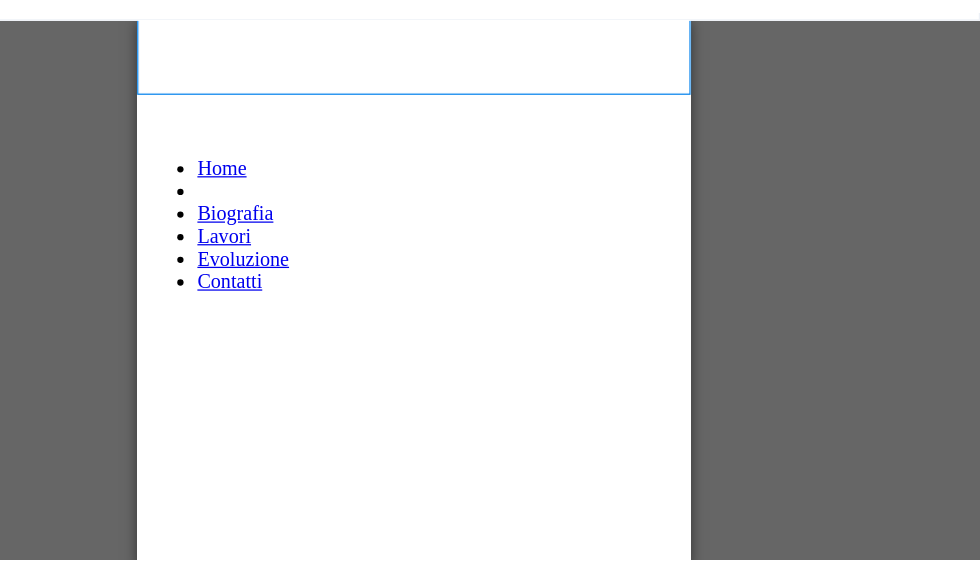 scroll, scrollTop: 502, scrollLeft: 0, axis: vertical 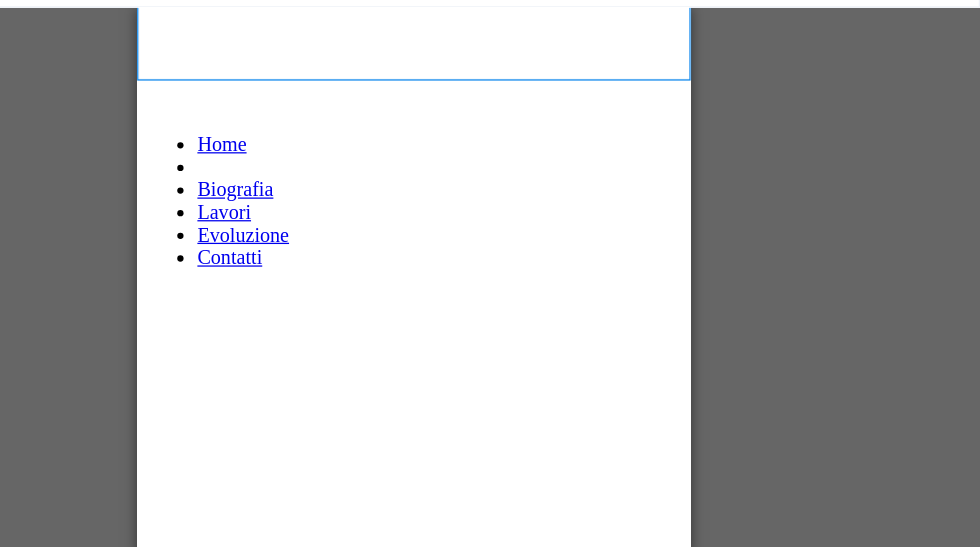 click on "Dopo aver frequentato la scuola d'arte ,ho sentito fin da subito l'esigenza profonda di esprimermi attraverso la materia. Ho esplorato diversi materiali, spinta dalla necessità di trovare il mio linguaggio espressivo, fino a quando ho incontrato un elemento che da subito mi ha affascinata per la sua composizione, il vetro. Per approfondirne la conoscenza ho intrapreso un percorso formativo presso la scuola "Artigiani restauratori Maria Luisa Rossi", dove ho conseguito il titolo, riconosciuto a livello europeo, di  tecnico specializzato nella realizzazione di vetrate artistiche e oggetti d'arte vetraria . Qui ho potuto sperimentare per la prima volta le diverse tecniche di legatura e pittura su vetro, scoprendo il potenziale espressivo di questo materiale antico Oggi il mio lavoro si muove tra tradizione e sperimentazione: utilizzo le principali tecniche di composizione, conservazione e decorazione del vetro, per dare forma a opere che uniscono artigianato, ricerca estetica e narrazione visiva." at bounding box center (357, 1508) 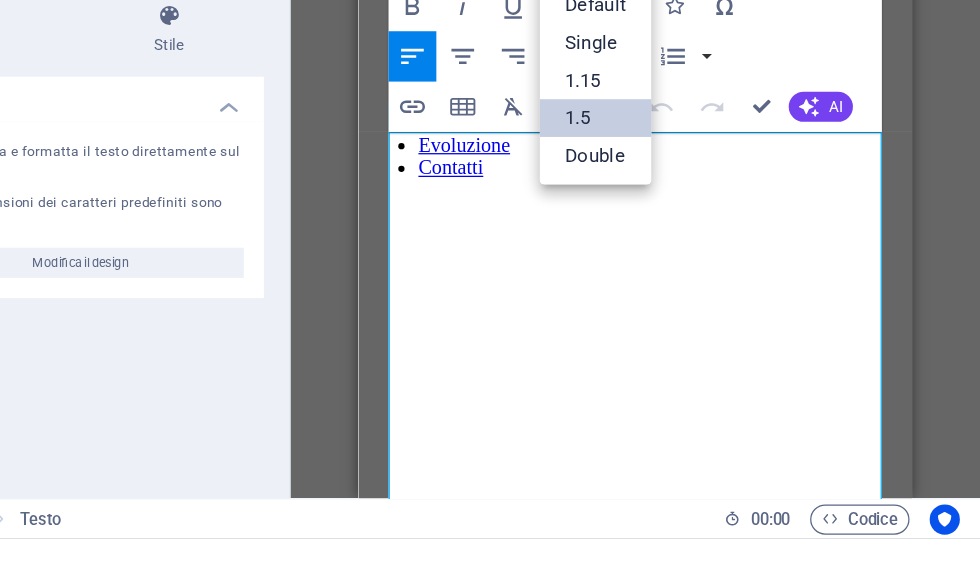click on "Unordered List" at bounding box center [697, 190] 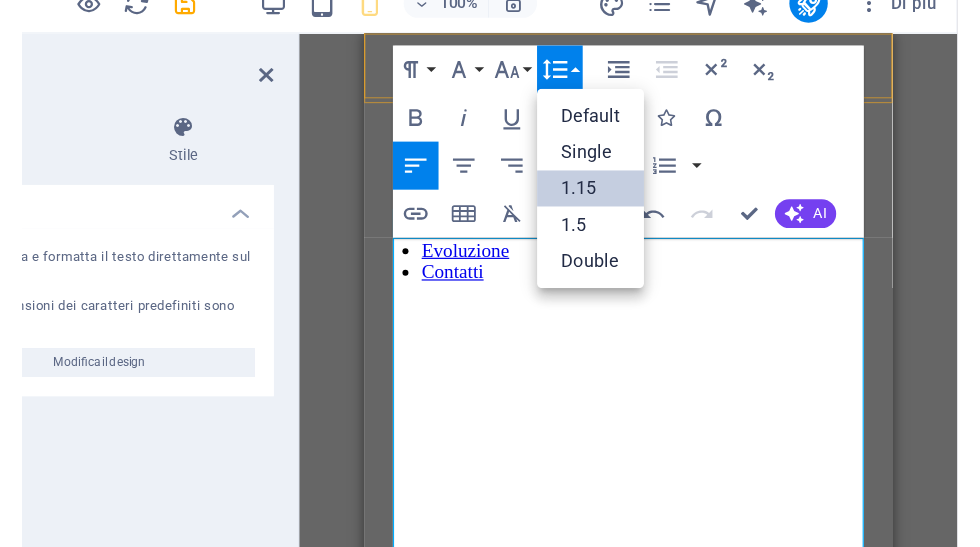 scroll, scrollTop: 0, scrollLeft: 0, axis: both 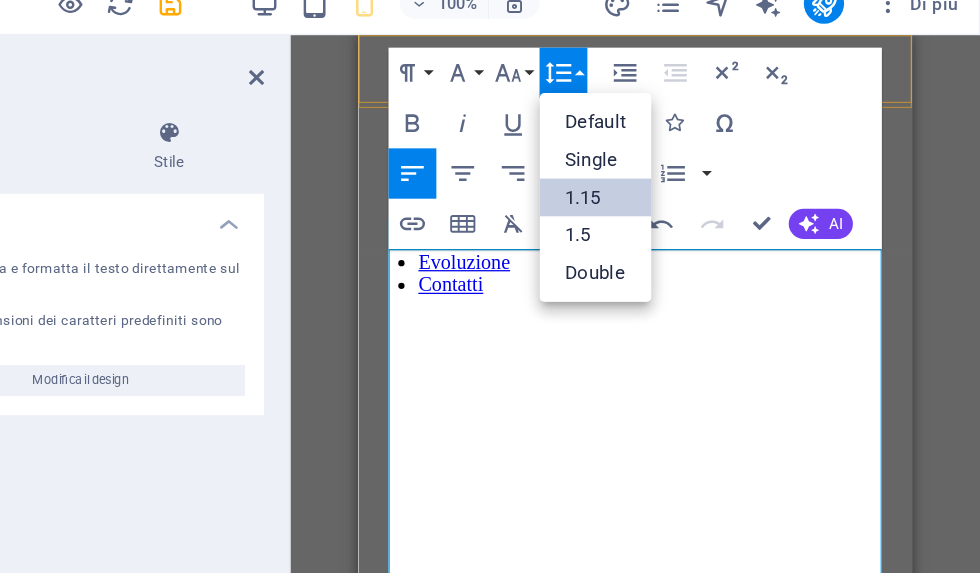 click on "Default" at bounding box center [674, 149] 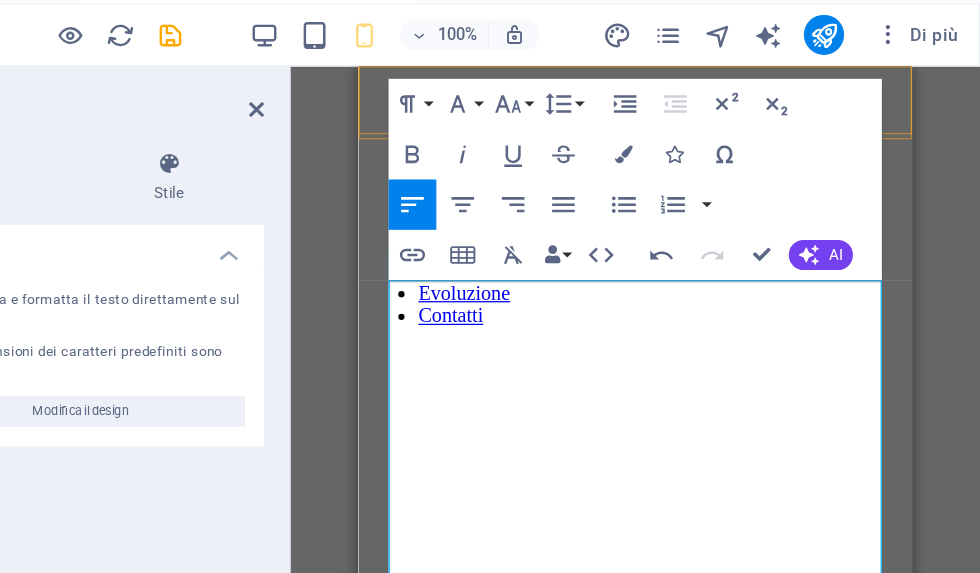 click on "Line Height" at bounding box center (649, 110) 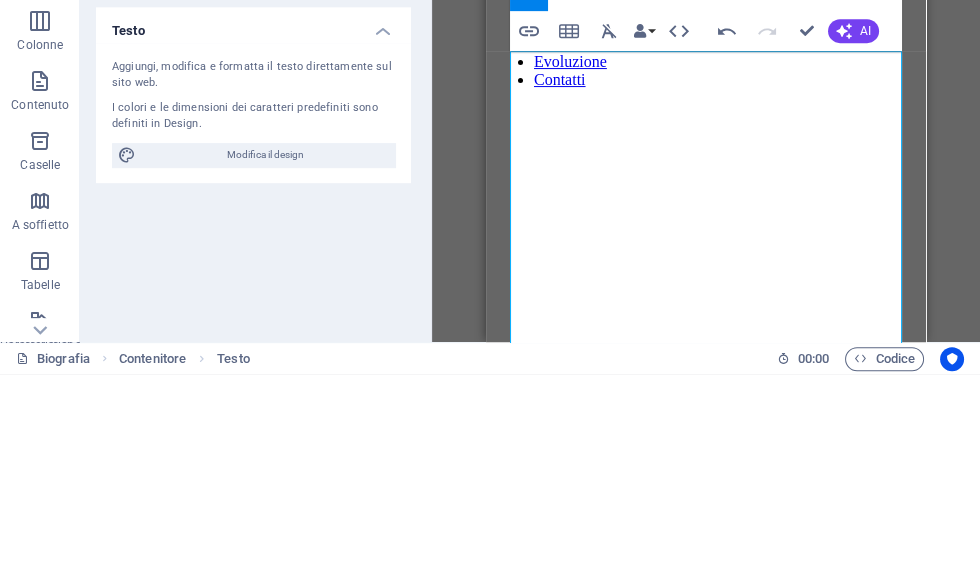click on "Trascina qui per sostituire il contenuto esistente. Premi “Ctrl” se vuoi creare un nuovo elemento.
H2   Banner   Banner   Contenitore   Testo   Contenitore   Riferimento Paragraph Format Normal Heading 1 Heading 2 Heading 3 Heading 4 Heading 5 Heading 6 Code Font Family Arial Georgia Impact Tahoma Times New Roman Verdana Open Sans Roboto Font Size 8 9 10 11 12 14 18 24 30 36 48 60 72 96 Line Height Default Single 1.15 1.5 Double Increase Indent Decrease Indent Superscript Subscript Bold Italic Underline Strikethrough Colors Icons Special Characters Align Left Align Center Align Right Align Justify Unordered List   Default Circle Disc Square    Ordered List   Default Lower Alpha Lower Greek Lower Roman Upper Alpha Upper Roman    Insert Link Insert Table Clear Formatting Data Bindings Azienda Nome Cognome Via Codice postale Città E-mail Telefono Cellulare Fax Campo personalizzato 1 Campo personalizzato 2 Campo personalizzato 3 Campo personalizzato 4 Campo personalizzato 5 HTML Undo Redo" at bounding box center (706, 310) 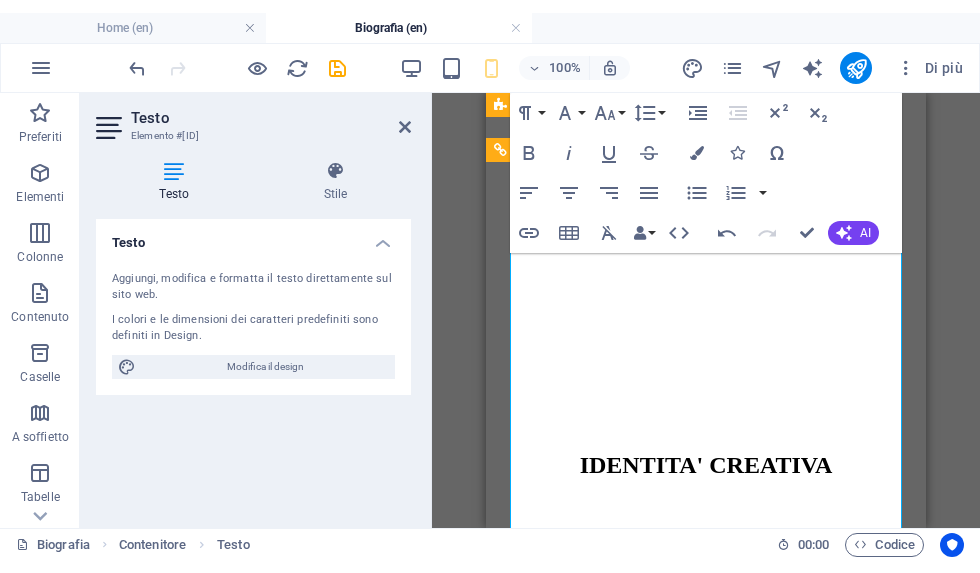scroll, scrollTop: 871, scrollLeft: 0, axis: vertical 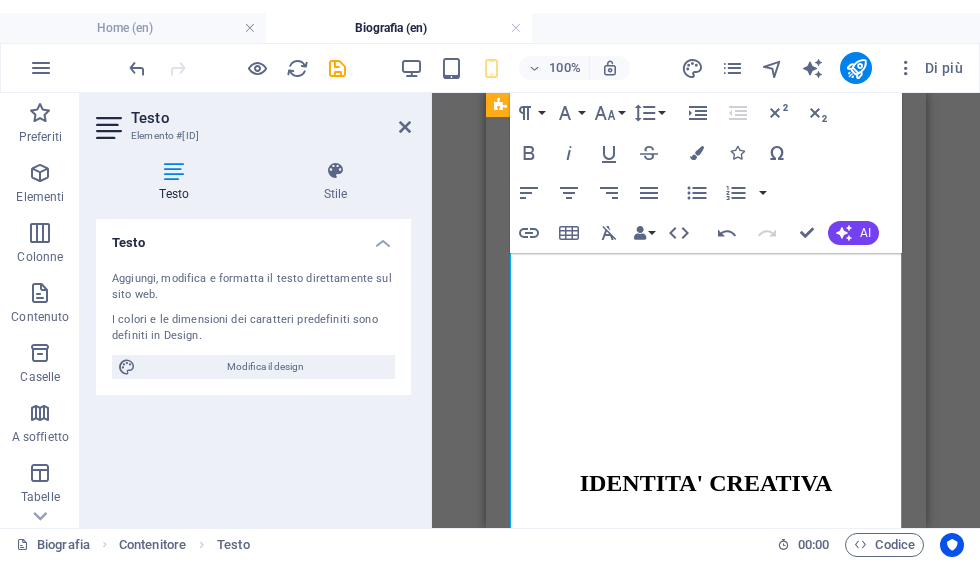 click on "Per approfondirne la conoscenza ho intrapreso un percorso formativo presso la scuola "Artigiani restauratori Maria Luisa Rossi", dove ho conseguito il titolo, riconosciuto a livello europeo, di  tecnico specializzato nella realizzazione di vetrate artistiche e oggetti d'arte vetraria . Qui ho potuto sperimentare per la prima volta le diverse tecniche di legatura e pittura su vetro, scoprendo il potenziale espressivo di questo materiale antico" at bounding box center [706, 892] 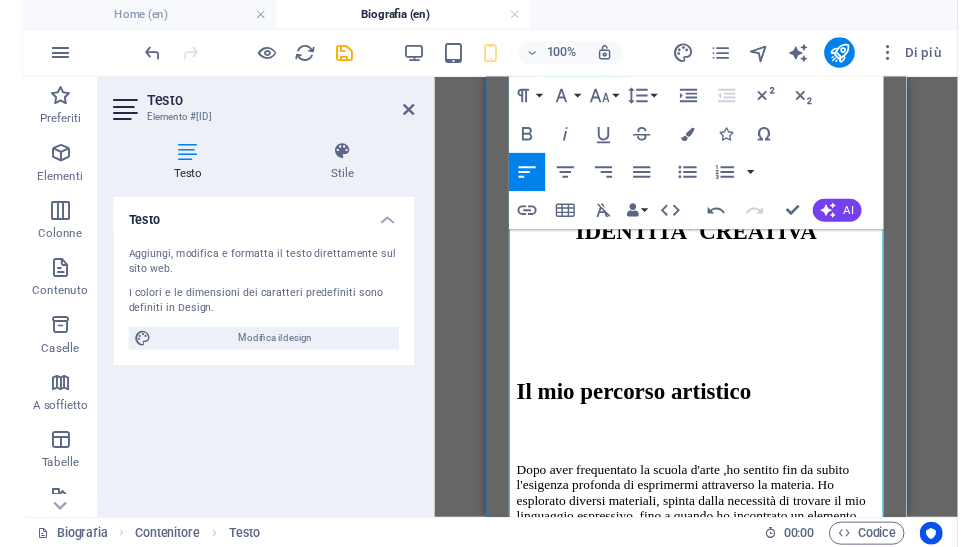 scroll, scrollTop: 1110, scrollLeft: 0, axis: vertical 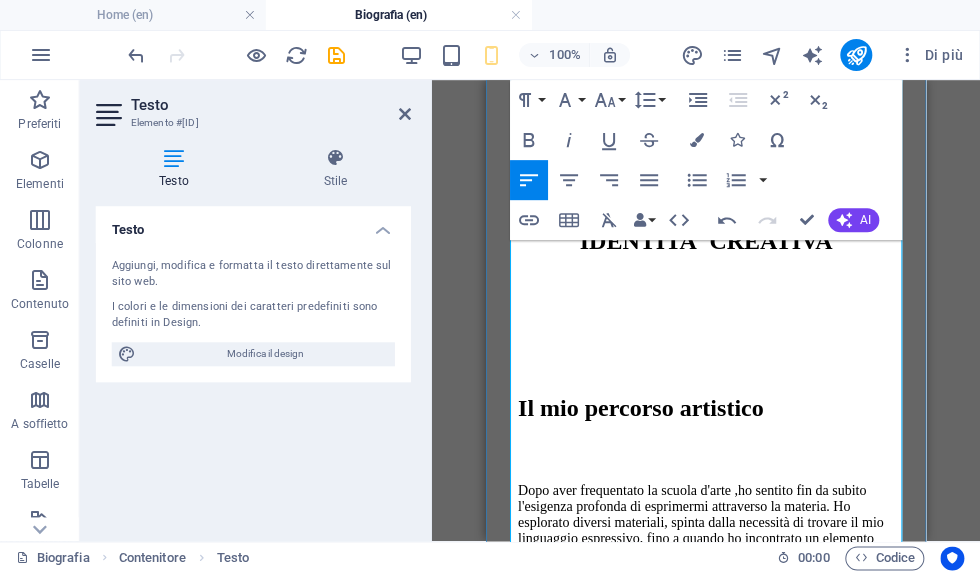 click at bounding box center [405, 114] 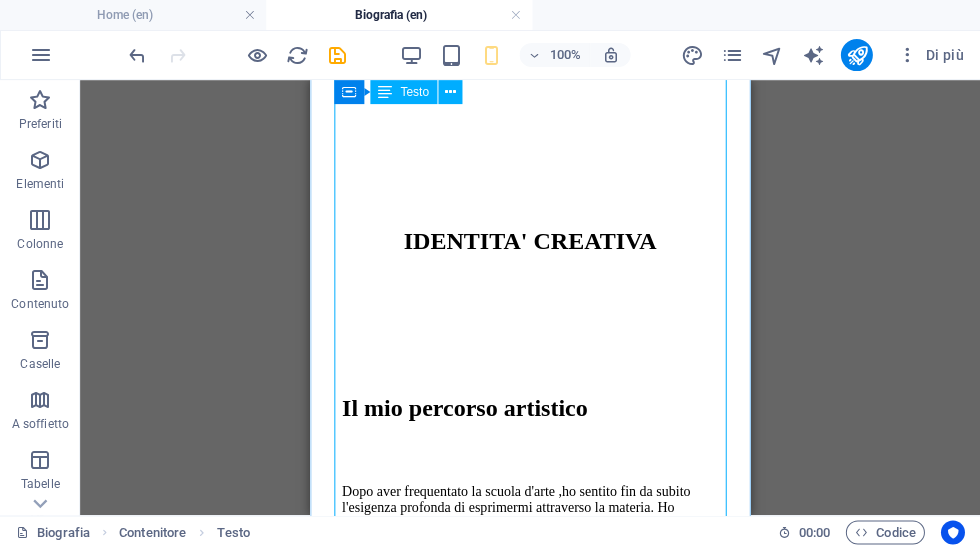 click on "Dopo aver frequentato la scuola d'arte ,ho sentito fin da subito l'esigenza profonda di esprimermi attraverso la materia. Ho esplorato diversi materiali, spinta dalla necessità di trovare il mio linguaggio espressivo, fino a quando ho incontrato un elemento che da subito mi ha affascinata per la sua composizione, il vetro. Per approfondirne la conoscenza ho intrapreso un percorso formativo presso la scuola "Artigiani restauratori Maria Luisa Rossi", dove ho conseguito il titolo, riconosciuto a livello europeo, di  tecnico specializzato nella realizzazione di vetrate artistiche e oggetti d'arte vetraria . Qui ho potuto sperimentare per la prima volta le diverse tecniche di legatura e pittura su vetro, scoprendo il potenziale espressivo di questo materiale antico Oggi il mio lavoro si muove tra tradizione e sperimentazione: utilizzo le principali tecniche di composizione, conservazione e decorazione del vetro, per dare forma a opere che uniscono artigianato, ricerca estetica e narrazione visiva." at bounding box center (530, 963) 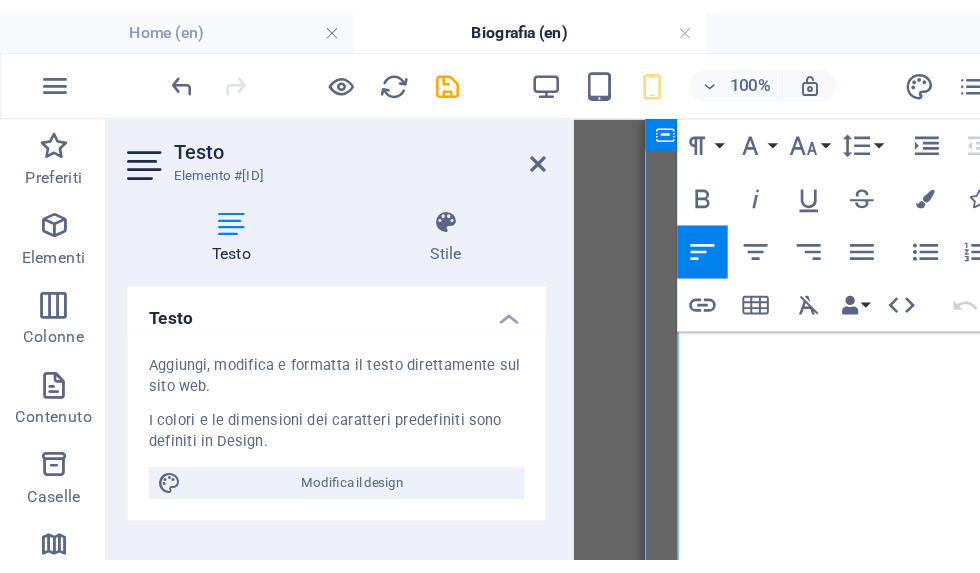 scroll, scrollTop: 937, scrollLeft: 0, axis: vertical 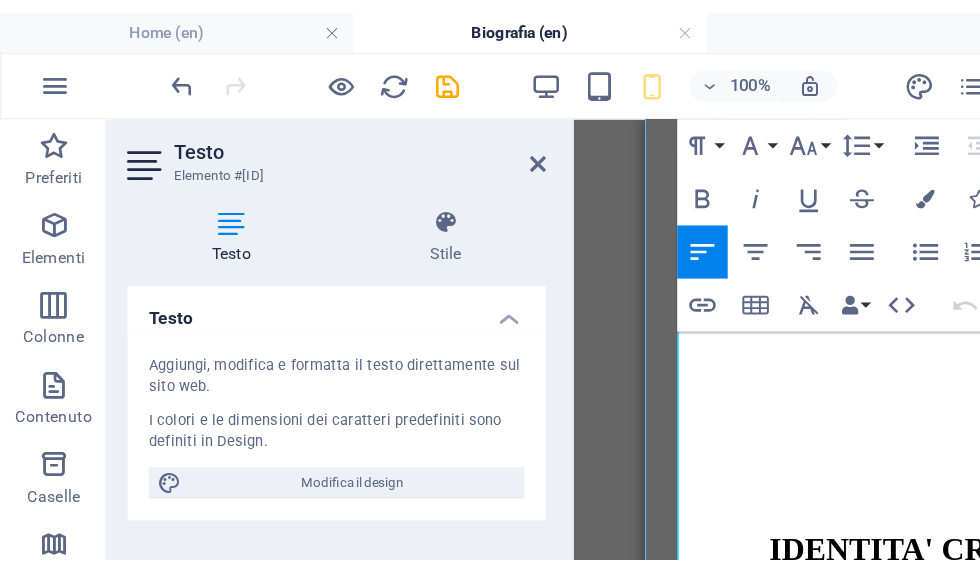 click on "Per approfondirne la conoscenza ho intrapreso un percorso formativo presso la scuola "Artigiani restauratori Maria Luisa Rossi", dove ho conseguito il titolo, riconosciuto a livello europeo, di  tecnico specializzato nella realizzazione di vetrate artistiche e oggetti d'arte vetraria . Qui ho potuto sperimentare per la prima volta le diverse tecniche di legatura e pittura su vetro, scoprendo il potenziale espressivo di questo materiale antico" at bounding box center (865, 852) 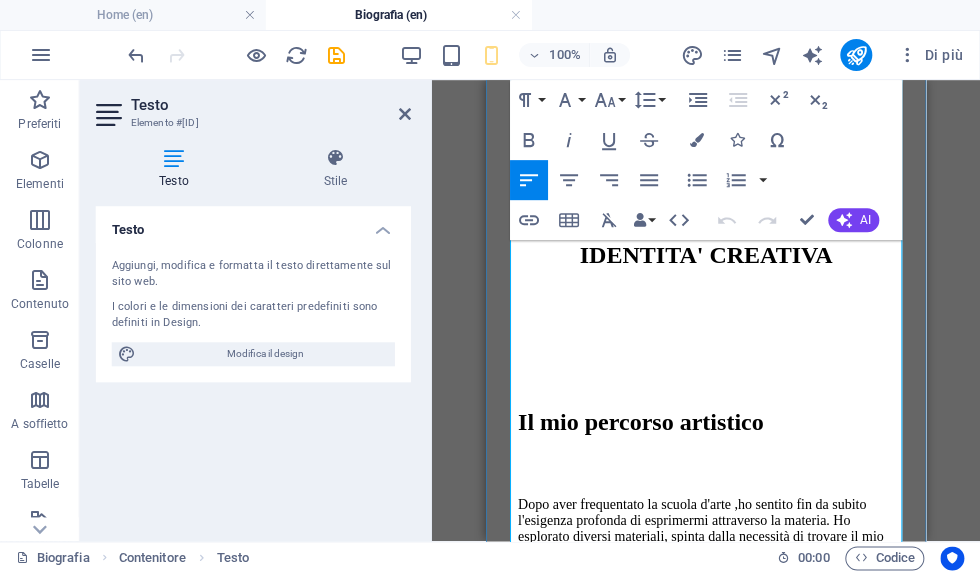 scroll, scrollTop: 1135, scrollLeft: 0, axis: vertical 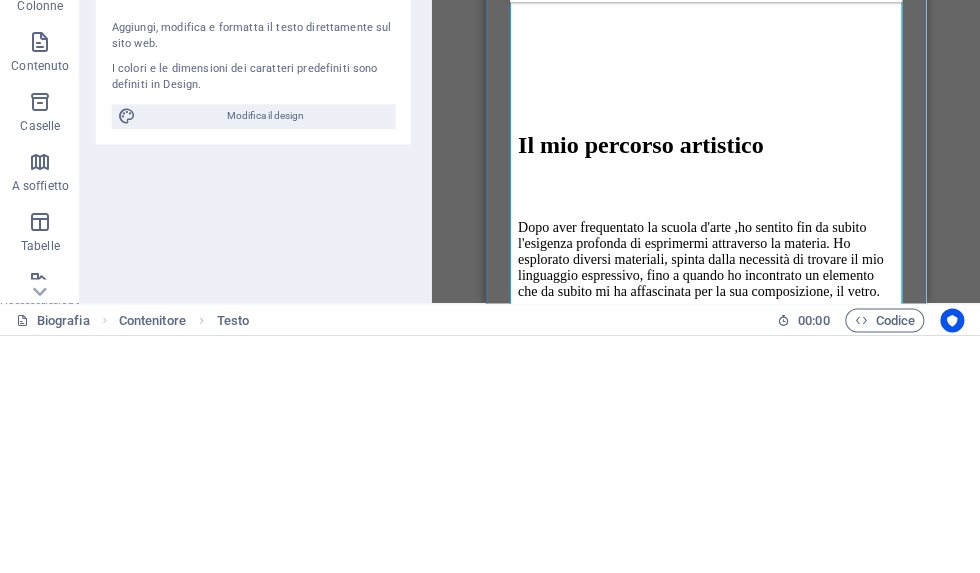 click on "Per approfondirne la conoscenza ho intrapreso un percorso formativo presso la scuola "Artigiani restauratori Maria Luisa Rossi", dove ho conseguito il titolo, riconosciuto a livello europeo, di  tecnico specializzato nella realizzazione di vetrate artistiche e oggetti d'arte vetraria . Qui ho potuto sperimentare per la prima volta le diverse tecniche di legatura e pittura su vetro, scoprendo il potenziale espressivo di questo materiale antico" at bounding box center (706, 388) 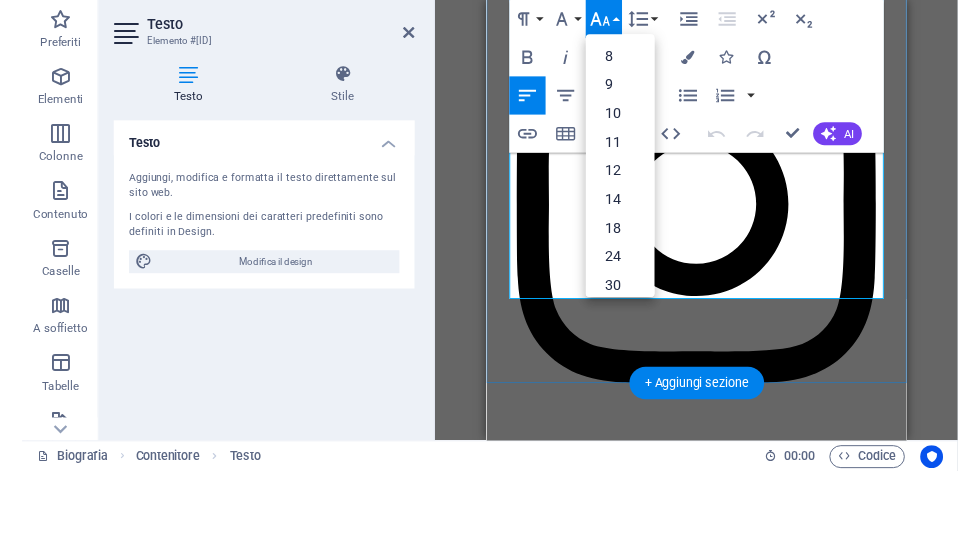 scroll, scrollTop: 6696, scrollLeft: 0, axis: vertical 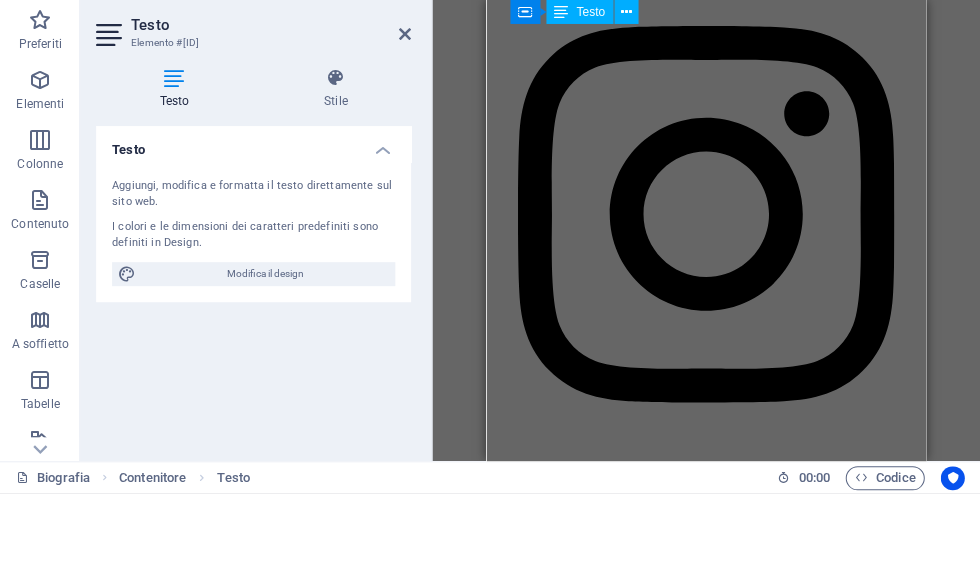 click on "Trascina qui per sostituire il contenuto esistente. Premi “Ctrl” se vuoi creare un nuovo elemento.
H2   Banner   Banner   Contenitore   Contenitore   Testo   Contenitore   Riferimento + Aggiungi sezione + Aggiungi sezione Paragraph Format Normal Heading 1 Heading 2 Heading 3 Heading 4 Heading 5 Heading 6 Code Font Family Arial Georgia Impact Tahoma Times New Roman Verdana Open Sans Roboto Font Size 8 9 10 11 12 14 18 24 30 36 48 60 72 96 Line Height Default Single 1.15 1.5 Double Increase Indent Decrease Indent Superscript Subscript Bold Italic Underline Strikethrough Colors Icons Special Characters Align Left Align Center Align Right Align Justify Unordered List   Default Circle Disc Square    Ordered List   Default Lower Alpha Lower Greek Lower Roman Upper Alpha Upper Roman    Insert Link Insert Table Clear Formatting Data Bindings Azienda Nome Cognome Via Codice postale Città E-mail Telefono Cellulare Fax Campo personalizzato 1 Campo personalizzato 2 Campo personalizzato 3 HTML AI" at bounding box center [706, 310] 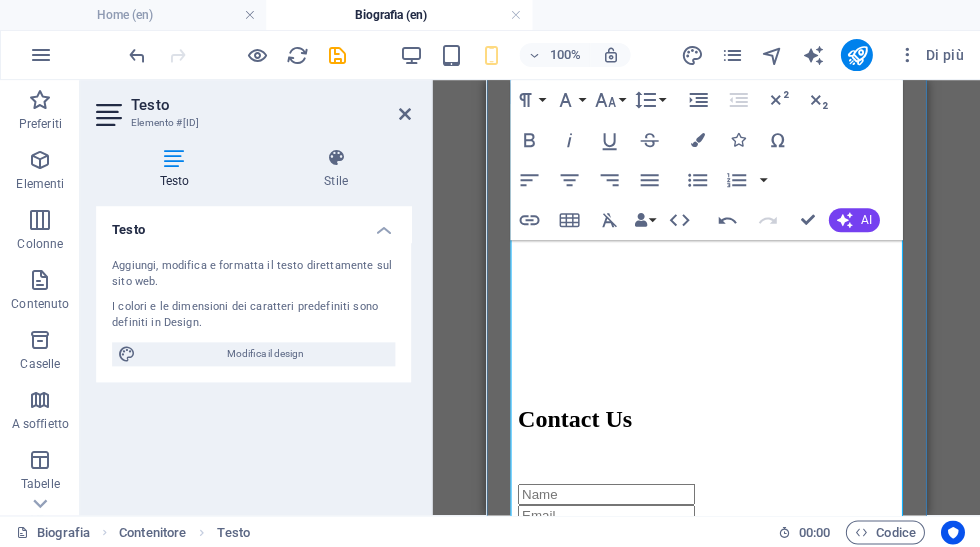 scroll, scrollTop: 3427, scrollLeft: 0, axis: vertical 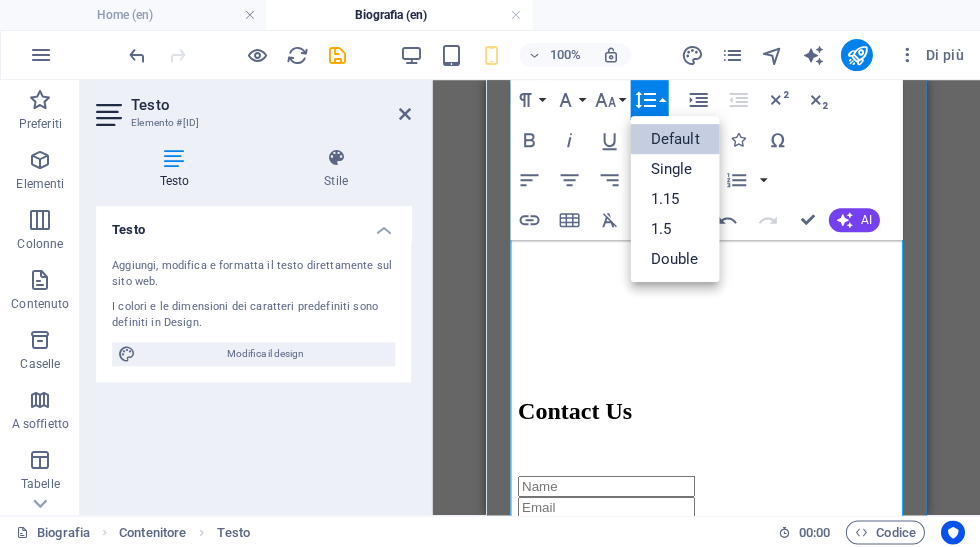 click 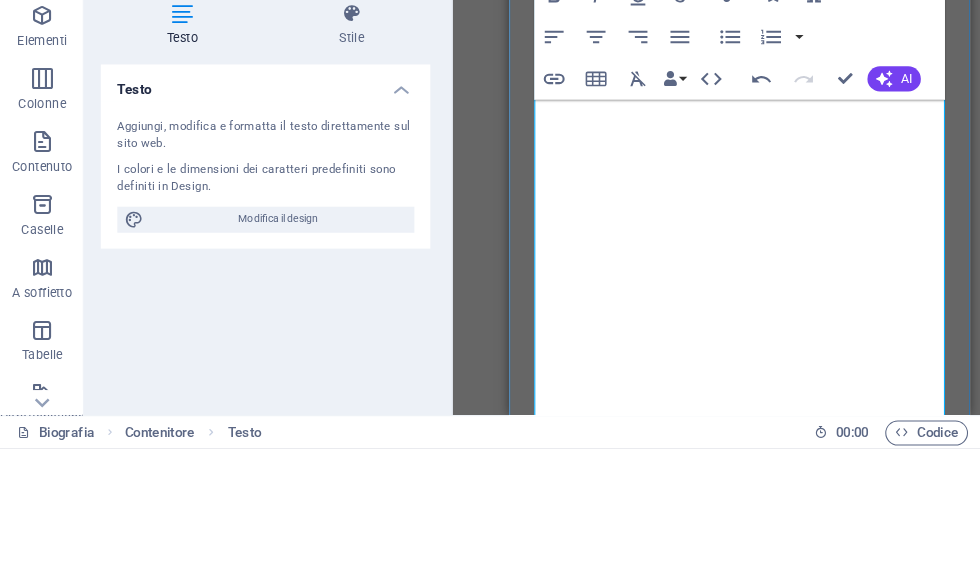 click at bounding box center [729, -1294] 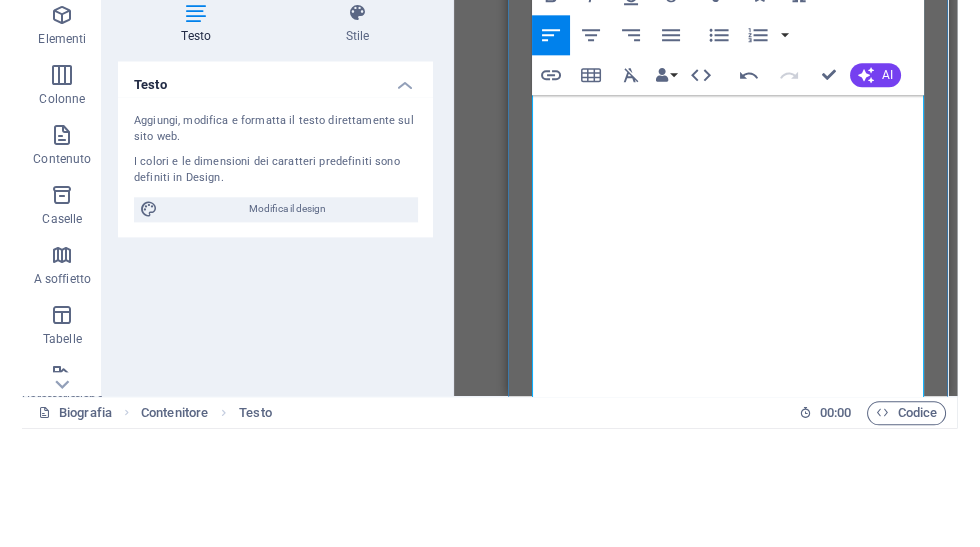click on "Il mio percorso artistico Dopo aver frequentato la scuola d'arte ,ho sentito fin da subito l'esigenza profonda di esprimermi attraverso la materia. Ho esplorato diversi materiali, spinta dalla necessità di trovare il mio linguaggio espressivo, fino a quando ho incontrato un elemento che da subito mi ha affascinata per la sua composizione, il vetro. Per approfondirne la conoscenza  ho intrapreso un percorso formativo presso la scuola "Artigiani restauratori Maria Luisa Rossi", dove ho conseguito il titolo, riconosciuto a livello europeo, di  tecnico specializzato nella realizzazione di vetrate artistiche e oggetti d'arte vetraria . Qui ho potuto sperimentare per la prima volta le diverse tecniche di legatura e pittura su vetro, scoprendo il potenziale espressivo di questo materiale antico  di Torino." at bounding box center (728, -1371) 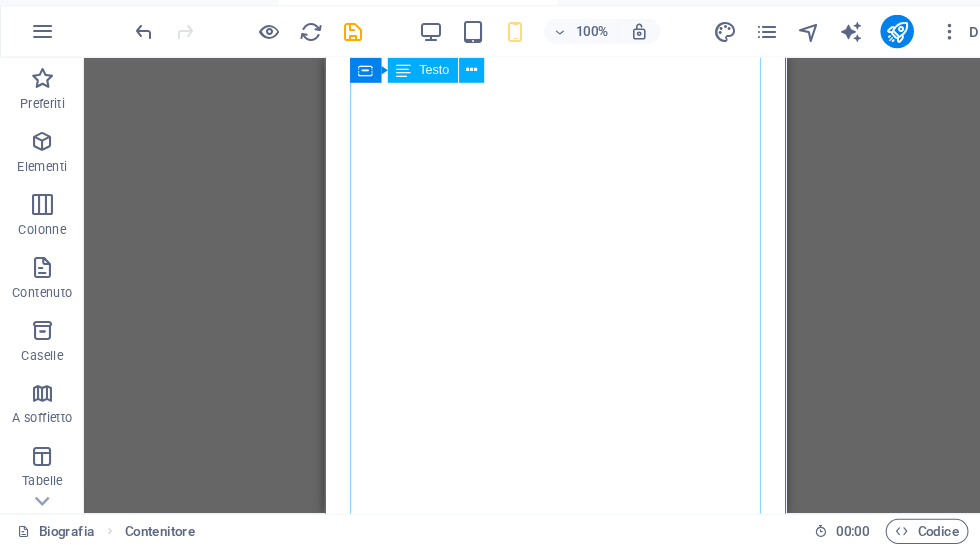 click on "Dopo aver frequentato la scuola d'arte ,ho sentito fin da subito l'esigenza profonda di esprimermi attraverso la materia. Ho esplorato diversi materiali, spinta dalla necessità di trovare il mio linguaggio espressivo, fino a quando ho incontrato un elemento che da subito mi ha affascinata per la sua composizione, il vetro. Per approfondirne la conoscenza  ho intrapreso un percorso formativo presso la scuola "Artigiani restauratori Maria Luisa Rossi", dove ho conseguito il titolo, riconosciuto a livello europeo, di  tecnico specializzato nella realizzazione di vetrate artistiche e oggetti d'arte vetraria . Qui ho potuto sperimentare per la prima volta le diverse tecniche di legatura e pittura su vetro, scoprendo il potenziale espressivo di questo materiale antico Oggi il mio lavoro si muove tra tradizione e sperimentazione: utilizzo le principali tecniche di composizione, conservazione e decorazione del vetro, per dare forma a opere che uniscono artigianato, ricerca estetica e narrazione visiva.  di Torino." at bounding box center [544, -1228] 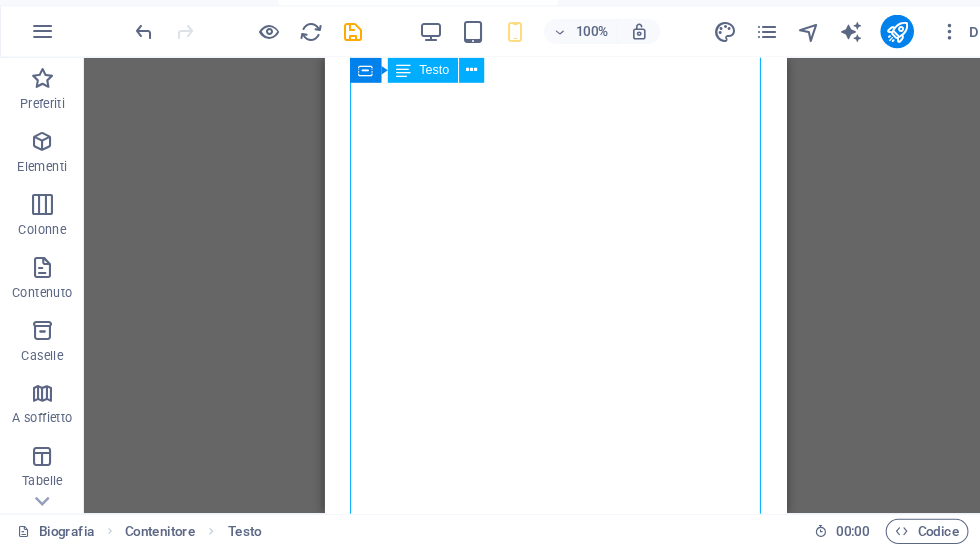 click on "Dopo aver frequentato la scuola d'arte ,ho sentito fin da subito l'esigenza profonda di esprimermi attraverso la materia. Ho esplorato diversi materiali, spinta dalla necessità di trovare il mio linguaggio espressivo, fino a quando ho incontrato un elemento che da subito mi ha affascinata per la sua composizione, il vetro. Per approfondirne la conoscenza  ho intrapreso un percorso formativo presso la scuola "Artigiani restauratori Maria Luisa Rossi", dove ho conseguito il titolo, riconosciuto a livello europeo, di  tecnico specializzato nella realizzazione di vetrate artistiche e oggetti d'arte vetraria . Qui ho potuto sperimentare per la prima volta le diverse tecniche di legatura e pittura su vetro, scoprendo il potenziale espressivo di questo materiale antico Oggi il mio lavoro si muove tra tradizione e sperimentazione: utilizzo le principali tecniche di composizione, conservazione e decorazione del vetro, per dare forma a opere che uniscono artigianato, ricerca estetica e narrazione visiva.  di Torino." at bounding box center (544, -1228) 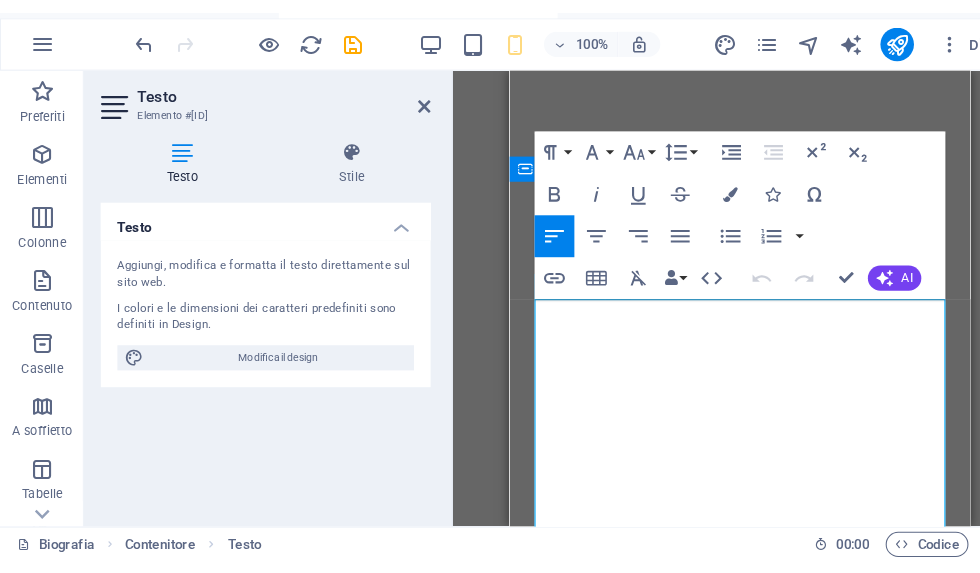 scroll, scrollTop: 454, scrollLeft: 0, axis: vertical 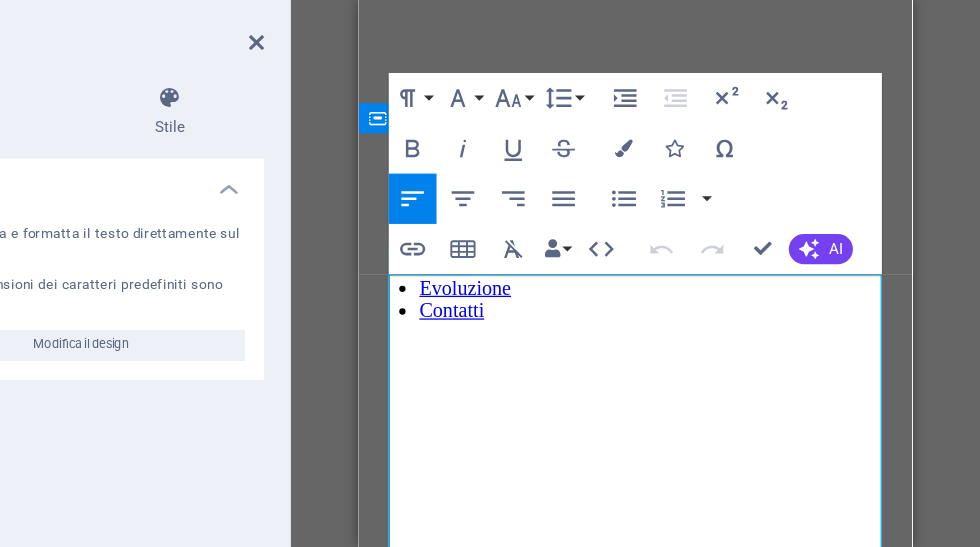 click 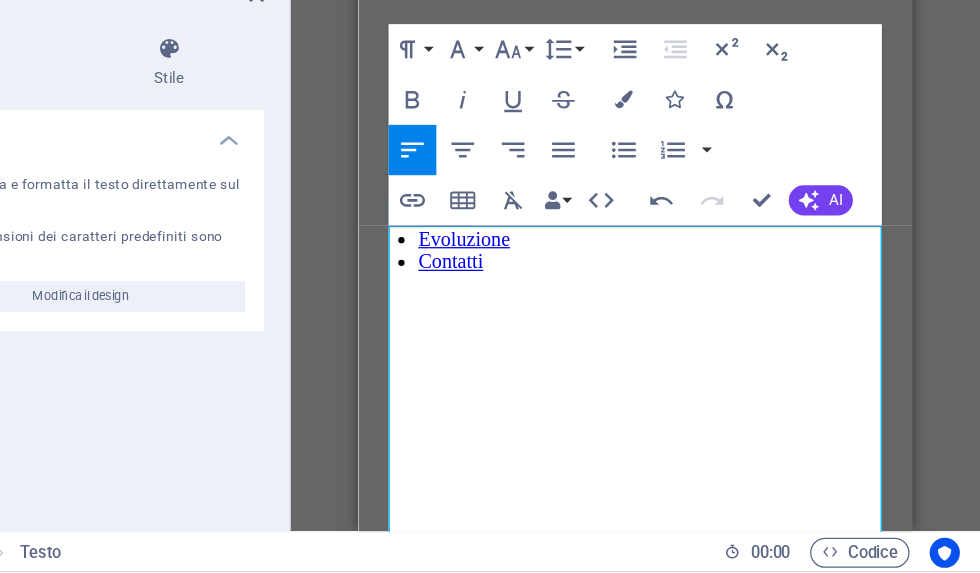 click on "Default" at bounding box center (674, 197) 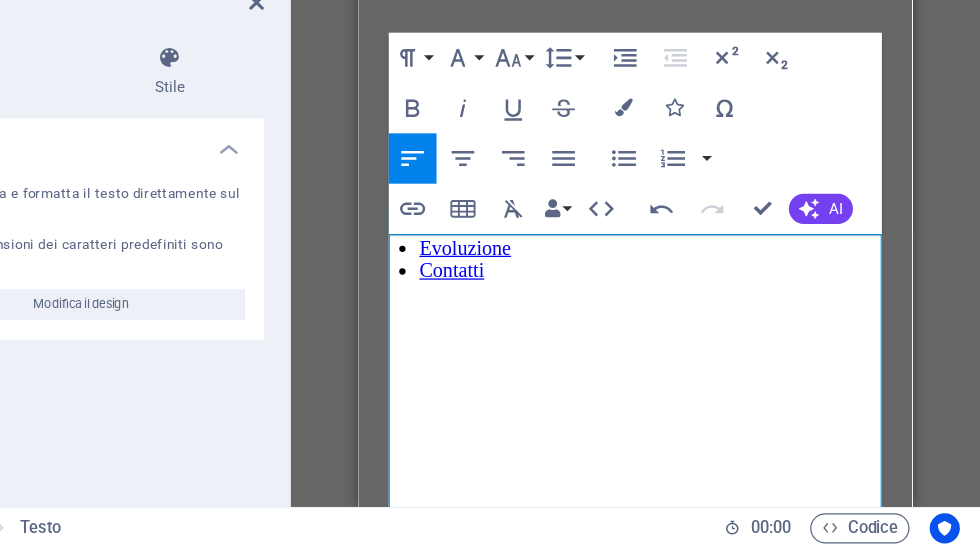 click 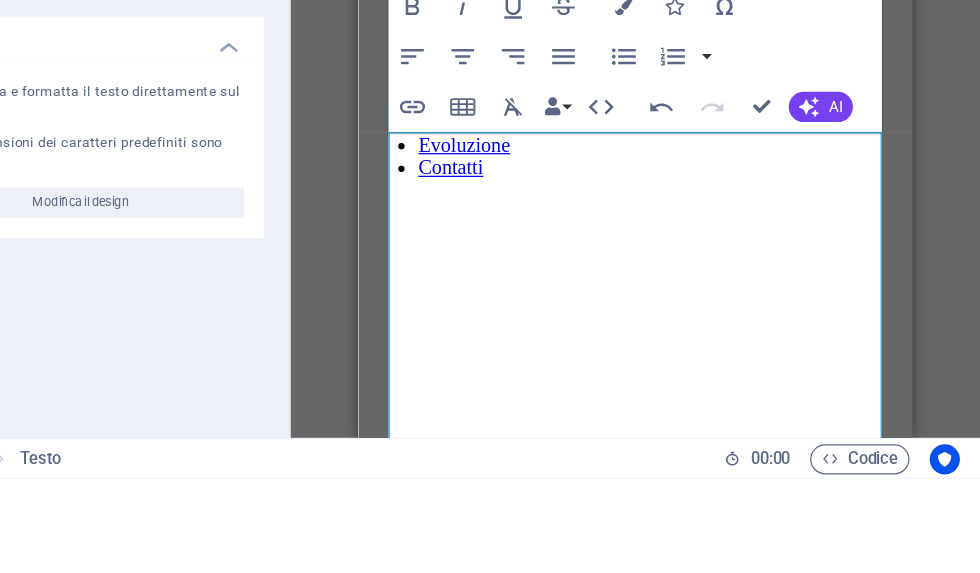click on "Trascina qui per sostituire il contenuto esistente. Premi “Ctrl” se vuoi creare un nuovo elemento.
H2   Banner   Banner   Contenitore   Testo   Contenitore   Riferimento Paragraph Format Normal Heading 1 Heading 2 Heading 3 Heading 4 Heading 5 Heading 6 Code Font Family Arial Georgia Impact Tahoma Times New Roman Verdana Open Sans Roboto Font Size 8 9 10 11 12 14 18 24 30 36 48 60 72 96 Line Height Default Single 1.15 1.5 Double Increase Indent Decrease Indent Superscript Subscript Bold Italic Underline Strikethrough Colors Icons Special Characters Align Left Align Center Align Right Align Justify Unordered List   Default Circle Disc Square    Ordered List   Default Lower Alpha Lower Greek Lower Roman Upper Alpha Upper Roman    Insert Link Insert Table Clear Formatting Data Bindings Azienda Nome Cognome Via Codice postale Città E-mail Telefono Cellulare Fax Campo personalizzato 1 Campo personalizzato 2 Campo personalizzato 3 Campo personalizzato 4 Campo personalizzato 5 HTML Undo Redo" at bounding box center (706, 310) 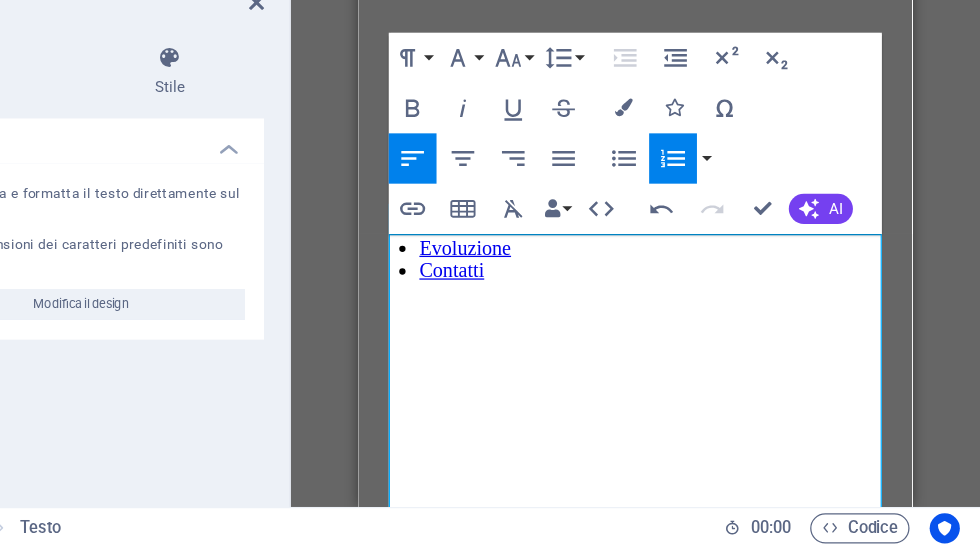click on "Ordered List" at bounding box center [736, 238] 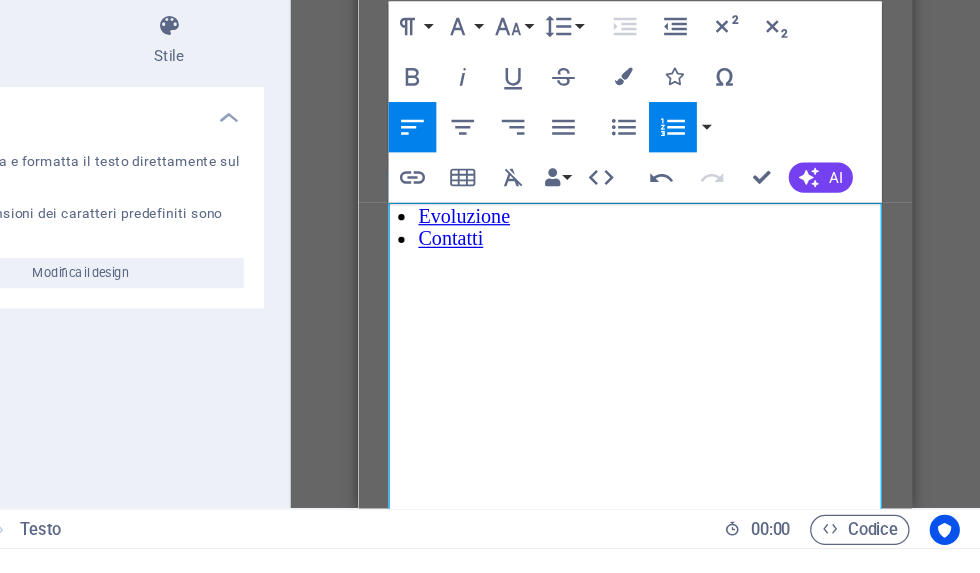 click 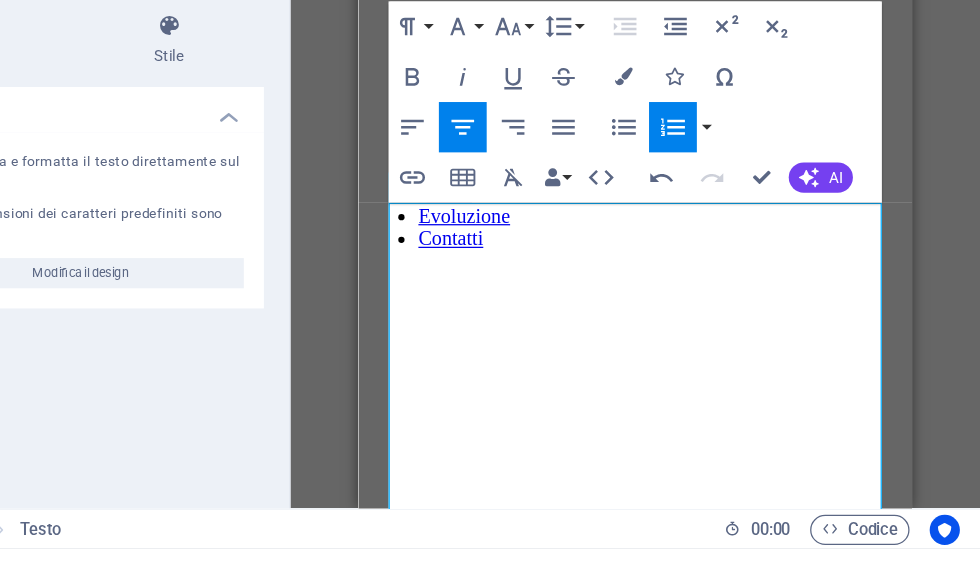 click 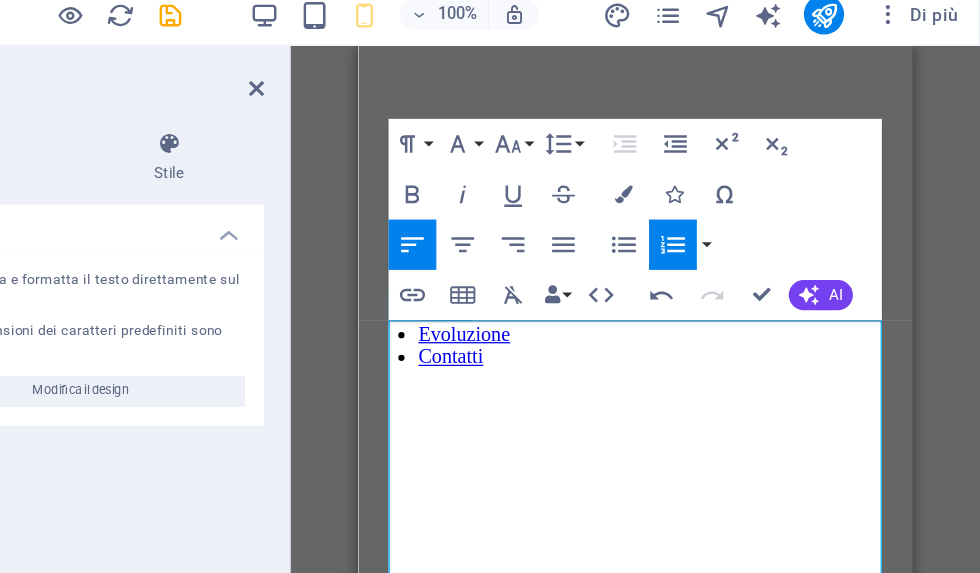 click 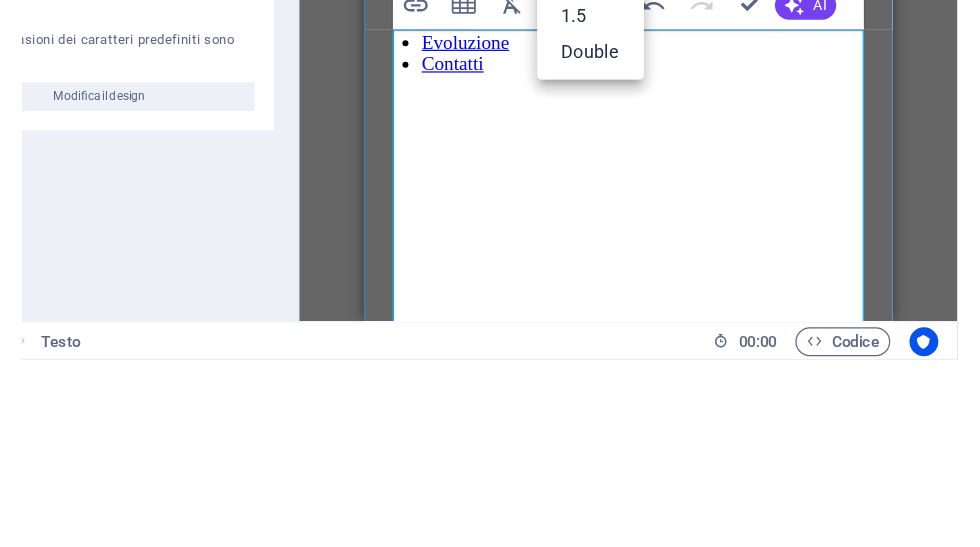 click on "Il mio percorso artistico Dopo aver frequentato la scuola d'arte ,ho sentito fin da subito l'esigenza profonda di esprimermi attraverso la materia. Ho esplorato diversi materiali, spinta dalla necessità di trovare il mio linguaggio espressivo, fino a quando ho incontrato un elemento che da subito mi ha affascinata per la sua composizione, il vetro. Per approfondirne la conoscenza  ho intrapreso un percorso formativo presso la scuola "Artigiani restauratori Maria Luisa Rossi", dove ho conseguito il titolo, riconosciuto a livello europeo, di  tecnico specializzato nella realizzazione di vetrate artistiche e oggetti d'arte vetraria . Qui ho potuto sperimentare per la prima volta le diverse tecniche di legatura e pittura su vetro, scoprendo il potenziale espressivo di questo materiale antico  di Torino." at bounding box center [584, 1448] 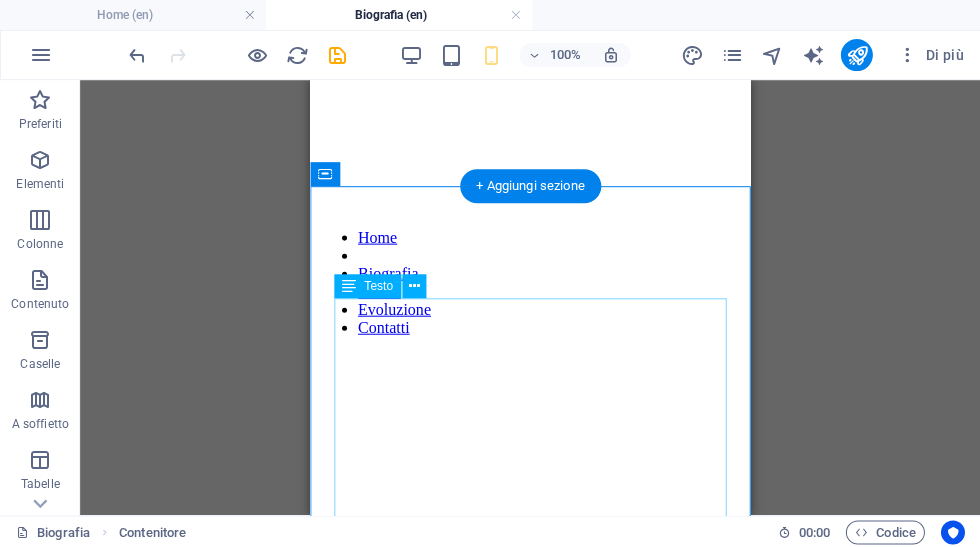 click on "Dopo aver frequentato la scuola d'arte ,ho sentito fin da subito l'esigenza profonda di esprimermi attraverso la materia. Ho esplorato diversi materiali, spinta dalla necessità di trovare il mio linguaggio espressivo, fino a quando ho incontrato un elemento che da subito mi ha affascinata per la sua composizione, il vetro. Per approfondirne la conoscenza  ho intrapreso un percorso formativo presso la scuola "Artigiani restauratori Maria Luisa Rossi", dove ho conseguito il titolo, riconosciuto a livello europeo, di  tecnico specializzato nella realizzazione di vetrate artistiche e oggetti d'arte vetraria . Qui ho potuto sperimentare per la prima volta le diverse tecniche di legatura e pittura su vetro, scoprendo il potenziale espressivo di questo materiale antico Oggi il mio lavoro si muove tra tradizione e sperimentazione: utilizzo le principali tecniche di composizione, conservazione e decorazione del vetro, per dare forma a opere che uniscono artigianato, ricerca estetica e narrazione visiva.  di Torino." at bounding box center (530, 1782) 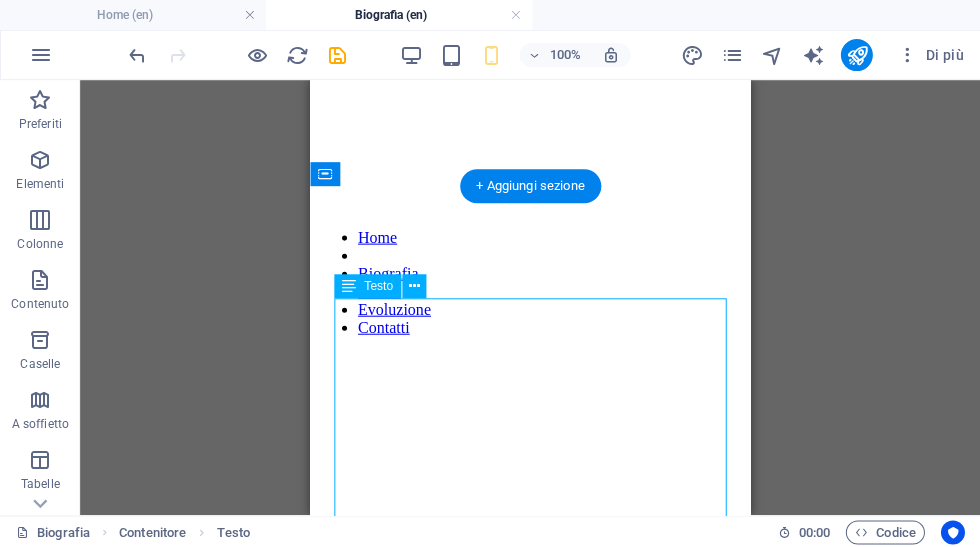 click on "Dopo aver frequentato la scuola d'arte ,ho sentito fin da subito l'esigenza profonda di esprimermi attraverso la materia. Ho esplorato diversi materiali, spinta dalla necessità di trovare il mio linguaggio espressivo, fino a quando ho incontrato un elemento che da subito mi ha affascinata per la sua composizione, il vetro. Per approfondirne la conoscenza  ho intrapreso un percorso formativo presso la scuola "Artigiani restauratori Maria Luisa Rossi", dove ho conseguito il titolo, riconosciuto a livello europeo, di  tecnico specializzato nella realizzazione di vetrate artistiche e oggetti d'arte vetraria . Qui ho potuto sperimentare per la prima volta le diverse tecniche di legatura e pittura su vetro, scoprendo il potenziale espressivo di questo materiale antico Oggi il mio lavoro si muove tra tradizione e sperimentazione: utilizzo le principali tecniche di composizione, conservazione e decorazione del vetro, per dare forma a opere che uniscono artigianato, ricerca estetica e narrazione visiva.  di Torino." at bounding box center [530, 1782] 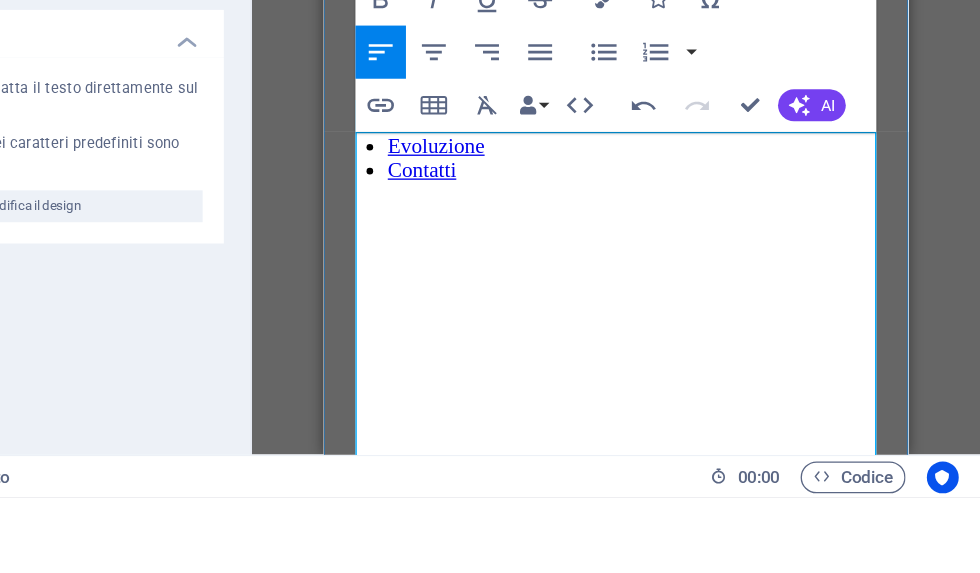 click on "Trascina qui per sostituire il contenuto esistente. Premi “Ctrl” se vuoi creare un nuovo elemento.
H2   Banner   Banner   Contenitore   Testo   Contenitore   Riferimento Paragraph Format Normal Heading 1 Heading 2 Heading 3 Heading 4 Heading 5 Heading 6 Code Font Family Arial Georgia Impact Tahoma Times New Roman Verdana Open Sans Roboto Font Size 8 9 10 11 12 14 18 24 30 36 48 60 72 96 Line Height Default Single 1.15 1.5 Double Increase Indent Decrease Indent Superscript Subscript Bold Italic Underline Strikethrough Colors Icons Special Characters Align Left Align Center Align Right Align Justify Unordered List   Default Circle Disc Square    Ordered List   Default Lower Alpha Lower Greek Lower Roman Upper Alpha Upper Roman    Insert Link Insert Table Clear Formatting Data Bindings Azienda Nome Cognome Via Codice postale Città E-mail Telefono Cellulare Fax Campo personalizzato 1 Campo personalizzato 2 Campo personalizzato 3 Campo personalizzato 4 Campo personalizzato 5 HTML Undo Redo" at bounding box center (706, 310) 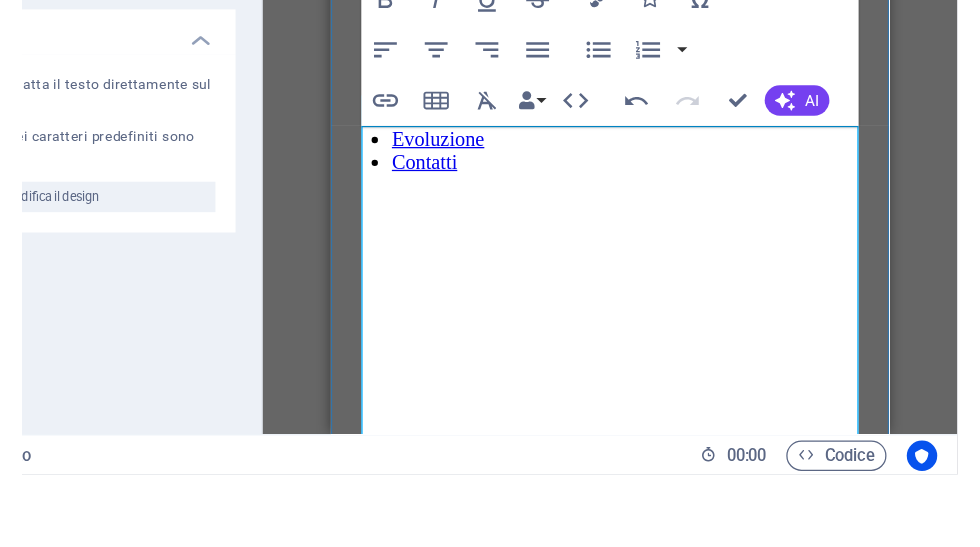 scroll, scrollTop: 0, scrollLeft: 1, axis: horizontal 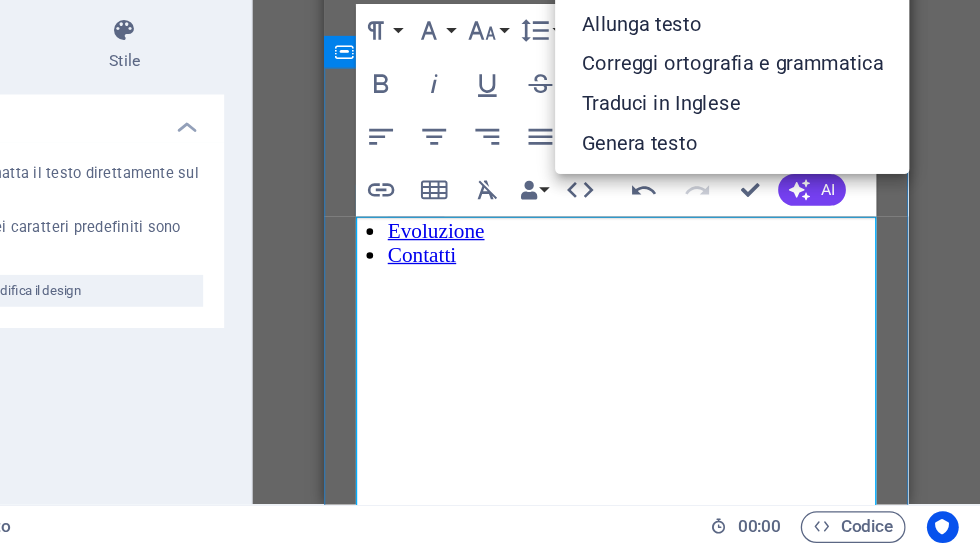 click on "AI" at bounding box center [865, 278] 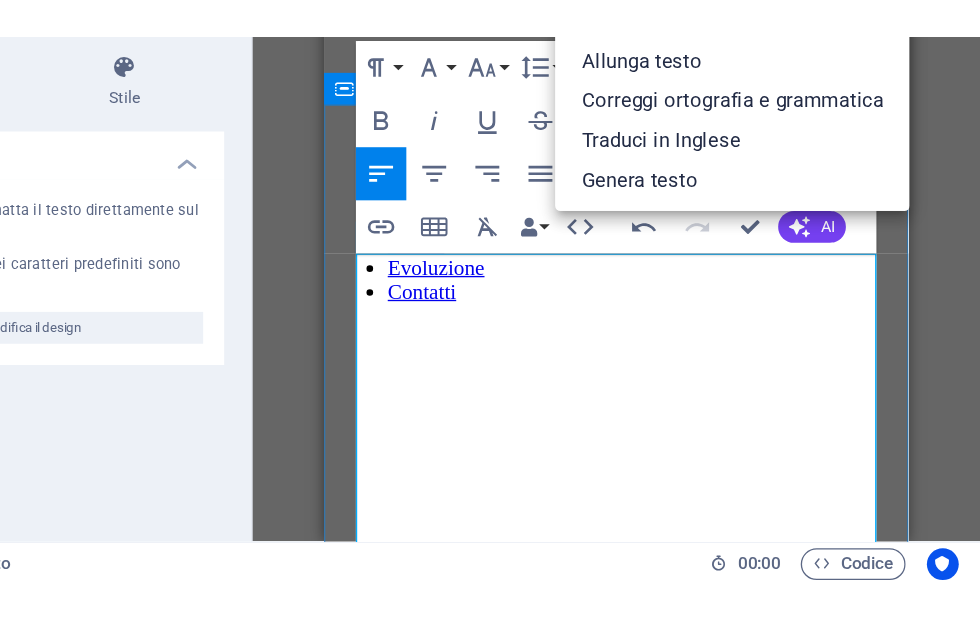 scroll, scrollTop: 0, scrollLeft: 0, axis: both 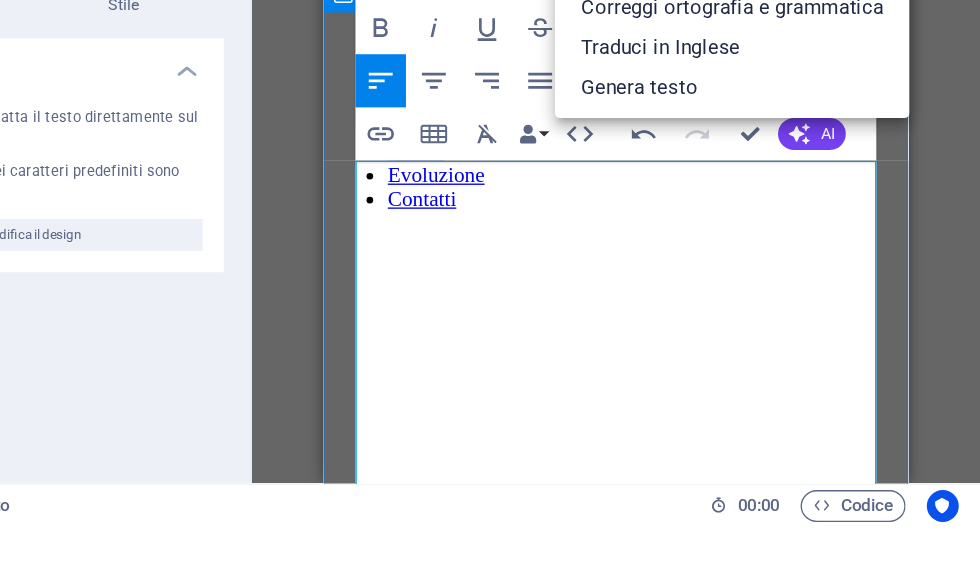 click on "AI" at bounding box center (853, 278) 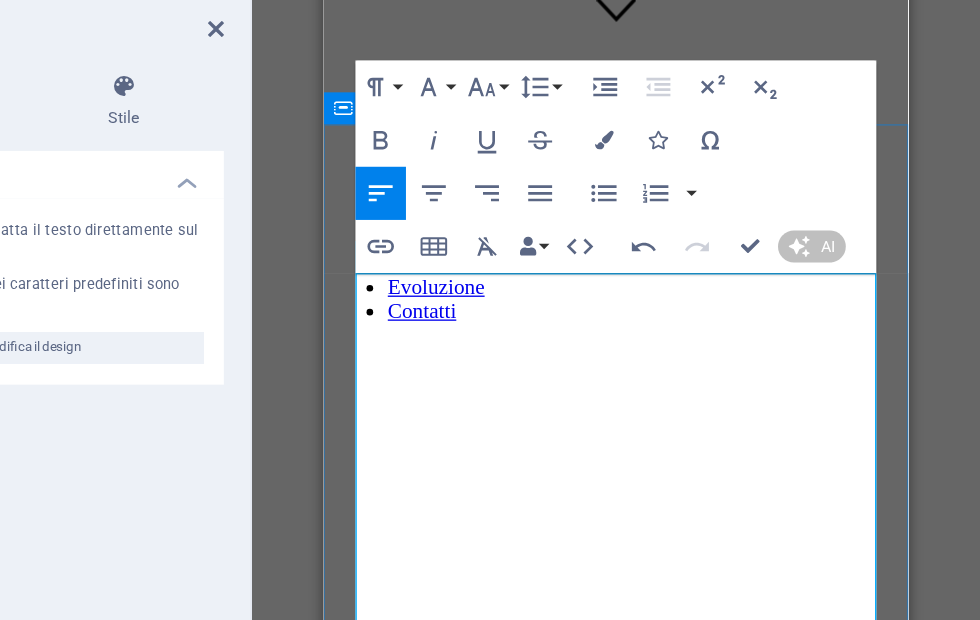 click at bounding box center [405, 114] 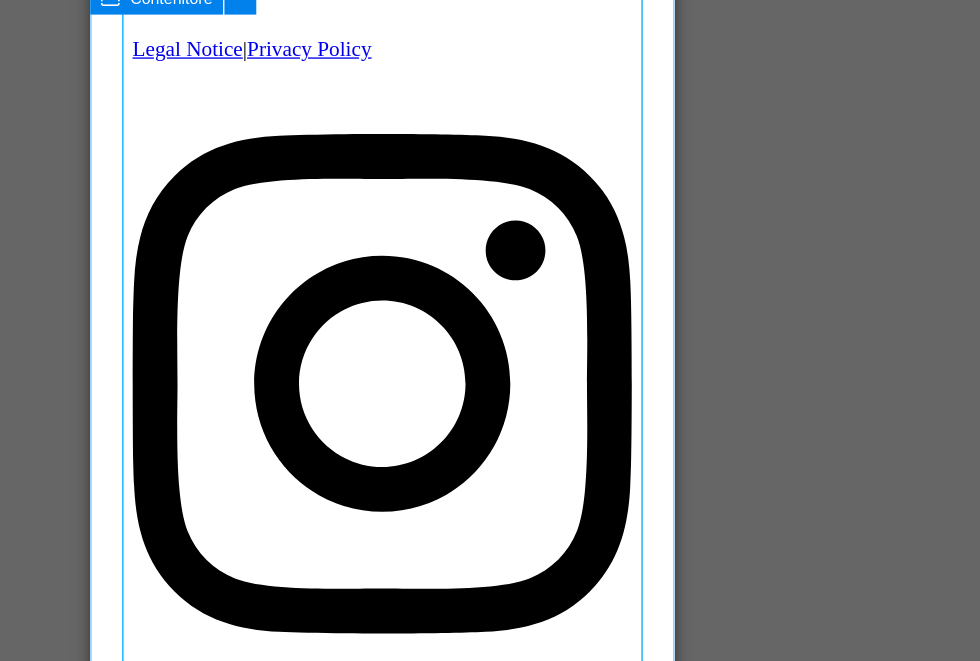 scroll, scrollTop: 5320, scrollLeft: 0, axis: vertical 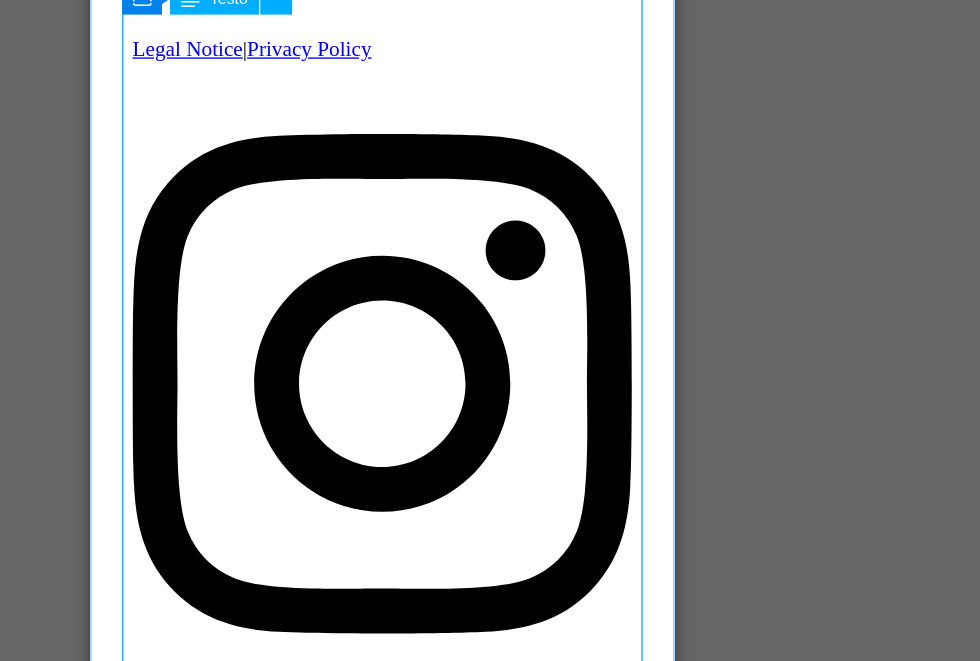 click on "Dopo aver frequentato la scuola d'arte, ho subito avvertito il profondo desiderio di esprimermi attraverso i materiali. Ho esplorato diverse sostanze, spinta dalla necessità di trovare il mio linguaggio espressivo, fino a quando ho incontrato un elemento che mi ha affascinata sin da subito: il vetro. Per approfondire la mia conoscenza, ho intrapreso un percorso formativo presso la scuola "Artigiani restauratori Maria Luisa Rossi", dove ho conseguito il titolo di tecnico specializzato nella realizzazione di vetrate artistiche e oggetti d'arte vetraria, riconosciuto a livello europeo. In questo contesto, ho avuto l'opportunità di sperimentare per la prima volta le diverse tecniche di legatura e pittura su vetro, scoprendo il potenziale espressivo di questo antico materiale." at bounding box center [310, -3045] 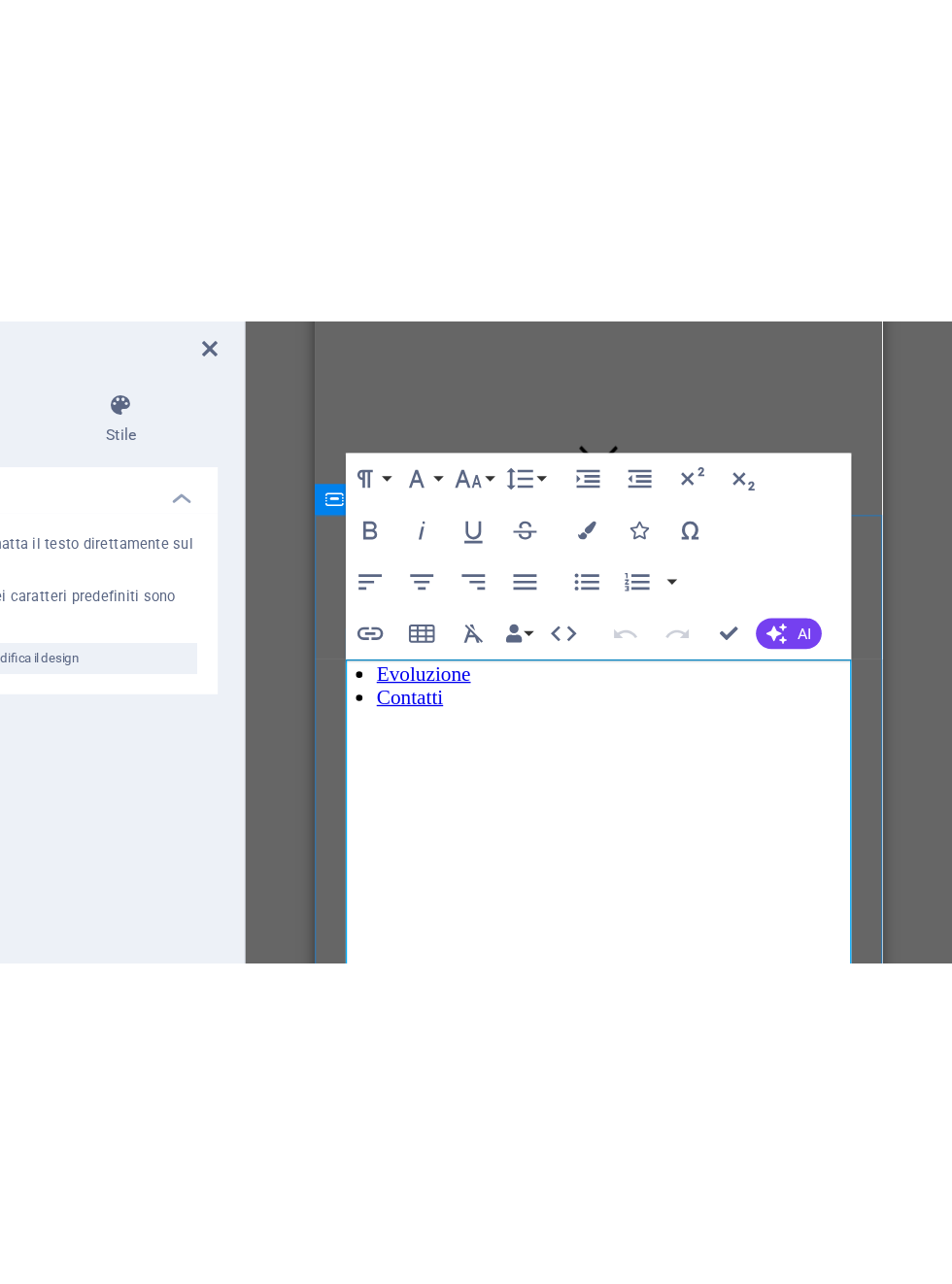 scroll, scrollTop: 0, scrollLeft: 0, axis: both 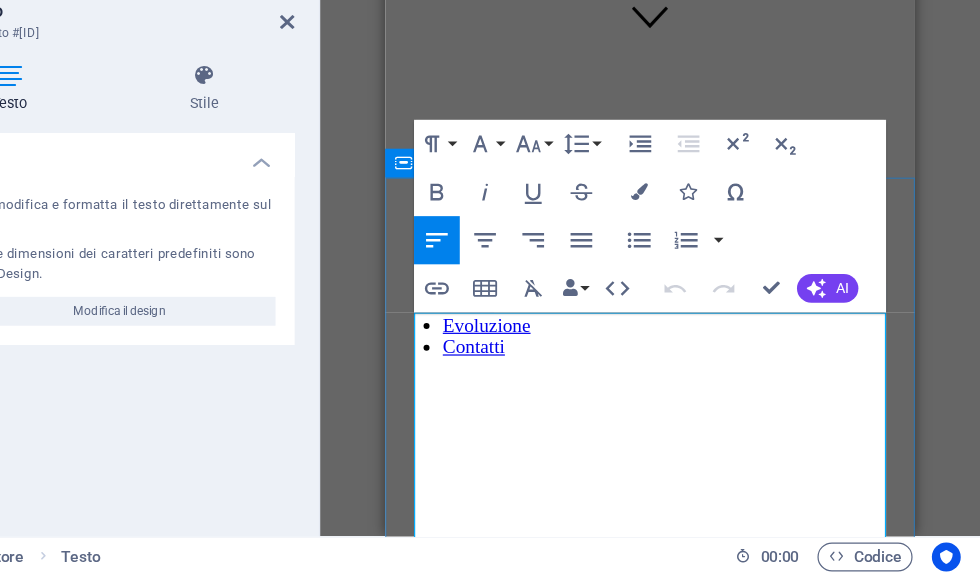 click at bounding box center (405, 114) 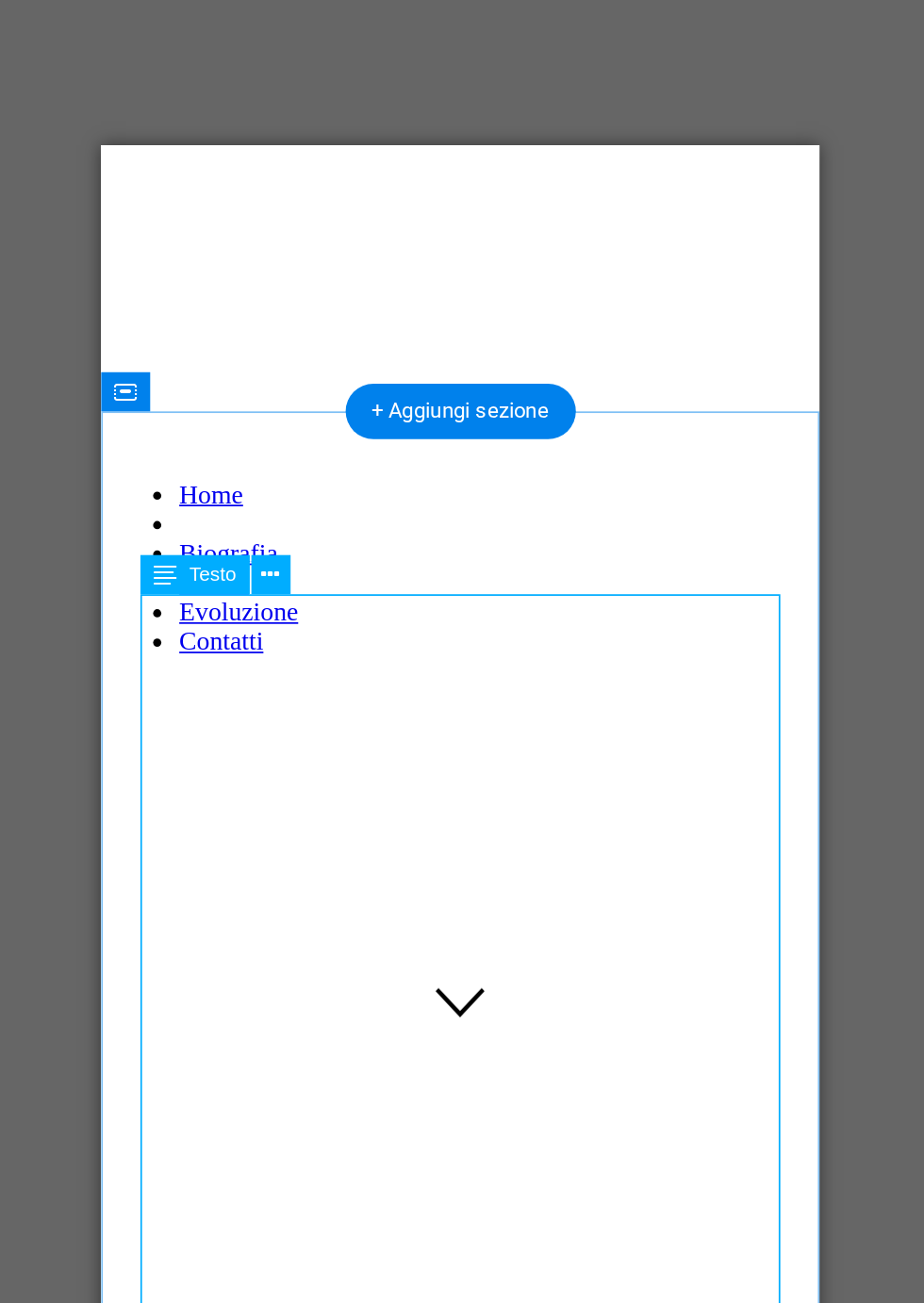 click on "Dopo aver frequentato la scuola d'arte, ho subito avvertito il profondo desiderio di esprimermi attraverso i materiali. Ho esplorato diverse sostanze, spinta dalla necessità di trovare il mio linguaggio espressivo, fino a quando ho incontrato un elemento che mi ha affascinata sin da subito: il vetro. Per approfondire la mia conoscenza, ho intrapreso un percorso formativo presso la scuola "Artigiani restauratori Maria Luisa Rossi", dove ho conseguito il titolo di tecnico specializzato nella realizzazione di vetrate artistiche e oggetti d'arte vetraria, riconosciuto a livello europeo. In questo contesto, ho avuto l'opportunità di sperimentare per la prima volta le diverse tecniche di legatura e pittura su vetro, scoprendo il potenziale espressivo di questo antico materiale." at bounding box center (308, 1606) 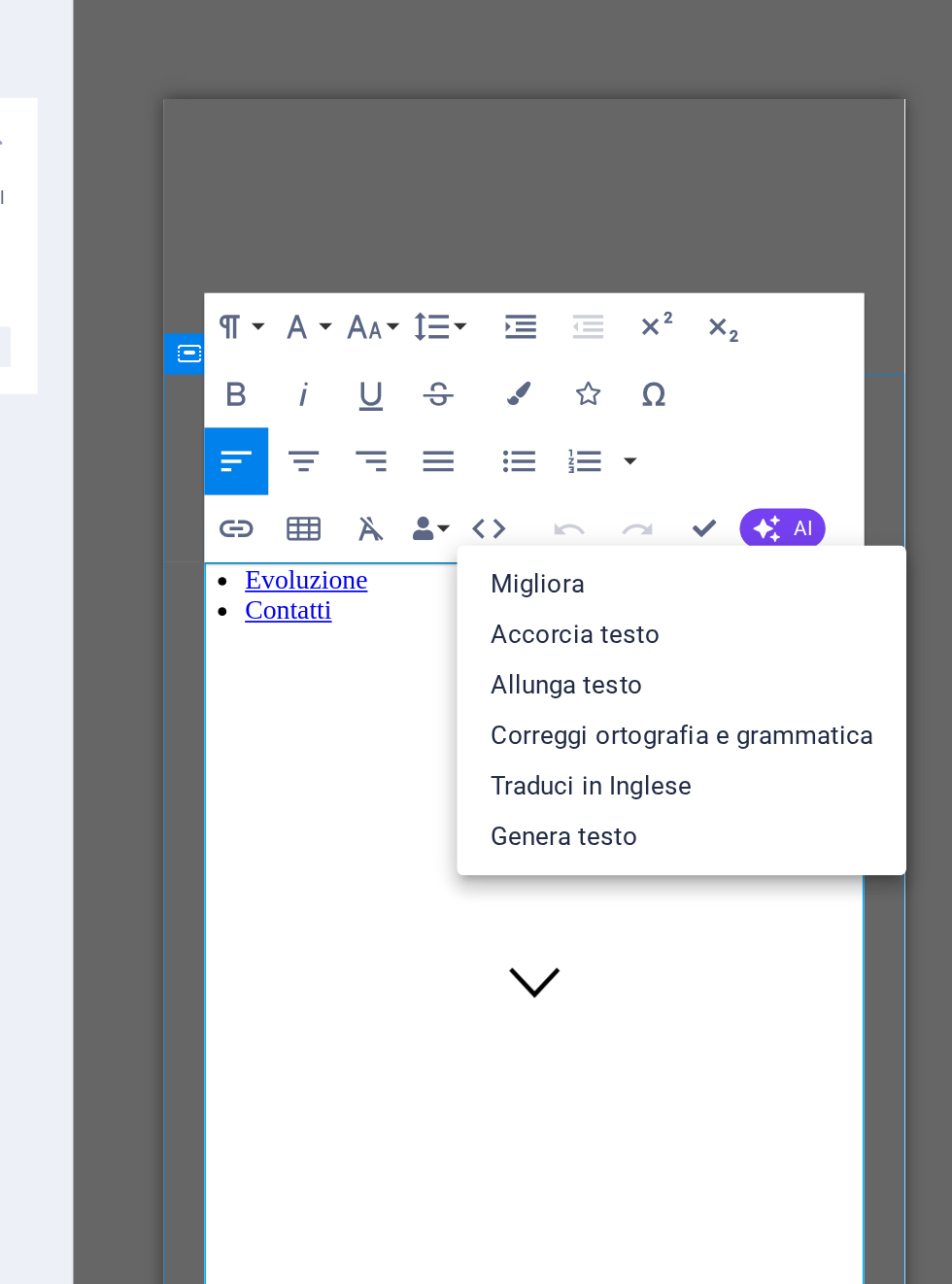 click on "Migliora" at bounding box center (770, 481) 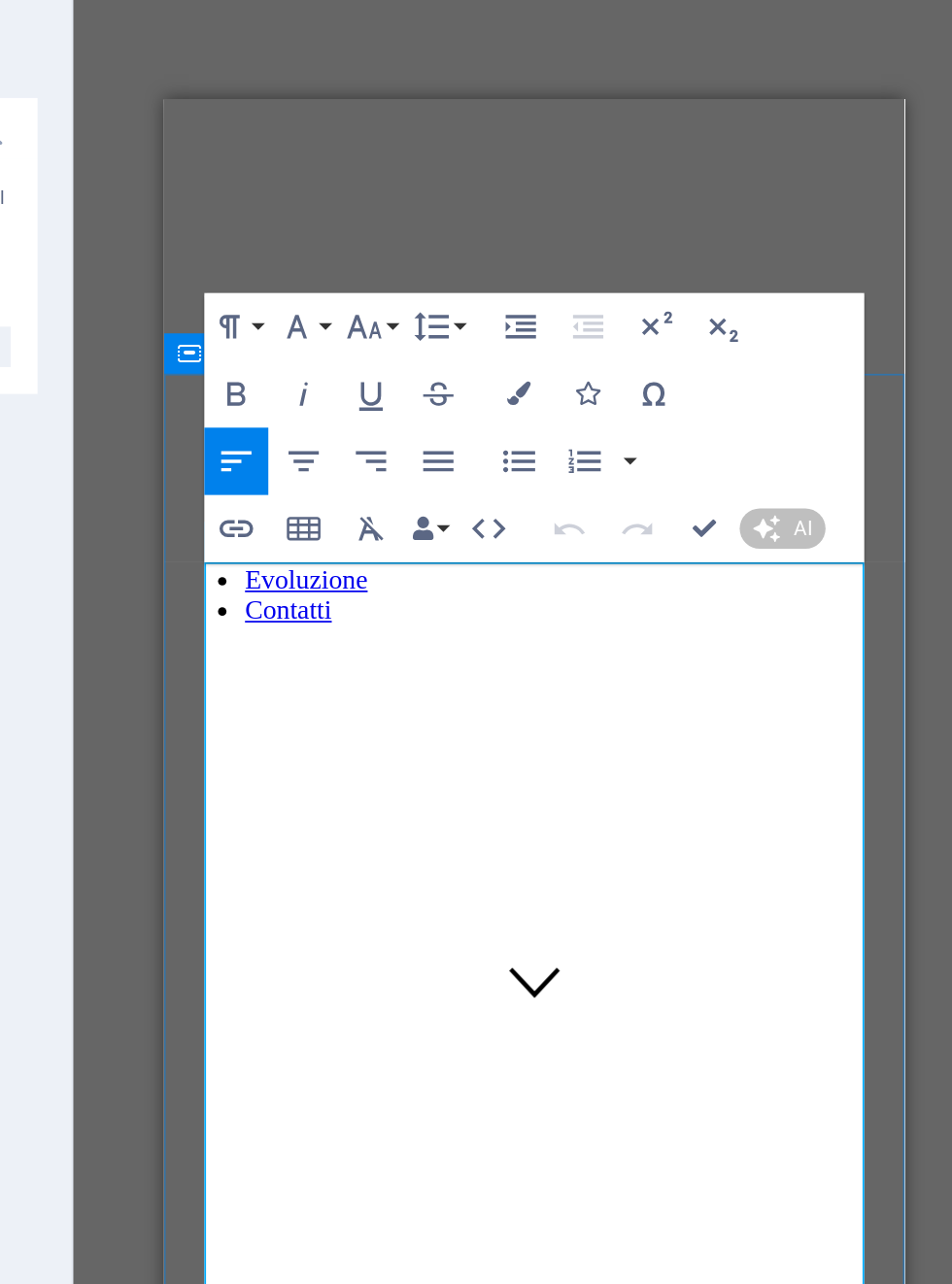 type 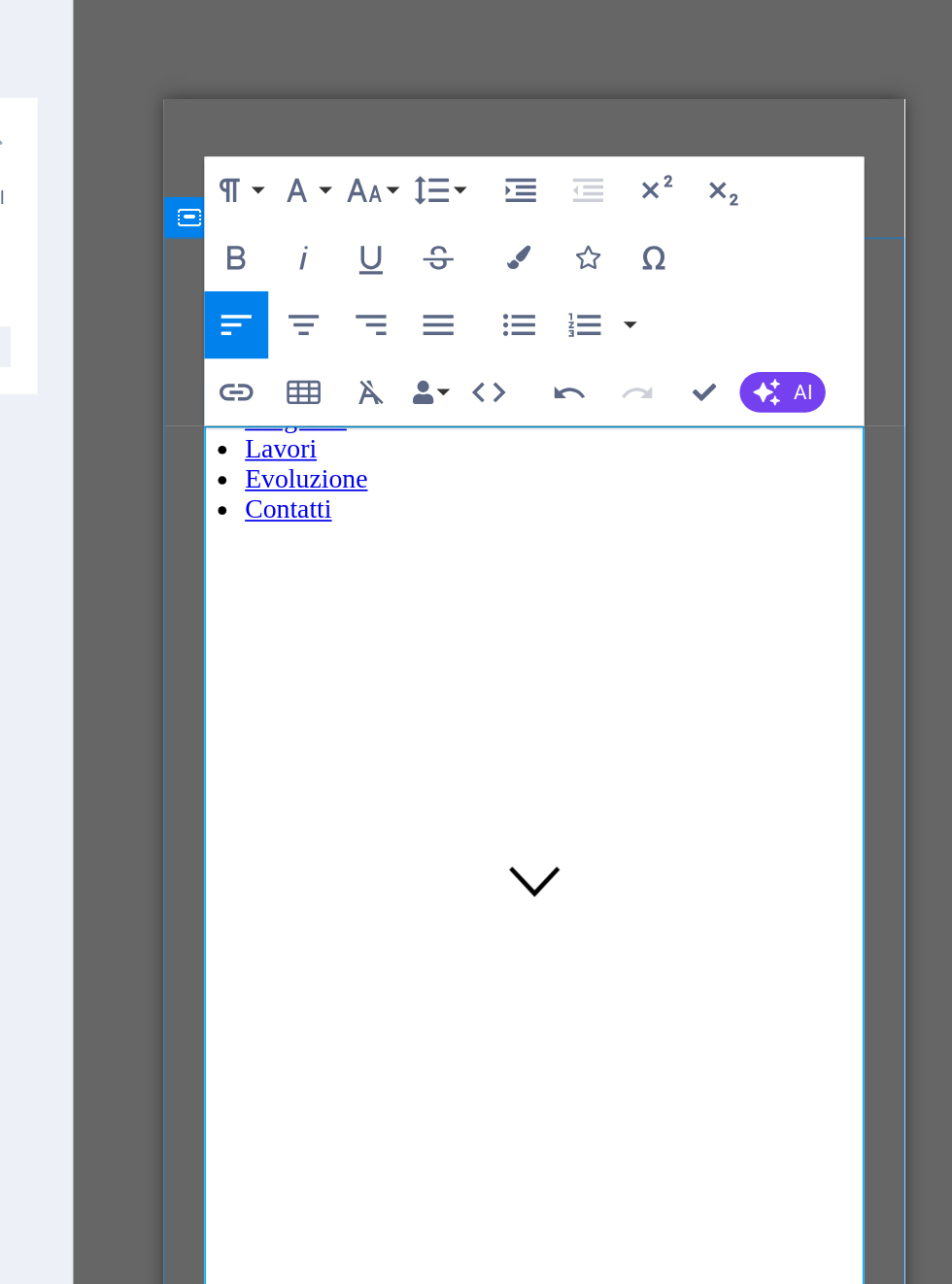 scroll, scrollTop: 439, scrollLeft: 0, axis: vertical 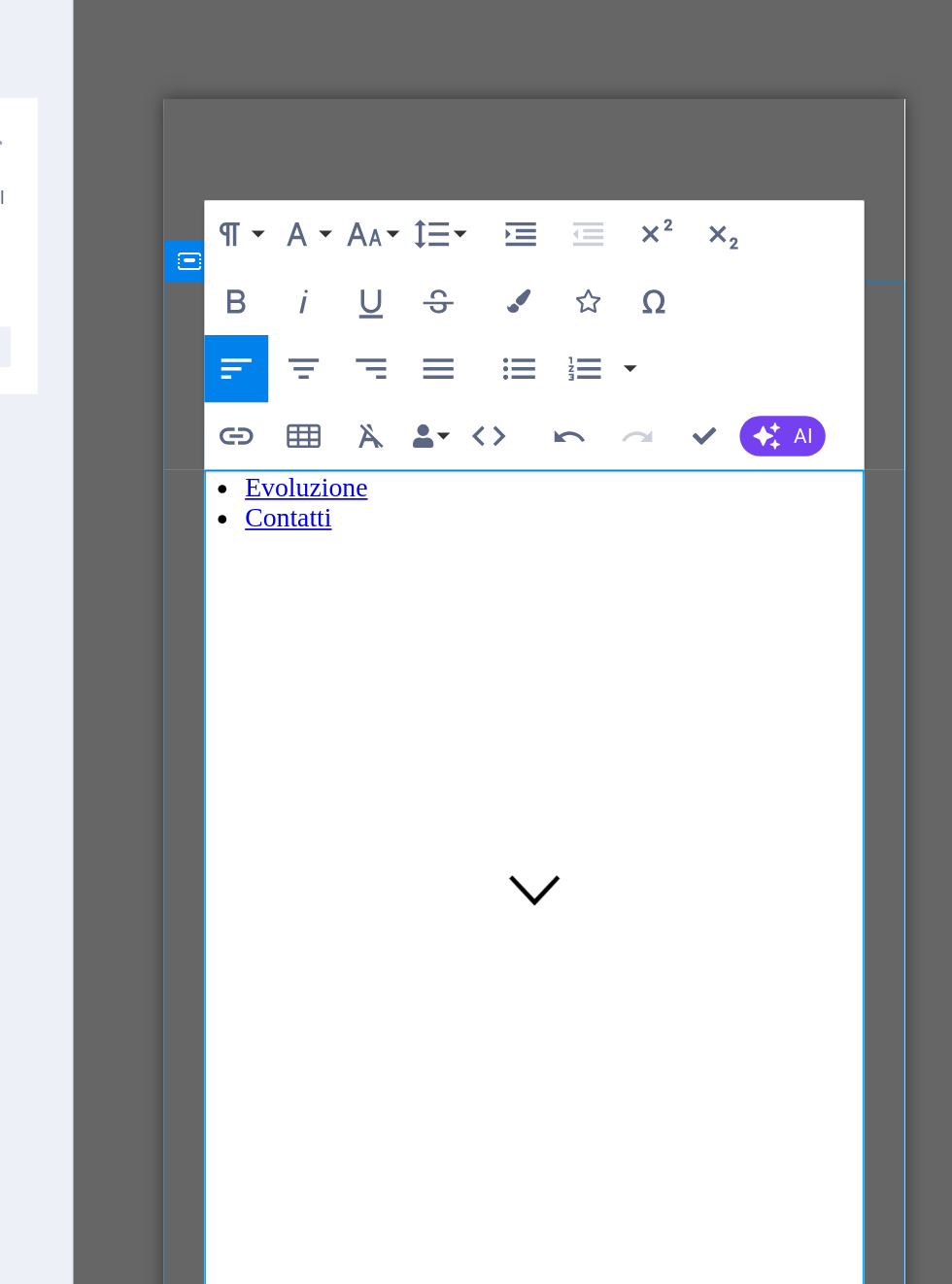 click 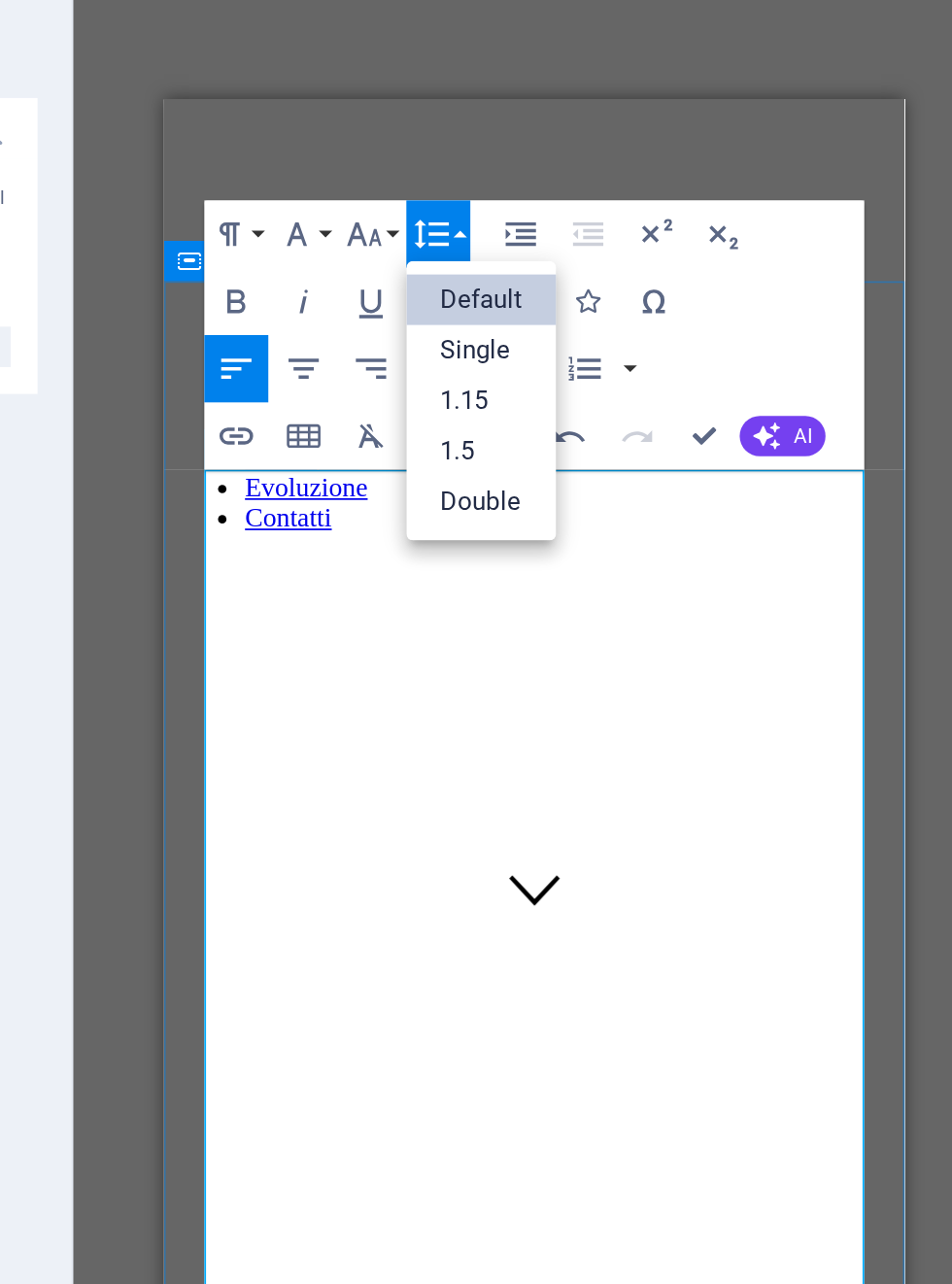 click 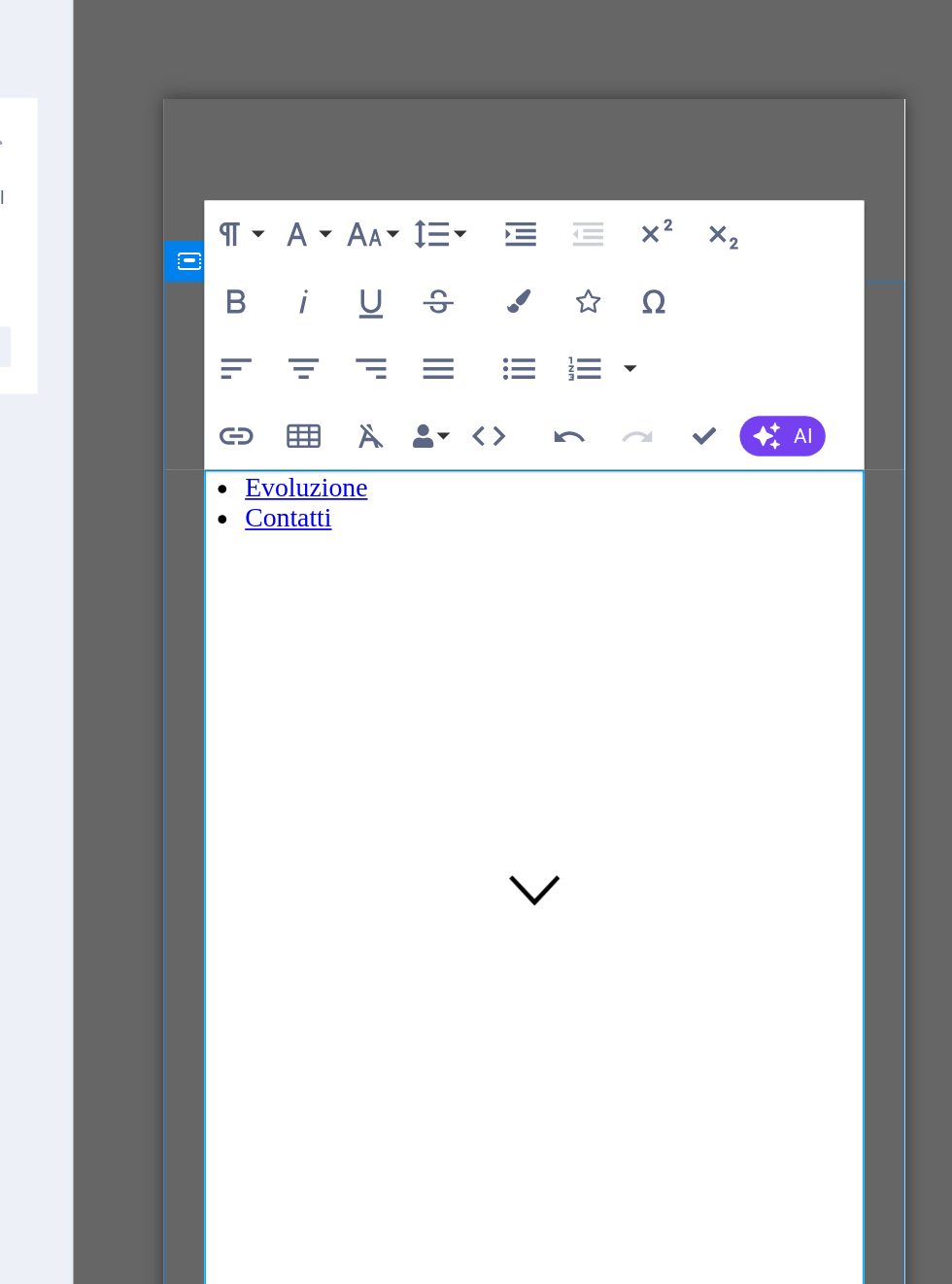 click on "Clear Formatting" at bounding box center [592, 395] 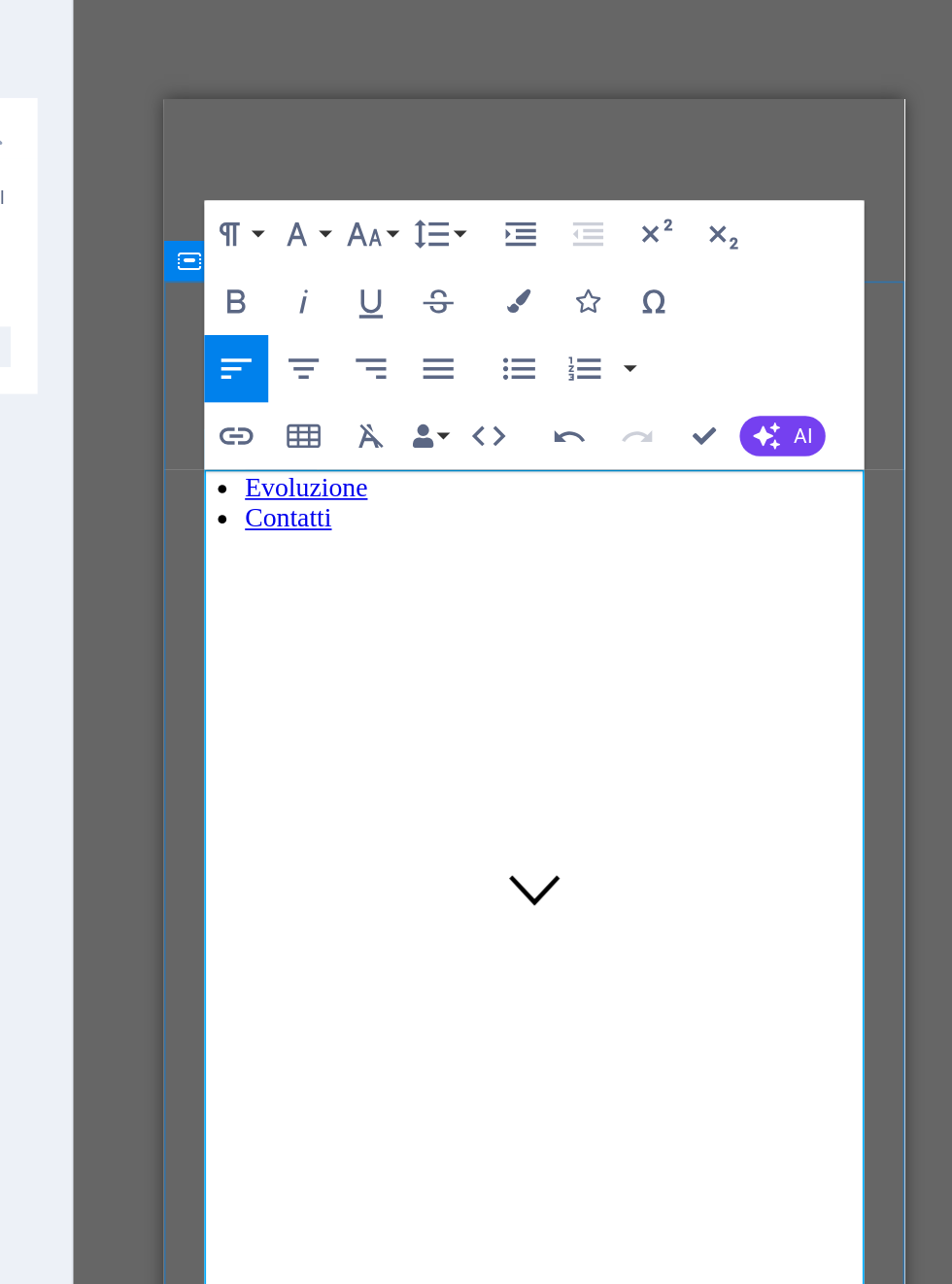 click on "Dopo aver frequentato la scuola d'arte, ho avvertito un profondo desiderio di esprimermi attraverso i materiali. Ho esplorato varie sostanze, spinta dalla necessità di trovare il mio linguaggio espressivo, fino a quando ho scoperto un elemento che mi ha affascinata sin da subito: il vetro. Per approfondire le mie conoscenze, ho intrapreso un percorso formativo presso la scuola "Artigiani restauratori Maria Luisa Rossi", dove ho conseguito il diploma di tecnico specializzato nella realizzazione di vetrate artistiche e oggetti d'arte vetraria, riconosciuto a livello europeo. In questo contesto, ho avuto l'opportunità di sperimentare per la prima volta diverse tecniche di legatura e pittura su vetro, riflettendo sul potenziale espressivo di questo antico materiale. ​" at bounding box center [377, 1699] 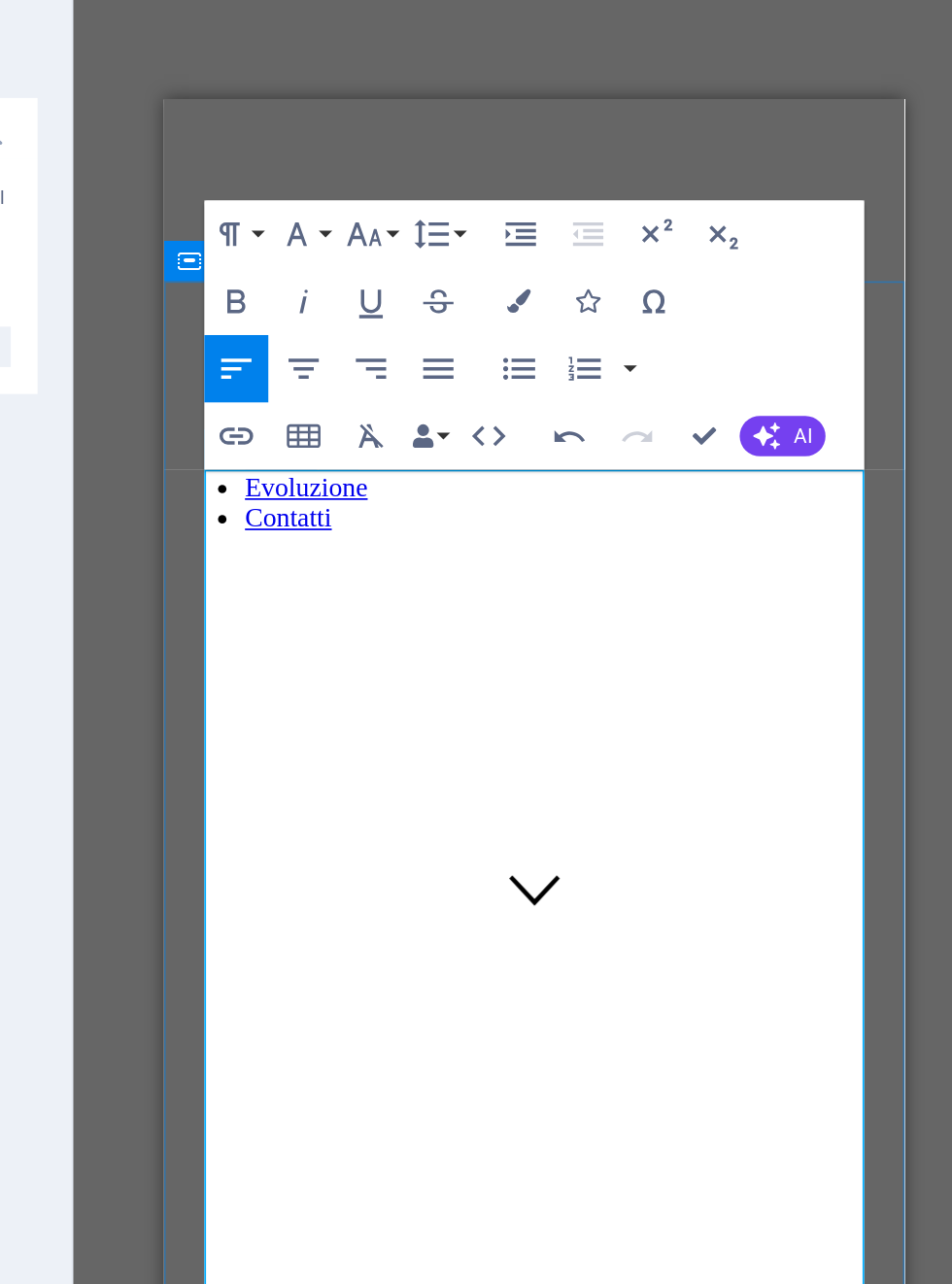 click on "Dopo aver frequentato la scuola d'arte, ho avvertito un profondo desiderio di esprimermi attraverso i materiali. Ho esplorato varie sostanze, spinta dalla necessità di trovare il mio linguaggio espressivo, fino a quando ho scoperto un elemento che mi ha affascinata sin da subito: il vetro. Per approfondire le mie conoscenze, ho intrapreso un percorso formativo presso la scuola "Artigiani restauratori Maria Luisa Rossi", dove ho conseguito il diploma di tecnico specializzato nella realizzazione di vetrate artistiche e oggetti d'arte vetraria, riconosciuto a livello europeo. In questo contesto, ho avuto l'opportunità di sperimentare per la prima volta diverse tecniche di legatura e pittura su vetro, riflettendo sul potenziale espressivo di questo antico materiale. ​" at bounding box center (377, 1699) 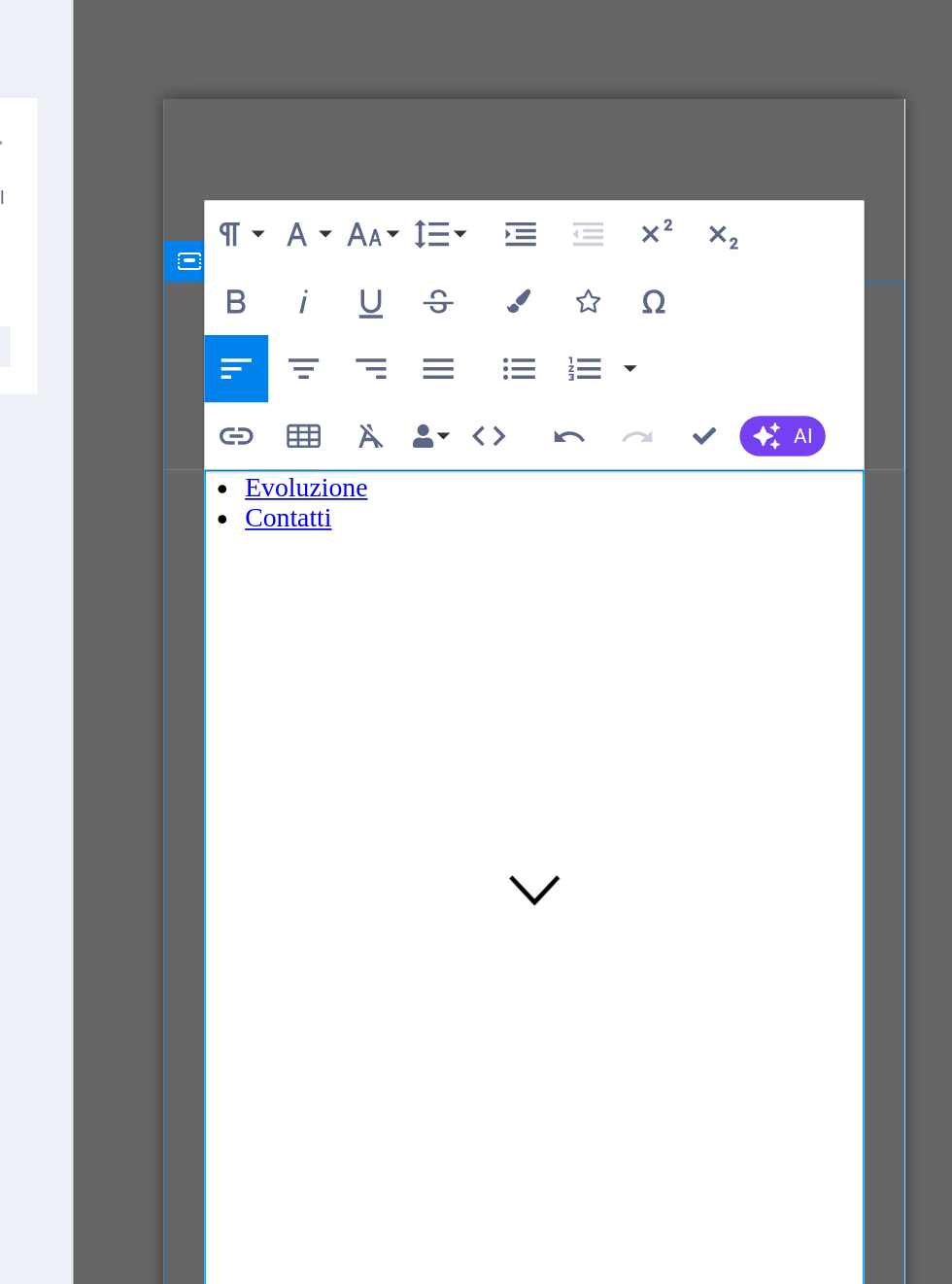 click on "Dopo aver frequentato la scuola d'arte, ho avvertito un profondo desiderio di esprimermi attraverso i materiali. Ho esplorato varie sostanze, spinta dalla necessità di trovare il mio linguaggio espressivo, fino a quando ho scoperto un elemento che mi ha affascinata sin da subito: il vetro. Per approfondire le mie conoscenze, ho intrapreso un percorso formativo presso la scuola "Artigiani restauratori Maria Luisa Rossi", dove ho conseguito il diploma di tecnico specializzato nella realizzazione di vetrate artistiche e oggetti d'arte vetraria, riconosciuto a livello europeo. In questo contesto, ho avuto l'opportunità di sperimentare per la prima volta diverse tecniche di legatura e pittura su vetro, riflettendo sul potenziale espressivo di questo antico materiale. ​" at bounding box center [377, 1699] 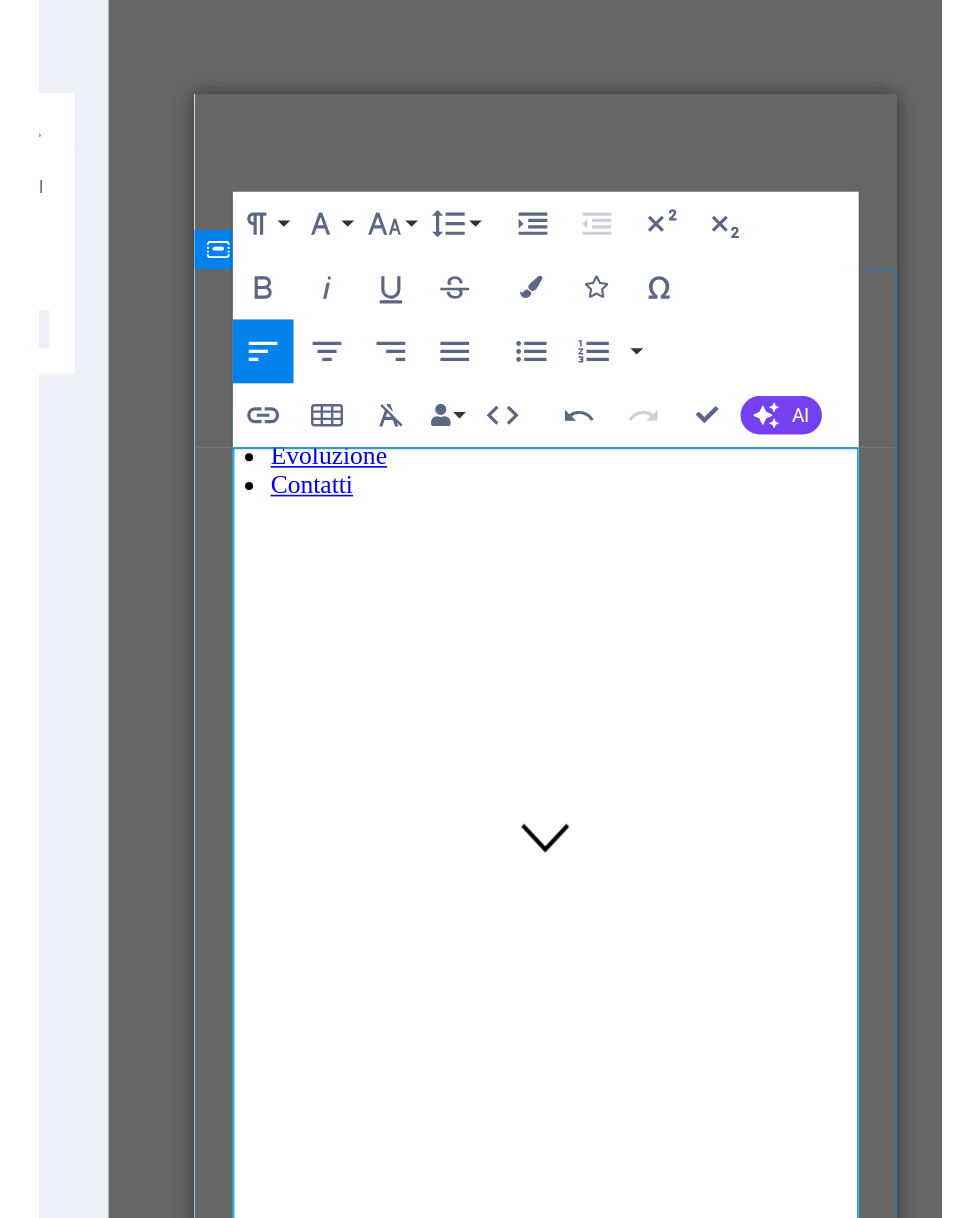 scroll, scrollTop: 449, scrollLeft: 0, axis: vertical 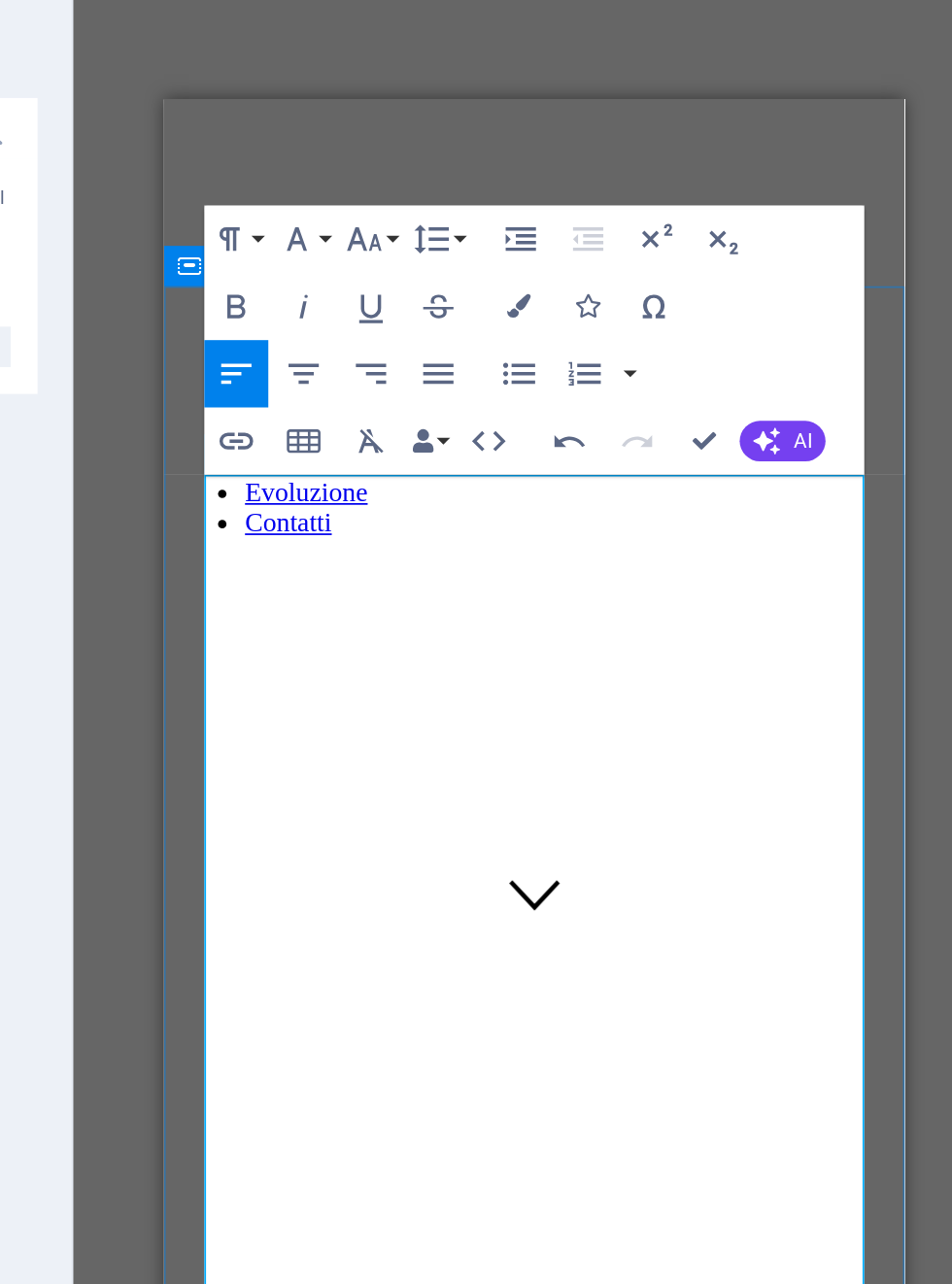 click on "Dopo aver frequentato la scuola d'arte, ho avvertito un profondo desiderio di esprimermi attraverso i materiali. Ho esplorato varie sostanze, spinta dalla necessità di trovare il mio linguaggio espressivo, fino a quando ho scoperto un elemento che mi ha affascinata sin da subito: il vetro. Per approfondire le mie conoscenze, ho intrapreso un percorso formativo presso la scuola "Artigiani restauratori Maria Luisa Rossi", dove ho conseguito il diploma di tecnico specializzato nella realizzazione di vetrate artistiche e oggetti d'arte vetraria, riconosciuto a livello europeo. In questo contesto, ho avuto l'opportunità di sperimentare per la prima volta diverse tecniche di legatura e pittura su vetro, riflettendo sul potenziale espressivo di questo antico materiale. ​" at bounding box center (377, 1702) 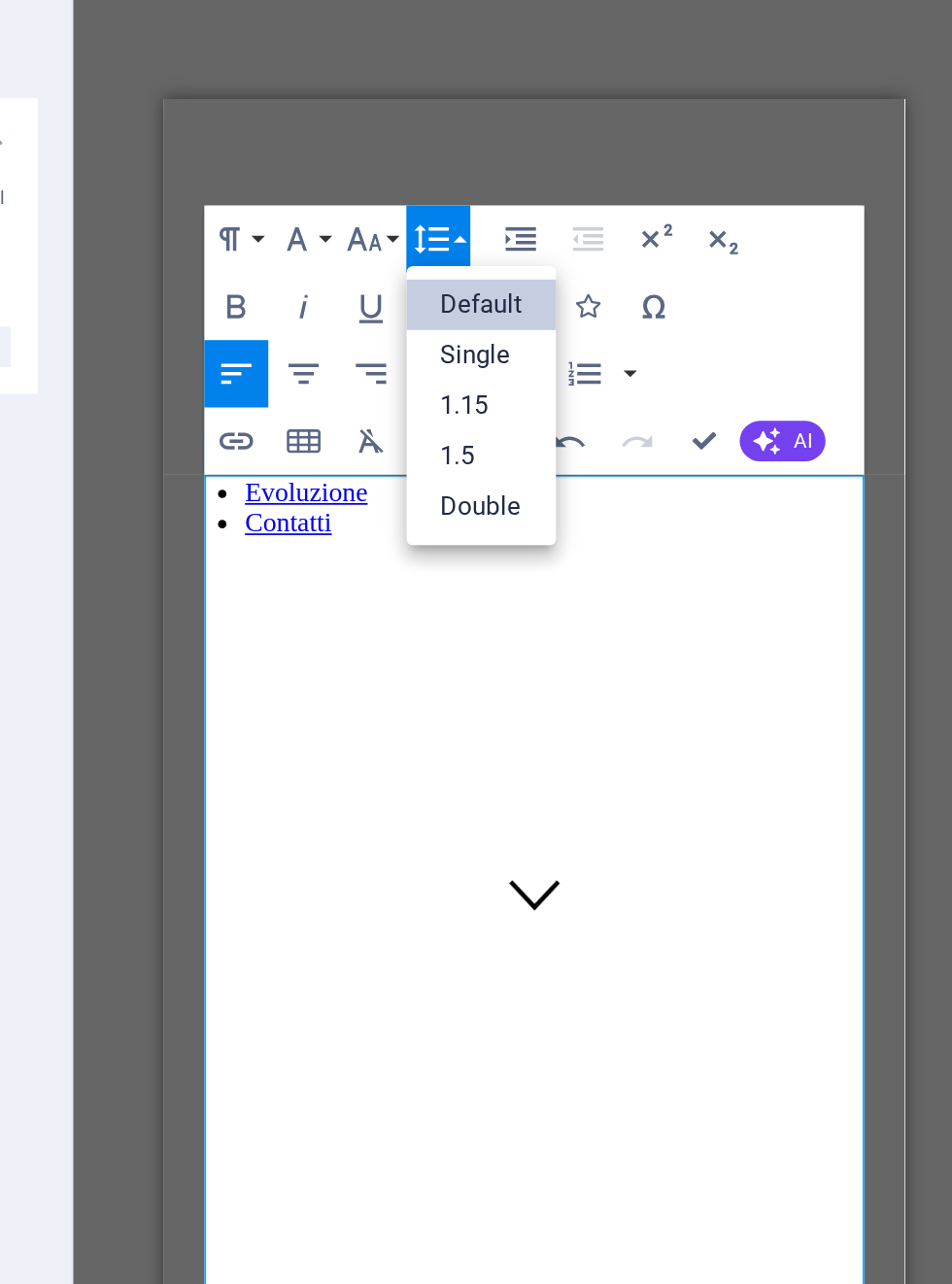 click 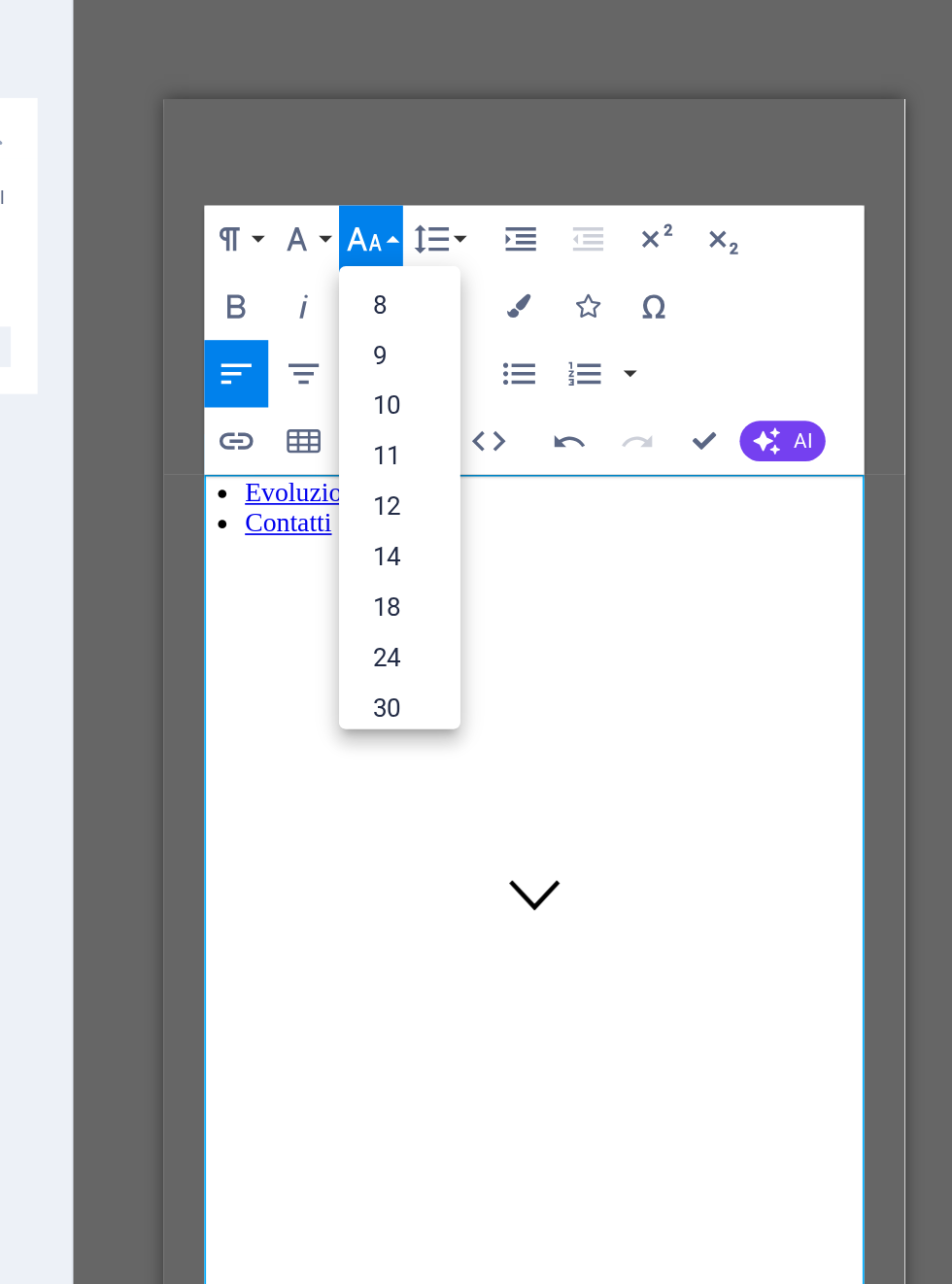 click on "9" at bounding box center (608, 349) 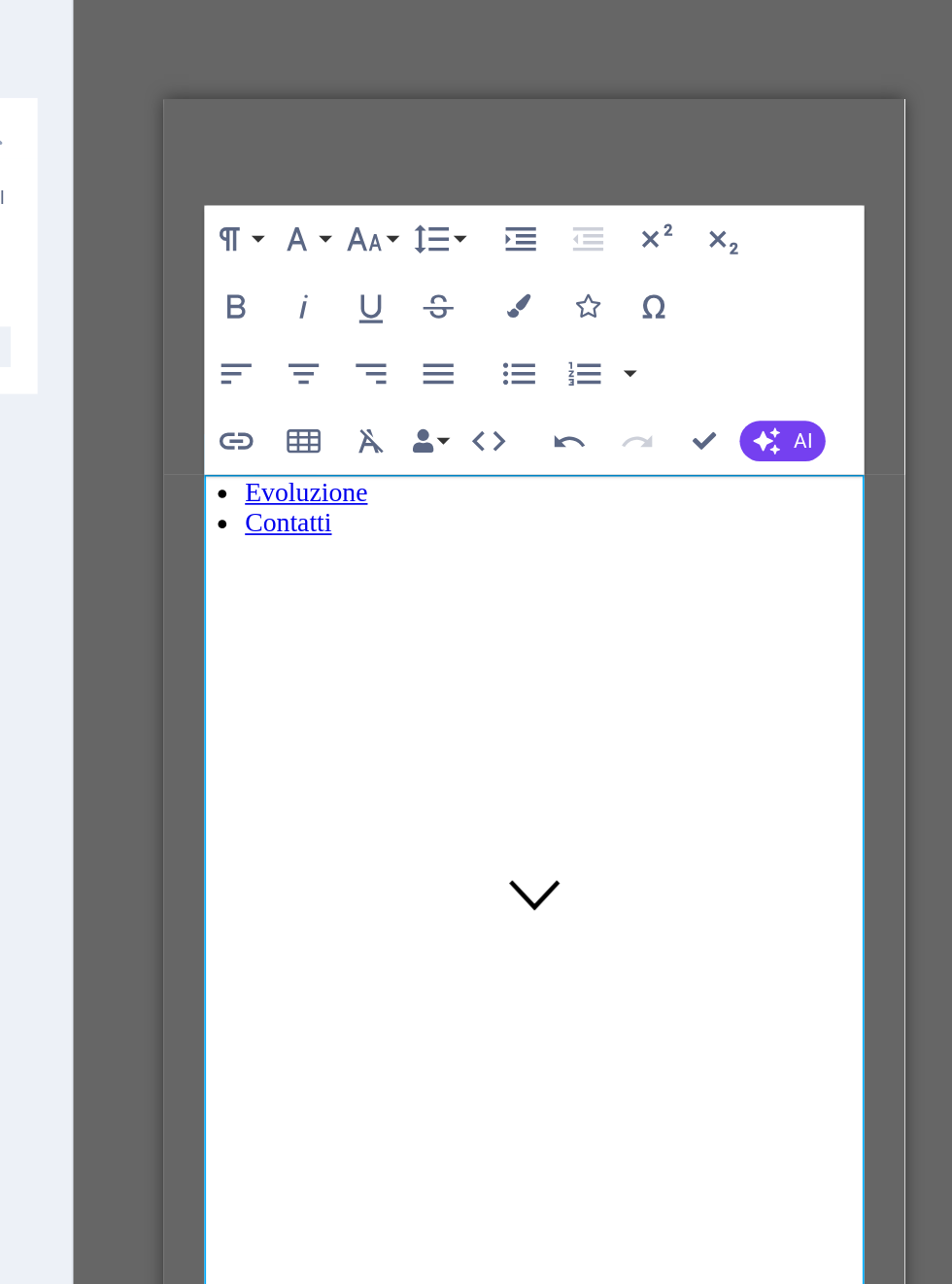 click 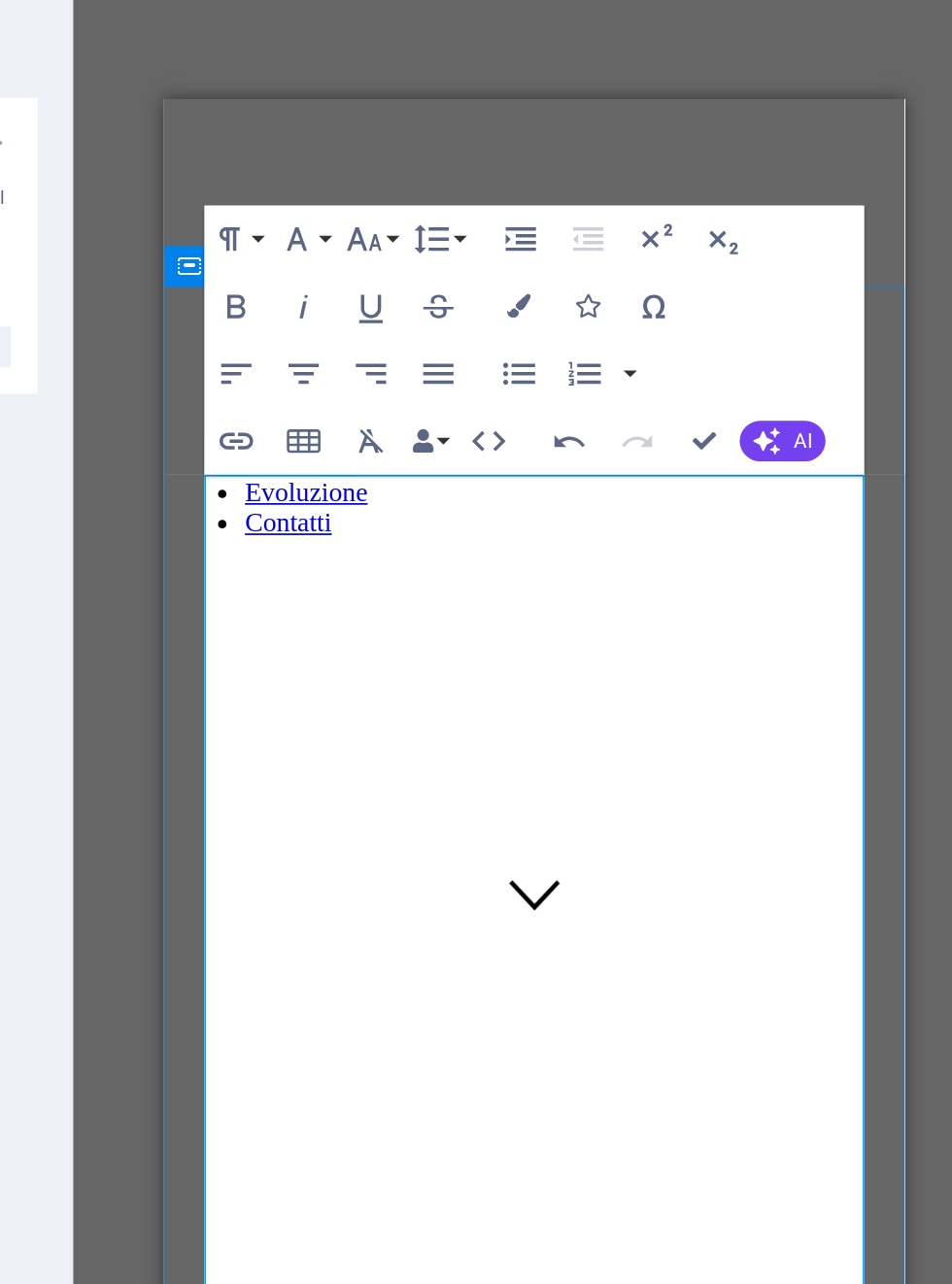 click on "Dopo aver frequentato la scuola d'arte, ho avvertito un profondo  desiderio di esprimermi attraverso i materiali. Ho esplorato varie sostanze, spinta dalla necessità di trovare il mio linguaggio espressivo, fino a quando ho scoperto un elemento che mi ha affascinata sin da subito: il vetro. Per approfondire le mie conoscenze, ho intrapreso un percorso formativo presso la scuola "Artigiani restauratori Maria Luisa Rossi", dove ho conseguito il diploma di tecnico specializzato nella realizzazione di vetrate artistiche e oggetti d'arte vetraria, riconosciuto a livello europeo. In questo contesto, ho avuto l'opportunità di sperimentare per la prima volta diverse tecniche di legatura e pittura su vetro, riflettendo sul potenziale espressivo di questo antico materiale. ​" at bounding box center [377, 1693] 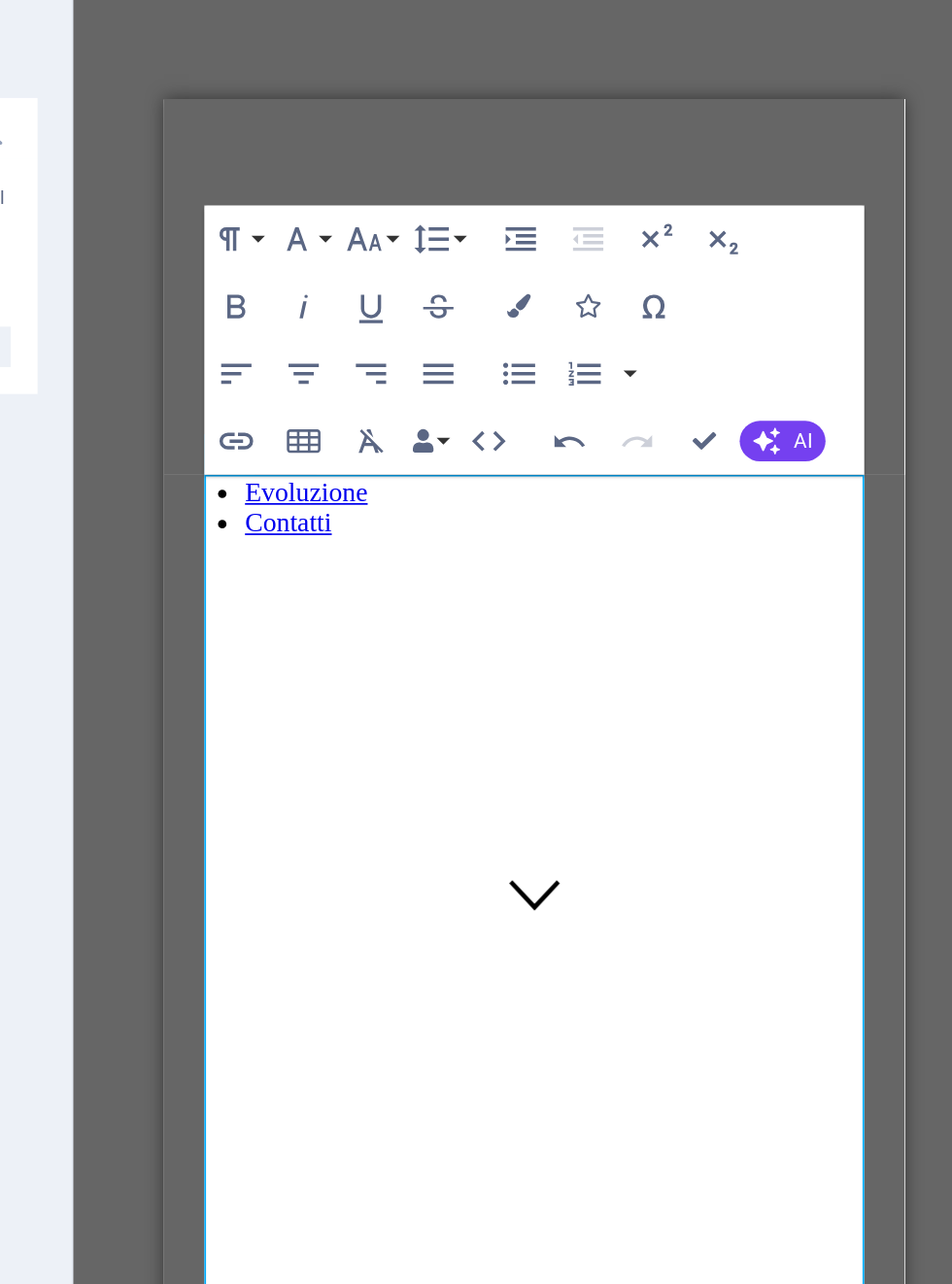 click on "Trascina qui per sostituire il contenuto esistente. Premi “Ctrl” se vuoi creare un nuovo elemento.
H2   Banner   Banner   Contenitore   Testo   Contenitore   Riferimento   Spaziatore Paragraph Format Normal Heading 1 Heading 2 Heading 3 Heading 4 Heading 5 Heading 6 Code Font Family Arial Georgia Impact Tahoma Times New Roman Verdana Open Sans Roboto Font Size 8 9 10 11 12 14 18 24 30 36 48 60 72 96 Line Height Default Single 1.15 1.5 Double Increase Indent Decrease Indent Superscript Subscript Bold Italic Underline Strikethrough Colors Icons Special Characters Align Left Align Center Align Right Align Justify Unordered List   Default Circle Disc Square    Ordered List   Default Lower Alpha Lower Greek Lower Roman Upper Alpha Upper Roman    Insert Link Insert Table Clear Formatting Data Bindings Azienda Nome Cognome Via Codice postale Città E-mail Telefono Cellulare Fax Campo personalizzato 1 Campo personalizzato 2 Campo personalizzato 3 Campo personalizzato 4 Campo personalizzato 5" at bounding box center [686, 665] 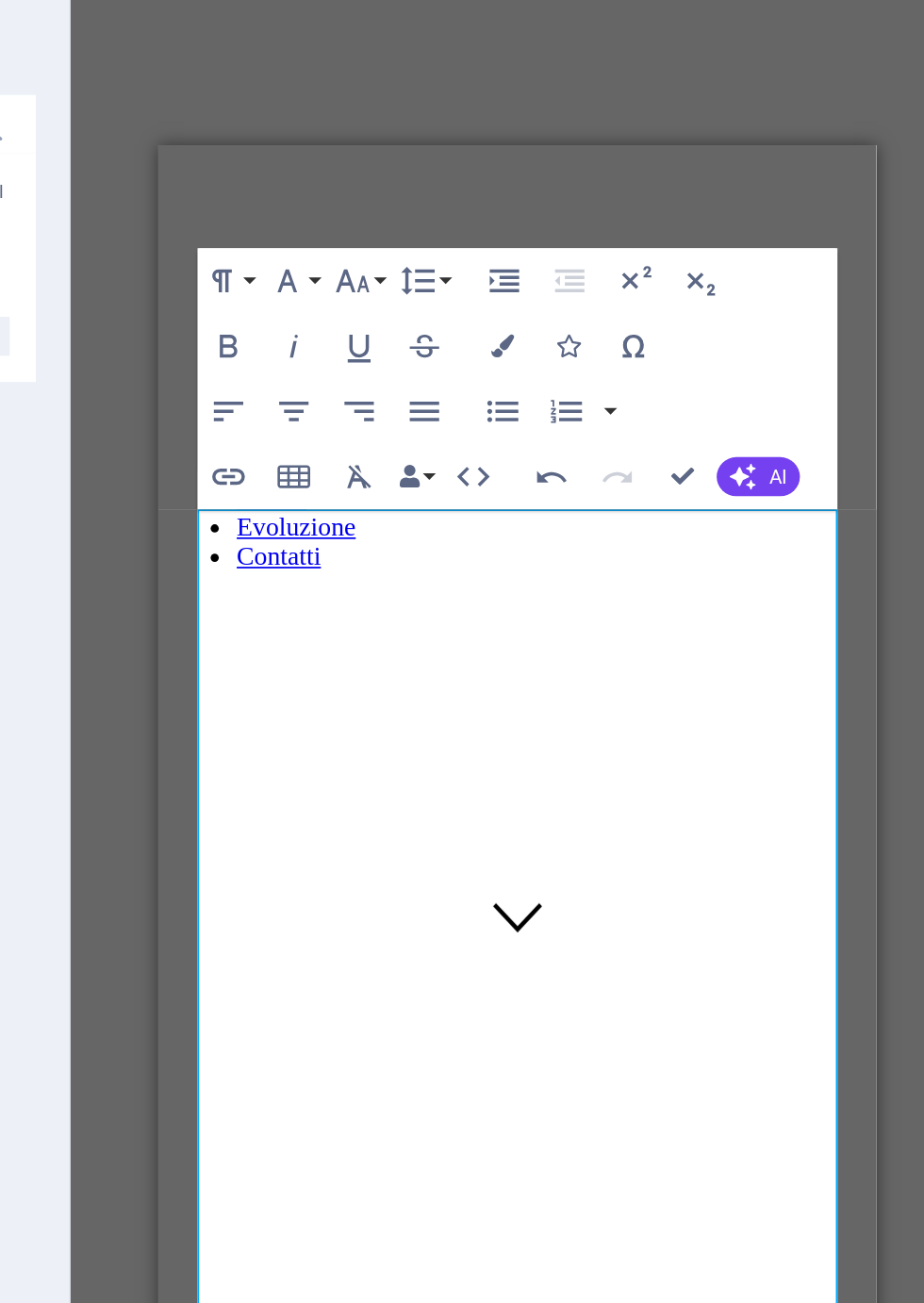 click on "Trascina qui per sostituire il contenuto esistente. Premi “Ctrl” se vuoi creare un nuovo elemento.
H2   Banner   Banner   Contenitore   Testo   Contenitore   Riferimento   Spaziatore Paragraph Format Normal Heading 1 Heading 2 Heading 3 Heading 4 Heading 5 Heading 6 Code Font Family Arial Georgia Impact Tahoma Times New Roman Verdana Open Sans Roboto Font Size 8 9 10 11 12 14 18 24 30 36 48 60 72 96 Line Height Default Single 1.15 1.5 Double Increase Indent Decrease Indent Superscript Subscript Bold Italic Underline Strikethrough Colors Icons Special Characters Align Left Align Center Align Right Align Justify Unordered List   Default Circle Disc Square    Ordered List   Default Lower Alpha Lower Greek Lower Roman Upper Alpha Upper Roman    Insert Link Insert Table Clear Formatting Data Bindings Azienda Nome Cognome Via Codice postale Città E-mail Telefono Cellulare Fax Campo personalizzato 1 Campo personalizzato 2 Campo personalizzato 3 Campo personalizzato 4 Campo personalizzato 5" at bounding box center (666, 674) 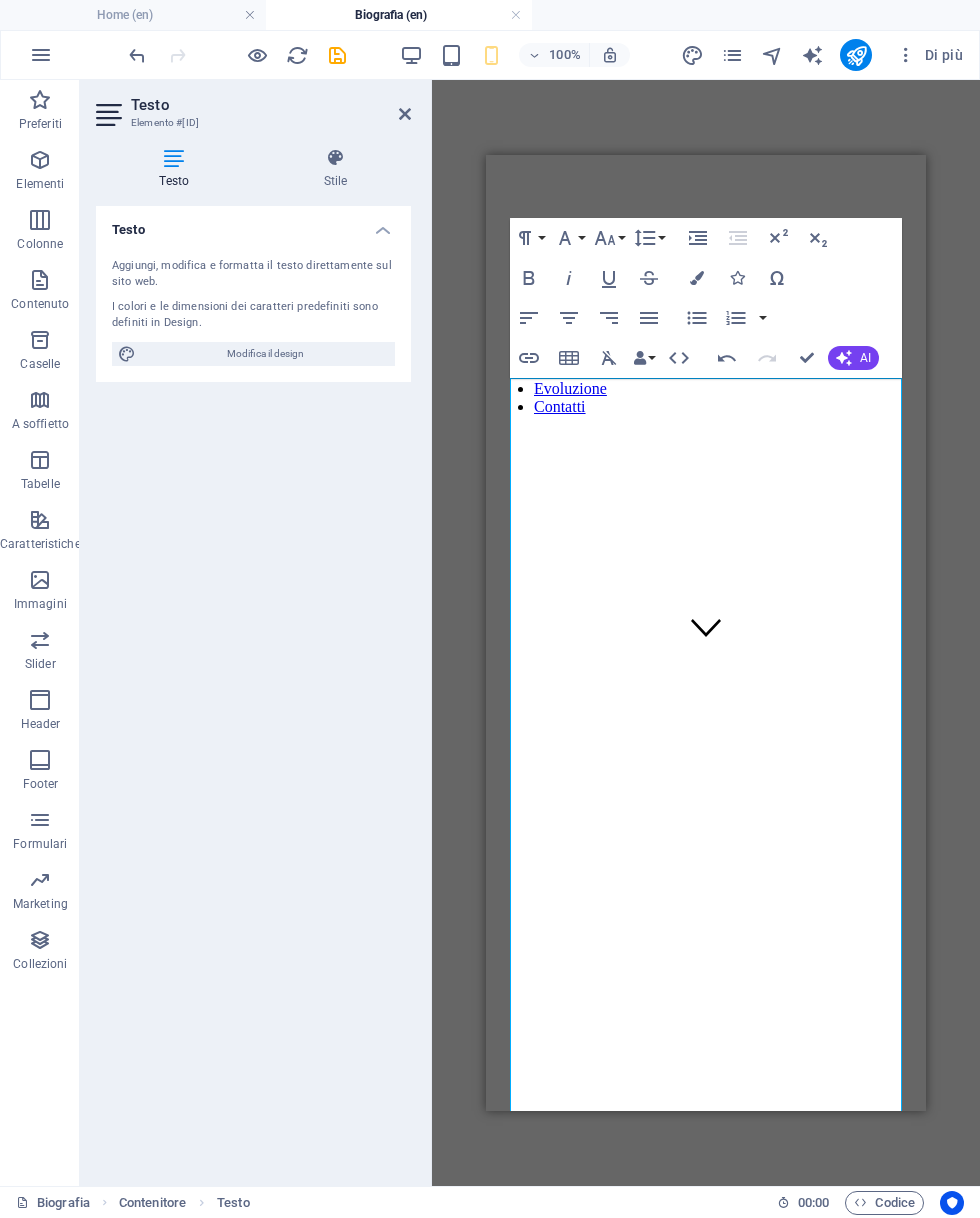 click on "Modifica il design" at bounding box center (265, 354) 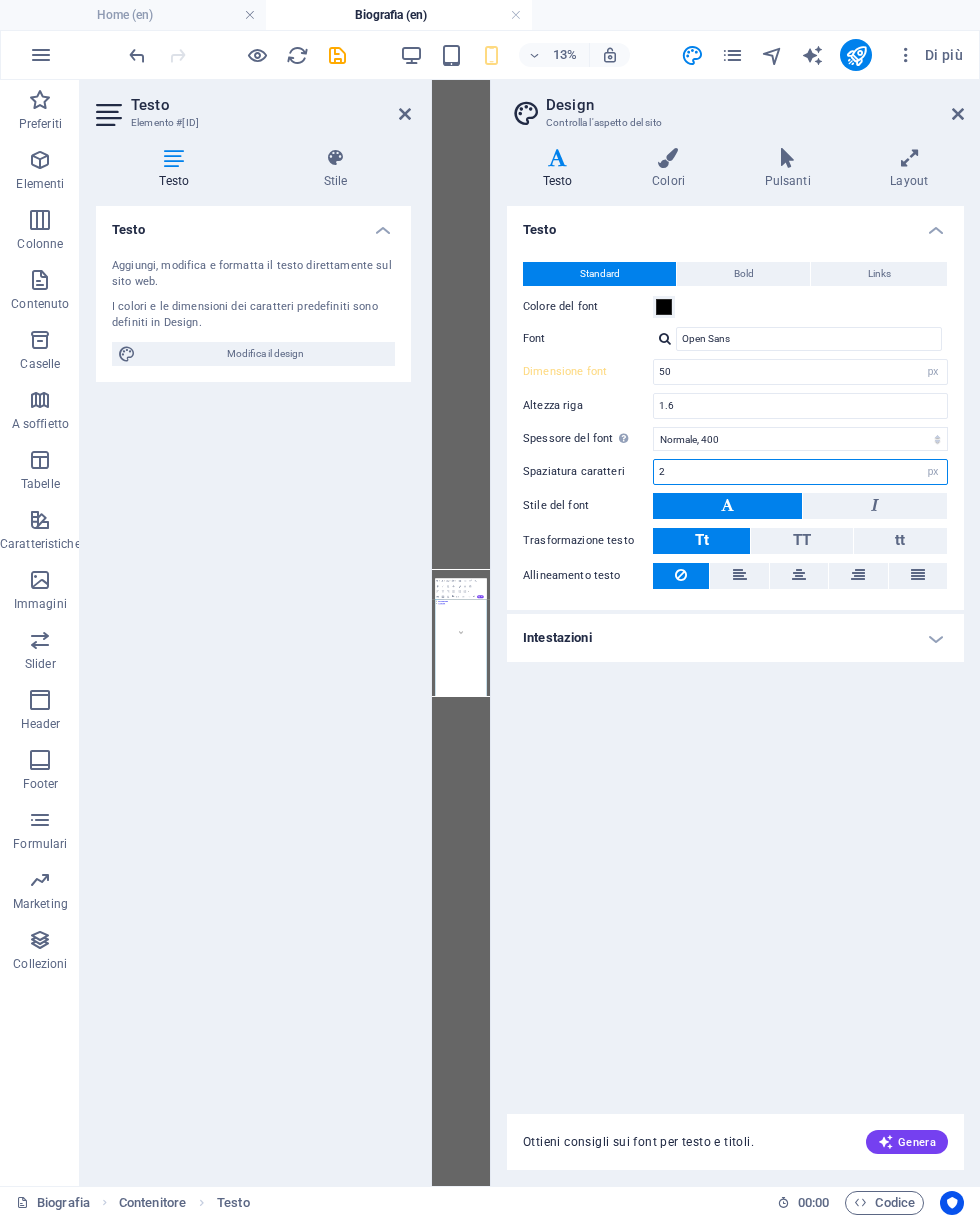 click on "2" at bounding box center [800, 472] 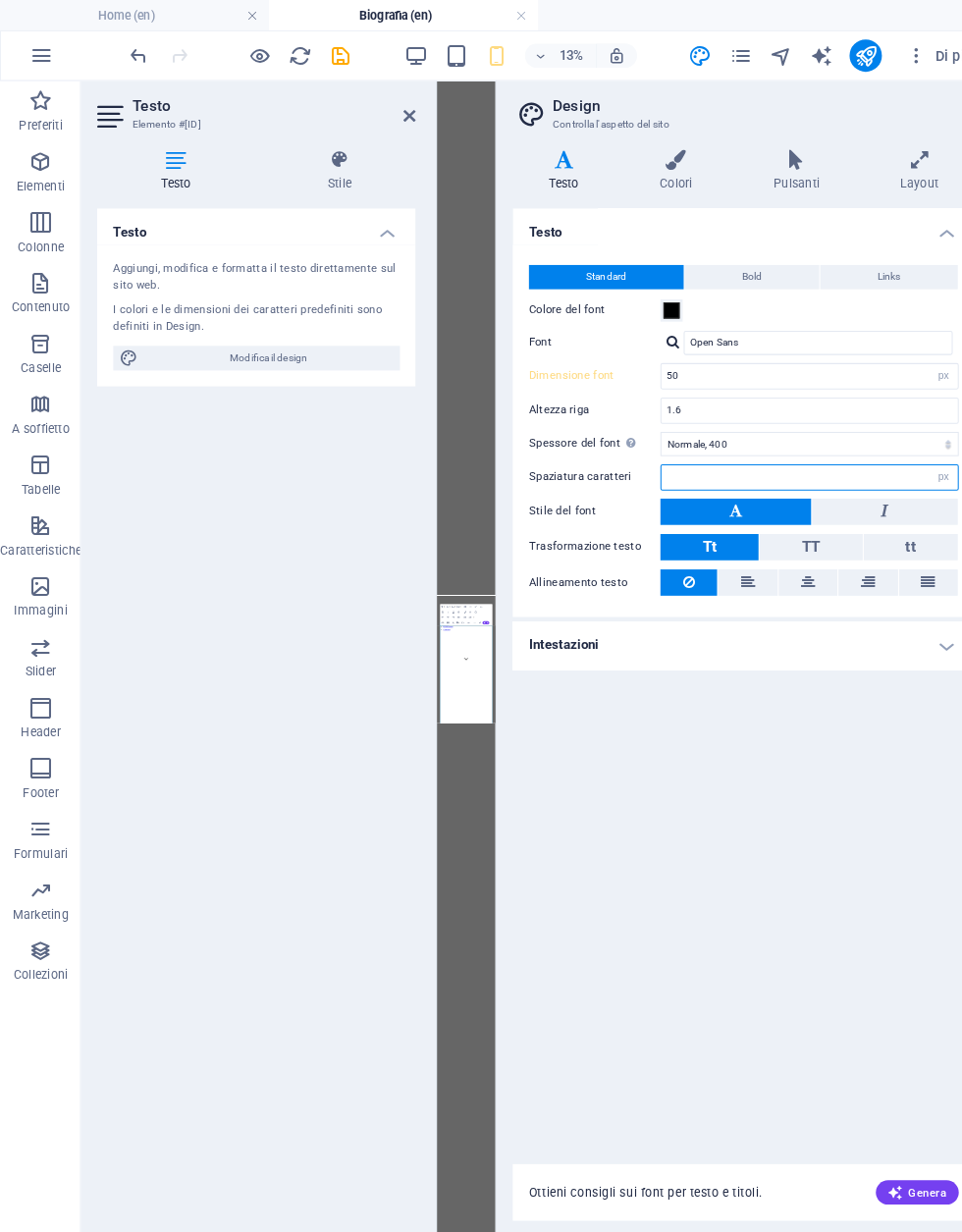 type on "5" 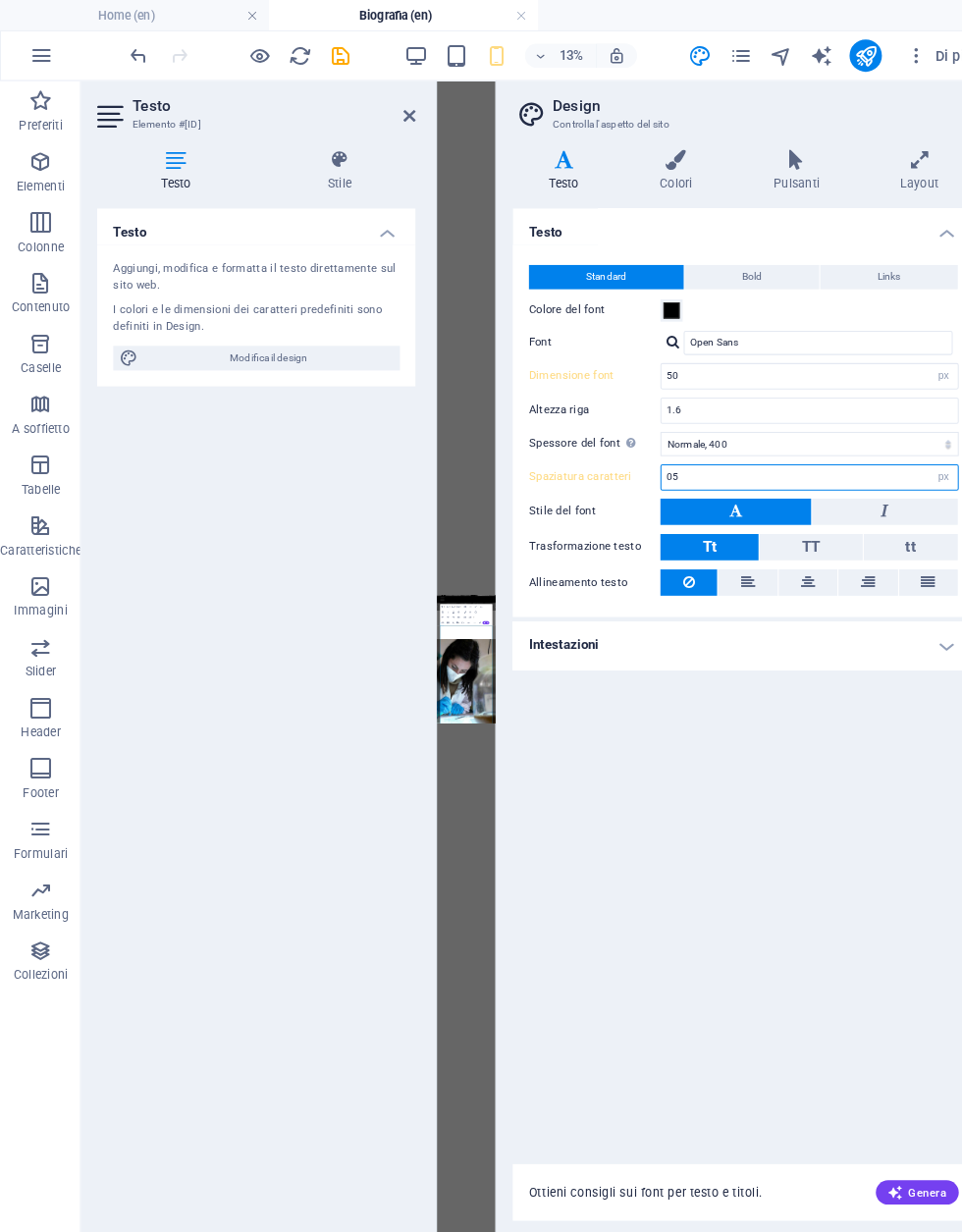 type on "0" 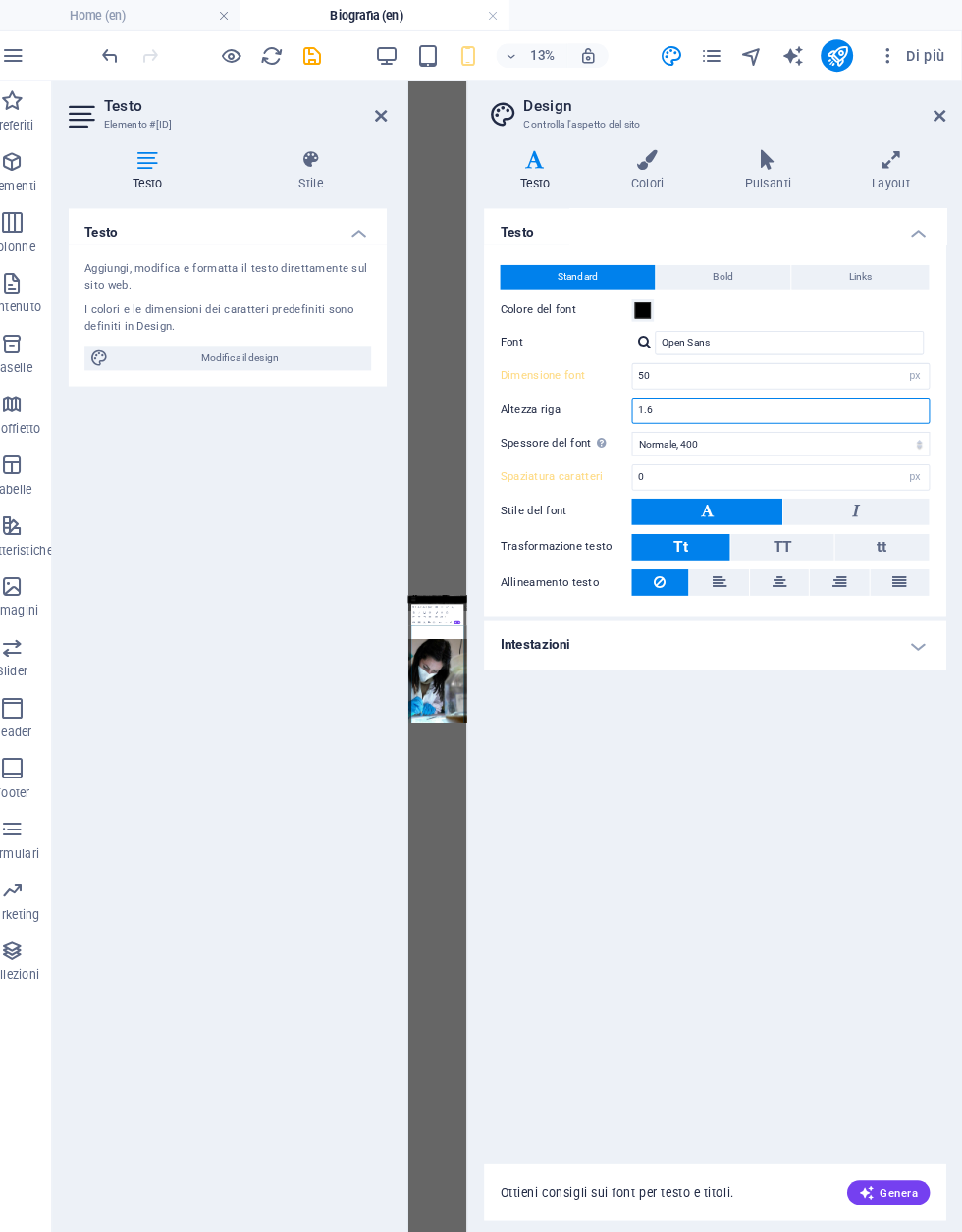 click on "1.6" at bounding box center [785, 399] 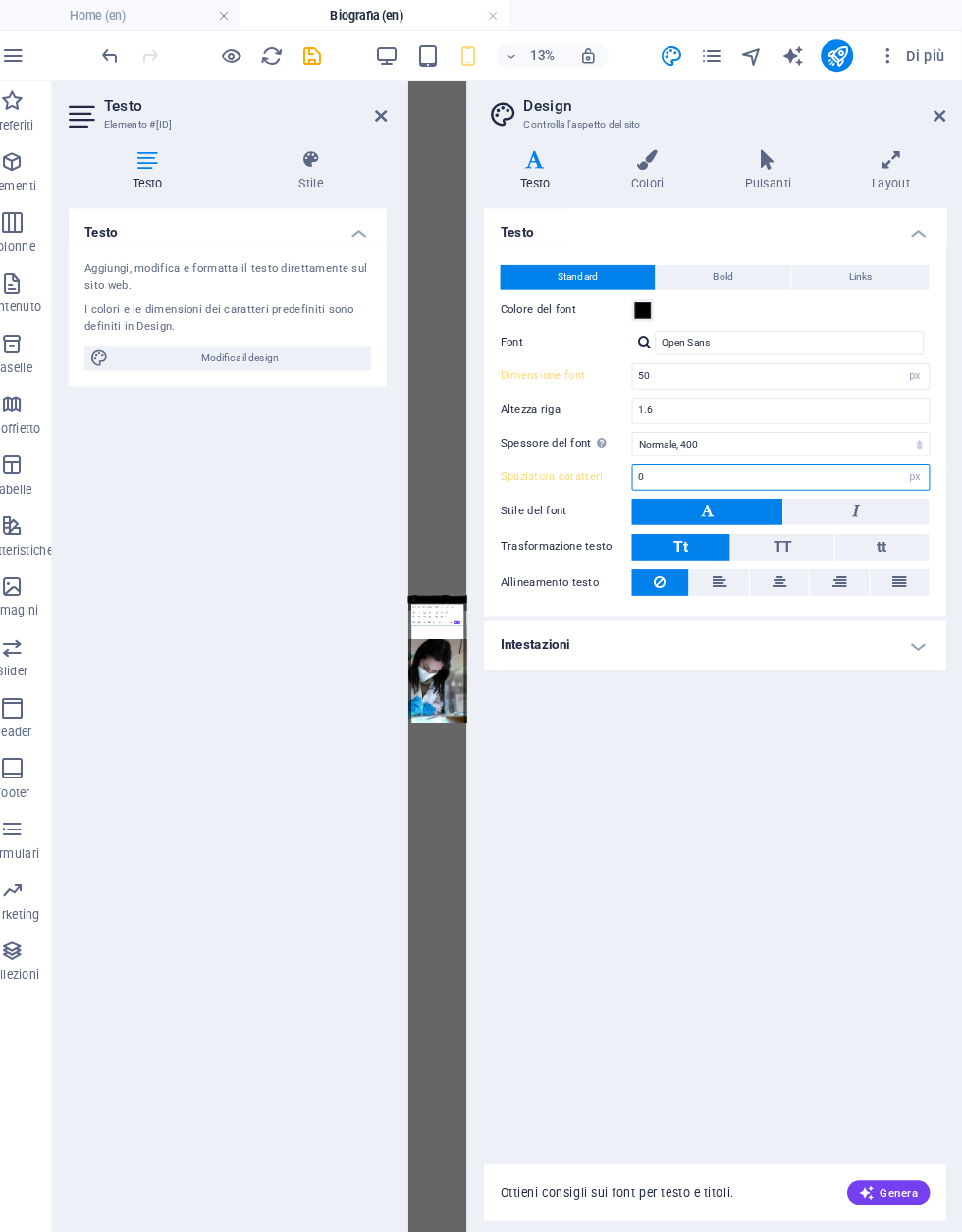 click on "0" at bounding box center (785, 463) 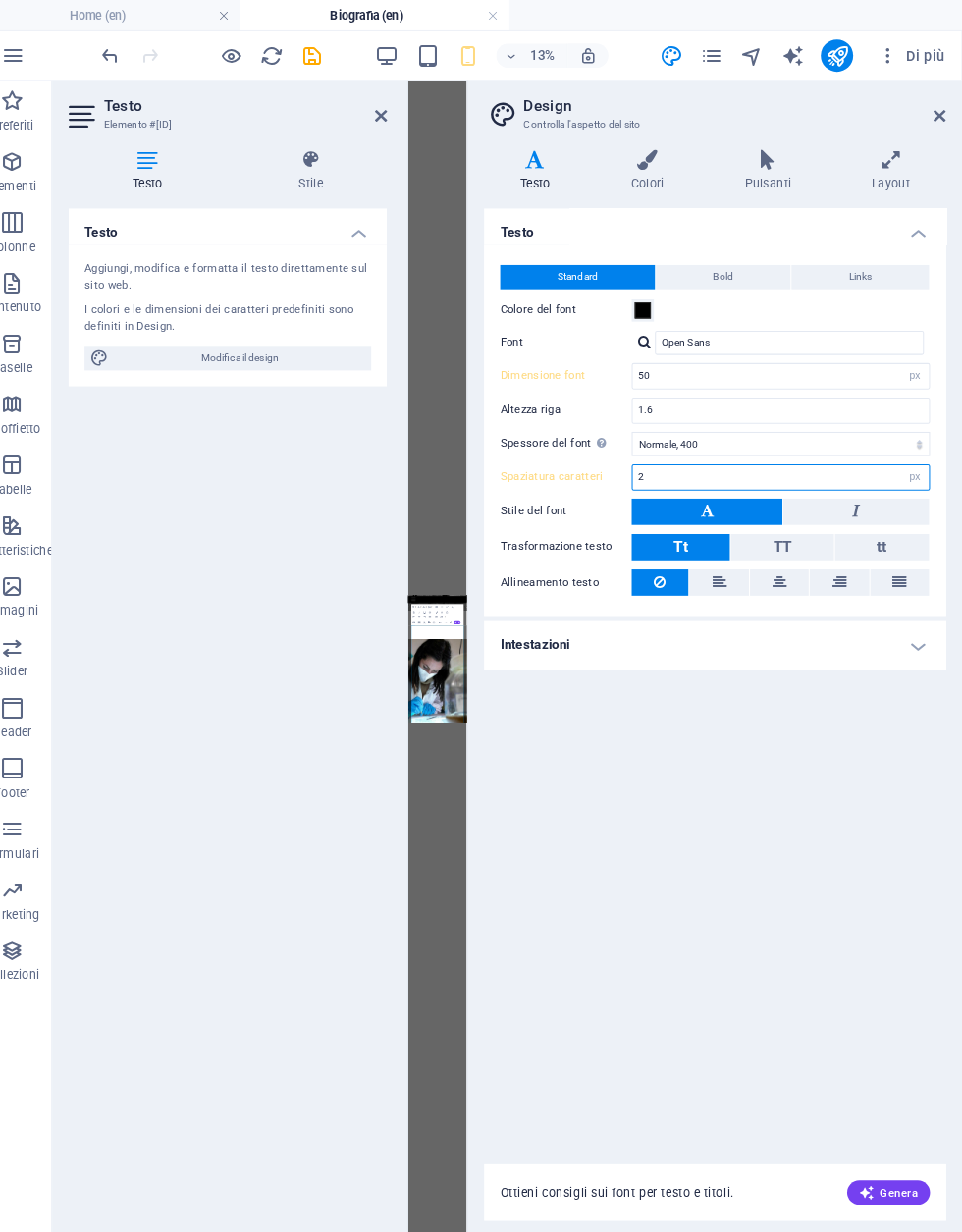 type on "2" 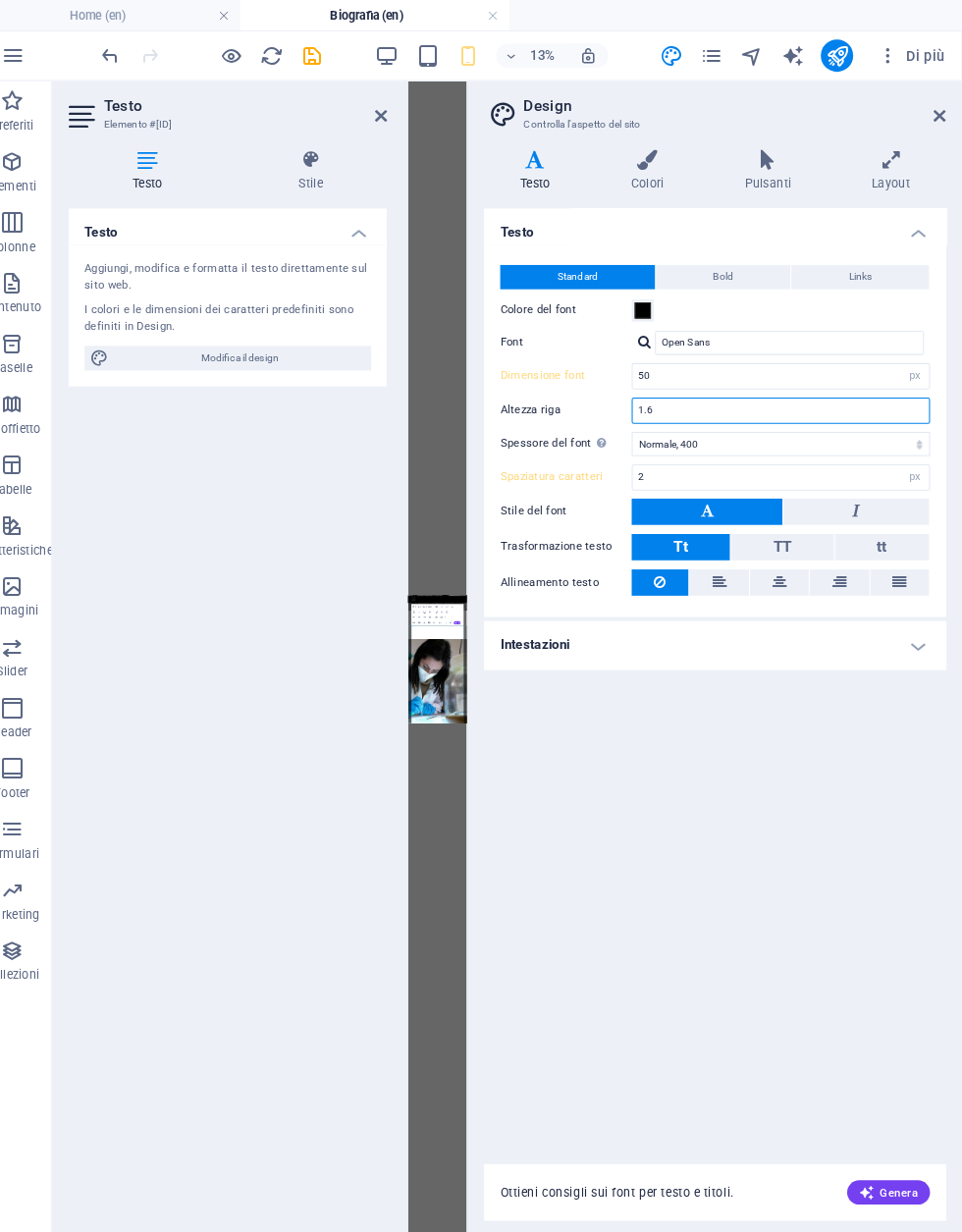 click on "1.6" at bounding box center (785, 399) 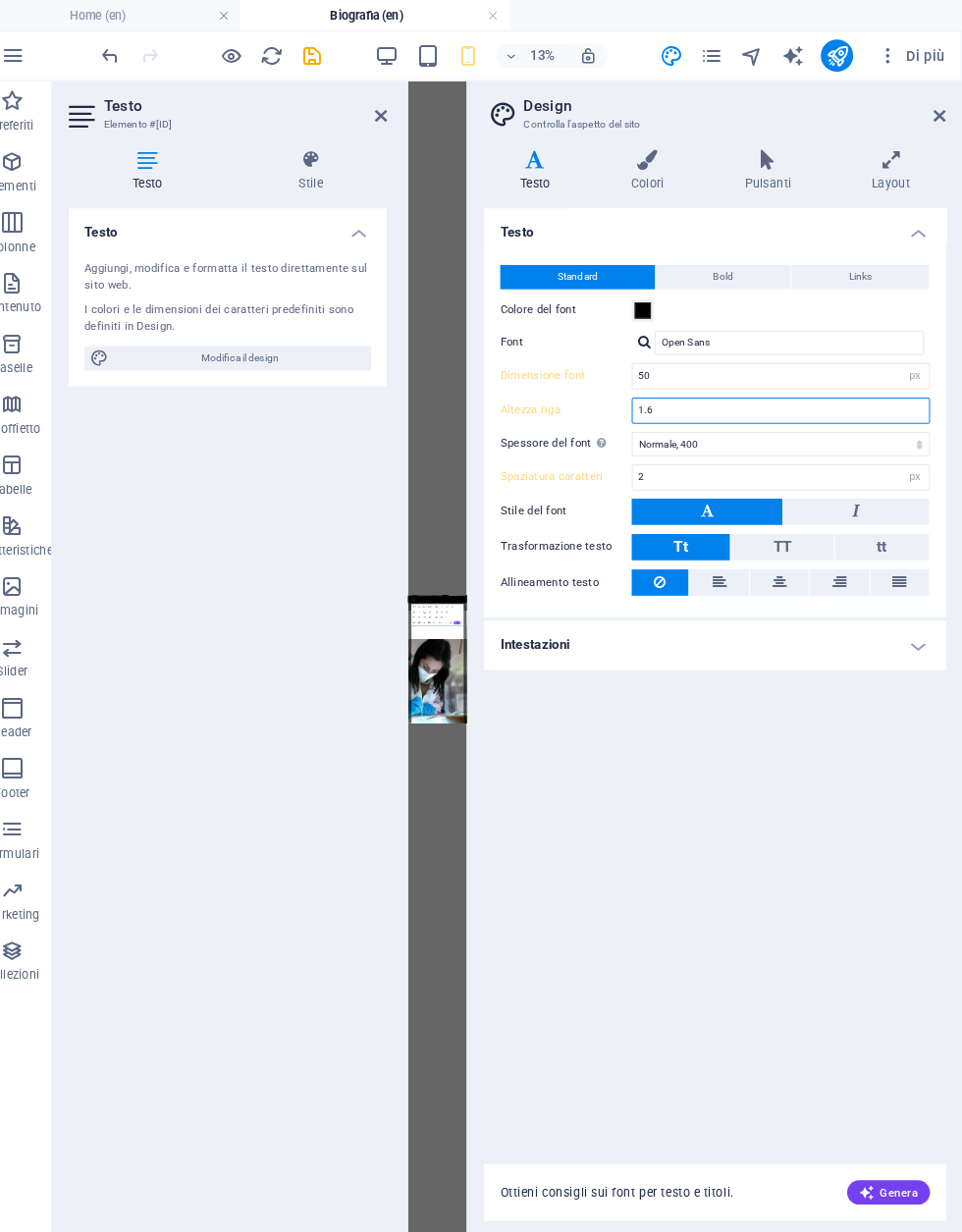 type on "1" 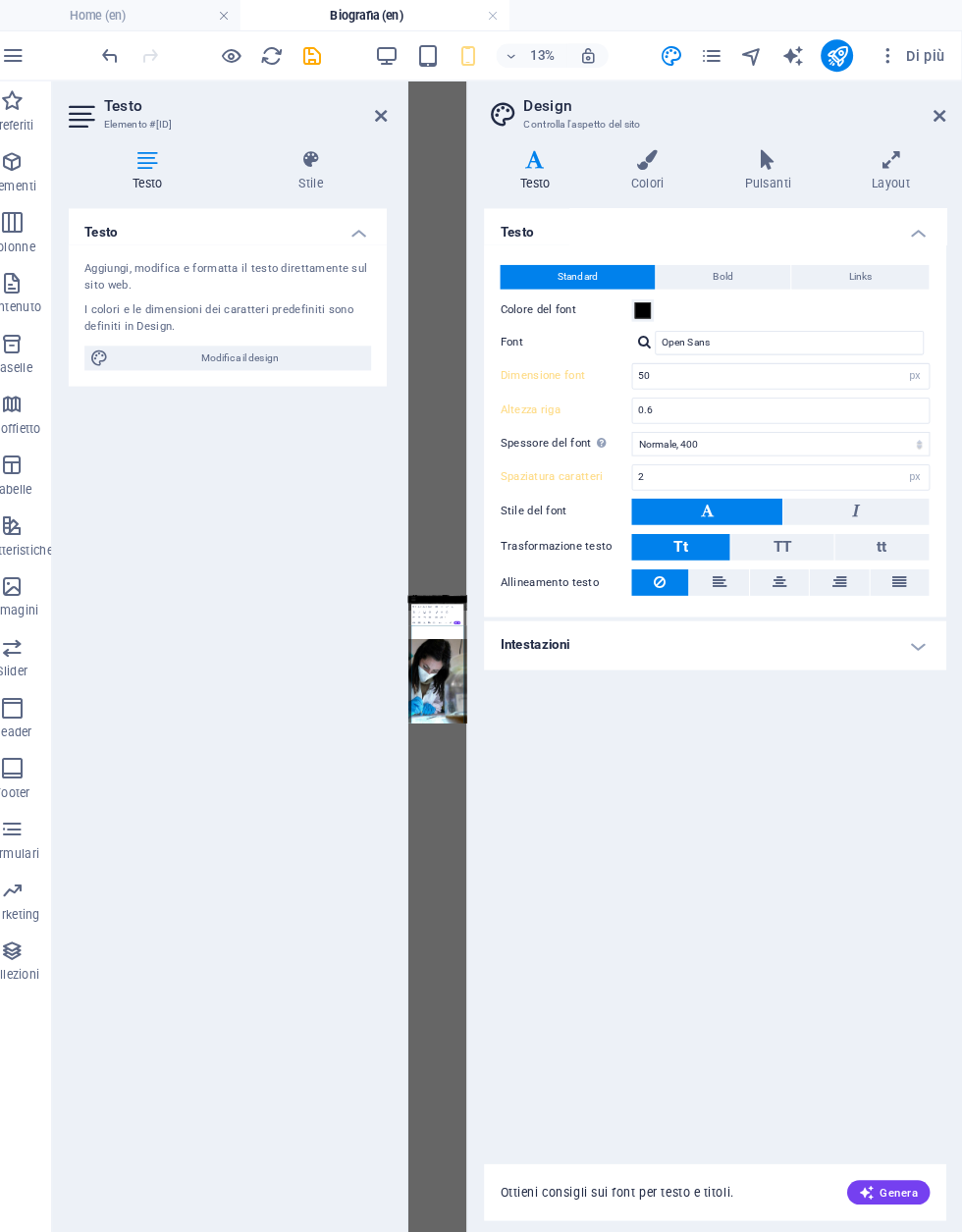 click on "Testo Standard Bold Links Colore del font Font Open Sans Dimensione font 50 rem px Altezza riga 0.6 Spessore del font Pour afficher correctement l'épaisseur de la police, celle-ci doit être activée.  Gérer les polices Sottile, 100 Ultra chiaro, 200 Chiaro, 300 Normale, 400 Medio, 500 Semi-grassetto, 600 Grassetto, 700 Ultra grassetto, 800 Nero, 900 Spaziatura caratteri 2 rem px Stile del font Trasformazione testo Tt TT tt Allineamento testo Spessore del font Pour afficher correctement l'épaisseur de la police, celle-ci doit être activée.  Gérer les polices Sottile, 100 Ultra chiaro, 200 Chiaro, 300 Normale, 400 Medio, 500 Semi-grassetto, 600 Grassetto, 700 Ultra grassetto, 800 Nero, 900 Default Hover / Active Colore del font Colore del font Decorazione Decorazione Durata transizione 0.3 s Funzione transizione Scorrimento Scorrimento in entrata Scorrimento in uscita Scorrimento in entrata/Scorrimento in uscita Lineare Intestazioni Tutto T1/Logo testuale H2 H3 H4 H5 H6 Colore del font Font Roboto 1 1 px" at bounding box center [722, 654] 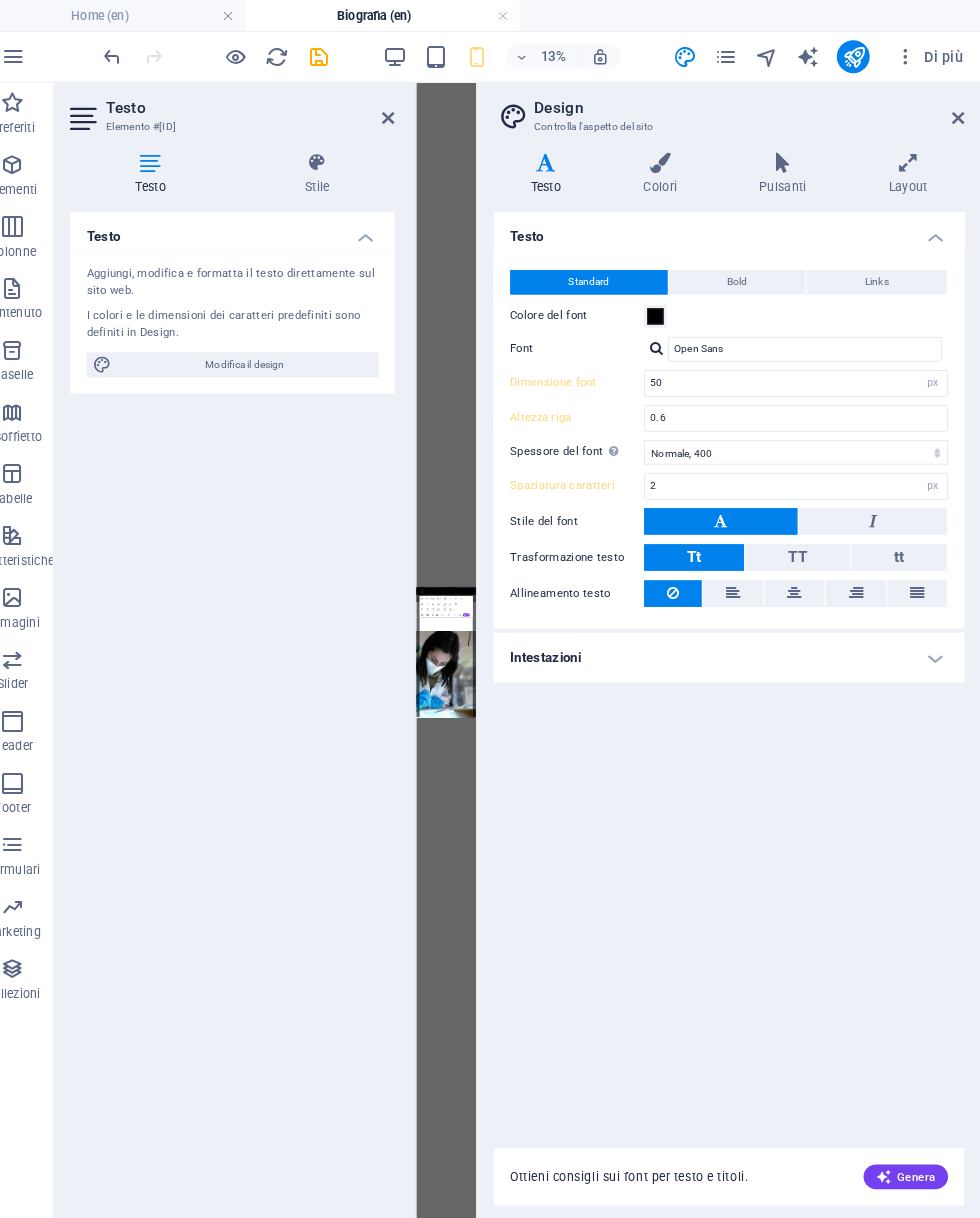 click at bounding box center [405, 114] 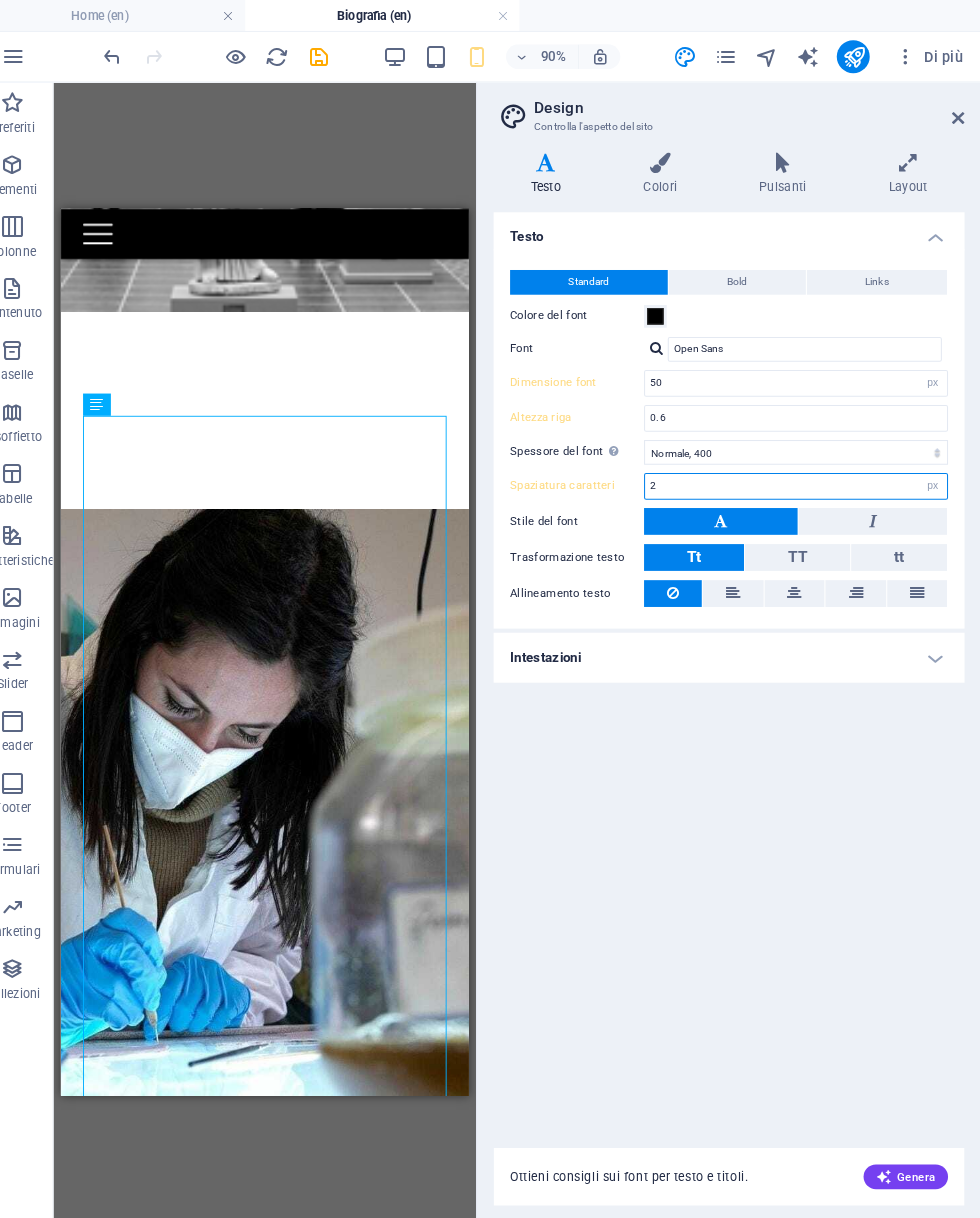 click on "2" at bounding box center [800, 472] 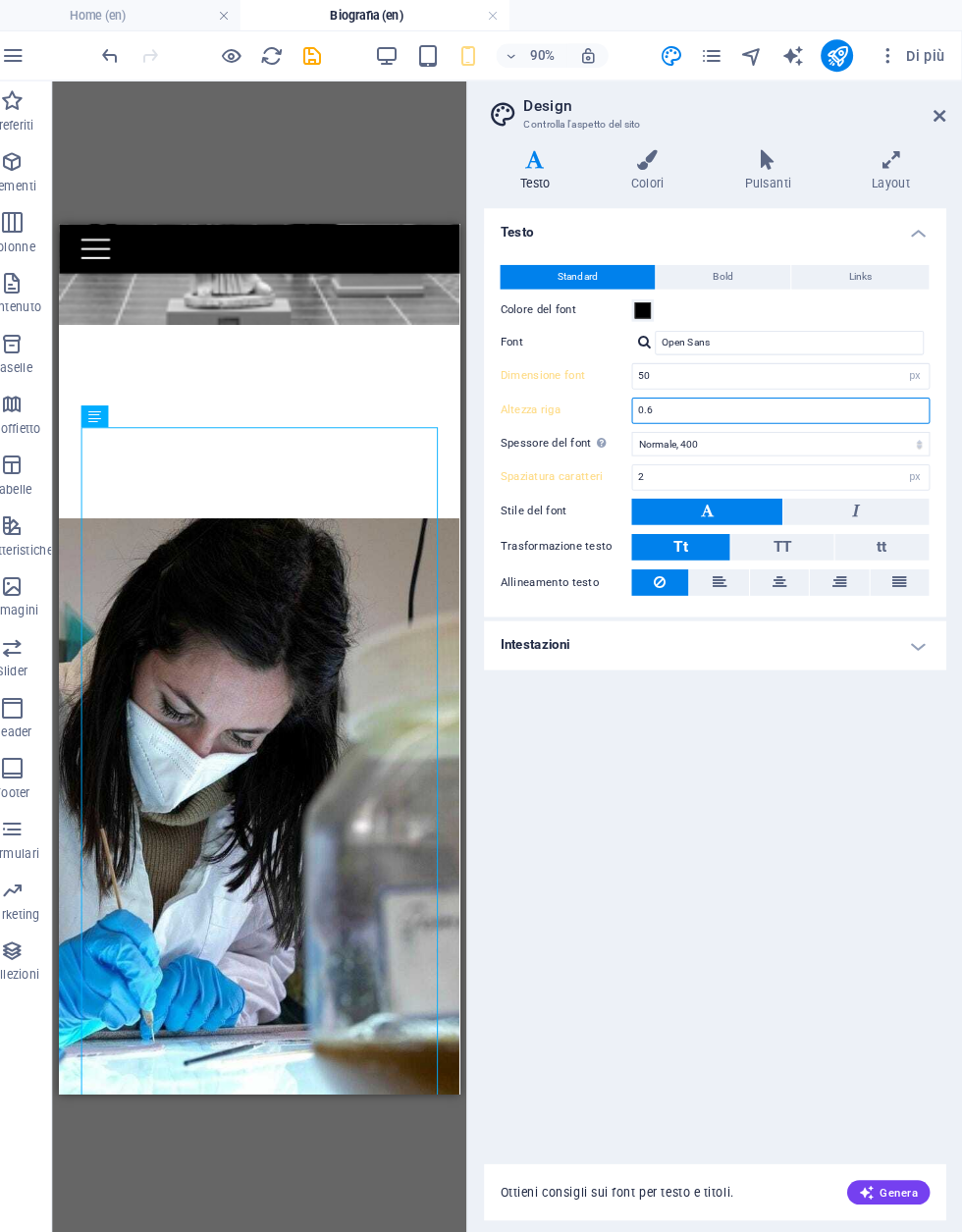 click on "0.6" at bounding box center [785, 399] 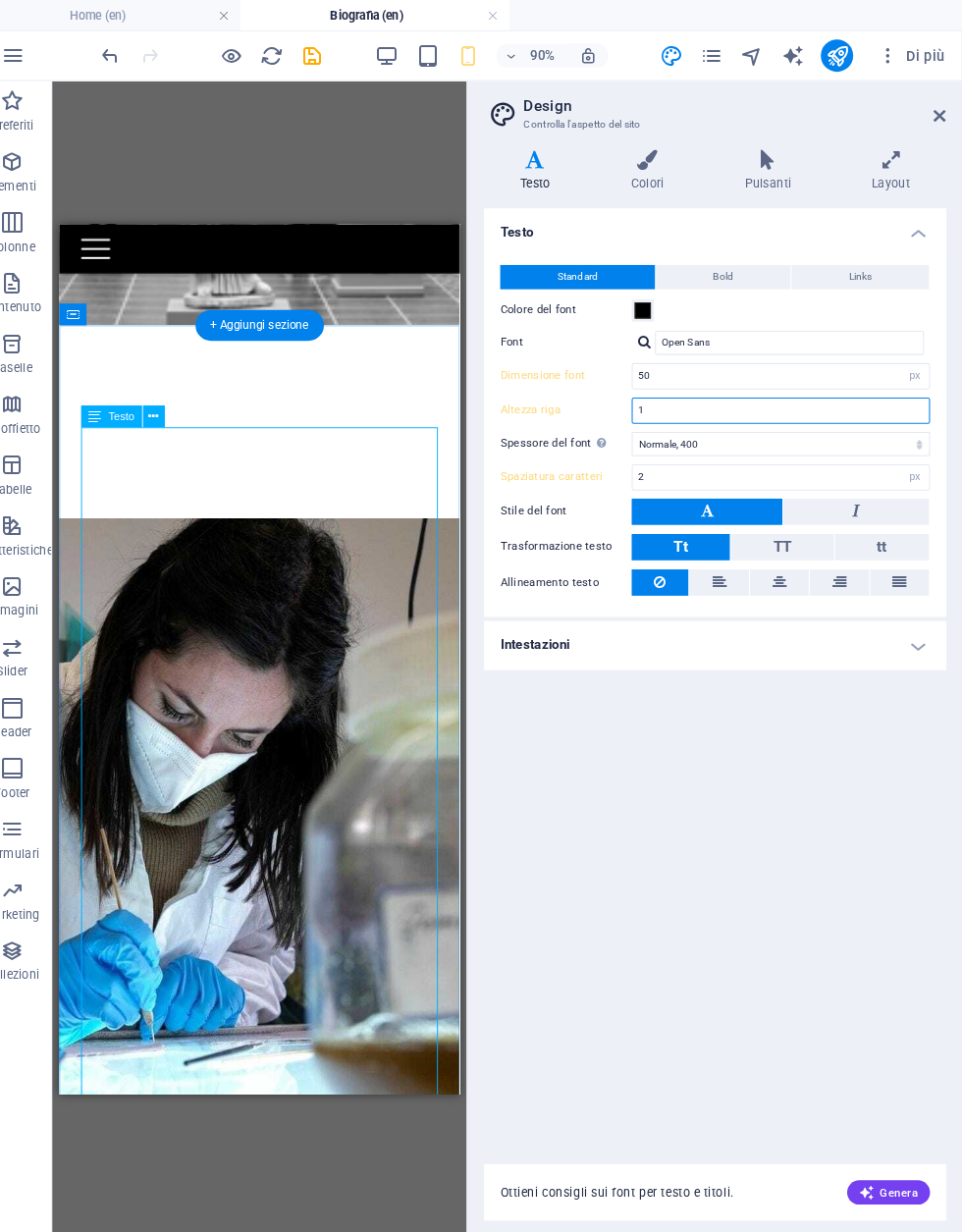 type on "1" 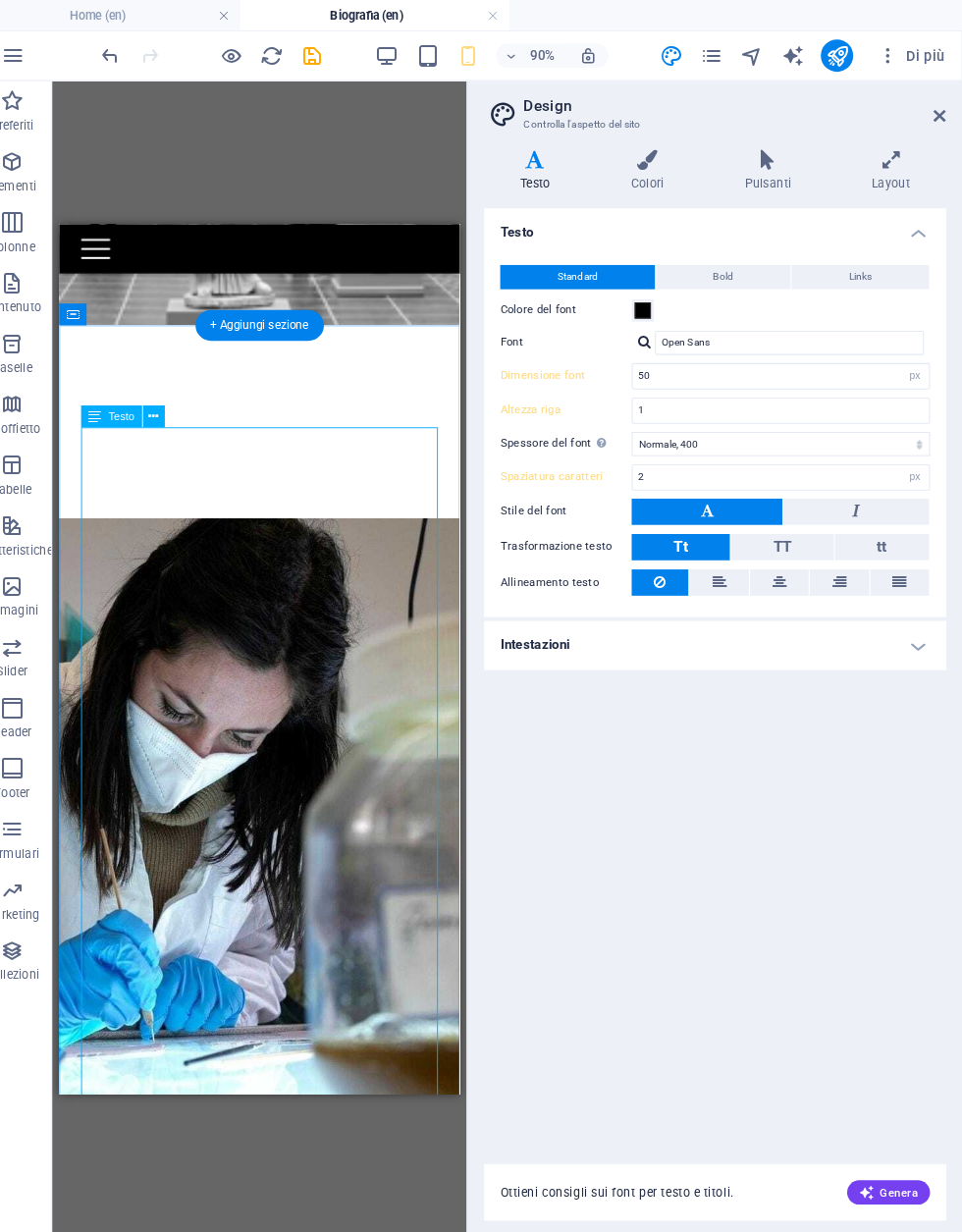 click on "Dopo aver frequentato la scuola d'arte, ho avvertito un profondo  desiderio di esprimermi attraverso i materiali. Ho esplorato varie sostanze, spinta dalla necessità di trovare il mio linguaggio espressivo, fino a quando ho scoperto un elemento che mi ha affascinata sin da subito: il vetro. Per approfondire le mie conoscenze, ho intrapreso un percorso formativo presso la scuola "Artigiani restauratori Maria Luisa Rossi", dove ho conseguito il diploma di tecnico specializzato nella realizzazione di vetrate artistiche e oggetti d'arte vetraria, riconosciuto a livello europeo. In questo contesto, ho avuto l'opportunità di sperimentare per la prima volta diverse tecniche di legatura e pittura su vetro, riflettendo sul potenziale espressivo di questo antico materiale." at bounding box center (275, 5953) 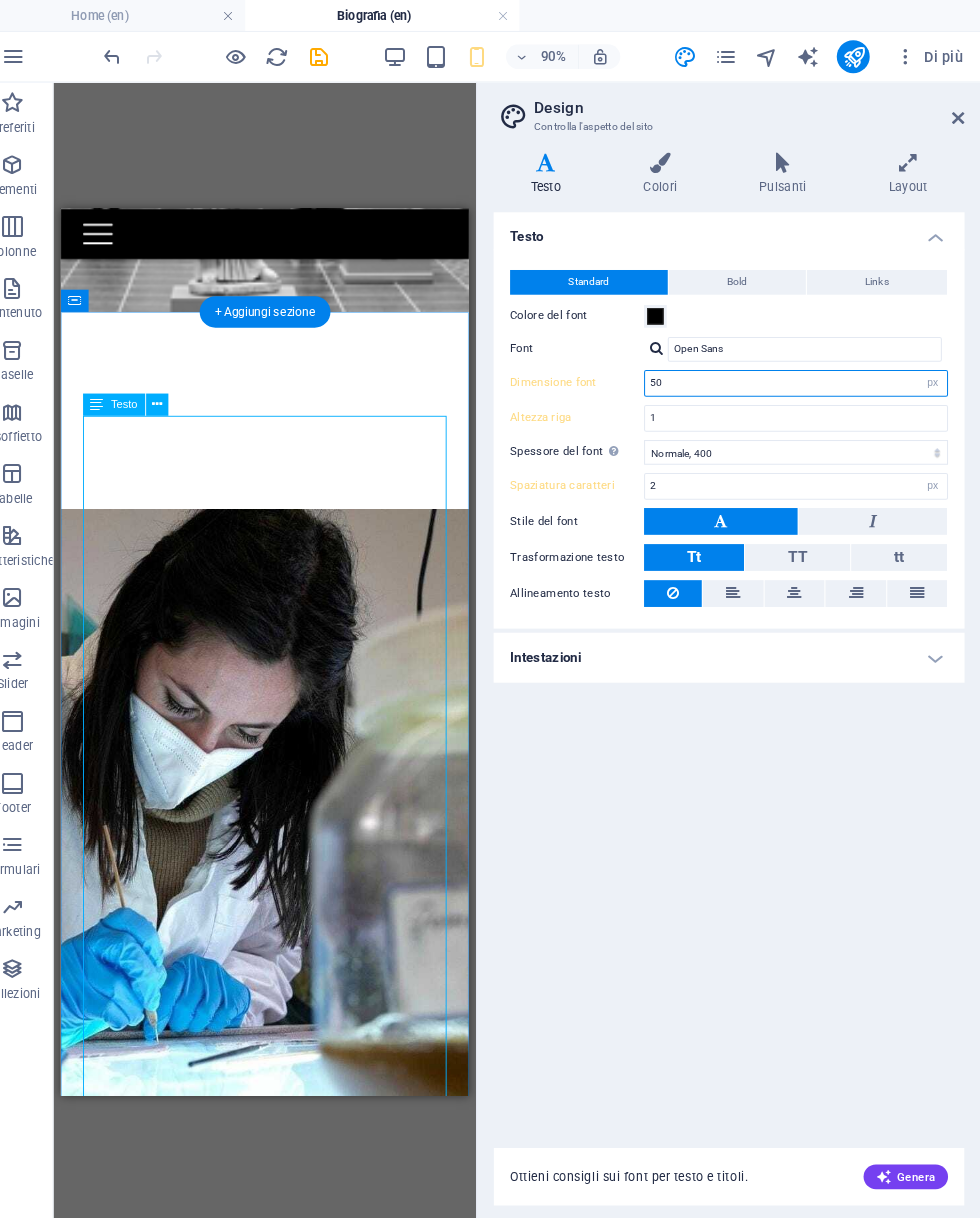 click on "50" at bounding box center (800, 372) 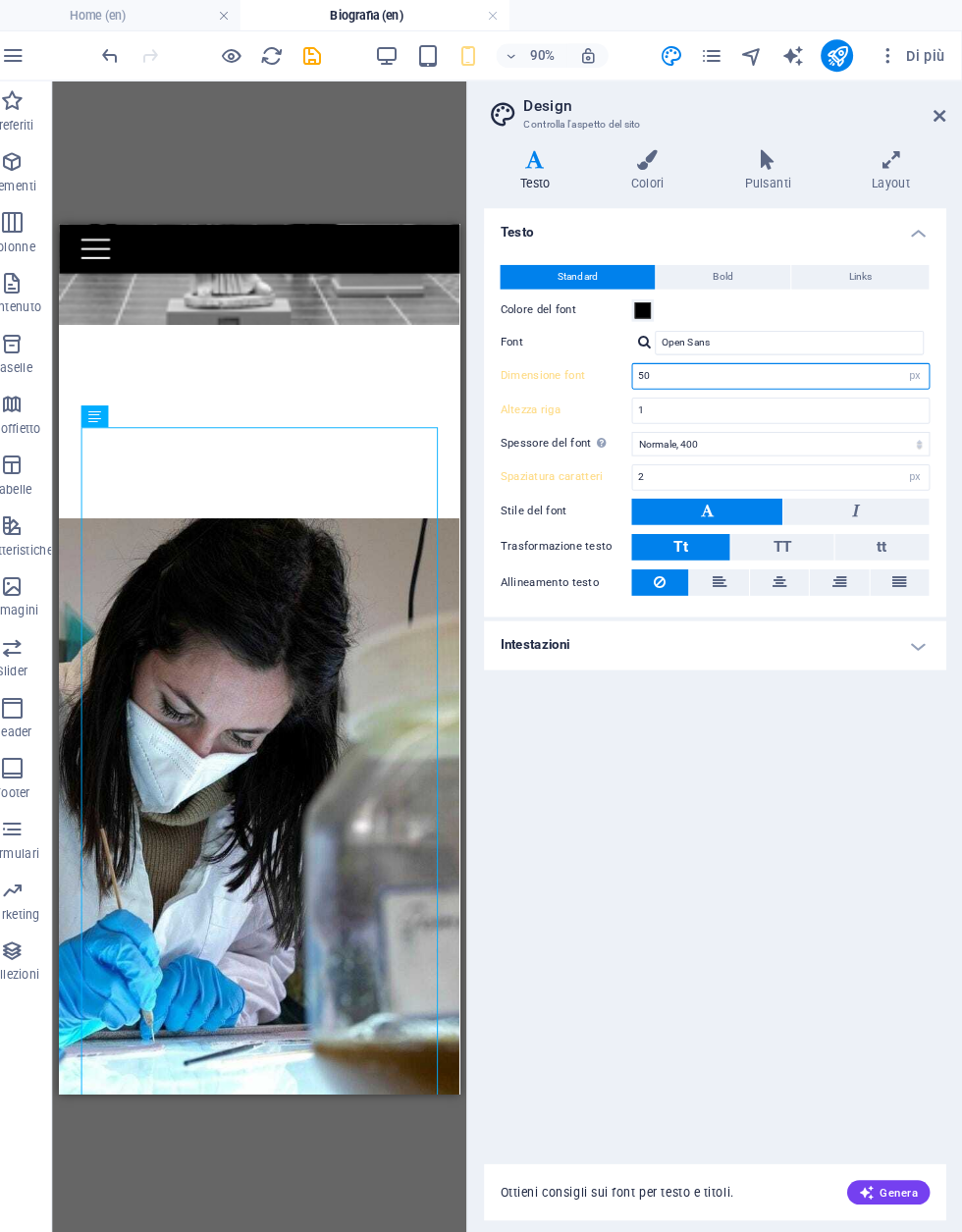 type on "5" 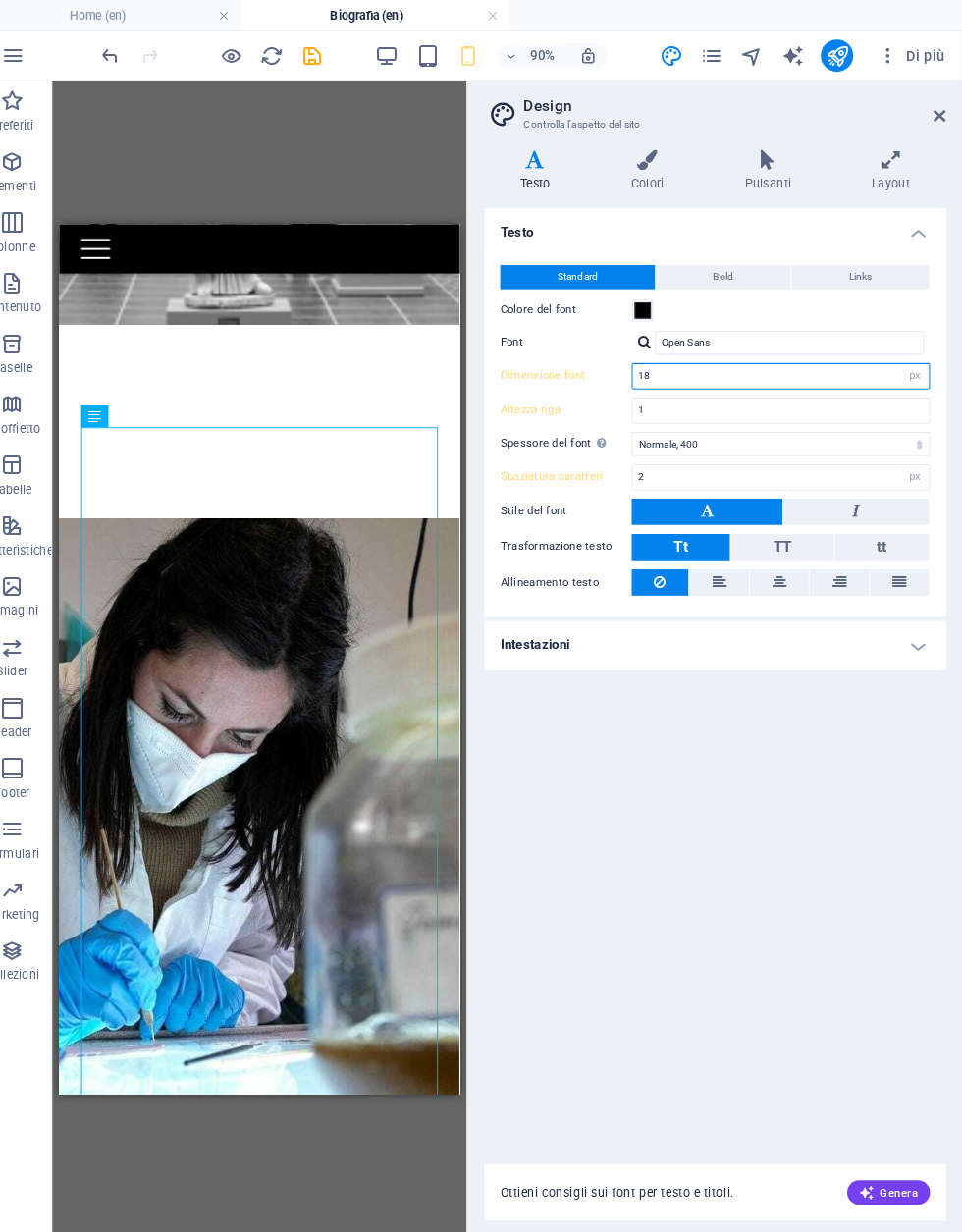 type on "18" 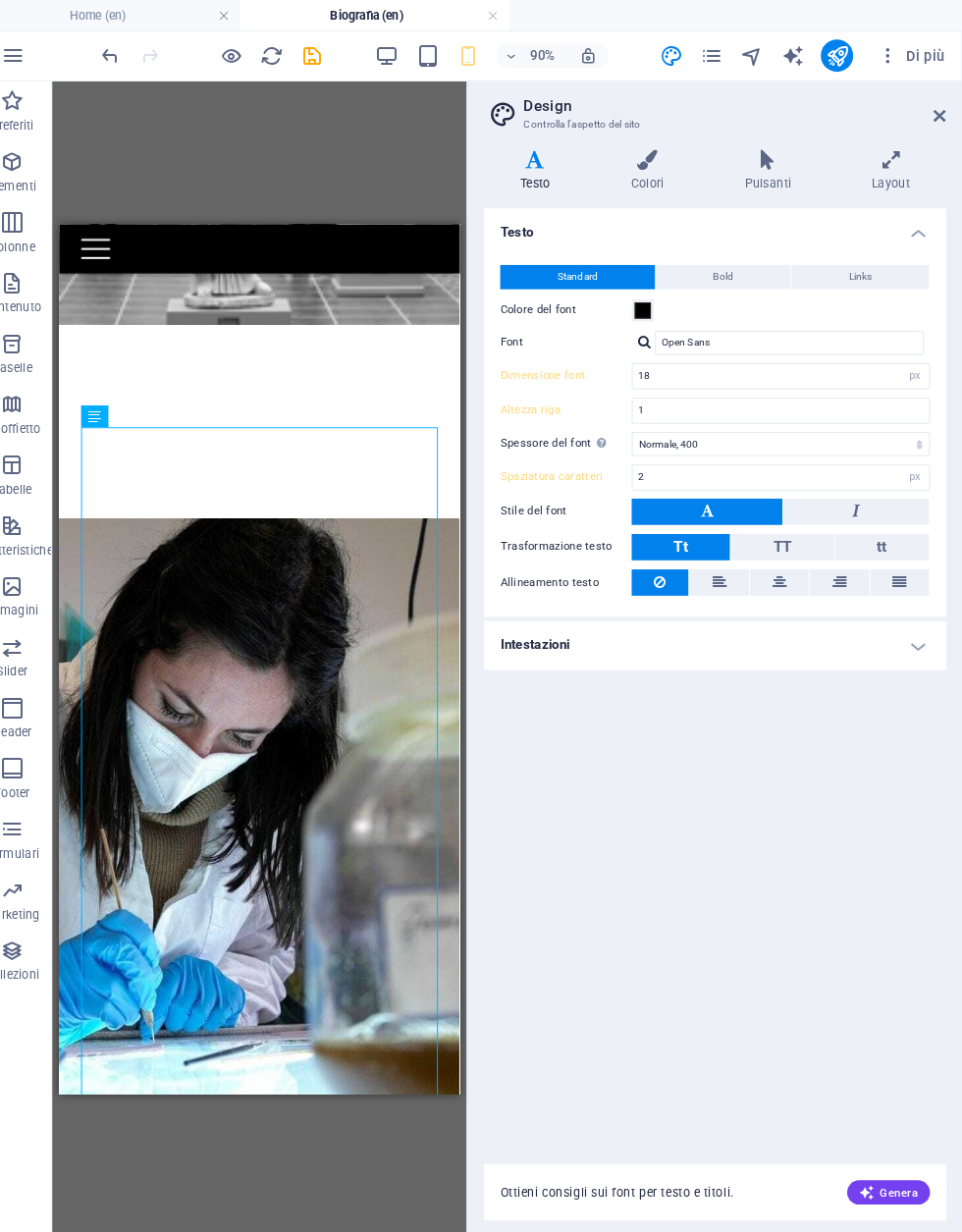 click on "Testo Standard Bold Links Colore del font Font Open Sans Dimensione font 18 rem px Altezza riga 1 Spessore del font Pour afficher correctement l'épaisseur de la police, celle-ci doit être activée.  Gérer les polices Sottile, 100 Ultra chiaro, 200 Chiaro, 300 Normale, 400 Medio, 500 Semi-grassetto, 600 Grassetto, 700 Ultra grassetto, 800 Nero, 900 Spaziatura caratteri 2 rem px Stile del font Trasformazione testo Tt TT tt Allineamento testo Spessore del font Pour afficher correctement l'épaisseur de la police, celle-ci doit être activée.  Gérer les polices Sottile, 100 Ultra chiaro, 200 Chiaro, 300 Normale, 400 Medio, 500 Semi-grassetto, 600 Grassetto, 700 Ultra grassetto, 800 Nero, 900 Default Hover / Active Colore del font Colore del font Decorazione Decorazione Durata transizione 0.3 s Funzione transizione Scorrimento Scorrimento in entrata Scorrimento in uscita Scorrimento in entrata/Scorrimento in uscita Lineare Intestazioni Tutto T1/Logo testuale H2 H3 H4 H5 H6 Colore del font Font Roboto 1 1 rem" at bounding box center (722, 654) 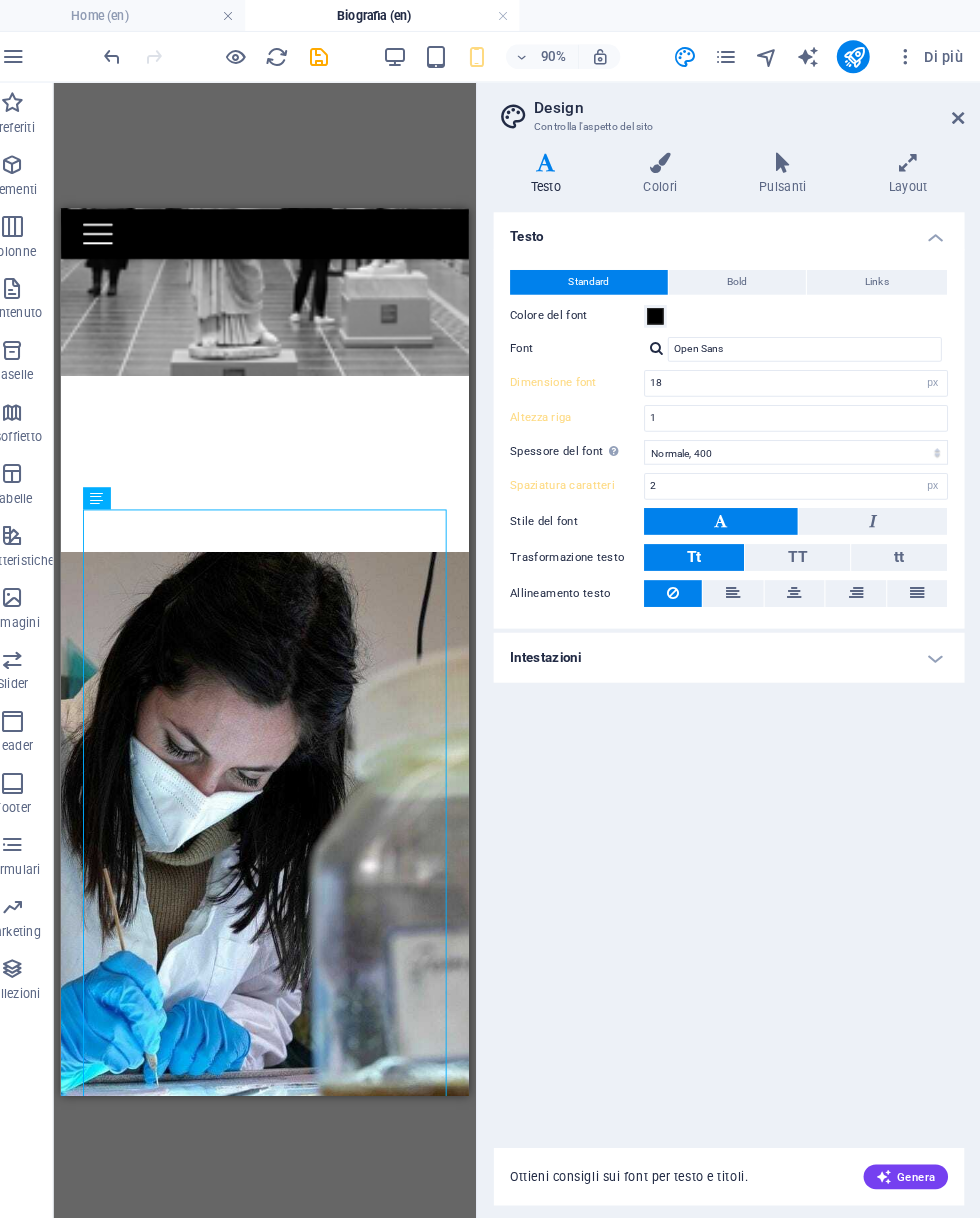 scroll, scrollTop: 348, scrollLeft: 0, axis: vertical 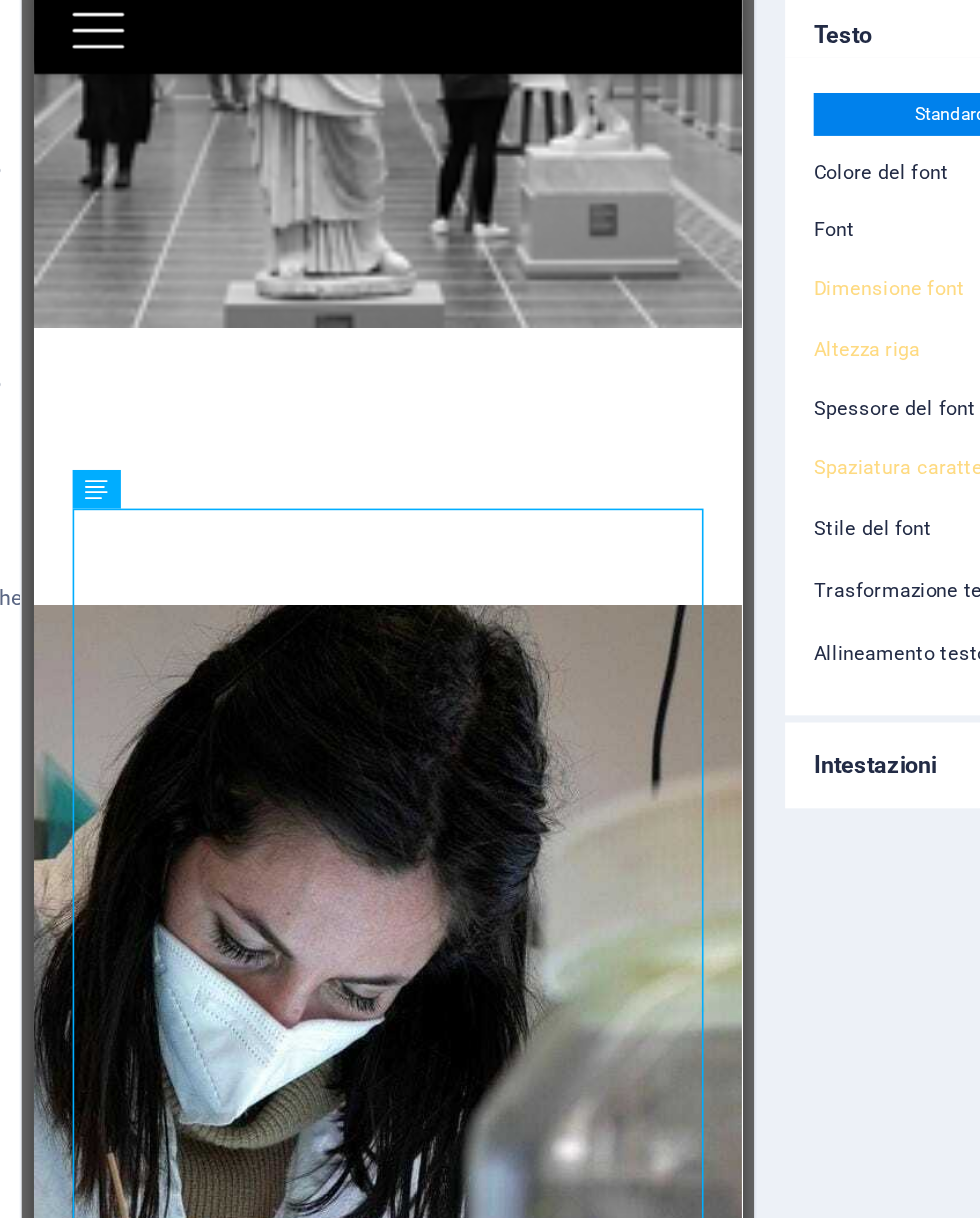 click on "Dopo aver frequentato la scuola d'arte, ho avvertito un profondo  desiderio di esprimermi attraverso i materiali. Ho esplorato varie sostanze, spinta dalla necessità di trovare il mio linguaggio espressivo, fino a quando ho scoperto un elemento che mi ha affascinata sin da subito: il vetro. Per approfondire le mie conoscenze, ho intrapreso un percorso formativo presso la scuola "Artigiani restauratori Maria Luisa Rossi", dove ho conseguito il diploma di tecnico specializzato nella realizzazione di vetrate artistiche e oggetti d'arte vetraria, riconosciuto a livello europeo. In questo contesto, ho avuto l'opportunità di sperimentare per la prima volta diverse tecniche di legatura e pittura su vetro, riflettendo sul potenziale espressivo di questo antico materiale." at bounding box center (253, 1864) 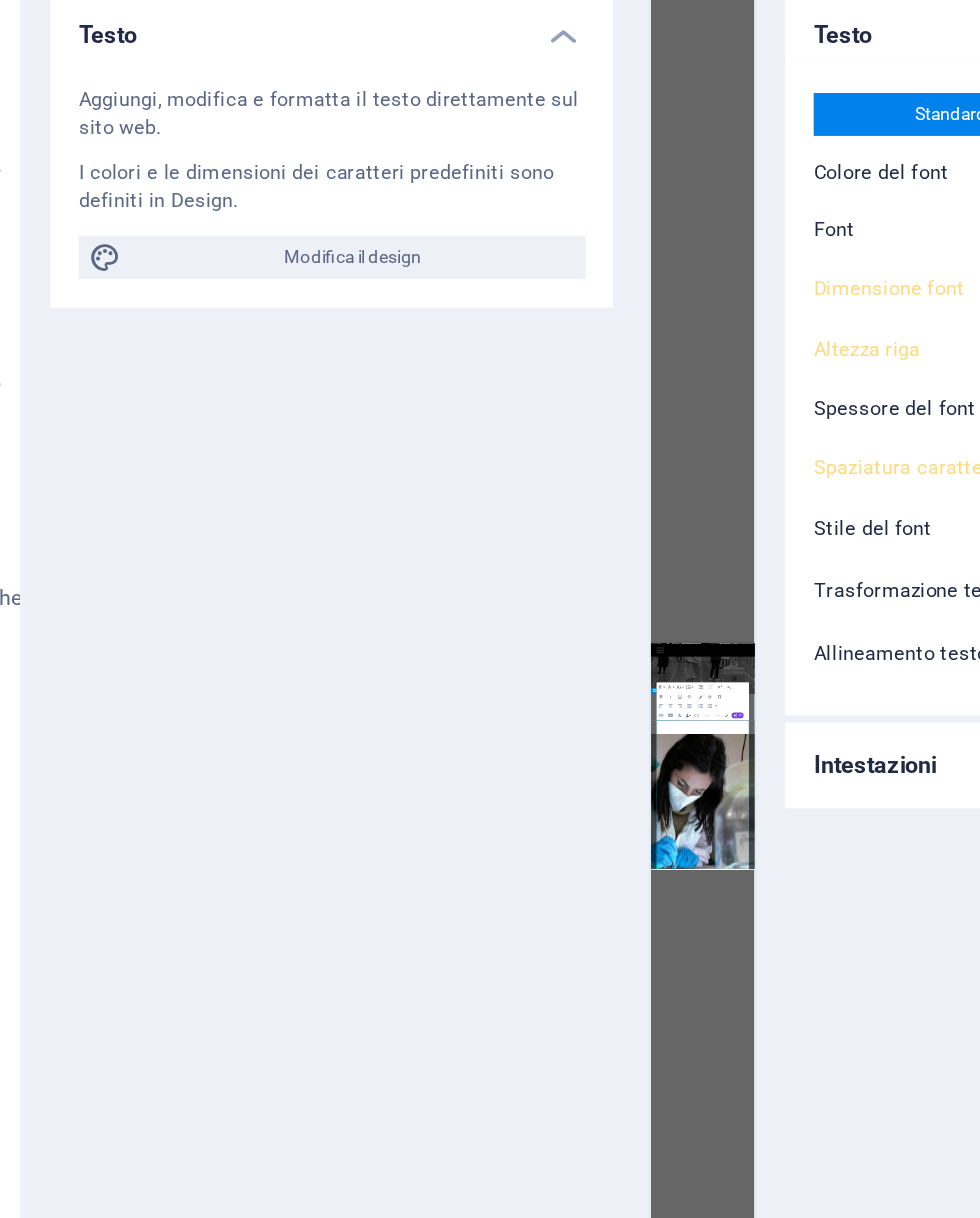 click on "Modifica il design" at bounding box center (265, 354) 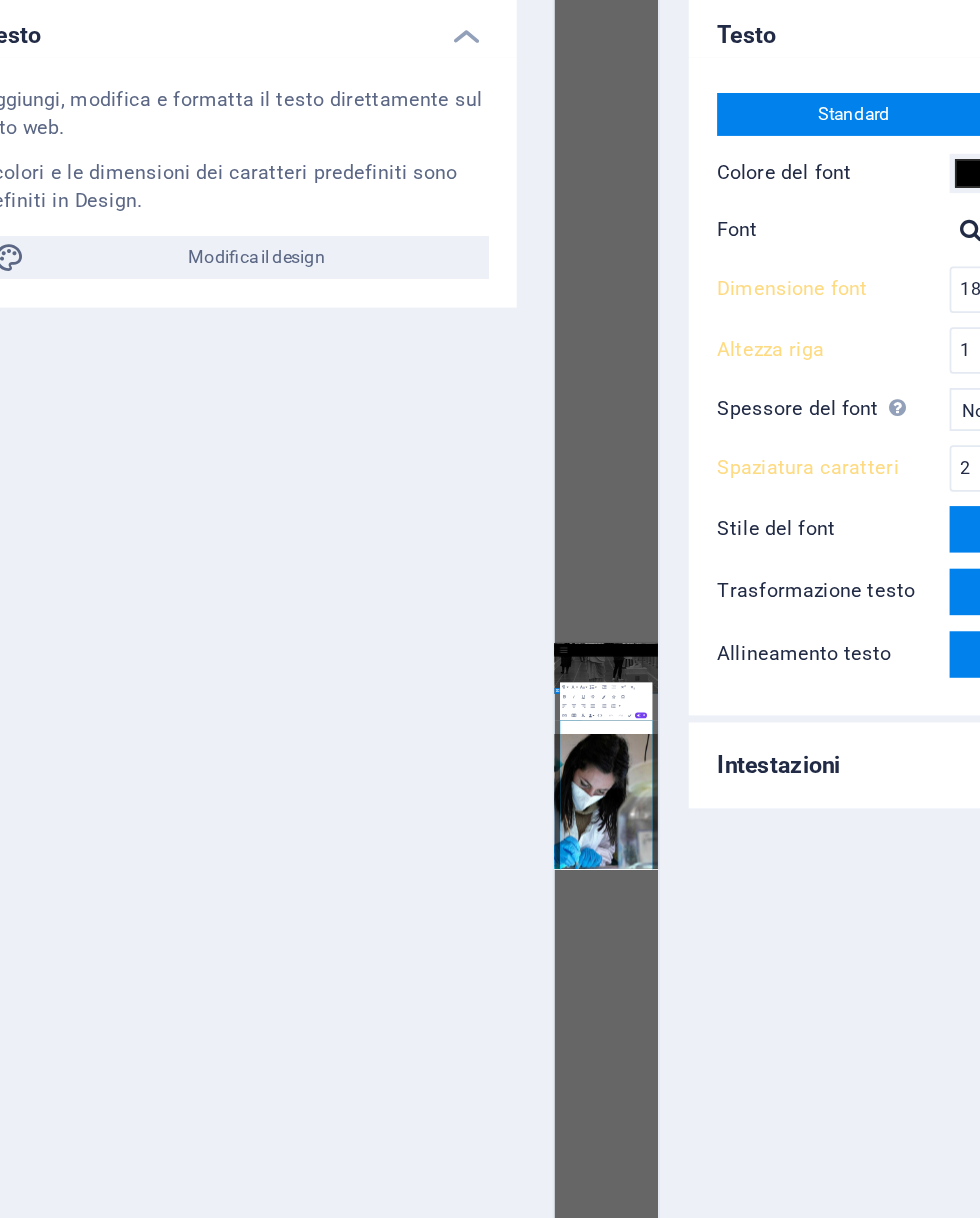 click on "Dopo aver frequentato la scuola d'arte, ho avvertito un profondo  desiderio di esprimermi attraverso i materiali. Ho esplorato varie sostanze, spinta dalla necessità di trovare il mio linguaggio espressivo, fino a quando ho scoperto un elemento che mi ha affascinata sin da subito: il vetro. Per approfondire le mie conoscenze, ho intrapreso un percorso formativo presso la scuola "Artigiani restauratori Maria Luisa Rossi", dove ho conseguito il diploma di tecnico specializzato nella realizzazione di vetrate artistiche e oggetti d'arte vetraria, riconosciuto a livello europeo. In questo contesto, ho avuto l'opportunità di sperimentare per la prima volta diverse tecniche di legatura e pittura su vetro, riflettendo sul potenziale espressivo di questo antico materiale." at bounding box center (774, 2519) 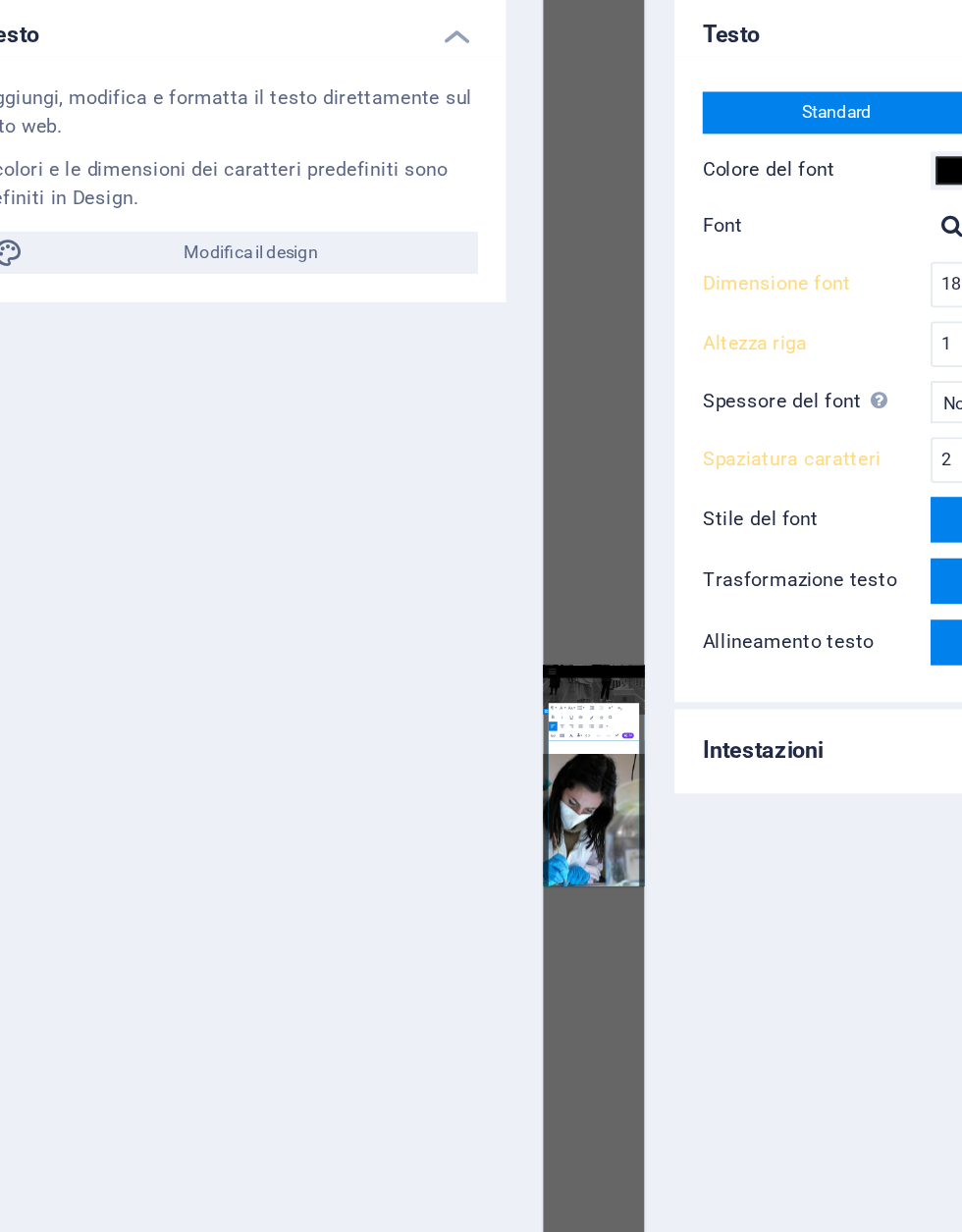 click on "Dopo aver frequentato la scuola d'arte, ho avvertito un profondo  desiderio di esprimermi attraverso i materiali. Ho esplorato varie sostanze, spinta dalla necessità di trovare il mio linguaggio espressivo, fino a quando ho scoperto un elemento che mi ha affascinata sin da subito: il vetro. Per approfondire le mie conoscenze, ho intrapreso un percorso formativo presso la scuola "Artigiani restauratori Maria Luisa Rossi", dove ho conseguito il diploma di tecnico specializzato nella realizzazione di vetrate artistiche e oggetti d'arte vetraria, riconosciuto a livello europeo. In questo contesto, ho avuto l'opportunità di sperimentare per la prima volta diverse tecniche di legatura e pittura su vetro, riflettendo sul potenziale espressivo di questo antico materiale." at bounding box center [759, 2505] 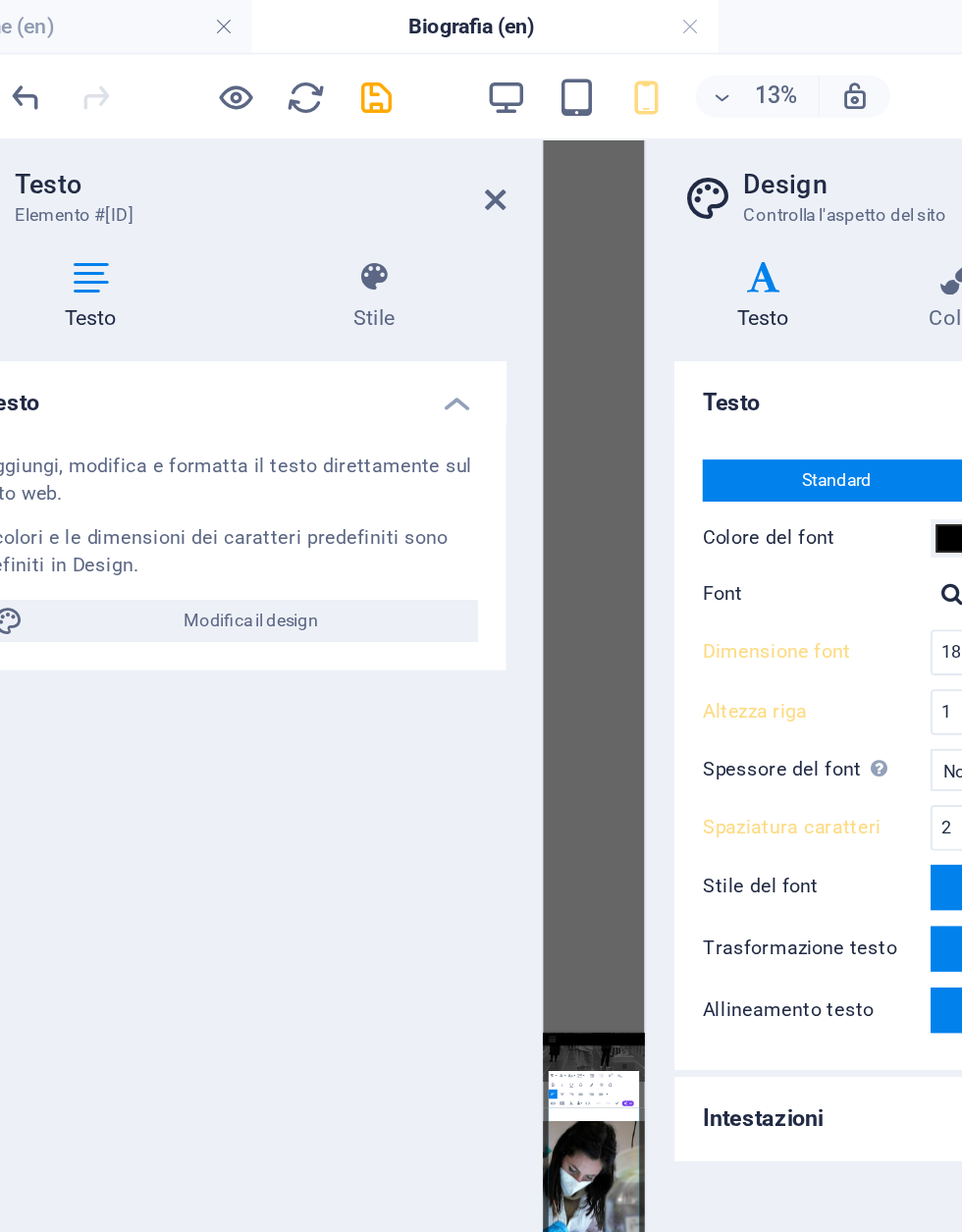 click at bounding box center (398, 112) 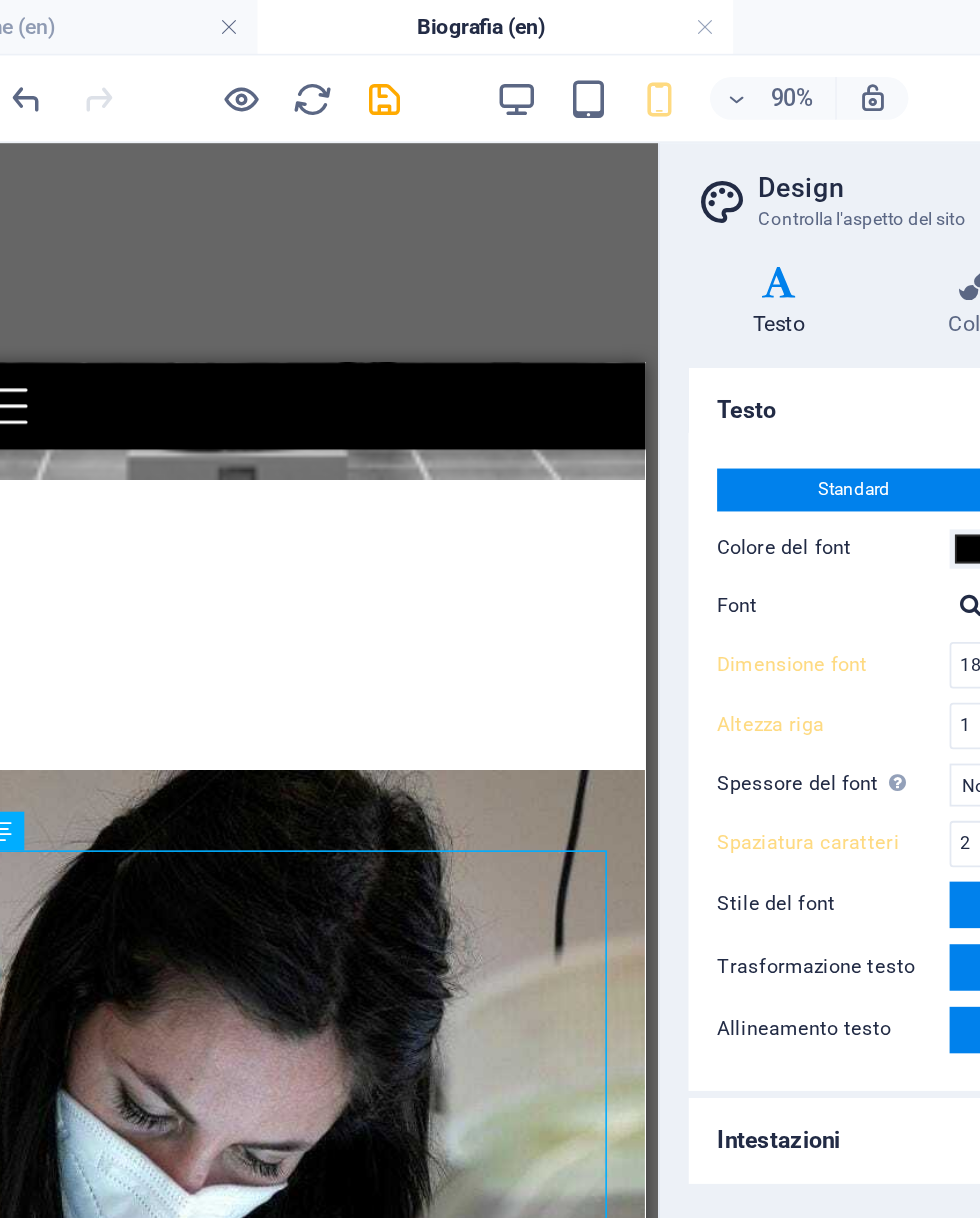 scroll, scrollTop: 521, scrollLeft: 0, axis: vertical 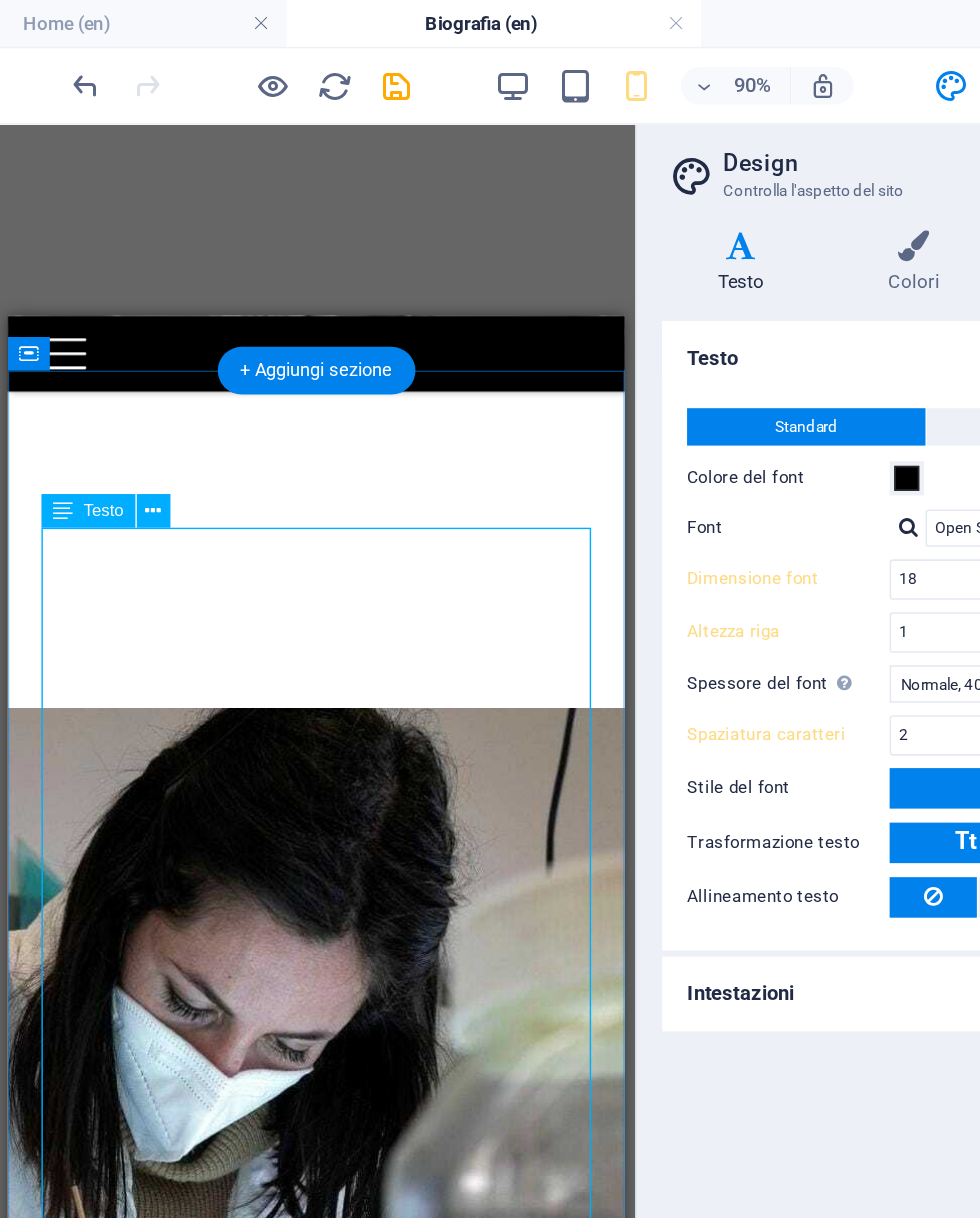 click on "Dopo aver frequentato la scuola d'arte, ho avvertito un profondo  desiderio di esprimermi attraverso i materiali. Ho esplorato varie sostanze, spinta dalla necessità di trovare il mio linguaggio espressivo, fino a quando ho scoperto un elemento che mi ha affascinata sin da subito: il vetro. Per approfondire le mie conoscenze, ho intrapreso un percorso formativo presso la scuola "Artigiani restauratori Maria Luisa Rossi", dove ho conseguito il diploma di tecnico specializzato nella realizzazione di vetrate artistiche e oggetti d'arte vetraria, riconosciuto a livello europeo. In questo contesto, ho avuto l'opportunità di sperimentare per la prima volta diverse tecniche di legatura e pittura su vetro, riflettendo sul potenziale espressivo di questo antico materiale." at bounding box center [227, 2018] 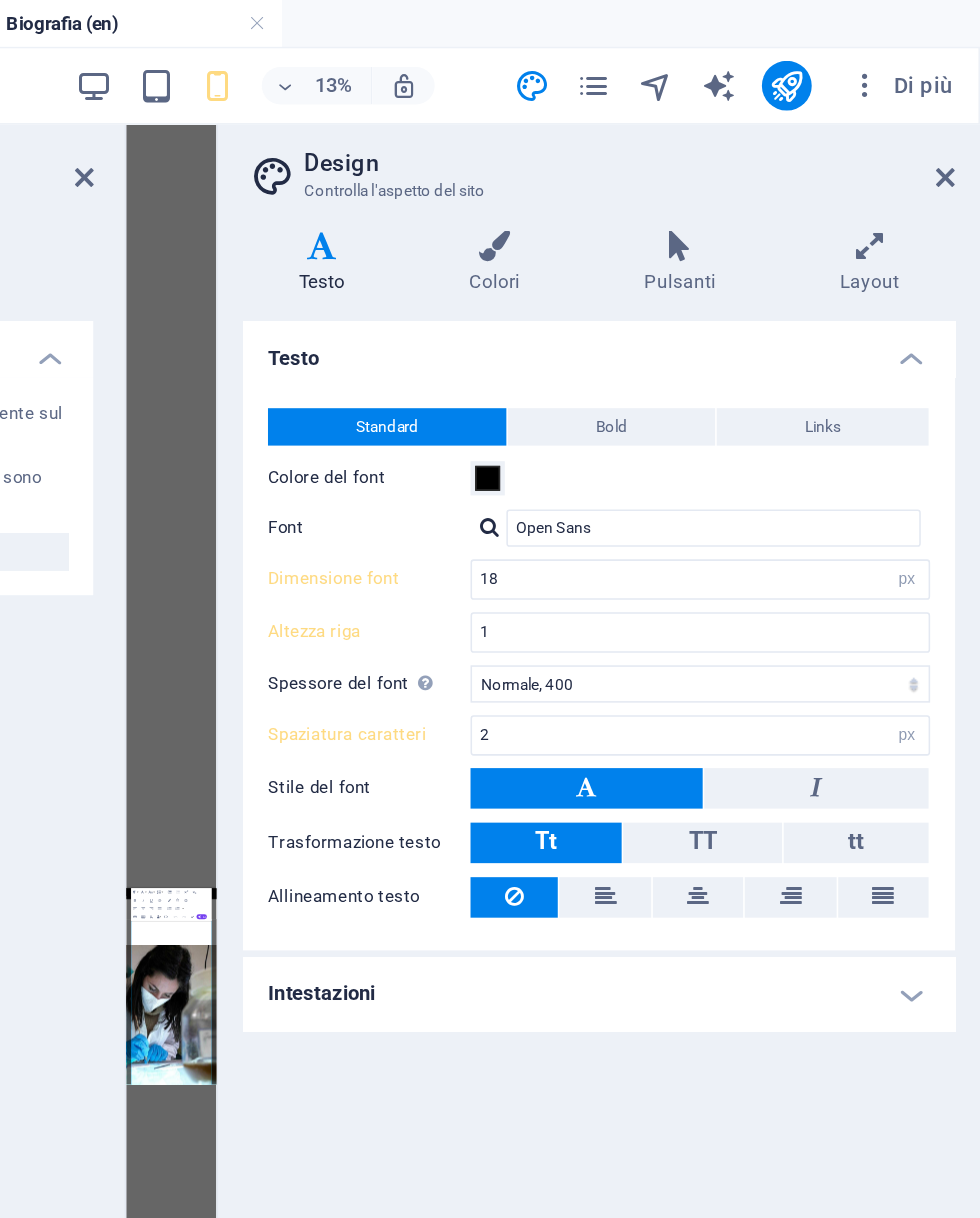 click at bounding box center (958, 114) 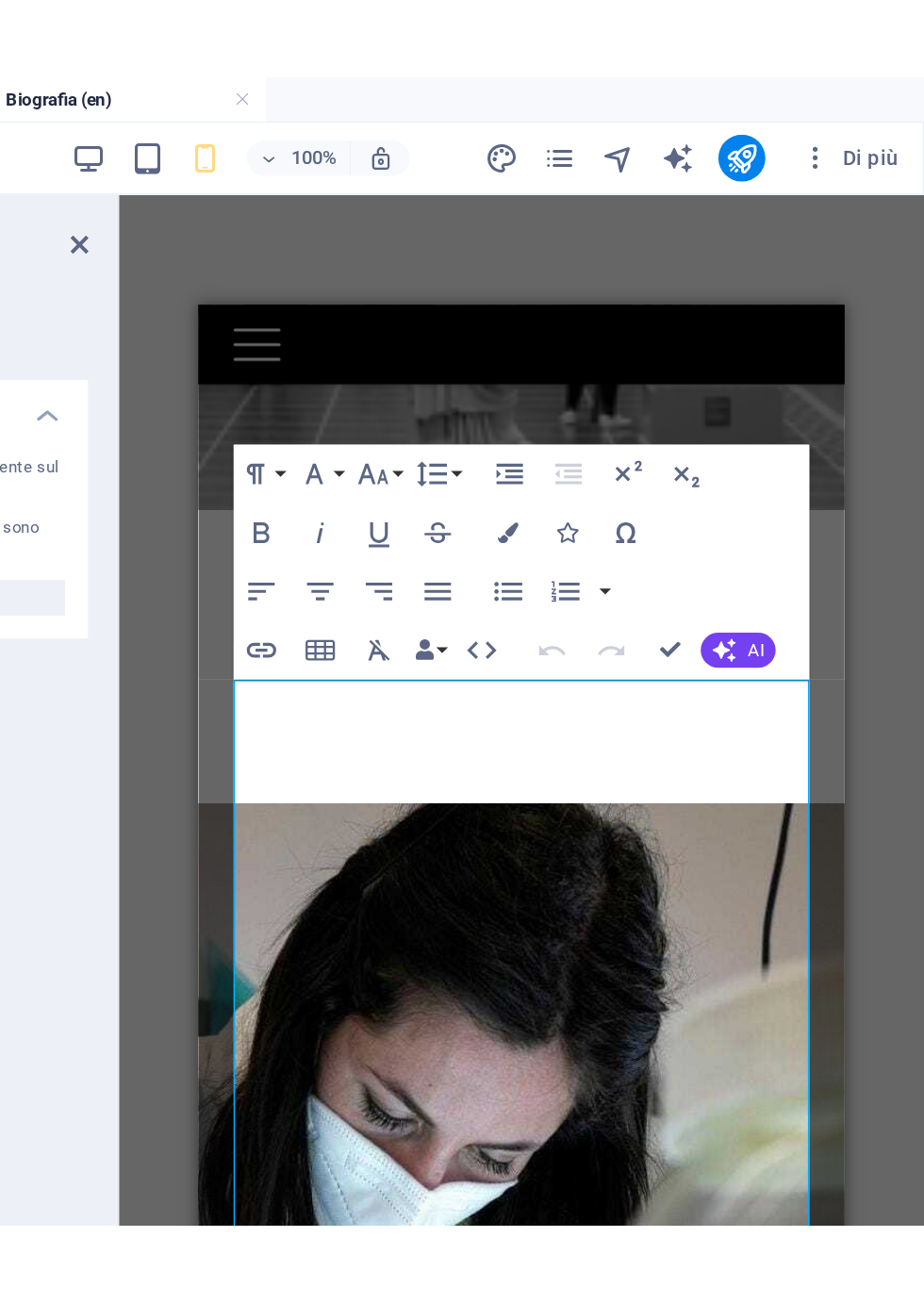 scroll, scrollTop: 384, scrollLeft: 0, axis: vertical 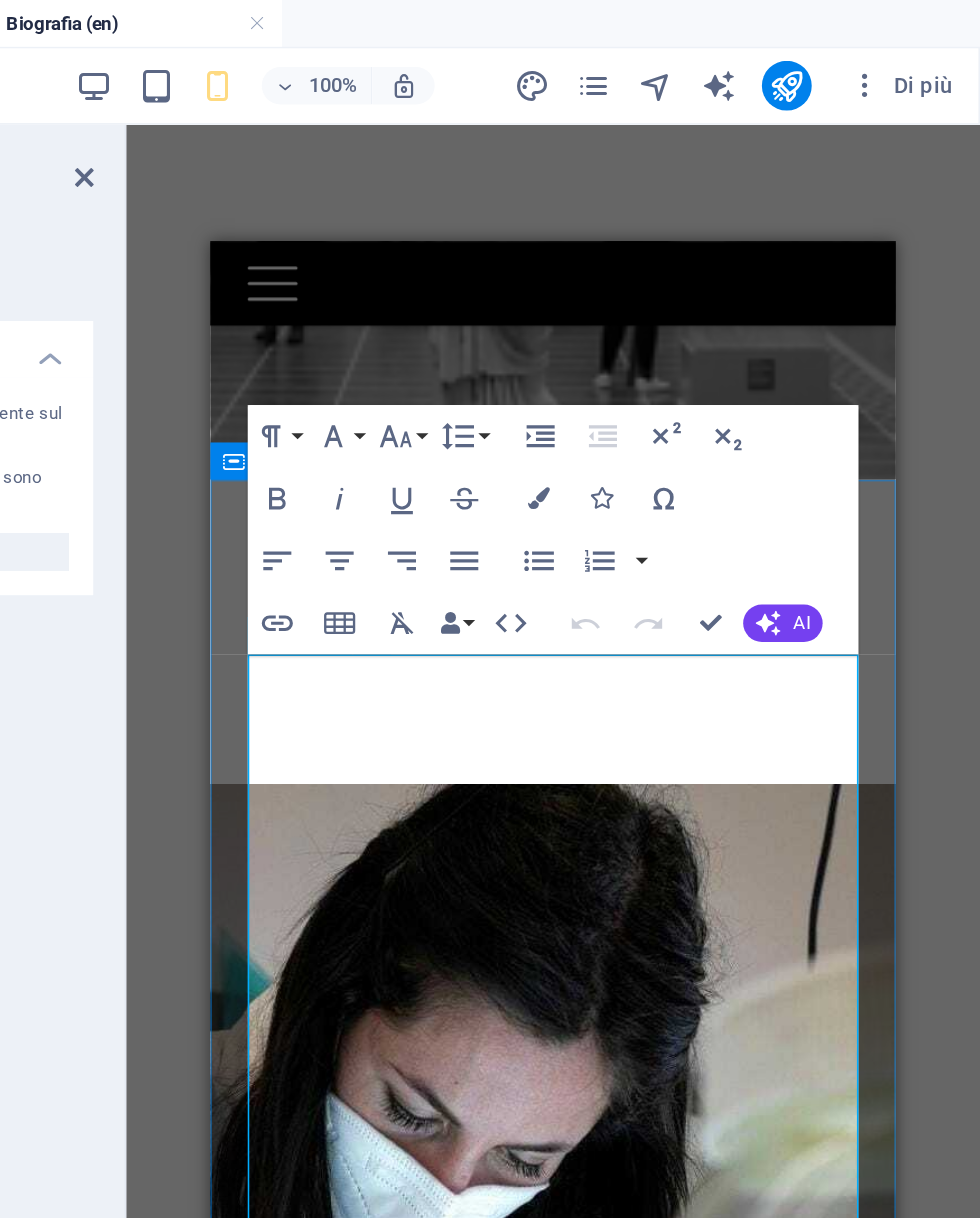 click on "Dopo aver frequentato la scuola d'arte, ho avvertito un profondo  desiderio di esprimermi attraverso i materiali. Ho esplorato varie sostanze, spinta dalla necessità di trovare il mio linguaggio espressivo, fino a quando ho scoperto un elemento che mi ha affascinata sin da subito: il vetro. Per approfondire le mie conoscenze, ho intrapreso un percorso formativo presso la scuola "Artigiani restauratori Maria Luisa Rossi", dove ho conseguito il diploma di tecnico specializzato nella realizzazione di vetrate artistiche e oggetti d'arte vetraria, riconosciuto a livello europeo. In questo contesto, ho avuto l'opportunità di sperimentare per la prima volta diverse tecniche di legatura e pittura su vetro, riflettendo sul potenziale espressivo di questo antico materiale." at bounding box center (430, 2058) 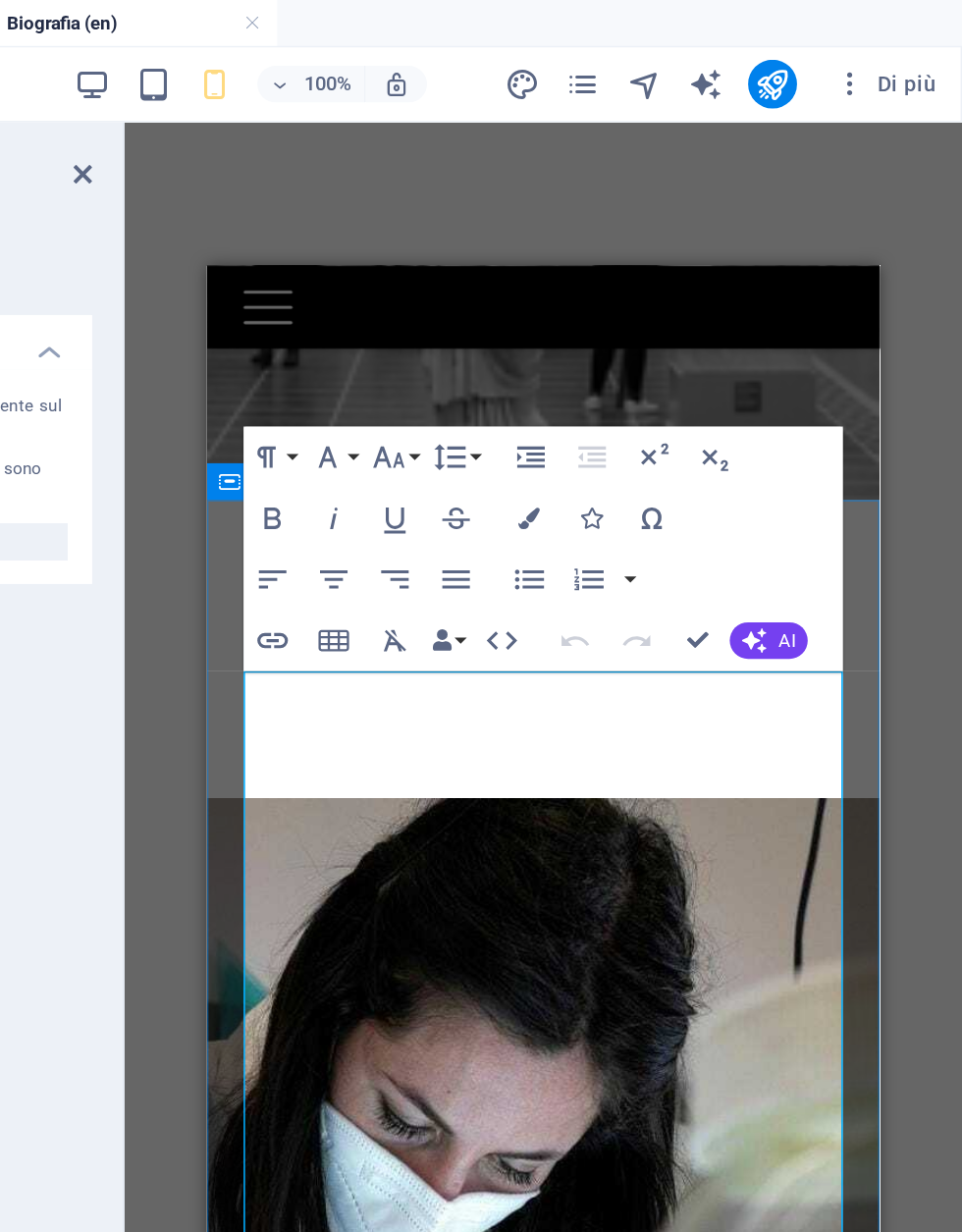 click on "Dopo aver frequentato la scuola d'arte, ho avvertito un profondo" at bounding box center [396, 1442] 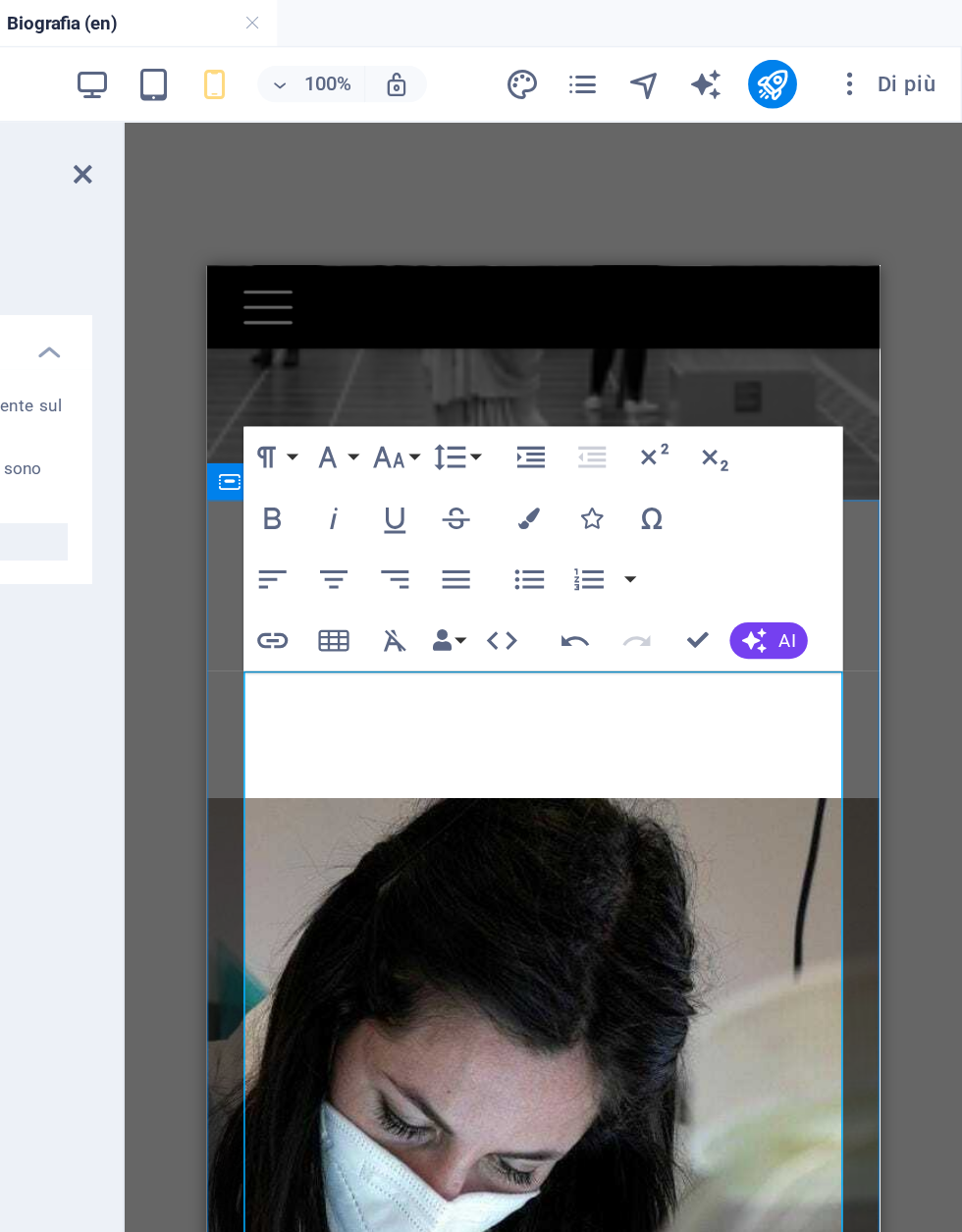type 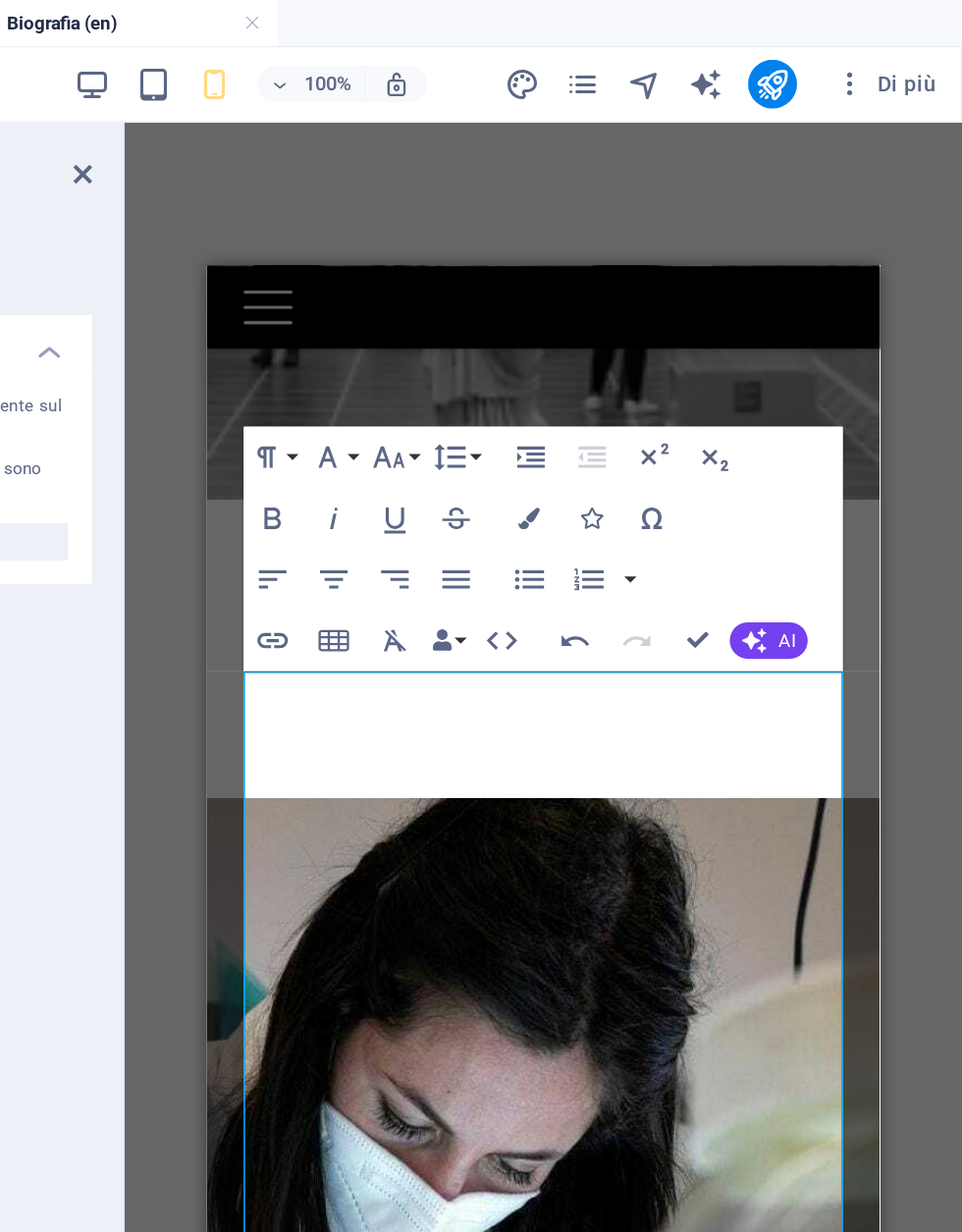 click on "10" at bounding box center (615, 391) 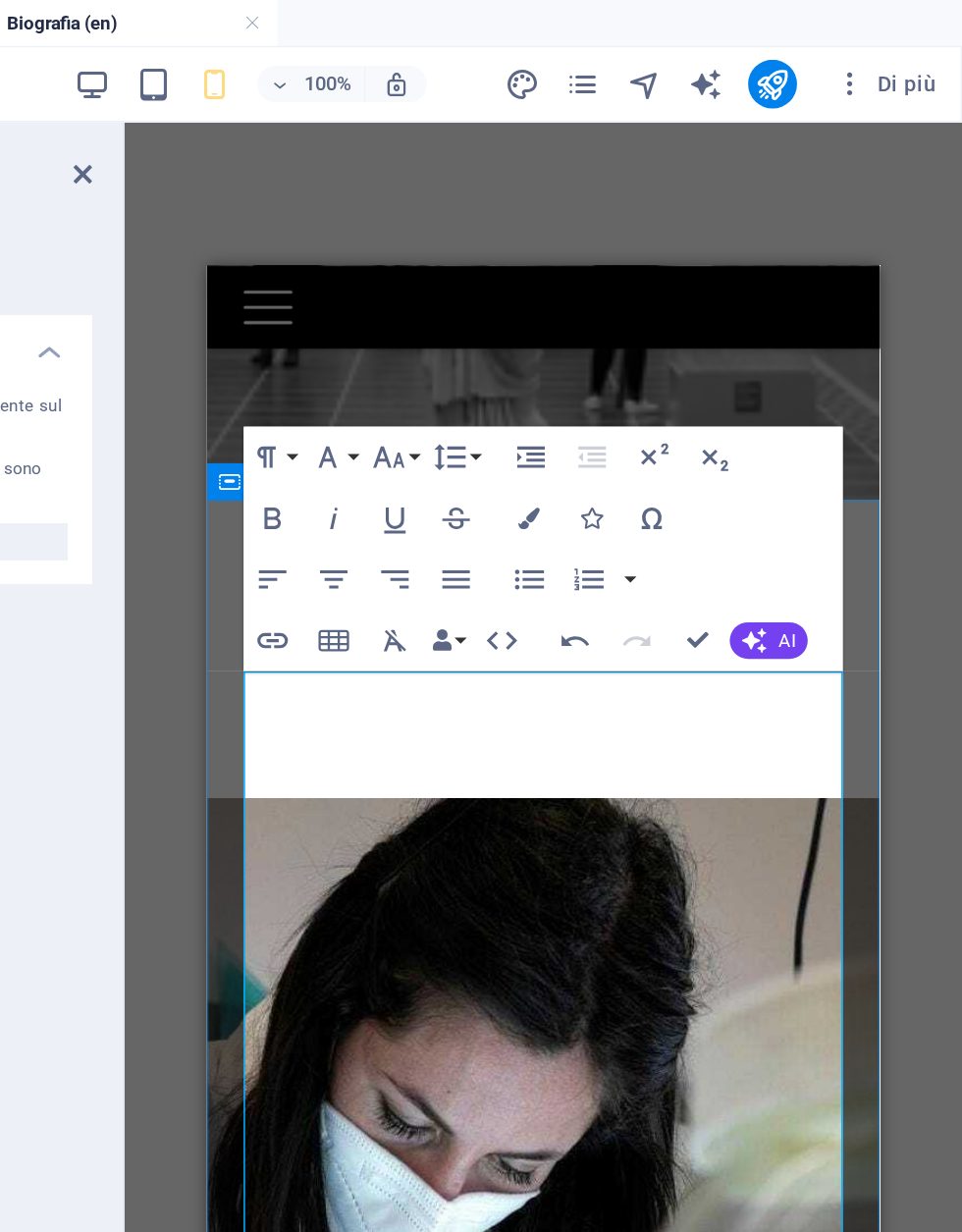 click on "Dopo aver frequentato la scuola d'arte, ho avvertito un profondo" at bounding box center (396, 1442) 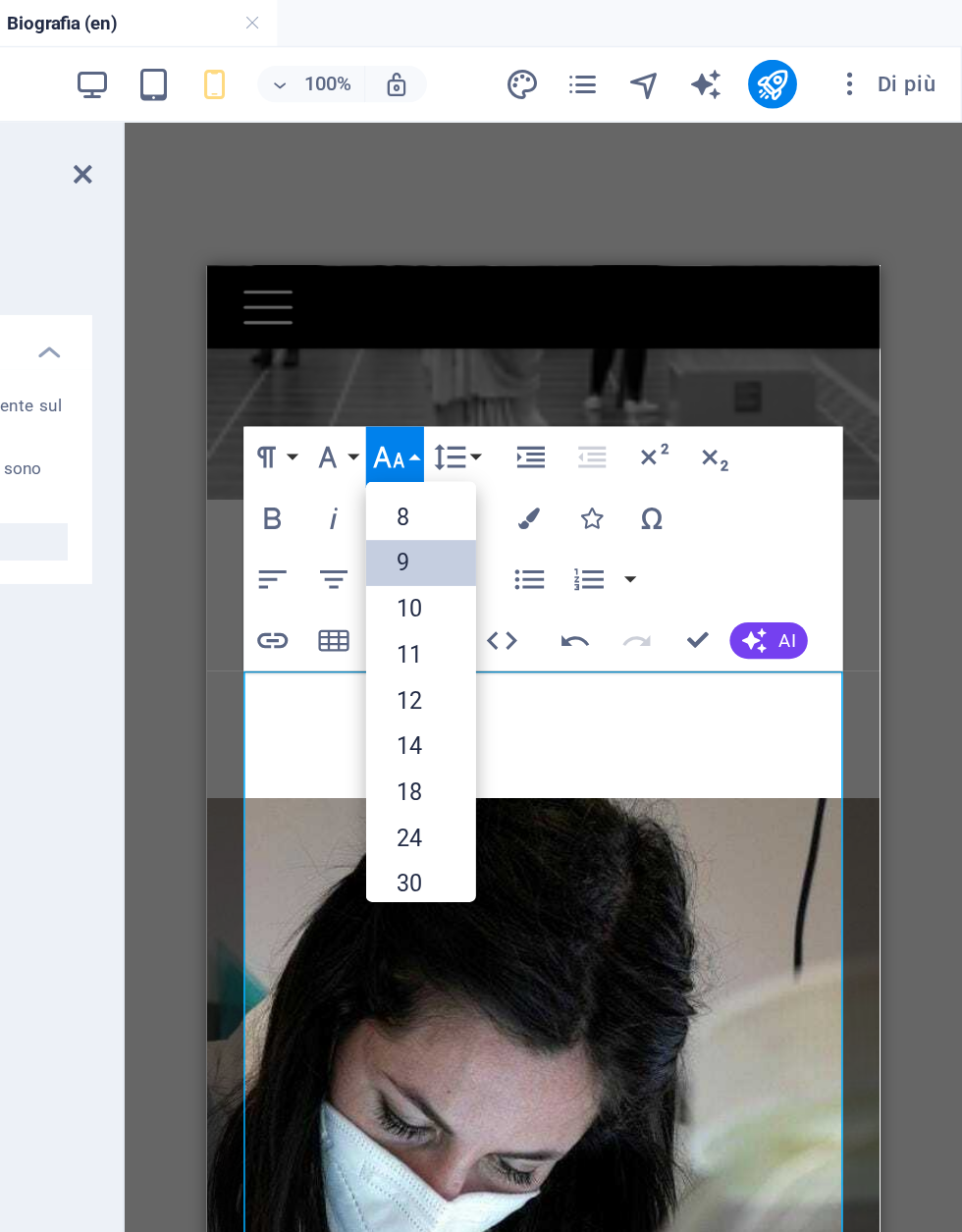 click on "Align Justify" at bounding box center (637, 372) 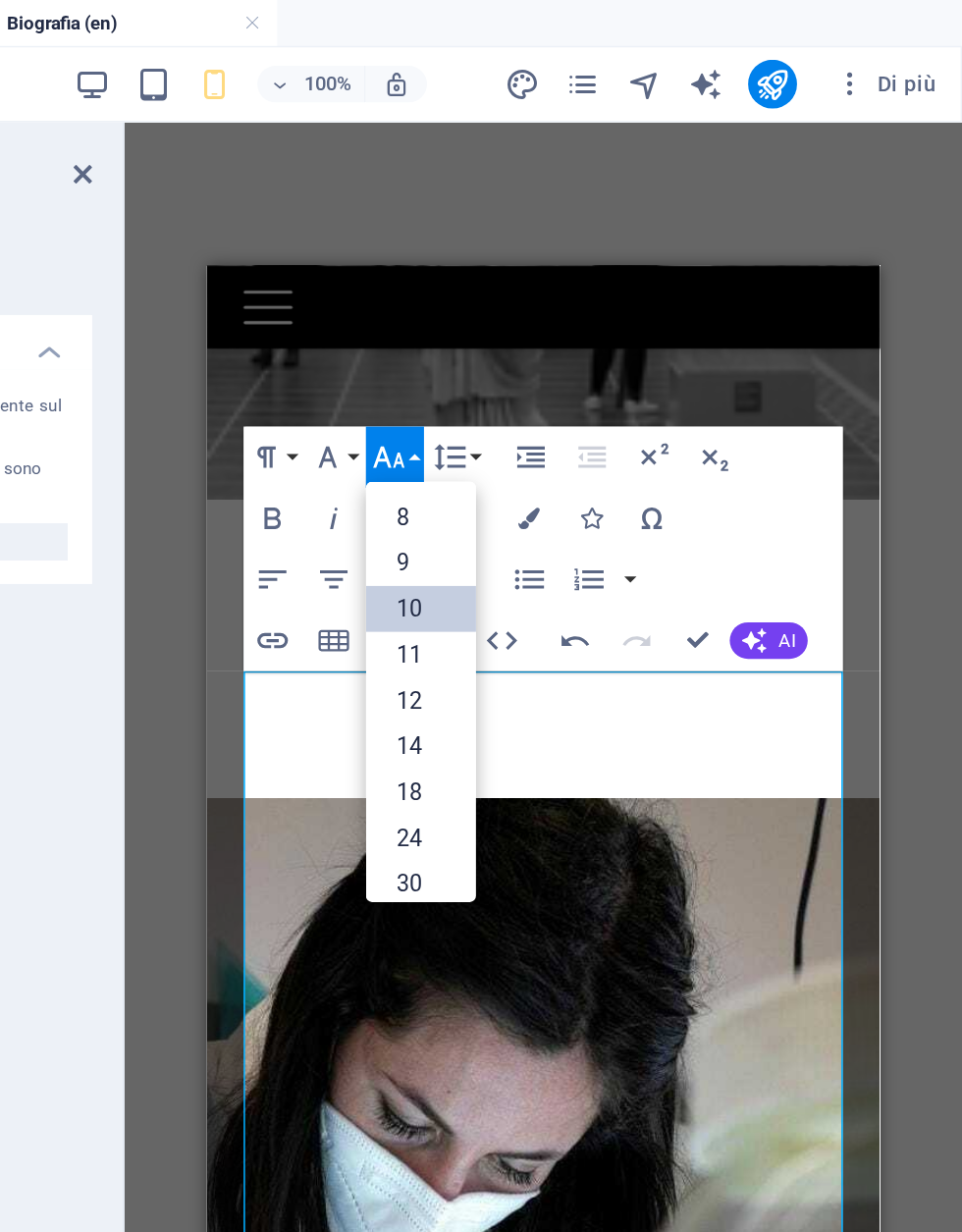 click on "Font Size" at bounding box center [598, 294] 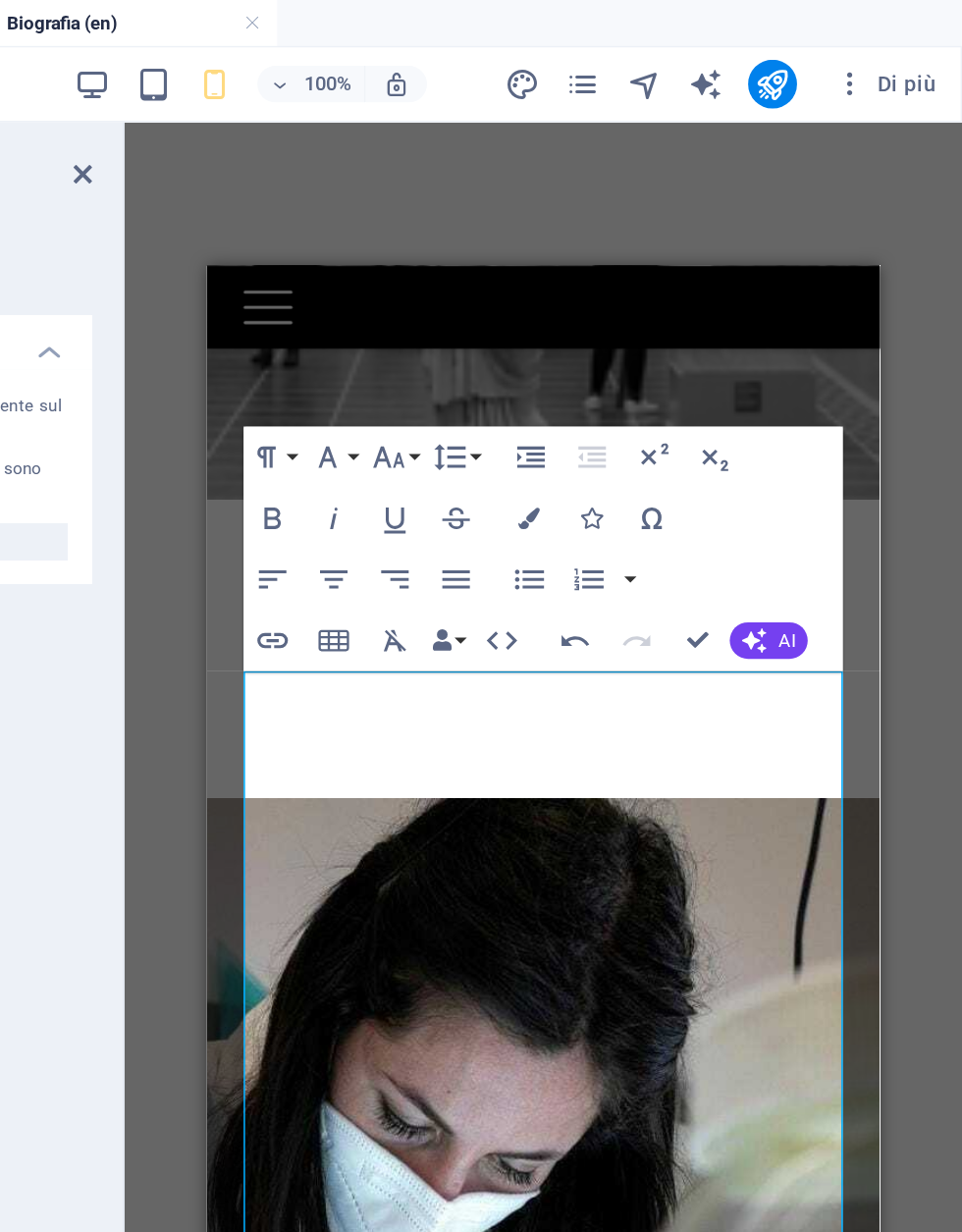 click on "Font Size" at bounding box center [598, 294] 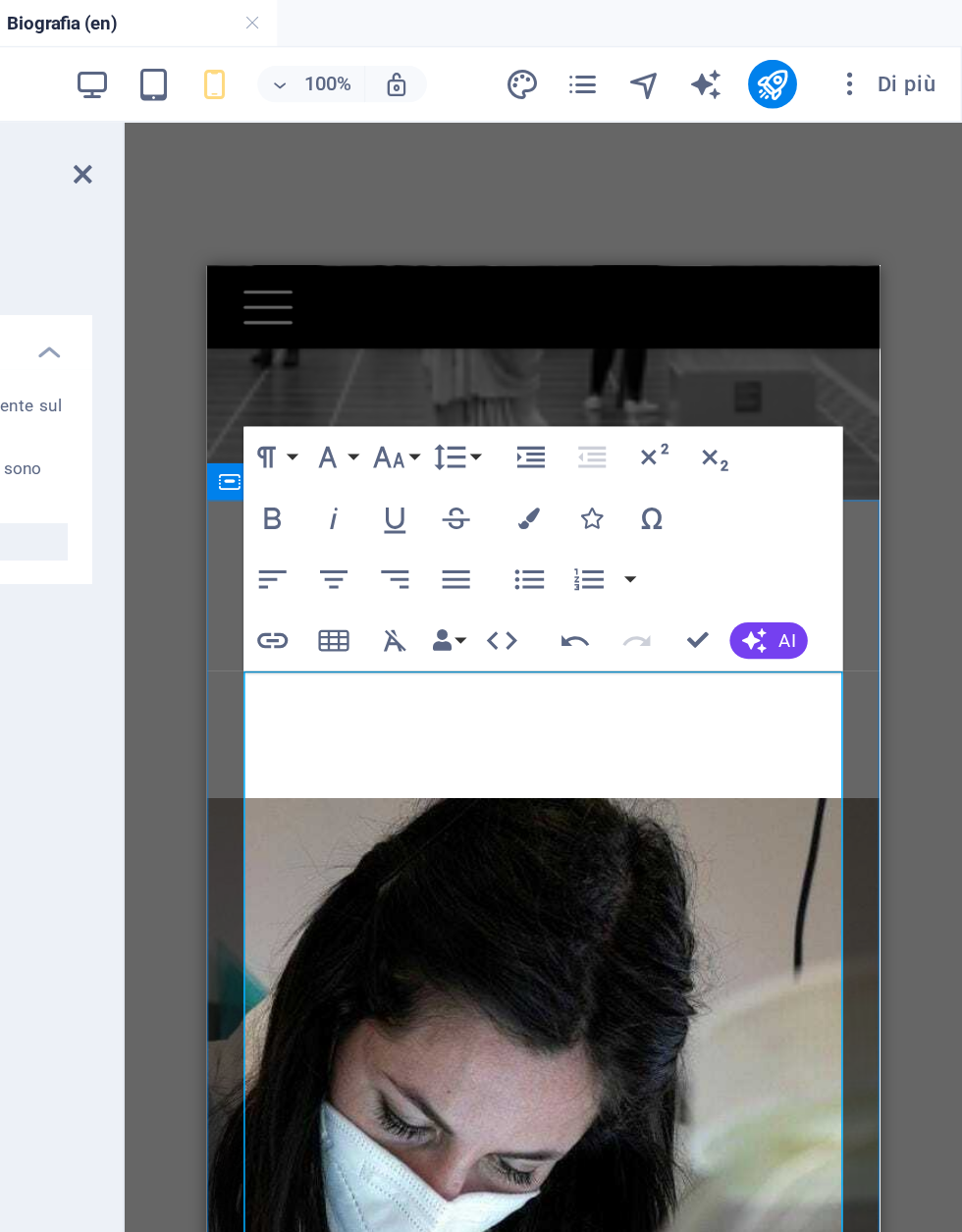 click on "Font Size" at bounding box center [598, 294] 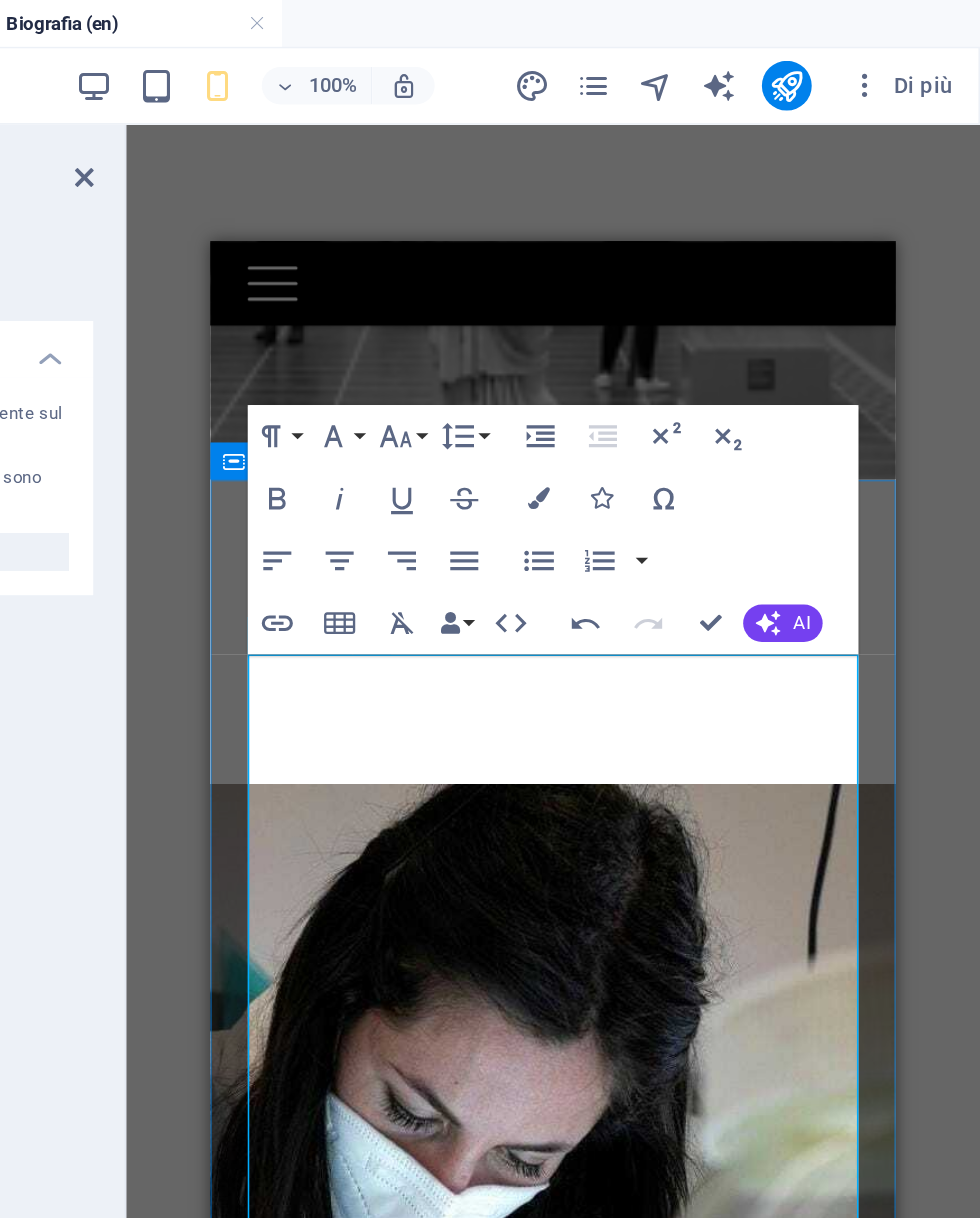 click on "Trascina qui per sostituire il contenuto esistente. Premi “Ctrl” se vuoi creare un nuovo elemento.
H2   Banner   Banner   Contenitore   Testo   Contenitore   Riferimento   Spaziatore Paragraph Format Normal Heading 1 Heading 2 Heading 3 Heading 4 Heading 5 Heading 6 Code Font Family Arial Georgia Impact Tahoma Times New Roman Verdana Open Sans Roboto Font Size 8 9 10 11 12 14 18 24 30 36 48 60 72 96 Line Height Default Single 1.15 1.5 Double Increase Indent Decrease Indent Superscript Subscript Bold Italic Underline Strikethrough Colors Icons Special Characters Align Left Align Center Align Right Align Justify Unordered List   Default Circle Disc Square    Ordered List   Default Lower Alpha Lower Greek Lower Roman Upper Alpha Upper Roman    Insert Link Insert Table Clear Formatting Data Bindings Azienda Nome Cognome Via Codice postale Città E-mail Telefono Cellulare Fax Campo personalizzato 1 Campo personalizzato 2 Campo personalizzato 3 Campo personalizzato 4 Campo personalizzato 5" at bounding box center (706, 633) 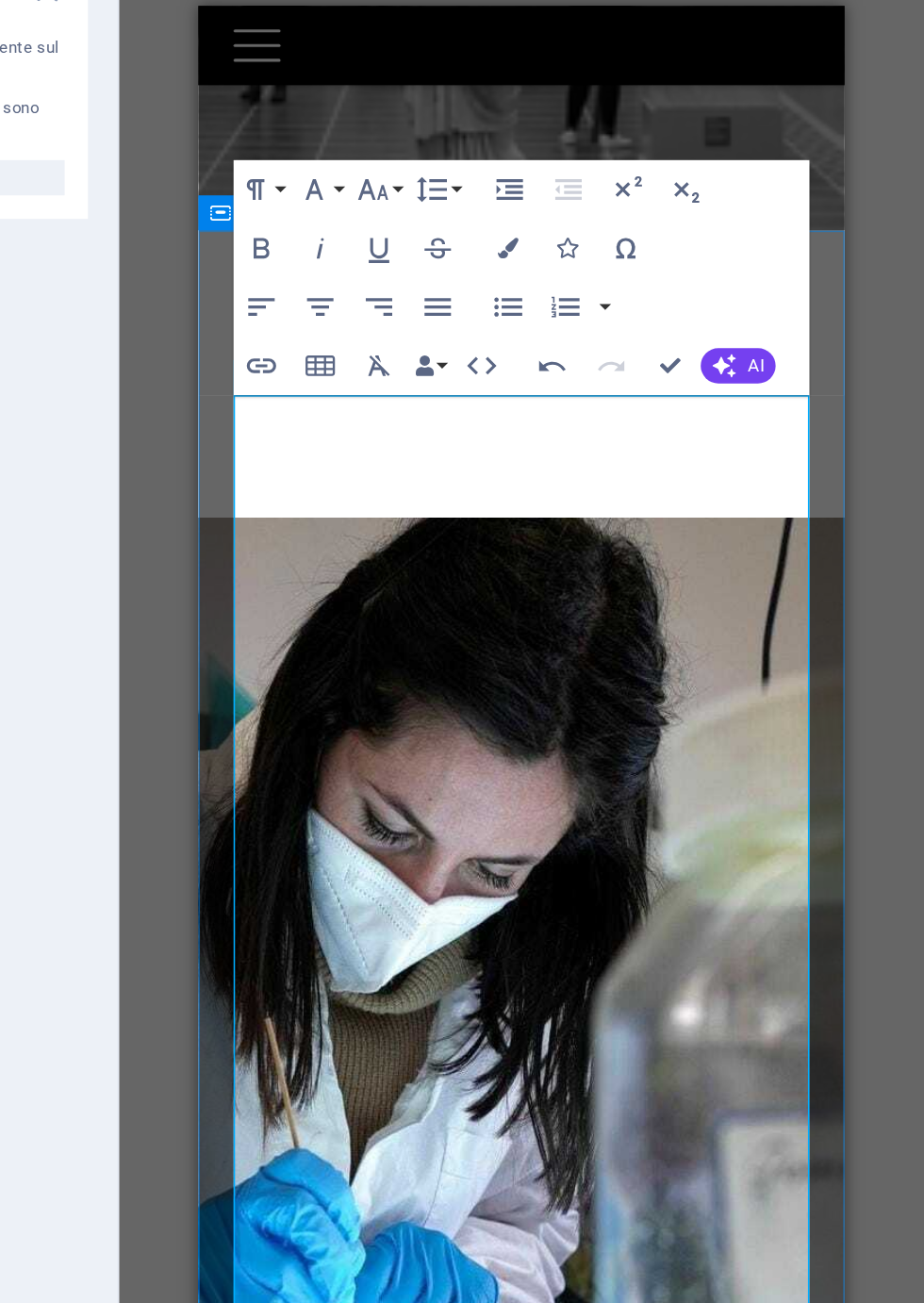 click on "Dopo aver frequentato la scuola d'arte, ho avvertito un profondo ​ desiderio di esprimermi attraverso i materiali. Ho esplorato varie sostanze, spinta dalla necessità di trovare il mio linguaggio espressivo, fino a quando ho scoperto un elemento che mi ha affascinata sin da subito: il vetro. Per approfondire le mie conoscenze, ho intrapreso un percorso formativo presso la scuola "Artigiani restauratori Maria Luisa Rossi", dove ho conseguito il diploma di tecnico specializzato nella realizzazione di vetrate artistiche e oggetti d'arte vetraria, riconosciuto a livello europeo. In questo contesto, ho avuto l'opportunità di sperimentare per la prima volta diverse tecniche di legatura e pittura su vetro, riflettendo sul potenziale espressivo di questo antico materiale." at bounding box center [405, 1719] 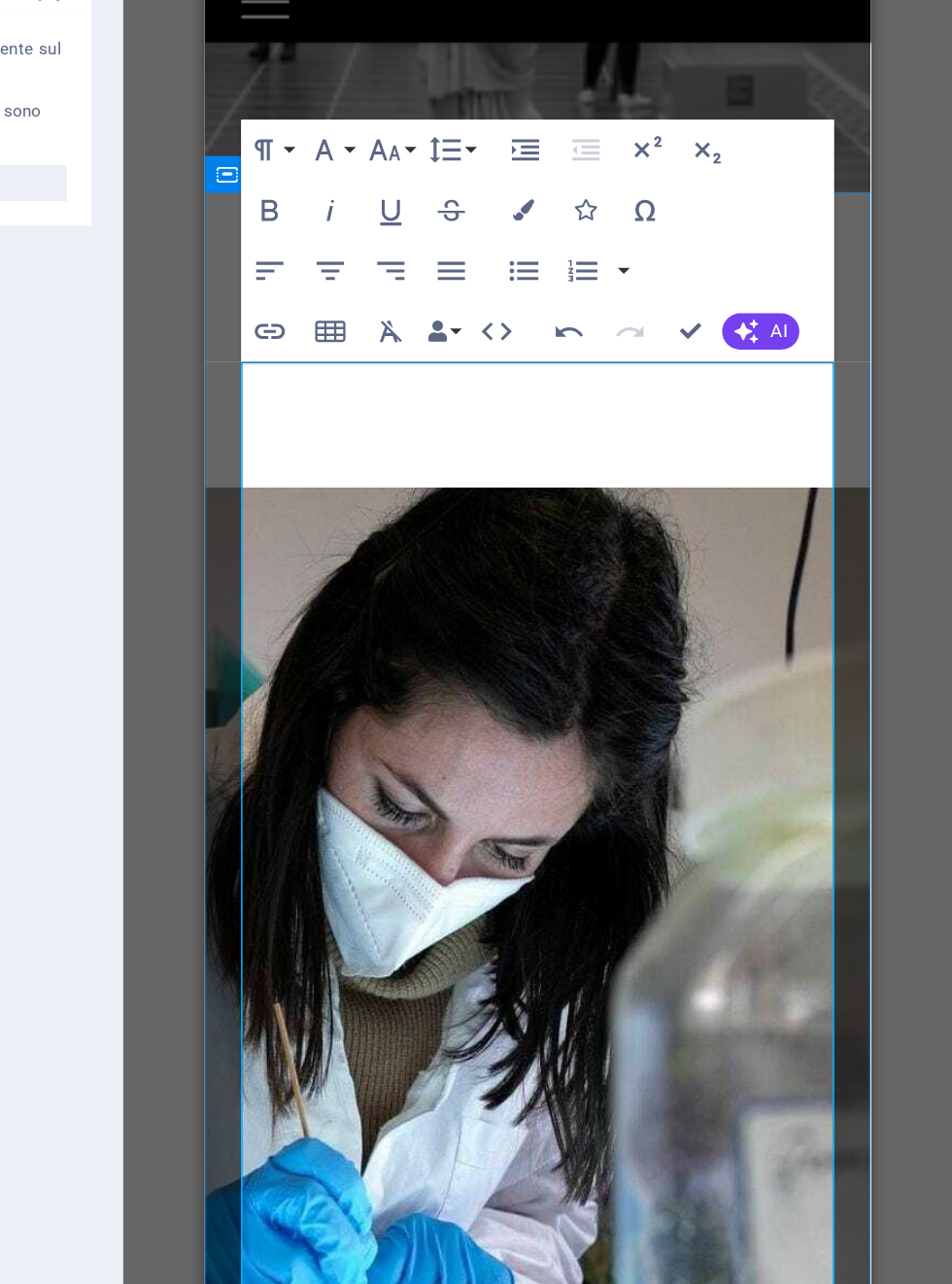 click 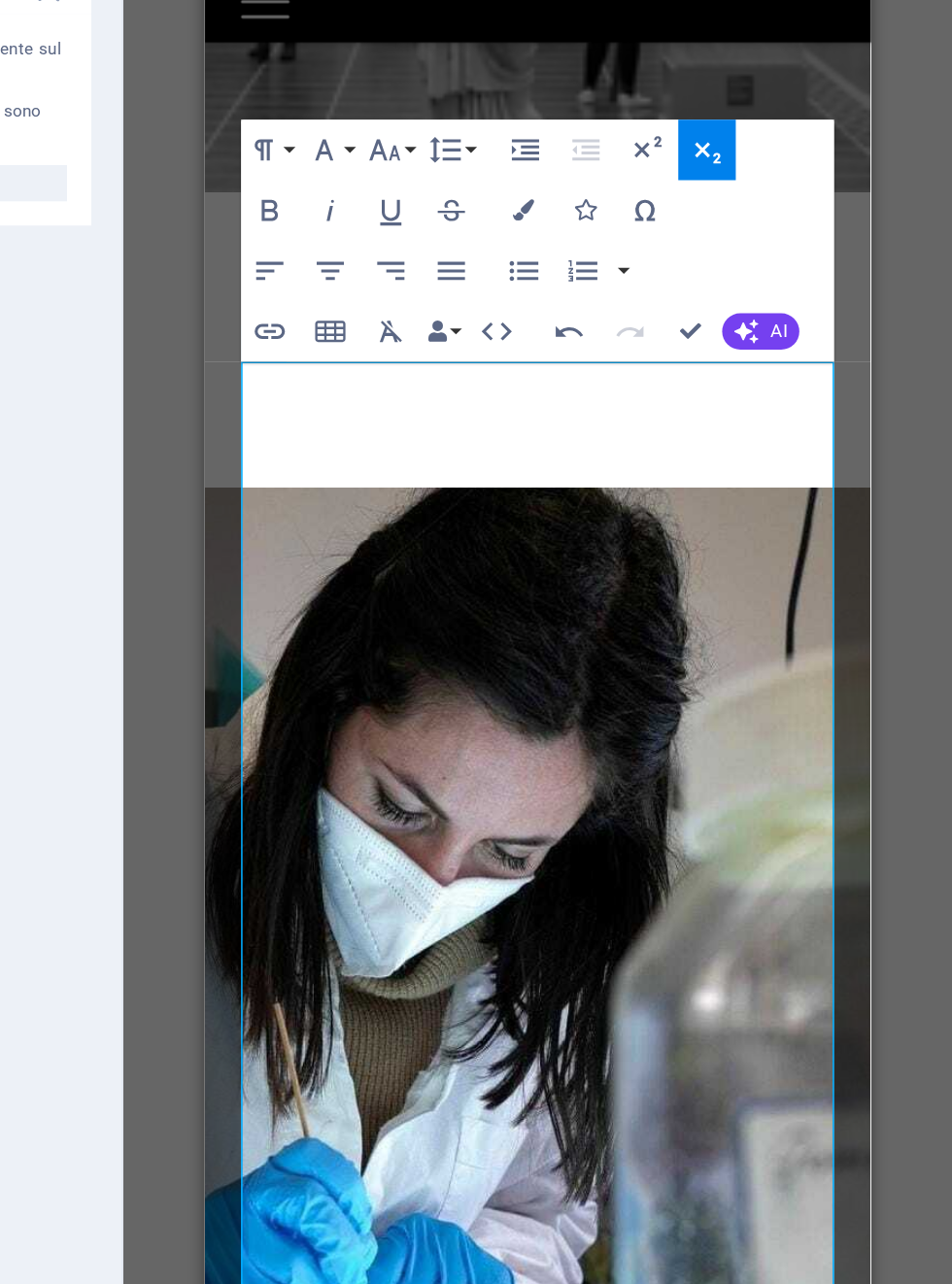 click 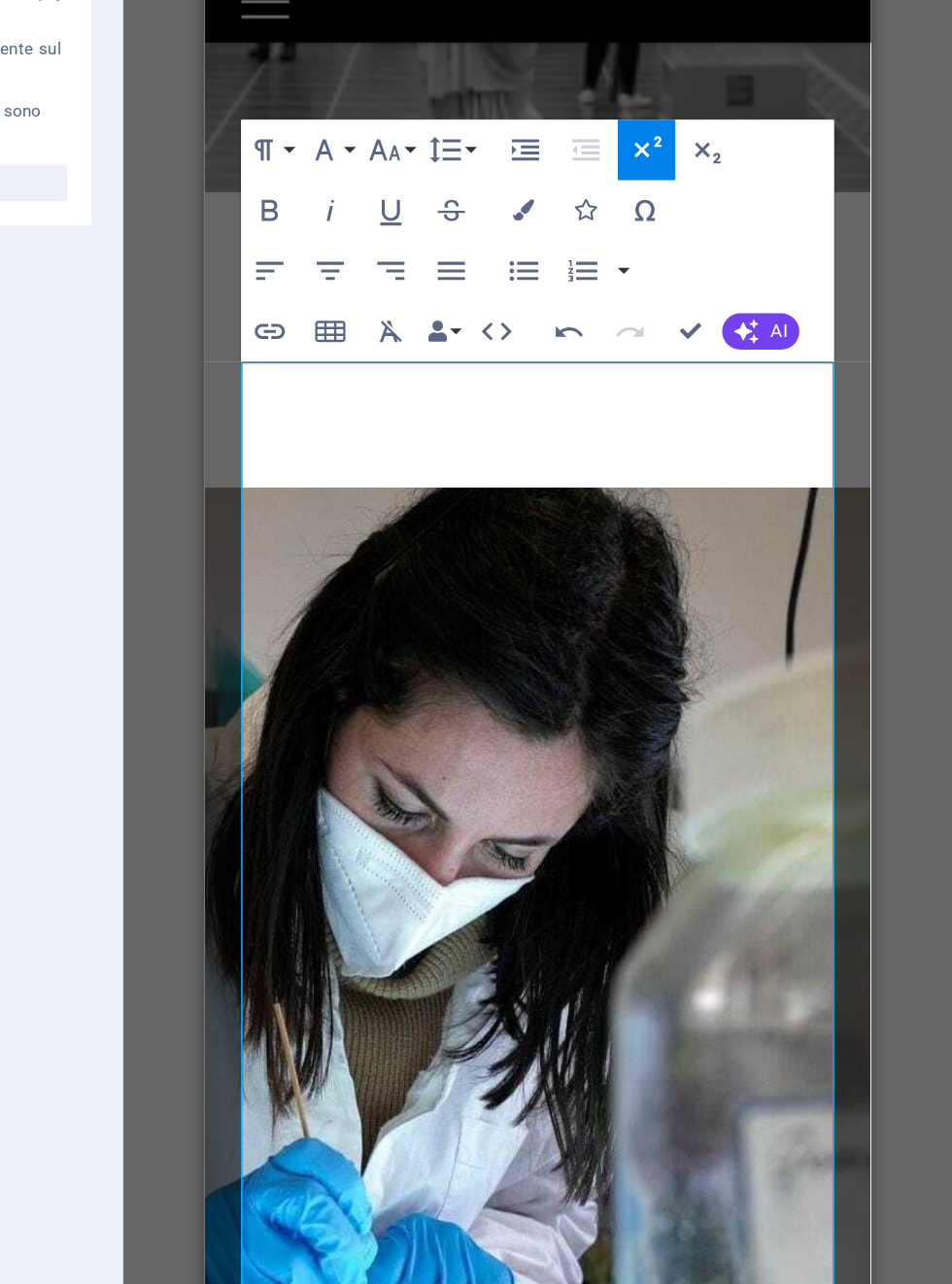 click 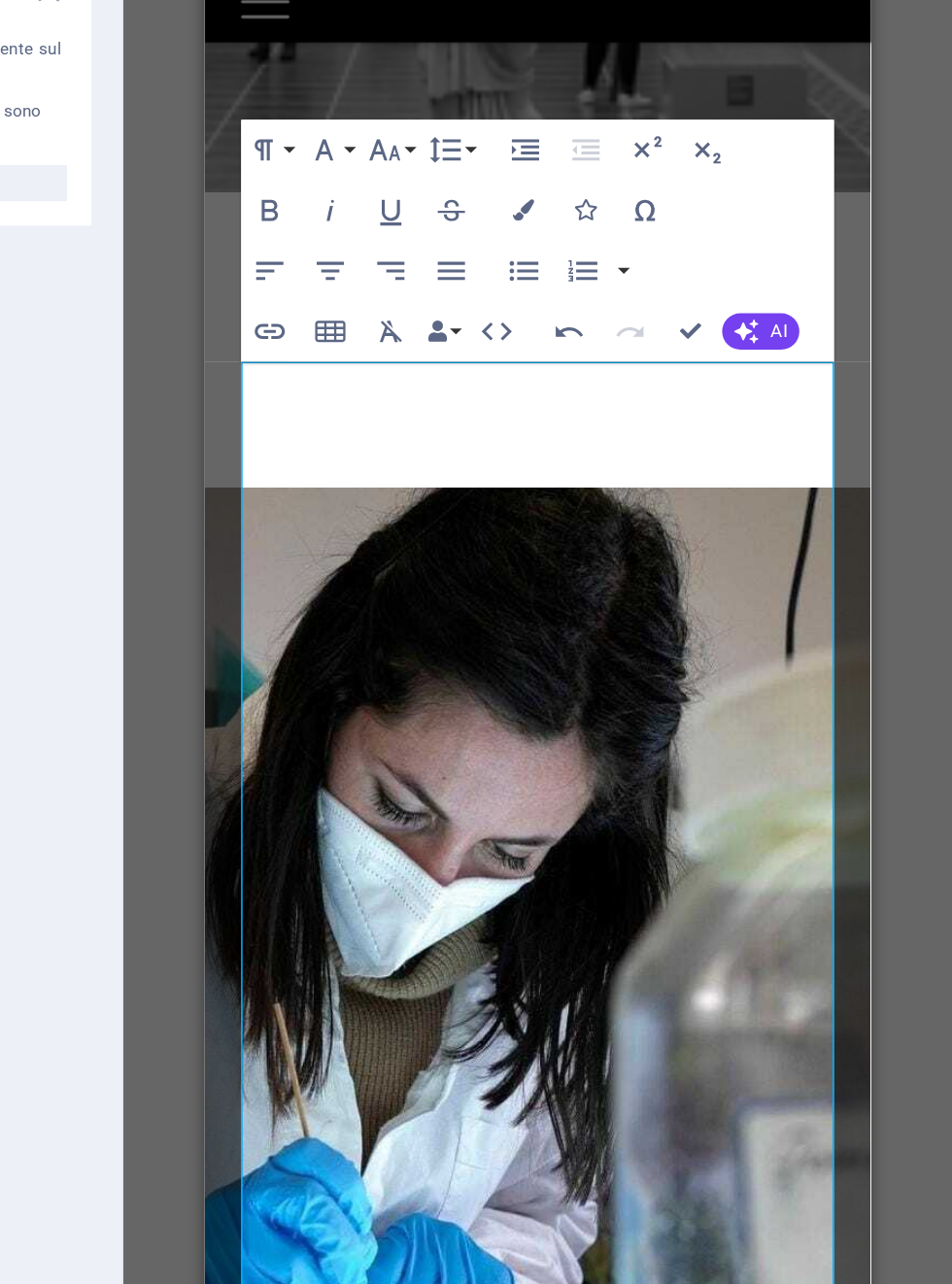 click on "Trascina qui per sostituire il contenuto esistente. Premi “Ctrl” se vuoi creare un nuovo elemento.
H2   Banner   Banner   Contenitore   Testo   Contenitore   Riferimento   Spaziatore Paragraph Format Normal Heading 1 Heading 2 Heading 3 Heading 4 Heading 5 Heading 6 Code Font Family Arial Georgia Impact Tahoma Times New Roman Verdana Open Sans Roboto Font Size 8 9 10 11 12 14 18 24 30 36 48 60 72 96 Line Height Default Single 1.15 1.5 Double Increase Indent Decrease Indent Superscript Subscript Bold Italic Underline Strikethrough Colors Icons Special Characters Align Left Align Center Align Right Align Justify Unordered List   Default Circle Disc Square    Ordered List   Default Lower Alpha Lower Greek Lower Roman Upper Alpha Upper Roman    Insert Link Insert Table Clear Formatting Data Bindings Azienda Nome Cognome Via Codice postale Città E-mail Telefono Cellulare Fax Campo personalizzato 1 Campo personalizzato 2 Campo personalizzato 3 Campo personalizzato 4 Campo personalizzato 5" at bounding box center (686, 665) 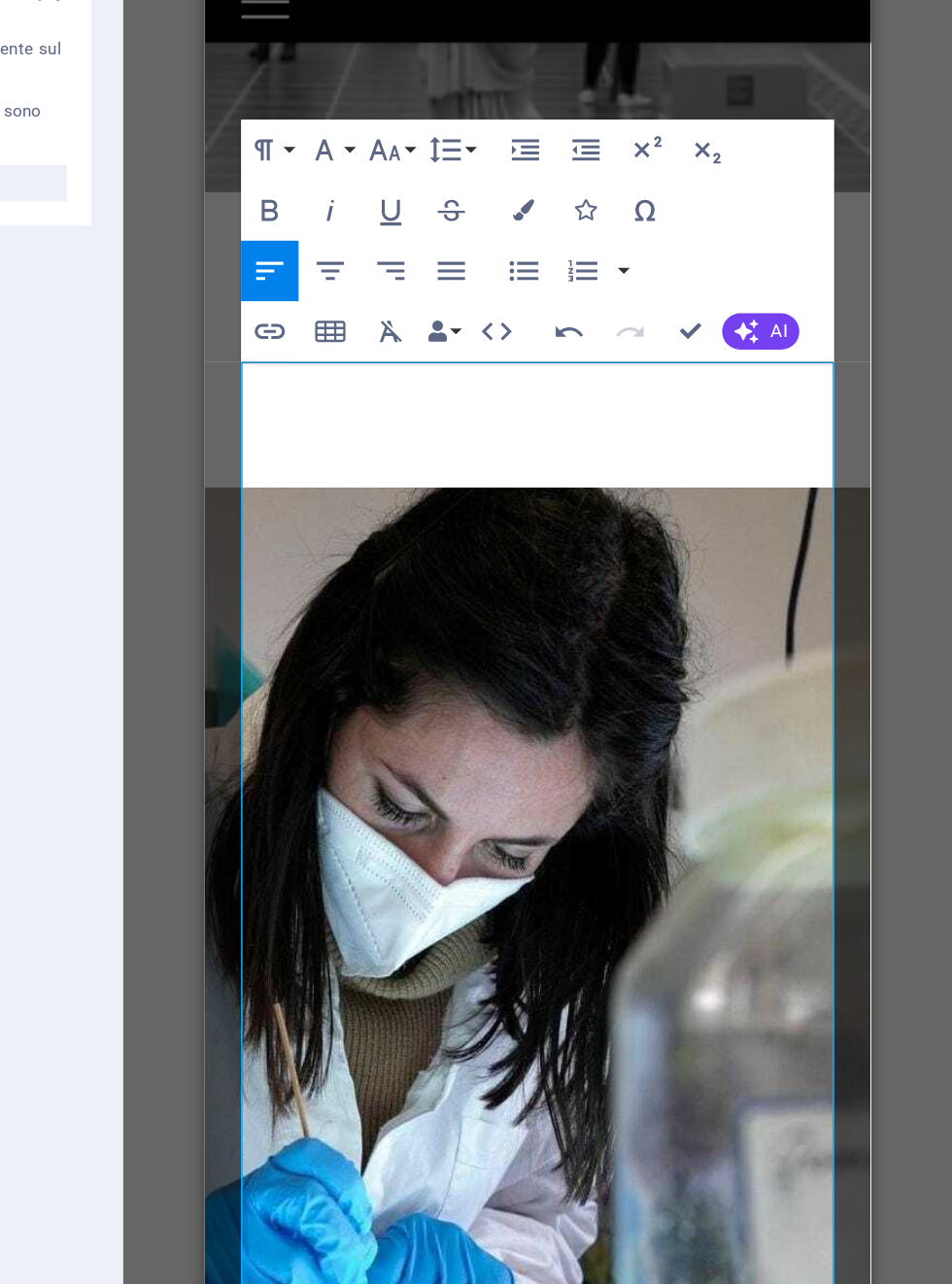 click 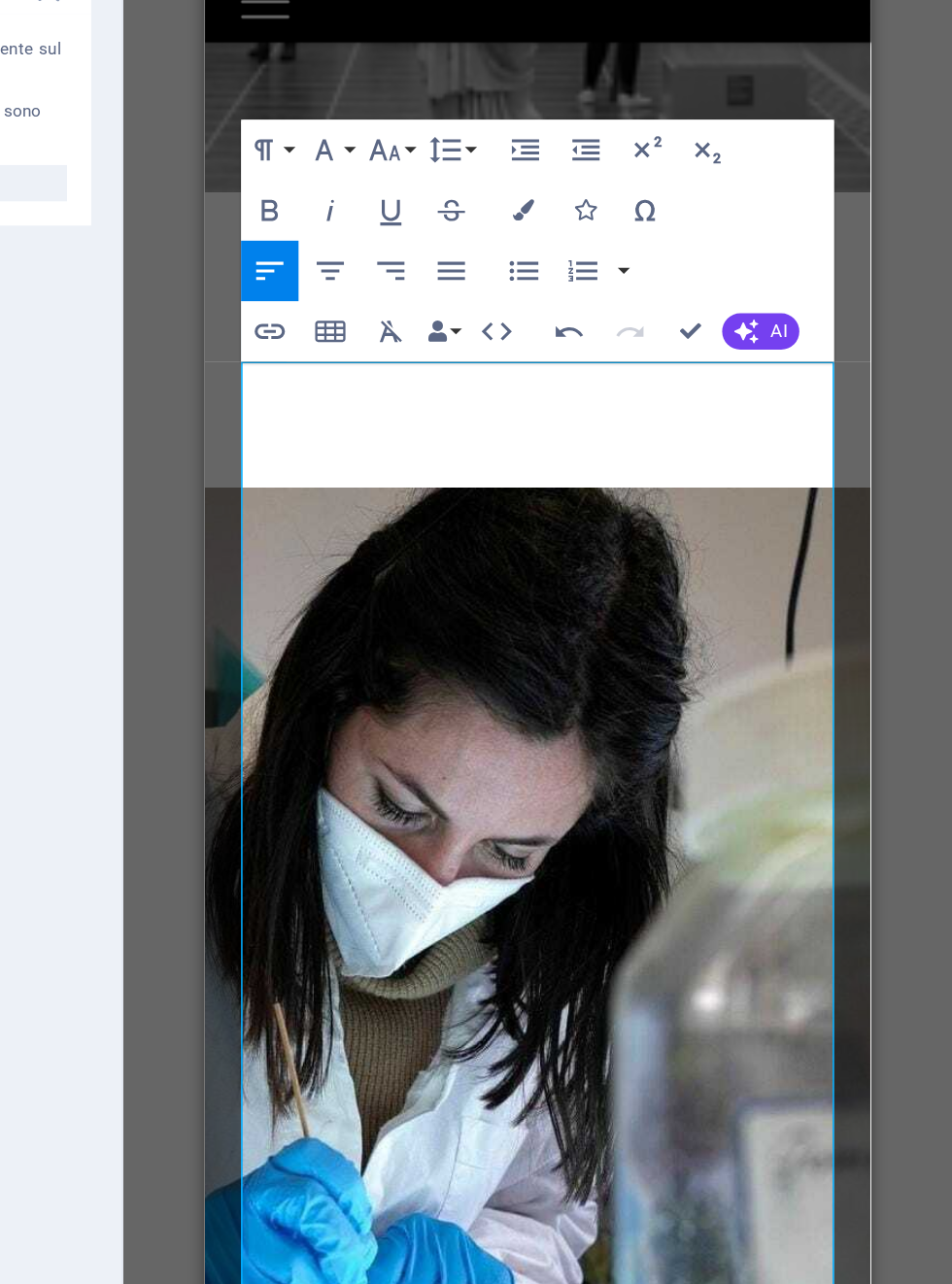 click 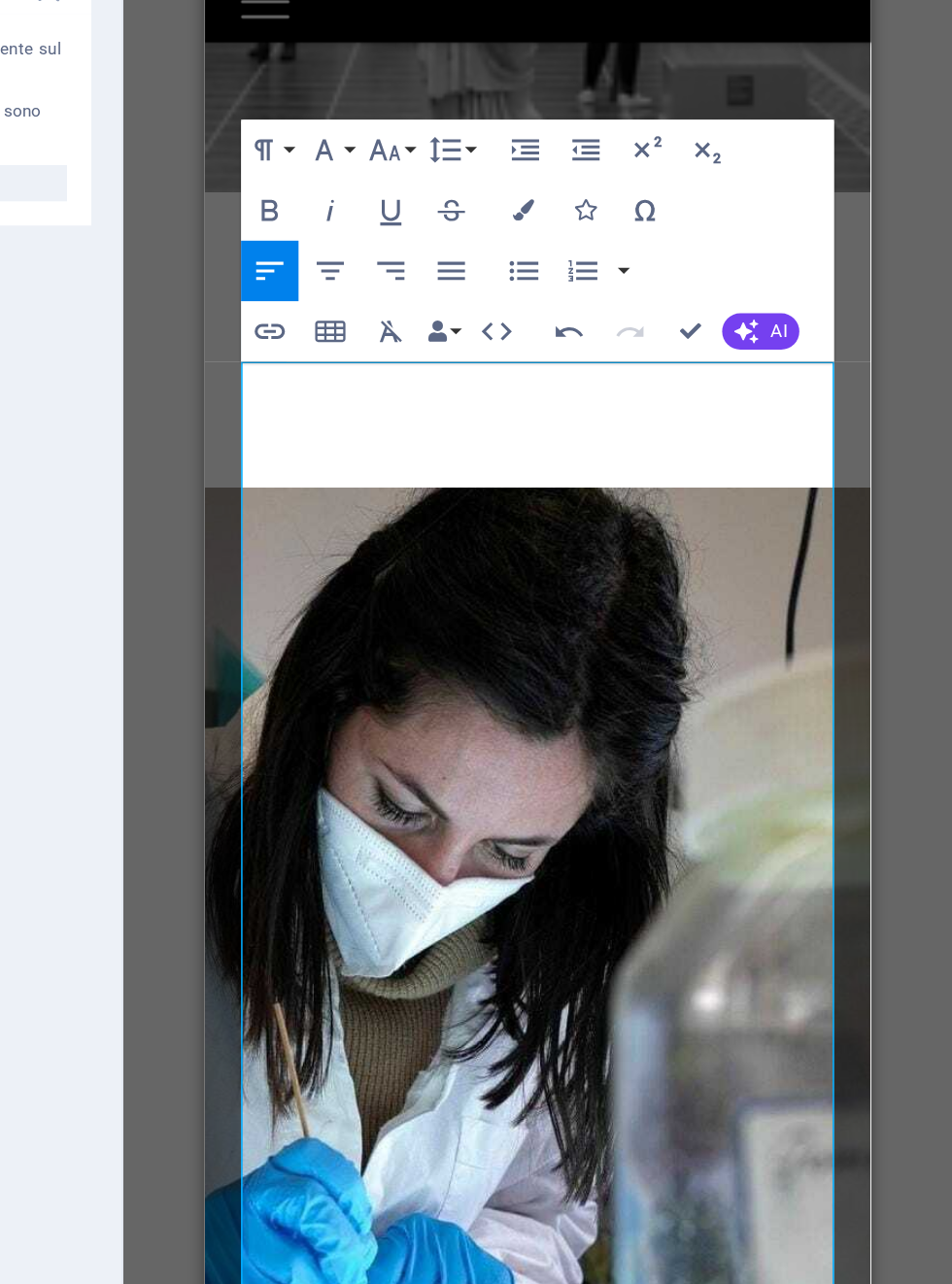 click 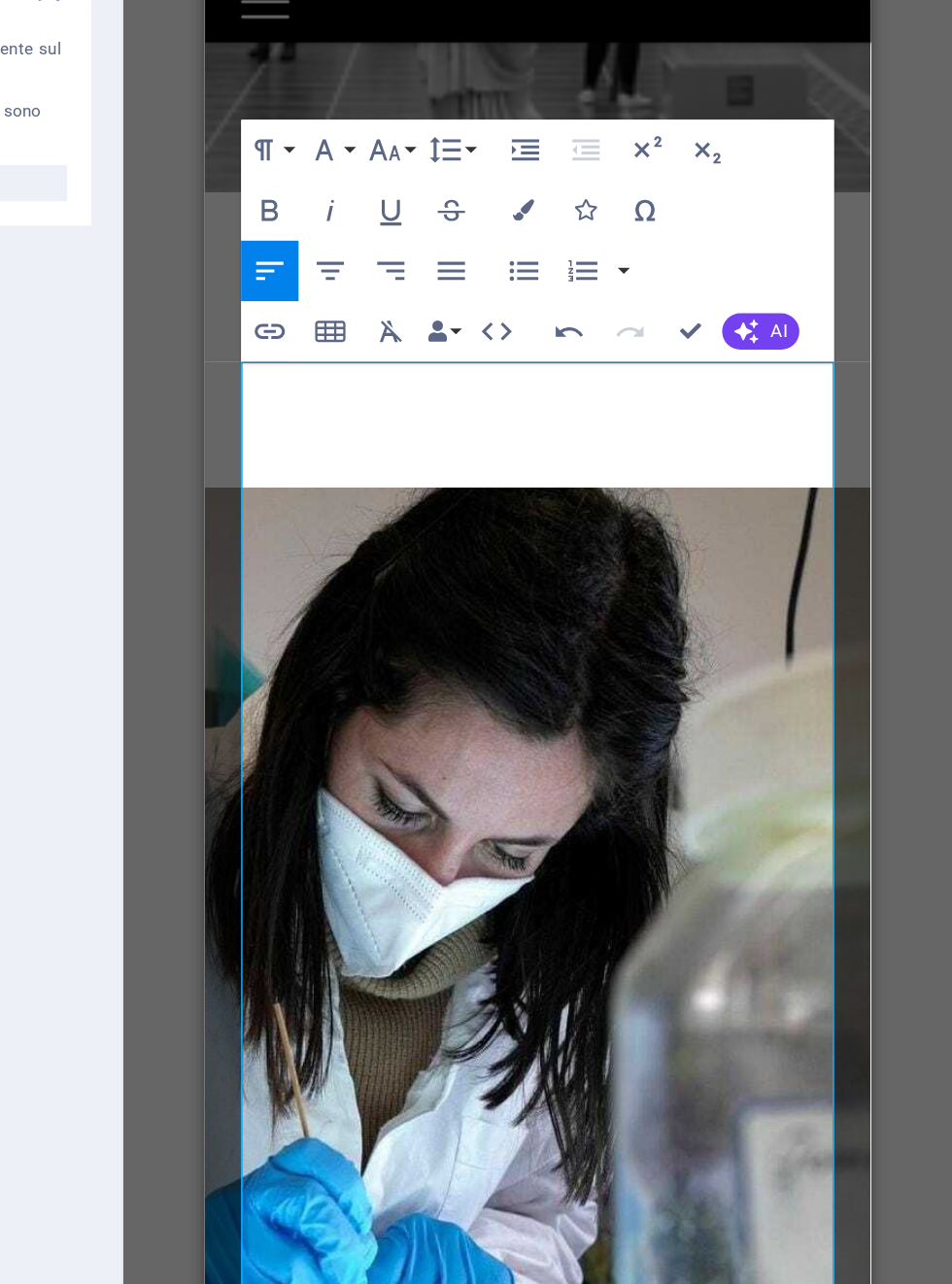 click on "Increase Indent" at bounding box center (678, 322) 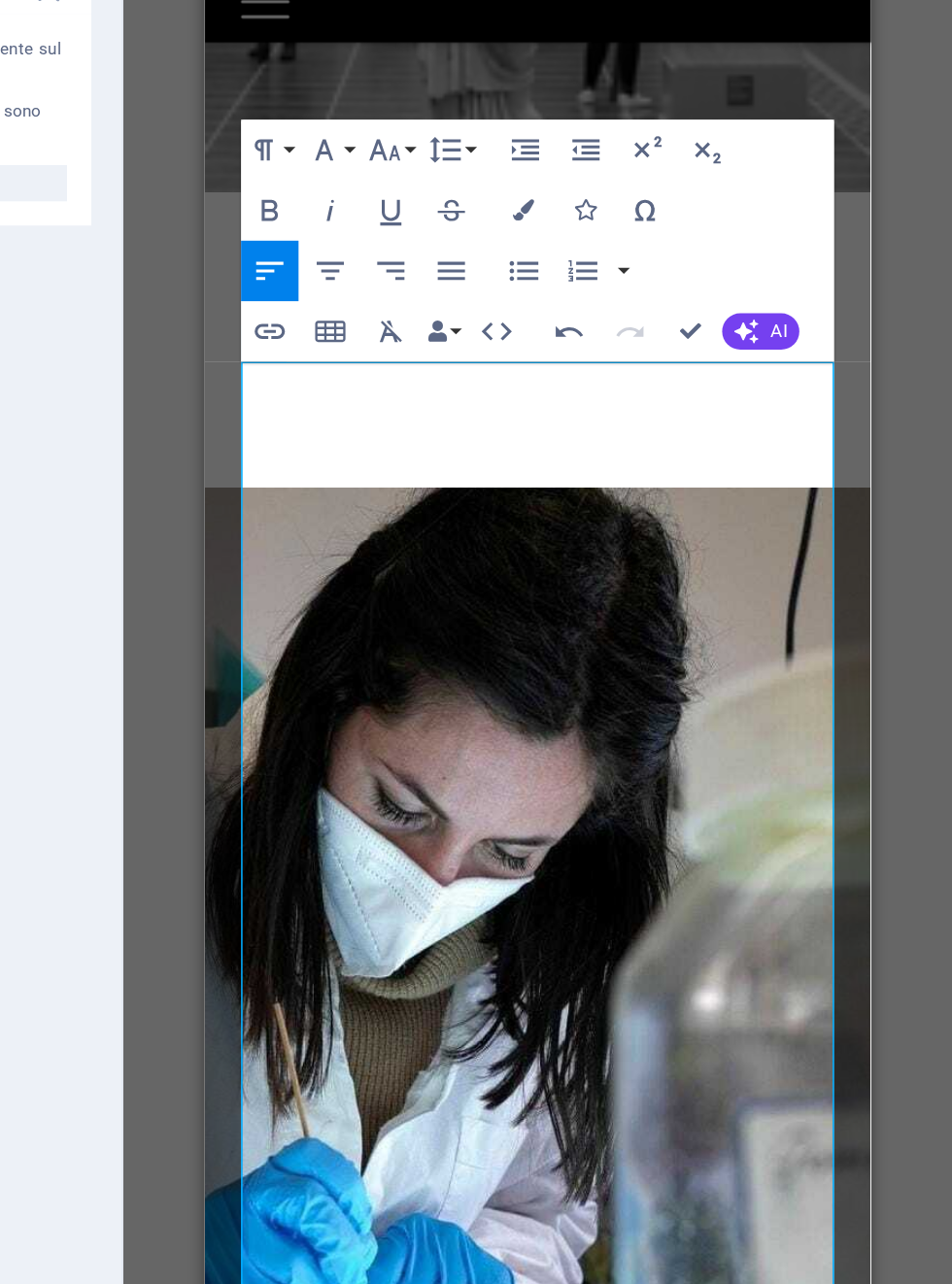 click 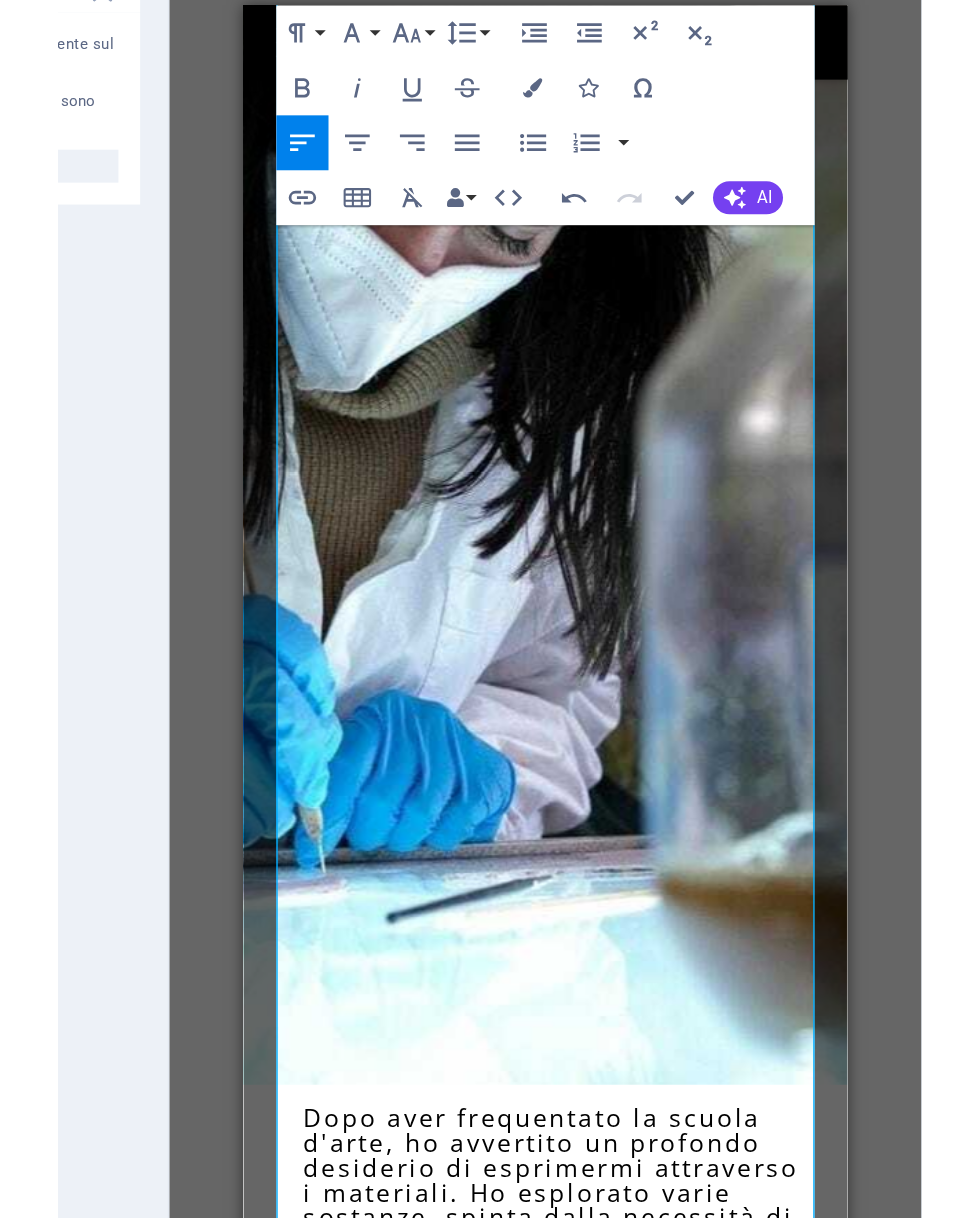 scroll, scrollTop: 833, scrollLeft: 0, axis: vertical 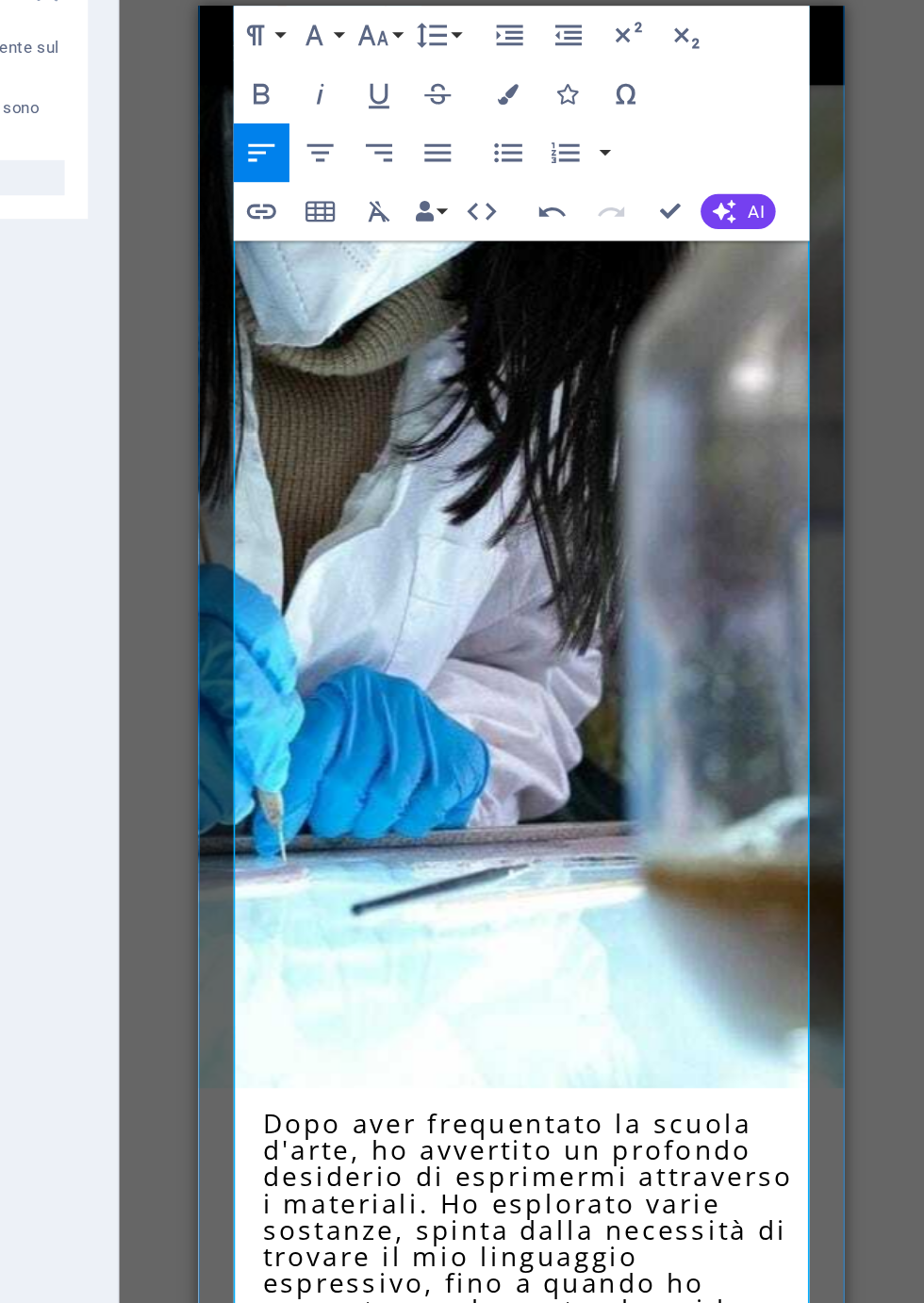 click on "Dopo aver frequentato la scuola d'arte, ho avvertito un profondo ​ desiderio di esprimermi attraverso i materiali. Ho esplorato varie sostanze, spinta dalla necessità di trovare il mio linguaggio espressivo, fino a quando ho scoperto un elemento che mi ha affascinata sin da subito: il vetro. Per approfondire le mie conoscenze, ho intrapreso un percorso formativo presso la scuola "Artigiani restauratori Maria Luisa Rossi", dove ho conseguito il diploma di tecnico specializzato nella realizzazione di vetrate artistiche e oggetti d'arte vetraria, riconosciuto a livello europeo. In questo contesto, ho avuto l'opportunità di sperimentare per la prima volta diverse tecniche di legatura e pittura su vetro, riflettendo sul potenziale espressivo di questo antico materiale." at bounding box center [405, 1334] 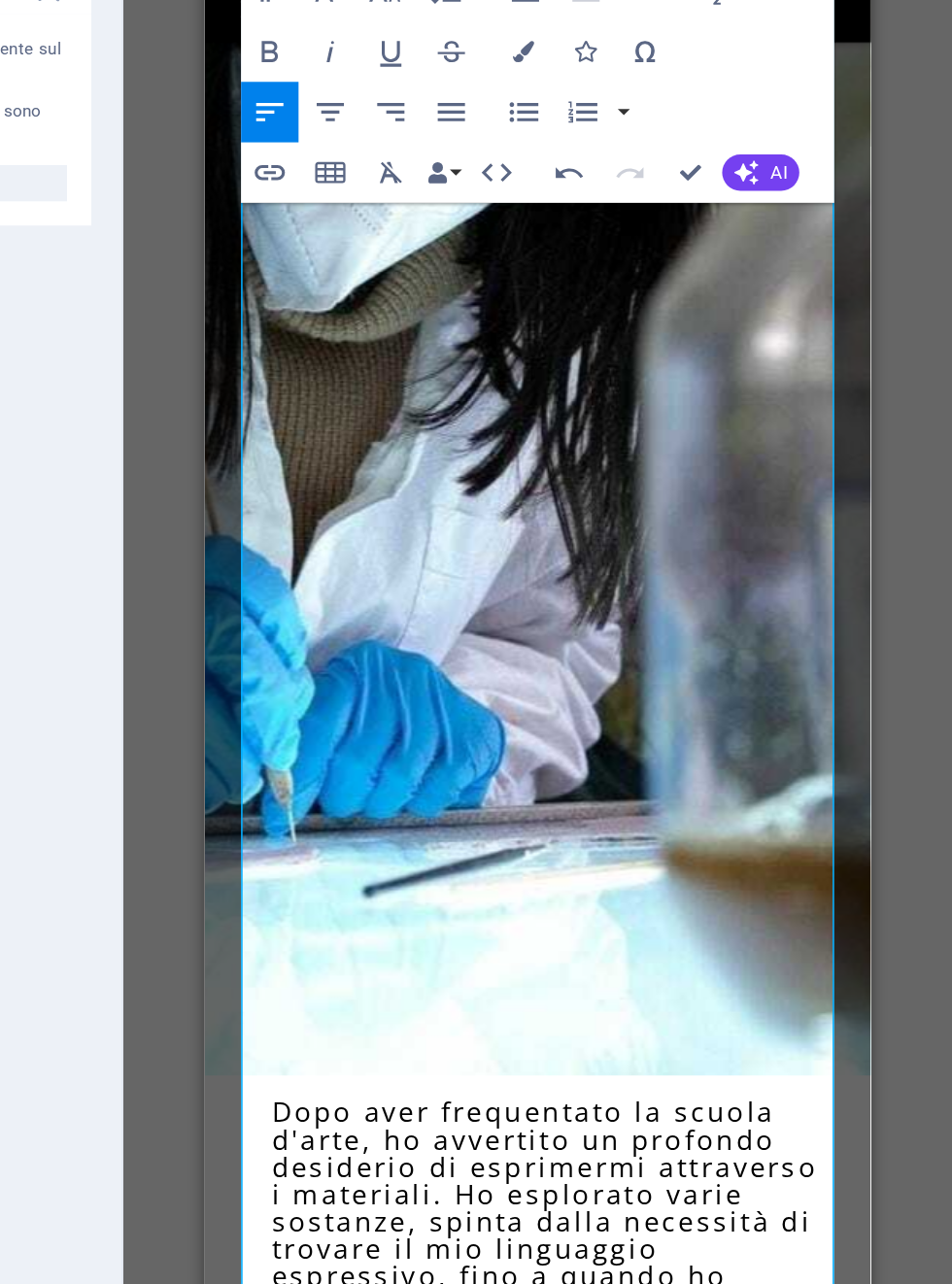 click on "Dopo aver frequentato la scuola d'arte, ho avvertito un profondo ​ desiderio di esprimermi attraverso i materiali. Ho esplorato varie sostanze, spinta dalla necessità di trovare il mio linguaggio espressivo, fino a quando ho scoperto un elemento che mi ha affascinata sin da subito: il vetro. Per approfondire le mie conoscenze, ho intrapreso un percorso formativo presso la scuola "Artigiani restauratori Maria Luisa Rossi", dove ho conseguito il diploma di tecnico specializzato nella realizzazione di vetrate artistiche e oggetti d'arte vetraria, riconosciuto a livello europeo. In questo contesto, ho avuto l'opportunità di sperimentare per la prima volta diverse tecniche di legatura e pittura su vetro, riflettendo sul potenziale espressivo di questo antico materiale." at bounding box center [427, 901] 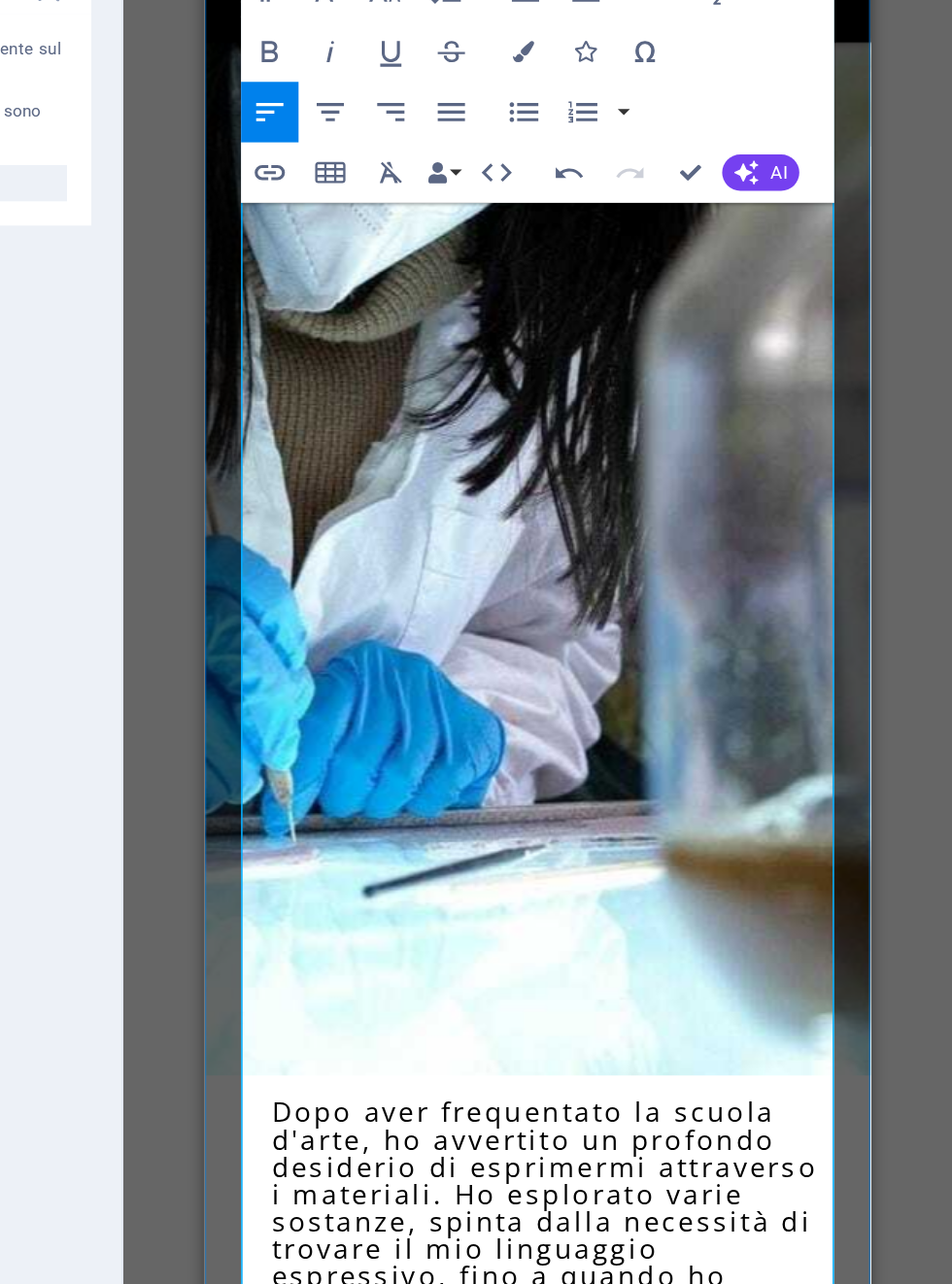 click on "Dopo aver frequentato la scuola d'arte, ho avvertito un profondo ​ desiderio di esprimermi attraverso i materiali. Ho esplorato varie sostanze, spinta dalla necessità di trovare il mio linguaggio espressivo, fino a quando ho scoperto un elemento che mi ha affascinata sin da subito: il vetro. Per approfondire le mie conoscenze, ho intrapreso un percorso formativo presso la scuola "Artigiani restauratori Maria Luisa Rossi", dove ho conseguito il diploma di tecnico specializzato nella realizzazione di vetrate artistiche e oggetti d'arte vetraria, riconosciuto a livello europeo. In questo contesto, ho avuto l'opportunità di sperimentare per la prima volta diverse tecniche di legatura e pittura su vetro, riflettendo sul potenziale espressivo di questo antico materiale." at bounding box center [427, 901] 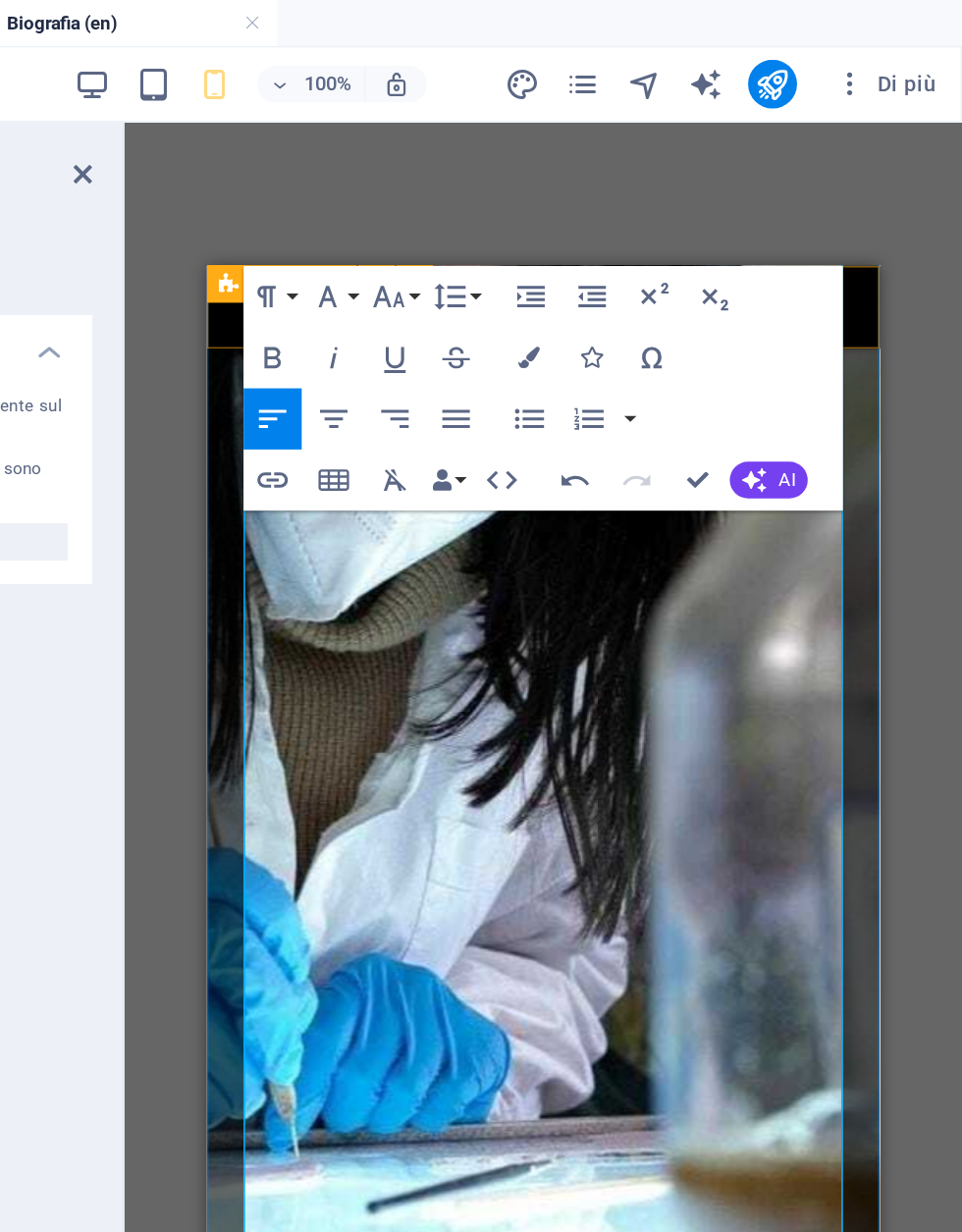 click 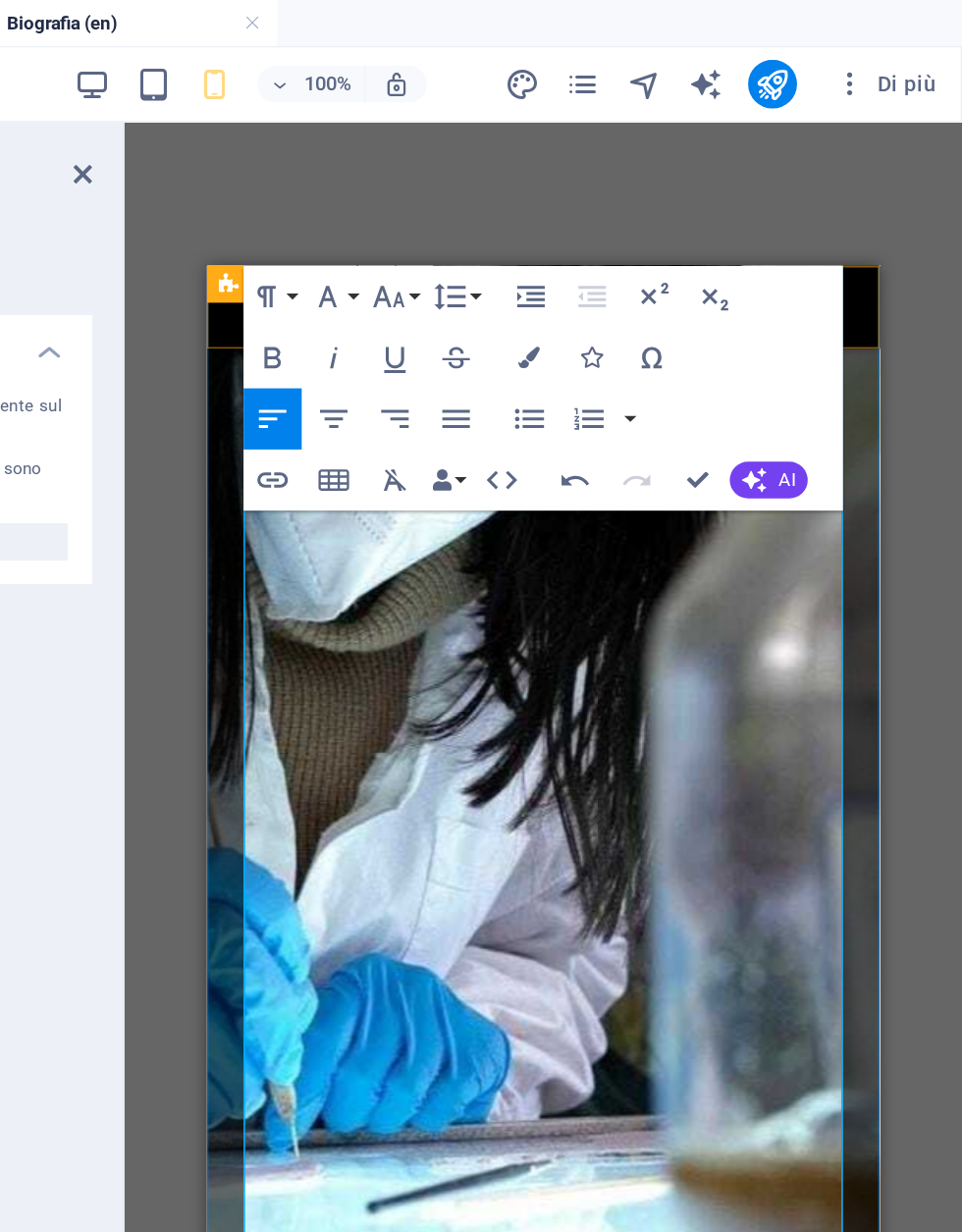 click on "Trascina qui per sostituire il contenuto esistente. Premi “Ctrl” se vuoi creare un nuovo elemento.
H2   Banner   Banner   Contenitore   Contenitore   Testo   Contenitore   Riferimento   Spaziatore Paragraph Format Normal Heading 1 Heading 2 Heading 3 Heading 4 Heading 5 Heading 6 Code Font Family Arial Georgia Impact Tahoma Times New Roman Verdana Open Sans Roboto Font Size 8 9 10 11 12 14 18 24 30 36 48 60 72 96 Line Height Default Single 1.15 1.5 Double Increase Indent Decrease Indent Superscript Subscript Bold Italic Underline Strikethrough Colors Icons Special Characters Align Left Align Center Align Right Align Justify Unordered List   Default Circle Disc Square    Ordered List   Default Lower Alpha Lower Greek Lower Roman Upper Alpha Upper Roman    Insert Link Insert Table Clear Formatting Data Bindings Azienda Nome Cognome Via Codice postale Città E-mail Telefono Cellulare Fax Campo personalizzato 1 Campo personalizzato 2 Campo personalizzato 3 Campo personalizzato 4 HTML Undo" at bounding box center [693, 639] 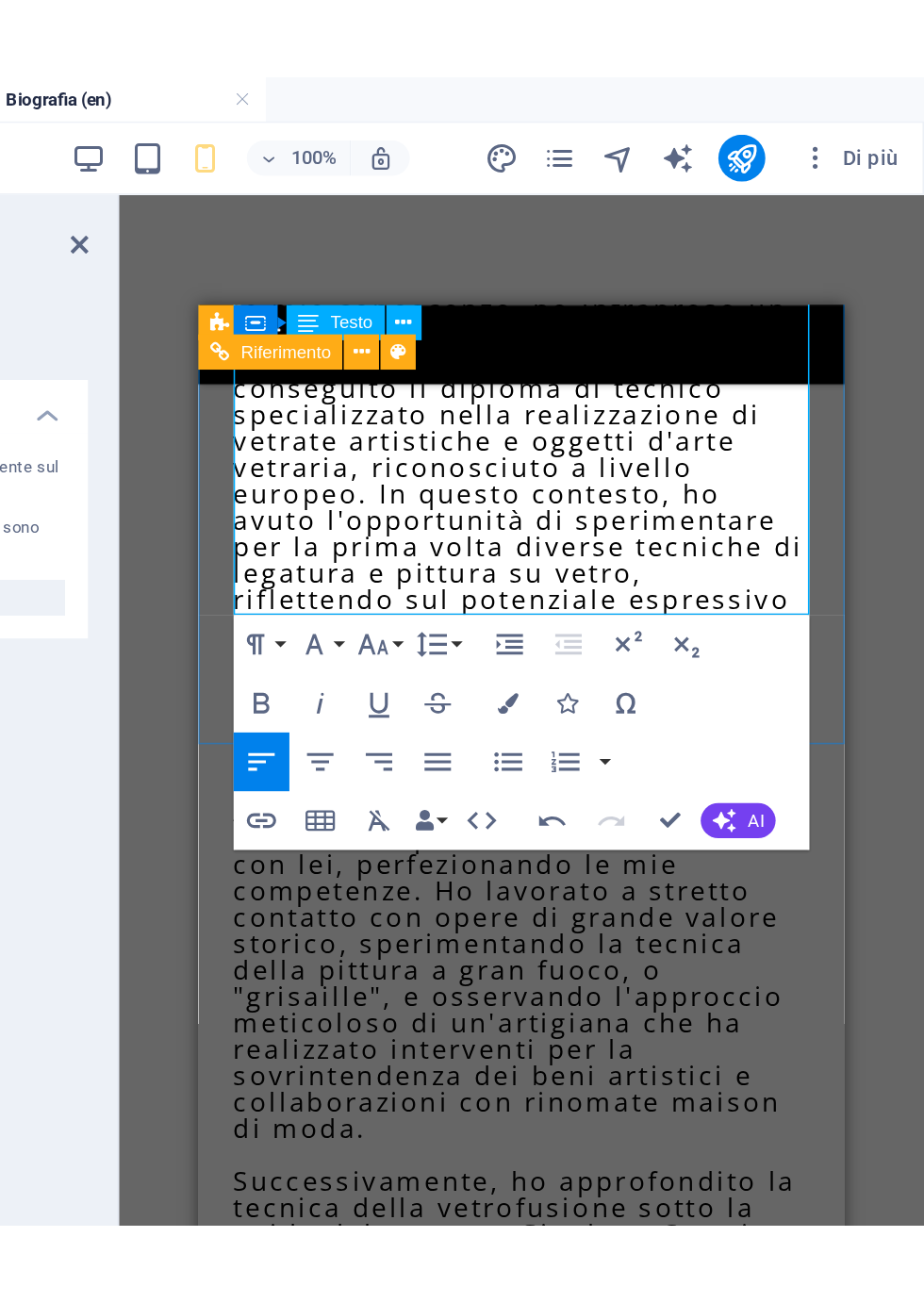 scroll, scrollTop: 1653, scrollLeft: 0, axis: vertical 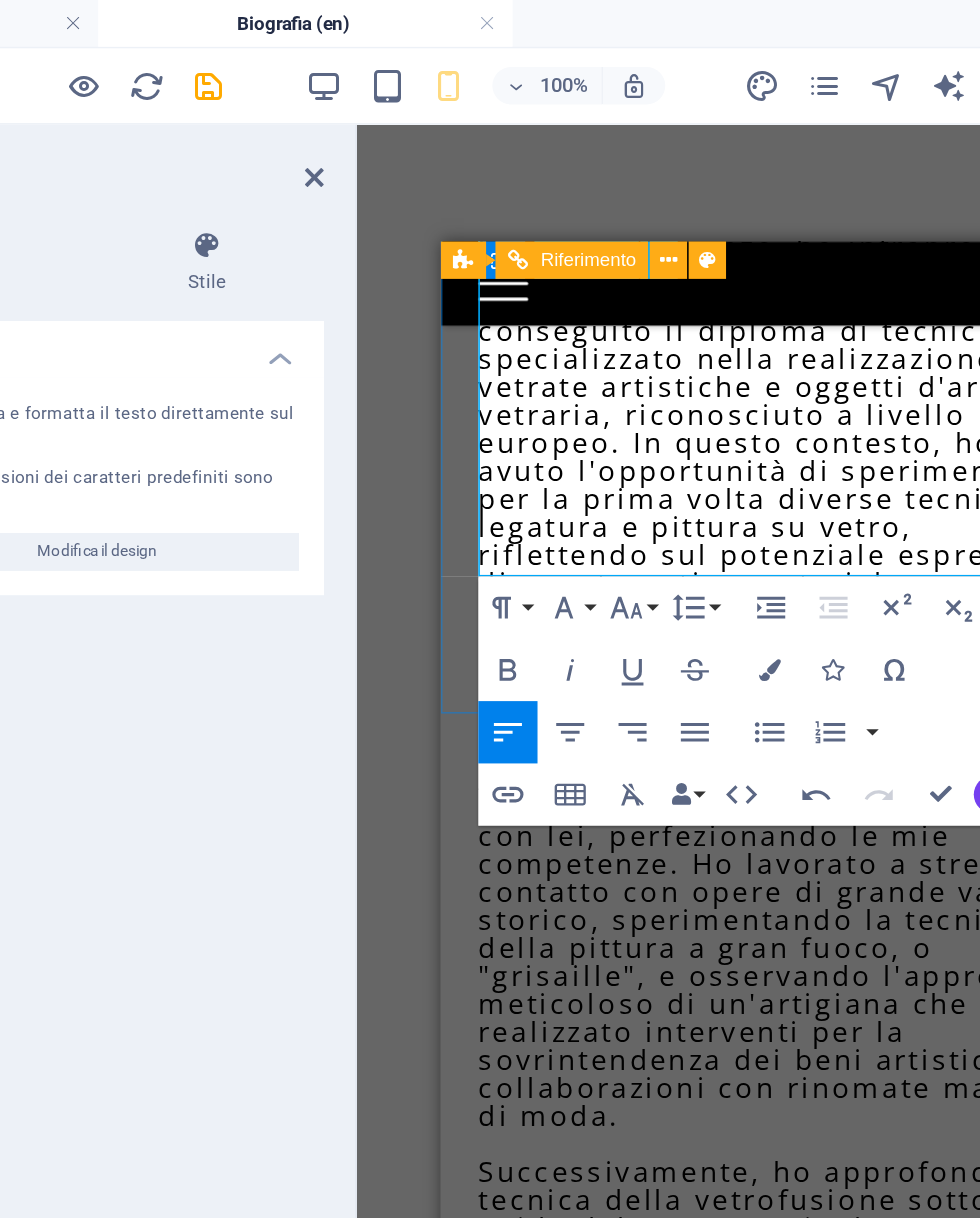 click on "Modifica il design" at bounding box center (265, 354) 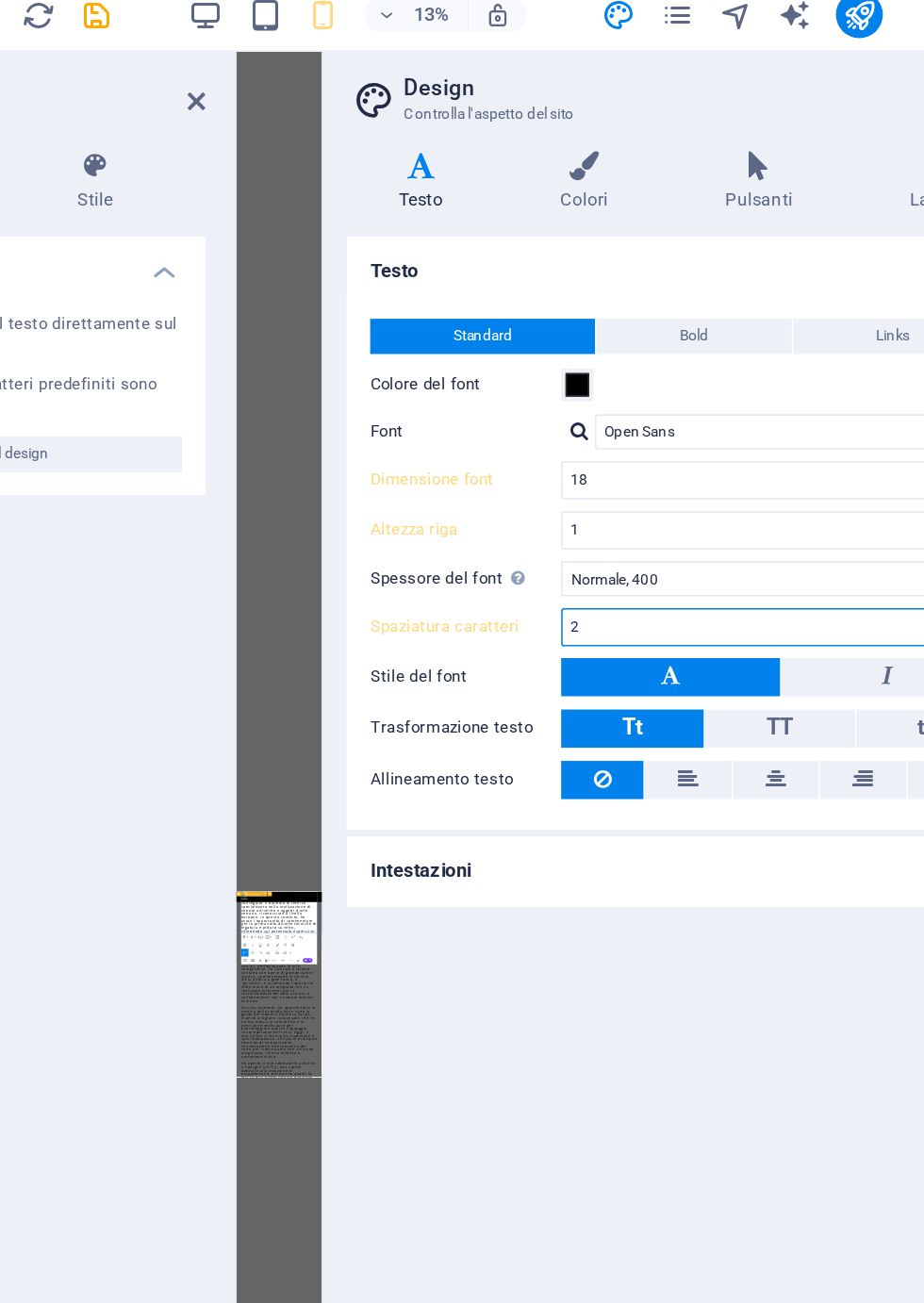 click on "2" at bounding box center (754, 445) 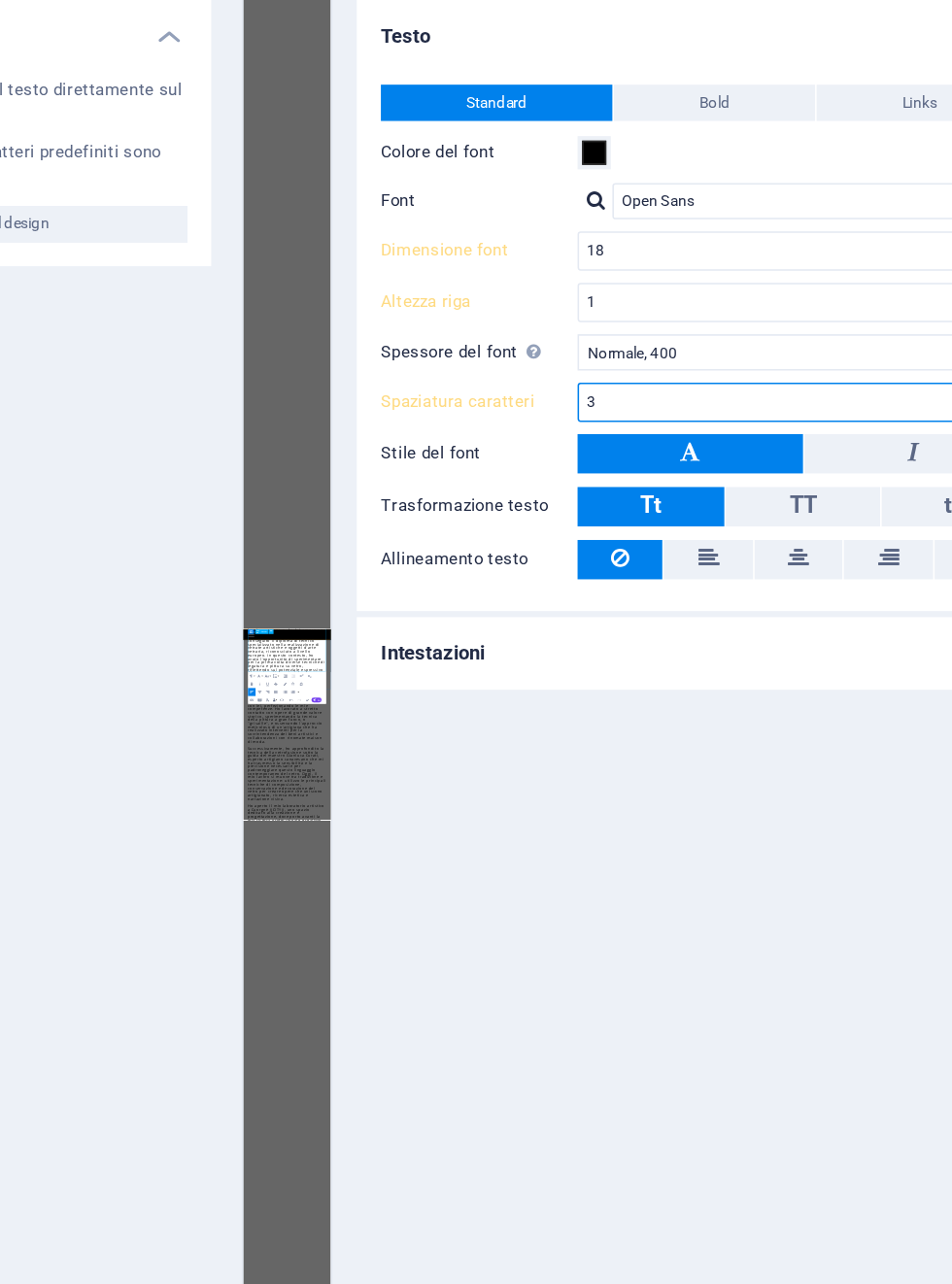 type on "3" 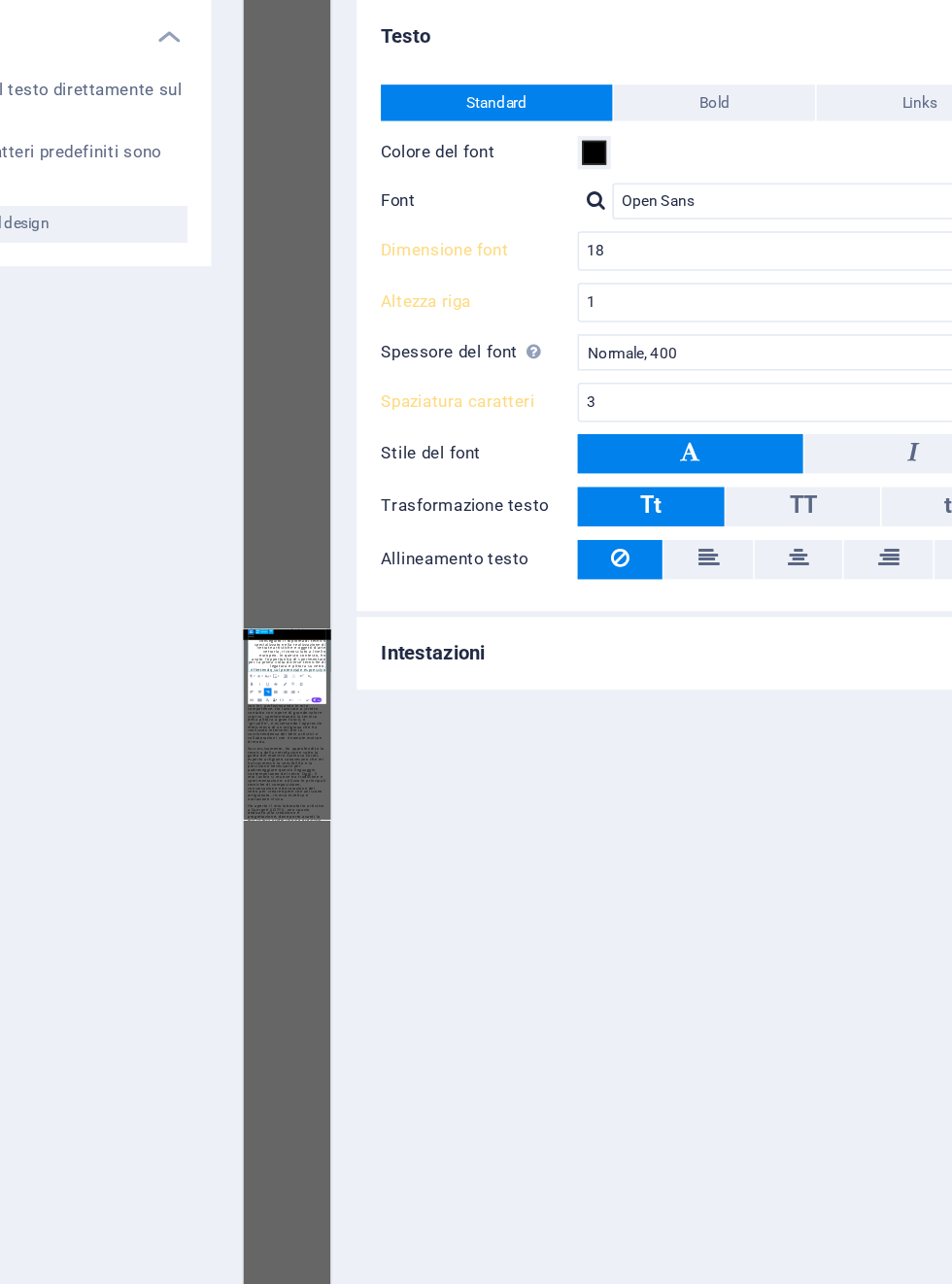click on "Align Justify" at bounding box center [440, 644] 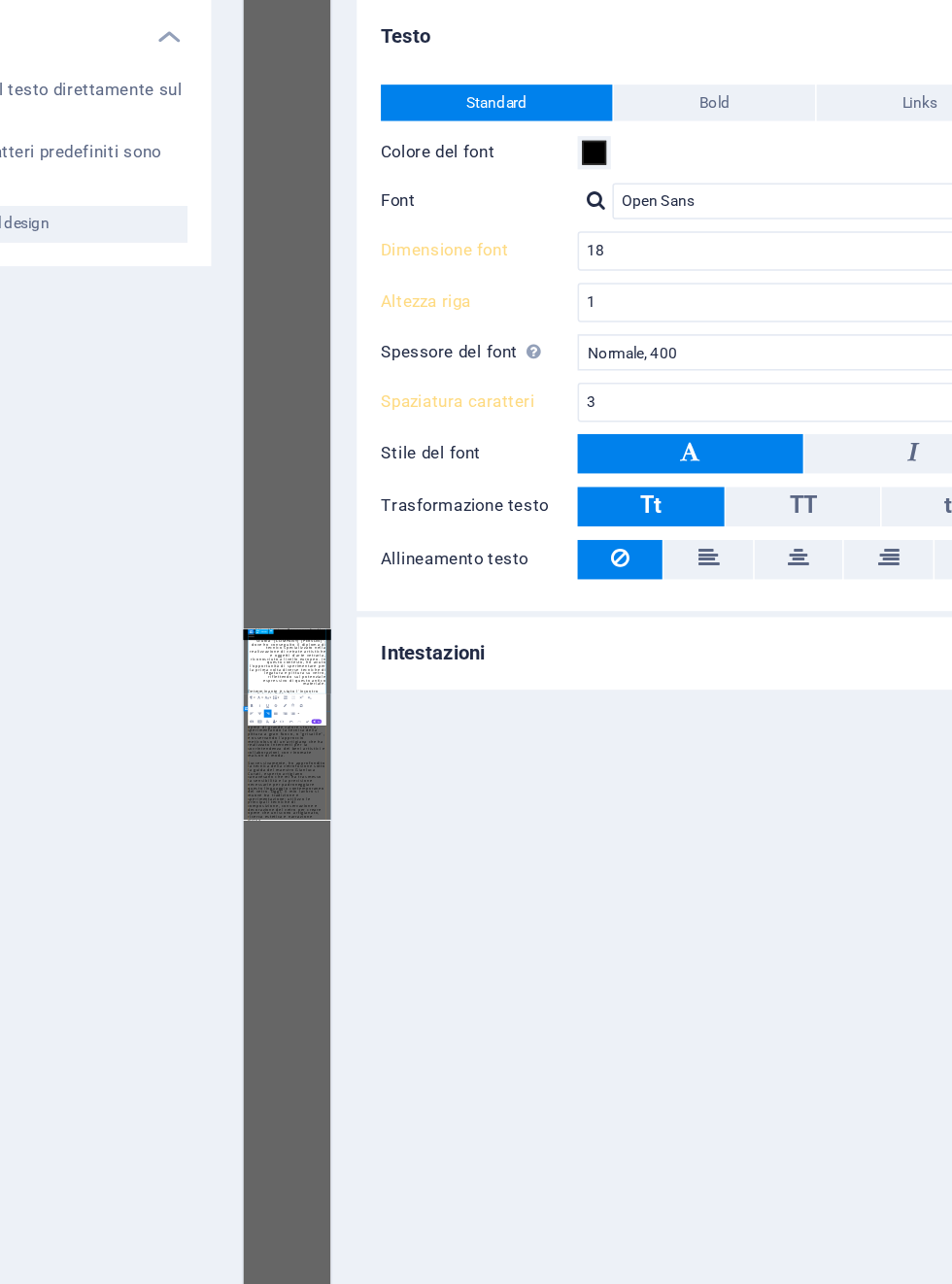 click at bounding box center (457, 2709) 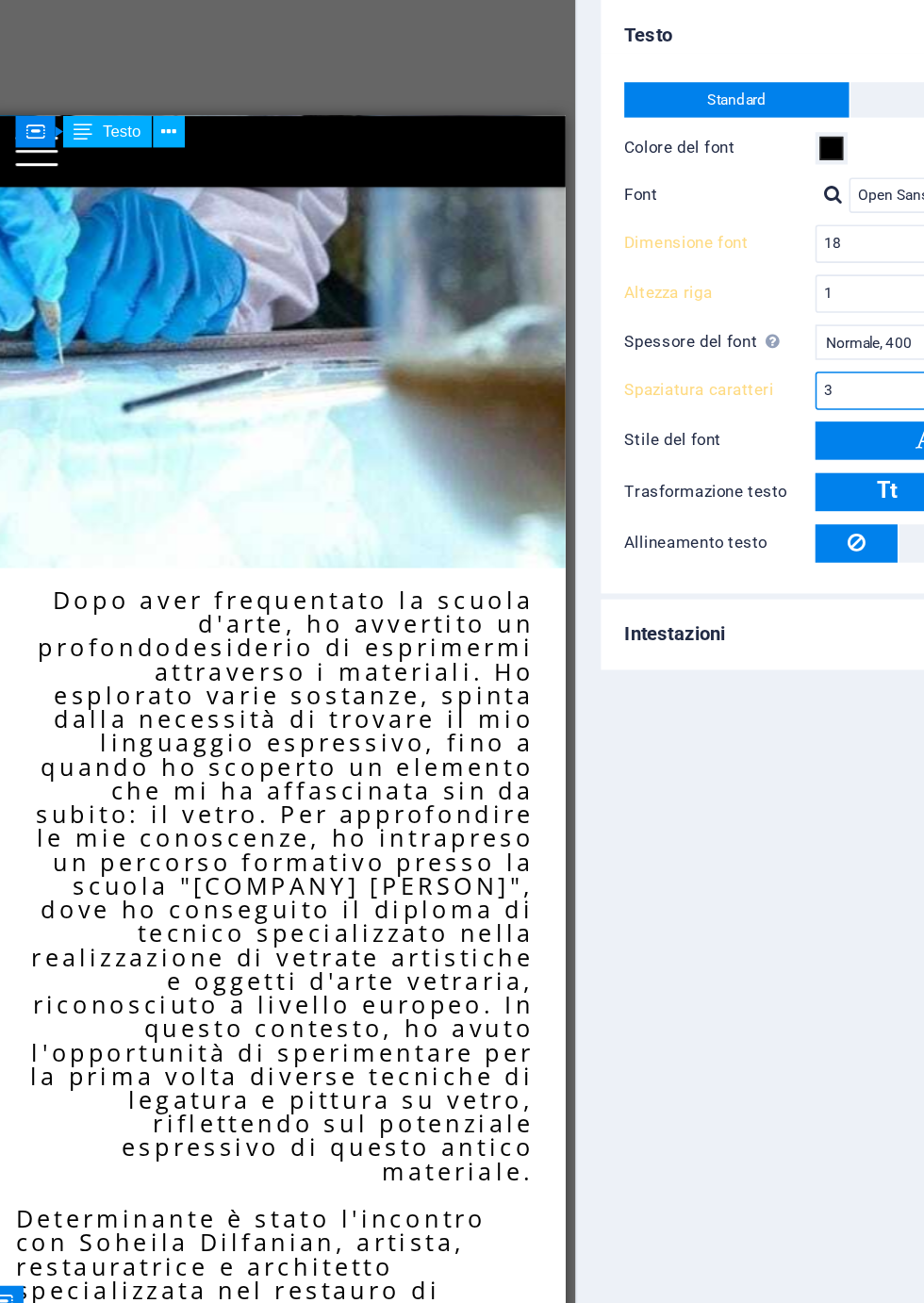 click on "3" at bounding box center [754, 445] 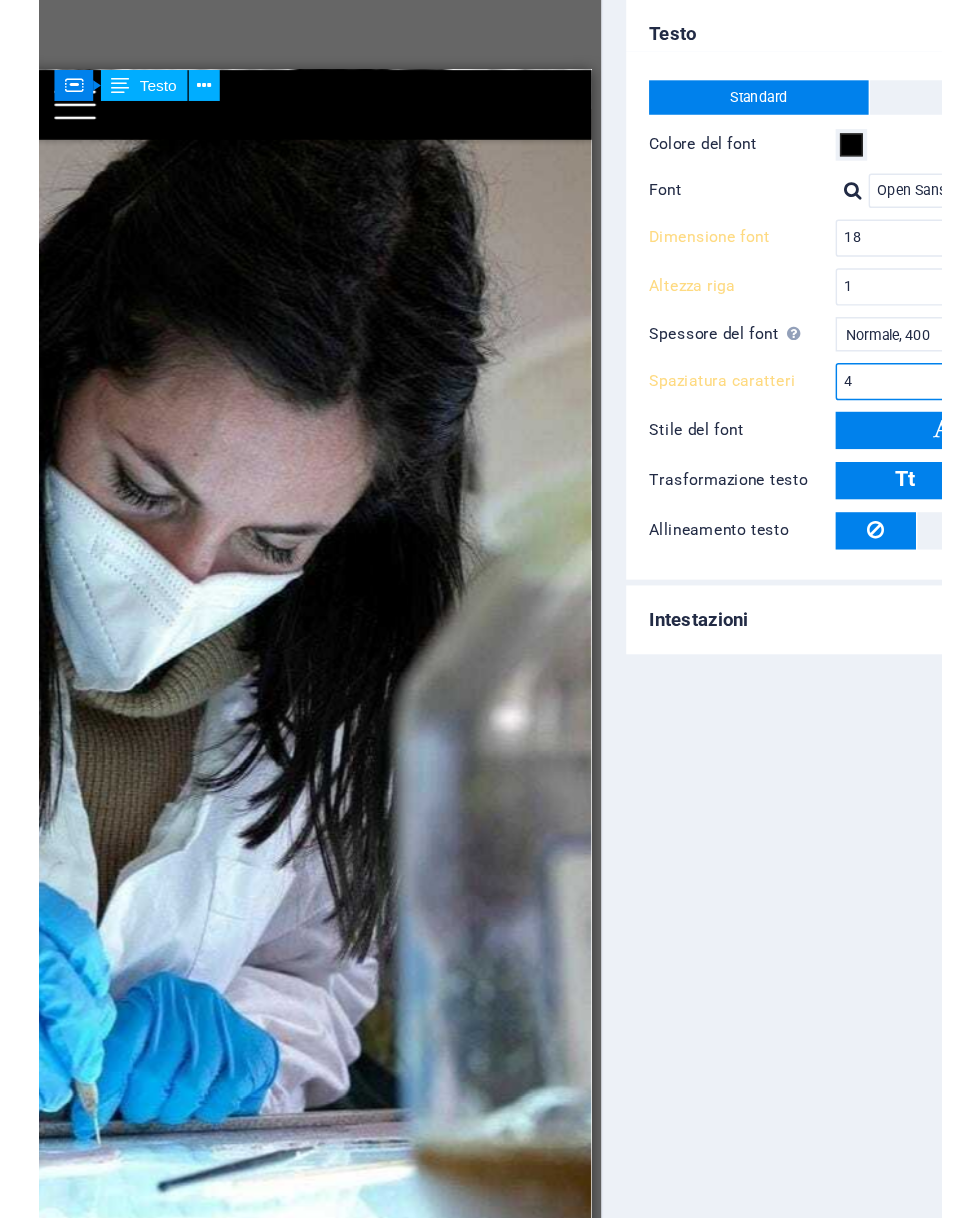 scroll, scrollTop: 545, scrollLeft: 0, axis: vertical 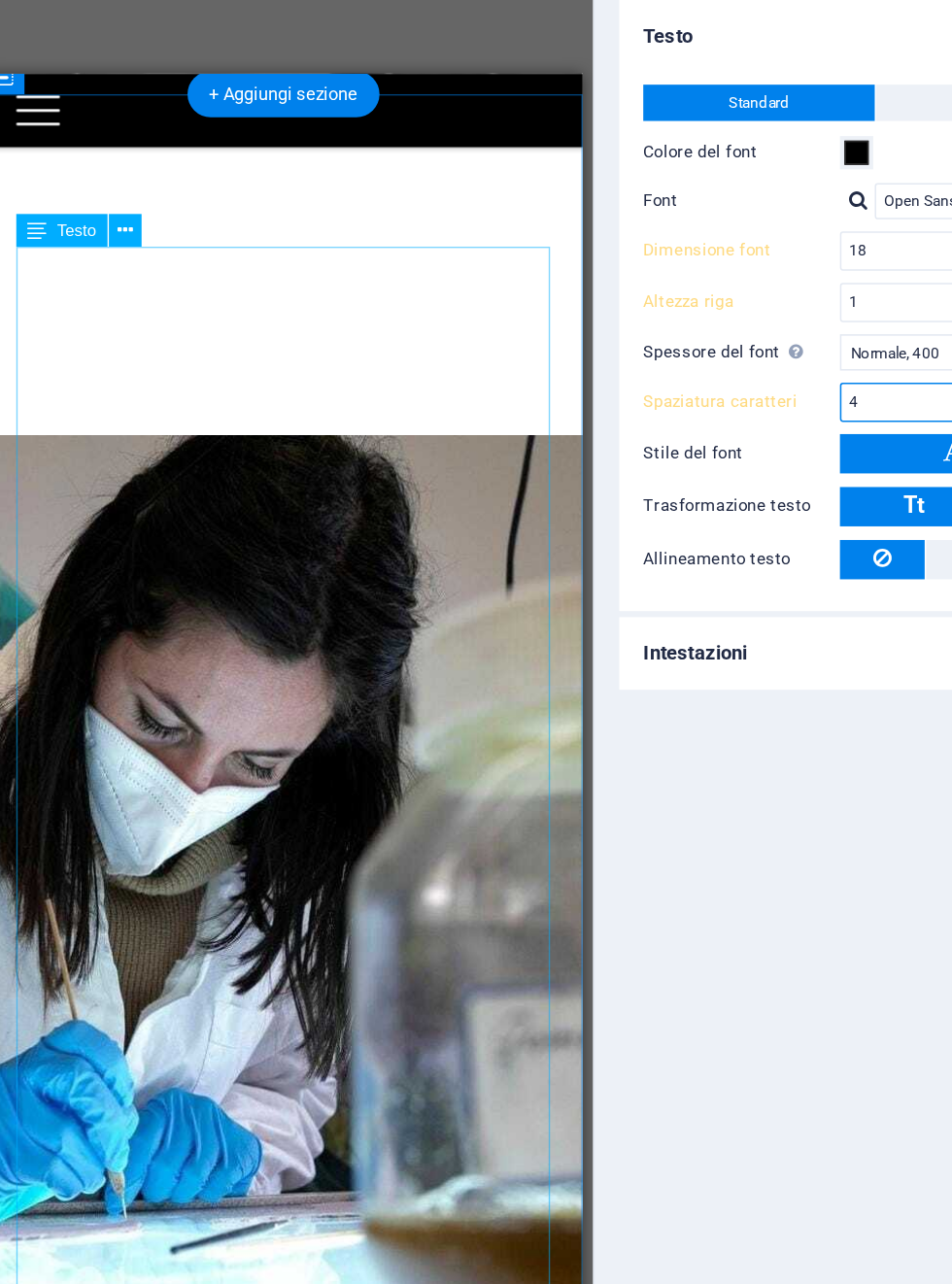 type on "4" 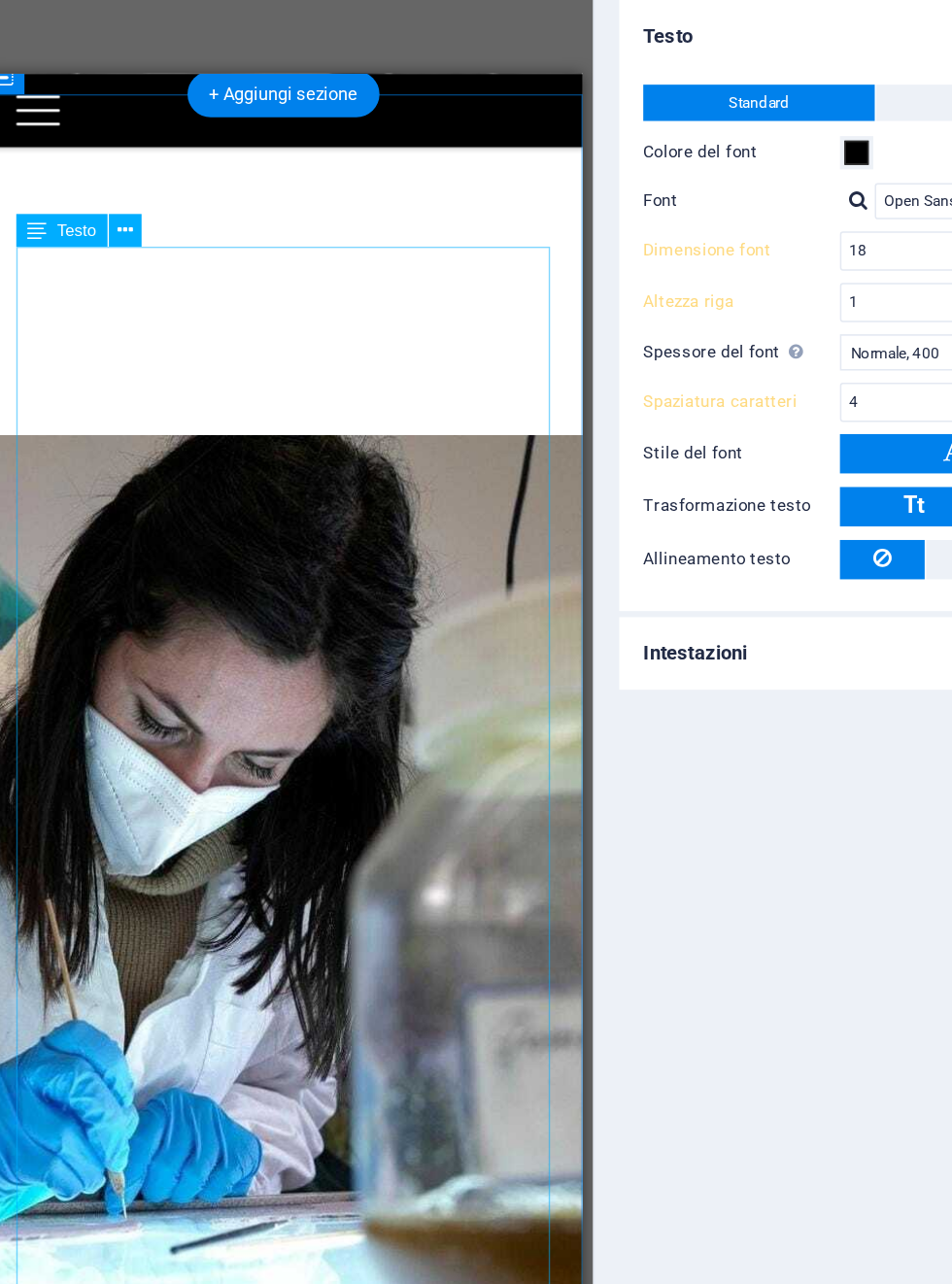 click on "Dopo aver frequentato la scuola d'arte, ho avvertito un profondo desiderio di esprimermi attraverso i materiali. Ho esplorato varie sostanze, spinta dalla necessità di trovare il mio linguaggio espressivo, fino a quando ho scoperto un elemento che mi ha affascinata sin da subito: il vetro. Per approfondire le mie conoscenze, ho intrapreso un percorso formativo presso la scuola "Artigiani restauratori Maria Luisa Rossi", dove ho conseguito il diploma di tecnico specializzato nella realizzazione di vetrate artistiche e oggetti d'arte vetraria, riconosciuto a livello europeo. In questo contesto, ho avuto l'opportunità di sperimentare per la prima volta diverse tecniche di legatura e pittura su vetro, riflettendo sul potenziale espressivo di questo antico materiale." at bounding box center (198, 1826) 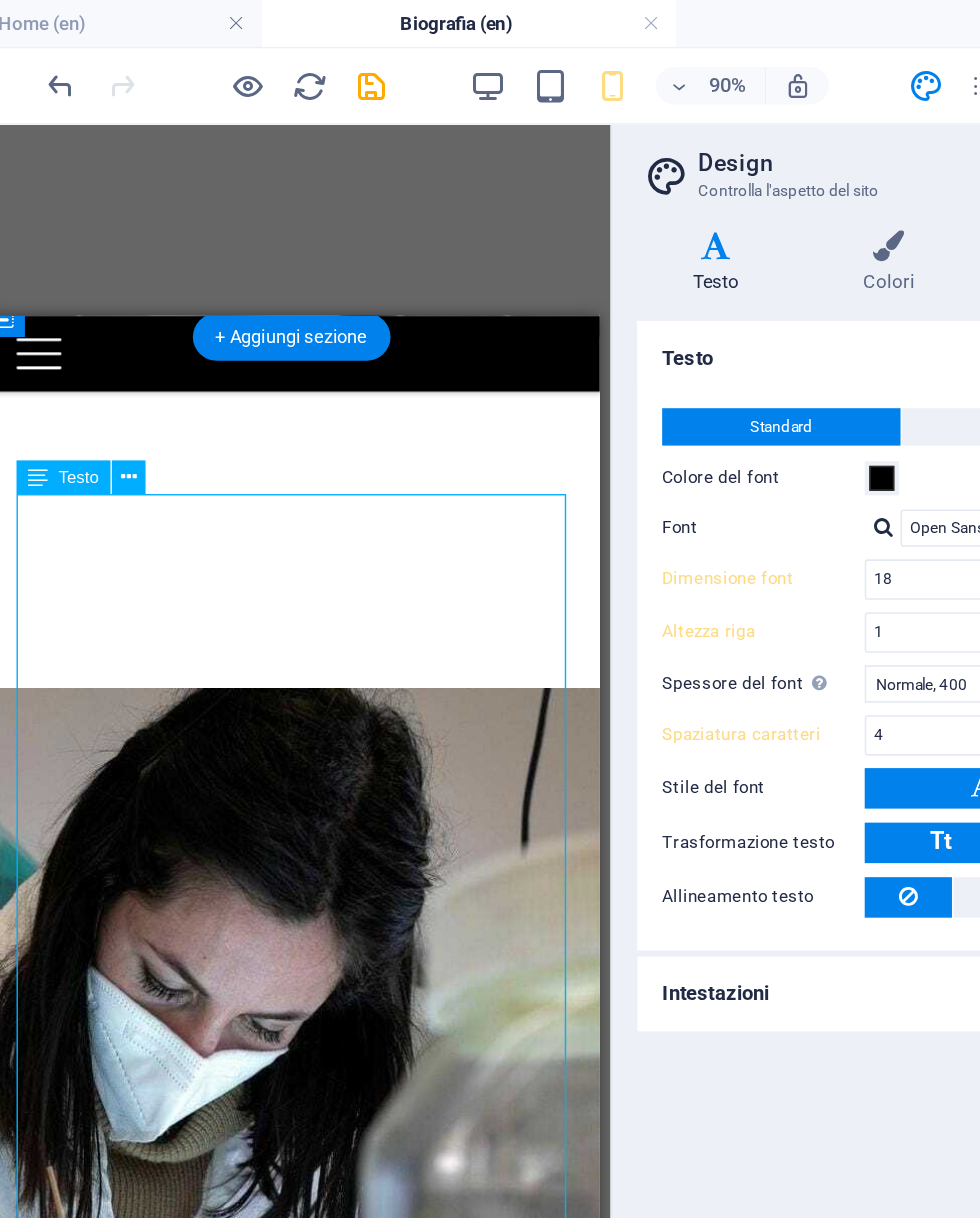 click at bounding box center [337, 55] 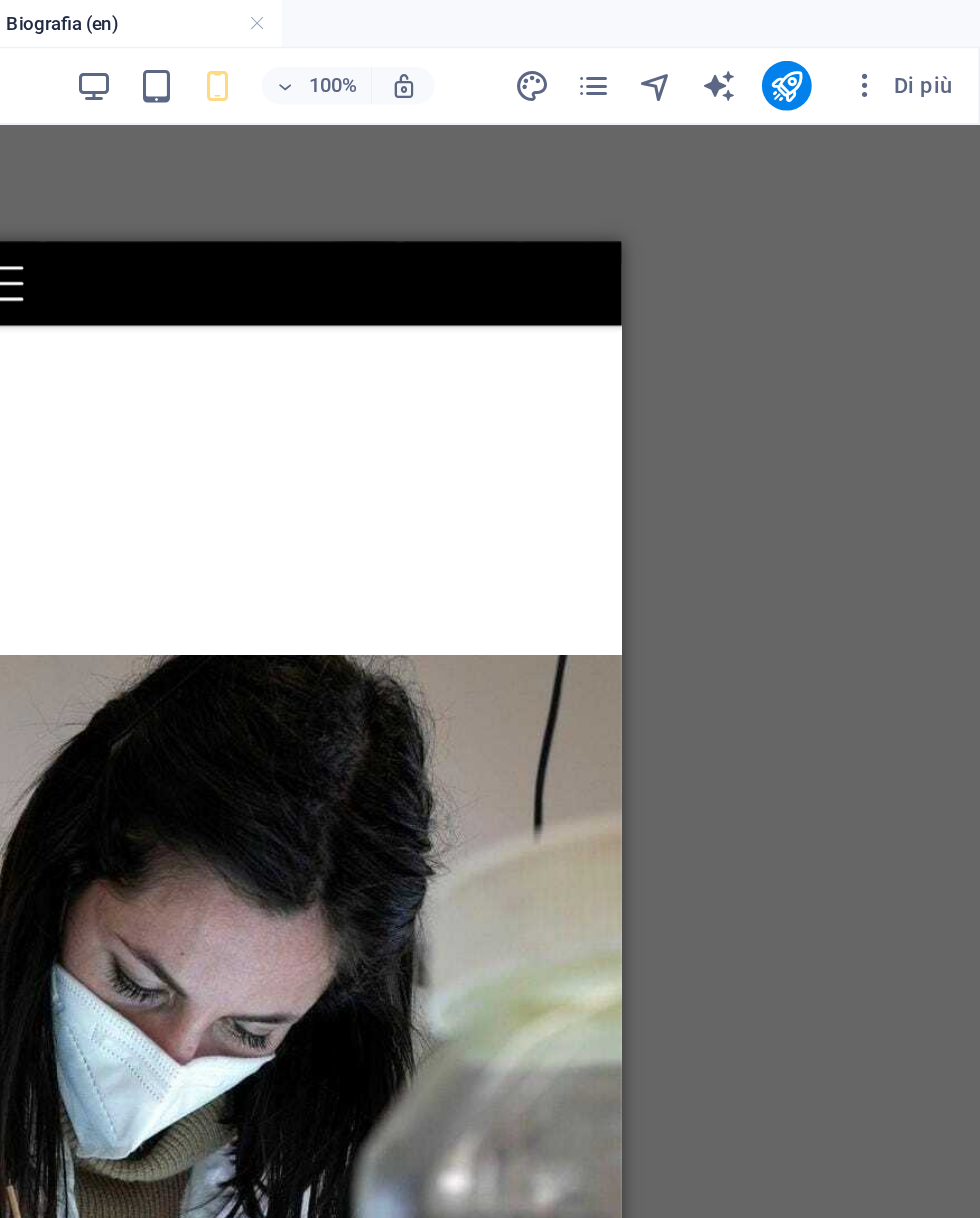 click at bounding box center [732, 55] 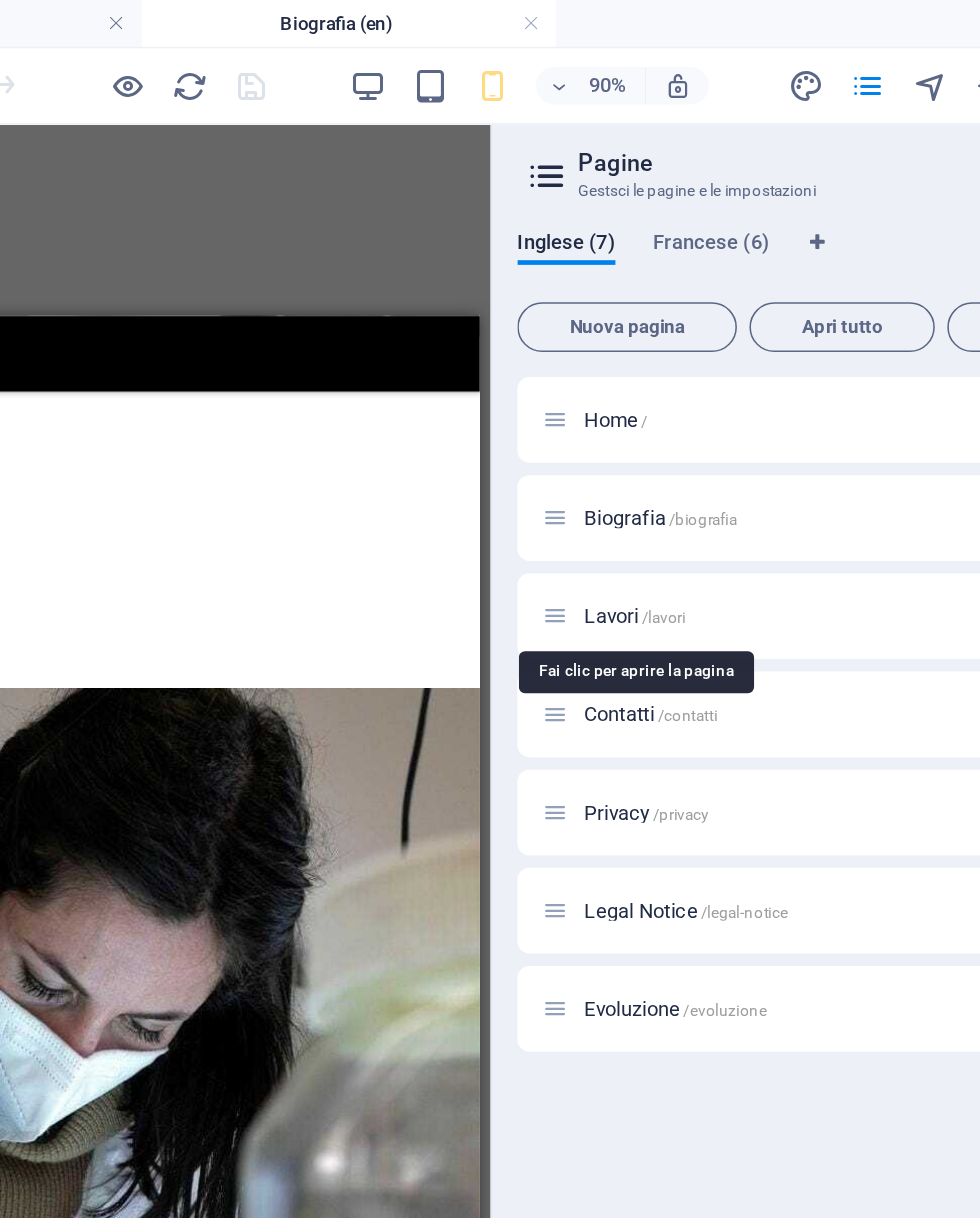 click at bounding box center [531, 395] 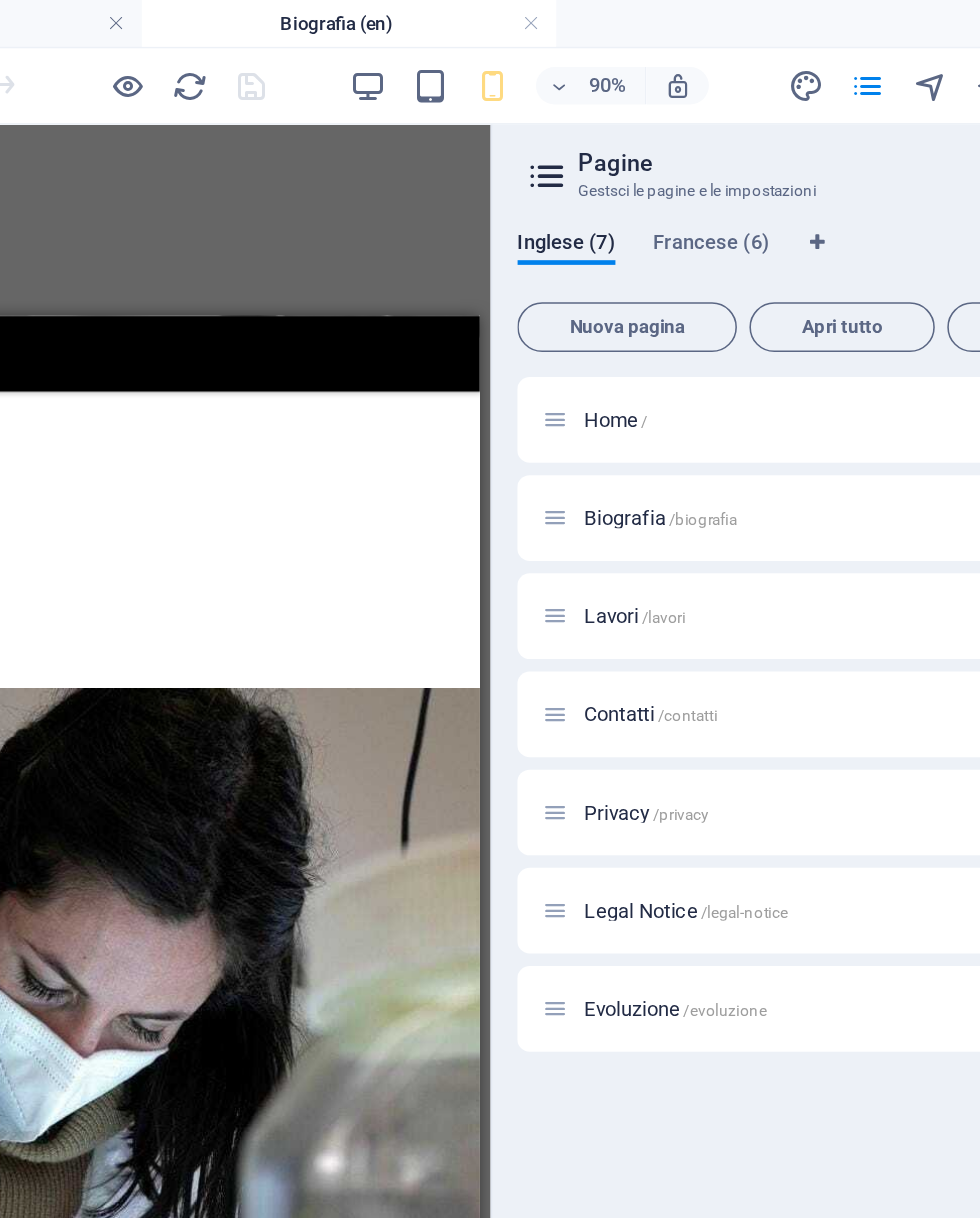 click at bounding box center [531, 395] 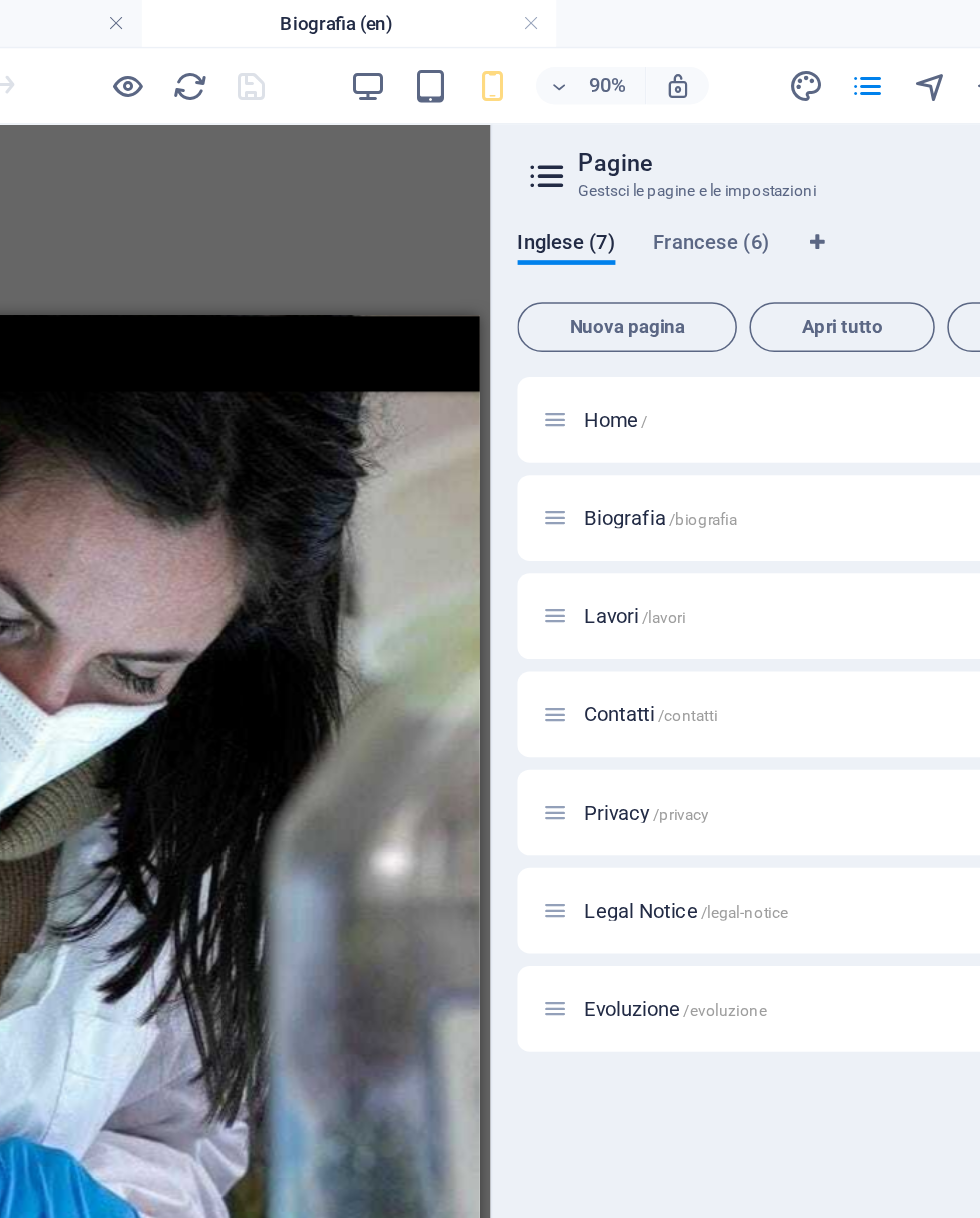 scroll, scrollTop: 705, scrollLeft: 0, axis: vertical 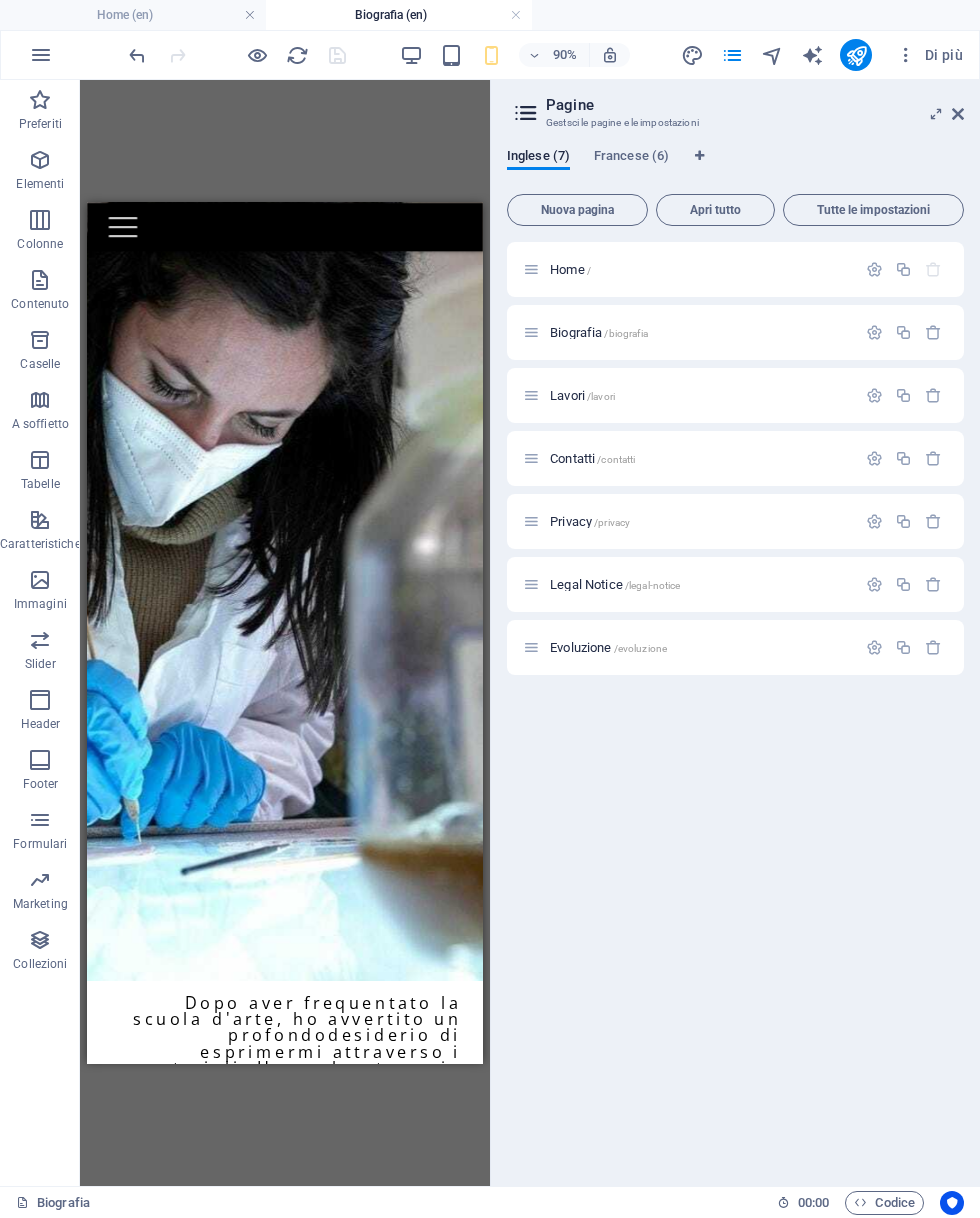 click at bounding box center (531, 395) 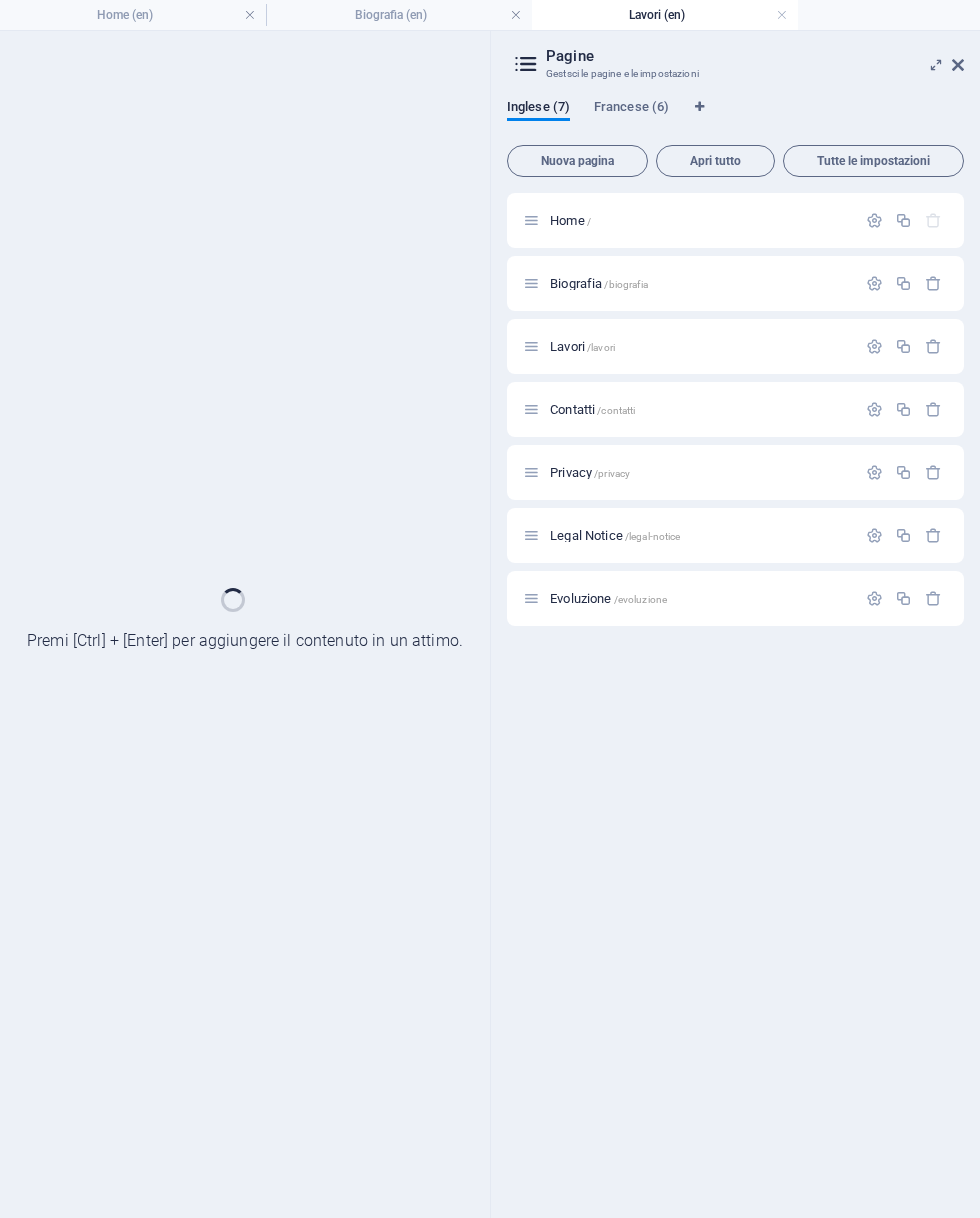 click on "Contatti /contatti" at bounding box center [735, 409] 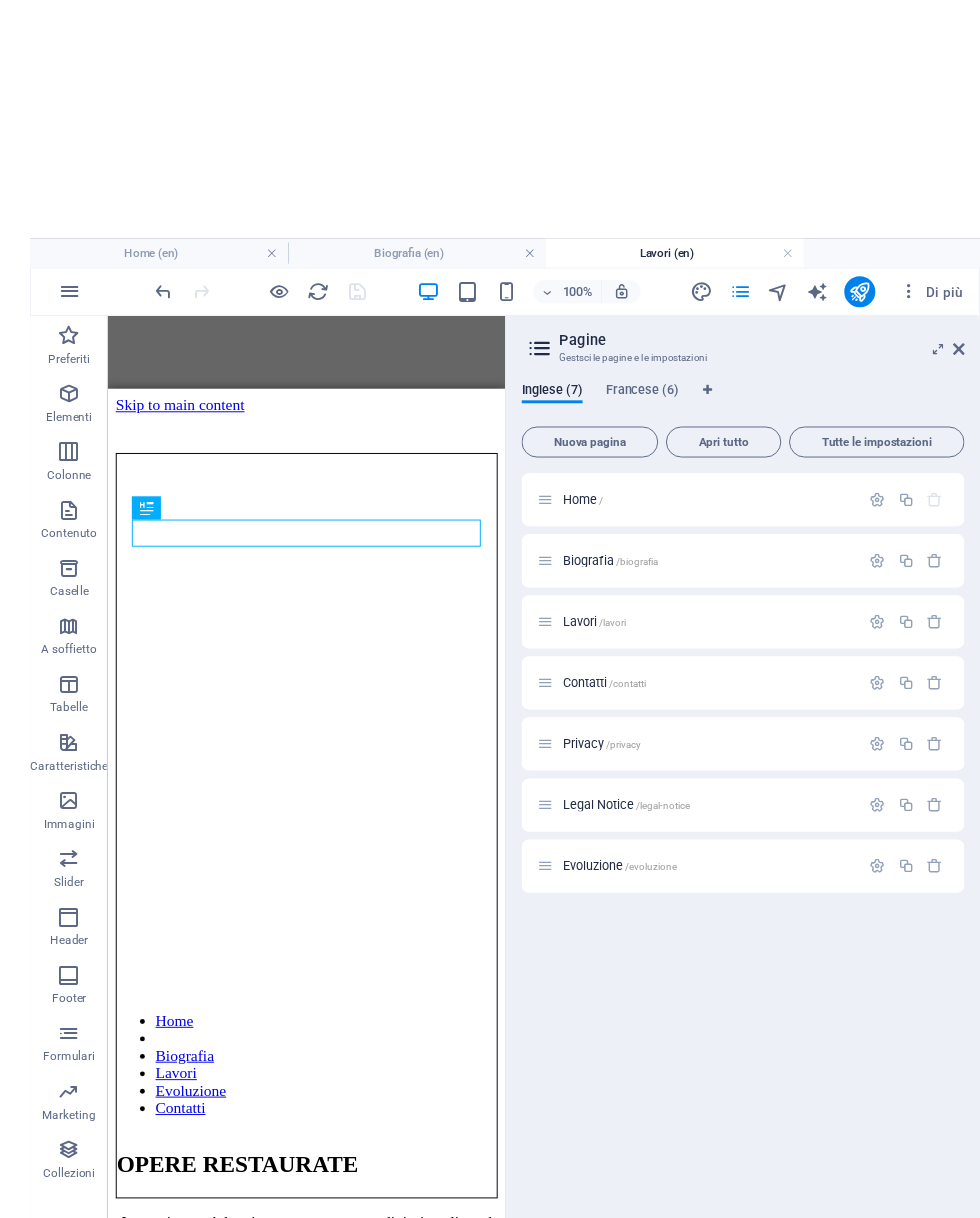 scroll, scrollTop: 0, scrollLeft: 0, axis: both 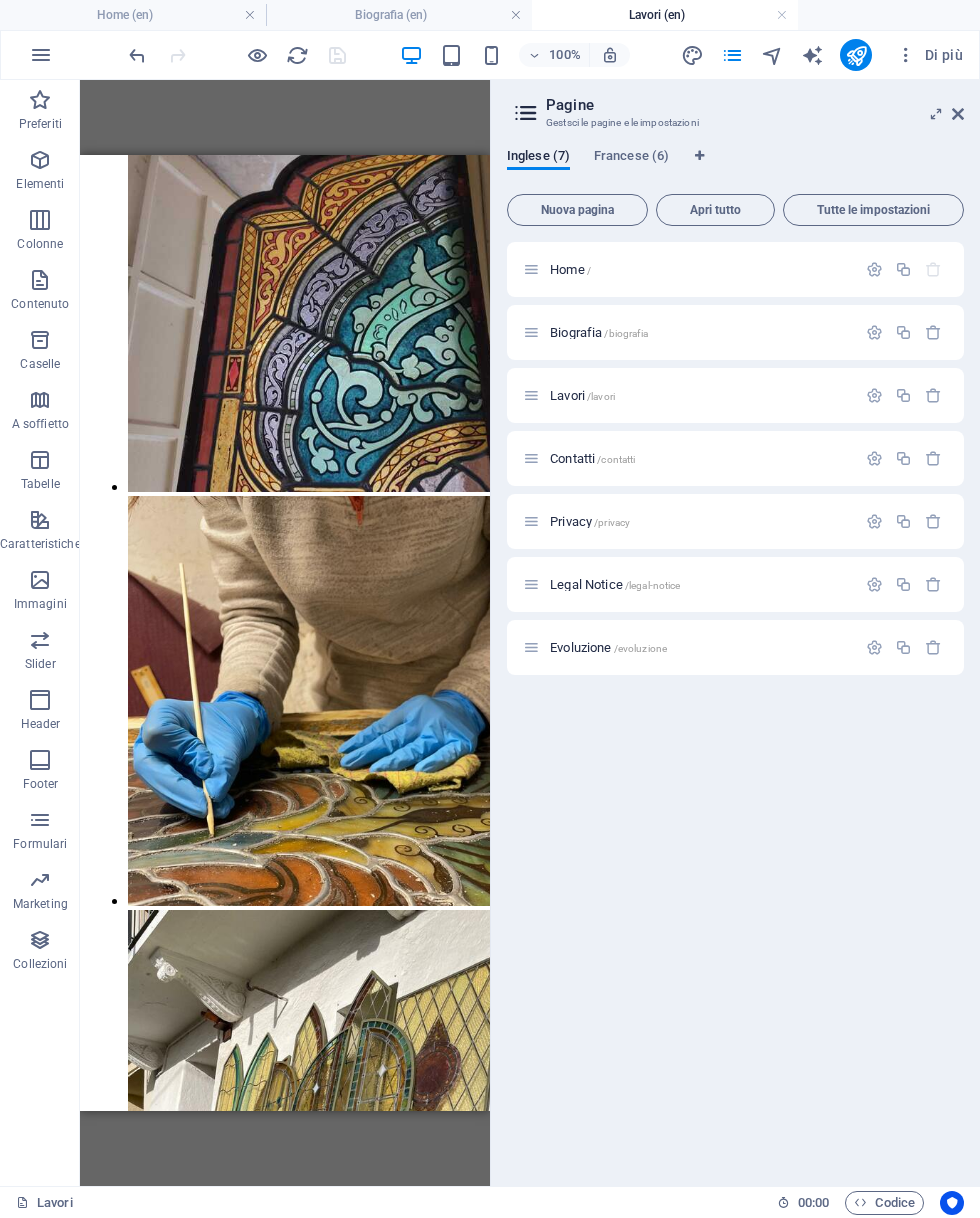 click on "Home / Biografia /biografia Lavori /lavori Contatti /contatti Privacy /privacy Legal Notice /legal-notice Evoluzione /evoluzione" at bounding box center (735, 706) 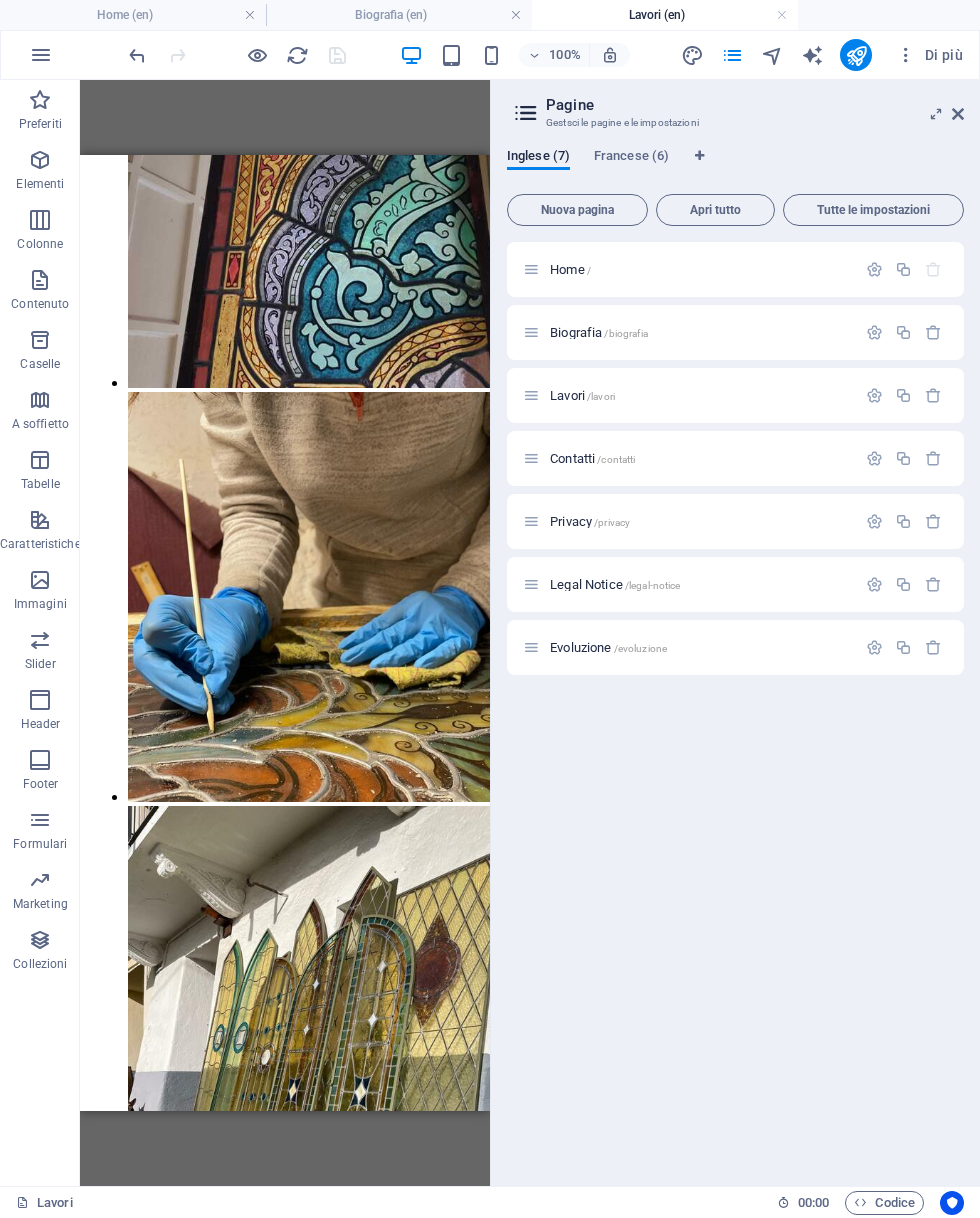 scroll, scrollTop: 2560, scrollLeft: 0, axis: vertical 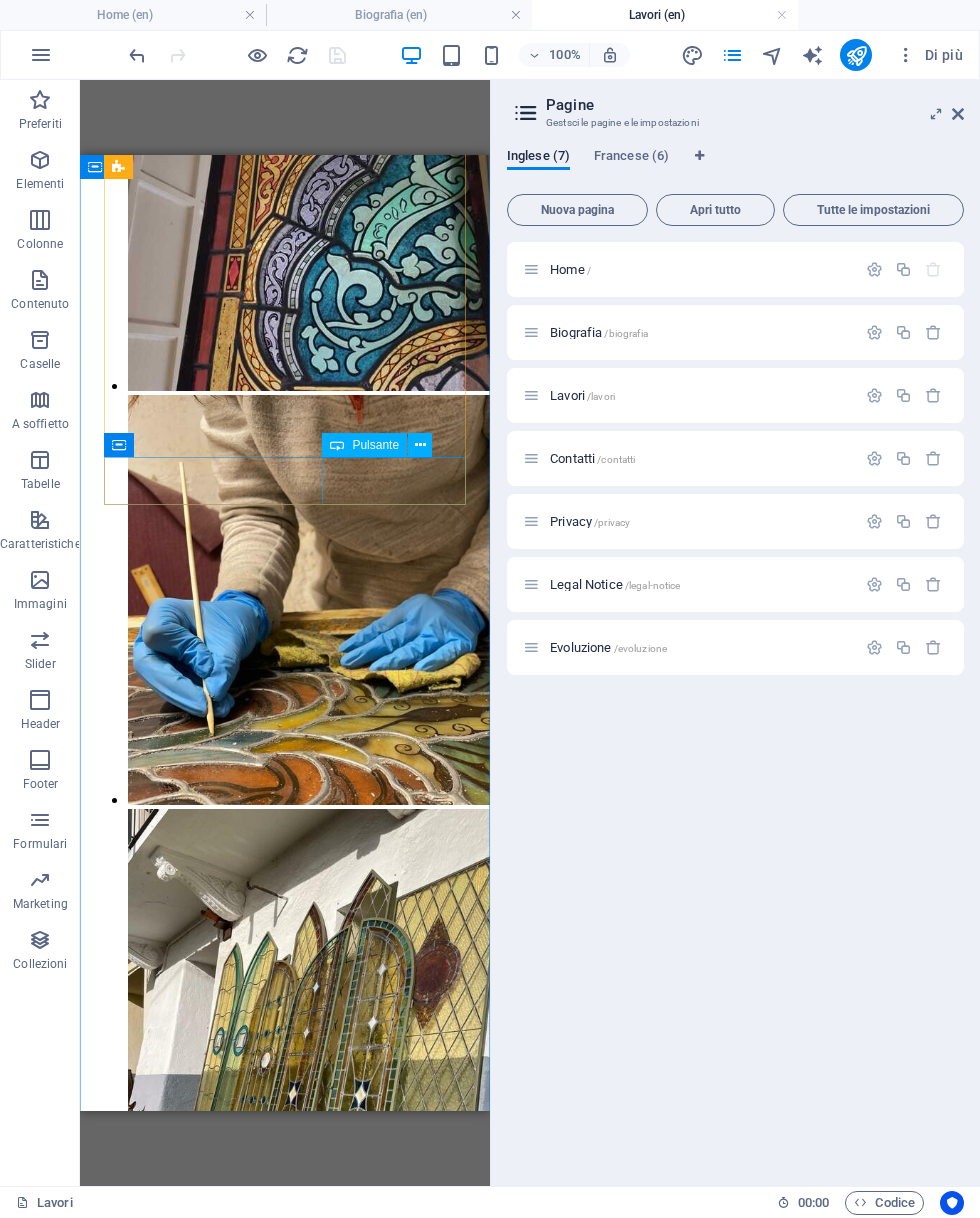 click on "Avanti" at bounding box center [285, 2465] 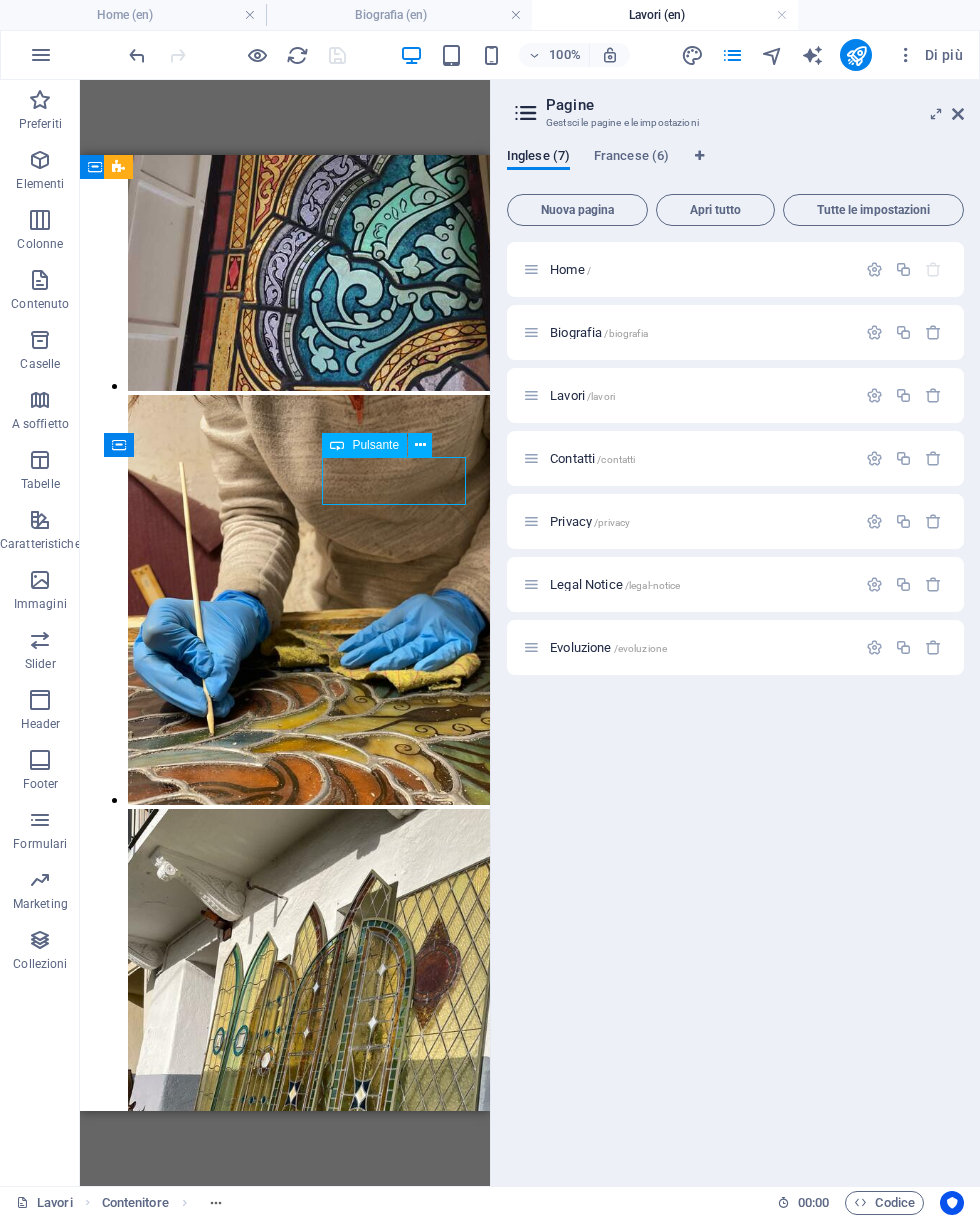 click on "Avanti" at bounding box center (285, 2465) 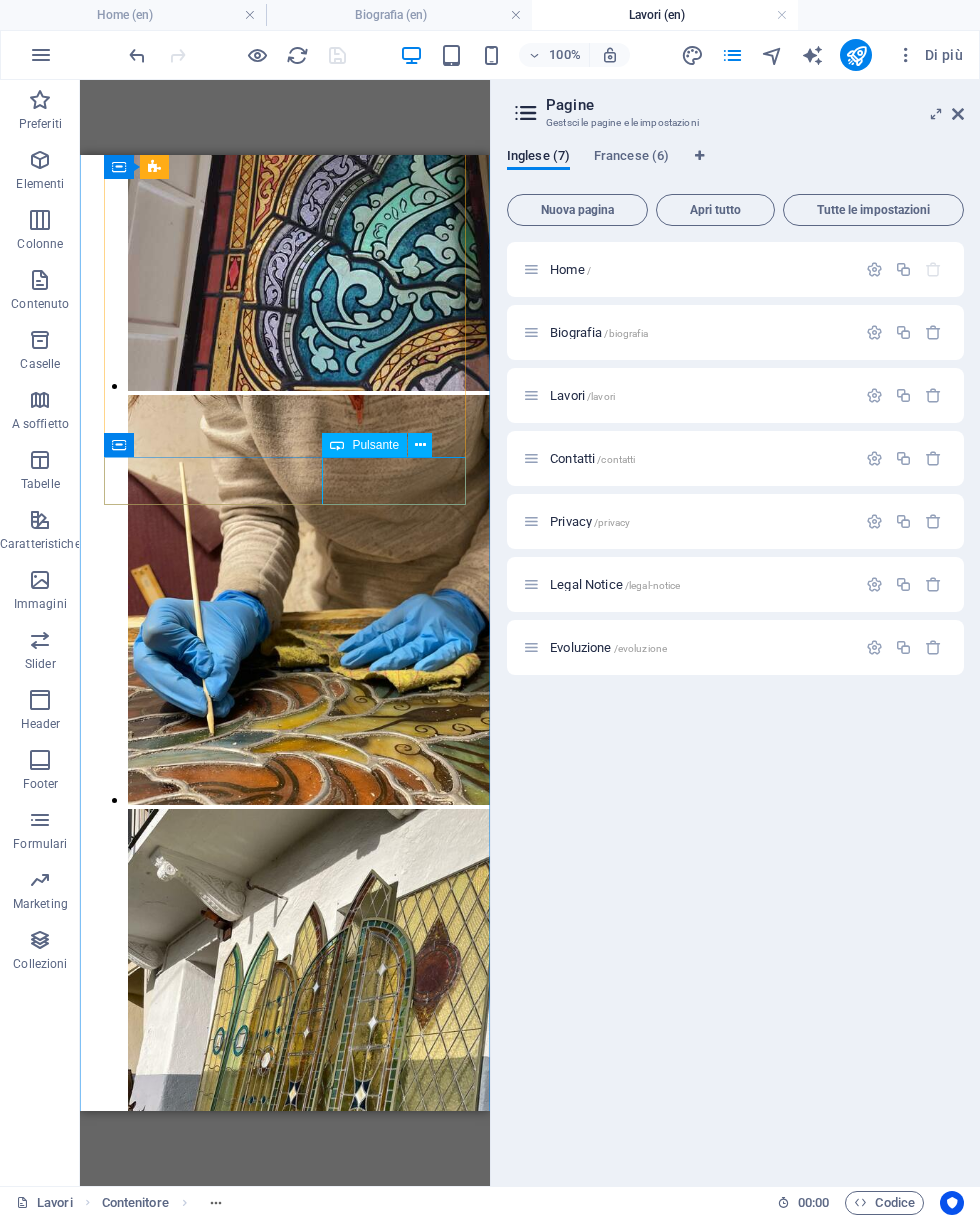 click on "Pulsante" at bounding box center [383, 445] 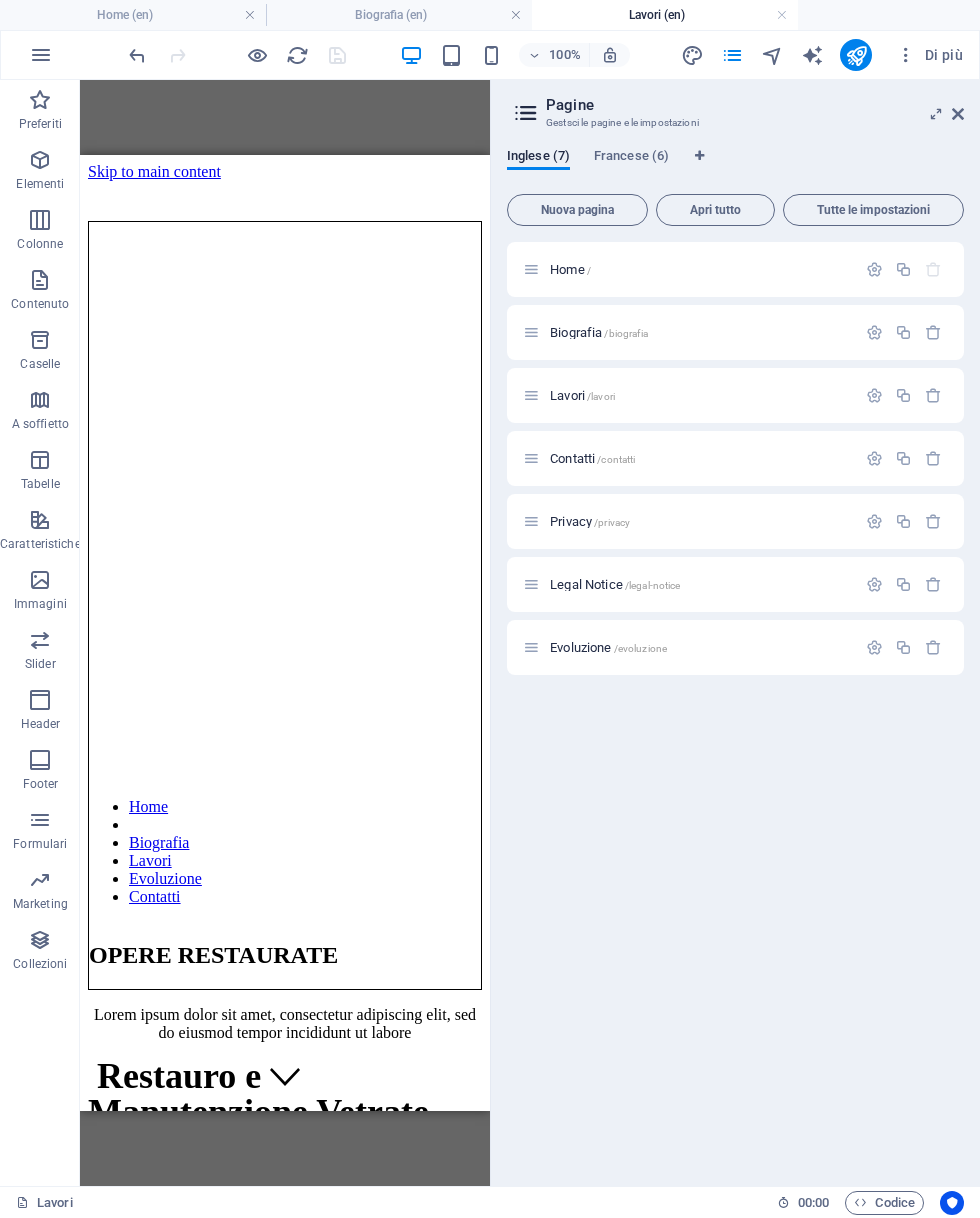 scroll, scrollTop: 0, scrollLeft: 0, axis: both 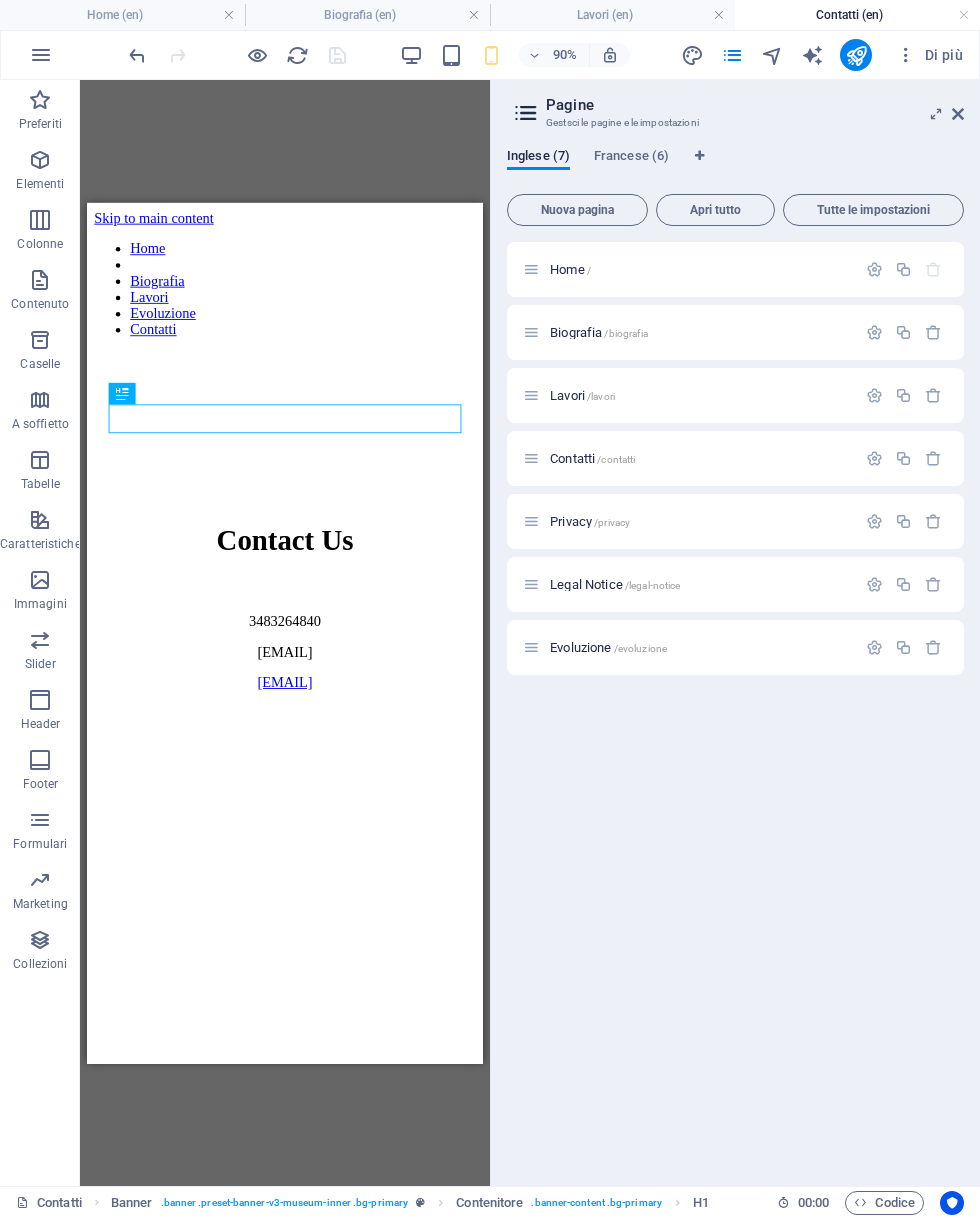 click on "Evoluzione /evoluzione" at bounding box center [608, 647] 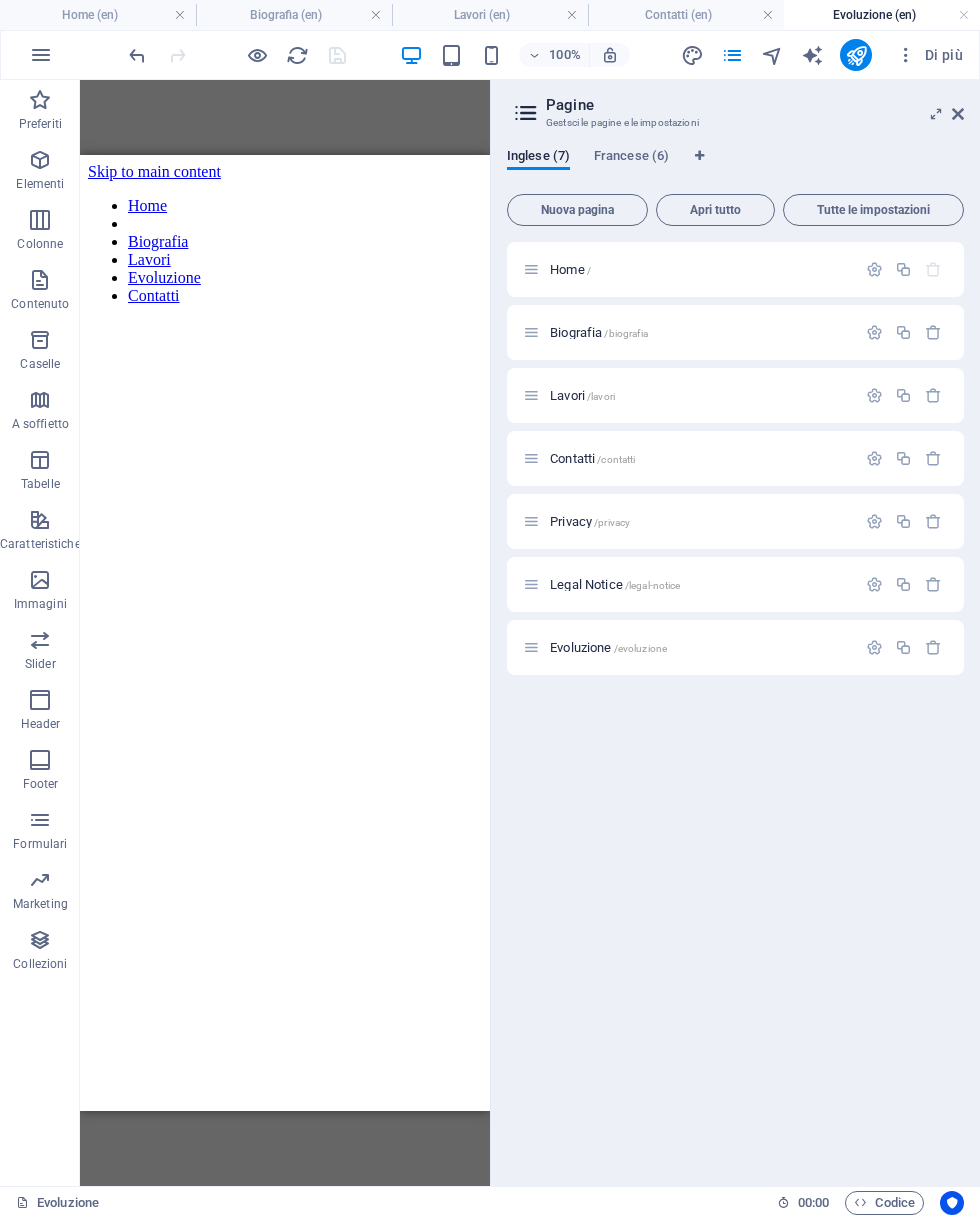 scroll, scrollTop: 0, scrollLeft: 0, axis: both 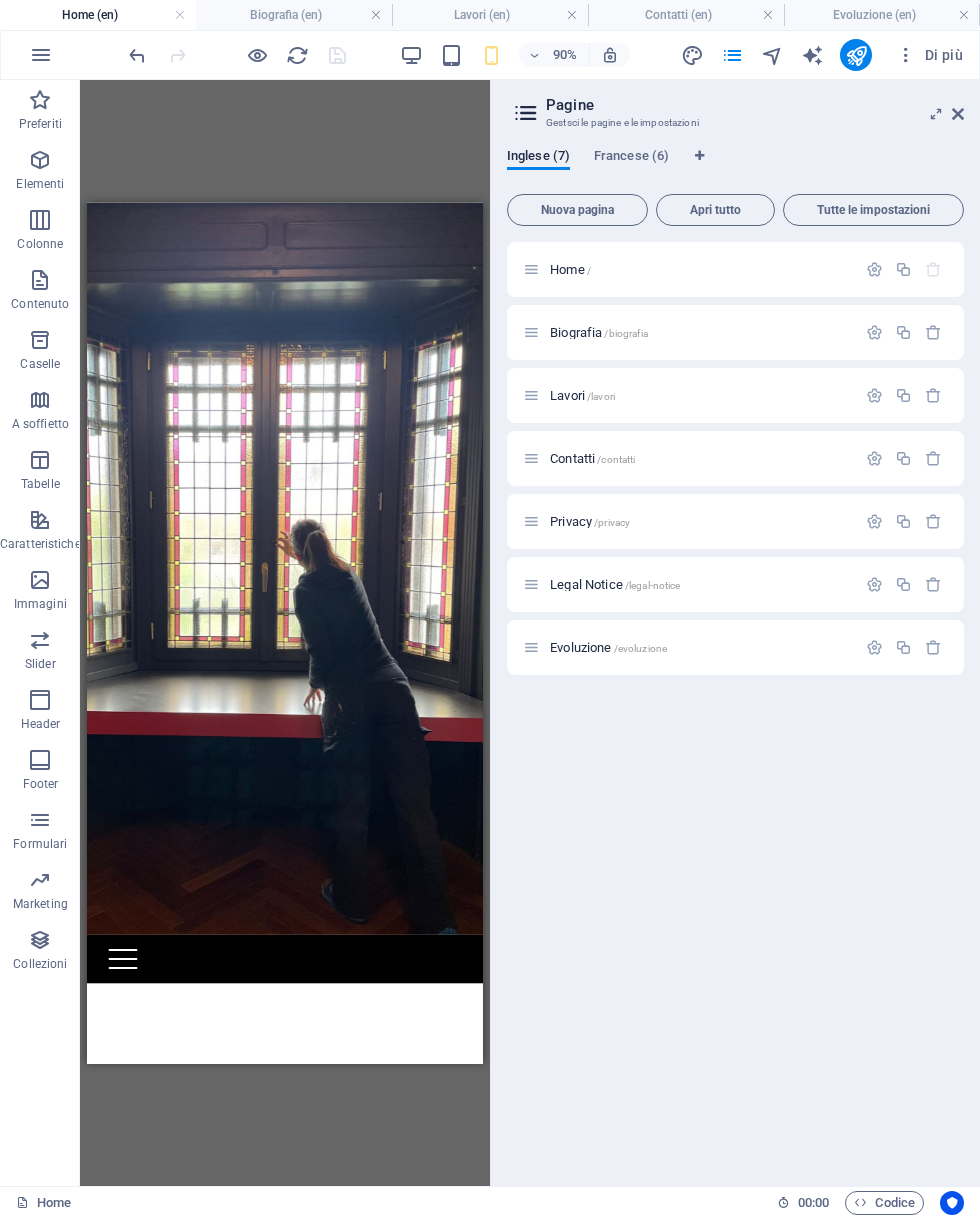 click on "Pagine Gestsci le pagine e le impostazioni Inglese (7) Francese (6) Nuova pagina Apri tutto Tutte le impostazioni Home / Biografia /biografia Lavori /lavori Contatti /contatti Privacy /privacy Legal Notice /legal-notice Evoluzione /evoluzione" at bounding box center (735, 633) 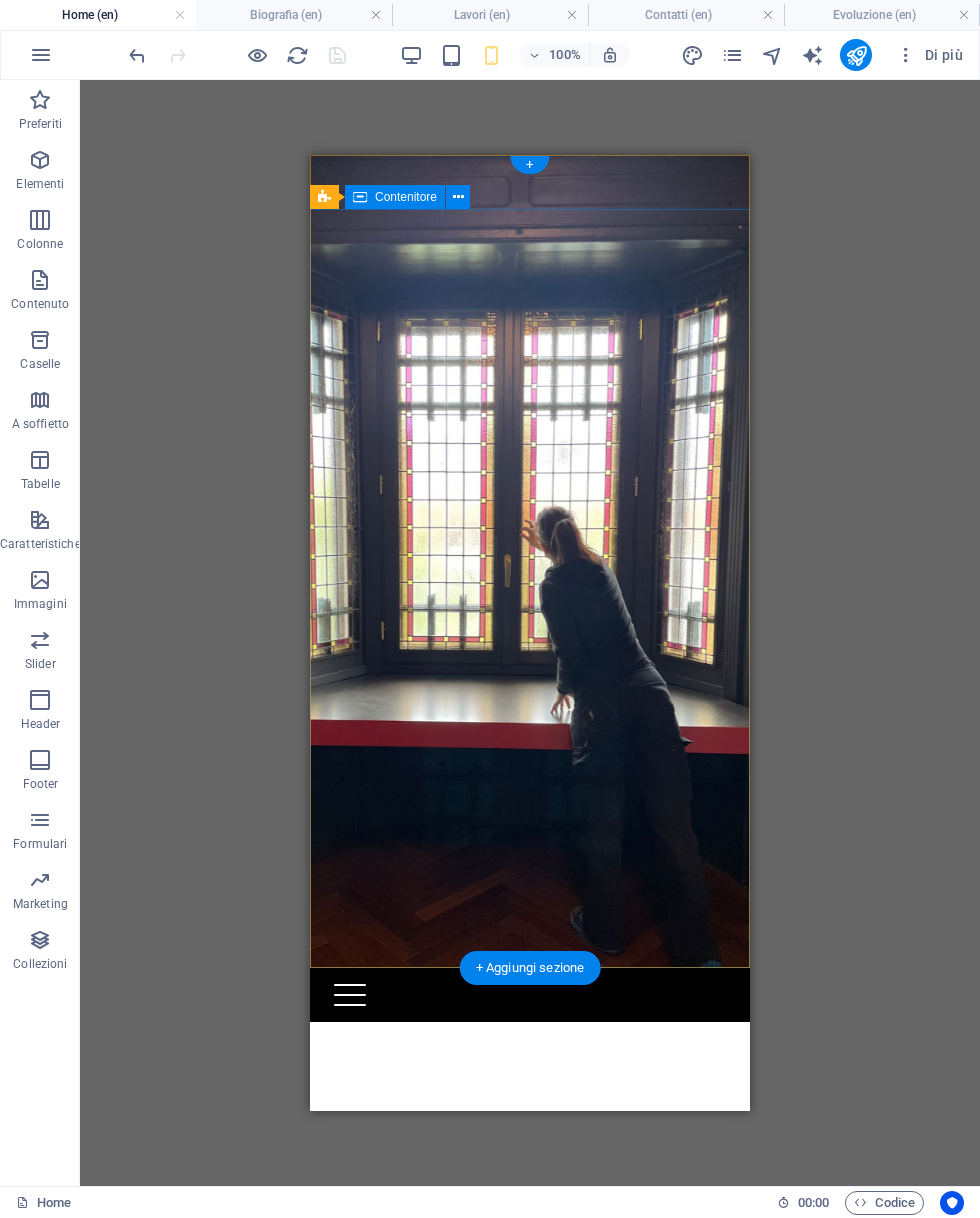 click on "Elisa Bonifacio Art" at bounding box center [530, 1126] 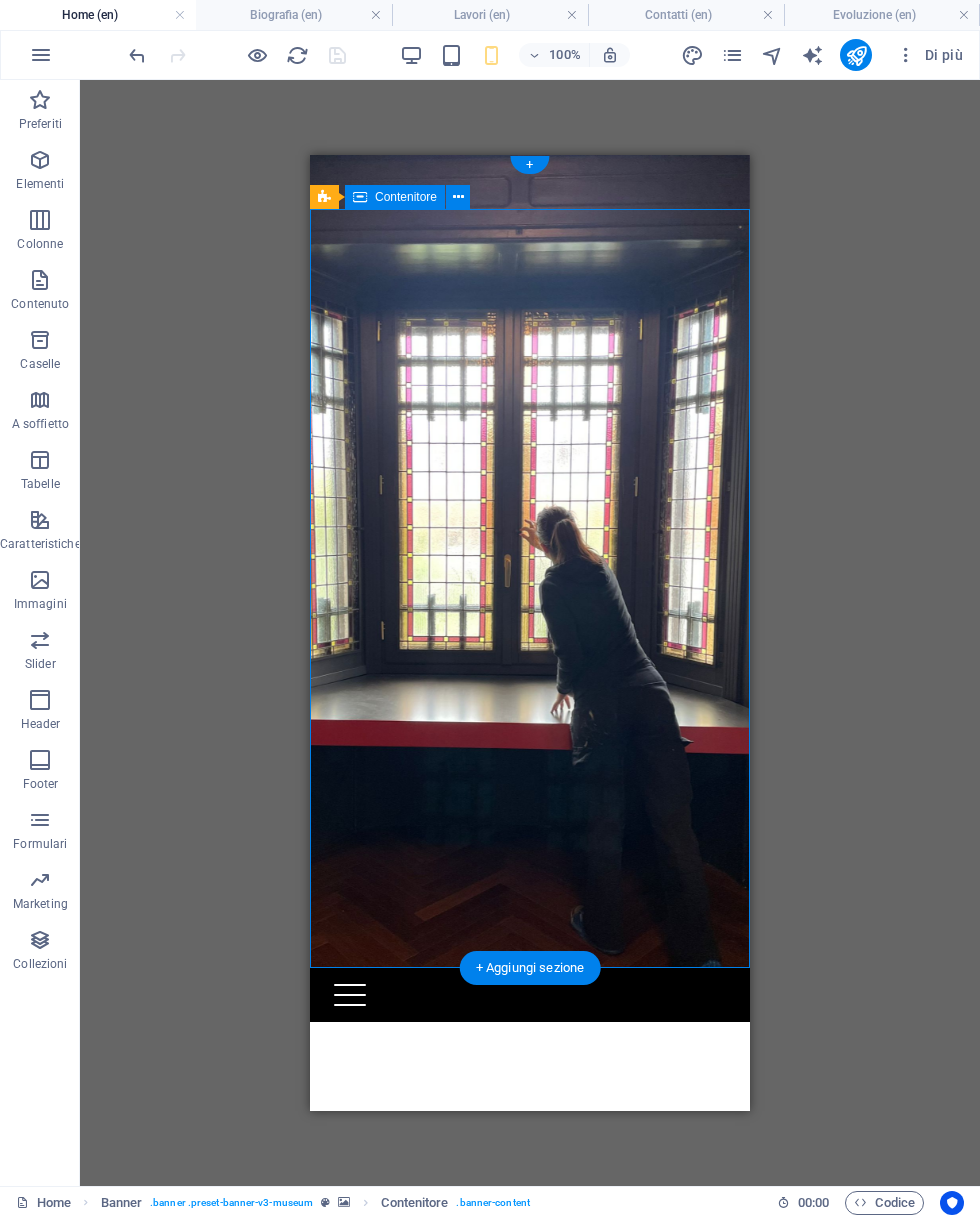 click on "Elisa Bonifacio Art" at bounding box center [530, 1126] 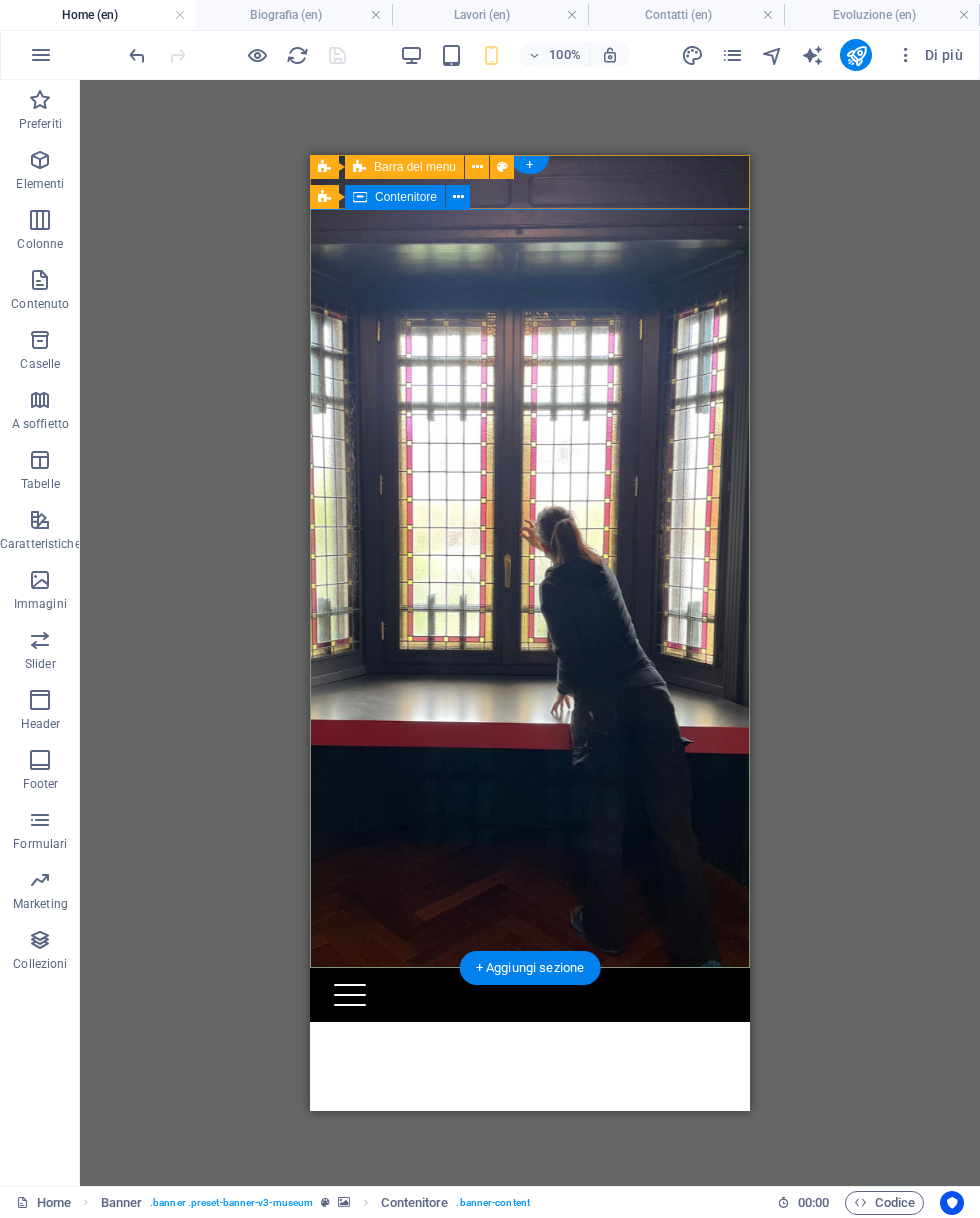 click on "Contenitore" at bounding box center (406, 197) 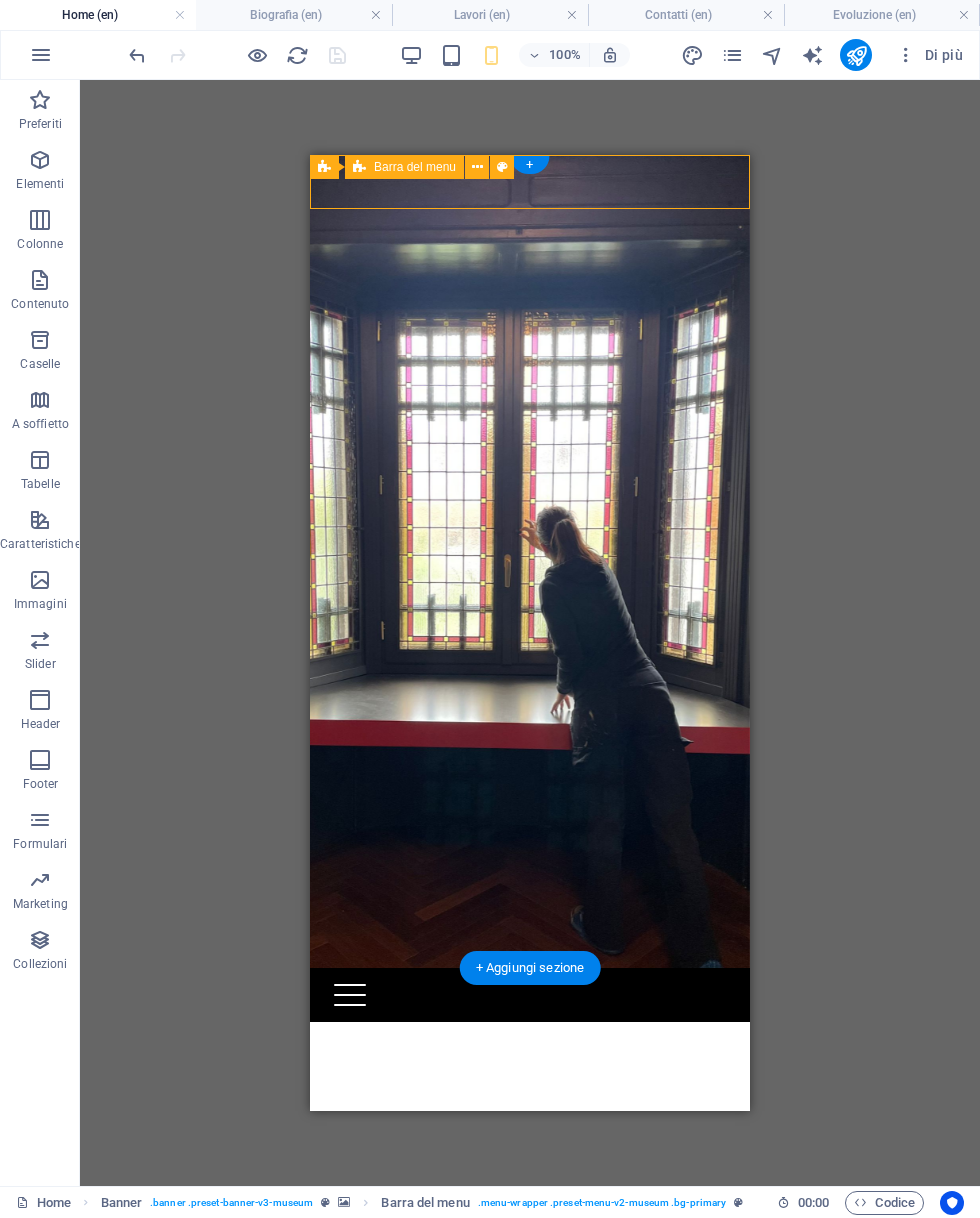 click on "Barra del menu" at bounding box center [415, 167] 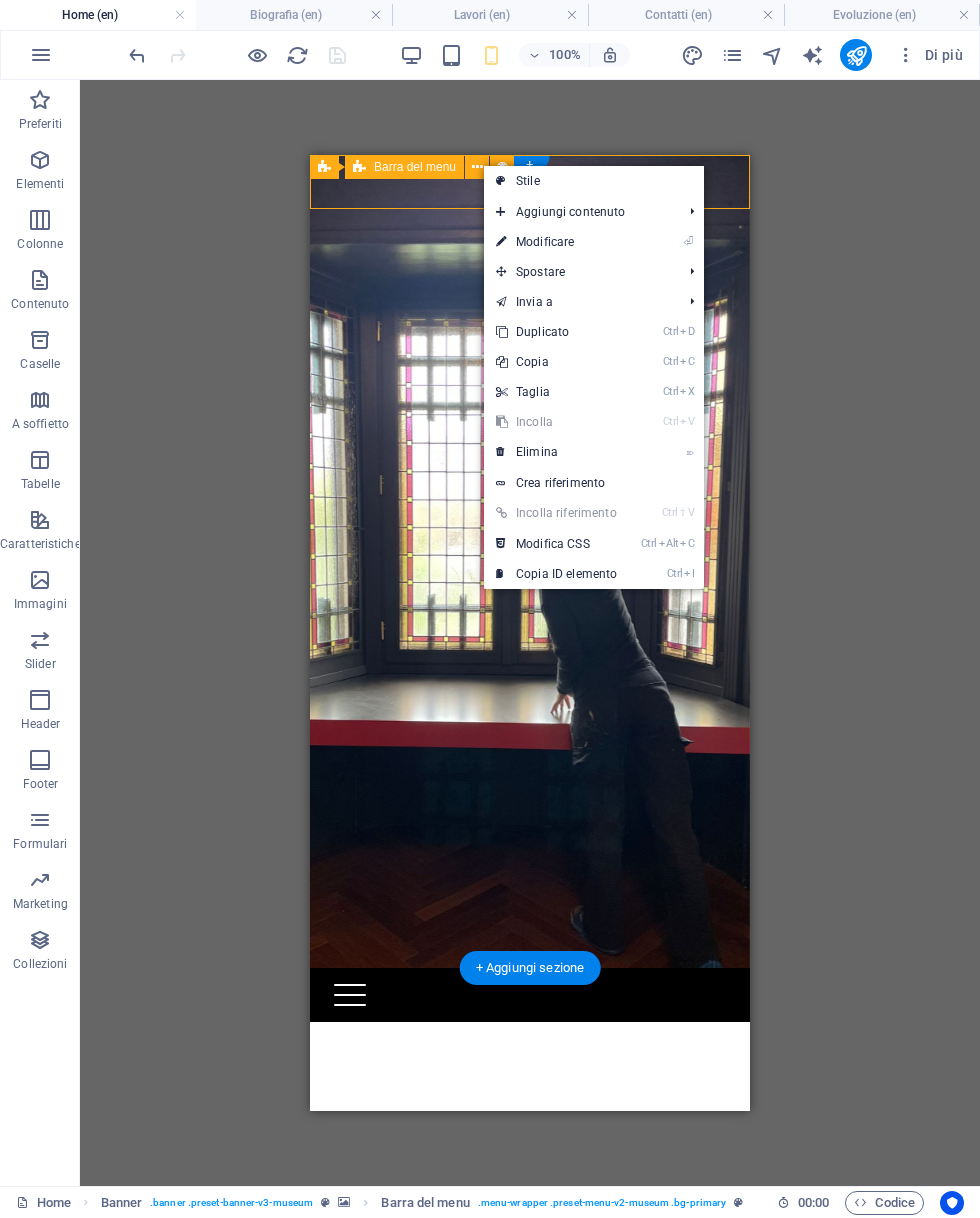 click on "H1   Banner   Banner   Contenitore   Banner   Barra del menu + + Aggiungi sezione" at bounding box center [530, 633] 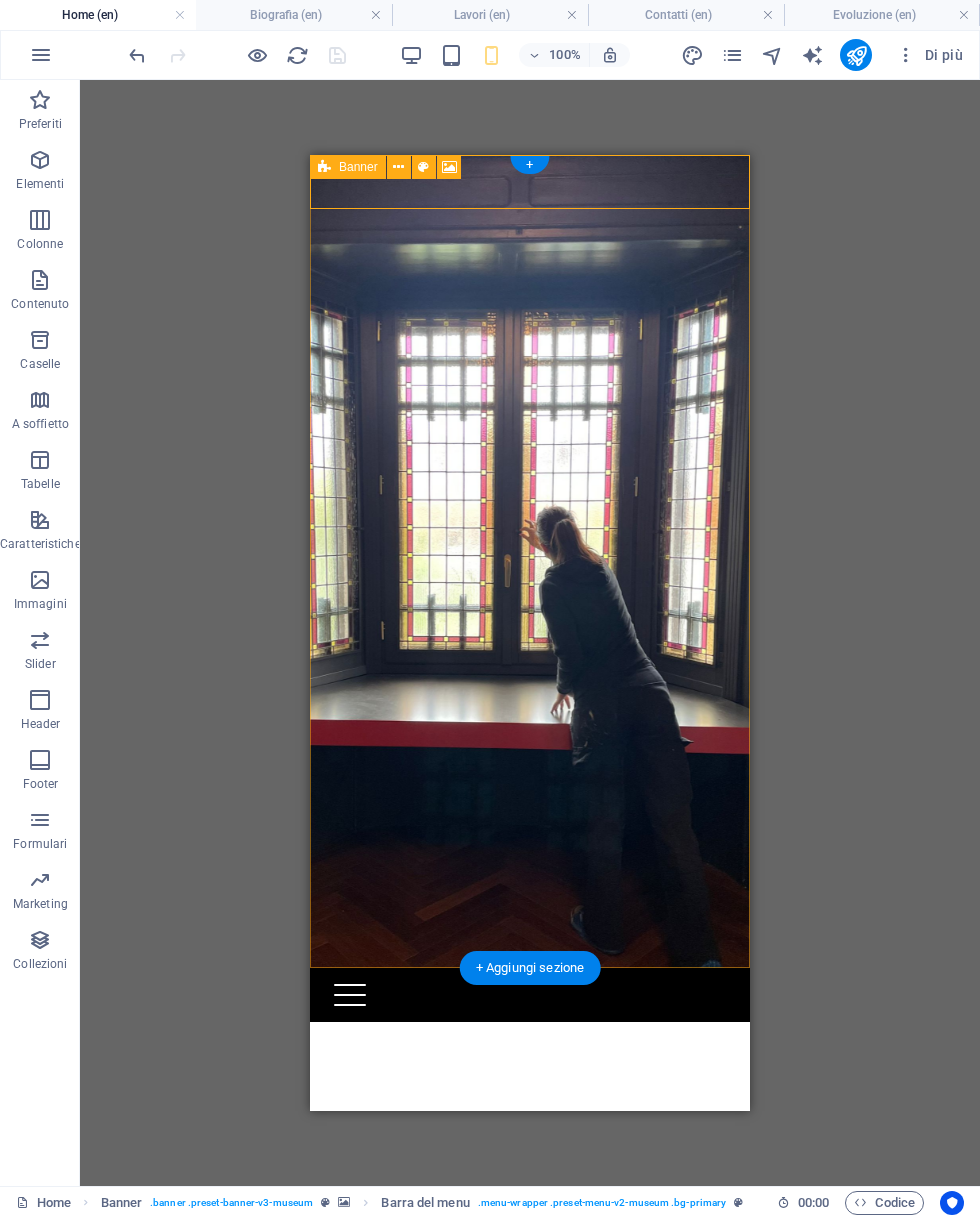 click on "Banner" at bounding box center [348, 167] 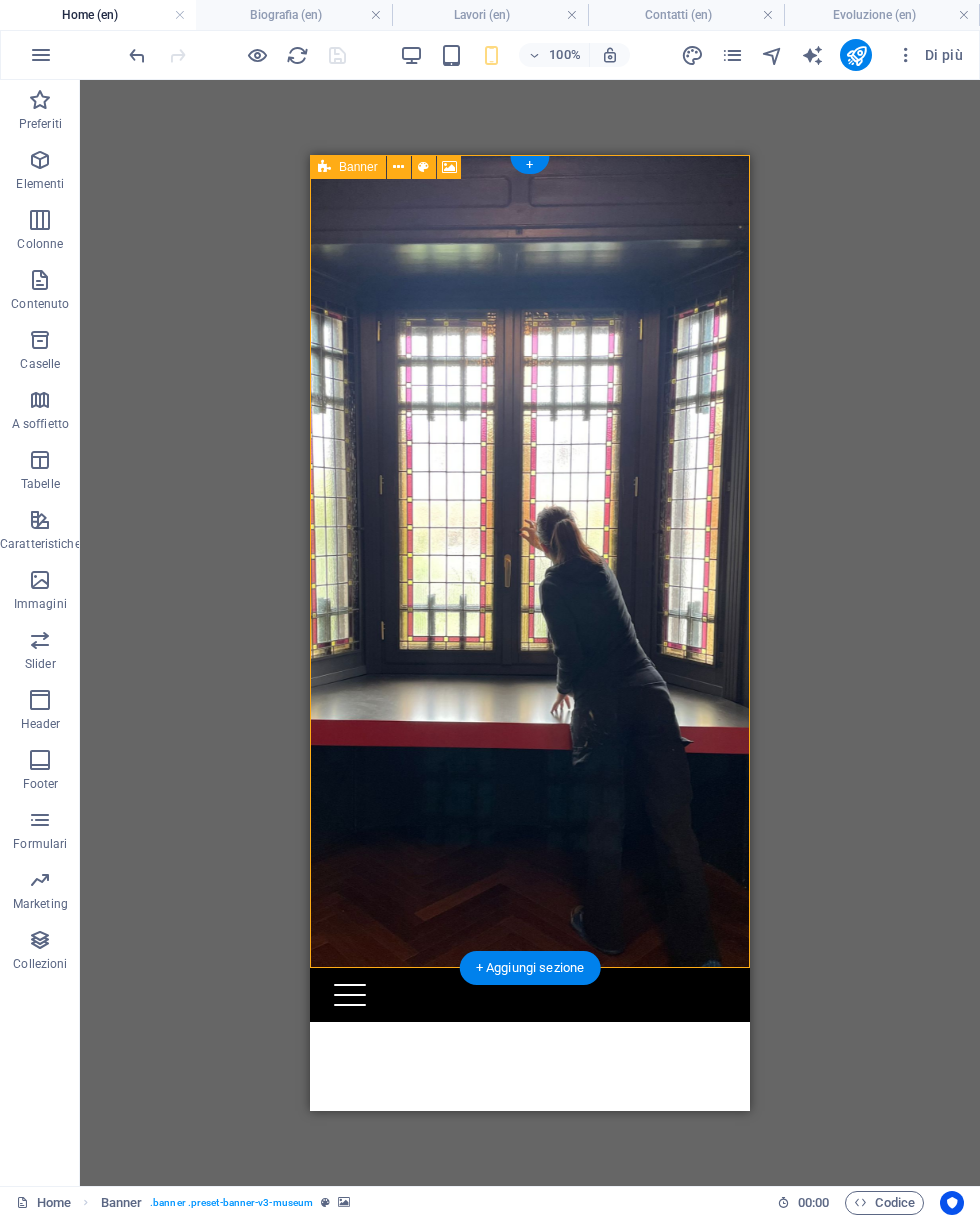 click at bounding box center (398, 167) 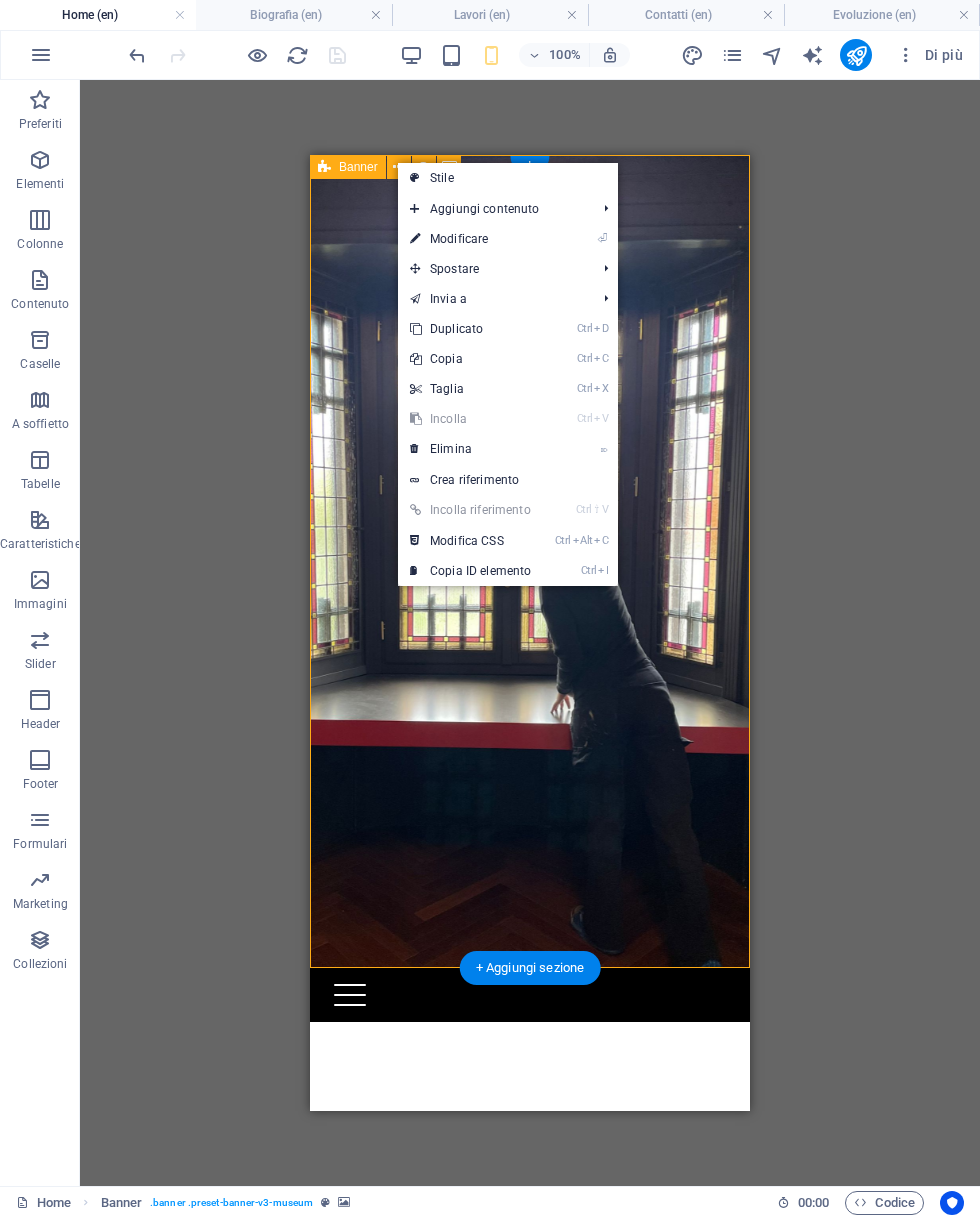 click on "Banner" at bounding box center (358, 167) 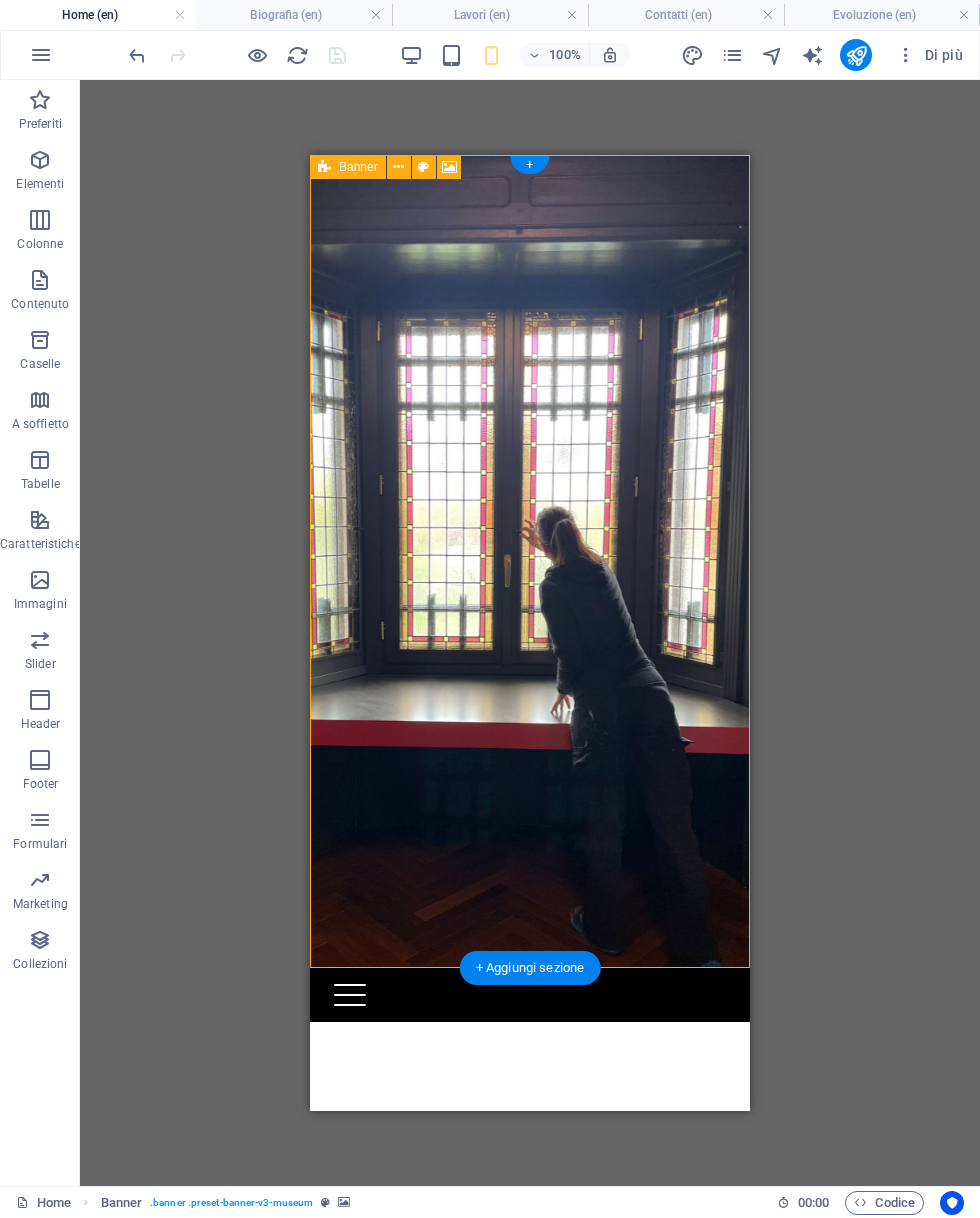 click on "Banner" at bounding box center (358, 167) 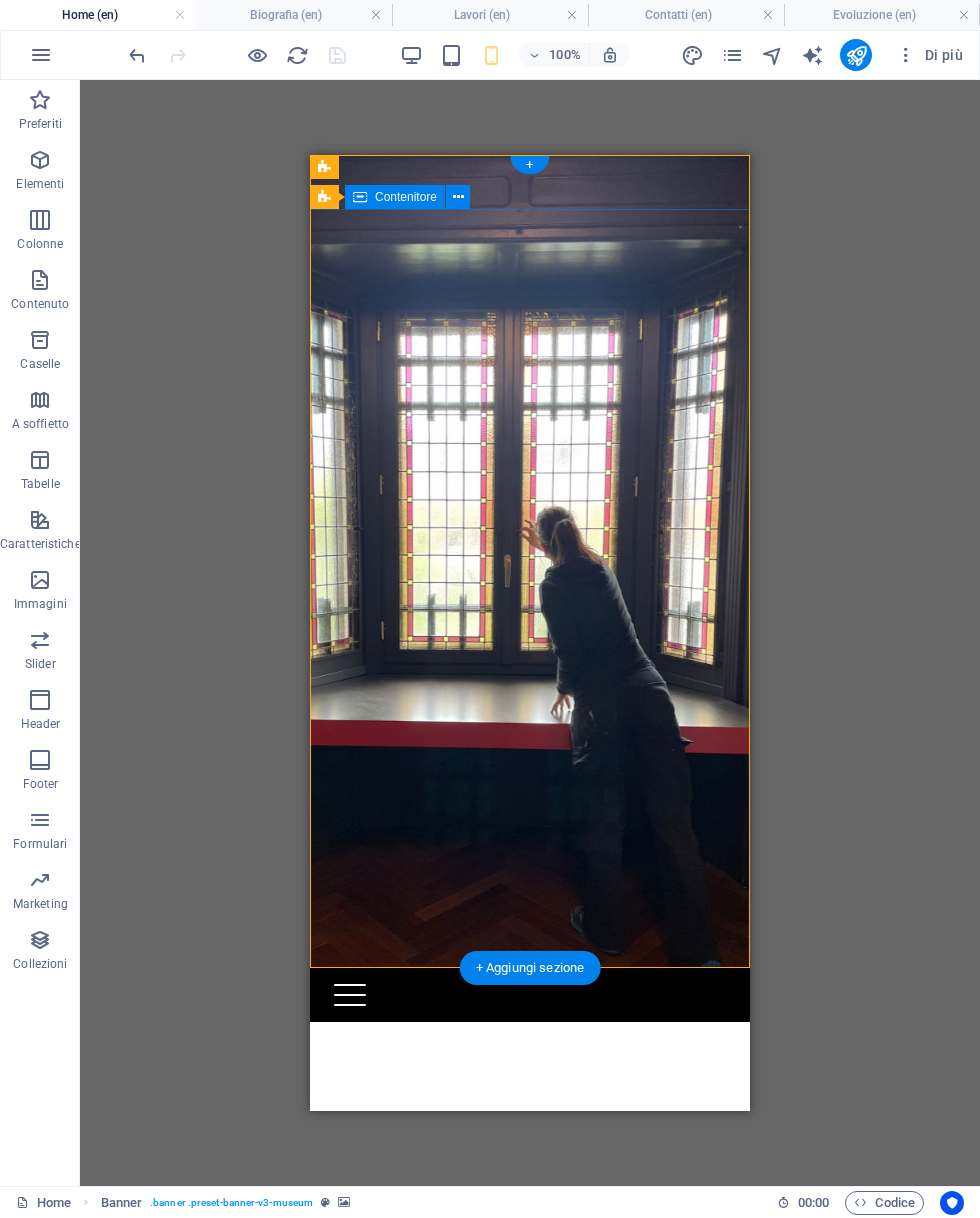 click on "Elisa Bonifacio Art" at bounding box center [530, 1126] 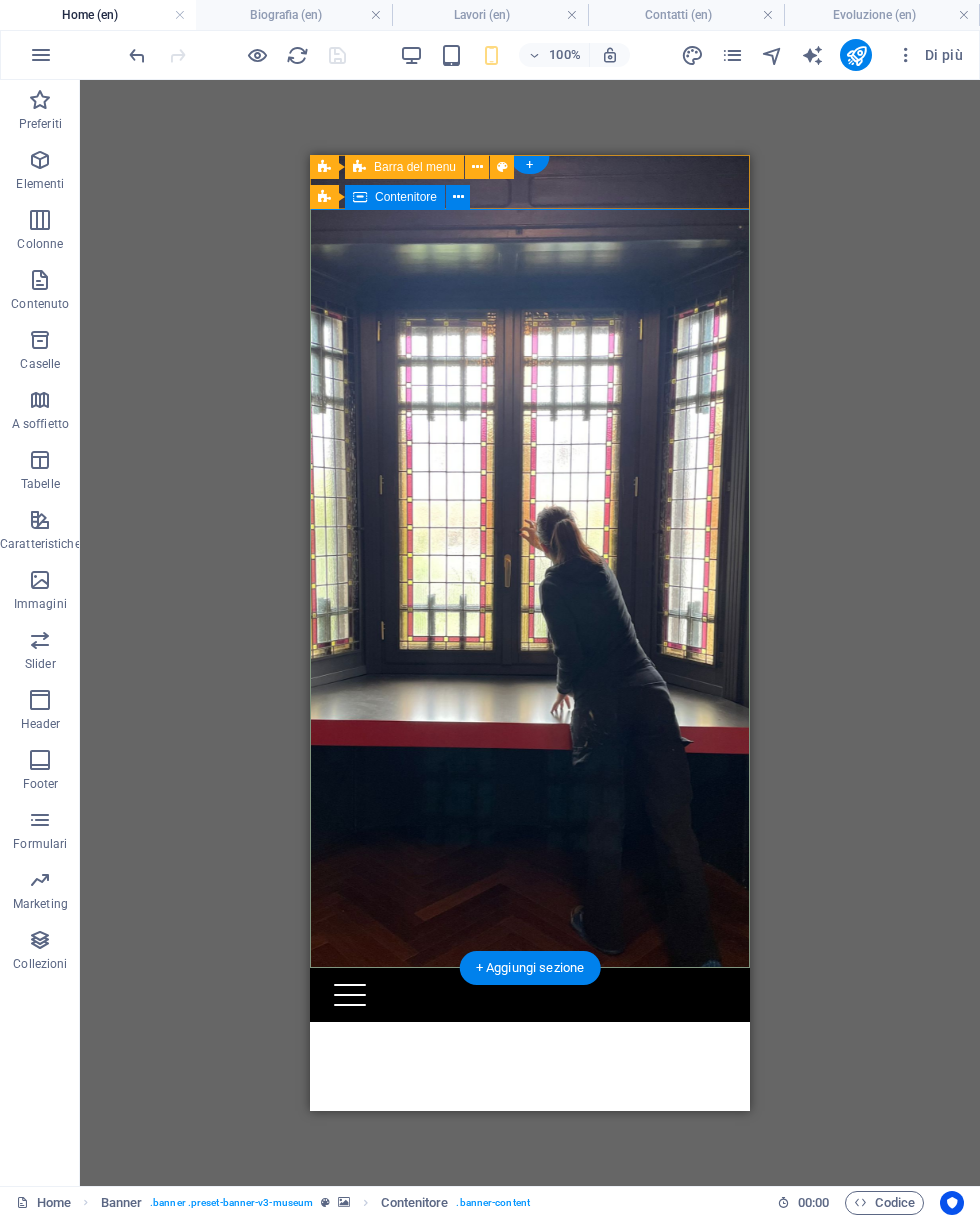 click at bounding box center (458, 197) 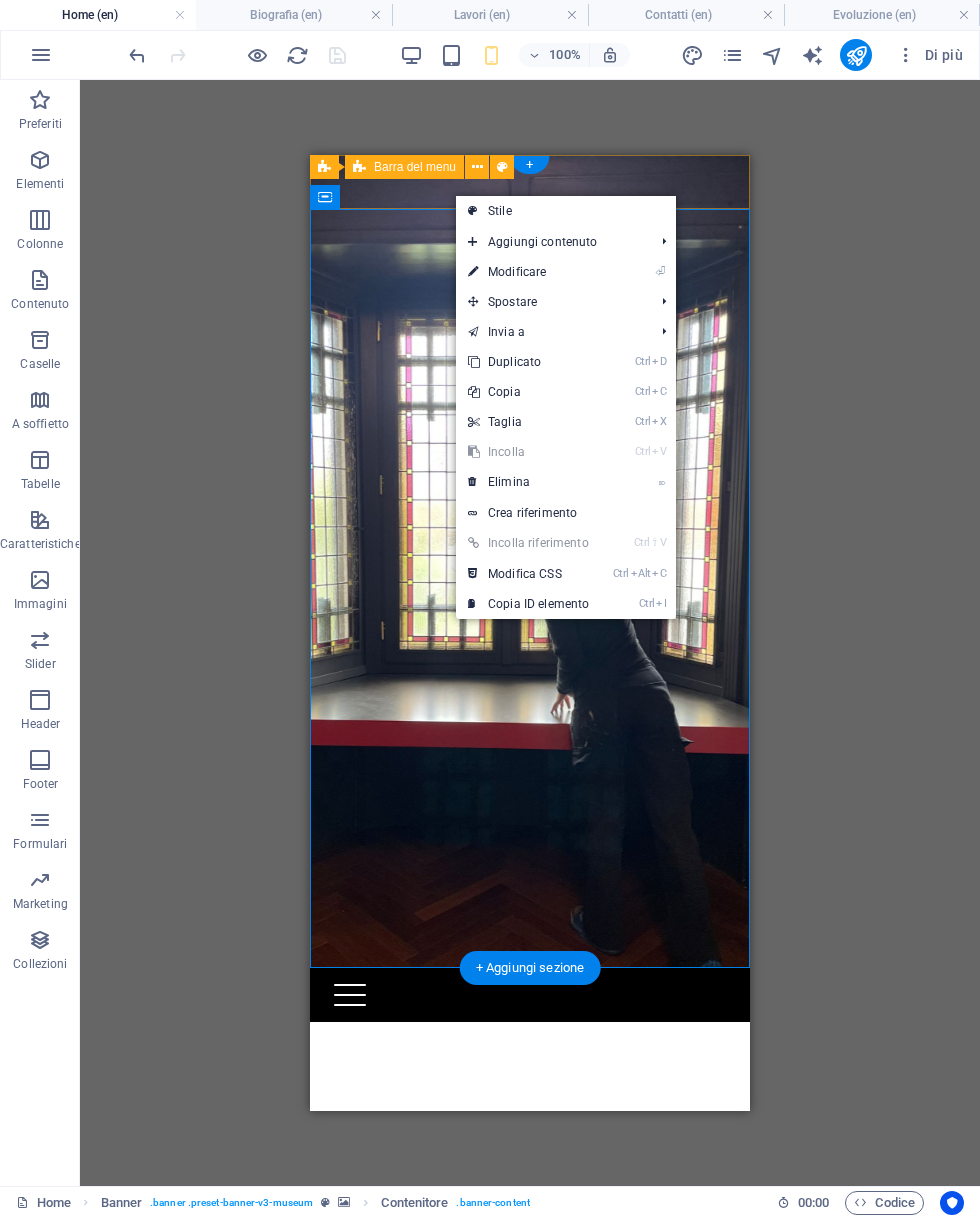 click on "⏎  Modificare" at bounding box center [528, 272] 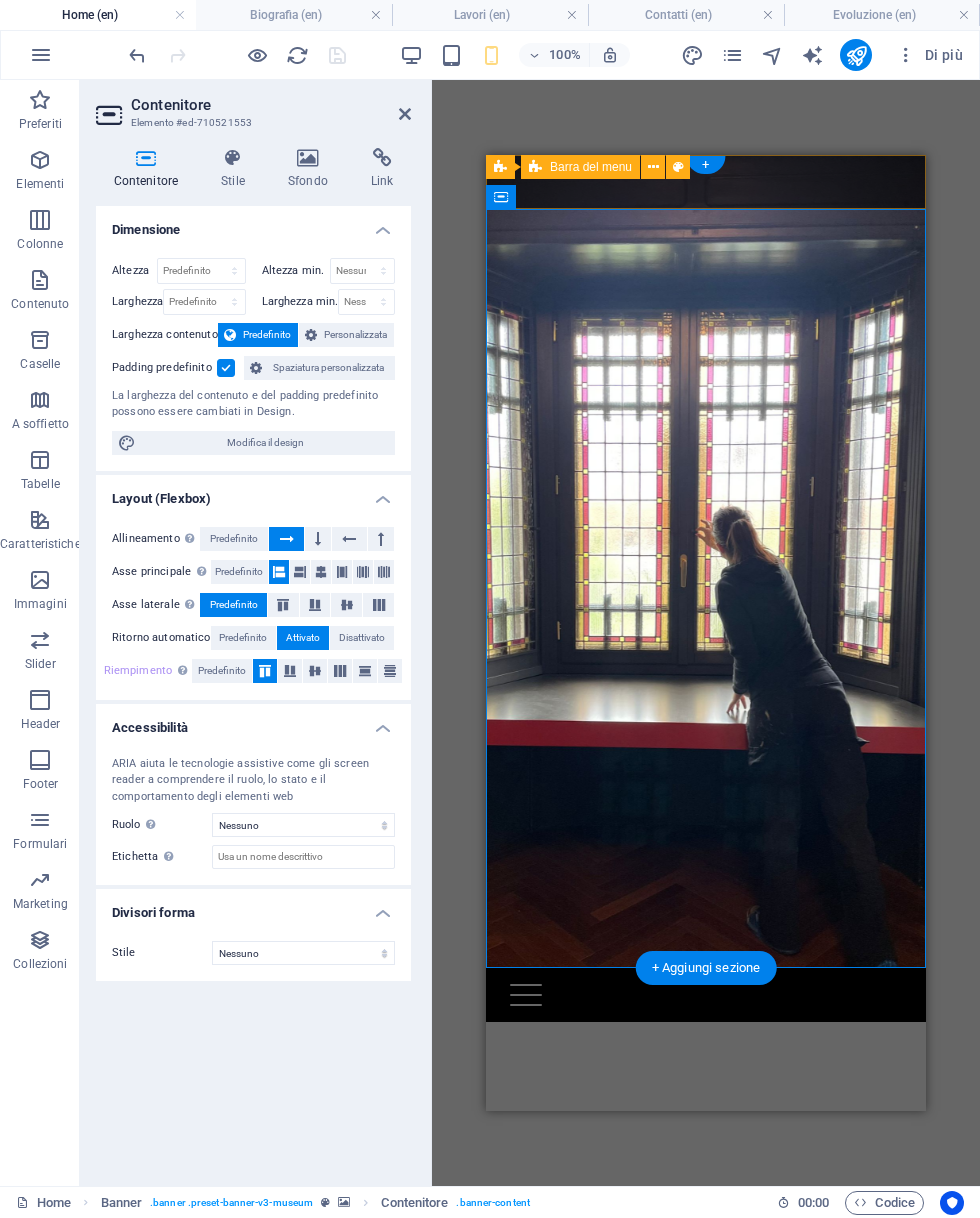 click at bounding box center (307, 158) 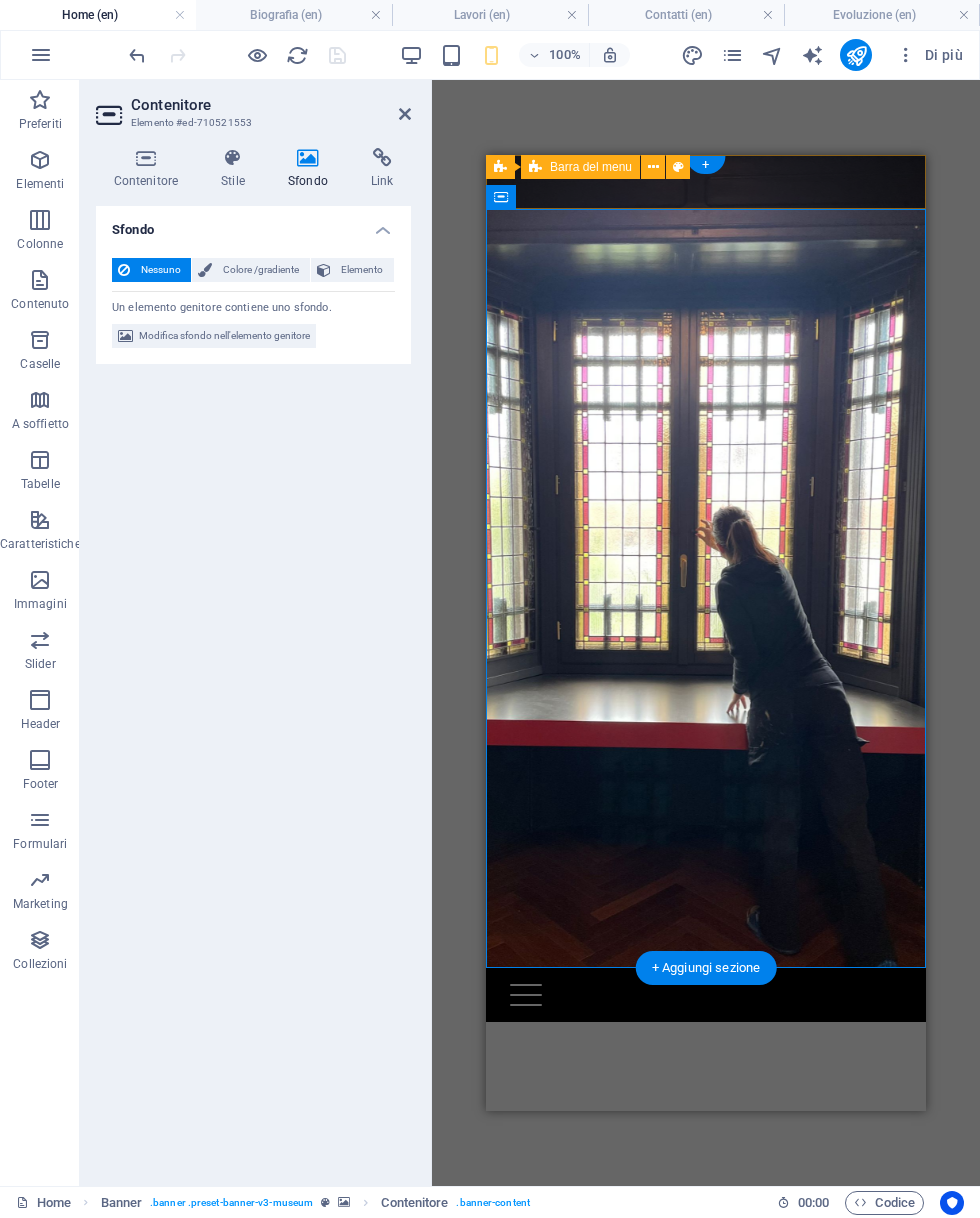 click on "Modifica sfondo nell'elemento genitore" at bounding box center (224, 336) 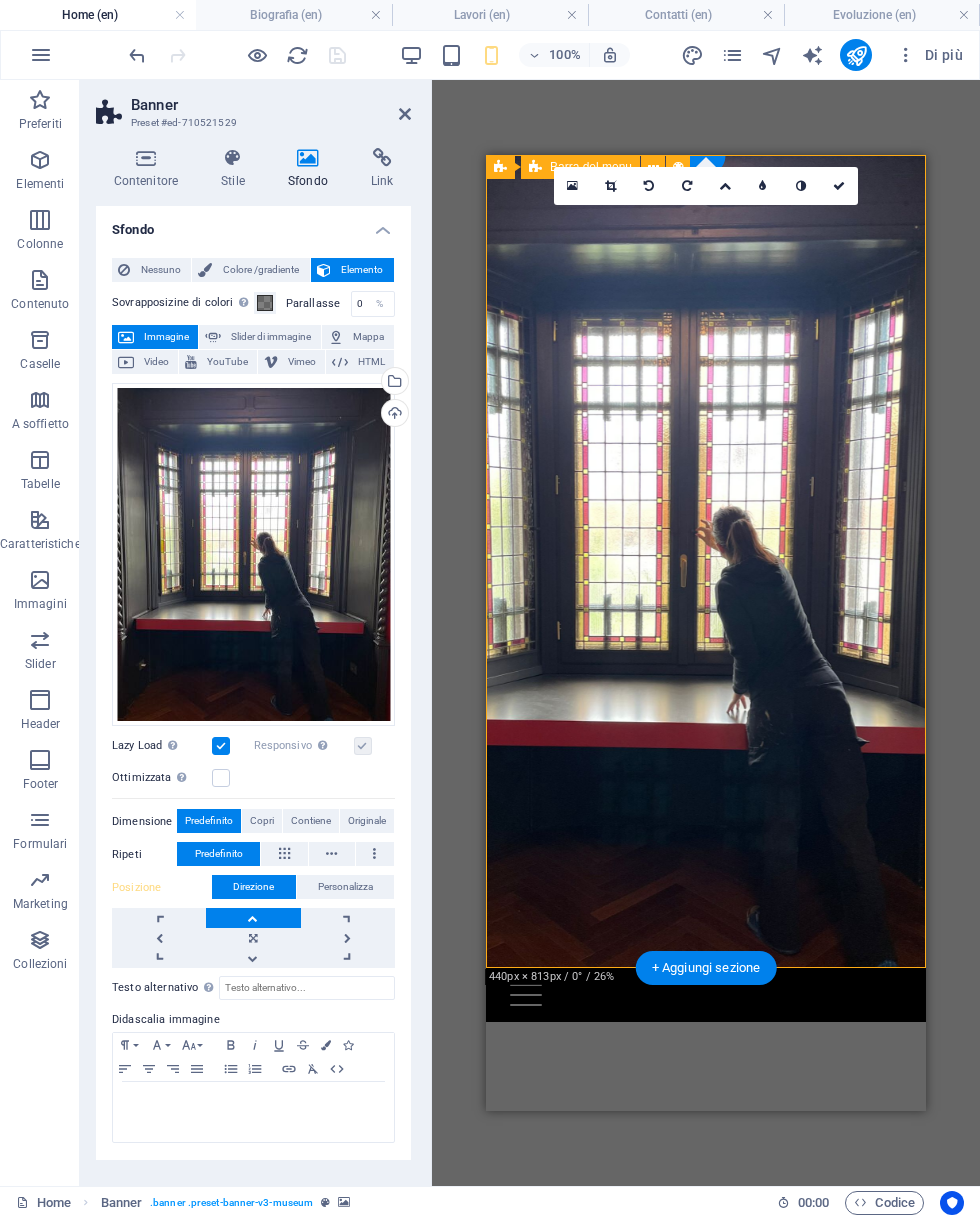 click at bounding box center [221, 778] 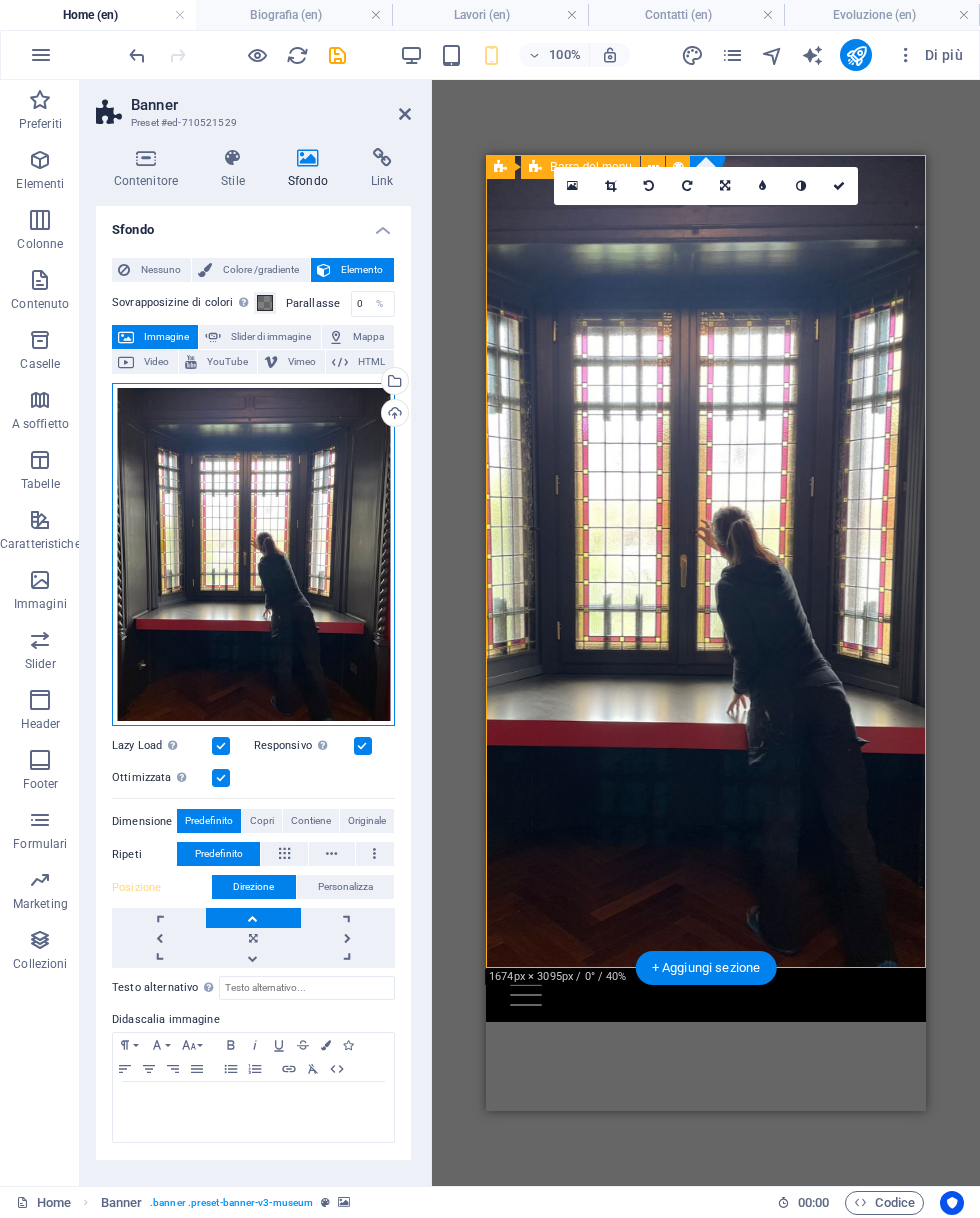click on "Trascina qui i file, fai clic per sceglierli o selezionali da File o dalle nostre foto e video stock gratuiti" at bounding box center (253, 555) 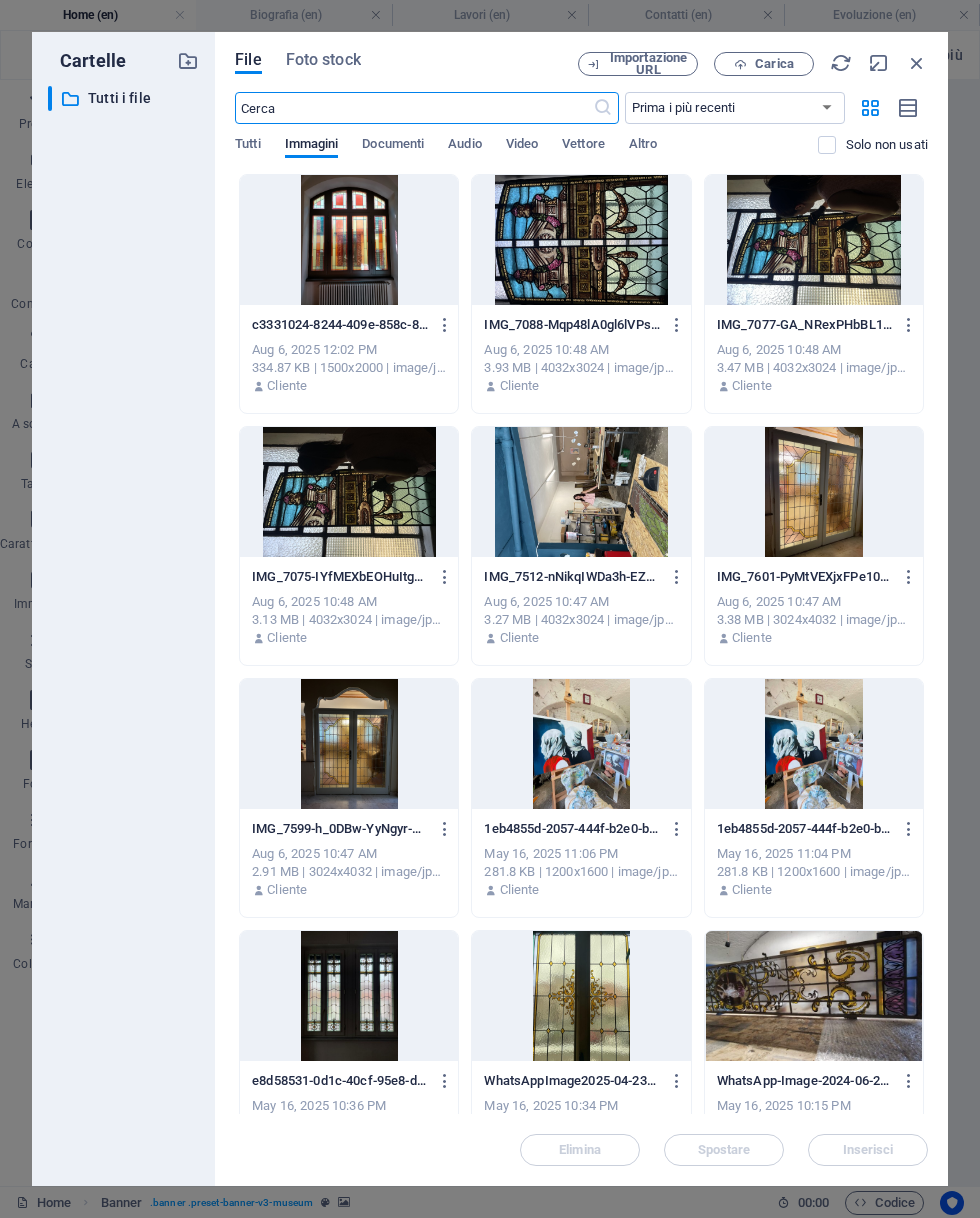 click at bounding box center [917, 63] 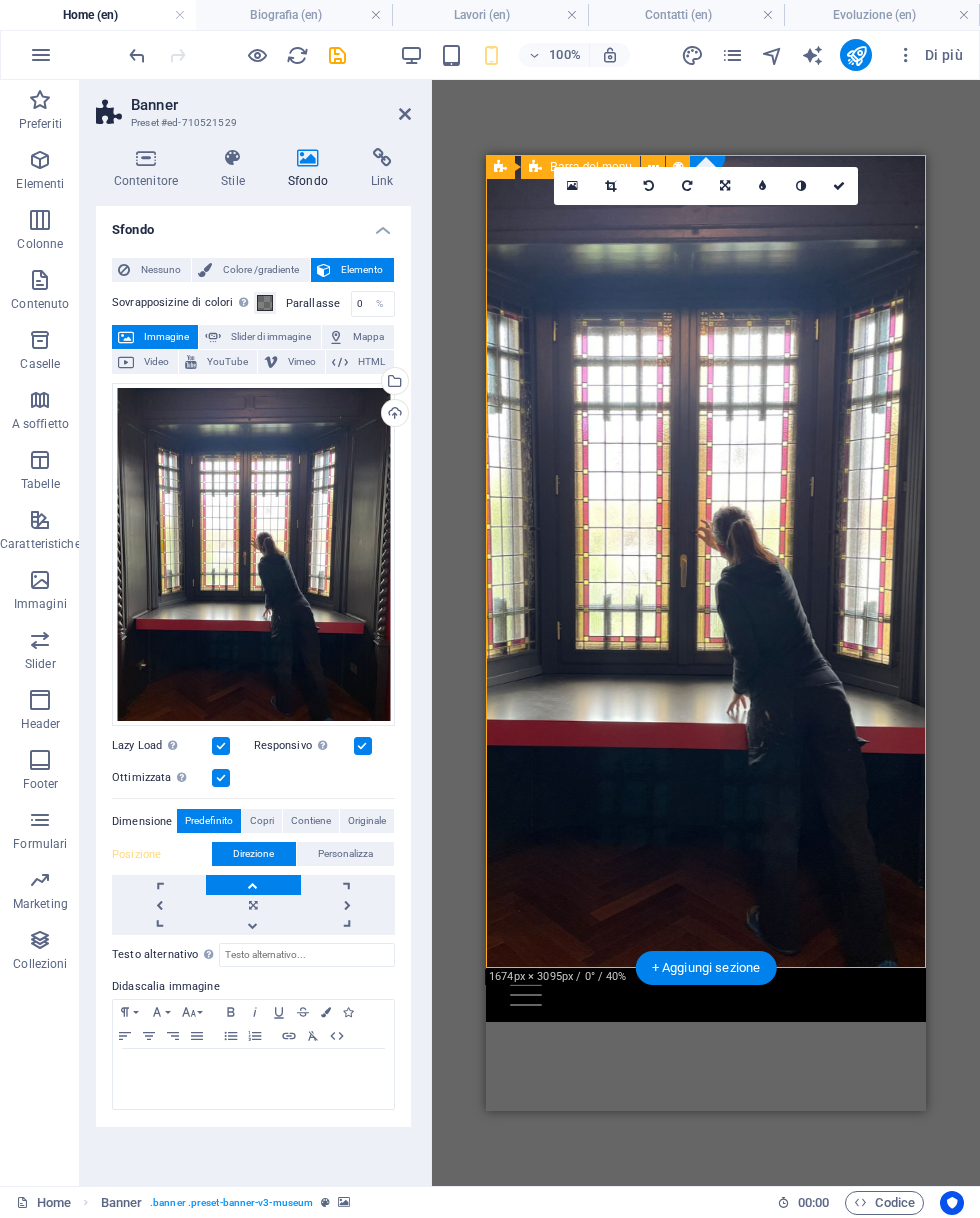click on "Personalizza" at bounding box center (345, 854) 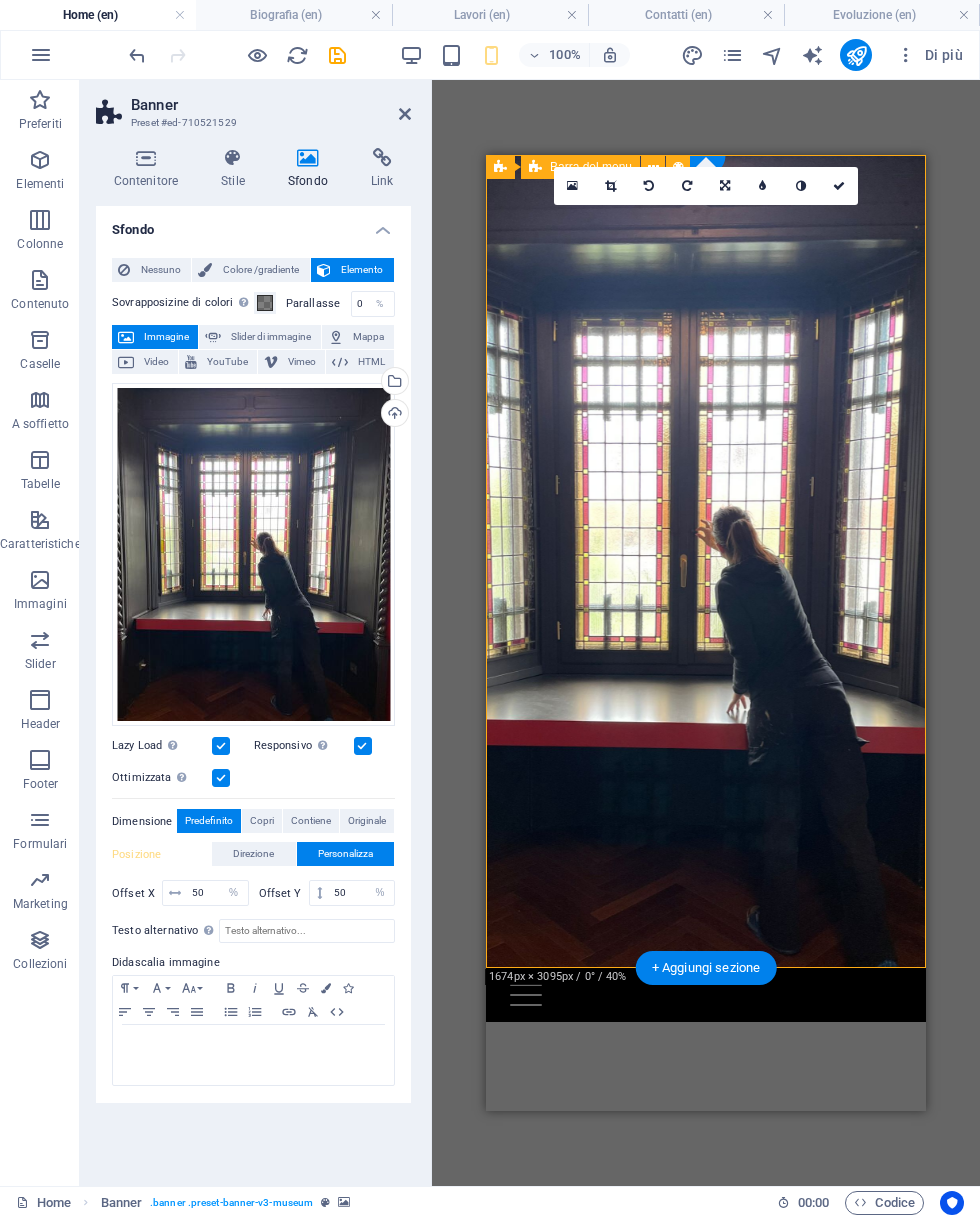 click on "Copri" at bounding box center (262, 821) 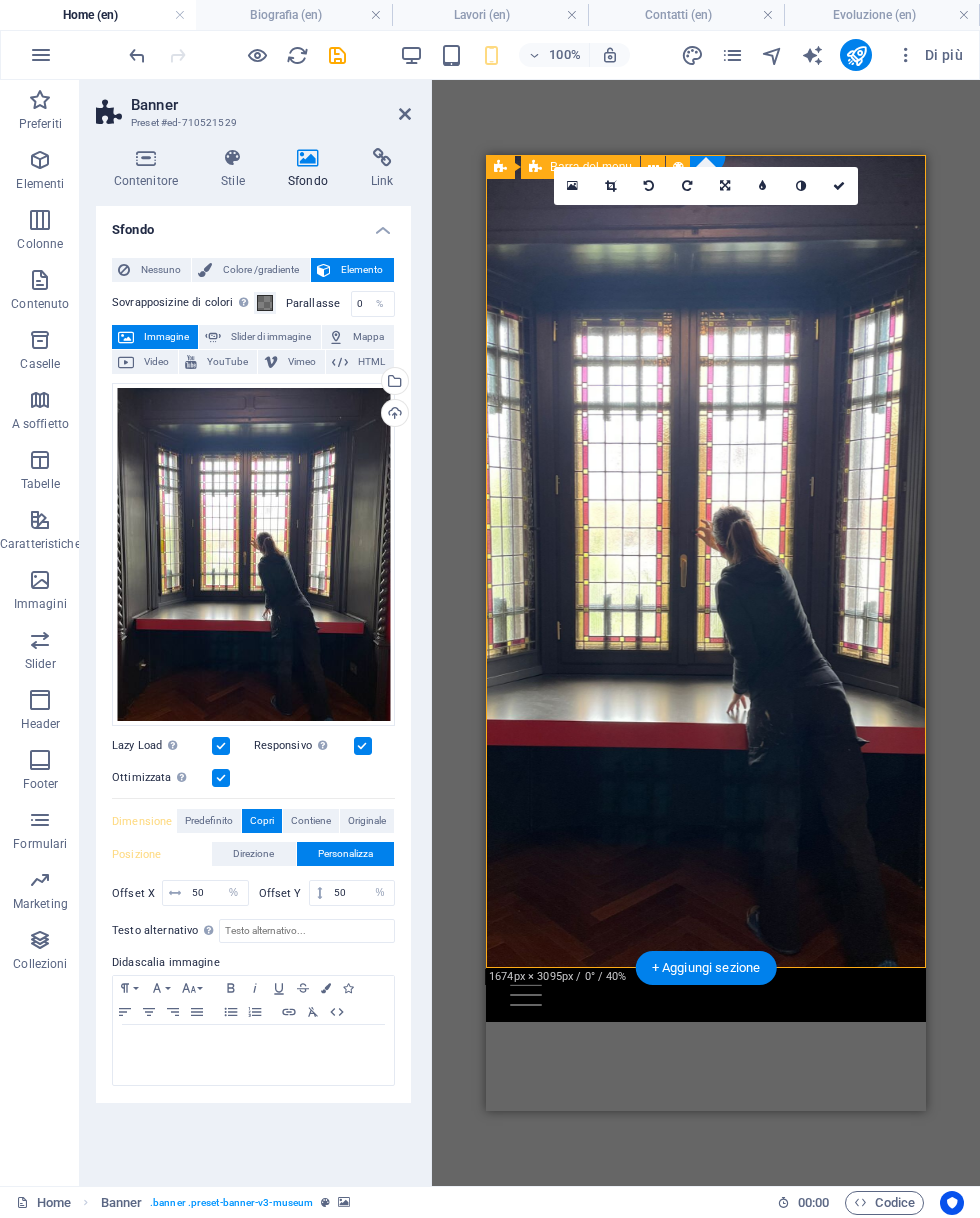 click on "Contiene" at bounding box center (311, 821) 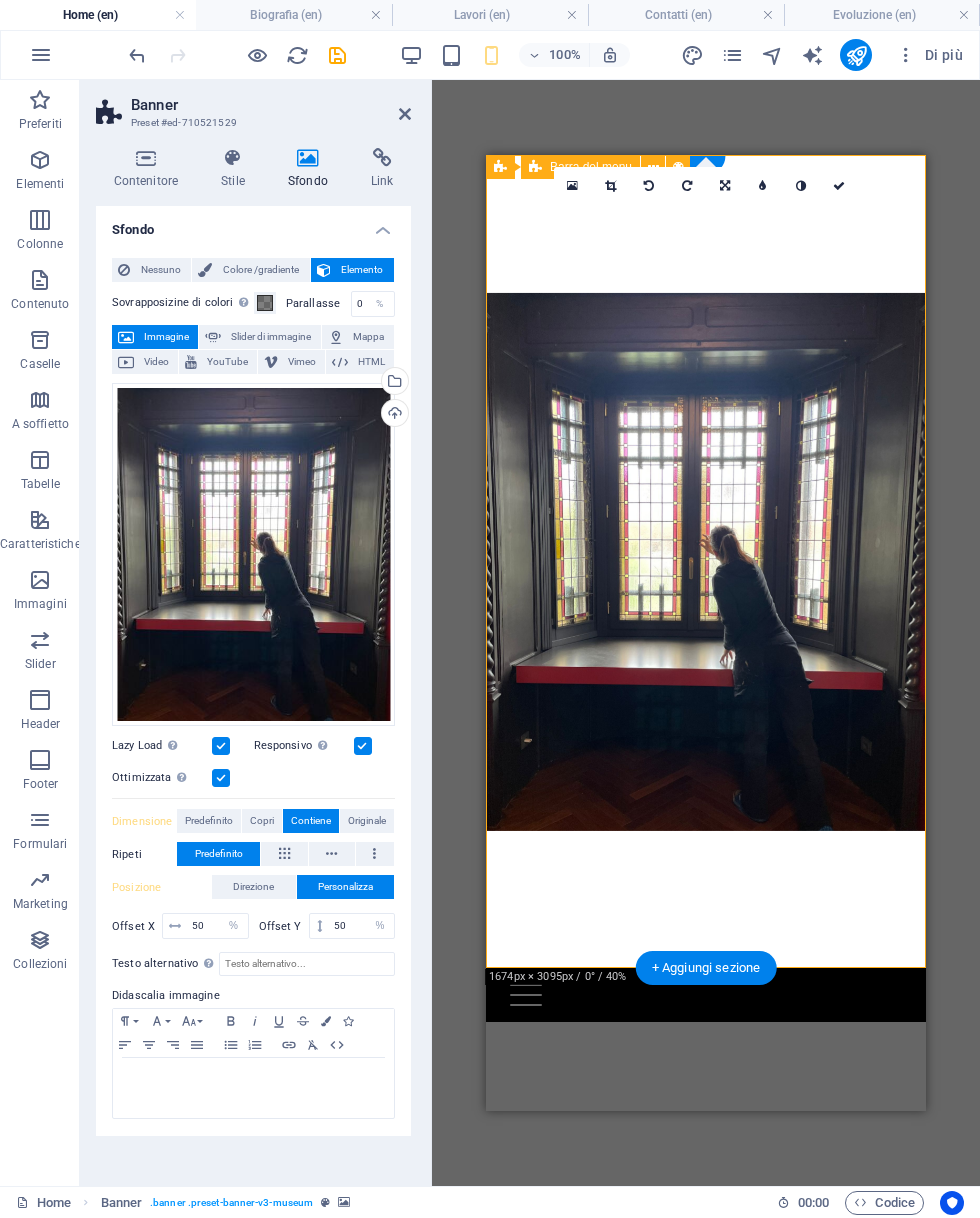 click on "Originale" at bounding box center [367, 821] 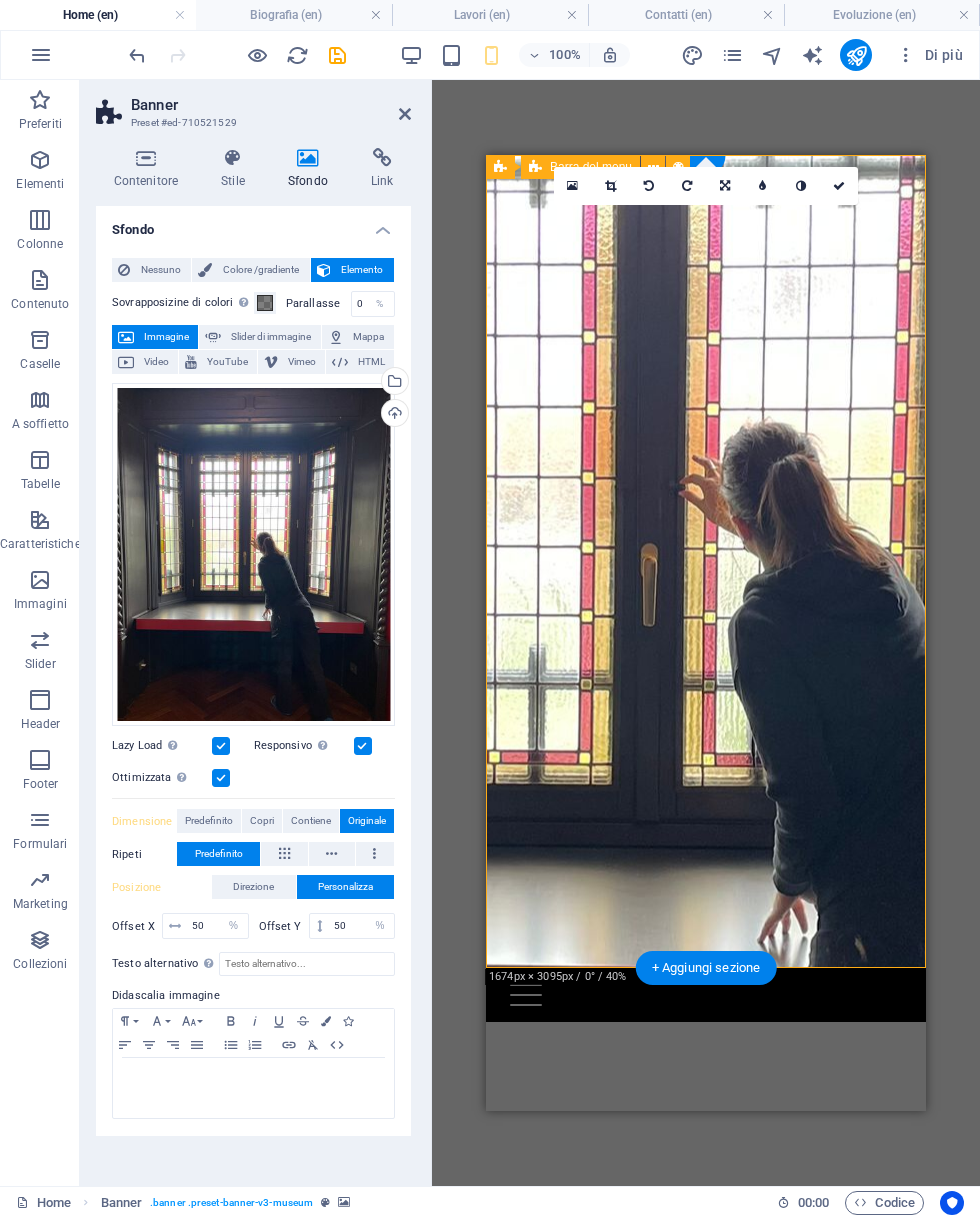 click at bounding box center [284, 854] 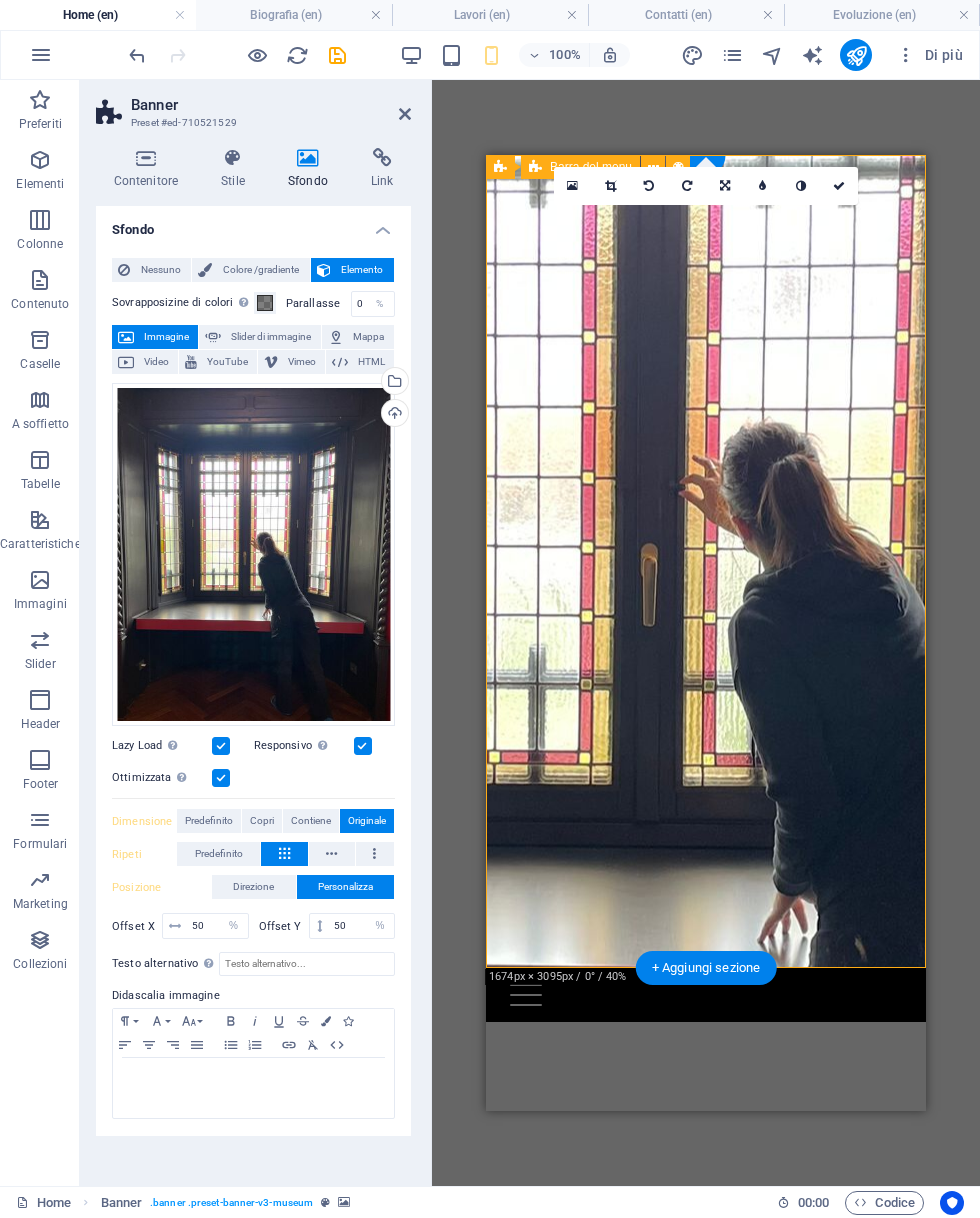 click on "Predefinito" at bounding box center [209, 821] 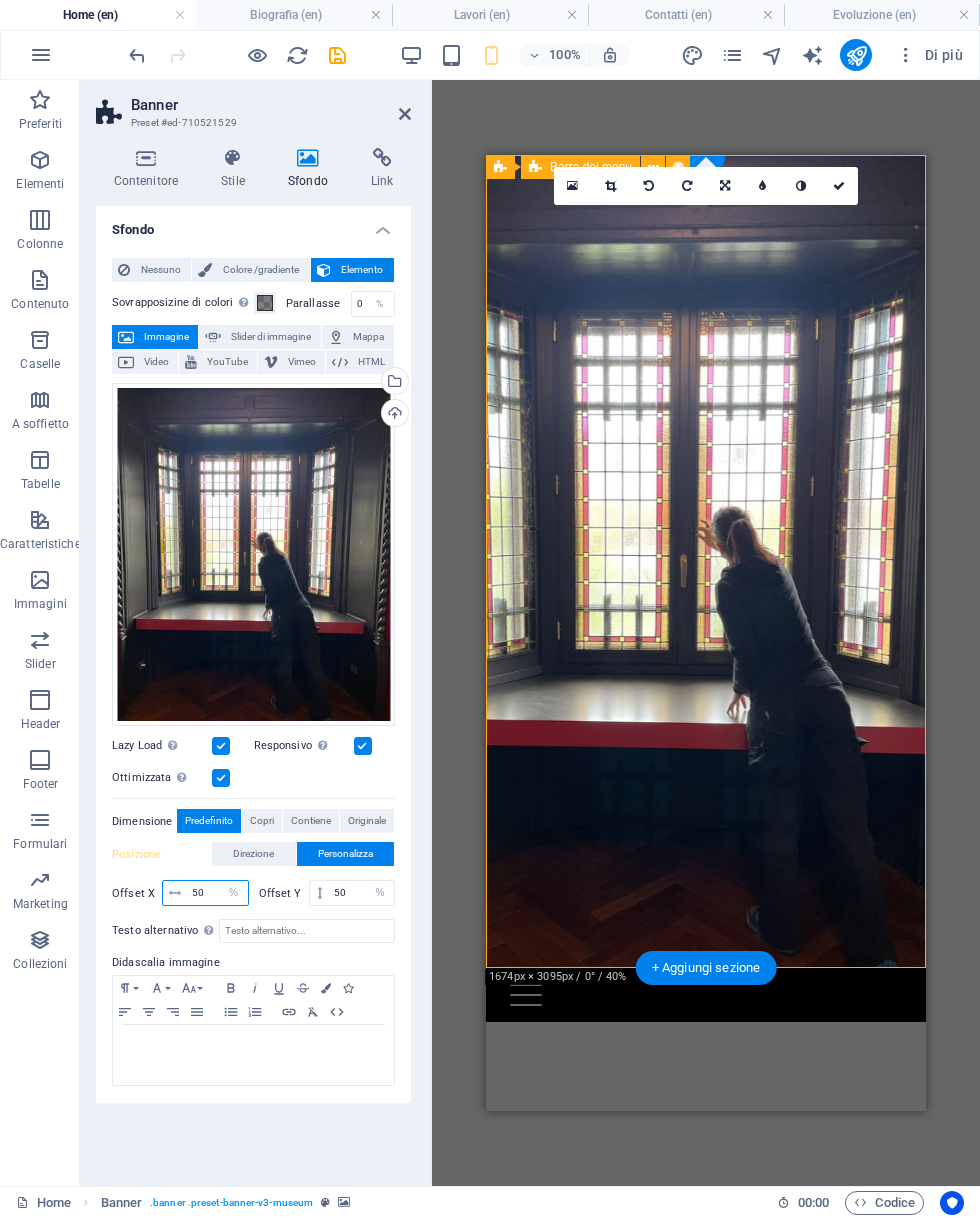 click on "50" at bounding box center [217, 893] 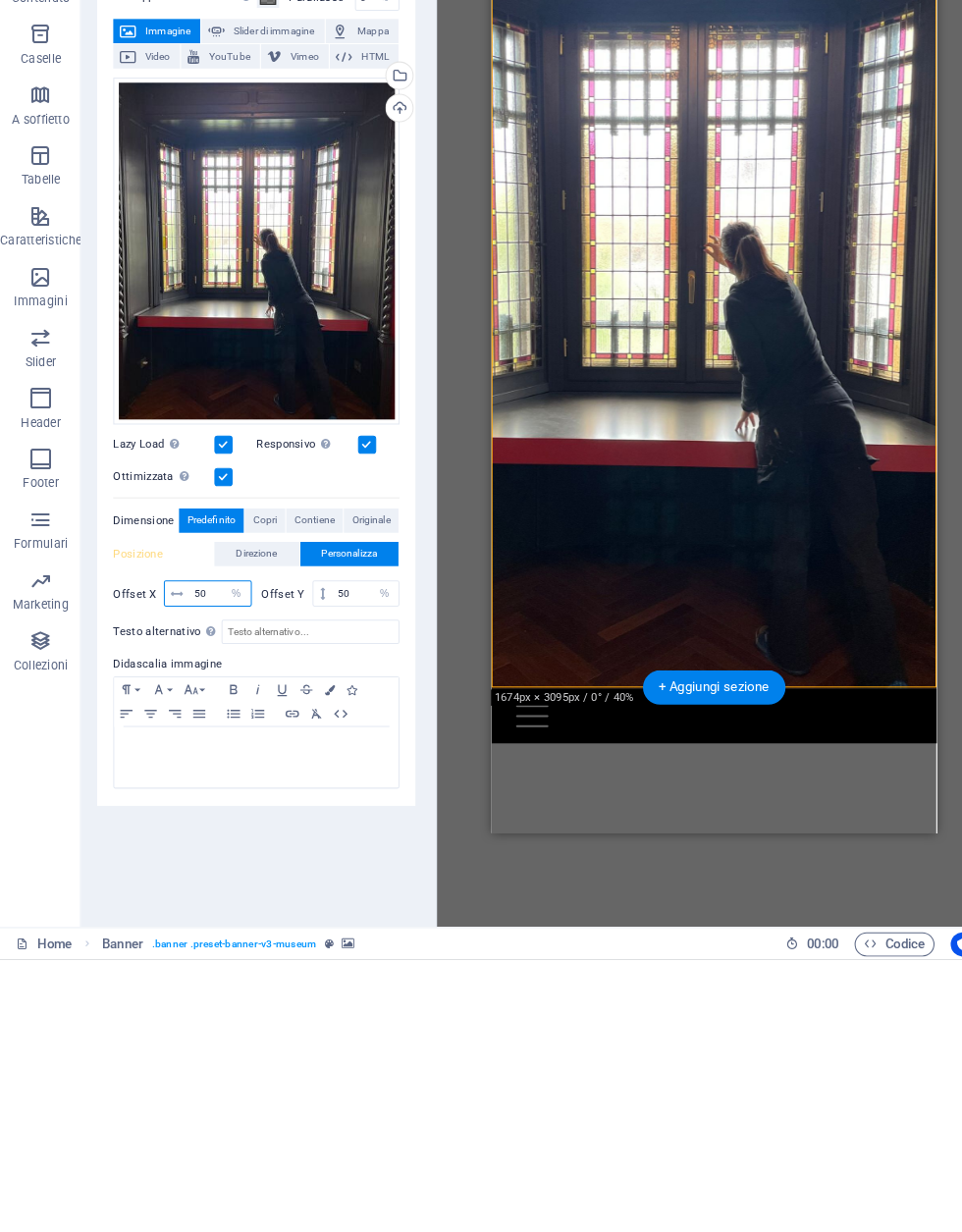 click on "px rem % vh vw" at bounding box center [230, 877] 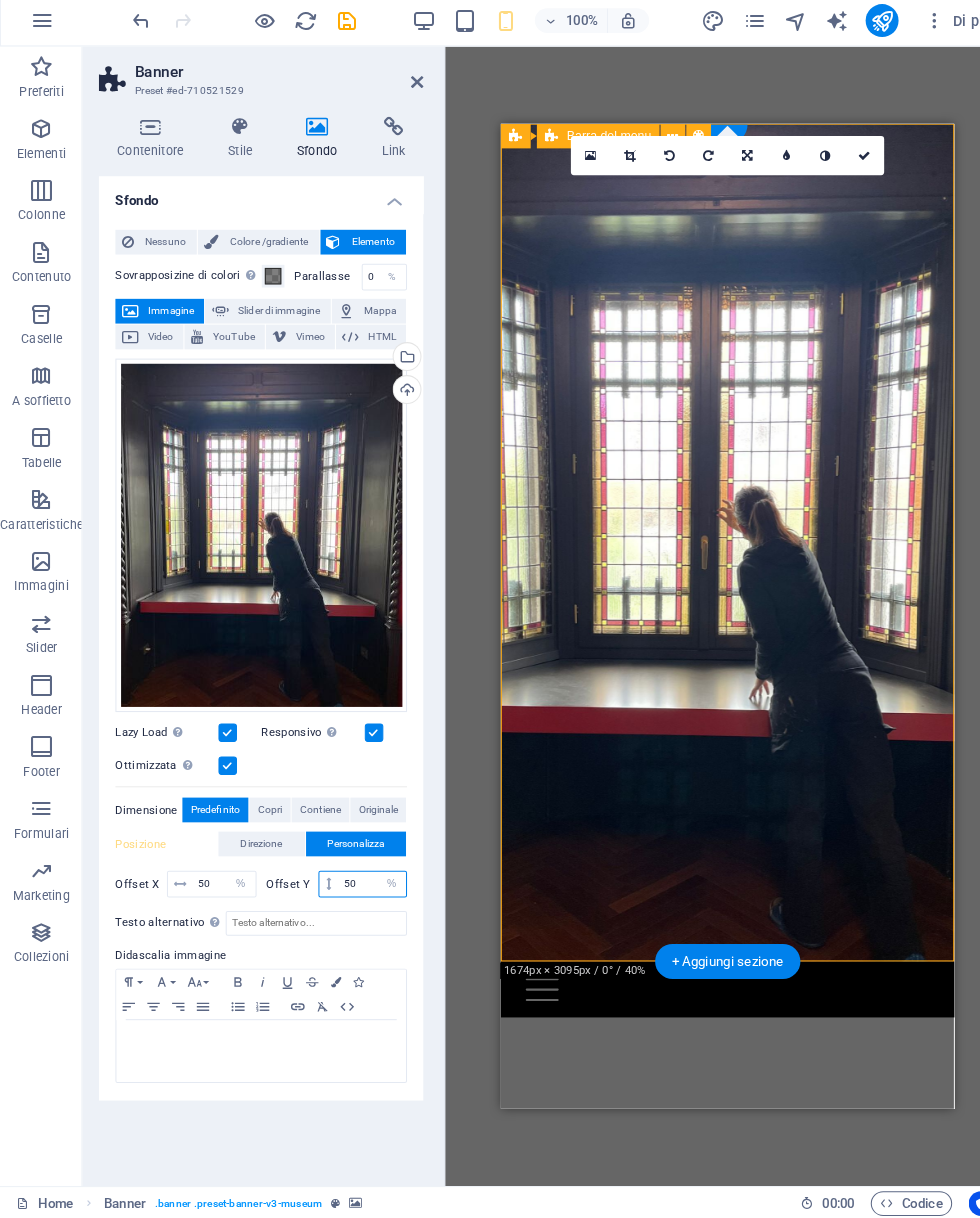 click on "50" at bounding box center (361, 893) 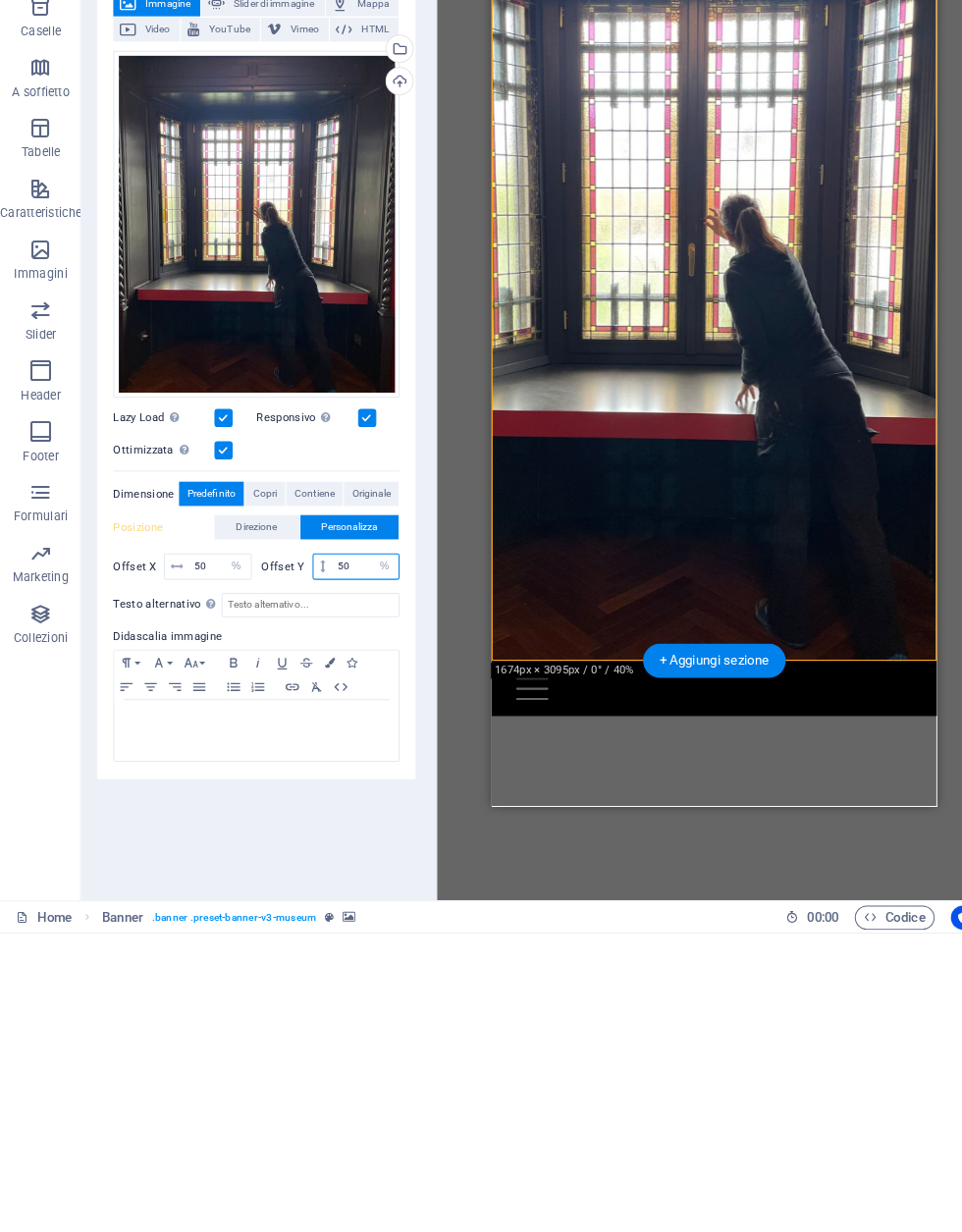 type on "5" 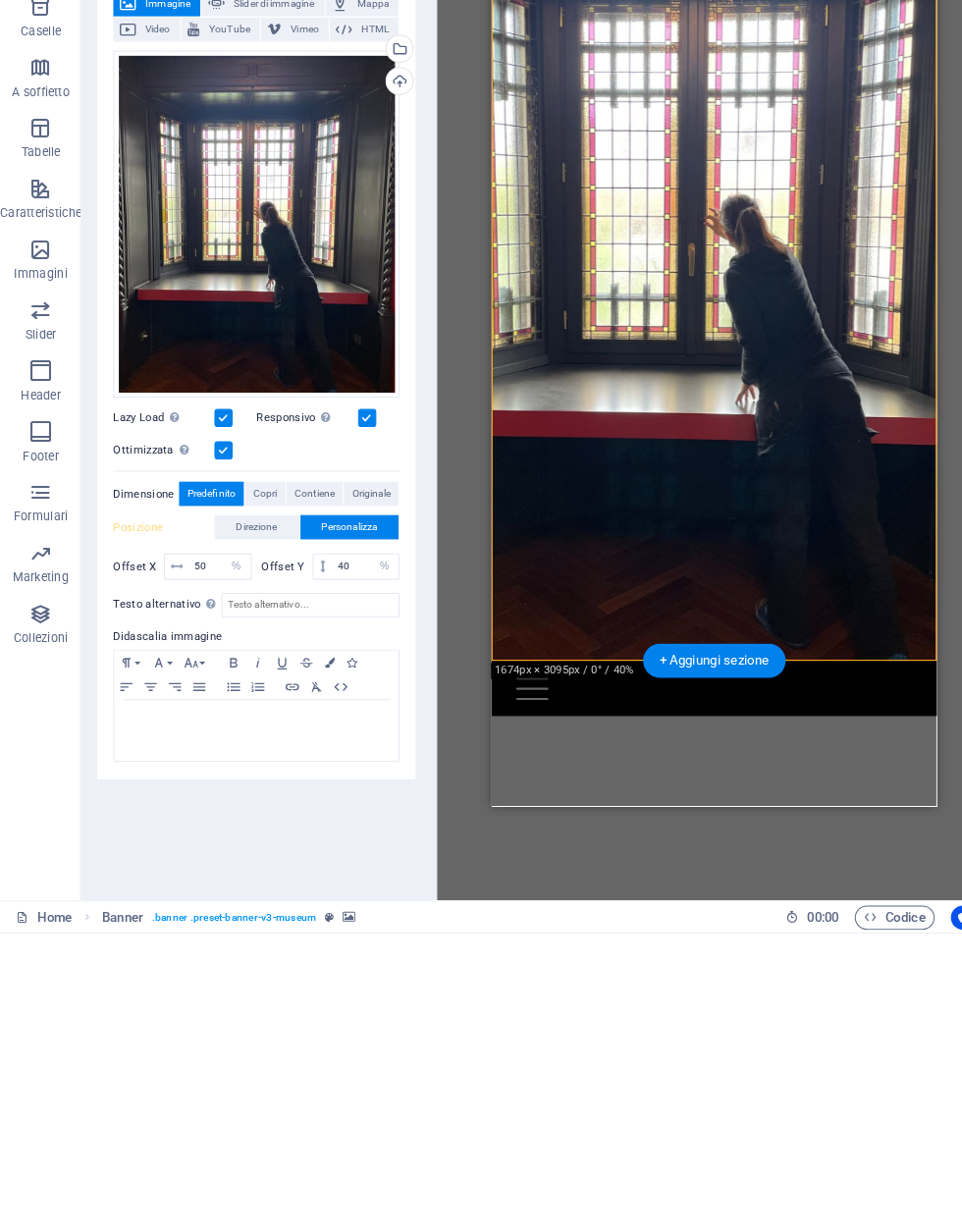 click on "Sfondo Nessuno Colore /gradiente Elemento Allunga lo sfondo a tutta larghezza Sovrapposizine di colori Posiziona una sovrapposizione allo sfondo per colorarlo Parallasse 0 % Immagine Slider di immagine Mappa Video YouTube Vimeo HTML Trascina qui i file, fai clic per sceglierli o selezionali da File o dalle nostre foto e video stock gratuiti Seleziona i file dal file manager, dalle foto stock, o caricali Carica Lazy Load Caricare le immagini dopo il caricamento della pagina migliora la velocità della pagina. Responsivo Carica automaticamente immagini Retina e dimensioni ottimizzate per gli smartphone. Ottimizzata Le immagini sono compresse per migliorare la velocità della pagina. Dimensione Predefinito Copri Contiene Originale Ripeti Predefinito Posizione Direzione Personalizza Offset X 50 px rem % vh vw Offset Y 40 px rem % vh vw Testo alternativo Didascalia immagine Paragraph Format Normal Heading 1 Heading 2 Heading 3 Heading 4 Heading 5 Heading 6 Code Font Family Arial Georgia Impact Tahoma Verdana 8 9" at bounding box center [248, 693] 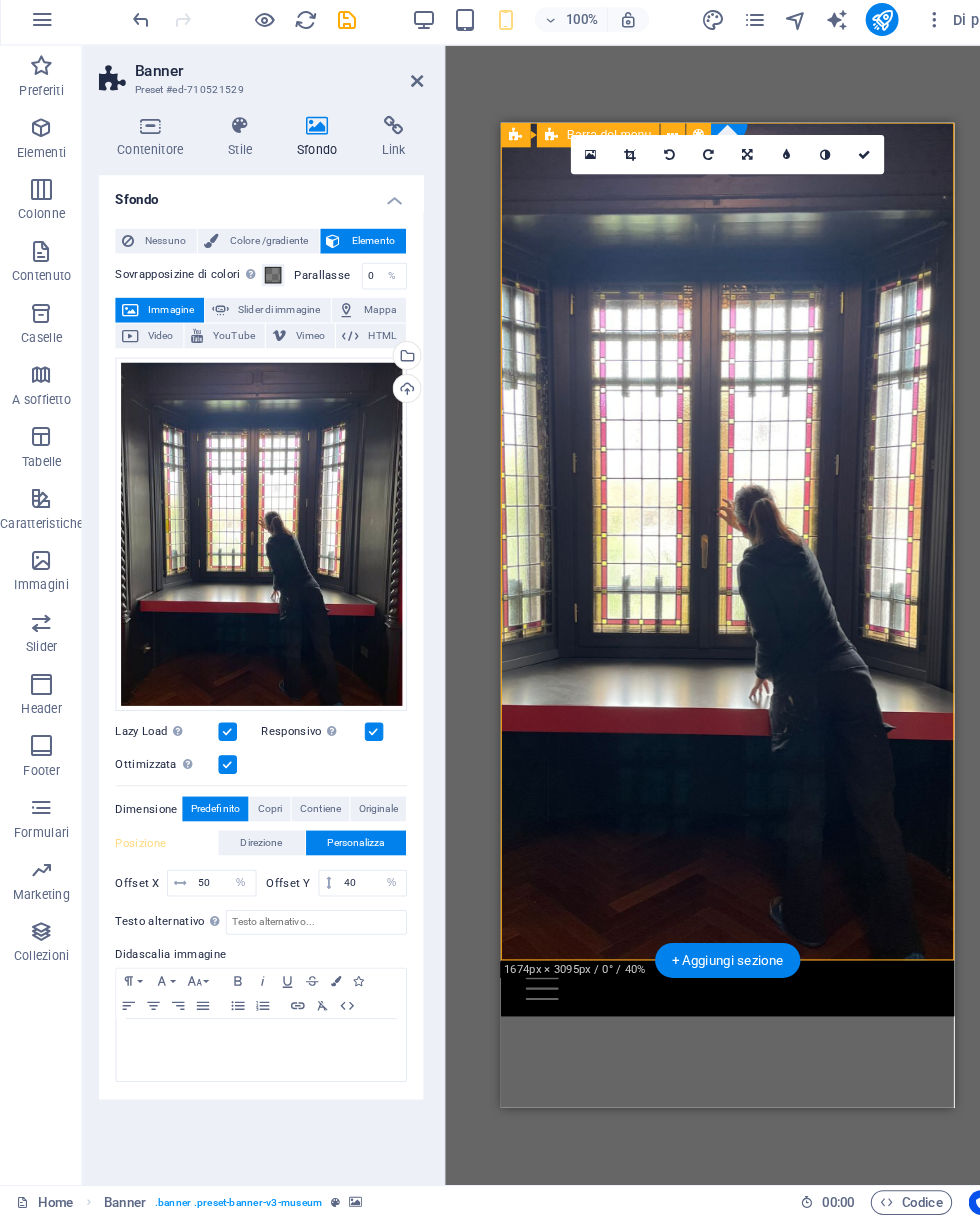 click on "Nessuno Colore /gradiente Elemento Allunga lo sfondo a tutta larghezza Sovrapposizine di colori Posiziona una sovrapposizione allo sfondo per colorarlo Parallasse 0 % Immagine Slider di immagine Mappa Video YouTube Vimeo HTML Trascina qui i file, fai clic per sceglierli o selezionali da File o dalle nostre foto e video stock gratuiti Seleziona i file dal file manager, dalle foto stock, o caricali Carica Lazy Load Caricare le immagini dopo il caricamento della pagina migliora la velocità della pagina. Responsivo Carica automaticamente immagini Retina e dimensioni ottimizzate per gli smartphone. Ottimizzata Le immagini sono compresse per migliorare la velocità della pagina. Dimensione Predefinito Copri Contiene Originale Ripeti Predefinito Posizione Direzione Personalizza Offset X 50 px rem % vh vw Offset Y 40 px rem % vh vw Testo alternativo Didascalia immagine Paragraph Format Normal Heading 1 Heading 2 Heading 3 Heading 4 Heading 5 Heading 6 Code Font Family Arial Georgia Impact Tahoma Times New Roman 8 9" at bounding box center [253, 673] 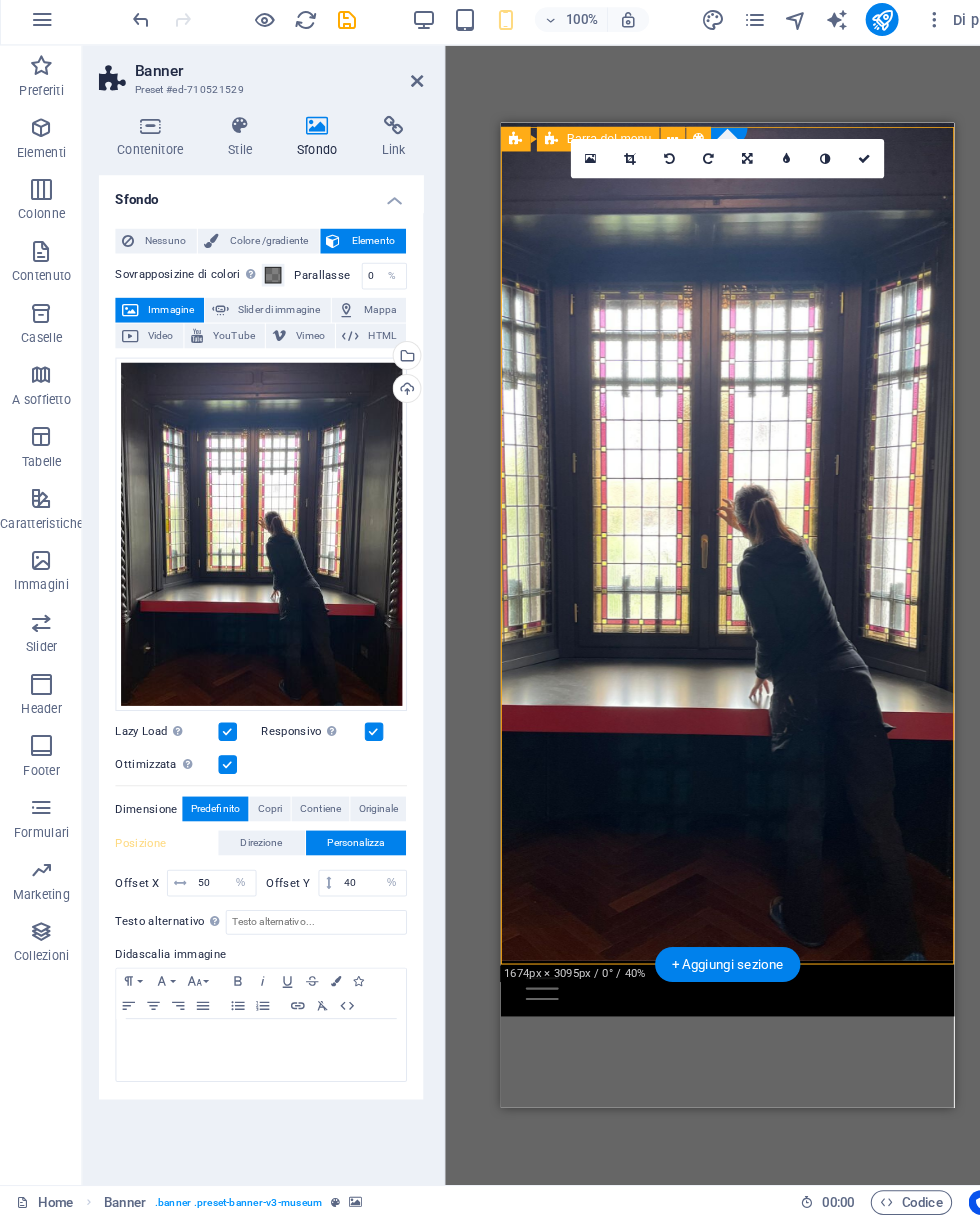 scroll, scrollTop: 0, scrollLeft: 0, axis: both 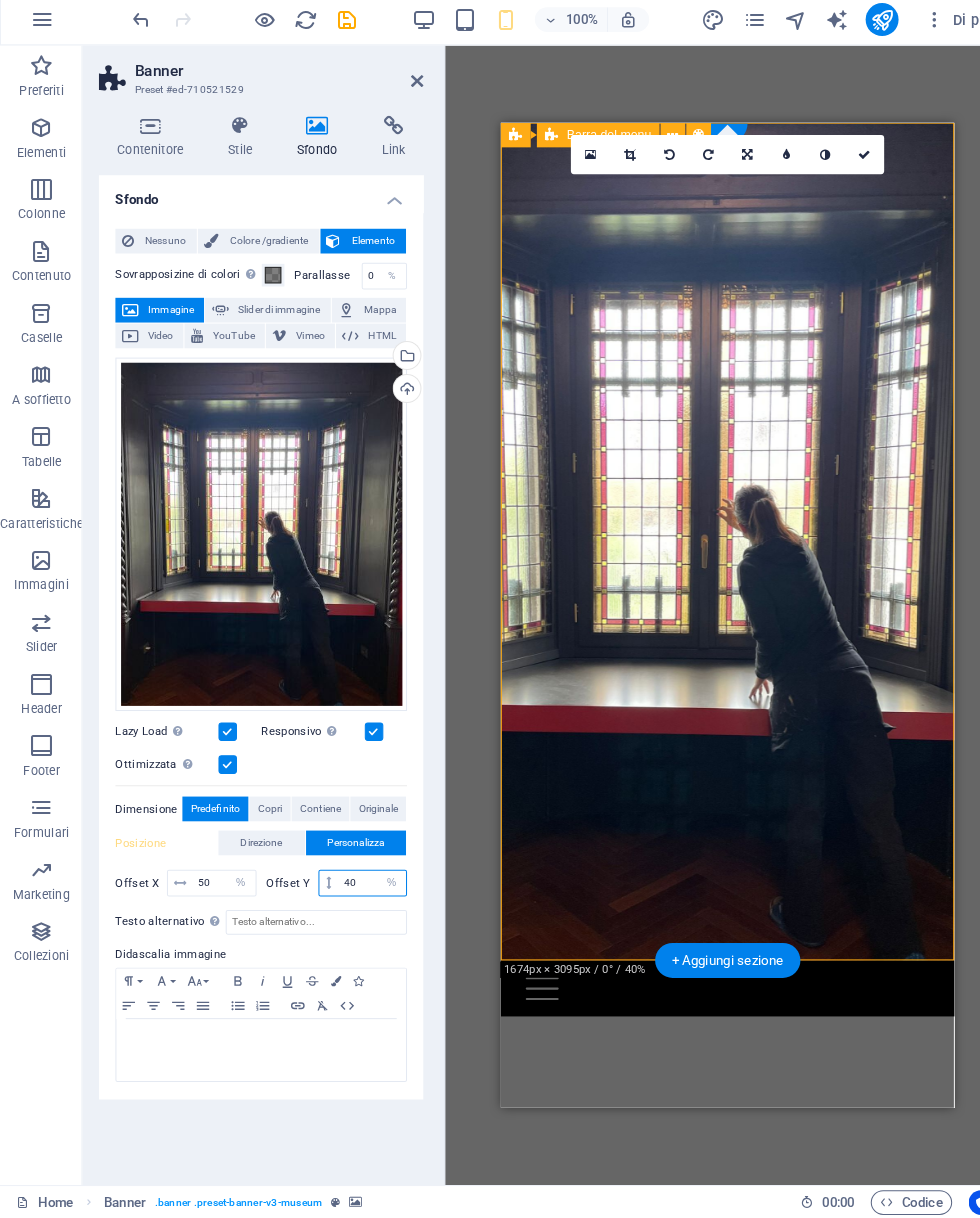 click on "40" at bounding box center [361, 893] 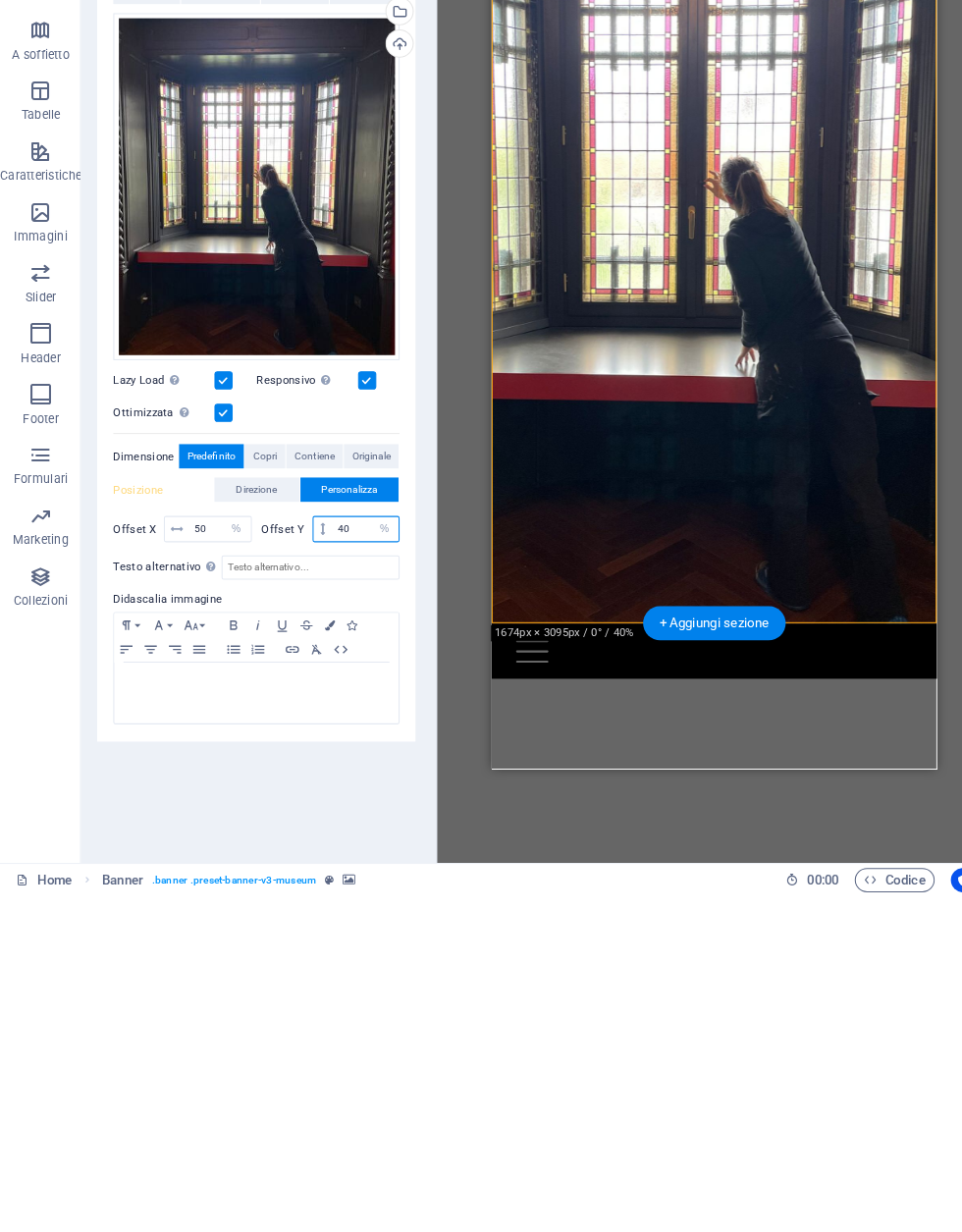 type on "4" 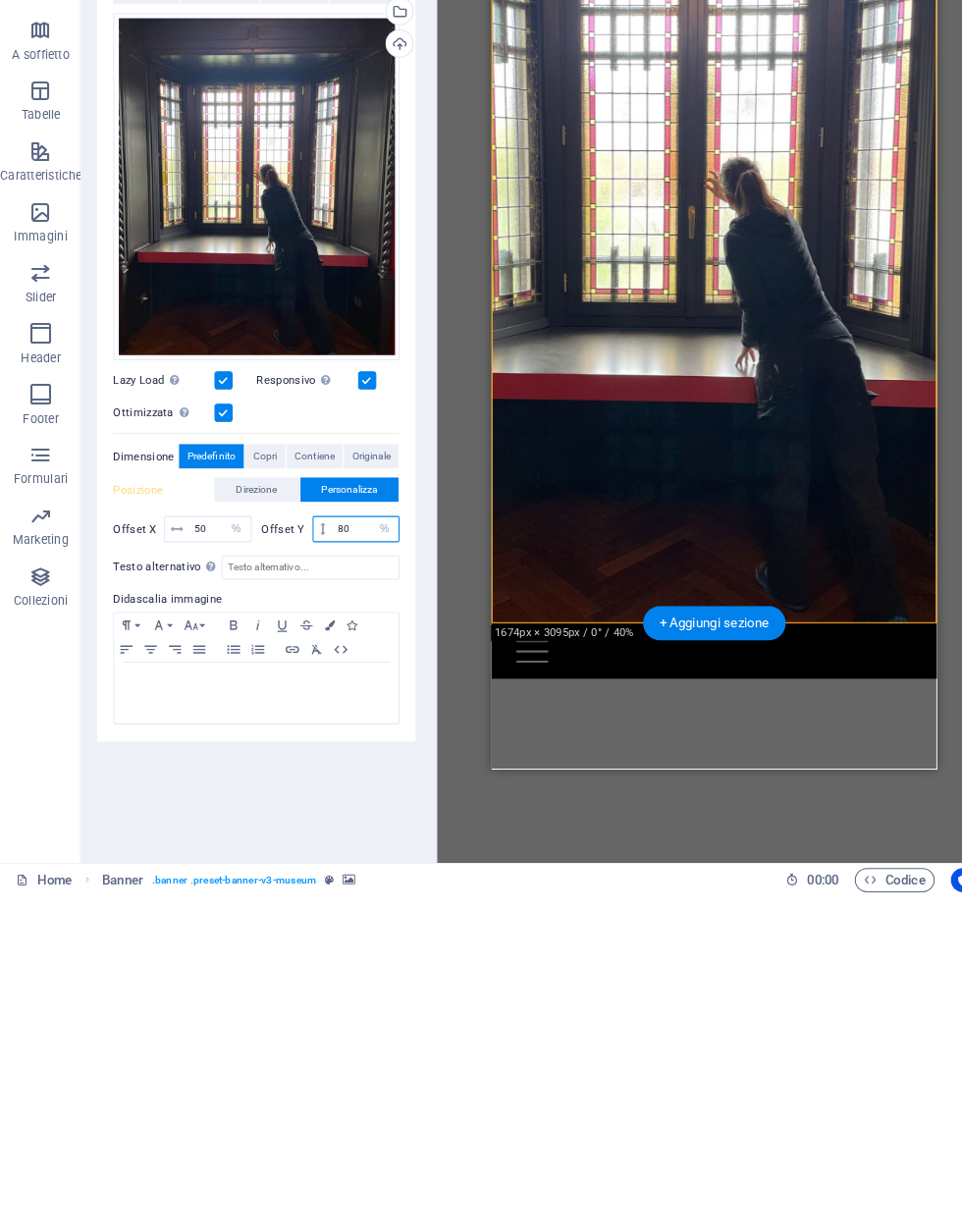 type on "80" 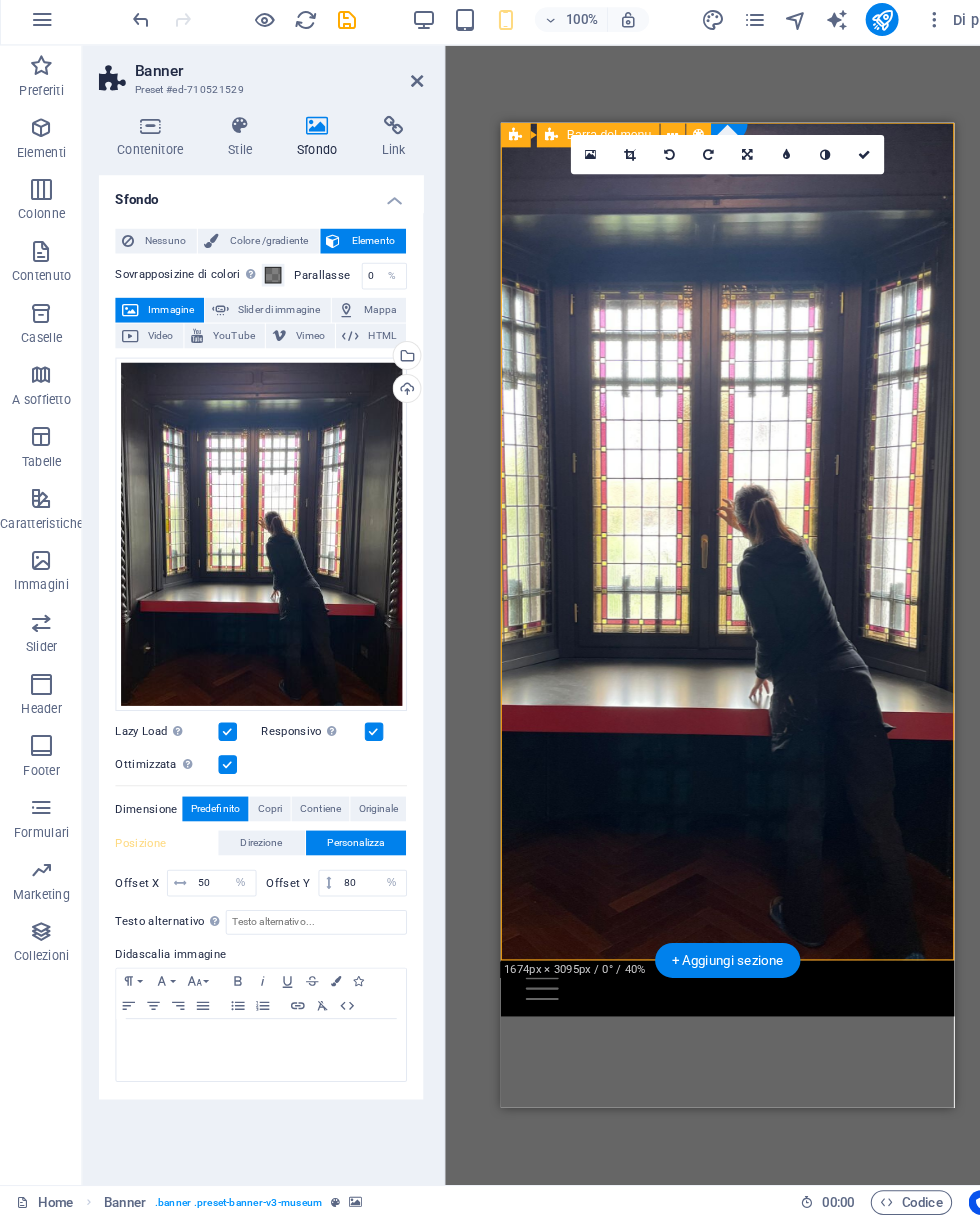 click on "Nessuno Colore /gradiente Elemento Allunga lo sfondo a tutta larghezza Sovrapposizine di colori Posiziona una sovrapposizione allo sfondo per colorarlo Parallasse 0 % Immagine Slider di immagine Mappa Video YouTube Vimeo HTML Trascina qui i file, fai clic per sceglierli o selezionali da File o dalle nostre foto e video stock gratuiti Seleziona i file dal file manager, dalle foto stock, o caricali Carica Lazy Load Caricare le immagini dopo il caricamento della pagina migliora la velocità della pagina. Responsivo Carica automaticamente immagini Retina e dimensioni ottimizzate per gli smartphone. Ottimizzata Le immagini sono compresse per migliorare la velocità della pagina. Dimensione Predefinito Copri Contiene Originale Ripeti Predefinito Posizione Direzione Personalizza Offset X 50 px rem % vh vw Offset Y 80 px rem % vh vw Testo alternativo Didascalia immagine Paragraph Format Normal Heading 1 Heading 2 Heading 3 Heading 4 Heading 5 Heading 6 Code Font Family Arial Georgia Impact Tahoma Times New Roman 8 9" at bounding box center (253, 673) 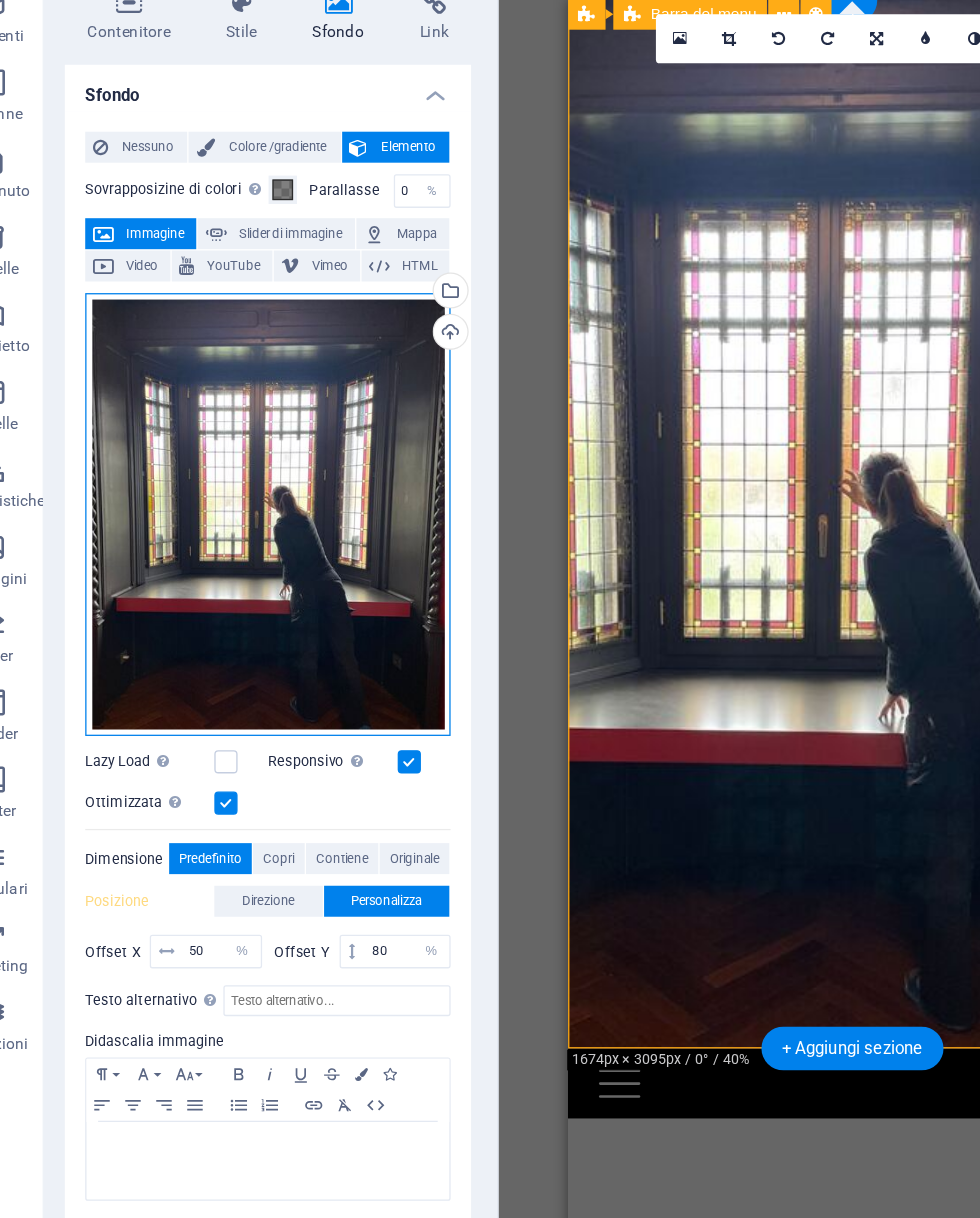 click on "Trascina qui i file, fai clic per sceglierli o selezionali da File o dalle nostre foto e video stock gratuiti" at bounding box center (253, 555) 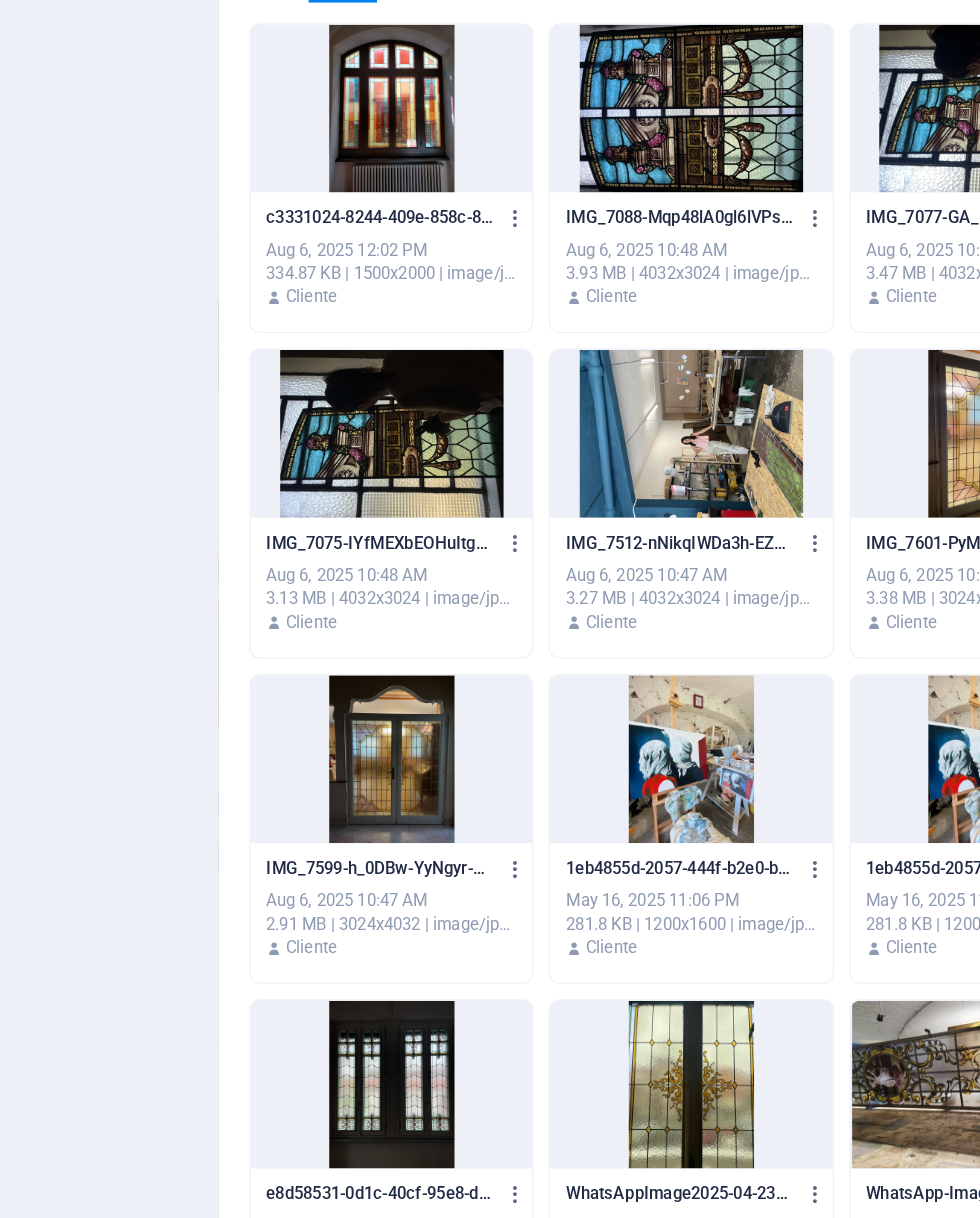 click on "IMG_7075-IYfMEXbEOHuItg1rCg-6ow.jpeg" at bounding box center [340, 577] 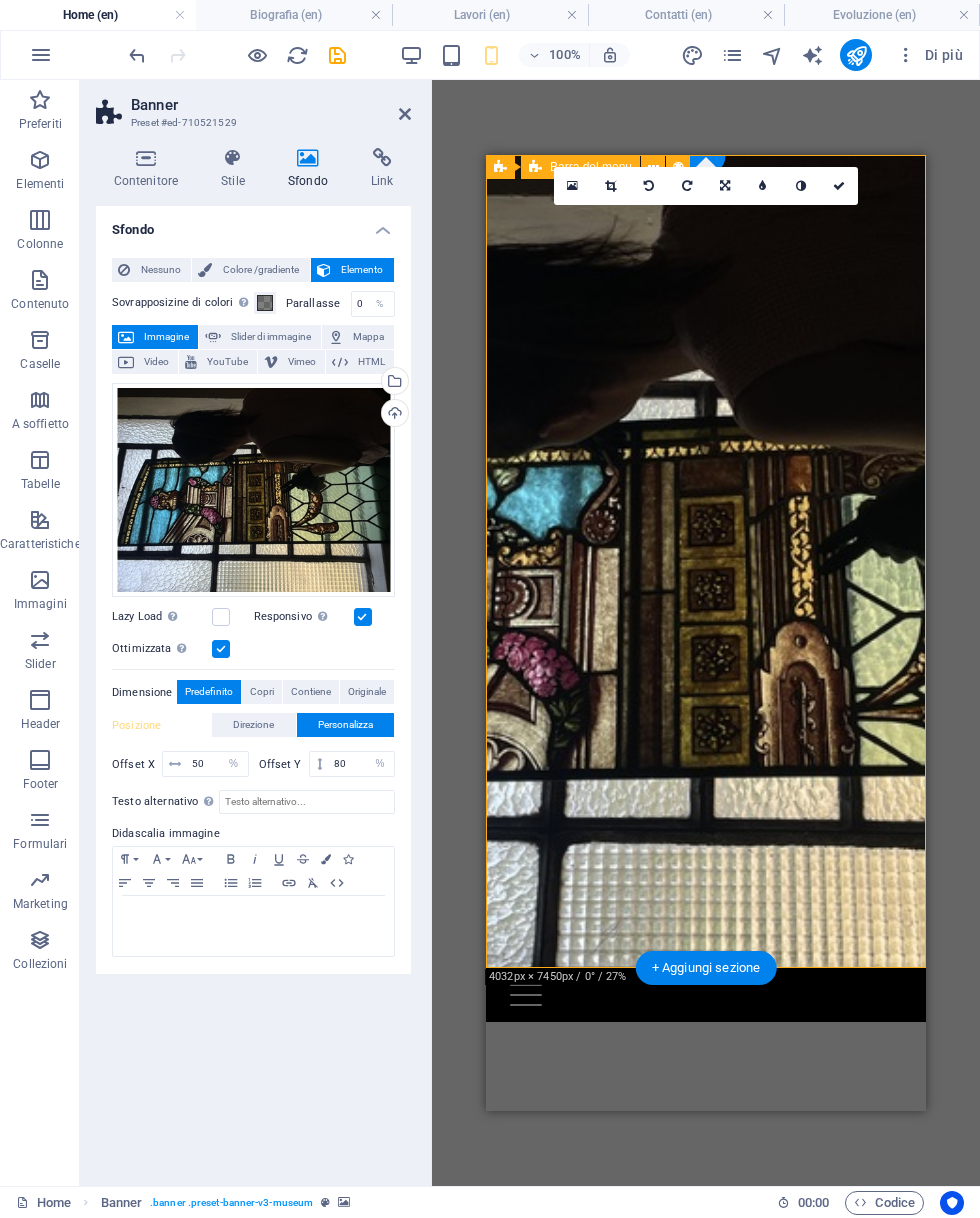 click on "Seleziona i file dal file manager, dalle foto stock, o caricali" at bounding box center [393, 383] 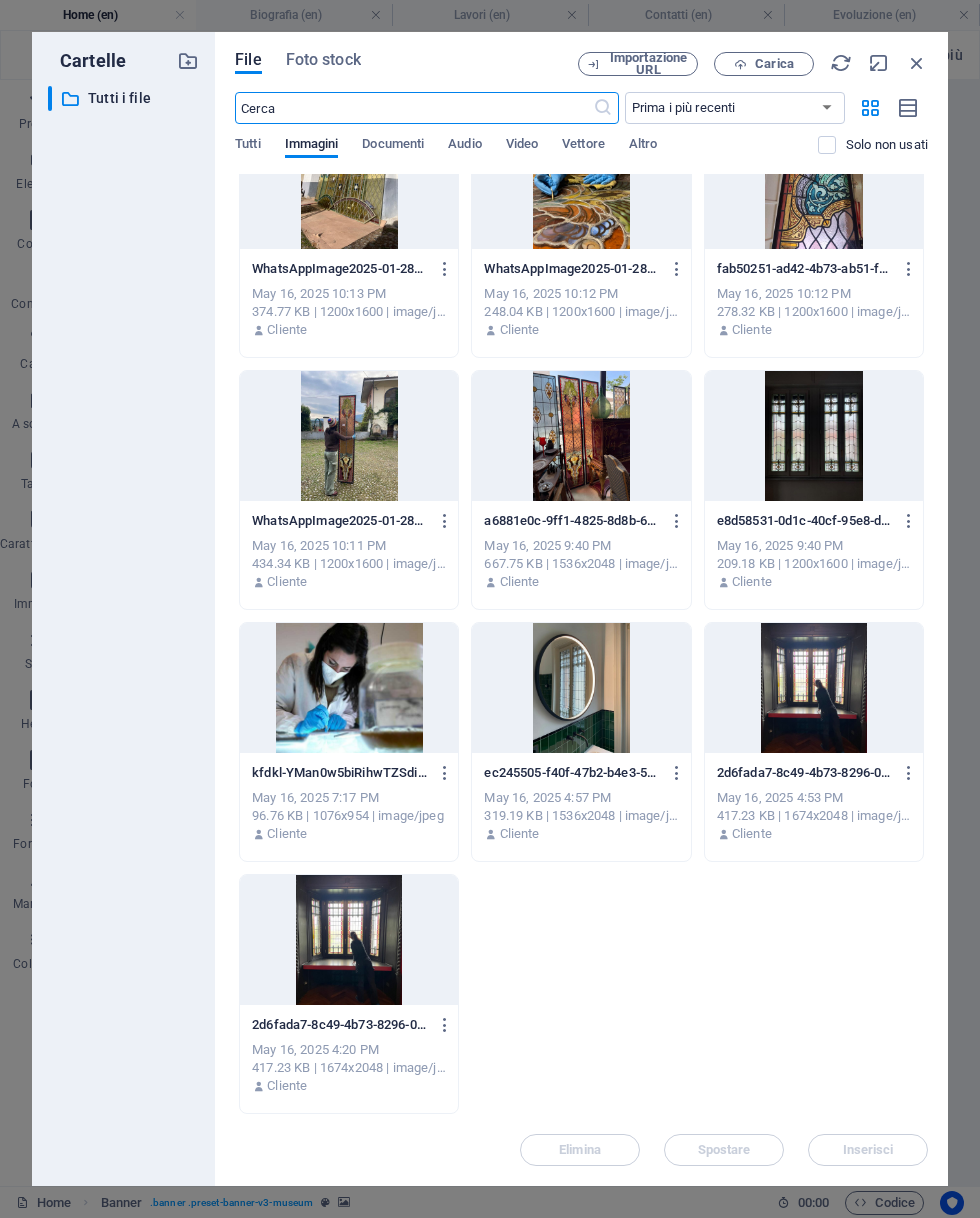 scroll, scrollTop: 1064, scrollLeft: 0, axis: vertical 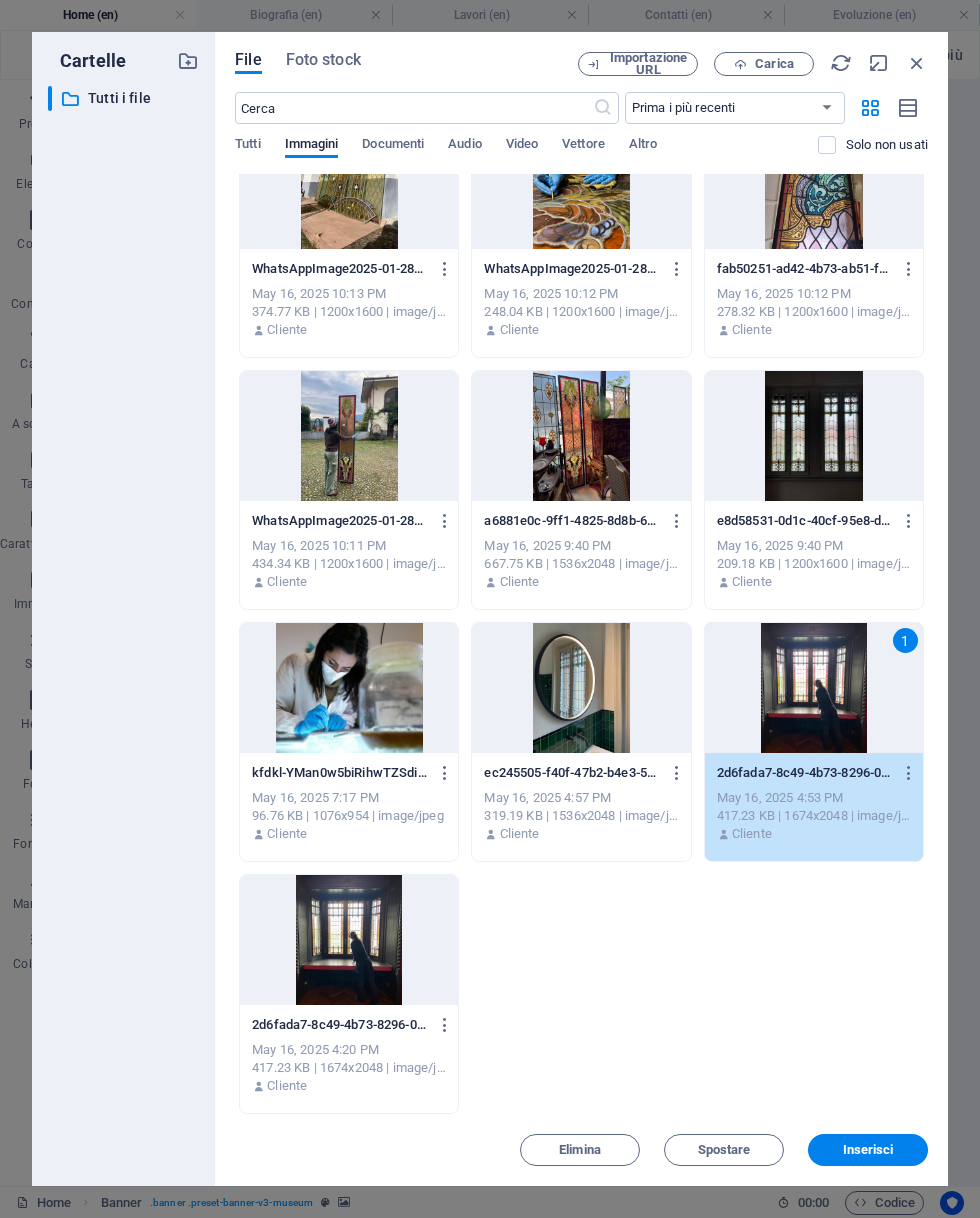 click at bounding box center (905, 773) 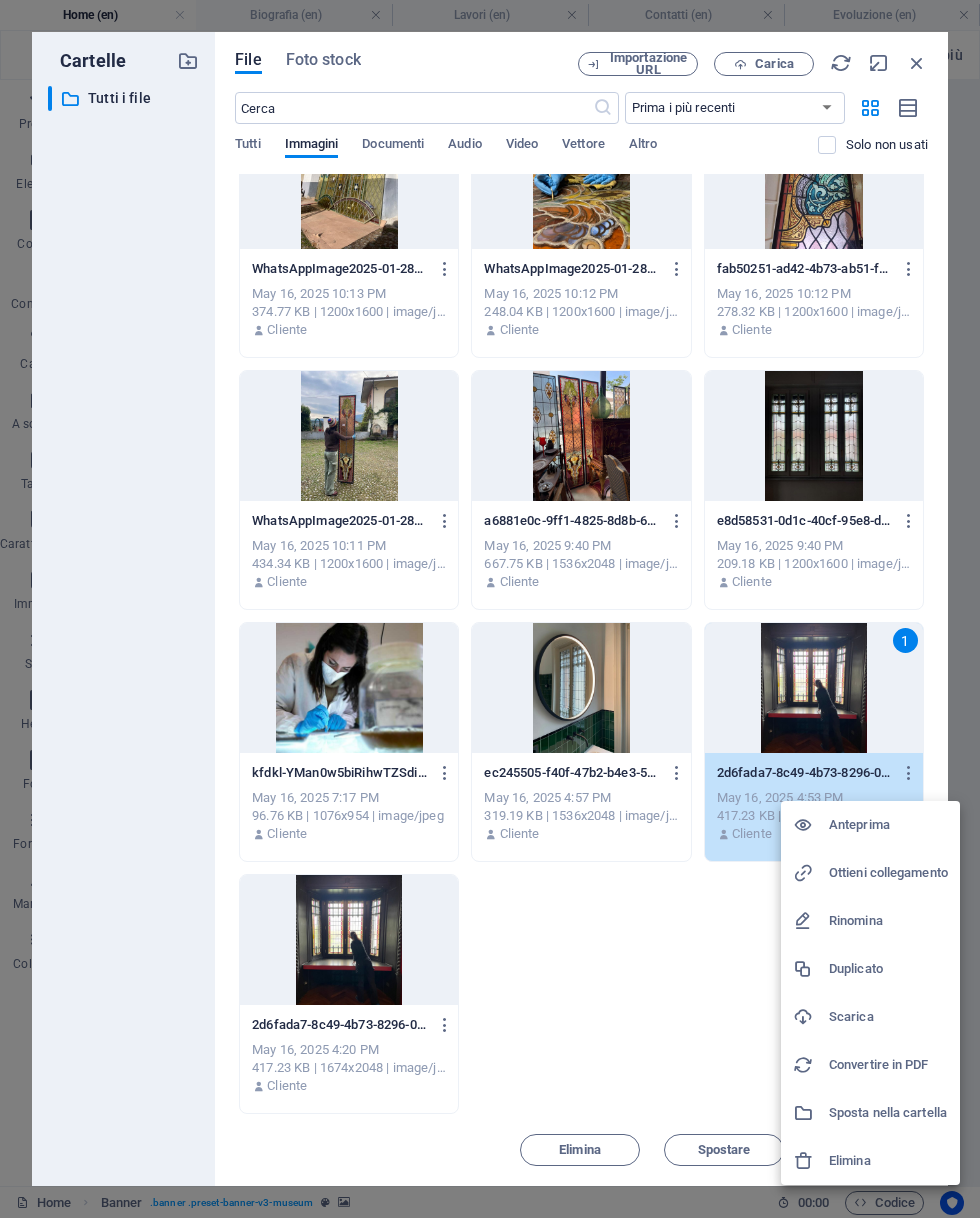 click at bounding box center (490, 609) 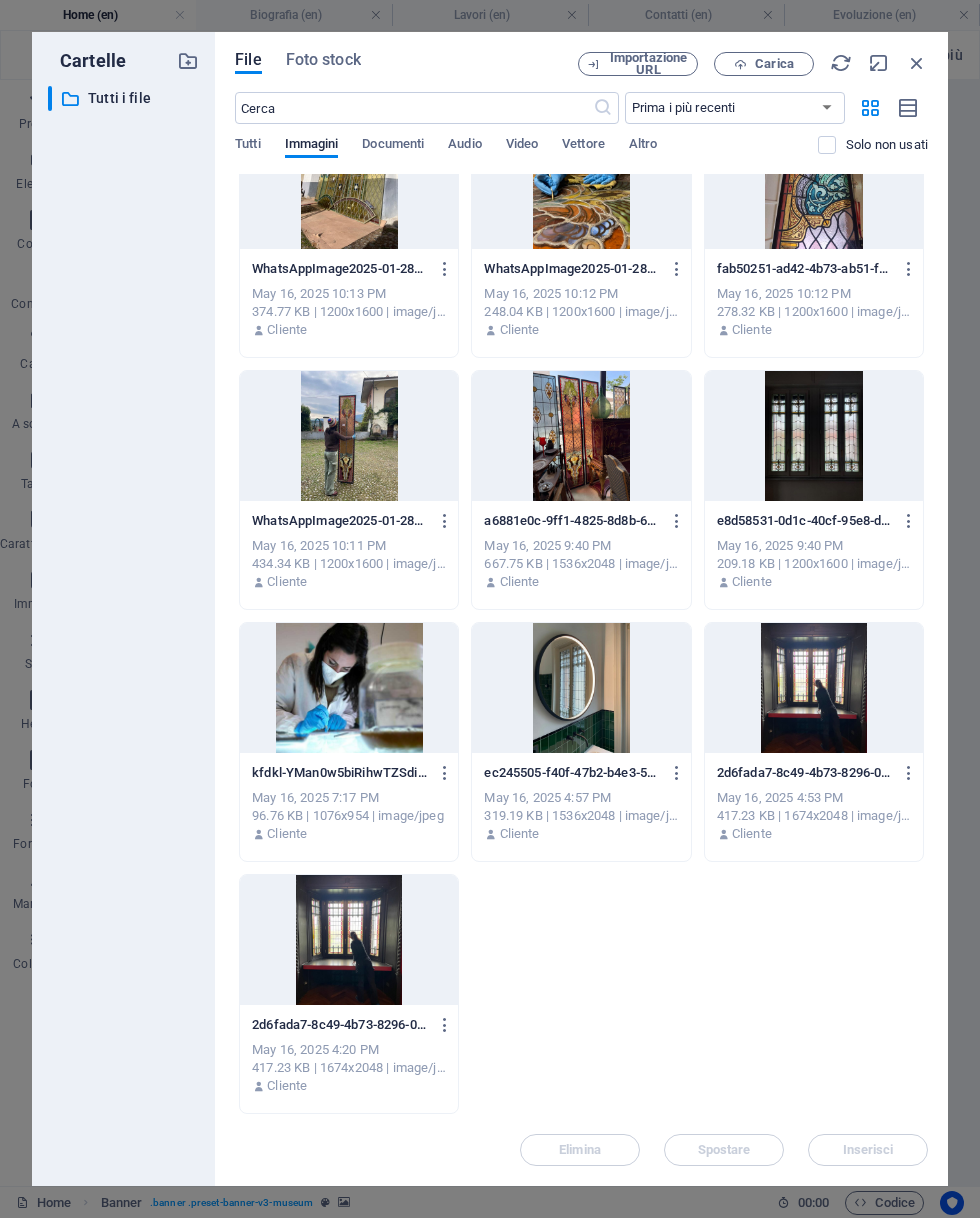 click at bounding box center (814, 688) 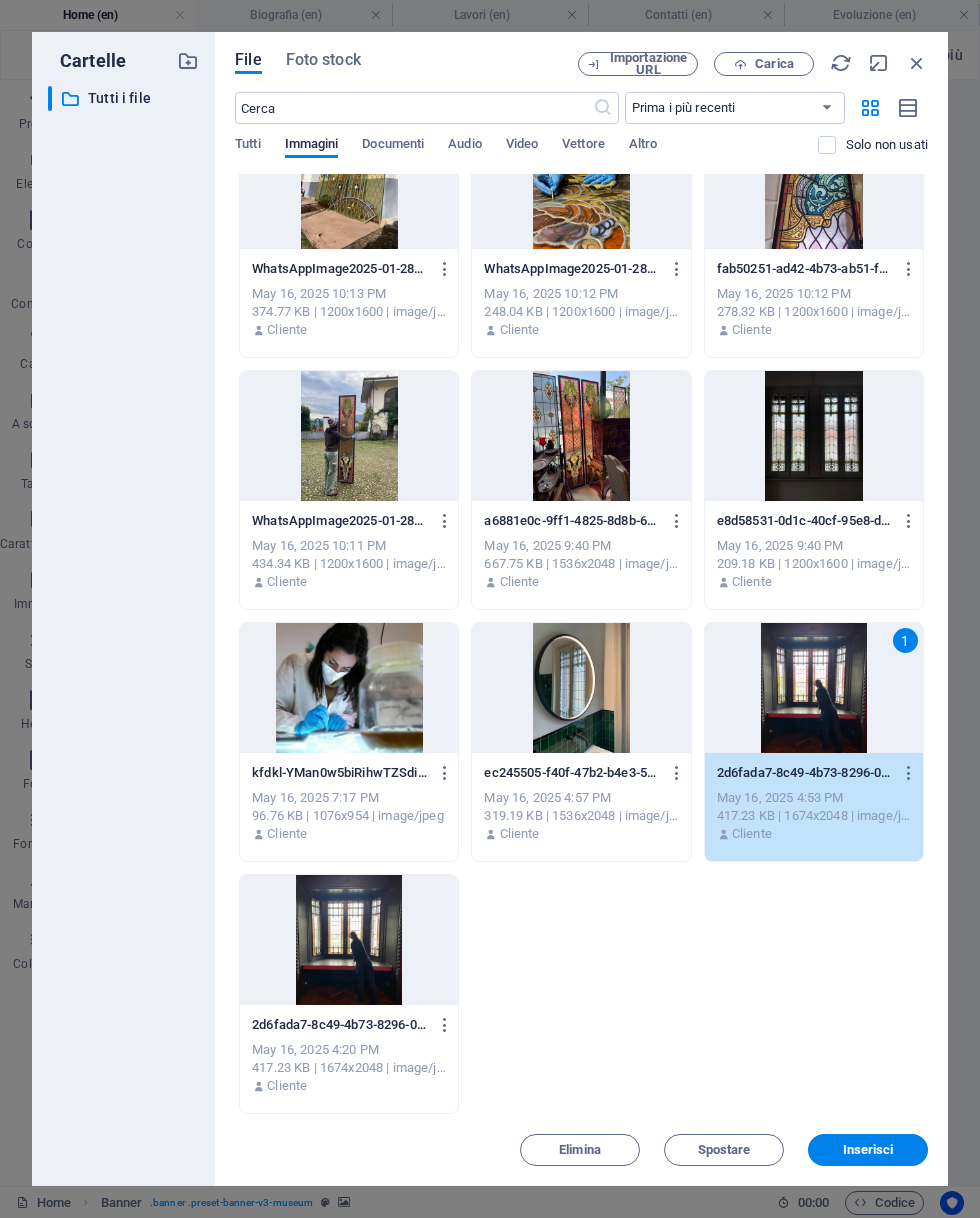 click on "Inserisci" at bounding box center [868, 1150] 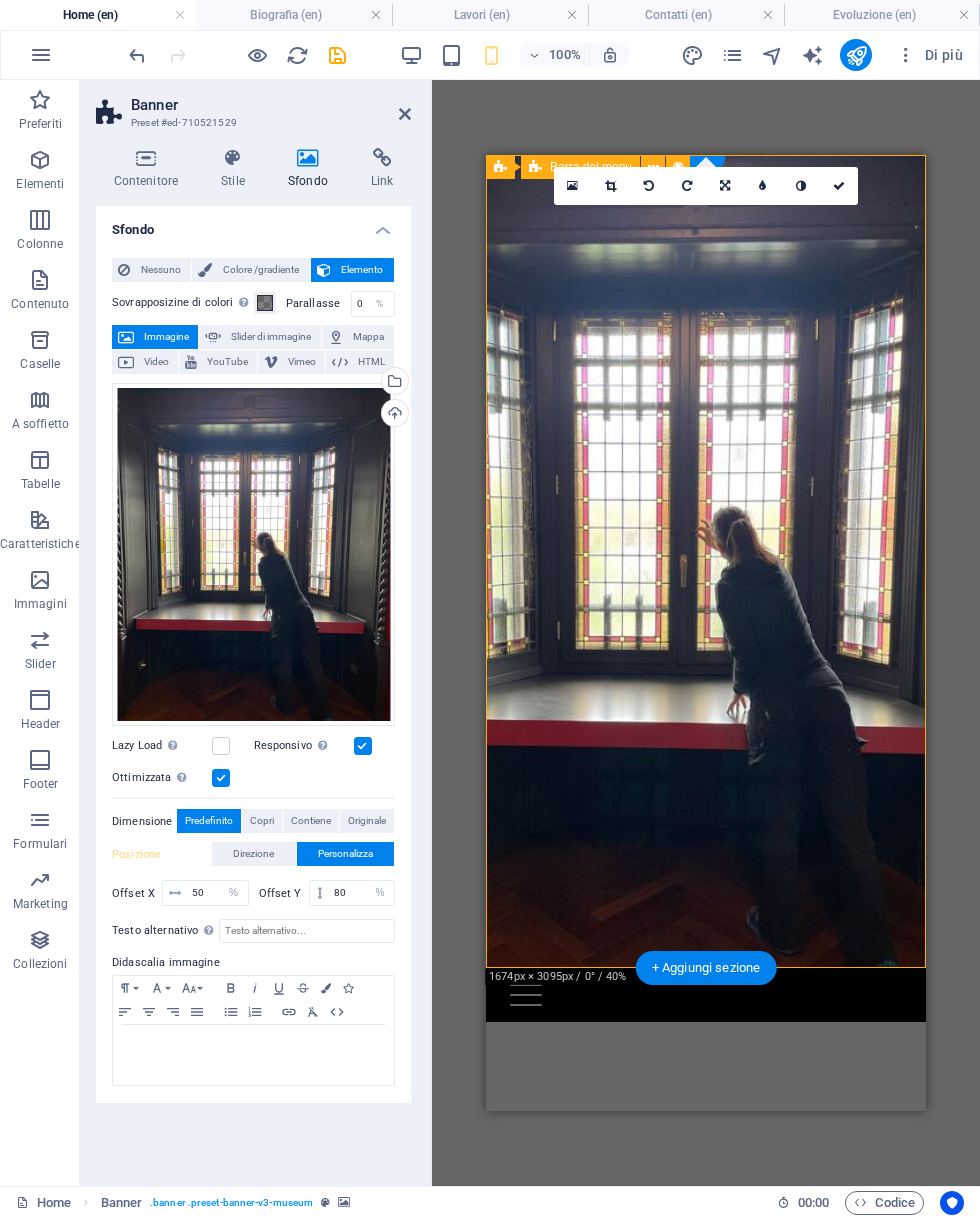click at bounding box center [725, 186] 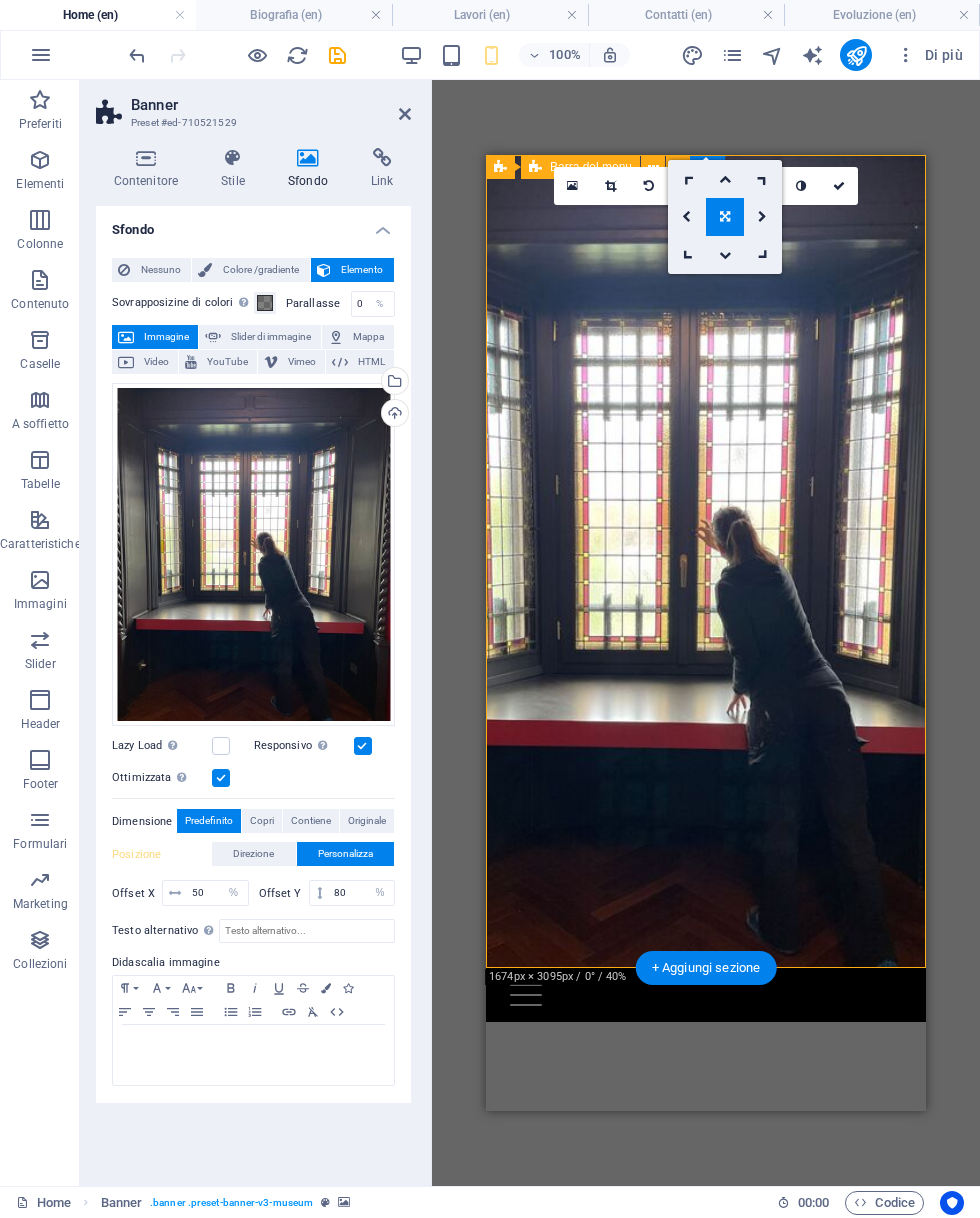 click at bounding box center [610, 186] 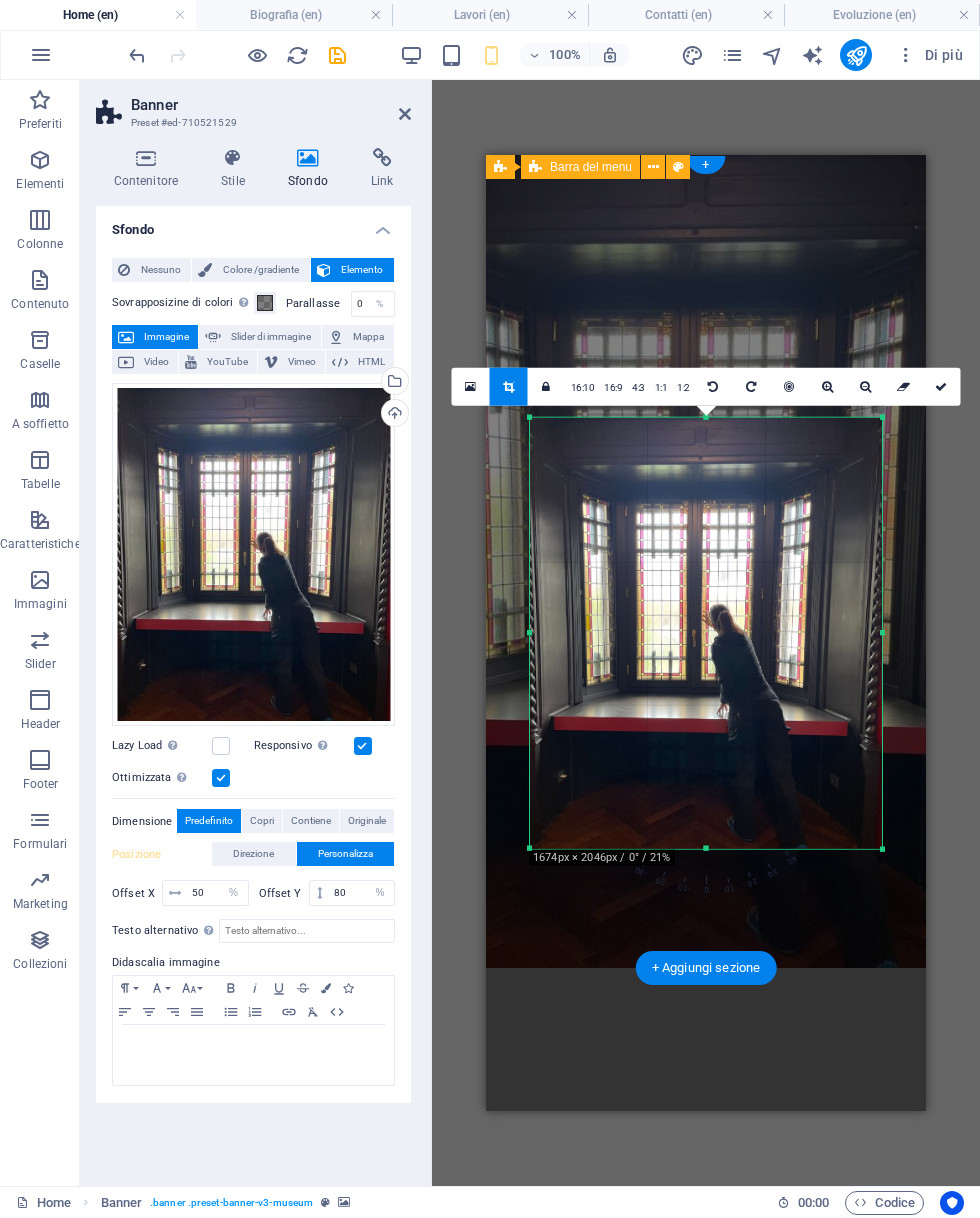 click at bounding box center (706, 633) 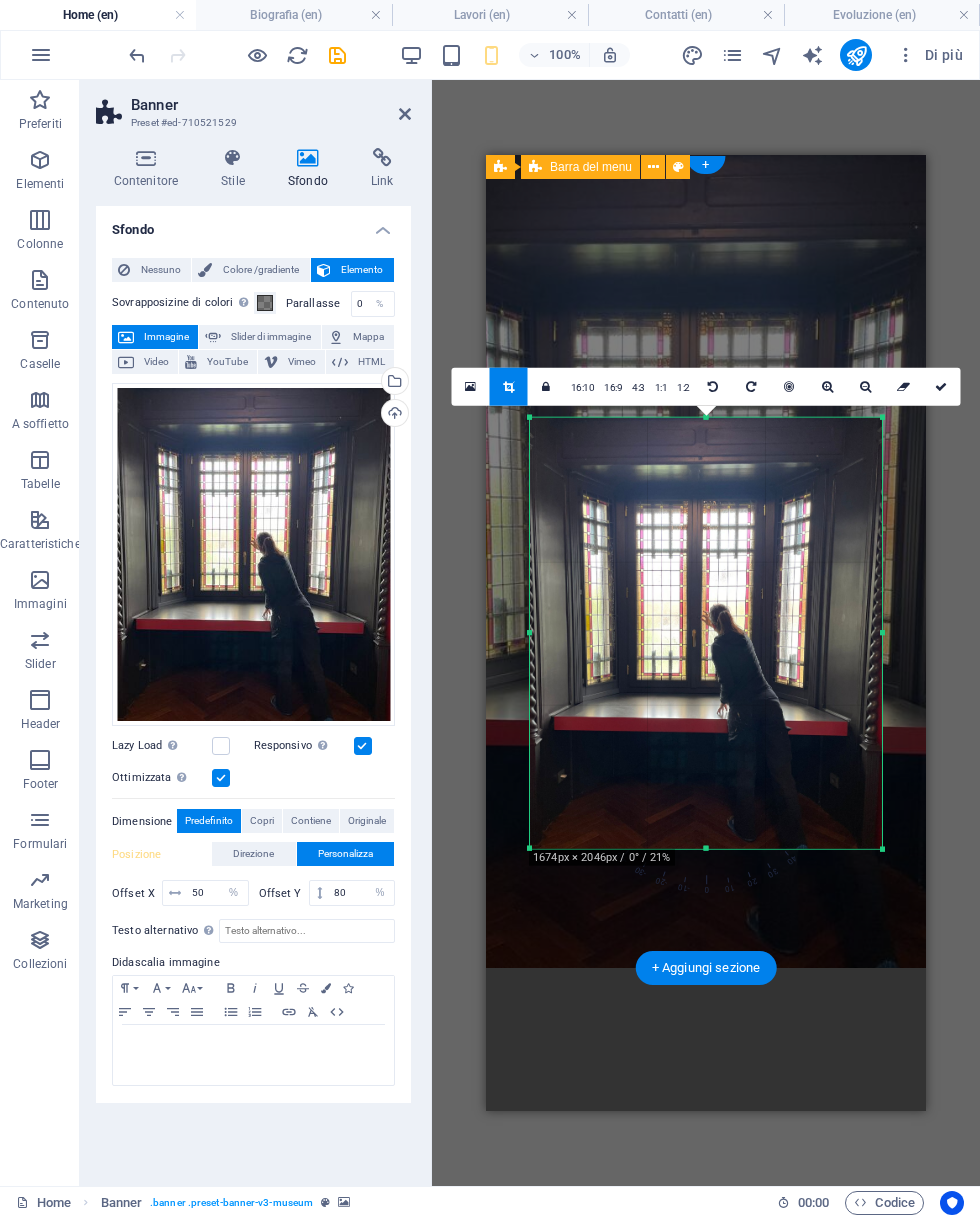 click at bounding box center (706, 633) 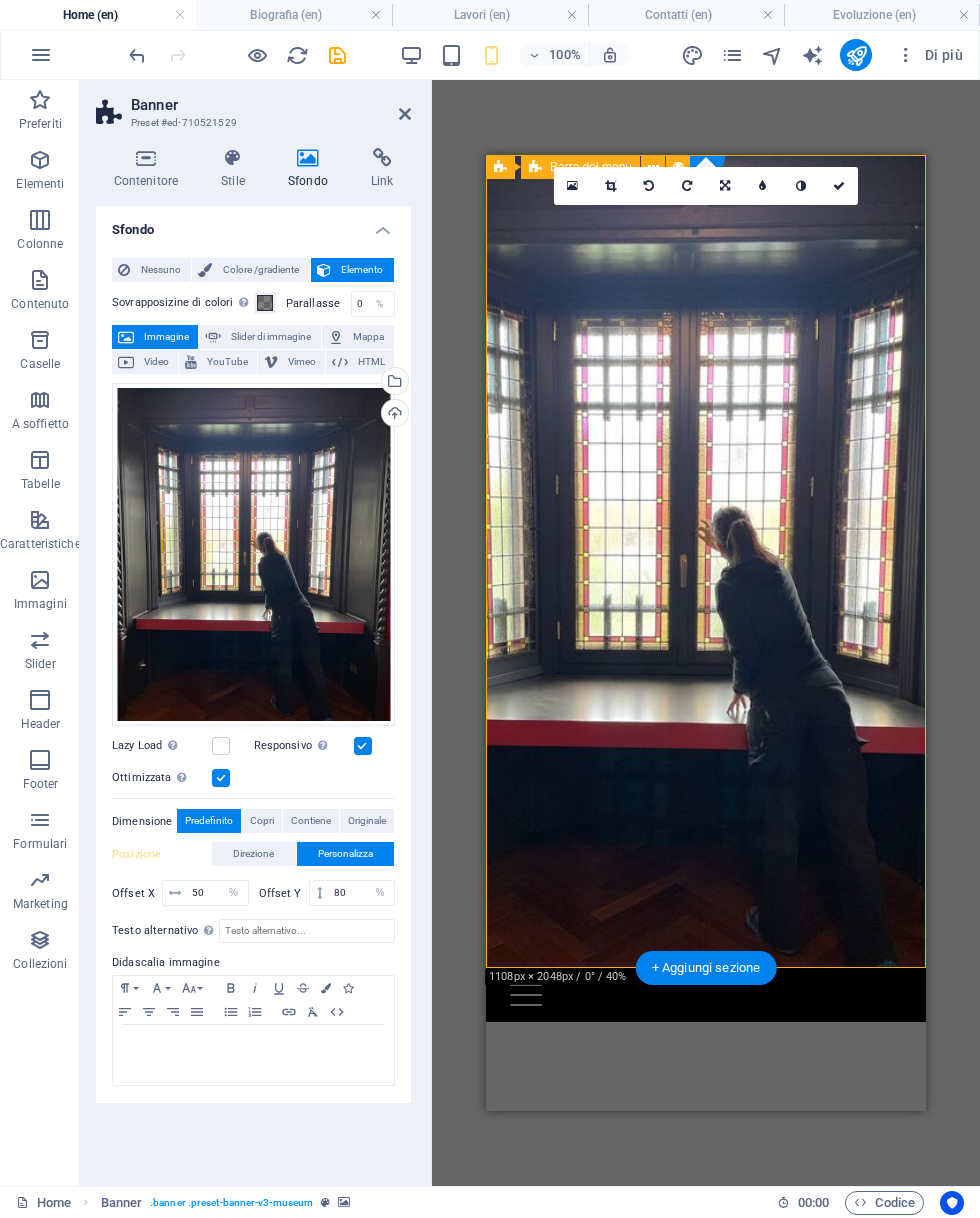 click at bounding box center [611, 186] 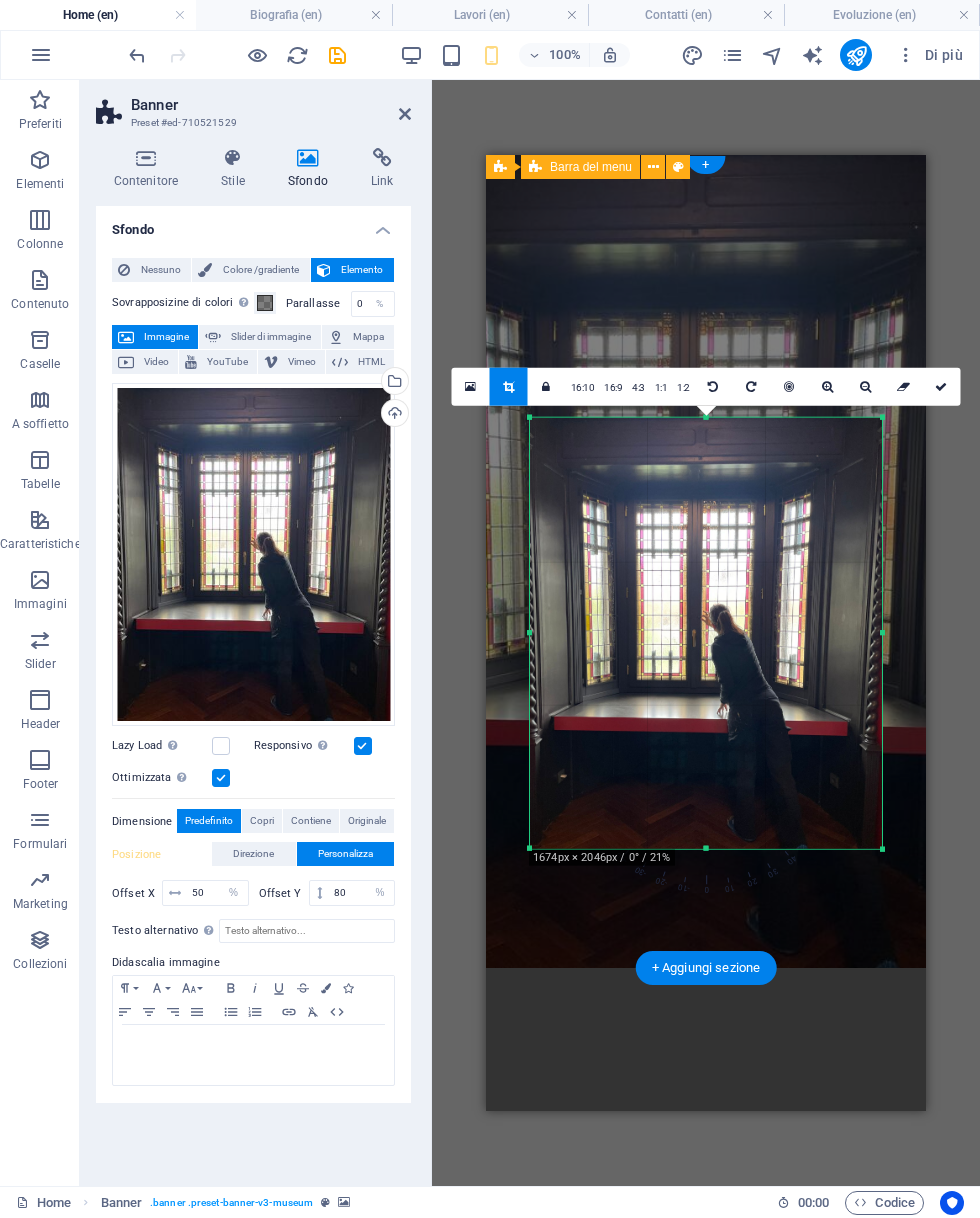 click on "16:10" at bounding box center [583, 388] 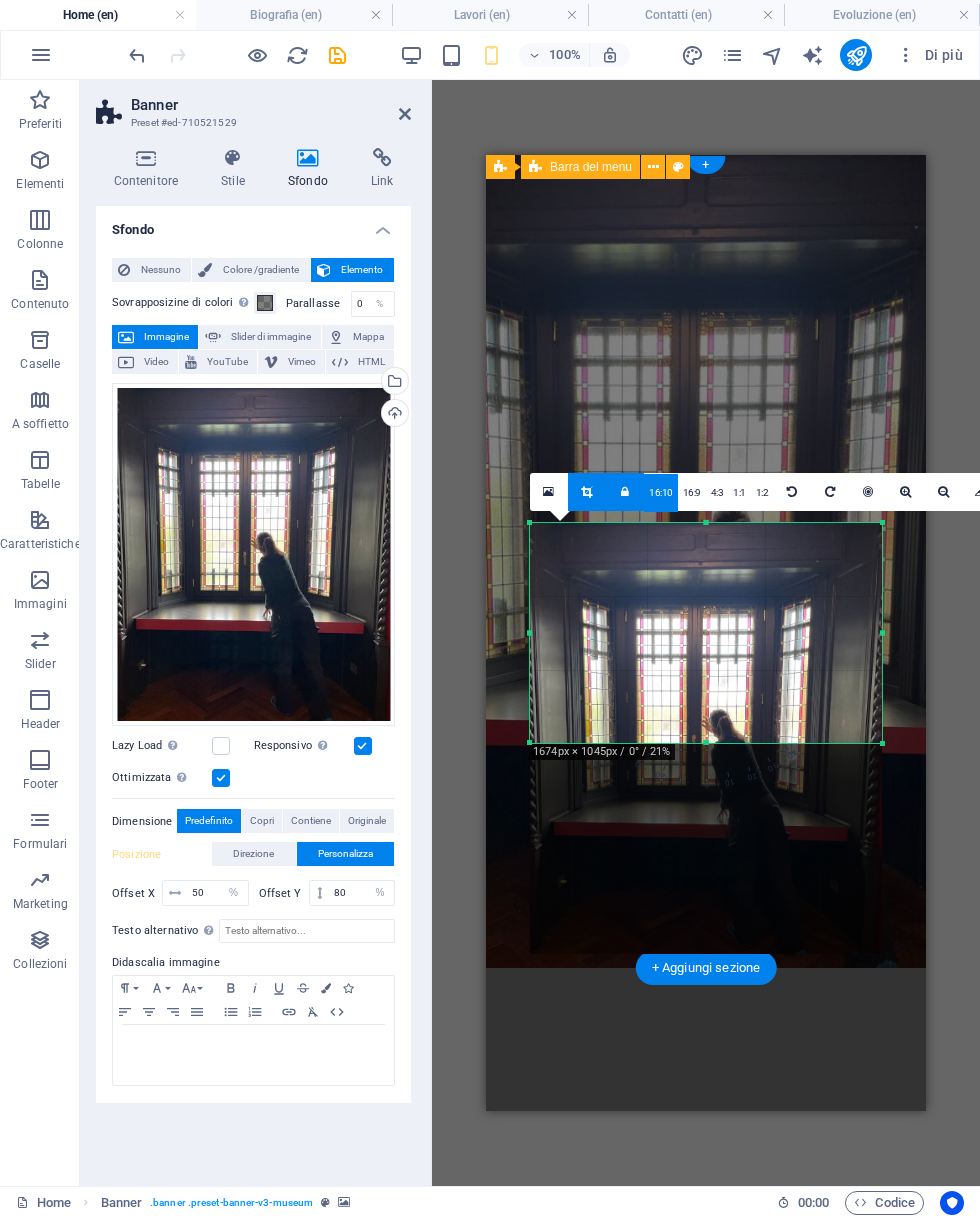 click on "16:9" at bounding box center [692, 493] 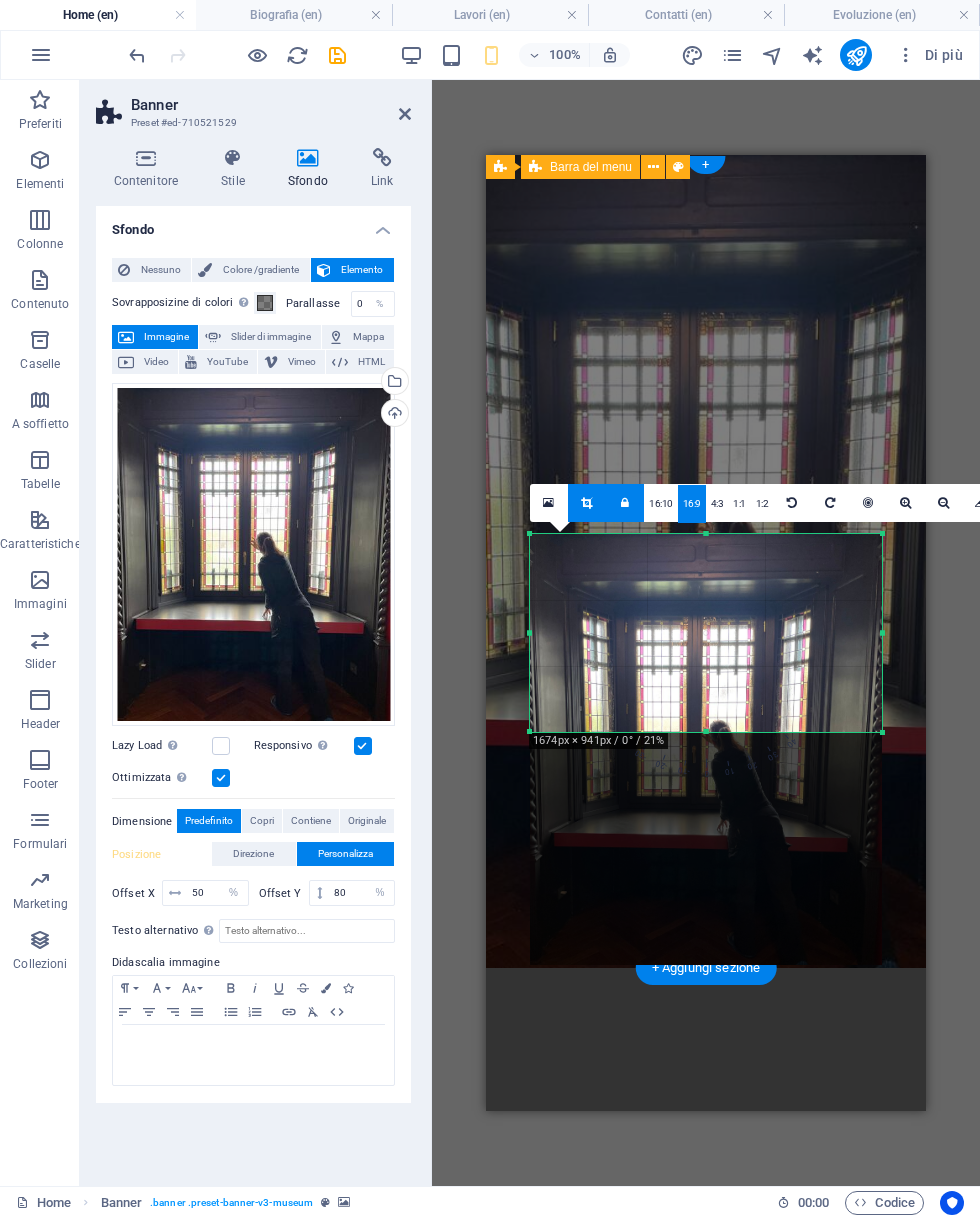 click on "4:3" at bounding box center [717, 504] 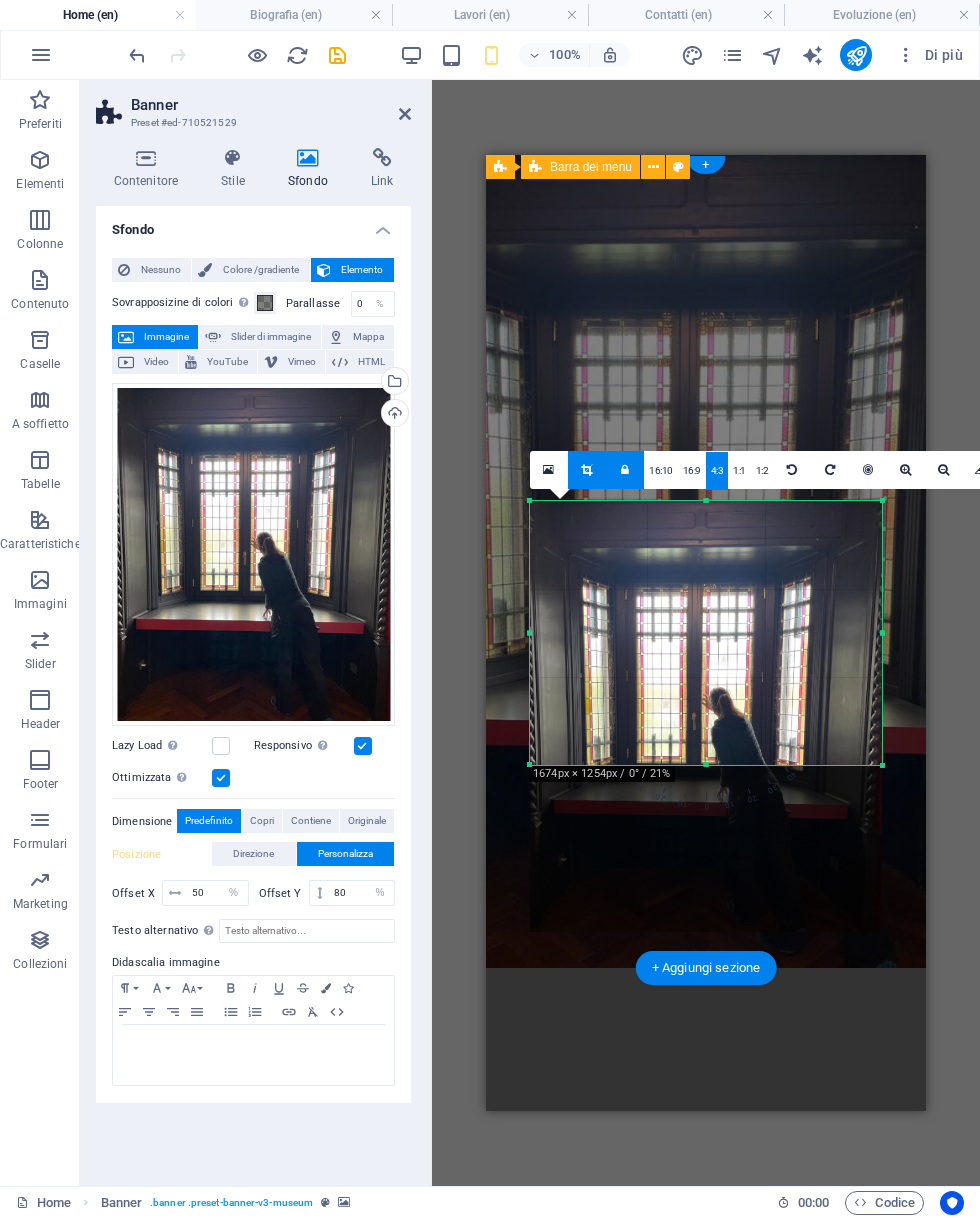 click on "1:1" at bounding box center [739, 471] 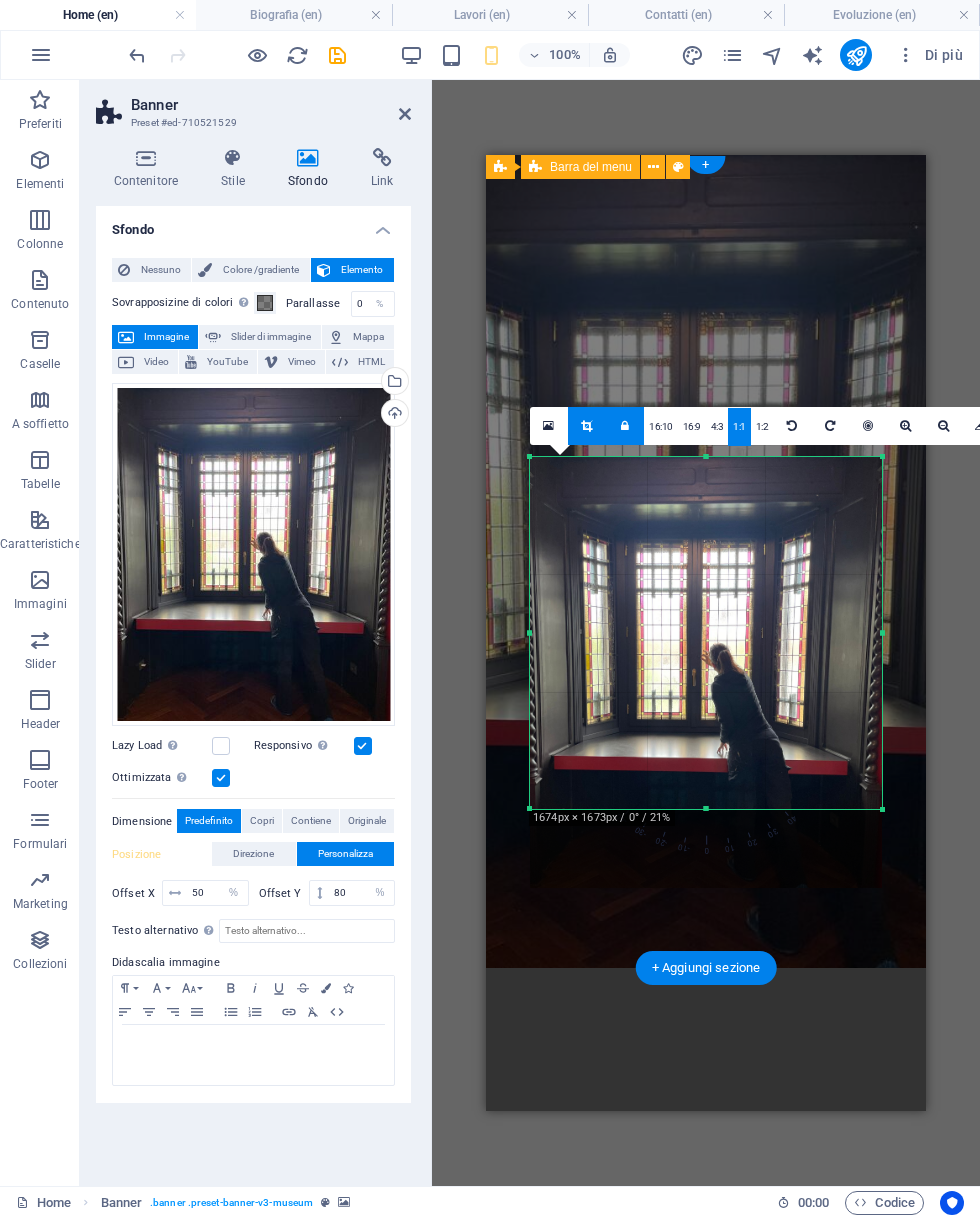 click on "1:2" at bounding box center [762, 427] 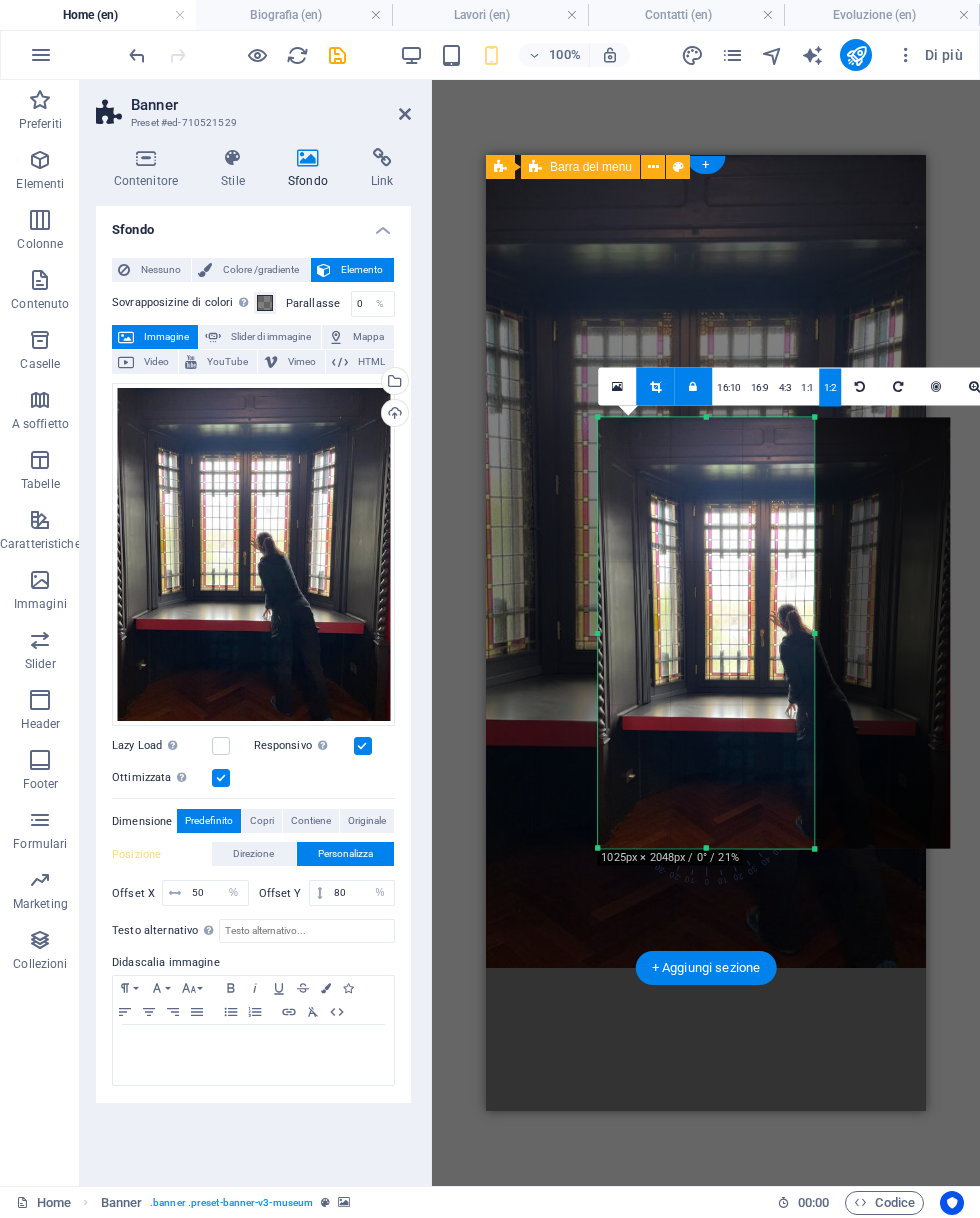 click on "1:1" at bounding box center [807, 388] 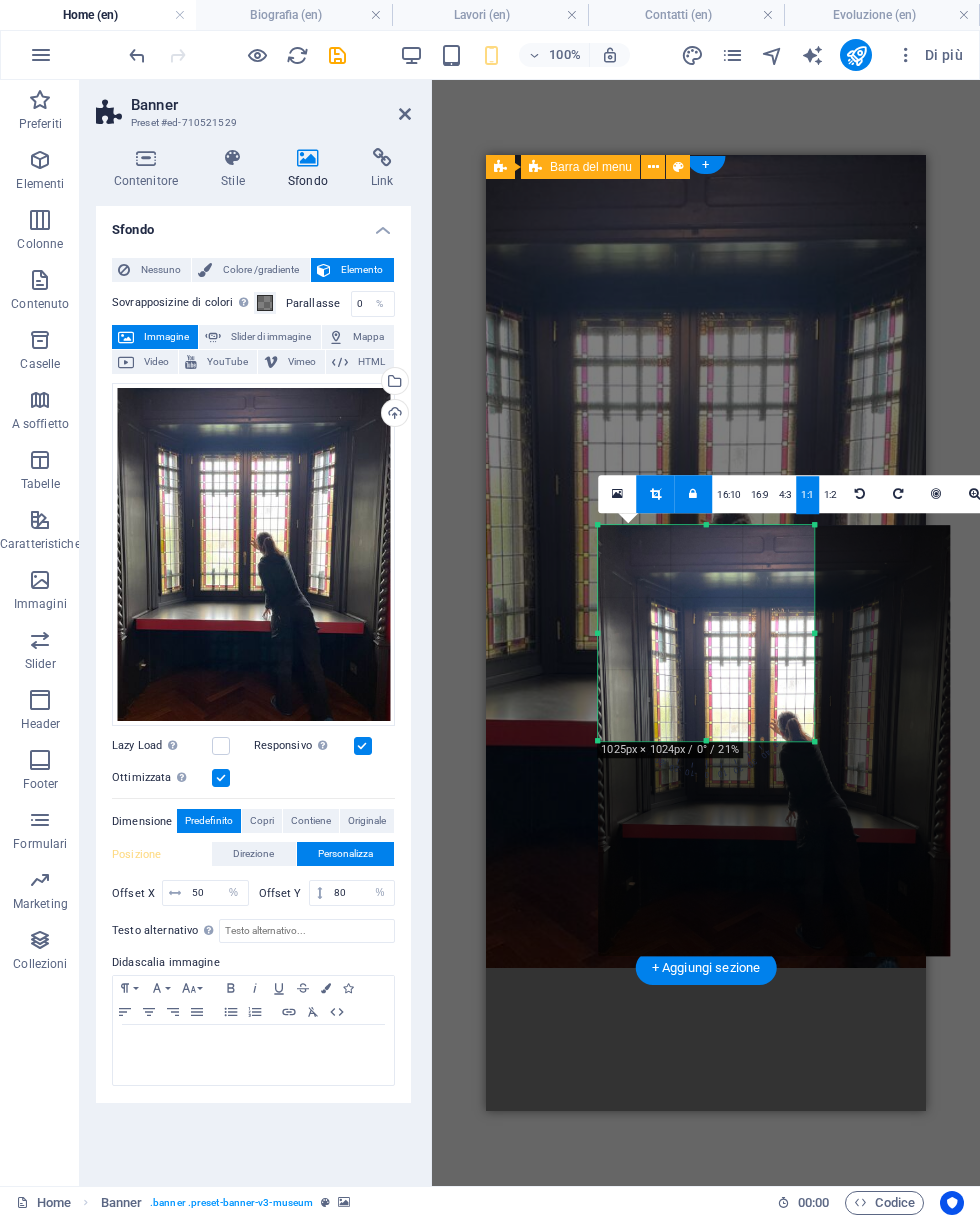 click at bounding box center [774, 740] 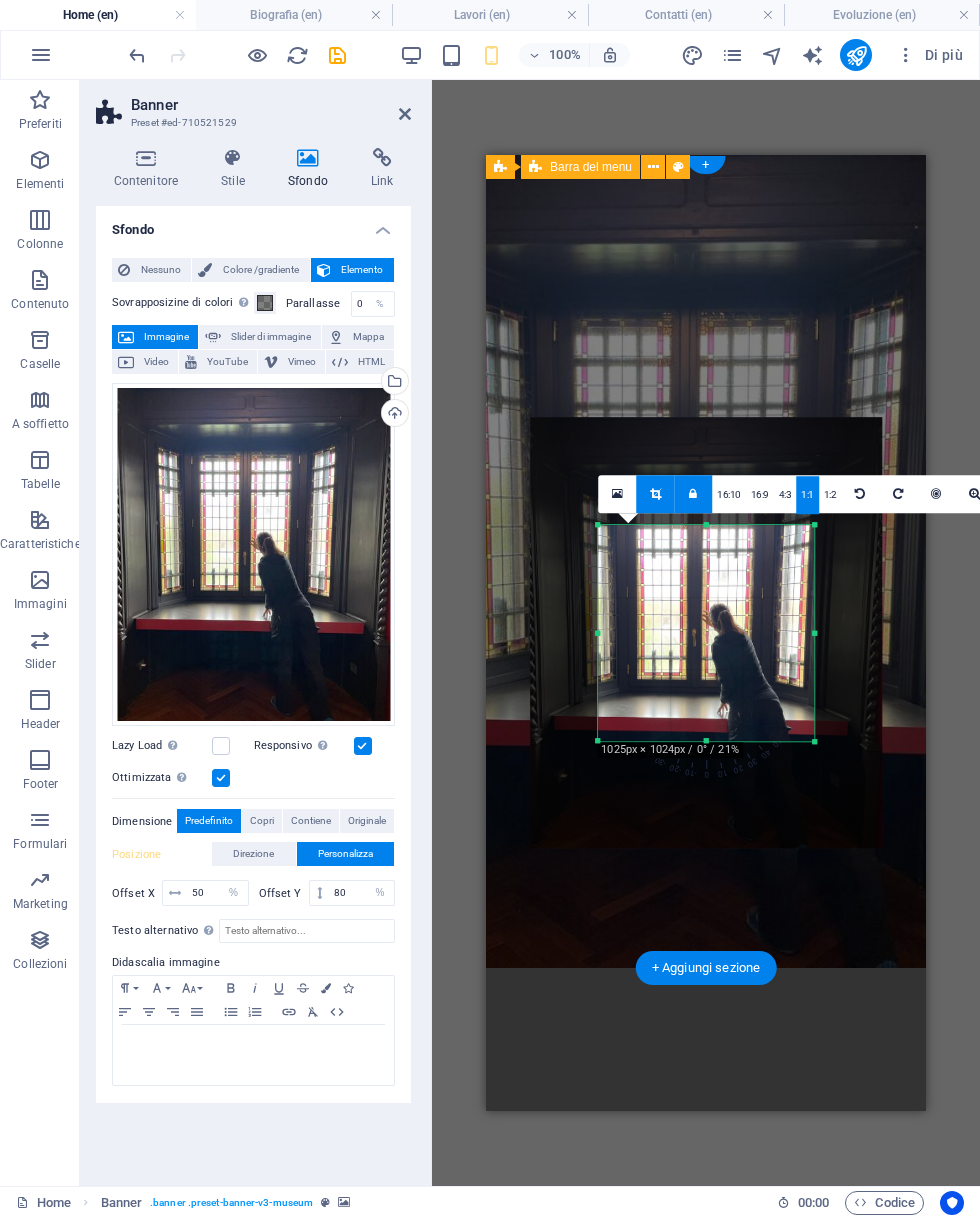click at bounding box center (655, 494) 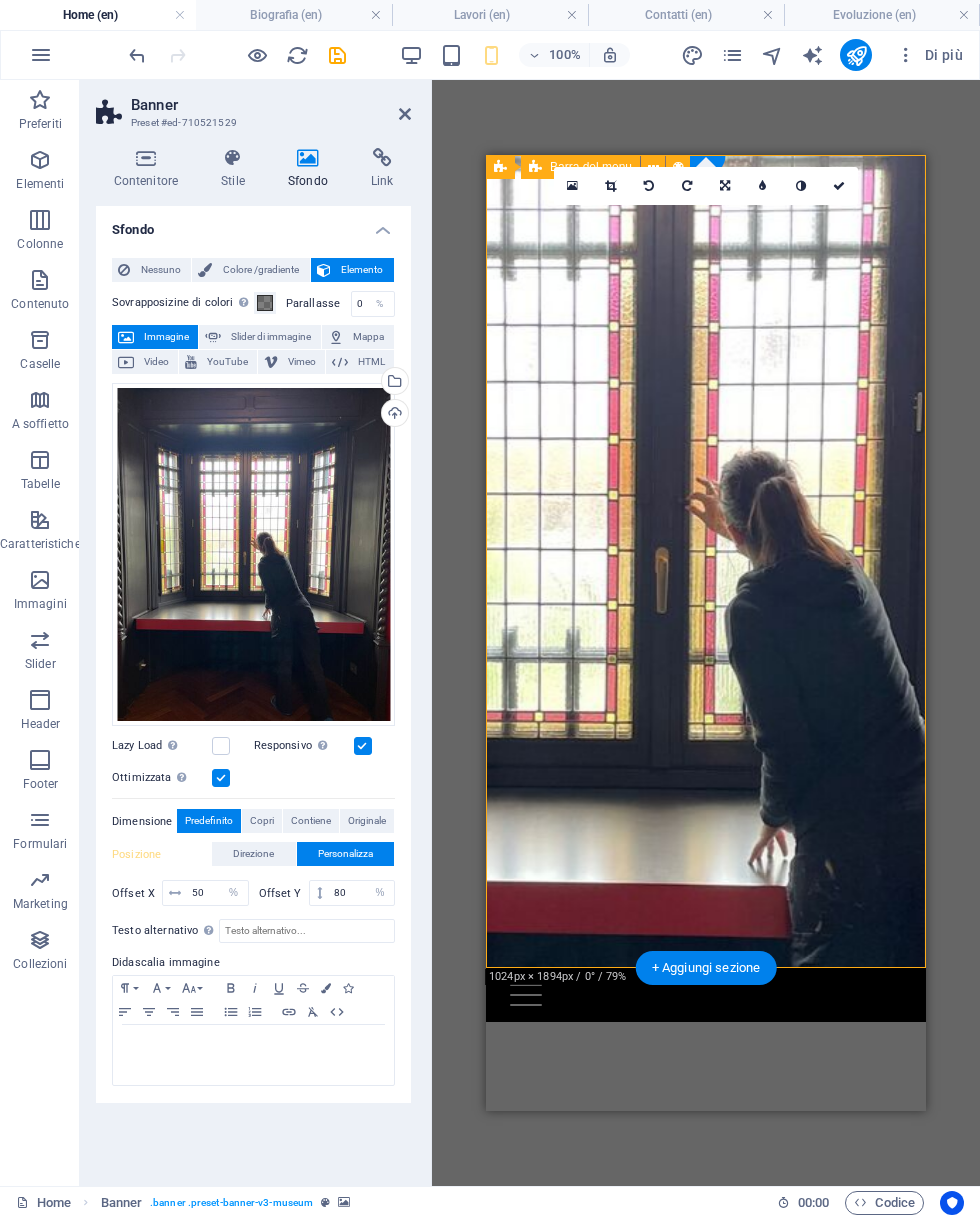 click at bounding box center (611, 186) 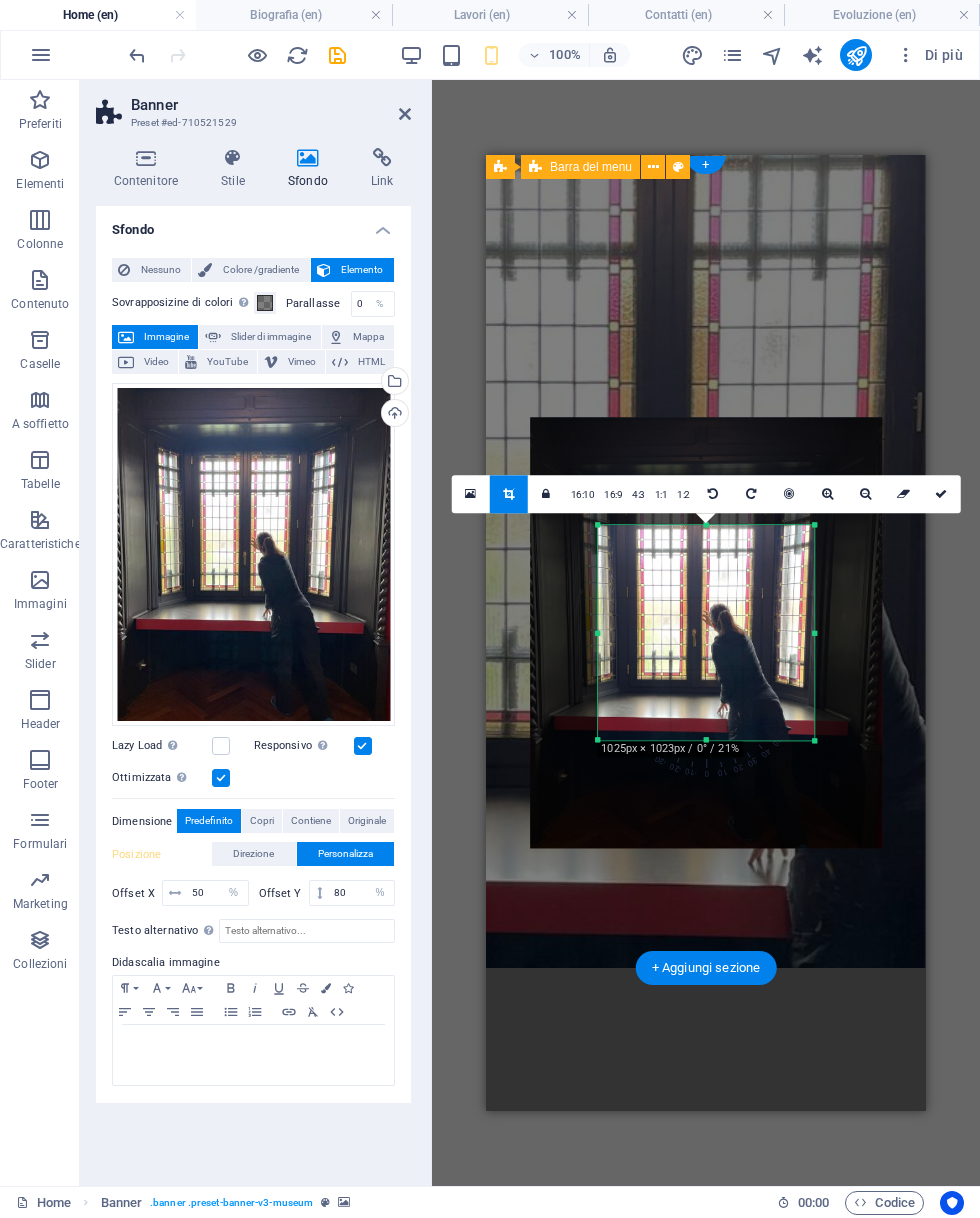 click on "4:3" at bounding box center (638, 495) 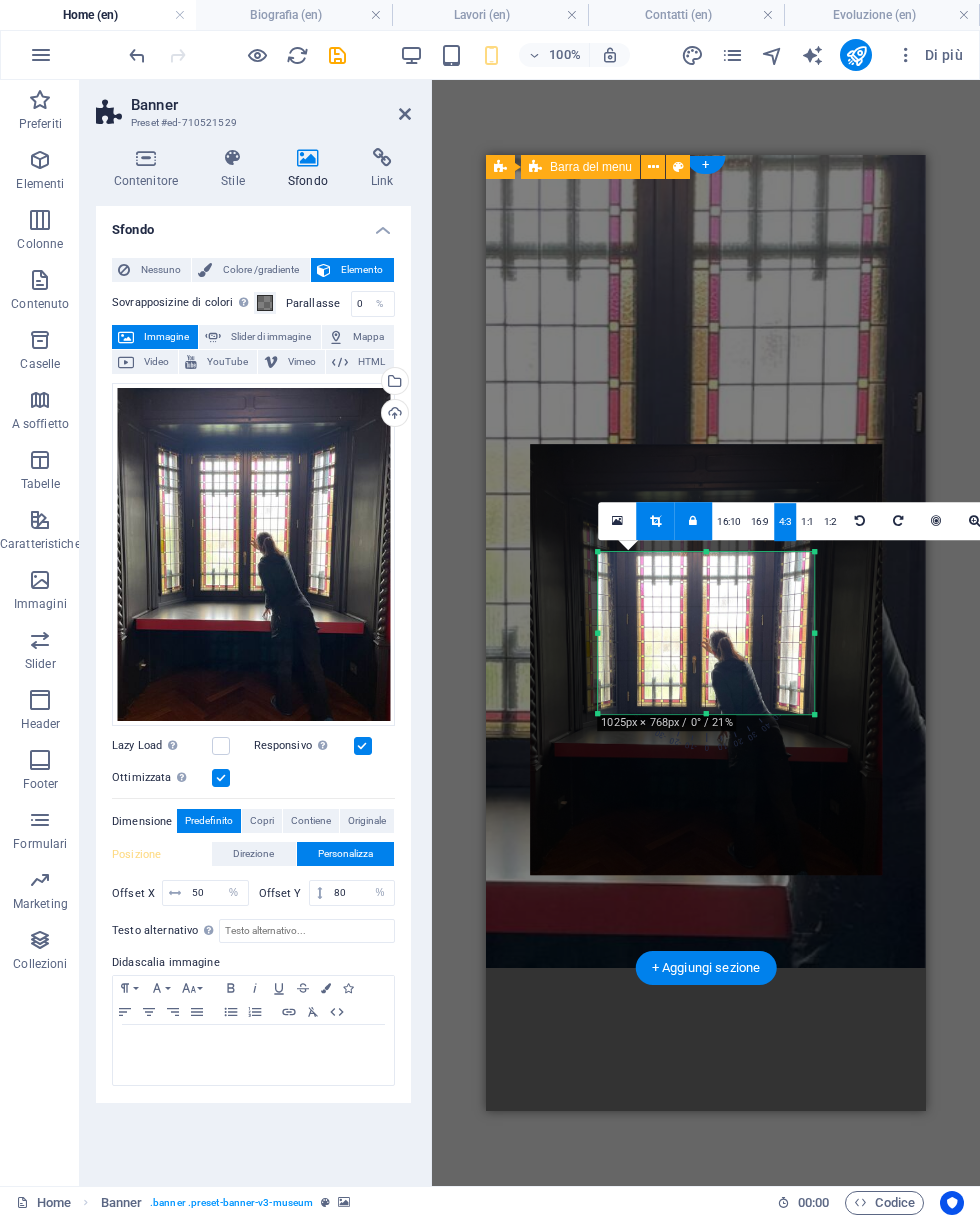 click on "16:10" at bounding box center (729, 522) 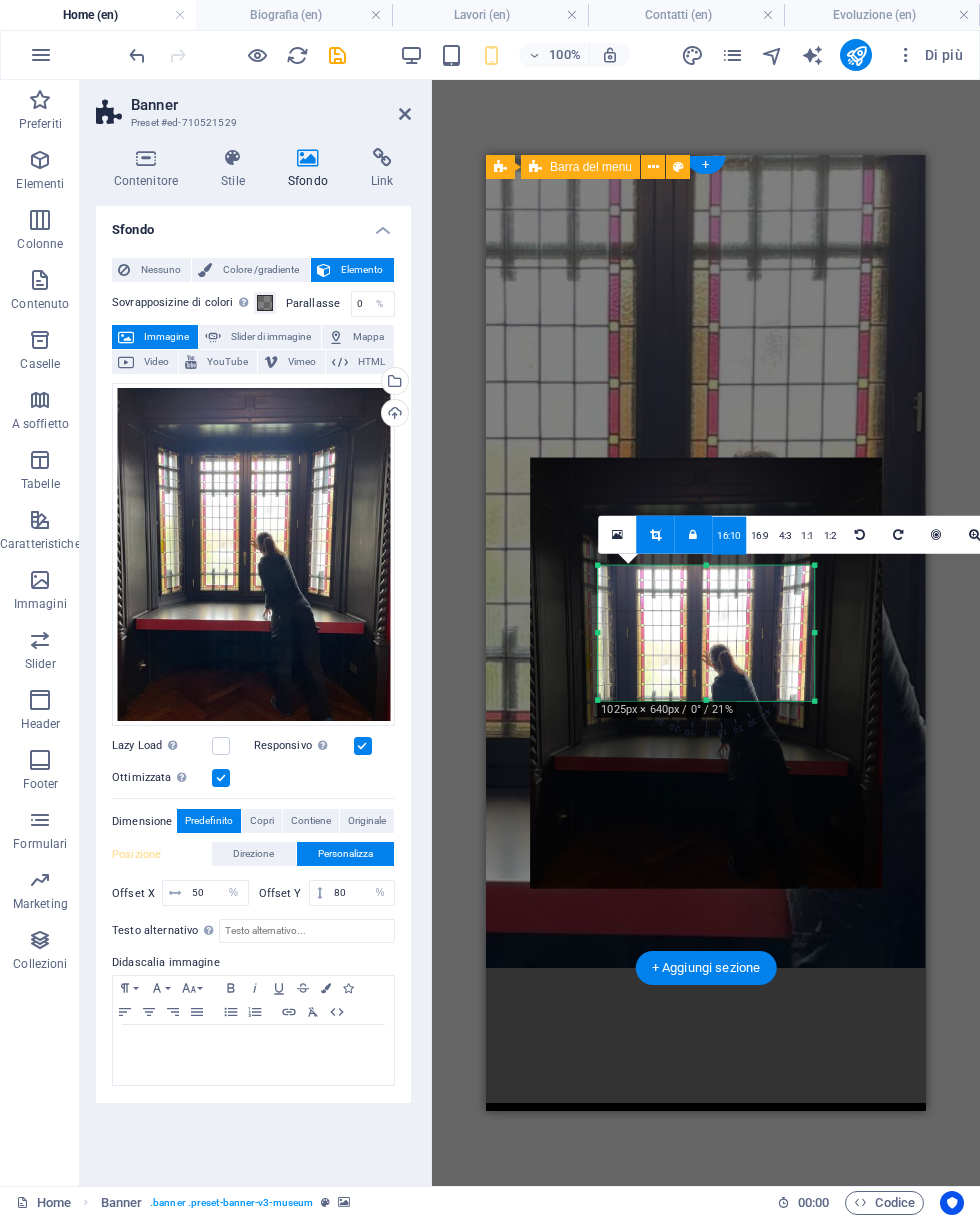 click on "16:9" at bounding box center (760, 536) 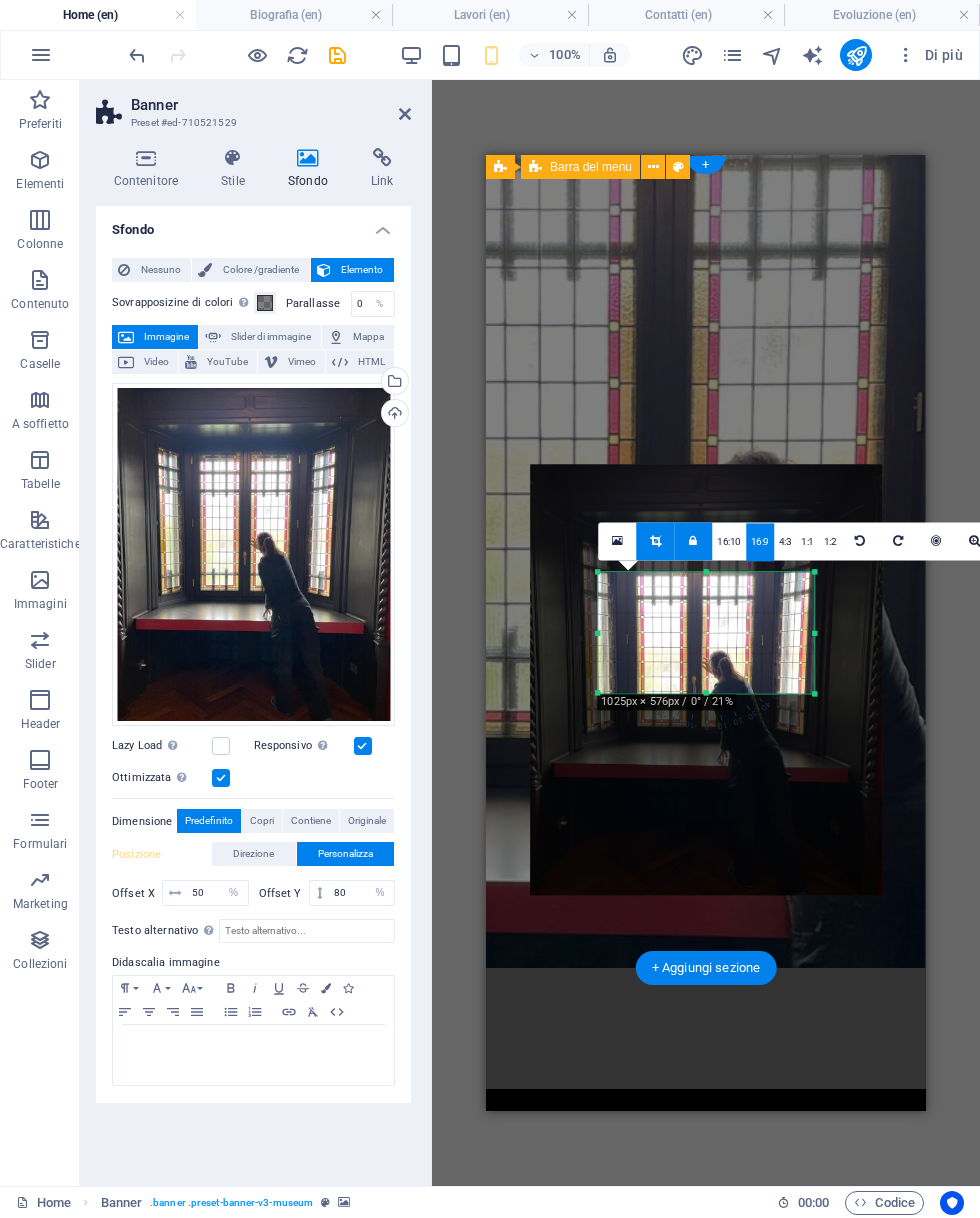 click on "1:1" at bounding box center (807, 542) 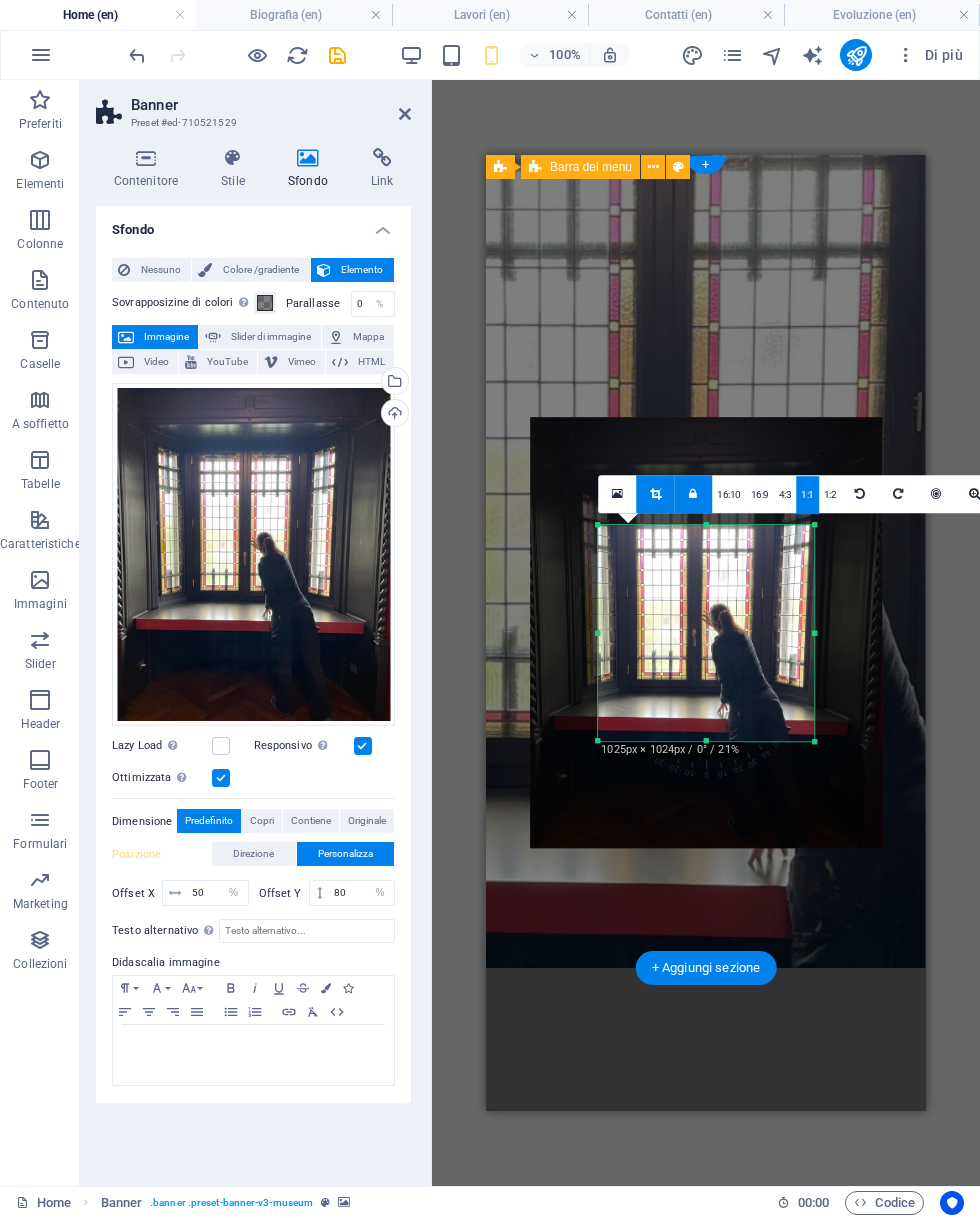 click on "1:2" at bounding box center (830, 495) 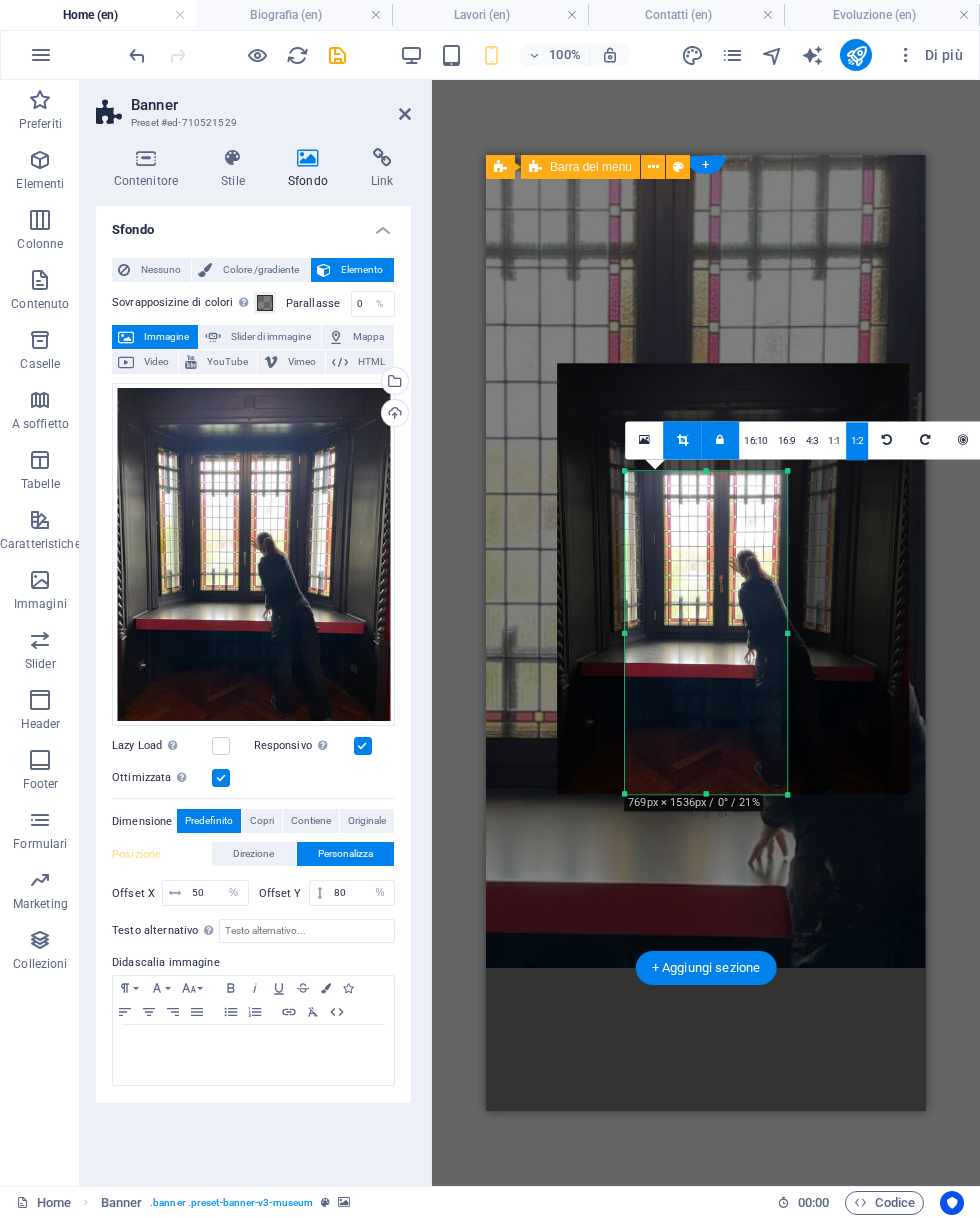 click at bounding box center [925, 440] 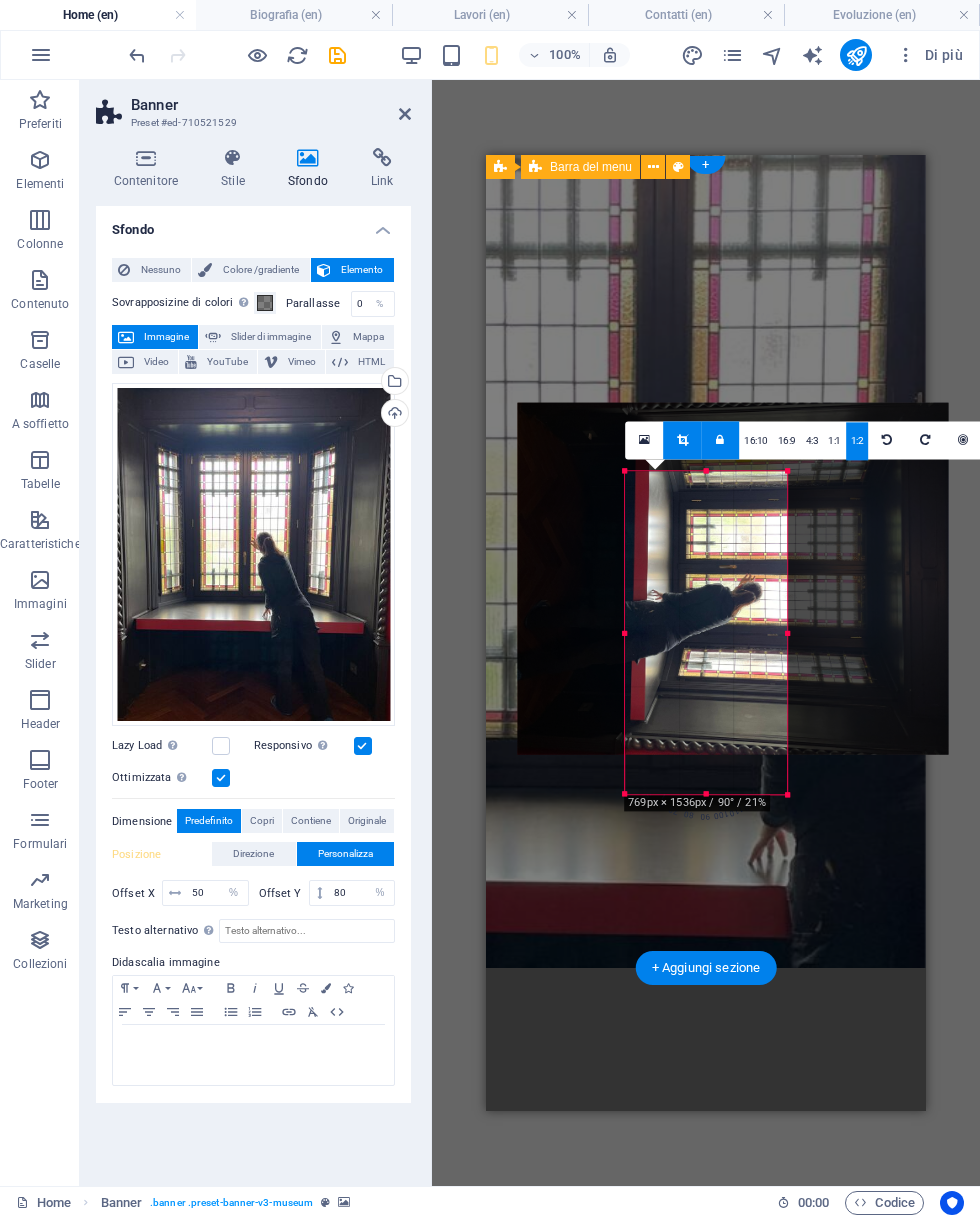 click at bounding box center (925, 440) 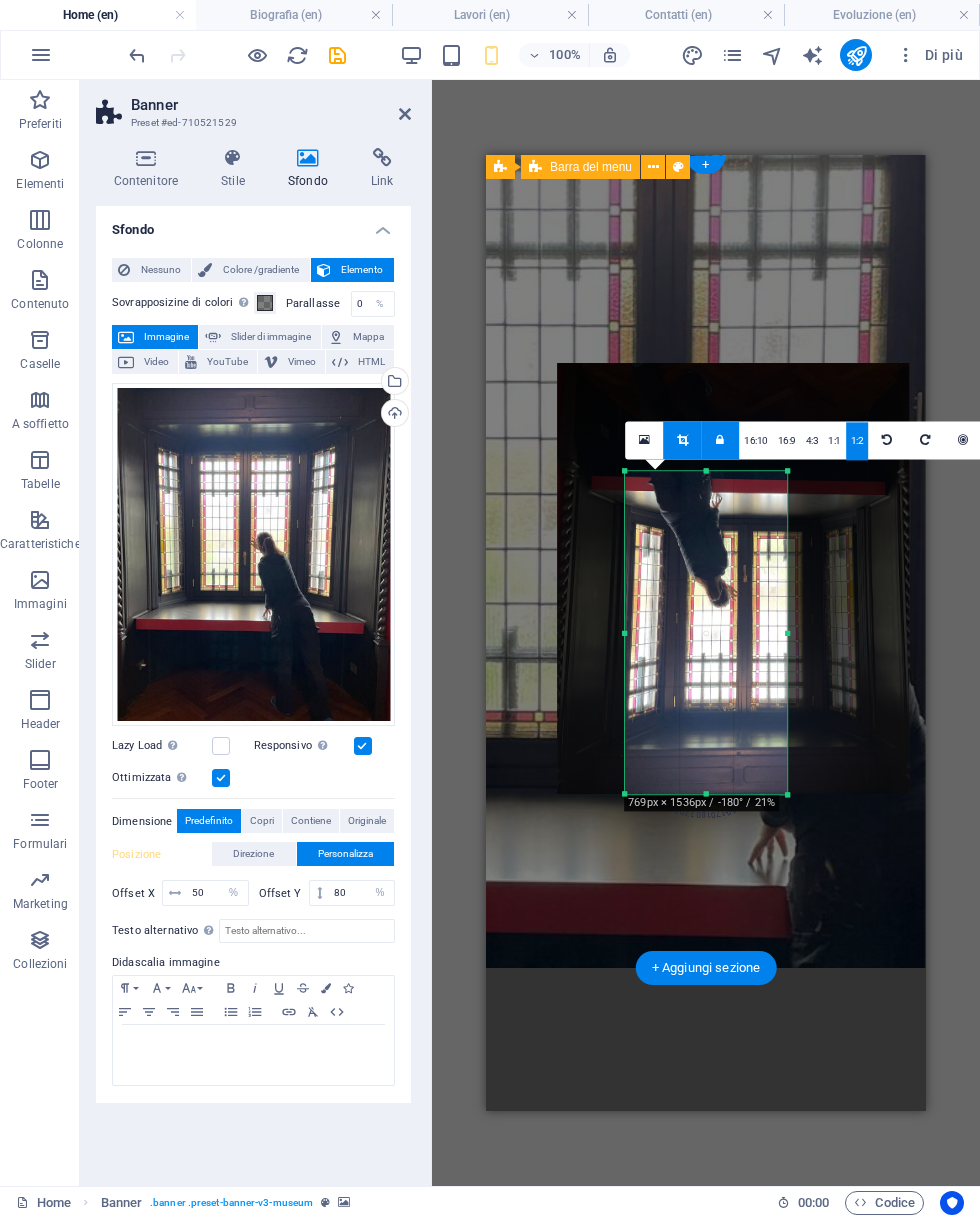 click at bounding box center (925, 440) 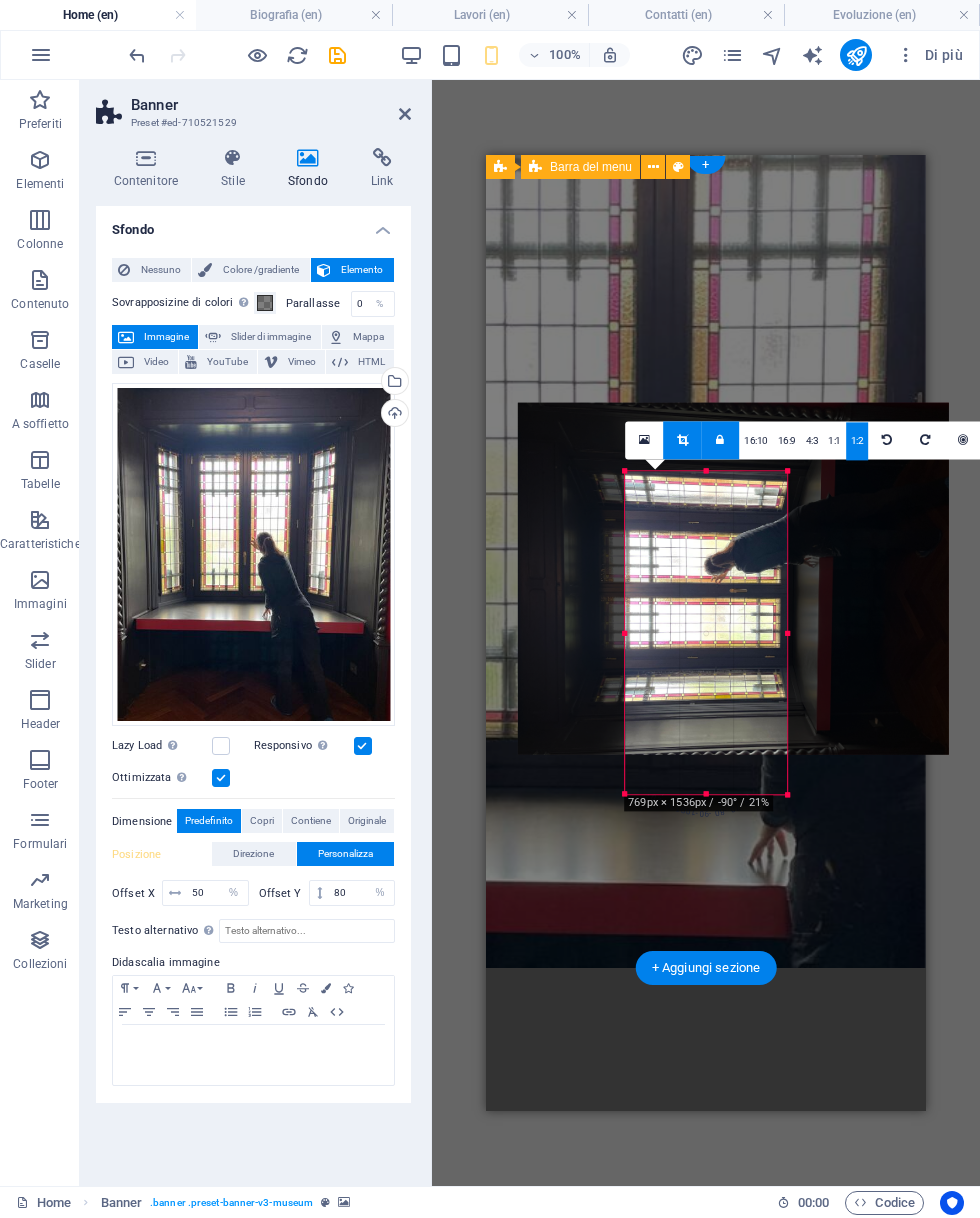 click at bounding box center (925, 440) 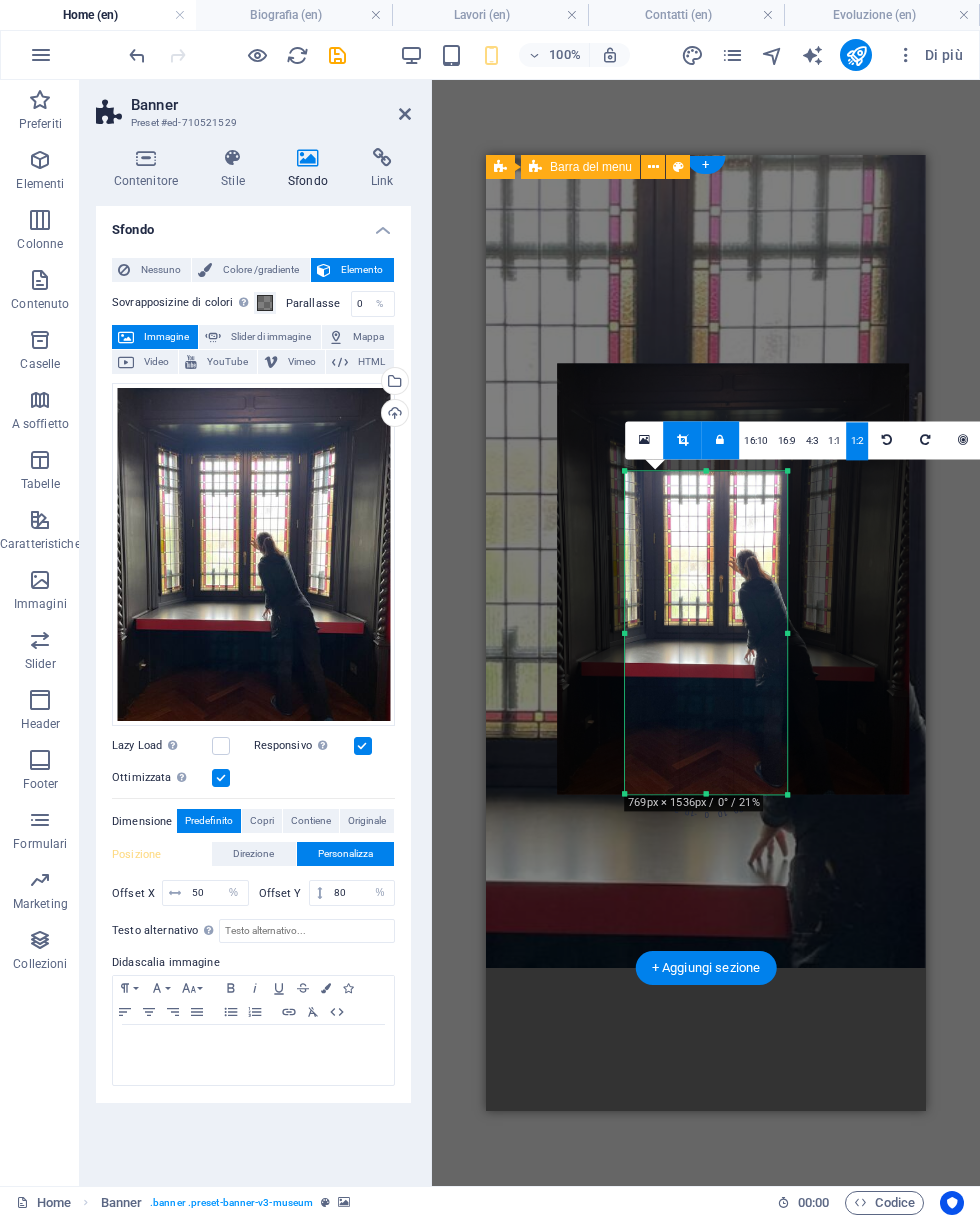 click on "4:3" at bounding box center (812, 441) 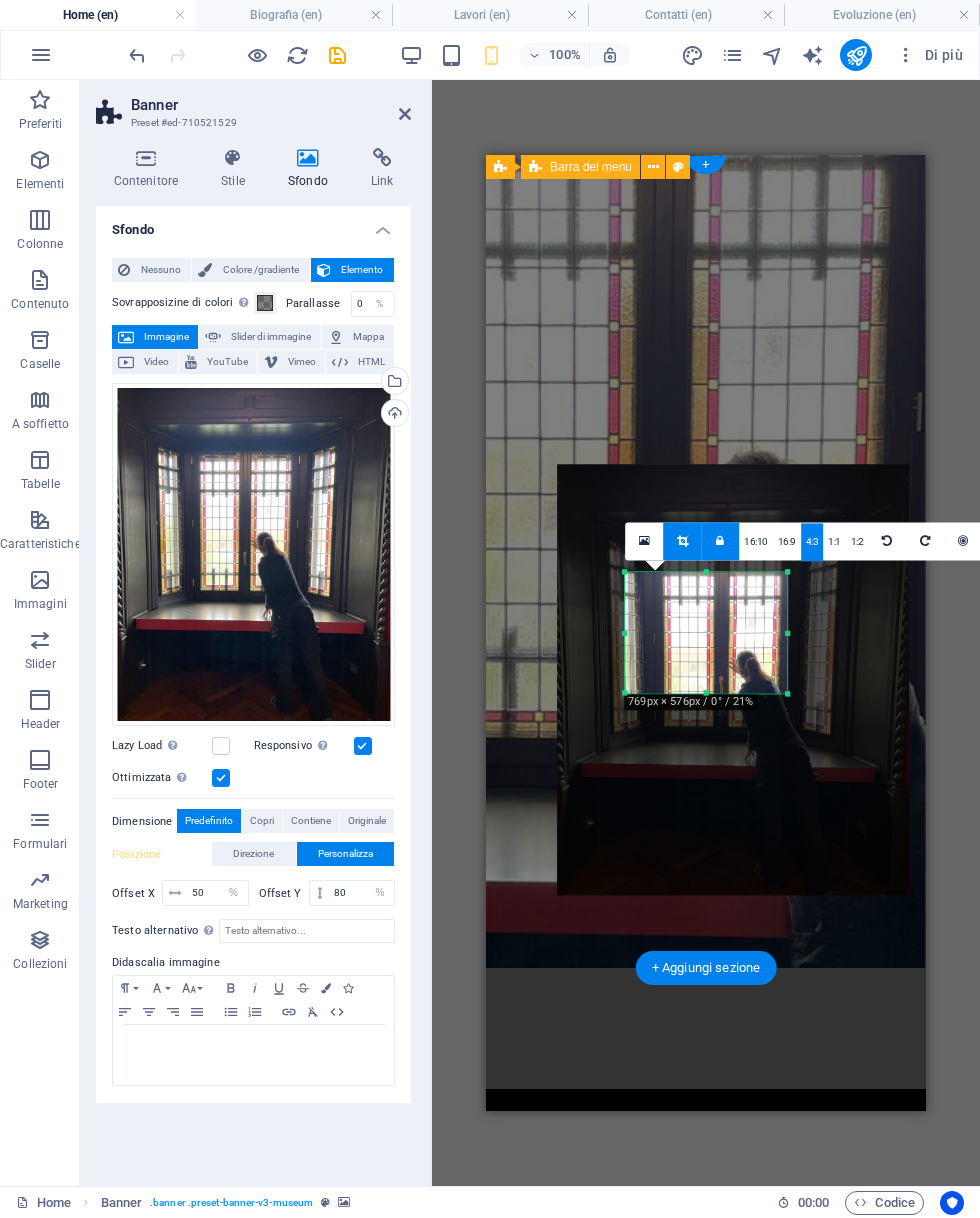 click on "1:2" at bounding box center (857, 542) 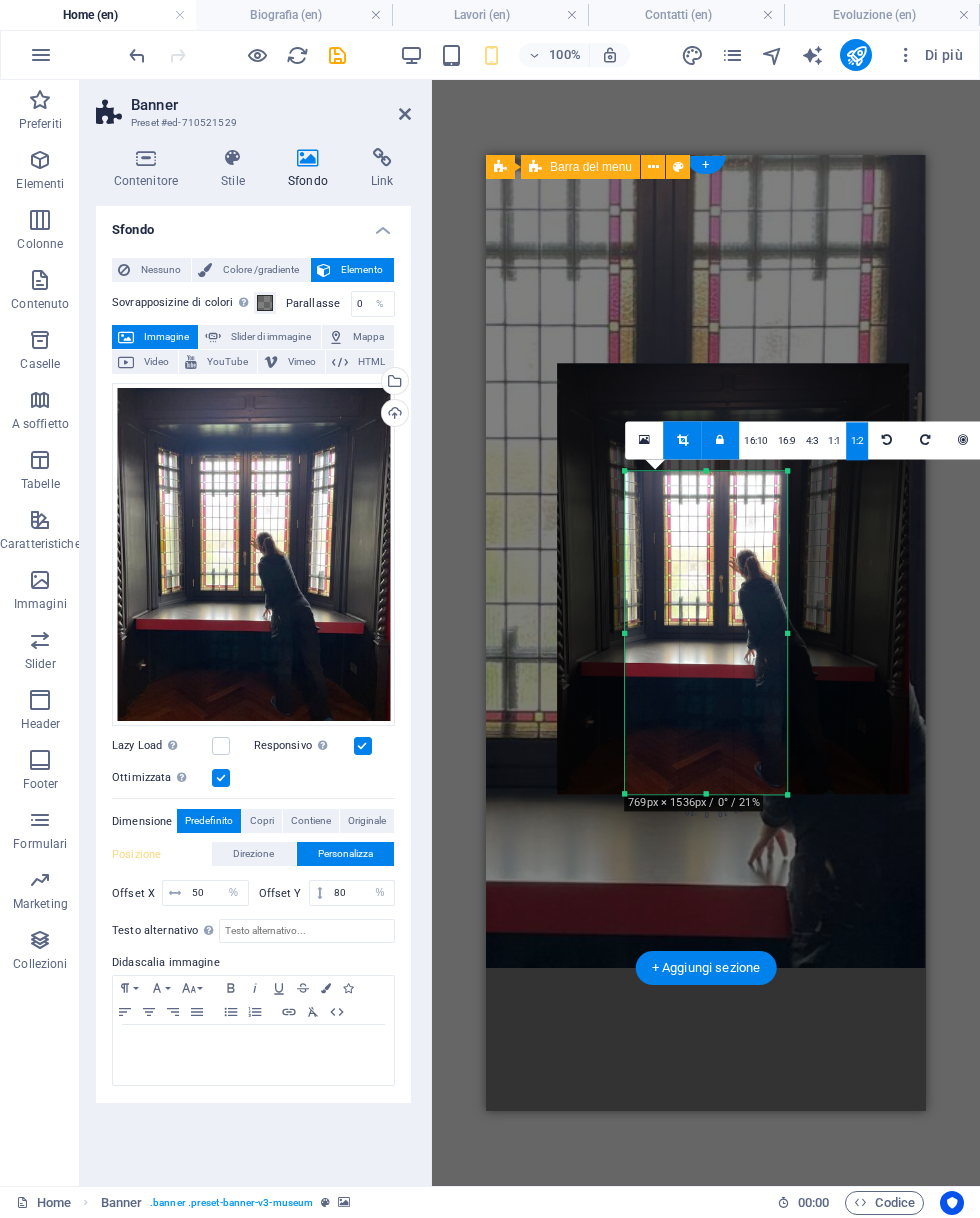 click on "4:3" at bounding box center (812, 441) 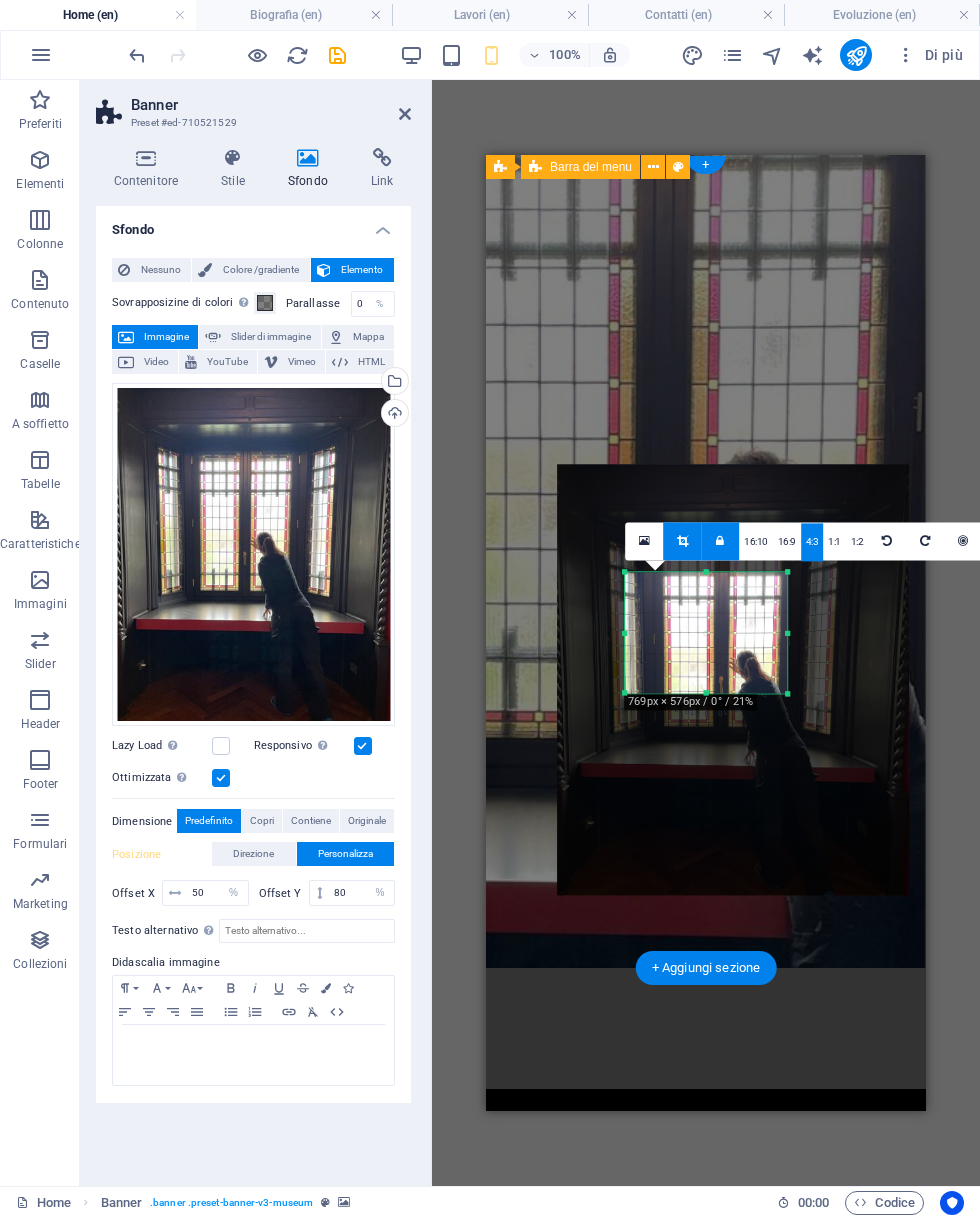click on "16:9" at bounding box center [787, 542] 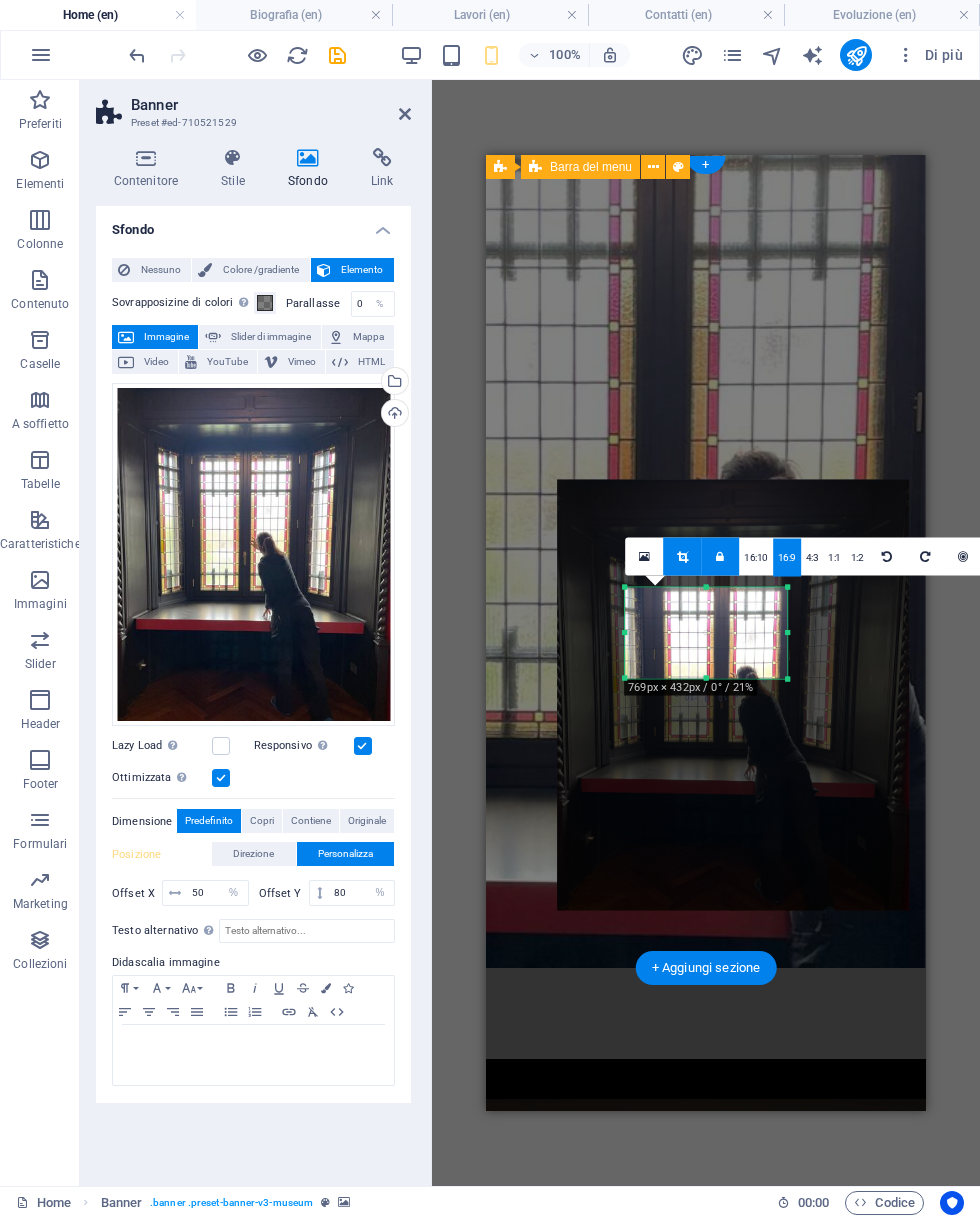 click on "16:10" at bounding box center [756, 558] 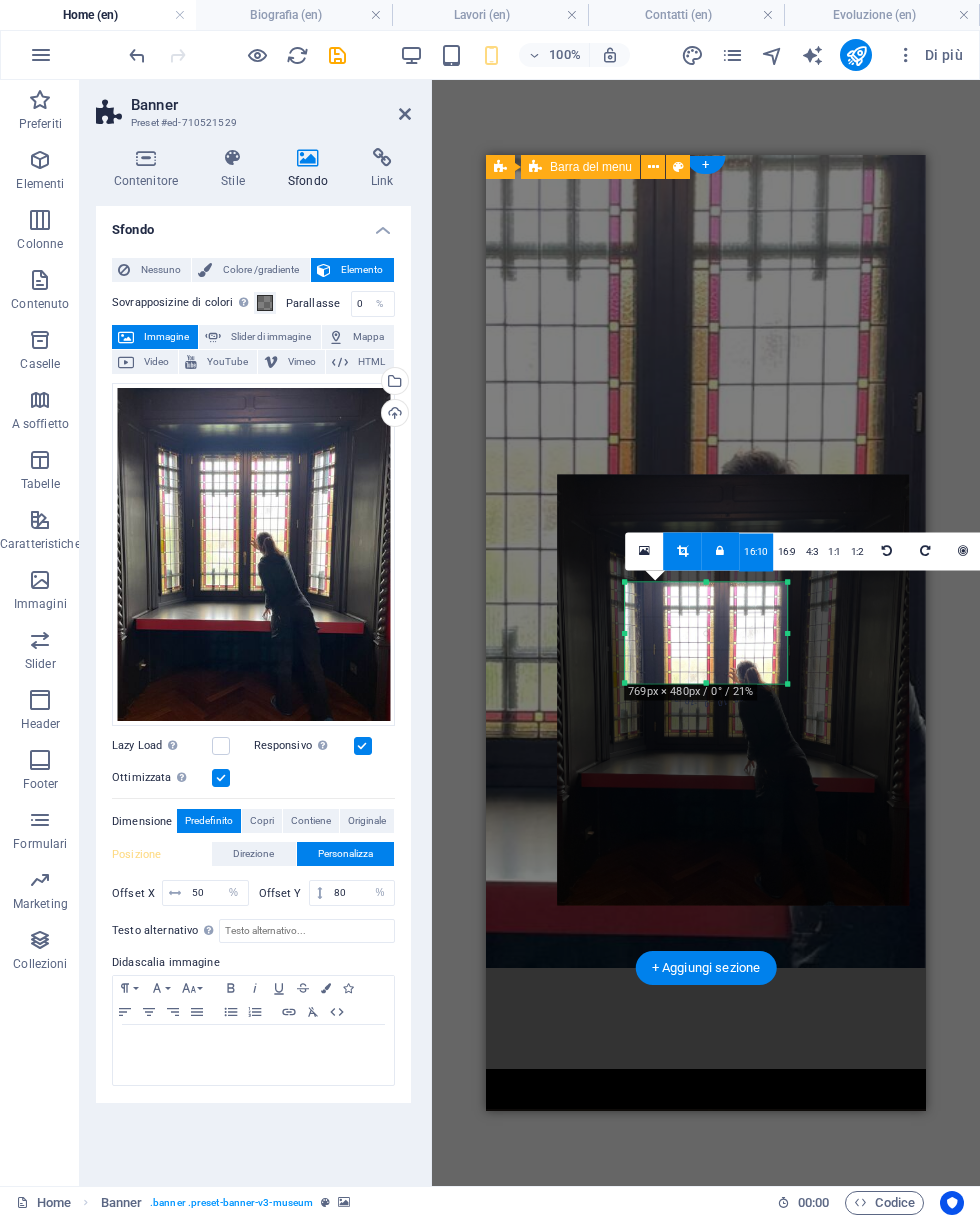 click at bounding box center (720, 551) 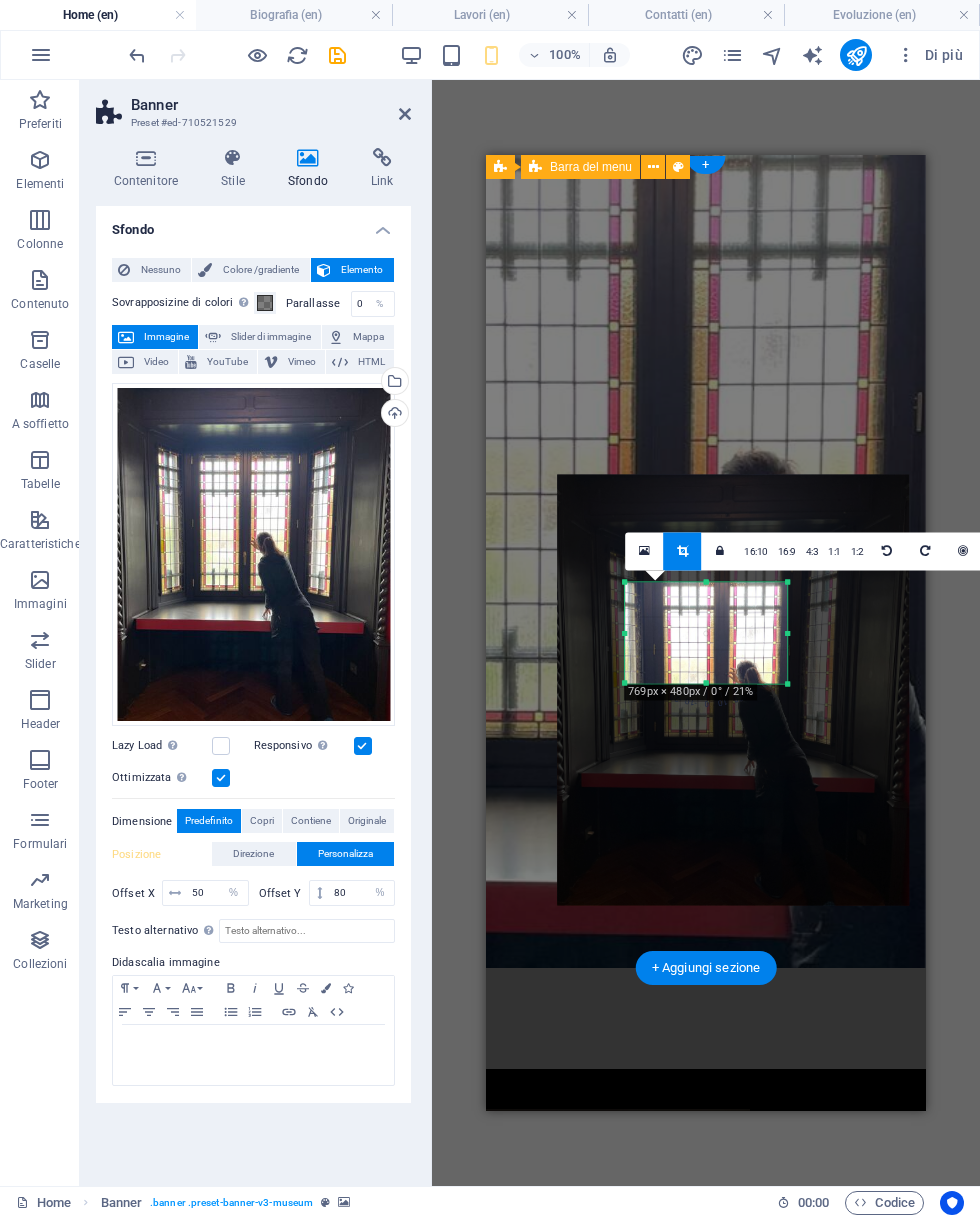 click on "1:2" at bounding box center (857, 552) 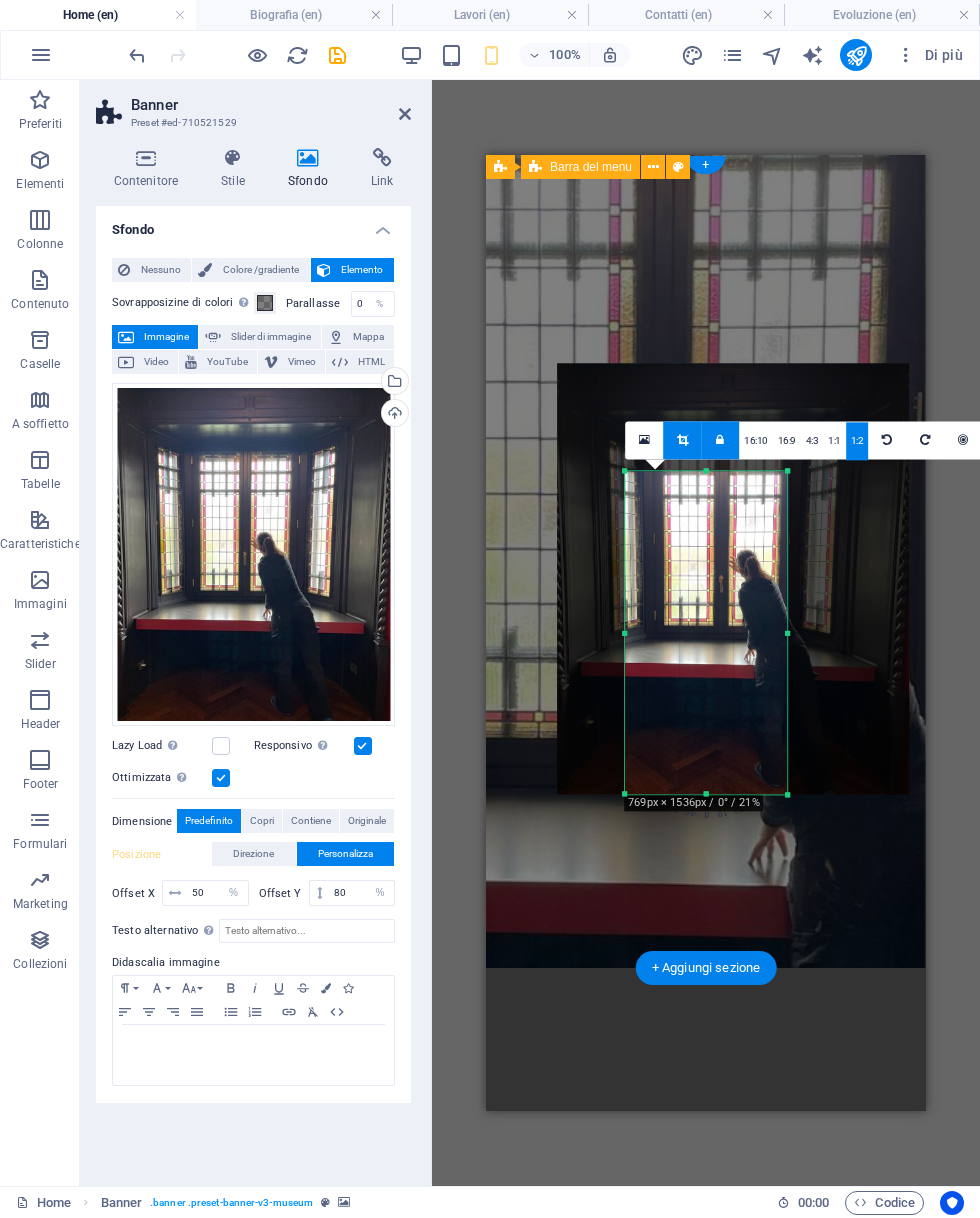 click at bounding box center (682, 440) 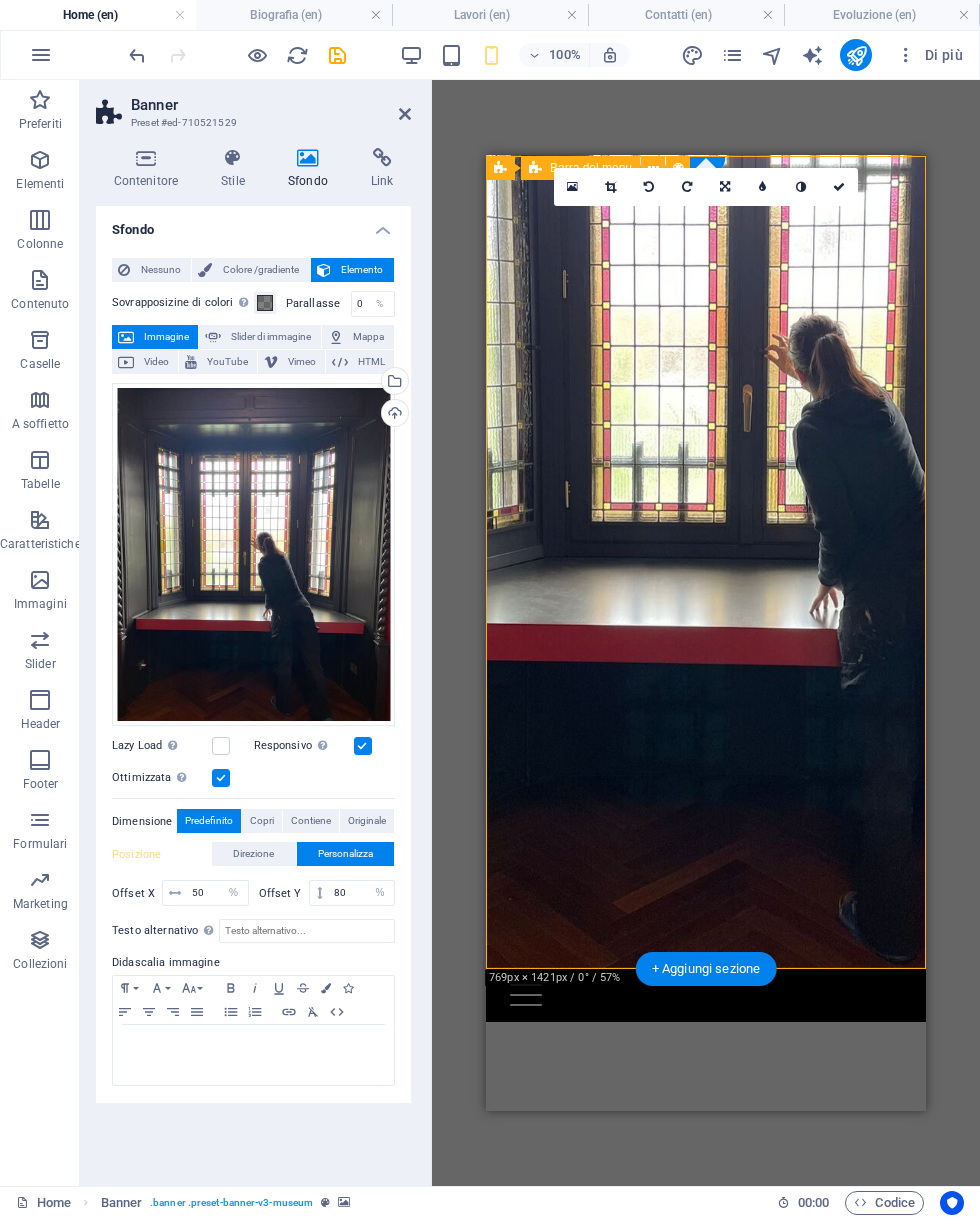 scroll, scrollTop: 0, scrollLeft: 0, axis: both 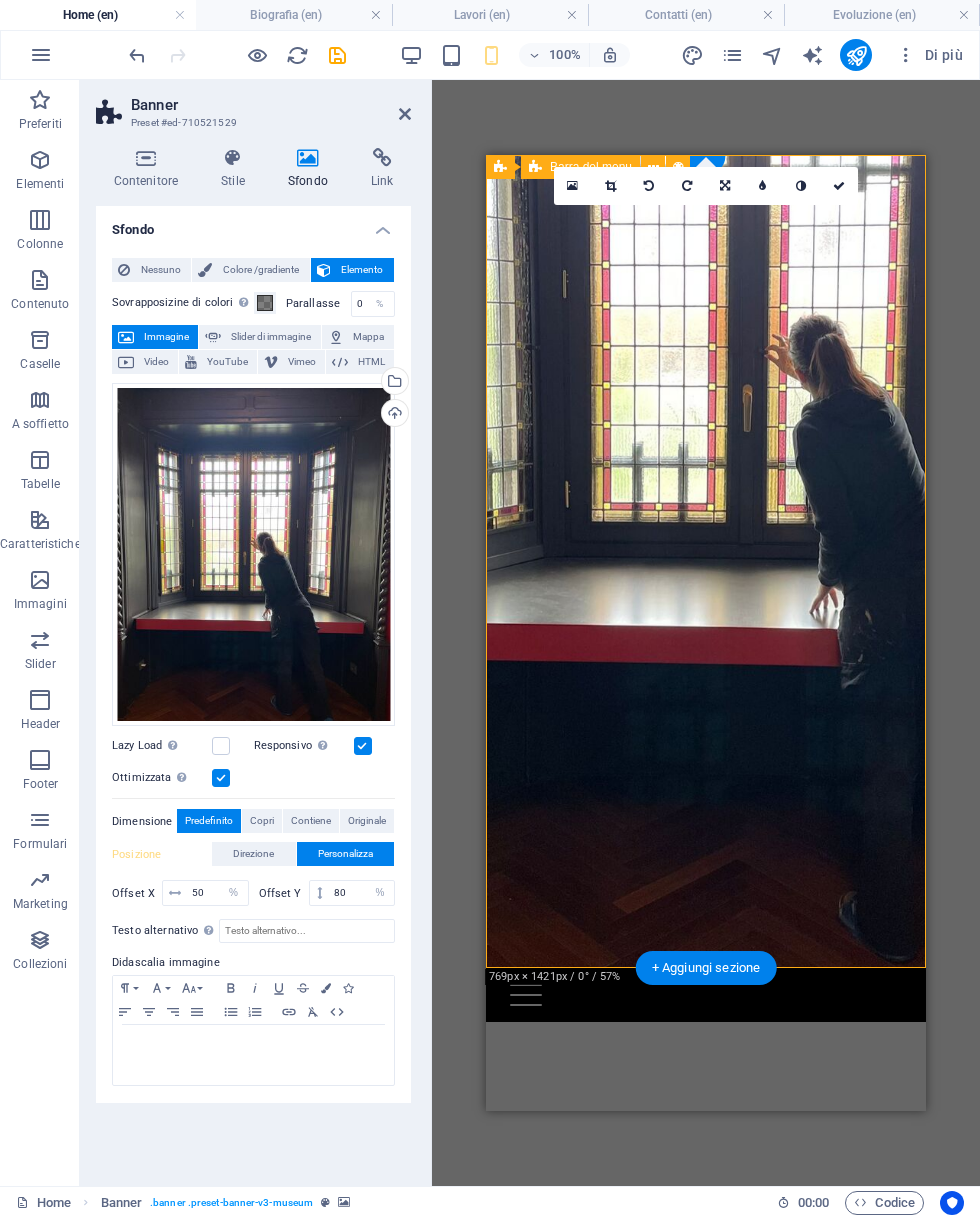 click at bounding box center (611, 186) 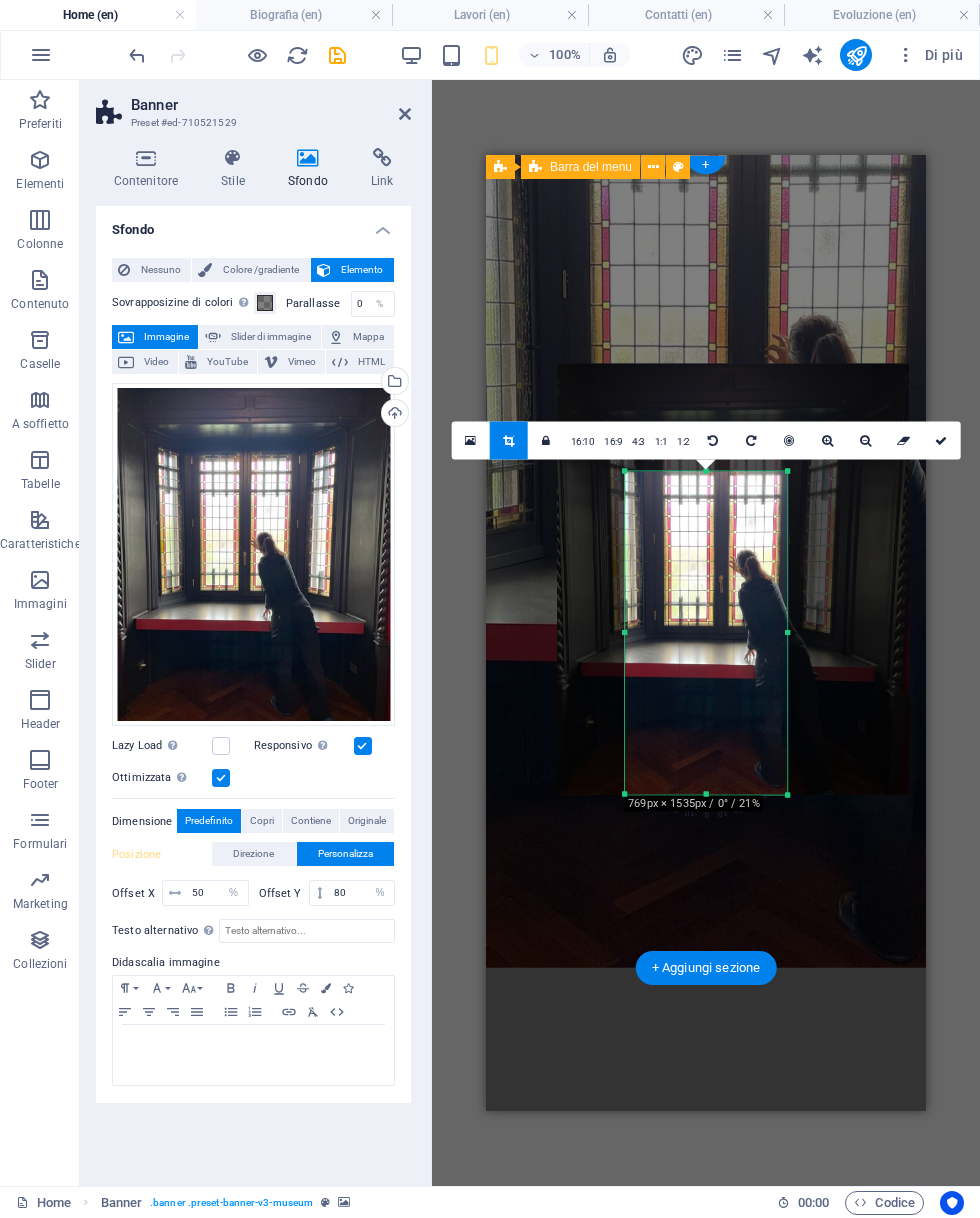 click on "16:9" at bounding box center (613, 442) 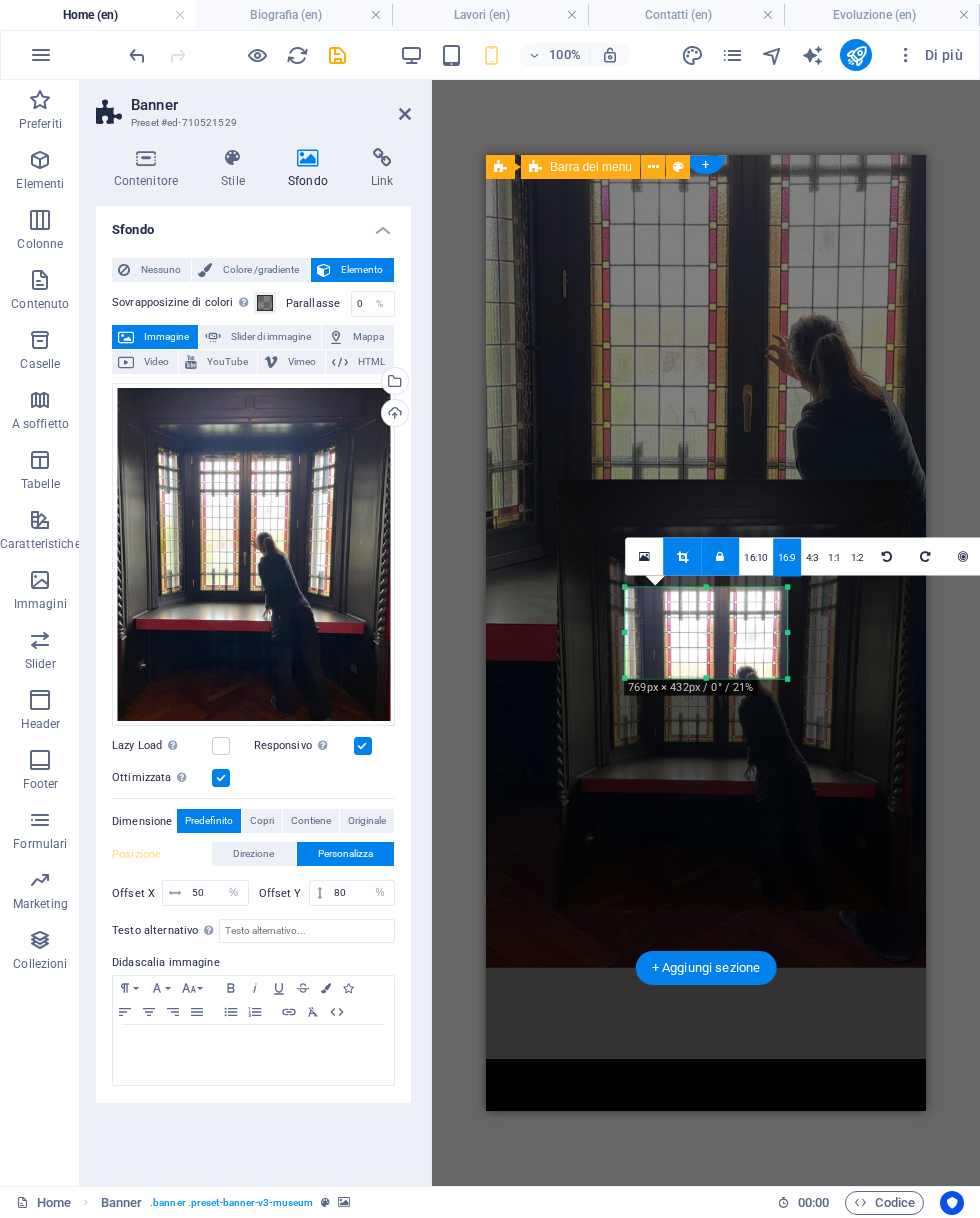 click on "16:10" at bounding box center [756, 558] 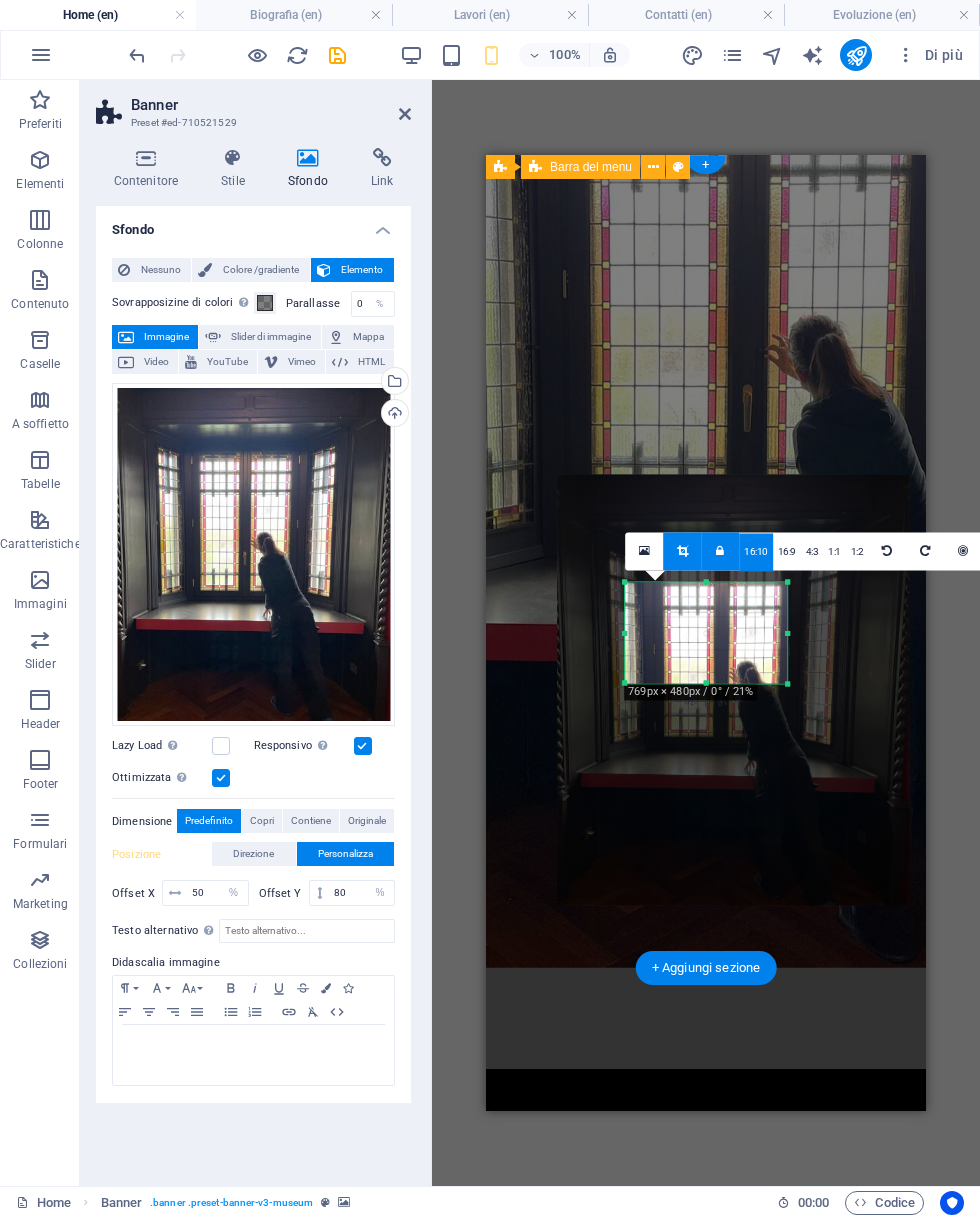 click on "1:2" at bounding box center (857, 552) 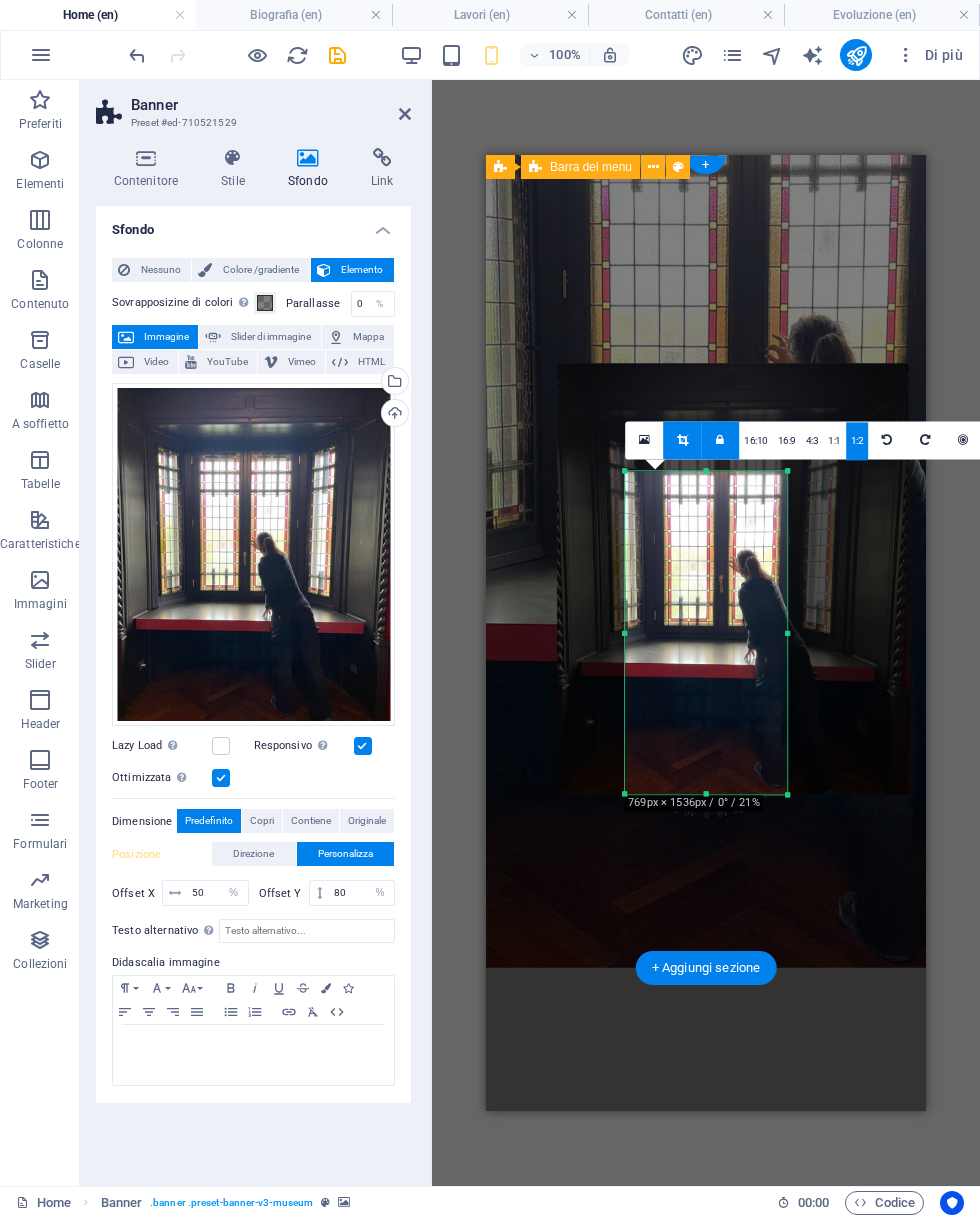 click on "1:1" at bounding box center [834, 441] 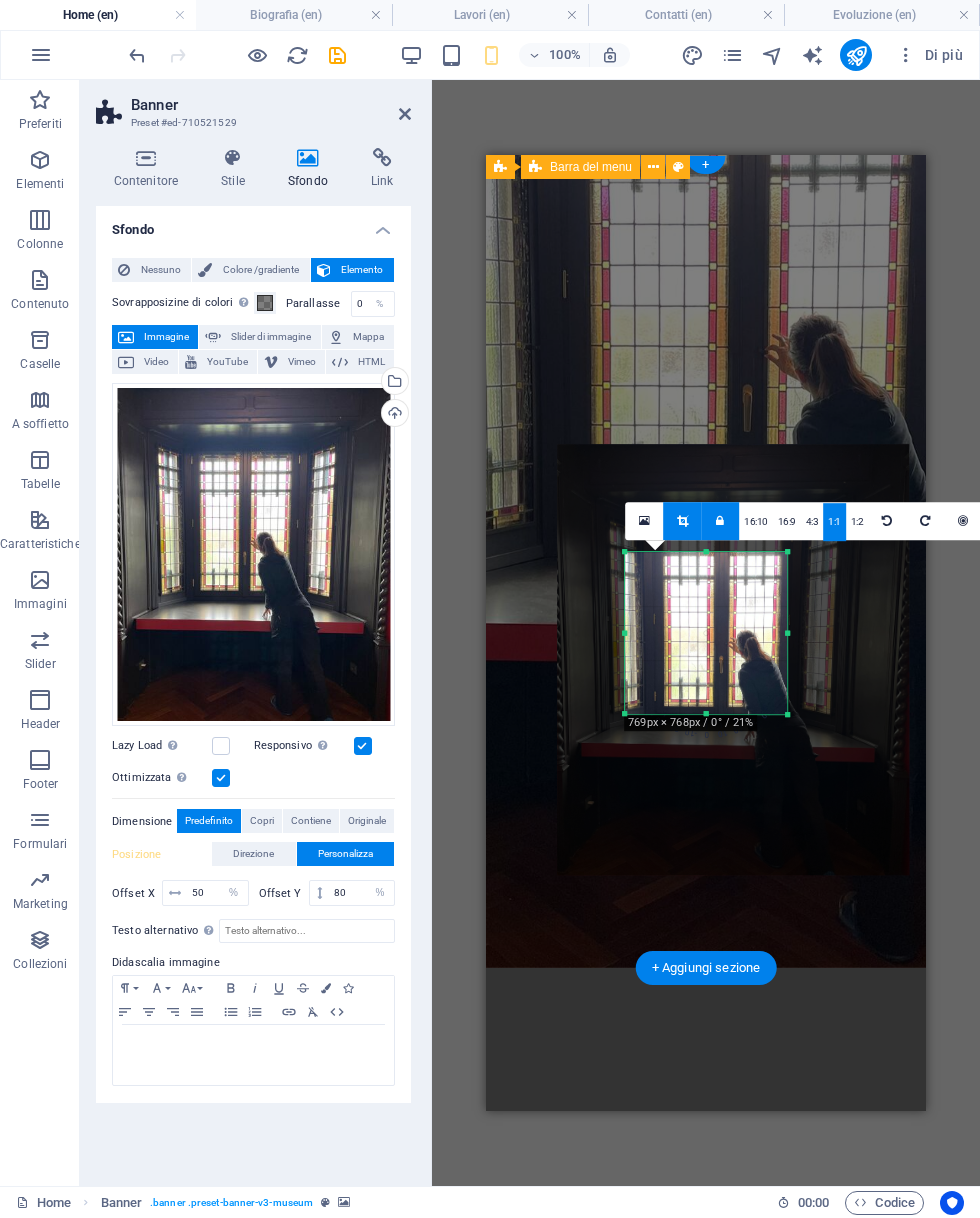 click at bounding box center (720, 521) 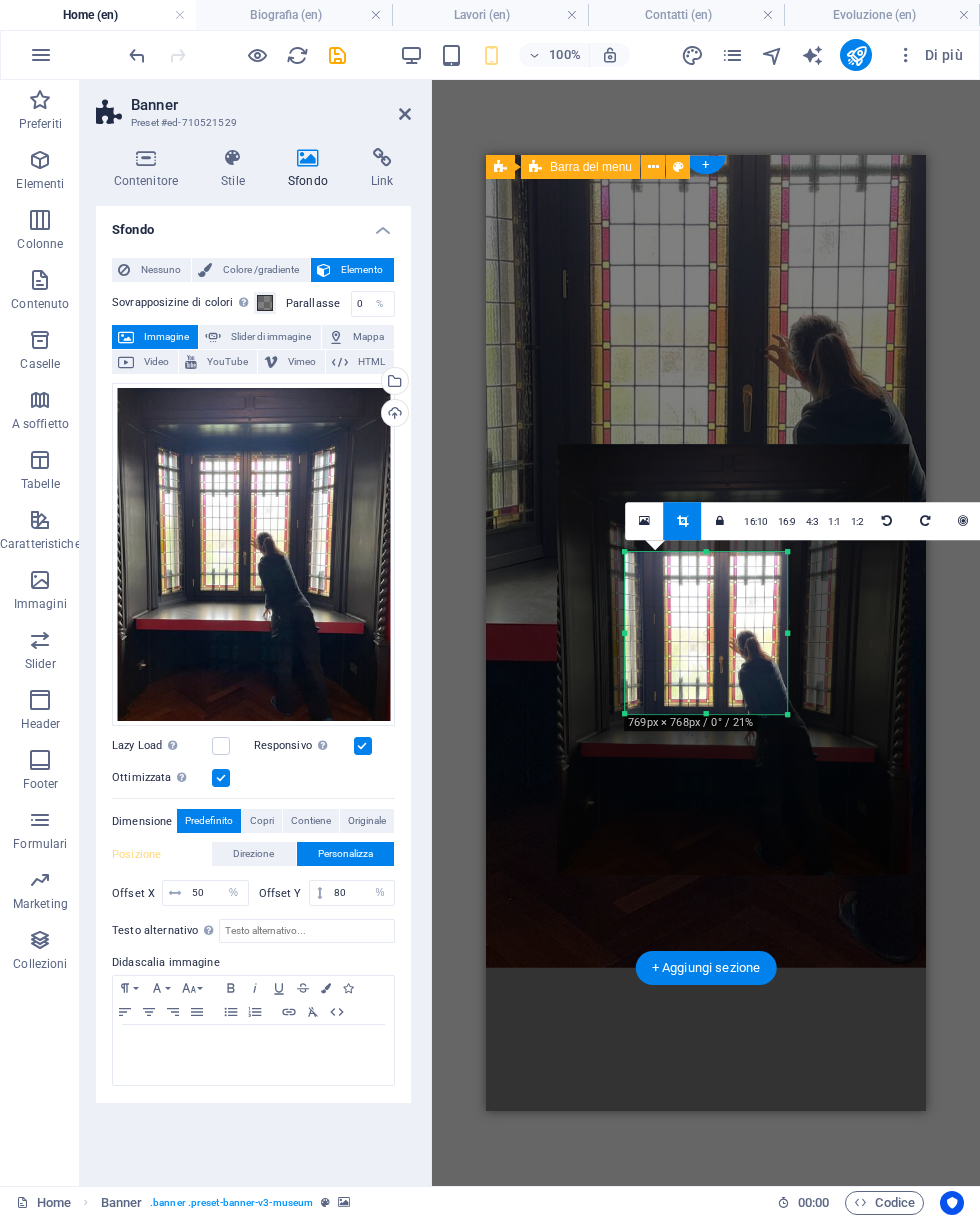 click at bounding box center (963, 521) 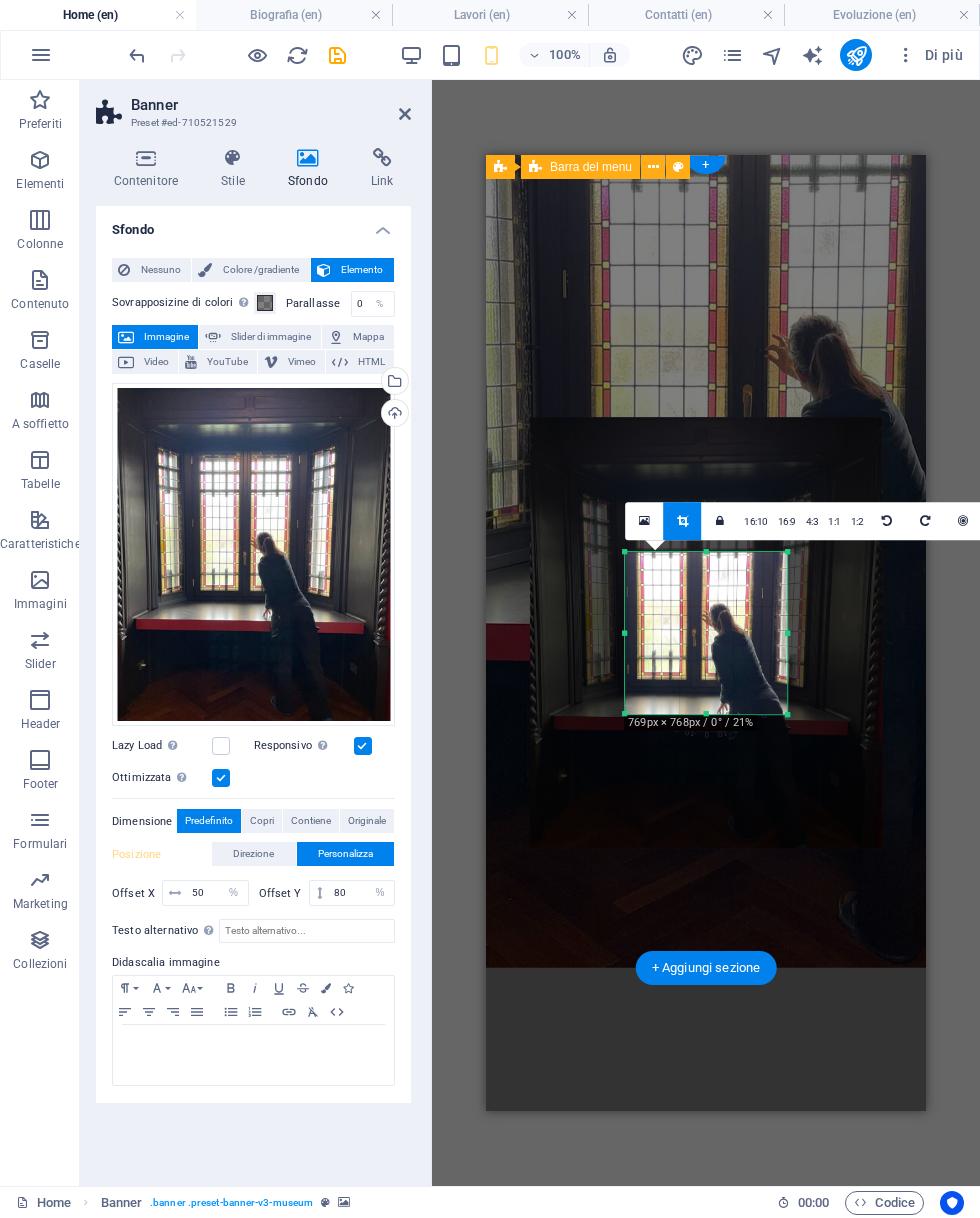 click on "16:9" at bounding box center (787, 522) 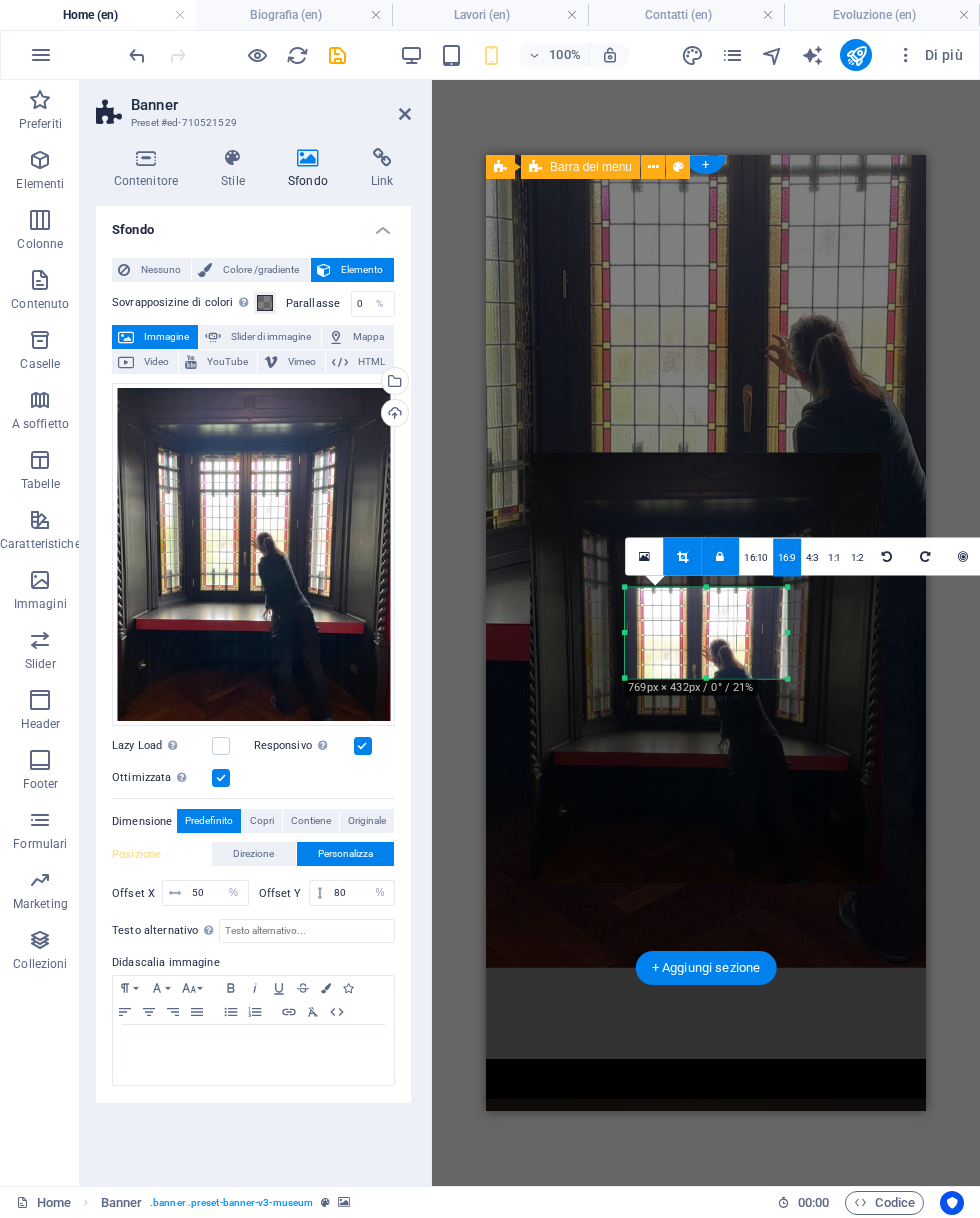 click at bounding box center [963, 557] 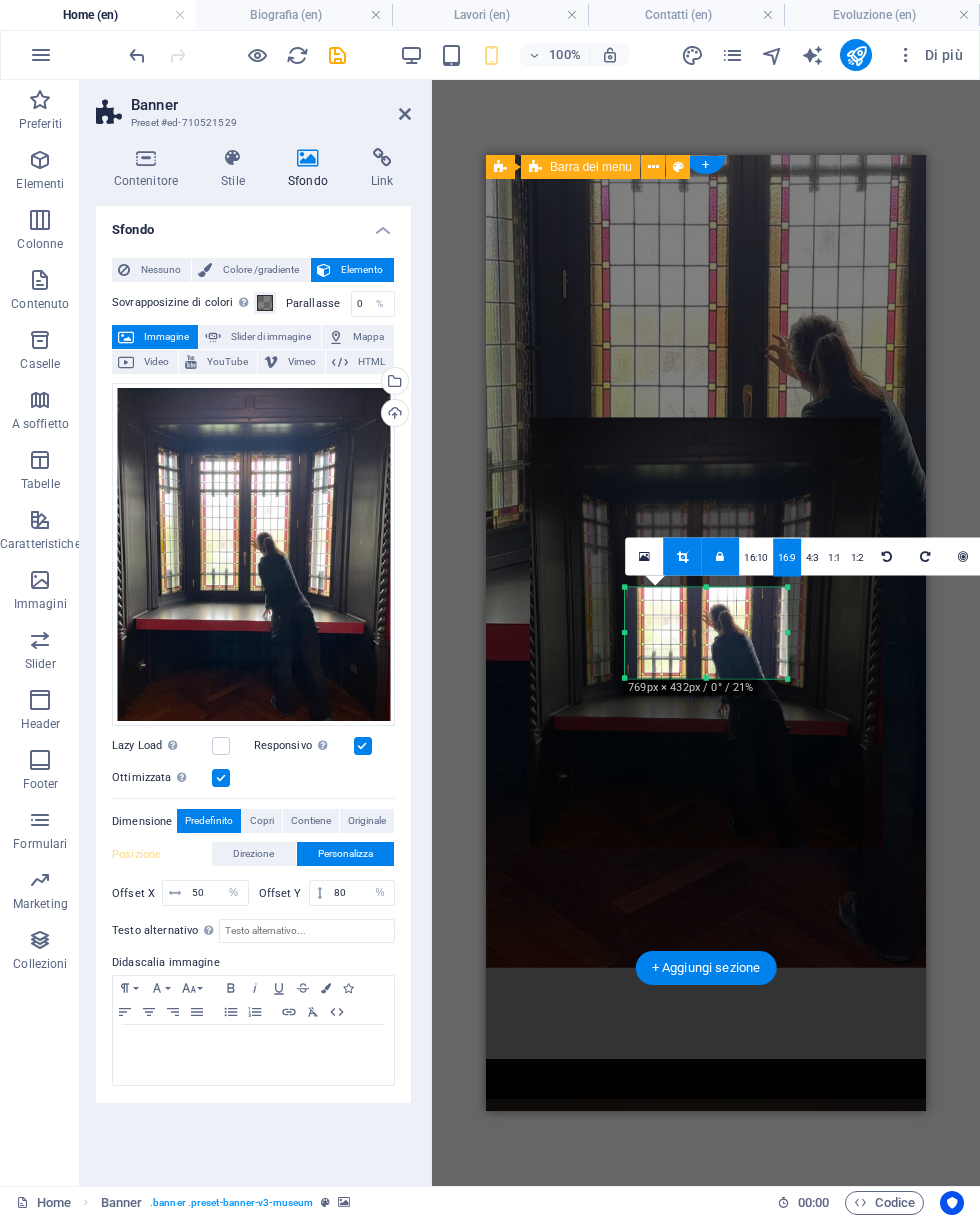 click on "16:10" at bounding box center (756, 558) 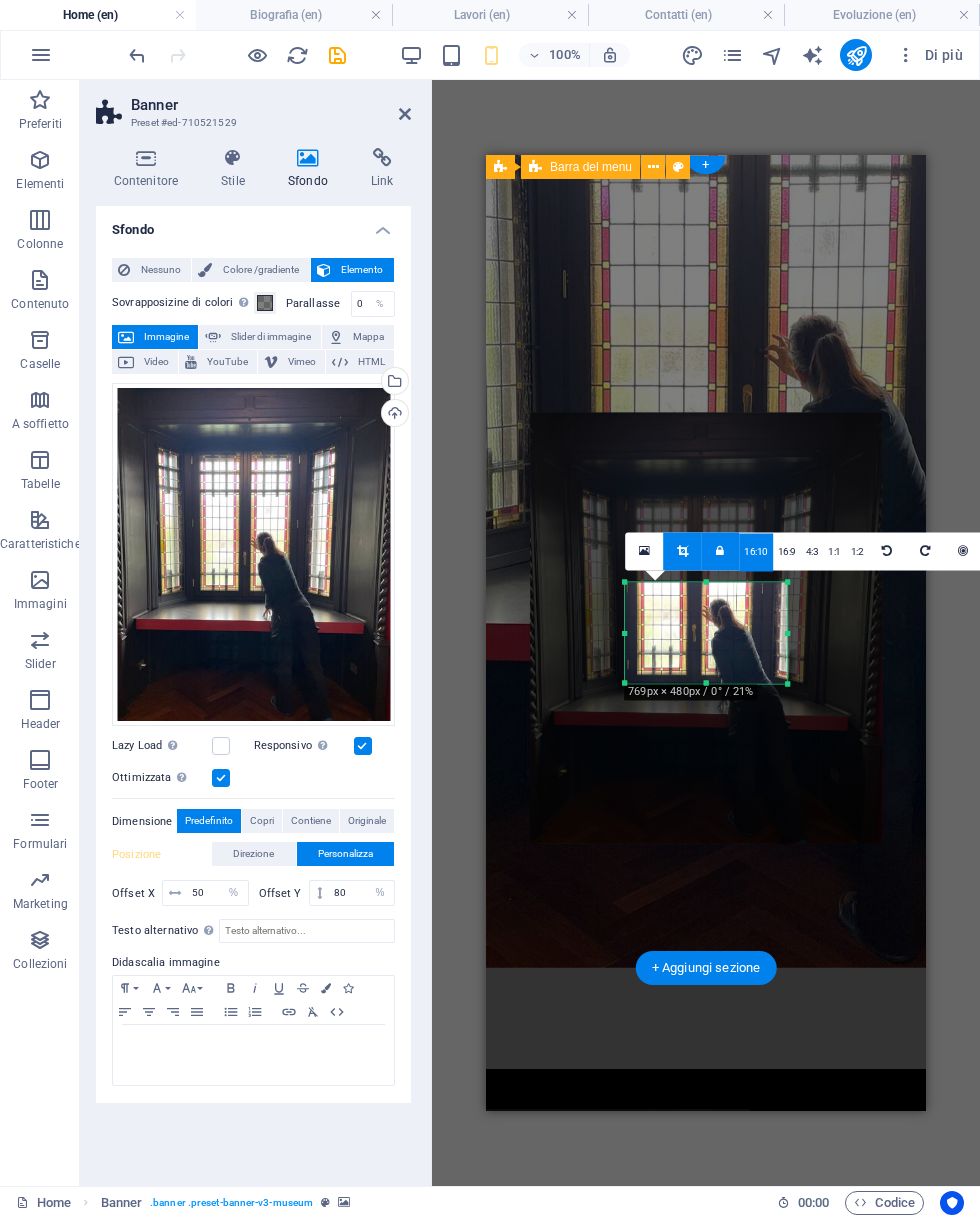 click on "1:2" at bounding box center [857, 552] 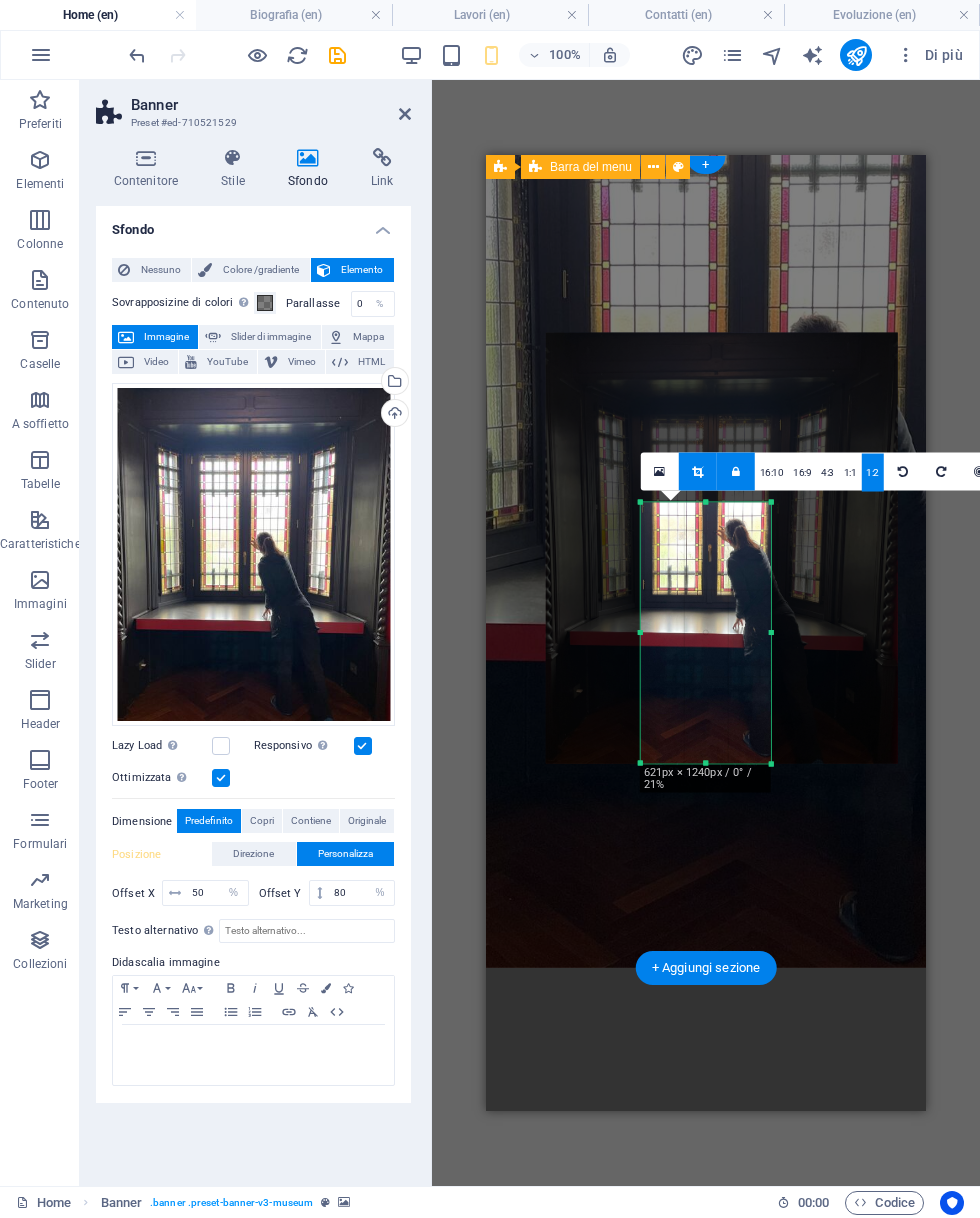 click at bounding box center (979, 472) 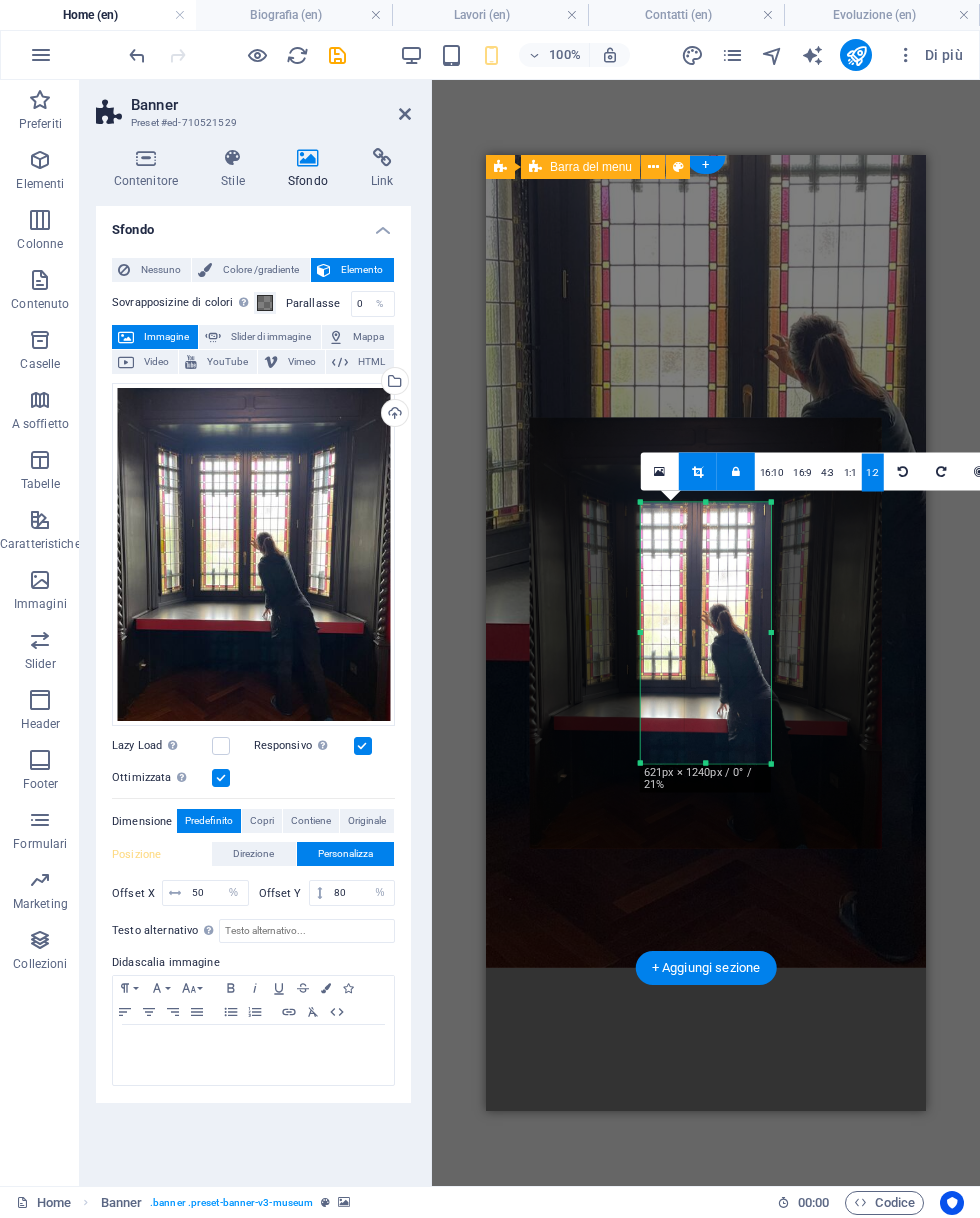 click on "1:1" at bounding box center [850, 473] 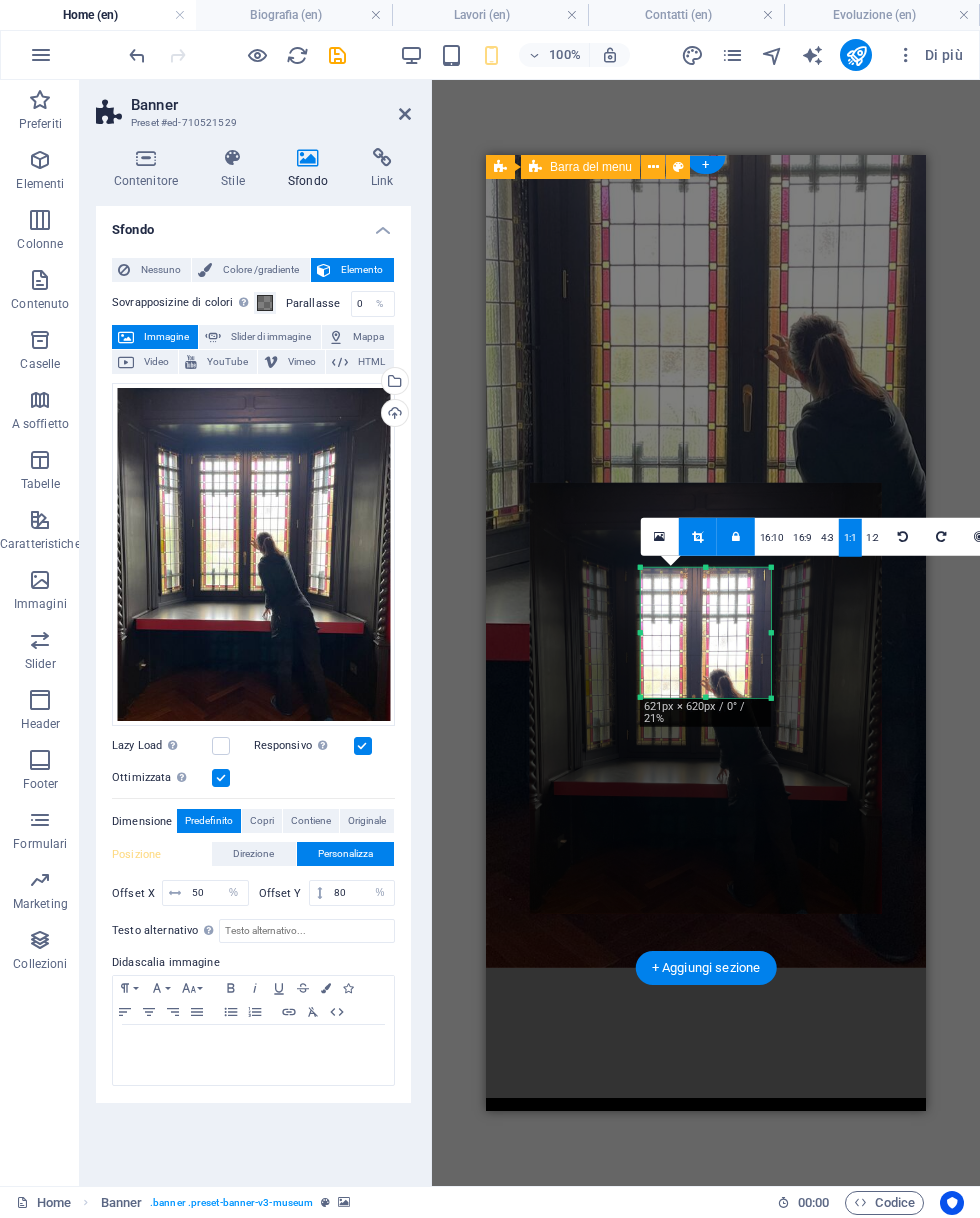 click on "16:10" at bounding box center (772, 538) 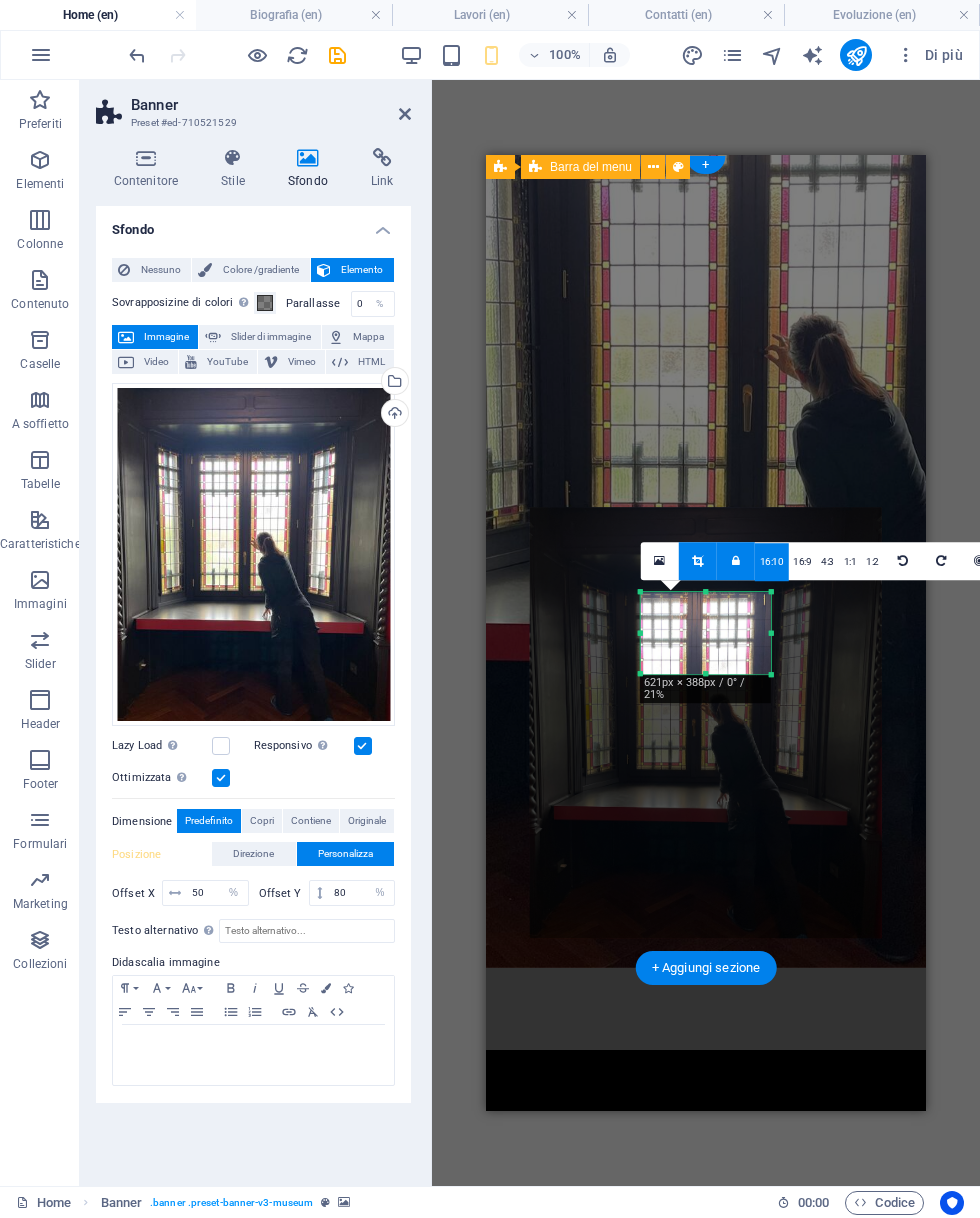 click at bounding box center (697, 561) 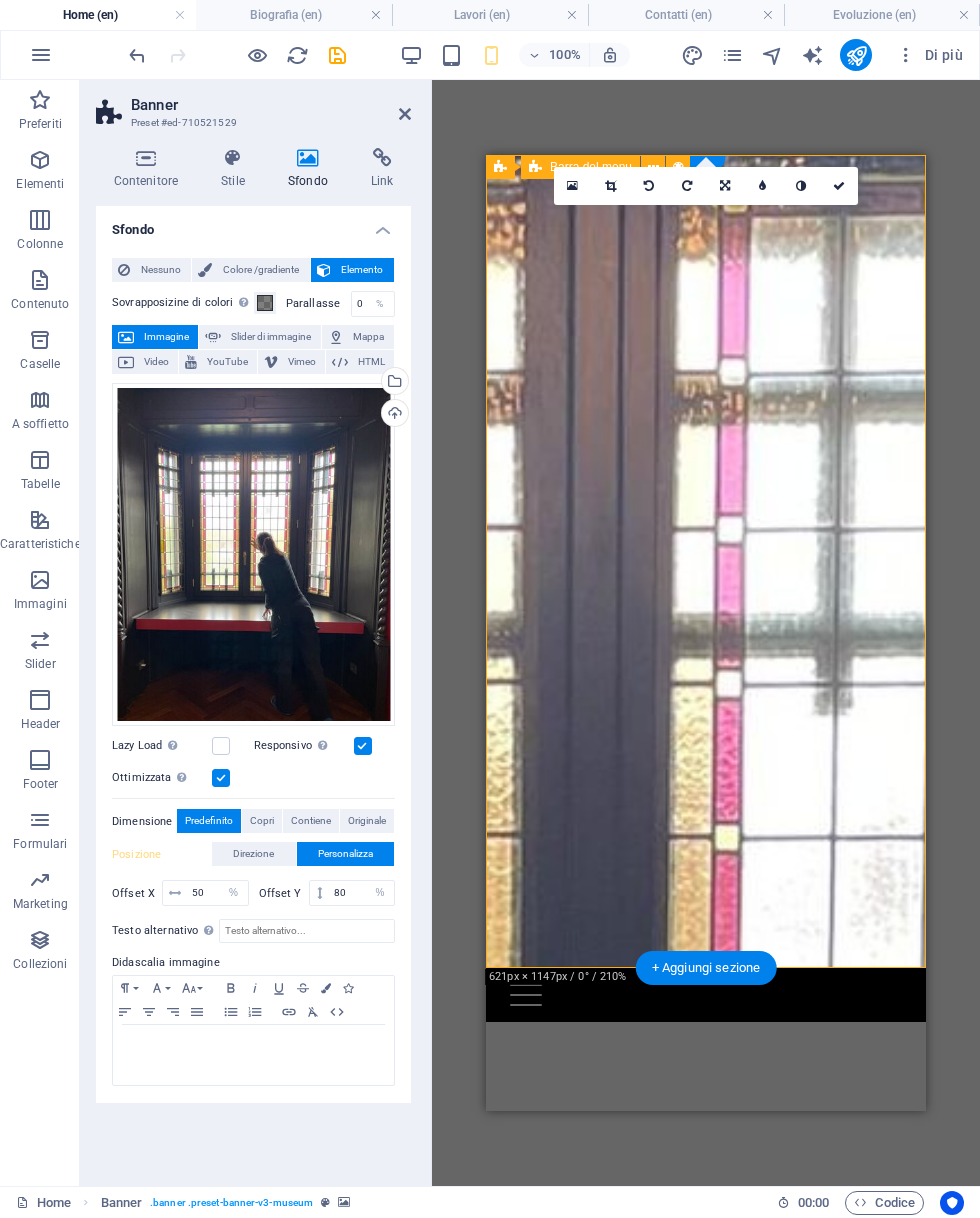 click at bounding box center (610, 186) 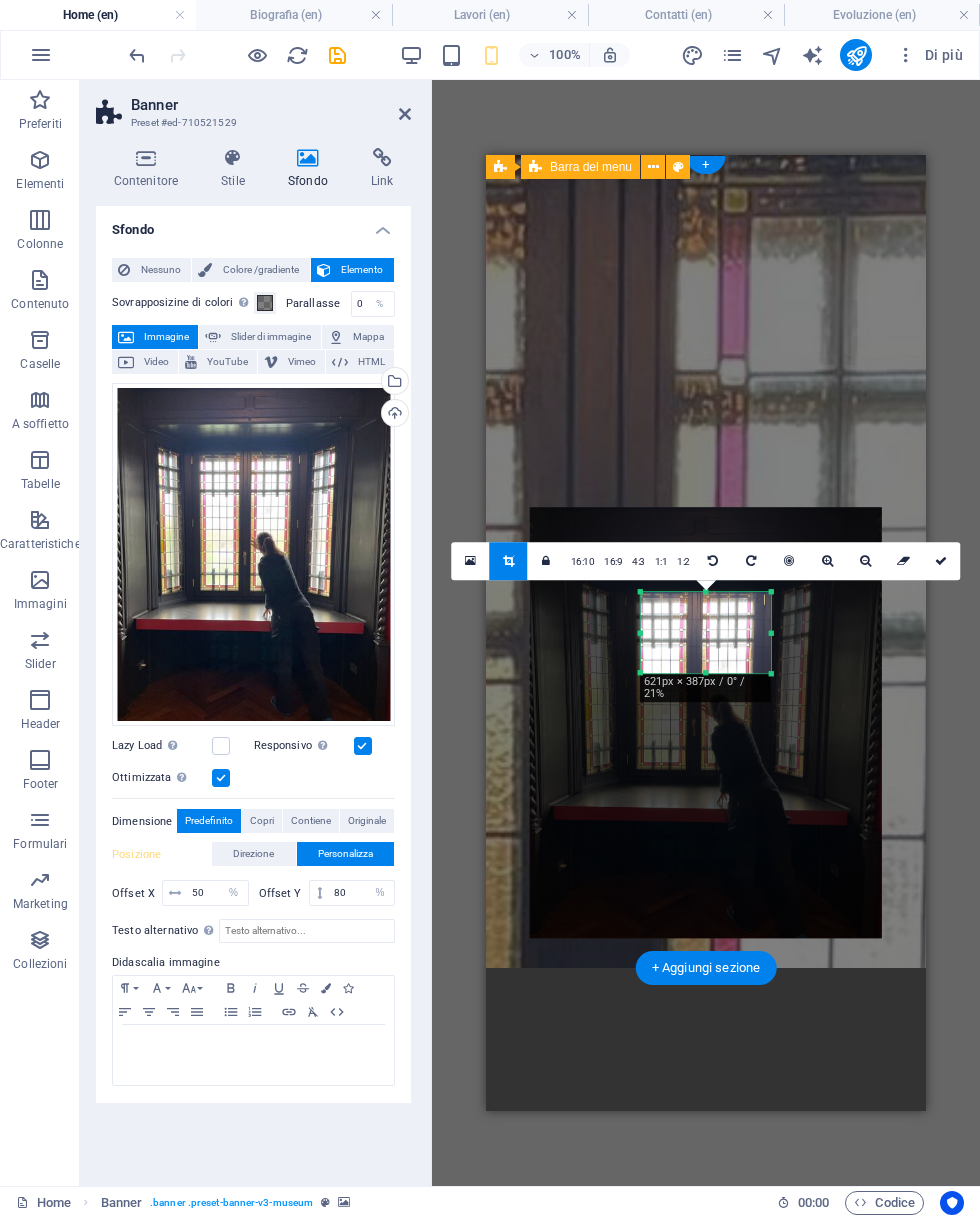 click at bounding box center (866, 561) 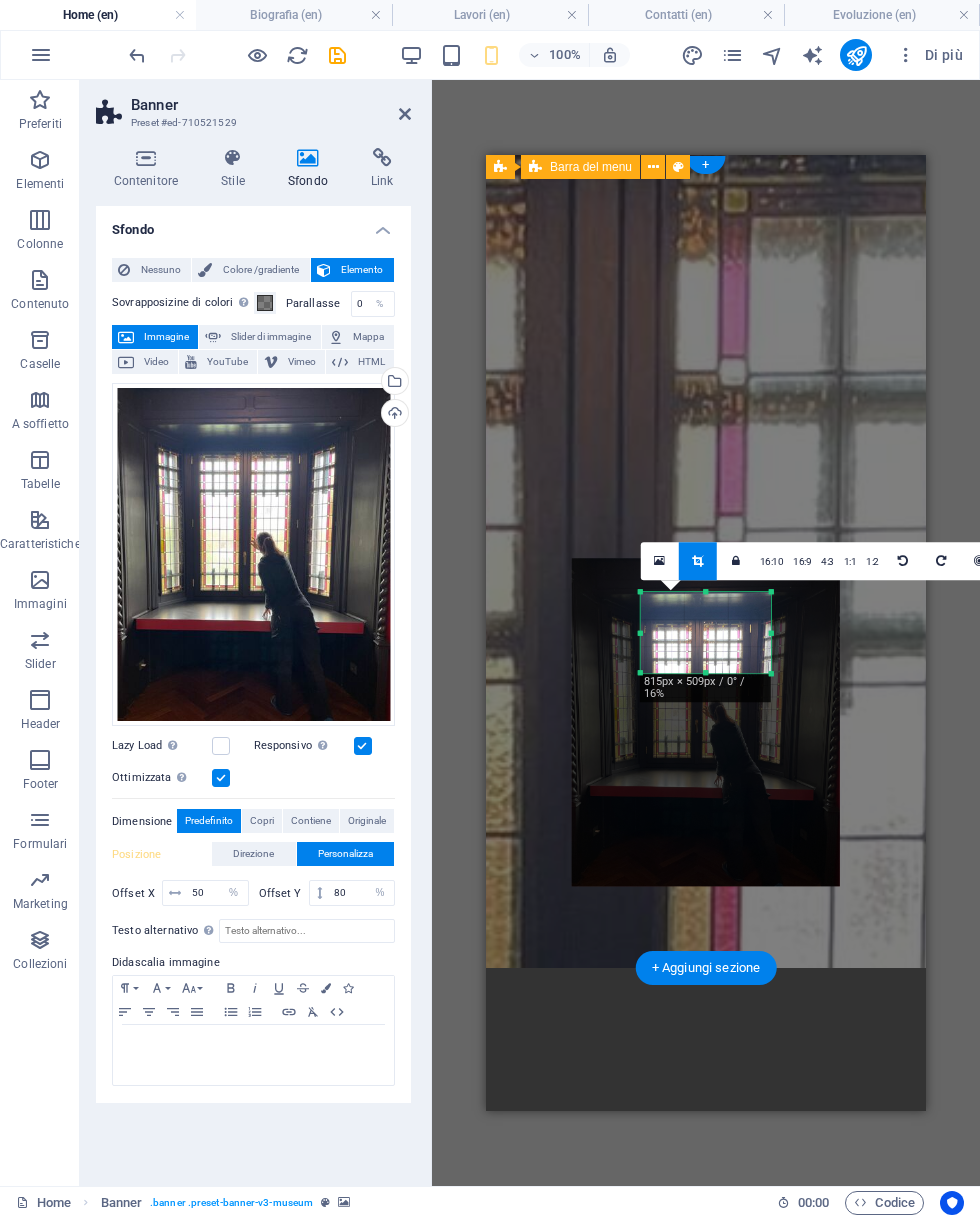 click on "Banner Preset #ed-710521529" at bounding box center (253, 106) 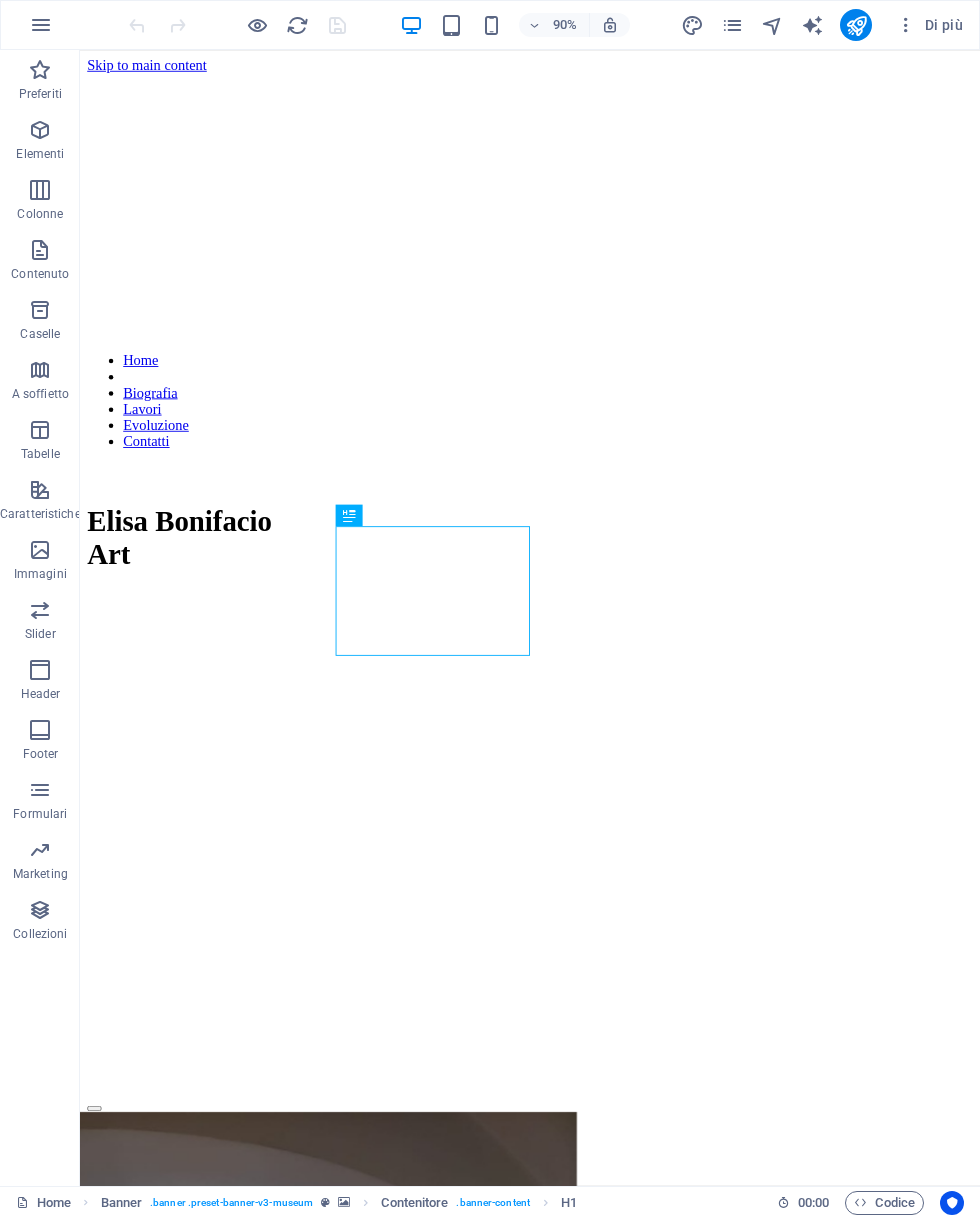 scroll, scrollTop: 0, scrollLeft: 0, axis: both 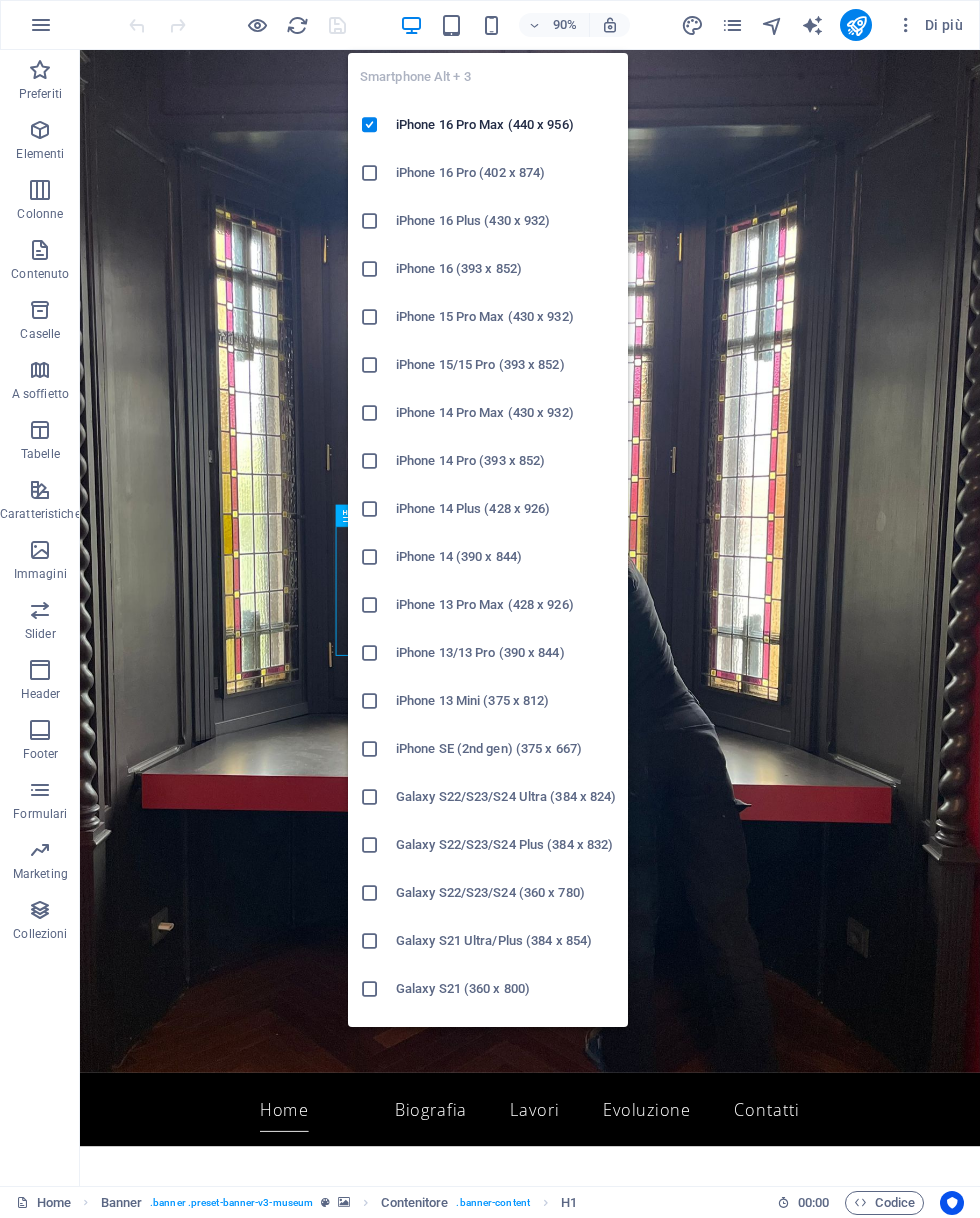 click on "iPhone 16 Pro Max (440 x 956)" at bounding box center [506, 125] 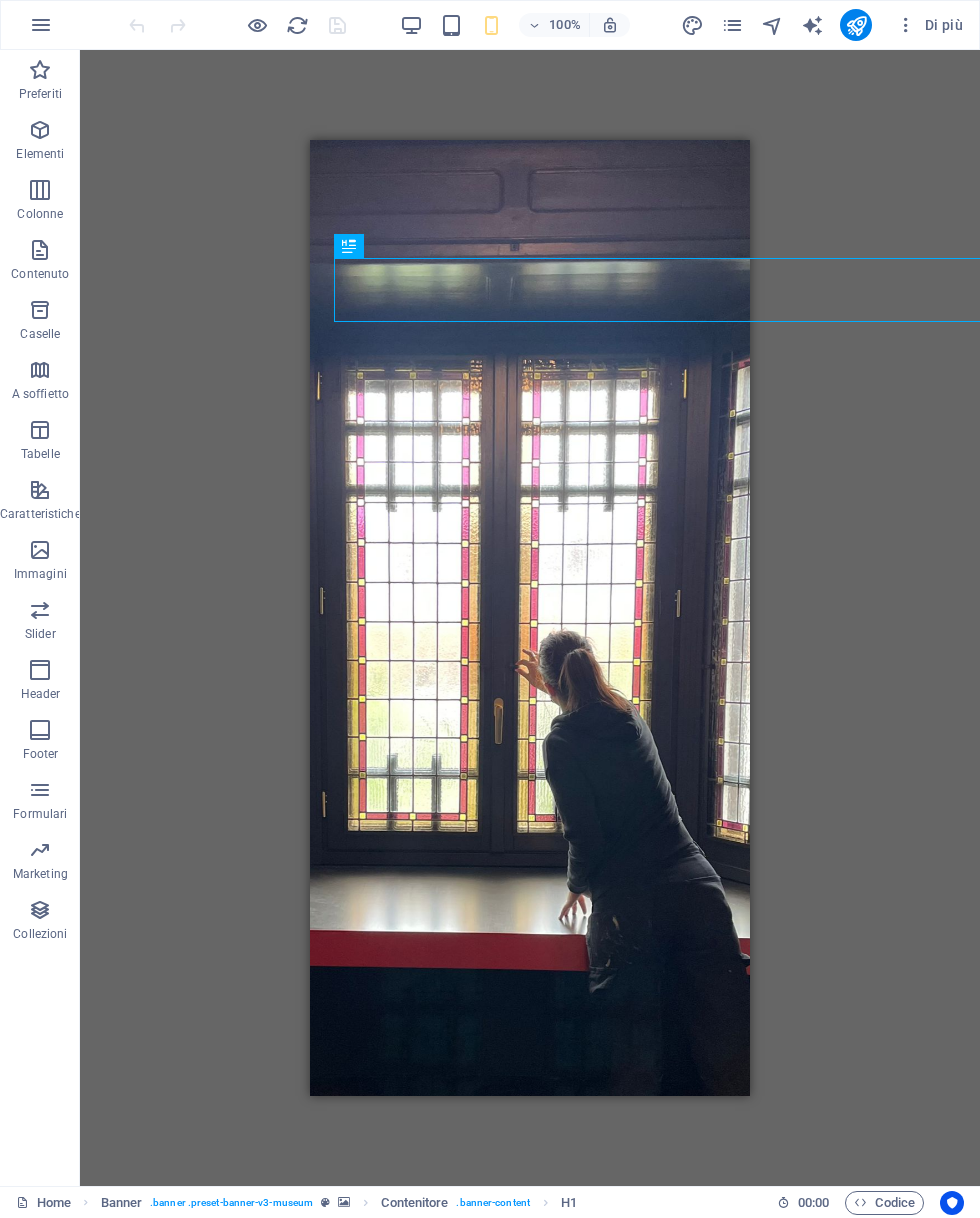 click on "Trascina qui per sostituire il contenuto esistente. Premi “Ctrl” se vuoi creare un nuovo elemento.
H1   Banner   Contenitore" at bounding box center (530, 618) 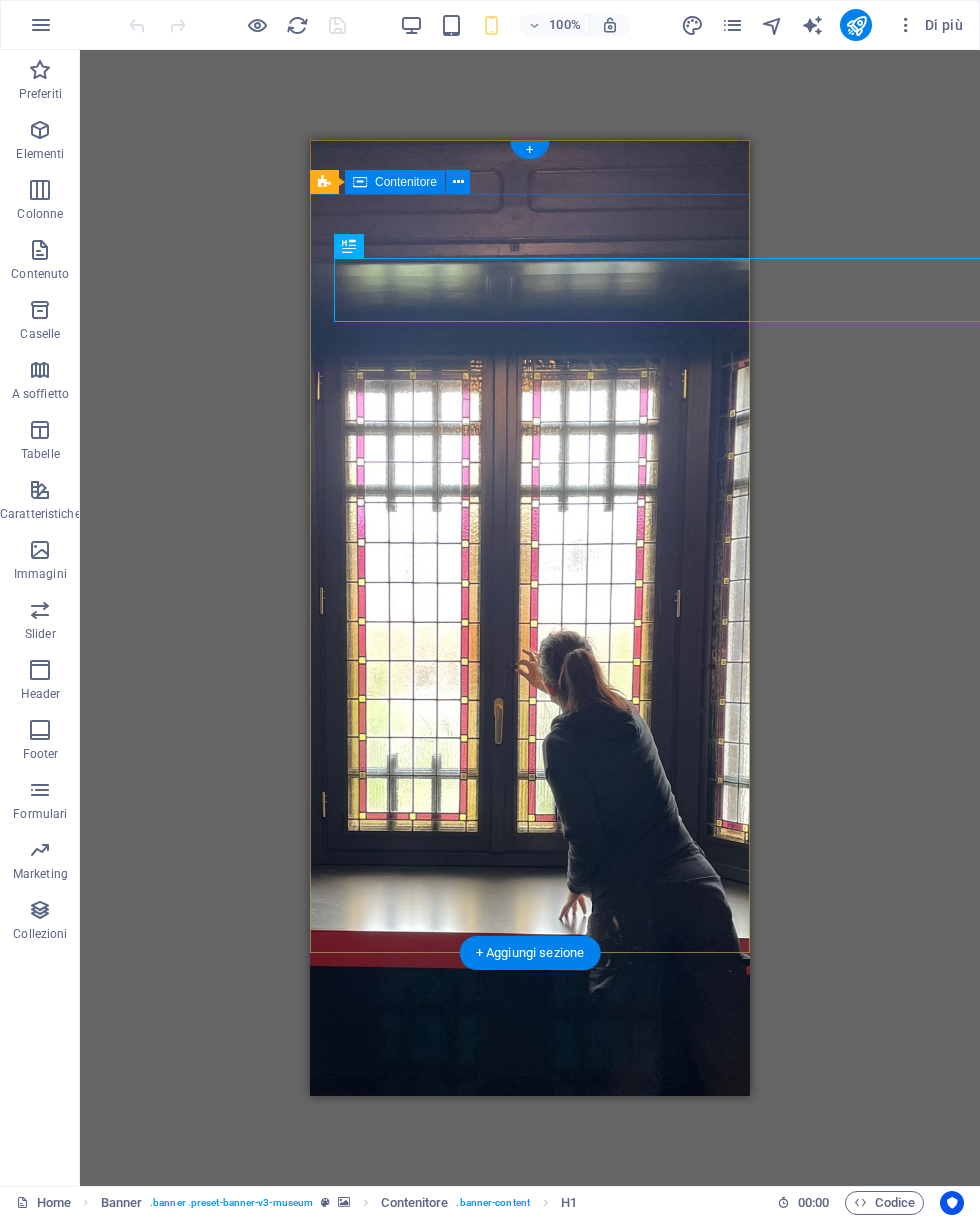 click on "Elisa Bonifacio Art" at bounding box center [530, 1434] 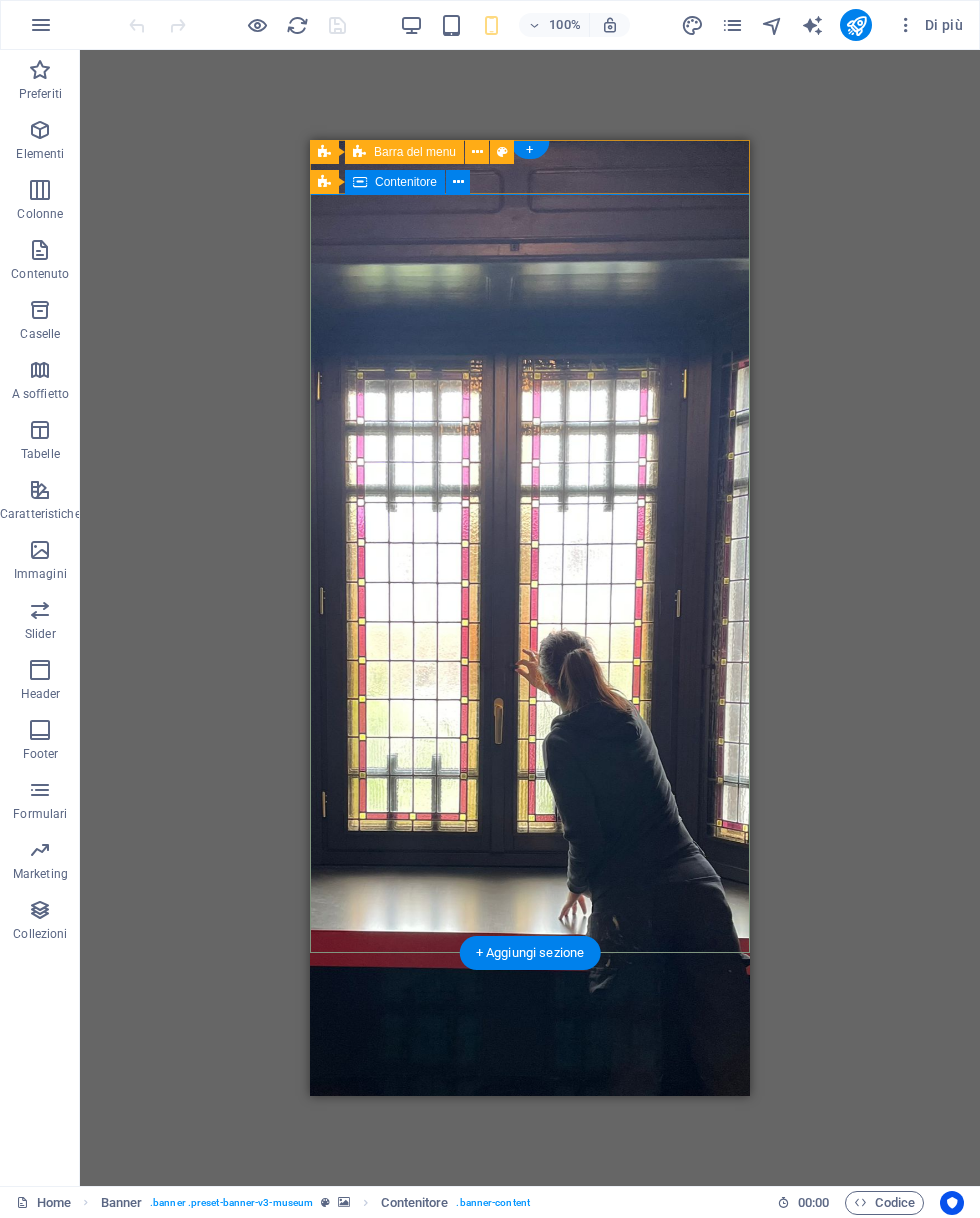 click at bounding box center (458, 182) 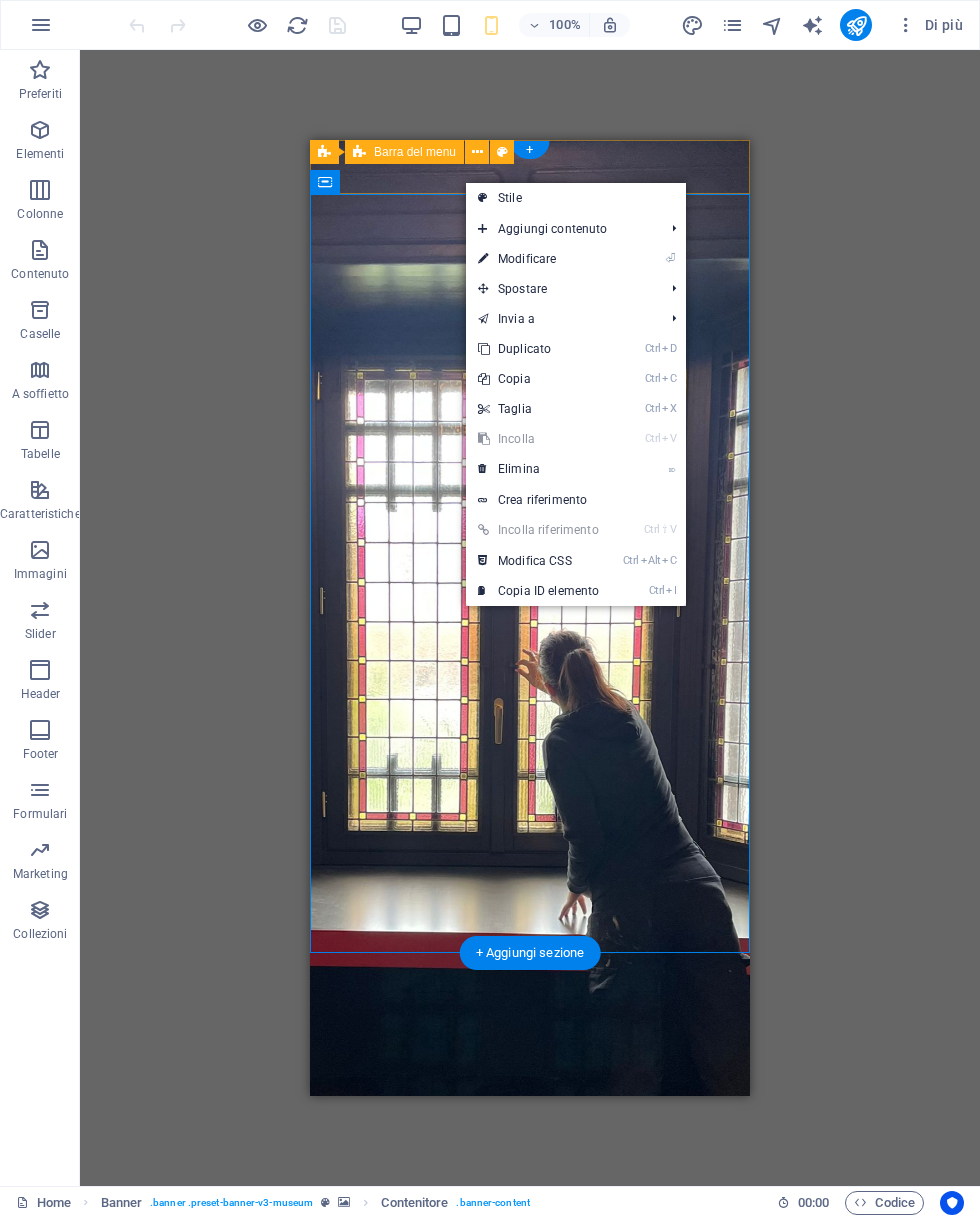 click on "⏎" at bounding box center [670, 258] 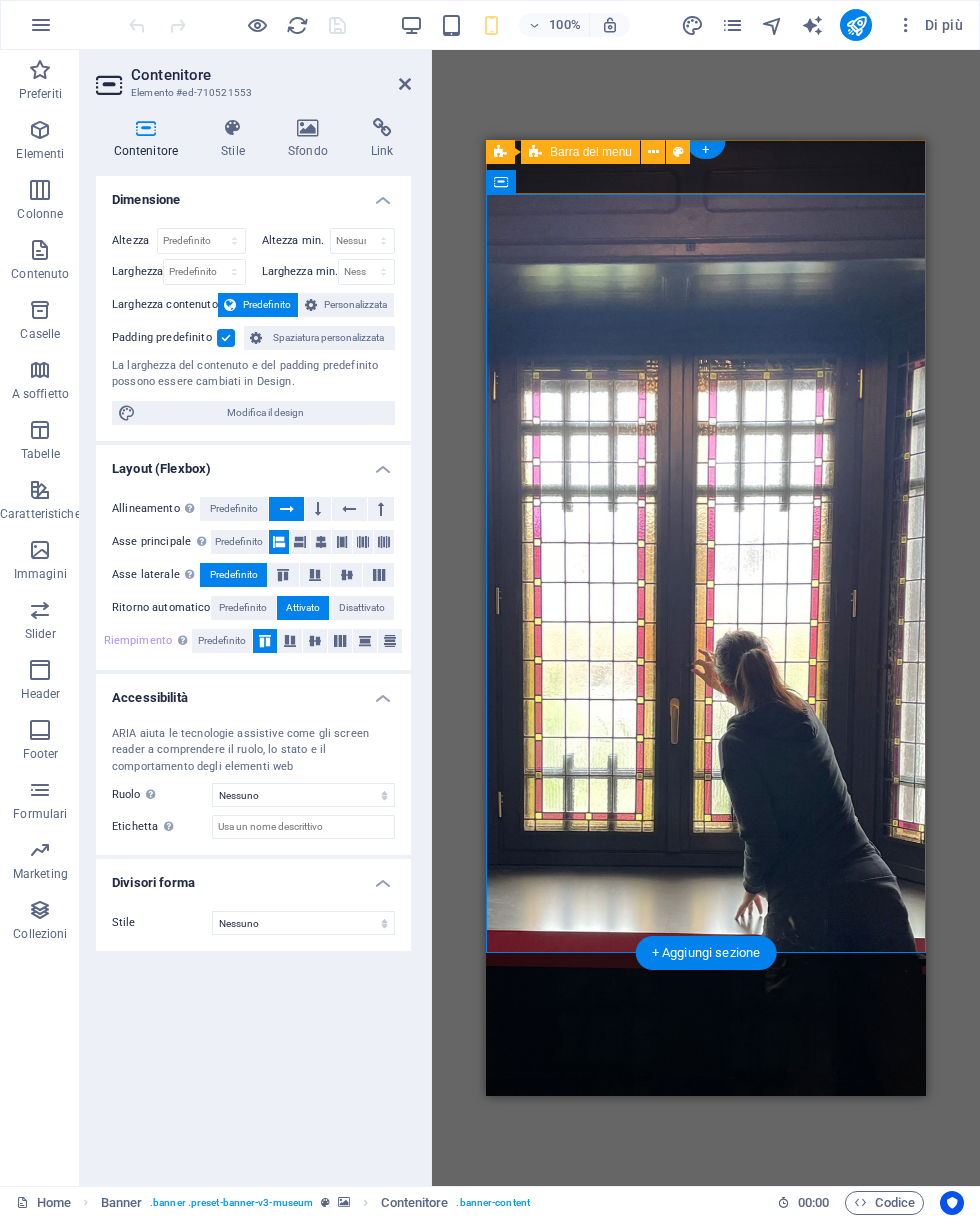 click on "Personalizzata" at bounding box center [355, 305] 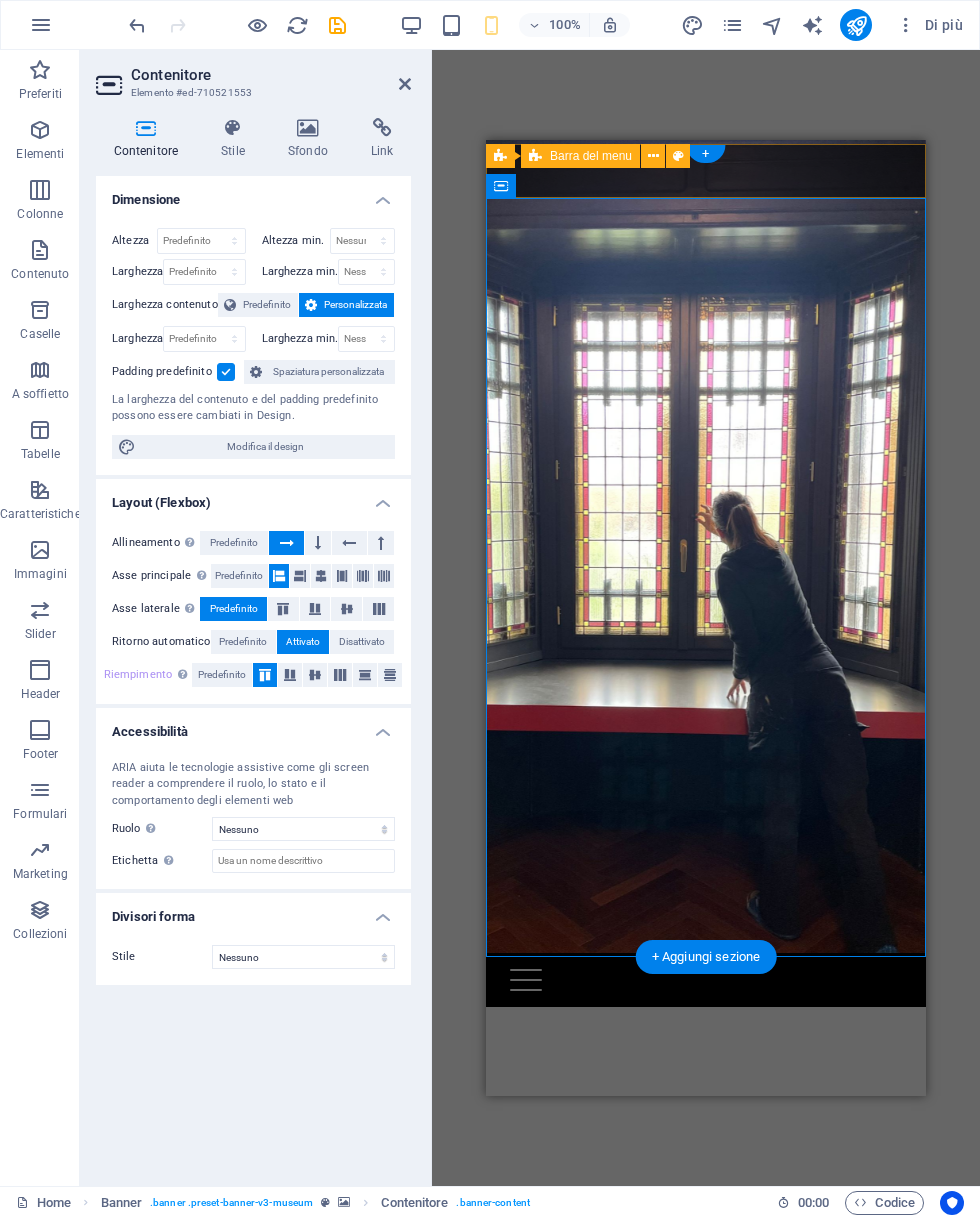 scroll, scrollTop: 0, scrollLeft: 0, axis: both 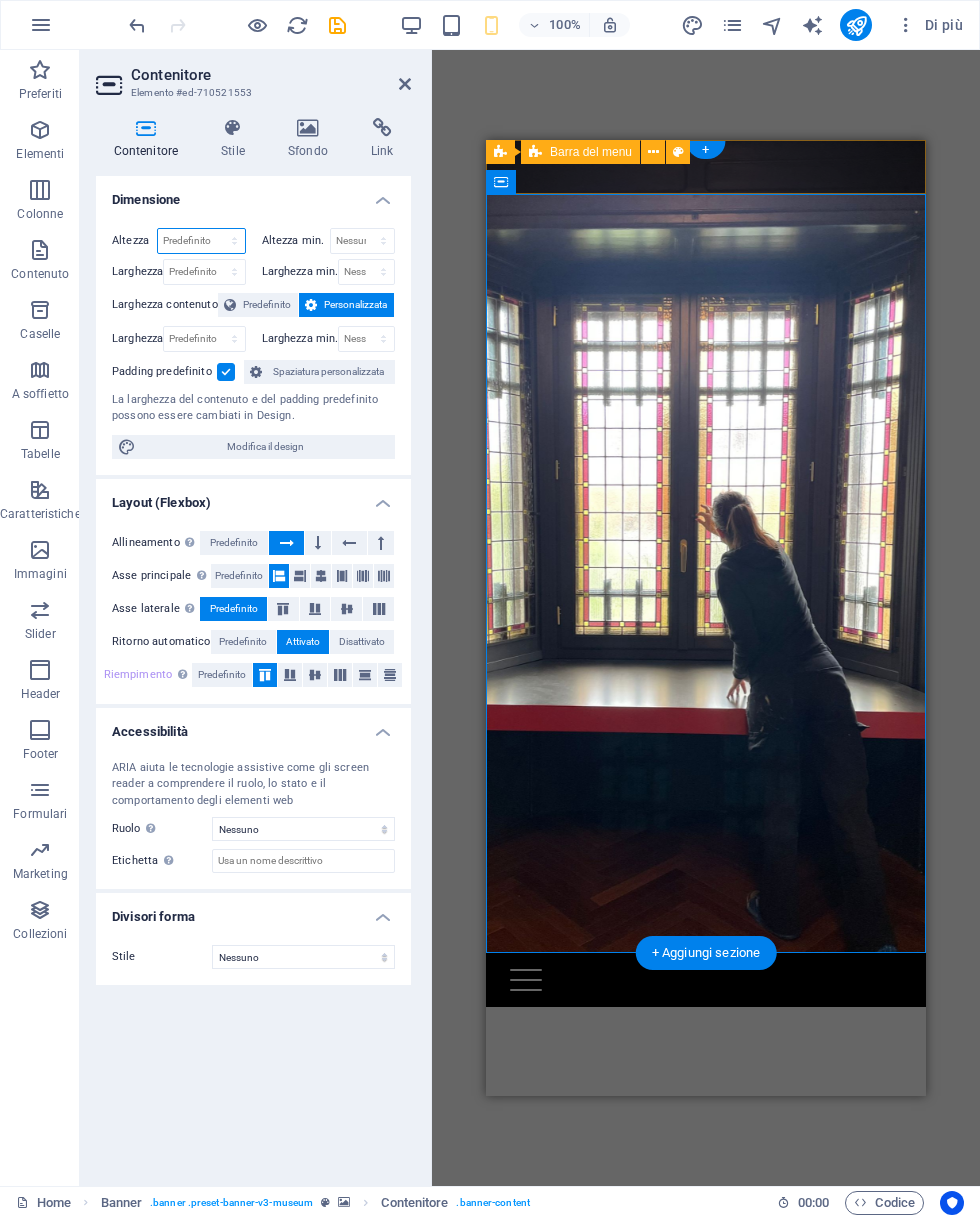 click on "Predefinito px rem % vh vw" at bounding box center [201, 241] 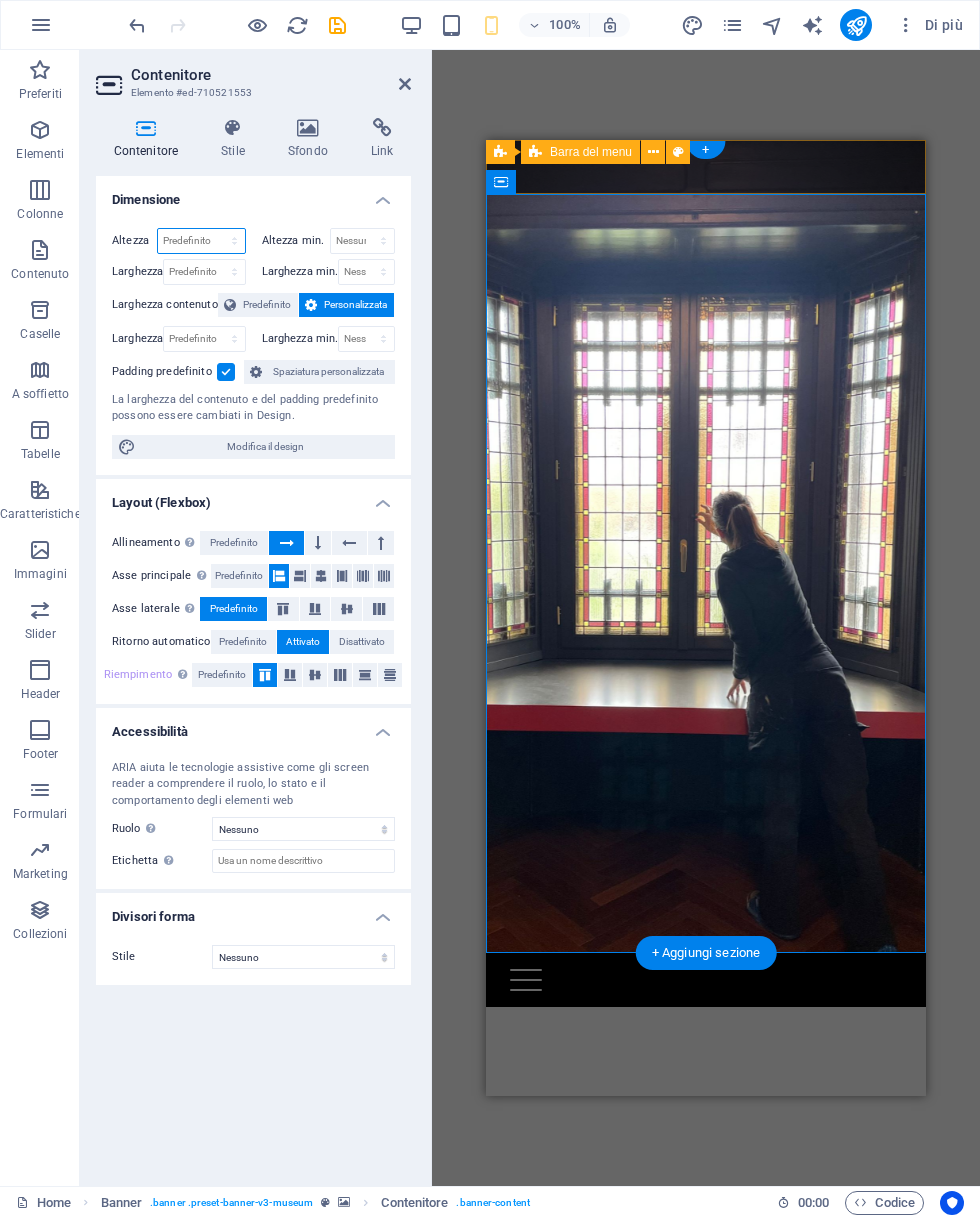 click on "Predefinito px rem % vh vw" at bounding box center [201, 241] 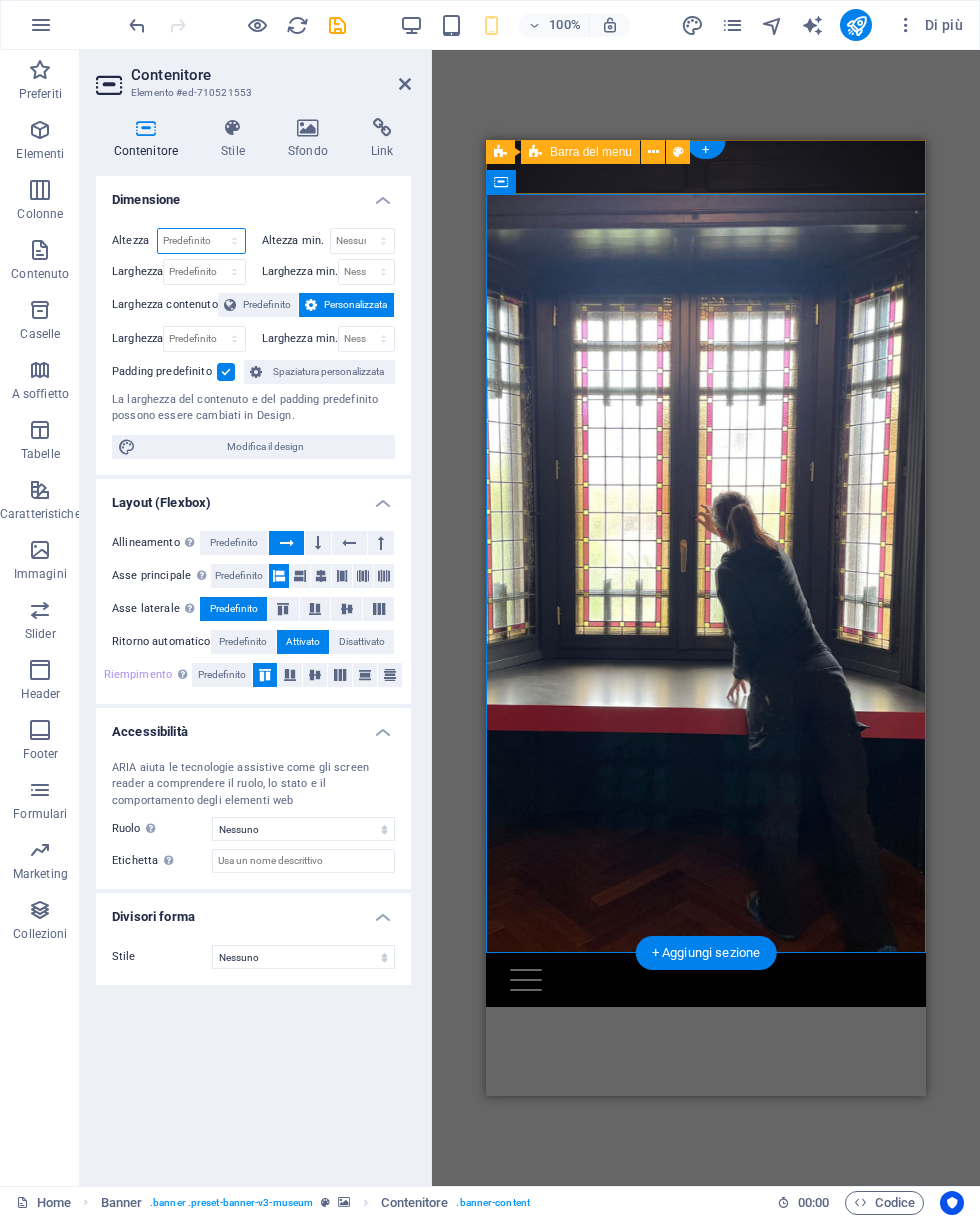 select on "px" 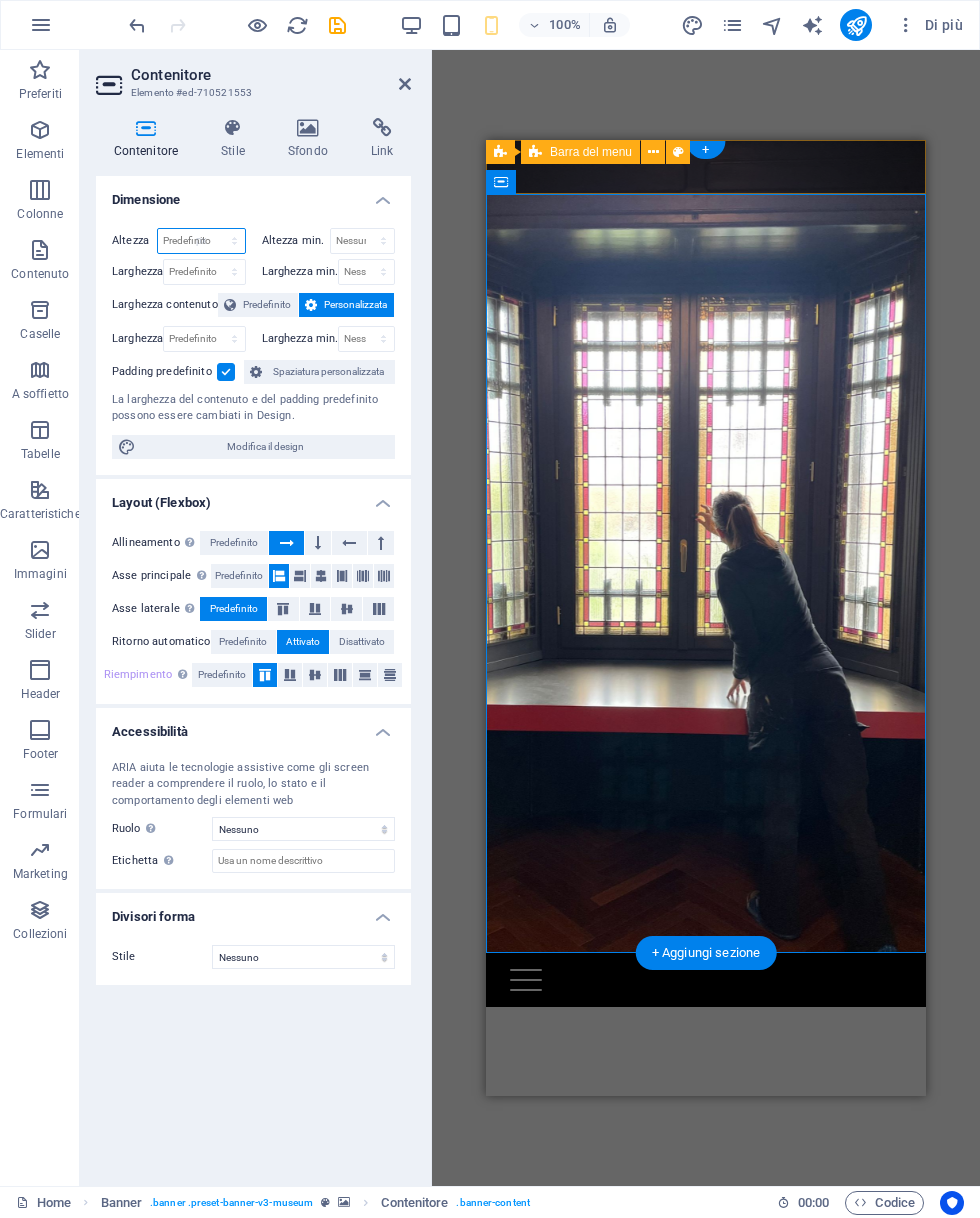 type on "759" 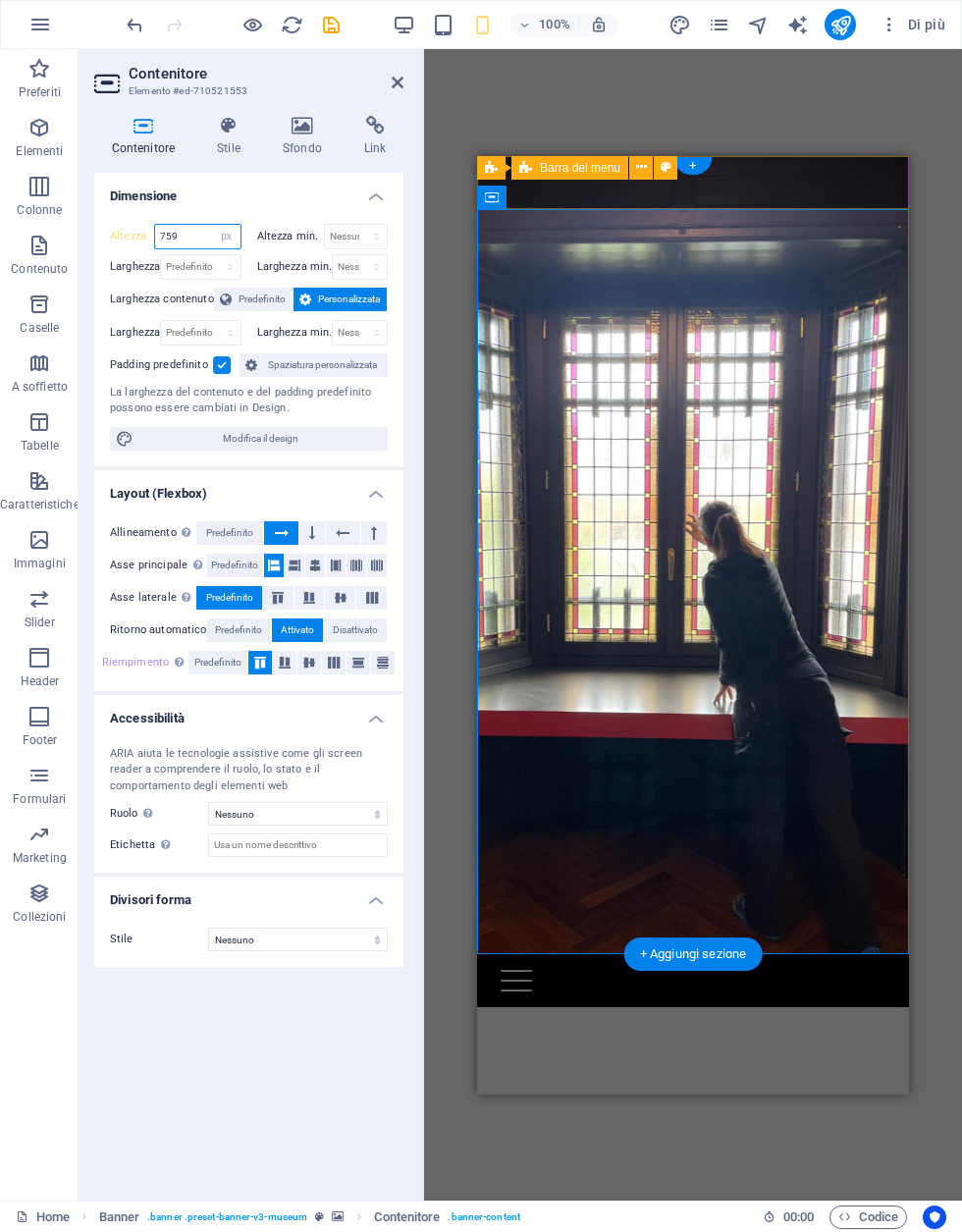 click on "Predefinito px rem % vh vw" at bounding box center (227, 237) 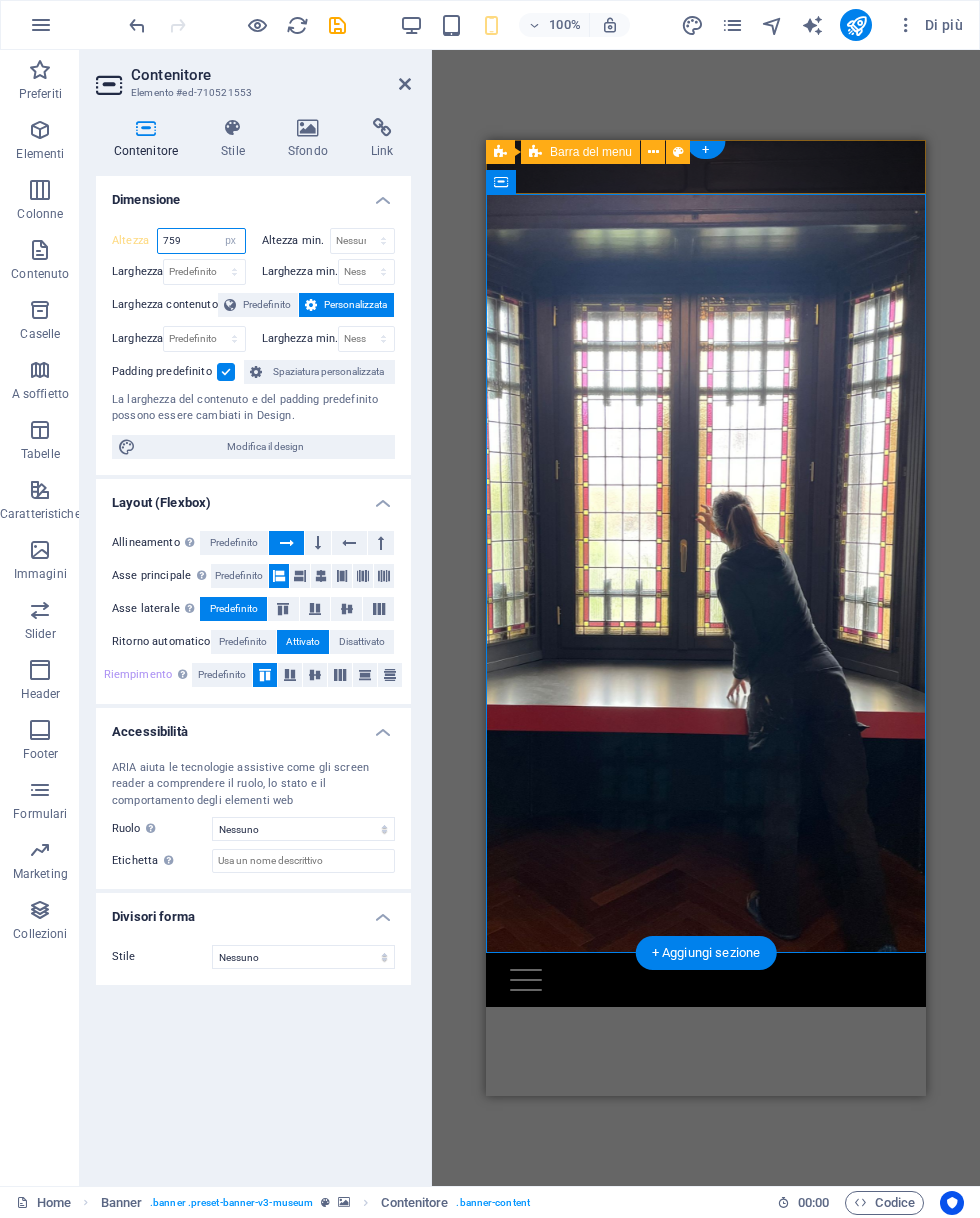 select on "%" 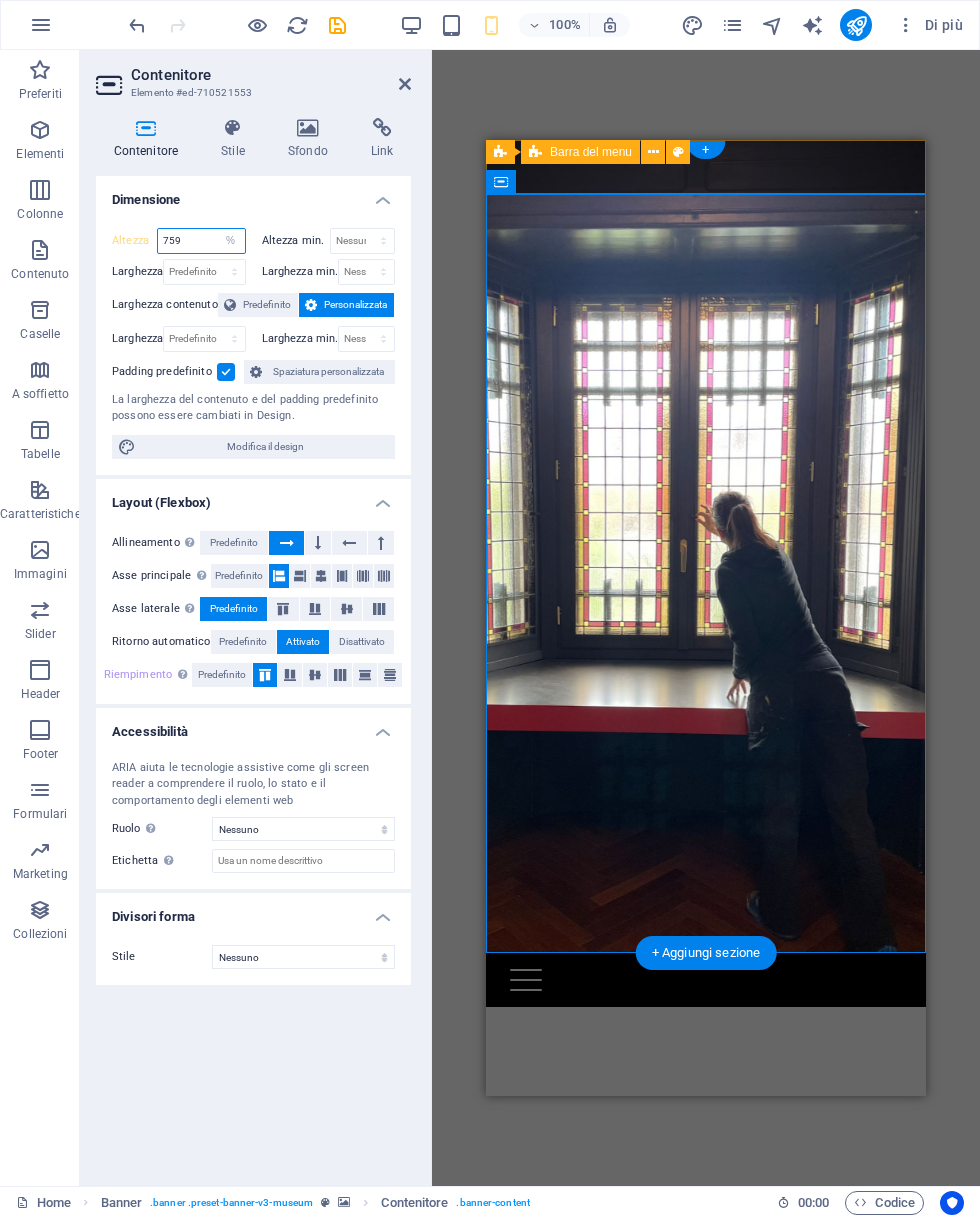 type on "100" 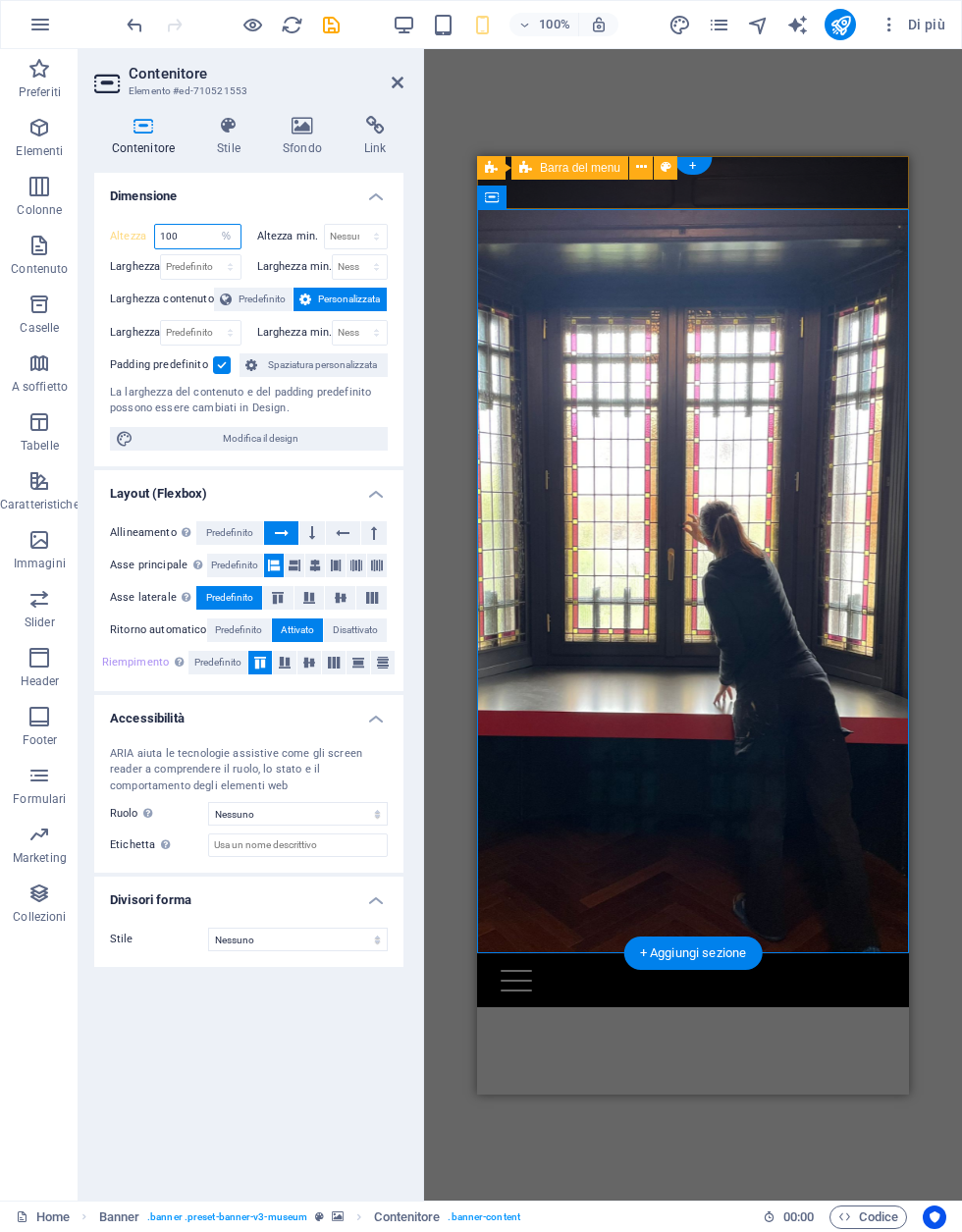 click on "100" at bounding box center (197, 237) 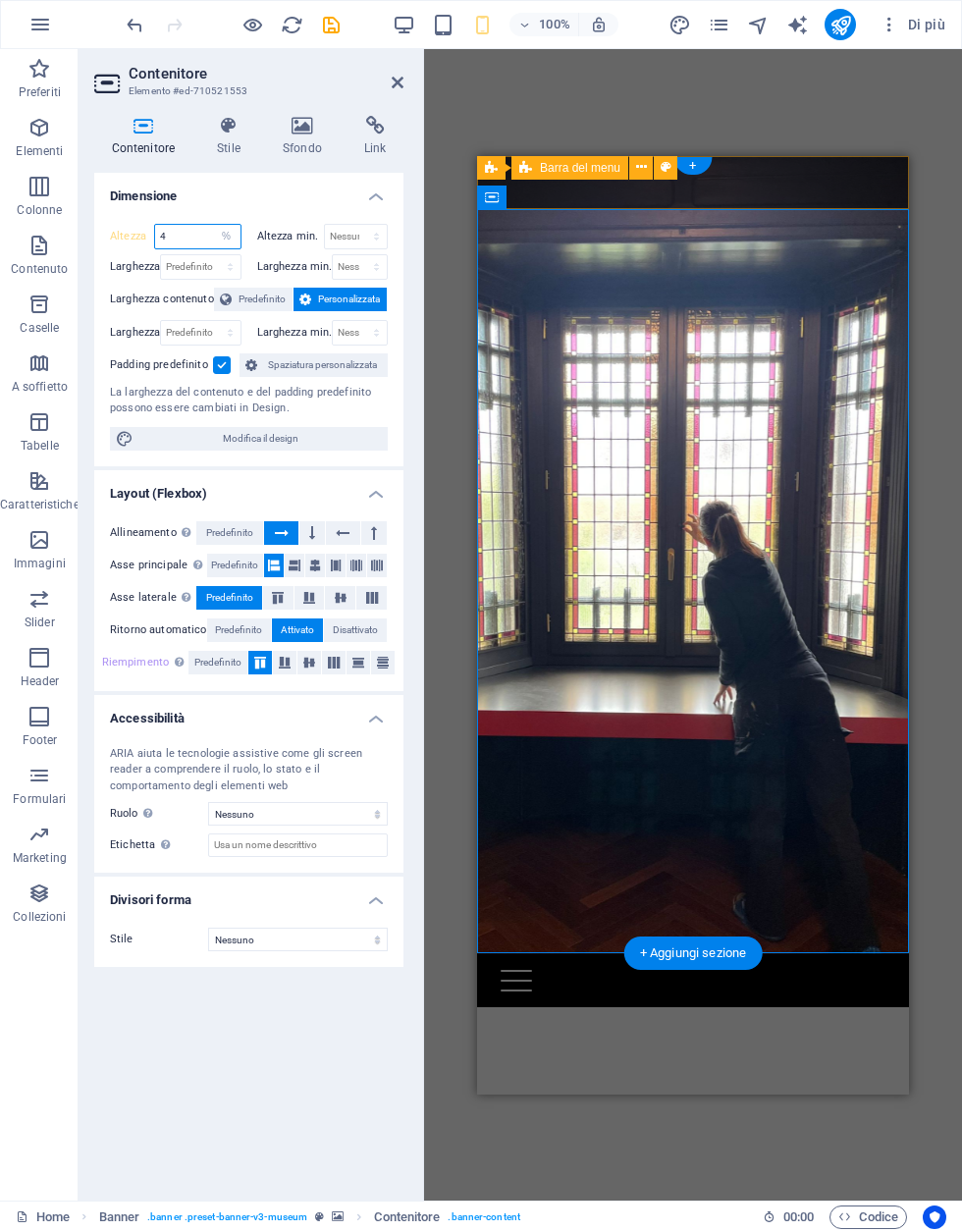 type on "40" 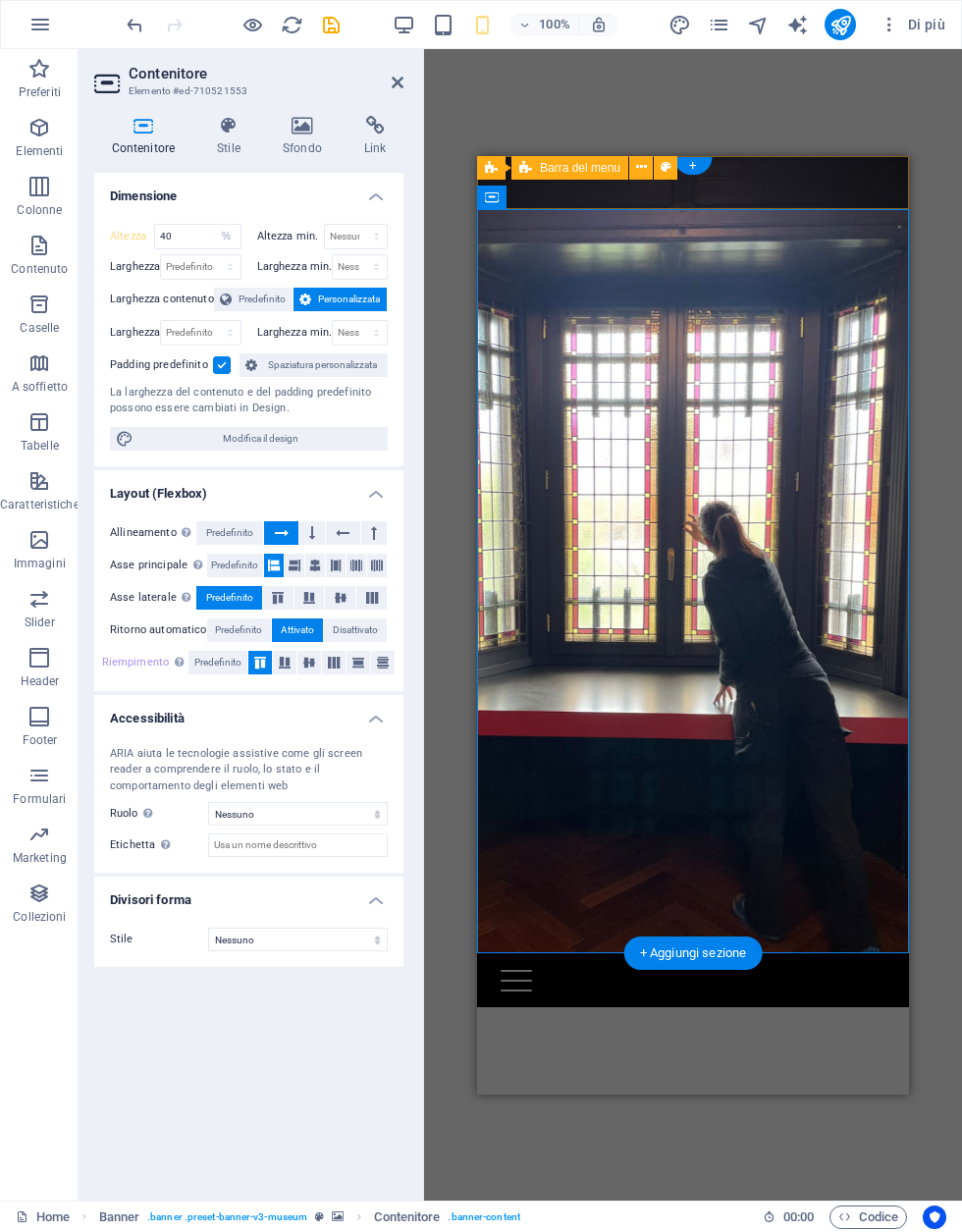 click on "Dimensione" at bounding box center [248, 190] 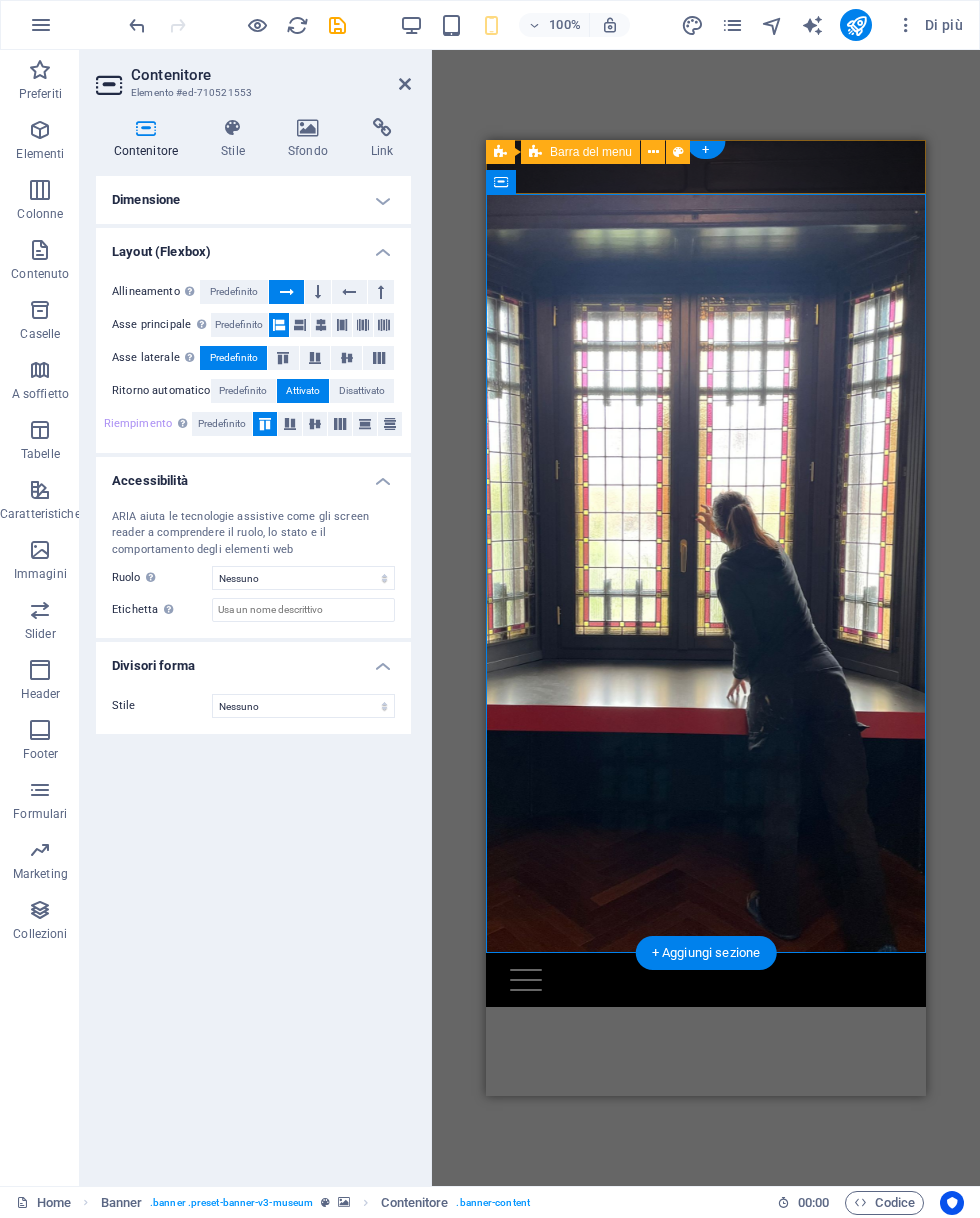 click on "Dimensione" at bounding box center [253, 200] 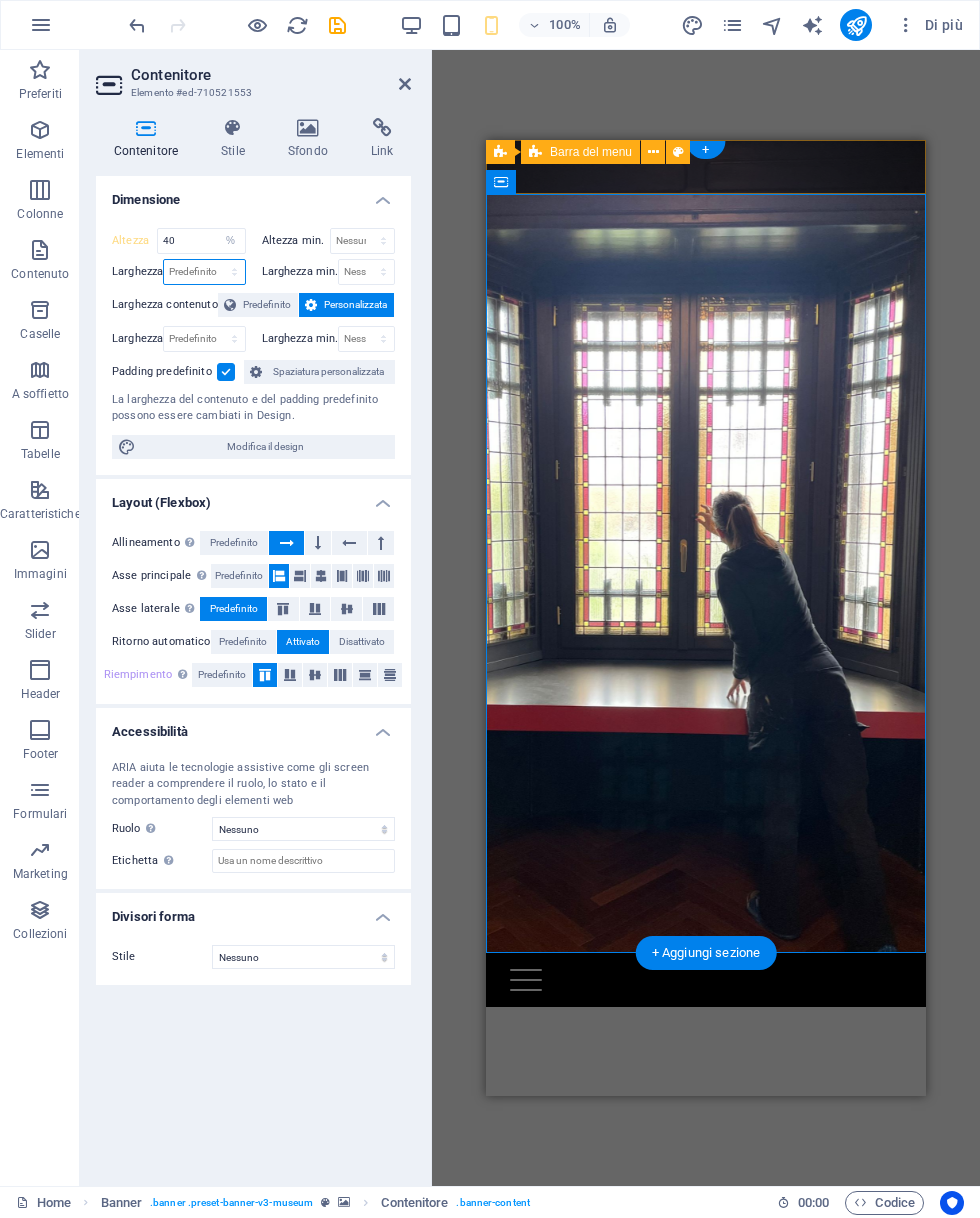 click on "Predefinito px rem % em vh vw" at bounding box center [204, 272] 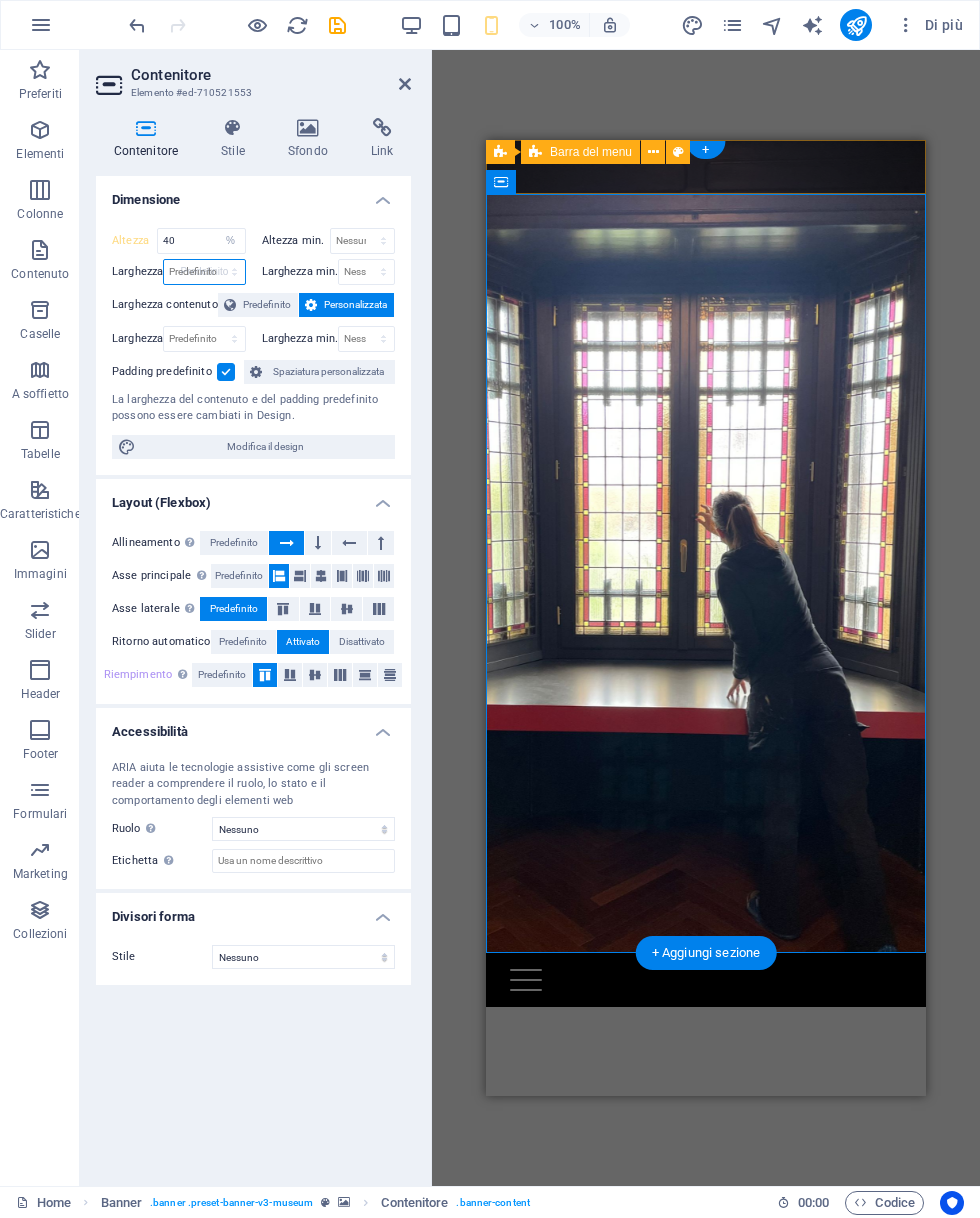 select on "DISABLED_OPTION_VALUE" 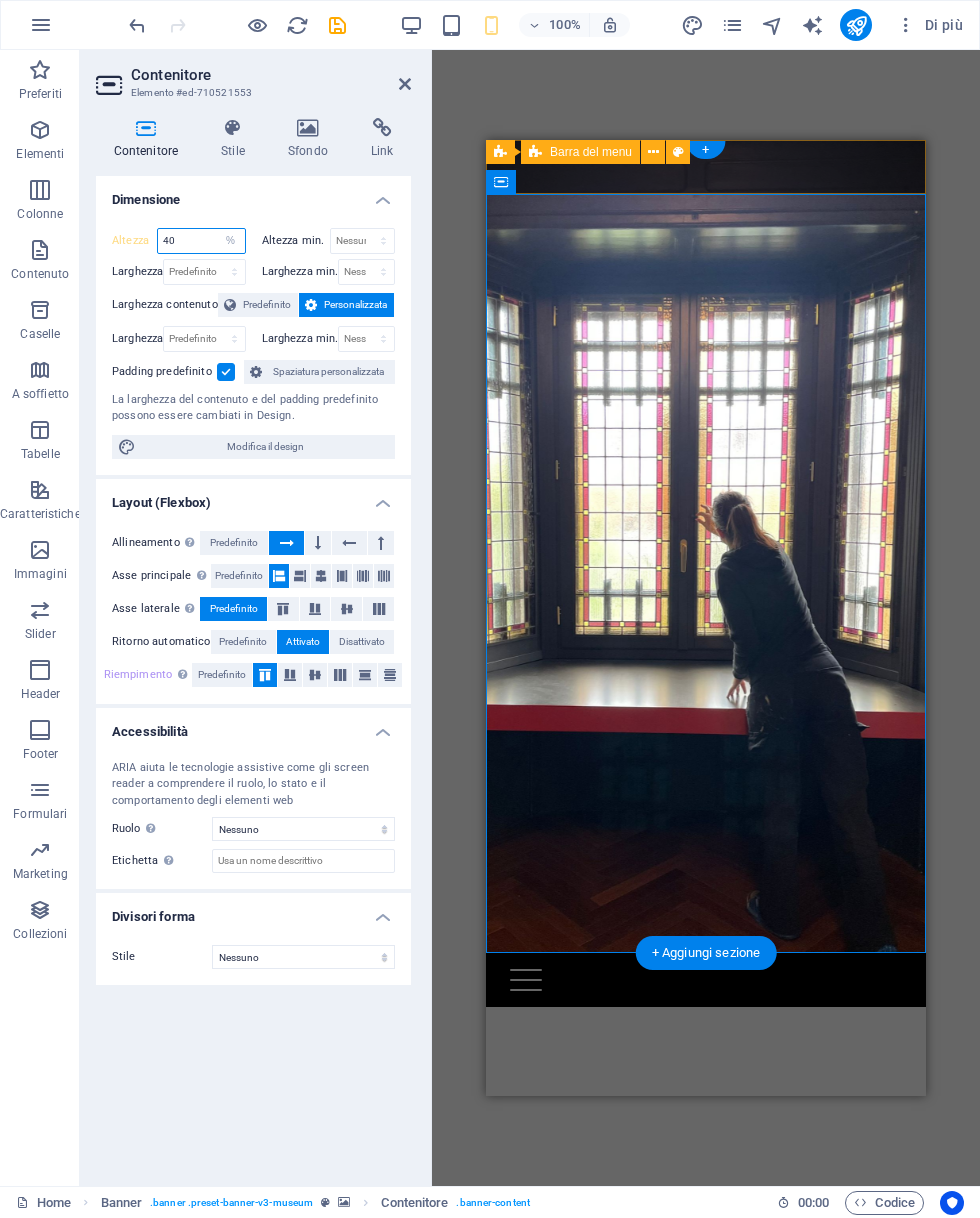 click on "Predefinito px rem % vh vw" at bounding box center [231, 241] 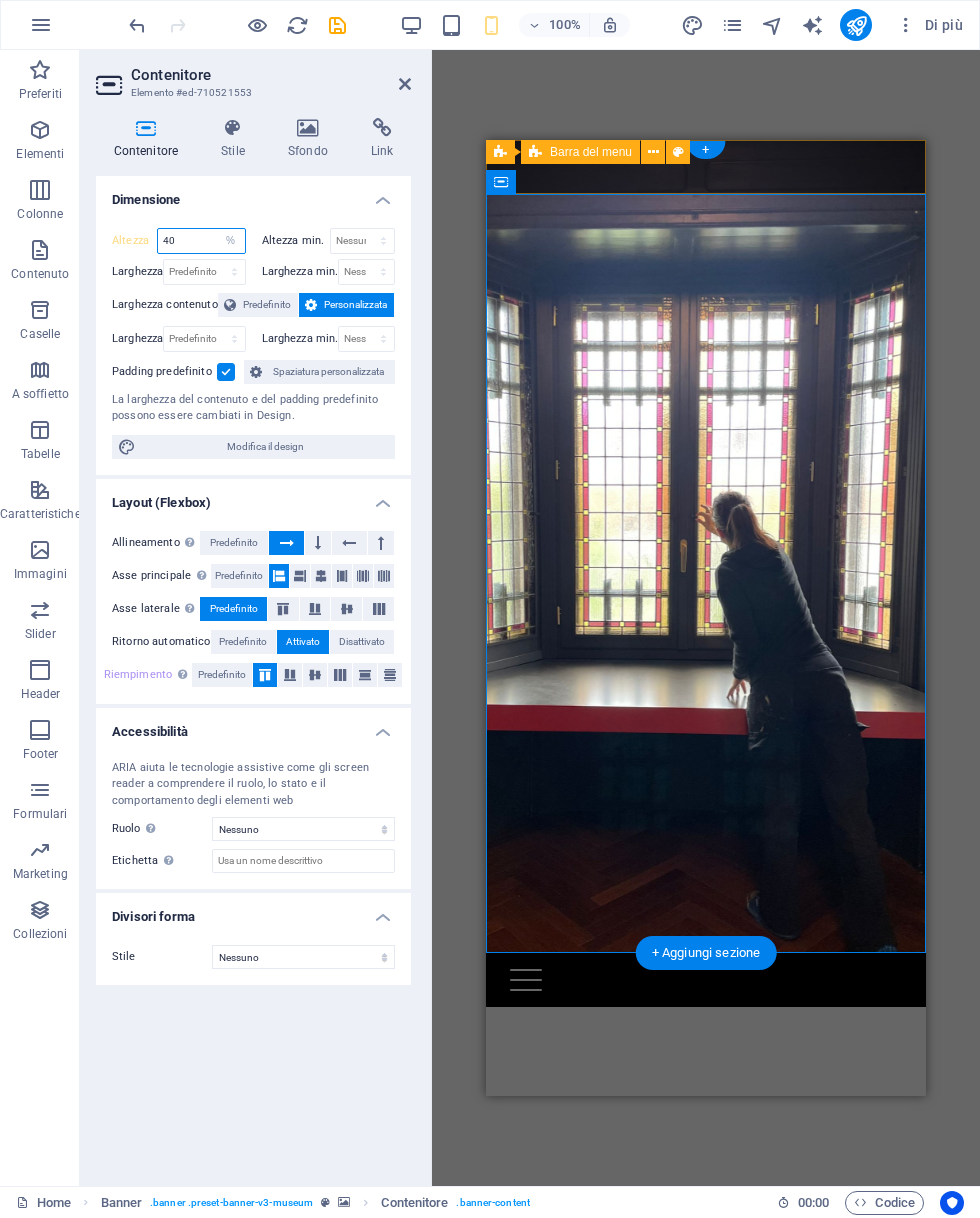 select on "vw" 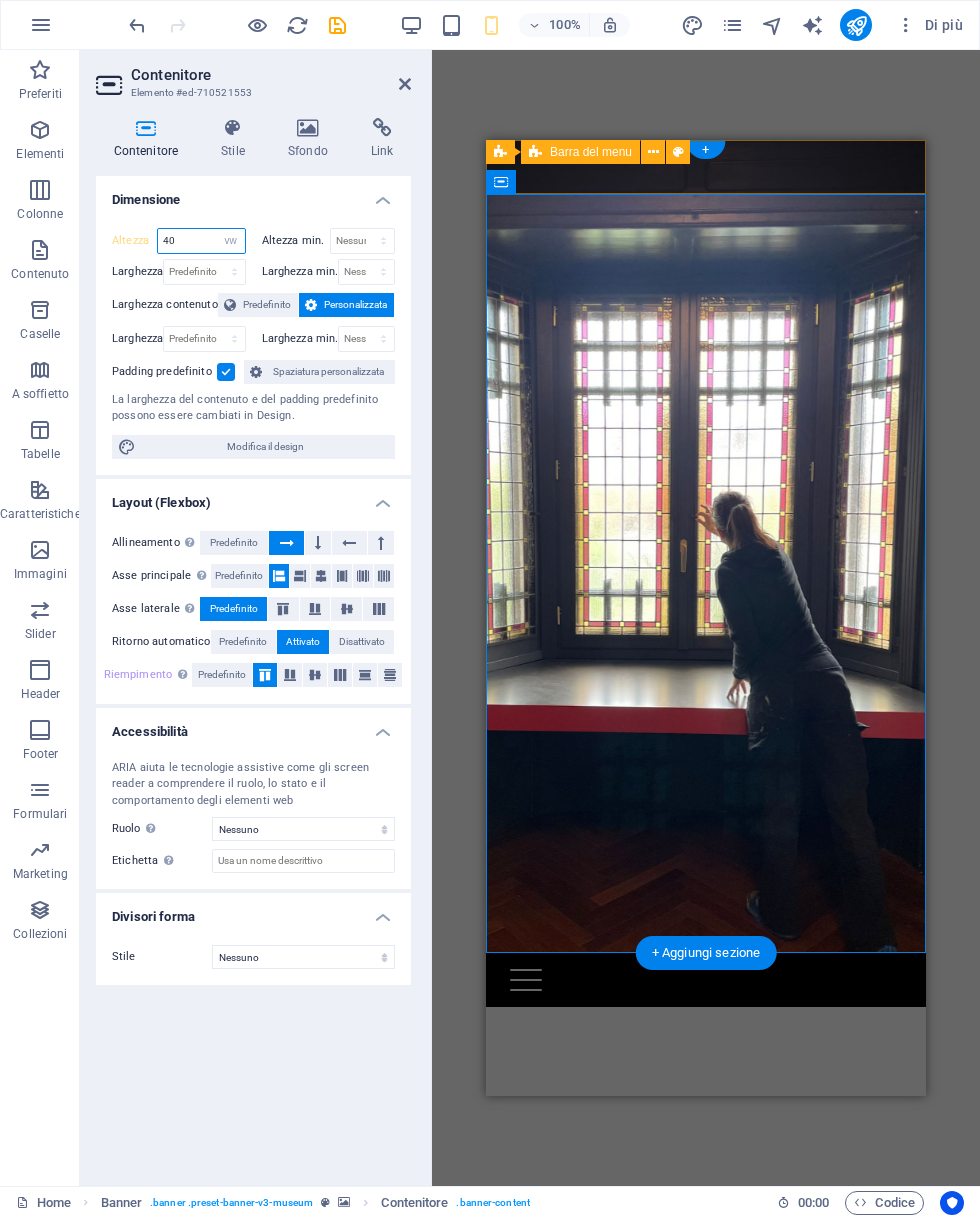 type on "172.4" 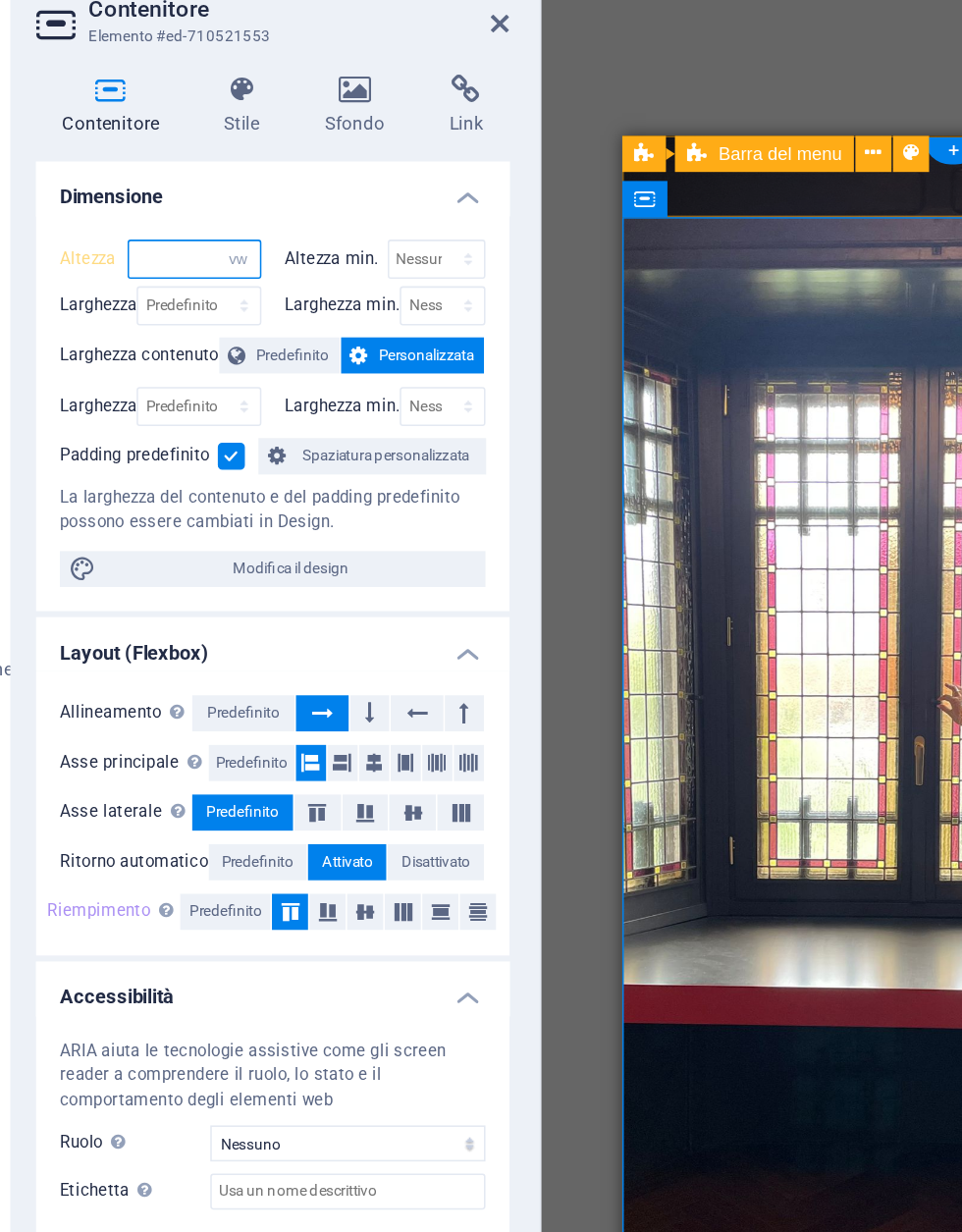 type 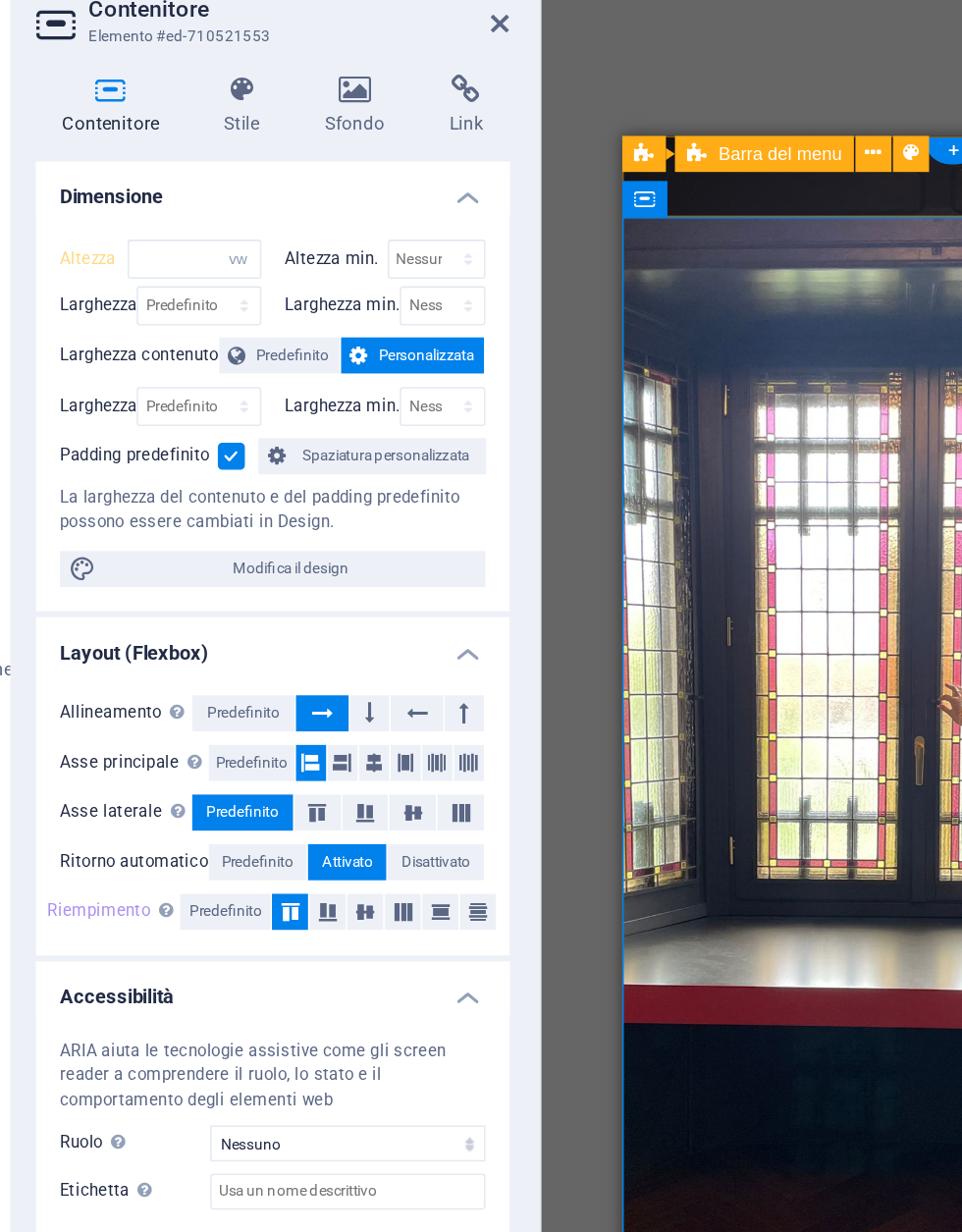 click at bounding box center (301, 126) 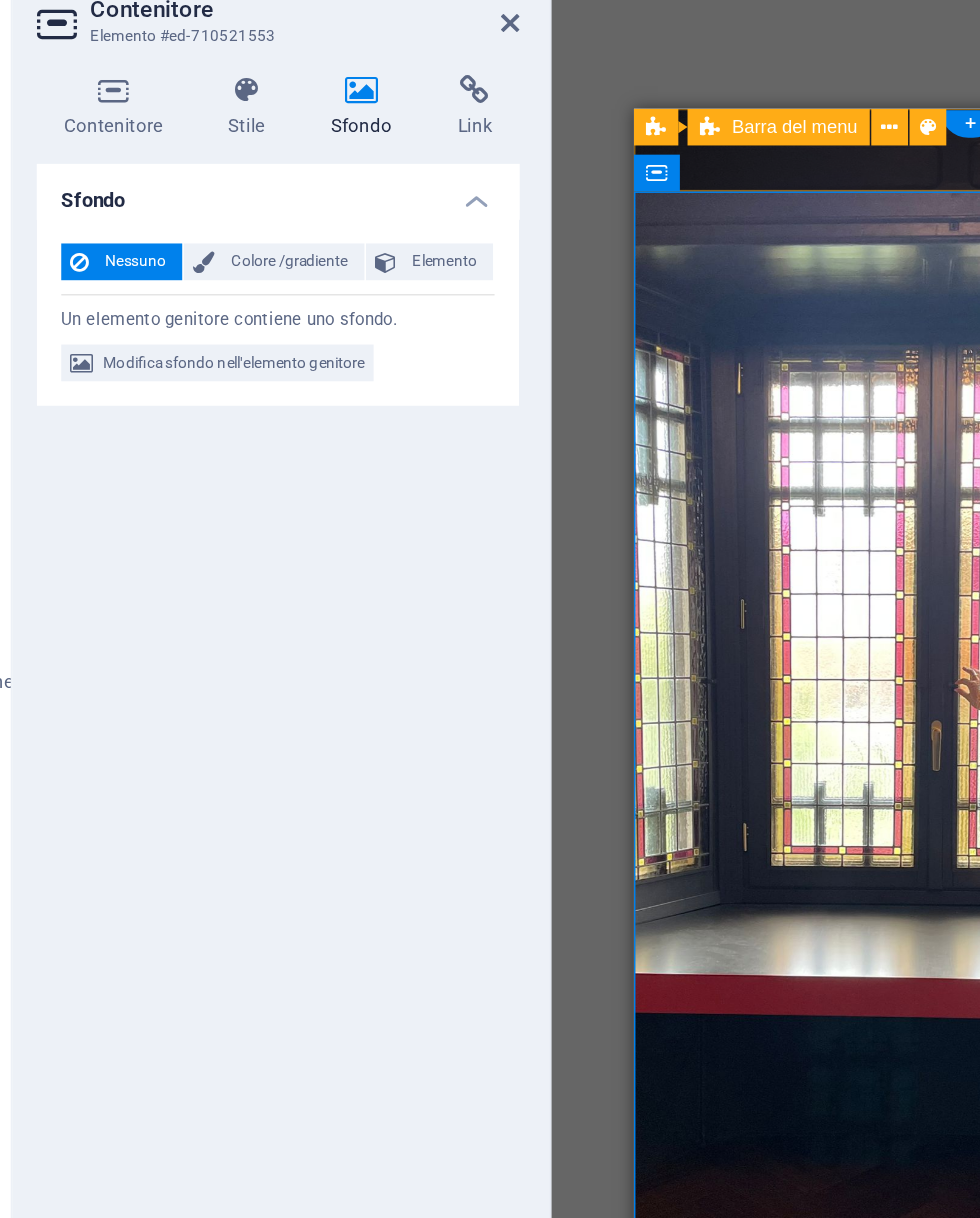 click on "Contenitore" at bounding box center [150, 139] 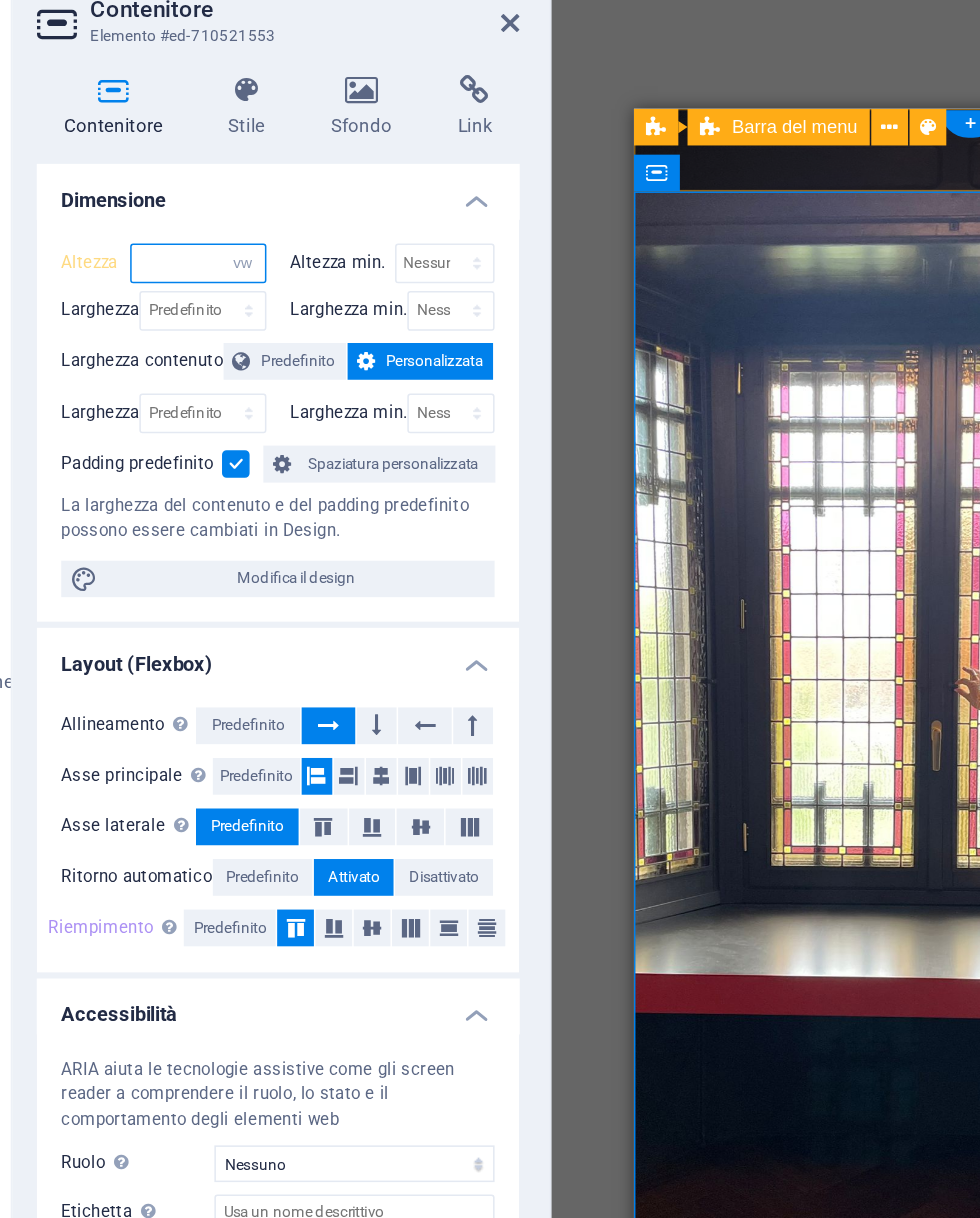 click at bounding box center (201, 241) 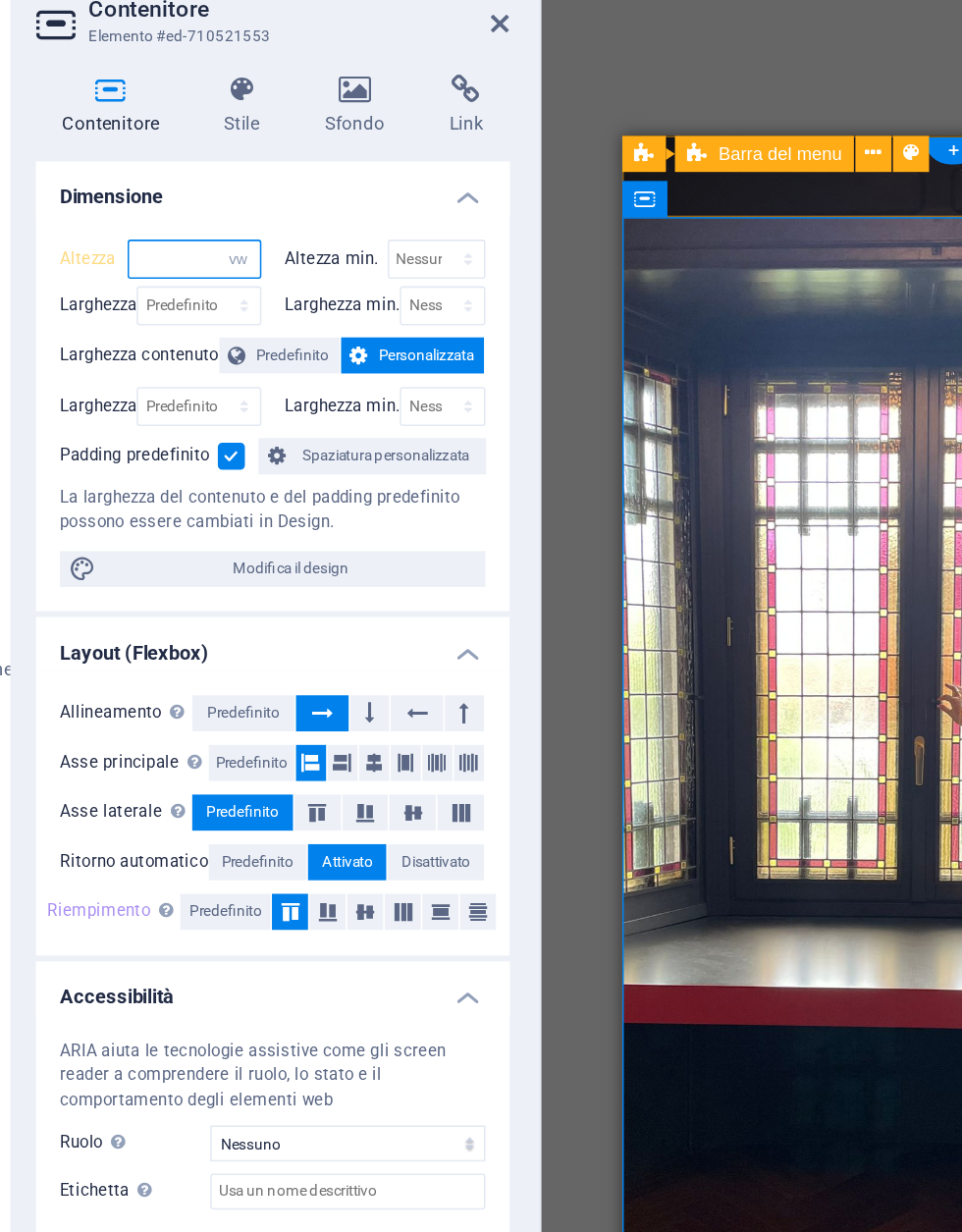 click at bounding box center (197, 237) 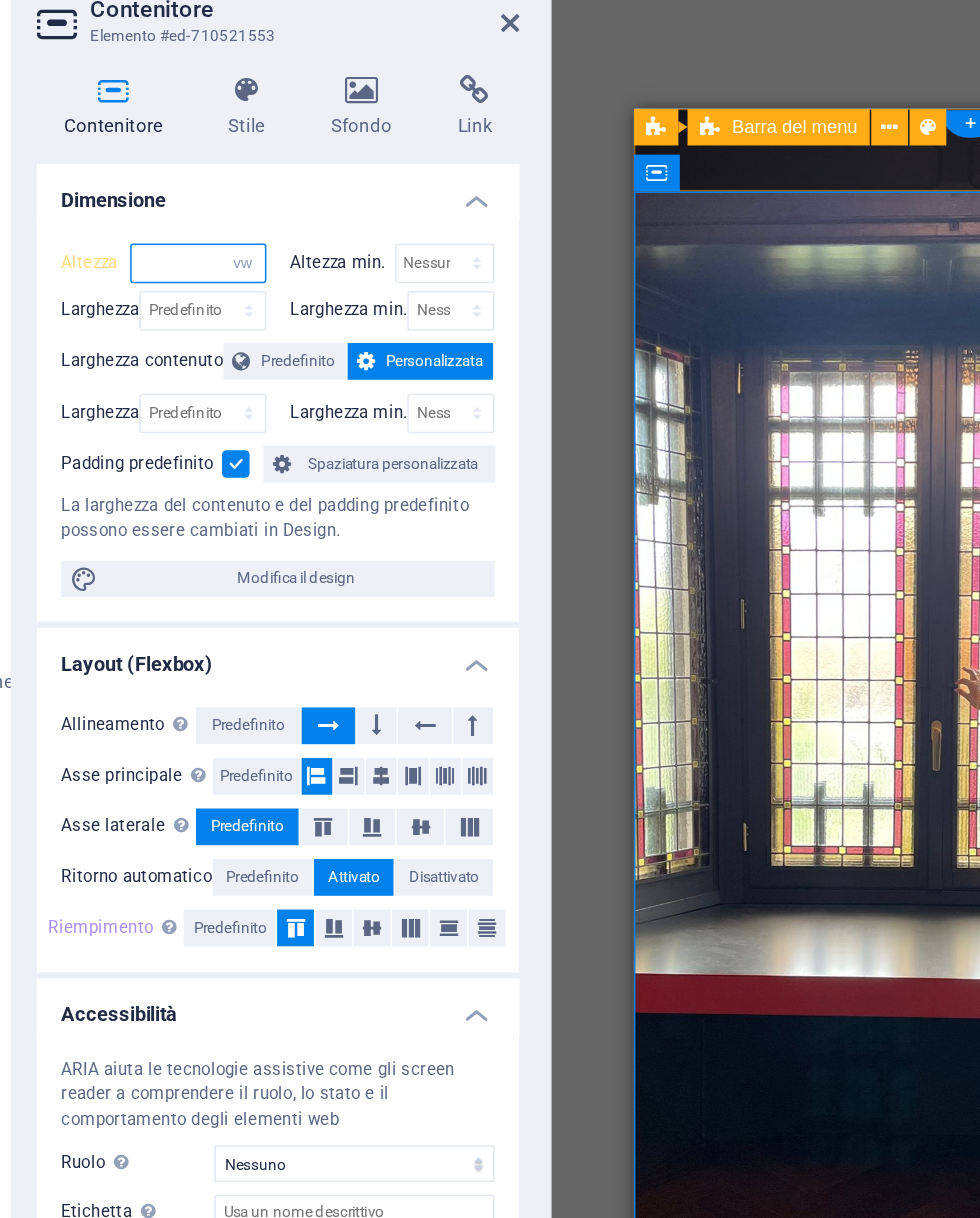 click on "Predefinito px rem % vh vw" at bounding box center [231, 241] 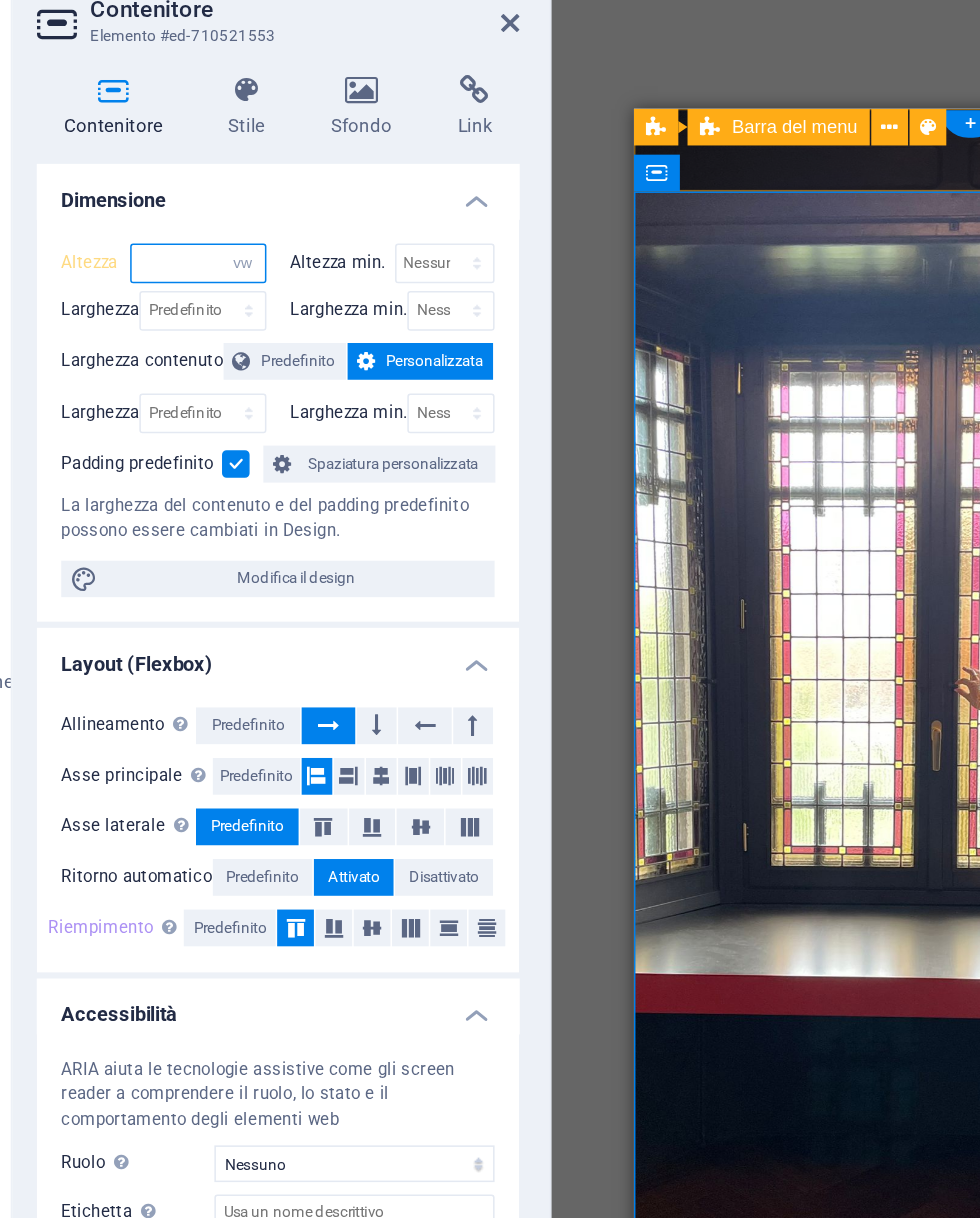 select on "px" 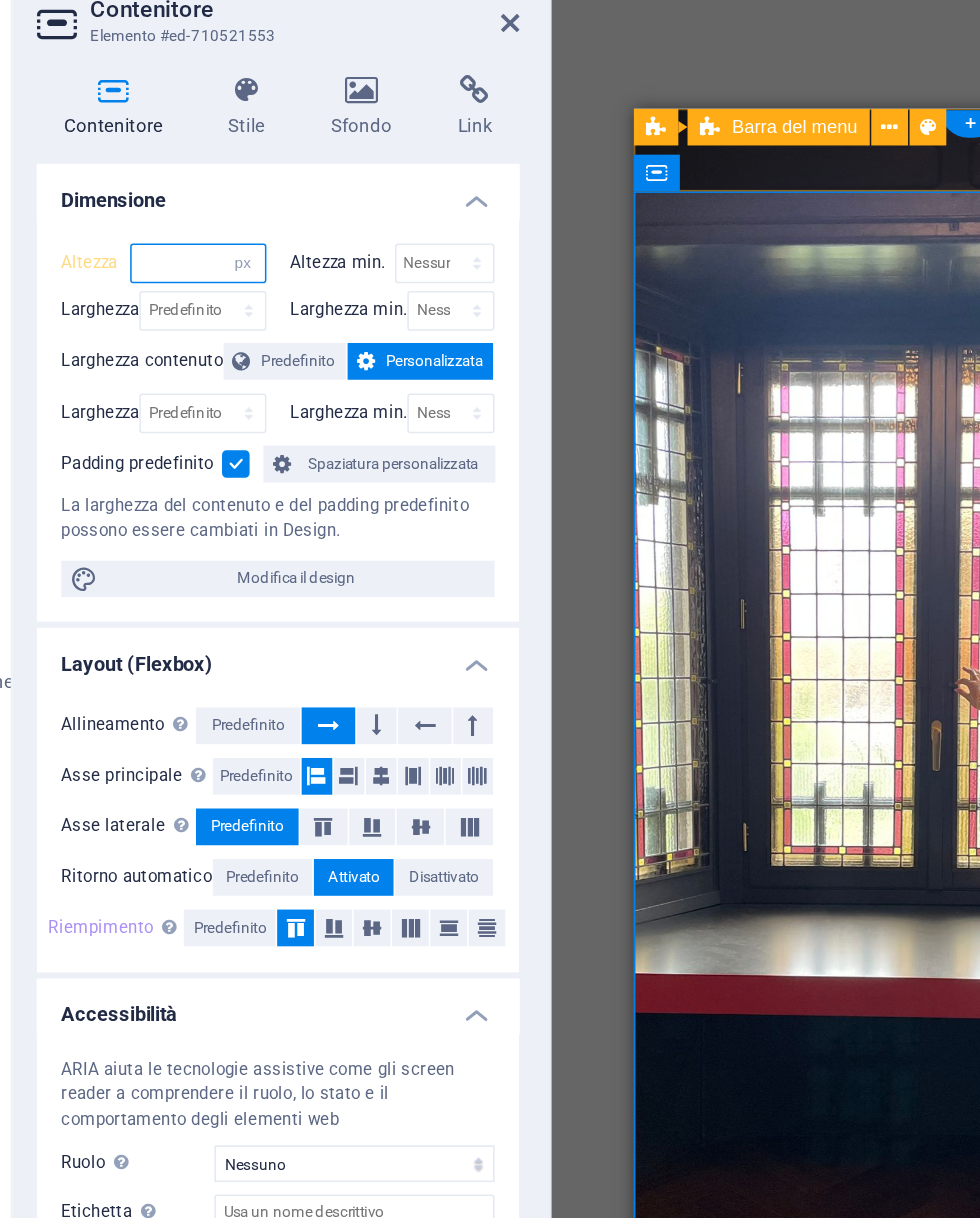 type on "759" 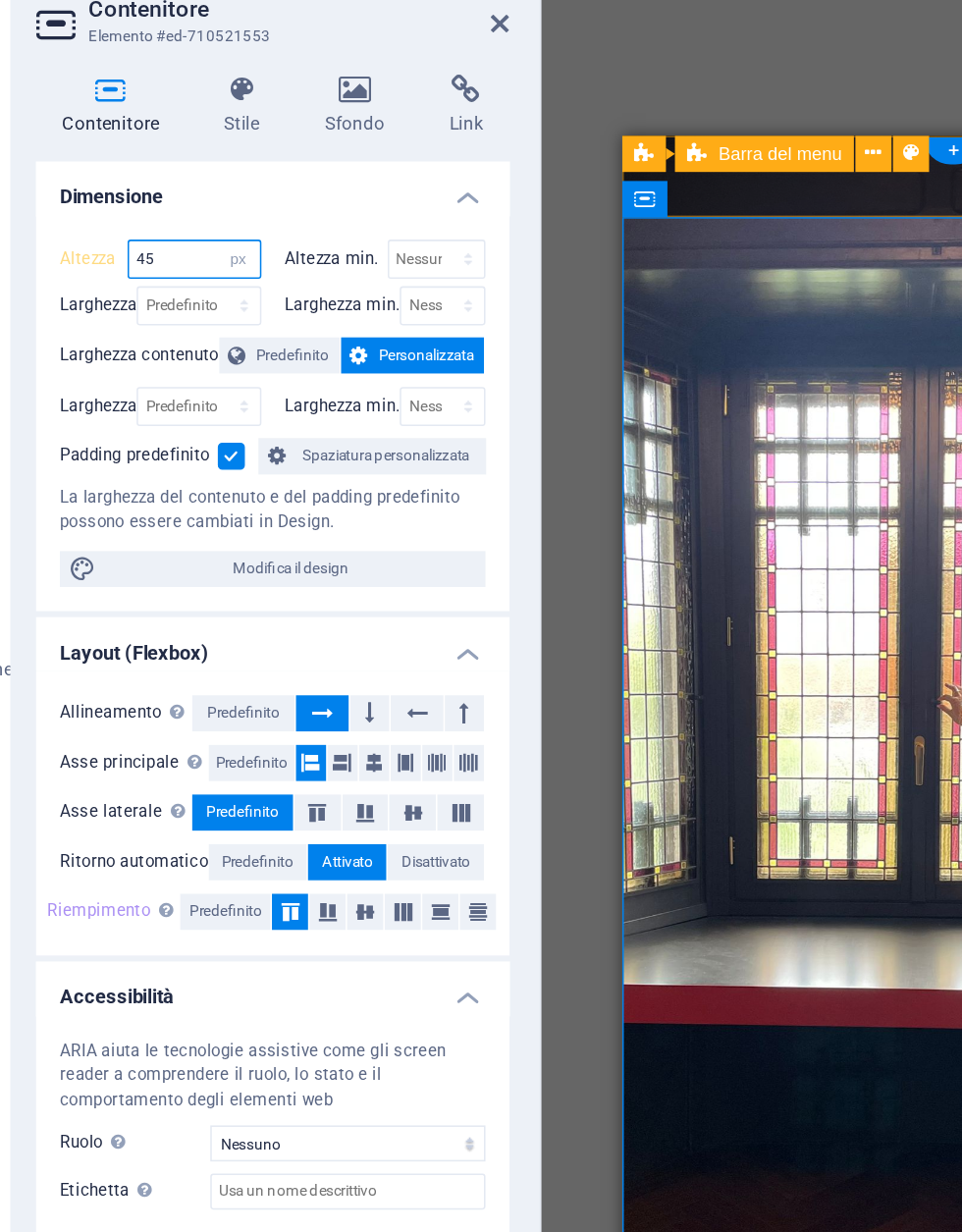 type on "459" 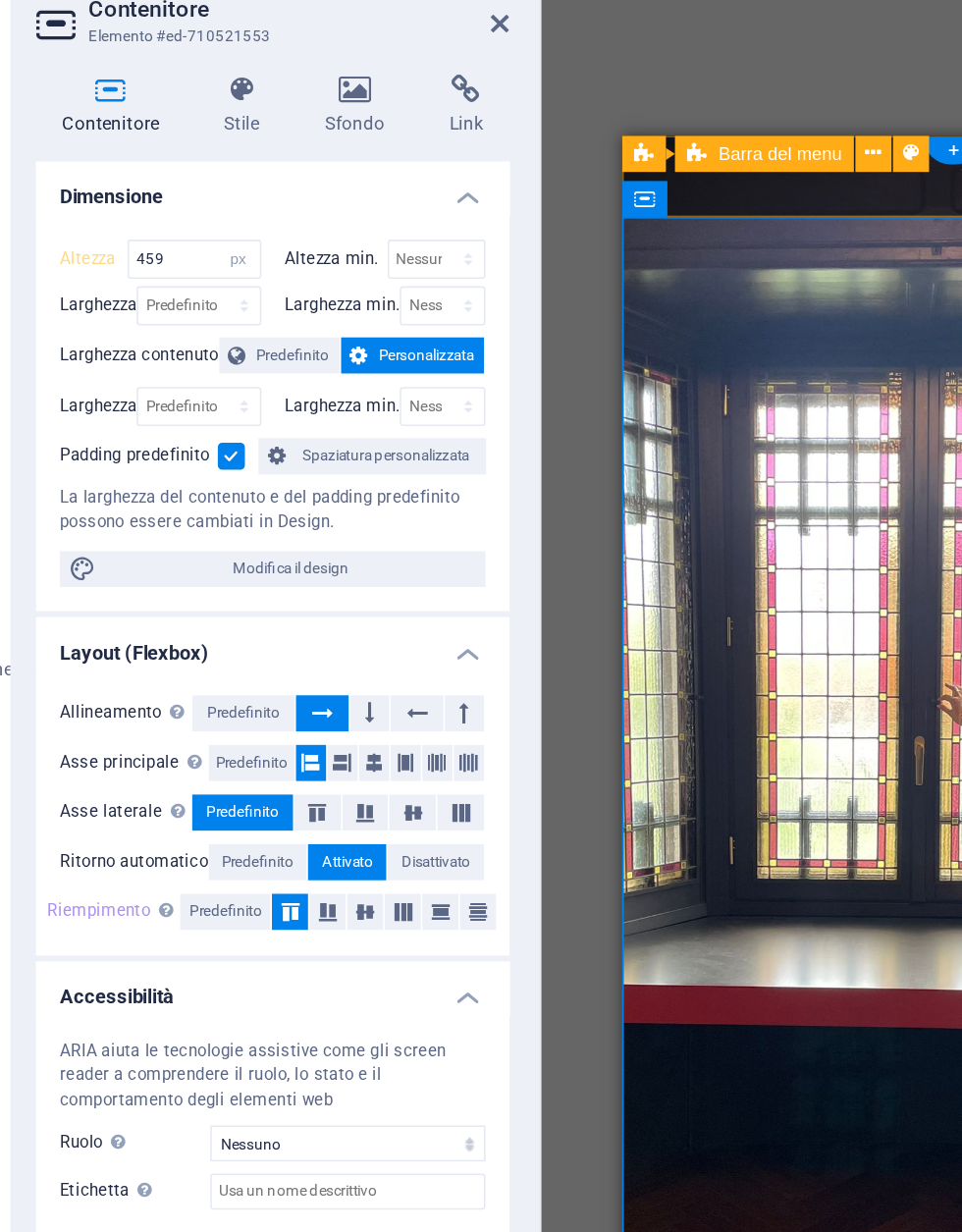 click on "Dimensione" at bounding box center (248, 190) 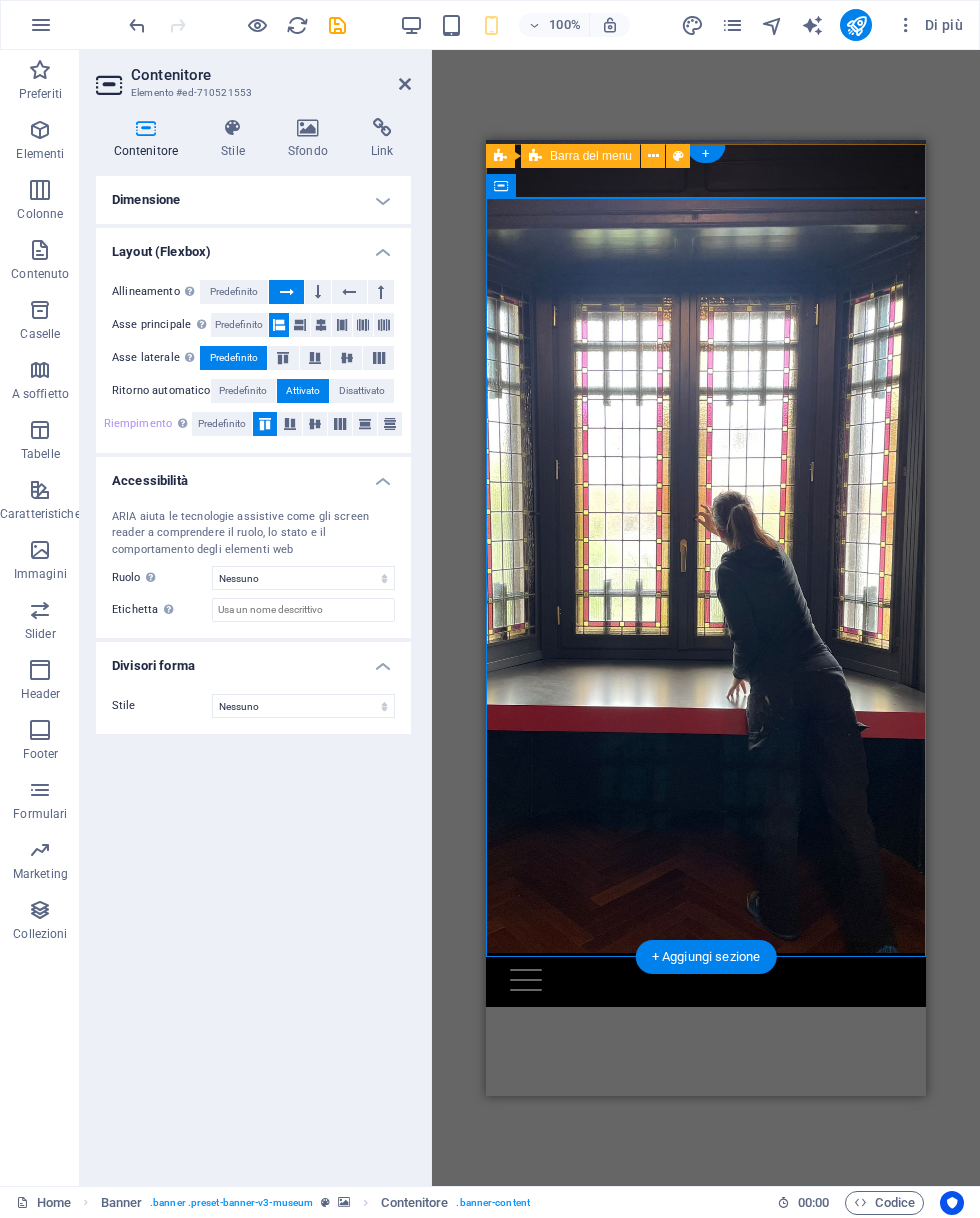scroll, scrollTop: 0, scrollLeft: 0, axis: both 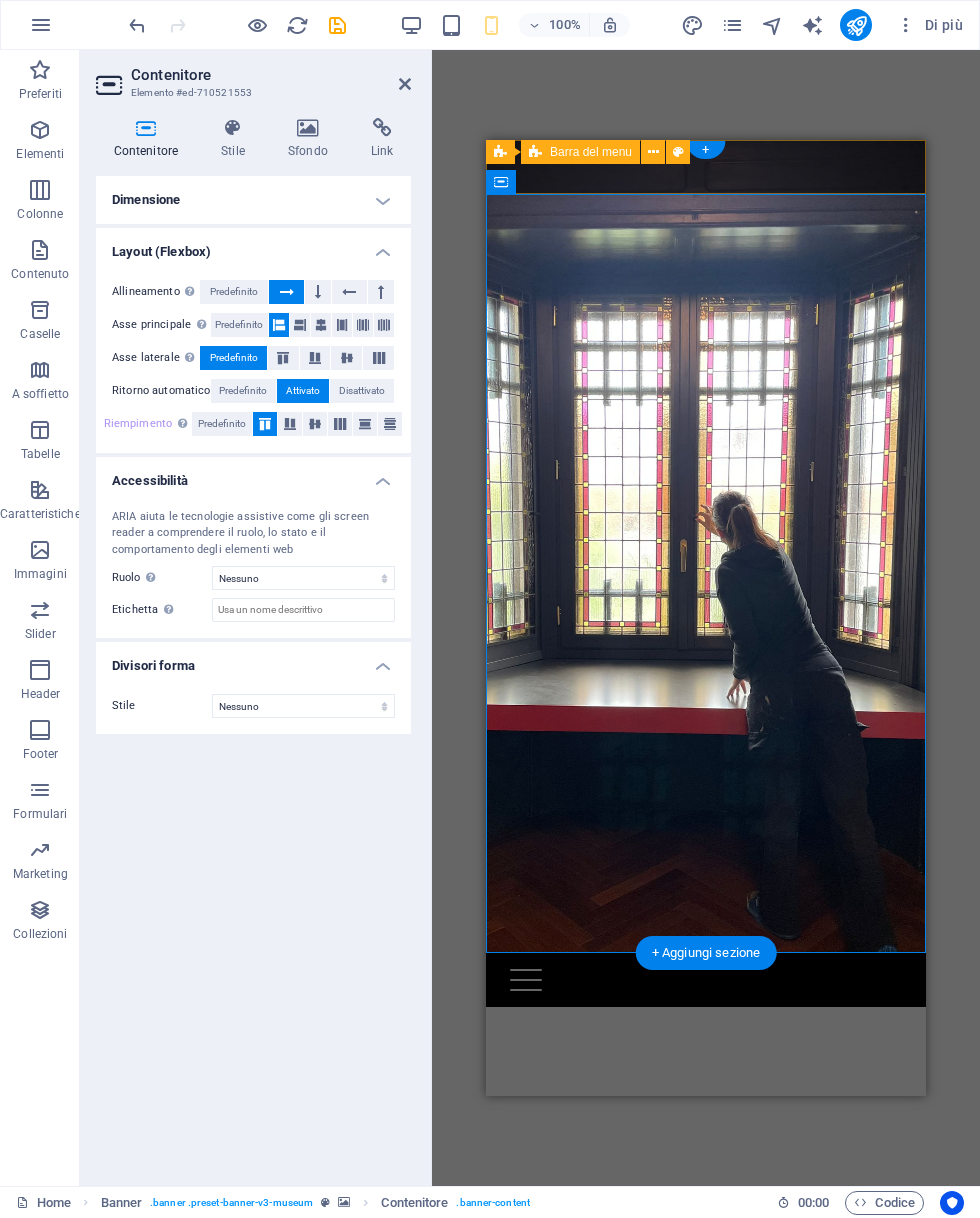 click on "Trascina qui per sostituire il contenuto esistente. Premi “Ctrl” se vuoi creare un nuovo elemento.
H1   Banner   Banner   Contenitore   Banner   Barra del menu + + Aggiungi sezione" at bounding box center [706, 618] 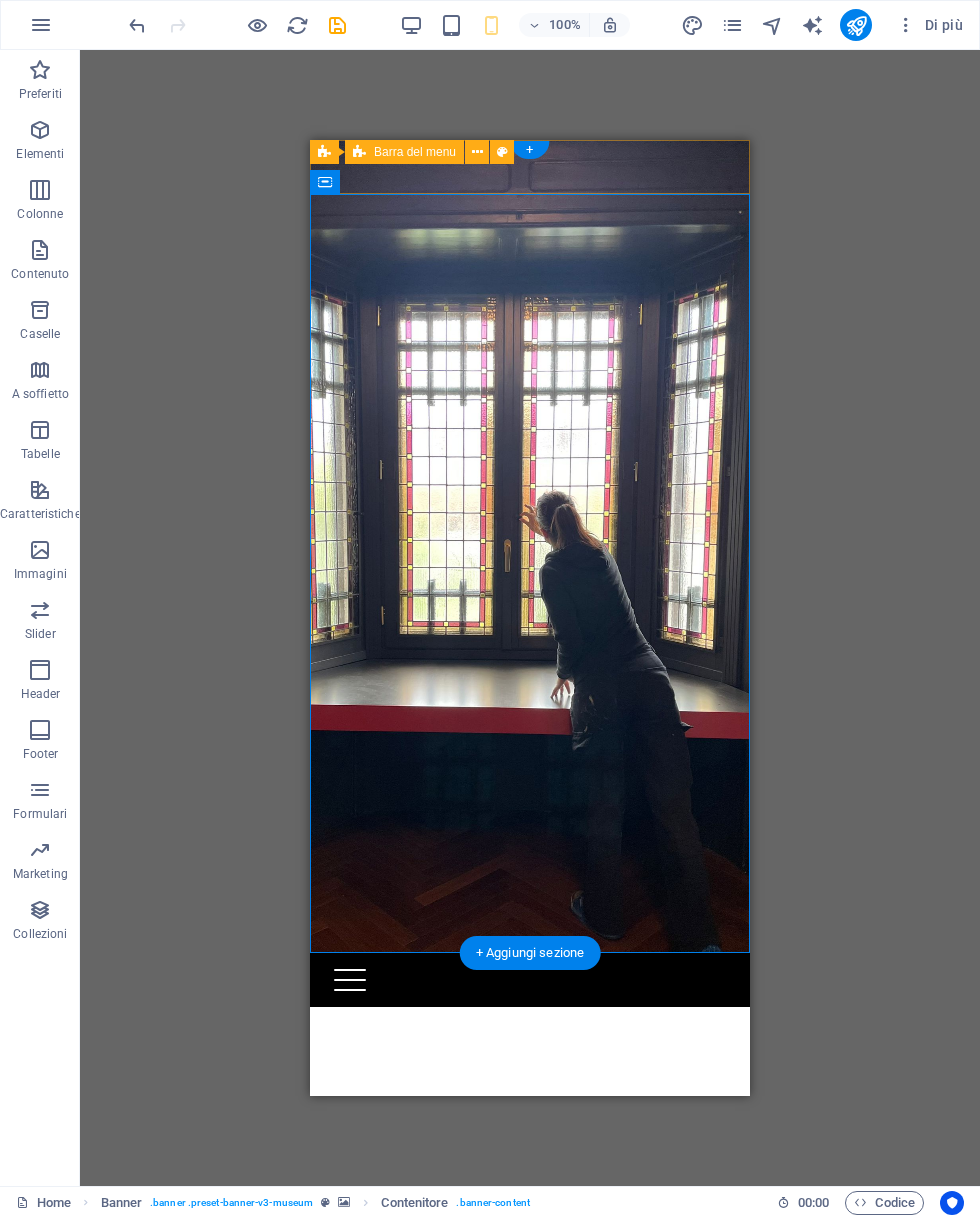 click on "Trascina qui per sostituire il contenuto esistente. Premi “Ctrl” se vuoi creare un nuovo elemento.
H1   Banner   Banner   Contenitore   Banner   Barra del menu + + Aggiungi sezione" at bounding box center (530, 618) 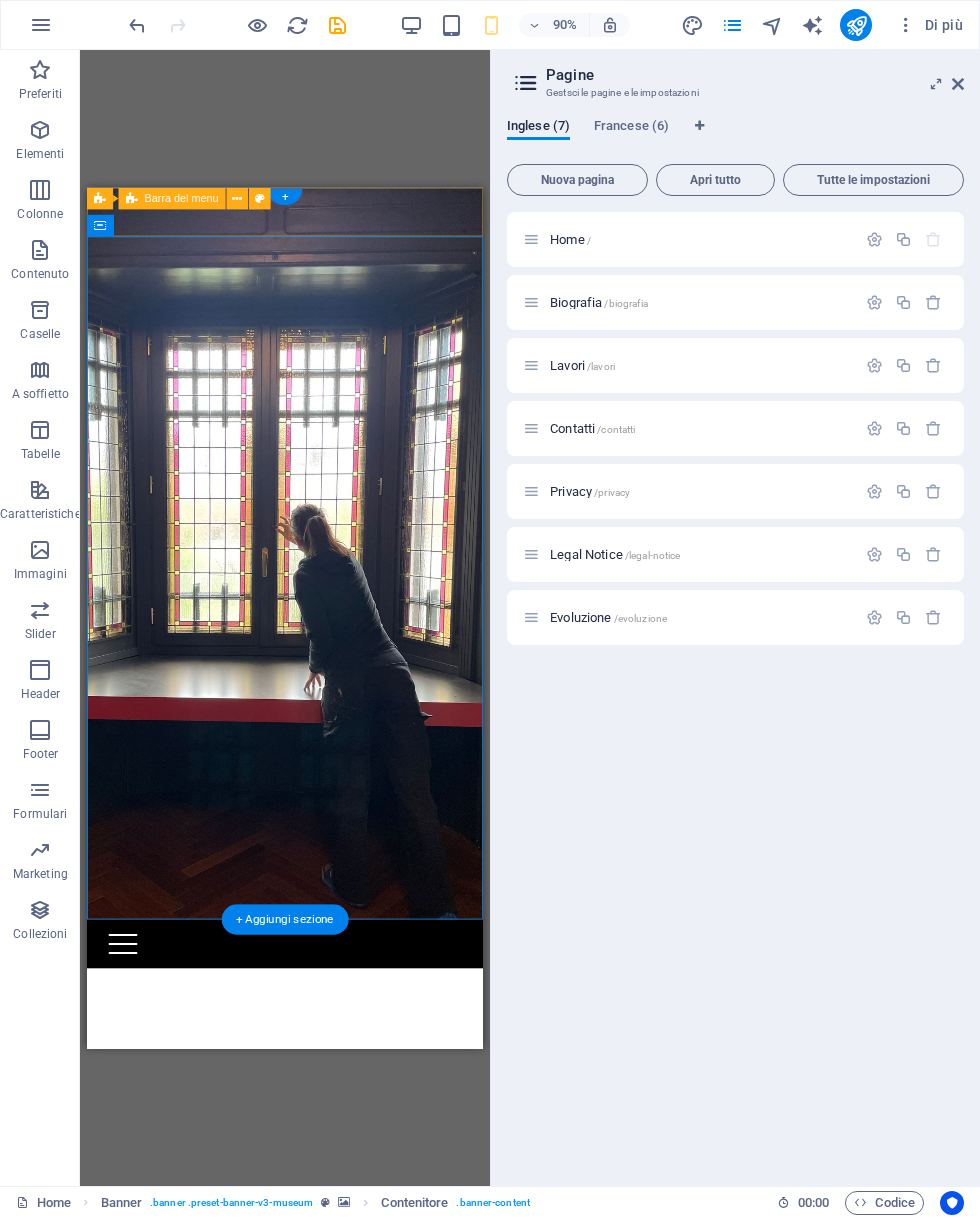 click on "Biografia /biografia" at bounding box center [735, 302] 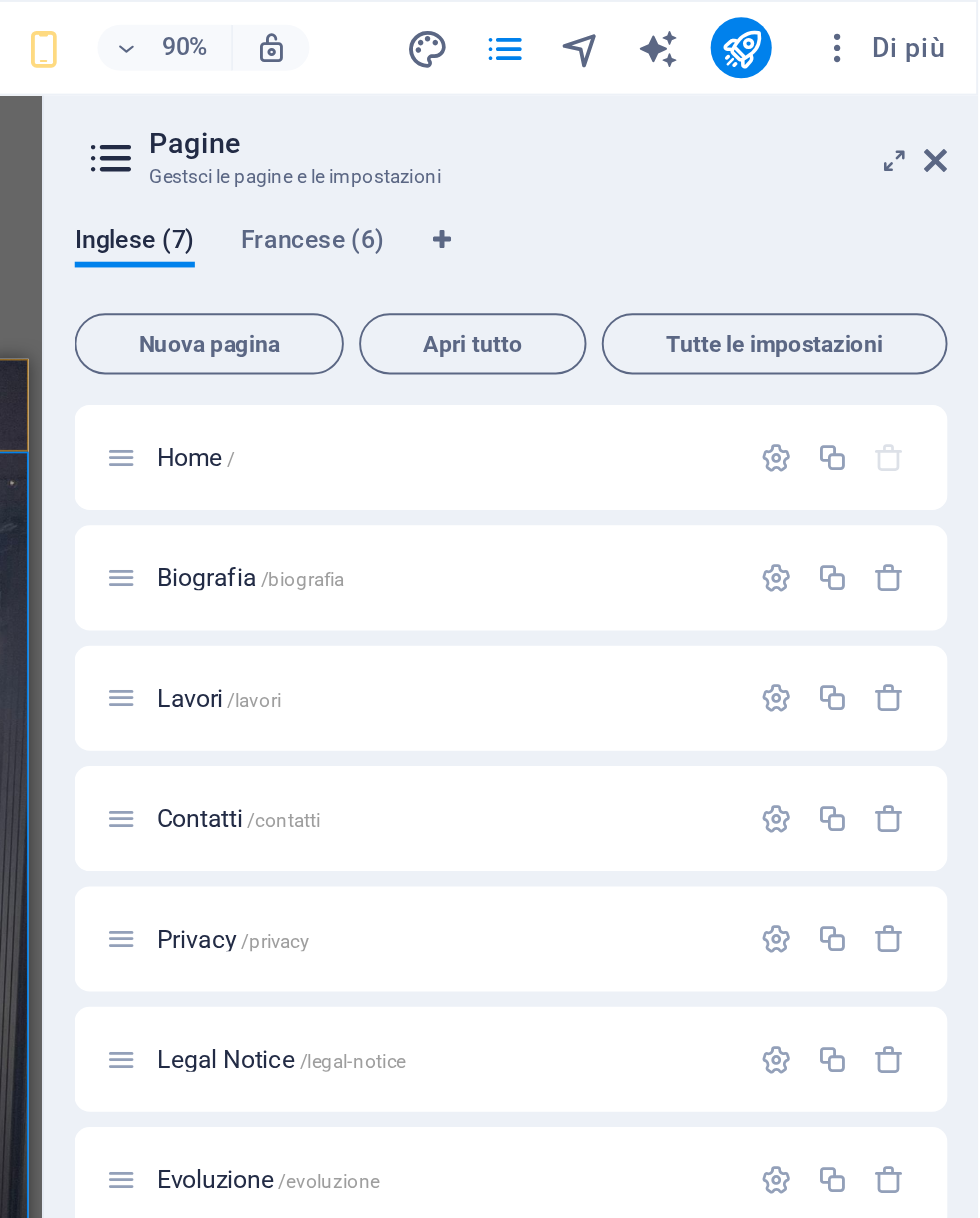 scroll, scrollTop: 0, scrollLeft: 1, axis: horizontal 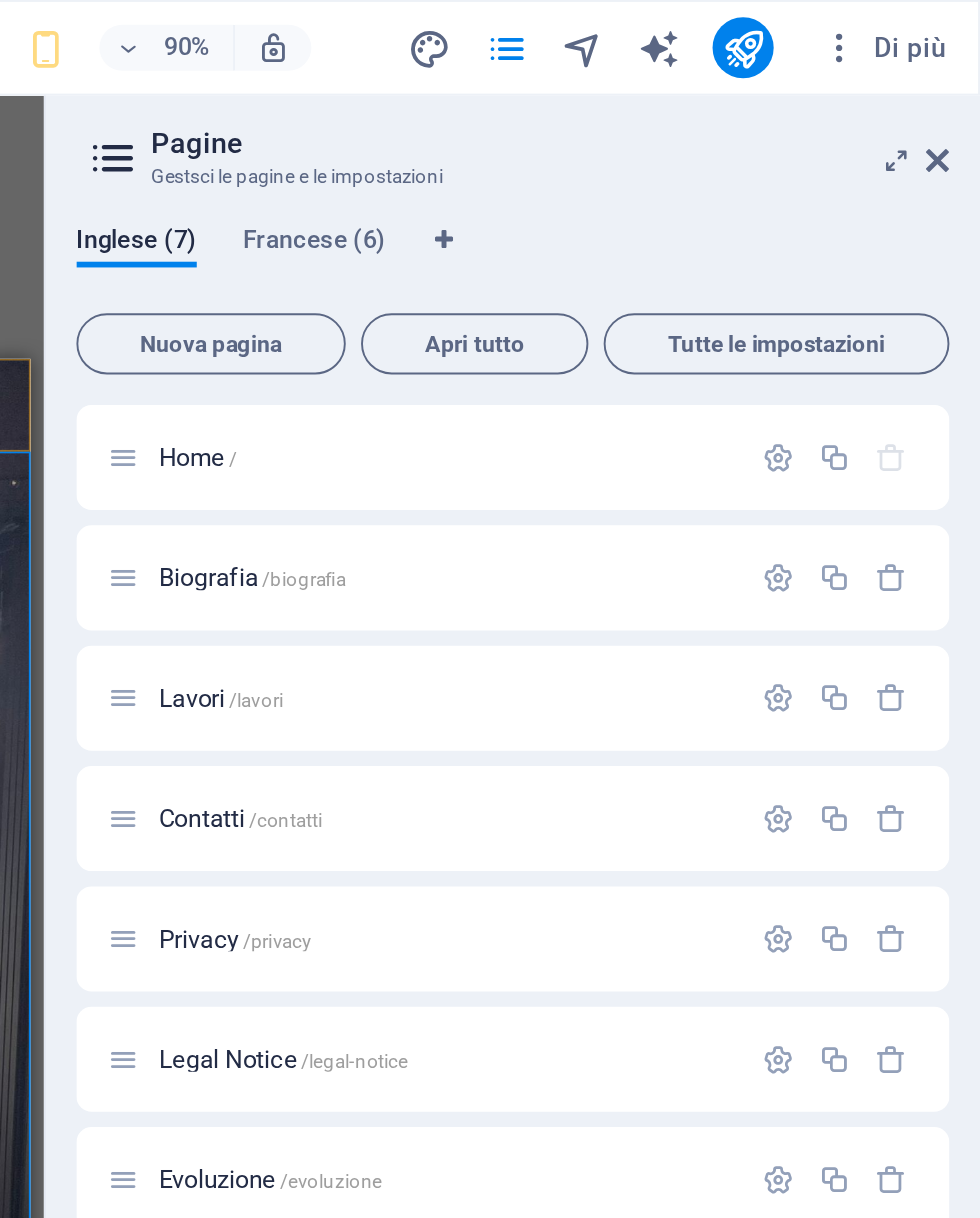 click at bounding box center (531, 302) 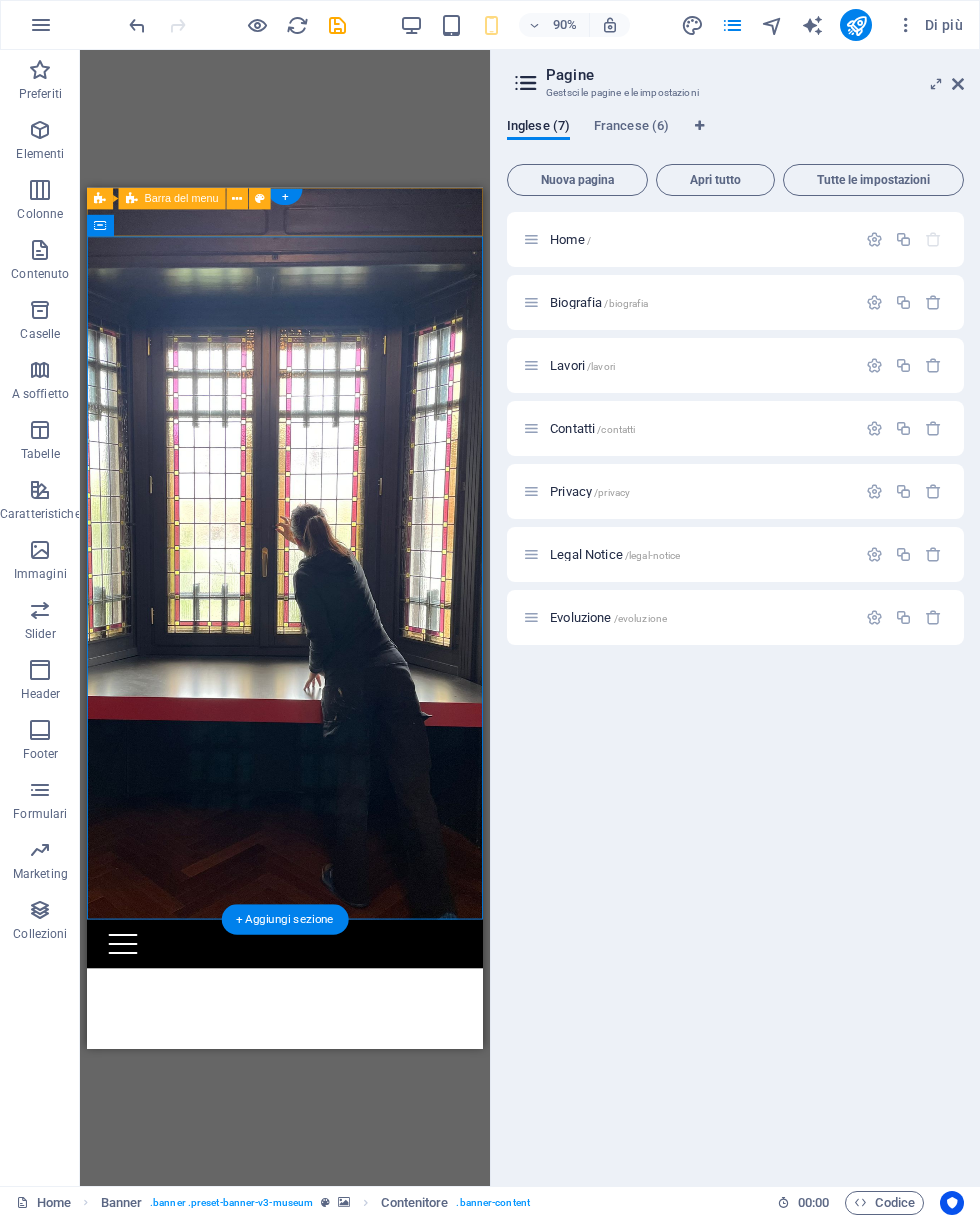 click at bounding box center (531, 302) 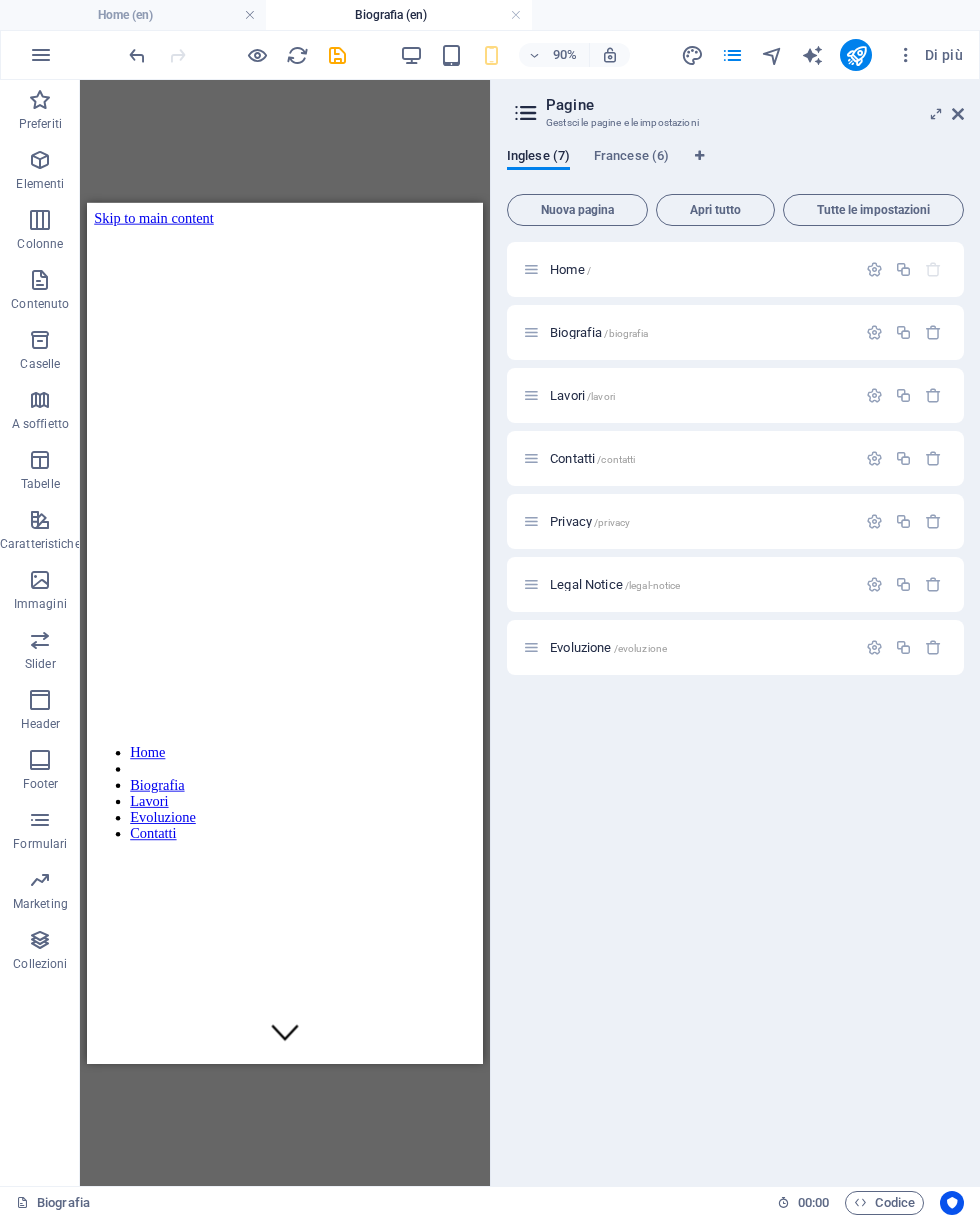 scroll, scrollTop: 0, scrollLeft: 0, axis: both 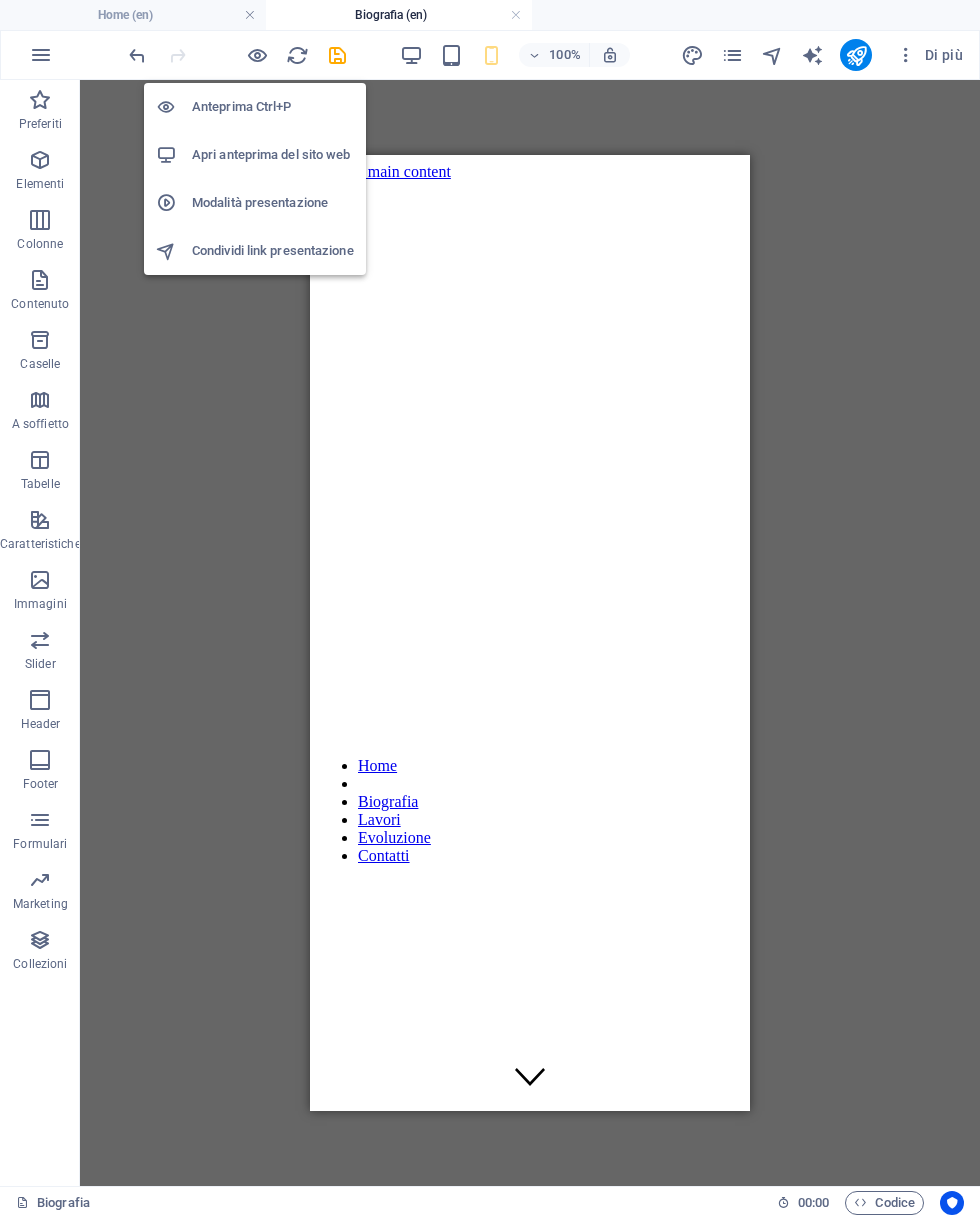click on "Anteprima Ctrl+P" at bounding box center (273, 107) 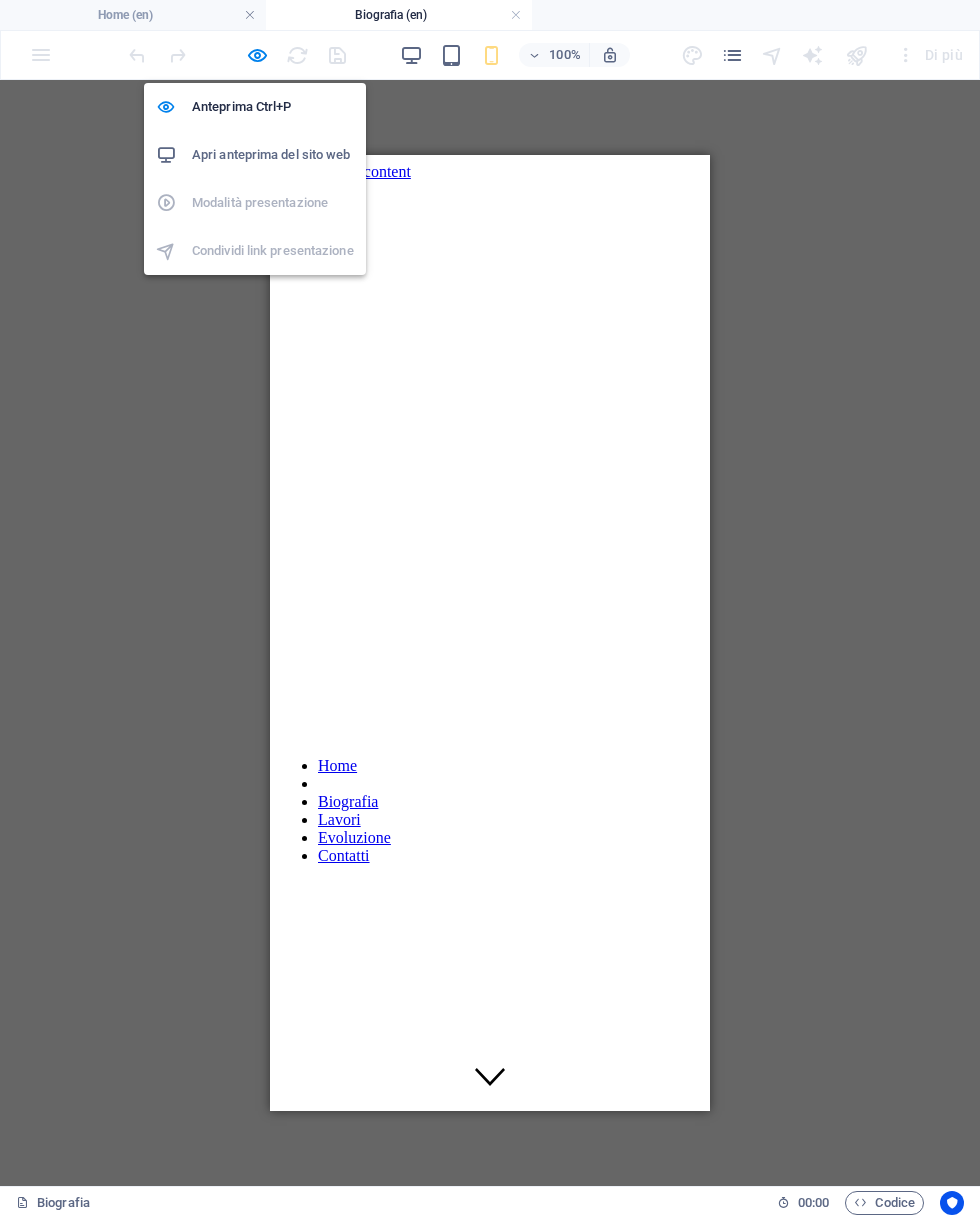 click on "Apri anteprima del sito web" at bounding box center [255, 155] 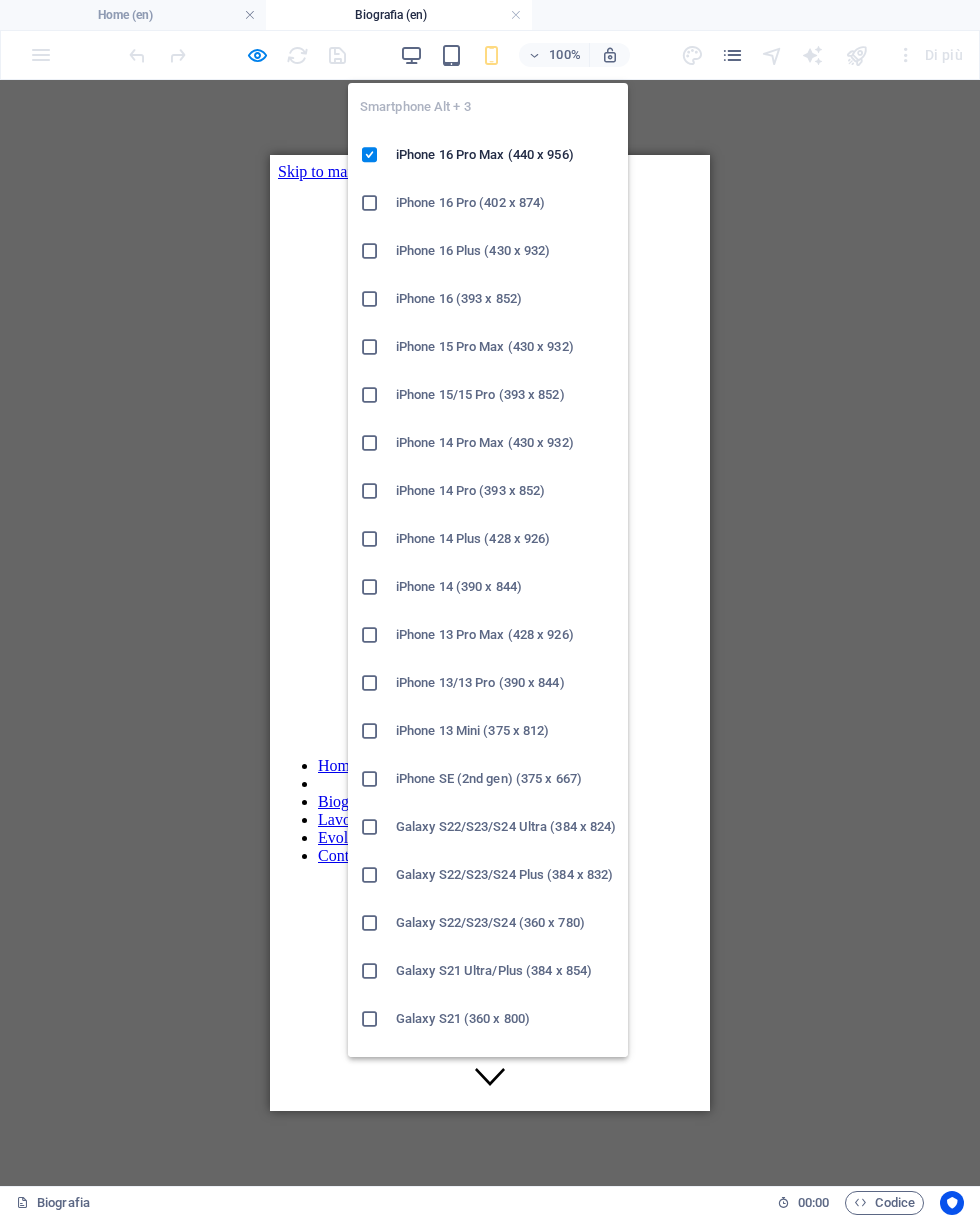 click on "Trascina qui per sostituire il contenuto esistente. Premi “Ctrl” se vuoi creare un nuovo elemento.
H2   Banner   Contenitore" at bounding box center [490, 633] 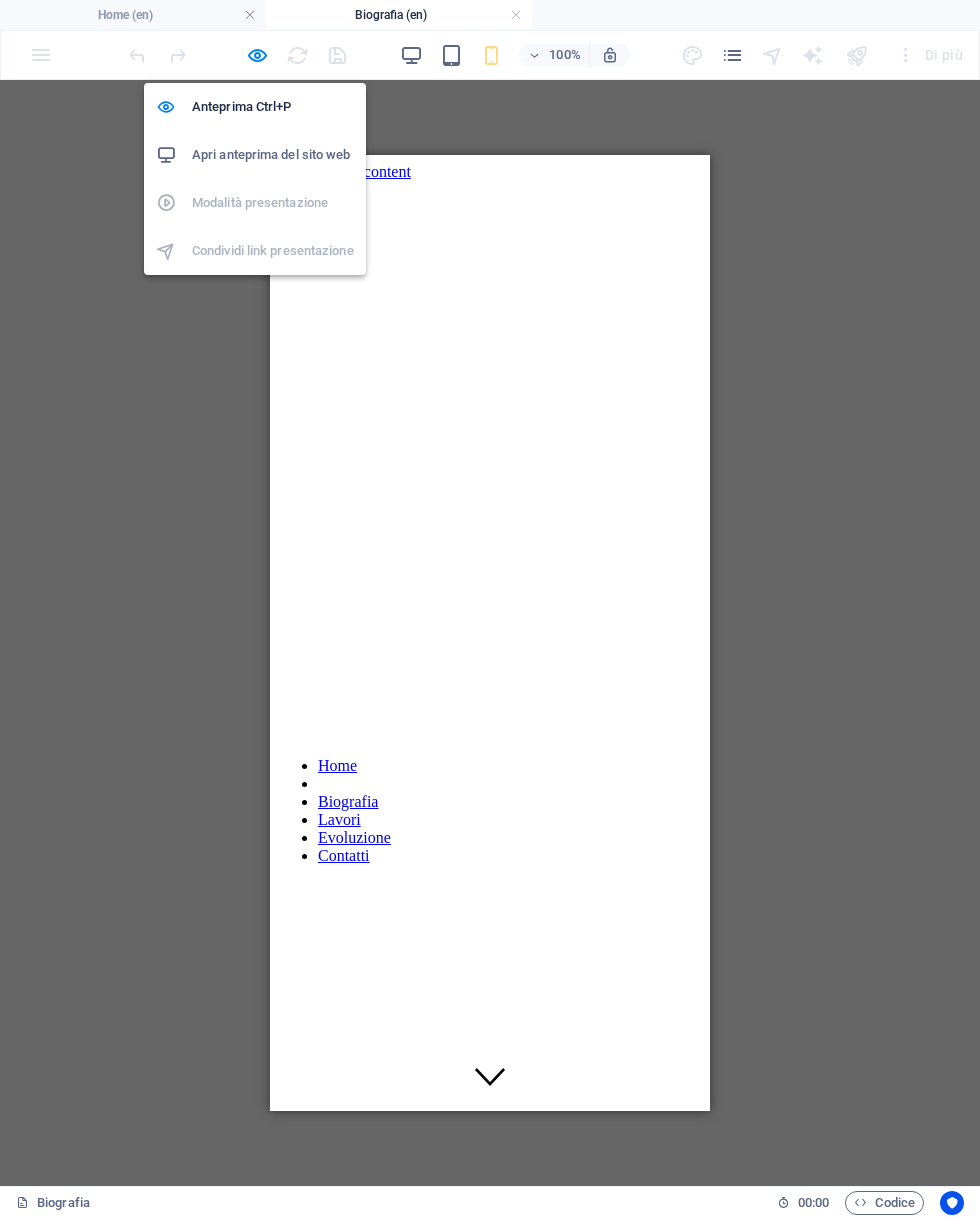 click on "Anteprima Ctrl+P" at bounding box center (273, 107) 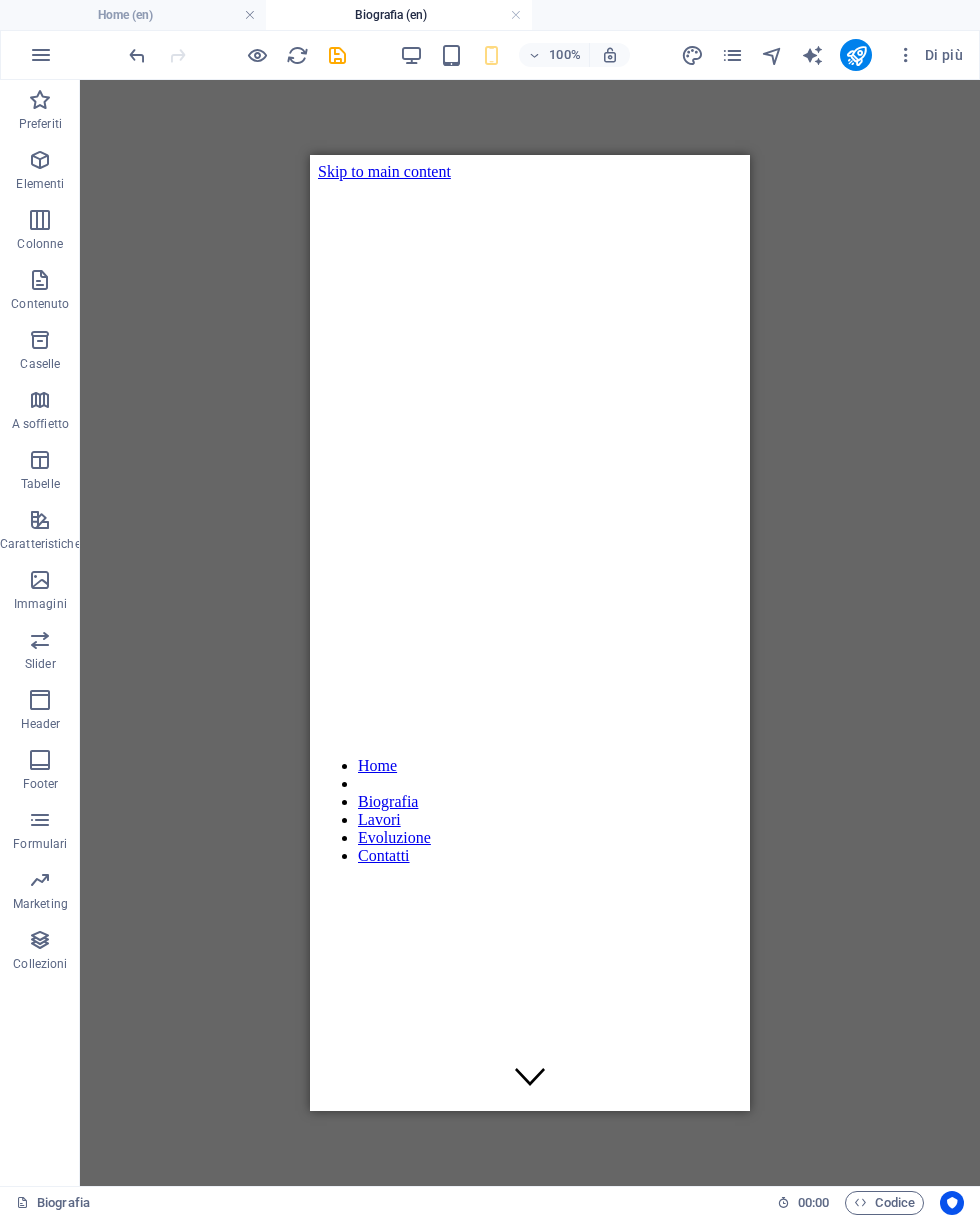 click on "Trascina qui per sostituire il contenuto esistente. Premi “Ctrl” se vuoi creare un nuovo elemento.
H2   Banner   Contenitore" at bounding box center [530, 633] 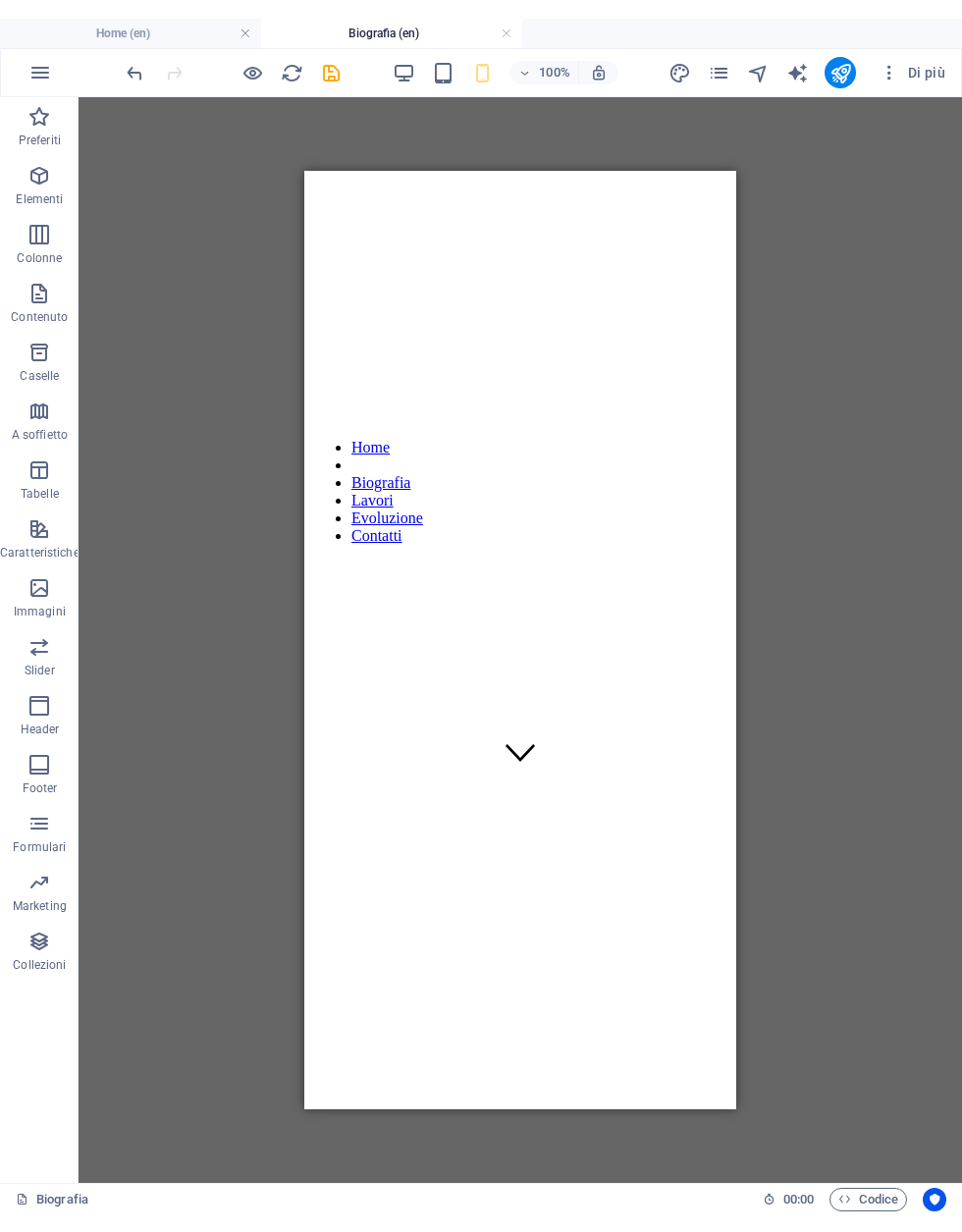 scroll, scrollTop: 327, scrollLeft: 0, axis: vertical 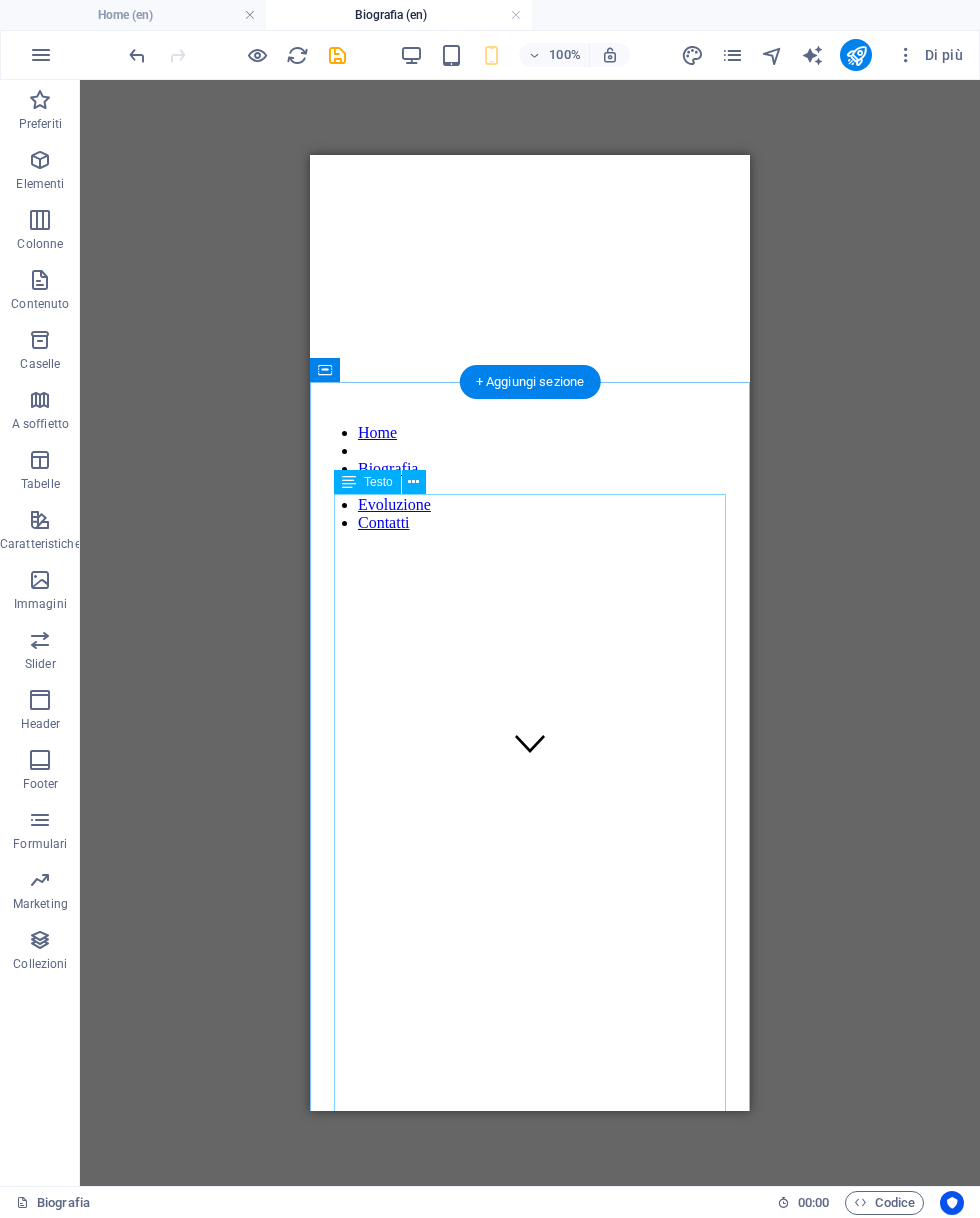 click on "Dopo aver frequentato la scuola d'arte, ho avvertito un profondo desiderio di esprimermi attraverso i materiali. Ho esplorato varie sostanze, spinta dalla necessità di trovare il mio linguaggio espressivo, fino a quando ho scoperto un elemento che mi ha affascinata sin da subito: il vetro. Per approfondire le mie conoscenze, ho intrapreso un percorso formativo presso la scuola "Artigiani restauratori Maria Luisa Rossi", dove ho conseguito il diploma di tecnico specializzato nella realizzazione di vetrate artistiche e oggetti d'arte vetraria, riconosciuto a livello europeo. In questo contesto, ho avuto l'opportunità di sperimentare per la prima volta diverse tecniche di legatura e pittura su vetro, riflettendo sul potenziale espressivo di questo antico materiale." at bounding box center (530, 1933) 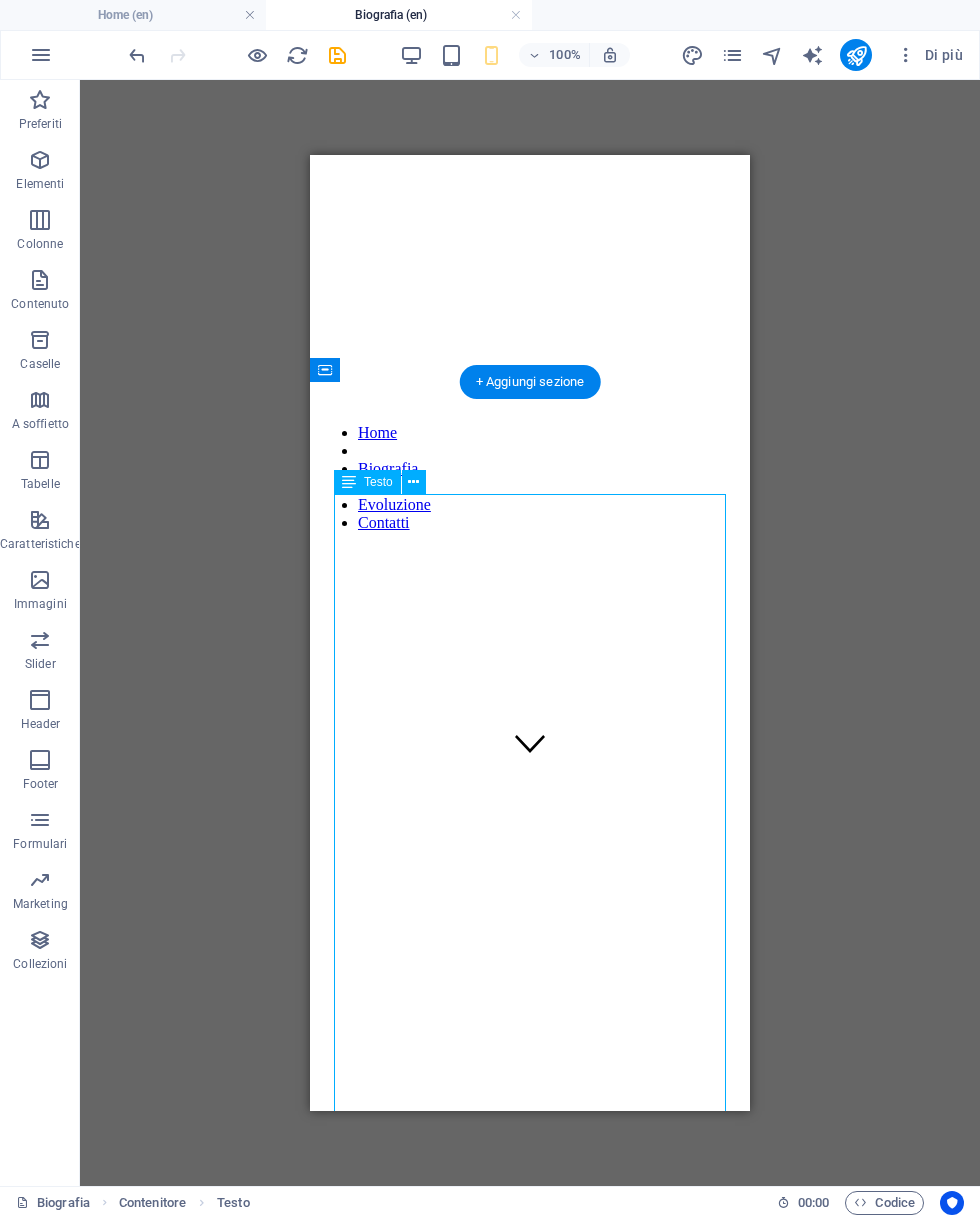 click on "Dopo aver frequentato la scuola d'arte, ho avvertito un profondo desiderio di esprimermi attraverso i materiali. Ho esplorato varie sostanze, spinta dalla necessità di trovare il mio linguaggio espressivo, fino a quando ho scoperto un elemento che mi ha affascinata sin da subito: il vetro. Per approfondire le mie conoscenze, ho intrapreso un percorso formativo presso la scuola "Artigiani restauratori Maria Luisa Rossi", dove ho conseguito il diploma di tecnico specializzato nella realizzazione di vetrate artistiche e oggetti d'arte vetraria, riconosciuto a livello europeo. In questo contesto, ho avuto l'opportunità di sperimentare per la prima volta diverse tecniche di legatura e pittura su vetro, riflettendo sul potenziale espressivo di questo antico materiale." at bounding box center [530, 1933] 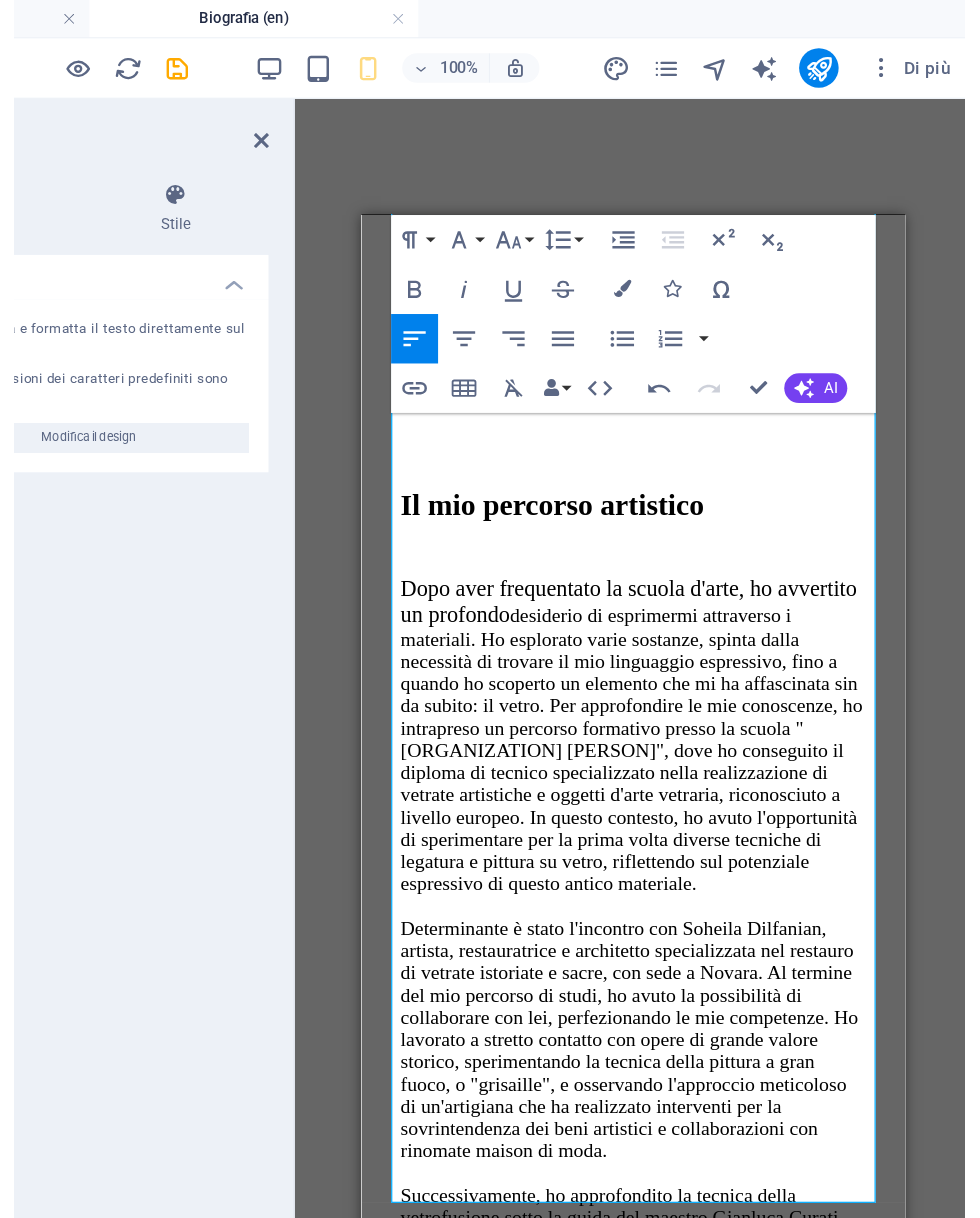 scroll, scrollTop: 1403, scrollLeft: 0, axis: vertical 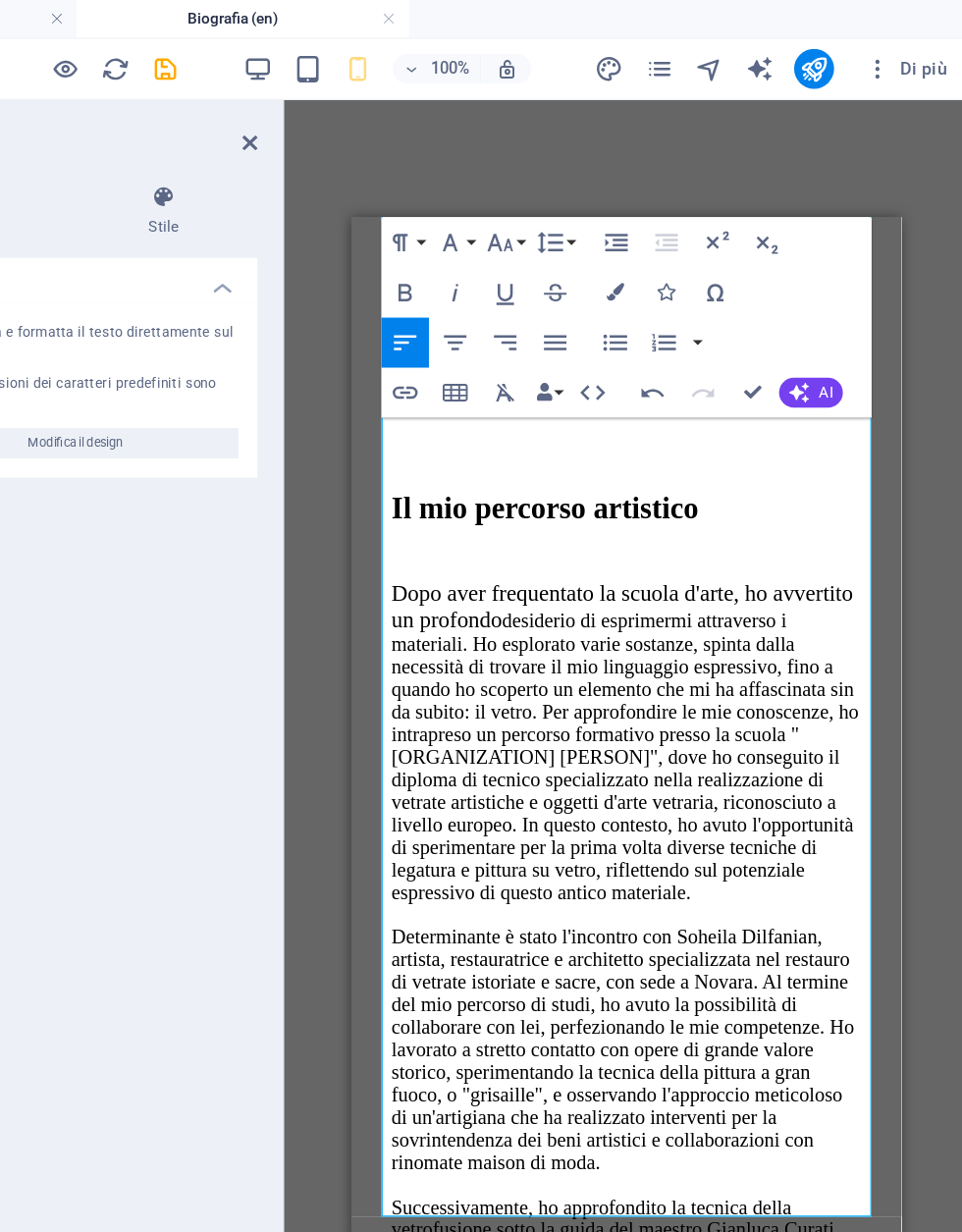 click on "Trascina qui per sostituire il contenuto esistente. Premi “Ctrl” se vuoi creare un nuovo elemento.
H2   Banner   Contenitore   Contenitore   Testo   Contenitore Paragraph Format Normal Heading 1 Heading 2 Heading 3 Heading 4 Heading 5 Heading 6 Code Font Family Arial Georgia Impact Tahoma Times New Roman Verdana Open Sans Roboto Font Size 8 9 10 11 12 14 18 24 30 36 48 60 72 96 Line Height Default Single 1.15 1.5 Double Increase Indent Decrease Indent Superscript Subscript Bold Italic Underline Strikethrough Colors Icons Special Characters Align Left Align Center Align Right Align Justify Unordered List   Default Circle Disc Square    Ordered List   Default Lower Alpha Lower Greek Lower Roman Upper Alpha Upper Roman    Insert Link Insert Table Clear Formatting Data Bindings Azienda Nome Cognome Via Codice postale Città E-mail Telefono Cellulare Fax Campo personalizzato 1 Campo personalizzato 2 Campo personalizzato 3 Campo personalizzato 4 Campo personalizzato 5 Campo personalizzato 6" at bounding box center [693, 639] 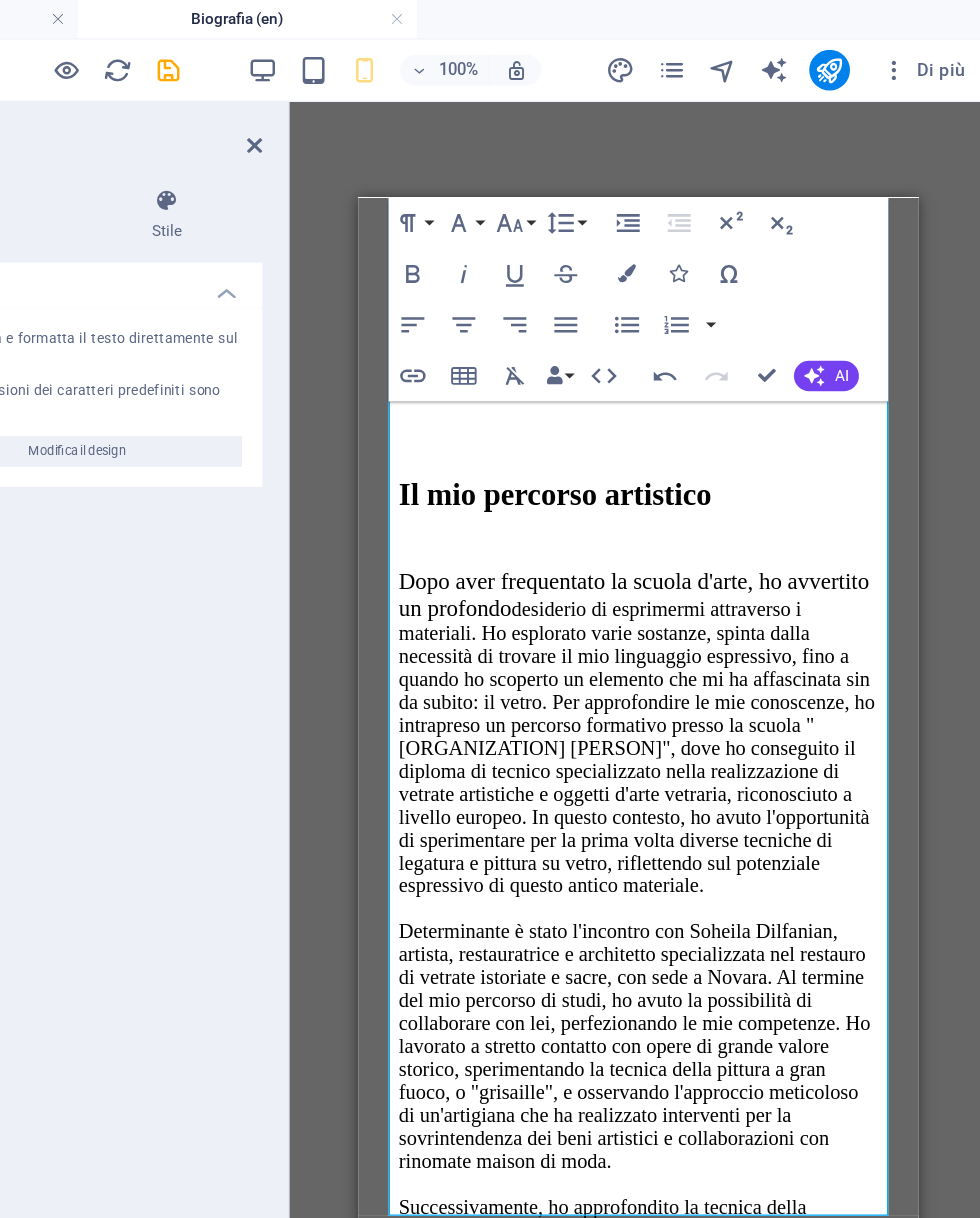 click at bounding box center [405, 114] 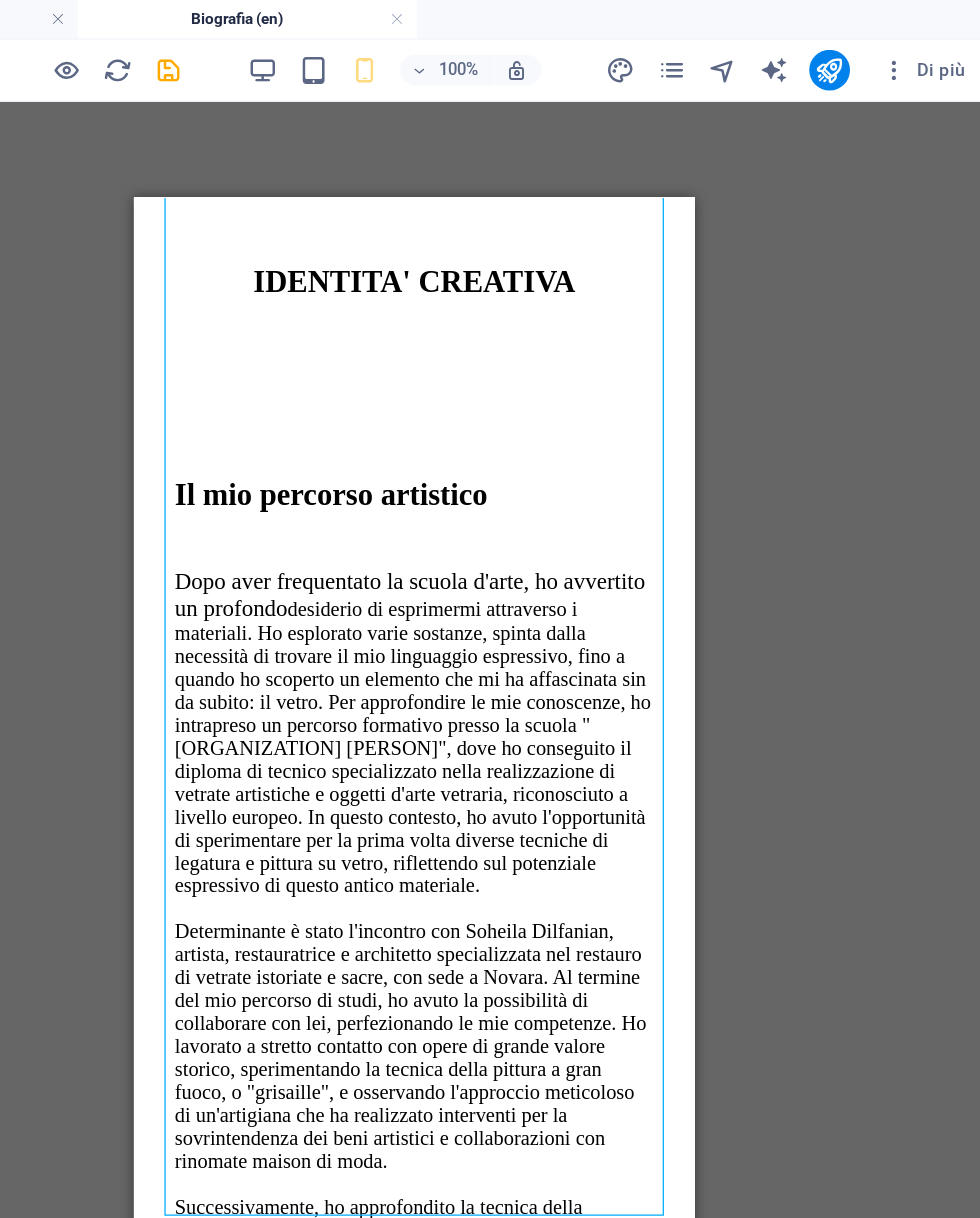 click at bounding box center [732, 55] 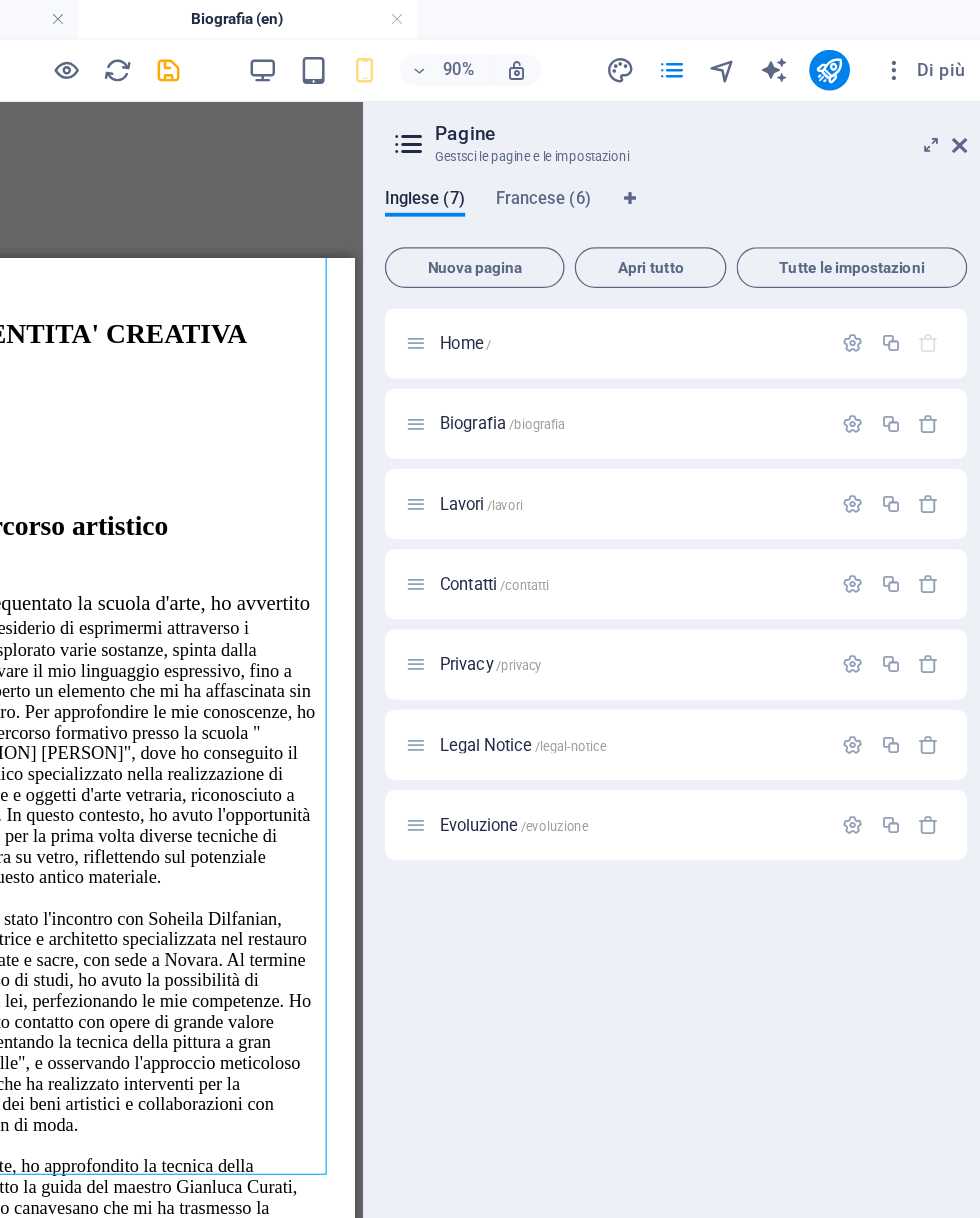 click at bounding box center [337, 55] 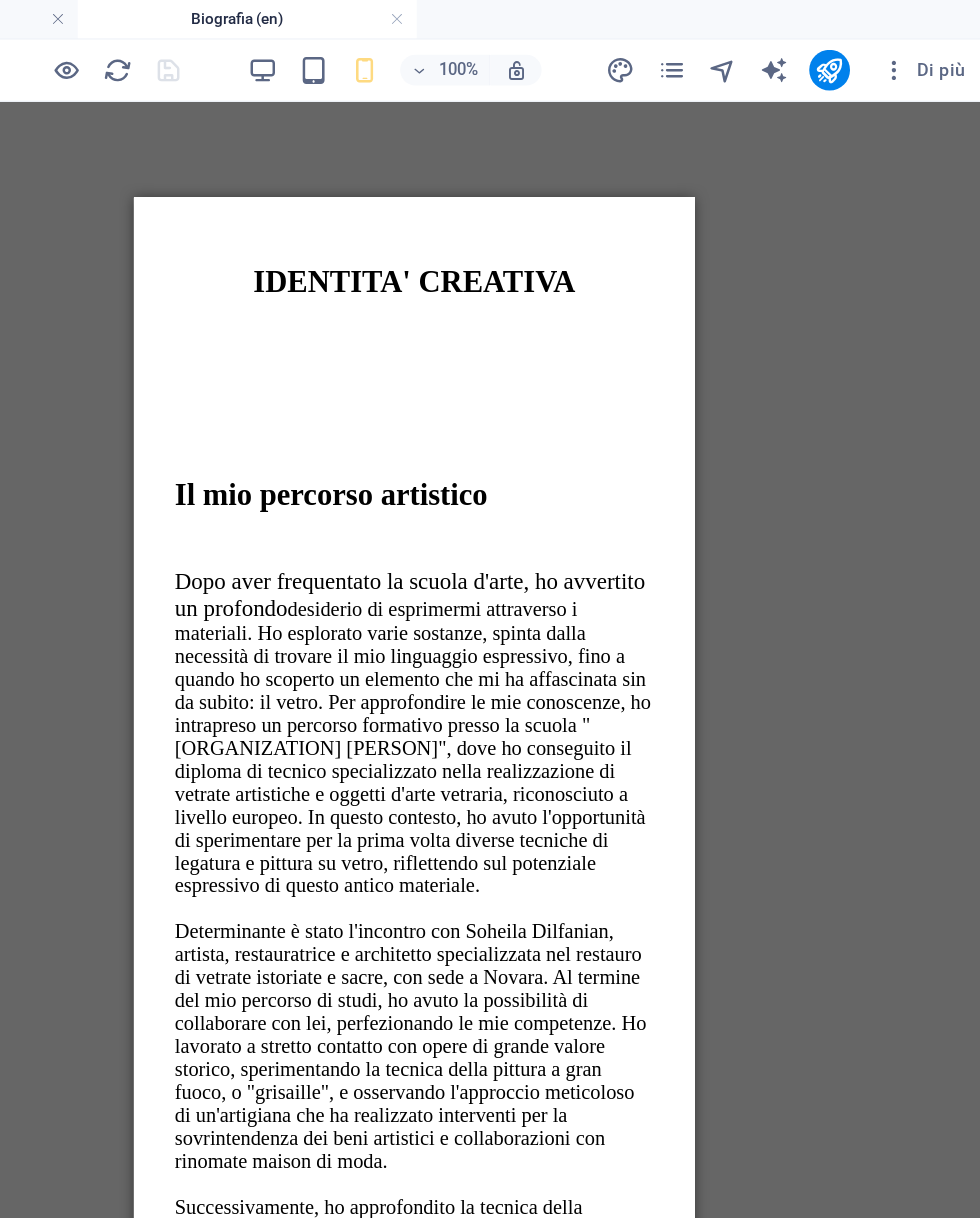 click at bounding box center (732, 55) 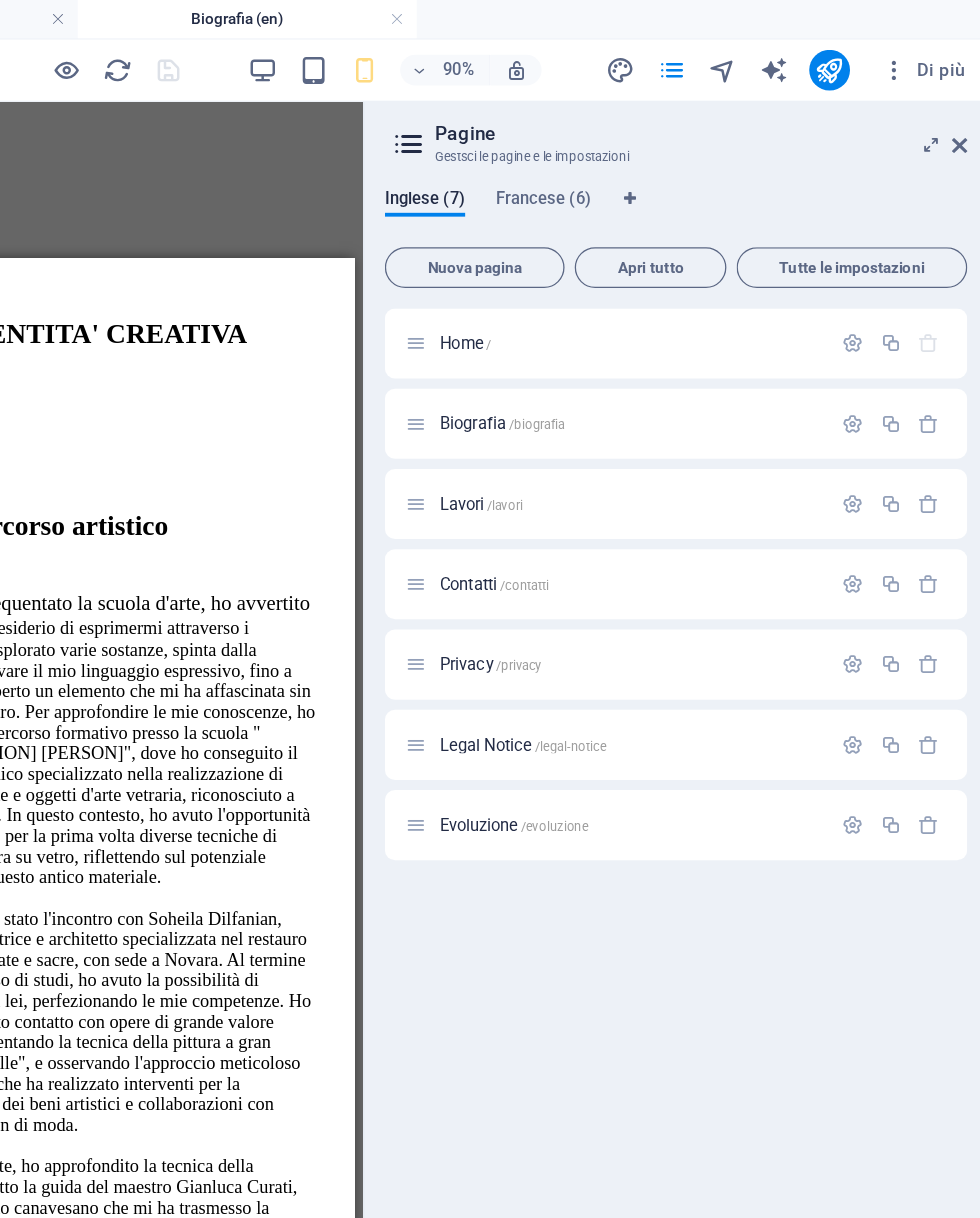 click at bounding box center (0, 0) 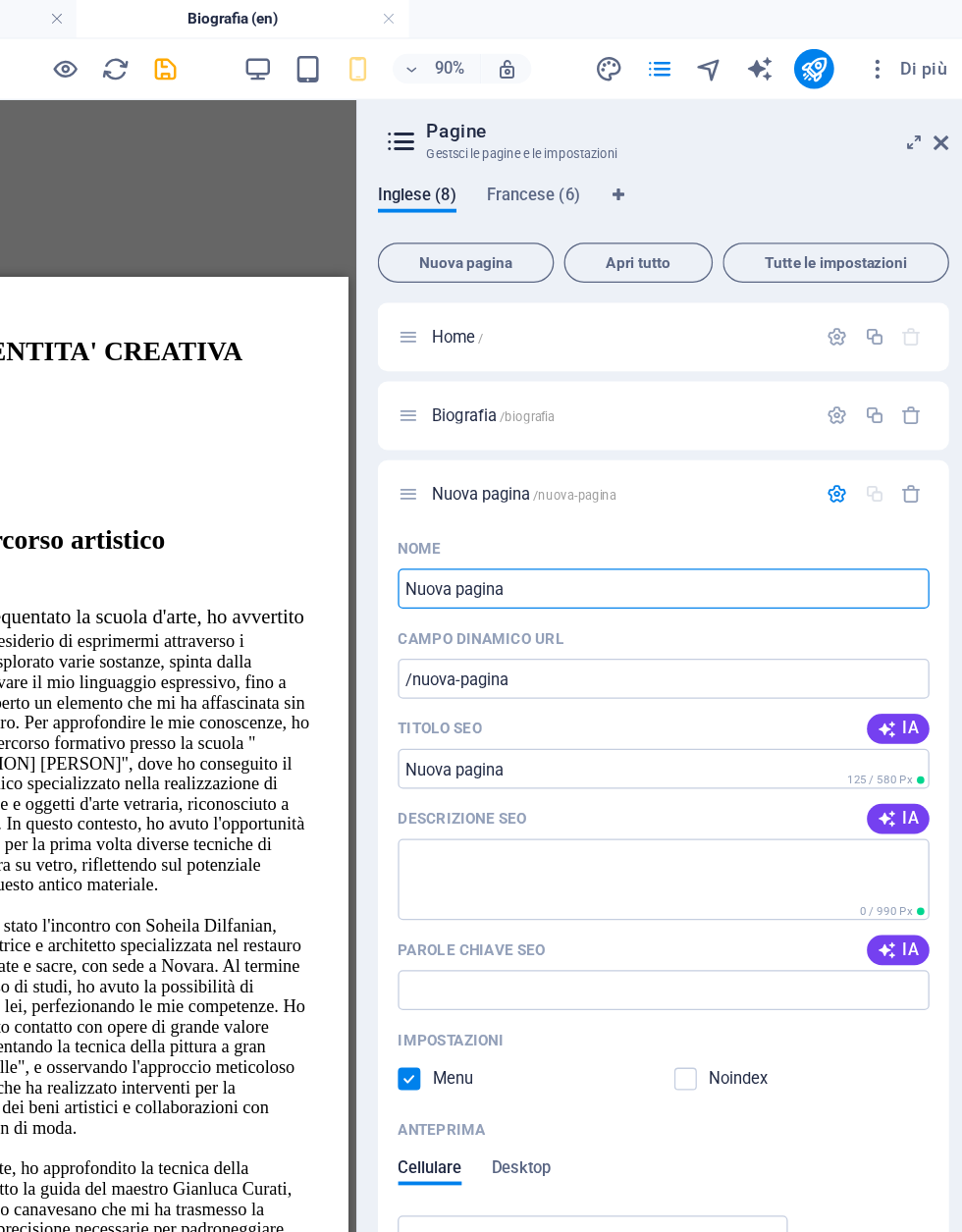 click at bounding box center (916, 388) 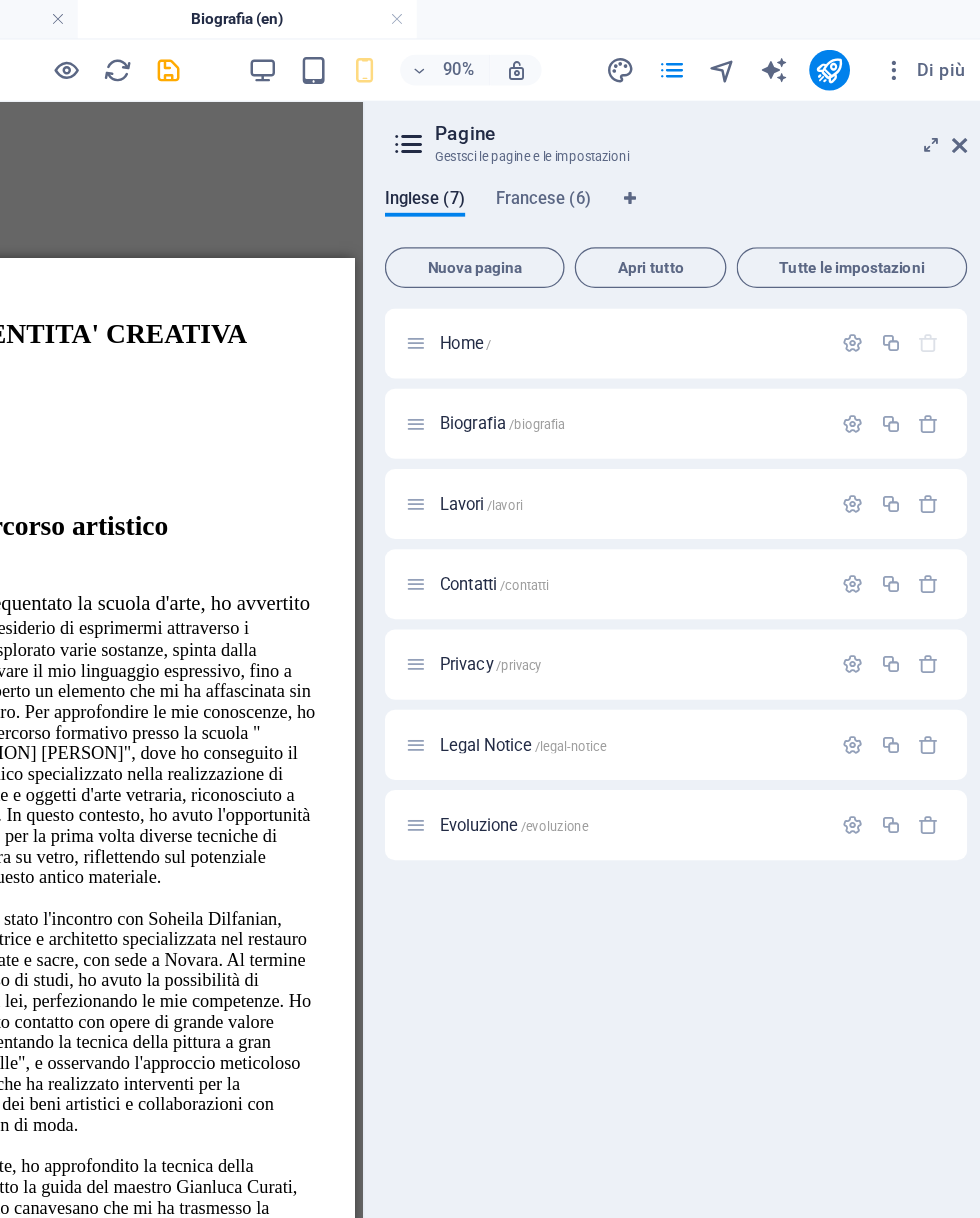 click at bounding box center [531, 395] 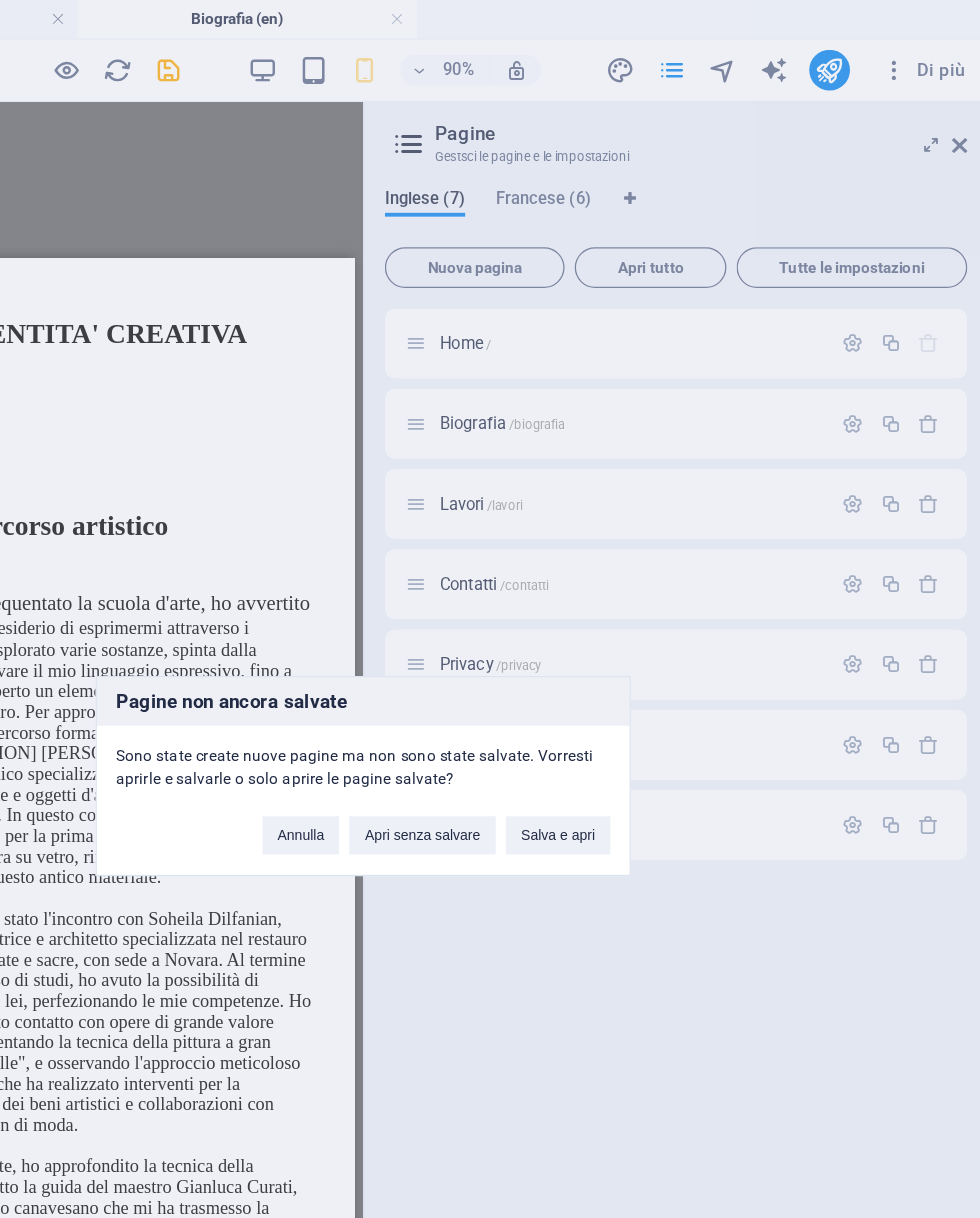 click on "Annulla" at bounding box center [441, 656] 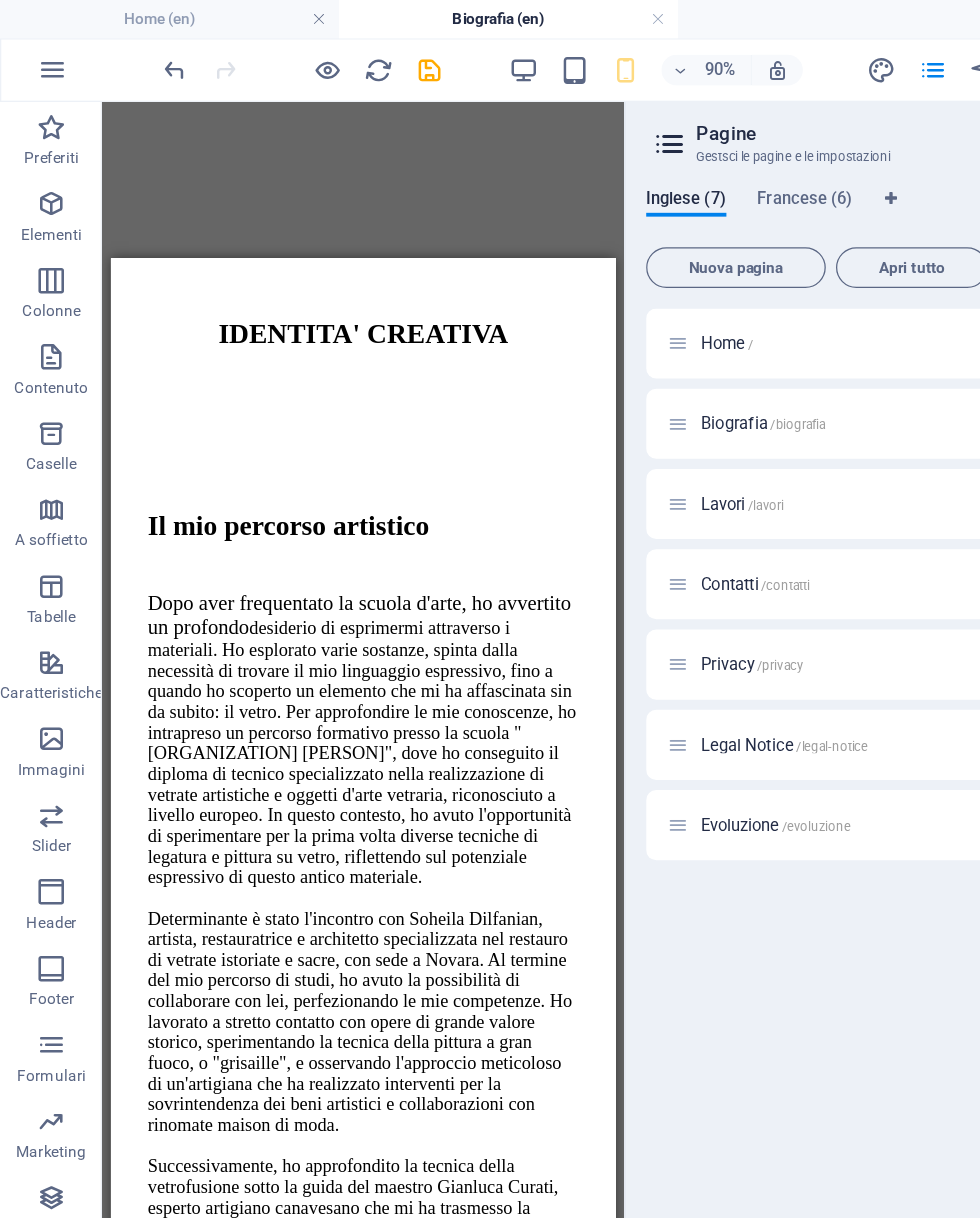 click at bounding box center (531, 395) 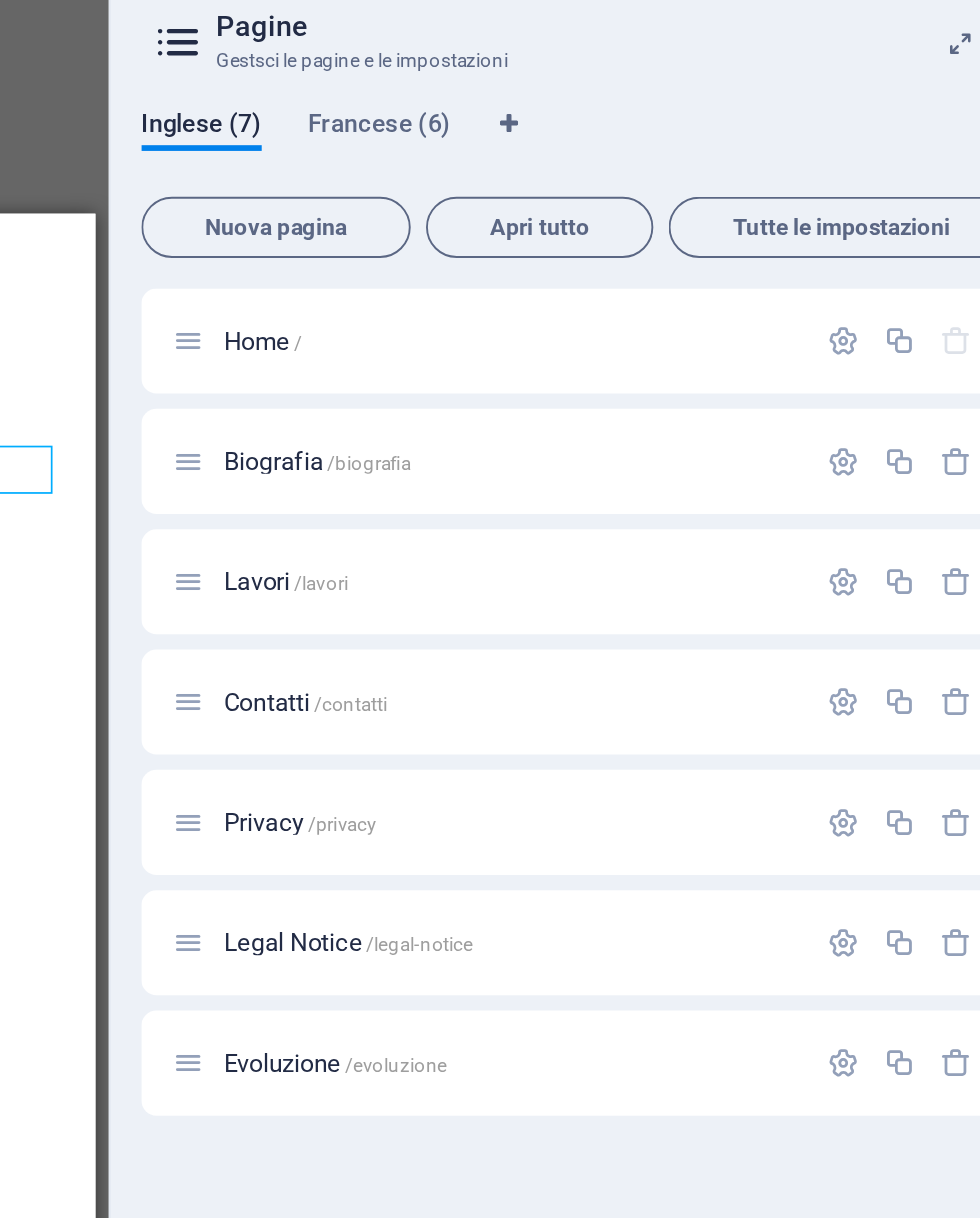 click on "Biografia /biografia" at bounding box center [735, 332] 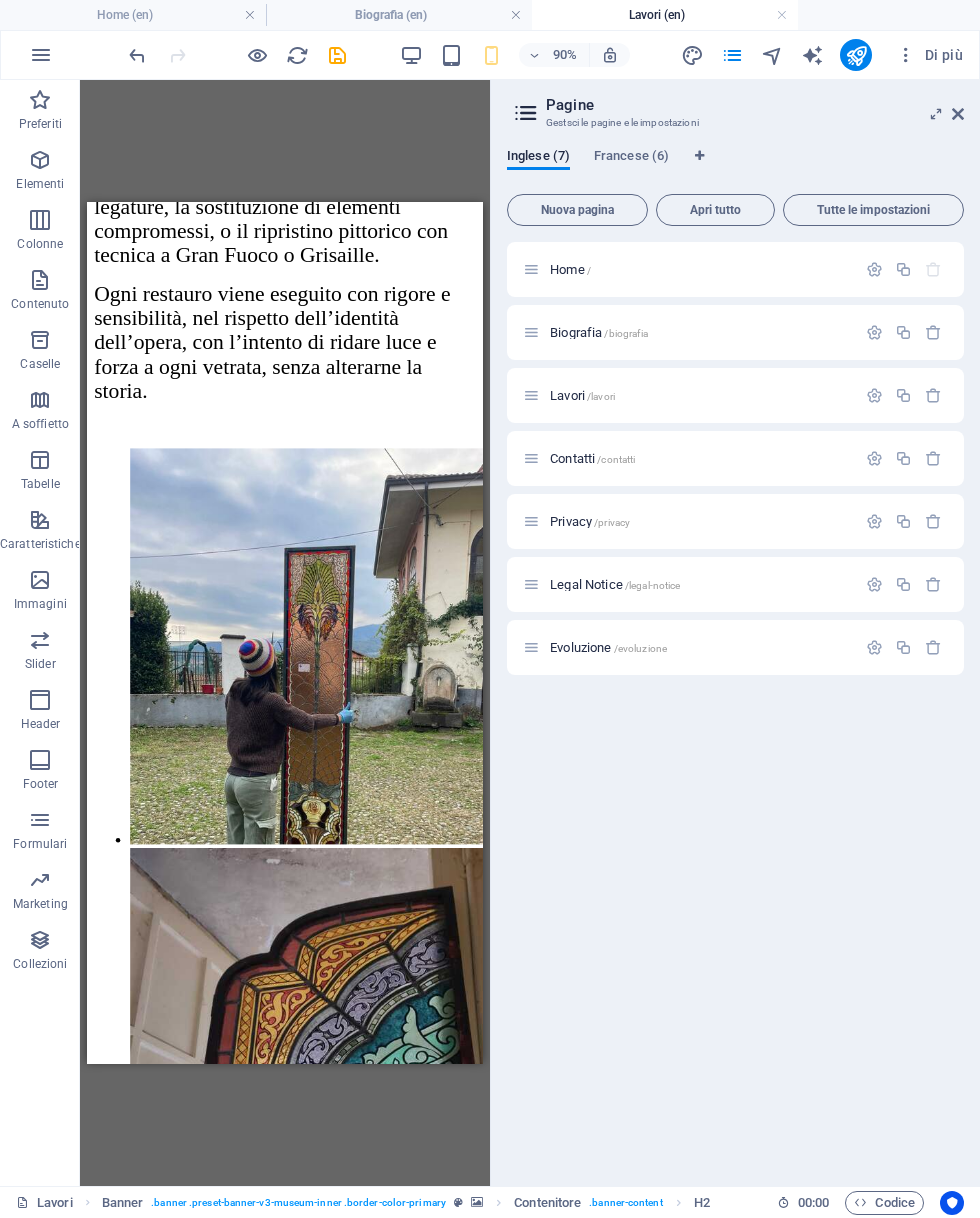 scroll, scrollTop: 1666, scrollLeft: 0, axis: vertical 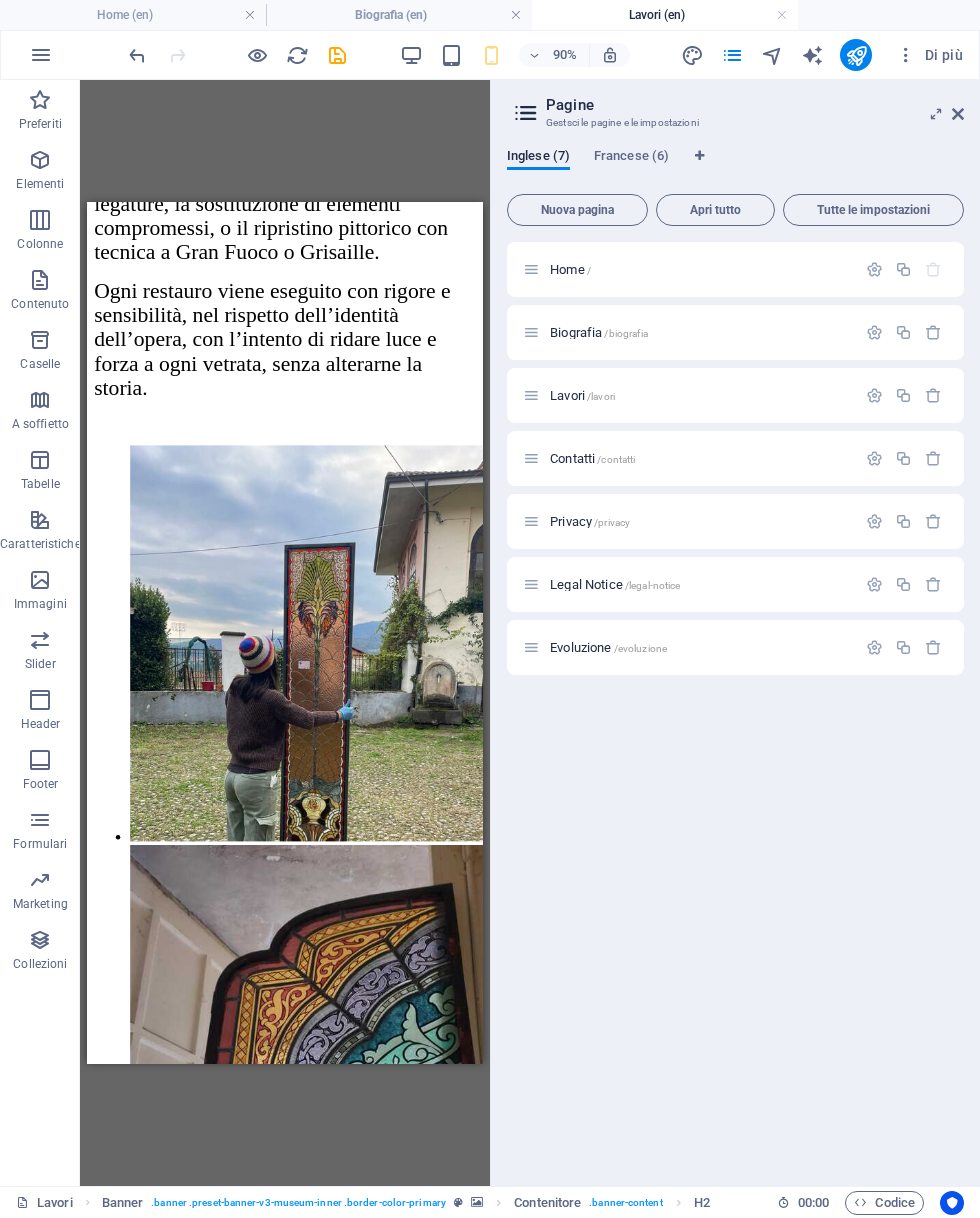 click at bounding box center (856, 55) 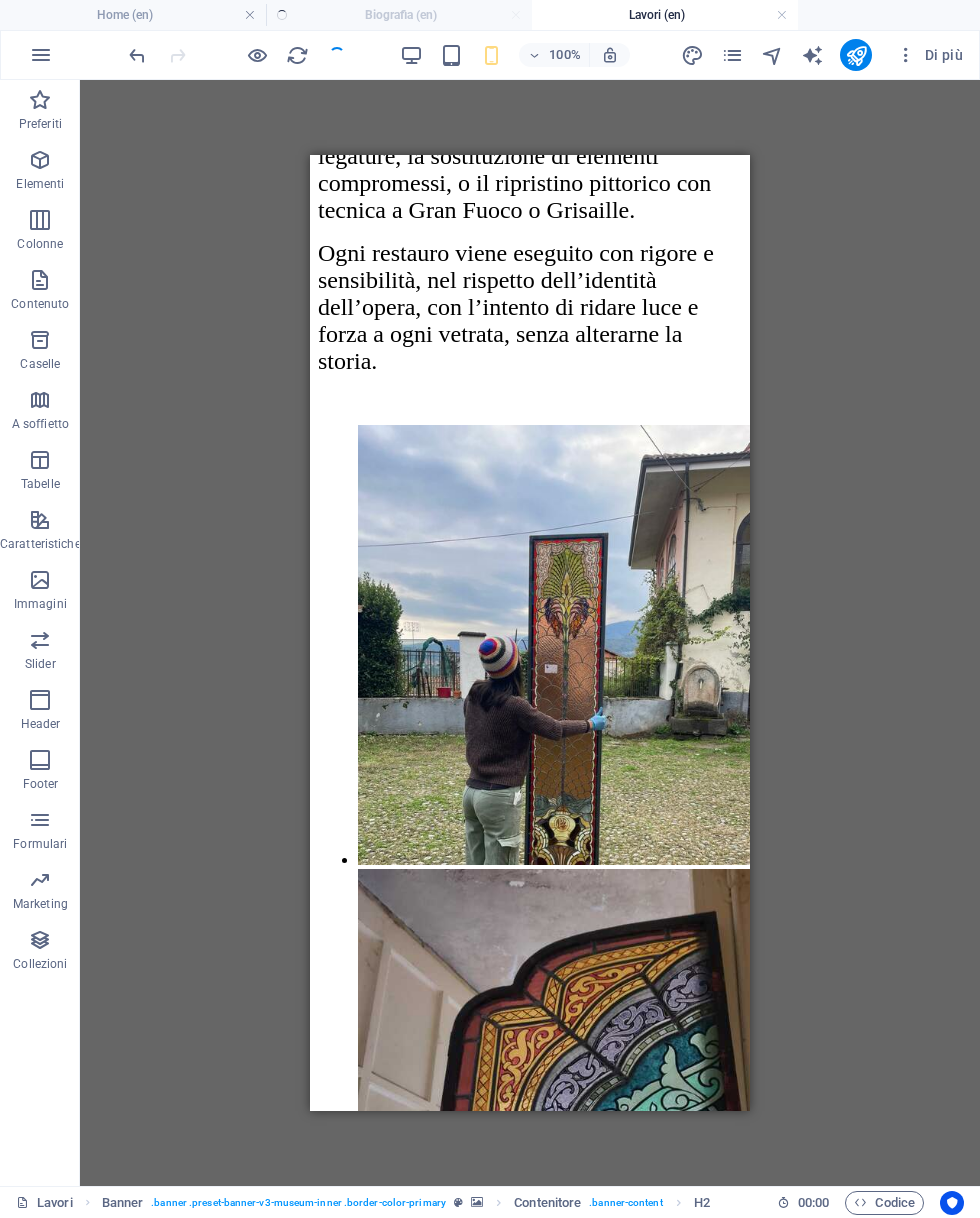 scroll, scrollTop: 0, scrollLeft: 0, axis: both 